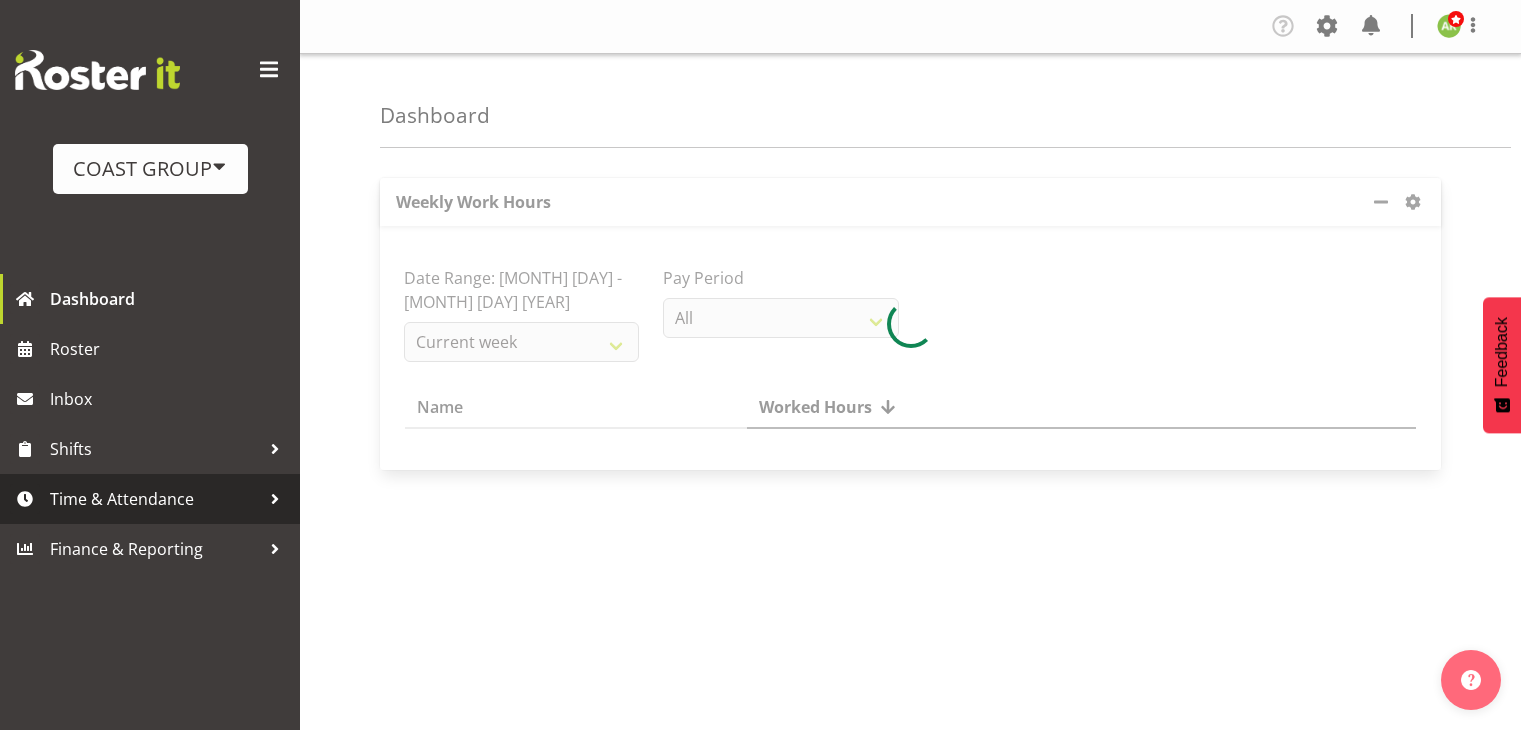 scroll, scrollTop: 0, scrollLeft: 0, axis: both 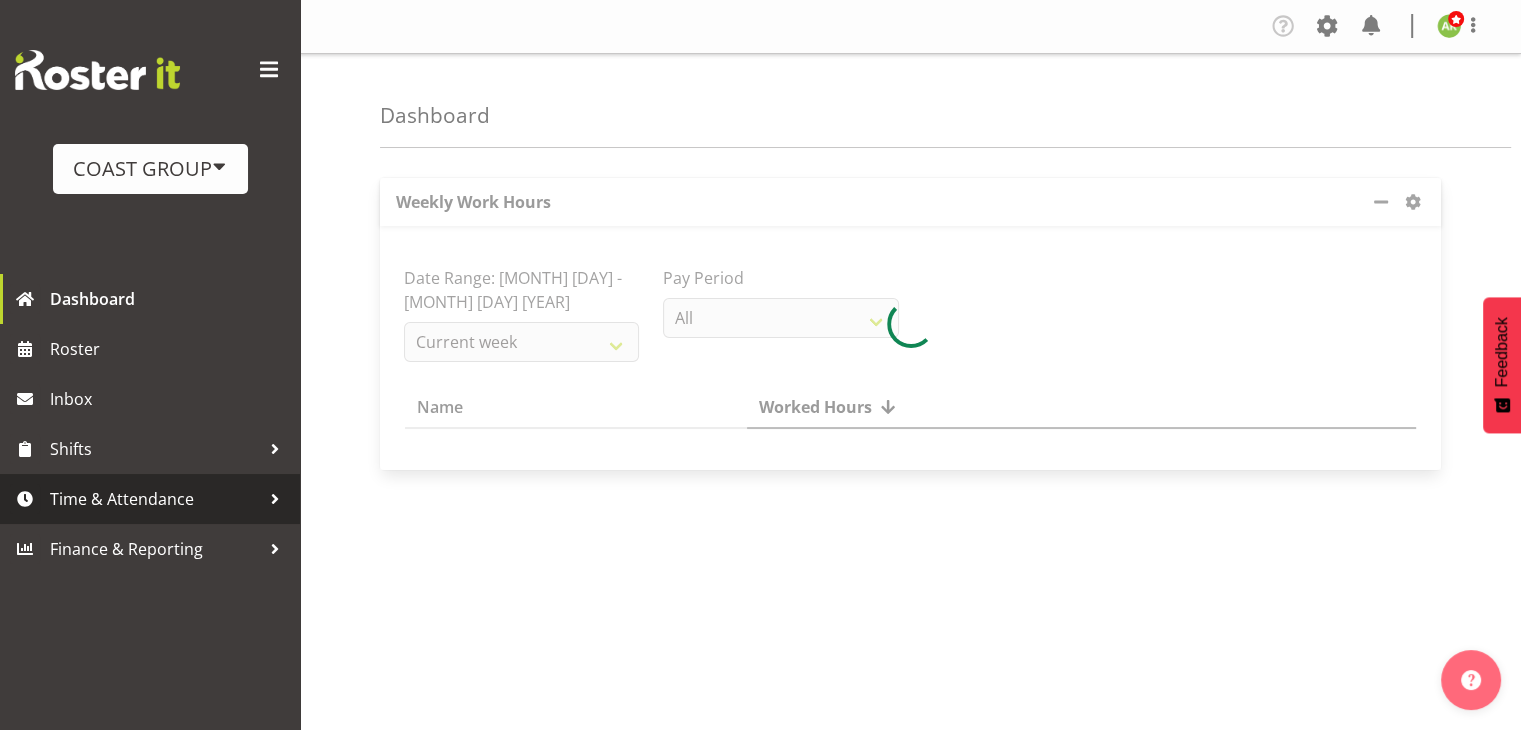 click on "Time & Attendance" at bounding box center [155, 499] 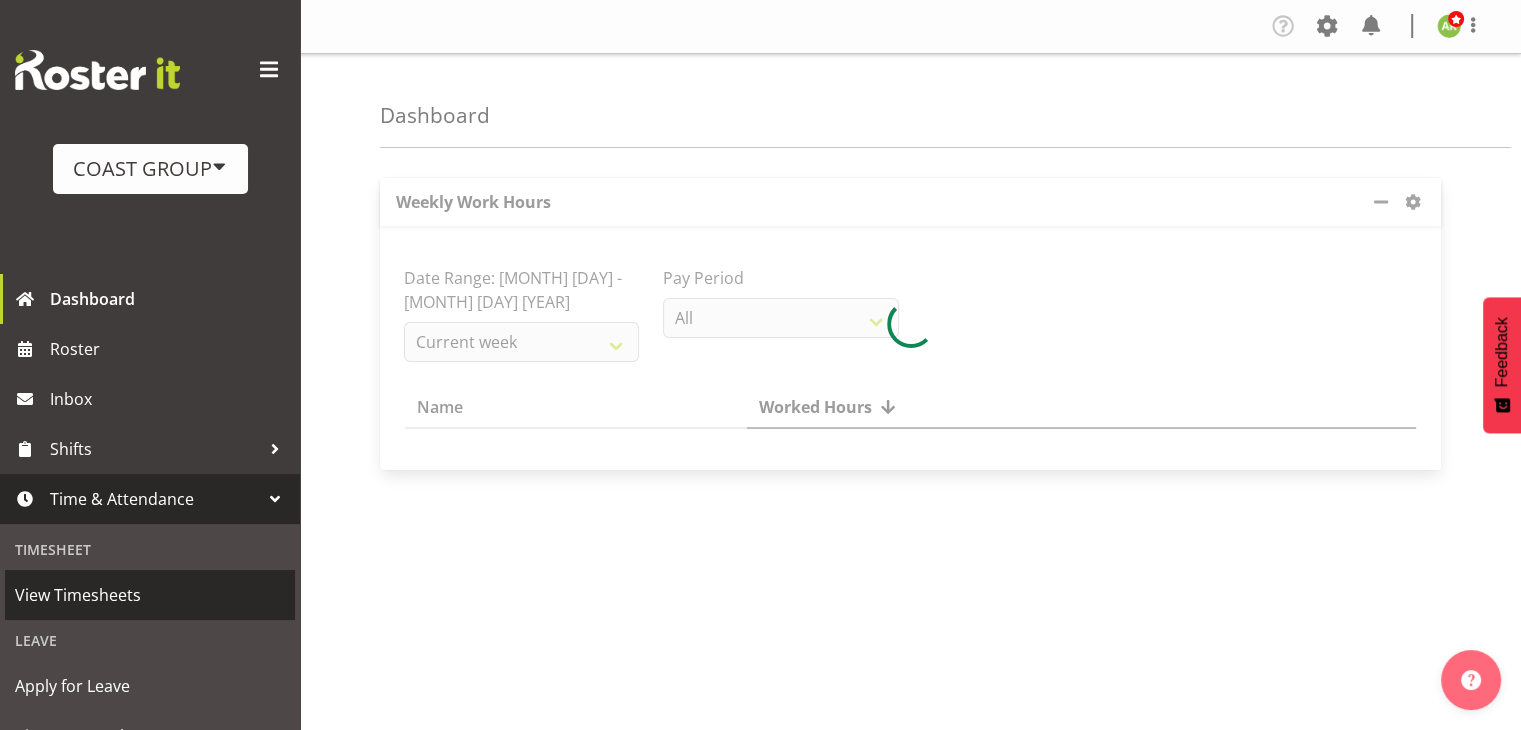 click on "View Timesheets" at bounding box center [150, 595] 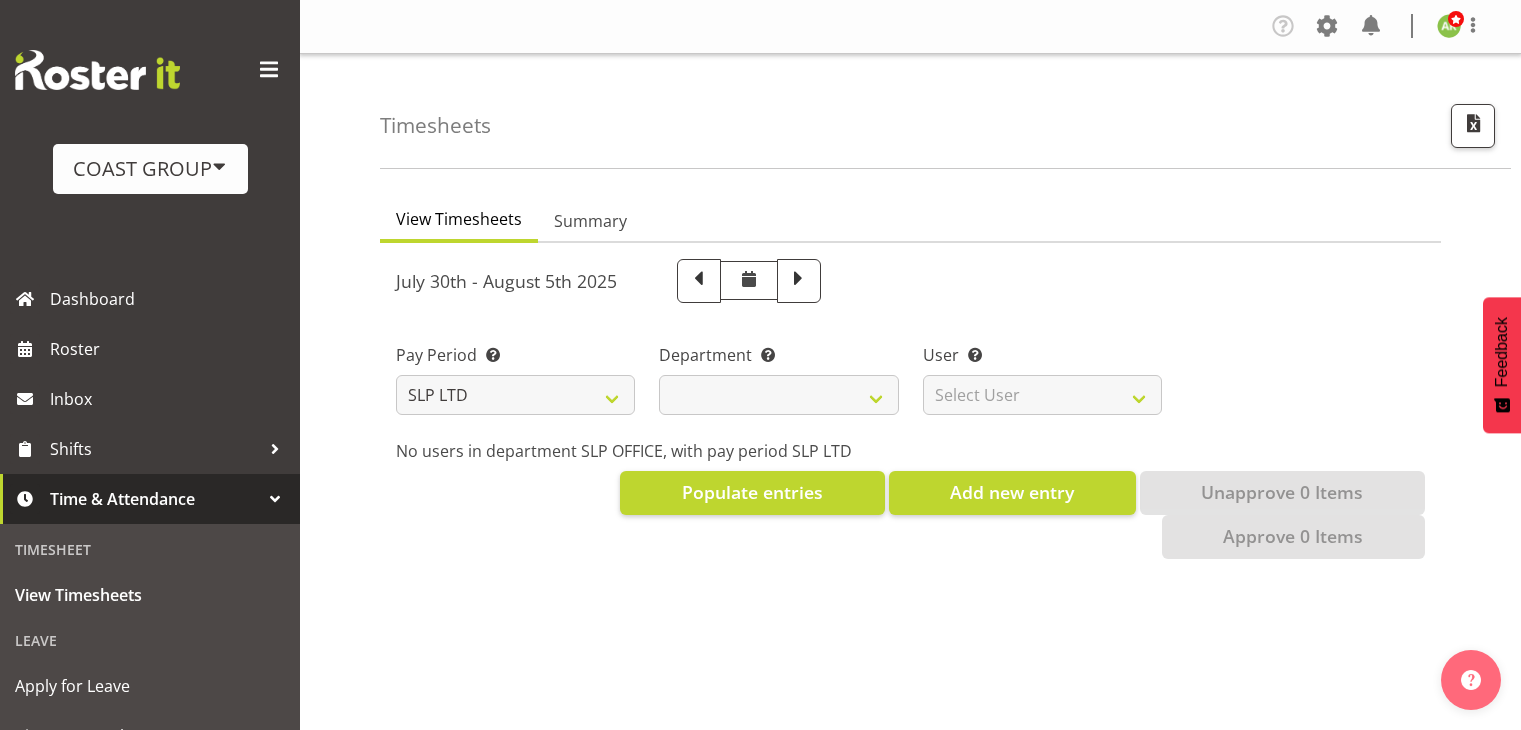scroll, scrollTop: 0, scrollLeft: 0, axis: both 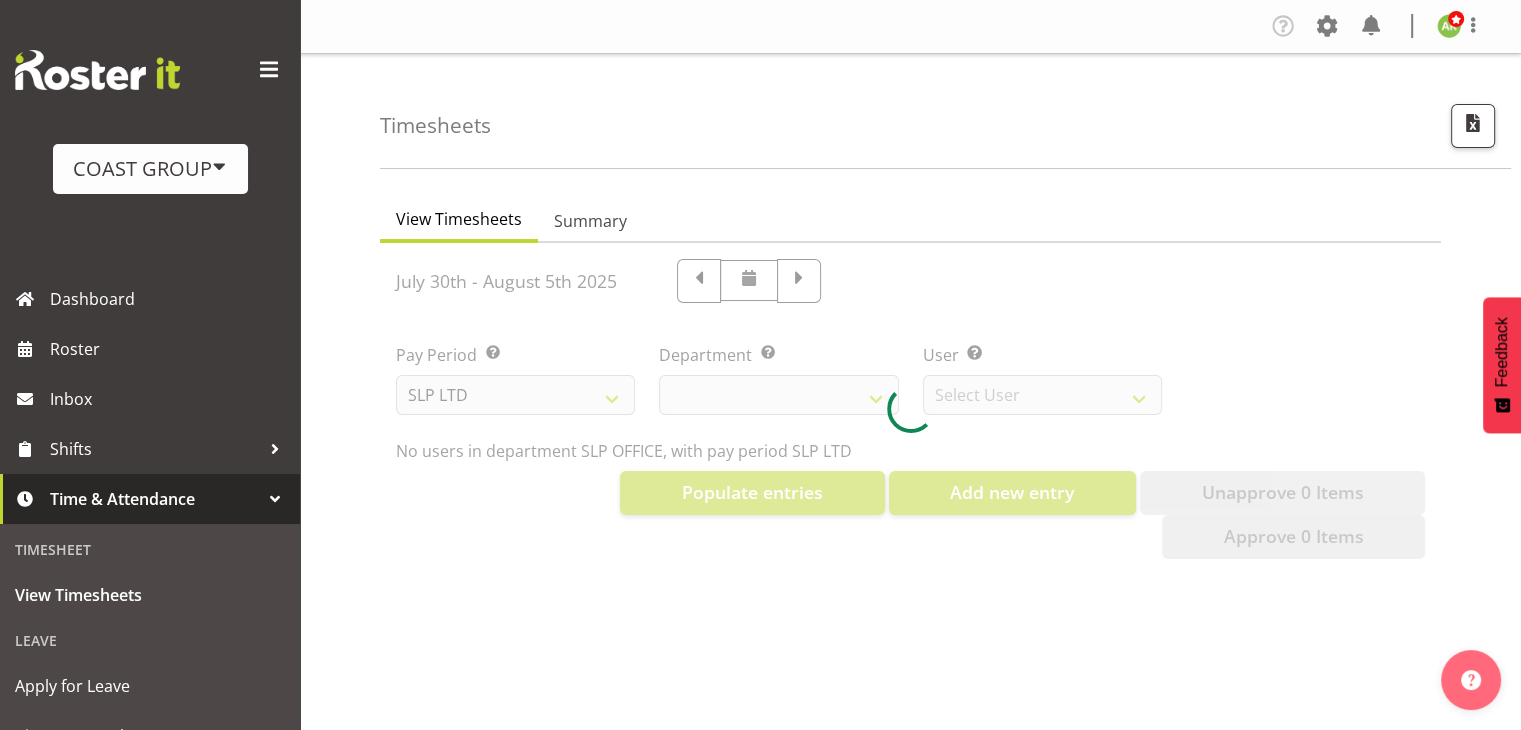 select on "25" 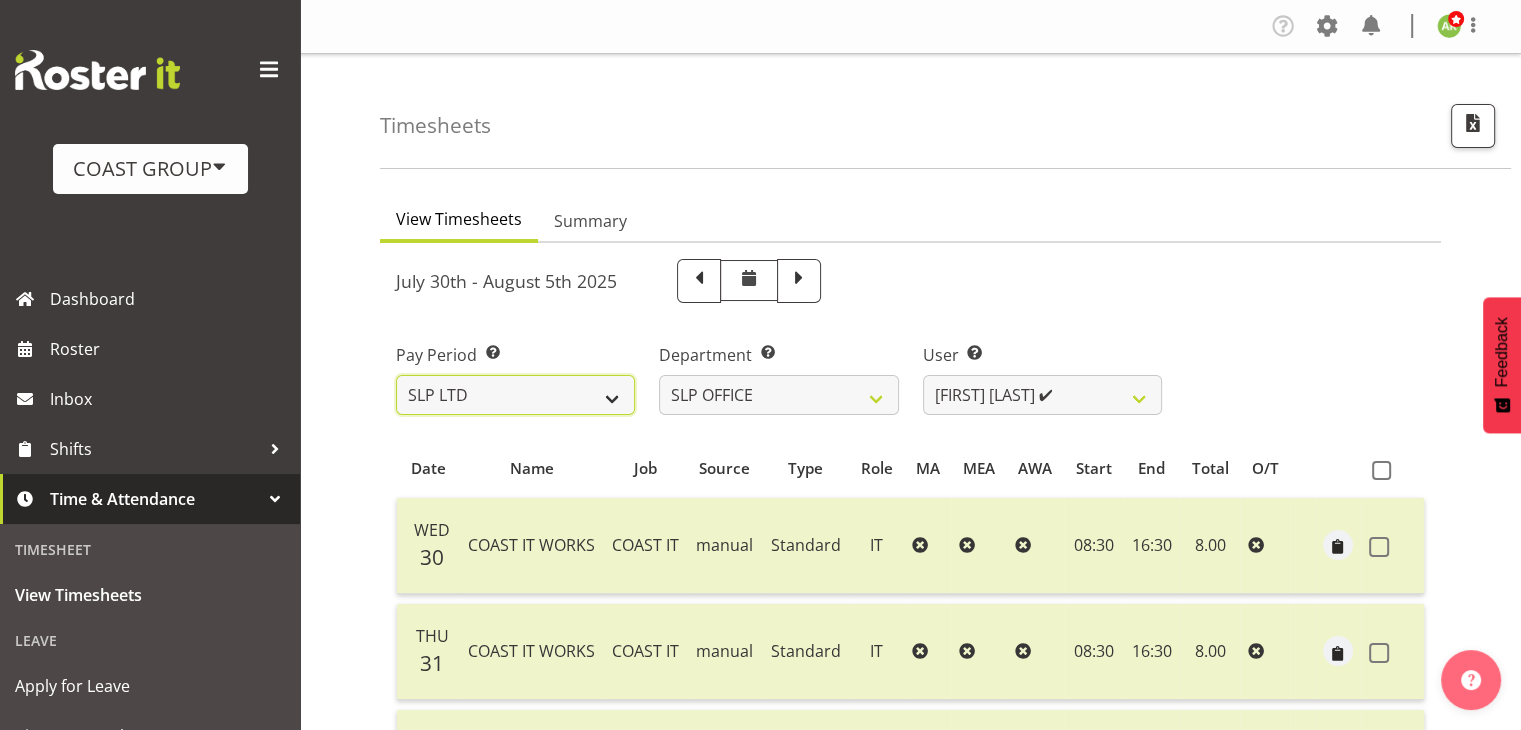 click on "SLP LTD EHS LTD DW LTD VEHICLES Carlton Events Hamilton 120 Limited Wellington 130 Limited" at bounding box center [515, 395] 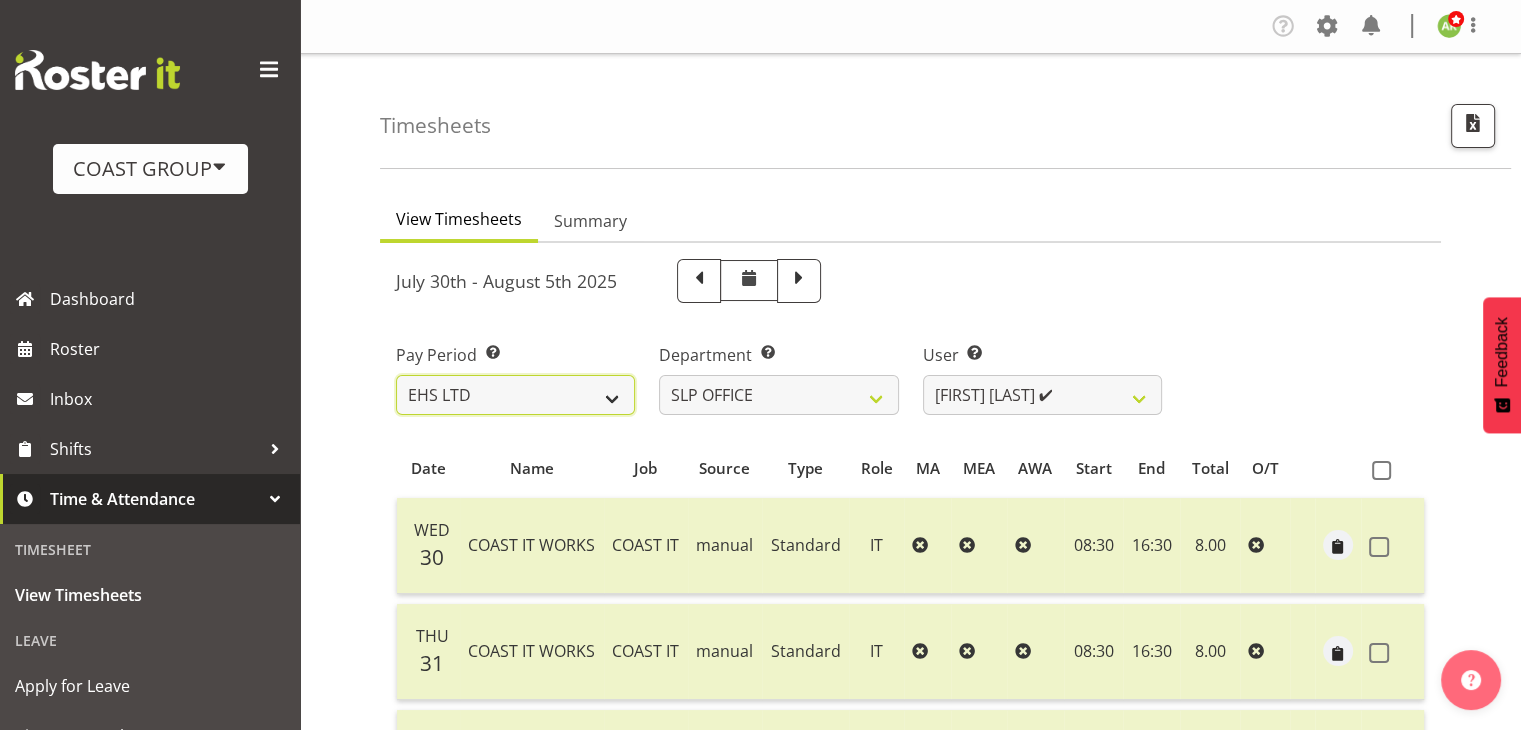 click on "SLP LTD EHS LTD DW LTD VEHICLES Carlton Events Hamilton 120 Limited Wellington 130 Limited" at bounding box center (515, 395) 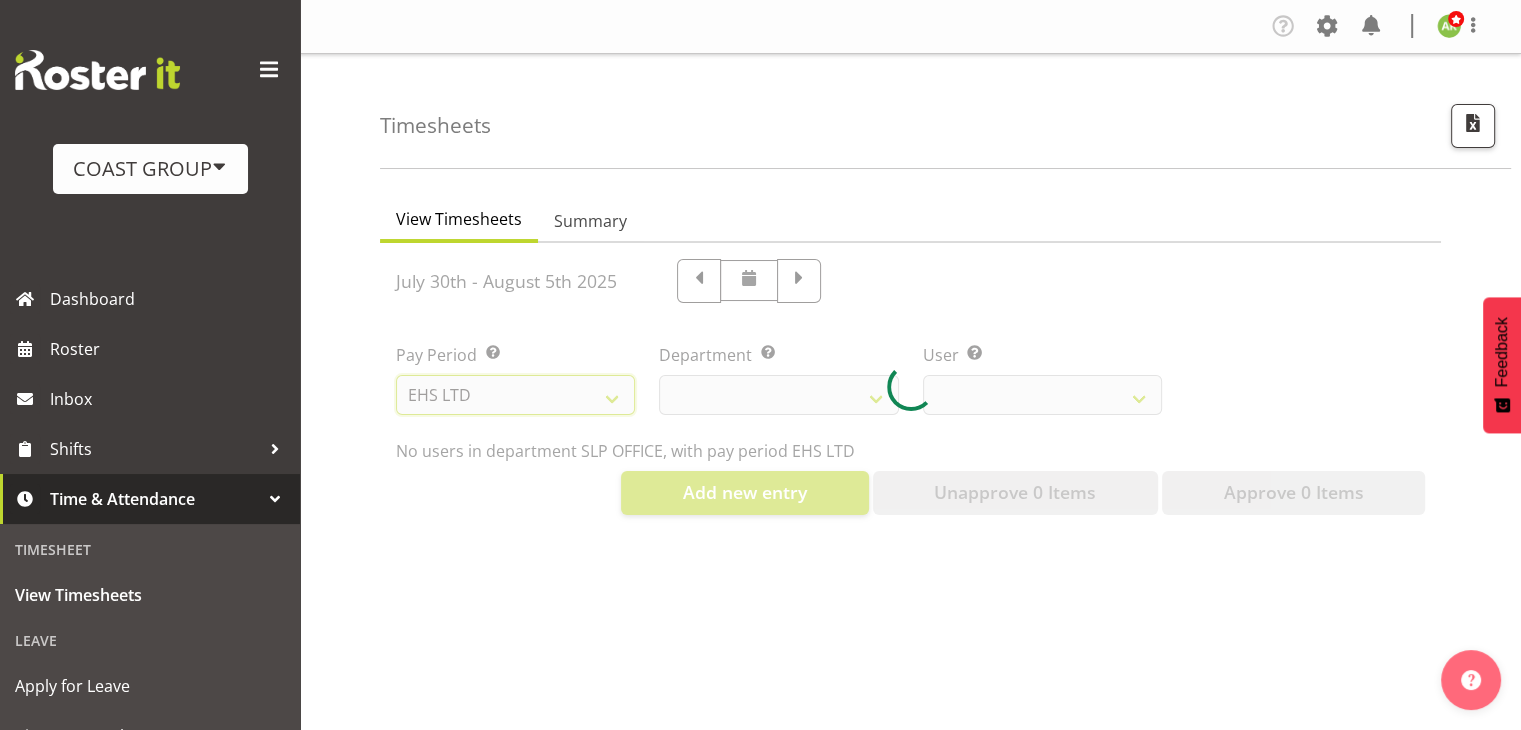 select 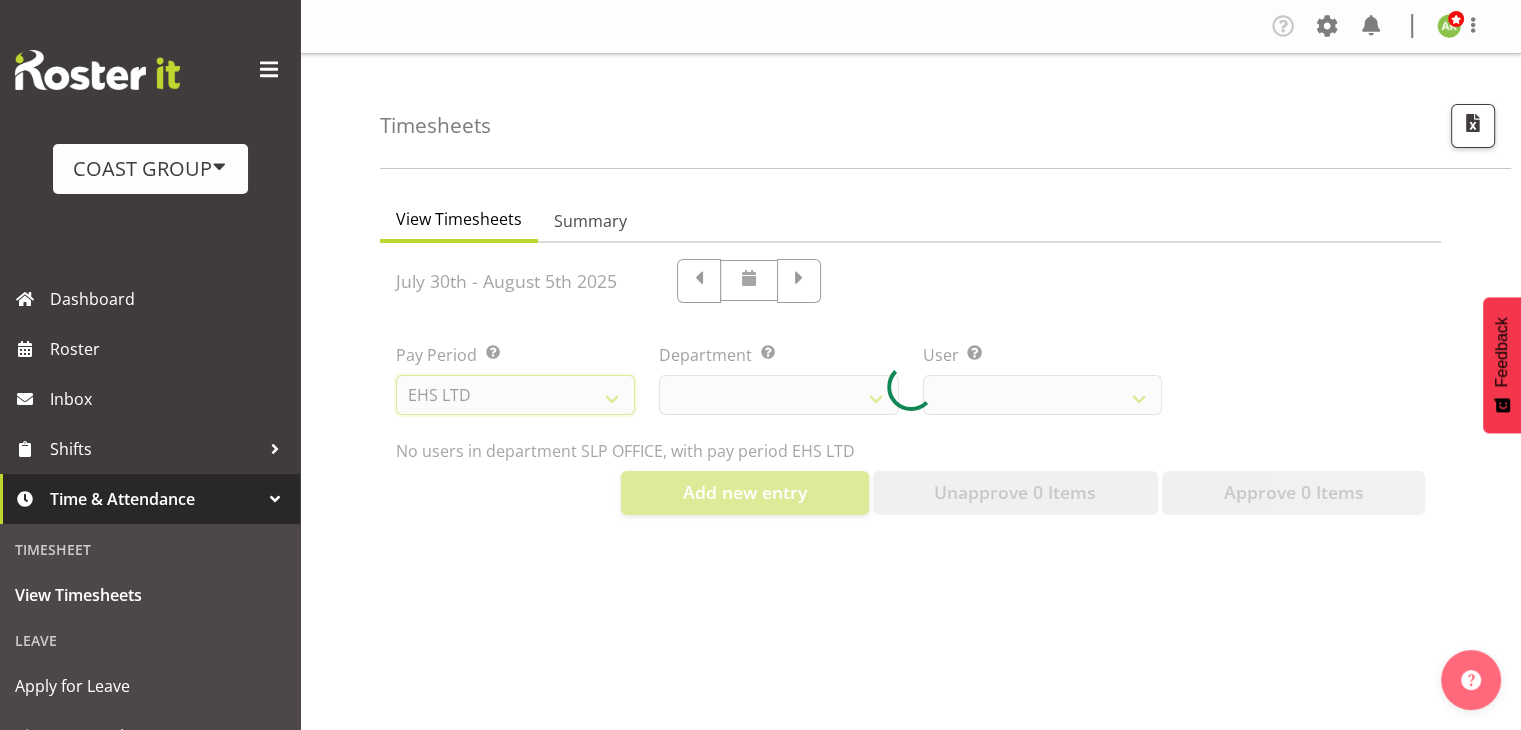 select 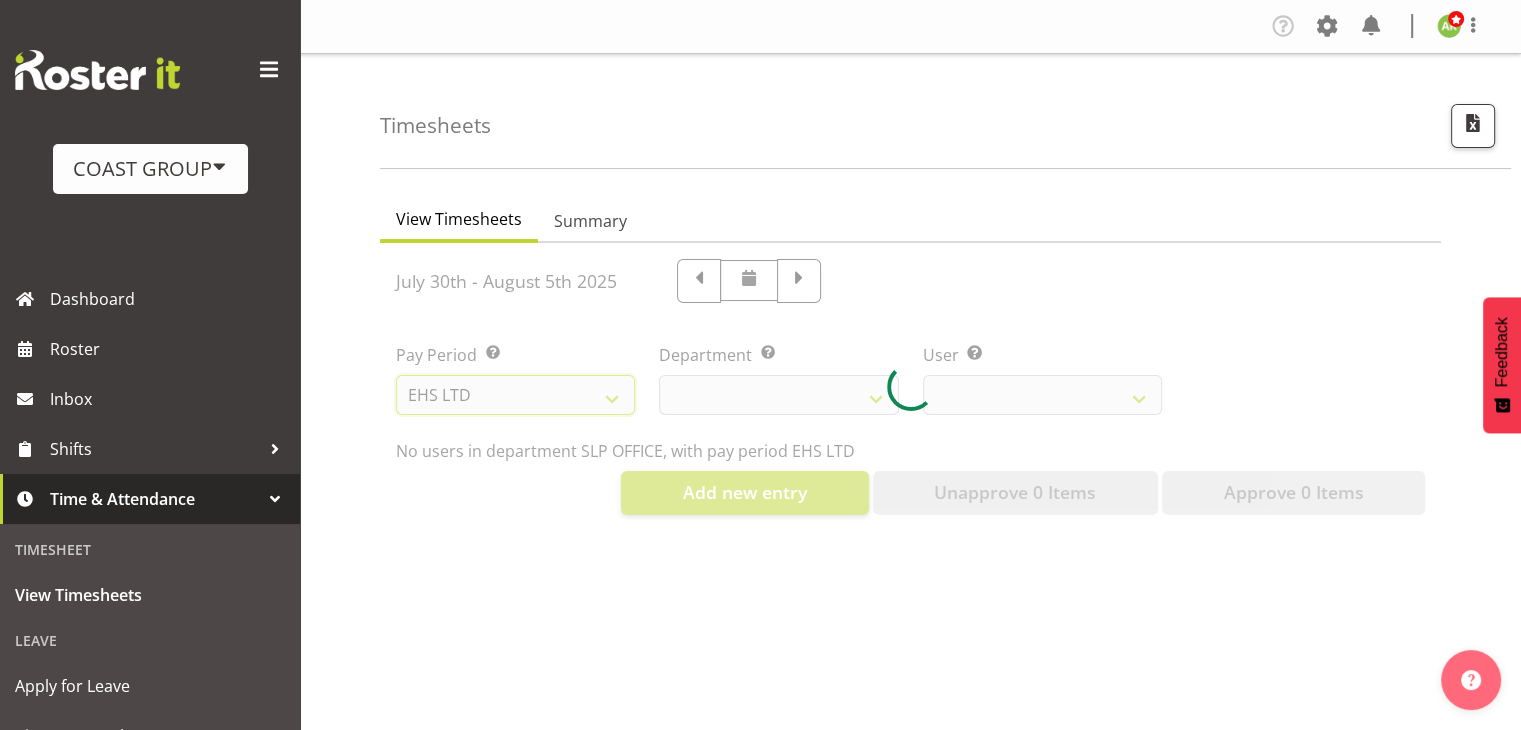 select 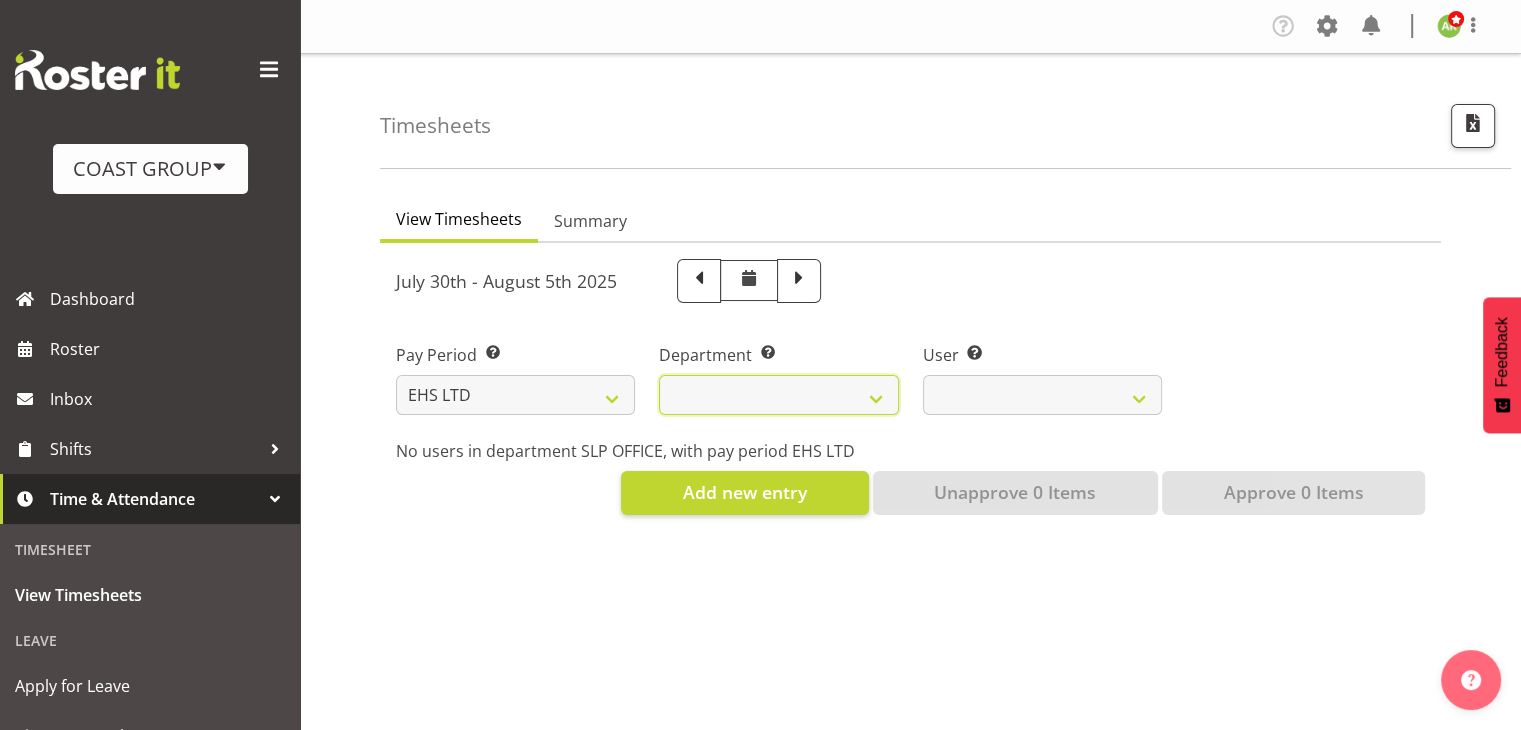 click on "EHS AKL ACCOUNTS
EHS AKL CARPET
EHS AKL D&B
EHS AKL DESIGNER
EHS AKL FURNITURE
EHS AKL PANEL
EHS AKL SALES
EHS CHC OPS
EHS CHC SALES
EHS HLZ
EHS WLG OPS
EHS WLG SALES" at bounding box center [778, 395] 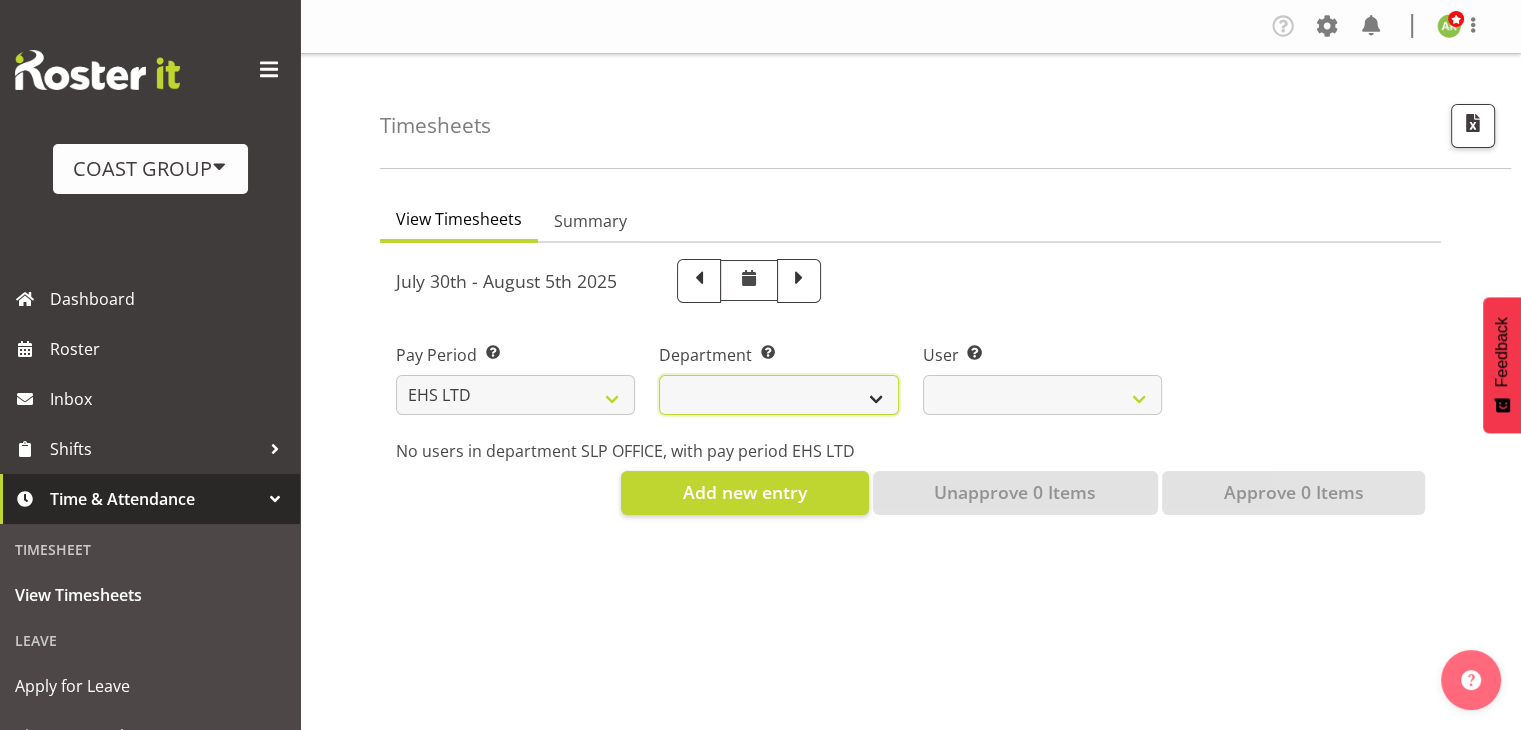 select on "34" 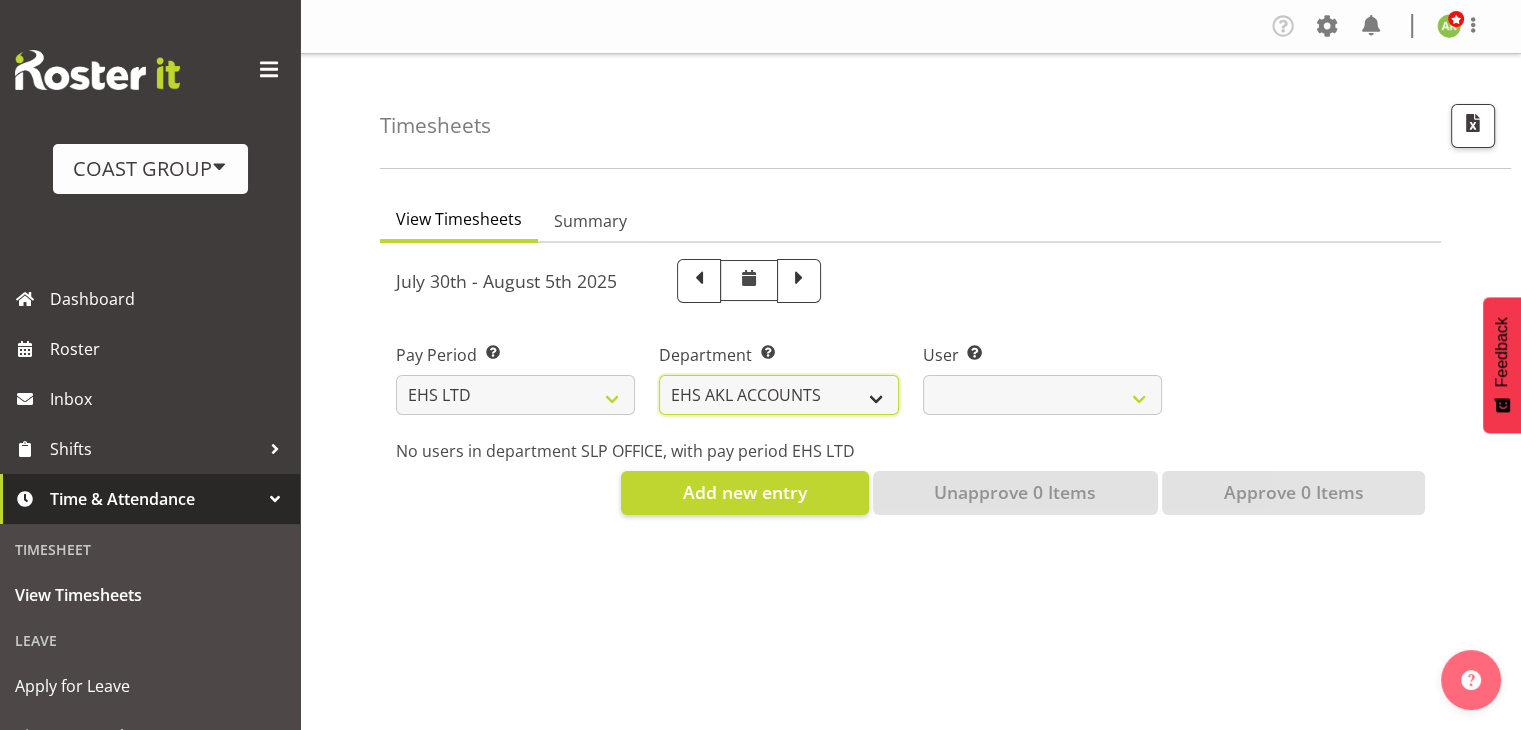 click on "EHS AKL ACCOUNTS
EHS AKL CARPET
EHS AKL D&B
EHS AKL DESIGNER
EHS AKL FURNITURE
EHS AKL PANEL
EHS AKL SALES
EHS CHC OPS
EHS CHC SALES
EHS HLZ
EHS WLG OPS
EHS WLG SALES" at bounding box center (778, 395) 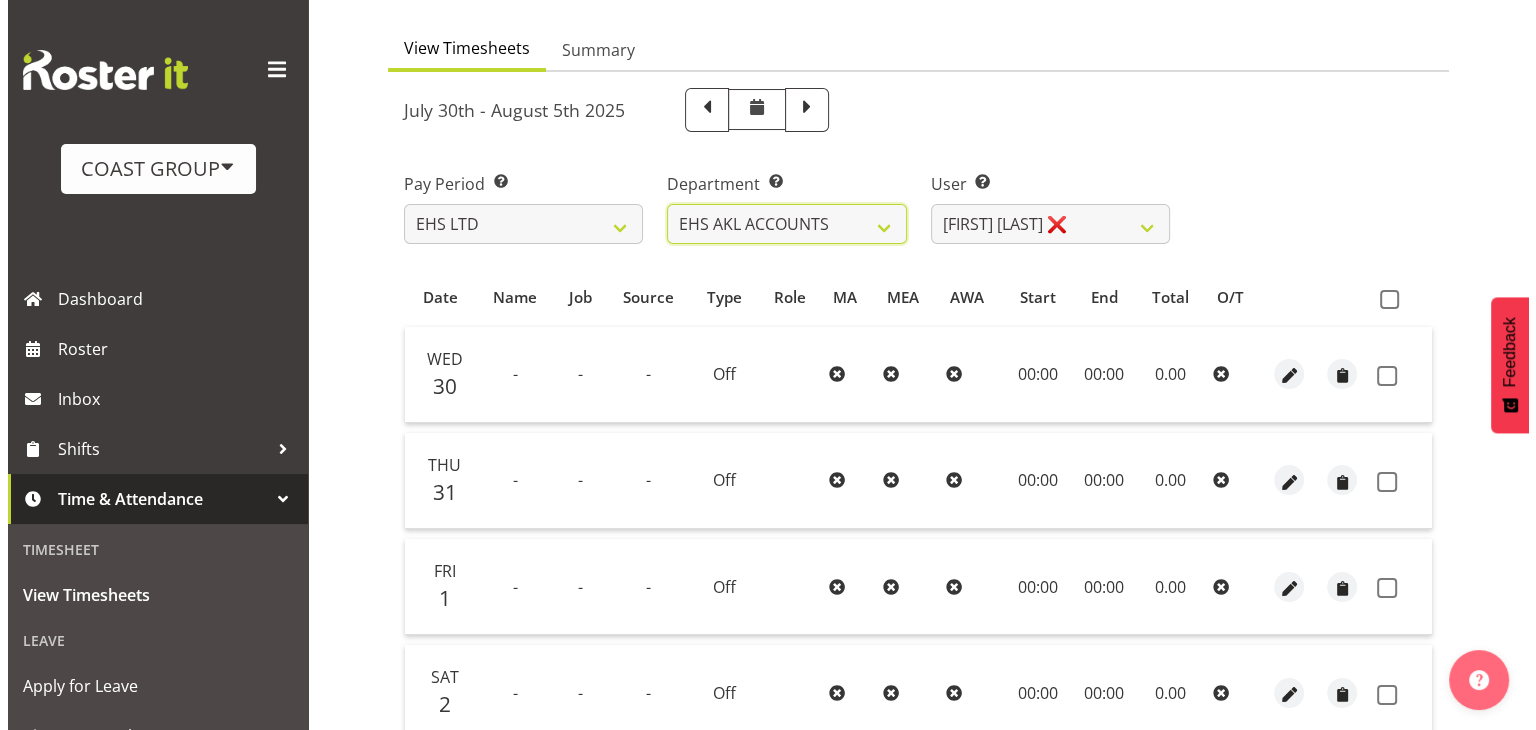 scroll, scrollTop: 200, scrollLeft: 0, axis: vertical 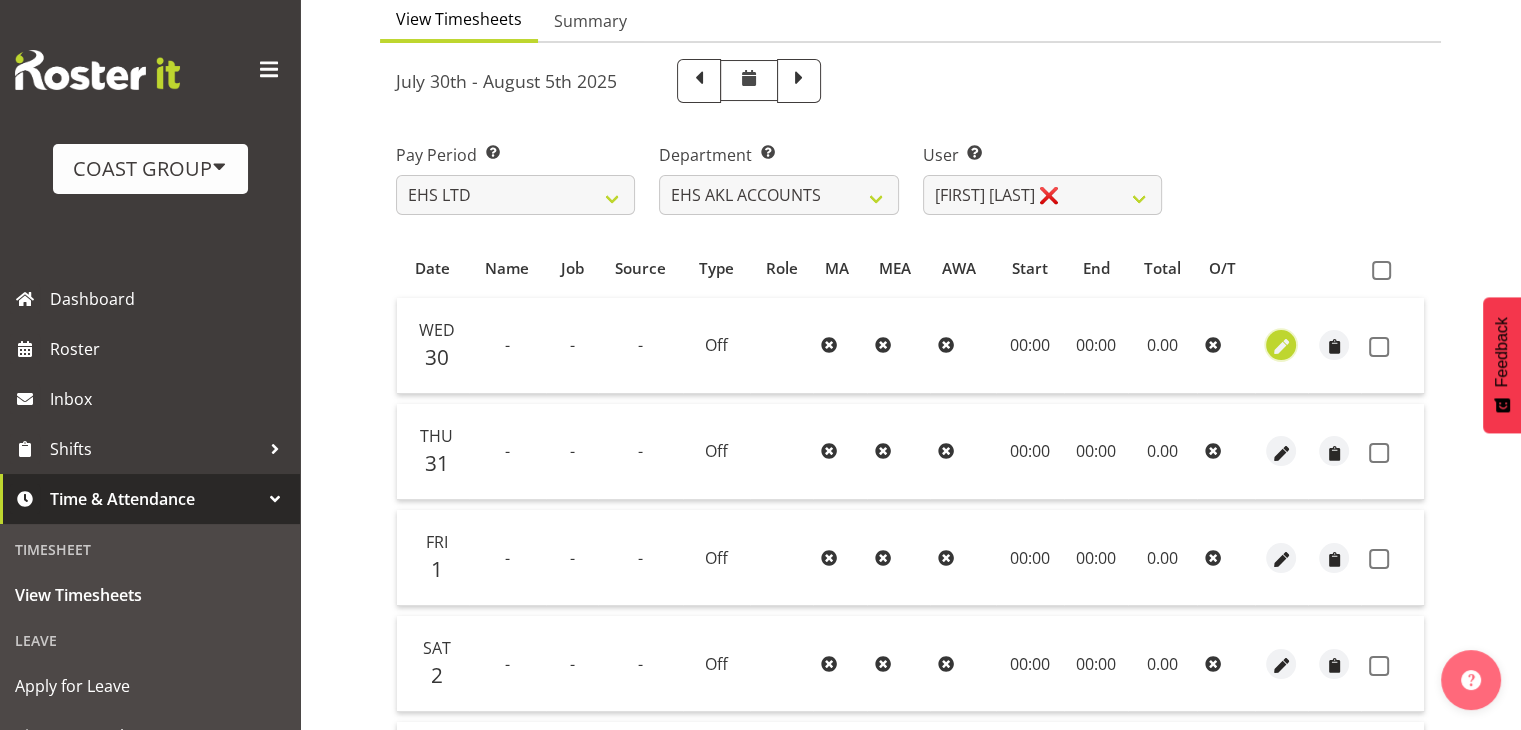 click at bounding box center [1281, 347] 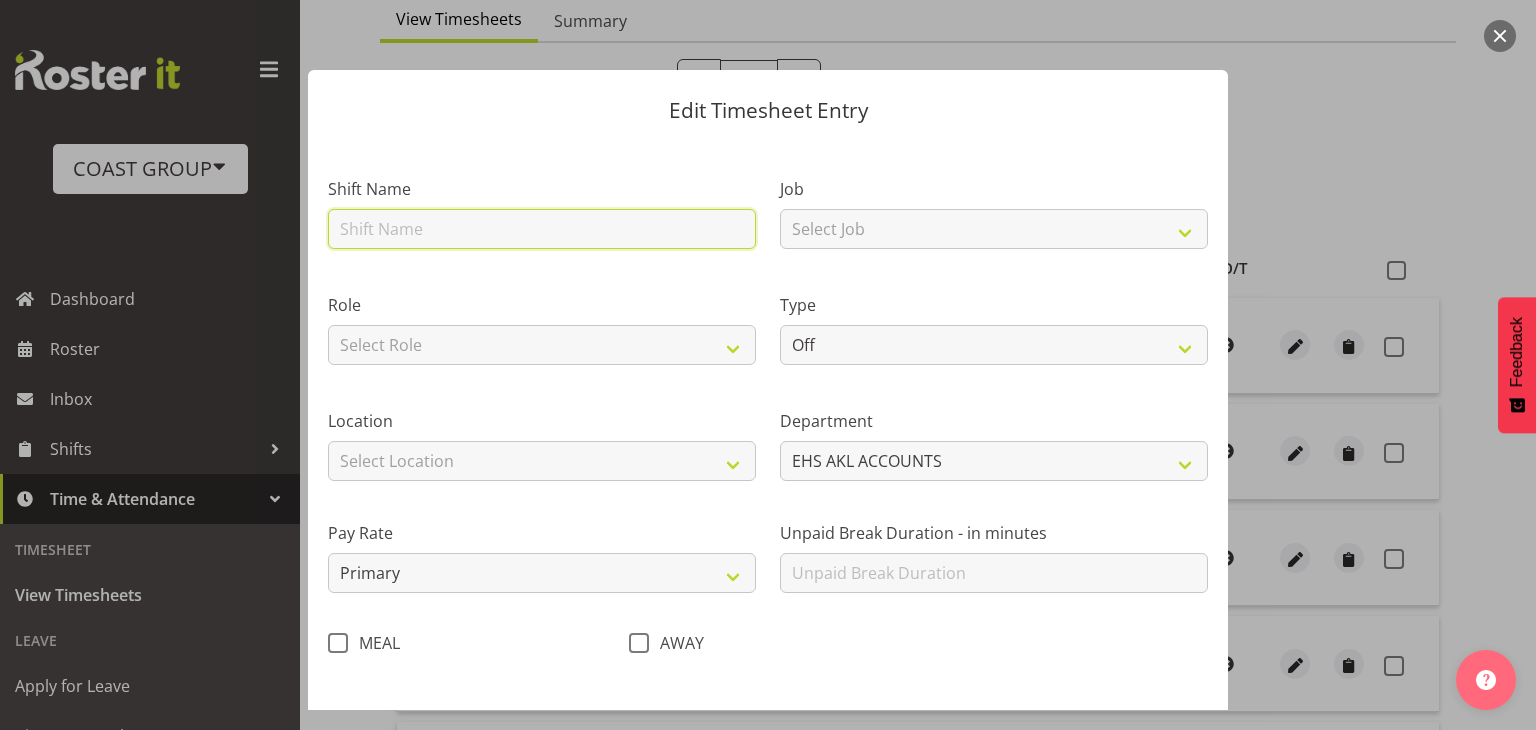 click at bounding box center (542, 229) 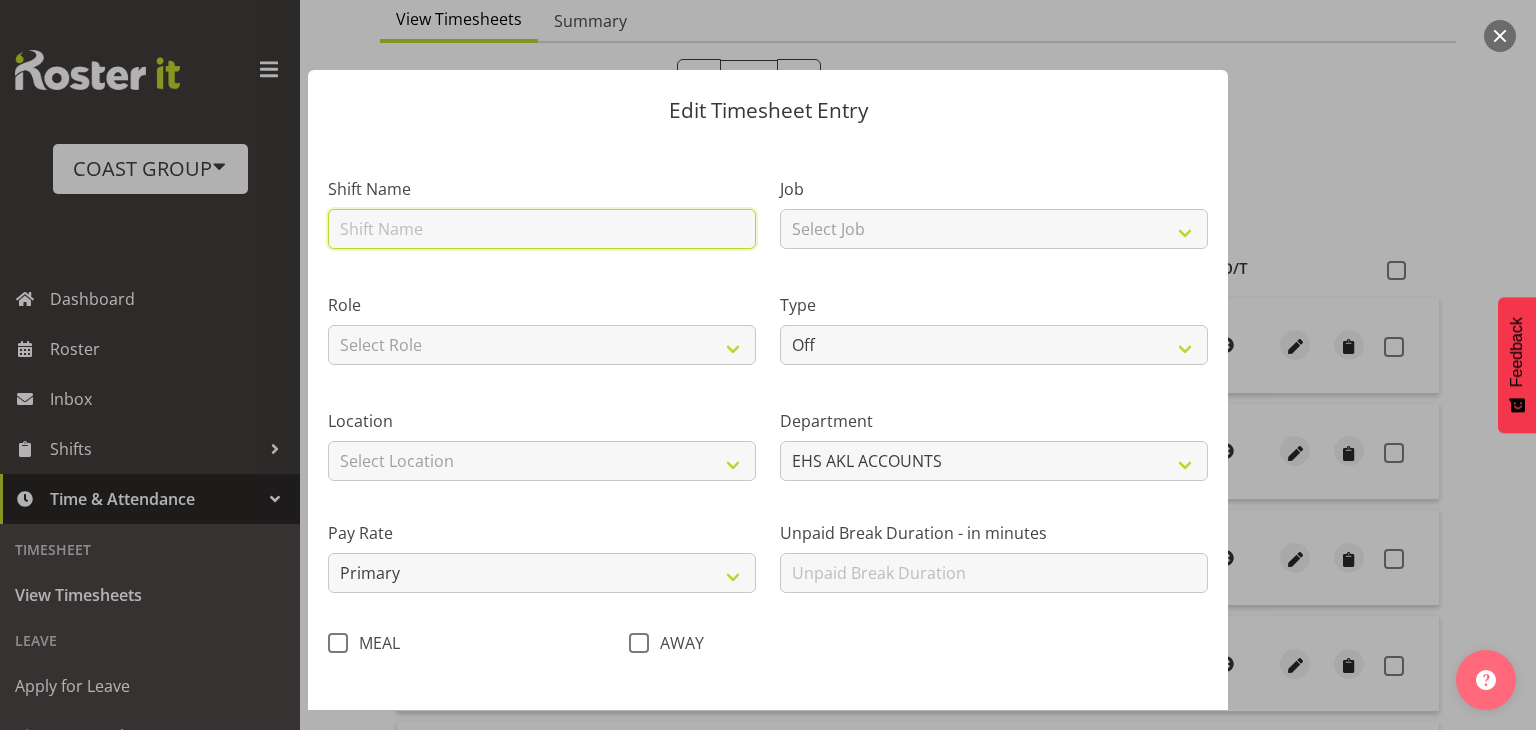 type on "EHS AKL Warehouse/Office" 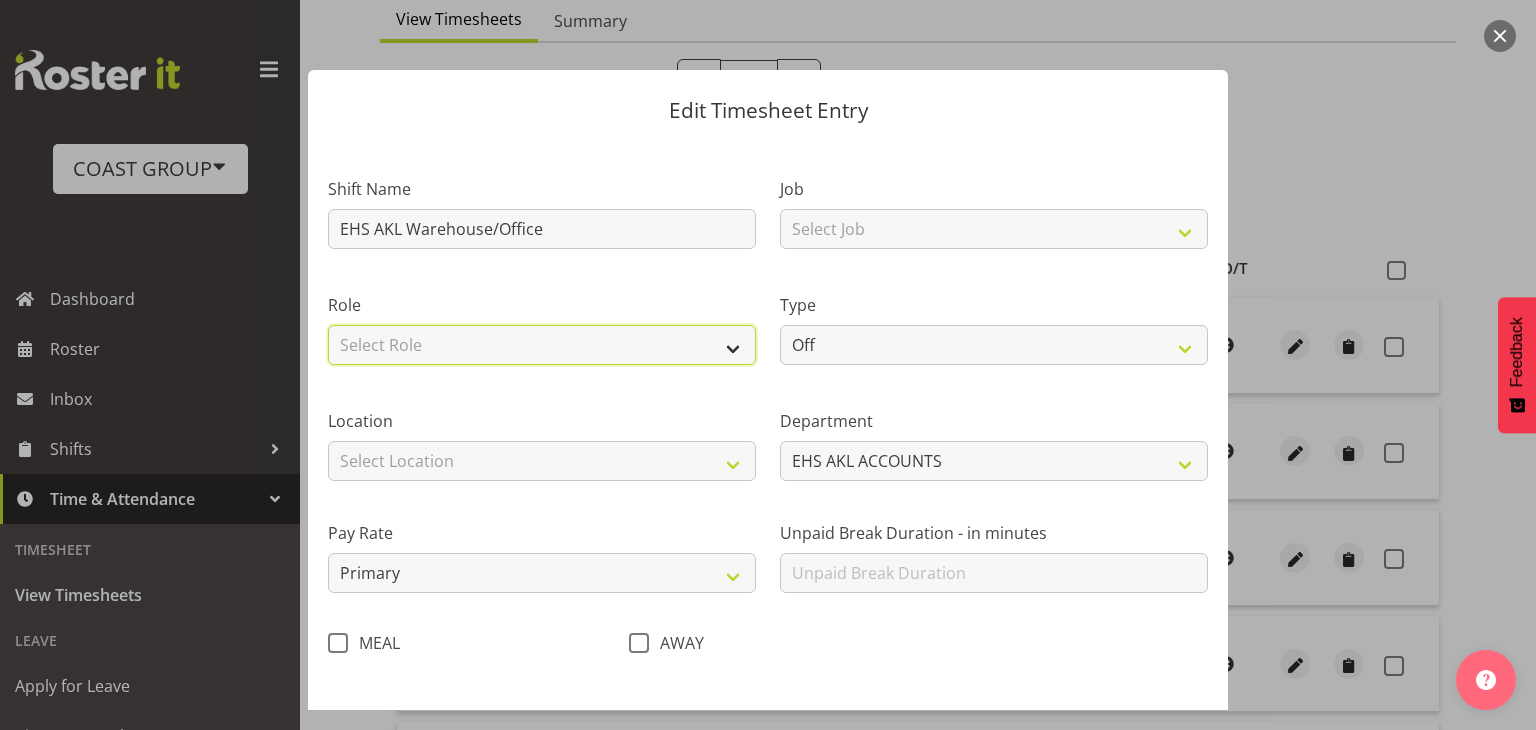 click on "Select Role  ACCOUNTS" at bounding box center [542, 345] 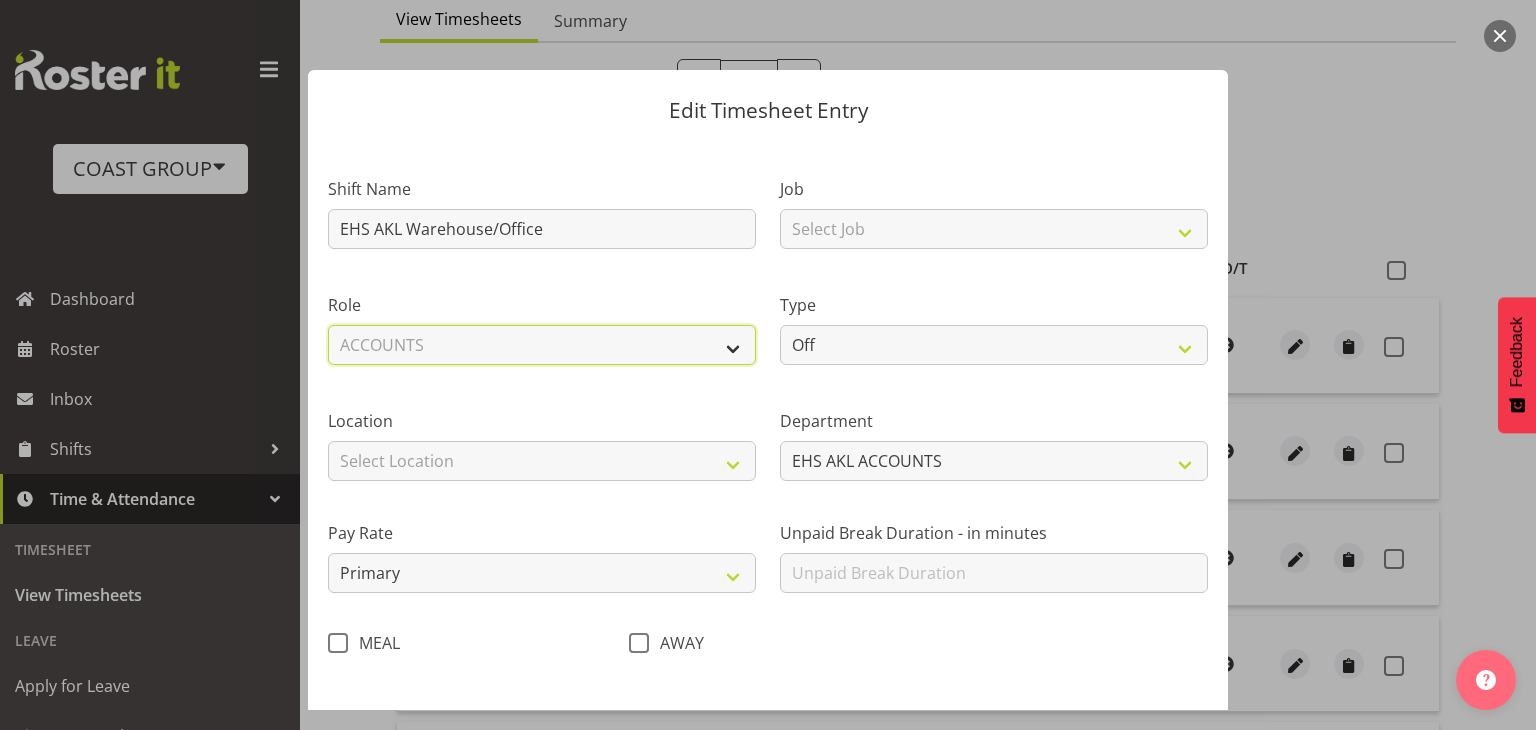 click on "Select Role  ACCOUNTS" at bounding box center [542, 345] 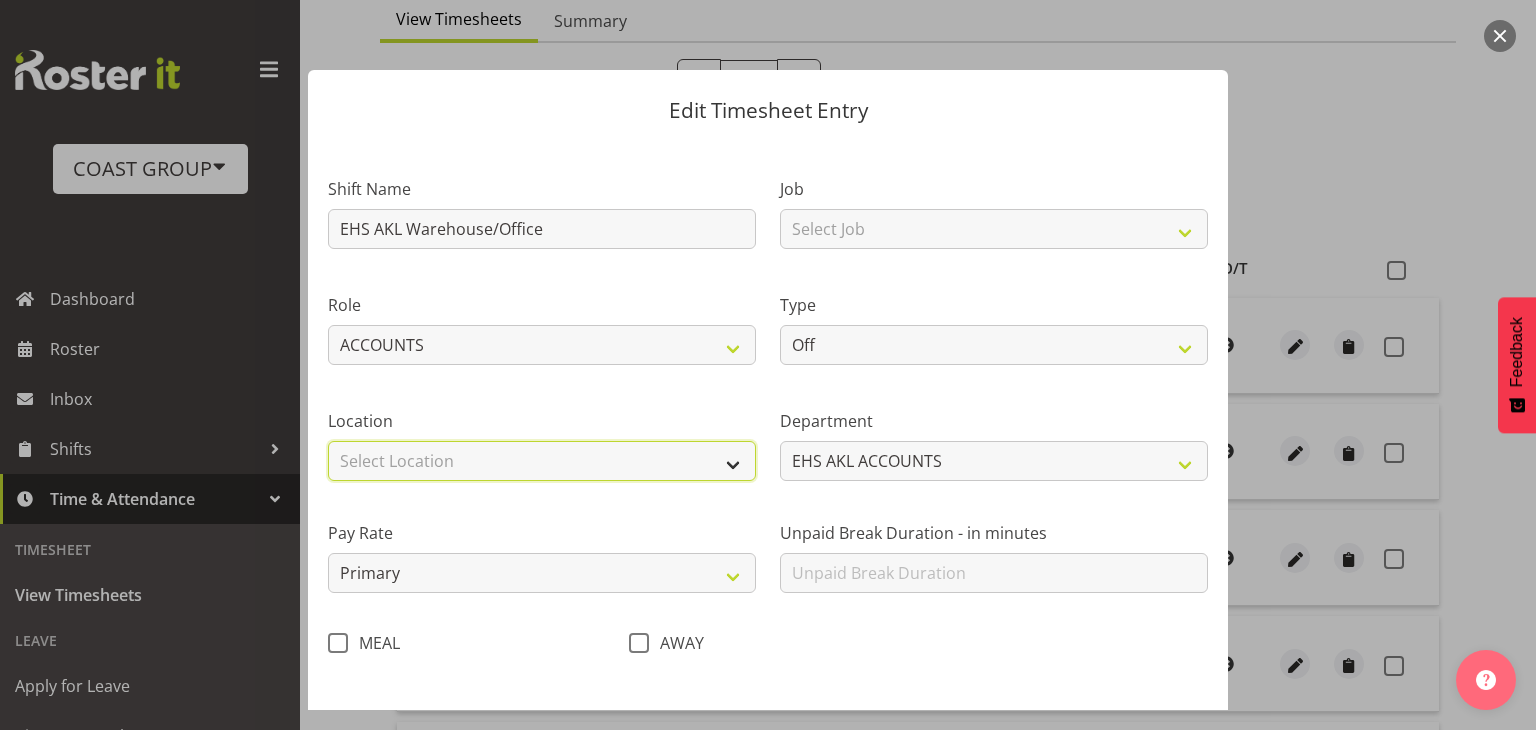click on "Select Location  CARLTON EVENTS Carlton Hamilton Carlton Wellington DW CHC DW DIANNA DW WLG EHS CHC EHS HLZ EHS RYMER EHS WLG GRS SLP SLP CHC SLP HLZ SLP SHOWGROUNDS SLP WLG" at bounding box center (542, 461) 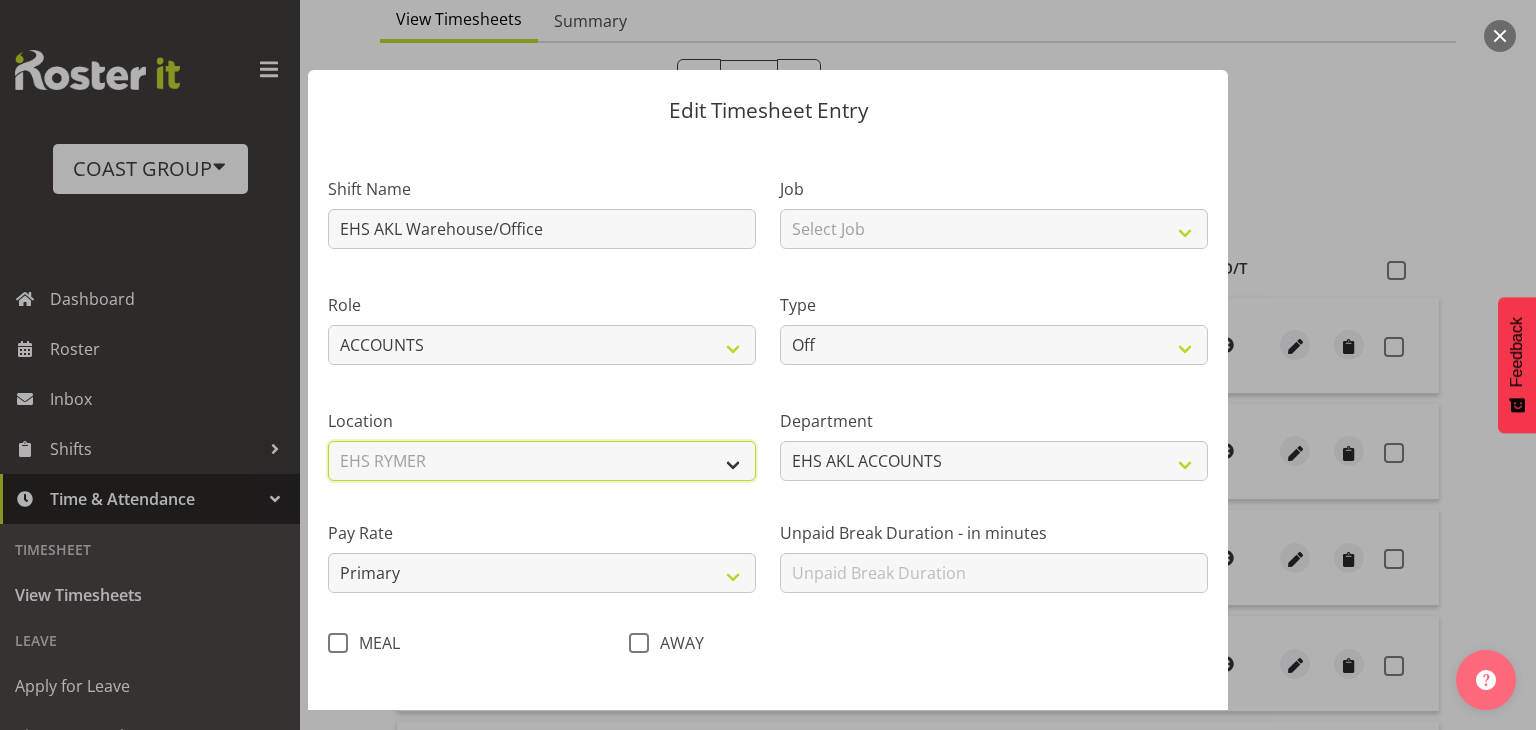 click on "Select Location  CARLTON EVENTS Carlton Hamilton Carlton Wellington DW CHC DW DIANNA DW WLG EHS CHC EHS HLZ EHS RYMER EHS WLG GRS SLP SLP CHC SLP HLZ SLP SHOWGROUNDS SLP WLG" at bounding box center (542, 461) 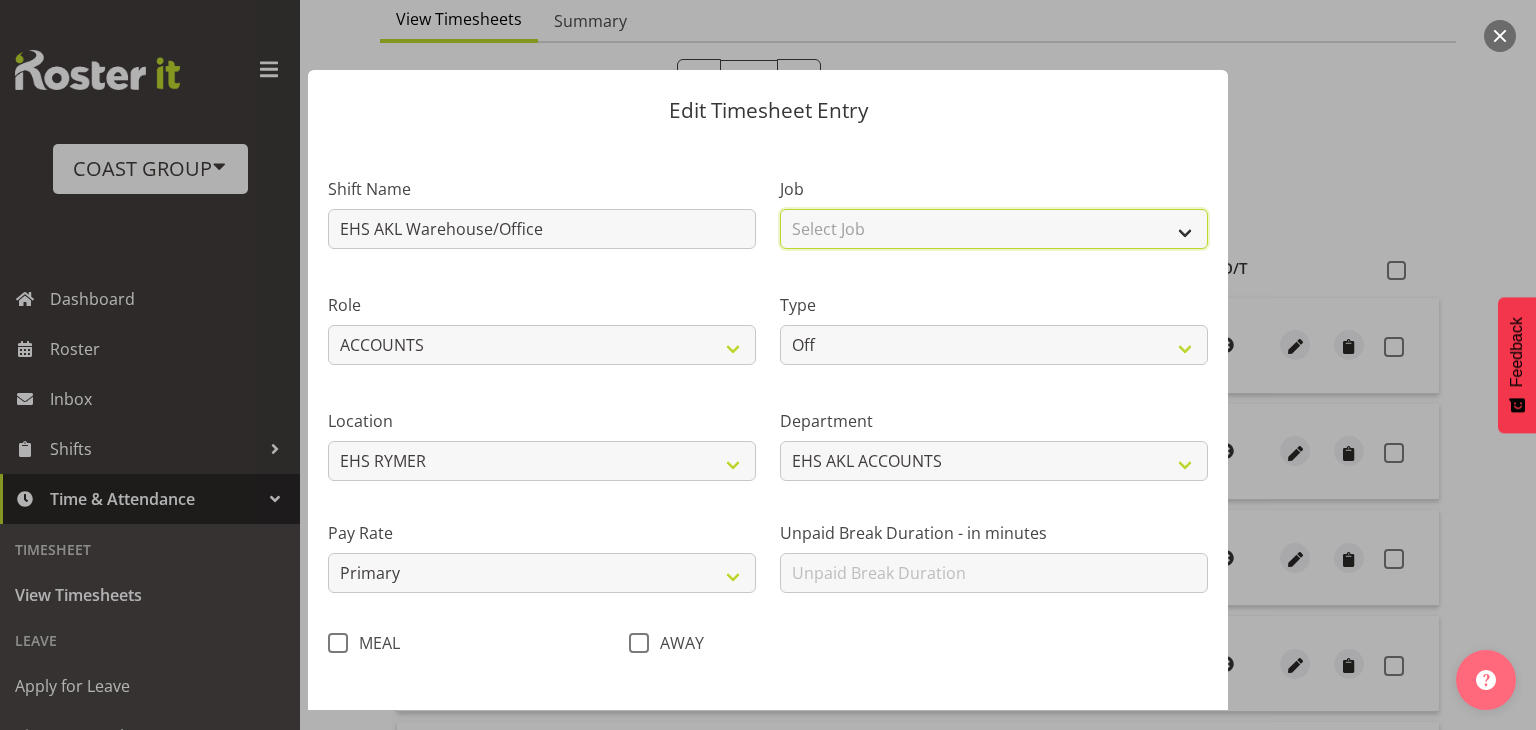click on "Select Job  1 Carlton Events 1 Carlton Hamilton 1 Carlton Wellington 1 EHS WAREHOUSE/OFFICE 1 GRS 1 SLP Production 1 SLP Tradeshows 12507000 - AKL Casual Jul 2025 1250700R - July Casual C&R 2025 12507010 - NASDAP Conference 2025 12507030 - Auckland Food Show 2025 12507050 - CDES Internship & Graduate Expo 2025 12507100 - NZCB Education Day 2025 12507110 - CCNZ 2025 1250711A - CCNZ25-Accordant GroupServices 12507120 - NZACA Symposium 2025 12507130 - Risk & Resilience 2025 1250713A - Risk 2025 - Protecht 1250713B - RISK 2025 - Camms 12507140 - Jobs Expo in NZ 2025 12507150 - Crane 2025 1250715A - Crane 2025 - UAA 12507160 - BestStart conference 25 12507170 - UoA - T-Tech 2025 12507180 - Banks Art Exhibition 25 12507190 - GSA 2025 12507200 - UoA Clubs Expo Semster 2 2025 12507210 - All Black Tour 2025 - Hamilton 12507220 - All Blacks Stock Purchasing 25 12508000 - AKL Casual Aug 2025 1250800R - August Casual C&R 2025 12508010 - Spring Gift Fair 2025 1250801A - Jty Imports/Exports-SpringGift 12508080 - FANZ 2025" at bounding box center (994, 229) 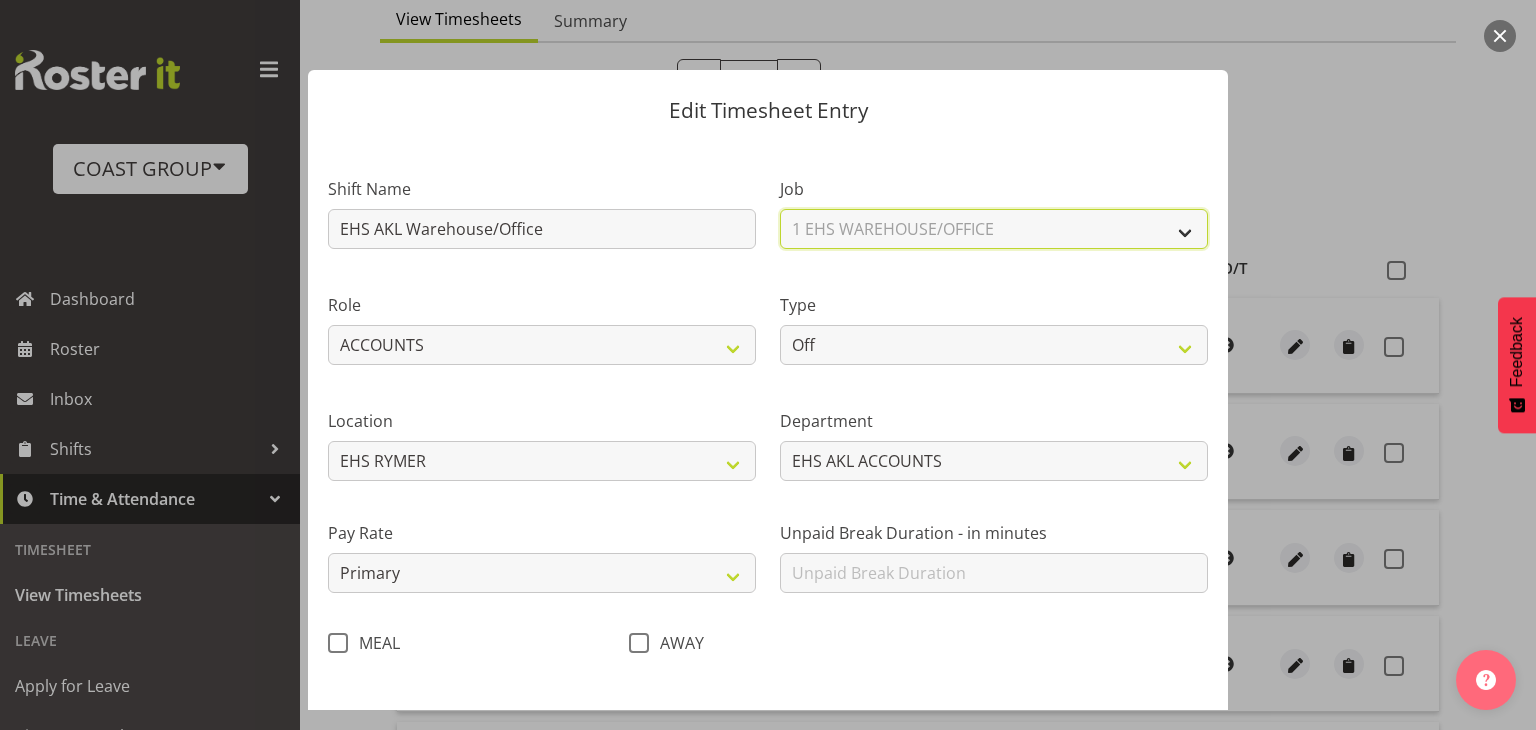 click on "Select Job  1 Carlton Events 1 Carlton Hamilton 1 Carlton Wellington 1 EHS WAREHOUSE/OFFICE 1 GRS 1 SLP Production 1 SLP Tradeshows 12507000 - AKL Casual Jul 2025 1250700R - July Casual C&R 2025 12507010 - NASDAP Conference 2025 12507030 - Auckland Food Show 2025 12507050 - CDES Internship & Graduate Expo 2025 12507100 - NZCB Education Day 2025 12507110 - CCNZ 2025 1250711A - CCNZ25-Accordant GroupServices 12507120 - NZACA Symposium 2025 12507130 - Risk & Resilience 2025 1250713A - Risk 2025 - Protecht 1250713B - RISK 2025 - Camms 12507140 - Jobs Expo in NZ 2025 12507150 - Crane 2025 1250715A - Crane 2025 - UAA 12507160 - BestStart conference 25 12507170 - UoA - T-Tech 2025 12507180 - Banks Art Exhibition 25 12507190 - GSA 2025 12507200 - UoA Clubs Expo Semster 2 2025 12507210 - All Black Tour 2025 - Hamilton 12507220 - All Blacks Stock Purchasing 25 12508000 - AKL Casual Aug 2025 1250800R - August Casual C&R 2025 12508010 - Spring Gift Fair 2025 1250801A - Jty Imports/Exports-SpringGift 12508080 - FANZ 2025" at bounding box center (994, 229) 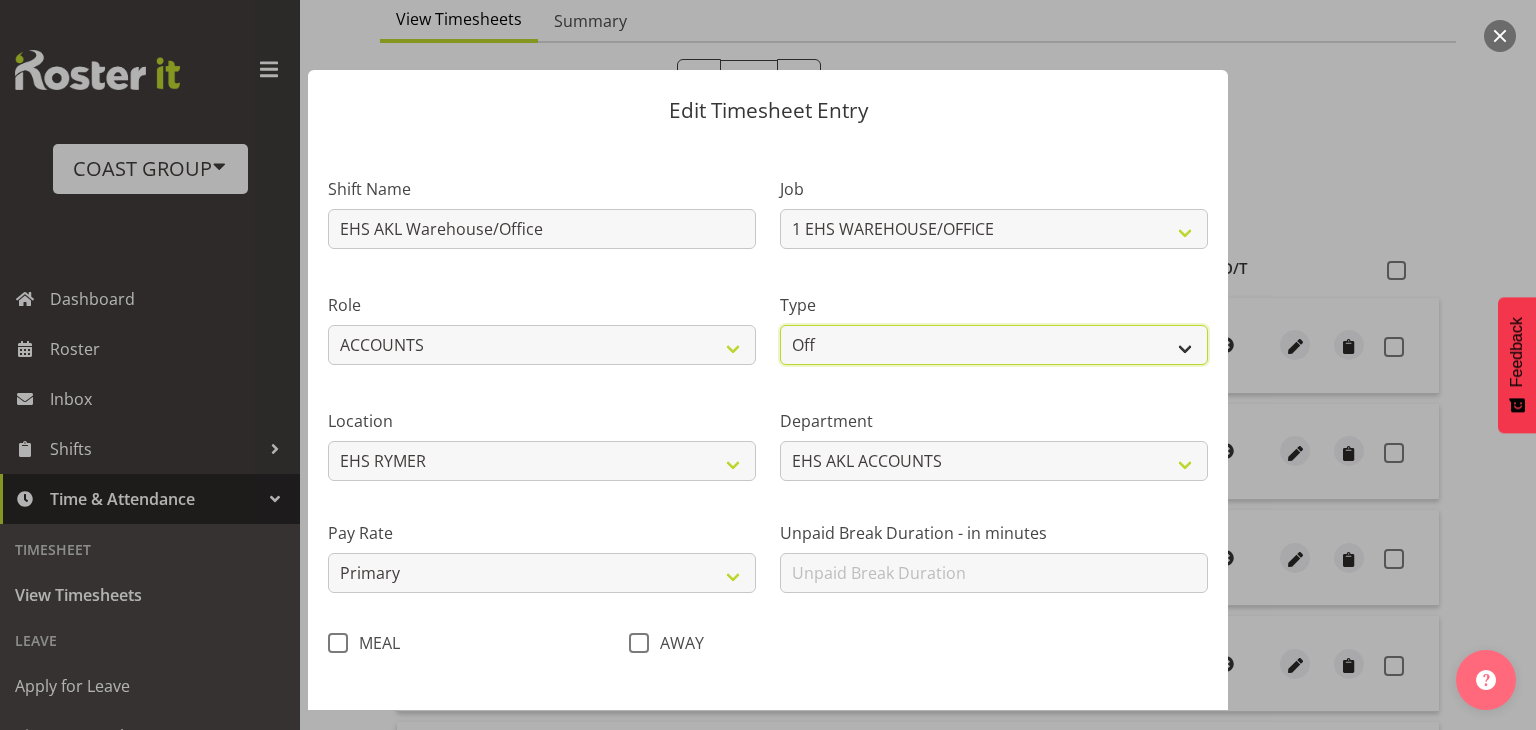 click on "Off   Standard   Public Holiday   Public Holiday (Worked)   Day In Lieu   Annual Leave   Sick Leave   Domestic Violence   Parental   Bereavement Leave   Leave Without Pay   Other Leave" at bounding box center [994, 345] 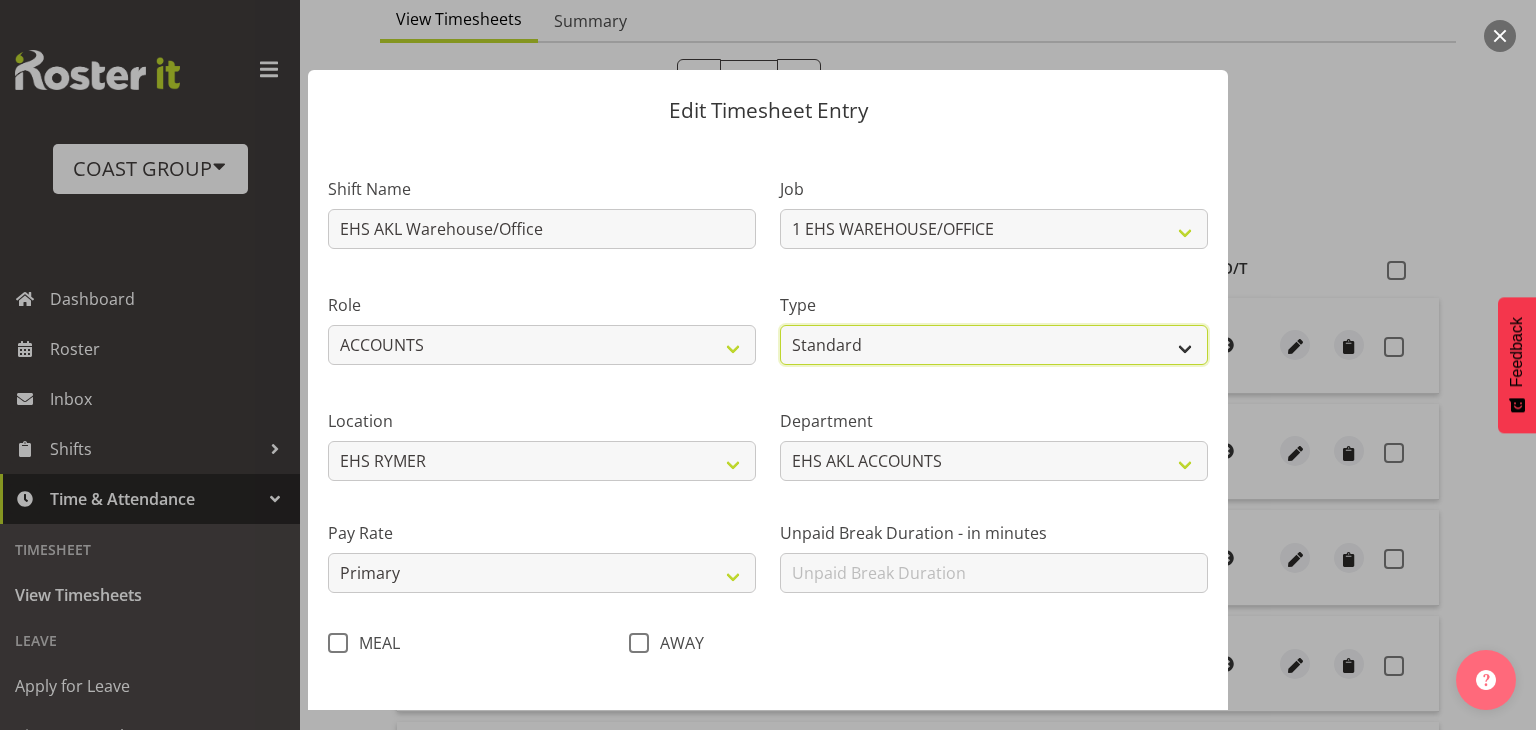 click on "Off   Standard   Public Holiday   Public Holiday (Worked)   Day In Lieu   Annual Leave   Sick Leave   Domestic Violence   Parental   Bereavement Leave   Leave Without Pay   Other Leave" at bounding box center (994, 345) 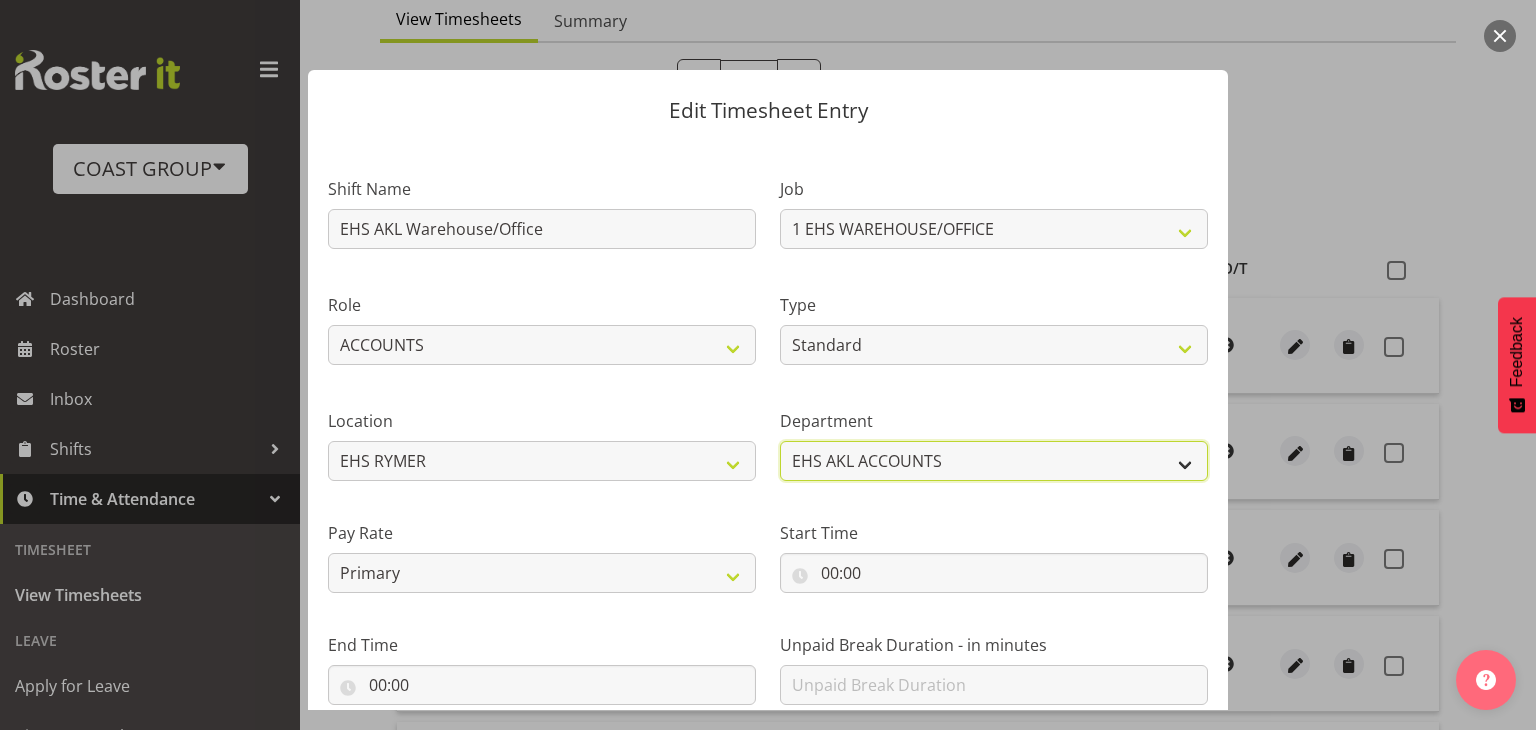 click on "EHS AKL ACCOUNTS DW CHC PRODUCTION DW CHC DESIGN DW CHC DW CHC OFFICE DW CHC SALES DW AKL SALES DW WLG SALES DW WLG EHS AKL CARPET EHS AKL D&B EHS AKL DESIGNER EHS AKL FURNITURE EHS AKL PANEL EHS AKL SALES EHS CHC OPS EHS CHC SALES EHS WLG OPS EHS WLG SALES EHS WLG ACCOUNTS EHS HLZ DW AKL DW AKL PRODUCTION DW AKL ACCOUNTS/OFFICE DW AKL DESIGN DW LINEMARKING DW WLG PRODUCTION GRS CARLTON EVENTS Carlton Hamilton Carlton Wellington" at bounding box center (994, 461) 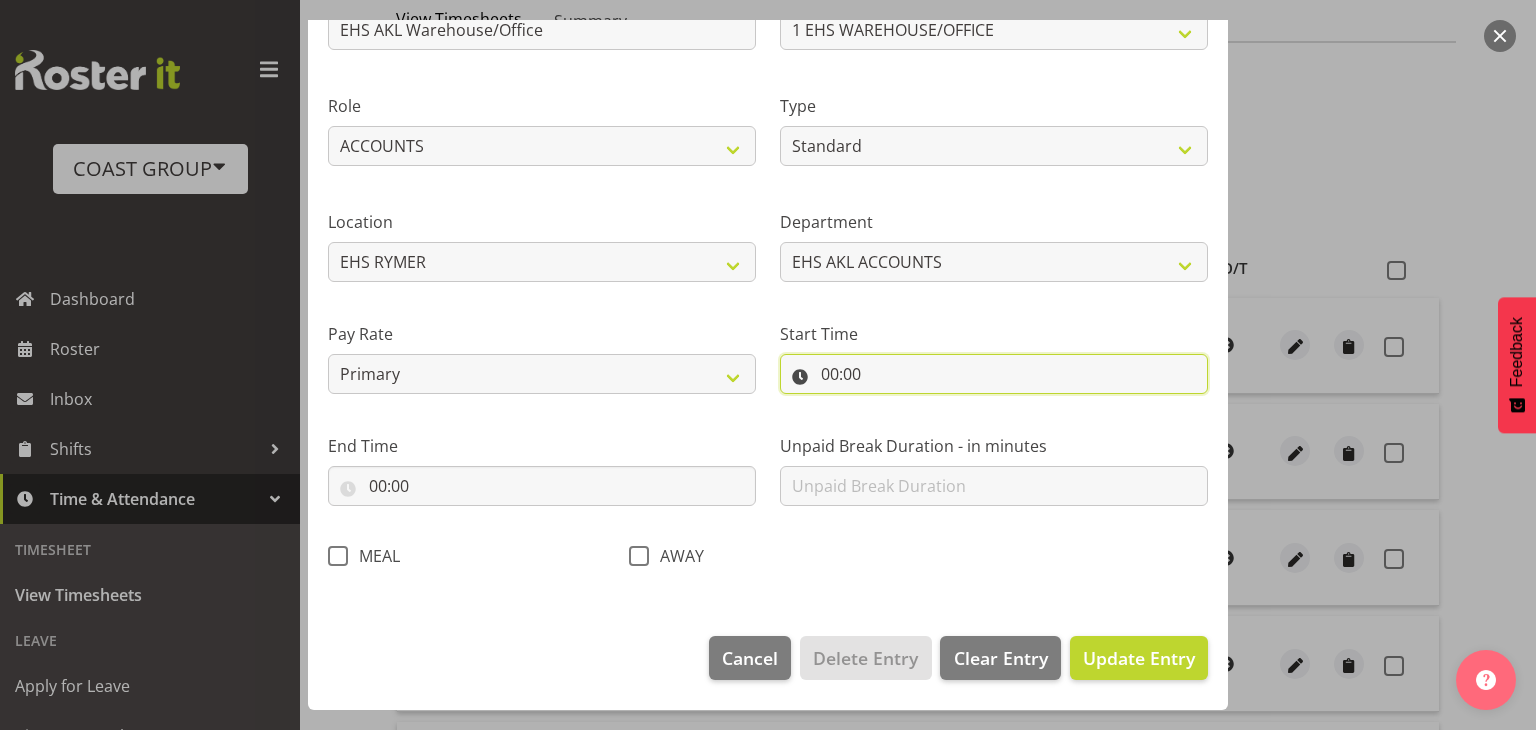 click on "00:00" at bounding box center (994, 374) 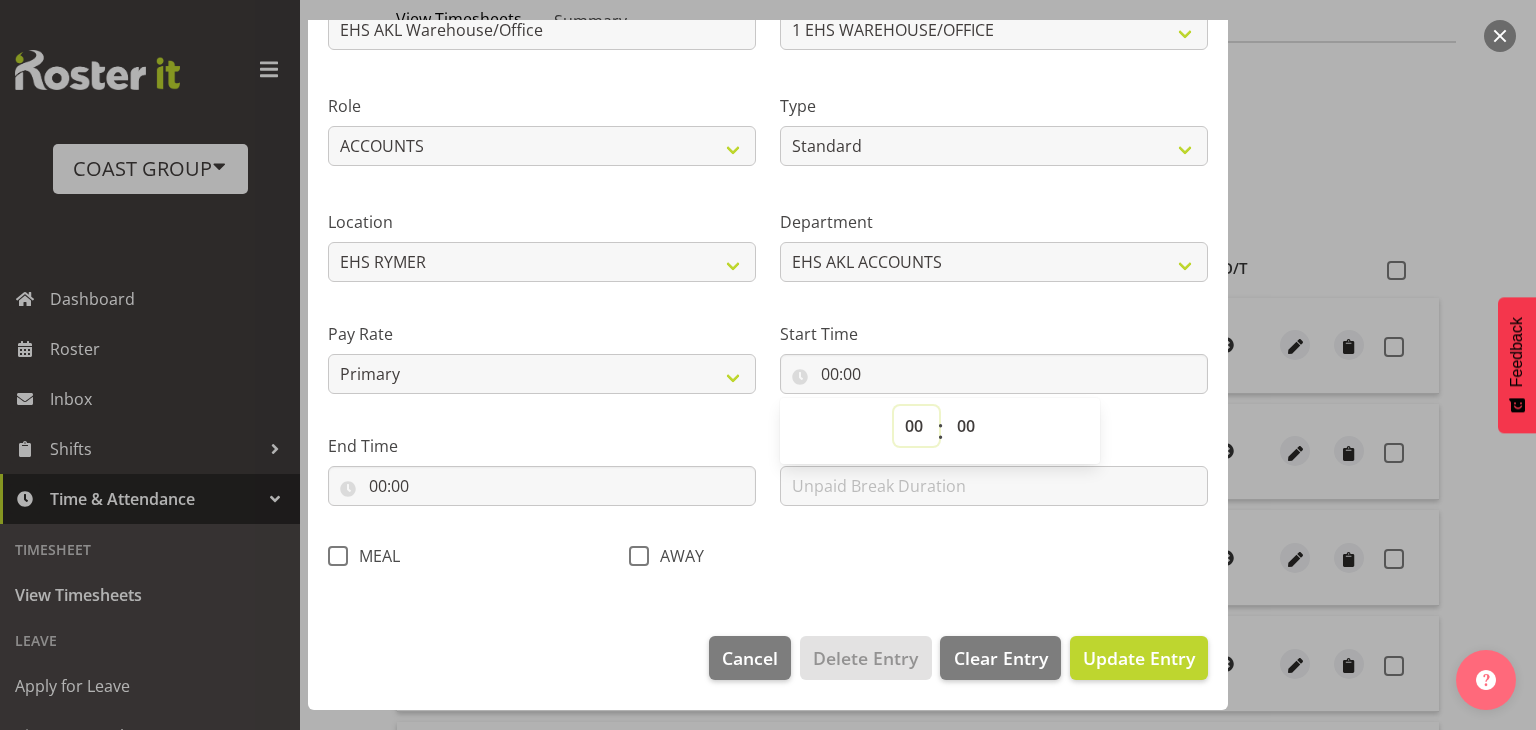 click on "00   01   02   03   04   05   06   07   08   09   10   11   12   13   14   15   16   17   18   19   20   21   22   23" at bounding box center [916, 426] 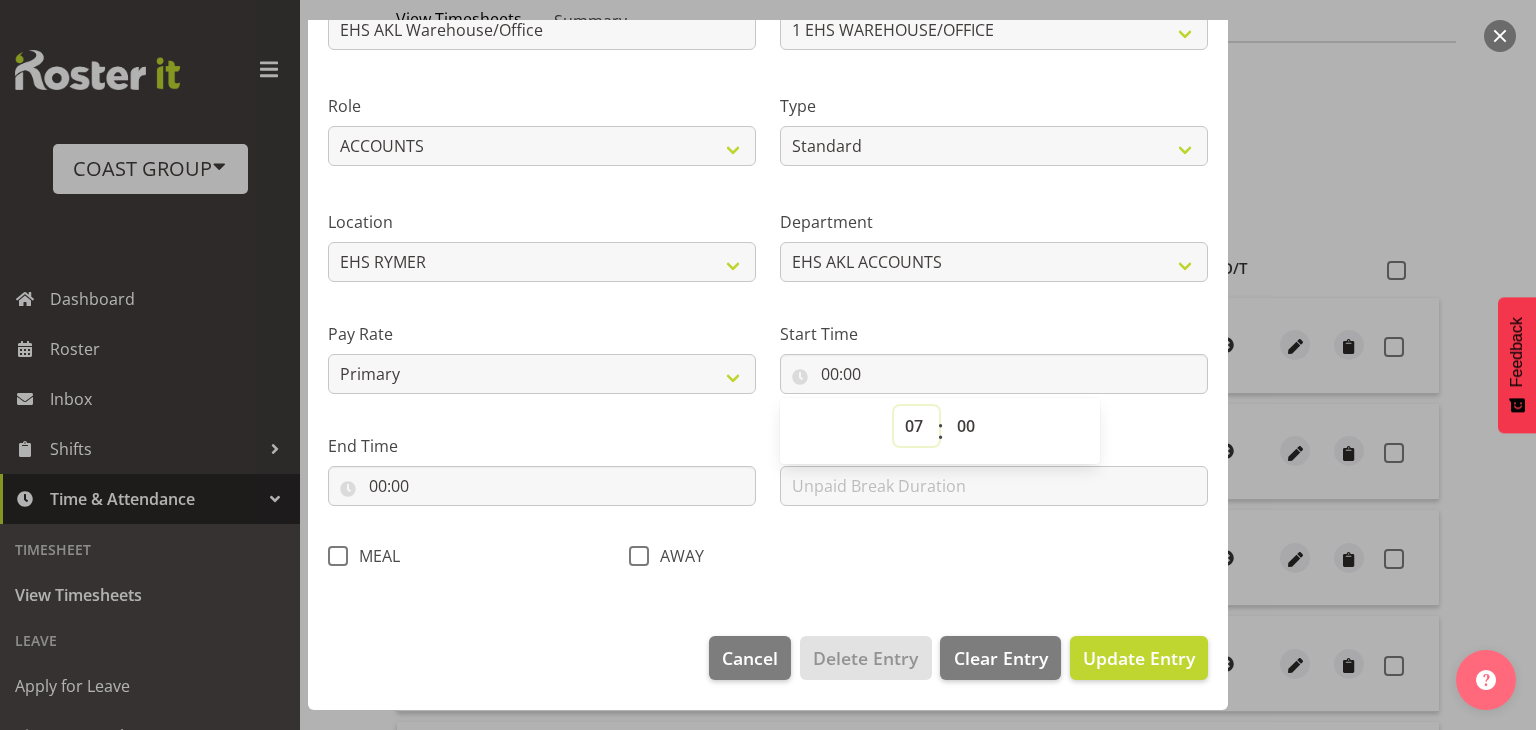 click on "00   01   02   03   04   05   06   07   08   09   10   11   12   13   14   15   16   17   18   19   20   21   22   23" at bounding box center (916, 426) 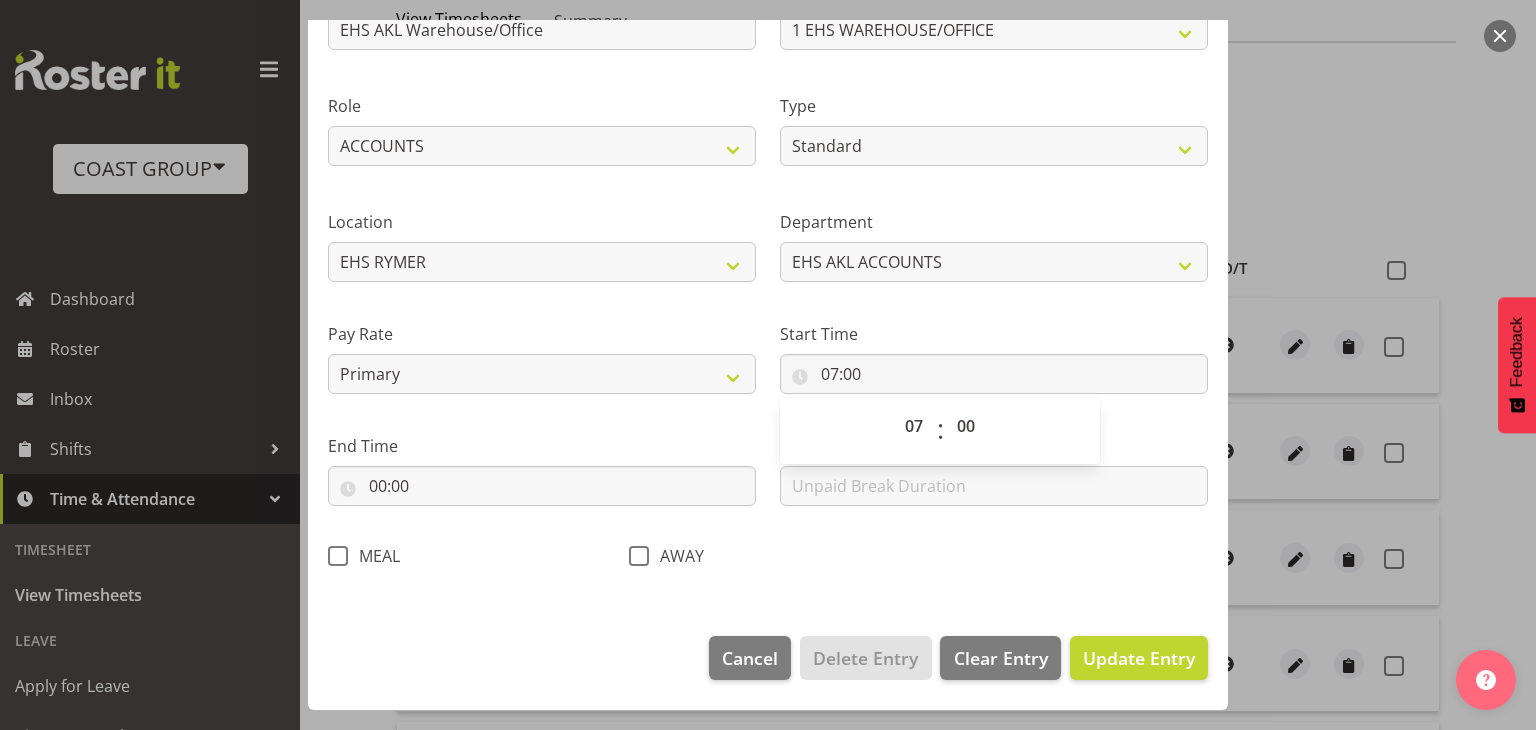 click on "00   01   02   03   04   05   06   07   08   09   10   11   12   13   14   15   16   17   18   19   20   21   22   23  :  00   01   02   03   04   05   06   07   08   09   10   11   12   13   14   15   16   17   18   19   20   21   22   23   24   25   26   27   28   29   30   31   32   33   34   35   36   37   38   39   40   41   42   43   44   45   46   47   48   49   50   51   52   53   54   55   56   57   58   59" at bounding box center (940, 431) 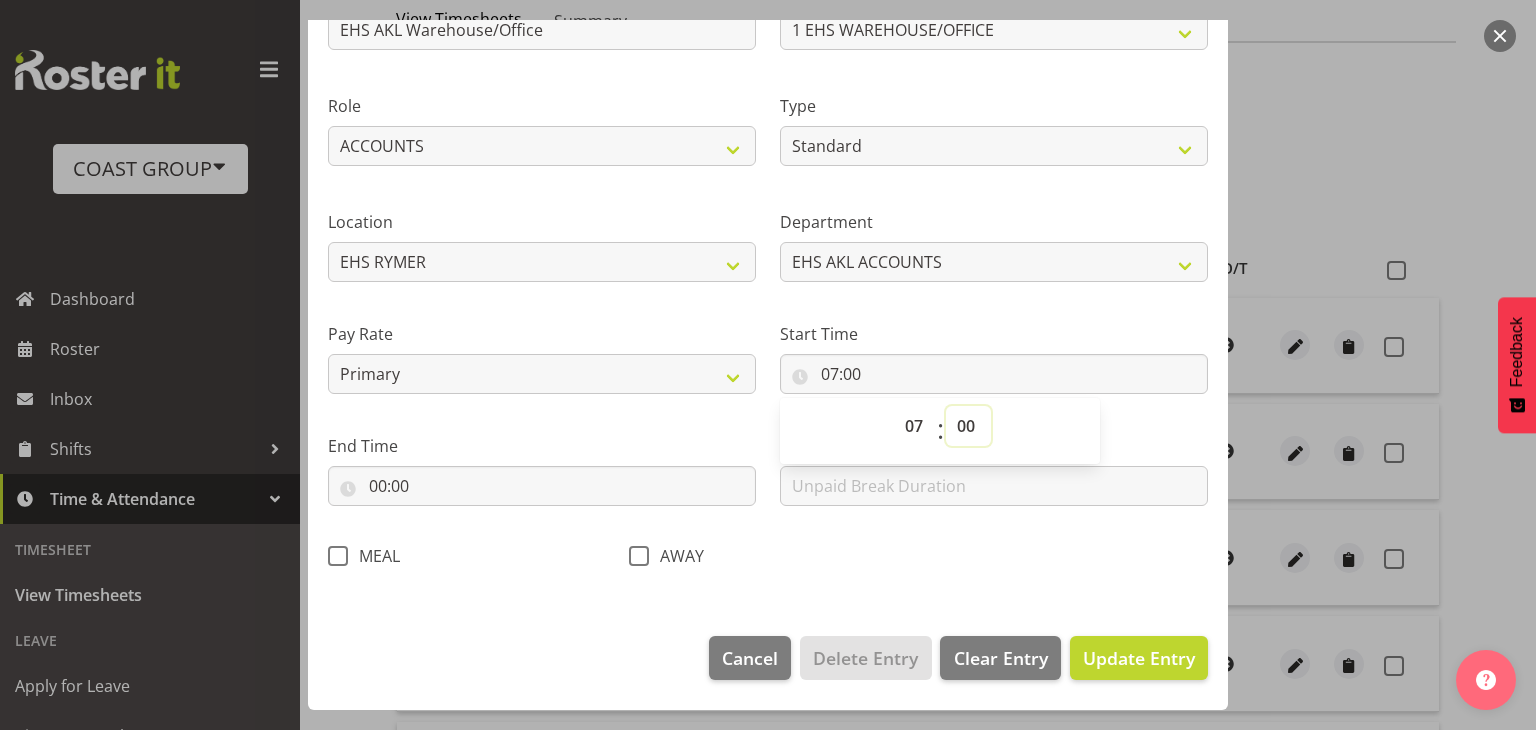 click on "00   01   02   03   04   05   06   07   08   09   10   11   12   13   14   15   16   17   18   19   20   21   22   23   24   25   26   27   28   29   30   31   32   33   34   35   36   37   38   39   40   41   42   43   44   45   46   47   48   49   50   51   52   53   54   55   56   57   58   59" at bounding box center (968, 426) 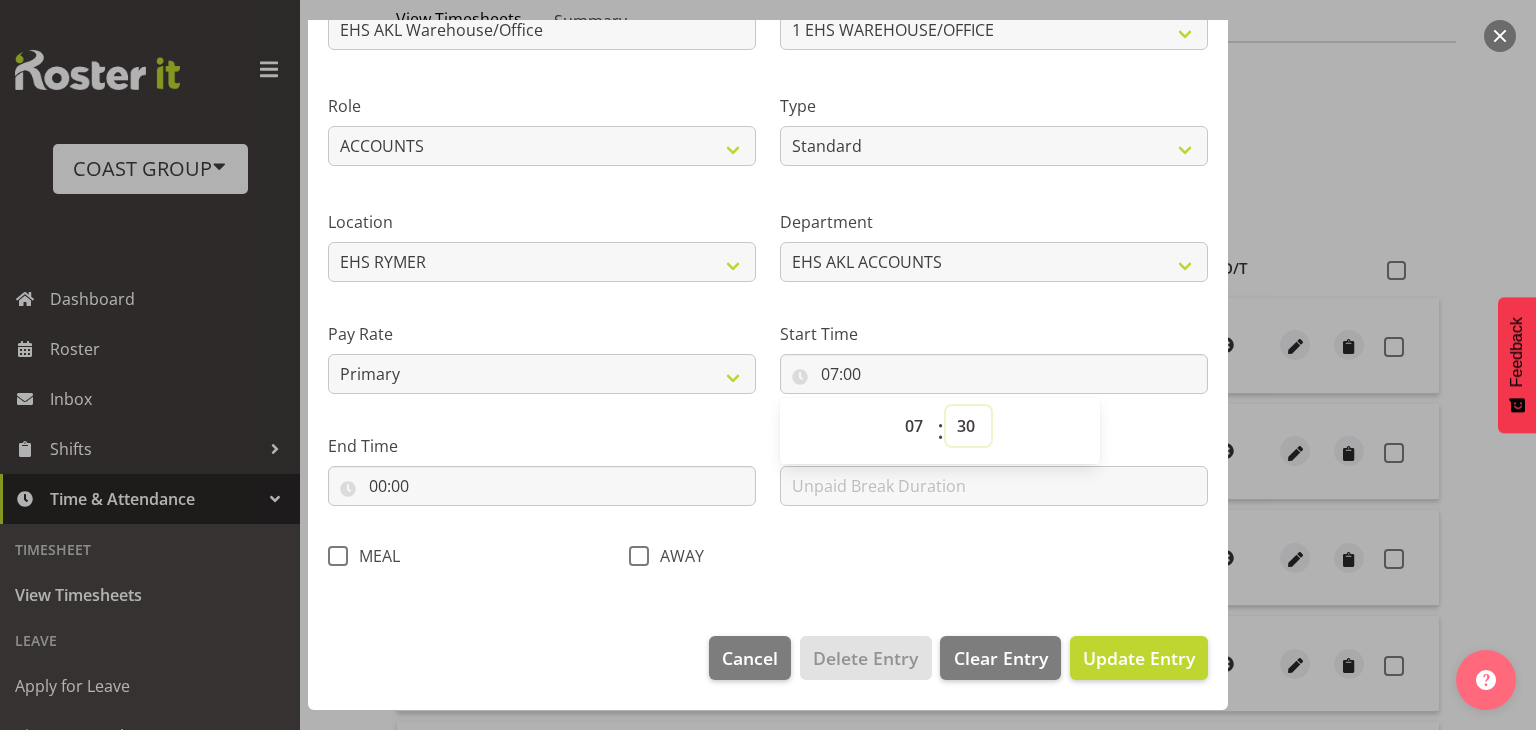 click on "00   01   02   03   04   05   06   07   08   09   10   11   12   13   14   15   16   17   18   19   20   21   22   23   24   25   26   27   28   29   30   31   32   33   34   35   36   37   38   39   40   41   42   43   44   45   46   47   48   49   50   51   52   53   54   55   56   57   58   59" at bounding box center (968, 426) 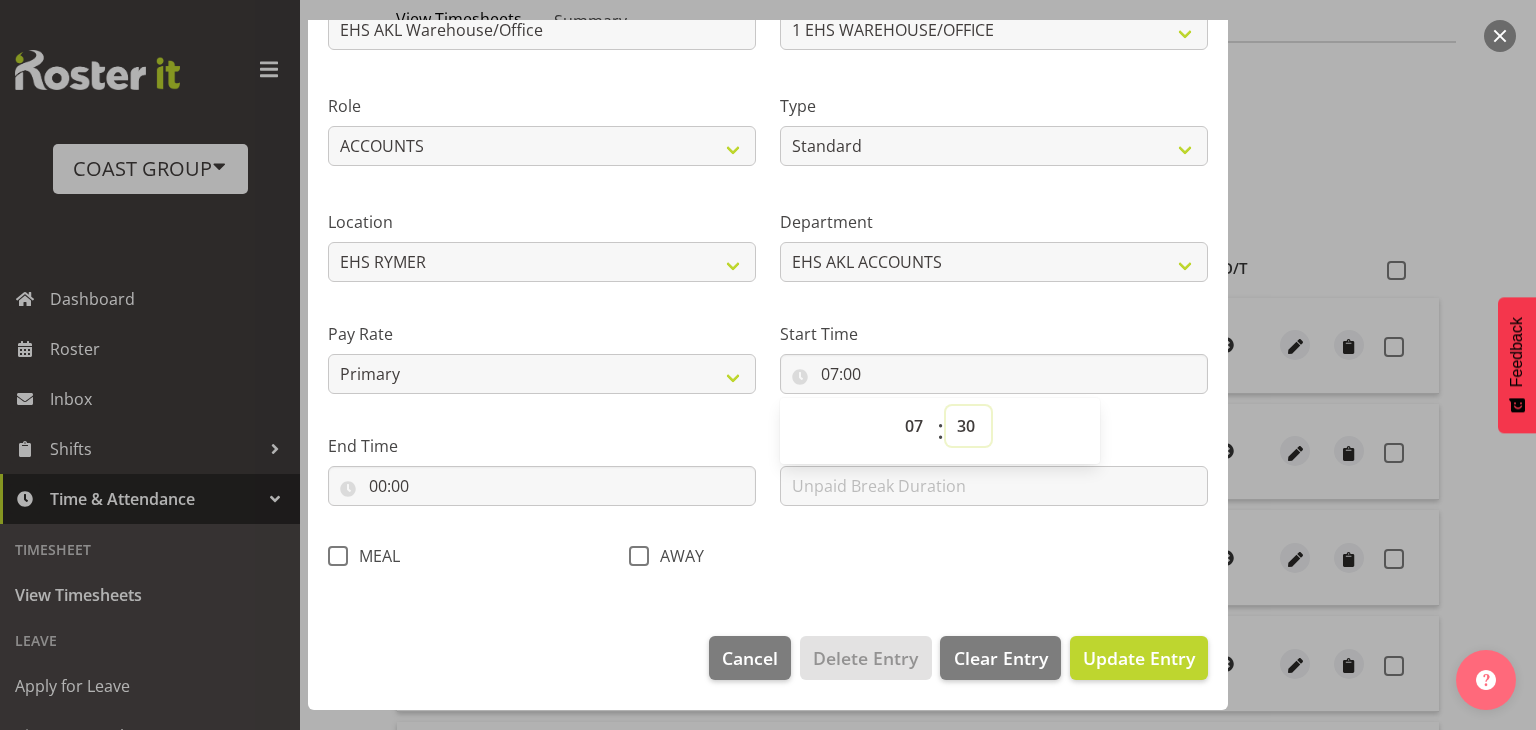 type on "07:30" 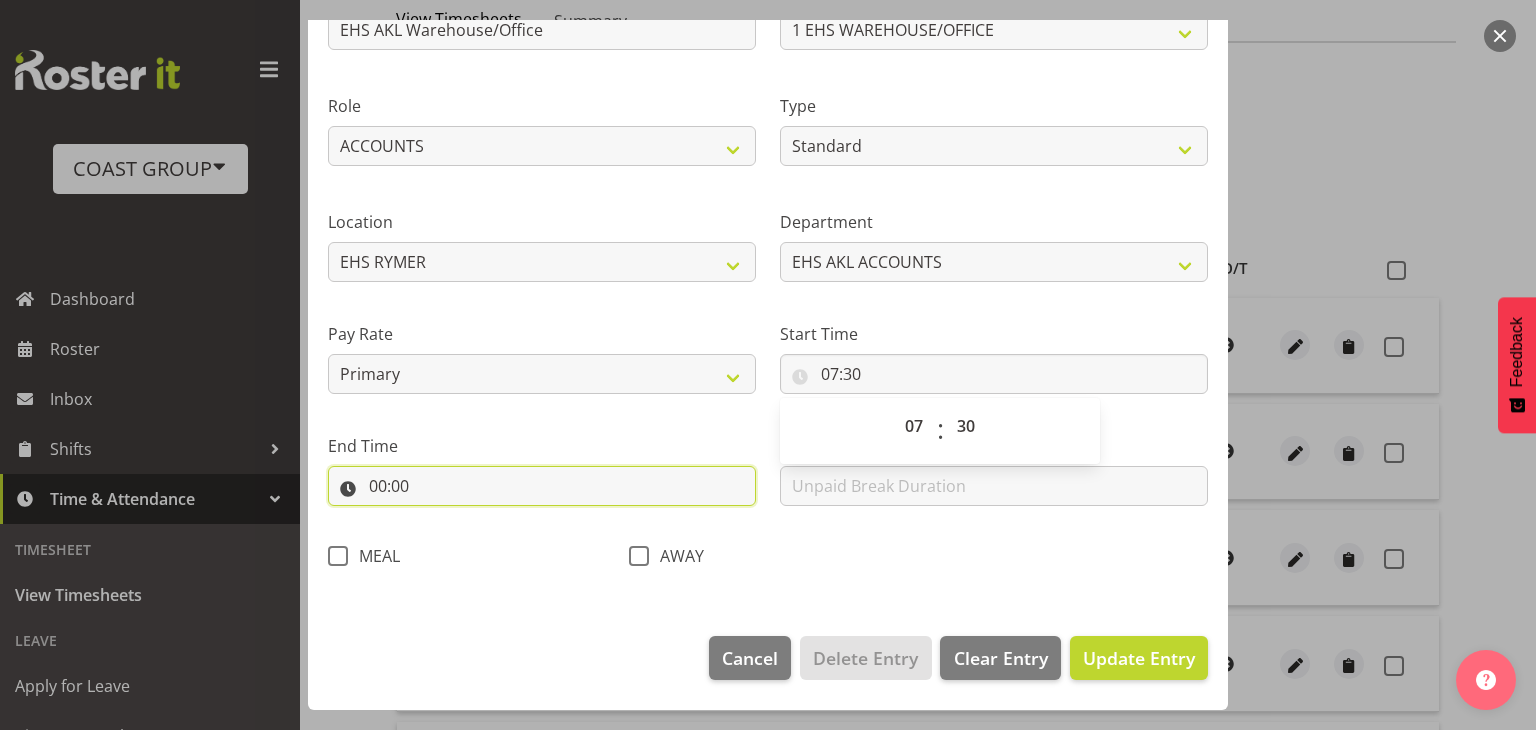 click on "00:00" at bounding box center [542, 486] 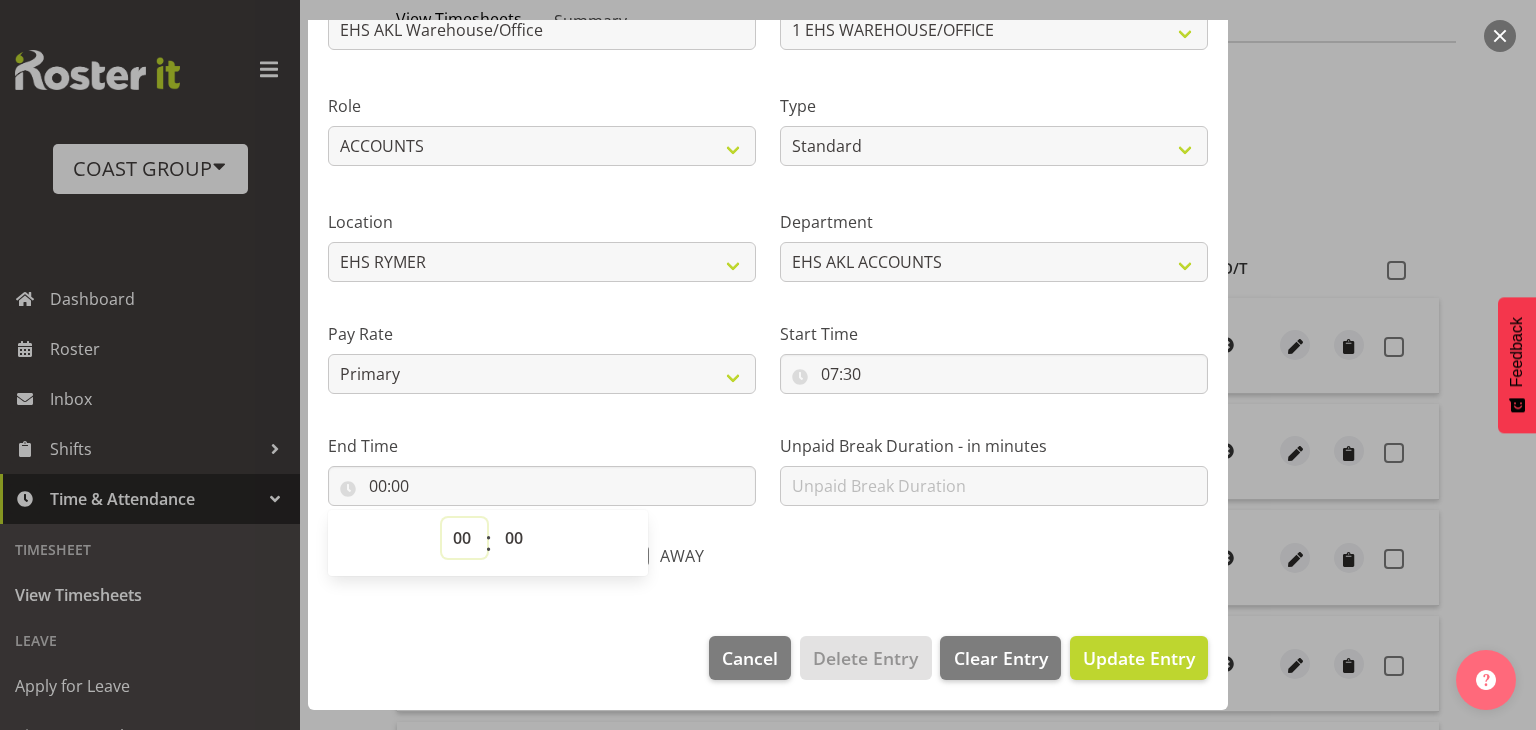 click on "00   01   02   03   04   05   06   07   08   09   10   11   12   13   14   15   16   17   18   19   20   21   22   23" at bounding box center (464, 538) 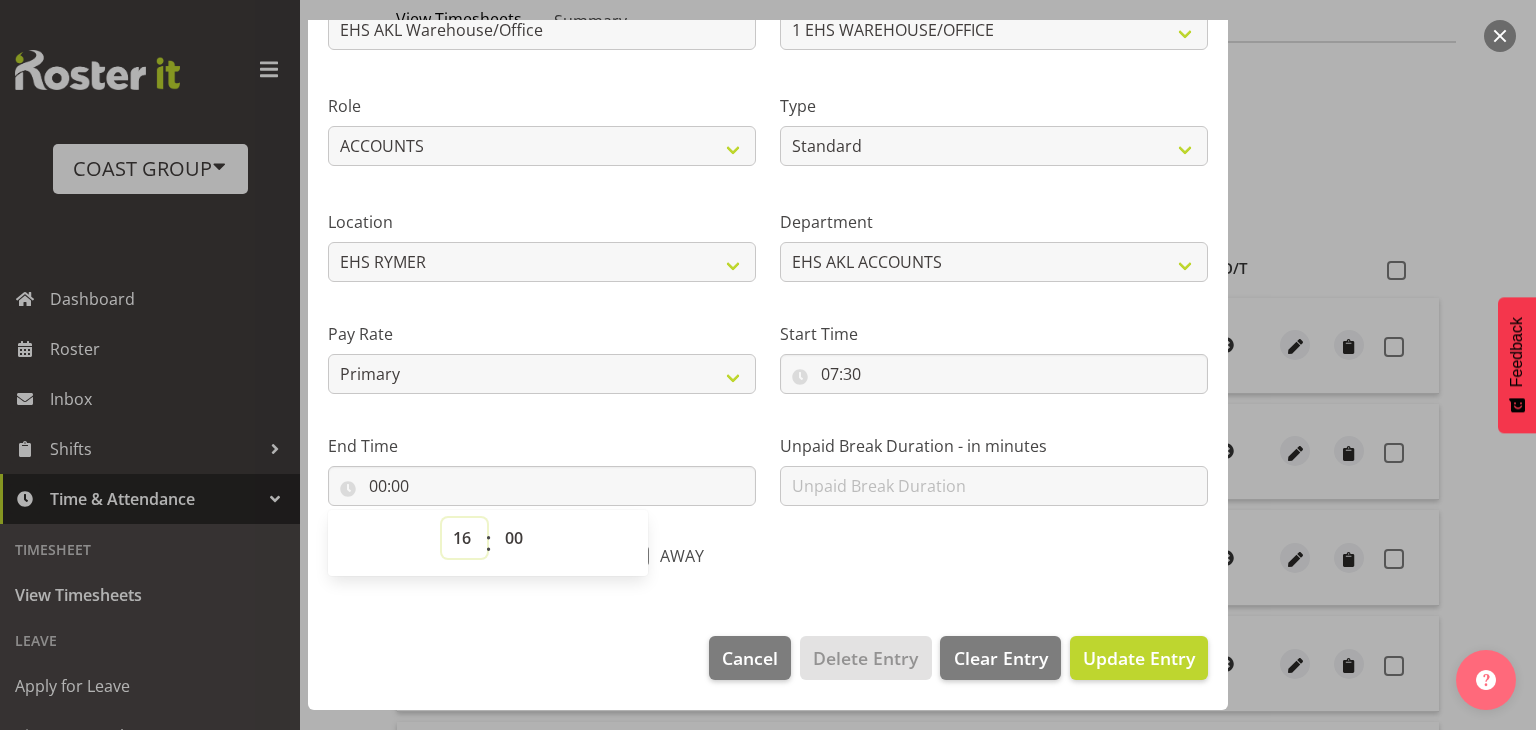 click on "00   01   02   03   04   05   06   07   08   09   10   11   12   13   14   15   16   17   18   19   20   21   22   23" at bounding box center [464, 538] 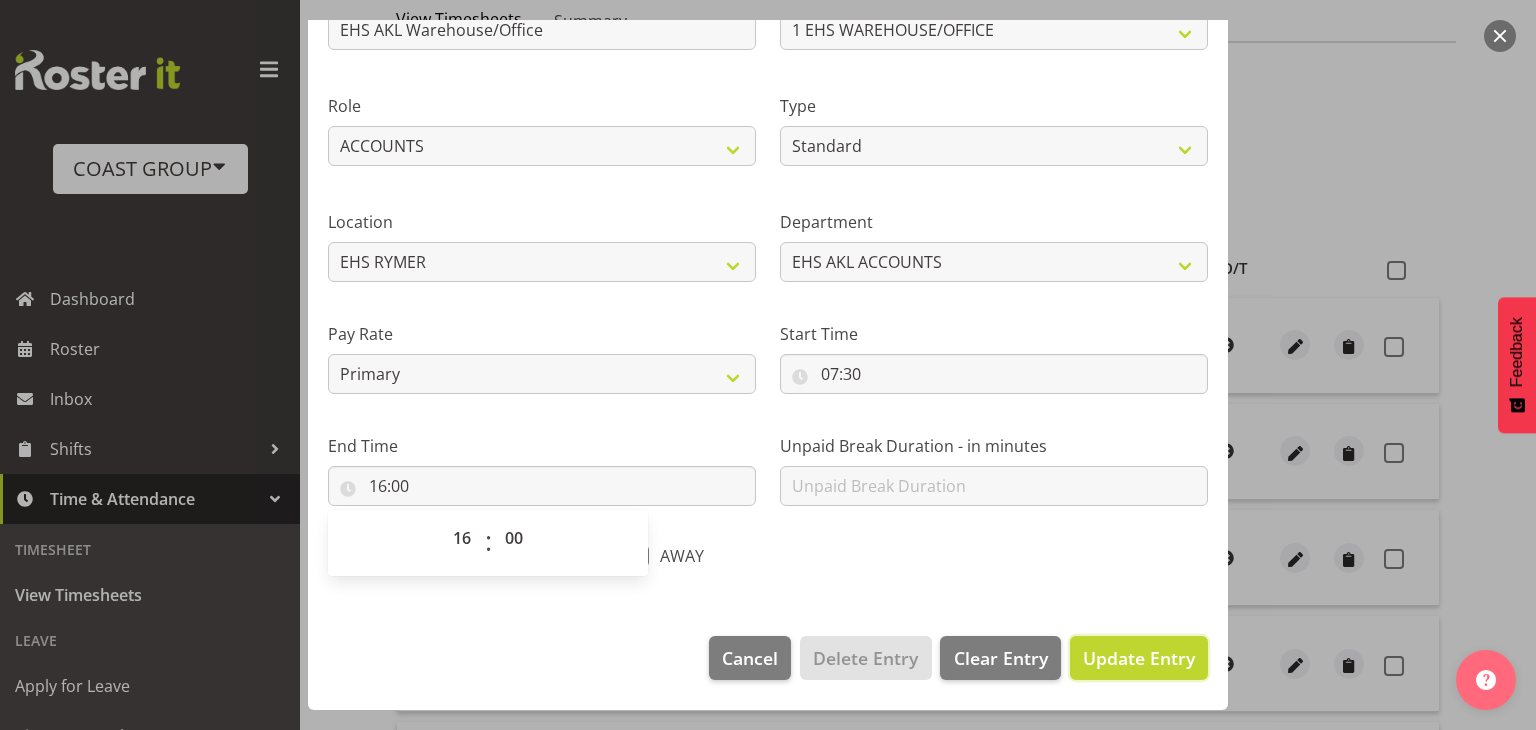 click on "Update Entry" at bounding box center (1139, 658) 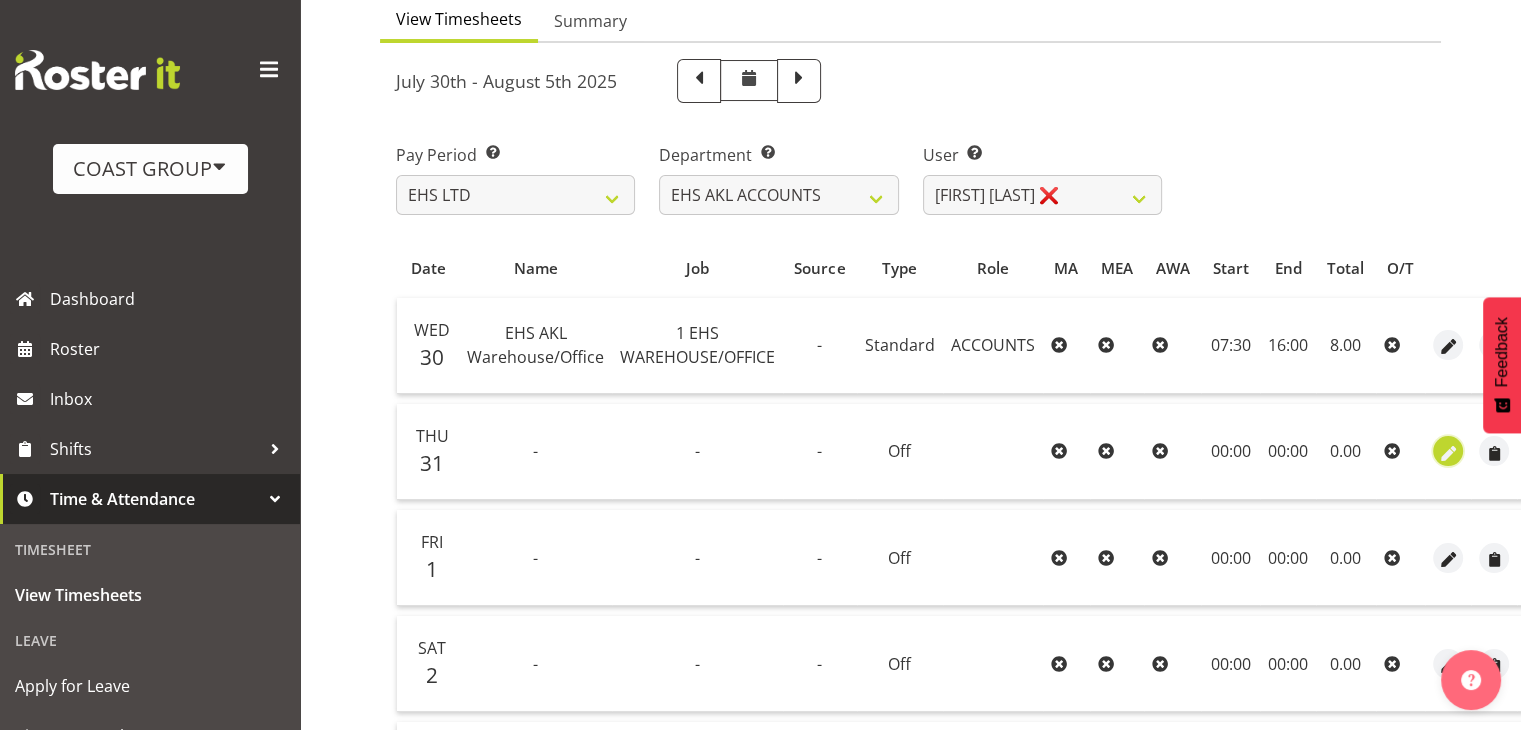 click at bounding box center [1448, 453] 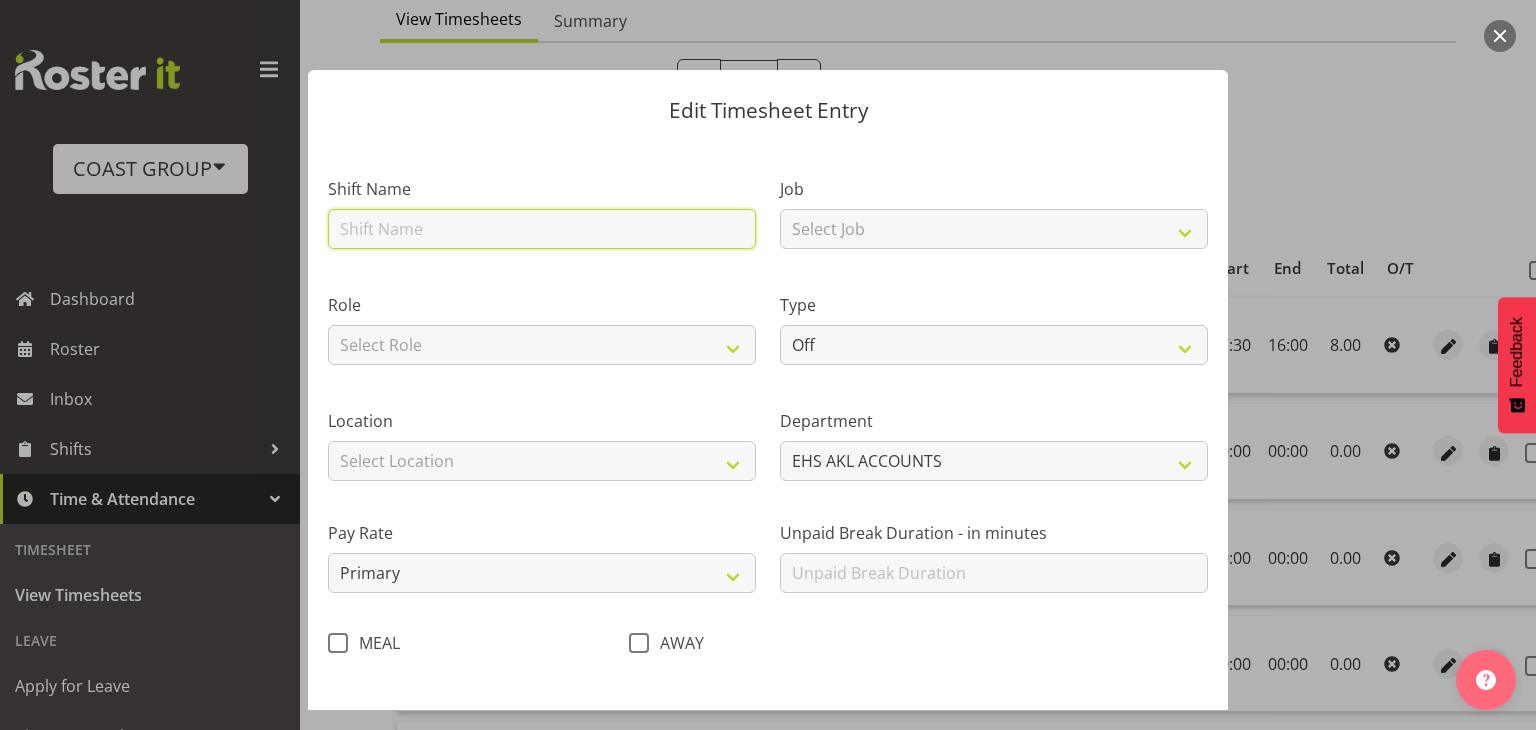 click at bounding box center [542, 229] 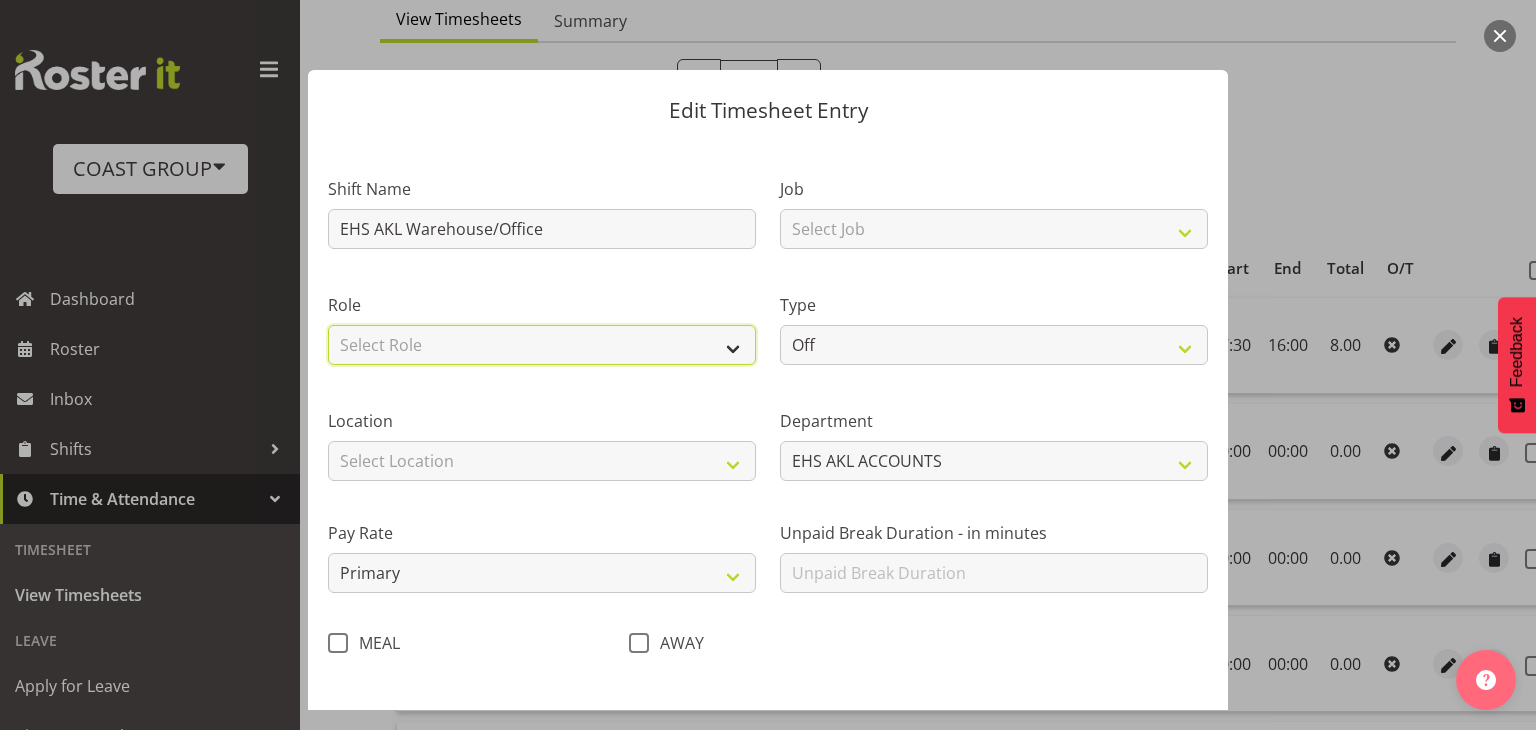click on "Select Role  ACCOUNTS" at bounding box center [542, 345] 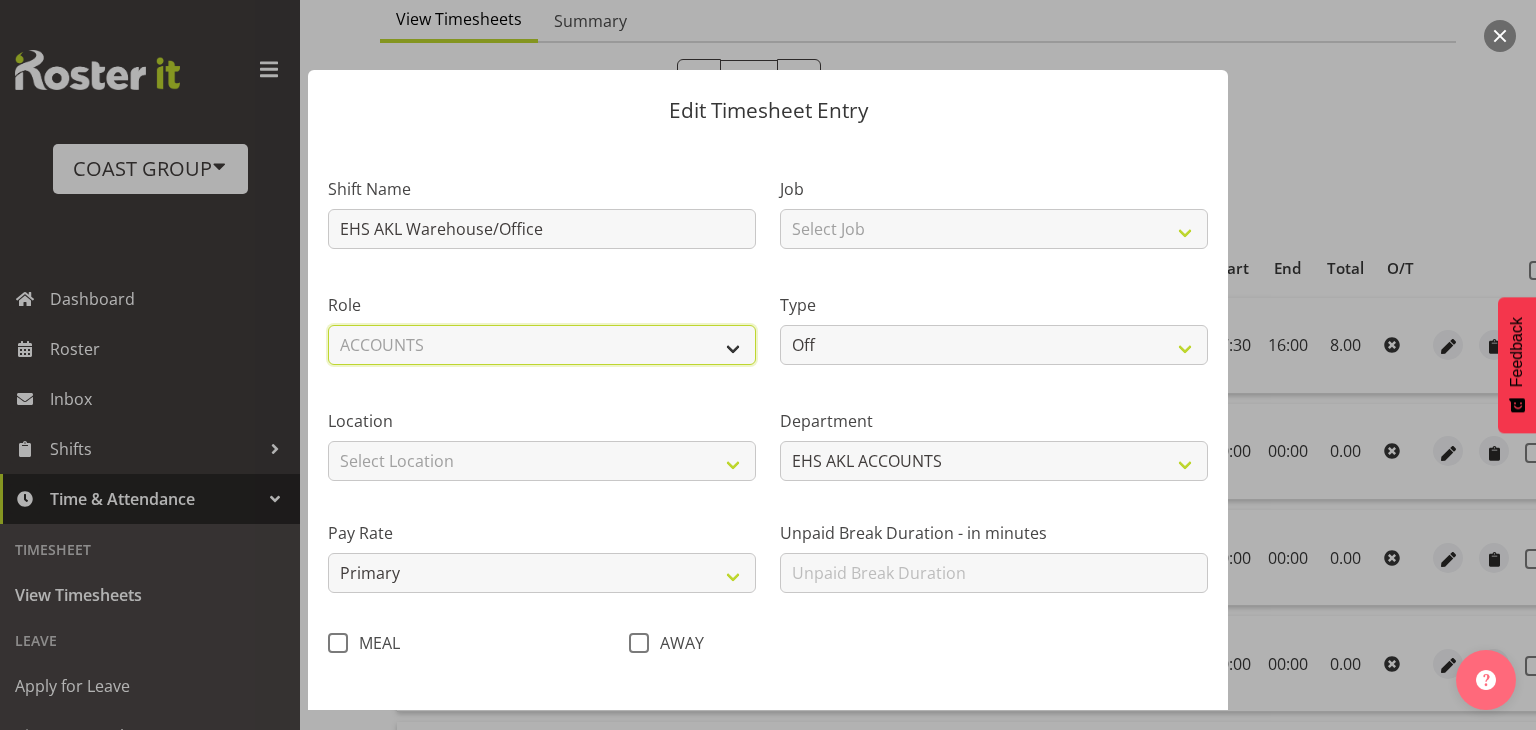 click on "Select Role  ACCOUNTS" at bounding box center (542, 345) 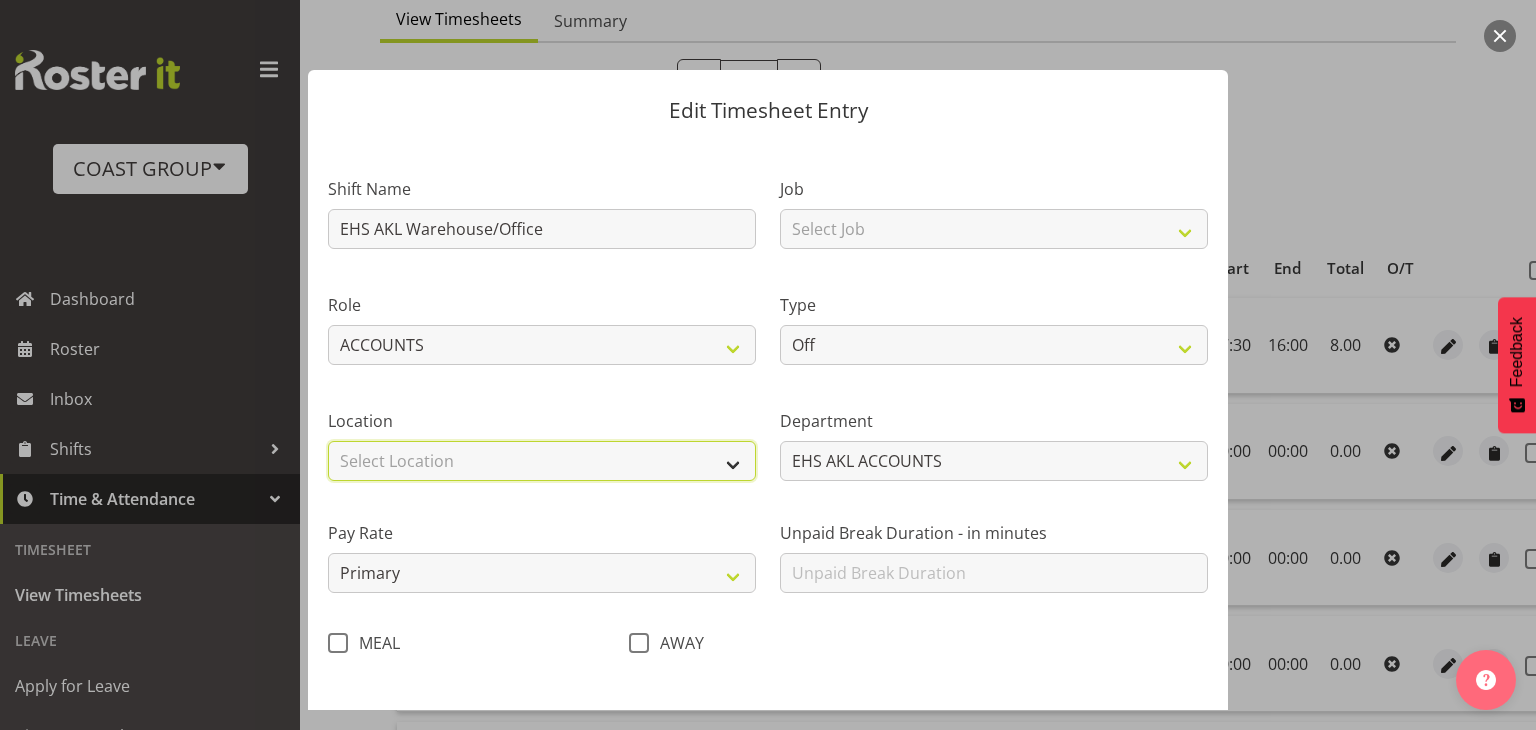 click on "Select Location  CARLTON EVENTS Carlton Hamilton Carlton Wellington DW CHC DW DIANNA DW WLG EHS CHC EHS HLZ EHS RYMER EHS WLG GRS SLP SLP CHC SLP HLZ SLP SHOWGROUNDS SLP WLG" at bounding box center [542, 461] 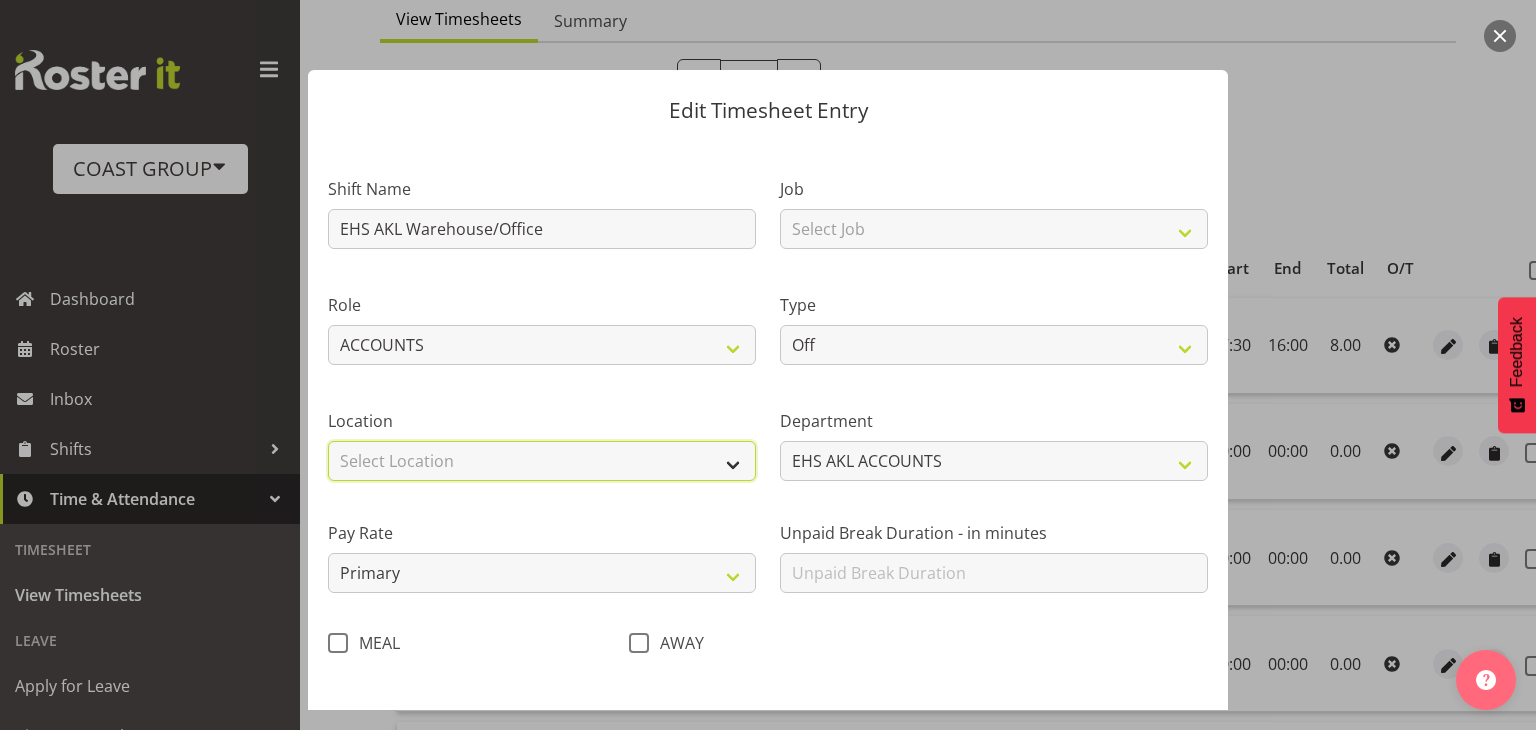 select on "35" 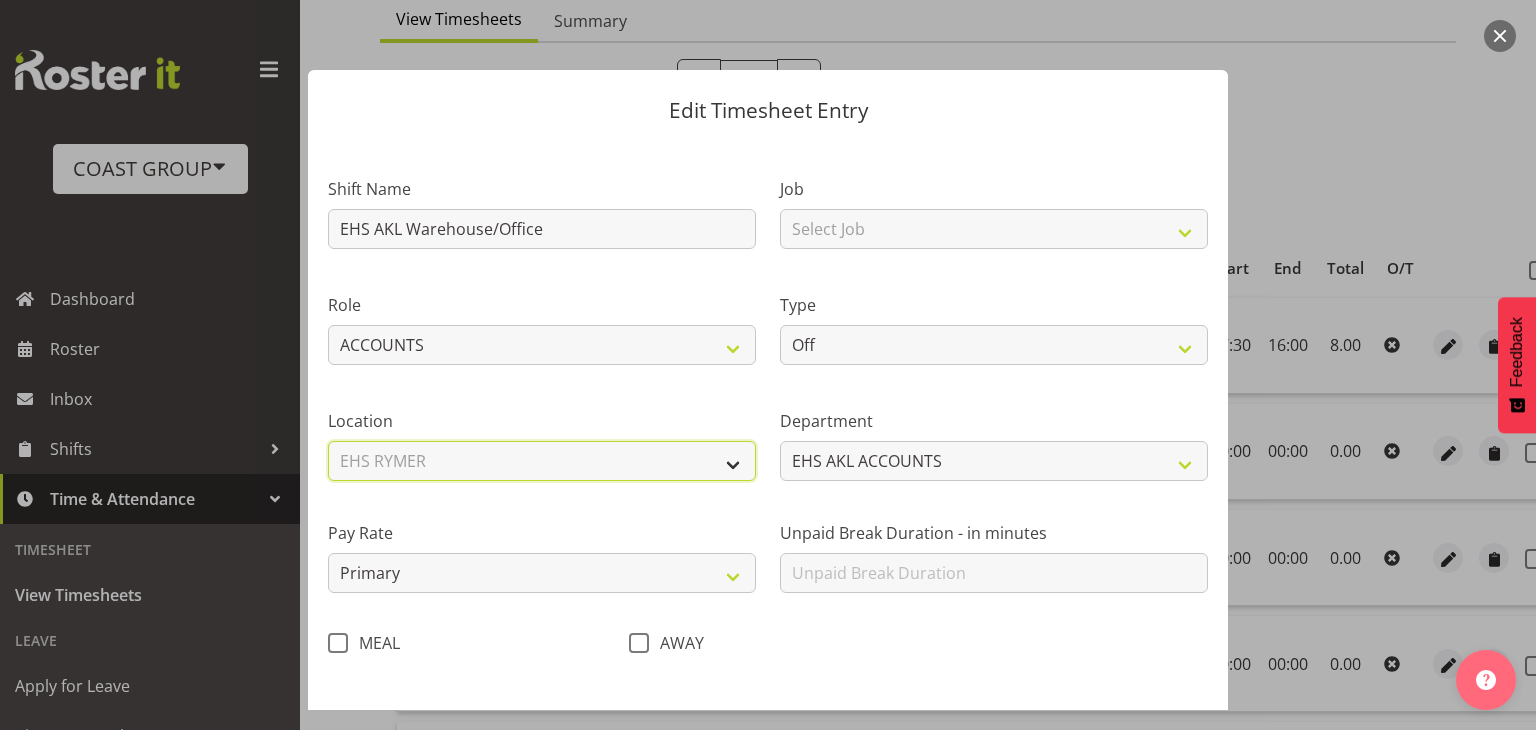 click on "Select Location  CARLTON EVENTS Carlton Hamilton Carlton Wellington DW CHC DW DIANNA DW WLG EHS CHC EHS HLZ EHS RYMER EHS WLG GRS SLP SLP CHC SLP HLZ SLP SHOWGROUNDS SLP WLG" at bounding box center (542, 461) 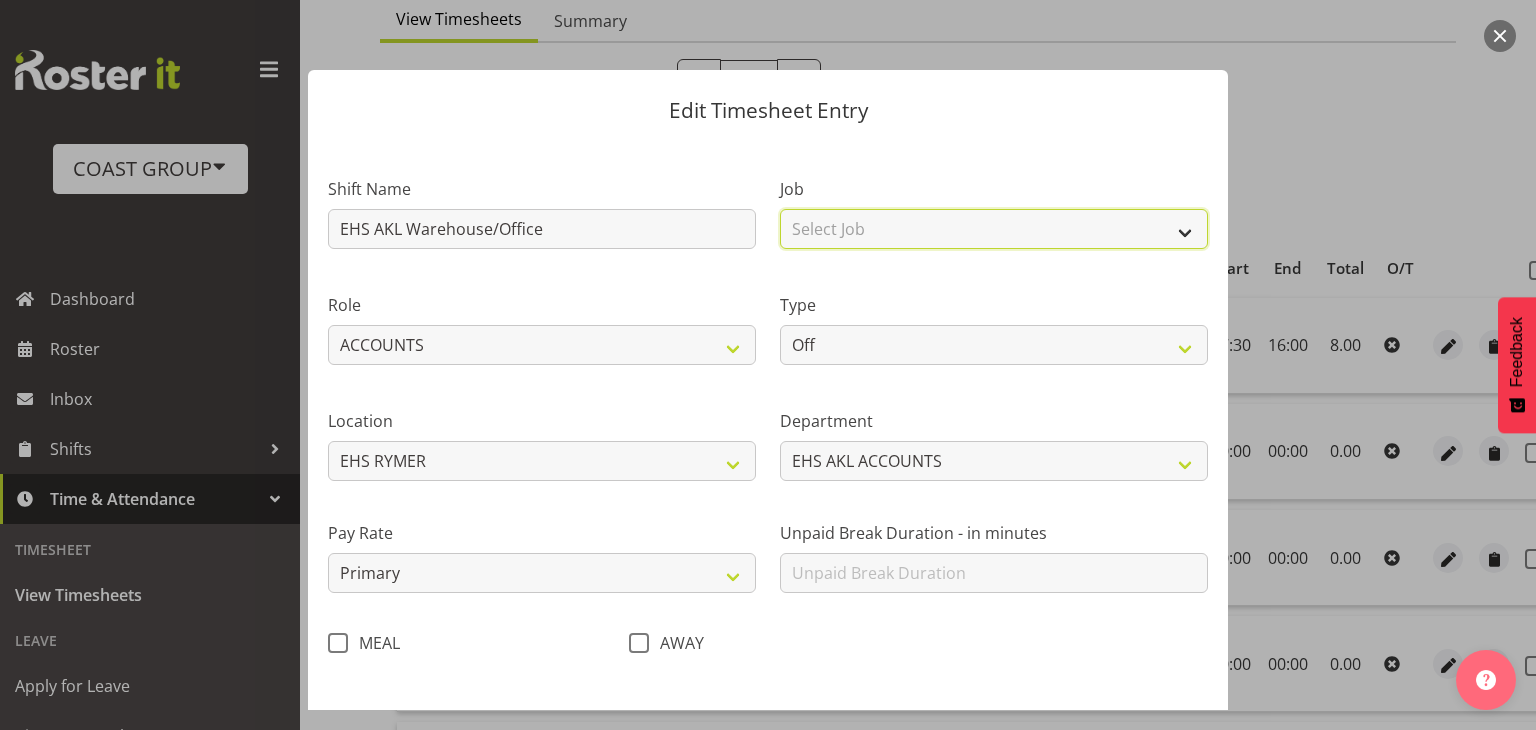click on "Select Job  1 Carlton Events 1 Carlton Hamilton 1 Carlton Wellington 1 EHS WAREHOUSE/OFFICE 1 GRS 1 SLP Production 1 SLP Tradeshows 12507000 - AKL Casual Jul 2025 1250700R - July Casual C&R 2025 12507010 - NASDAP Conference 2025 12507030 - Auckland Food Show 2025 12507050 - CDES Internship & Graduate Expo 2025 12507100 - NZCB Education Day 2025 12507110 - CCNZ 2025 1250711A - CCNZ25-Accordant GroupServices 12507120 - NZACA Symposium 2025 12507130 - Risk & Resilience 2025 1250713A - Risk 2025 - Protecht 1250713B - RISK 2025 - Camms 12507140 - Jobs Expo in NZ 2025 12507150 - Crane 2025 1250715A - Crane 2025 - UAA 12507160 - BestStart conference 25 12507170 - UoA - T-Tech 2025 12507180 - Banks Art Exhibition 25 12507190 - GSA 2025 12507200 - UoA Clubs Expo Semster 2 2025 12507210 - All Black Tour 2025 - Hamilton 12507220 - All Blacks Stock Purchasing 25 12508000 - AKL Casual Aug 2025 1250800R - August Casual C&R 2025 12508010 - Spring Gift Fair 2025 1250801A - Jty Imports/Exports-SpringGift 12508080 - FANZ 2025" at bounding box center [994, 229] 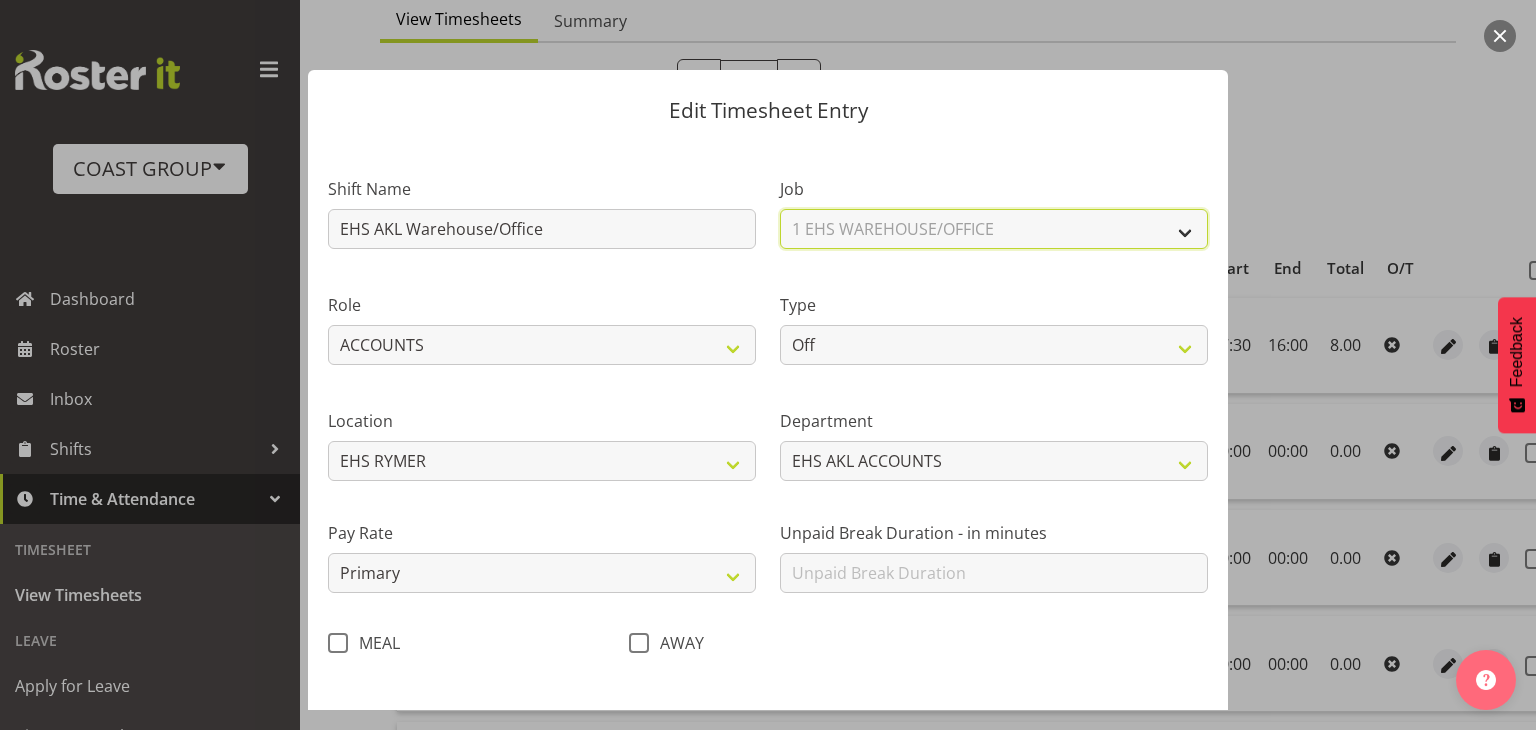 click on "Select Job  1 Carlton Events 1 Carlton Hamilton 1 Carlton Wellington 1 EHS WAREHOUSE/OFFICE 1 GRS 1 SLP Production 1 SLP Tradeshows 12507000 - AKL Casual Jul 2025 1250700R - July Casual C&R 2025 12507010 - NASDAP Conference 2025 12507030 - Auckland Food Show 2025 12507050 - CDES Internship & Graduate Expo 2025 12507100 - NZCB Education Day 2025 12507110 - CCNZ 2025 1250711A - CCNZ25-Accordant GroupServices 12507120 - NZACA Symposium 2025 12507130 - Risk & Resilience 2025 1250713A - Risk 2025 - Protecht 1250713B - RISK 2025 - Camms 12507140 - Jobs Expo in NZ 2025 12507150 - Crane 2025 1250715A - Crane 2025 - UAA 12507160 - BestStart conference 25 12507170 - UoA - T-Tech 2025 12507180 - Banks Art Exhibition 25 12507190 - GSA 2025 12507200 - UoA Clubs Expo Semster 2 2025 12507210 - All Black Tour 2025 - Hamilton 12507220 - All Blacks Stock Purchasing 25 12508000 - AKL Casual Aug 2025 1250800R - August Casual C&R 2025 12508010 - Spring Gift Fair 2025 1250801A - Jty Imports/Exports-SpringGift 12508080 - FANZ 2025" at bounding box center [994, 229] 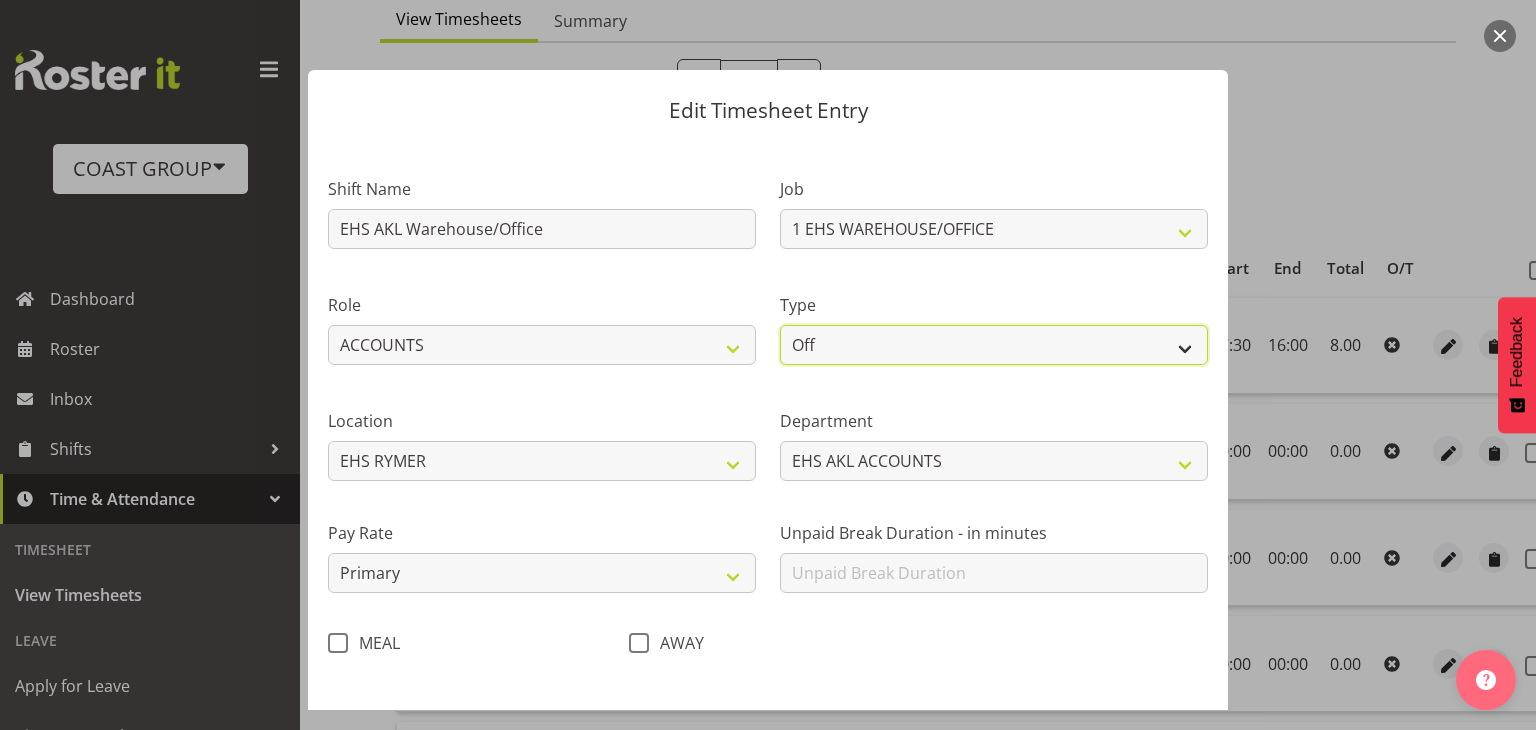 click on "Off   Standard   Public Holiday   Public Holiday (Worked)   Day In Lieu   Annual Leave   Sick Leave   Domestic Violence   Parental   Bereavement Leave   Leave Without Pay   Other Leave" at bounding box center (994, 345) 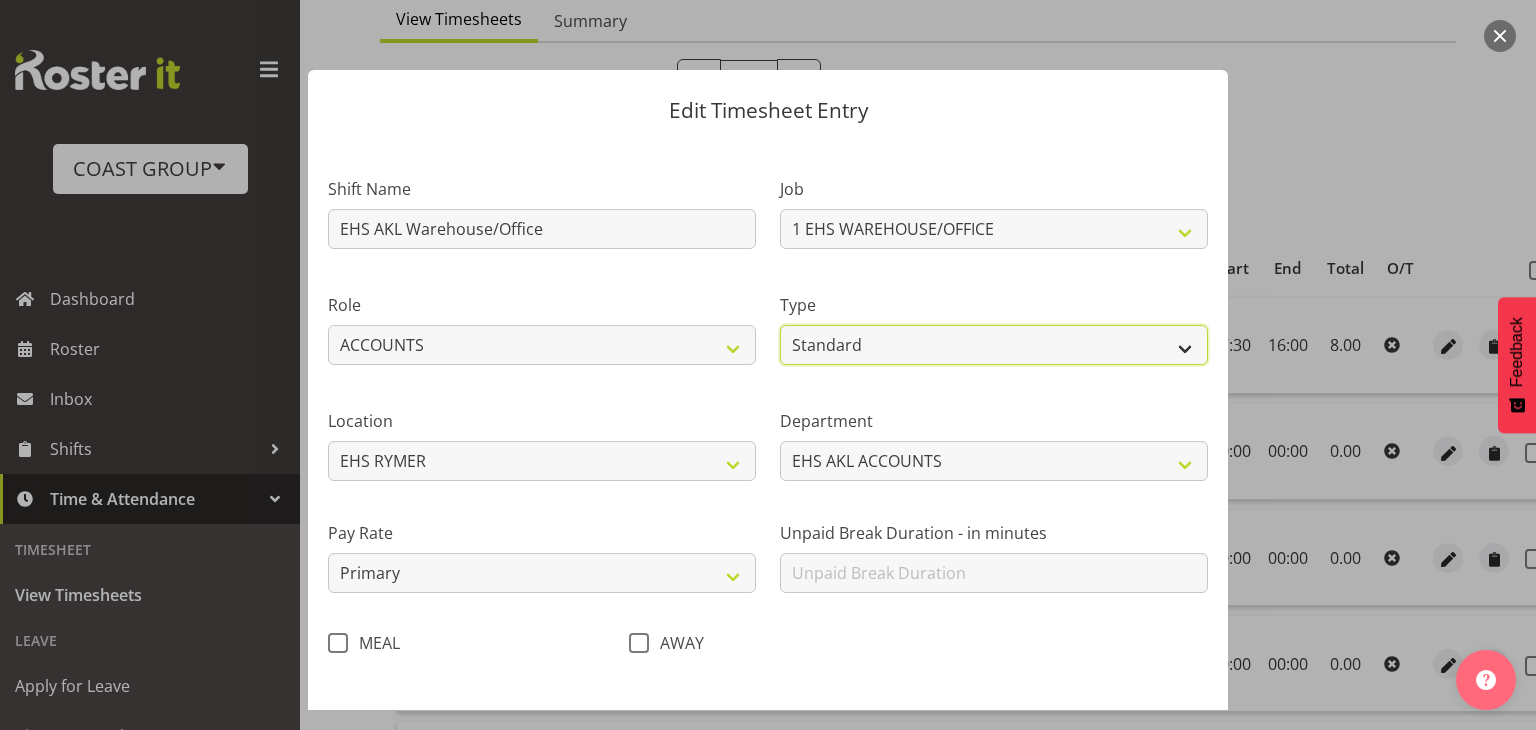 click on "Off   Standard   Public Holiday   Public Holiday (Worked)   Day In Lieu   Annual Leave   Sick Leave   Domestic Violence   Parental   Bereavement Leave   Leave Without Pay   Other Leave" at bounding box center [994, 345] 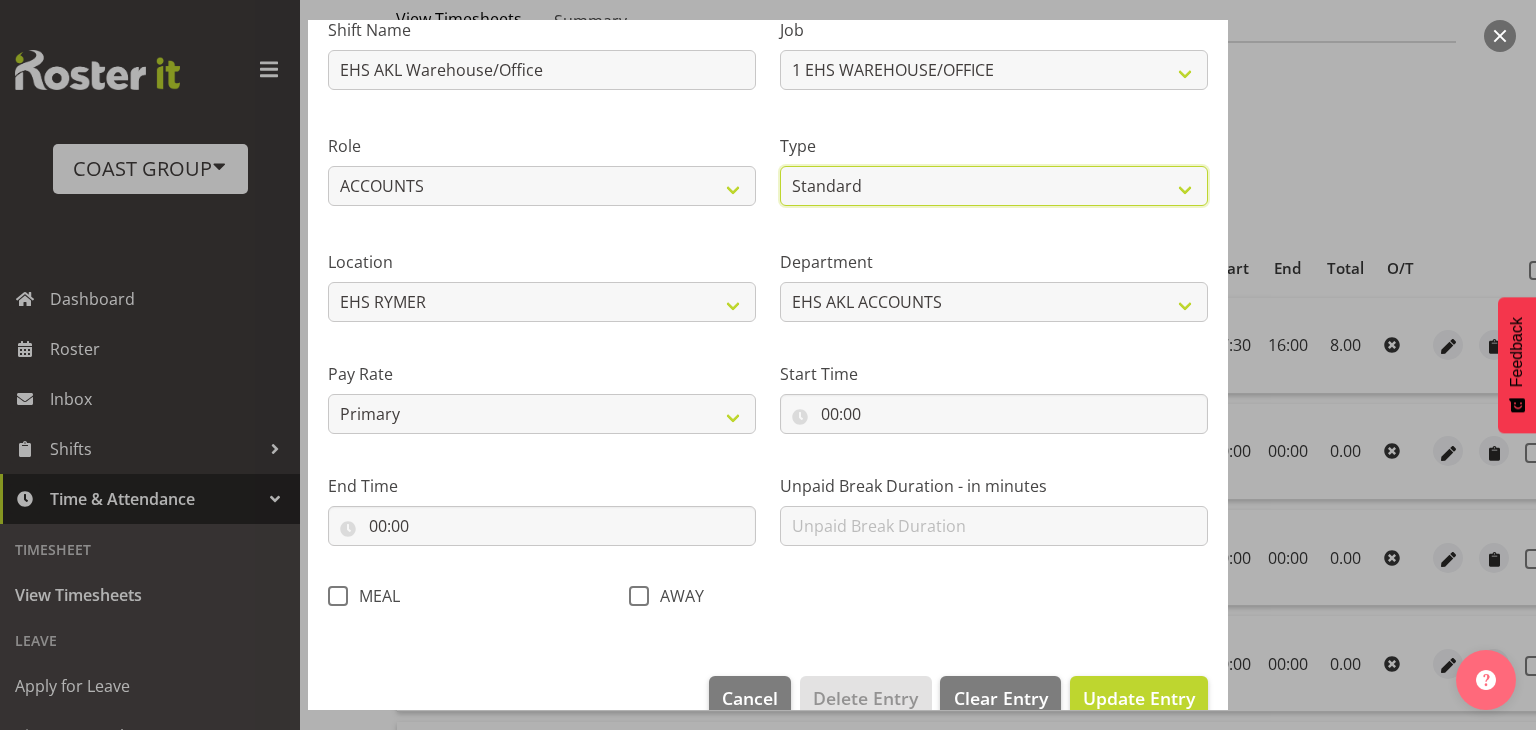 scroll, scrollTop: 200, scrollLeft: 0, axis: vertical 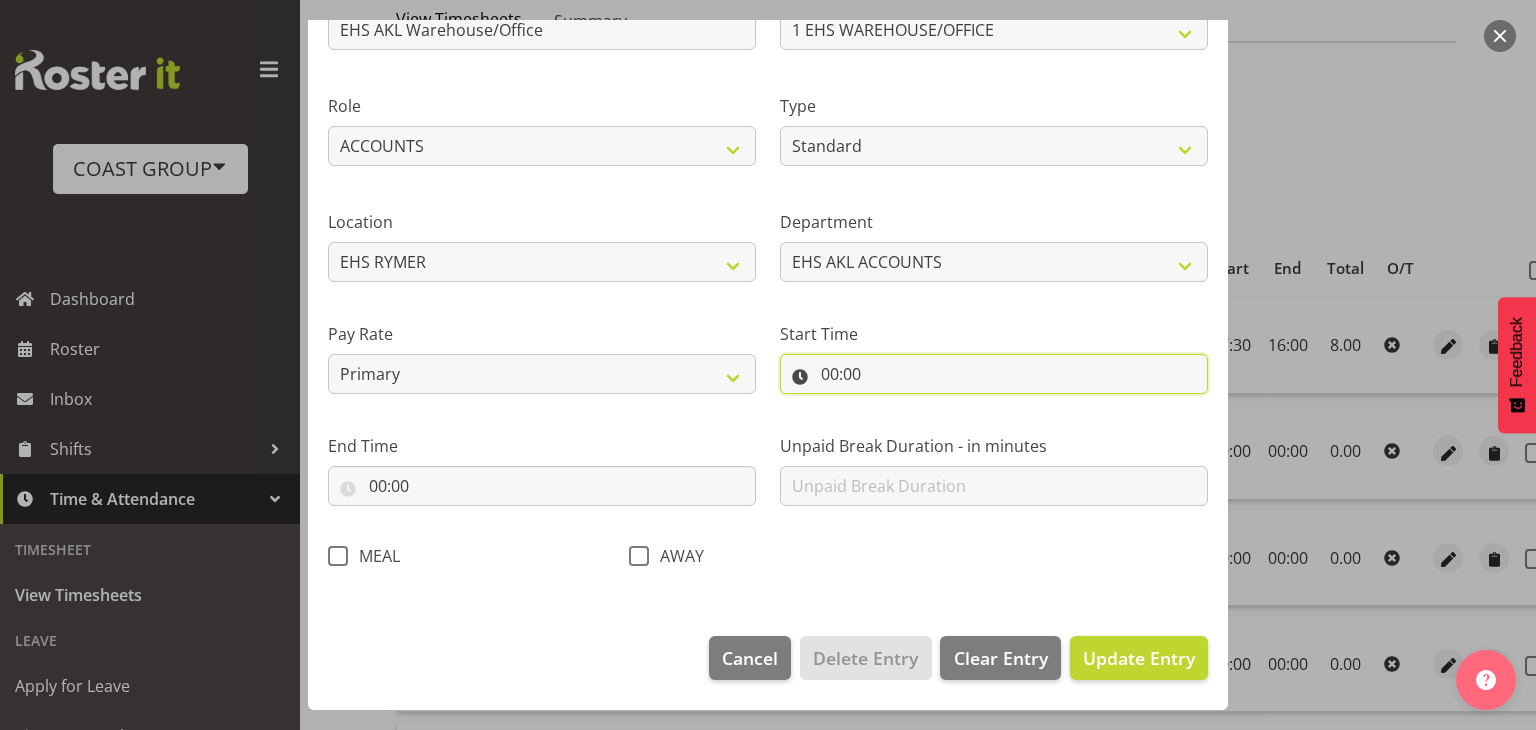 click on "00:00" at bounding box center [994, 374] 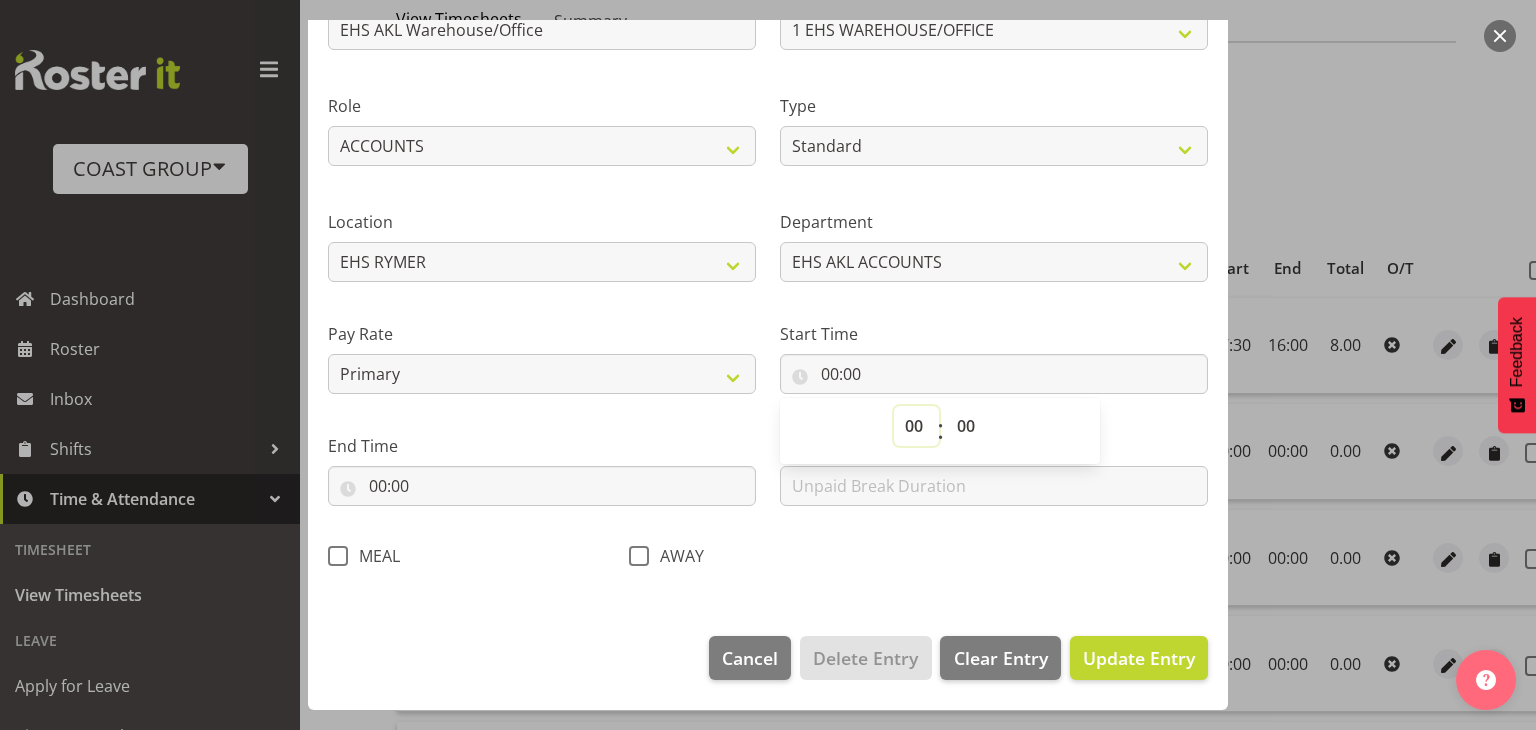 click on "00   01   02   03   04   05   06   07   08   09   10   11   12   13   14   15   16   17   18   19   20   21   22   23" at bounding box center [916, 426] 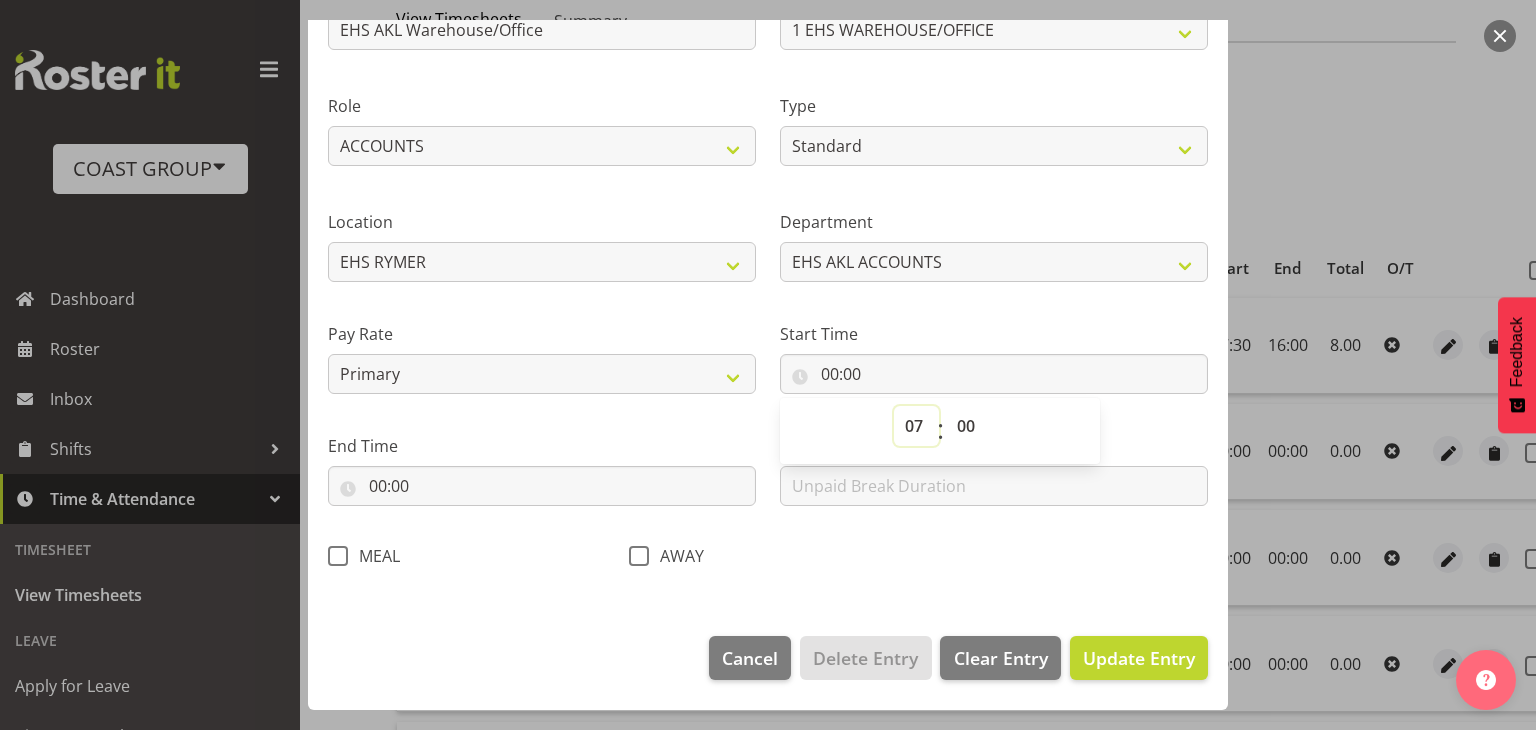 click on "00   01   02   03   04   05   06   07   08   09   10   11   12   13   14   15   16   17   18   19   20   21   22   23" at bounding box center (916, 426) 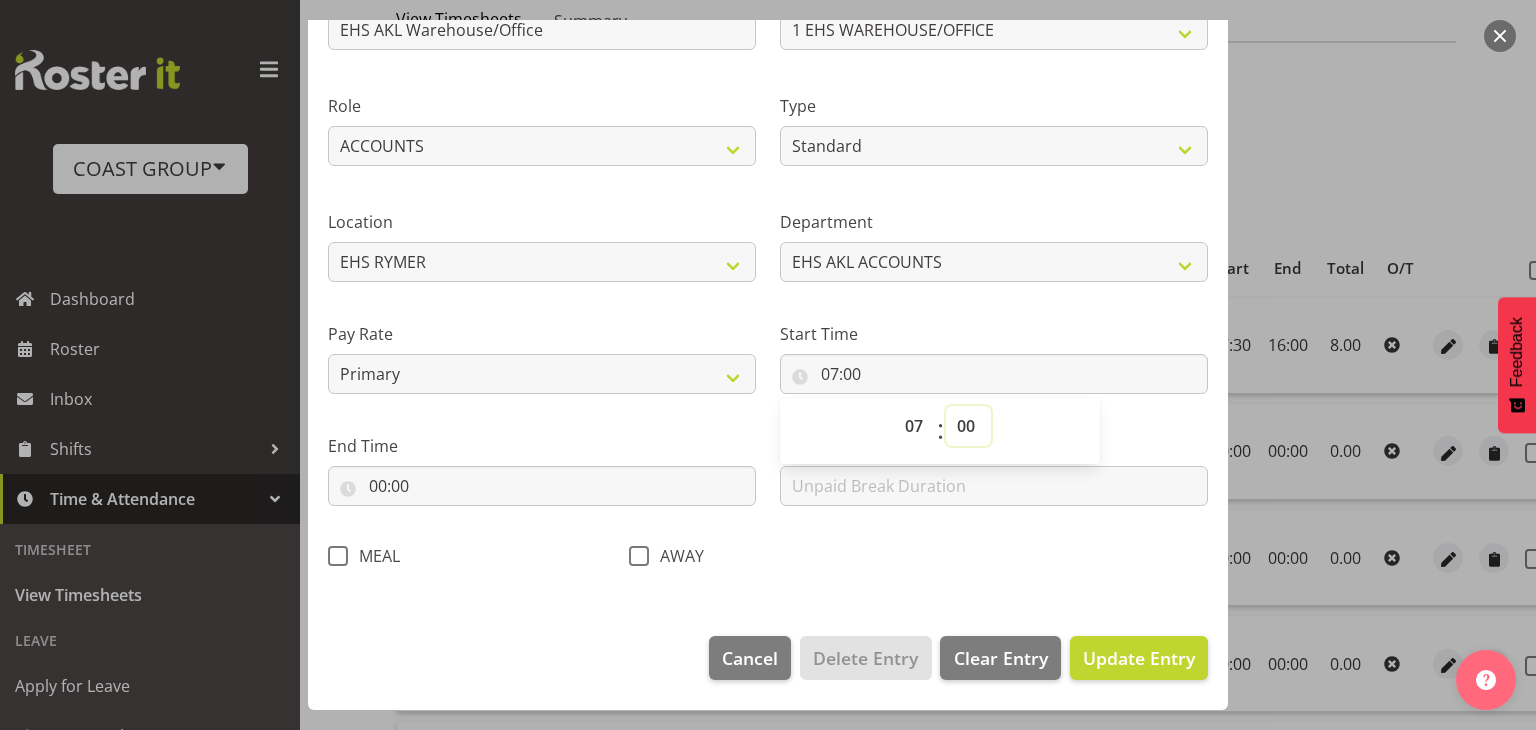 click on "00   01   02   03   04   05   06   07   08   09   10   11   12   13   14   15   16   17   18   19   20   21   22   23   24   25   26   27   28   29   30   31   32   33   34   35   36   37   38   39   40   41   42   43   44   45   46   47   48   49   50   51   52   53   54   55   56   57   58   59" at bounding box center [968, 426] 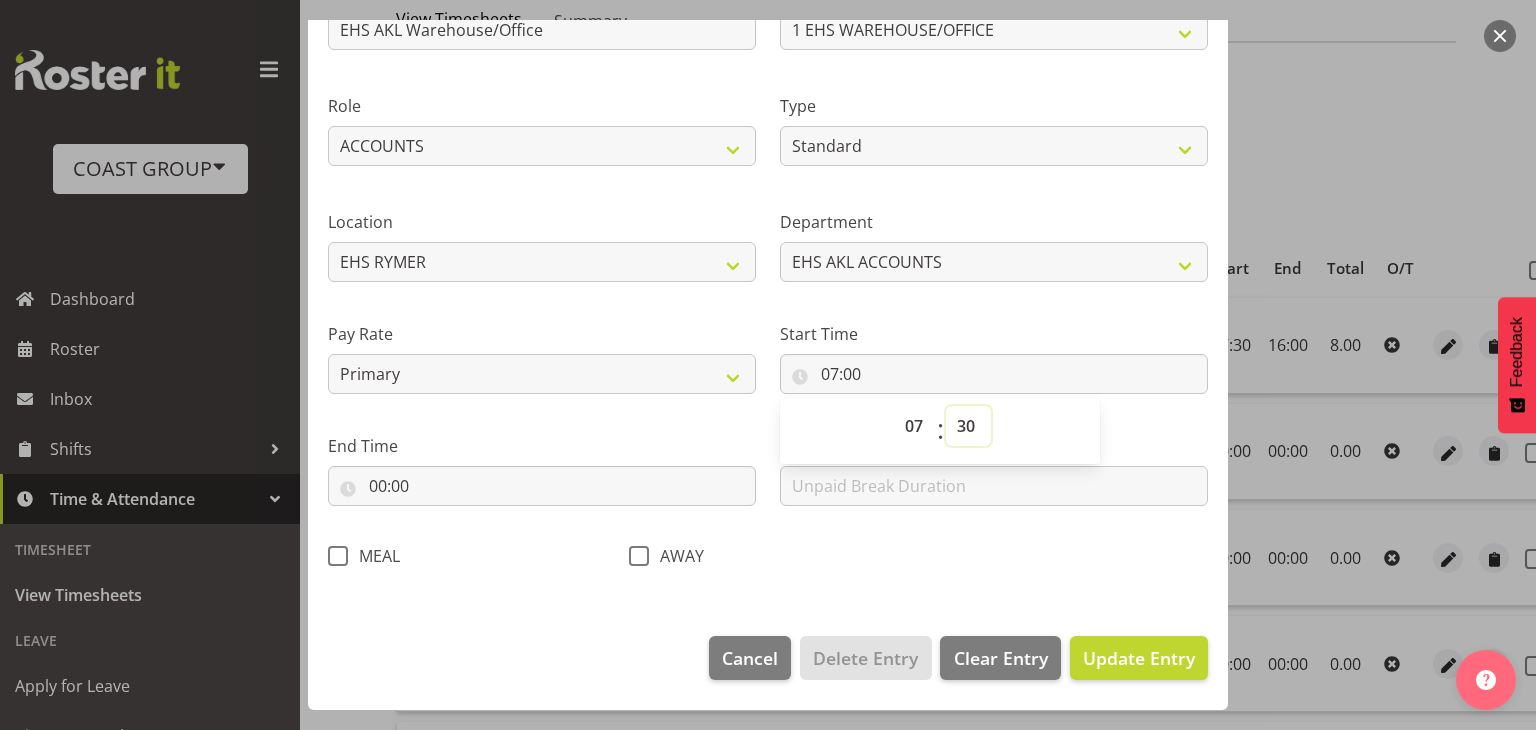 click on "00   01   02   03   04   05   06   07   08   09   10   11   12   13   14   15   16   17   18   19   20   21   22   23   24   25   26   27   28   29   30   31   32   33   34   35   36   37   38   39   40   41   42   43   44   45   46   47   48   49   50   51   52   53   54   55   56   57   58   59" at bounding box center [968, 426] 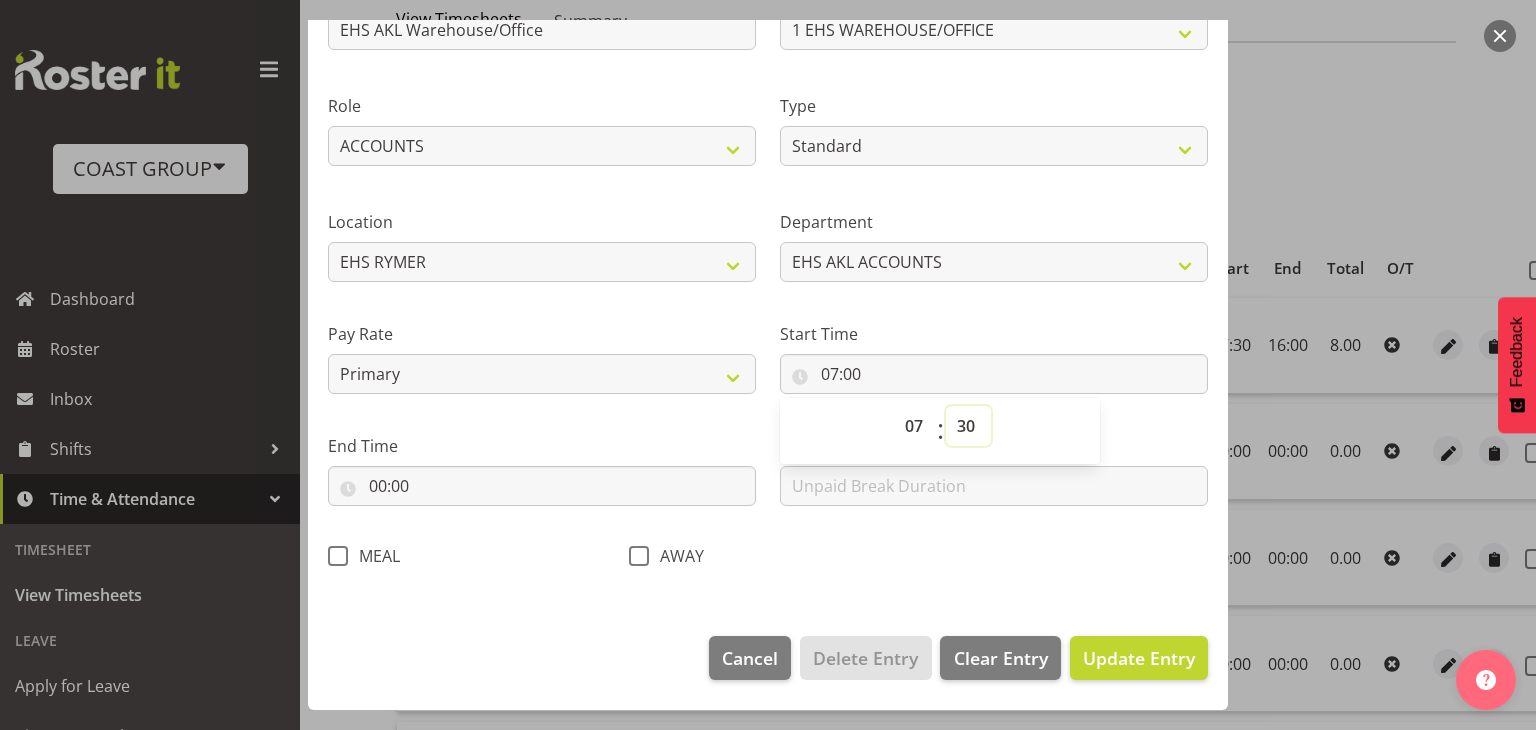 type on "07:30" 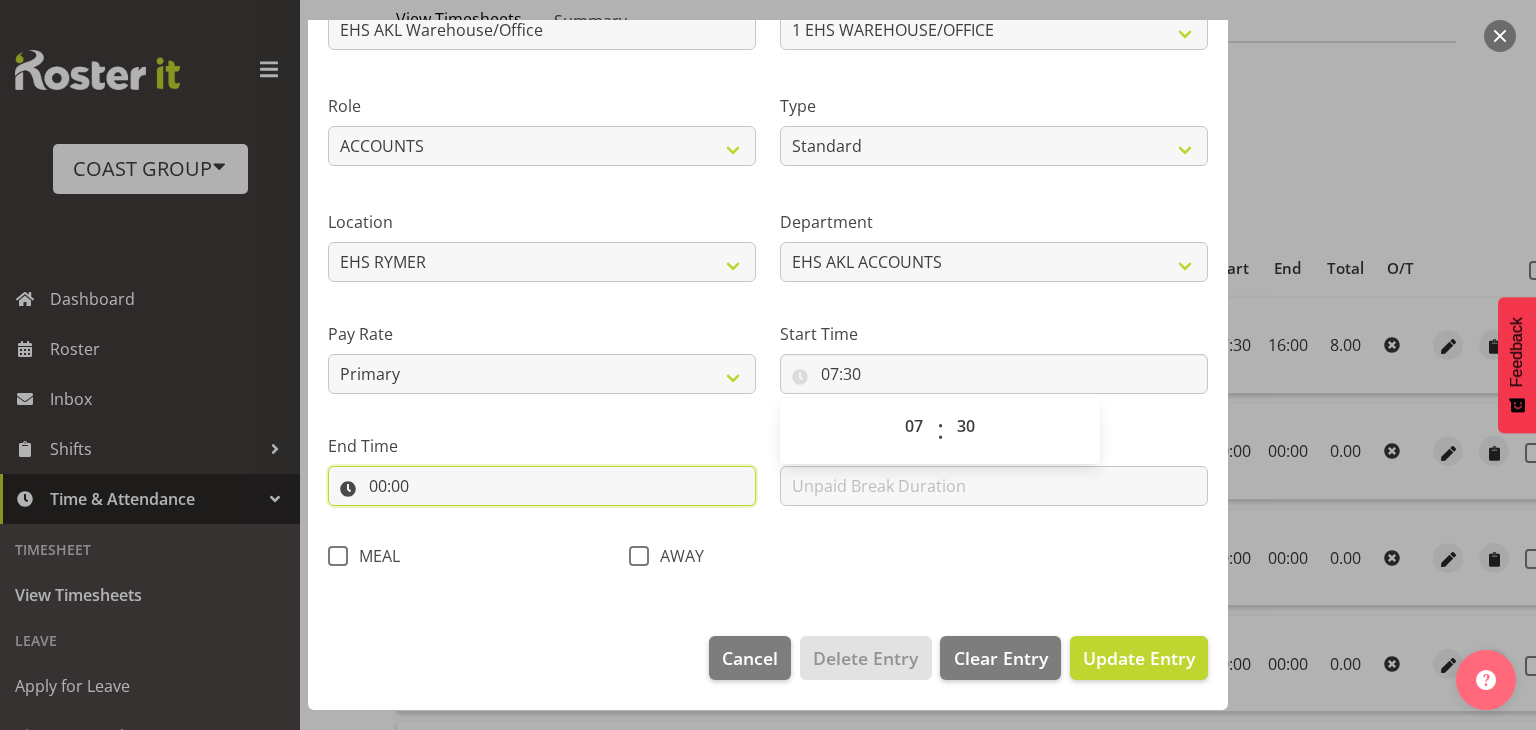 click on "00:00" at bounding box center [542, 486] 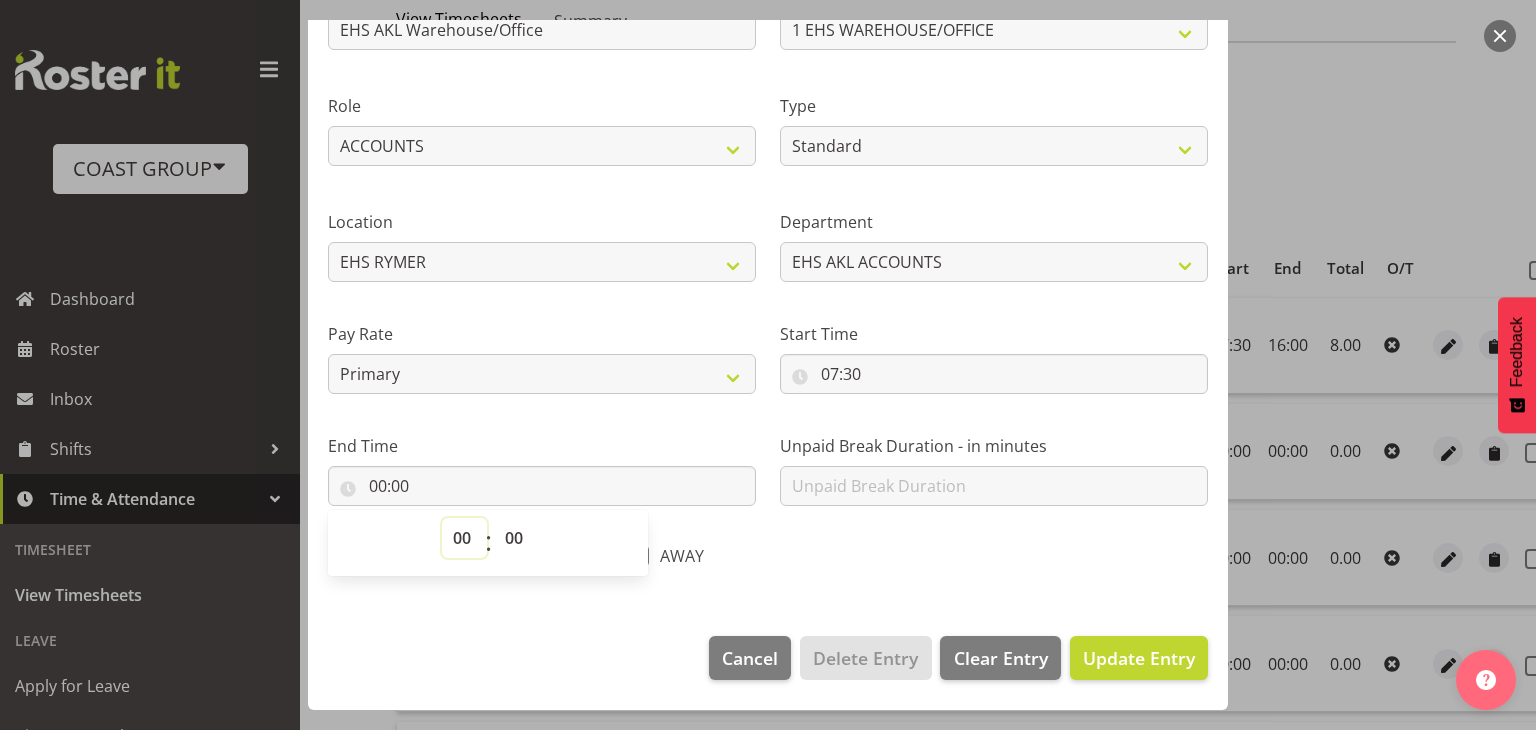click on "00   01   02   03   04   05   06   07   08   09   10   11   12   13   14   15   16   17   18   19   20   21   22   23" at bounding box center (464, 538) 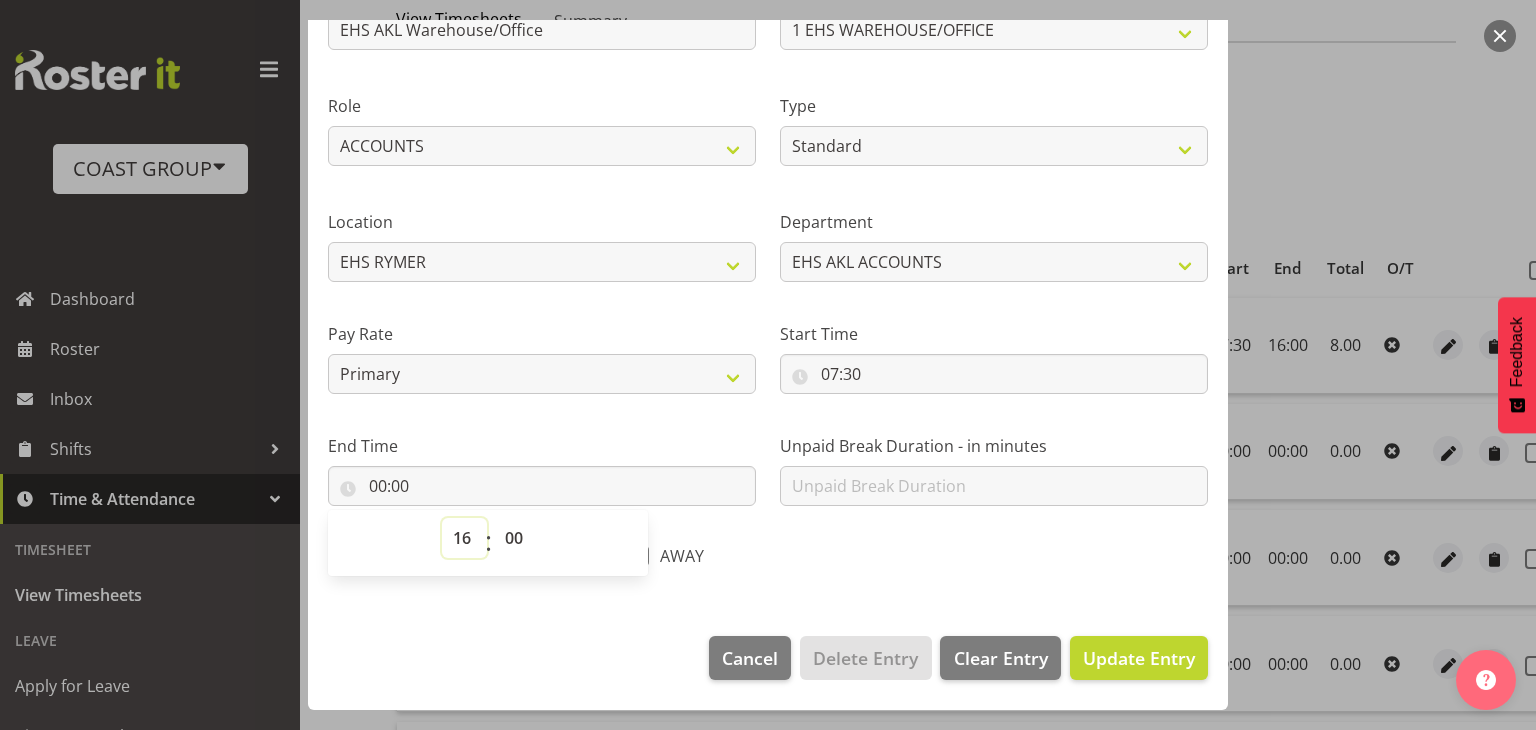 click on "00   01   02   03   04   05   06   07   08   09   10   11   12   13   14   15   16   17   18   19   20   21   22   23" at bounding box center (464, 538) 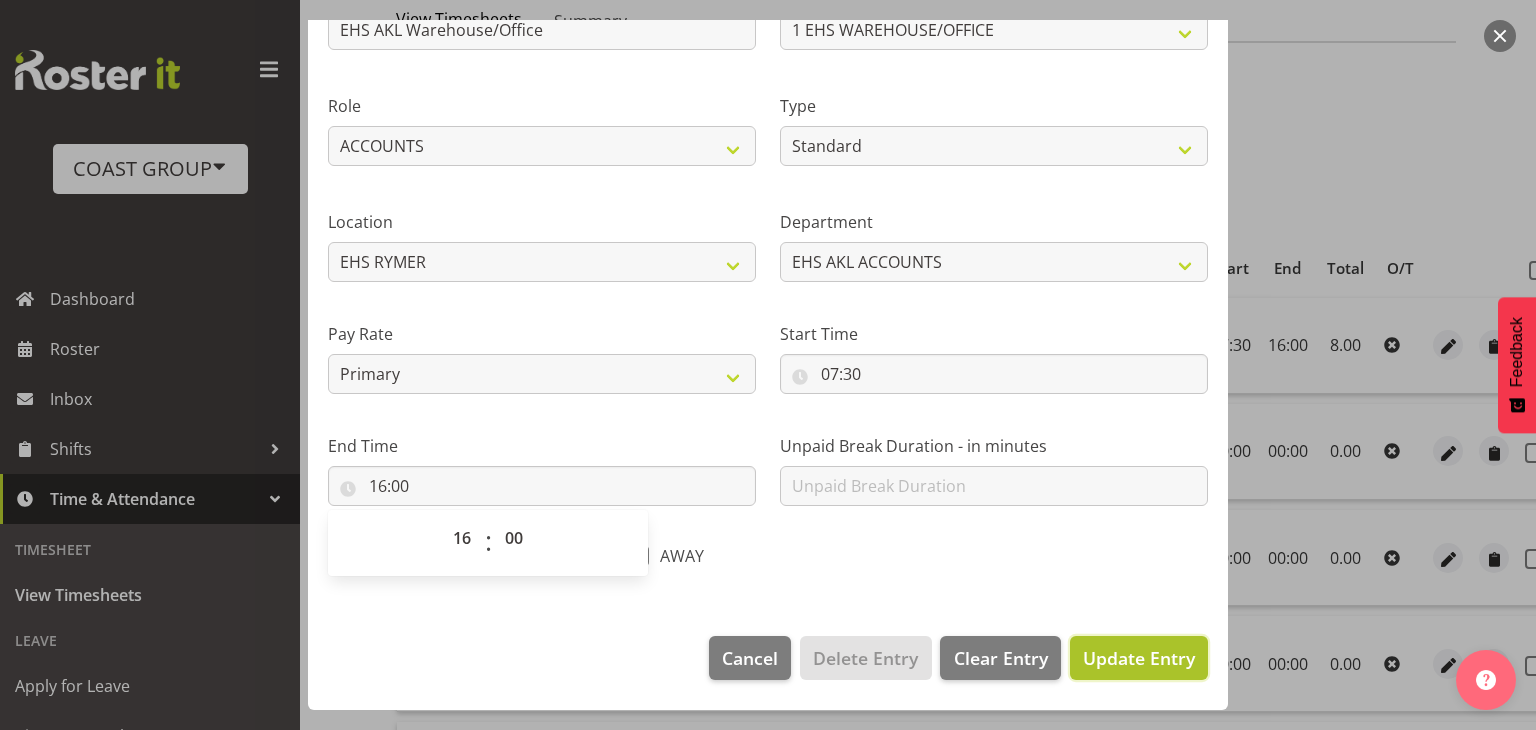 click on "Update Entry" at bounding box center (1139, 658) 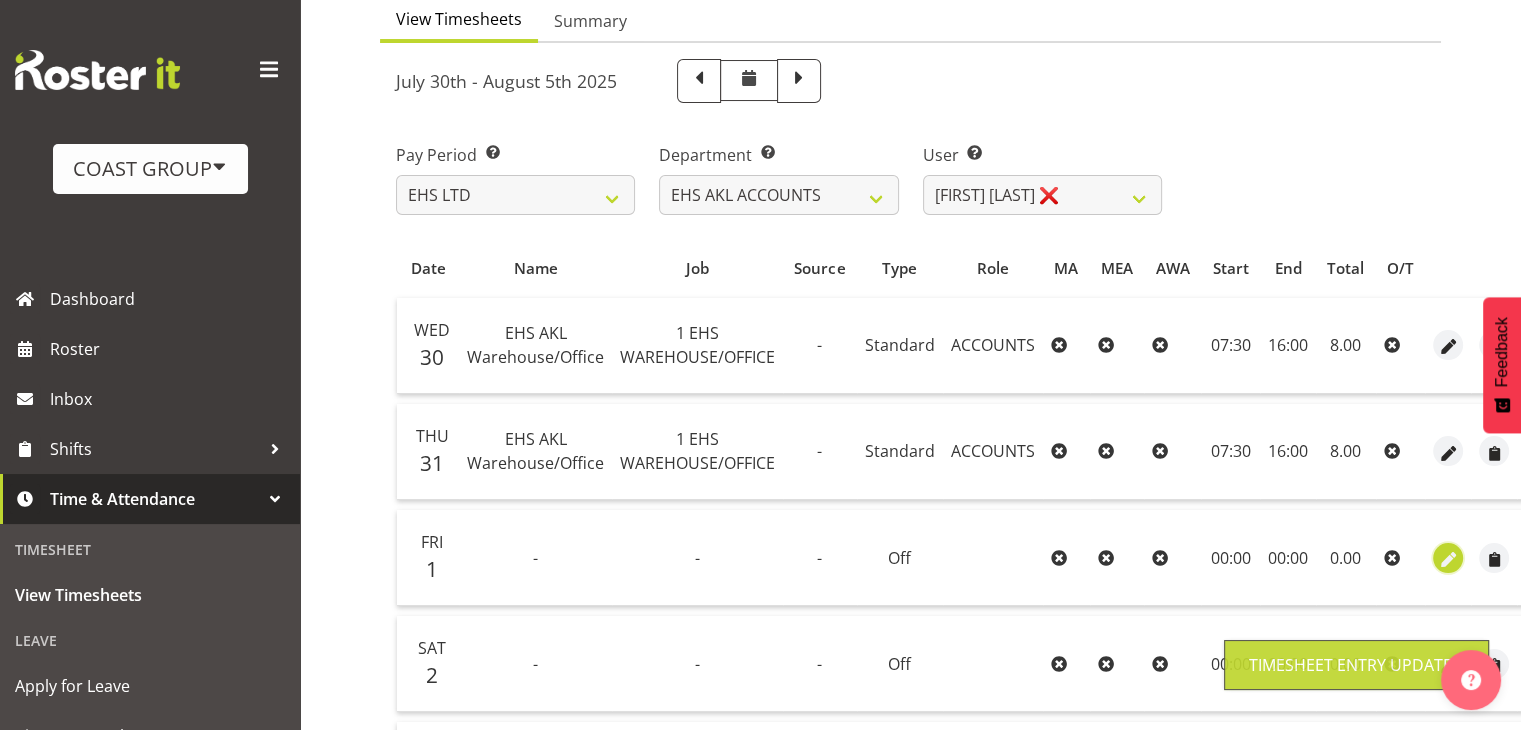 click at bounding box center [1448, 559] 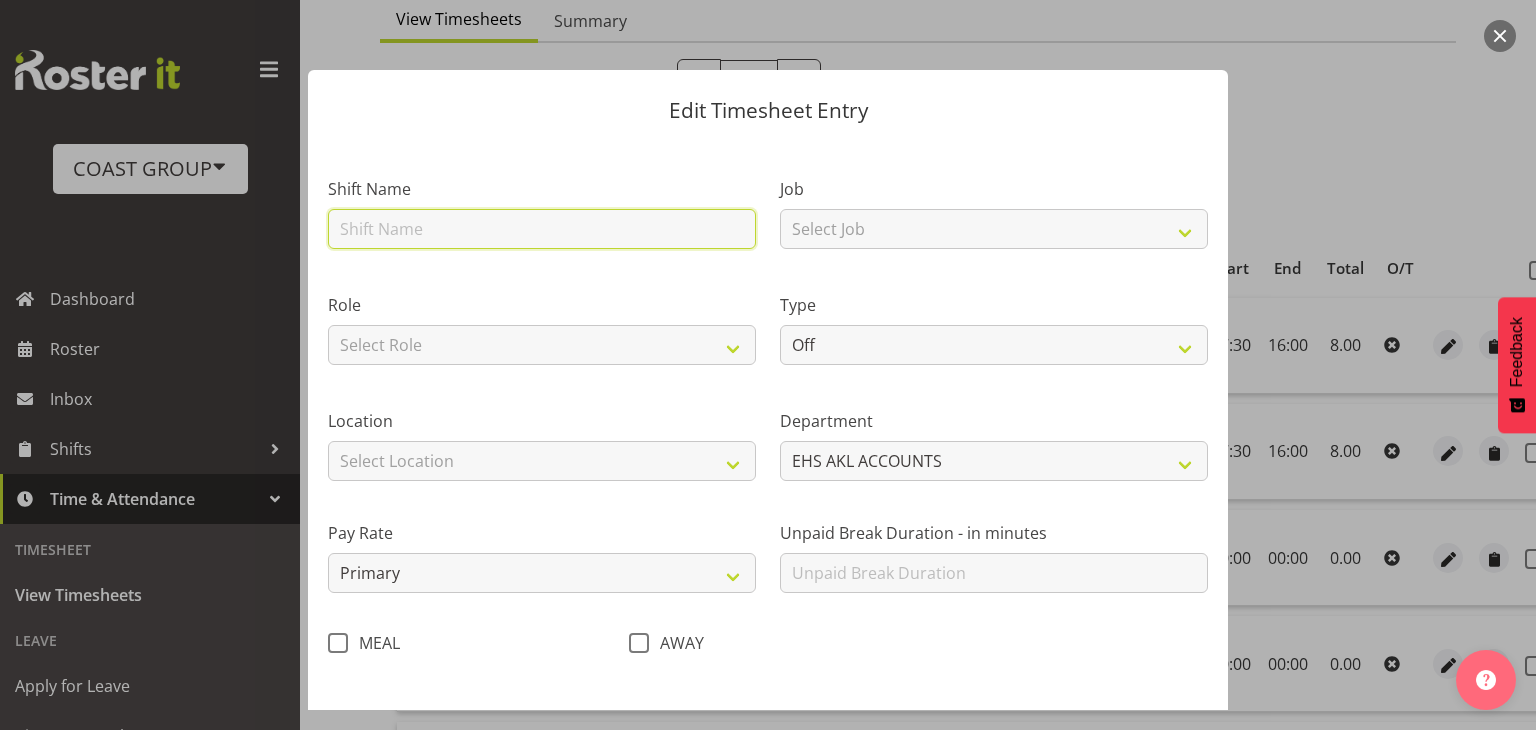 click at bounding box center (542, 229) 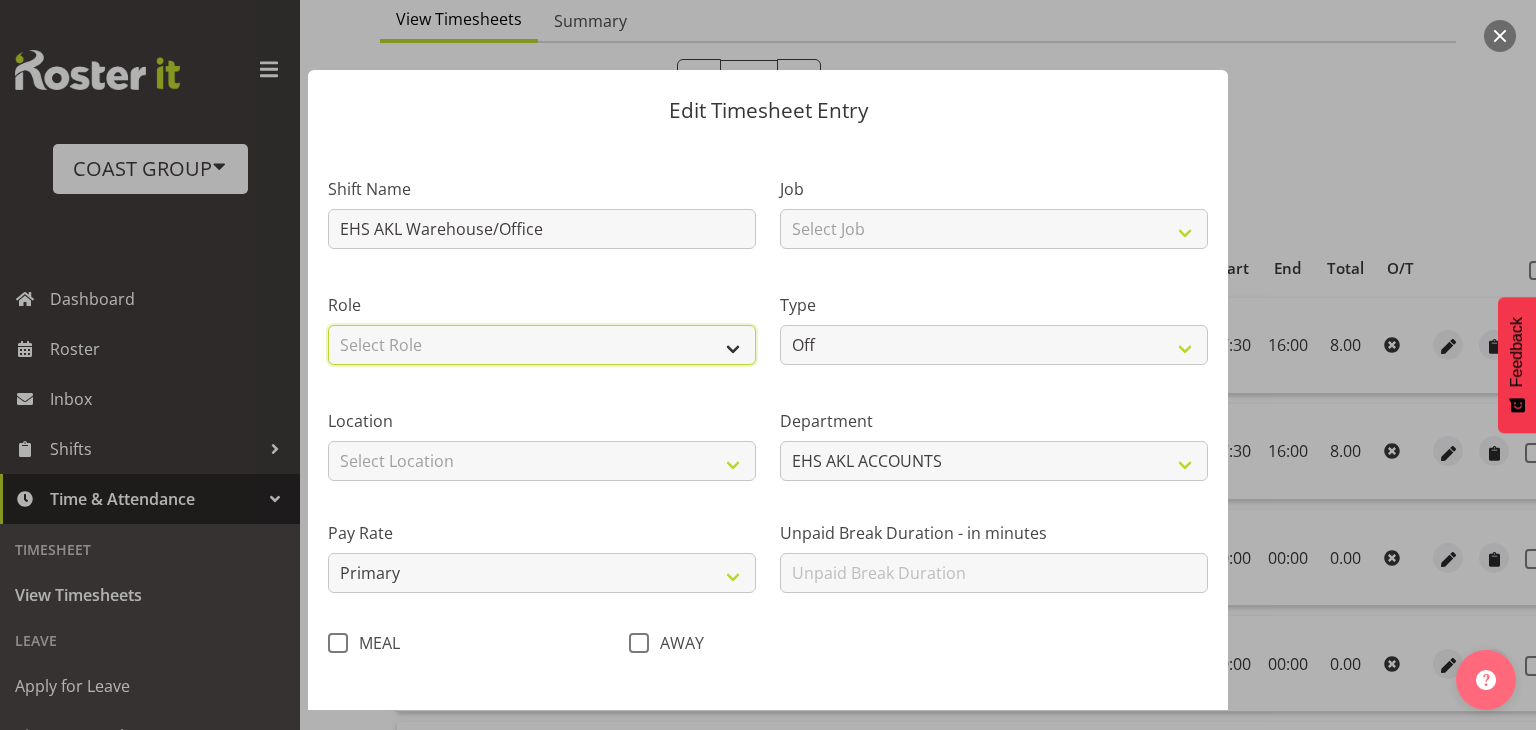 click on "Select Role  ACCOUNTS" at bounding box center [542, 345] 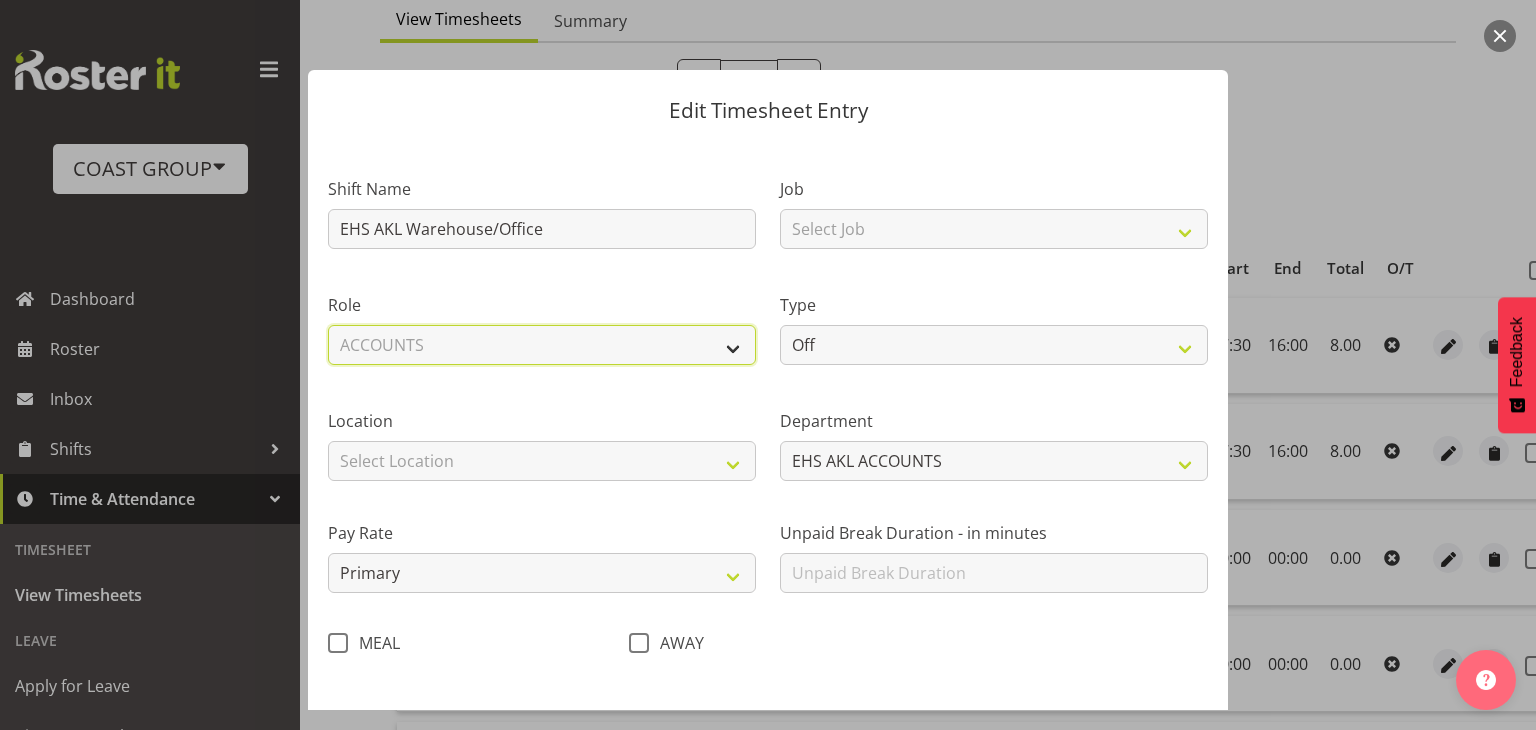 click on "Select Role  ACCOUNTS" at bounding box center [542, 345] 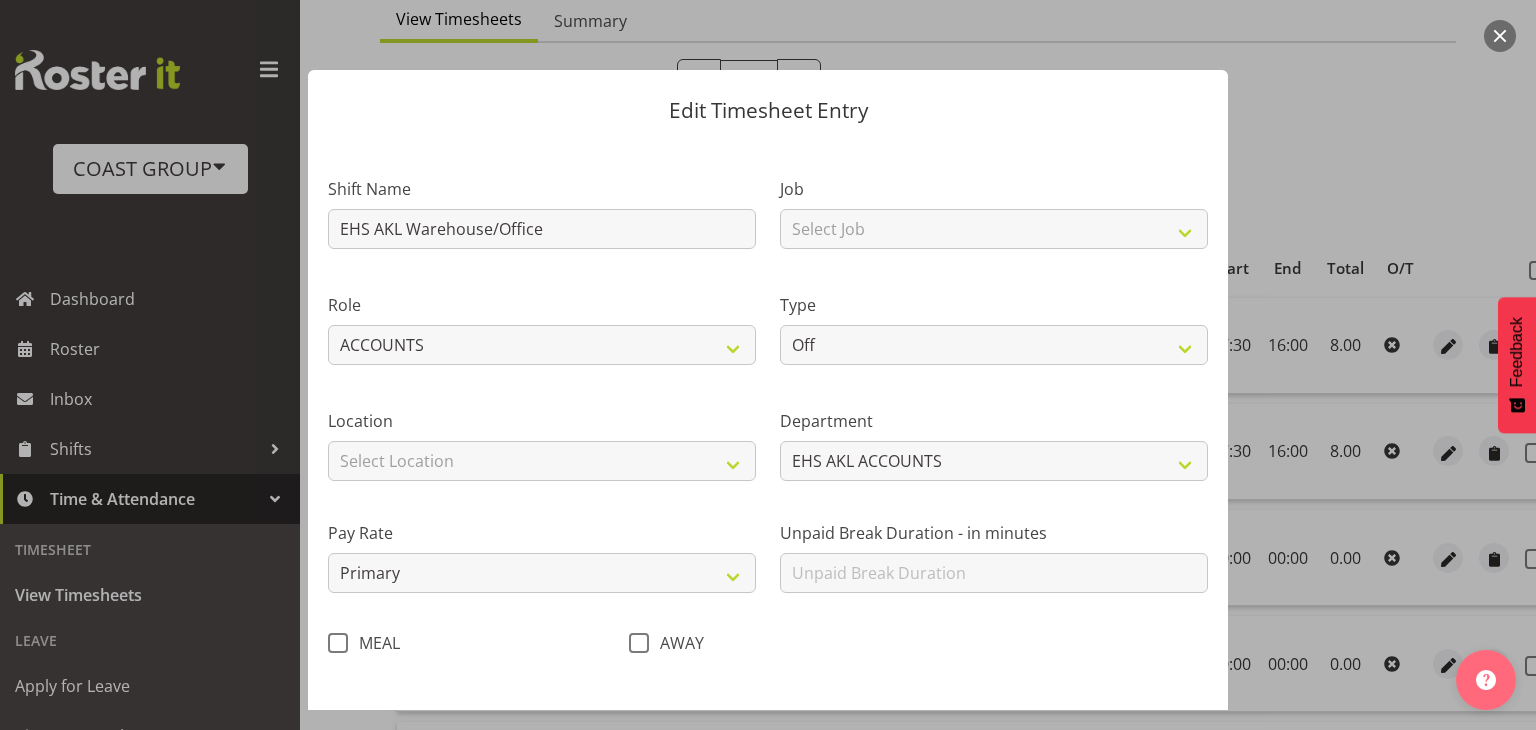 click on "Location  Select Location  CARLTON EVENTS Carlton Hamilton Carlton Wellington DW CHC DW DIANNA DW WLG EHS CHC EHS HLZ EHS RYMER EHS WLG GRS SLP SLP CHC SLP HLZ SLP SHOWGROUNDS SLP WLG" at bounding box center [542, 445] 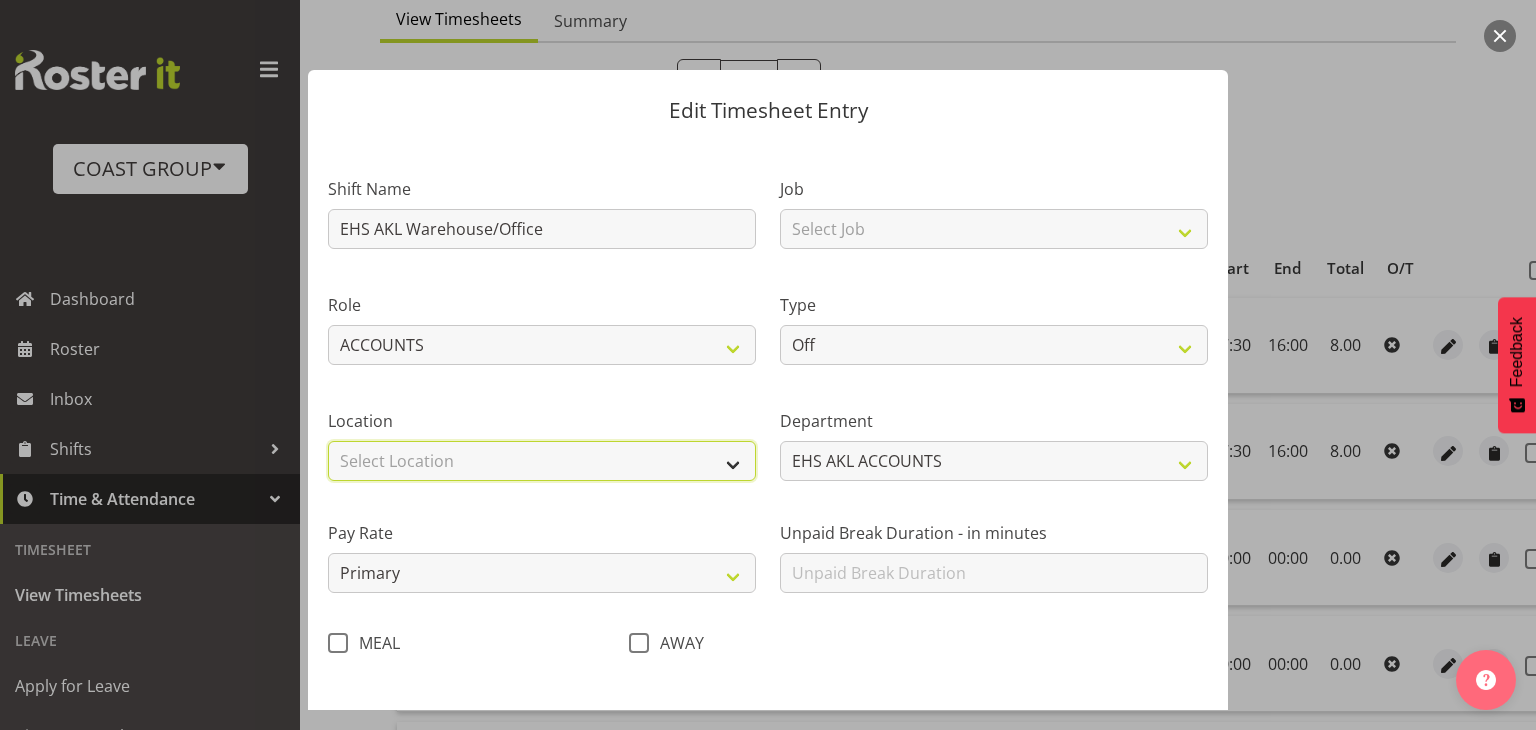 click on "Select Location  CARLTON EVENTS Carlton Hamilton Carlton Wellington DW CHC DW DIANNA DW WLG EHS CHC EHS HLZ EHS RYMER EHS WLG GRS SLP SLP CHC SLP HLZ SLP SHOWGROUNDS SLP WLG" at bounding box center [542, 461] 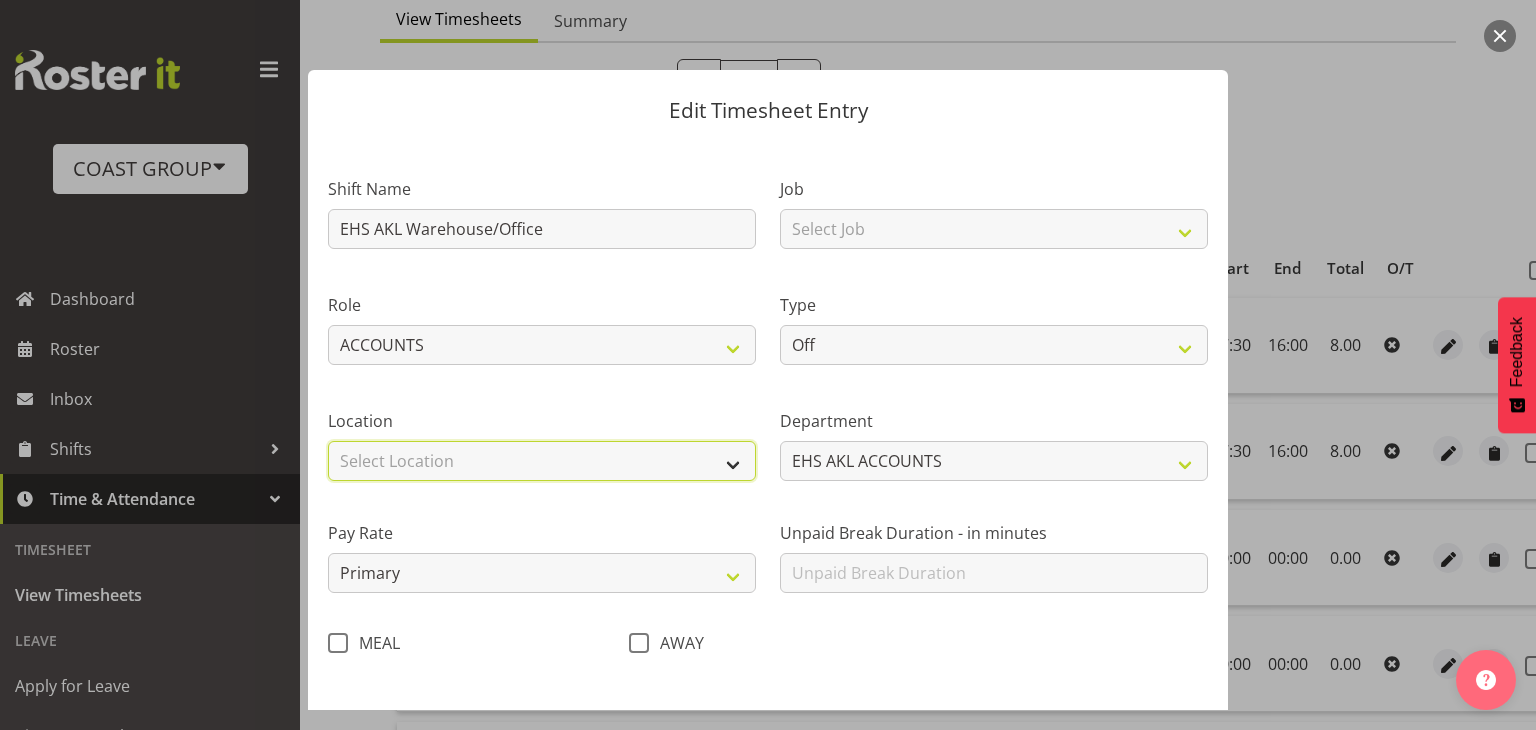 select on "35" 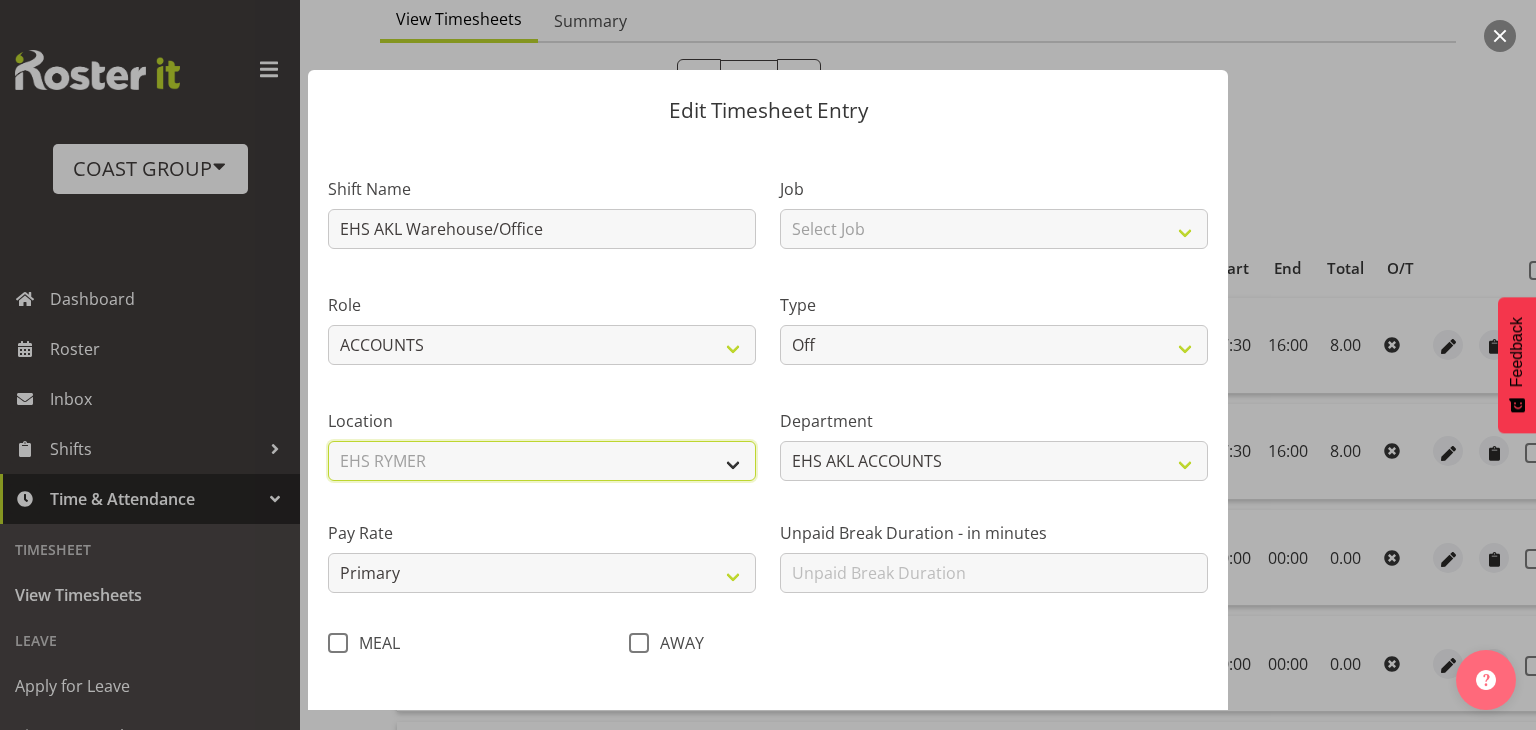 click on "Select Location  CARLTON EVENTS Carlton Hamilton Carlton Wellington DW CHC DW DIANNA DW WLG EHS CHC EHS HLZ EHS RYMER EHS WLG GRS SLP SLP CHC SLP HLZ SLP SHOWGROUNDS SLP WLG" at bounding box center (542, 461) 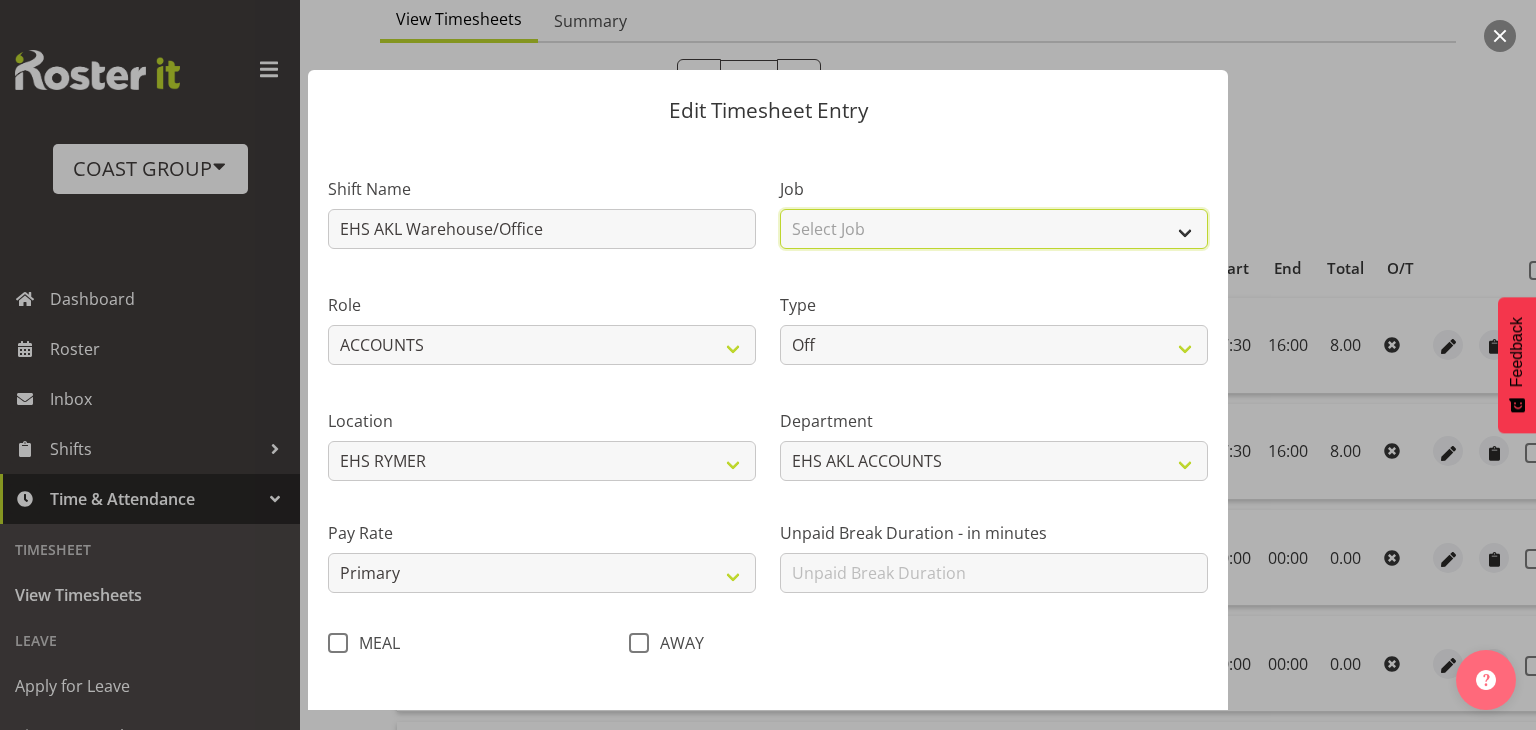 click on "Select Job  1 Carlton Events 1 Carlton Hamilton 1 Carlton Wellington 1 EHS WAREHOUSE/OFFICE 1 GRS 1 SLP Production 1 SLP Tradeshows 12507000 - AKL Casual Jul 2025 1250700R - July Casual C&R 2025 12507010 - NASDAP Conference 2025 12507030 - Auckland Food Show 2025 12507050 - CDES Internship & Graduate Expo 2025 12507100 - NZCB Education Day 2025 12507110 - CCNZ 2025 1250711A - CCNZ25-Accordant GroupServices 12507120 - NZACA Symposium 2025 12507130 - Risk & Resilience 2025 1250713A - Risk 2025 - Protecht 1250713B - RISK 2025 - Camms 12507140 - Jobs Expo in NZ 2025 12507150 - Crane 2025 1250715A - Crane 2025 - UAA 12507160 - BestStart conference 25 12507170 - UoA - T-Tech 2025 12507180 - Banks Art Exhibition 25 12507190 - GSA 2025 12507200 - UoA Clubs Expo Semster 2 2025 12507210 - All Black Tour 2025 - Hamilton 12507220 - All Blacks Stock Purchasing 25 12508000 - AKL Casual Aug 2025 1250800R - August Casual C&R 2025 12508010 - Spring Gift Fair 2025 1250801A - Jty Imports/Exports-SpringGift 12508080 - FANZ 2025" at bounding box center [994, 229] 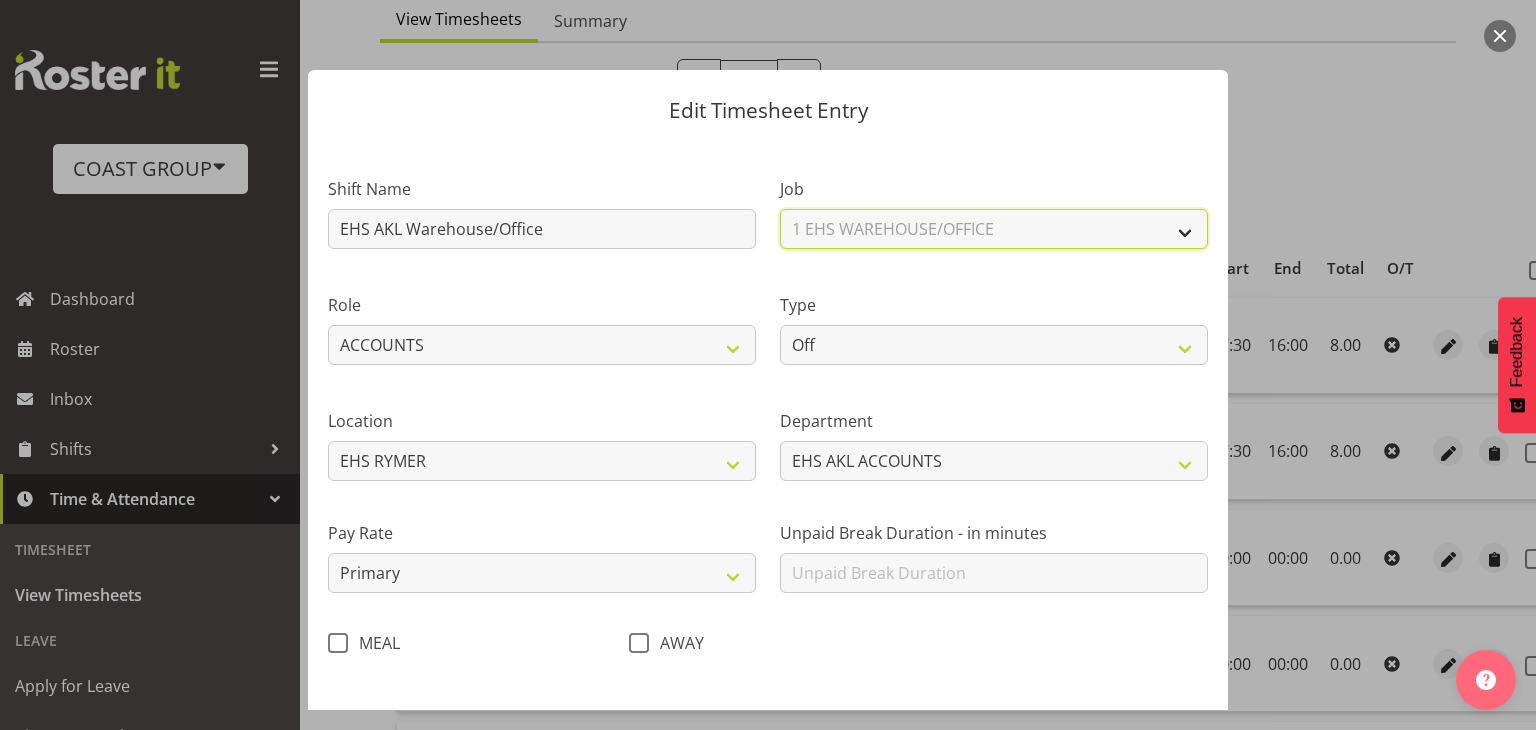 click on "Select Job  1 Carlton Events 1 Carlton Hamilton 1 Carlton Wellington 1 EHS WAREHOUSE/OFFICE 1 GRS 1 SLP Production 1 SLP Tradeshows 12507000 - AKL Casual Jul 2025 1250700R - July Casual C&R 2025 12507010 - NASDAP Conference 2025 12507030 - Auckland Food Show 2025 12507050 - CDES Internship & Graduate Expo 2025 12507100 - NZCB Education Day 2025 12507110 - CCNZ 2025 1250711A - CCNZ25-Accordant GroupServices 12507120 - NZACA Symposium 2025 12507130 - Risk & Resilience 2025 1250713A - Risk 2025 - Protecht 1250713B - RISK 2025 - Camms 12507140 - Jobs Expo in NZ 2025 12507150 - Crane 2025 1250715A - Crane 2025 - UAA 12507160 - BestStart conference 25 12507170 - UoA - T-Tech 2025 12507180 - Banks Art Exhibition 25 12507190 - GSA 2025 12507200 - UoA Clubs Expo Semster 2 2025 12507210 - All Black Tour 2025 - Hamilton 12507220 - All Blacks Stock Purchasing 25 12508000 - AKL Casual Aug 2025 1250800R - August Casual C&R 2025 12508010 - Spring Gift Fair 2025 1250801A - Jty Imports/Exports-SpringGift 12508080 - FANZ 2025" at bounding box center [994, 229] 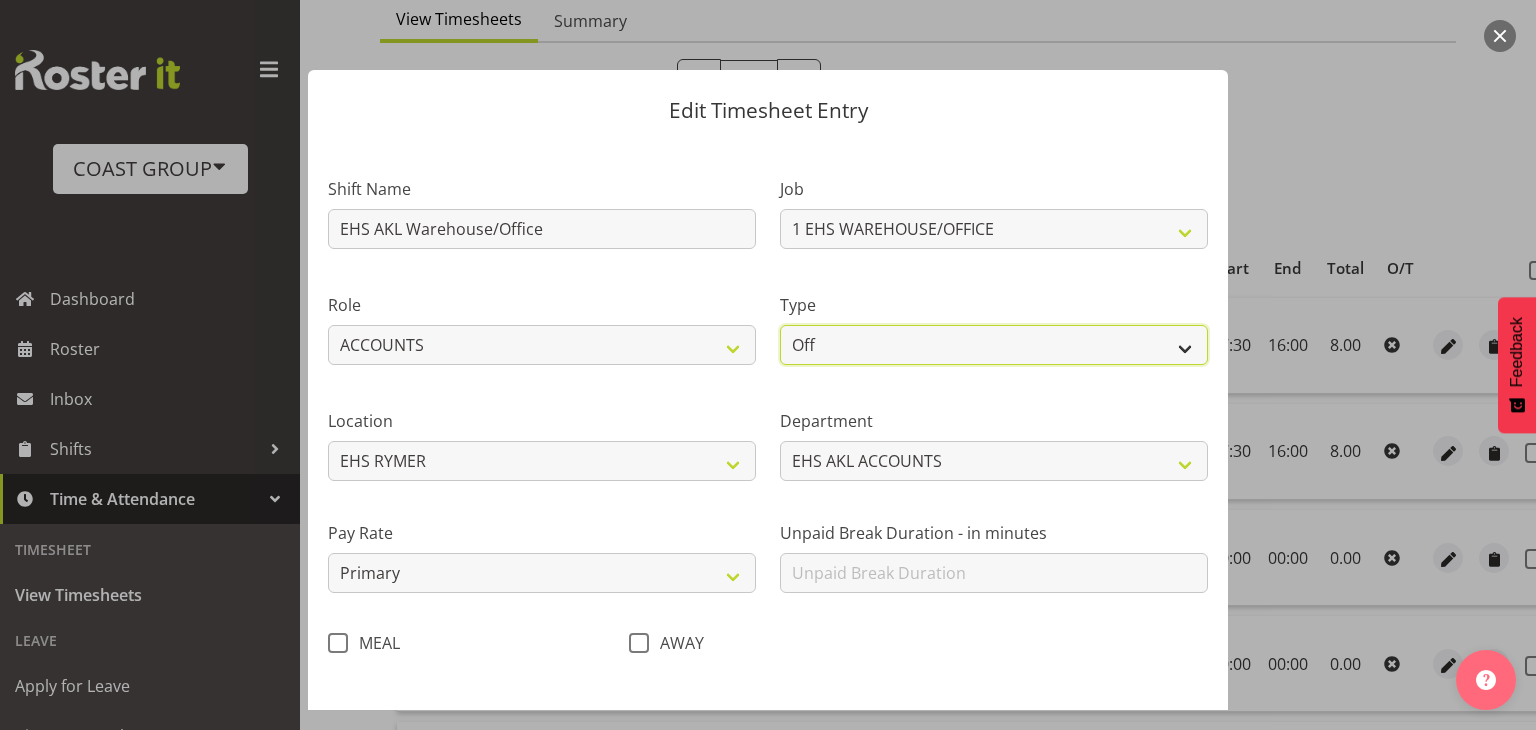 click on "Off   Standard   Public Holiday   Public Holiday (Worked)   Day In Lieu   Annual Leave   Sick Leave   Domestic Violence   Parental   Bereavement Leave   Leave Without Pay   Other Leave" at bounding box center (994, 345) 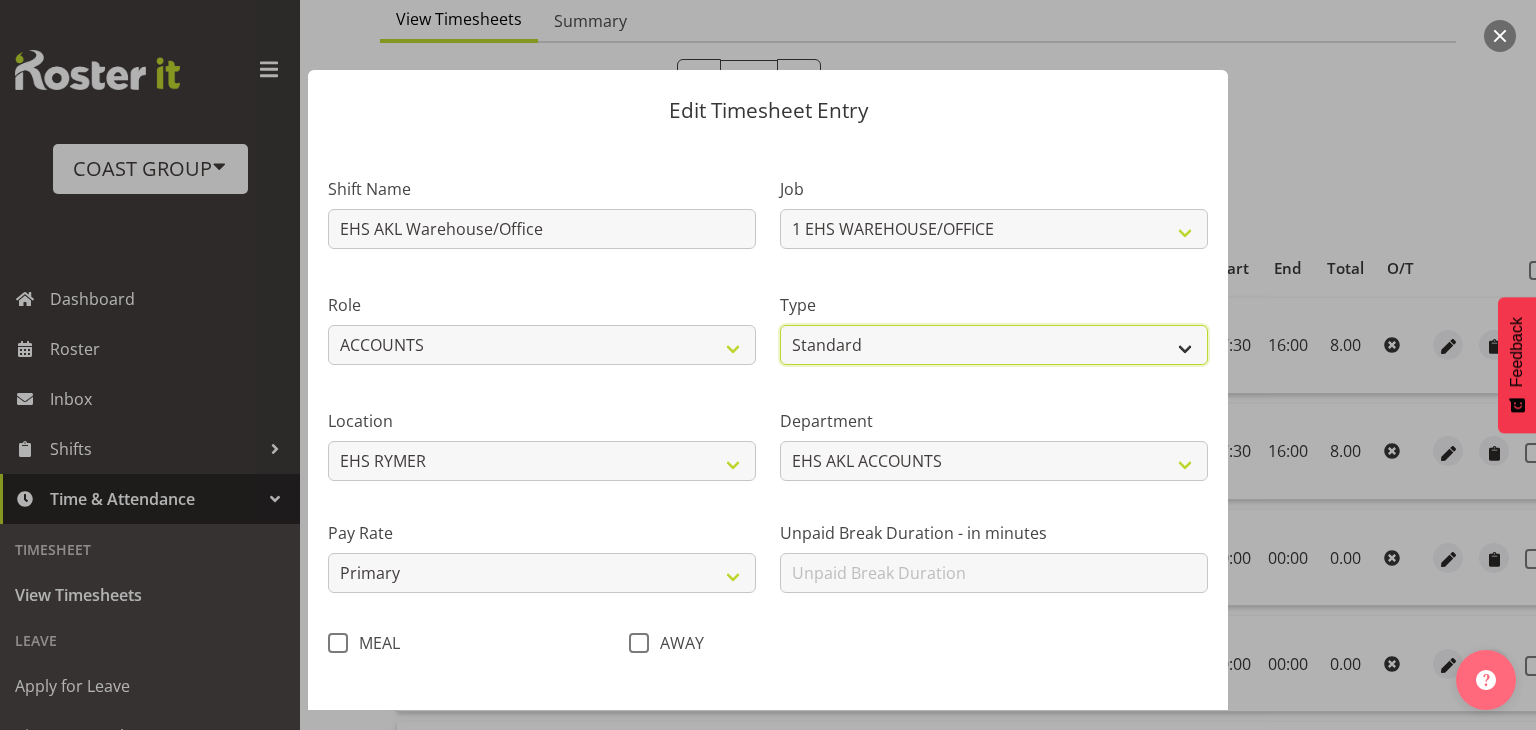 click on "Off   Standard   Public Holiday   Public Holiday (Worked)   Day In Lieu   Annual Leave   Sick Leave   Domestic Violence   Parental   Bereavement Leave   Leave Without Pay   Other Leave" at bounding box center (994, 345) 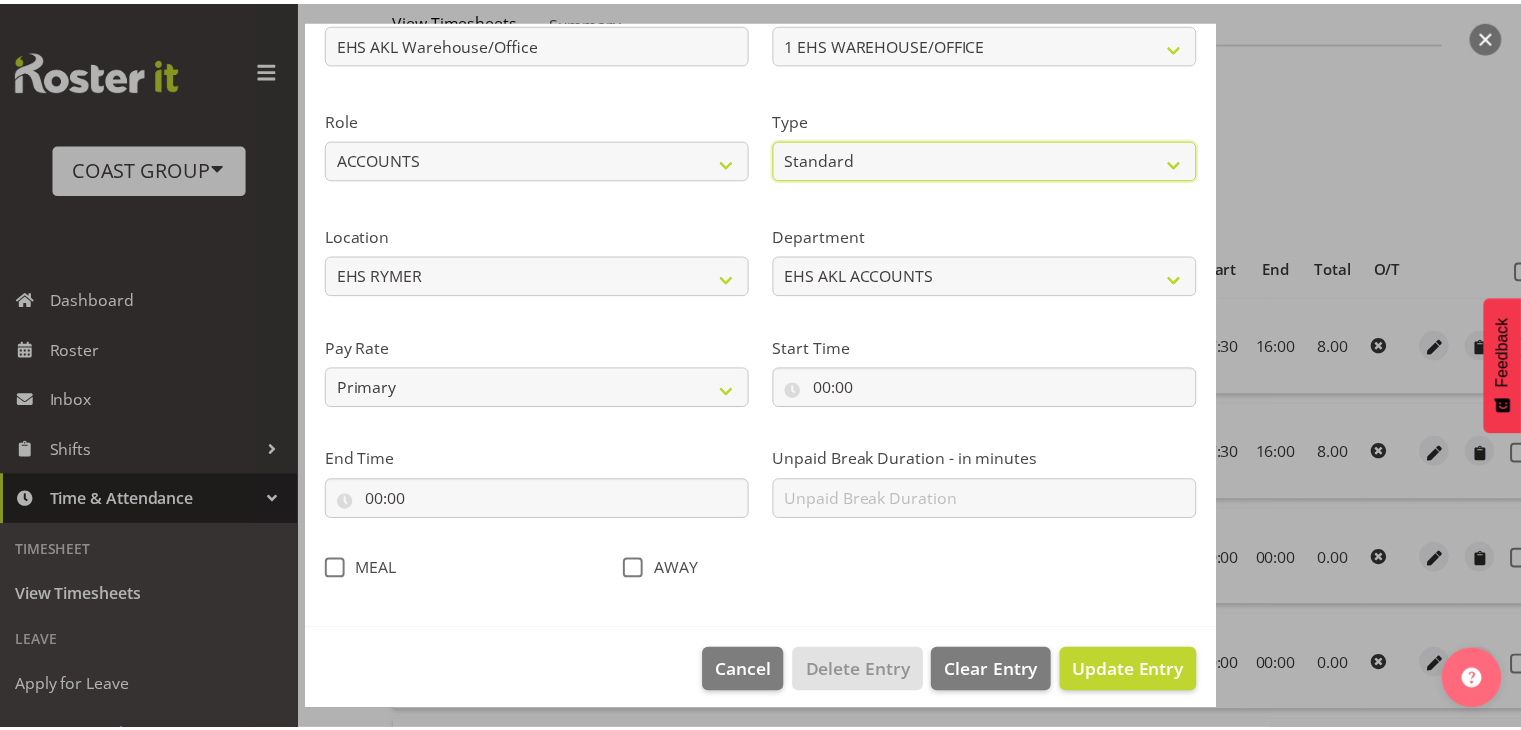 scroll, scrollTop: 200, scrollLeft: 0, axis: vertical 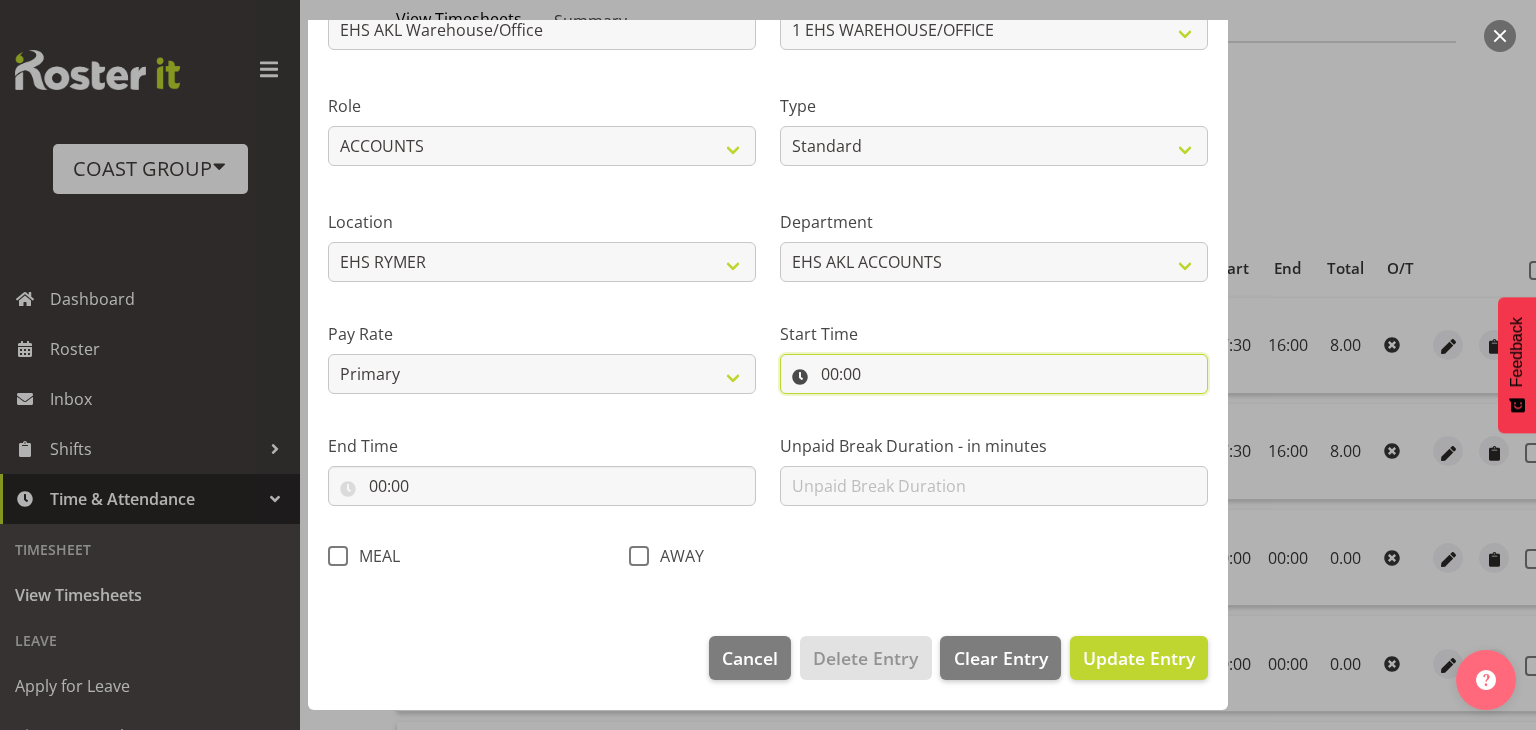 click on "00:00" at bounding box center (994, 374) 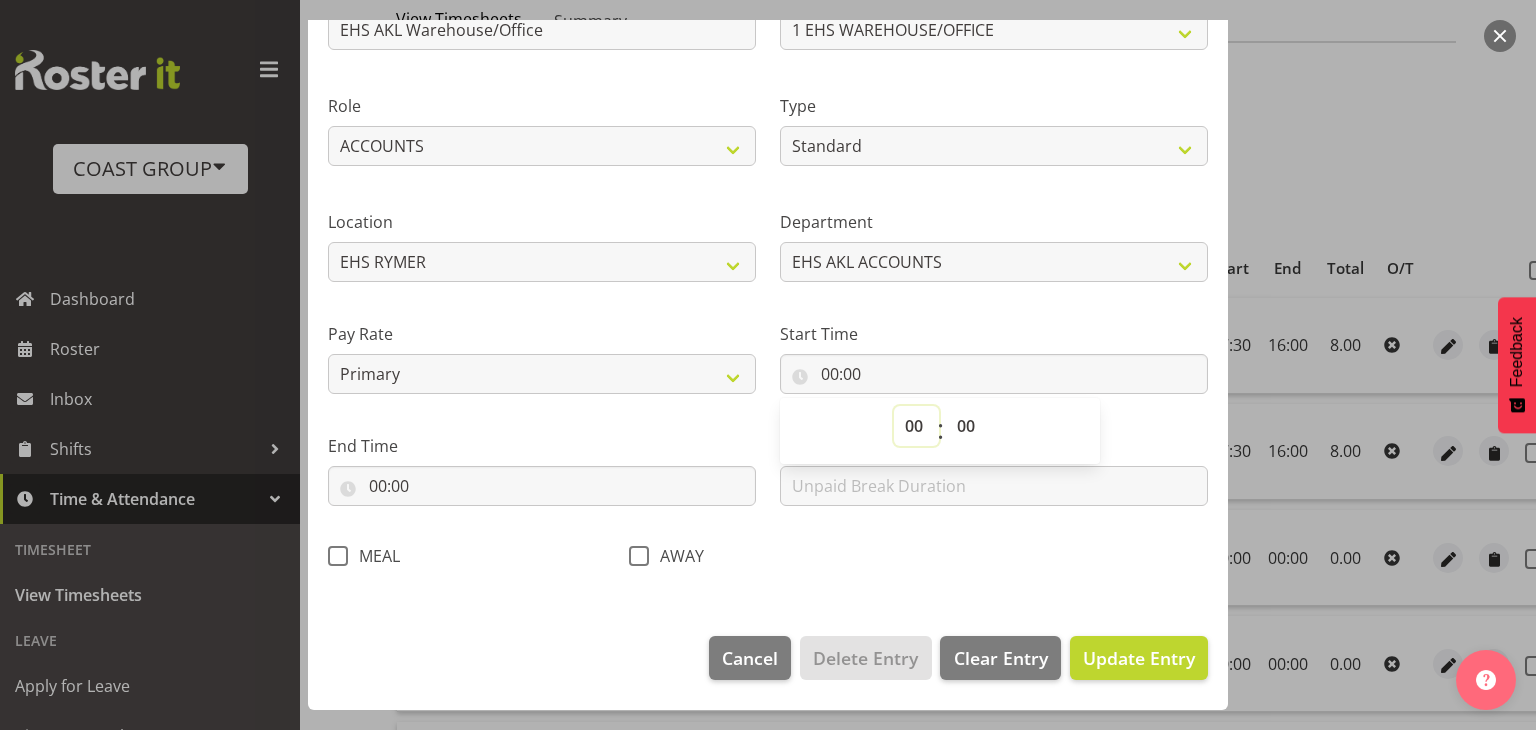 click on "00   01   02   03   04   05   06   07   08   09   10   11   12   13   14   15   16   17   18   19   20   21   22   23" at bounding box center [916, 426] 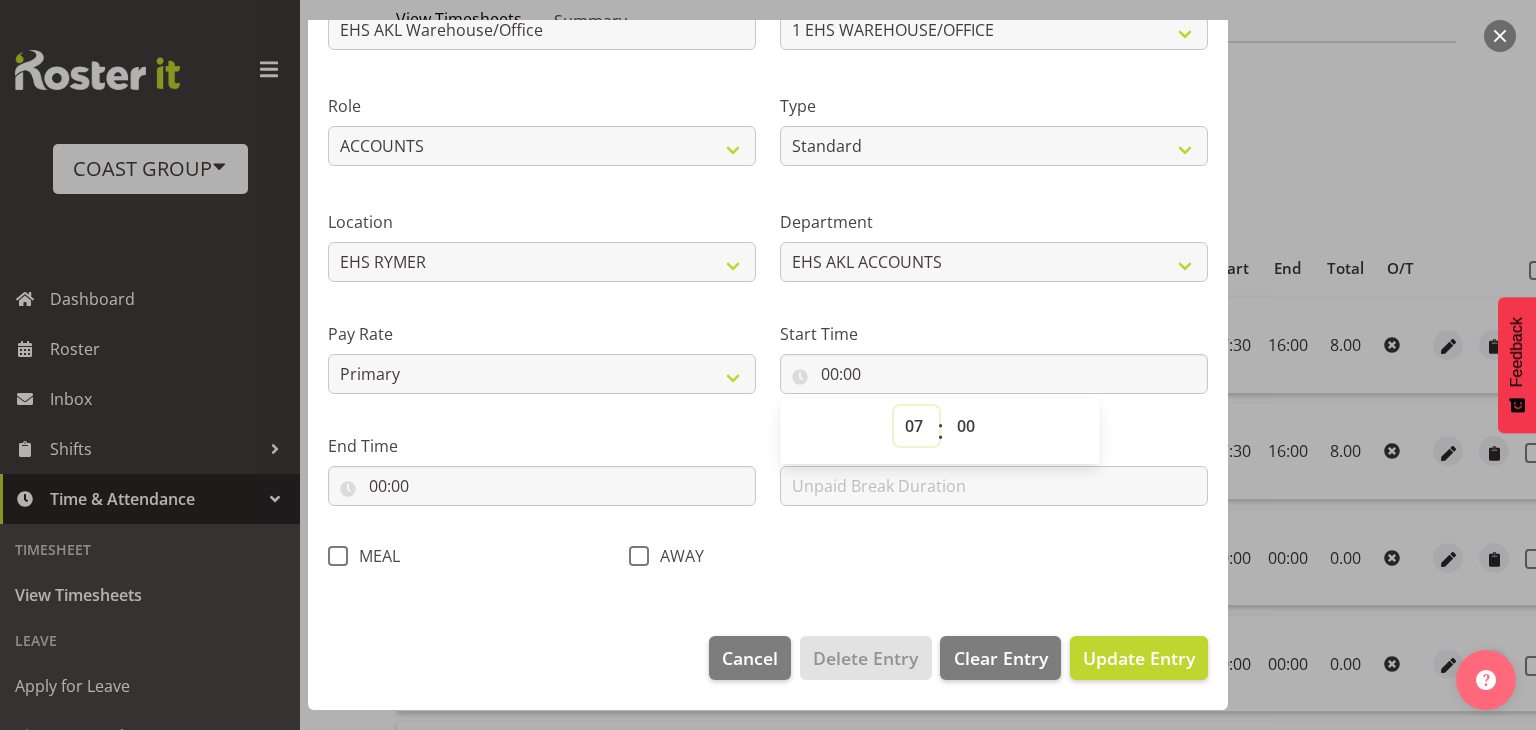 click on "00   01   02   03   04   05   06   07   08   09   10   11   12   13   14   15   16   17   18   19   20   21   22   23" at bounding box center (916, 426) 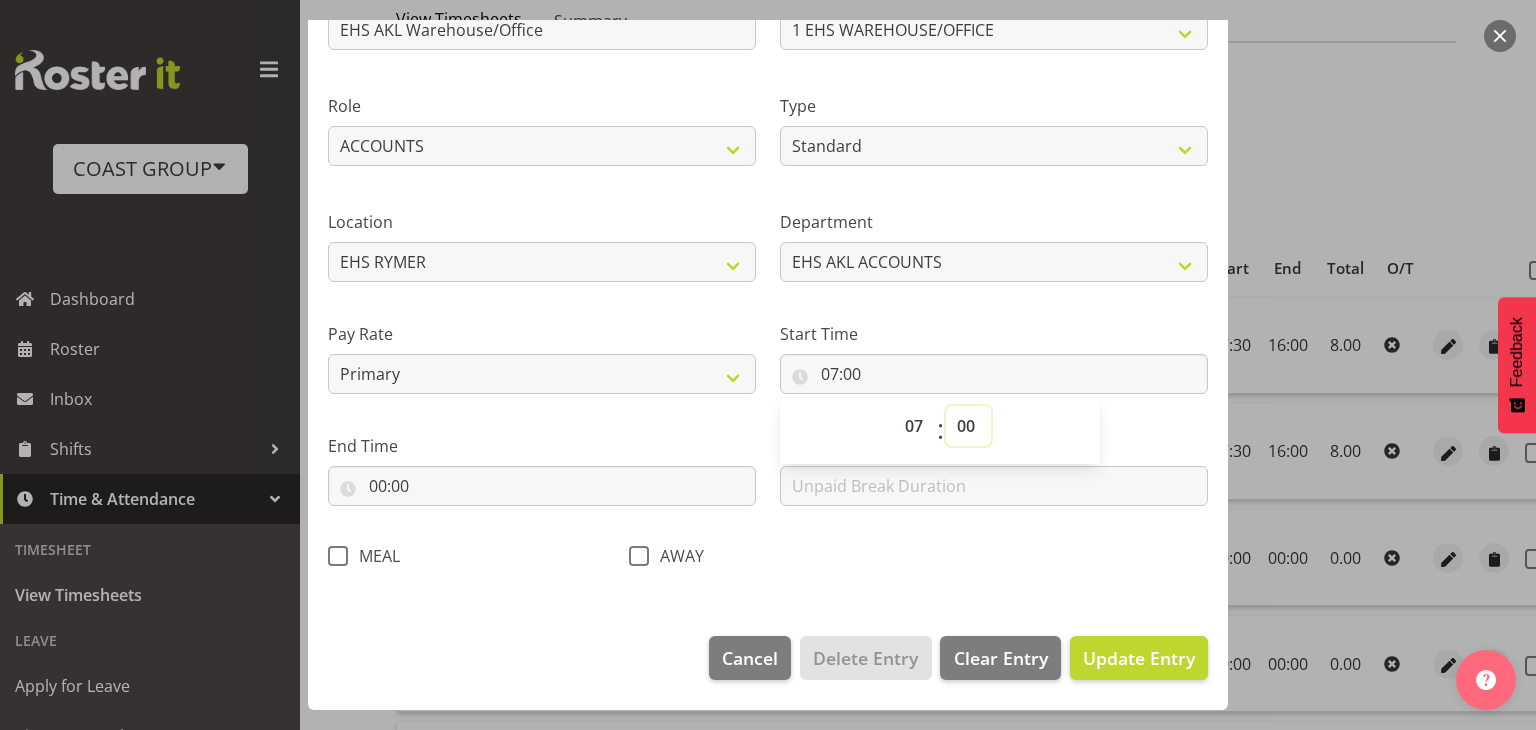 click on "00   01   02   03   04   05   06   07   08   09   10   11   12   13   14   15   16   17   18   19   20   21   22   23   24   25   26   27   28   29   30   31   32   33   34   35   36   37   38   39   40   41   42   43   44   45   46   47   48   49   50   51   52   53   54   55   56   57   58   59" at bounding box center [968, 426] 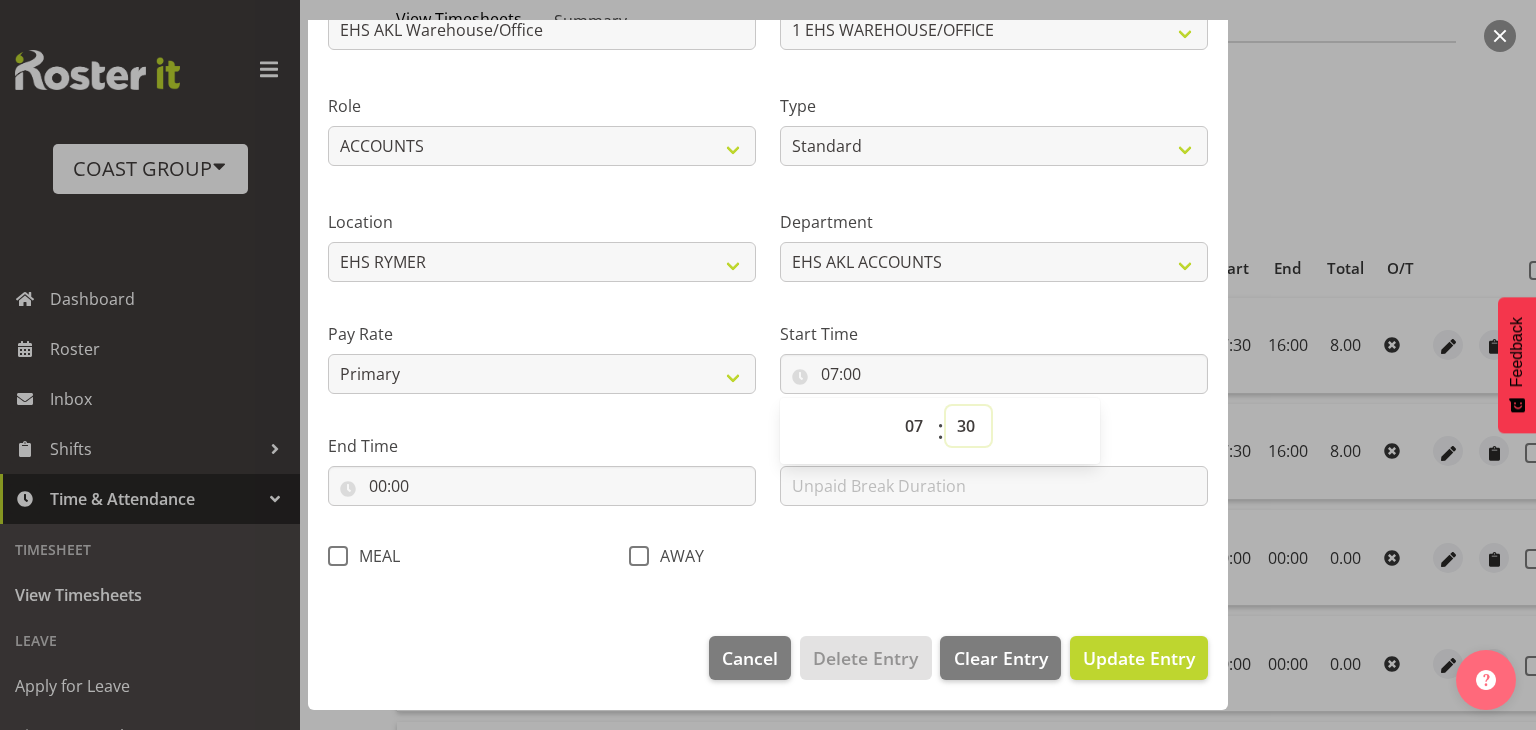 click on "00   01   02   03   04   05   06   07   08   09   10   11   12   13   14   15   16   17   18   19   20   21   22   23   24   25   26   27   28   29   30   31   32   33   34   35   36   37   38   39   40   41   42   43   44   45   46   47   48   49   50   51   52   53   54   55   56   57   58   59" at bounding box center [968, 426] 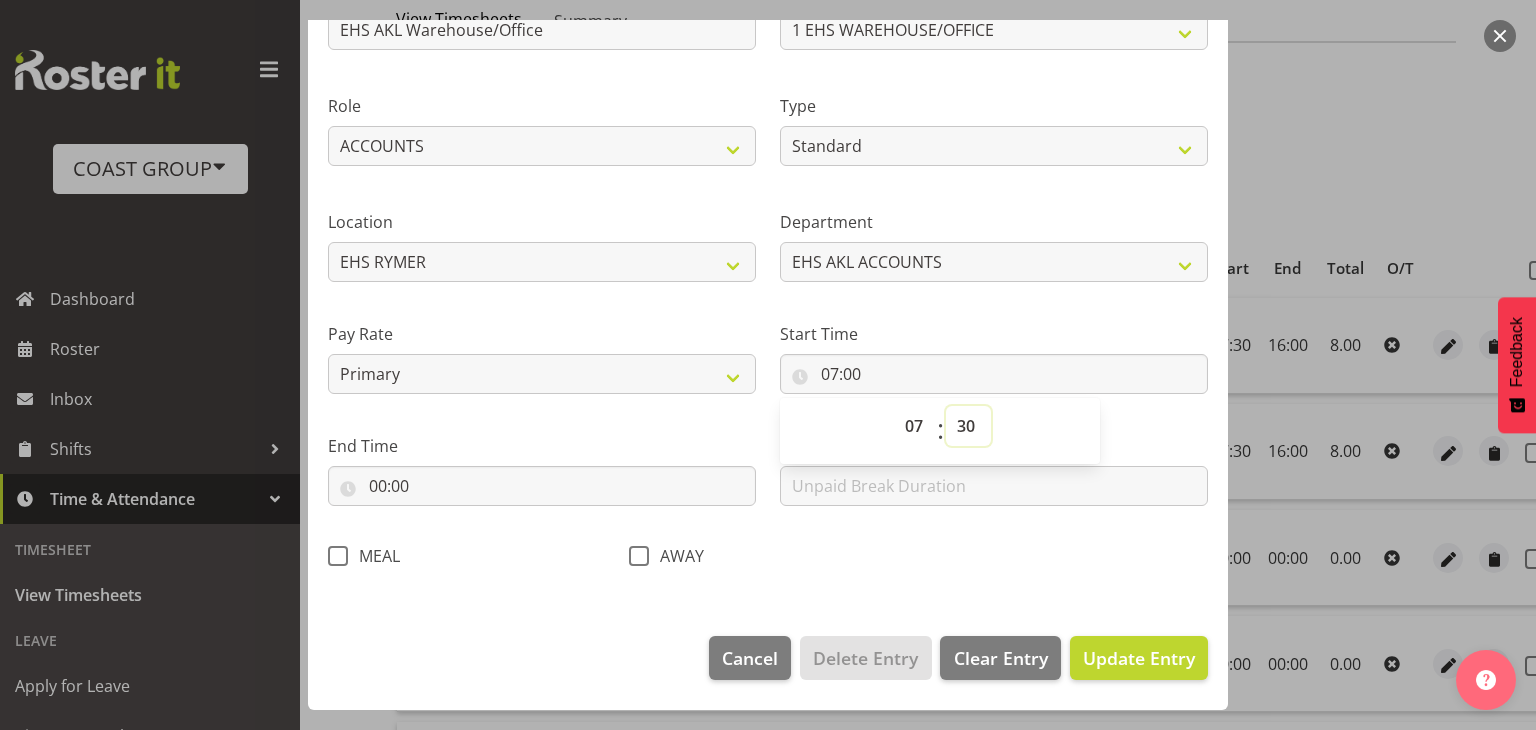 type on "07:30" 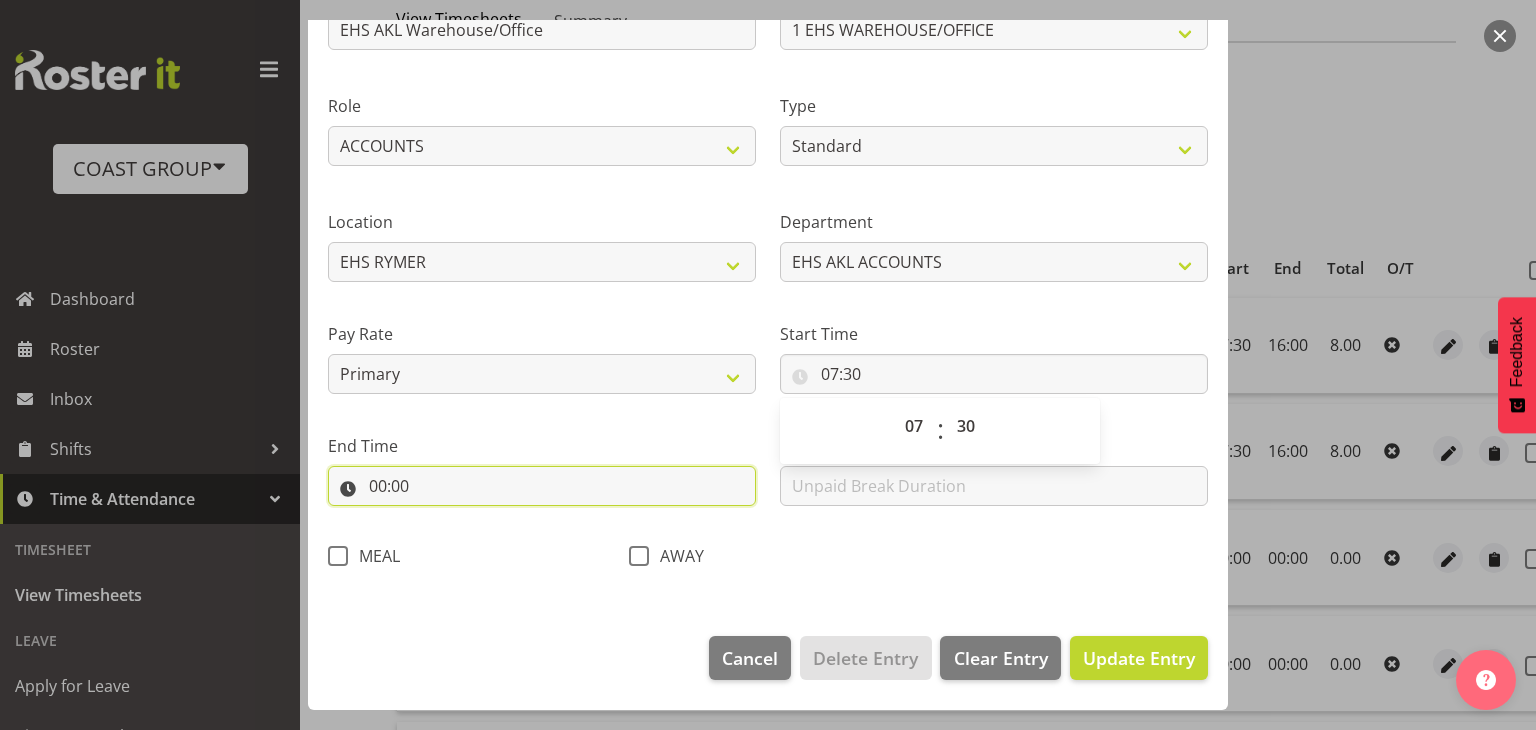 click on "00:00" at bounding box center (542, 486) 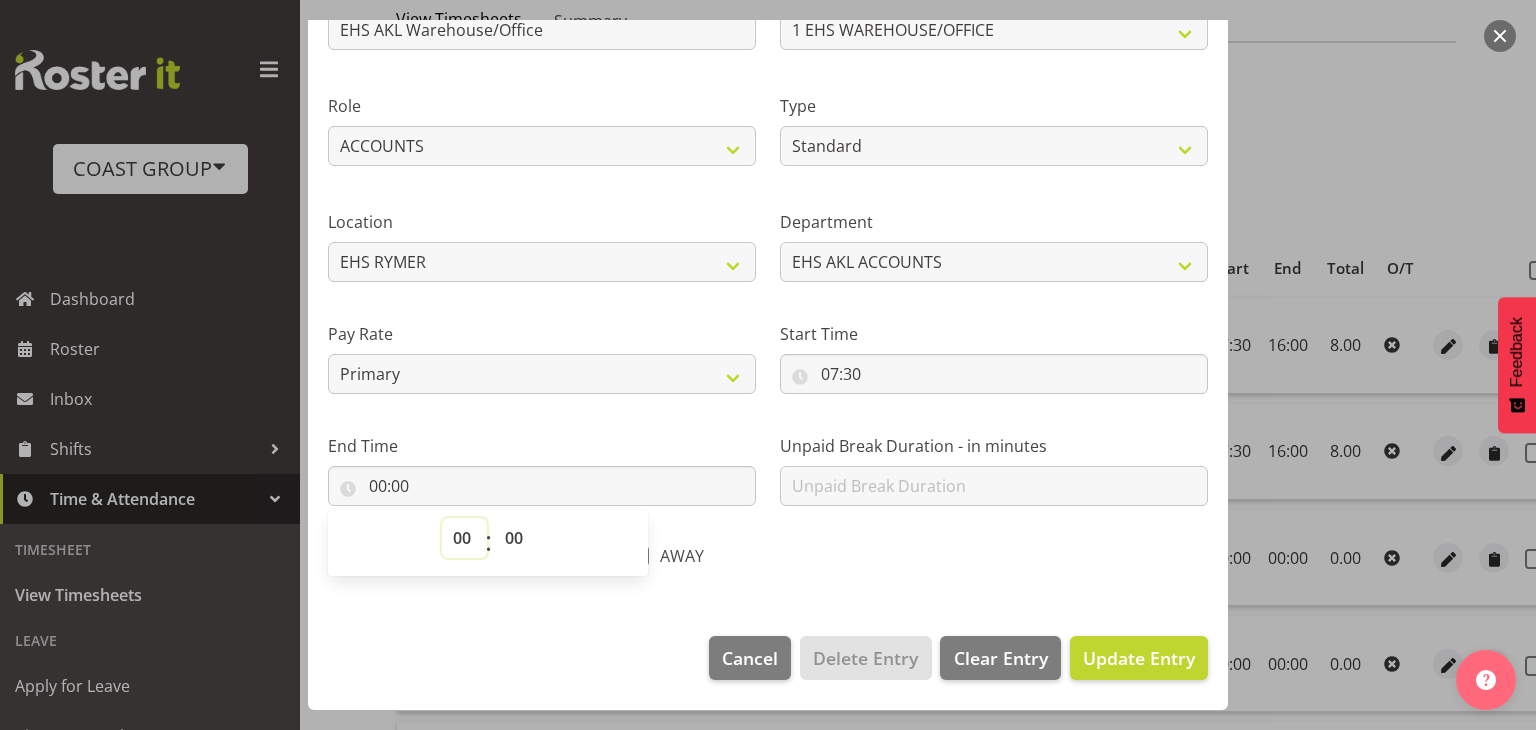 click on "00   01   02   03   04   05   06   07   08   09   10   11   12   13   14   15   16   17   18   19   20   21   22   23" at bounding box center (464, 538) 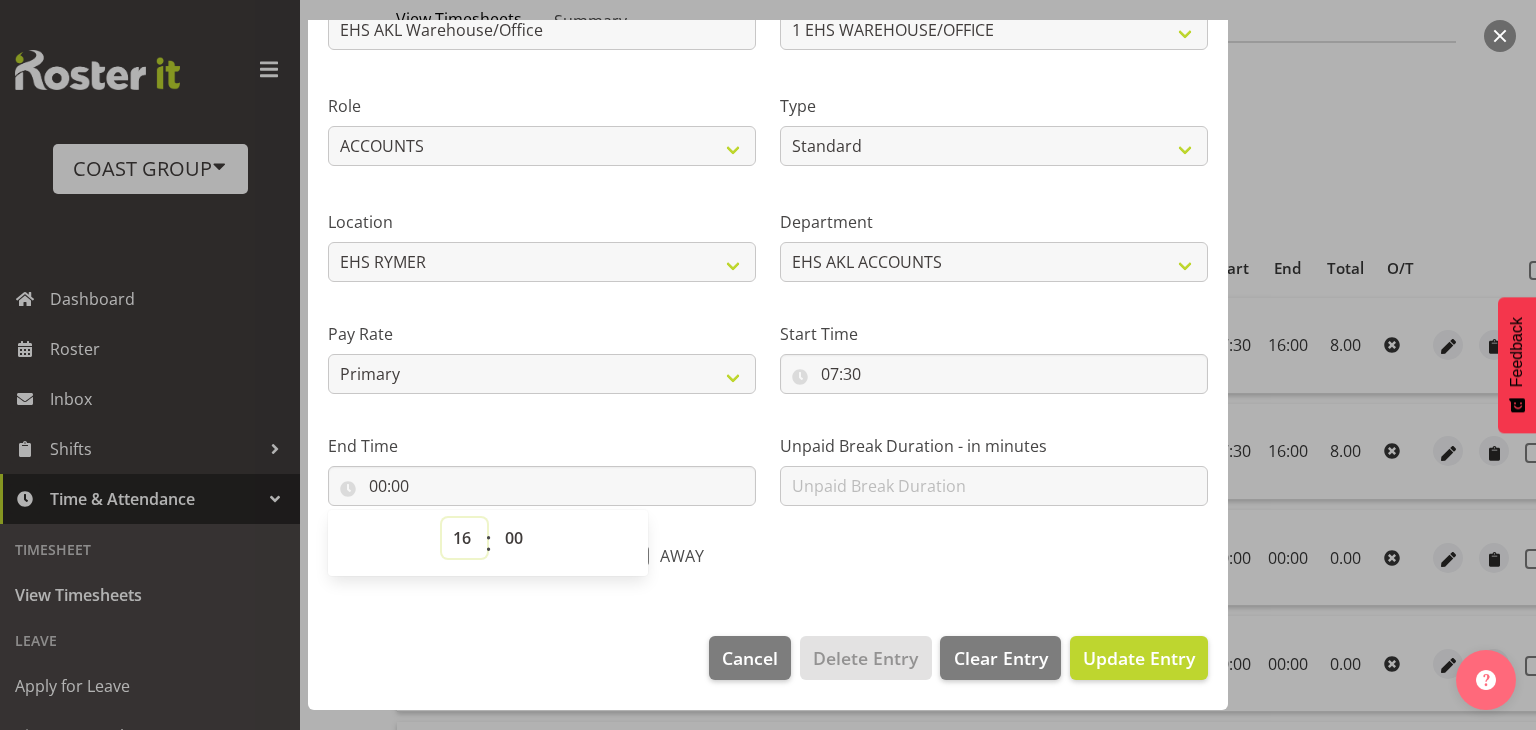 click on "00   01   02   03   04   05   06   07   08   09   10   11   12   13   14   15   16   17   18   19   20   21   22   23" at bounding box center [464, 538] 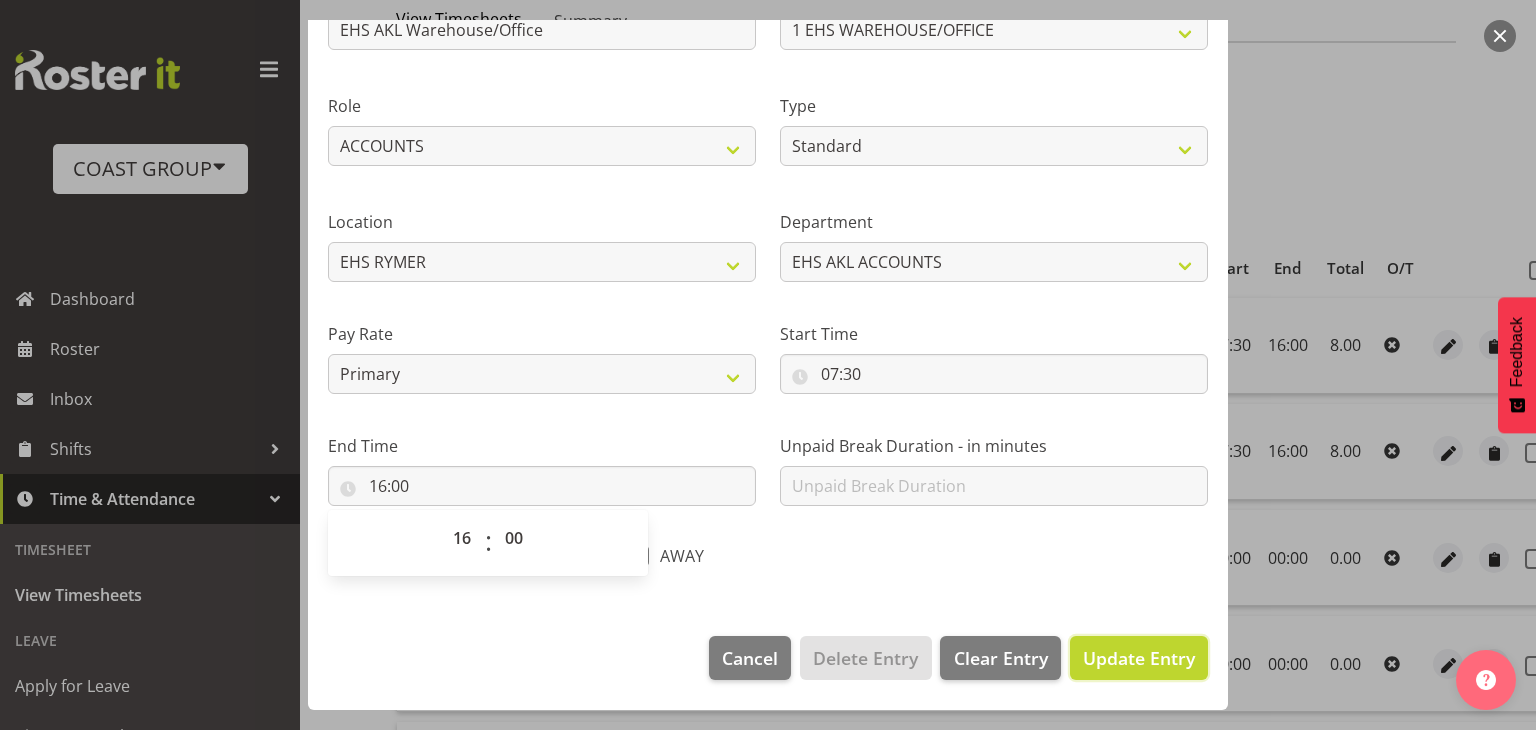 click on "Update Entry" at bounding box center (1139, 658) 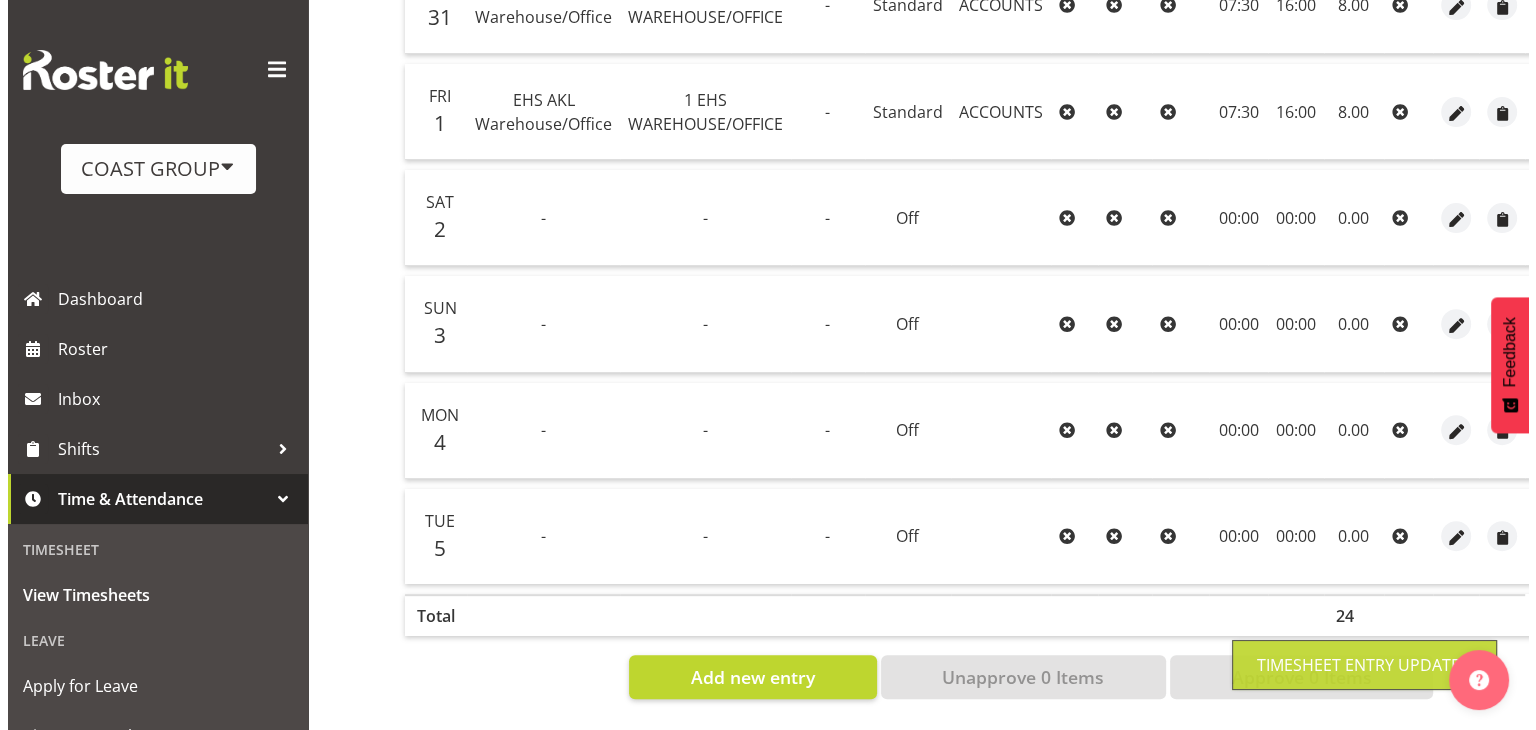 scroll, scrollTop: 654, scrollLeft: 0, axis: vertical 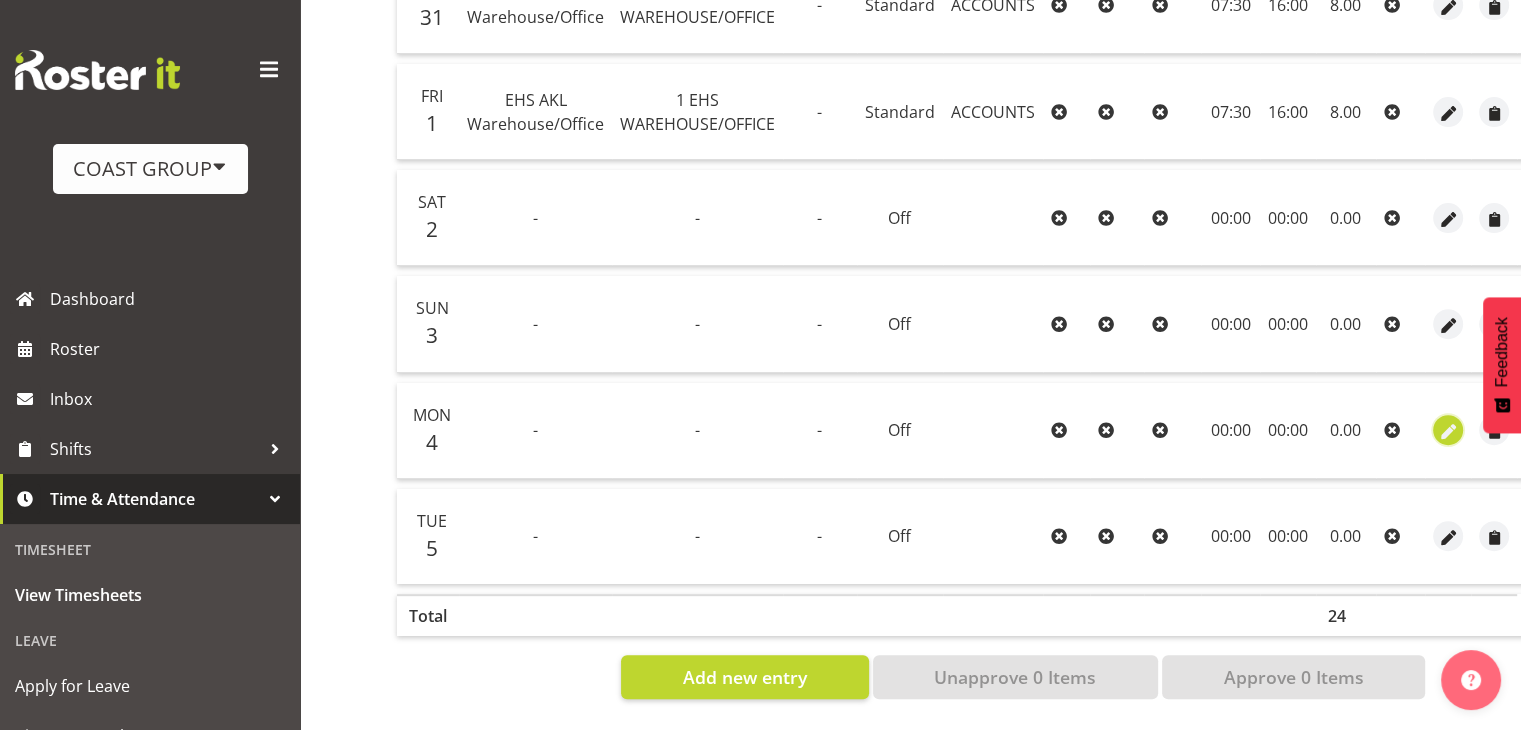 click at bounding box center [1448, 432] 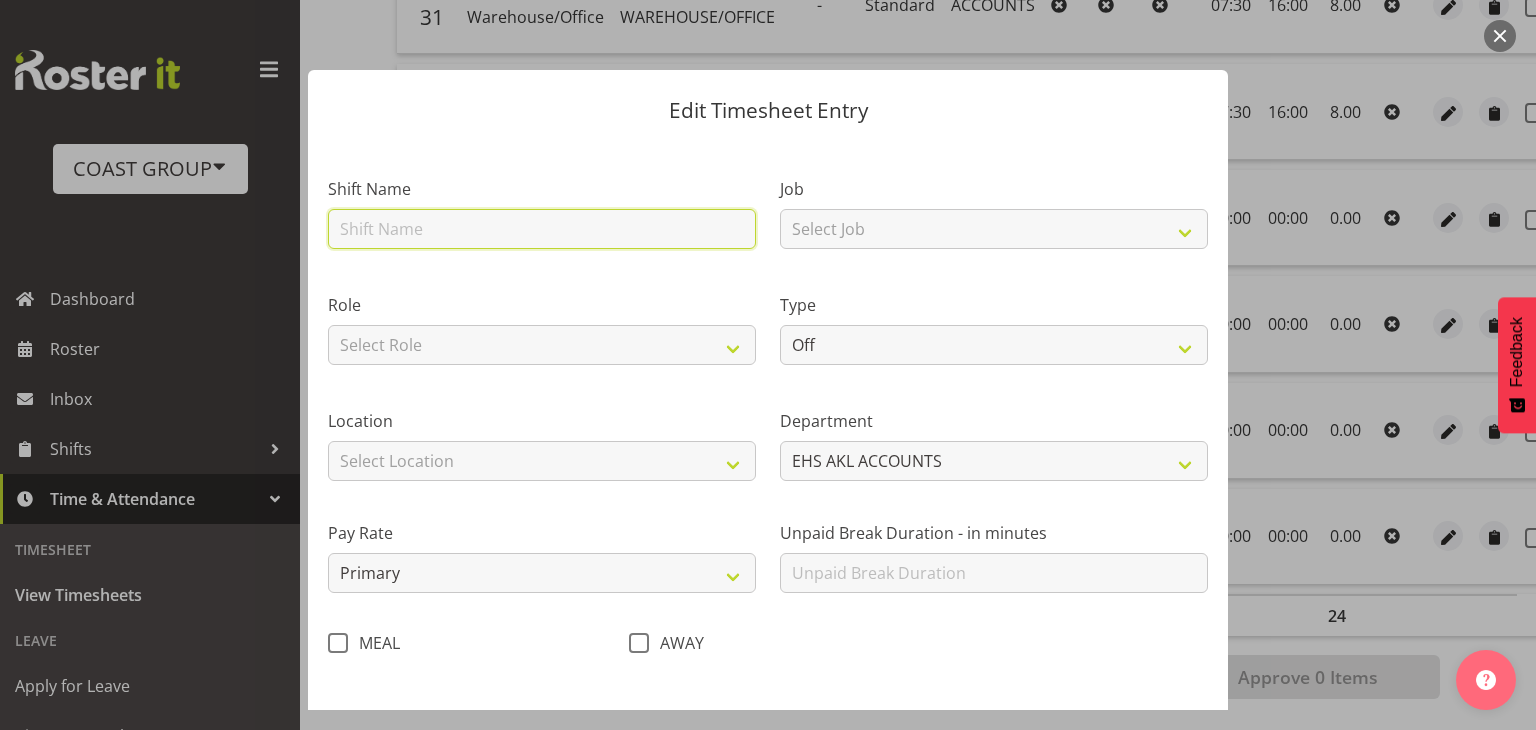 click at bounding box center [542, 229] 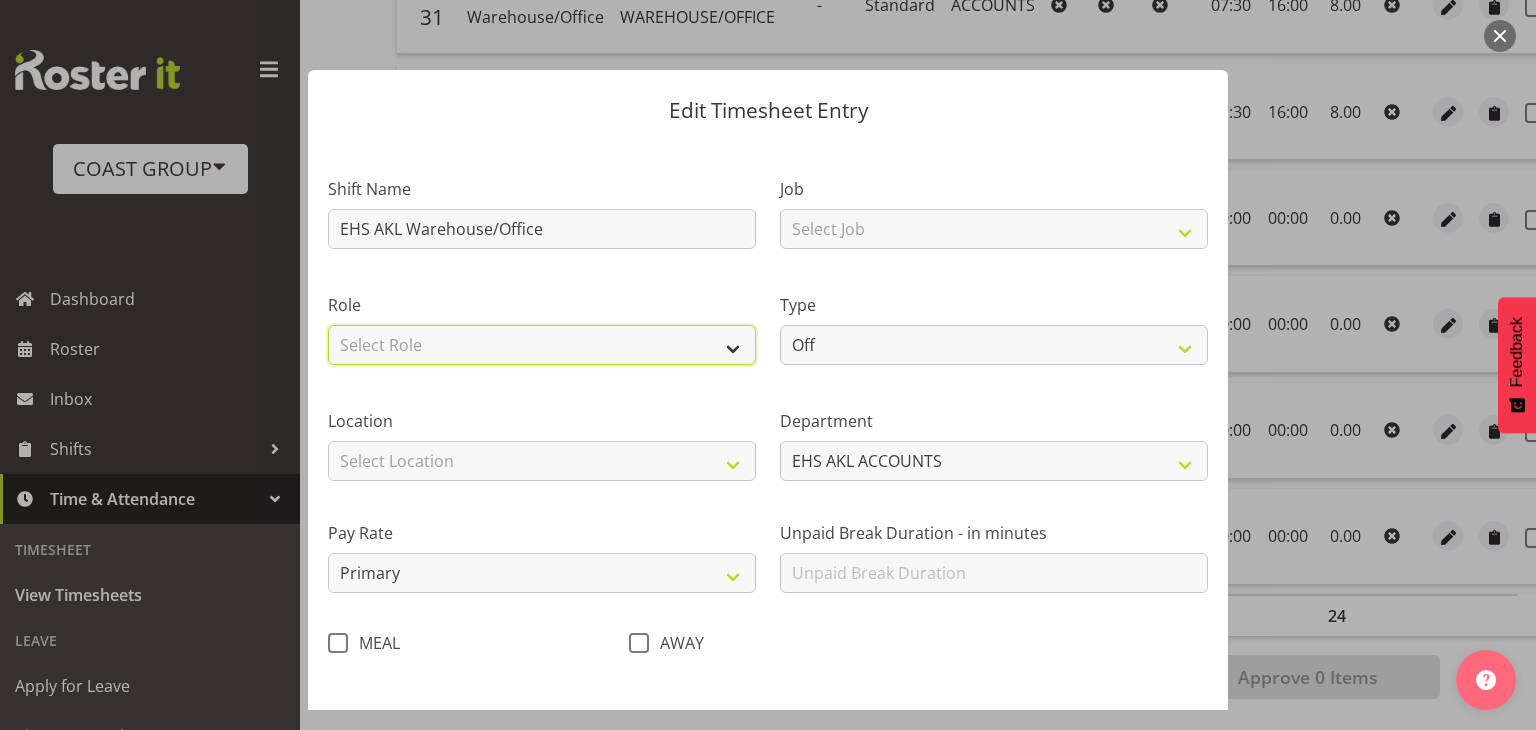 click on "Select Role  ACCOUNTS" at bounding box center [542, 345] 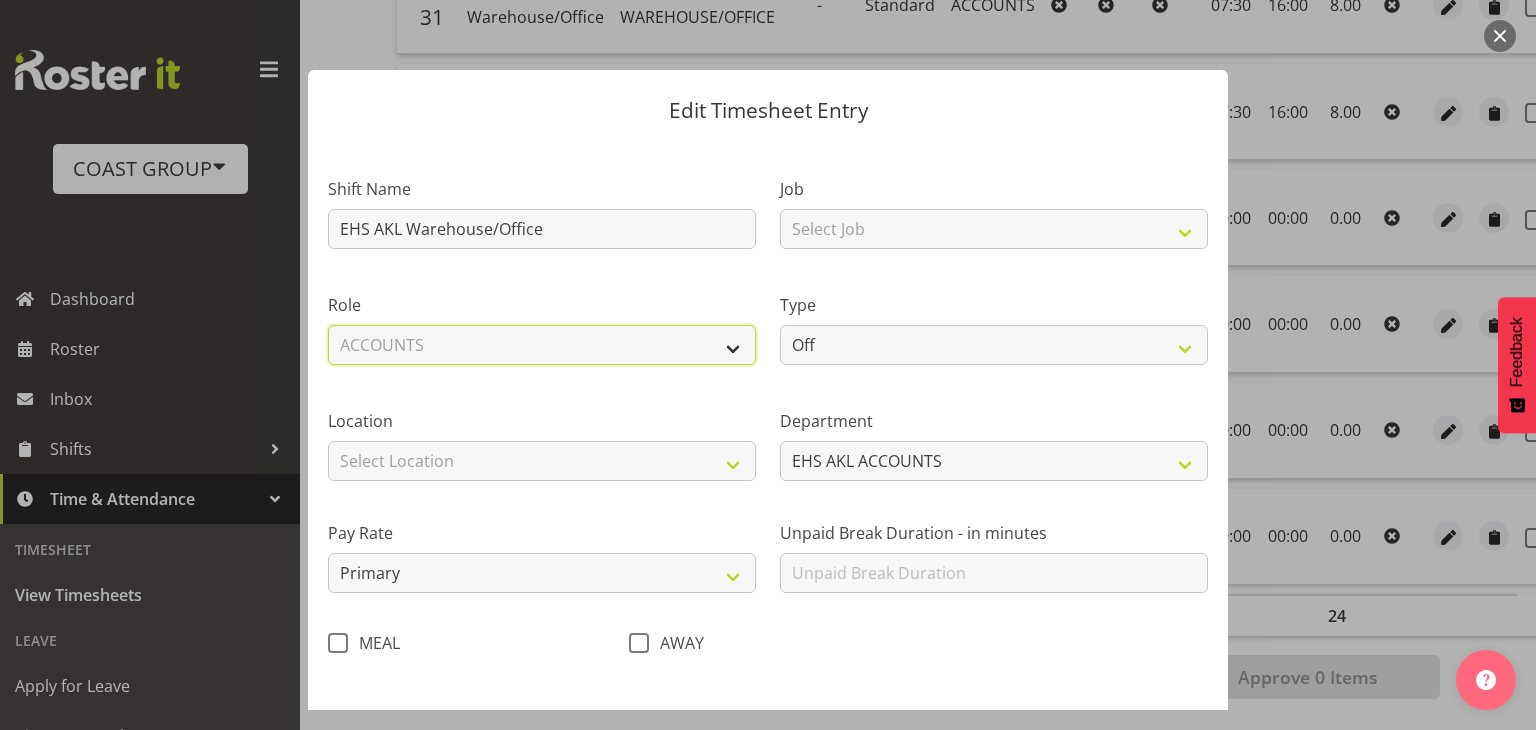 click on "Select Role  ACCOUNTS" at bounding box center (542, 345) 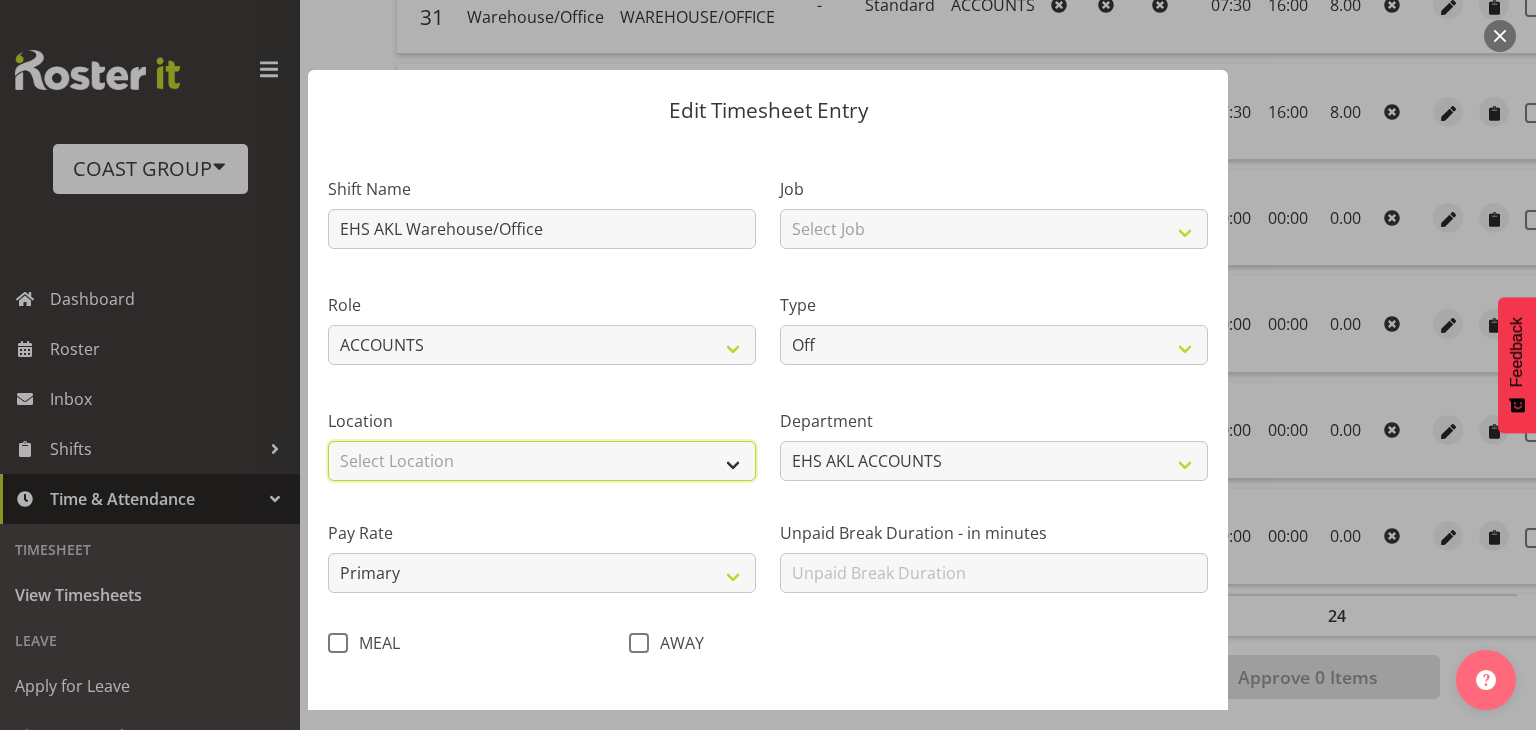 click on "Select Location  CARLTON EVENTS Carlton Hamilton Carlton Wellington DW CHC DW DIANNA DW WLG EHS CHC EHS HLZ EHS RYMER EHS WLG GRS SLP SLP CHC SLP HLZ SLP SHOWGROUNDS SLP WLG" at bounding box center (542, 461) 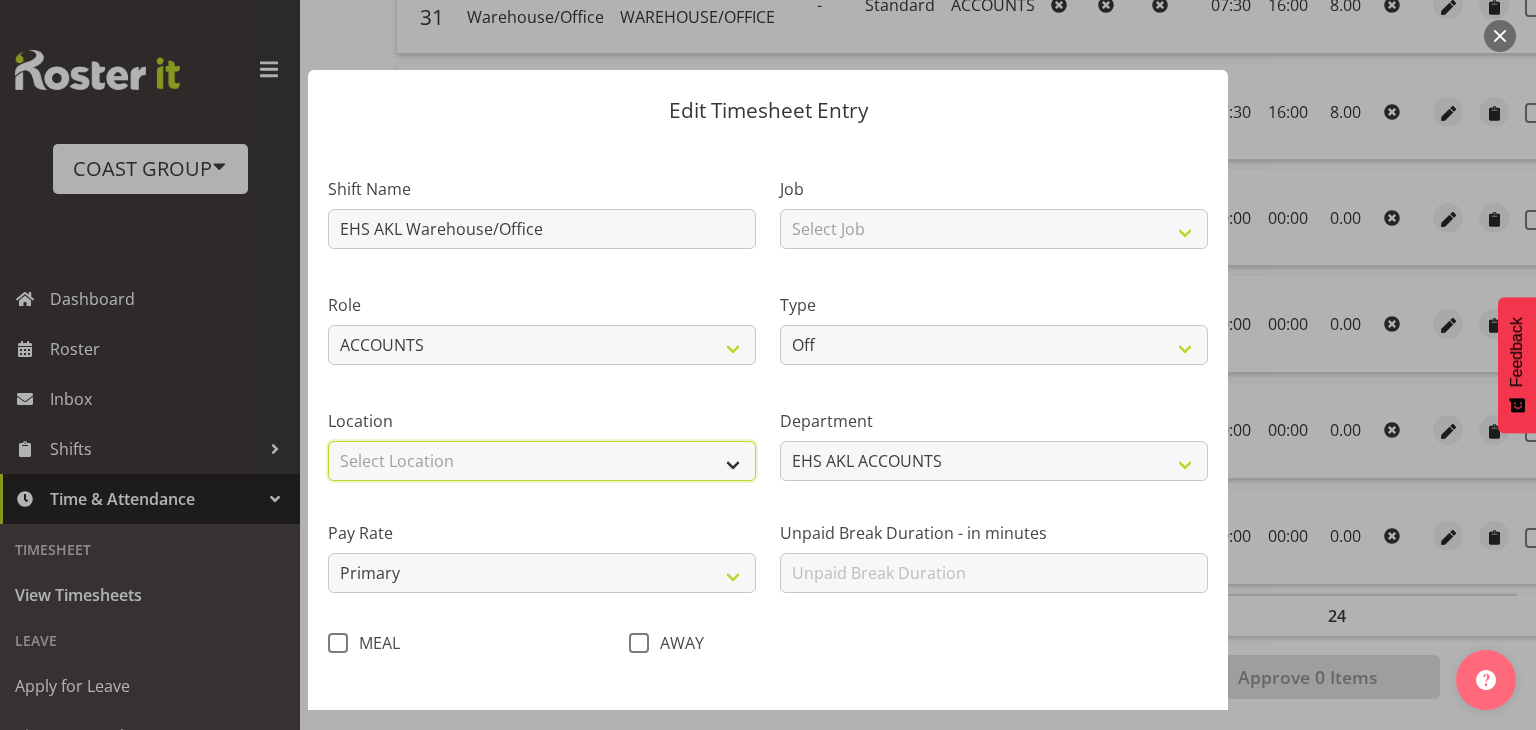 select on "35" 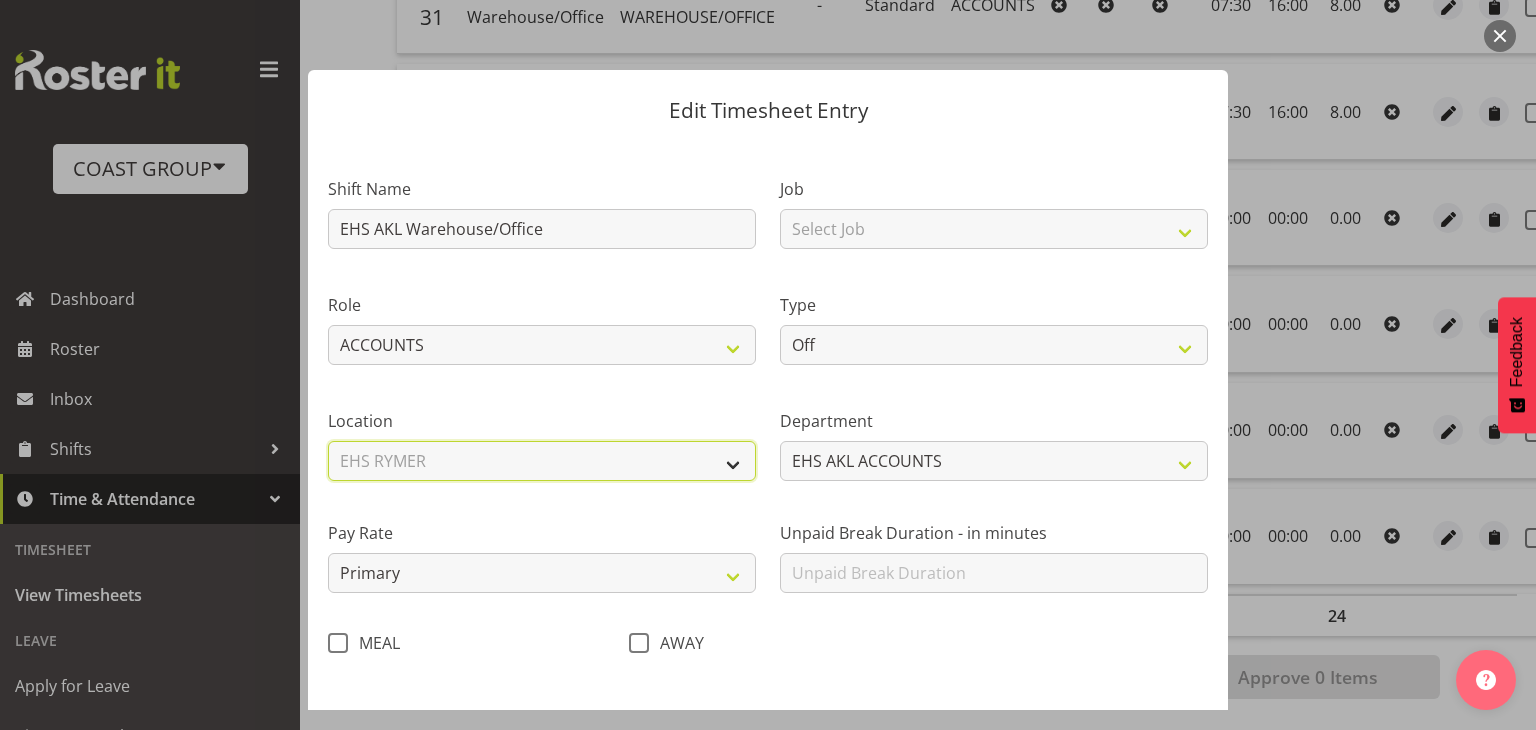 click on "Select Location  CARLTON EVENTS Carlton Hamilton Carlton Wellington DW CHC DW DIANNA DW WLG EHS CHC EHS HLZ EHS RYMER EHS WLG GRS SLP SLP CHC SLP HLZ SLP SHOWGROUNDS SLP WLG" at bounding box center (542, 461) 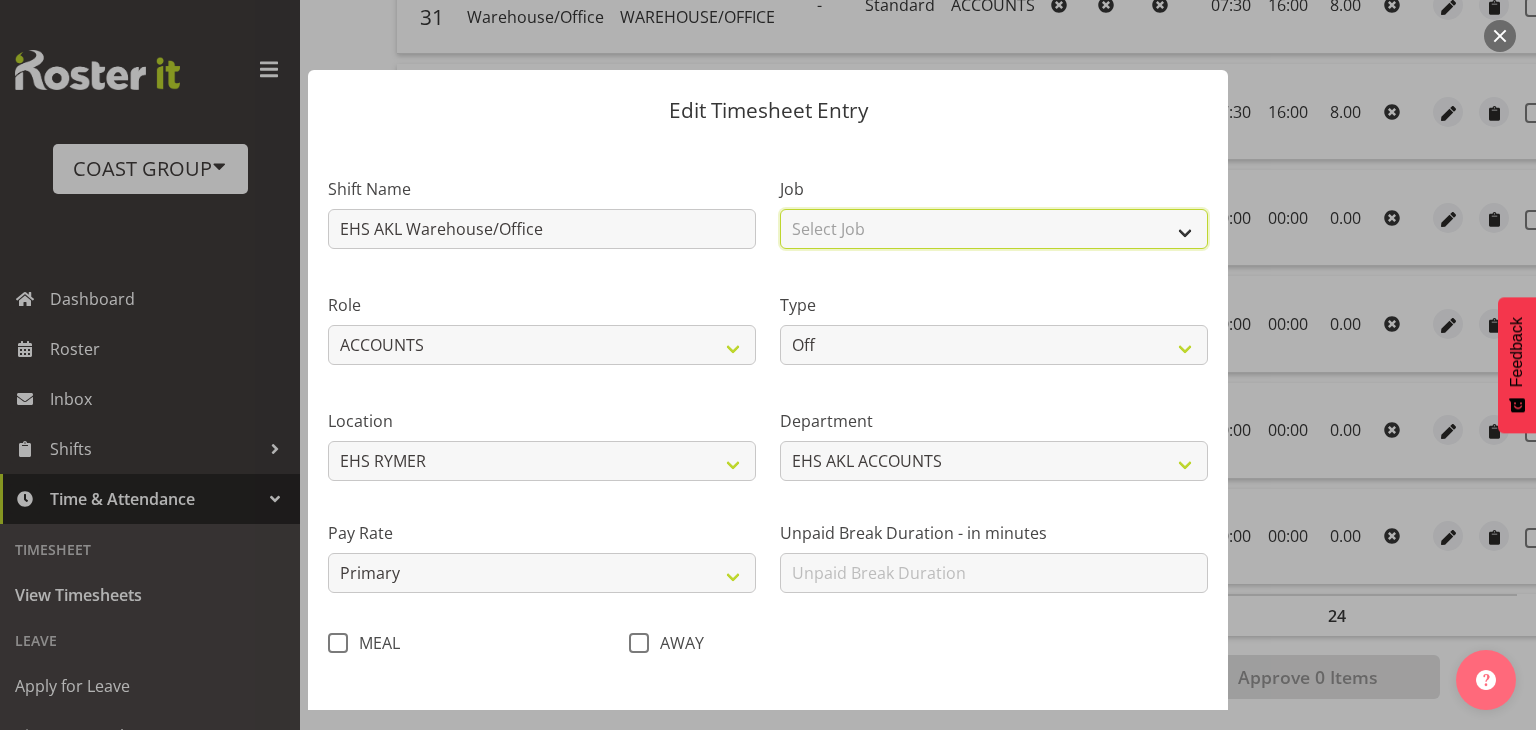 click on "Select Job  1 Carlton Events 1 Carlton Hamilton 1 Carlton Wellington 1 EHS WAREHOUSE/OFFICE 1 GRS 1 SLP Production 1 SLP Tradeshows 12507000 - AKL Casual Jul 2025 1250700R - July Casual C&R 2025 12507010 - NASDAP Conference 2025 12507030 - Auckland Food Show 2025 12507050 - CDES Internship & Graduate Expo 2025 12507100 - NZCB Education Day 2025 12507110 - CCNZ 2025 1250711A - CCNZ25-Accordant GroupServices 12507120 - NZACA Symposium 2025 12507130 - Risk & Resilience 2025 1250713A - Risk 2025 - Protecht 1250713B - RISK 2025 - Camms 12507140 - Jobs Expo in NZ 2025 12507150 - Crane 2025 1250715A - Crane 2025 - UAA 12507160 - BestStart conference 25 12507170 - UoA - T-Tech 2025 12507180 - Banks Art Exhibition 25 12507190 - GSA 2025 12507200 - UoA Clubs Expo Semster 2 2025 12507210 - All Black Tour 2025 - Hamilton 12507220 - All Blacks Stock Purchasing 25 12508000 - AKL Casual Aug 2025 1250800R - August Casual C&R 2025 12508010 - Spring Gift Fair 2025 1250801A - Jty Imports/Exports-SpringGift 12508080 - FANZ 2025" at bounding box center (994, 229) 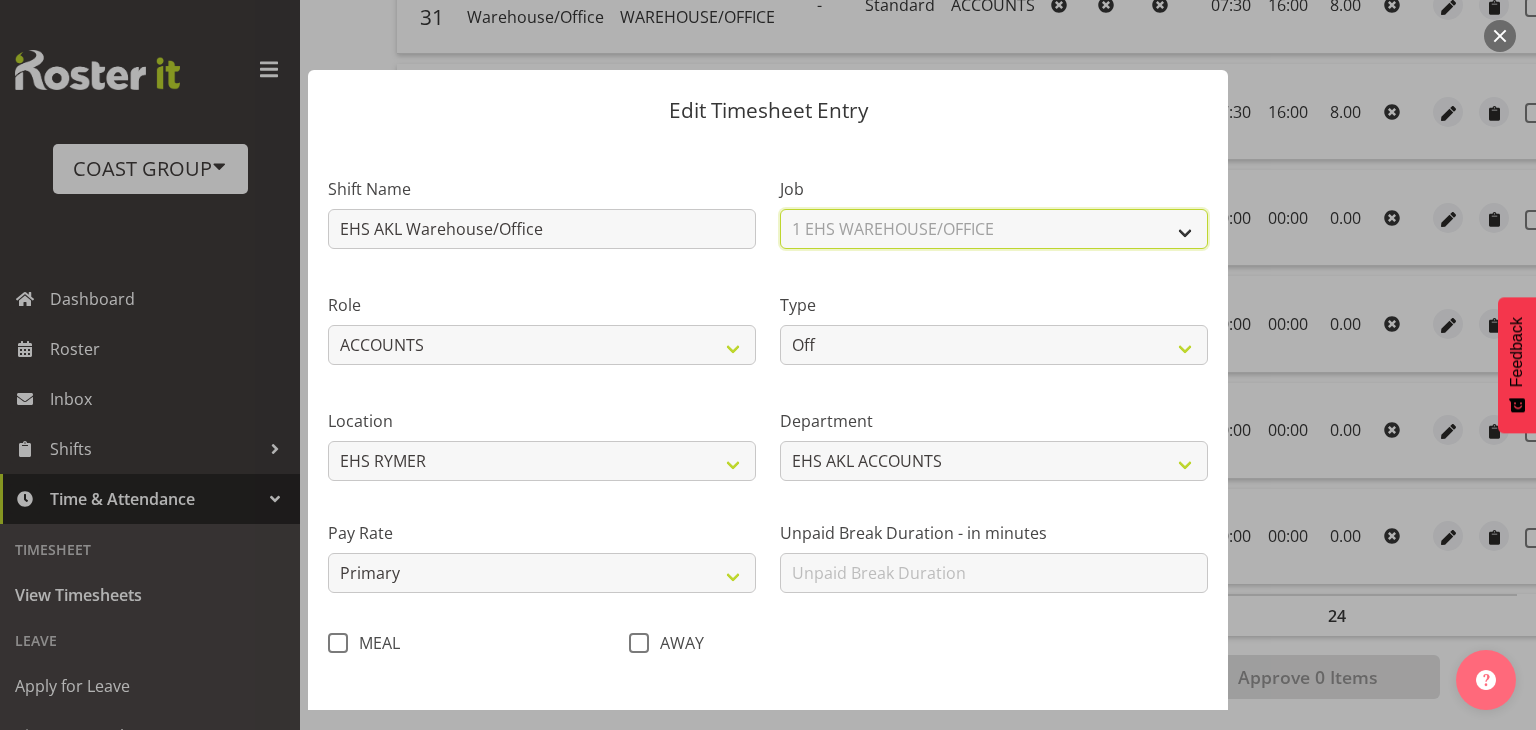 click on "Select Job  1 Carlton Events 1 Carlton Hamilton 1 Carlton Wellington 1 EHS WAREHOUSE/OFFICE 1 GRS 1 SLP Production 1 SLP Tradeshows 12507000 - AKL Casual Jul 2025 1250700R - July Casual C&R 2025 12507010 - NASDAP Conference 2025 12507030 - Auckland Food Show 2025 12507050 - CDES Internship & Graduate Expo 2025 12507100 - NZCB Education Day 2025 12507110 - CCNZ 2025 1250711A - CCNZ25-Accordant GroupServices 12507120 - NZACA Symposium 2025 12507130 - Risk & Resilience 2025 1250713A - Risk 2025 - Protecht 1250713B - RISK 2025 - Camms 12507140 - Jobs Expo in NZ 2025 12507150 - Crane 2025 1250715A - Crane 2025 - UAA 12507160 - BestStart conference 25 12507170 - UoA - T-Tech 2025 12507180 - Banks Art Exhibition 25 12507190 - GSA 2025 12507200 - UoA Clubs Expo Semster 2 2025 12507210 - All Black Tour 2025 - Hamilton 12507220 - All Blacks Stock Purchasing 25 12508000 - AKL Casual Aug 2025 1250800R - August Casual C&R 2025 12508010 - Spring Gift Fair 2025 1250801A - Jty Imports/Exports-SpringGift 12508080 - FANZ 2025" at bounding box center [994, 229] 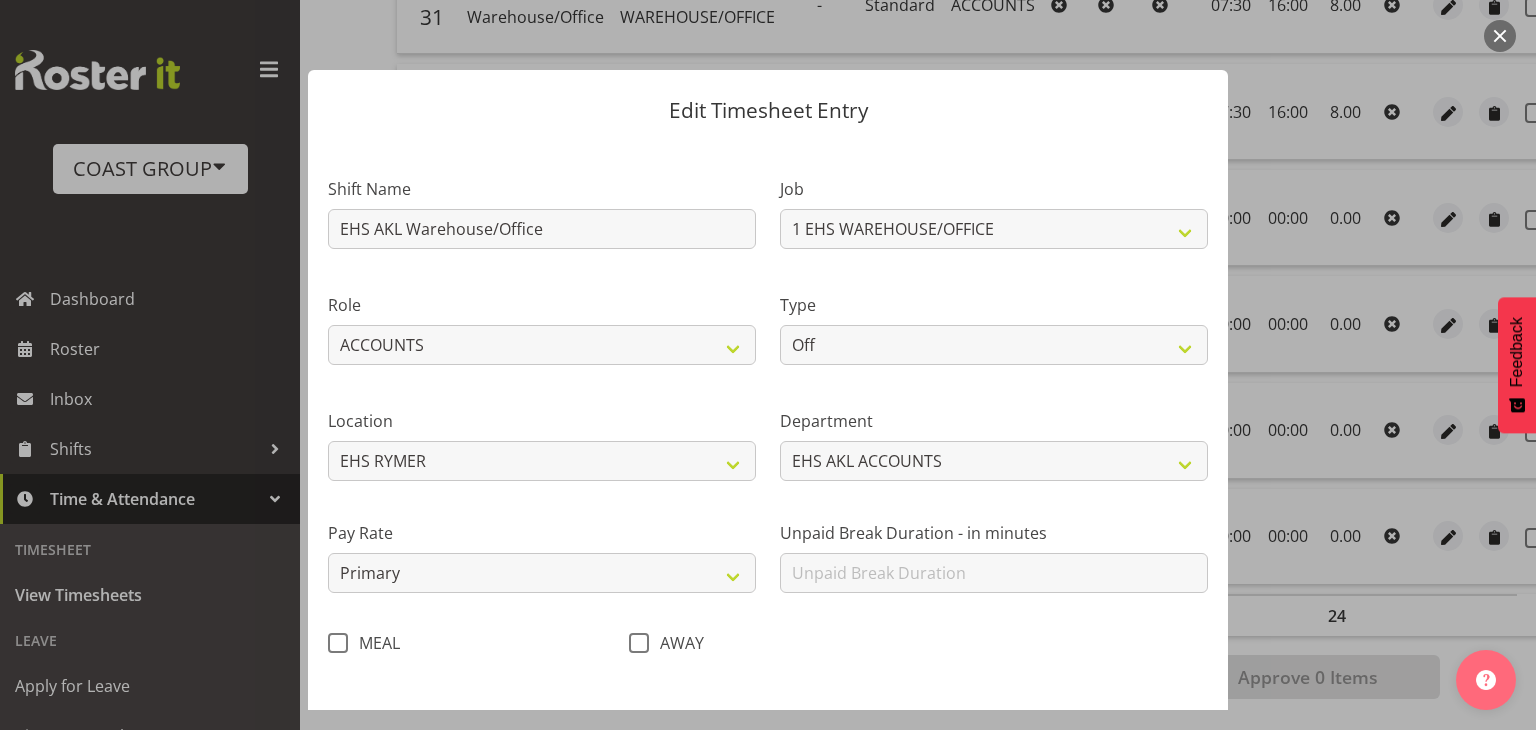 click on "Type Off   Standard   Public Holiday   Public Holiday (Worked)   Day In Lieu   Annual Leave   Sick Leave   Domestic Violence   Parental   Bereavement Leave   Leave Without Pay   Other Leave" at bounding box center [994, 323] 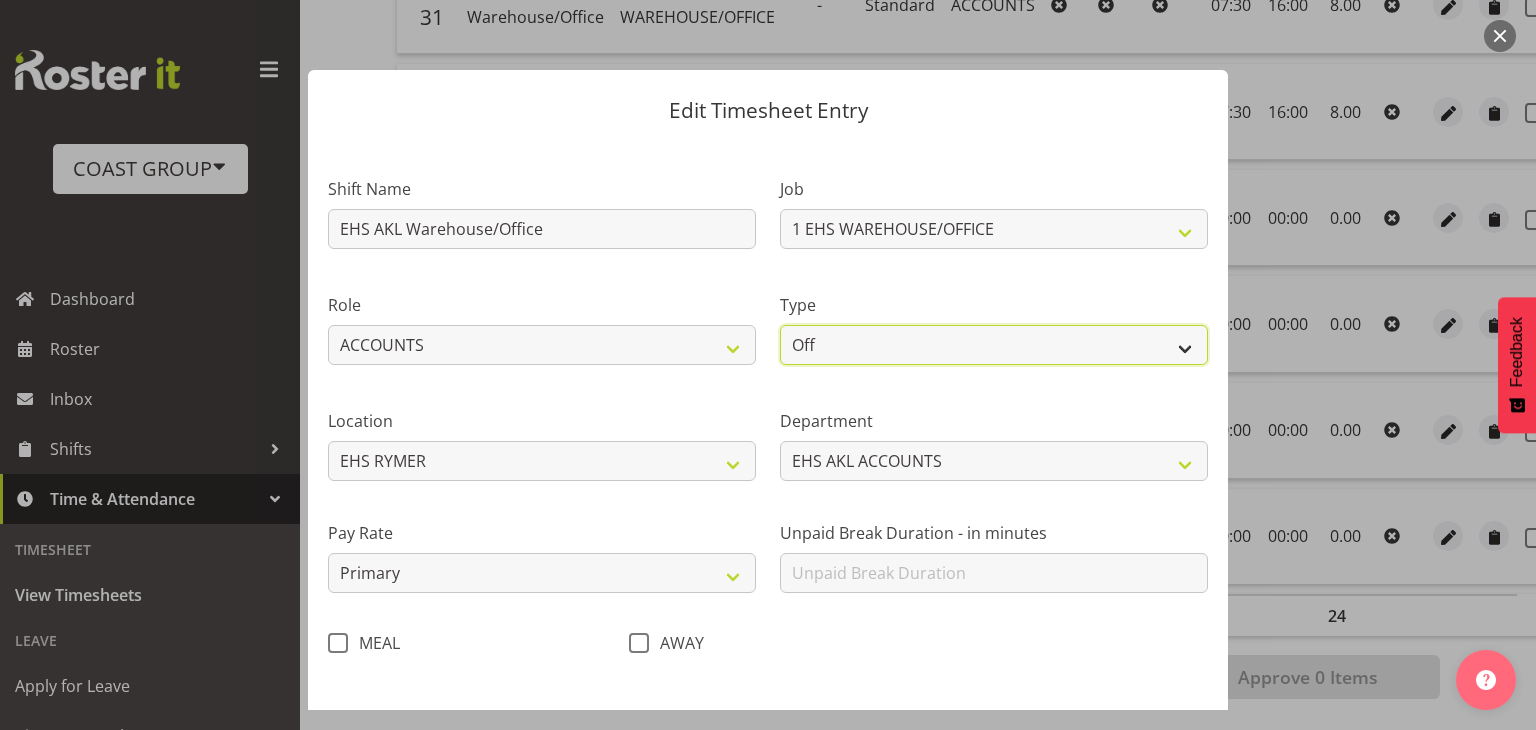 click on "Off   Standard   Public Holiday   Public Holiday (Worked)   Day In Lieu   Annual Leave   Sick Leave   Domestic Violence   Parental   Bereavement Leave   Leave Without Pay   Other Leave" at bounding box center [994, 345] 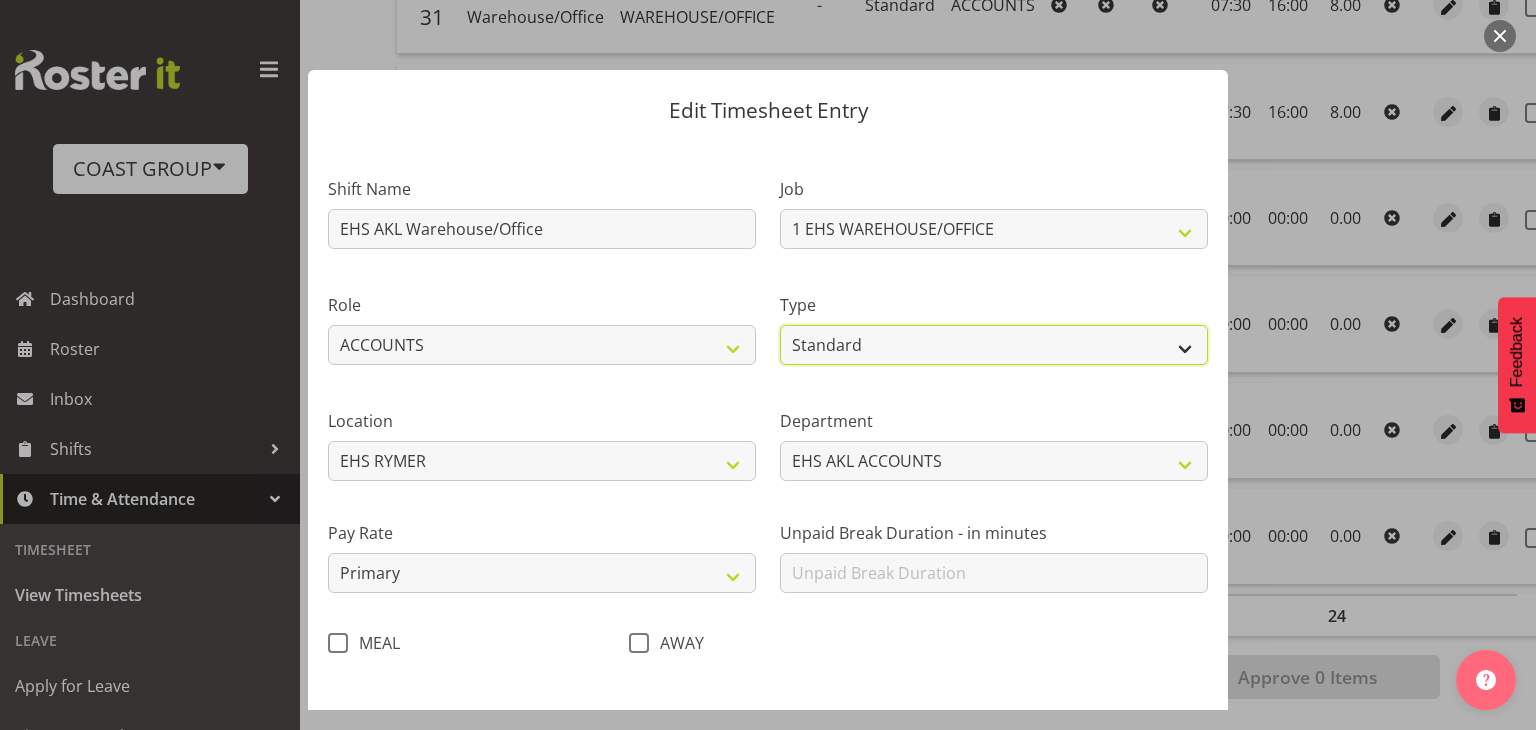 click on "Off   Standard   Public Holiday   Public Holiday (Worked)   Day In Lieu   Annual Leave   Sick Leave   Domestic Violence   Parental   Bereavement Leave   Leave Without Pay   Other Leave" at bounding box center [994, 345] 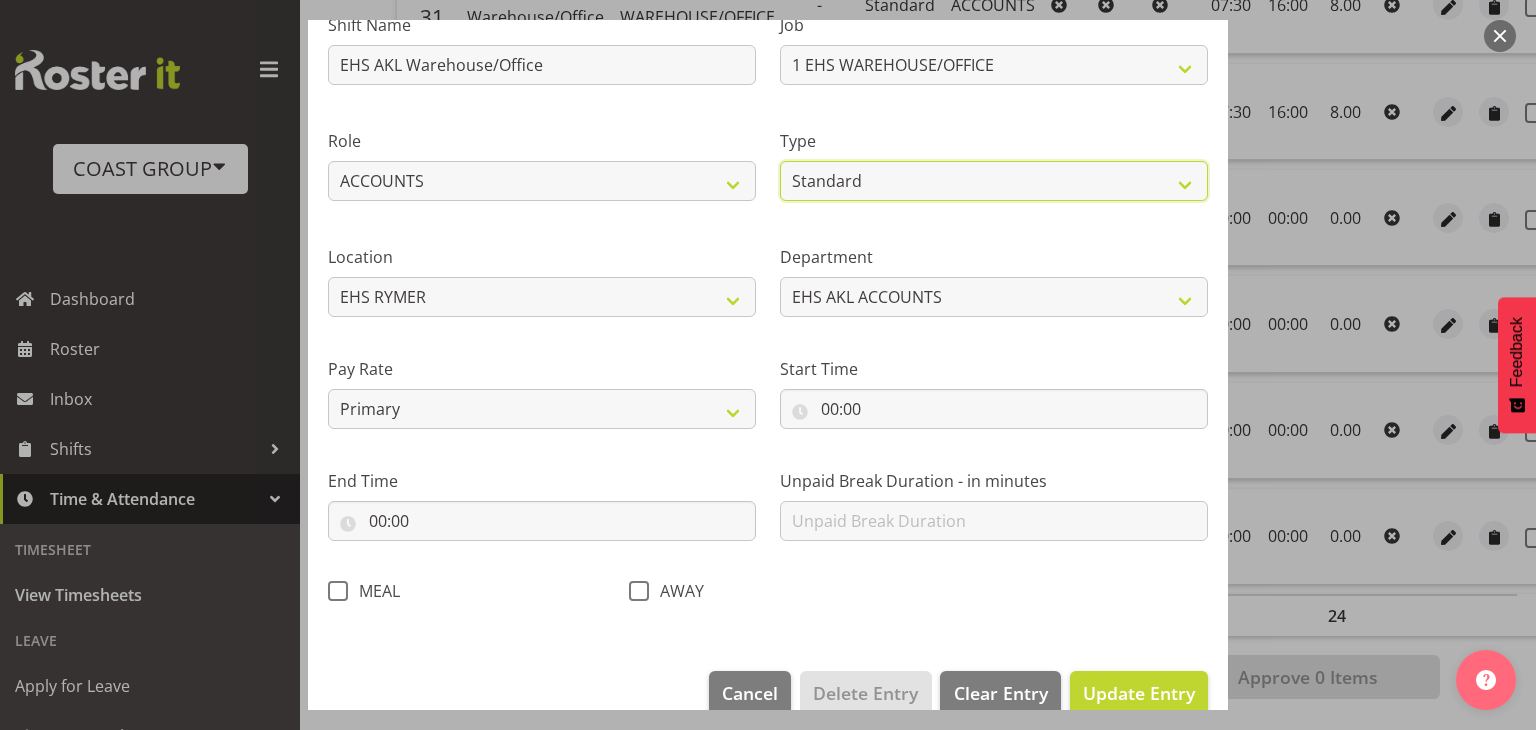 scroll, scrollTop: 200, scrollLeft: 0, axis: vertical 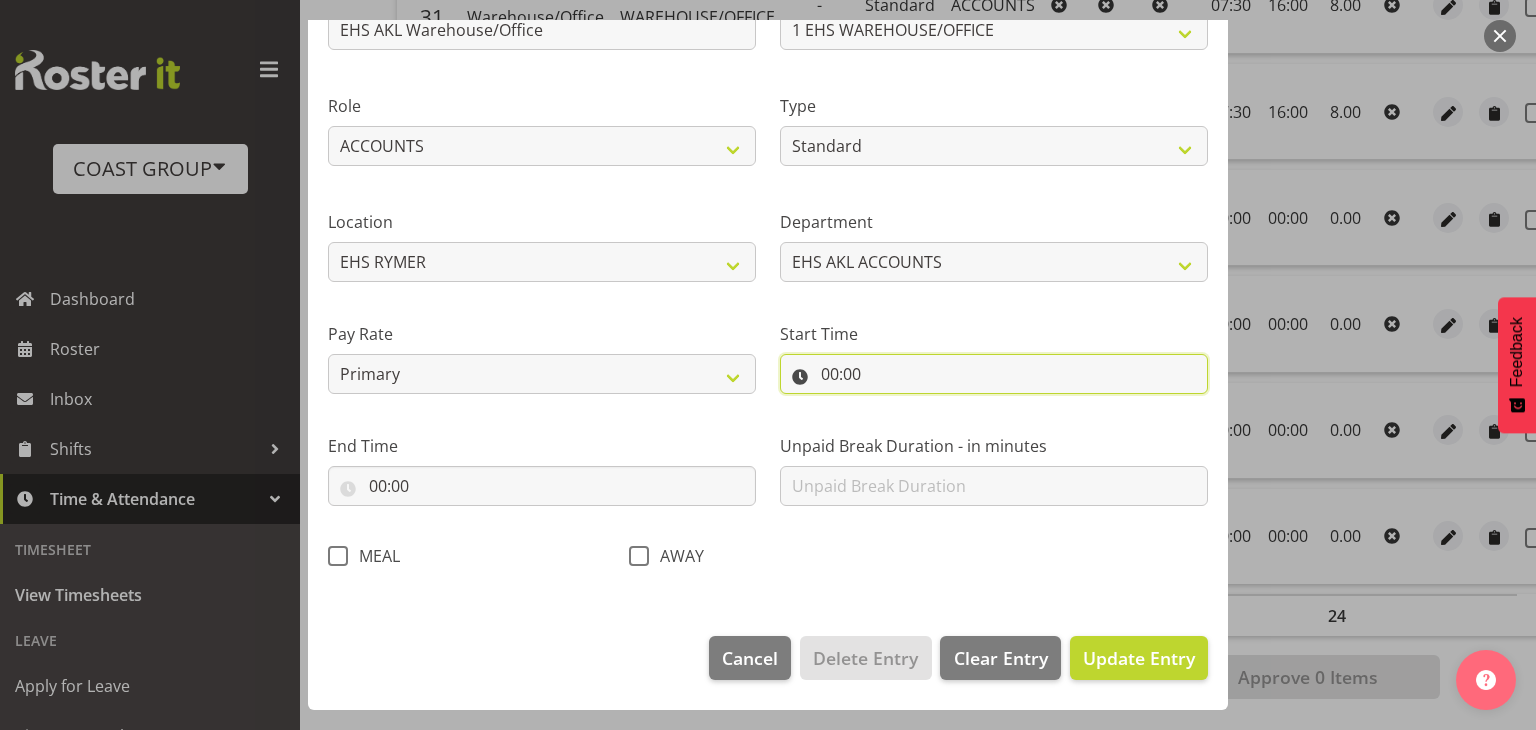 click on "00:00" at bounding box center (994, 374) 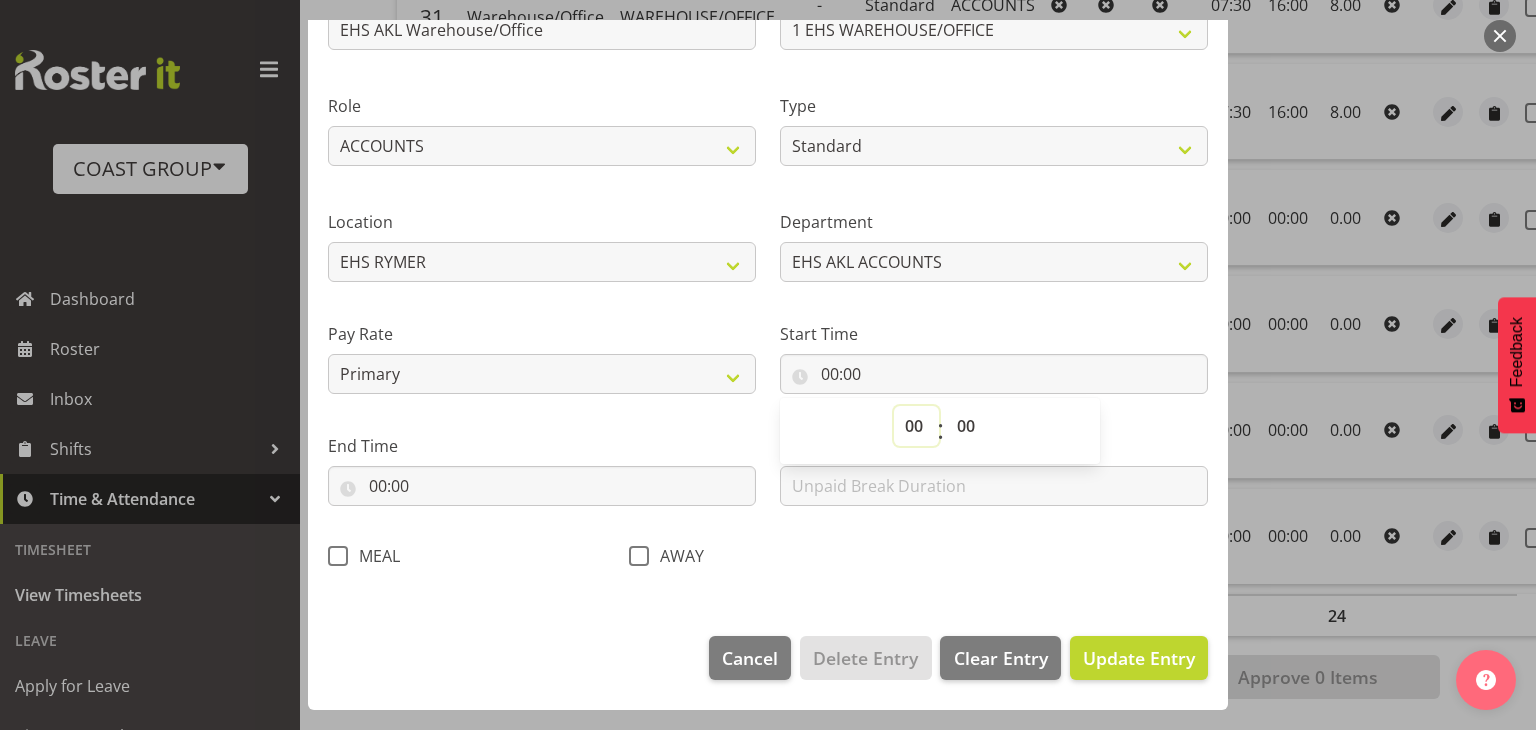 click on "00   01   02   03   04   05   06   07   08   09   10   11   12   13   14   15   16   17   18   19   20   21   22   23" at bounding box center [916, 426] 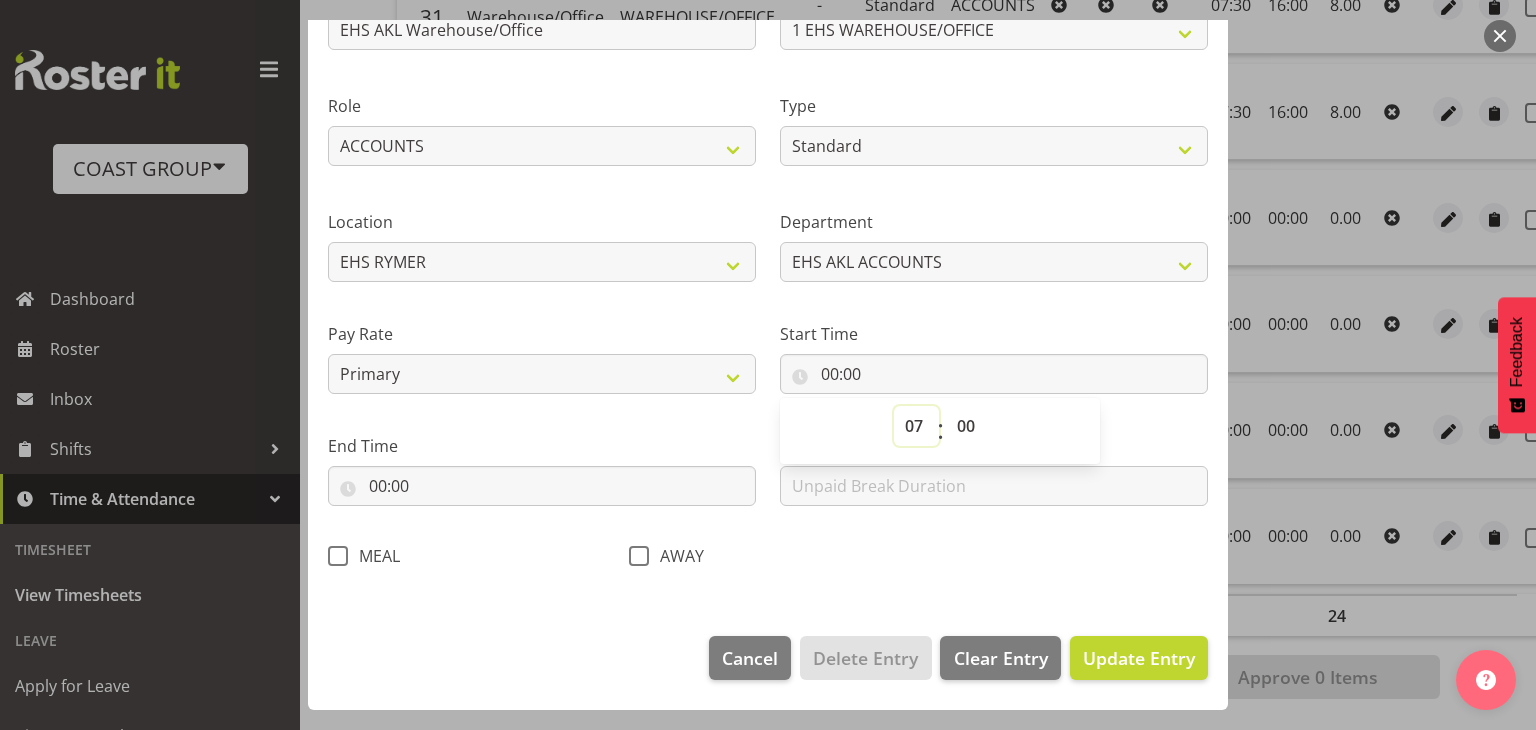 click on "00   01   02   03   04   05   06   07   08   09   10   11   12   13   14   15   16   17   18   19   20   21   22   23" at bounding box center [916, 426] 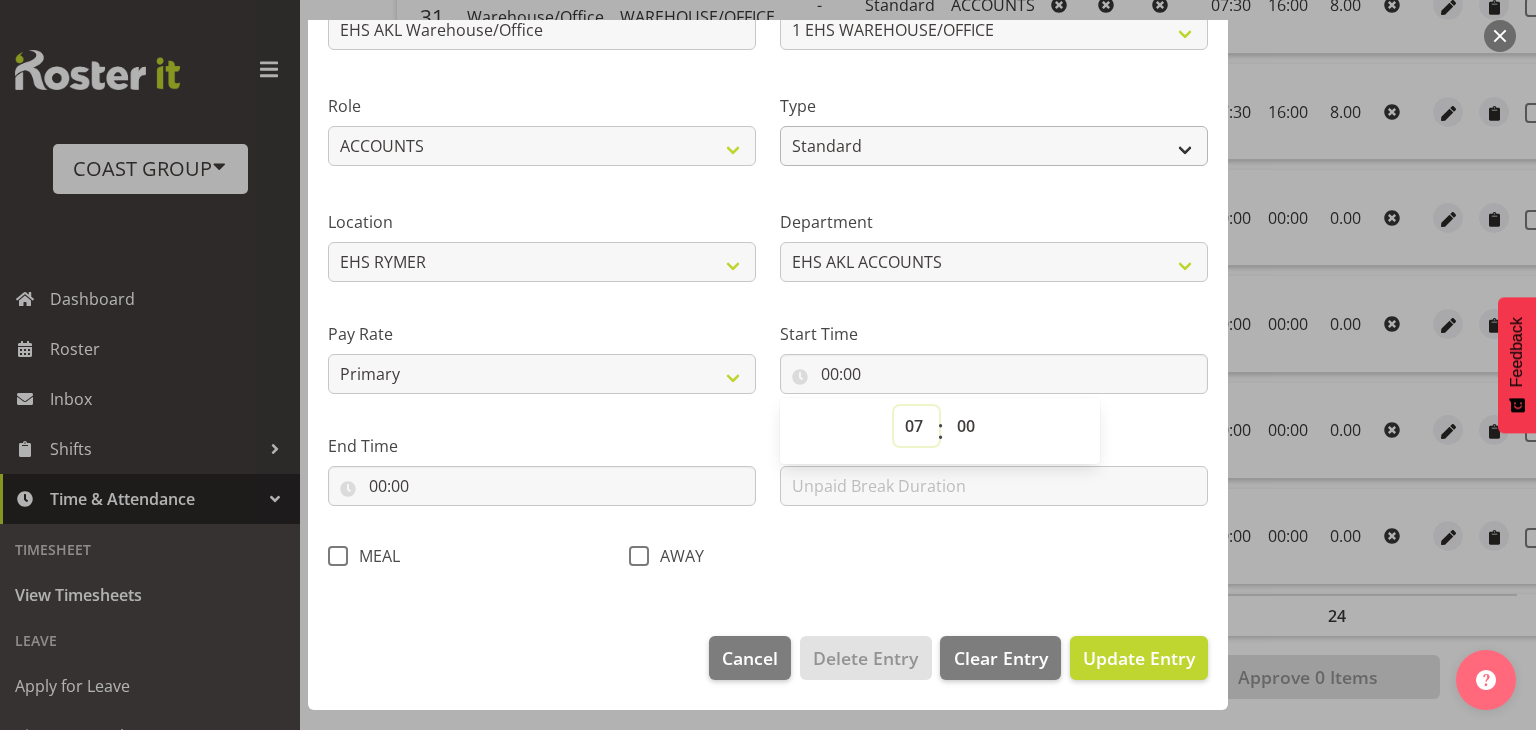 type on "07:00" 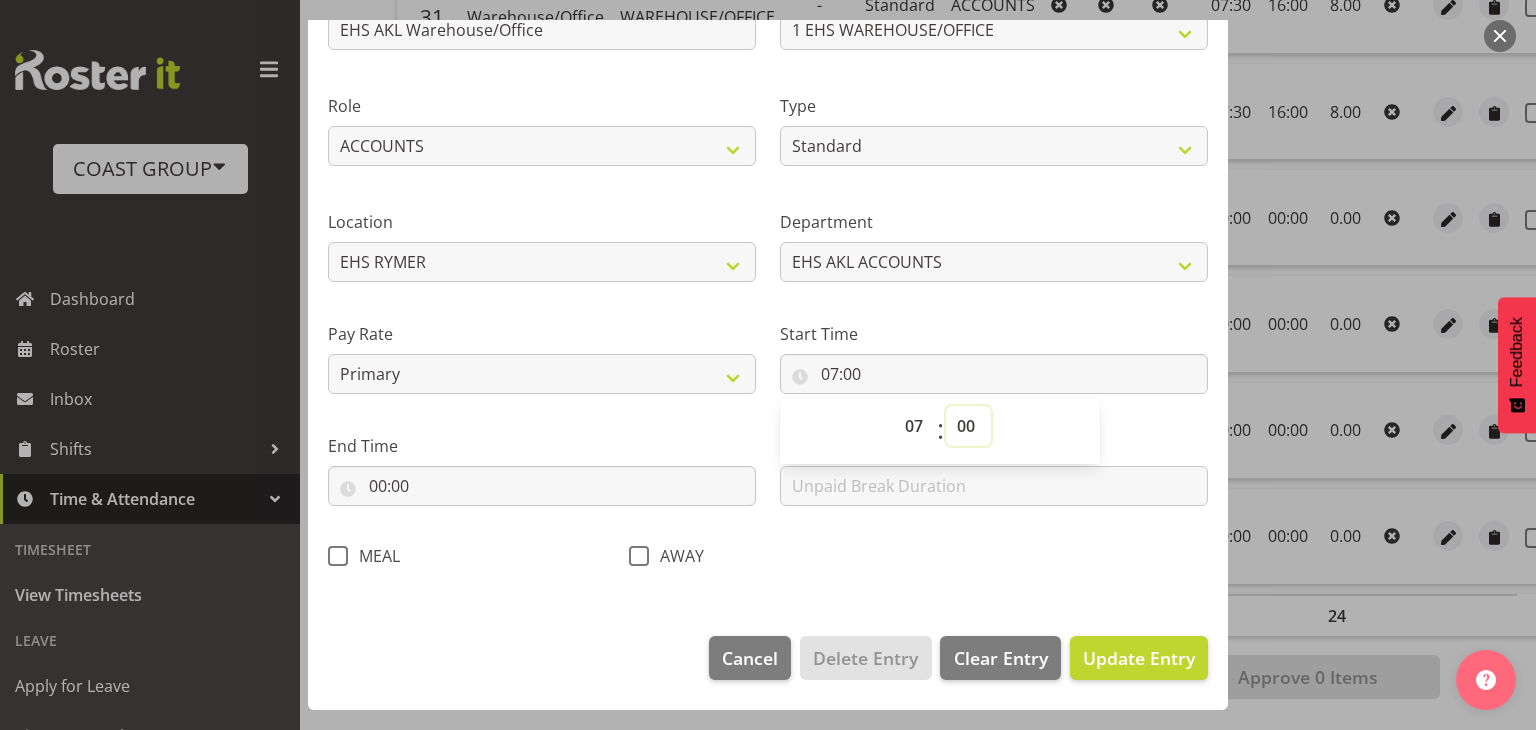 click on "00   01   02   03   04   05   06   07   08   09   10   11   12   13   14   15   16   17   18   19   20   21   22   23   24   25   26   27   28   29   30   31   32   33   34   35   36   37   38   39   40   41   42   43   44   45   46   47   48   49   50   51   52   53   54   55   56   57   58   59" at bounding box center [968, 426] 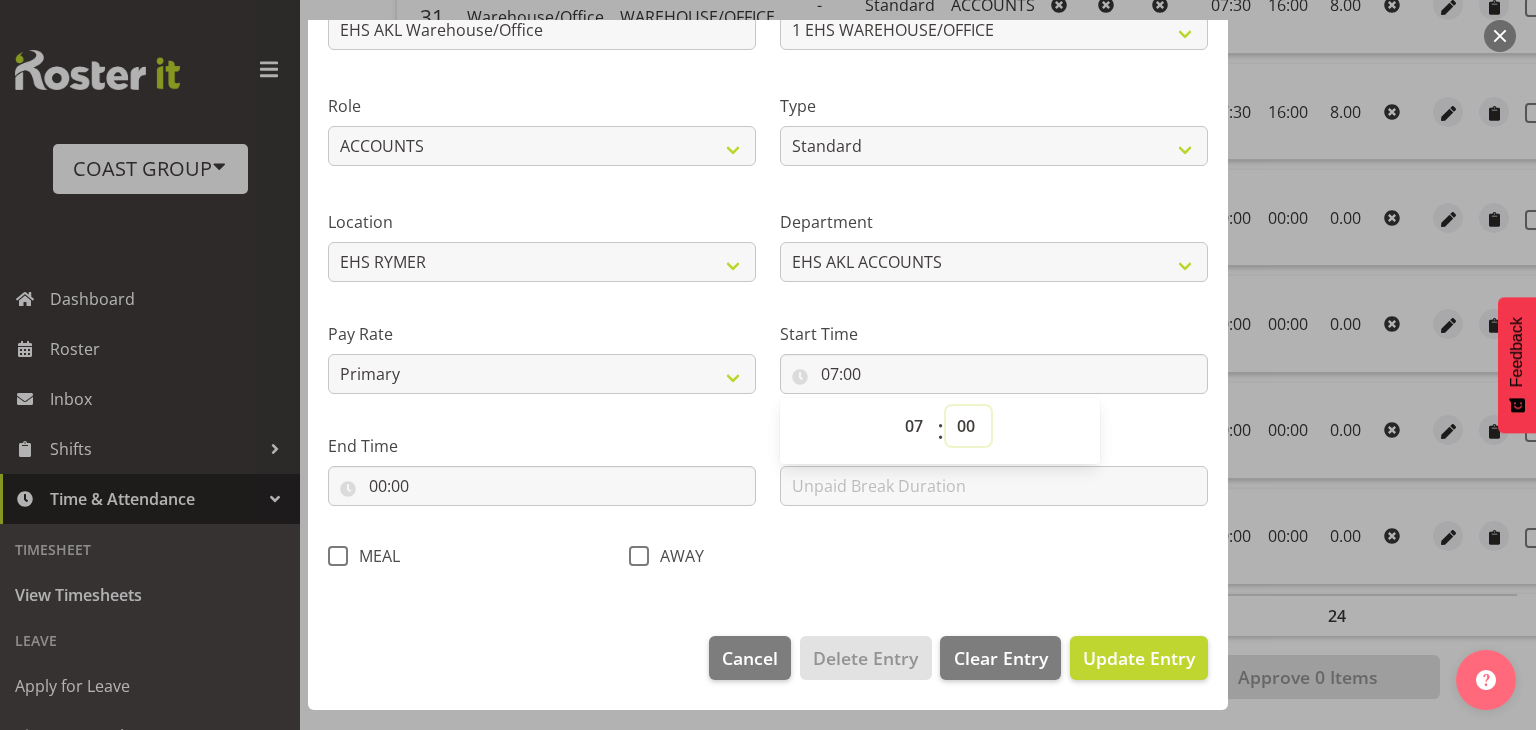 select on "30" 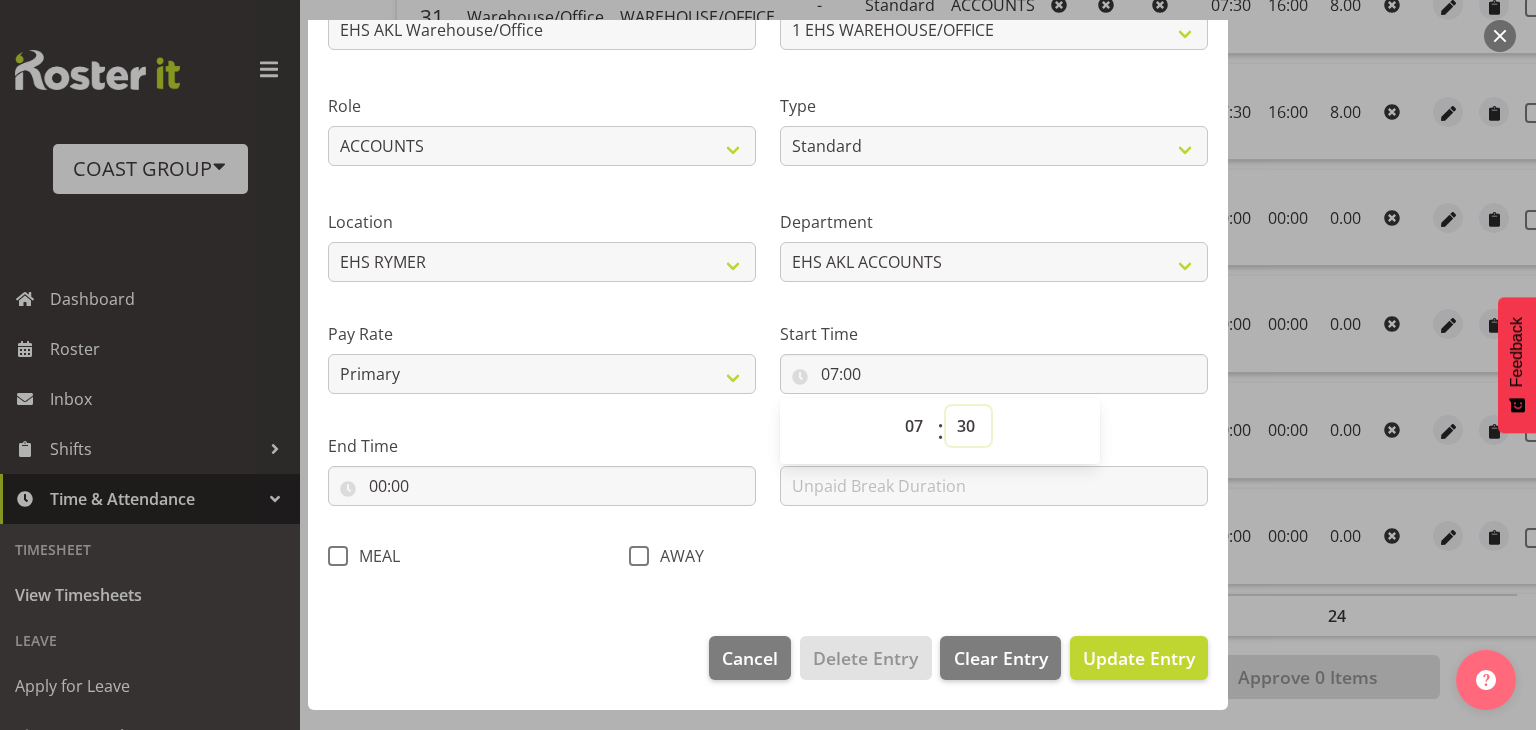 click on "00   01   02   03   04   05   06   07   08   09   10   11   12   13   14   15   16   17   18   19   20   21   22   23   24   25   26   27   28   29   30   31   32   33   34   35   36   37   38   39   40   41   42   43   44   45   46   47   48   49   50   51   52   53   54   55   56   57   58   59" at bounding box center (968, 426) 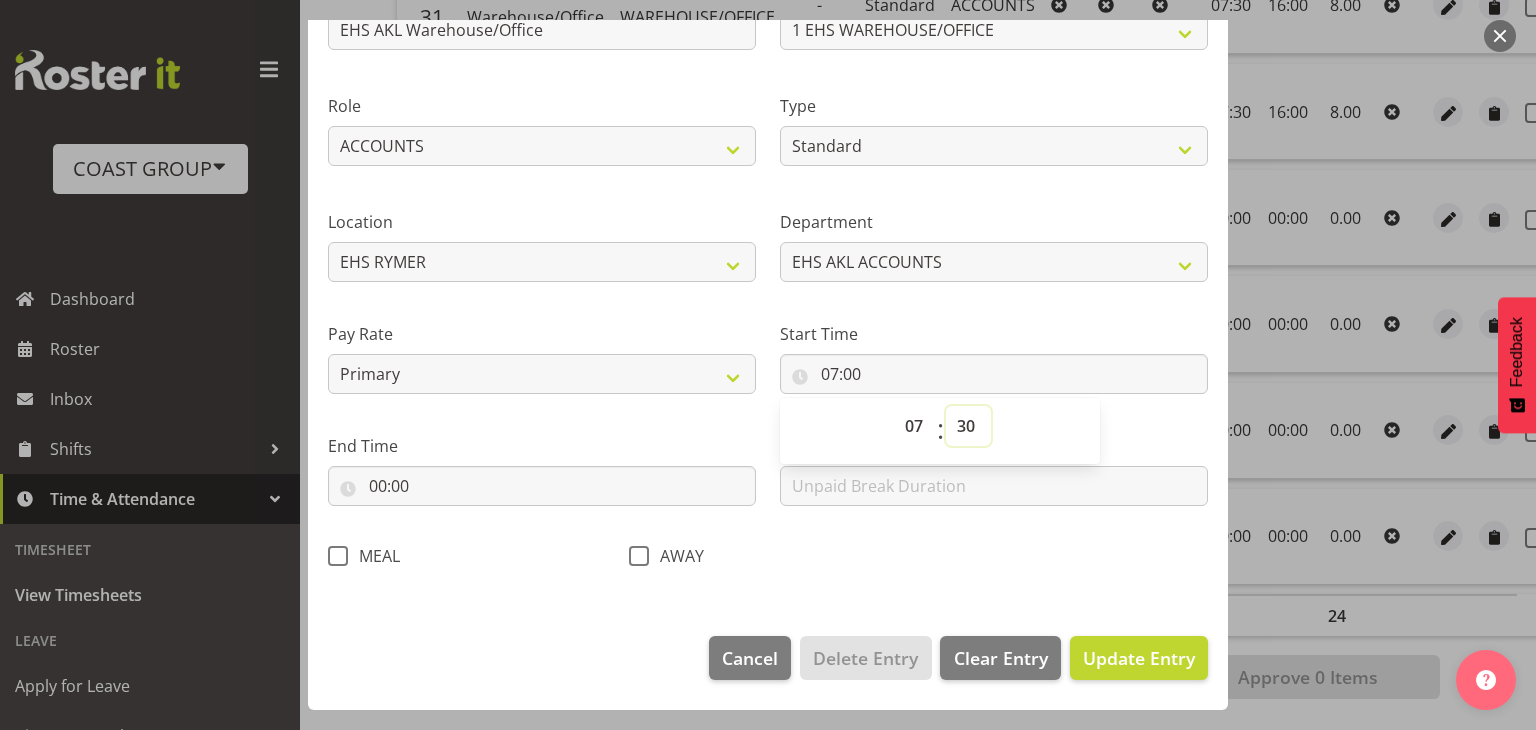 type on "07:30" 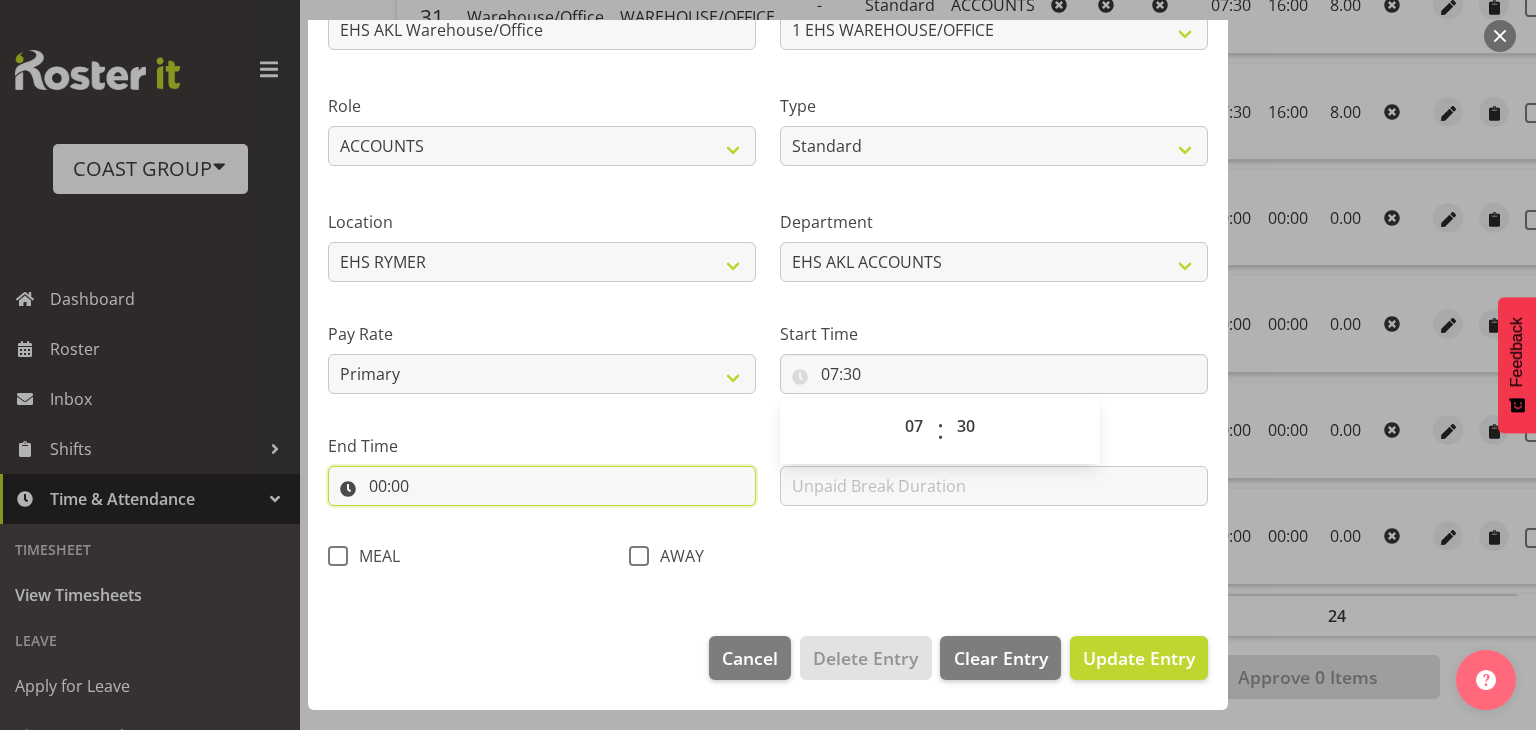click on "00:00" at bounding box center (542, 486) 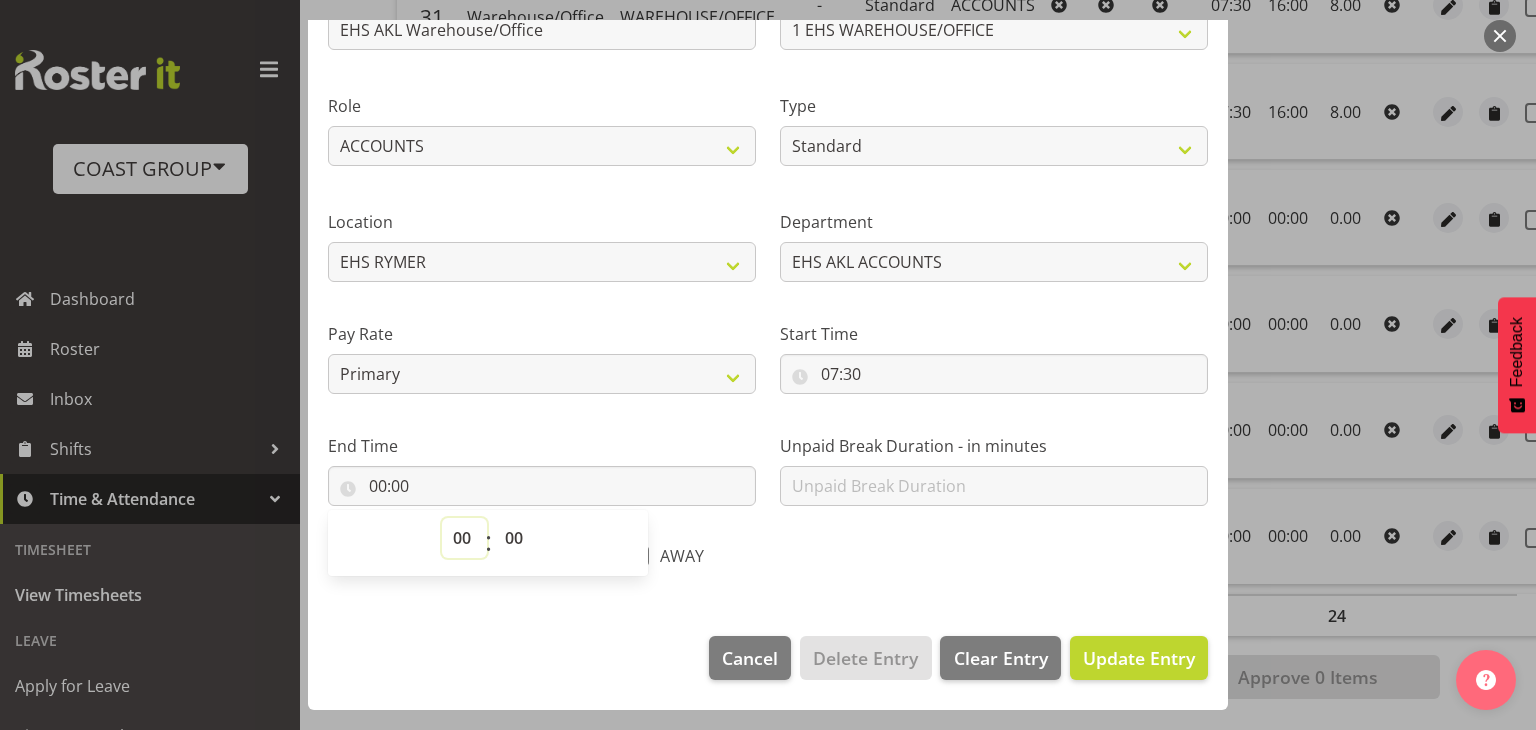 click on "00   01   02   03   04   05   06   07   08   09   10   11   12   13   14   15   16   17   18   19   20   21   22   23" at bounding box center [464, 538] 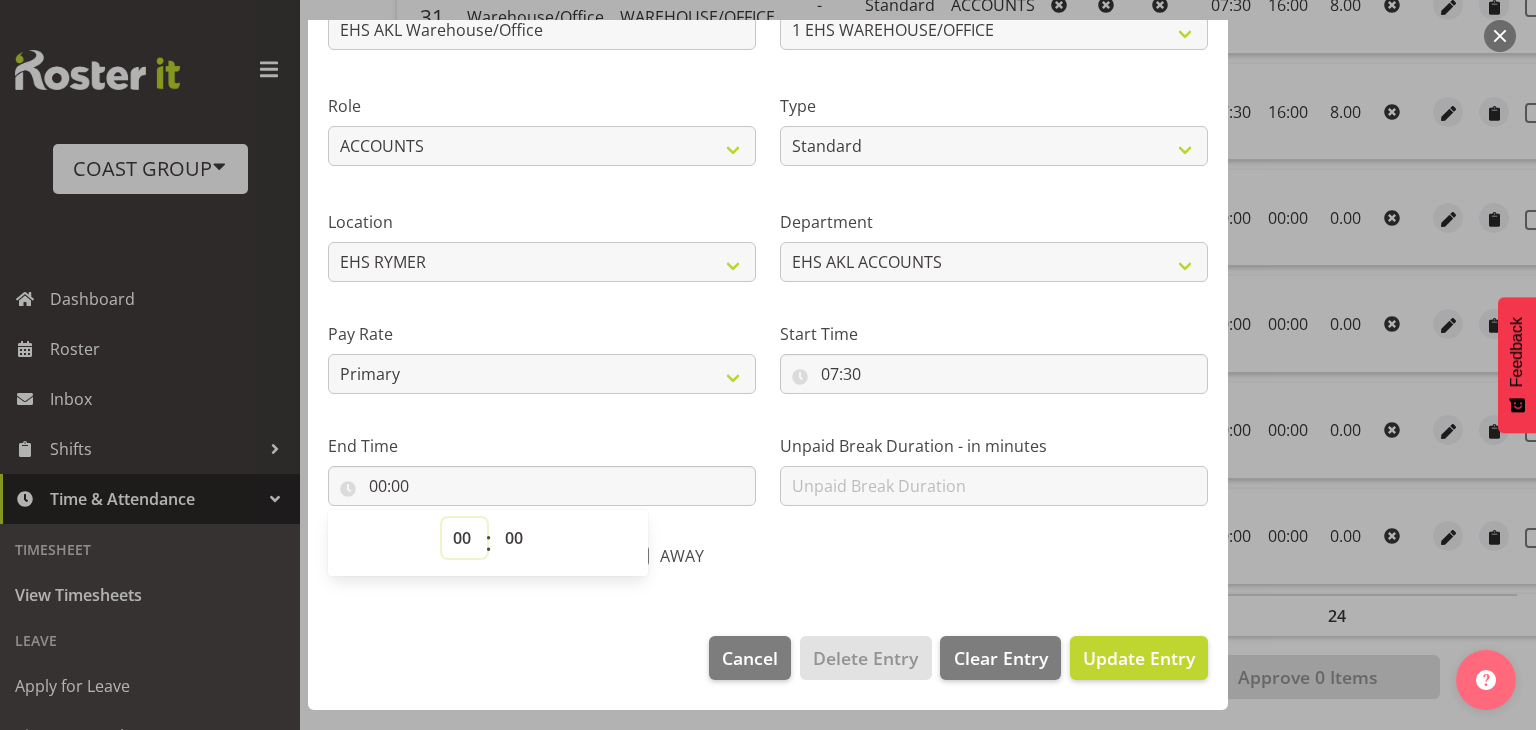 select on "16" 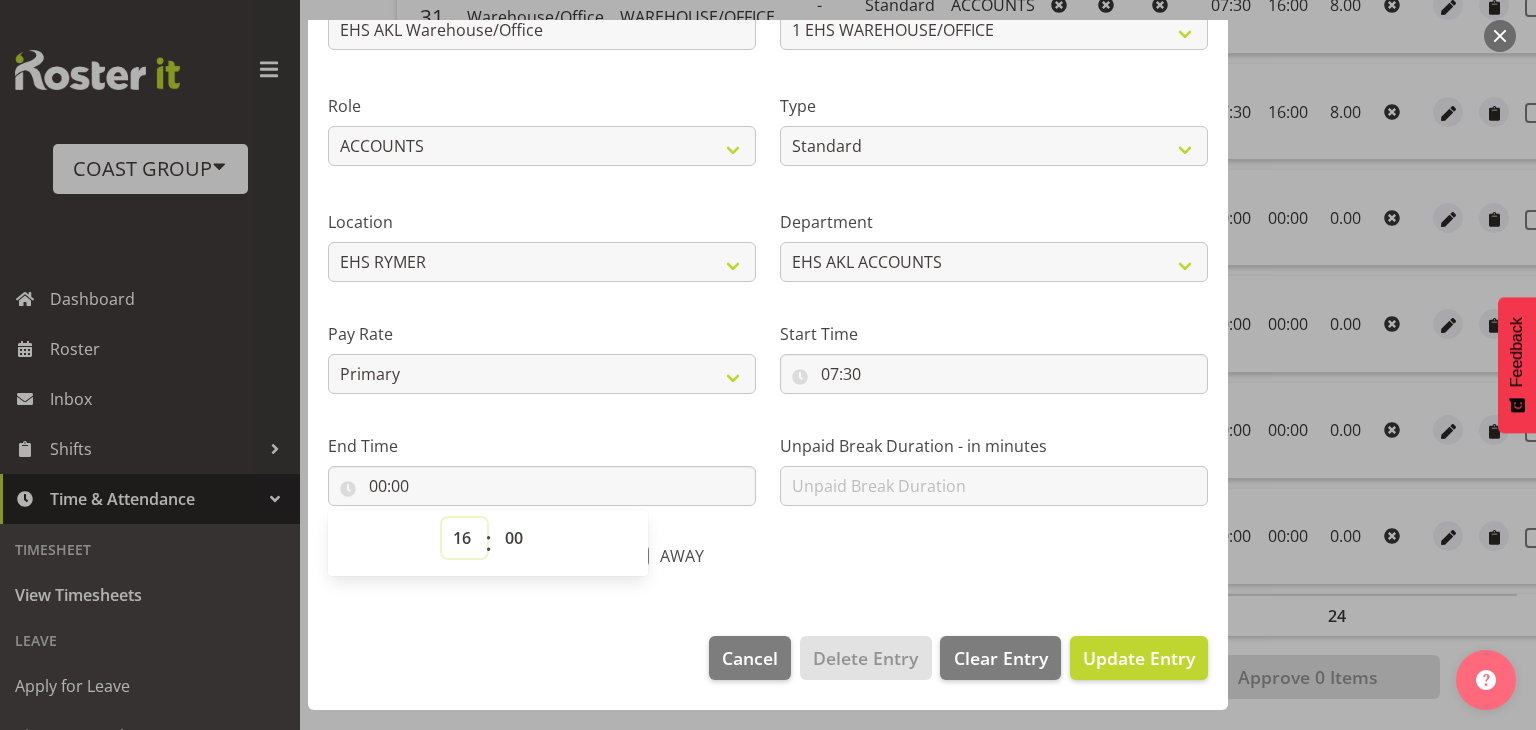 click on "00   01   02   03   04   05   06   07   08   09   10   11   12   13   14   15   16   17   18   19   20   21   22   23" at bounding box center (464, 538) 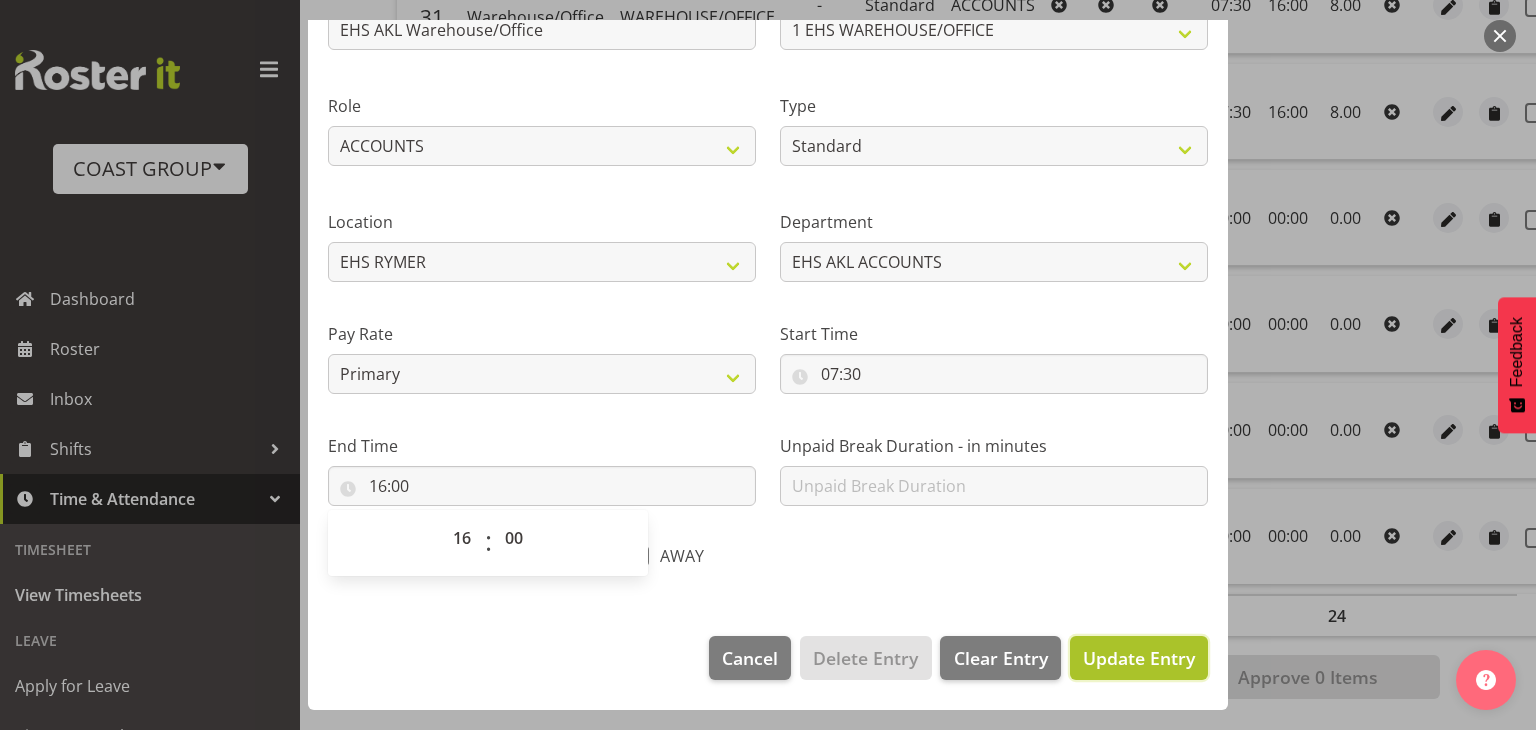 click on "Update Entry" at bounding box center (1139, 658) 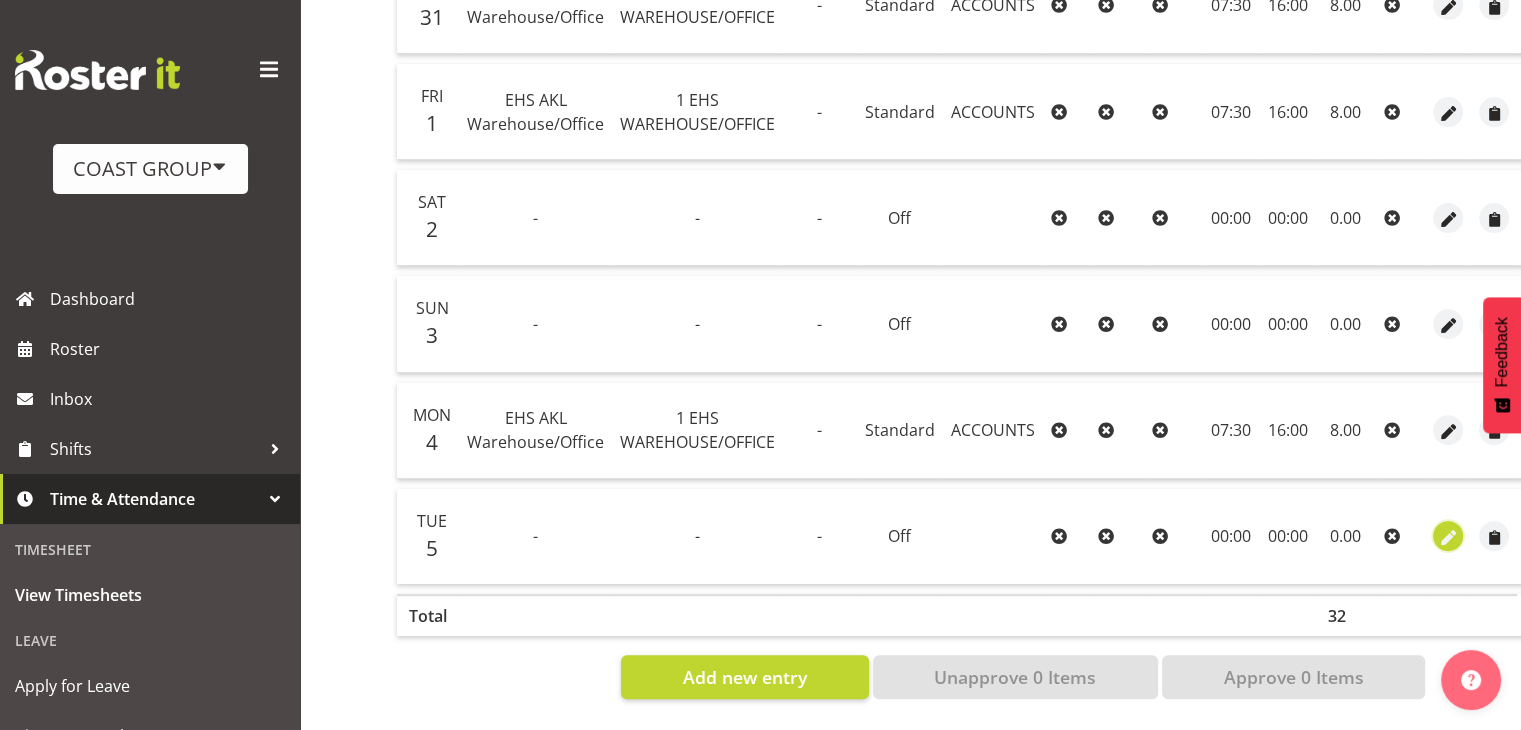 click at bounding box center (1448, 538) 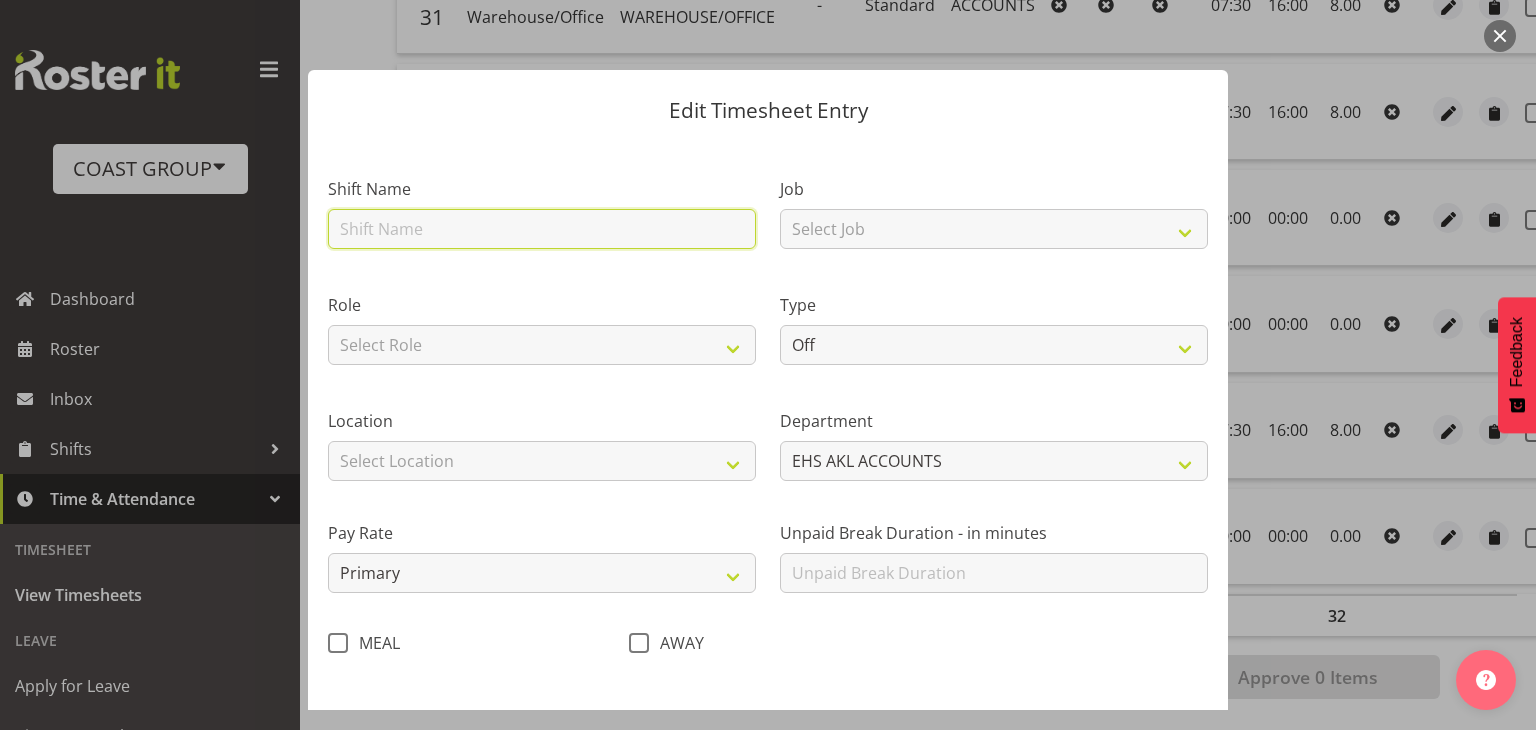 click at bounding box center (542, 229) 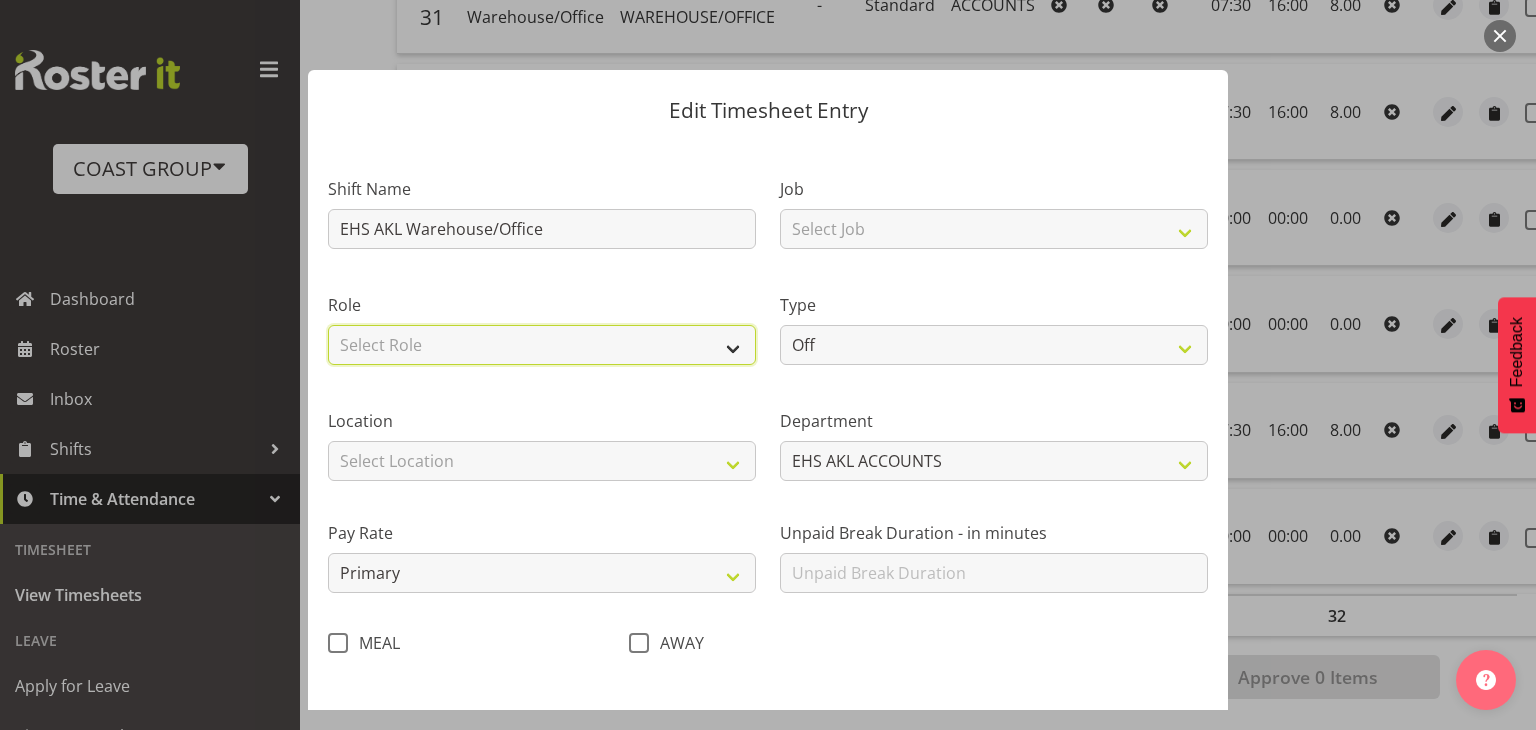 click on "Select Role  ACCOUNTS" at bounding box center (542, 345) 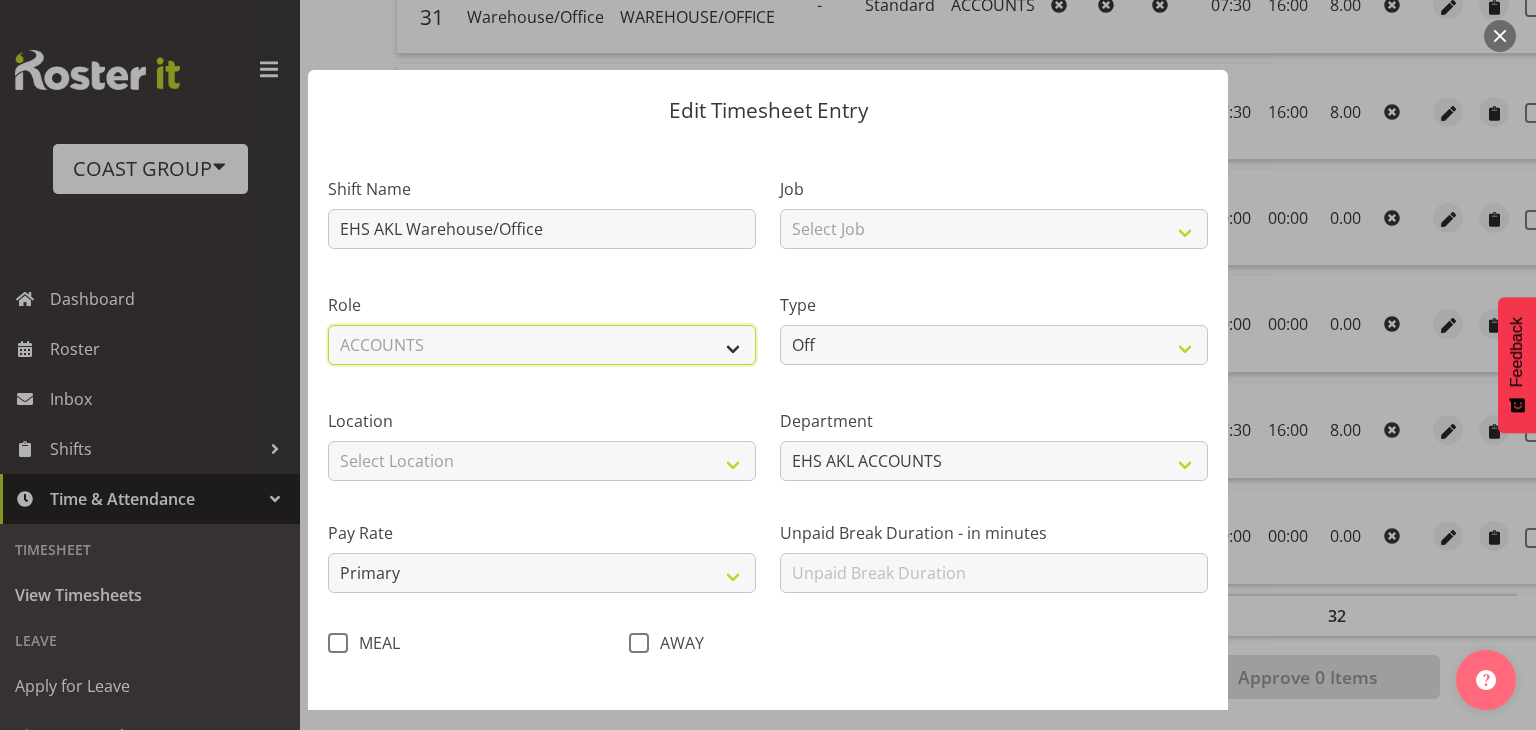 click on "Select Role  ACCOUNTS" at bounding box center (542, 345) 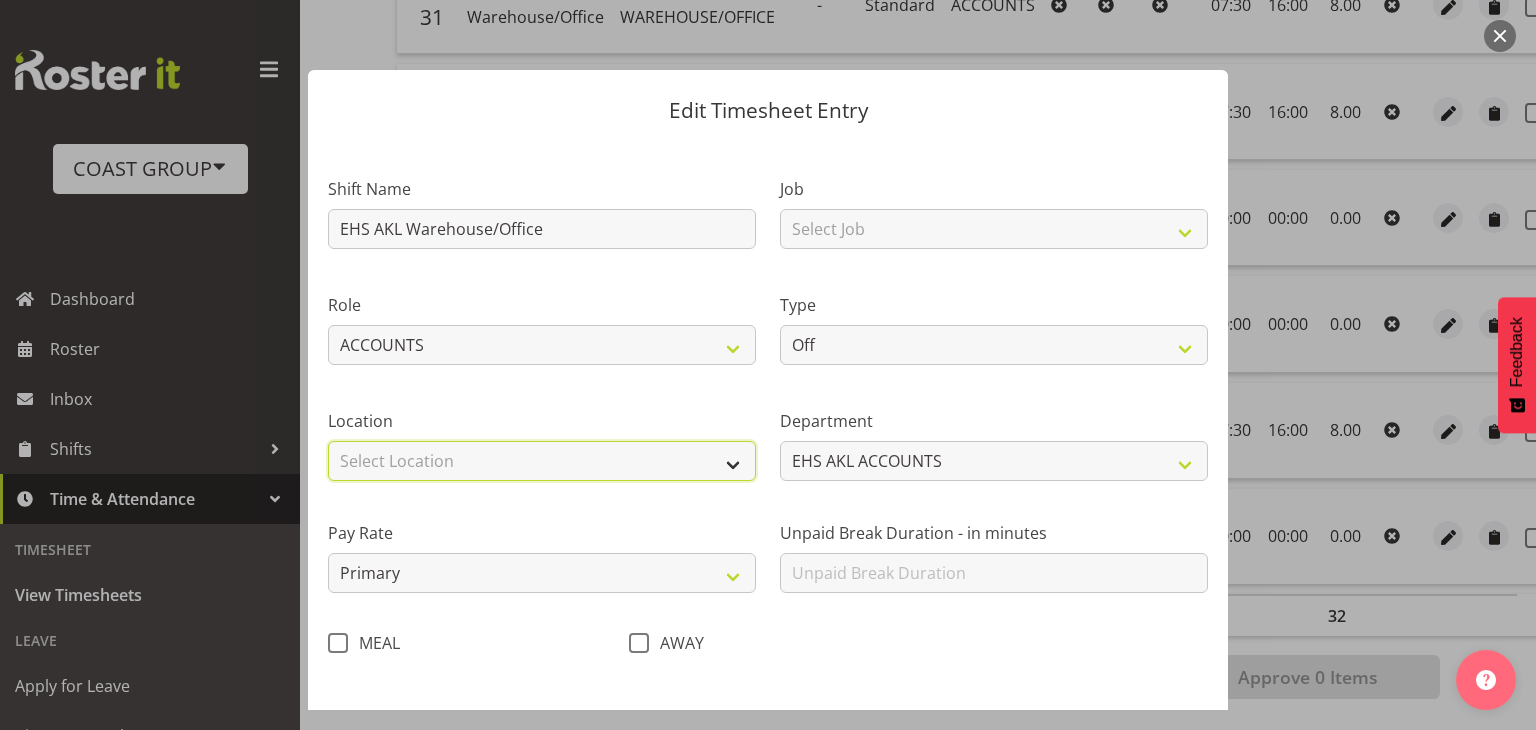 click on "Select Location  CARLTON EVENTS Carlton Hamilton Carlton Wellington DW CHC DW DIANNA DW WLG EHS CHC EHS HLZ EHS RYMER EHS WLG GRS SLP SLP CHC SLP HLZ SLP SHOWGROUNDS SLP WLG" at bounding box center (542, 461) 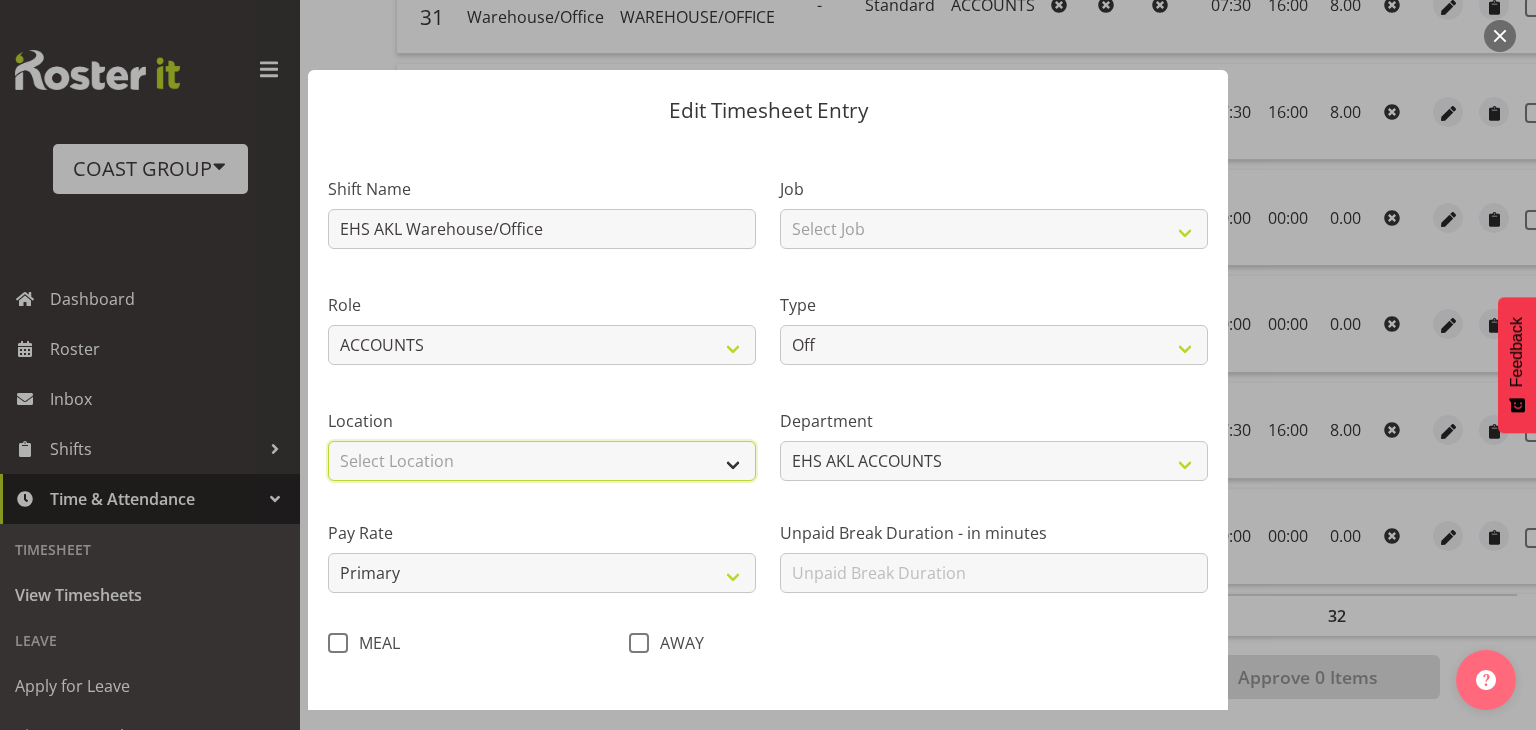 select on "35" 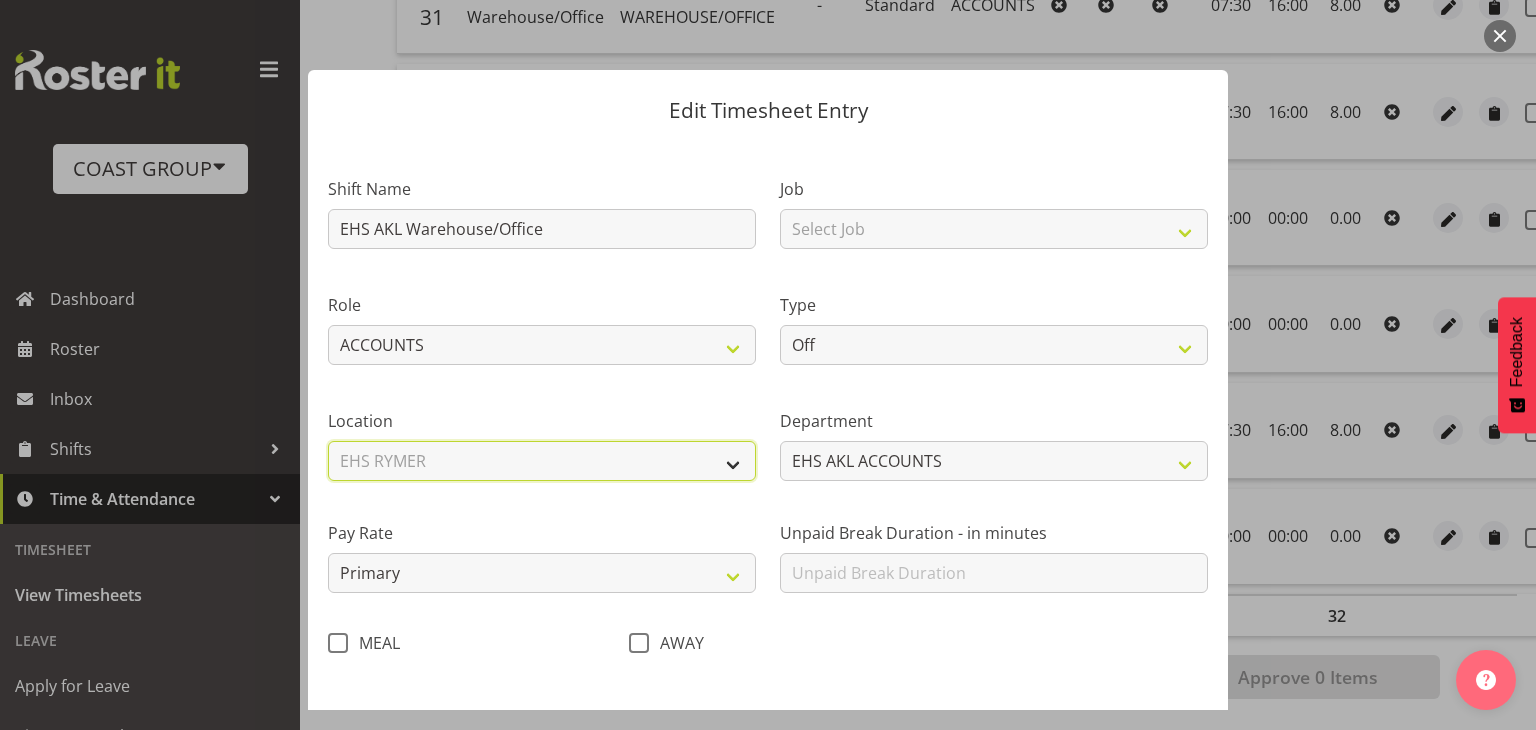click on "Select Location  CARLTON EVENTS Carlton Hamilton Carlton Wellington DW CHC DW DIANNA DW WLG EHS CHC EHS HLZ EHS RYMER EHS WLG GRS SLP SLP CHC SLP HLZ SLP SHOWGROUNDS SLP WLG" at bounding box center [542, 461] 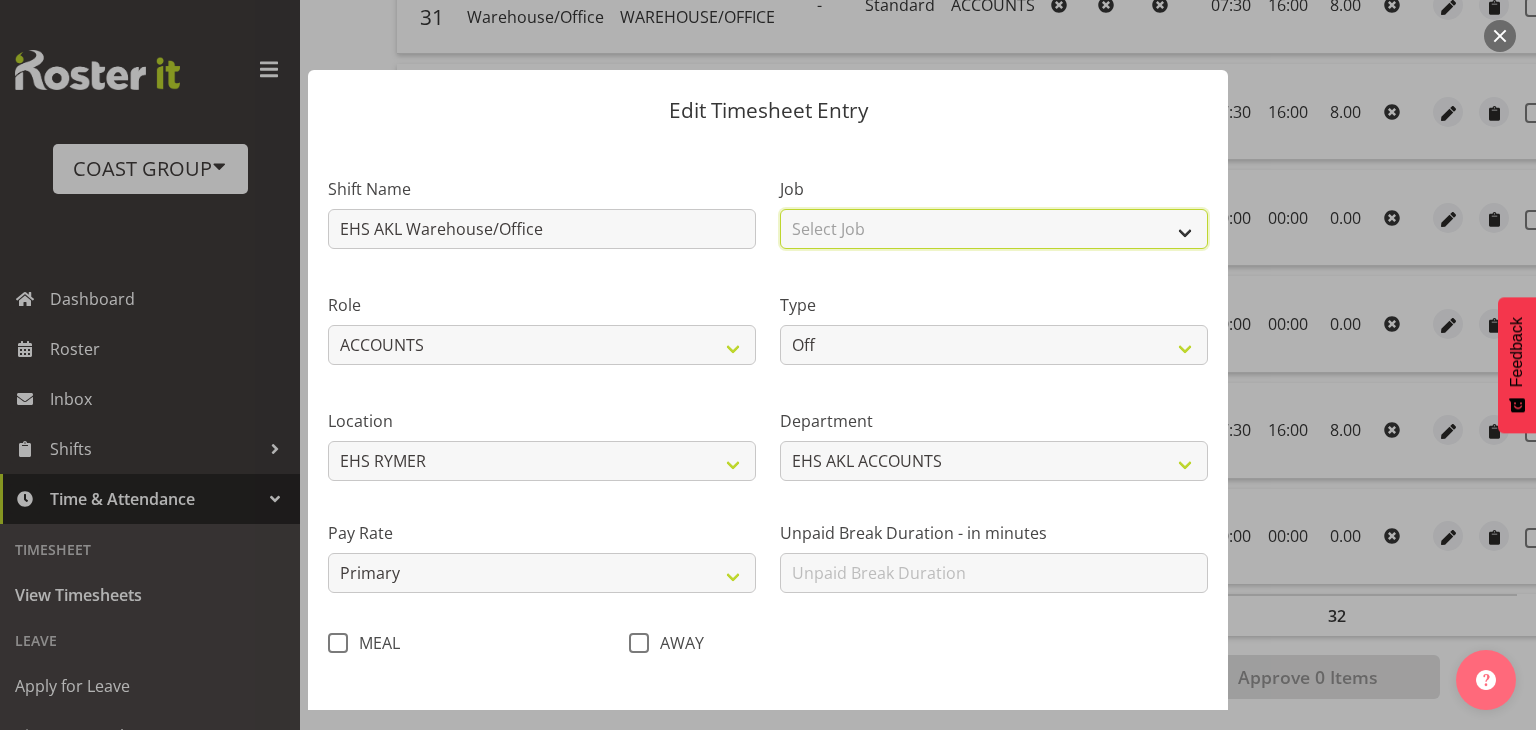 click on "Select Job  1 Carlton Events 1 Carlton Hamilton 1 Carlton Wellington 1 EHS WAREHOUSE/OFFICE 1 GRS 1 SLP Production 1 SLP Tradeshows 12507000 - AKL Casual Jul 2025 1250700R - July Casual C&R 2025 12507010 - NASDAP Conference 2025 12507030 - Auckland Food Show 2025 12507050 - CDES Internship & Graduate Expo 2025 12507100 - NZCB Education Day 2025 12507110 - CCNZ 2025 1250711A - CCNZ25-Accordant GroupServices 12507120 - NZACA Symposium 2025 12507130 - Risk & Resilience 2025 1250713A - Risk 2025 - Protecht 1250713B - RISK 2025 - Camms 12507140 - Jobs Expo in NZ 2025 12507150 - Crane 2025 1250715A - Crane 2025 - UAA 12507160 - BestStart conference 25 12507170 - UoA - T-Tech 2025 12507180 - Banks Art Exhibition 25 12507190 - GSA 2025 12507200 - UoA Clubs Expo Semster 2 2025 12507210 - All Black Tour 2025 - Hamilton 12507220 - All Blacks Stock Purchasing 25 12508000 - AKL Casual Aug 2025 1250800R - August Casual C&R 2025 12508010 - Spring Gift Fair 2025 1250801A - Jty Imports/Exports-SpringGift 12508080 - FANZ 2025" at bounding box center (994, 229) 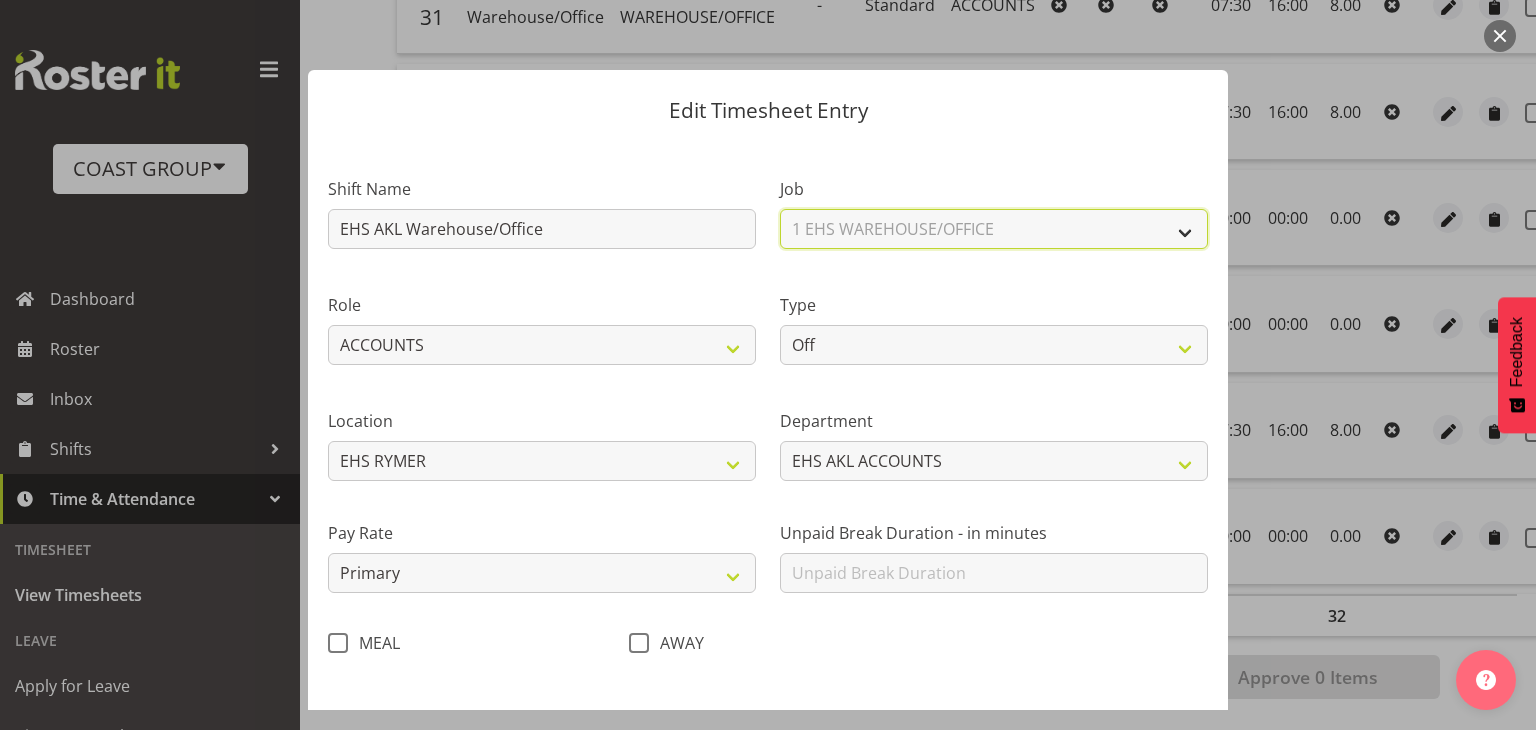 click on "Select Job  1 Carlton Events 1 Carlton Hamilton 1 Carlton Wellington 1 EHS WAREHOUSE/OFFICE 1 GRS 1 SLP Production 1 SLP Tradeshows 12507000 - AKL Casual Jul 2025 1250700R - July Casual C&R 2025 12507010 - NASDAP Conference 2025 12507030 - Auckland Food Show 2025 12507050 - CDES Internship & Graduate Expo 2025 12507100 - NZCB Education Day 2025 12507110 - CCNZ 2025 1250711A - CCNZ25-Accordant GroupServices 12507120 - NZACA Symposium 2025 12507130 - Risk & Resilience 2025 1250713A - Risk 2025 - Protecht 1250713B - RISK 2025 - Camms 12507140 - Jobs Expo in NZ 2025 12507150 - Crane 2025 1250715A - Crane 2025 - UAA 12507160 - BestStart conference 25 12507170 - UoA - T-Tech 2025 12507180 - Banks Art Exhibition 25 12507190 - GSA 2025 12507200 - UoA Clubs Expo Semster 2 2025 12507210 - All Black Tour 2025 - Hamilton 12507220 - All Blacks Stock Purchasing 25 12508000 - AKL Casual Aug 2025 1250800R - August Casual C&R 2025 12508010 - Spring Gift Fair 2025 1250801A - Jty Imports/Exports-SpringGift 12508080 - FANZ 2025" at bounding box center [994, 229] 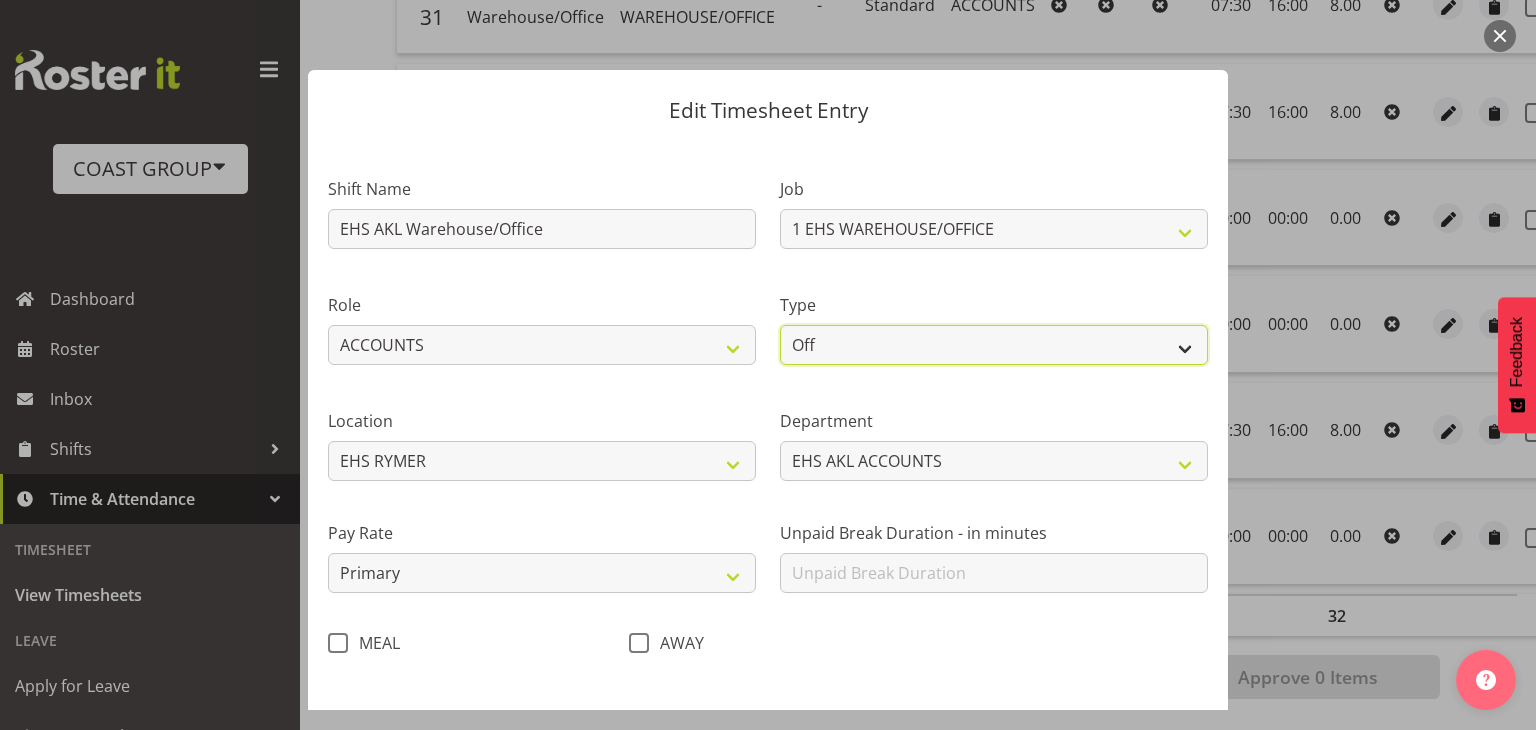 click on "Off   Standard   Public Holiday   Public Holiday (Worked)   Day In Lieu   Annual Leave   Sick Leave   Domestic Violence   Parental   Bereavement Leave   Leave Without Pay   Other Leave" at bounding box center (994, 345) 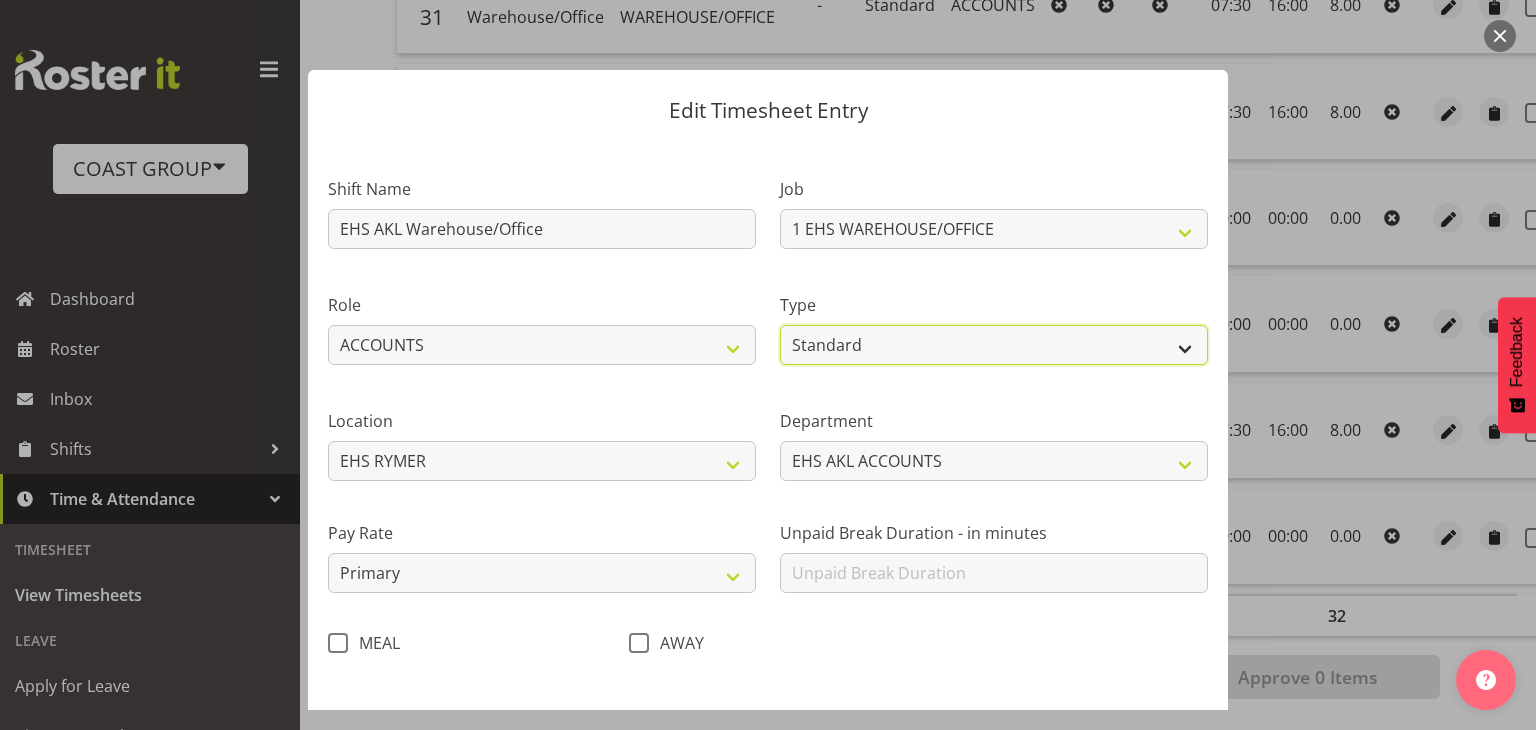 click on "Off   Standard   Public Holiday   Public Holiday (Worked)   Day In Lieu   Annual Leave   Sick Leave   Domestic Violence   Parental   Bereavement Leave   Leave Without Pay   Other Leave" at bounding box center [994, 345] 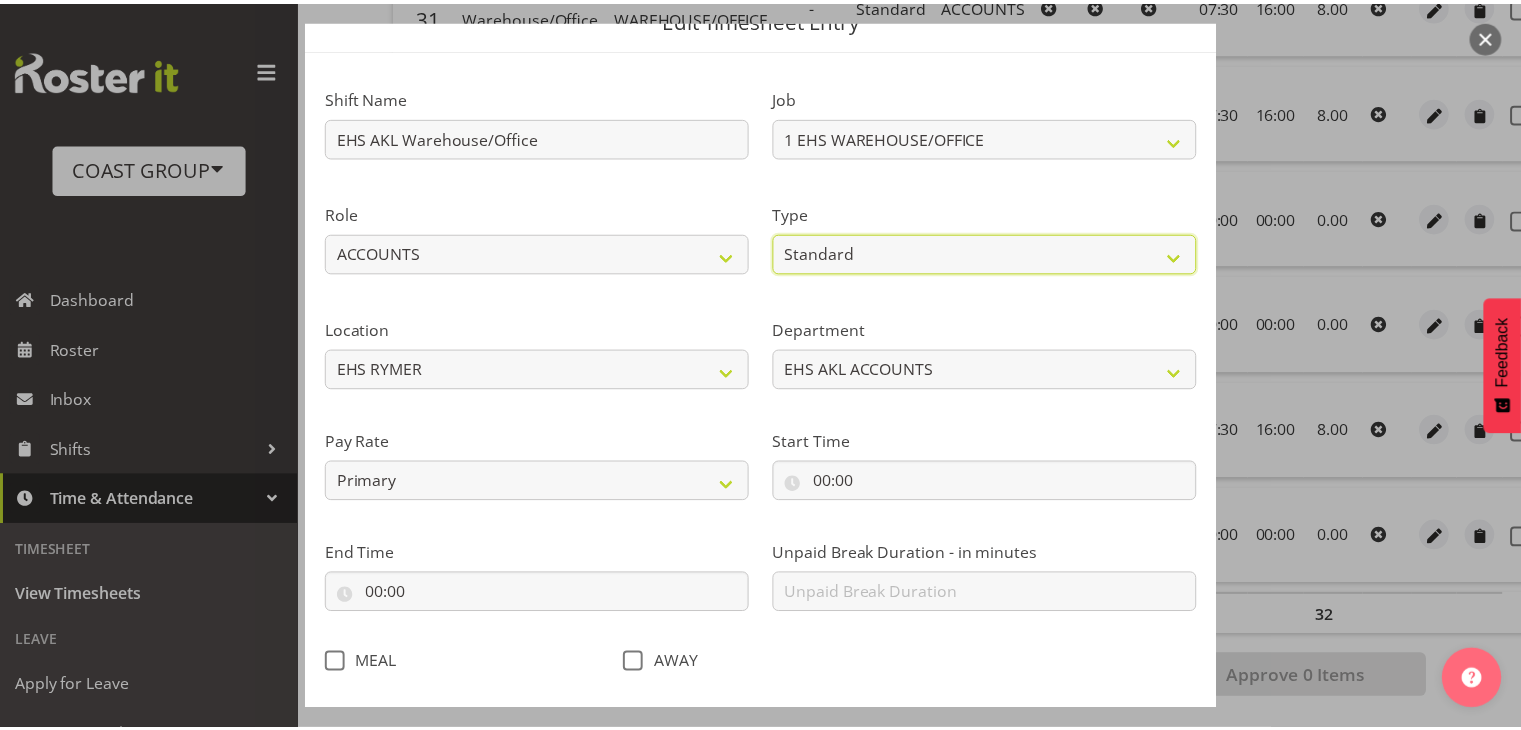 scroll, scrollTop: 200, scrollLeft: 0, axis: vertical 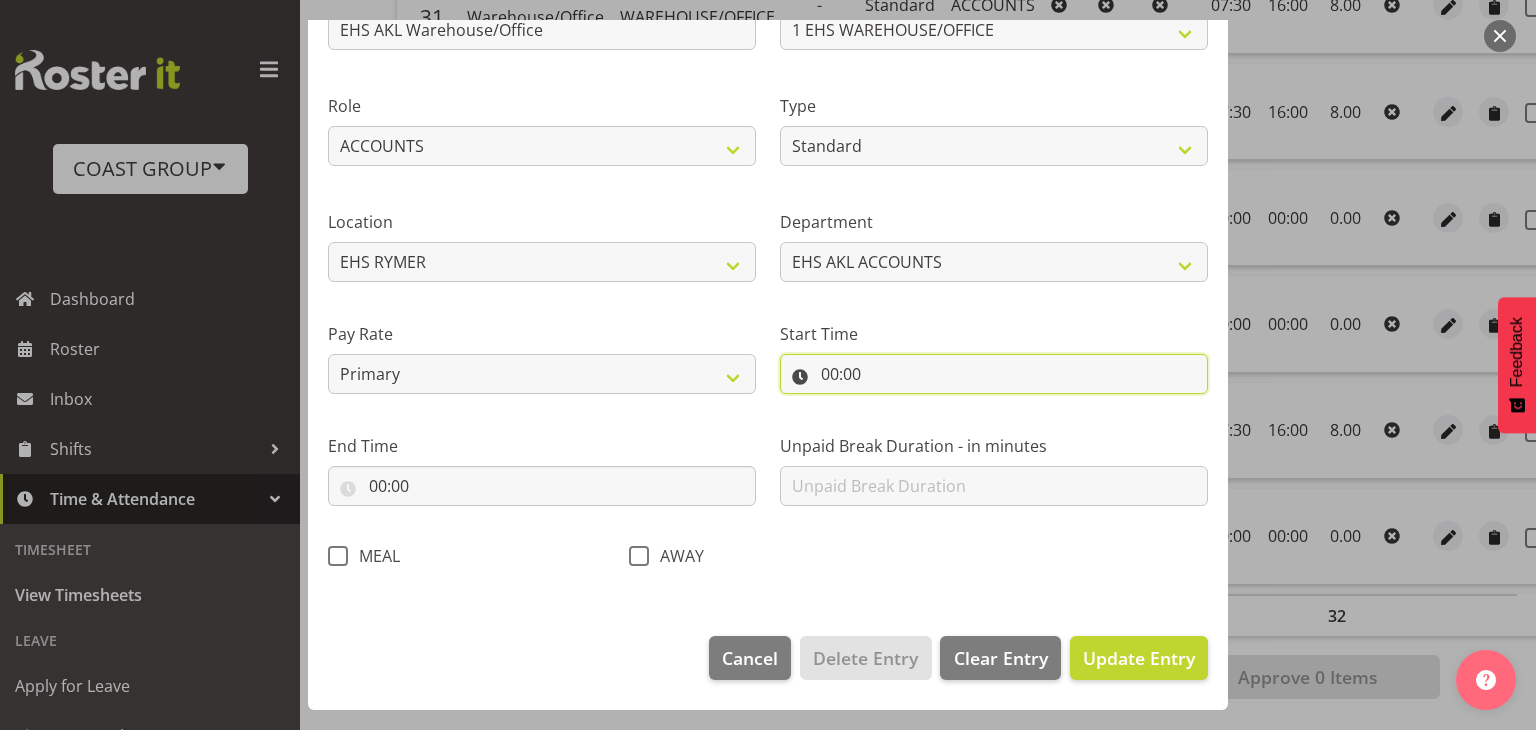 click on "00:00" at bounding box center [994, 374] 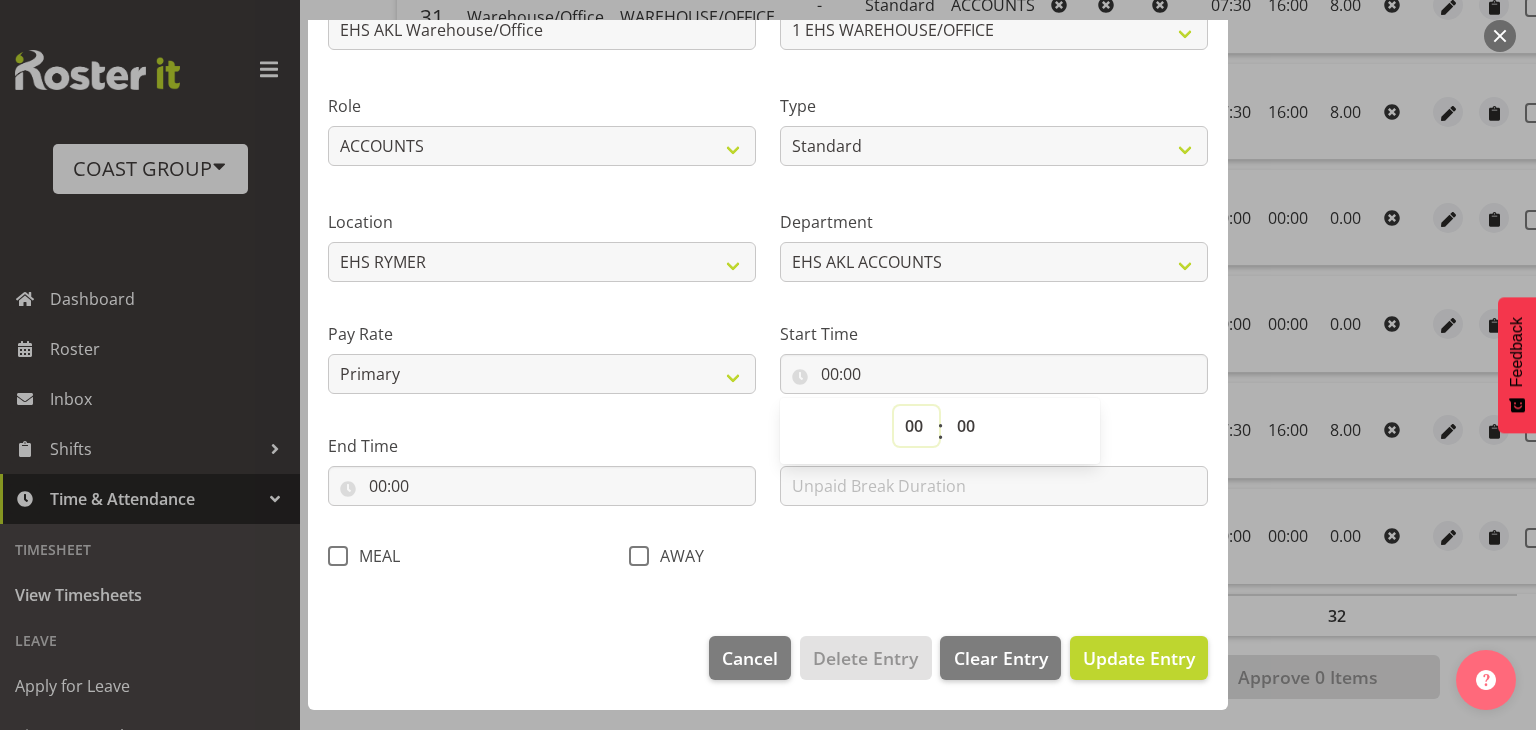 click on "00   01   02   03   04   05   06   07   08   09   10   11   12   13   14   15   16   17   18   19   20   21   22   23" at bounding box center (916, 426) 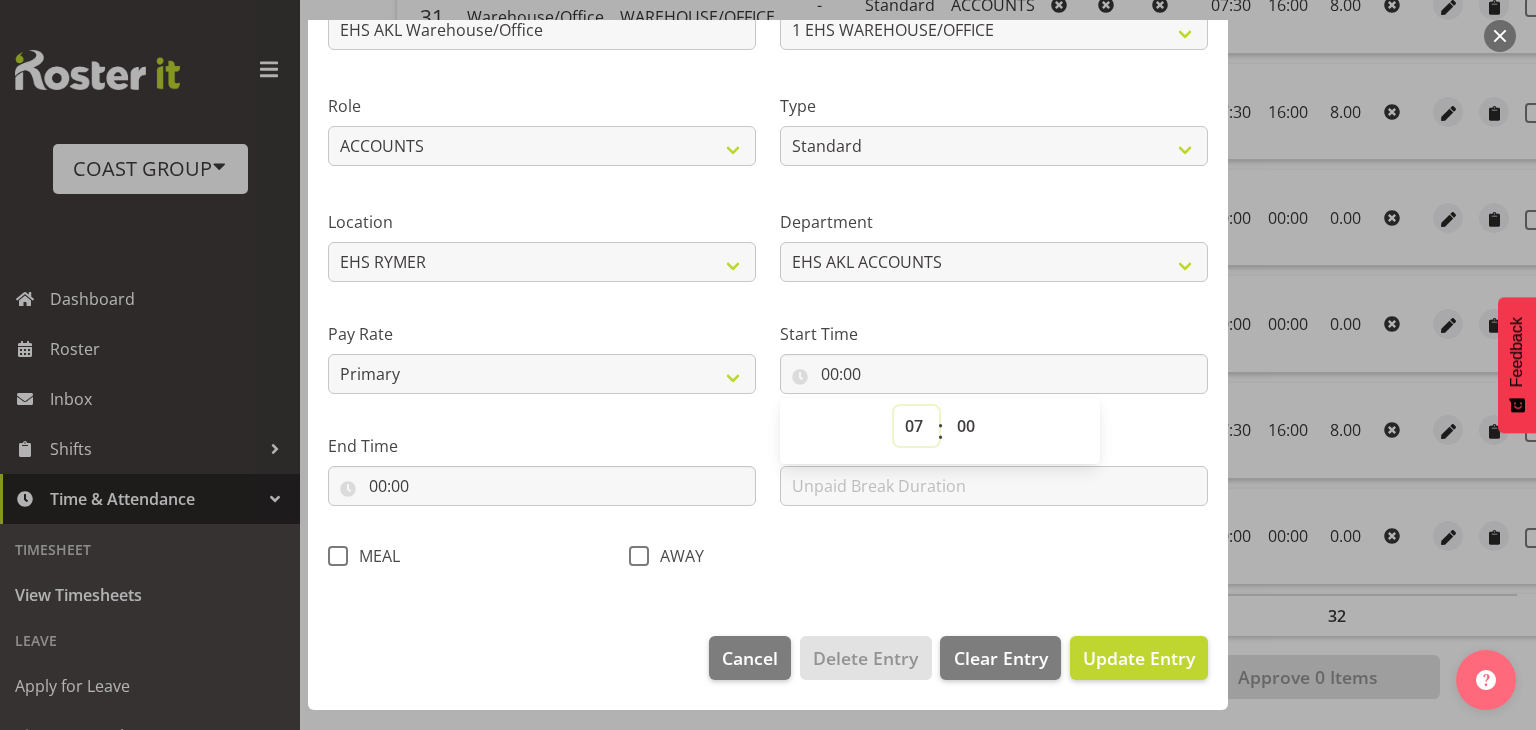 click on "00   01   02   03   04   05   06   07   08   09   10   11   12   13   14   15   16   17   18   19   20   21   22   23" at bounding box center [916, 426] 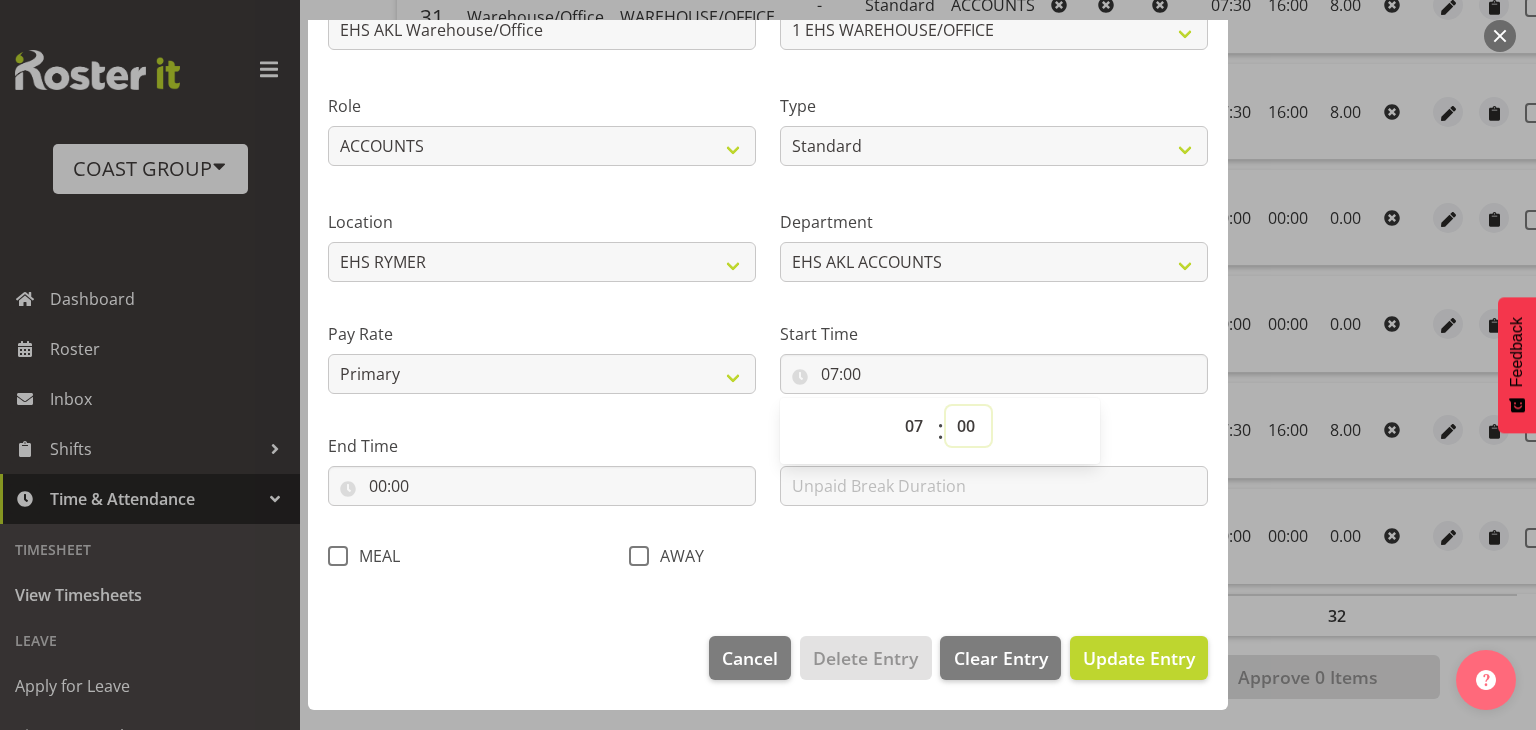 click on "00   01   02   03   04   05   06   07   08   09   10   11   12   13   14   15   16   17   18   19   20   21   22   23   24   25   26   27   28   29   30   31   32   33   34   35   36   37   38   39   40   41   42   43   44   45   46   47   48   49   50   51   52   53   54   55   56   57   58   59" at bounding box center [968, 426] 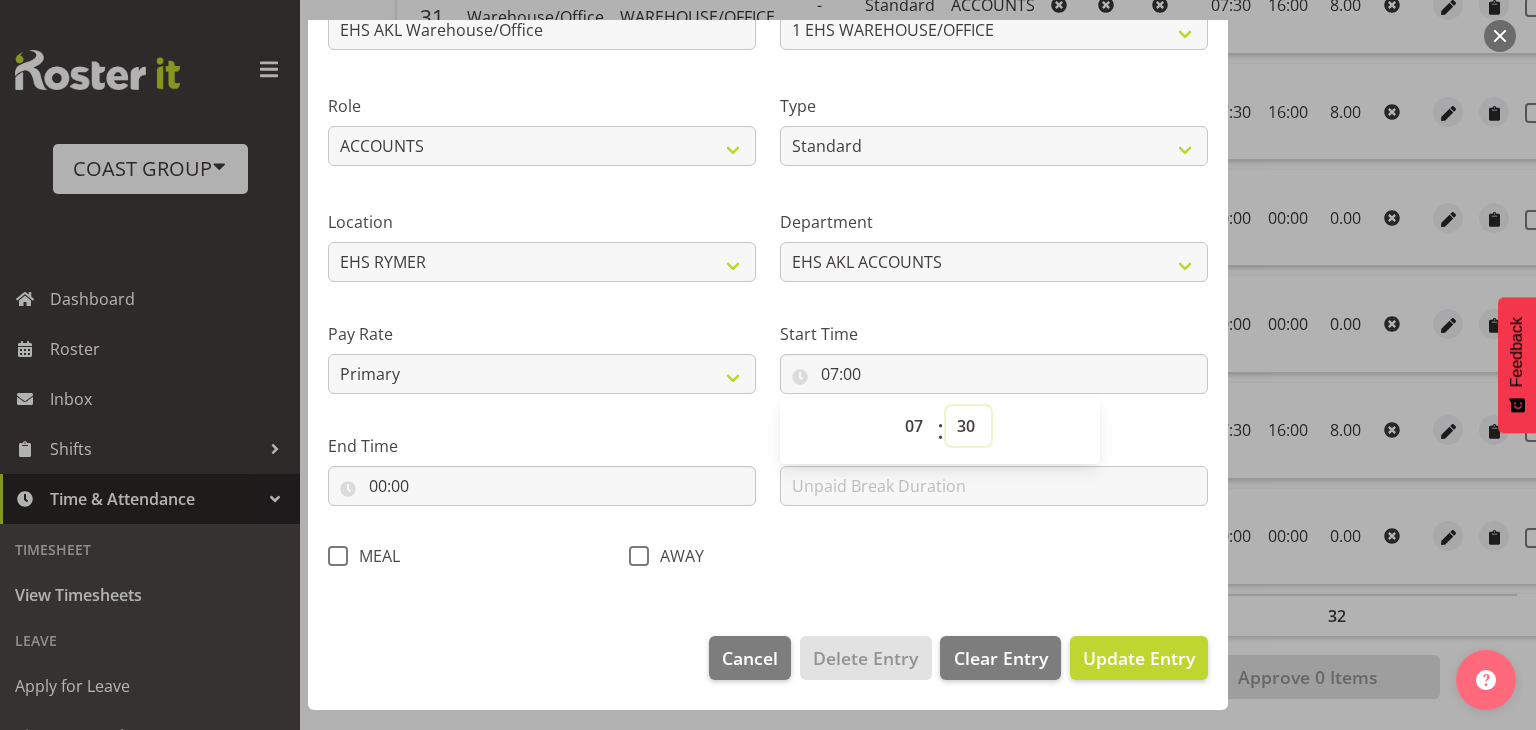 click on "00   01   02   03   04   05   06   07   08   09   10   11   12   13   14   15   16   17   18   19   20   21   22   23   24   25   26   27   28   29   30   31   32   33   34   35   36   37   38   39   40   41   42   43   44   45   46   47   48   49   50   51   52   53   54   55   56   57   58   59" at bounding box center [968, 426] 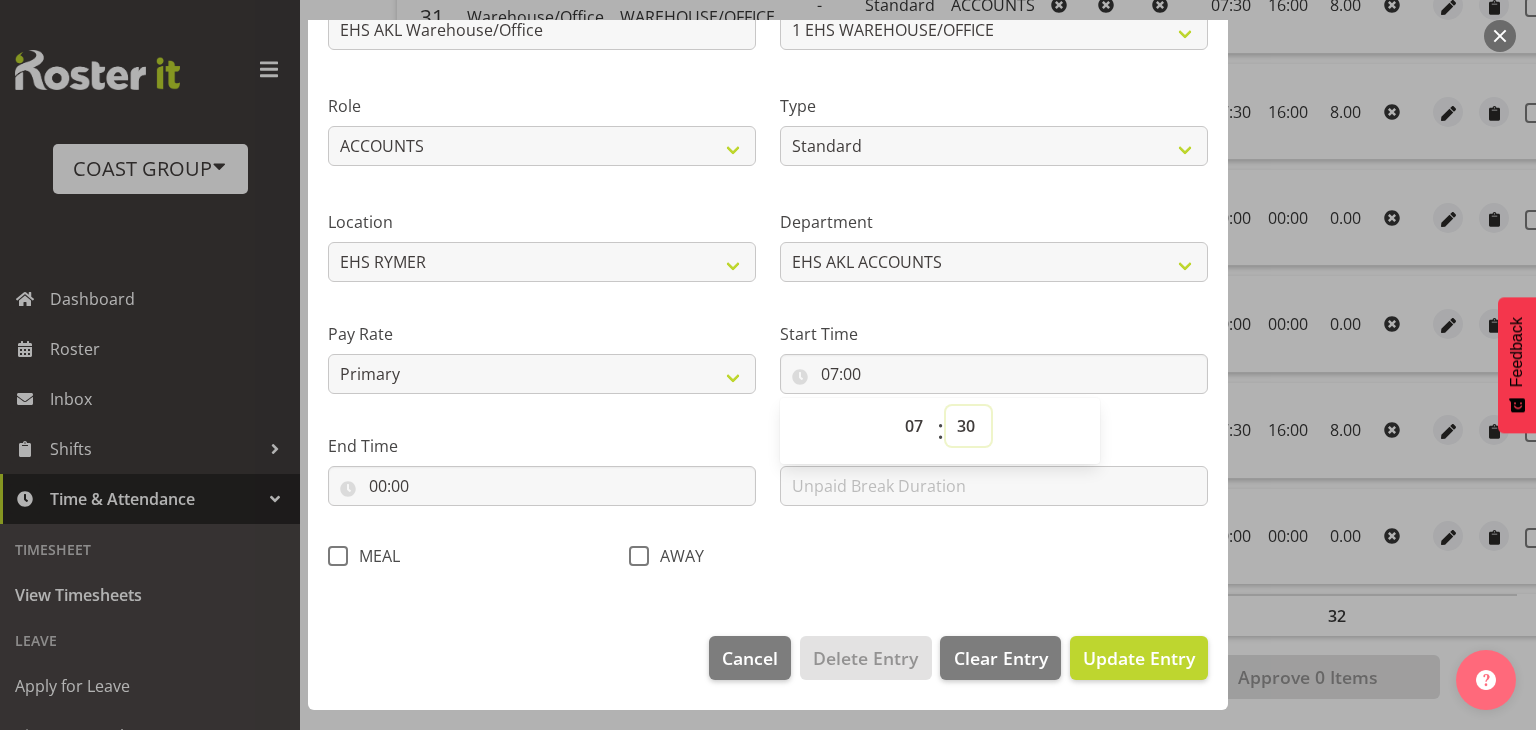 type on "07:30" 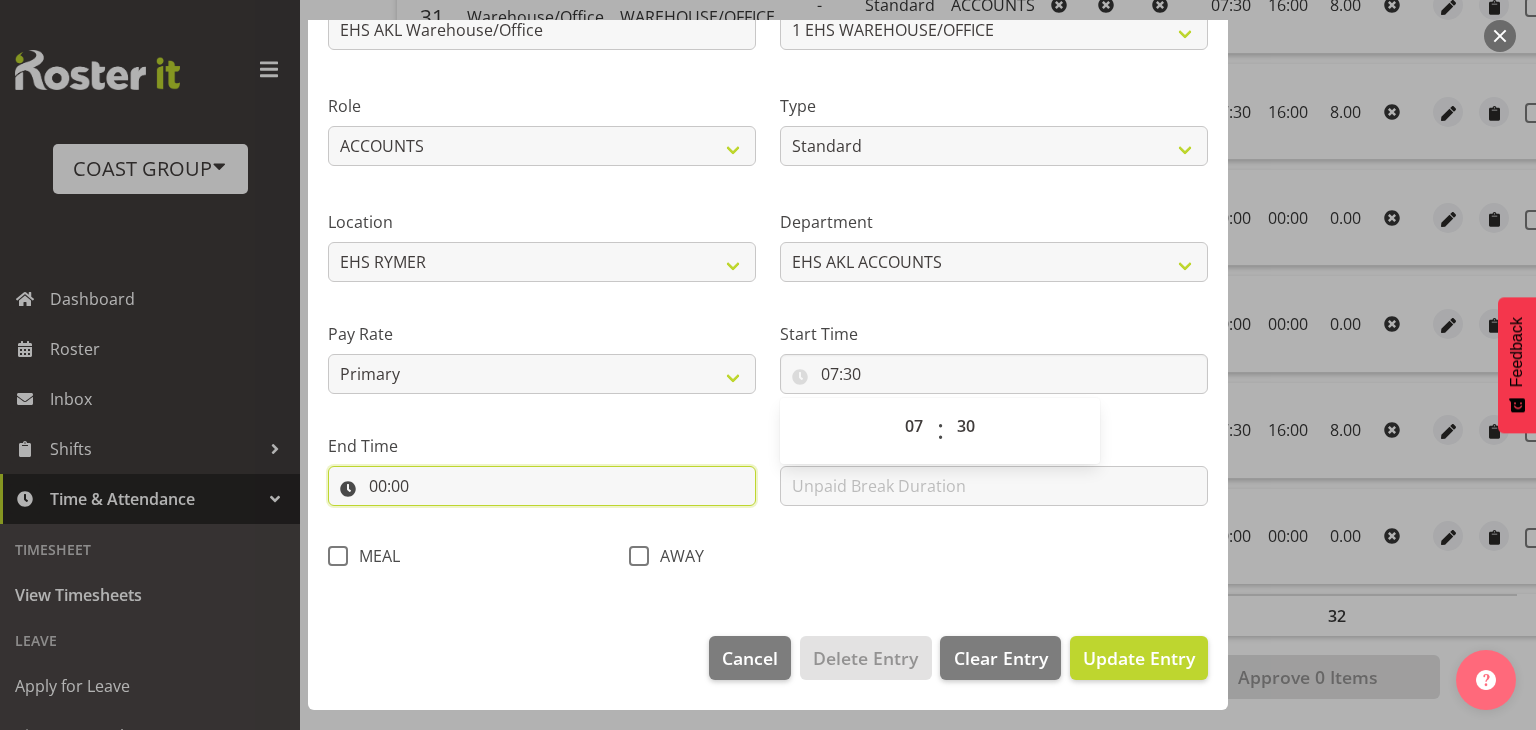 click on "00:00" at bounding box center [542, 486] 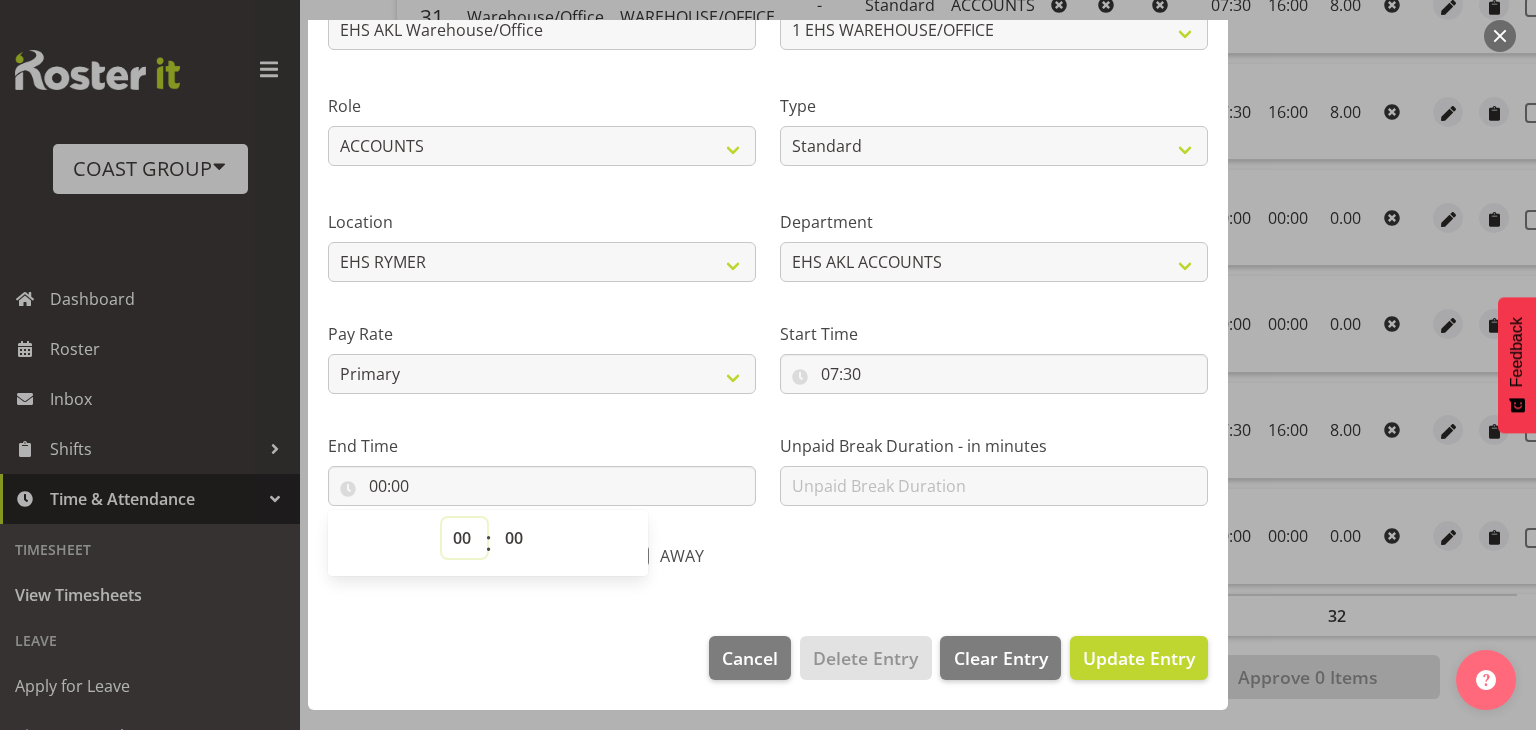 click on "00   01   02   03   04   05   06   07   08   09   10   11   12   13   14   15   16   17   18   19   20   21   22   23" at bounding box center (464, 538) 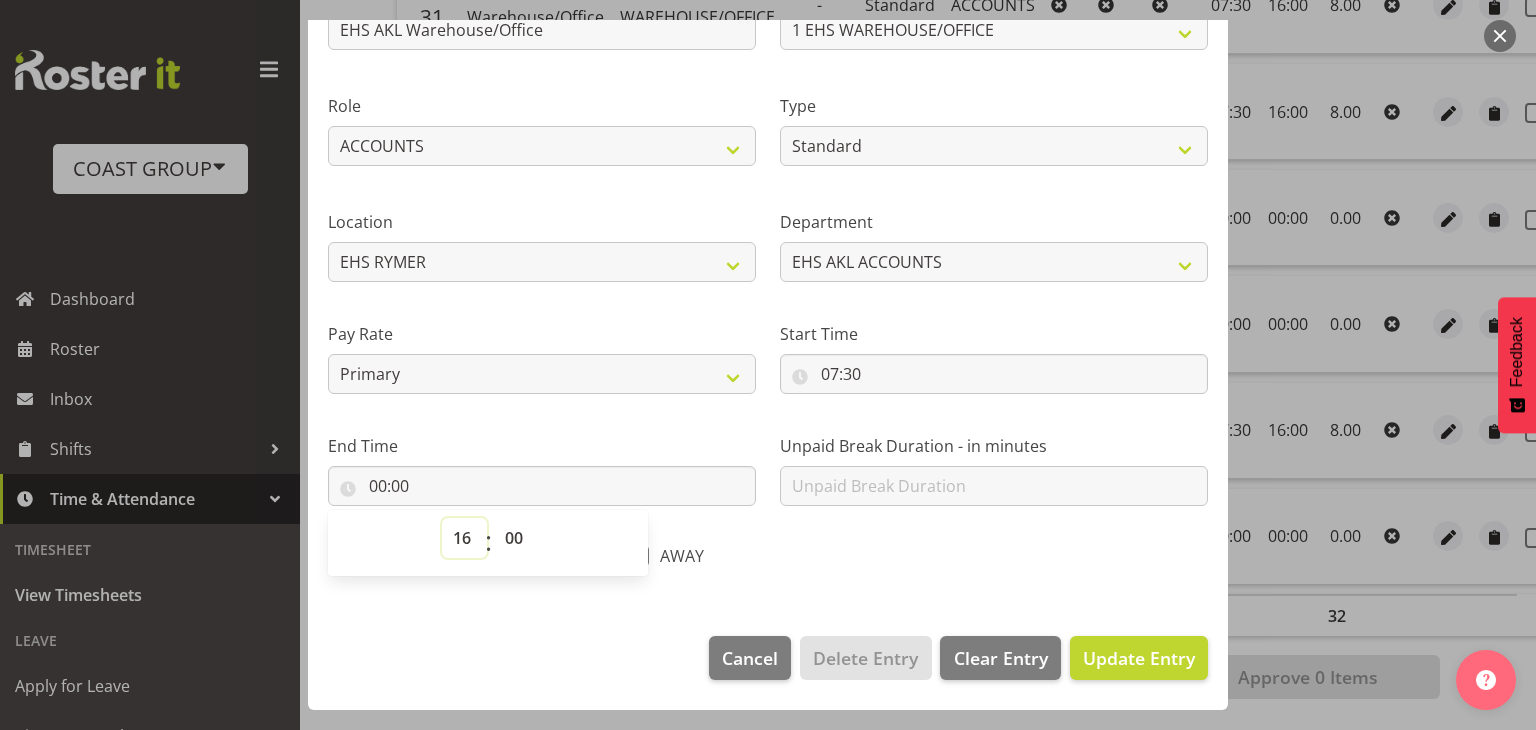 click on "00   01   02   03   04   05   06   07   08   09   10   11   12   13   14   15   16   17   18   19   20   21   22   23" at bounding box center [464, 538] 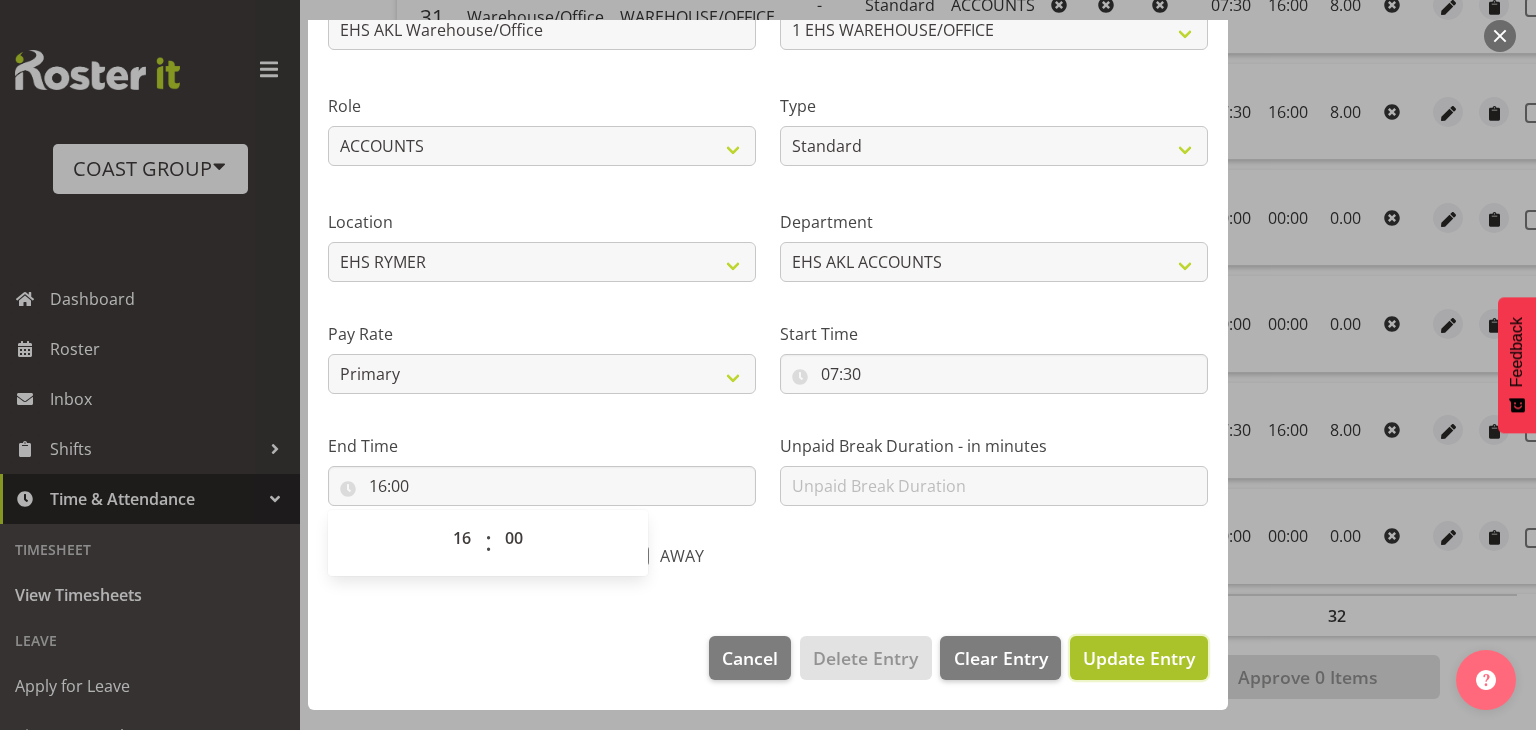 click on "Update Entry" at bounding box center (1139, 658) 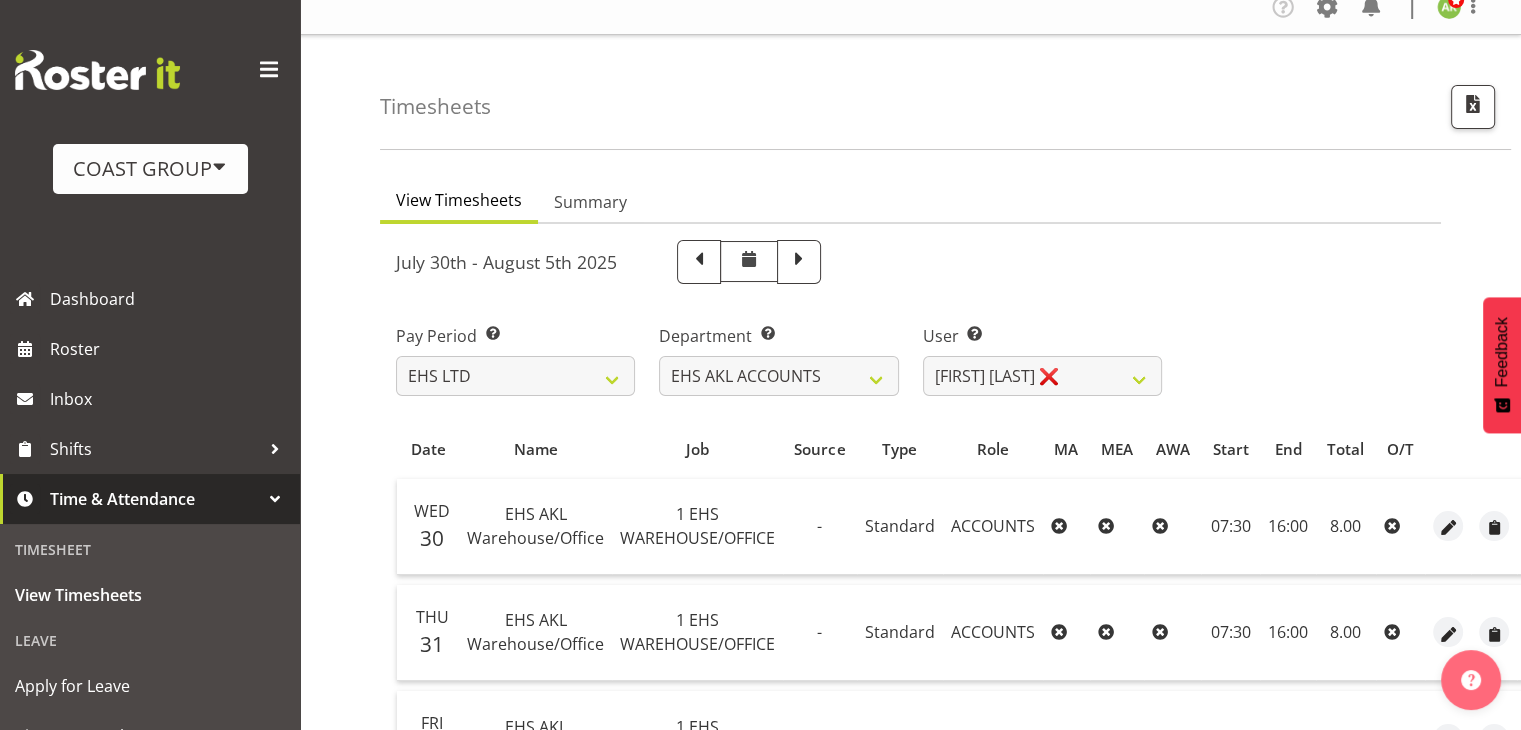 scroll, scrollTop: 0, scrollLeft: 0, axis: both 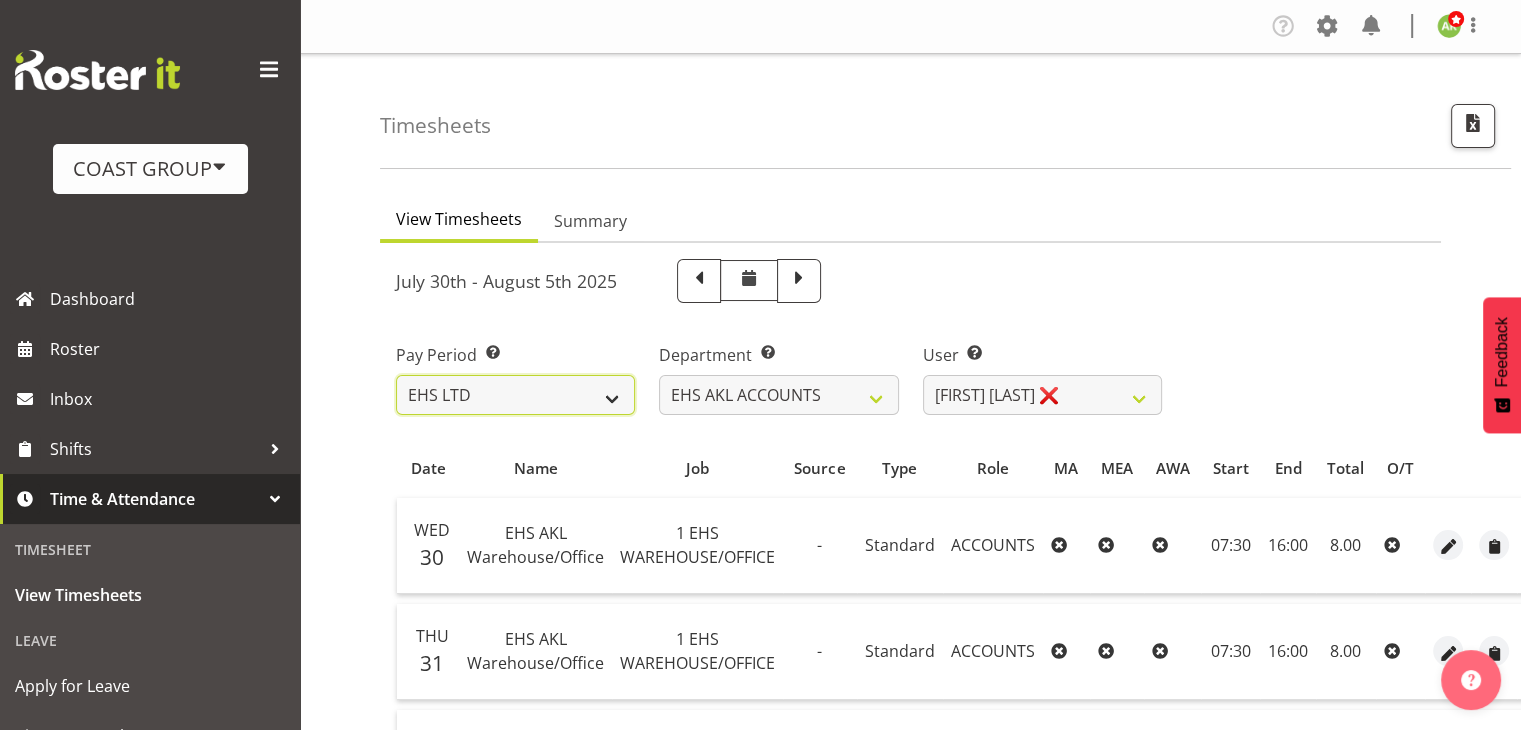 click on "SLP LTD EHS LTD DW LTD VEHICLES Carlton Events Hamilton 120 Limited Wellington 130 Limited" at bounding box center [515, 395] 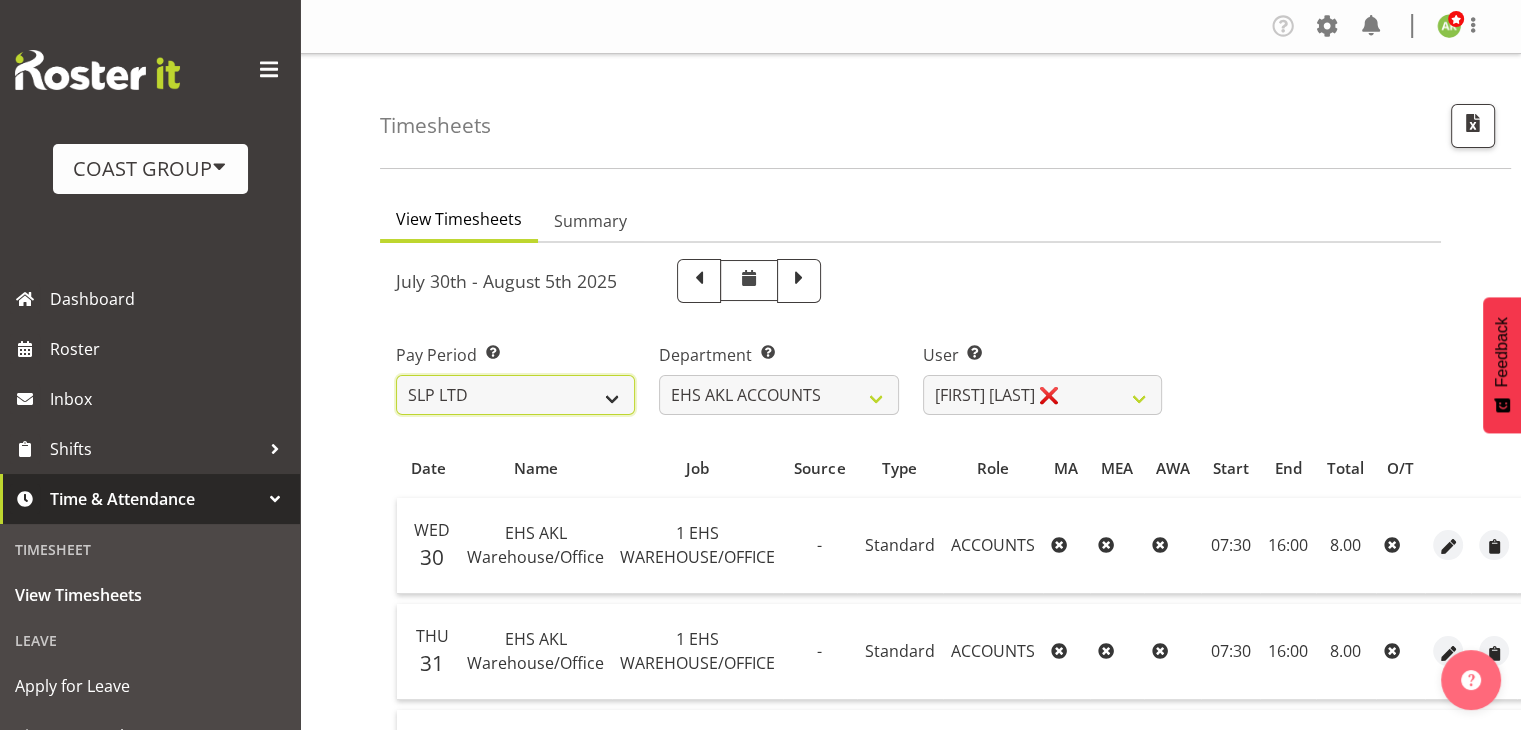click on "SLP LTD EHS LTD DW LTD VEHICLES Carlton Events Hamilton 120 Limited Wellington 130 Limited" at bounding box center [515, 395] 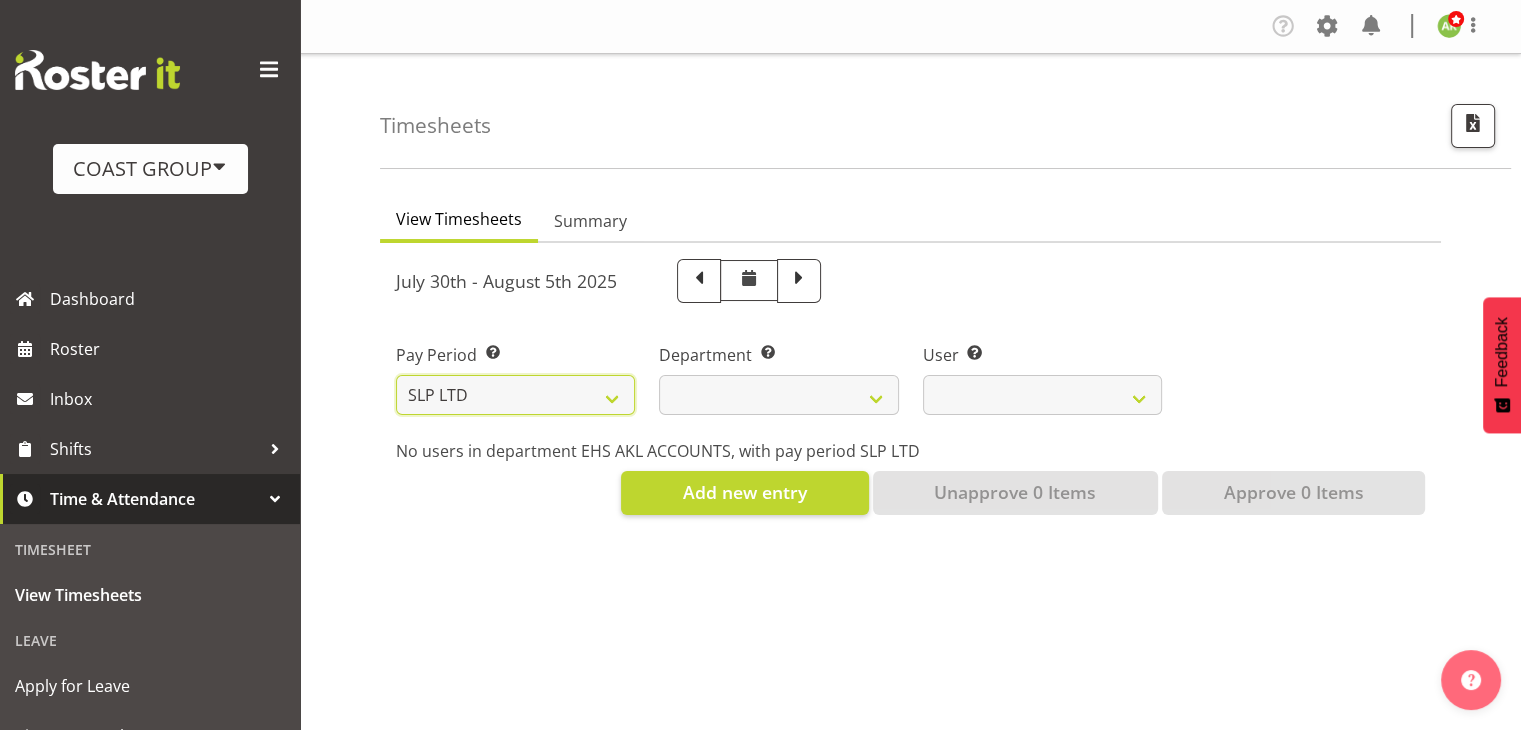 select 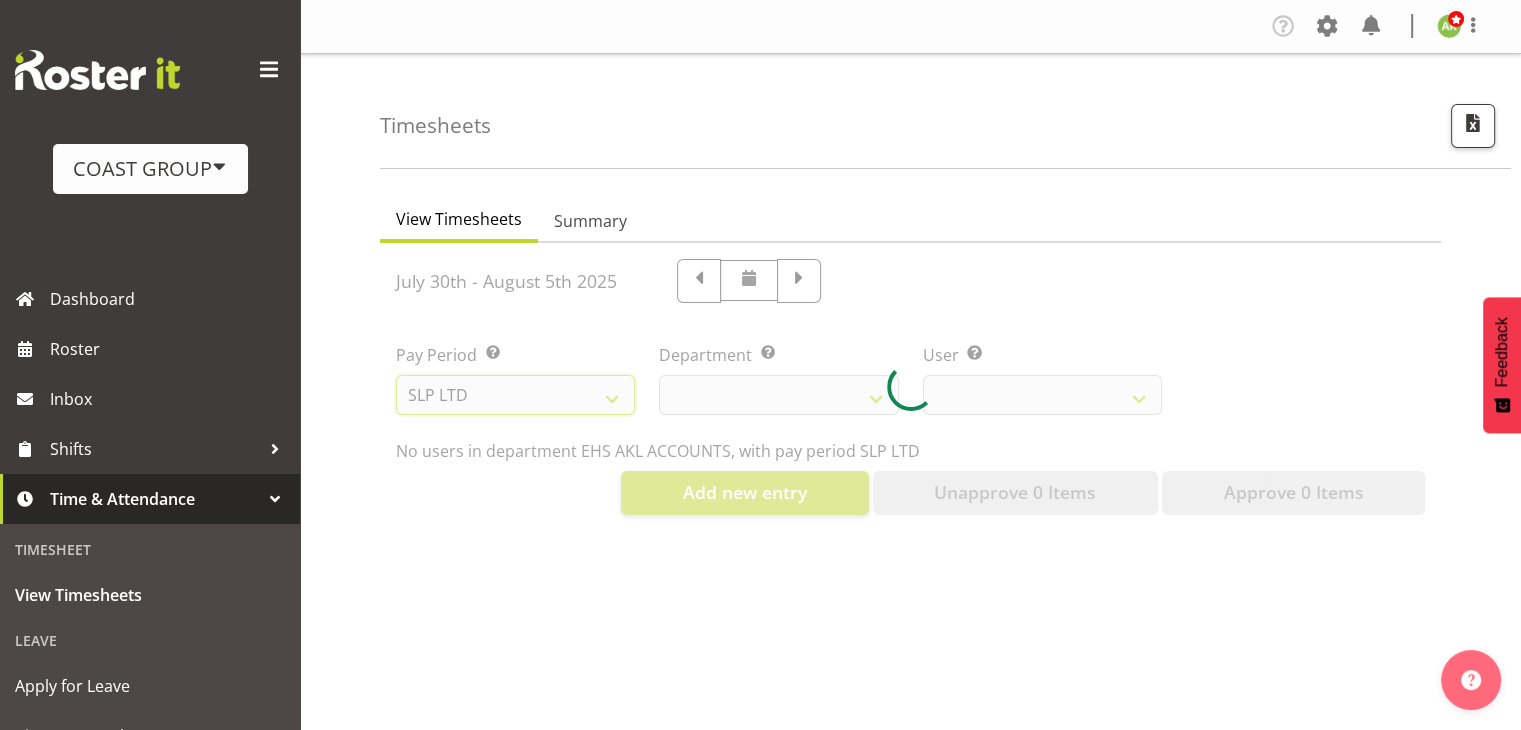 select 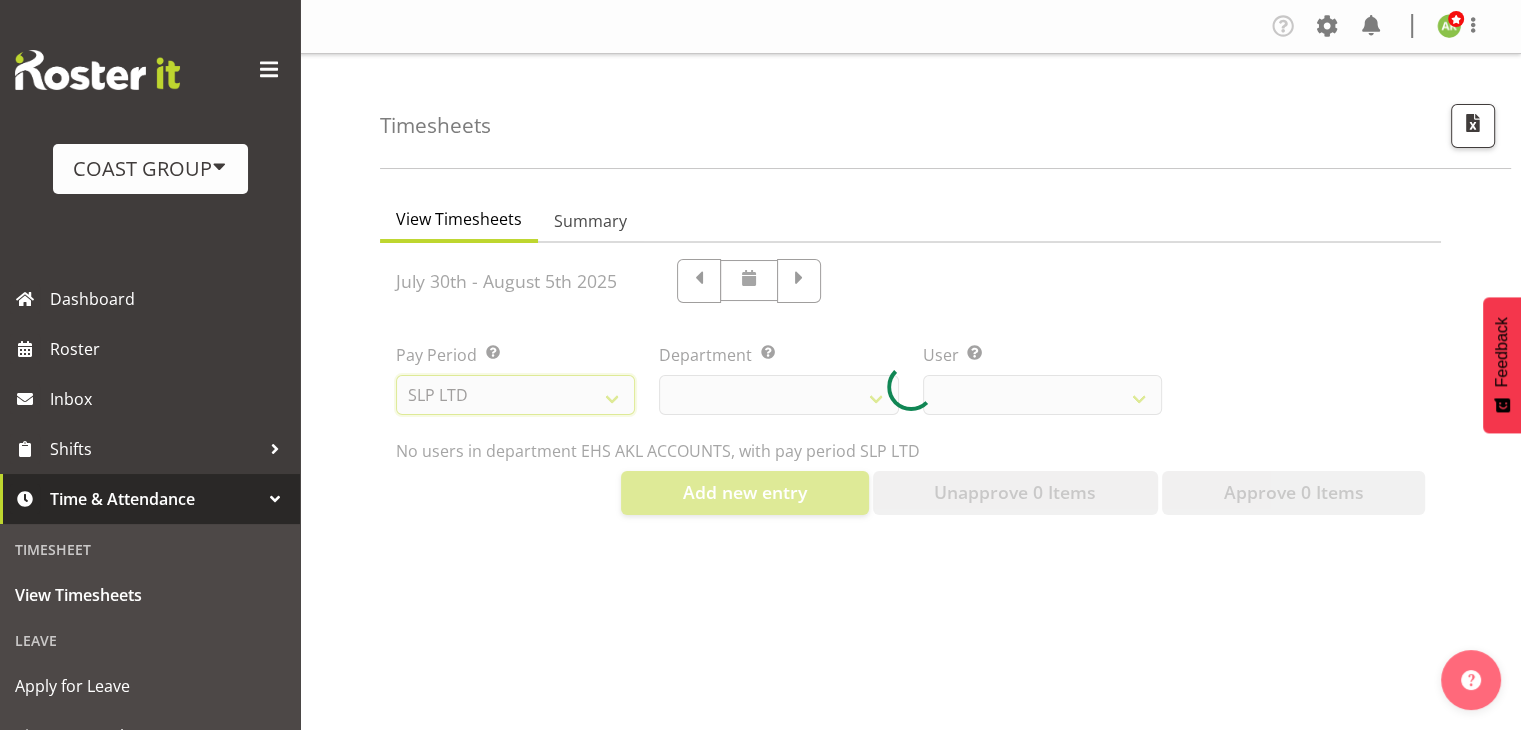 select 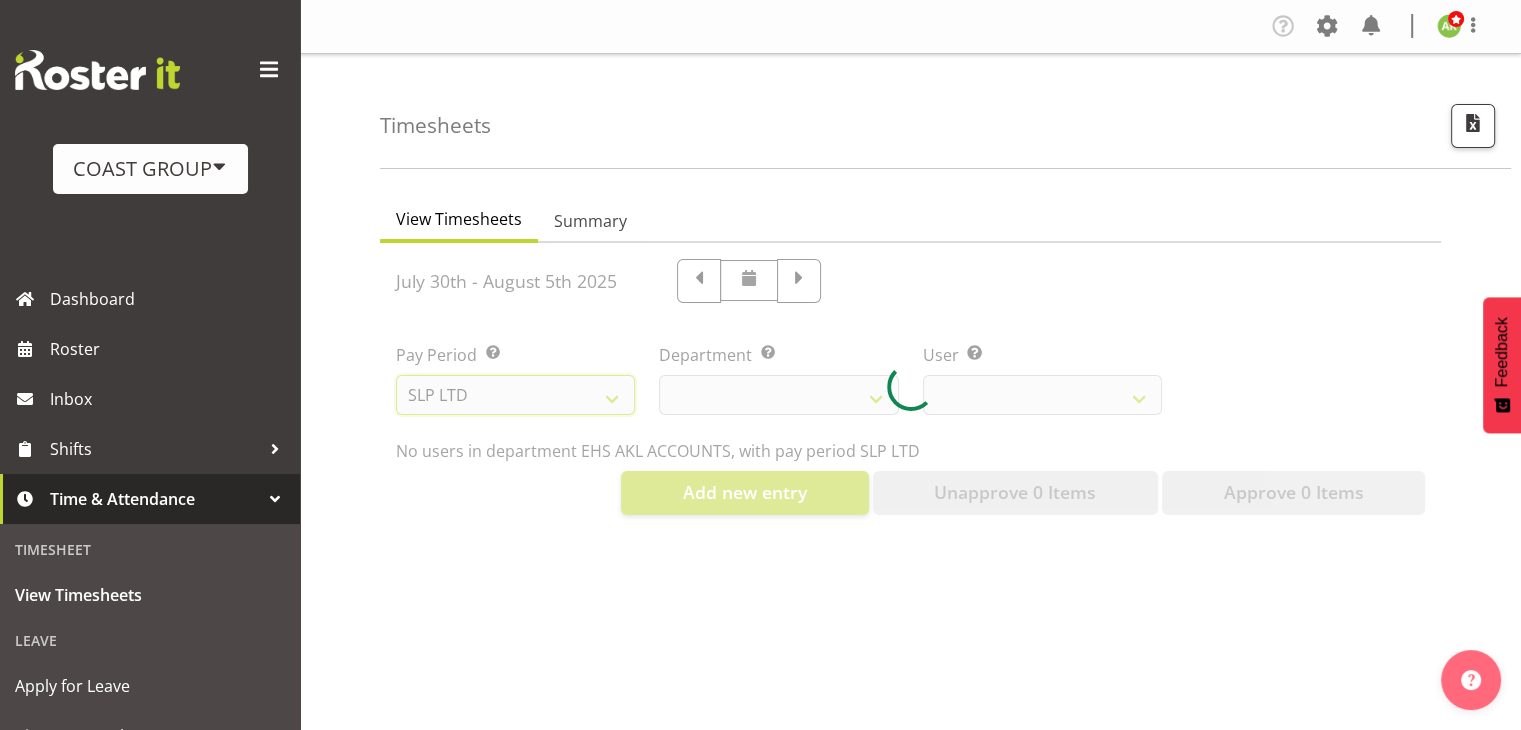 select 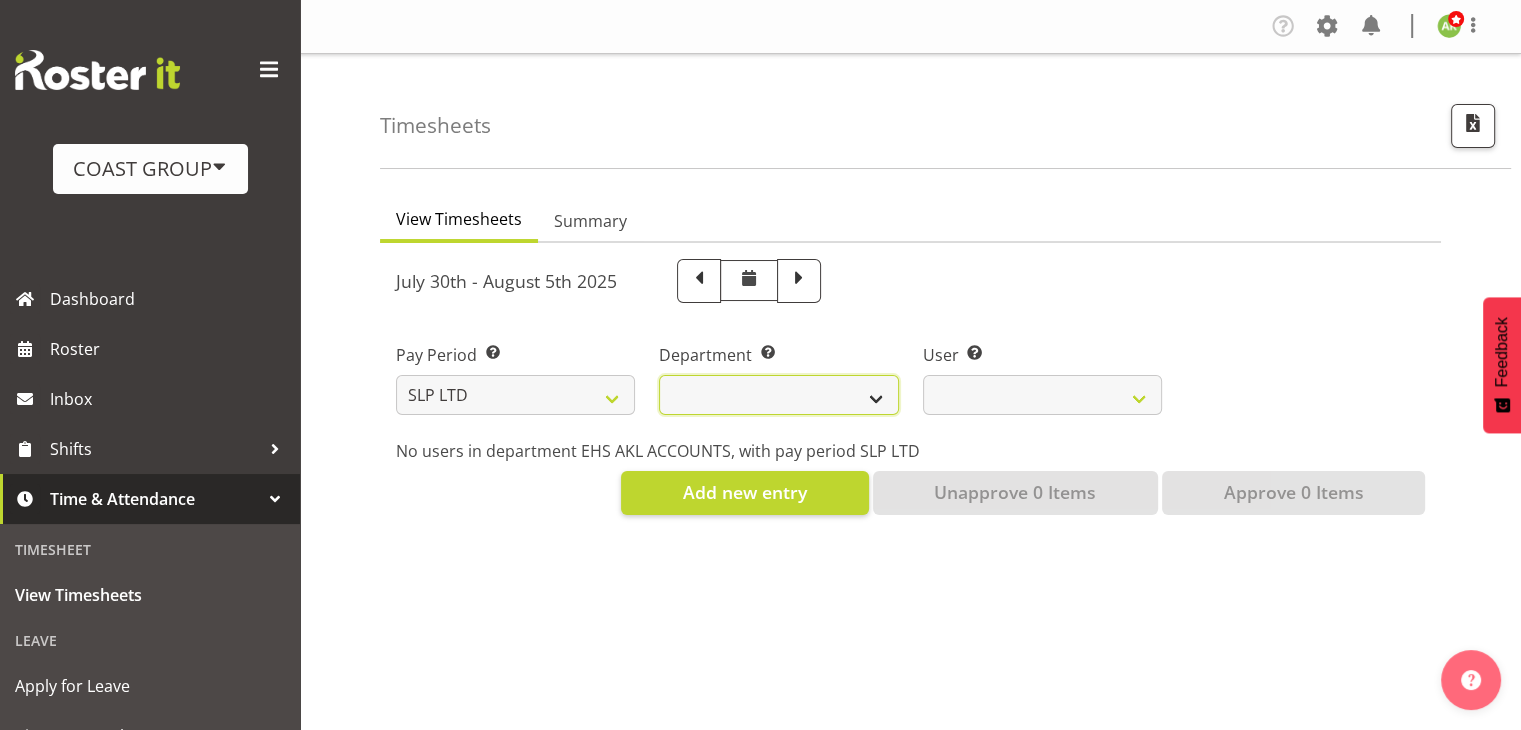 click on "SLP CHC
SLP OFFICE
SLP PRODUCTION
SLP TRADE" at bounding box center [778, 395] 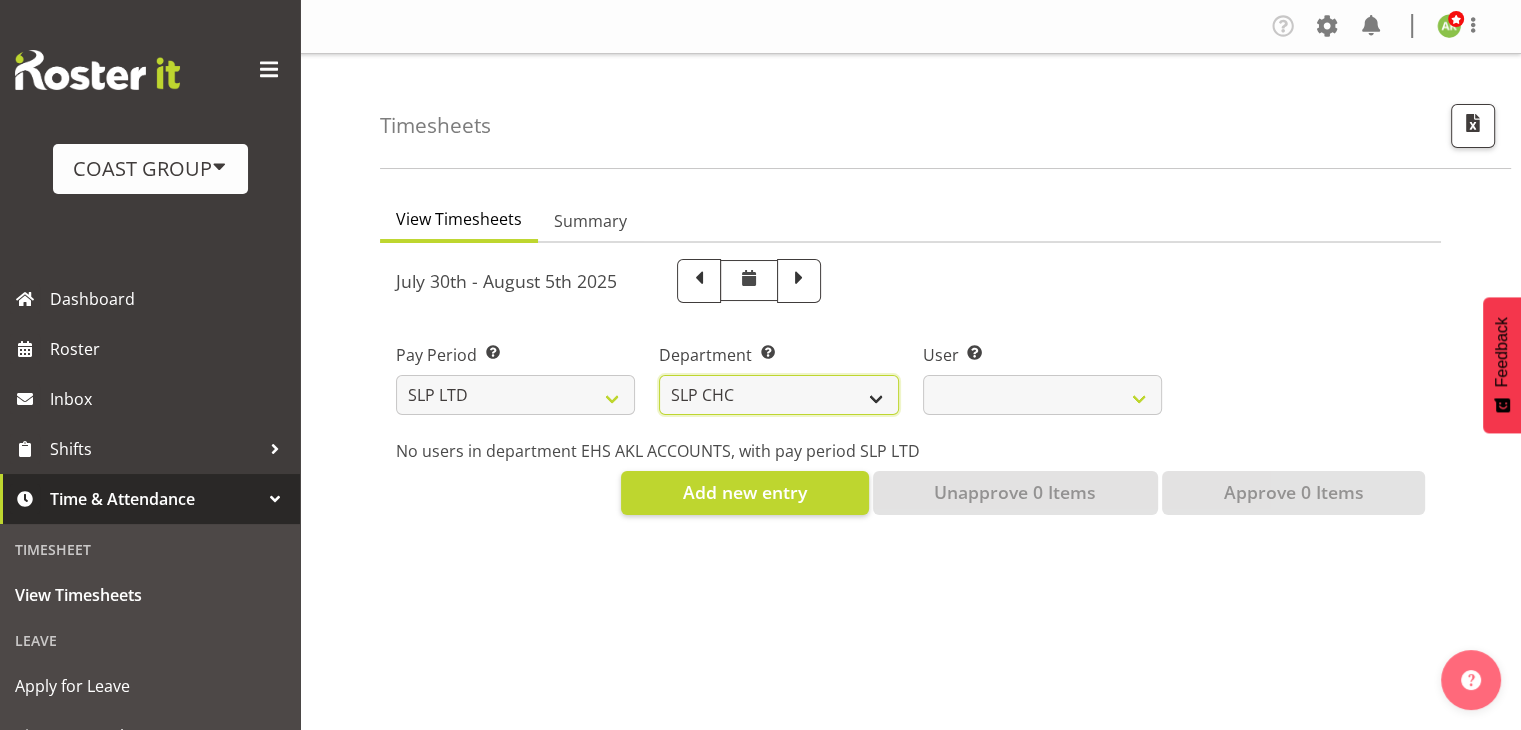 click on "SLP CHC
SLP OFFICE
SLP PRODUCTION
SLP TRADE" at bounding box center (778, 395) 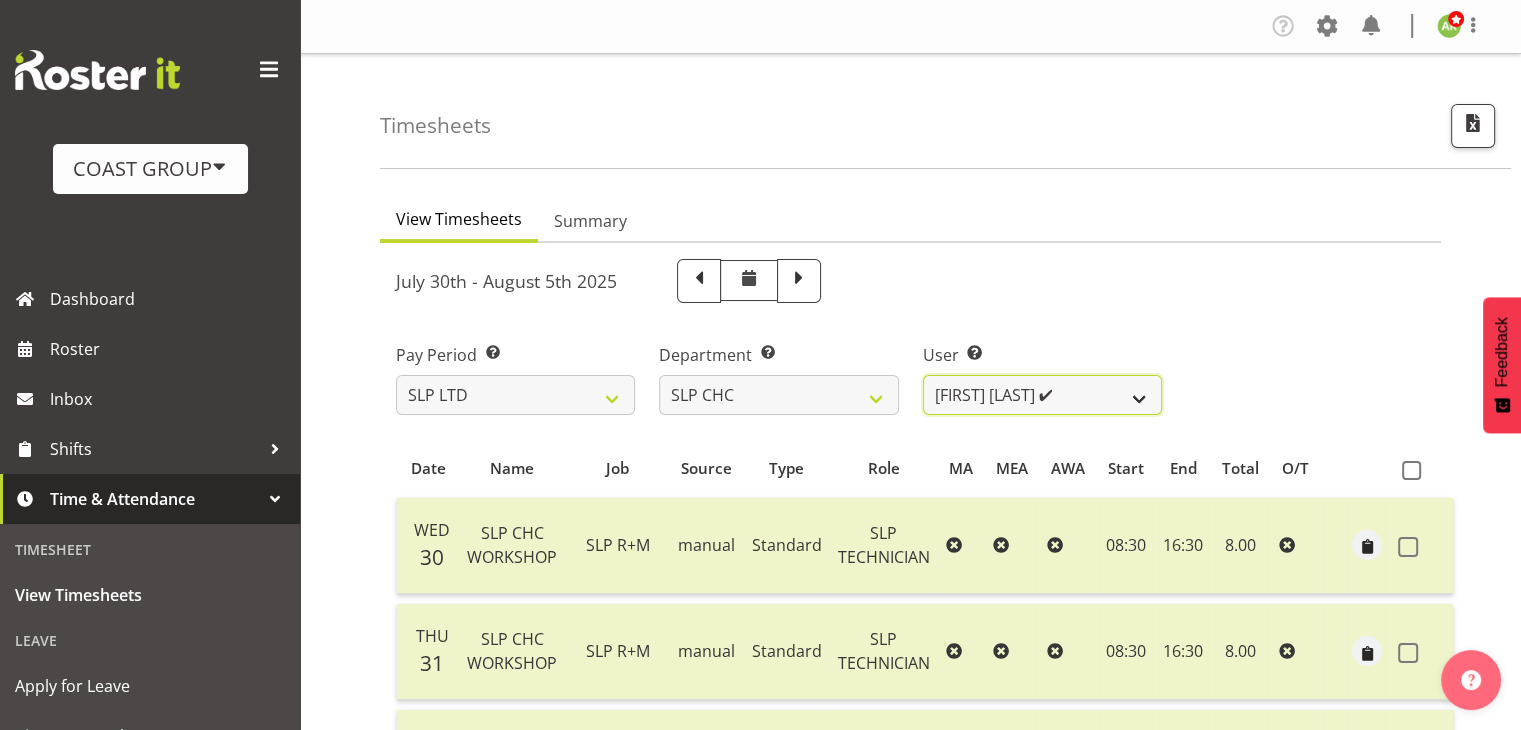 click on "Rosey McKimmie
✔
Shaun Dalgetty
✔
Stuart Korunic
✔" at bounding box center [1042, 395] 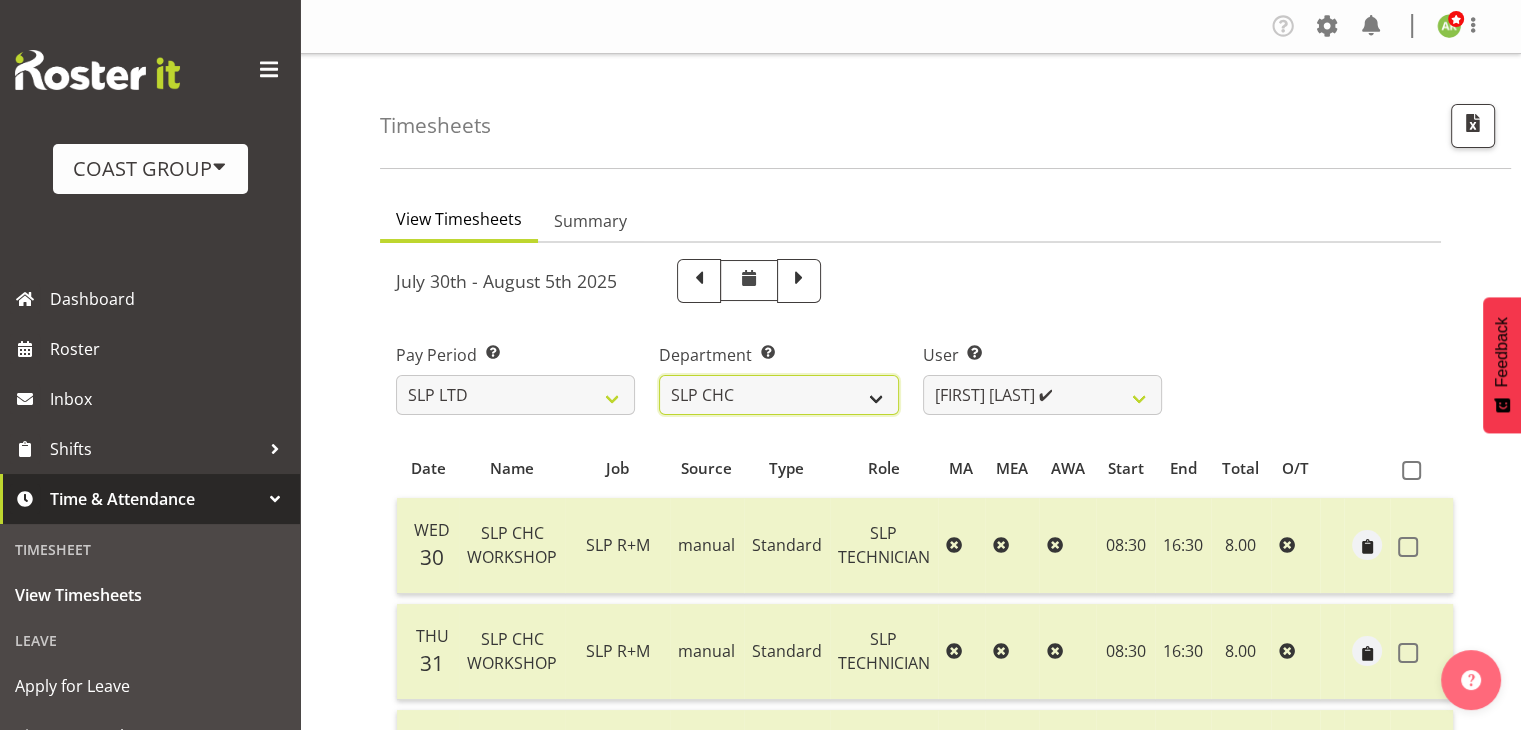 click on "SLP CHC
SLP OFFICE
SLP PRODUCTION
SLP TRADE" at bounding box center [778, 395] 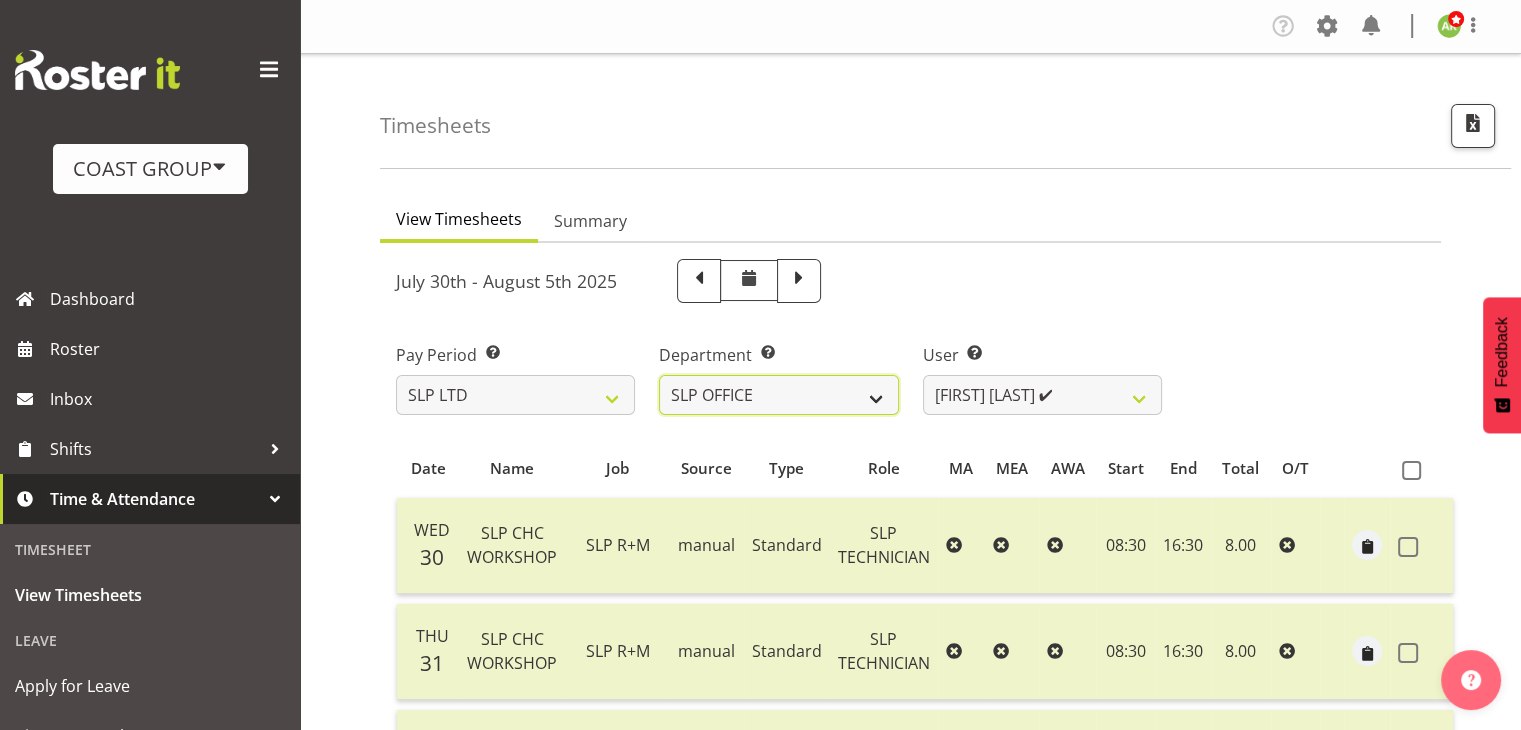 click on "SLP CHC
SLP OFFICE
SLP PRODUCTION
SLP TRADE" at bounding box center (778, 395) 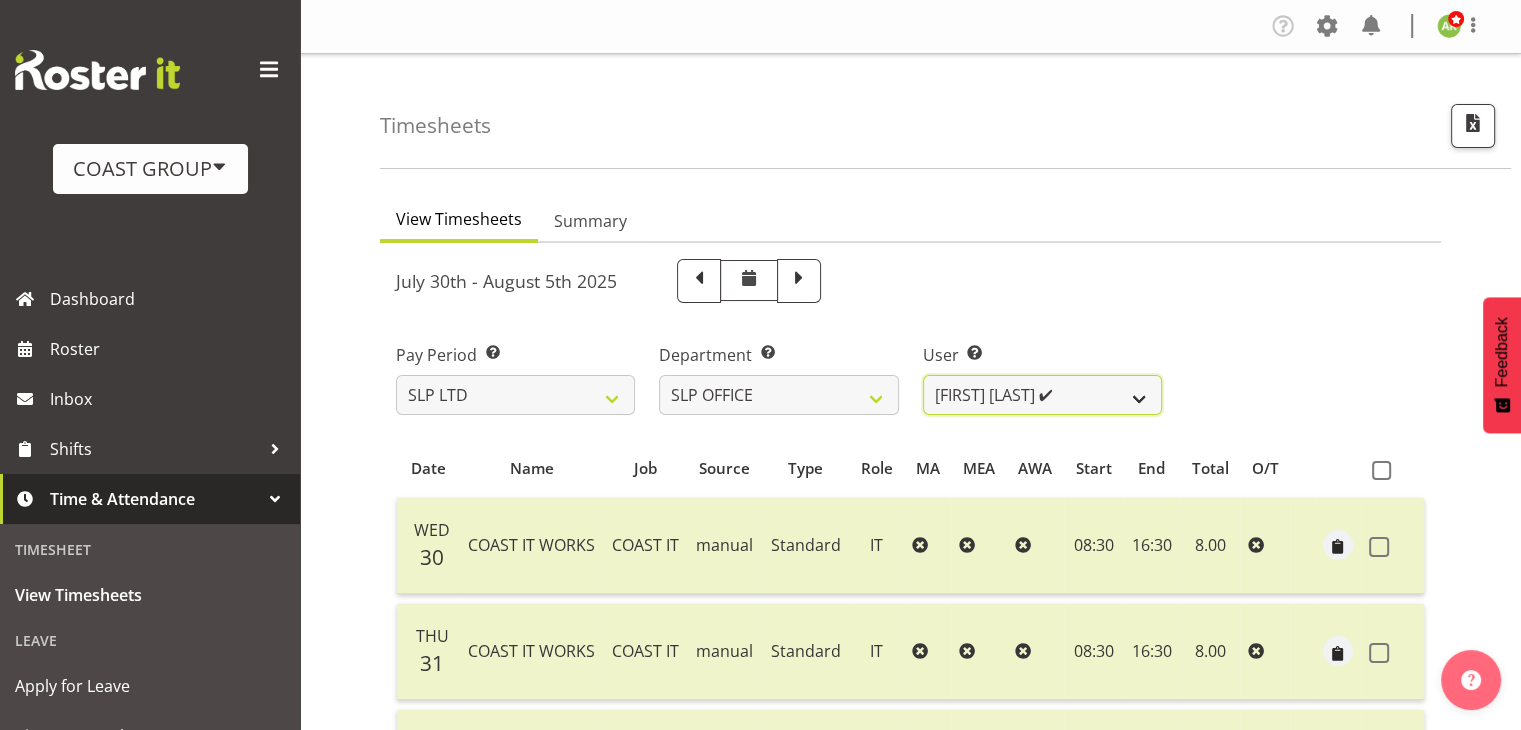 click on "Daniel Zhou
✔
Jason Adams
✔
Micah Hetrick
✔" at bounding box center (1042, 395) 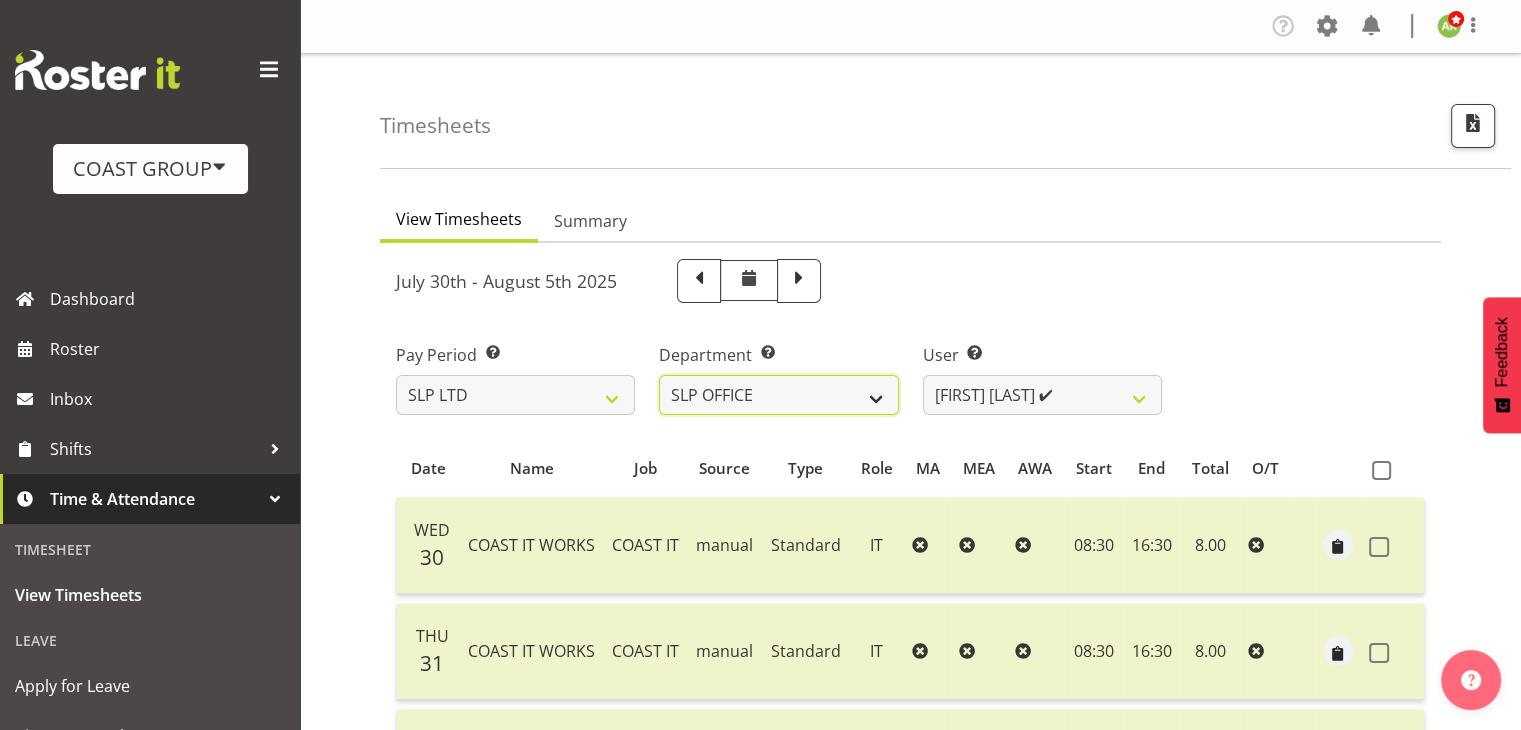 click on "SLP CHC
SLP OFFICE
SLP PRODUCTION
SLP TRADE" at bounding box center (778, 395) 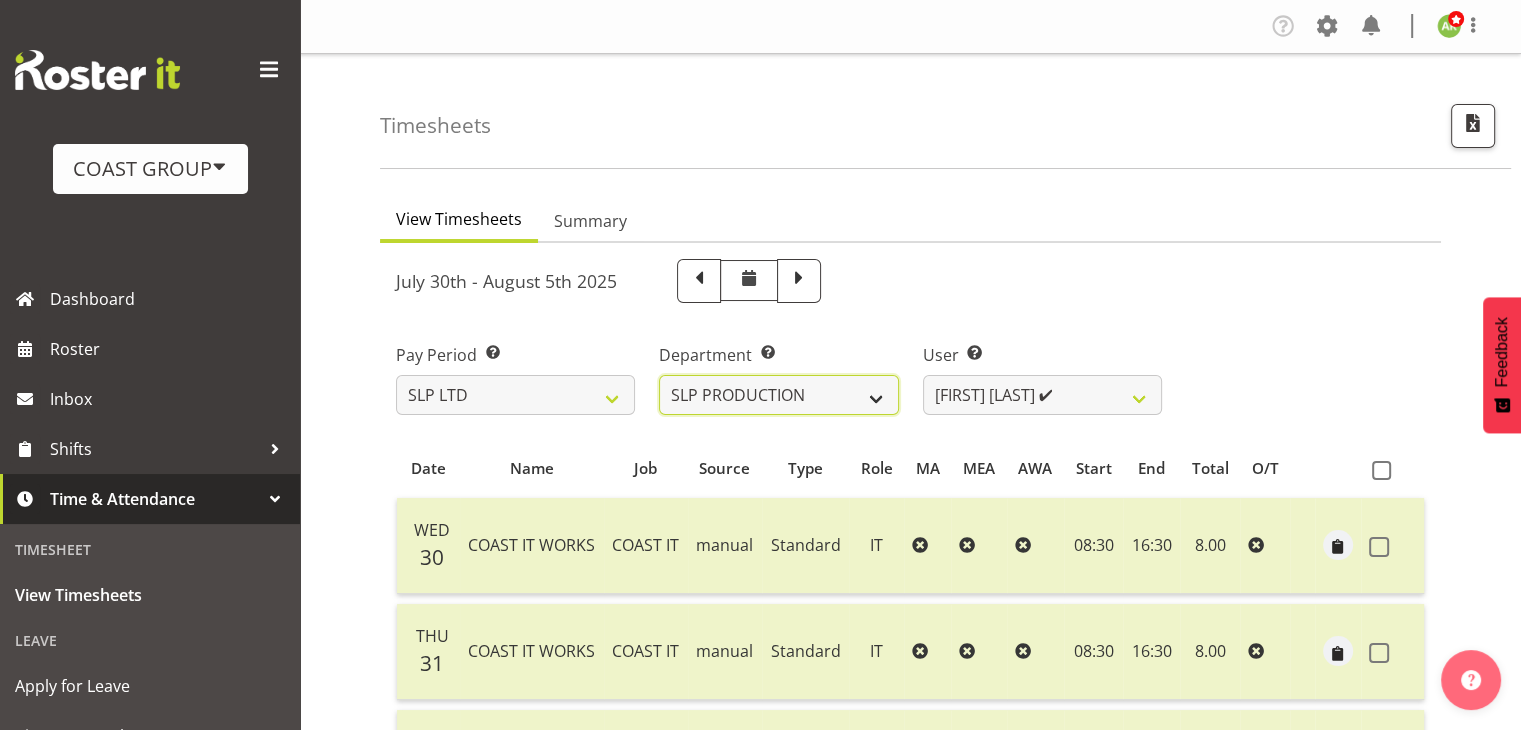 click on "SLP CHC
SLP OFFICE
SLP PRODUCTION
SLP TRADE" at bounding box center (778, 395) 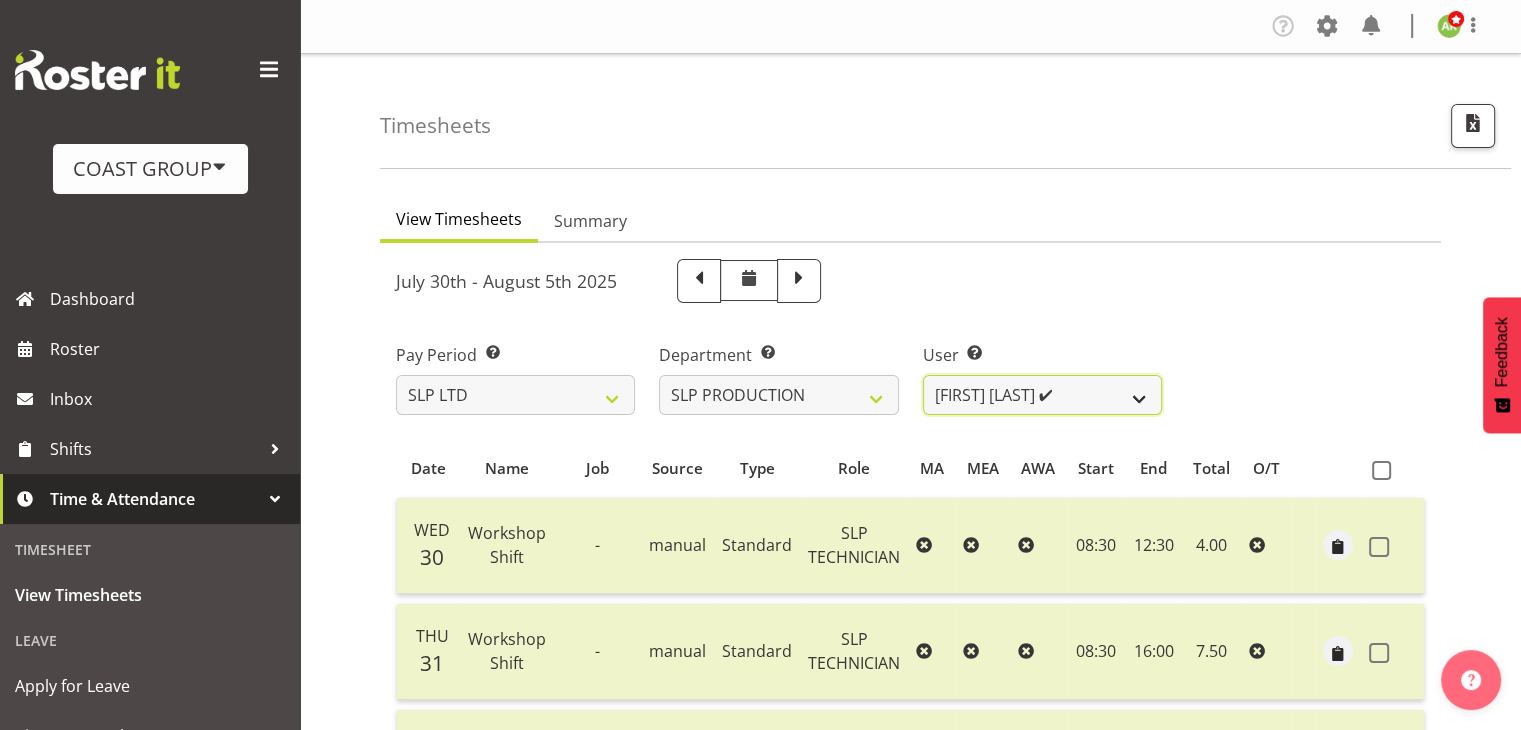 click on "Aaron Grant
✔
Alan Burrows
✔
Coel Phillips
✔
Kent Stevens
✔
Kes David
✔
Mark Phillips
✔
Matt McFarlane
✔
Raf Hannah
✔
Sammie Grace
✔
Stefaan Simons
✔" at bounding box center (1042, 395) 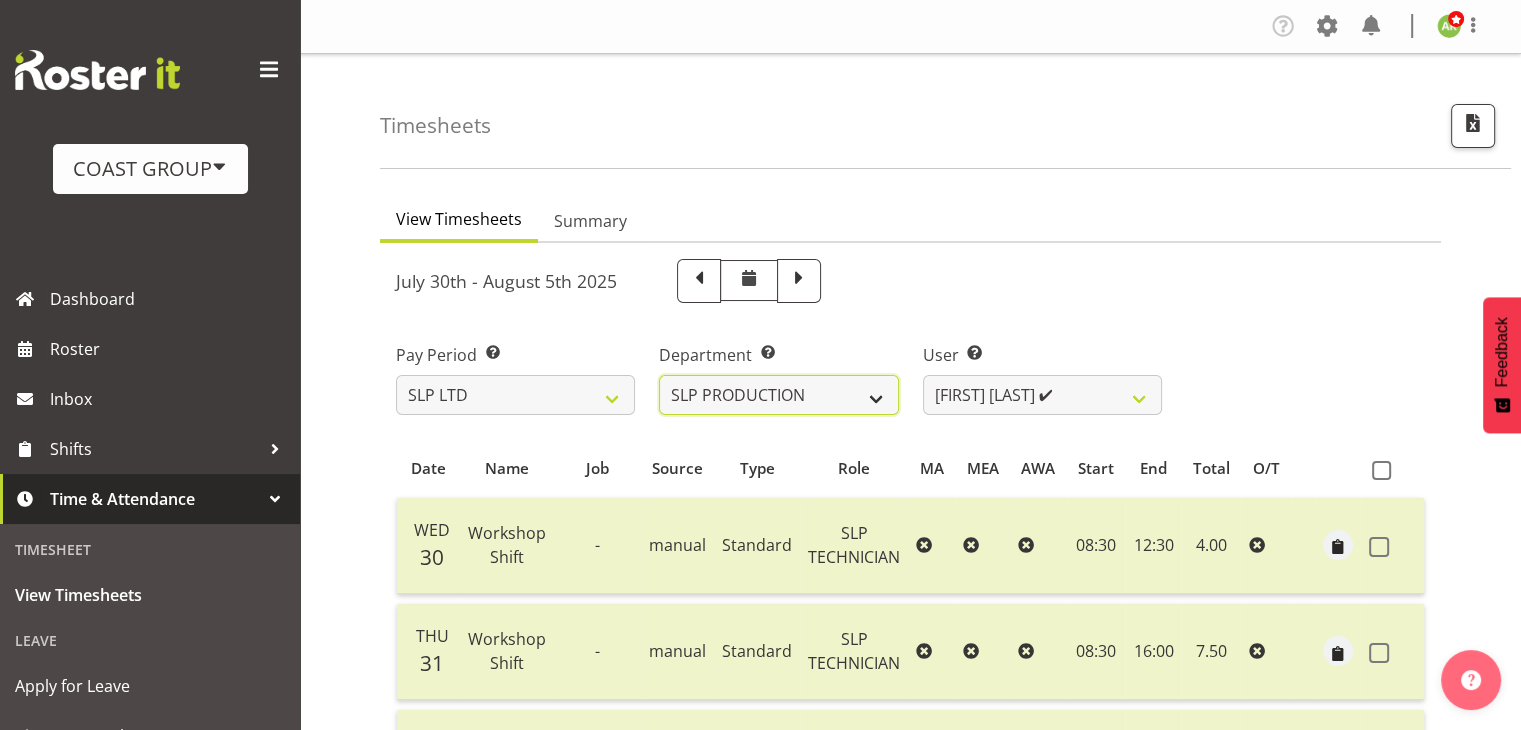click on "SLP CHC
SLP OFFICE
SLP PRODUCTION
SLP TRADE" at bounding box center (778, 395) 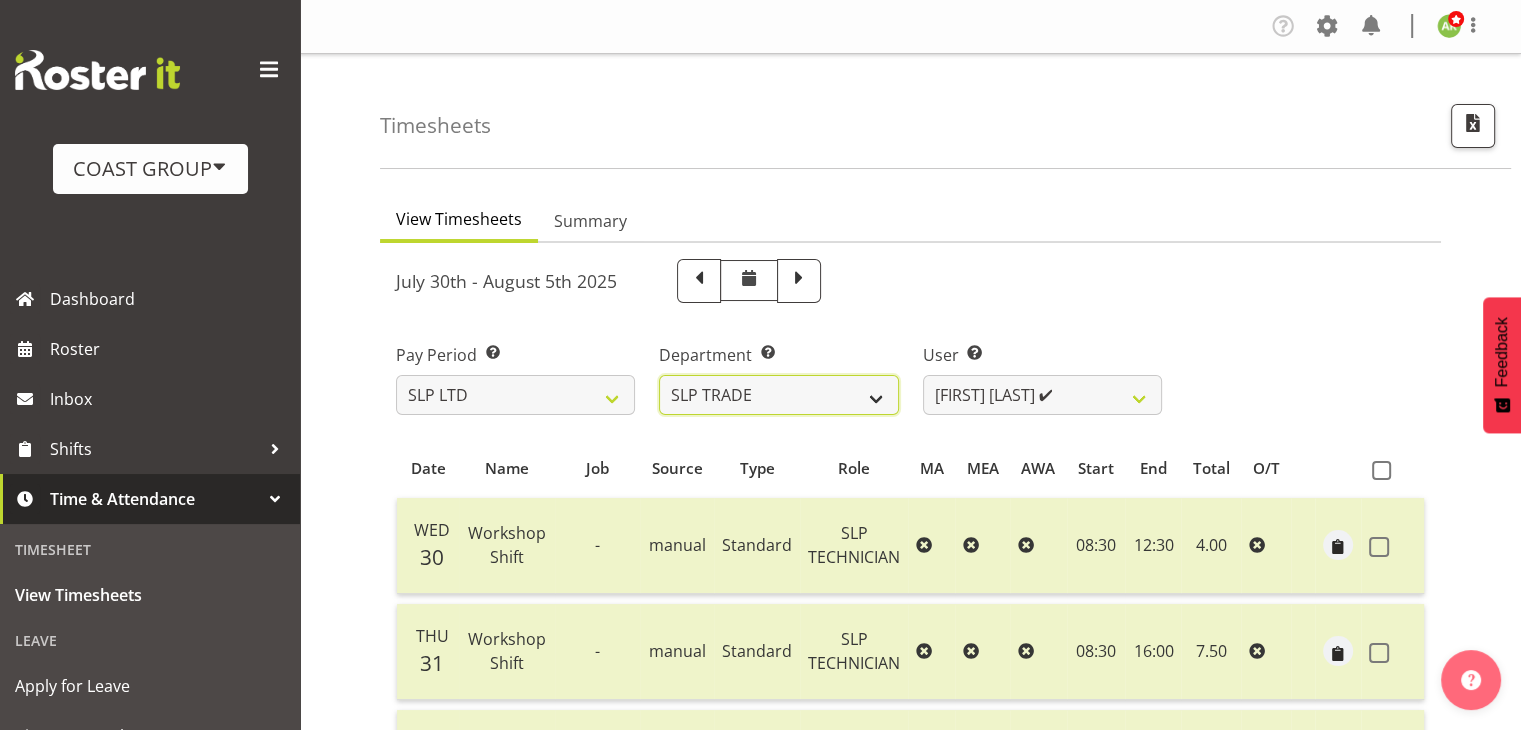 click on "SLP CHC
SLP OFFICE
SLP PRODUCTION
SLP TRADE" at bounding box center (778, 395) 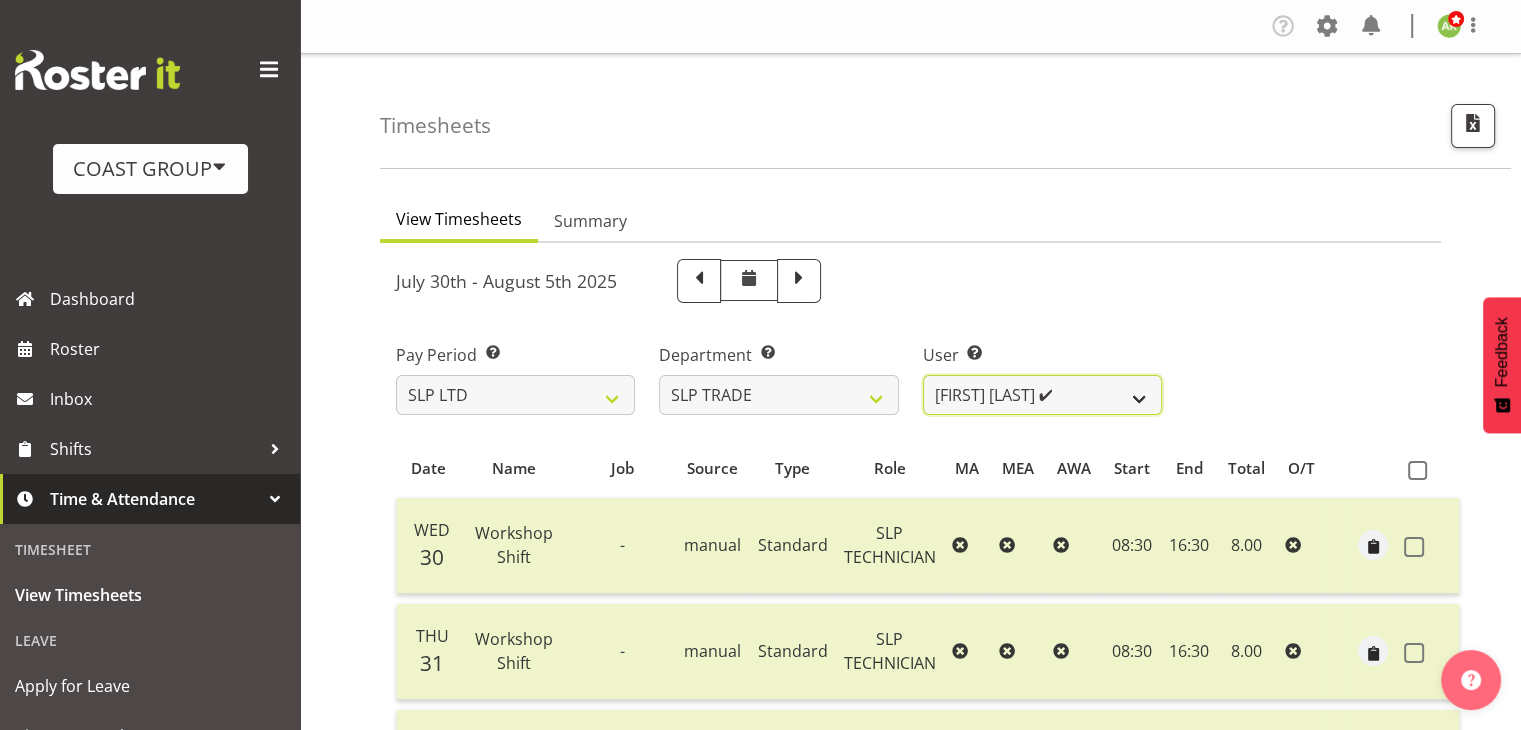 click on "Aof Anujarawat
✔
Han Chaleerin
✔
Hayden Watts
✔
Jack Brewer
✔
Jesse Hawira
❌
Joshua Keith Jackson
✔
Lance Ferguson
❌
Luke Van Eyssen
❌
Michel Bonette
❌
Peter Taylor
❌
Wiliam Cordeiro Orgado
❌" at bounding box center (1042, 395) 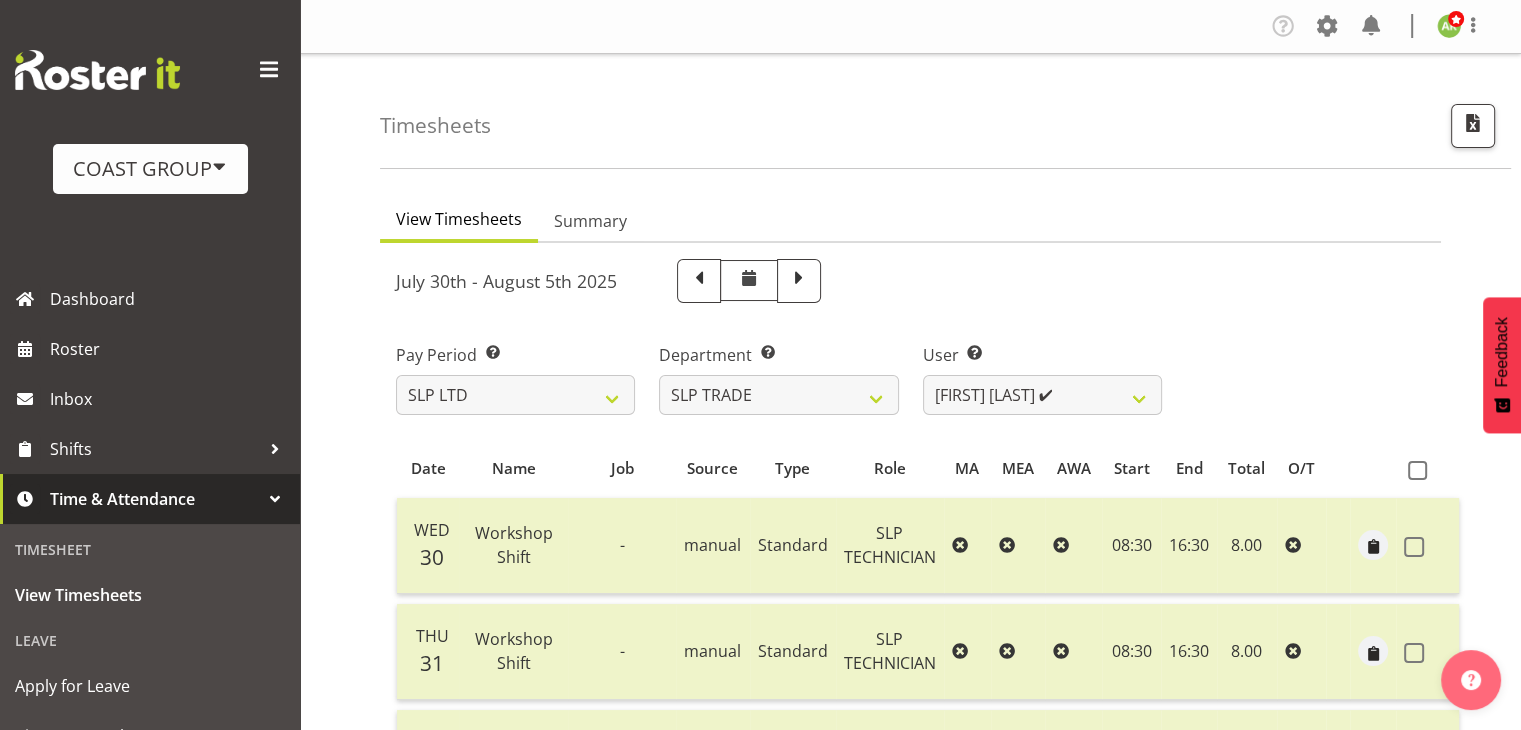 click on "Pay Period
Select which pay period you would like to view.   SLP LTD EHS LTD DW LTD VEHICLES Carlton Events Hamilton 120 Limited Wellington 130 Limited
Department
Select which department you would like to view.
SLP CHC
SLP OFFICE
SLP PRODUCTION
SLP TRADE
User
Select user. Note: This is filtered down by the previous two drop-down items.
Aof Anujarawat
✔
Han Chaleerin
✔
Hayden Watts
✔
Jack Brewer
✔
Jesse Hawira
❌" at bounding box center (910, 371) 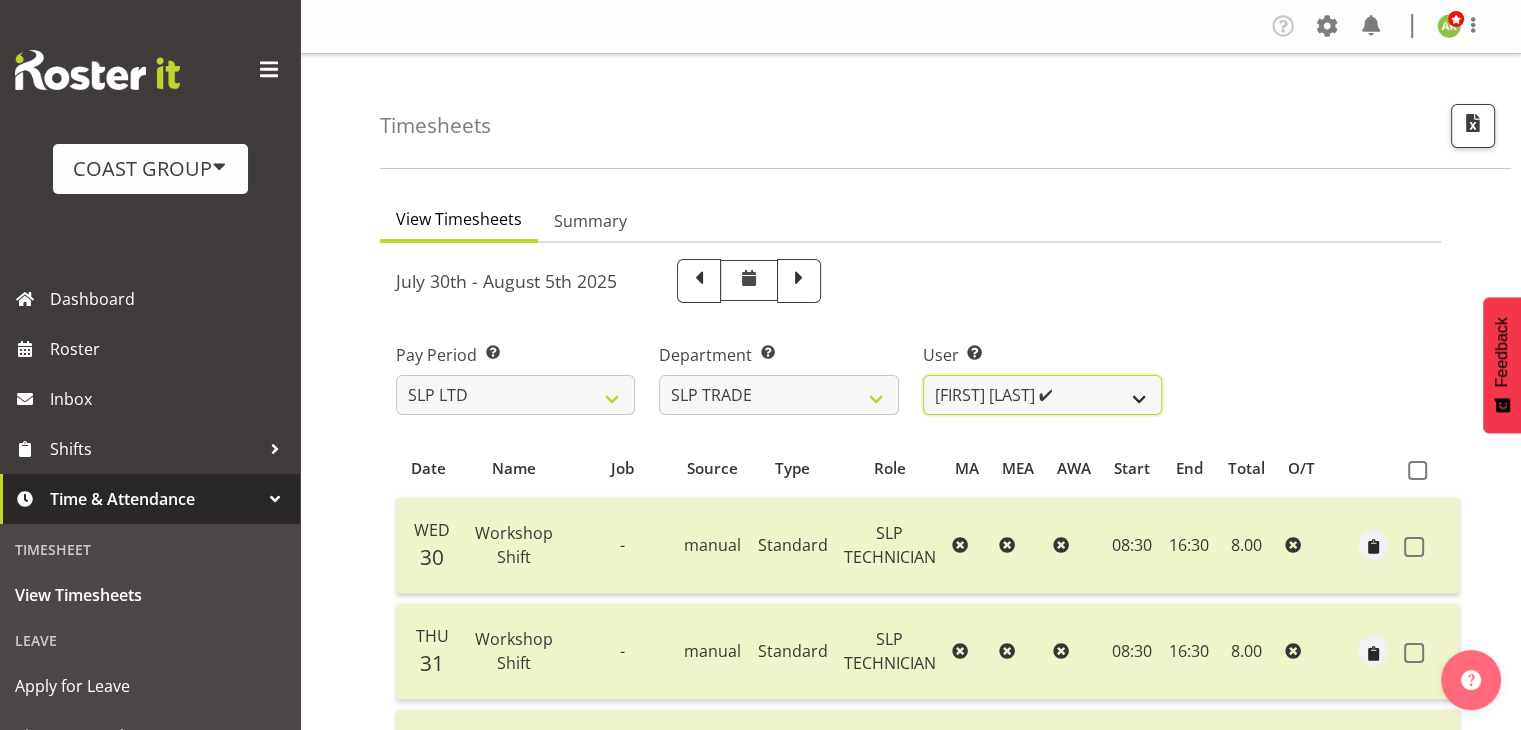 click on "Aof Anujarawat
✔
Han Chaleerin
✔
Hayden Watts
✔
Jack Brewer
✔
Jesse Hawira
❌
Joshua Keith Jackson
✔
Lance Ferguson
❌
Luke Van Eyssen
❌
Michel Bonette
❌
Peter Taylor
❌
Wiliam Cordeiro Orgado
❌" at bounding box center (1042, 395) 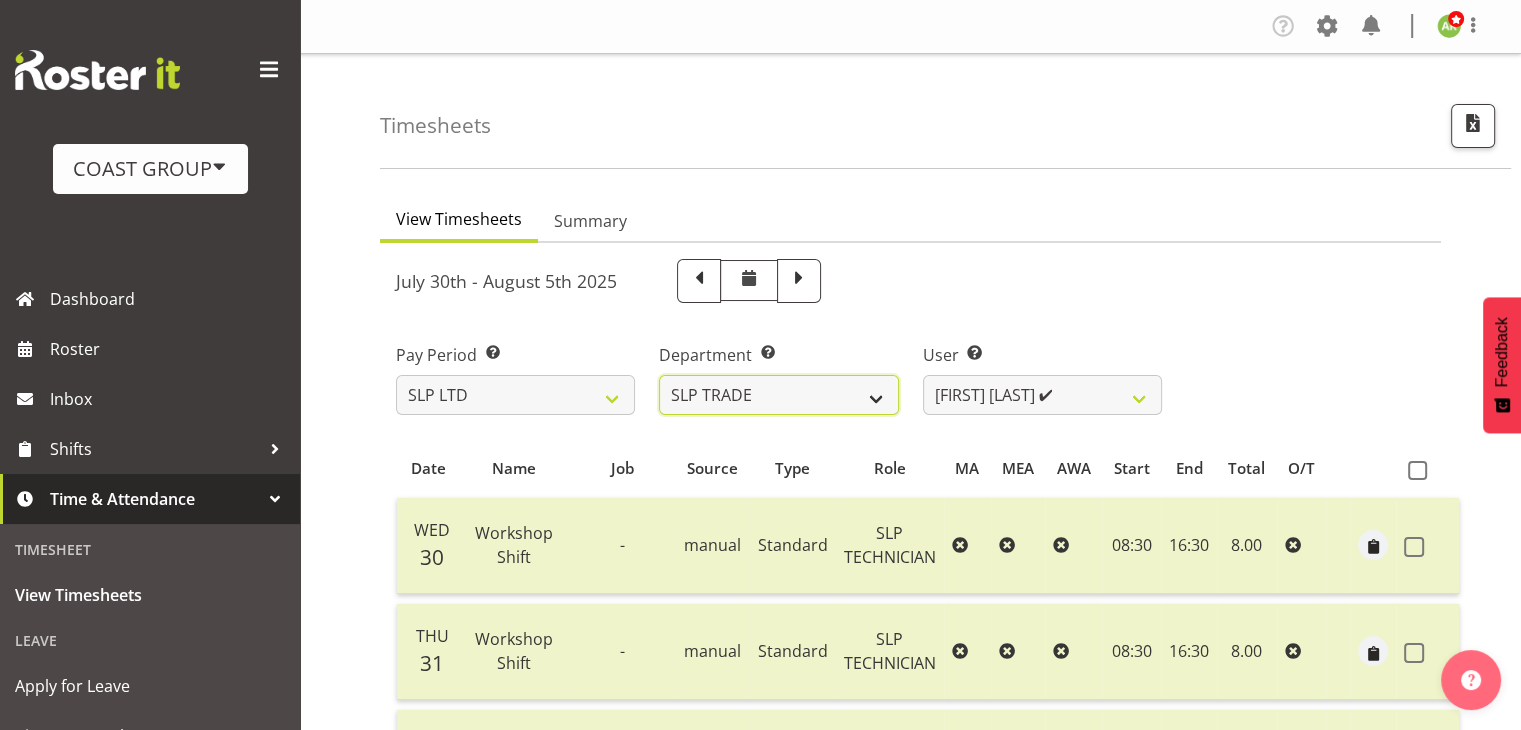 click on "SLP CHC
SLP OFFICE
SLP PRODUCTION
SLP TRADE" at bounding box center (778, 395) 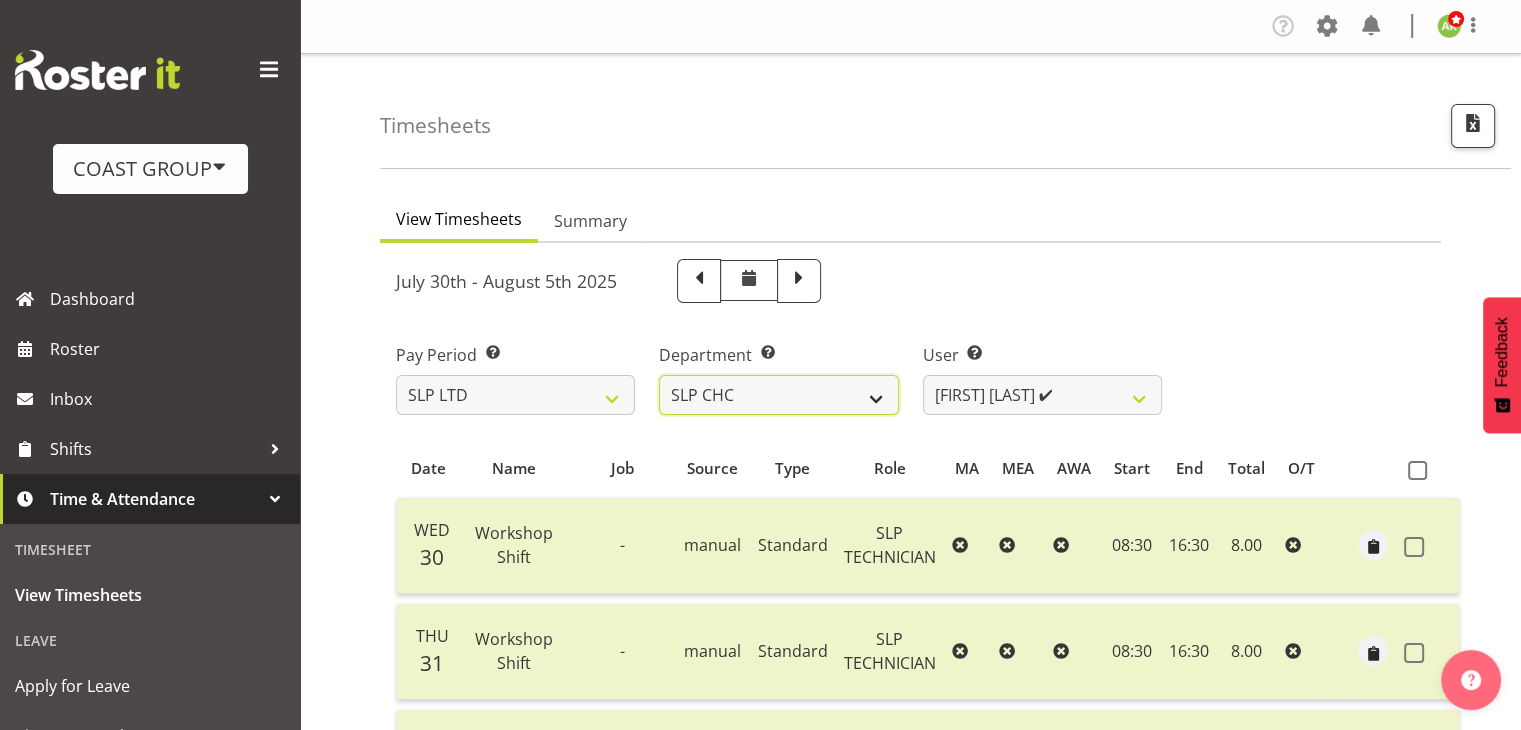 click on "SLP CHC
SLP OFFICE
SLP PRODUCTION
SLP TRADE" at bounding box center (778, 395) 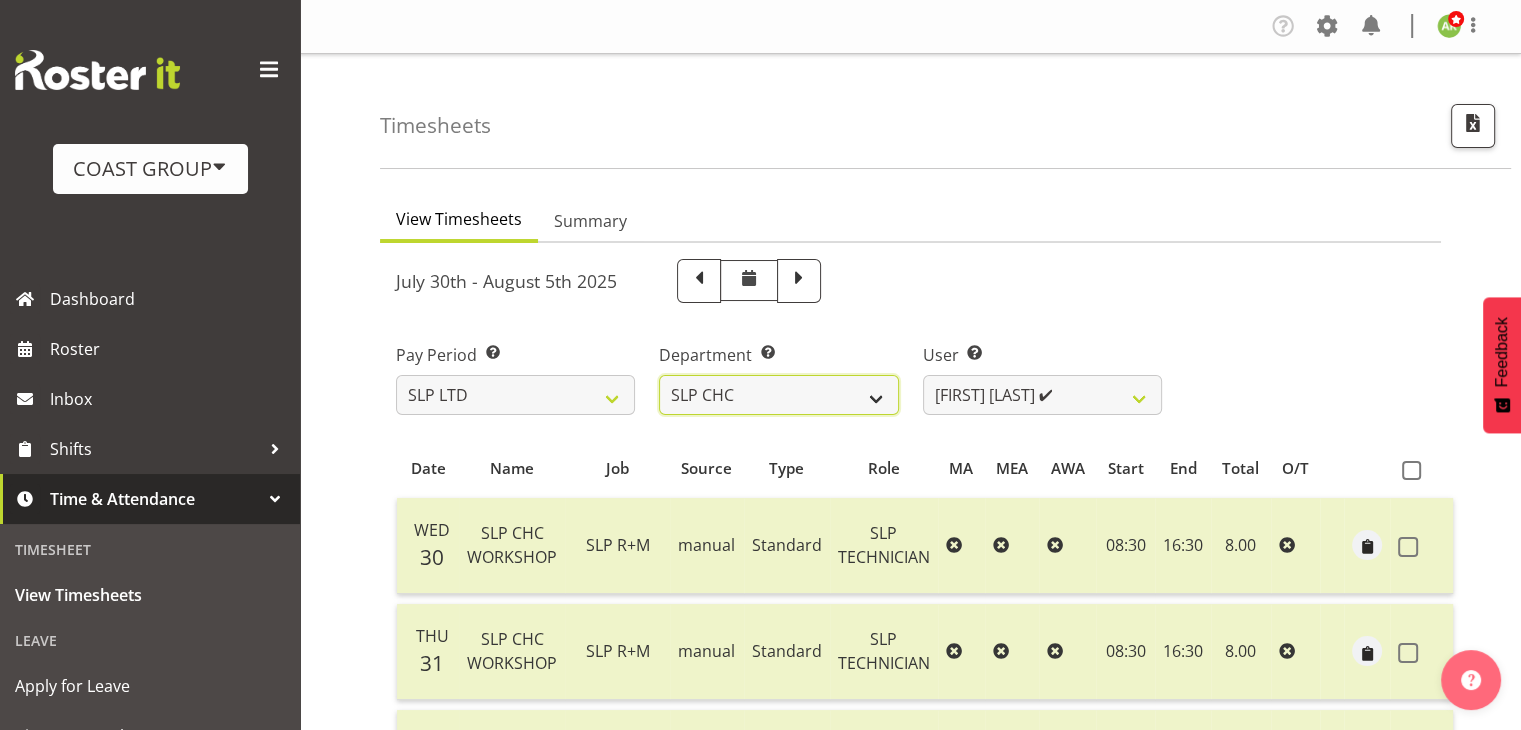 click on "SLP CHC
SLP OFFICE
SLP PRODUCTION
SLP TRADE" at bounding box center (778, 395) 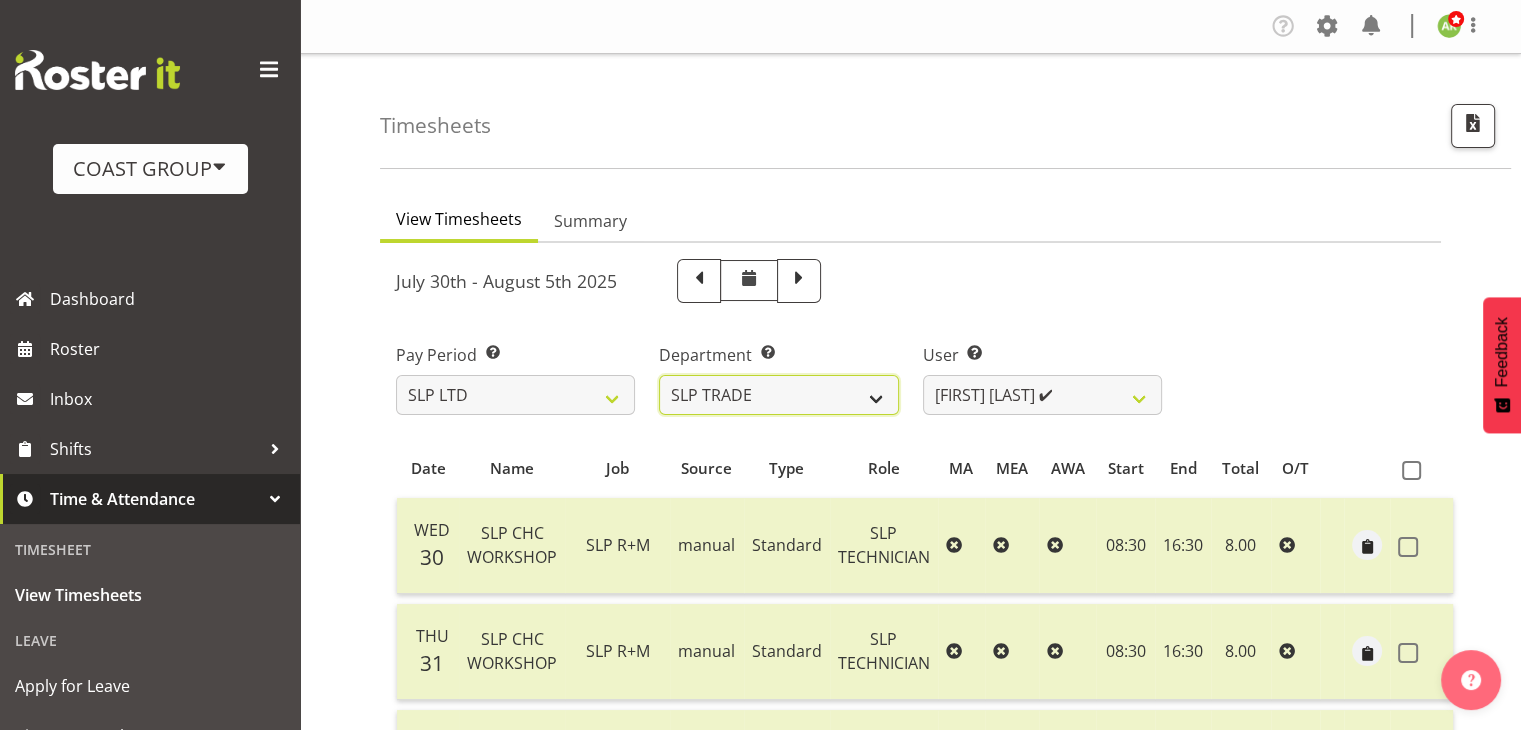click on "SLP CHC
SLP OFFICE
SLP PRODUCTION
SLP TRADE" at bounding box center (778, 395) 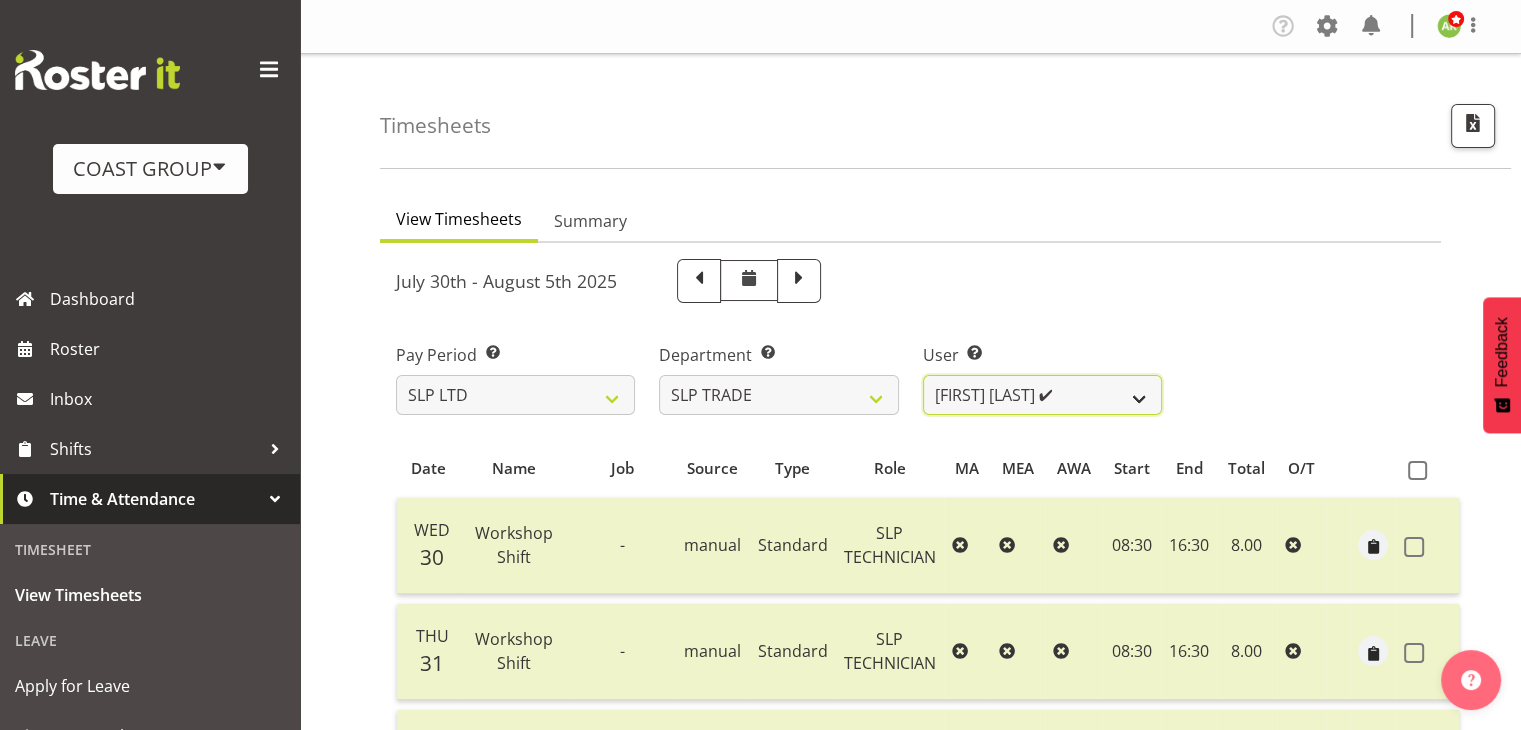 click on "Aof Anujarawat
✔
Han Chaleerin
✔
Hayden Watts
✔
Jack Brewer
✔
Jesse Hawira
❌
Joshua Keith Jackson
✔
Lance Ferguson
❌
Luke Van Eyssen
❌
Michel Bonette
❌
Peter Taylor
❌
Wiliam Cordeiro Orgado
❌" at bounding box center (1042, 395) 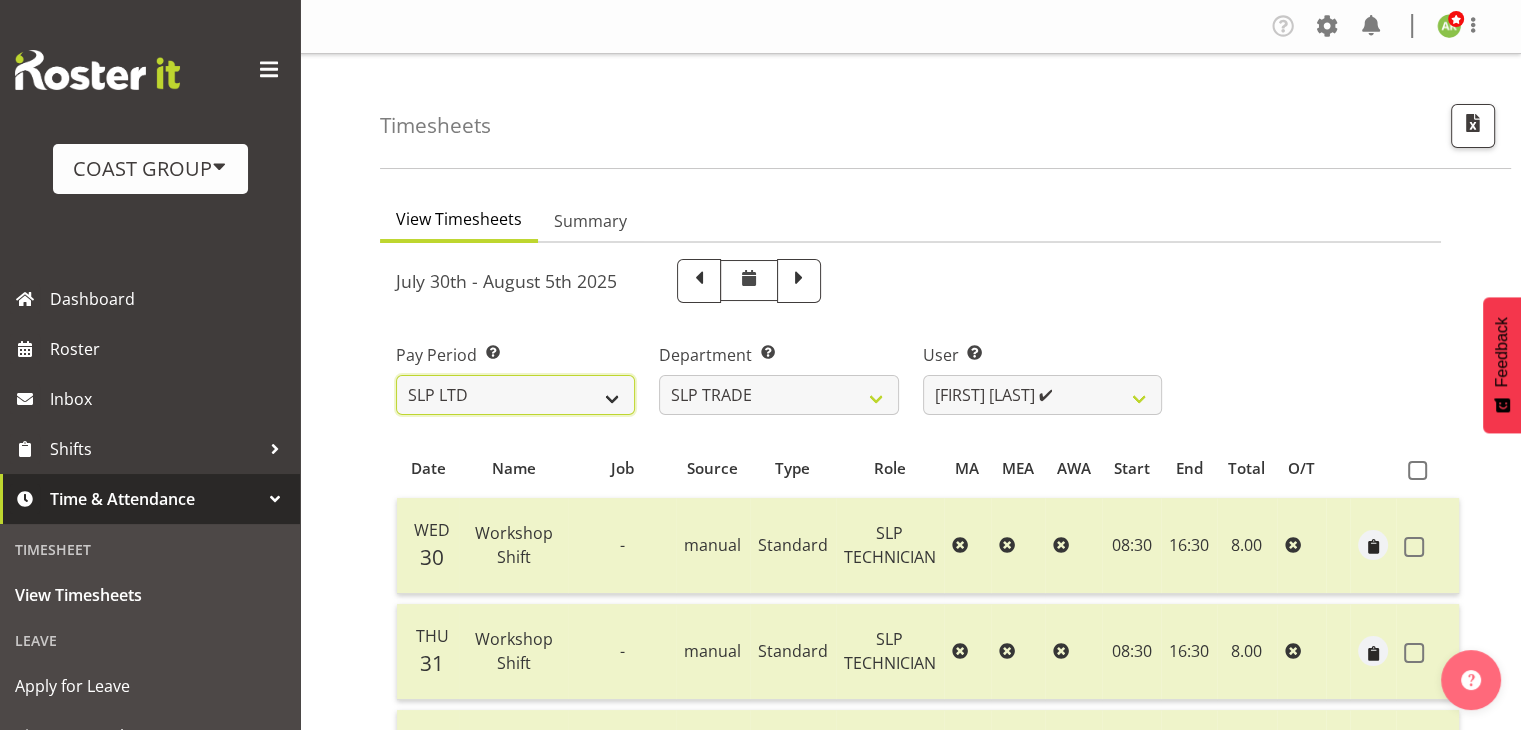 click on "SLP LTD EHS LTD DW LTD VEHICLES Carlton Events Hamilton 120 Limited Wellington 130 Limited" at bounding box center [515, 395] 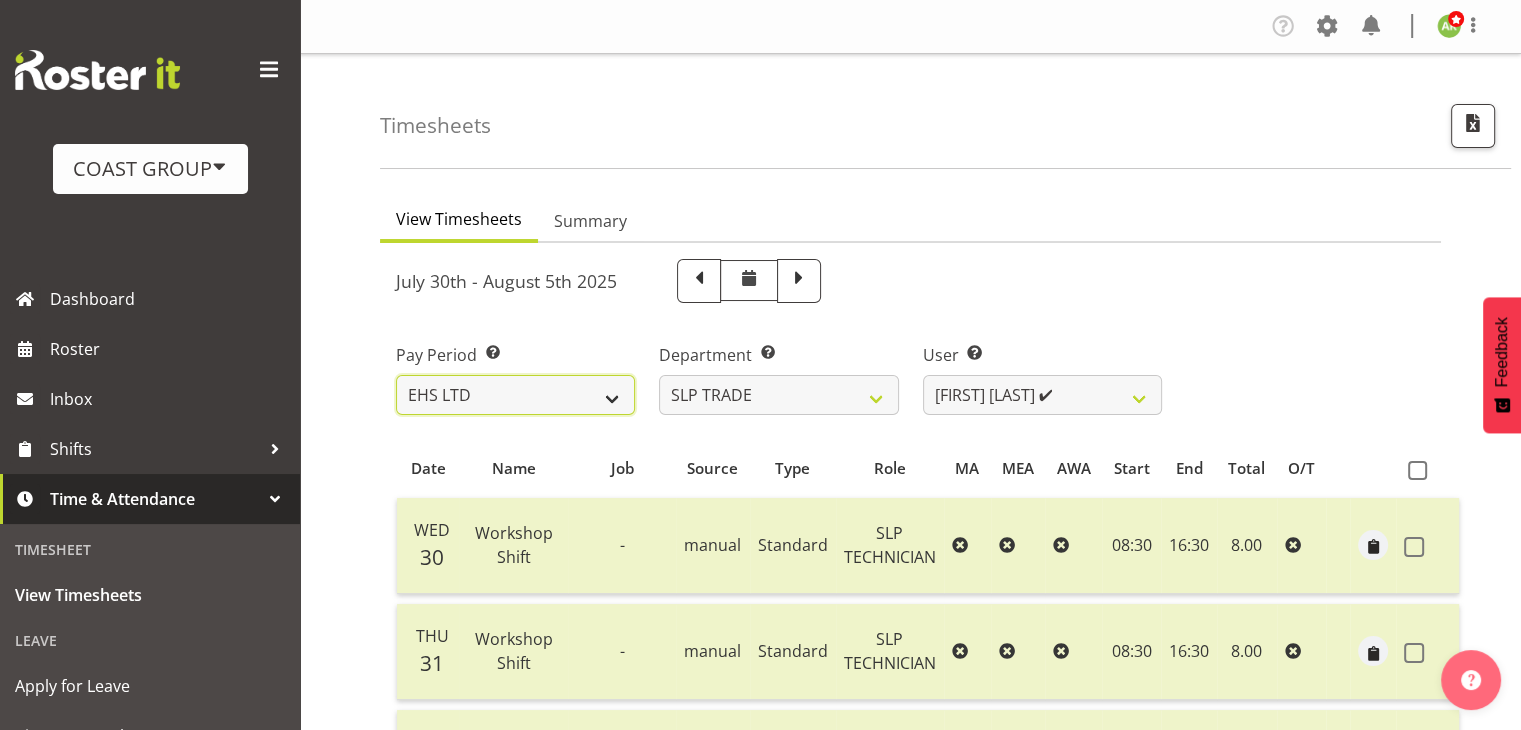 click on "SLP LTD EHS LTD DW LTD VEHICLES Carlton Events Hamilton 120 Limited Wellington 130 Limited" at bounding box center [515, 395] 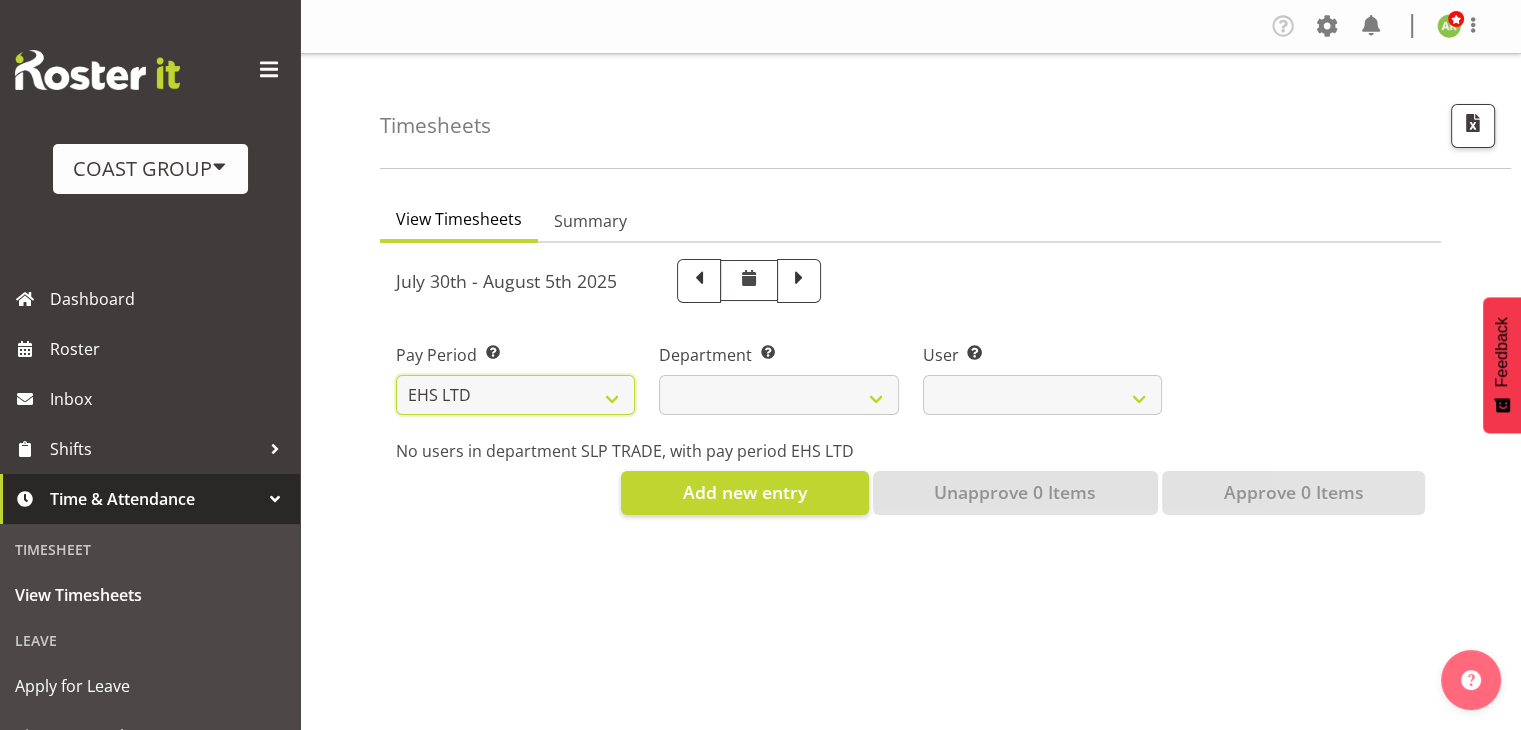 select 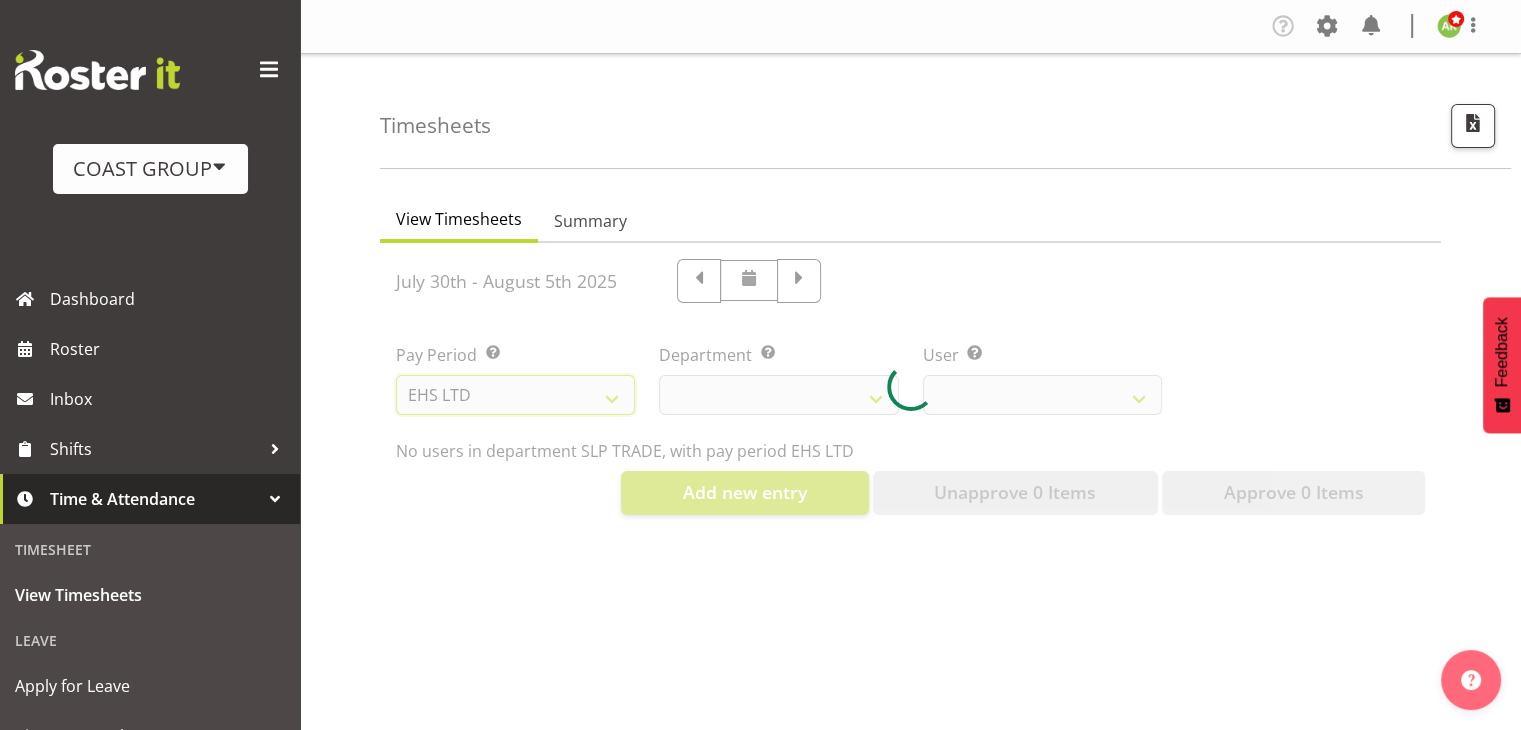 select 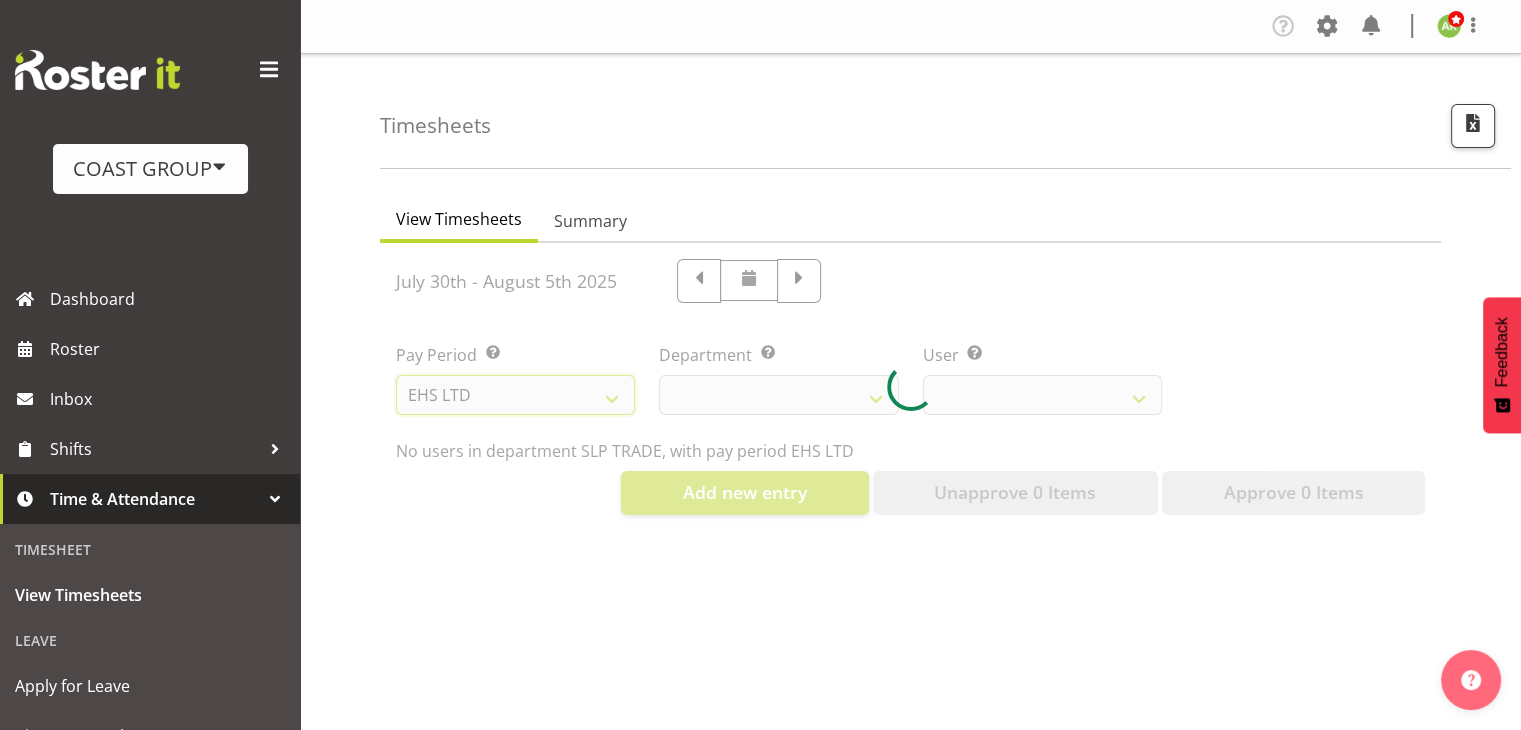 select 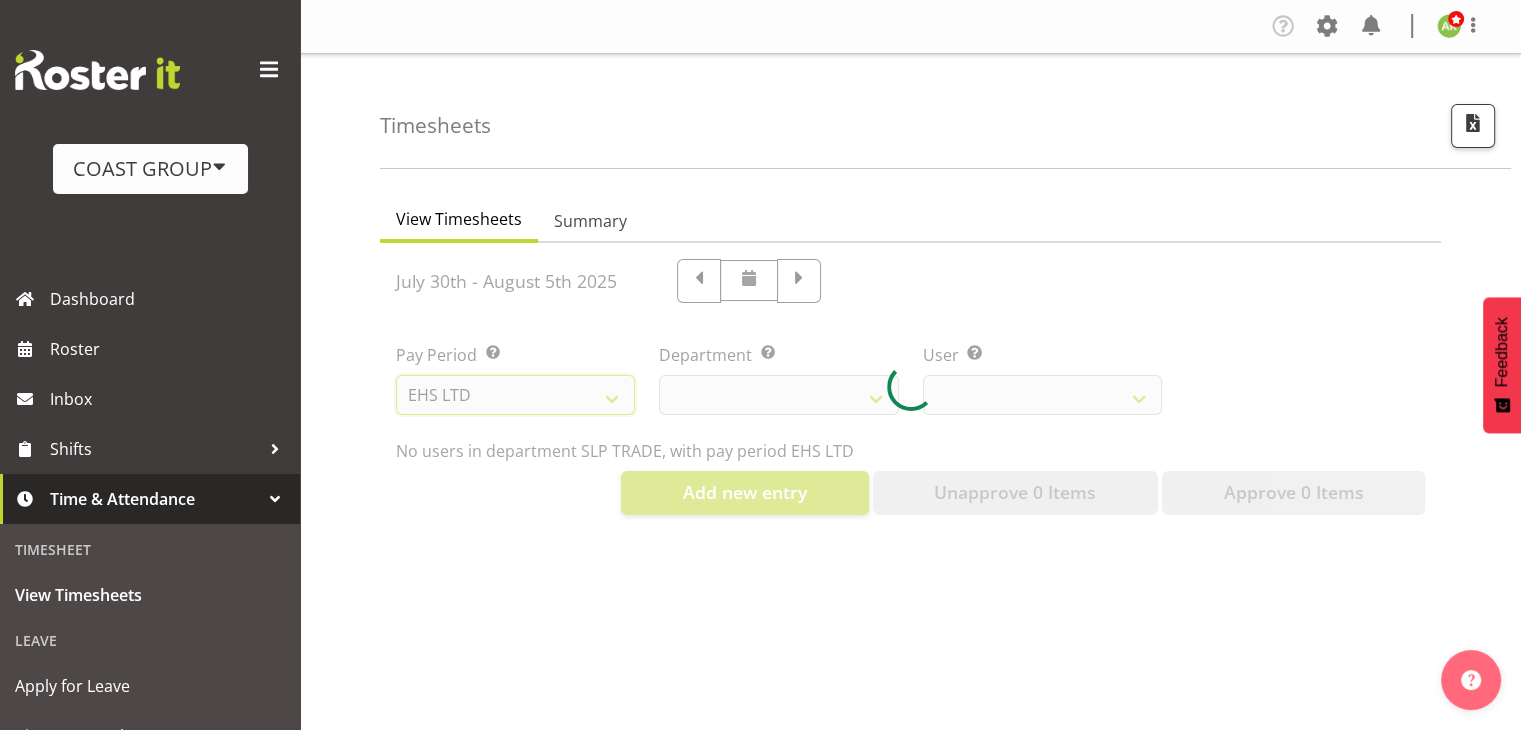 select 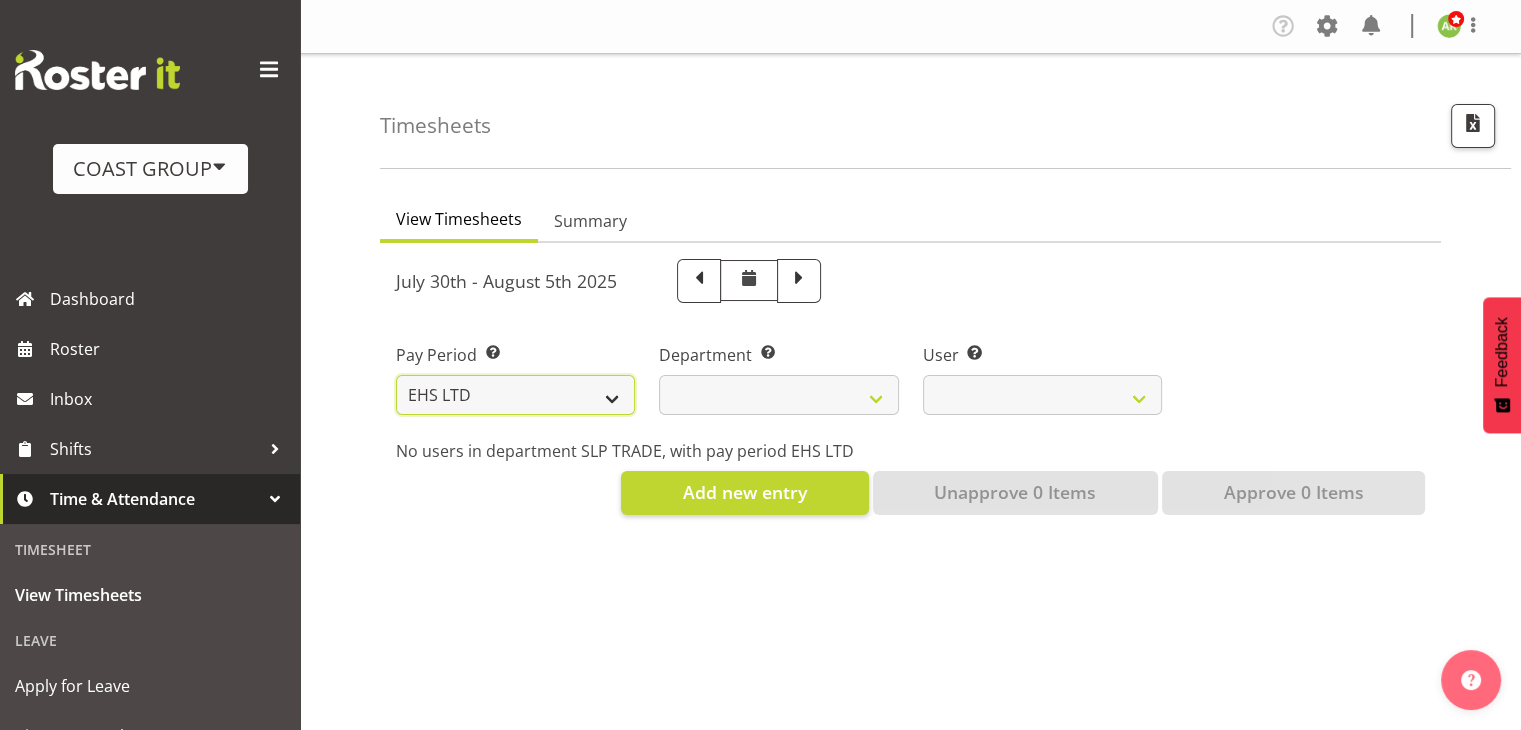 click on "SLP LTD EHS LTD DW LTD VEHICLES Carlton Events Hamilton 120 Limited Wellington 130 Limited" at bounding box center [515, 395] 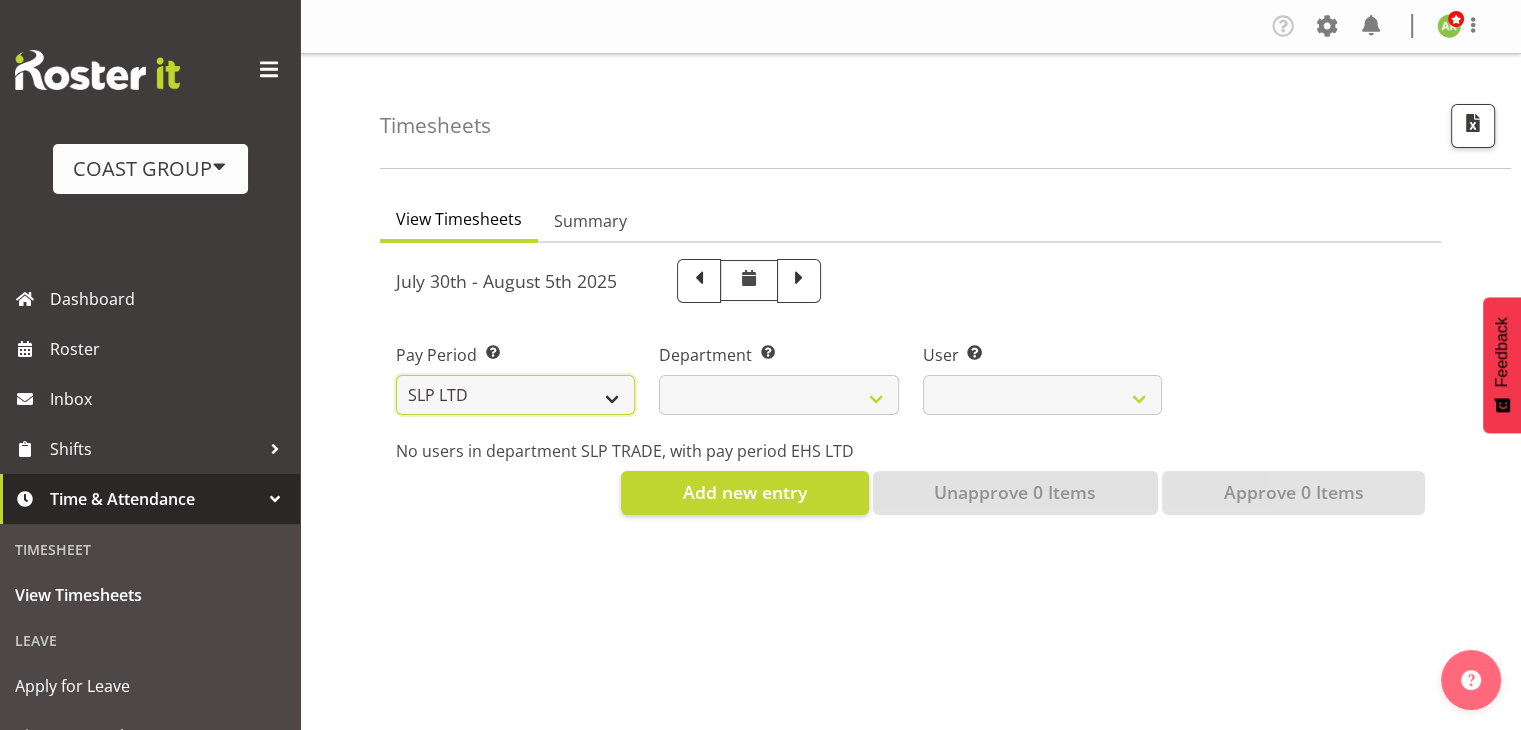 click on "SLP LTD EHS LTD DW LTD VEHICLES Carlton Events Hamilton 120 Limited Wellington 130 Limited" at bounding box center (515, 395) 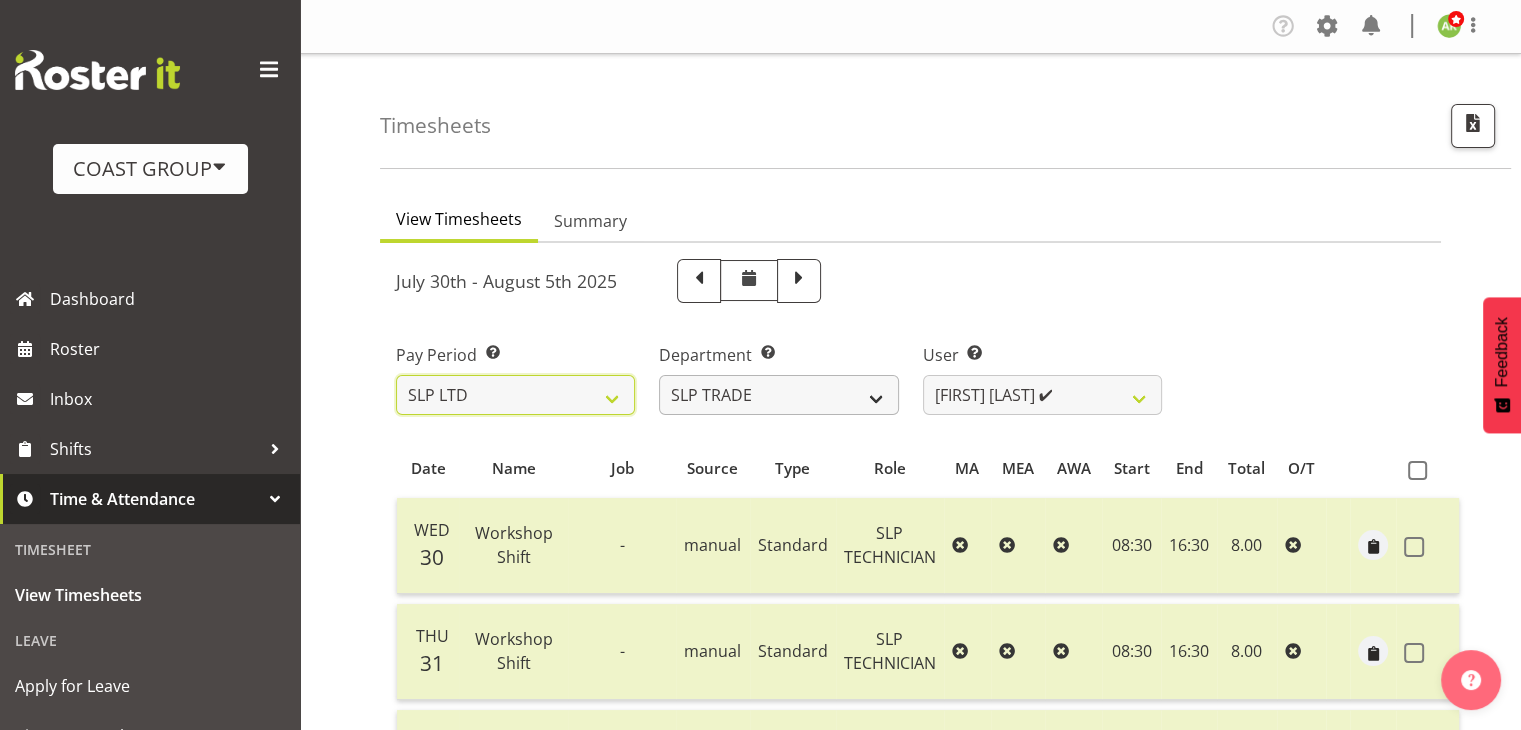 select 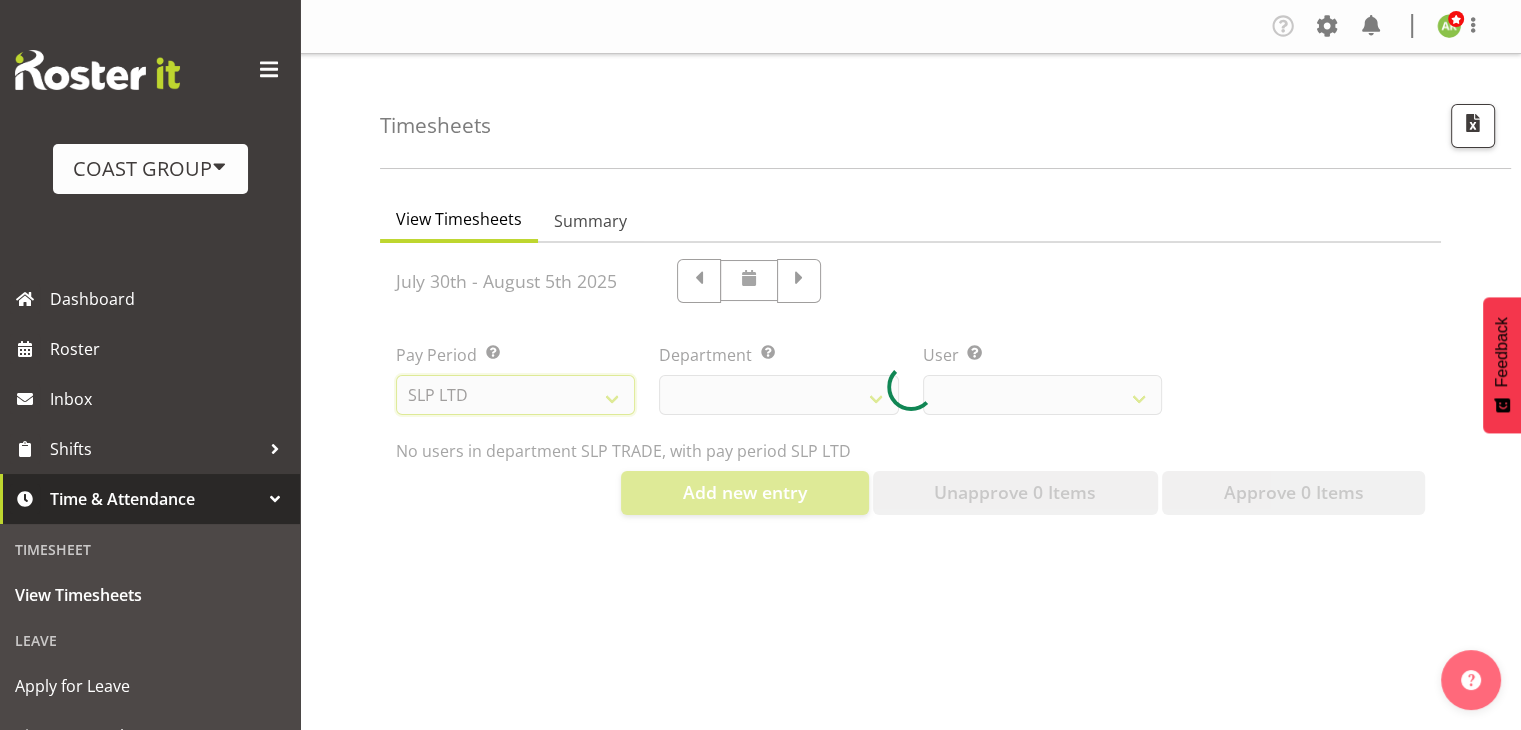 select on "23" 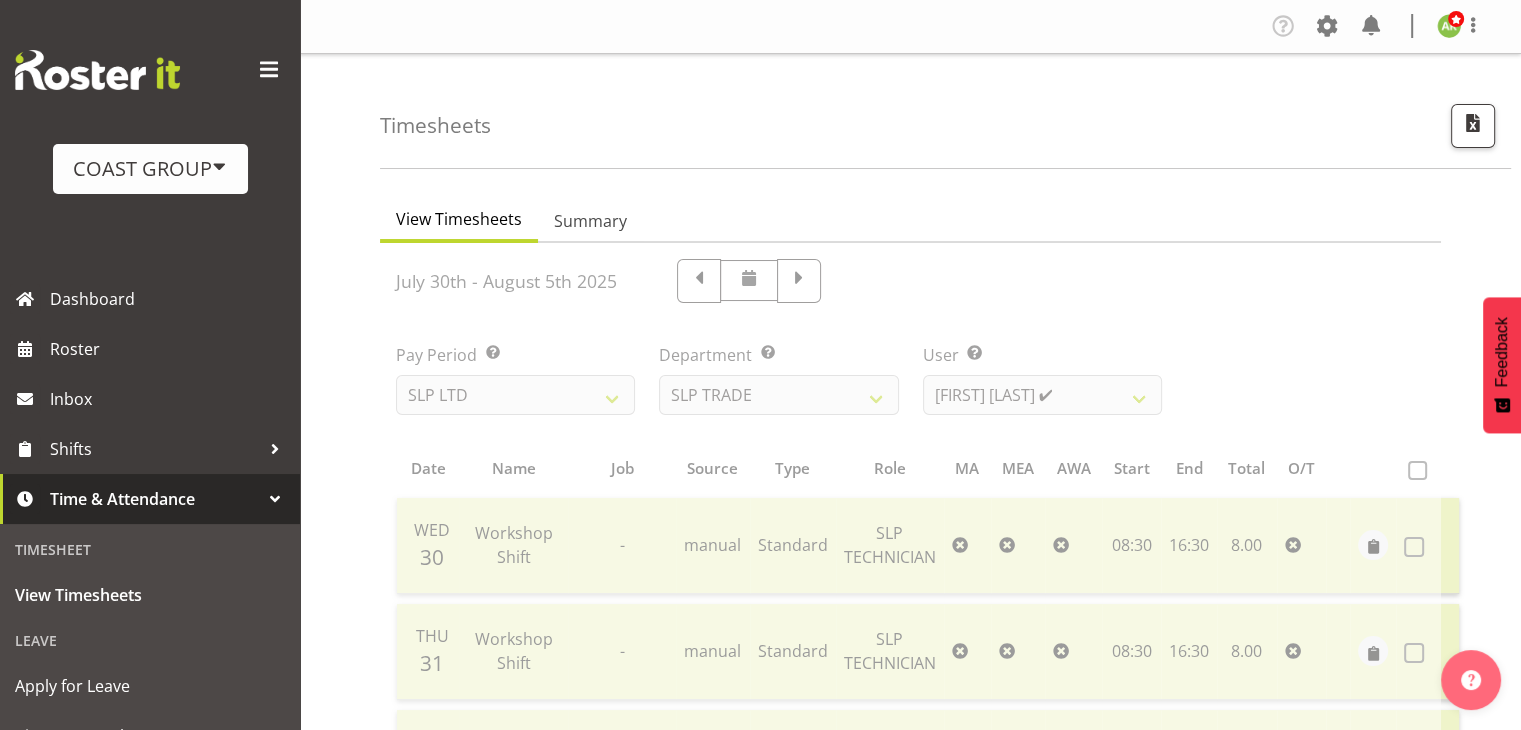 click at bounding box center (910, 1055) 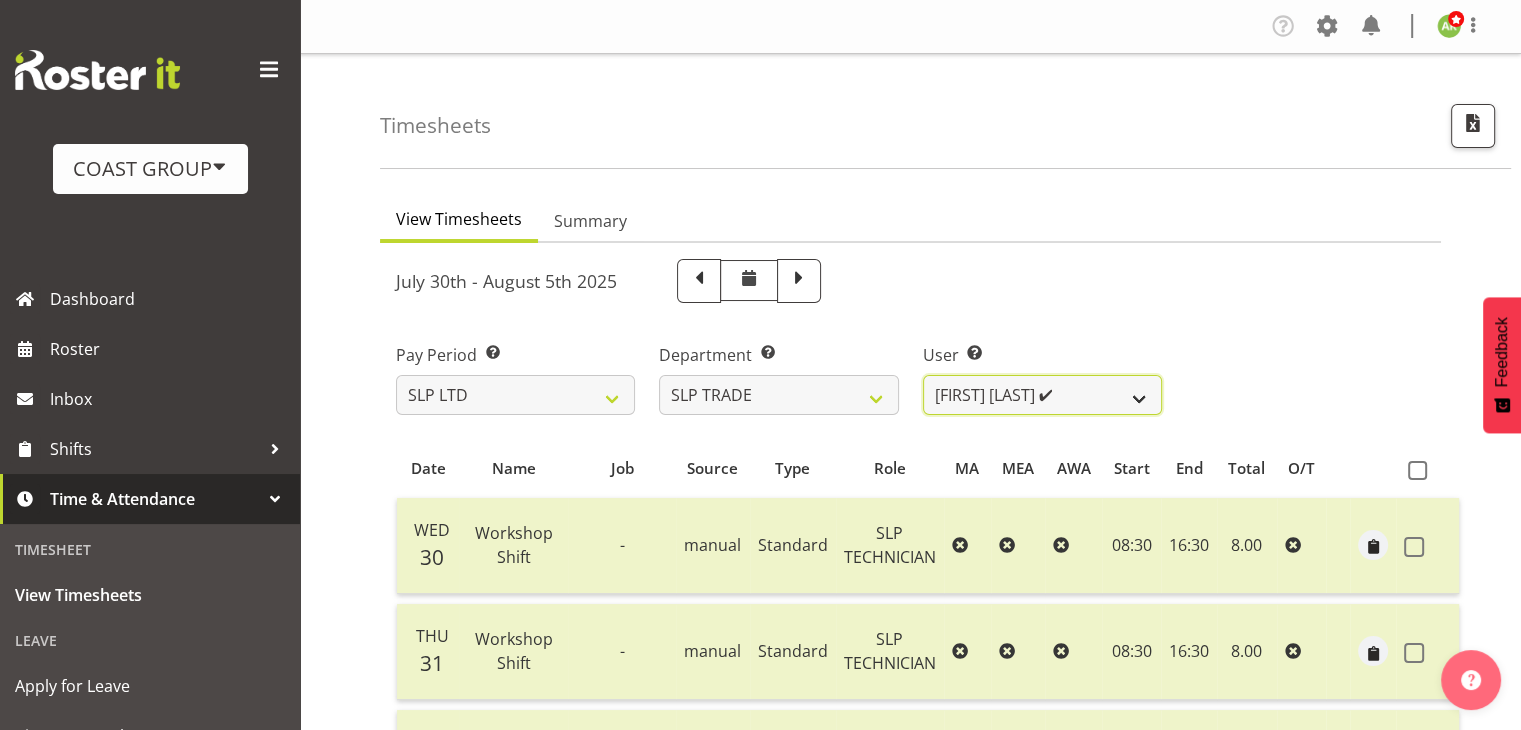 click on "Aof Anujarawat
✔
Han Chaleerin
✔
Hayden Watts
✔
Jack Brewer
✔
Jesse Hawira
✔
Joshua Keith Jackson
✔
Lance Ferguson
✔
Luke Van Eyssen
✔
Michel Bonette
✔
Peter Taylor
✔
Wiliam Cordeiro Orgado
✔" at bounding box center [1042, 395] 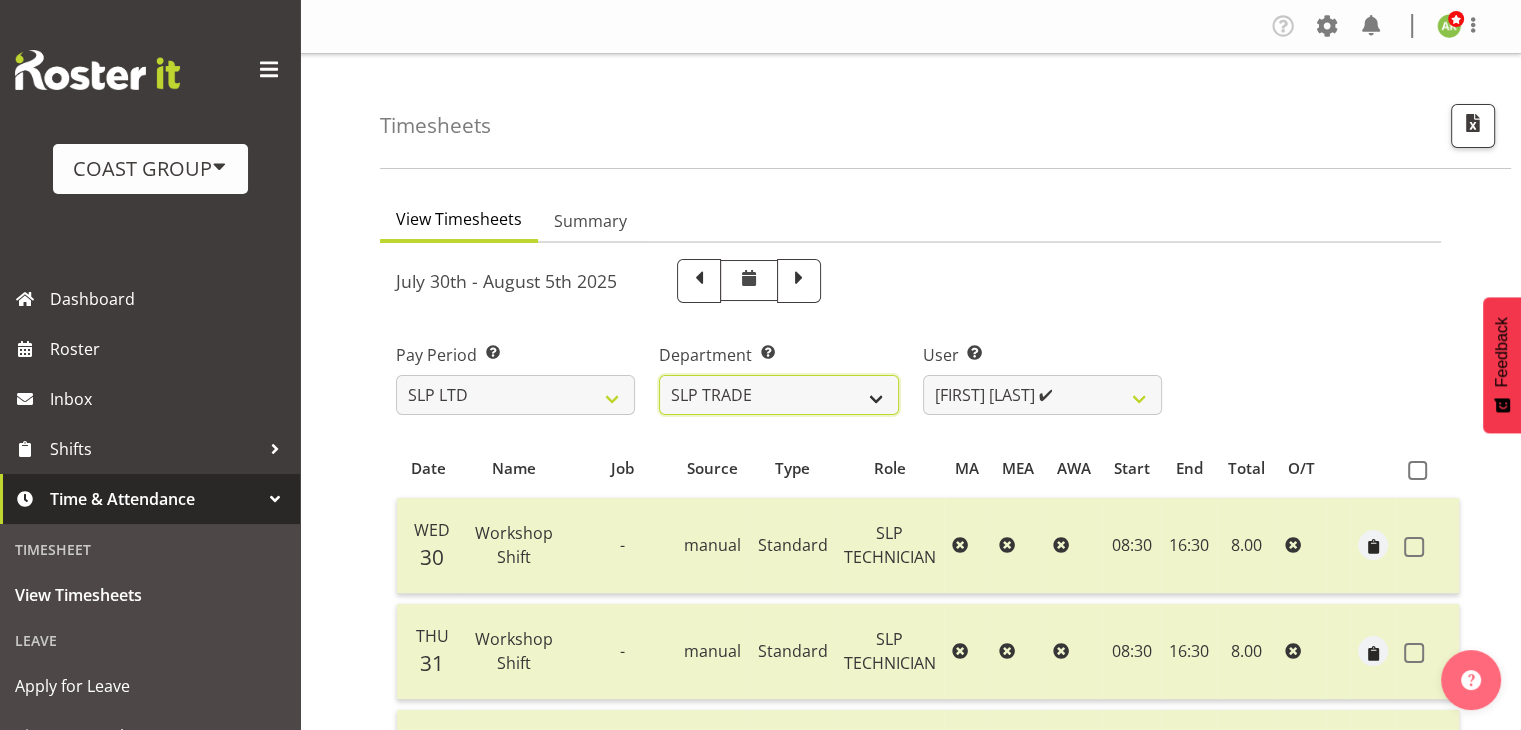 click on "SLP CHC
SLP OFFICE
SLP PRODUCTION
SLP TRADE" at bounding box center (778, 395) 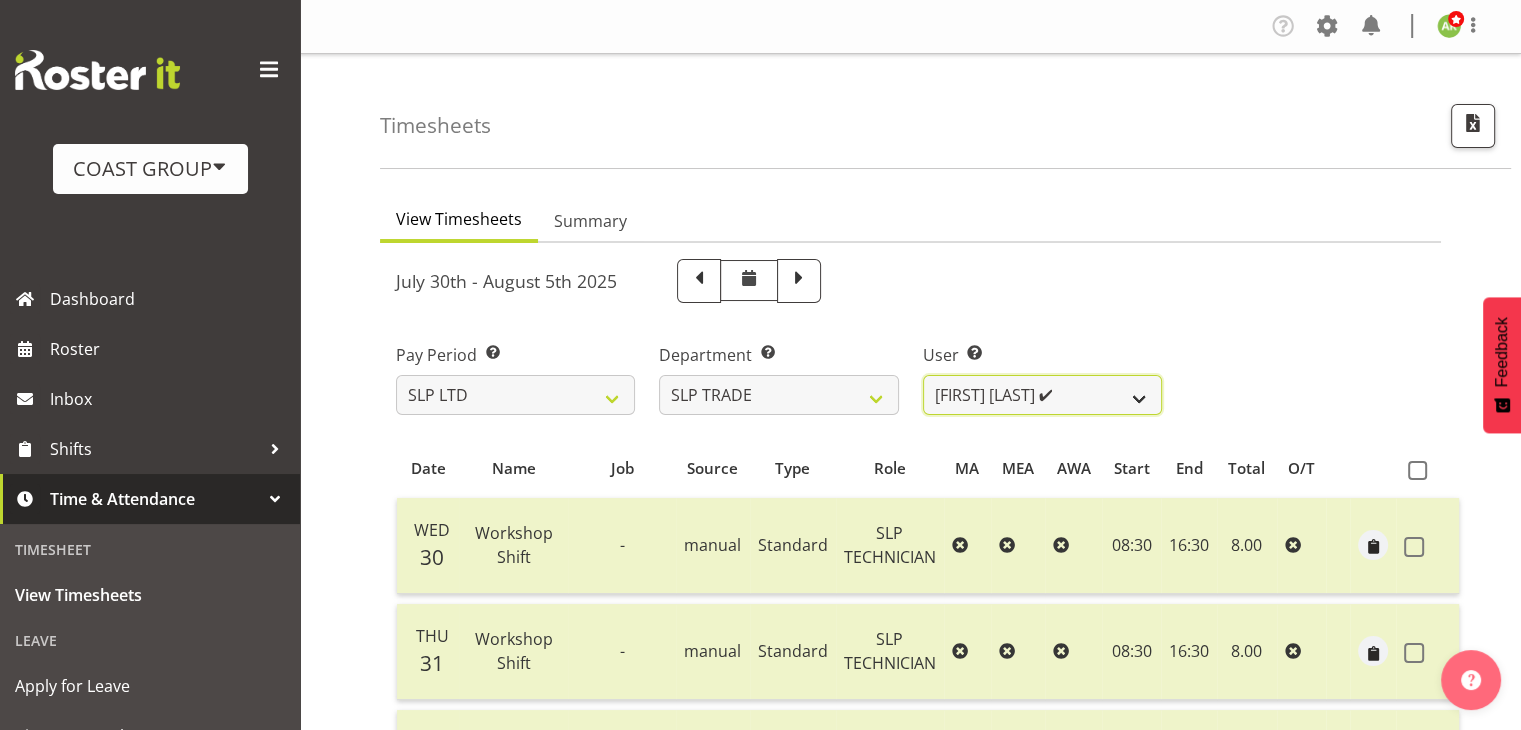 click on "Aof Anujarawat
✔
Han Chaleerin
✔
Hayden Watts
✔
Jack Brewer
✔
Jesse Hawira
✔
Joshua Keith Jackson
✔
Lance Ferguson
✔
Luke Van Eyssen
✔
Michel Bonette
✔
Peter Taylor
✔
Wiliam Cordeiro Orgado
✔" at bounding box center (1042, 395) 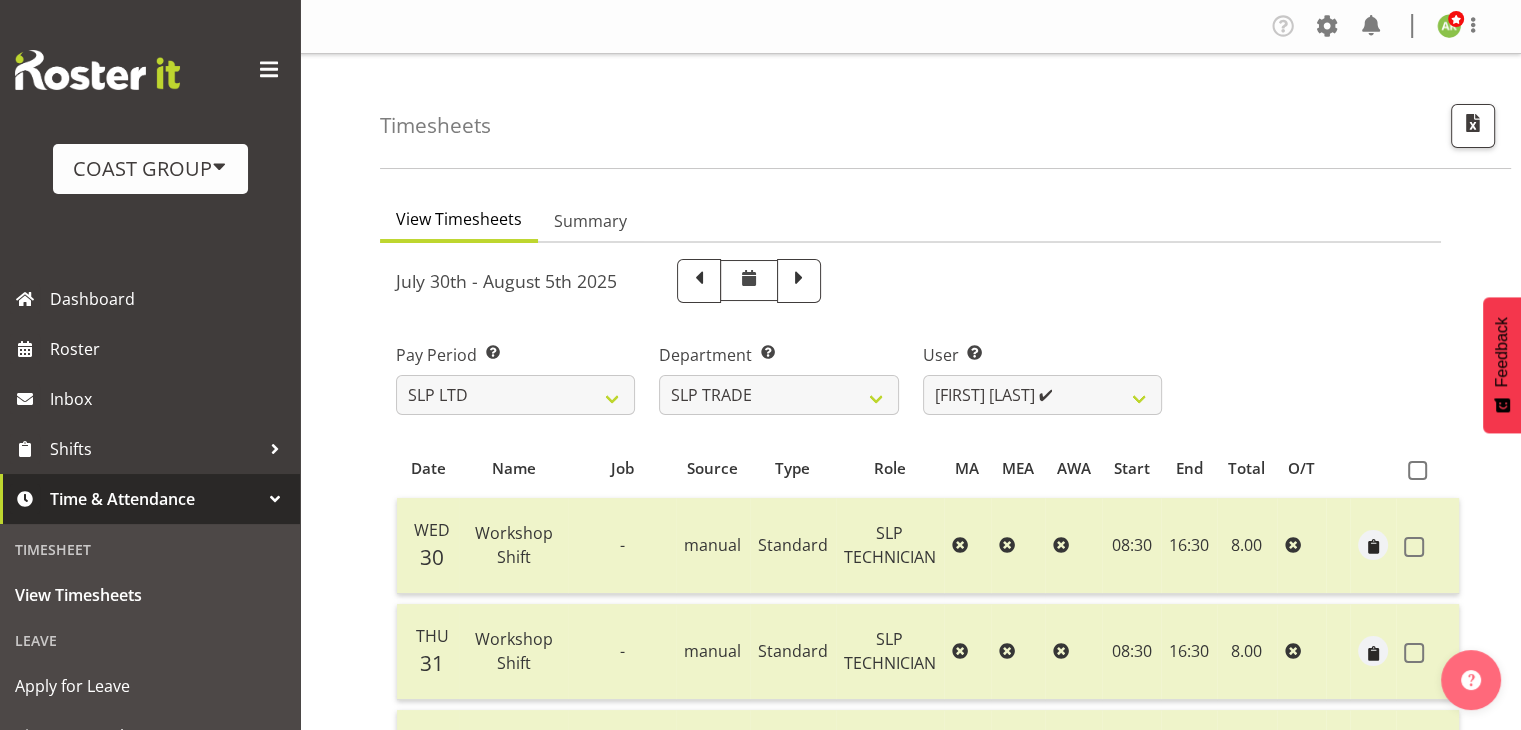 click on "July 30th - August 5th 2025           Pay Period
Select which pay period you would like to view.   SLP LTD EHS LTD DW LTD VEHICLES Carlton Events Hamilton 120 Limited Wellington 130 Limited
Department
Select which department you would like to view.
SLP CHC
SLP OFFICE
SLP PRODUCTION
SLP TRADE
User
Select user. Note: This is filtered down by the previous two drop-down items.
Aof Anujarawat
✔
Han Chaleerin
✔
Hayden Watts
✔
Jack Brewer
✔
Jesse Hawira
✔" at bounding box center (910, 1055) 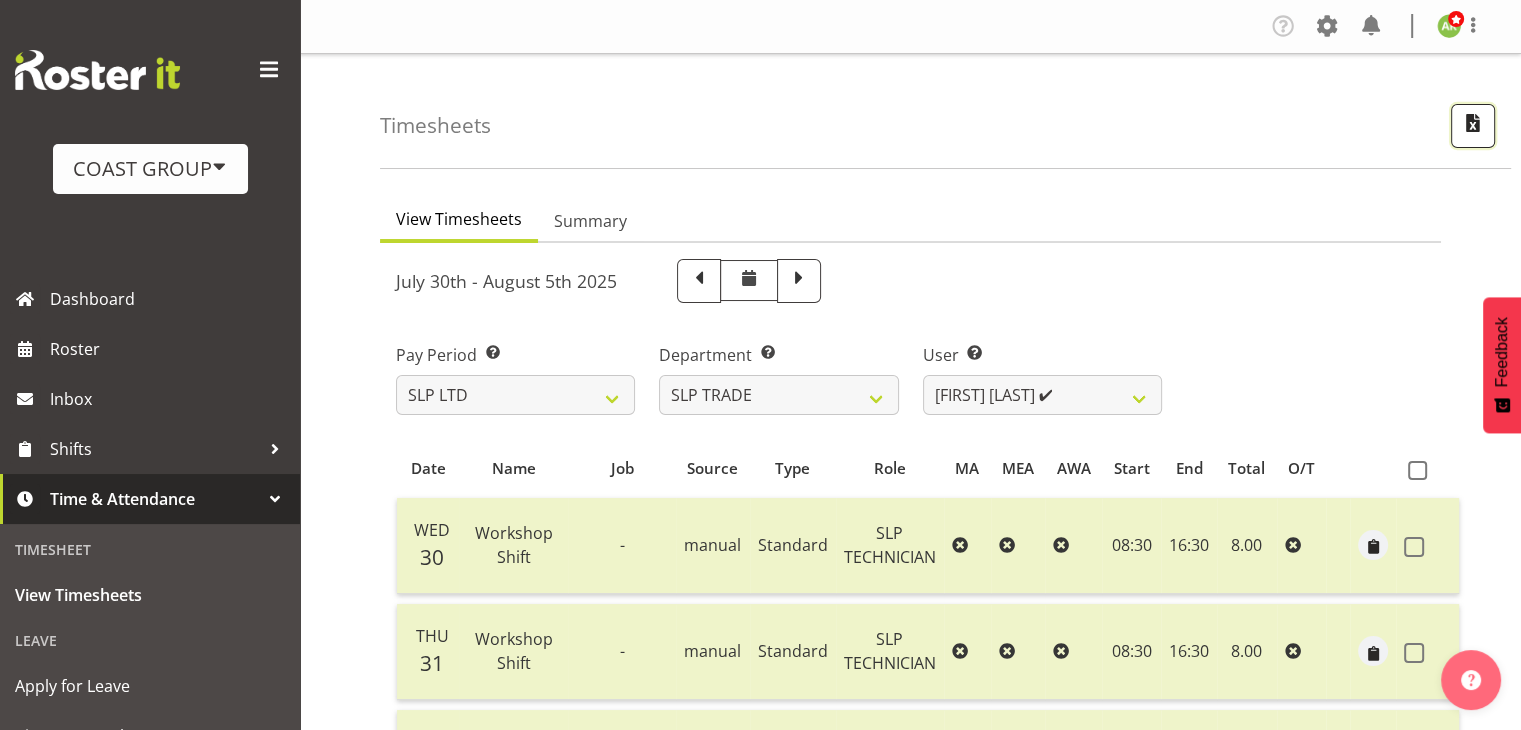 click at bounding box center [1473, 123] 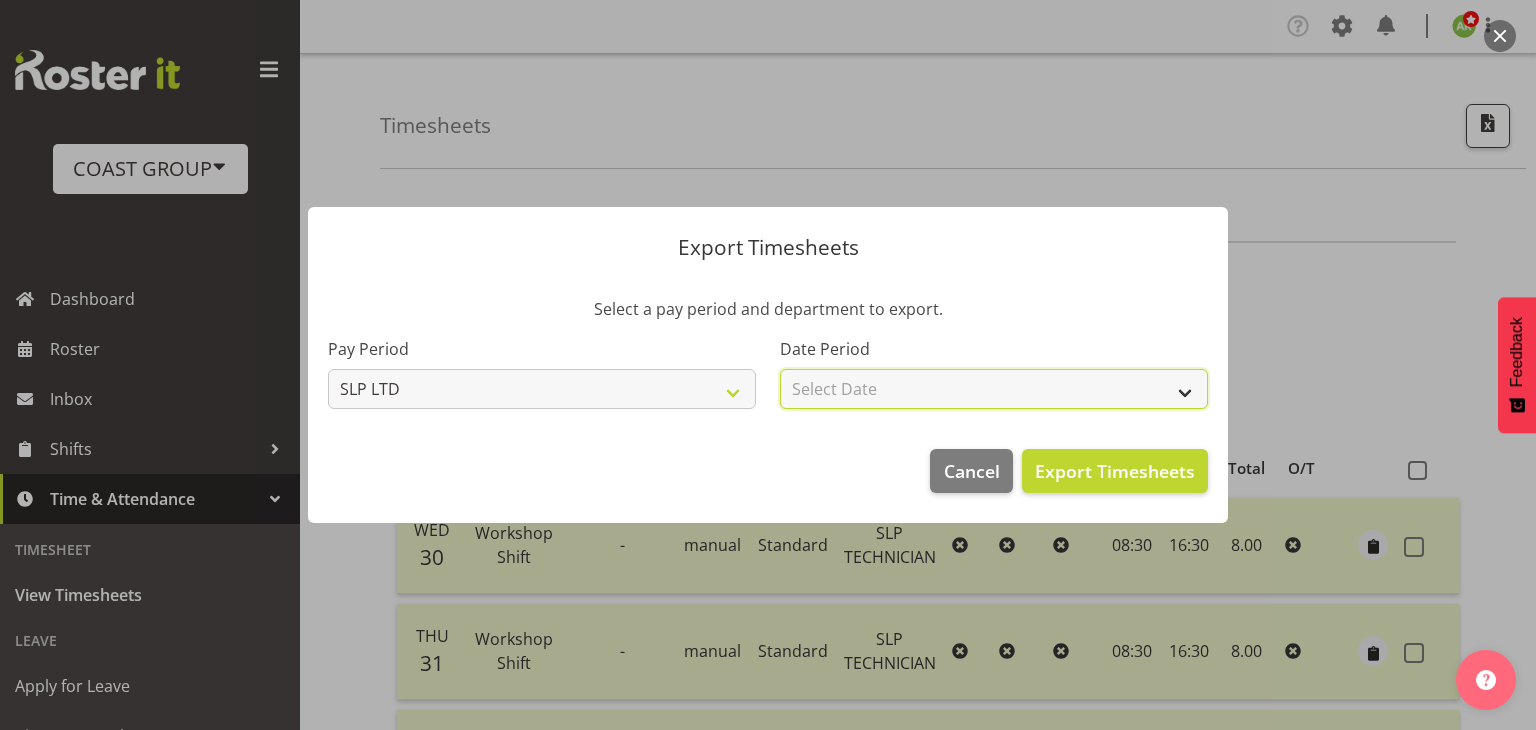 click on "Select Date  Week starting 06/08/2025 Week starting 30/07/2025 Week starting 23/07/2025 Week starting 16/07/2025 Week starting 09/07/2025 Week starting 02/07/2025 Week starting 25/06/2025 Week starting 18/06/2025 Week starting 11/06/2025 Week starting 04/06/2025 Week starting 28/05/2025 Week starting 21/05/2025 Week starting 14/05/2025 Week starting 07/05/2025 Week starting 30/04/2025 Week starting 23/04/2025 Week starting 16/04/2025 Week starting 09/04/2025 Week starting 02/04/2025 Week starting 26/03/2025 Week starting 19/03/2025 Week starting 12/03/2025 Week starting 05/03/2025 Week starting 26/02/2025 Week starting 19/02/2025 Week starting 12/02/2025 Week starting 05/02/2025 Week starting 29/01/2025 Week starting 22/01/2025 Week starting 15/01/2025 Week starting 08/01/2025 Week starting 01/01/2025 Week starting 25/12/2024 Week starting 18/12/2024 Week starting 11/12/2024 Week starting 04/12/2024 Week starting 27/11/2024 Week starting 20/11/2024 Week starting 13/11/2024 Week starting 06/11/2024" at bounding box center [994, 389] 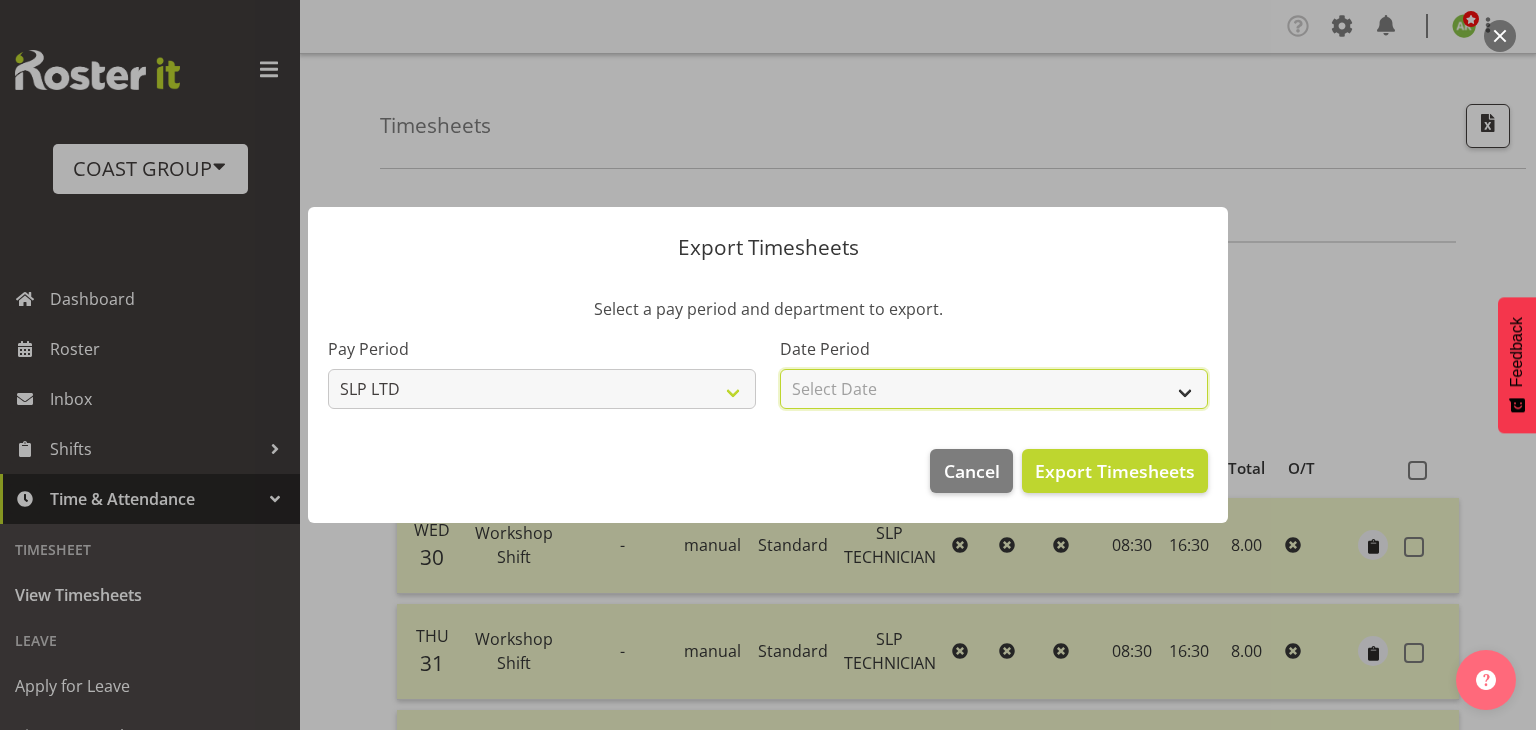 select on "2025-07-30" 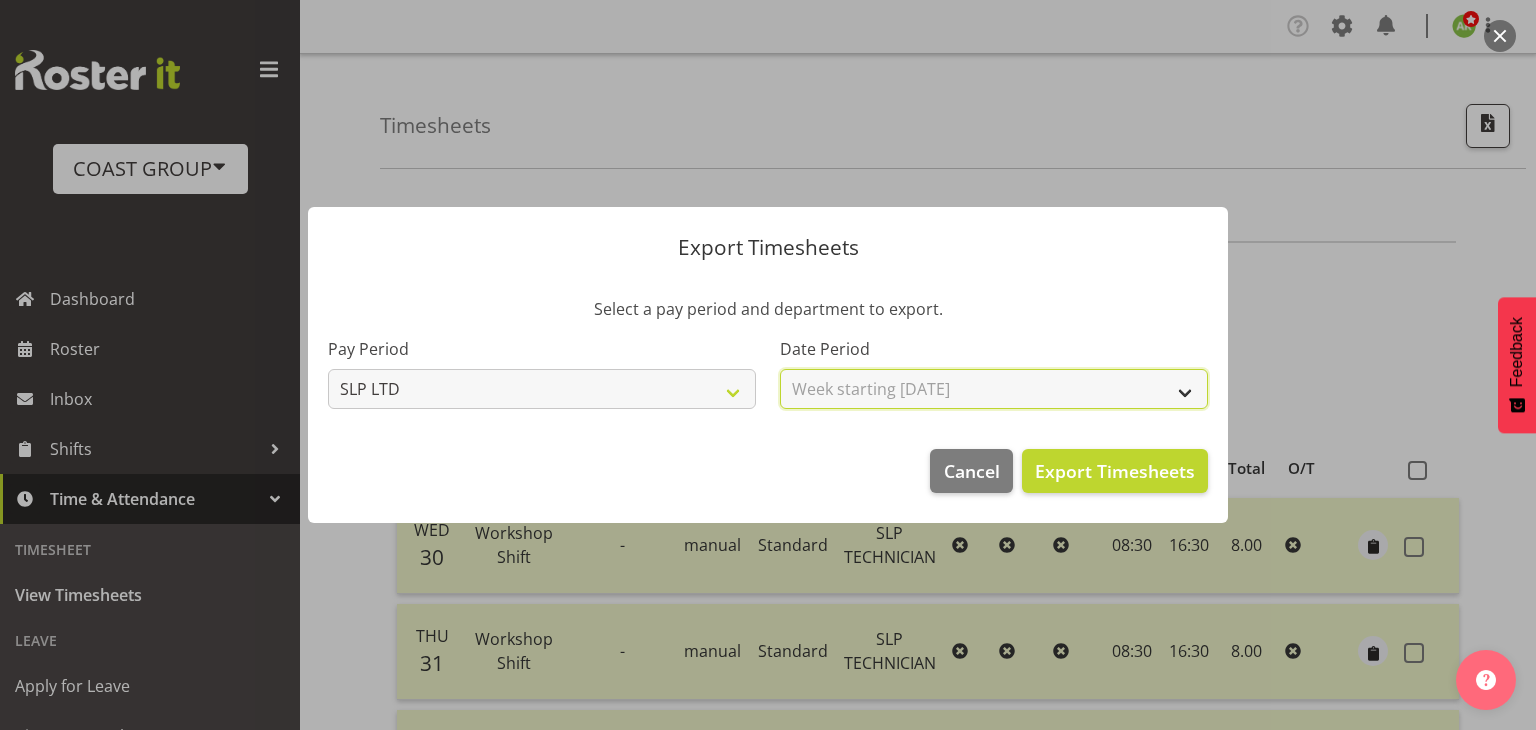 click on "Select Date  Week starting 06/08/2025 Week starting 30/07/2025 Week starting 23/07/2025 Week starting 16/07/2025 Week starting 09/07/2025 Week starting 02/07/2025 Week starting 25/06/2025 Week starting 18/06/2025 Week starting 11/06/2025 Week starting 04/06/2025 Week starting 28/05/2025 Week starting 21/05/2025 Week starting 14/05/2025 Week starting 07/05/2025 Week starting 30/04/2025 Week starting 23/04/2025 Week starting 16/04/2025 Week starting 09/04/2025 Week starting 02/04/2025 Week starting 26/03/2025 Week starting 19/03/2025 Week starting 12/03/2025 Week starting 05/03/2025 Week starting 26/02/2025 Week starting 19/02/2025 Week starting 12/02/2025 Week starting 05/02/2025 Week starting 29/01/2025 Week starting 22/01/2025 Week starting 15/01/2025 Week starting 08/01/2025 Week starting 01/01/2025 Week starting 25/12/2024 Week starting 18/12/2024 Week starting 11/12/2024 Week starting 04/12/2024 Week starting 27/11/2024 Week starting 20/11/2024 Week starting 13/11/2024 Week starting 06/11/2024" at bounding box center [994, 389] 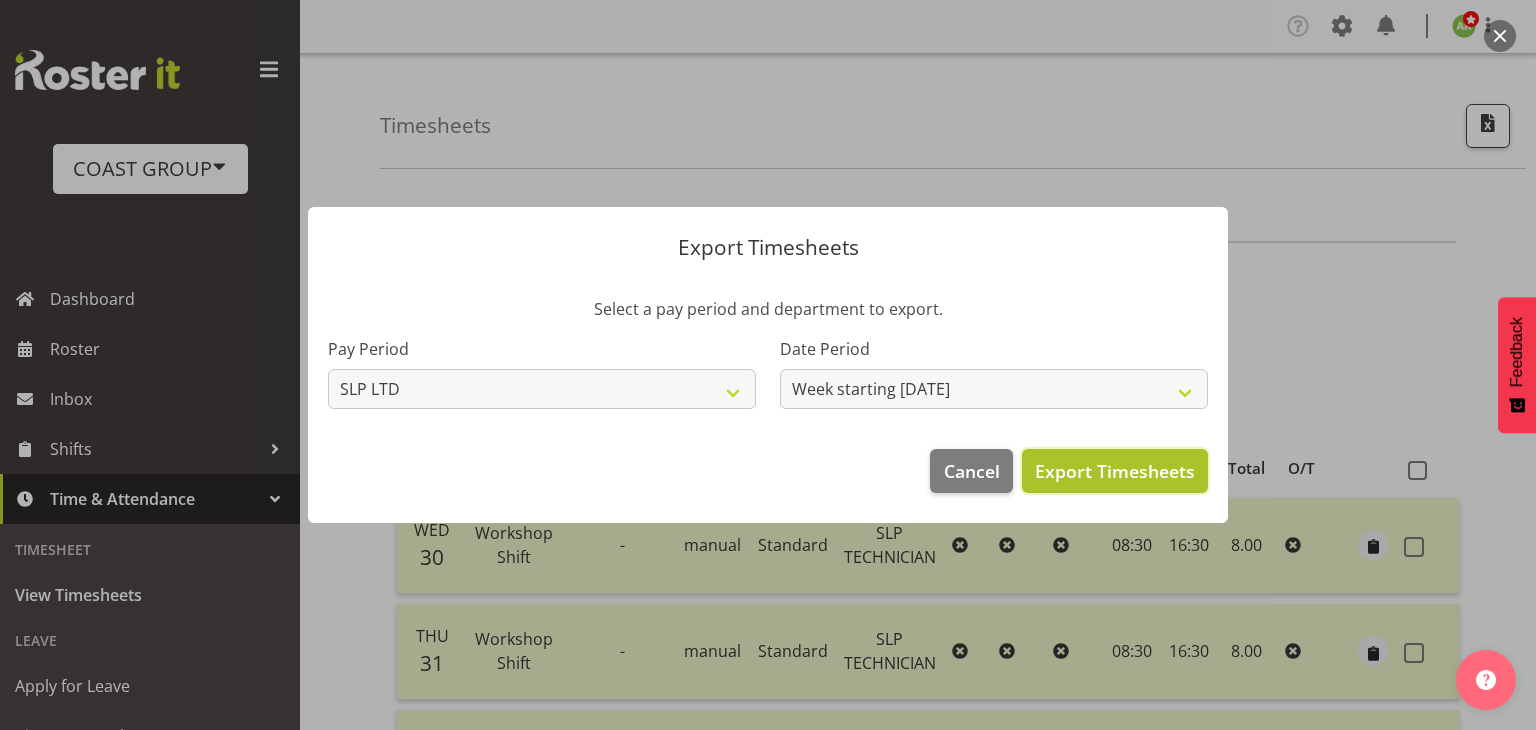 click on "Export Timesheets" at bounding box center (1115, 471) 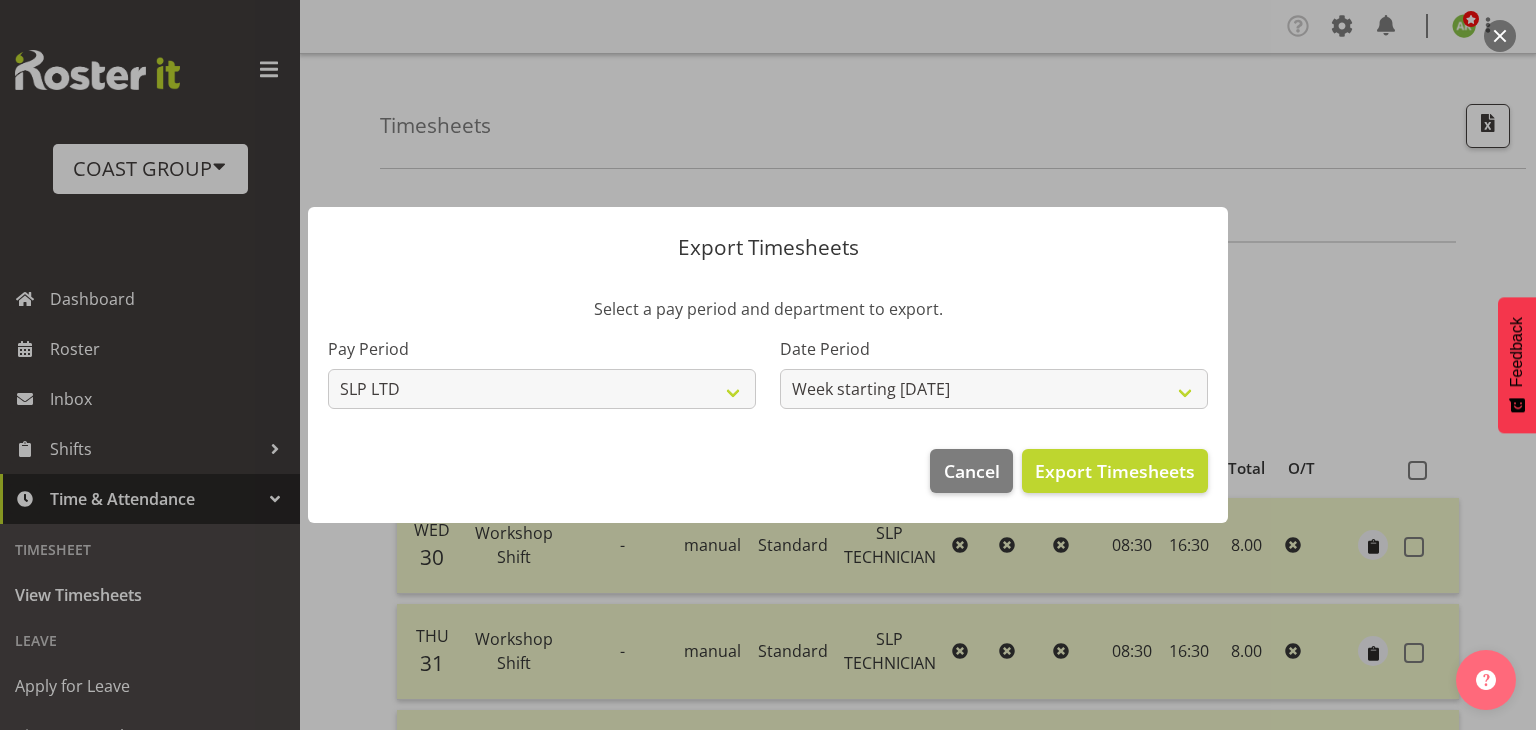 click at bounding box center (768, 365) 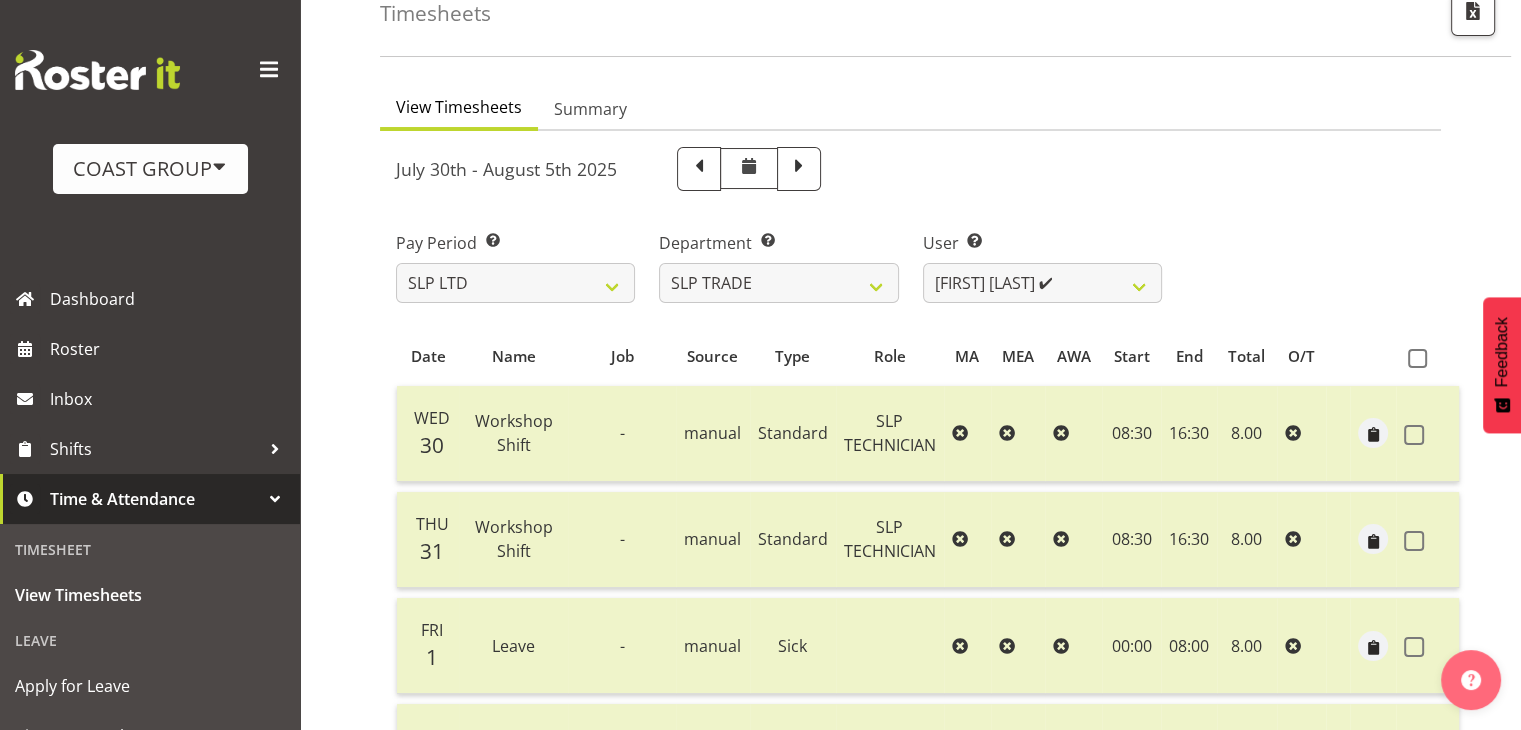 scroll, scrollTop: 0, scrollLeft: 0, axis: both 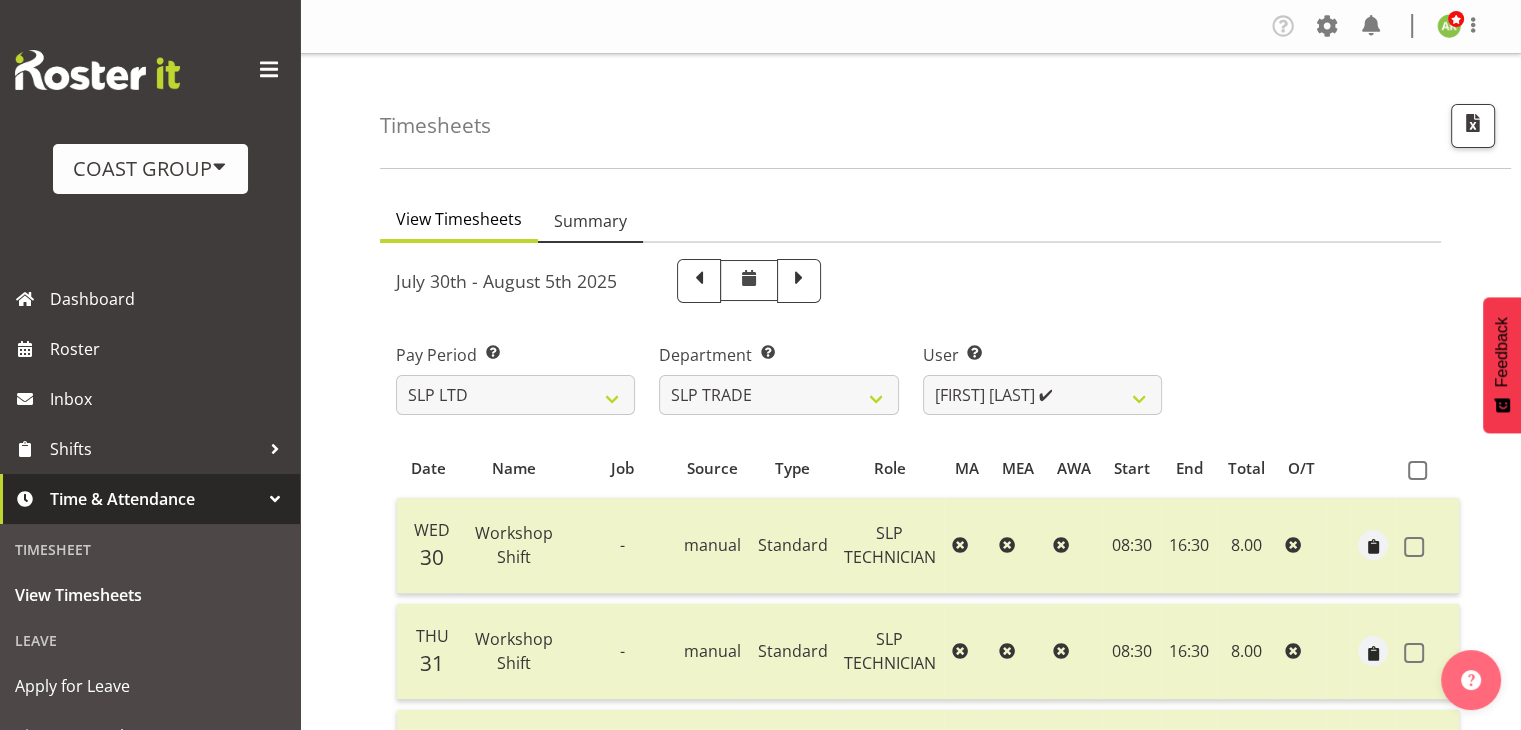 click on "Summary" at bounding box center (590, 221) 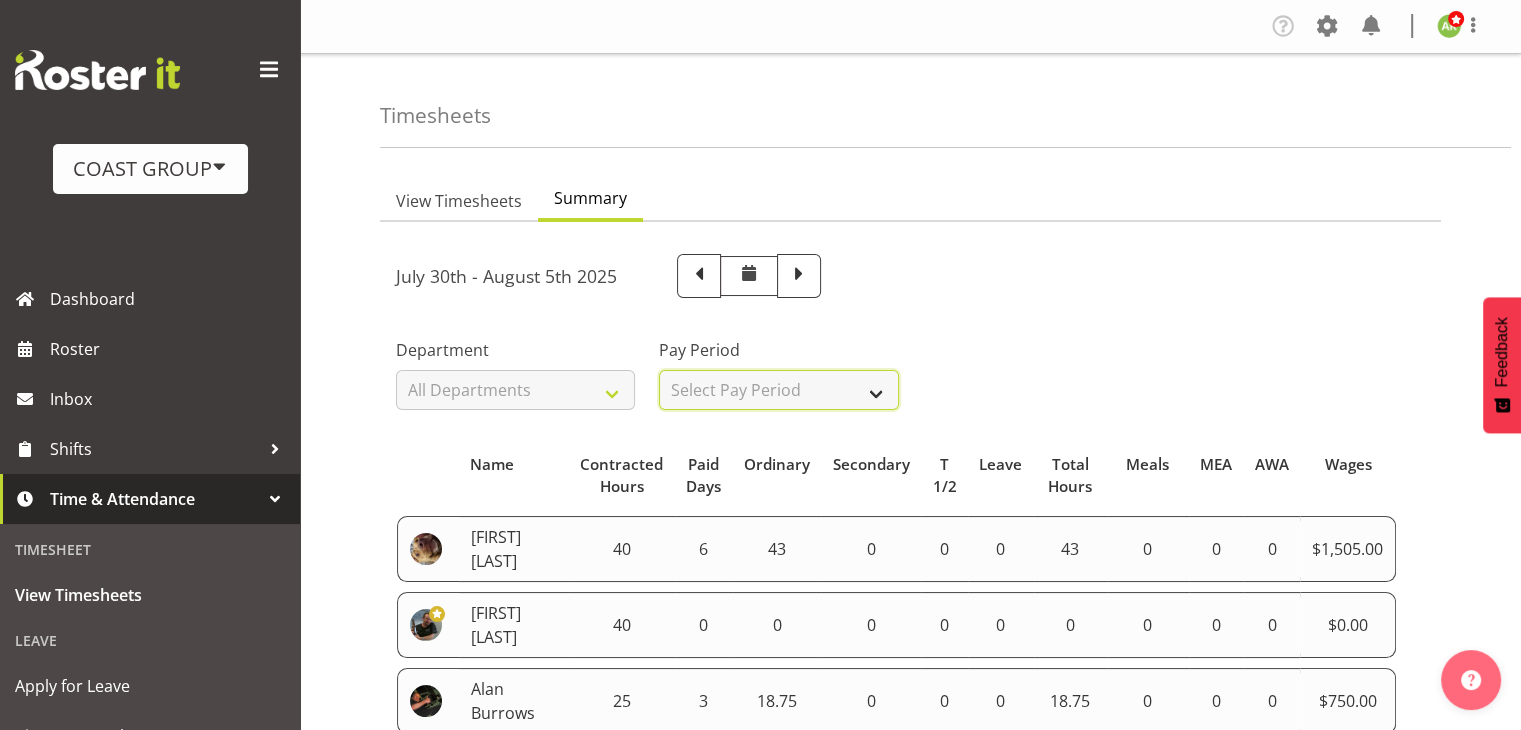 click on "Select Pay Period  All Pay Periods   SLP LTD EHS LTD DW LTD VEHICLES Carlton Events Hamilton 120 Limited Wellington 130 Limited" at bounding box center [778, 390] 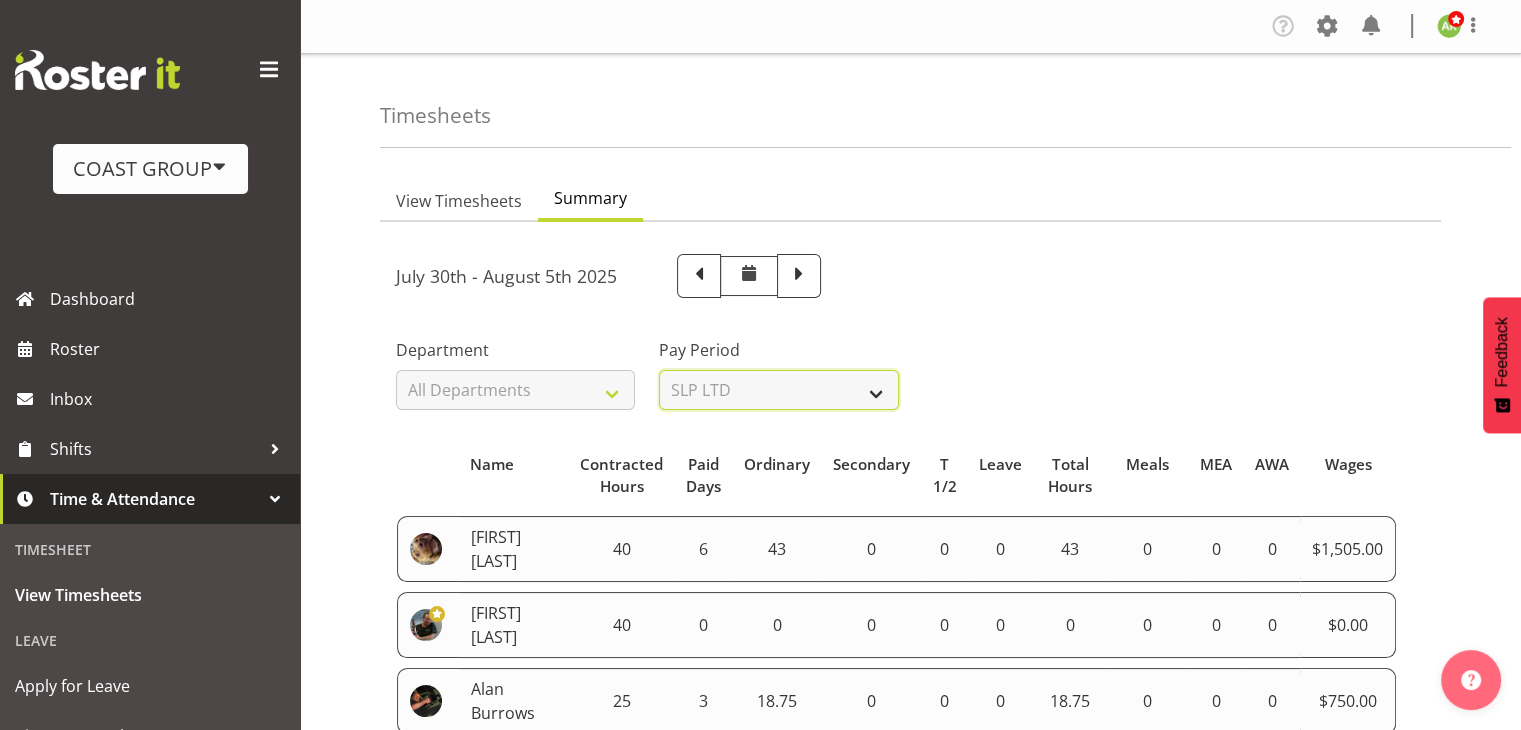 click on "Select Pay Period  All Pay Periods   SLP LTD EHS LTD DW LTD VEHICLES Carlton Events Hamilton 120 Limited Wellington 130 Limited" at bounding box center [778, 390] 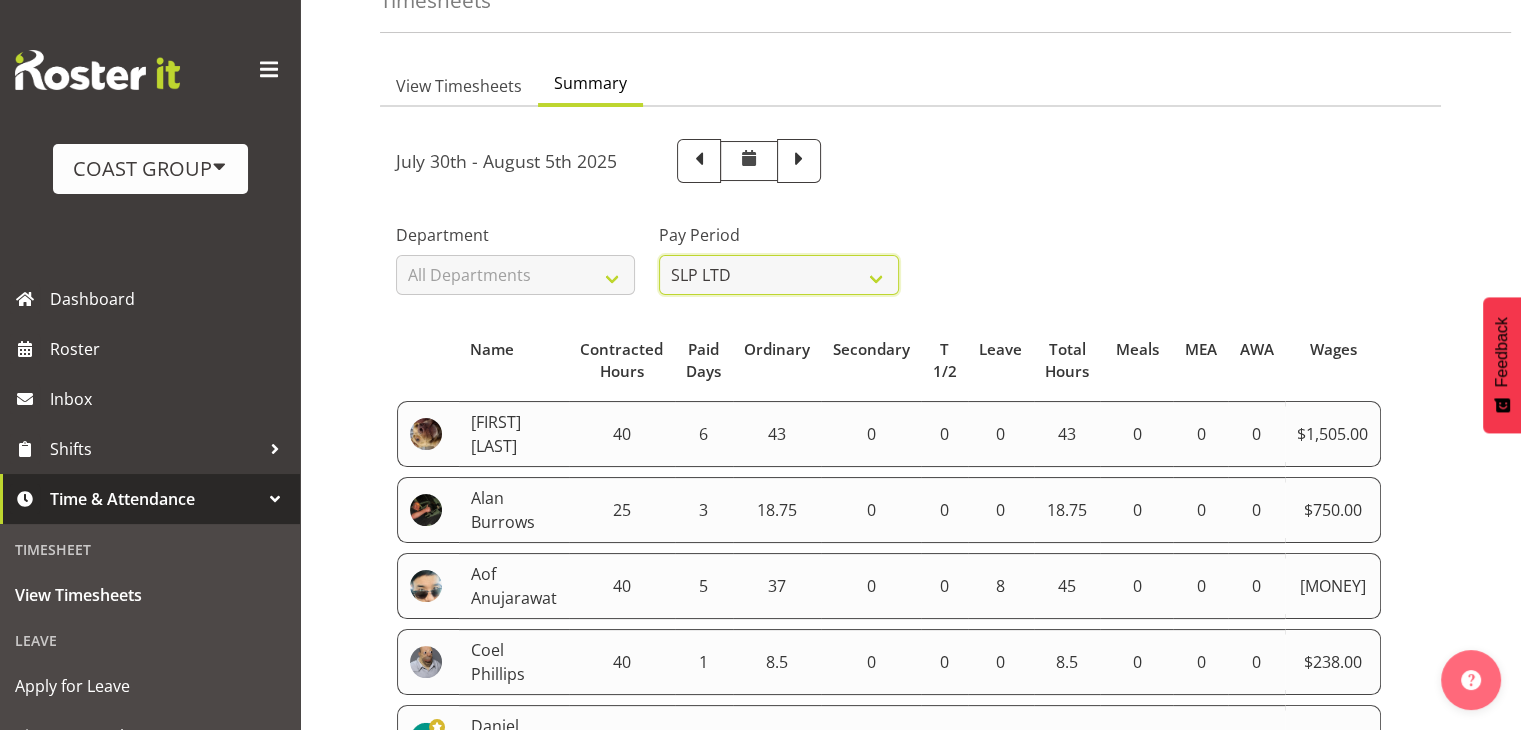 scroll, scrollTop: 300, scrollLeft: 0, axis: vertical 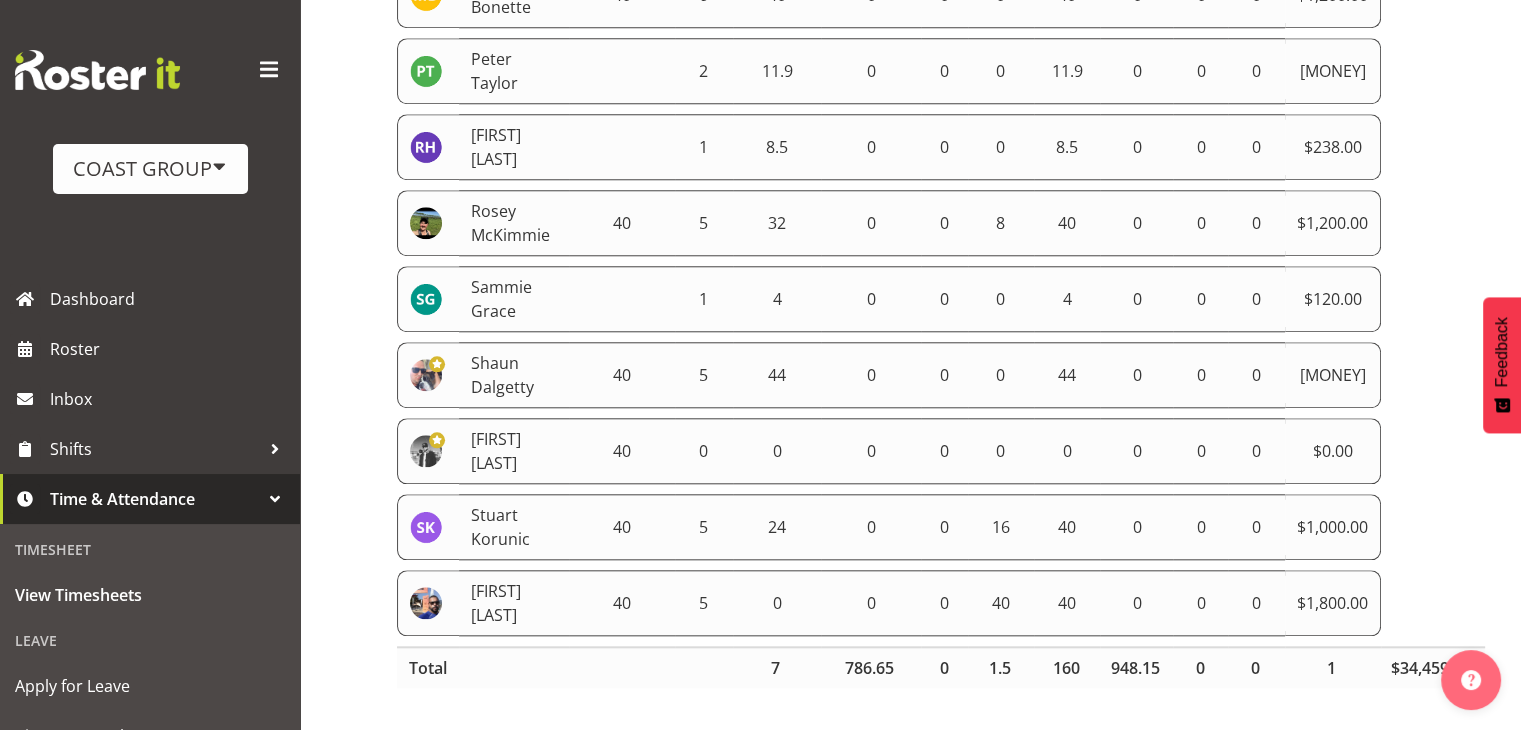 drag, startPoint x: 406, startPoint y: 241, endPoint x: 1373, endPoint y: 584, distance: 1026.0303 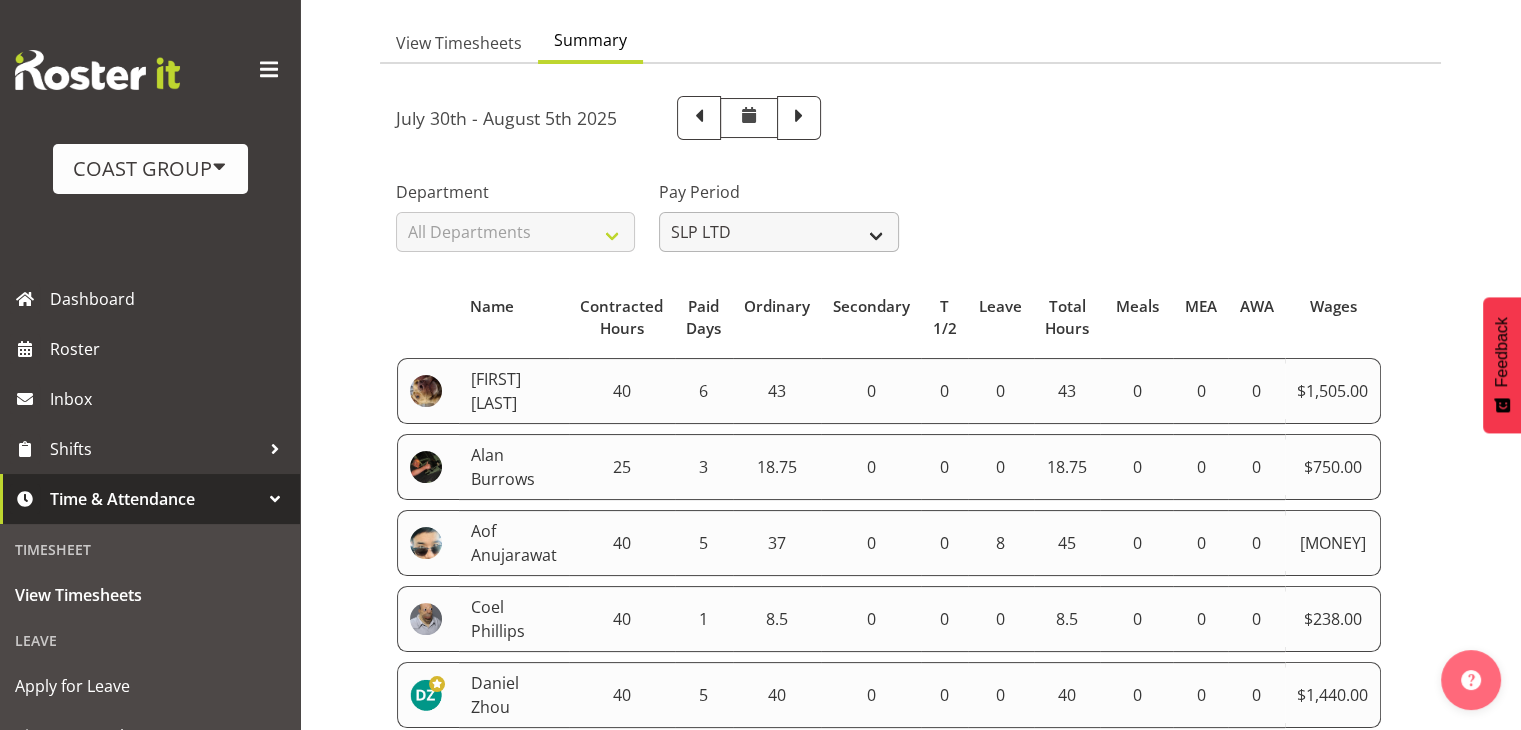 scroll, scrollTop: 0, scrollLeft: 0, axis: both 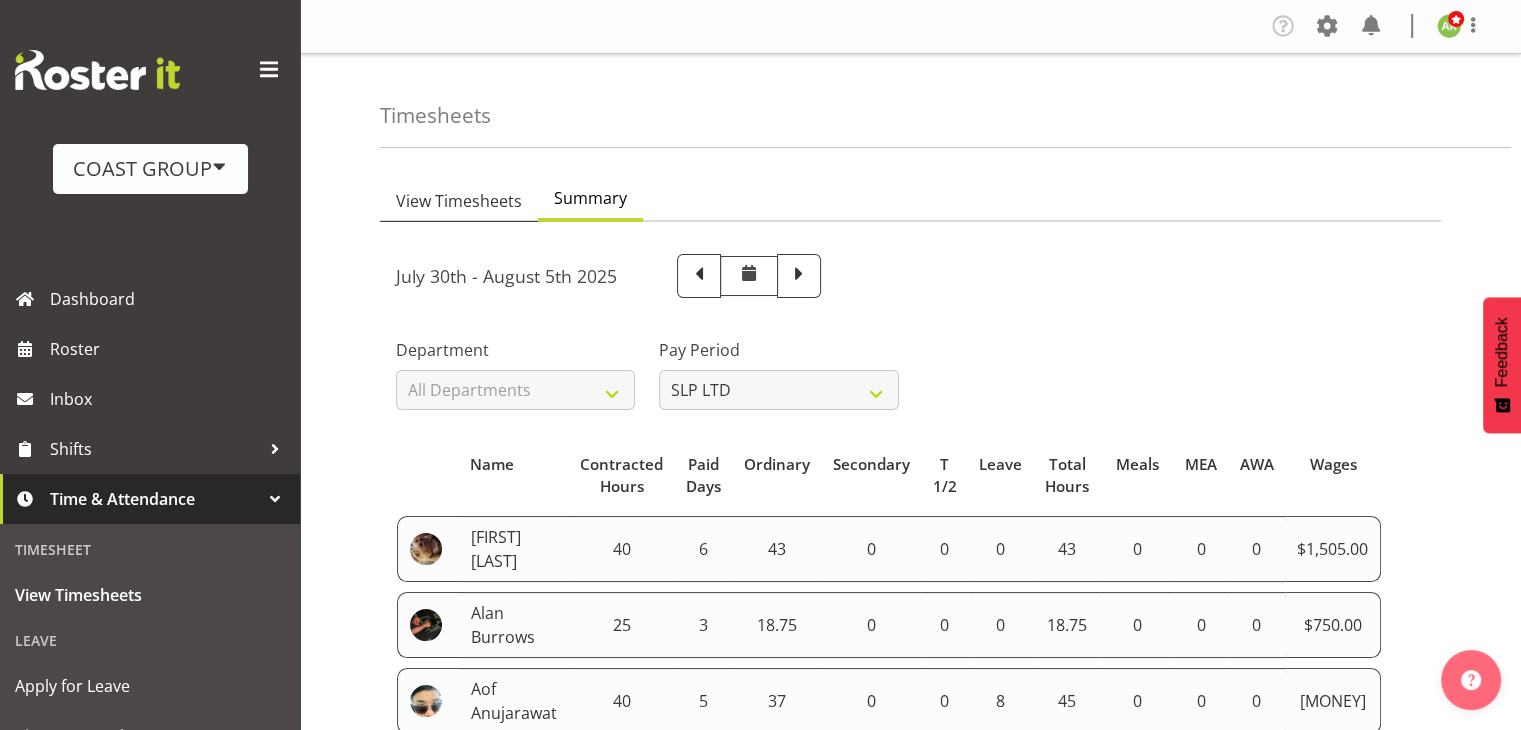 click on "View Timesheets" at bounding box center [459, 202] 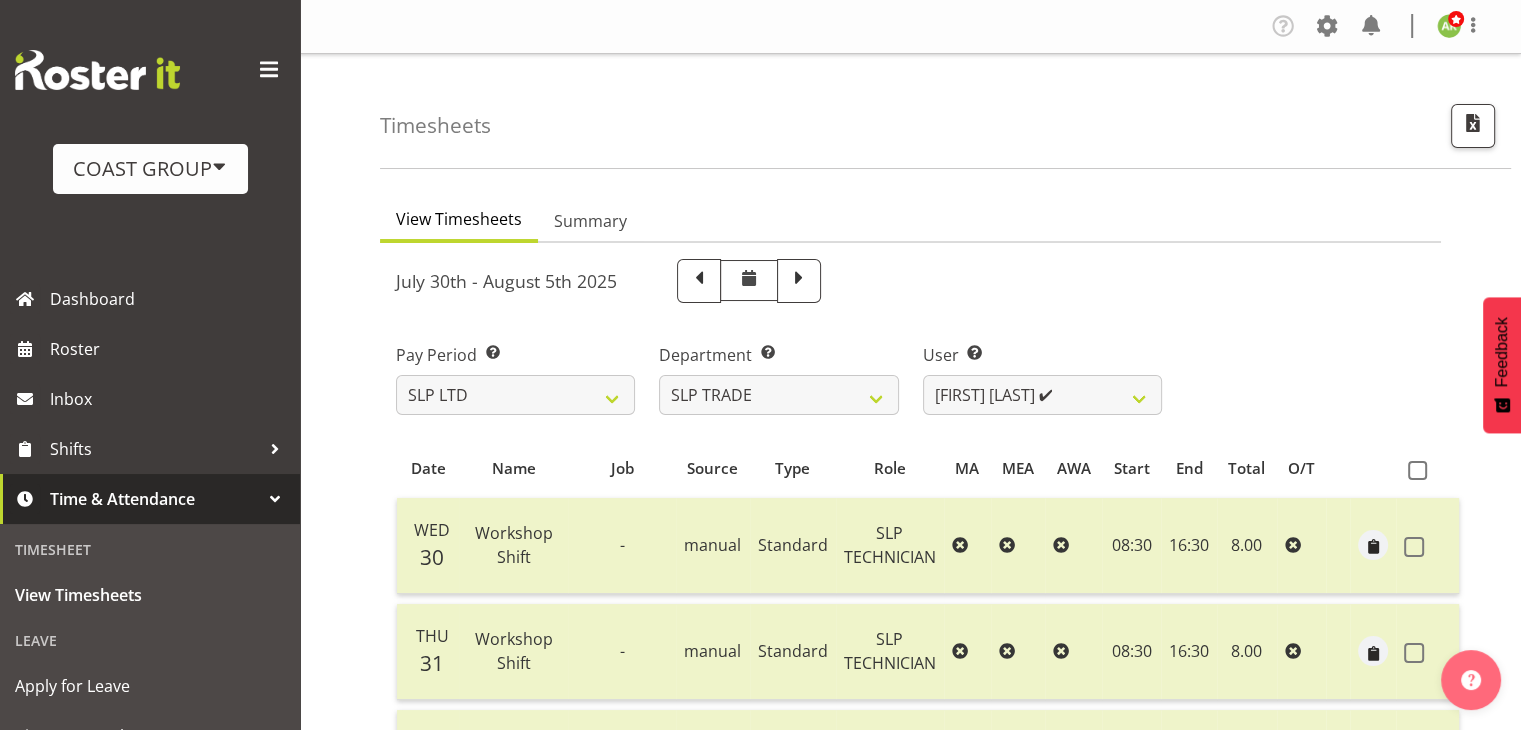 click on "View Timesheets" at bounding box center [459, 222] 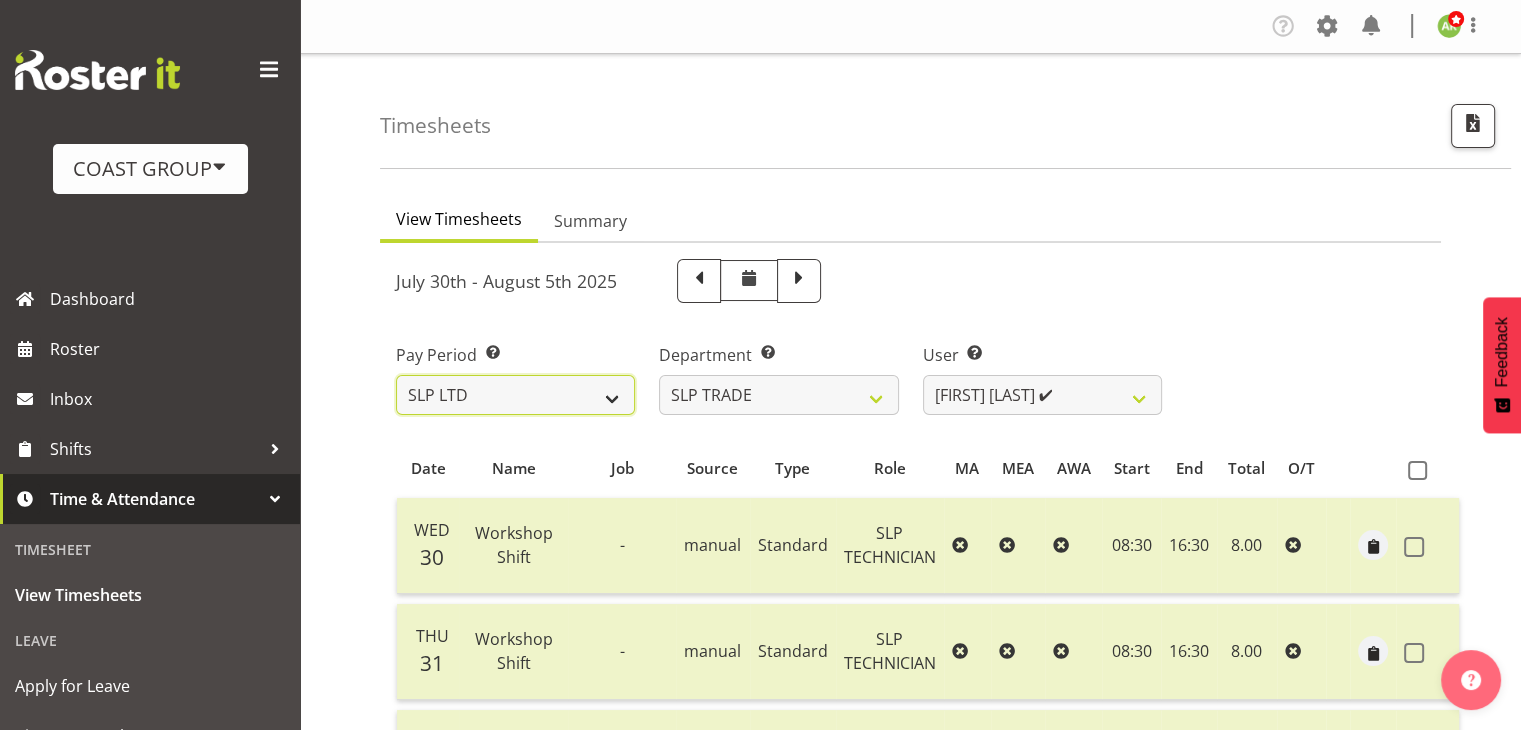click on "SLP LTD EHS LTD DW LTD VEHICLES Carlton Events Hamilton 120 Limited Wellington 130 Limited" at bounding box center (515, 395) 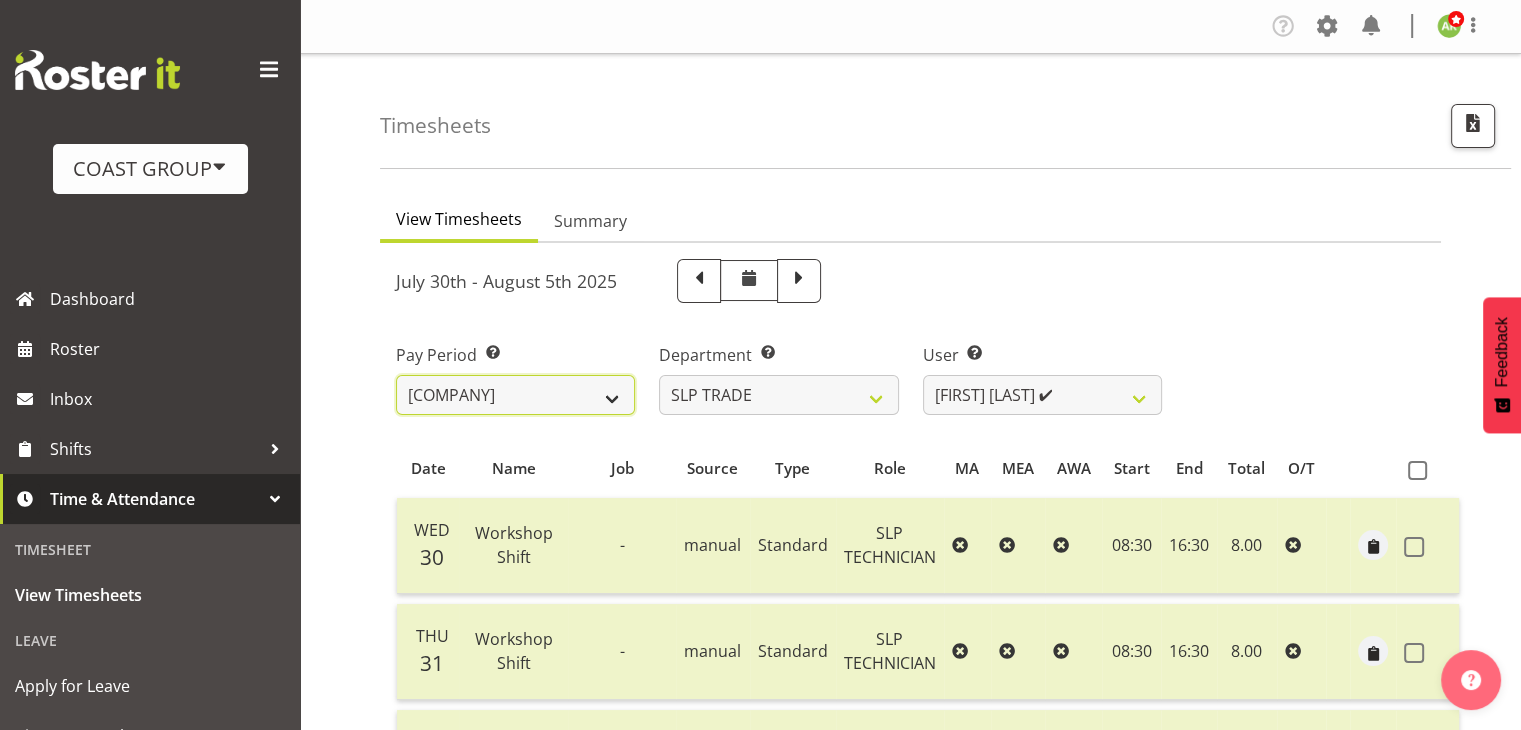click on "SLP LTD EHS LTD DW LTD VEHICLES Carlton Events Hamilton 120 Limited Wellington 130 Limited" at bounding box center (515, 395) 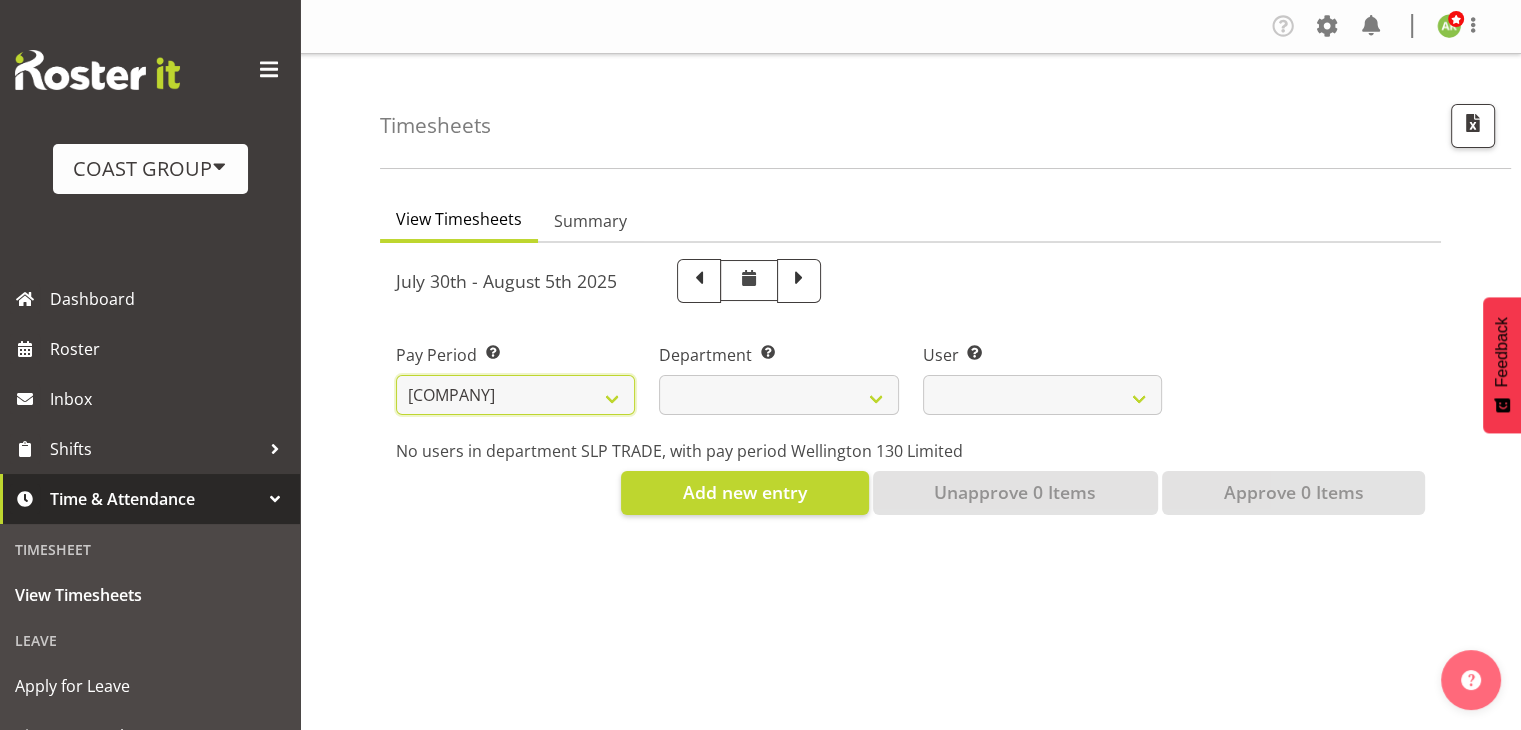 select 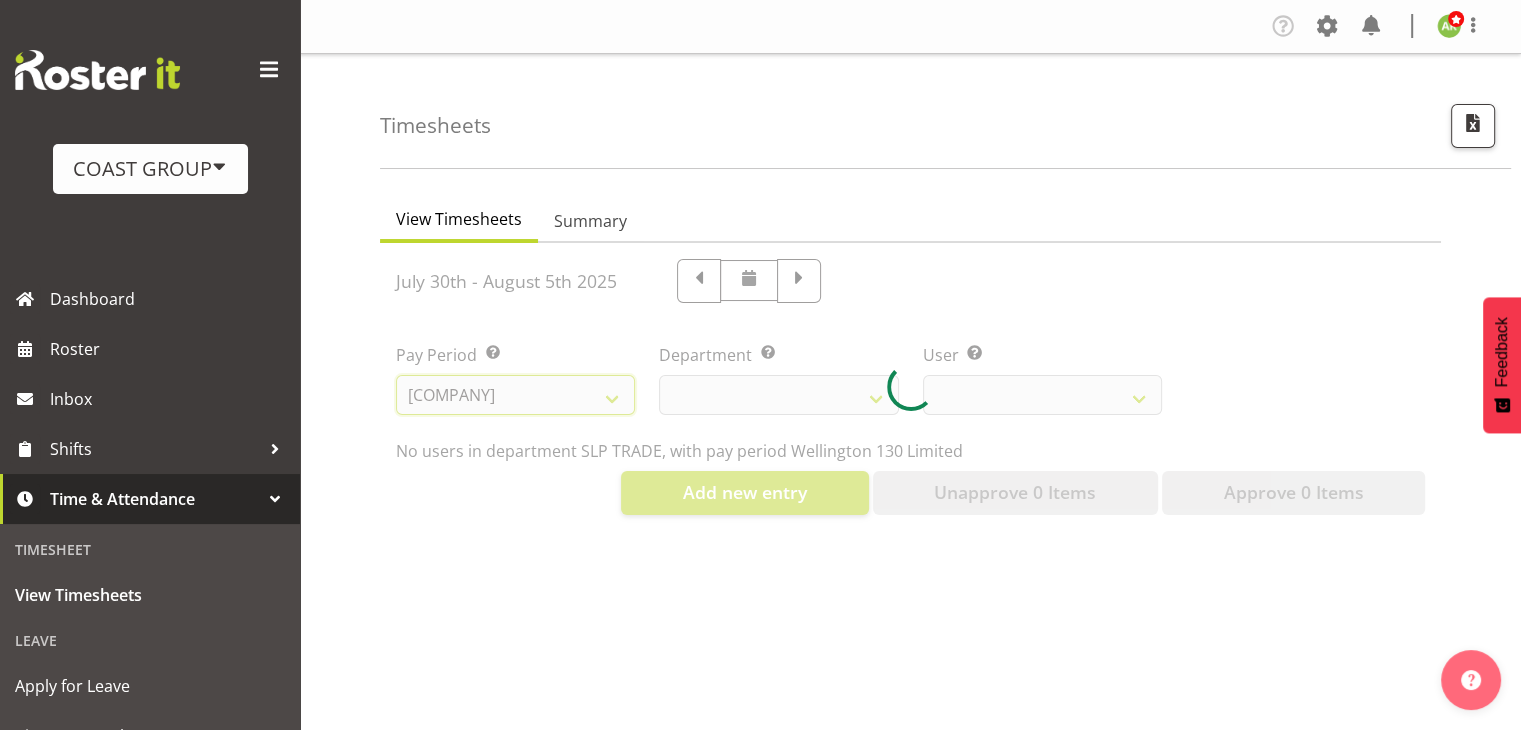 select 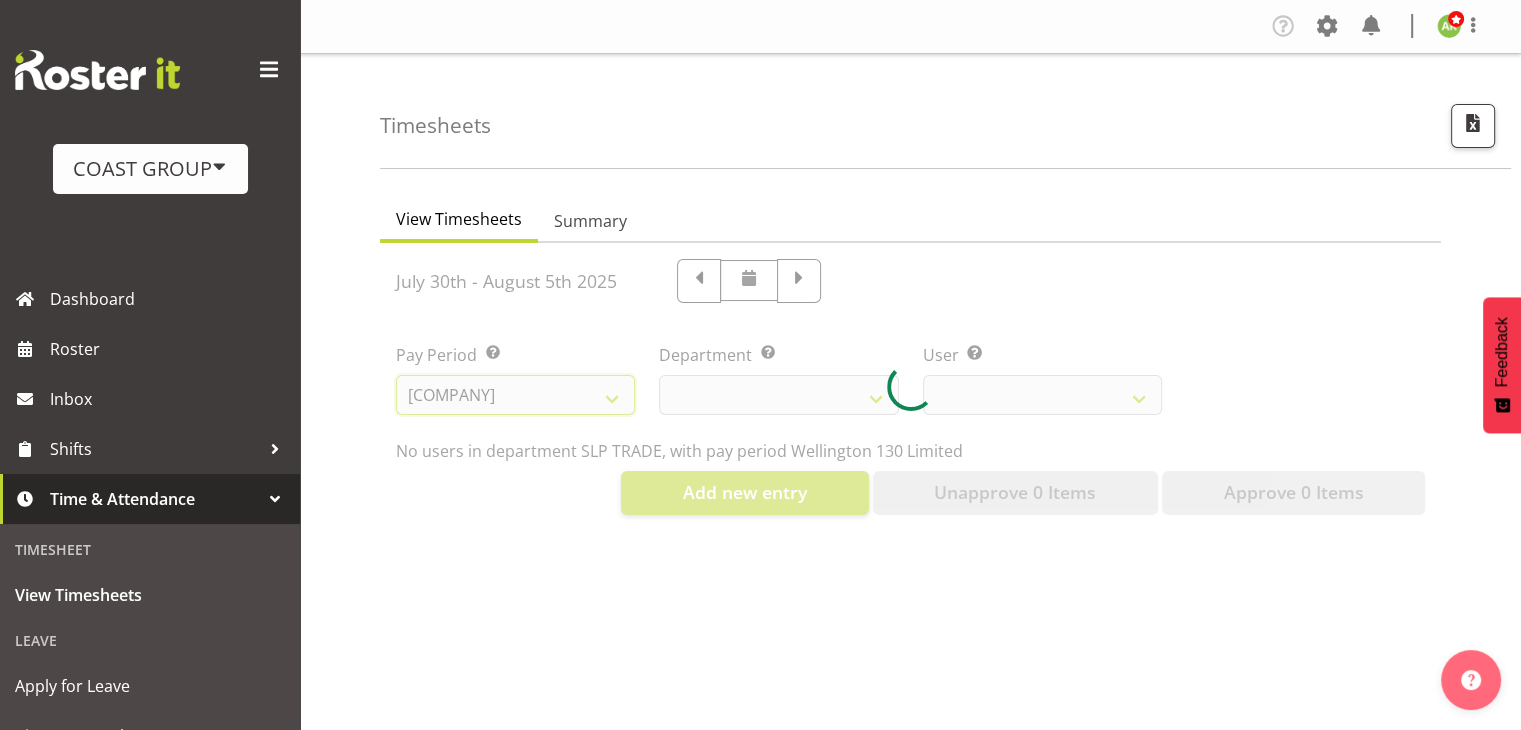 select 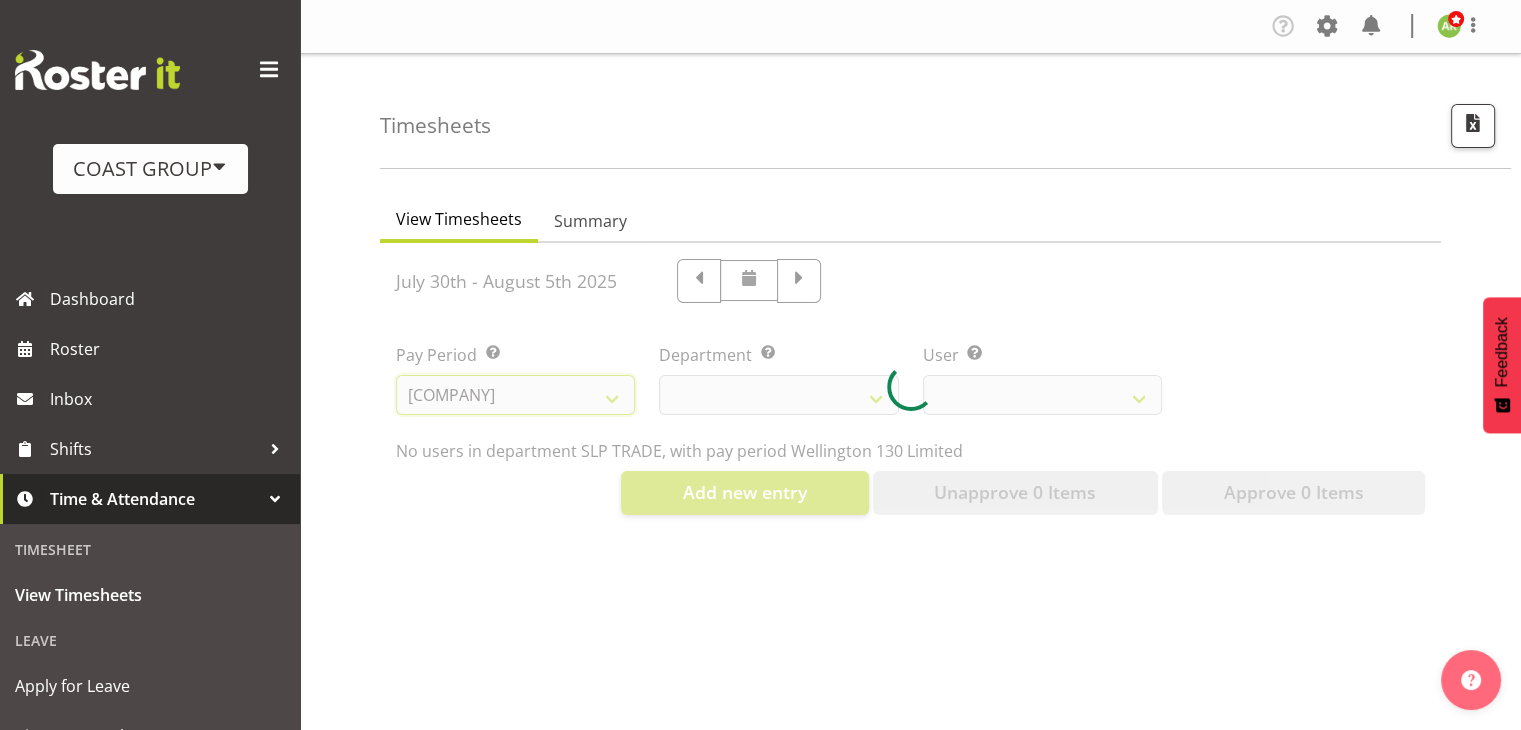 select 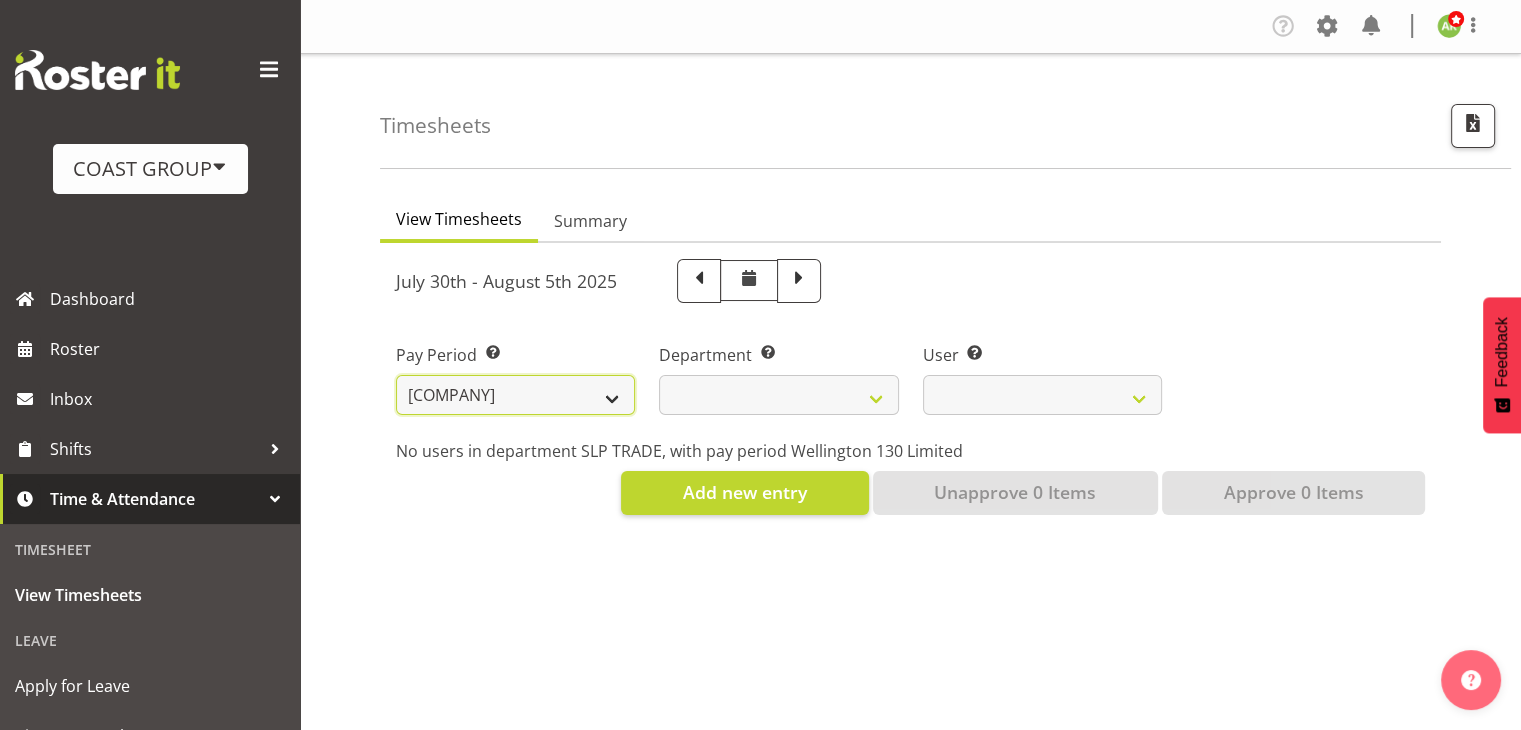 click on "SLP LTD EHS LTD DW LTD VEHICLES Carlton Events Hamilton 120 Limited Wellington 130 Limited" at bounding box center [515, 395] 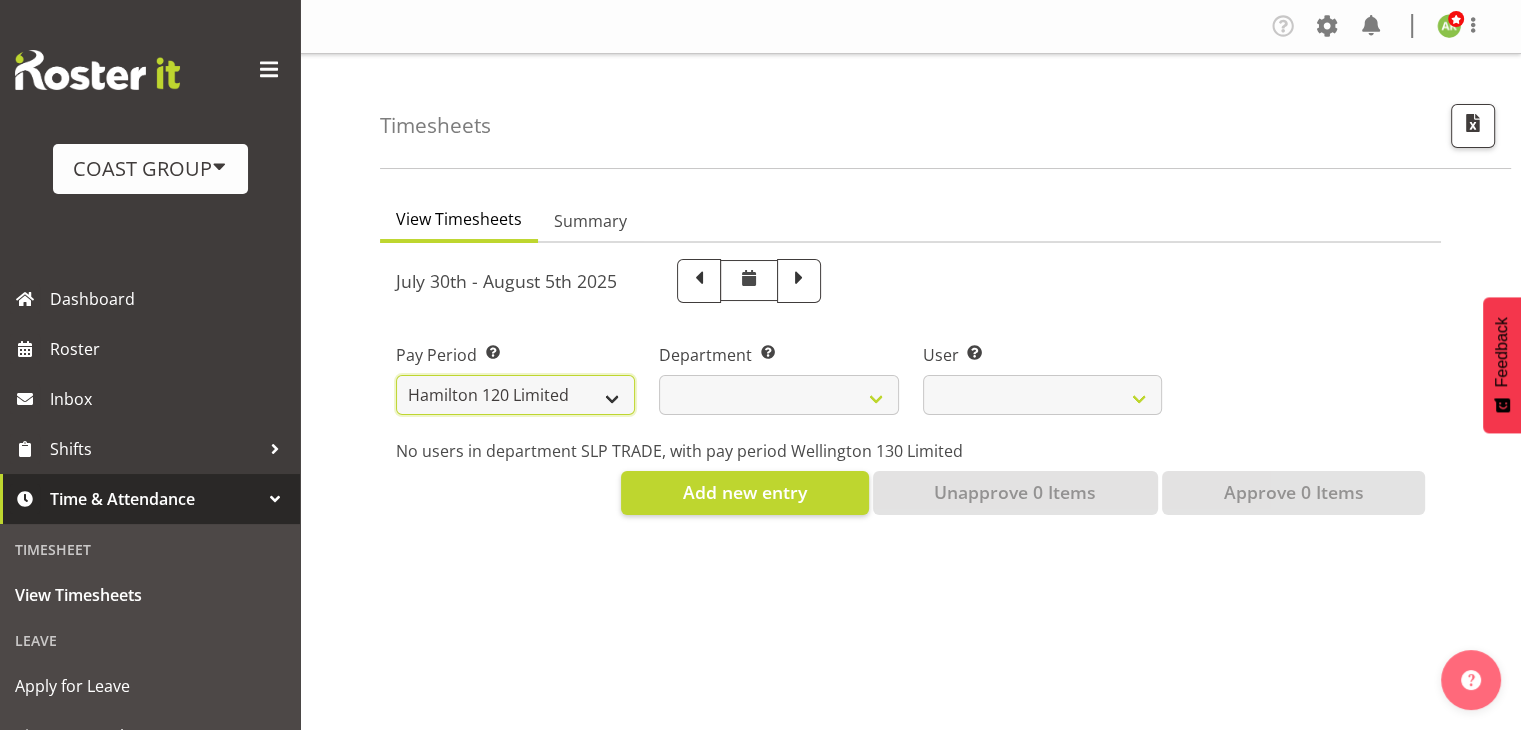 click on "SLP LTD EHS LTD DW LTD VEHICLES Carlton Events Hamilton 120 Limited Wellington 130 Limited" at bounding box center (515, 395) 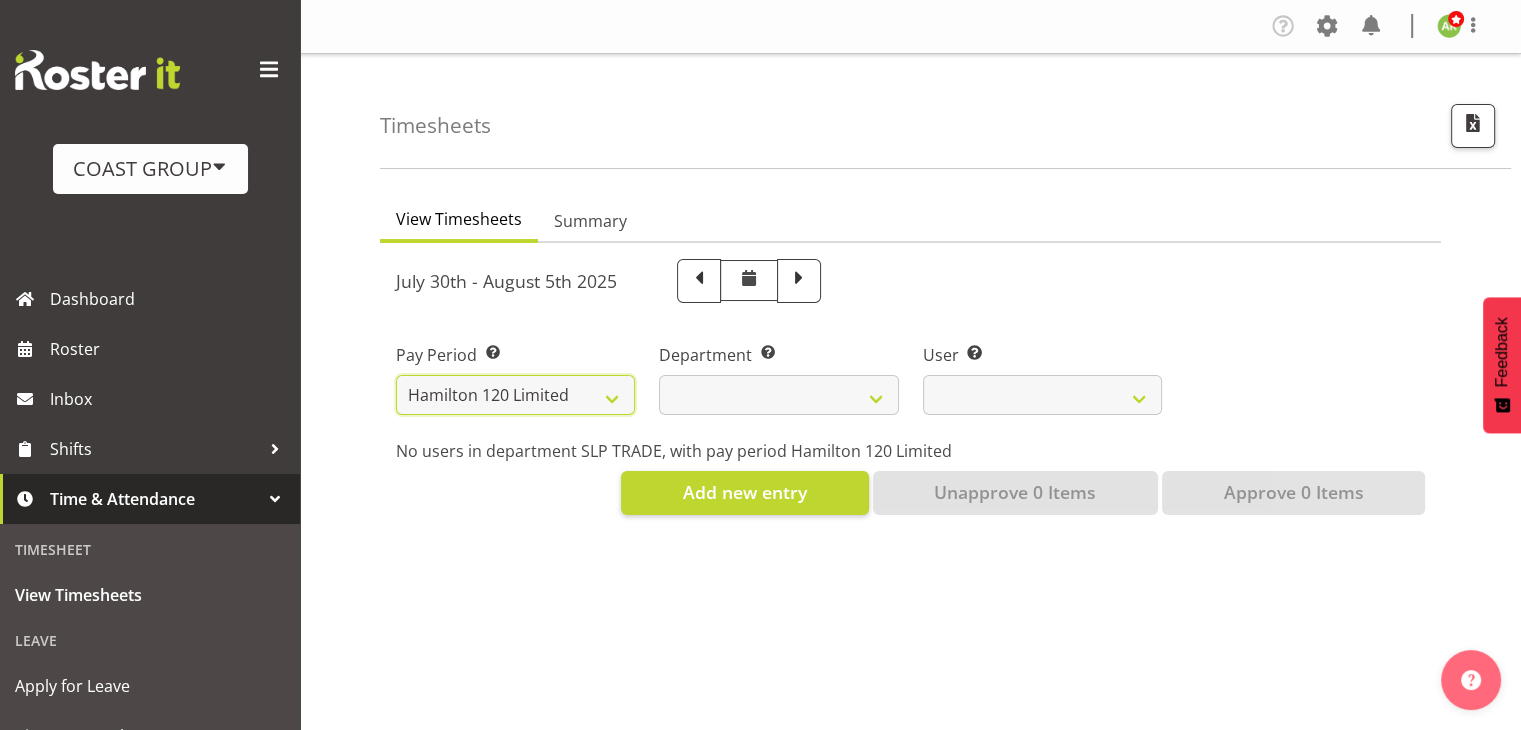 select 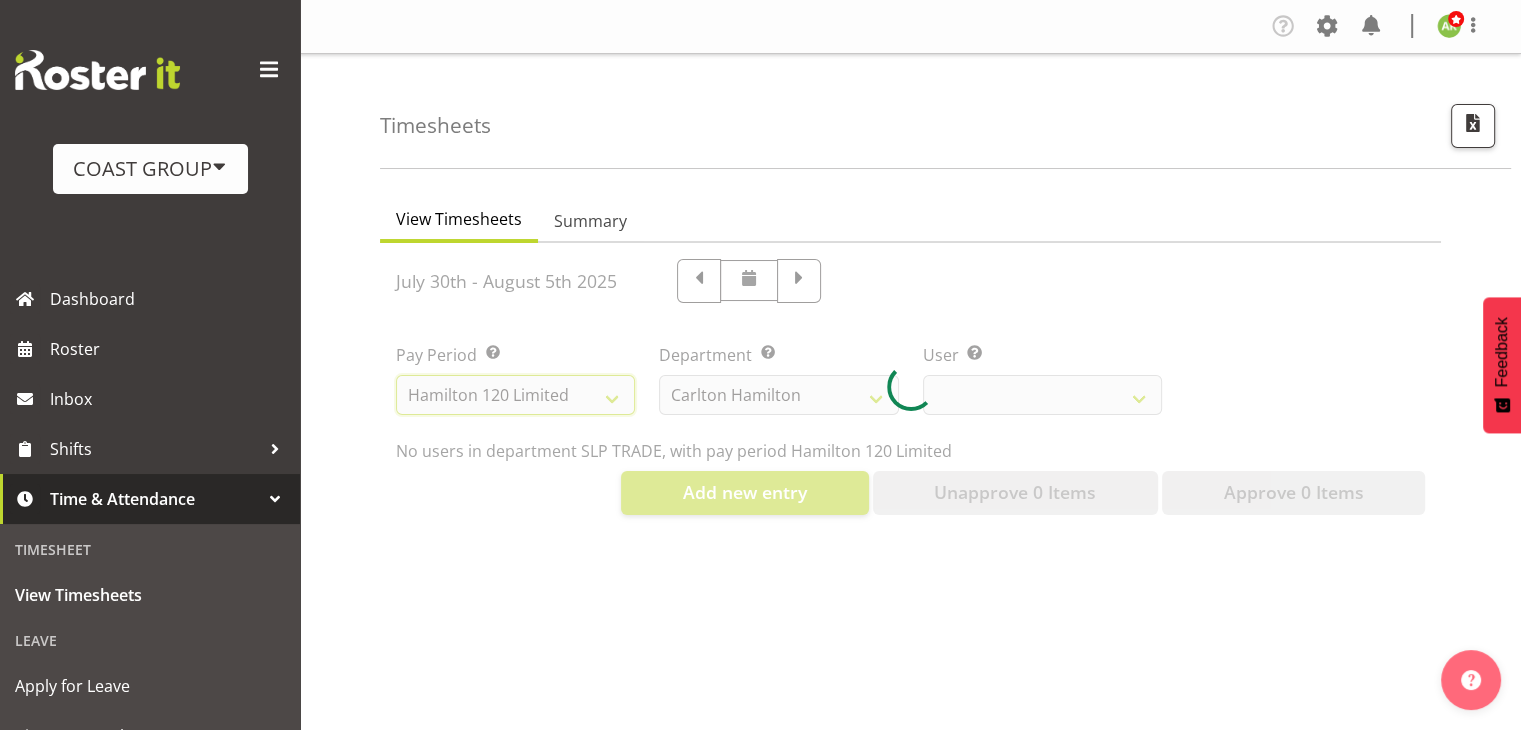 select 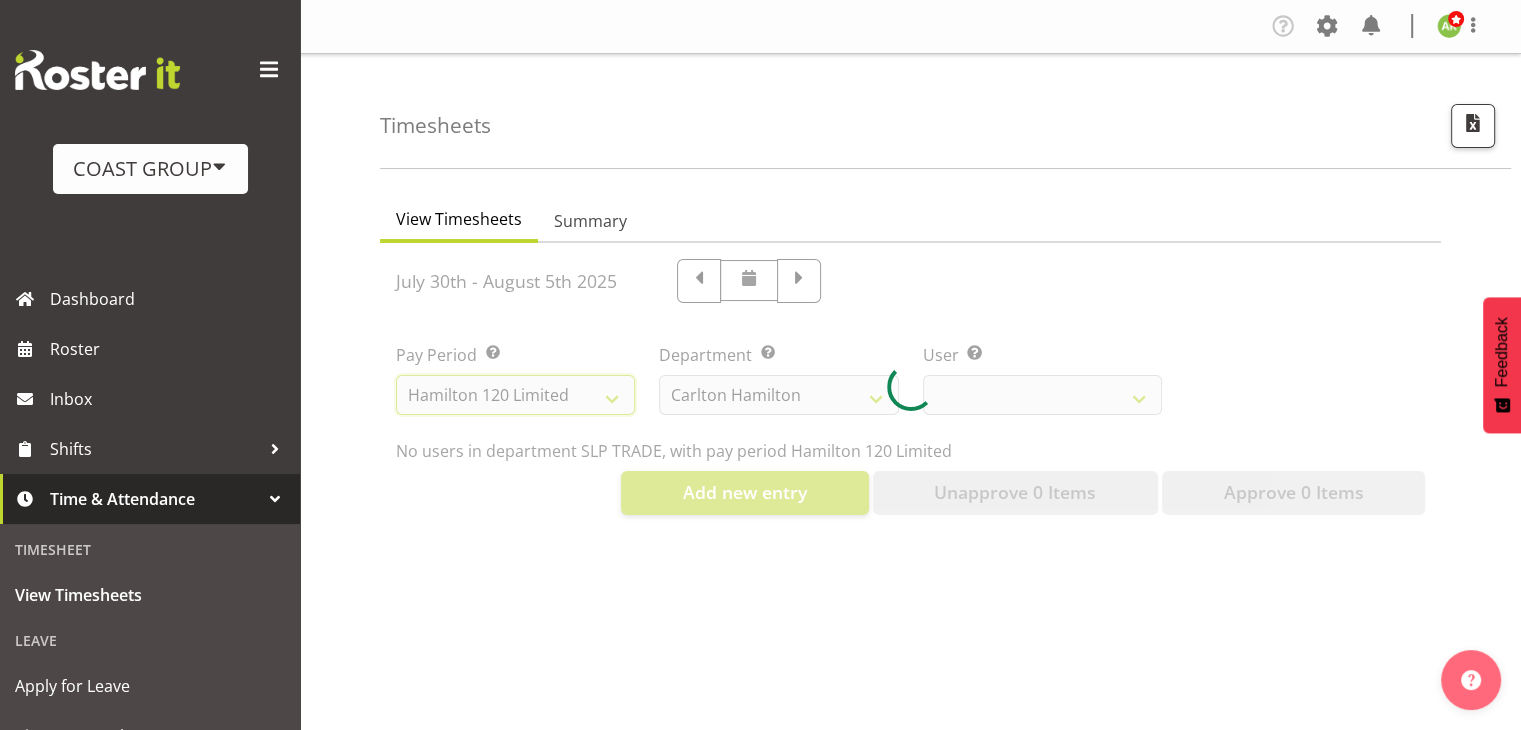select 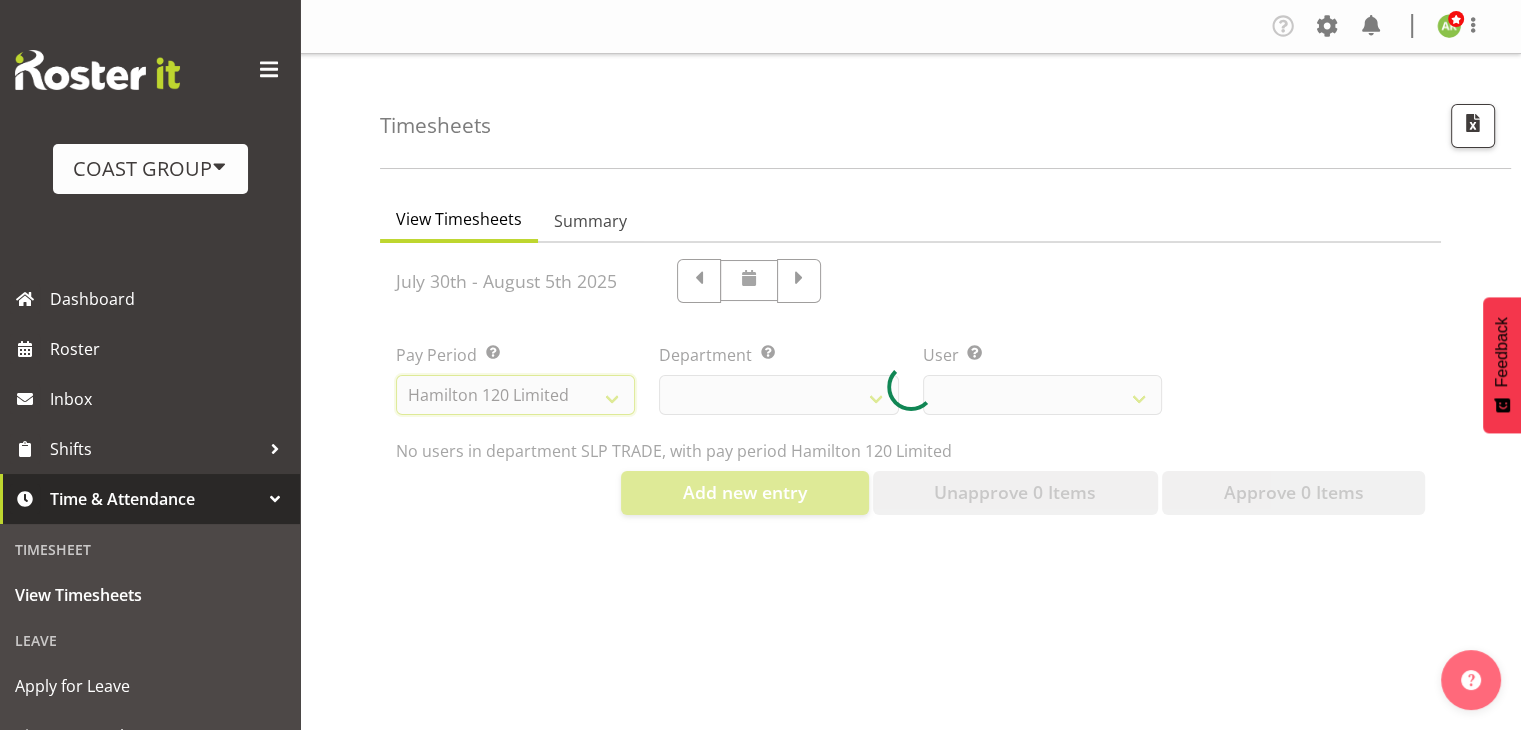 select 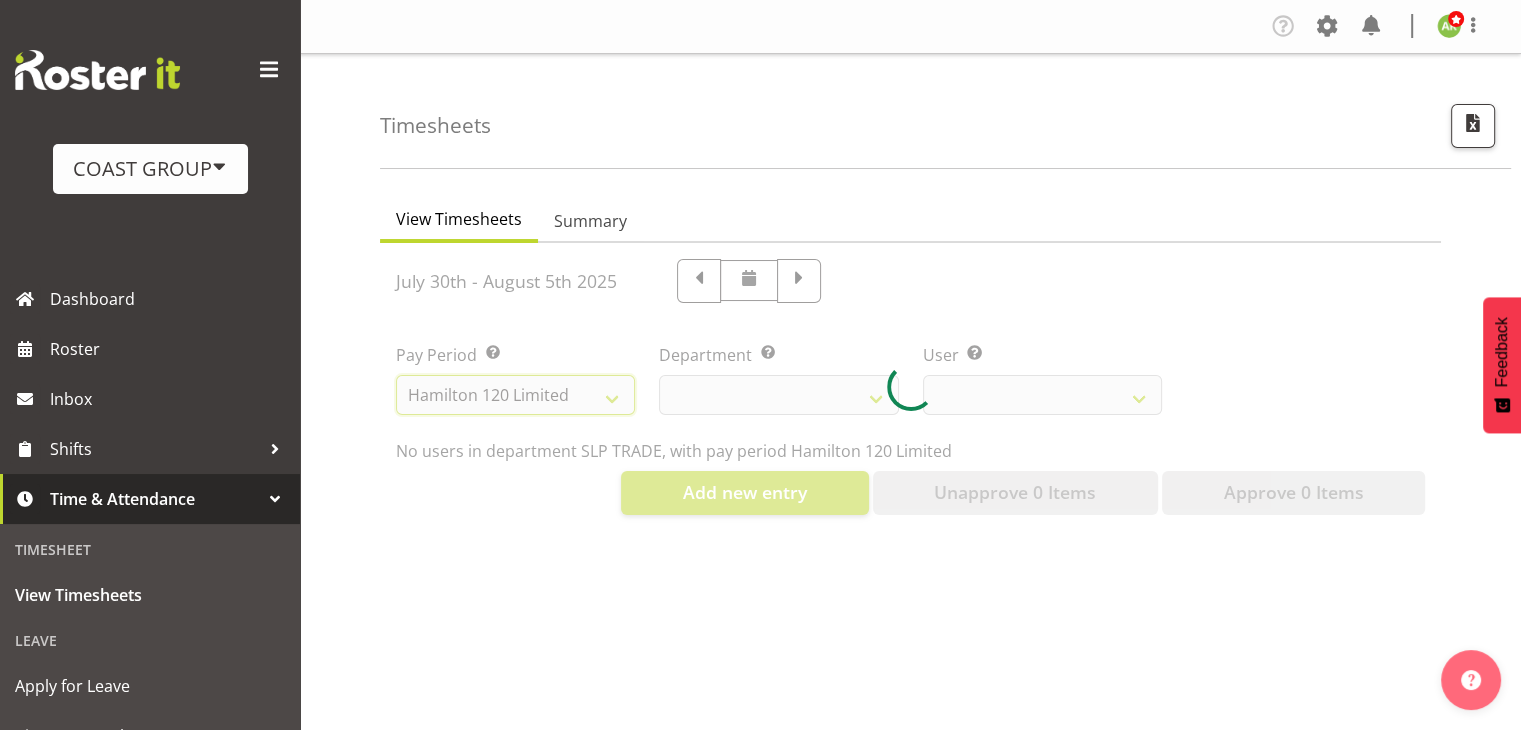 select 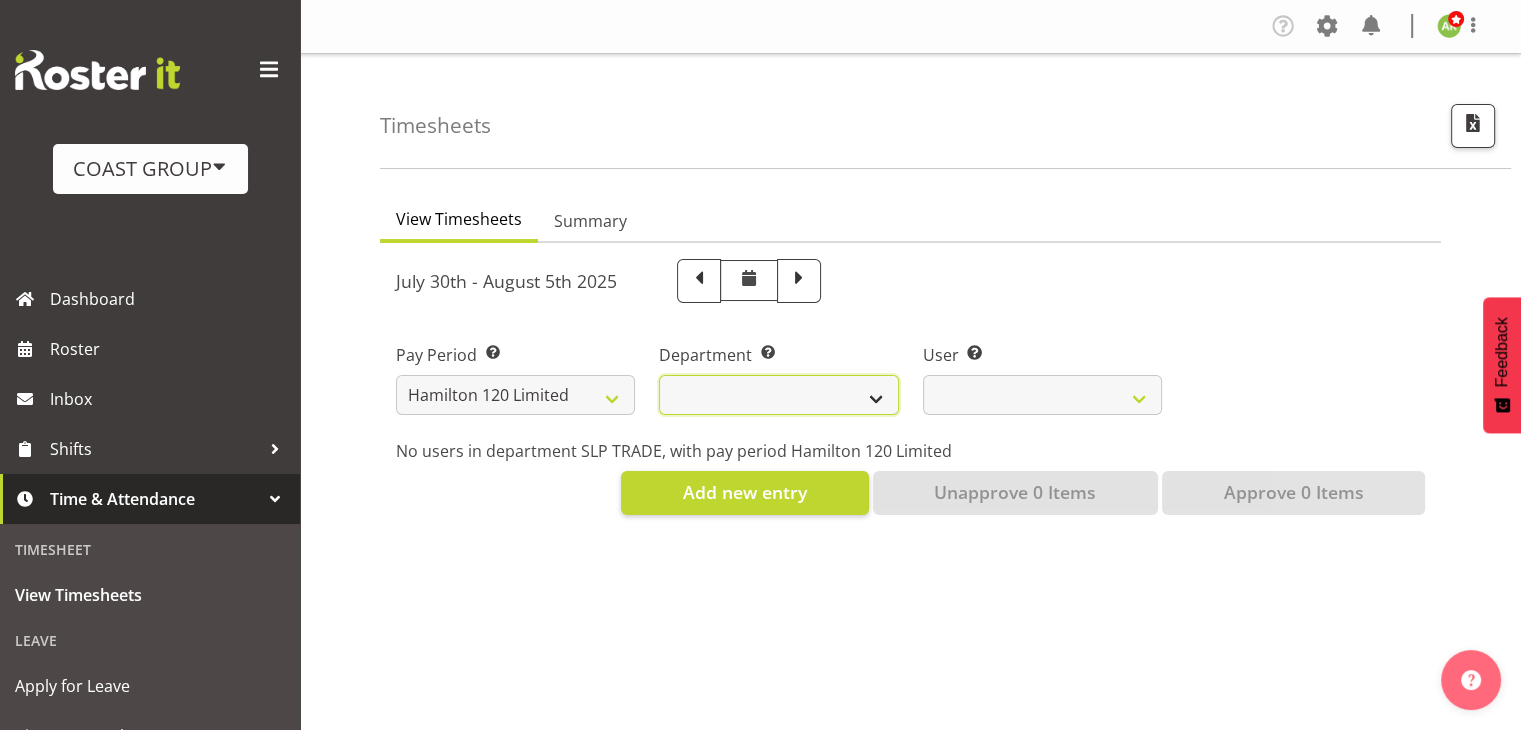 click on "Carlton Hamilton" at bounding box center [778, 395] 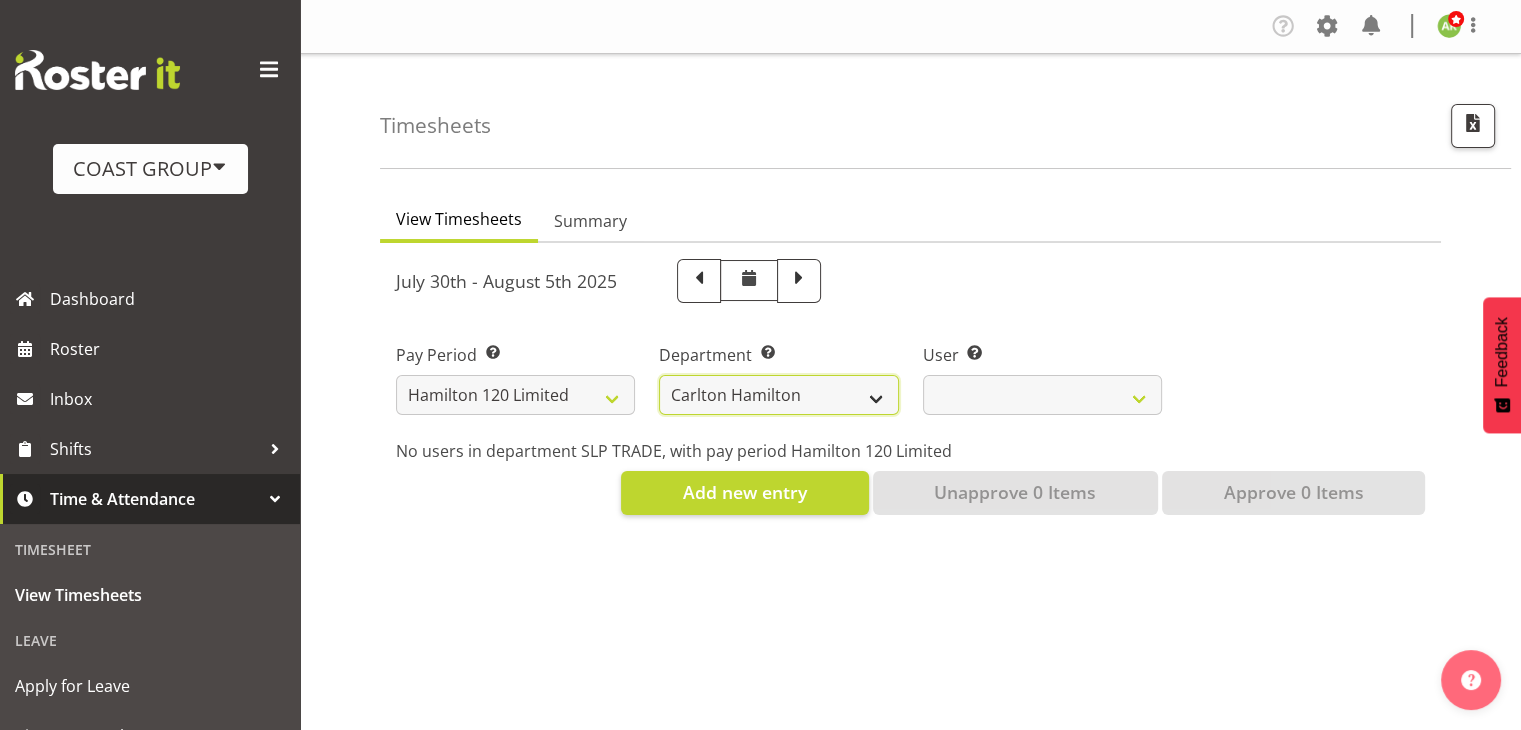 click on "Carlton Hamilton" at bounding box center (778, 395) 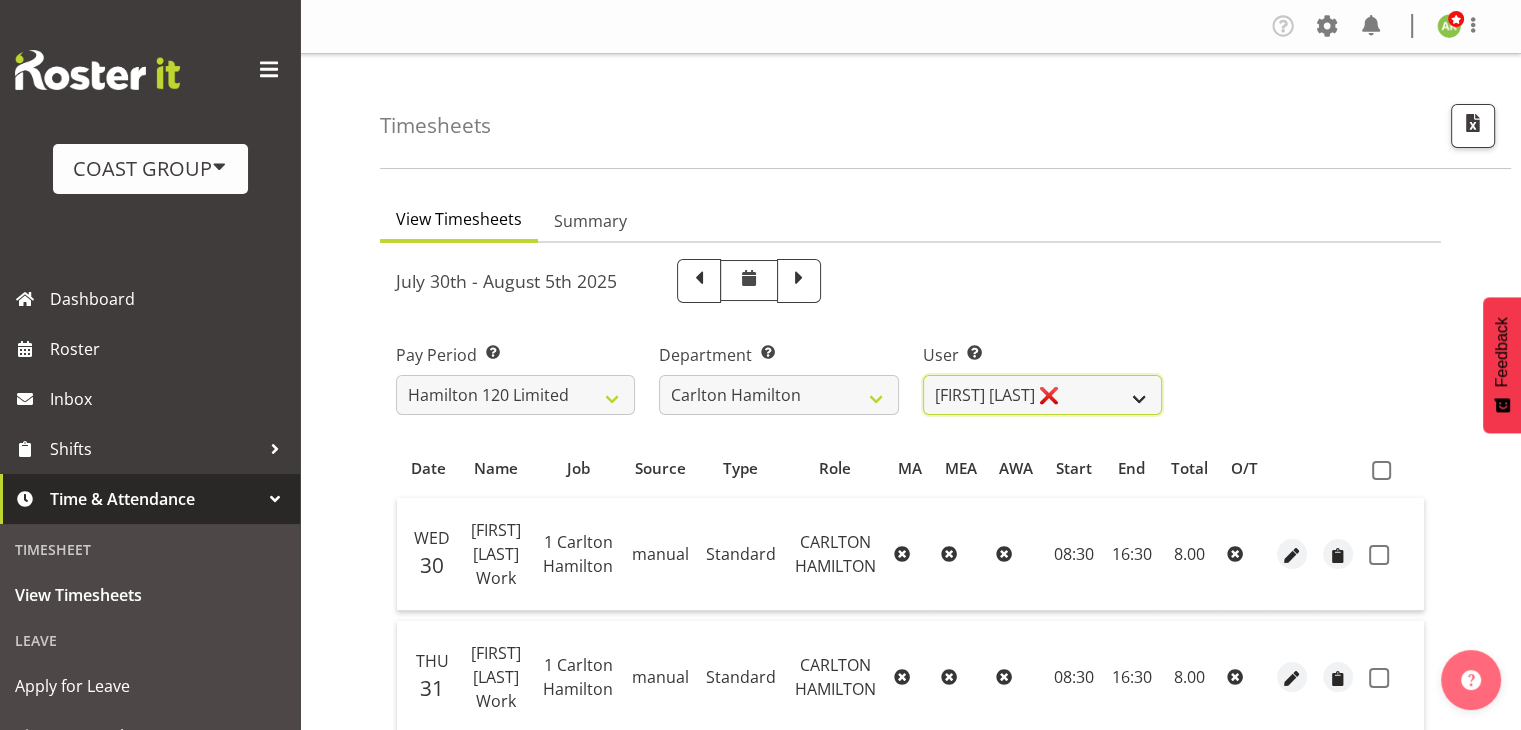 click on "Geoffrey Te Whetu
❌
Layton Gardener
❌
Olivia Lindale
❌
Stephanie Hill-Grant
❌
Tamahou Hillman
❌
Zachary Thrush
❌" at bounding box center [1042, 395] 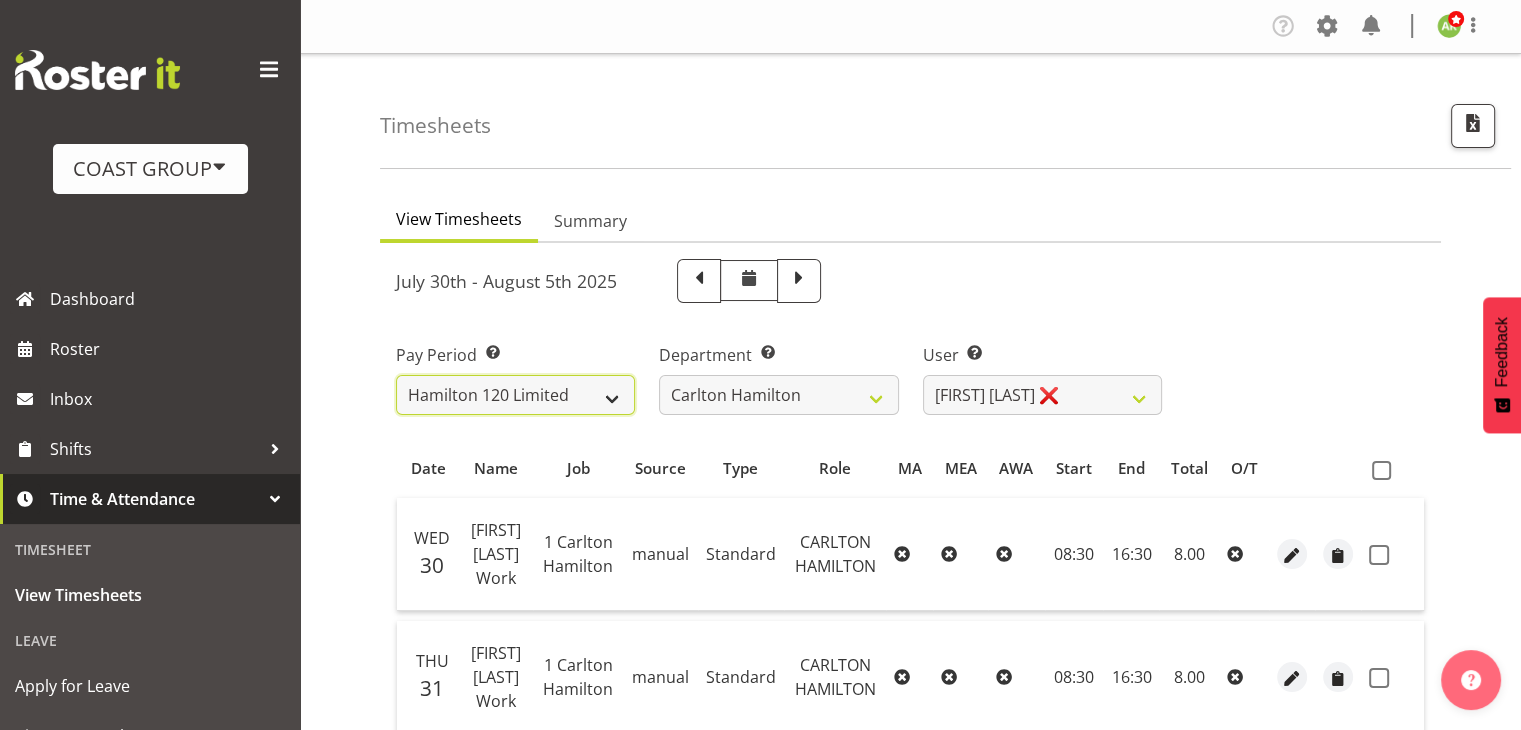 click on "SLP LTD EHS LTD DW LTD VEHICLES Carlton Events Hamilton 120 Limited Wellington 130 Limited" at bounding box center [515, 395] 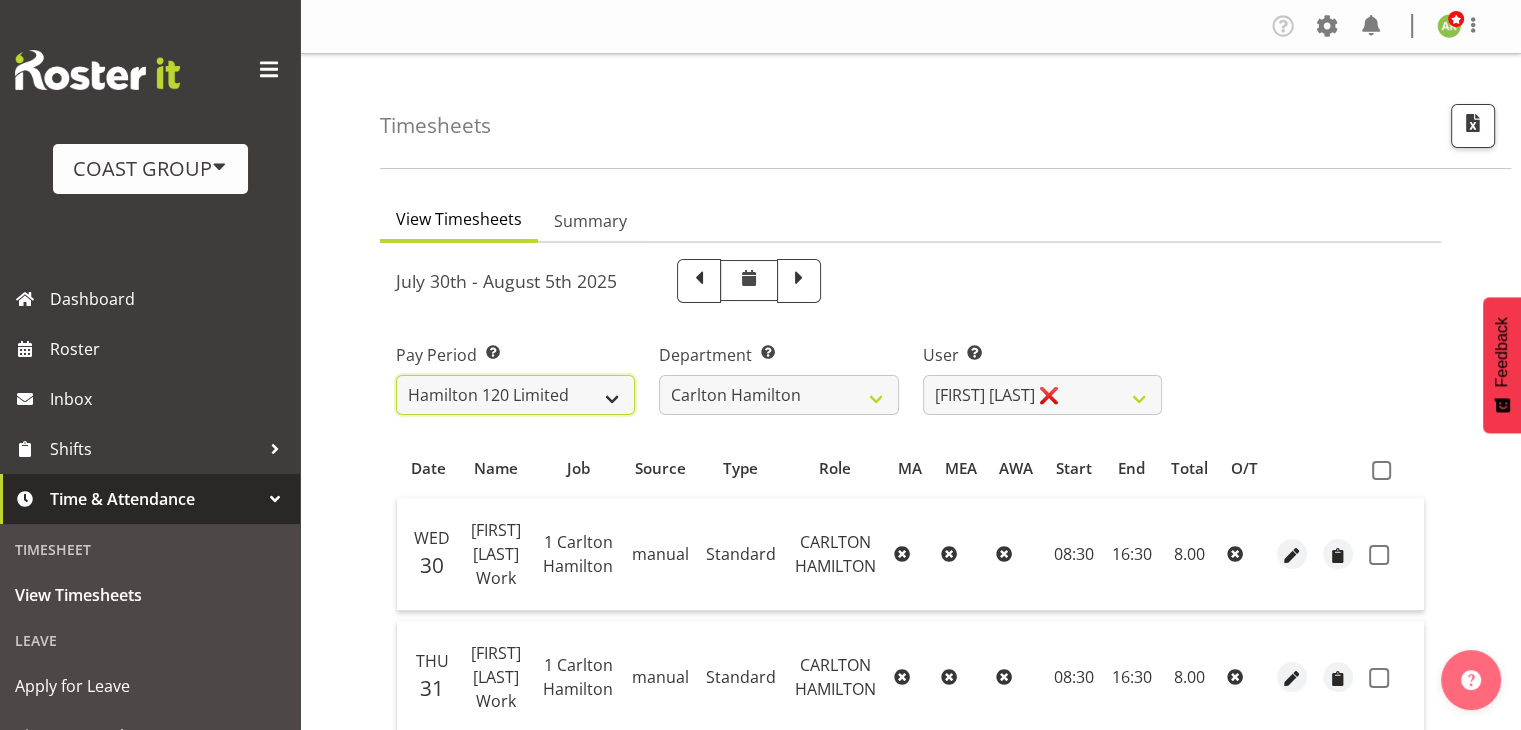 select on "150" 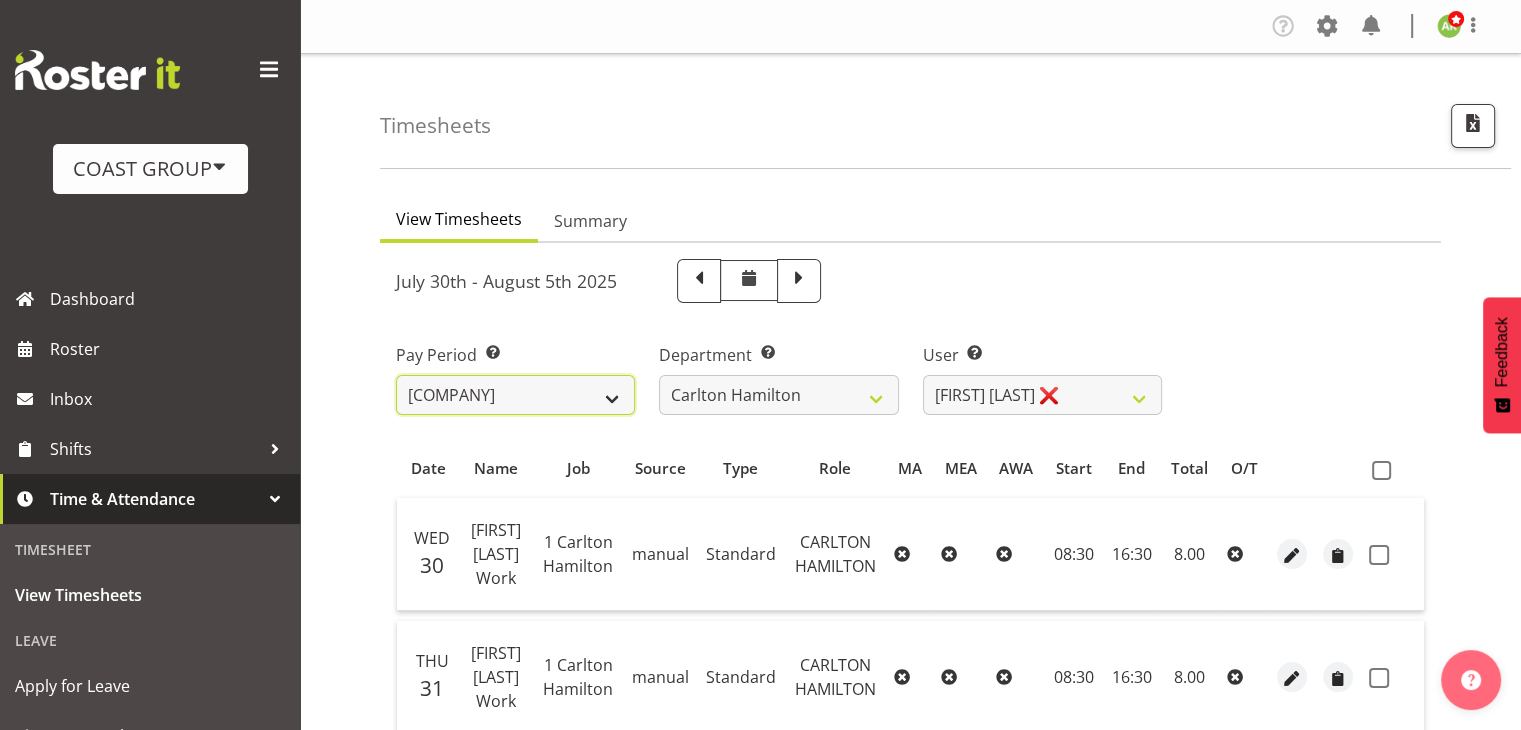 click on "SLP LTD EHS LTD DW LTD VEHICLES Carlton Events Hamilton 120 Limited Wellington 130 Limited" at bounding box center [515, 395] 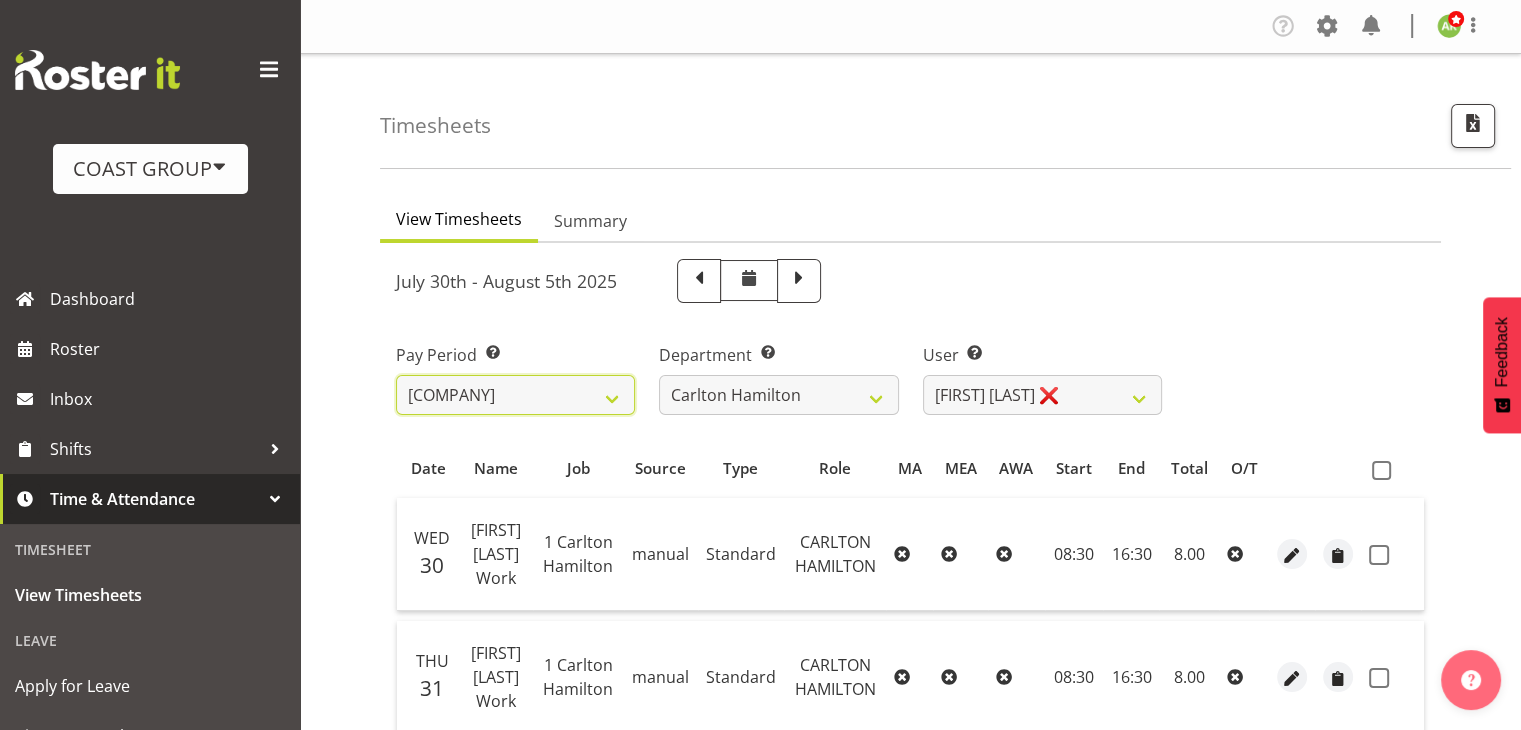 select 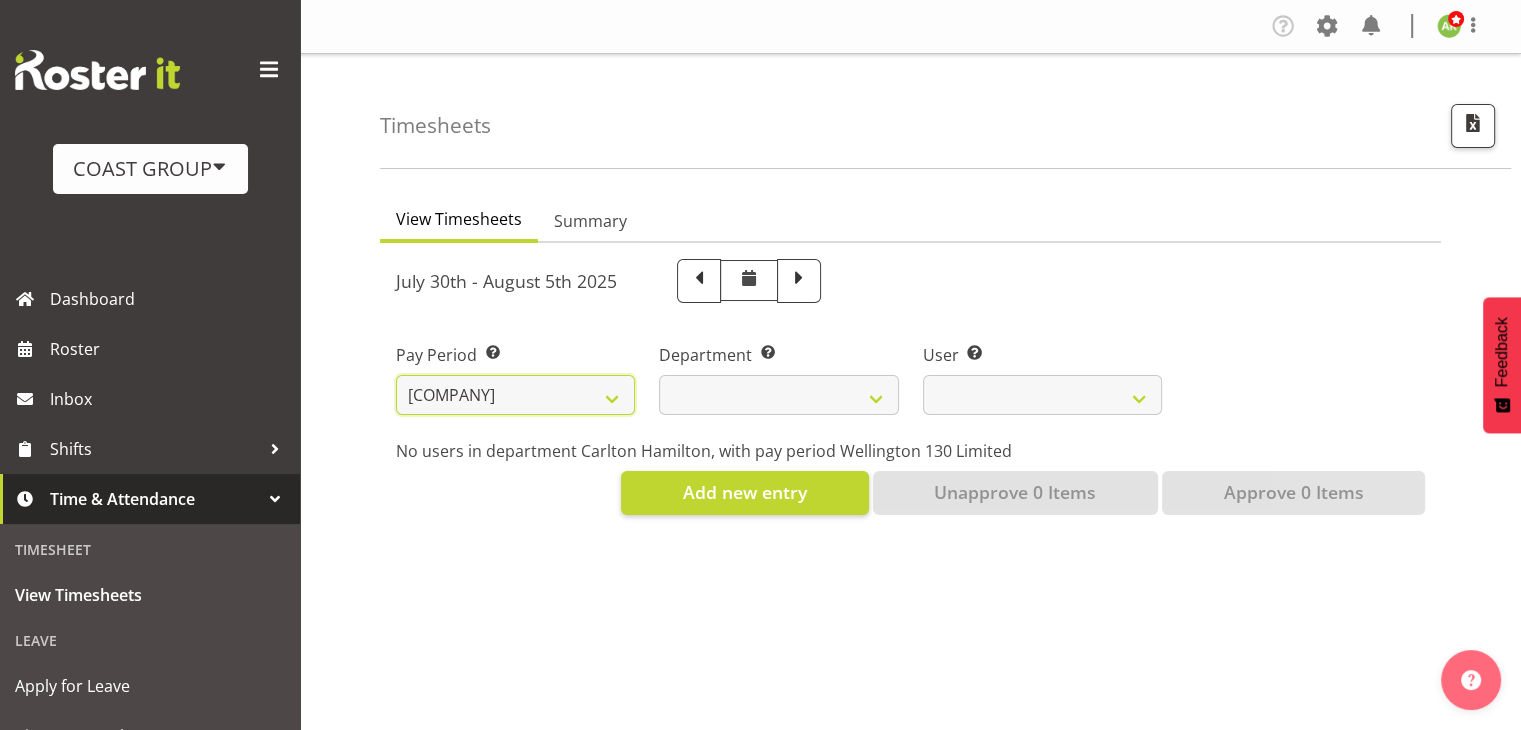 select 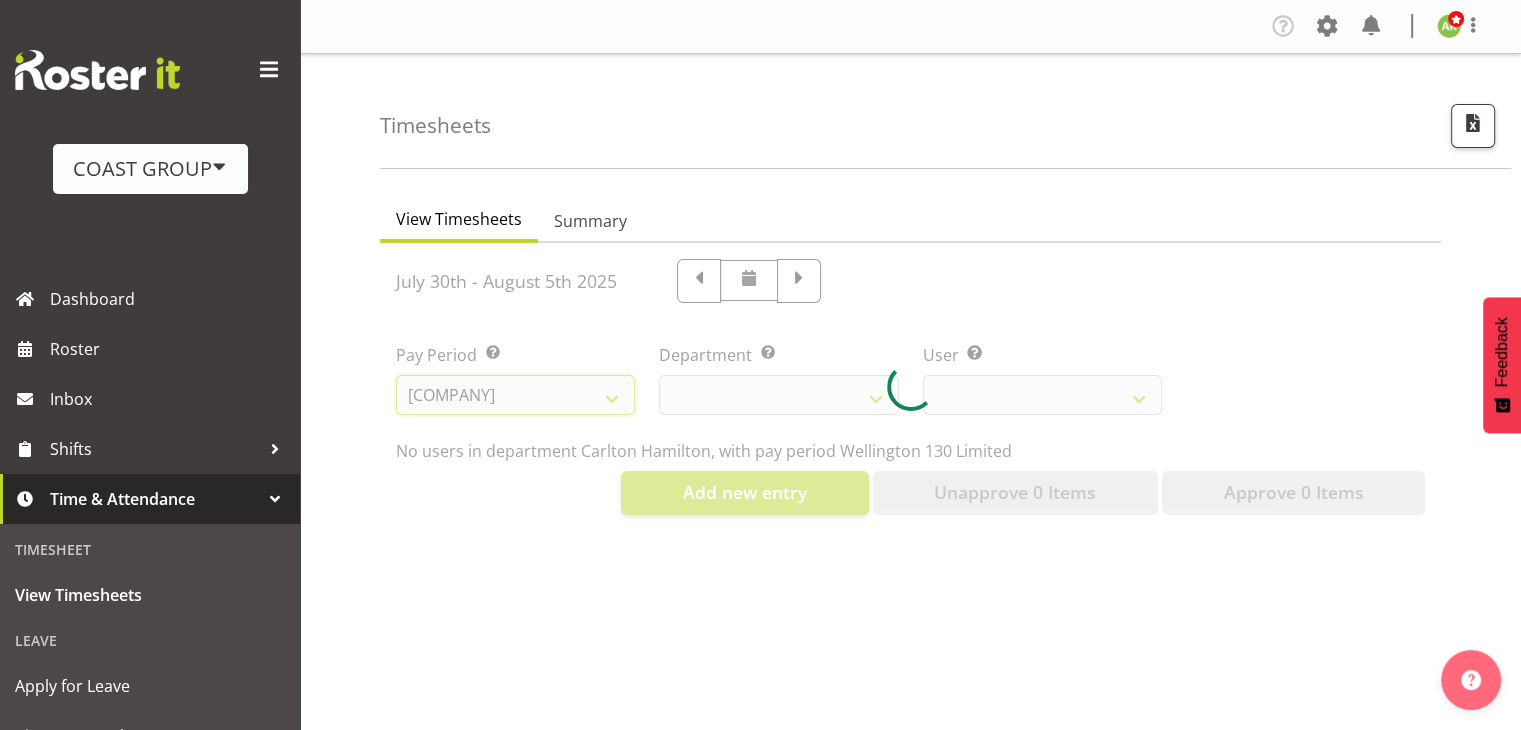 select 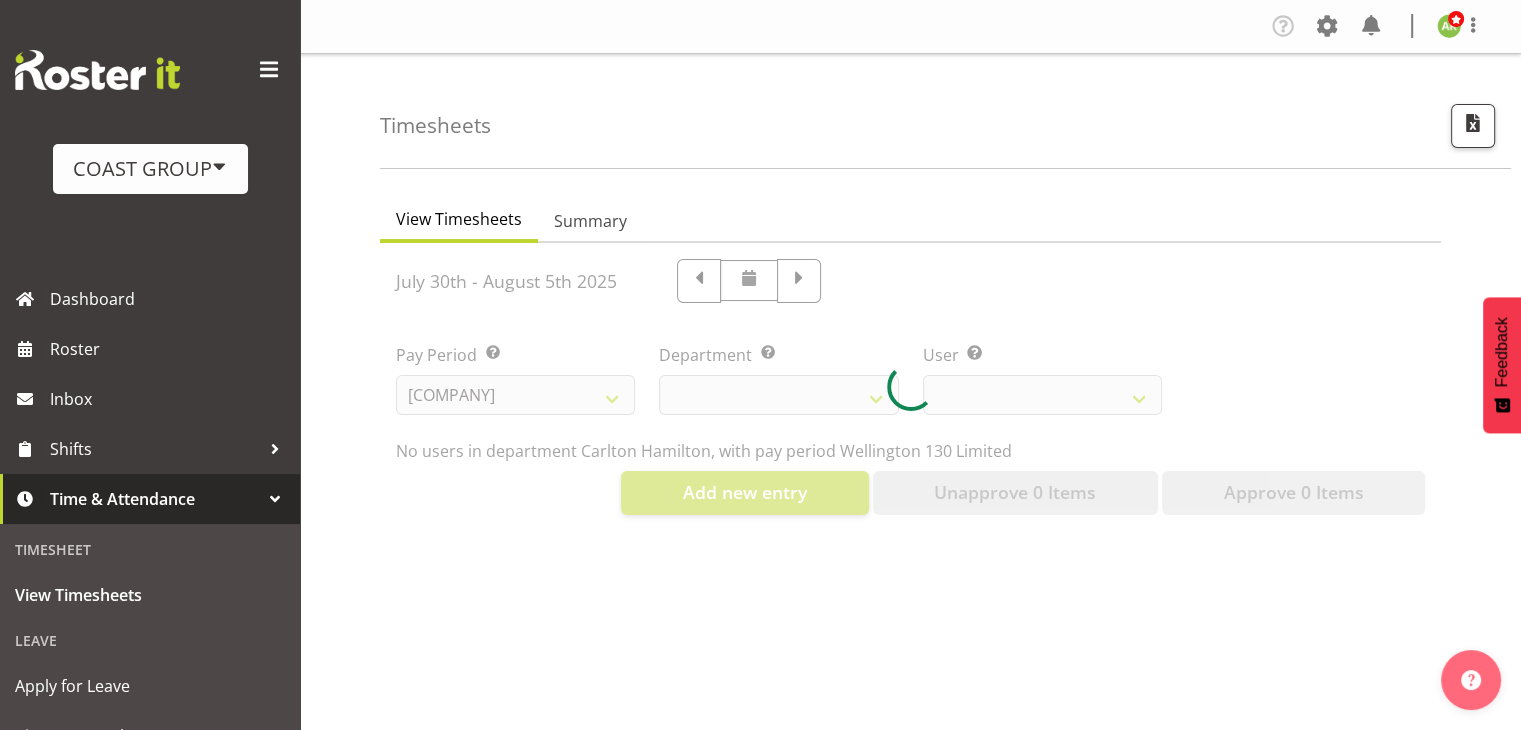 select 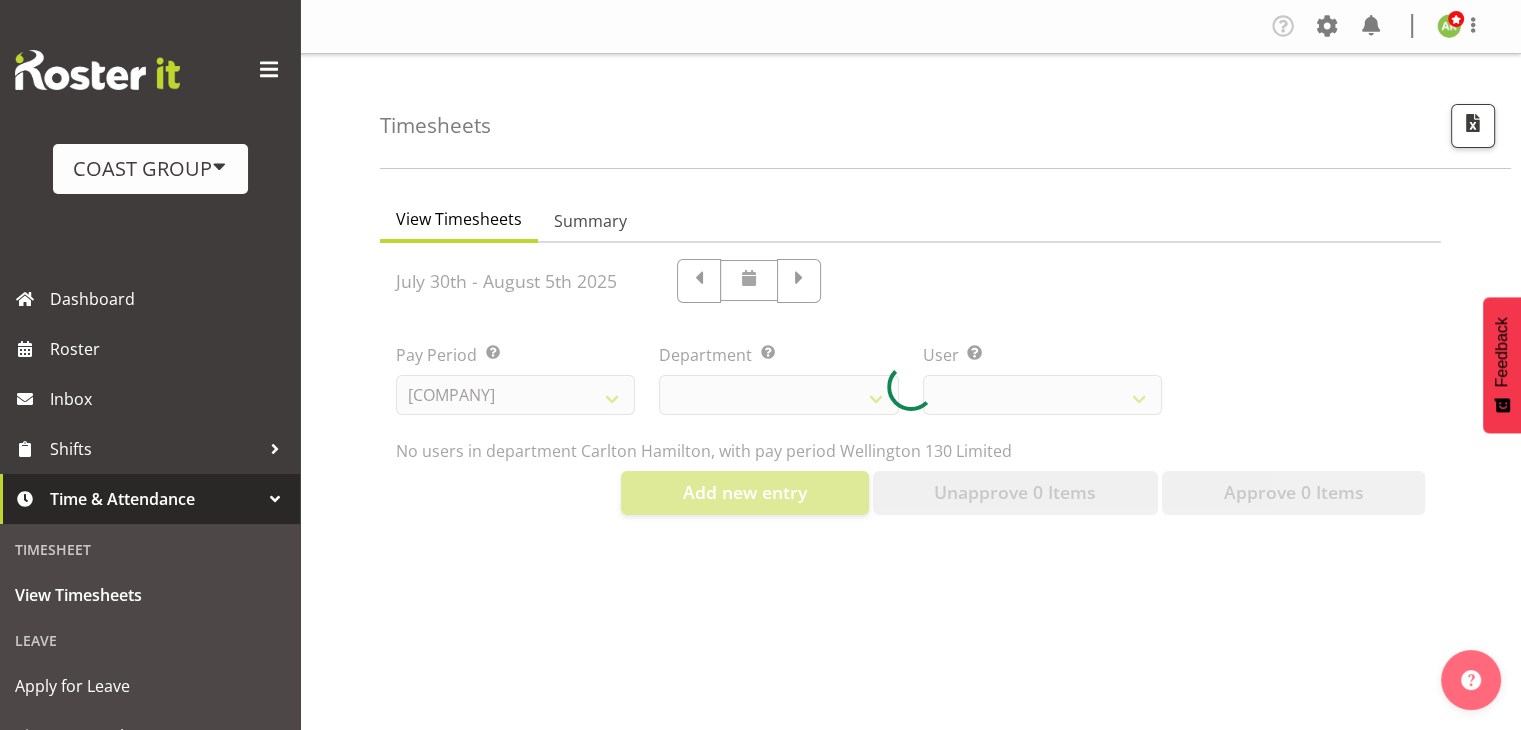 select 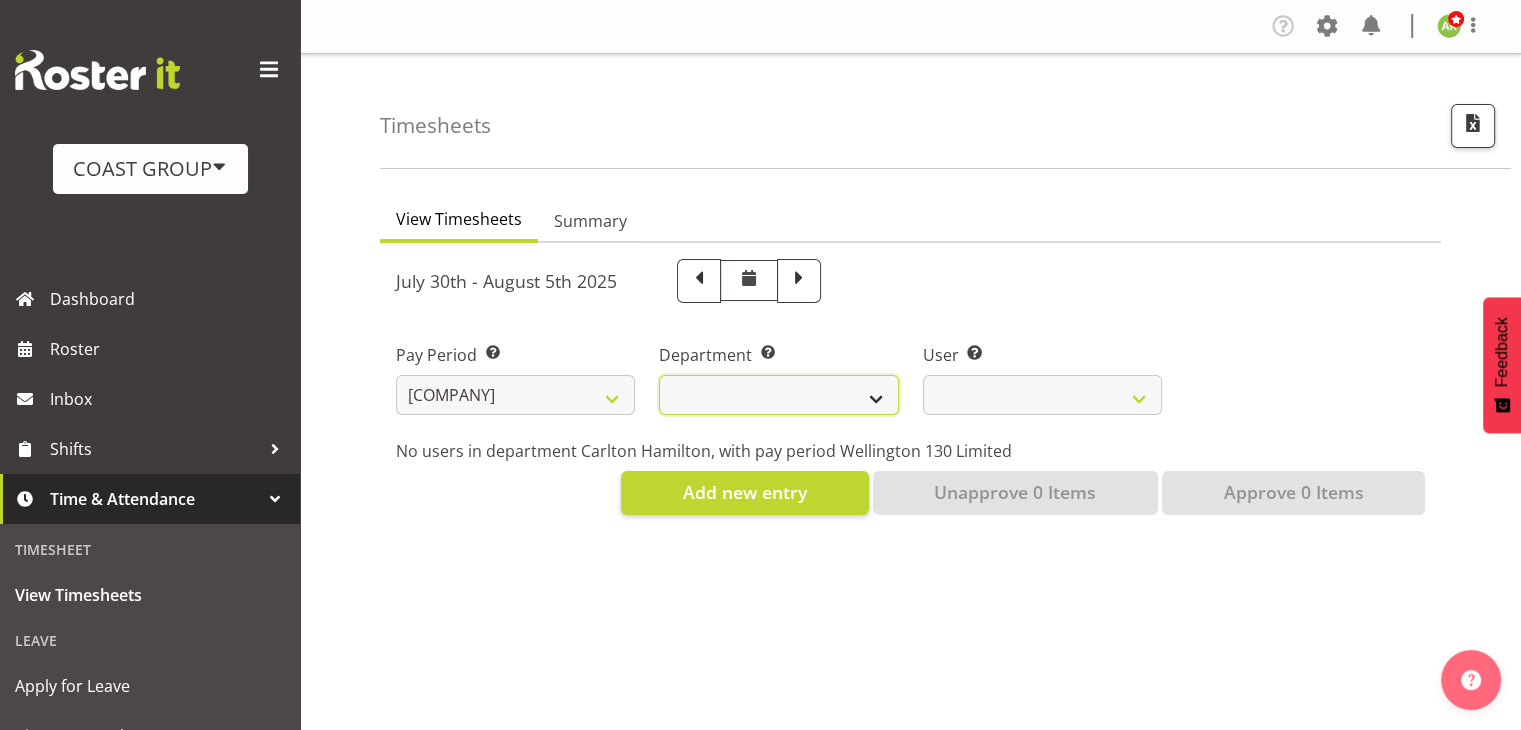click on "Carlton Wellington" at bounding box center [778, 395] 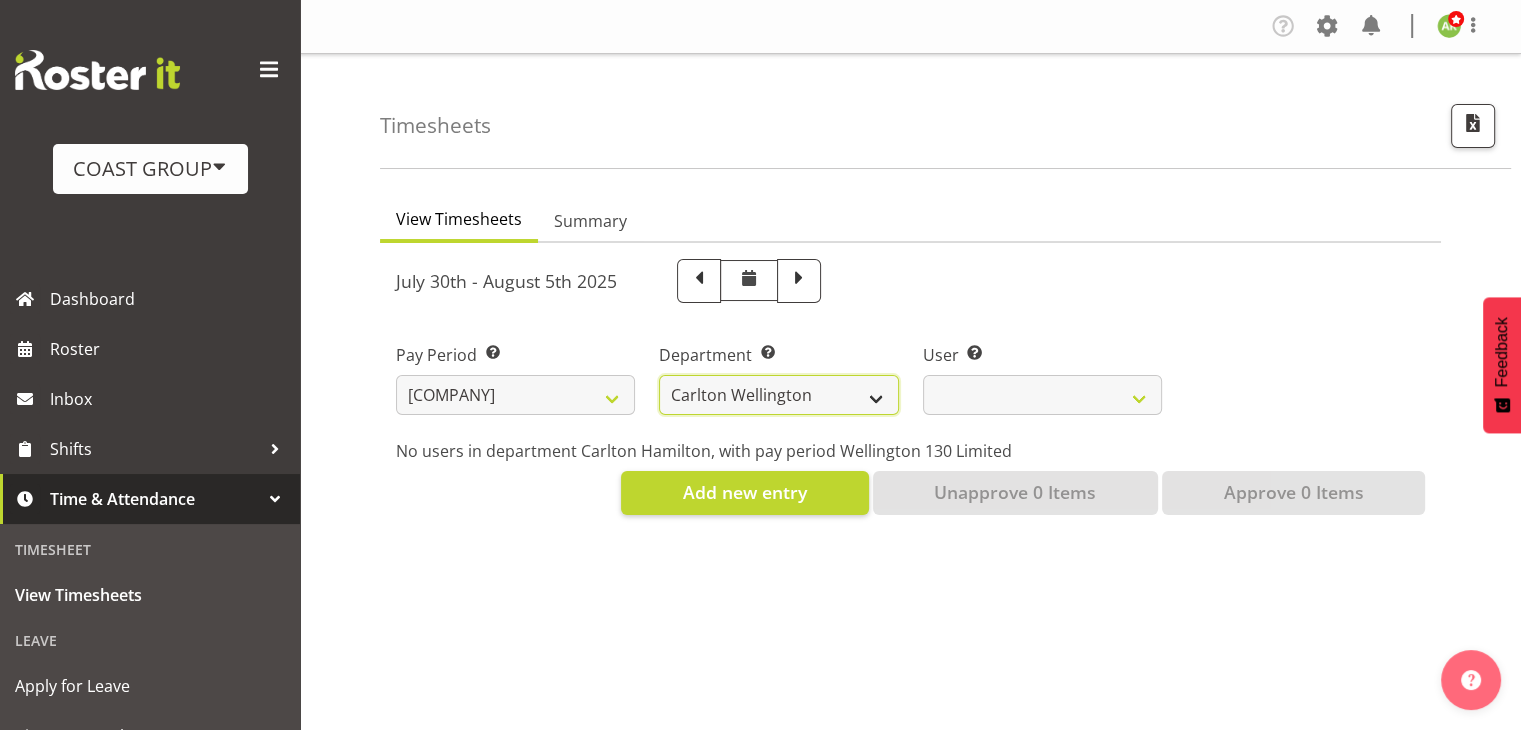 click on "Carlton Wellington" at bounding box center [778, 395] 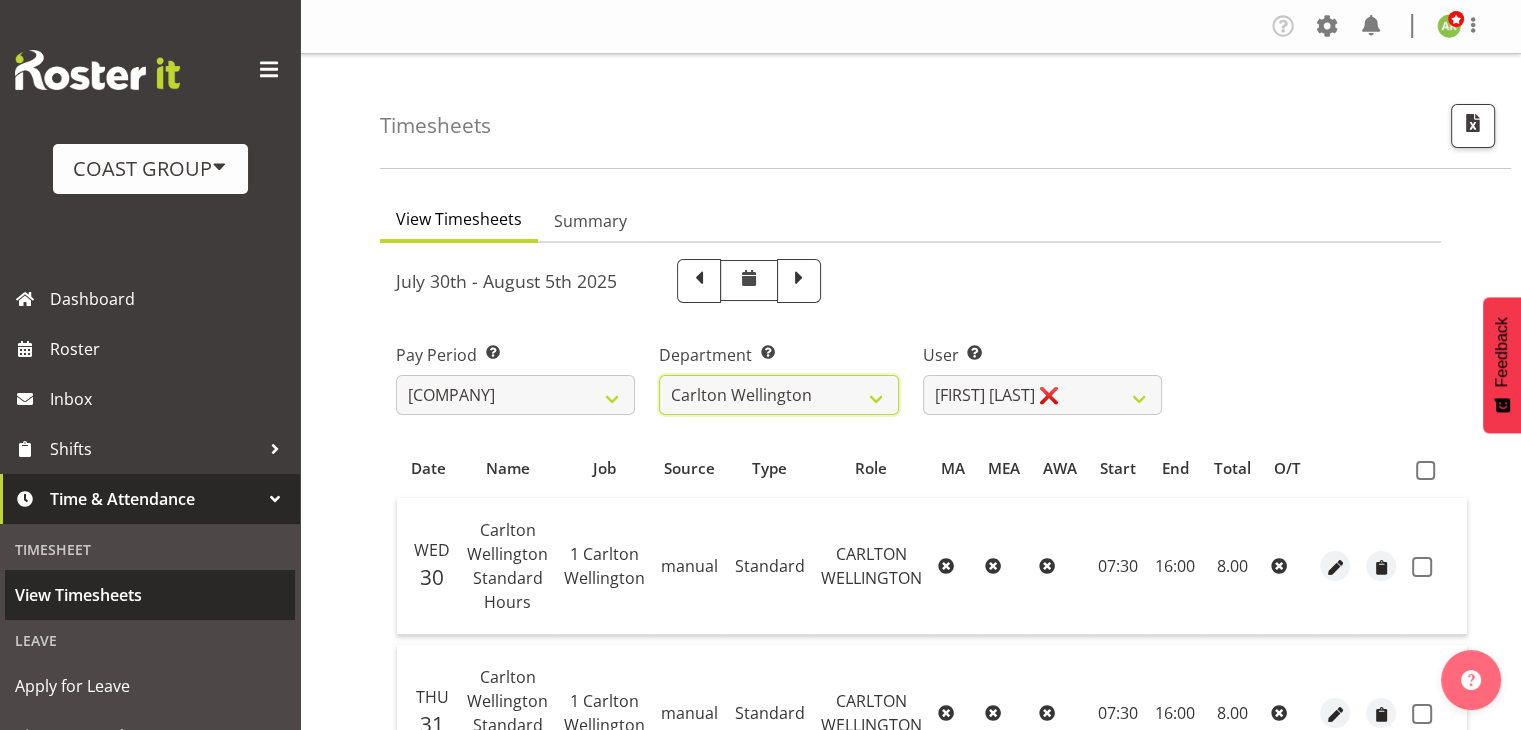 scroll, scrollTop: 300, scrollLeft: 0, axis: vertical 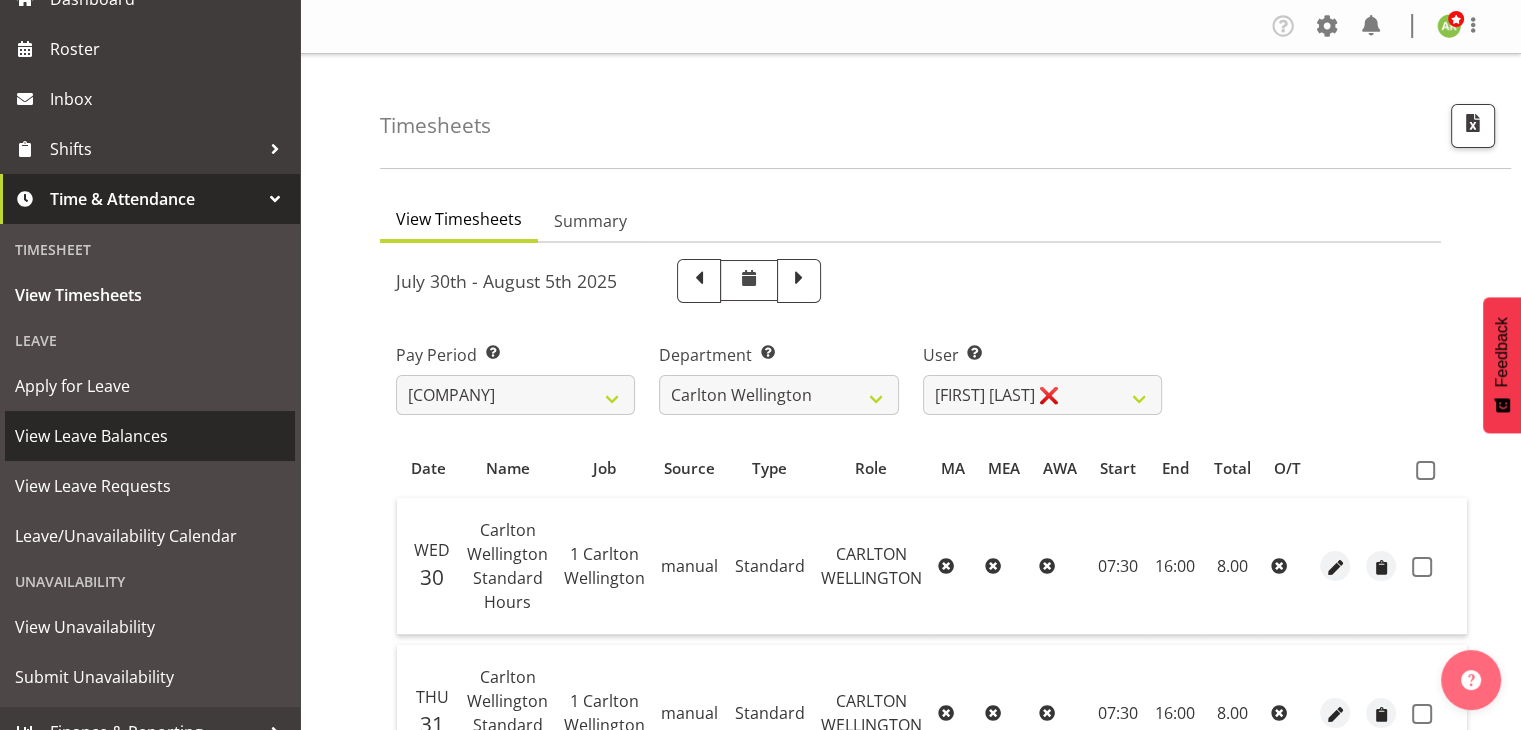 click on "View Leave Balances" at bounding box center [150, 436] 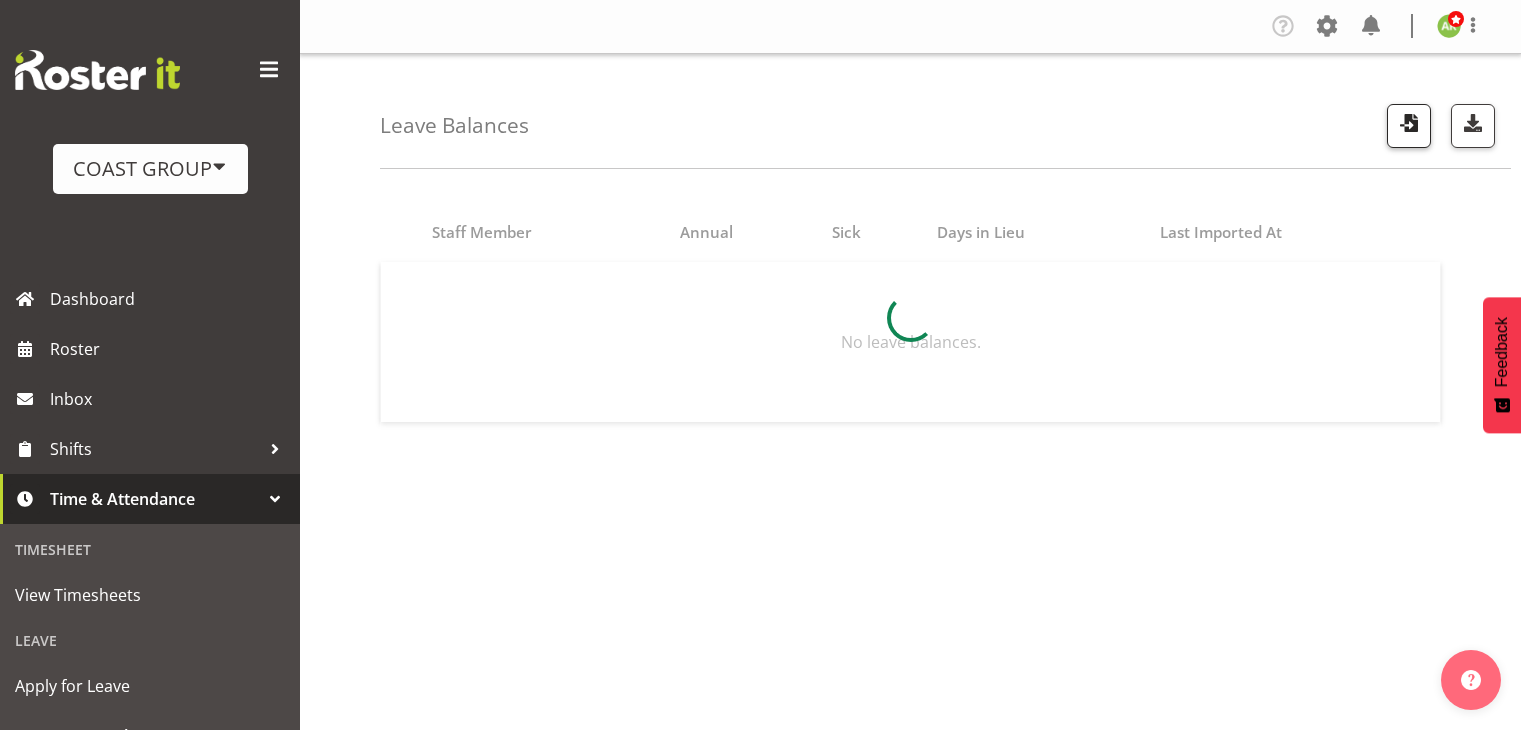 scroll, scrollTop: 0, scrollLeft: 0, axis: both 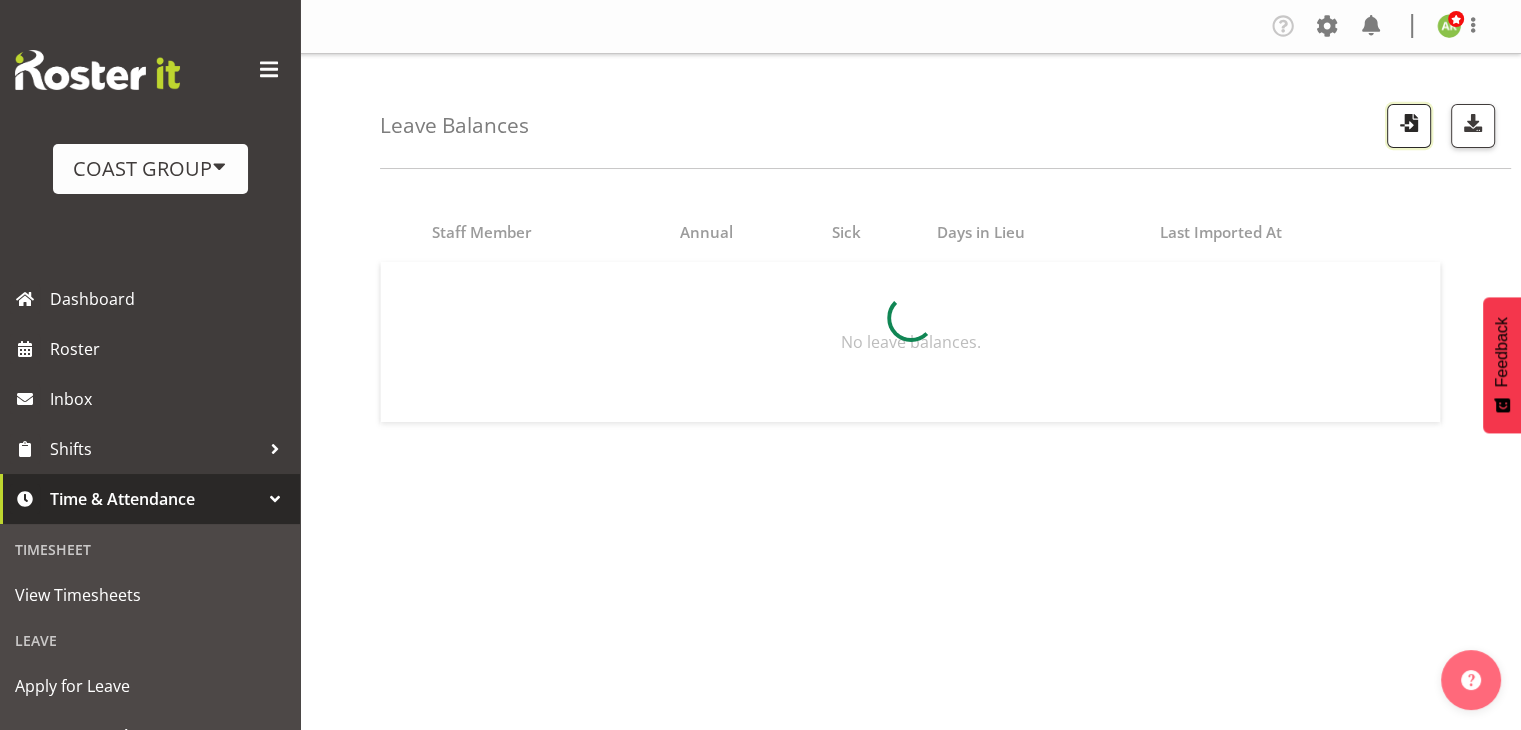 click at bounding box center [1409, 123] 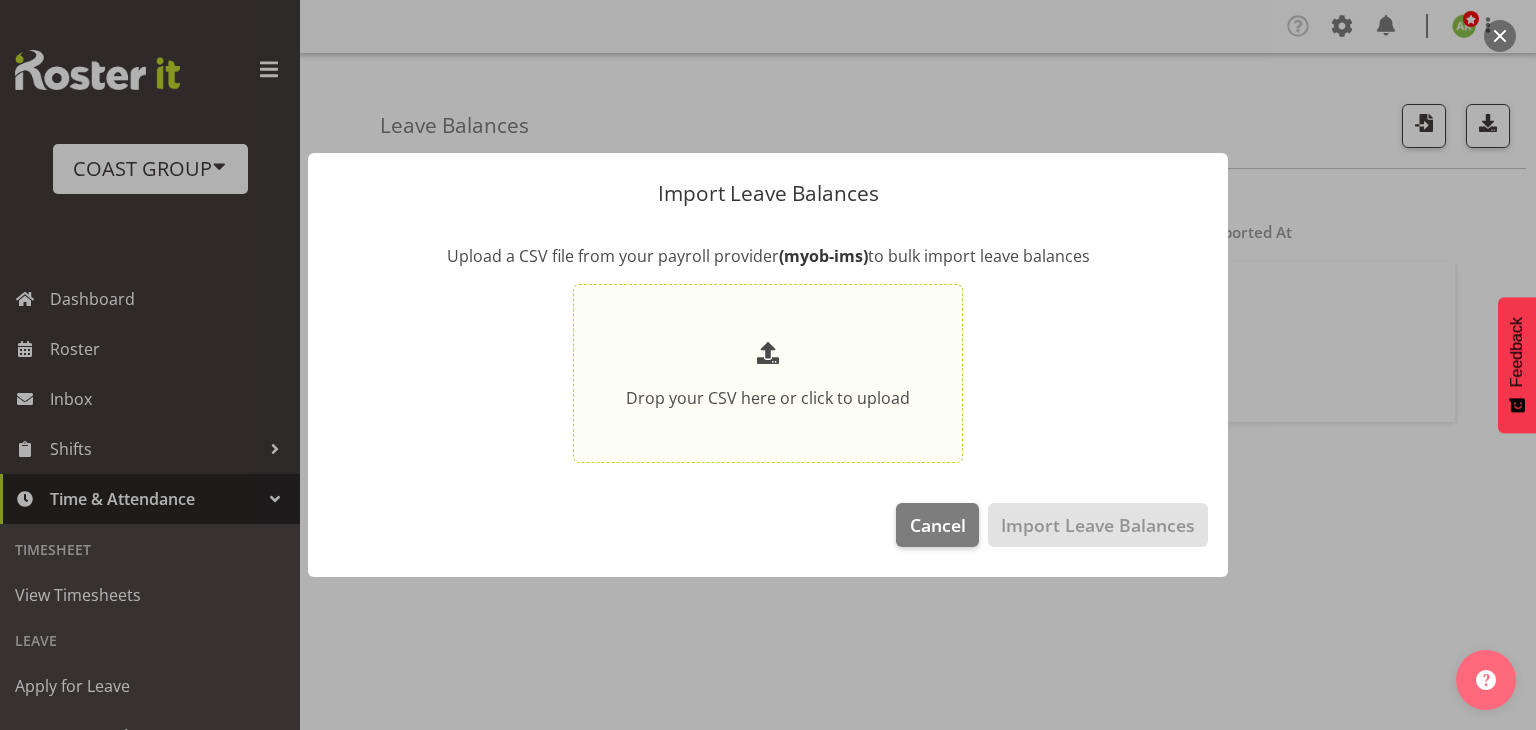 click on "Drop your CSV here or click to upload" at bounding box center (768, 373) 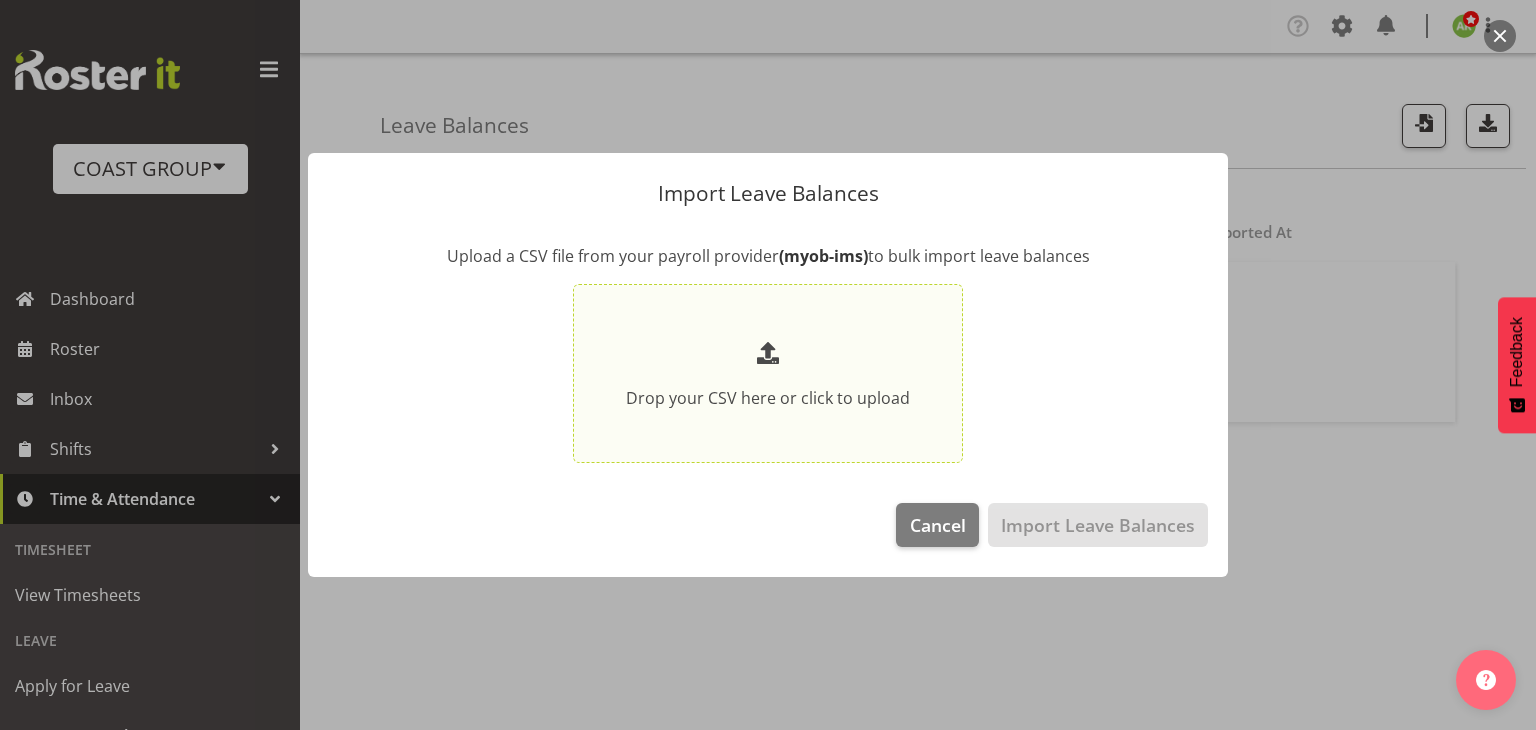type on "C:\fakepath\Historical_Leave_2025_08_06.csv" 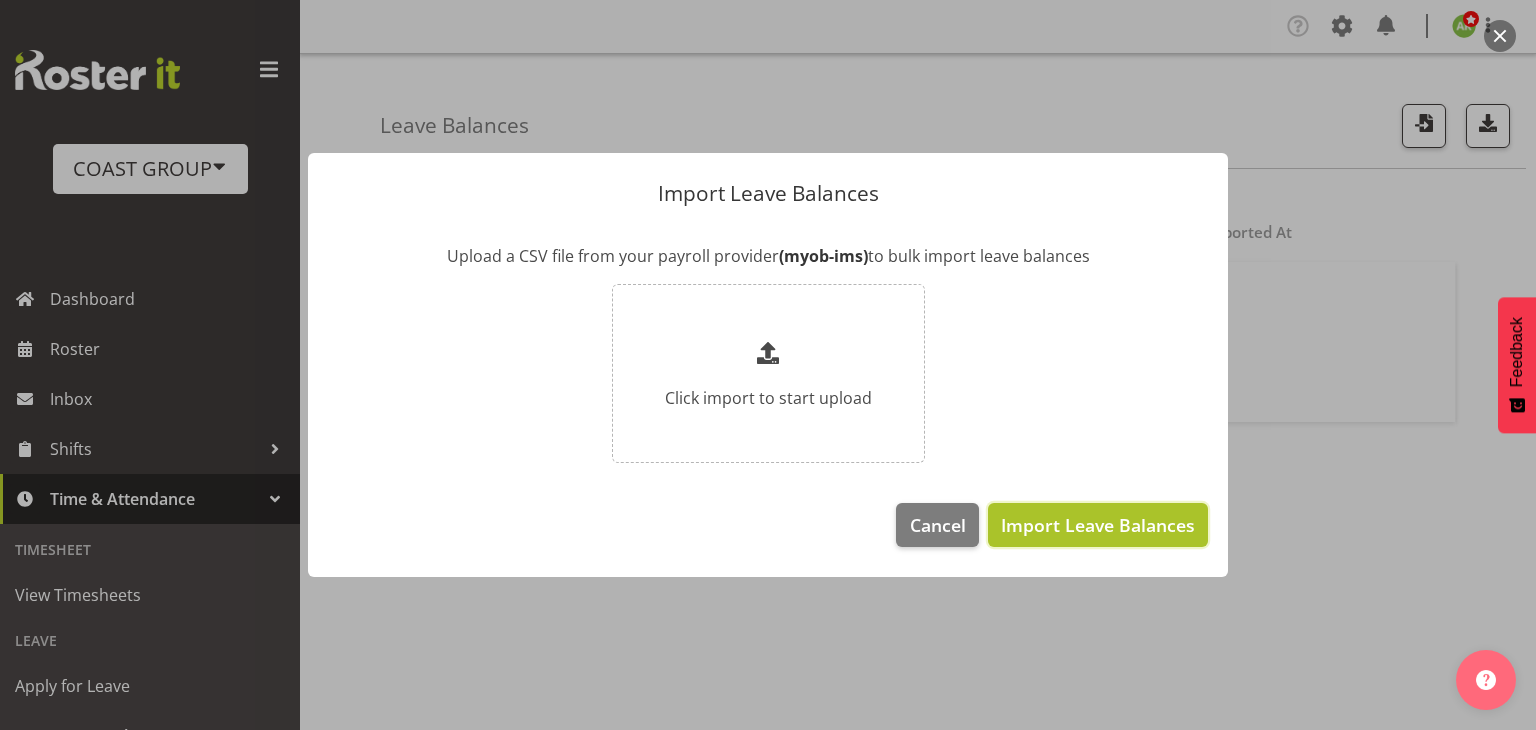 click on "Import Leave Balances" at bounding box center [1098, 525] 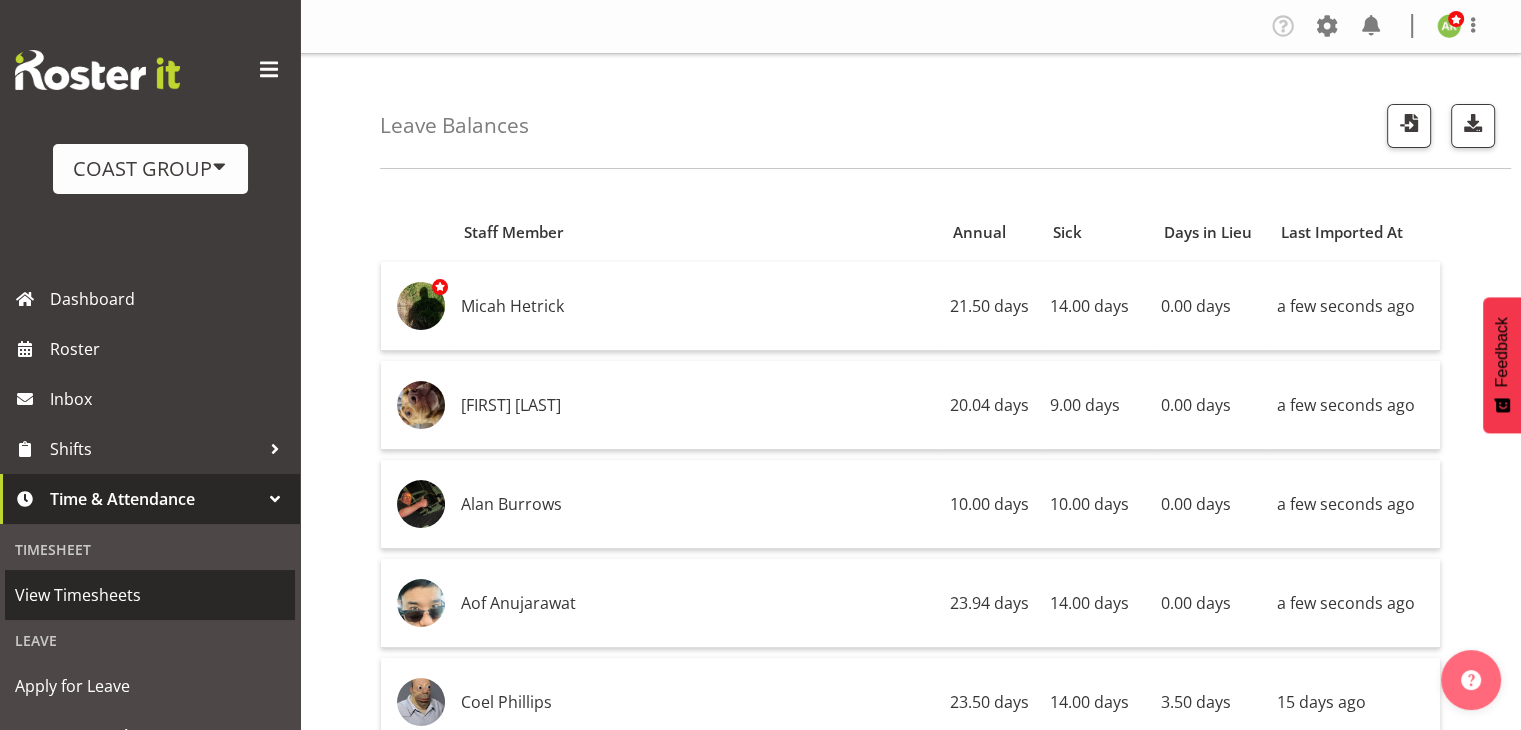 click on "View Timesheets" at bounding box center [150, 595] 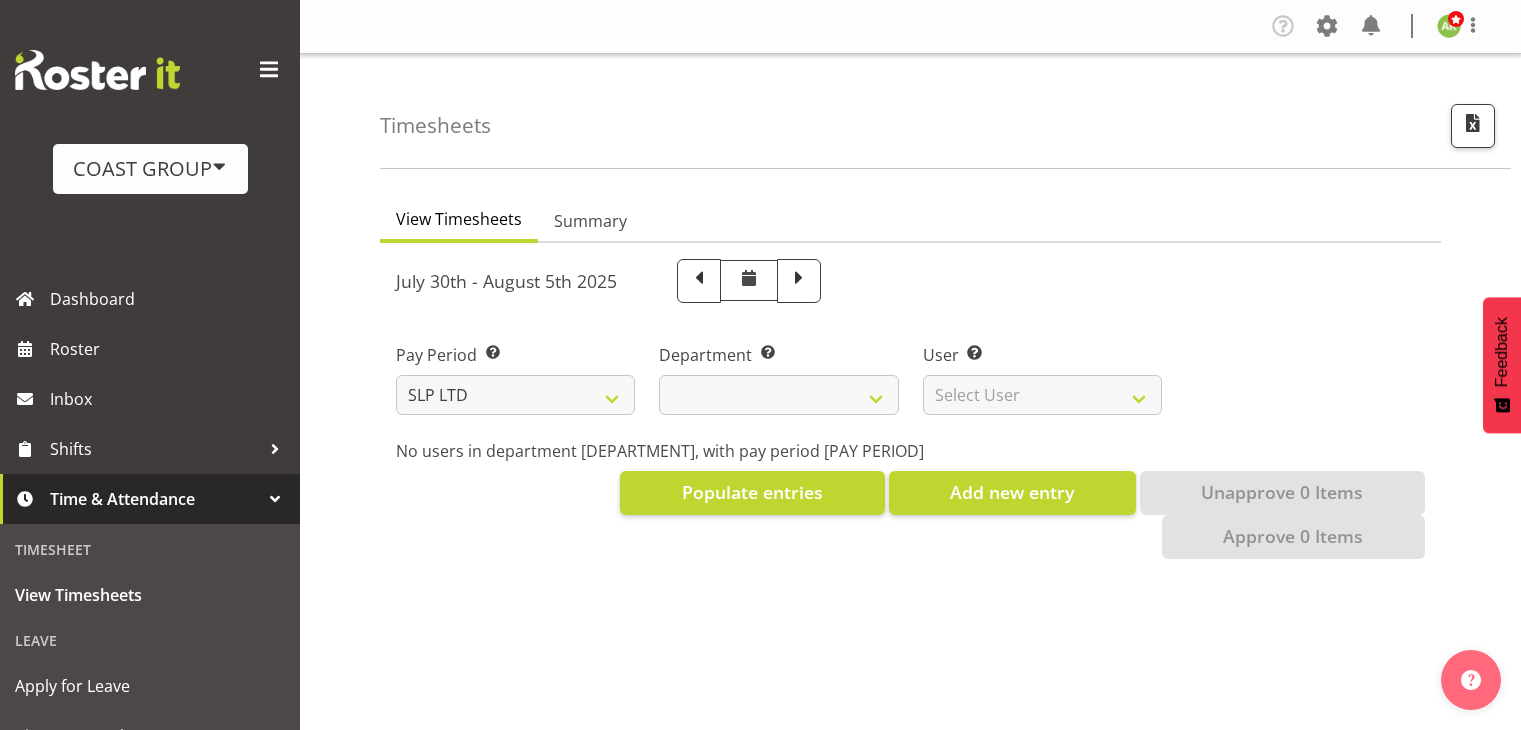 scroll, scrollTop: 0, scrollLeft: 0, axis: both 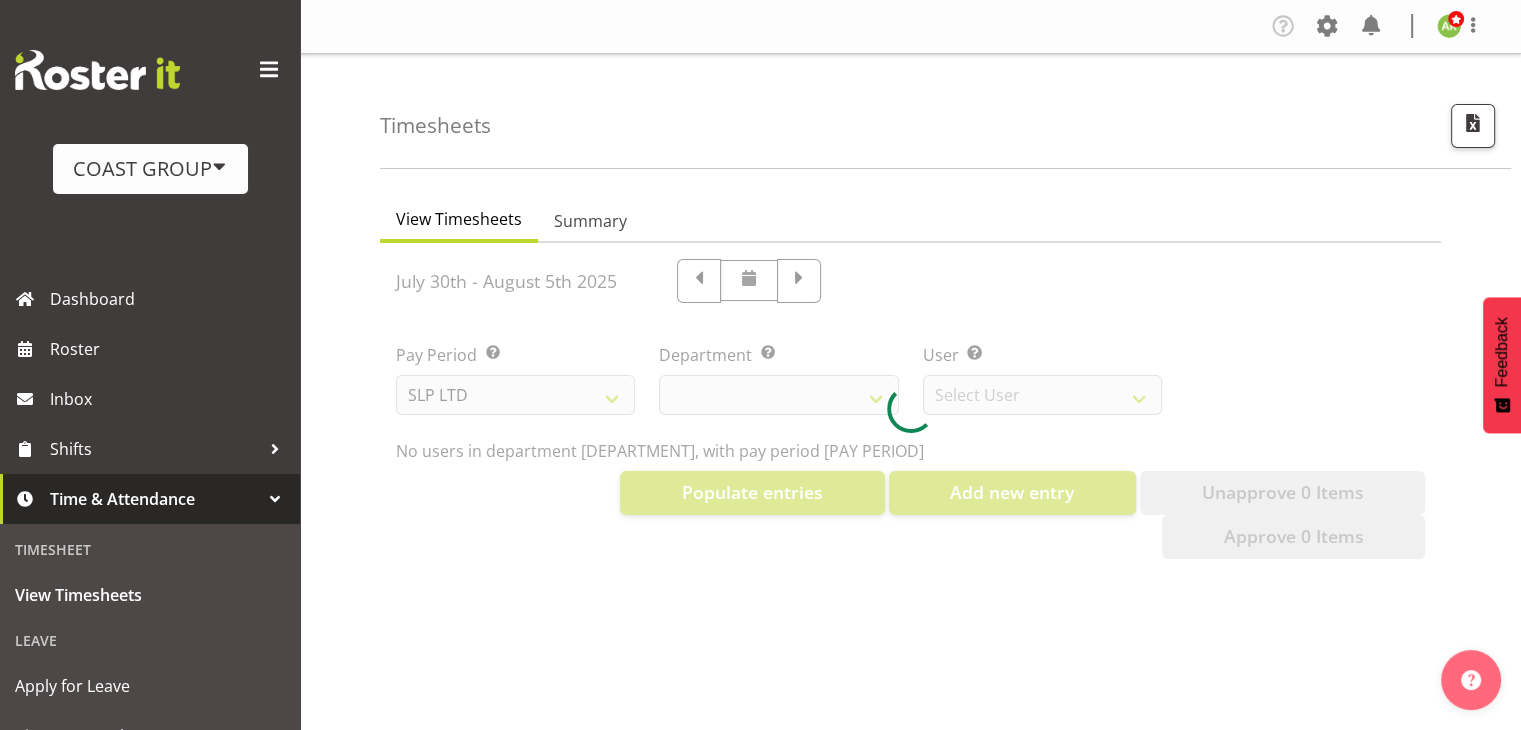 click at bounding box center [910, 409] 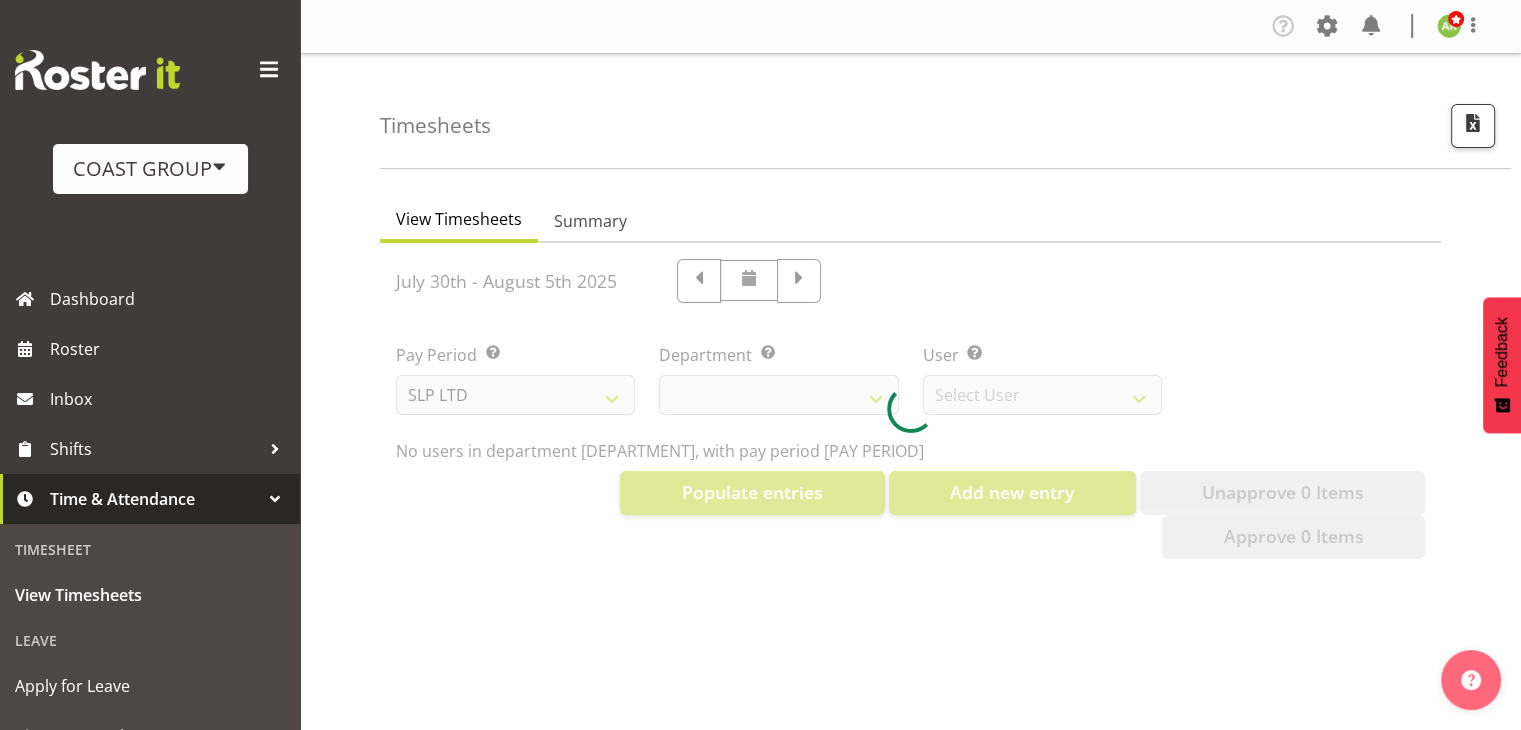 select on "25" 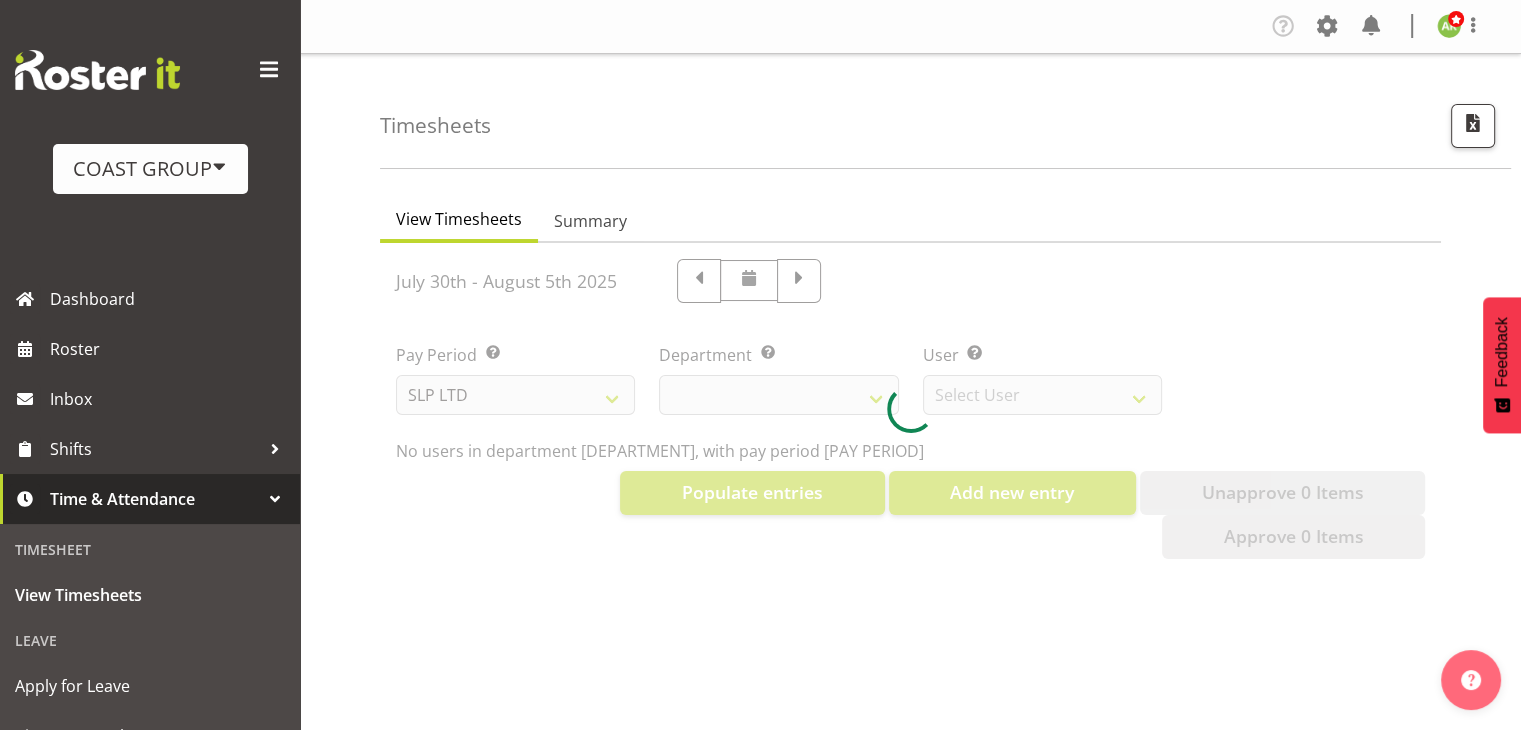 select on "7496" 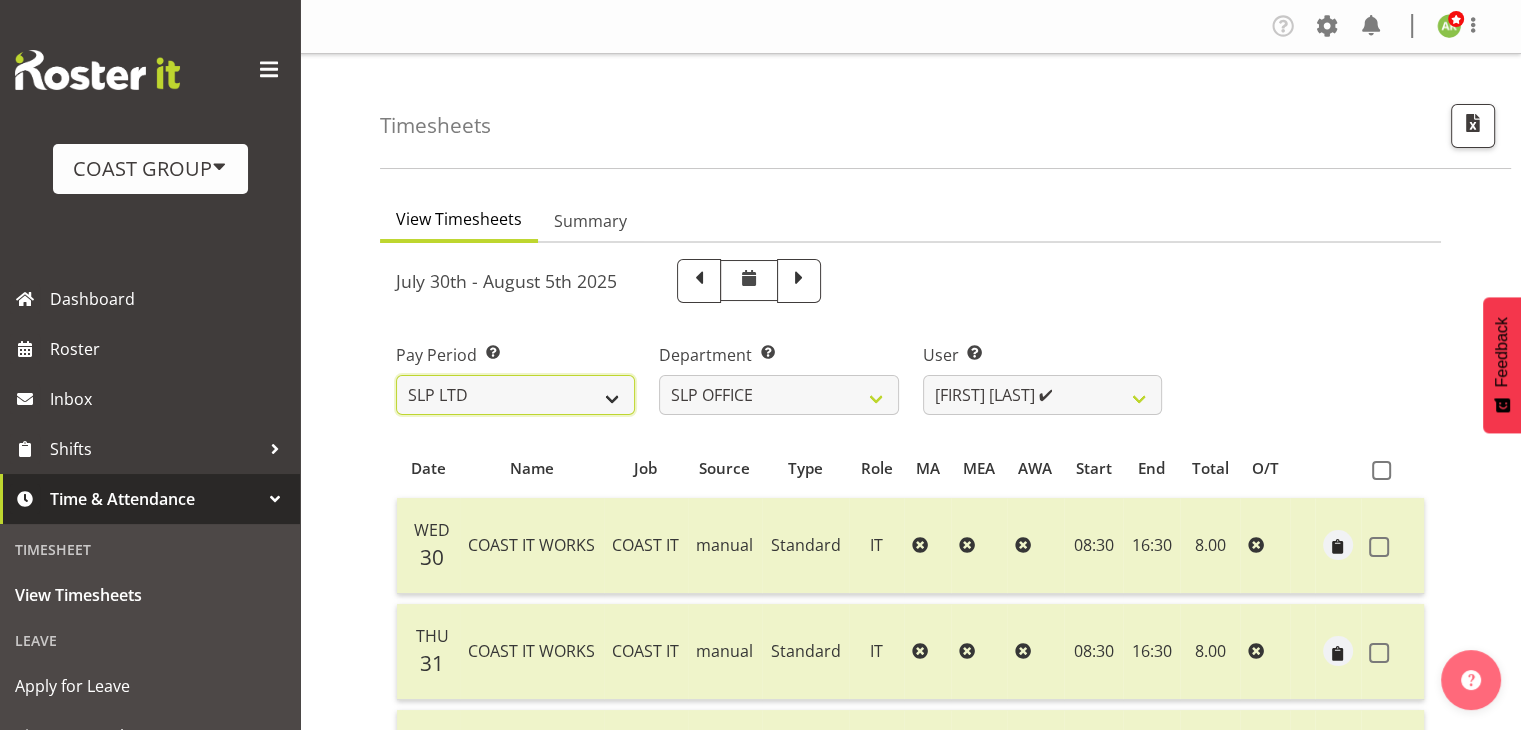 click on "SLP LTD EHS LTD DW LTD VEHICLES Carlton Events Hamilton 120 Limited Wellington 130 Limited" at bounding box center (515, 395) 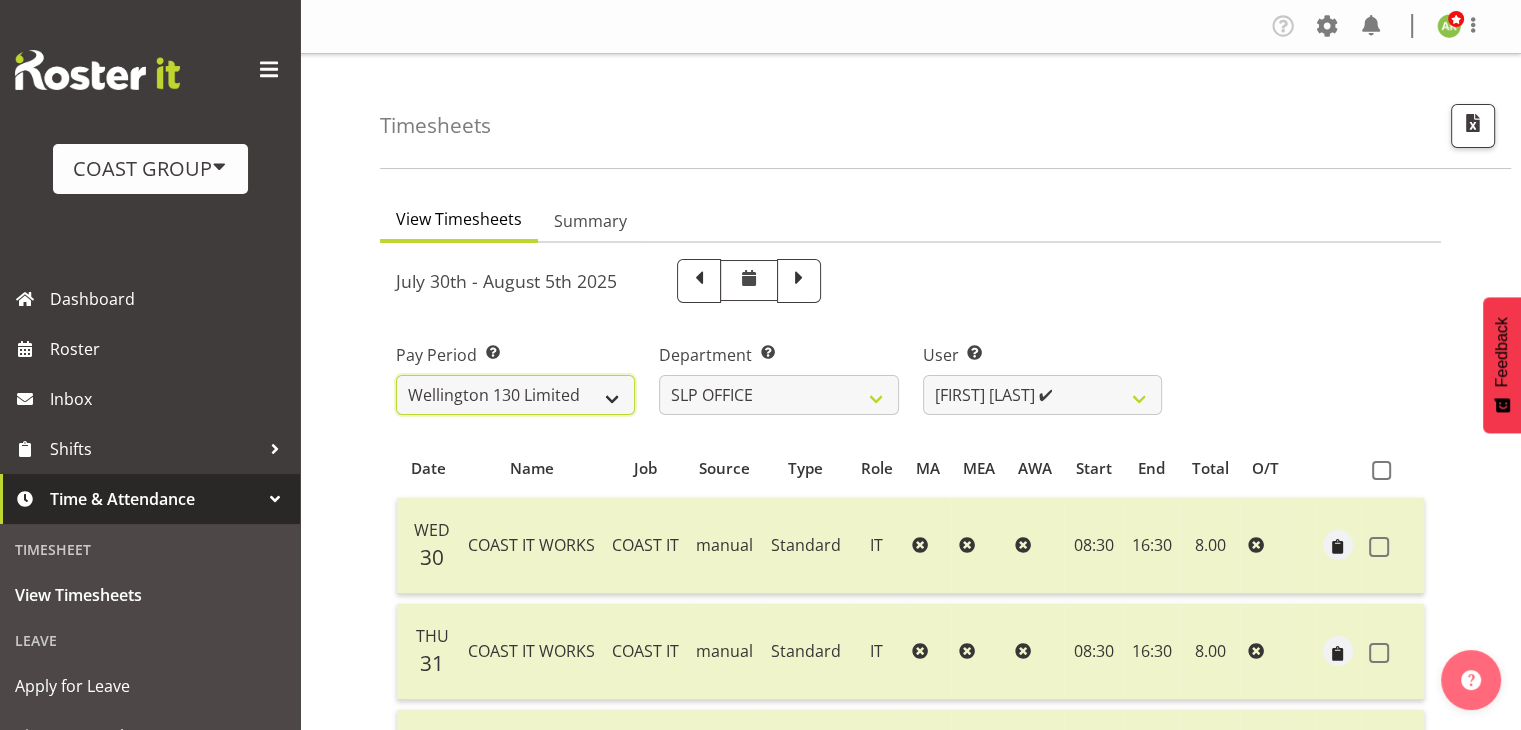 click on "SLP LTD EHS LTD DW LTD VEHICLES Carlton Events Hamilton 120 Limited Wellington 130 Limited" at bounding box center (515, 395) 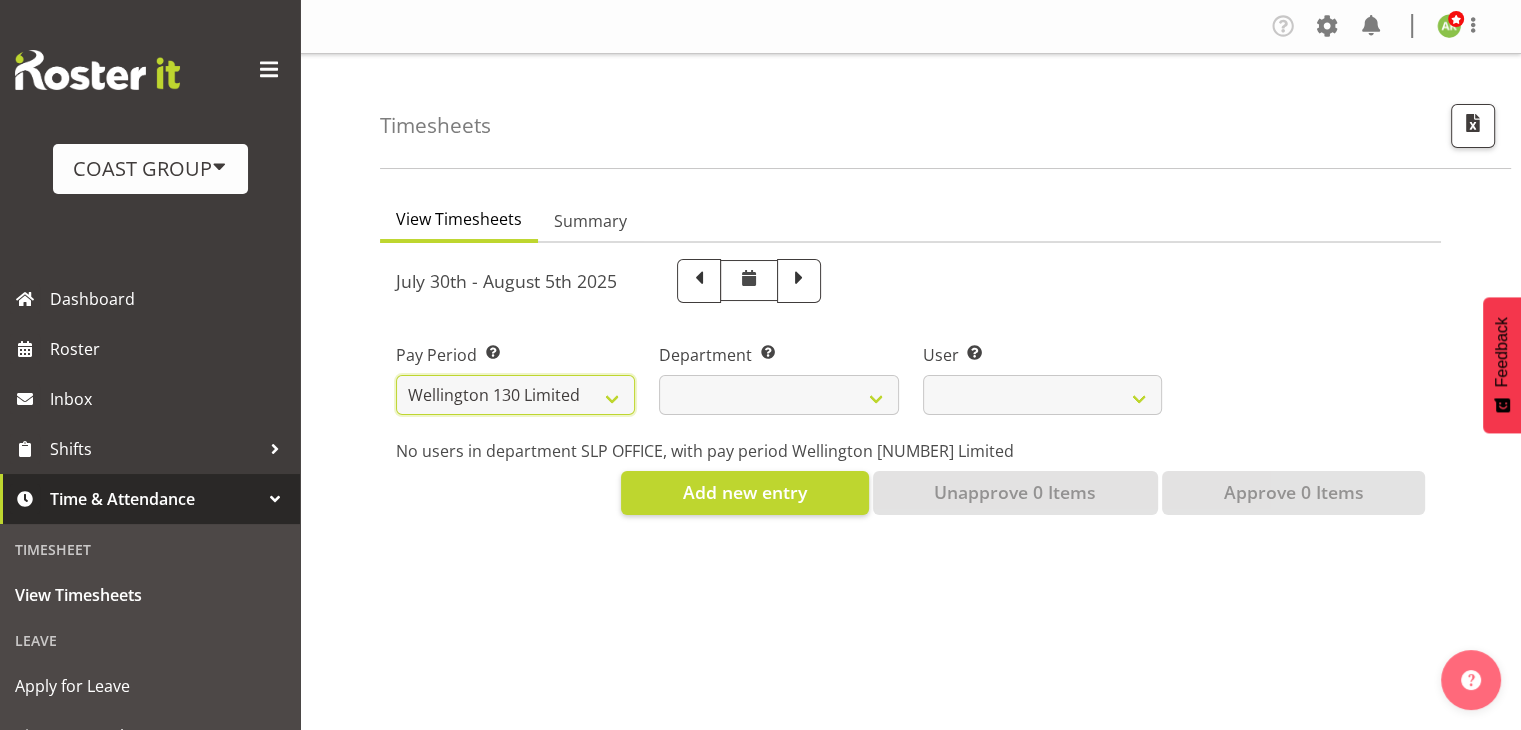 select 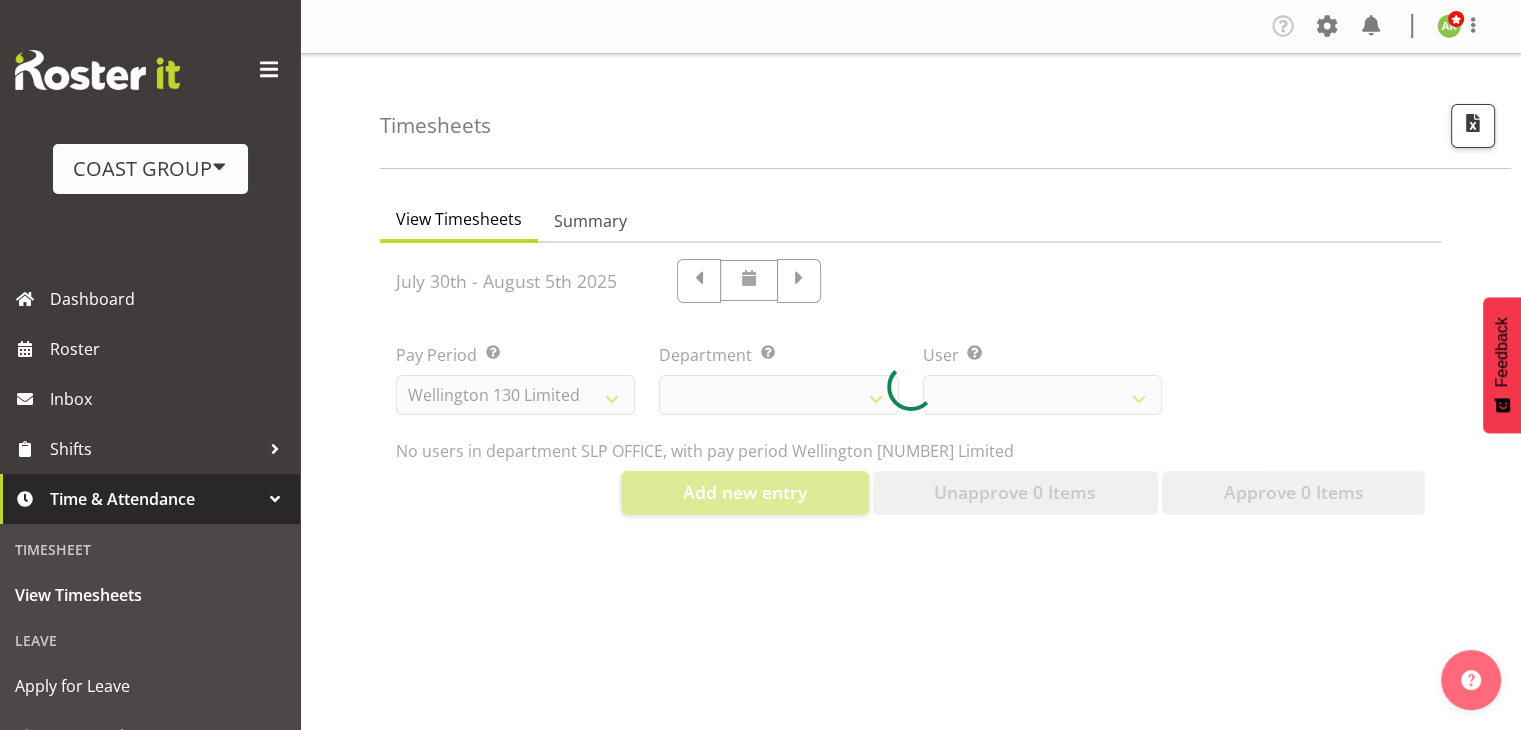 select 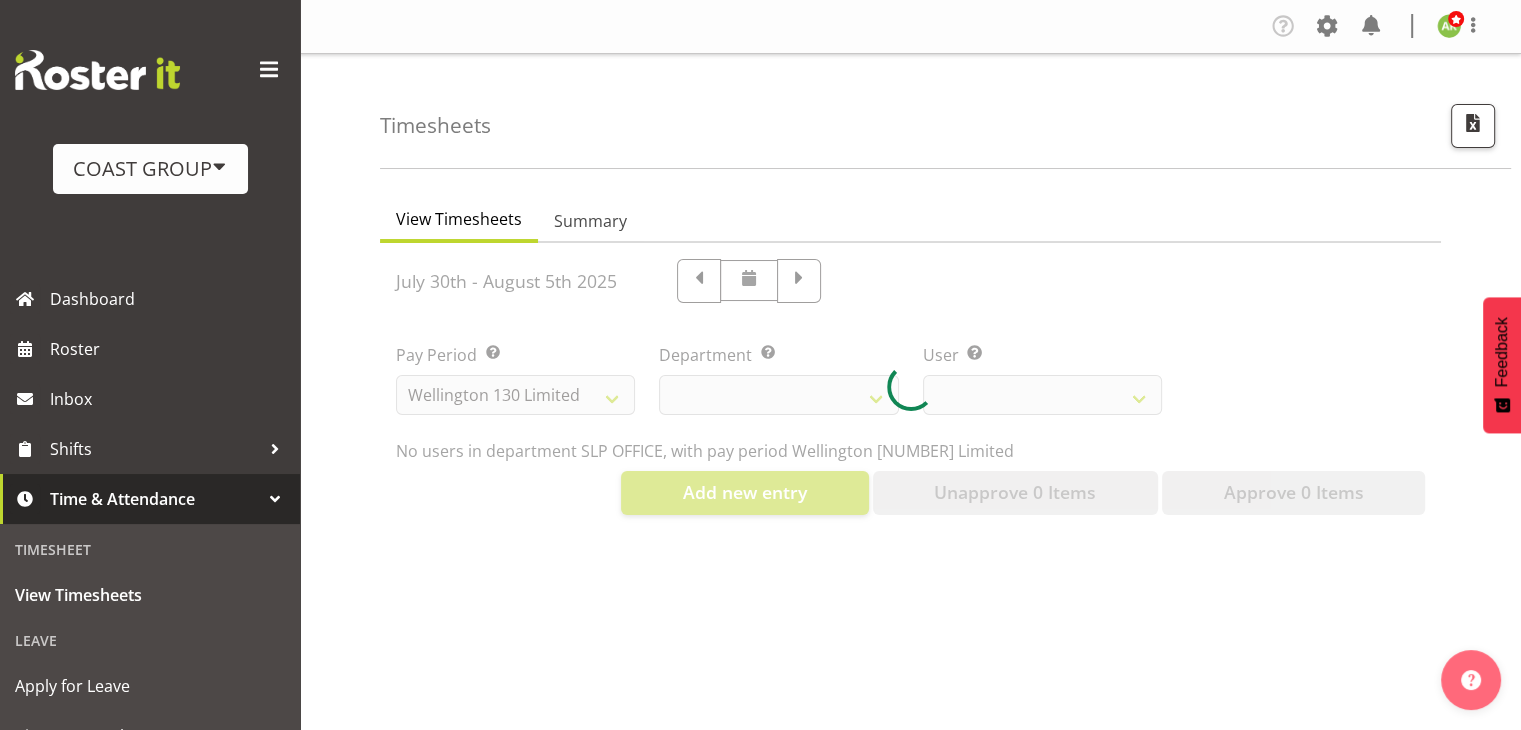 select 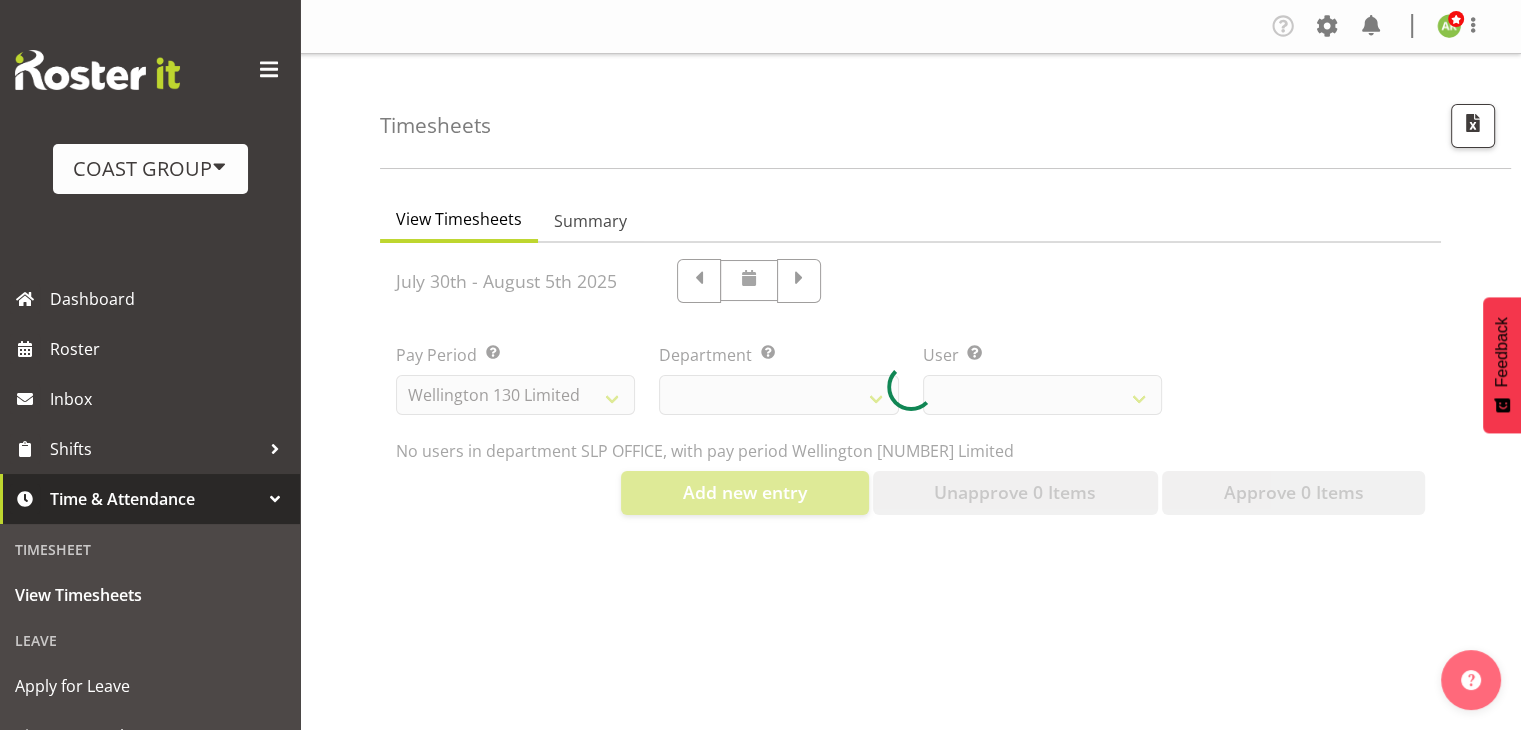 select 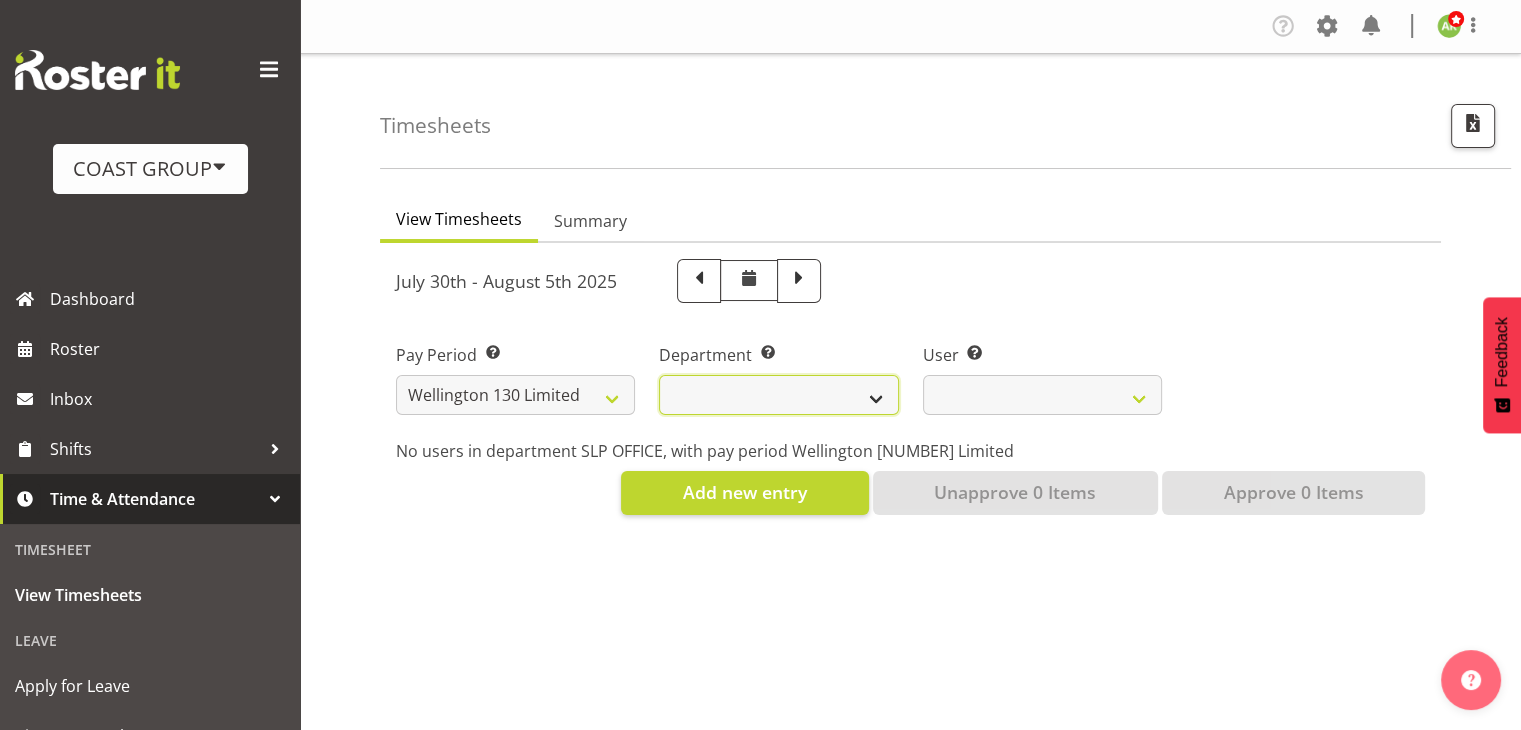 click on "Carlton Wellington" at bounding box center (778, 395) 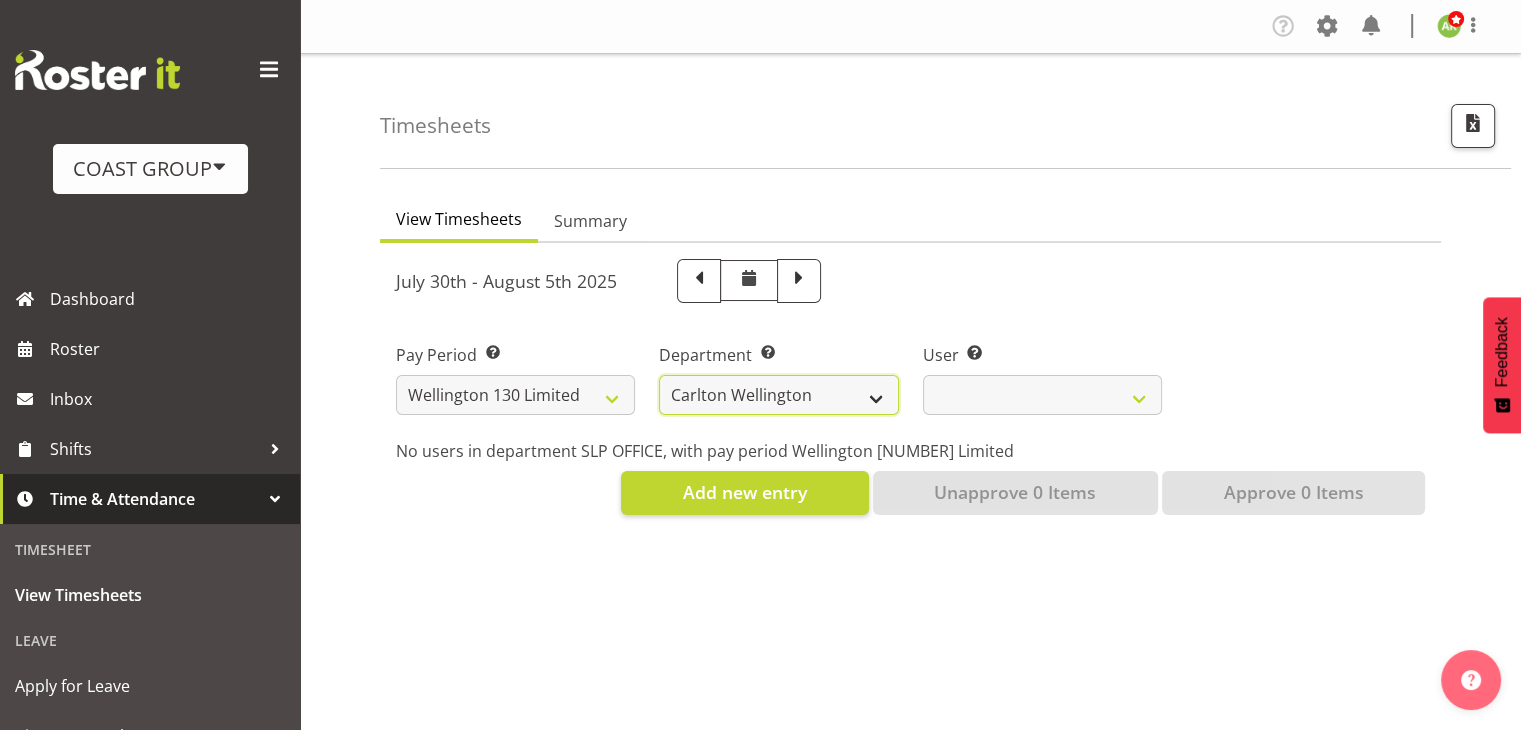 click on "Carlton Wellington" at bounding box center [778, 395] 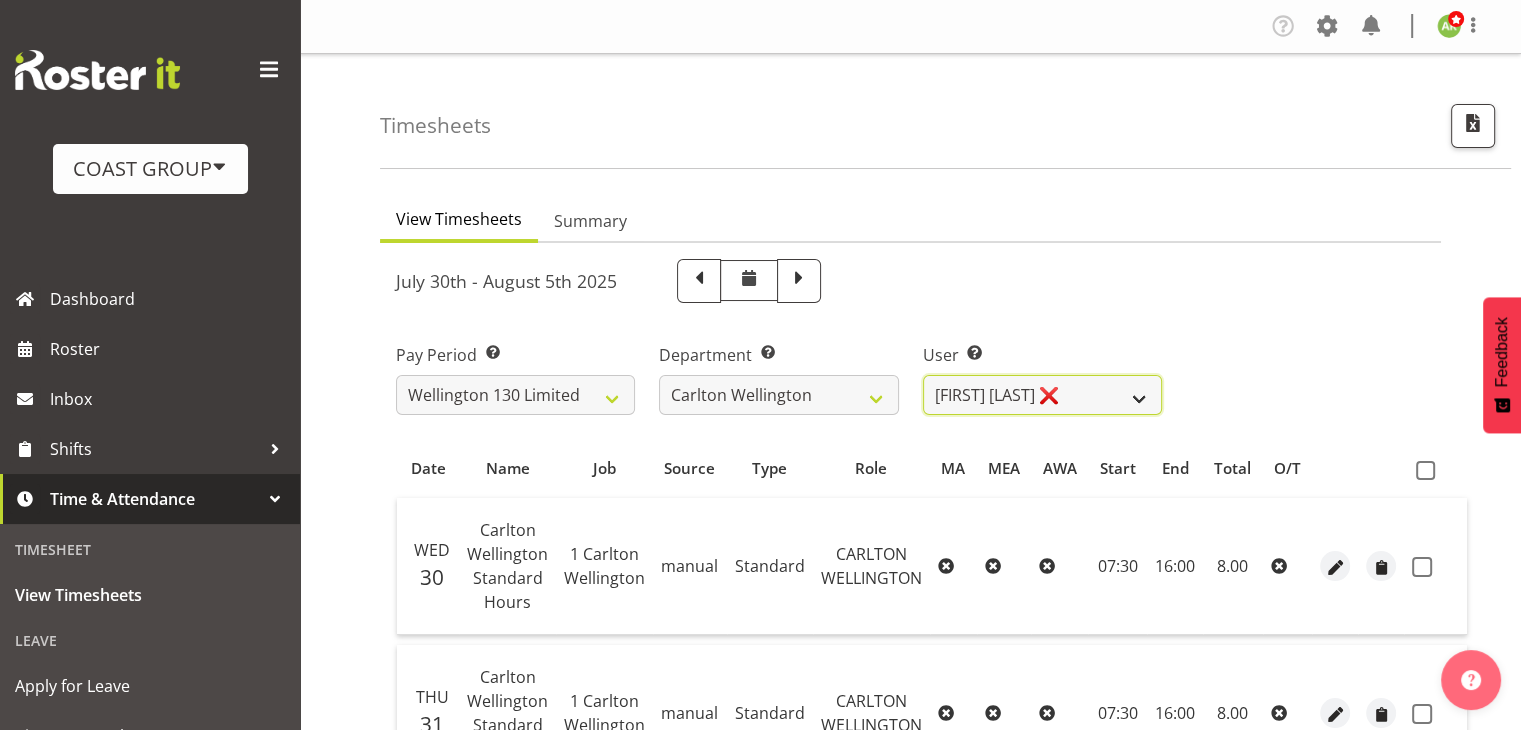 click on "[FIRST] [LAST]
❌
[FIRST] [LAST]
❌
[FIRST] [LAST] [LAST]
❌
[FIRST] [LAST]
❌
[FIRST] [LAST]
❌
[FIRST] [LAST]
❌
[FIRST] [LAST]
❌
[FIRST] [LAST]
❌
[FIRST] [LAST]
❌
[FIRST] [LAST]
❌" at bounding box center (1042, 395) 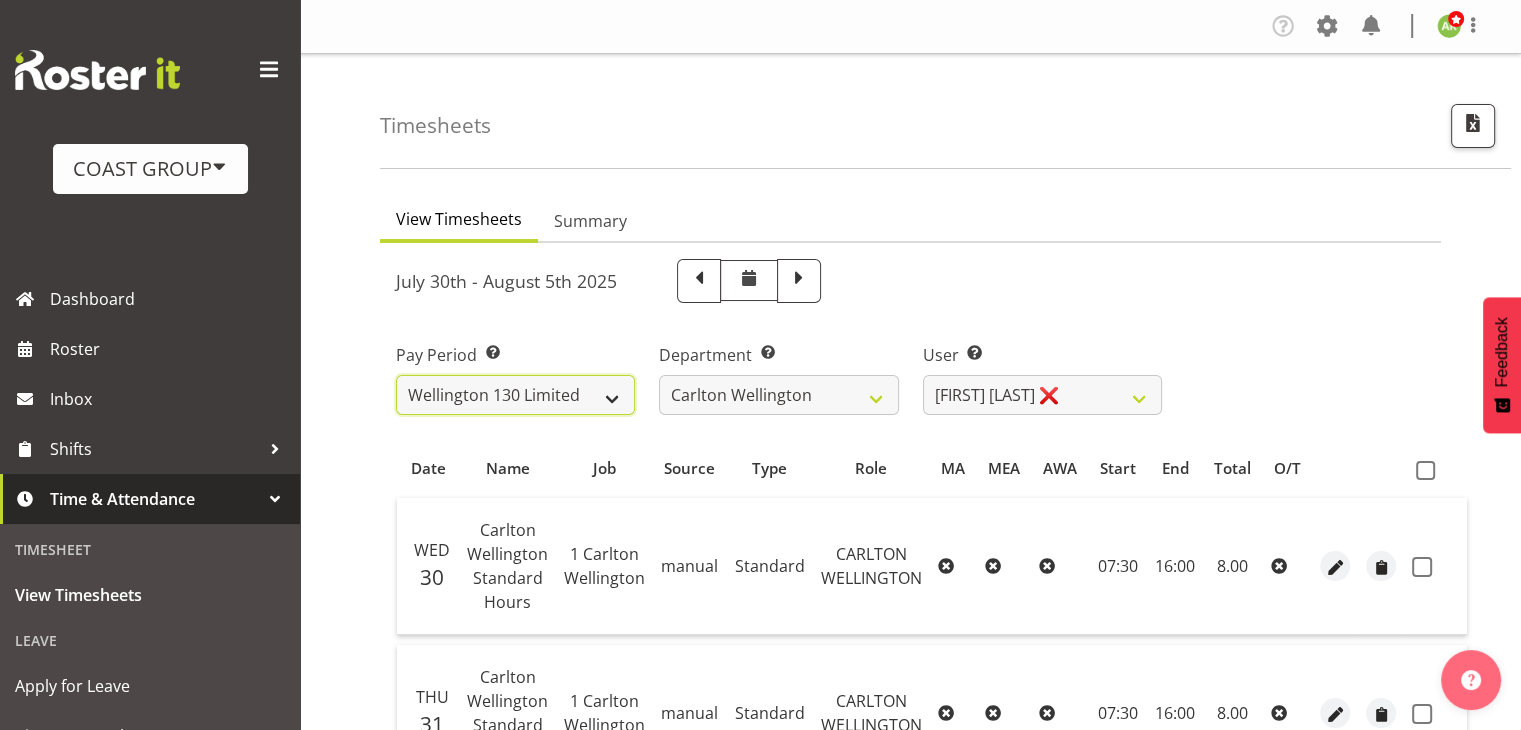 click on "SLP LTD EHS LTD DW LTD VEHICLES Carlton Events Hamilton 120 Limited Wellington 130 Limited" at bounding box center [515, 395] 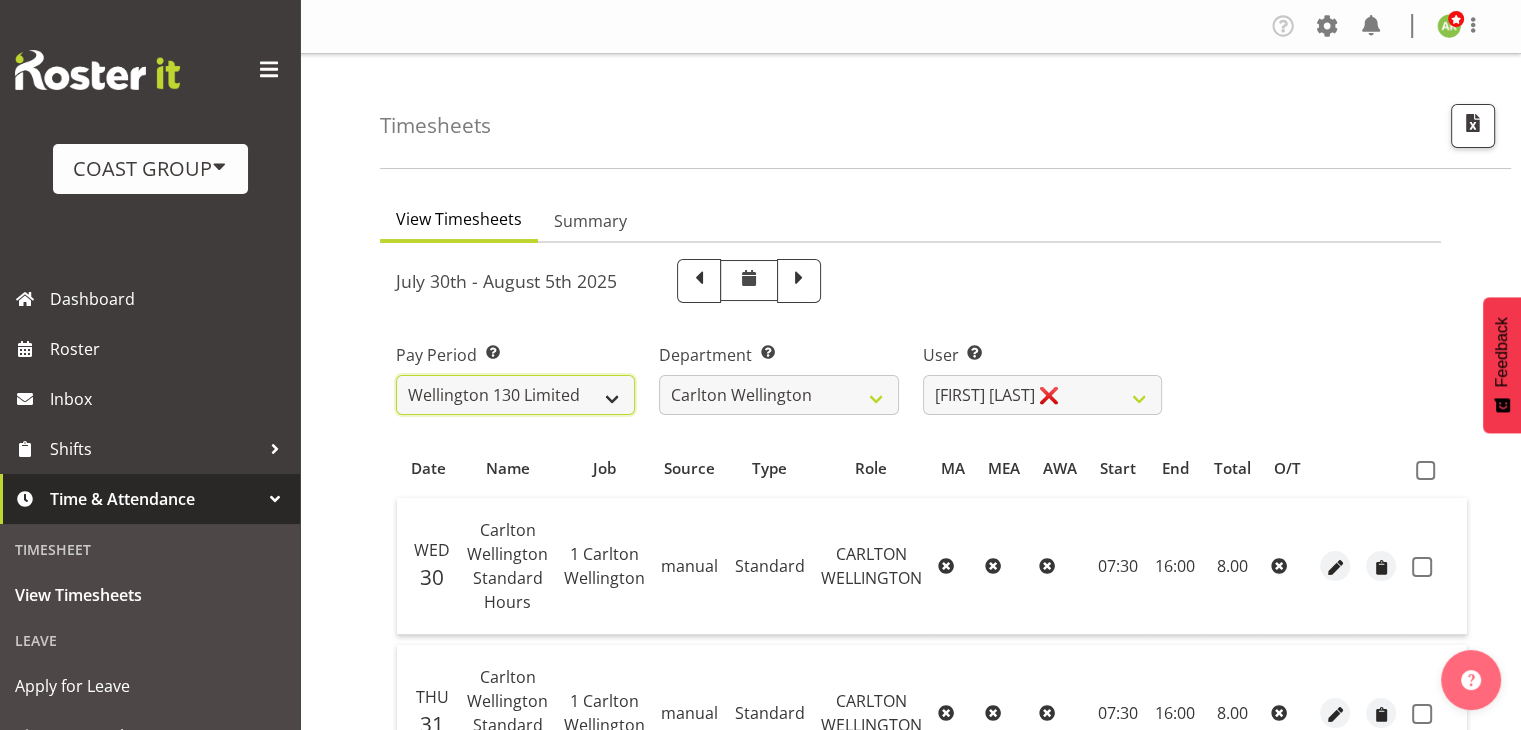 select on "149" 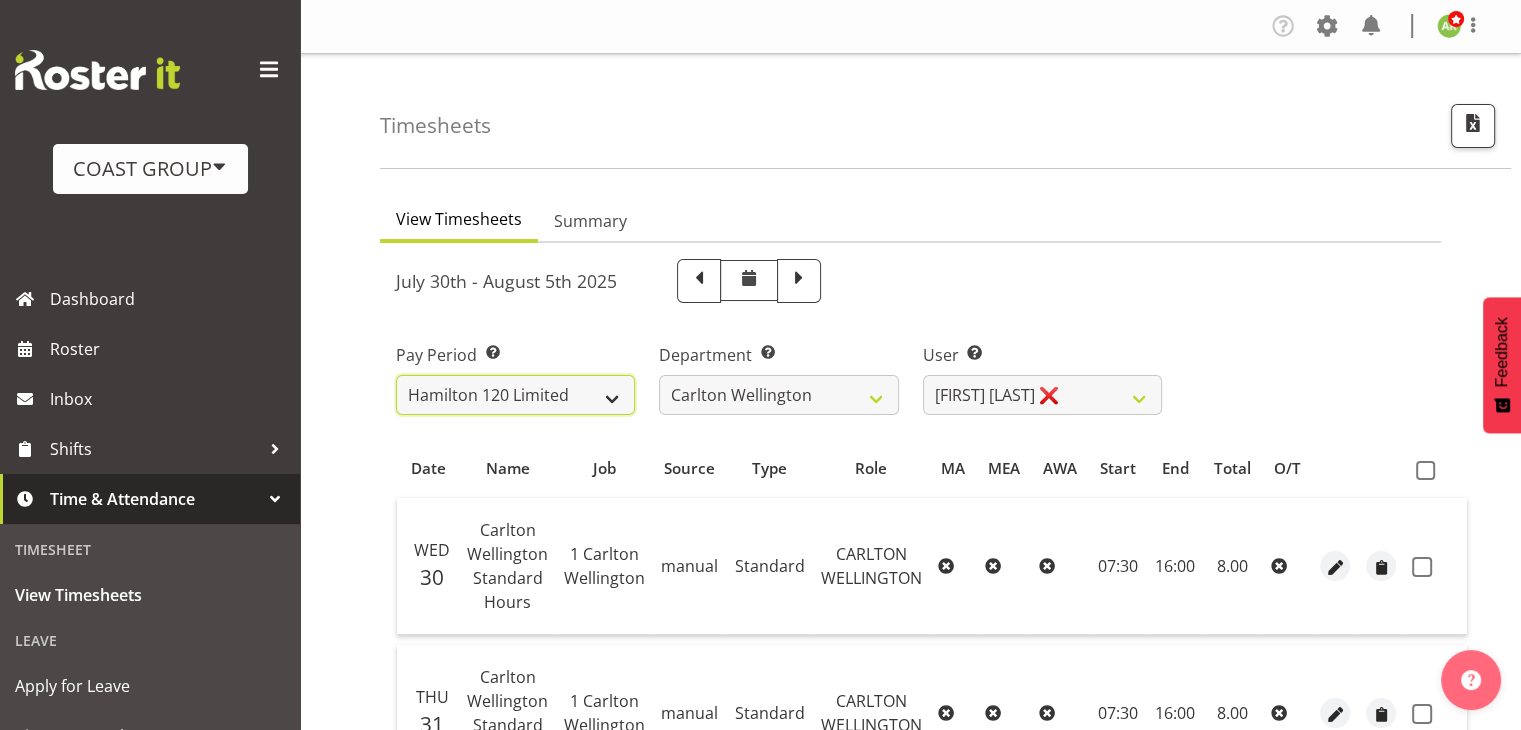 click on "SLP LTD EHS LTD DW LTD VEHICLES Carlton Events Hamilton 120 Limited Wellington 130 Limited" at bounding box center [515, 395] 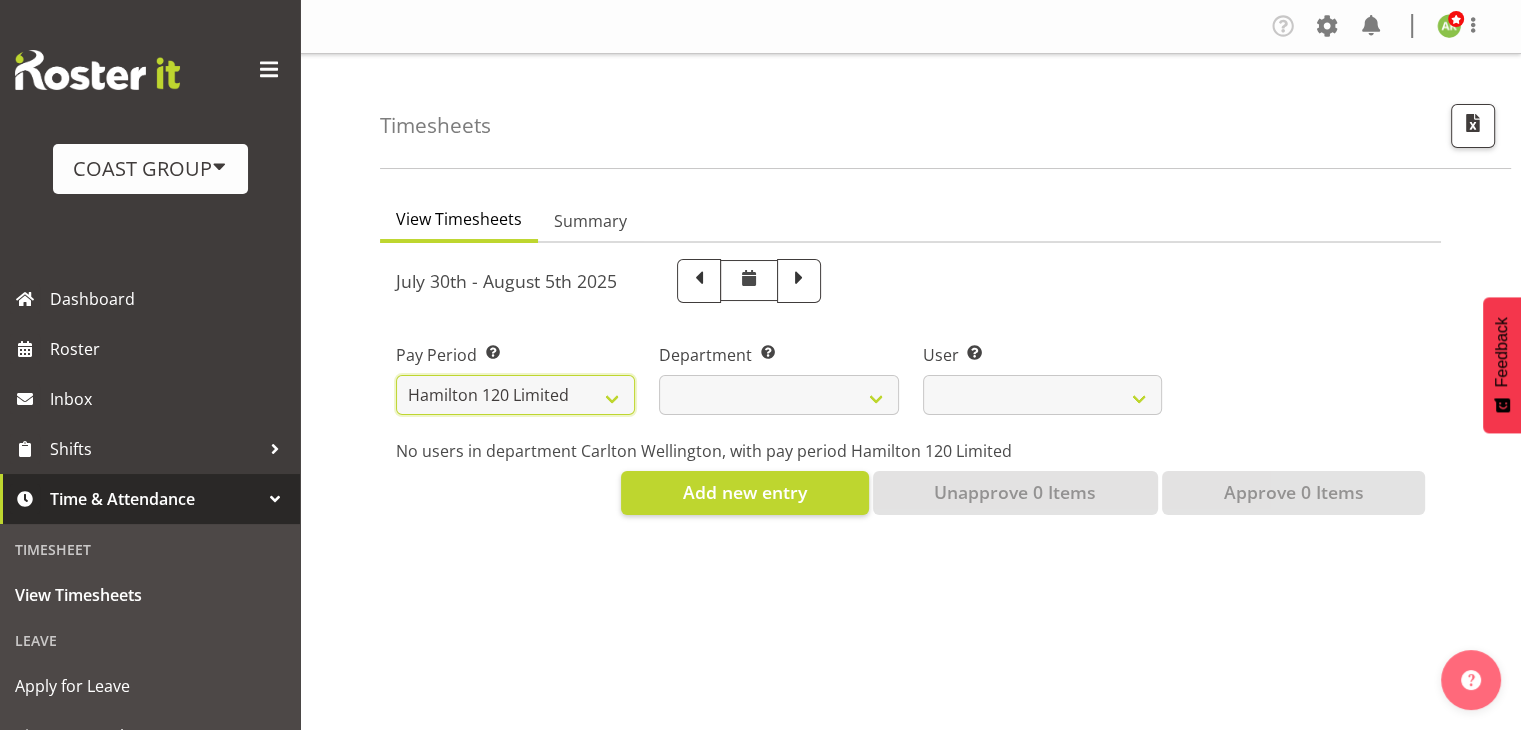 select 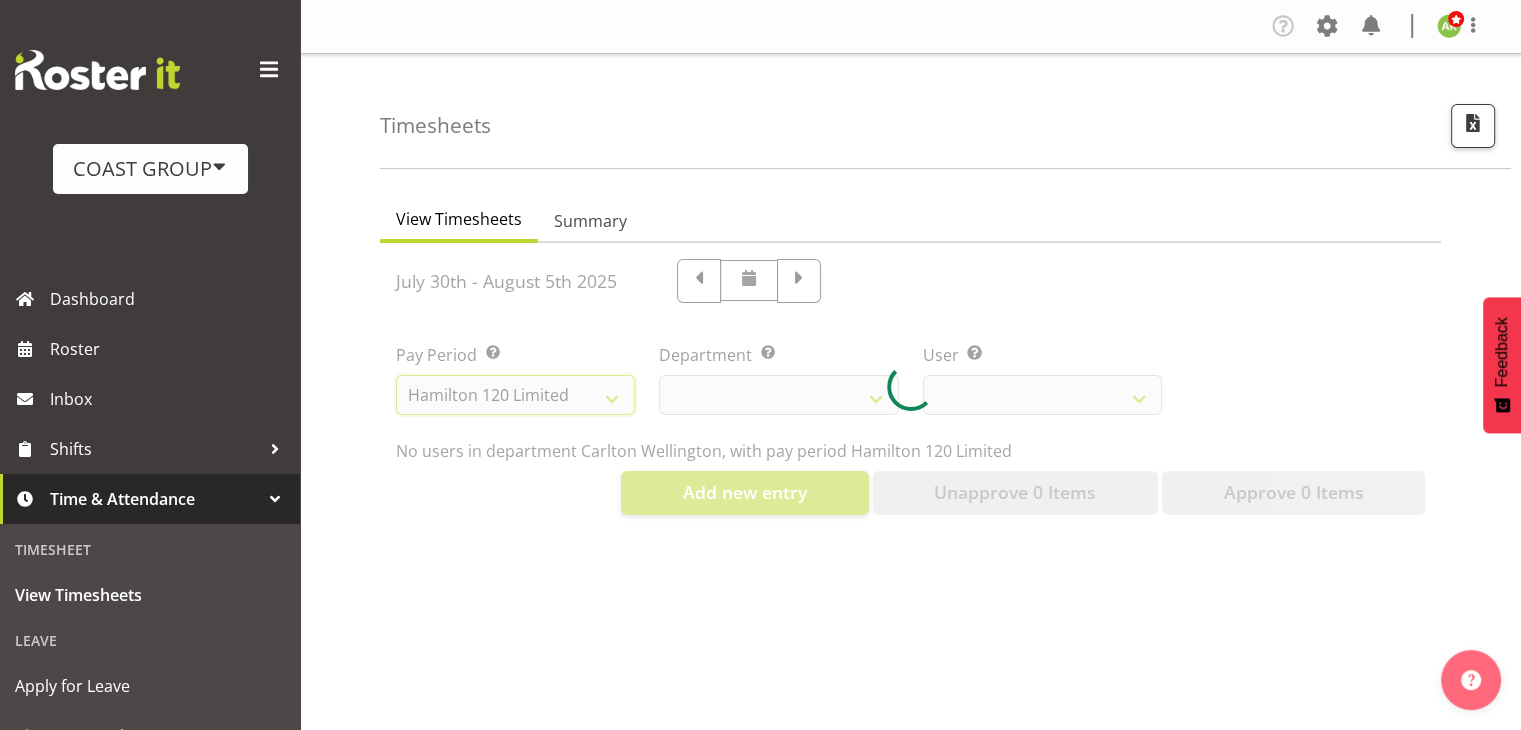 select 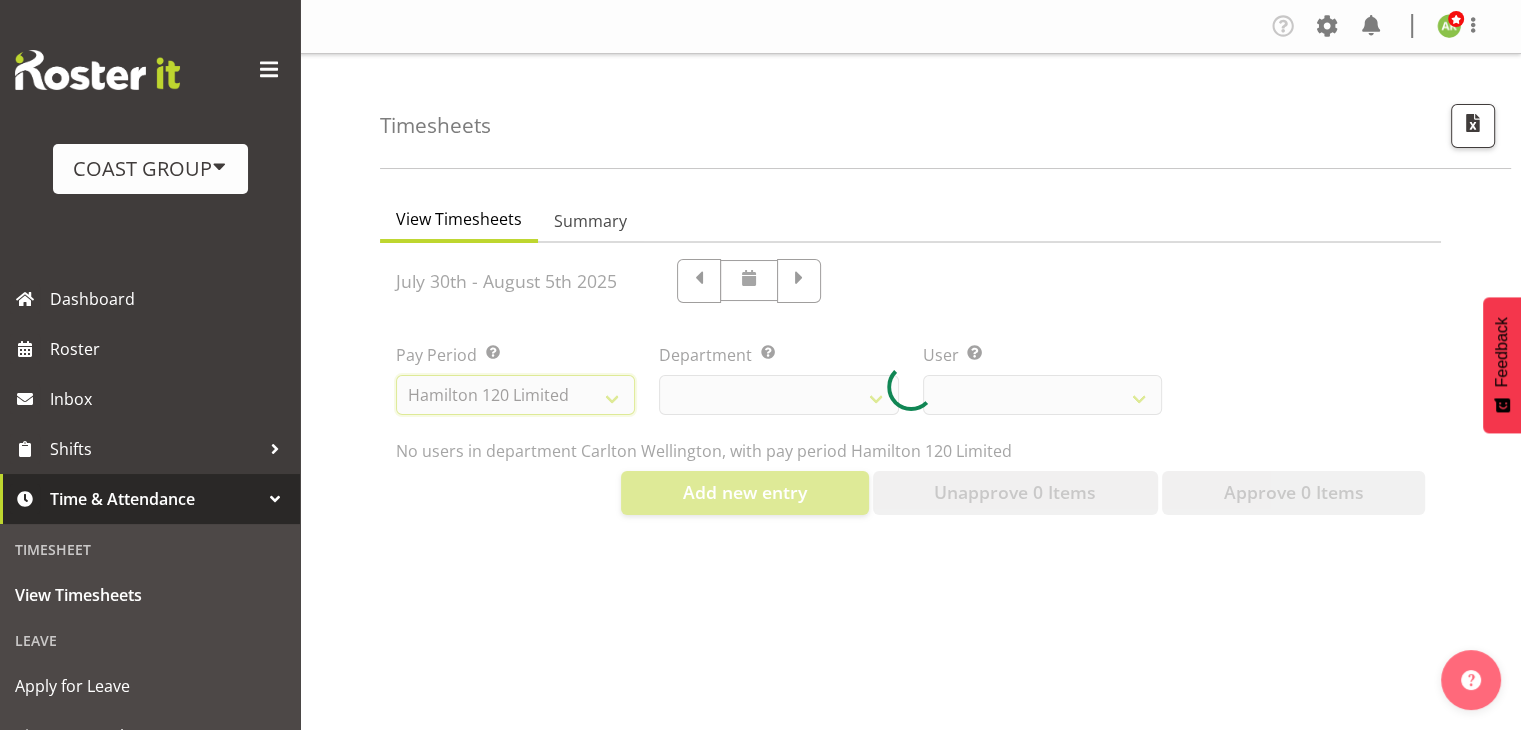 select 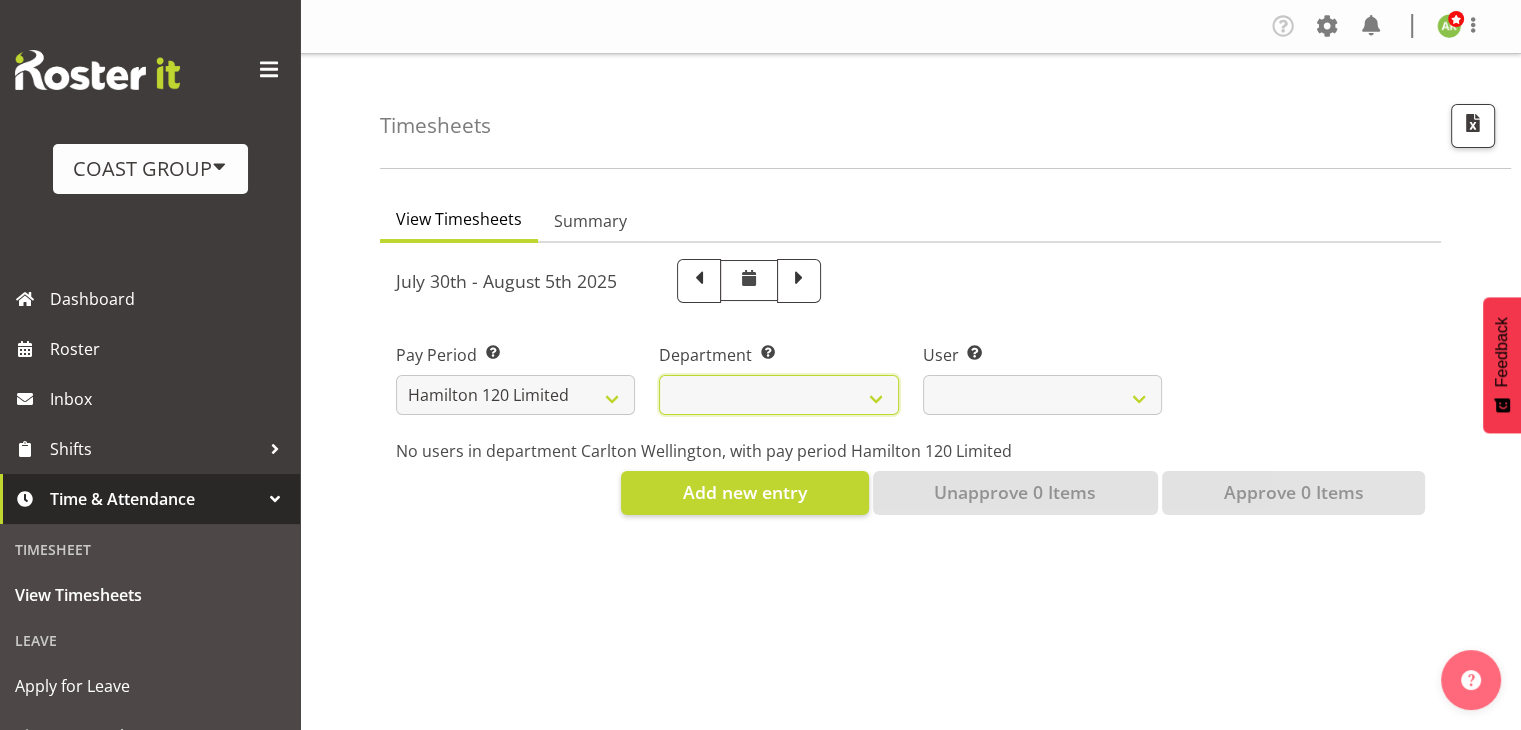 click on "Carlton Hamilton" at bounding box center [778, 395] 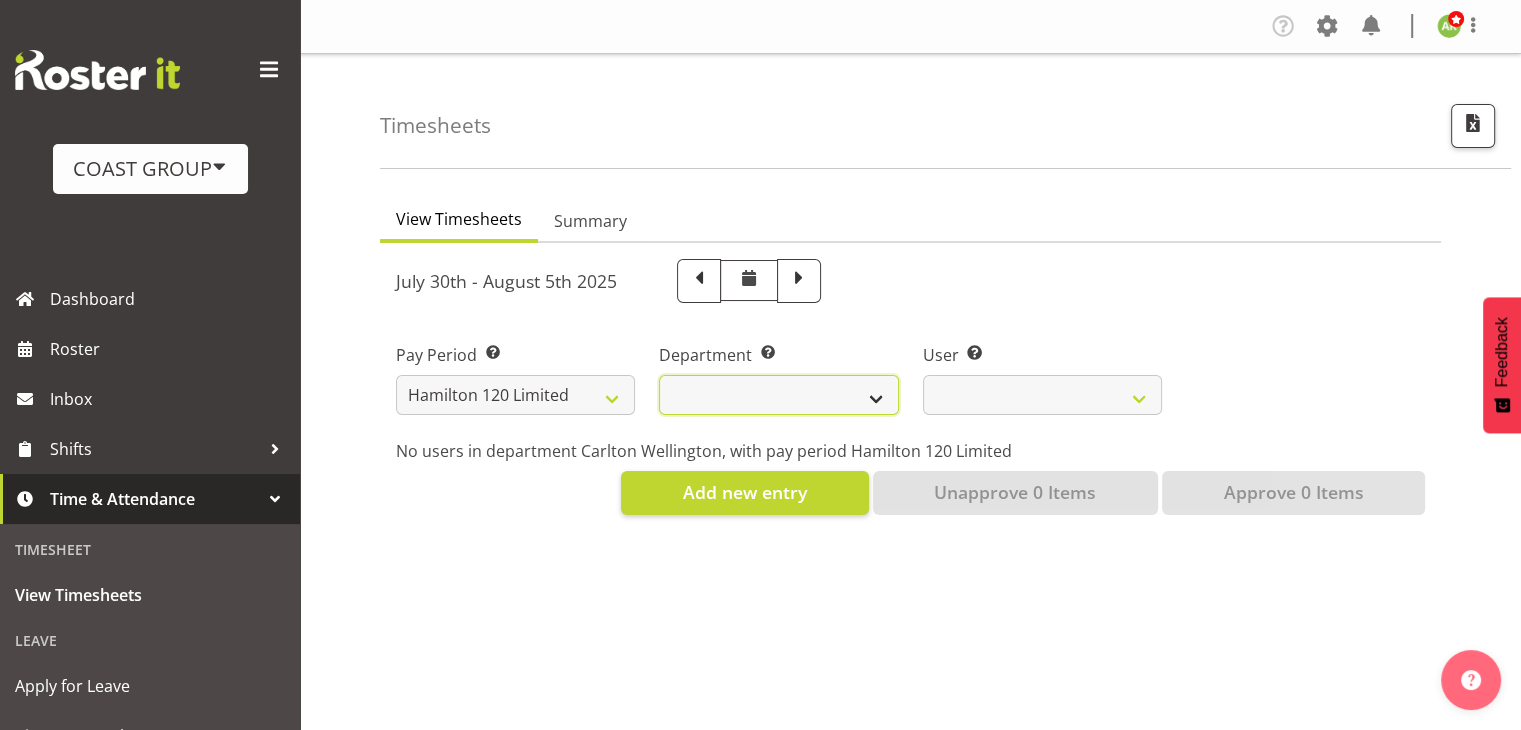 select on "751" 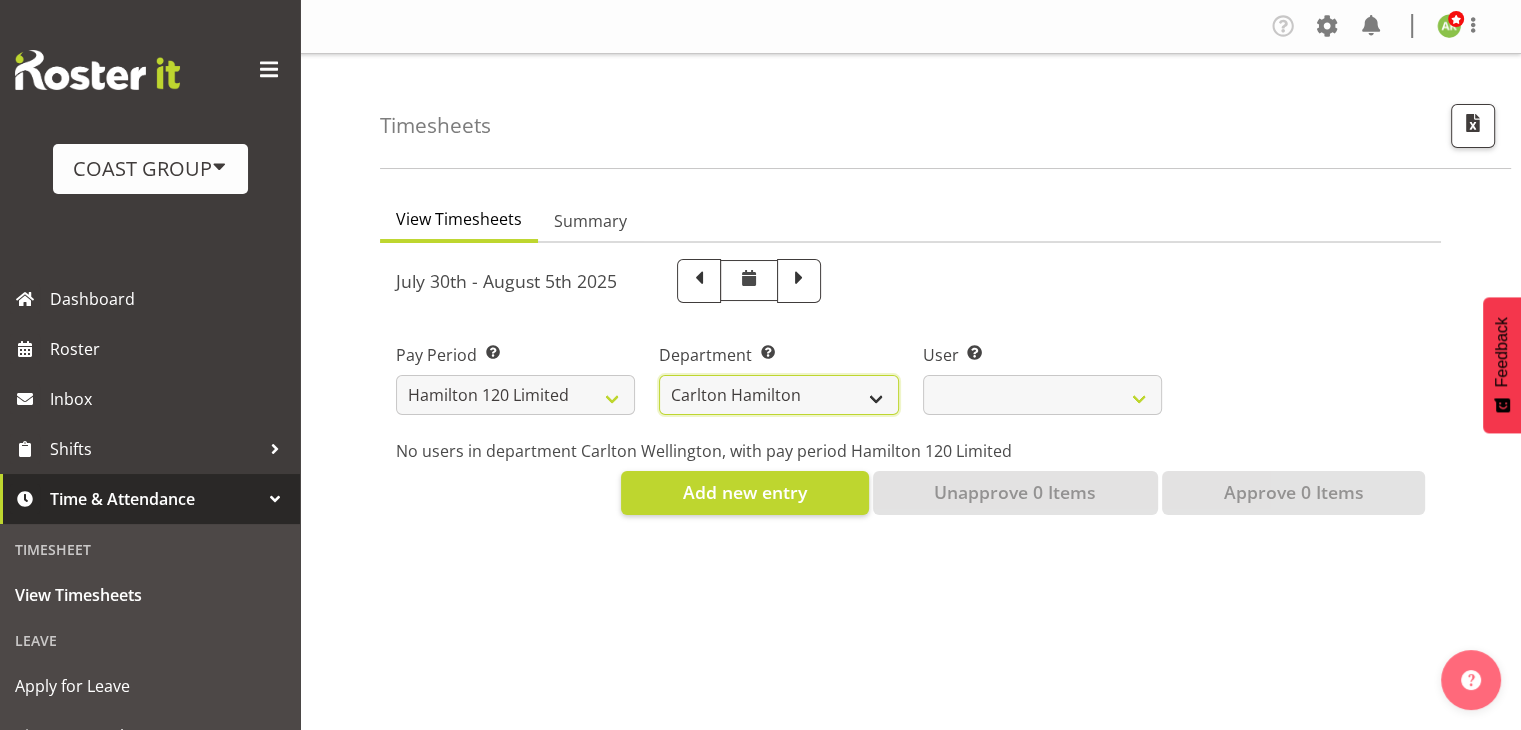 click on "Carlton Hamilton" at bounding box center [778, 395] 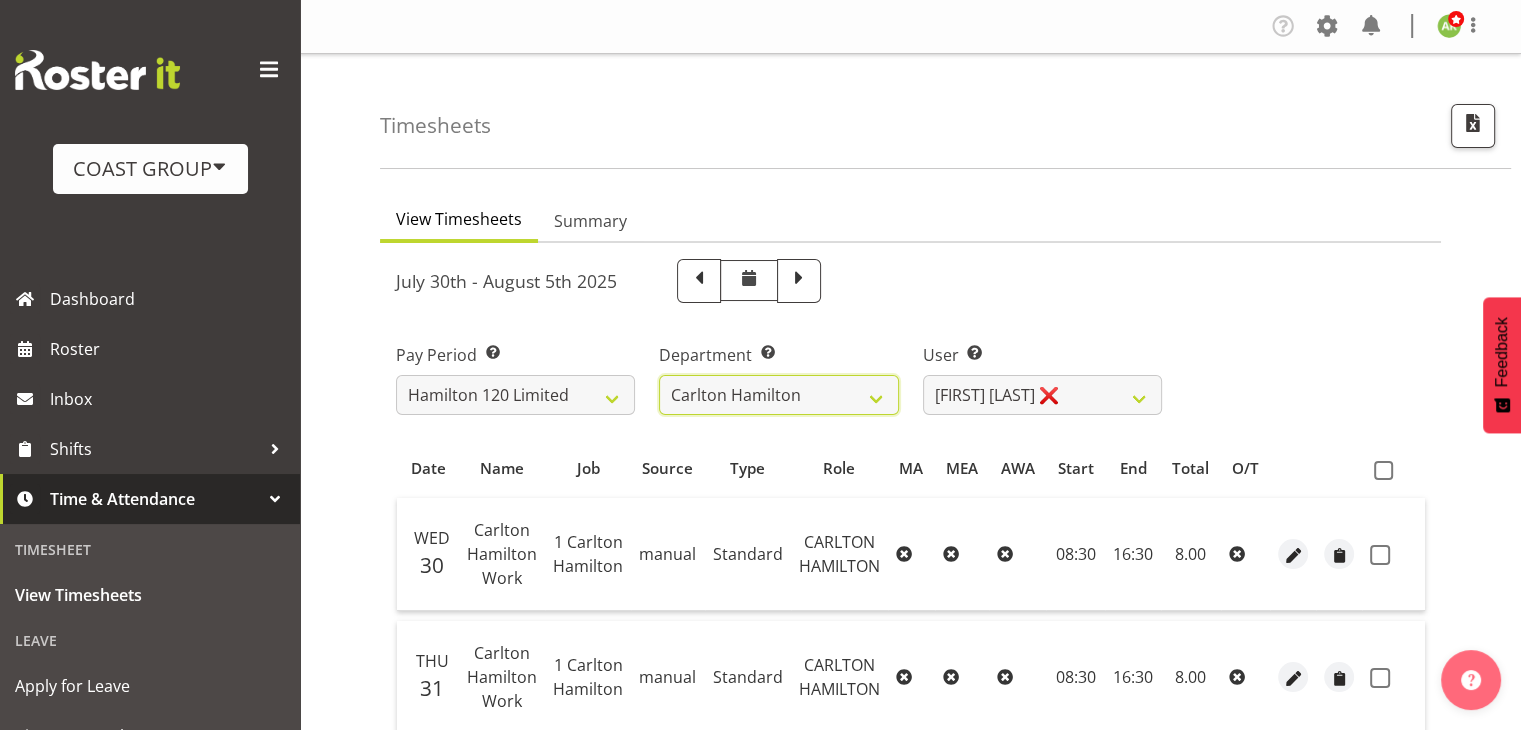 scroll, scrollTop: 300, scrollLeft: 0, axis: vertical 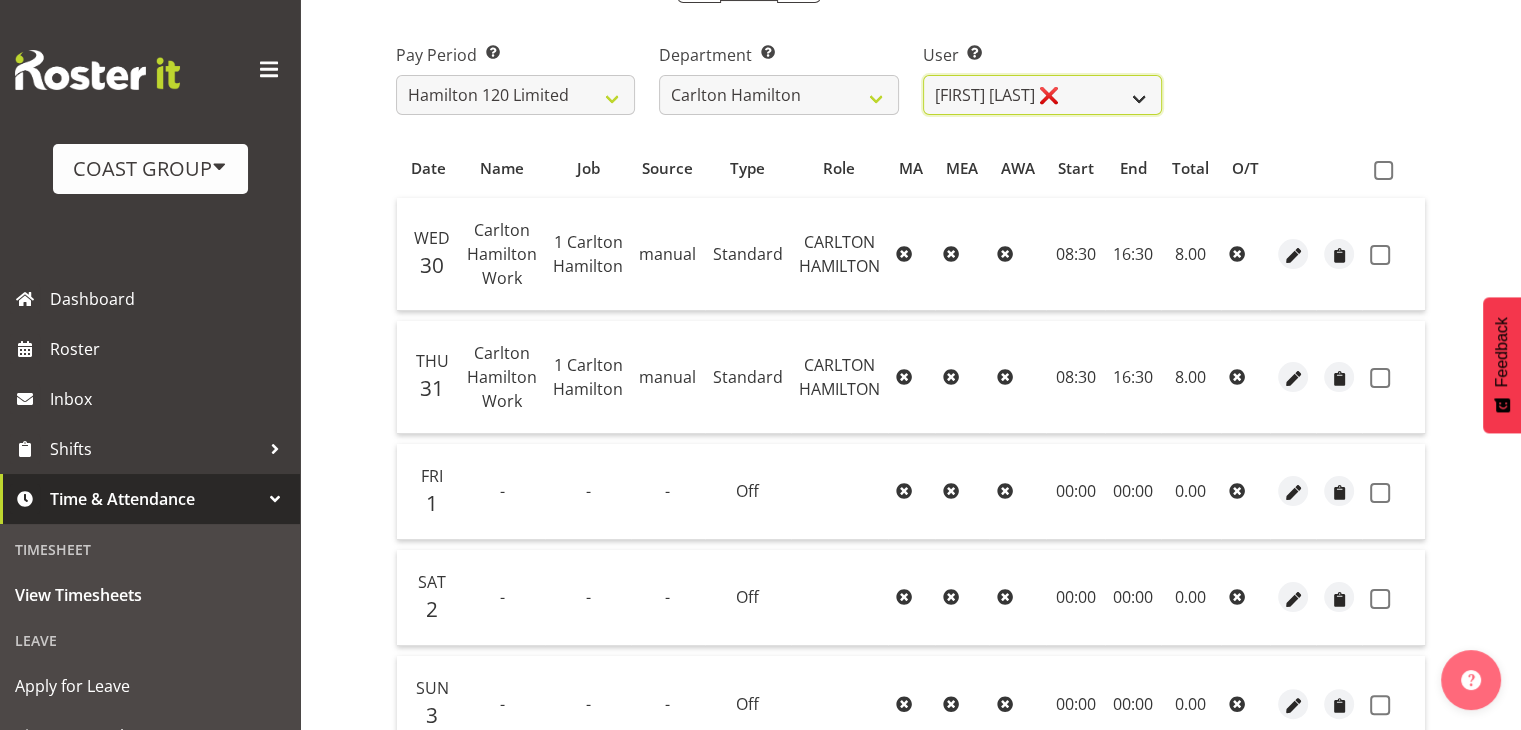 click on "Geoffrey Te Whetu
❌
Layton Gardener
❌
Olivia Lindale
❌
Stephanie Hill-Grant
❌
Tamahou Hillman
❌
Zachary Thrush
❌" at bounding box center [1042, 95] 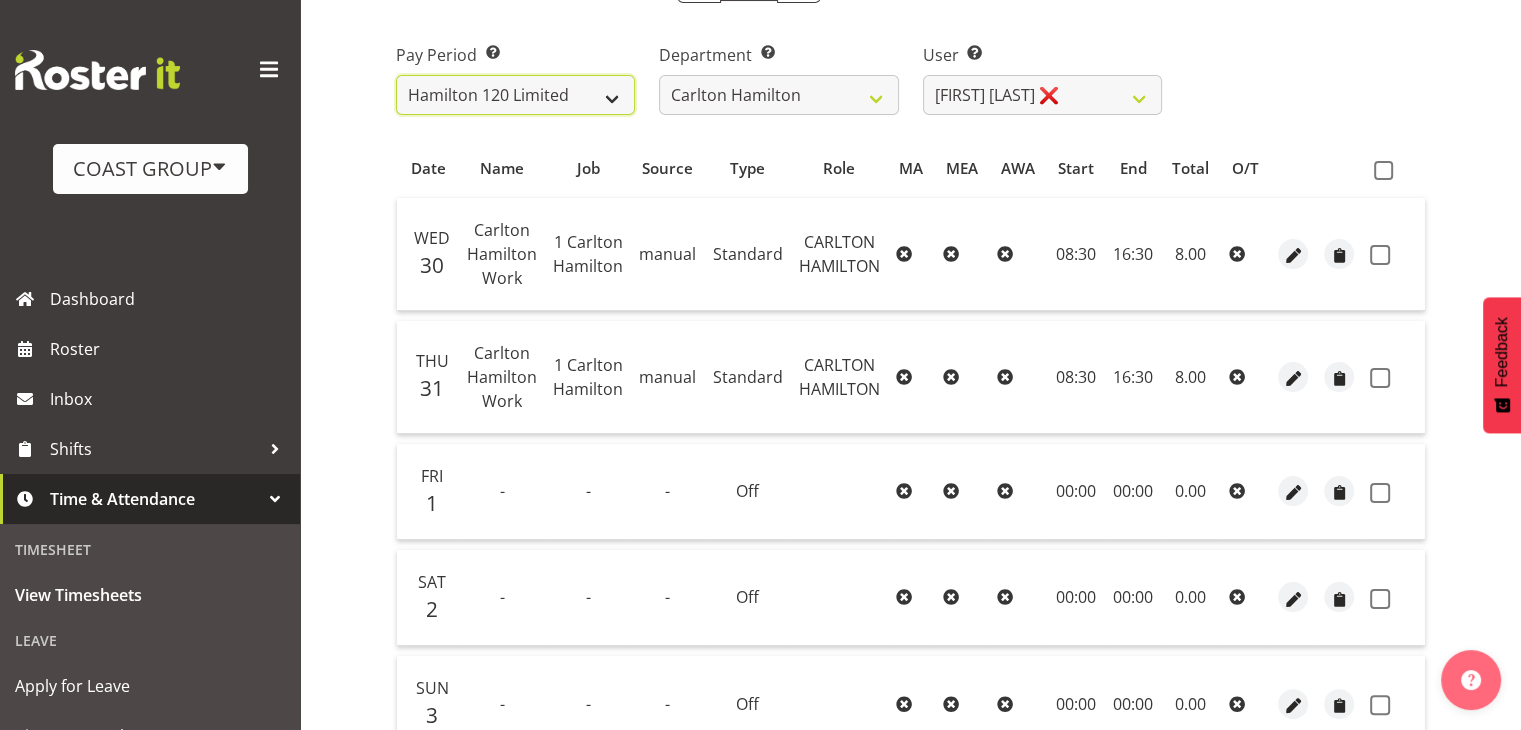 click on "SLP LTD EHS LTD DW LTD VEHICLES Carlton Events Hamilton 120 Limited Wellington 130 Limited" at bounding box center (515, 95) 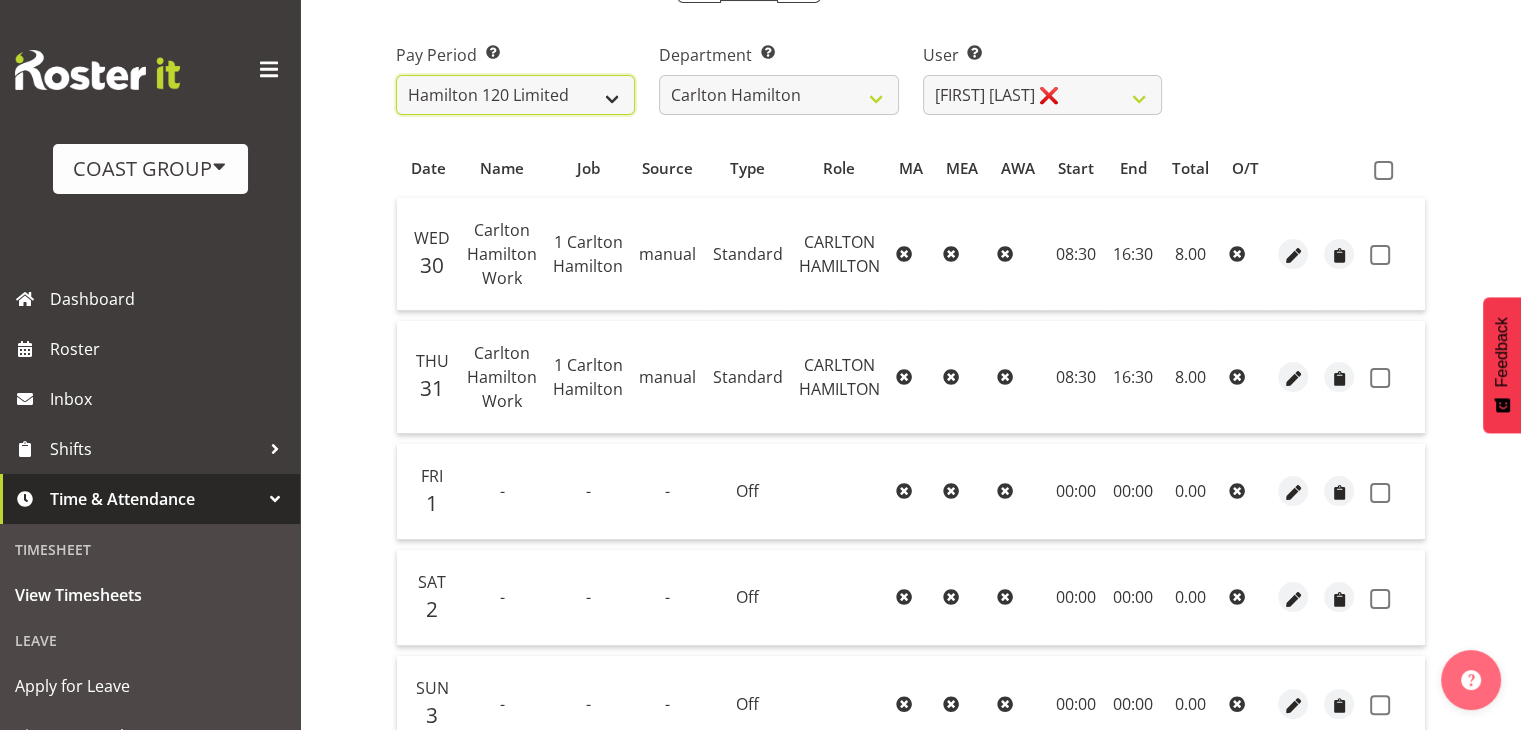 click on "SLP LTD EHS LTD DW LTD VEHICLES Carlton Events Hamilton 120 Limited Wellington 130 Limited" at bounding box center (515, 95) 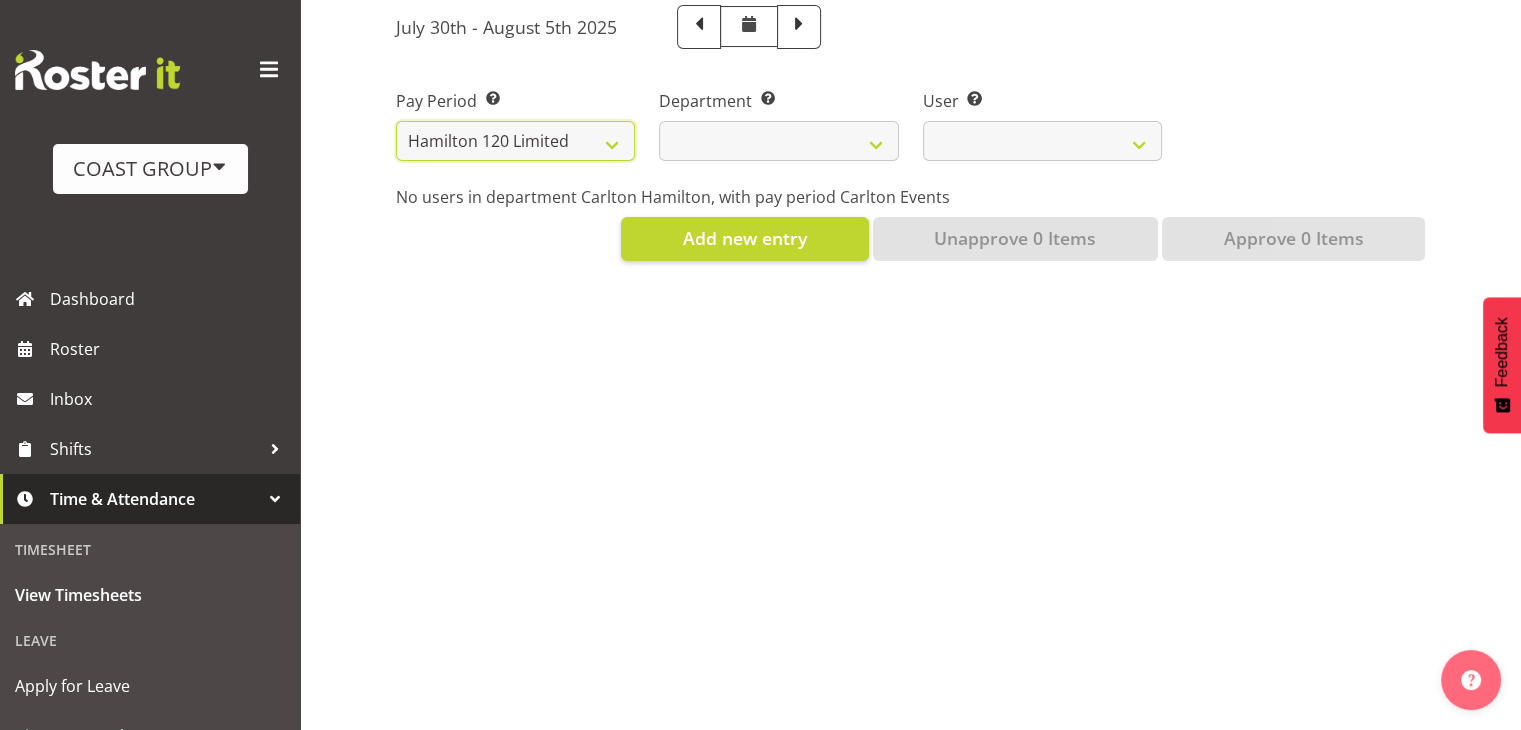 scroll, scrollTop: 269, scrollLeft: 0, axis: vertical 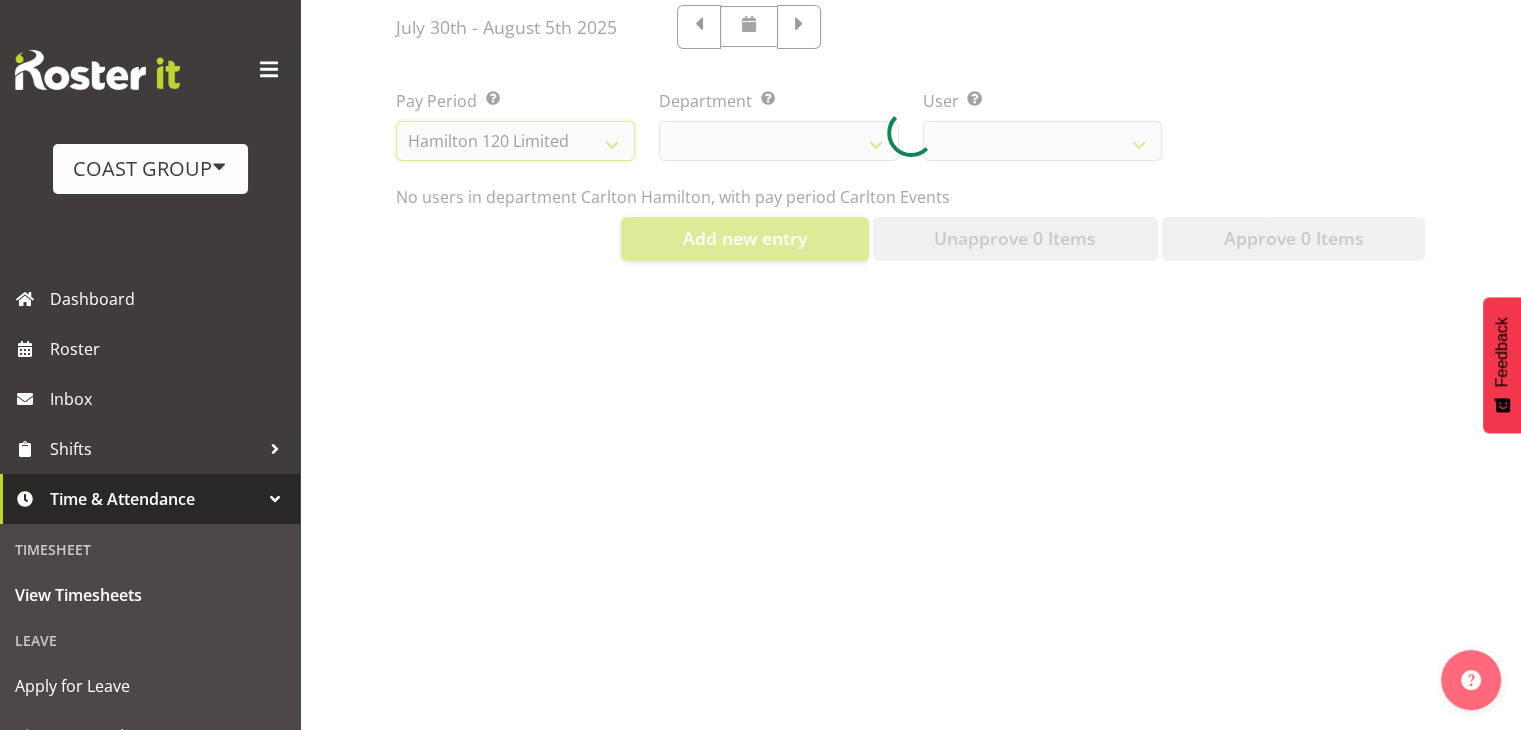 select 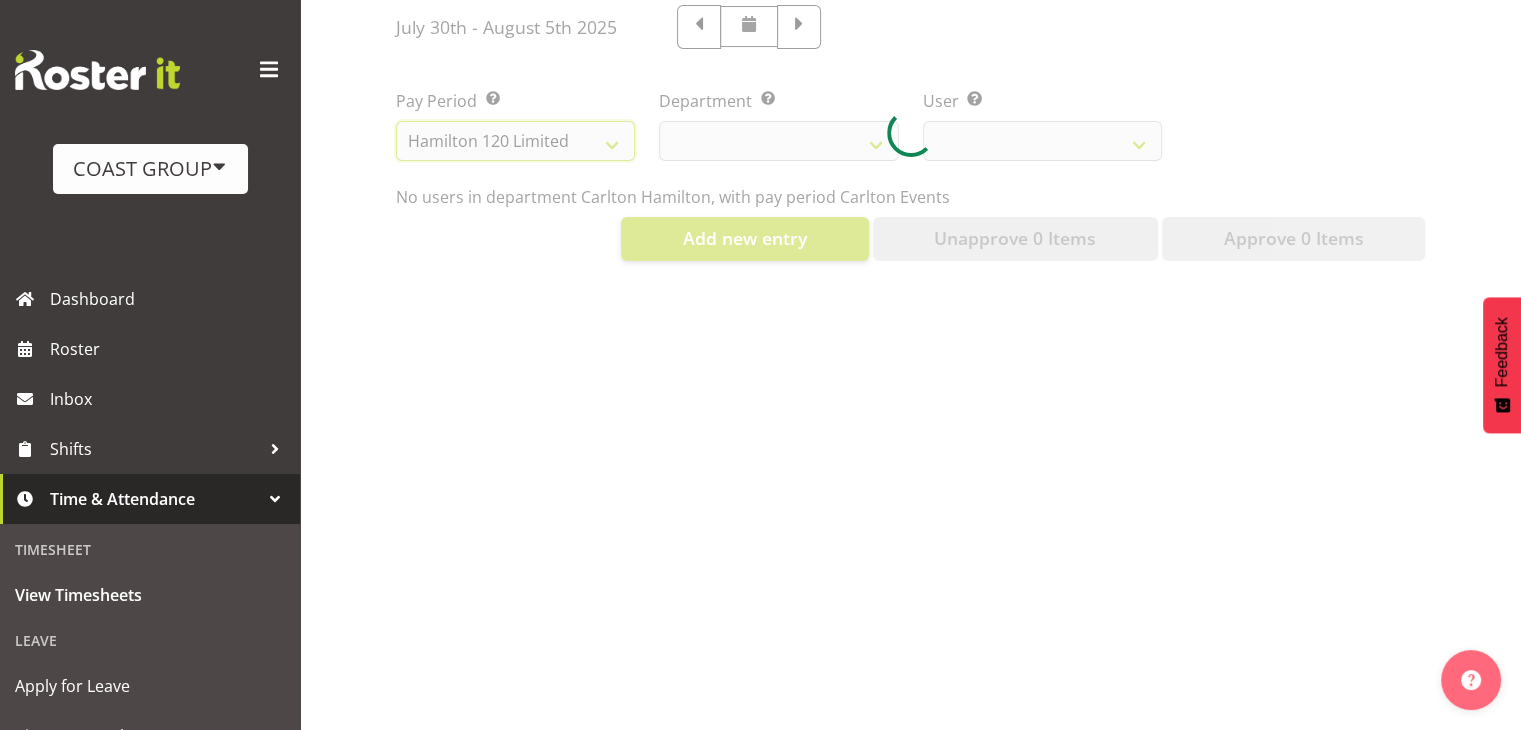select 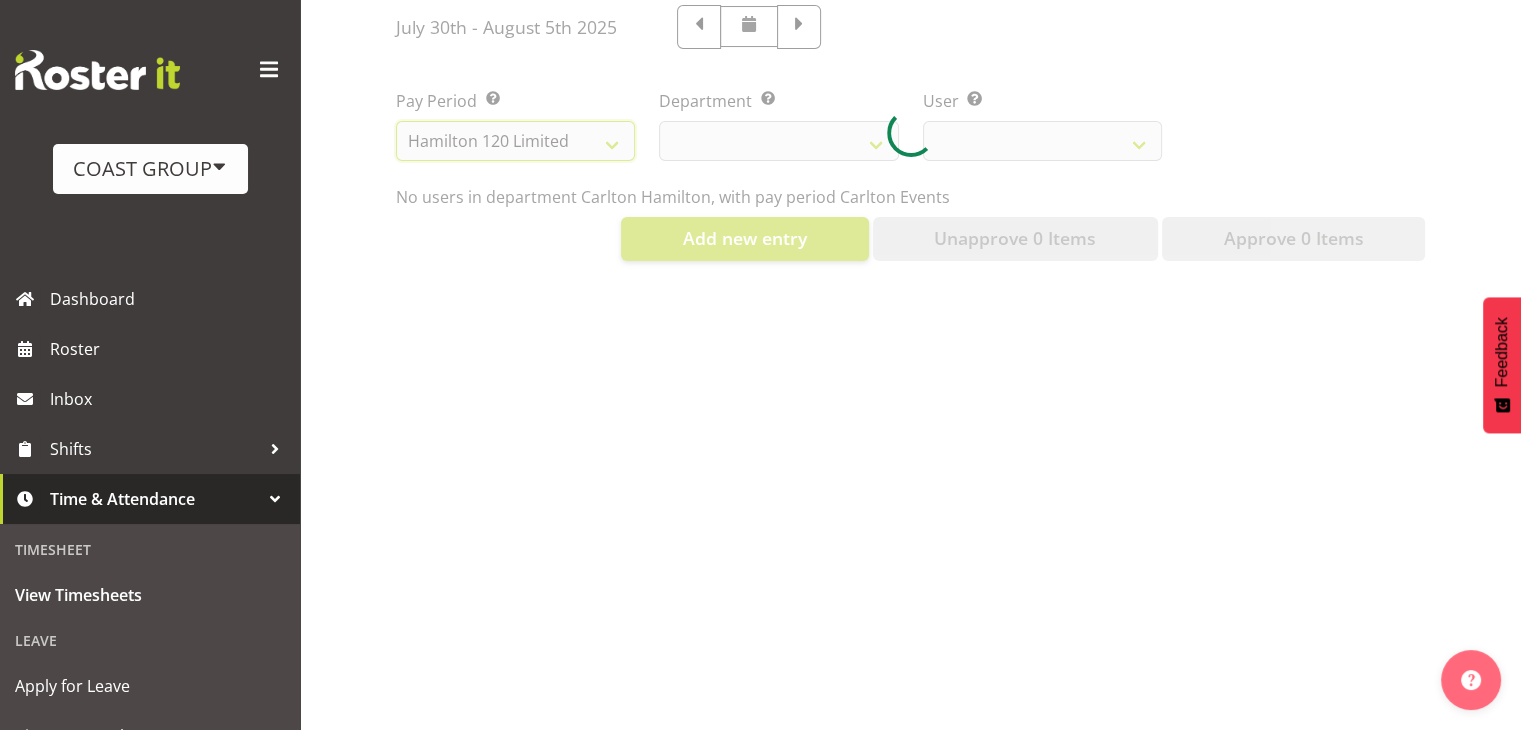 select 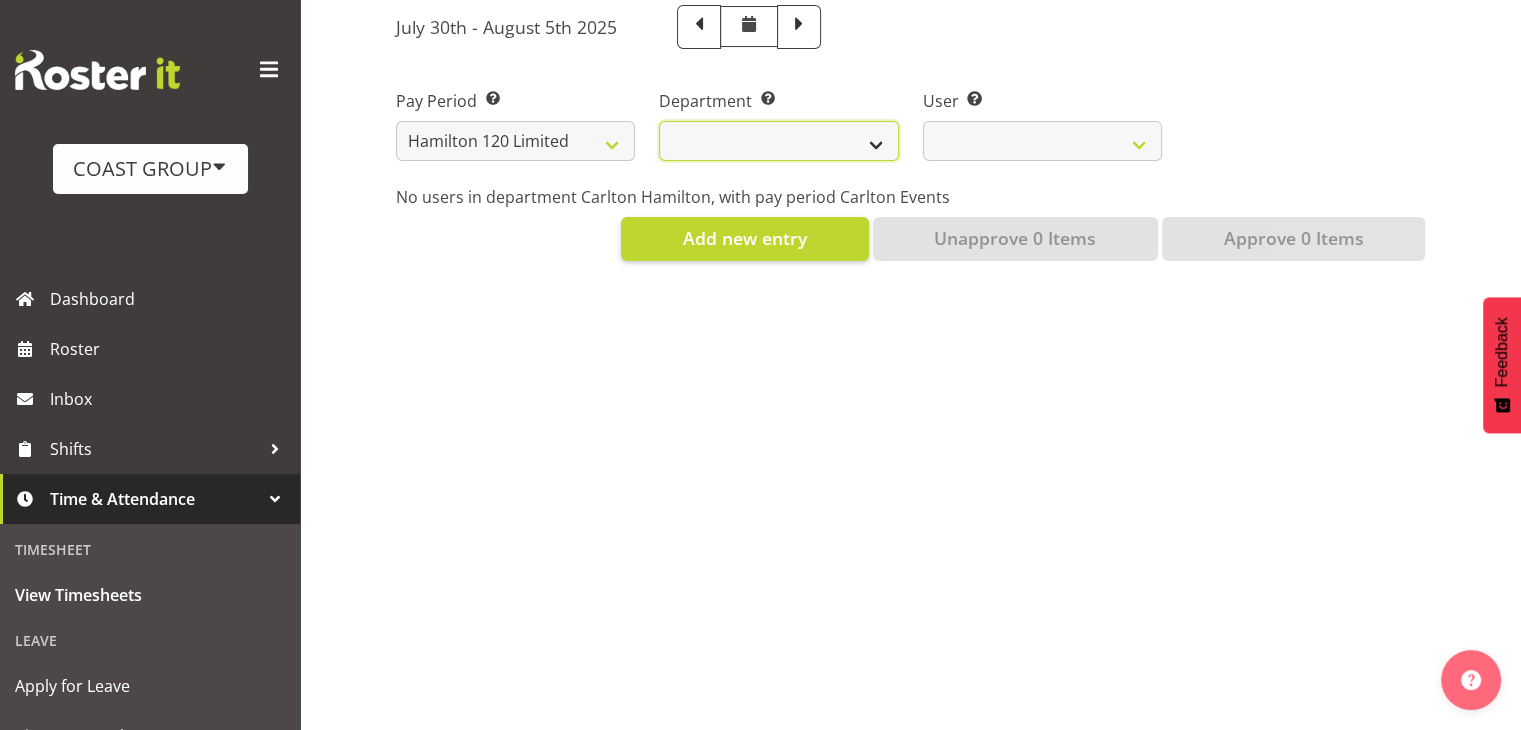 click on "CARLTON EVENTS" at bounding box center (778, 141) 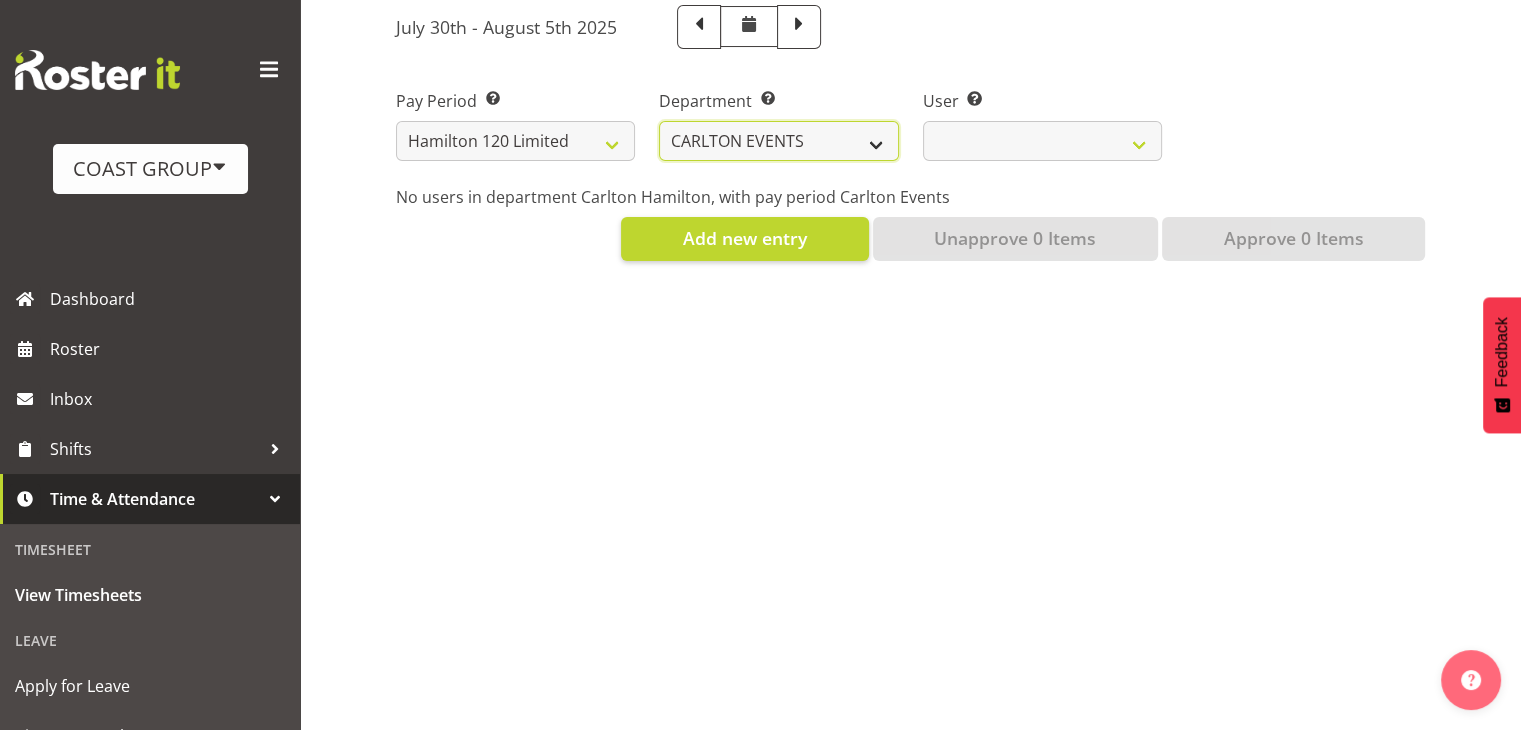 click on "CARLTON EVENTS" at bounding box center (778, 141) 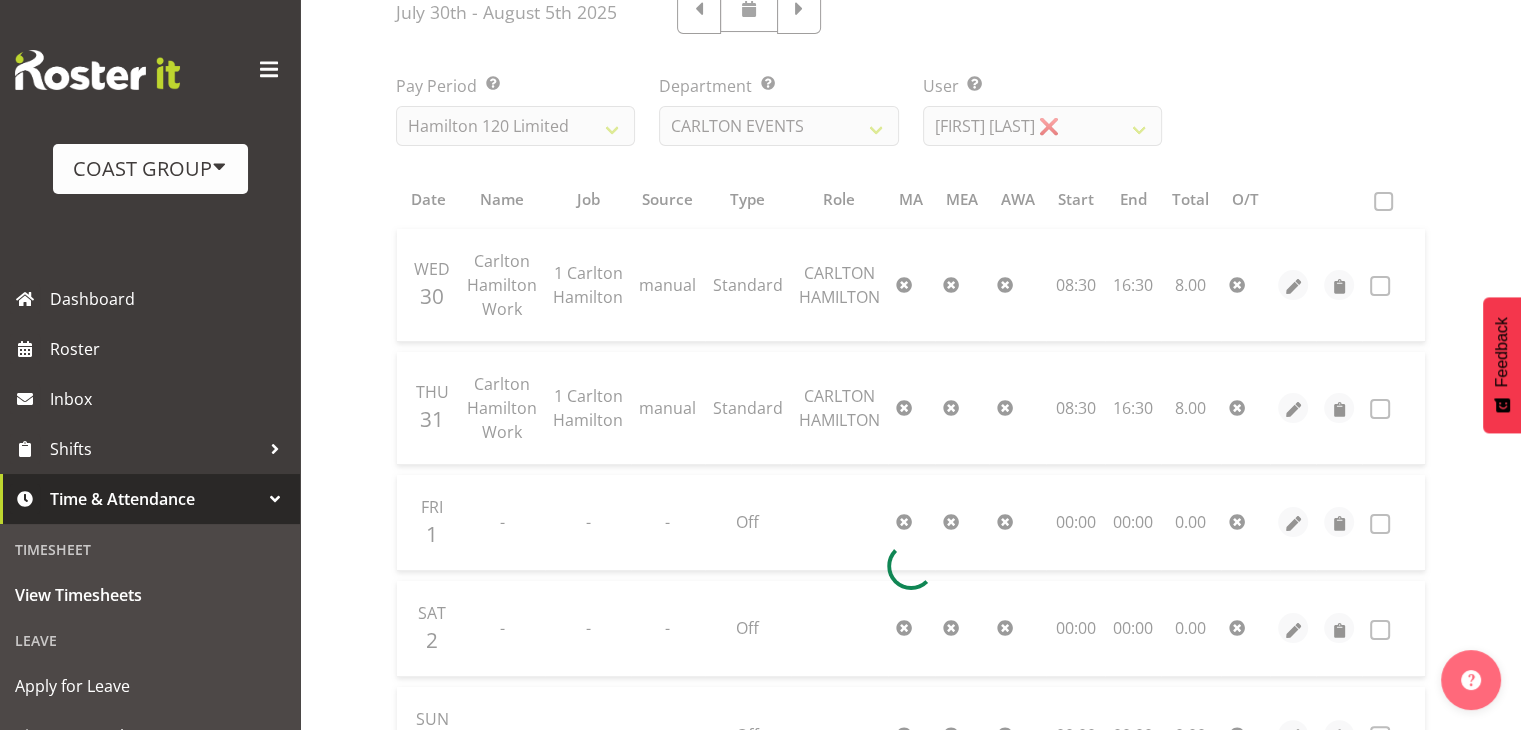 click at bounding box center [910, 567] 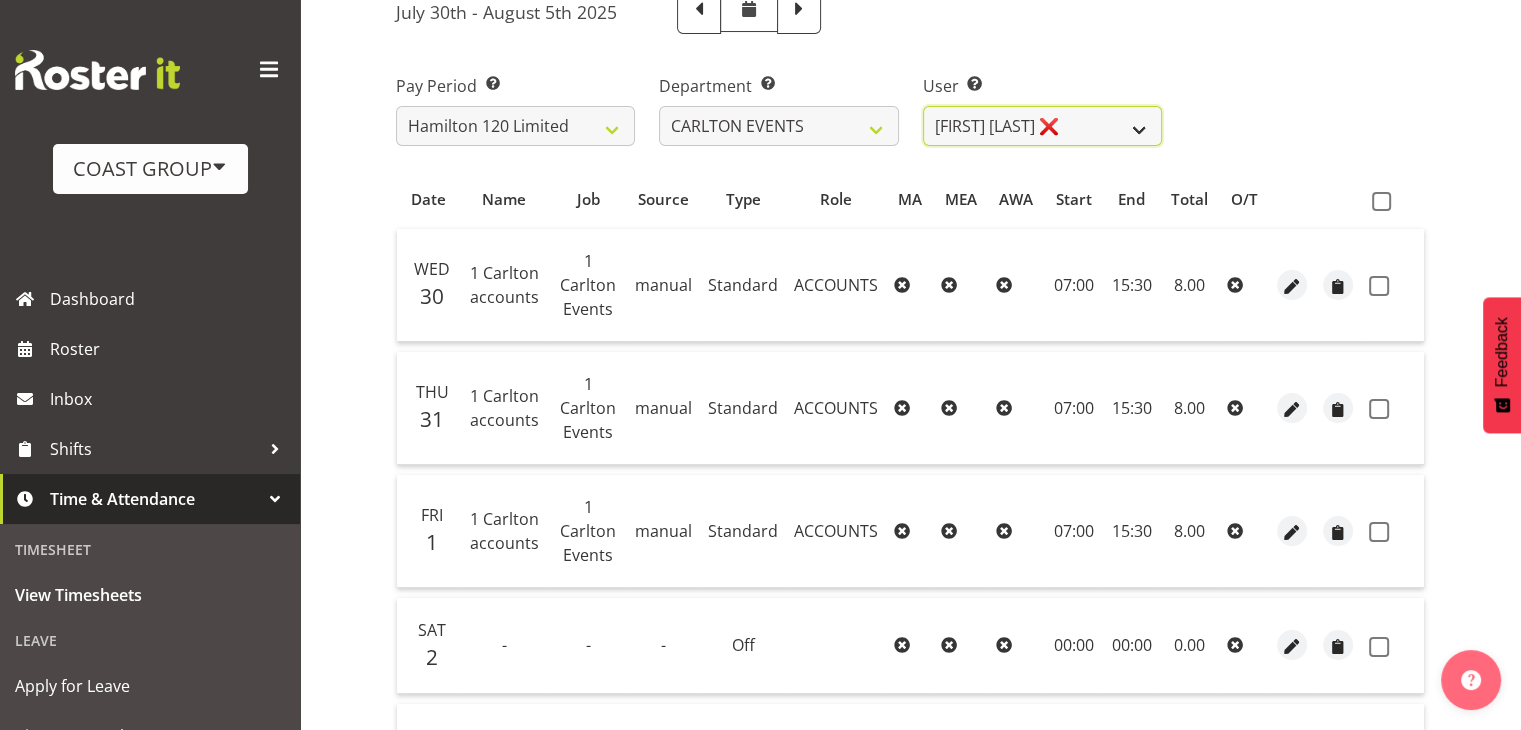 click on "Amanda Craig
❌
Antrim Kome
✔
Collin Amani
✔
Dayton Iobu
✔
Eteuati Waddie Carlton
✔
Hendrix Amani
❌
Jason Peterson
✔
Jaxon Ryan
✔
Kohl Midgley
❌
Ocean Stowers-Iwikau
✔" at bounding box center (1042, 126) 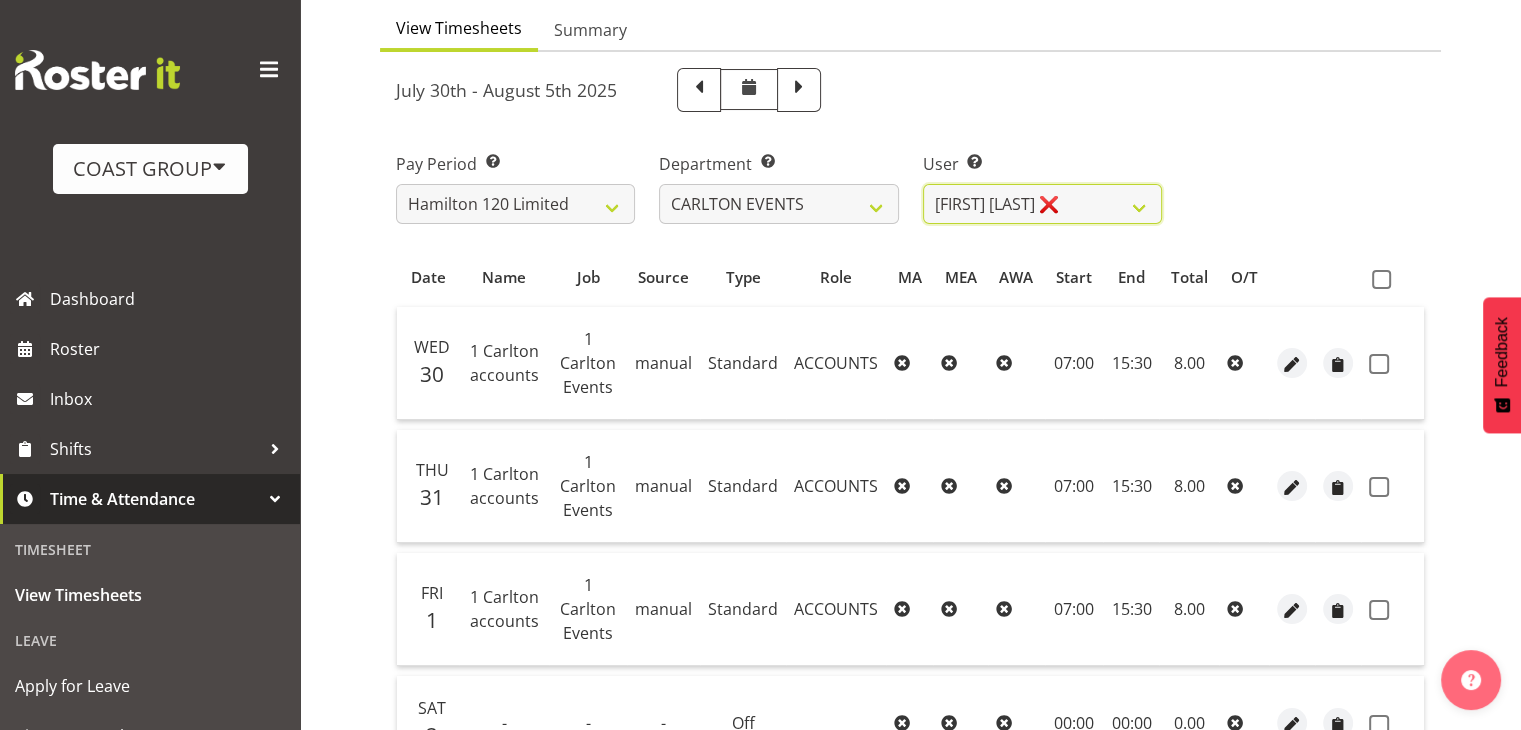 scroll, scrollTop: 0, scrollLeft: 0, axis: both 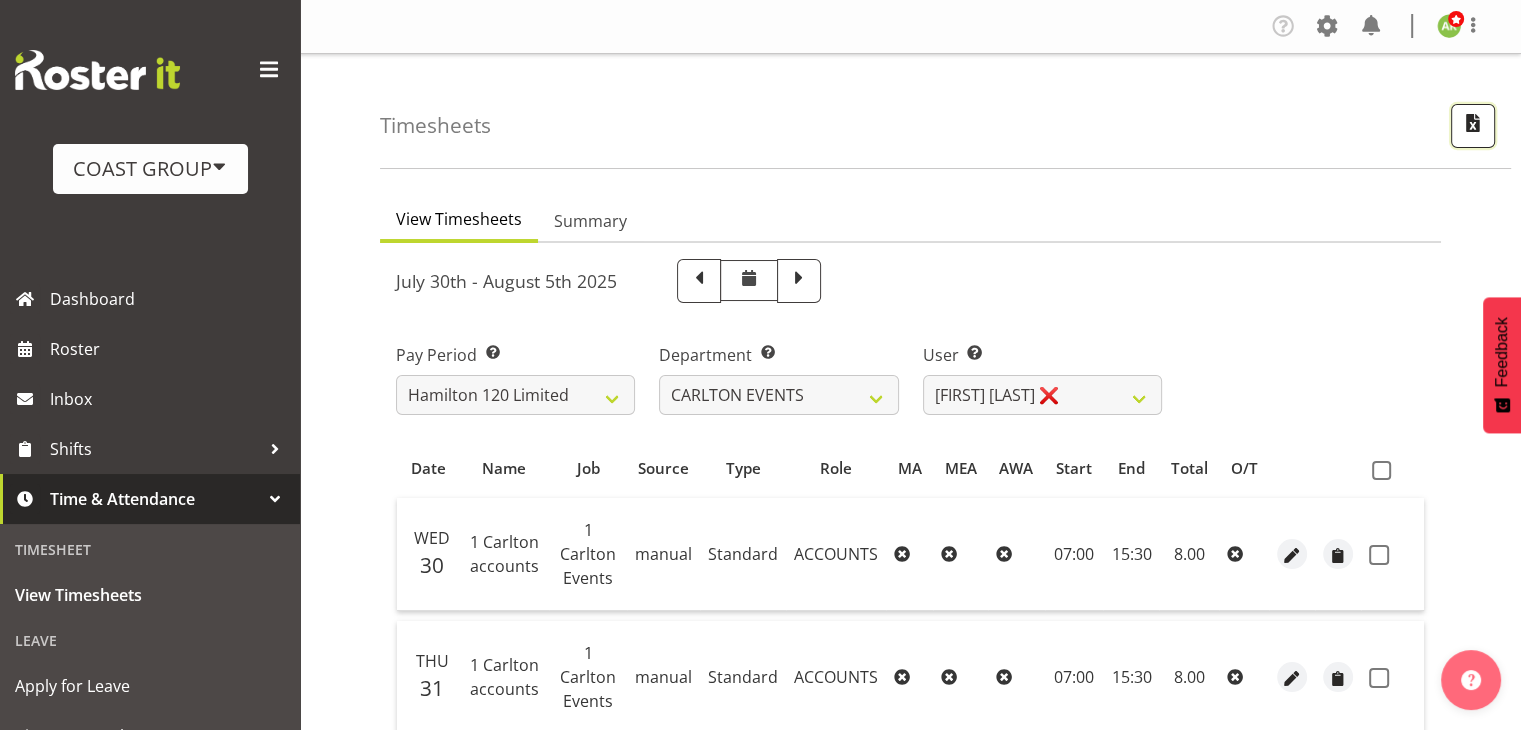 click at bounding box center (1473, 123) 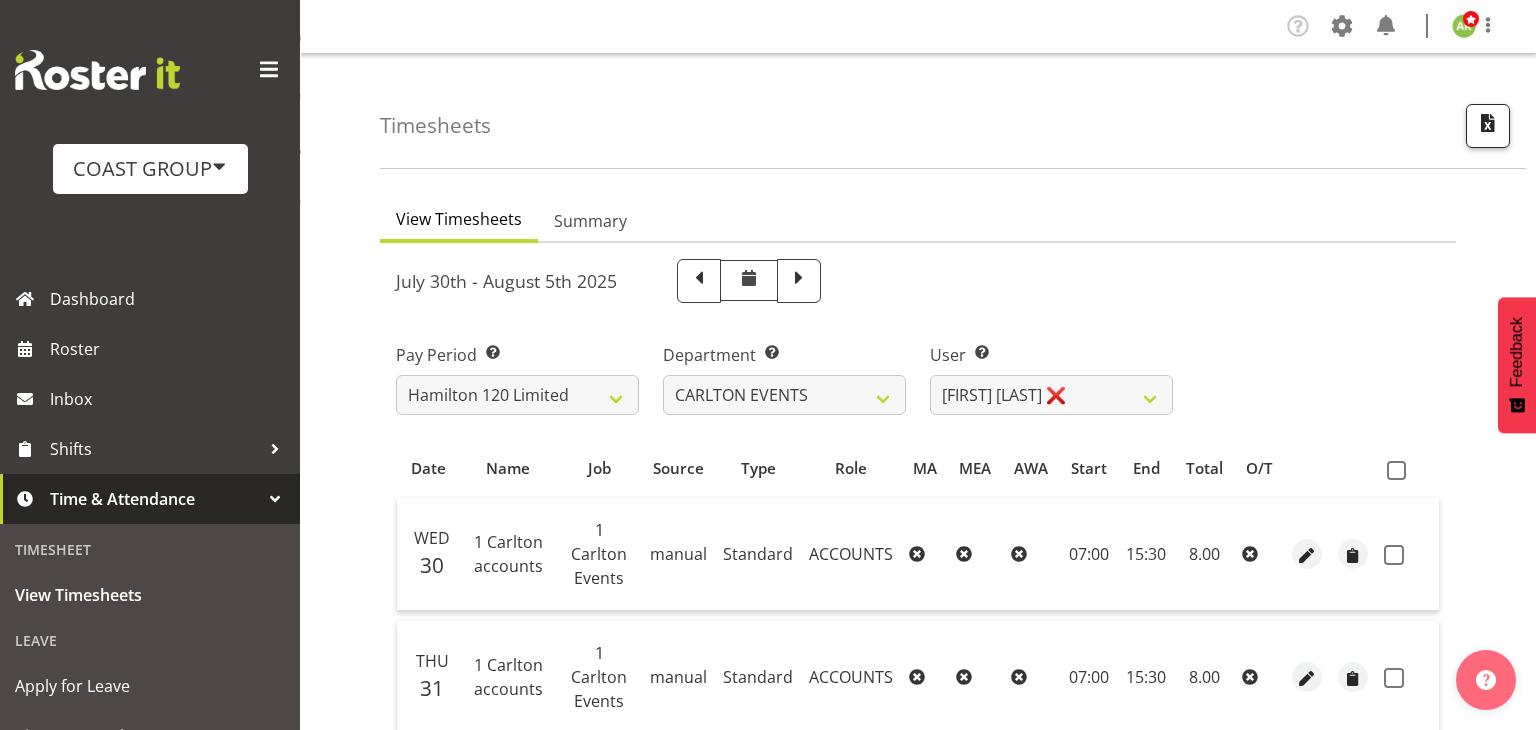 select on "115" 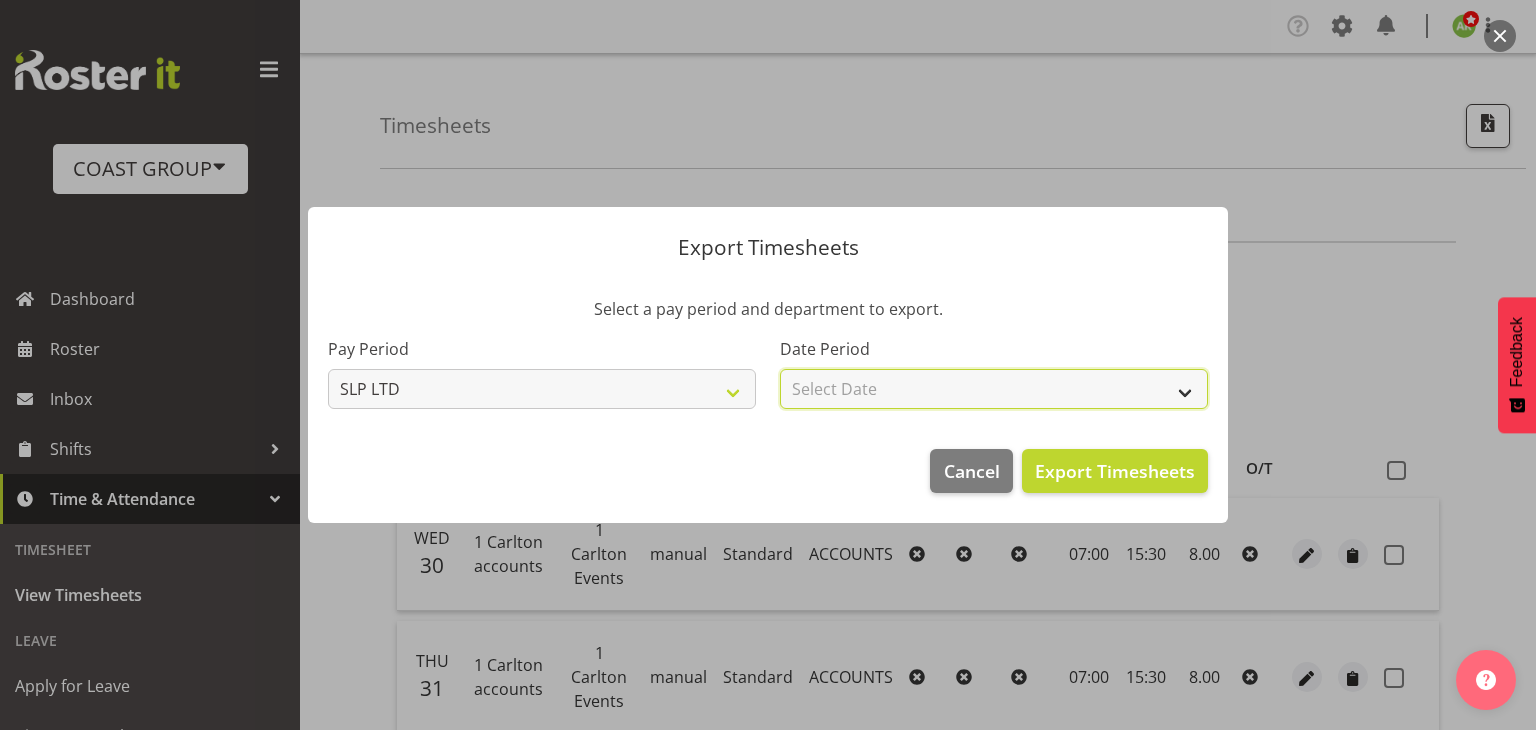 click on "Select Date  Week starting 06/08/2025 Week starting 30/07/2025 Week starting 23/07/2025 Week starting 16/07/2025 Week starting 09/07/2025 Week starting 02/07/2025 Week starting 25/06/2025 Week starting 18/06/2025 Week starting 11/06/2025 Week starting 04/06/2025 Week starting 28/05/2025 Week starting 21/05/2025 Week starting 14/05/2025 Week starting 07/05/2025 Week starting 30/04/2025 Week starting 23/04/2025 Week starting 16/04/2025 Week starting 09/04/2025 Week starting 02/04/2025 Week starting 26/03/2025 Week starting 19/03/2025 Week starting 12/03/2025 Week starting 05/03/2025 Week starting 26/02/2025 Week starting 19/02/2025 Week starting 12/02/2025 Week starting 05/02/2025 Week starting 29/01/2025 Week starting 22/01/2025 Week starting 15/01/2025 Week starting 08/01/2025 Week starting 01/01/2025 Week starting 25/12/2024 Week starting 18/12/2024 Week starting 11/12/2024 Week starting 04/12/2024 Week starting 27/11/2024 Week starting 20/11/2024 Week starting 13/11/2024 Week starting 06/11/2024" at bounding box center [994, 389] 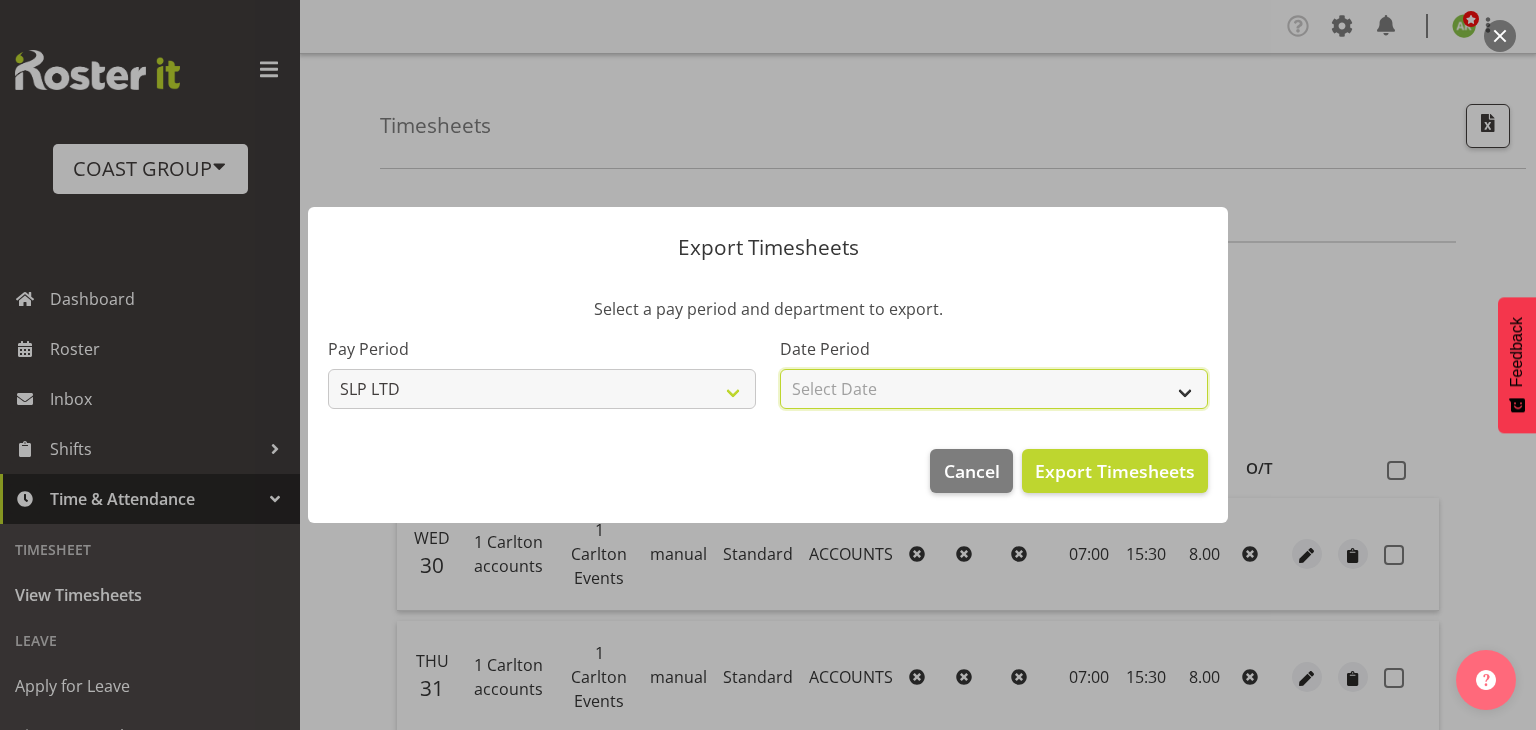select on "2025-07-30" 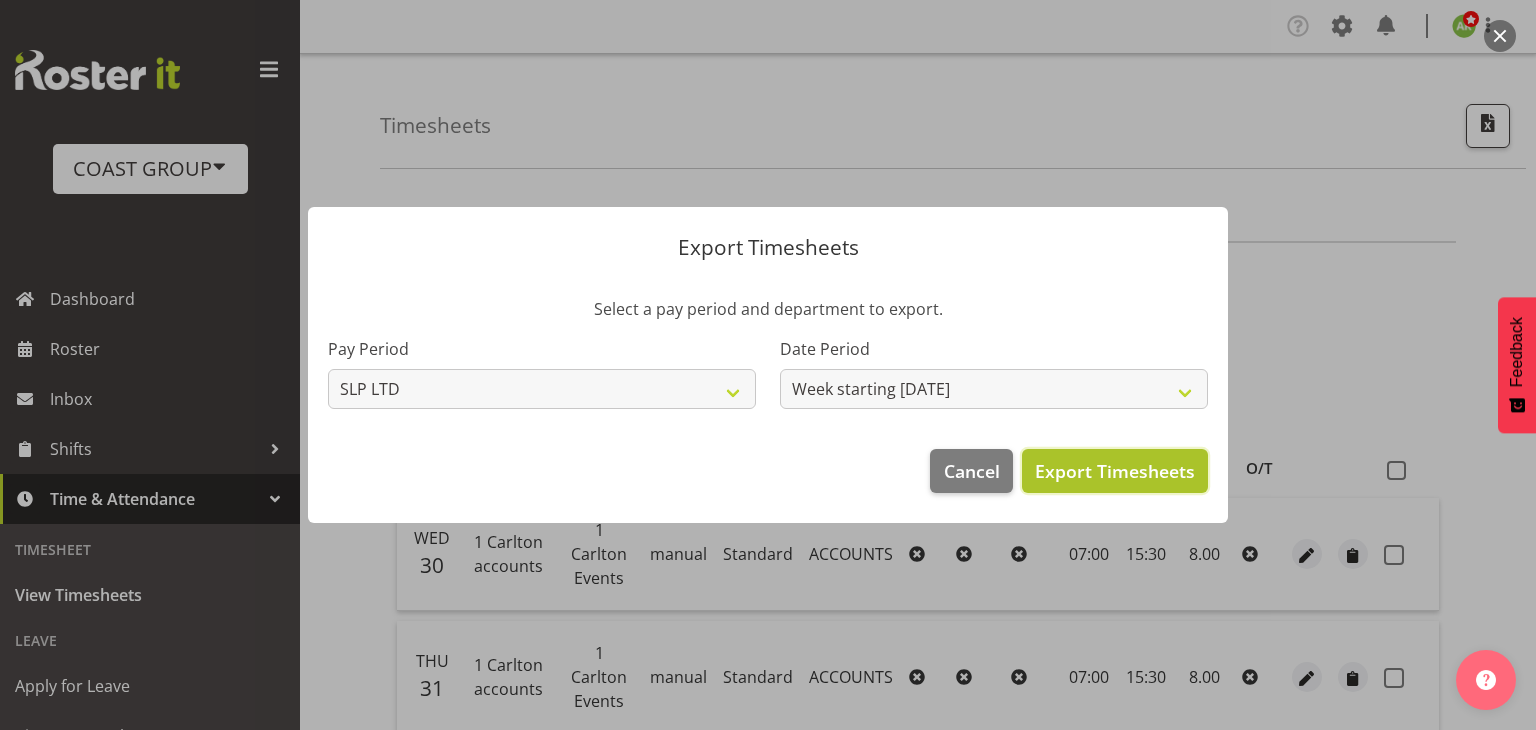 click on "Export Timesheets" at bounding box center [1115, 471] 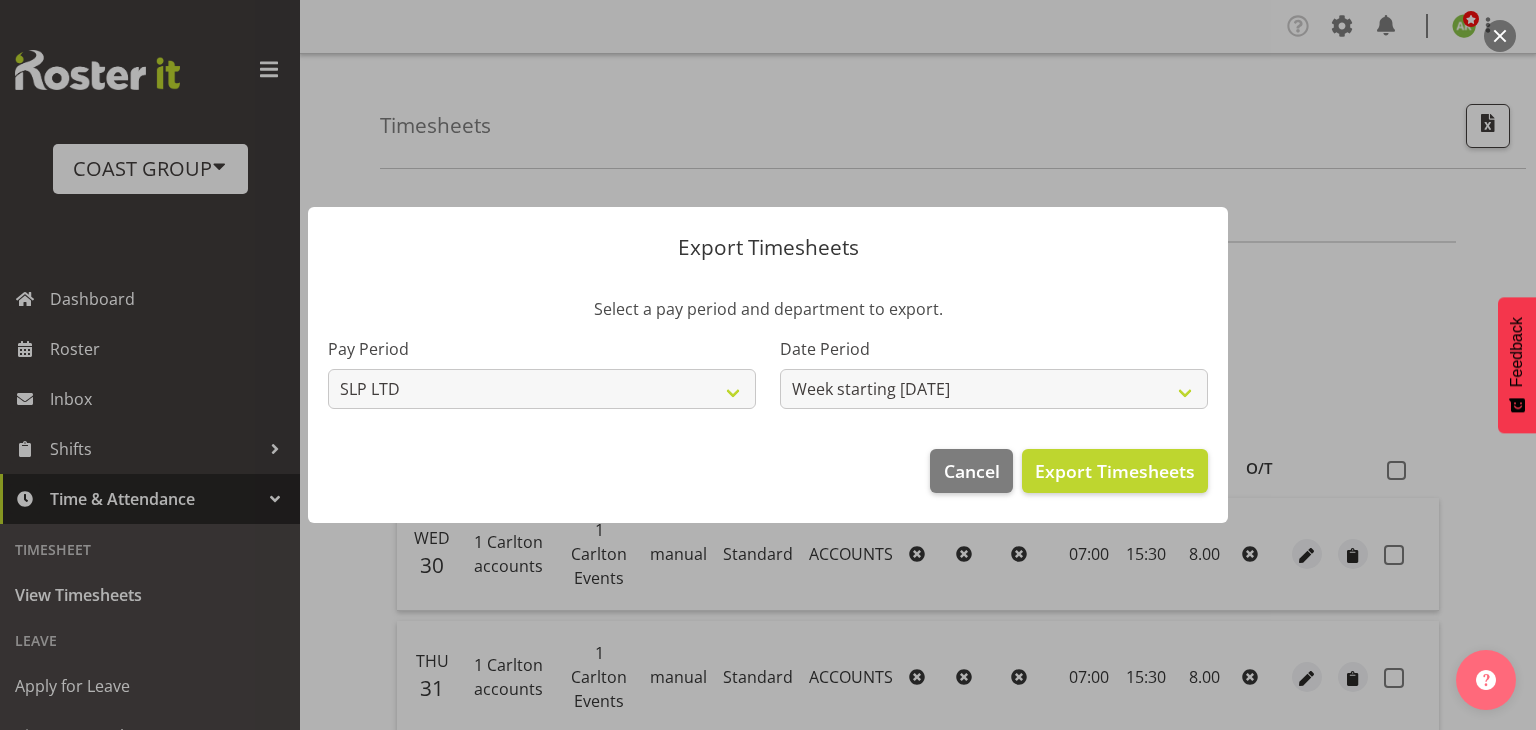 click at bounding box center (768, 365) 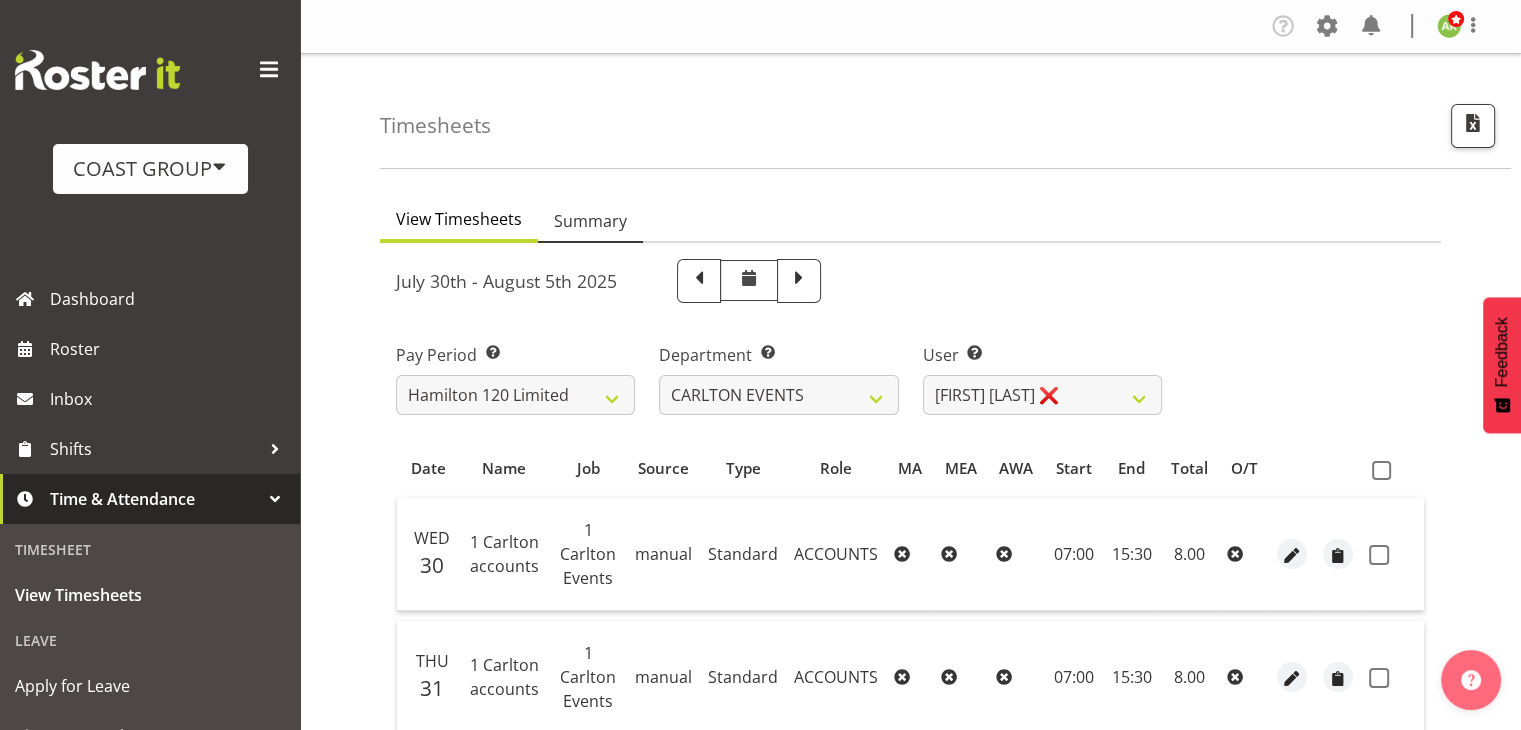 click on "Summary" at bounding box center (590, 221) 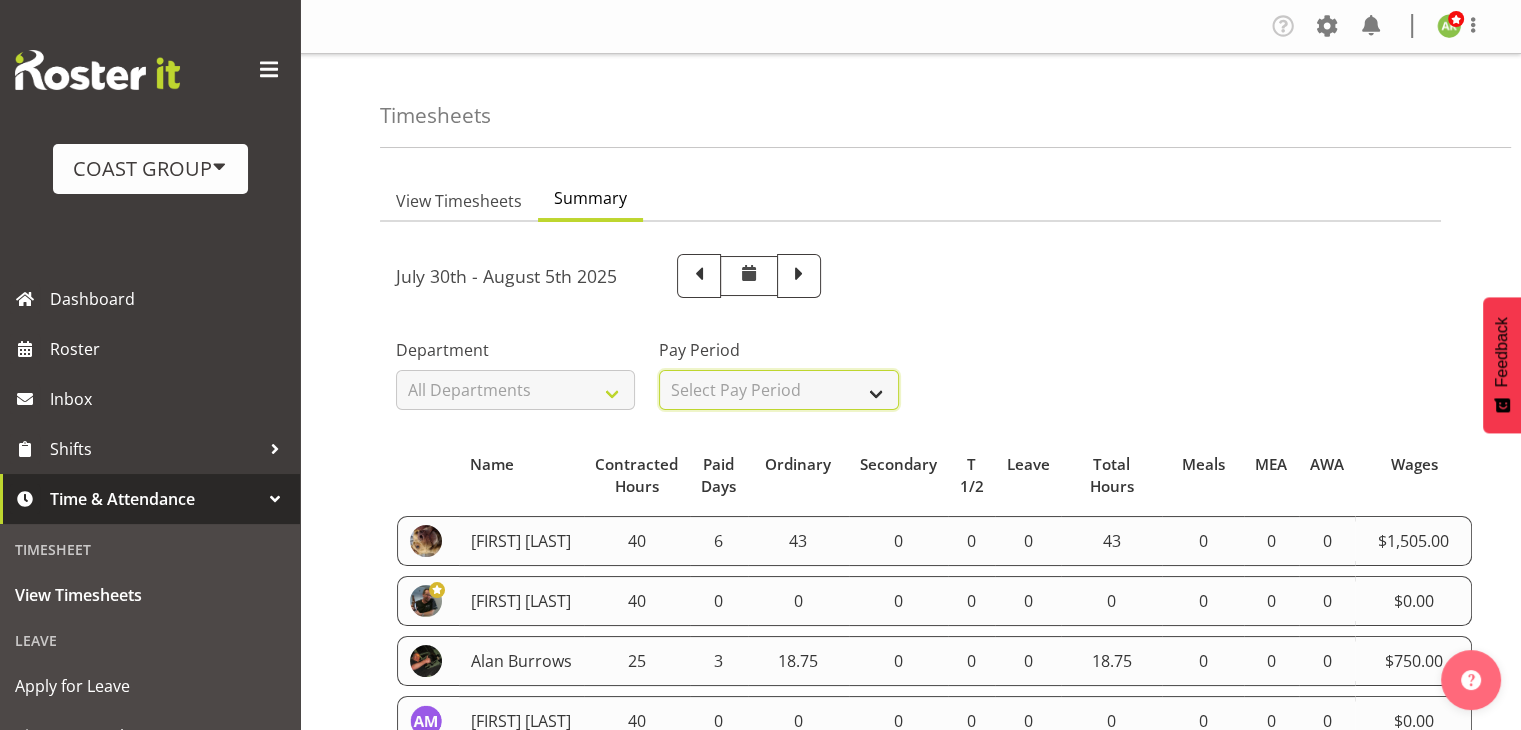click on "Select Pay Period  All Pay Periods   SLP LTD EHS LTD DW LTD VEHICLES Carlton Events Hamilton 120 Limited Wellington 130 Limited" at bounding box center [778, 390] 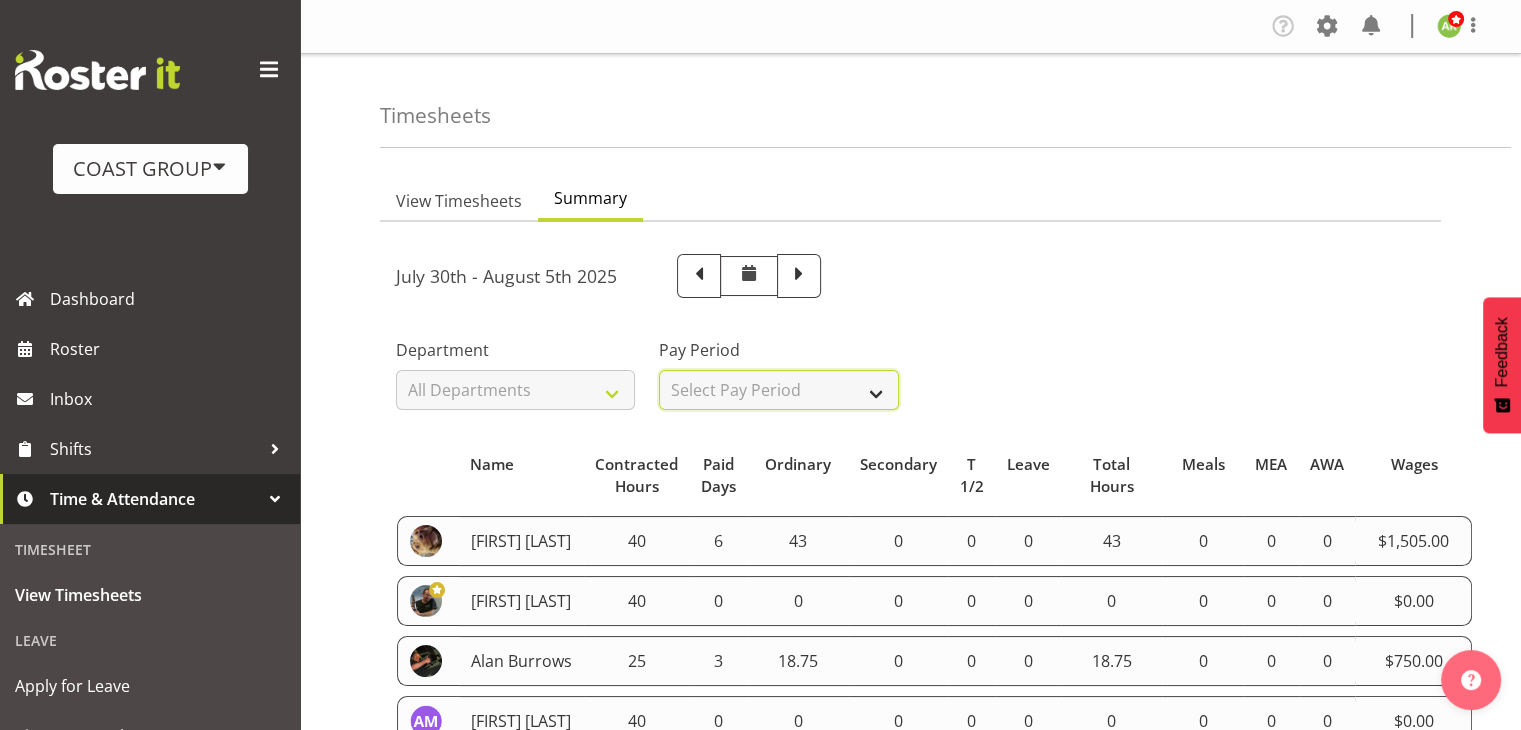 select on "115" 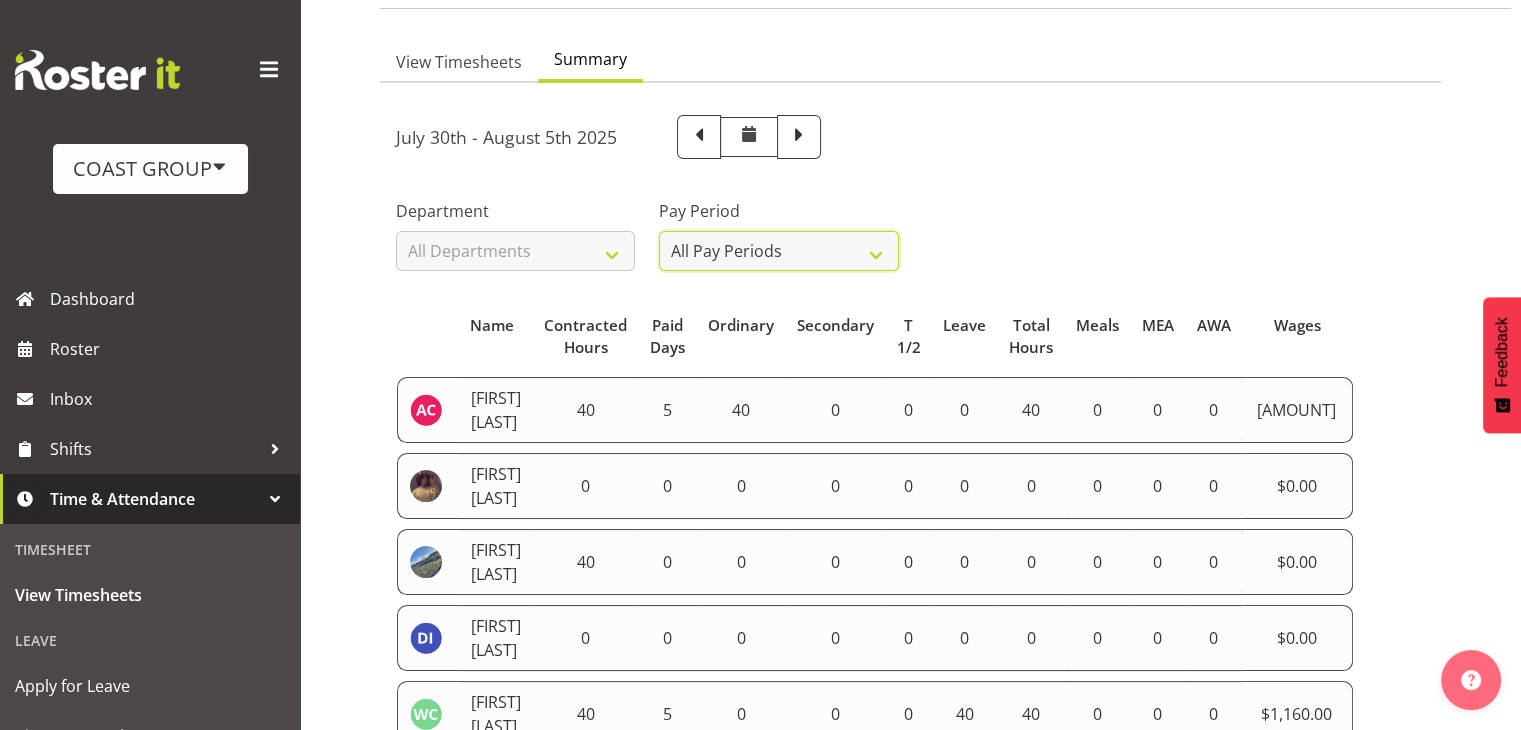 scroll, scrollTop: 300, scrollLeft: 0, axis: vertical 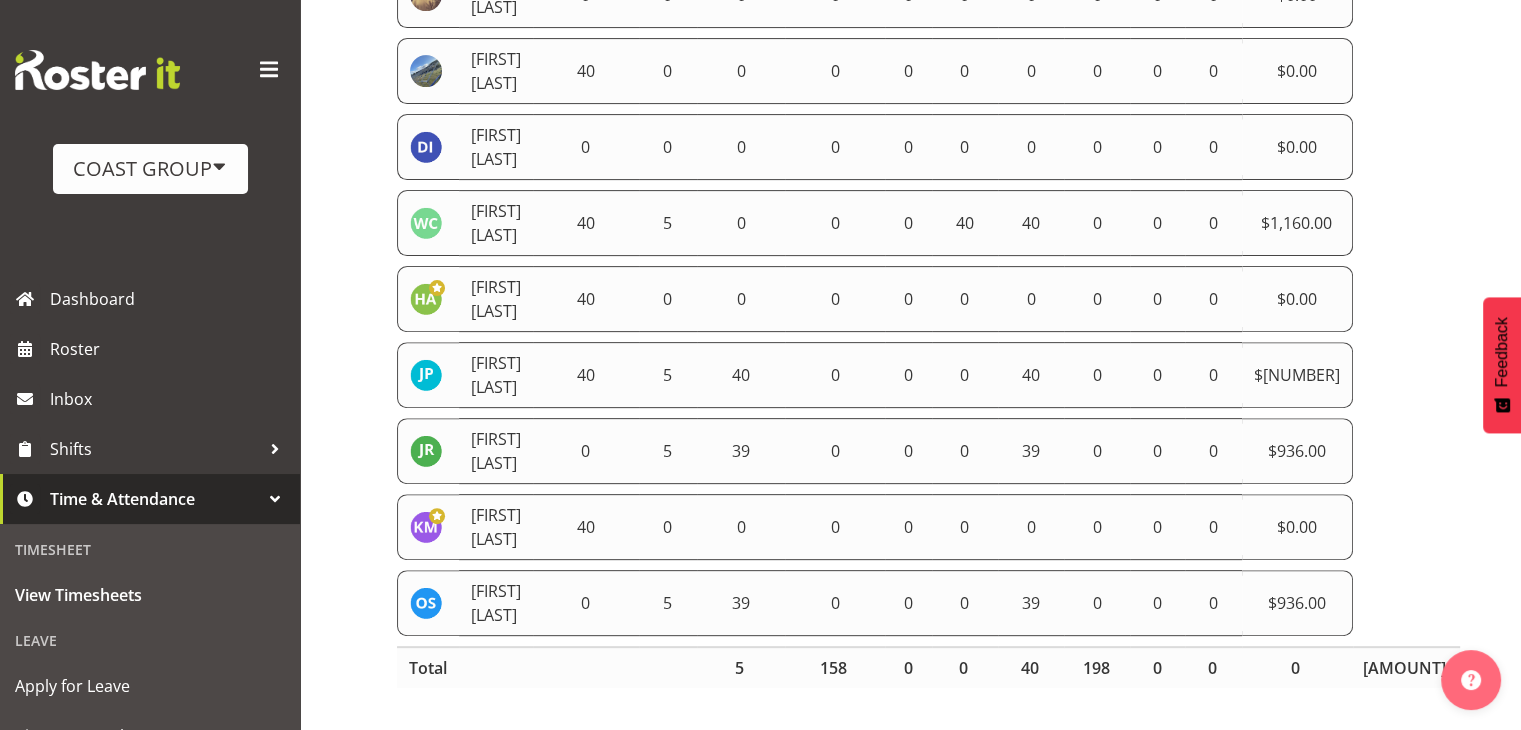 drag, startPoint x: 399, startPoint y: 241, endPoint x: 1399, endPoint y: 595, distance: 1060.8091 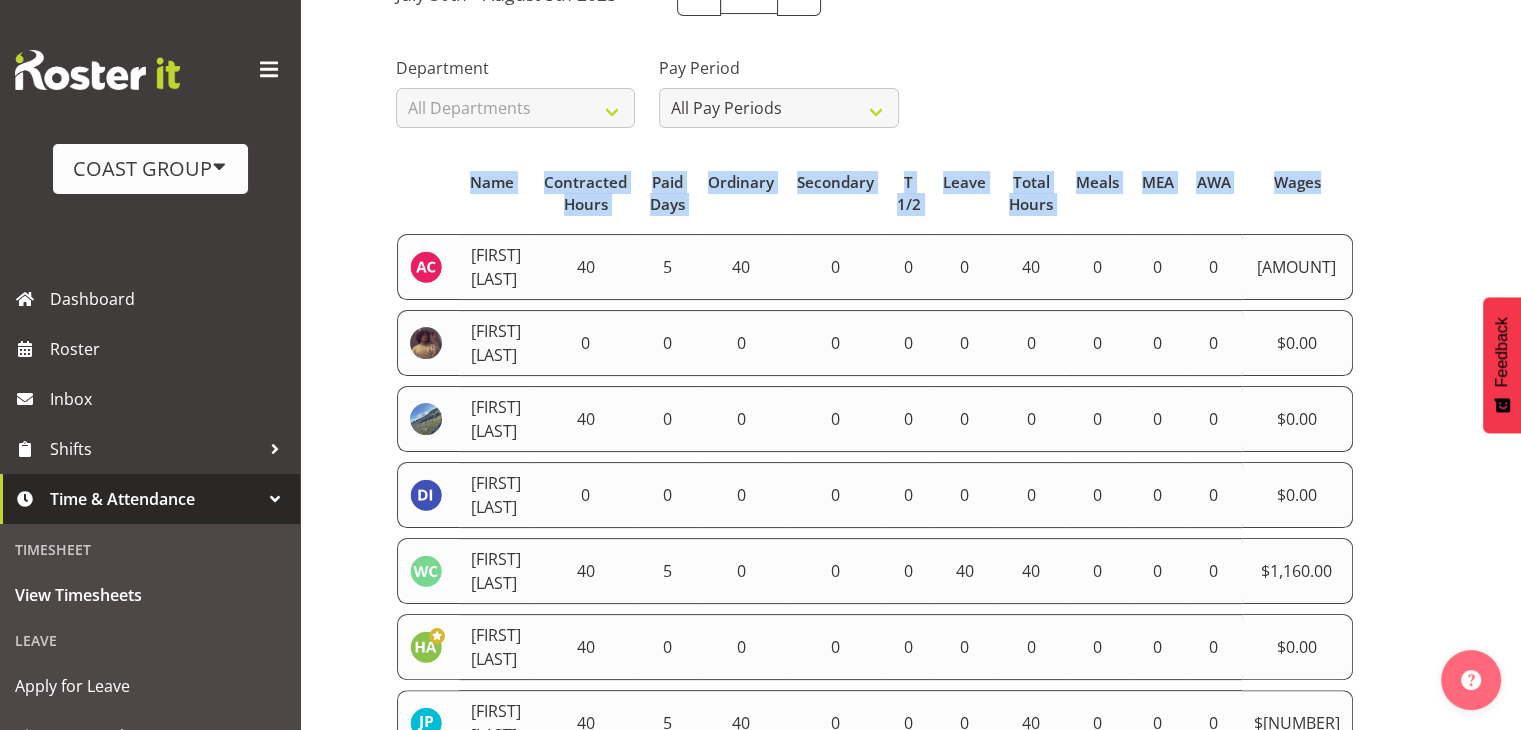 scroll, scrollTop: 0, scrollLeft: 0, axis: both 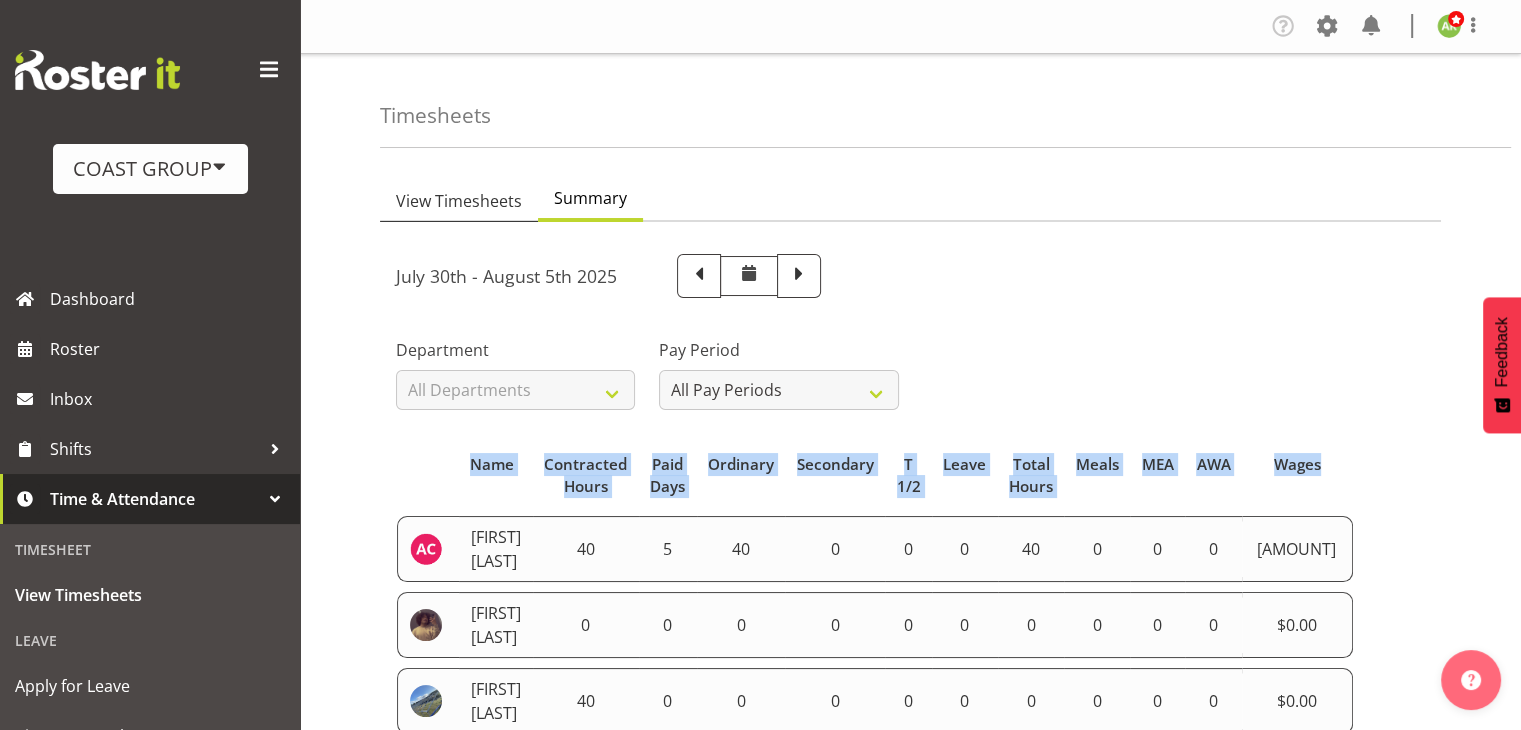 click on "View Timesheets" at bounding box center [459, 201] 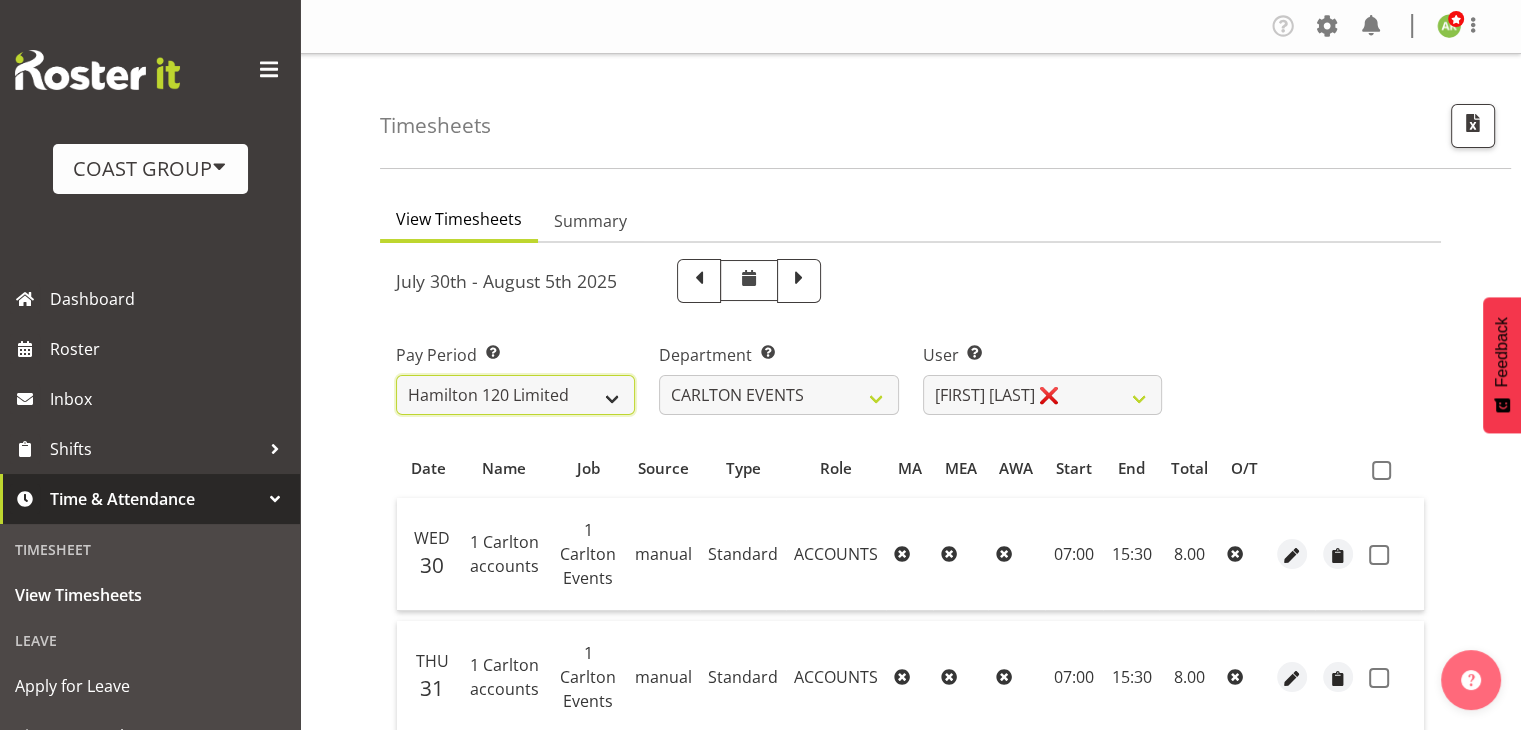 click on "SLP LTD EHS LTD DW LTD VEHICLES Carlton Events Hamilton 120 Limited Wellington 130 Limited" at bounding box center (515, 395) 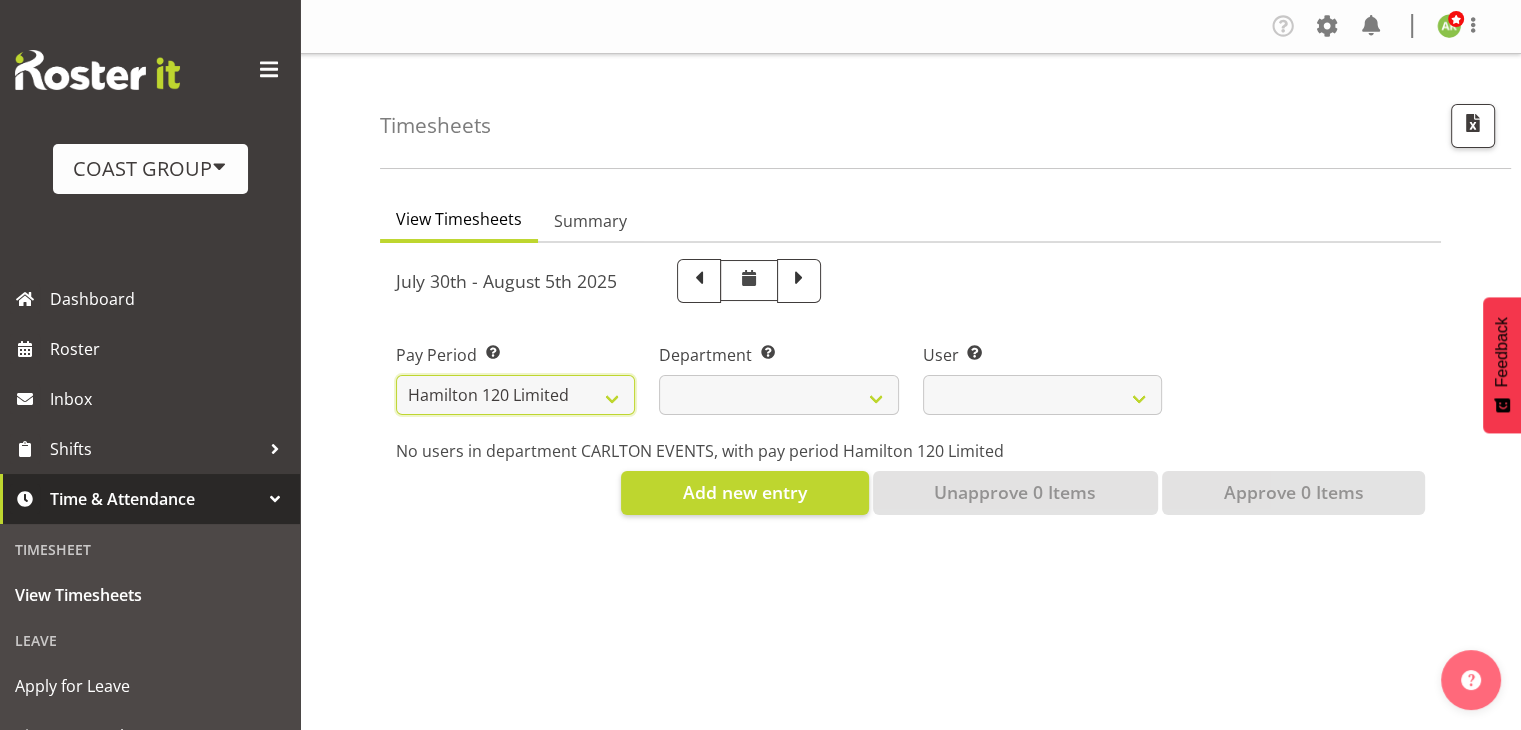 select 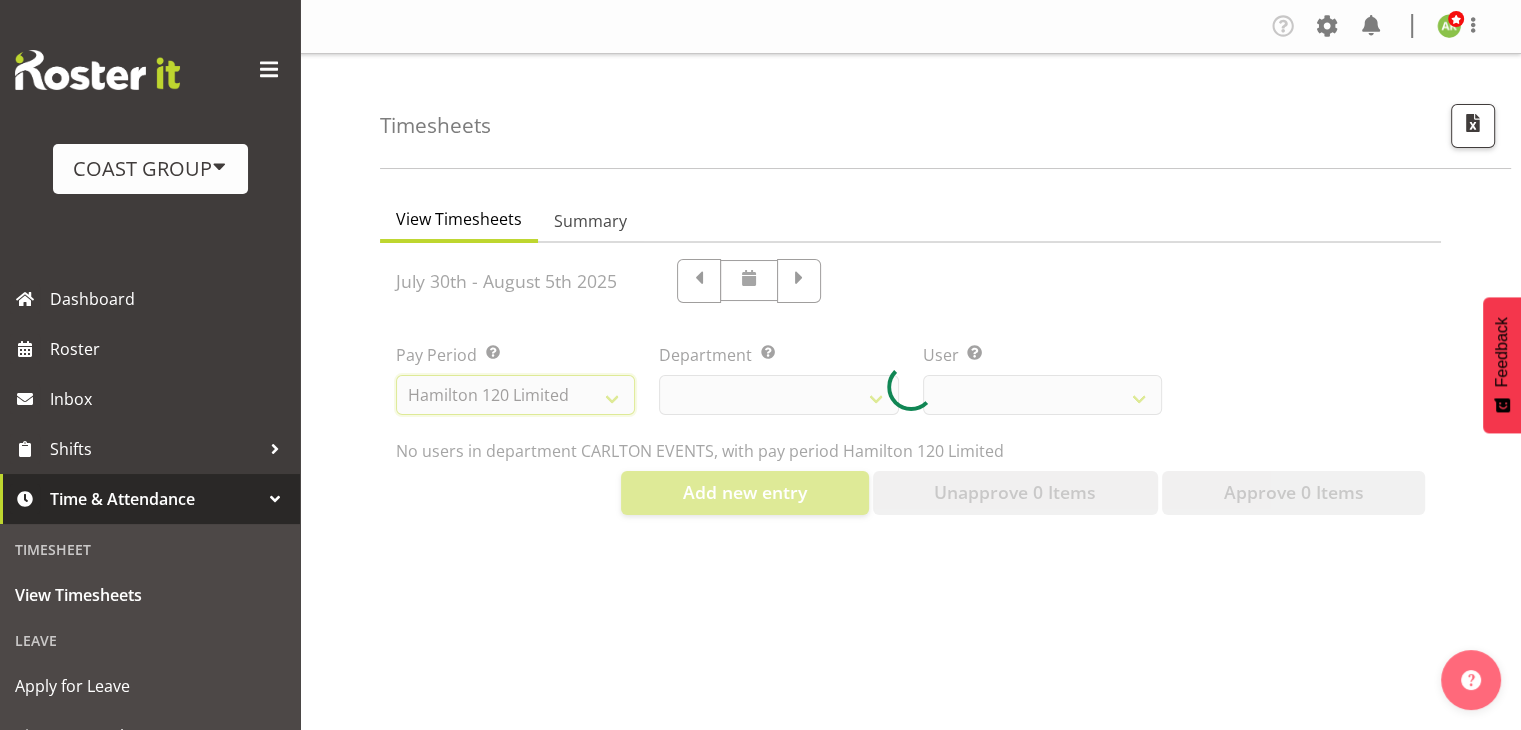 select 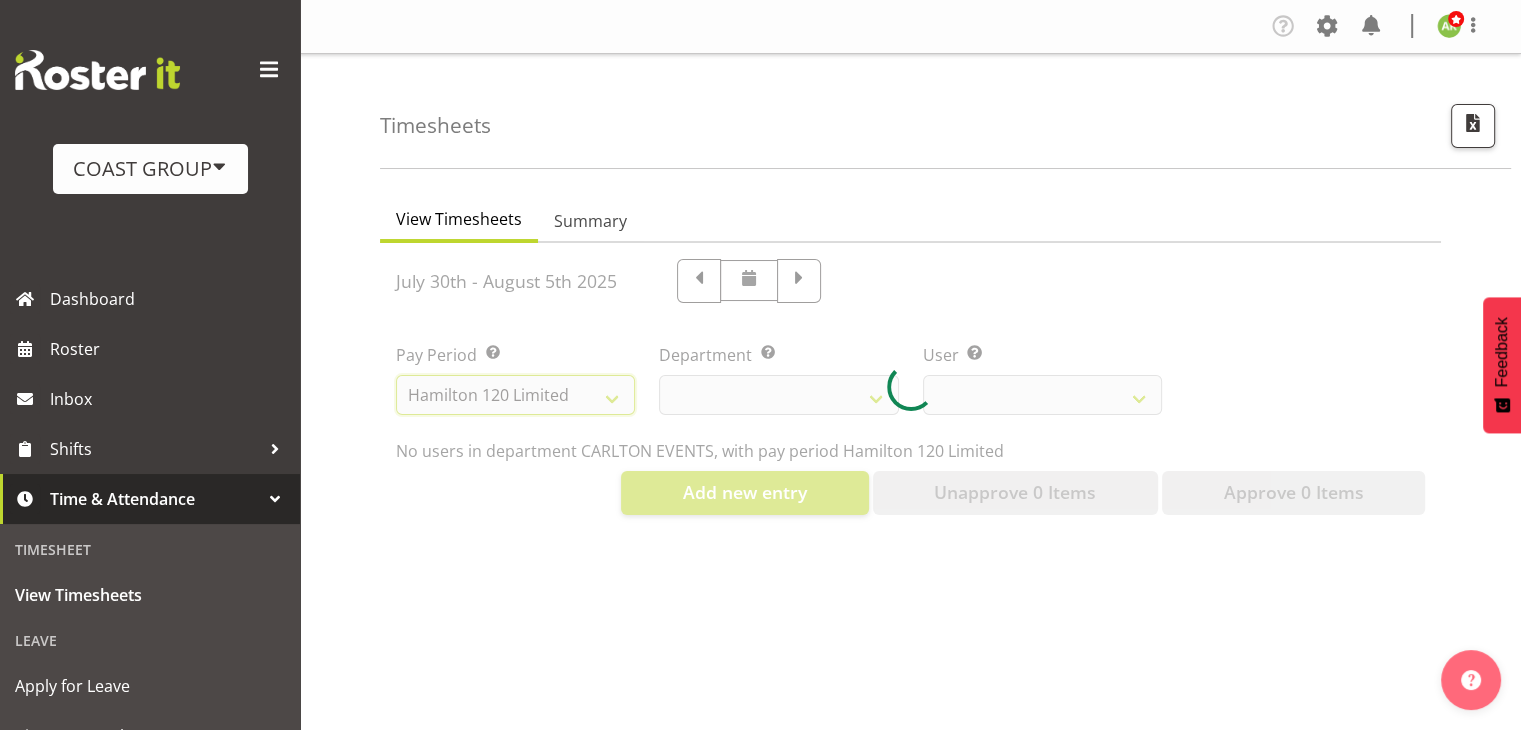 select 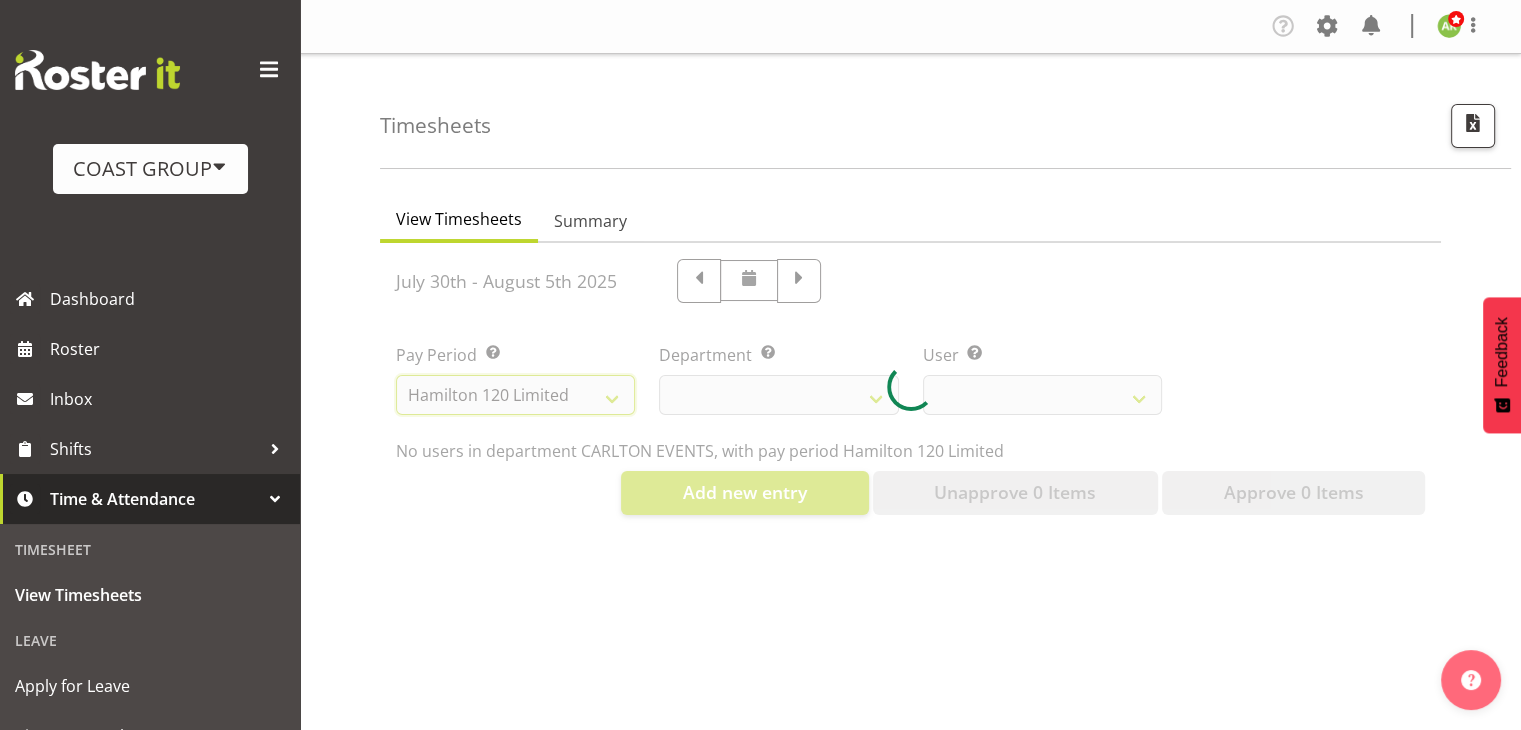 select 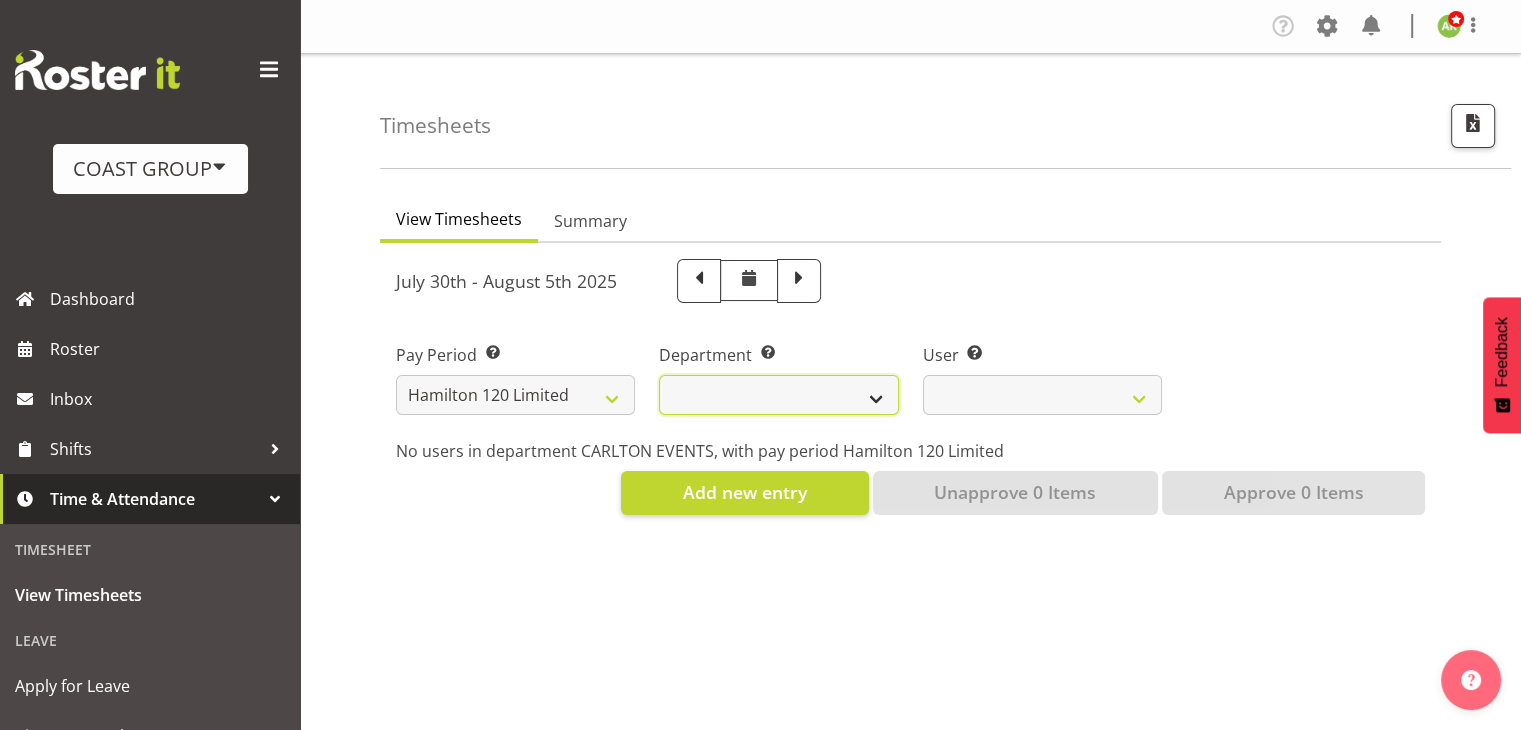click on "Carlton Hamilton" at bounding box center (778, 395) 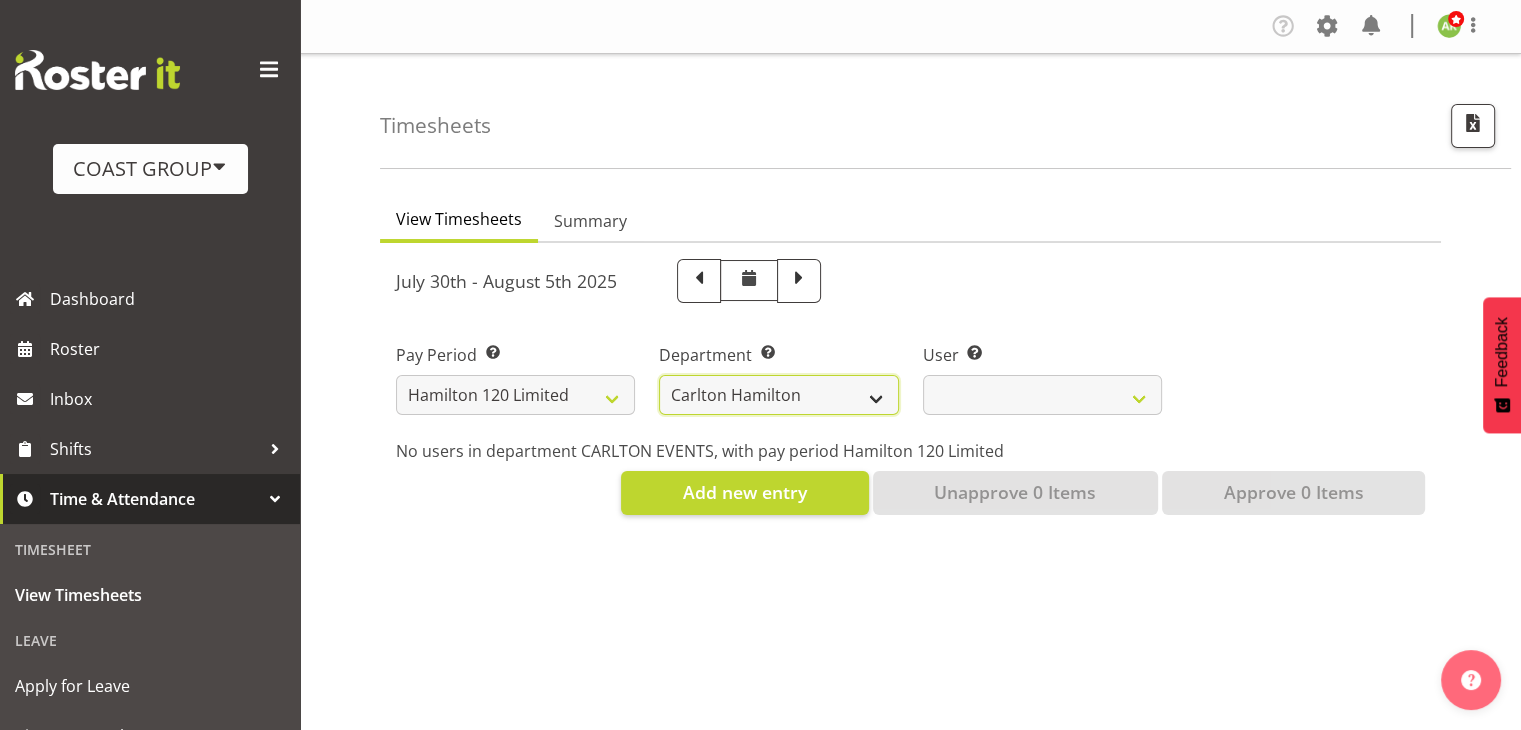 click on "Carlton Hamilton" at bounding box center [778, 395] 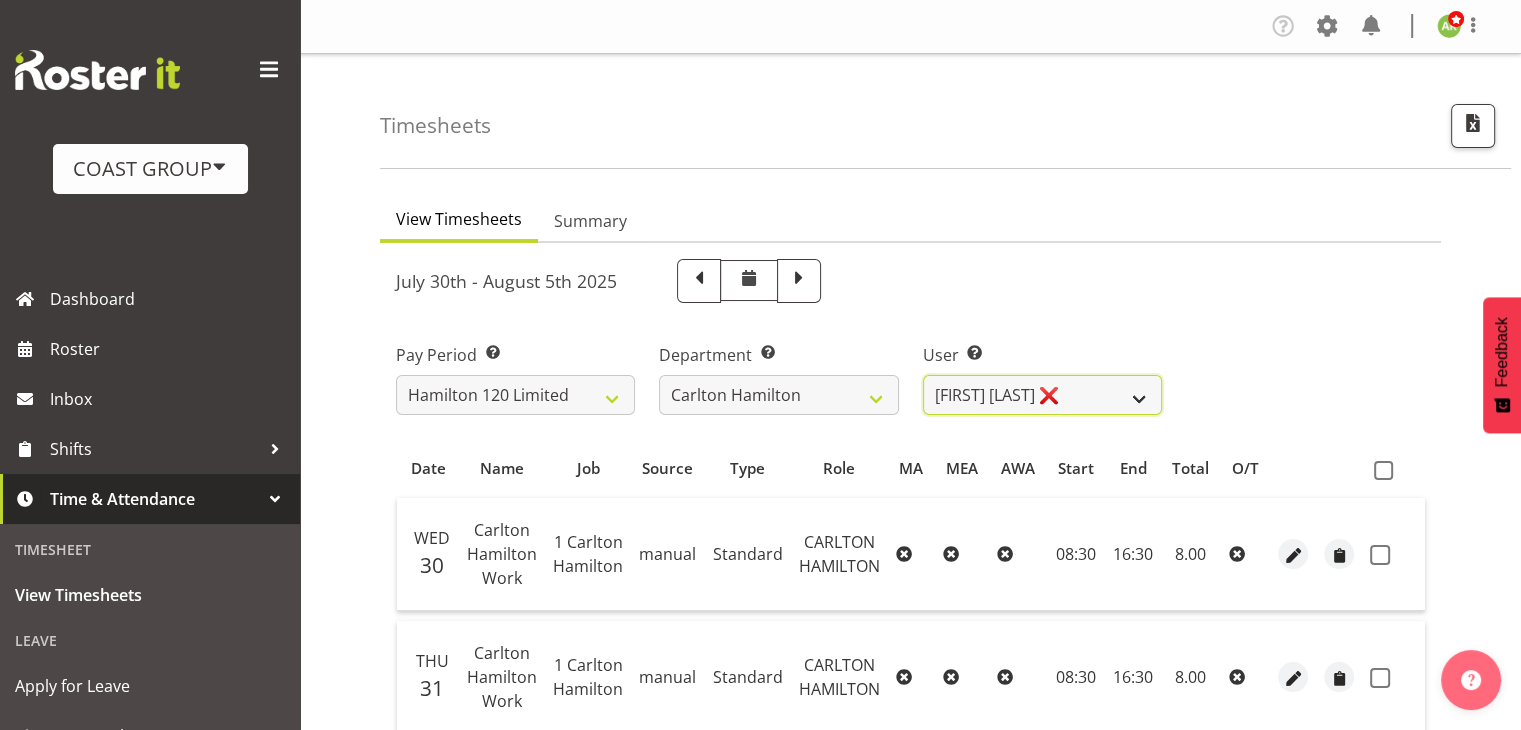 click on "Geoffrey Te Whetu
❌
Layton Gardener
❌
Olivia Lindale
❌
Stephanie Hill-Grant
❌
Tamahou Hillman
❌
Zachary Thrush
❌" at bounding box center [1042, 395] 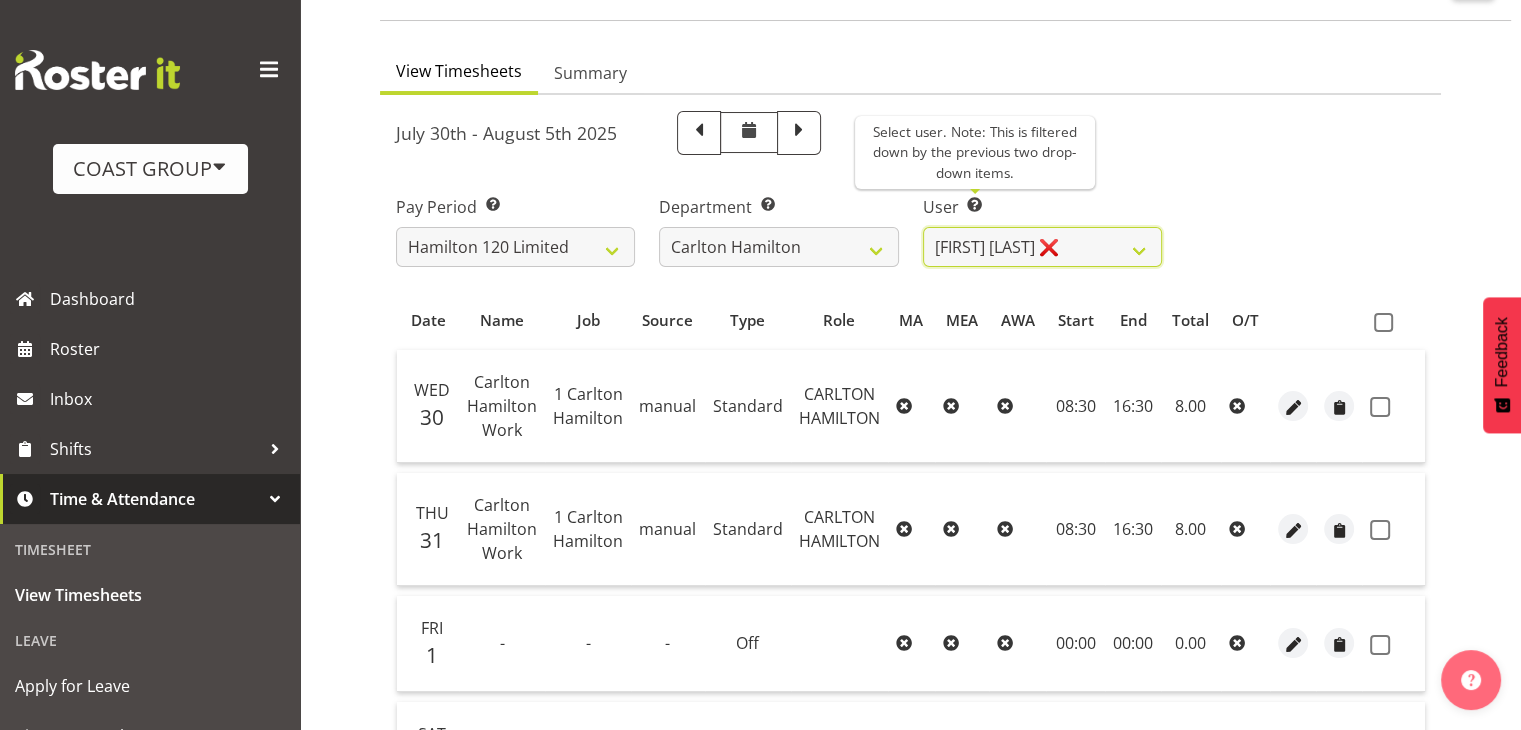 scroll, scrollTop: 300, scrollLeft: 0, axis: vertical 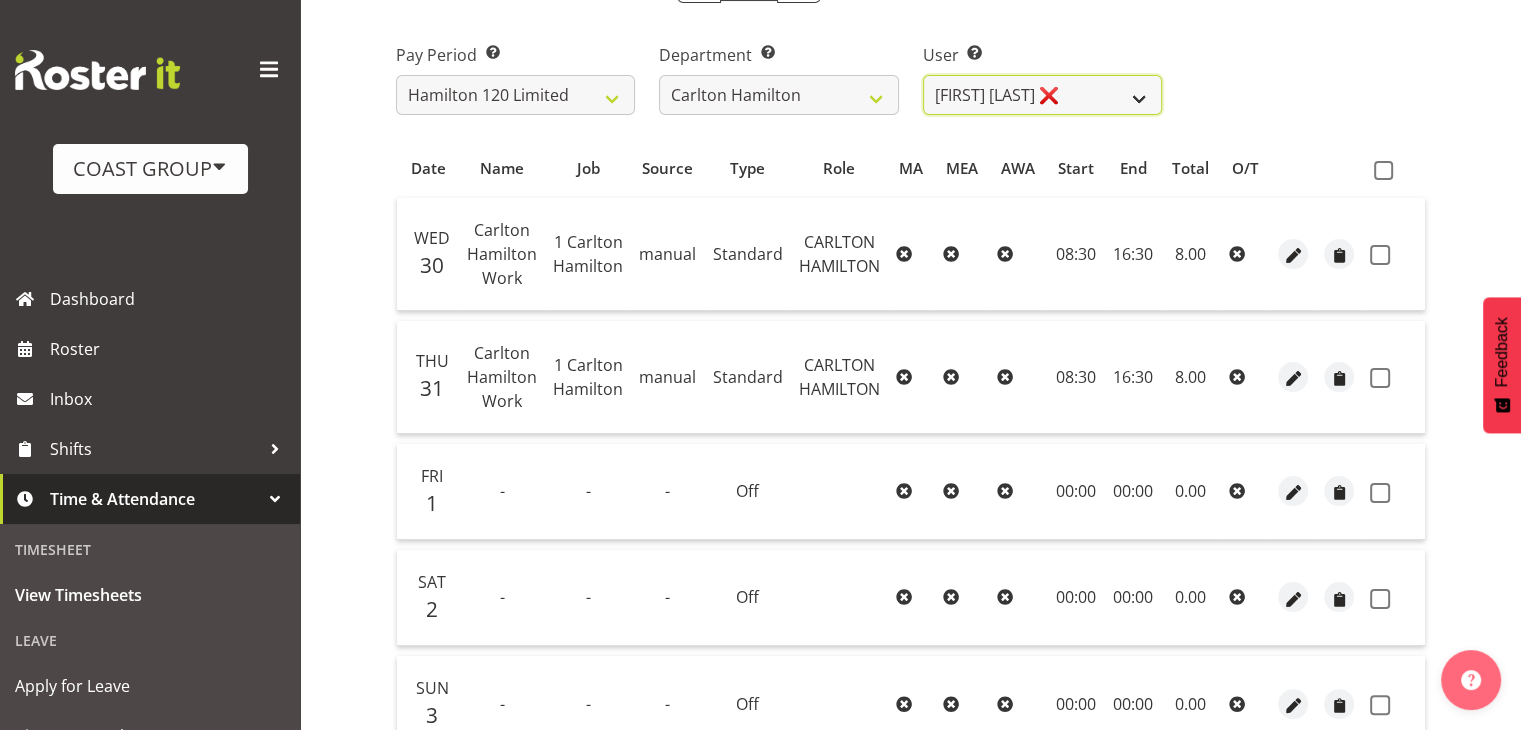 click on "Geoffrey Te Whetu
❌
Layton Gardener
❌
Olivia Lindale
❌
Stephanie Hill-Grant
❌
Tamahou Hillman
❌
Zachary Thrush
❌" at bounding box center [1042, 95] 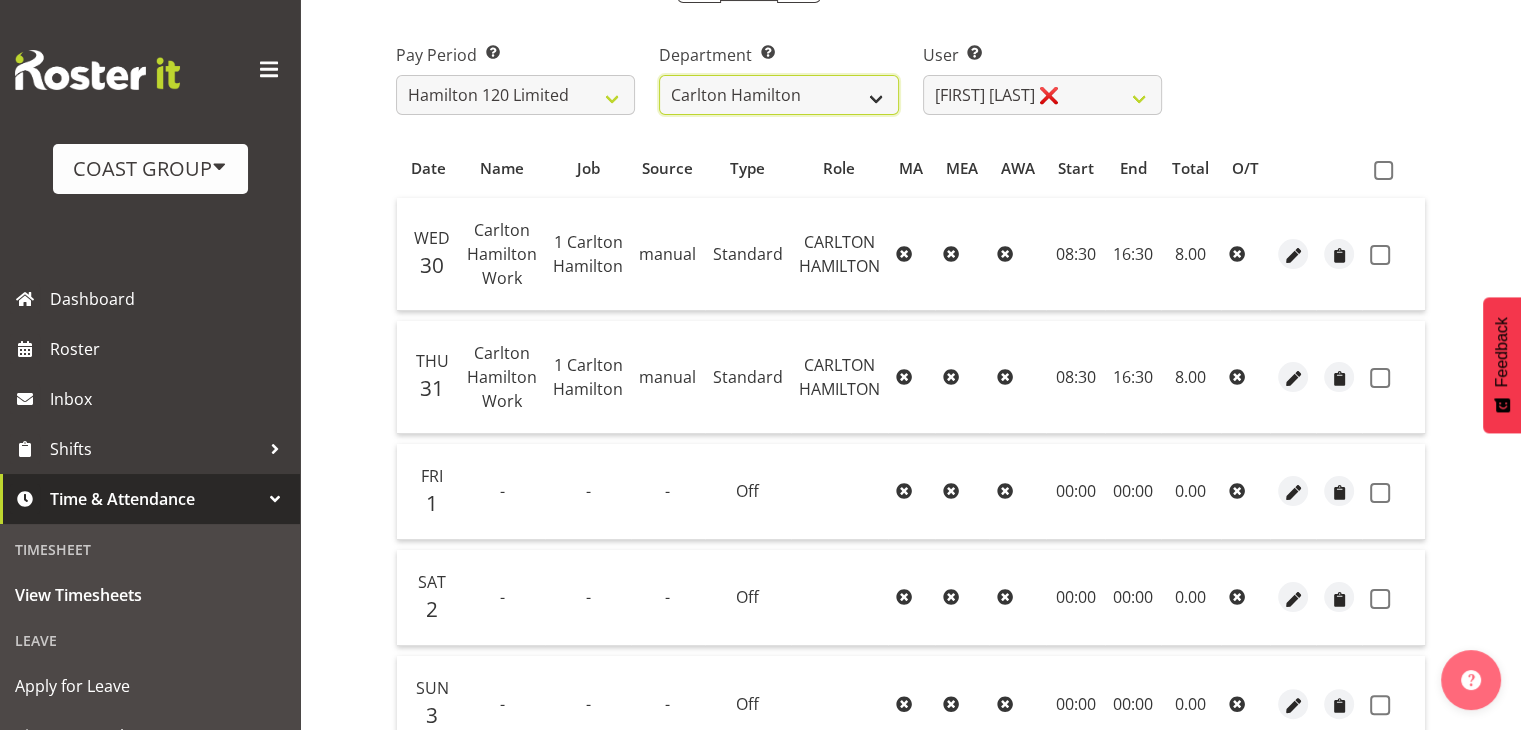 click on "Carlton Hamilton" at bounding box center (778, 95) 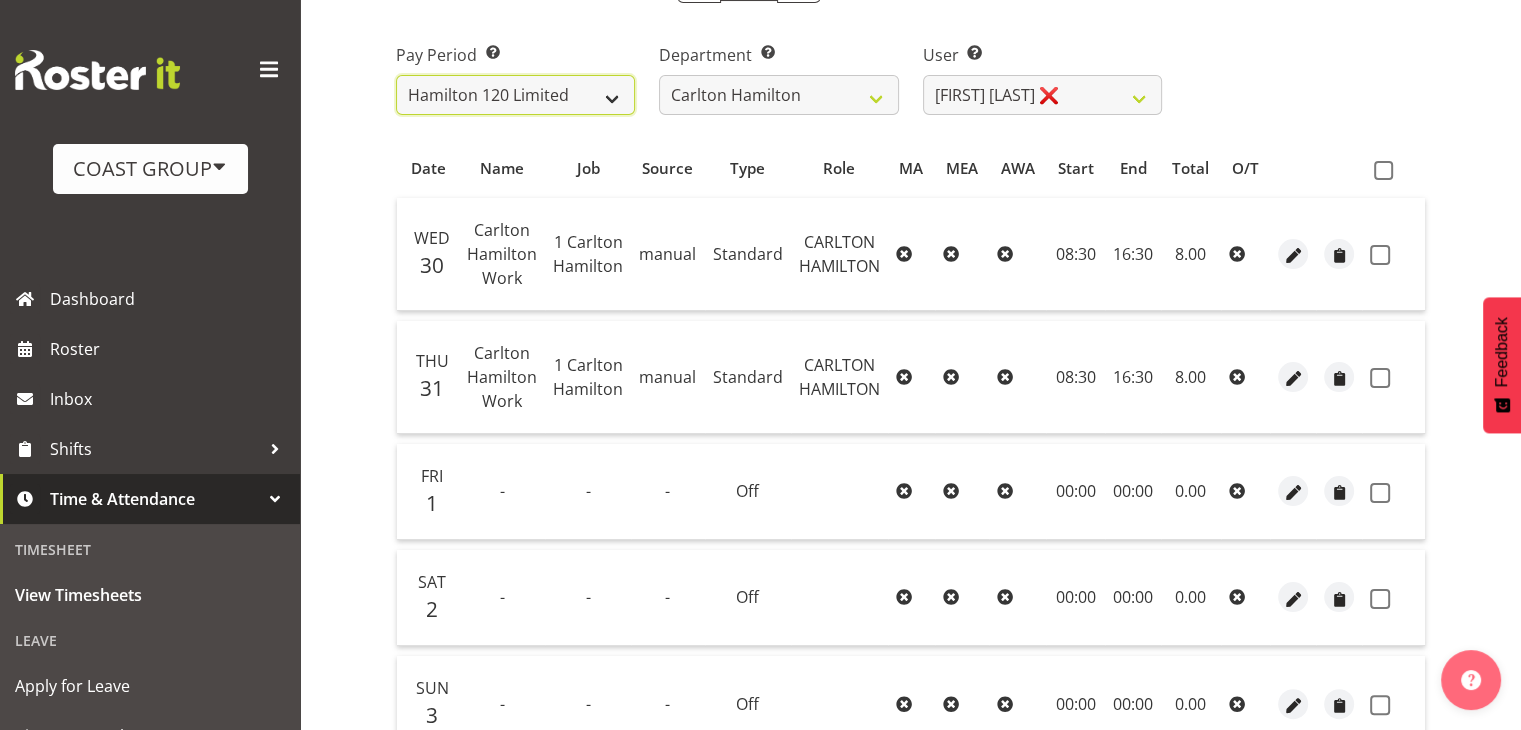 click on "SLP LTD EHS LTD DW LTD VEHICLES Carlton Events Hamilton 120 Limited Wellington 130 Limited" at bounding box center [515, 95] 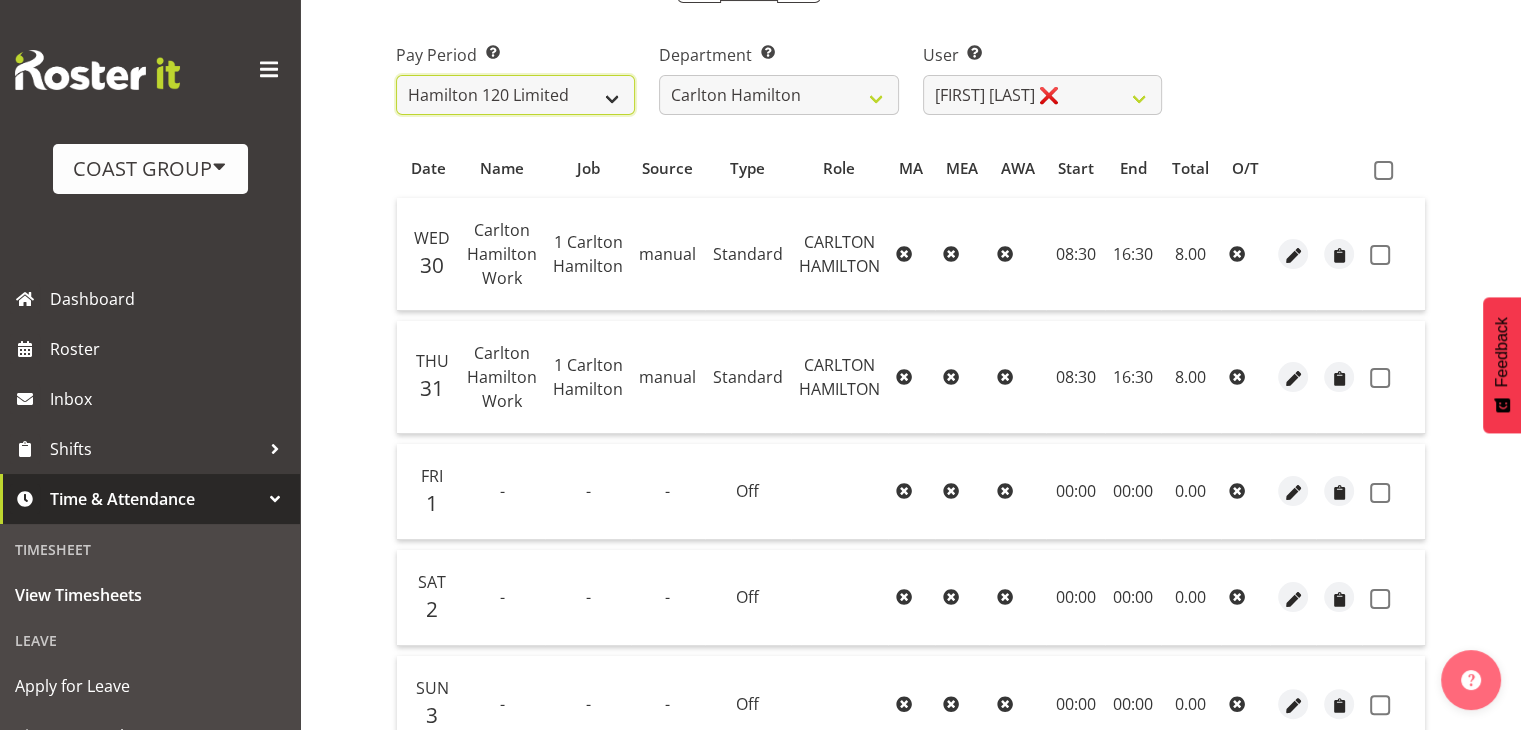 select on "150" 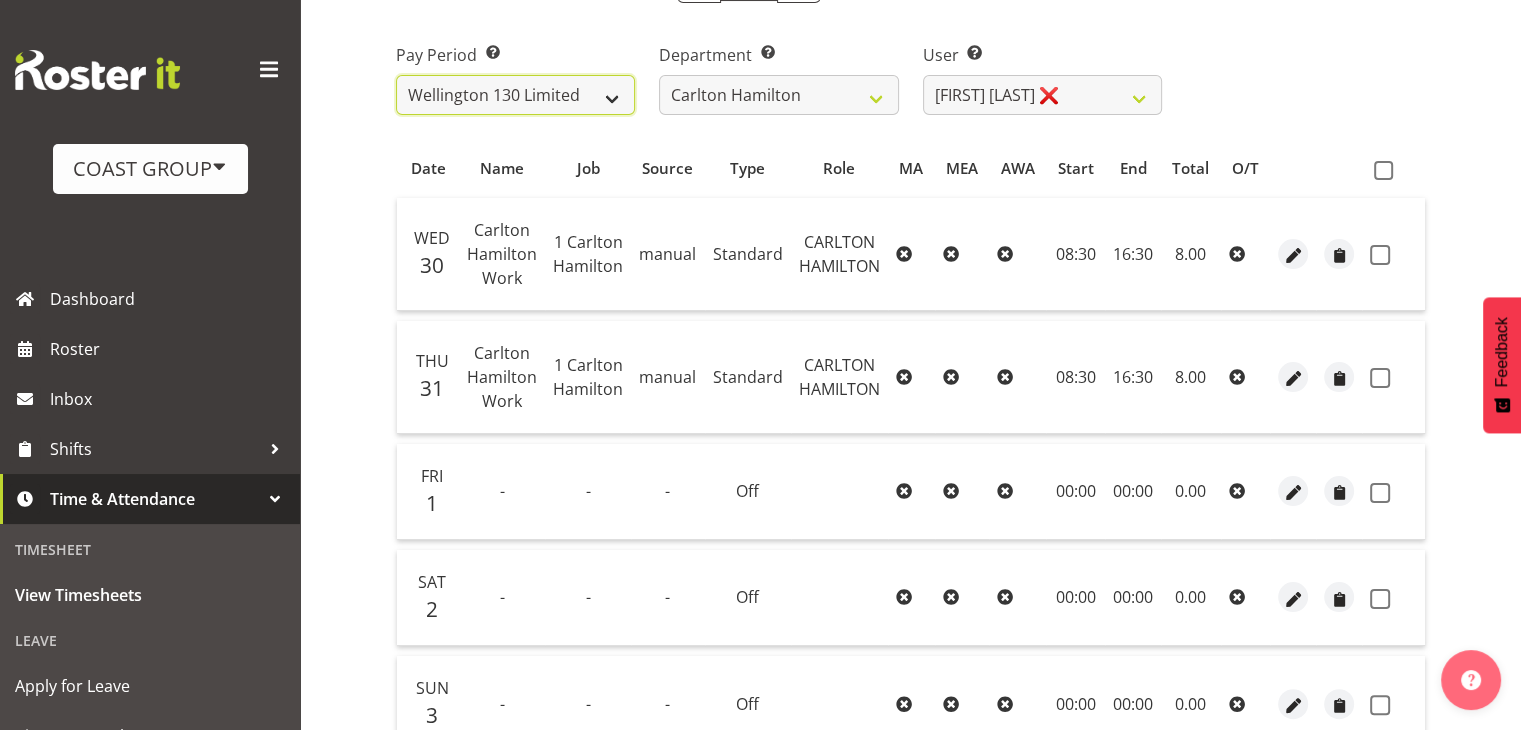 click on "SLP LTD EHS LTD DW LTD VEHICLES Carlton Events Hamilton 120 Limited Wellington 130 Limited" at bounding box center [515, 95] 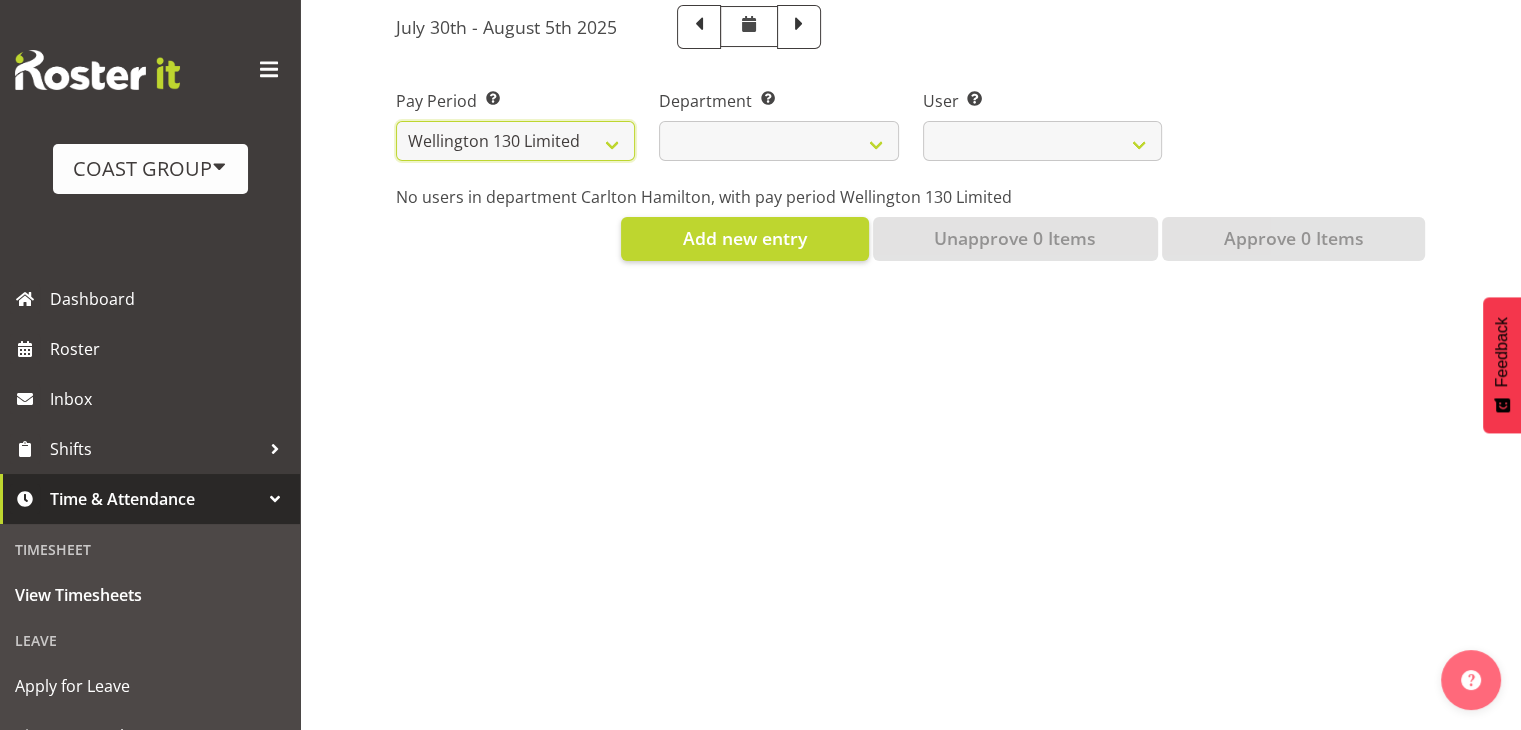 scroll, scrollTop: 269, scrollLeft: 0, axis: vertical 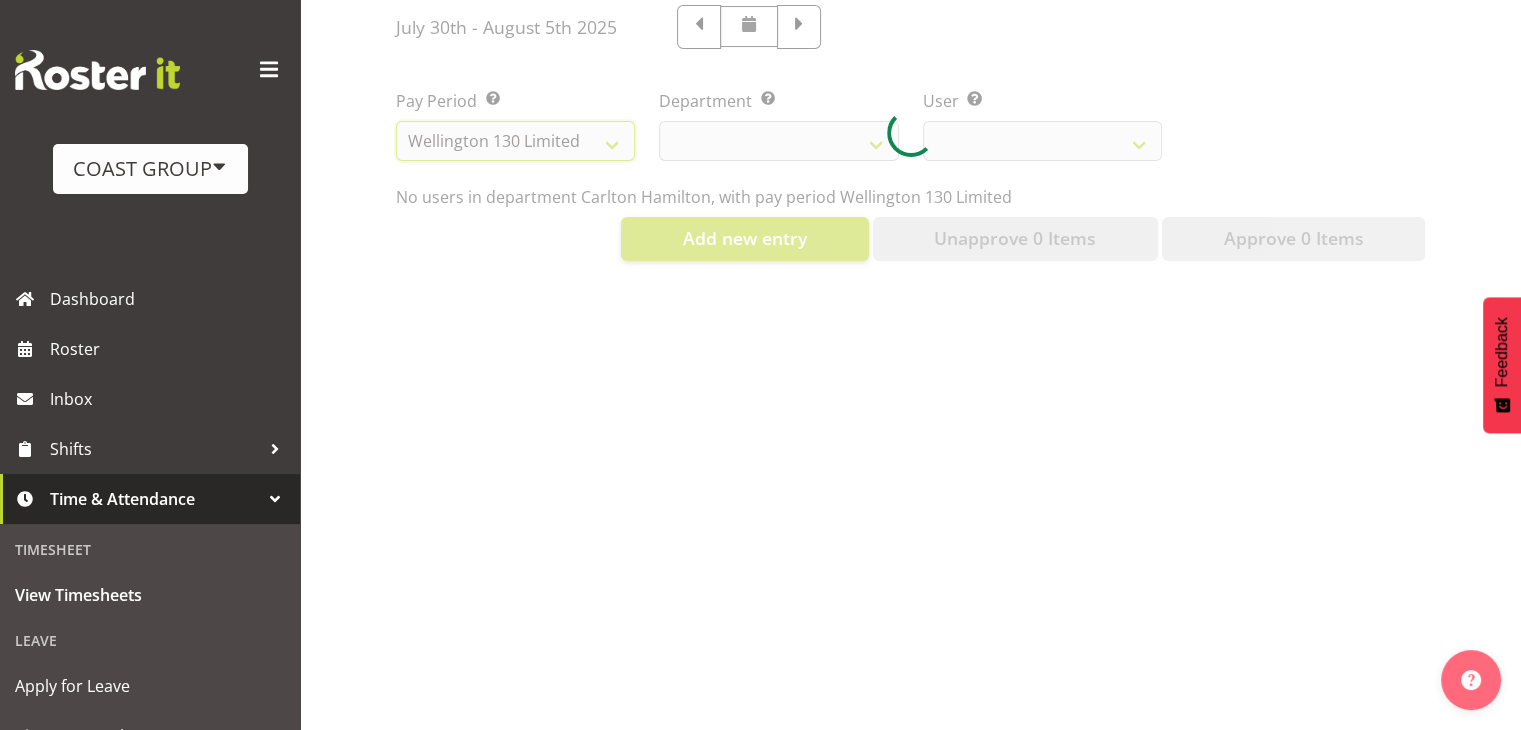 select 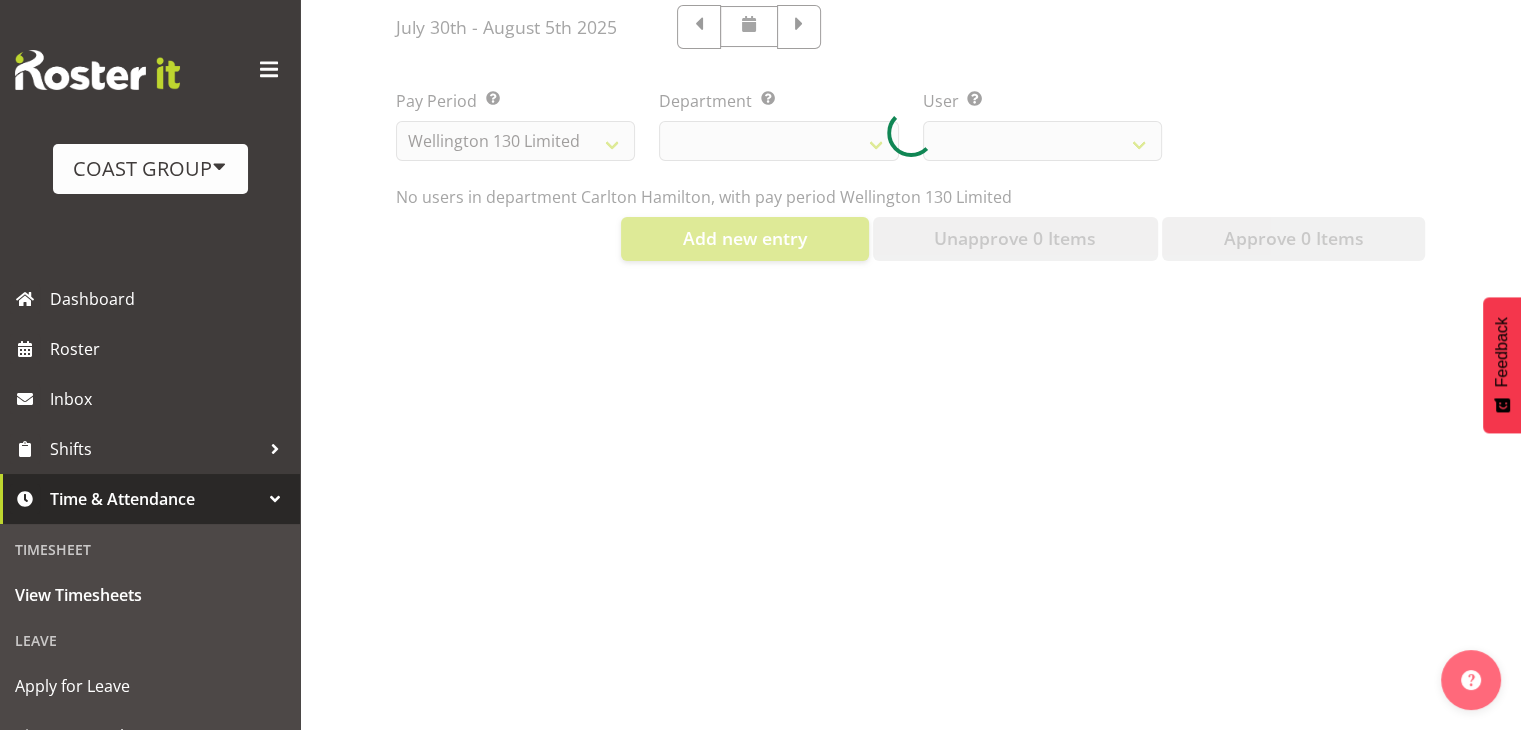 select 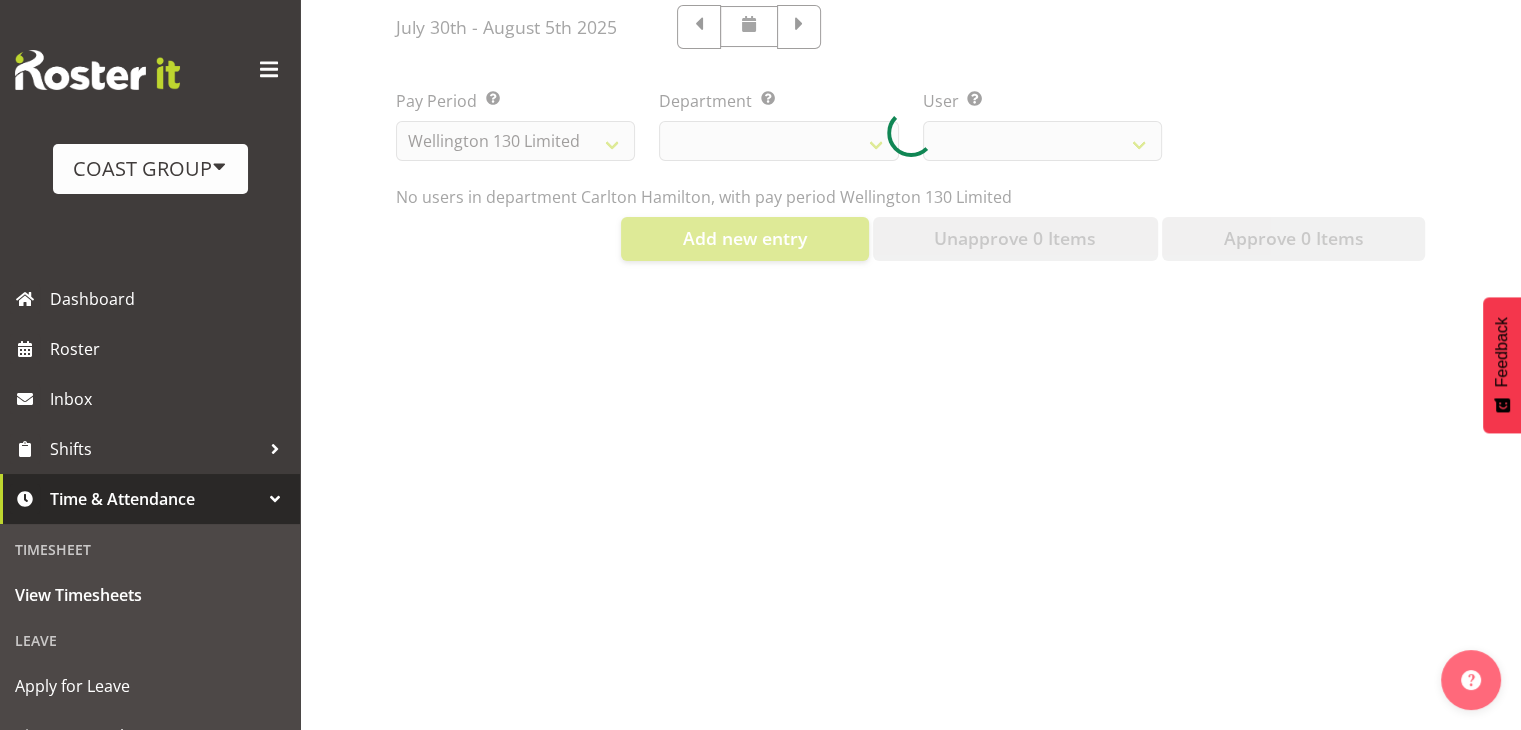 select 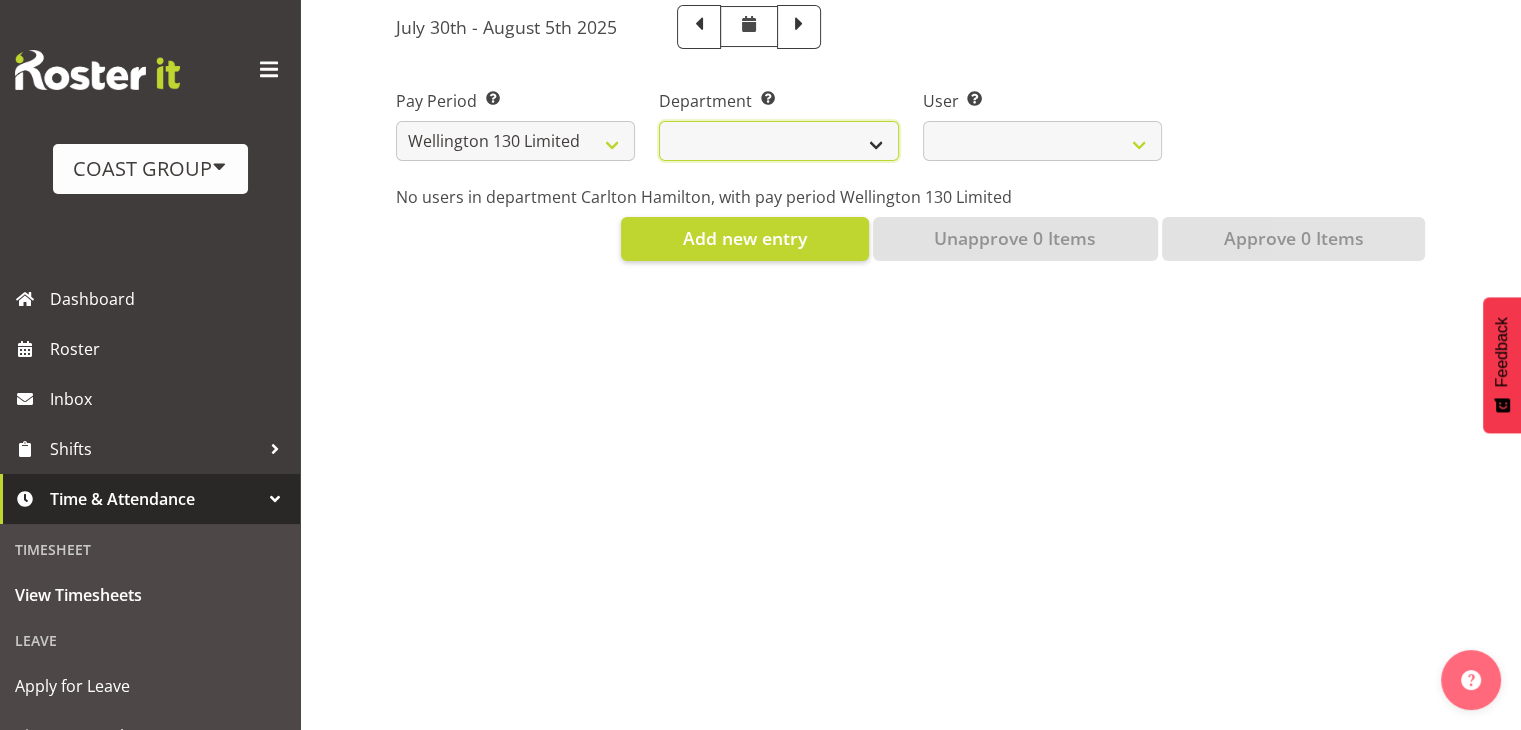 click on "Carlton Wellington" at bounding box center (778, 141) 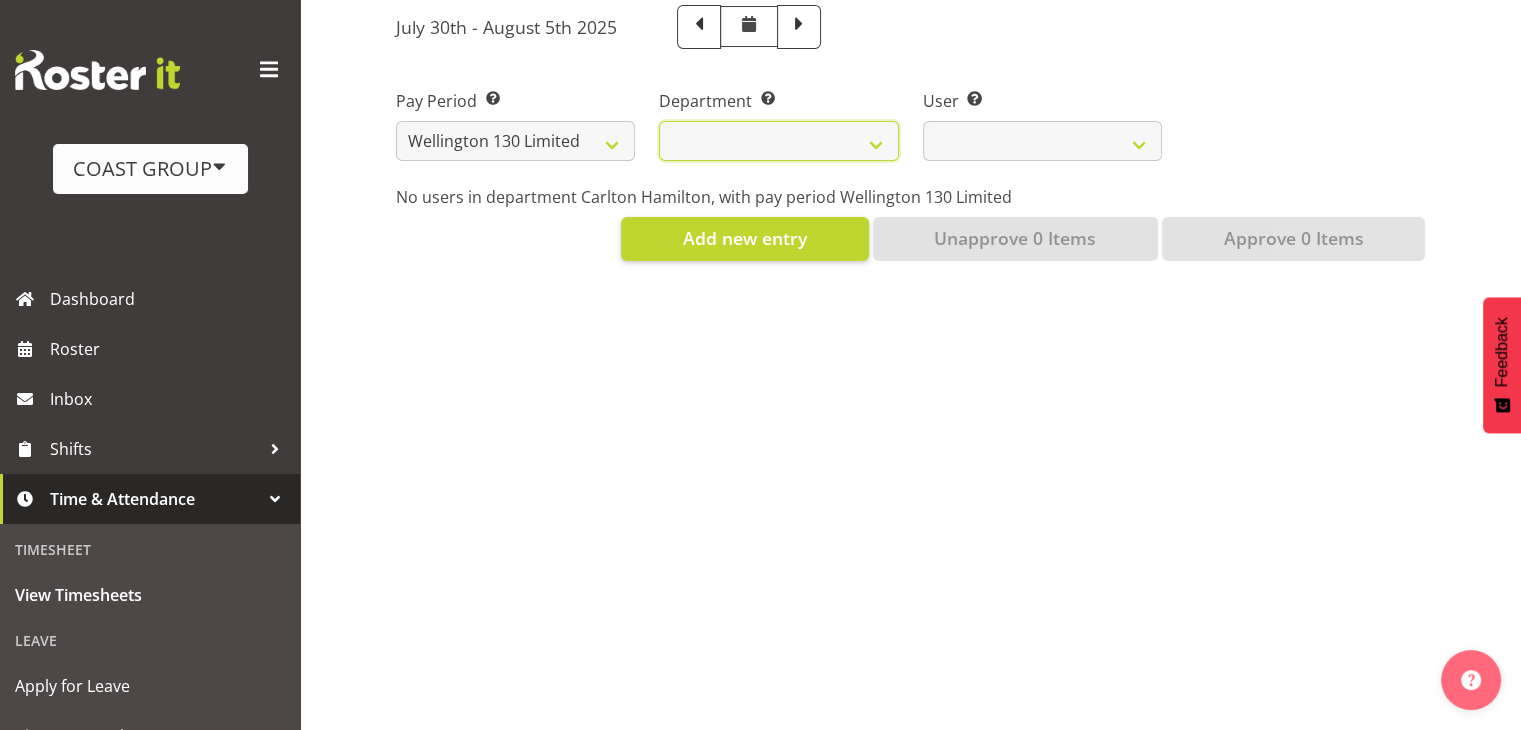 select on "752" 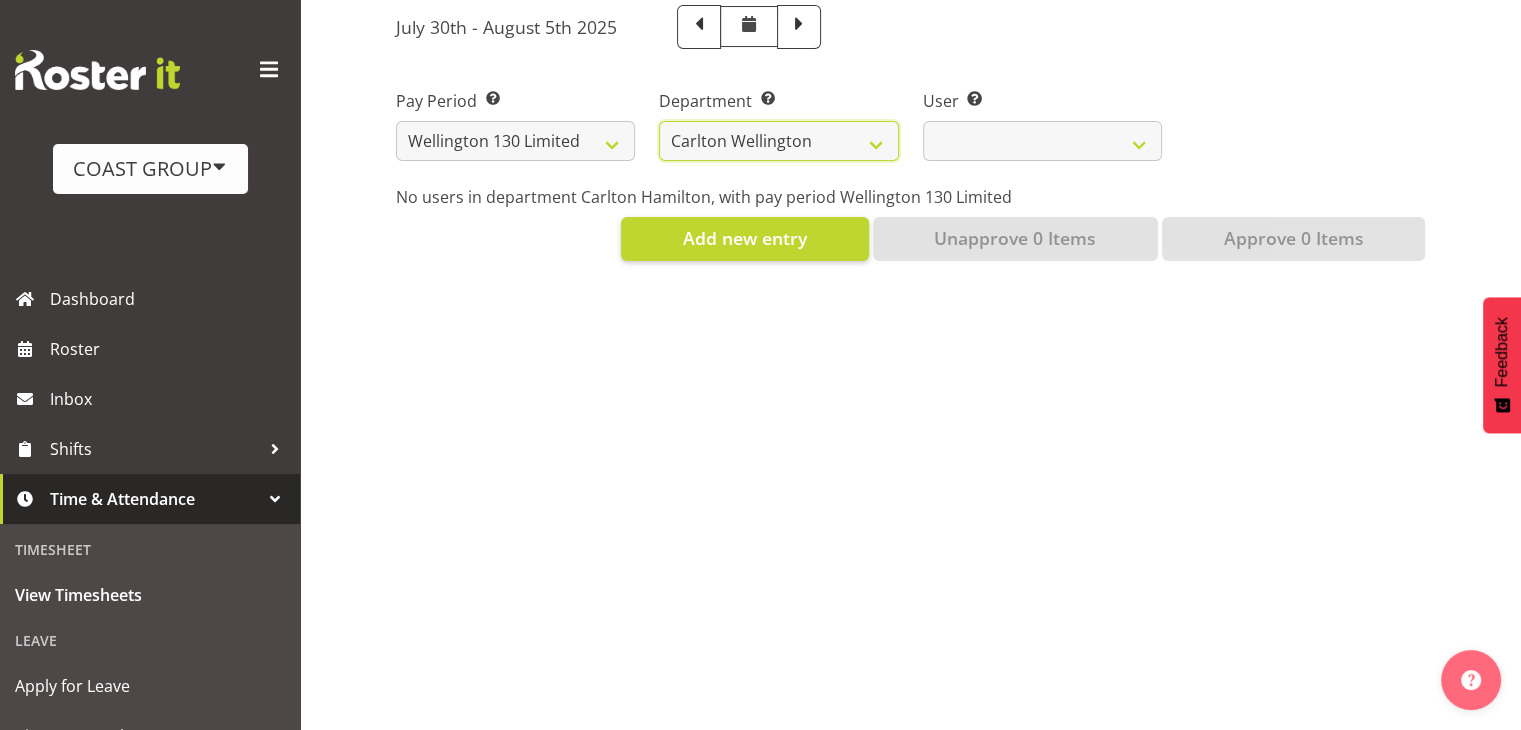 click on "Carlton Wellington" at bounding box center (778, 141) 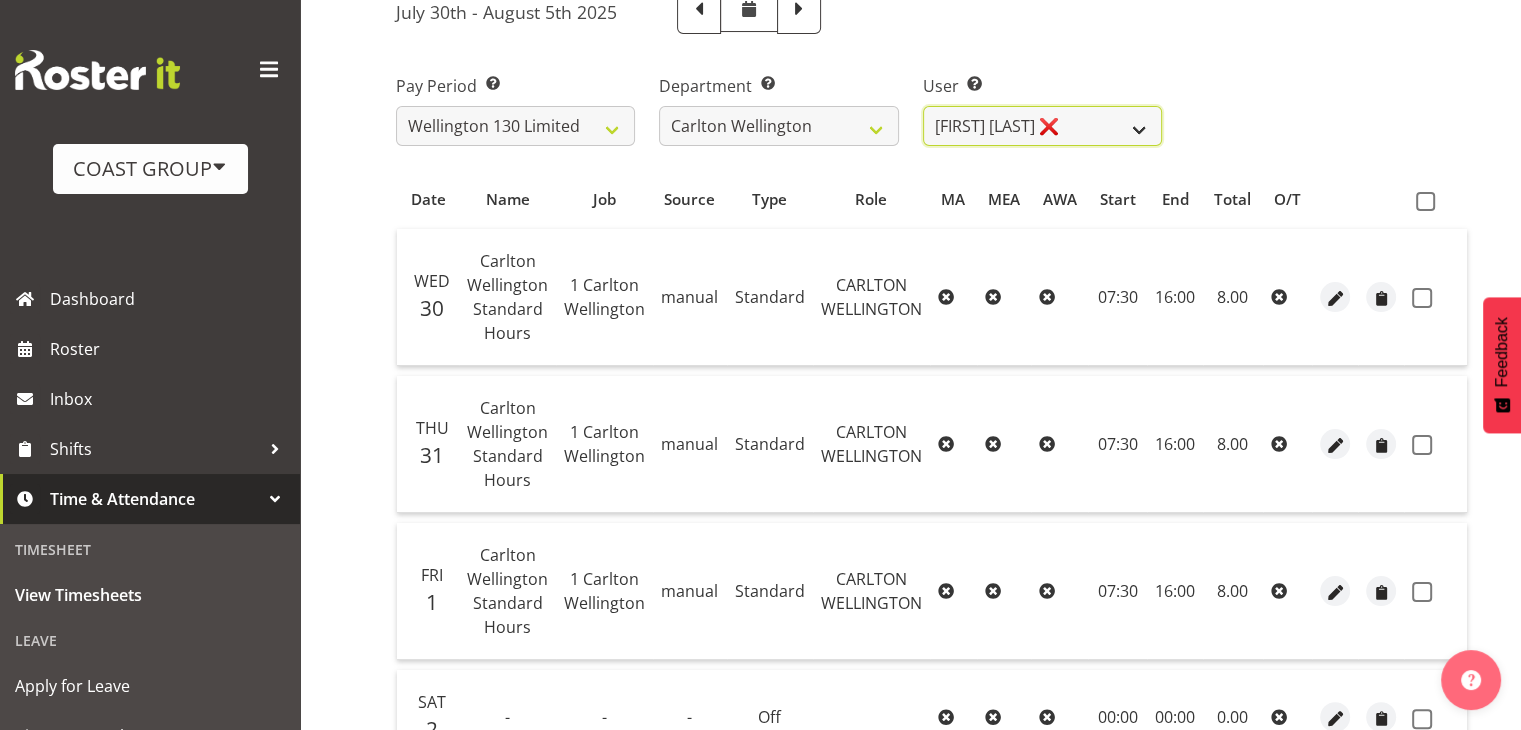 click on "Andreana Norris
❌
Antonios Ziogas
❌
Craig Paul Norris
❌
Gaki Ziogas
❌
Gladys Martini
❌
Grayson Ziogas
❌
Justin Te Moananui
❌
Matthew Mclean
❌
Montell Nickel
❌
Zack Ziogas
❌" at bounding box center [1042, 126] 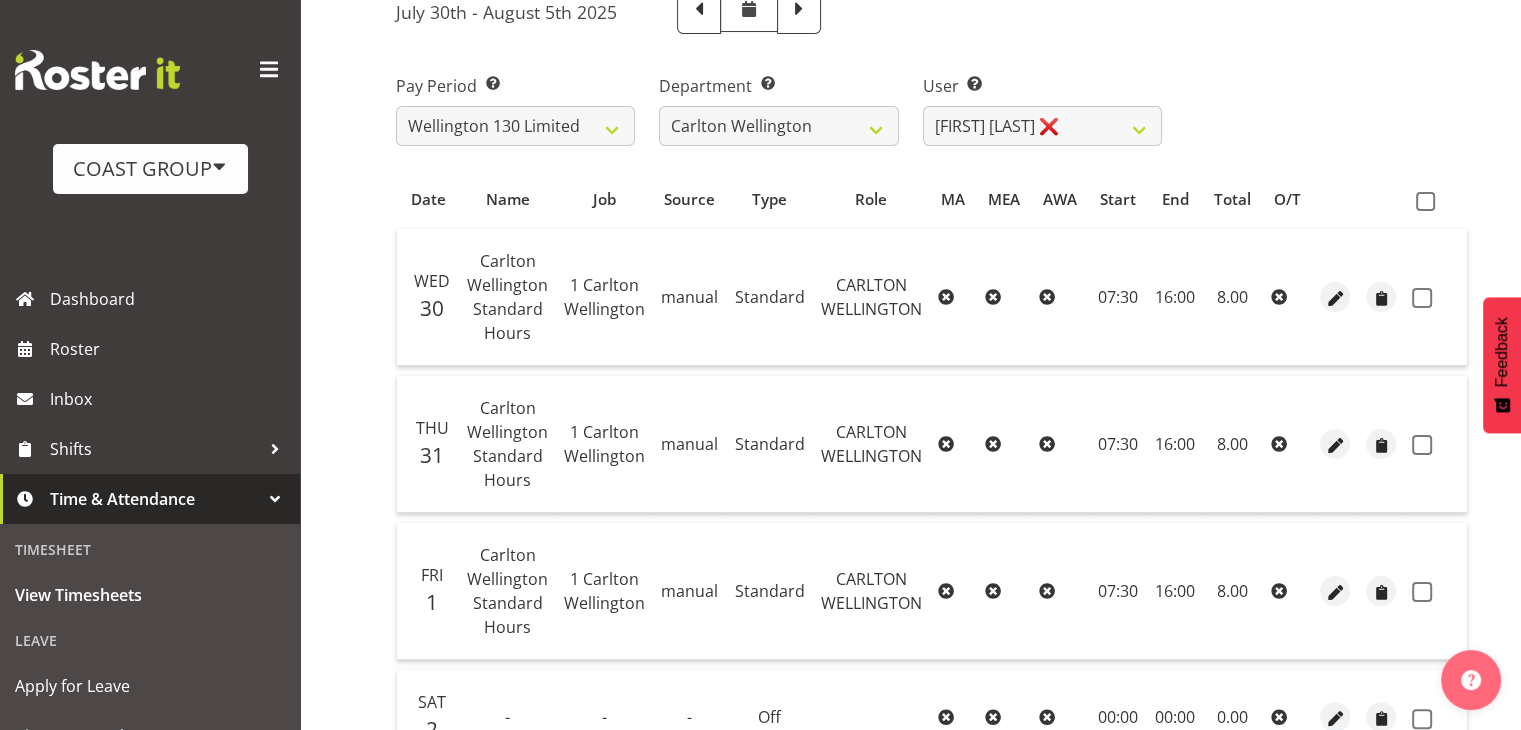 click on "Pay Period
Select which pay period you would like to view.   SLP LTD EHS LTD DW LTD VEHICLES Carlton Events Hamilton 120 Limited Wellington 130 Limited
Department
Select which department you would like to view.
Carlton Wellington
User
Select user. Note: This is filtered down by the previous two drop-down items.
Andreana Norris
❌
Antonios Ziogas
❌
Craig Paul Norris
❌
Gaki Ziogas
❌
Gladys Martini
❌
Grayson Ziogas
❌
Justin Te Moananui
❌
Matthew Mclean
❌" at bounding box center (910, 102) 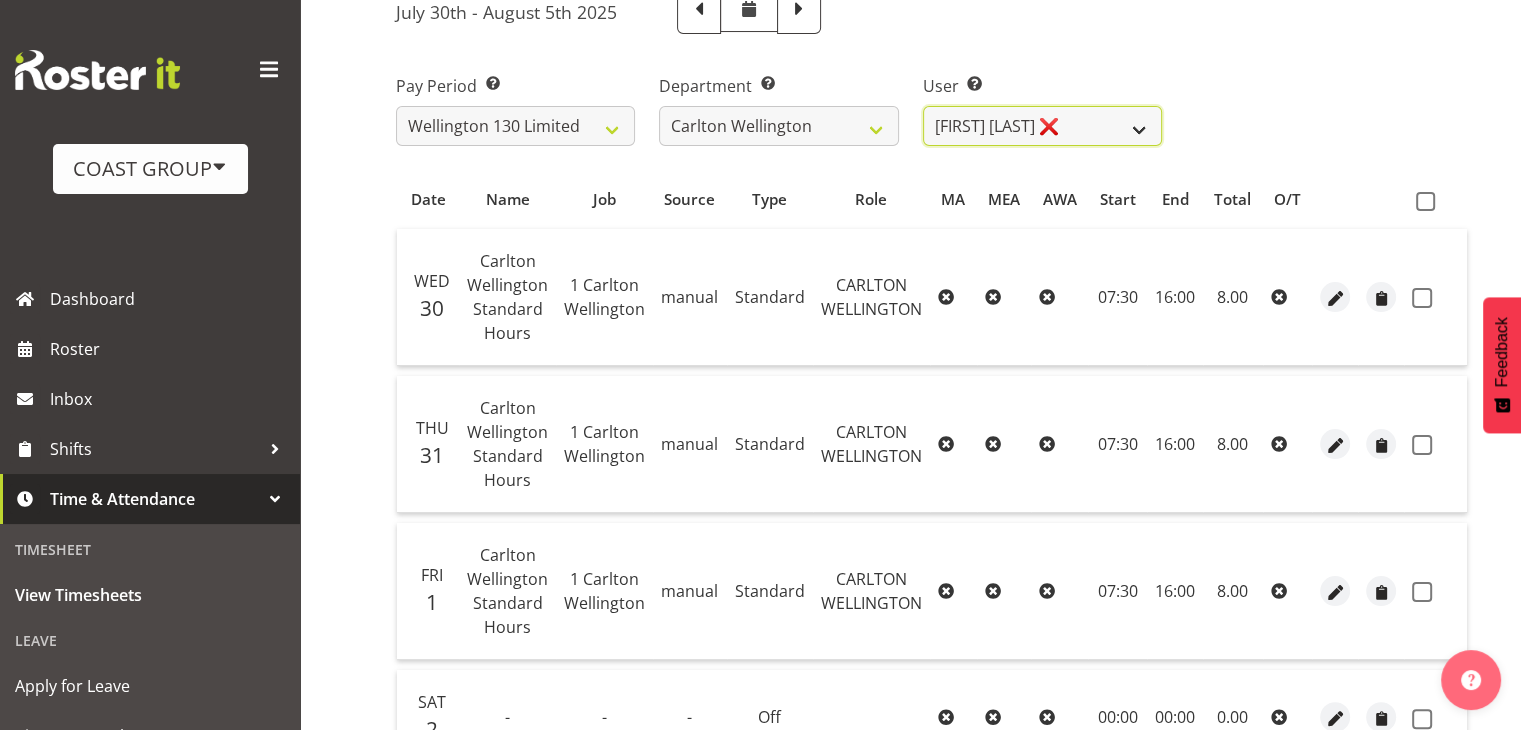 click on "Andreana Norris
❌
Antonios Ziogas
❌
Craig Paul Norris
❌
Gaki Ziogas
❌
Gladys Martini
❌
Grayson Ziogas
❌
Justin Te Moananui
❌
Matthew Mclean
❌
Montell Nickel
❌
Zack Ziogas
❌" at bounding box center (1042, 126) 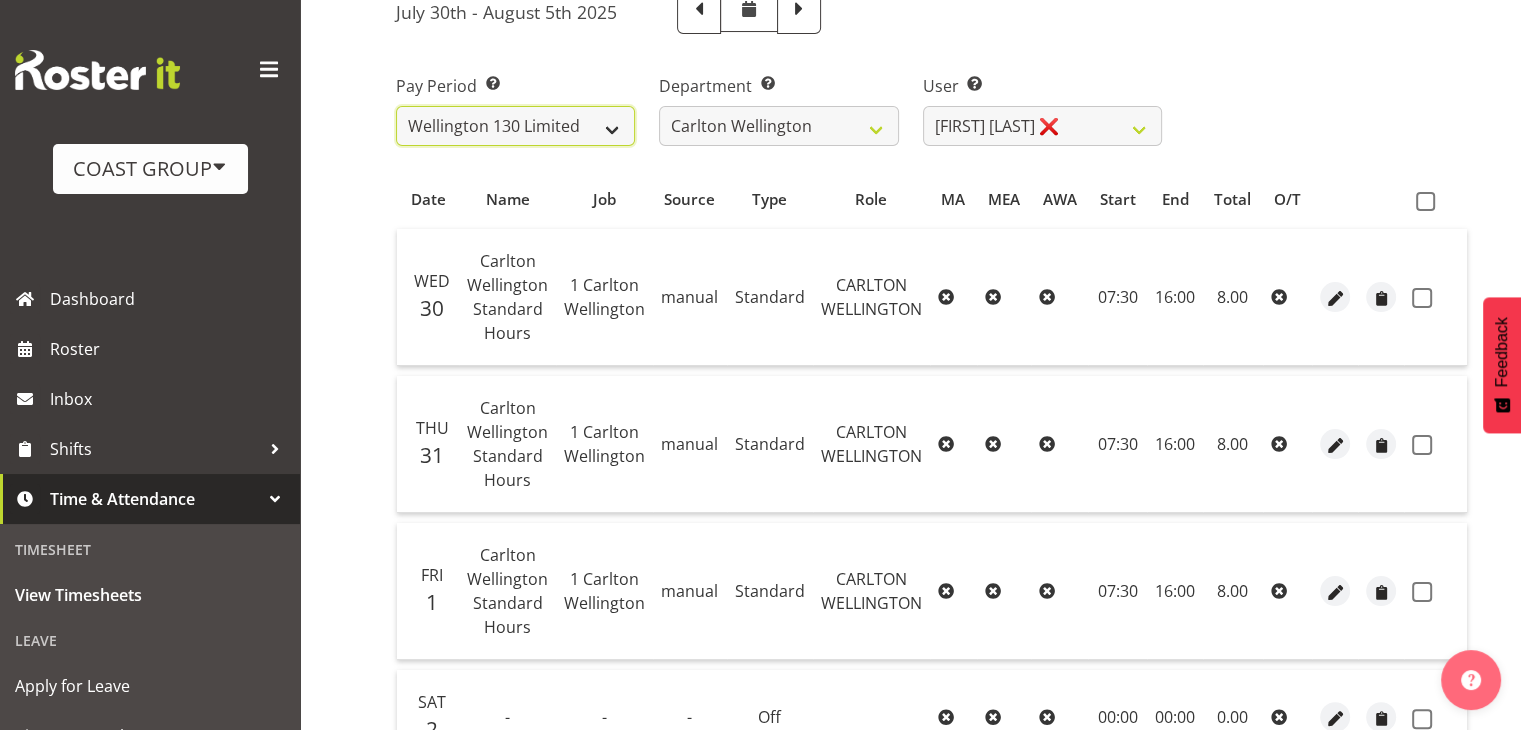 click on "SLP LTD EHS LTD DW LTD VEHICLES Carlton Events Hamilton 120 Limited Wellington 130 Limited" at bounding box center (515, 126) 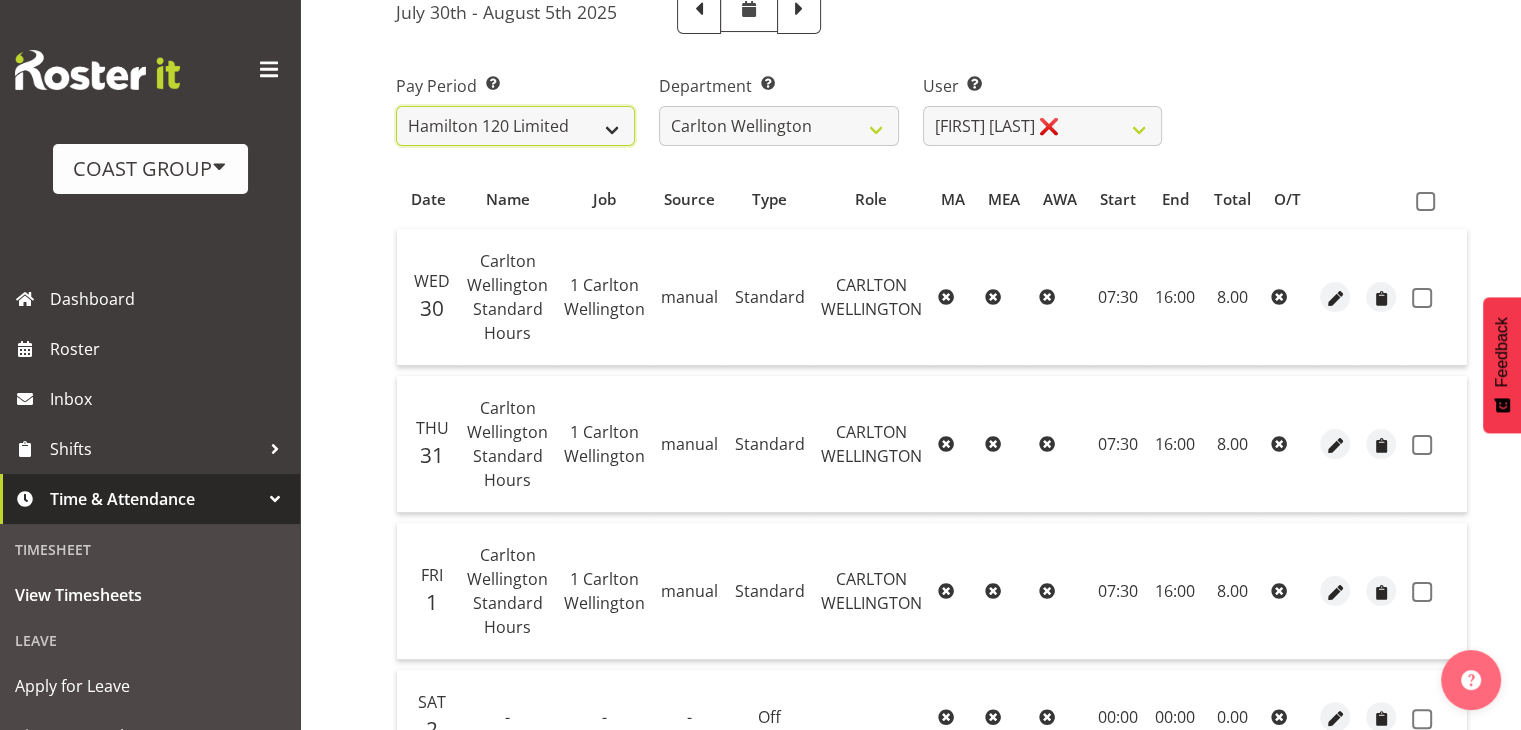 click on "SLP LTD EHS LTD DW LTD VEHICLES Carlton Events Hamilton 120 Limited Wellington 130 Limited" at bounding box center (515, 126) 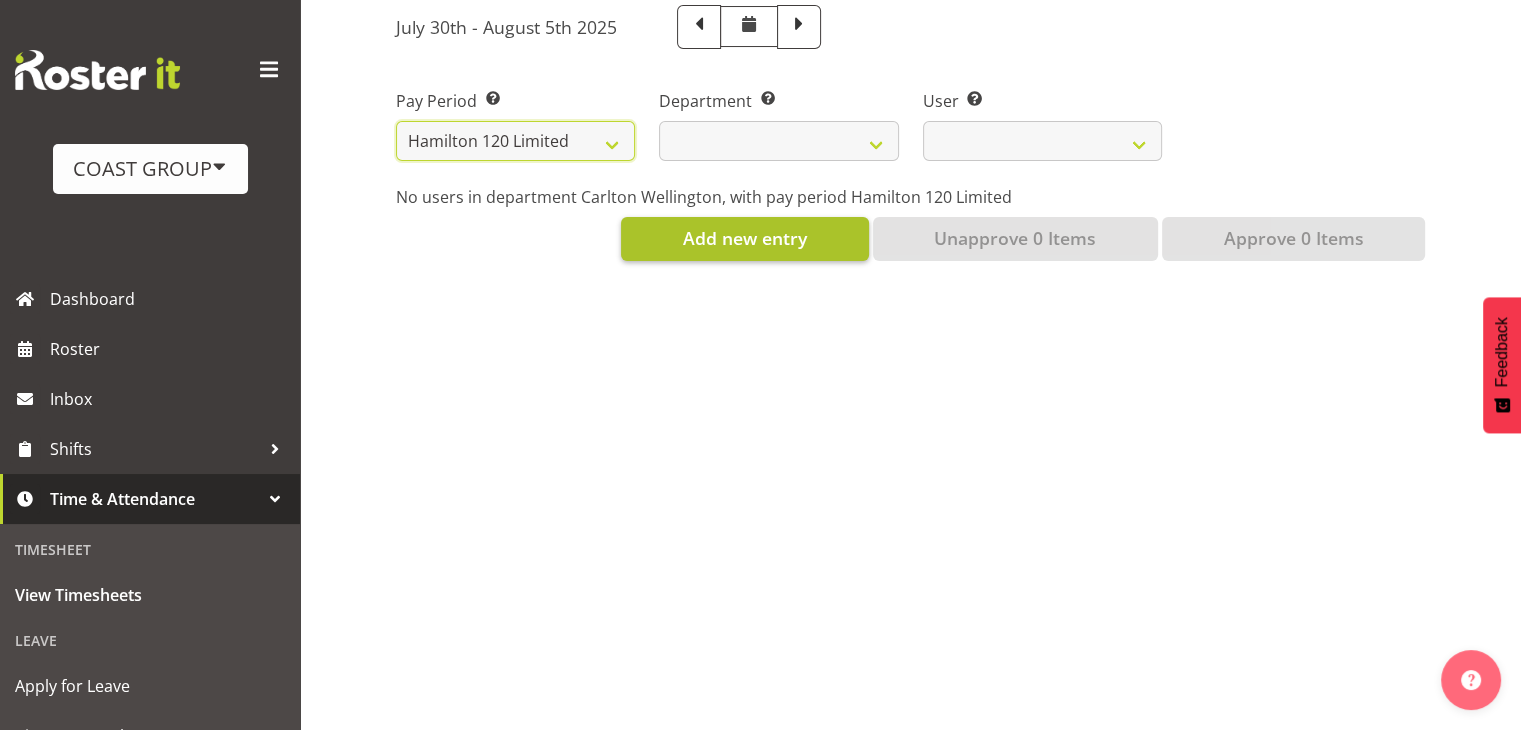 select 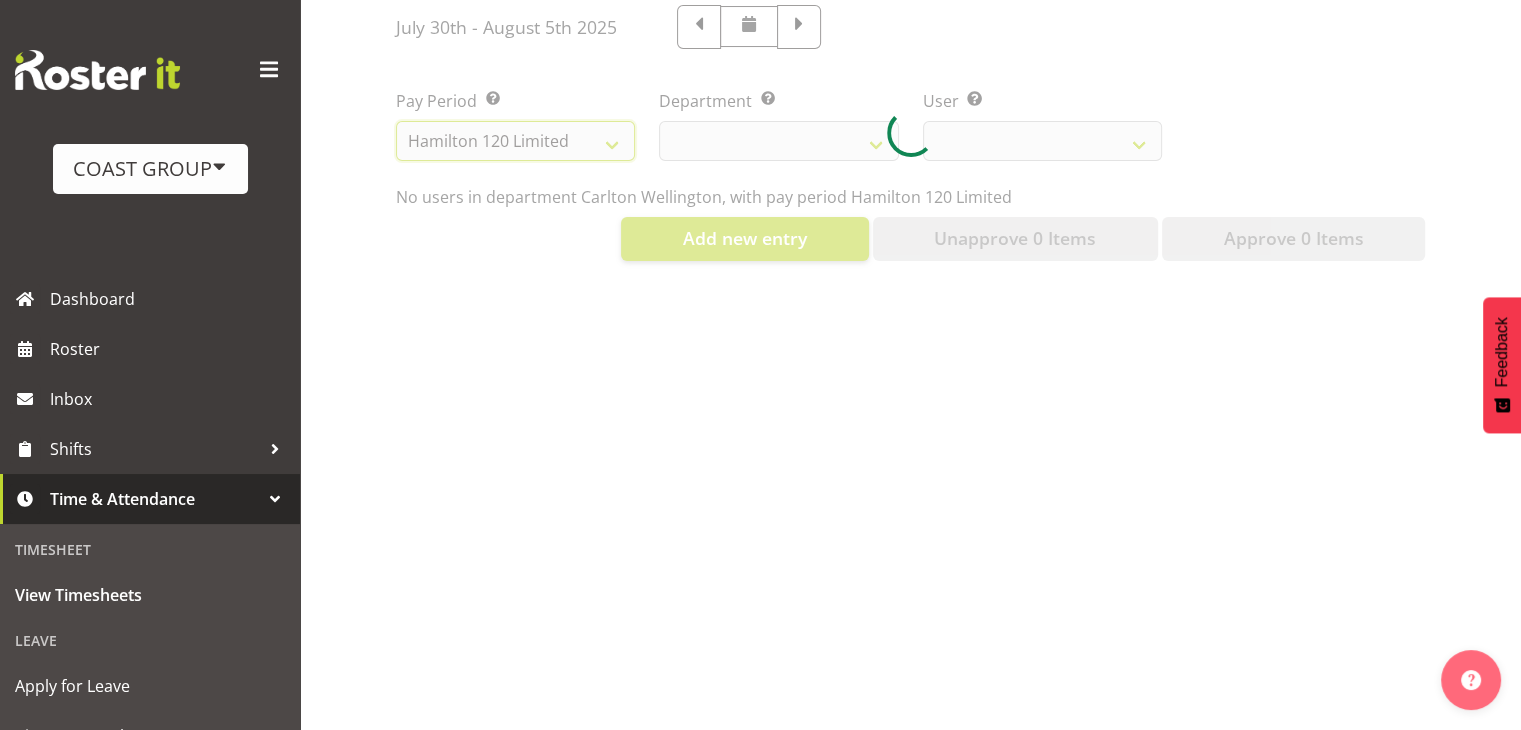 select 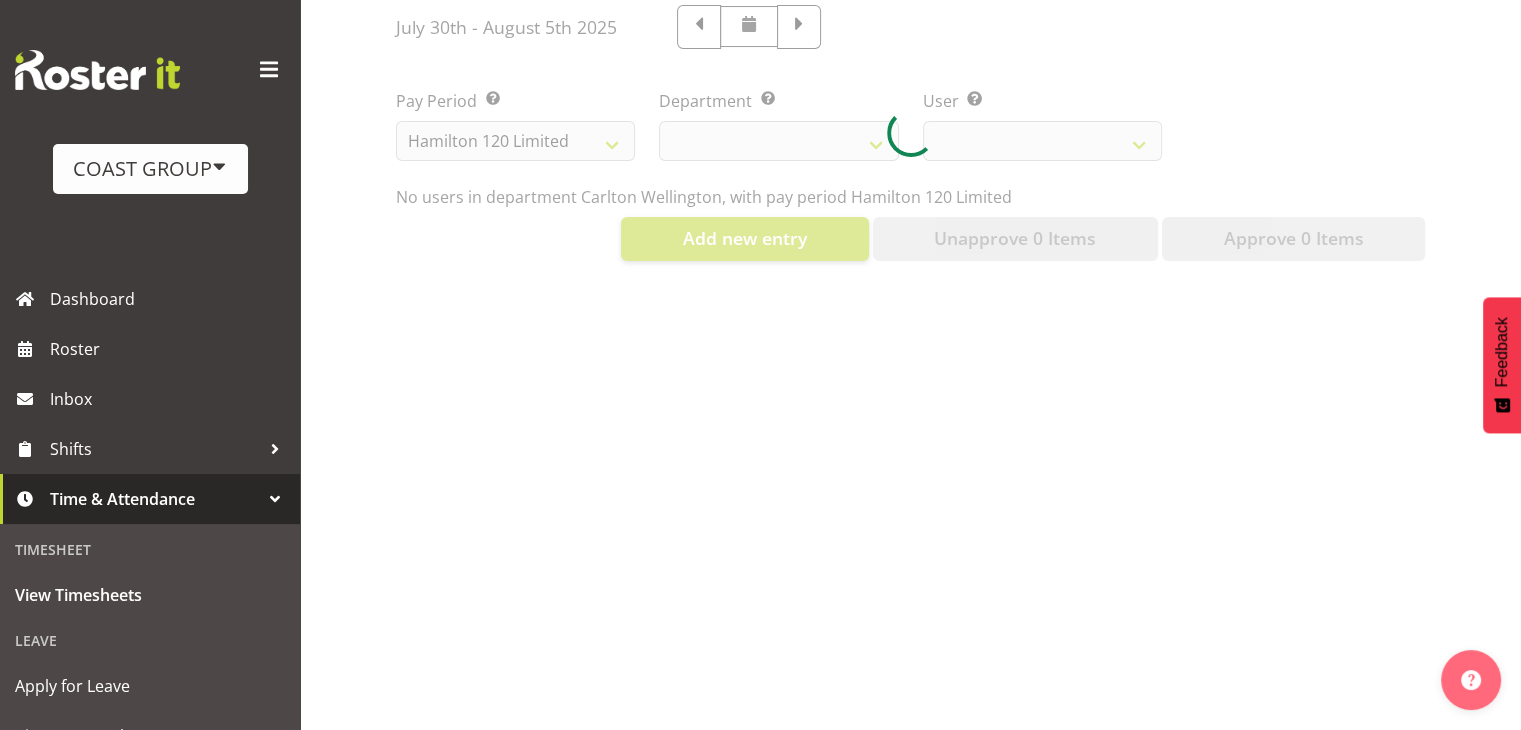select 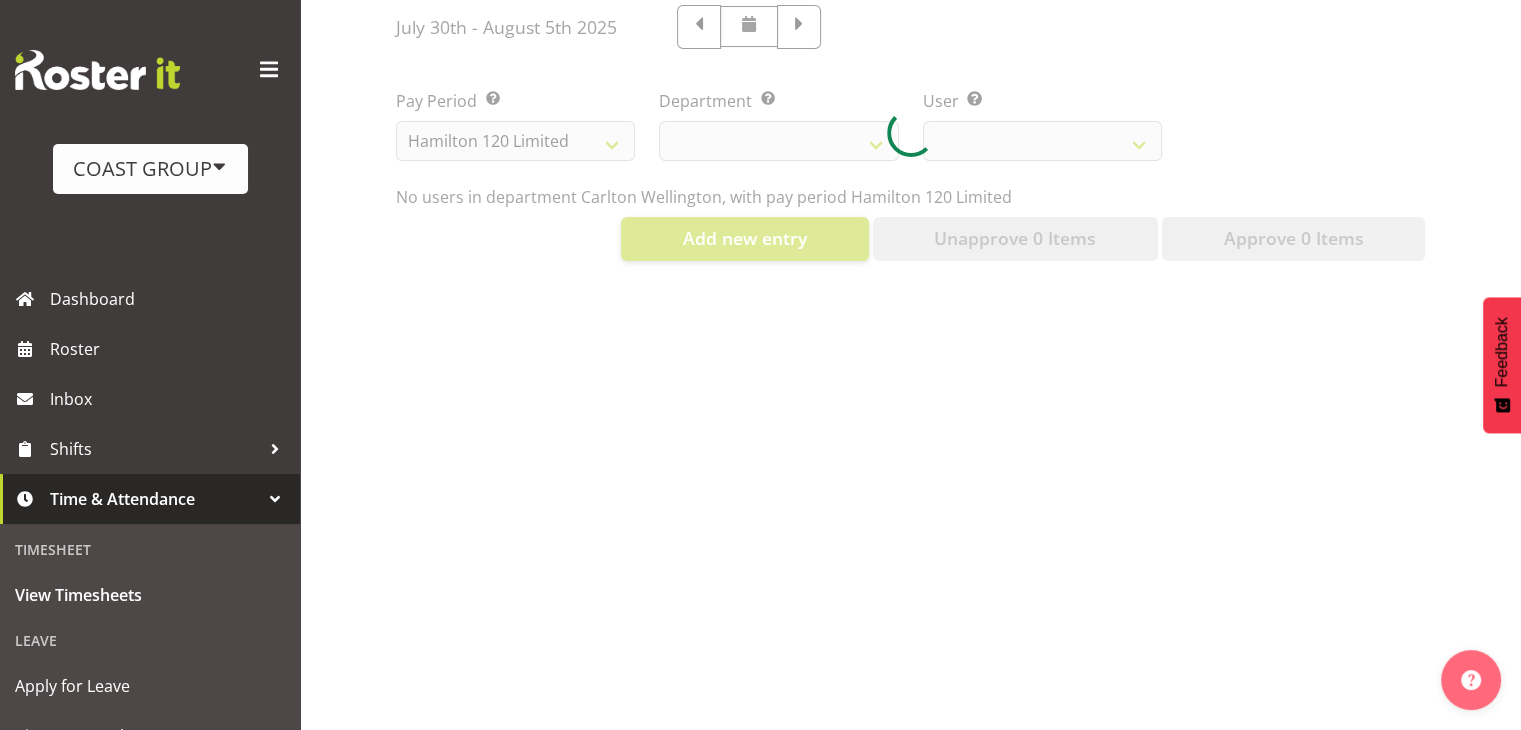 select 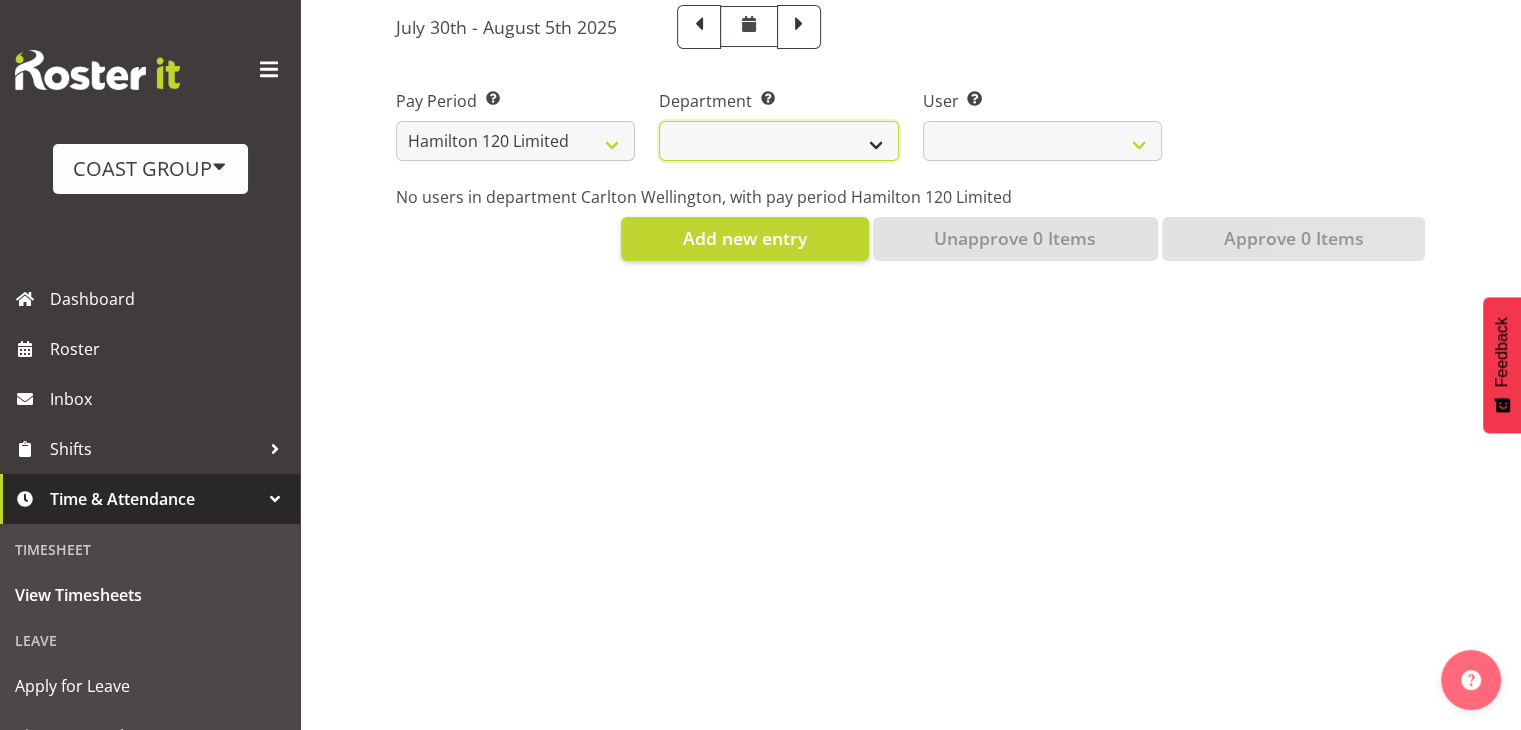 click on "Carlton Hamilton" at bounding box center [778, 141] 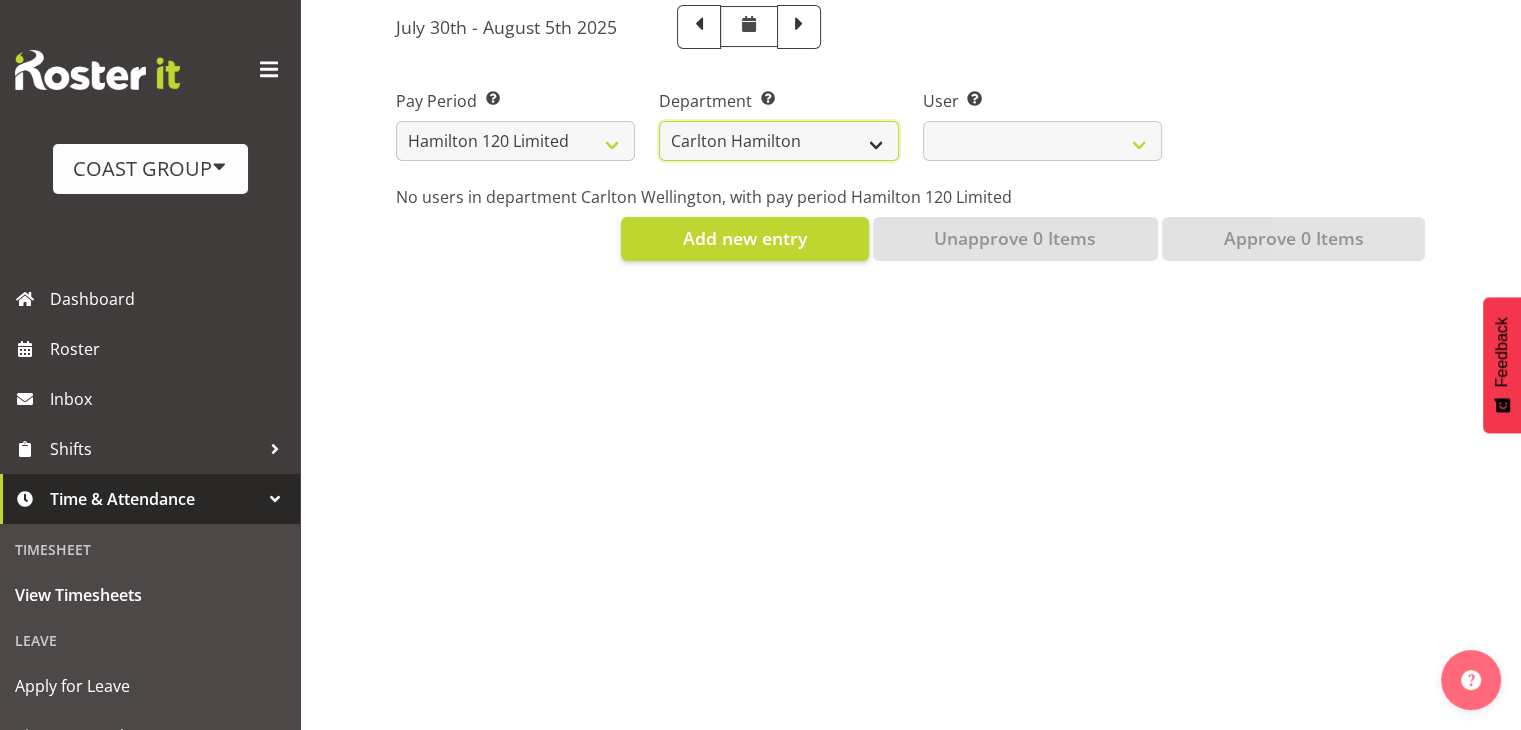 click on "Carlton Hamilton" at bounding box center [778, 141] 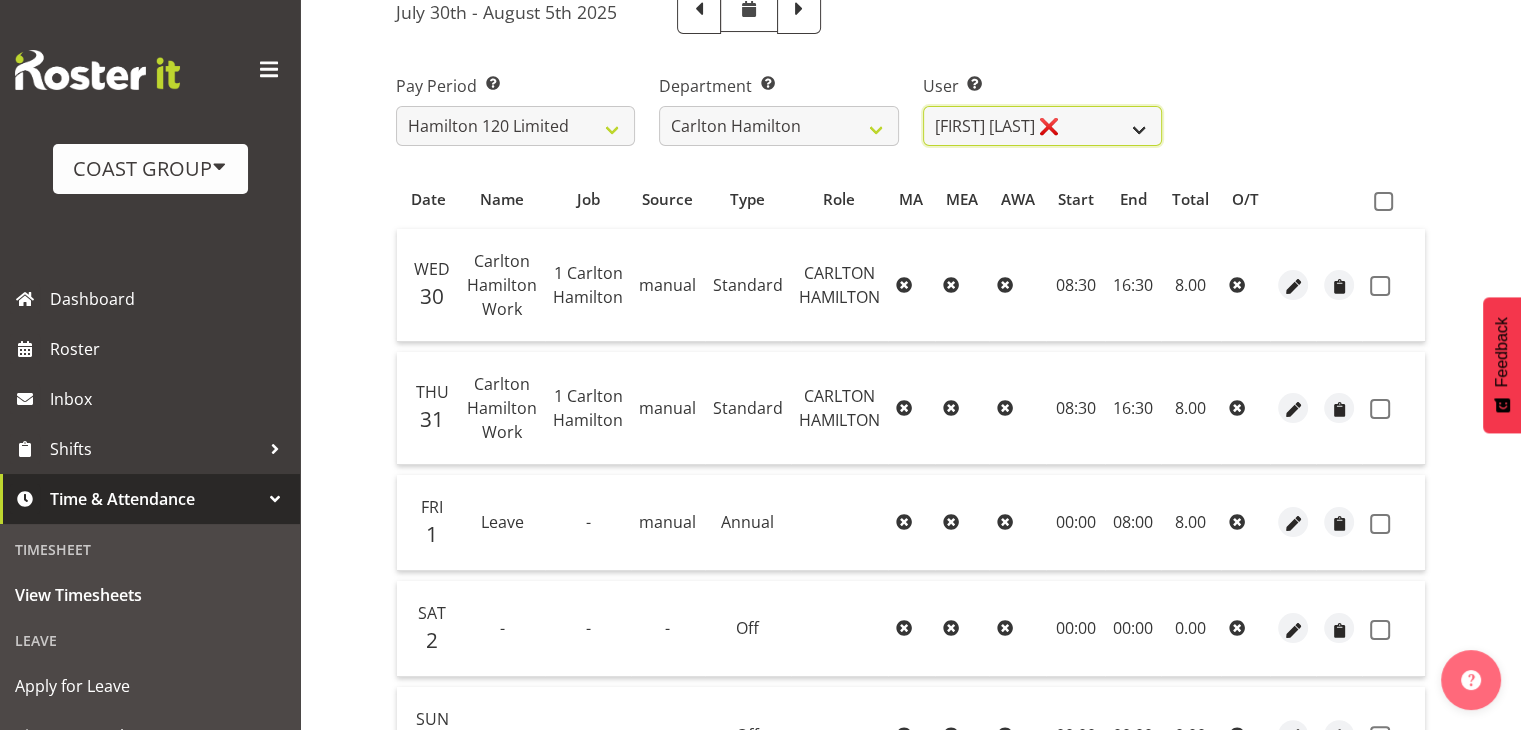 click on "Geoffrey Te Whetu
❌
Layton Gardener
❌
Olivia Lindale
❌
Stephanie Hill-Grant
❌
Tamahou Hillman
❌
Zachary Thrush
❌" at bounding box center [1042, 126] 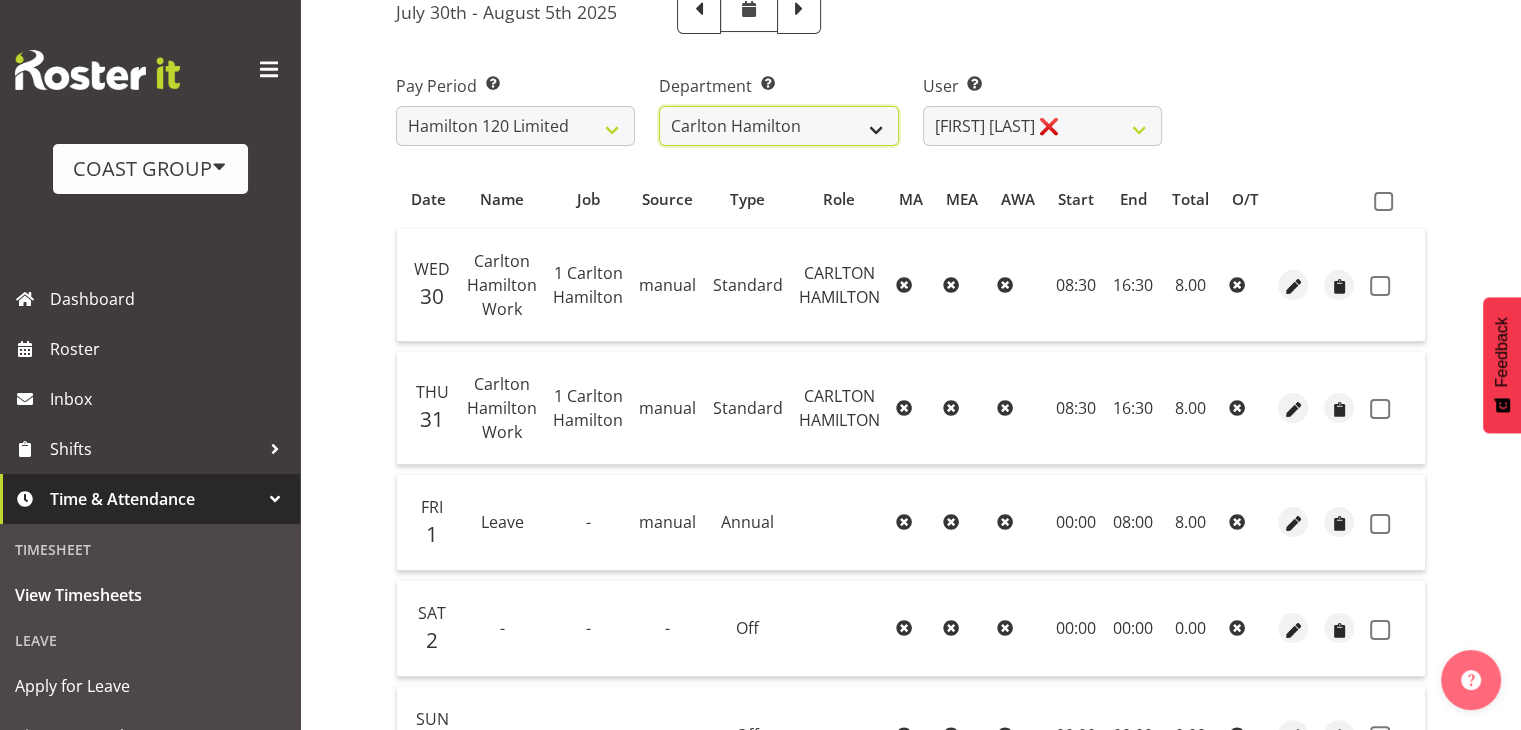 click on "Carlton Hamilton" at bounding box center [778, 126] 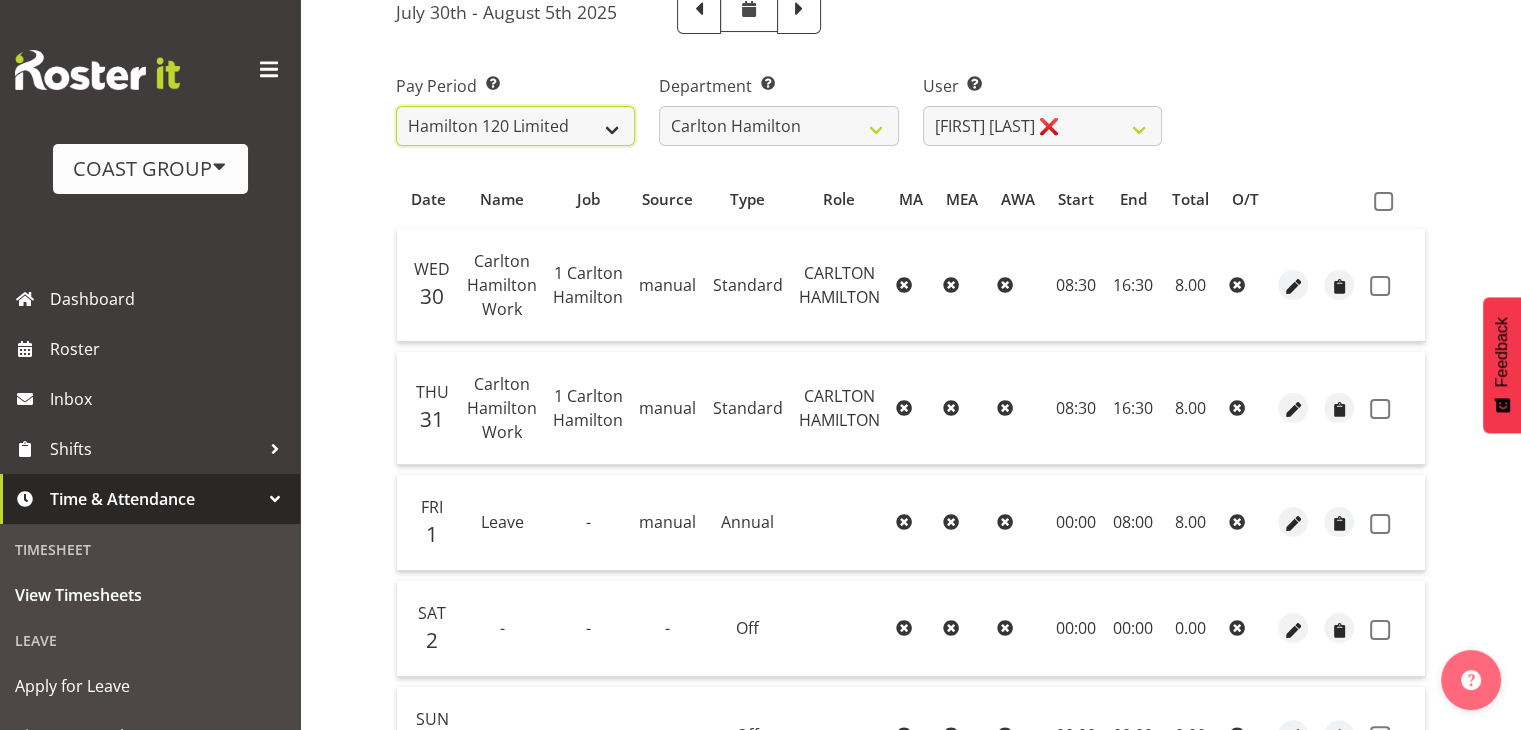 click on "SLP LTD EHS LTD DW LTD VEHICLES Carlton Events Hamilton 120 Limited Wellington 130 Limited" at bounding box center (515, 126) 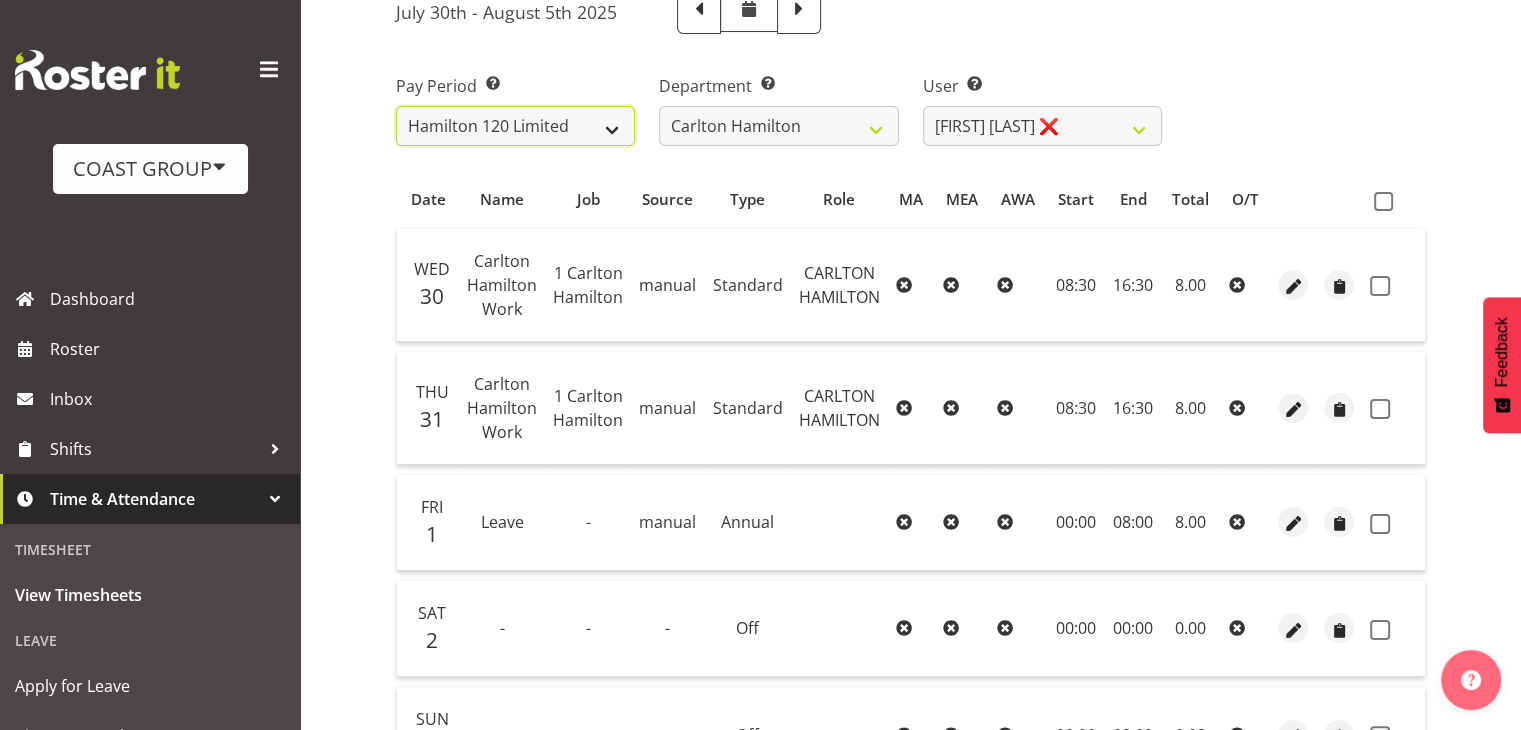 select on "6" 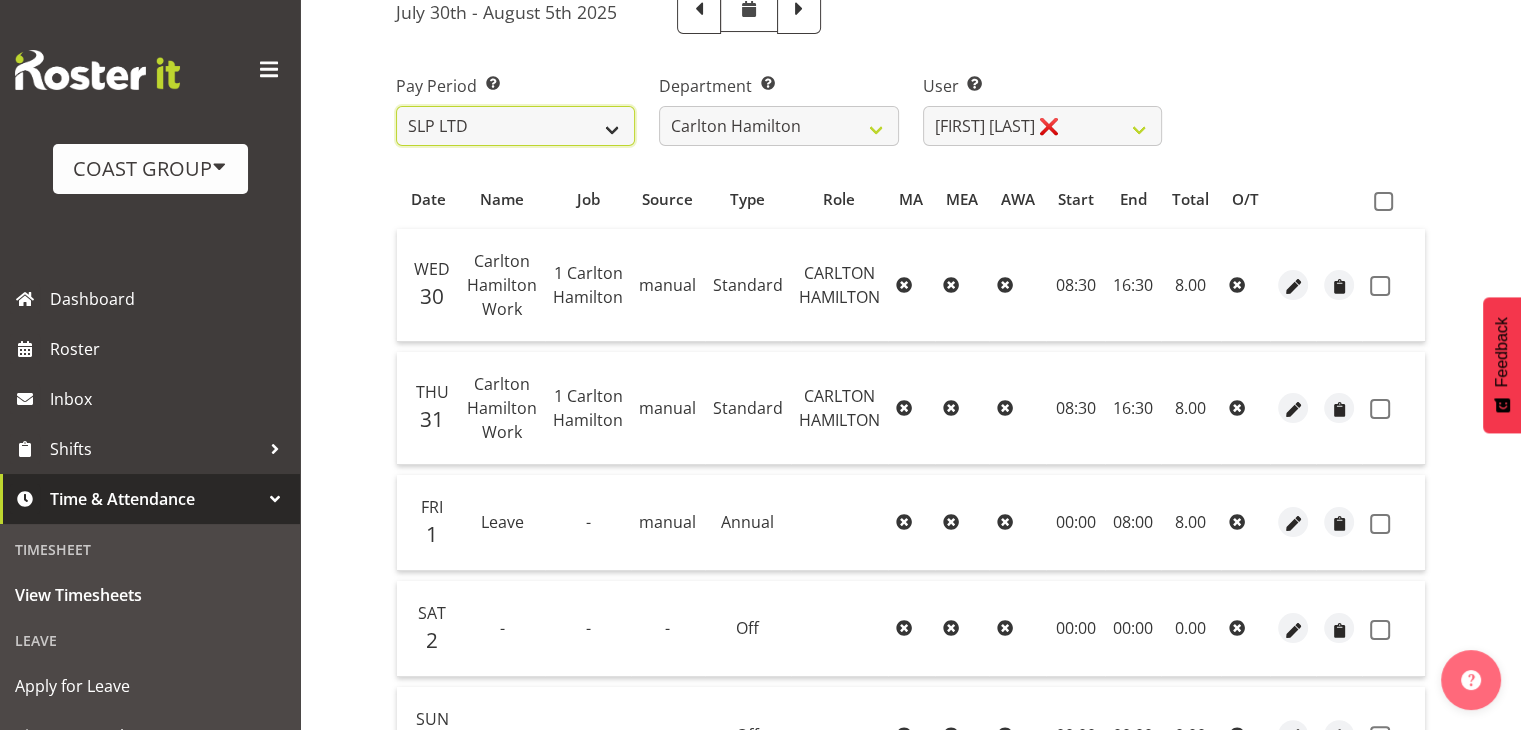 click on "SLP LTD EHS LTD DW LTD VEHICLES Carlton Events Hamilton 120 Limited Wellington 130 Limited" at bounding box center [515, 126] 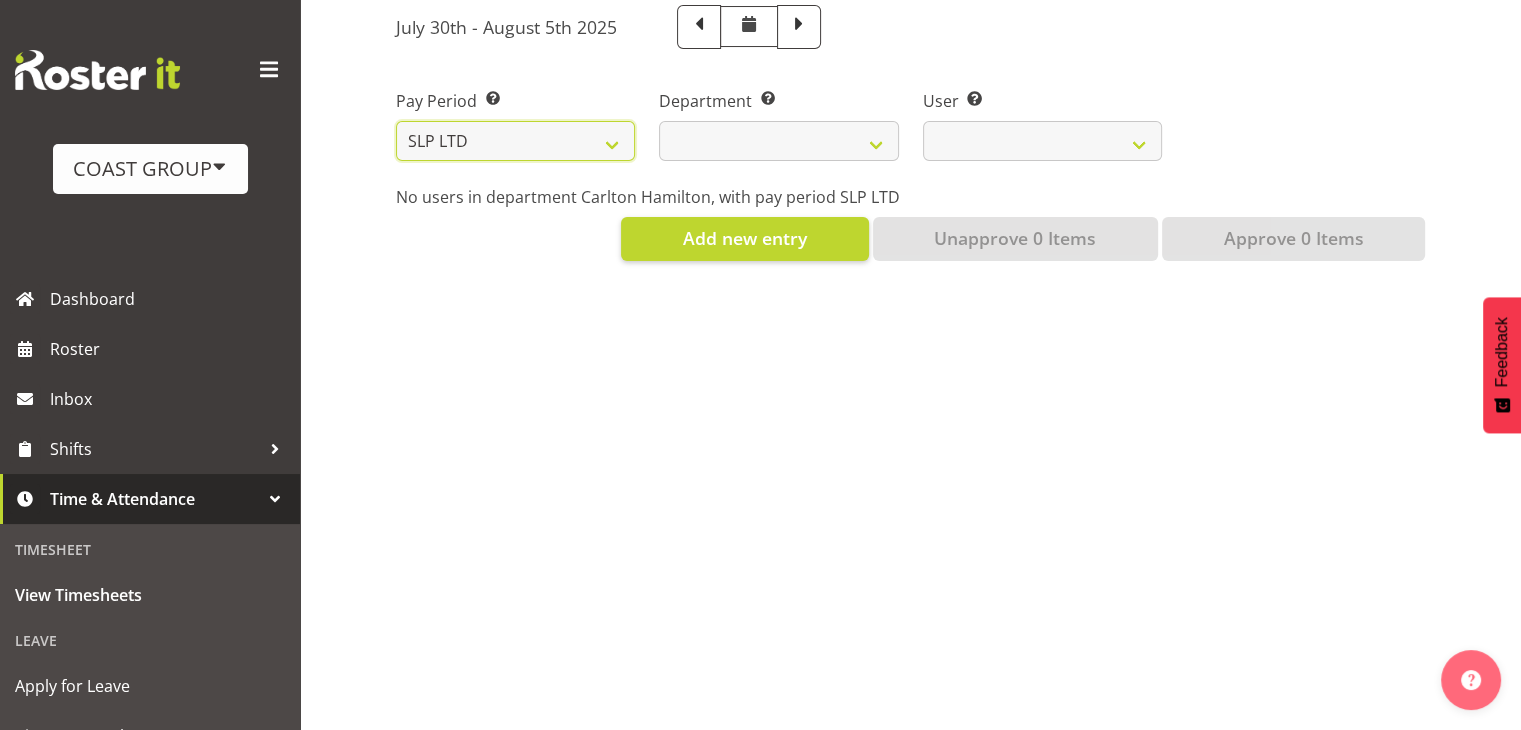 select 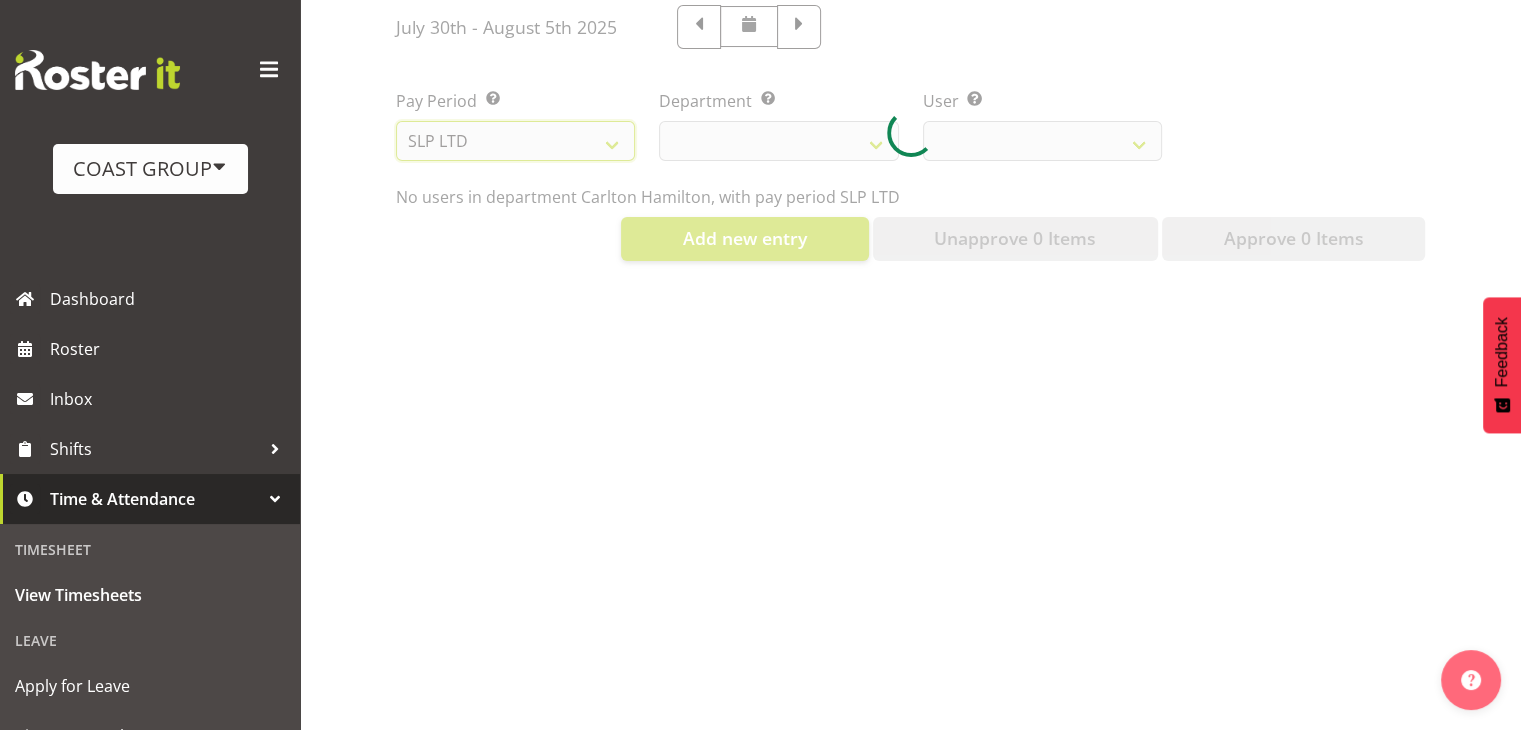 select 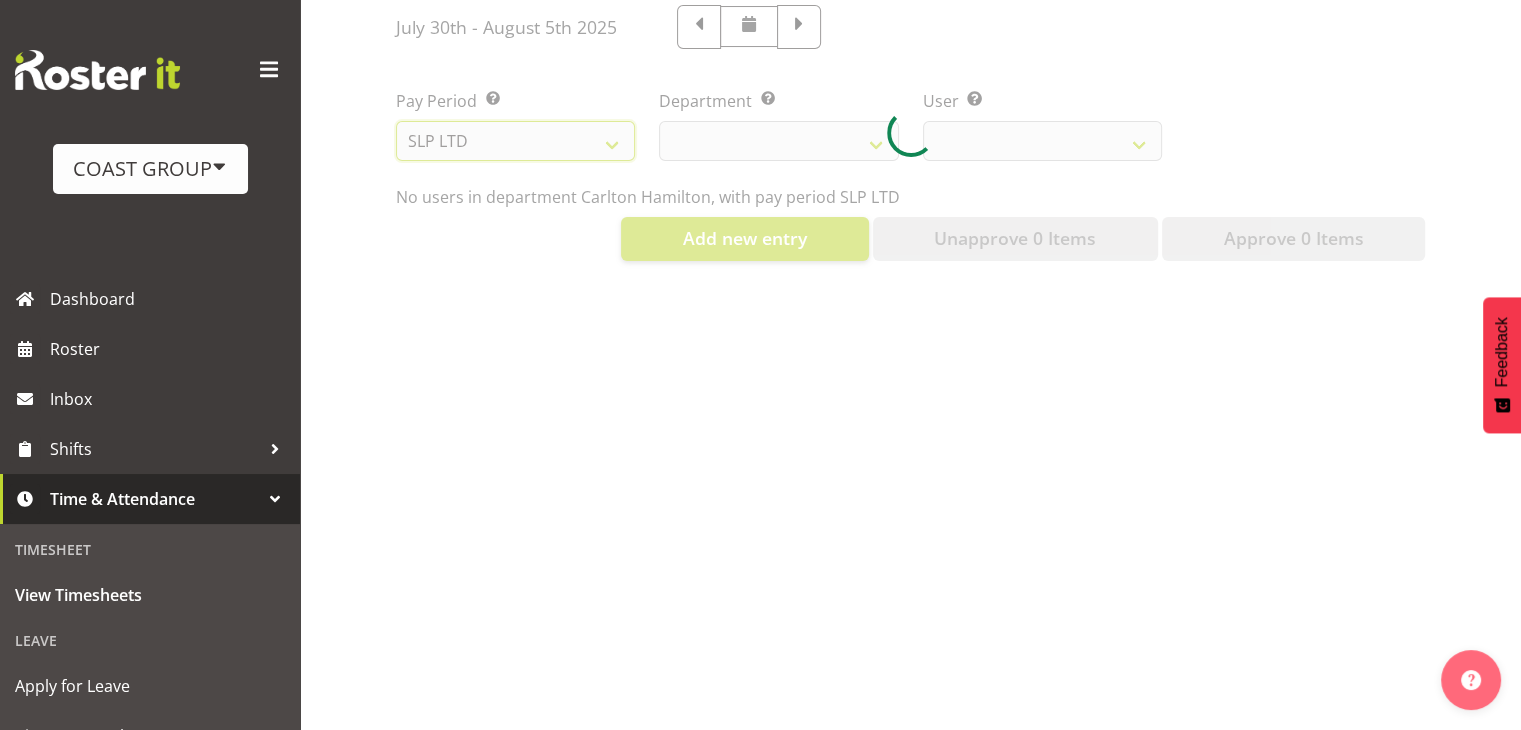 select 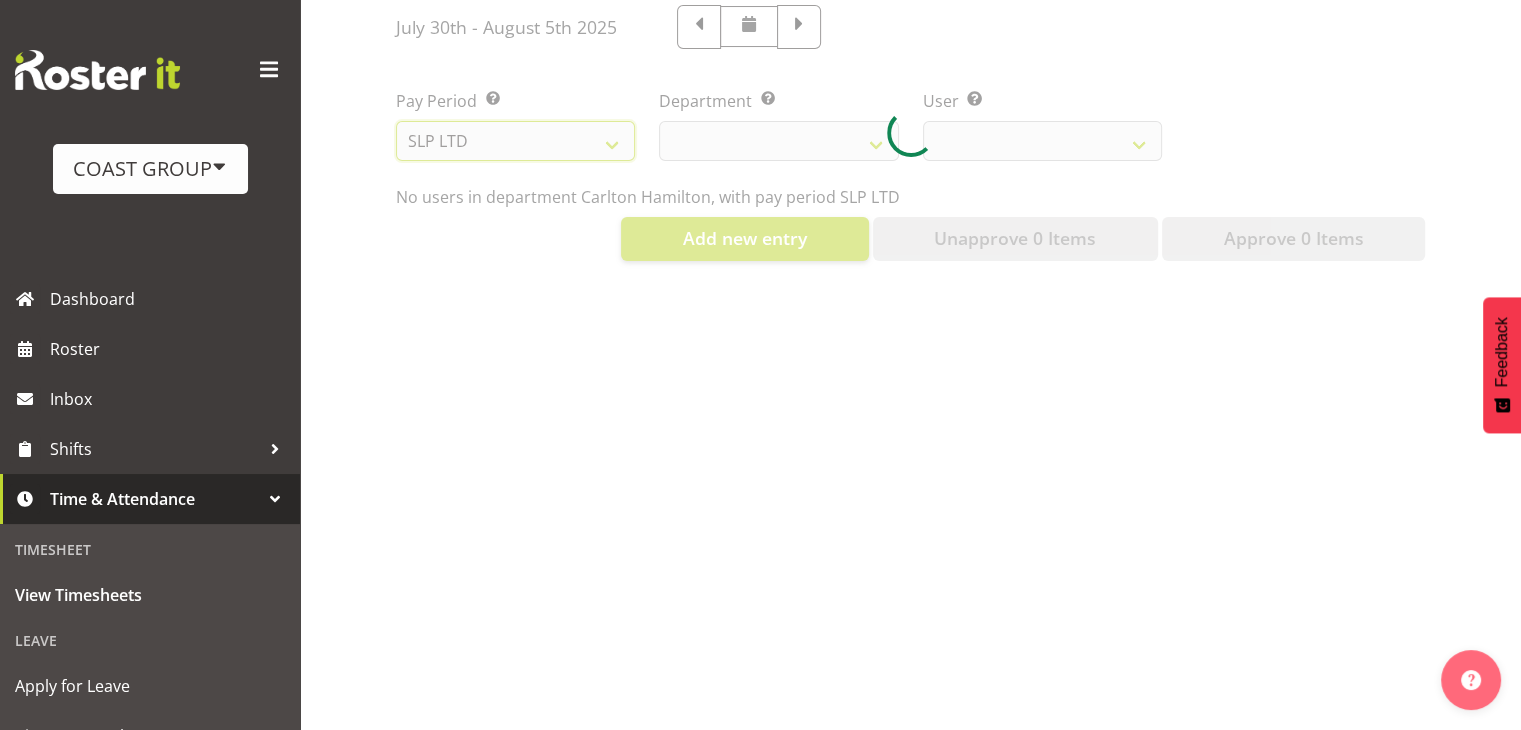 select 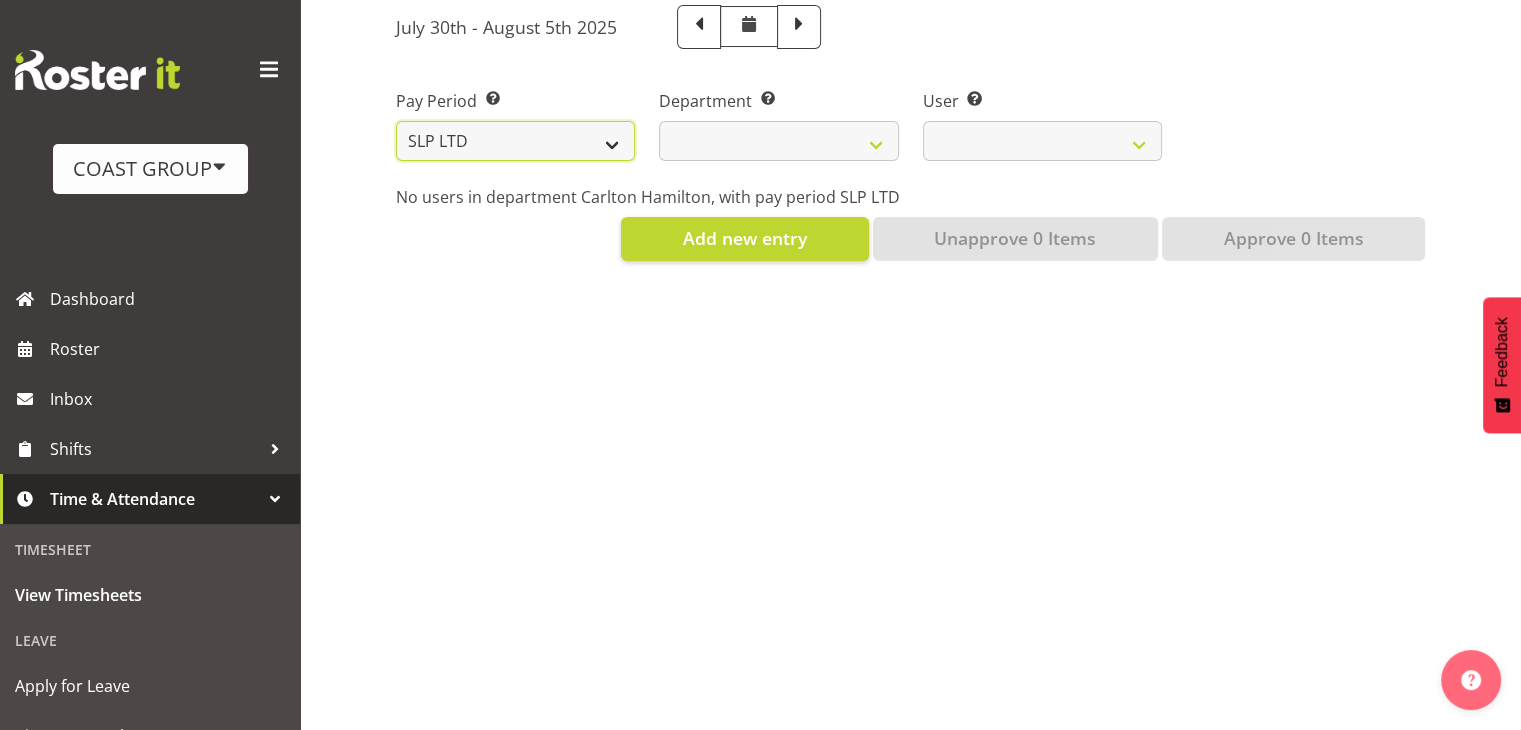 click on "SLP LTD EHS LTD DW LTD VEHICLES Carlton Events Hamilton 120 Limited Wellington 130 Limited" at bounding box center (515, 141) 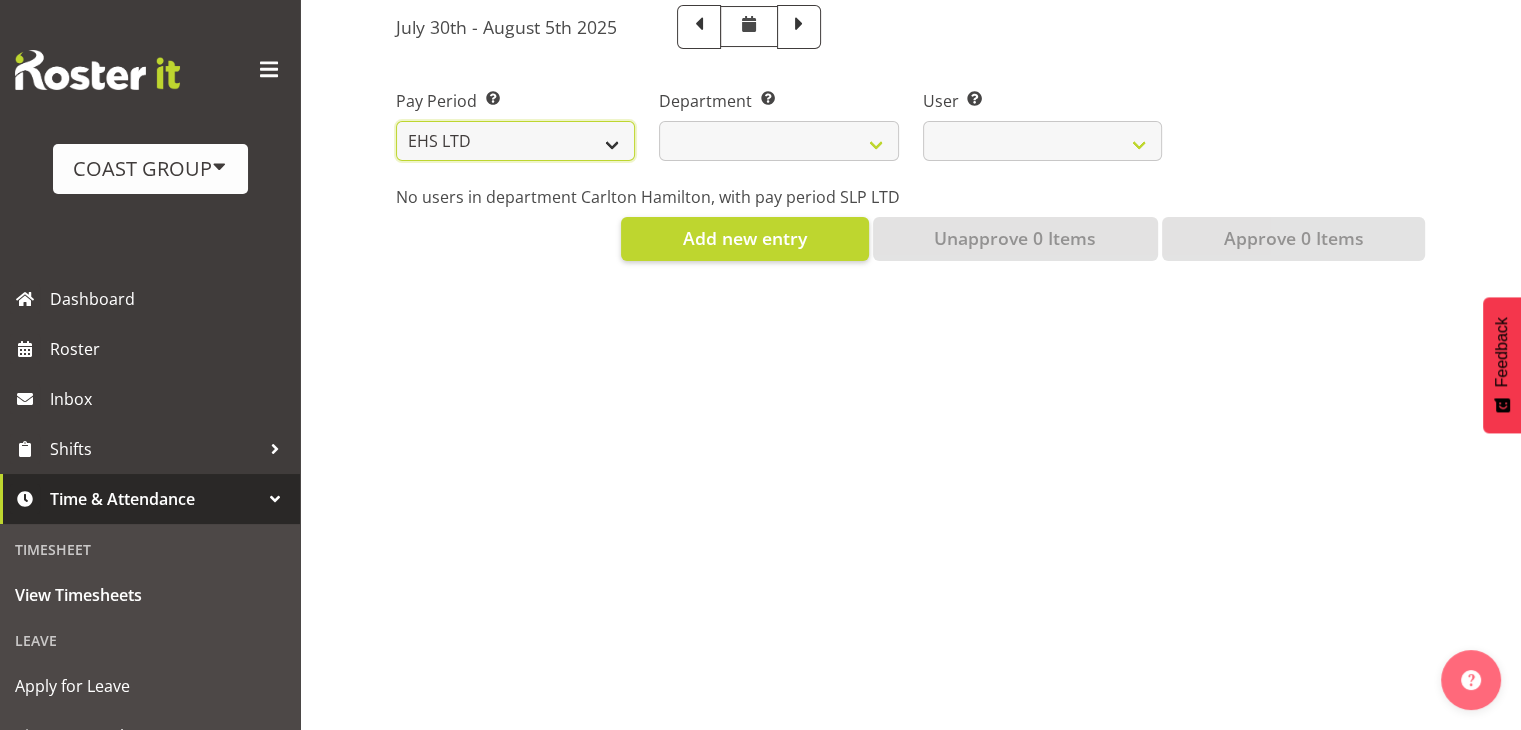 click on "SLP LTD EHS LTD DW LTD VEHICLES Carlton Events Hamilton 120 Limited Wellington 130 Limited" at bounding box center (515, 141) 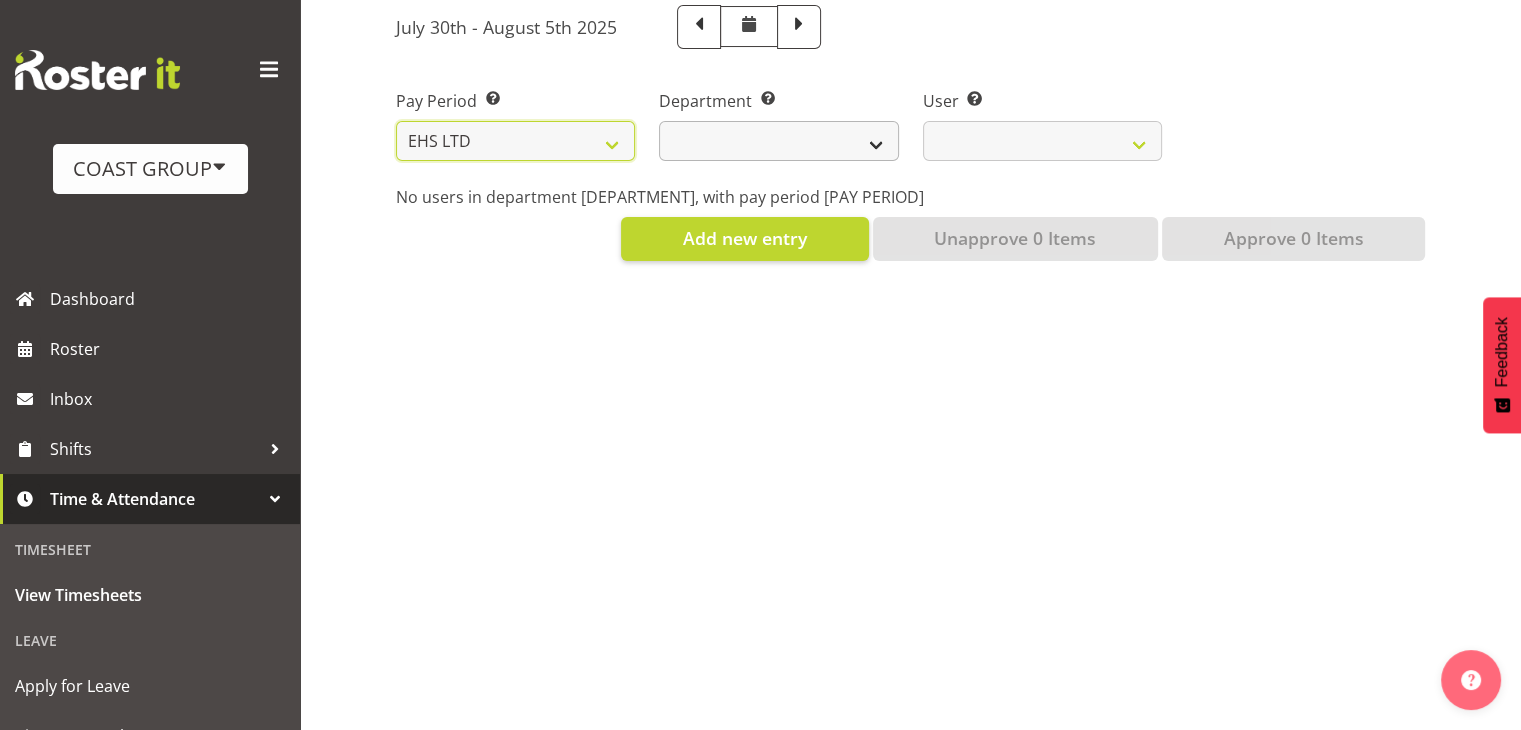 select 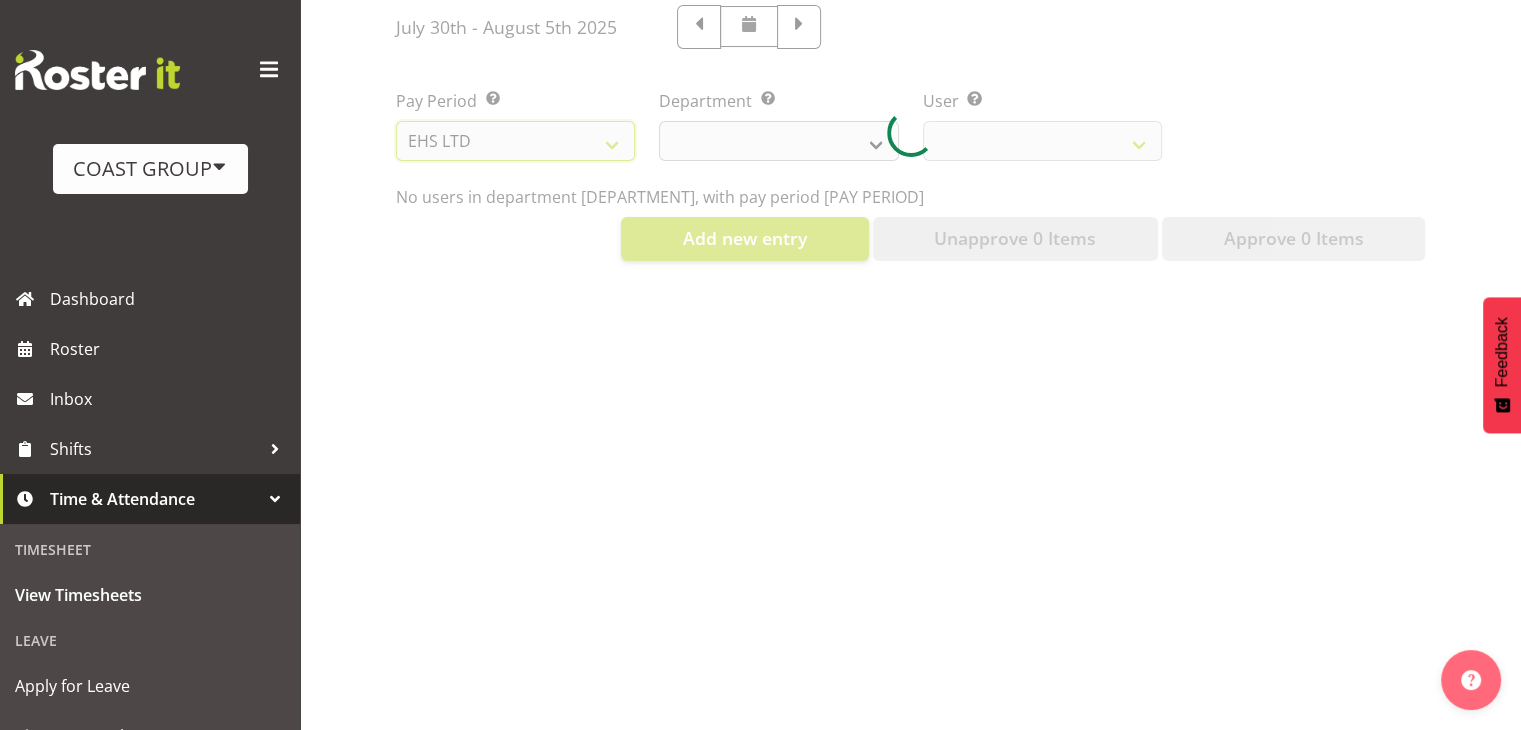 select 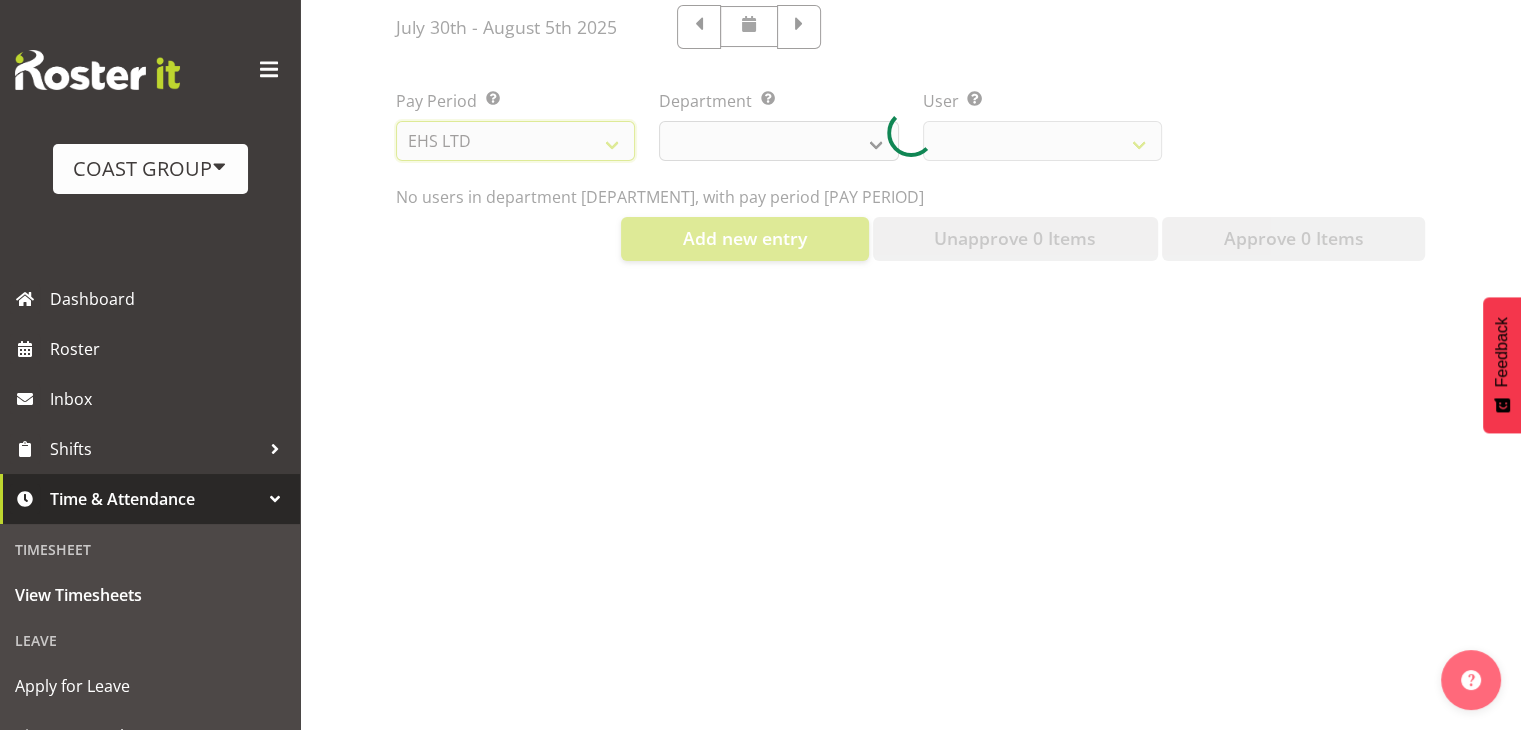 select 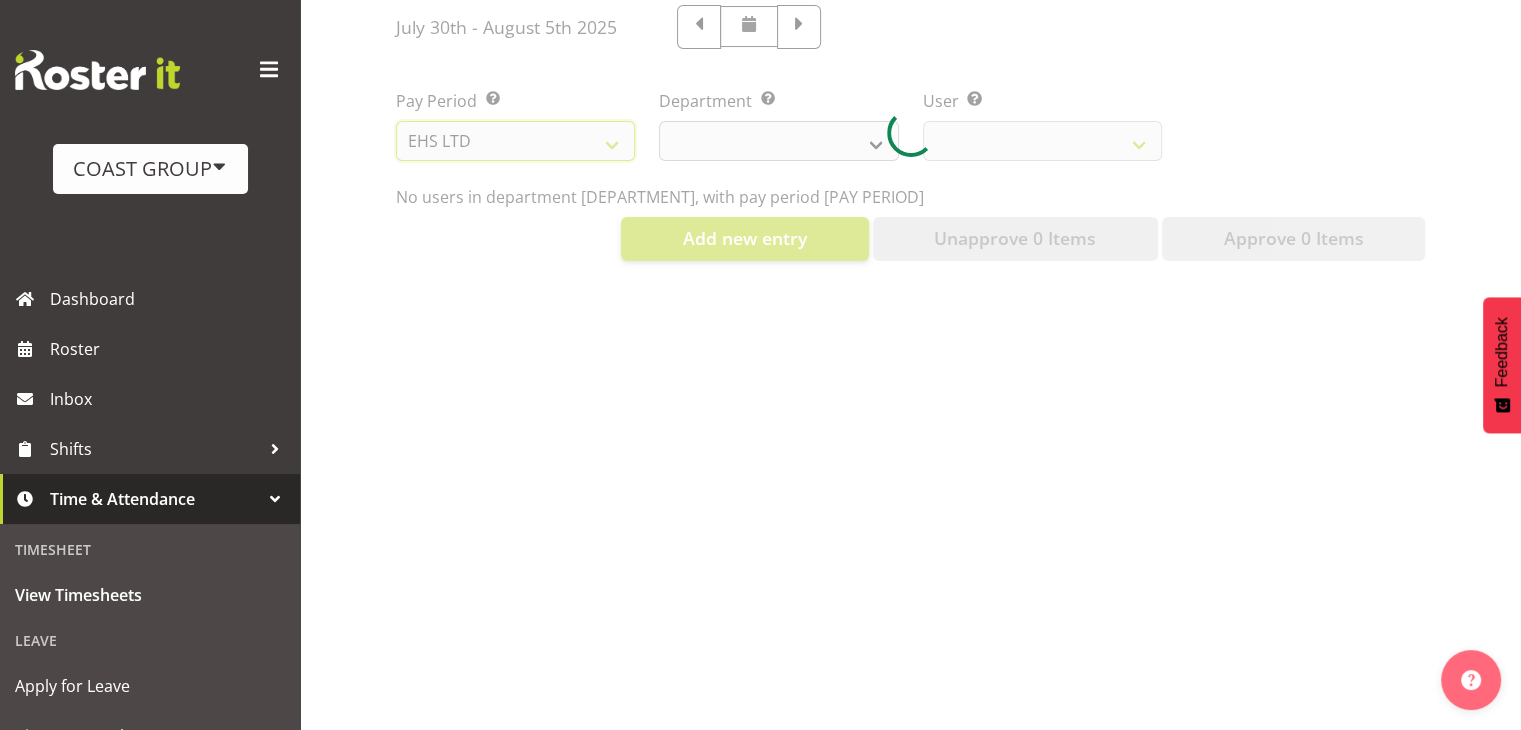 select 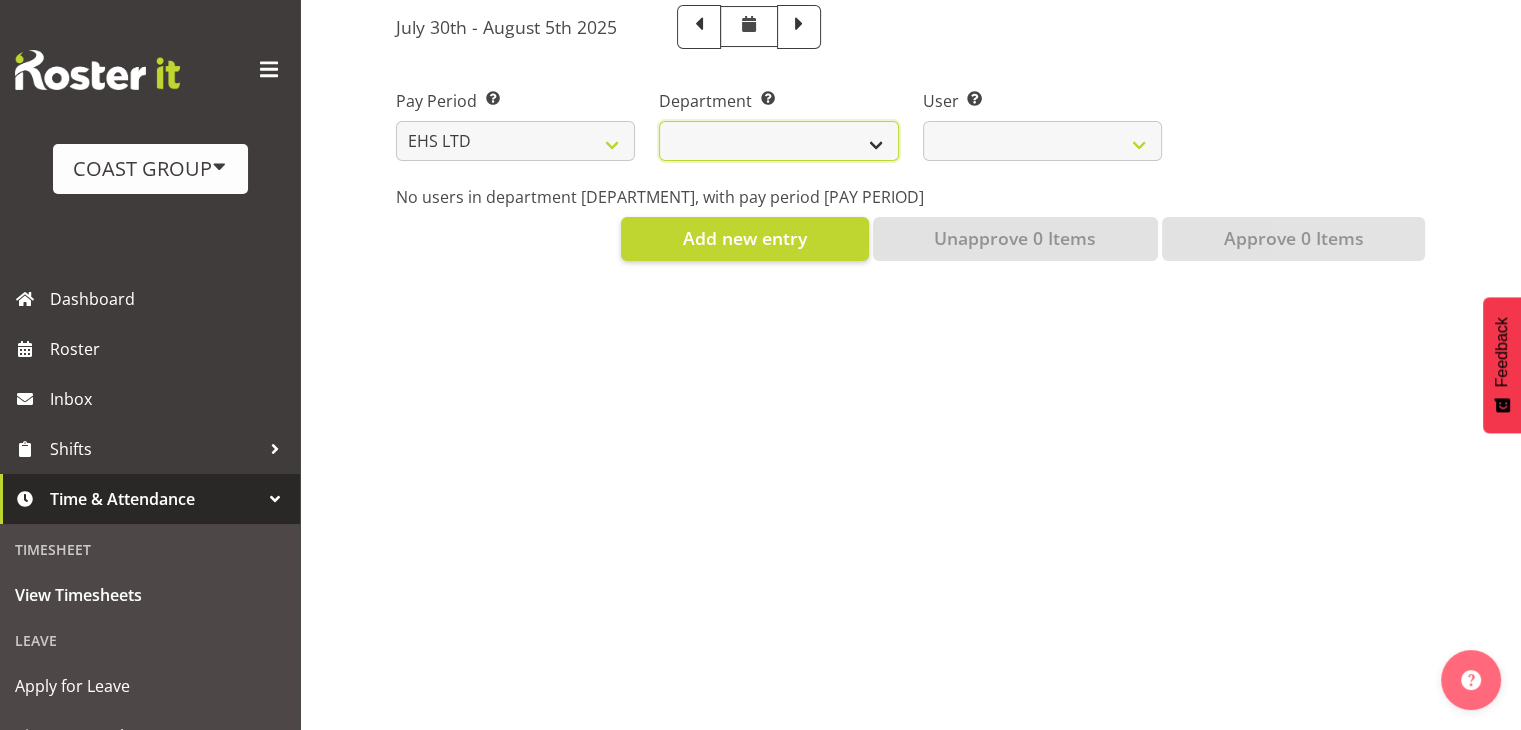 click on "EHS AKL ACCOUNTS
EHS AKL CARPET
EHS AKL D&B
EHS AKL DESIGNER
EHS AKL FURNITURE
EHS AKL PANEL
EHS AKL SALES
EHS CHC OPS
EHS CHC SALES
EHS HLZ
EHS WLG OPS
EHS WLG SALES" at bounding box center (778, 141) 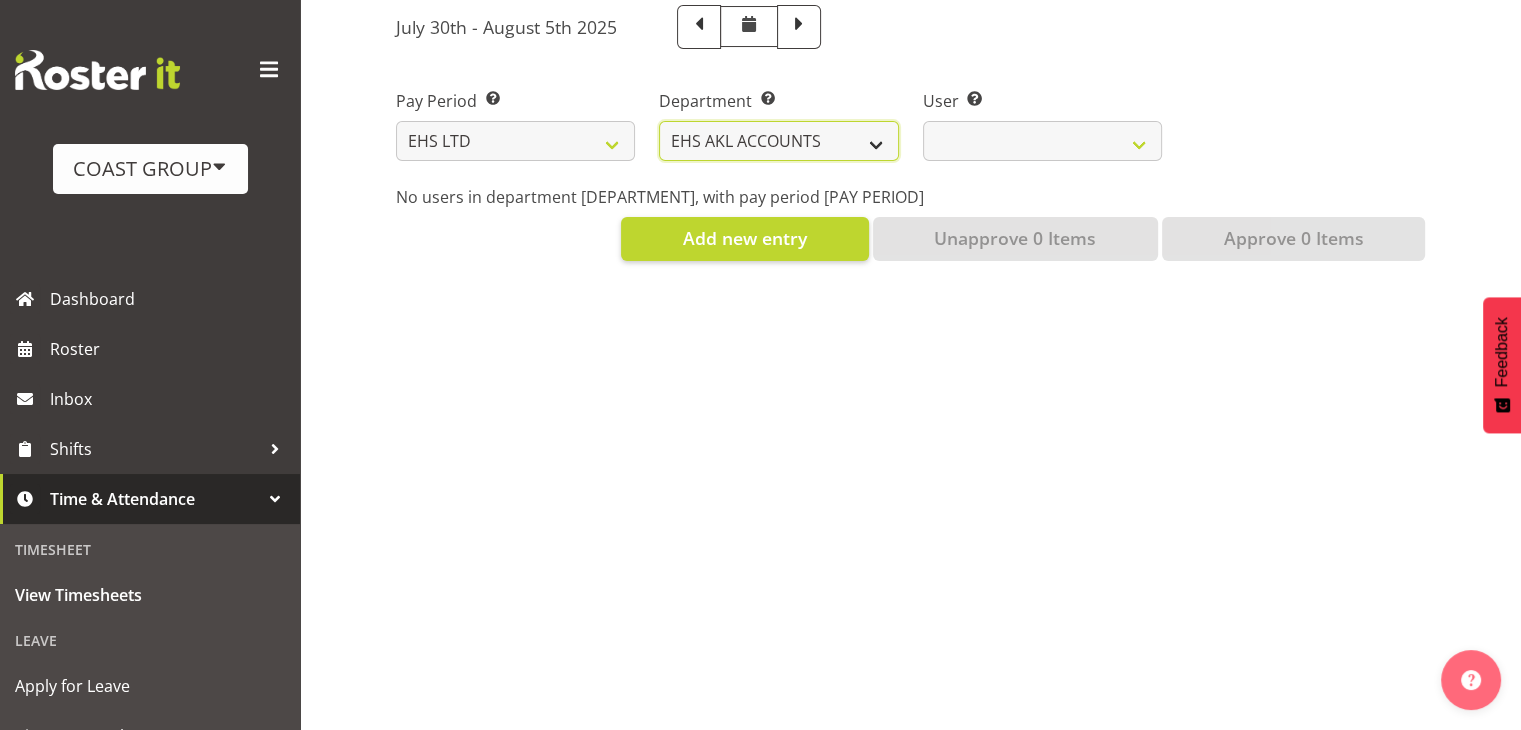 click on "EHS AKL ACCOUNTS
EHS AKL CARPET
EHS AKL D&B
EHS AKL DESIGNER
EHS AKL FURNITURE
EHS AKL PANEL
EHS AKL SALES
EHS CHC OPS
EHS CHC SALES
EHS HLZ
EHS WLG OPS
EHS WLG SALES" at bounding box center [778, 141] 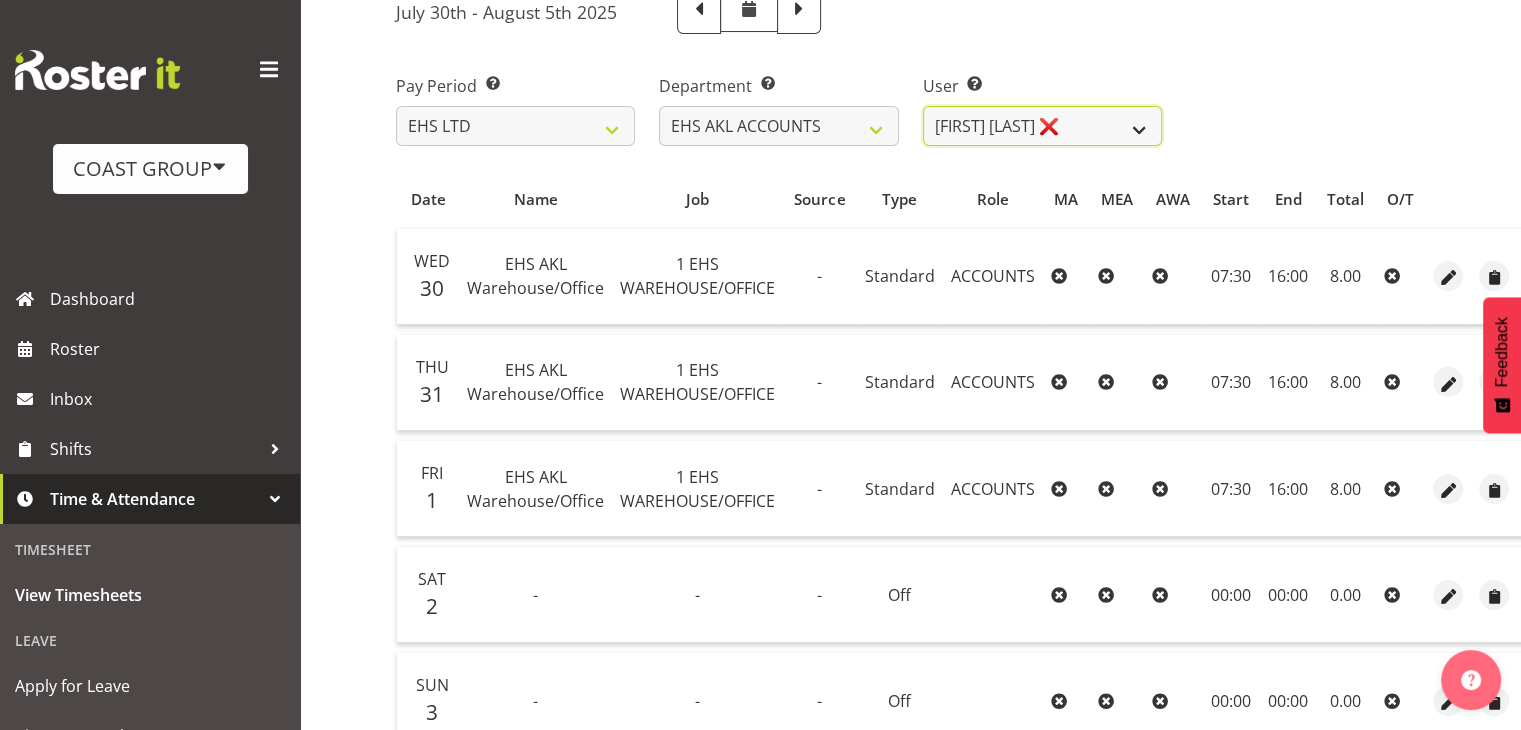 click on "Angela Kerrigan
❌
Michelle Xiang
❌
Rissa (Thitiphat) Preecharujiroj
❌
Seon Young Belding
❌
Woojin Jung
❌" at bounding box center (1042, 126) 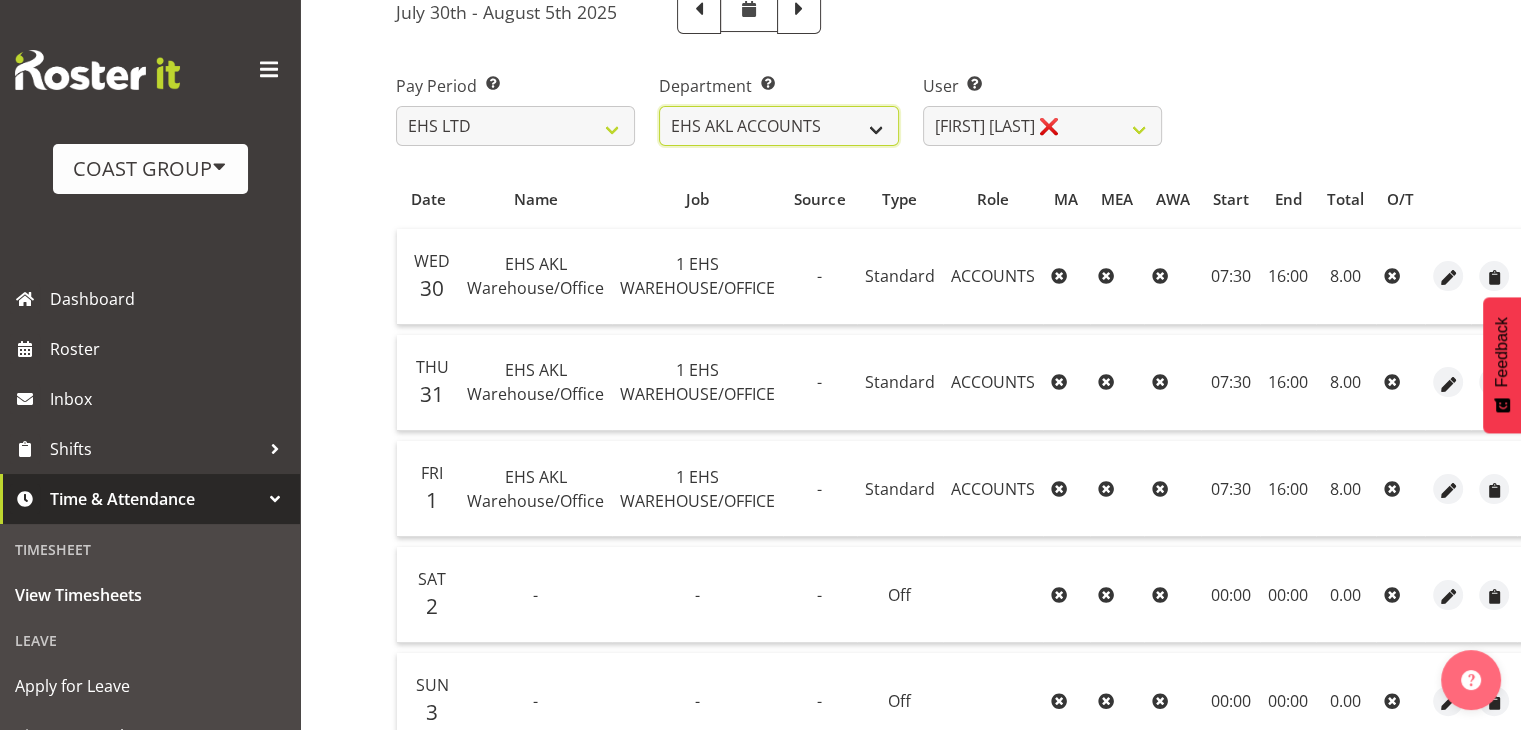 click on "EHS AKL ACCOUNTS
EHS AKL CARPET
EHS AKL D&B
EHS AKL DESIGNER
EHS AKL FURNITURE
EHS AKL PANEL
EHS AKL SALES
EHS CHC OPS
EHS CHC SALES
EHS HLZ
EHS WLG OPS
EHS WLG SALES" at bounding box center [778, 126] 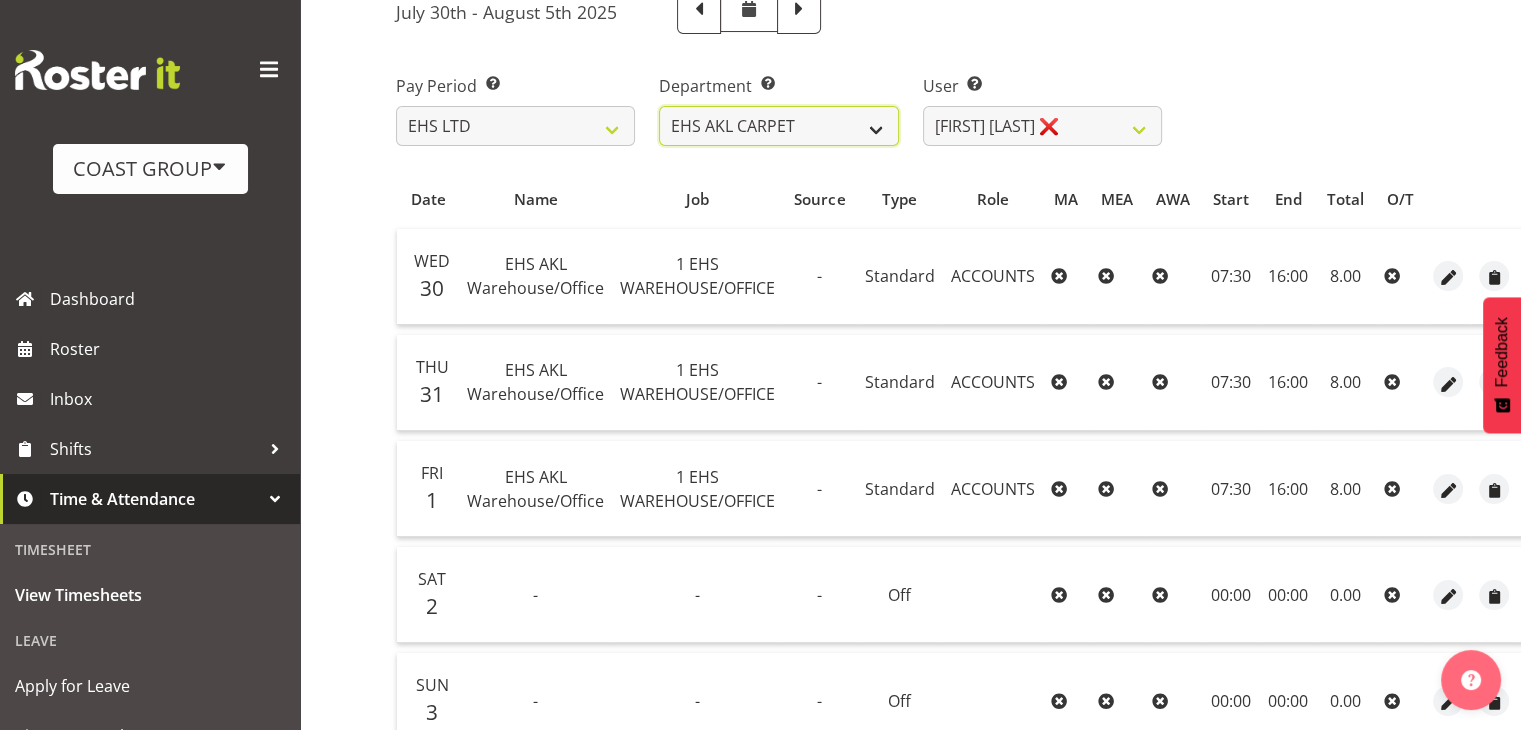 click on "EHS AKL ACCOUNTS
EHS AKL CARPET
EHS AKL D&B
EHS AKL DESIGNER
EHS AKL FURNITURE
EHS AKL PANEL
EHS AKL SALES
EHS CHC OPS
EHS CHC SALES
EHS HLZ
EHS WLG OPS
EHS WLG SALES" at bounding box center (778, 126) 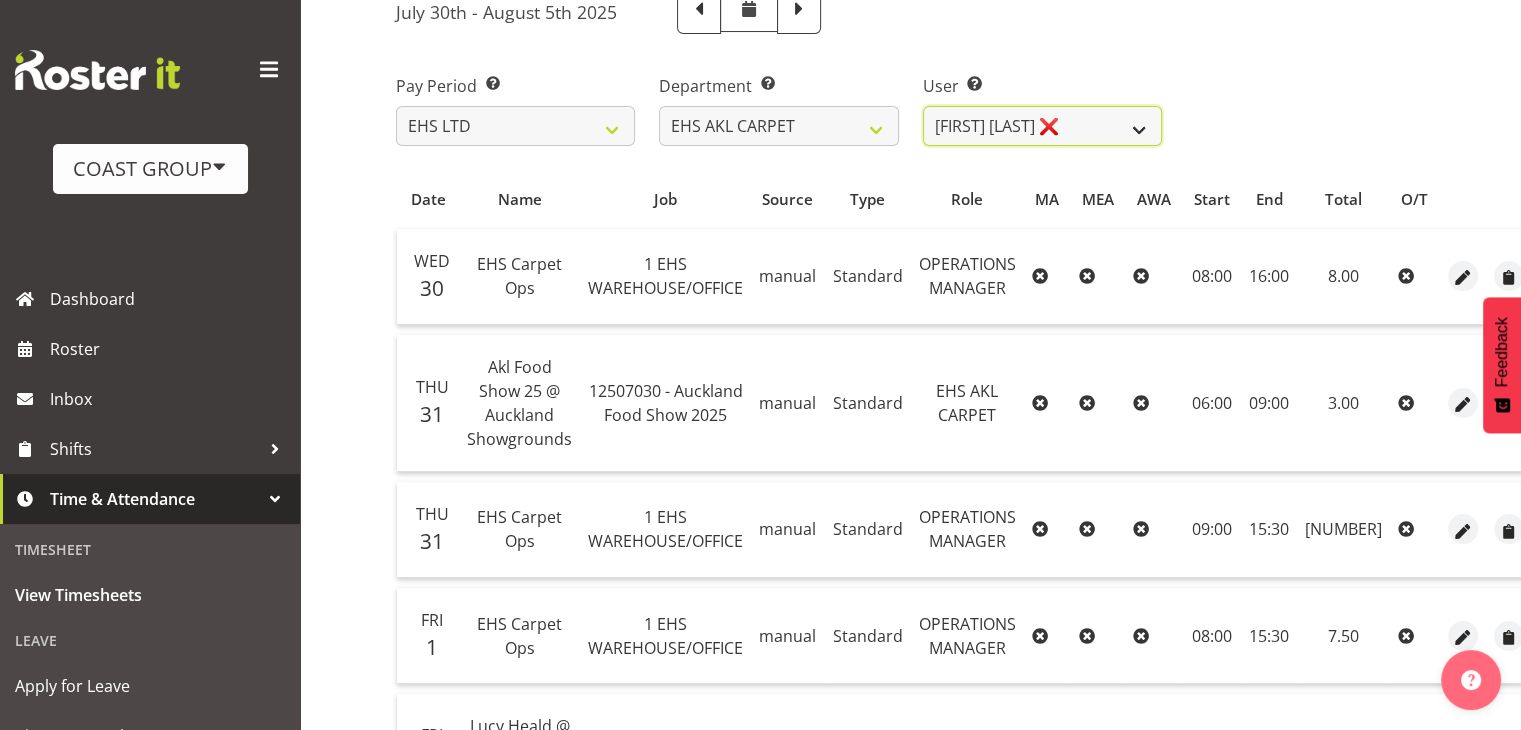 click on "Brittany Taylor
❌
Charwen Vaevaepare
✔
Kelsey Keutenius
✔
Leo Faalogo
✔
Marley King
✔
Mike Schaumkell
✔
Solomon Vainakolo
✔
Tavish Read
✔
Vaipaipa Toafa
✔" at bounding box center [1042, 126] 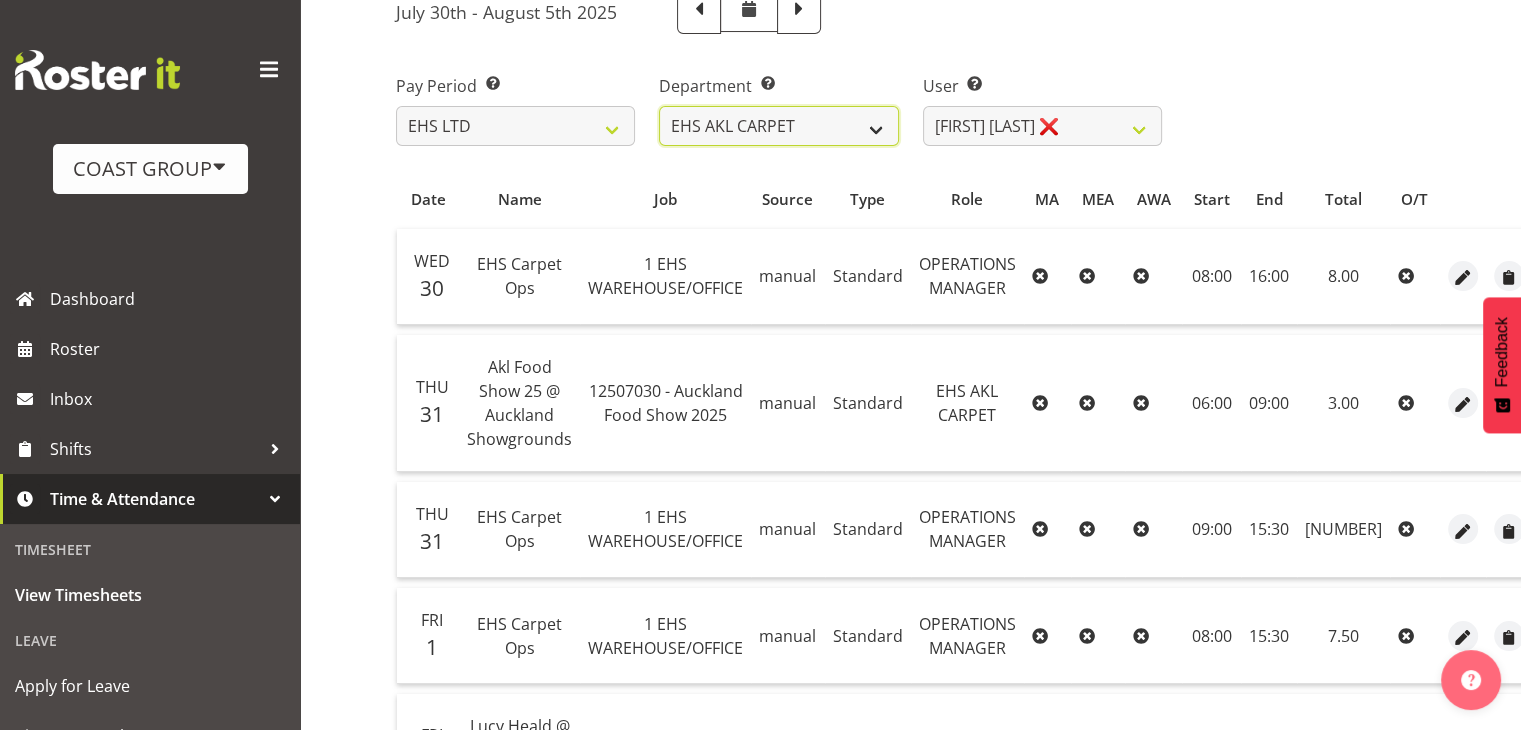 click on "EHS AKL ACCOUNTS
EHS AKL CARPET
EHS AKL D&B
EHS AKL DESIGNER
EHS AKL FURNITURE
EHS AKL PANEL
EHS AKL SALES
EHS CHC OPS
EHS CHC SALES
EHS HLZ
EHS WLG OPS
EHS WLG SALES" at bounding box center (778, 126) 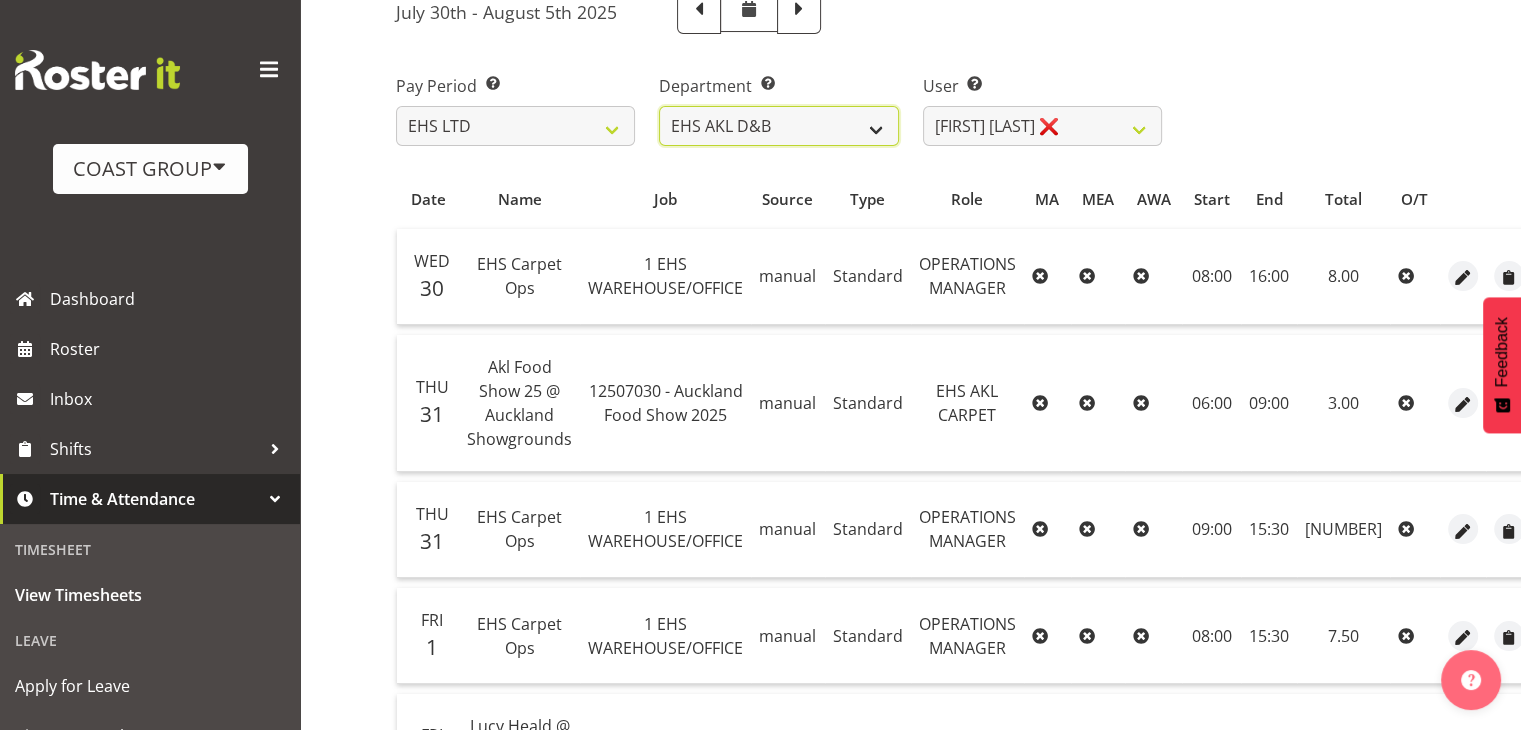 click on "EHS AKL ACCOUNTS
EHS AKL CARPET
EHS AKL D&B
EHS AKL DESIGNER
EHS AKL FURNITURE
EHS AKL PANEL
EHS AKL SALES
EHS CHC OPS
EHS CHC SALES
EHS HLZ
EHS WLG OPS
EHS WLG SALES" at bounding box center [778, 126] 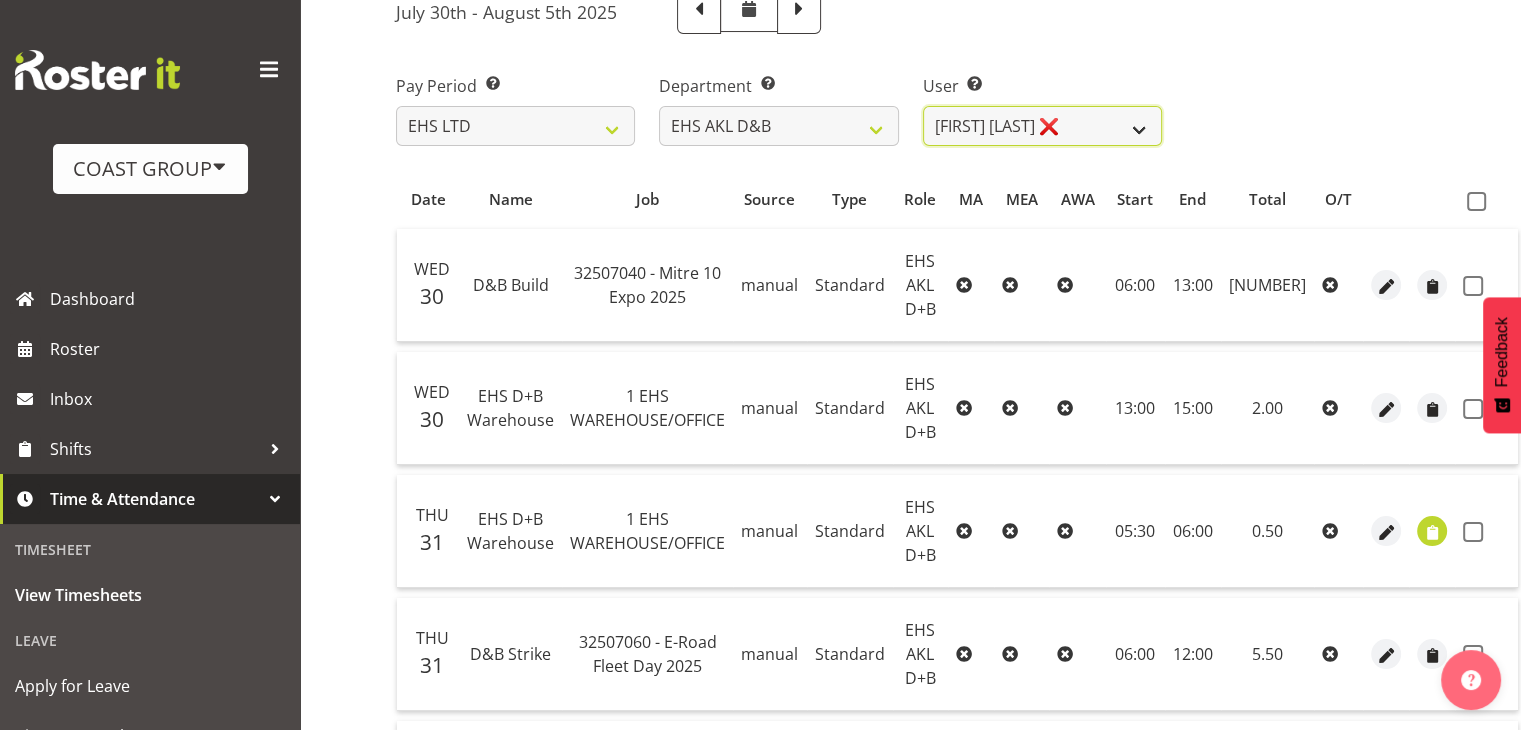 click on "Aleki Palu Pua
❌
Ben Dewes
❌
David Forte
❌
Durham Foster
❌
Ihaka Roberts
❌
Joe Kalantakusuwan
❌
Joel Burich
❌
Julian Montag
❌
Kristian Pinuela
❌
Mandeep Singh
❌
Pania Pihema
✔
Phillip Fepuleai
❌
Quintin Leota
❌
Sebastian Simmonds
❌
William Thompson
❌" at bounding box center [1042, 126] 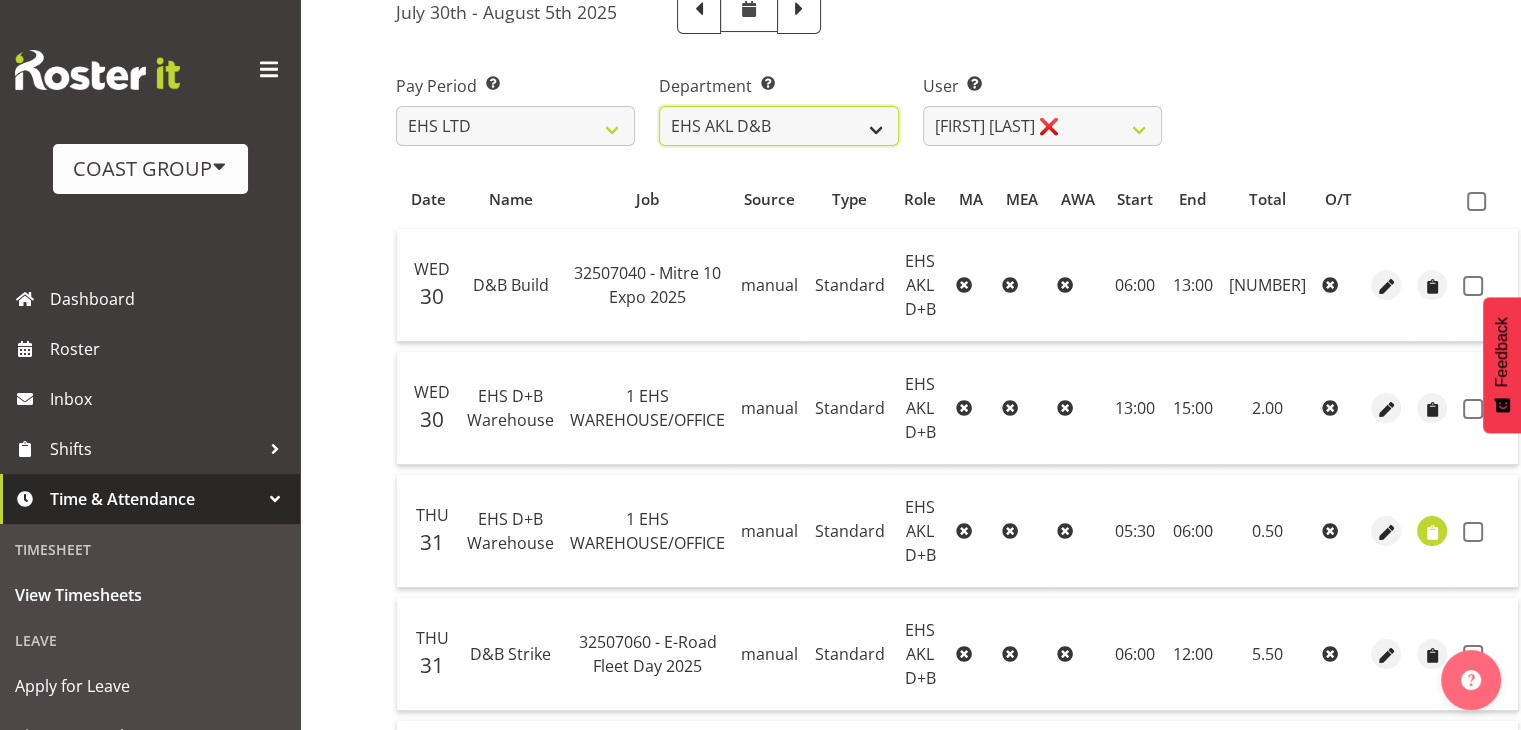 click on "EHS AKL ACCOUNTS
EHS AKL CARPET
EHS AKL D&B
EHS AKL DESIGNER
EHS AKL FURNITURE
EHS AKL PANEL
EHS AKL SALES
EHS CHC OPS
EHS CHC SALES
EHS HLZ
EHS WLG OPS
EHS WLG SALES" at bounding box center [778, 126] 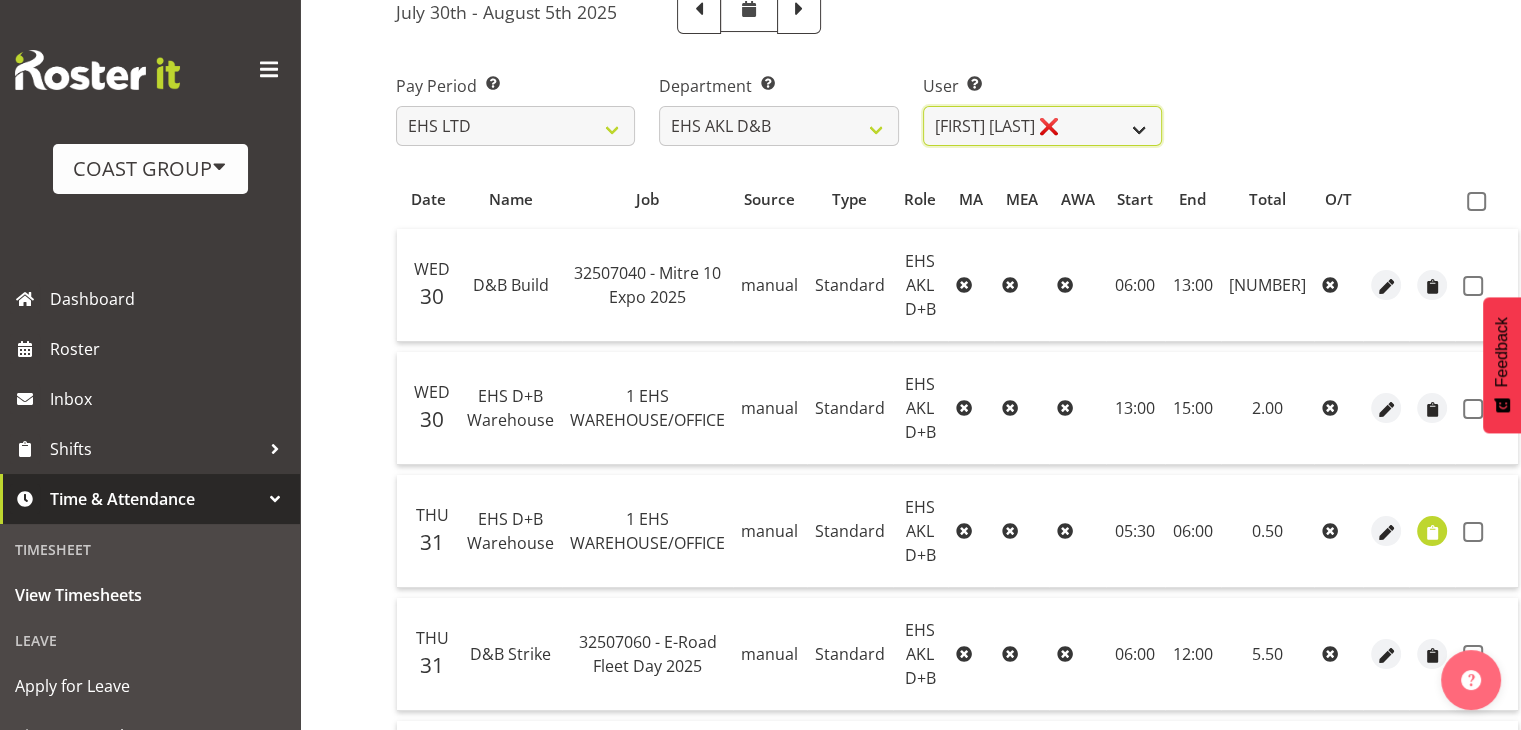 click on "Aleki Palu Pua
❌
Ben Dewes
❌
David Forte
❌
Durham Foster
❌
Ihaka Roberts
❌
Joe Kalantakusuwan
❌
Joel Burich
❌
Julian Montag
❌
Kristian Pinuela
❌
Mandeep Singh
❌
Pania Pihema
✔
Phillip Fepuleai
❌
Quintin Leota
❌
Sebastian Simmonds
❌
William Thompson
❌" at bounding box center [1042, 126] 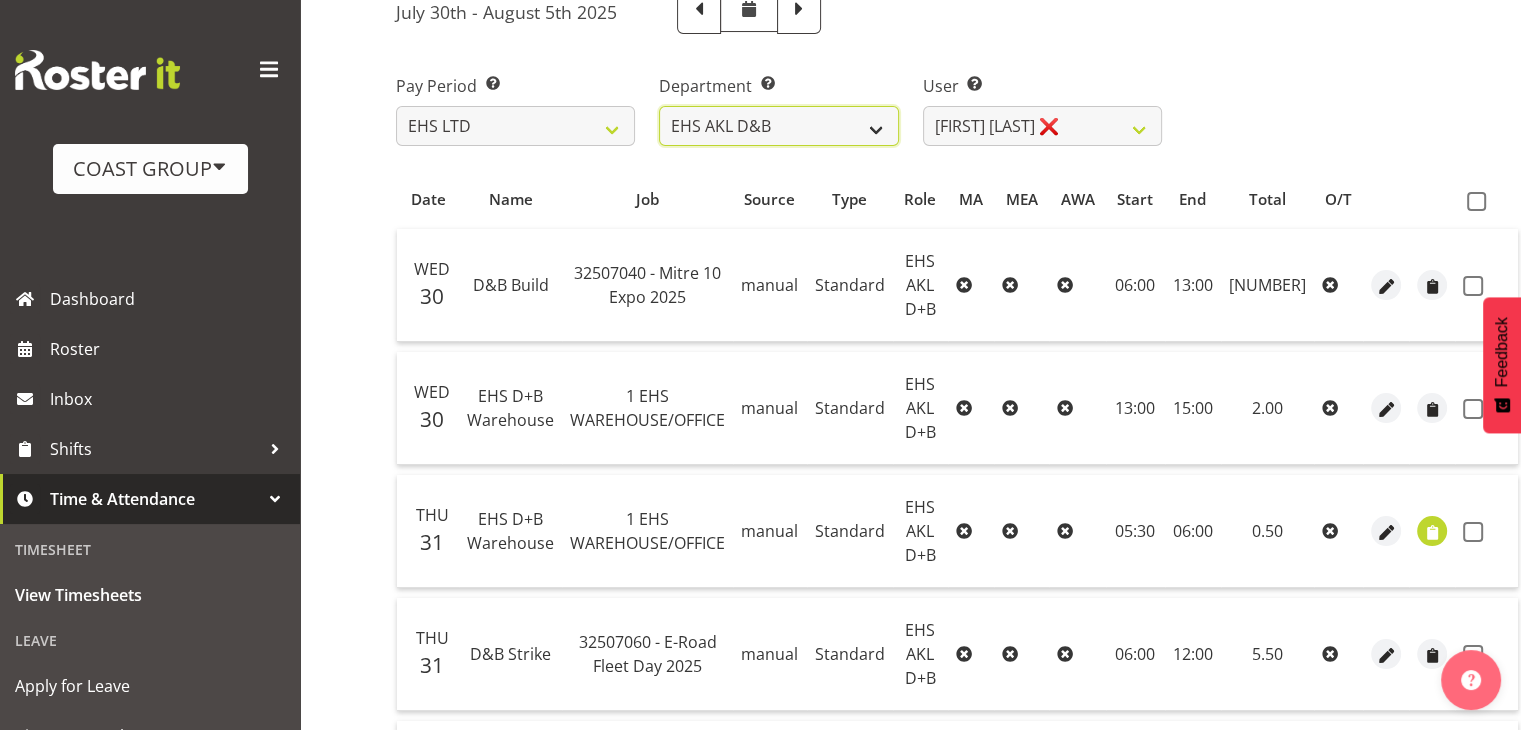 click on "EHS AKL ACCOUNTS
EHS AKL CARPET
EHS AKL D&B
EHS AKL DESIGNER
EHS AKL FURNITURE
EHS AKL PANEL
EHS AKL SALES
EHS CHC OPS
EHS CHC SALES
EHS HLZ
EHS WLG OPS
EHS WLG SALES" at bounding box center (778, 126) 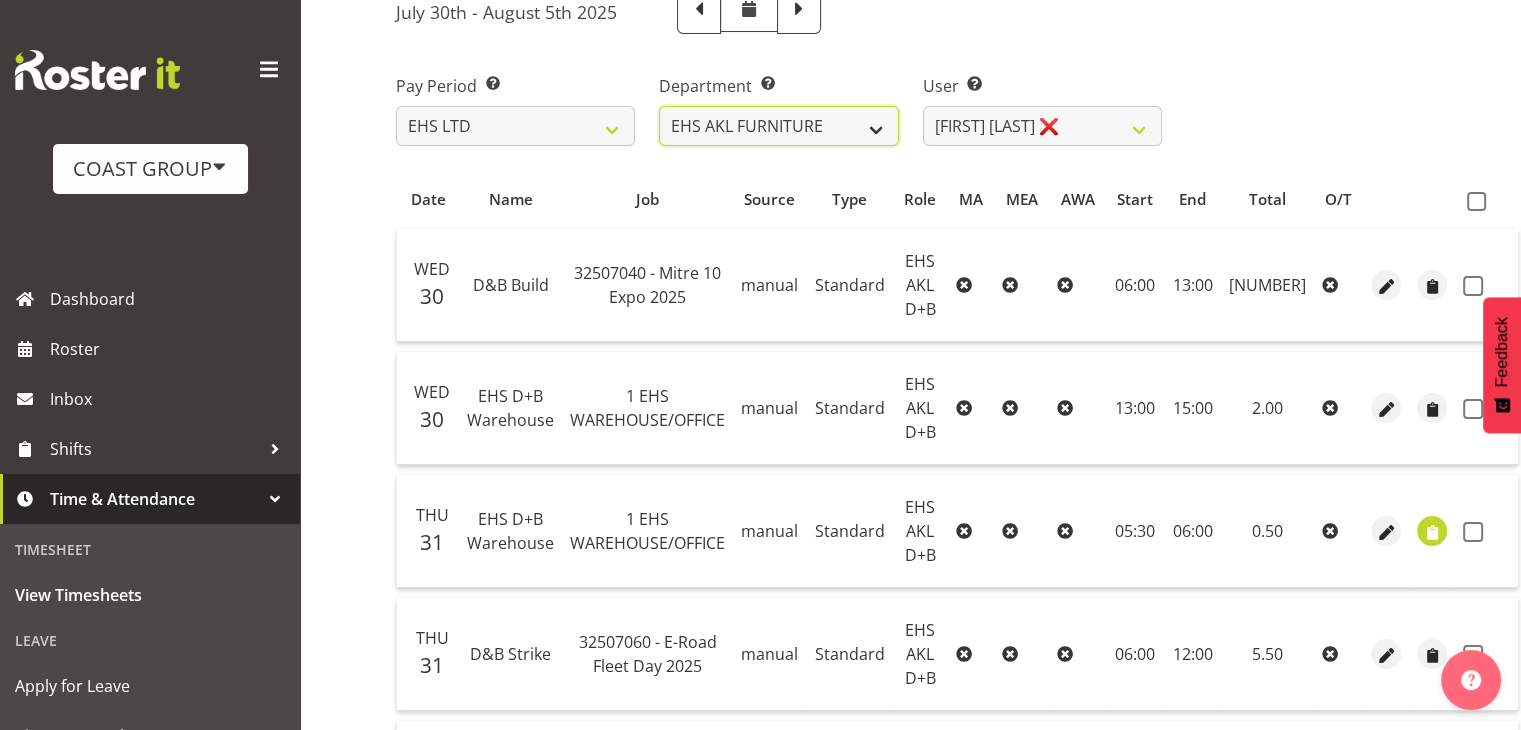 click on "EHS AKL ACCOUNTS
EHS AKL CARPET
EHS AKL D&B
EHS AKL DESIGNER
EHS AKL FURNITURE
EHS AKL PANEL
EHS AKL SALES
EHS CHC OPS
EHS CHC SALES
EHS HLZ
EHS WLG OPS
EHS WLG SALES" at bounding box center (778, 126) 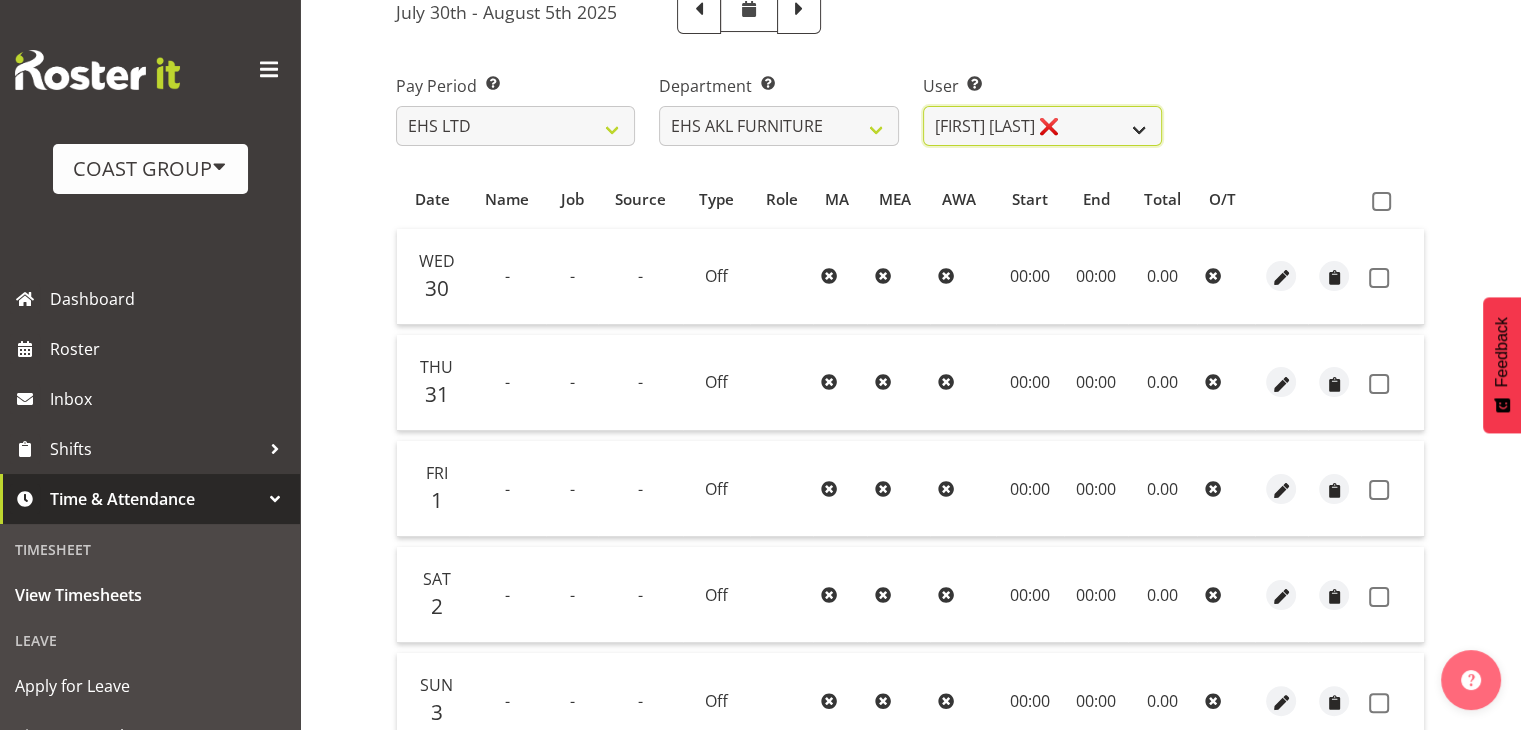 click on "Daniel Tini
❌
Filipo Iupeli
❌
Harley Wongpayuk
❌
Malae Toleafoa
❌
Manase Ward
❌
Michael Vaimauga
❌
Mua Autufuga
❌
Ngamata Upoko
❌
Panuwitch Pongsanusorn
❌
Pongpanot Pewklieng
❌
Rob Windle
❌
Sanong Phongam
❌
Sarayut Sahathanalatthakool
❌
Sivanila Sapati
❌" at bounding box center (1042, 126) 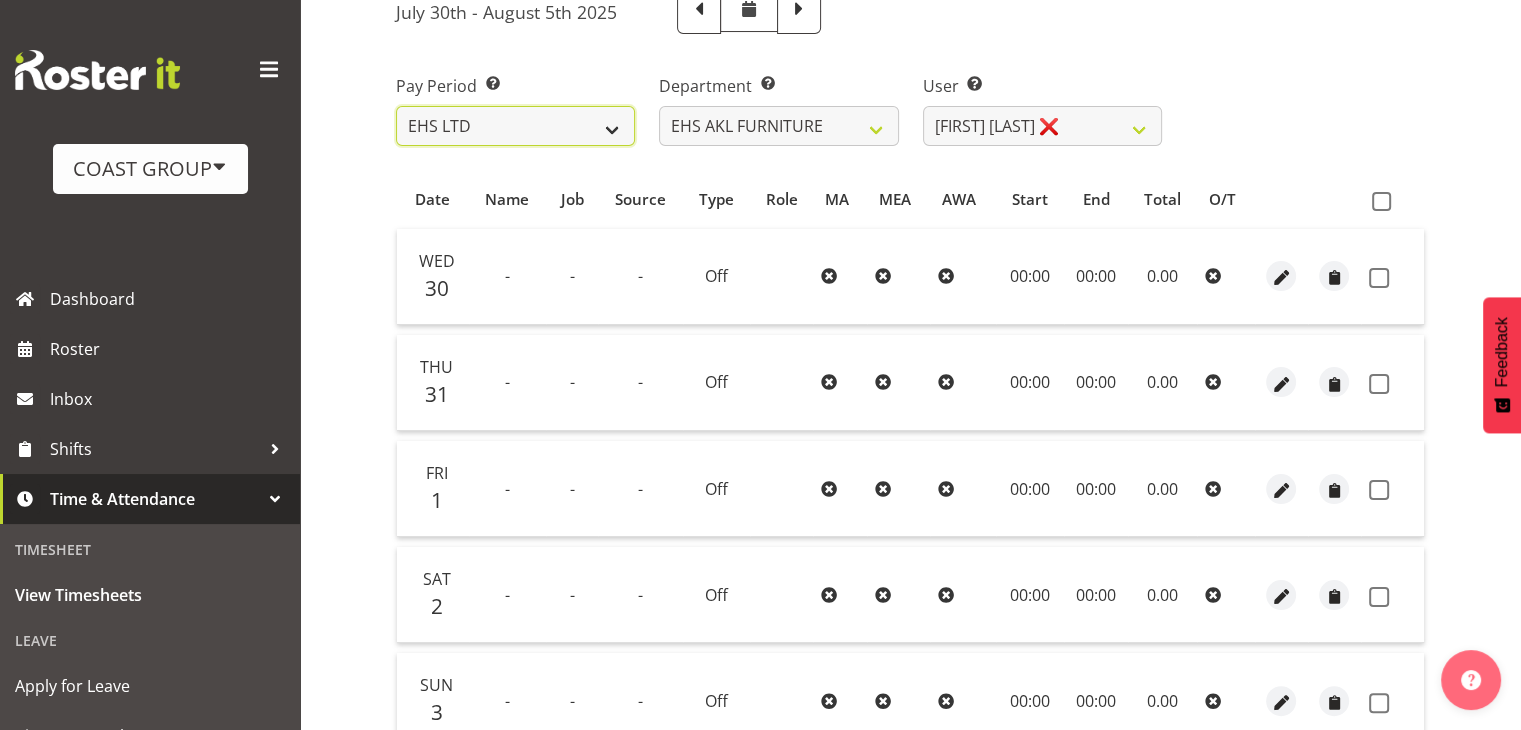 click on "SLP LTD EHS LTD DW LTD VEHICLES Carlton Events Hamilton 120 Limited Wellington 130 Limited" at bounding box center (515, 126) 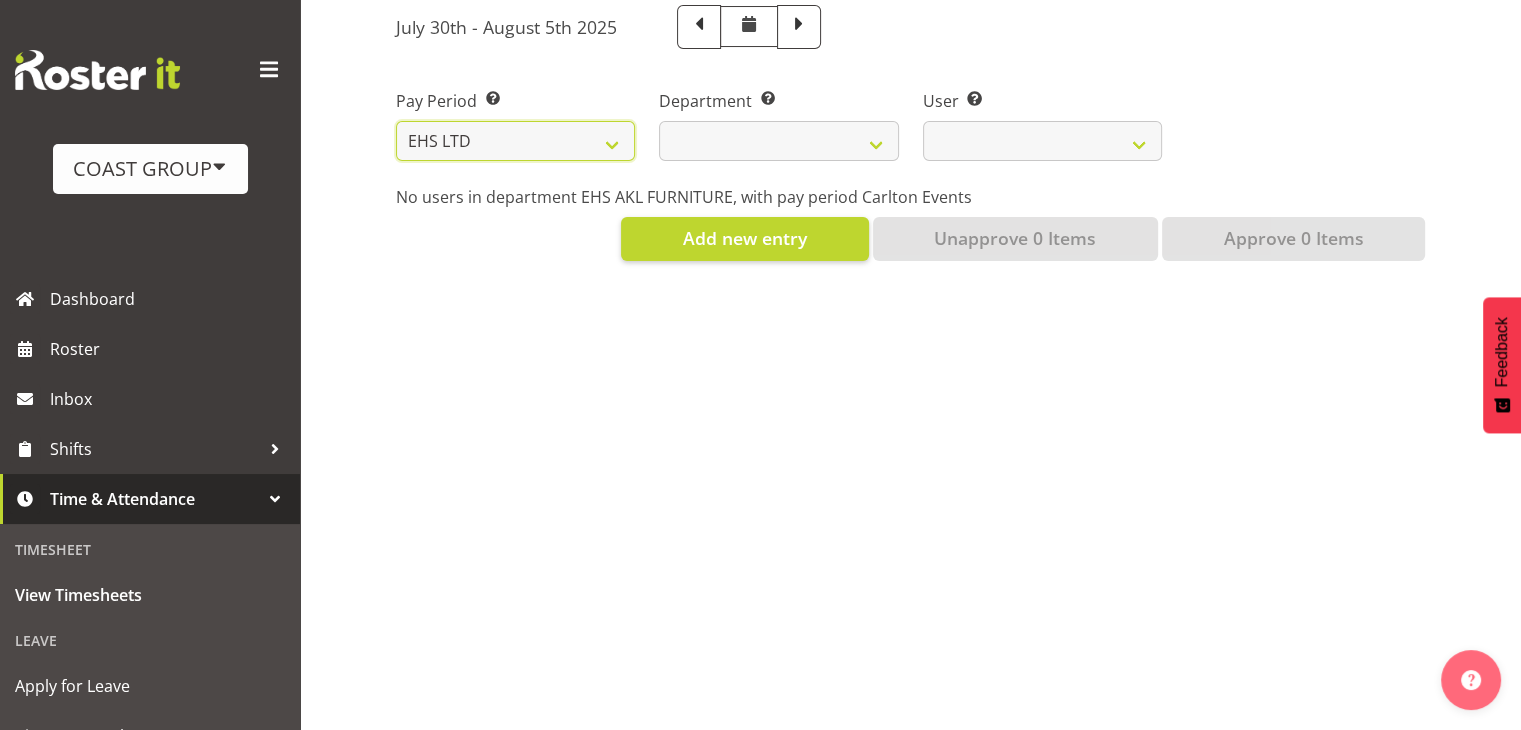 select 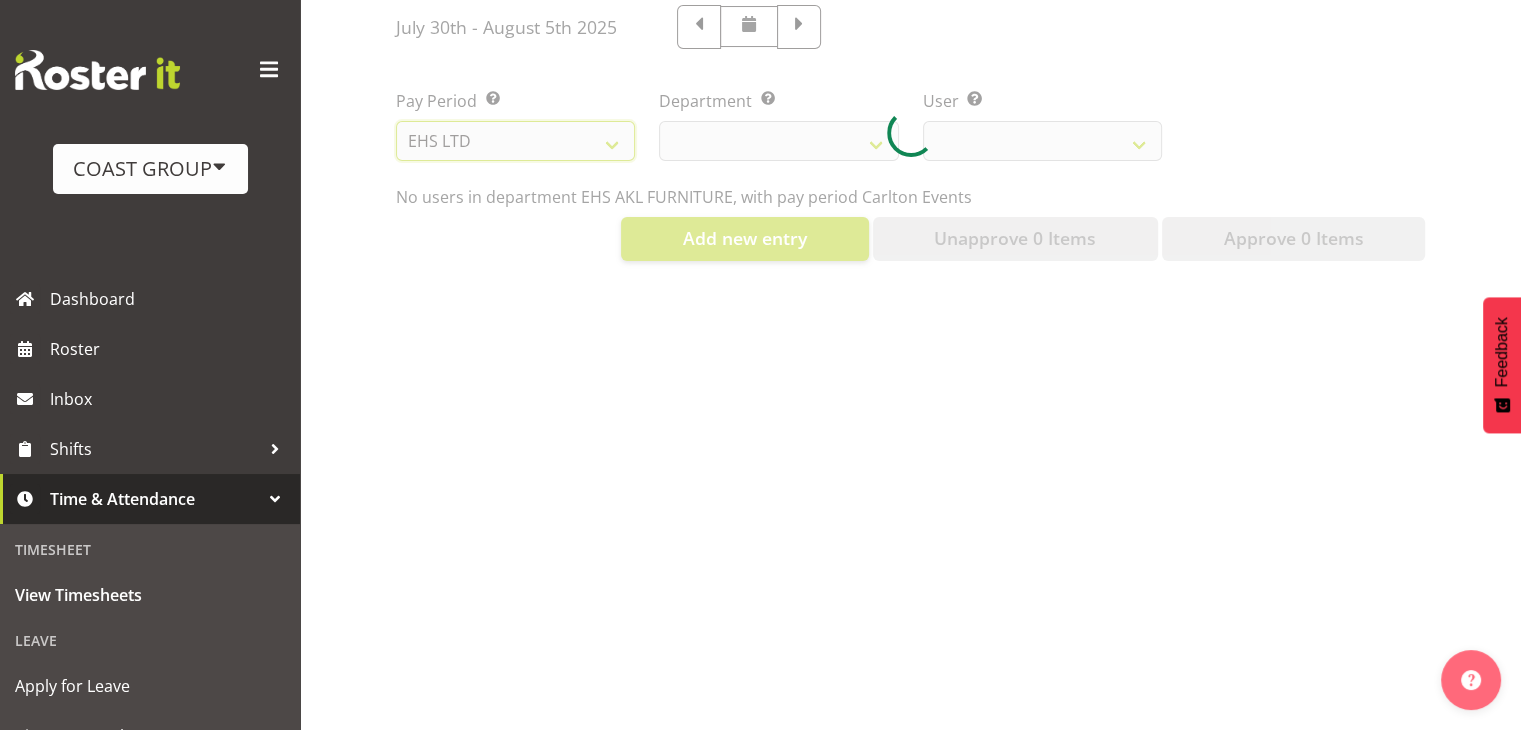 select 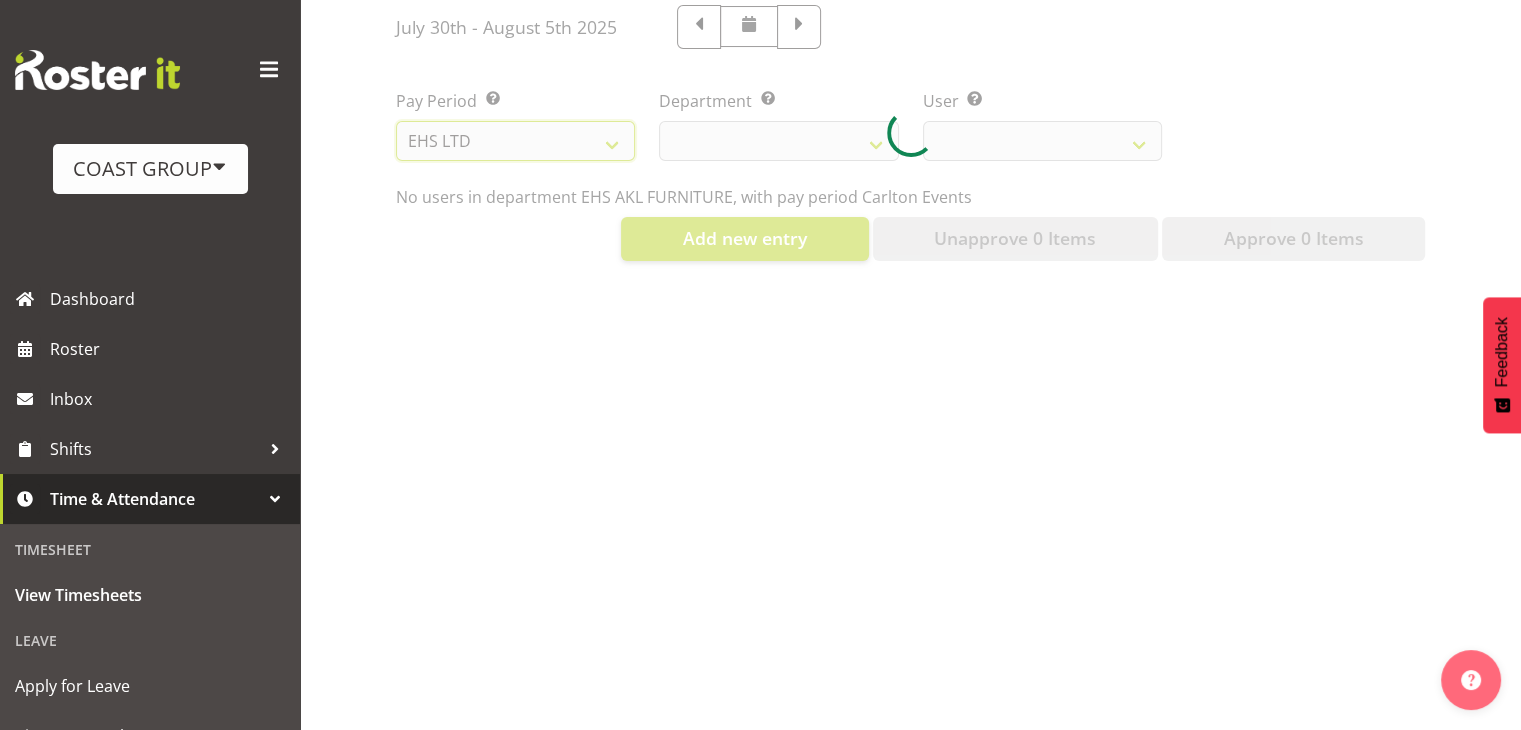 select 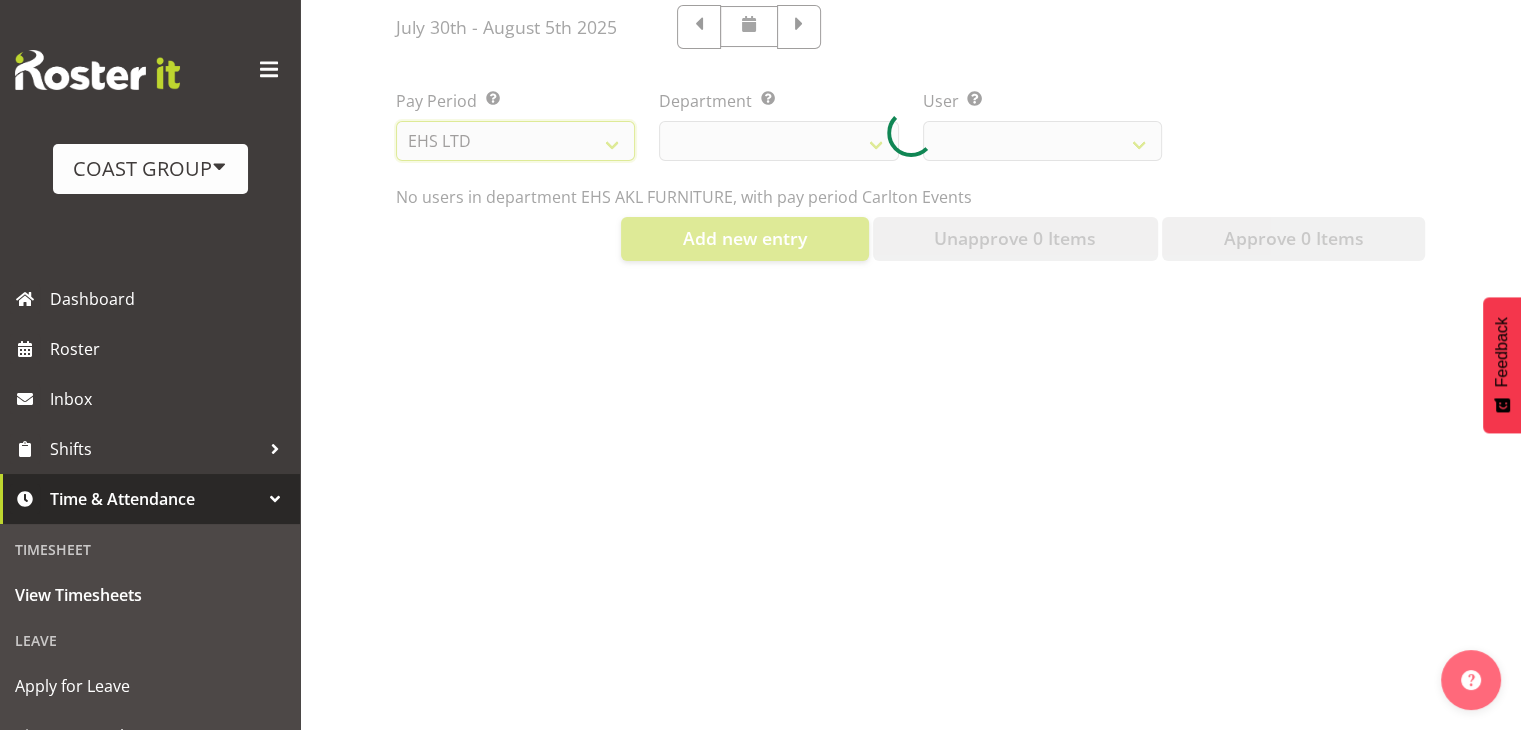 select 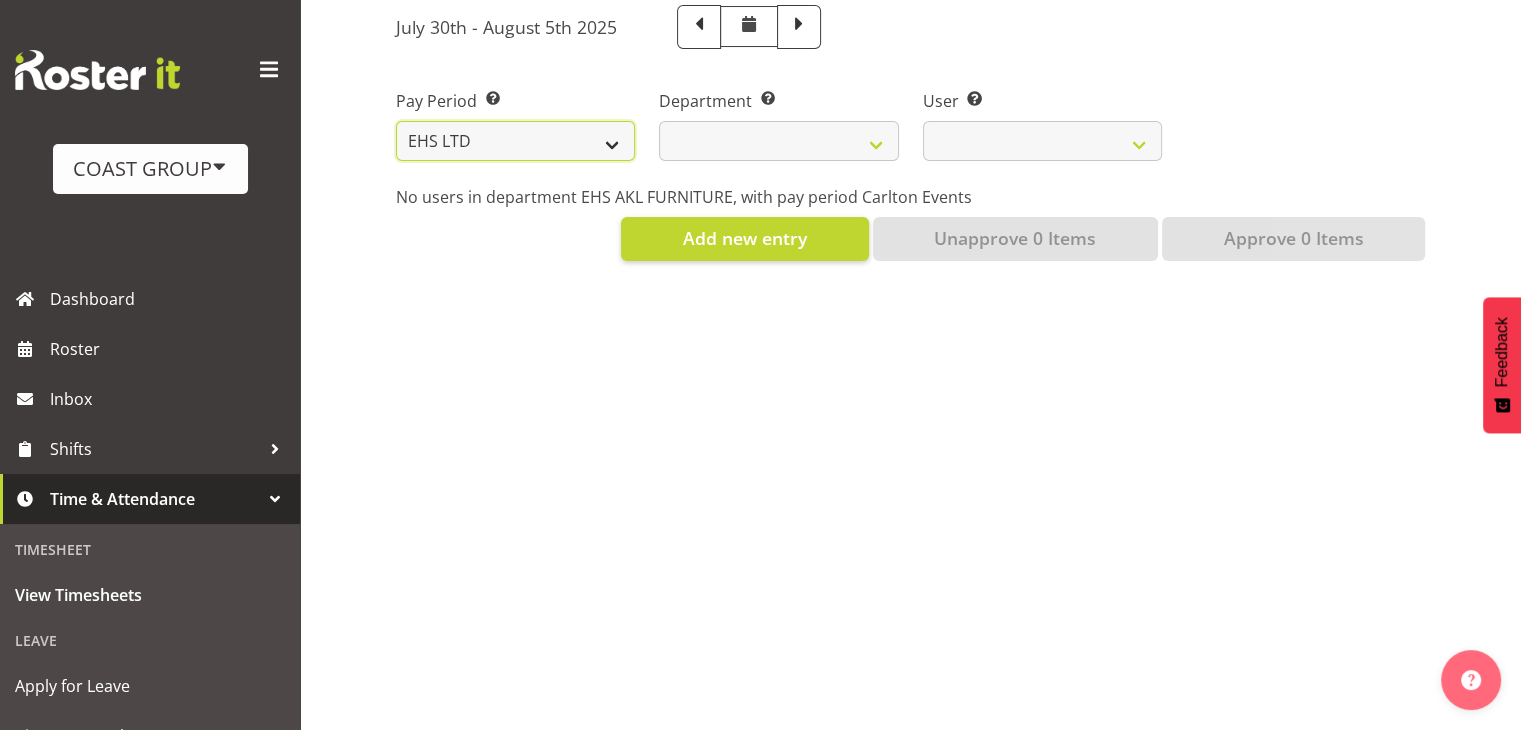 click on "SLP LTD EHS LTD DW LTD VEHICLES Carlton Events Hamilton 120 Limited Wellington 130 Limited" at bounding box center (515, 141) 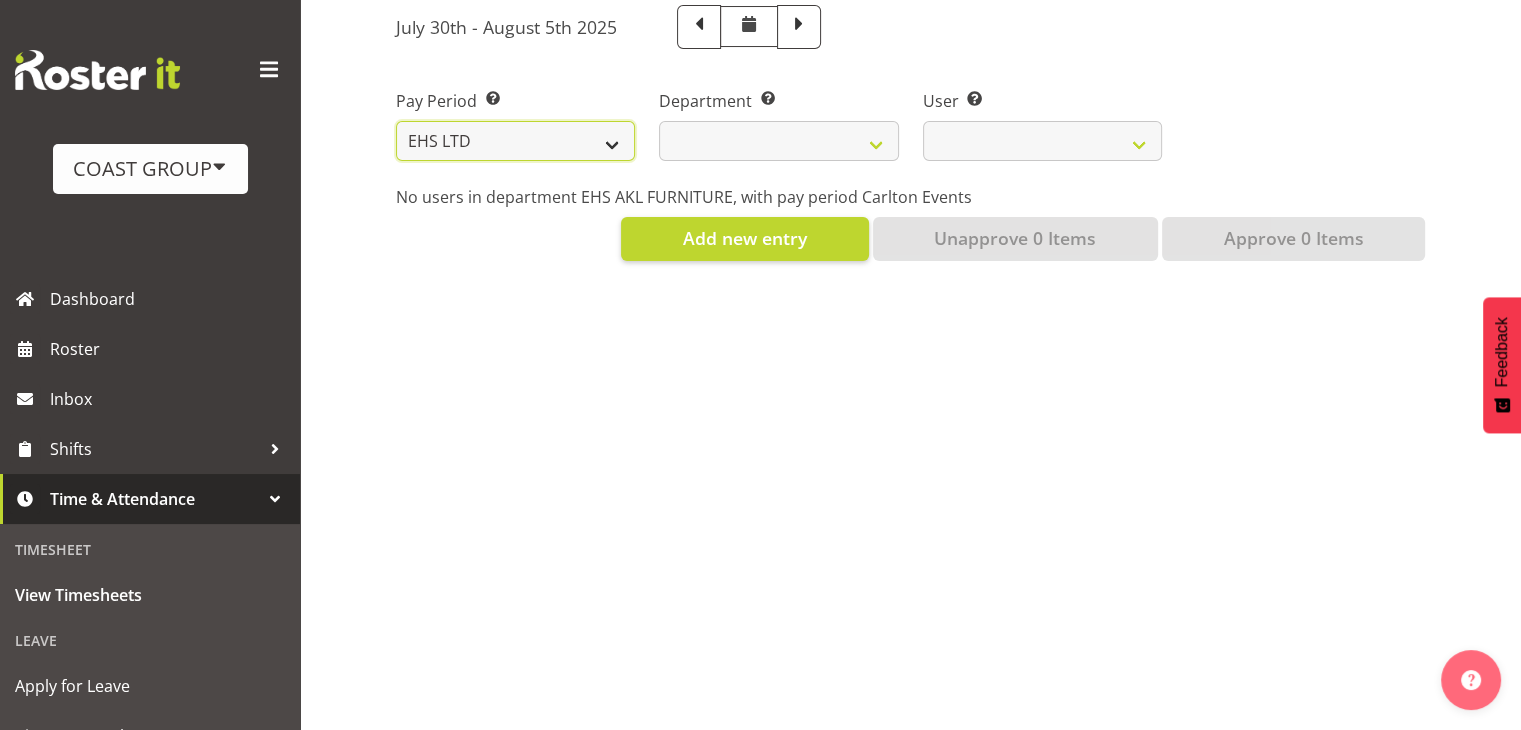 select on "149" 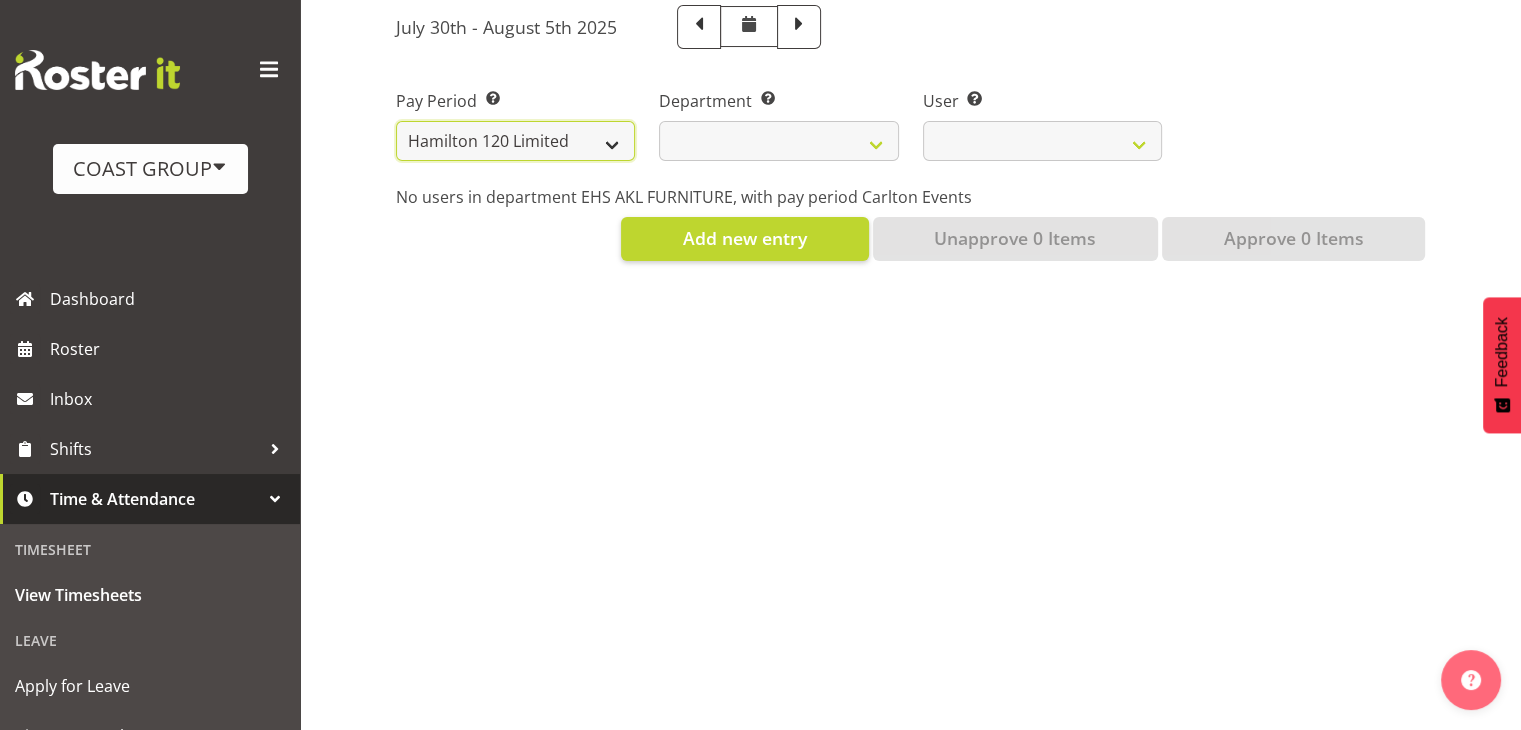 click on "SLP LTD EHS LTD DW LTD VEHICLES Carlton Events Hamilton 120 Limited Wellington 130 Limited" at bounding box center (515, 141) 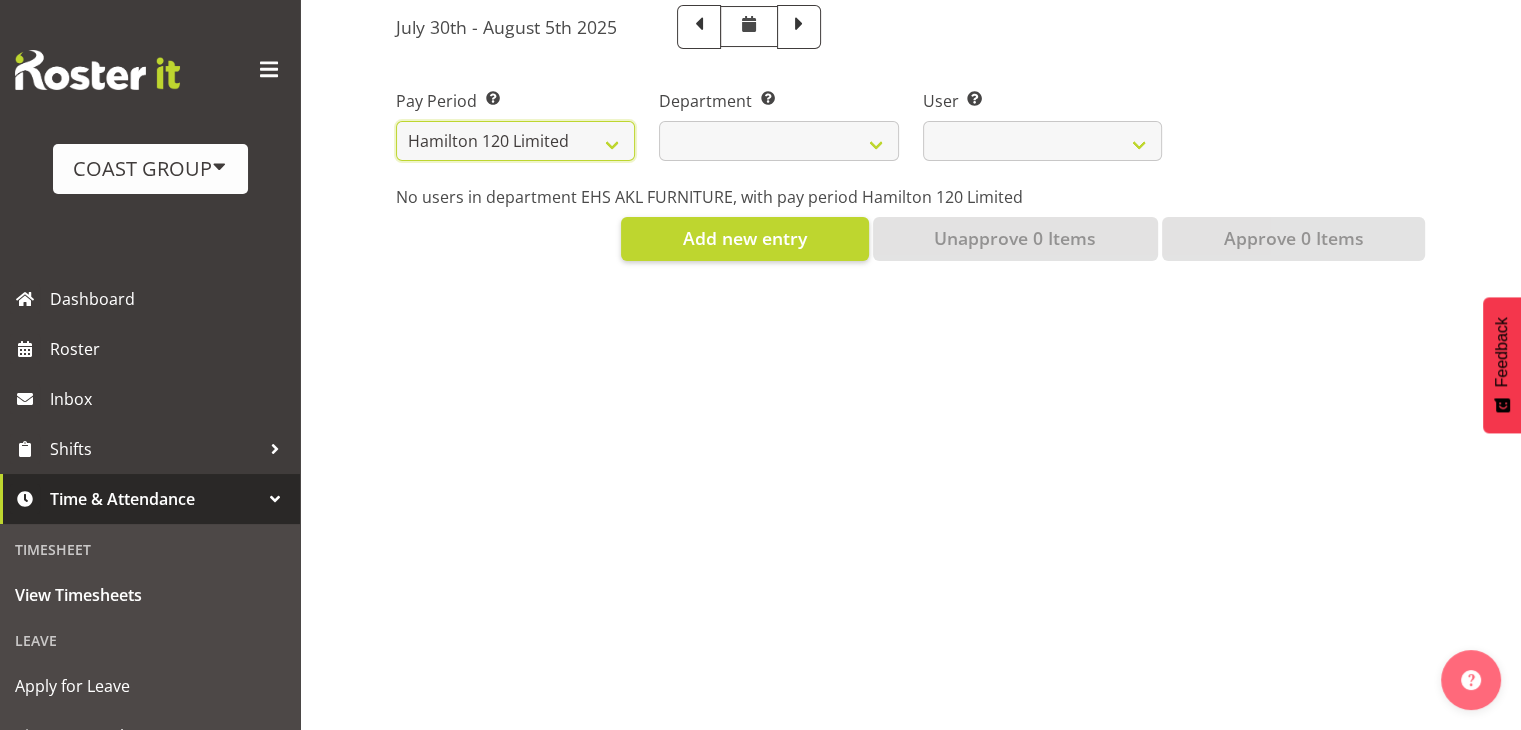 select 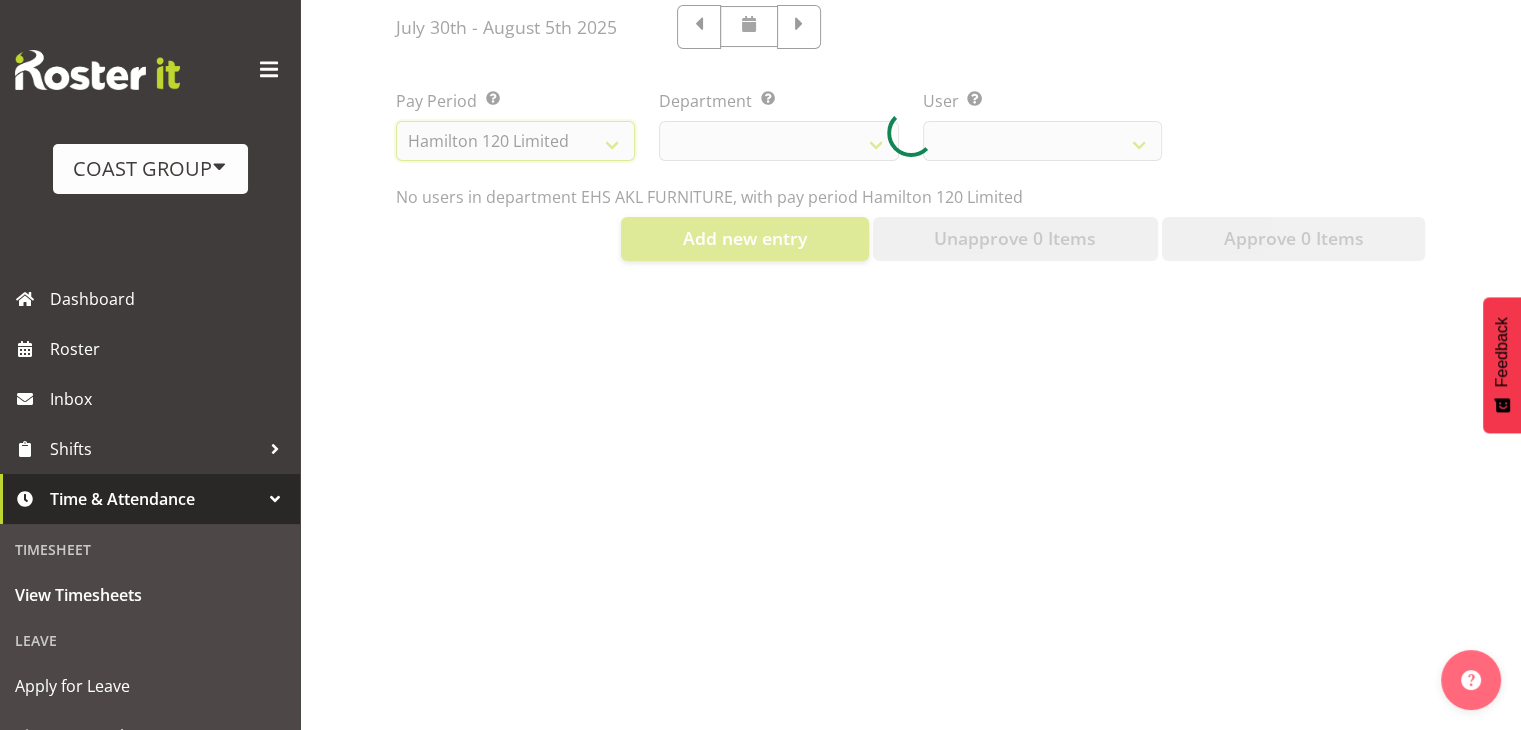 select 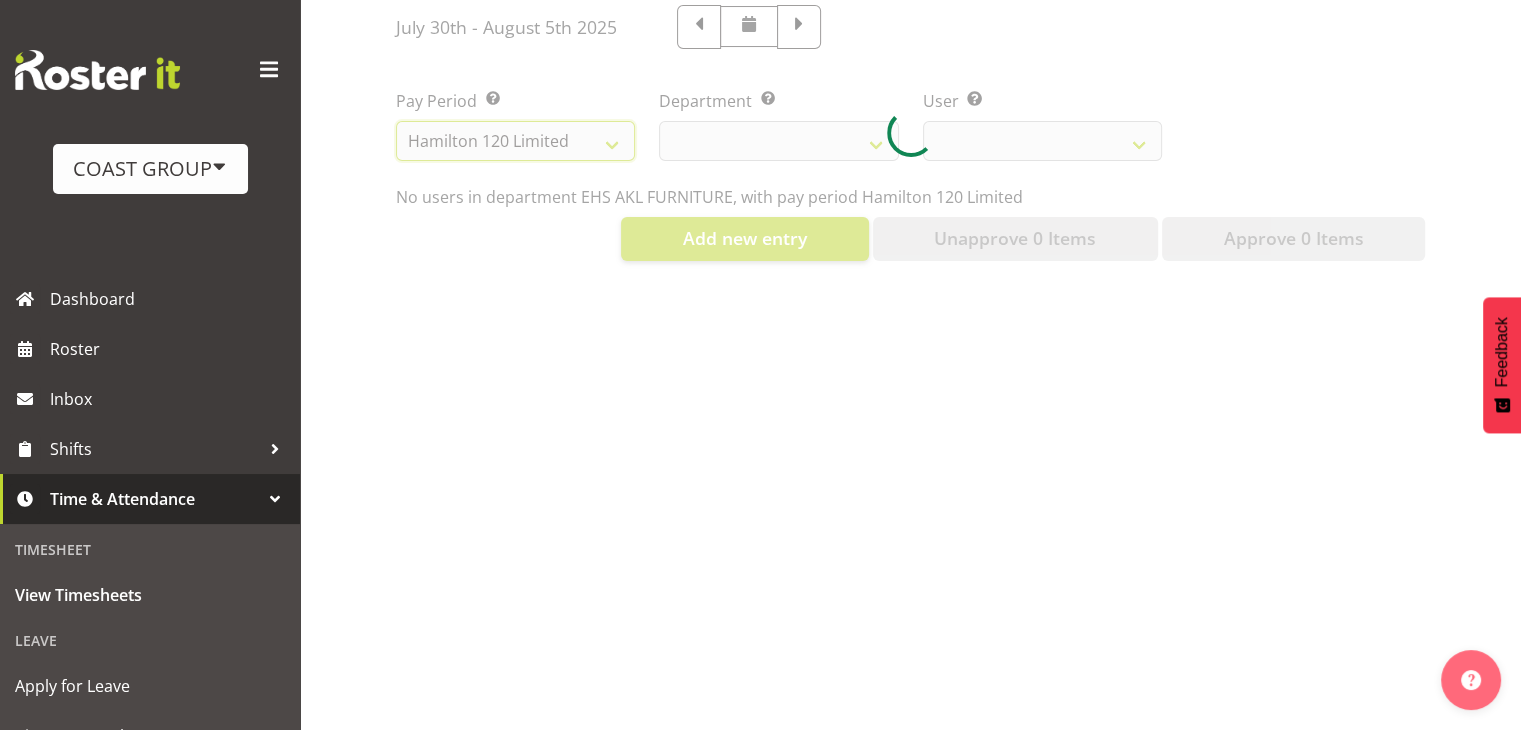 select 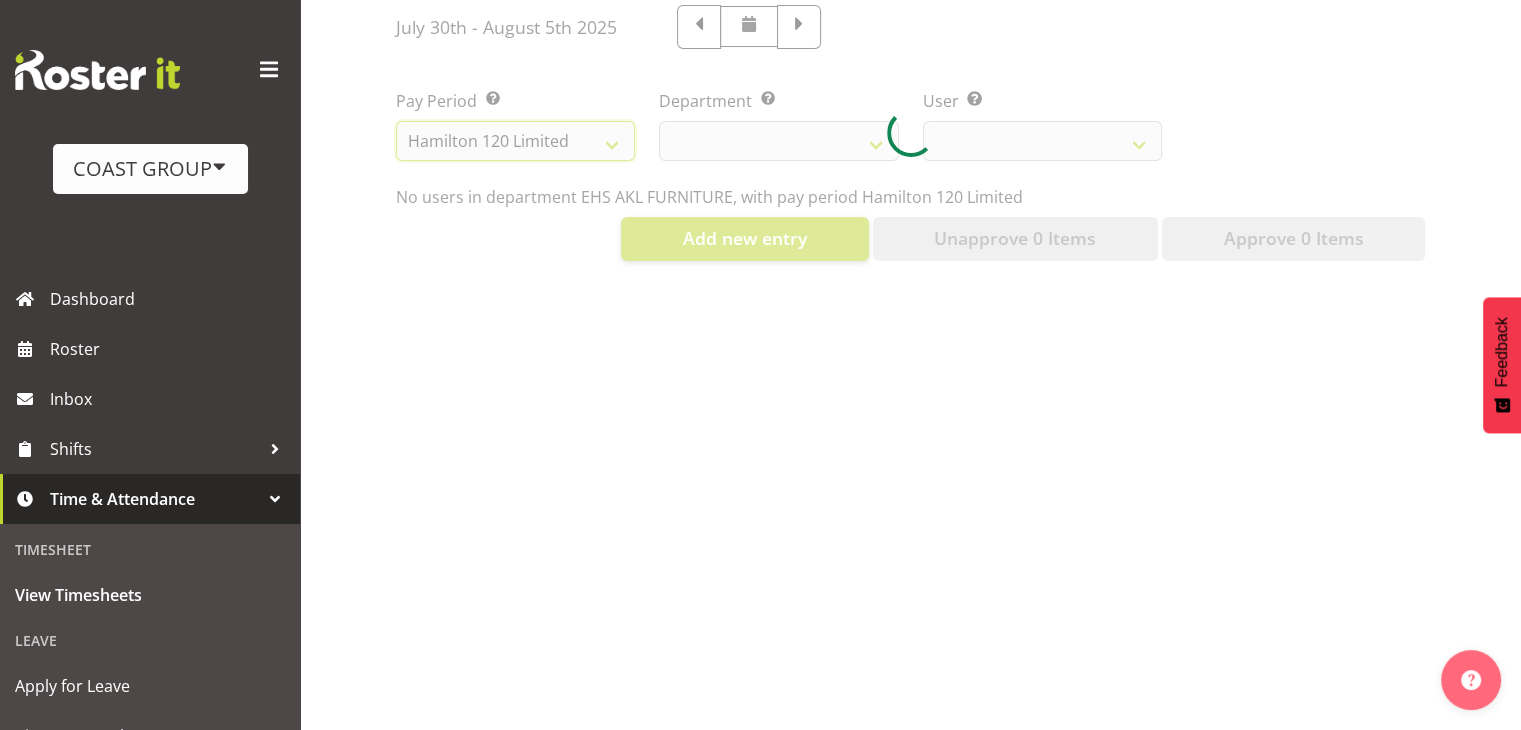 select 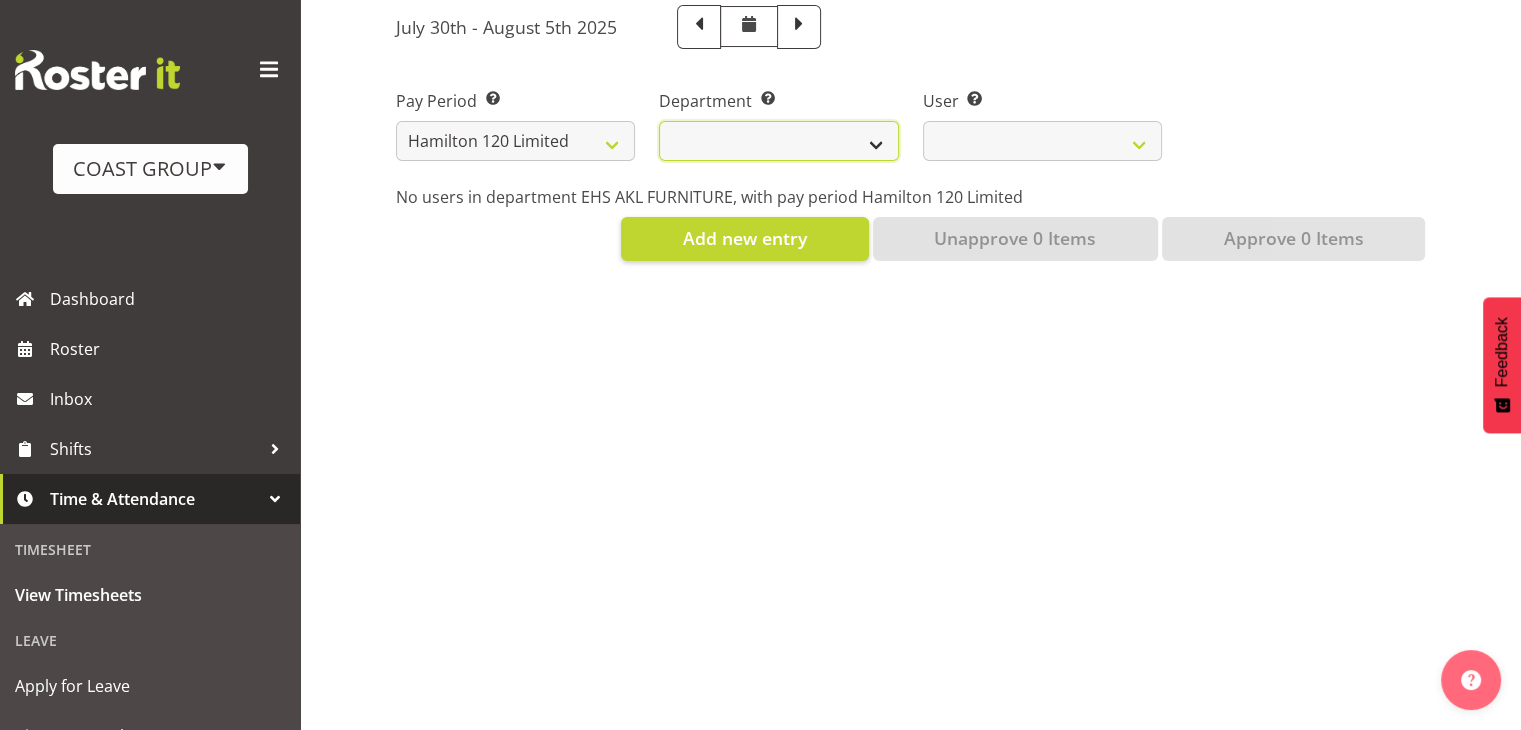click on "Carlton Hamilton" at bounding box center (778, 141) 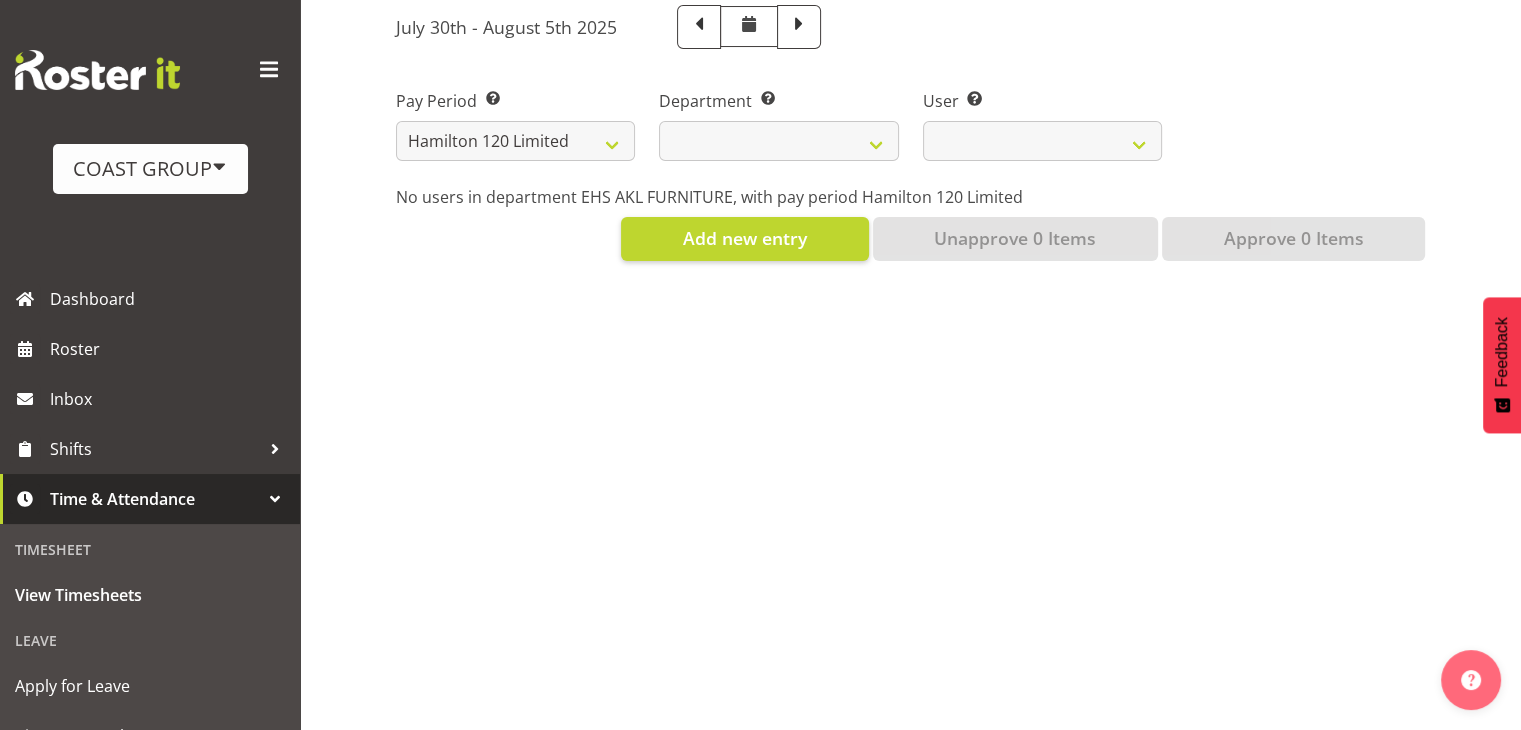 click on "No users in department EHS AKL FURNITURE, with pay period Hamilton 120 Limited" at bounding box center [910, 197] 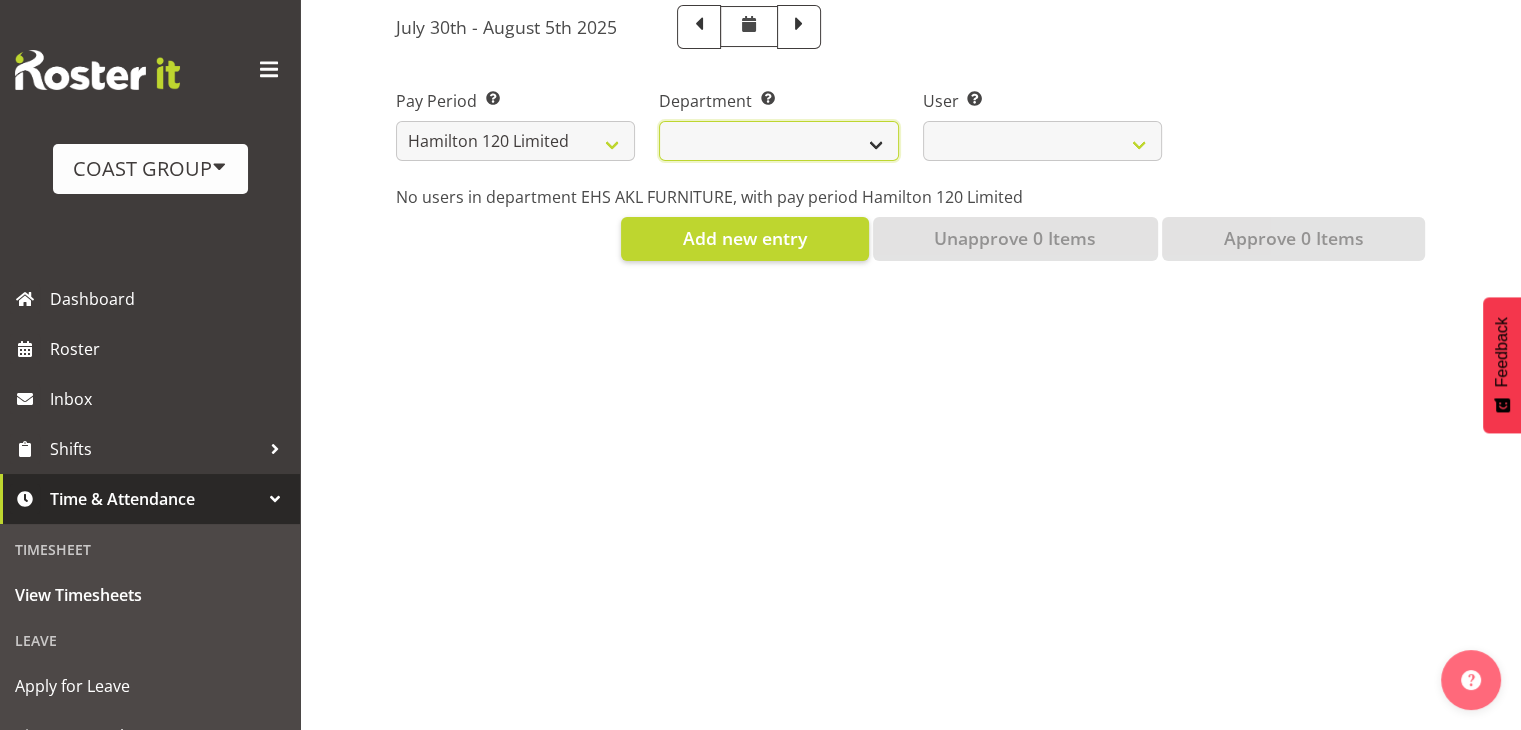 click on "Carlton Hamilton" at bounding box center [778, 141] 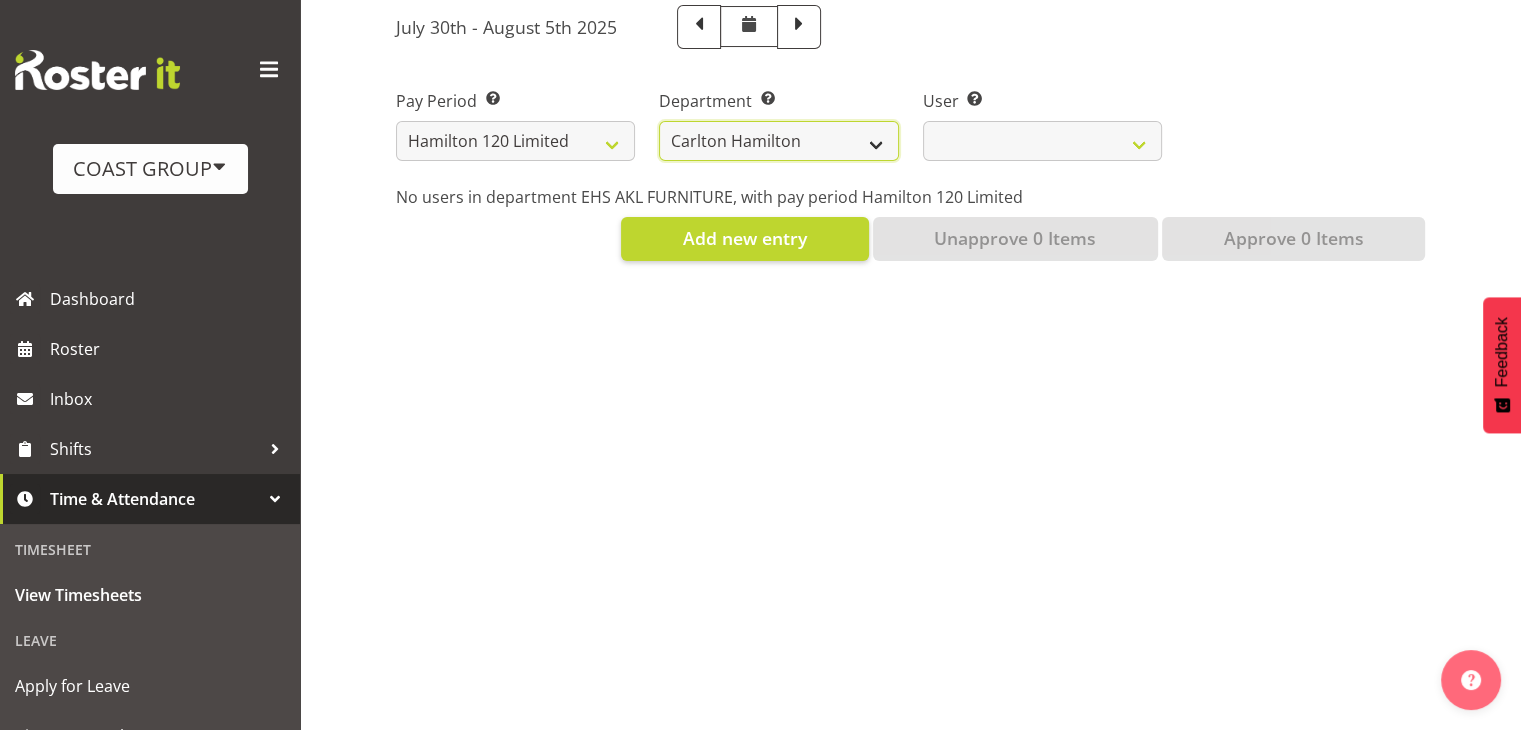 click on "Carlton Hamilton" at bounding box center (778, 141) 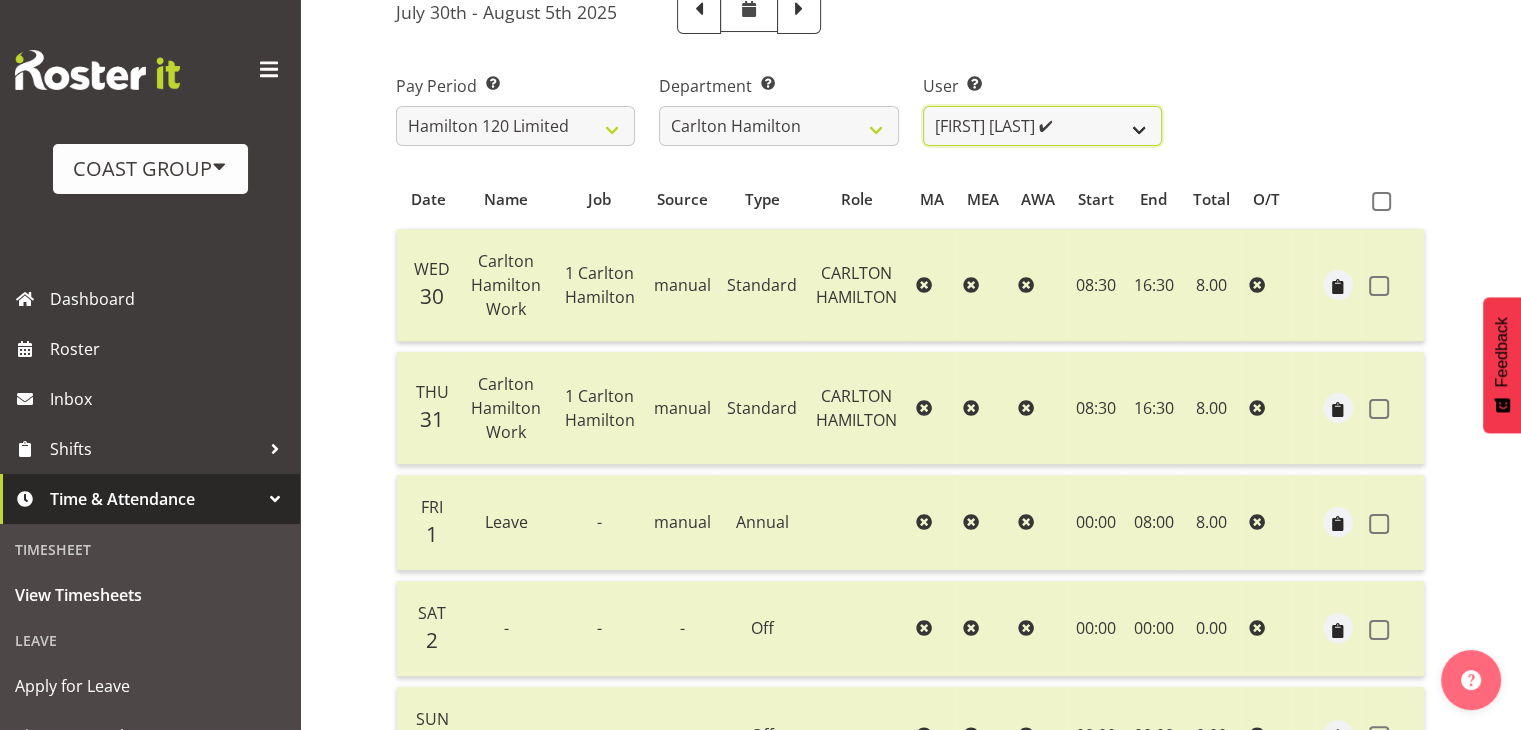 click on "Geoffrey Te Whetu
✔
Layton Gardener
✔
Olivia Lindale
❌
Stephanie Hill-Grant
✔
Tamahou Hillman
✔
Zachary Thrush
✔" at bounding box center [1042, 126] 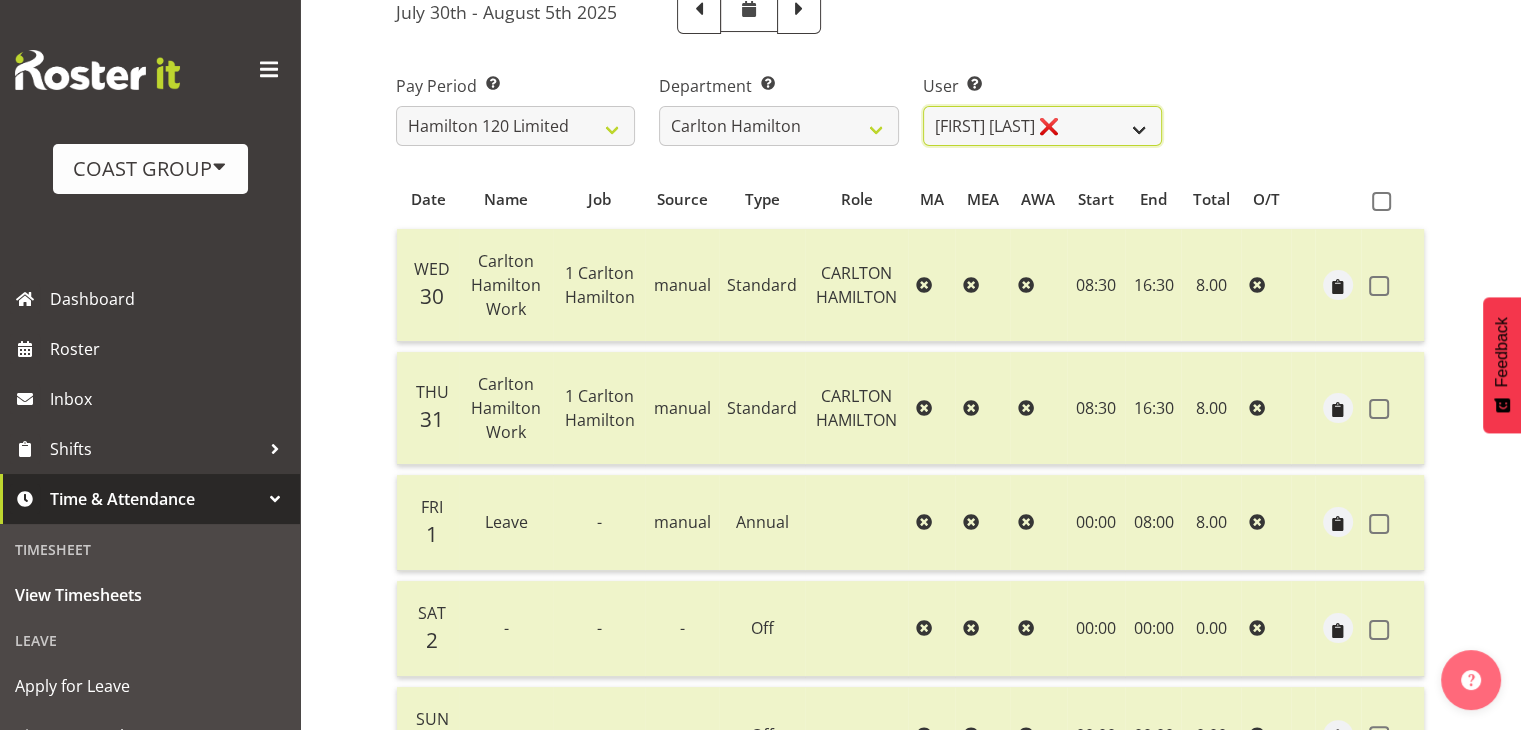 click on "Geoffrey Te Whetu
✔
Layton Gardener
✔
Olivia Lindale
❌
Stephanie Hill-Grant
✔
Tamahou Hillman
✔
Zachary Thrush
✔" at bounding box center [1042, 126] 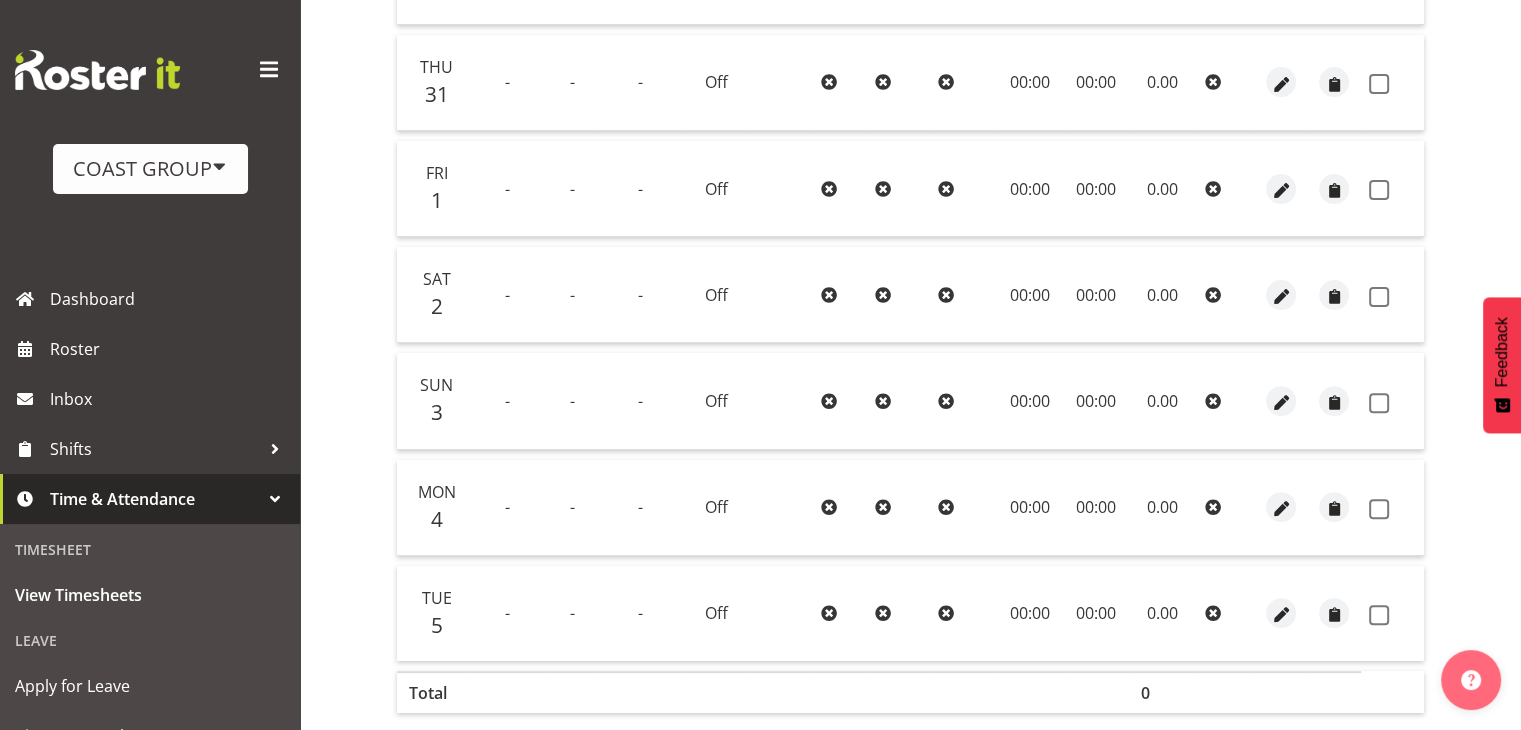 scroll, scrollTop: 269, scrollLeft: 0, axis: vertical 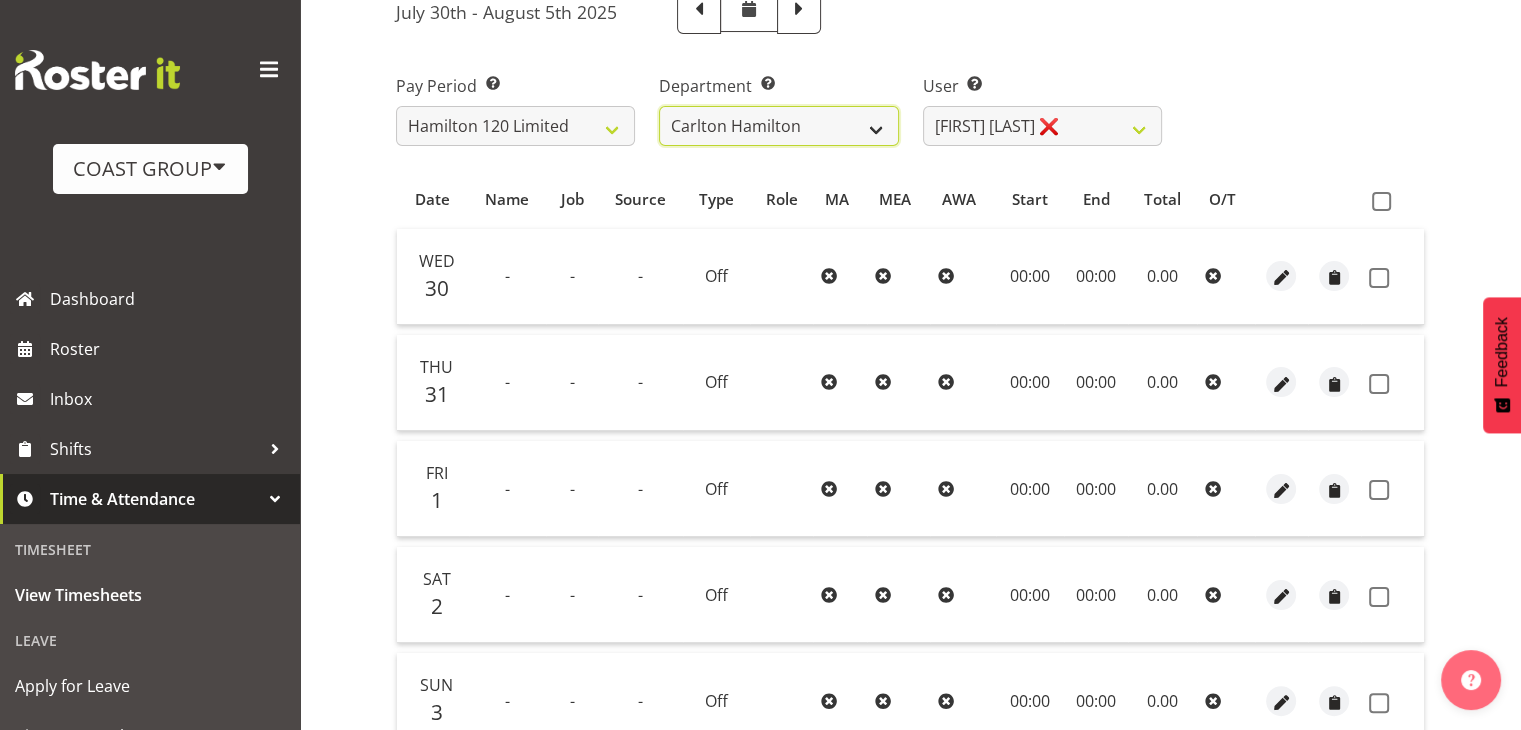 click on "Carlton Hamilton" at bounding box center [778, 126] 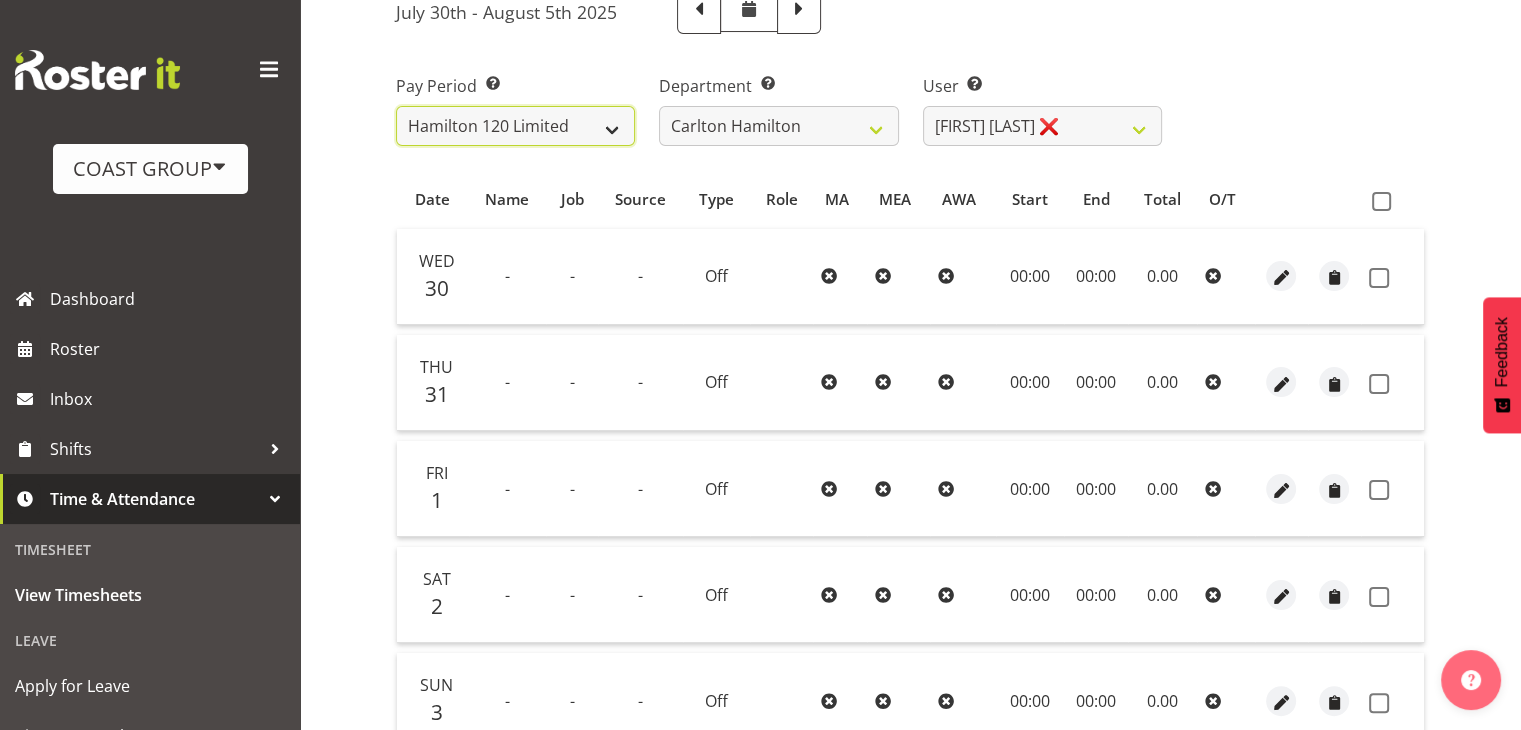 click on "SLP LTD EHS LTD DW LTD VEHICLES Carlton Events Hamilton 120 Limited Wellington 130 Limited" at bounding box center (515, 126) 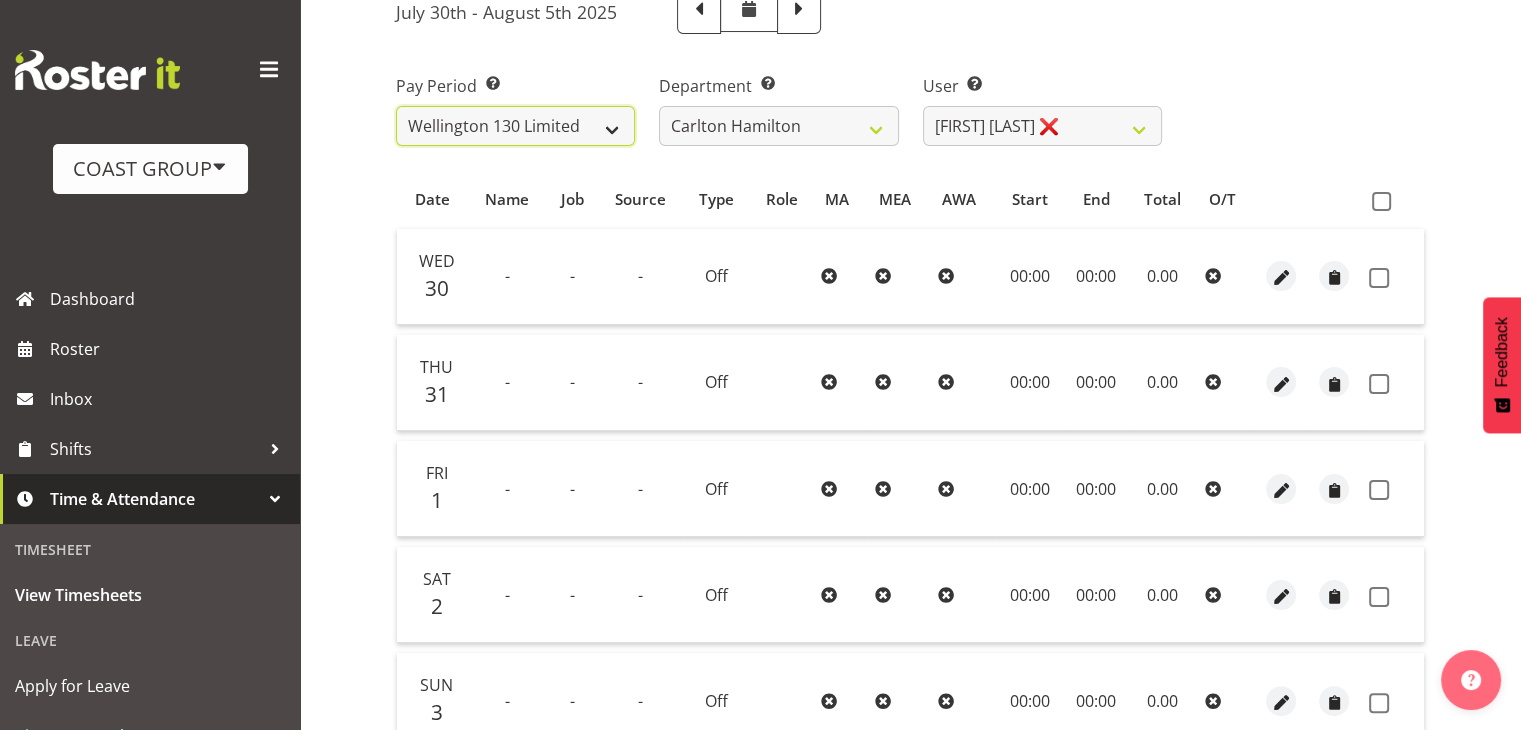 click on "SLP LTD EHS LTD DW LTD VEHICLES Carlton Events Hamilton 120 Limited Wellington 130 Limited" at bounding box center (515, 126) 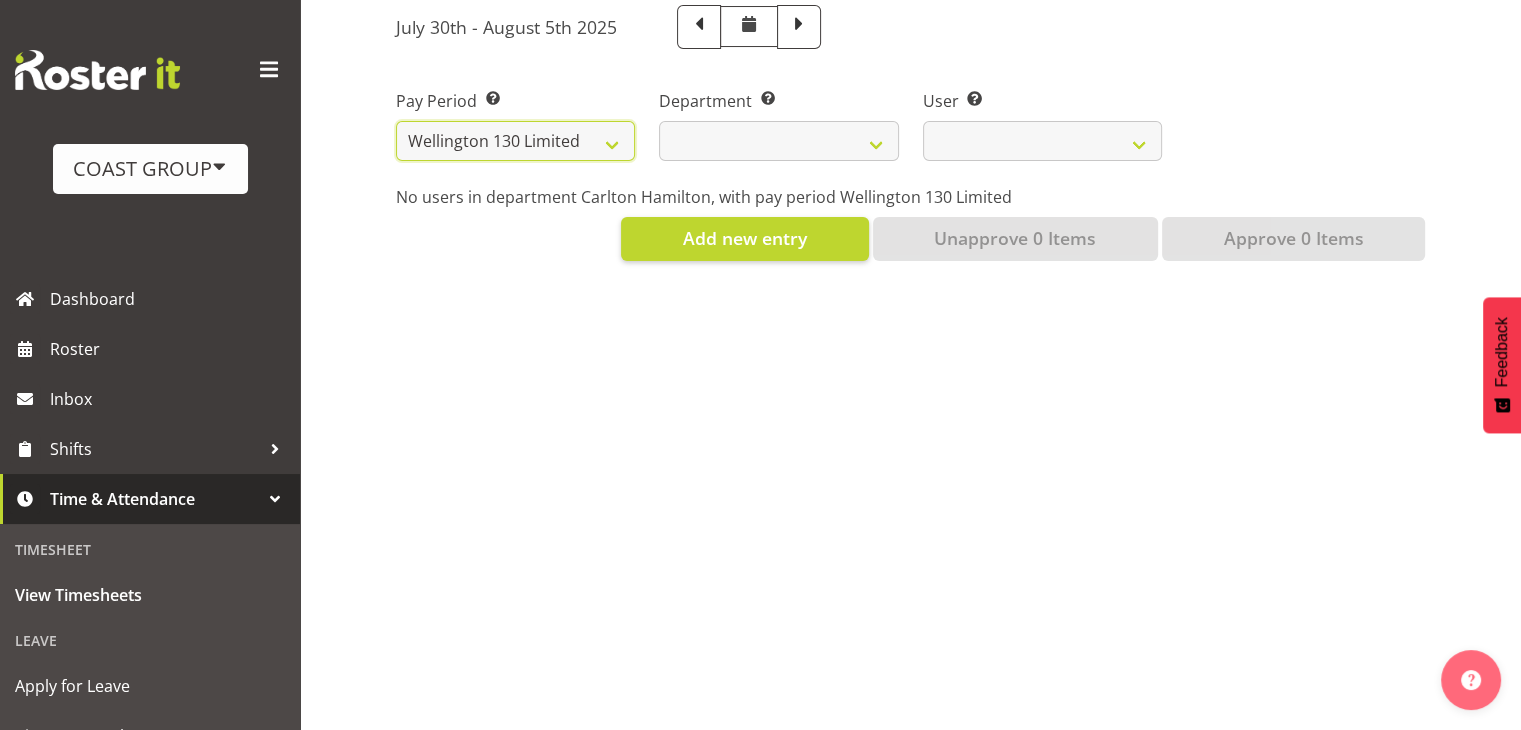 select 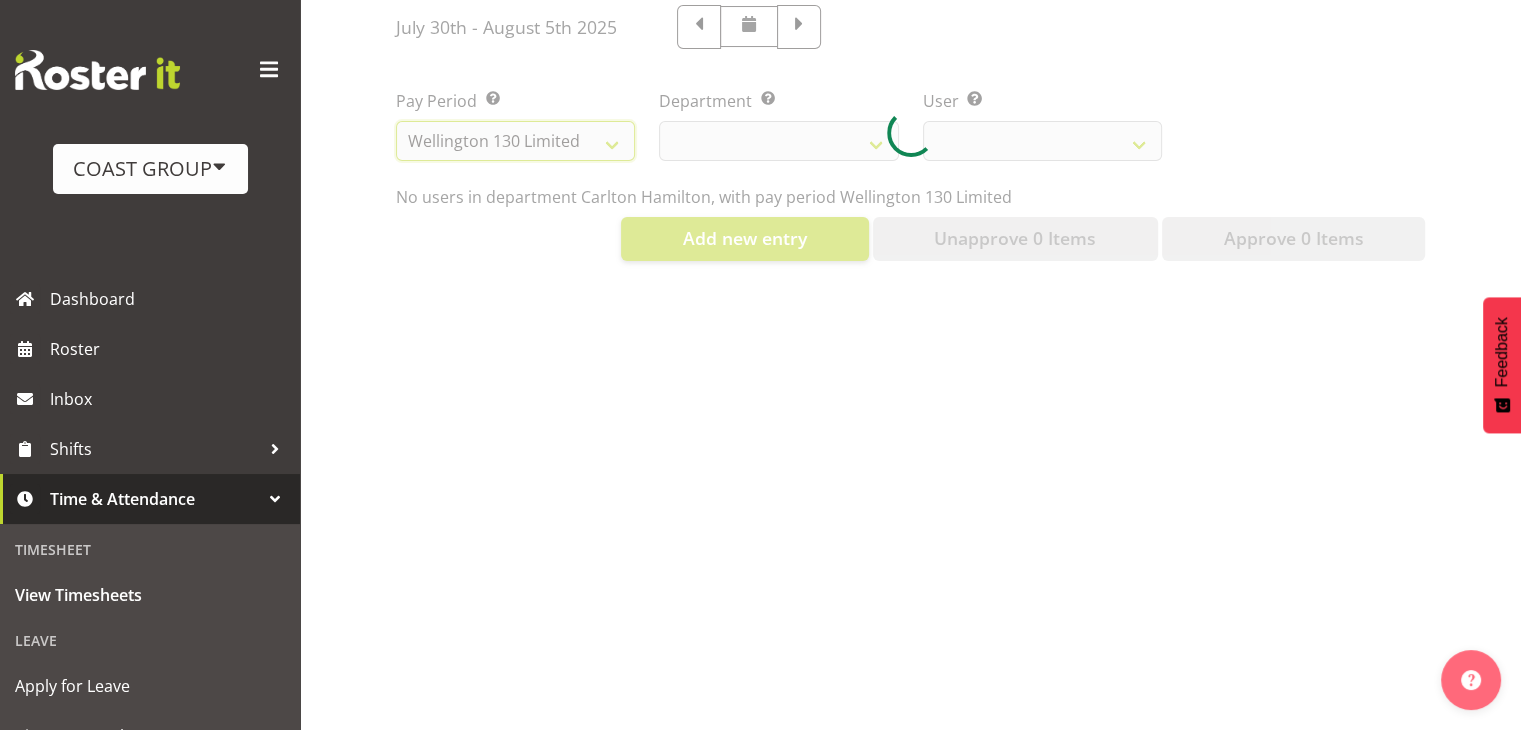 select 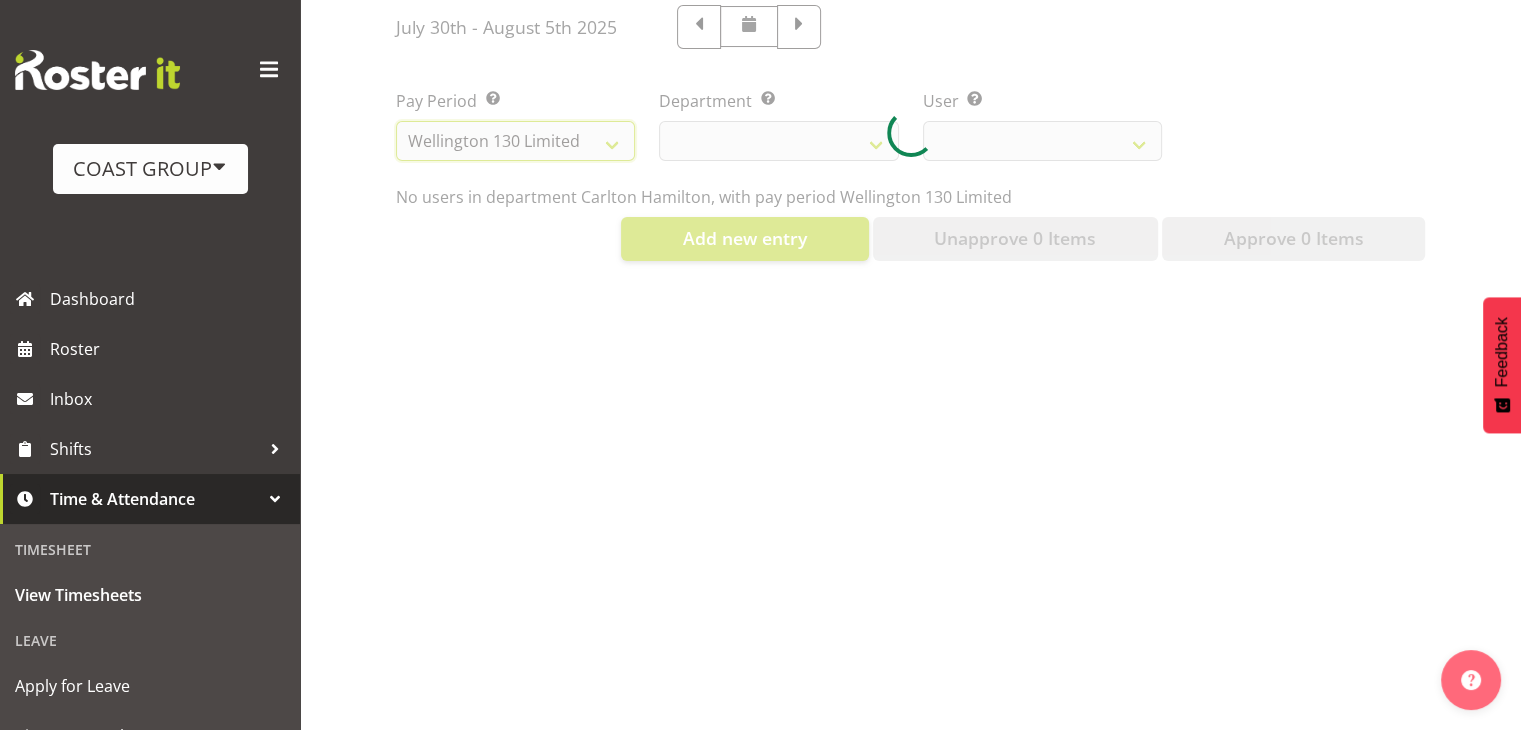 select 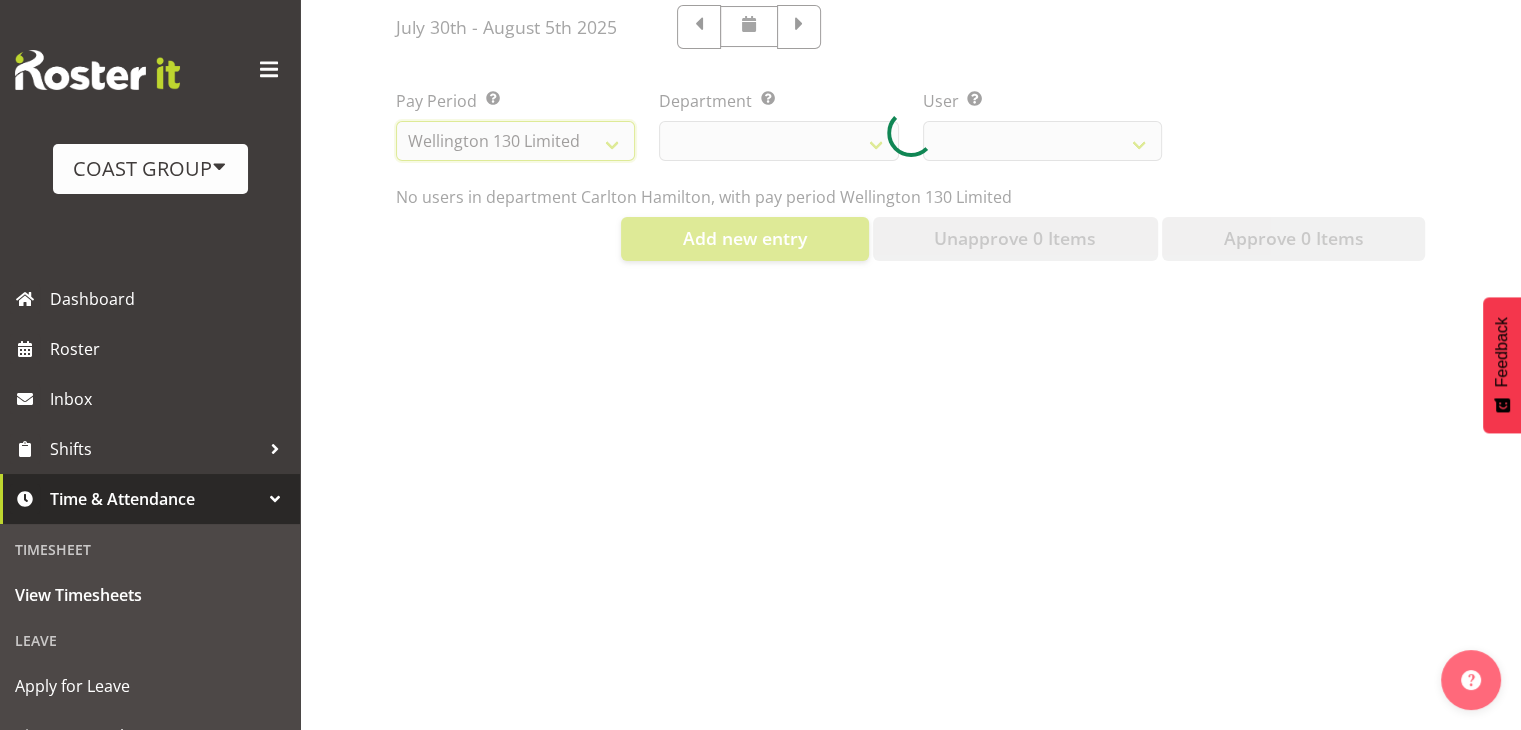 select 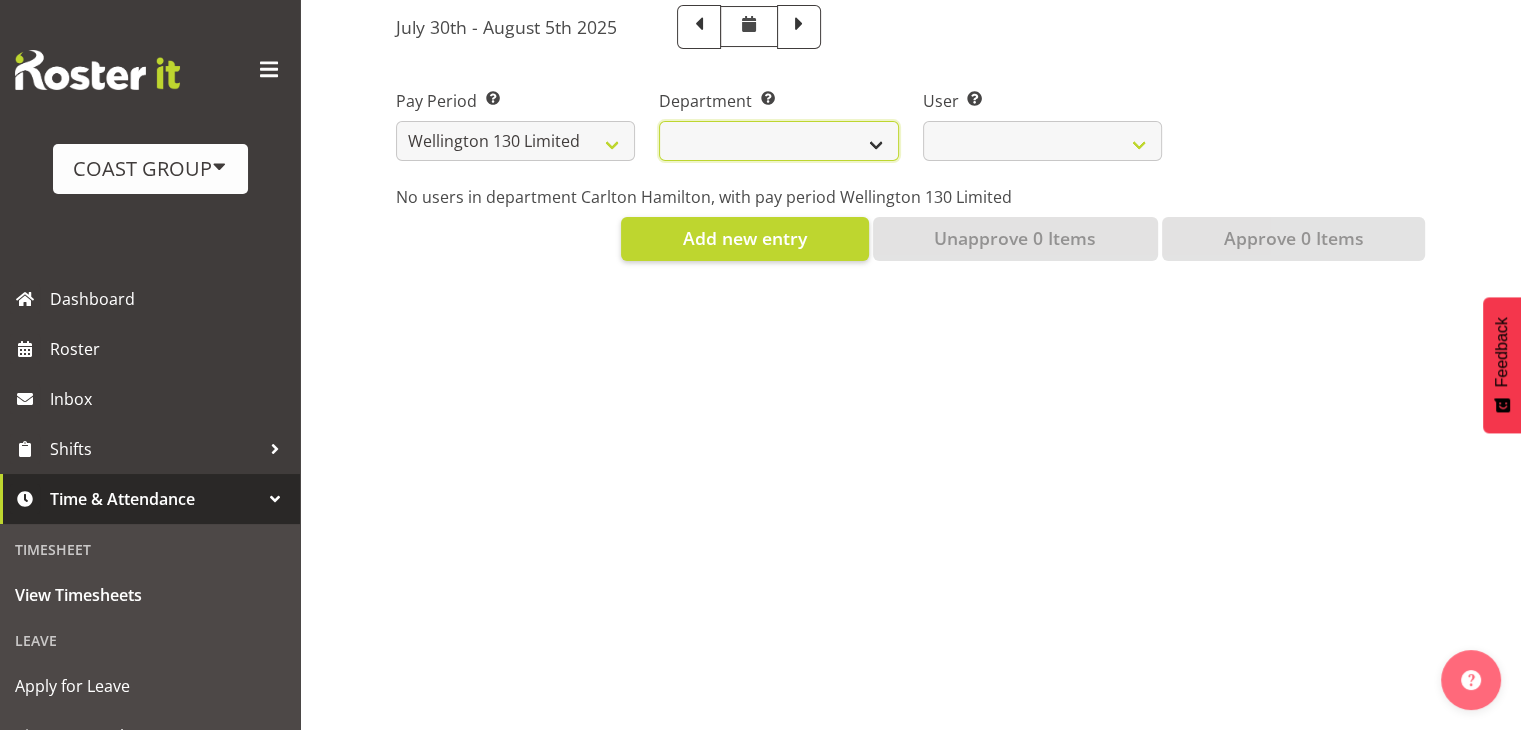click on "Carlton Wellington" at bounding box center (778, 141) 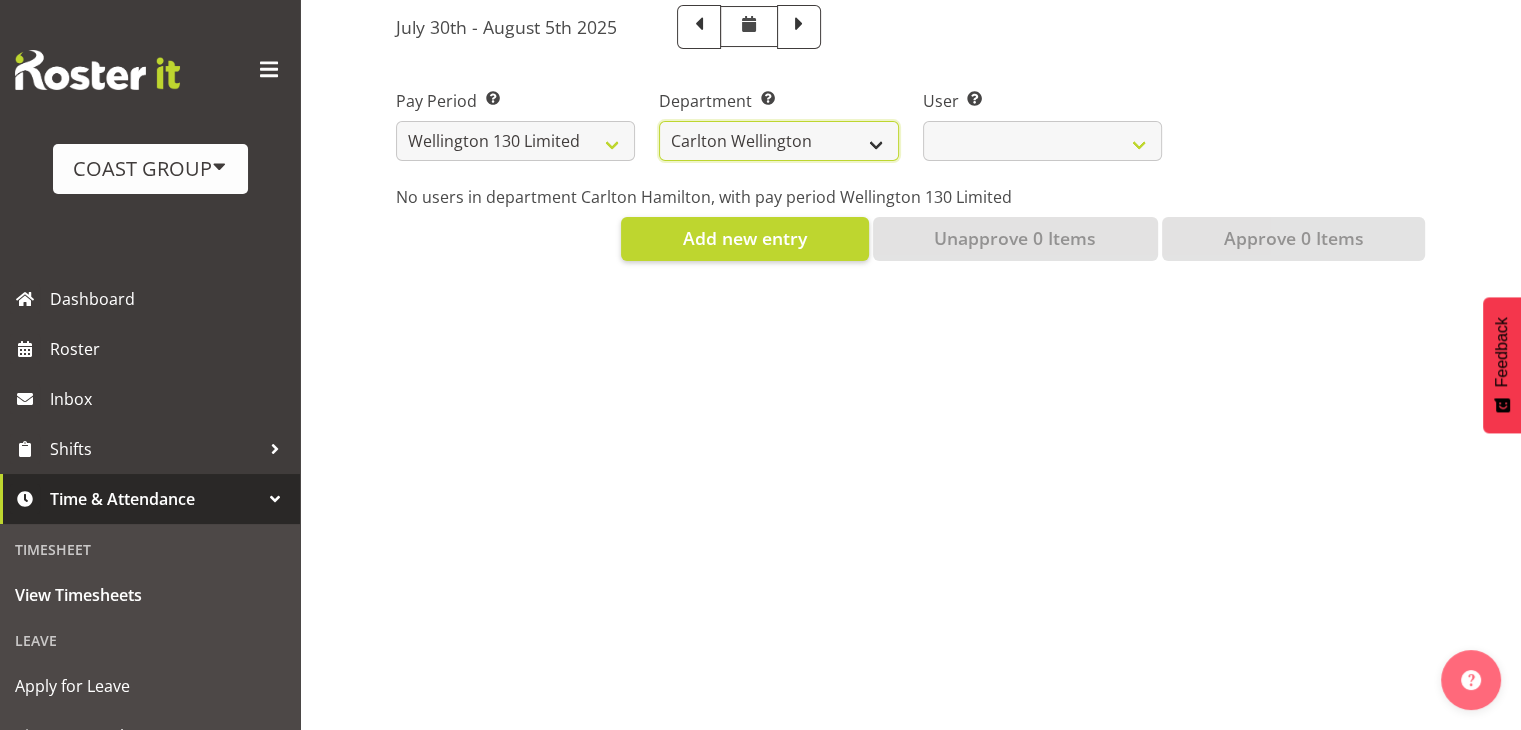 click on "Carlton Wellington" at bounding box center [778, 141] 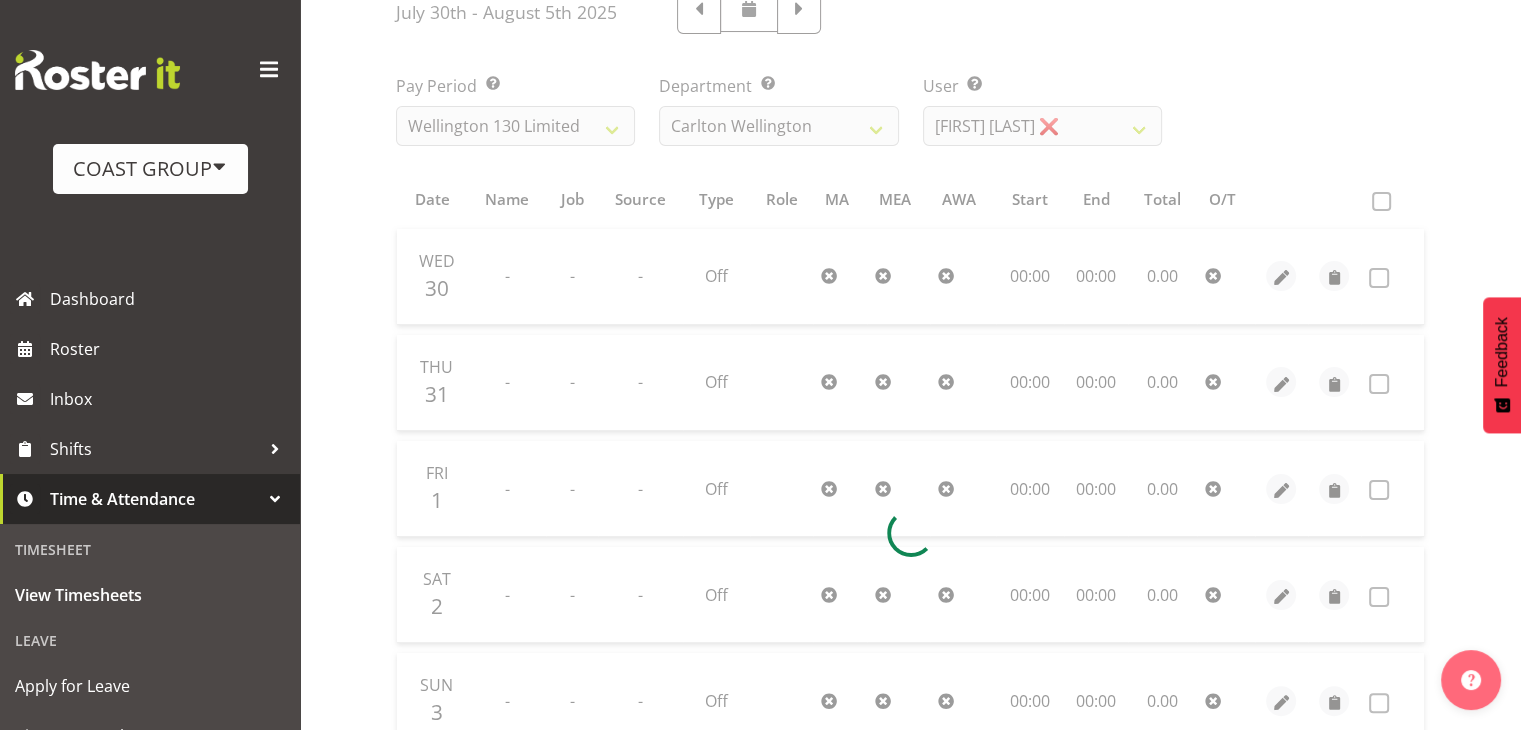 click at bounding box center [910, 533] 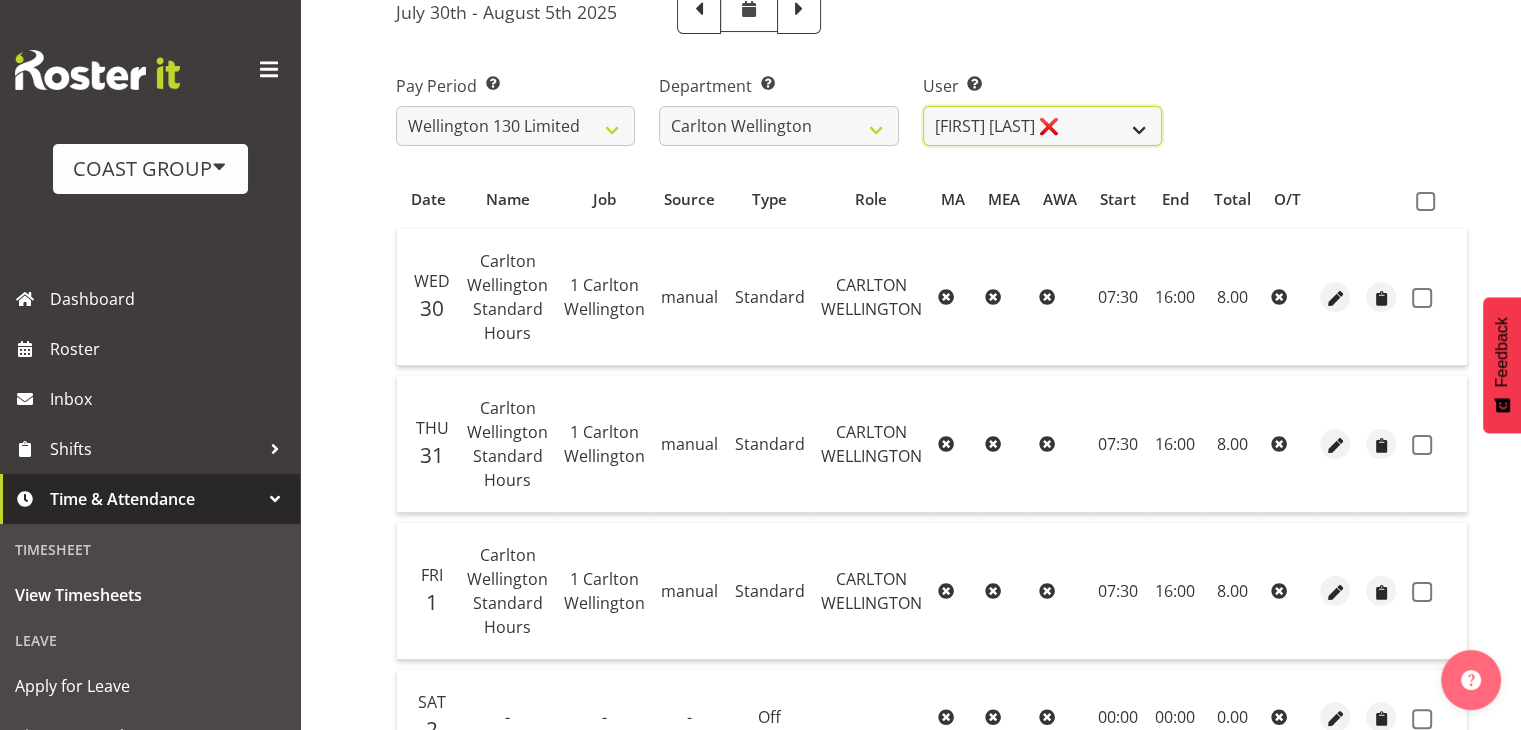 click on "Andreana Norris
❌
Antonios Ziogas
❌
Craig Paul Norris
❌
Gaki Ziogas
❌
Gladys Martini
❌
Grayson Ziogas
❌
Justin Te Moananui
❌
Matthew Mclean
❌
Montell Nickel
❌
Zack Ziogas
❌" at bounding box center (1042, 126) 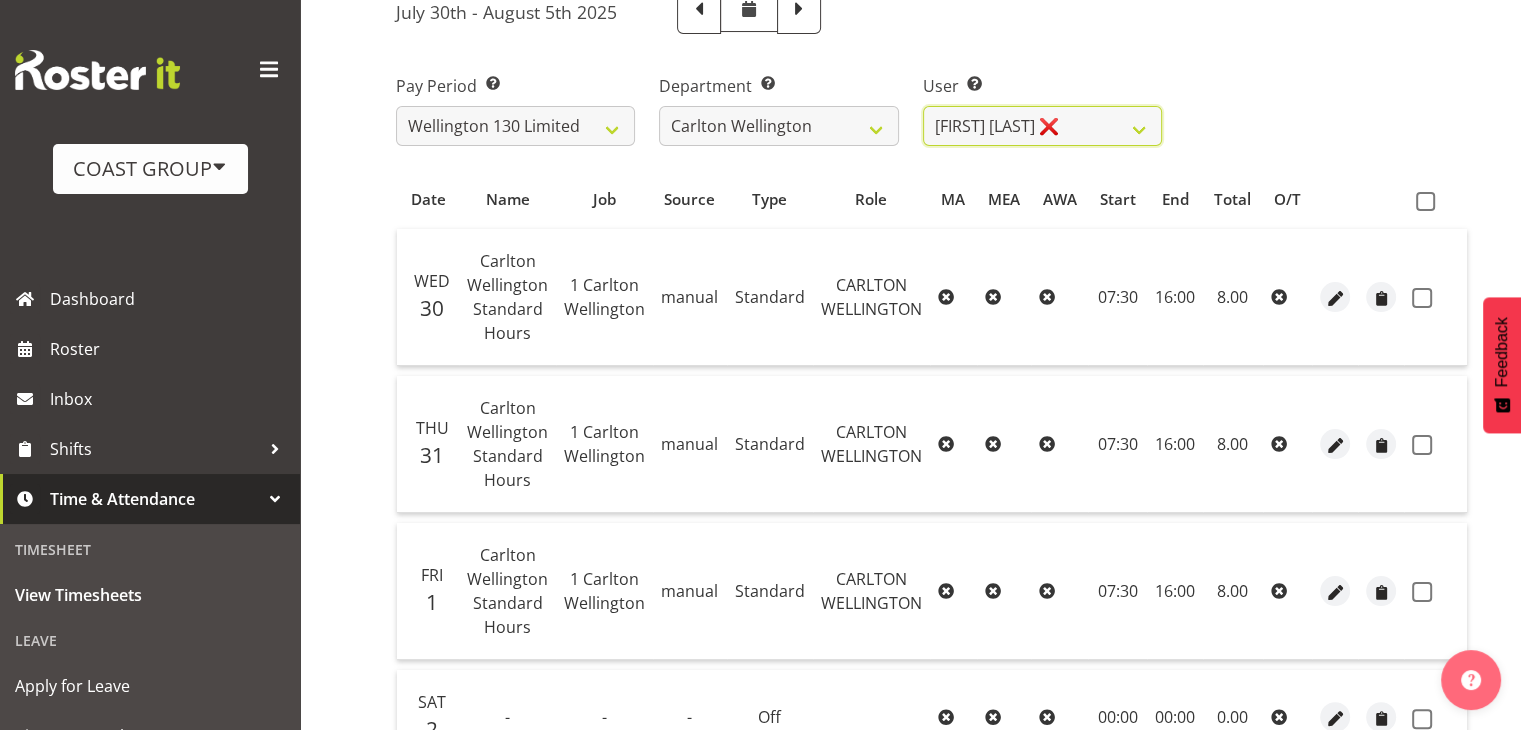 scroll, scrollTop: 69, scrollLeft: 0, axis: vertical 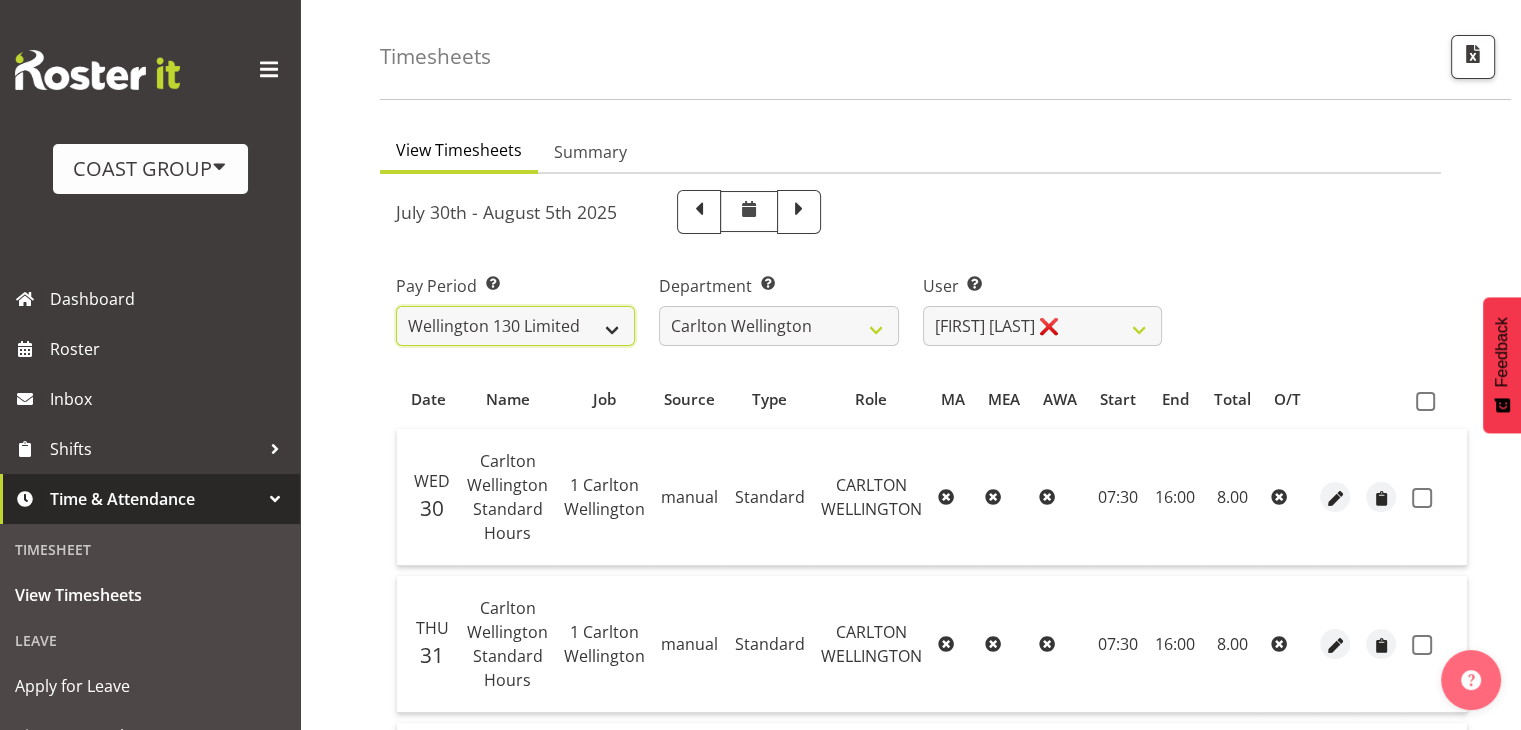 click on "SLP LTD EHS LTD DW LTD VEHICLES Carlton Events Hamilton 120 Limited Wellington 130 Limited" at bounding box center [515, 326] 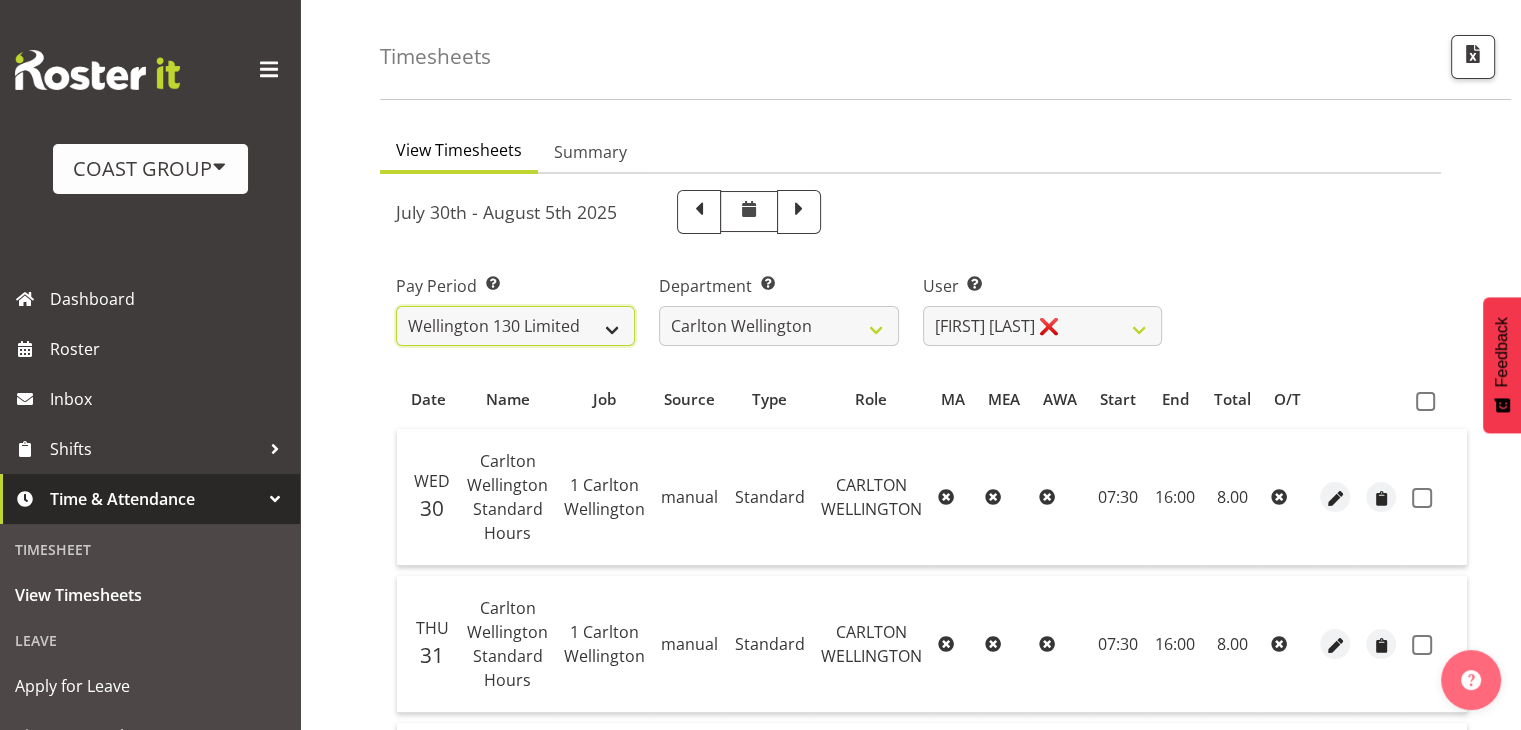 select on "149" 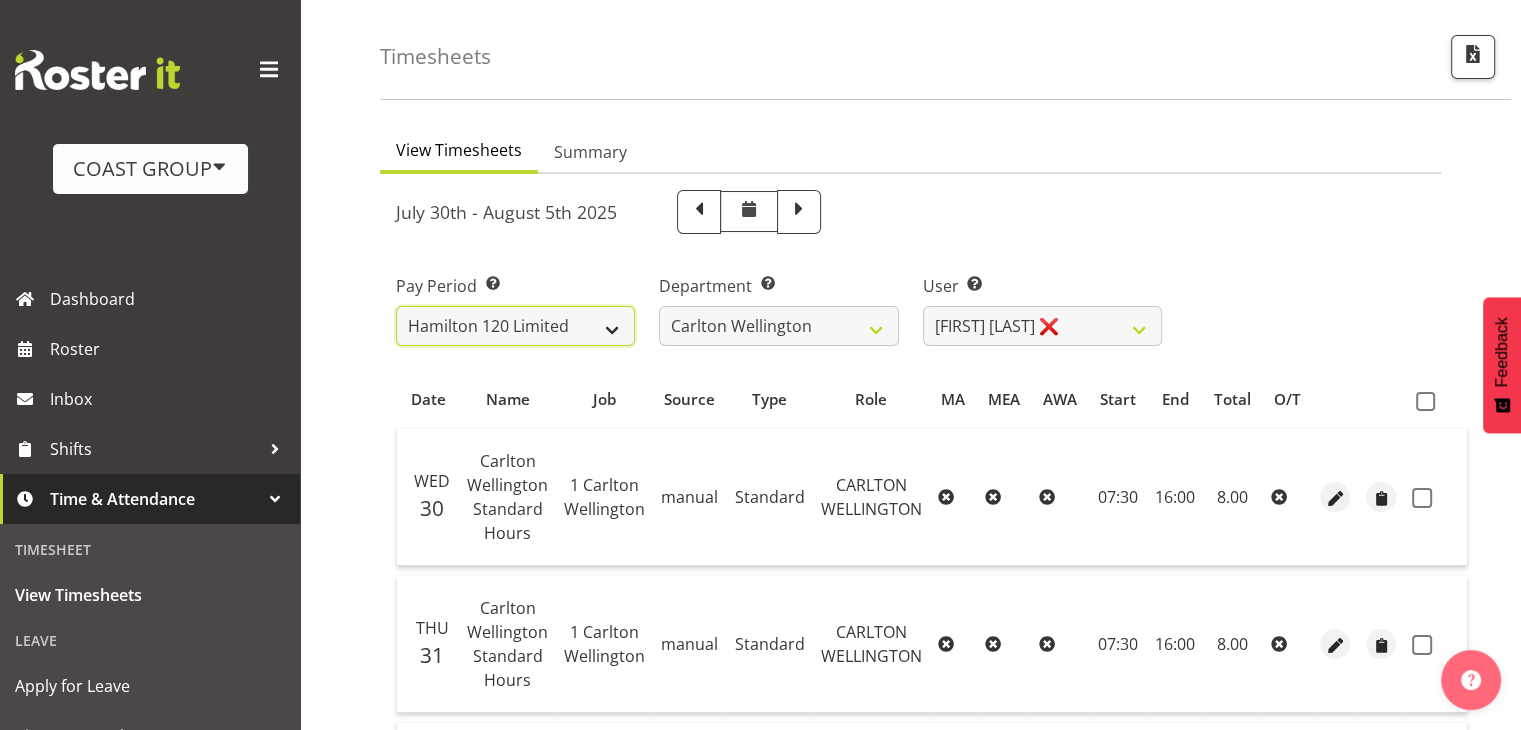 click on "SLP LTD EHS LTD DW LTD VEHICLES Carlton Events Hamilton 120 Limited Wellington 130 Limited" at bounding box center [515, 326] 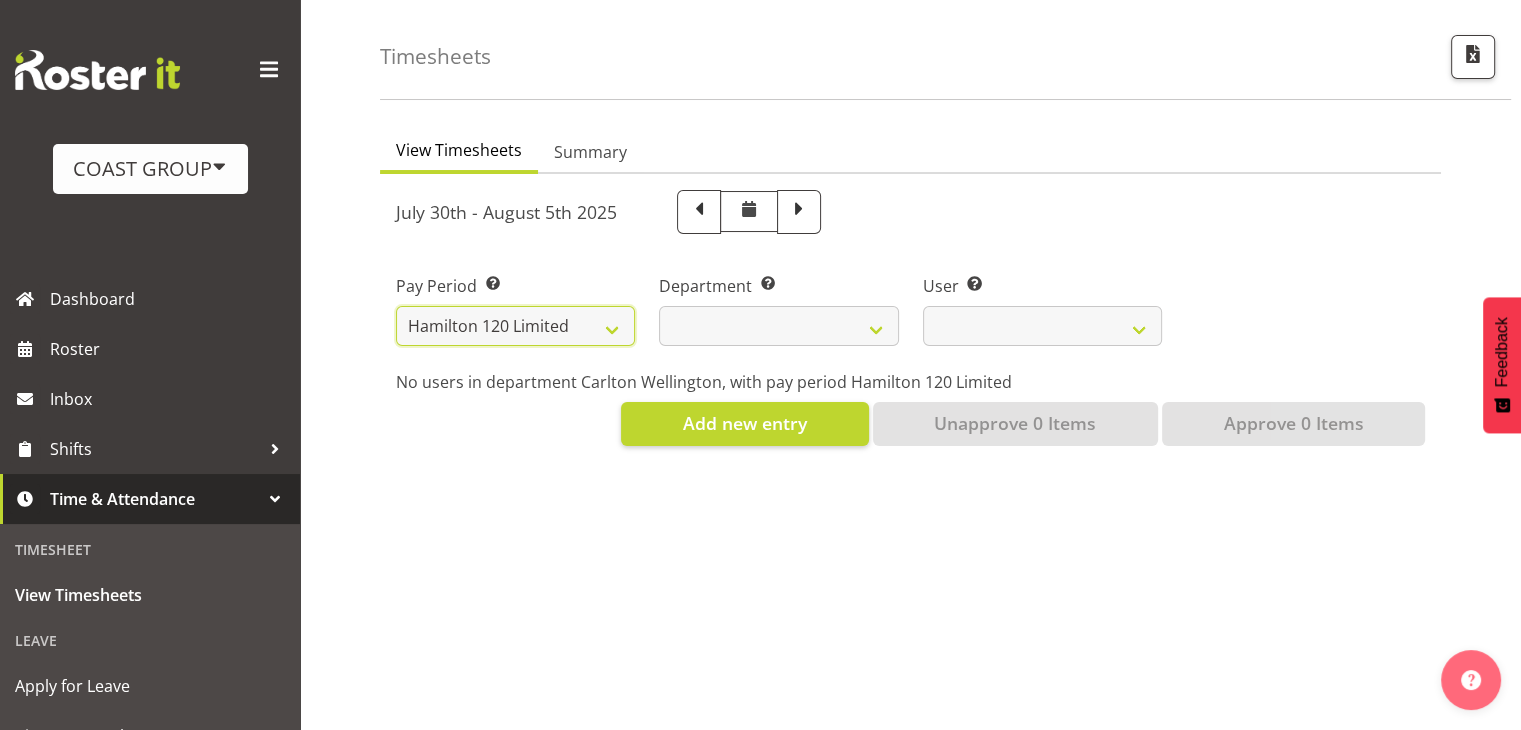 select 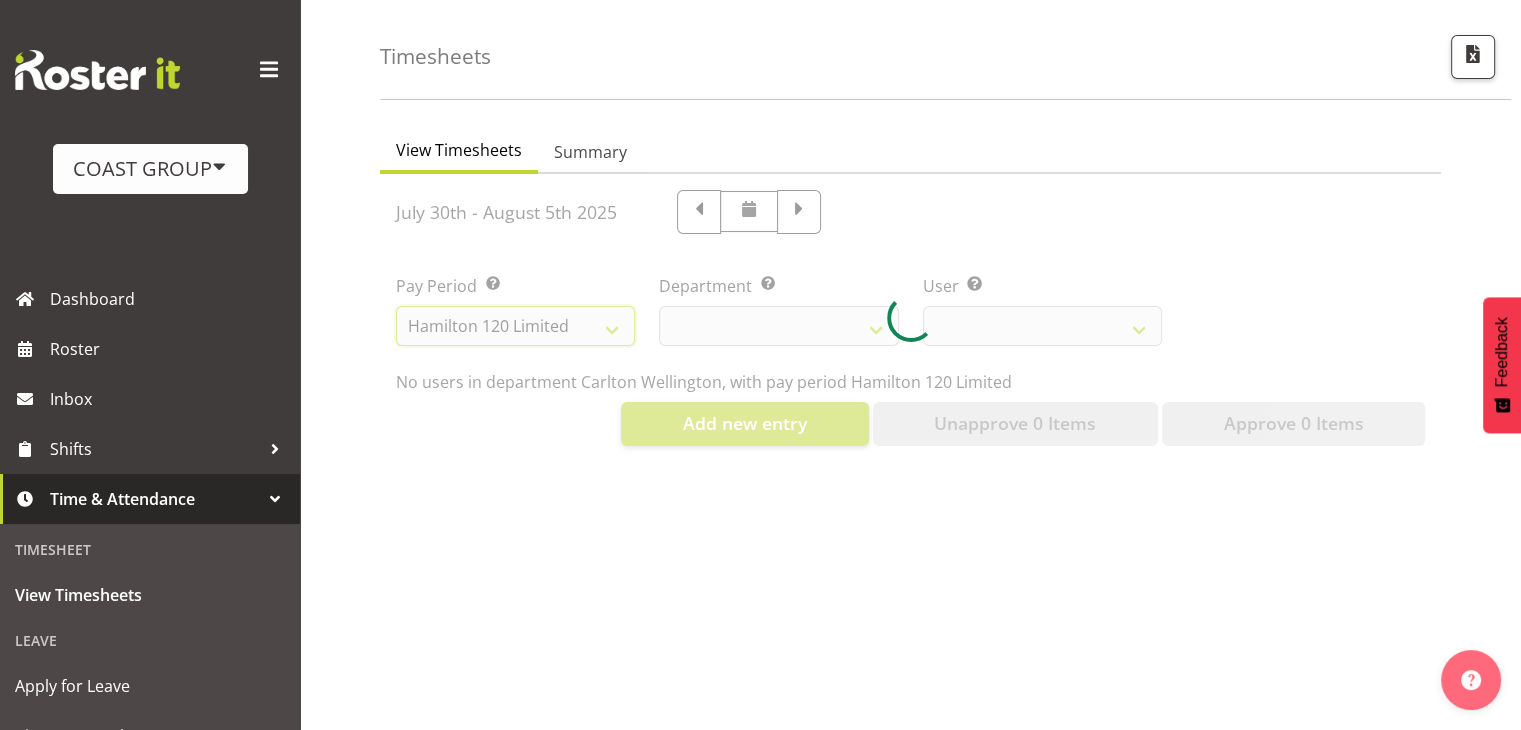 select 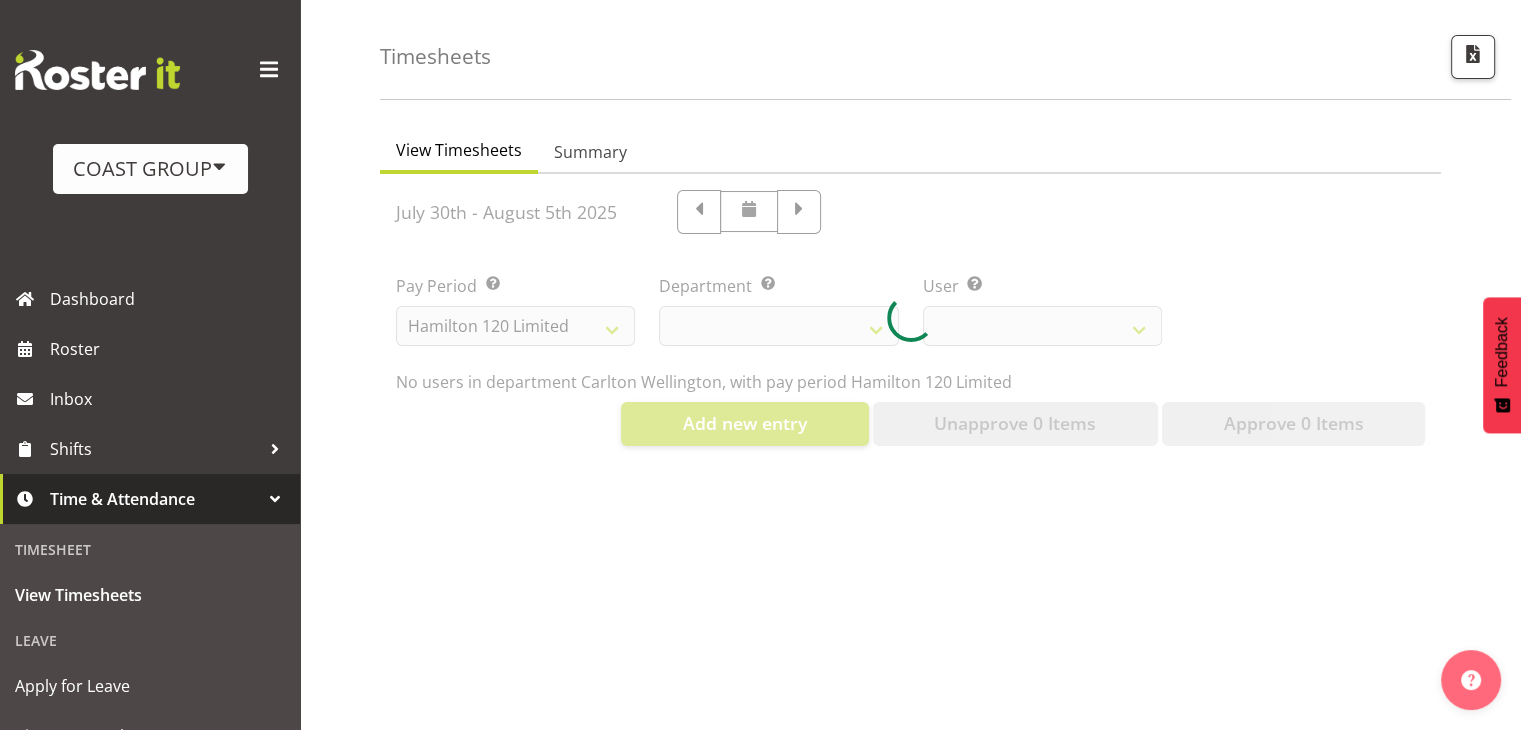 click at bounding box center (910, 318) 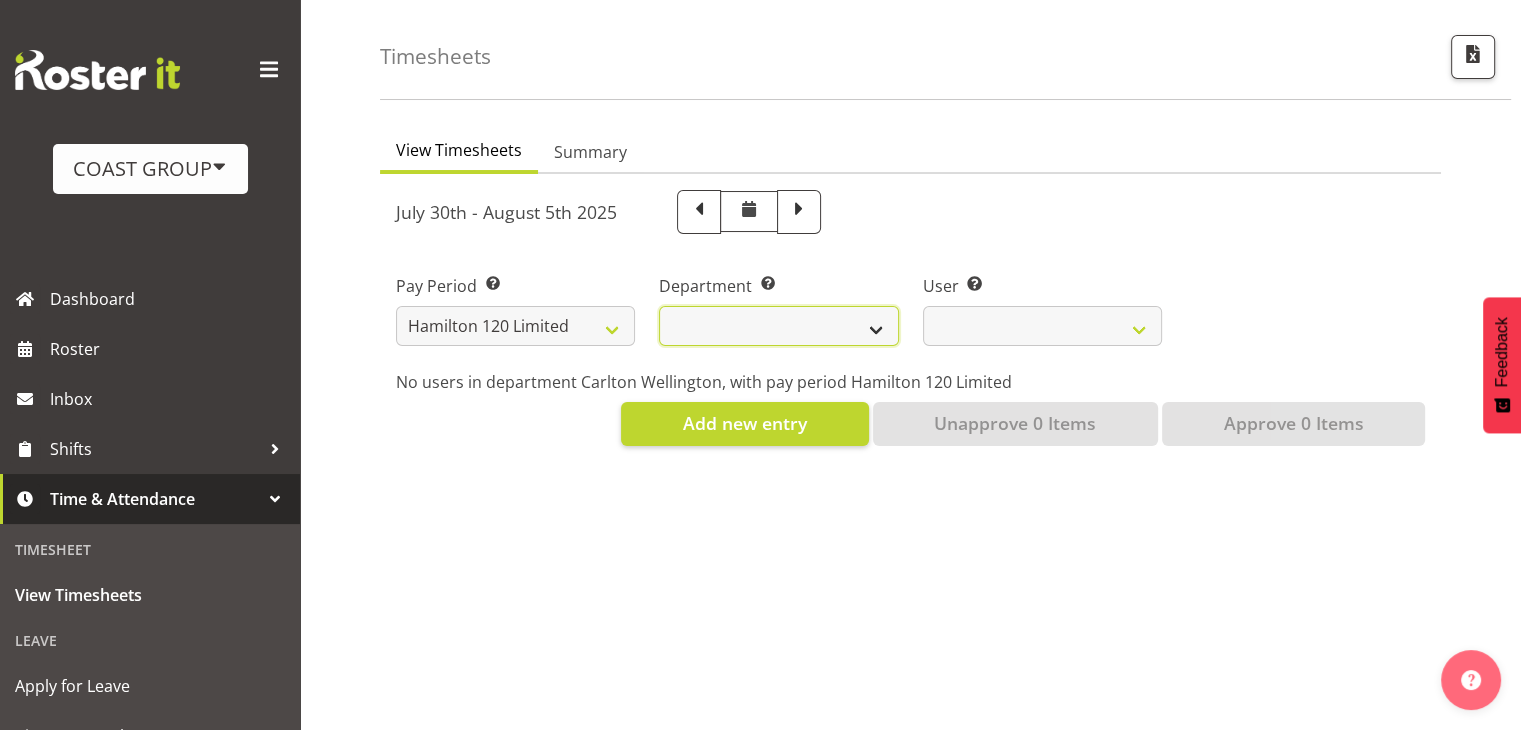 click on "Carlton Hamilton" at bounding box center (778, 326) 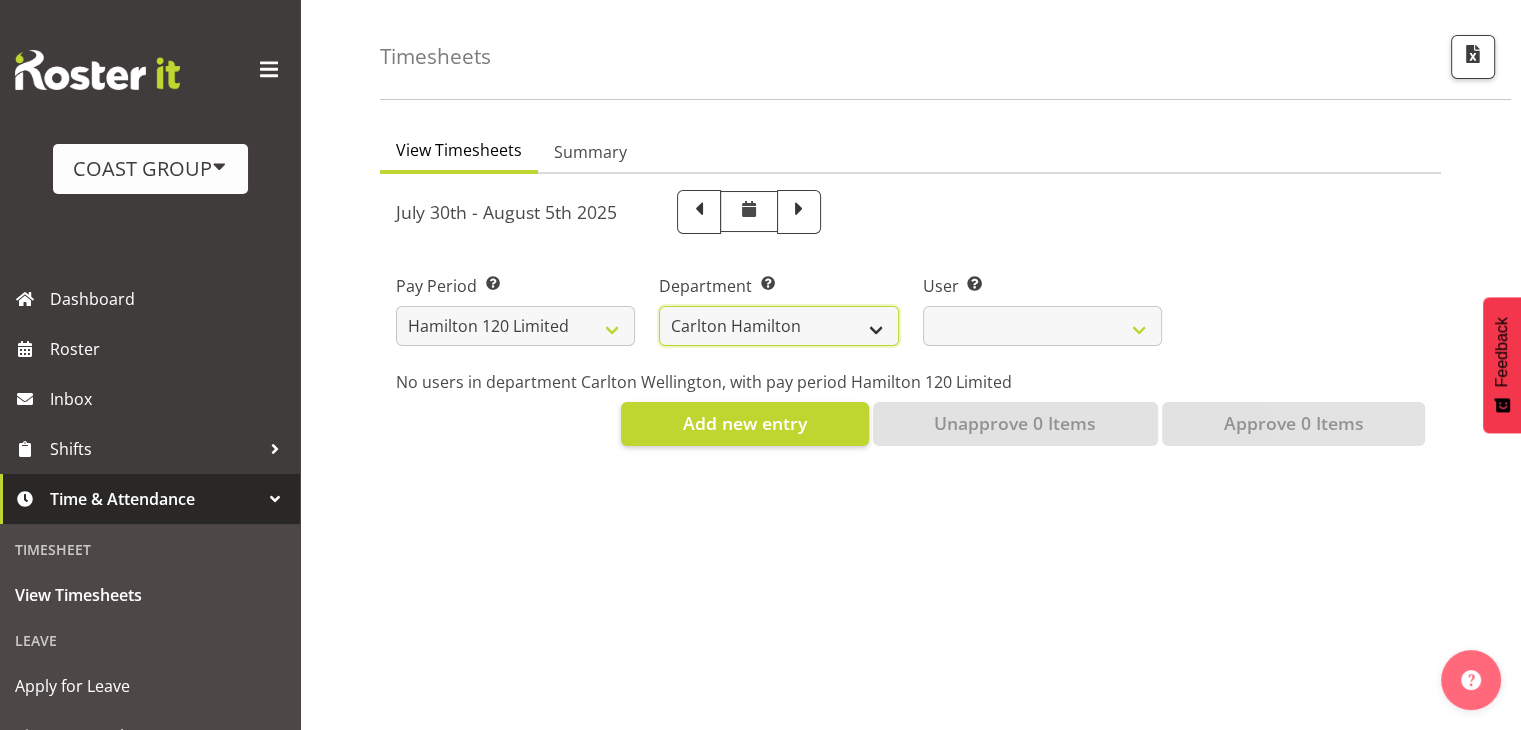 click on "Carlton Hamilton" at bounding box center [778, 326] 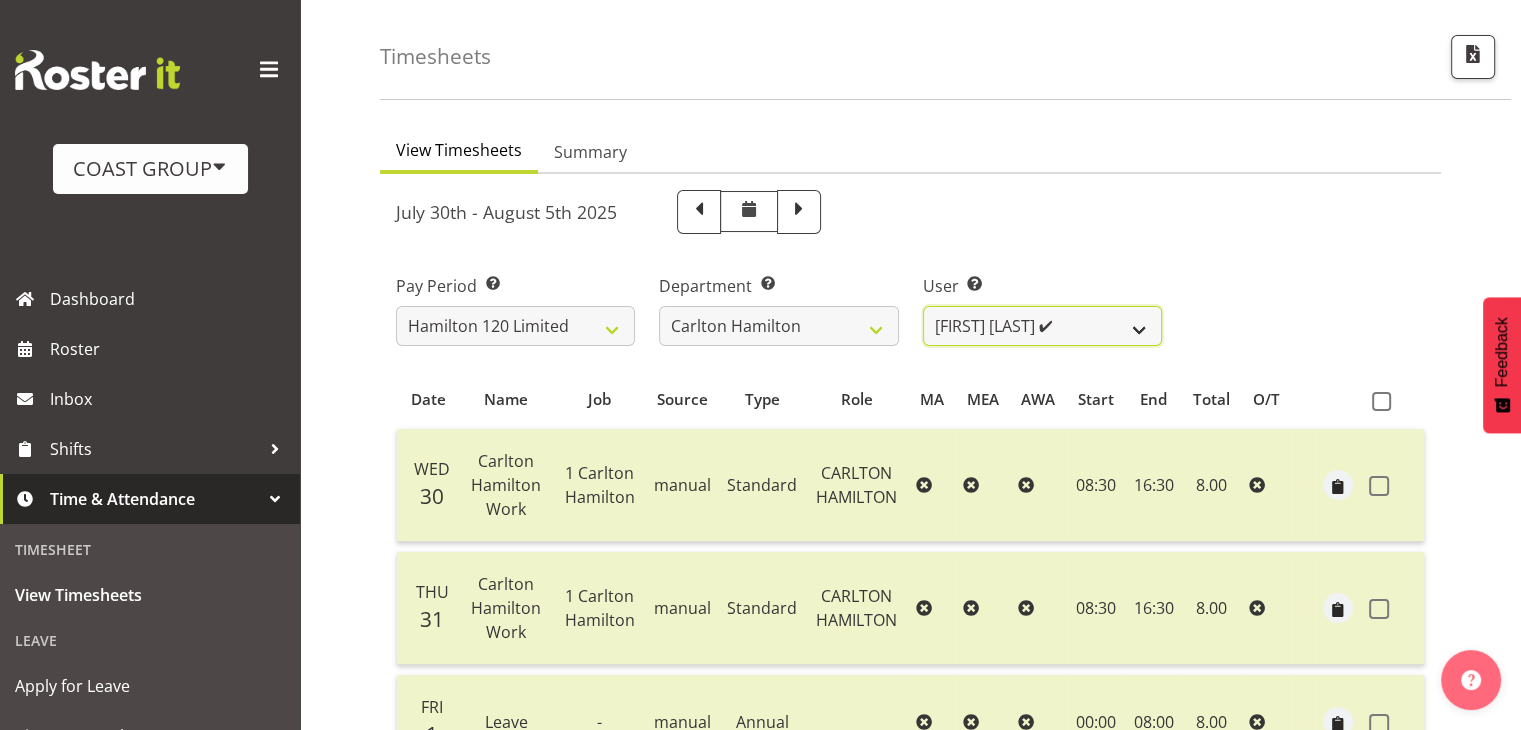 click on "Geoffrey Te Whetu
✔
Layton Gardener
✔
Olivia Lindale
❌
Stephanie Hill-Grant
✔
Tamahou Hillman
✔
Zachary Thrush
✔" at bounding box center (1042, 326) 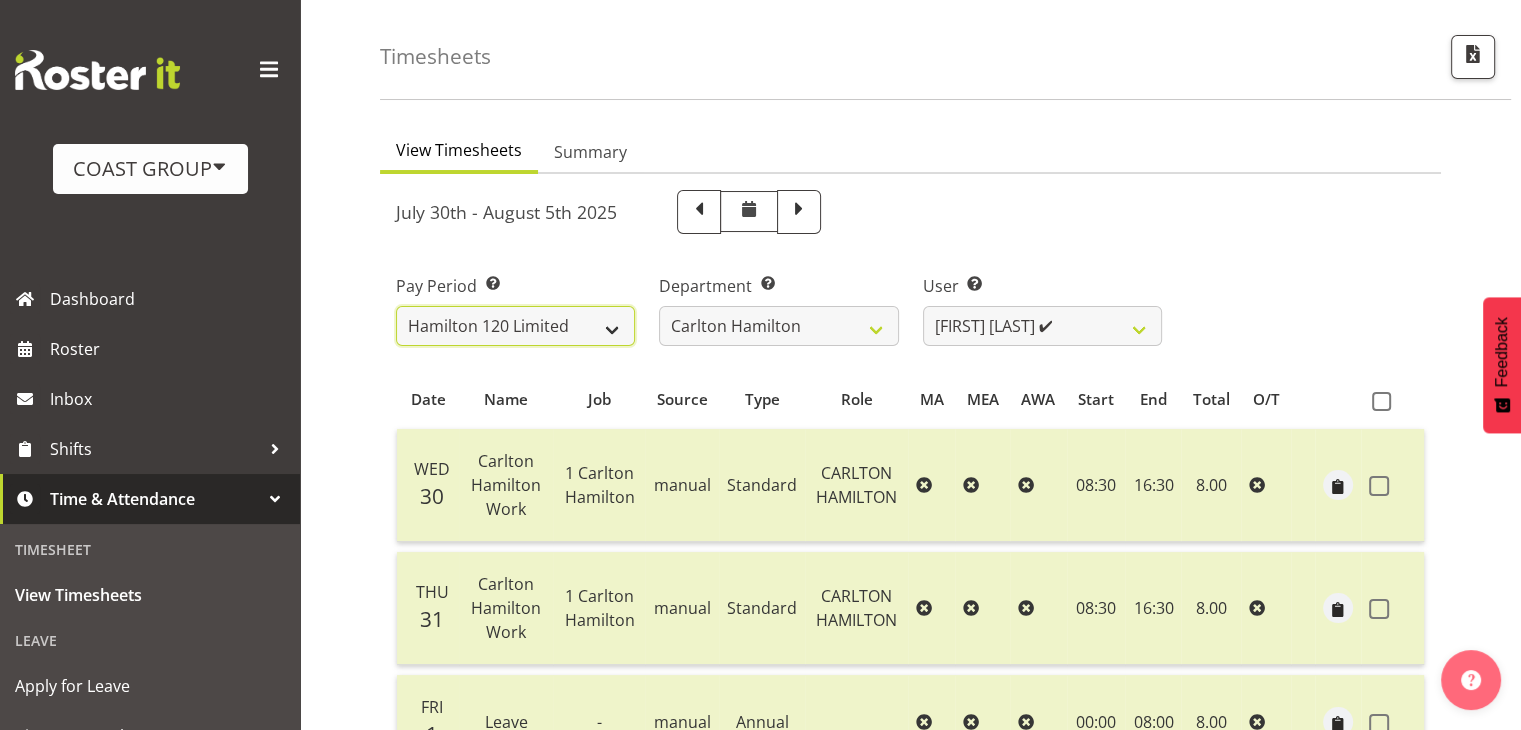 click on "SLP LTD EHS LTD DW LTD VEHICLES Carlton Events Hamilton 120 Limited Wellington 130 Limited" at bounding box center (515, 326) 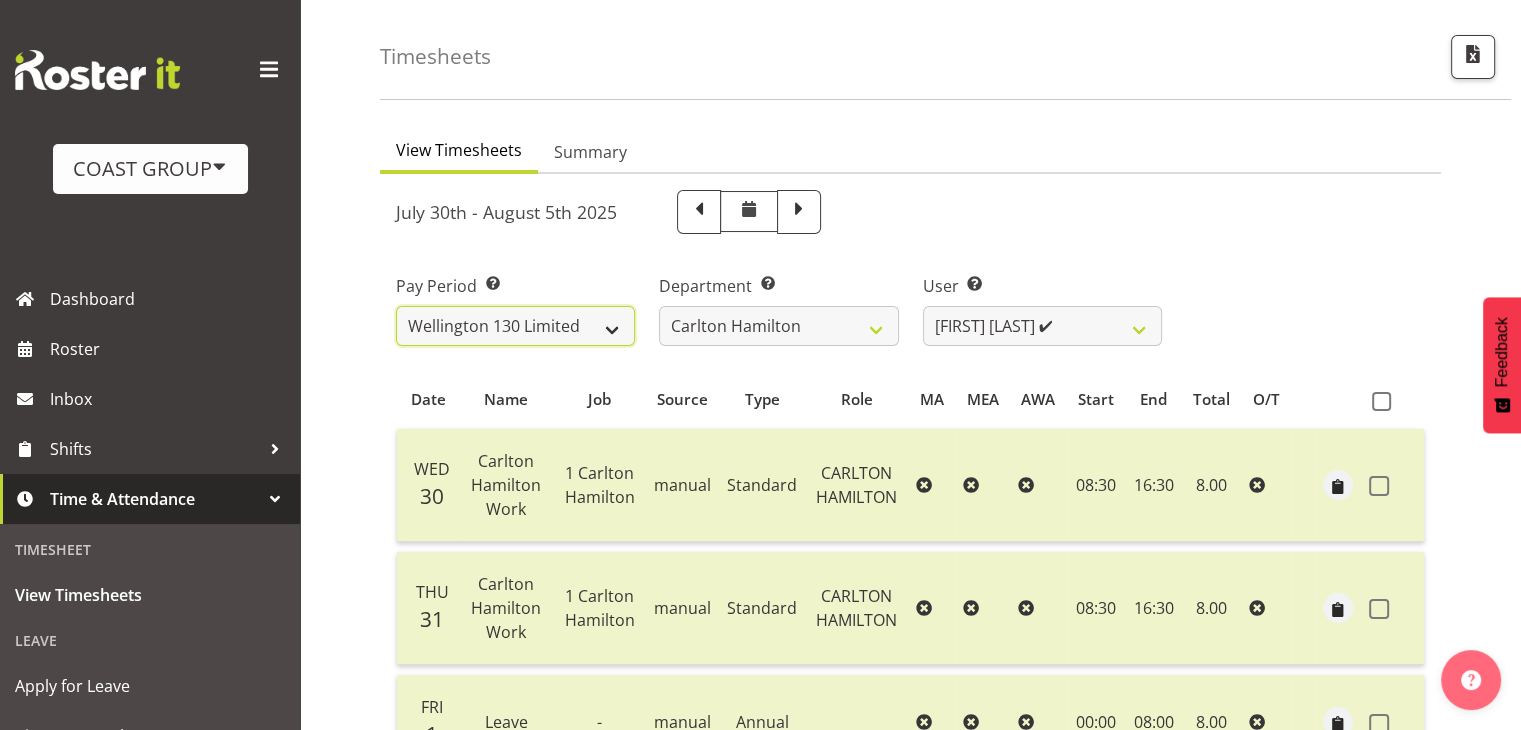 click on "SLP LTD EHS LTD DW LTD VEHICLES Carlton Events Hamilton 120 Limited Wellington 130 Limited" at bounding box center [515, 326] 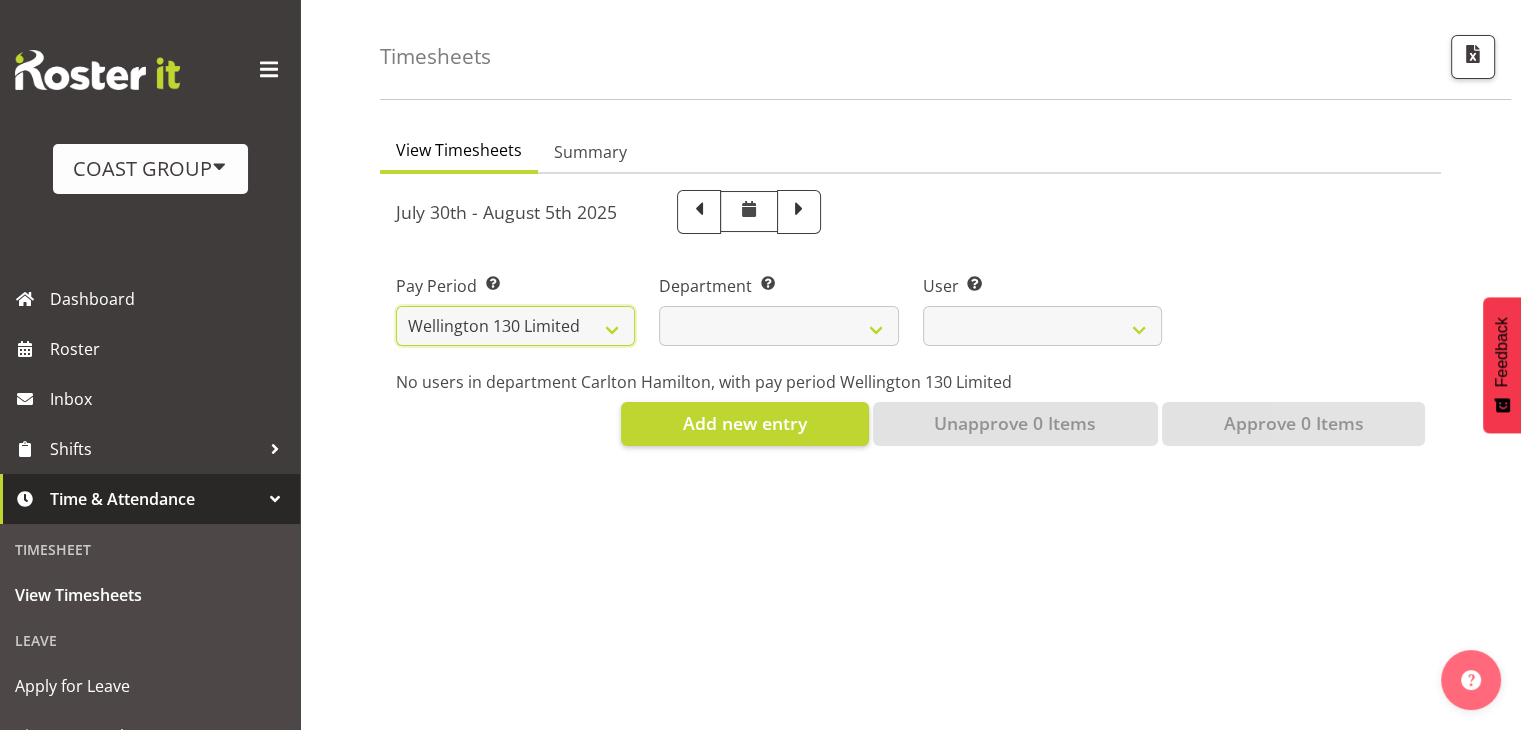 select 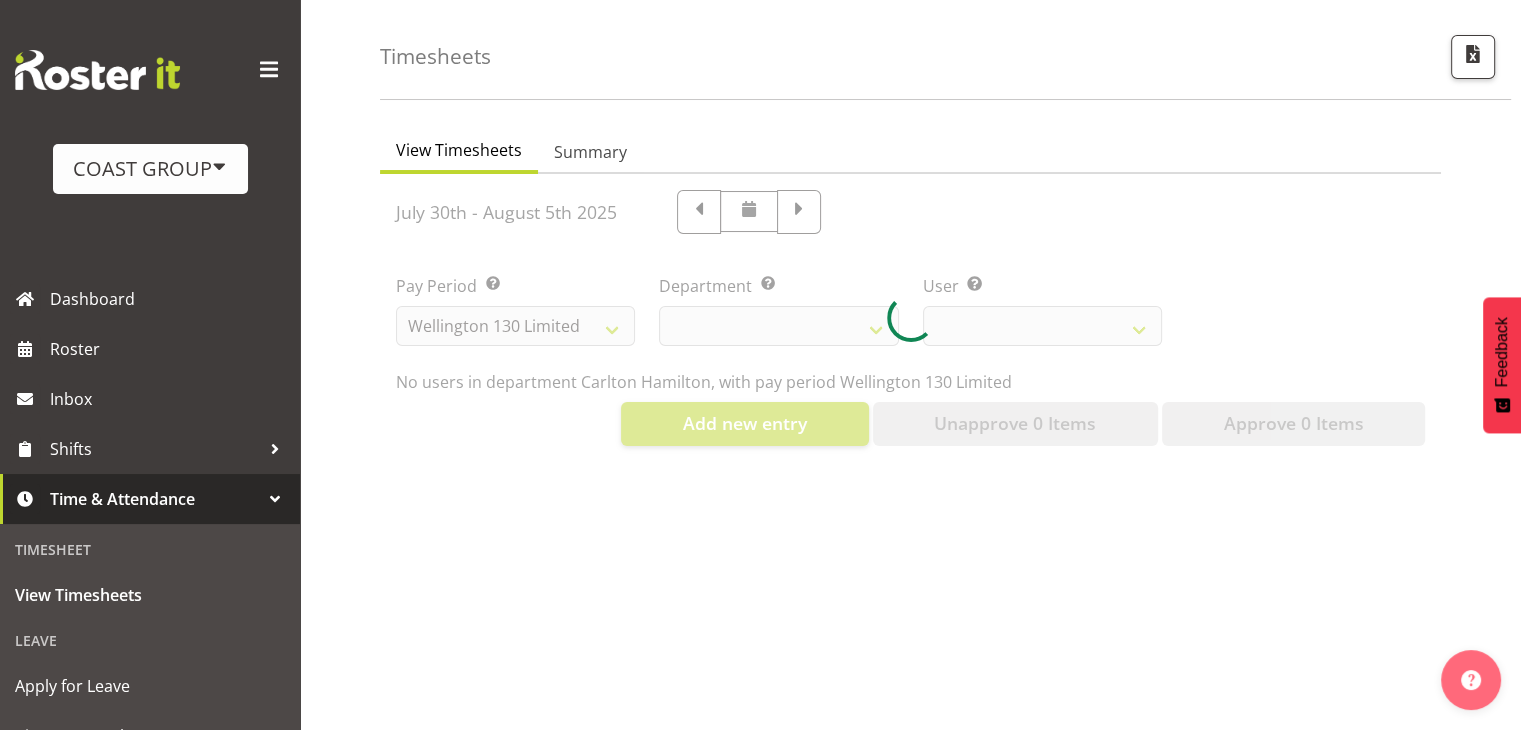 select 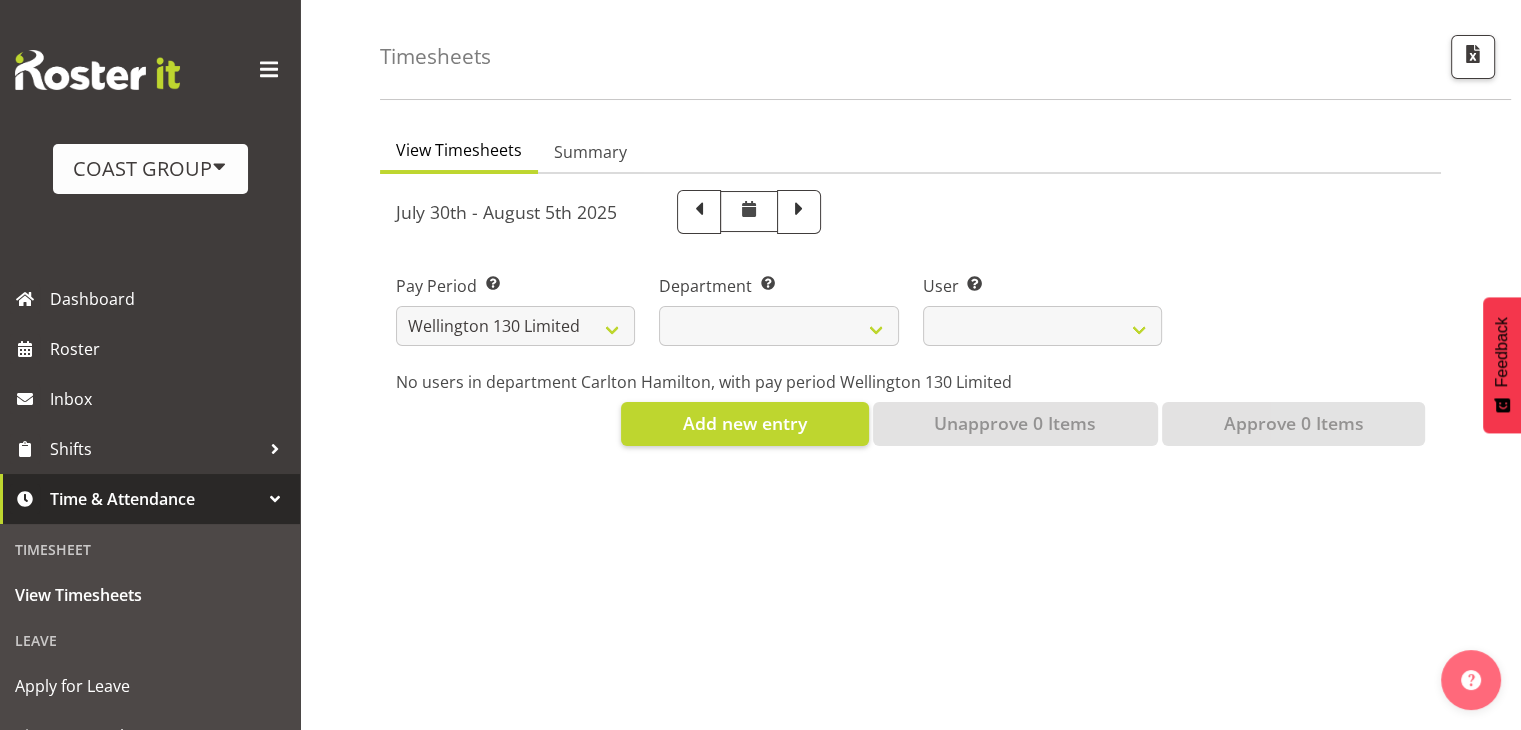 click on "View Timesheets Summary July 30th - August 5th 2025           Pay Period
Select which pay period you would like to view.   SLP LTD EHS LTD DW LTD VEHICLES Carlton Events Hamilton 120 Limited Wellington 130 Limited
Department
Select which department you would like to view.
Carlton Wellington
User
Select user. Note: This is filtered down by the previous two drop-down items.
No users in department Carlton Hamilton, with pay period Wellington 130 Limited
Add new entry
Unapprove 0 Items
Approve 0 Items
July 30th - August 5th 2025         Department All Departments   CARLTON EVENTS Carlton Hamilton Carlton Wellington DW AKL DW AKL ACCOUNTS/OFFICE DW AKL DESIGN DW AKL PRODUCTION DW AKL SALES DW CHC DW CHC DESIGN DW CHC OFFICE" at bounding box center (950, 515) 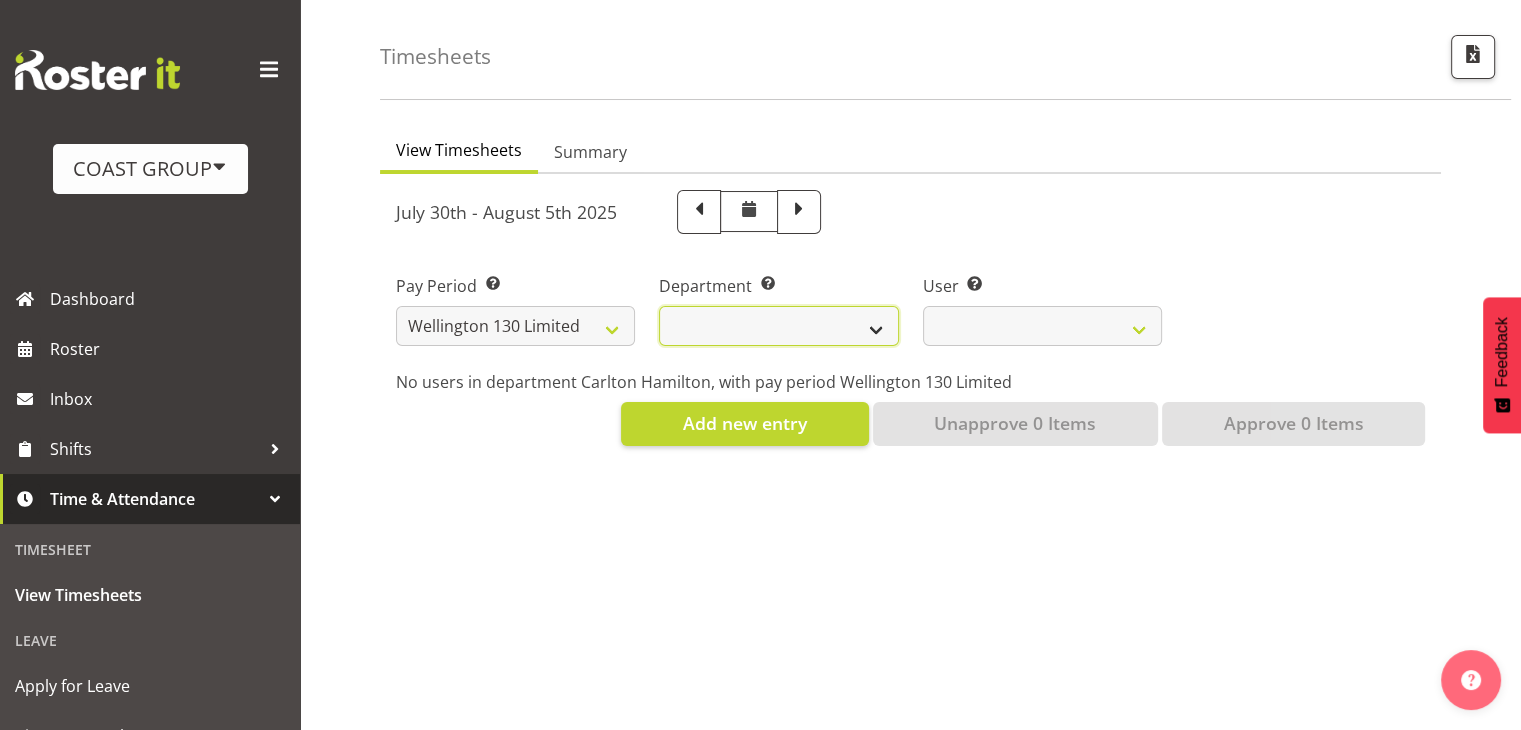 click on "Carlton Wellington" at bounding box center [778, 326] 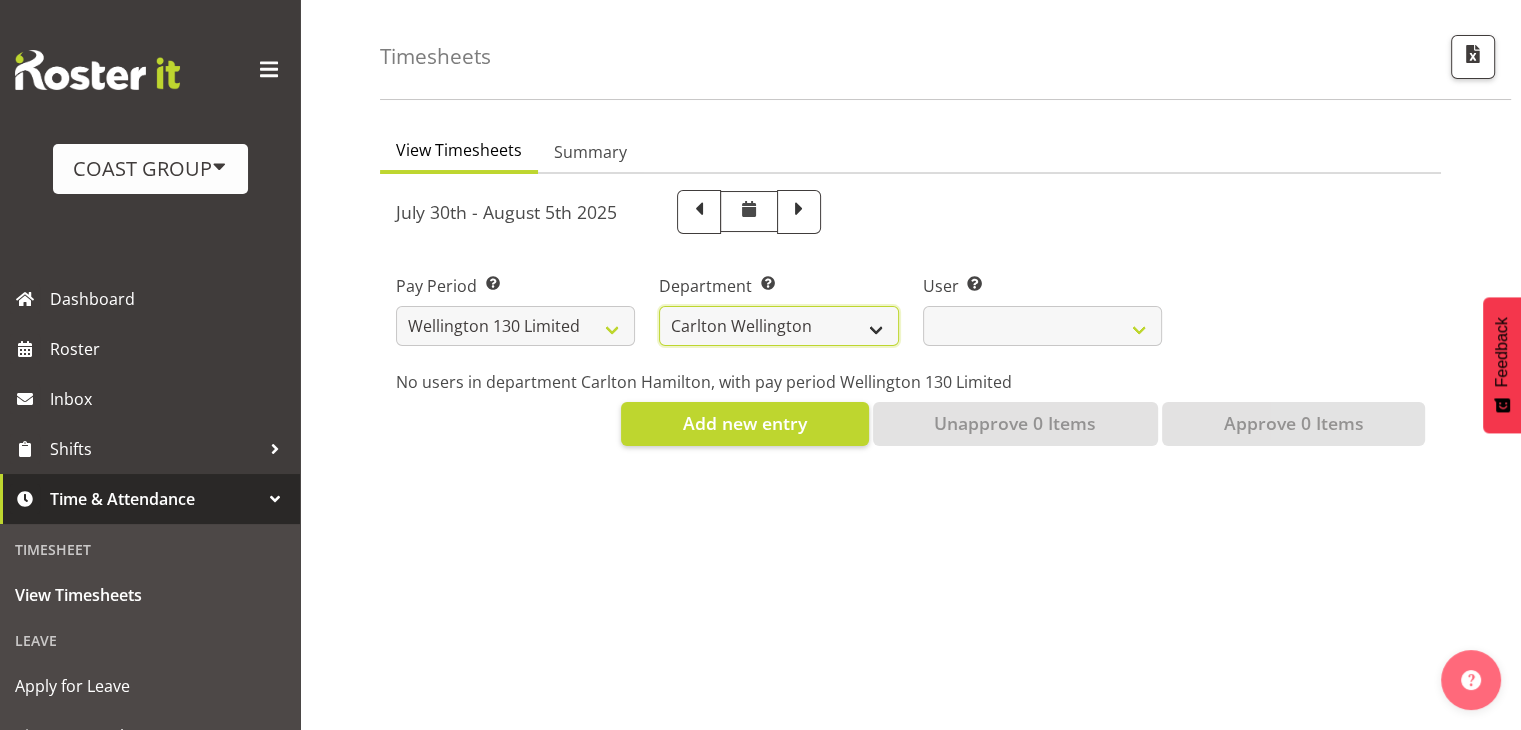 click on "Carlton Wellington" at bounding box center (778, 326) 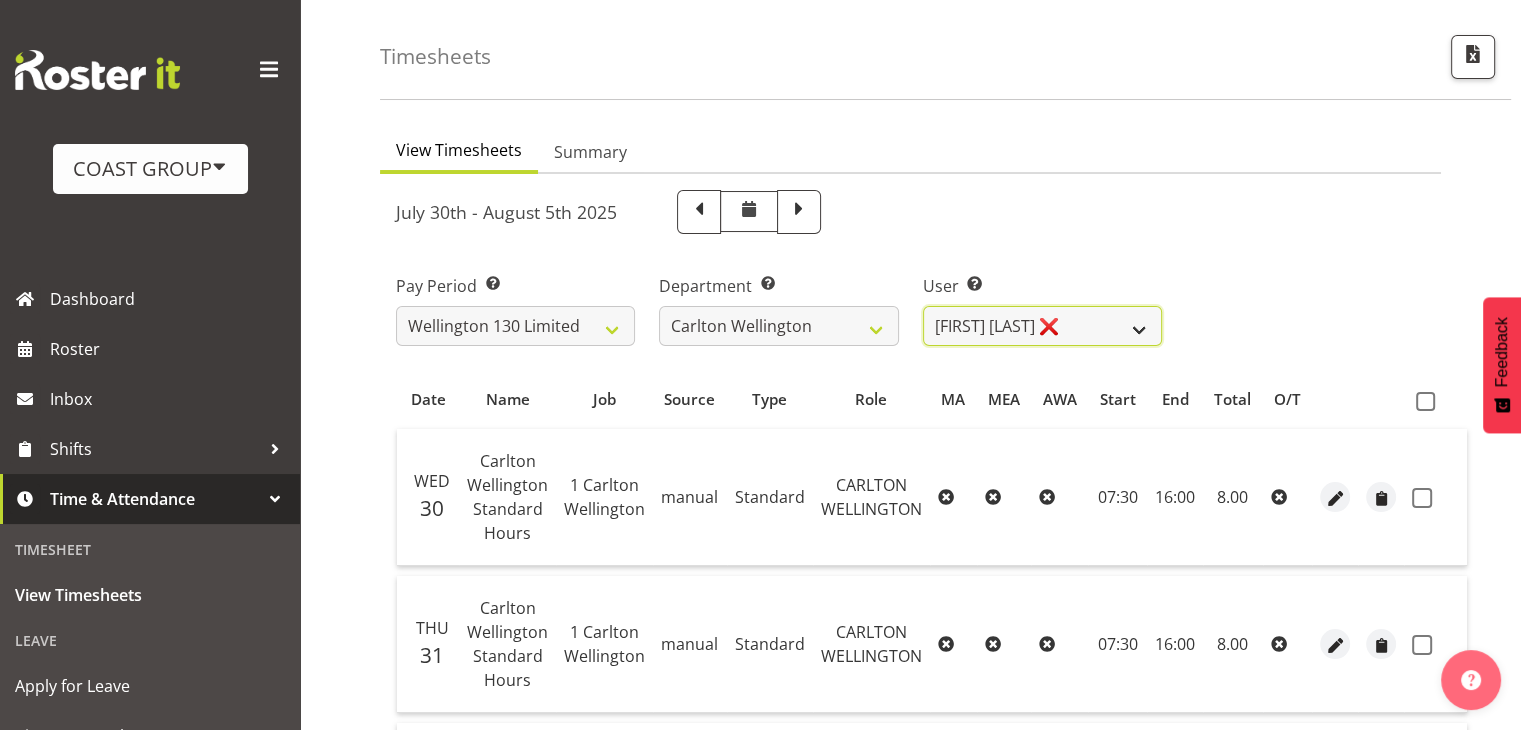 click on "Andreana Norris
❌
Antonios Ziogas
❌
Craig Paul Norris
❌
Gaki Ziogas
❌
Gladys Martini
❌
Grayson Ziogas
❌
Justin Te Moananui
❌
Matthew Mclean
❌
Montell Nickel
❌
Zack Ziogas
❌" at bounding box center (1042, 326) 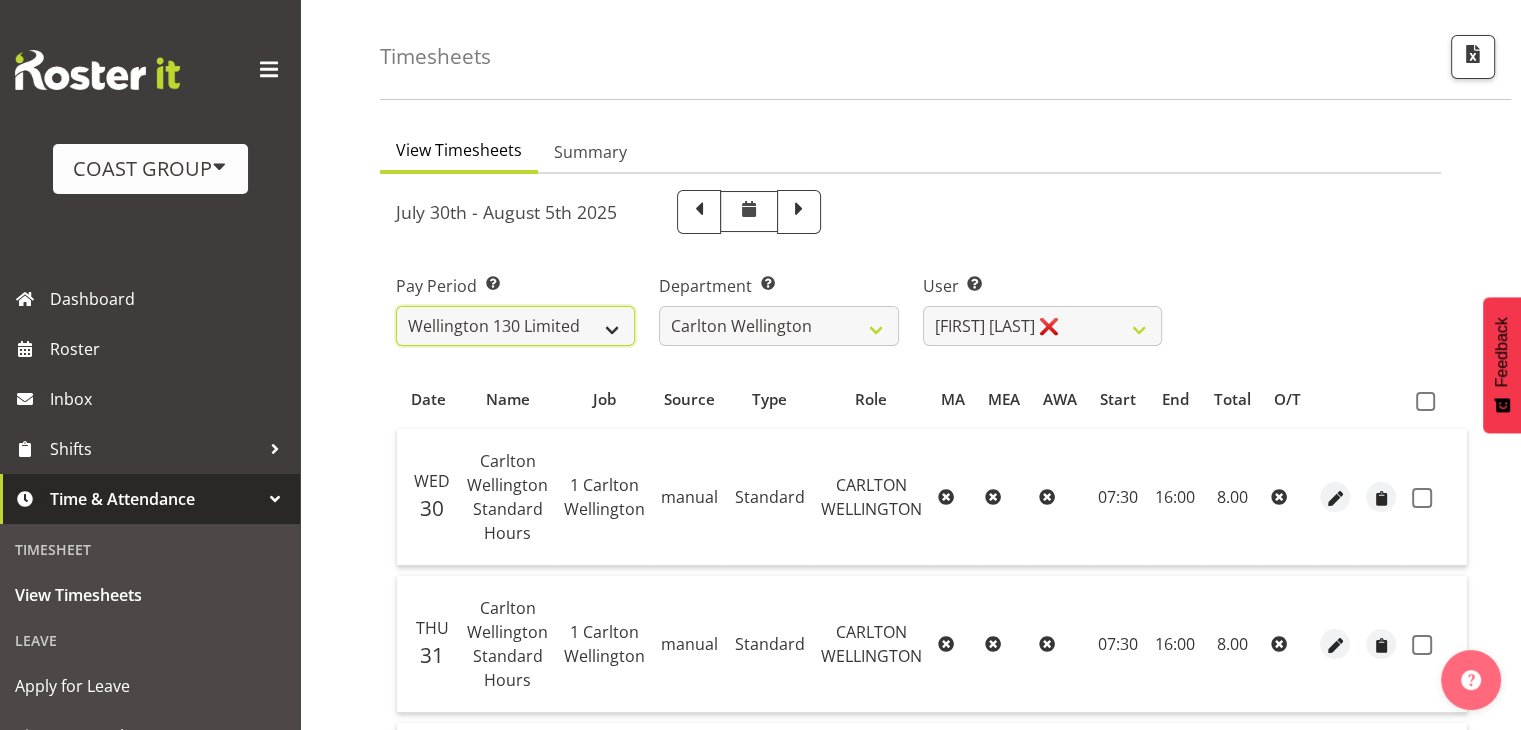 click on "SLP LTD EHS LTD DW LTD VEHICLES Carlton Events Hamilton 120 Limited Wellington 130 Limited" at bounding box center (515, 326) 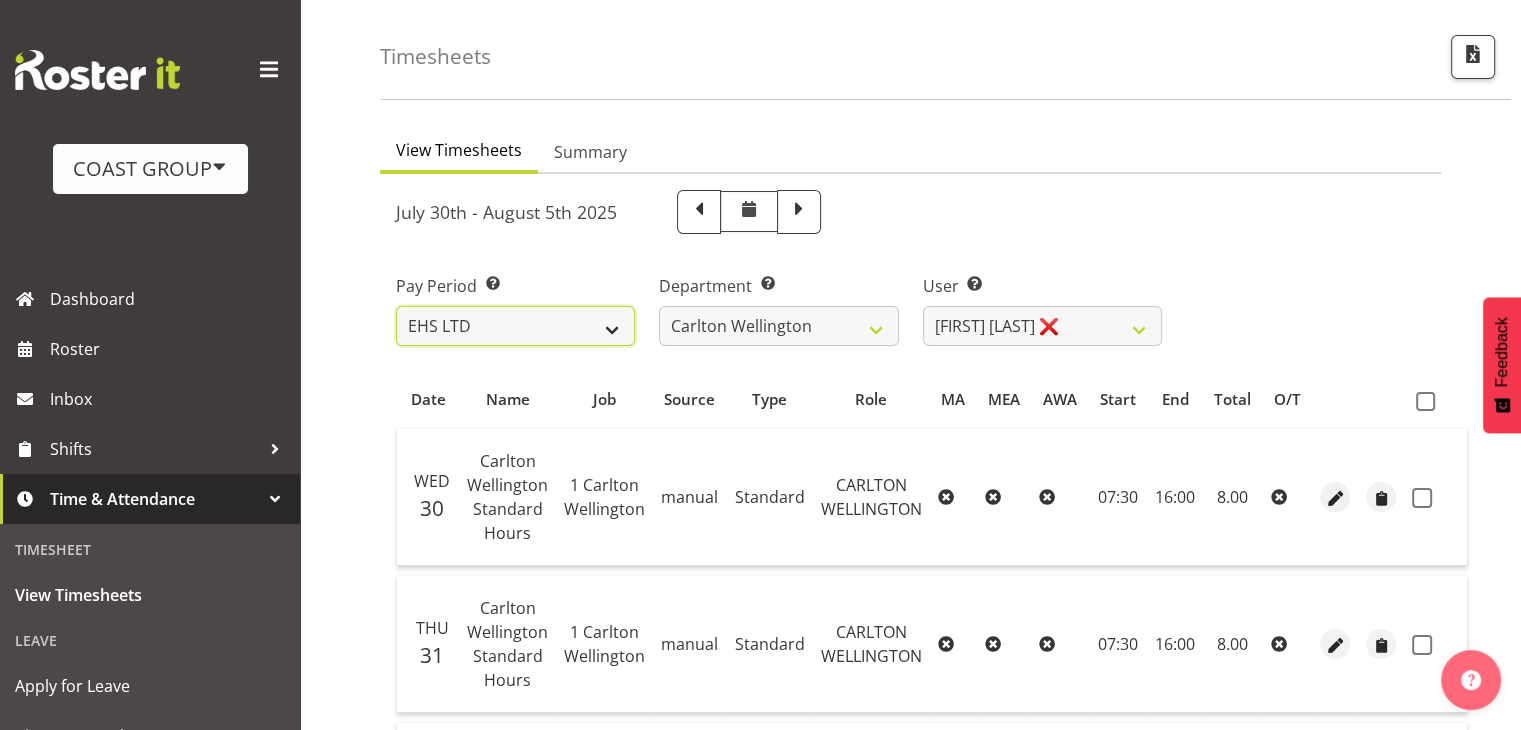 click on "SLP LTD EHS LTD DW LTD VEHICLES Carlton Events Hamilton 120 Limited Wellington 130 Limited" at bounding box center [515, 326] 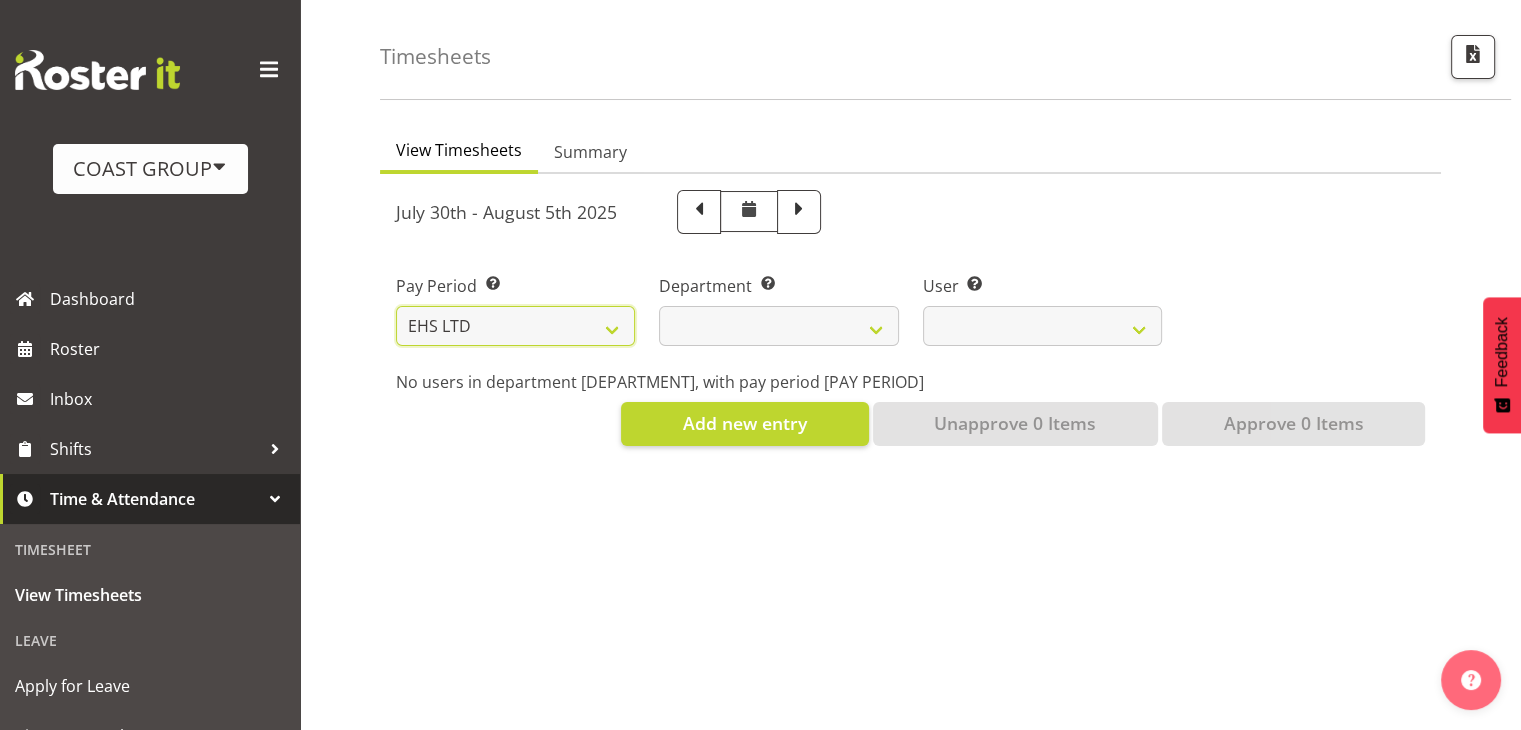 select 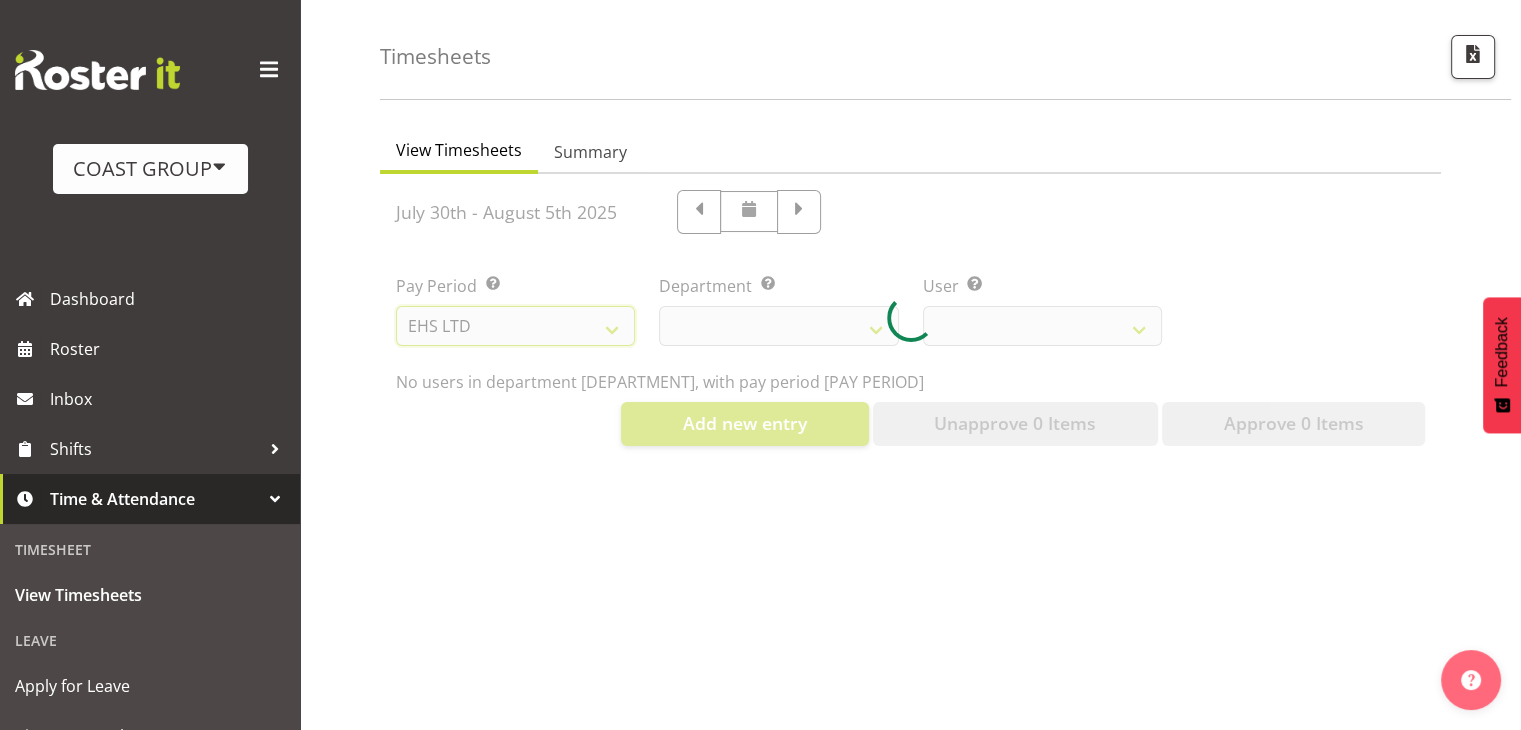 select 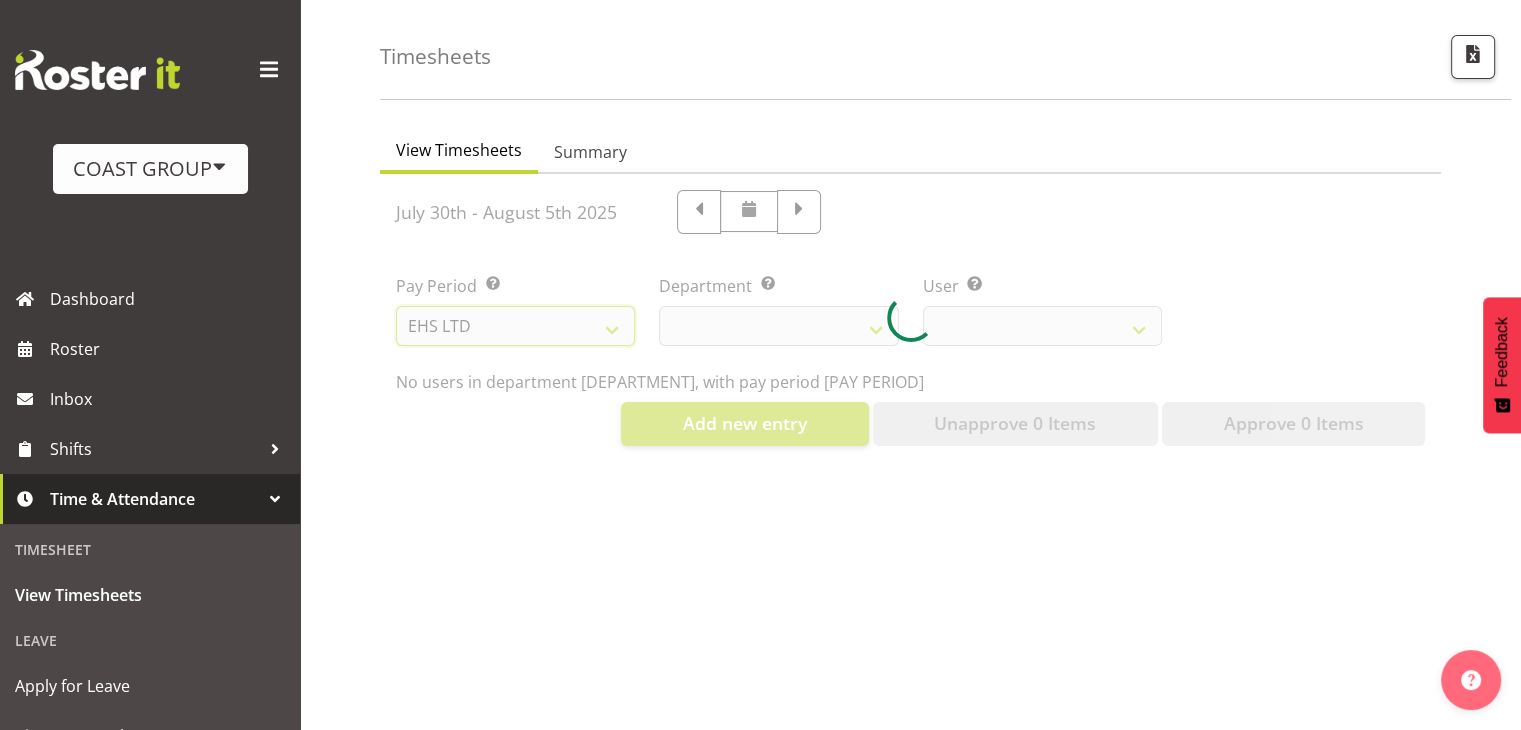 select 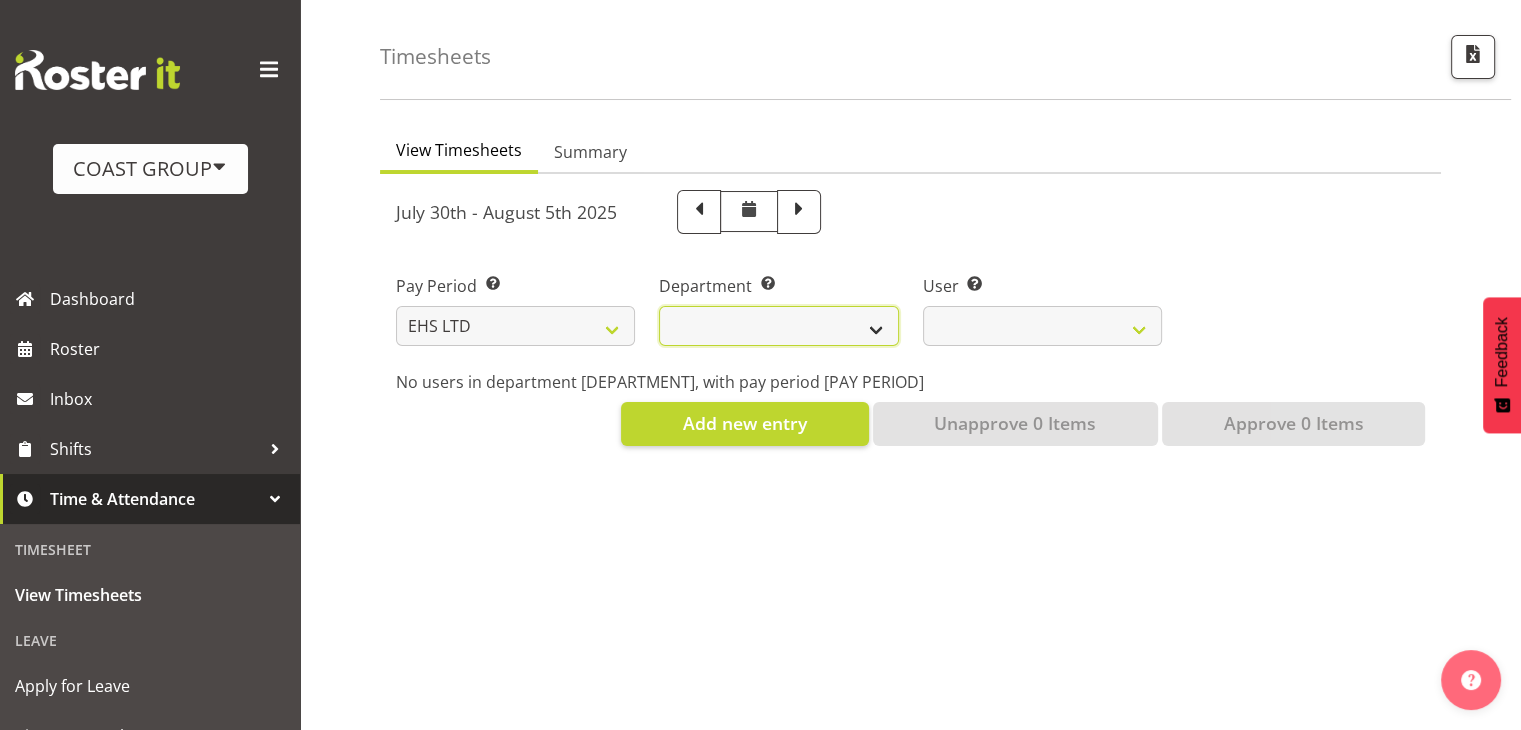 click on "EHS AKL ACCOUNTS
EHS AKL CARPET
EHS AKL D&B
EHS AKL DESIGNER
EHS AKL FURNITURE
EHS AKL PANEL
EHS AKL SALES
EHS CHC OPS
EHS CHC SALES
EHS HLZ
EHS WLG OPS
EHS WLG SALES" at bounding box center (778, 326) 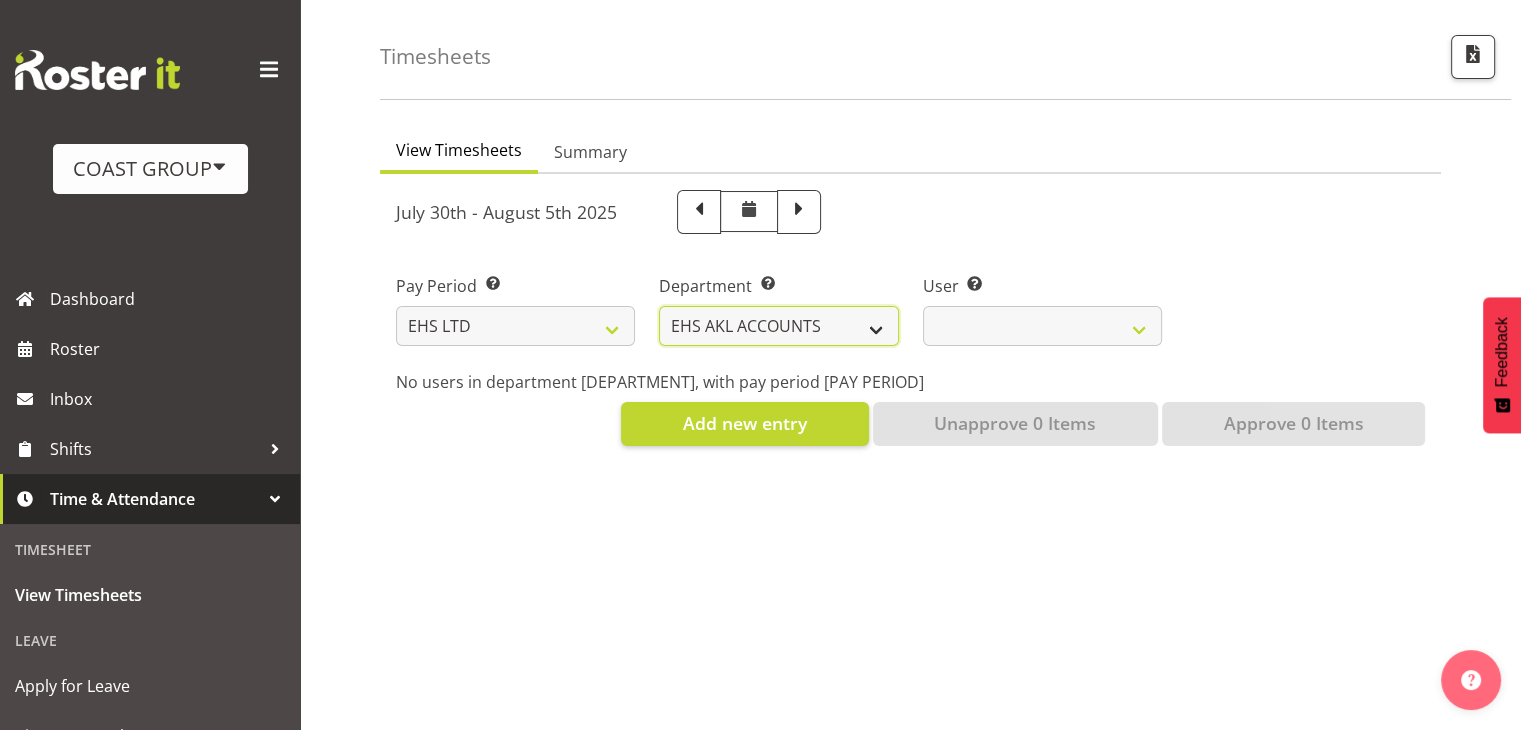 click on "EHS AKL ACCOUNTS
EHS AKL CARPET
EHS AKL D&B
EHS AKL DESIGNER
EHS AKL FURNITURE
EHS AKL PANEL
EHS AKL SALES
EHS CHC OPS
EHS CHC SALES
EHS HLZ
EHS WLG OPS
EHS WLG SALES" at bounding box center (778, 326) 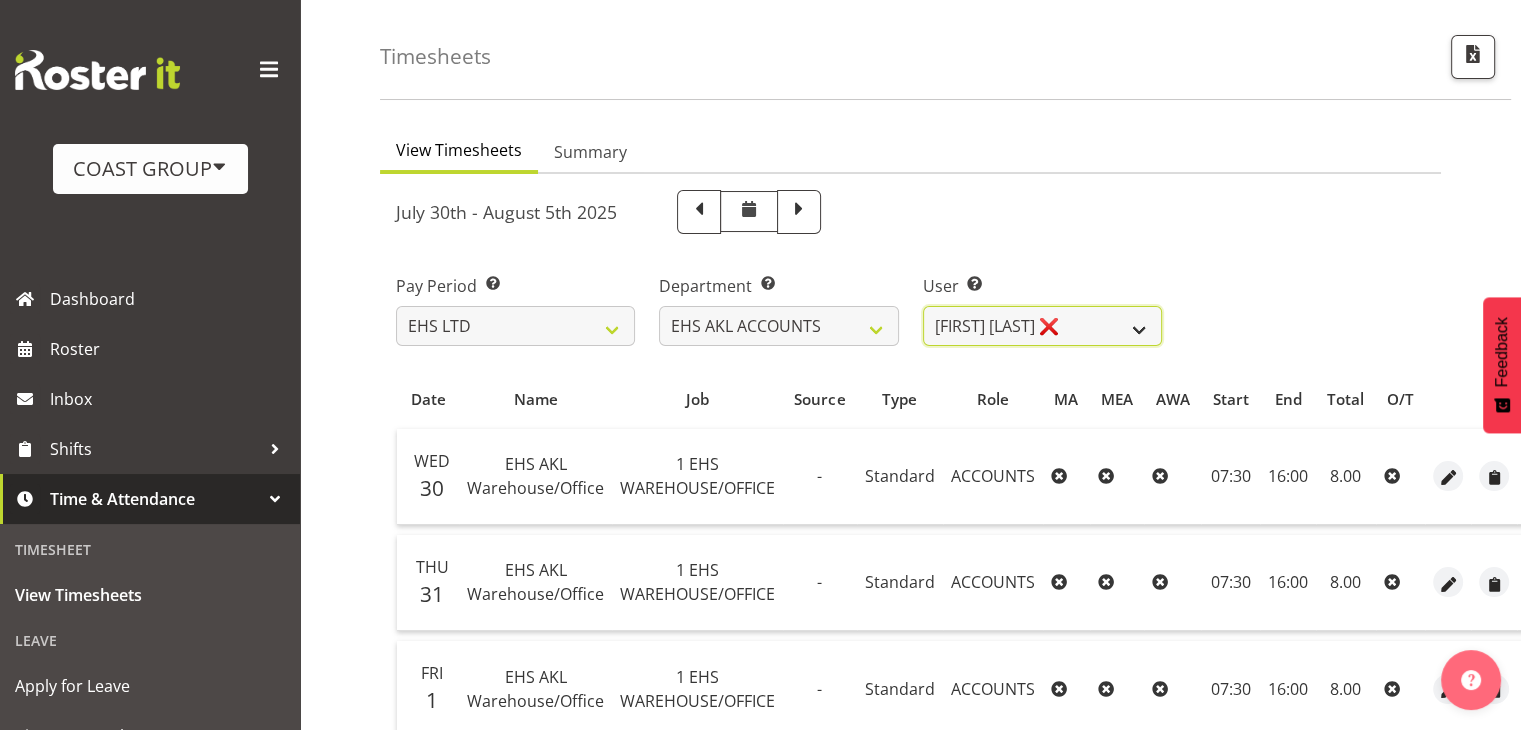 click on "Angela Kerrigan
❌
Michelle Xiang
❌
Rissa (Thitiphat) Preecharujiroj
❌
Seon Young Belding
❌
Woojin Jung
❌" at bounding box center (1042, 326) 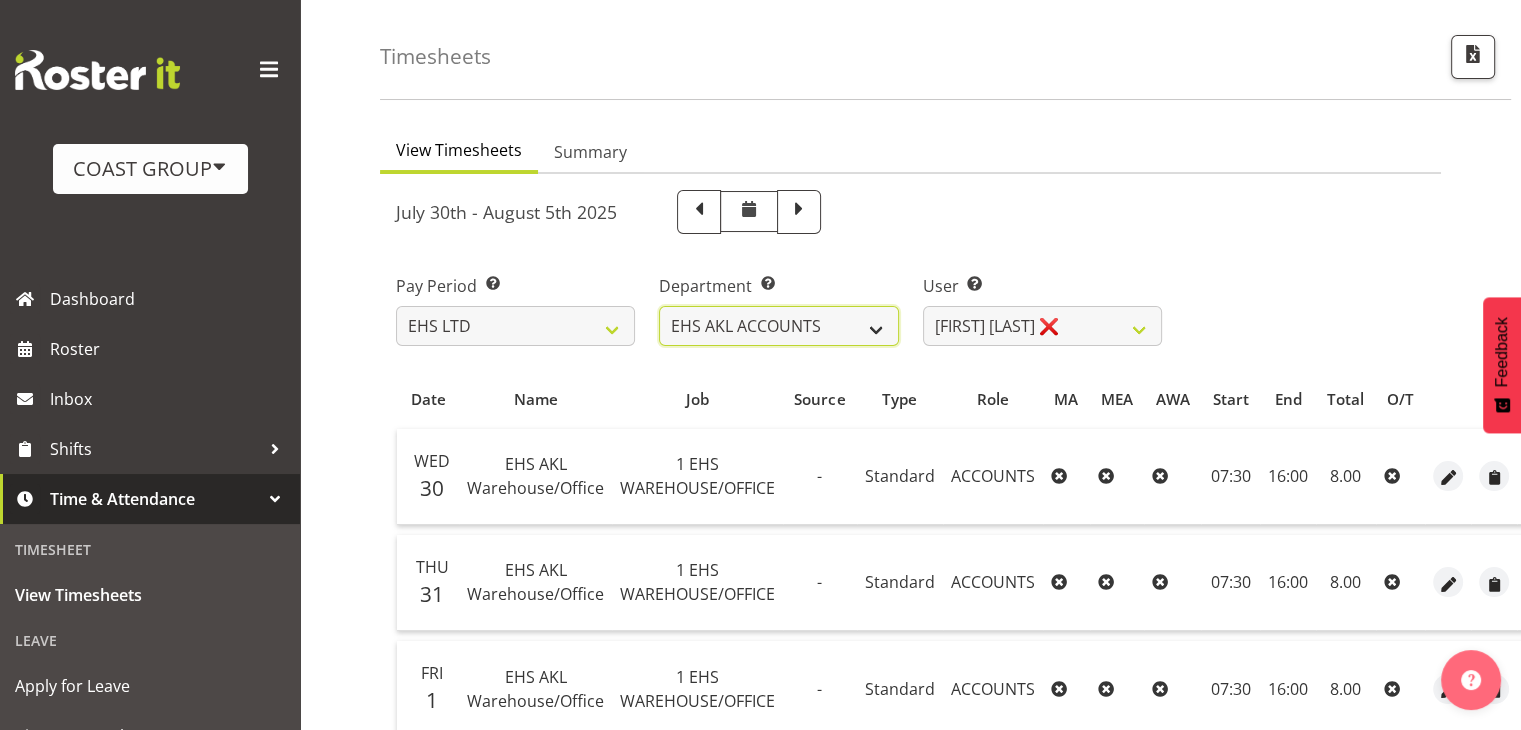 click on "EHS AKL ACCOUNTS
EHS AKL CARPET
EHS AKL D&B
EHS AKL DESIGNER
EHS AKL FURNITURE
EHS AKL PANEL
EHS AKL SALES
EHS CHC OPS
EHS CHC SALES
EHS HLZ
EHS WLG OPS
EHS WLG SALES" at bounding box center (778, 326) 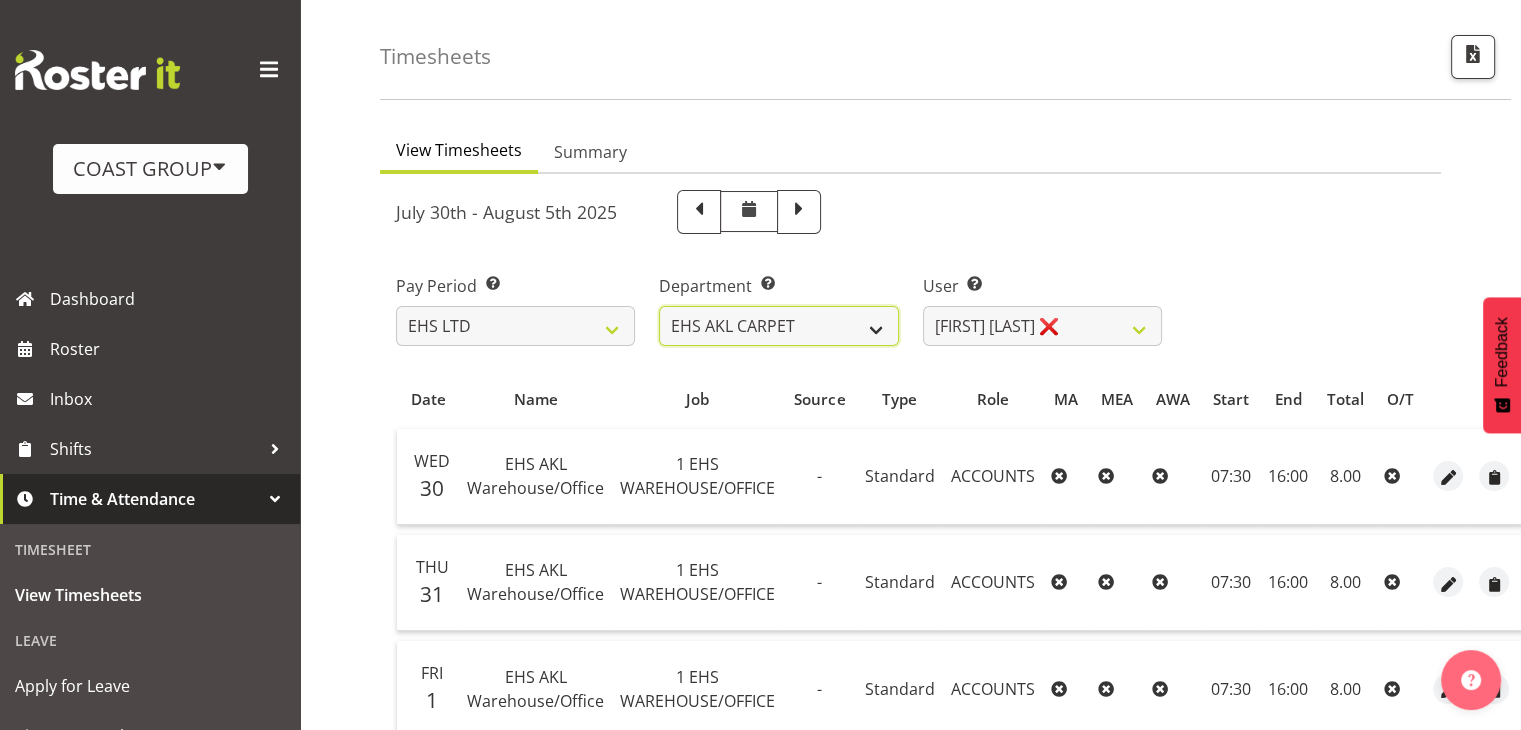 click on "EHS AKL ACCOUNTS
EHS AKL CARPET
EHS AKL D&B
EHS AKL DESIGNER
EHS AKL FURNITURE
EHS AKL PANEL
EHS AKL SALES
EHS CHC OPS
EHS CHC SALES
EHS HLZ
EHS WLG OPS
EHS WLG SALES" at bounding box center [778, 326] 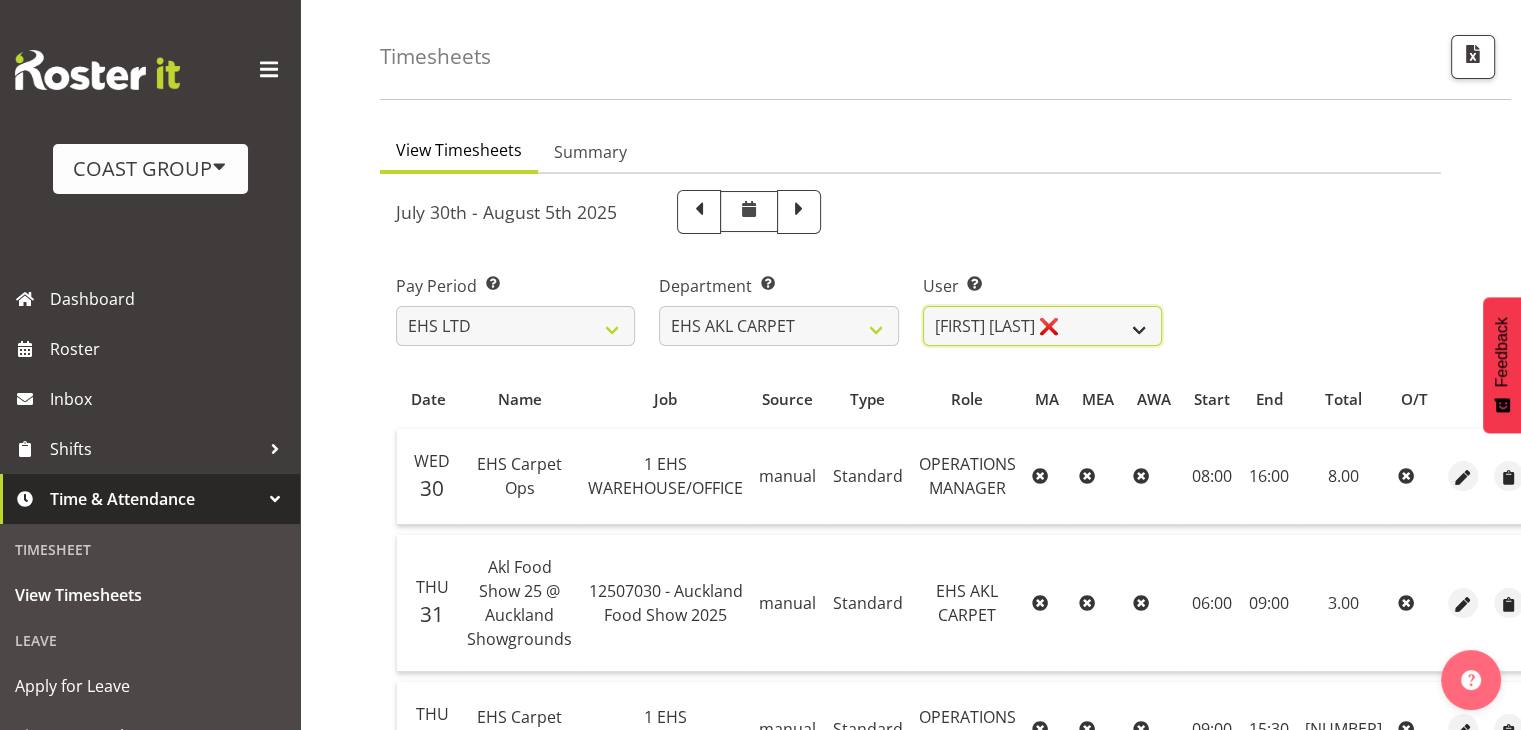 click on "[FIRST] [LAST]
❌
[FIRST] [LAST]
✔
[FIRST] [LAST]
✔
[FIRST] [LAST]
✔
[FIRST] [LAST]
✔
[FIRST] [LAST]
✔
[FIRST] [LAST]
✔
[FIRST] [LAST]
✔
[FIRST] [LAST]
✔" at bounding box center [1042, 326] 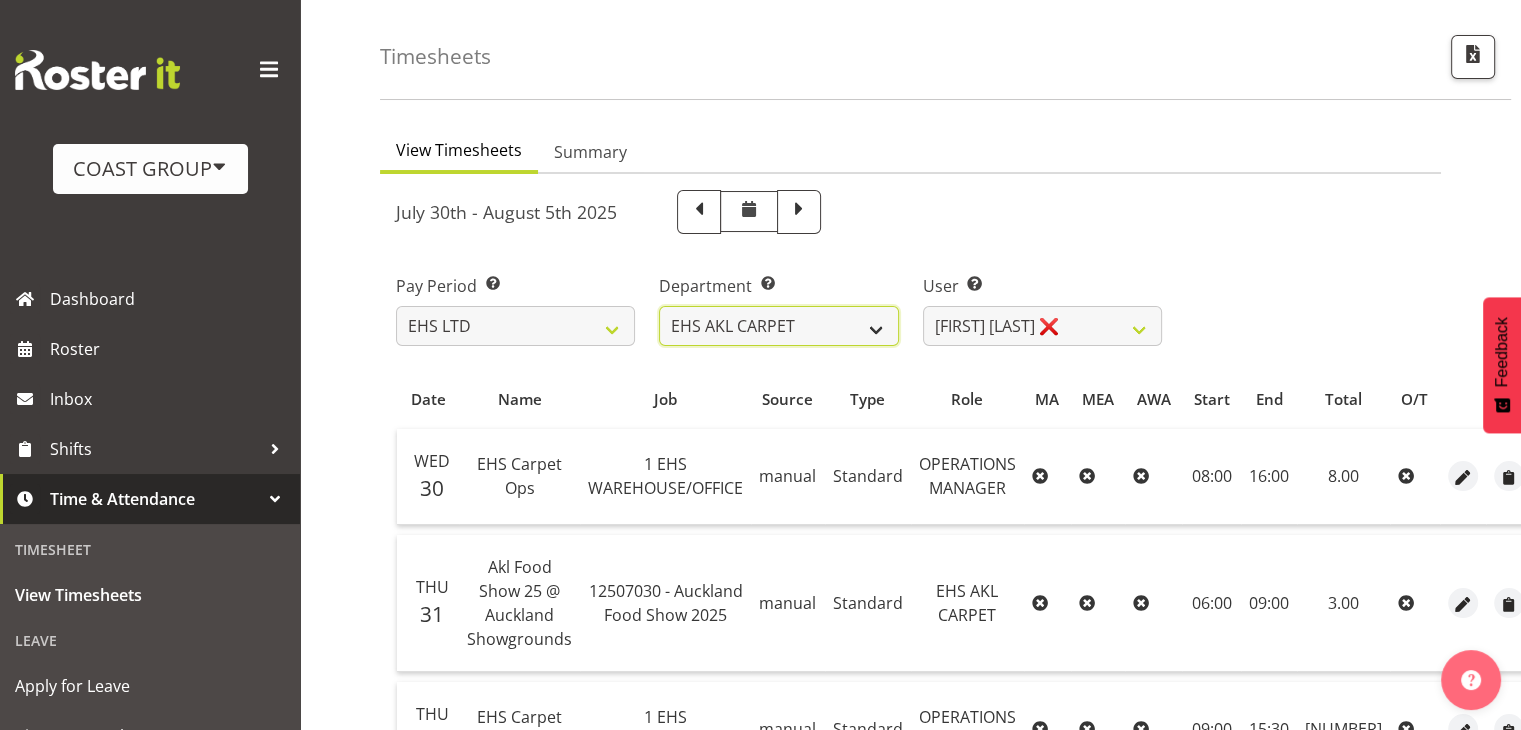 click on "EHS AKL ACCOUNTS
EHS AKL CARPET
EHS AKL D&B
EHS AKL DESIGNER
EHS AKL FURNITURE
EHS AKL PANEL
EHS AKL SALES
EHS CHC OPS
EHS CHC SALES
EHS HLZ
EHS WLG OPS
EHS WLG SALES" at bounding box center (778, 326) 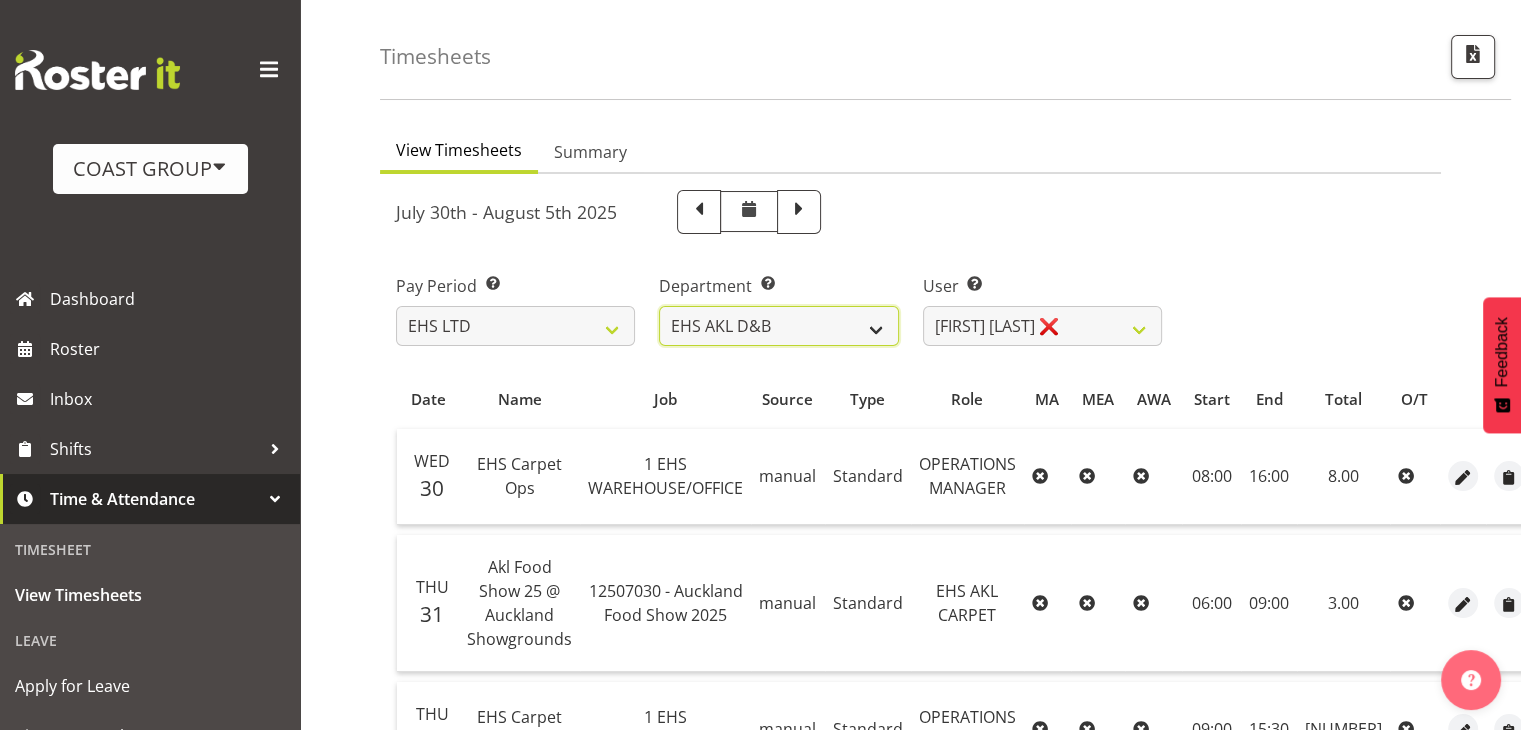 click on "EHS AKL ACCOUNTS
EHS AKL CARPET
EHS AKL D&B
EHS AKL DESIGNER
EHS AKL FURNITURE
EHS AKL PANEL
EHS AKL SALES
EHS CHC OPS
EHS CHC SALES
EHS HLZ
EHS WLG OPS
EHS WLG SALES" at bounding box center [778, 326] 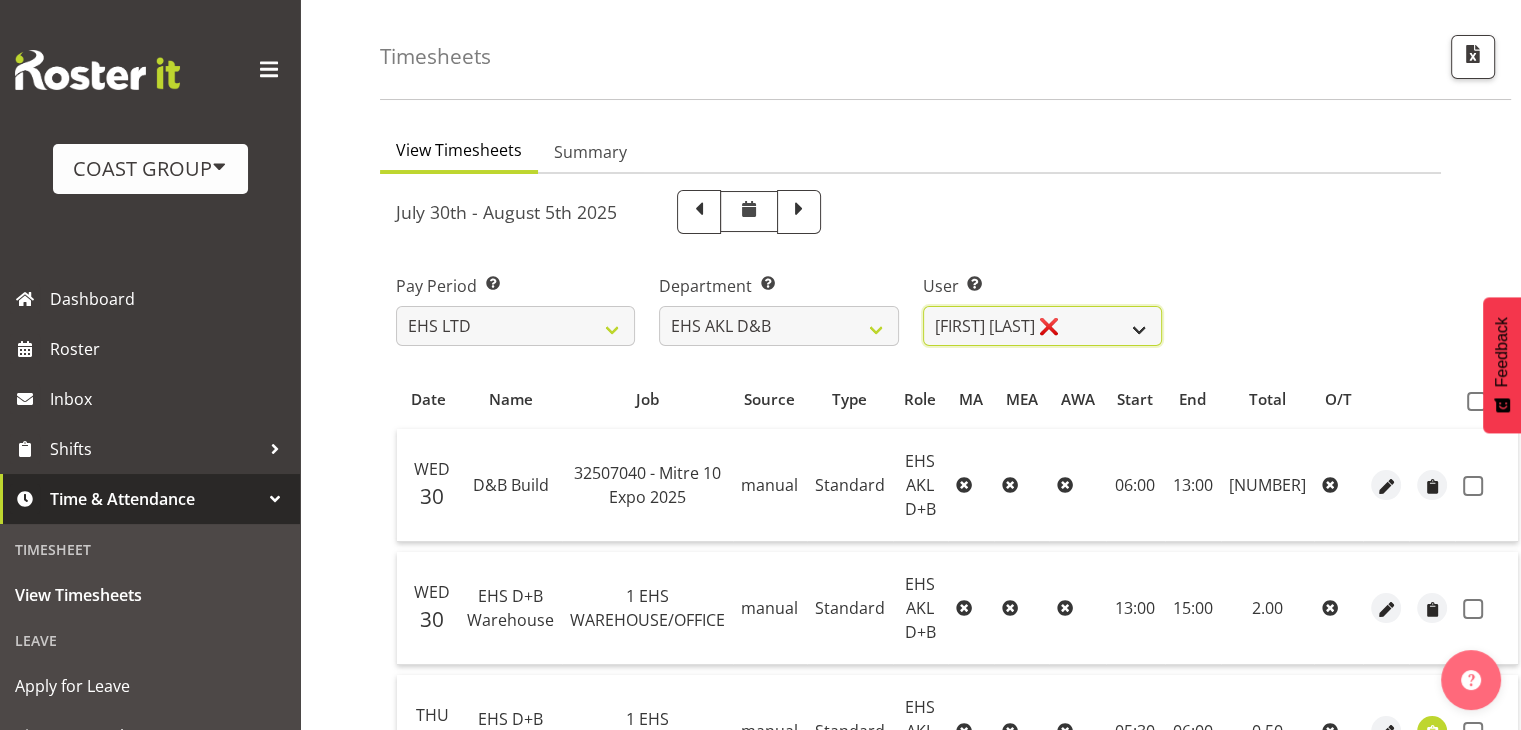 click on "Aleki Palu Pua
❌
Ben Dewes
❌
David Forte
❌
Durham Foster
❌
Ihaka Roberts
❌
Joe Kalantakusuwan
❌
Joel Burich
❌
Julian Montag
❌
Kristian Pinuela
❌
Mandeep Singh
❌
Pania Pihema
✔
Phillip Fepuleai
❌
Quintin Leota
❌
Sebastian Simmonds
❌
William Thompson
❌" at bounding box center [1042, 326] 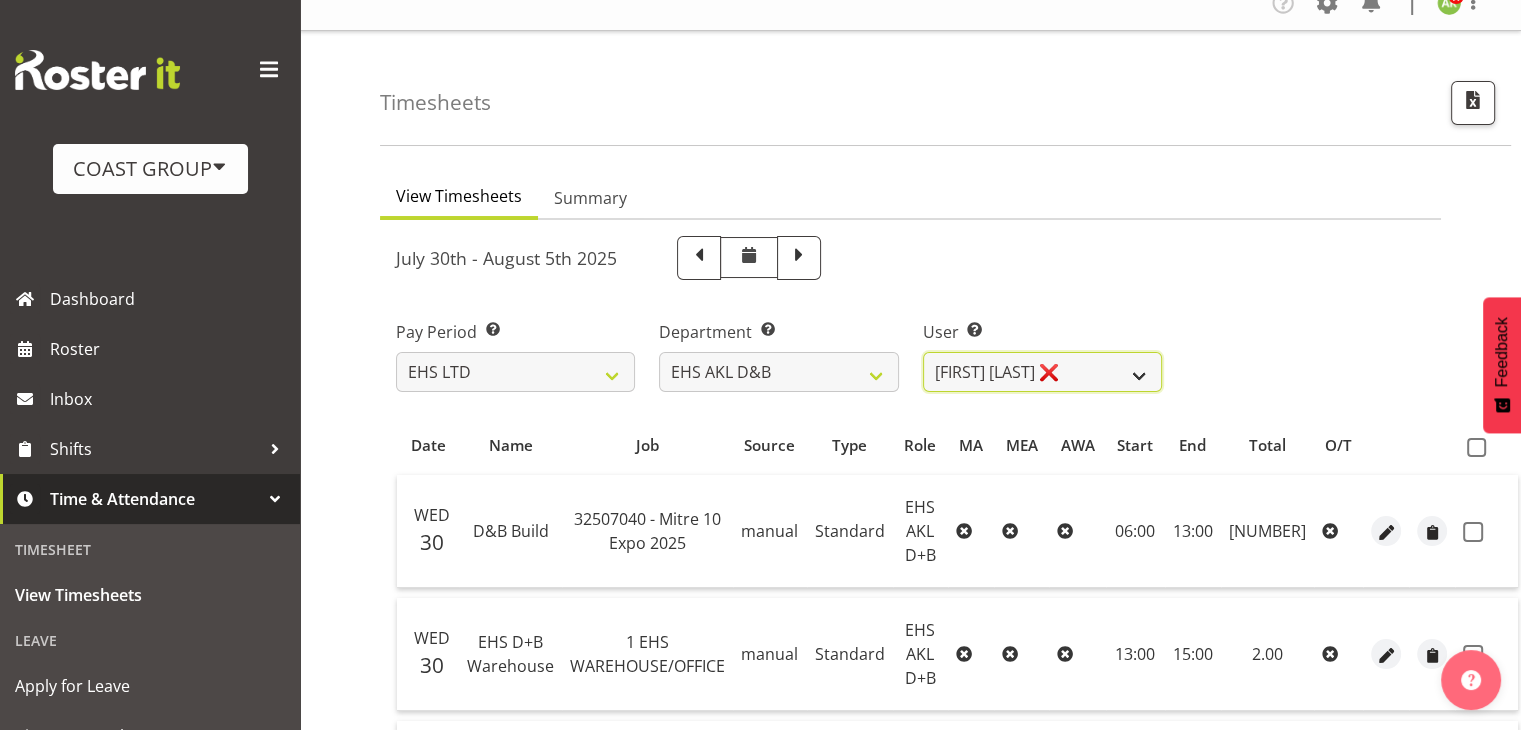 scroll, scrollTop: 0, scrollLeft: 0, axis: both 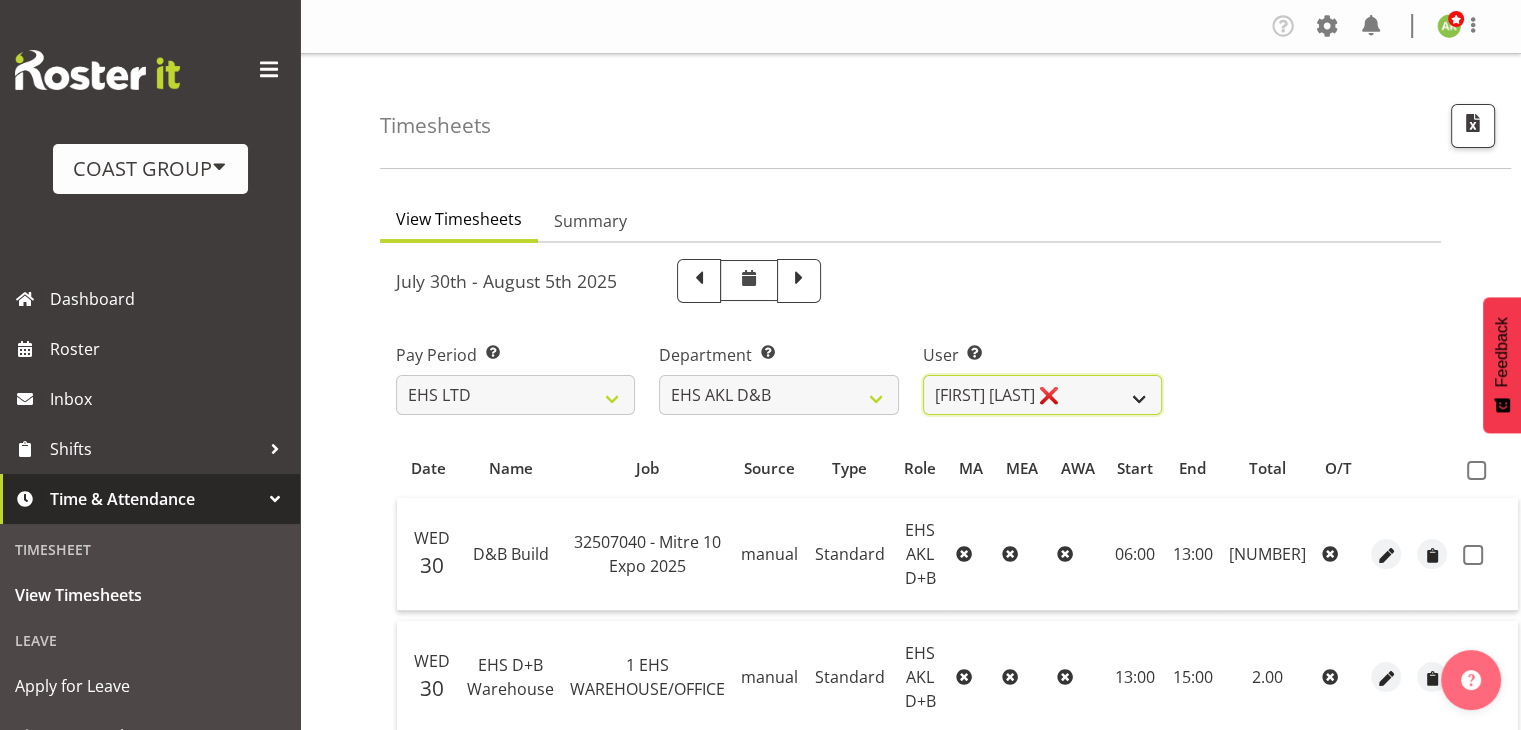 click on "Aleki Palu Pua
❌
Ben Dewes
❌
David Forte
❌
Durham Foster
❌
Ihaka Roberts
❌
Joe Kalantakusuwan
❌
Joel Burich
❌
Julian Montag
❌
Kristian Pinuela
❌
Mandeep Singh
❌
Pania Pihema
✔
Phillip Fepuleai
❌
Quintin Leota
❌
Sebastian Simmonds
❌
William Thompson
❌" at bounding box center [1042, 395] 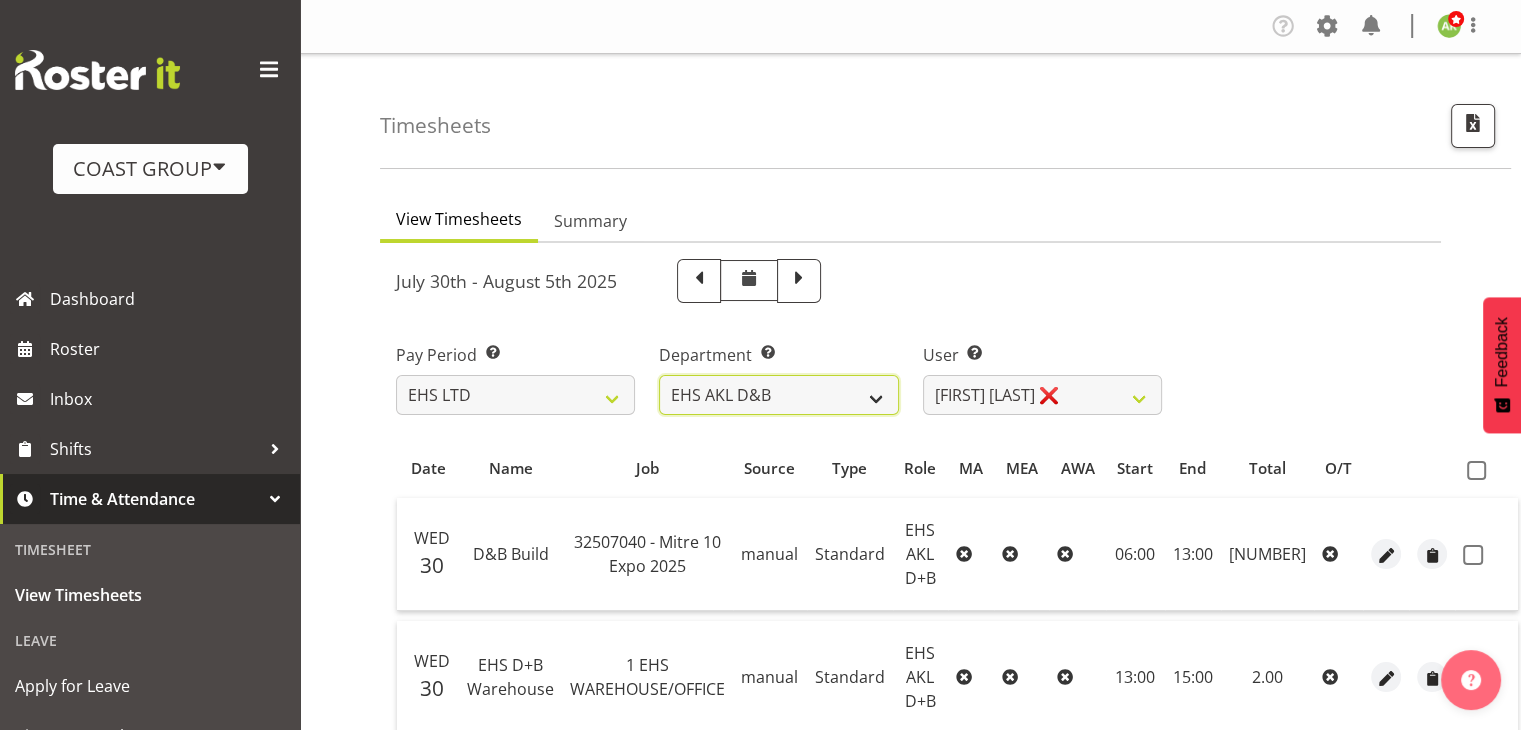 click on "EHS AKL ACCOUNTS
EHS AKL CARPET
EHS AKL D&B
EHS AKL DESIGNER
EHS AKL FURNITURE
EHS AKL PANEL
EHS AKL SALES
EHS CHC OPS
EHS CHC SALES
EHS HLZ
EHS WLG OPS
EHS WLG SALES" at bounding box center (778, 395) 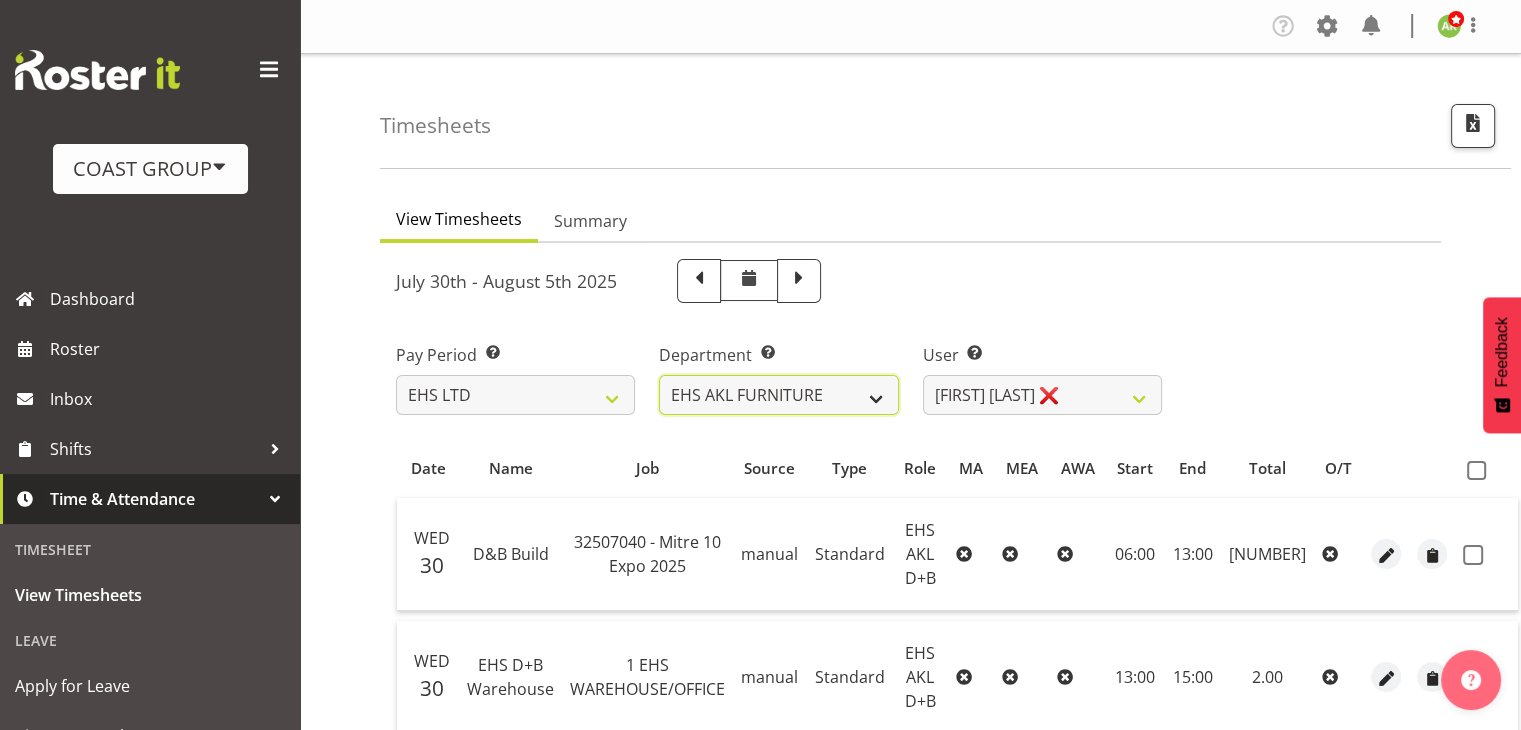 click on "EHS AKL ACCOUNTS
EHS AKL CARPET
EHS AKL D&B
EHS AKL DESIGNER
EHS AKL FURNITURE
EHS AKL PANEL
EHS AKL SALES
EHS CHC OPS
EHS CHC SALES
EHS HLZ
EHS WLG OPS
EHS WLG SALES" at bounding box center [778, 395] 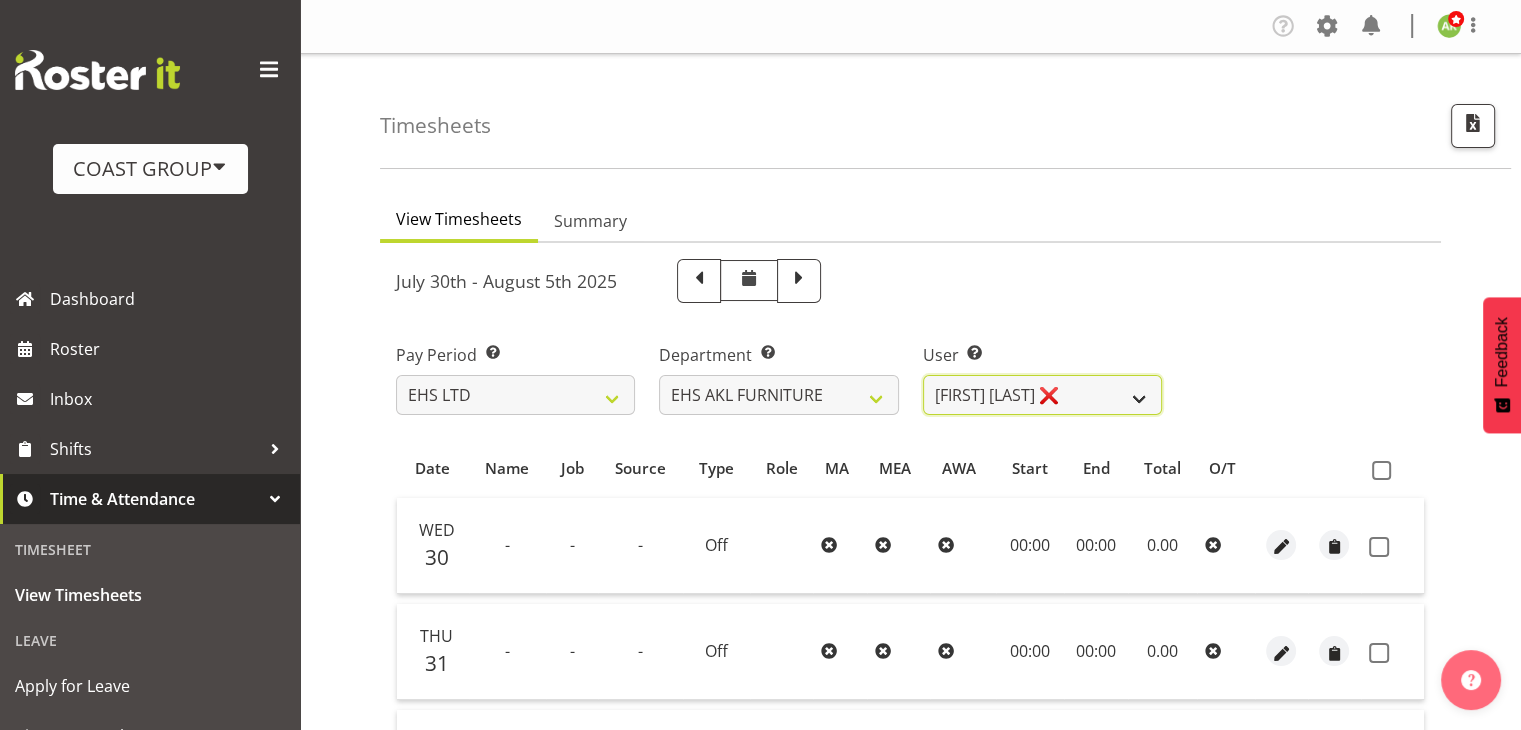 click on "[FIRST] [LAST]
❌
[FIRST] [LAST]
❌
[FIRST] [LAST]
❌
[FIRST] [LAST]
❌
[FIRST] [LAST]
❌
[FIRST] [LAST]
❌
[FIRST] [LAST]
❌
[FIRST] [LAST]
❌
[FIRST] [LAST]
❌
[FIRST] [LAST]
❌
[FIRST] [LAST]
❌
[FIRST] [LAST]
❌
[FIRST] [LAST]
❌
[FIRST] [LAST]
❌" at bounding box center (1042, 395) 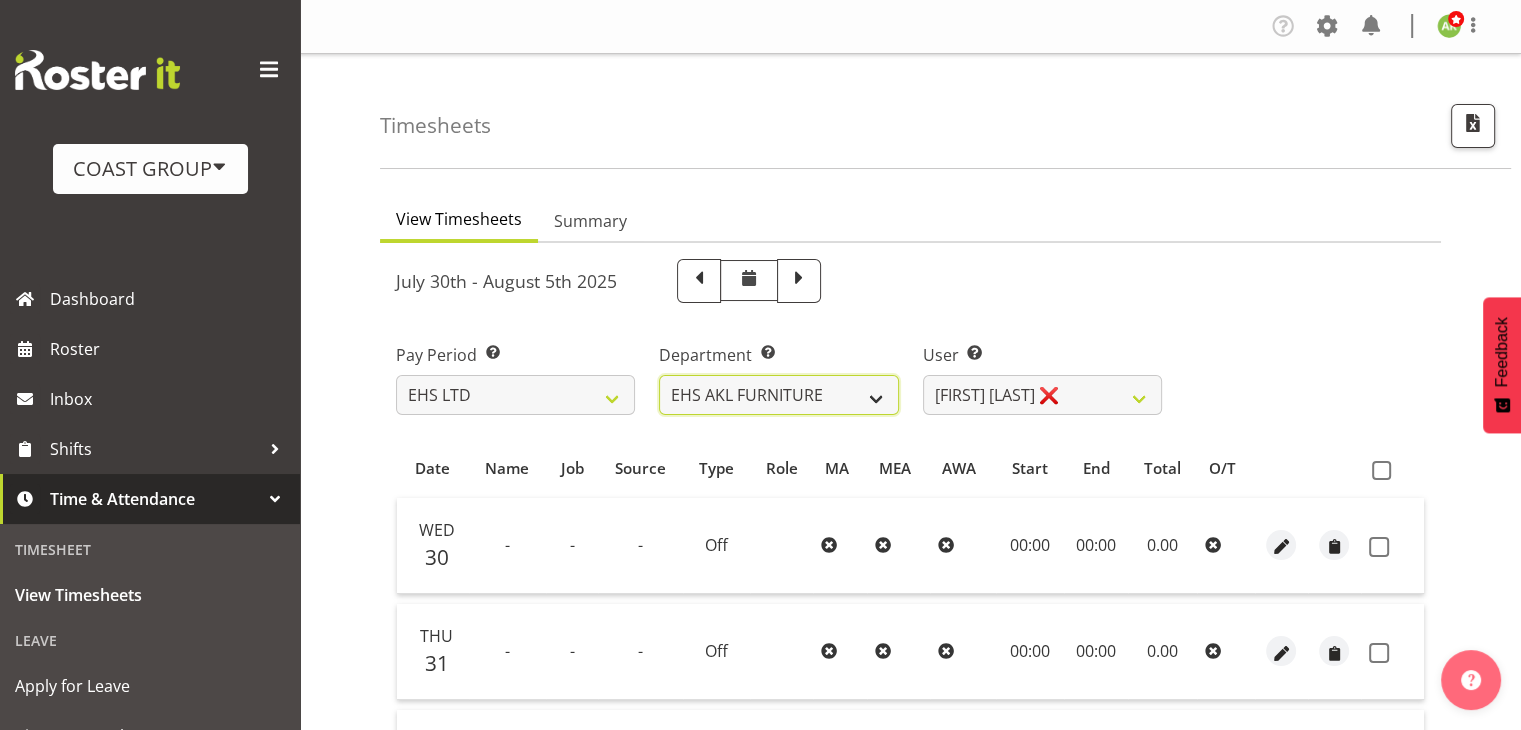 click on "EHS AKL ACCOUNTS
EHS AKL CARPET
EHS AKL D&B
EHS AKL DESIGNER
EHS AKL FURNITURE
EHS AKL PANEL
EHS AKL SALES
EHS CHC OPS
EHS CHC SALES
EHS HLZ
EHS WLG OPS
EHS WLG SALES" at bounding box center [778, 395] 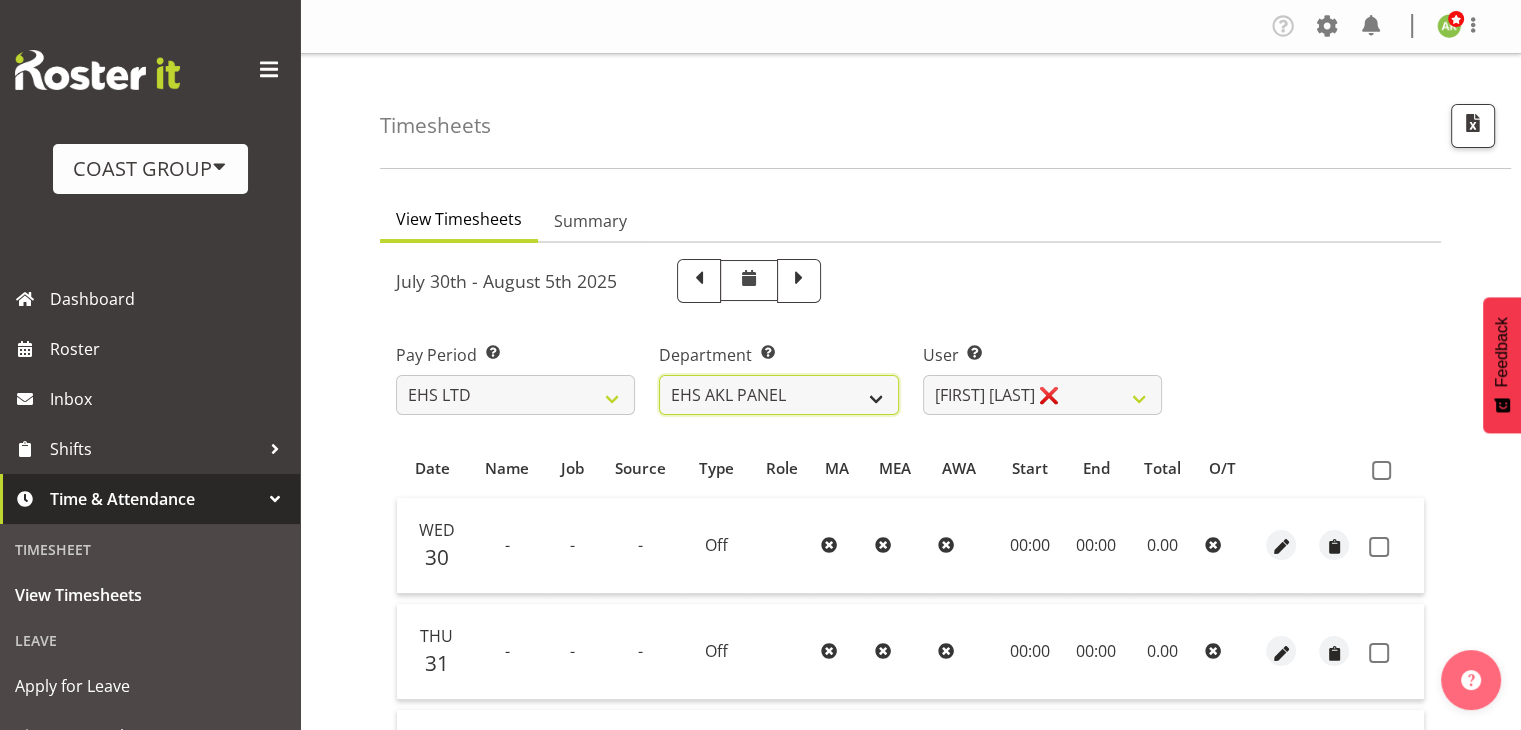 click on "EHS AKL ACCOUNTS
EHS AKL CARPET
EHS AKL D&B
EHS AKL DESIGNER
EHS AKL FURNITURE
EHS AKL PANEL
EHS AKL SALES
EHS CHC OPS
EHS CHC SALES
EHS HLZ
EHS WLG OPS
EHS WLG SALES" at bounding box center (778, 395) 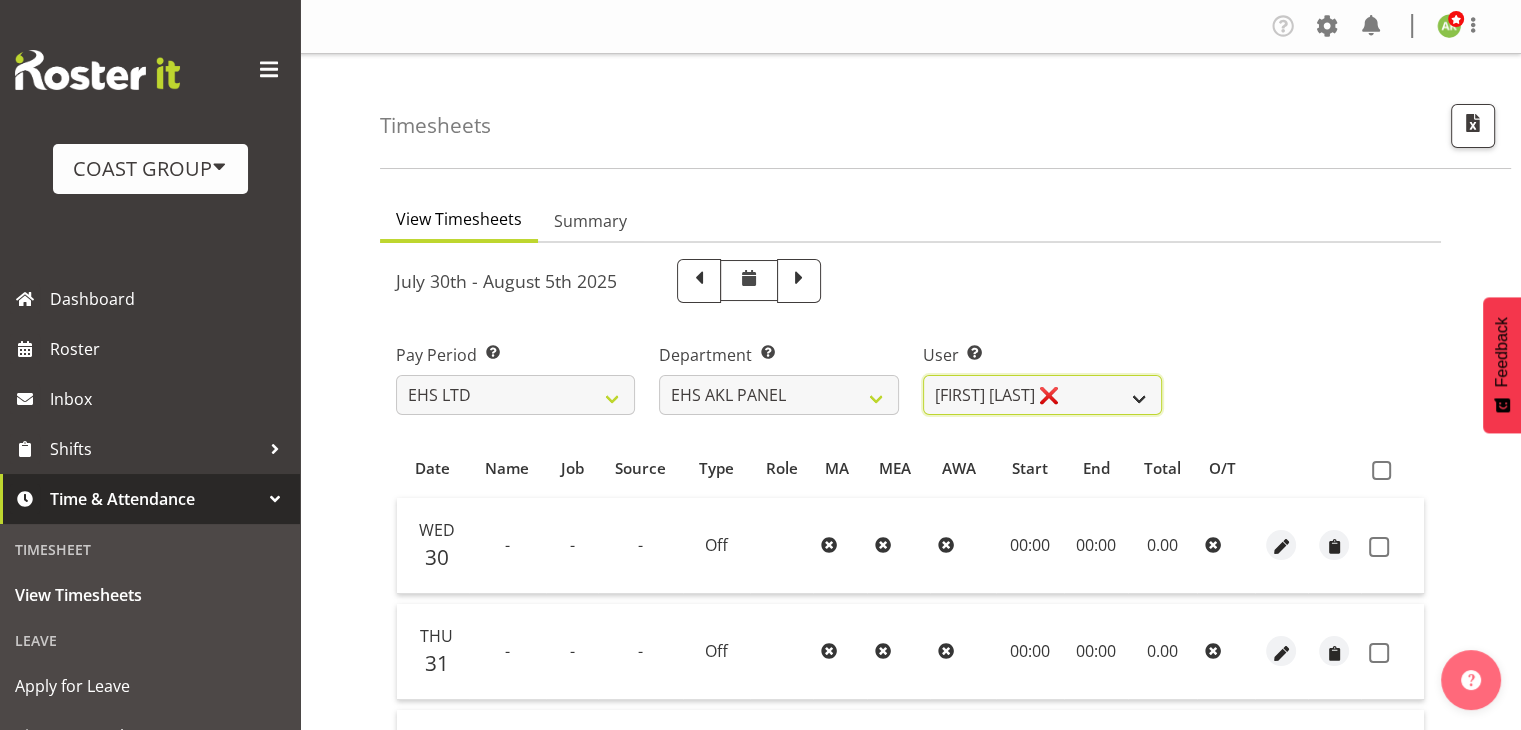 click on "[FIRST] [LAST]
❌
[FIRST] [LAST]
❌
[FIRST] [LAST]
❌
[FIRST] [LAST]
❌
[FIRST] [LAST]
❌
[FIRST] [LAST]
❌
[FIRST] [LAST]
❌
[FIRST] [LAST]
❌
[FIRST] [LAST]
❌
[FIRST] [LAST]
❌
[FIRST] [LAST]
❌
[FIRST] [LAST]
❌
[FIRST] [LAST]
❌
[FIRST] [LAST]
❌" at bounding box center [1042, 395] 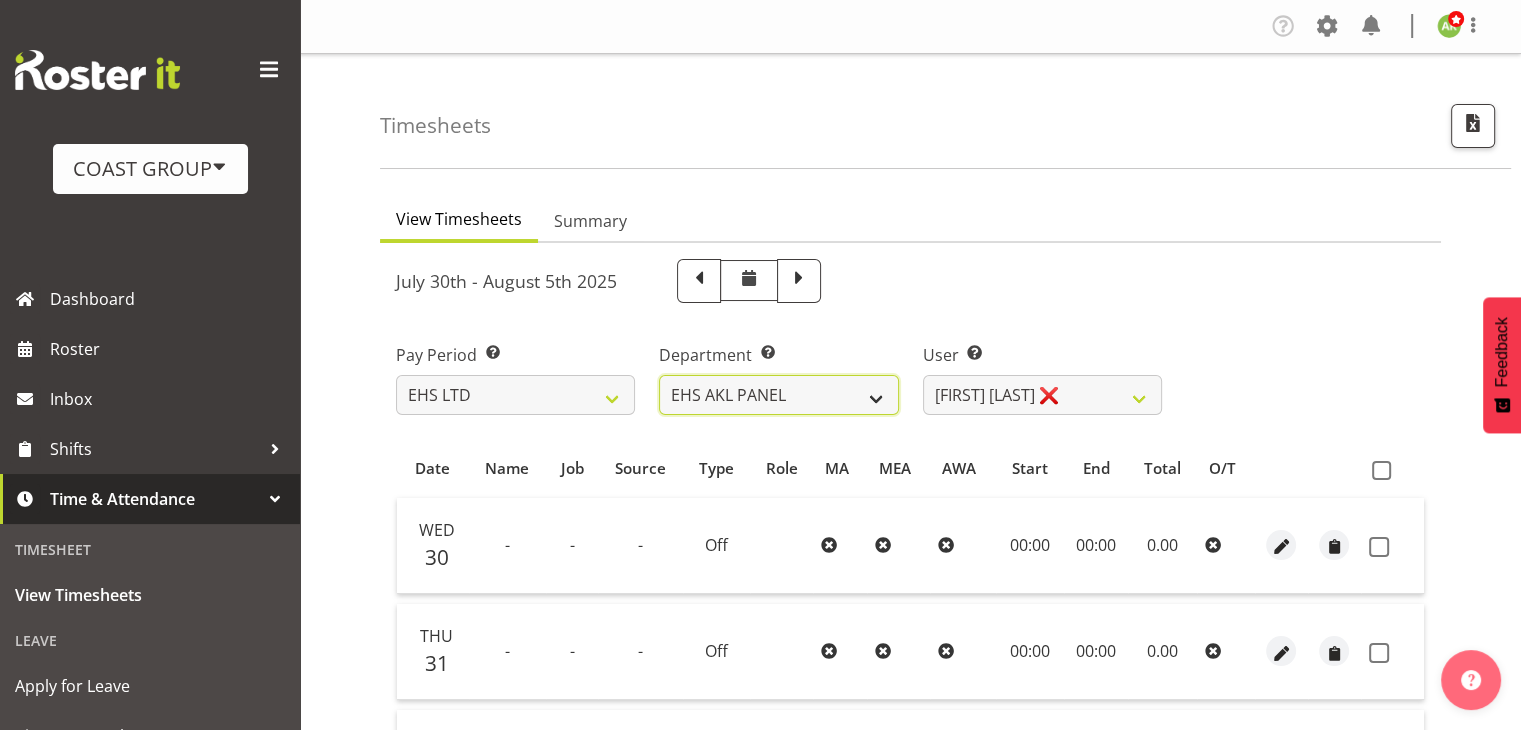 click on "EHS AKL ACCOUNTS
EHS AKL CARPET
EHS AKL D&B
EHS AKL DESIGNER
EHS AKL FURNITURE
EHS AKL PANEL
EHS AKL SALES
EHS CHC OPS
EHS CHC SALES
EHS HLZ
EHS WLG OPS
EHS WLG SALES" at bounding box center (778, 395) 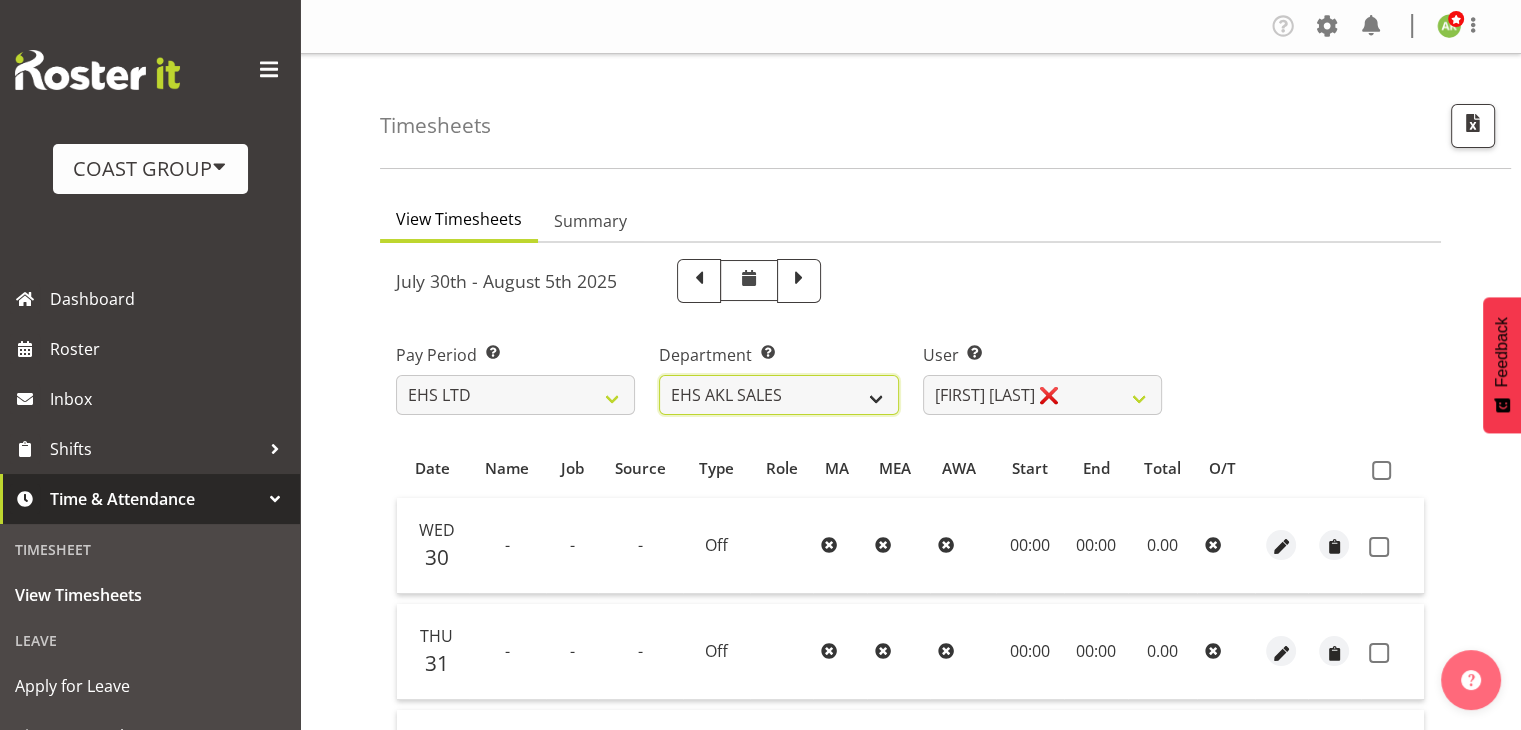 click on "EHS AKL ACCOUNTS
EHS AKL CARPET
EHS AKL D&B
EHS AKL DESIGNER
EHS AKL FURNITURE
EHS AKL PANEL
EHS AKL SALES
EHS CHC OPS
EHS CHC SALES
EHS HLZ
EHS WLG OPS
EHS WLG SALES" at bounding box center (778, 395) 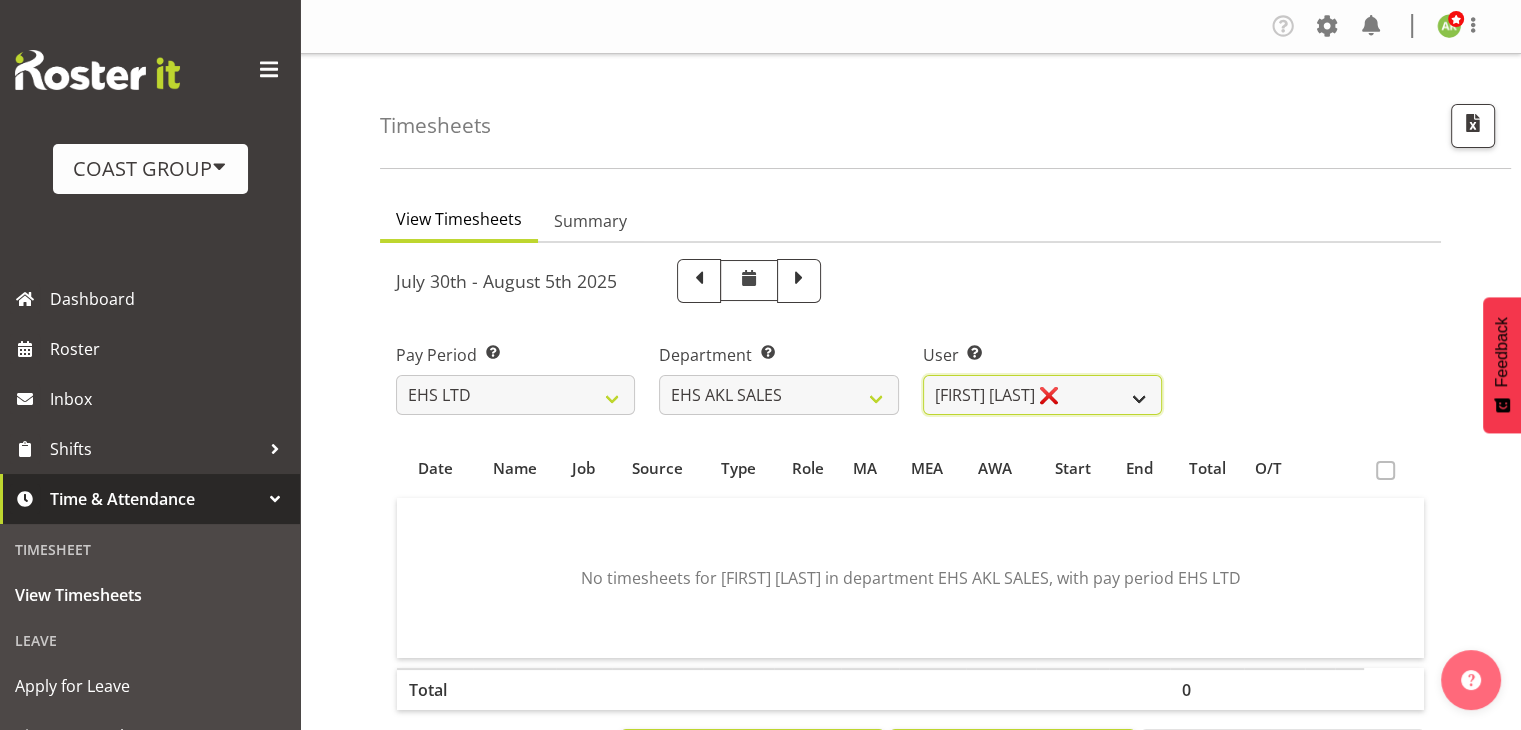 click on "[FIRST] [LAST]
❌
[FIRST] [LAST]
❌
[FIRST] [LAST]
❌
[FIRST] [LAST]
❌
[FIRST] [LAST]
❌
[FIRST] [LAST]
❌
[FIRST] [LAST]
❌
[FIRST] [LAST]
❌
[FIRST] [LAST]
❌" at bounding box center [1042, 395] 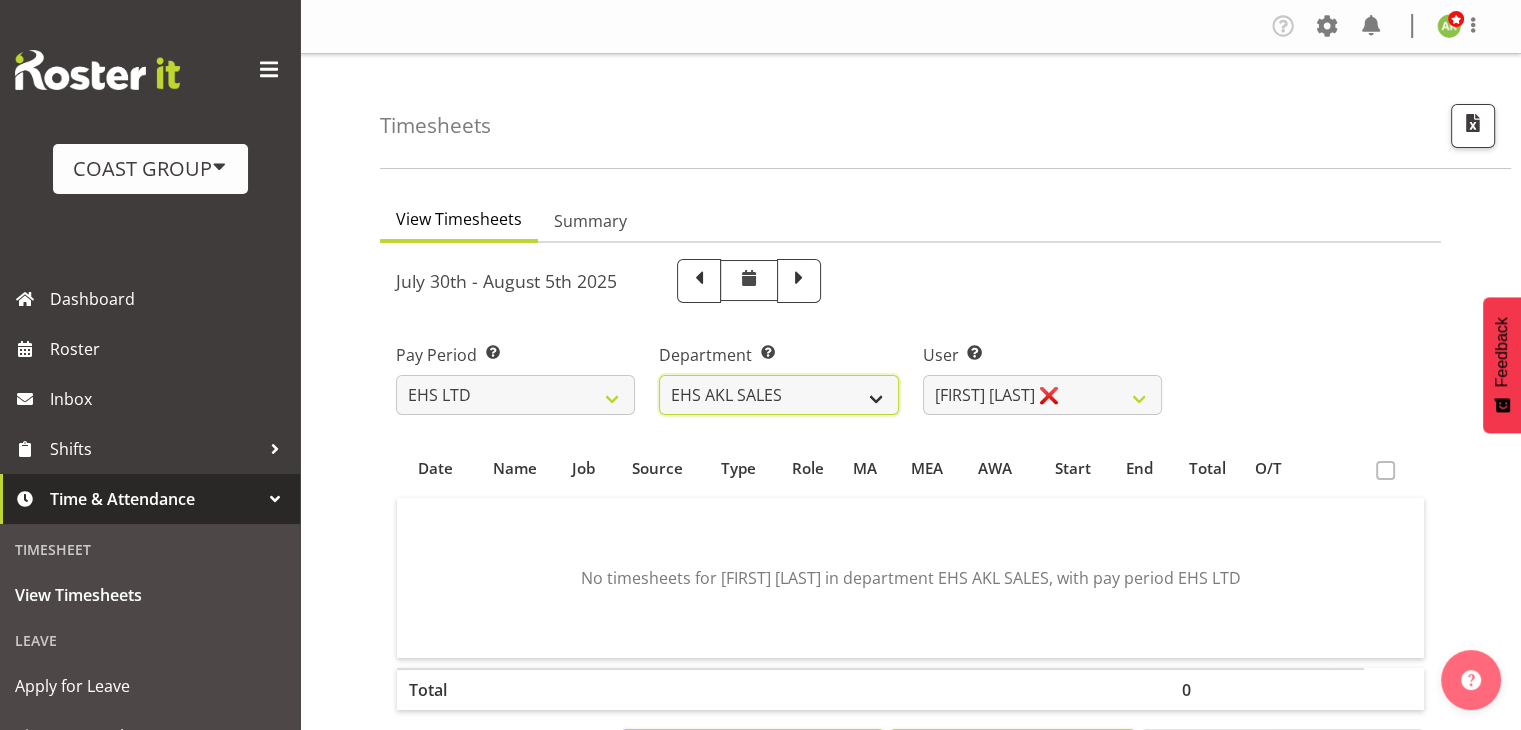 click on "EHS AKL ACCOUNTS
EHS AKL CARPET
EHS AKL D&B
EHS AKL DESIGNER
EHS AKL FURNITURE
EHS AKL PANEL
EHS AKL SALES
EHS CHC OPS
EHS CHC SALES
EHS HLZ
EHS WLG OPS
EHS WLG SALES" at bounding box center [778, 395] 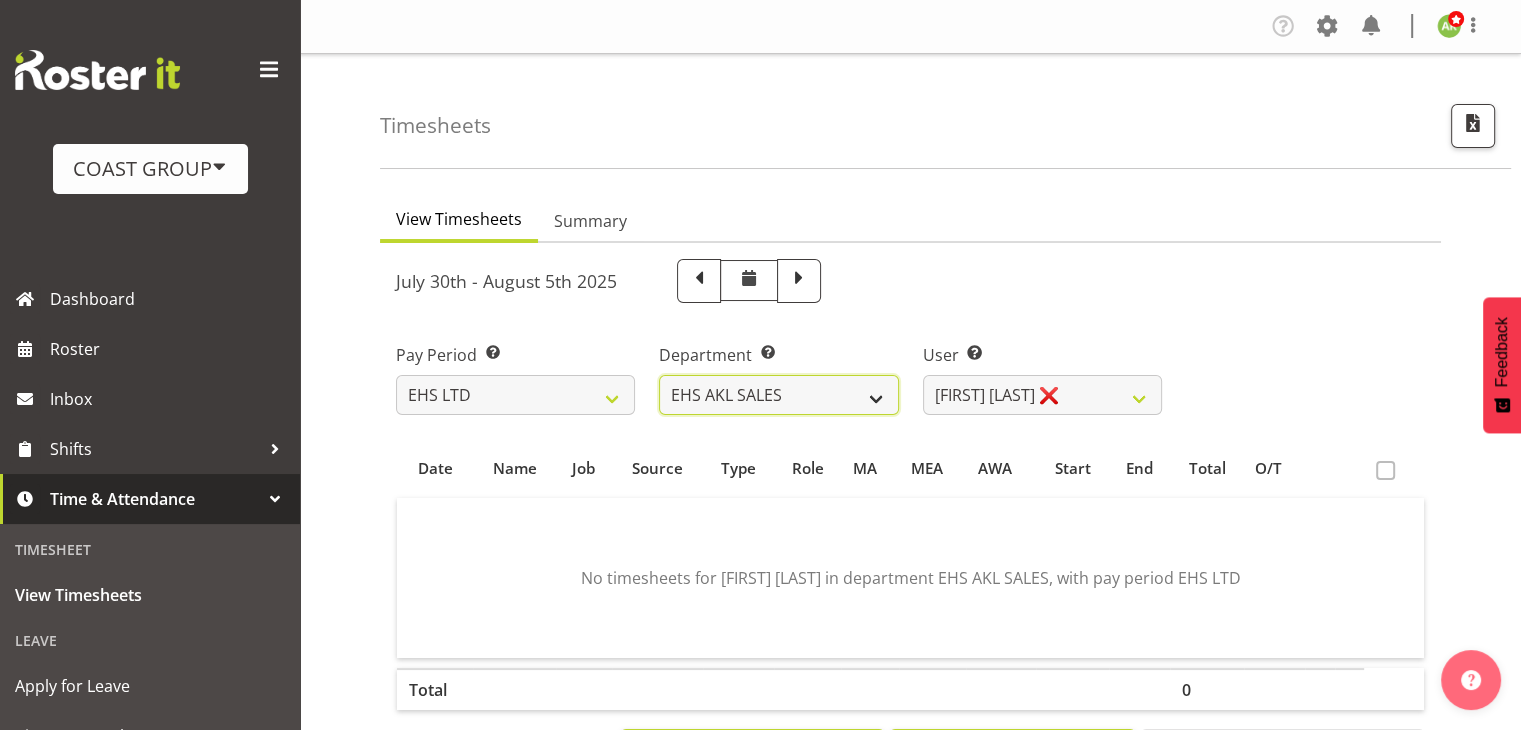 select on "41" 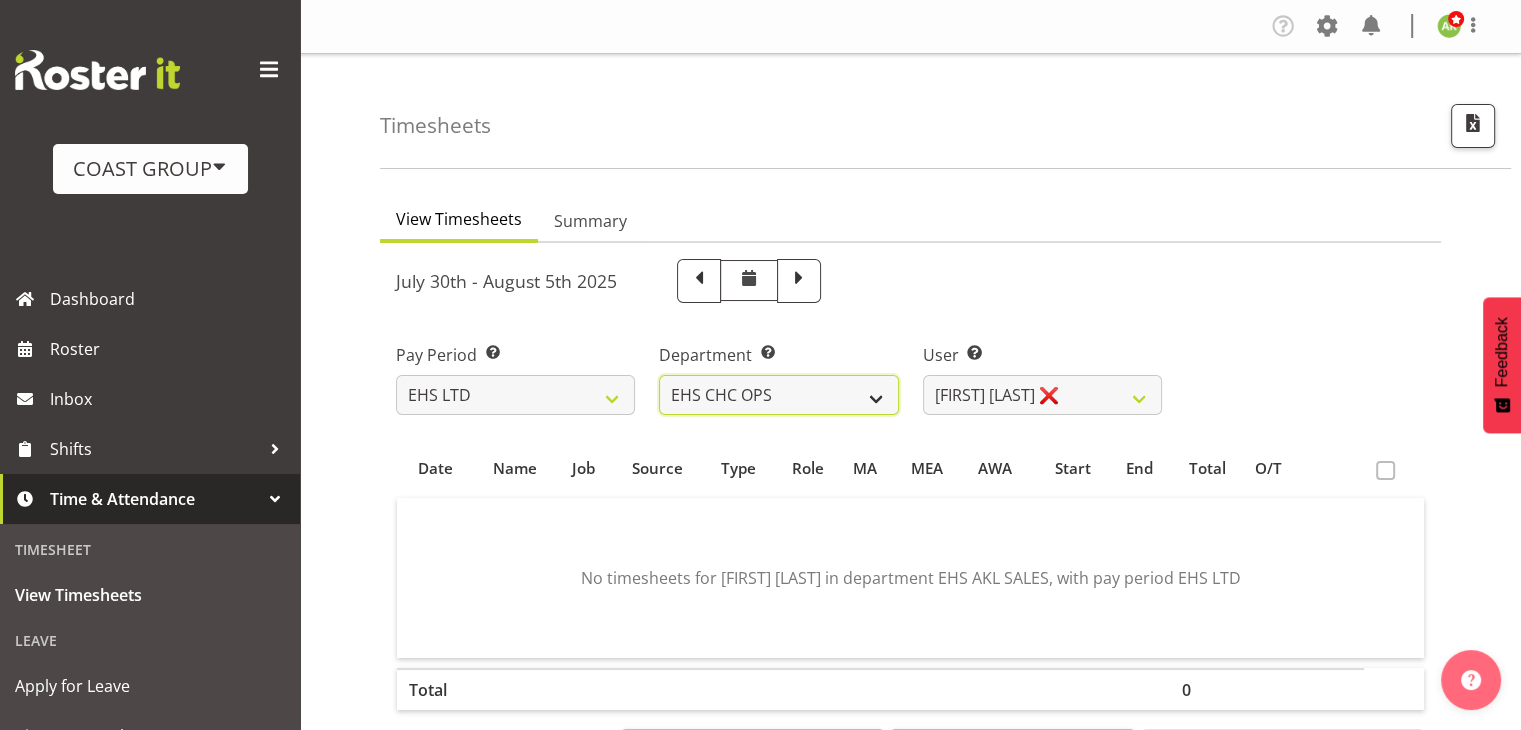 click on "EHS AKL ACCOUNTS
EHS AKL CARPET
EHS AKL D&B
EHS AKL DESIGNER
EHS AKL FURNITURE
EHS AKL PANEL
EHS AKL SALES
EHS CHC OPS
EHS CHC SALES
EHS HLZ
EHS WLG OPS
EHS WLG SALES" at bounding box center (778, 395) 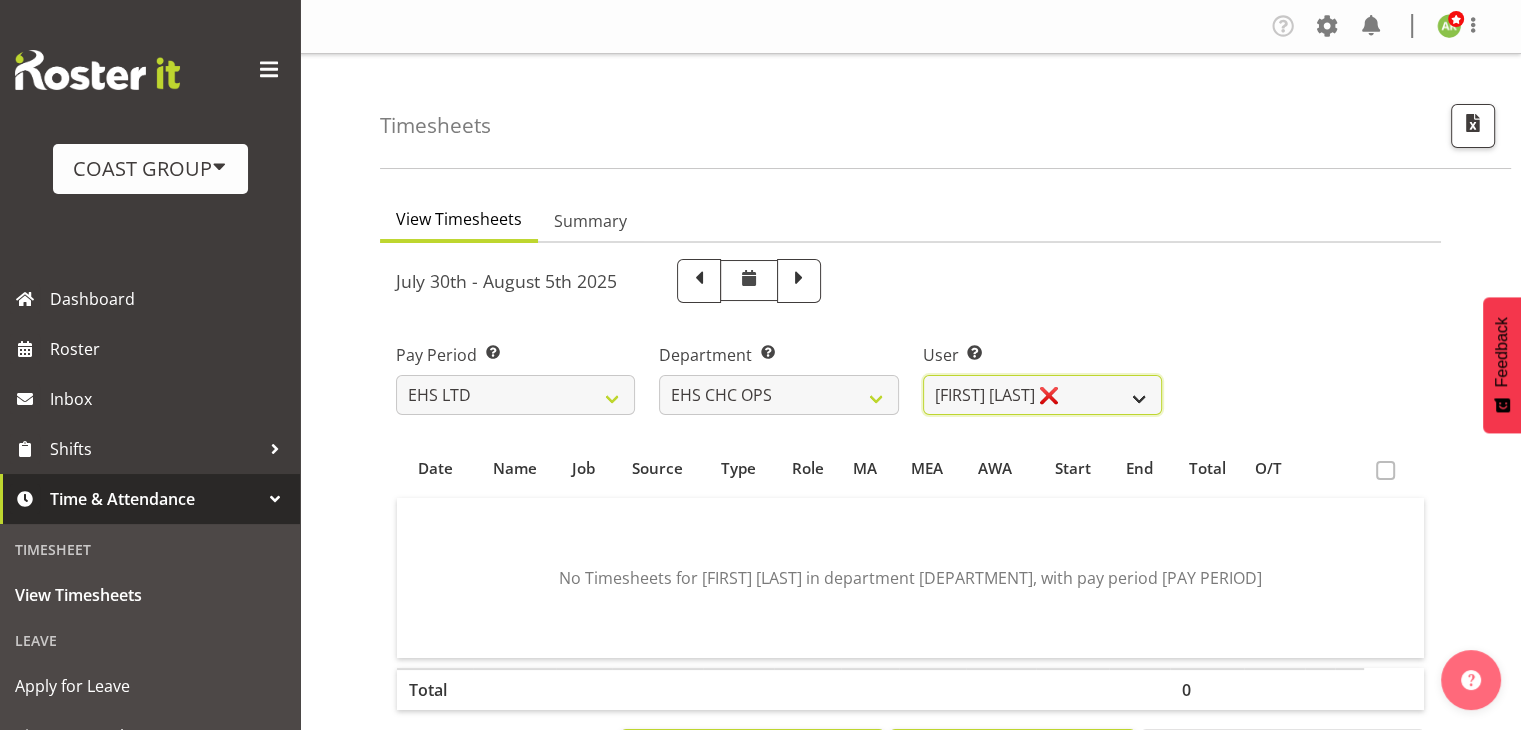 click on "Aminio Fonongaloa-Lolohea
❌
David Wiseman
❌
George Unsworth
❌
Jaret Foster
❌
Keegan Thomas
❌
Martin Gorzeman
❌
Mekhye Wiparata
❌
Reuben Bowe
❌
Shatif Ssendi
❌
Zac Nimmo
❌" at bounding box center (1042, 395) 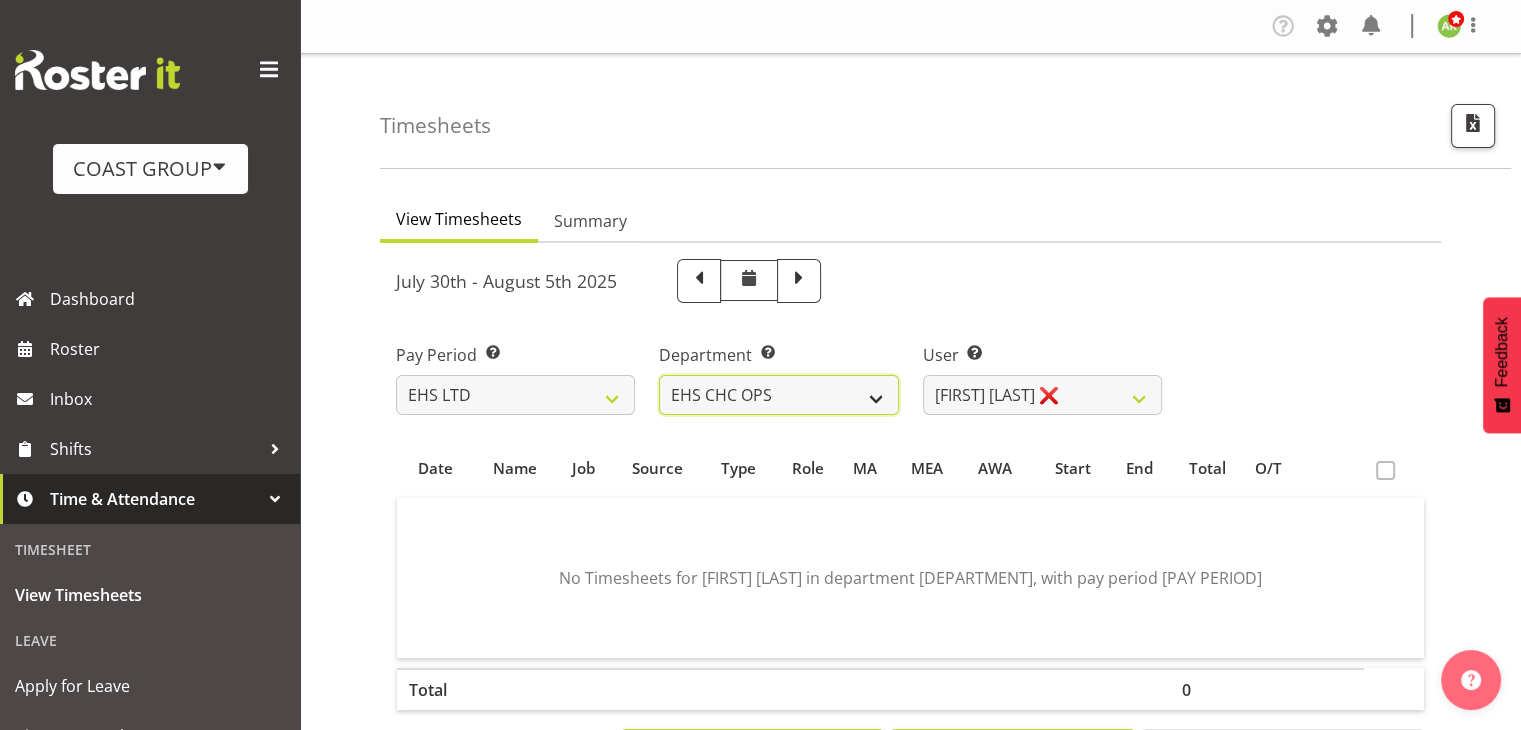 click on "EHS AKL ACCOUNTS
EHS AKL CARPET
EHS AKL D&B
EHS AKL DESIGNER
EHS AKL FURNITURE
EHS AKL PANEL
EHS AKL SALES
EHS CHC OPS
EHS CHC SALES
EHS HLZ
EHS WLG OPS
EHS WLG SALES" at bounding box center (778, 395) 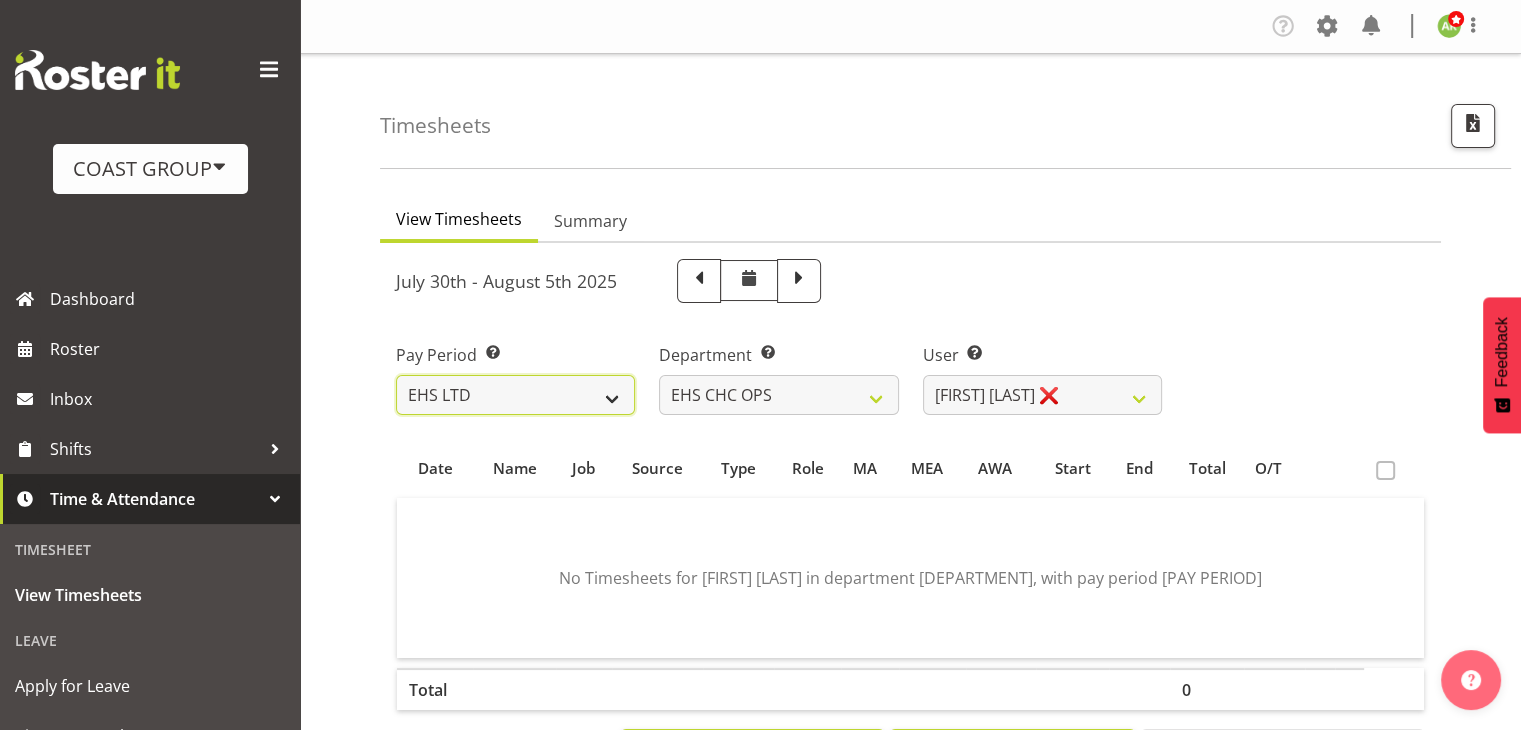 click on "SLP LTD EHS LTD DW LTD VEHICLES Carlton Events Hamilton 120 Limited Wellington 130 Limited" at bounding box center [515, 395] 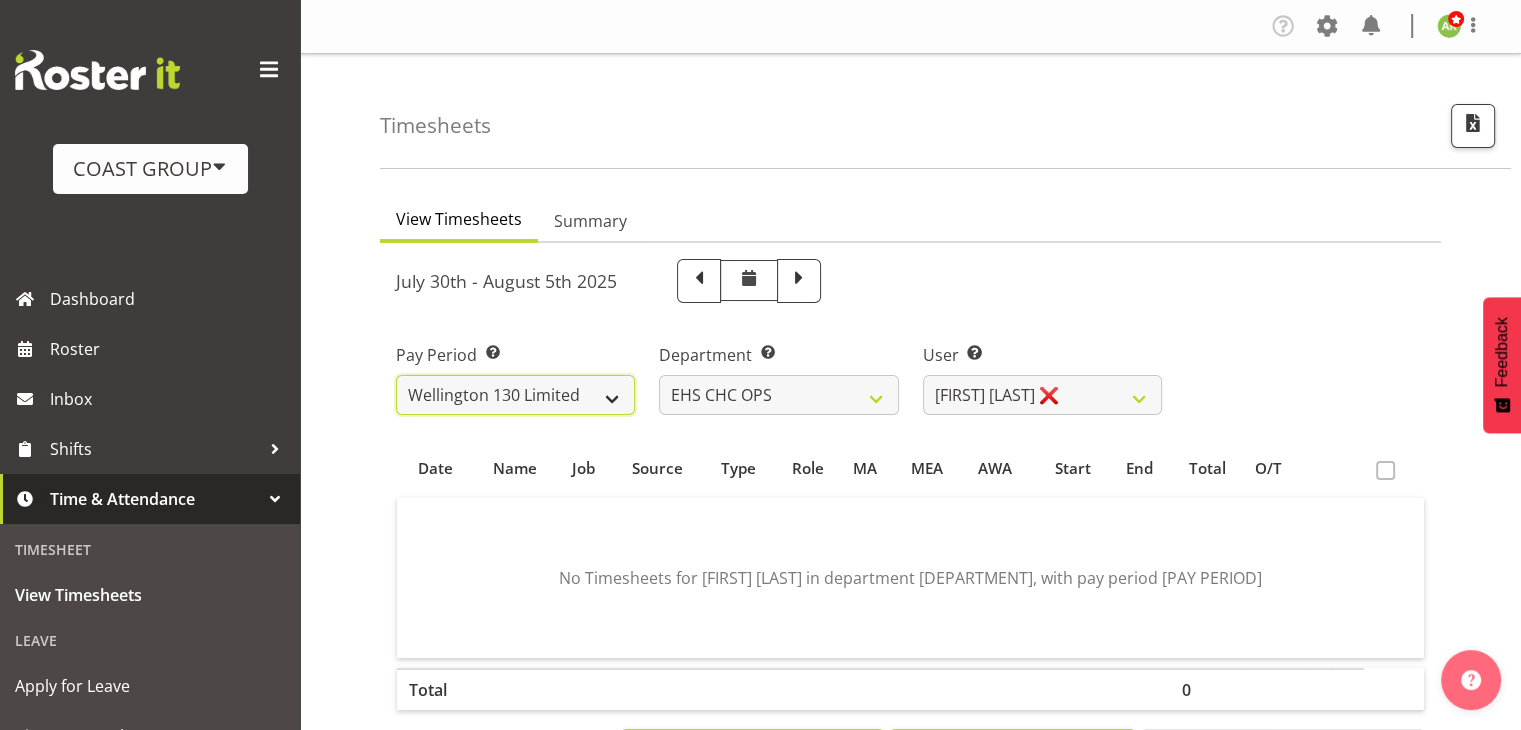 click on "SLP LTD EHS LTD DW LTD VEHICLES Carlton Events Hamilton 120 Limited Wellington 130 Limited" at bounding box center [515, 395] 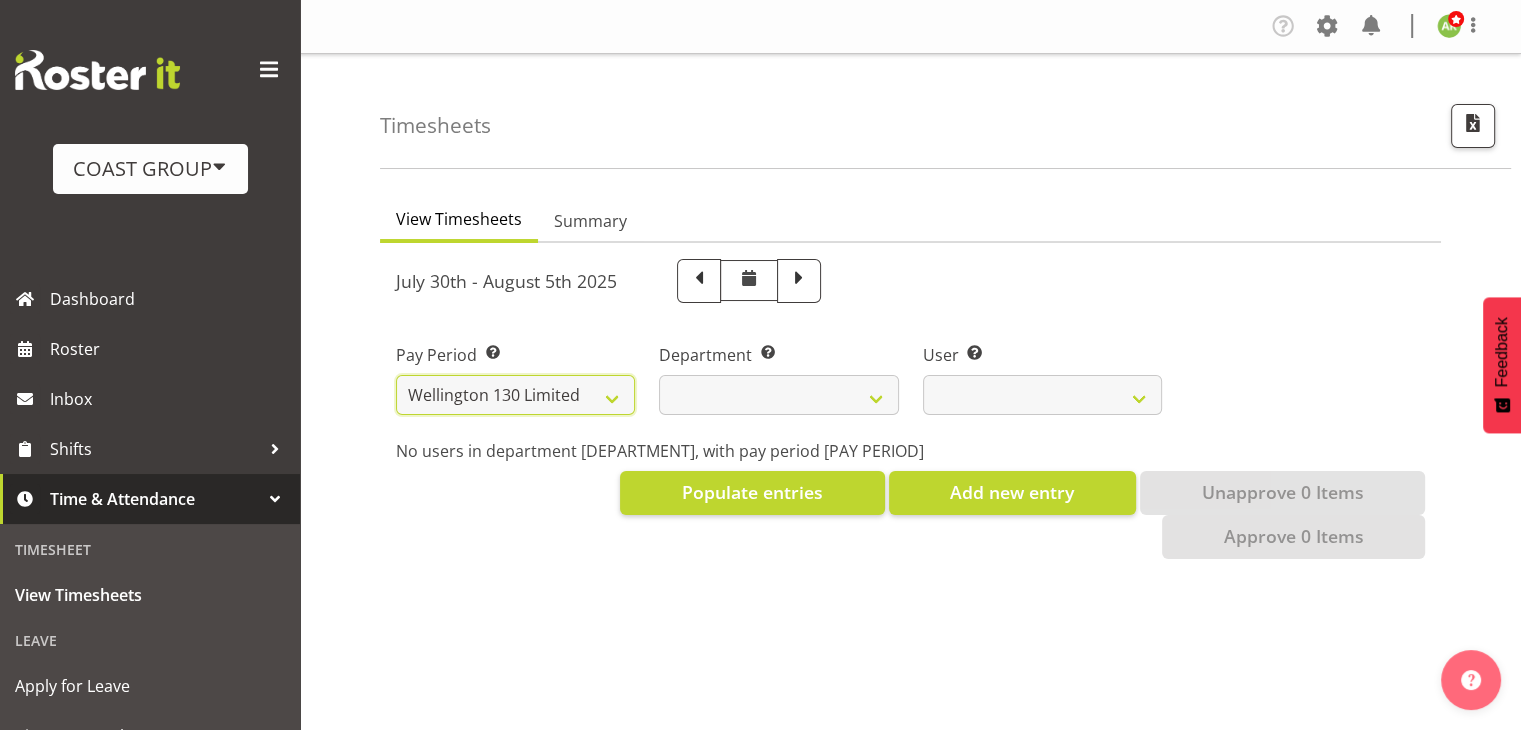 select 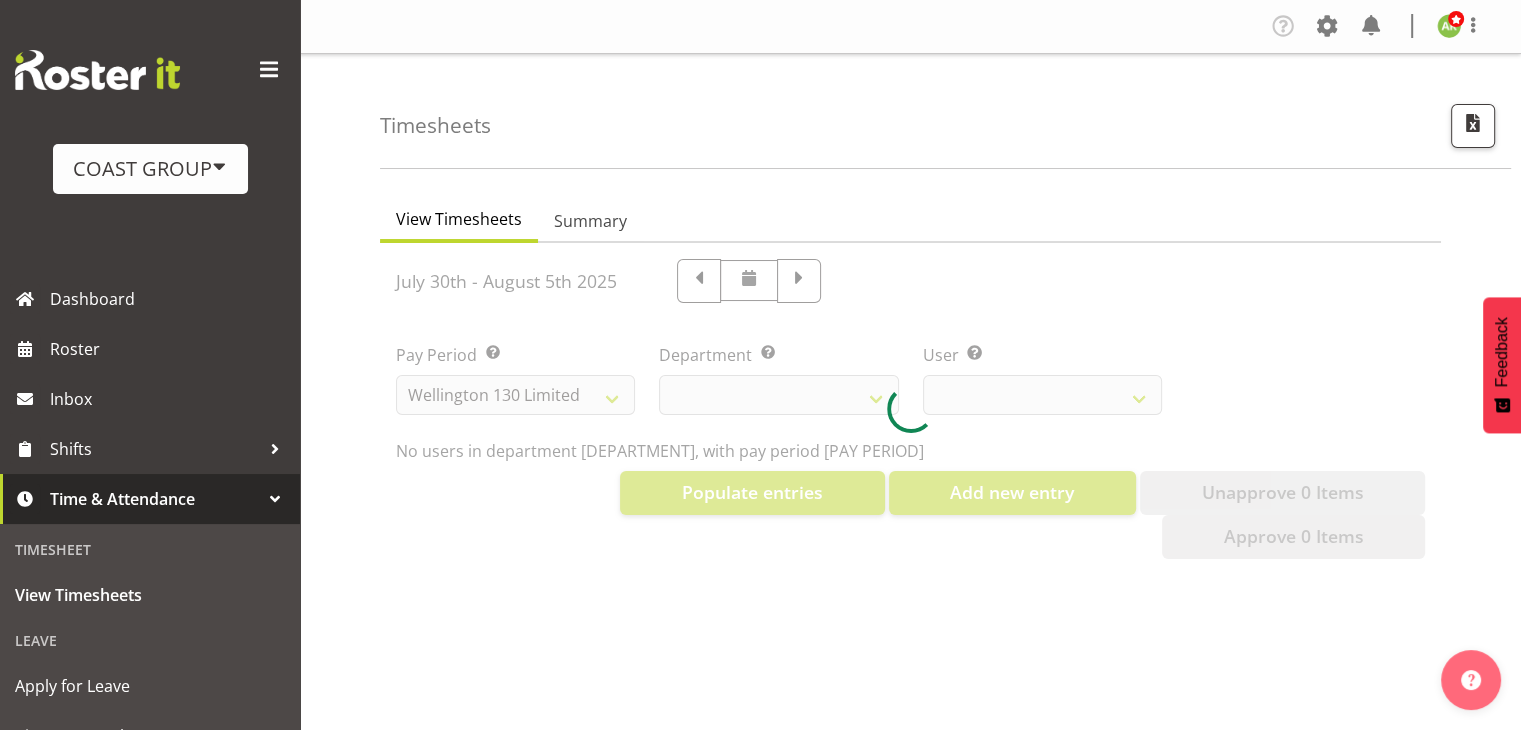 select 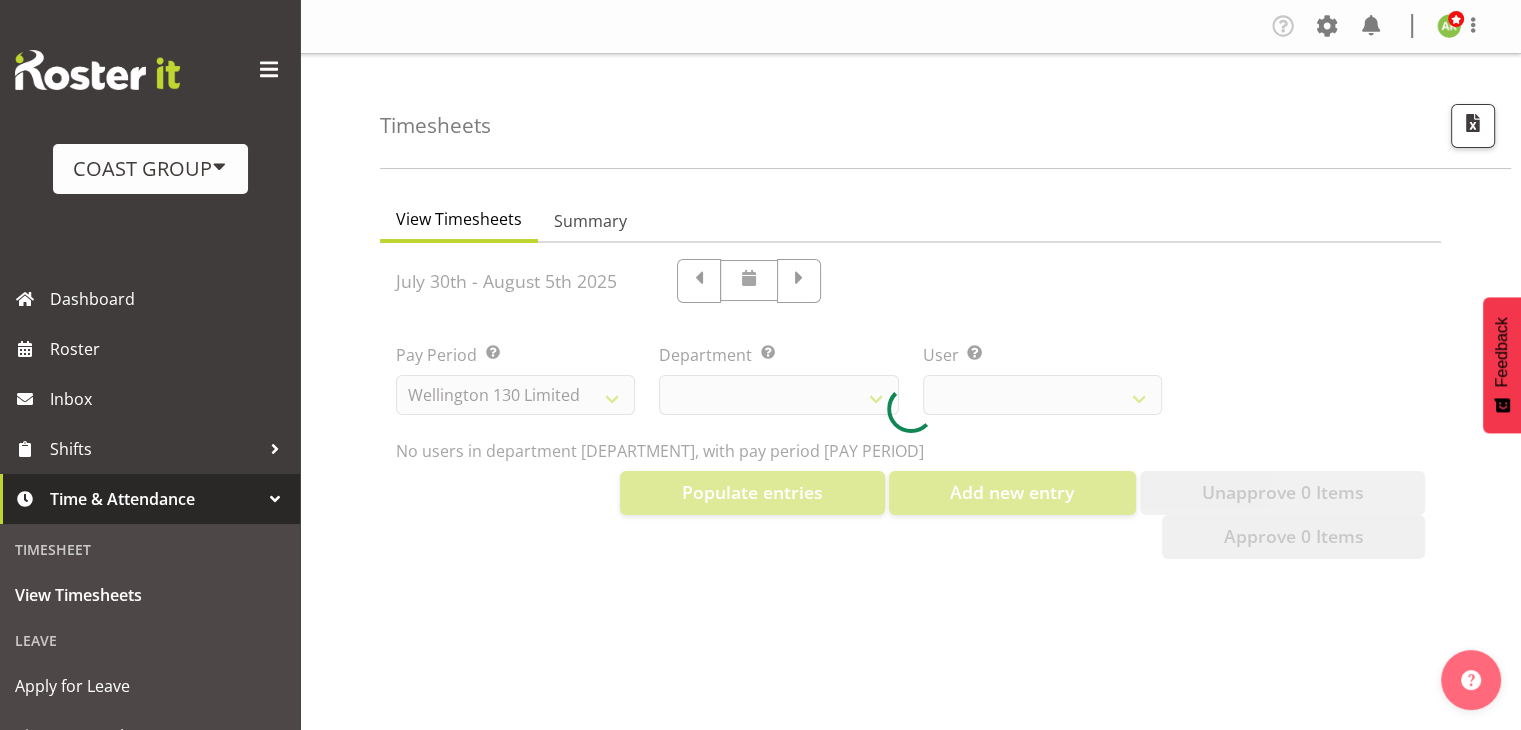 select 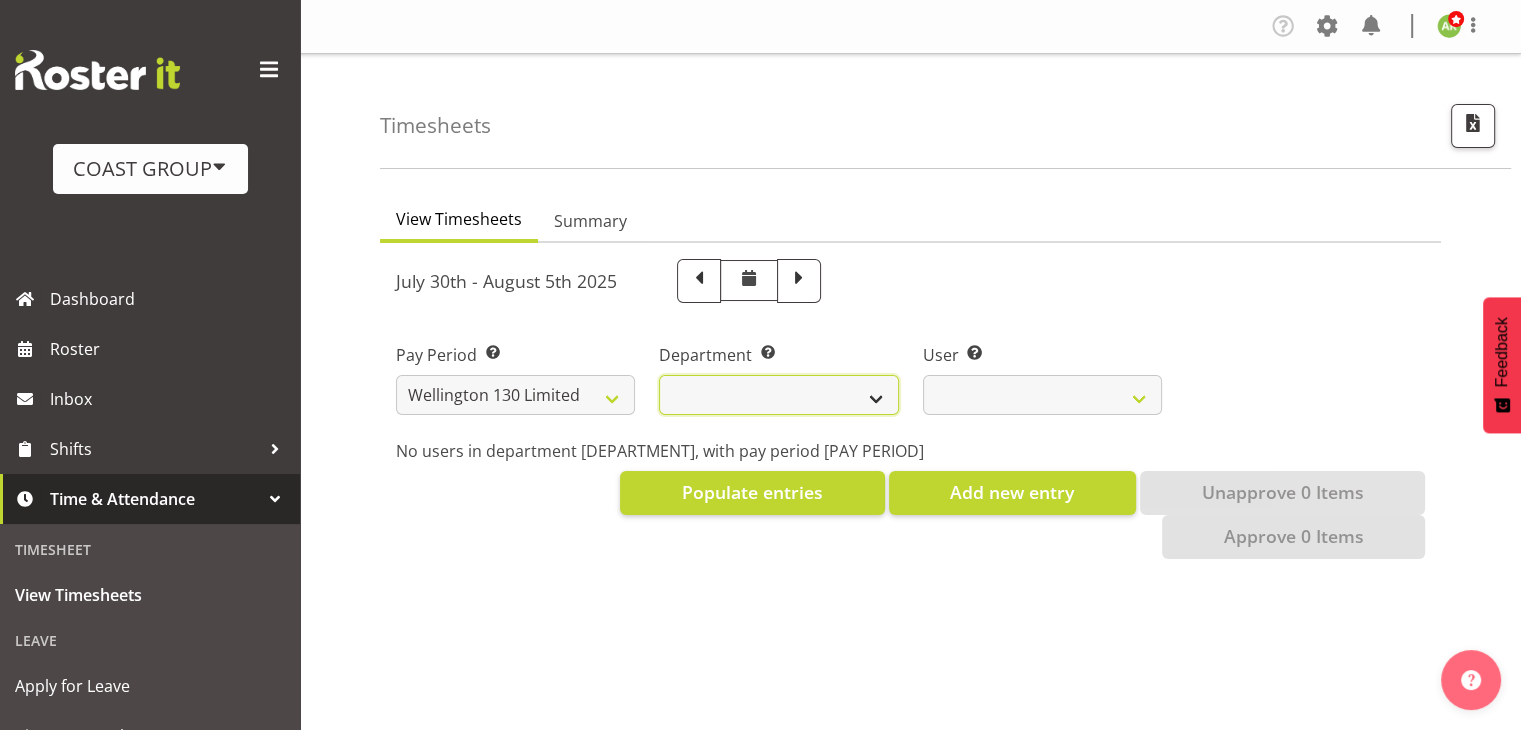 click on "Carlton Wellington" at bounding box center (778, 395) 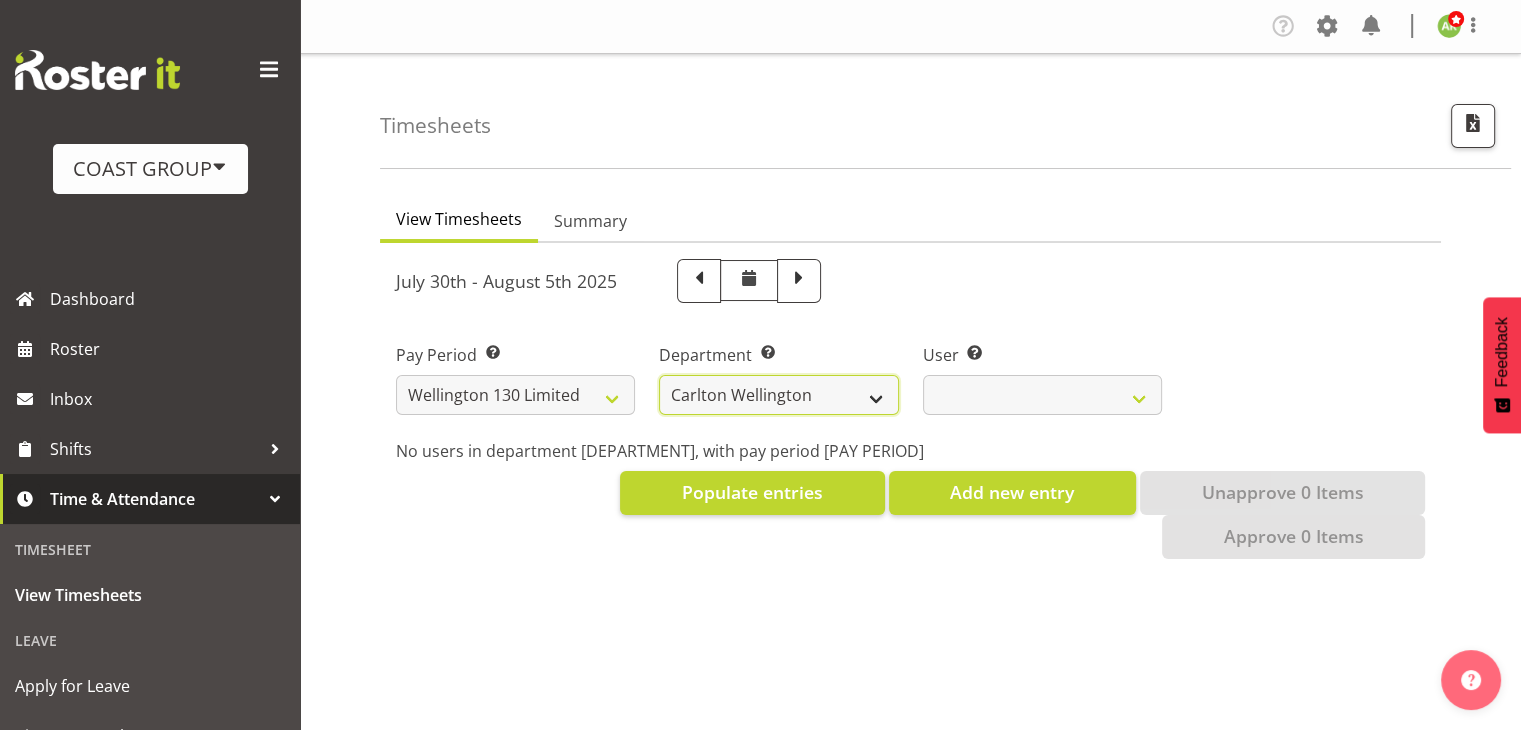click on "Carlton Wellington" at bounding box center [778, 395] 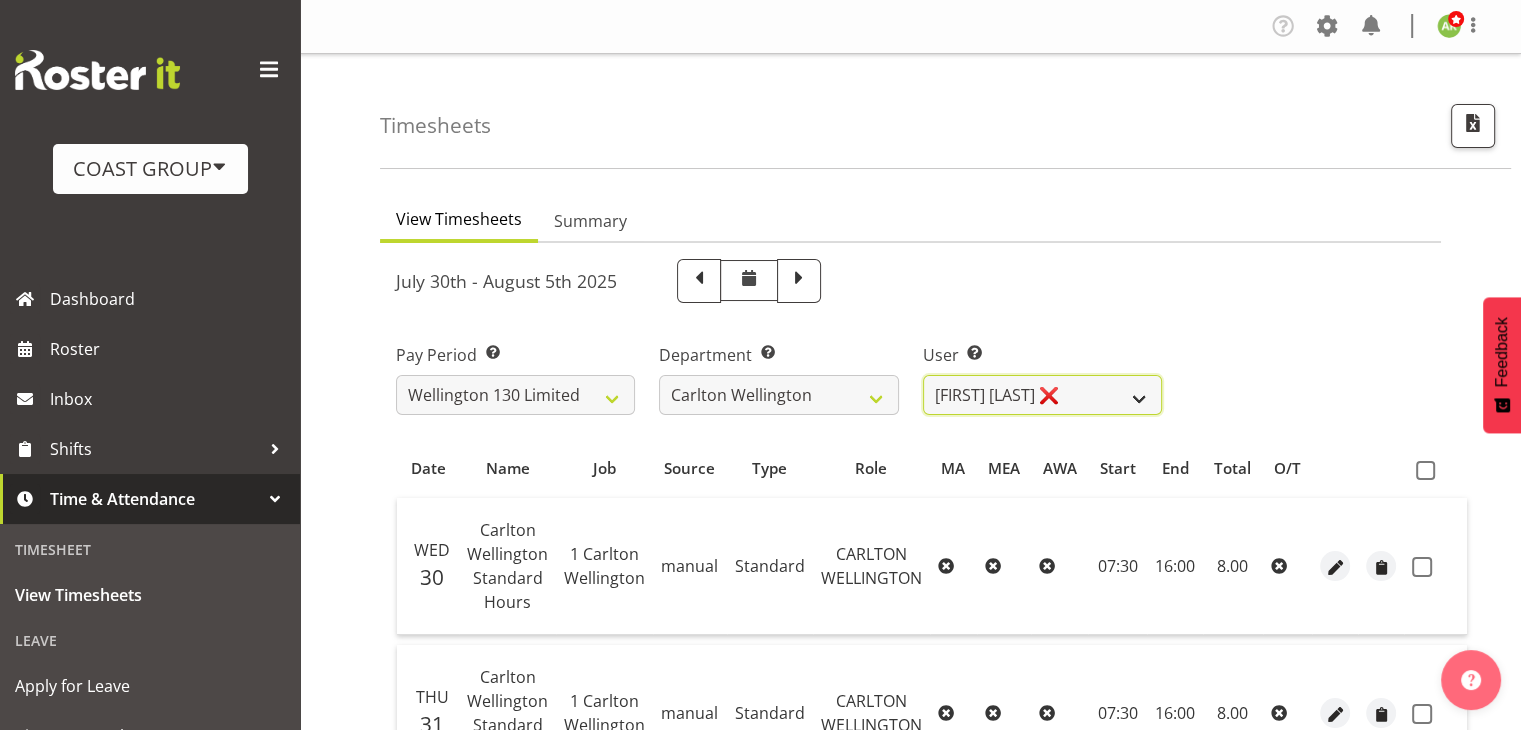 click on "Andreana Norris
❌
Antonios Ziogas
❌
Craig Paul Norris
❌
Gaki Ziogas
❌
Gladys Martini
❌
Grayson Ziogas
❌
Justin Te Moananui
❌
Matthew Mclean
❌
Montell Nickel
❌
Zack Ziogas
❌" at bounding box center (1042, 395) 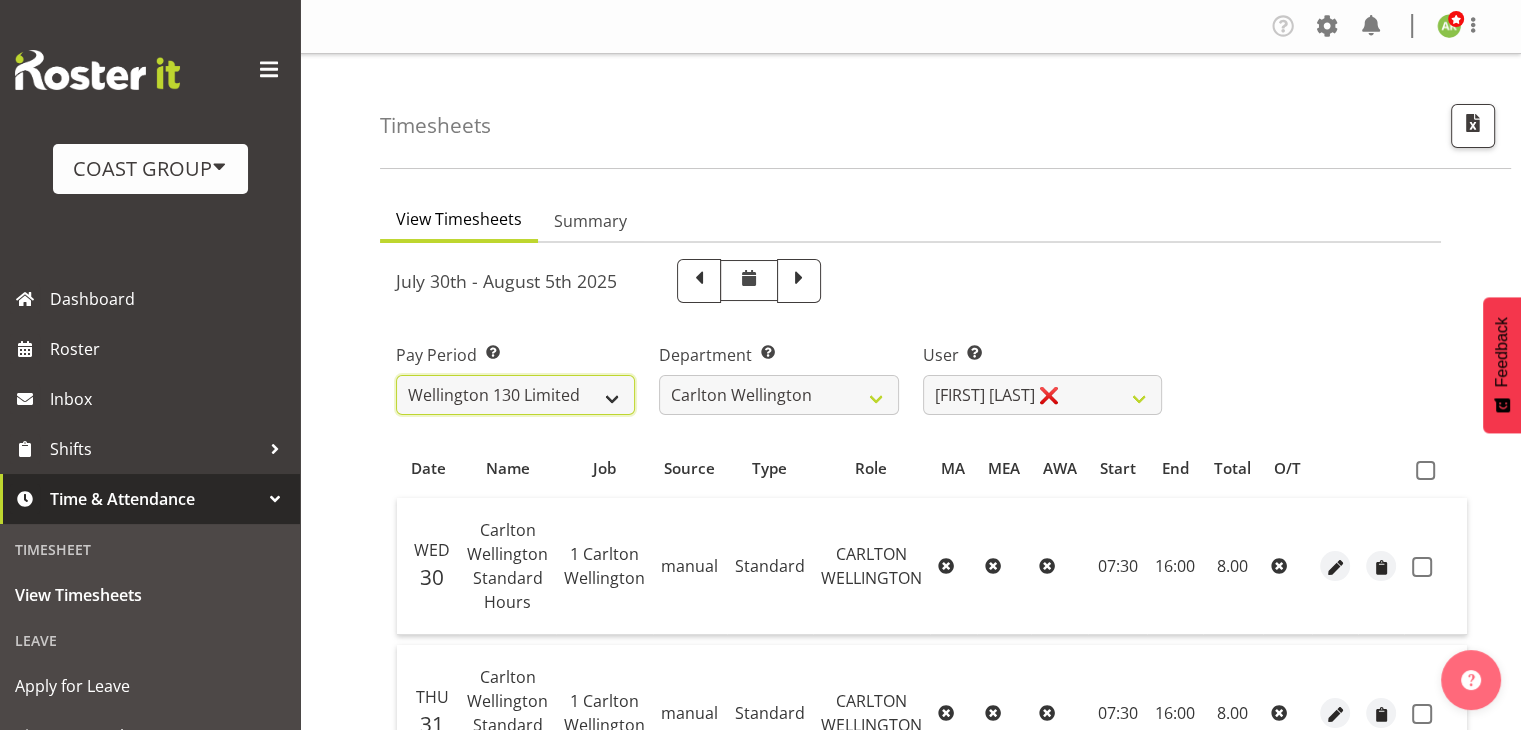 click on "SLP LTD EHS LTD DW LTD VEHICLES Carlton Events Hamilton 120 Limited Wellington 130 Limited" at bounding box center [515, 395] 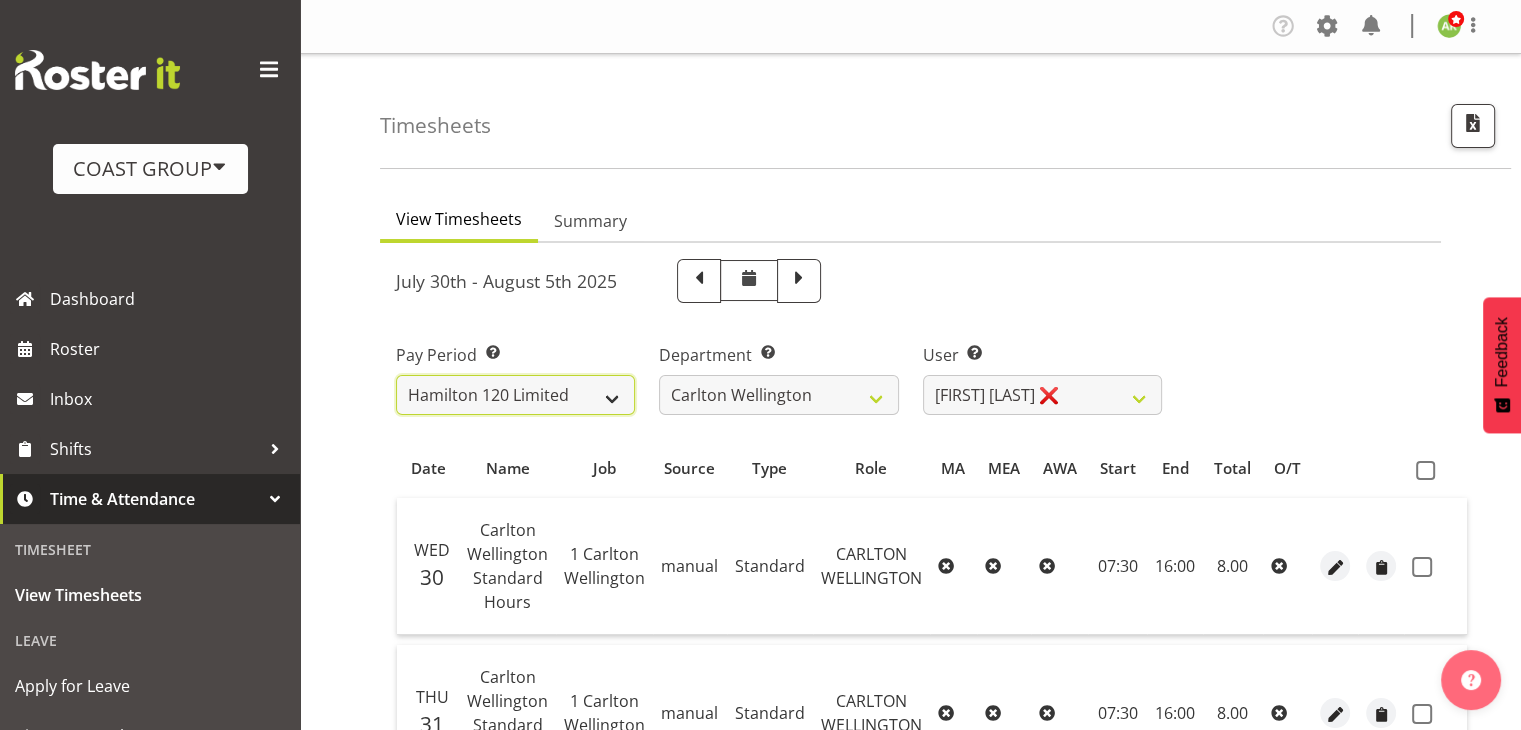 click on "SLP LTD EHS LTD DW LTD VEHICLES Carlton Events Hamilton 120 Limited Wellington 130 Limited" at bounding box center [515, 395] 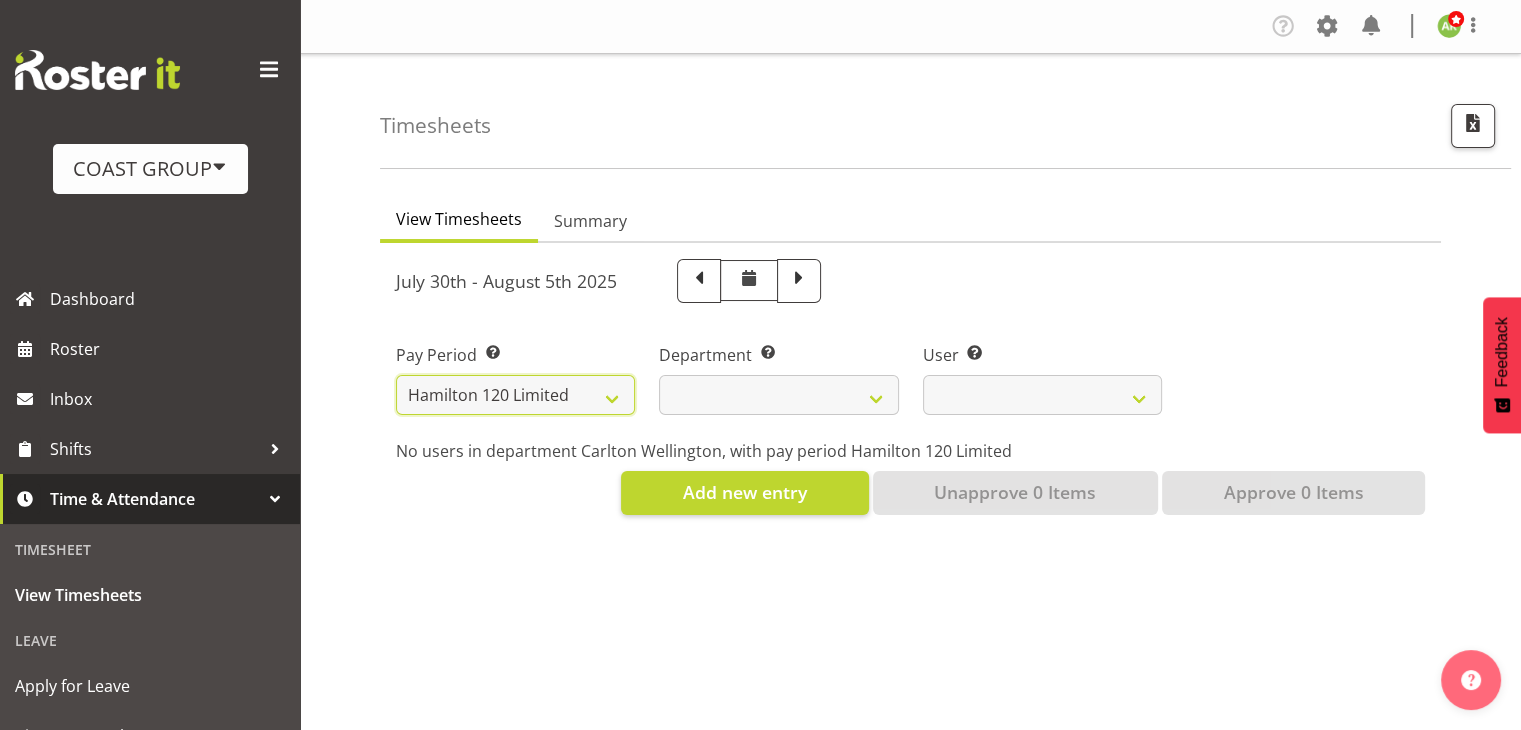select 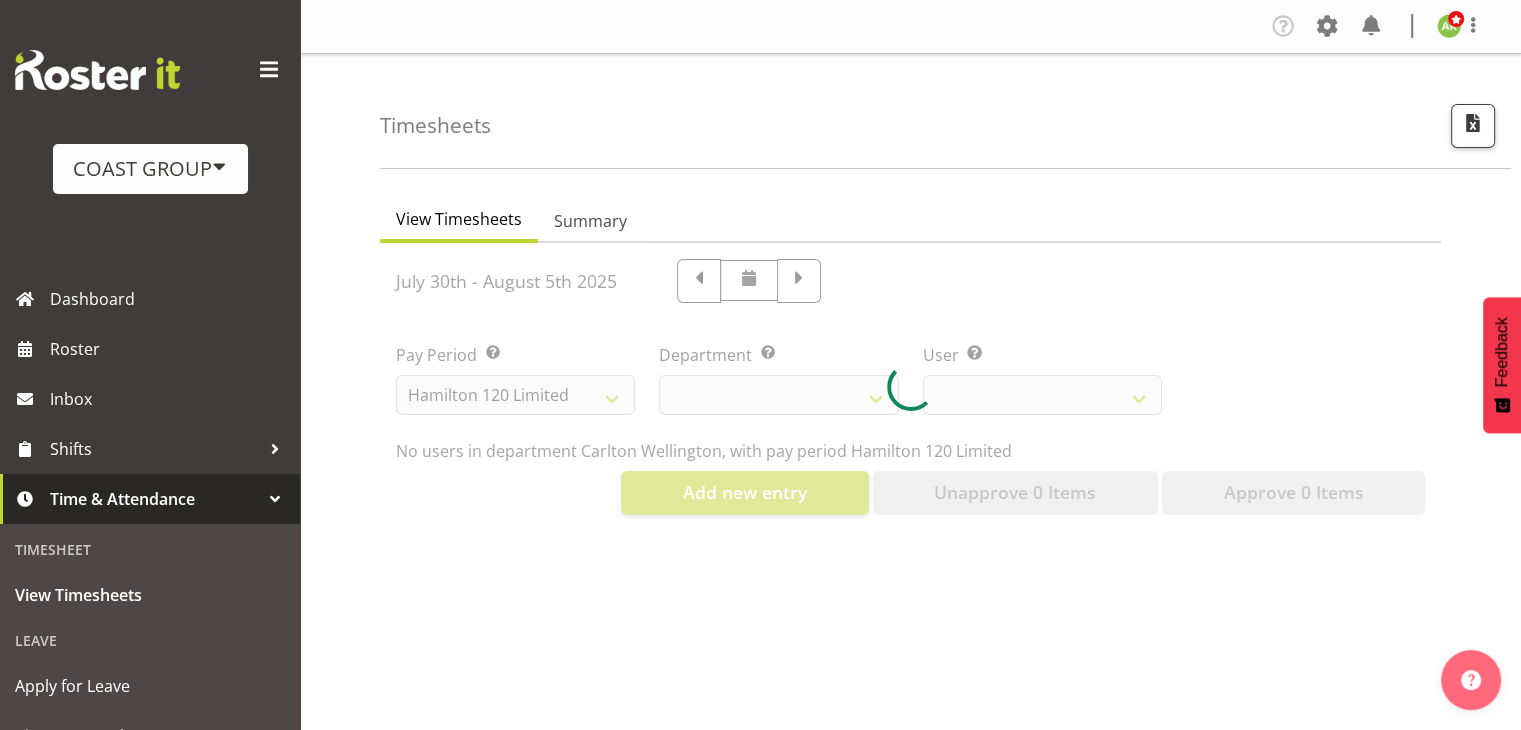 select 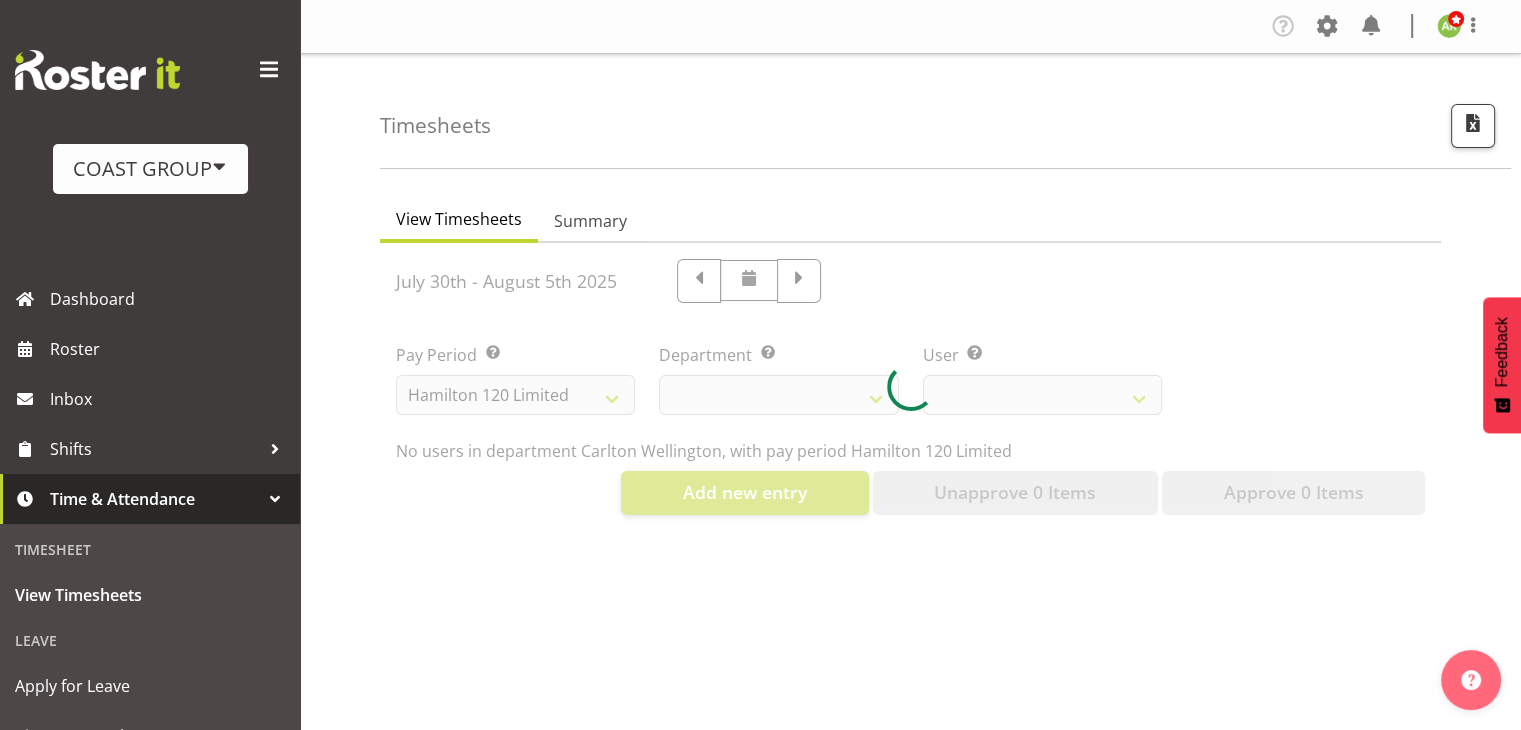 select 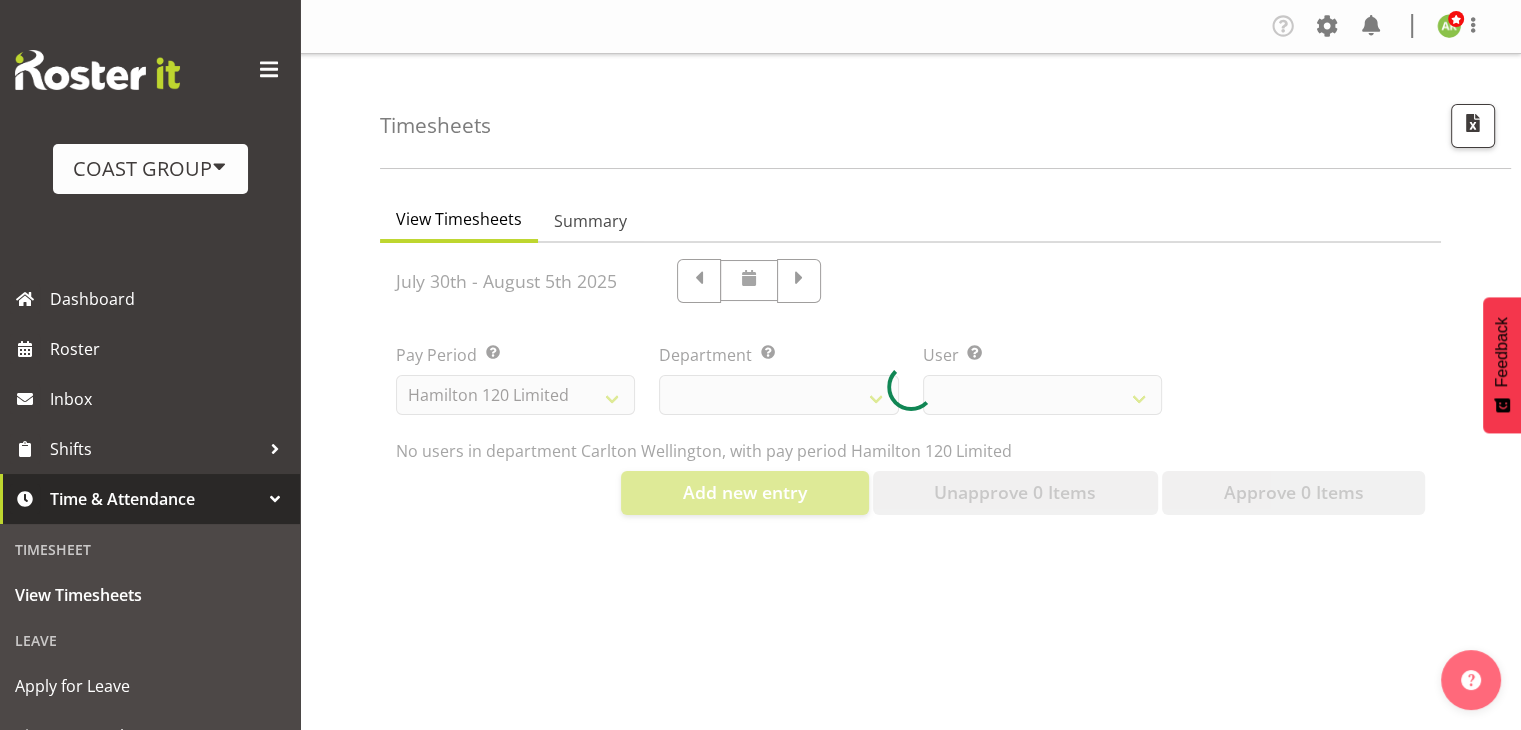 select 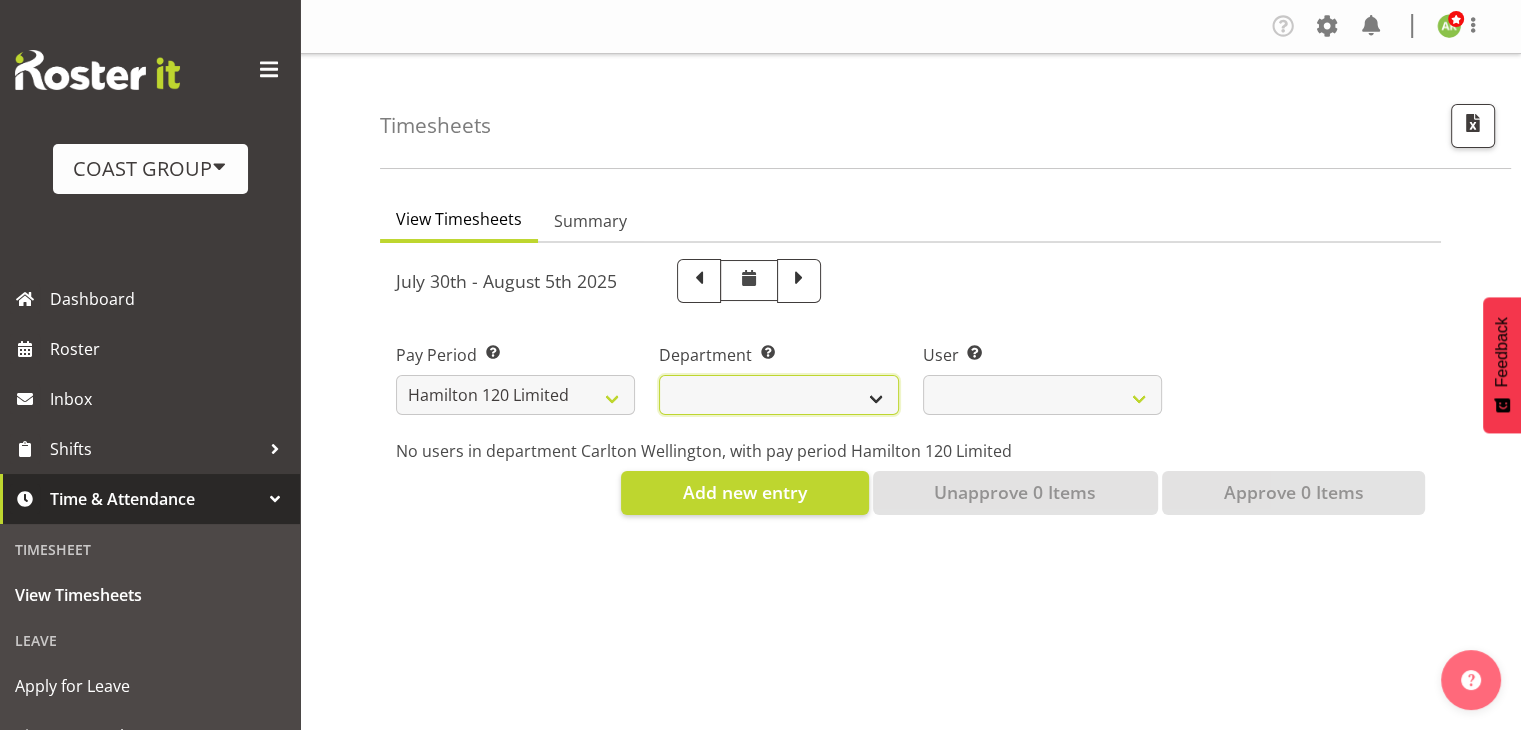 click on "Carlton Hamilton" at bounding box center (778, 395) 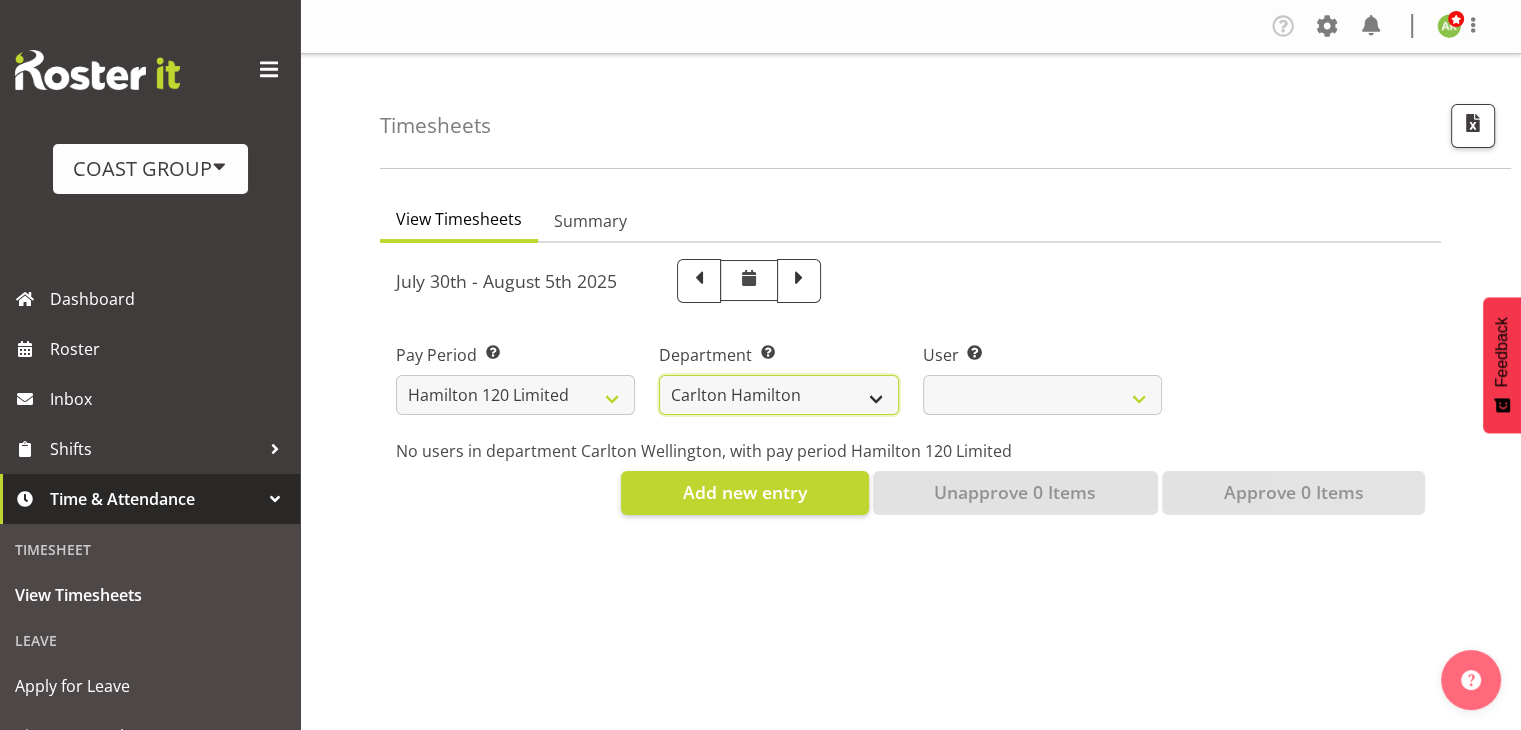 click on "Carlton Hamilton" at bounding box center (778, 395) 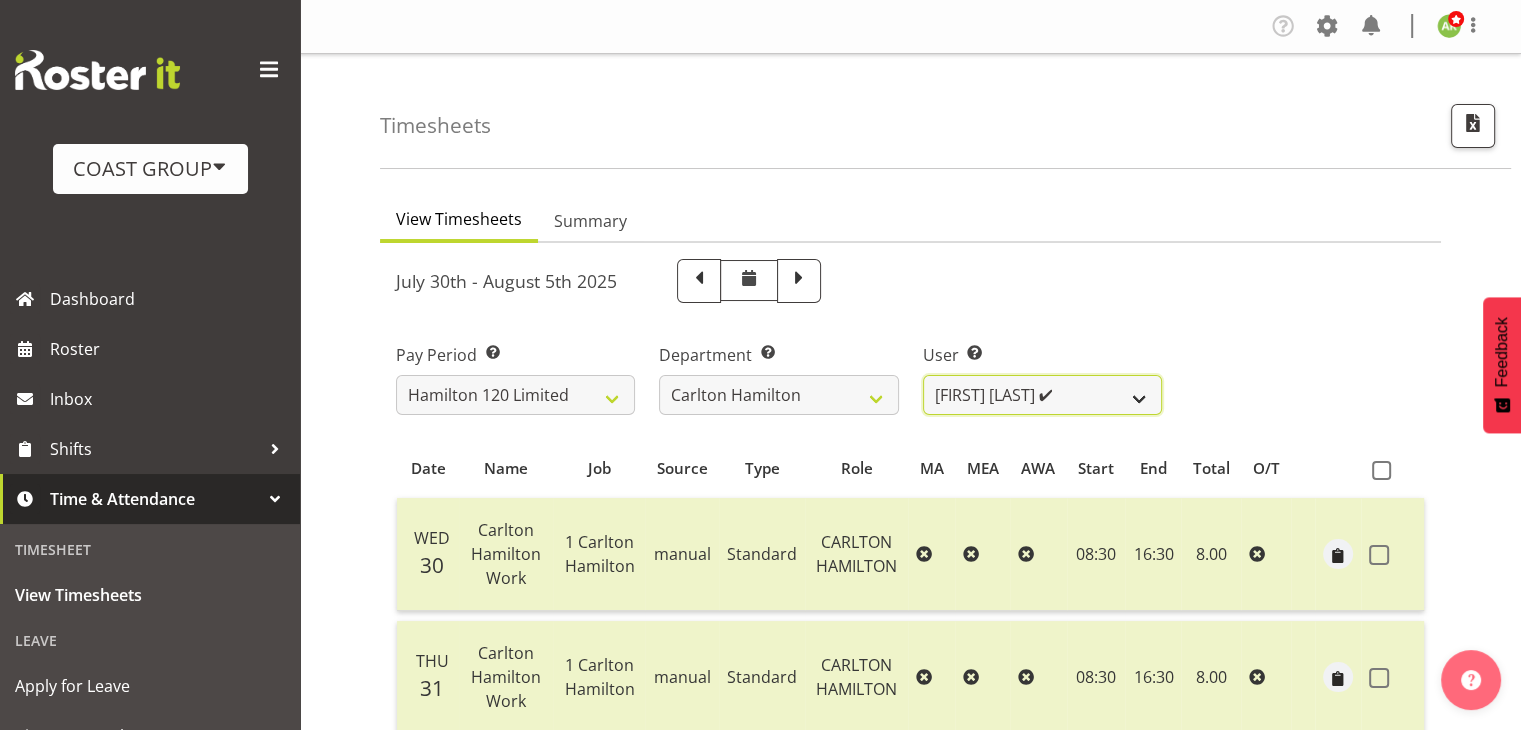 click on "[FIRST] [LAST]
✔
[FIRST] [LAST]
✔
[FIRST] [LAST]
❌
[FIRST] [LAST]
✔
[FIRST] [LAST]
✔
[FIRST] [LAST]
✔" at bounding box center (1042, 395) 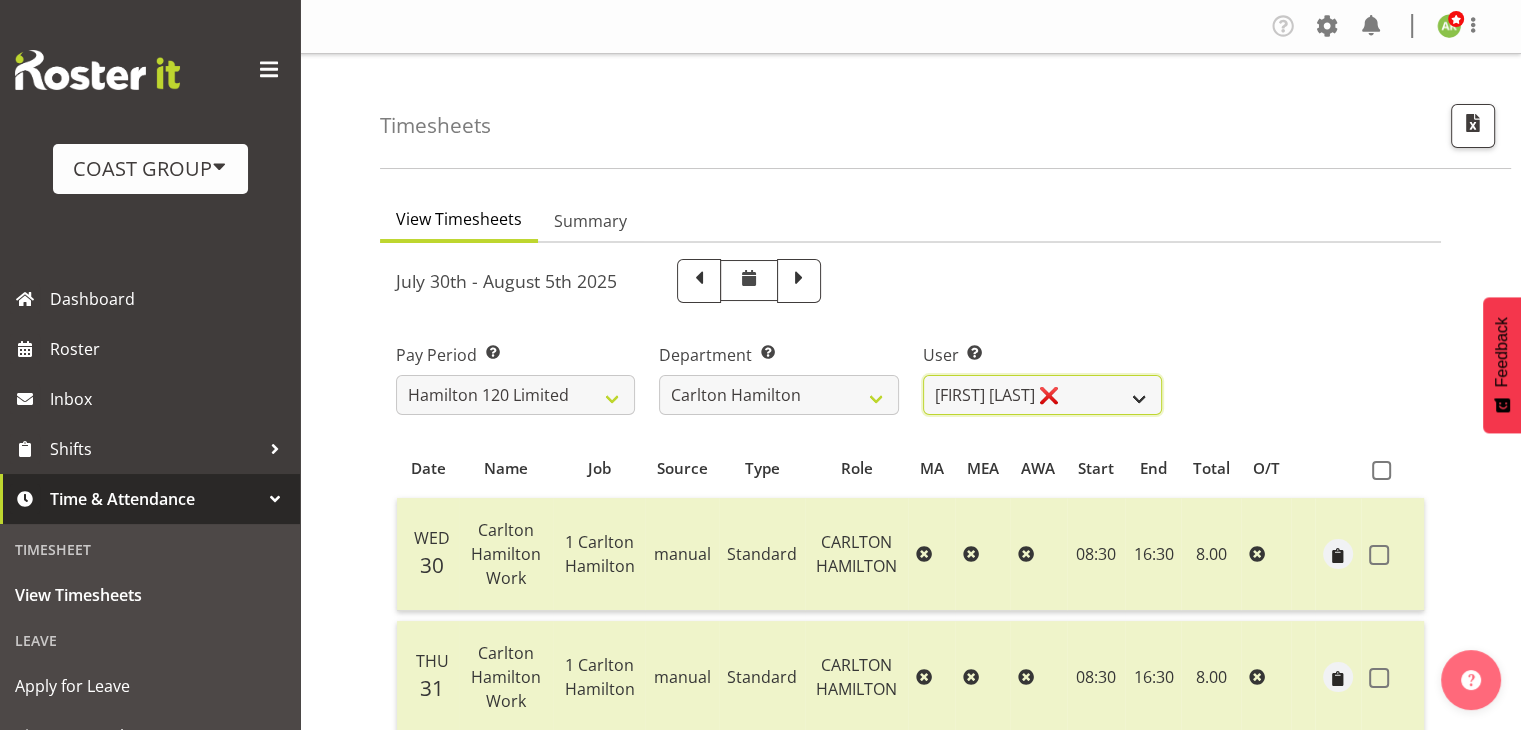 click on "[FIRST] [LAST]
✔
[FIRST] [LAST]
✔
[FIRST] [LAST]
❌
[FIRST] [LAST]
✔
[FIRST] [LAST]
✔
[FIRST] [LAST]
✔" at bounding box center [1042, 395] 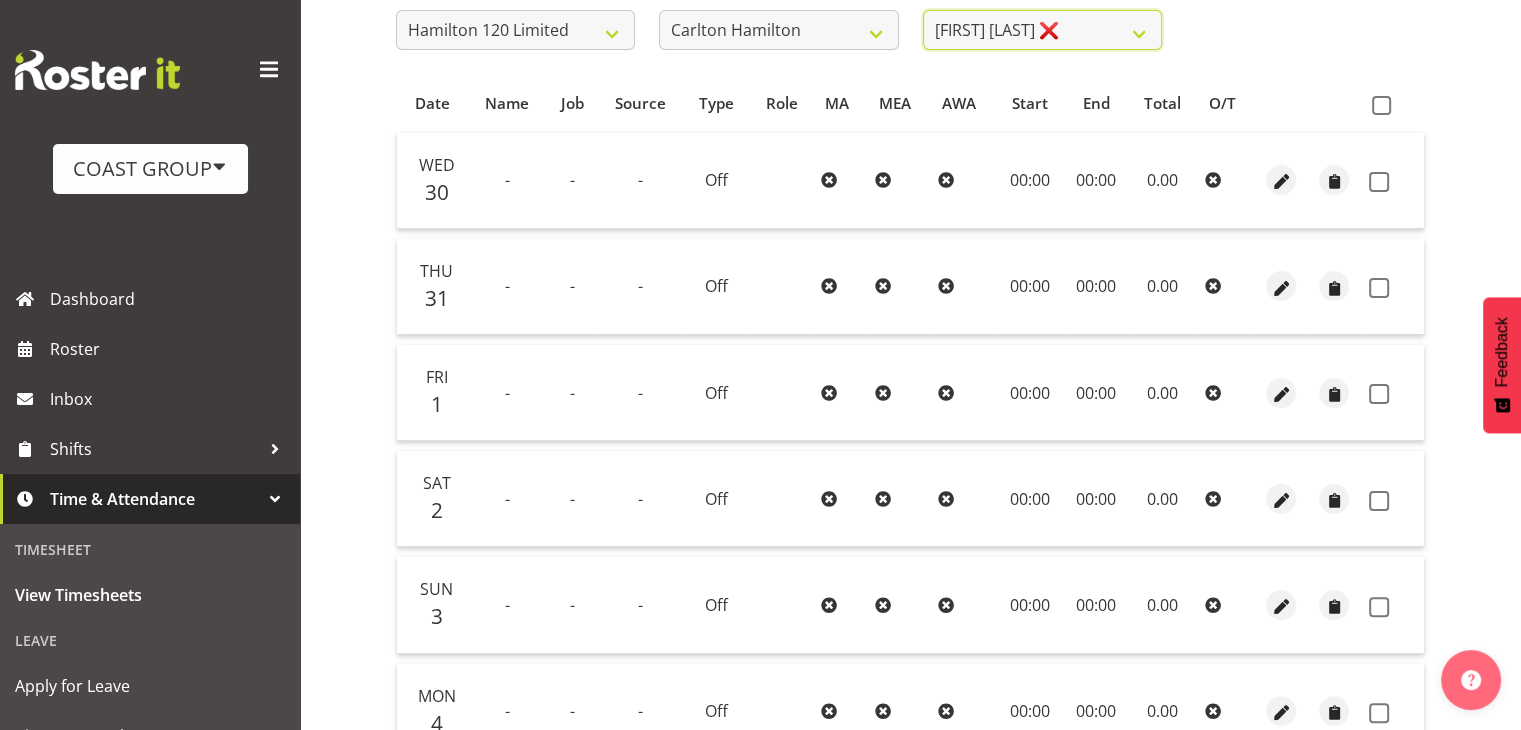 scroll, scrollTop: 100, scrollLeft: 0, axis: vertical 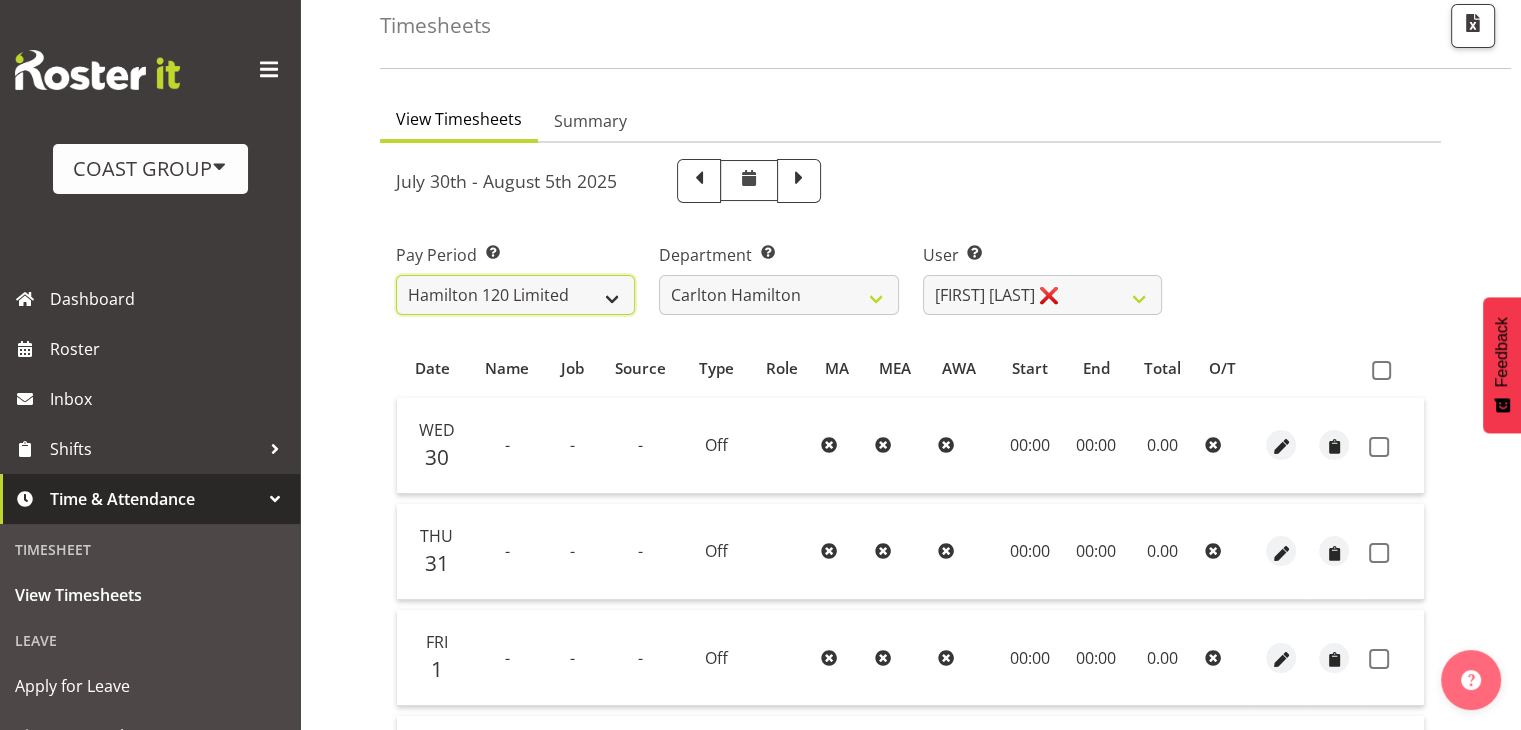 click on "SLP LTD EHS LTD DW LTD VEHICLES Carlton Events Hamilton 120 Limited Wellington 130 Limited" at bounding box center (515, 295) 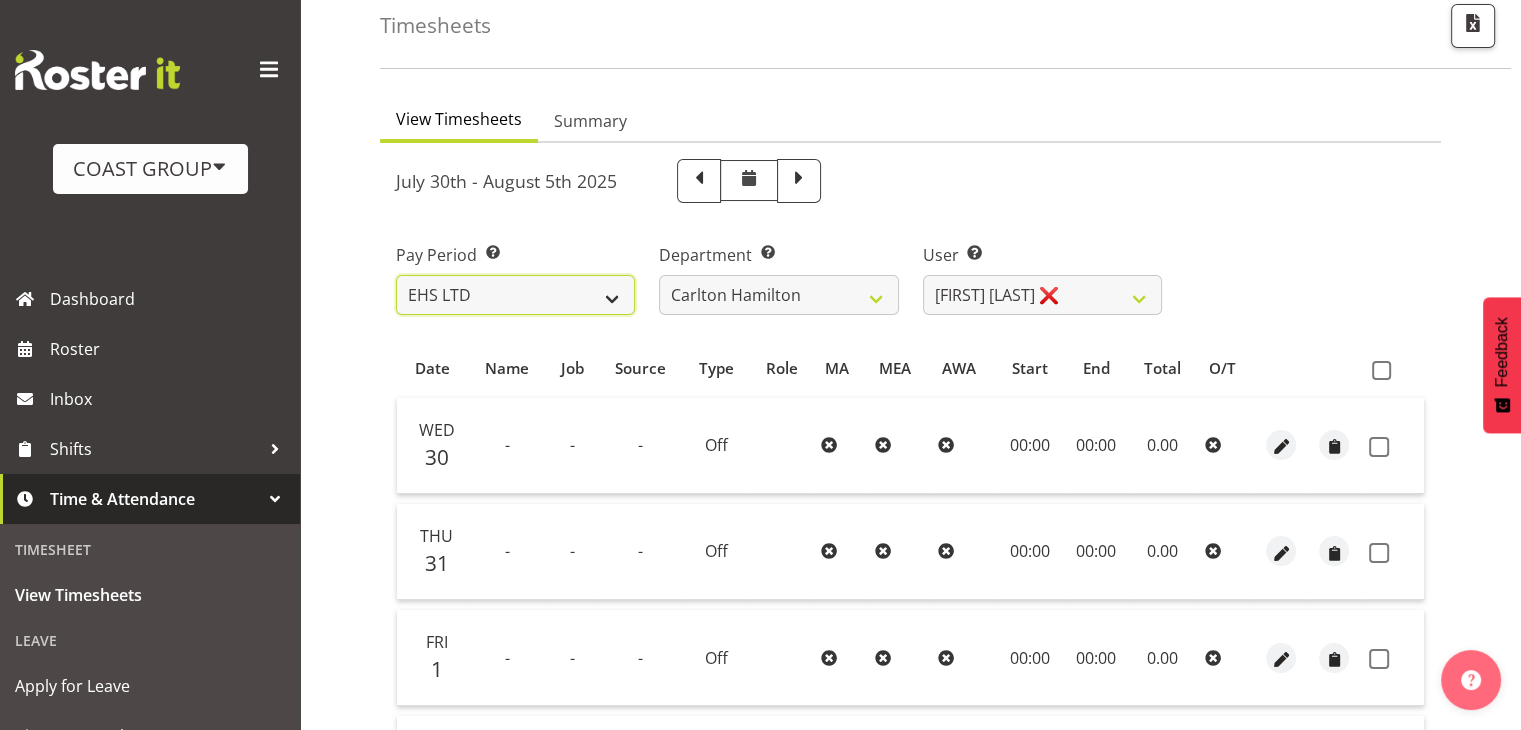 click on "SLP LTD EHS LTD DW LTD VEHICLES Carlton Events Hamilton 120 Limited Wellington 130 Limited" at bounding box center (515, 295) 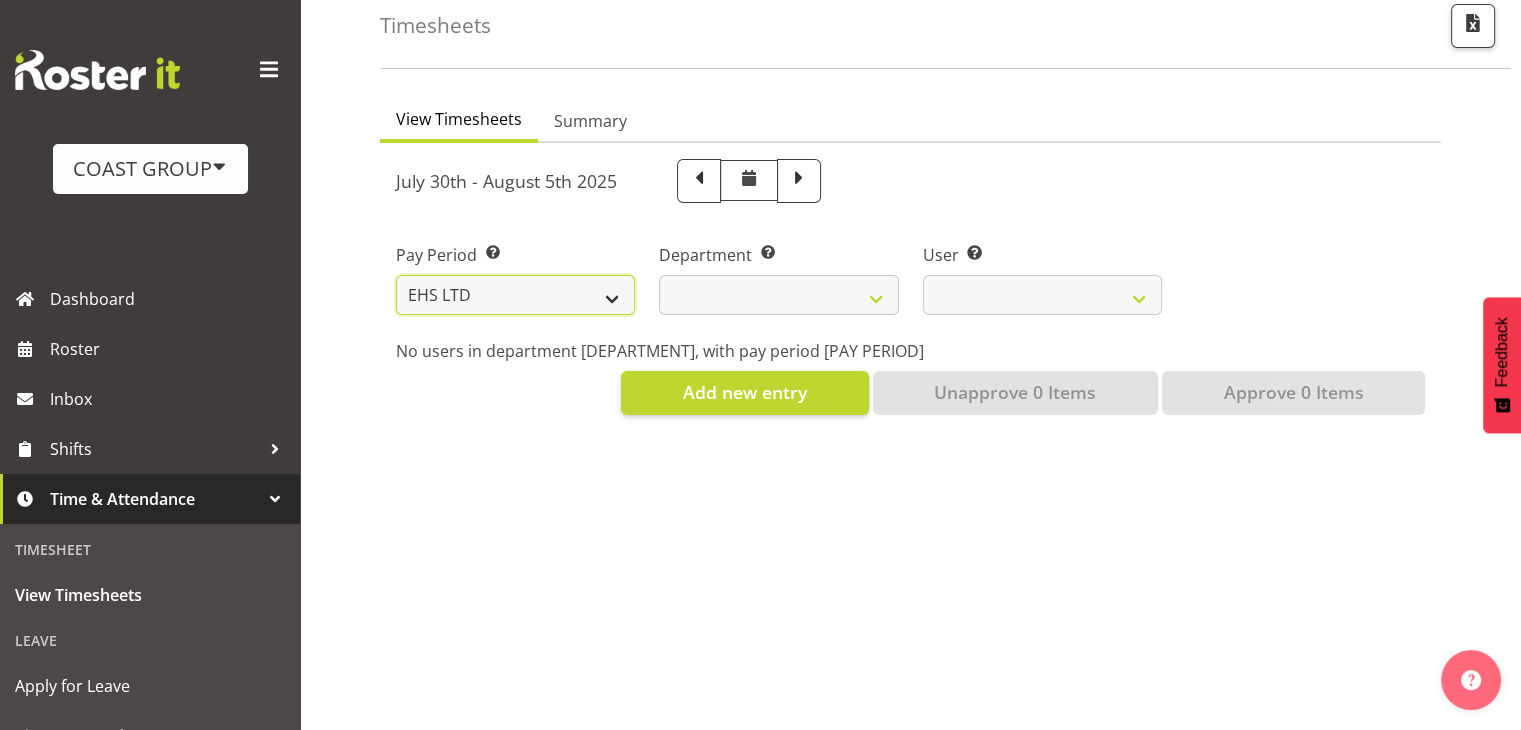 select 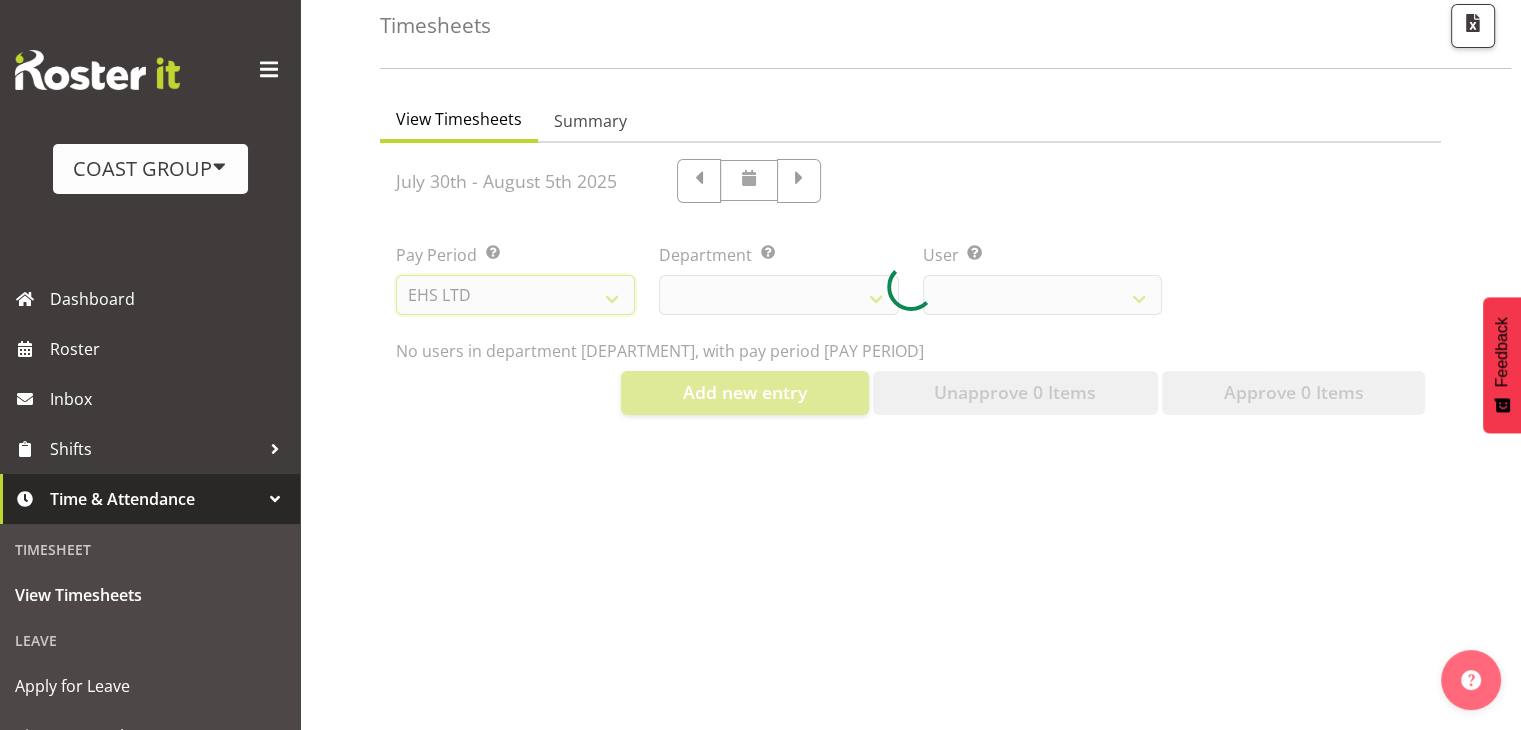 select 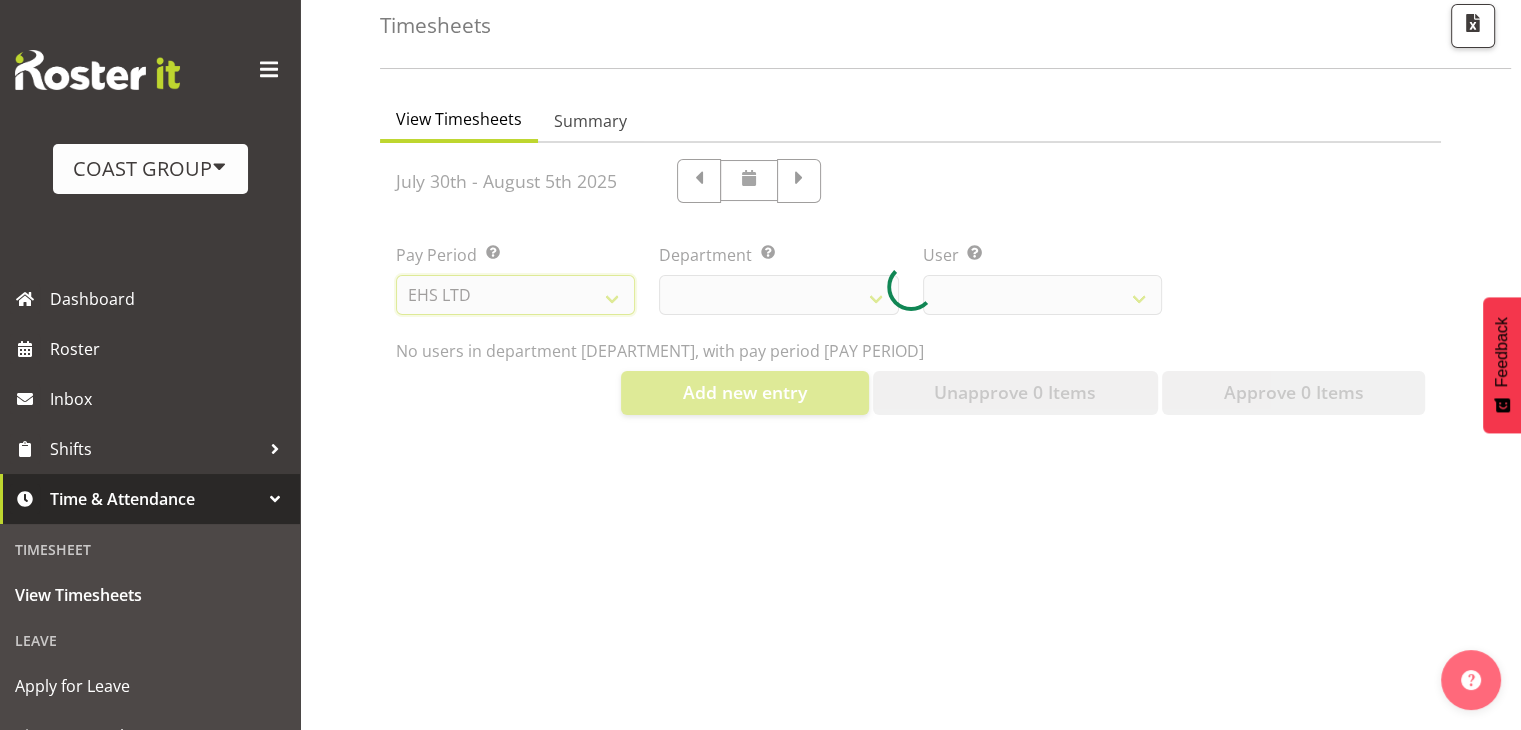 select 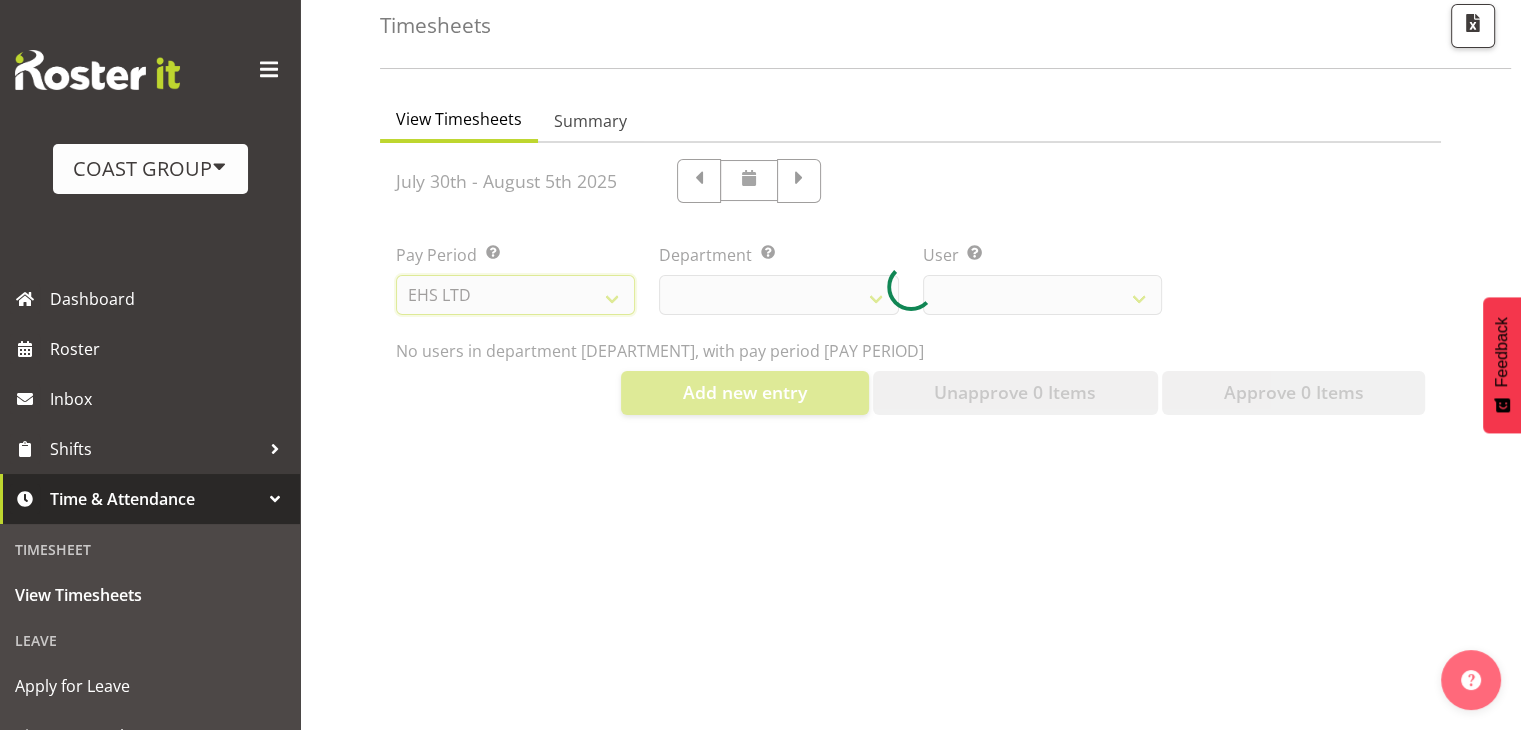 select 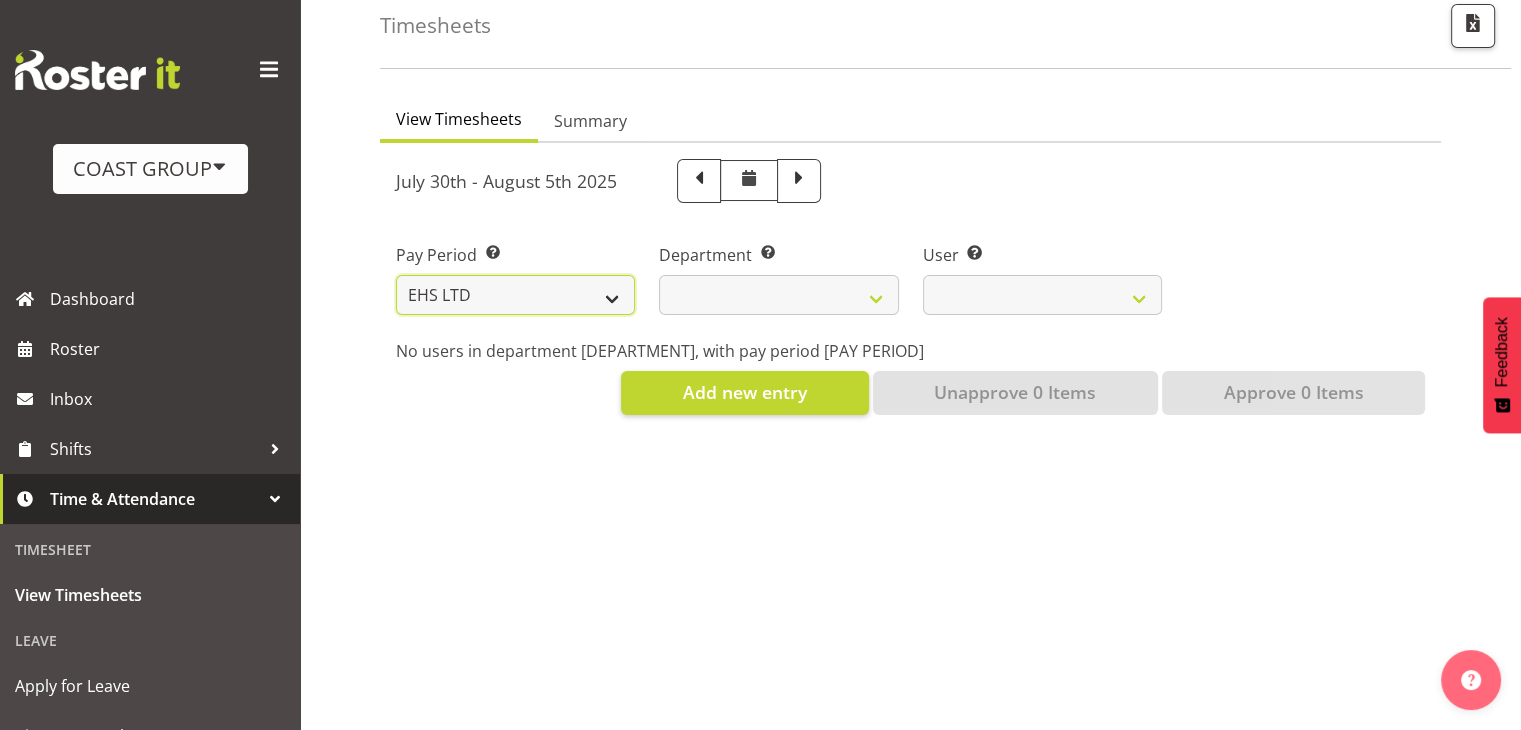 click on "SLP LTD EHS LTD DW LTD VEHICLES Carlton Events Hamilton 120 Limited Wellington 130 Limited" at bounding box center [515, 295] 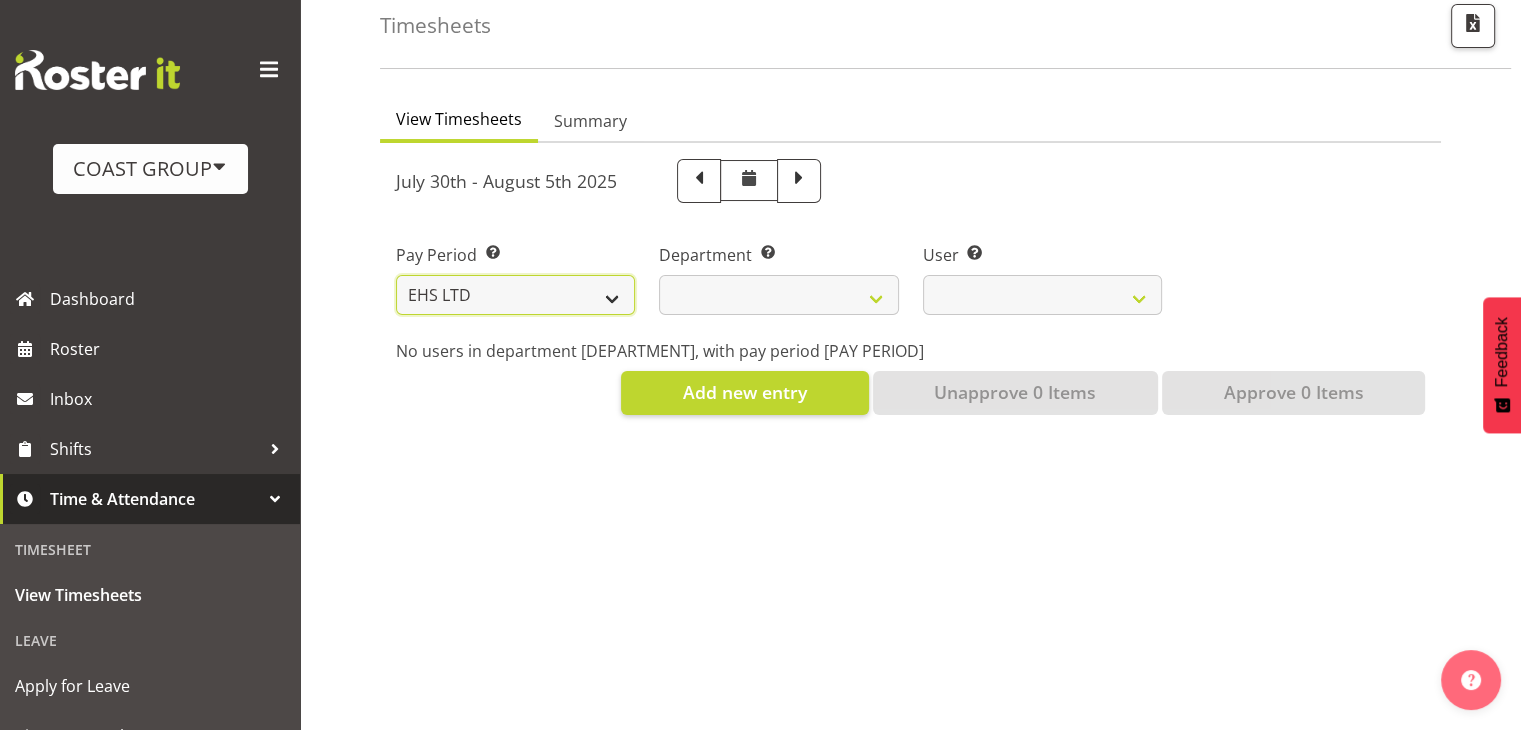 select on "8" 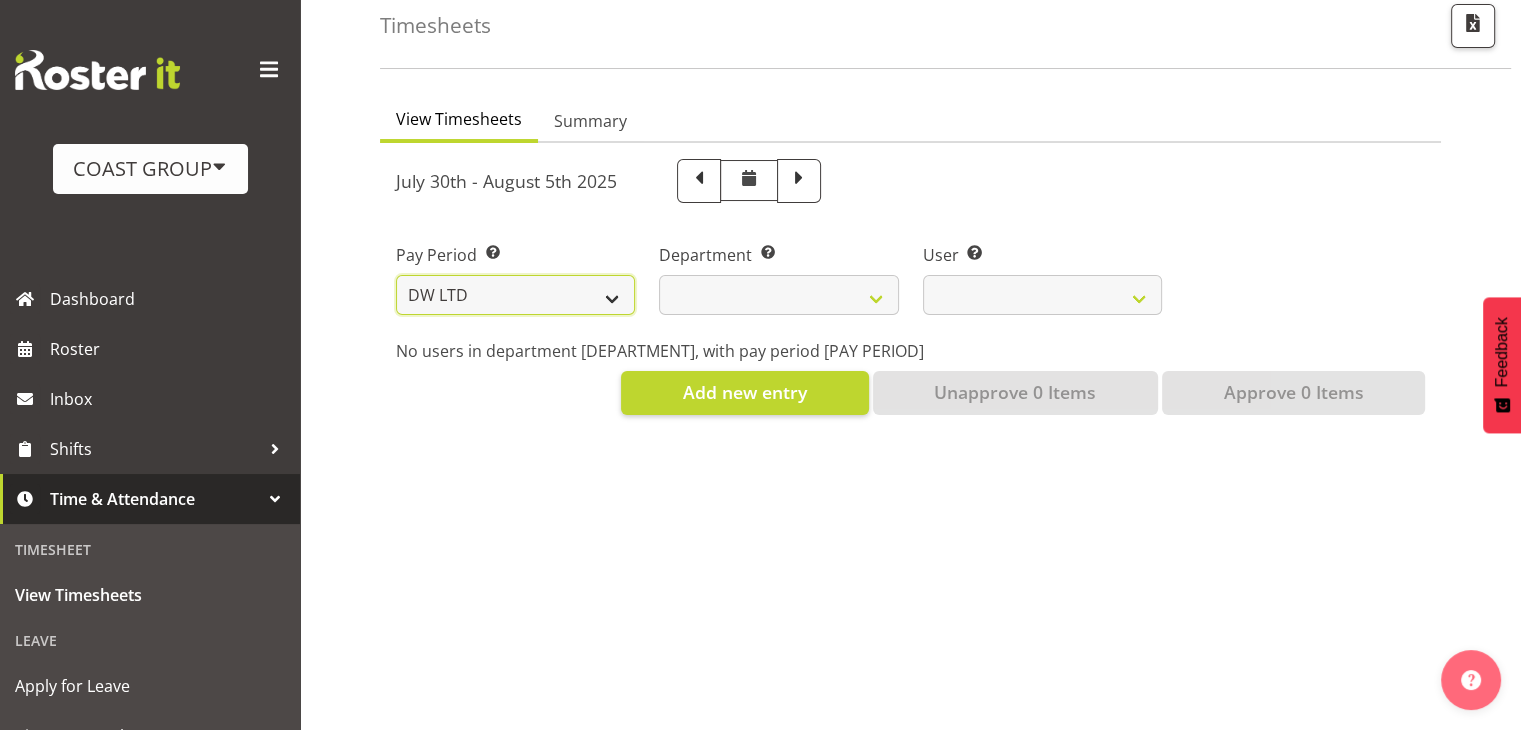click on "SLP LTD EHS LTD DW LTD VEHICLES Carlton Events Hamilton 120 Limited Wellington 130 Limited" at bounding box center (515, 295) 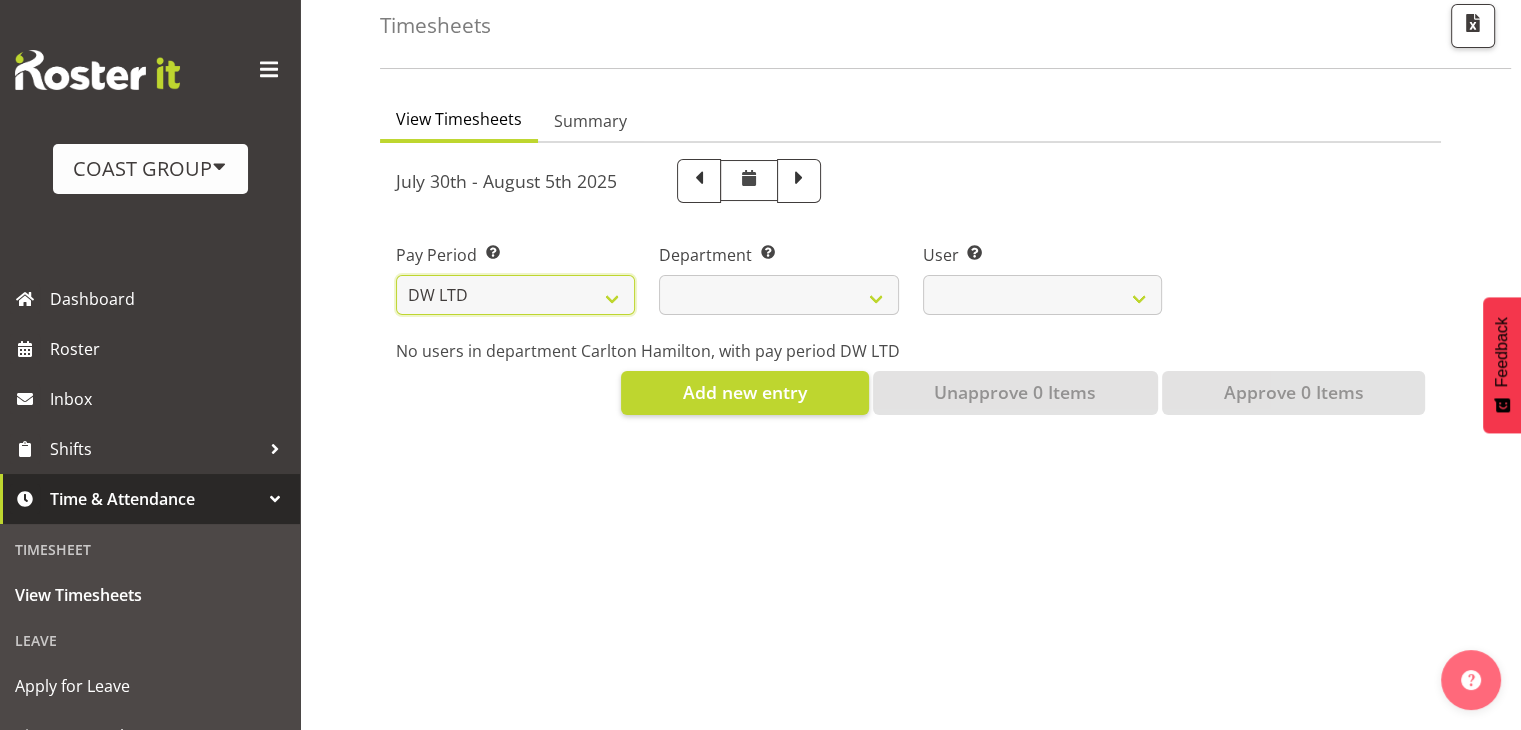select 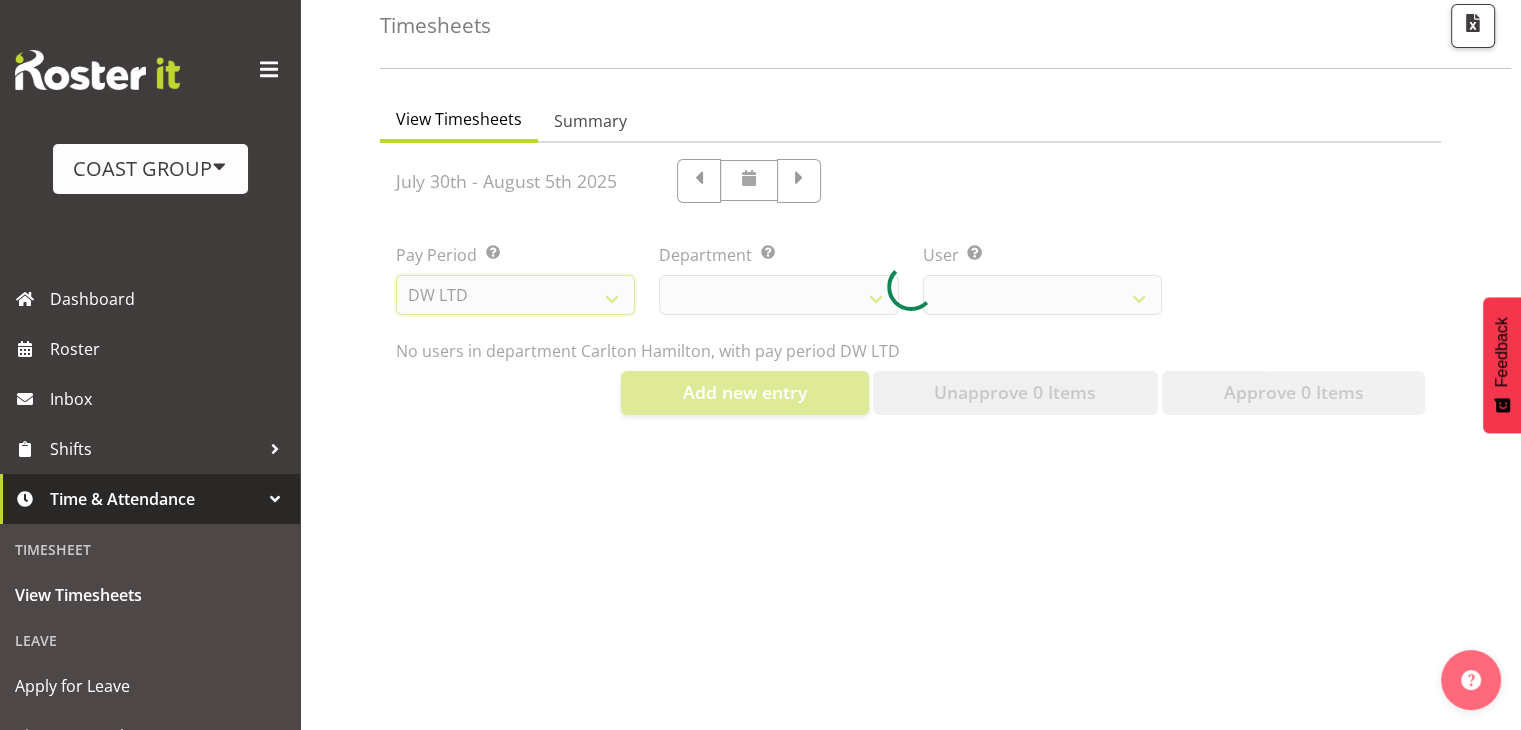 select 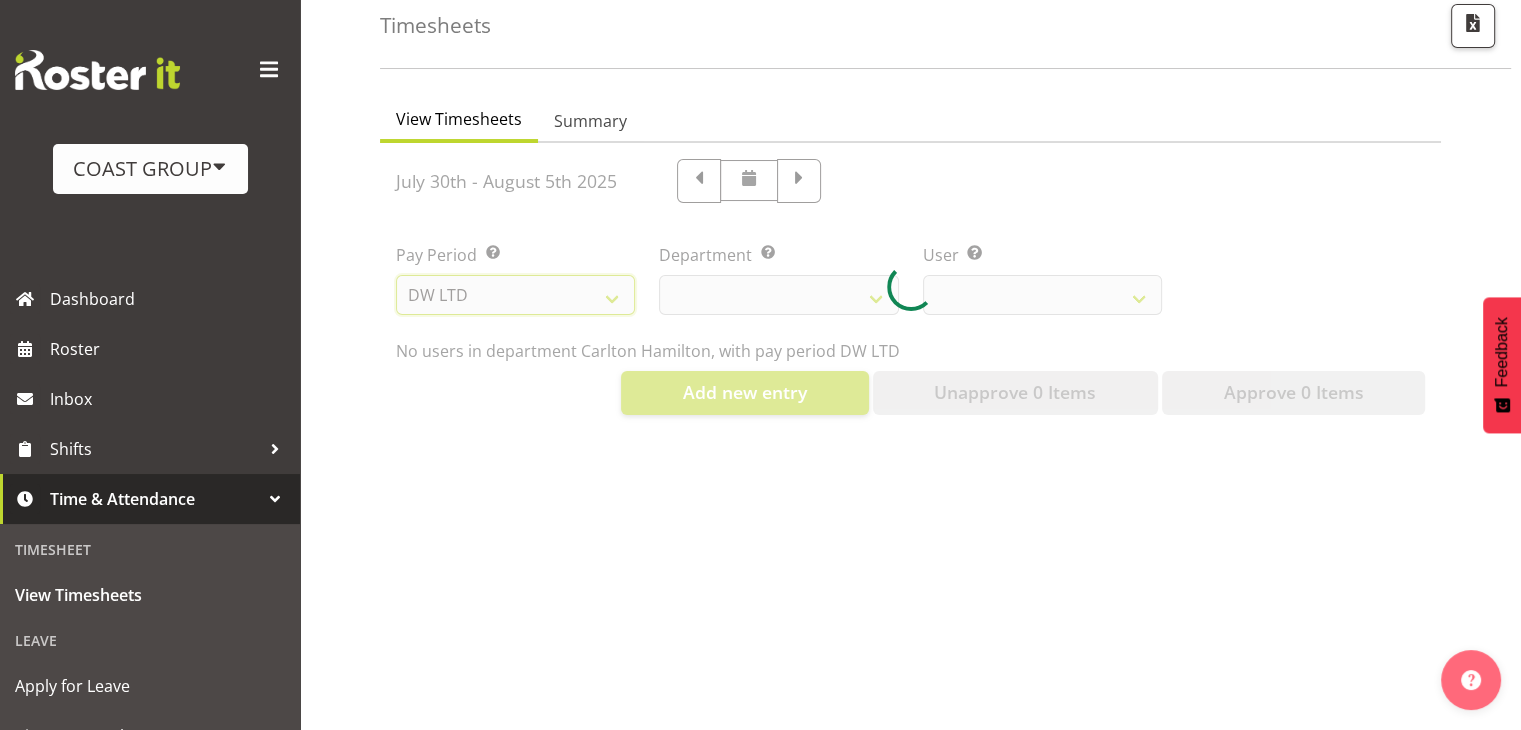 select 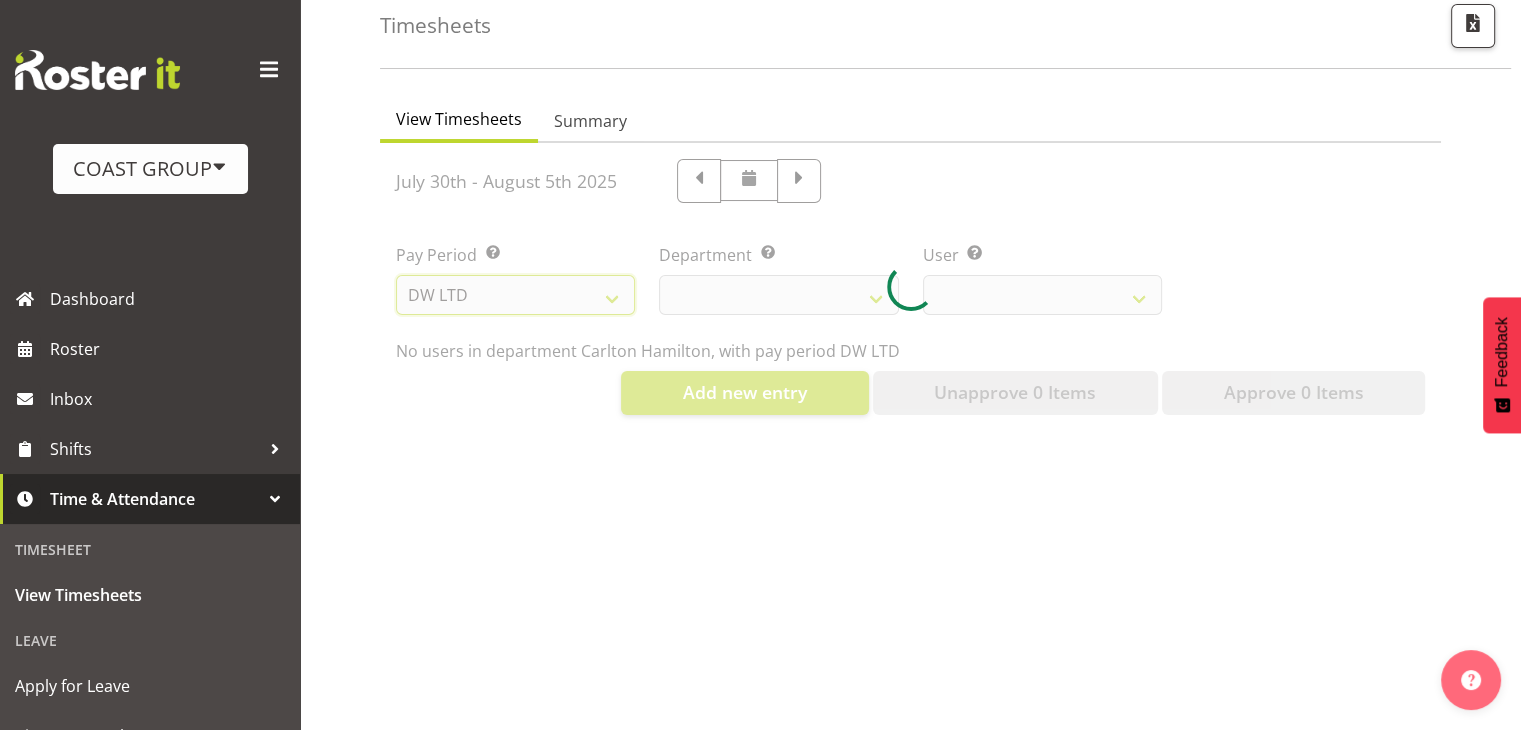 select 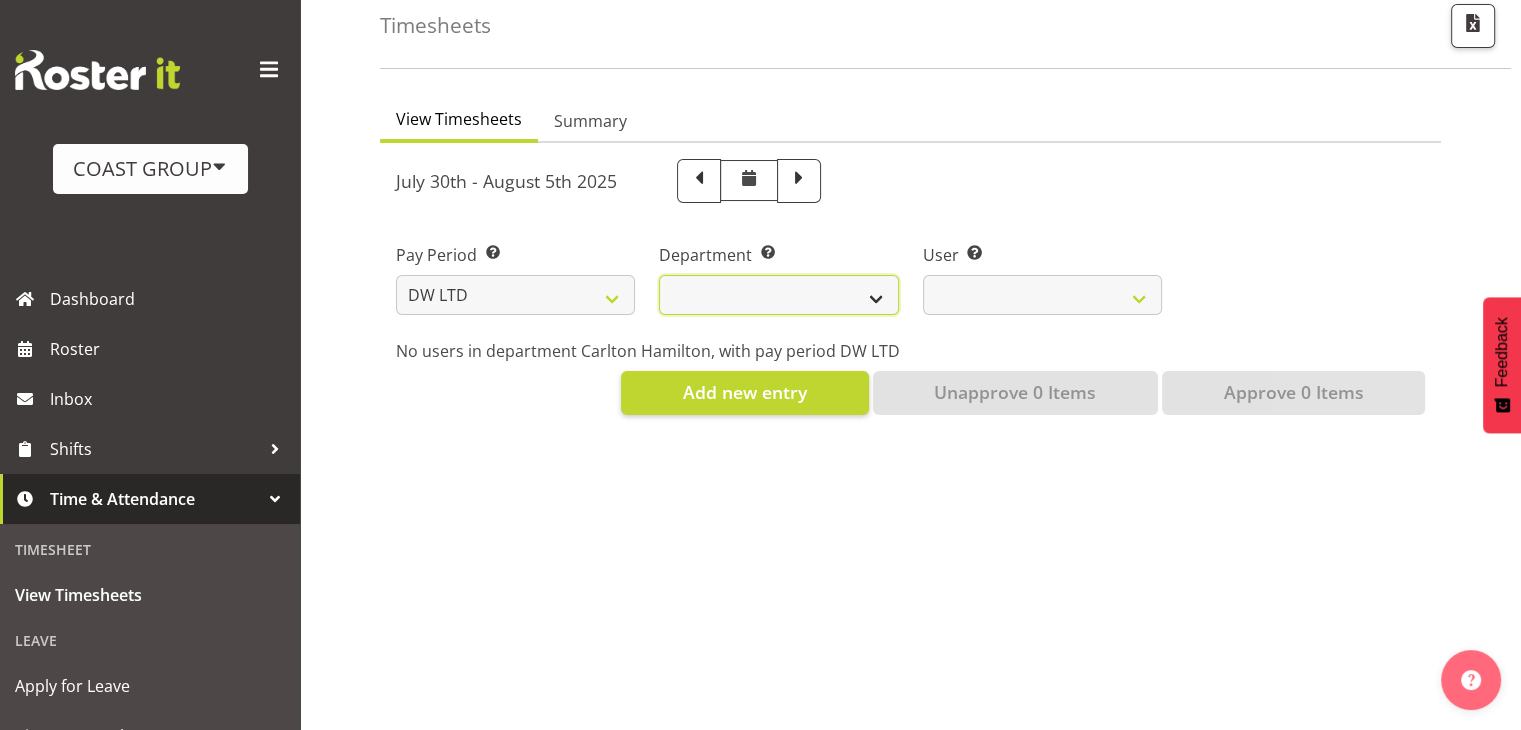 click on "DW AKL
DW AKL ACCOUNTS/OFFICE
DW AKL DESIGN
DW AKL PRODUCTION
DW CHC
DW CHC DESIGN
DW CHC OFFICE
DW CHC PRODUCTION
DW CHC SALES
DW WLG
DW WLG SALES" at bounding box center (778, 295) 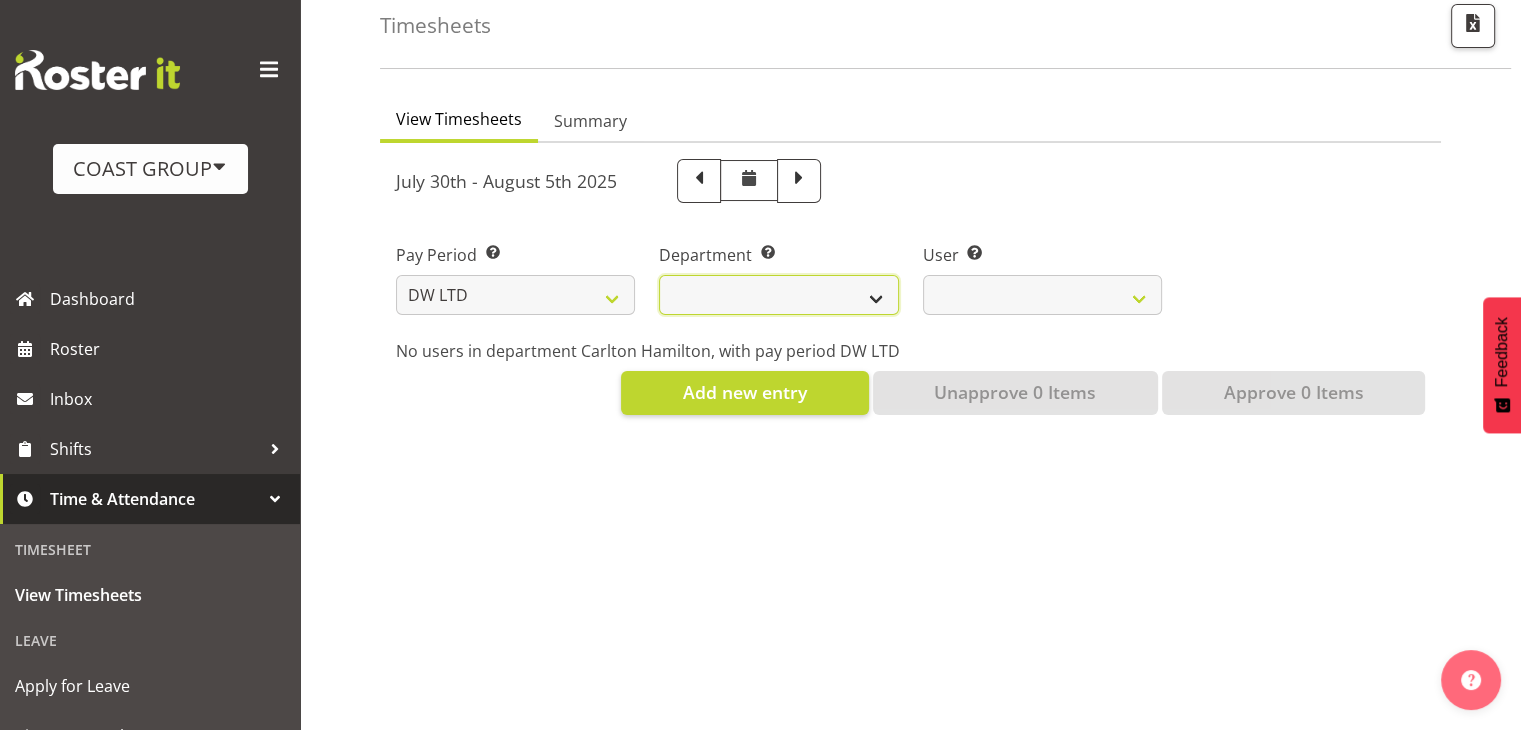 select on "112" 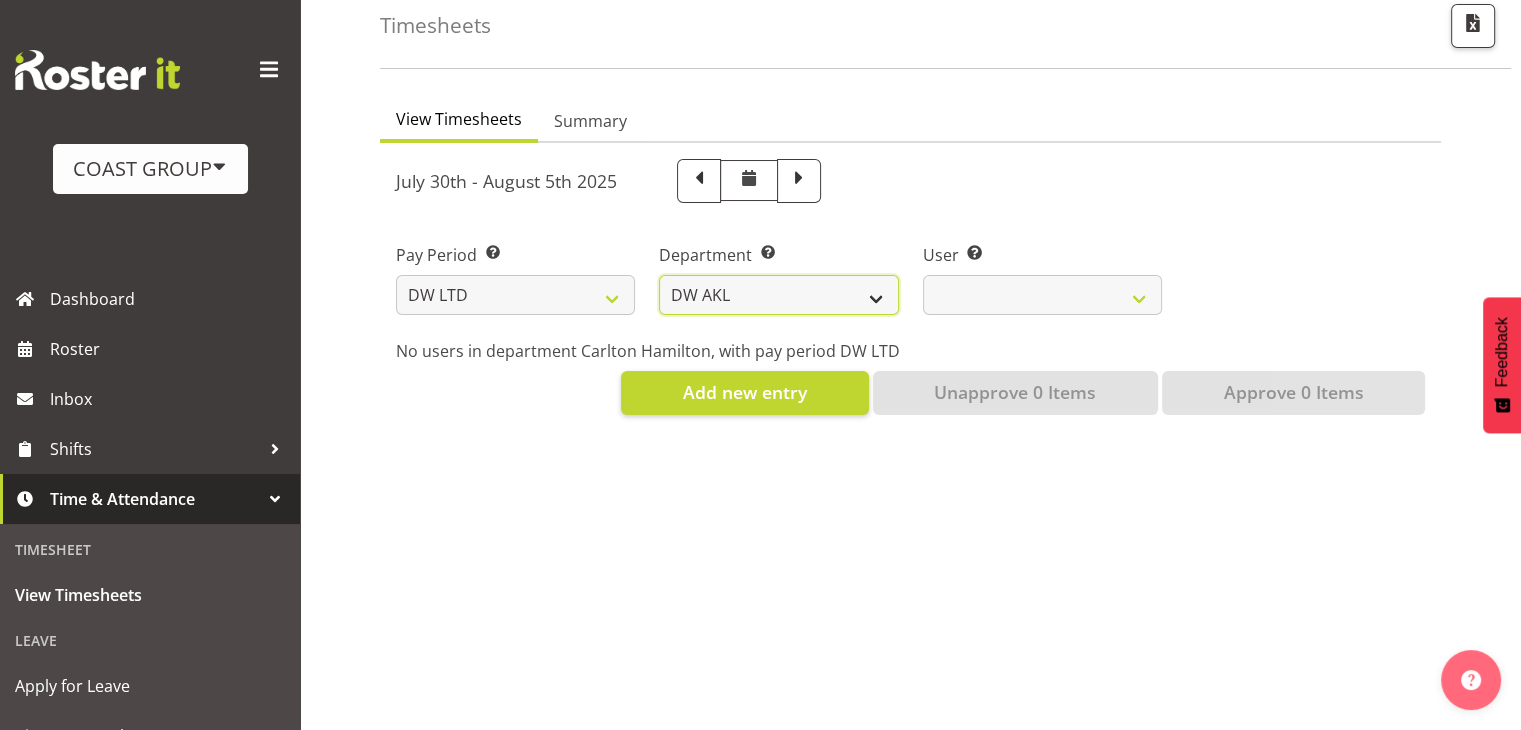 click on "DW AKL
DW AKL ACCOUNTS/OFFICE
DW AKL DESIGN
DW AKL PRODUCTION
DW CHC
DW CHC DESIGN
DW CHC OFFICE
DW CHC PRODUCTION
DW CHC SALES
DW WLG
DW WLG SALES" at bounding box center (778, 295) 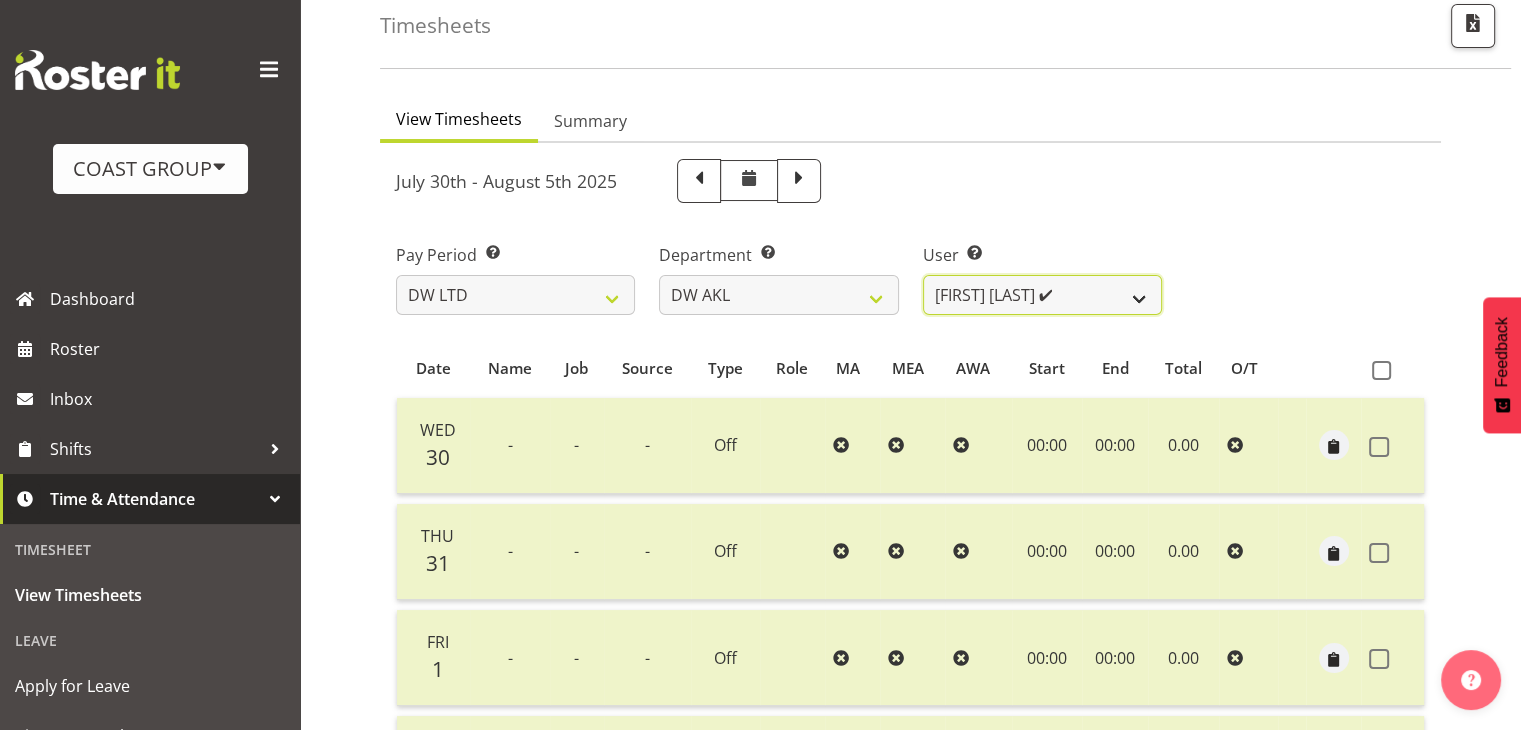 click on "Andrew McFadzean
✔
Chanel Toleafoa
✔
Gene Burton
✔
Ian Simpson
❌
James Maddock
✔
Jarrad Bullock
✔
John Sharpe
✔
Jonathan McNeill
✔
Katongo Chituta
✔
Kent Pollard
✔
Kieran Bauer
✔
Miguel Angel Vicencio Torres
✔
Mike Bullock
✔
Oliver Ivisoni
✔
Oliver Denford
✔" at bounding box center [1042, 295] 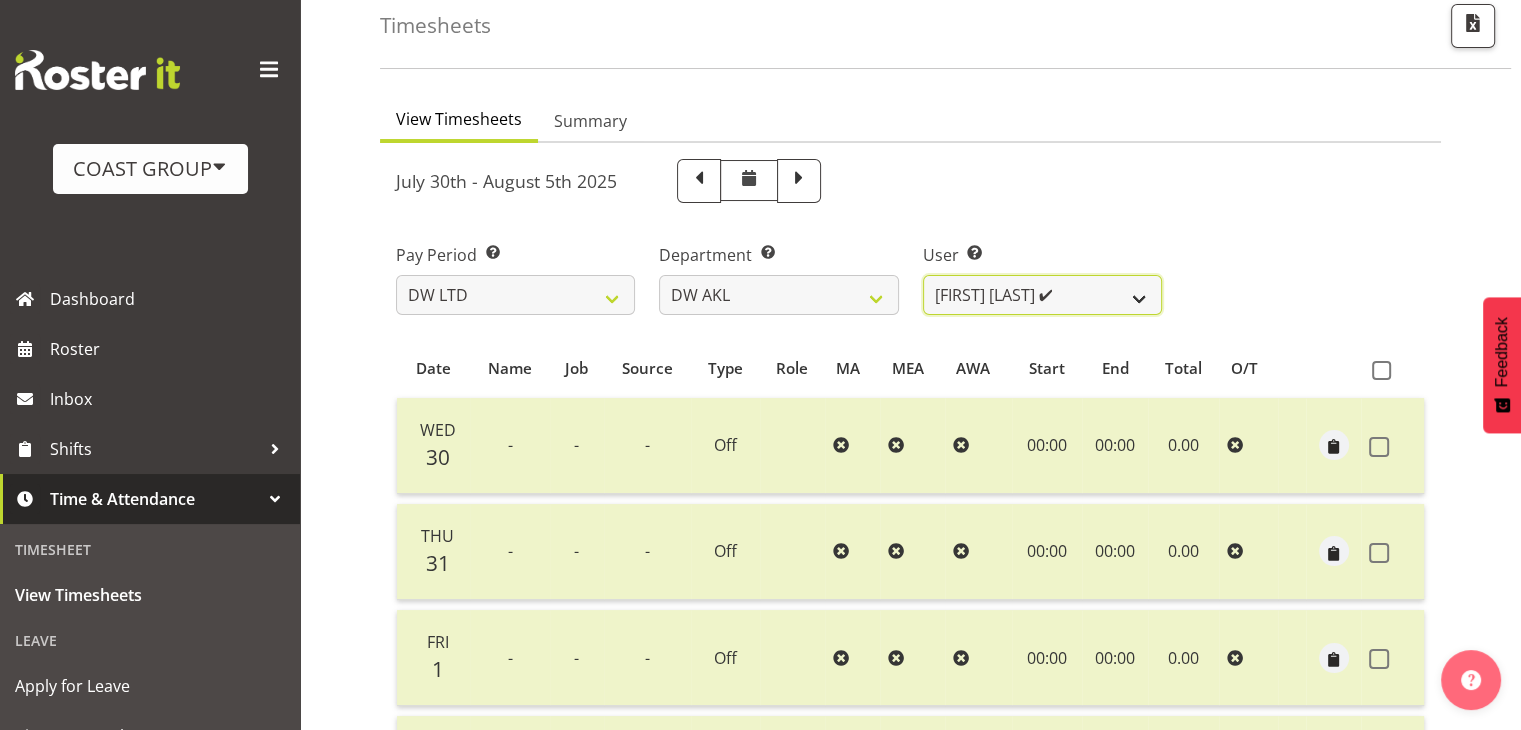 select on "3988" 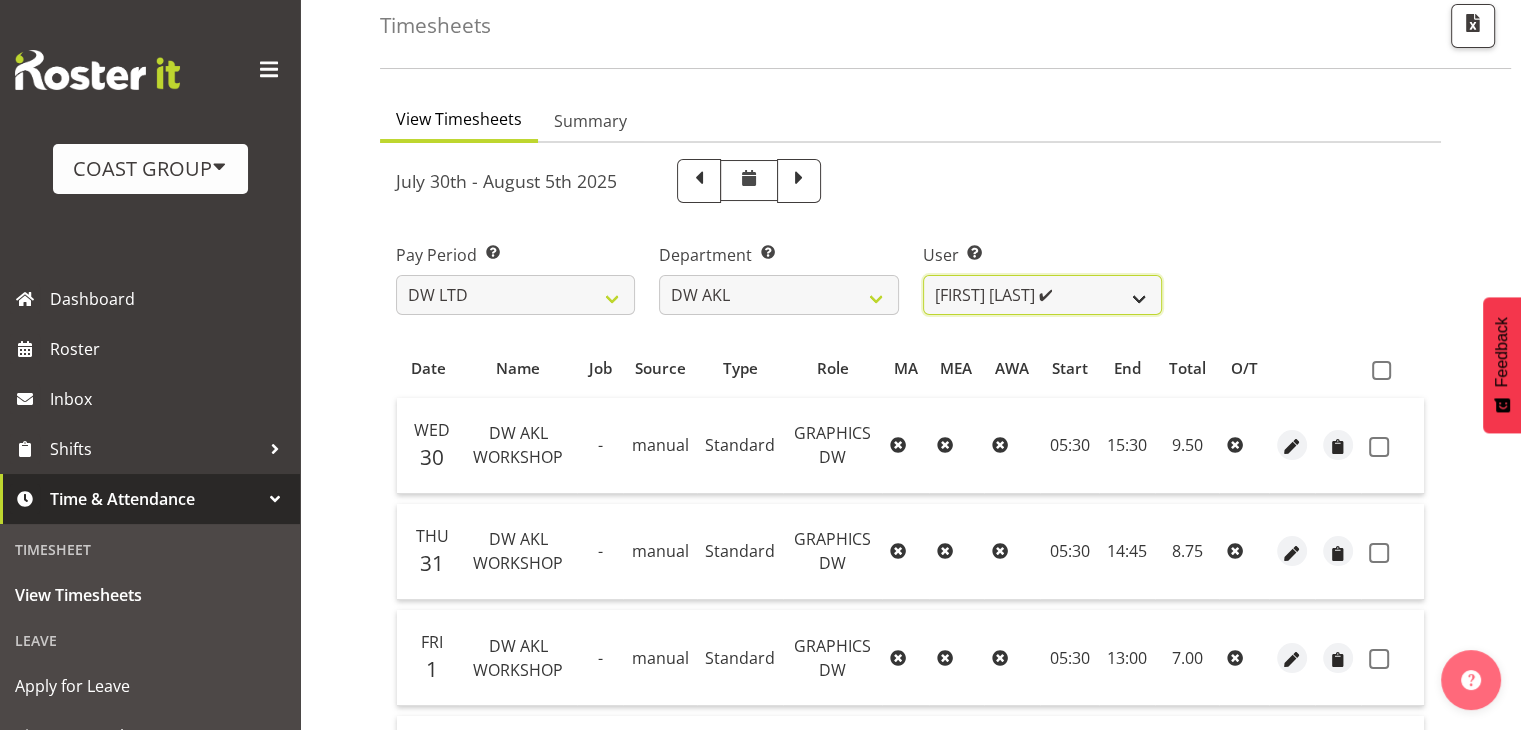 click on "Andrew McFadzean
✔
Chanel Toleafoa
✔
Gene Burton
✔
Ian Simpson
❌
James Maddock
✔
Jarrad Bullock
✔
John Sharpe
✔
Jonathan McNeill
✔
Katongo Chituta
✔
Kent Pollard
✔
Kieran Bauer
✔
Miguel Angel Vicencio Torres
✔
Mike Bullock
✔
Oliver Ivisoni
✔
Oliver Denford
✔" at bounding box center (1042, 295) 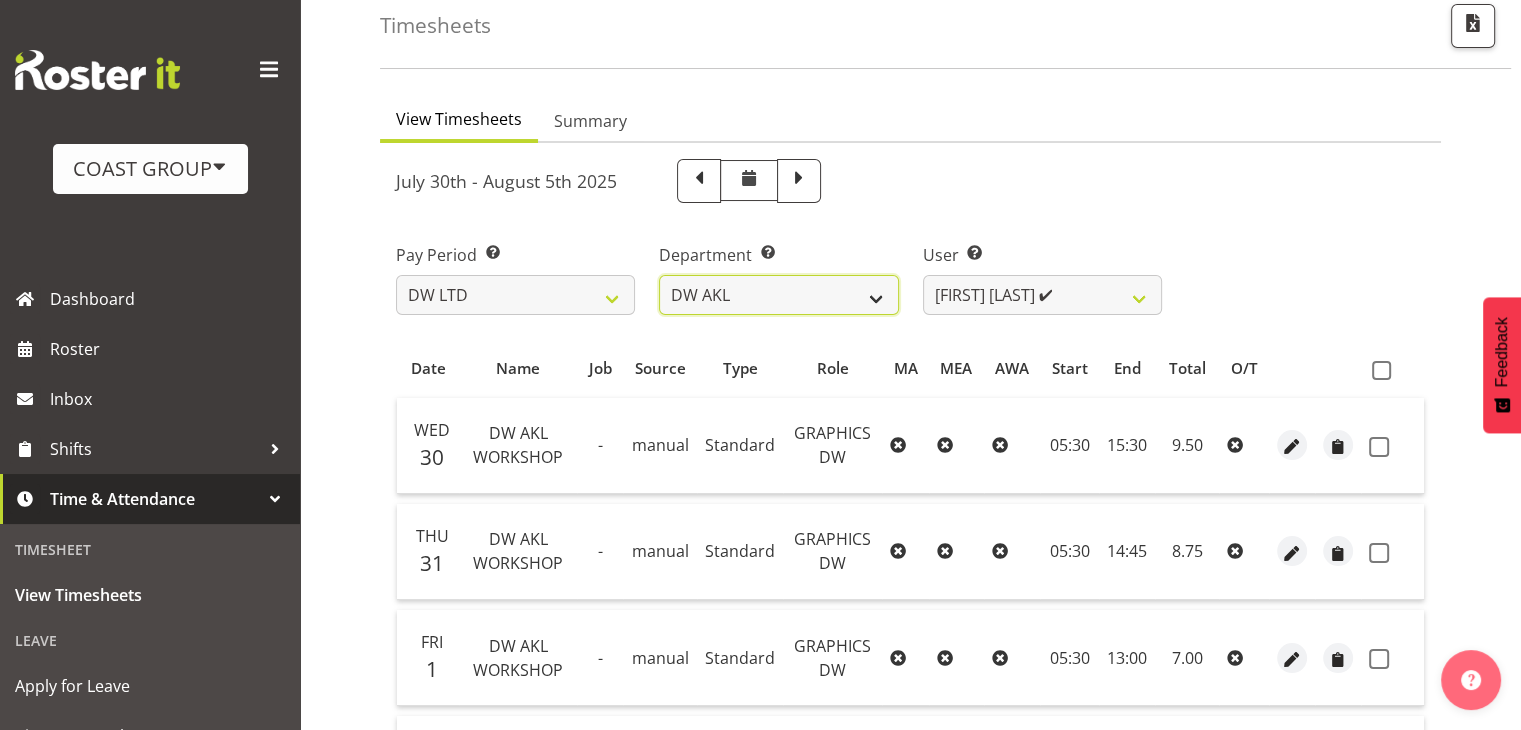 click on "DW AKL
DW AKL ACCOUNTS/OFFICE
DW AKL DESIGN
DW AKL PRODUCTION
DW CHC
DW CHC DESIGN
DW CHC OFFICE
DW CHC PRODUCTION
DW CHC SALES
DW WLG
DW WLG SALES" at bounding box center (778, 295) 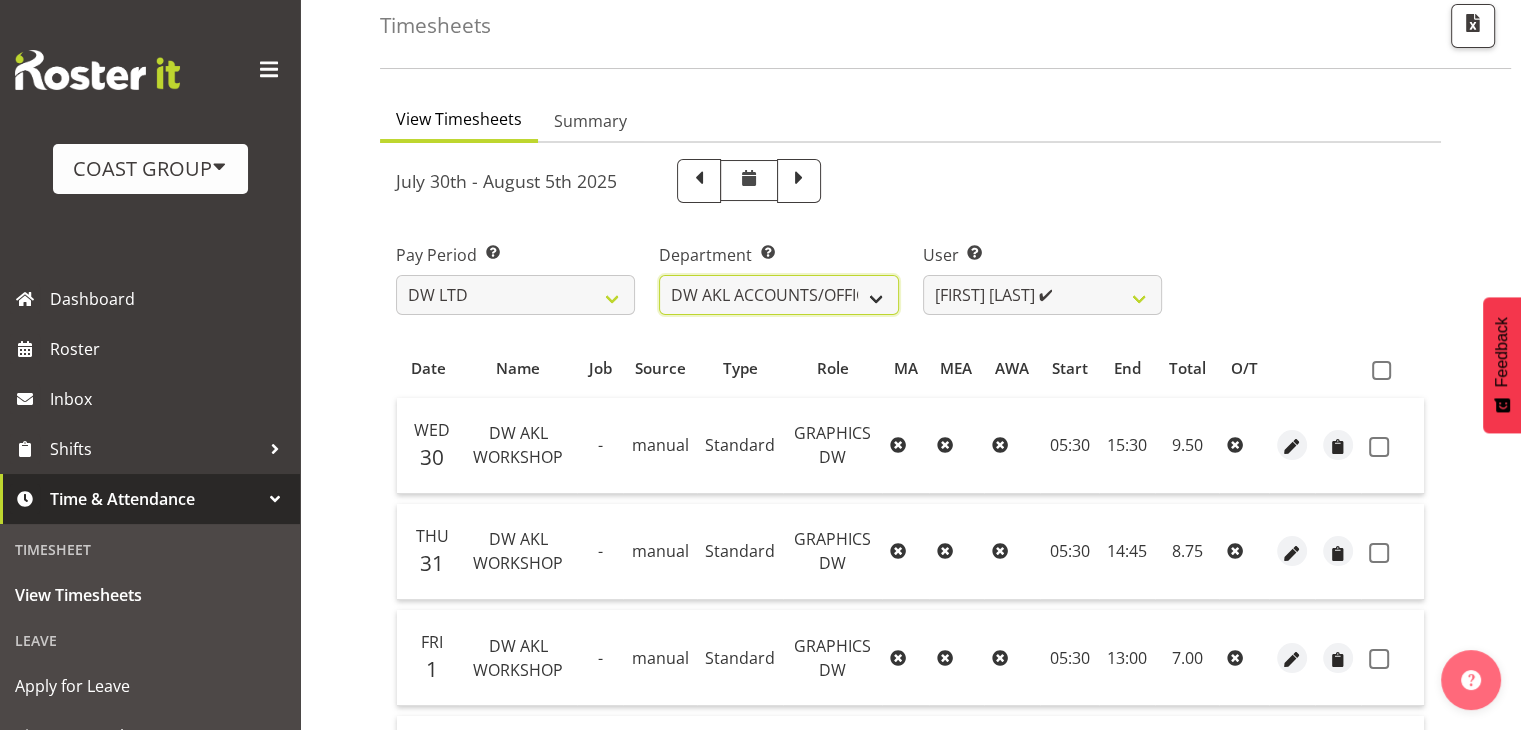 click on "DW AKL
DW AKL ACCOUNTS/OFFICE
DW AKL DESIGN
DW AKL PRODUCTION
DW CHC
DW CHC DESIGN
DW CHC OFFICE
DW CHC PRODUCTION
DW CHC SALES
DW WLG
DW WLG SALES" at bounding box center [778, 295] 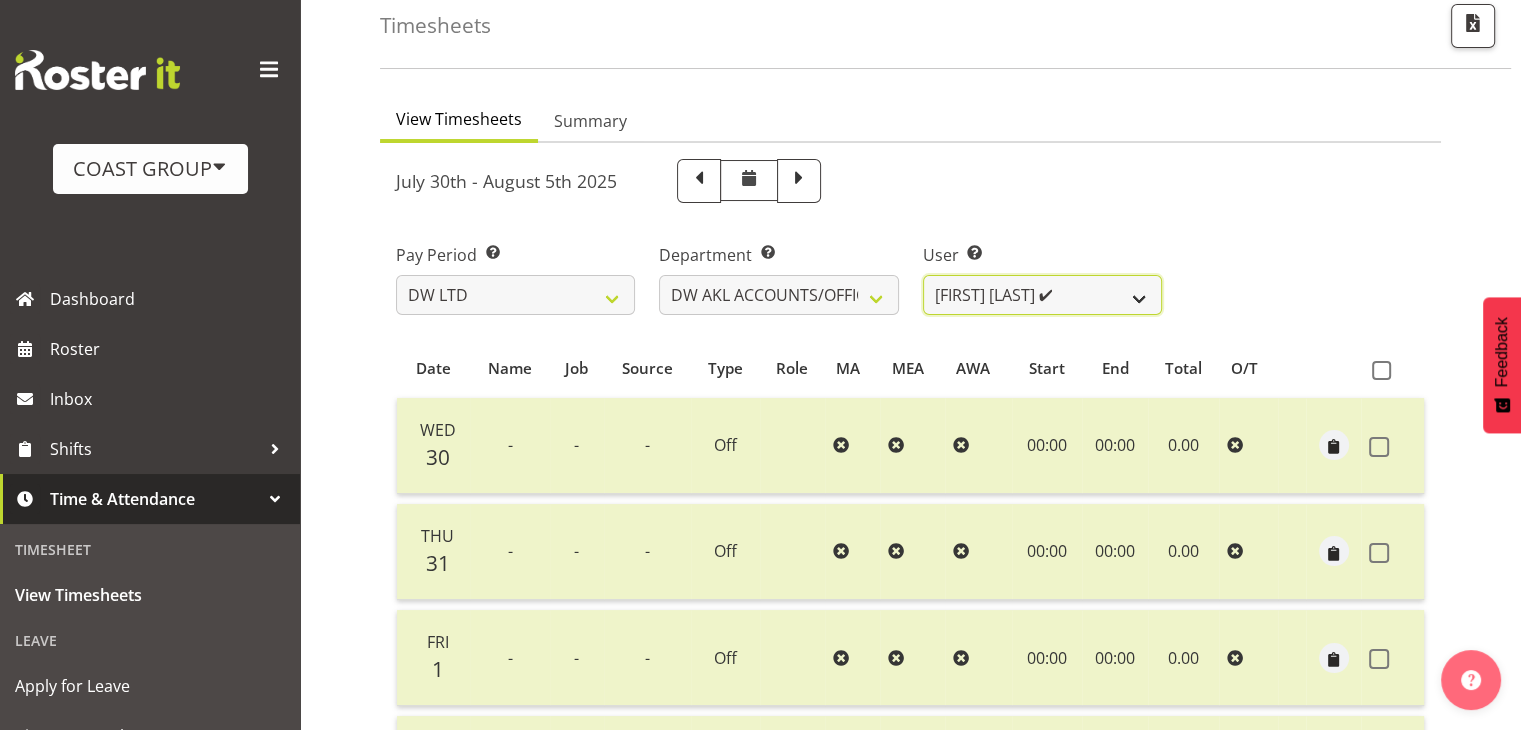 click on "Vivian McFadzean
✔" at bounding box center [1042, 295] 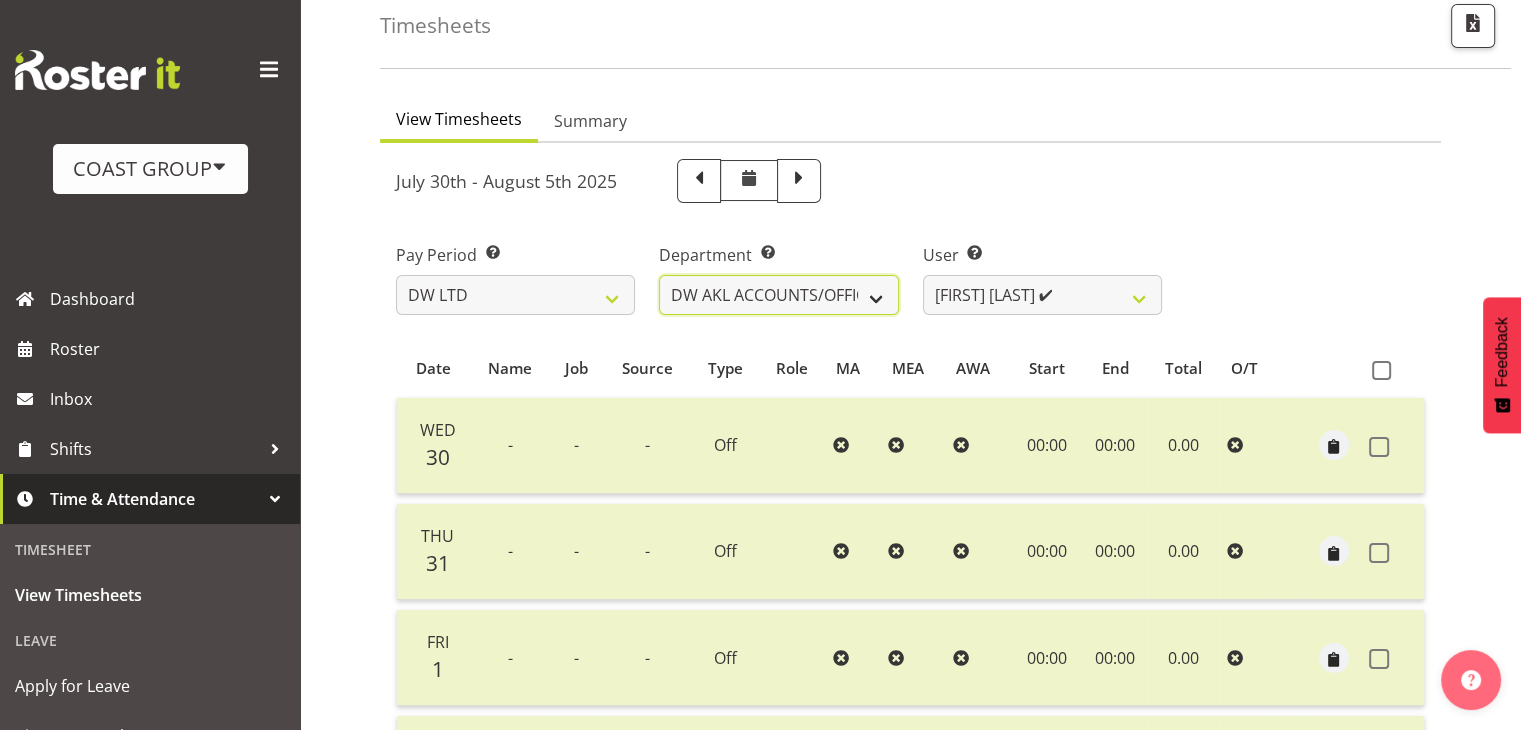 click on "DW AKL
DW AKL ACCOUNTS/OFFICE
DW AKL DESIGN
DW AKL PRODUCTION
DW CHC
DW CHC DESIGN
DW CHC OFFICE
DW CHC PRODUCTION
DW CHC SALES
DW WLG
DW WLG SALES" at bounding box center (778, 295) 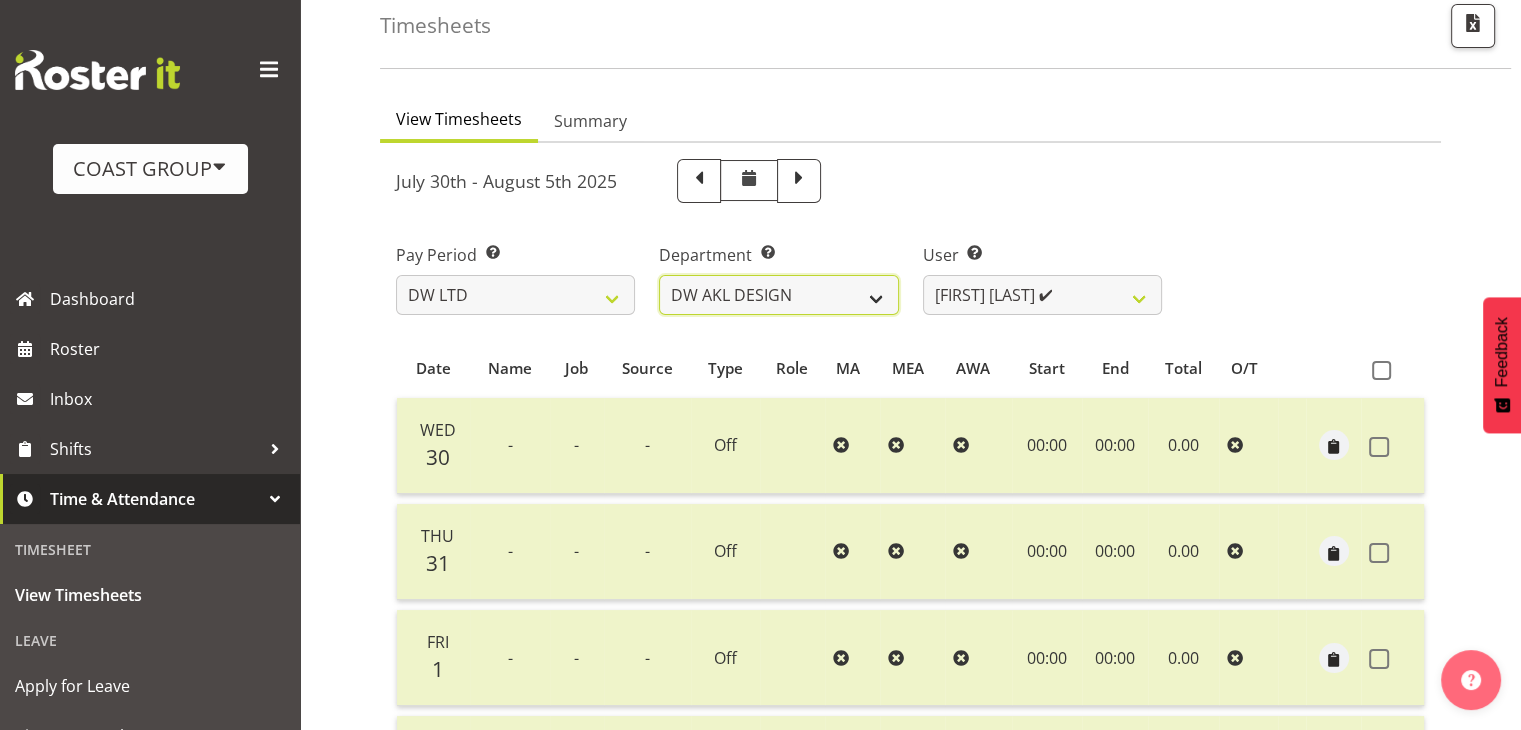click on "DW AKL
DW AKL ACCOUNTS/OFFICE
DW AKL DESIGN
DW AKL PRODUCTION
DW CHC
DW CHC DESIGN
DW CHC OFFICE
DW CHC PRODUCTION
DW CHC SALES
DW WLG
DW WLG SALES" at bounding box center (778, 295) 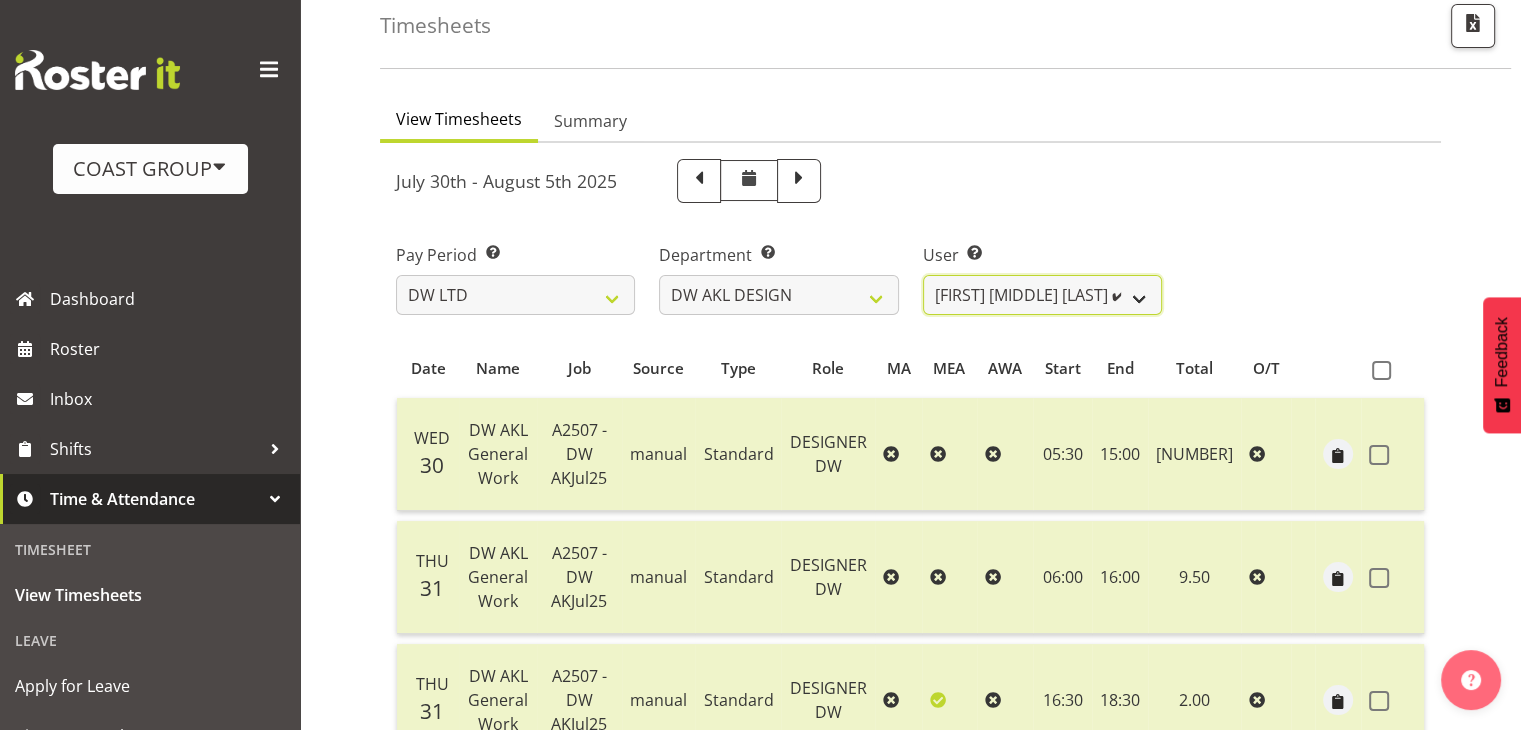 click on "Benjamin Thomas Geden
✔
Darren Shiu Lun Lau
✔" at bounding box center (1042, 295) 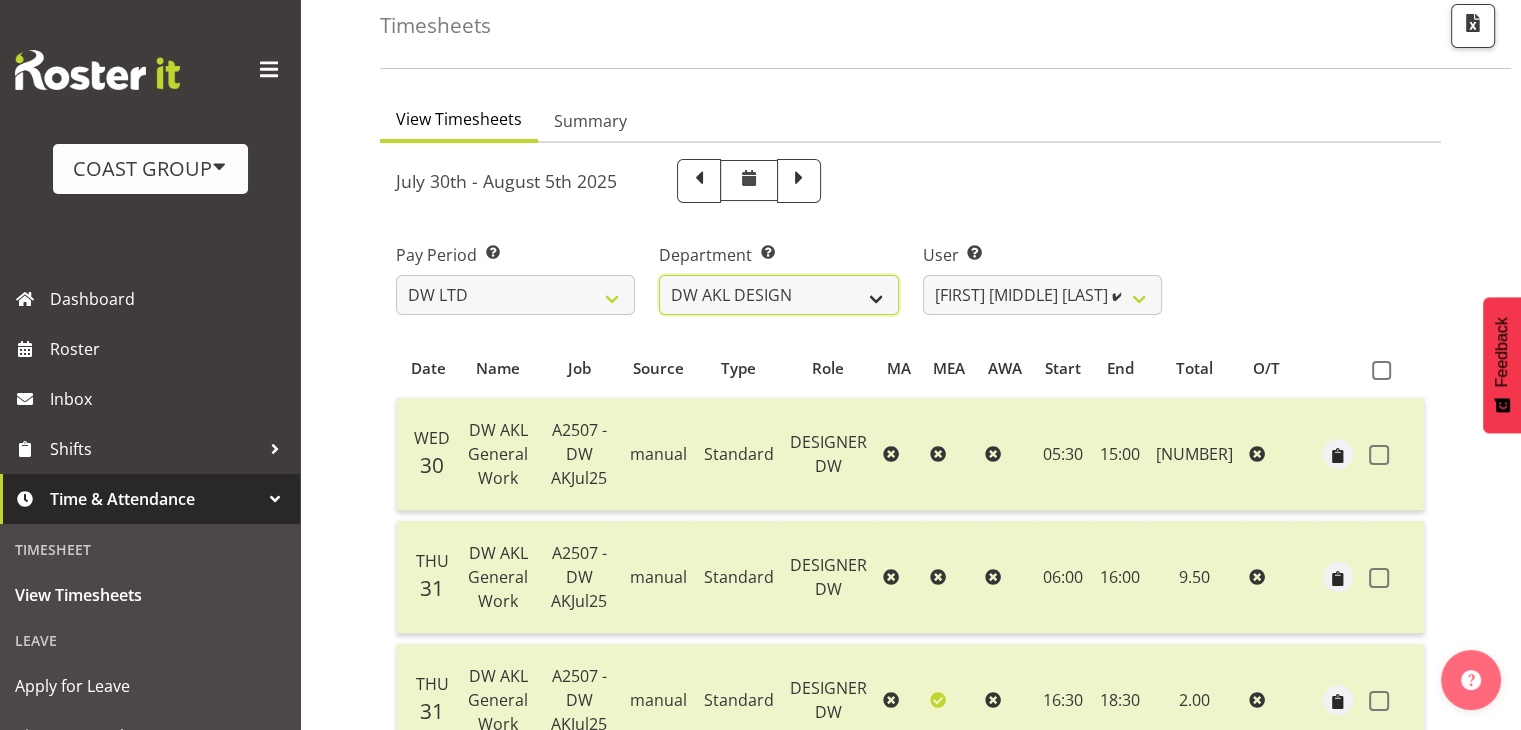 click on "DW AKL
DW AKL ACCOUNTS/OFFICE
DW AKL DESIGN
DW AKL PRODUCTION
DW CHC
DW CHC DESIGN
DW CHC OFFICE
DW CHC PRODUCTION
DW CHC SALES
DW WLG
DW WLG SALES" at bounding box center (778, 295) 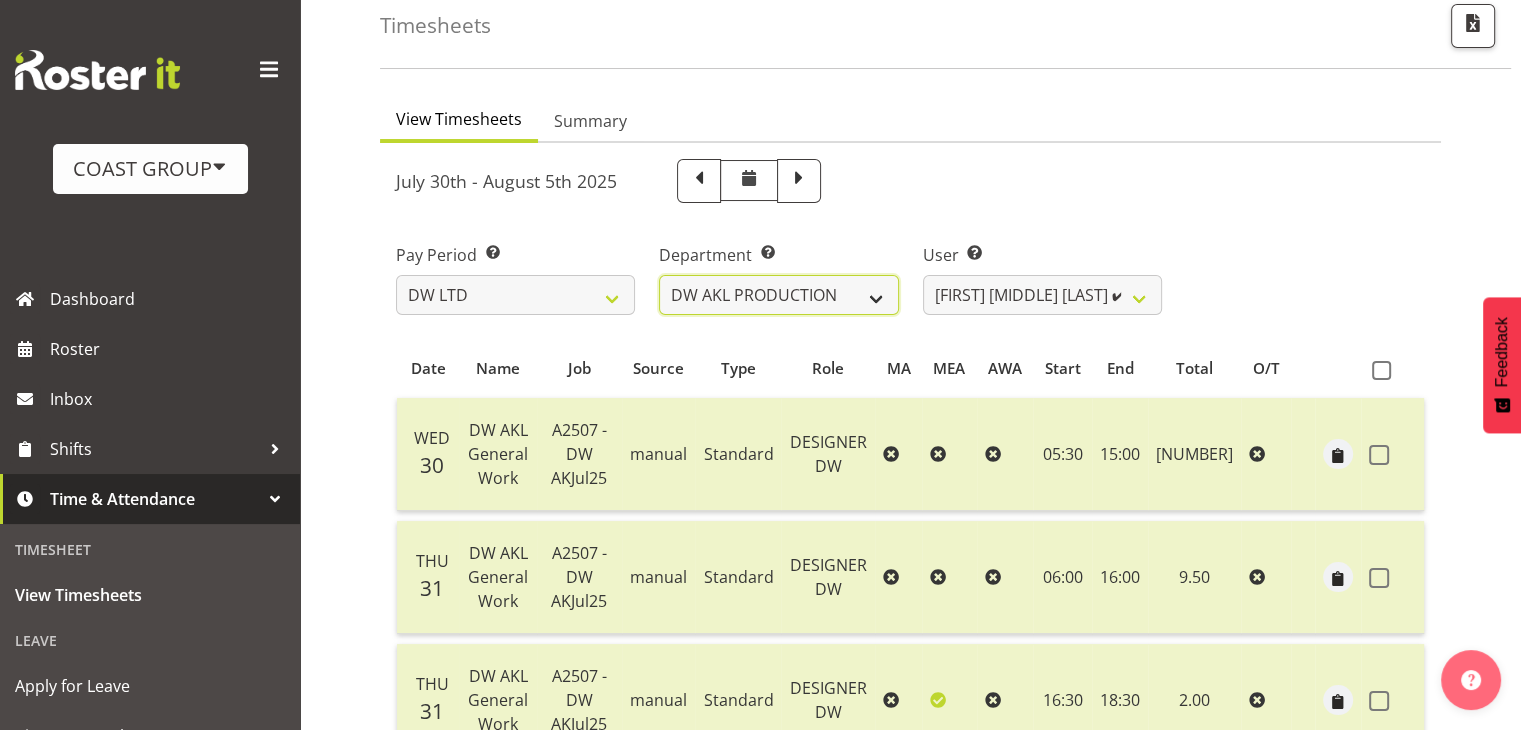 click on "DW AKL
DW AKL ACCOUNTS/OFFICE
DW AKL DESIGN
DW AKL PRODUCTION
DW CHC
DW CHC DESIGN
DW CHC OFFICE
DW CHC PRODUCTION
DW CHC SALES
DW WLG
DW WLG SALES" at bounding box center [778, 295] 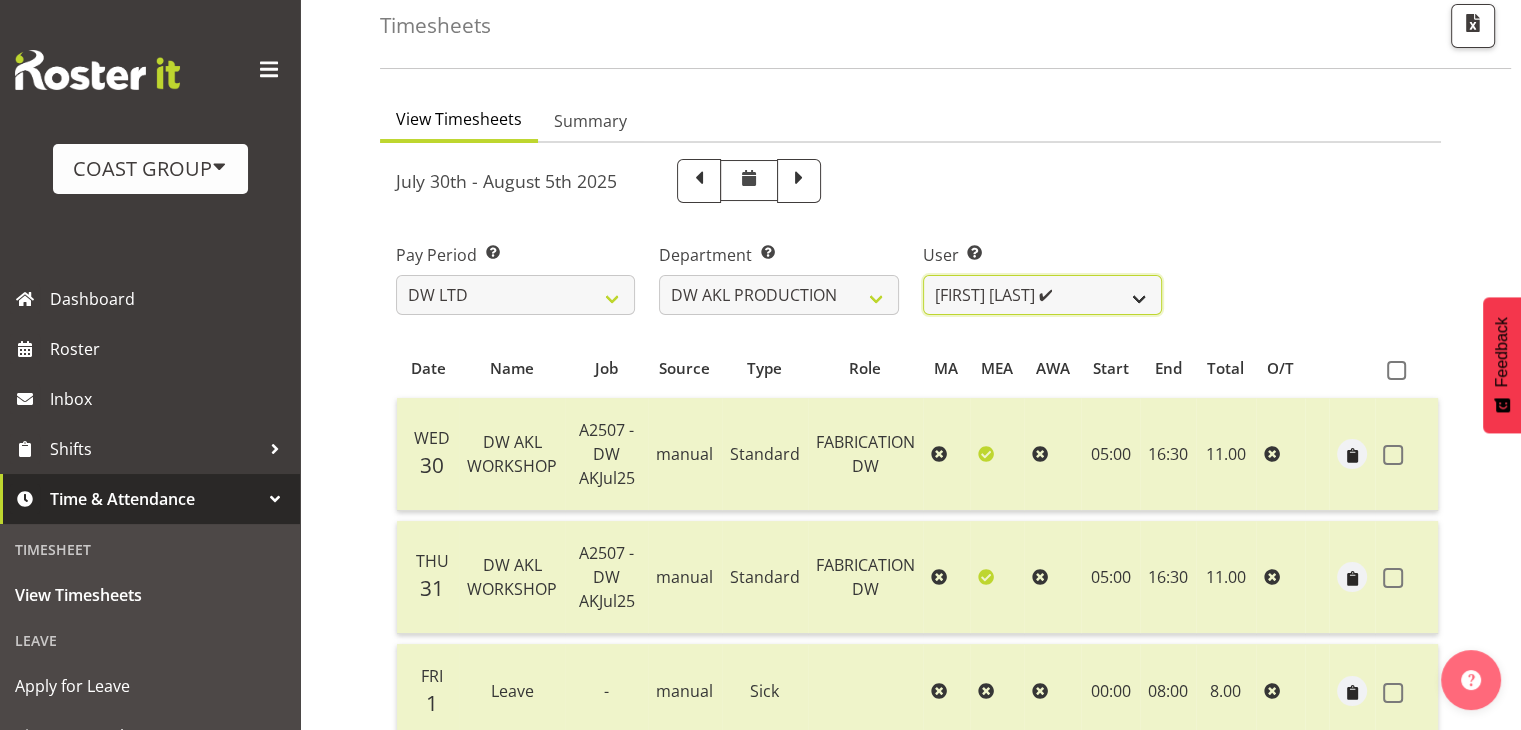 click on "Peter Lee
✔" at bounding box center (1042, 295) 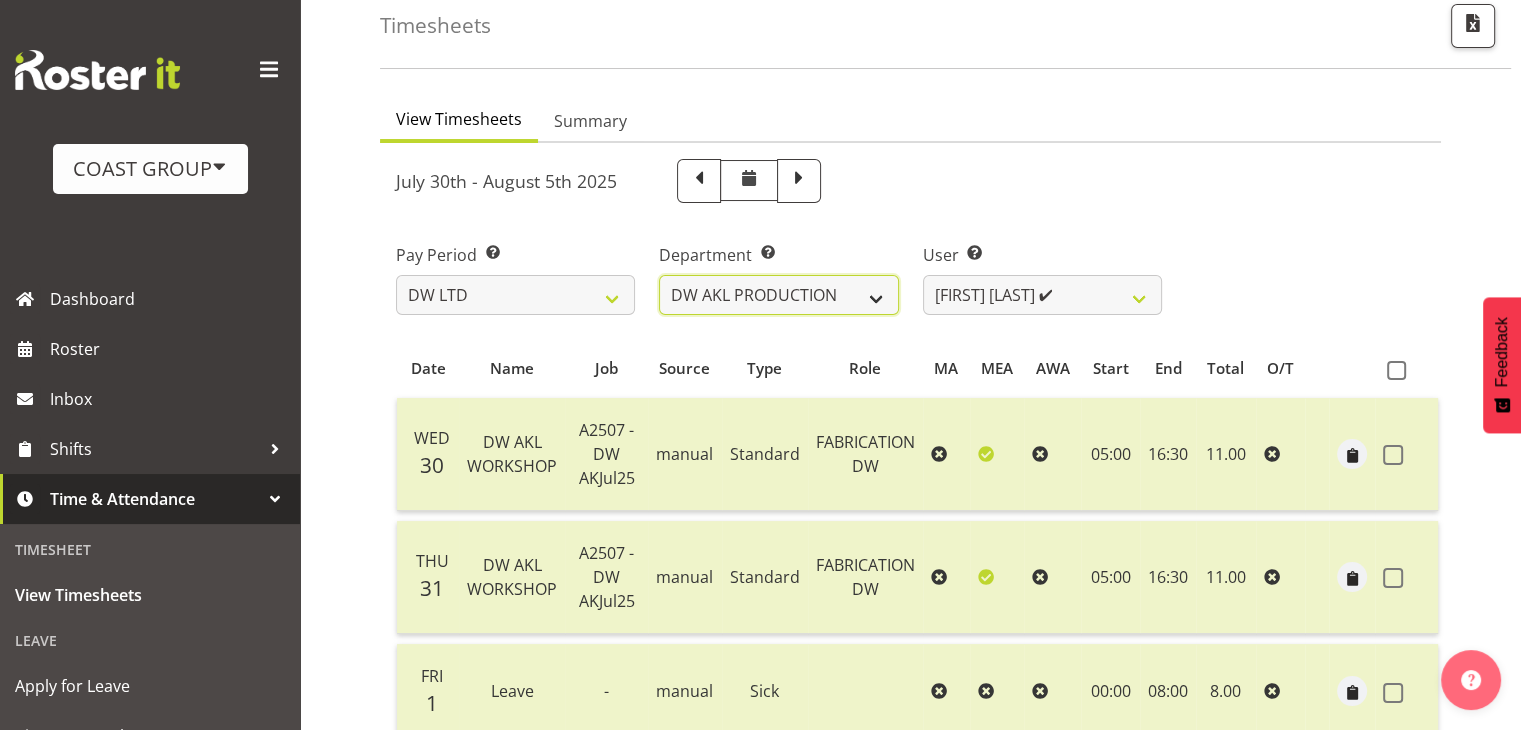 click on "DW AKL
DW AKL ACCOUNTS/OFFICE
DW AKL DESIGN
DW AKL PRODUCTION
DW CHC
DW CHC DESIGN
DW CHC OFFICE
DW CHC PRODUCTION
DW CHC SALES
DW WLG
DW WLG SALES" at bounding box center [778, 295] 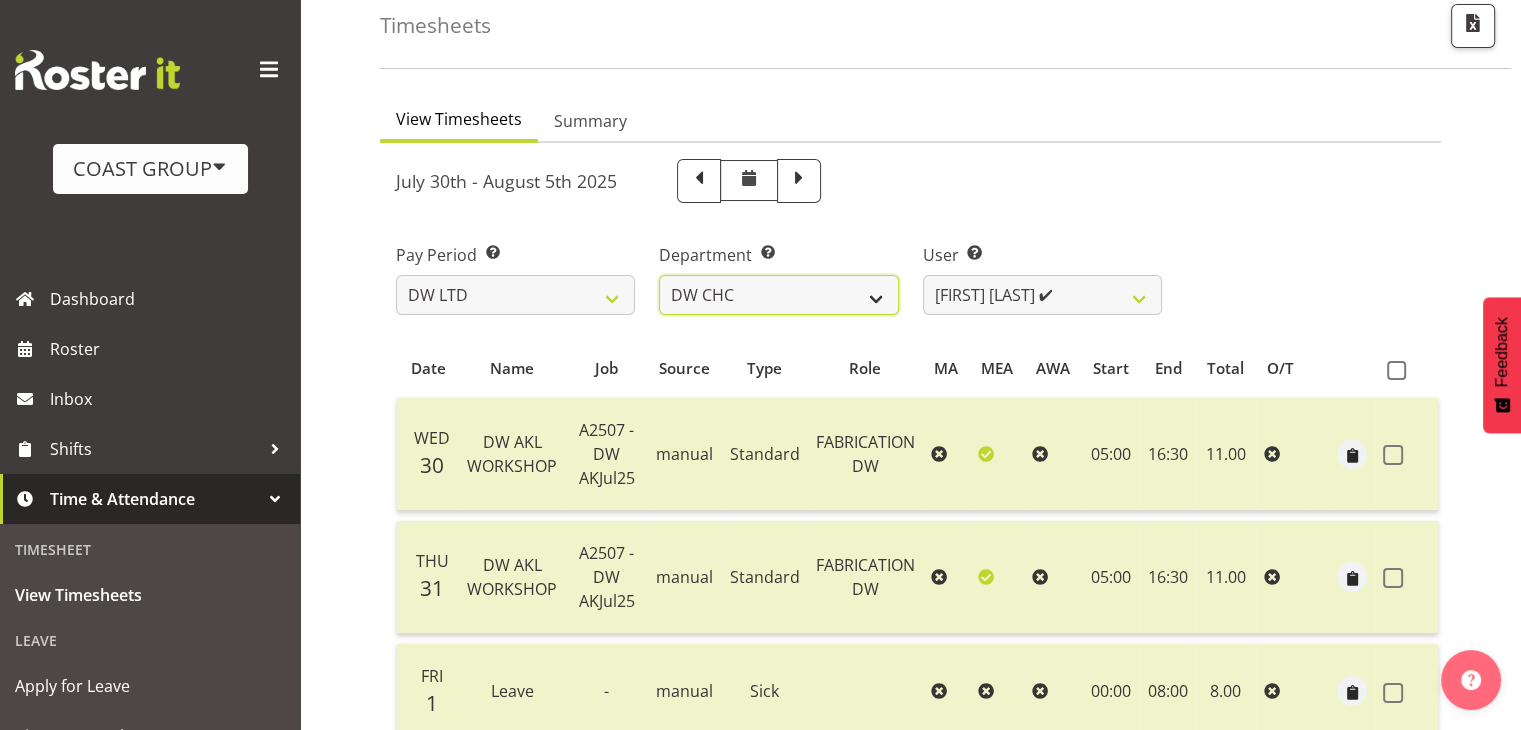 click on "DW AKL
DW AKL ACCOUNTS/OFFICE
DW AKL DESIGN
DW AKL PRODUCTION
DW CHC
DW CHC DESIGN
DW CHC OFFICE
DW CHC PRODUCTION
DW CHC SALES
DW WLG
DW WLG SALES" at bounding box center [778, 295] 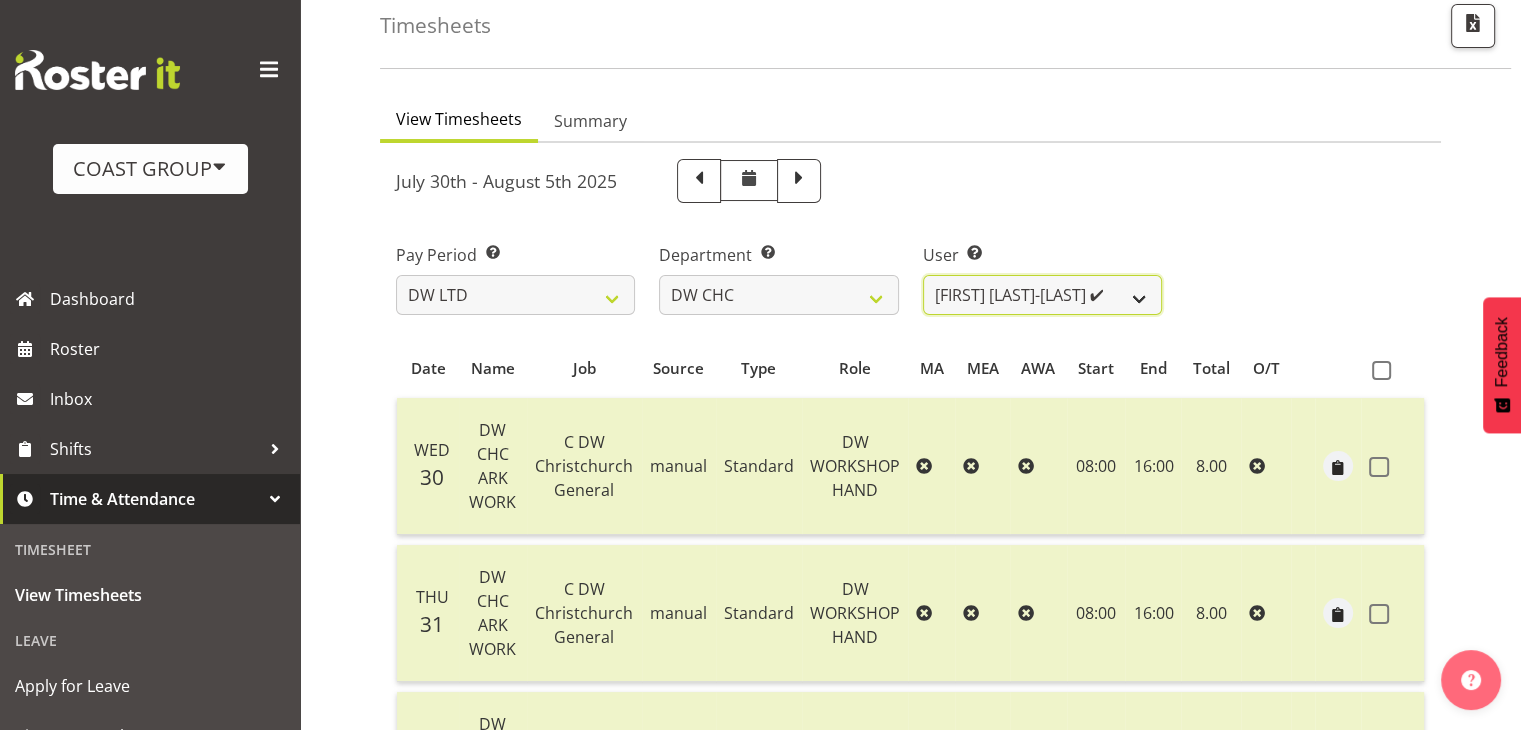 click on "Ambrose Hills-Simonsen
✔
Brad Tweedy
✔
Bryan Humprhries
✔
Callum Jack O'Leary Scott
✔
Dave Rimmer
✔
Ed Odum
✔
Gabrielle Mckay
✔
Gareth French
✔
Michael McCardle
✔
Reuben Drennan
✔
Robert Micheal Hyde
✔
Rowan Swain
✔
Scott David Graham
✔
Tim Wilson
✔" at bounding box center (1042, 295) 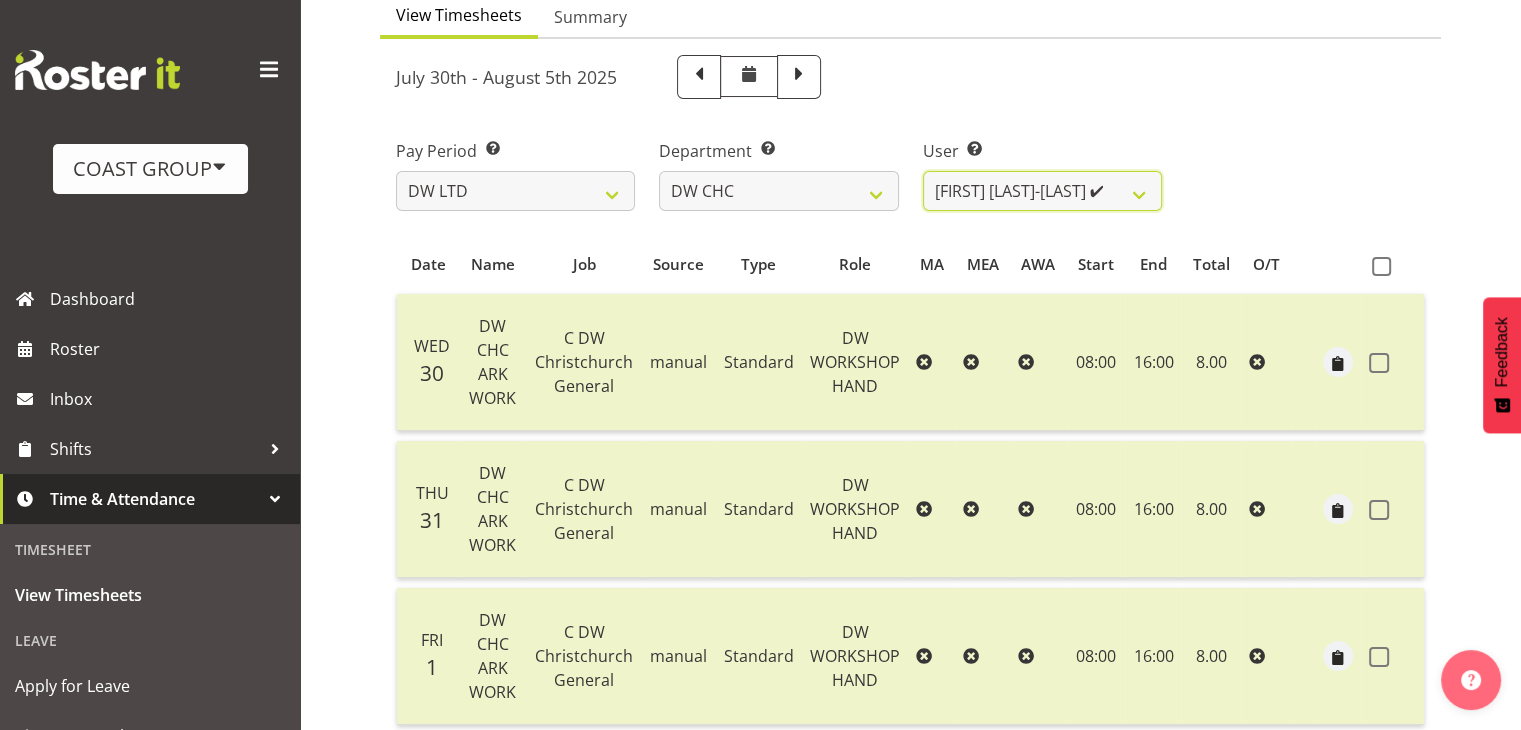scroll, scrollTop: 300, scrollLeft: 0, axis: vertical 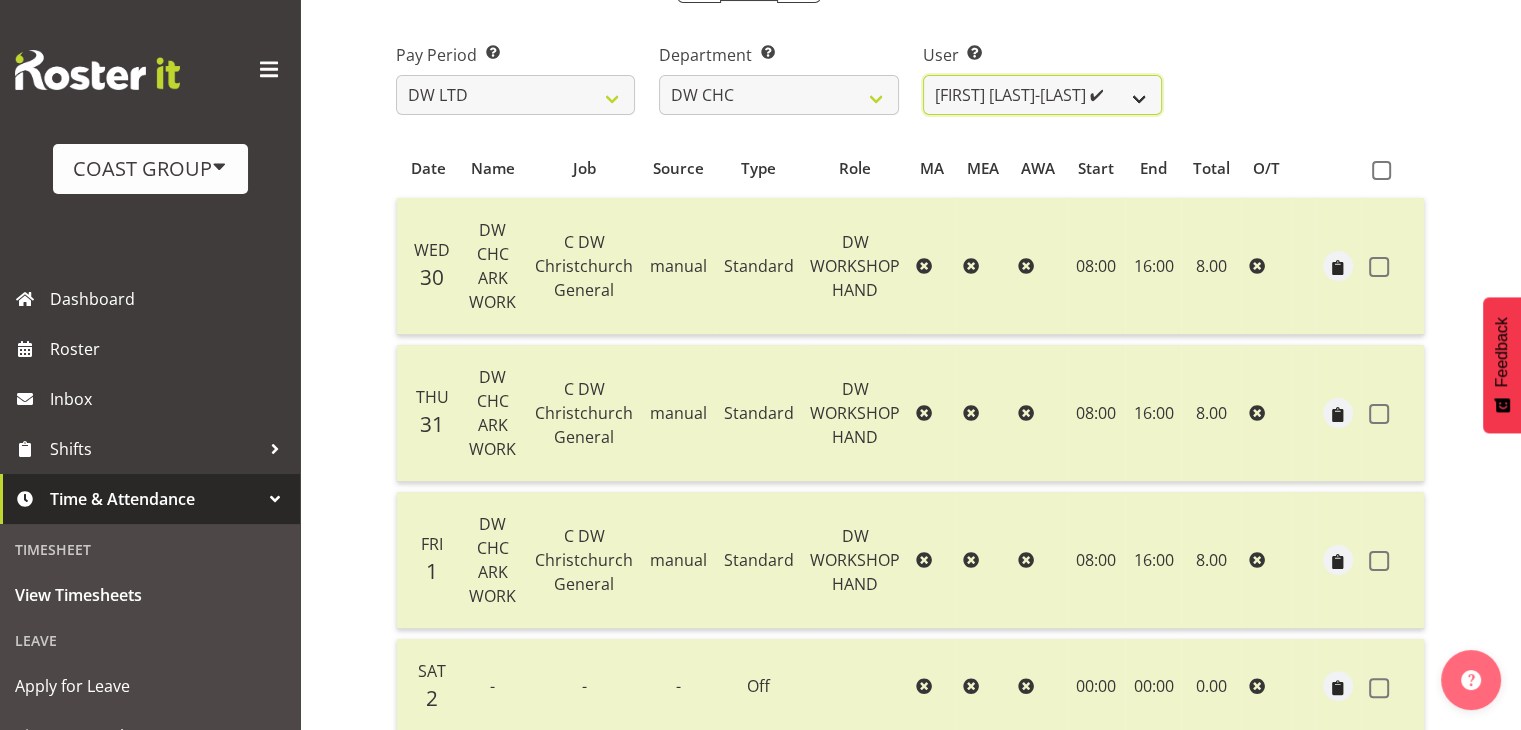 drag, startPoint x: 1159, startPoint y: 85, endPoint x: 1149, endPoint y: 92, distance: 12.206555 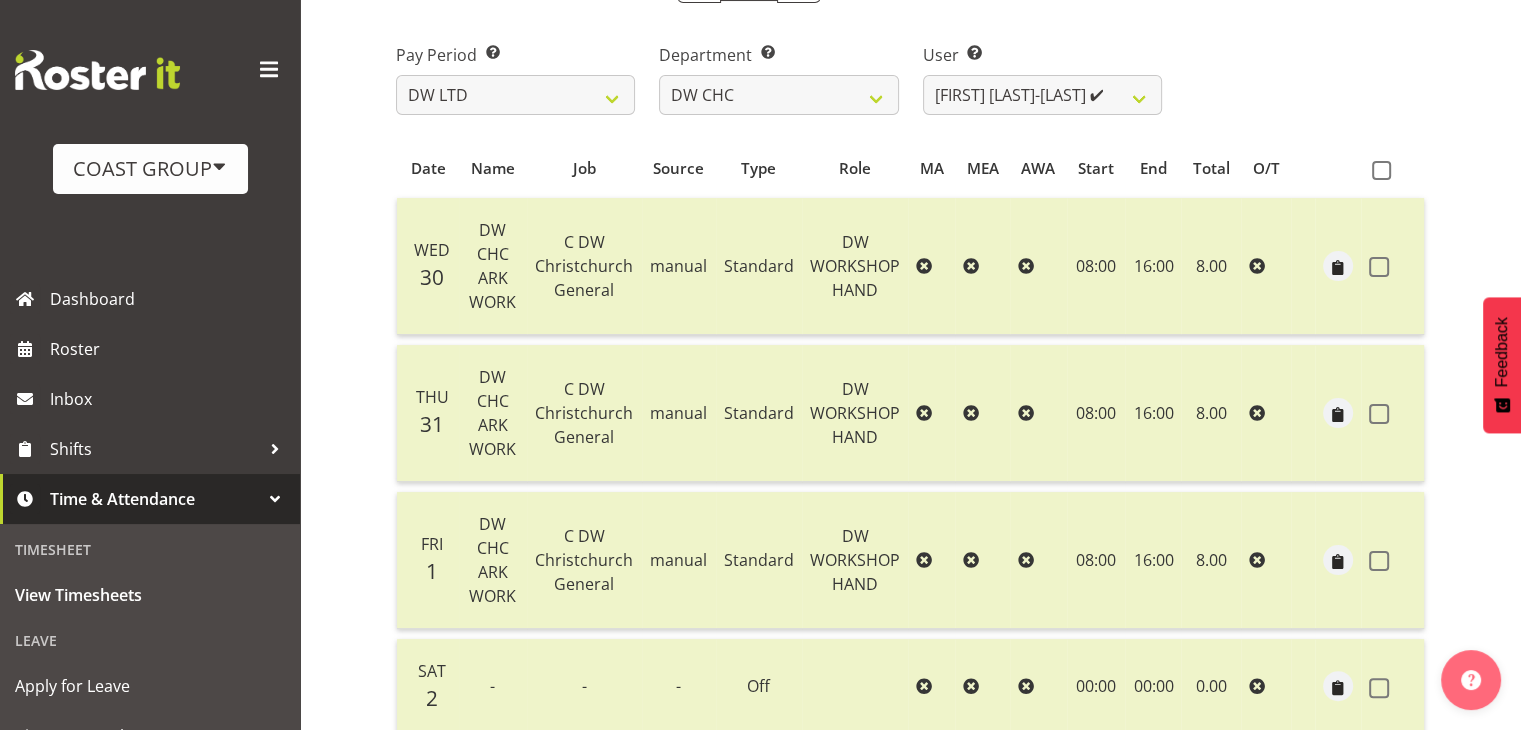 click on "Department
Select which department you would like to view.
DW AKL
DW AKL ACCOUNTS/OFFICE
DW AKL DESIGN
DW AKL PRODUCTION
DW CHC
DW CHC DESIGN
DW CHC OFFICE
DW CHC PRODUCTION
DW CHC SALES
DW WLG
DW WLG SALES" at bounding box center [778, 79] 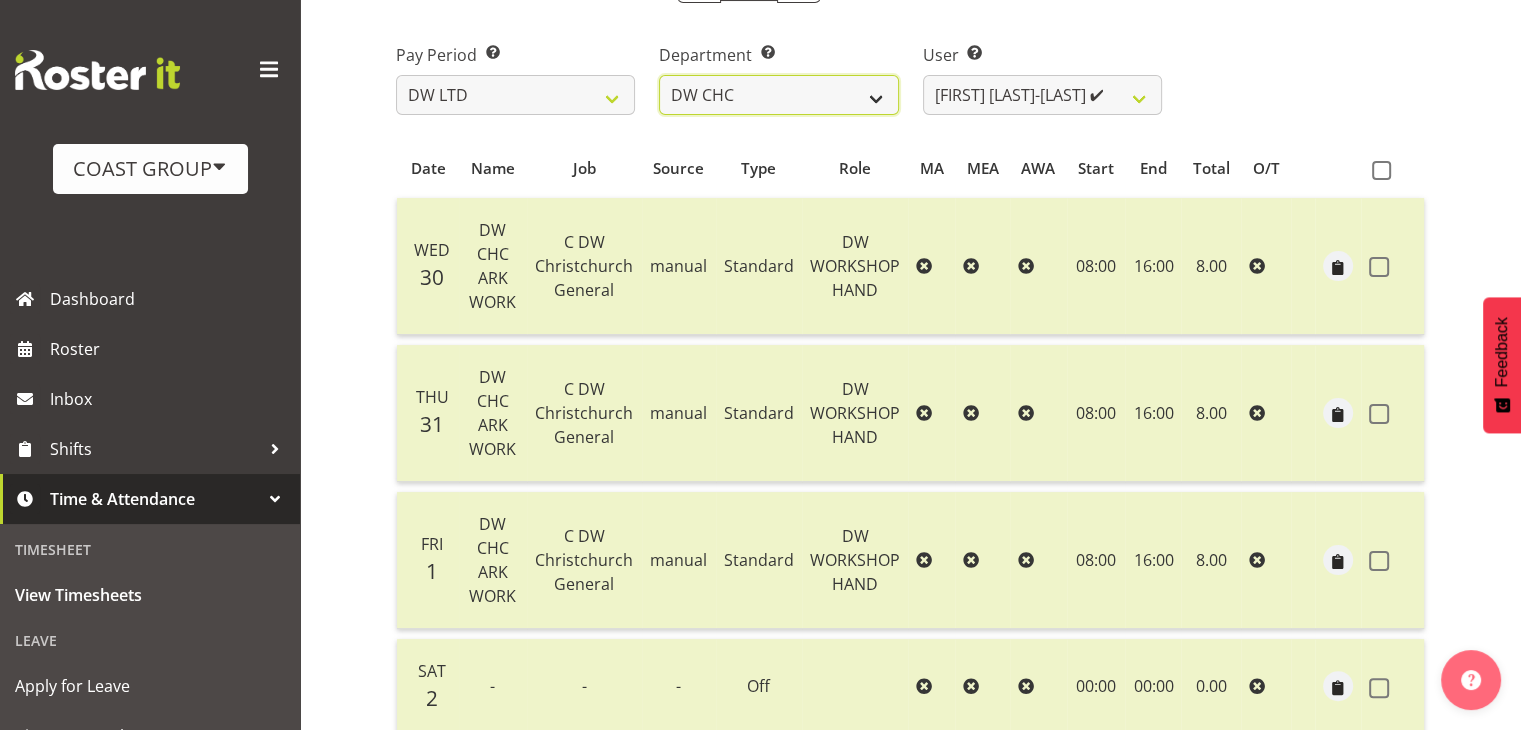 click on "DW AKL
DW AKL ACCOUNTS/OFFICE
DW AKL DESIGN
DW AKL PRODUCTION
DW CHC
DW CHC DESIGN
DW CHC OFFICE
DW CHC PRODUCTION
DW CHC SALES
DW WLG
DW WLG SALES" at bounding box center (778, 95) 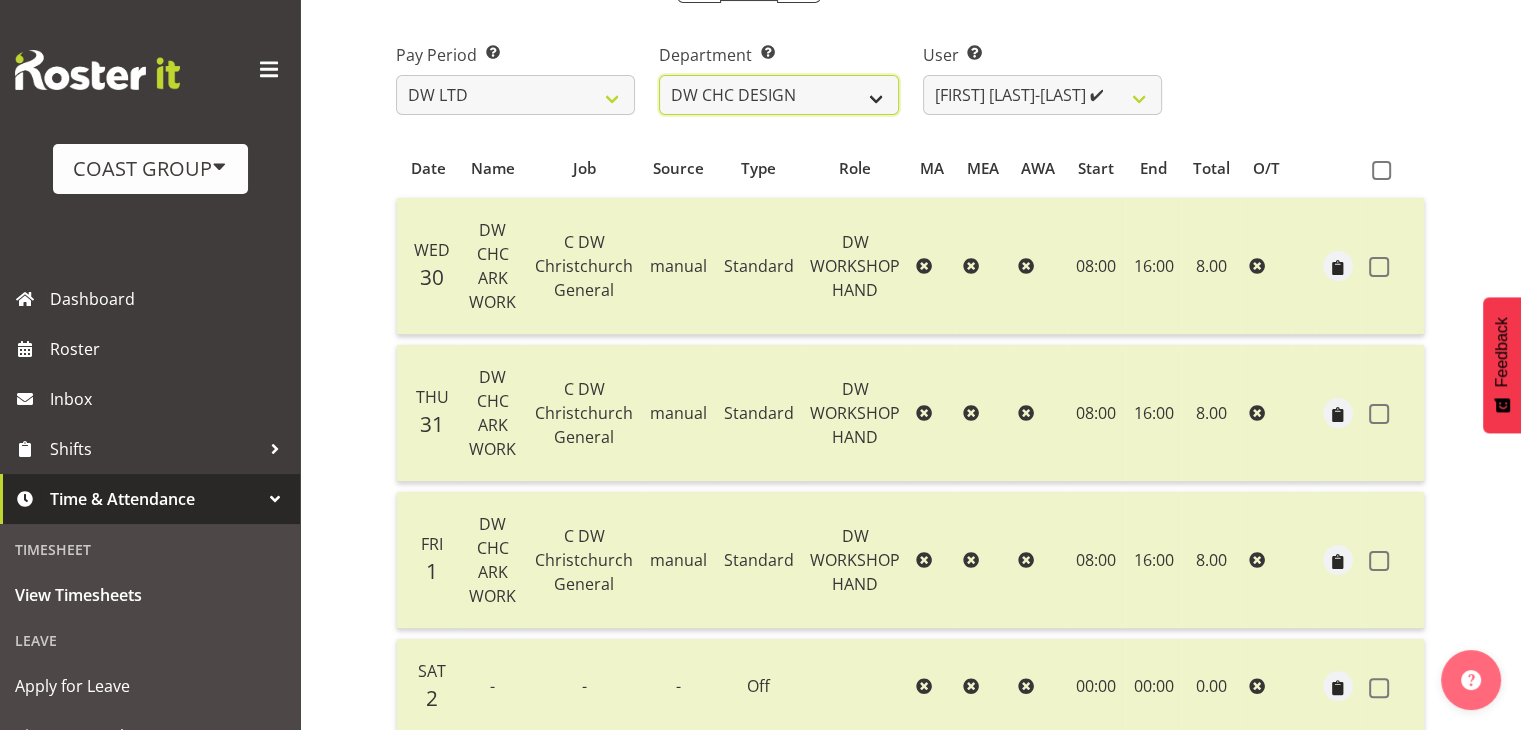 click on "DW AKL
DW AKL ACCOUNTS/OFFICE
DW AKL DESIGN
DW AKL PRODUCTION
DW CHC
DW CHC DESIGN
DW CHC OFFICE
DW CHC PRODUCTION
DW CHC SALES
DW WLG
DW WLG SALES" at bounding box center (778, 95) 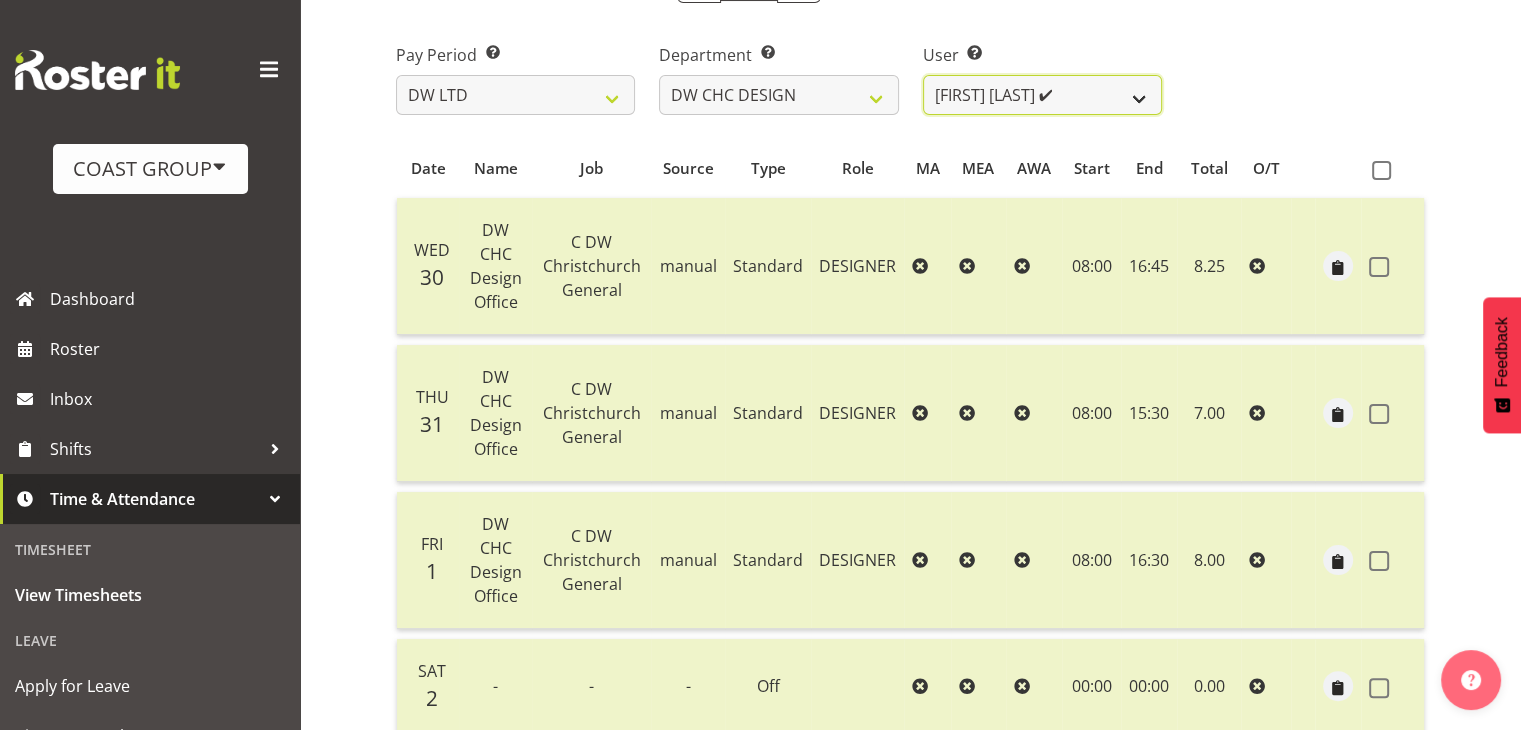 click on "Amy Robinson
✔
Jeremy Hogan
✔
Jorgelina Villar
✔" at bounding box center (1042, 95) 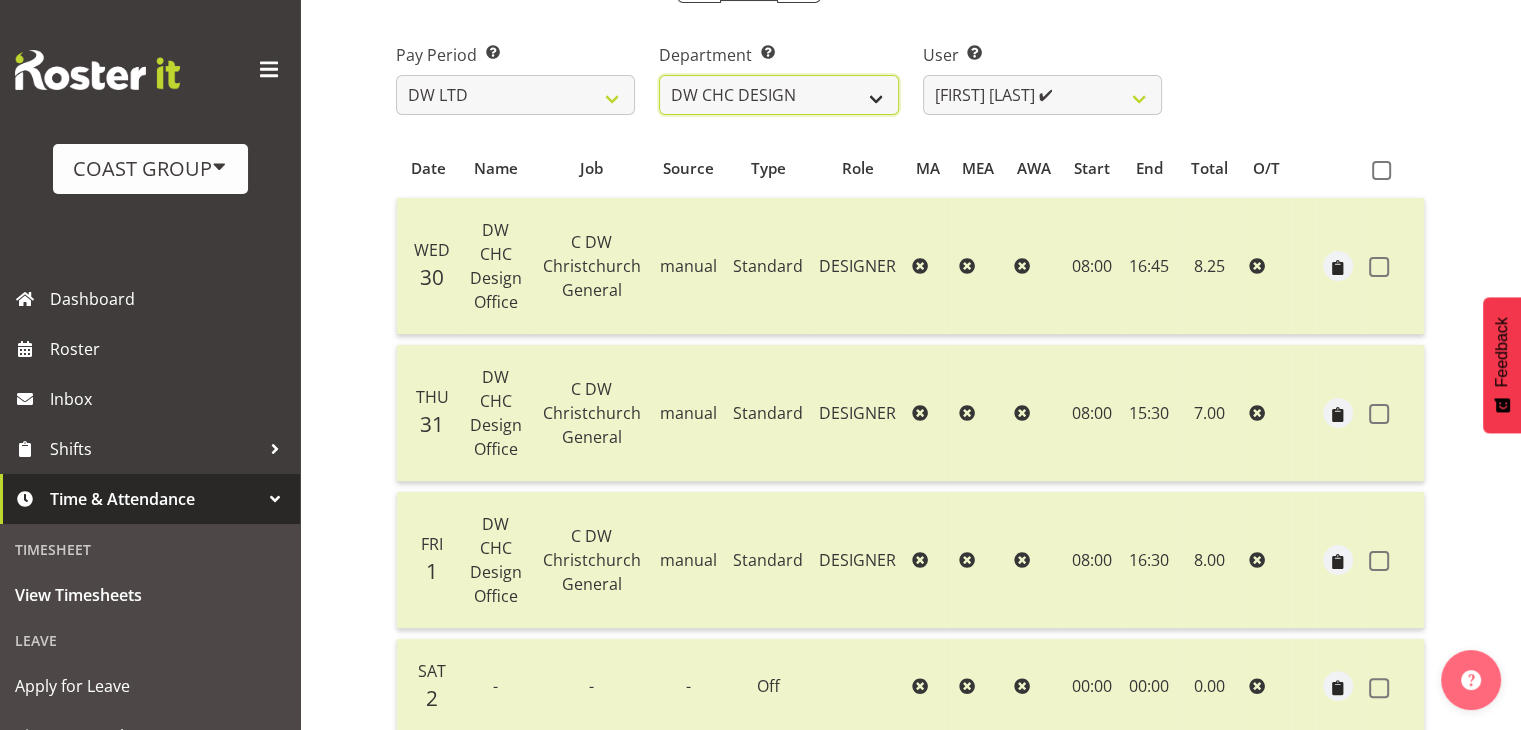 click on "DW AKL
DW AKL ACCOUNTS/OFFICE
DW AKL DESIGN
DW AKL PRODUCTION
DW CHC
DW CHC DESIGN
DW CHC OFFICE
DW CHC PRODUCTION
DW CHC SALES
DW WLG
DW WLG SALES" at bounding box center [778, 95] 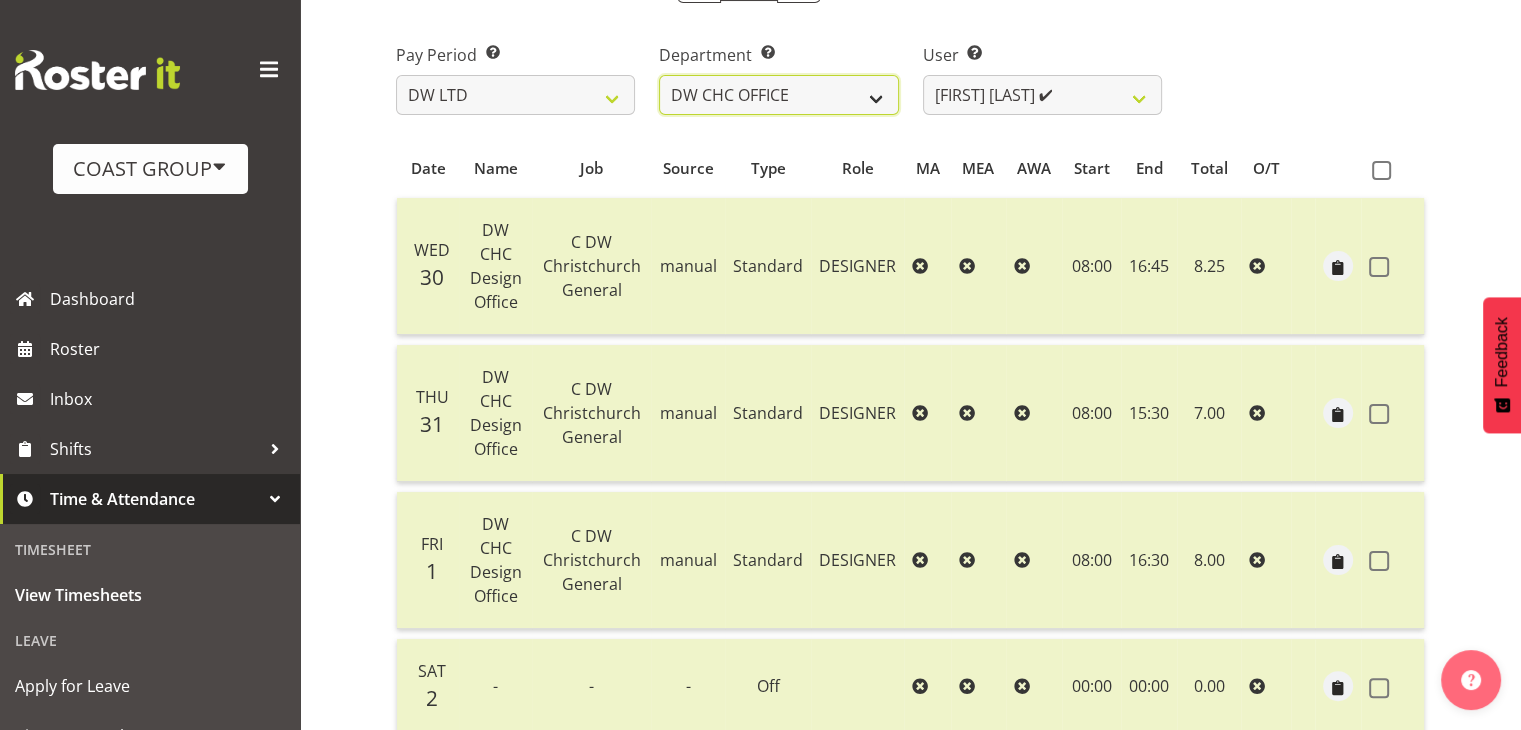 click on "DW AKL
DW AKL ACCOUNTS/OFFICE
DW AKL DESIGN
DW AKL PRODUCTION
DW CHC
DW CHC DESIGN
DW CHC OFFICE
DW CHC PRODUCTION
DW CHC SALES
DW WLG
DW WLG SALES" at bounding box center [778, 95] 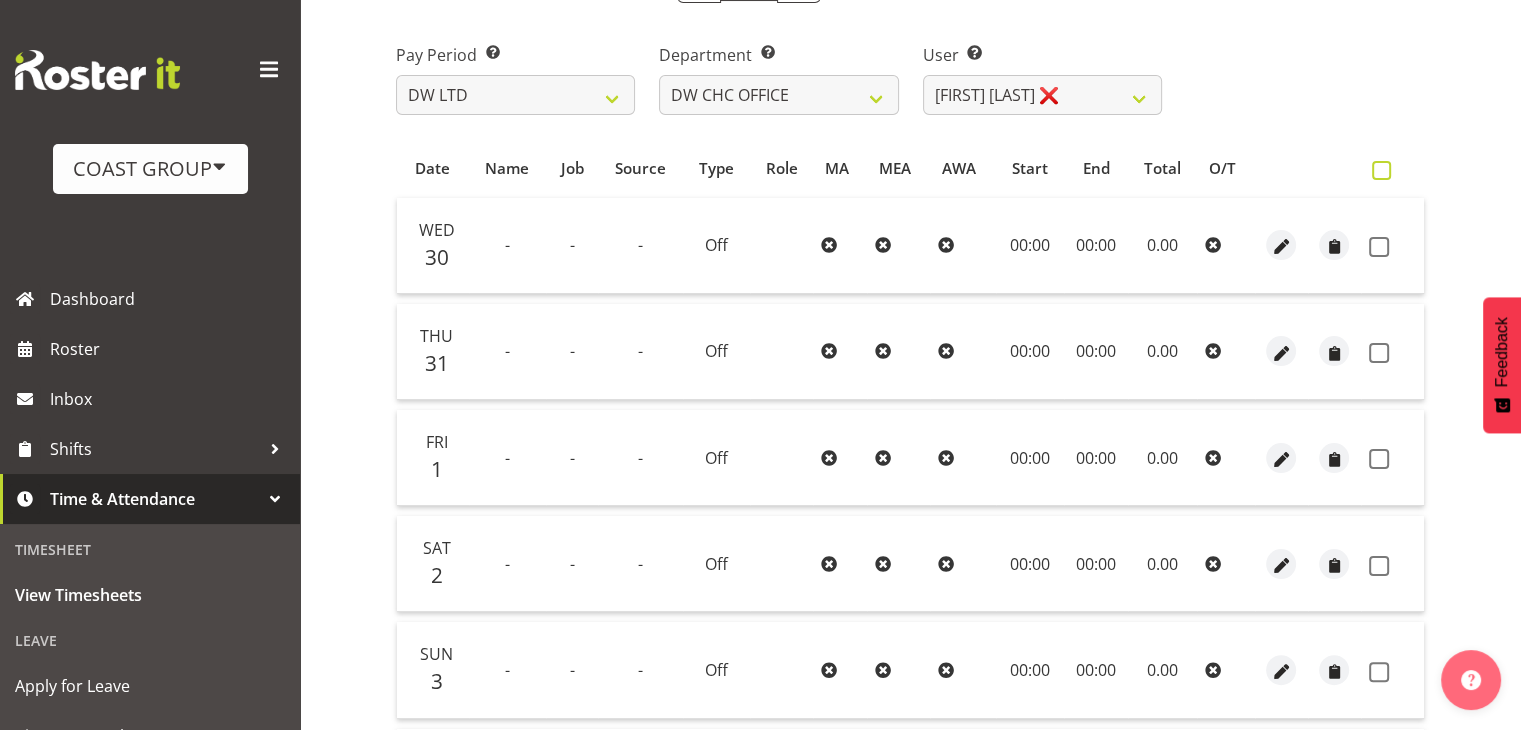 click at bounding box center (1386, 170) 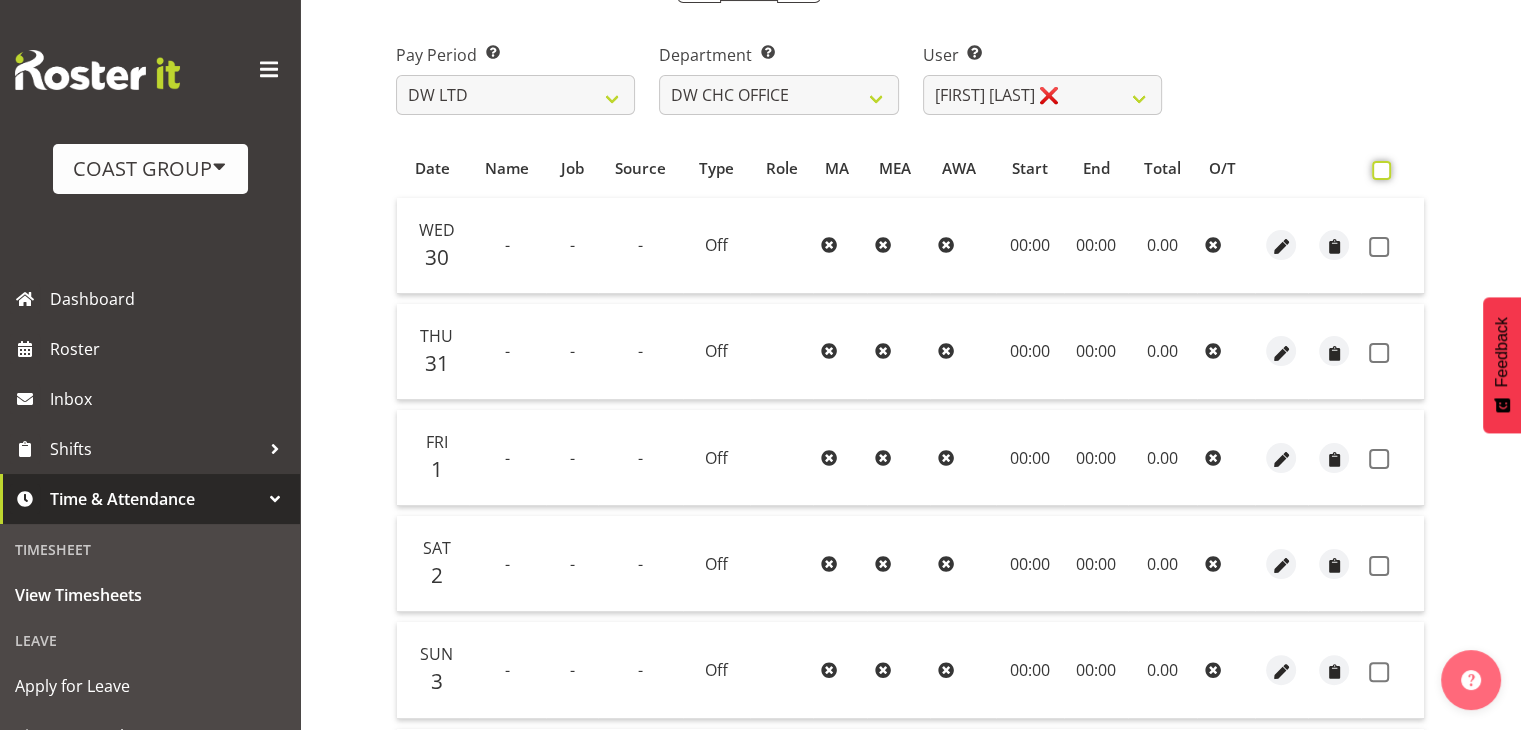 click at bounding box center (1378, 170) 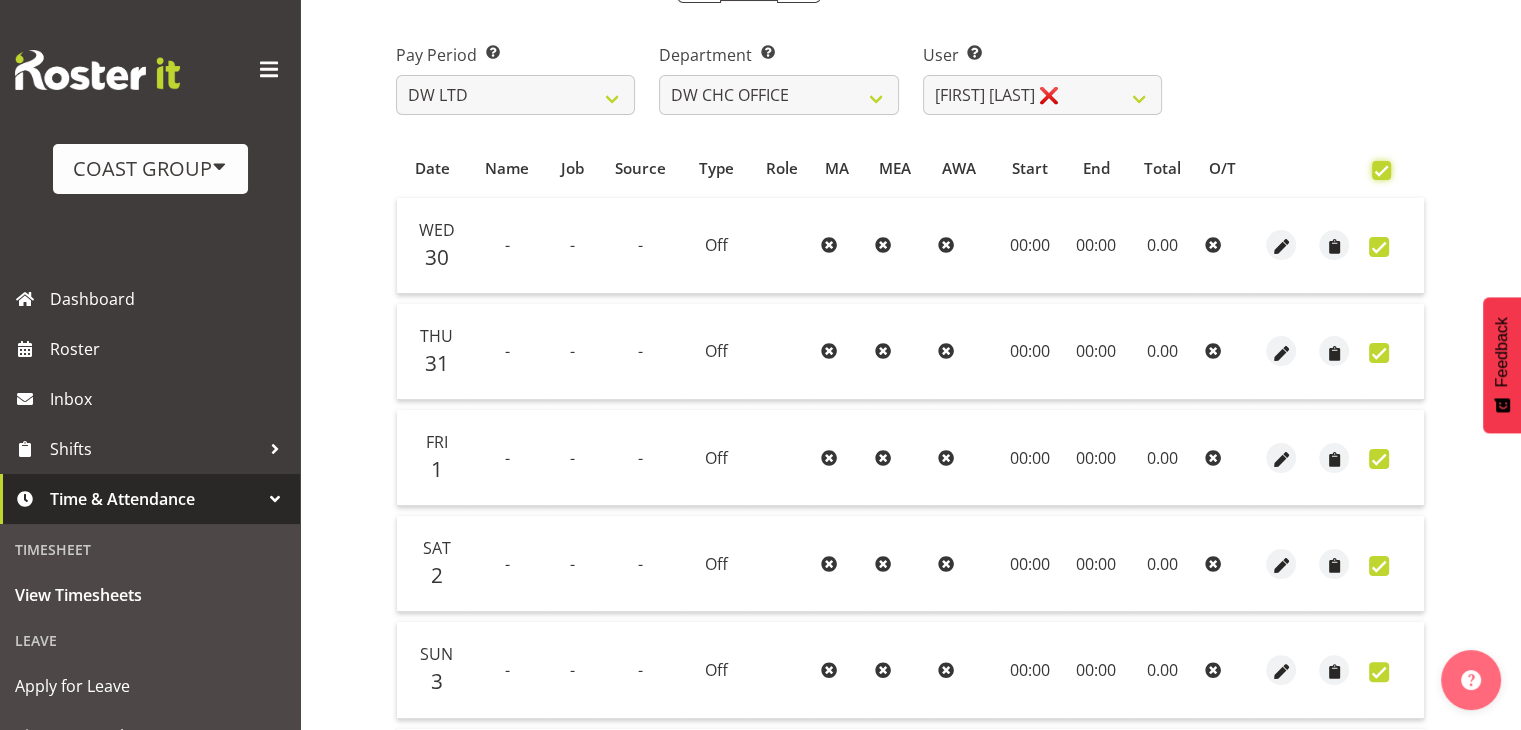 checkbox on "true" 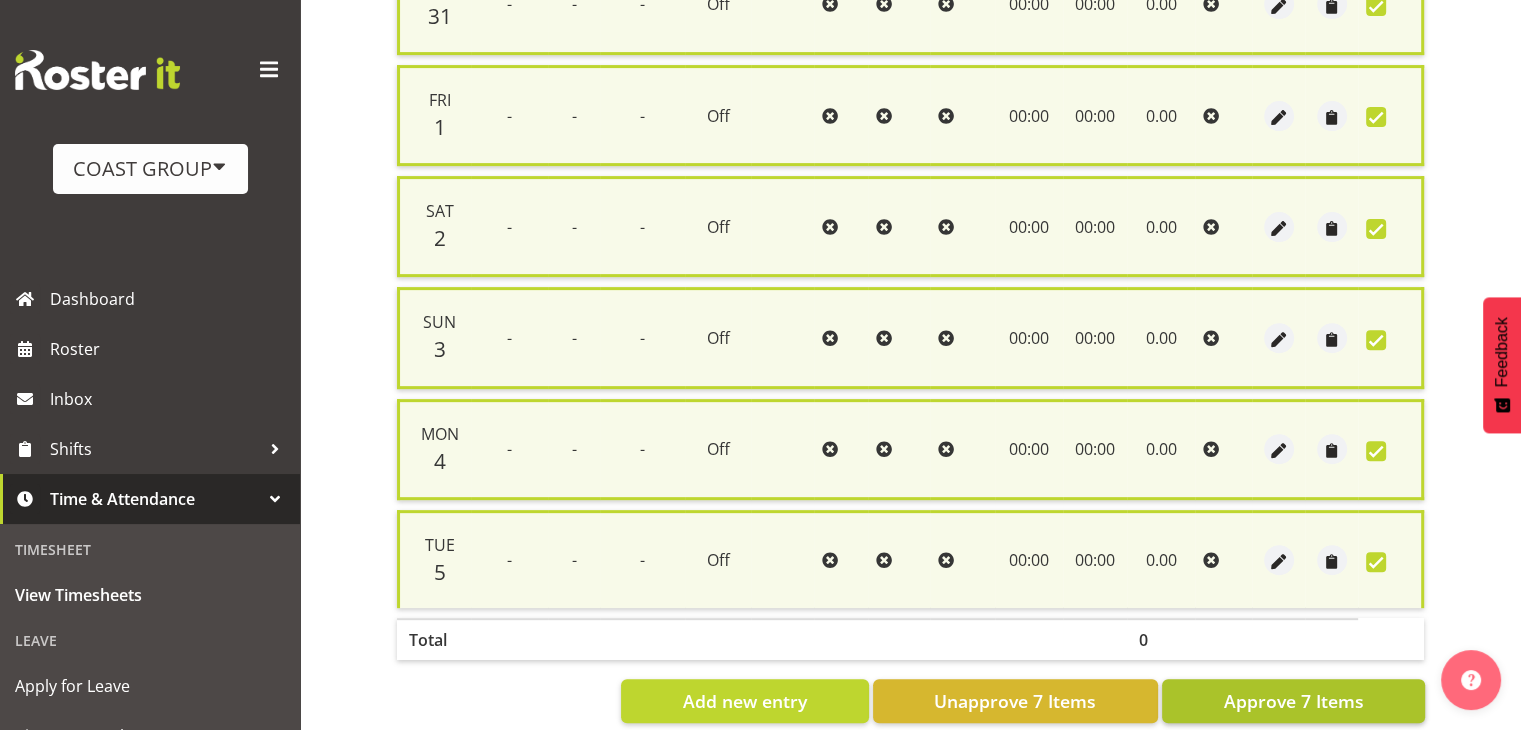 scroll, scrollTop: 680, scrollLeft: 0, axis: vertical 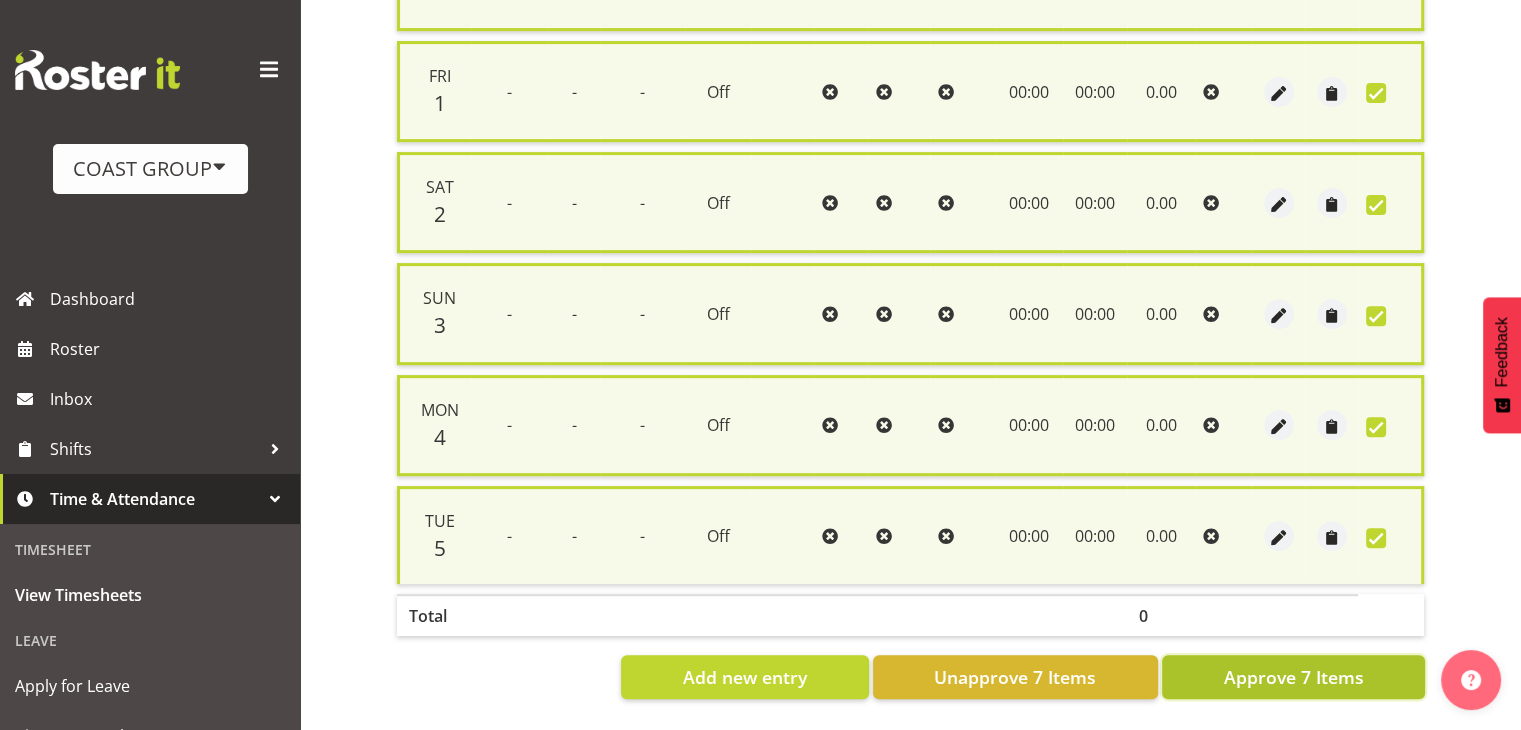 click on "Approve 7 Items" at bounding box center (1293, 677) 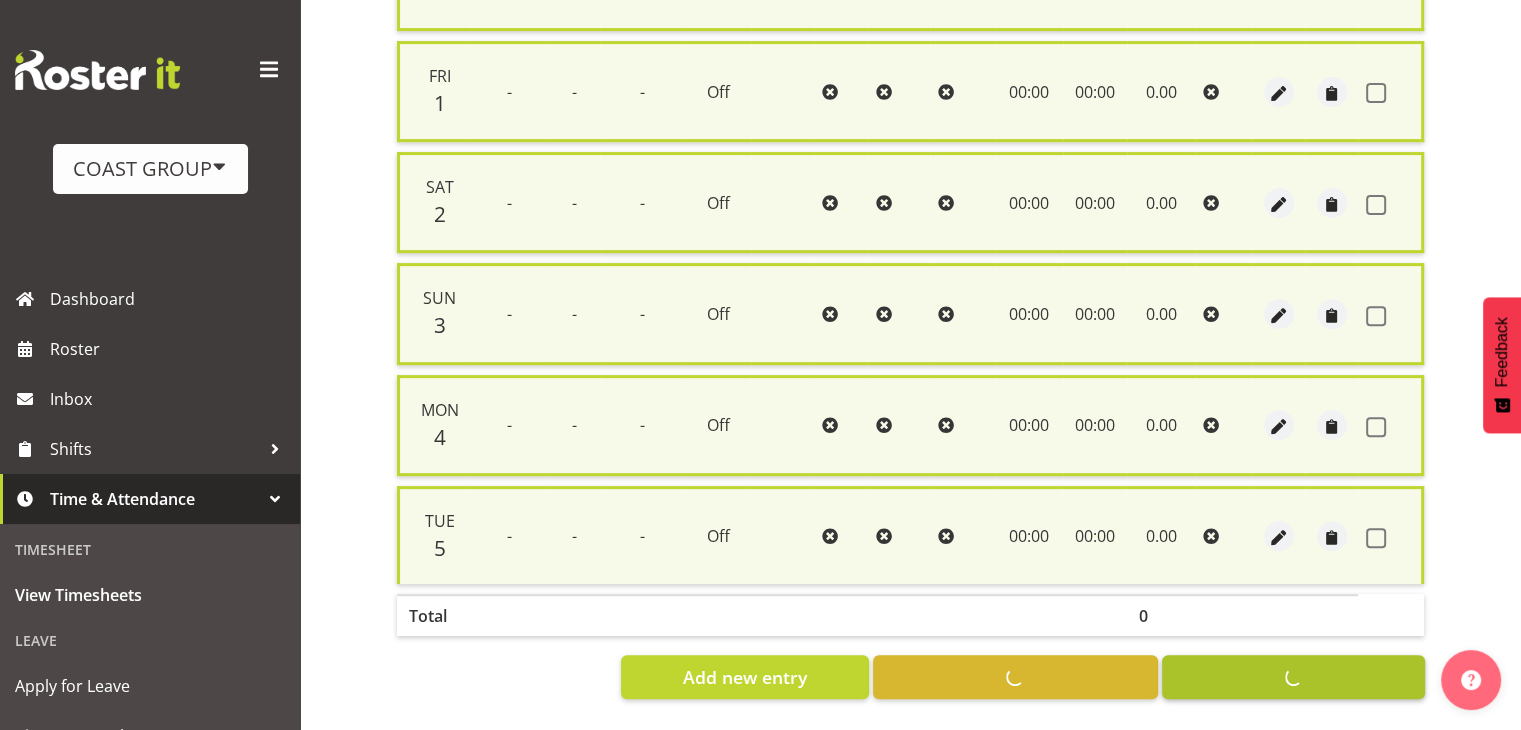 checkbox on "false" 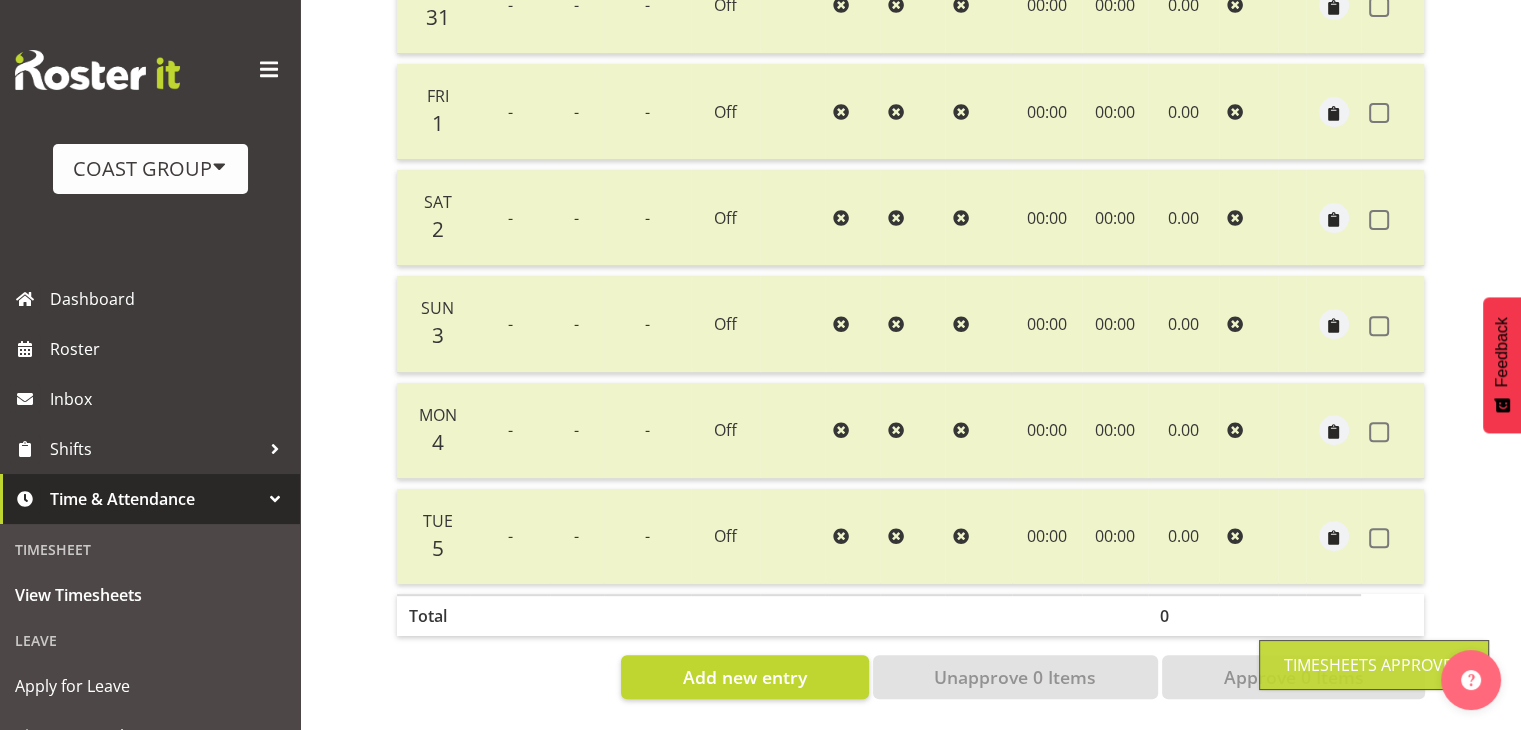 scroll, scrollTop: 354, scrollLeft: 0, axis: vertical 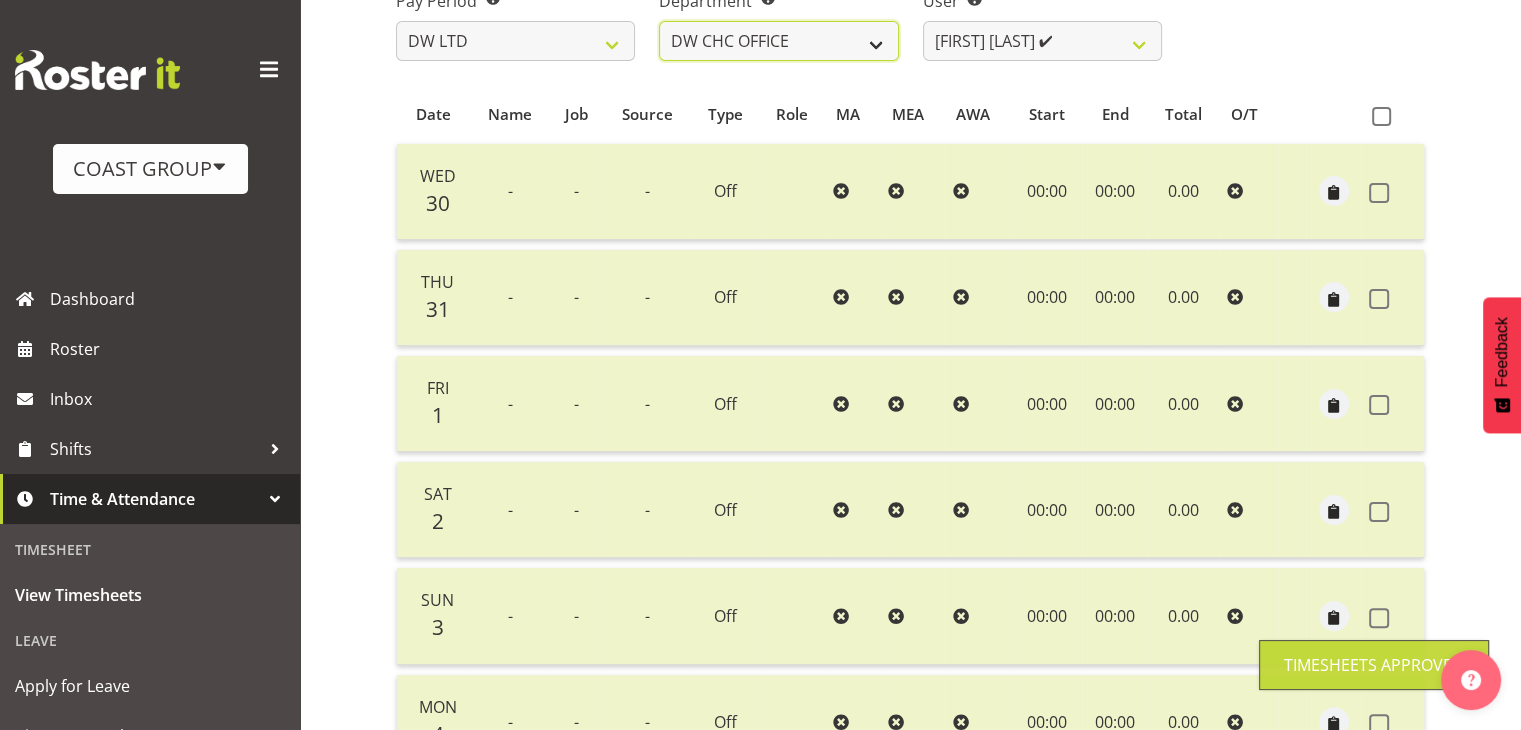 click on "DW AKL
DW AKL ACCOUNTS/OFFICE
DW AKL DESIGN
DW AKL PRODUCTION
DW CHC
DW CHC DESIGN
DW CHC OFFICE
DW CHC PRODUCTION
DW CHC SALES
DW WLG
DW WLG SALES" at bounding box center [778, 41] 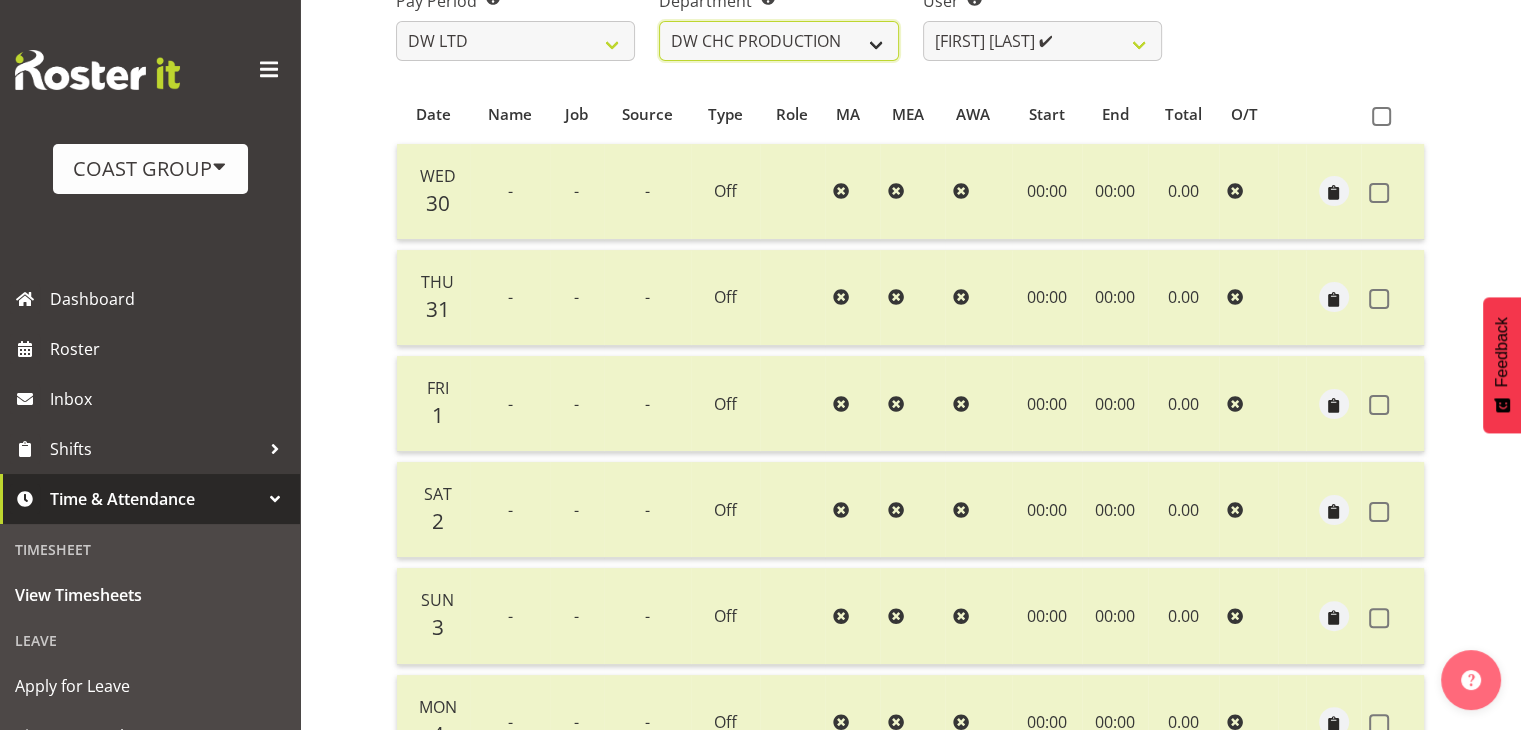 click on "DW AKL
DW AKL ACCOUNTS/OFFICE
DW AKL DESIGN
DW AKL PRODUCTION
DW CHC
DW CHC DESIGN
DW CHC OFFICE
DW CHC PRODUCTION
DW CHC SALES
DW WLG
DW WLG SALES" at bounding box center (778, 41) 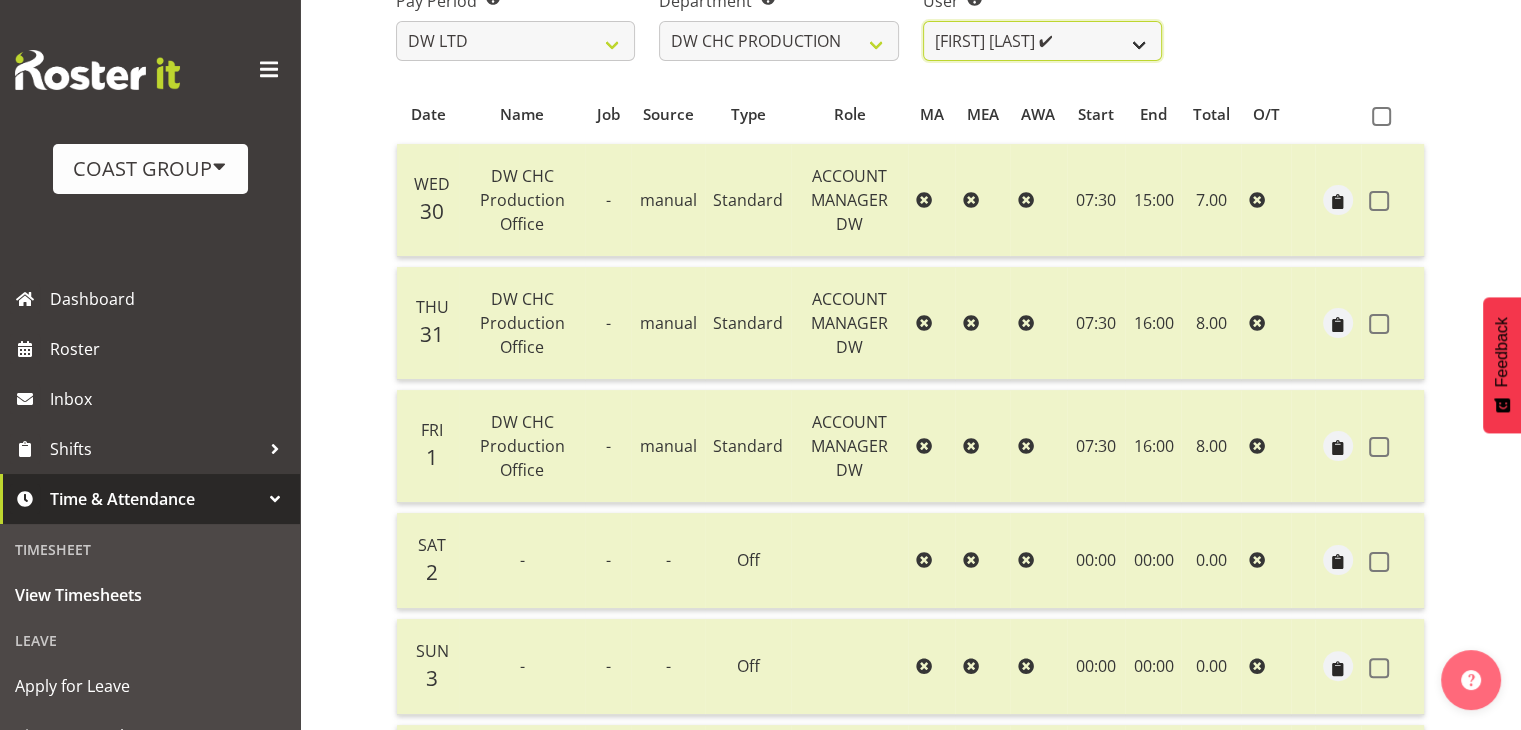 click on "Jason Garvey
✔" at bounding box center [1042, 41] 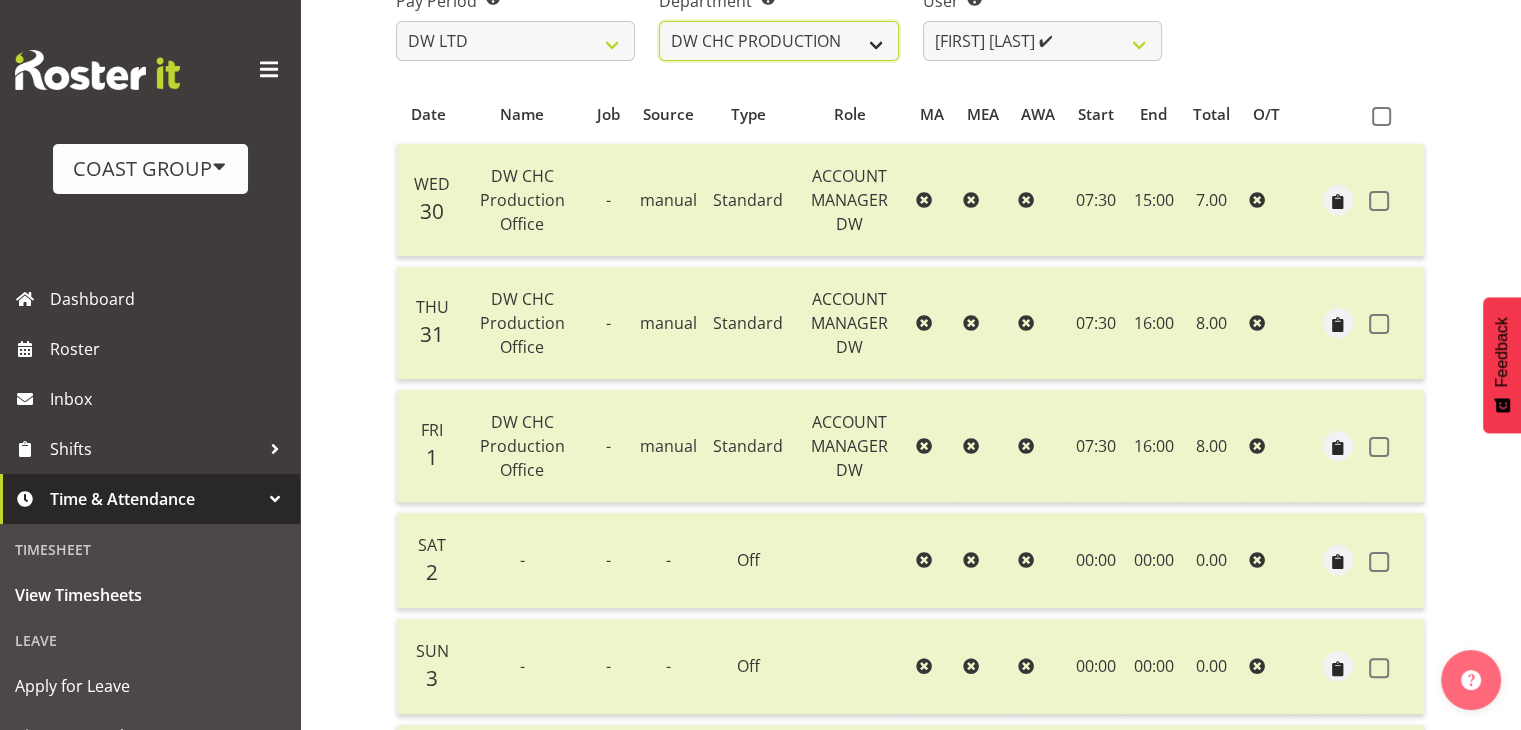 click on "DW AKL
DW AKL ACCOUNTS/OFFICE
DW AKL DESIGN
DW AKL PRODUCTION
DW CHC
DW CHC DESIGN
DW CHC OFFICE
DW CHC PRODUCTION
DW CHC SALES
DW WLG
DW WLG SALES" at bounding box center (778, 41) 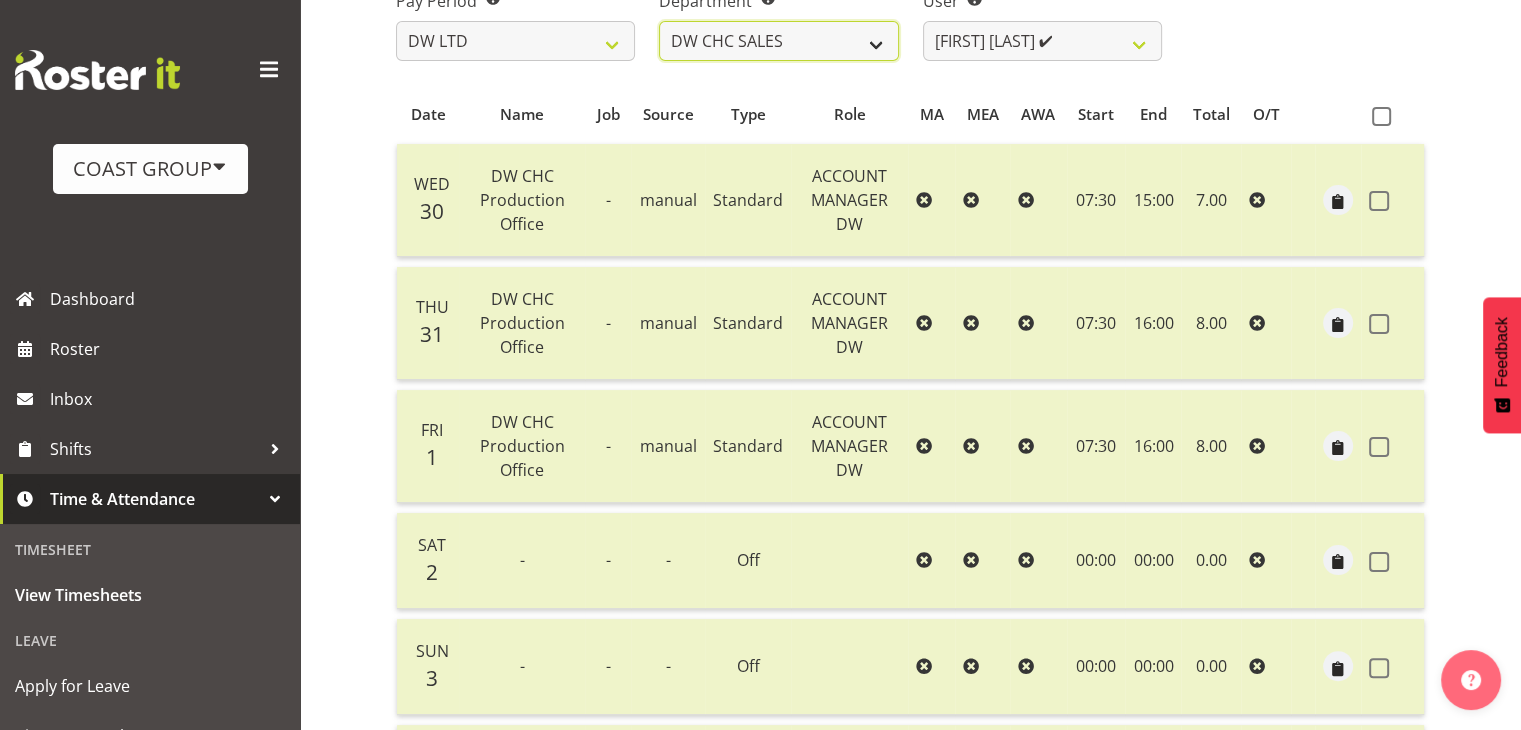 click on "DW AKL
DW AKL ACCOUNTS/OFFICE
DW AKL DESIGN
DW AKL PRODUCTION
DW CHC
DW CHC DESIGN
DW CHC OFFICE
DW CHC PRODUCTION
DW CHC SALES
DW WLG
DW WLG SALES" at bounding box center [778, 41] 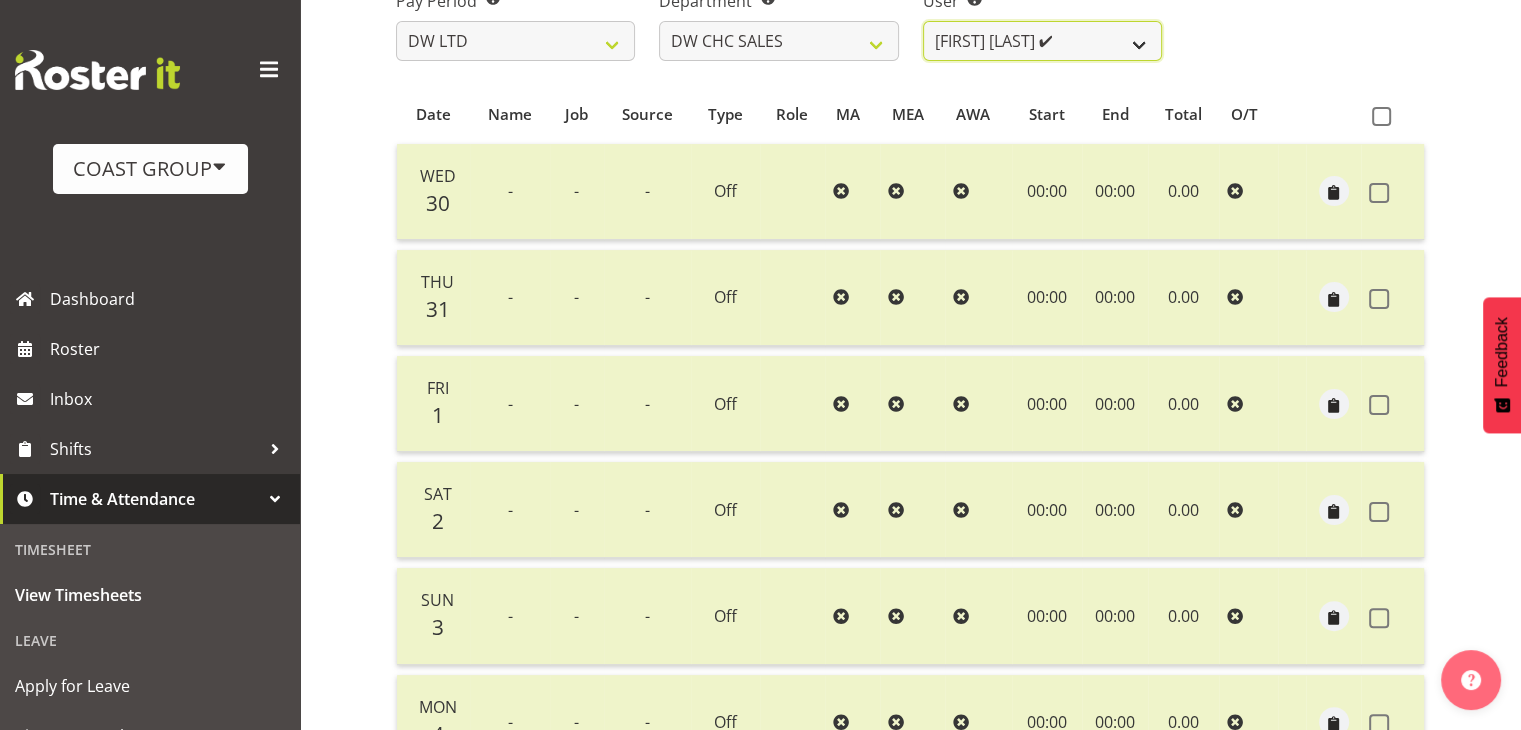 click on "Dayle Eathorne
✔" at bounding box center (1042, 41) 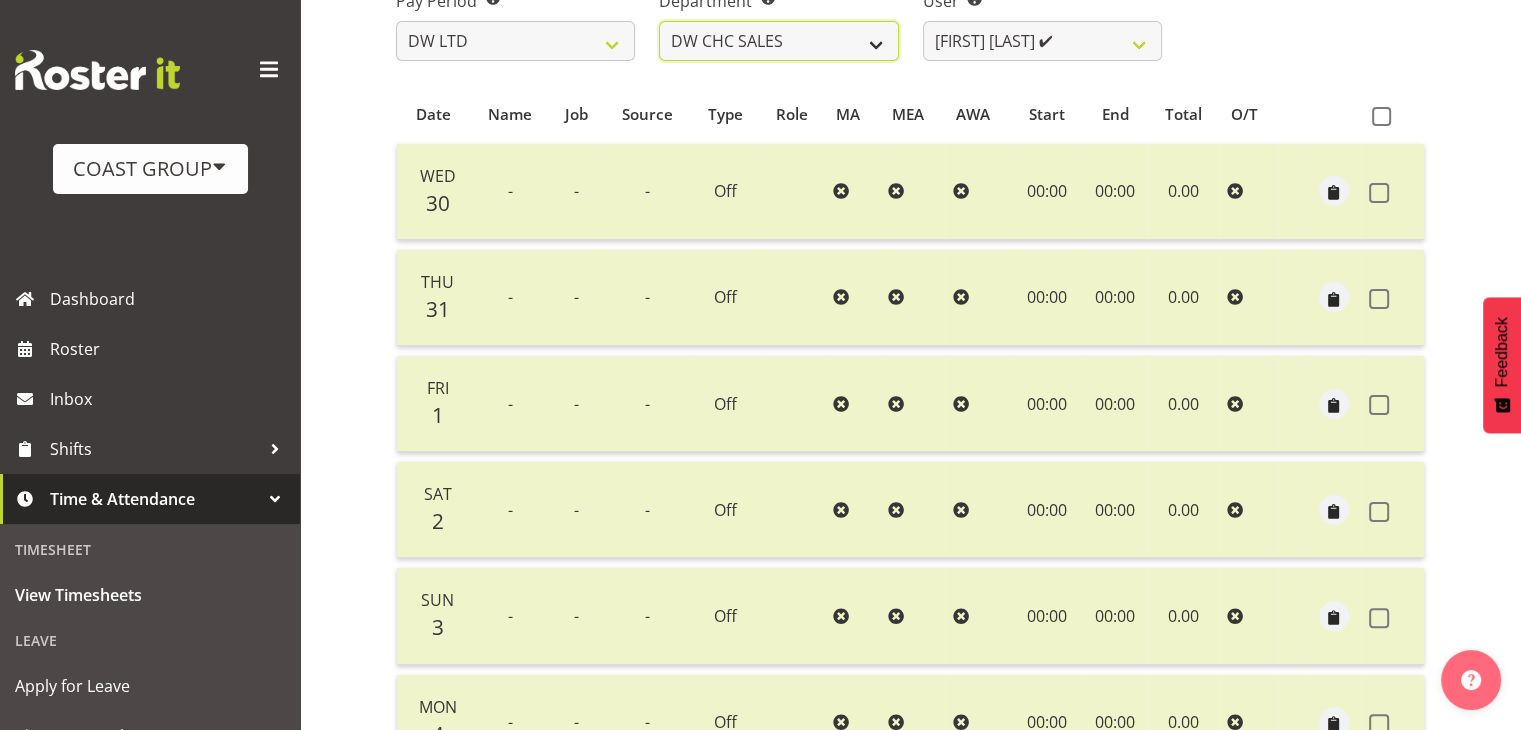 click on "DW AKL
DW AKL ACCOUNTS/OFFICE
DW AKL DESIGN
DW AKL PRODUCTION
DW CHC
DW CHC DESIGN
DW CHC OFFICE
DW CHC PRODUCTION
DW CHC SALES
DW WLG
DW WLG SALES" at bounding box center (778, 41) 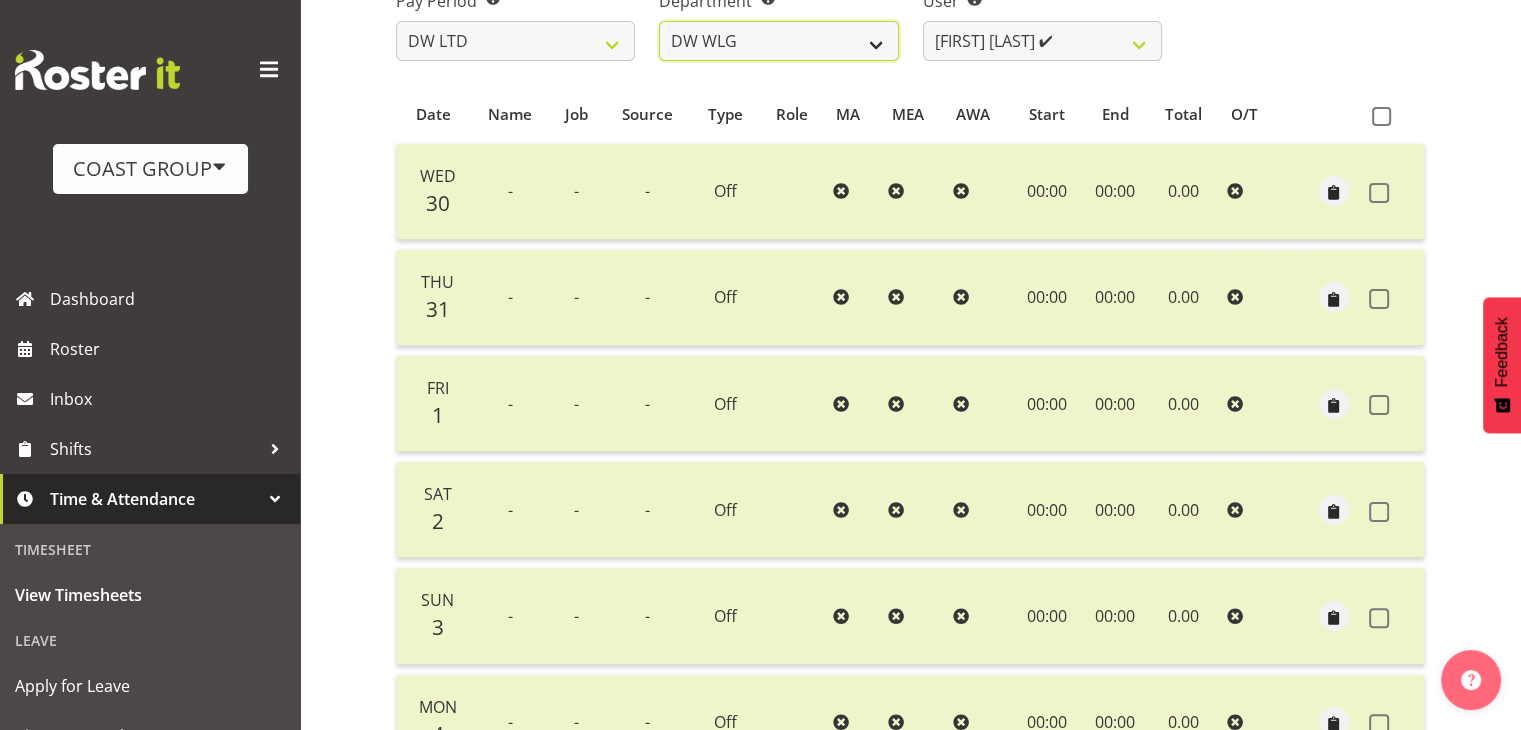click on "DW AKL
DW AKL ACCOUNTS/OFFICE
DW AKL DESIGN
DW AKL PRODUCTION
DW CHC
DW CHC DESIGN
DW CHC OFFICE
DW CHC PRODUCTION
DW CHC SALES
DW WLG
DW WLG SALES" at bounding box center (778, 41) 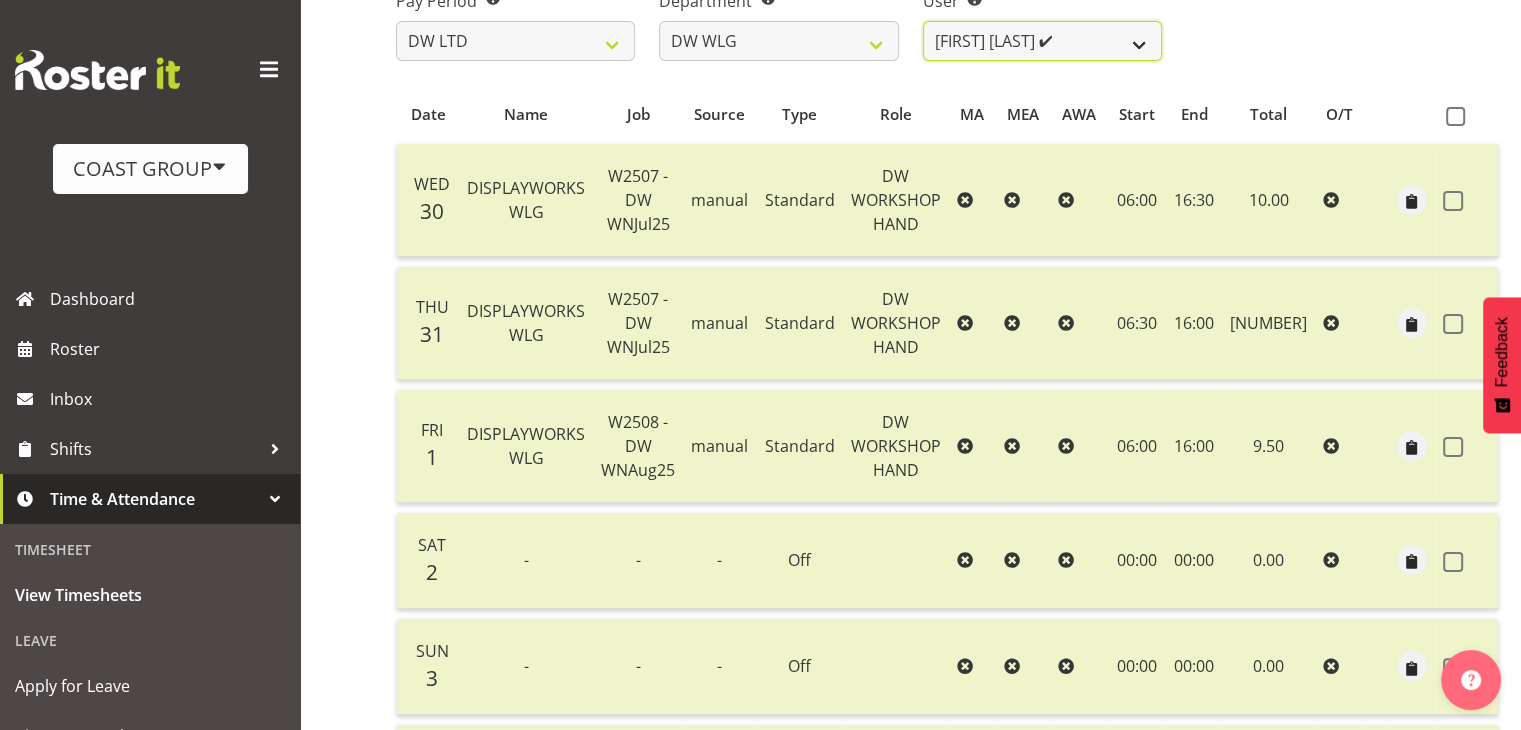 click on "Cassie Phillips
✔
Darryl Dickinson
✔
Josh Provoost
✔
Ken Barnden
✔
Stanley Elliot
✔
Stu Jones
✔" at bounding box center [1042, 41] 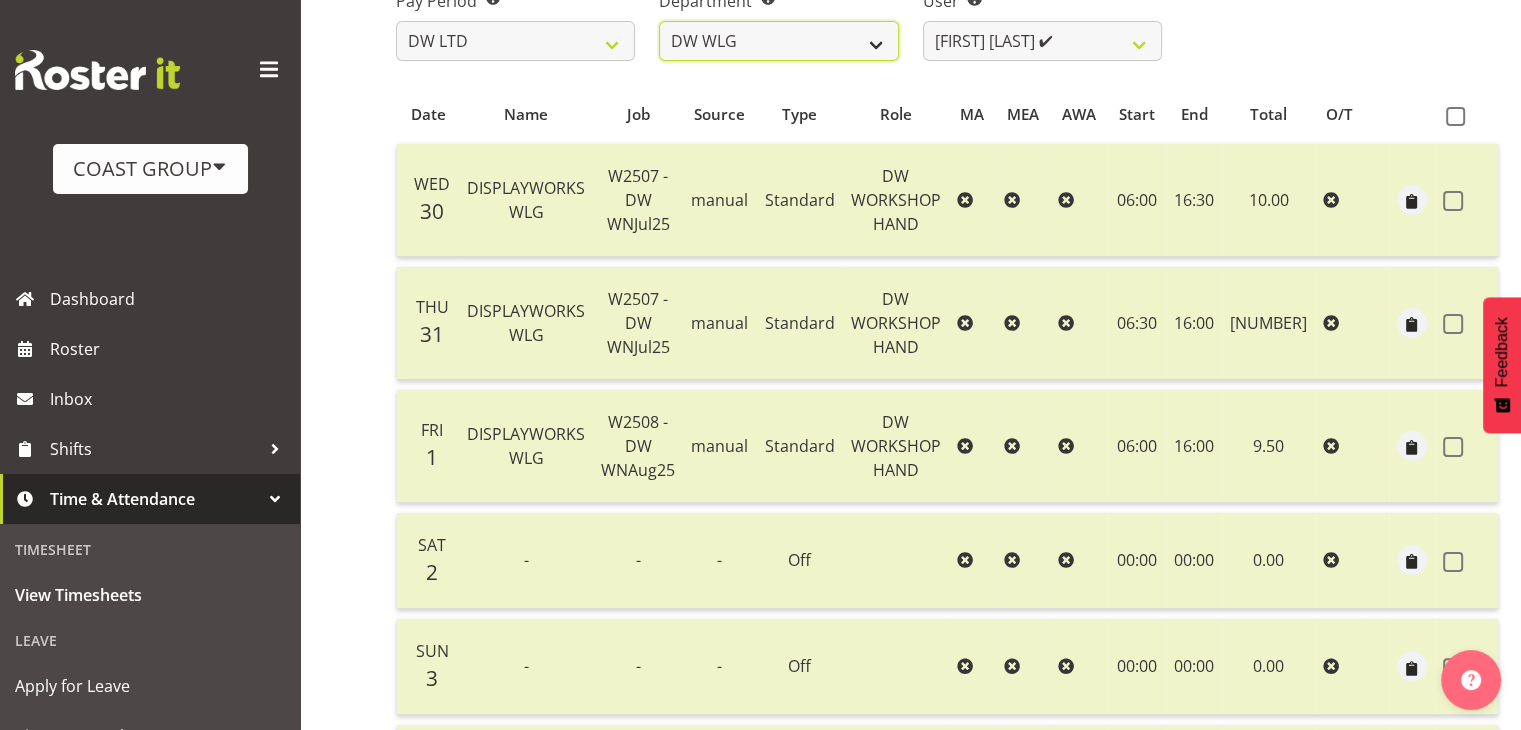 click on "DW AKL
DW AKL ACCOUNTS/OFFICE
DW AKL DESIGN
DW AKL PRODUCTION
DW CHC
DW CHC DESIGN
DW CHC OFFICE
DW CHC PRODUCTION
DW CHC SALES
DW WLG
DW WLG SALES" at bounding box center (778, 41) 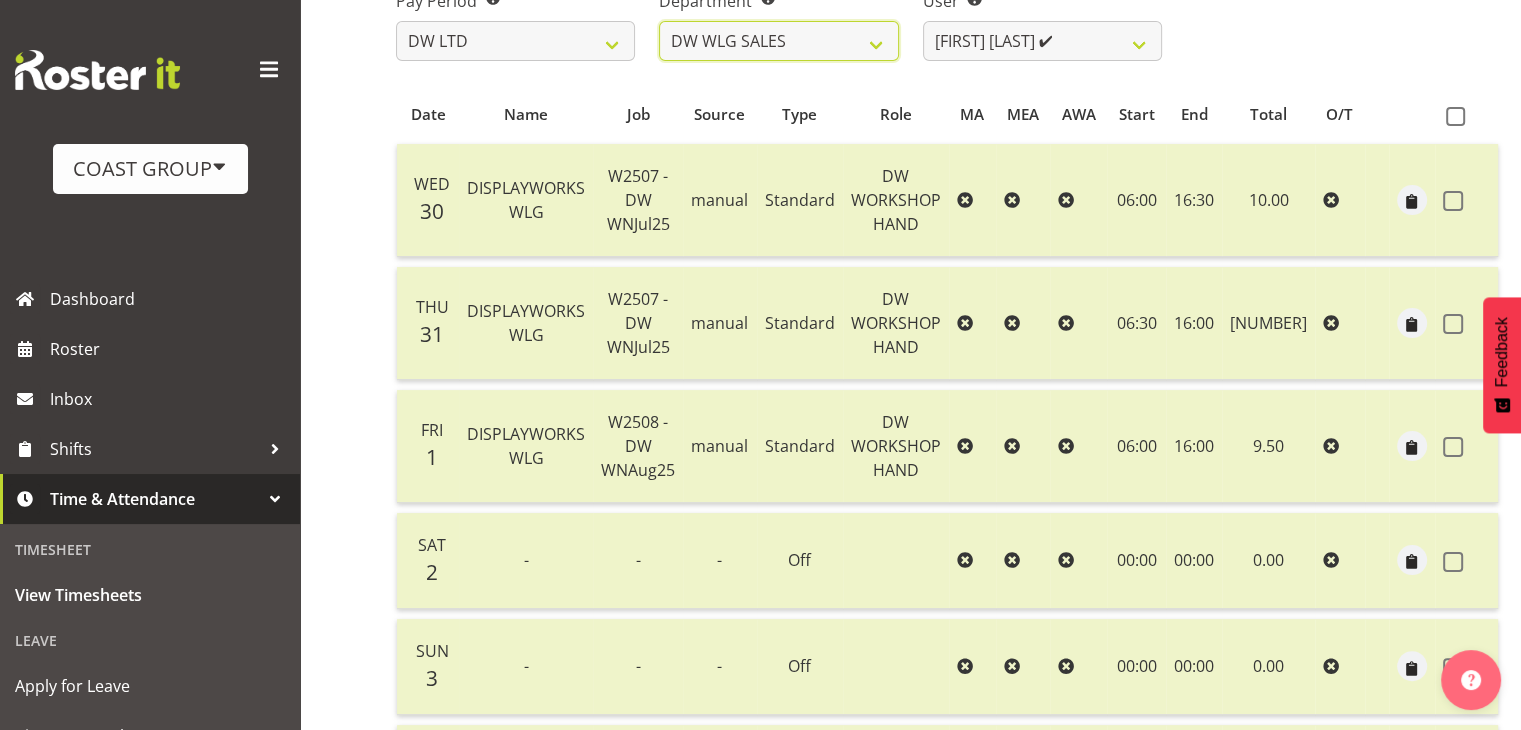 click on "DW AKL
DW AKL ACCOUNTS/OFFICE
DW AKL DESIGN
DW AKL PRODUCTION
DW CHC
DW CHC DESIGN
DW CHC OFFICE
DW CHC PRODUCTION
DW CHC SALES
DW WLG
DW WLG SALES" at bounding box center [778, 41] 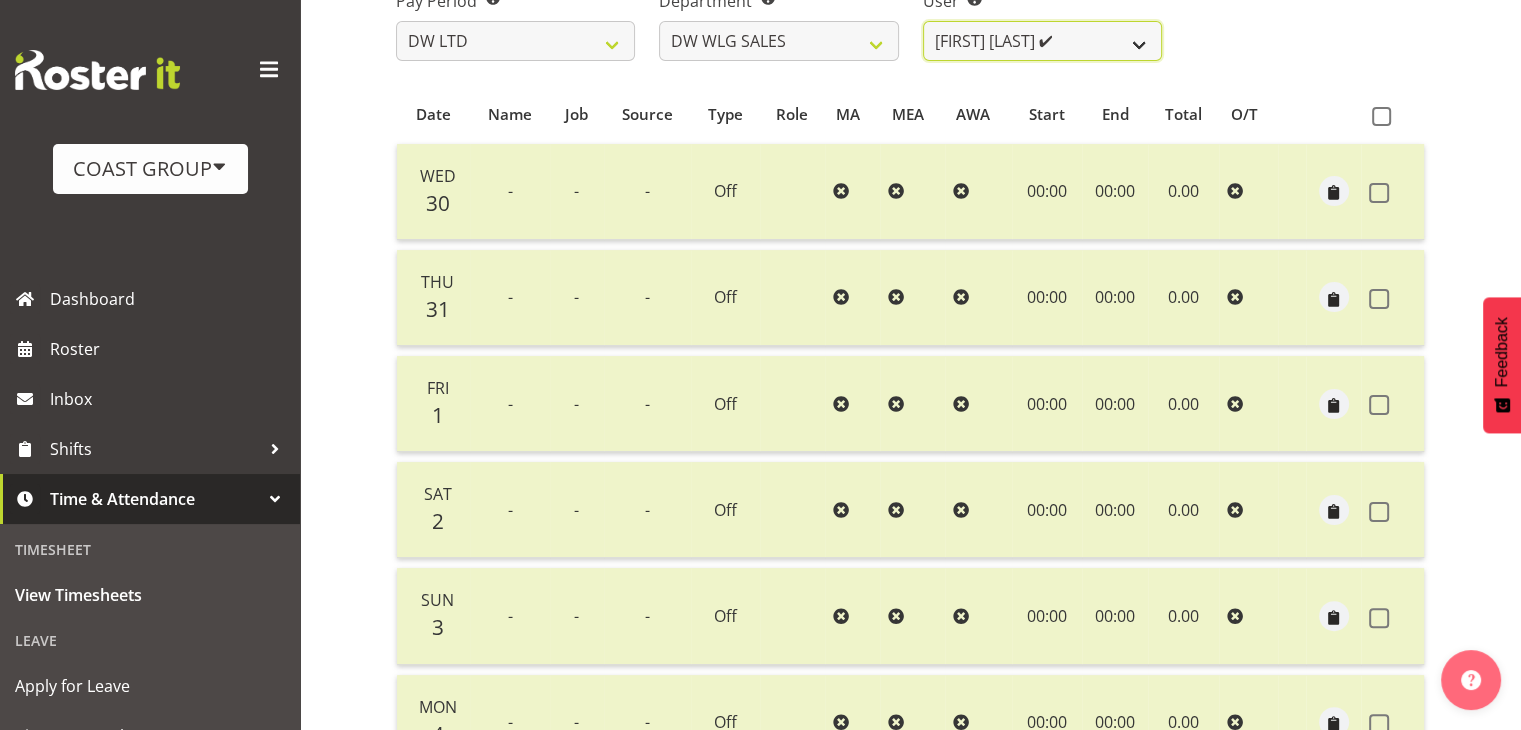 click on "Wayne Eathorne
✔" at bounding box center (1042, 41) 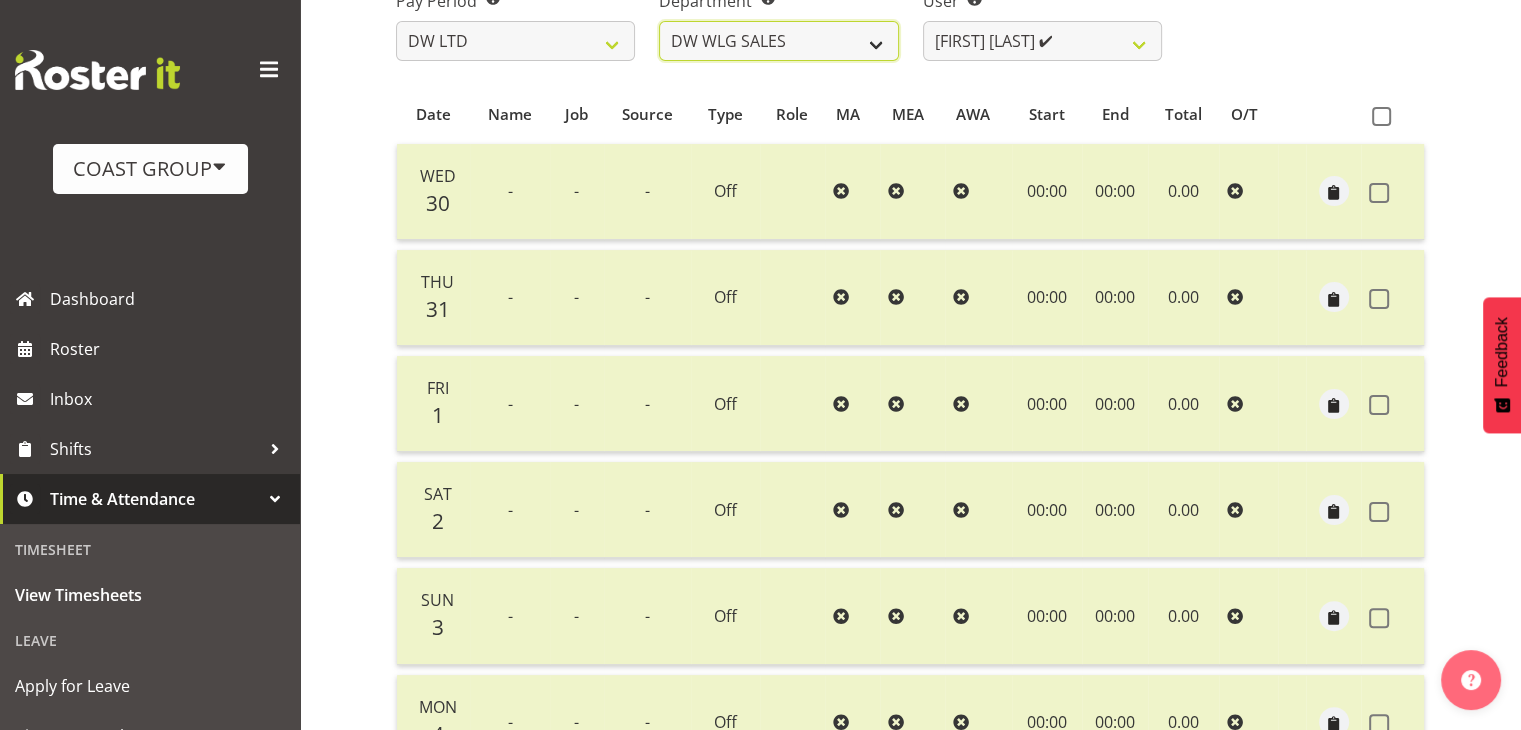 click on "DW AKL
DW AKL ACCOUNTS/OFFICE
DW AKL DESIGN
DW AKL PRODUCTION
DW CHC
DW CHC DESIGN
DW CHC OFFICE
DW CHC PRODUCTION
DW CHC SALES
DW WLG
DW WLG SALES" at bounding box center (778, 41) 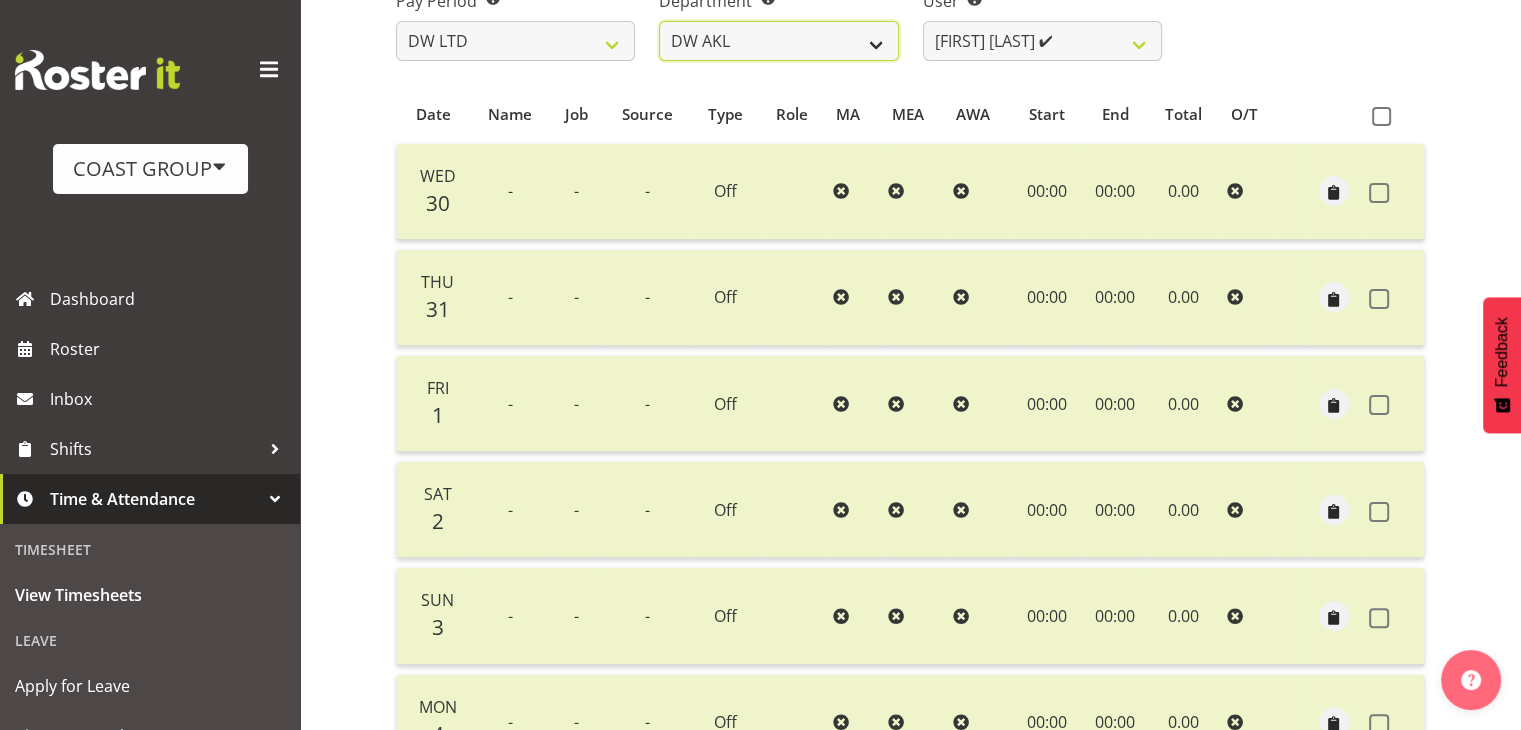 click on "DW AKL
DW AKL ACCOUNTS/OFFICE
DW AKL DESIGN
DW AKL PRODUCTION
DW CHC
DW CHC DESIGN
DW CHC OFFICE
DW CHC PRODUCTION
DW CHC SALES
DW WLG
DW WLG SALES" at bounding box center (778, 41) 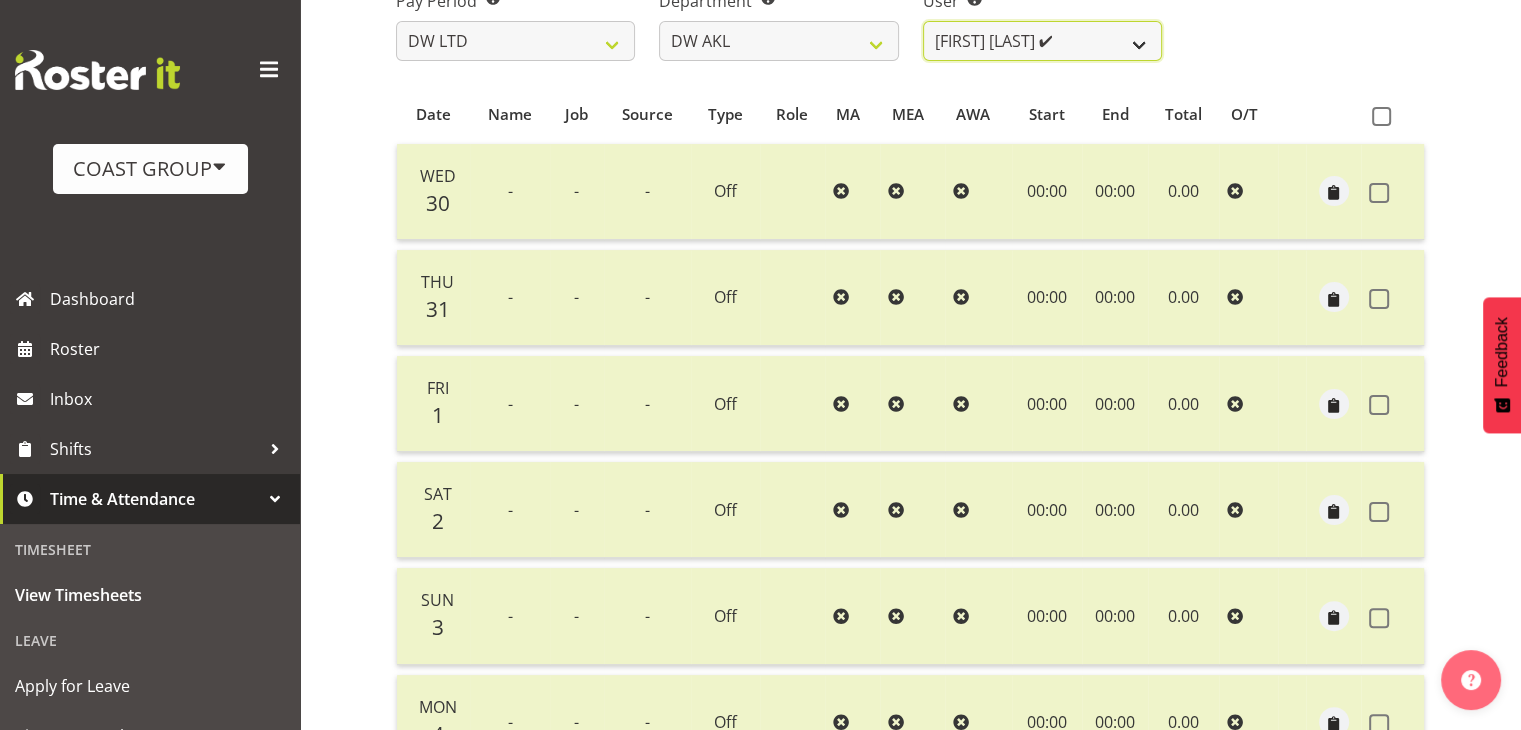 click on "Andrew McFadzean
✔
Chanel Toleafoa
✔
Gene Burton
✔
Ian Simpson
❌
James Maddock
✔
Jarrad Bullock
✔
John Sharpe
✔
Jonathan McNeill
✔
Katongo Chituta
✔
Kent Pollard
✔
Kieran Bauer
✔
Miguel Angel Vicencio Torres
✔
Mike Bullock
✔
Oliver Ivisoni
✔
Oliver Denford
✔" at bounding box center (1042, 41) 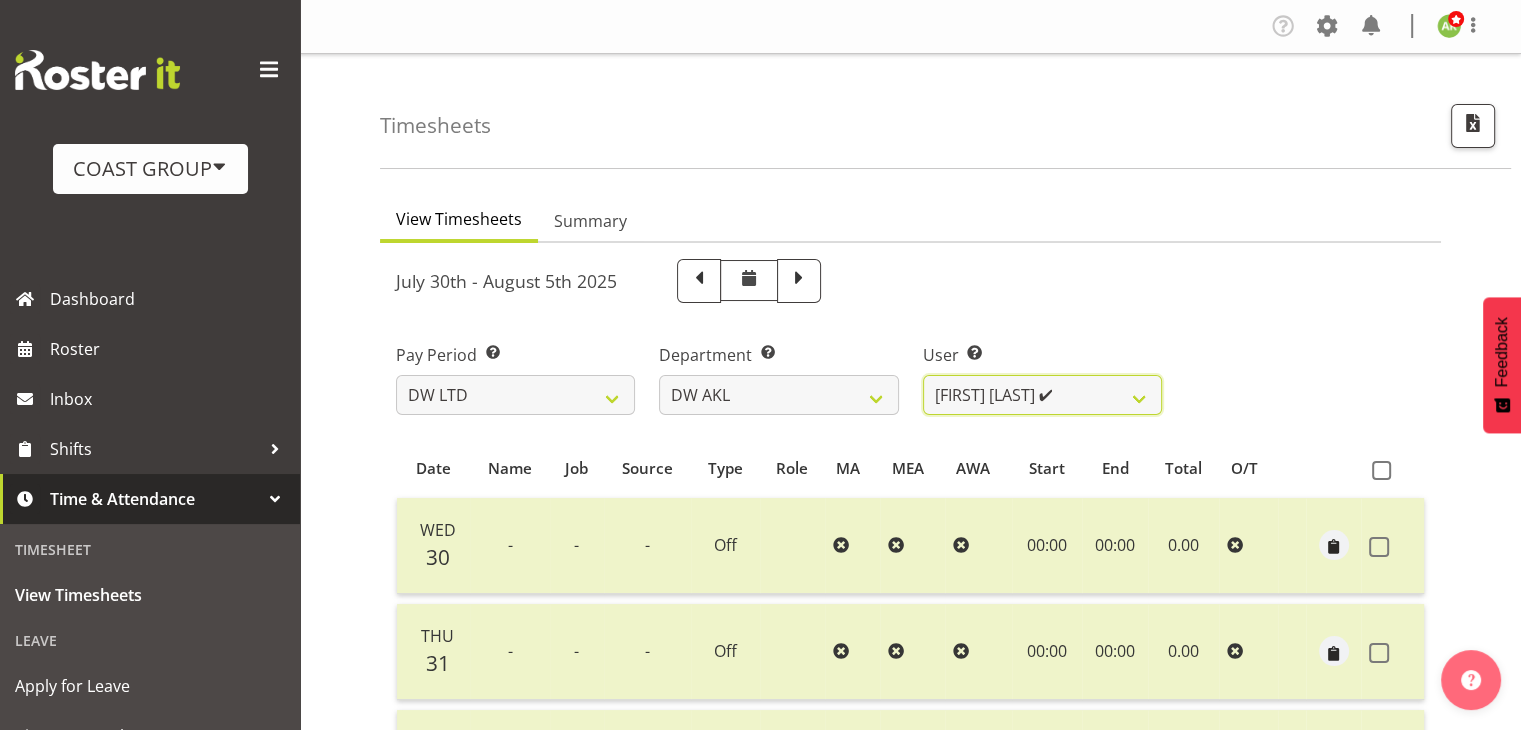 scroll, scrollTop: 0, scrollLeft: 0, axis: both 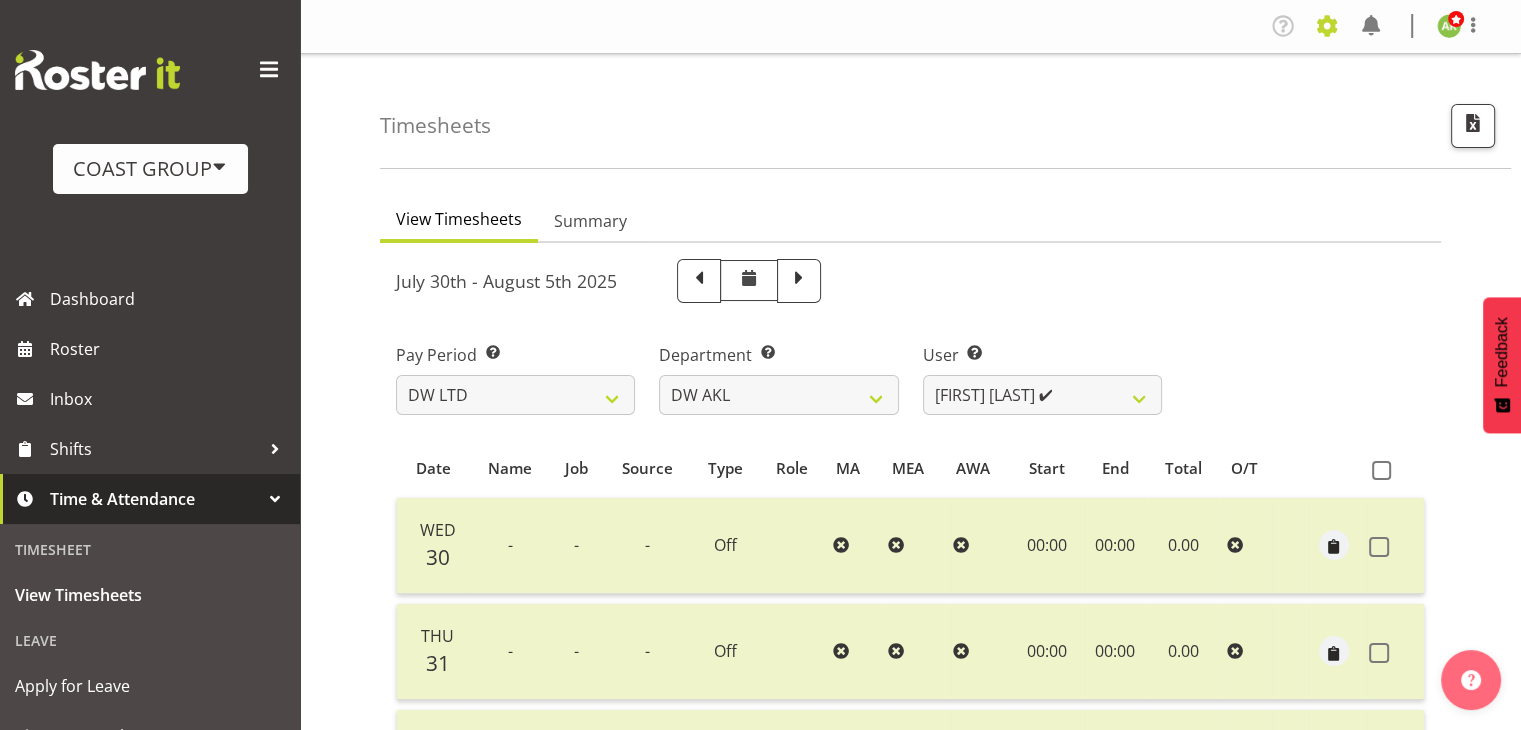 click at bounding box center [1327, 26] 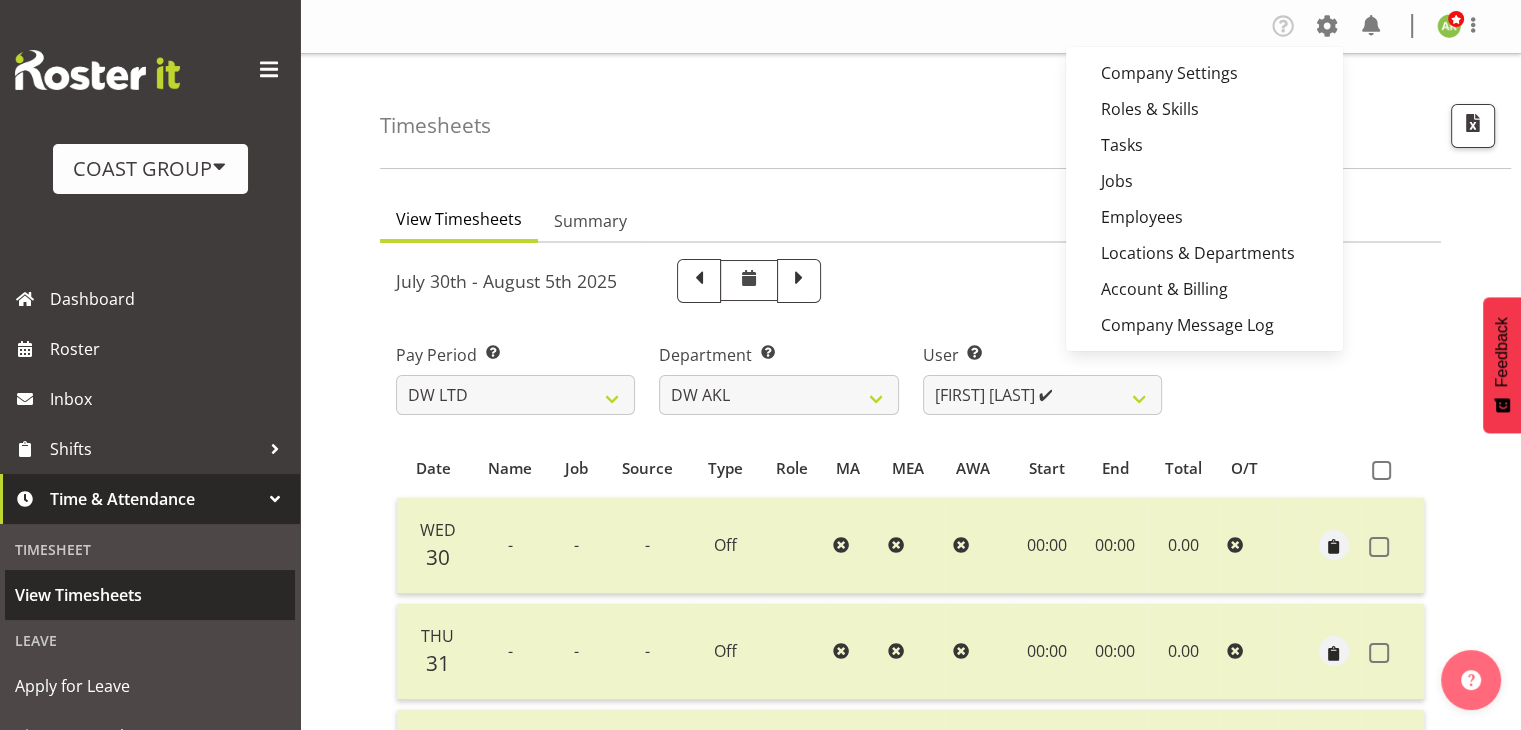 scroll, scrollTop: 100, scrollLeft: 0, axis: vertical 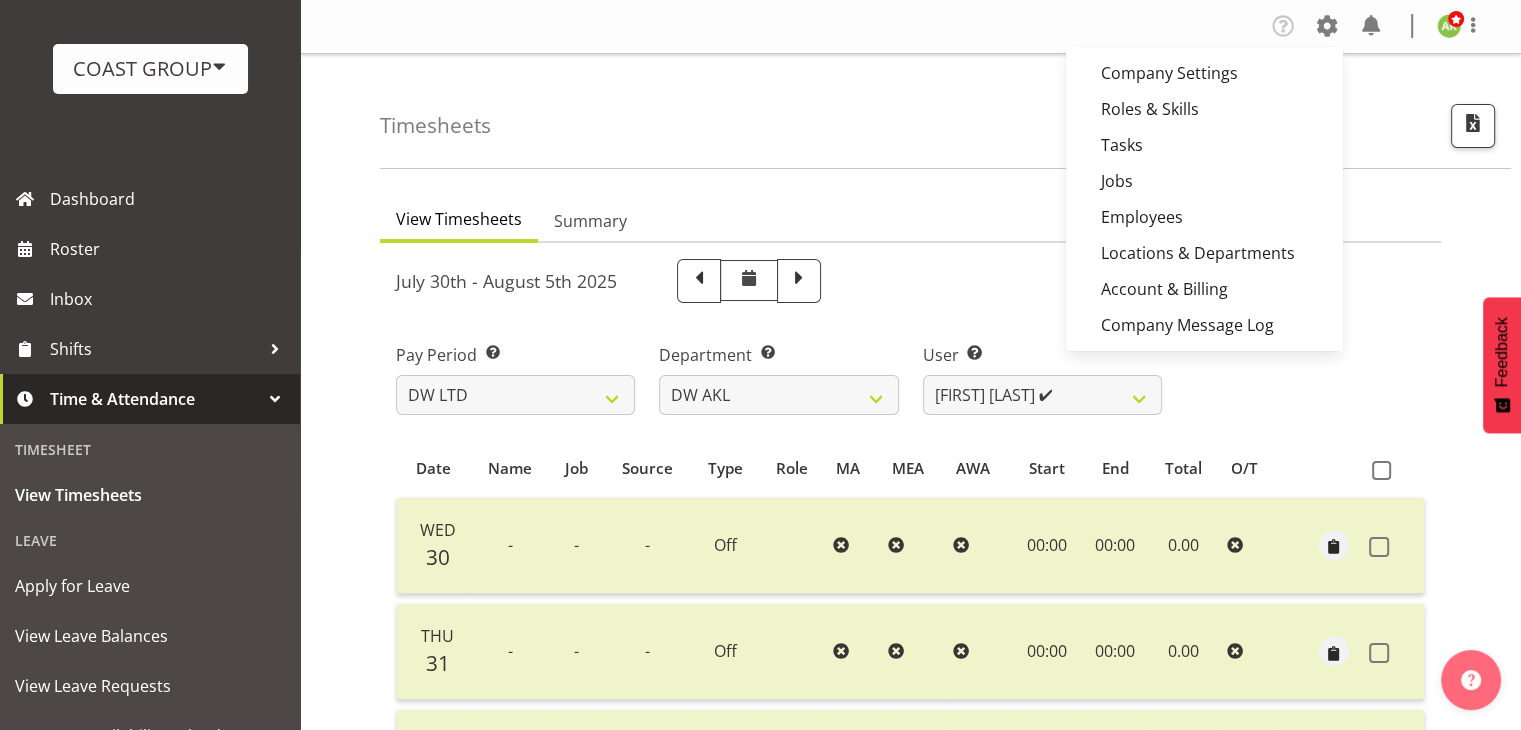 click on "Pay Period
Select which pay period you would like to view.   SLP LTD EHS LTD DW LTD VEHICLES Carlton Events Hamilton 120 Limited Wellington 130 Limited
Department
Select which department you would like to view.
DW AKL
DW AKL ACCOUNTS/OFFICE
DW AKL DESIGN
DW AKL PRODUCTION
DW CHC
DW CHC DESIGN
DW CHC OFFICE
DW CHC PRODUCTION
DW CHC SALES
DW WLG
DW WLG SALES
User" at bounding box center [910, 371] 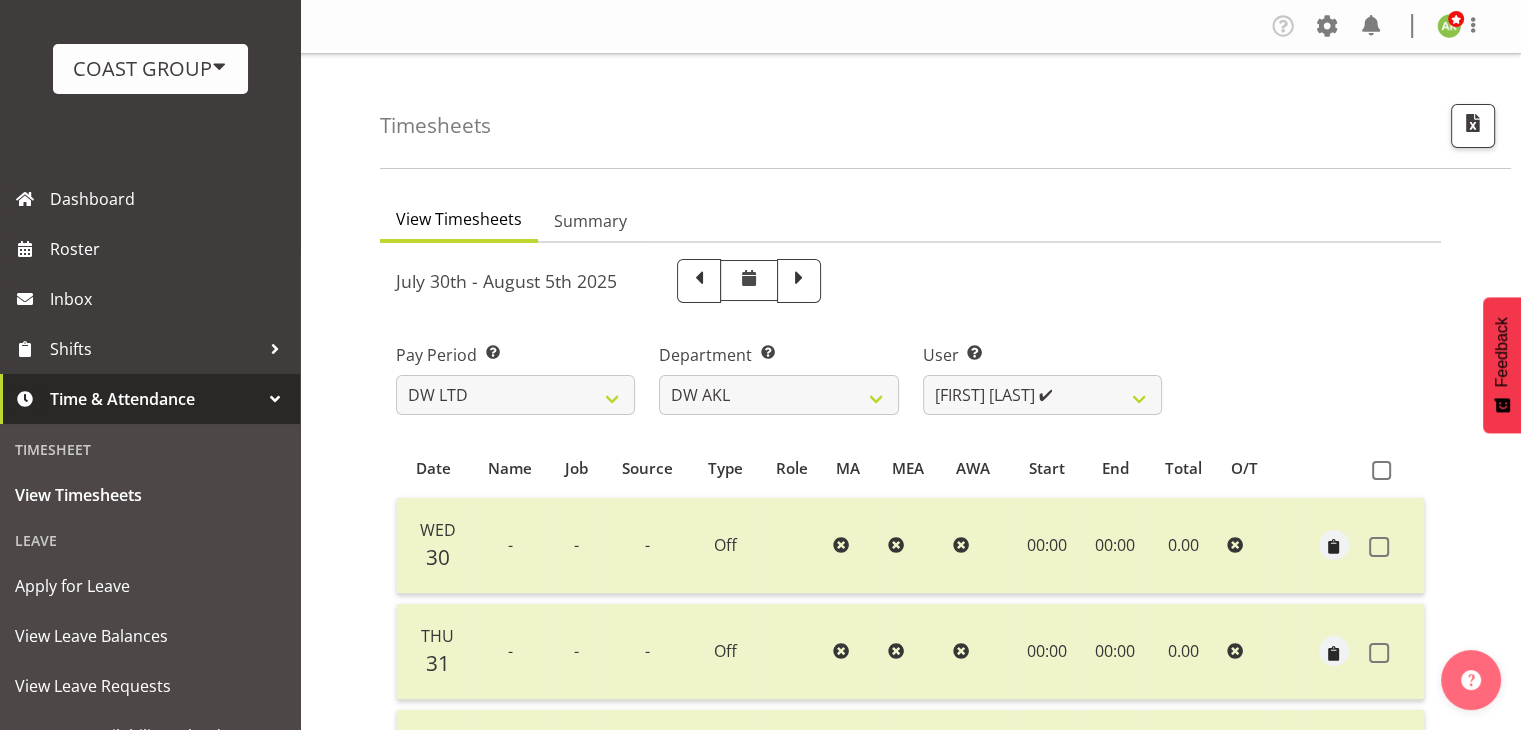 scroll, scrollTop: 300, scrollLeft: 0, axis: vertical 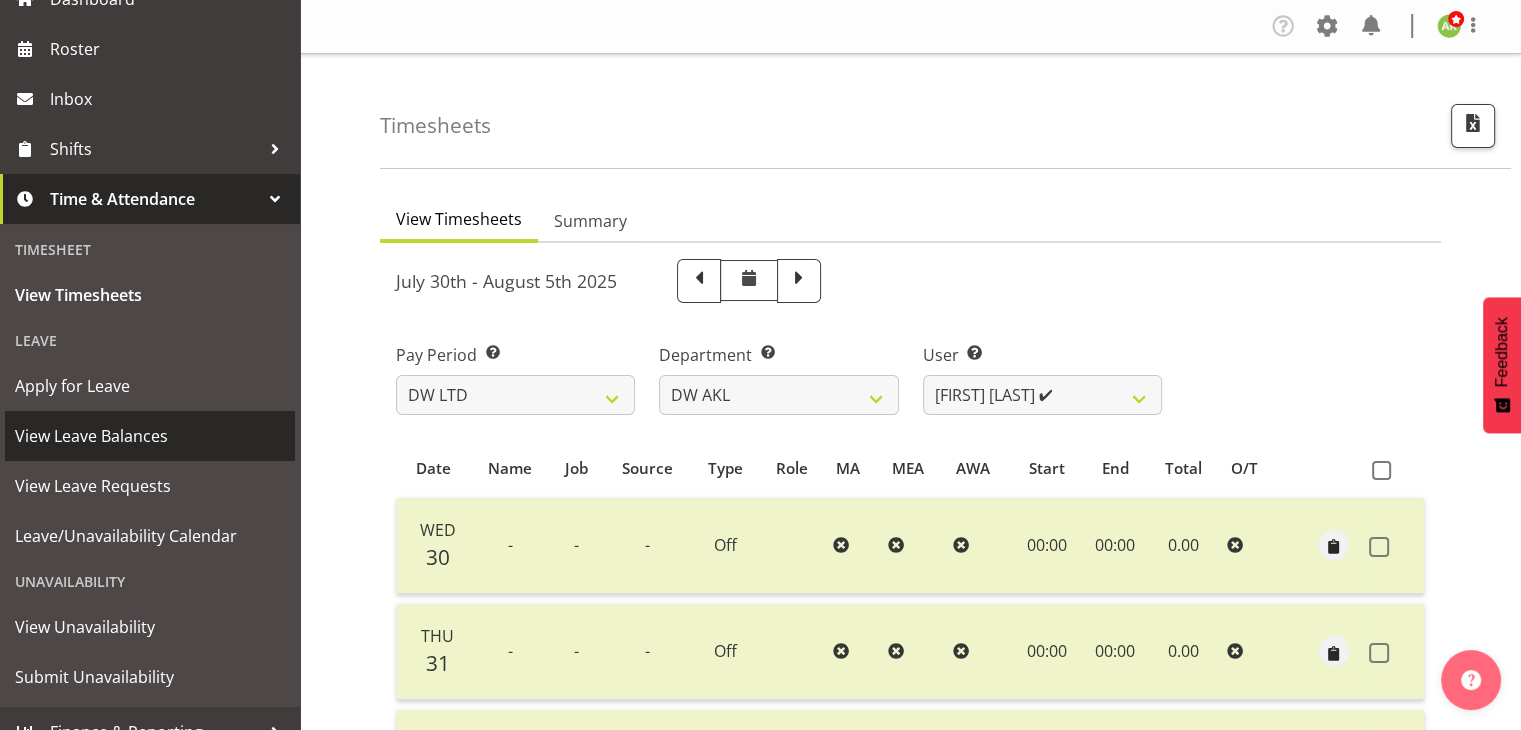 click on "View Leave Balances" at bounding box center [150, 436] 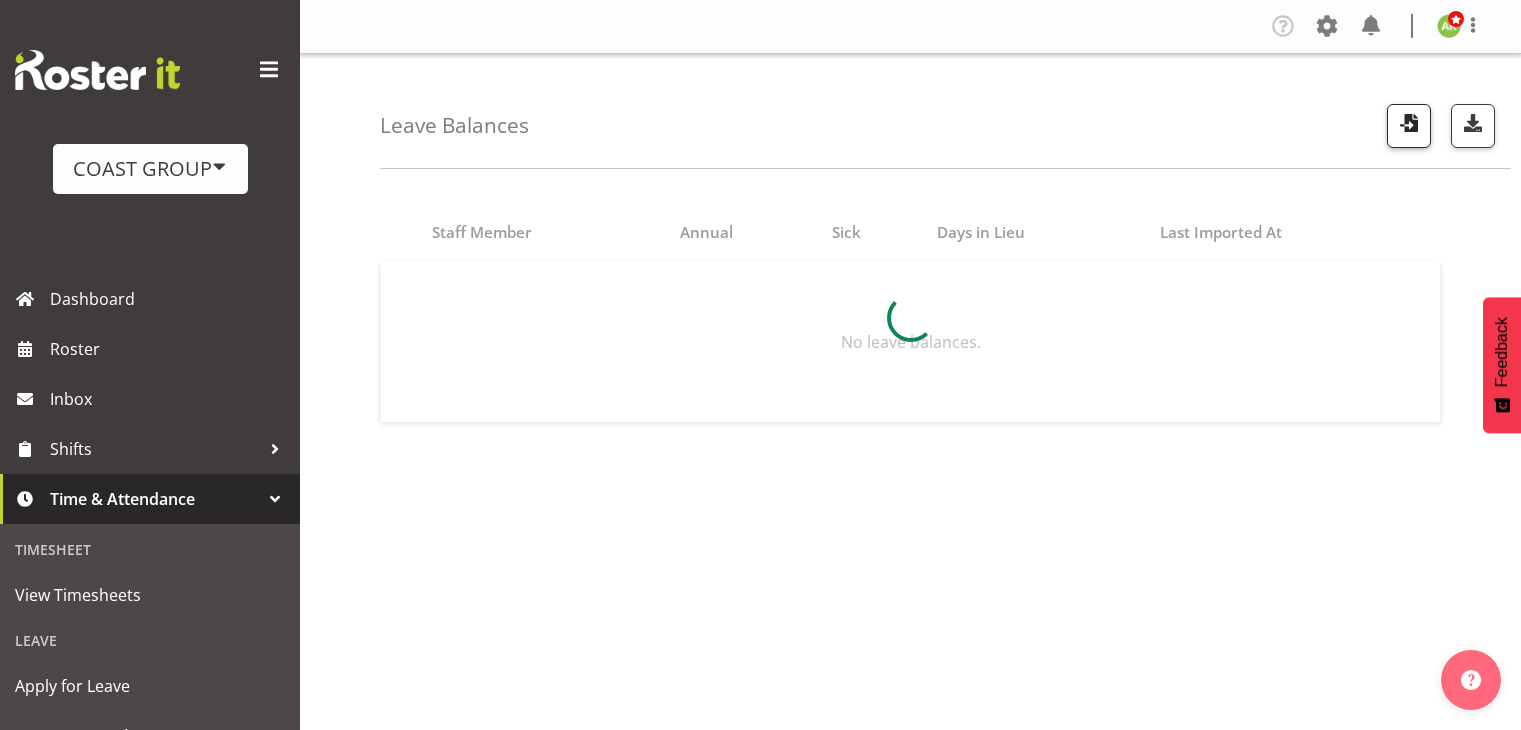 scroll, scrollTop: 0, scrollLeft: 0, axis: both 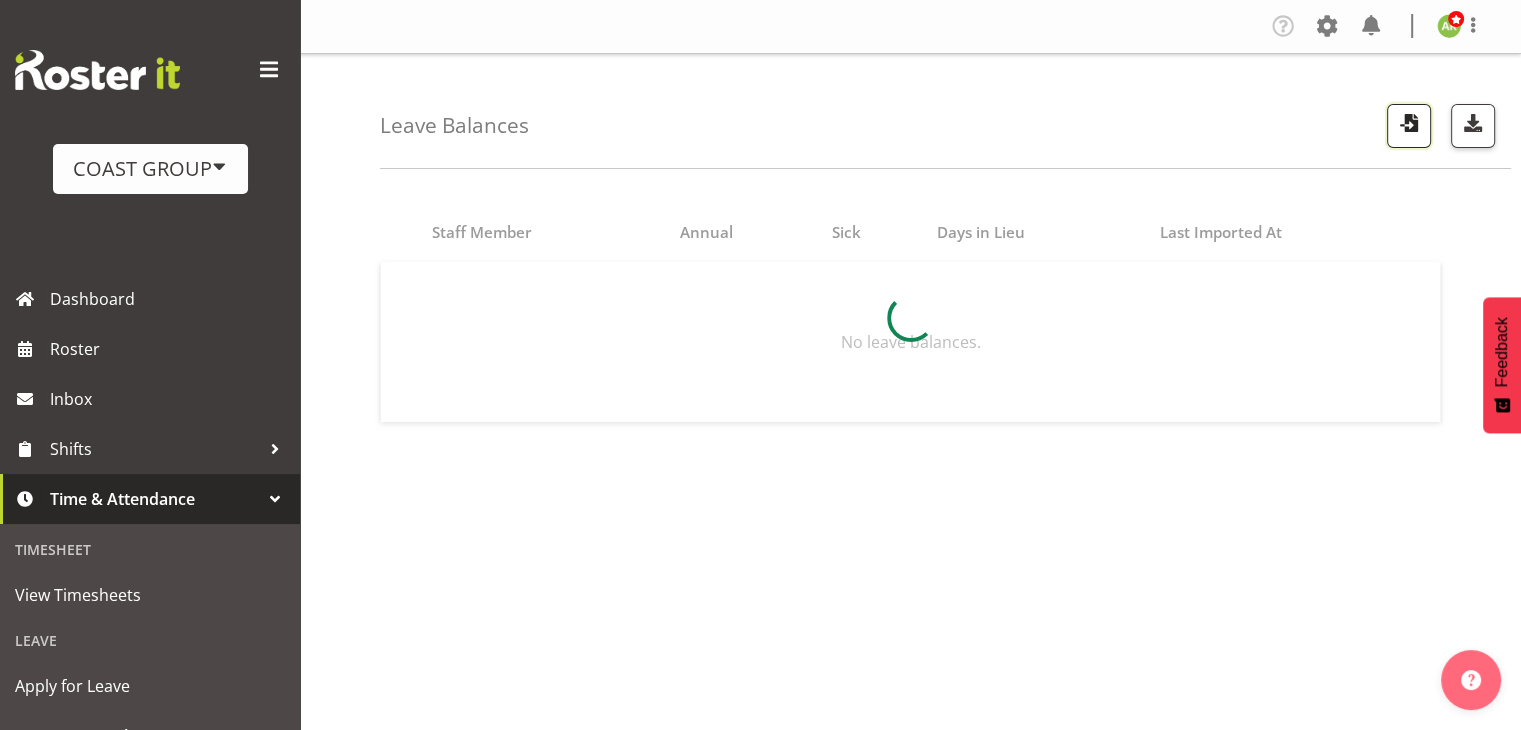 click at bounding box center (1409, 123) 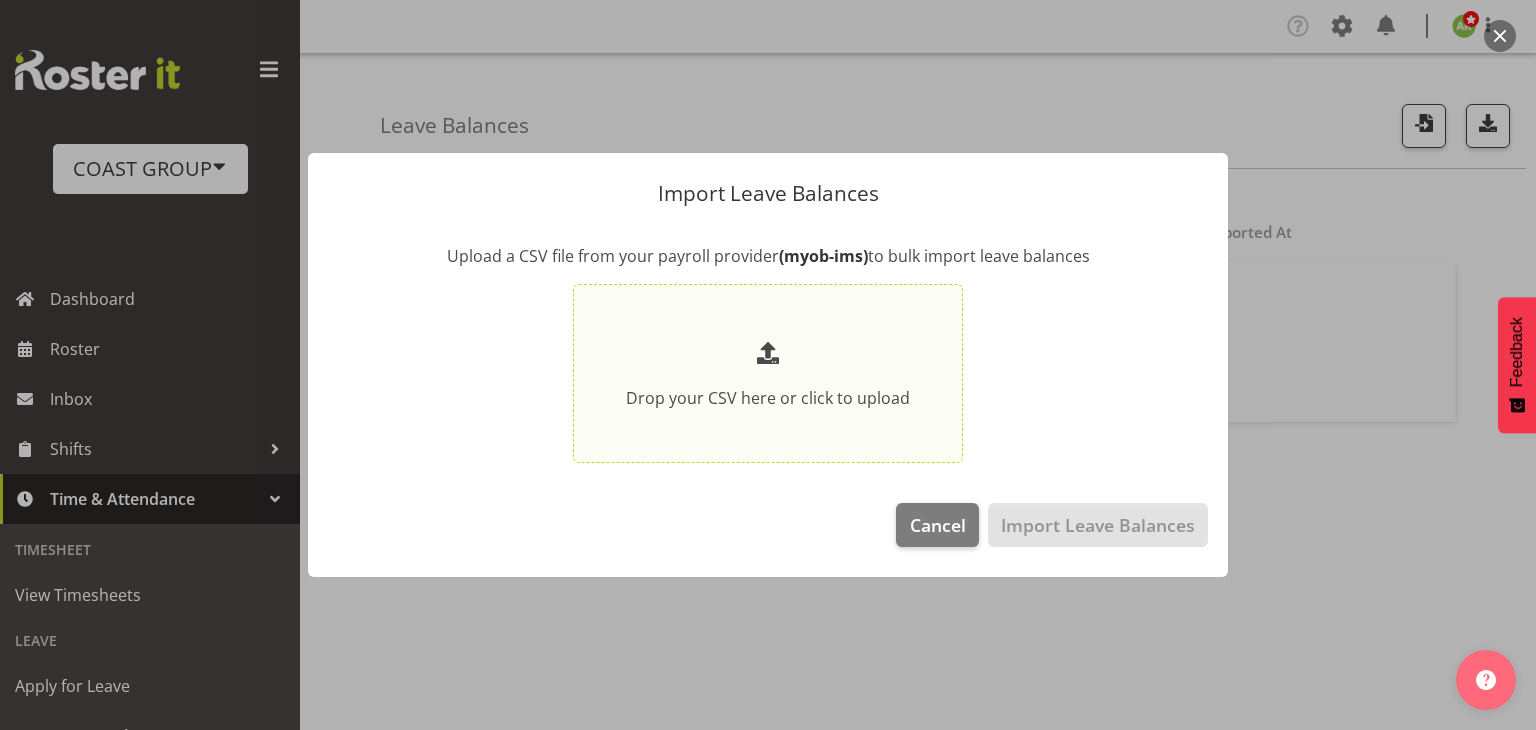 click on "Drop your CSV here or click to upload" at bounding box center [768, 398] 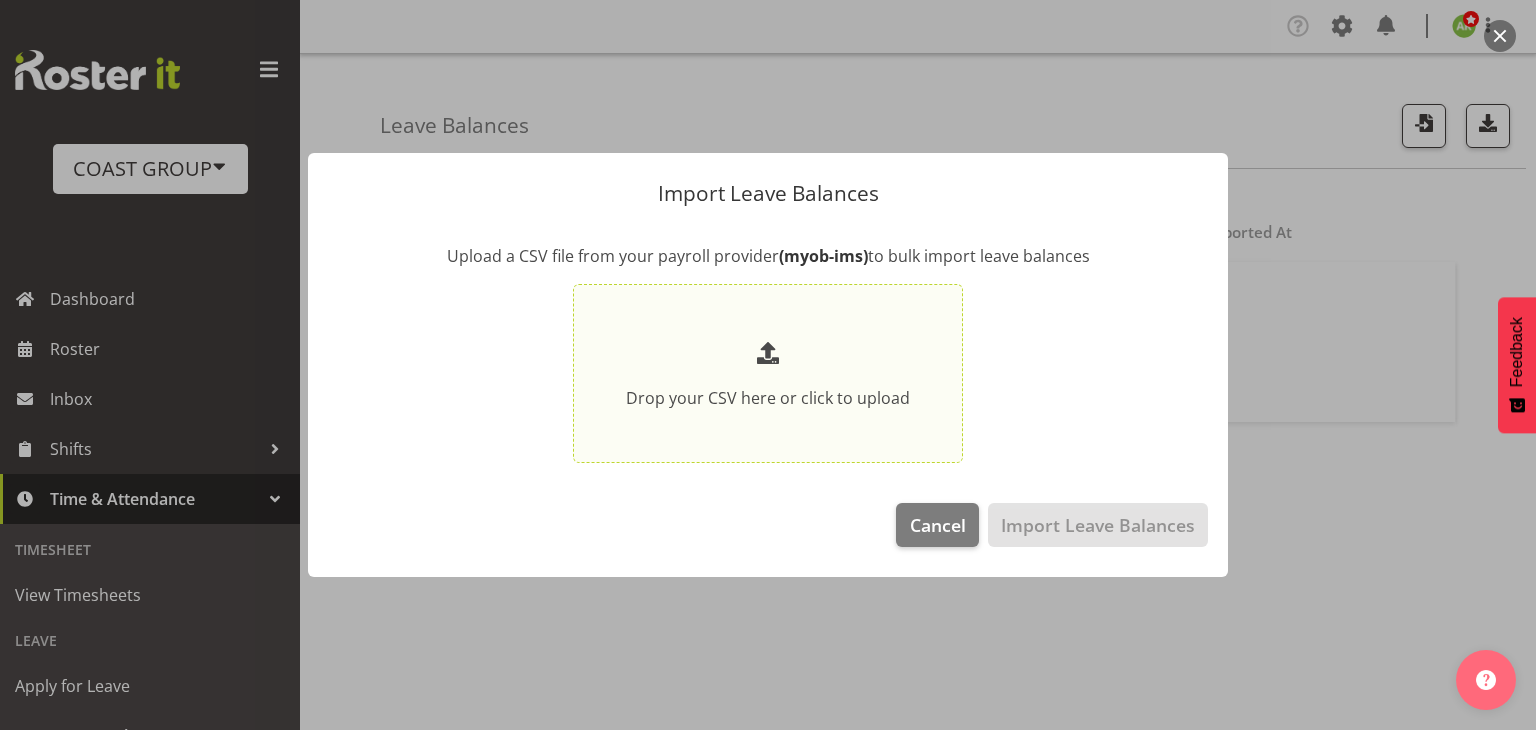 type on "C:\fakepath\Historical_Leave_2025_08_06(1).csv" 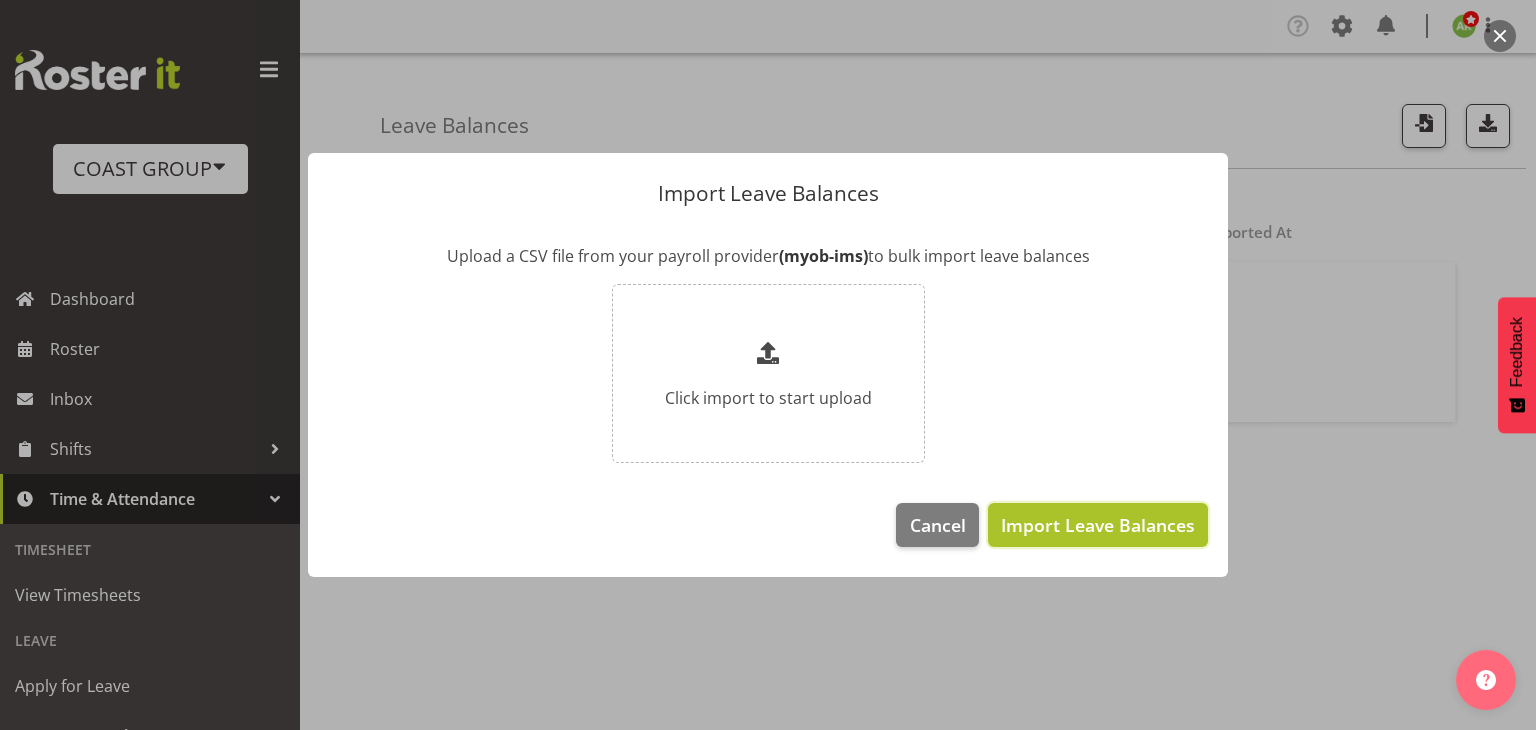 click on "Import Leave Balances" at bounding box center [1098, 525] 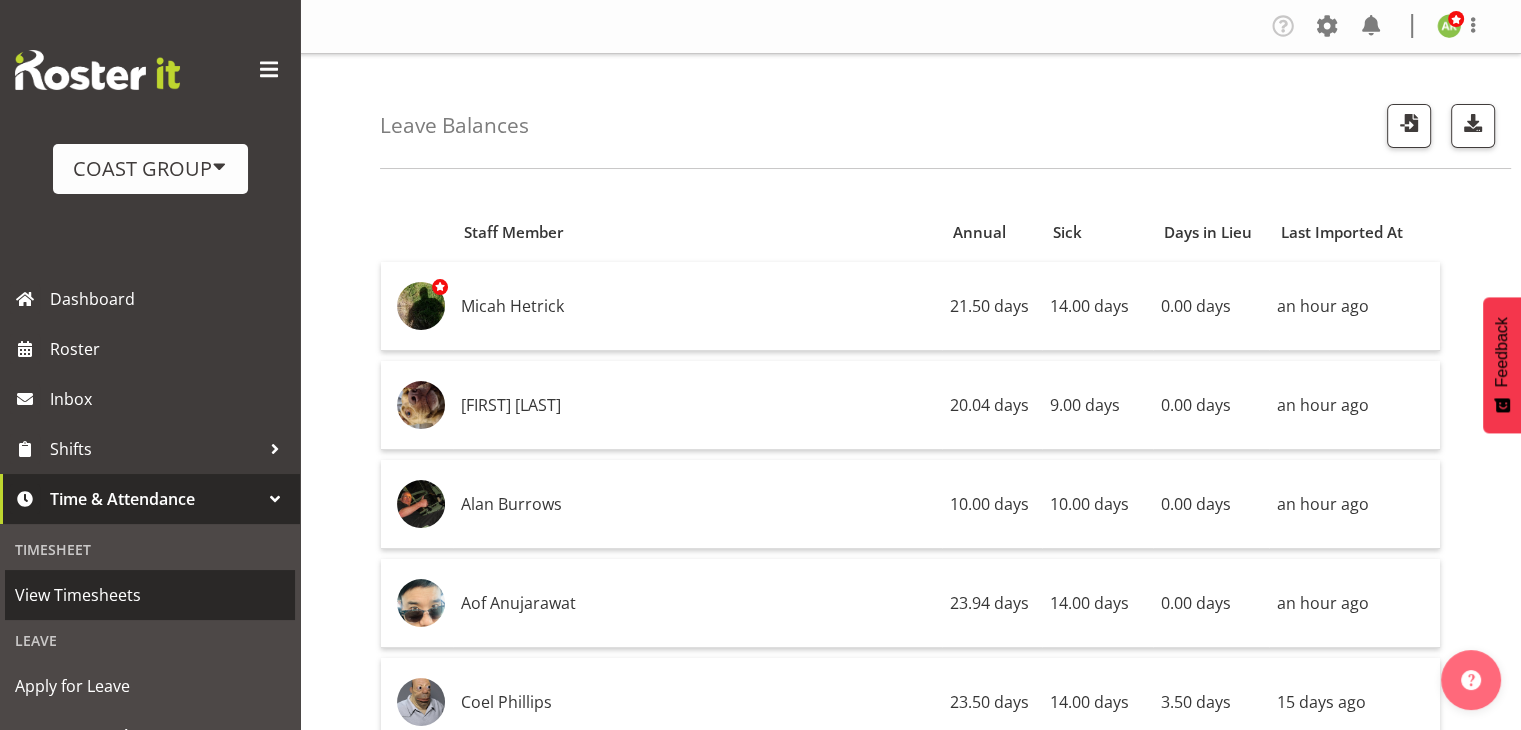click on "View Timesheets" at bounding box center [150, 595] 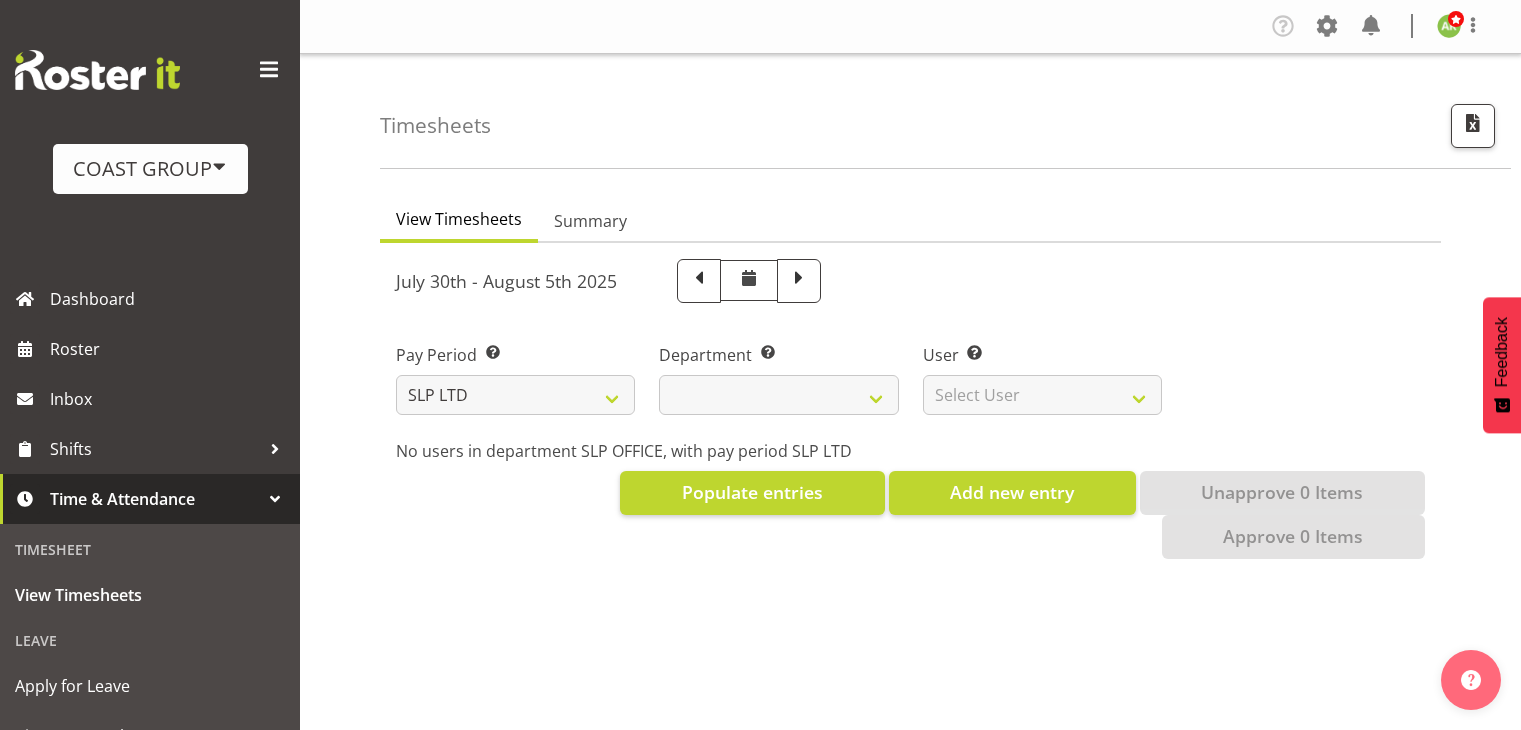 scroll, scrollTop: 0, scrollLeft: 0, axis: both 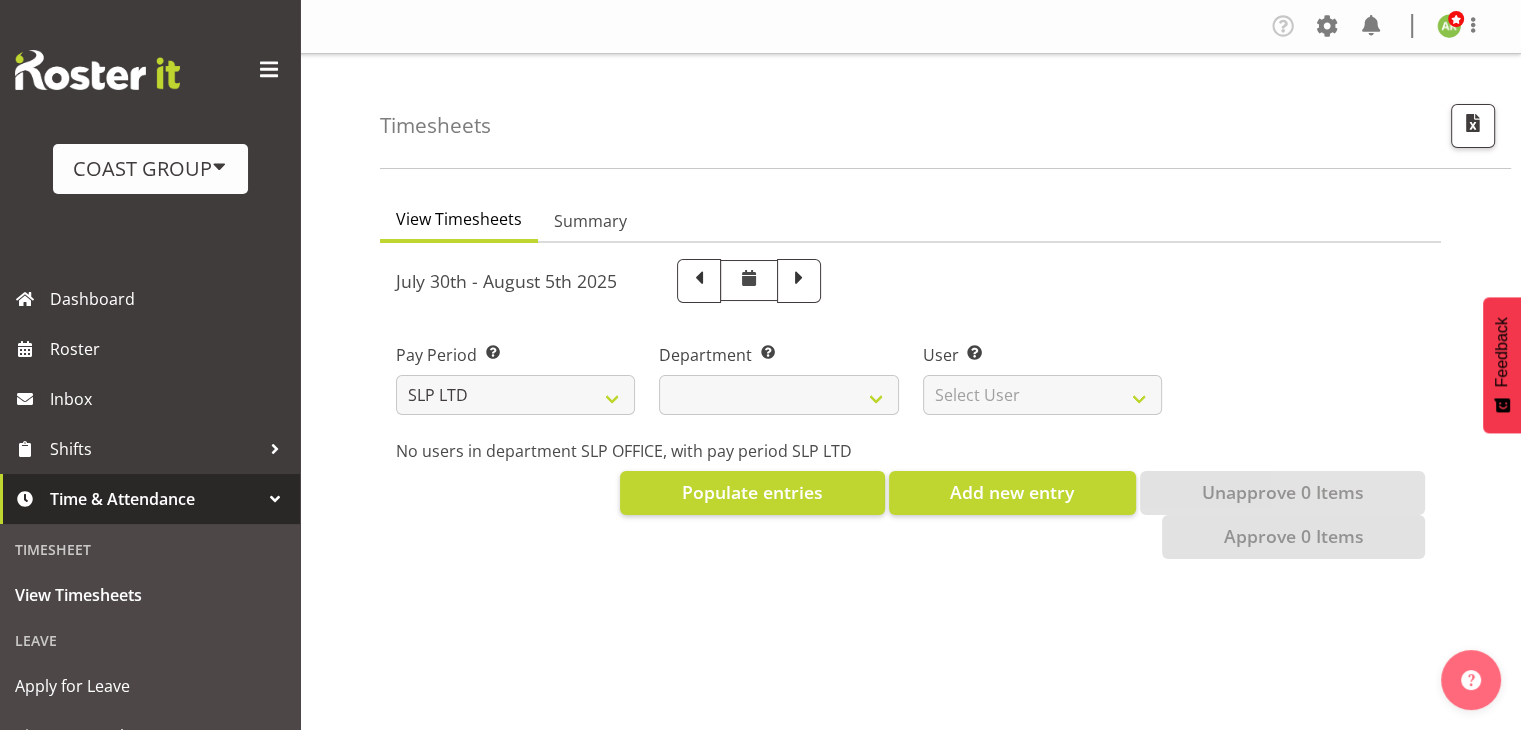 select 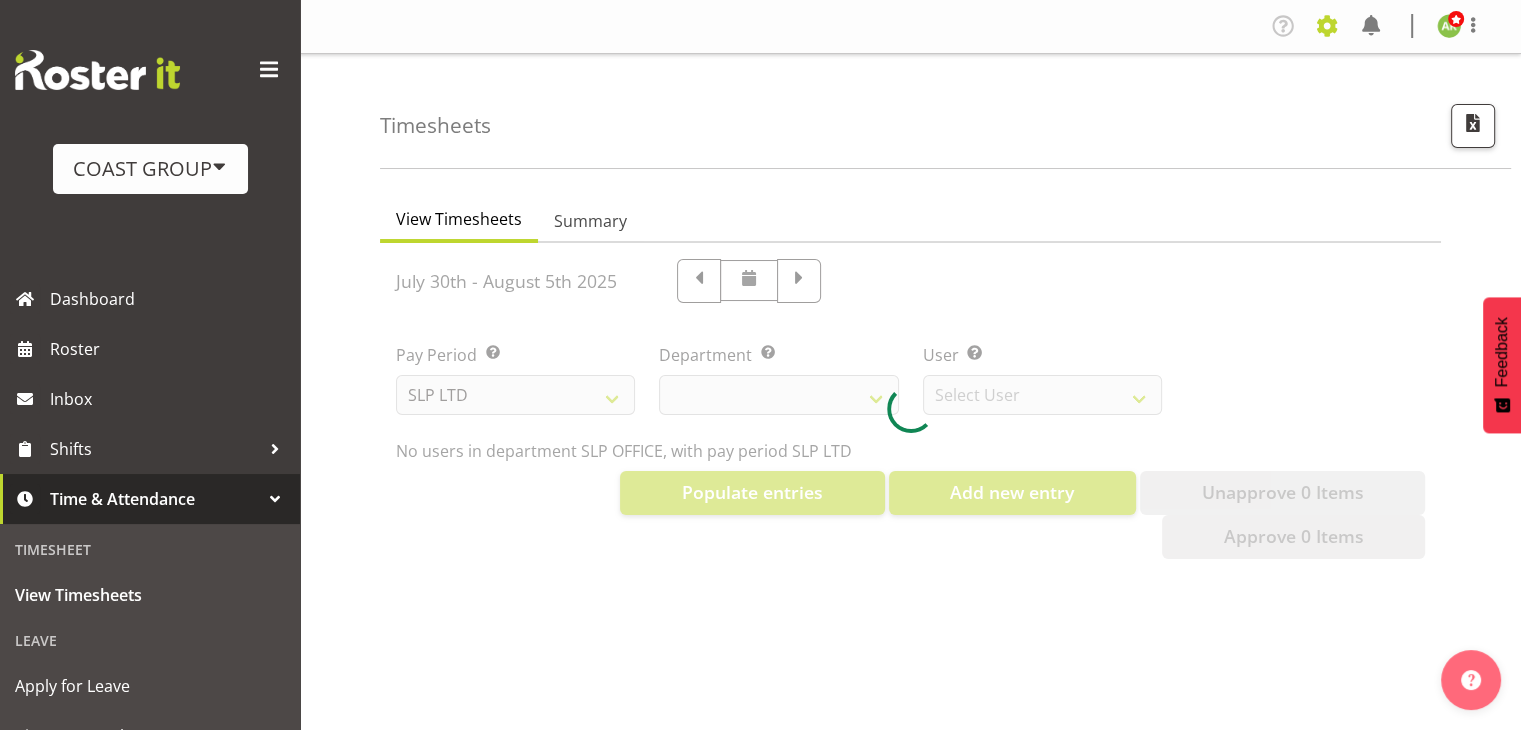 click at bounding box center (1327, 26) 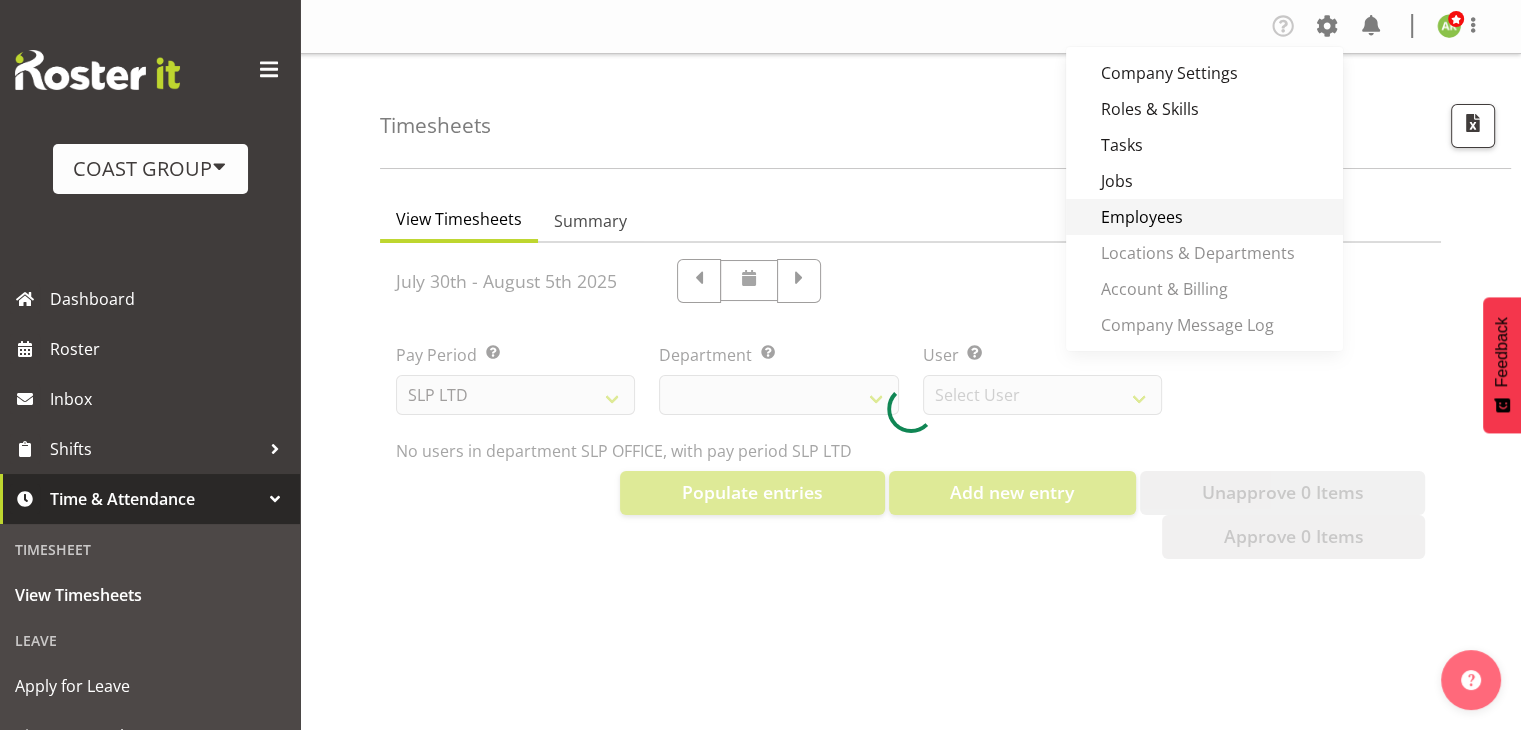 click on "Employees" at bounding box center [1204, 217] 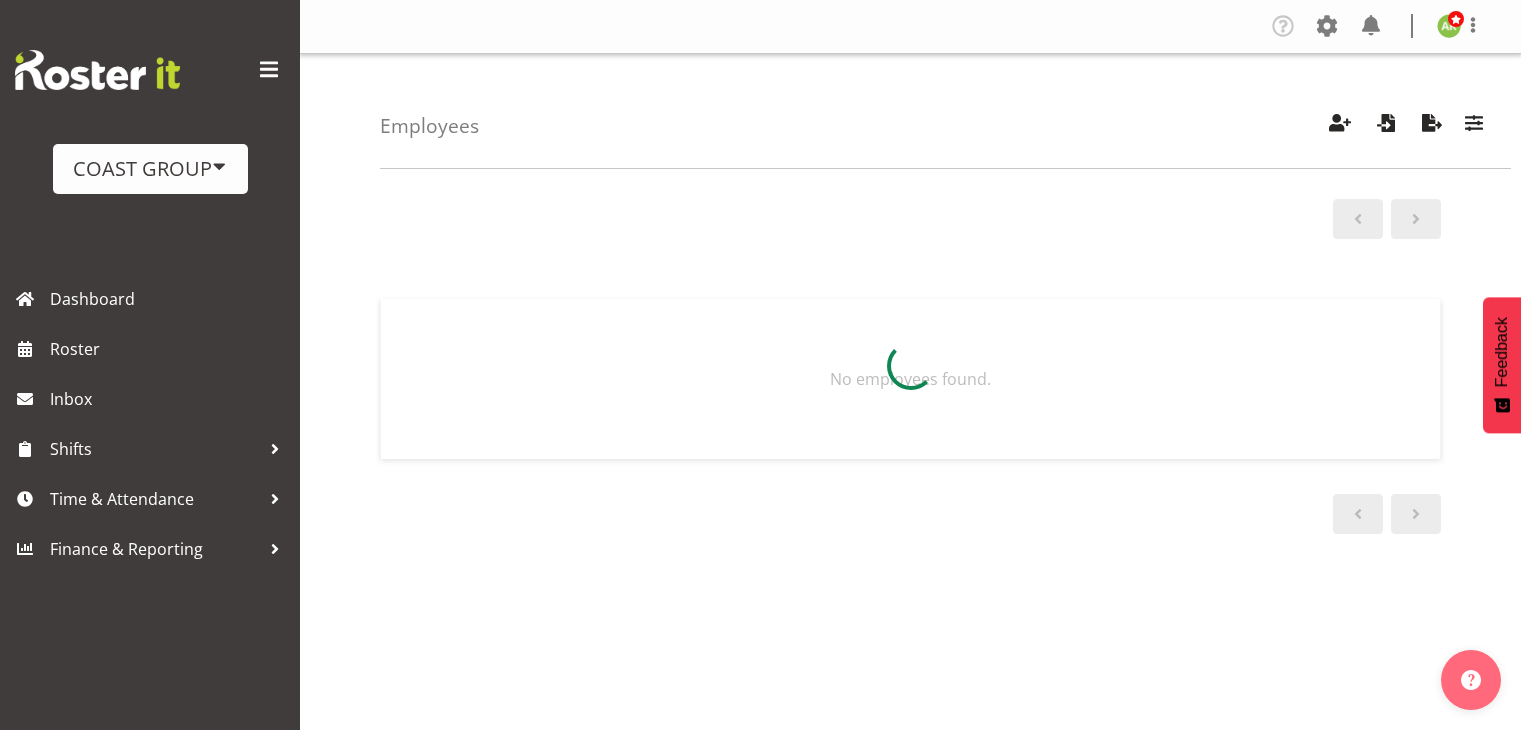 scroll, scrollTop: 0, scrollLeft: 0, axis: both 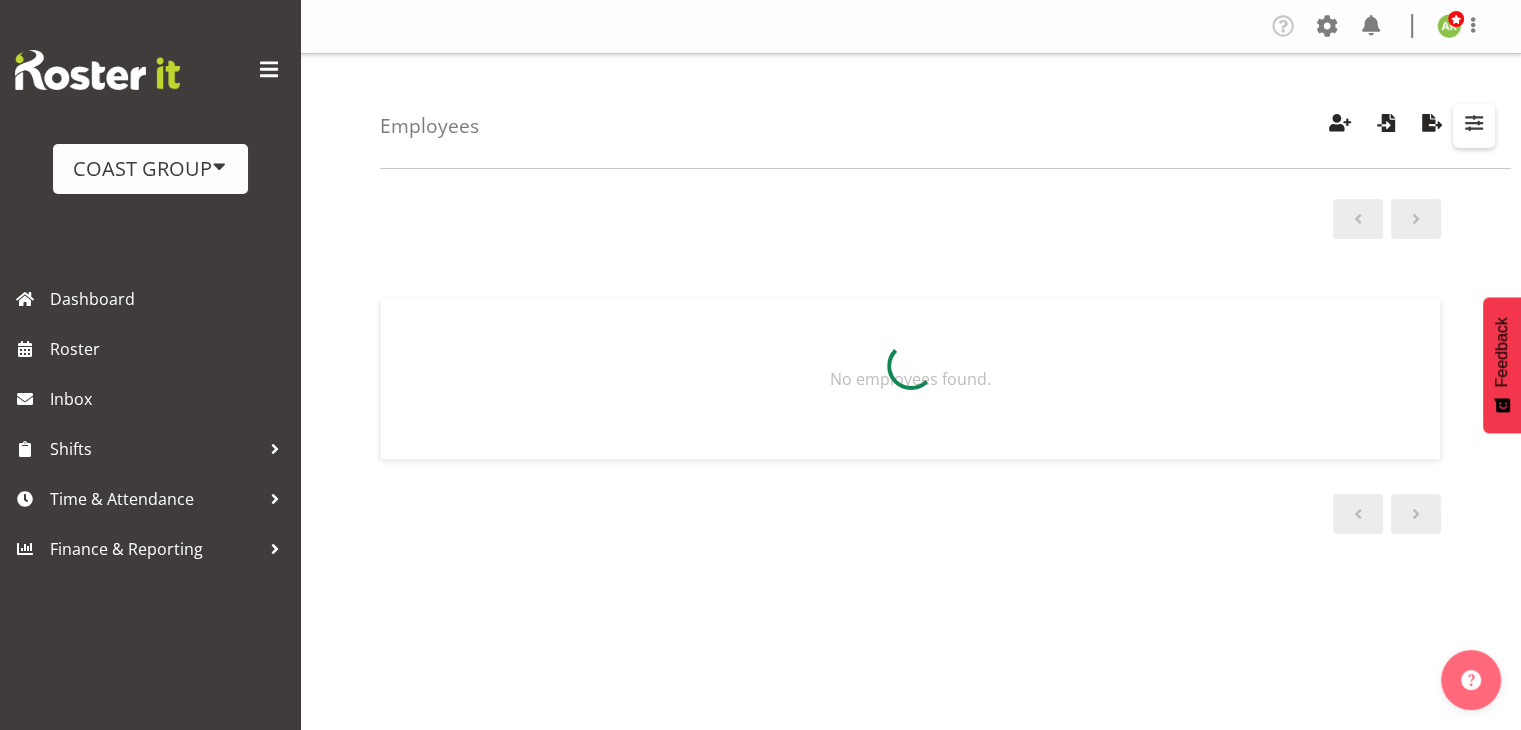 click at bounding box center (1474, 123) 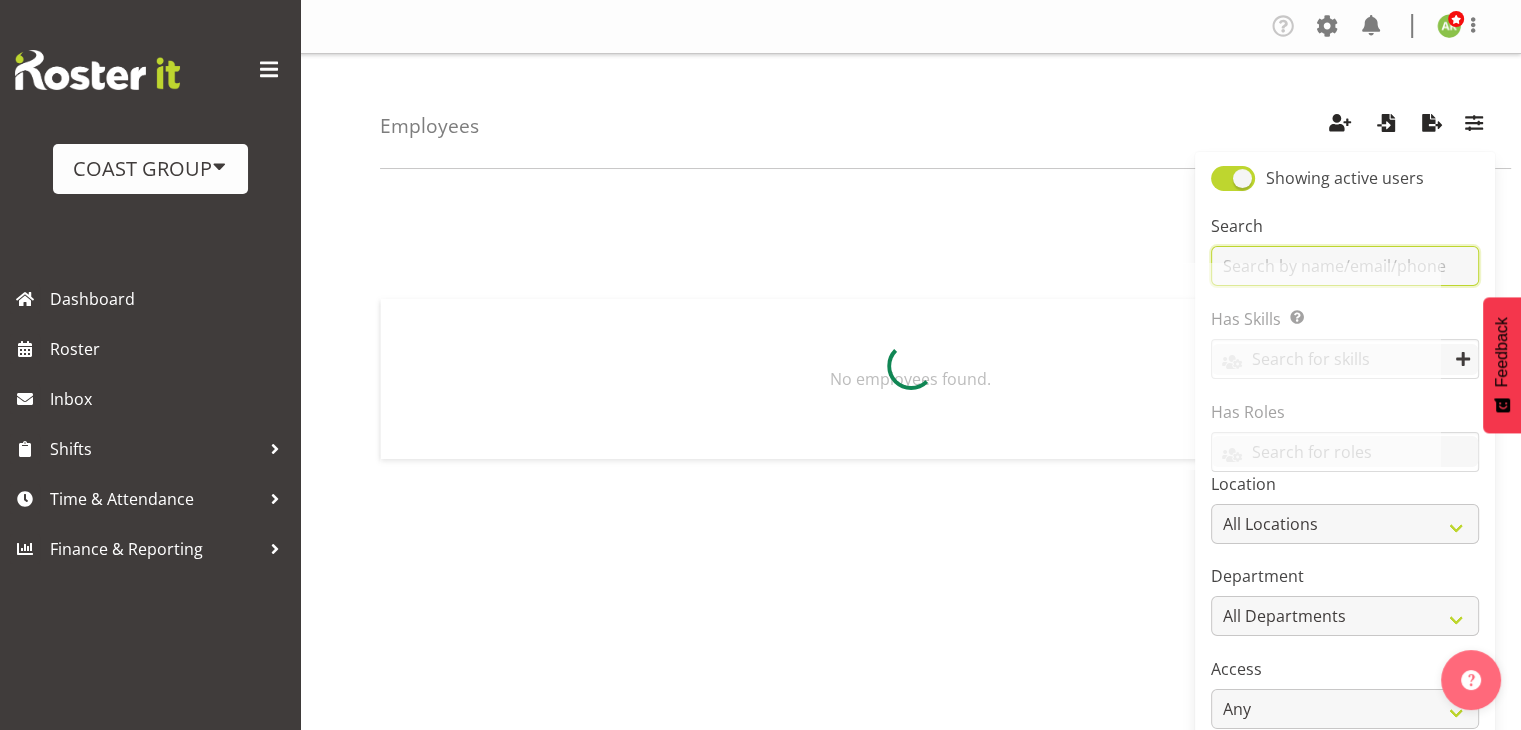 click at bounding box center (1345, 266) 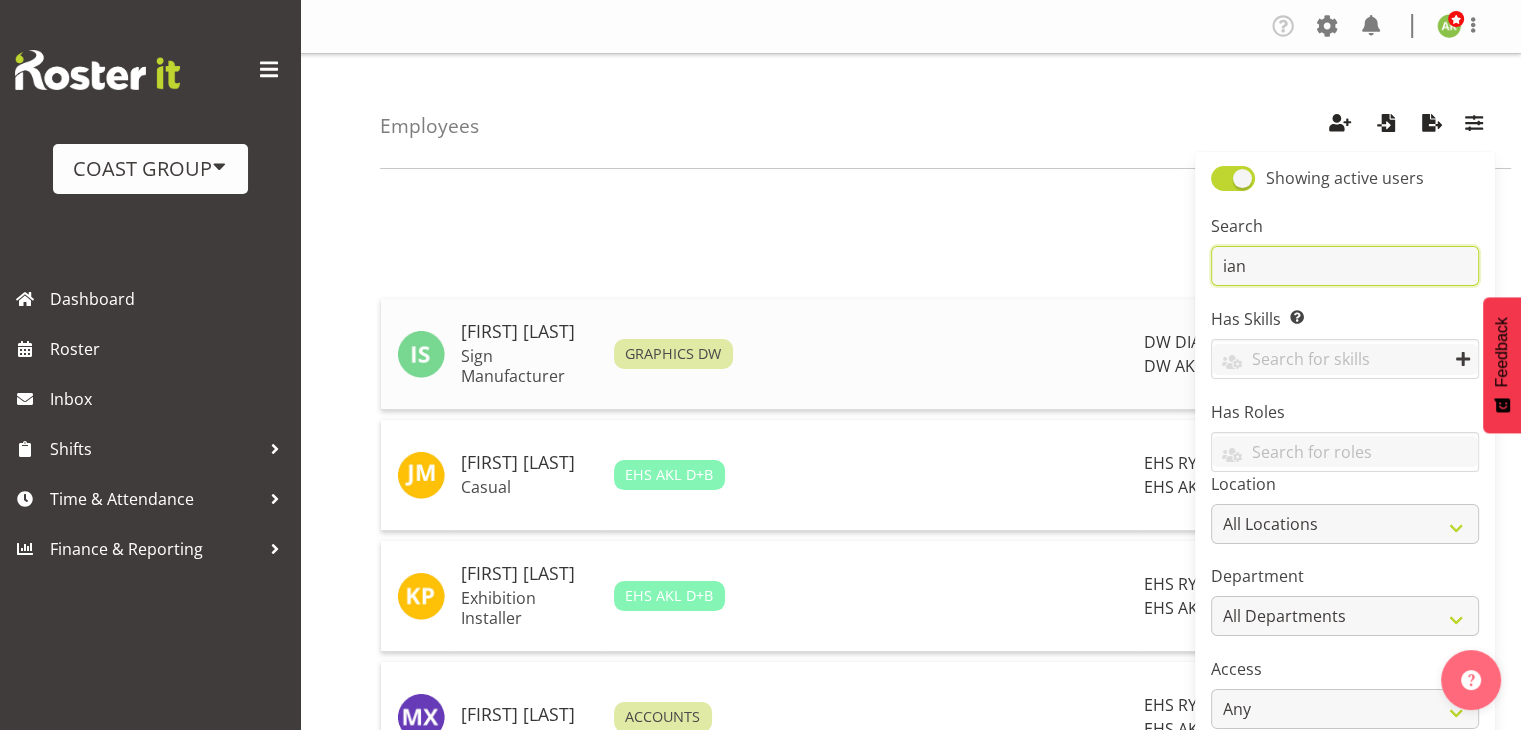 type on "ian" 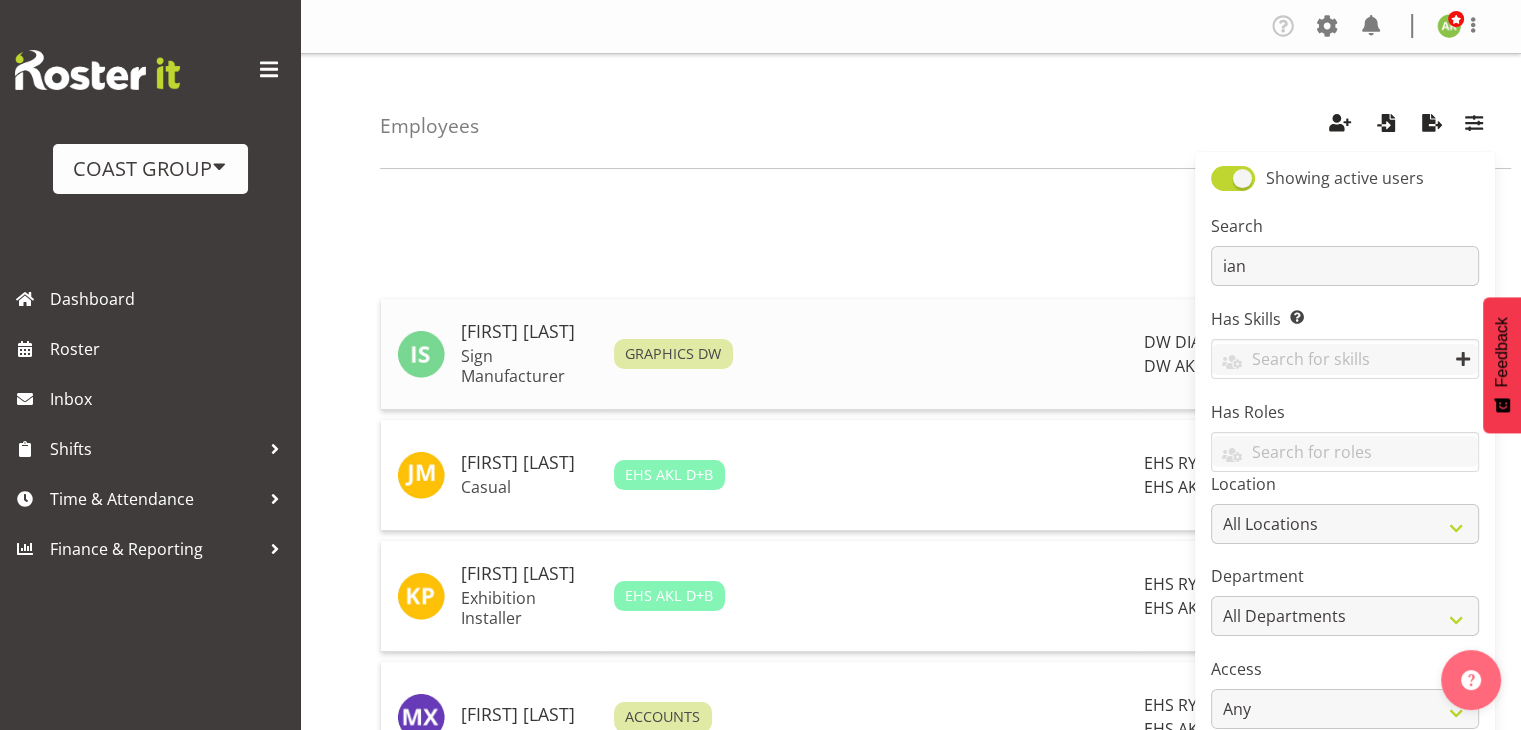 click on "[FIRST] [LAST]" at bounding box center (529, 332) 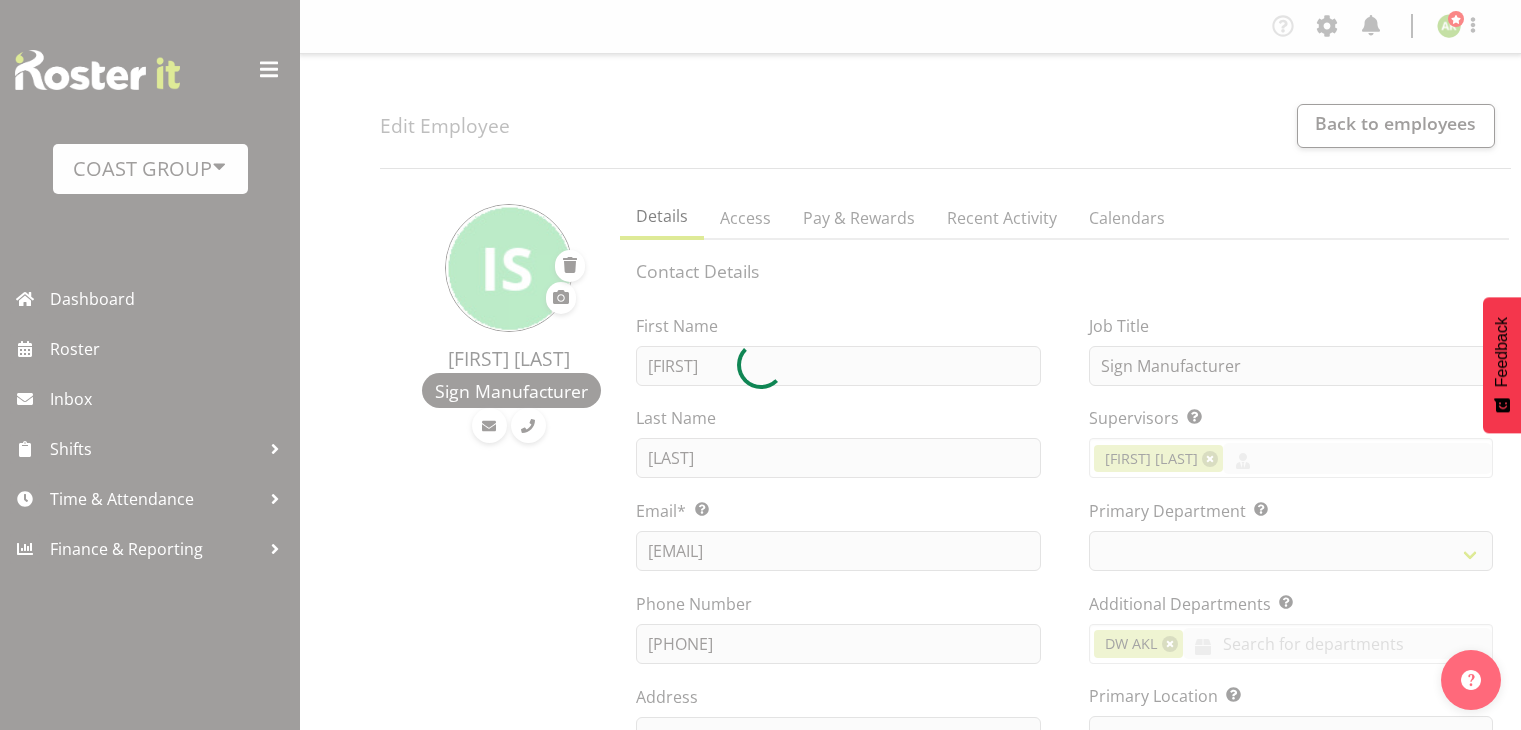 scroll, scrollTop: 0, scrollLeft: 0, axis: both 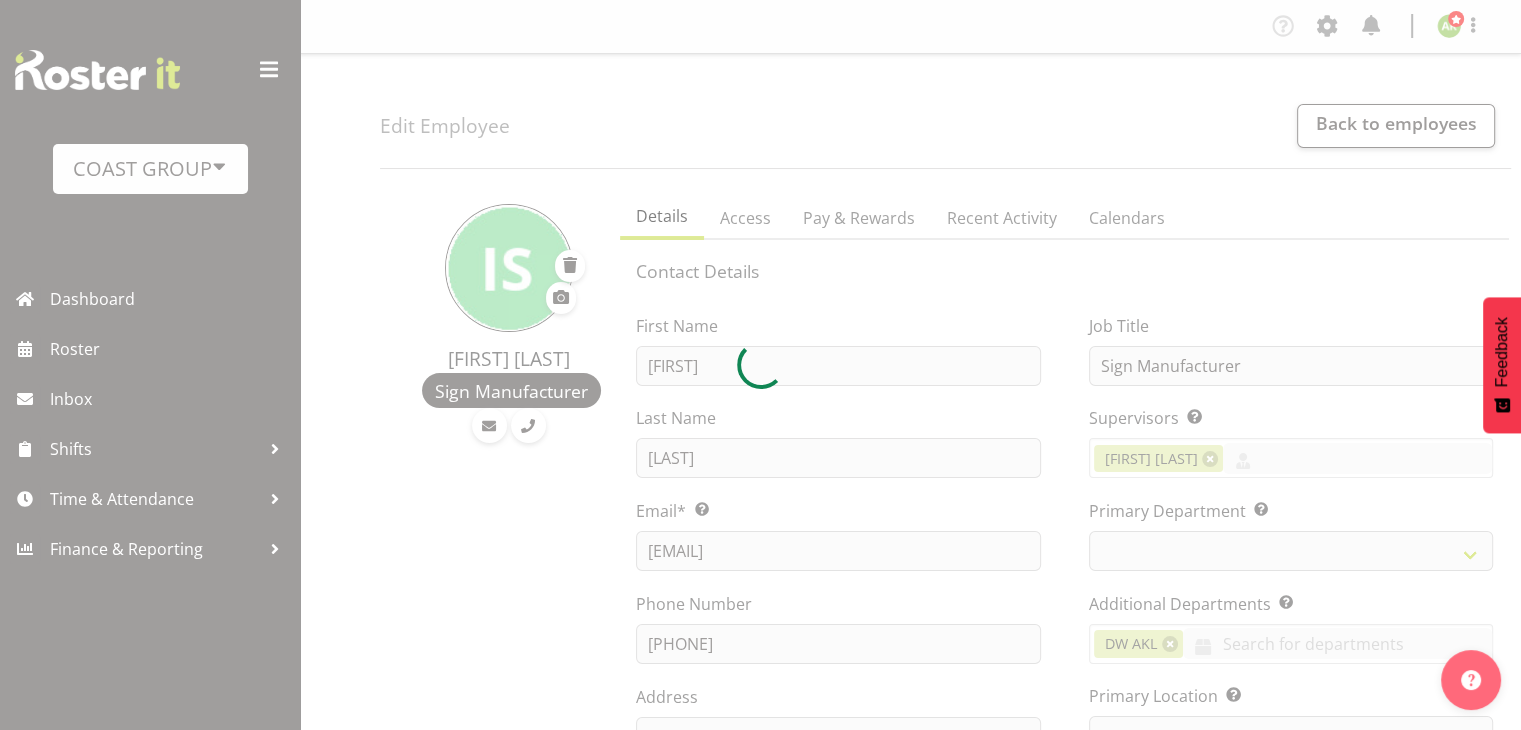 select 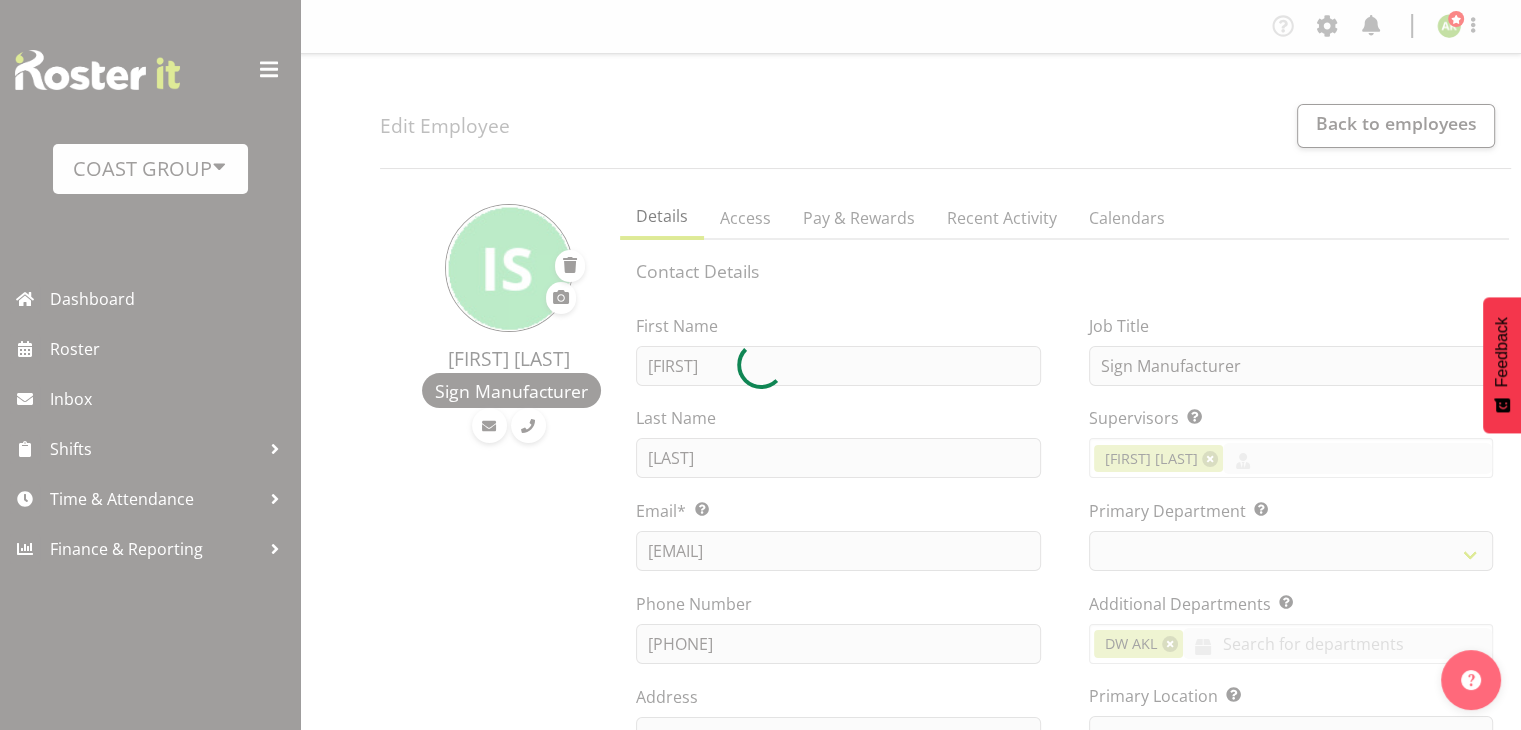 select 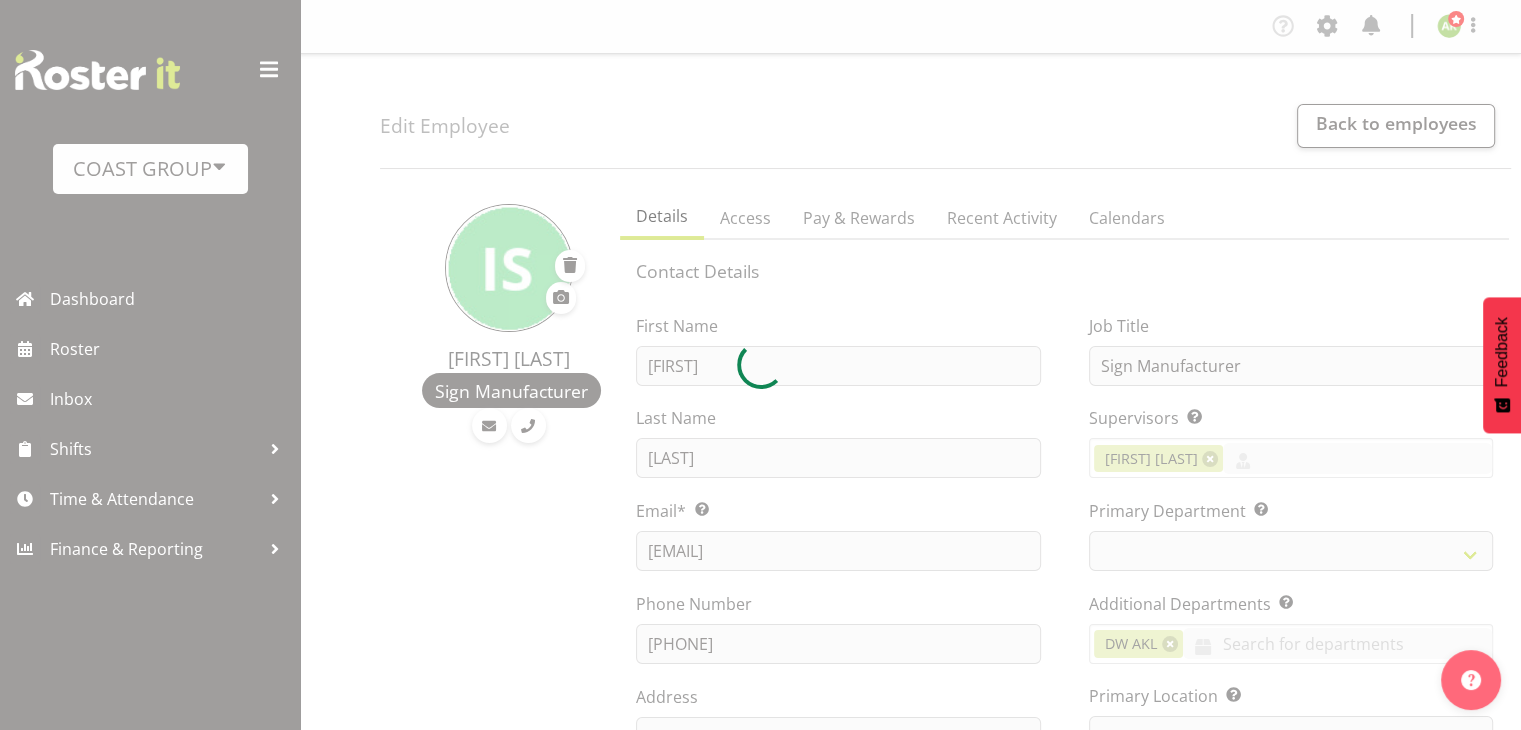 select 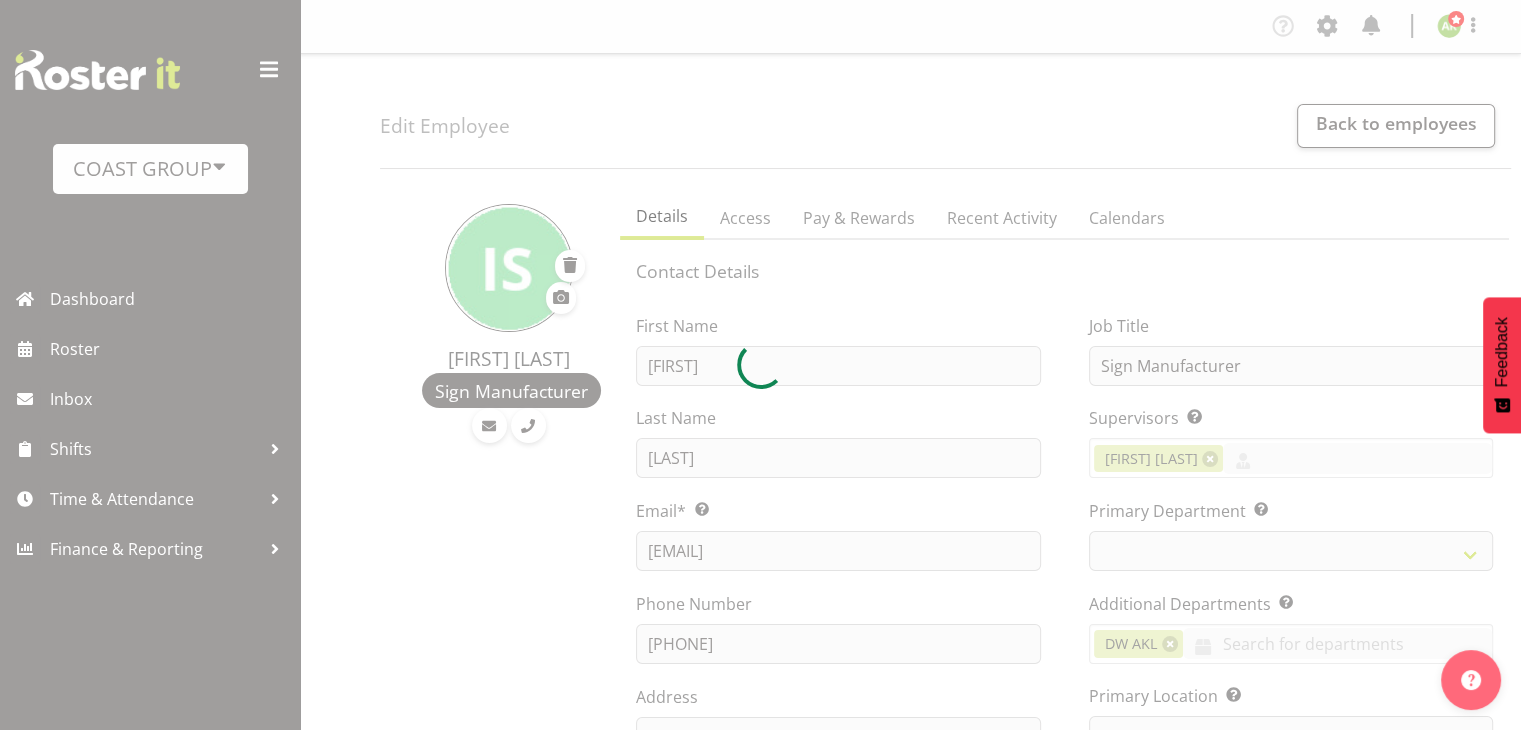 click at bounding box center (760, 365) 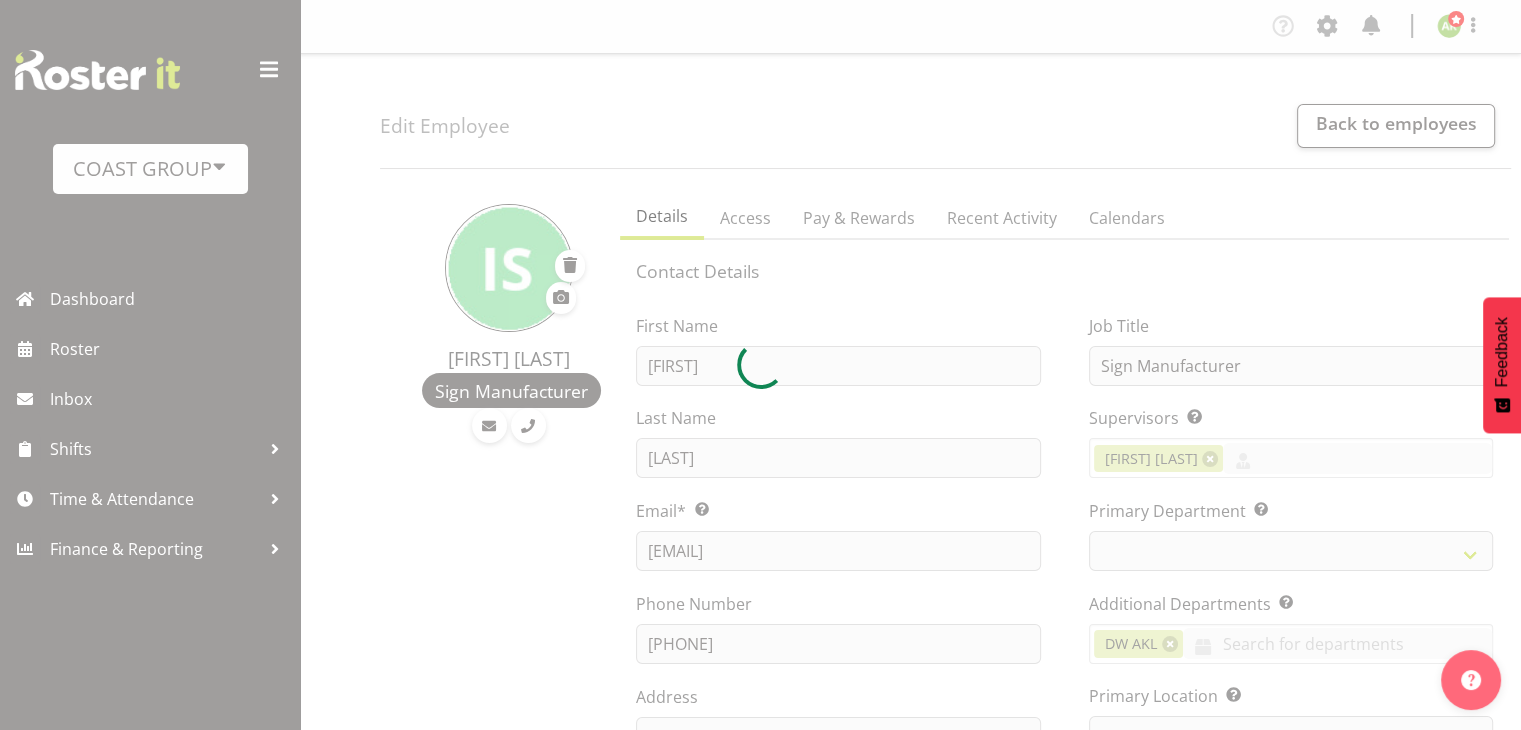 select on "112" 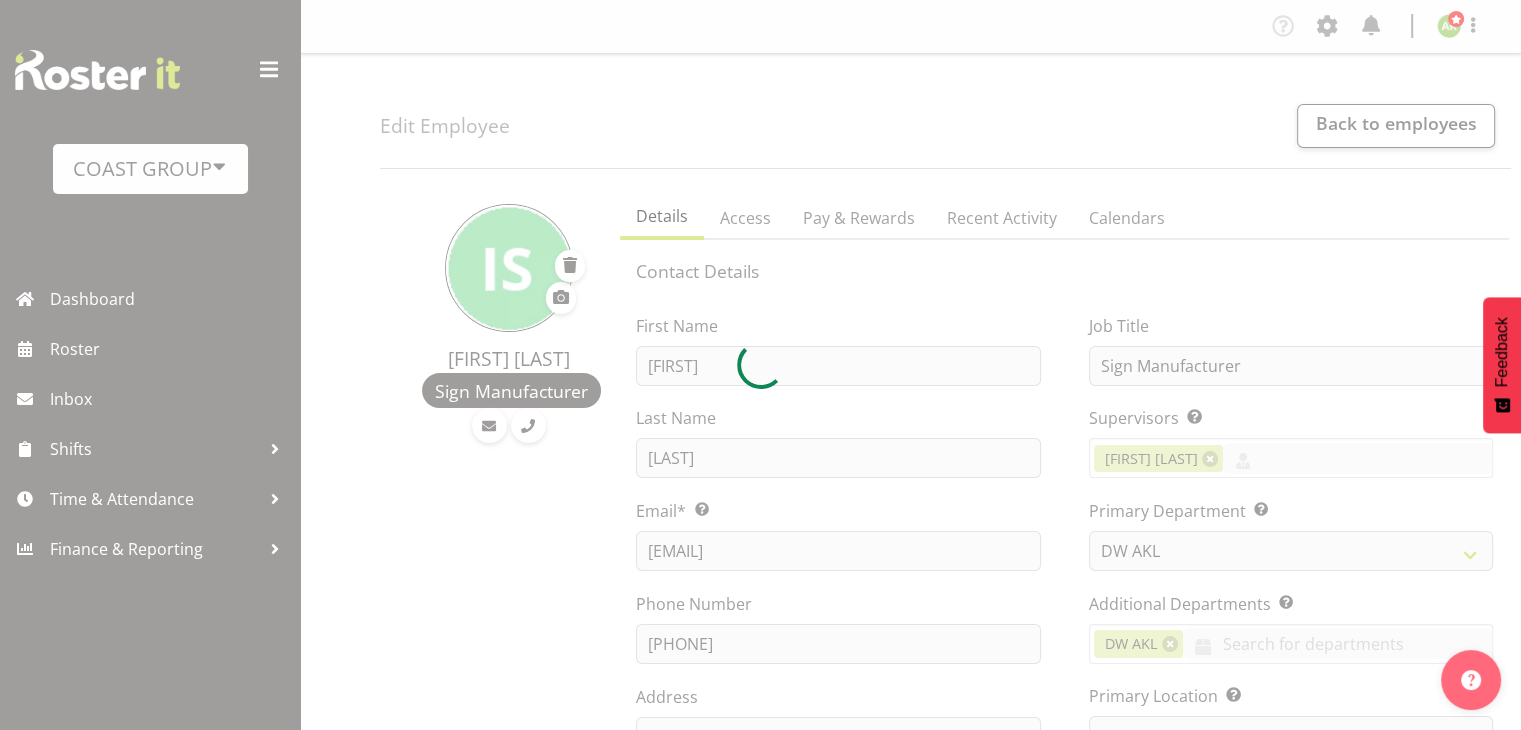 click at bounding box center (760, 365) 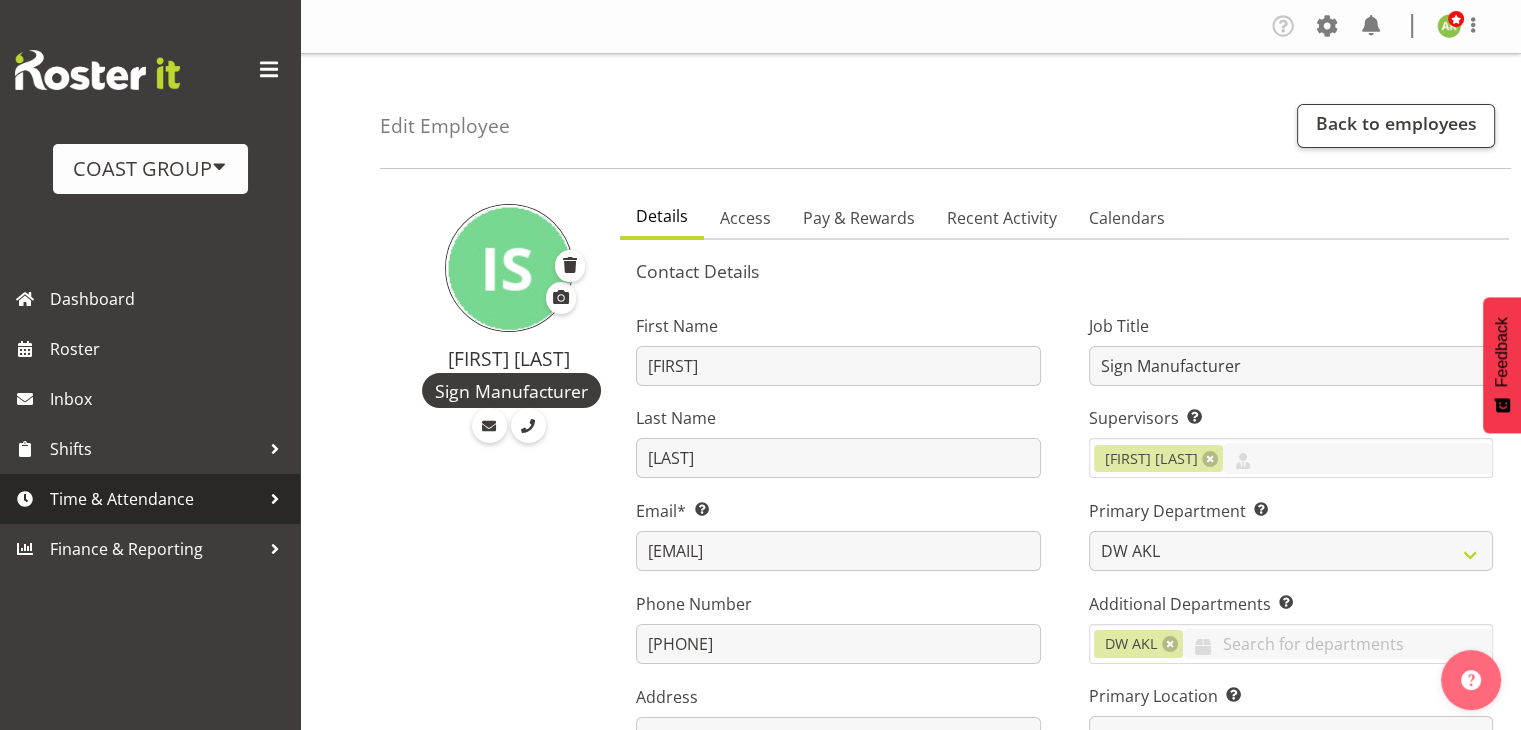 click on "Time & Attendance" at bounding box center (155, 499) 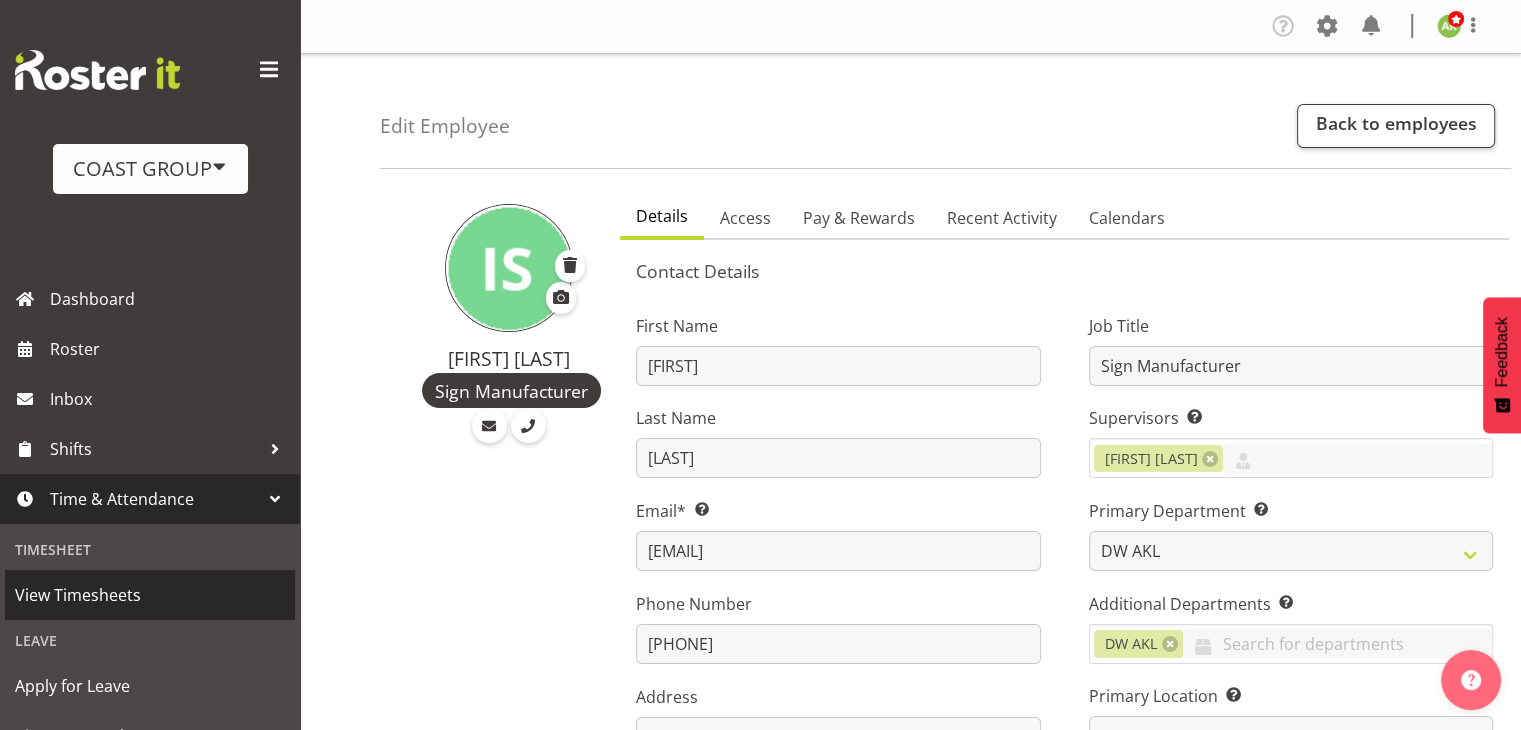 click on "View Timesheets" at bounding box center [150, 595] 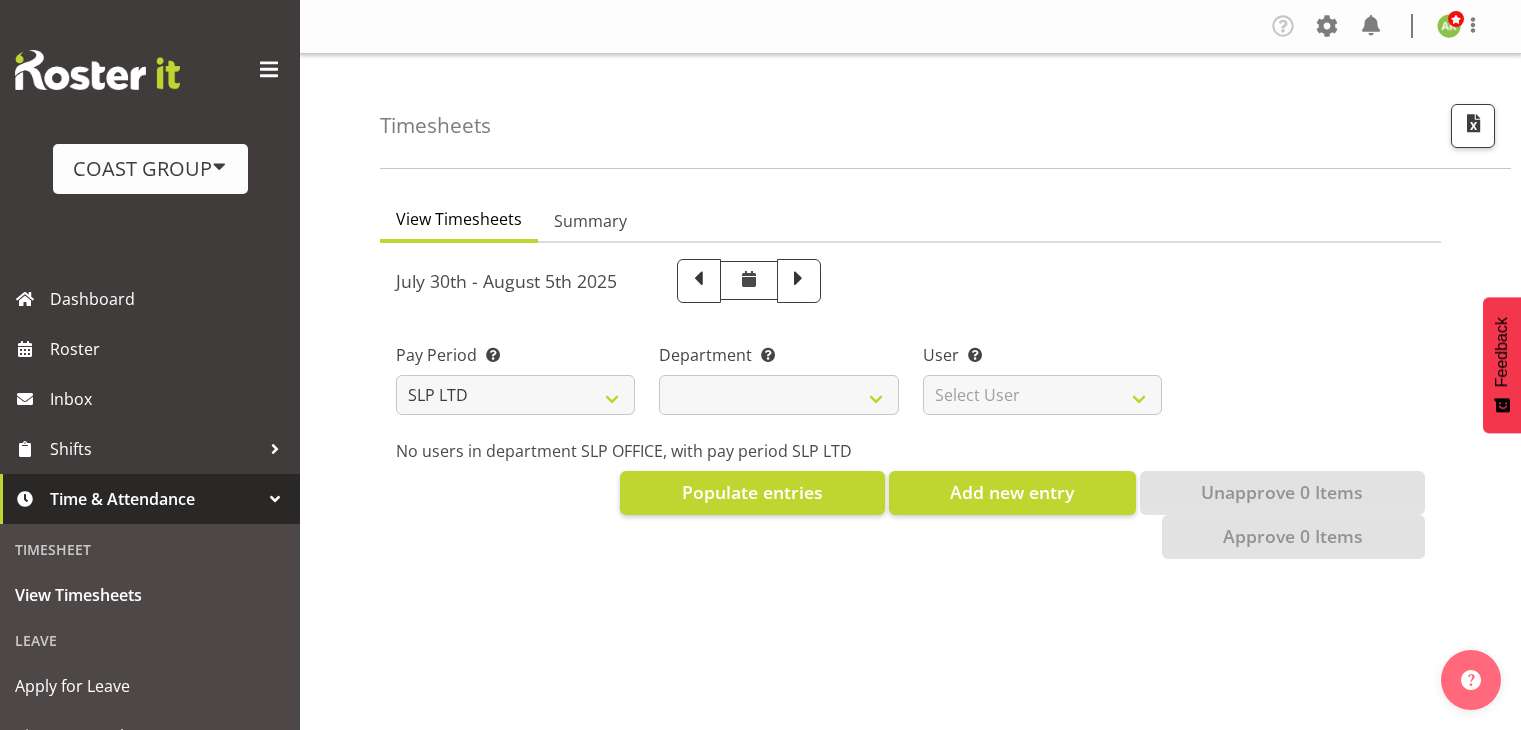 scroll, scrollTop: 0, scrollLeft: 0, axis: both 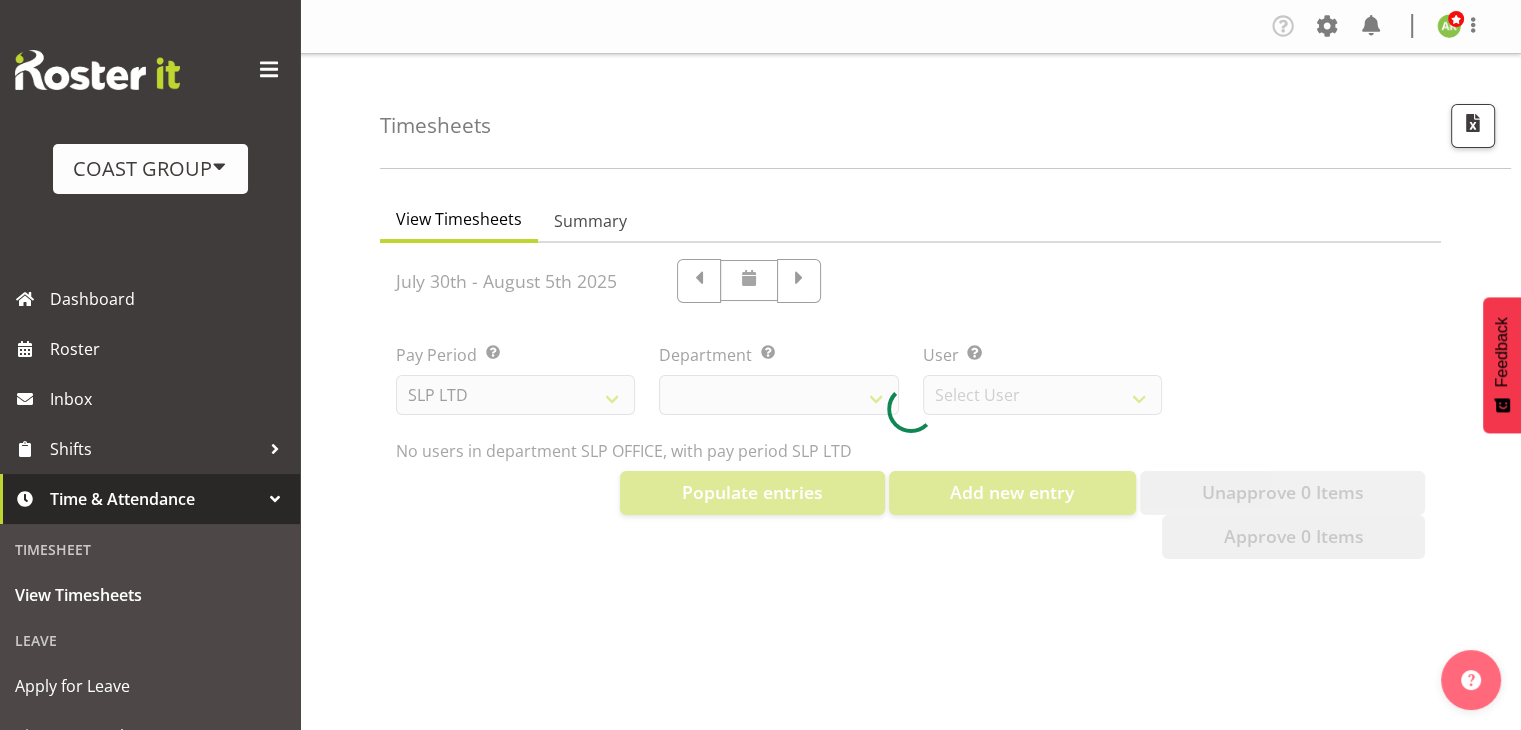 select on "25" 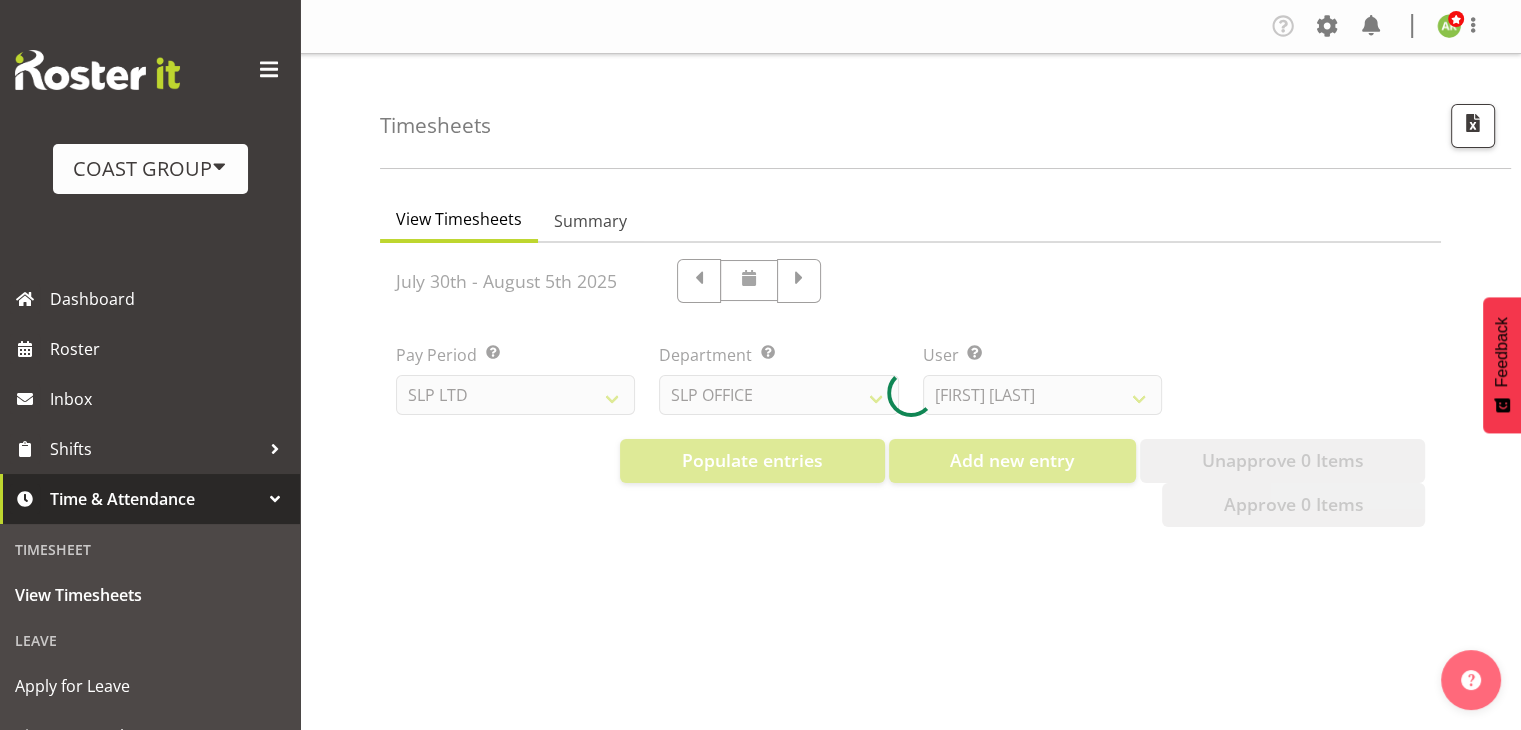 click at bounding box center [910, 393] 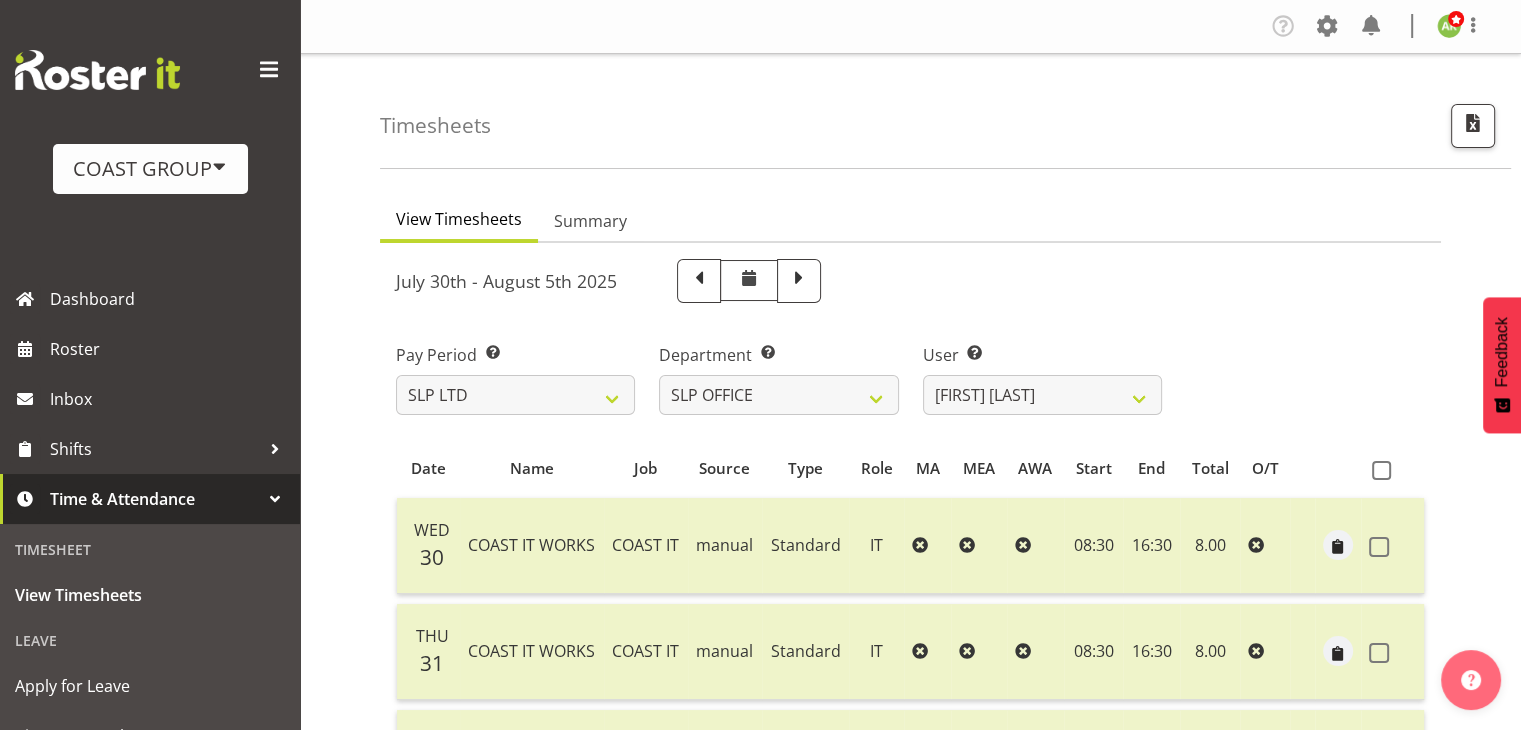 click at bounding box center [910, 802] 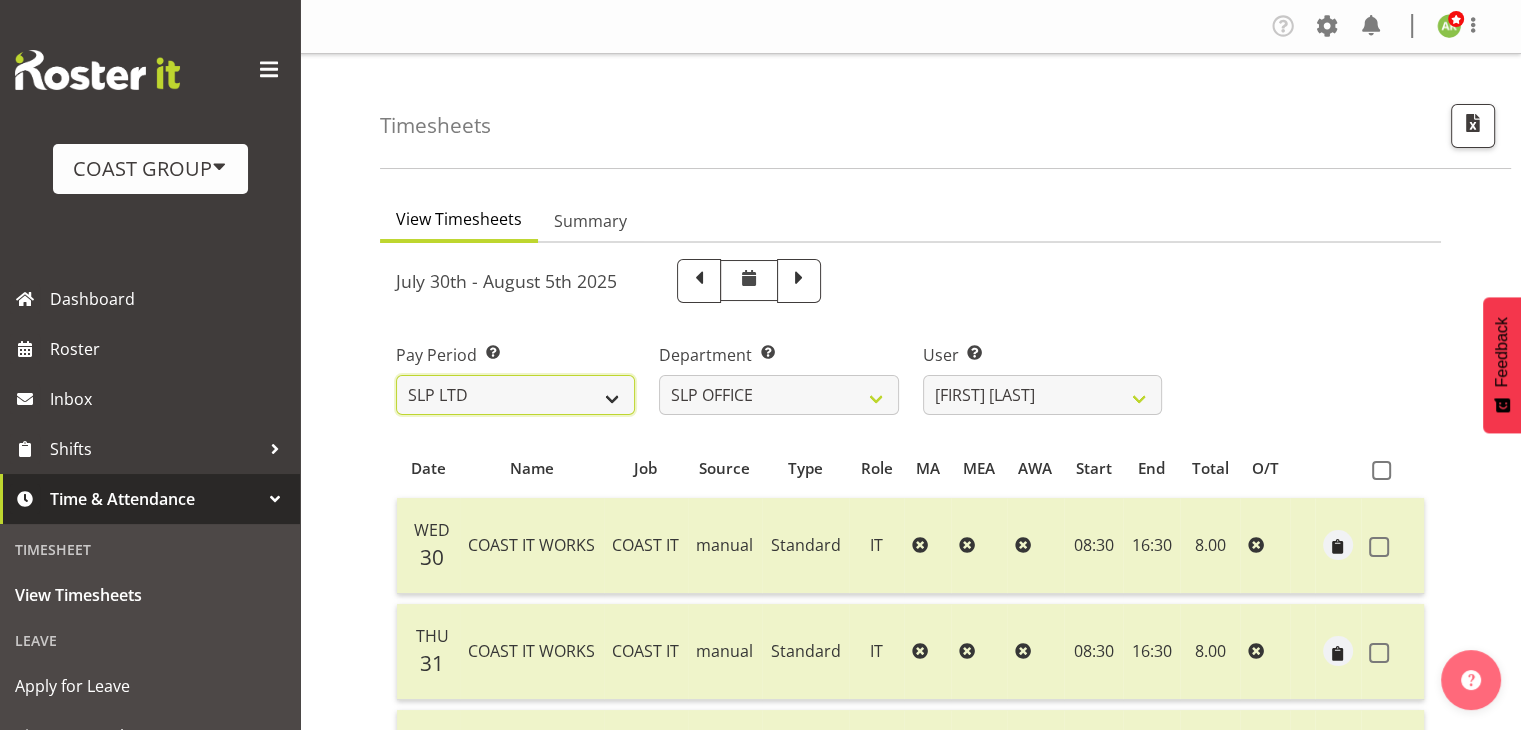 click on "SLP LTD EHS LTD DW LTD VEHICLES Carlton Events Hamilton 120 Limited Wellington 130 Limited" at bounding box center [515, 395] 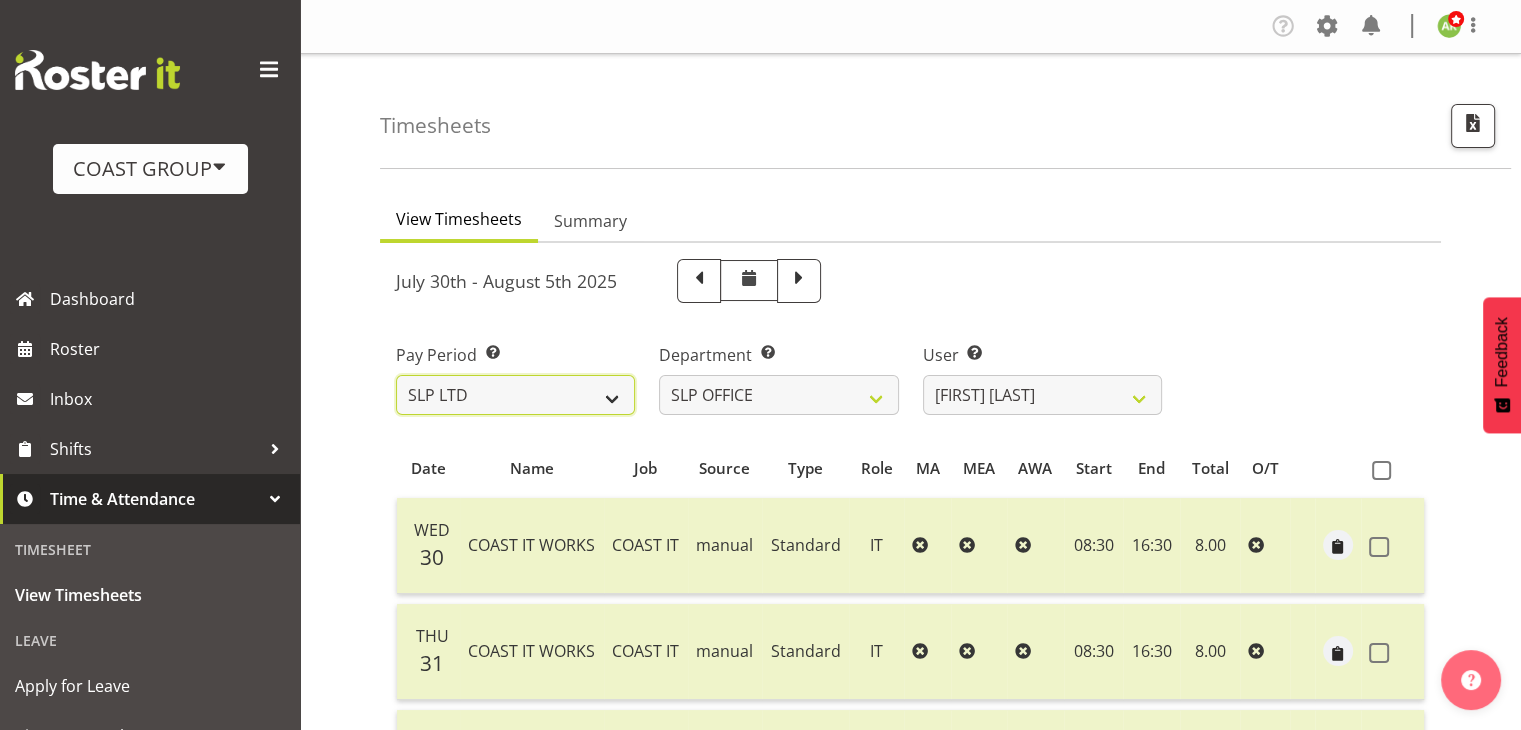 select on "8" 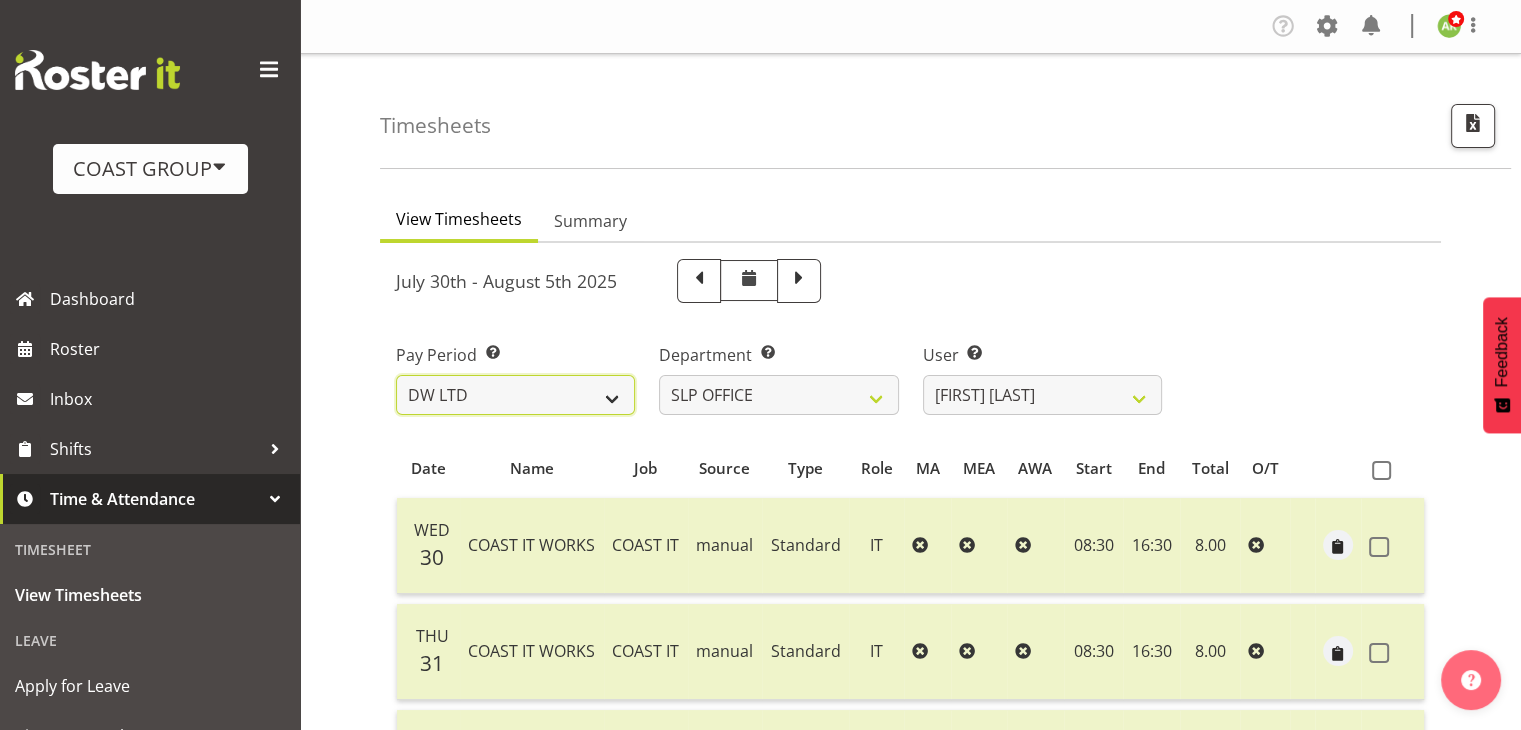 click on "SLP LTD EHS LTD DW LTD VEHICLES Carlton Events Hamilton 120 Limited Wellington 130 Limited" at bounding box center (515, 395) 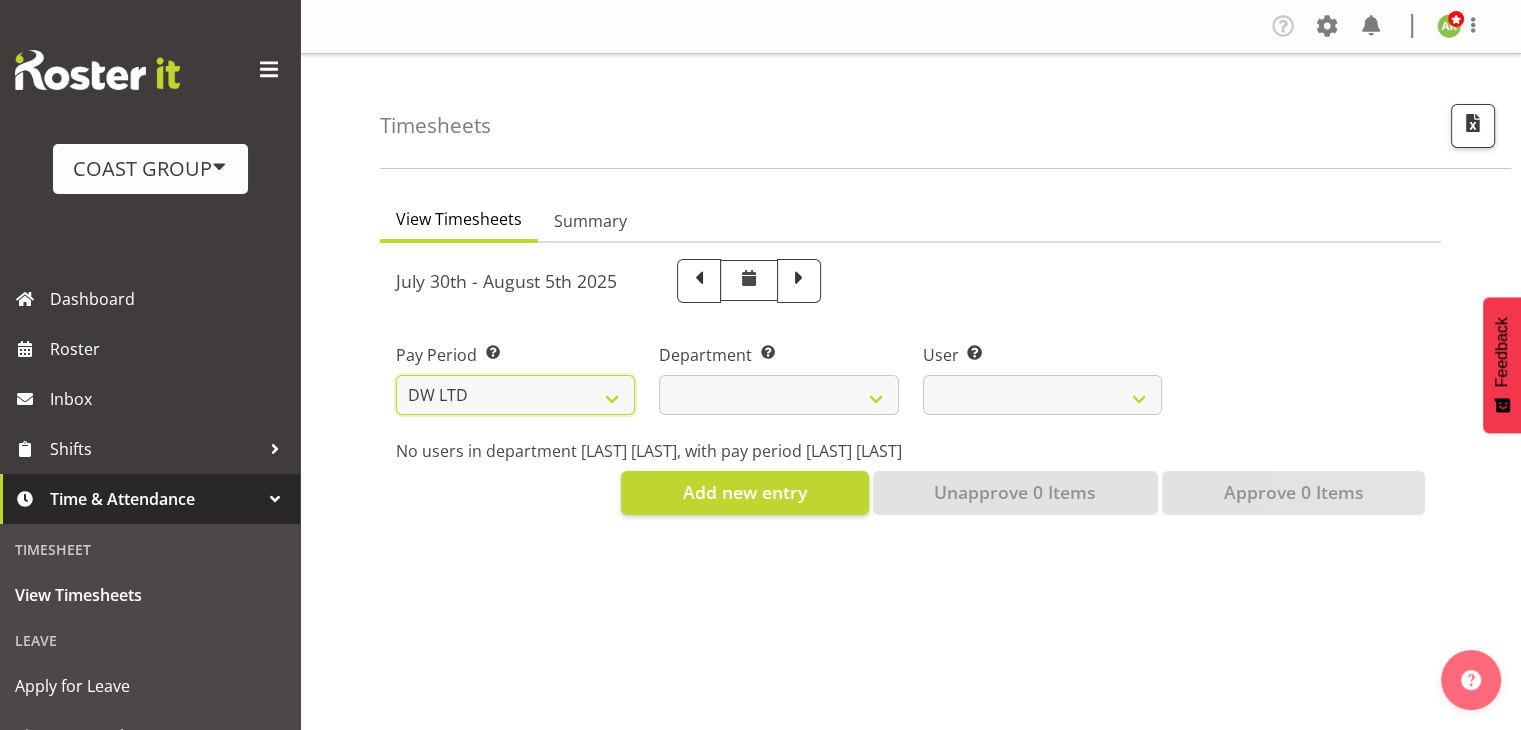 select 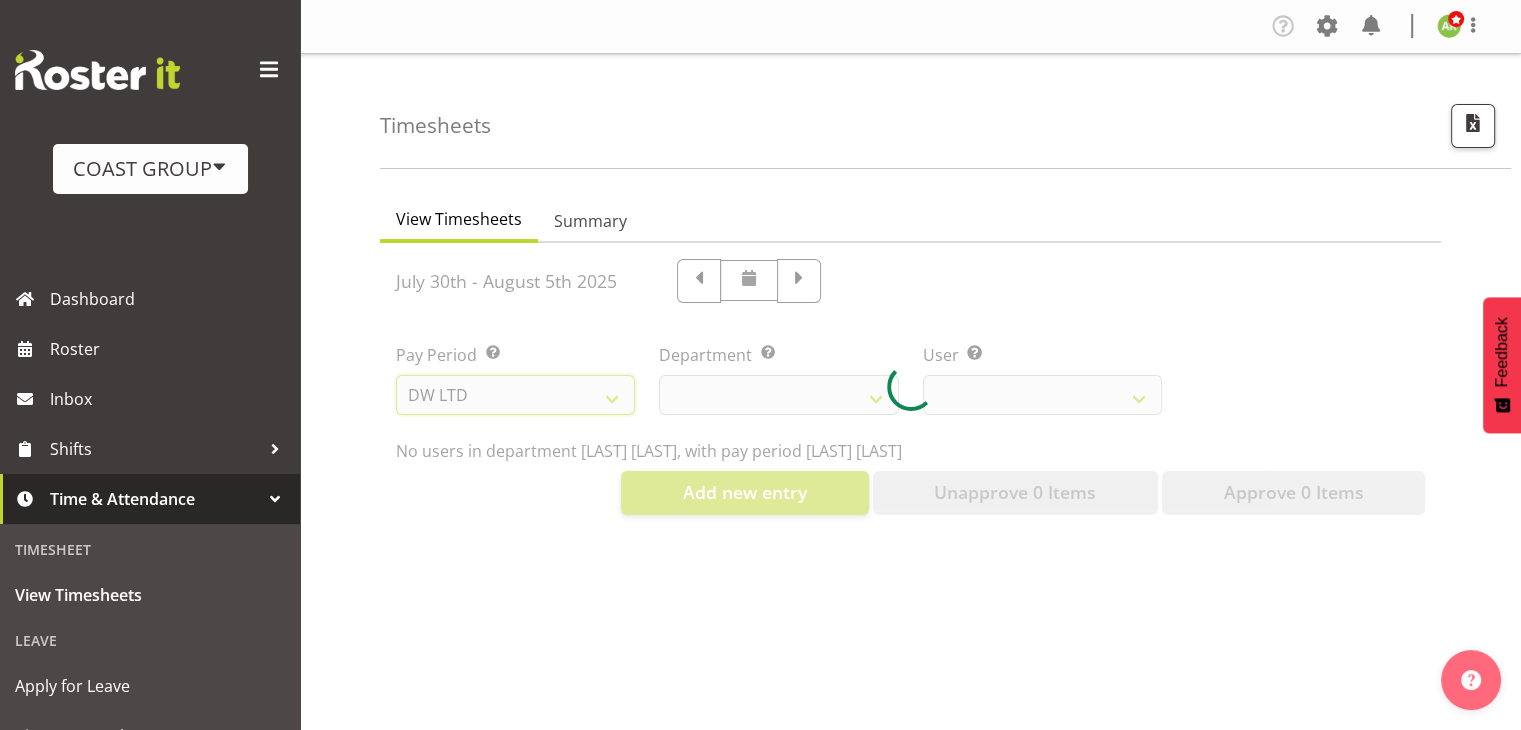 select 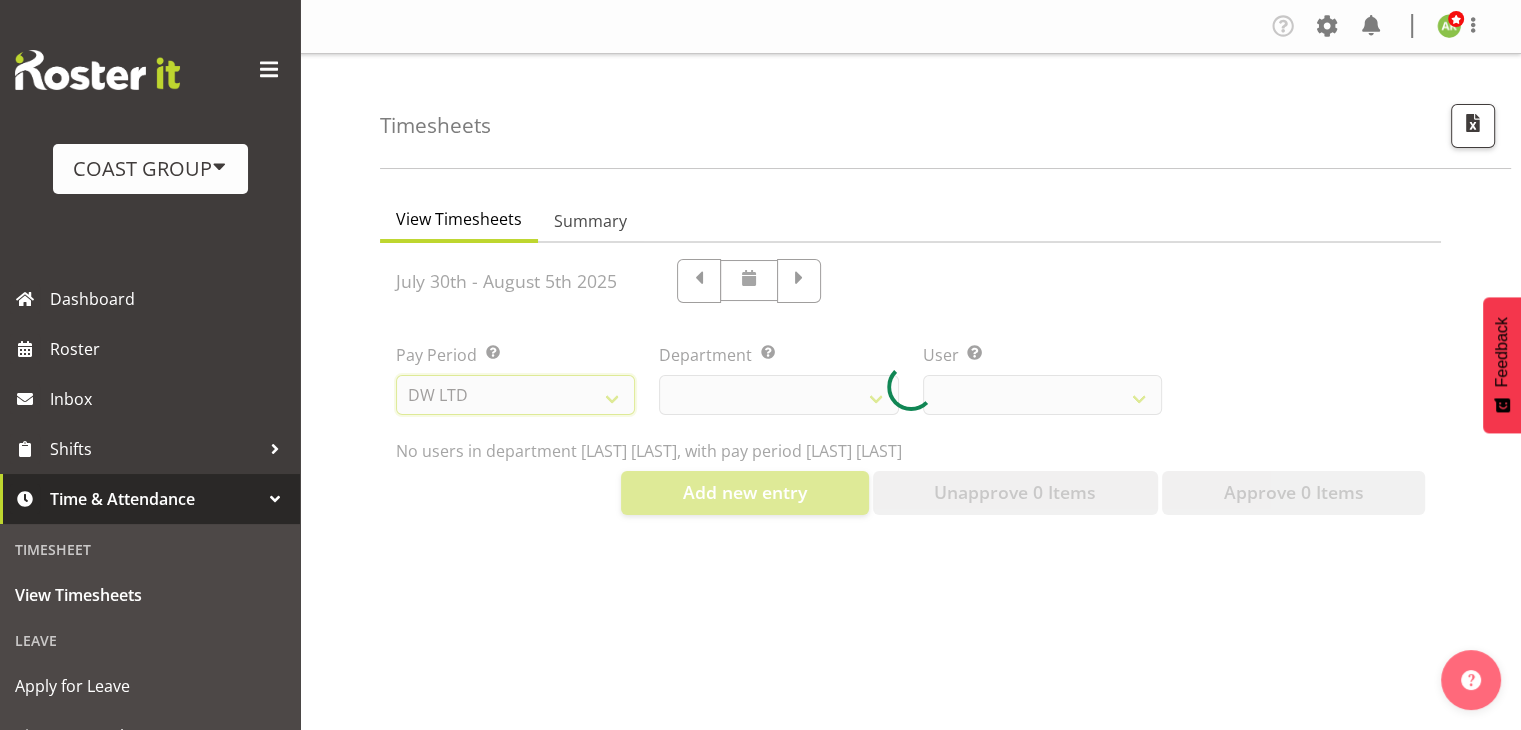 select 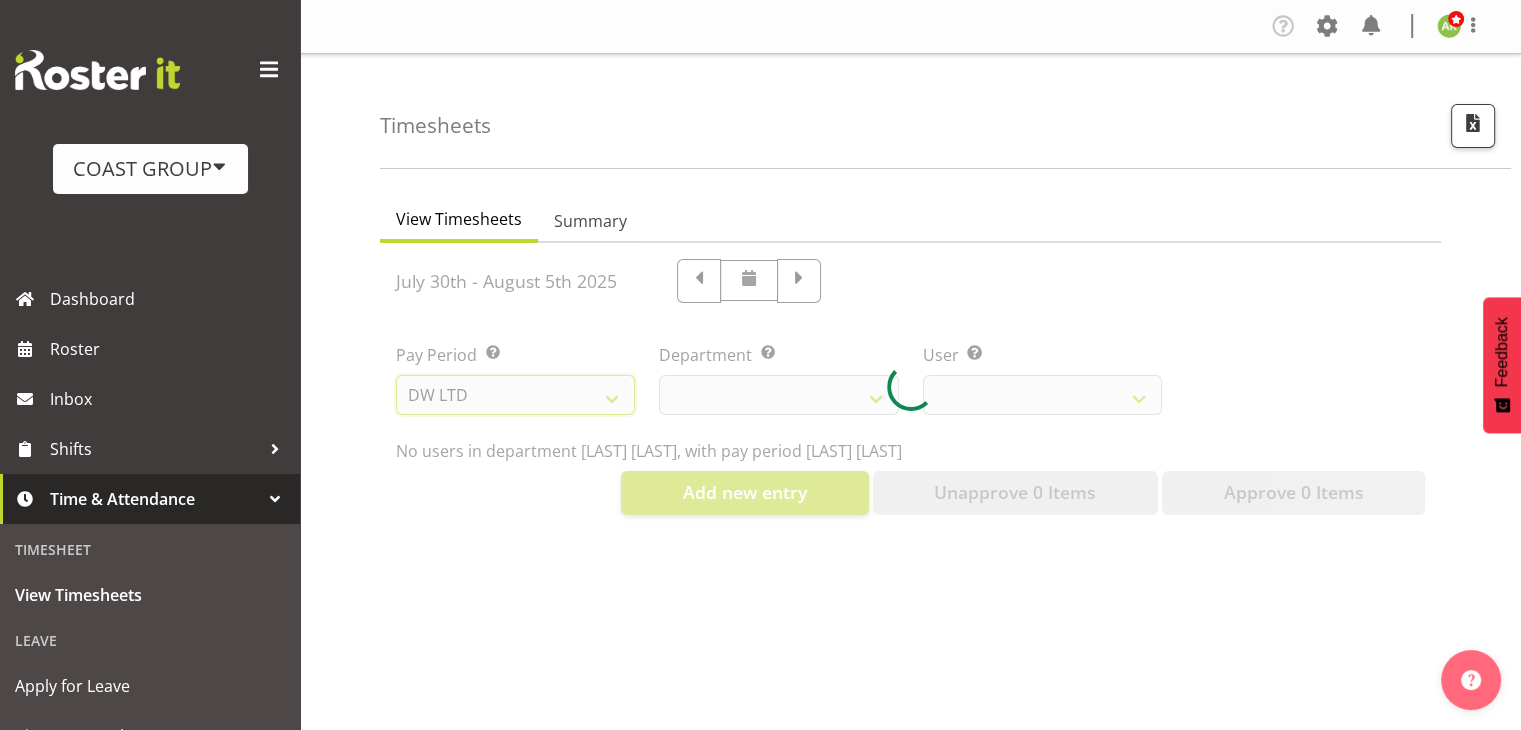 select 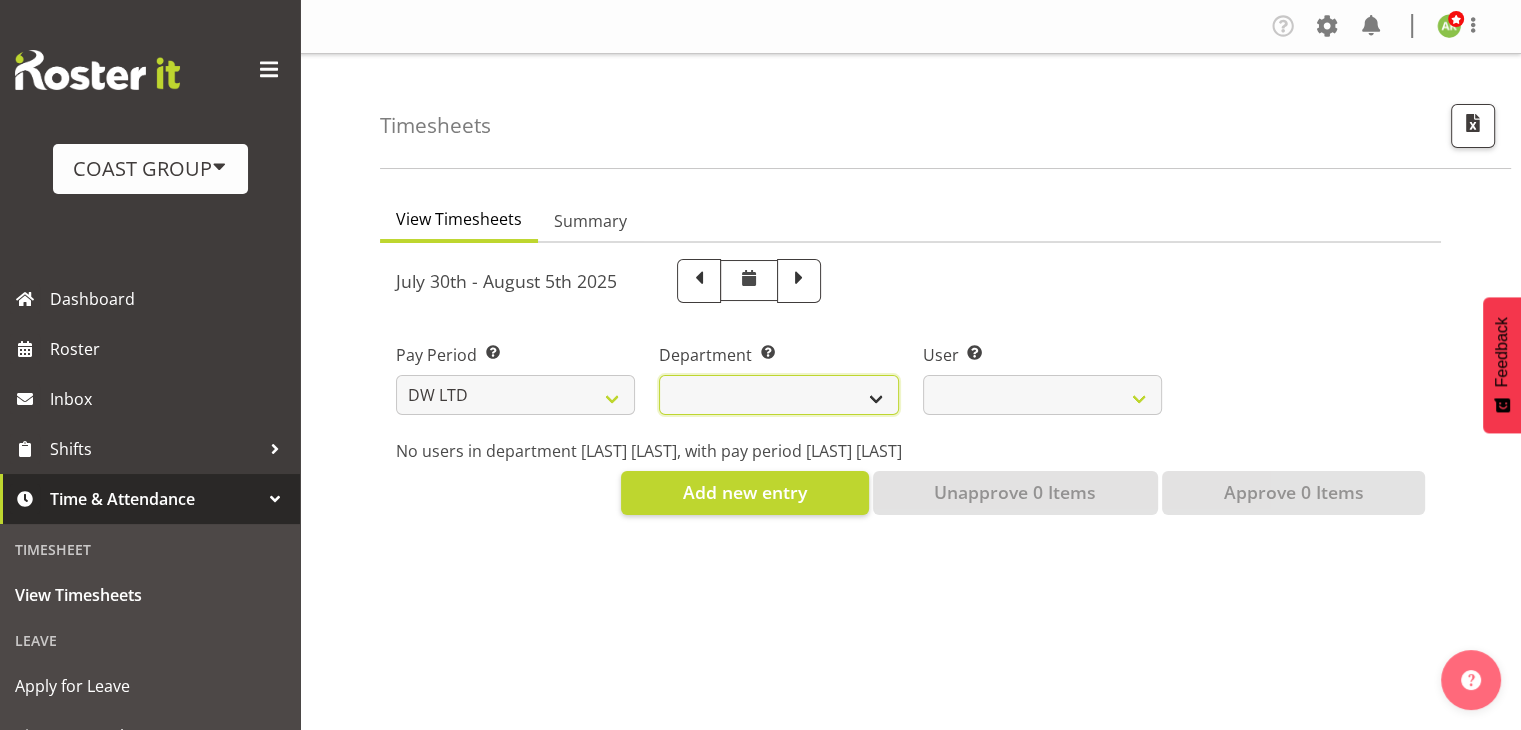 click on "DW AKL
DW AKL ACCOUNTS/OFFICE
DW AKL DESIGN
DW AKL PRODUCTION
DW CHC
DW CHC DESIGN
DW CHC OFFICE
DW CHC PRODUCTION
DW CHC SALES
DW WLG
DW WLG SALES" at bounding box center (778, 395) 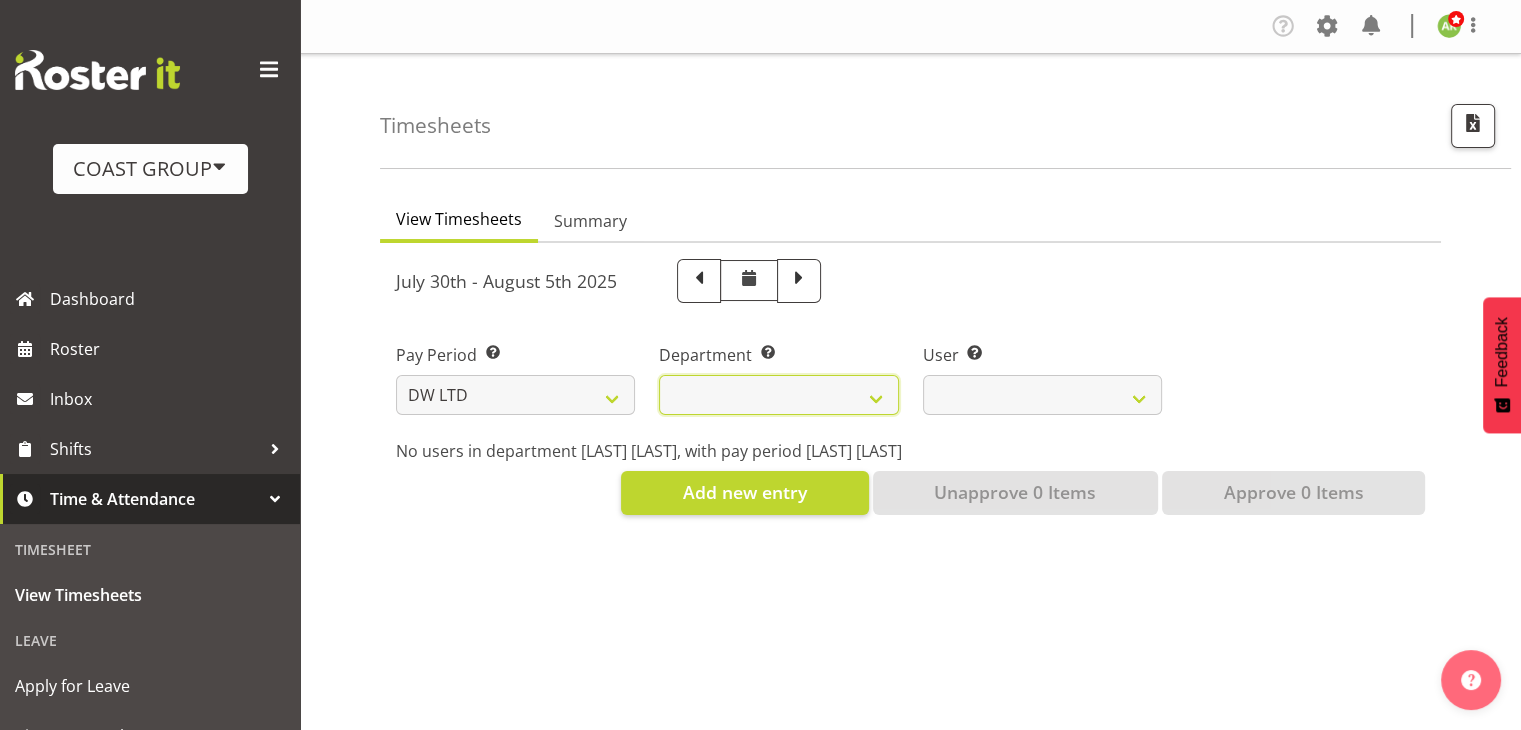 select on "112" 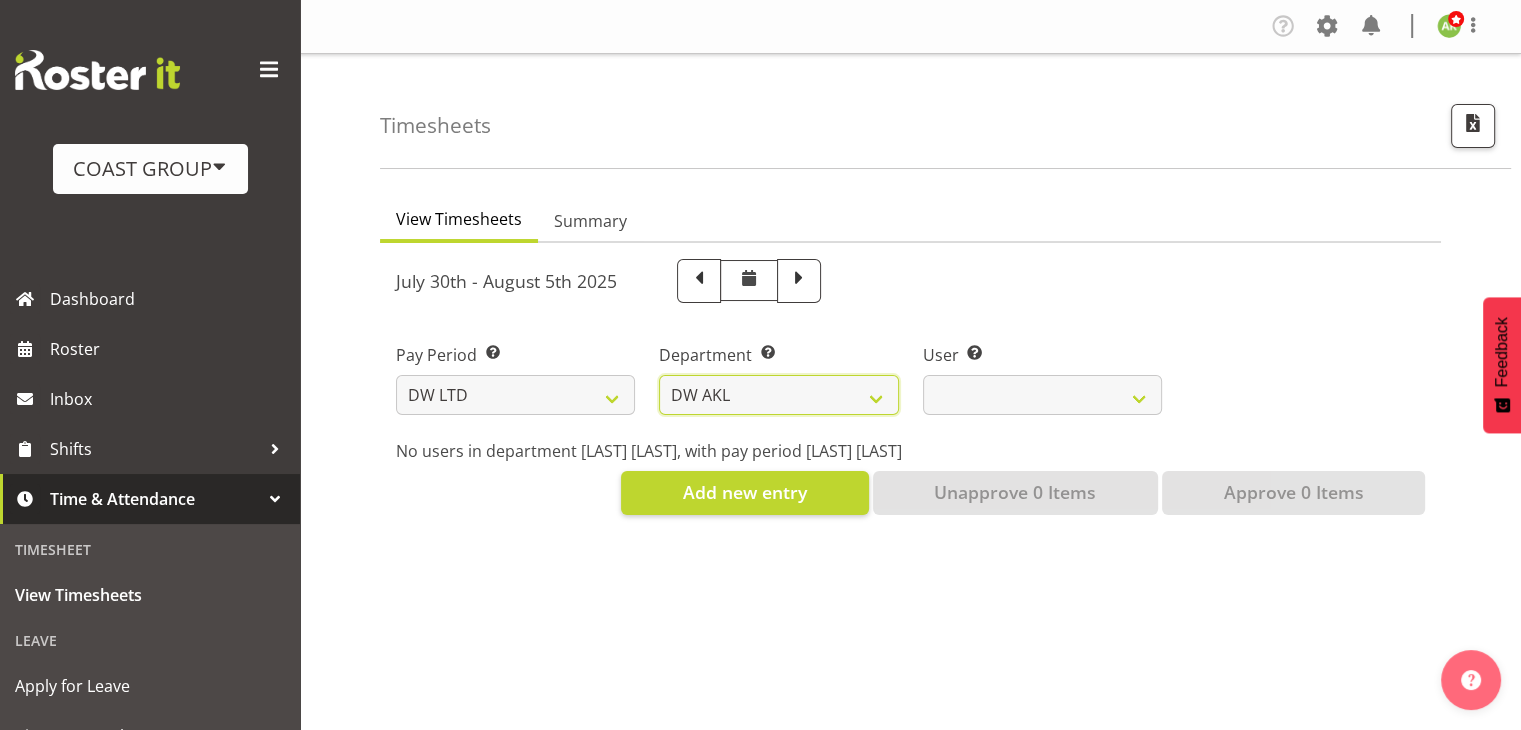 click on "DW AKL
DW AKL ACCOUNTS/OFFICE
DW AKL DESIGN
DW AKL PRODUCTION
DW CHC
DW CHC DESIGN
DW CHC OFFICE
DW CHC PRODUCTION
DW CHC SALES
DW WLG
DW WLG SALES" at bounding box center [778, 395] 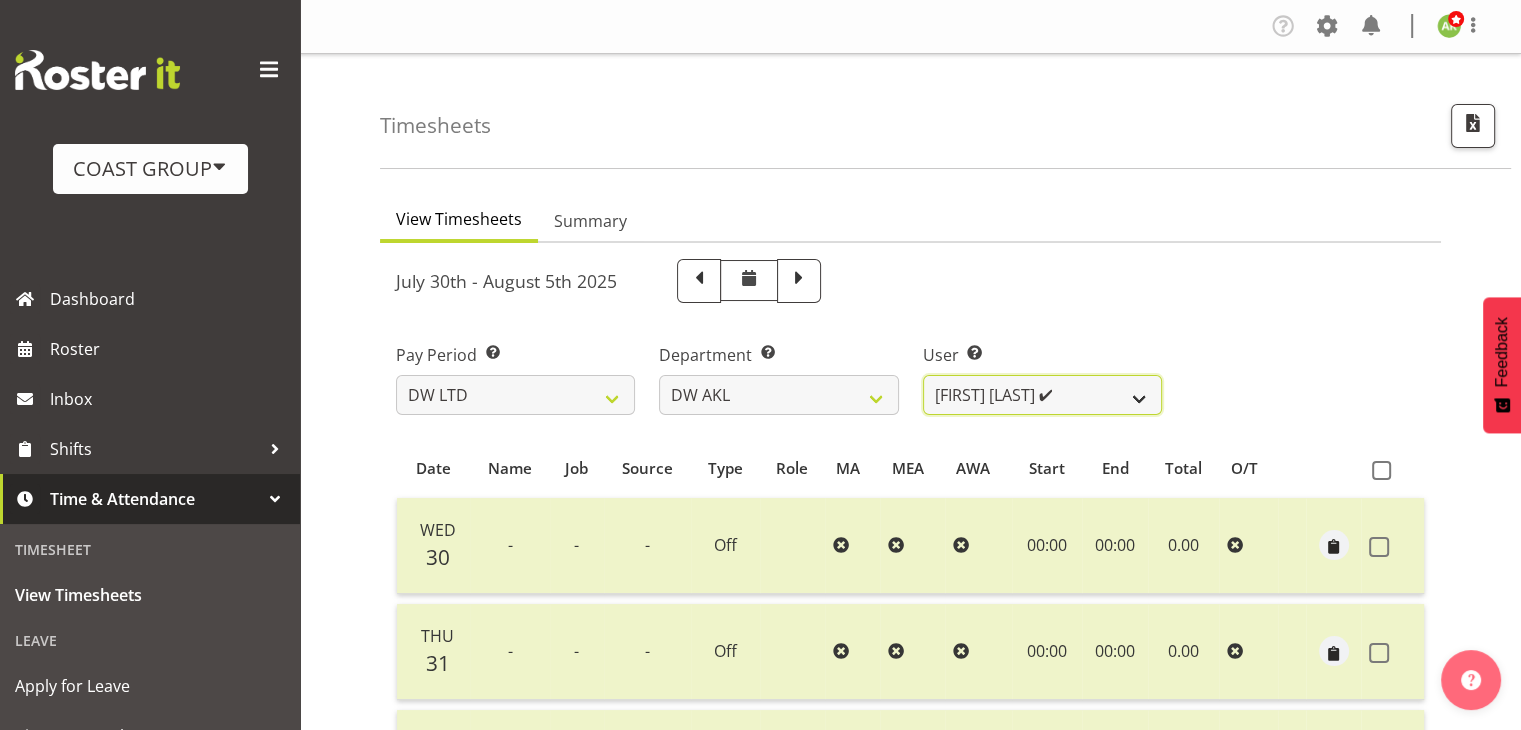 click on "Andrew McFadzean
✔
Chanel Toleafoa
✔
Gene Burton
✔
Ian Simpson
❌
James Maddock
✔
Jarrad Bullock
✔
John Sharpe
✔
Jonathan McNeill
✔
Katongo Chituta
✔
Kent Pollard
✔
Kieran Bauer
✔
Miguel Angel Vicencio Torres
✔
Mike Bullock
✔
Oliver Ivisoni
✔
Oliver Denford
✔" at bounding box center [1042, 395] 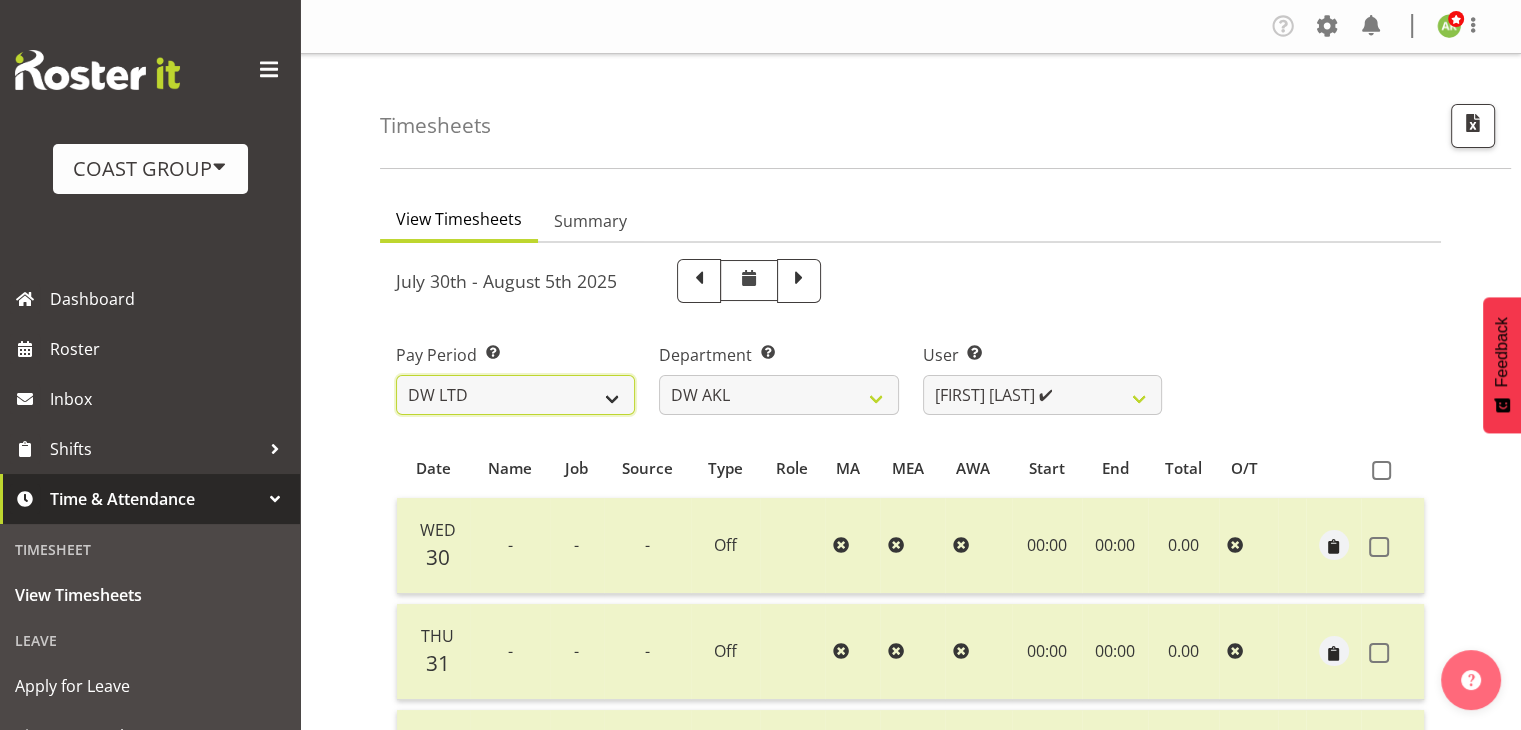 click on "SLP LTD EHS LTD DW LTD VEHICLES Carlton Events Hamilton 120 Limited Wellington 130 Limited" at bounding box center (515, 395) 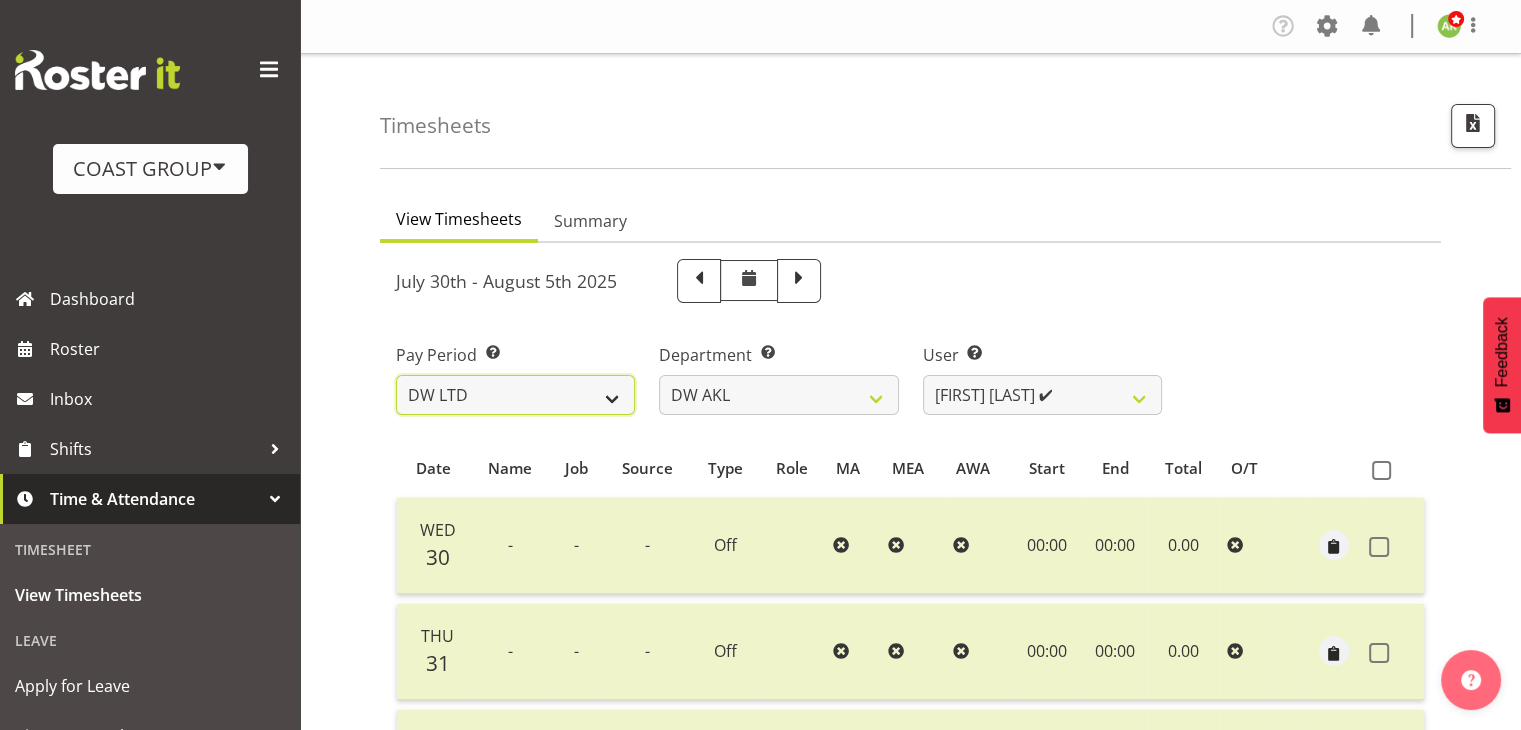select on "149" 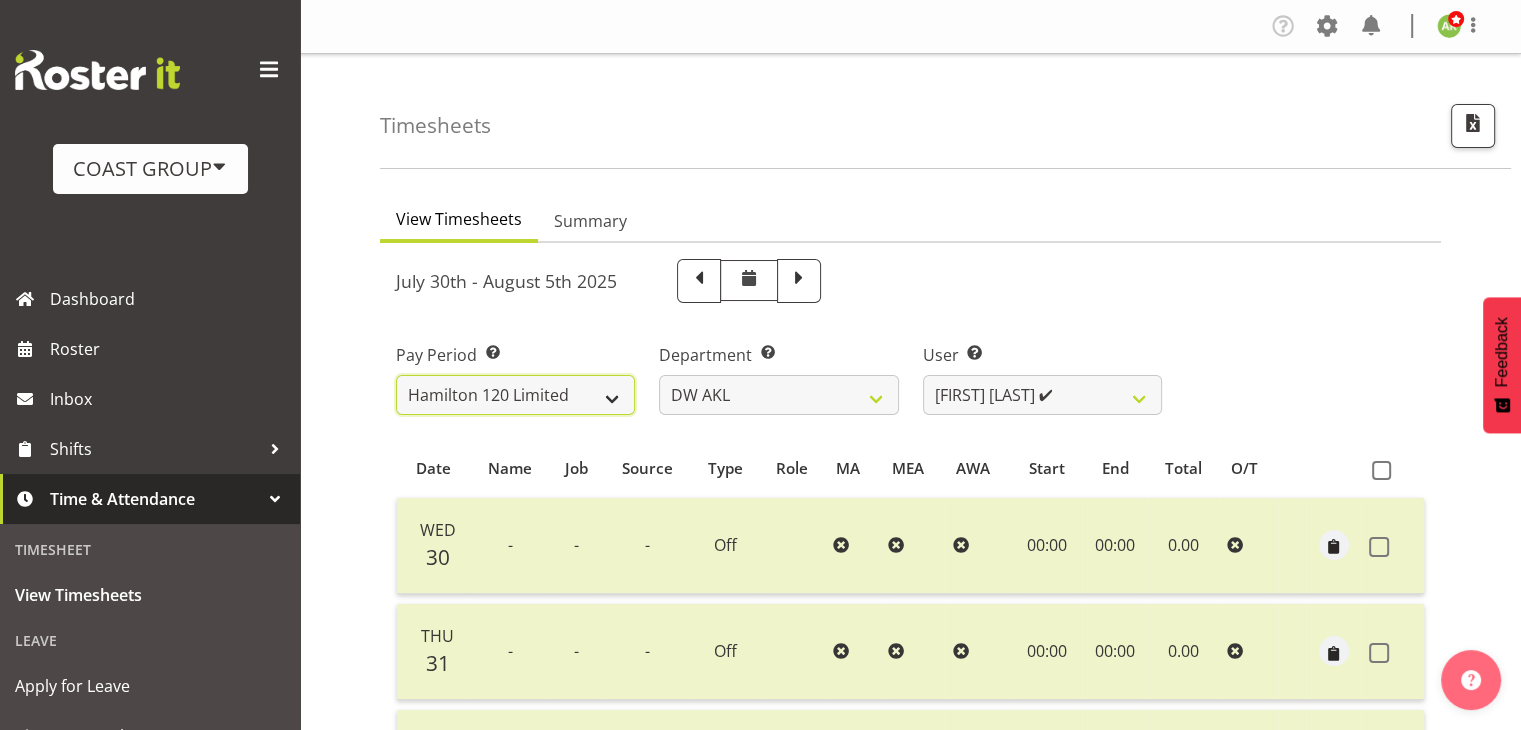 click on "SLP LTD EHS LTD DW LTD VEHICLES Carlton Events Hamilton 120 Limited Wellington 130 Limited" at bounding box center (515, 395) 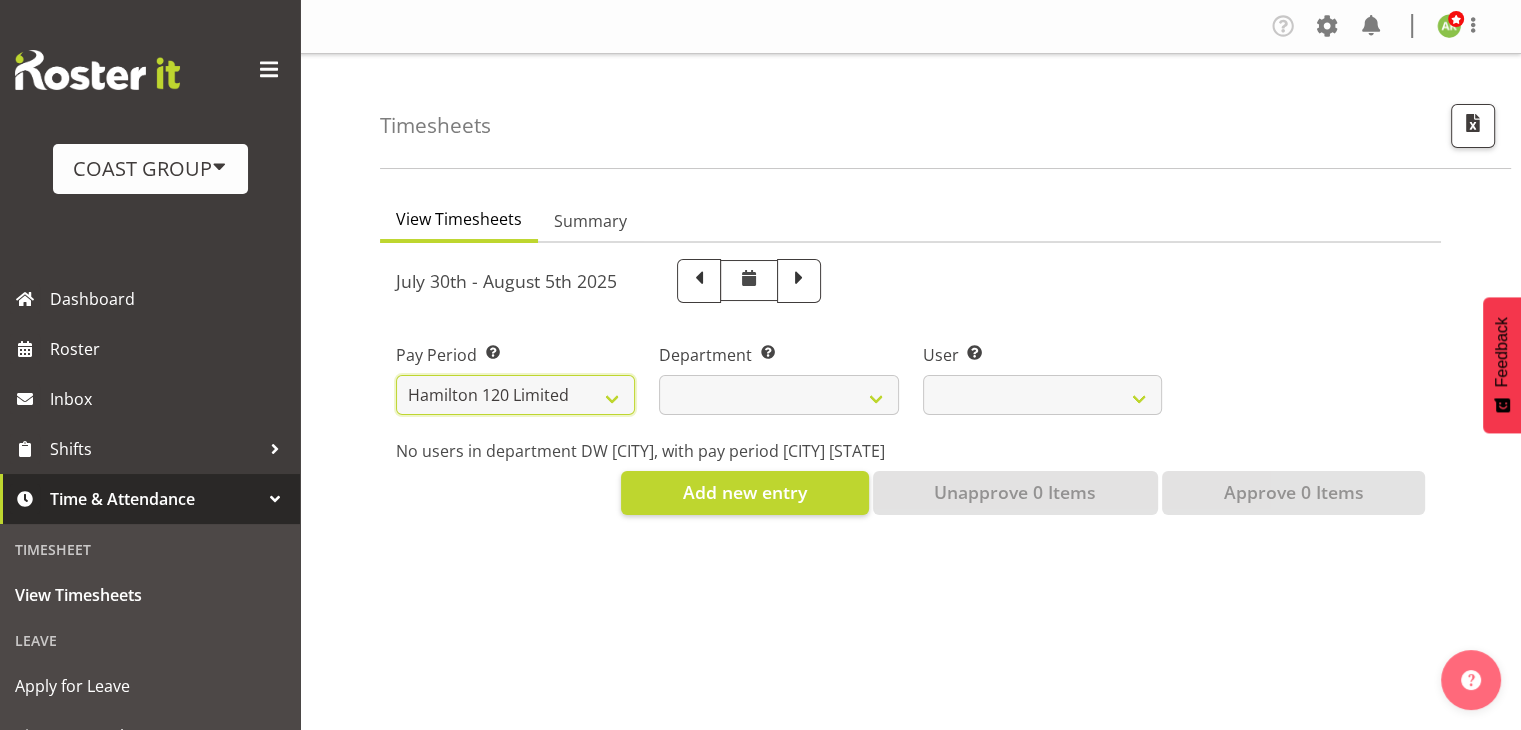 select 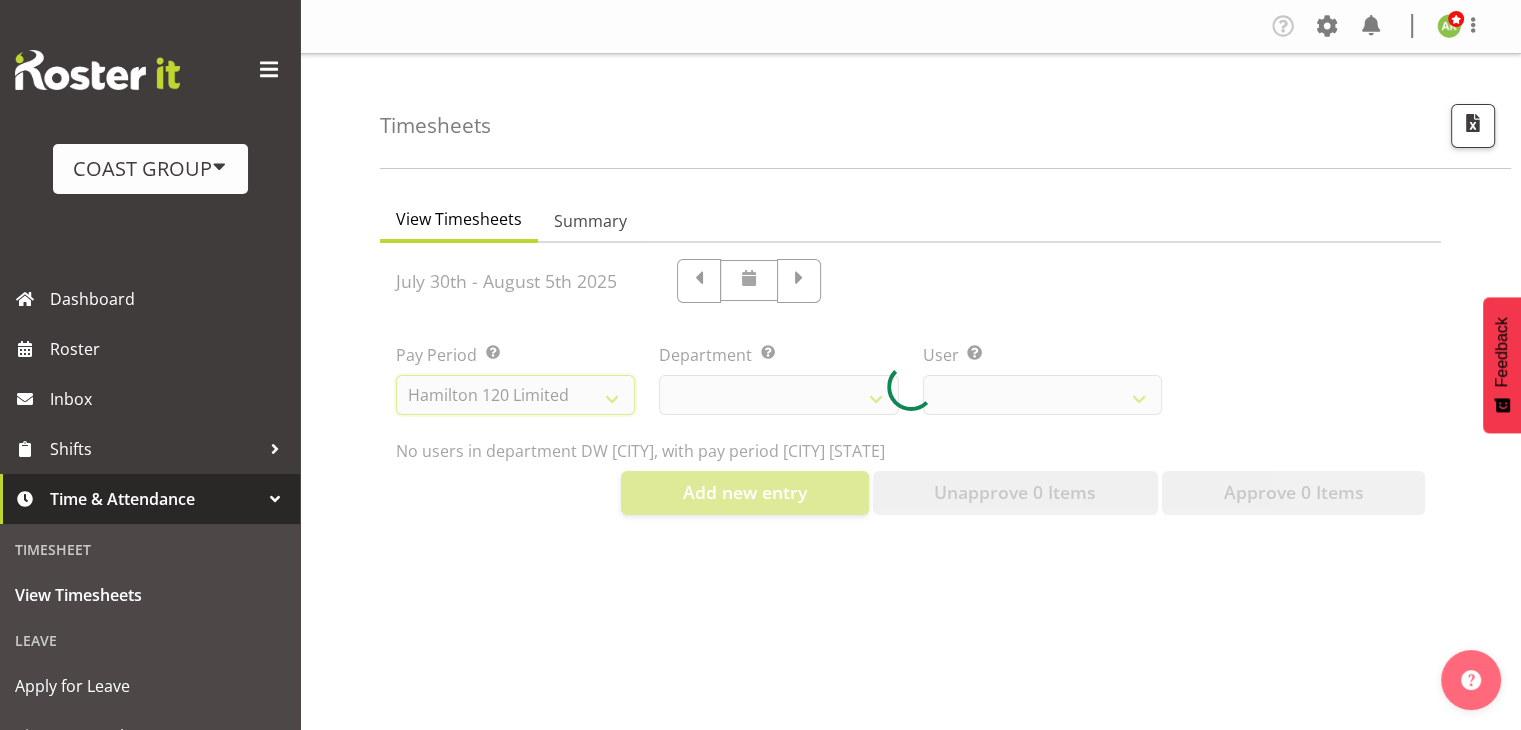 select 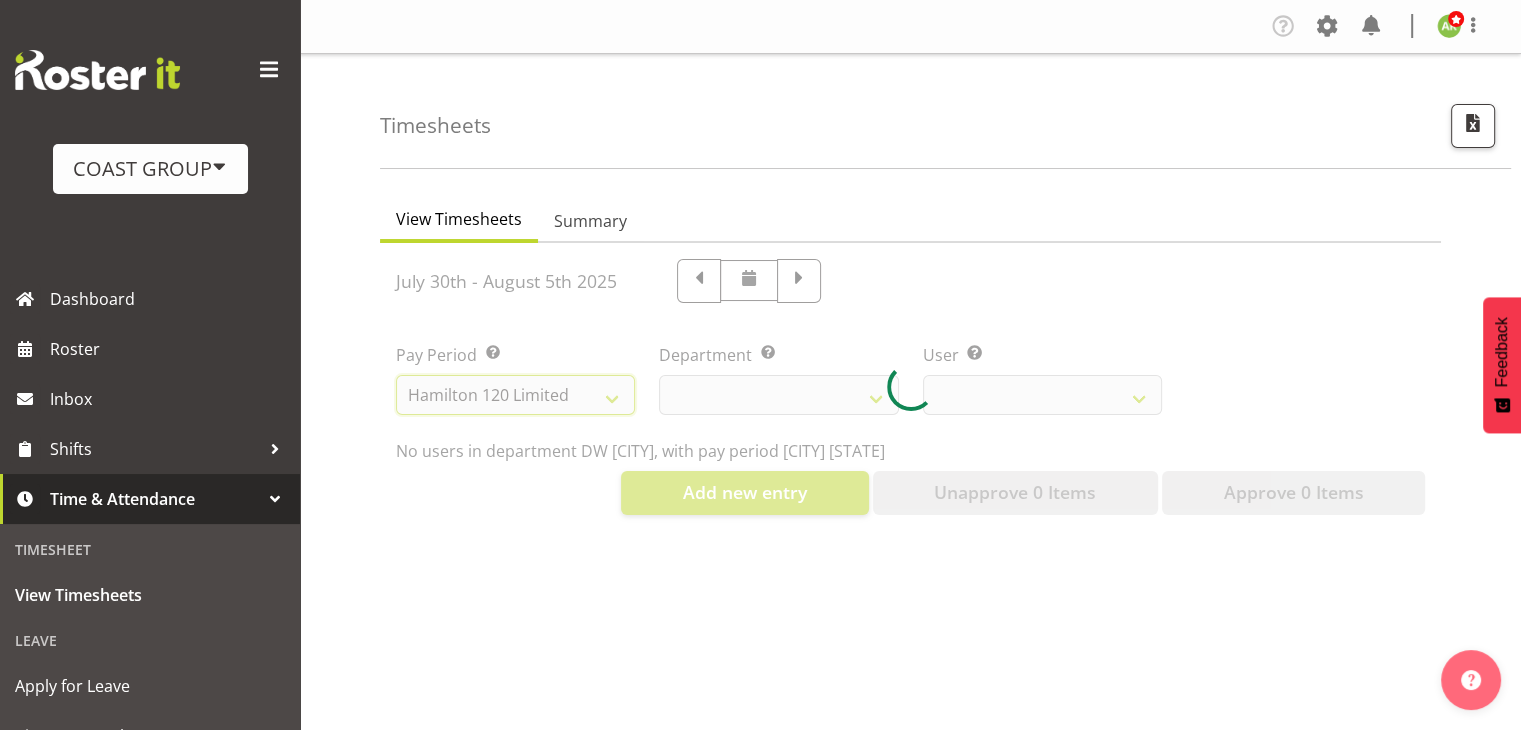 select 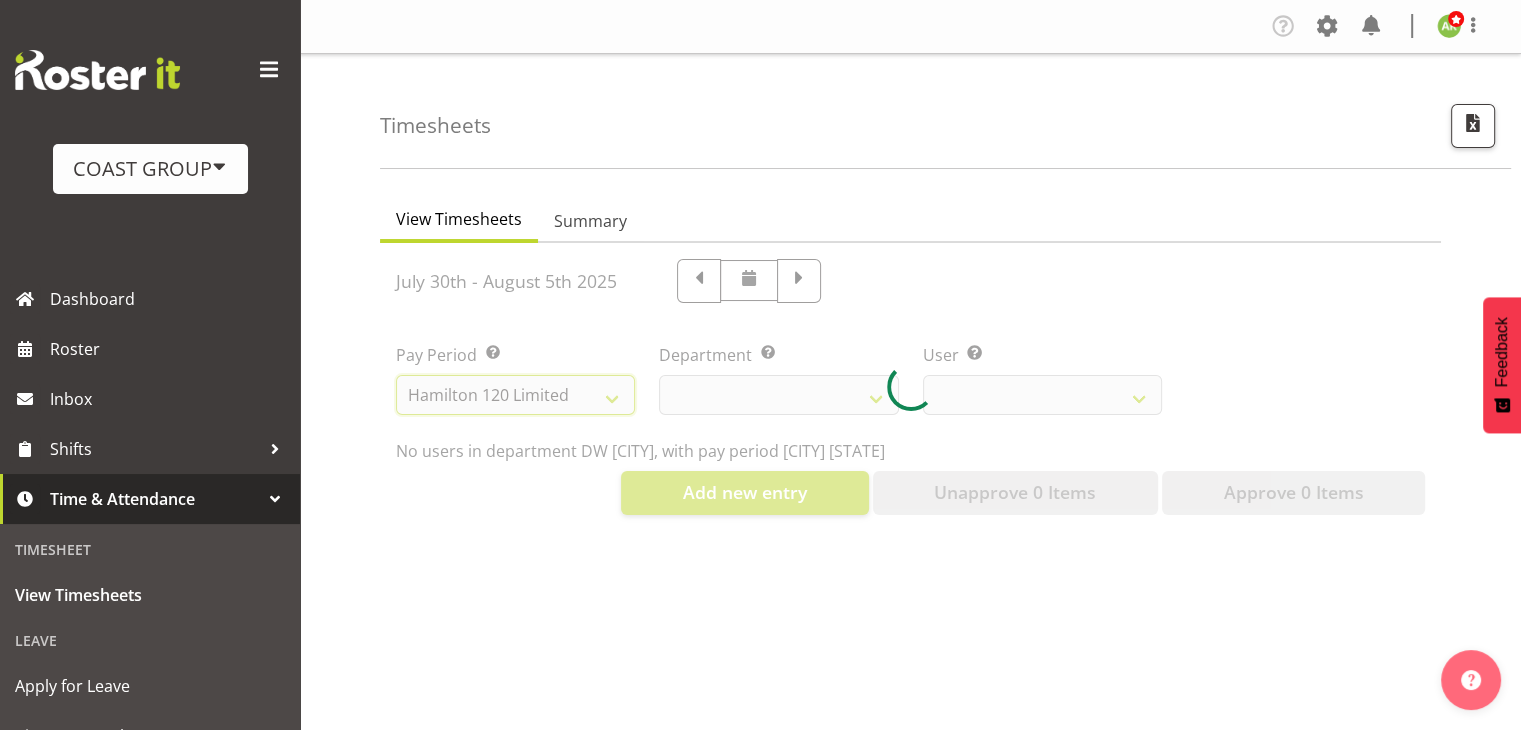 select 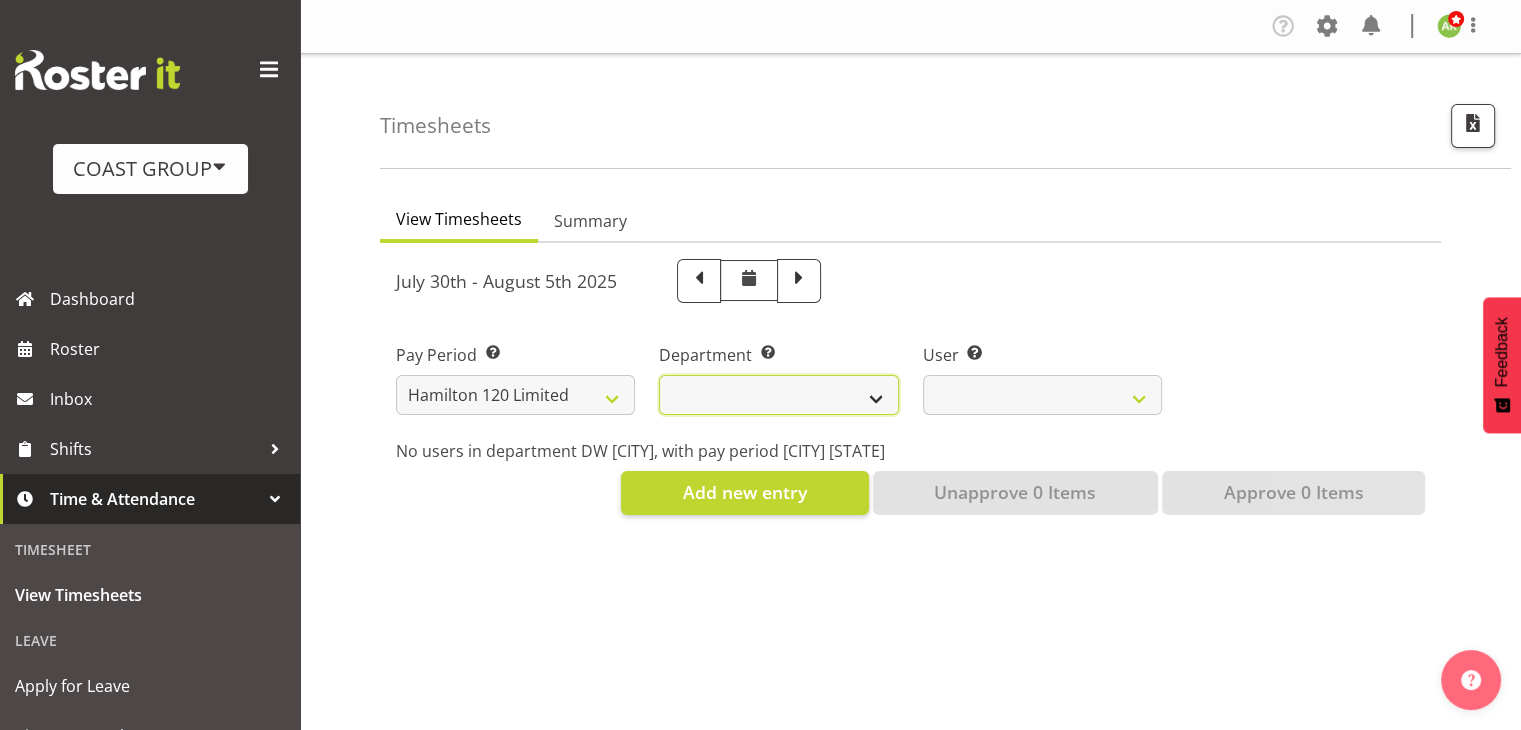 click on "Carlton Hamilton" at bounding box center [778, 395] 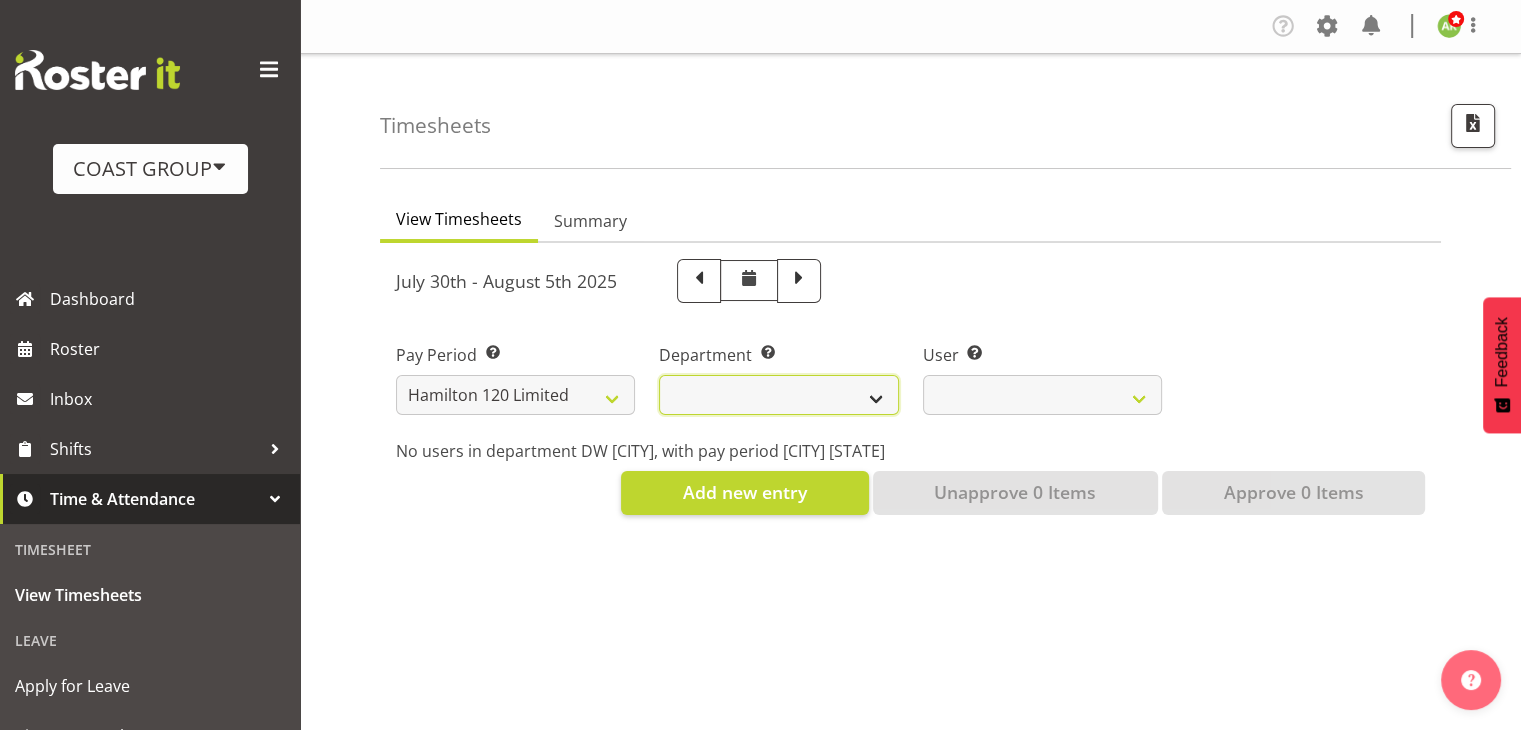 select on "751" 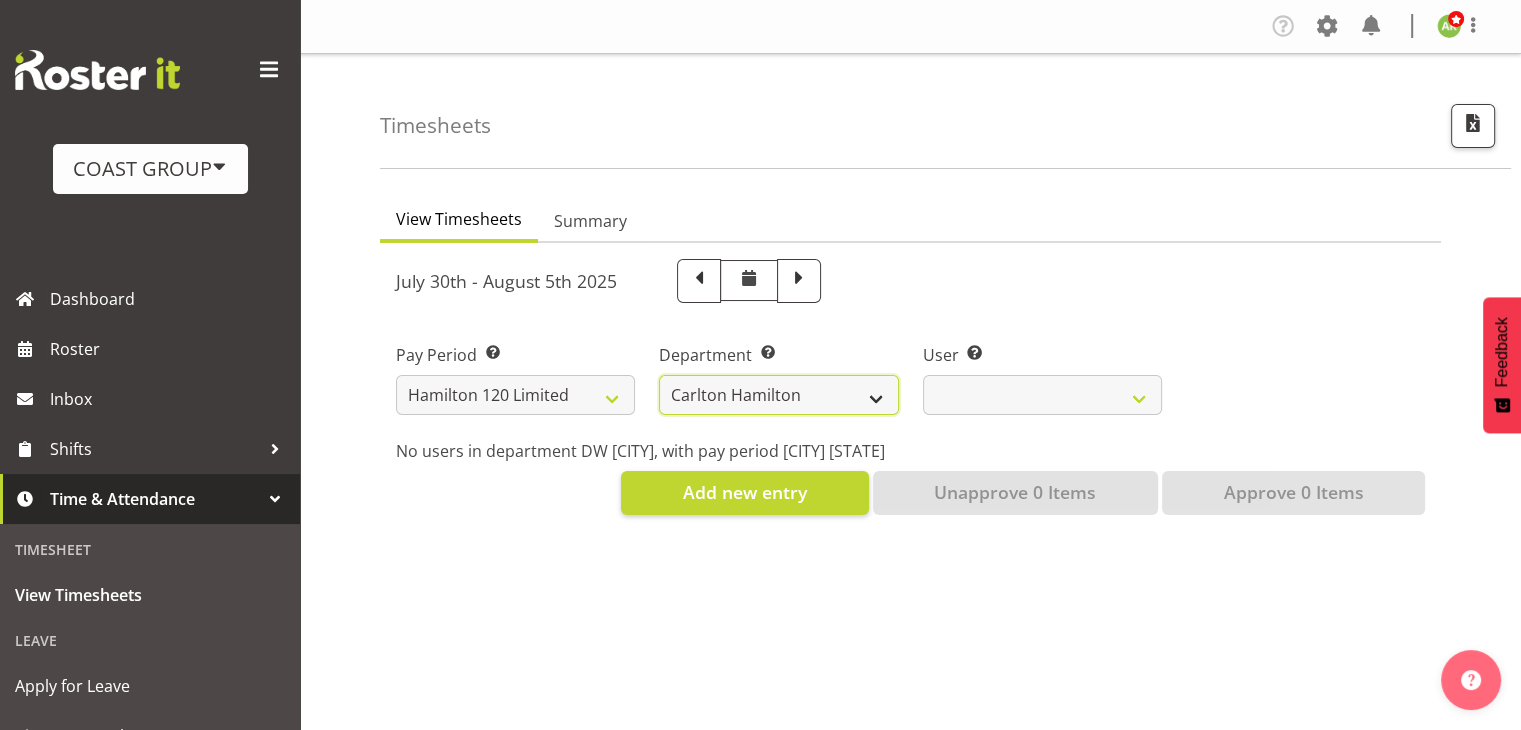 click on "Carlton Hamilton" at bounding box center (778, 395) 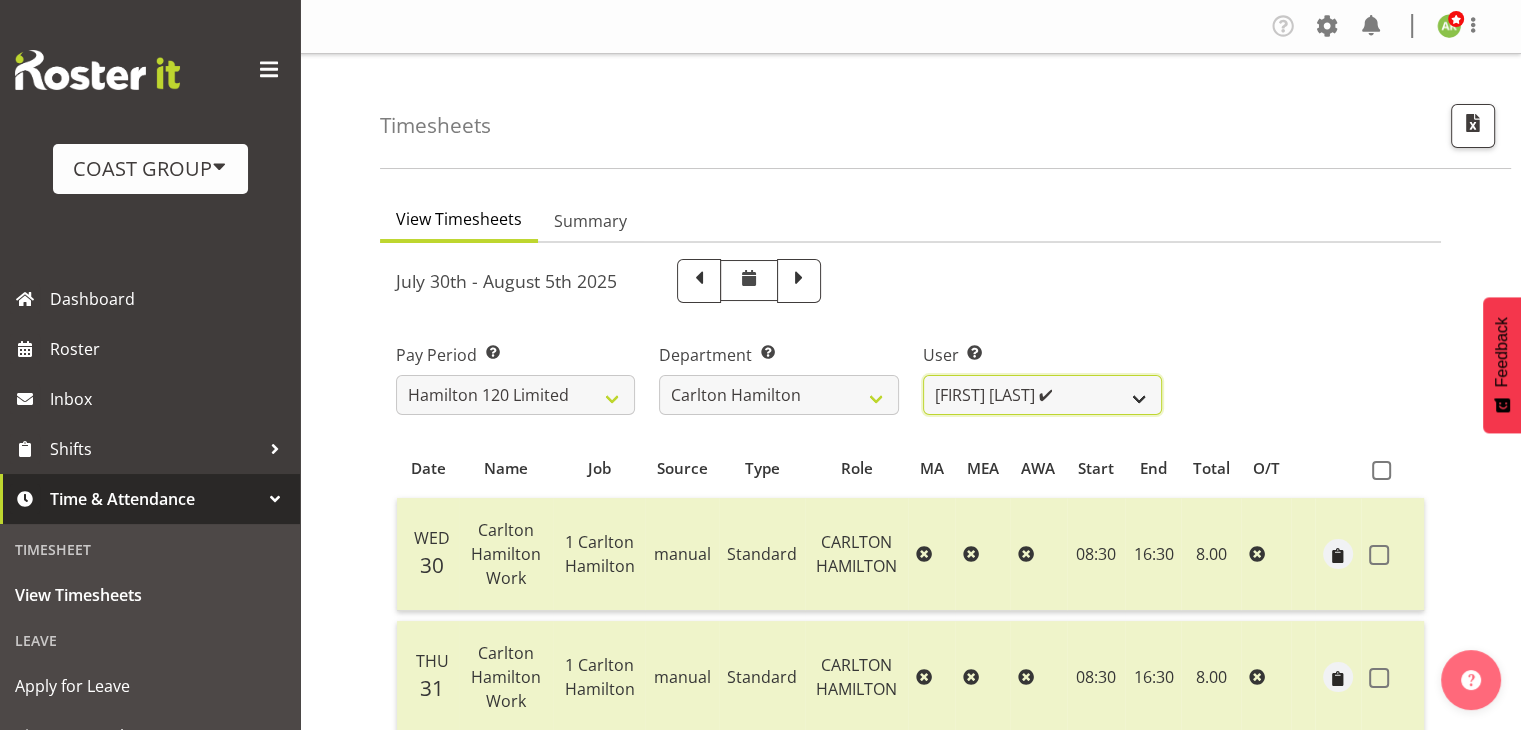 click on "Geoffrey Te Whetu
✔
Layton Gardener
✔
Olivia Lindale
❌
Stephanie Hill-Grant
✔
Tamahou Hillman
✔
Zachary Thrush
✔" at bounding box center [1042, 395] 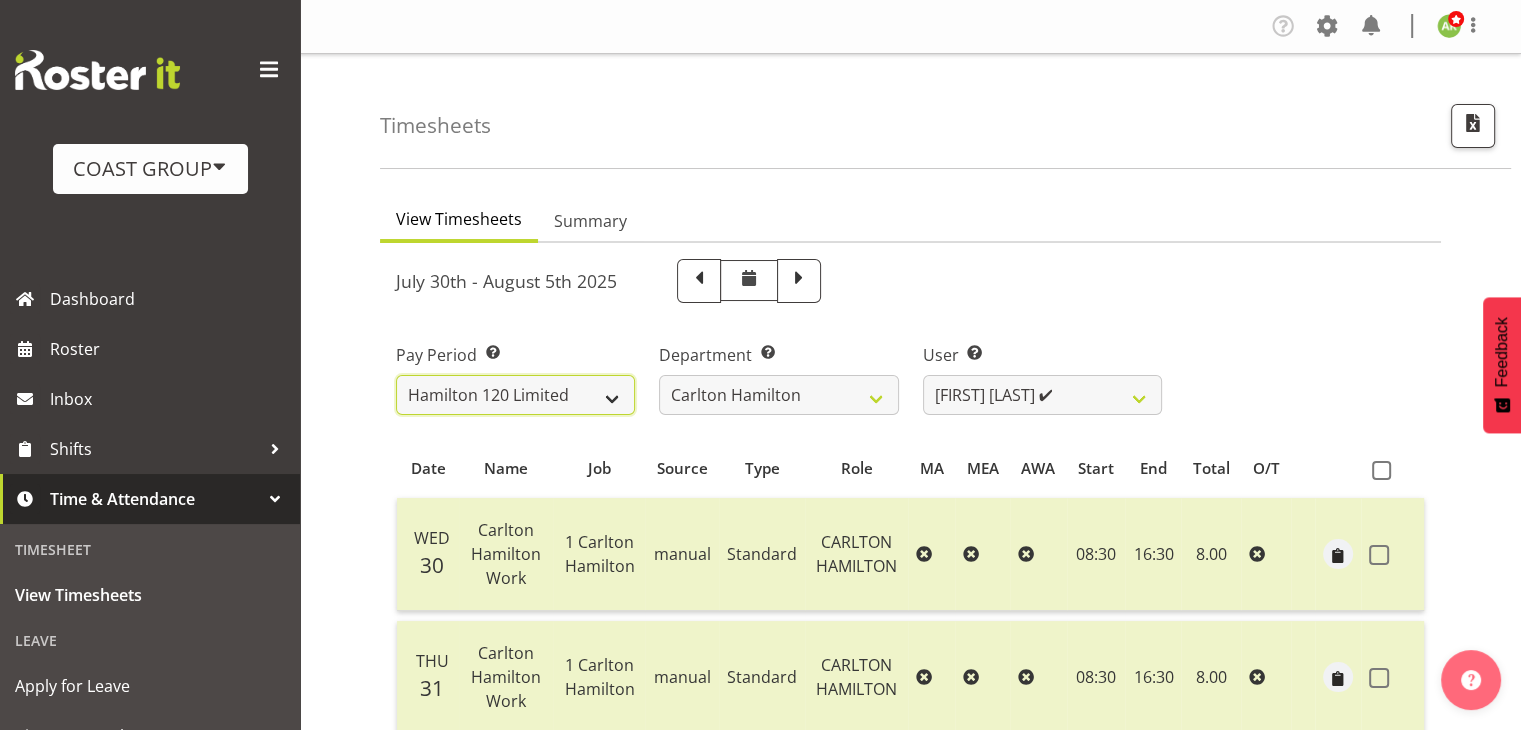 click on "SLP LTD EHS LTD DW LTD VEHICLES Carlton Events Hamilton 120 Limited Wellington 130 Limited" at bounding box center (515, 395) 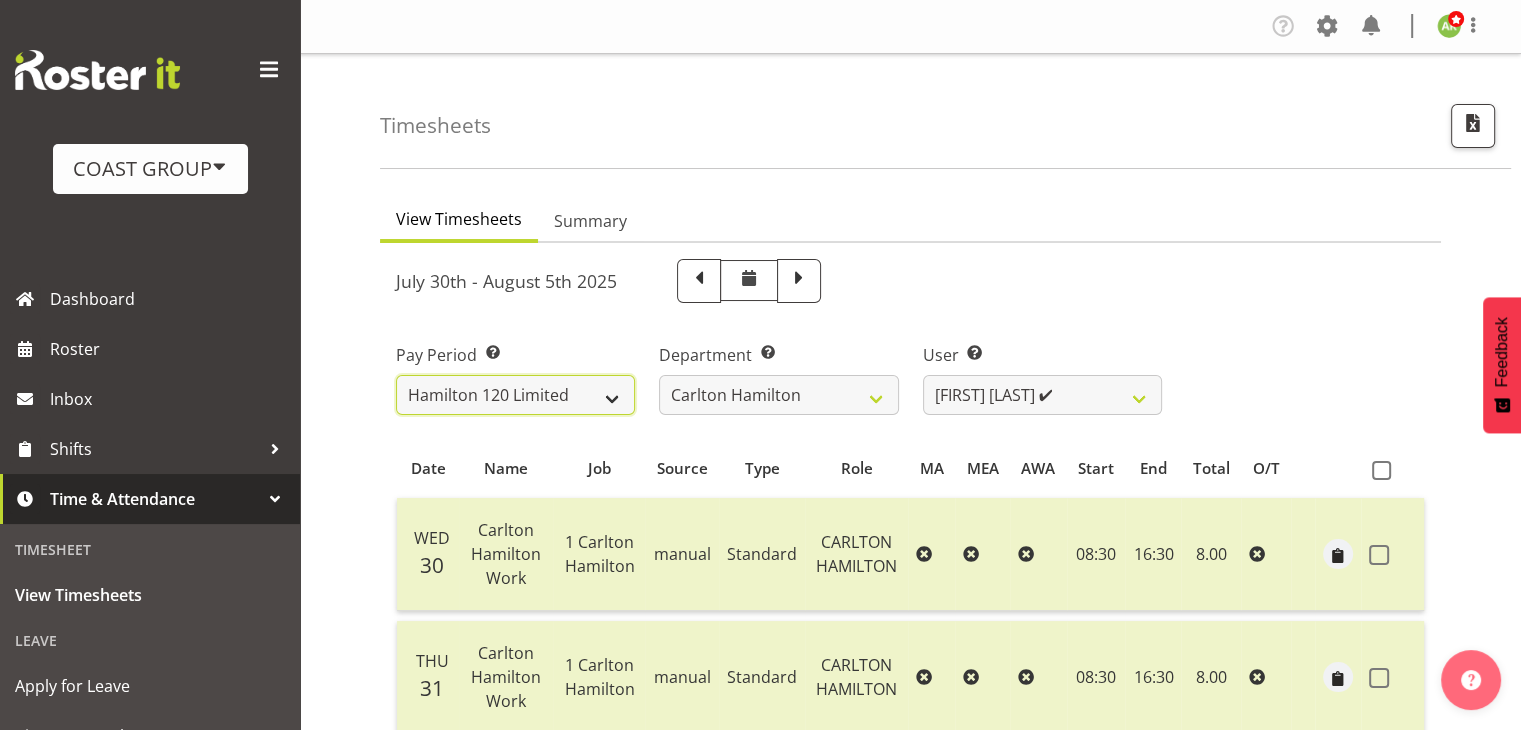 select on "150" 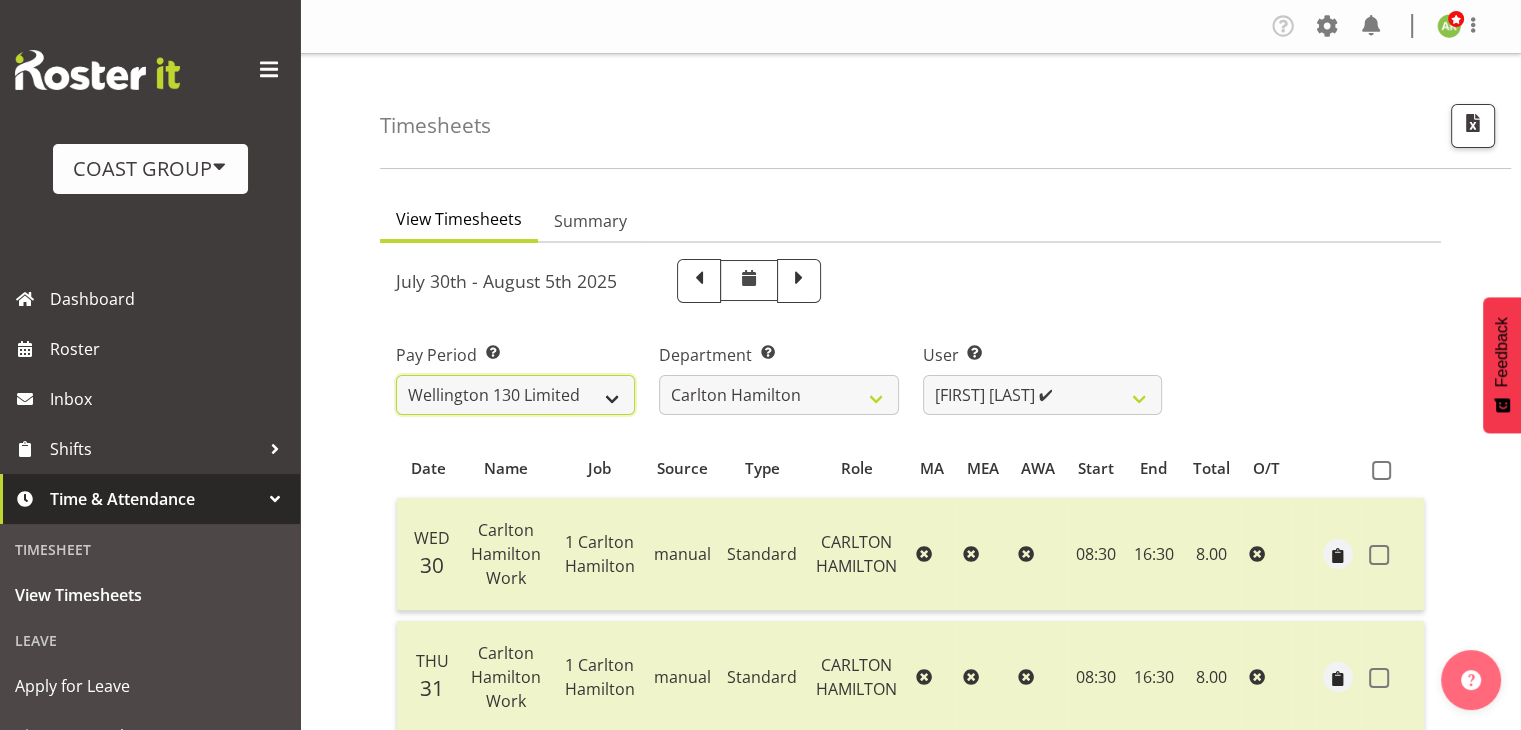 click on "SLP LTD EHS LTD DW LTD VEHICLES Carlton Events Hamilton 120 Limited Wellington 130 Limited" at bounding box center [515, 395] 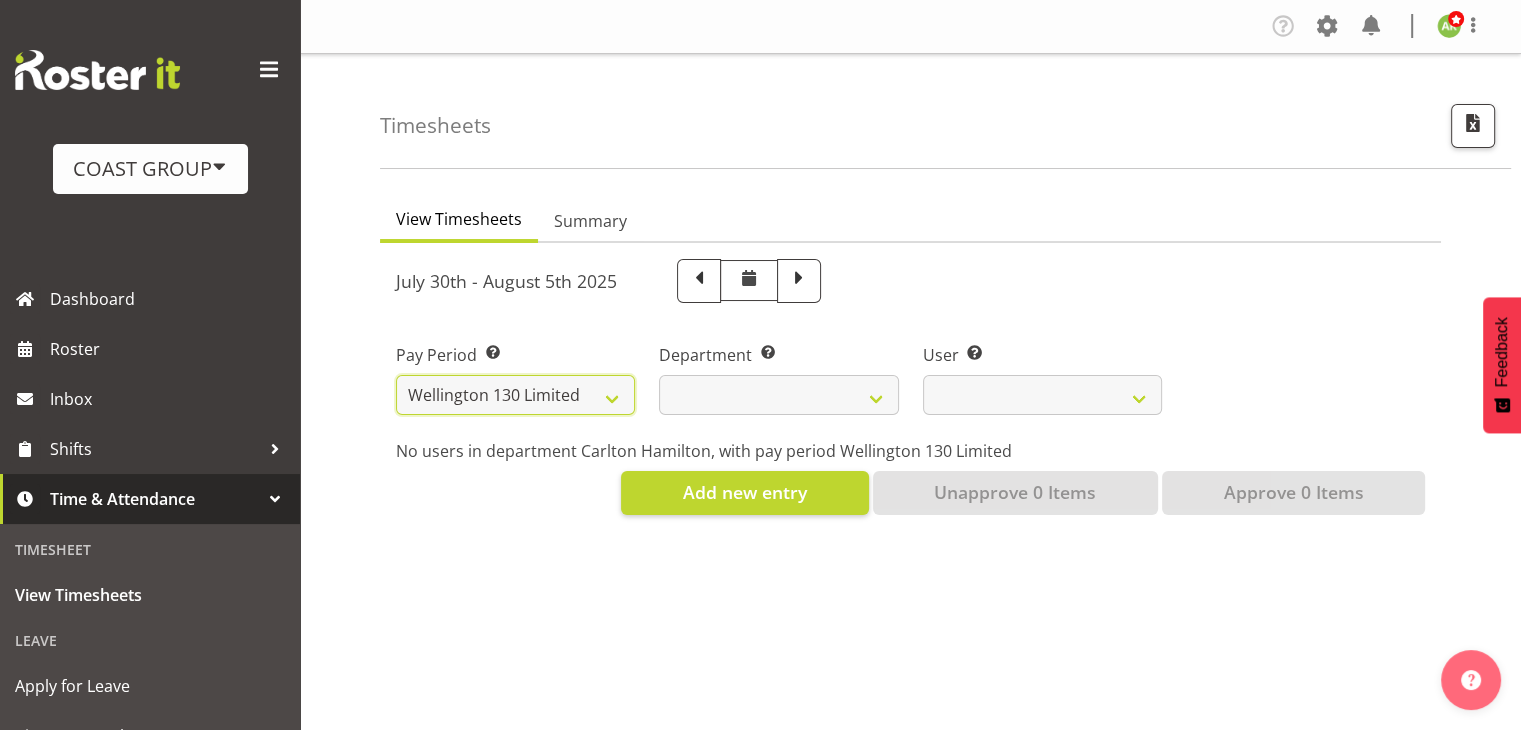 select 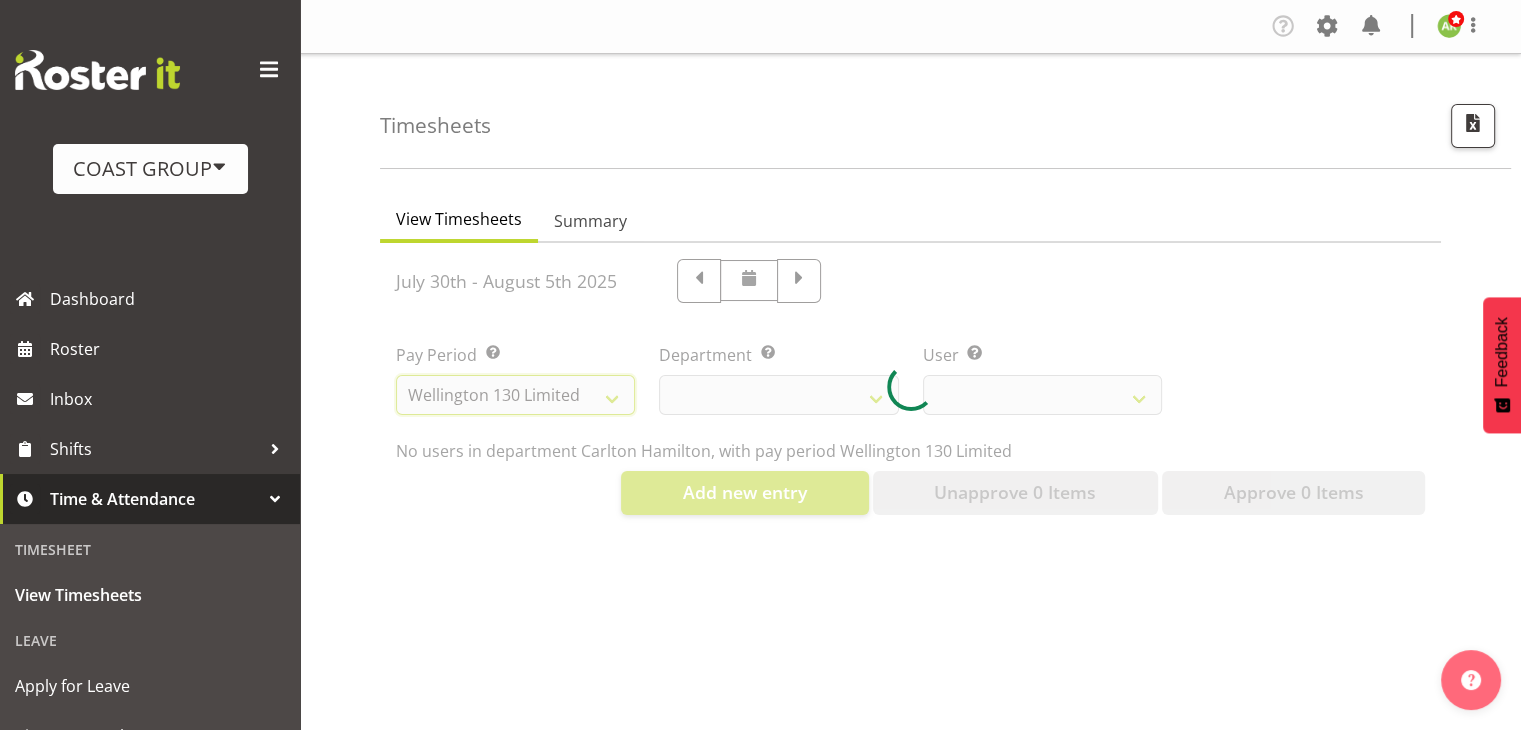 select 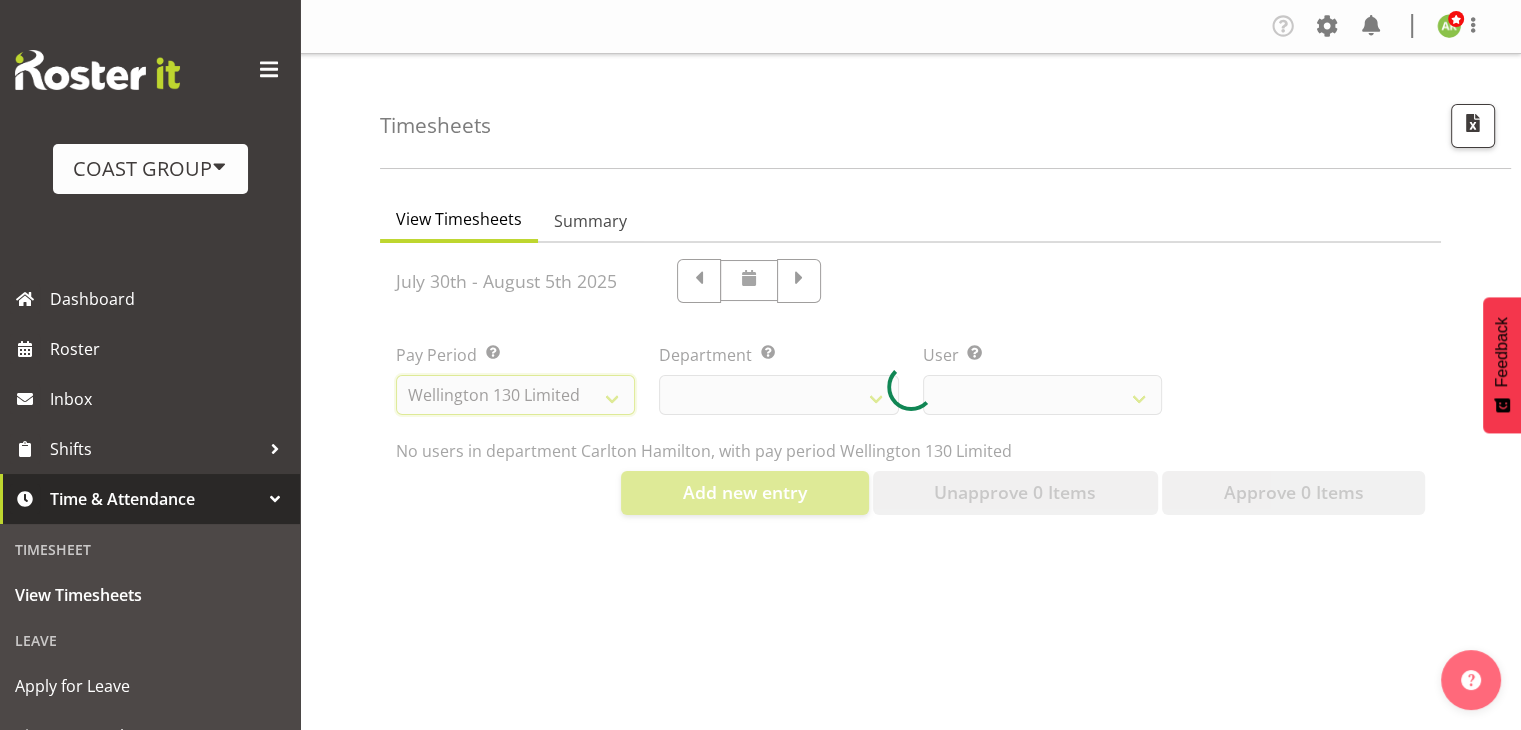 select 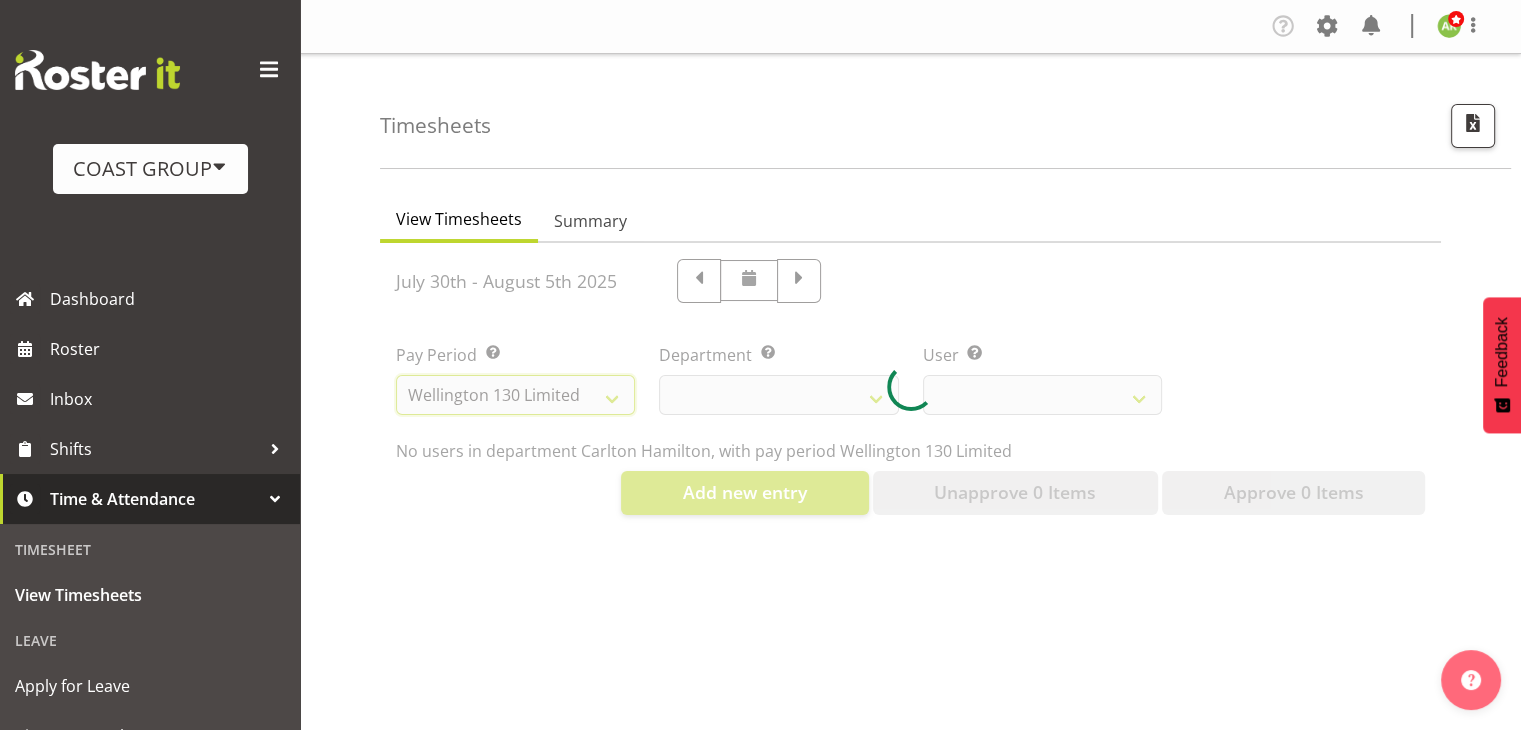 select 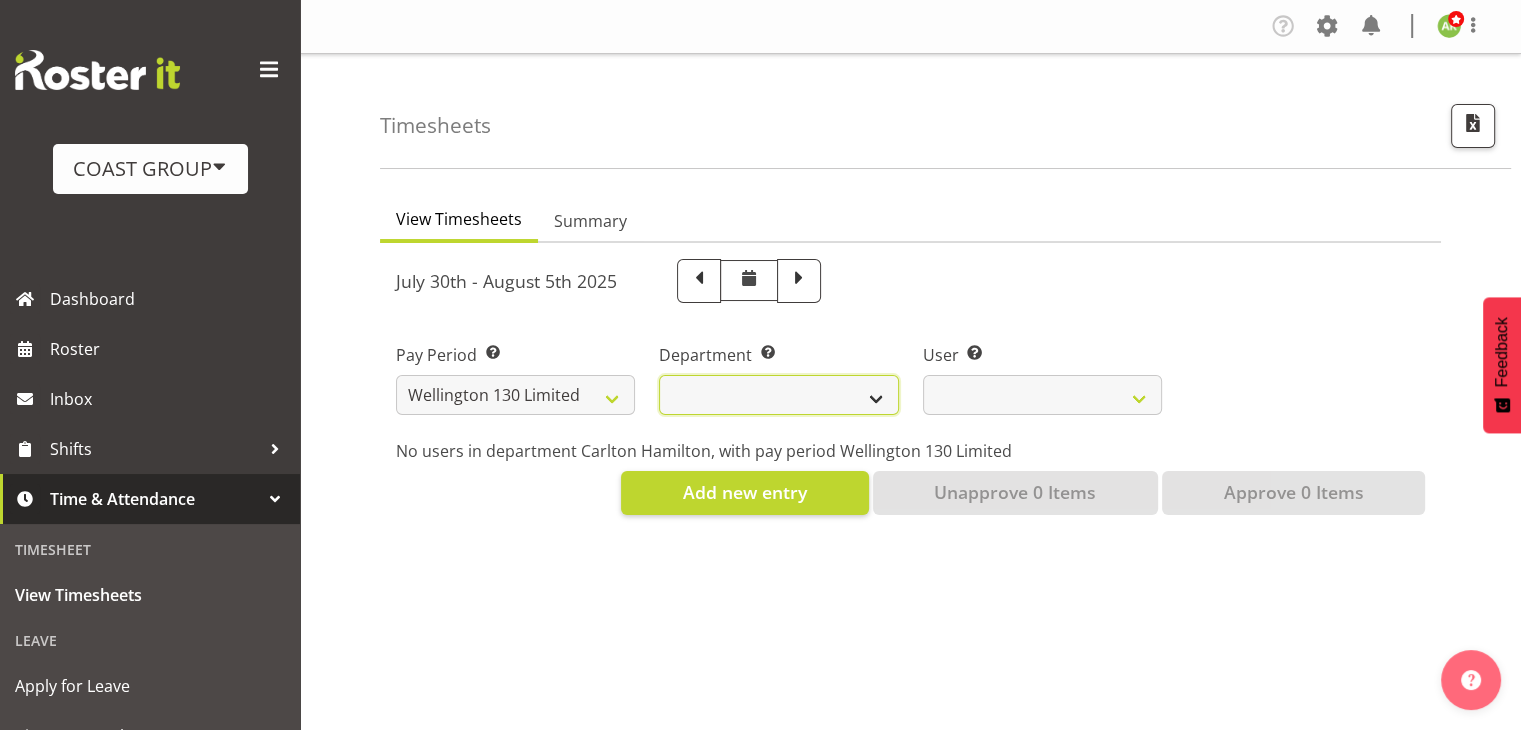 click on "Carlton Wellington" at bounding box center [778, 395] 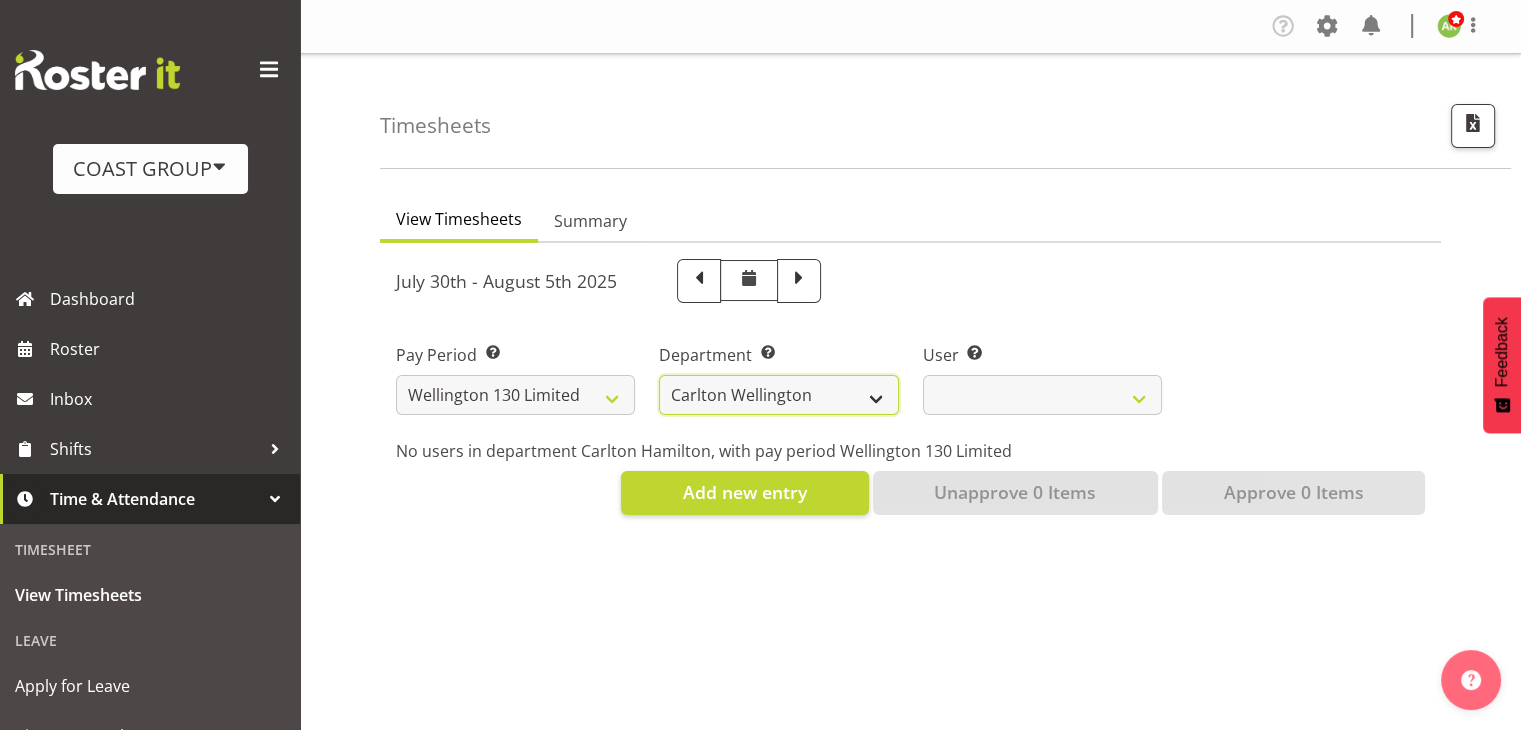 click on "Carlton Wellington" at bounding box center [778, 395] 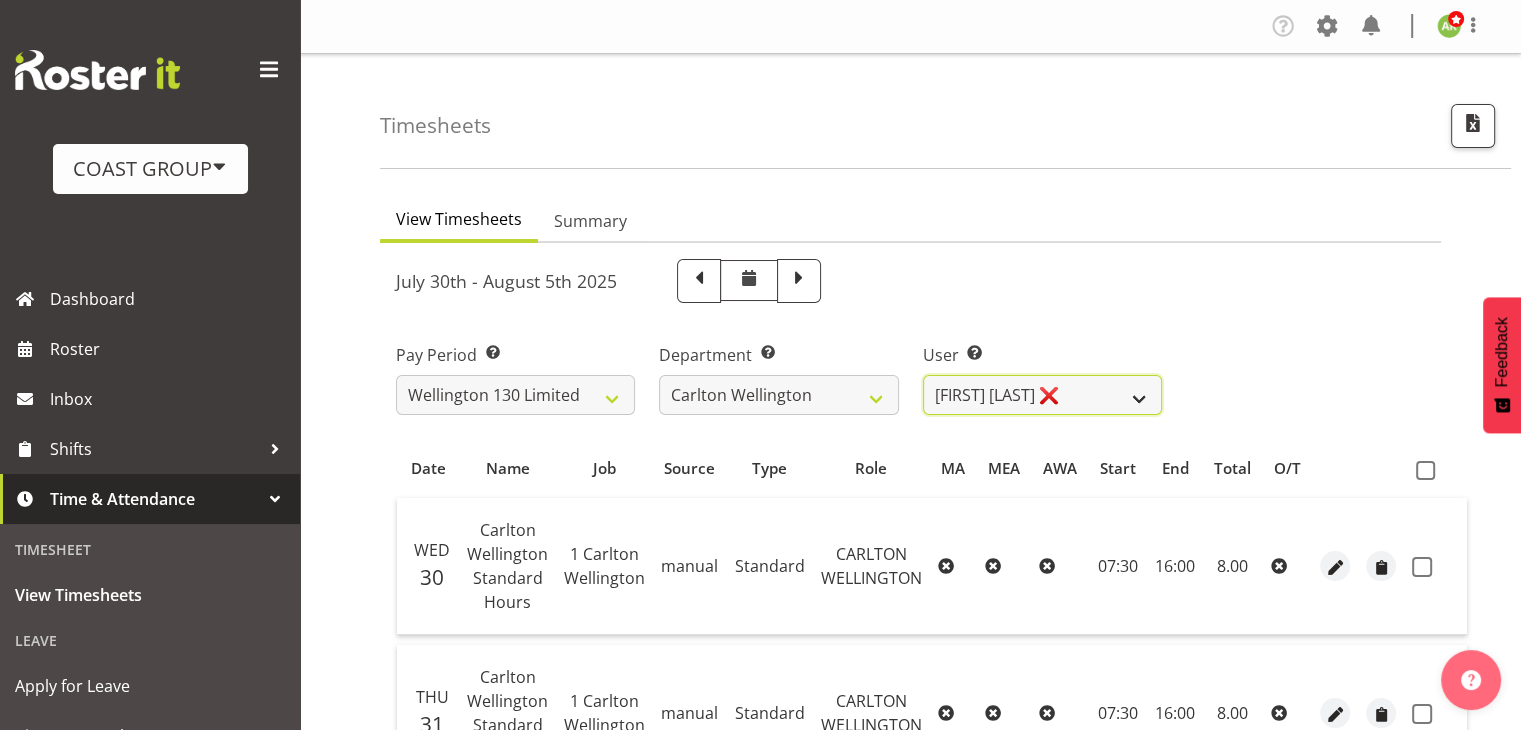 click on "Andreana Norris
❌
Antonios Ziogas
❌
Craig Paul Norris
❌
Gaki Ziogas
❌
Gladys Martini
❌
Grayson Ziogas
❌
Justin Te Moananui
❌
Matthew Mclean
❌
Montell Nickel
❌
Zack Ziogas
❌" at bounding box center [1042, 395] 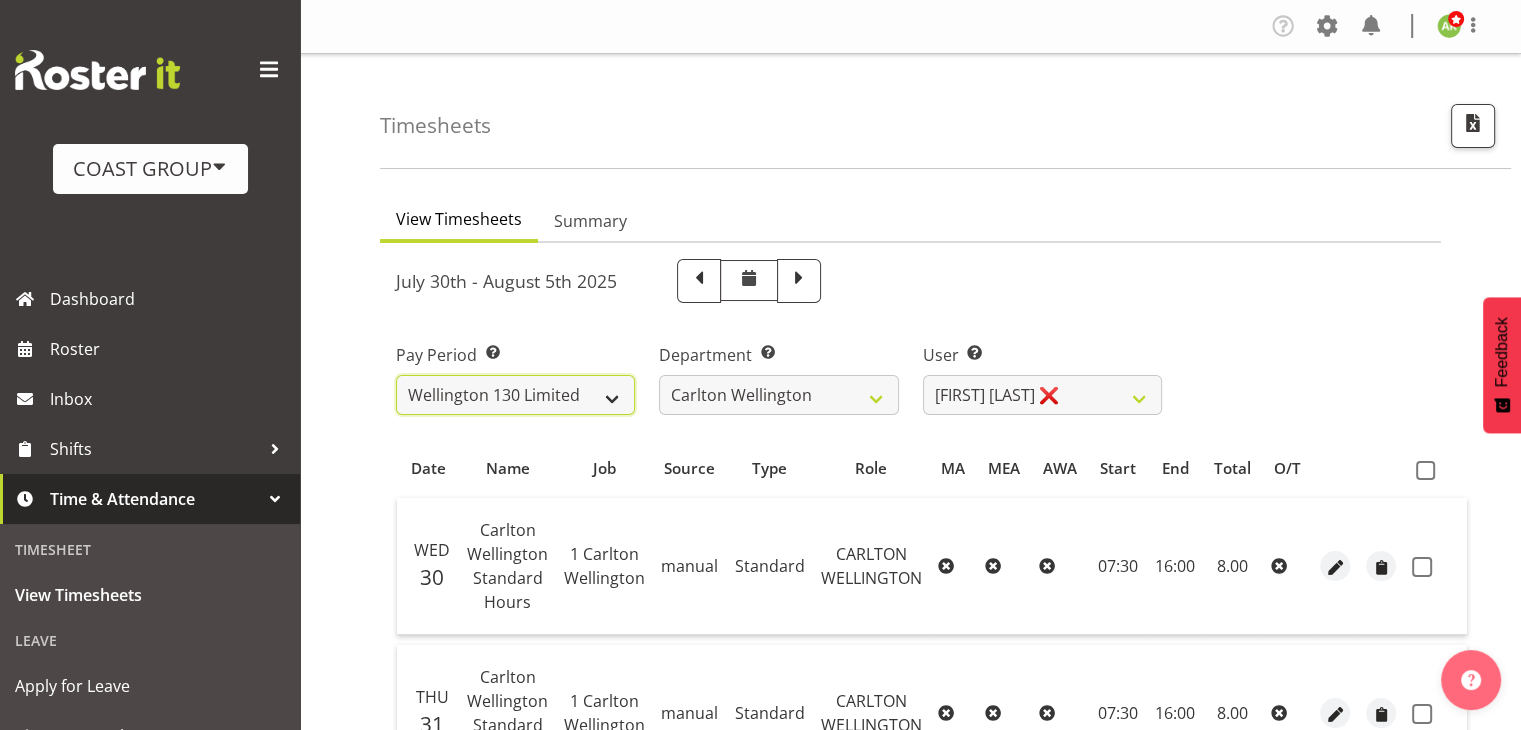 click on "SLP LTD EHS LTD DW LTD VEHICLES Carlton Events Hamilton 120 Limited Wellington 130 Limited" at bounding box center [515, 395] 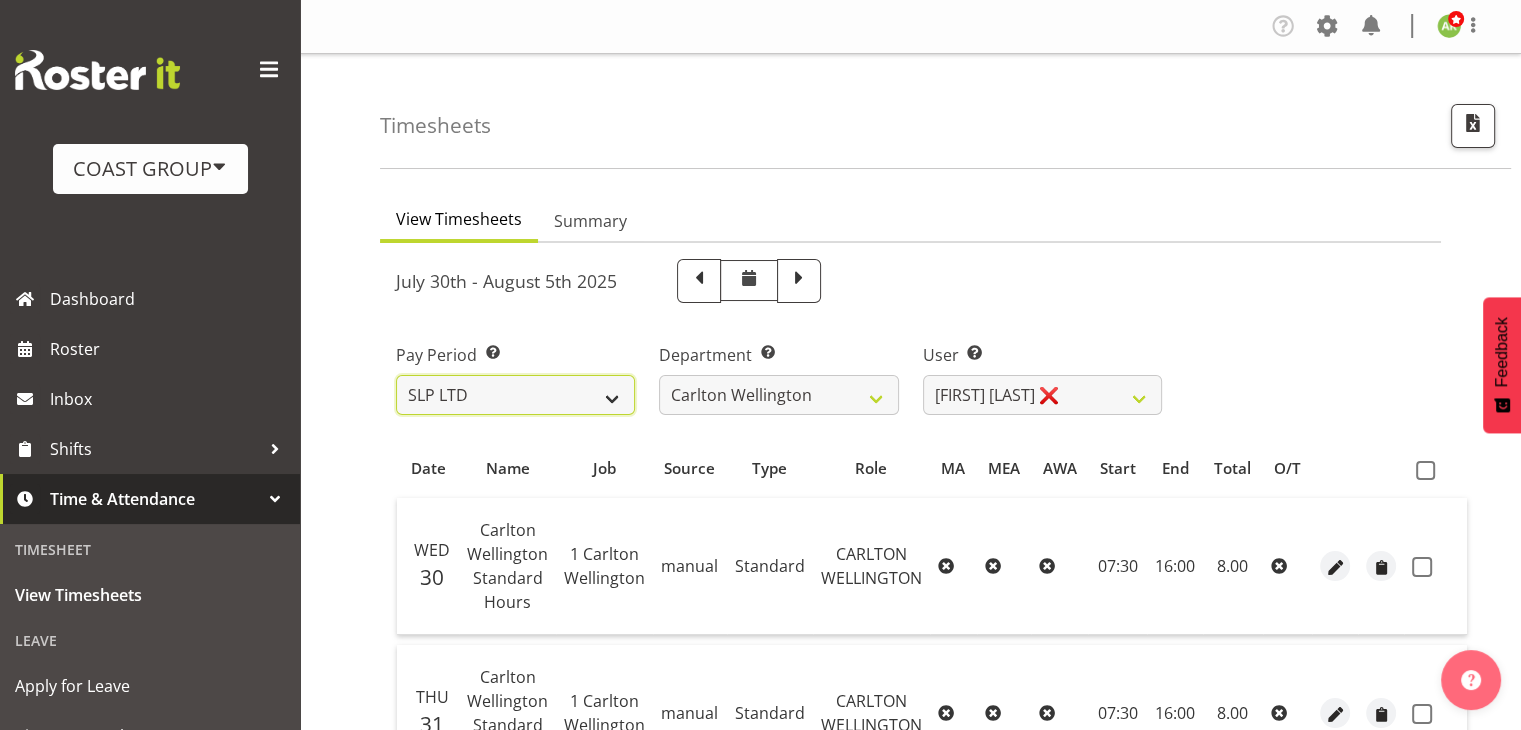 click on "SLP LTD EHS LTD DW LTD VEHICLES Carlton Events Hamilton 120 Limited Wellington 130 Limited" at bounding box center [515, 395] 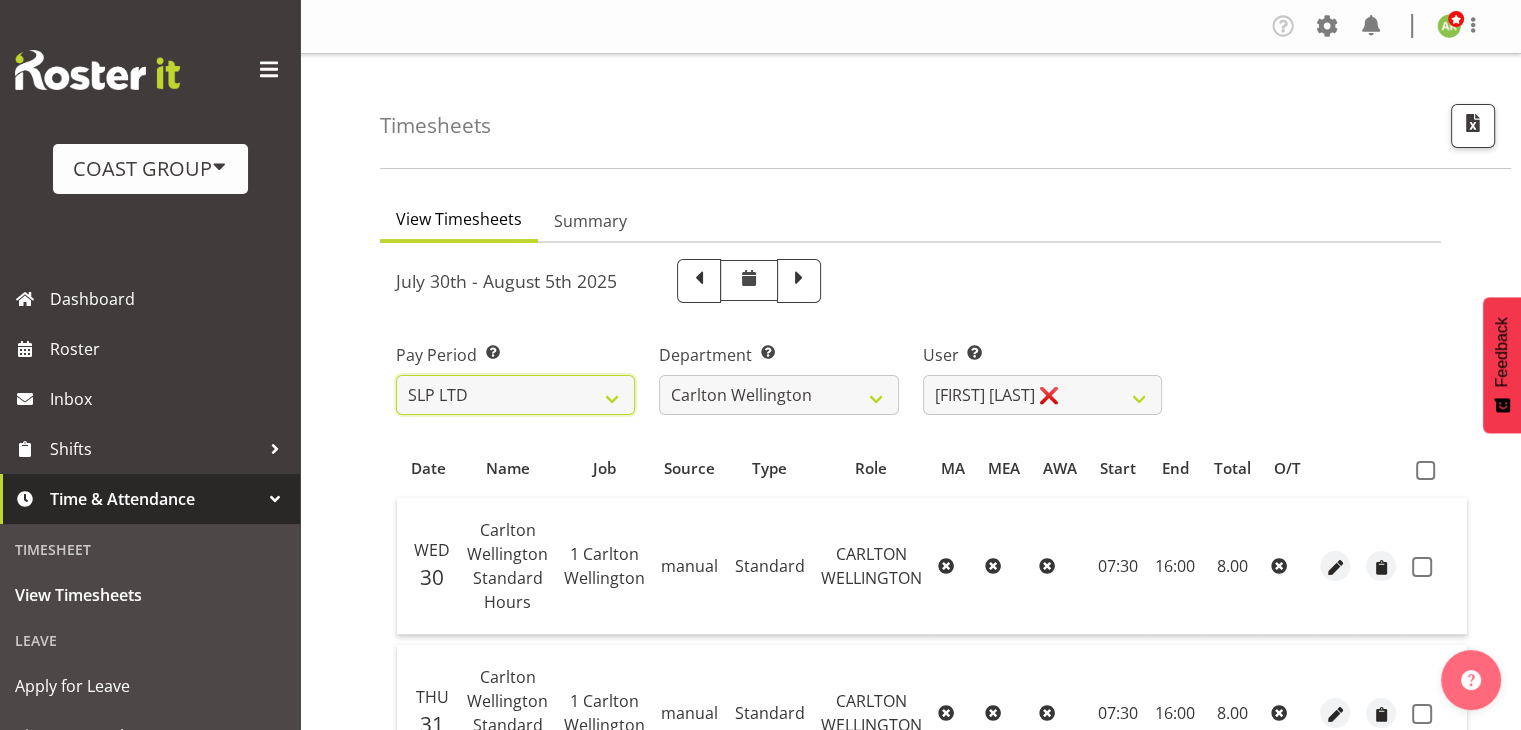 select 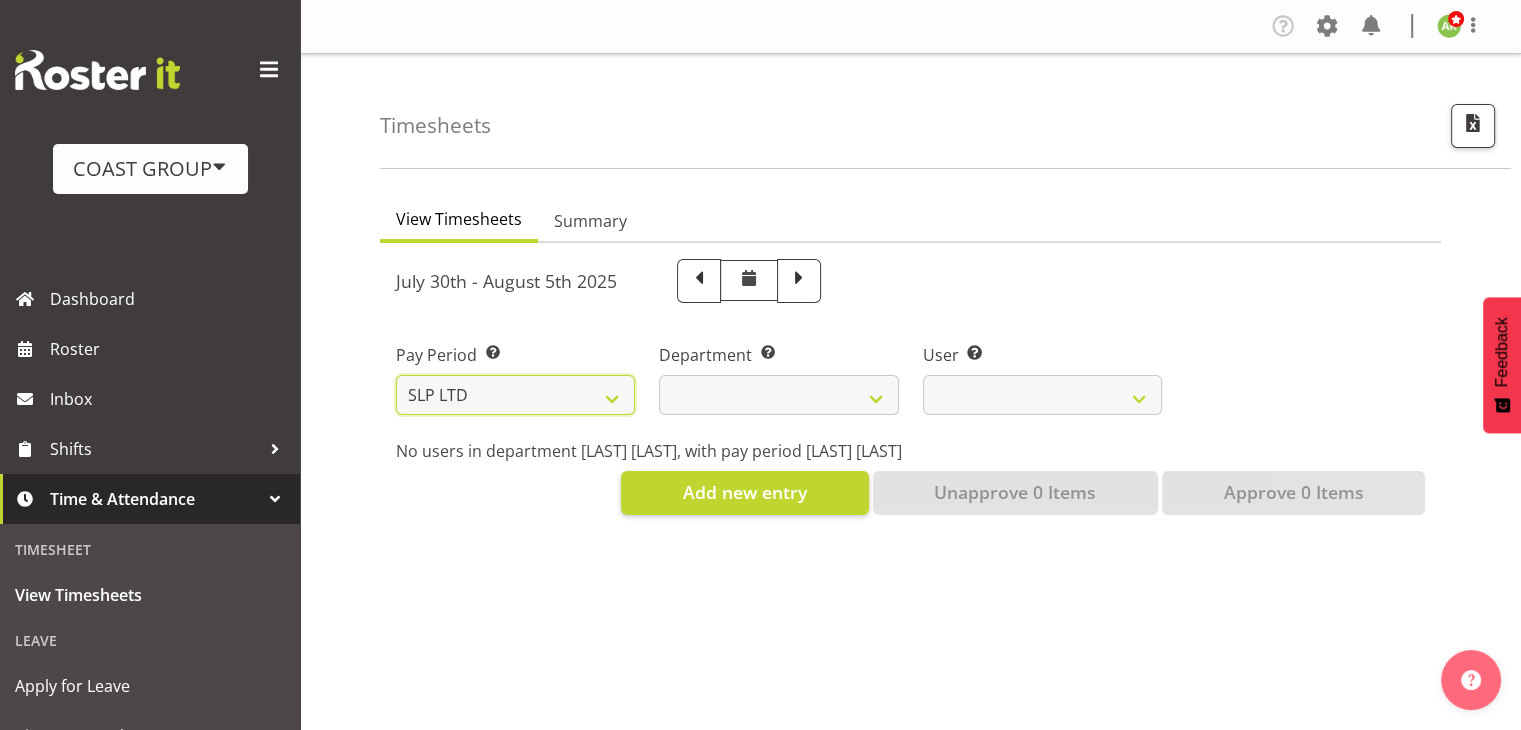 select 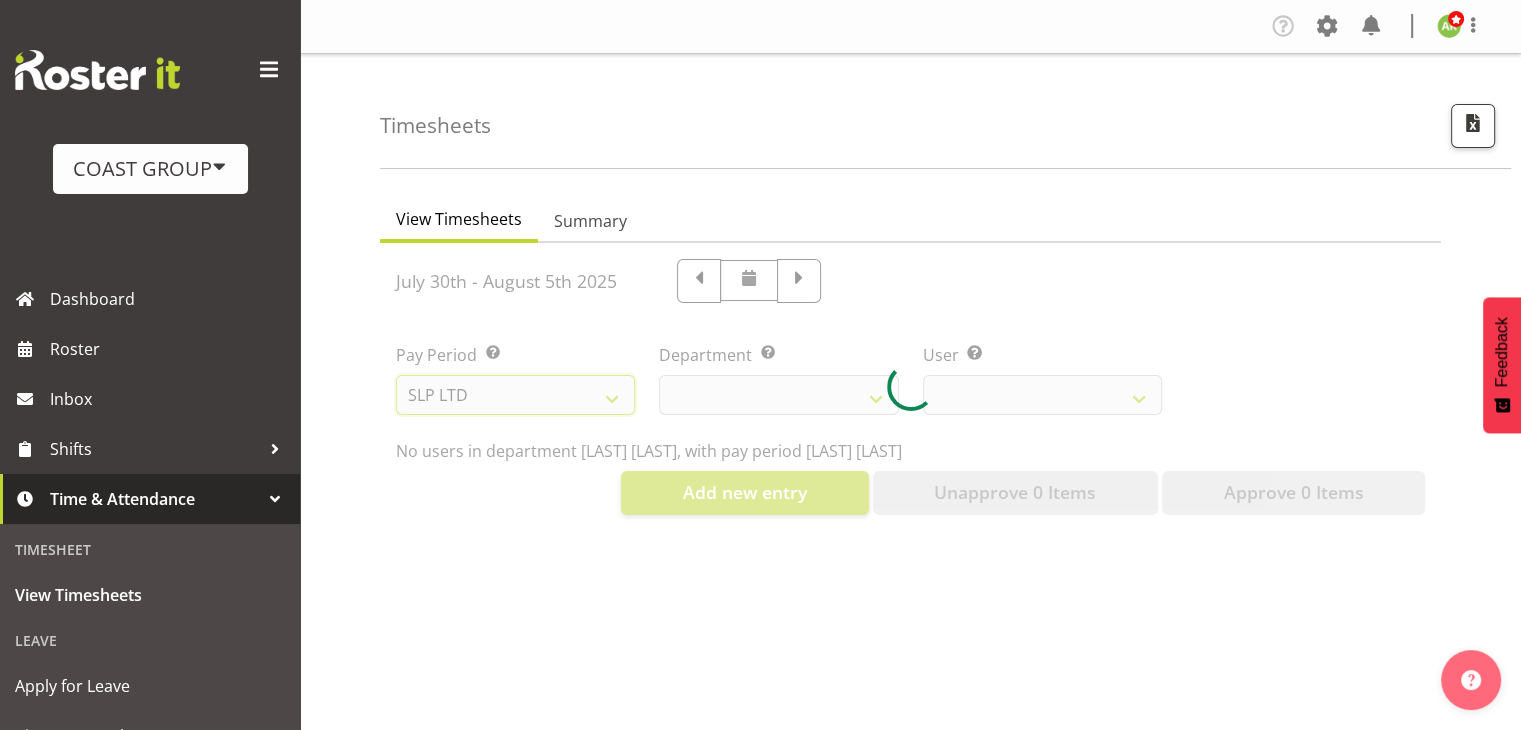 select 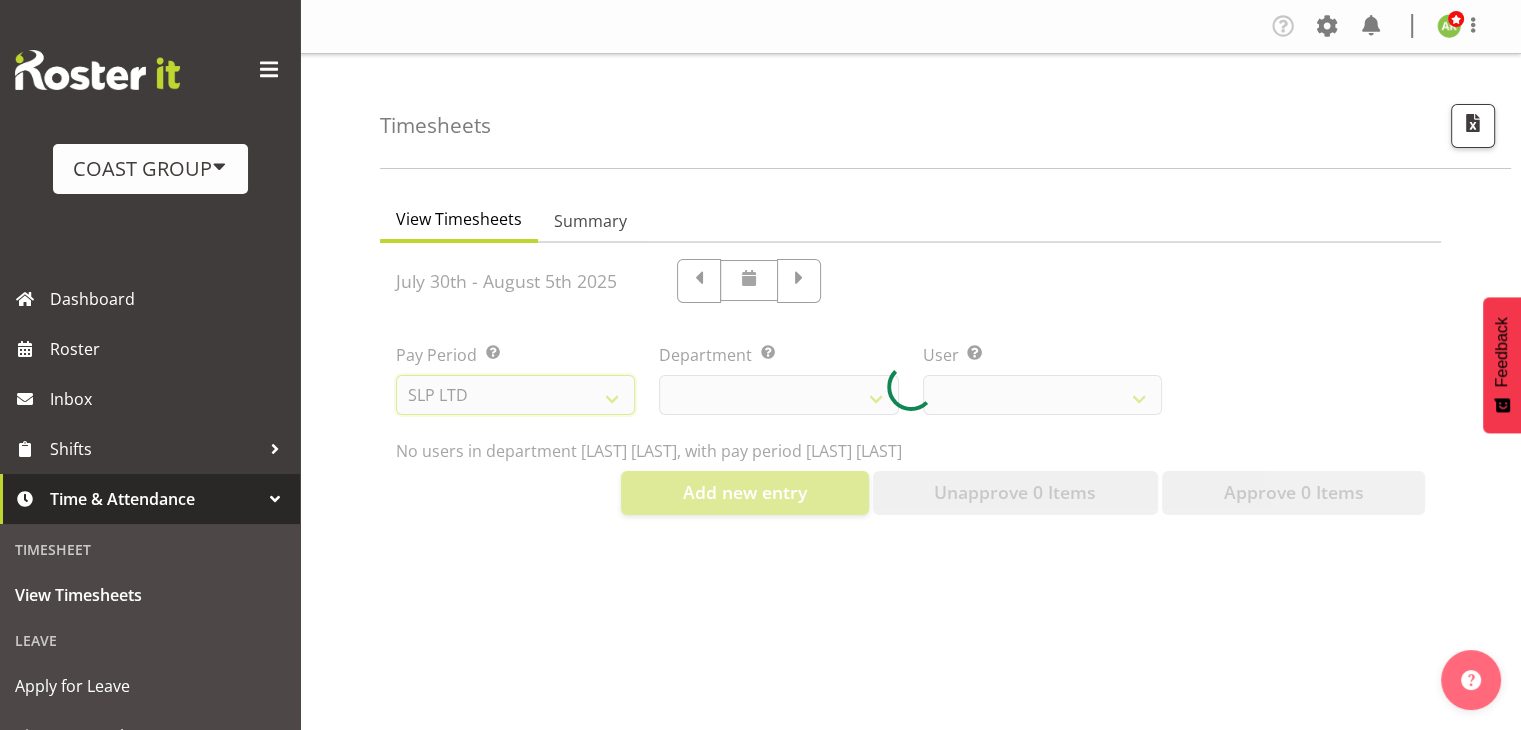 select 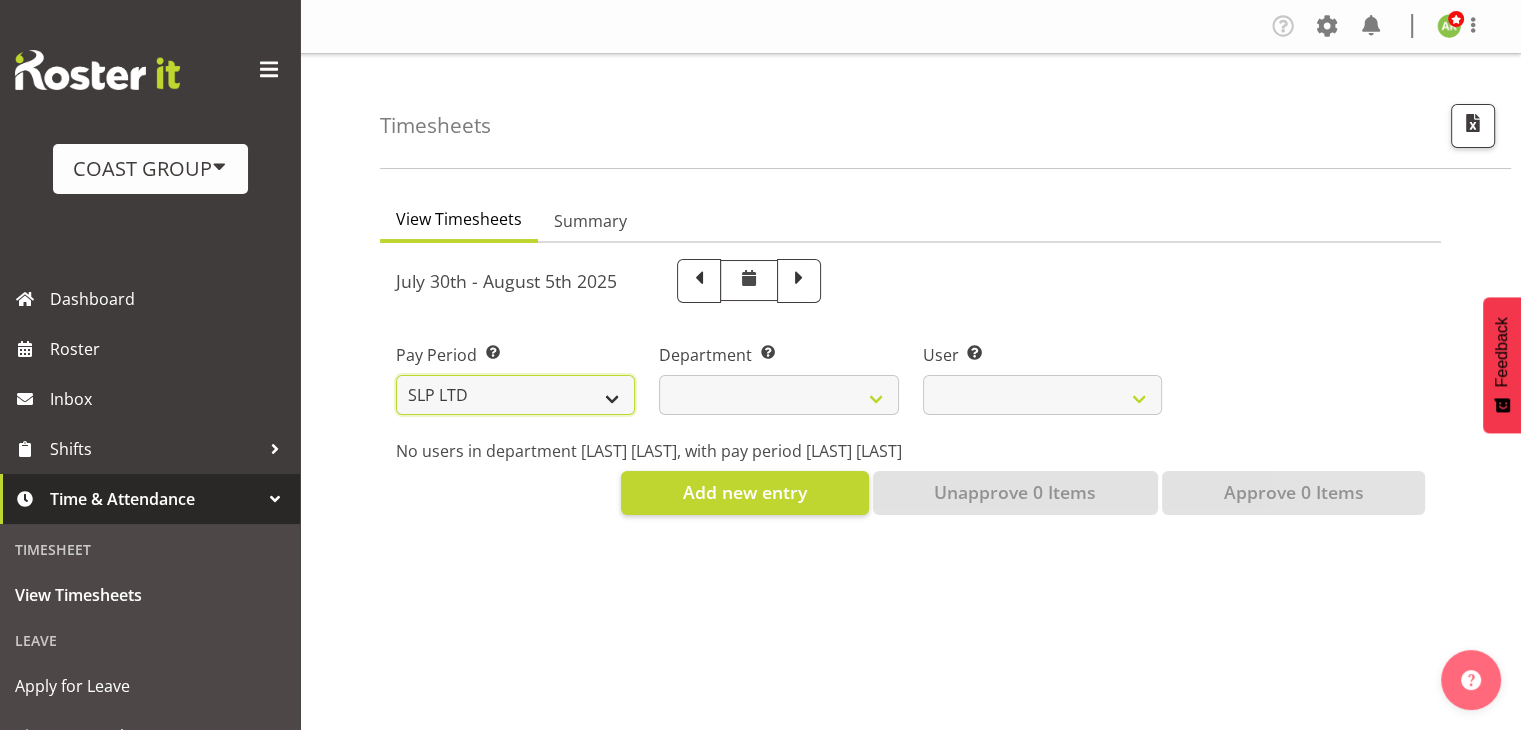 click on "SLP LTD EHS LTD DW LTD VEHICLES Carlton Events Hamilton 120 Limited Wellington 130 Limited" at bounding box center (515, 395) 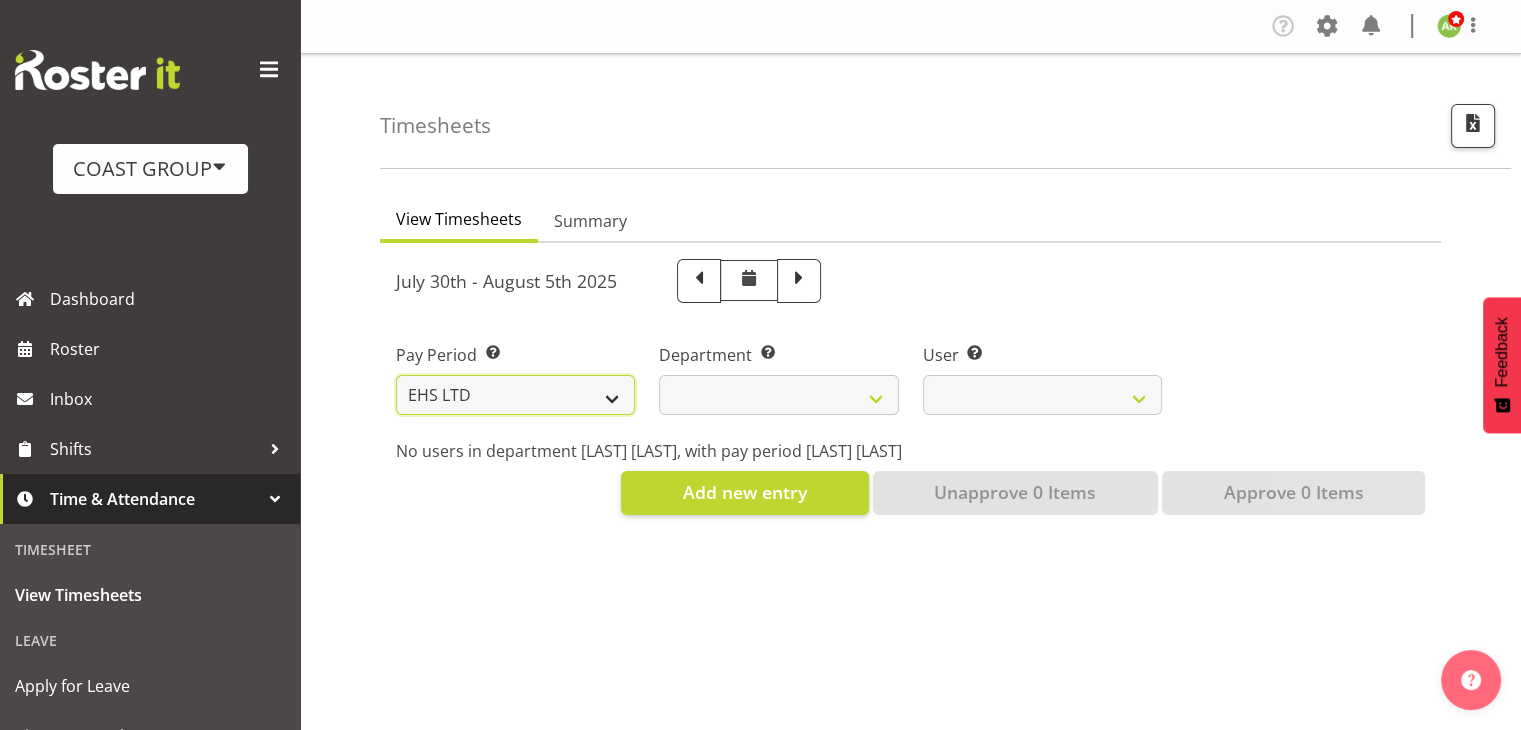 click on "SLP LTD EHS LTD DW LTD VEHICLES Carlton Events Hamilton 120 Limited Wellington 130 Limited" at bounding box center (515, 395) 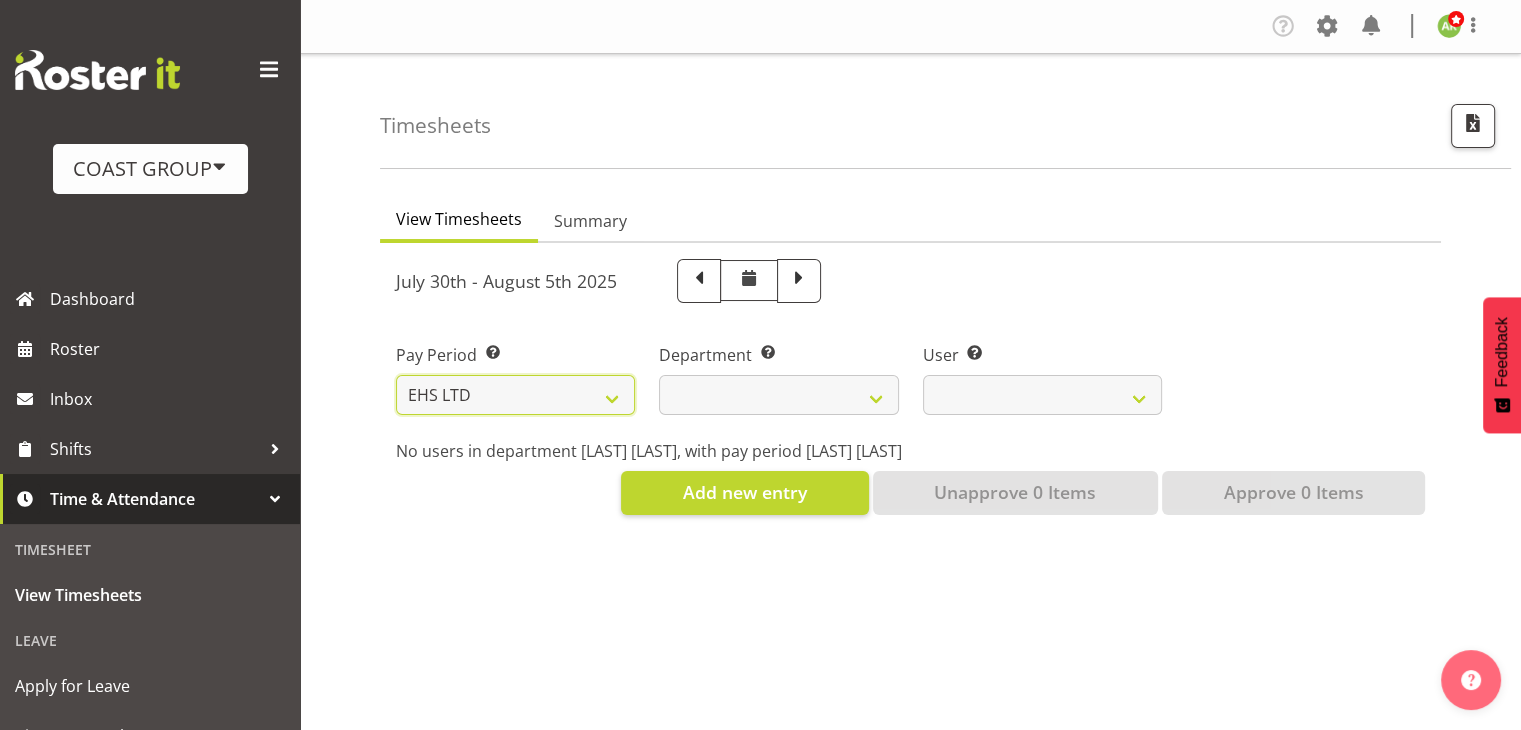 select 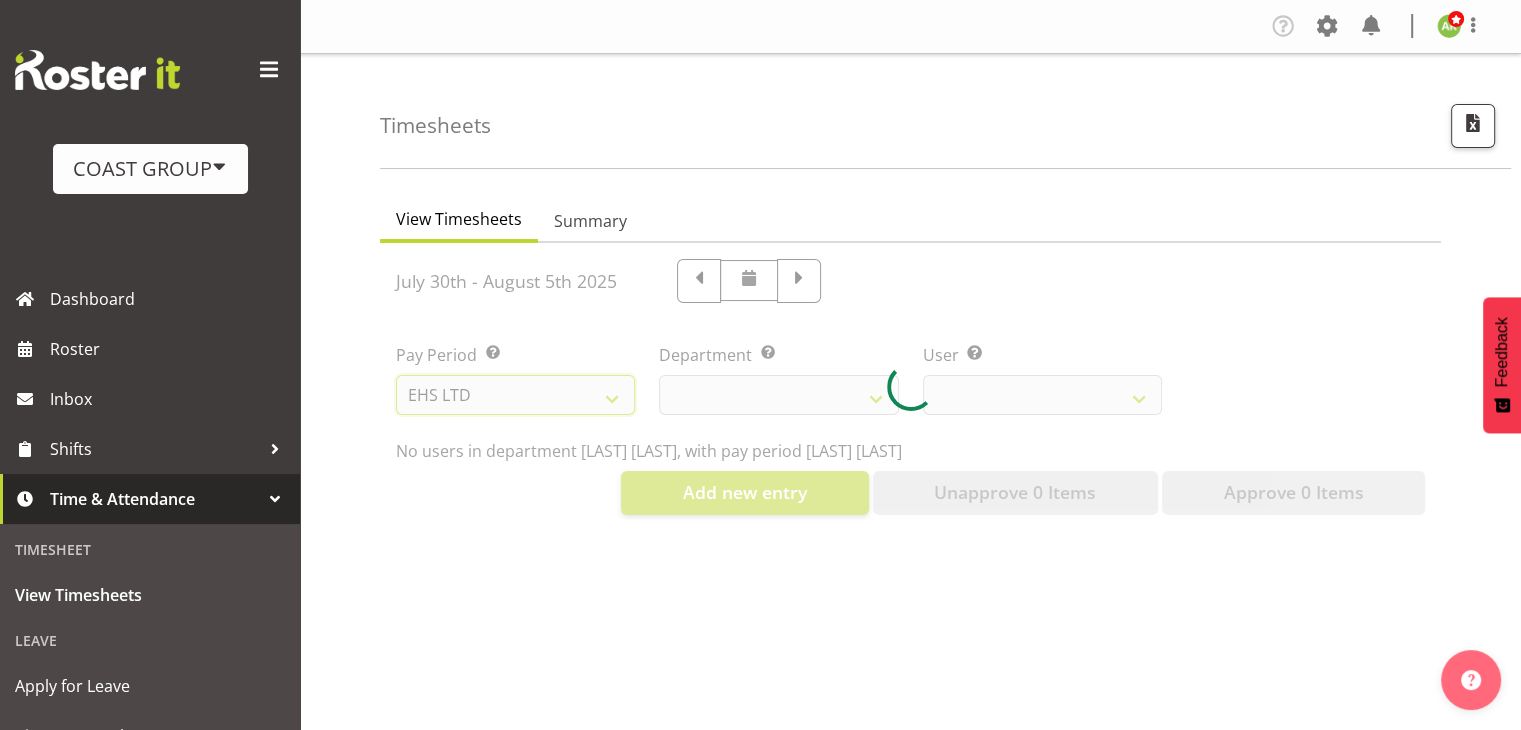select 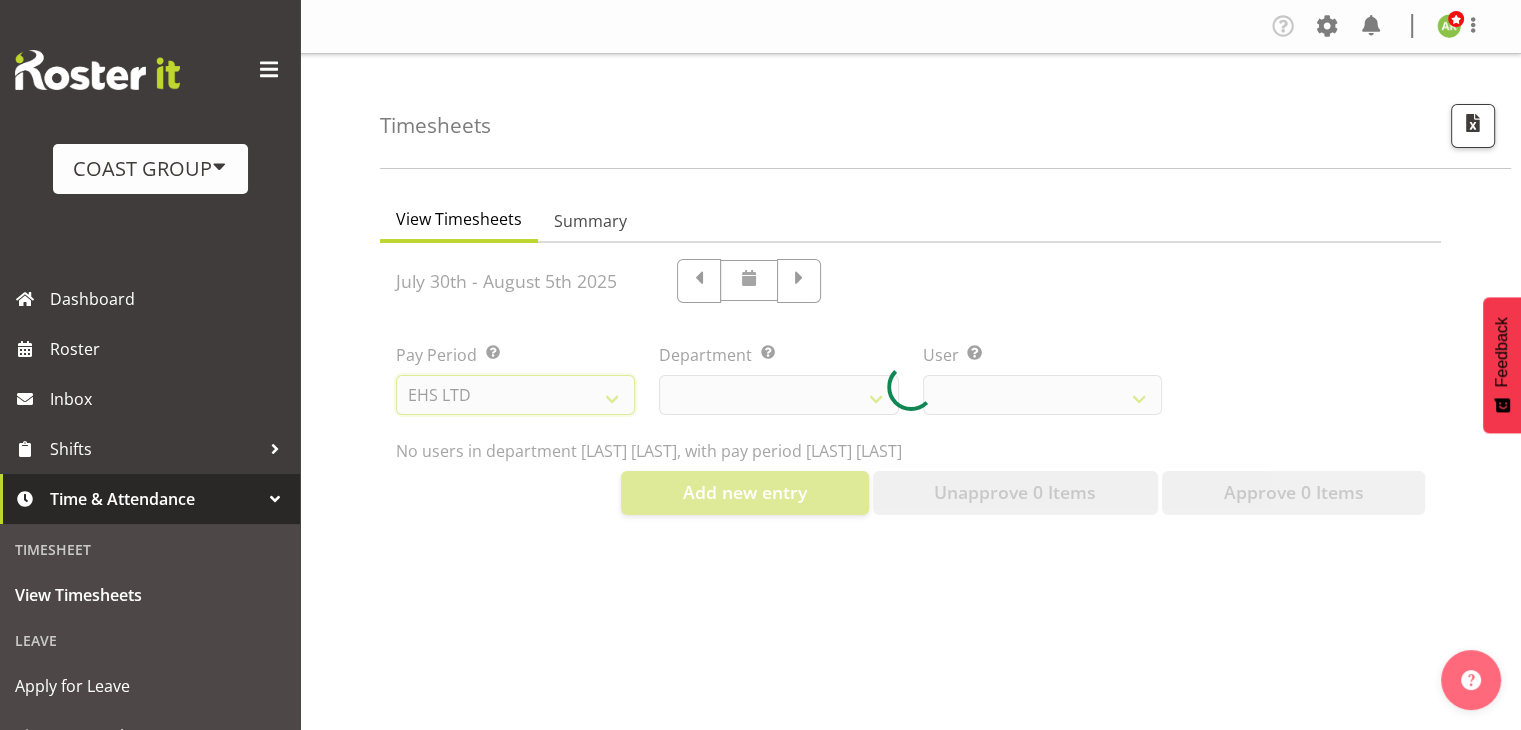 select 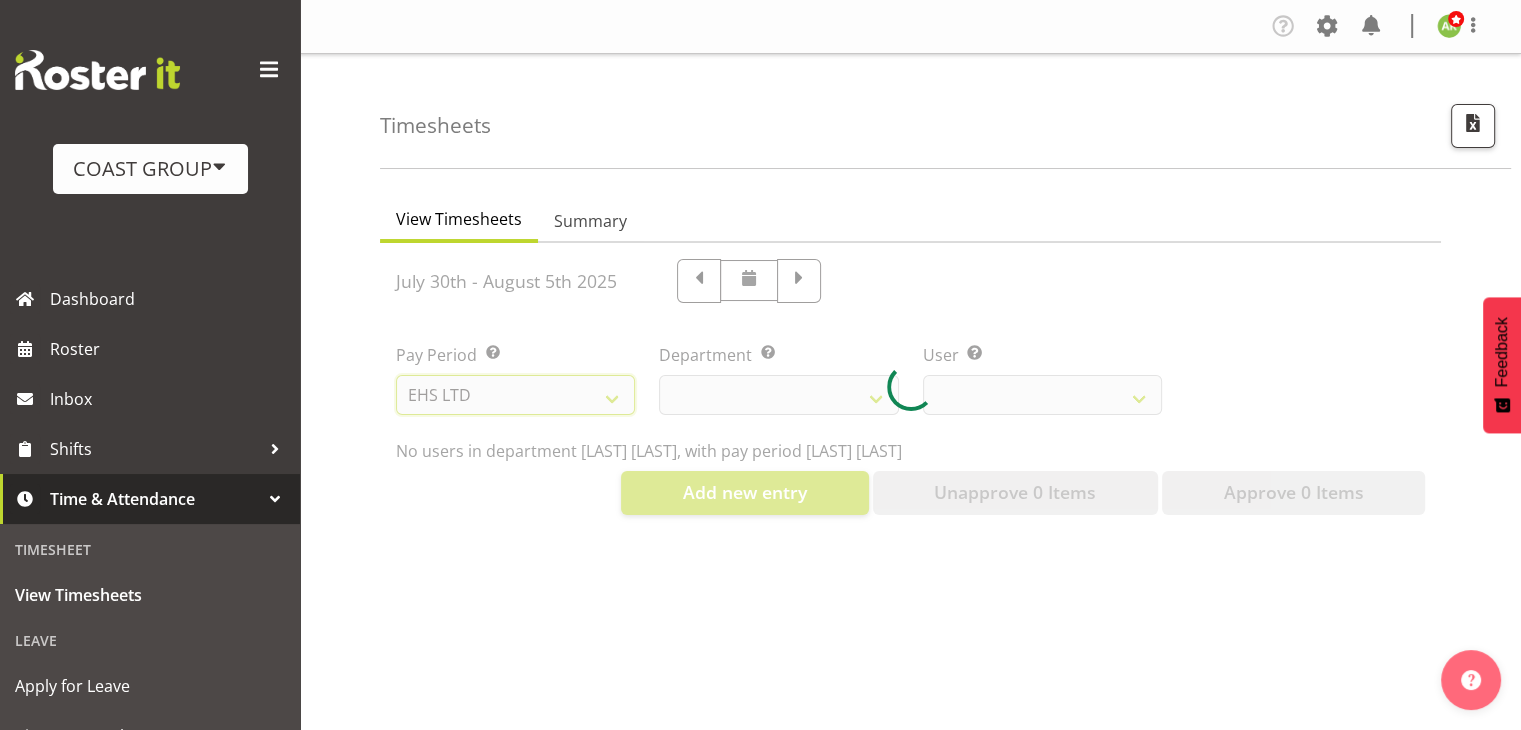select 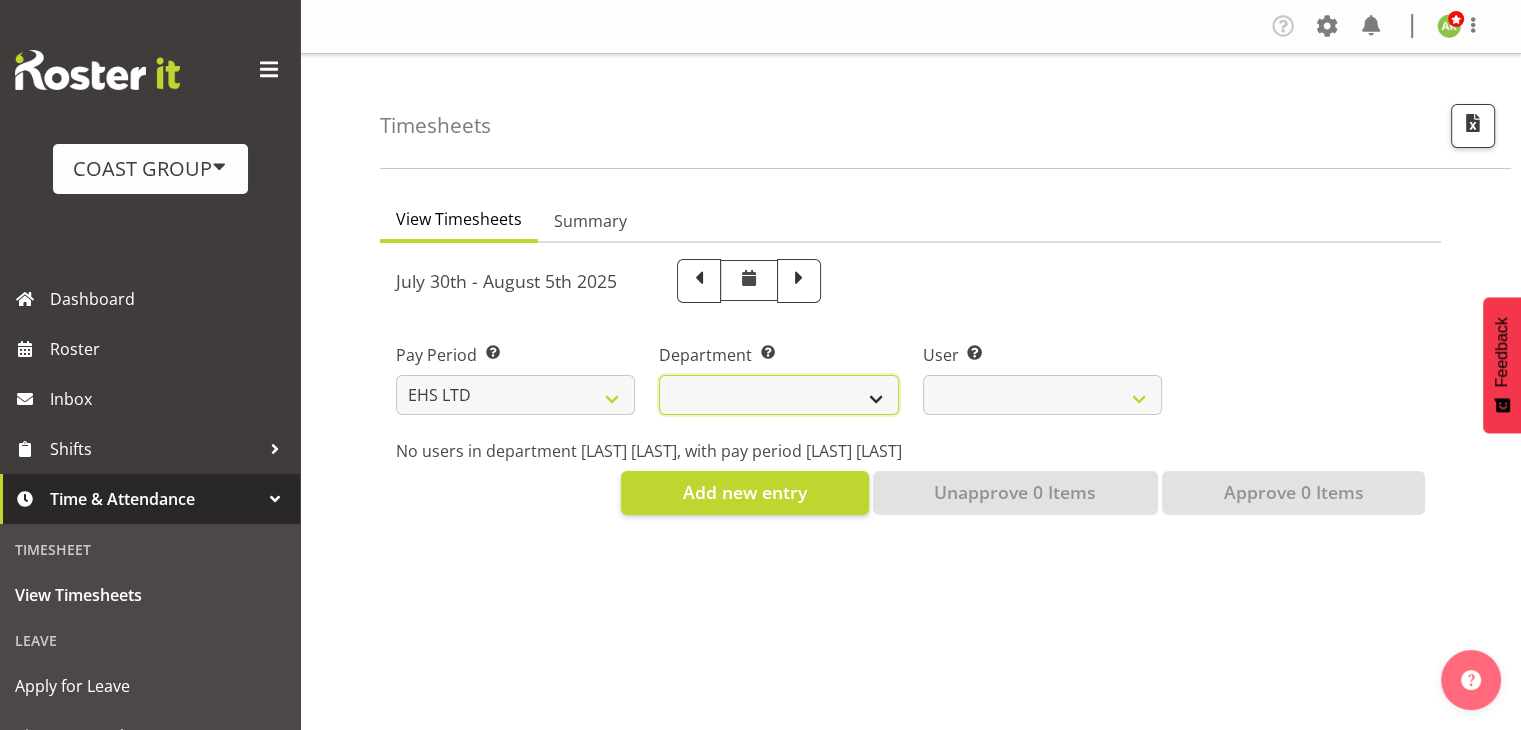 click on "EHS AKL ACCOUNTS
EHS AKL CARPET
EHS AKL D&B
EHS AKL DESIGNER
EHS AKL FURNITURE
EHS AKL PANEL
EHS AKL SALES
EHS CHC OPS
EHS CHC SALES
EHS HLZ
EHS WLG OPS
EHS WLG SALES" at bounding box center [778, 395] 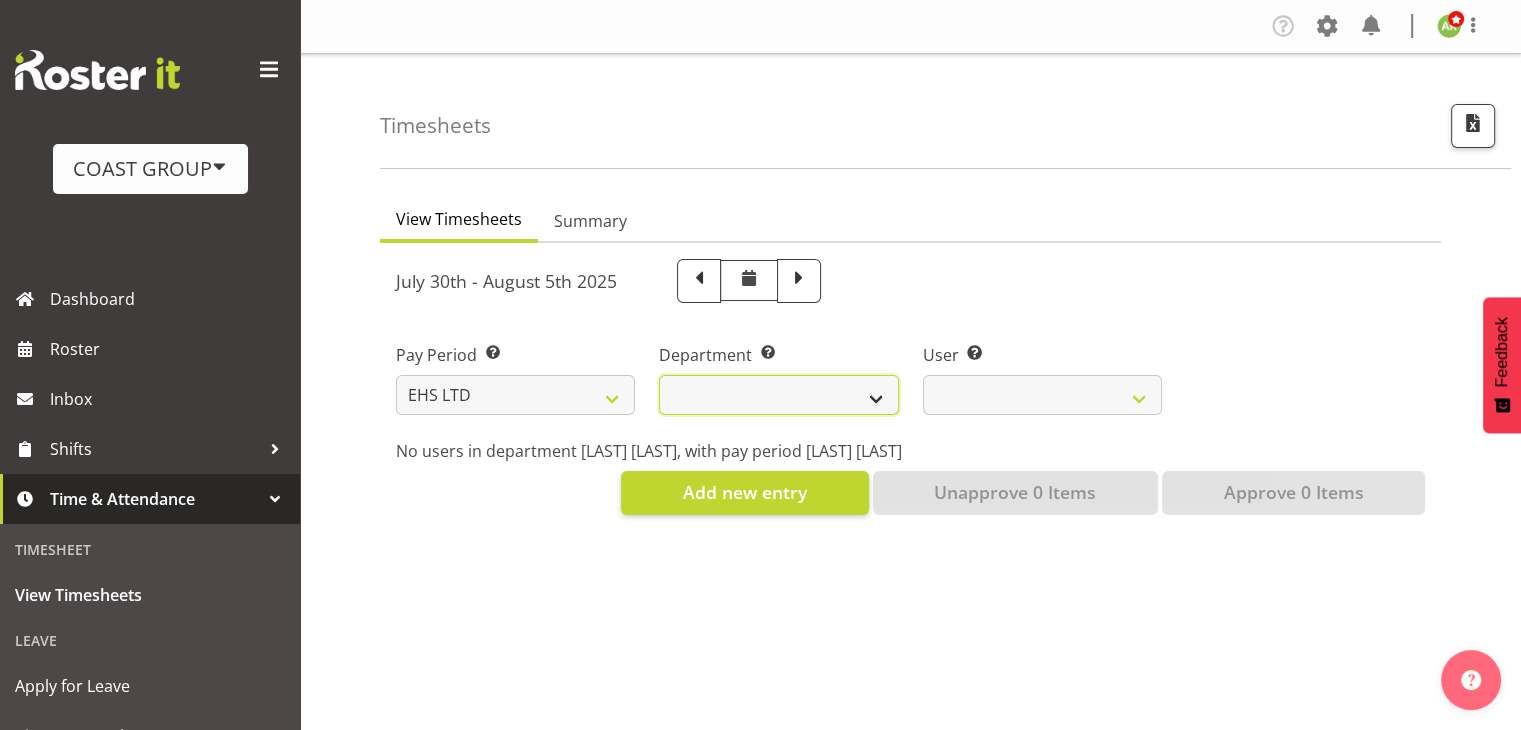 select on "36" 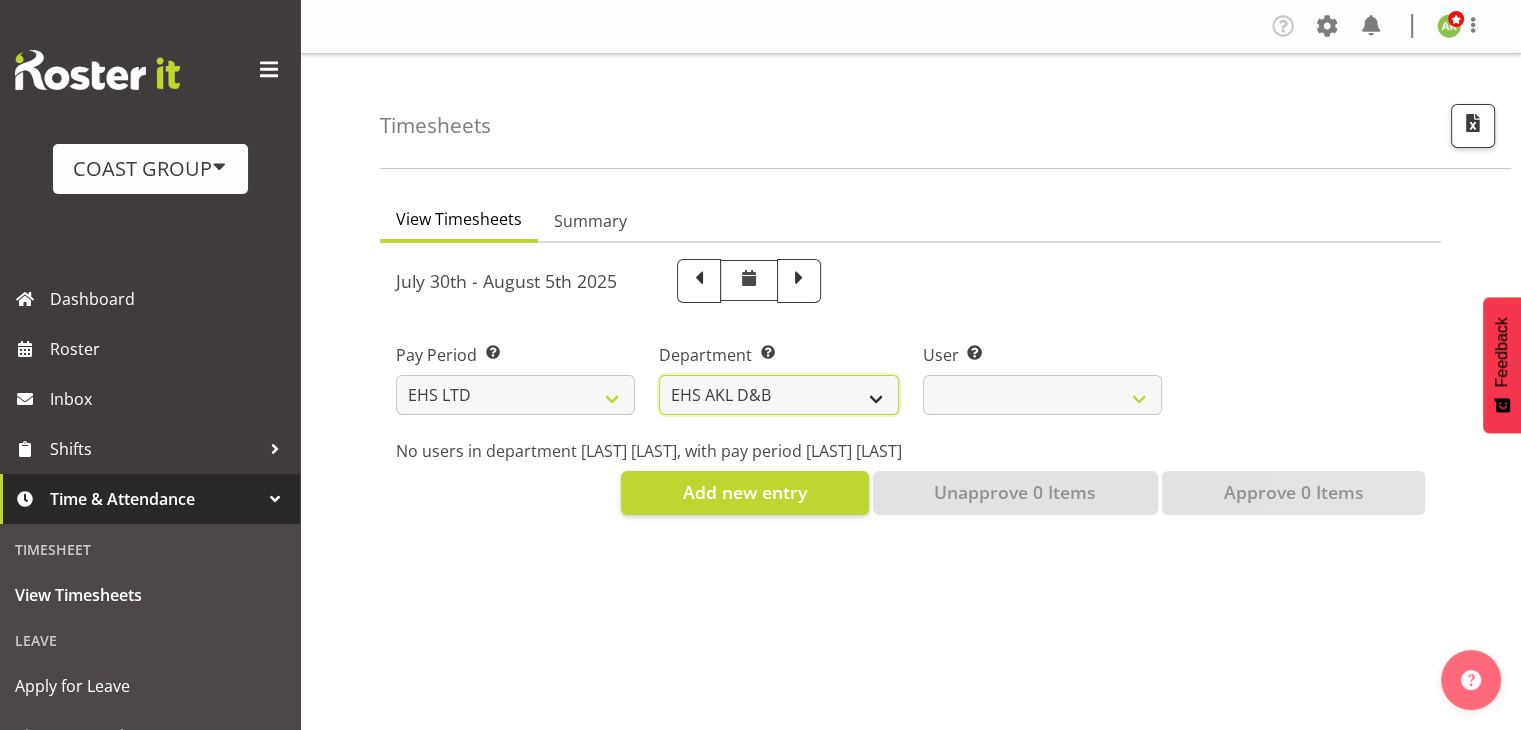 click on "EHS AKL ACCOUNTS
EHS AKL CARPET
EHS AKL D&B
EHS AKL DESIGNER
EHS AKL FURNITURE
EHS AKL PANEL
EHS AKL SALES
EHS CHC OPS
EHS CHC SALES
EHS HLZ
EHS WLG OPS
EHS WLG SALES" at bounding box center [778, 395] 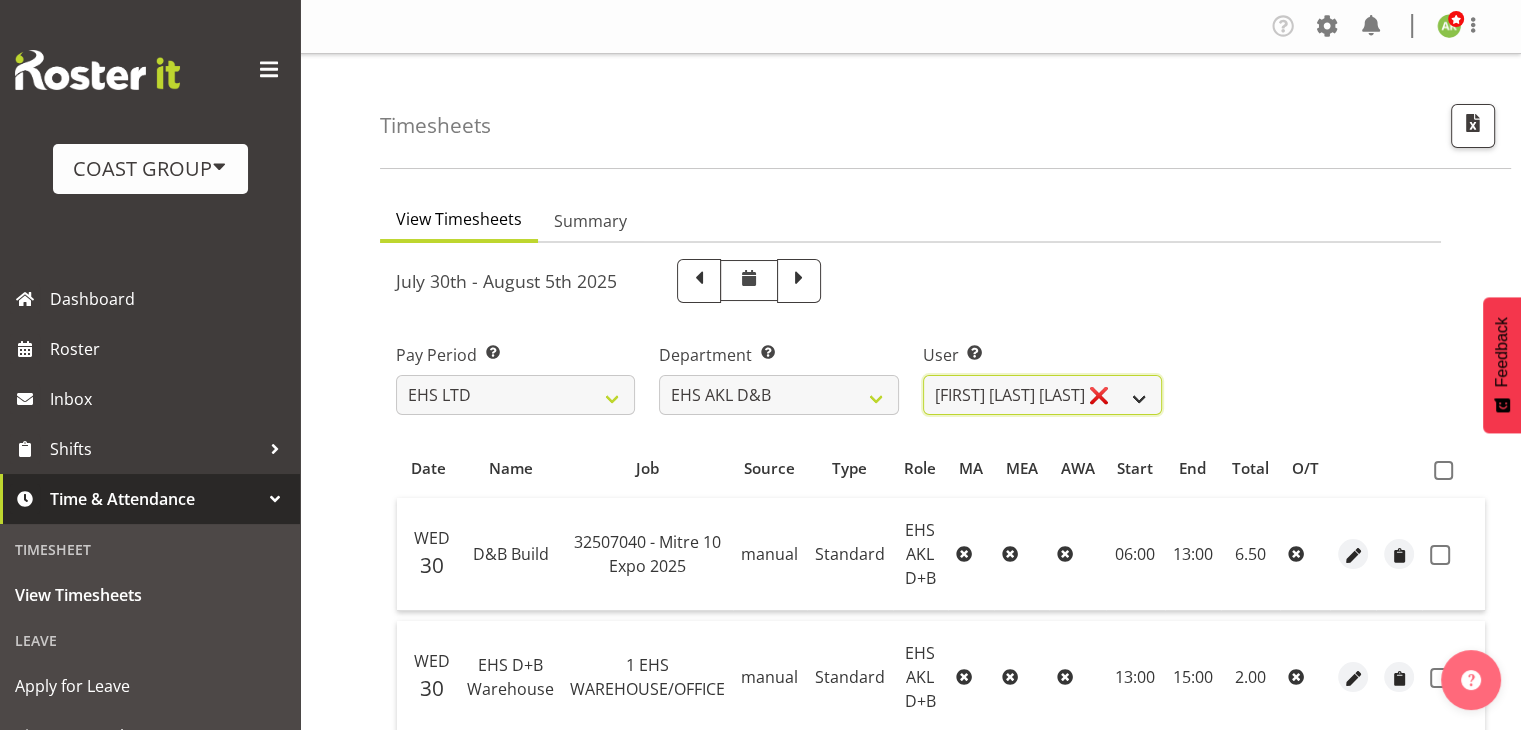 click on "Aleki Palu Pua
❌
Ben Dewes
❌
David Forte
❌
Durham Foster
❌
Ihaka Roberts
❌
Joe Kalantakusuwan
❌
Joel Burich
❌
Julian Montag
❌
Kristian Pinuela
❌
Mandeep Singh
❌
Pania Pihema
✔
Phillip Fepuleai
❌
Quintin Leota
❌
Sebastian Simmonds
❌
William Thompson
❌" at bounding box center (1042, 395) 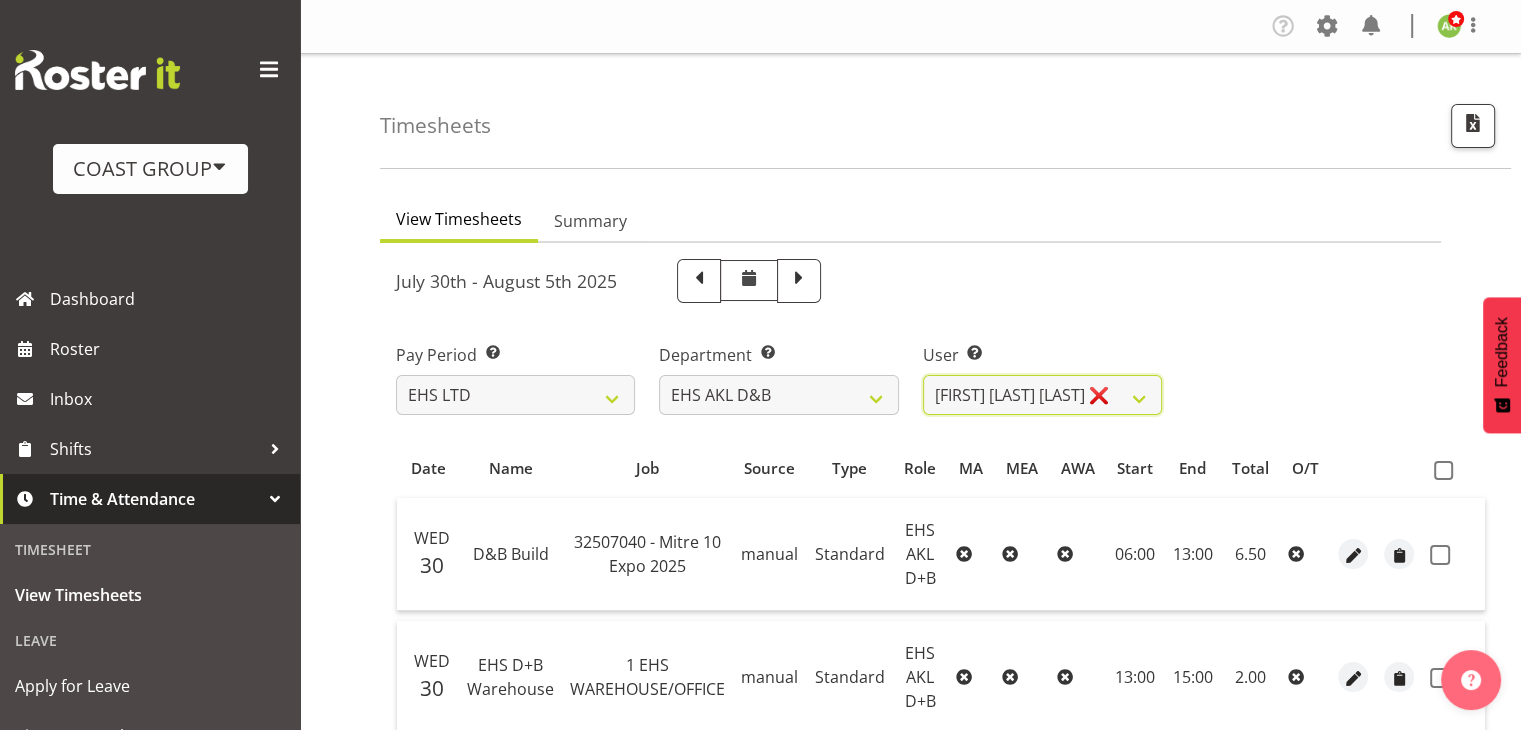 select on "8989" 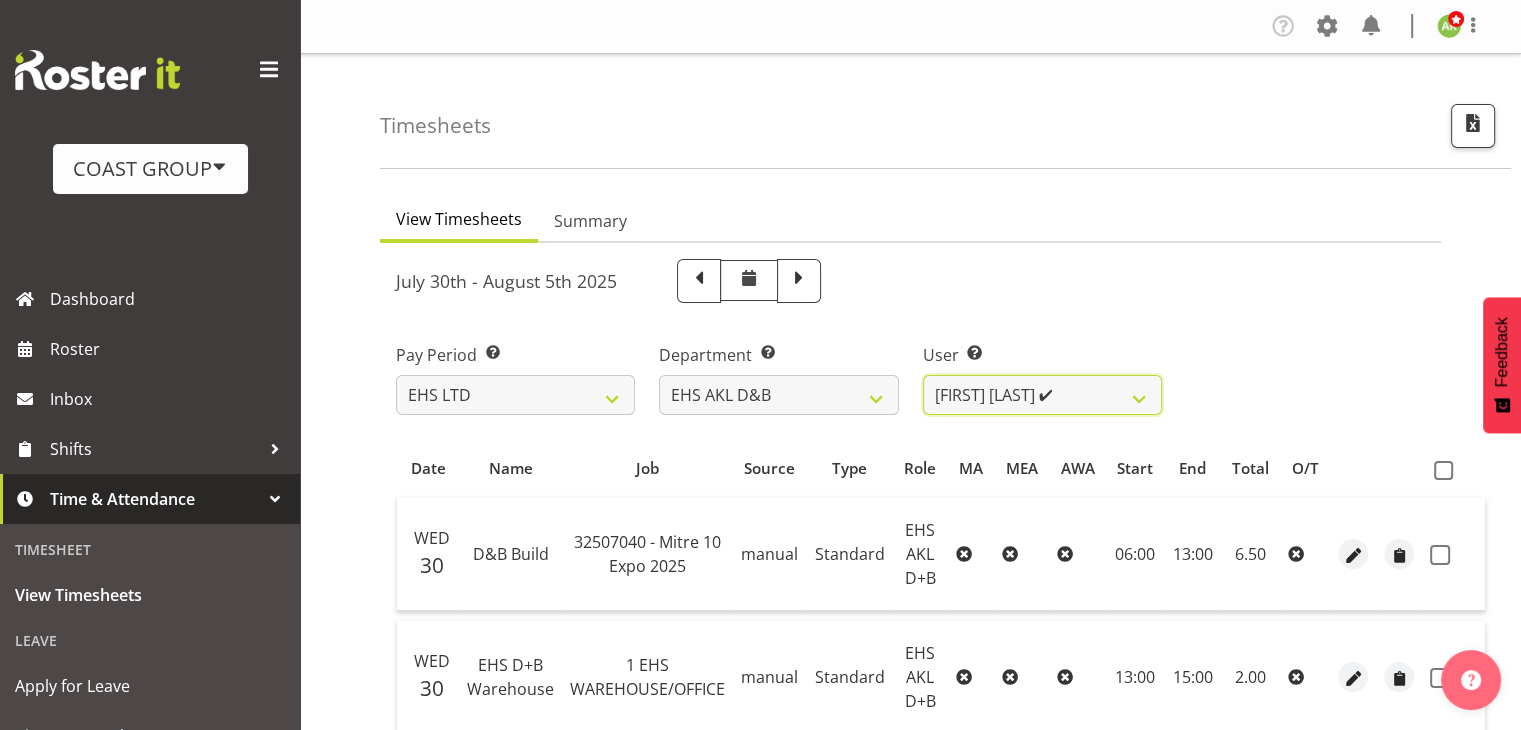 click on "Aleki Palu Pua
❌
Ben Dewes
❌
David Forte
❌
Durham Foster
❌
Ihaka Roberts
❌
Joe Kalantakusuwan
❌
Joel Burich
❌
Julian Montag
❌
Kristian Pinuela
❌
Mandeep Singh
❌
Pania Pihema
✔
Phillip Fepuleai
❌
Quintin Leota
❌
Sebastian Simmonds
❌
William Thompson
❌" at bounding box center (1042, 395) 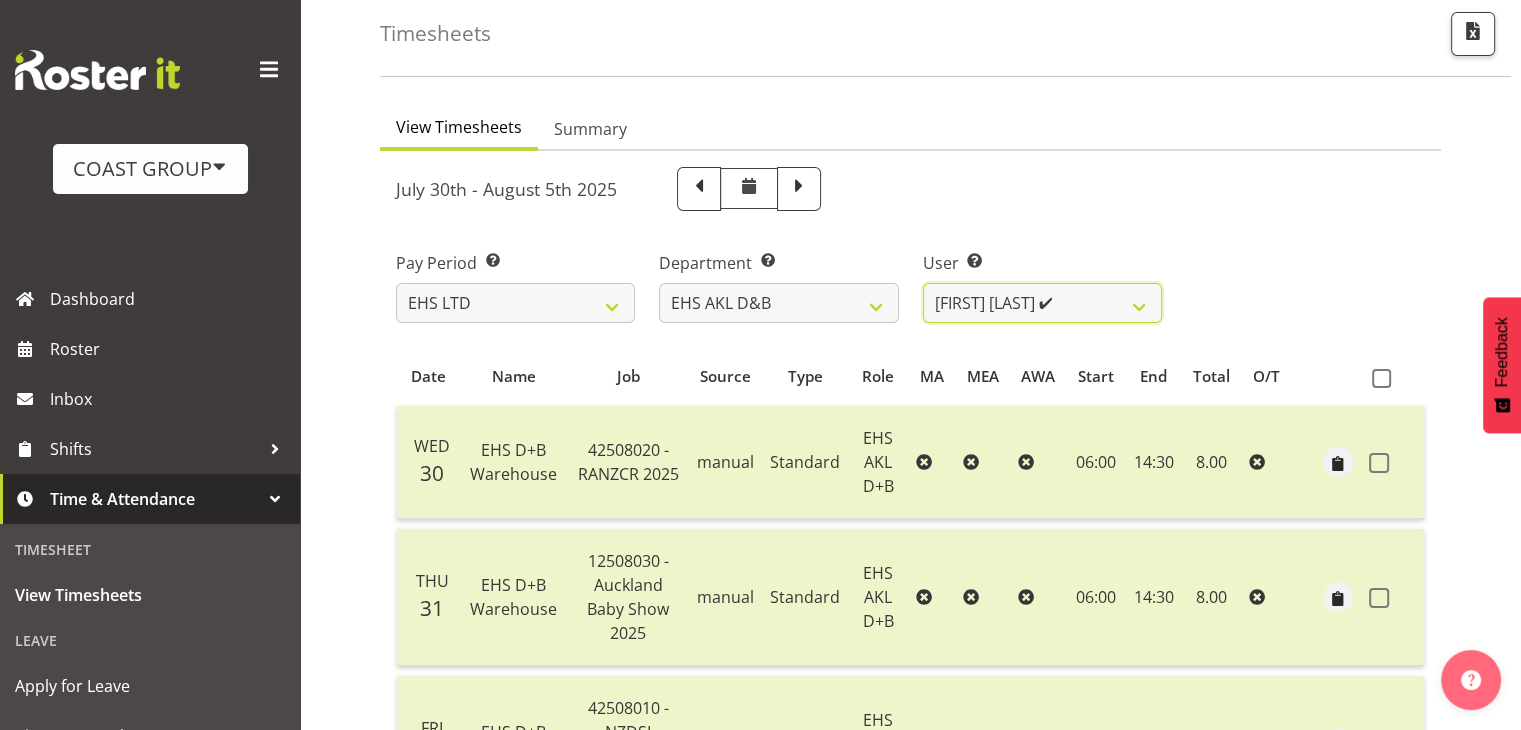 scroll, scrollTop: 0, scrollLeft: 0, axis: both 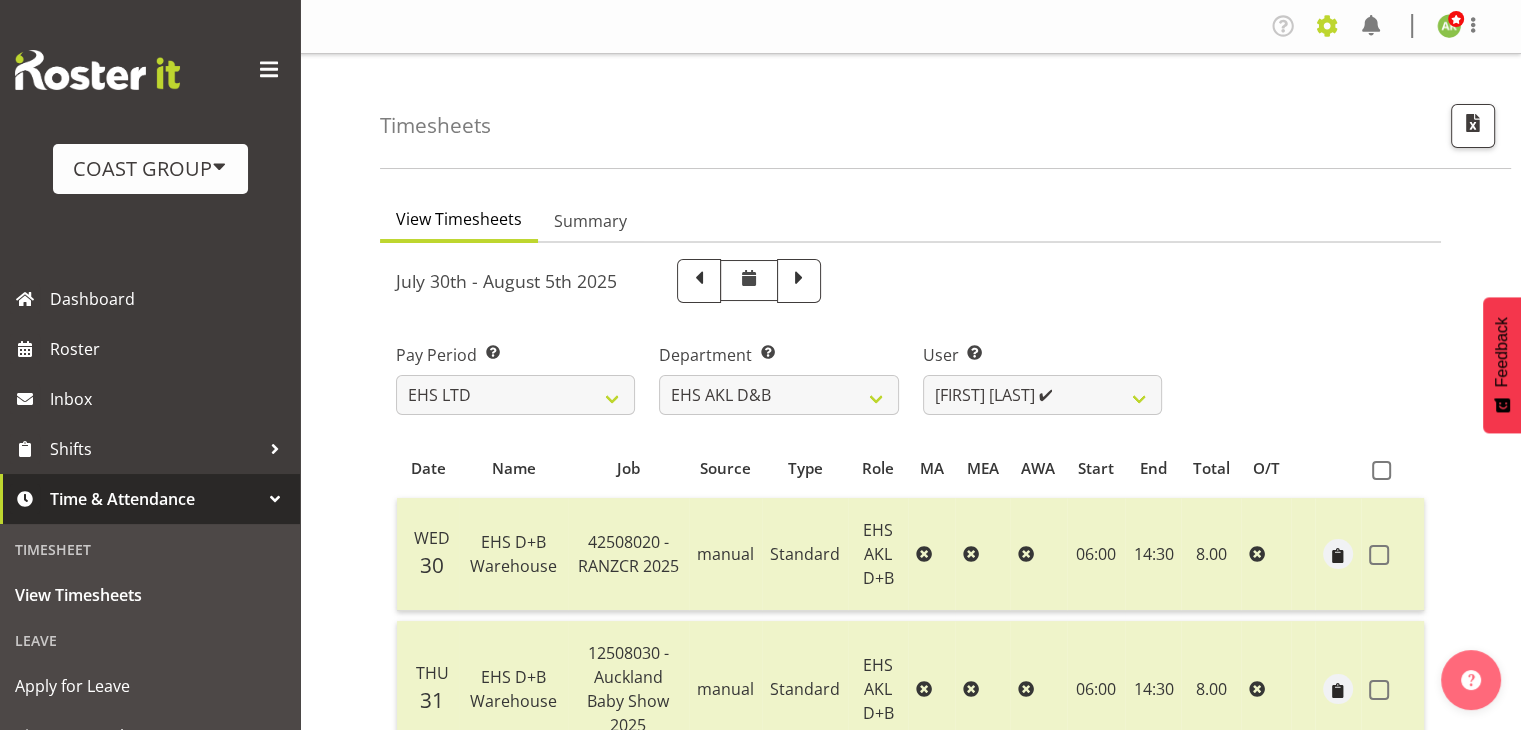 click at bounding box center [1327, 26] 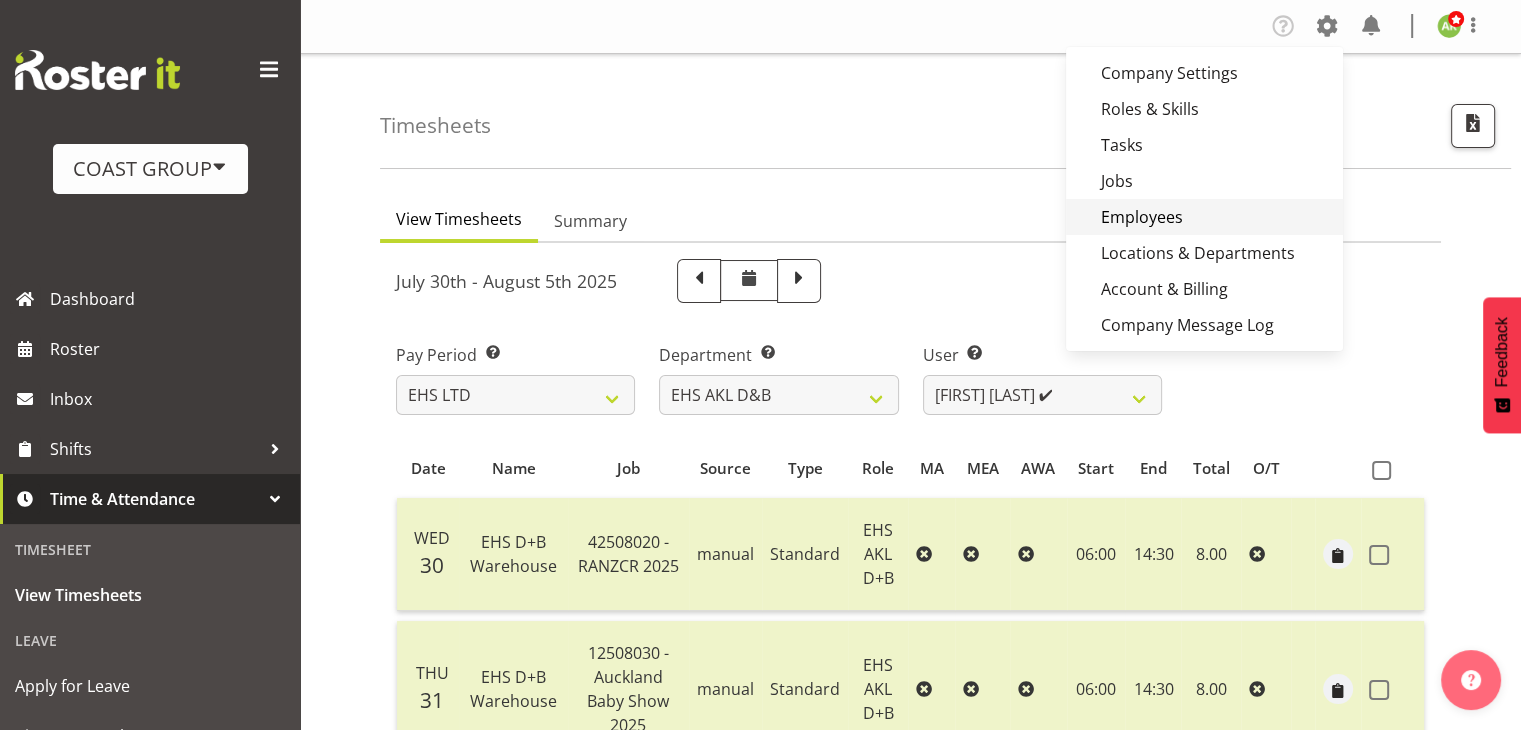 click on "Employees" at bounding box center (1204, 217) 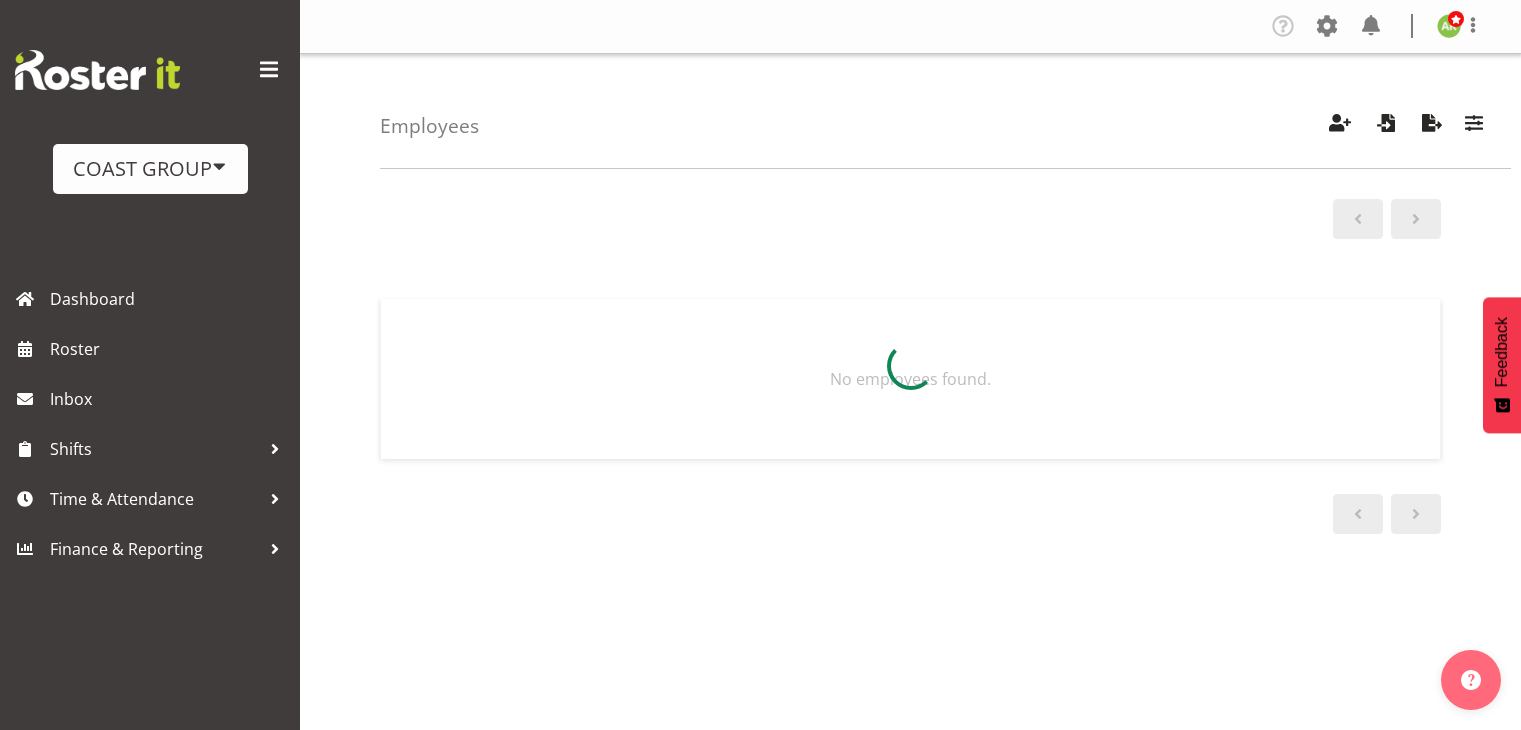 scroll, scrollTop: 0, scrollLeft: 0, axis: both 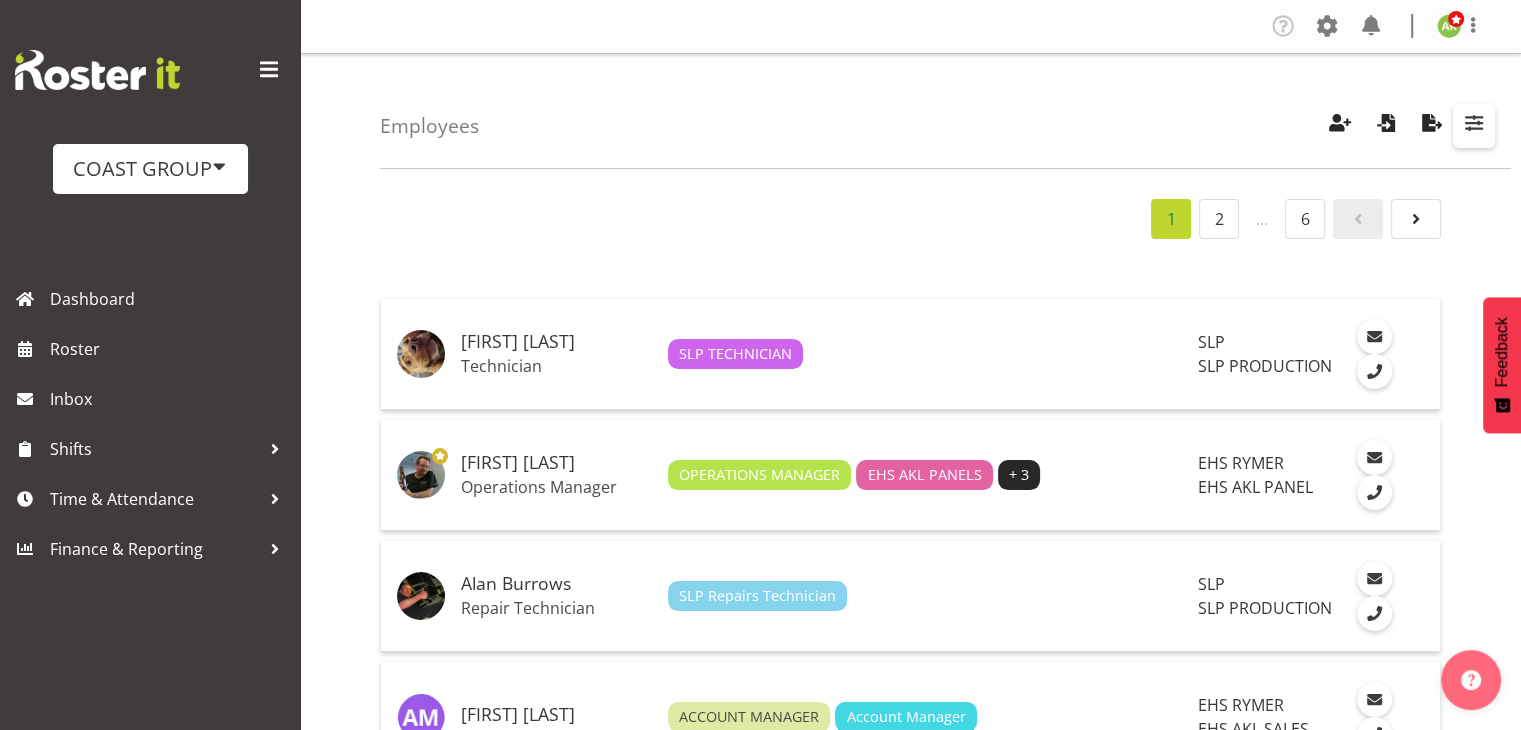 click at bounding box center (1474, 123) 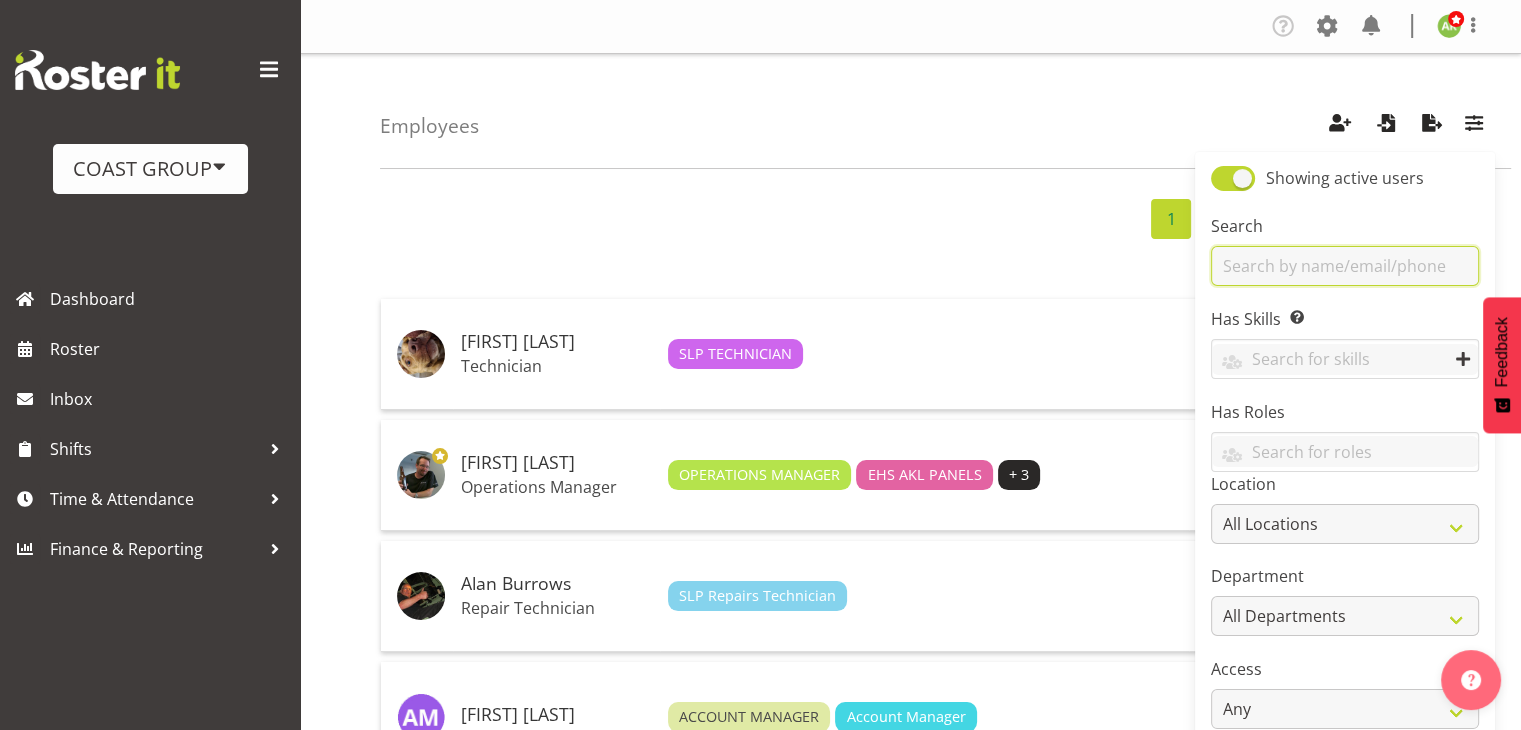 click at bounding box center [1345, 266] 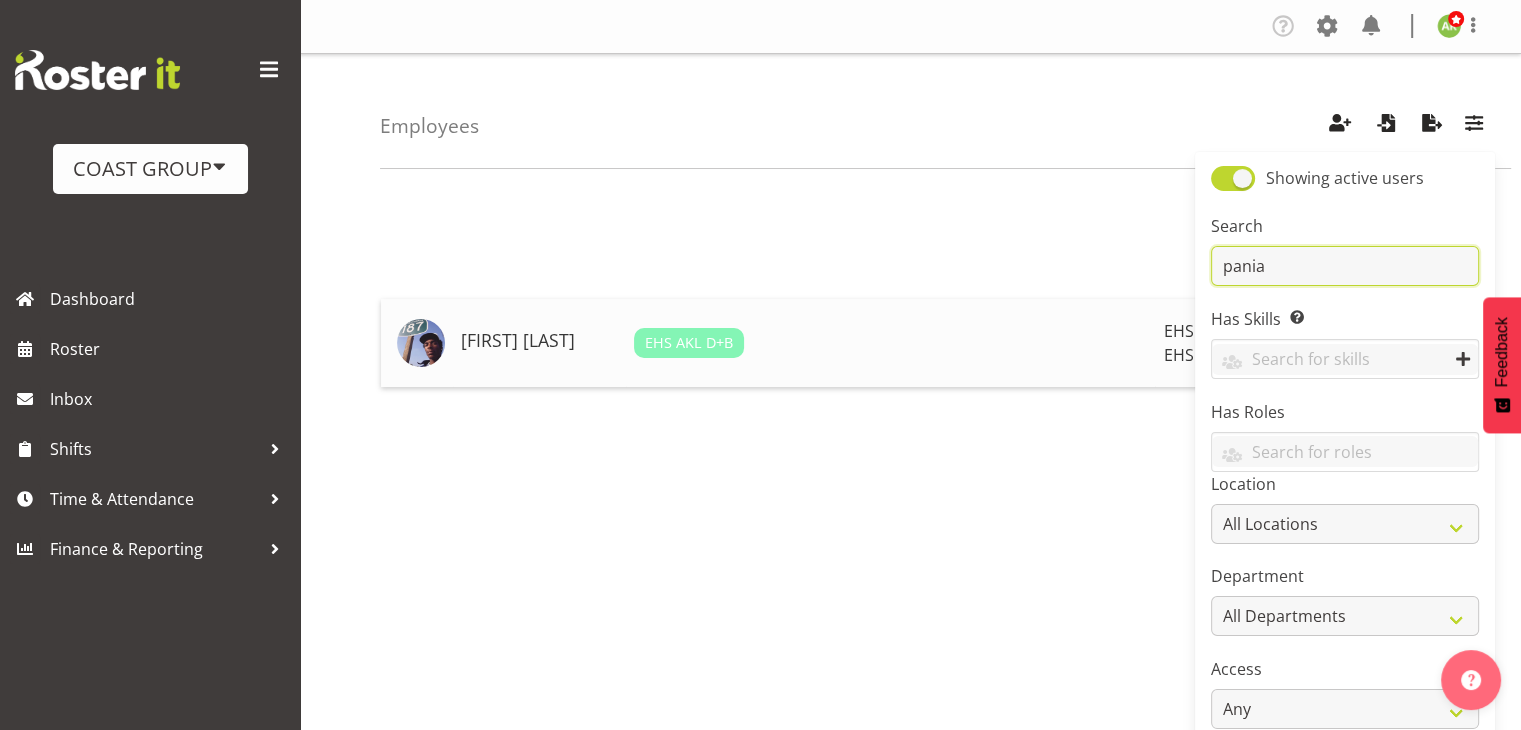 type on "pania" 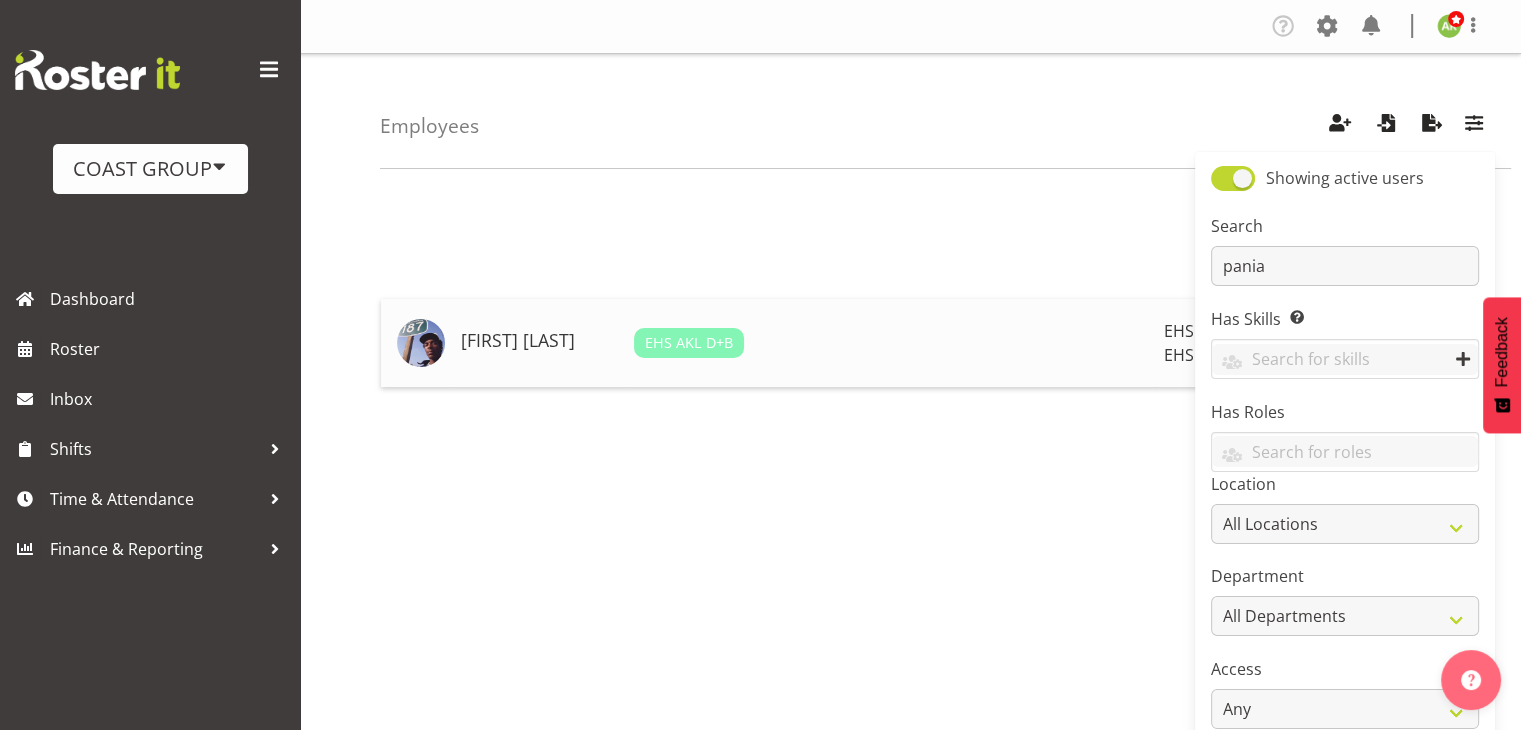click on "[FIRST] [LAST]" at bounding box center (539, 341) 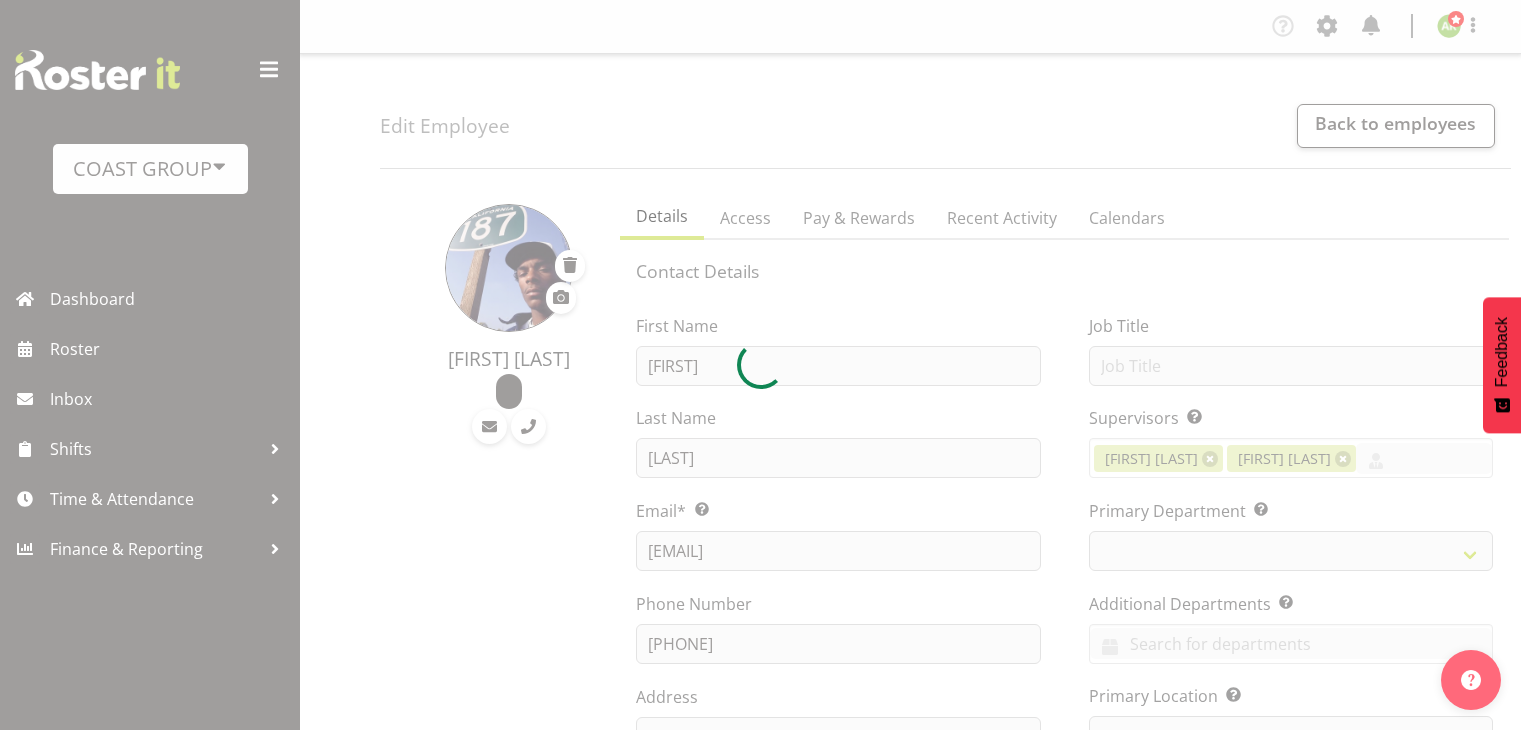 scroll, scrollTop: 0, scrollLeft: 0, axis: both 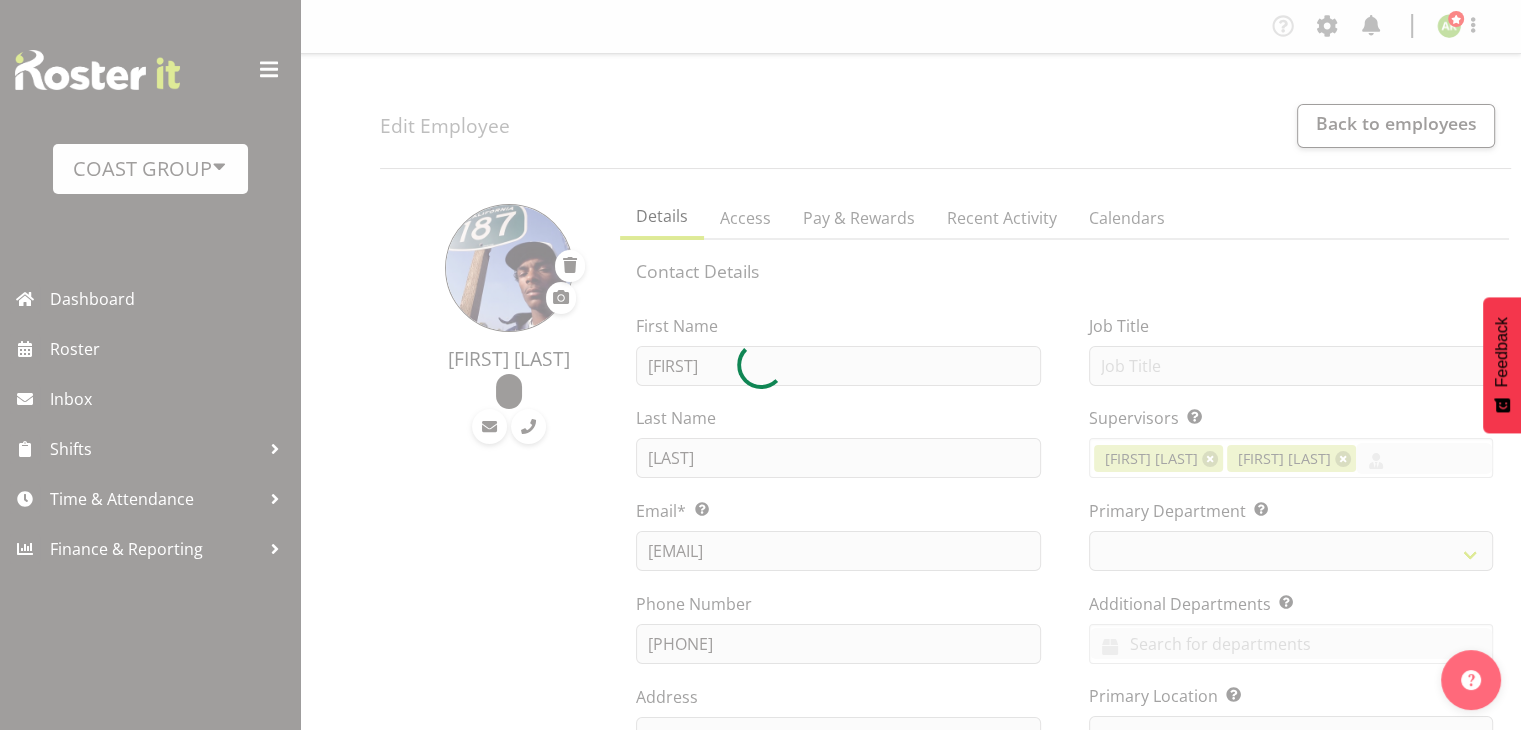 select 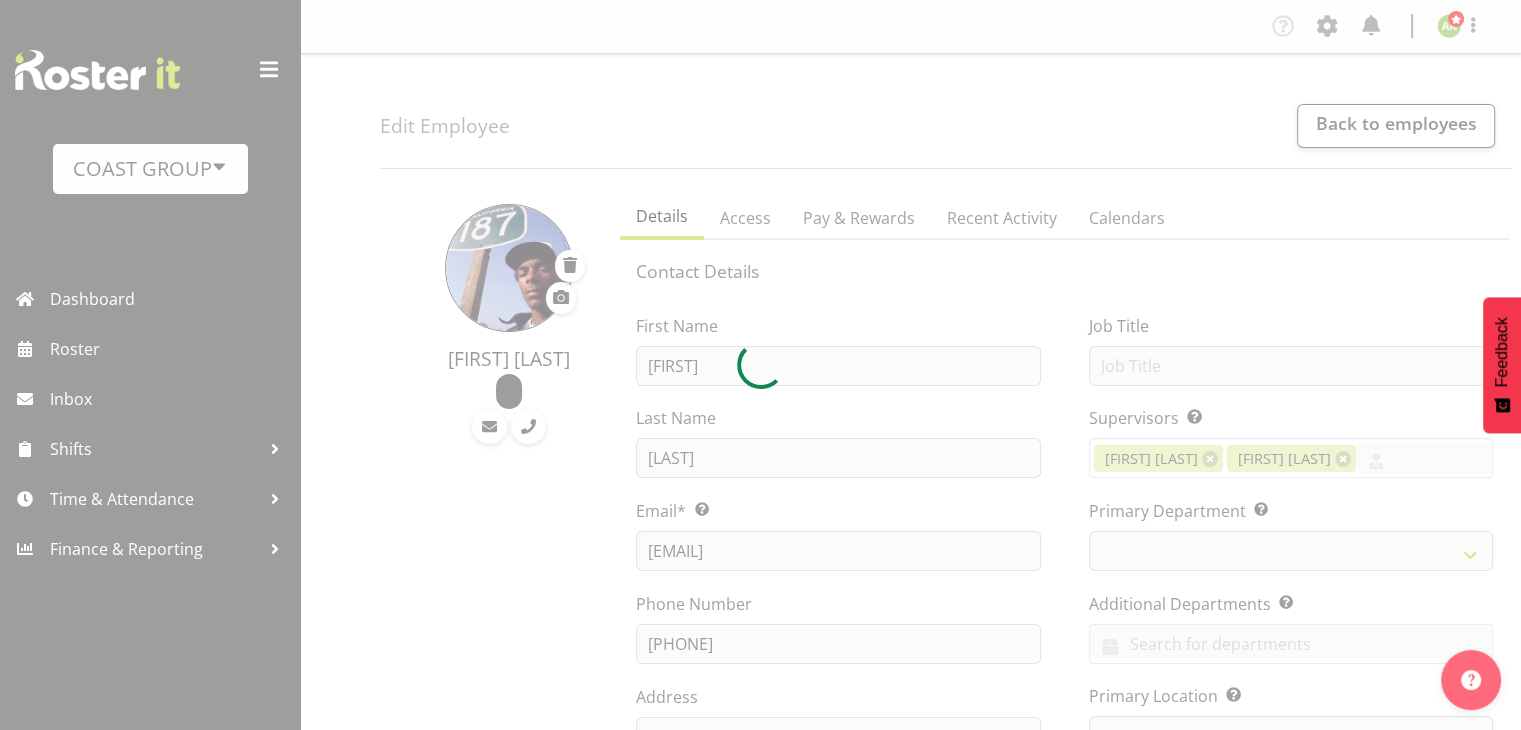 select 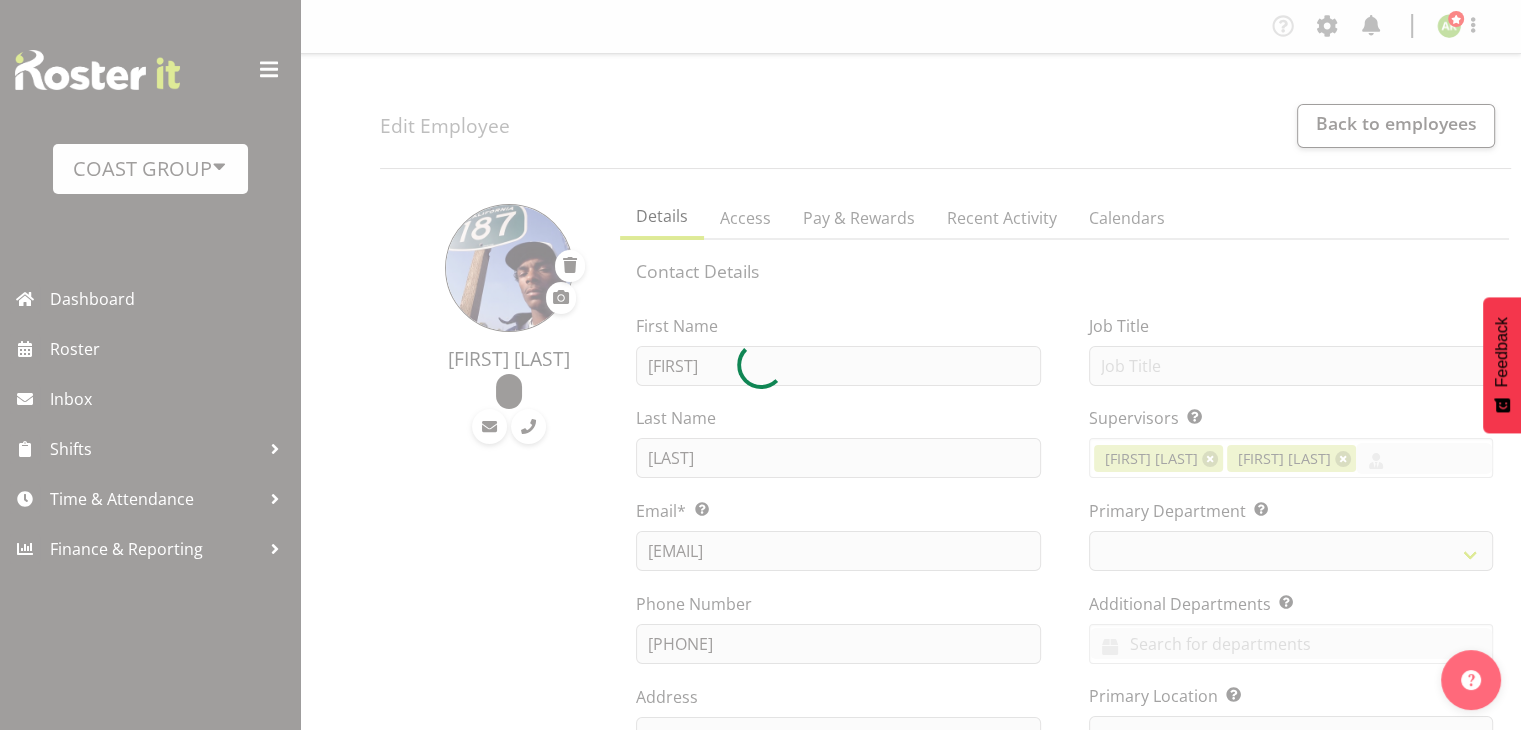 select on "35" 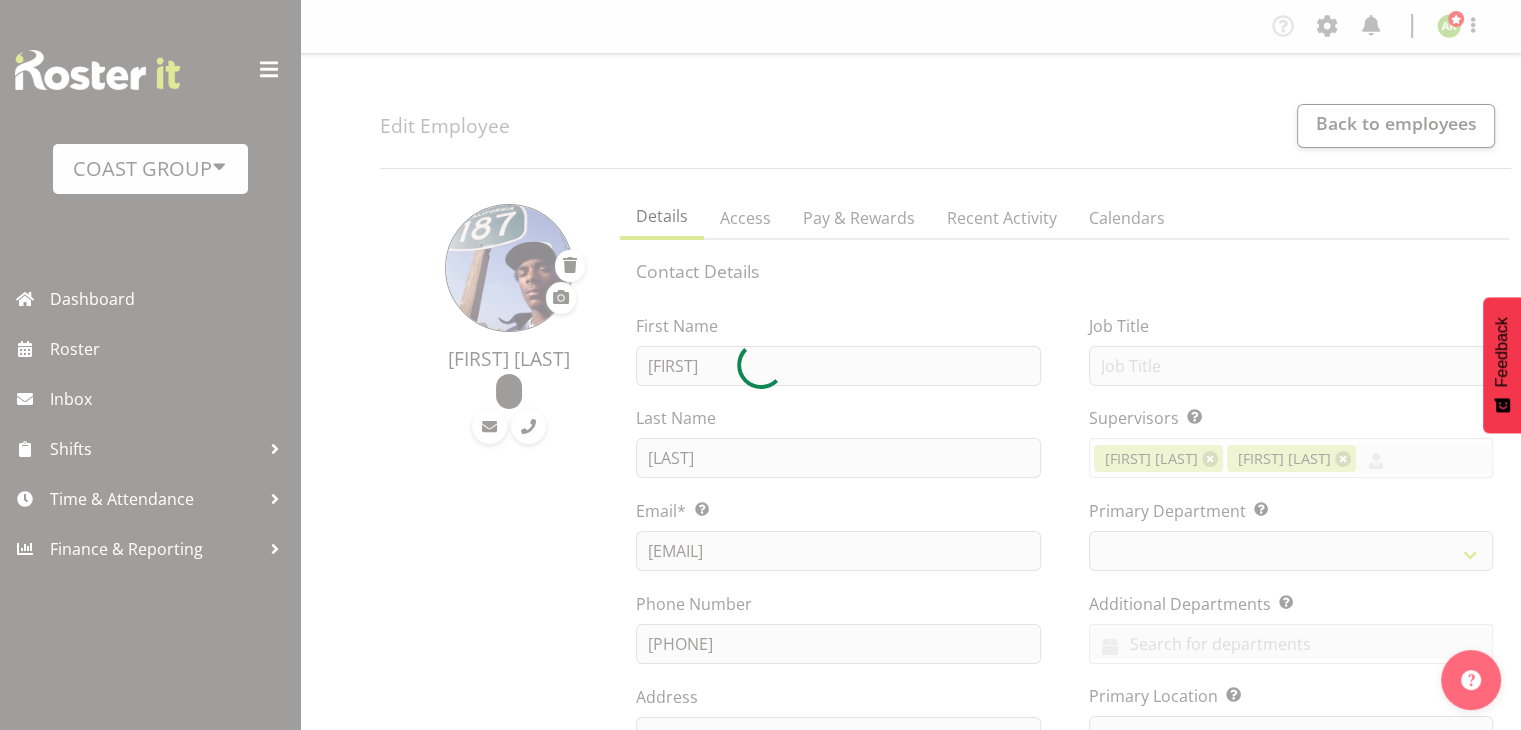 select on "36" 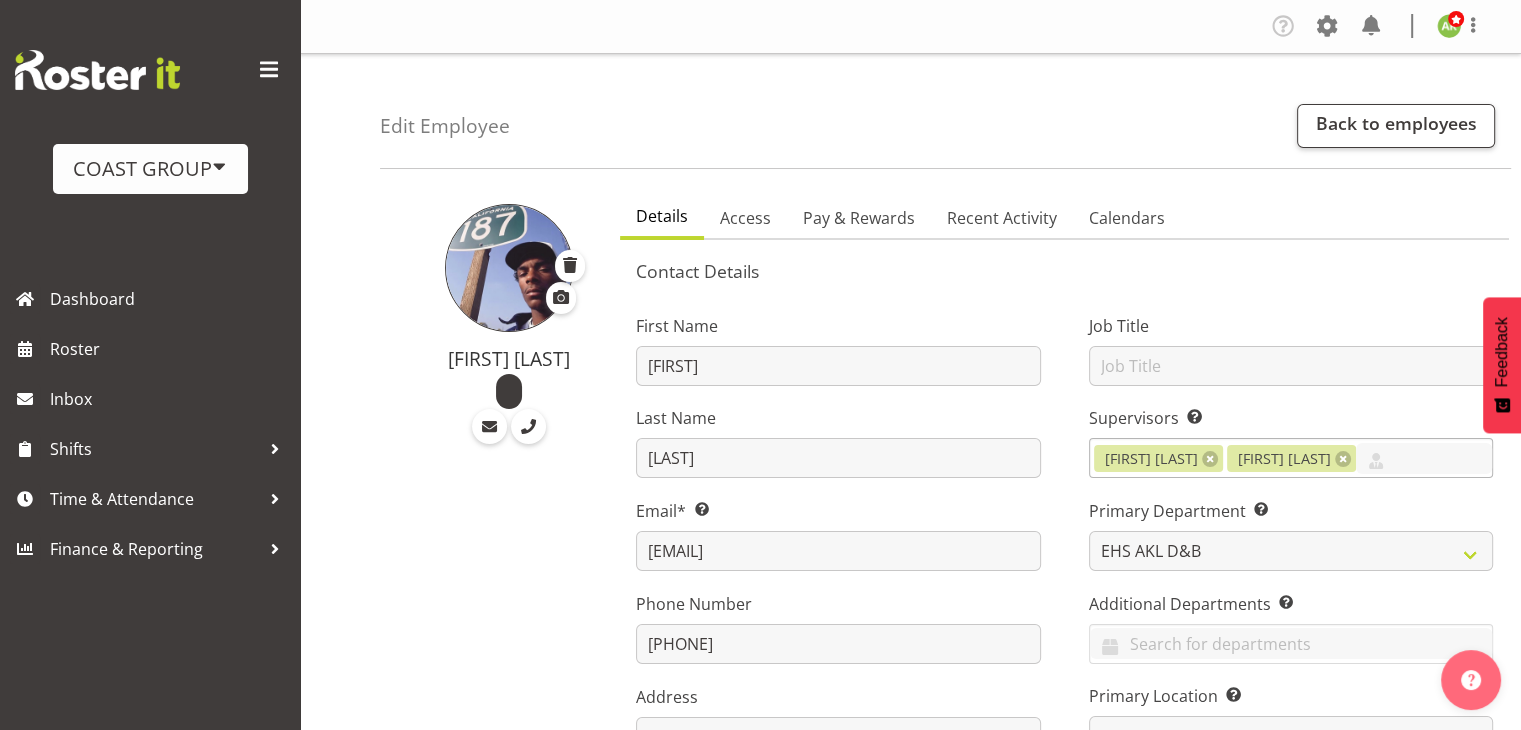 click on "[FIRST] [LAST]" at bounding box center [1291, 459] 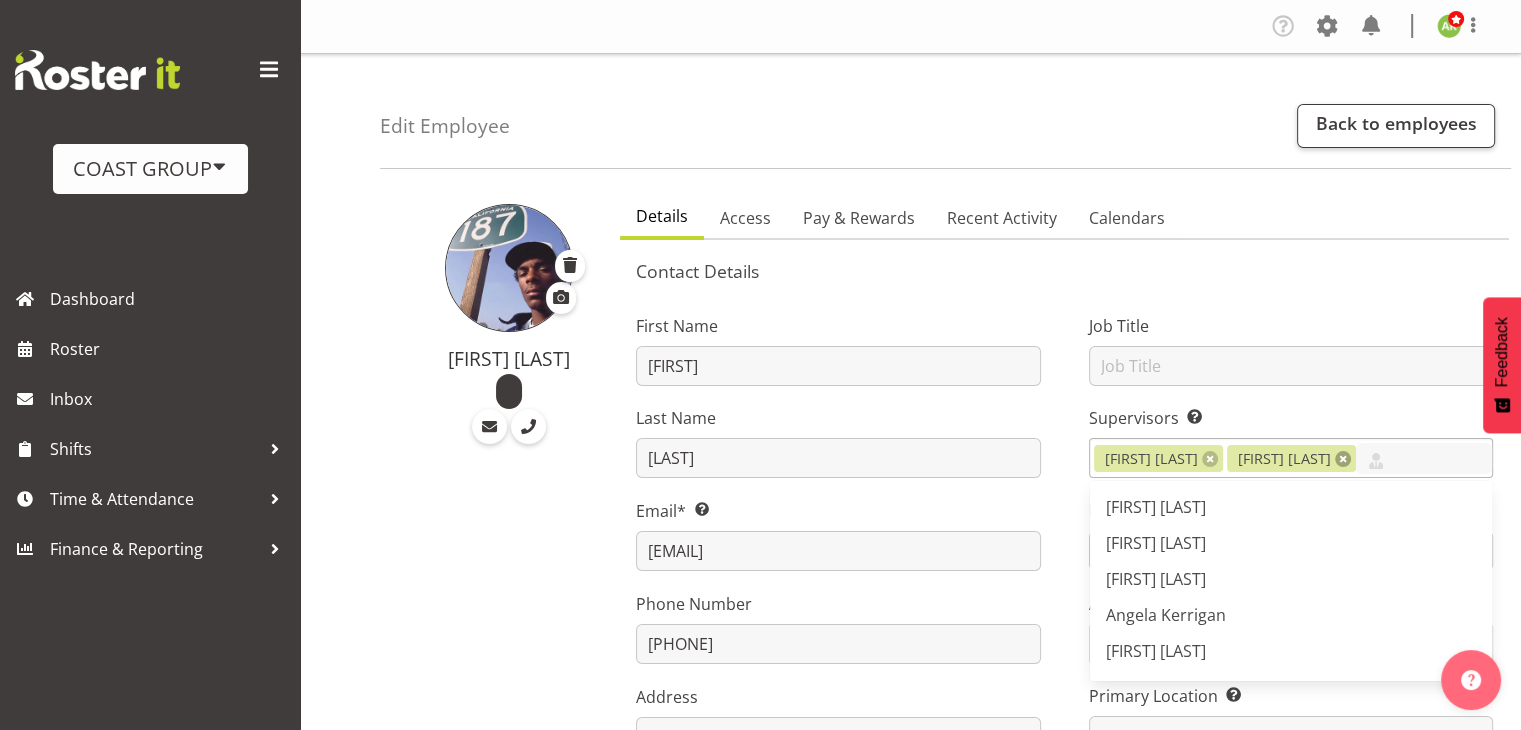 click at bounding box center (1343, 459) 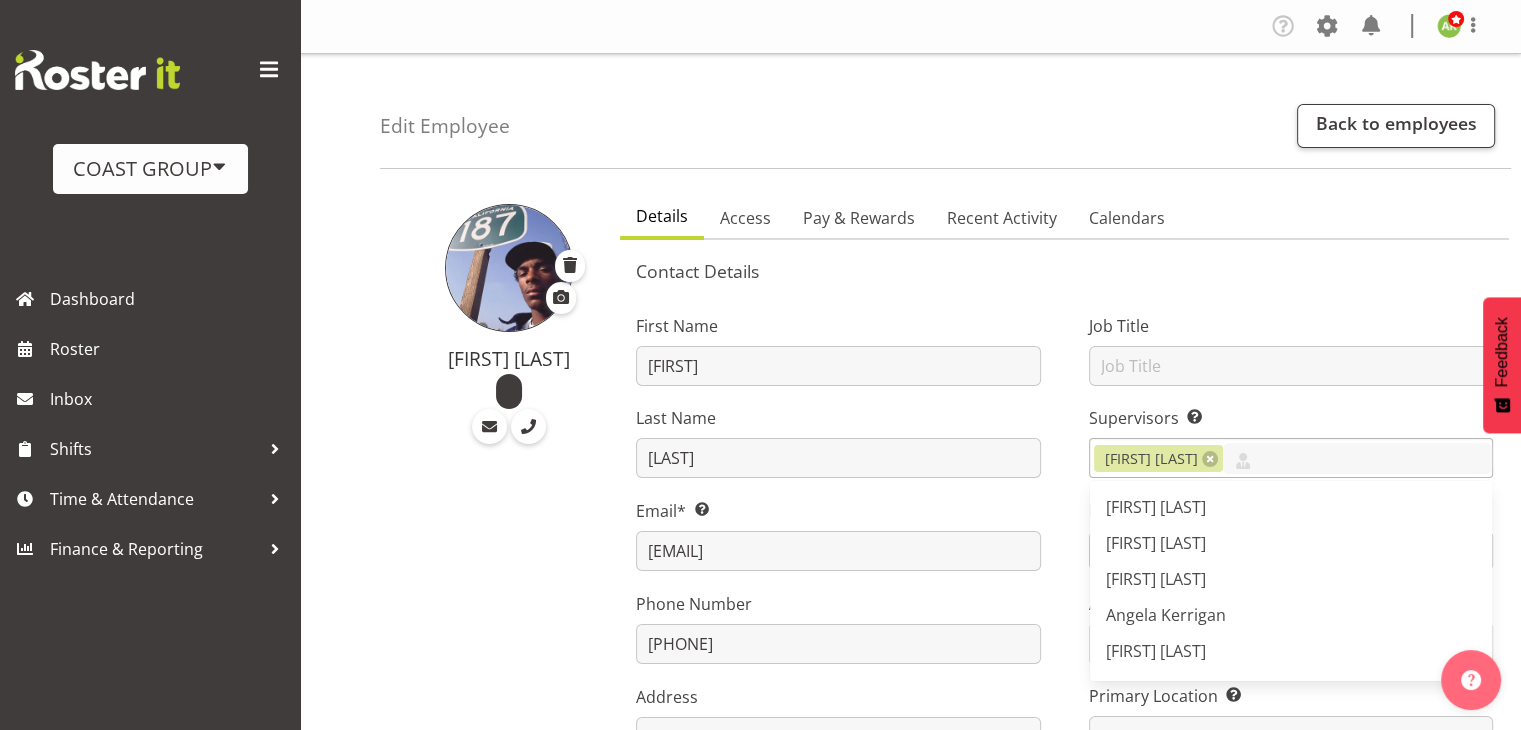 click on "Contact Details   First Name [FIRST]   Last Name [LAST]
Email*
This is a required field.   [EMAIL]   Phone Number [PHONE]   Address   Job Title
Supervisors
Select the employee’s supervisors, or the person who is in charge of approving leave and timesheets.    [FIRST] [LAST]   [FIRST] [LAST]   [FIRST] [LAST]   [FIRST] [LAST]   [FIRST] [LAST]   [FIRST] [LAST]   [FIRST] [LAST]   [FIRST] [LAST]   [FIRST] [LAST]   [FIRST] [LAST]   [FIRST] [LAST]   [FIRST] [LAST]   [FIRST] [LAST]   [FIRST] [LAST]   [FIRST] [LAST]   [FIRST] [LAST]   [FIRST] [LAST]   [FIRST] [LAST]   [FIRST] [LAST]   [FIRST] [LAST]   [FIRST] [LAST]   [FIRST] [LAST]   [FIRST] [LAST]   [FIRST] [LAST]   [FIRST] [LAST]   [FIRST] [LAST]   [FIRST] [LAST]   [FIRST] [LAST]   [FIRST] [LAST]   [FIRST] [LAST]   [FIRST] [LAST]   [FIRST] [LAST]           CARLTON EVENTS   DW AKL   GRS" at bounding box center [1064, 915] 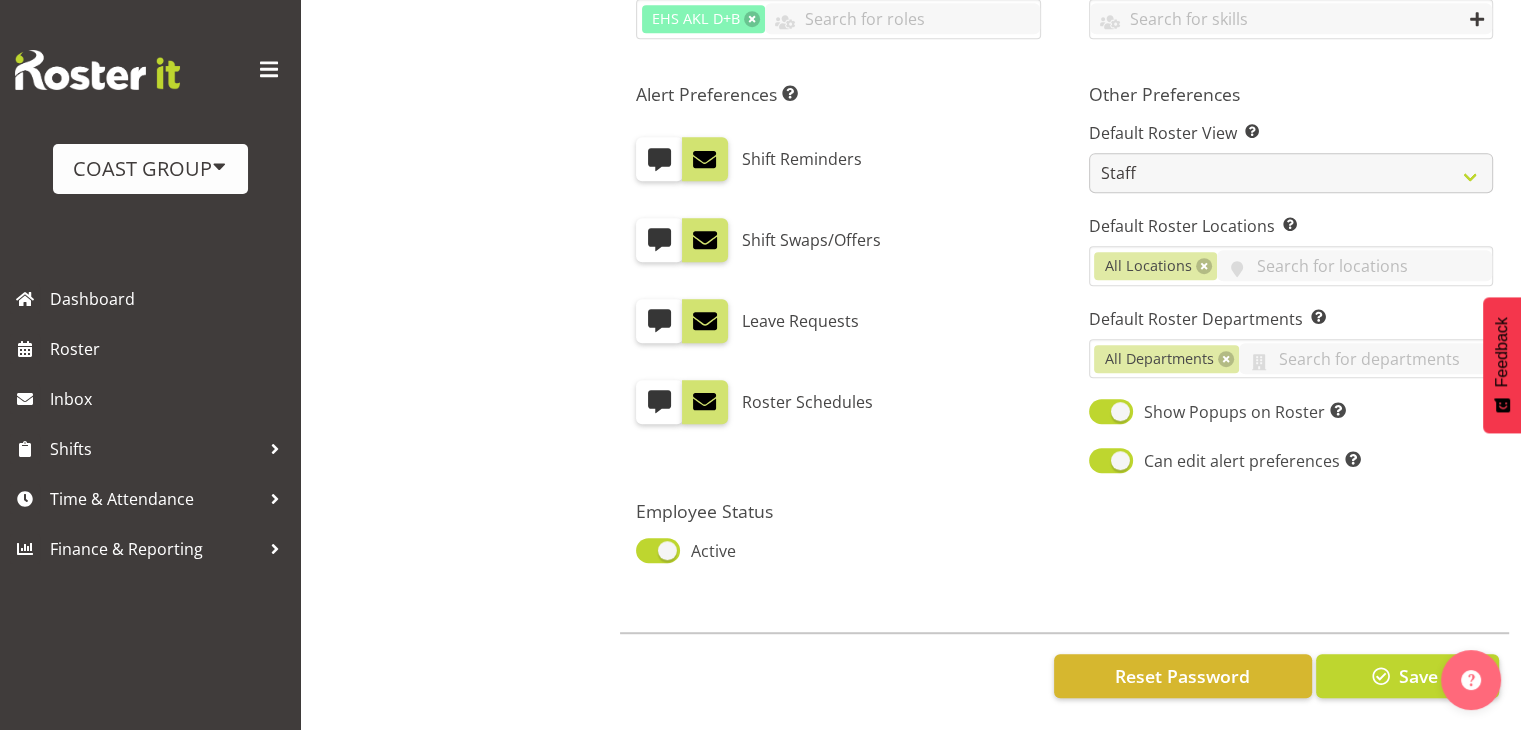 scroll, scrollTop: 1022, scrollLeft: 0, axis: vertical 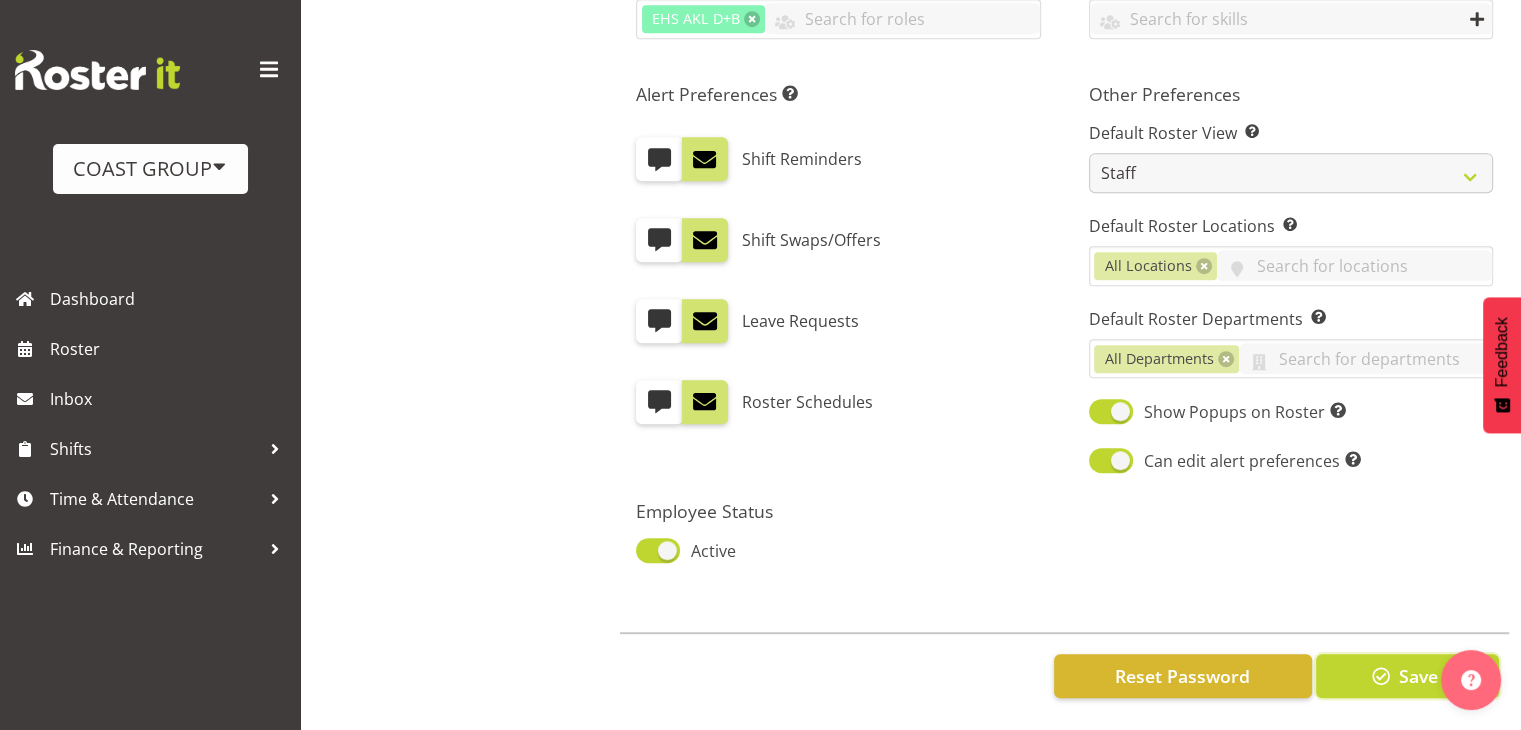 click on "Save" at bounding box center (1417, 676) 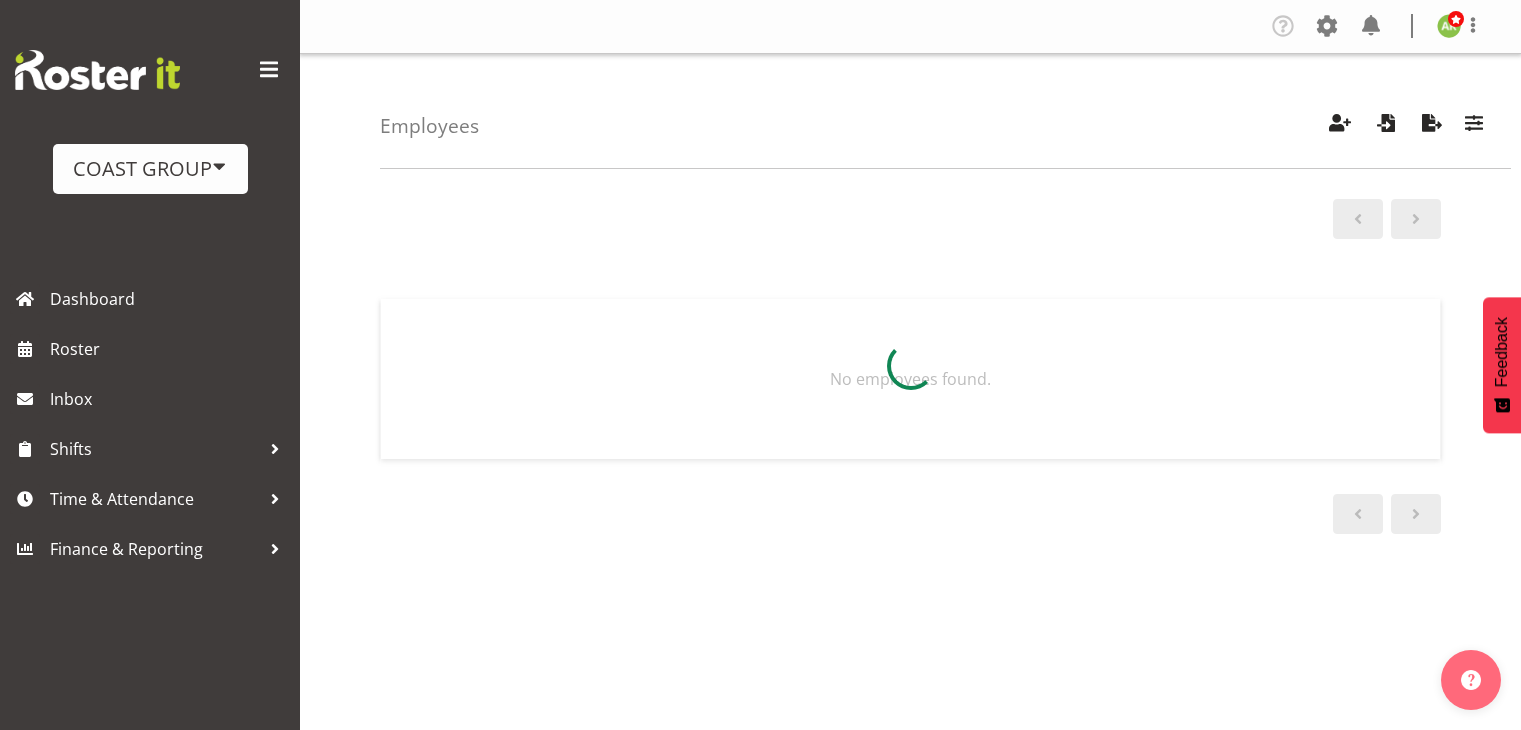 scroll, scrollTop: 0, scrollLeft: 0, axis: both 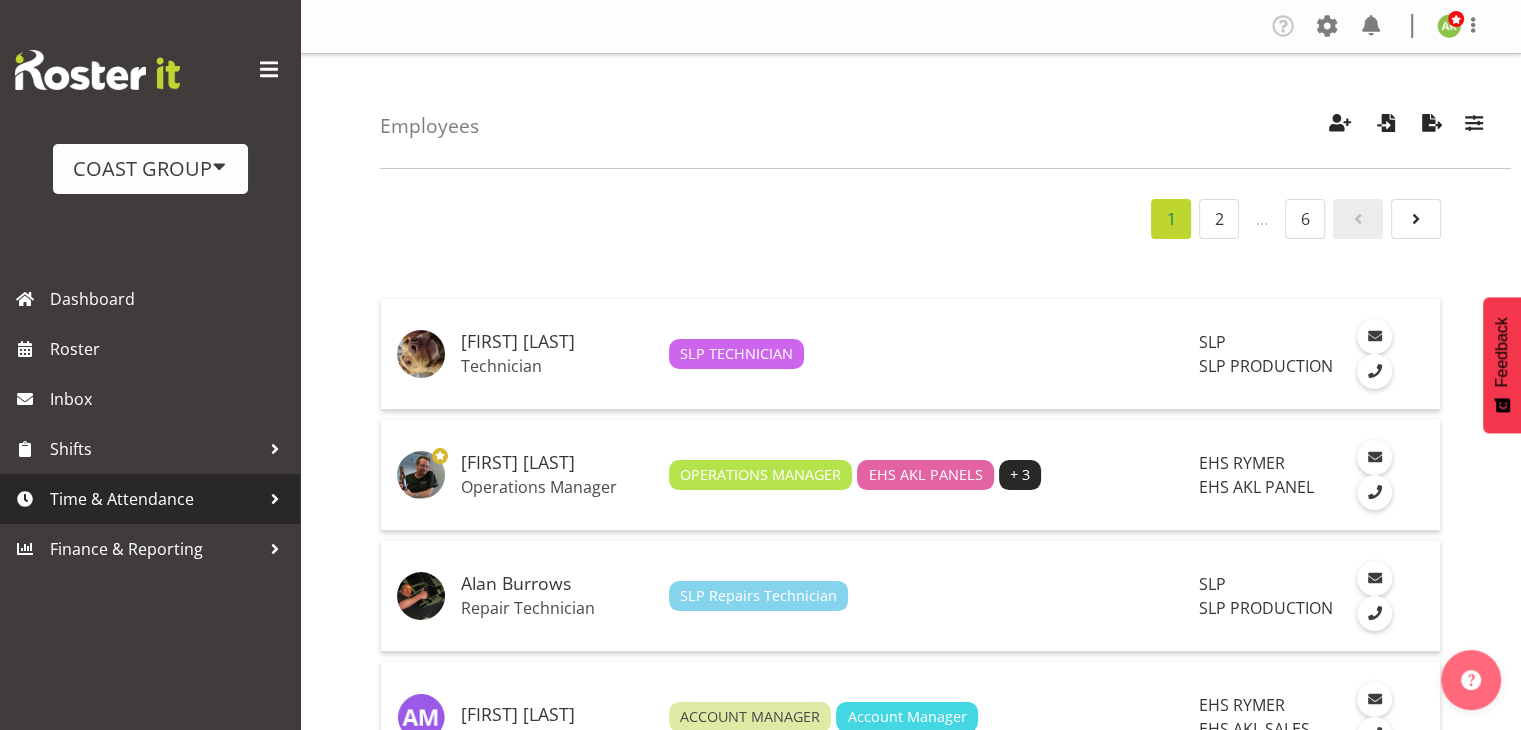 click on "Time & Attendance" at bounding box center (155, 499) 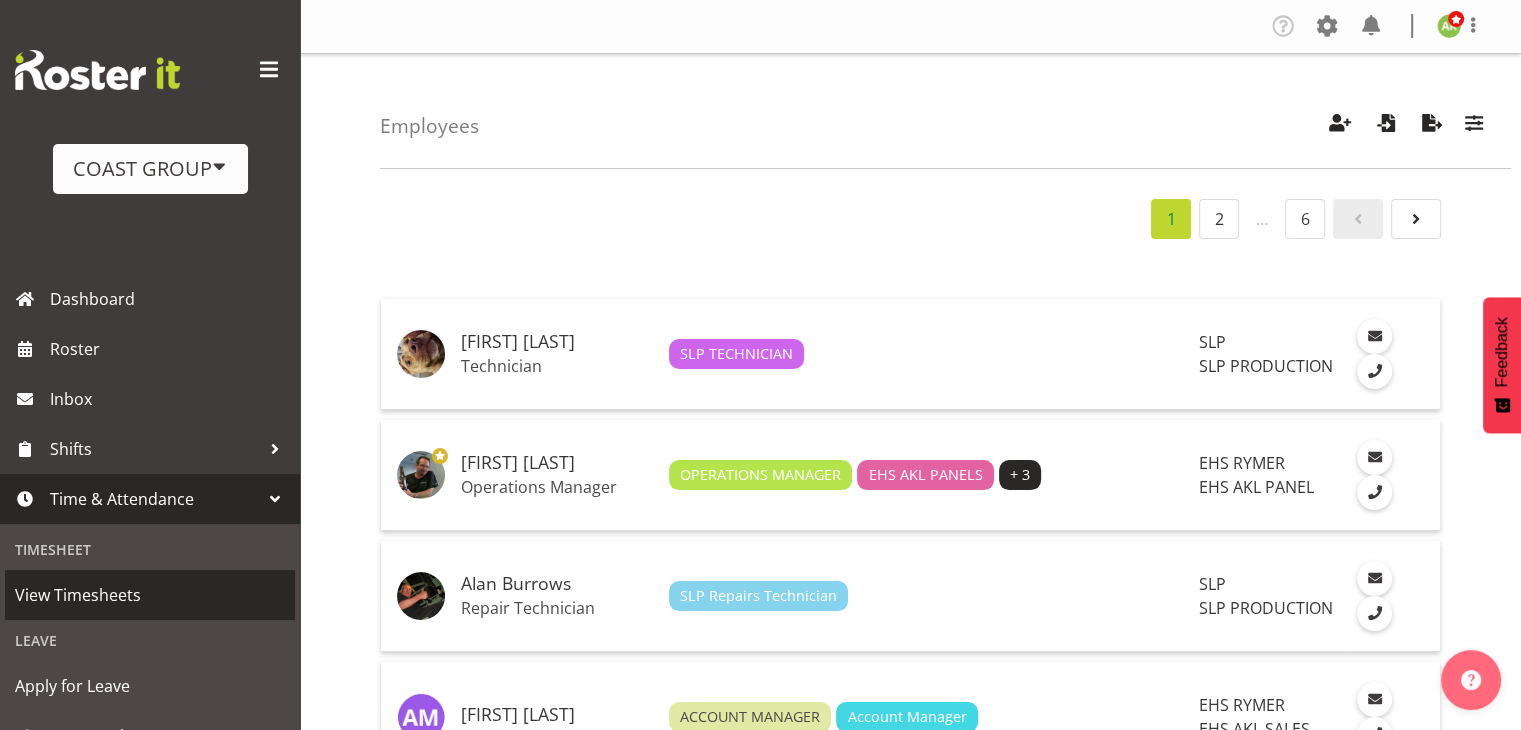 click on "View Timesheets" at bounding box center (150, 595) 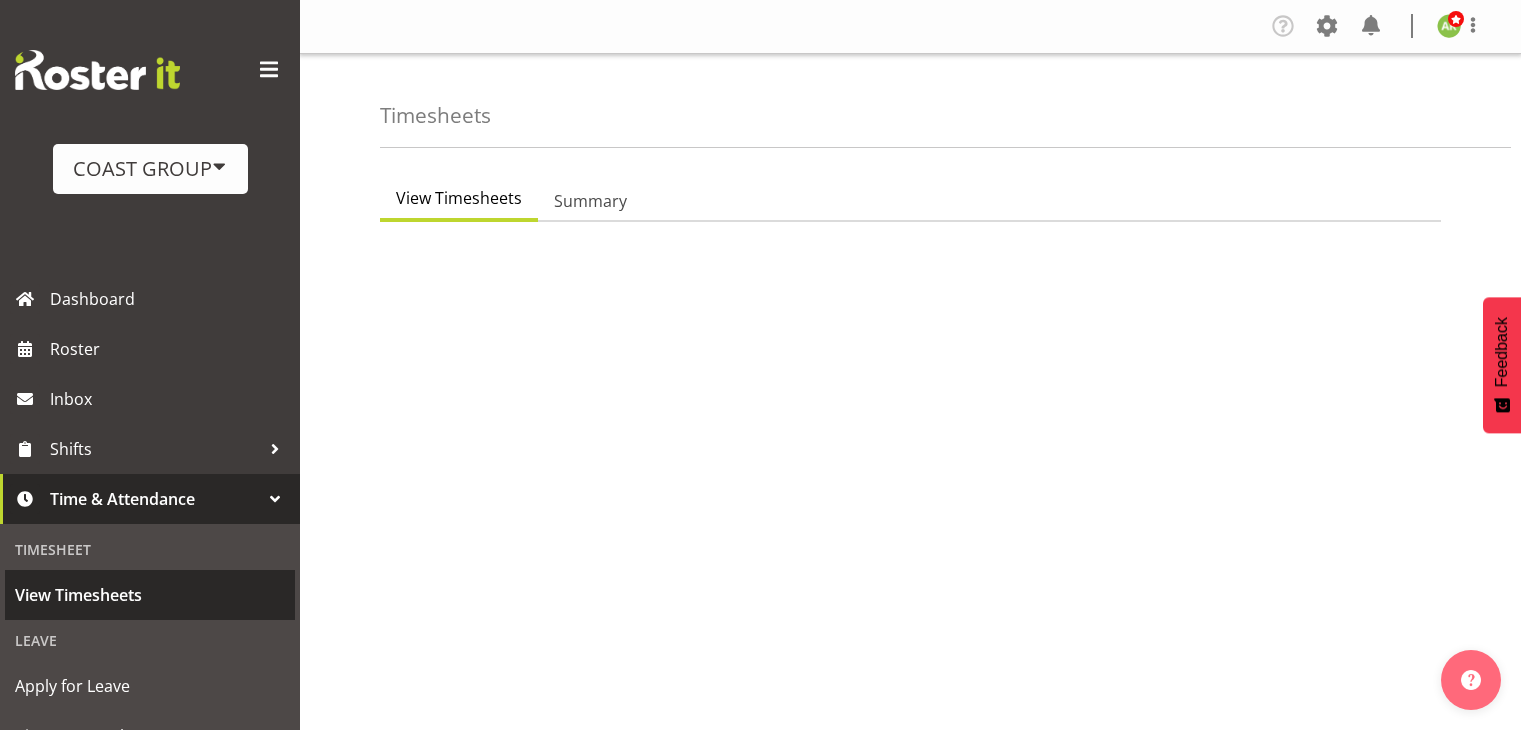 scroll, scrollTop: 0, scrollLeft: 0, axis: both 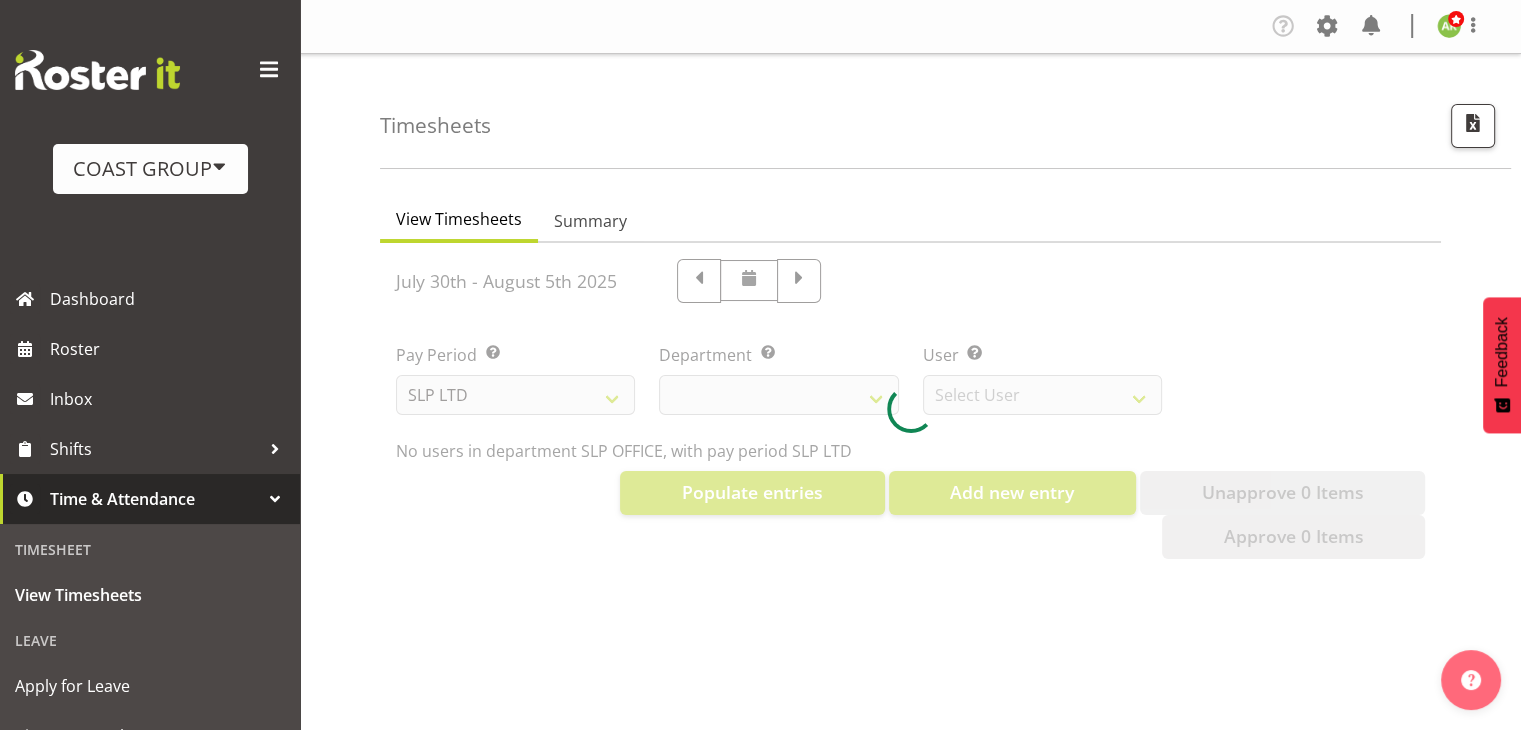 select on "25" 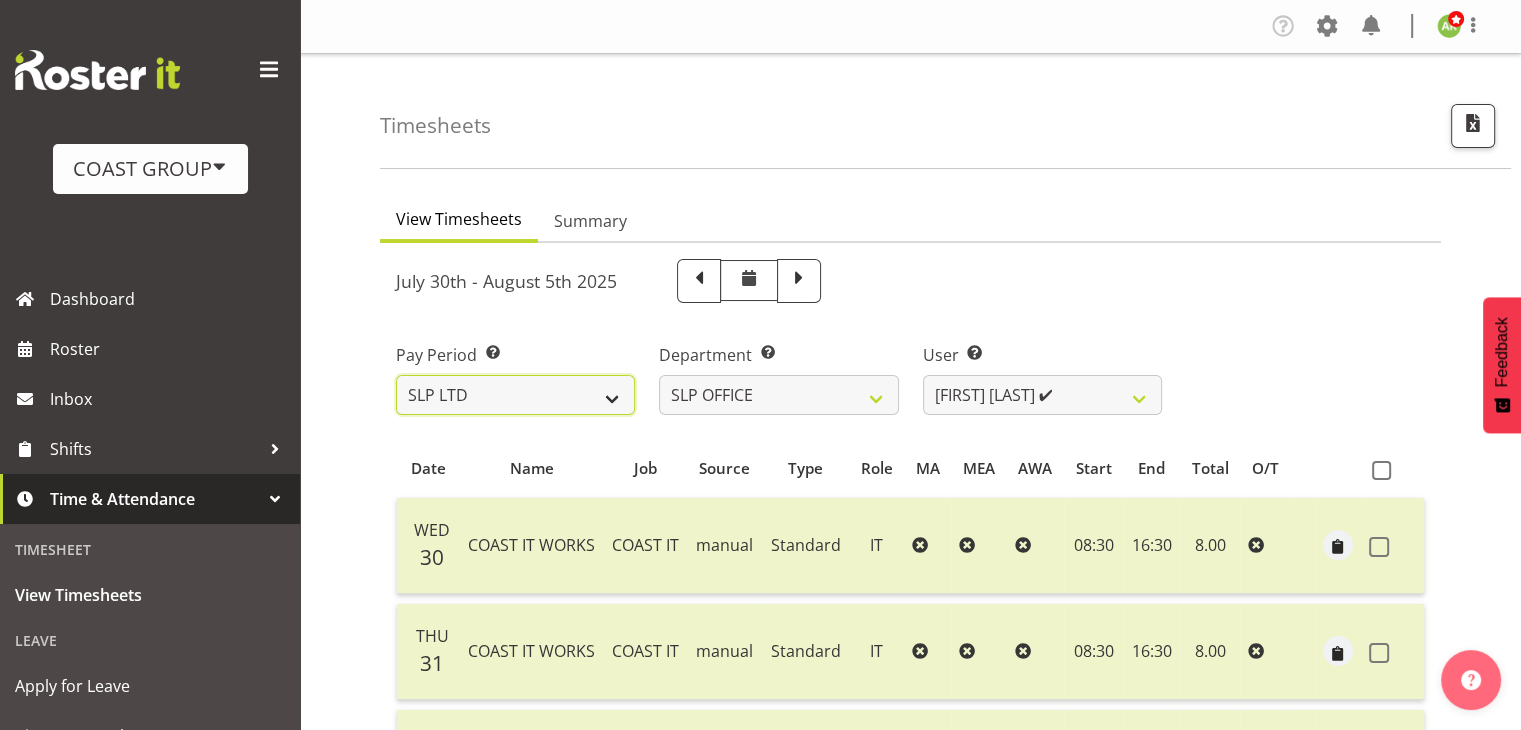 click on "SLP LTD EHS LTD DW LTD VEHICLES Carlton Events Hamilton 120 Limited Wellington 130 Limited" at bounding box center (515, 395) 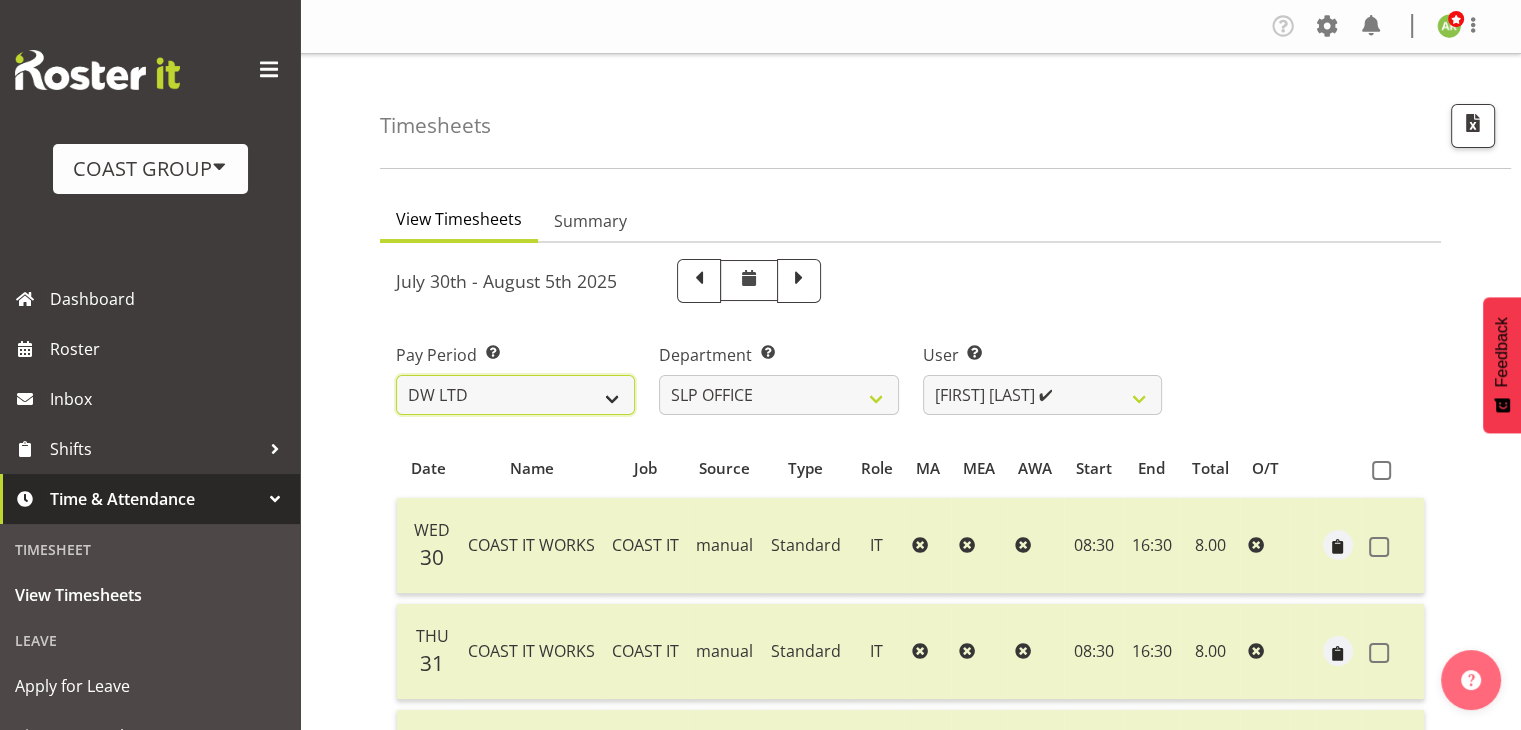 click on "SLP LTD EHS LTD DW LTD VEHICLES Carlton Events Hamilton 120 Limited Wellington 130 Limited" at bounding box center (515, 395) 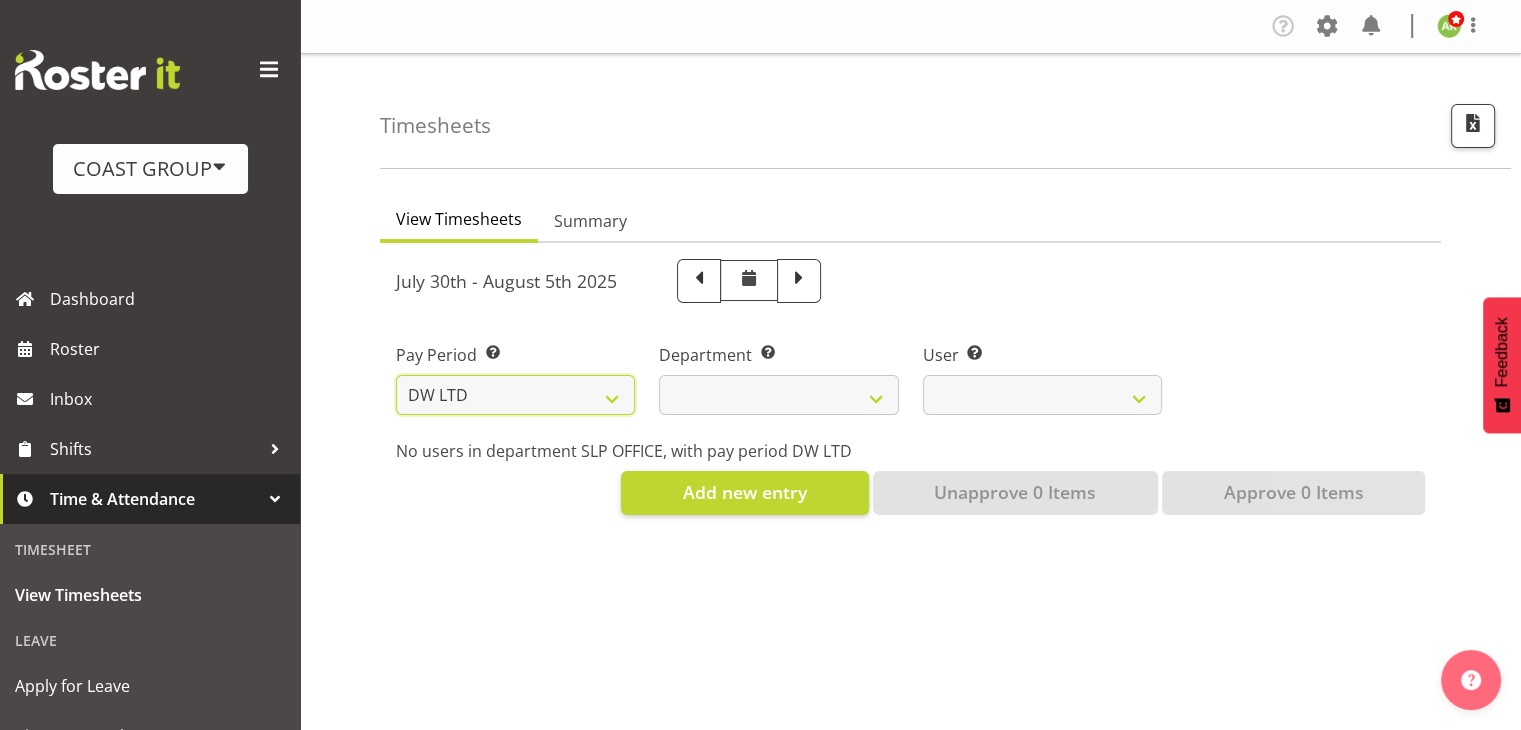 select 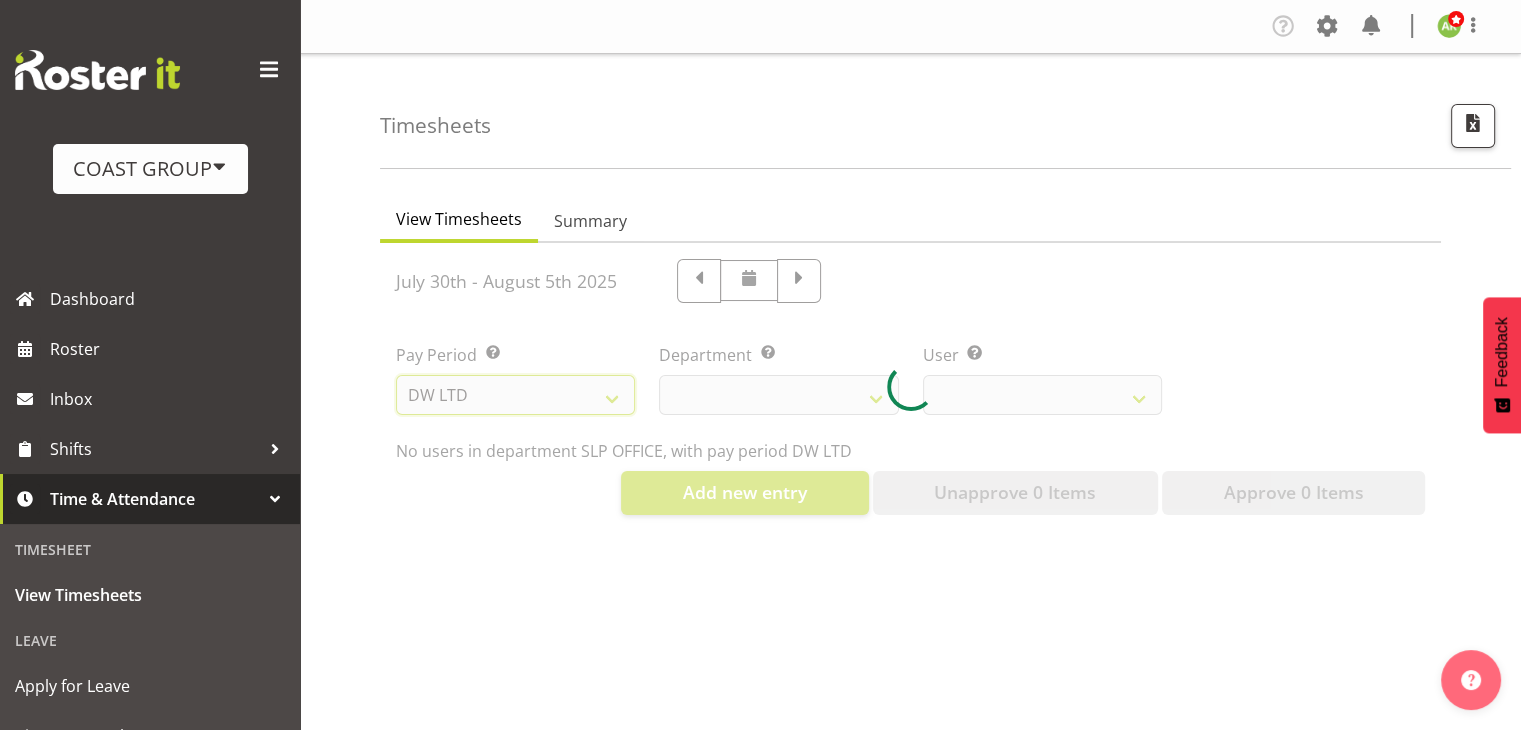 select 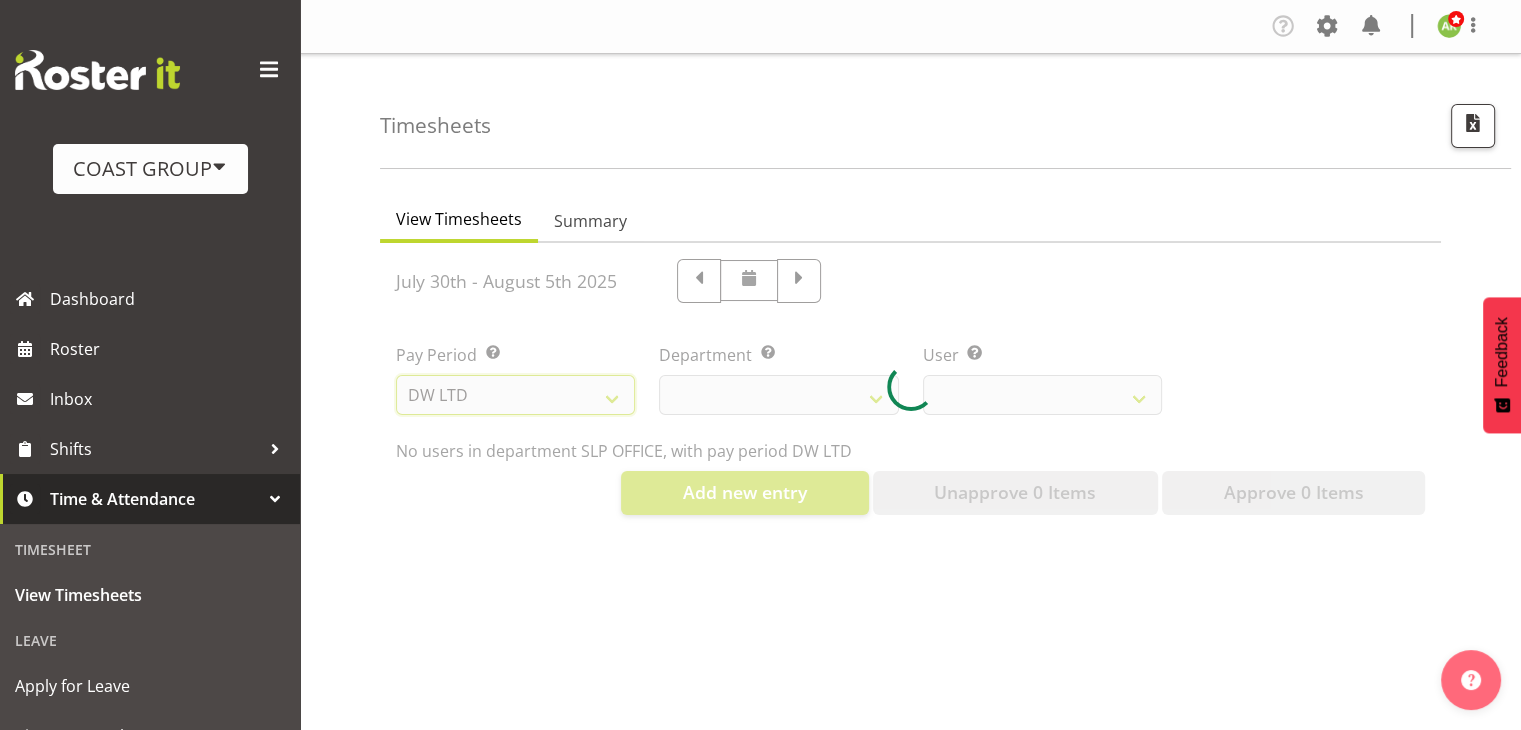 select 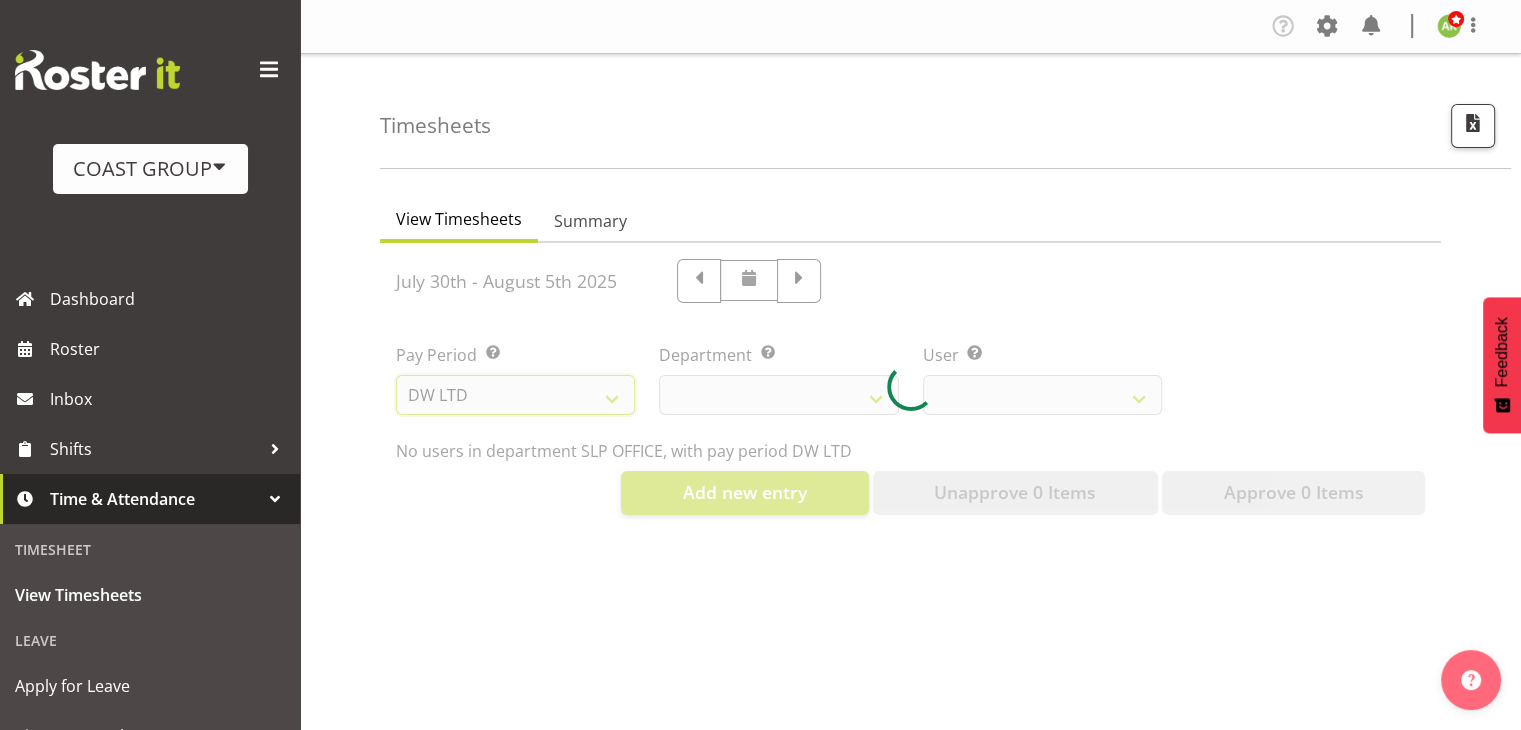 select 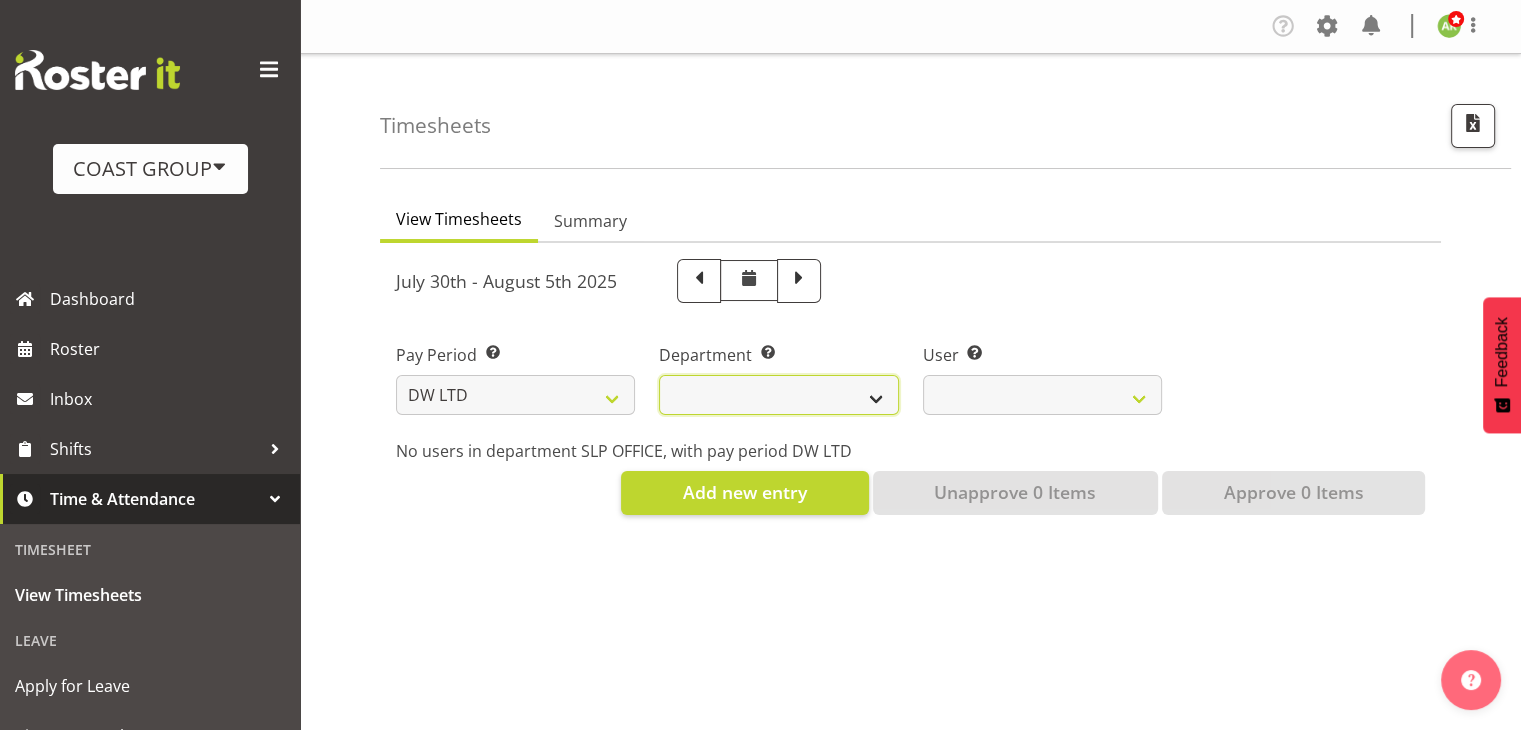 click on "DW AKL
DW AKL ACCOUNTS/OFFICE
DW AKL DESIGN
DW AKL PRODUCTION
DW CHC
DW CHC DESIGN
DW CHC OFFICE
DW CHC PRODUCTION
DW CHC SALES
DW WLG
DW WLG SALES" at bounding box center [778, 395] 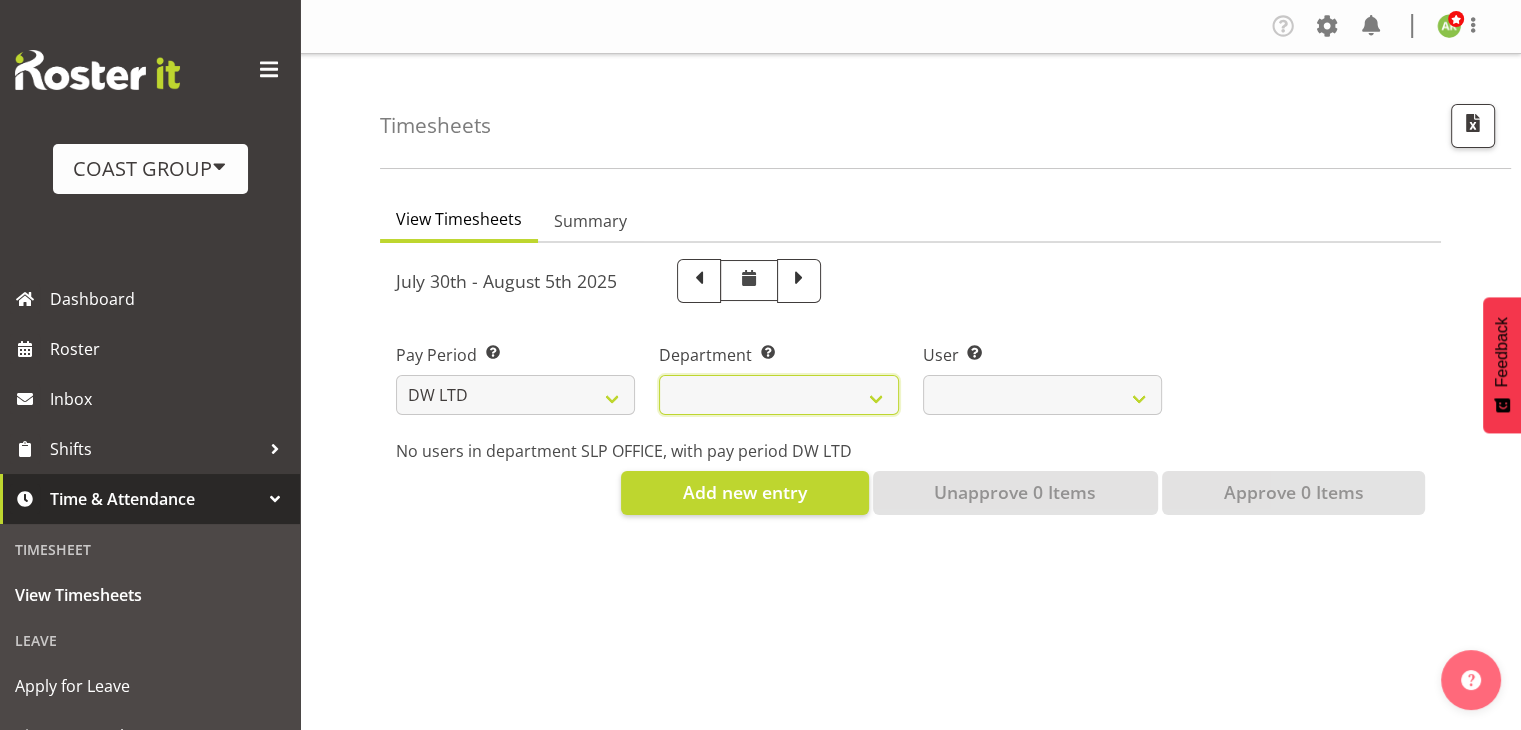 select on "112" 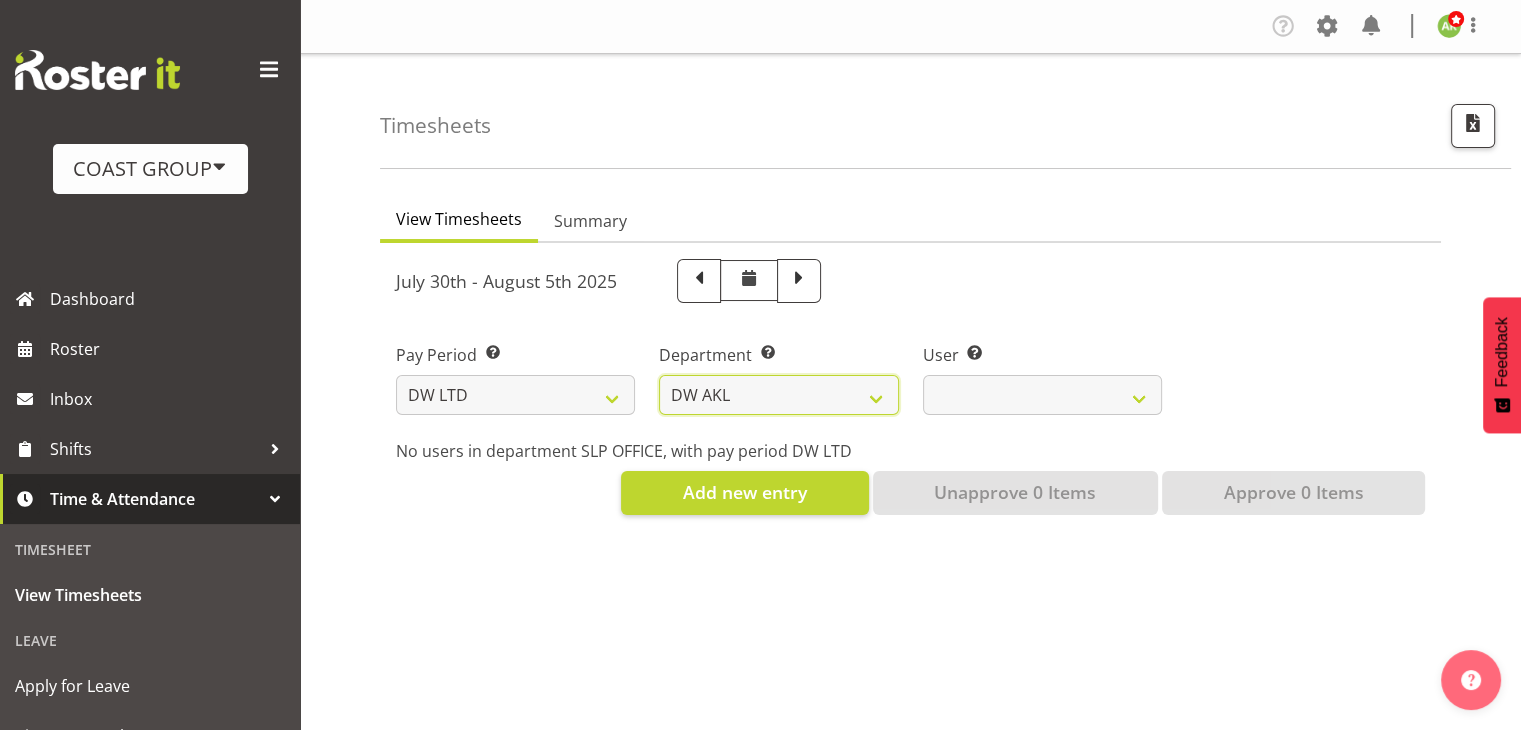click on "DW AKL
DW AKL ACCOUNTS/OFFICE
DW AKL DESIGN
DW AKL PRODUCTION
DW CHC
DW CHC DESIGN
DW CHC OFFICE
DW CHC PRODUCTION
DW CHC SALES
DW WLG
DW WLG SALES" at bounding box center (778, 395) 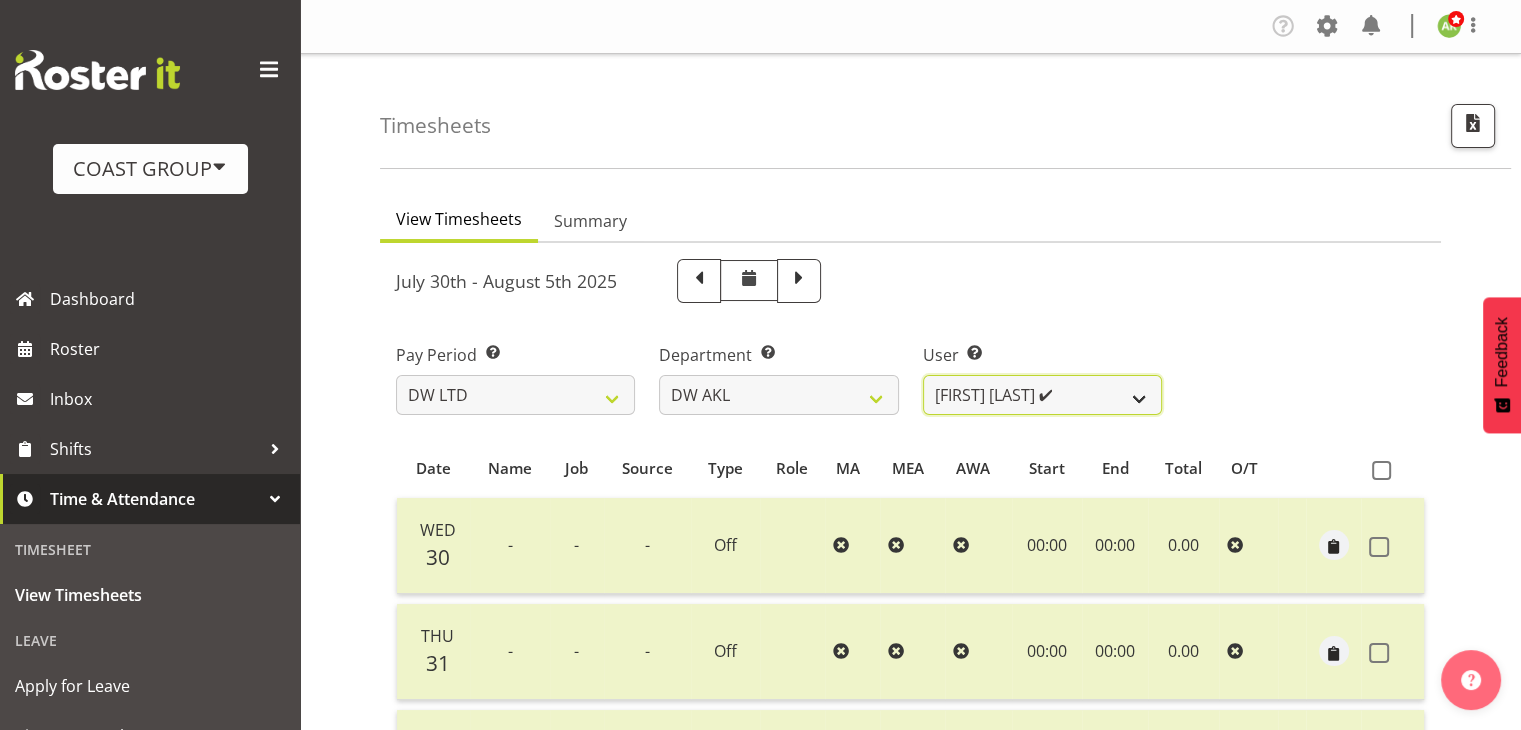click on "Andrew McFadzean
✔
Chanel Toleafoa
✔
Gene Burton
✔
Ian Simpson
❌
James Maddock
✔
Jarrad Bullock
✔
John Sharpe
✔
Jonathan McNeill
✔
Katongo Chituta
✔
Kent Pollard
✔
Kieran Bauer
✔
Miguel Angel Vicencio Torres
✔
Mike Bullock
✔
Oliver Ivisoni
✔
Oliver Denford
✔" at bounding box center (1042, 395) 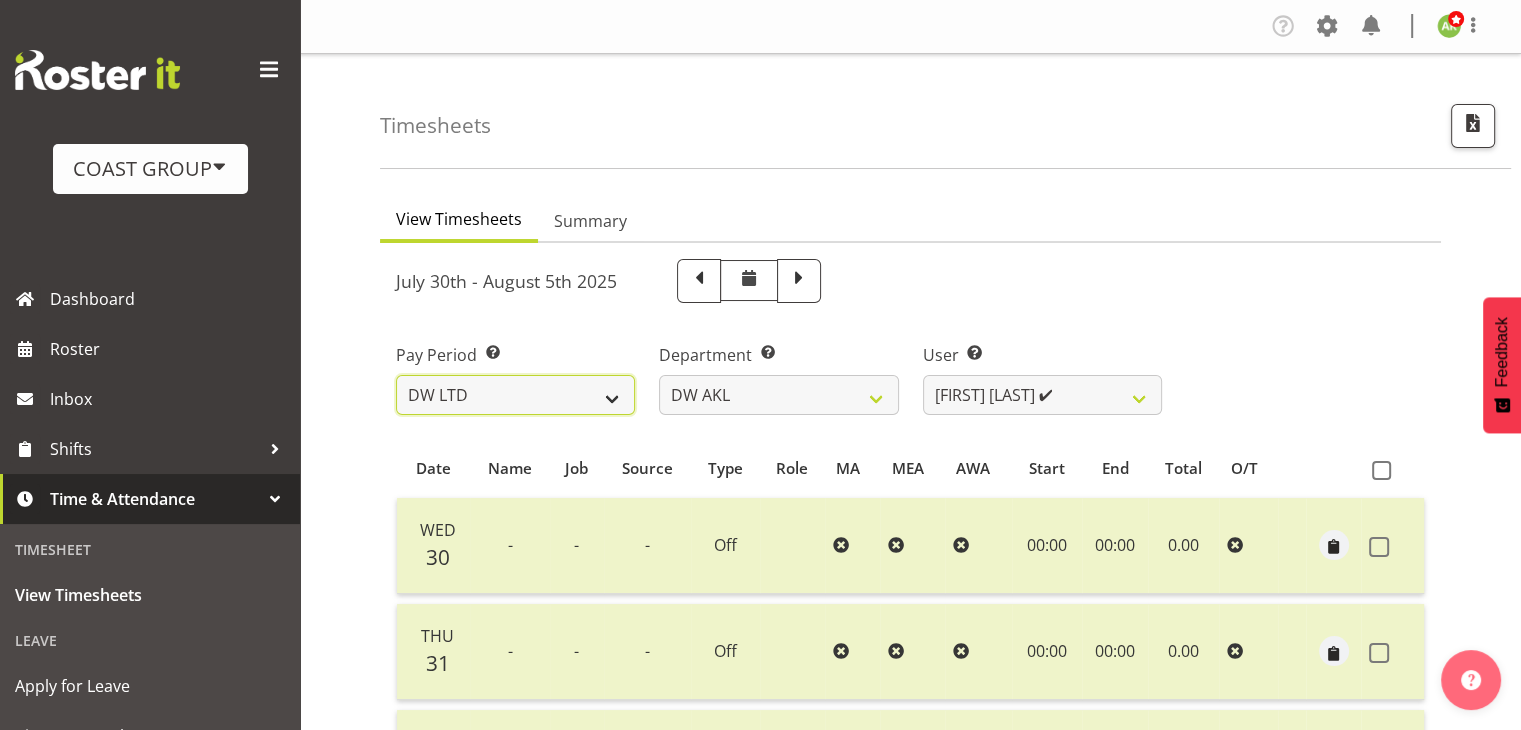 click on "SLP LTD EHS LTD DW LTD VEHICLES Carlton Events Hamilton 120 Limited Wellington 130 Limited" at bounding box center [515, 395] 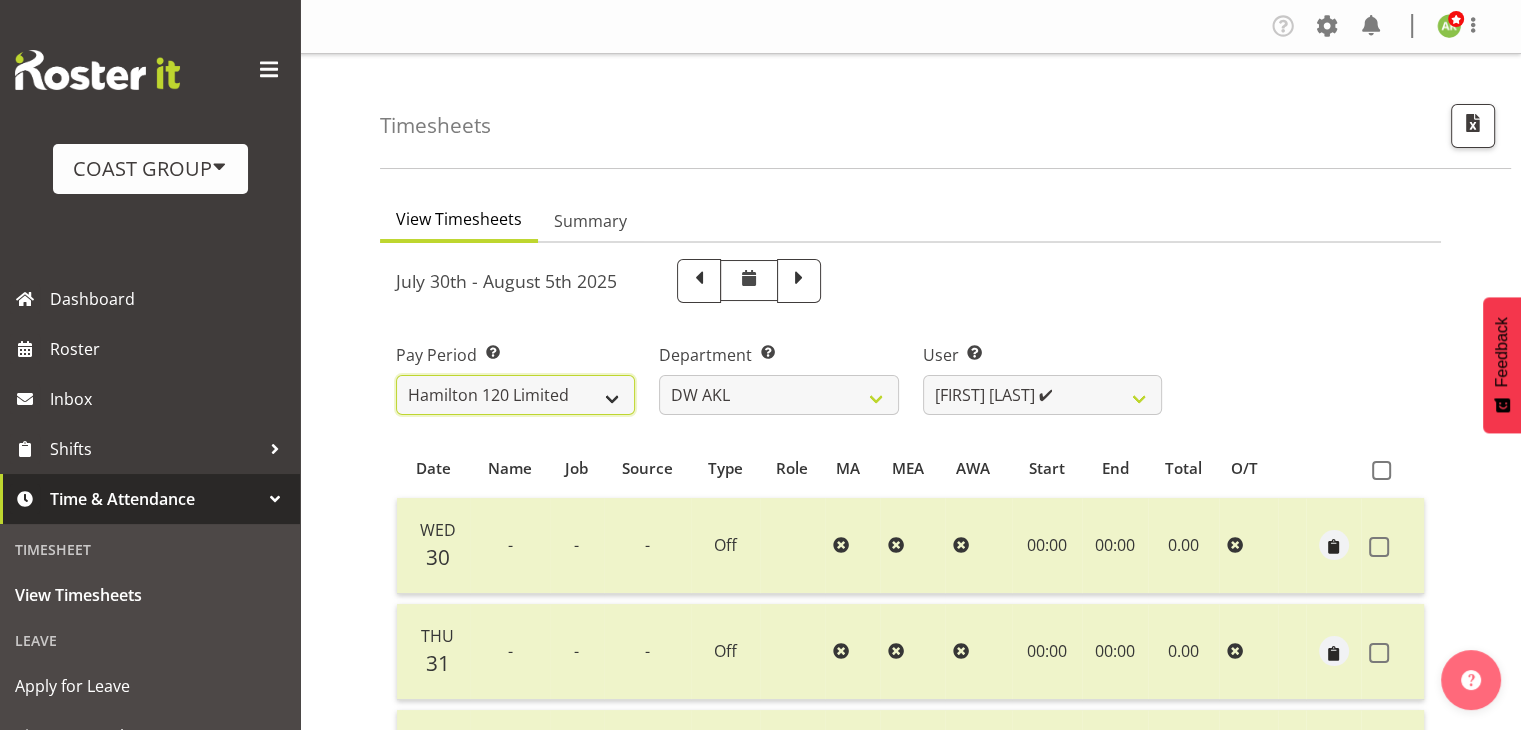 click on "SLP LTD EHS LTD DW LTD VEHICLES Carlton Events Hamilton 120 Limited Wellington 130 Limited" at bounding box center [515, 395] 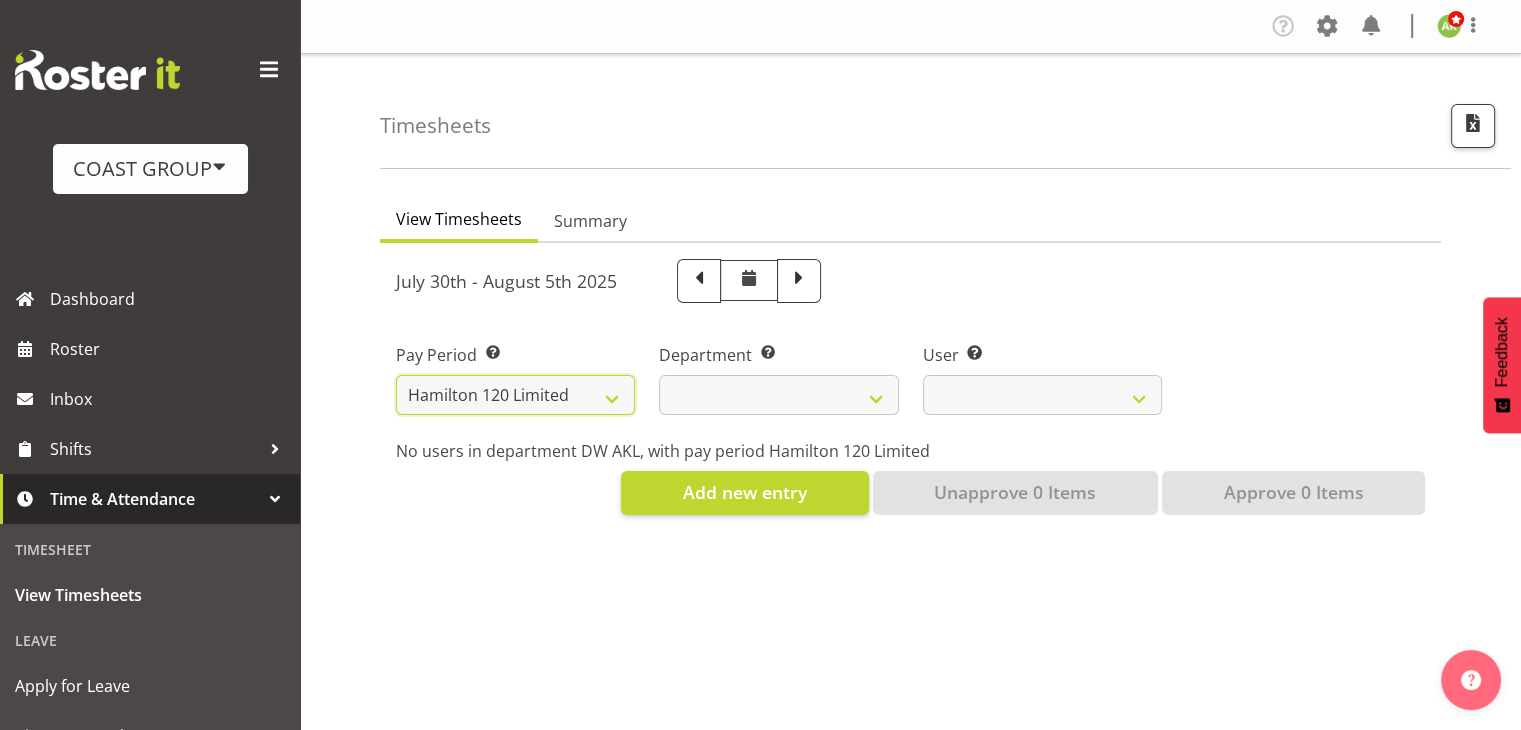select 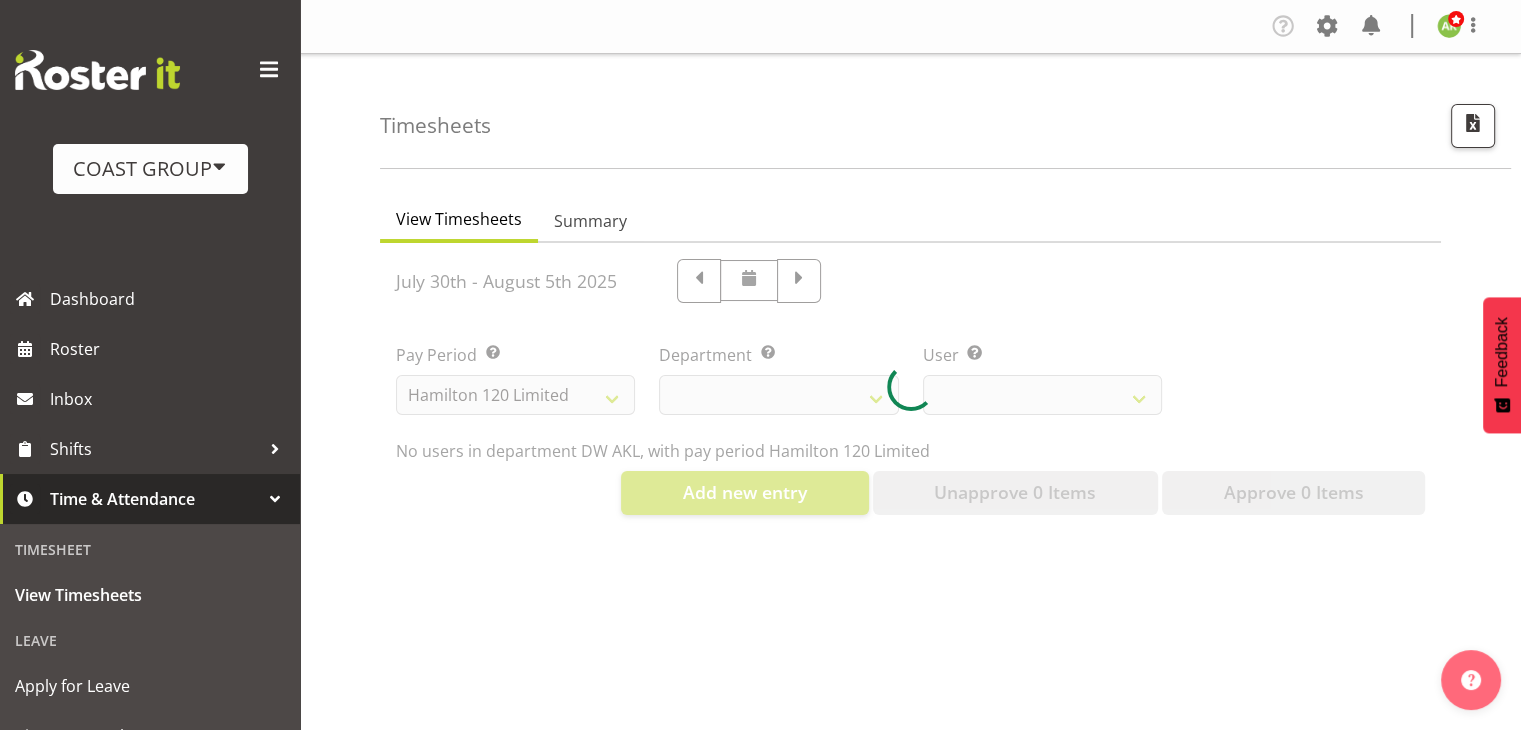 click at bounding box center [910, 387] 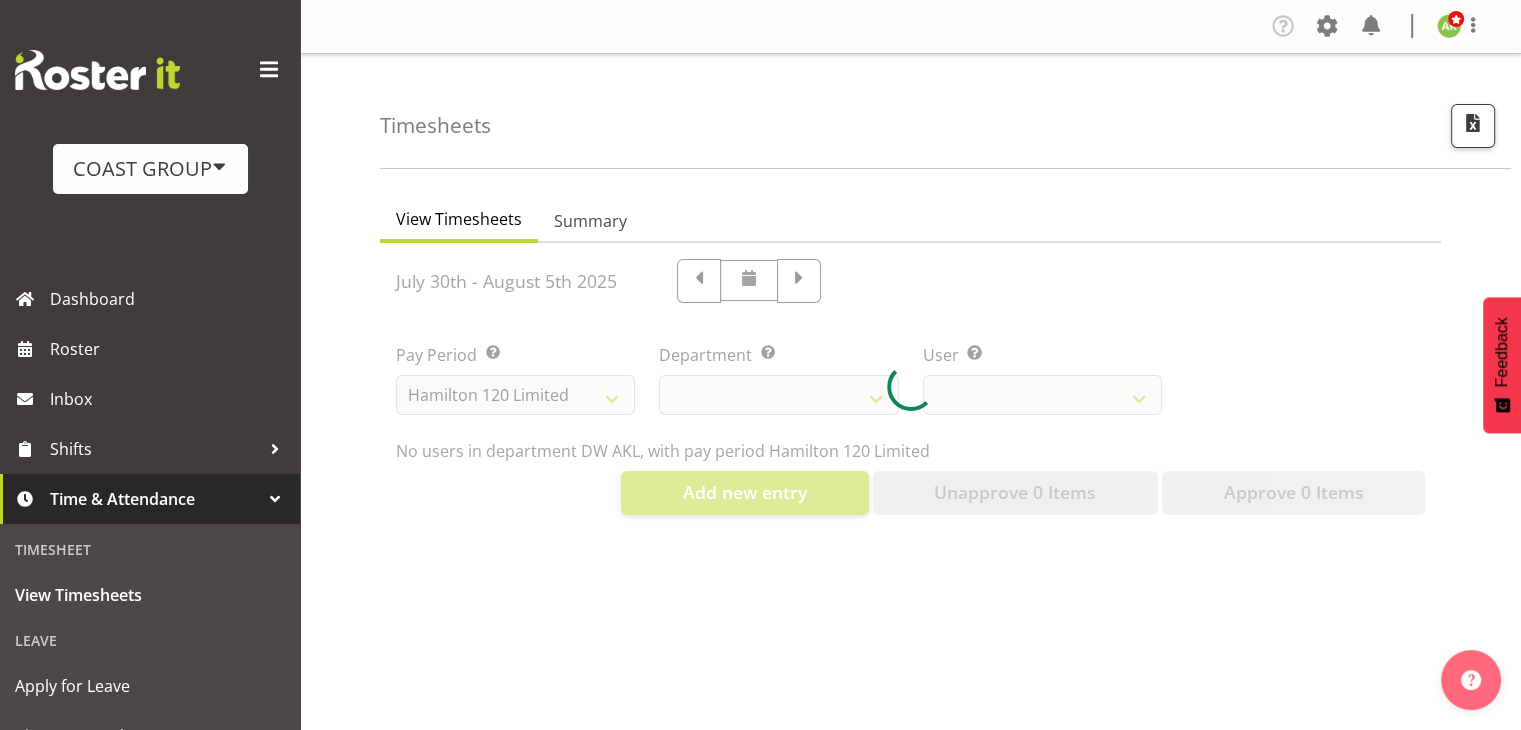 select 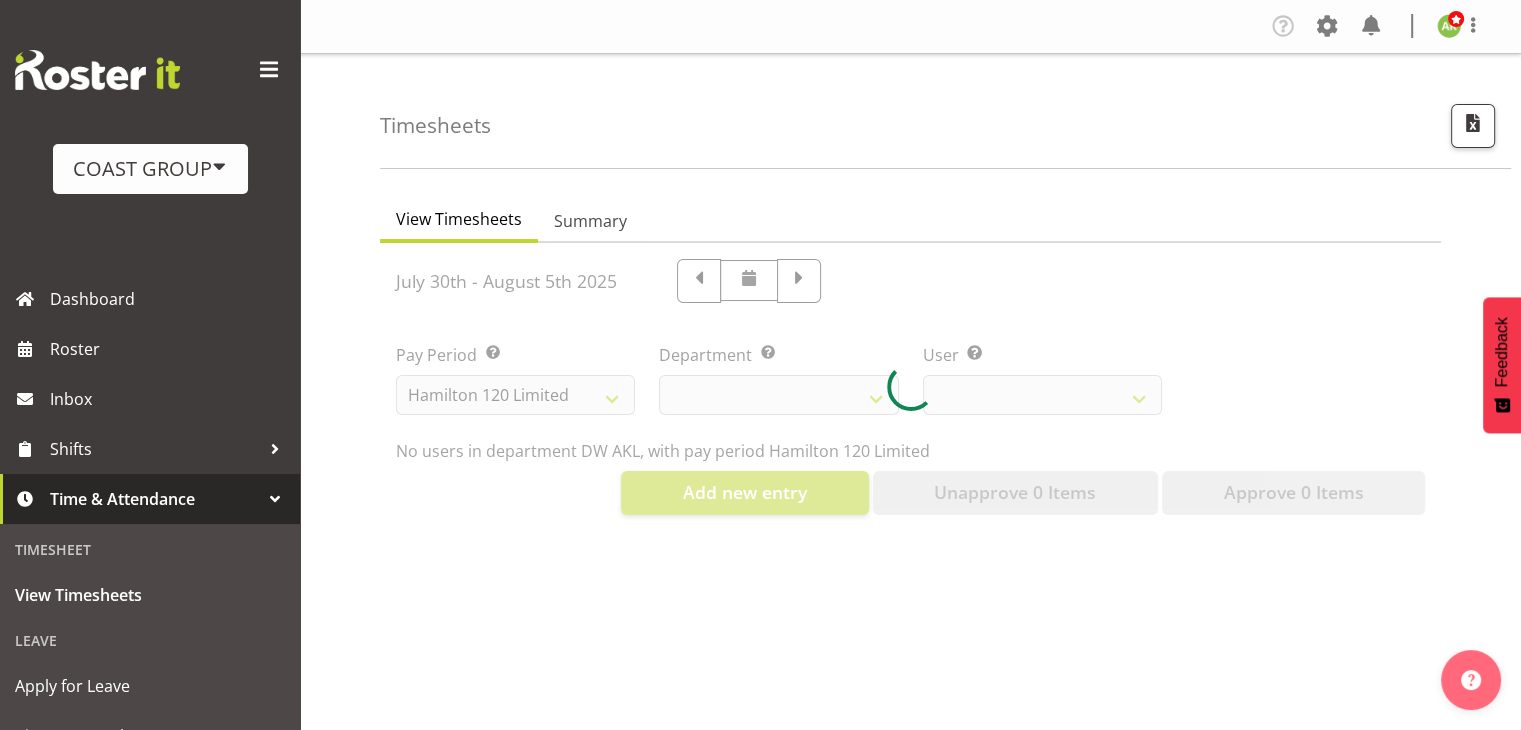 select 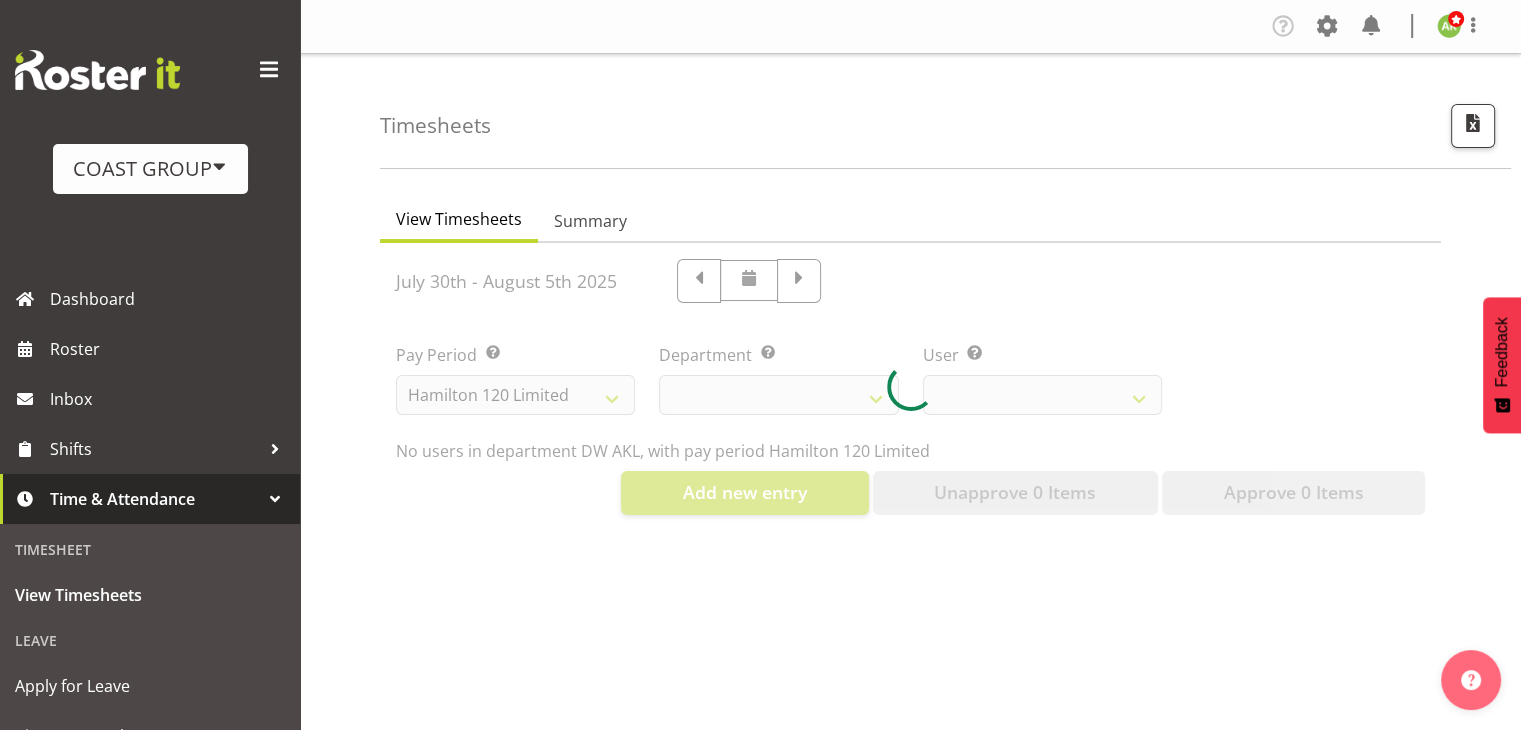 select 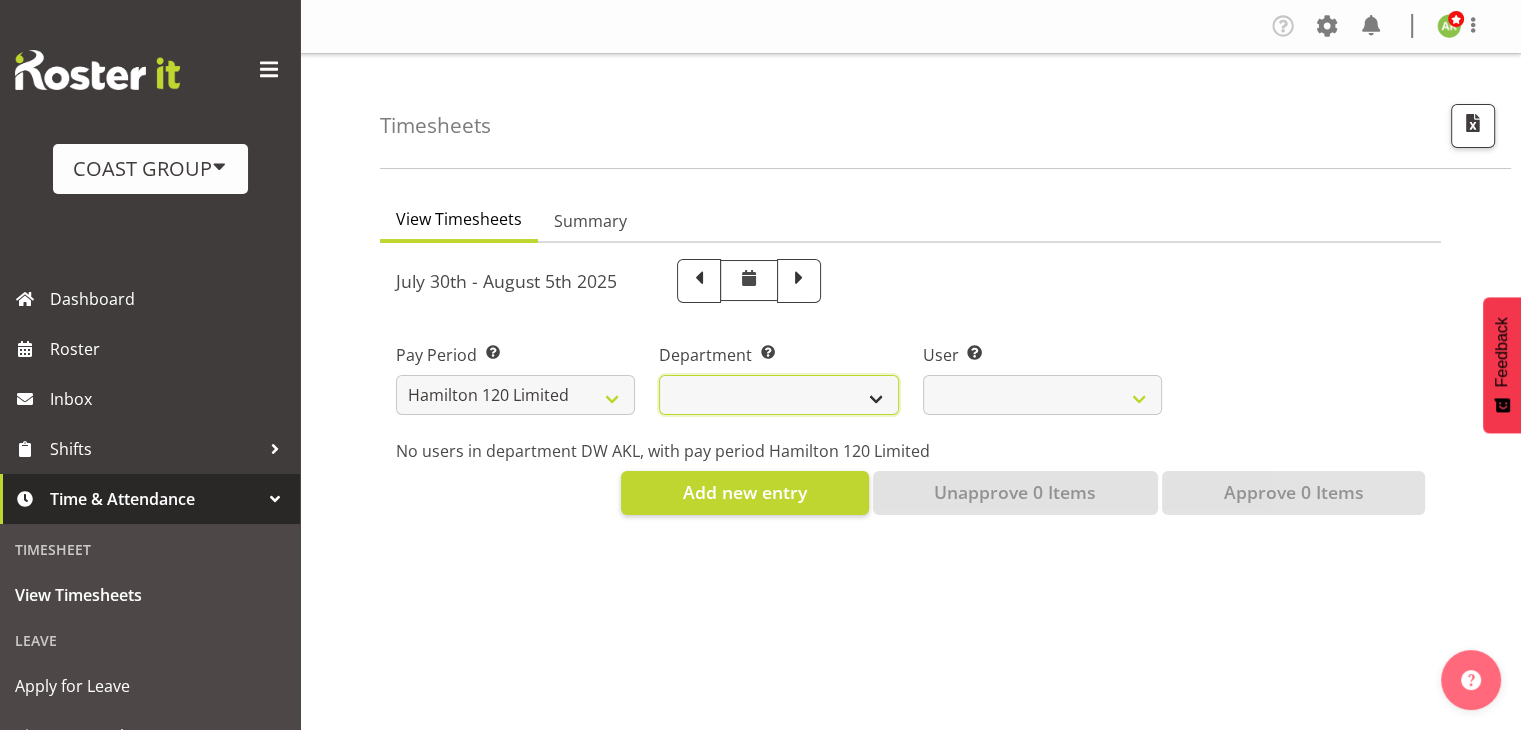 click on "Carlton Hamilton" at bounding box center [778, 395] 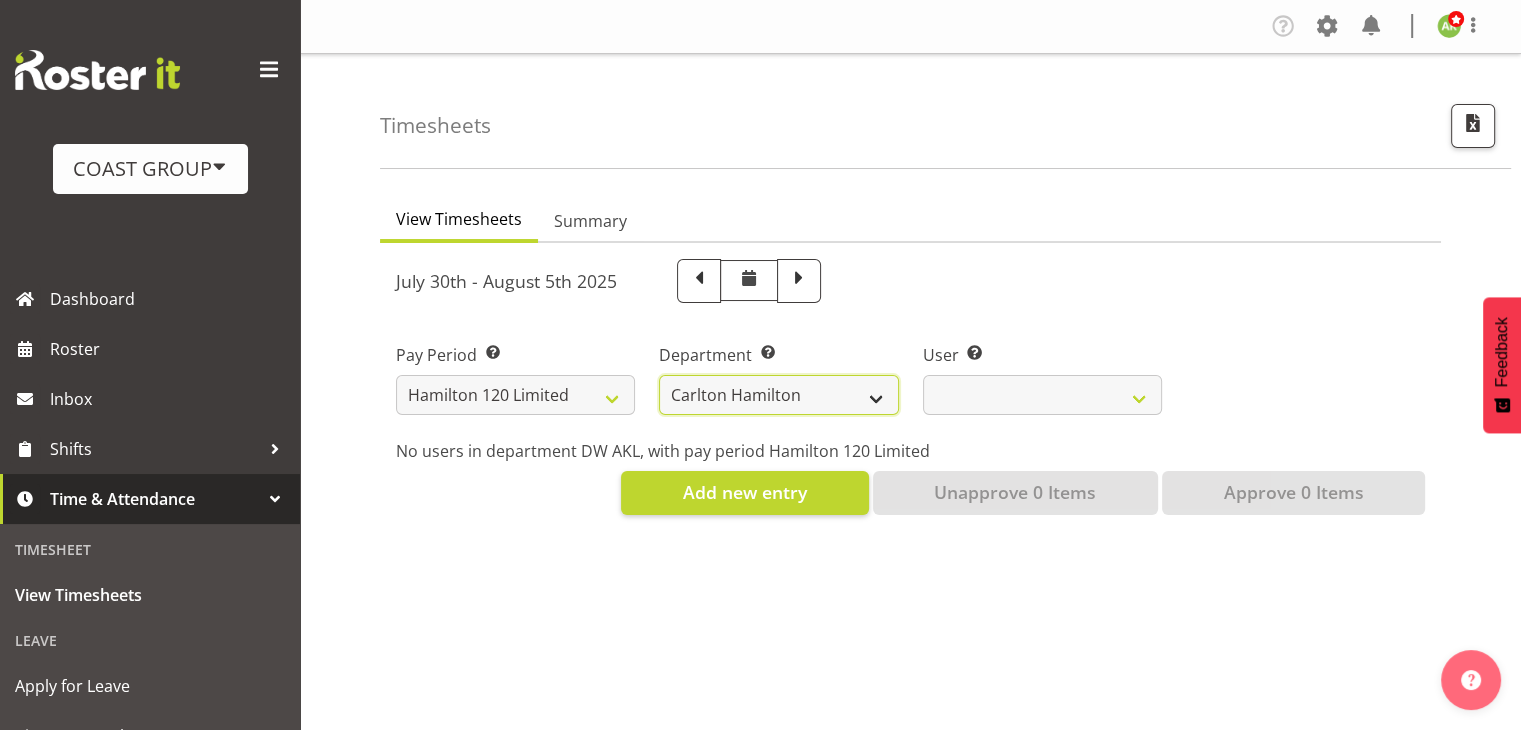 click on "Carlton Hamilton" at bounding box center [778, 395] 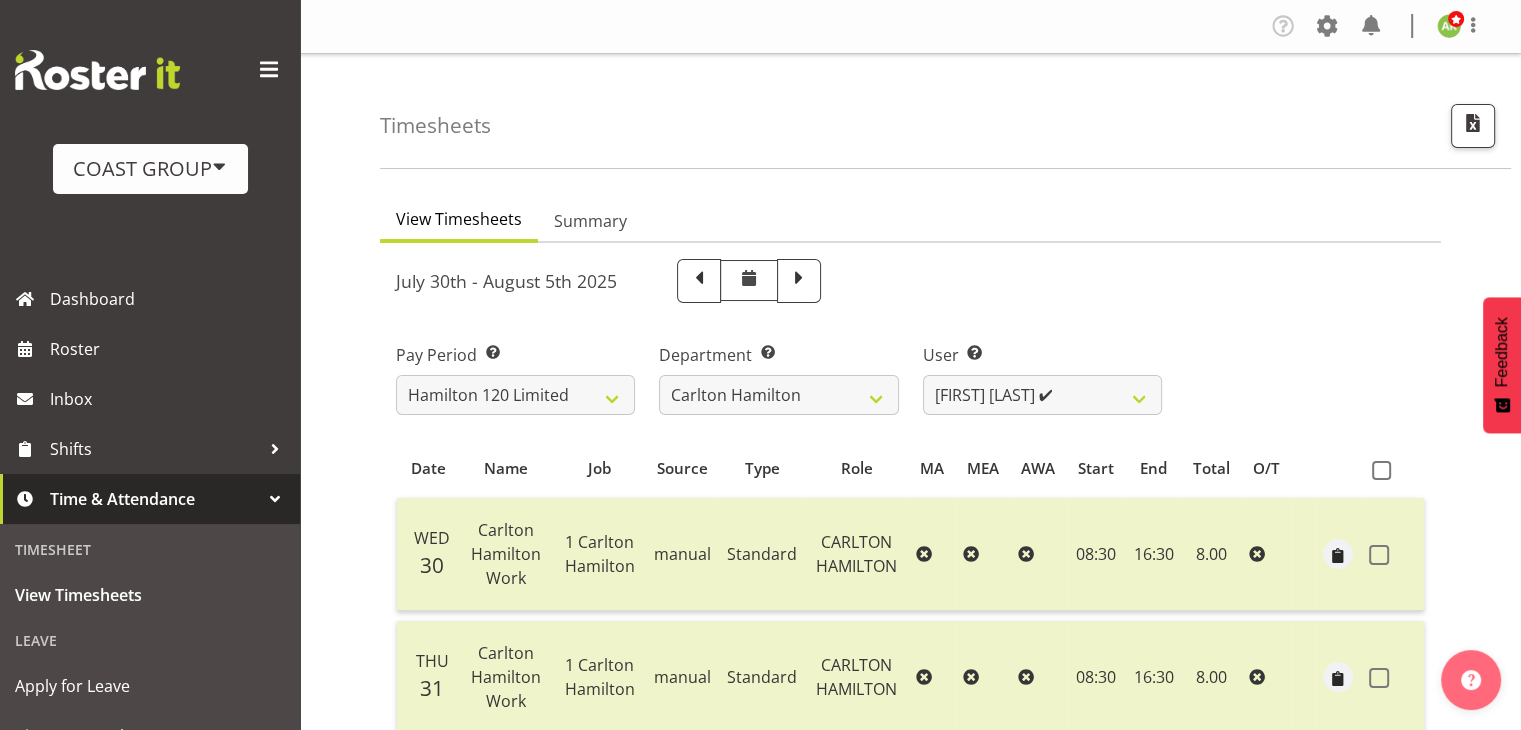 click at bounding box center (910, 836) 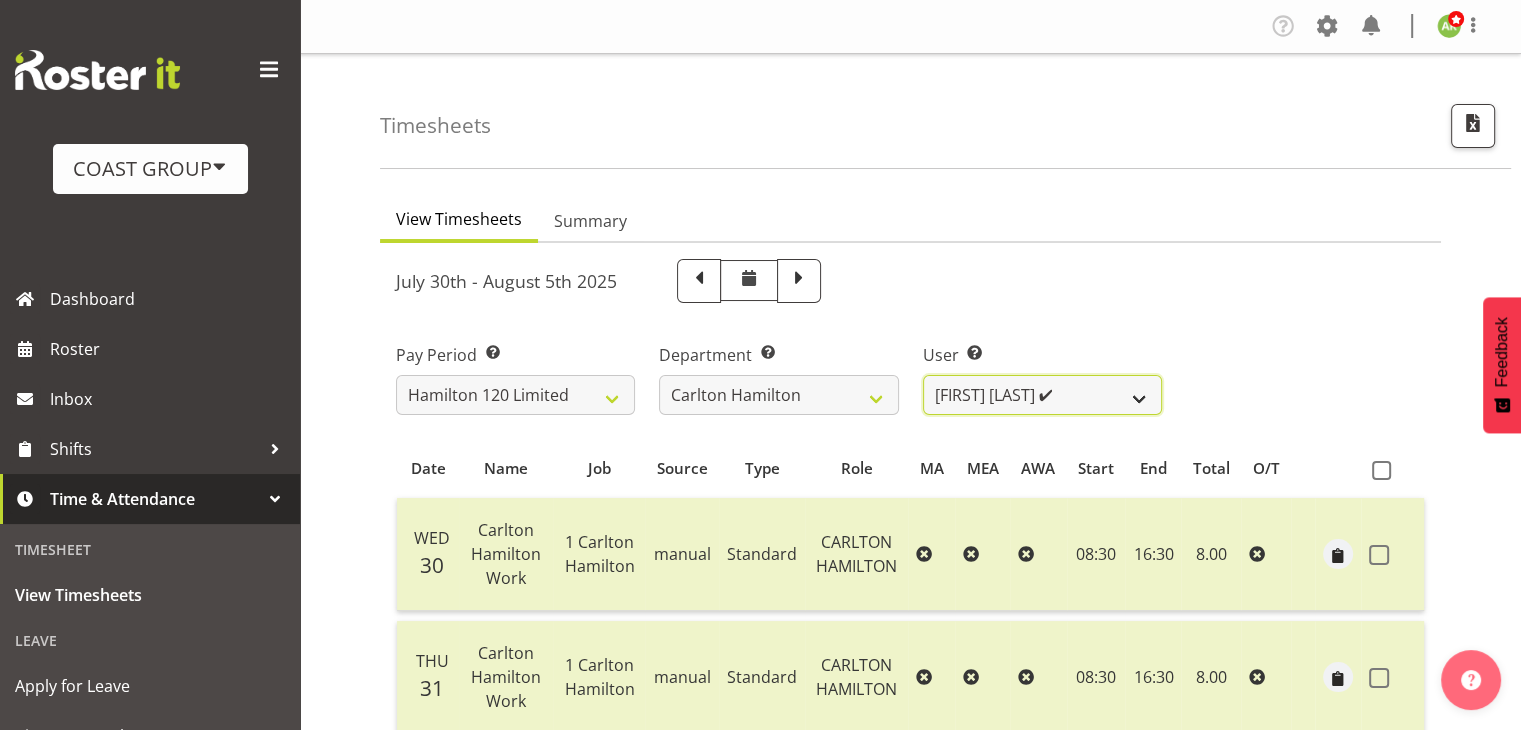 click on "Geoffrey Te Whetu
✔
Layton Gardener
✔
Olivia Lindale
❌
Stephanie Hill-Grant
✔
Tamahou Hillman
✔
Zachary Thrush
✔" at bounding box center [1042, 395] 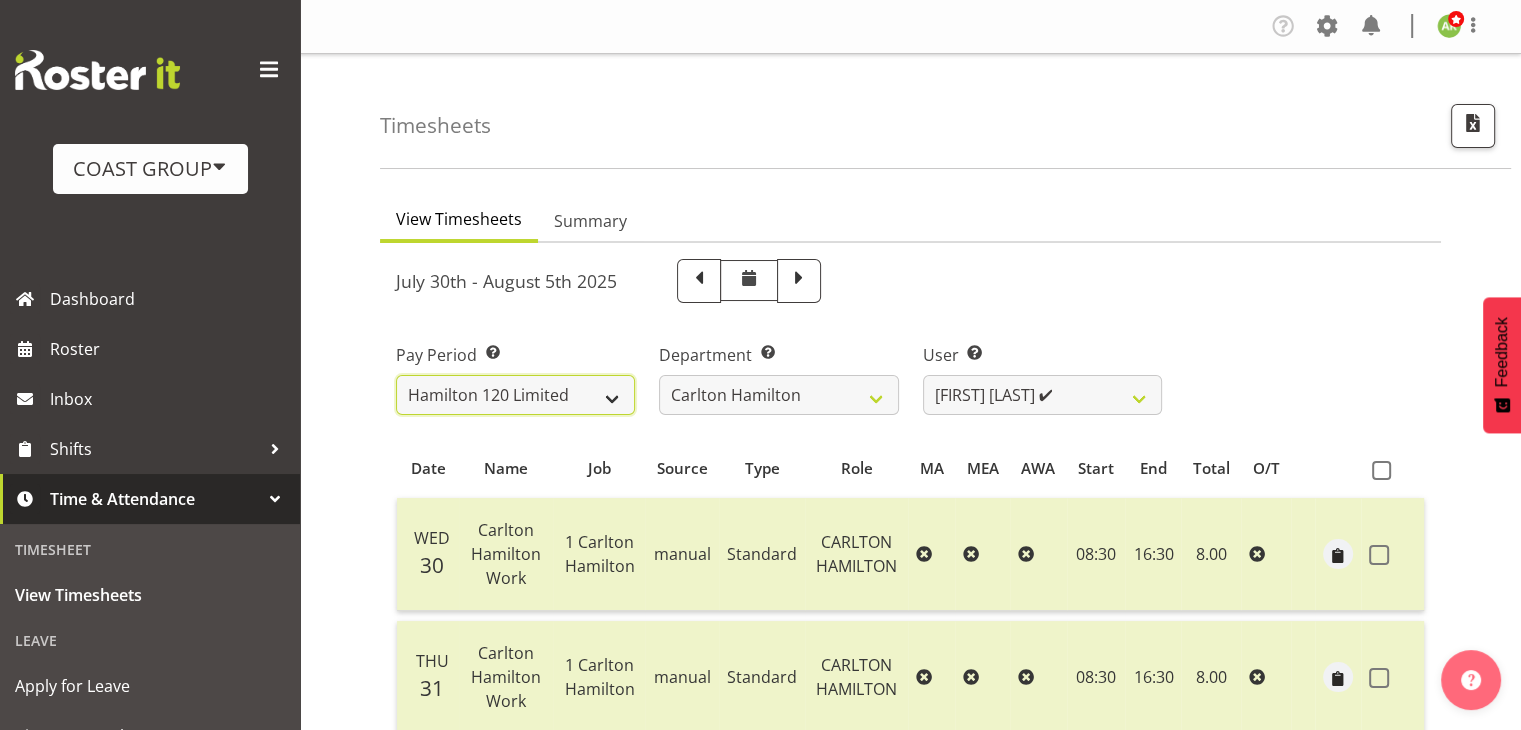 click on "SLP LTD EHS LTD DW LTD VEHICLES Carlton Events Hamilton 120 Limited Wellington 130 Limited" at bounding box center (515, 395) 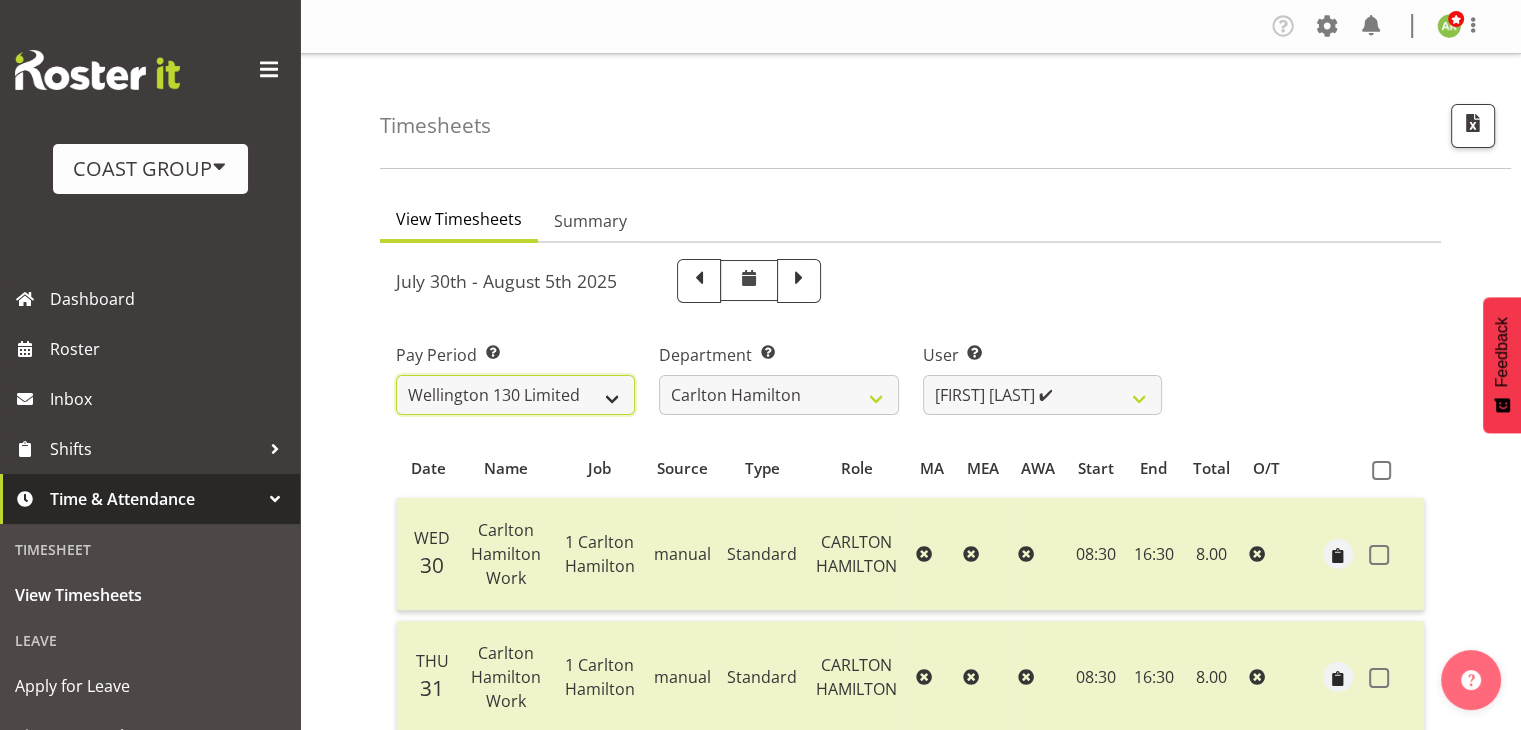 click on "SLP LTD EHS LTD DW LTD VEHICLES Carlton Events Hamilton 120 Limited Wellington 130 Limited" at bounding box center (515, 395) 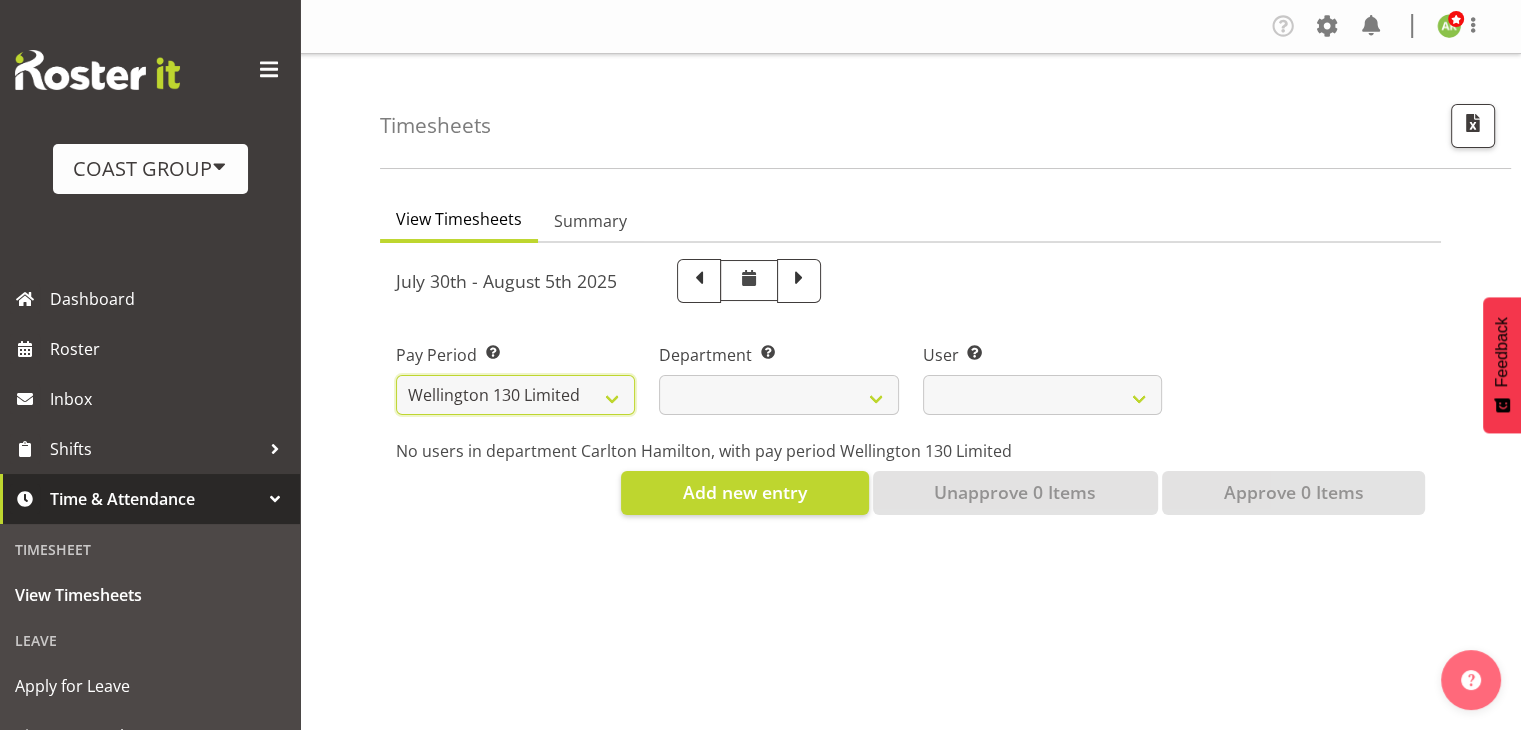 select 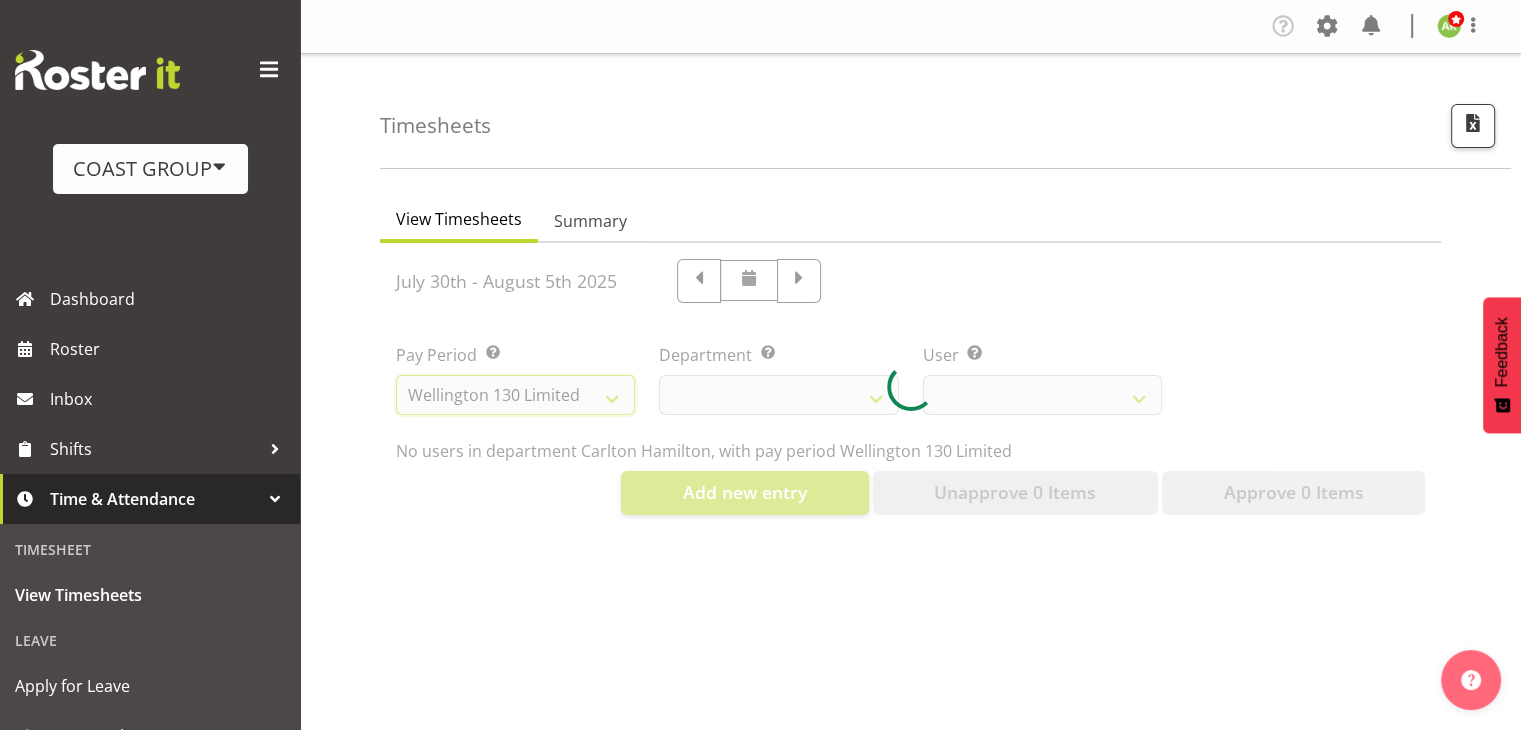 select 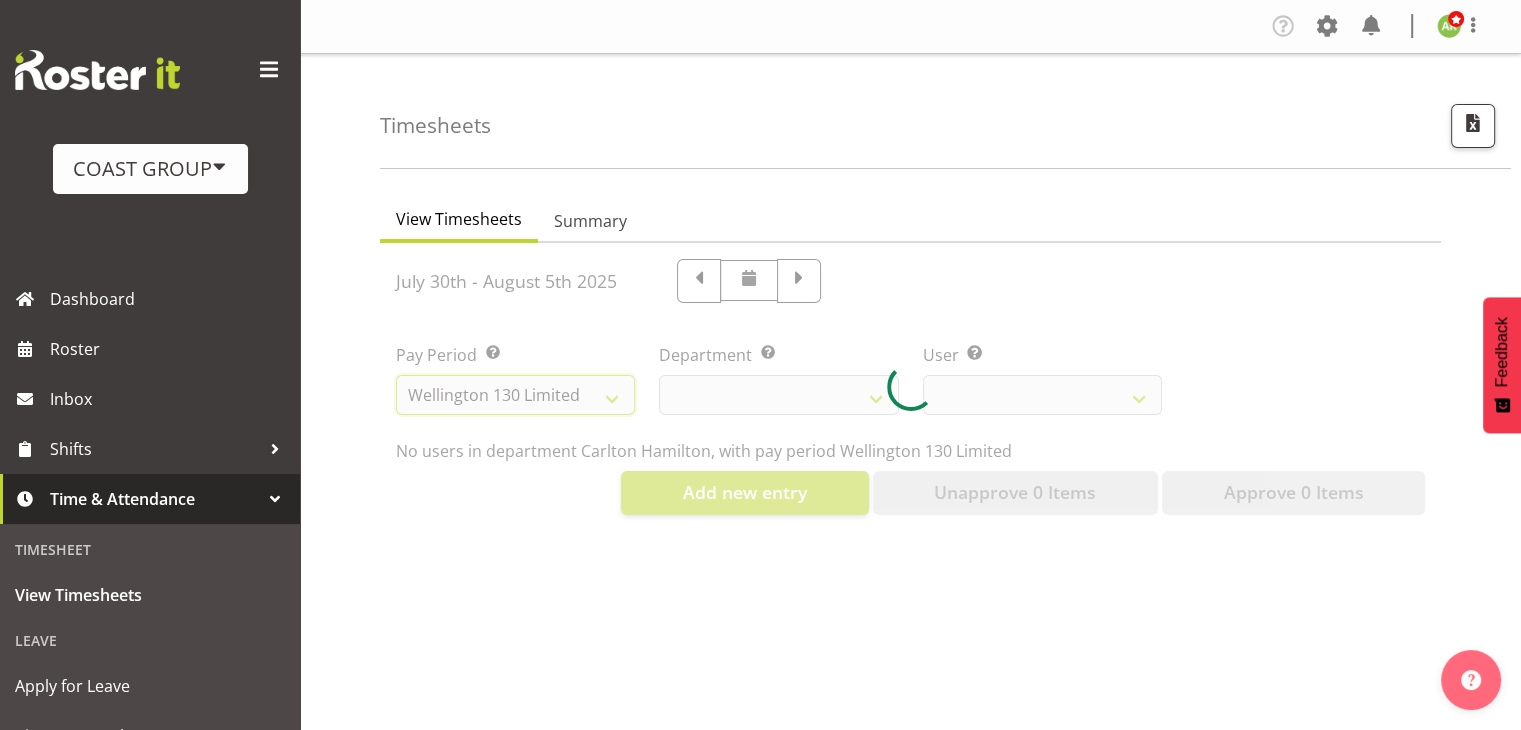 select 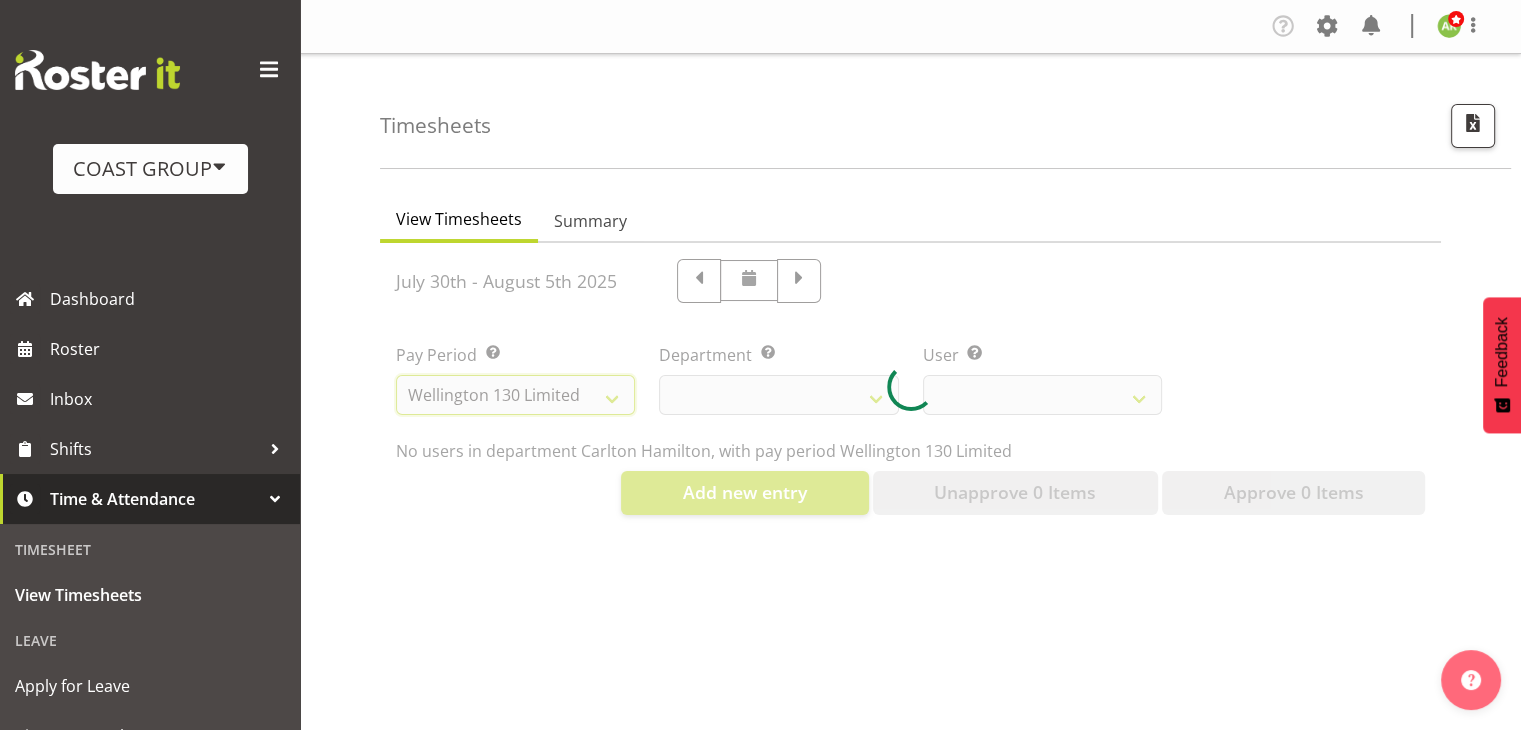 select 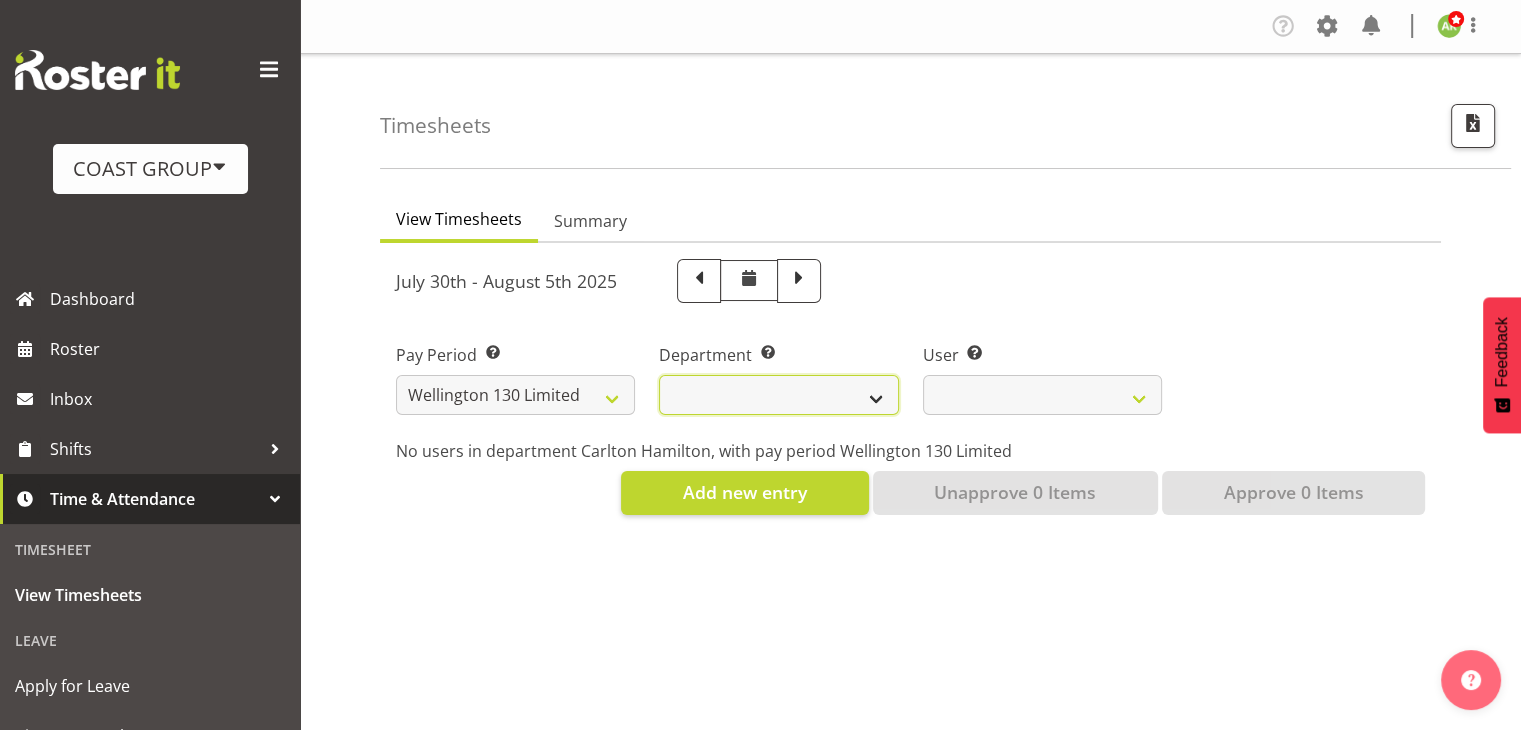 click on "Carlton Wellington" at bounding box center [778, 395] 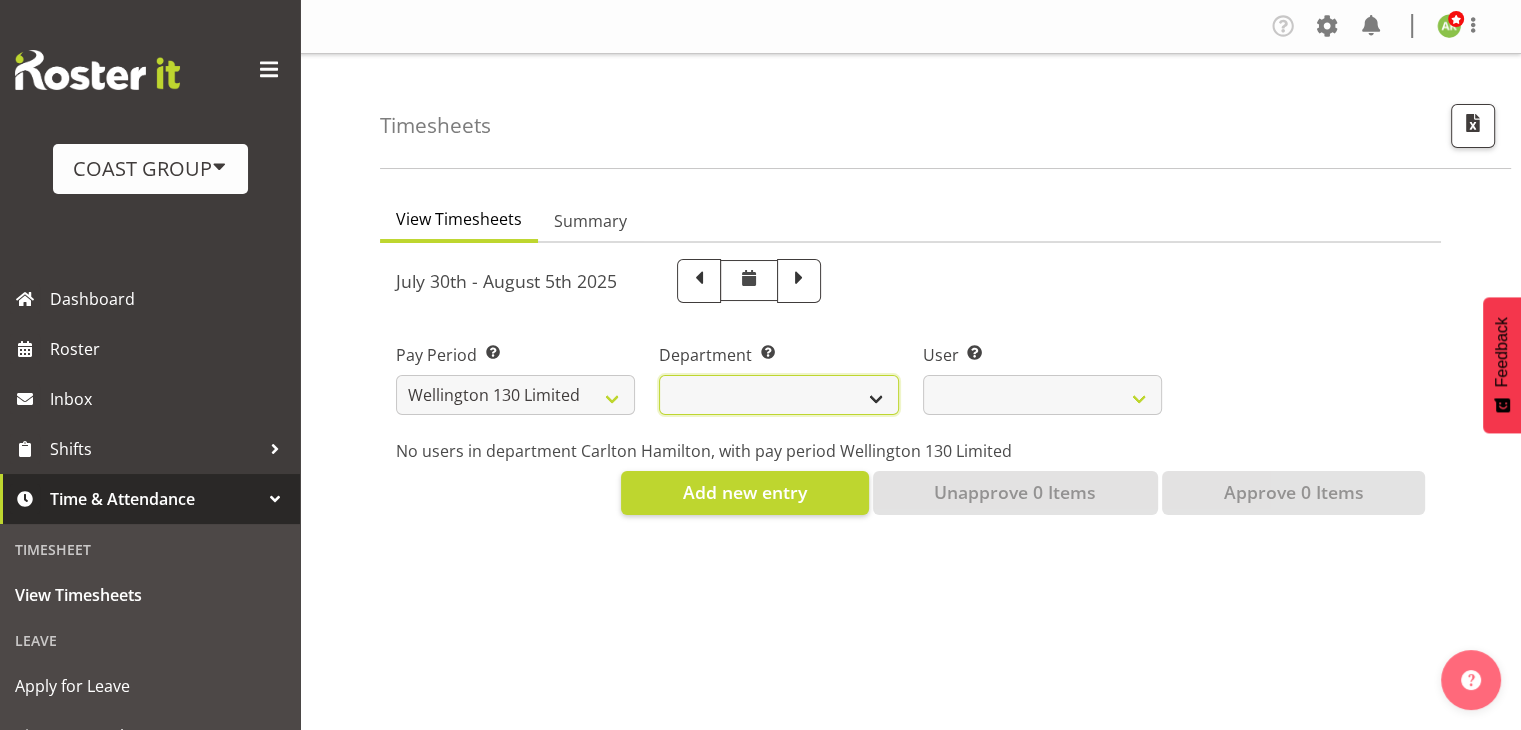 select on "752" 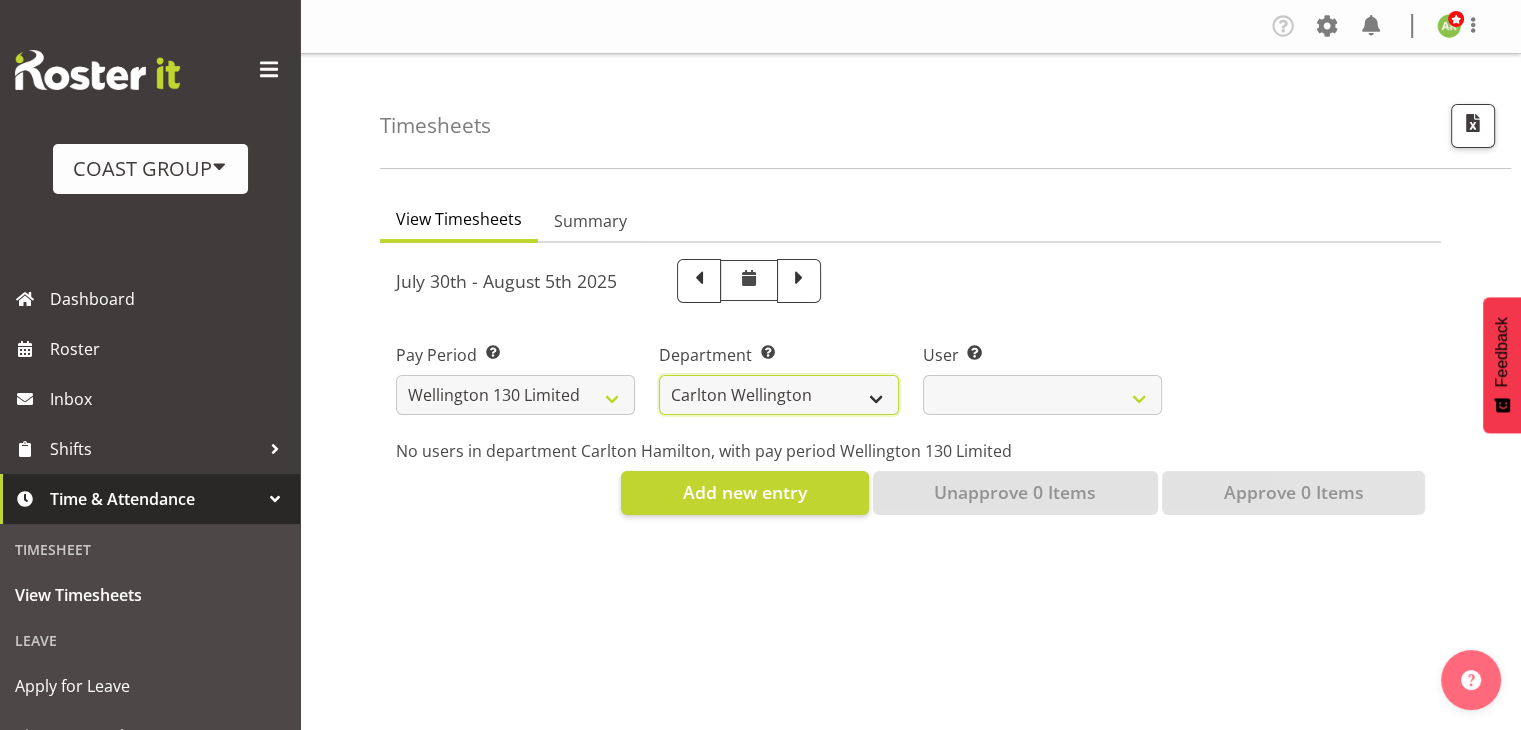 click on "Carlton Wellington" at bounding box center (778, 395) 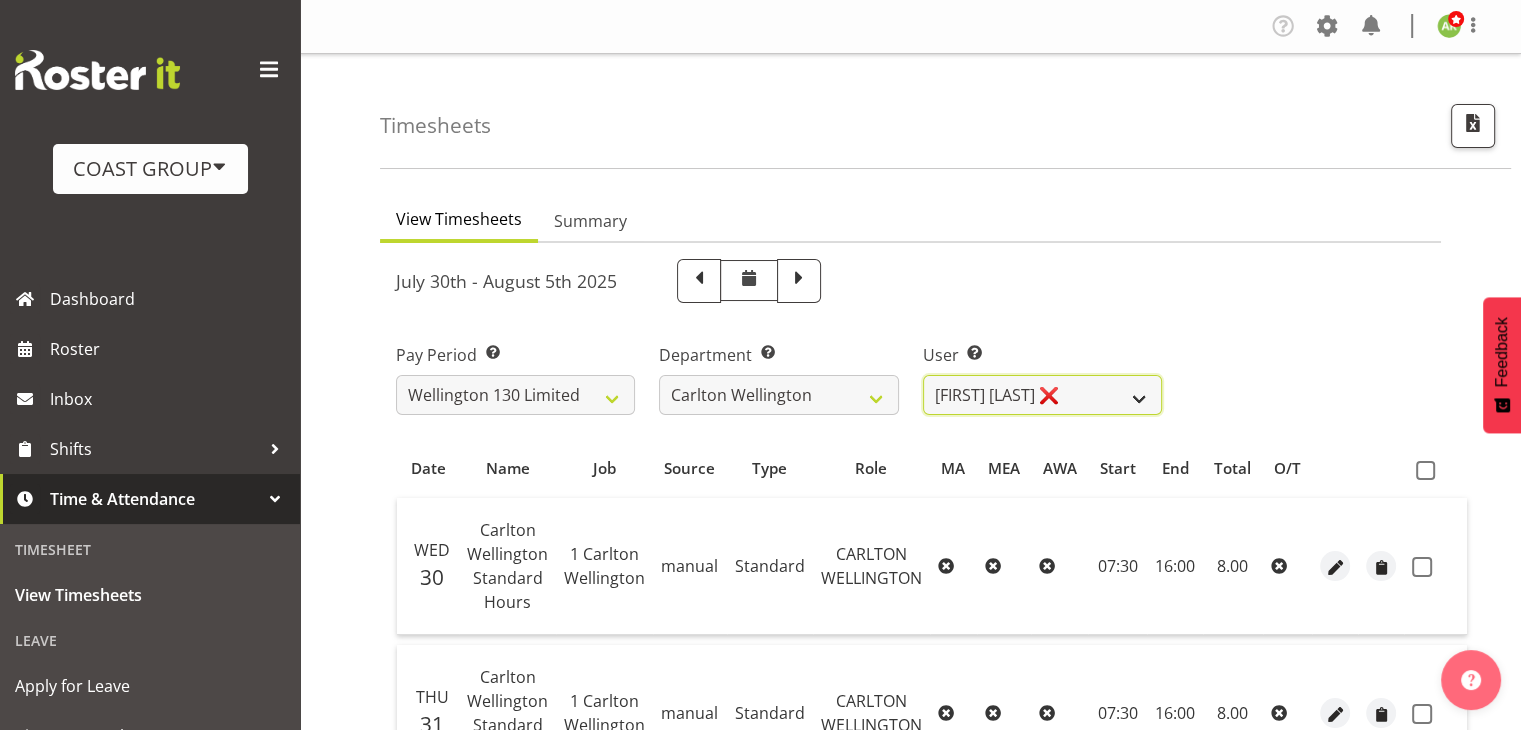 click on "Andreana Norris
❌
Antonios Ziogas
❌
Craig Paul Norris
❌
Gaki Ziogas
❌
Gladys Martini
❌
Grayson Ziogas
❌
Justin Te Moananui
❌
Matthew Mclean
❌
Montell Nickel
❌
Zack Ziogas
❌" at bounding box center (1042, 395) 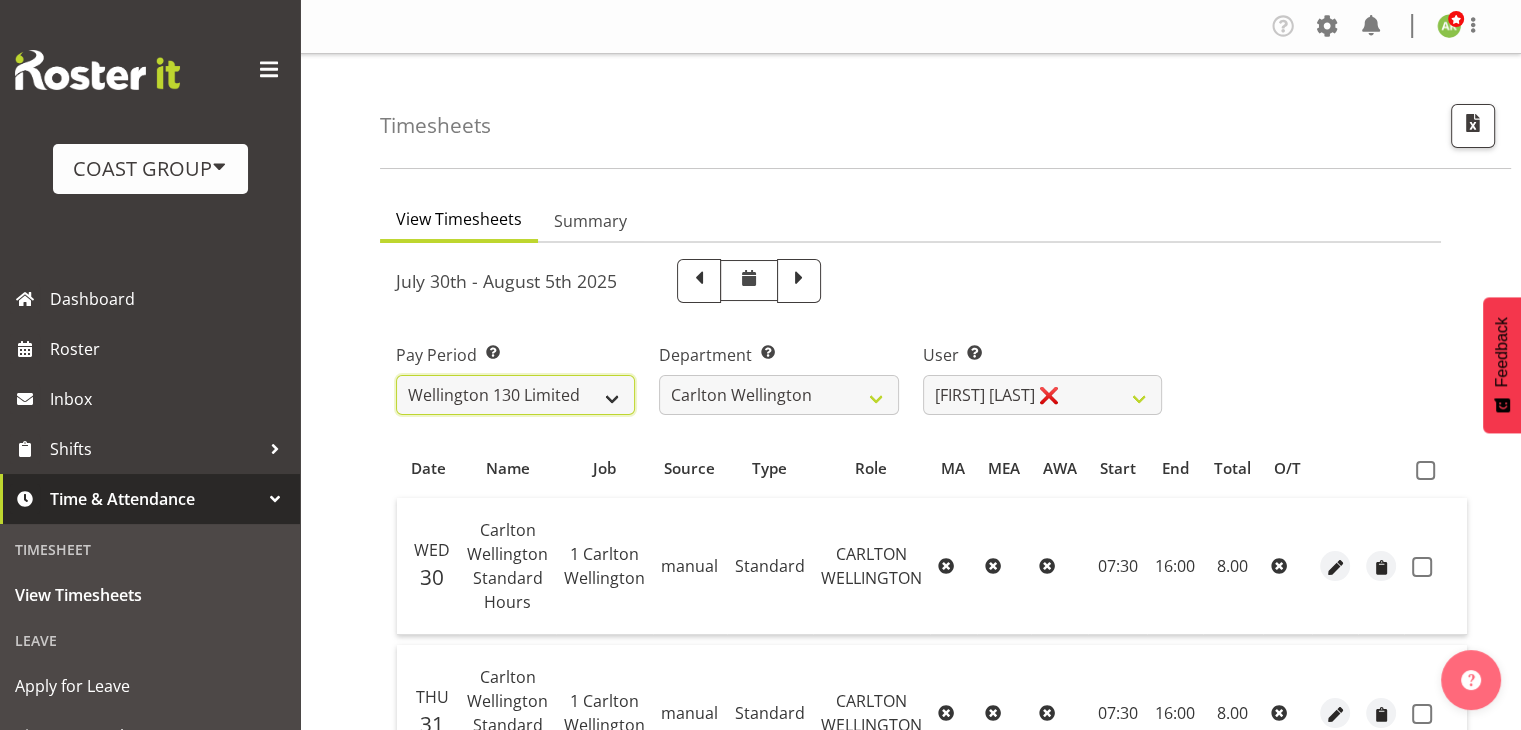 click on "SLP LTD EHS LTD DW LTD VEHICLES Carlton Events Hamilton 120 Limited Wellington 130 Limited" at bounding box center [515, 395] 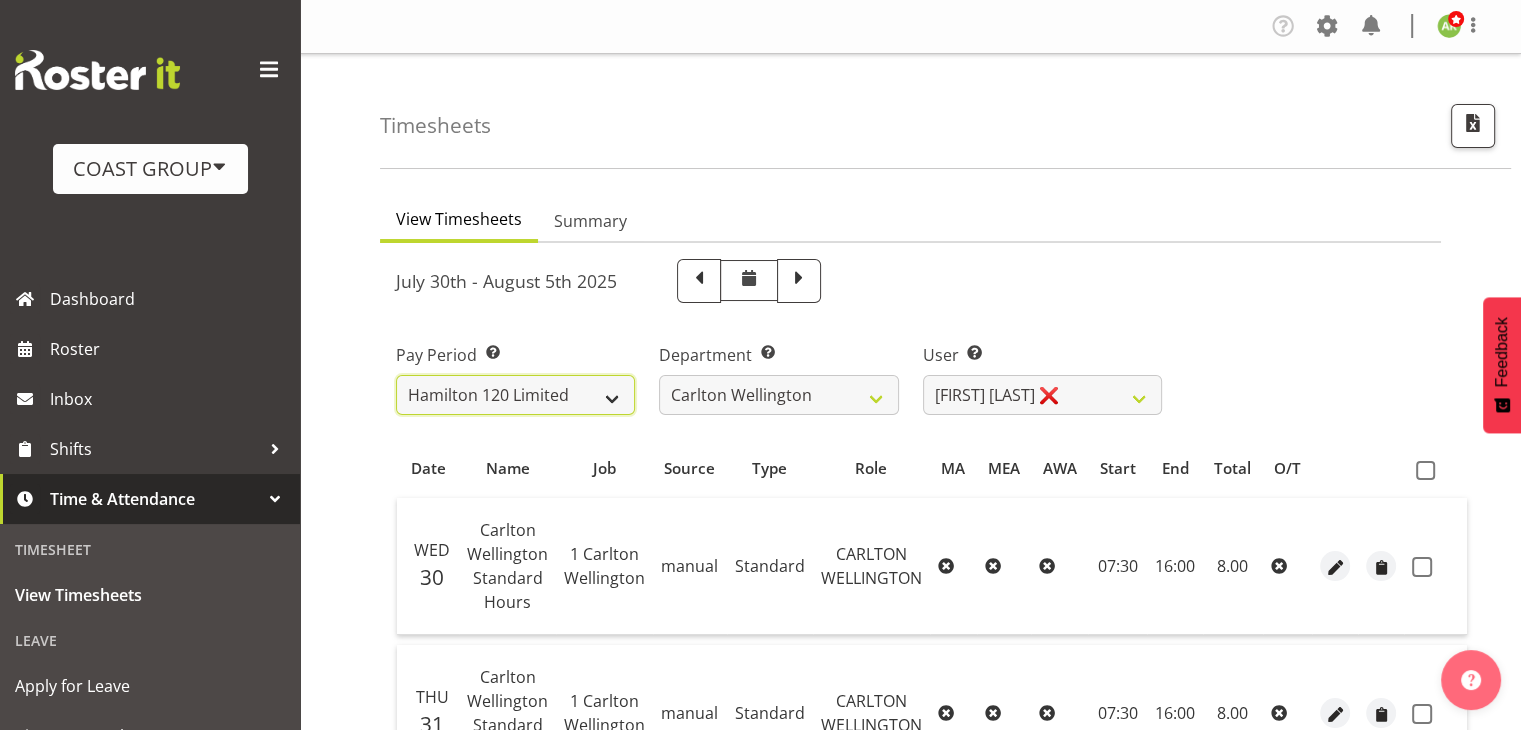 click on "SLP LTD EHS LTD DW LTD VEHICLES Carlton Events Hamilton 120 Limited Wellington 130 Limited" at bounding box center (515, 395) 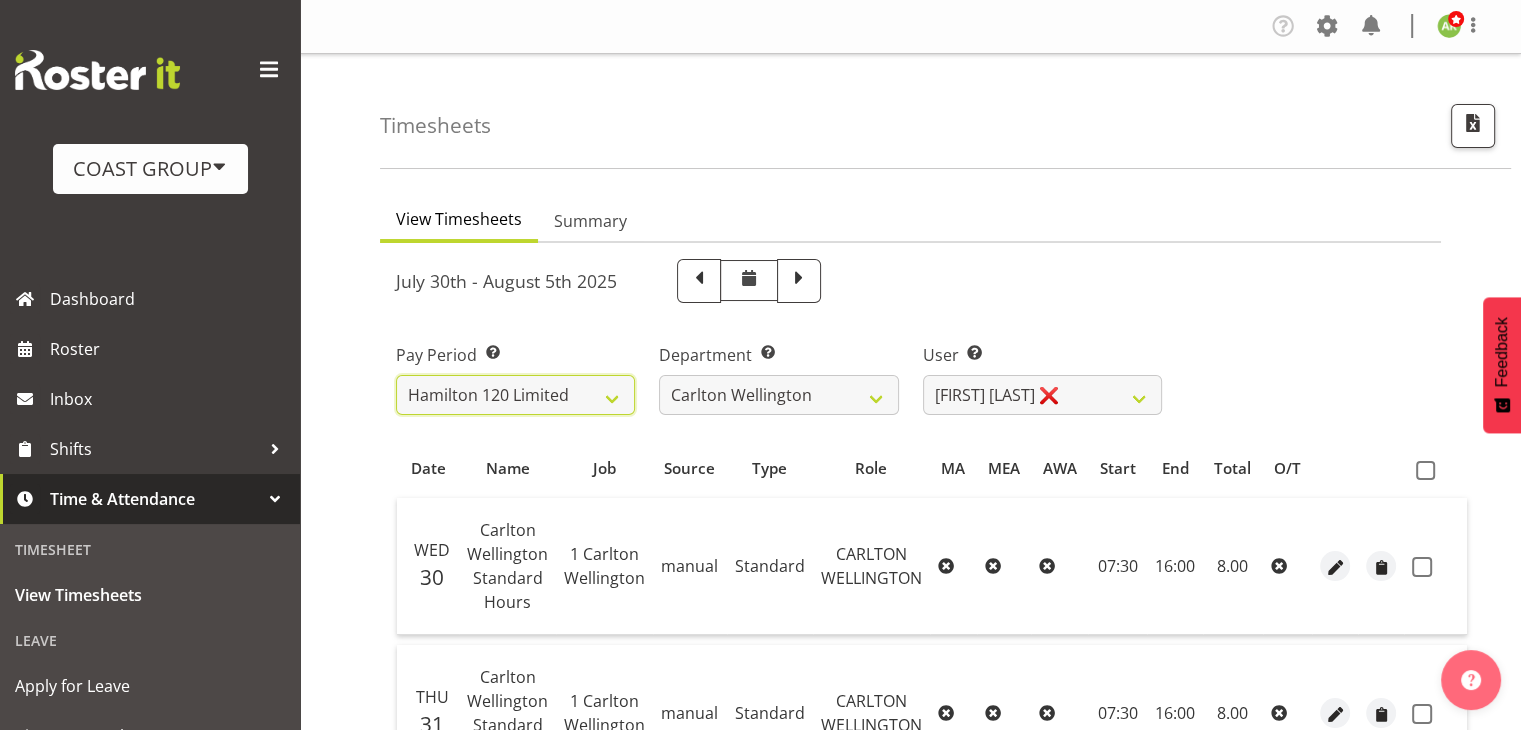 select 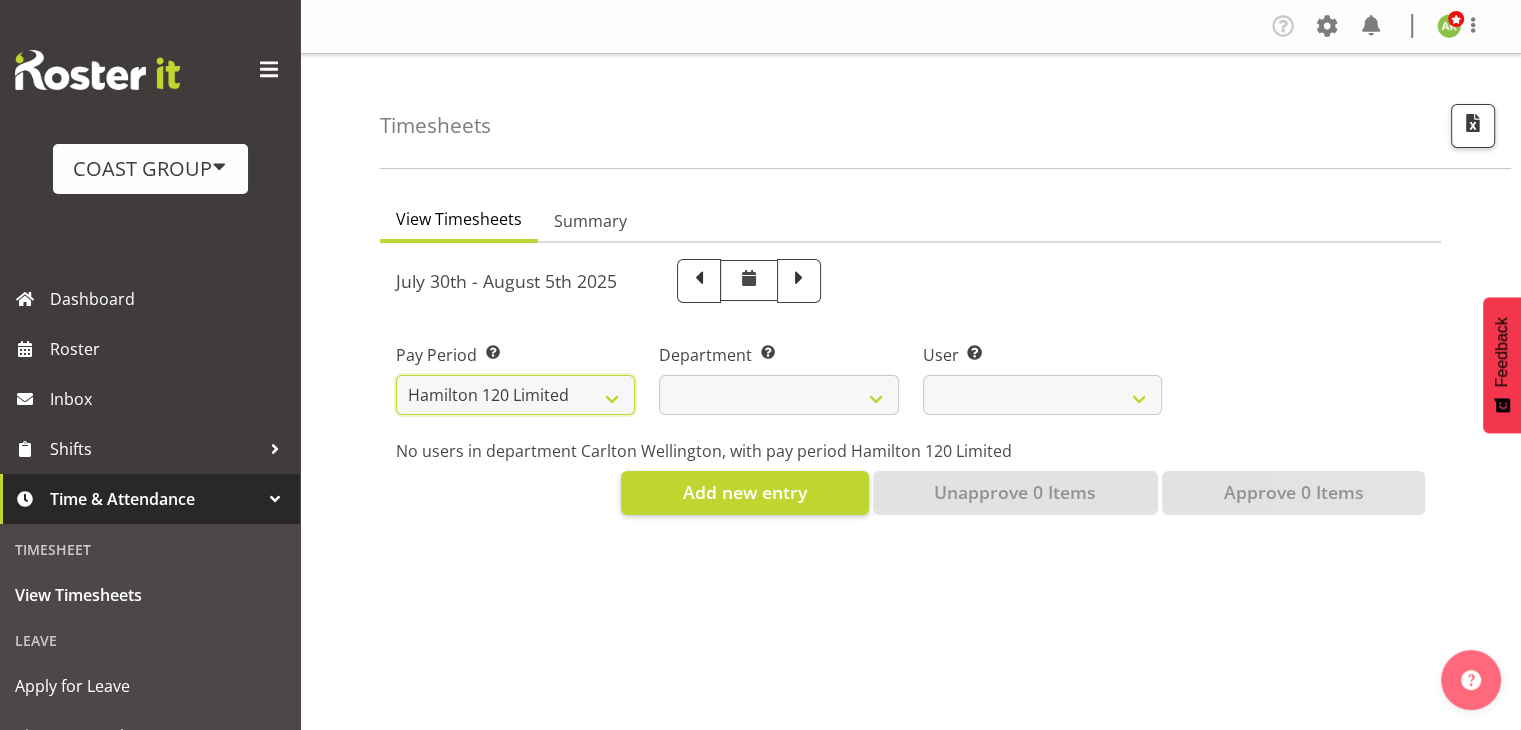 select 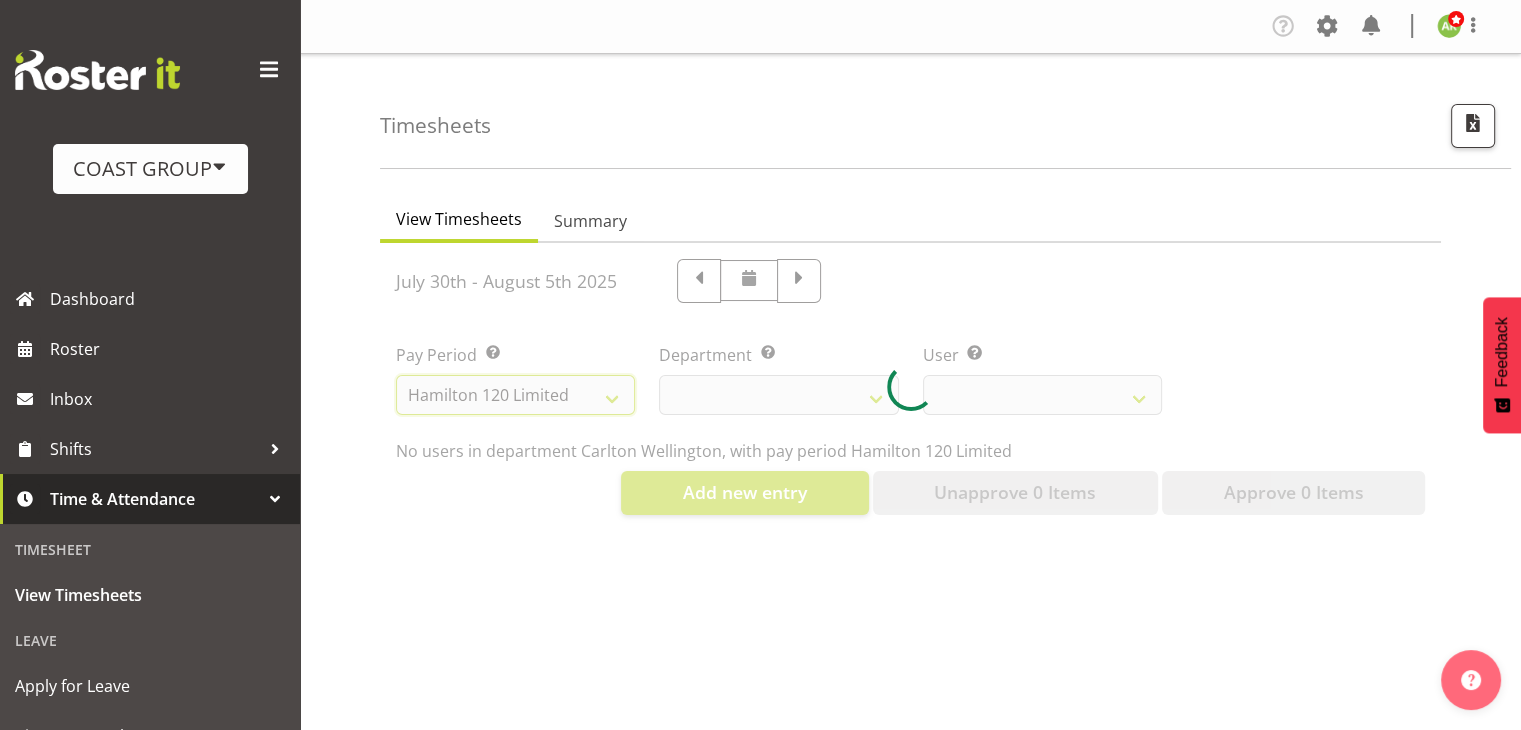 select 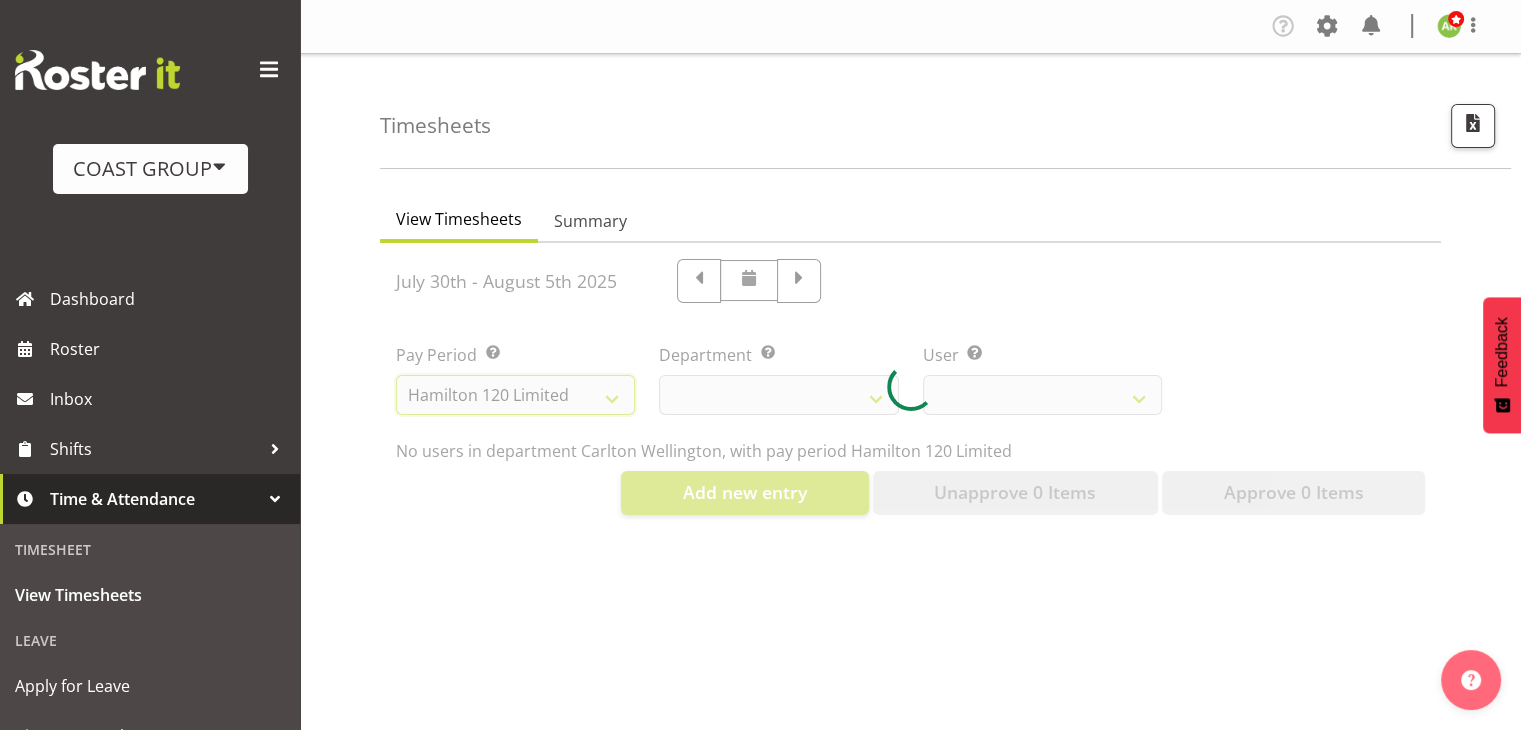 select 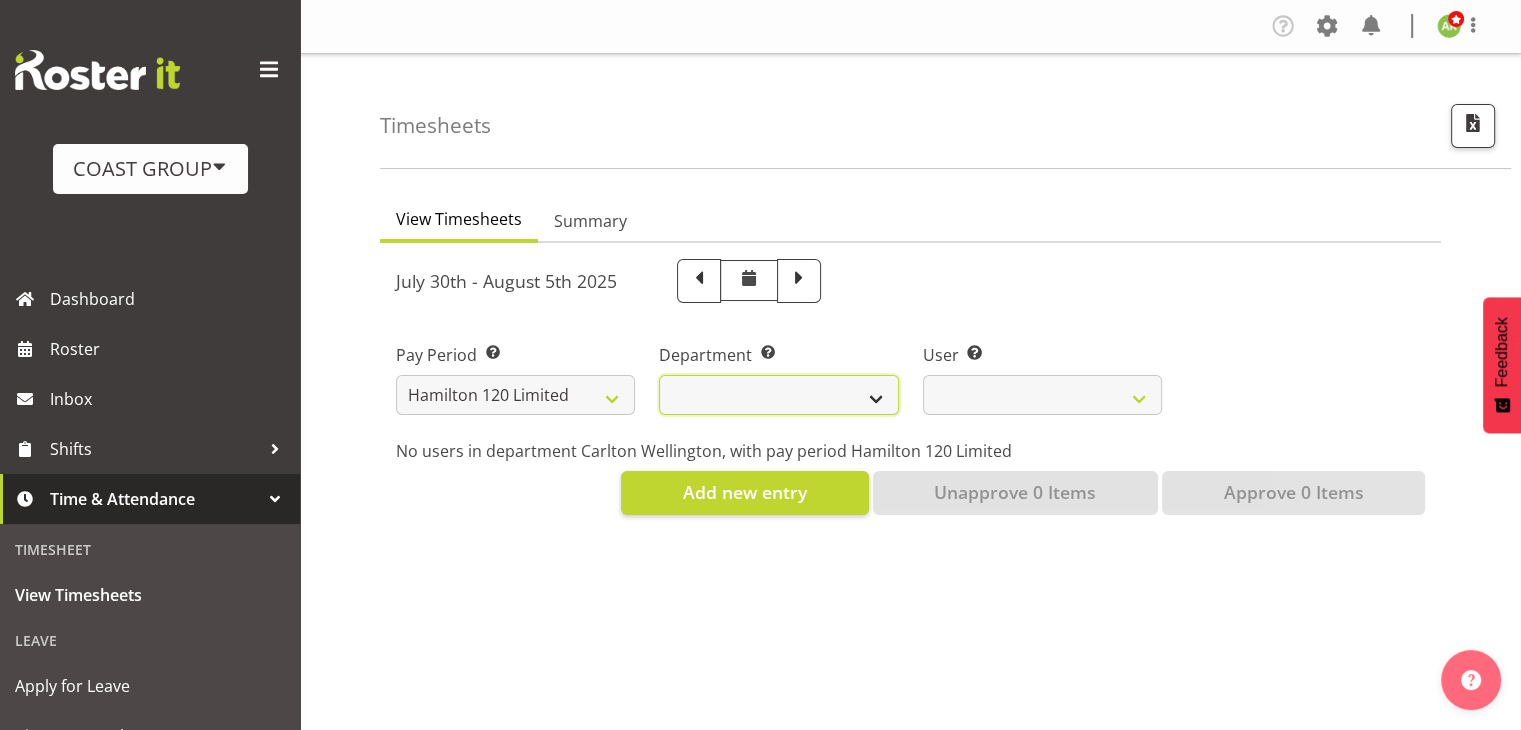 click on "Carlton Hamilton" at bounding box center (778, 395) 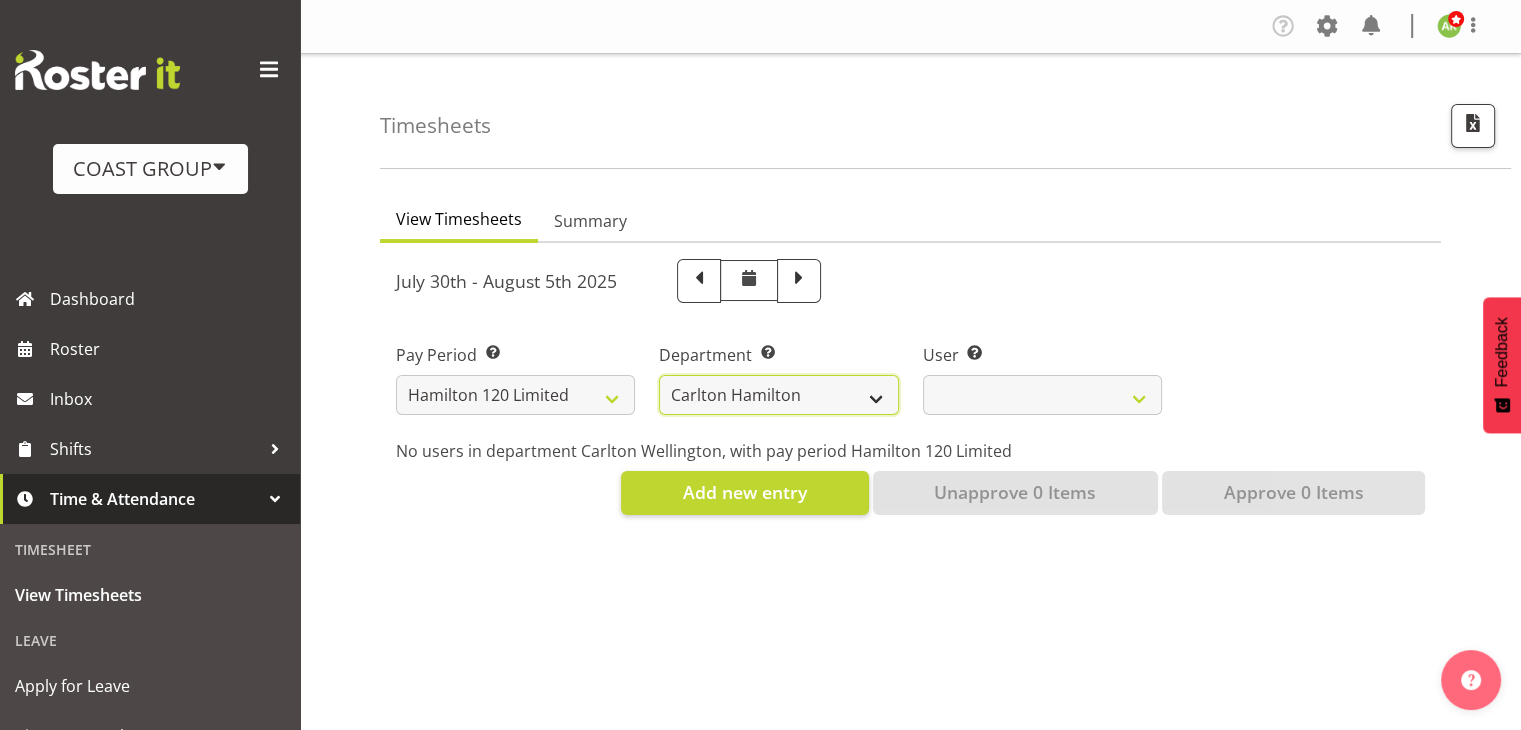 click on "Carlton Hamilton" at bounding box center [778, 395] 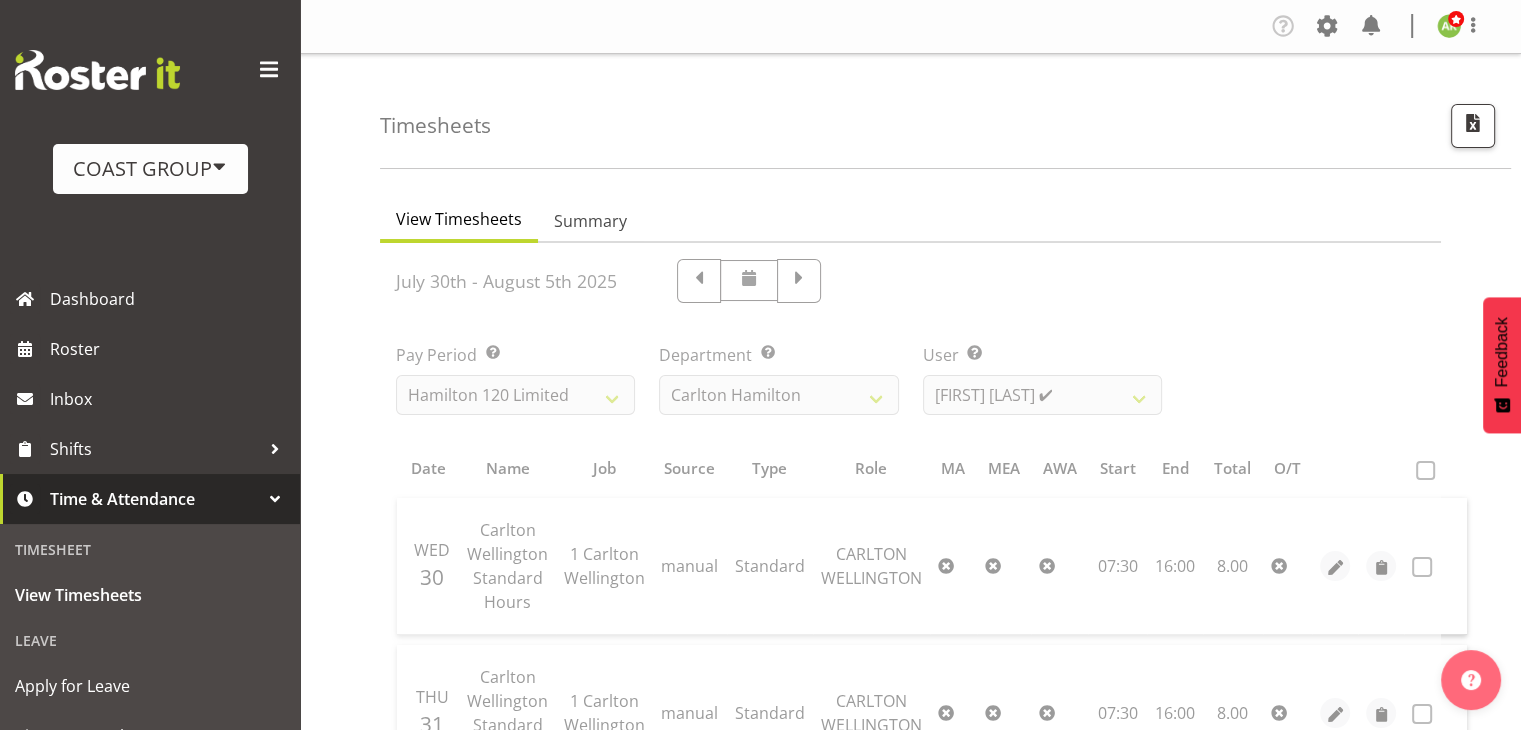click at bounding box center (910, 924) 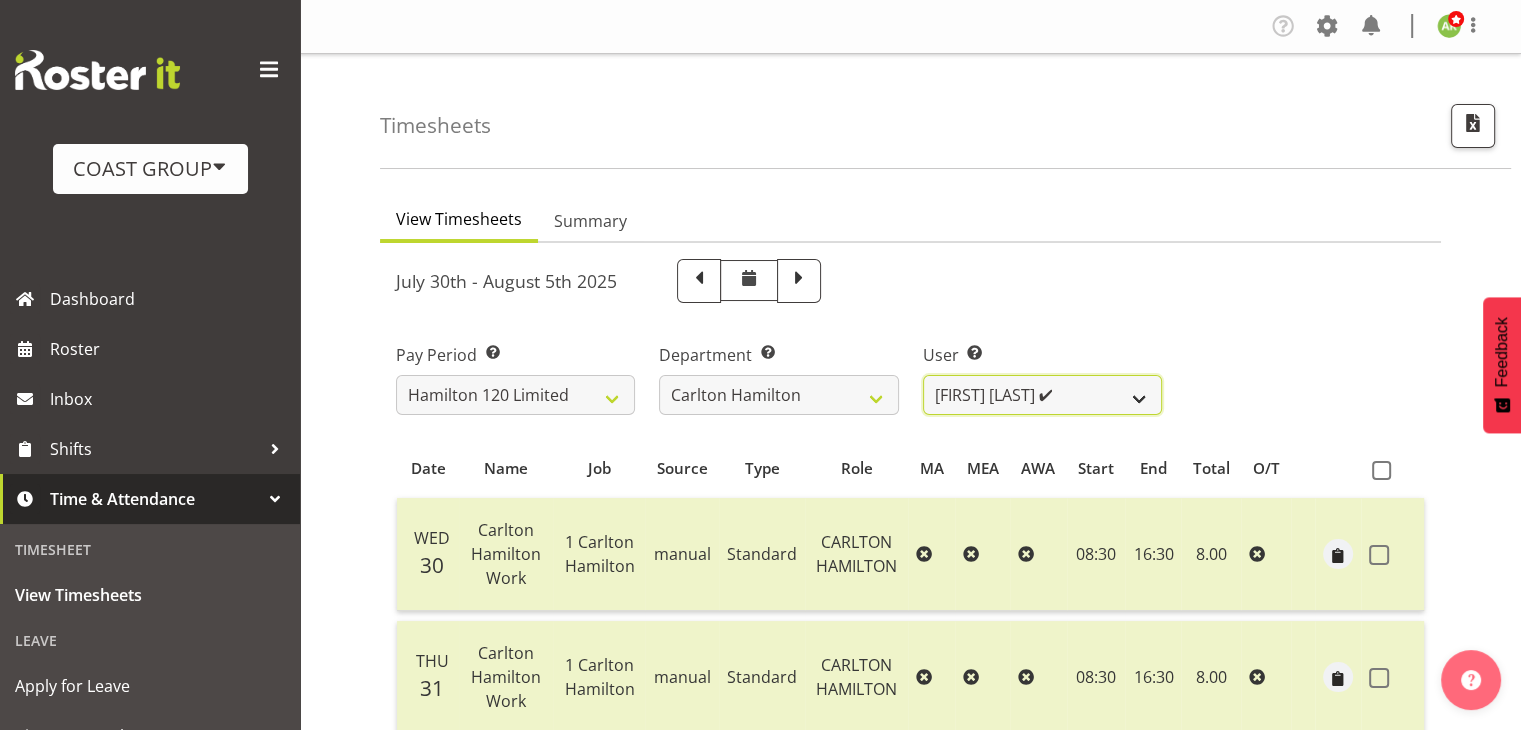 click on "[FIRST] [LAST]
✔
[FIRST] [LAST]
✔
[FIRST] [LAST]
❌
[FIRST] [LAST]
✔
[FIRST] [LAST]
✔
[FIRST] [LAST]
✔" at bounding box center (1042, 395) 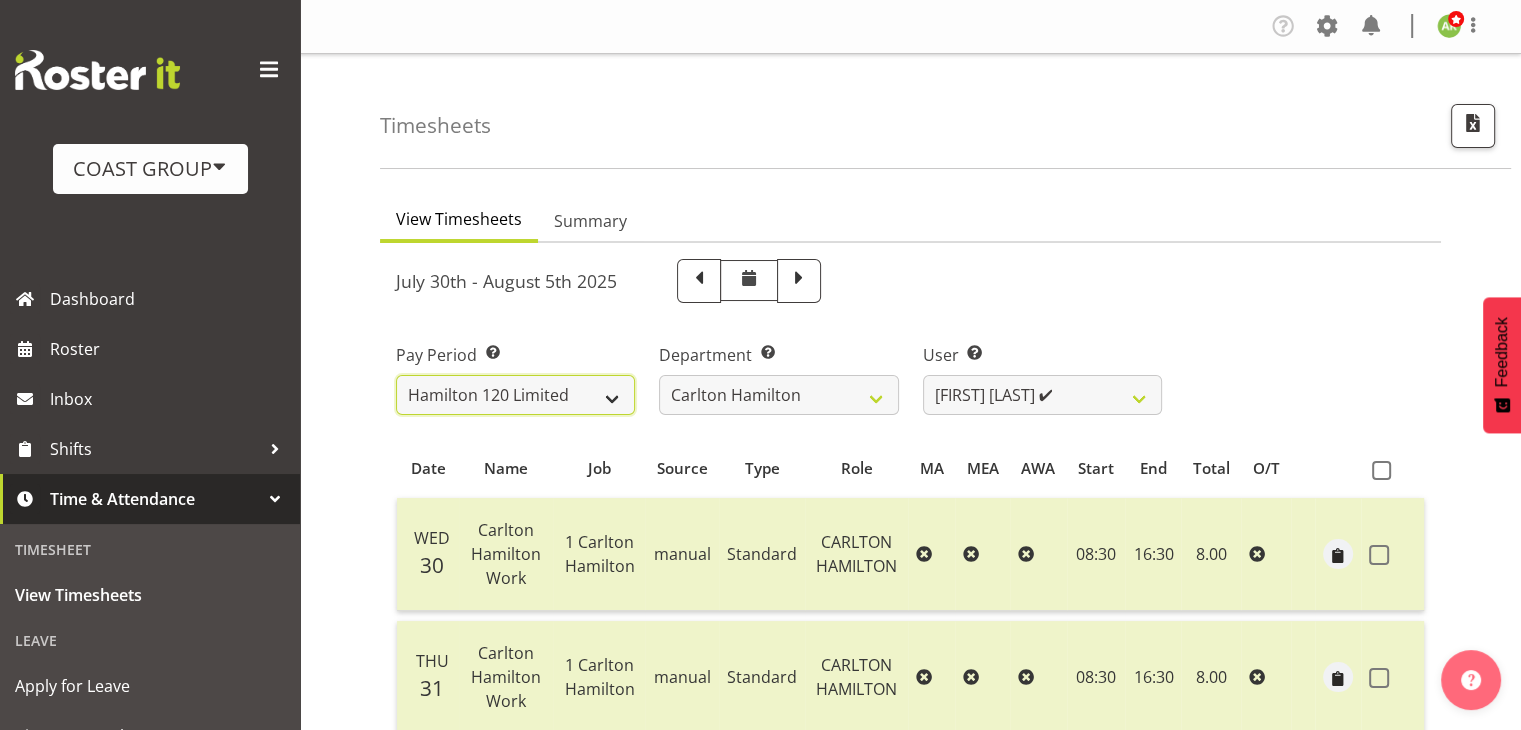 click on "SLP LTD EHS LTD DW LTD VEHICLES Carlton Events Hamilton 120 Limited Wellington 130 Limited" at bounding box center (515, 395) 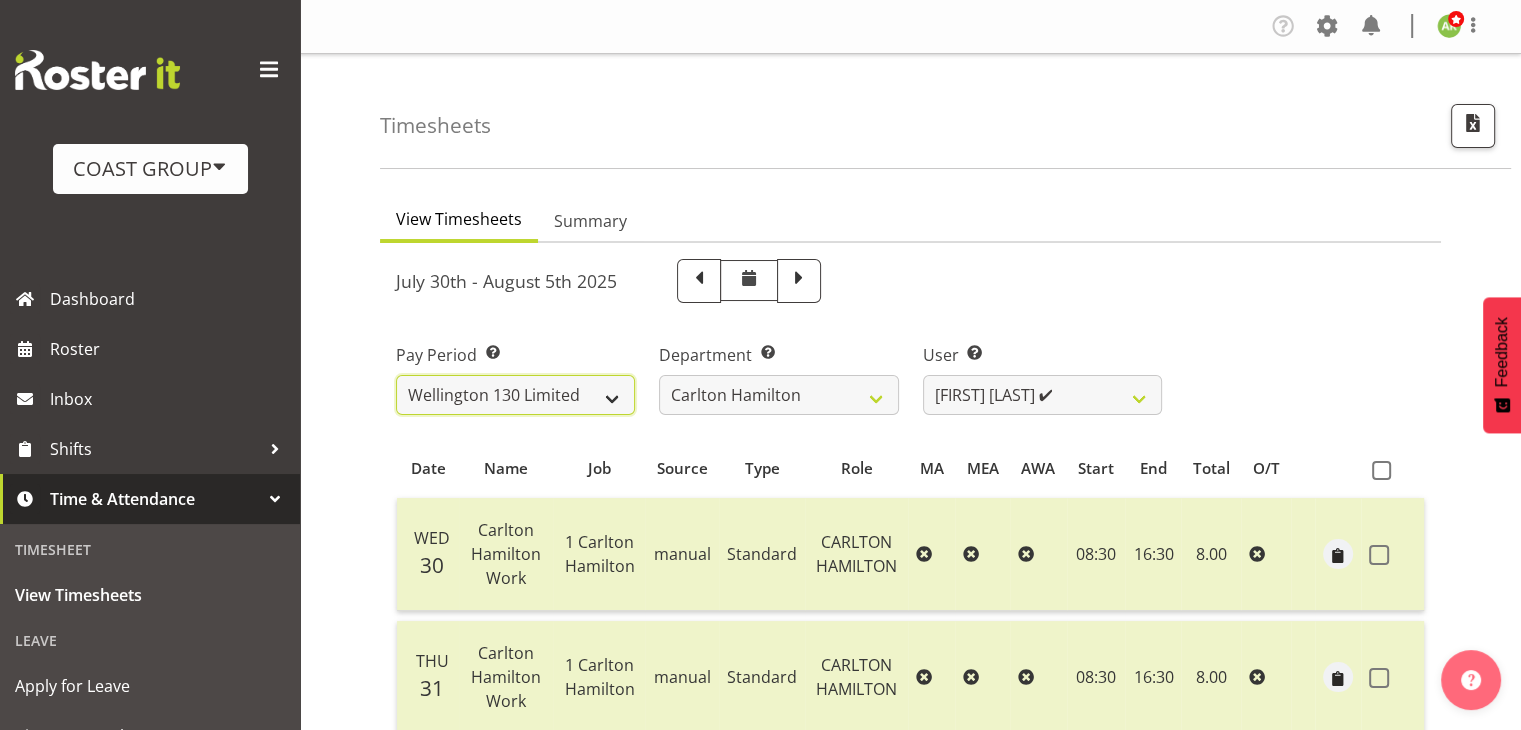 click on "SLP LTD EHS LTD DW LTD VEHICLES Carlton Events Hamilton 120 Limited Wellington 130 Limited" at bounding box center [515, 395] 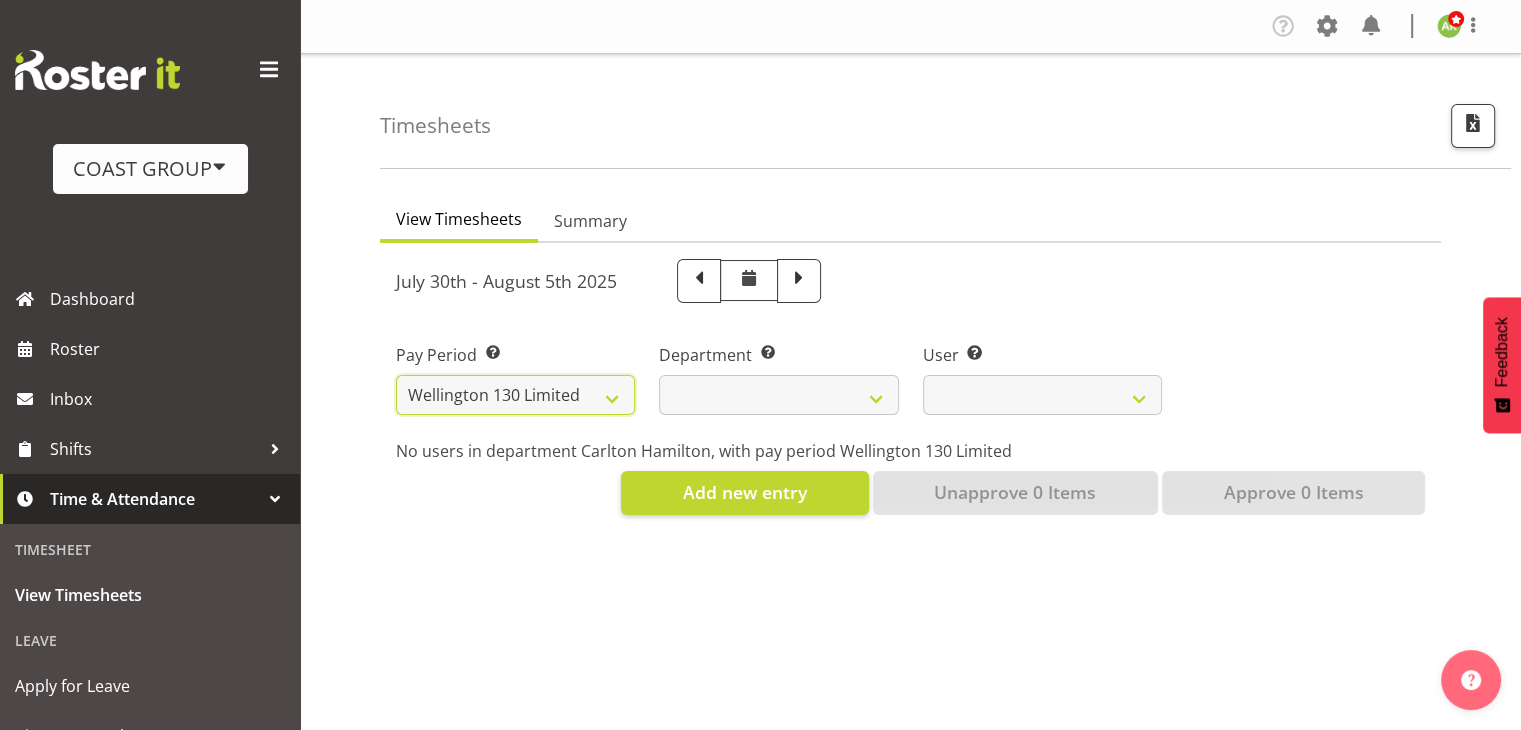 select 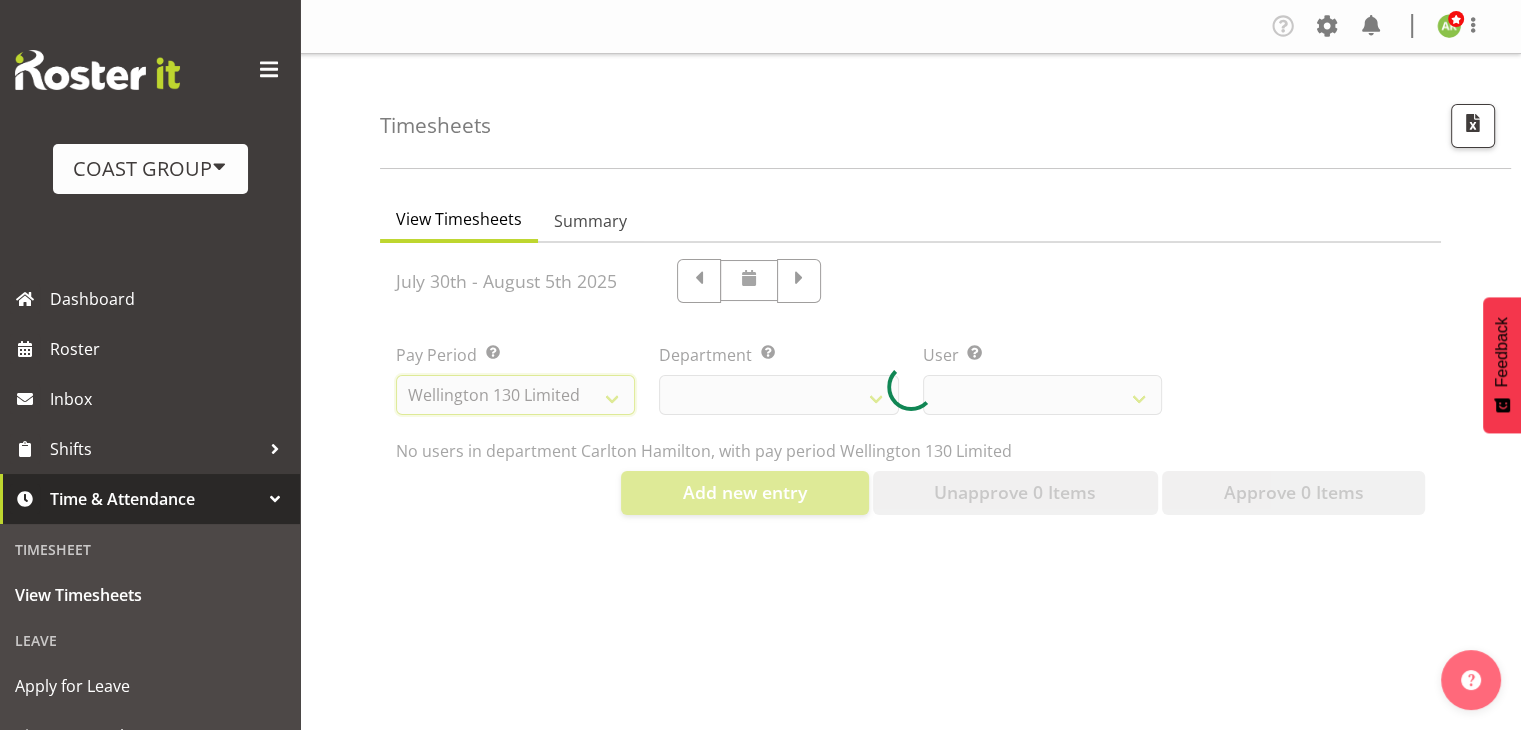 select 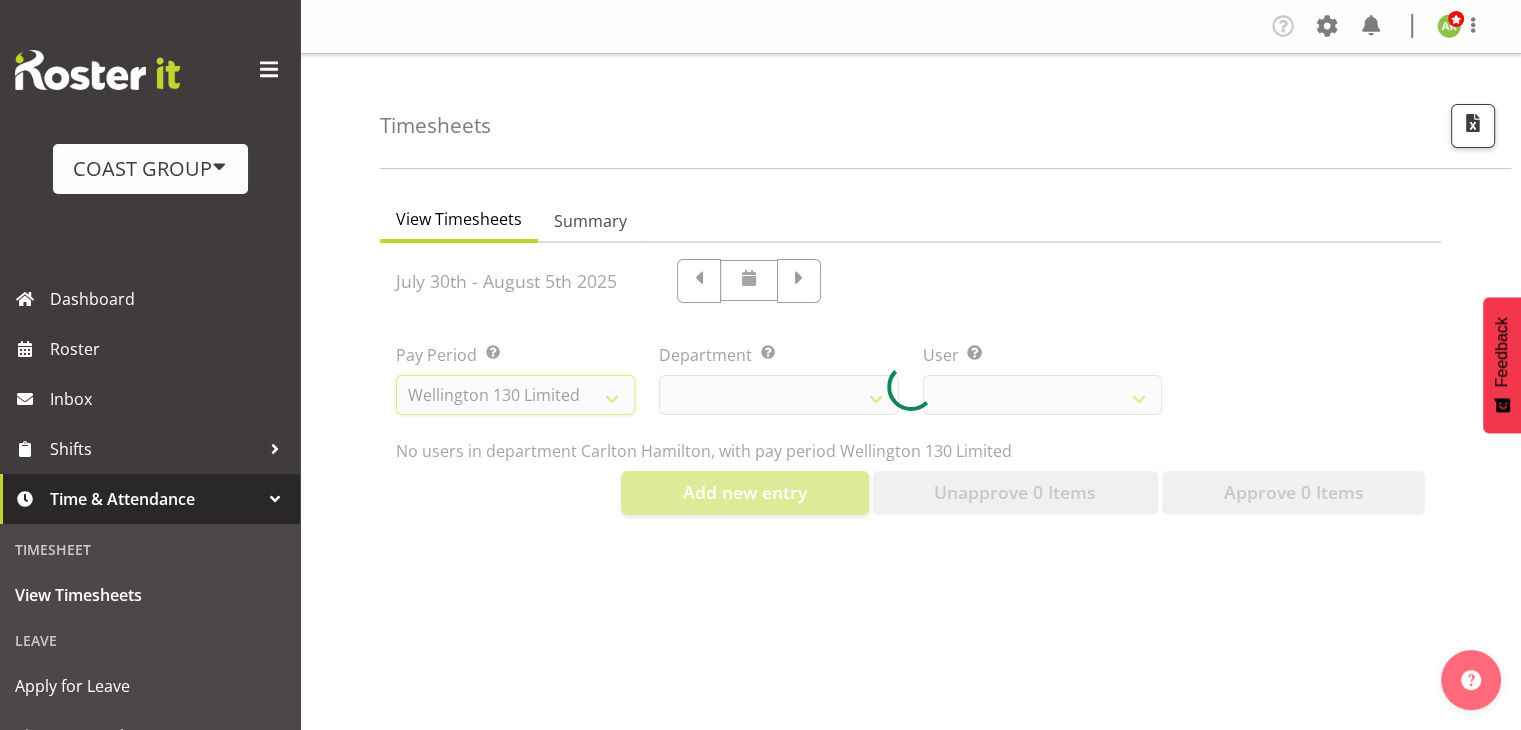 select 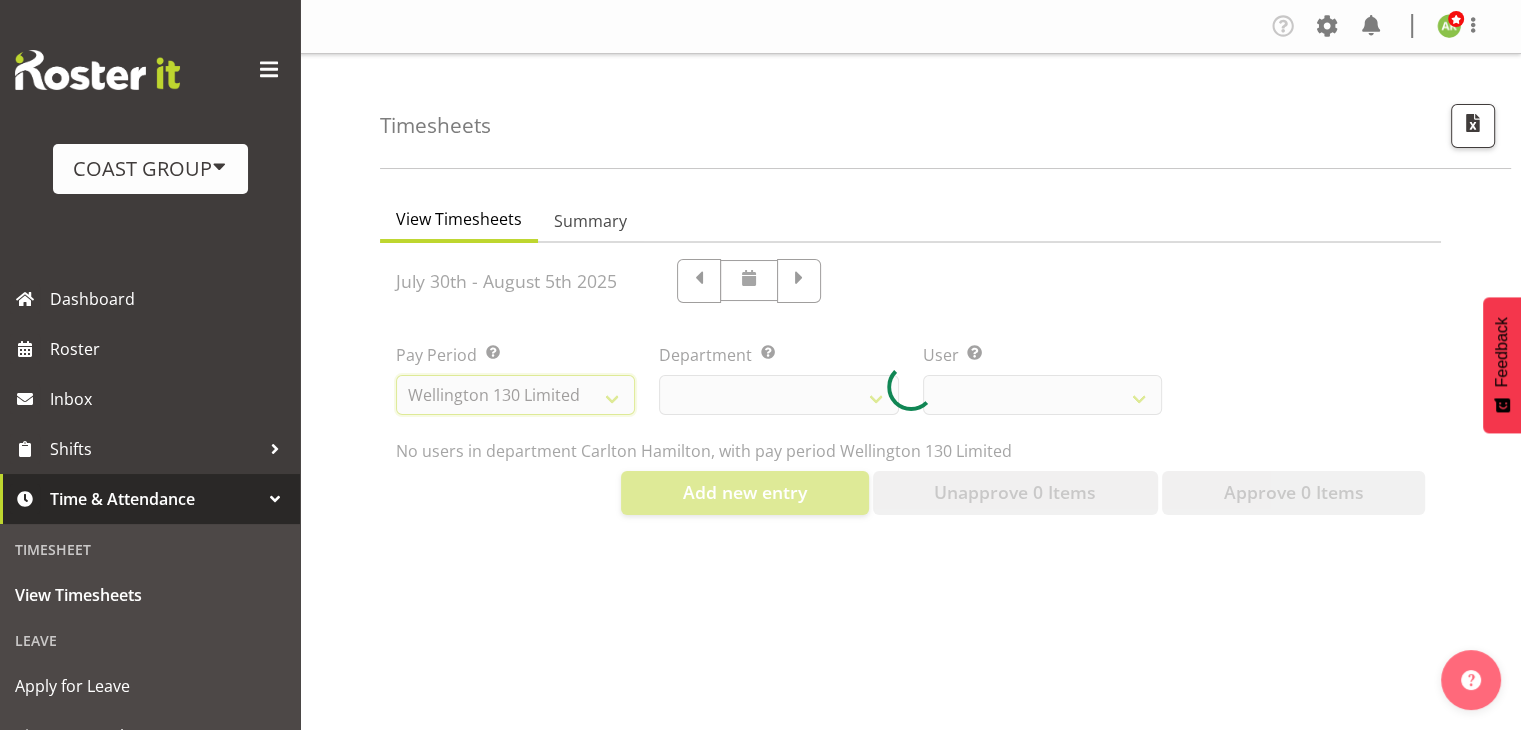 select 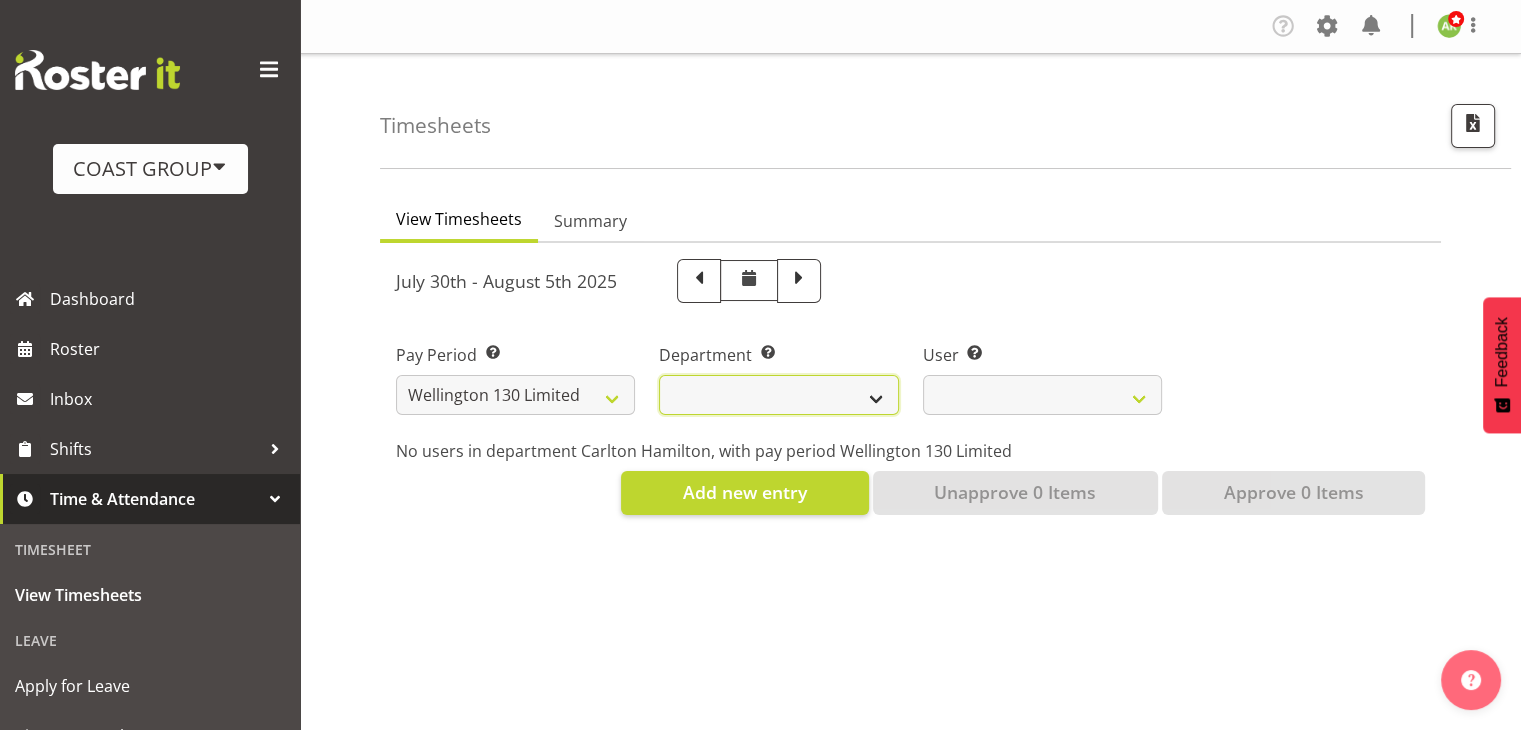 click on "Carlton Wellington" at bounding box center (778, 395) 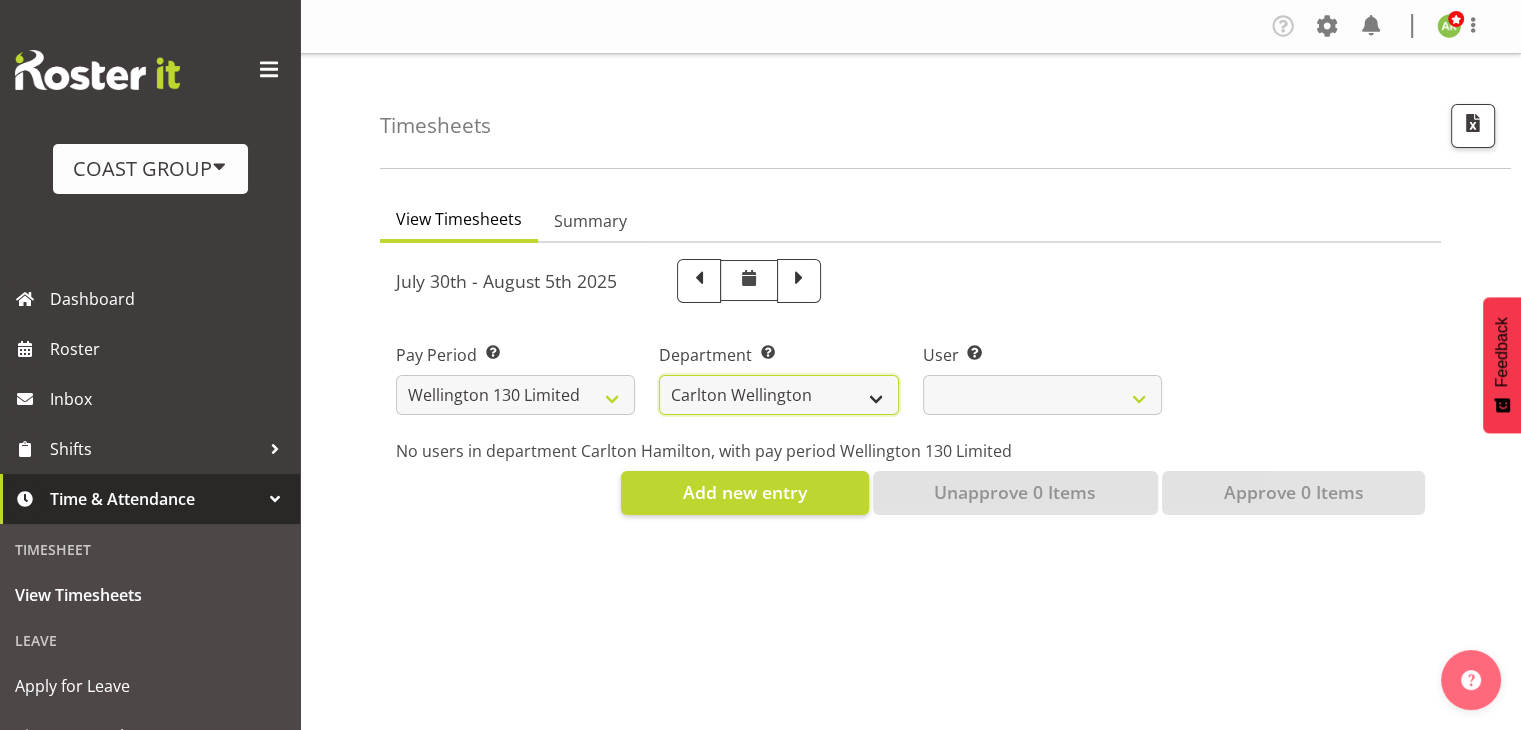 click on "Carlton Wellington" at bounding box center [778, 395] 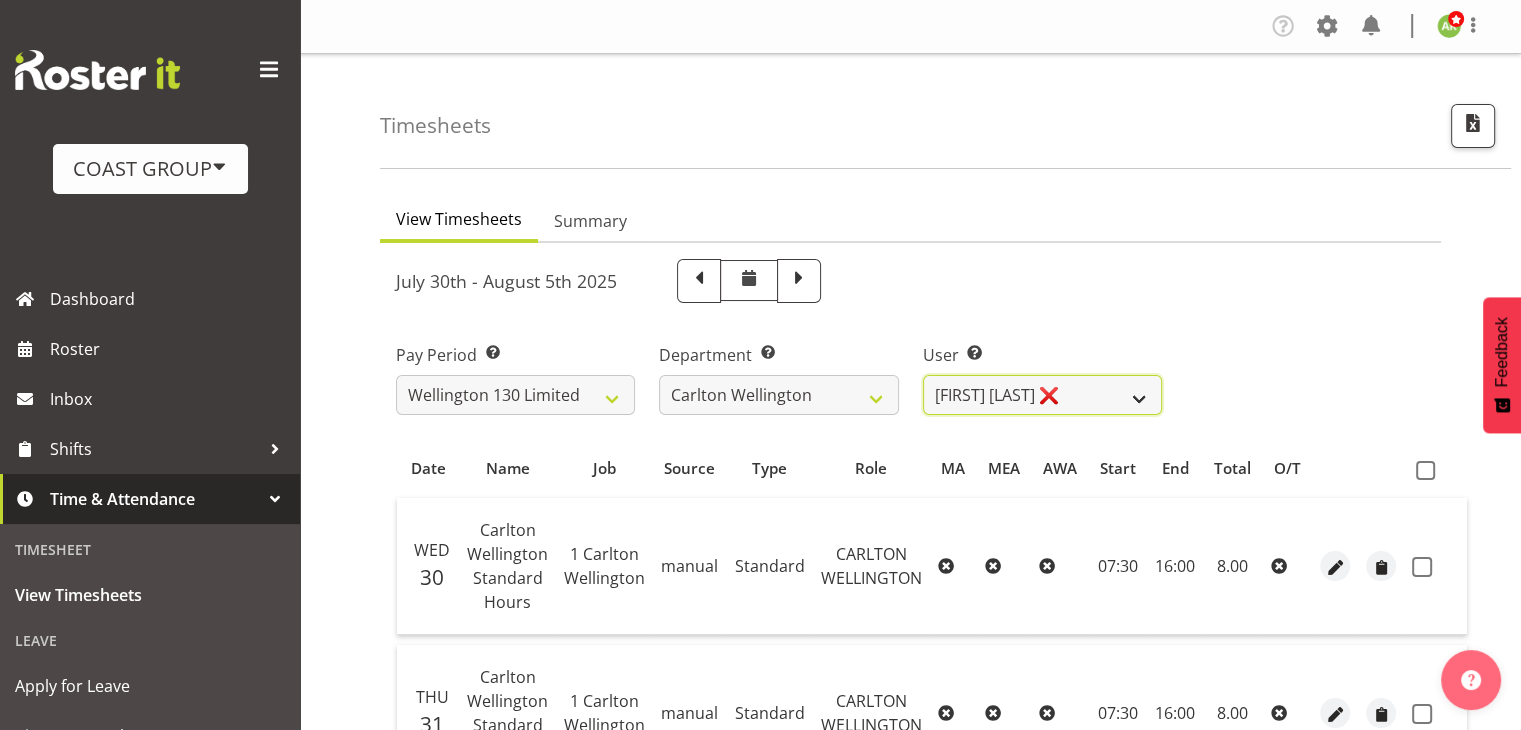 click on "Andreana Norris
❌
Antonios Ziogas
❌
Craig Paul Norris
❌
Gaki Ziogas
❌
Gladys Martini
❌
Grayson Ziogas
❌
Justin Te Moananui
❌
Matthew Mclean
❌
Montell Nickel
❌
Zack Ziogas
❌" at bounding box center [1042, 395] 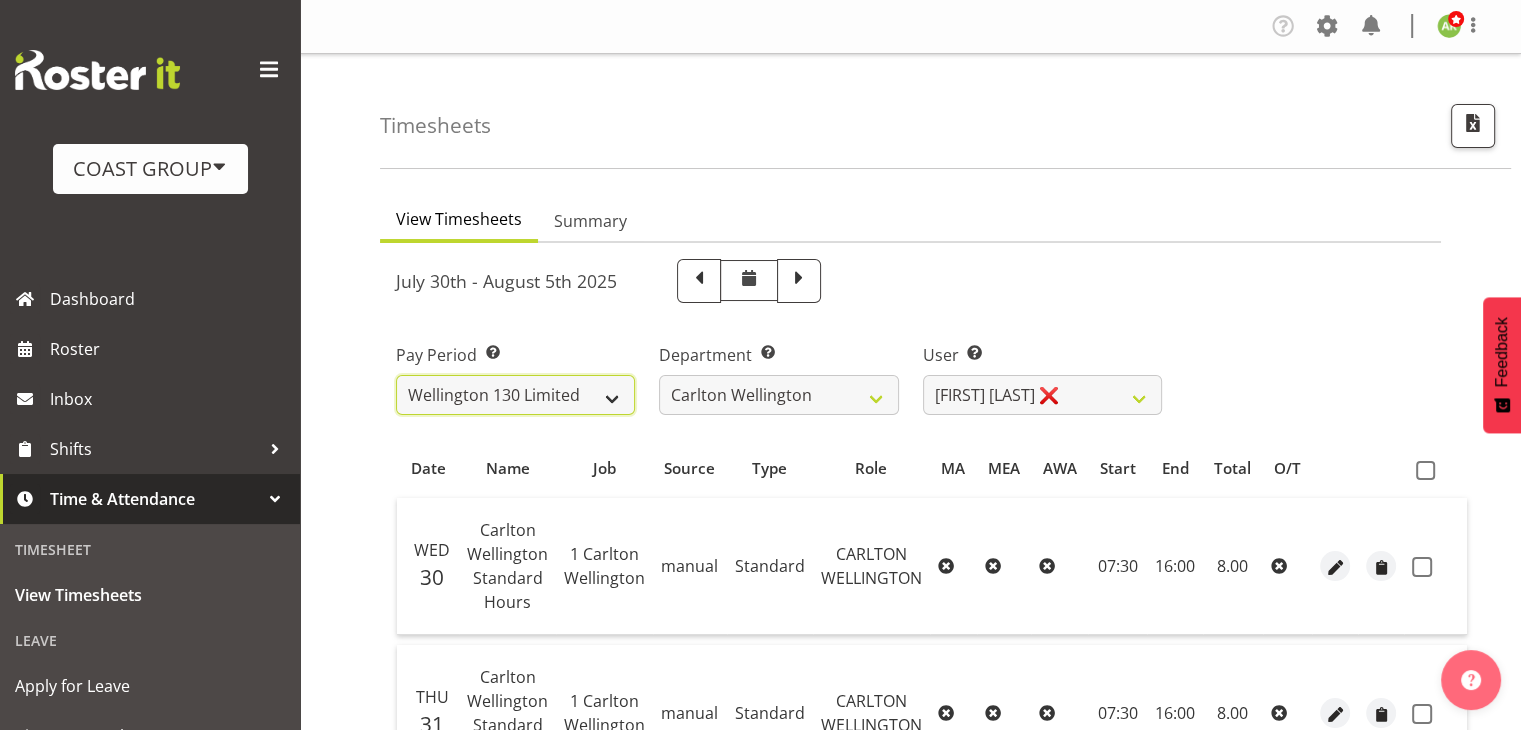 click on "SLP LTD EHS LTD DW LTD VEHICLES Carlton Events Hamilton 120 Limited Wellington 130 Limited" at bounding box center [515, 395] 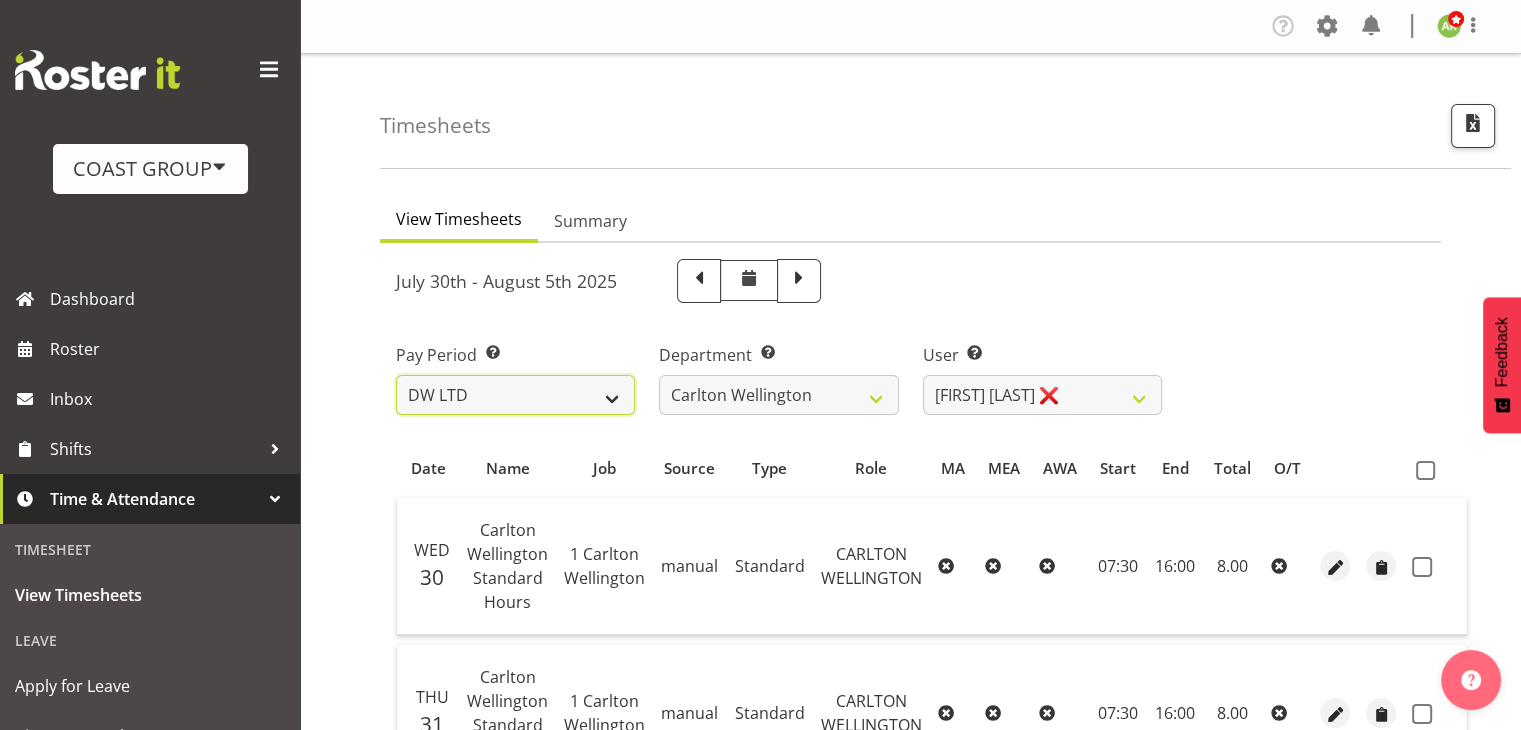 click on "SLP LTD EHS LTD DW LTD VEHICLES Carlton Events Hamilton 120 Limited Wellington 130 Limited" at bounding box center [515, 395] 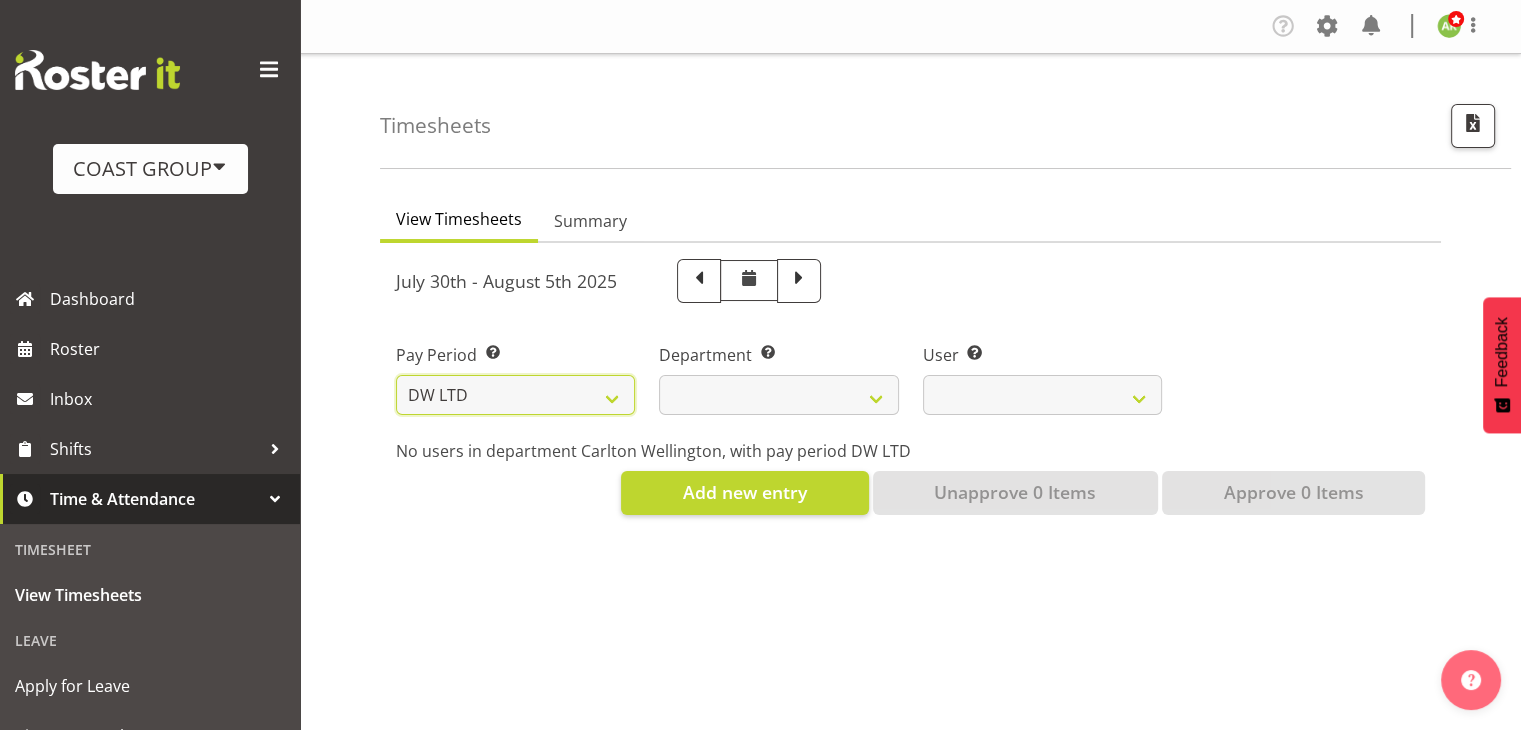 select 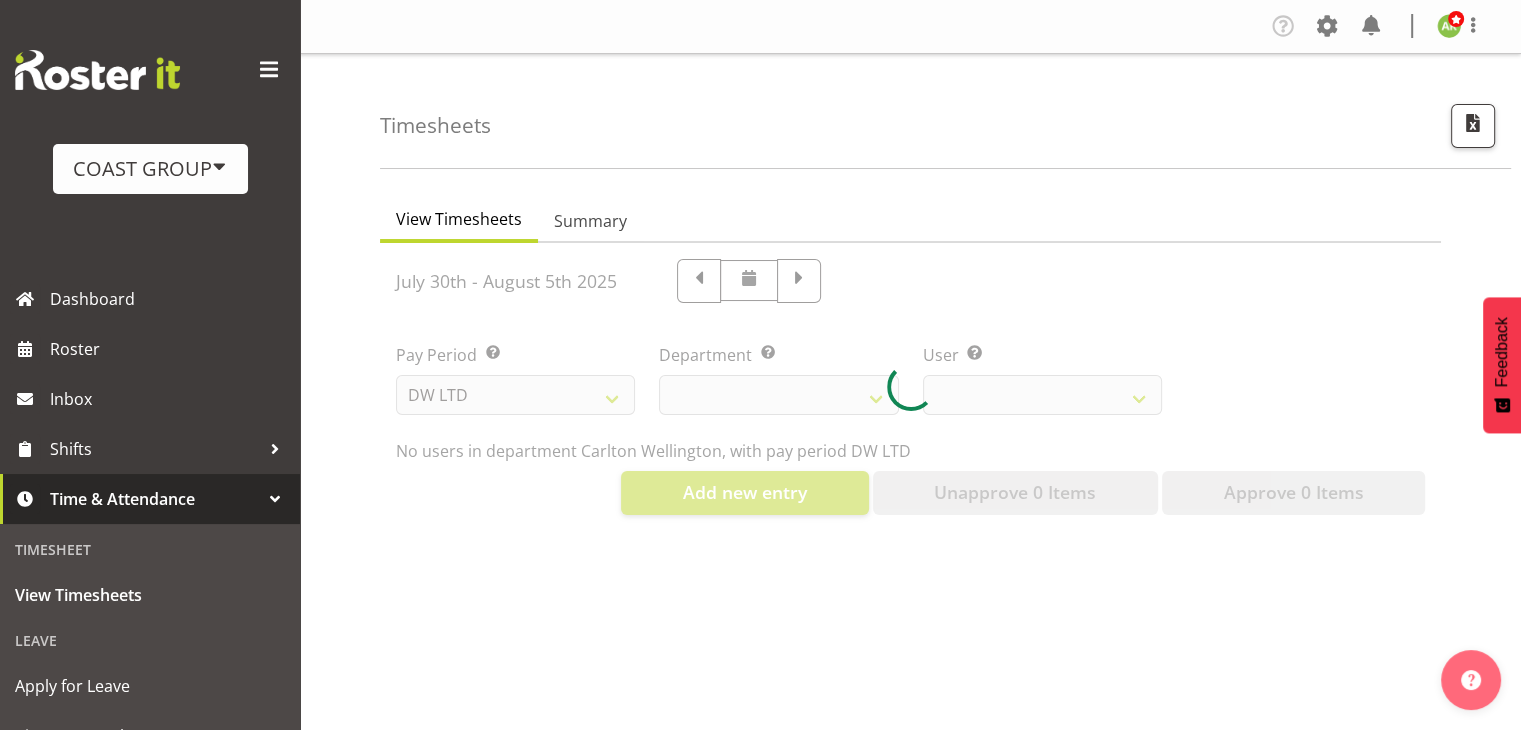 click at bounding box center (910, 387) 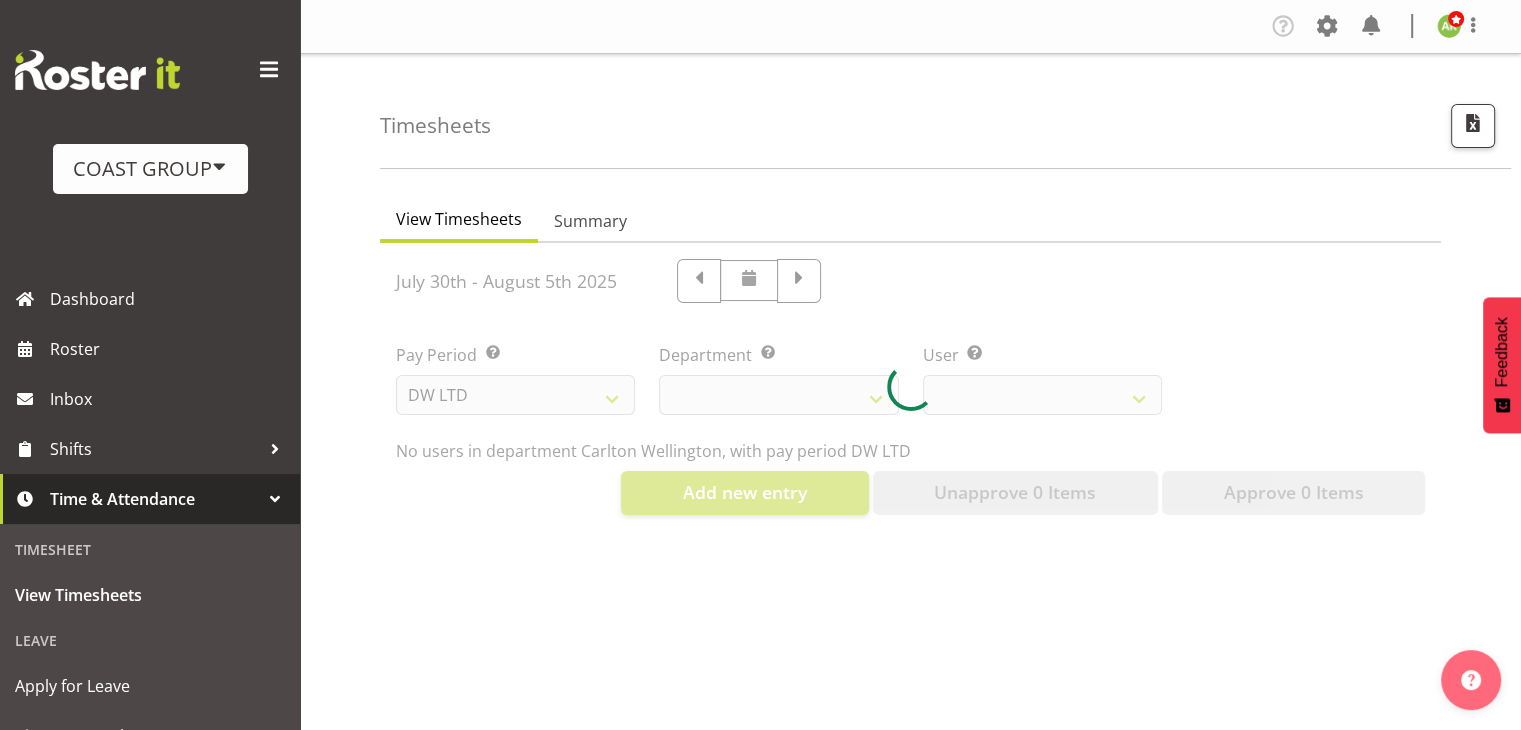 select 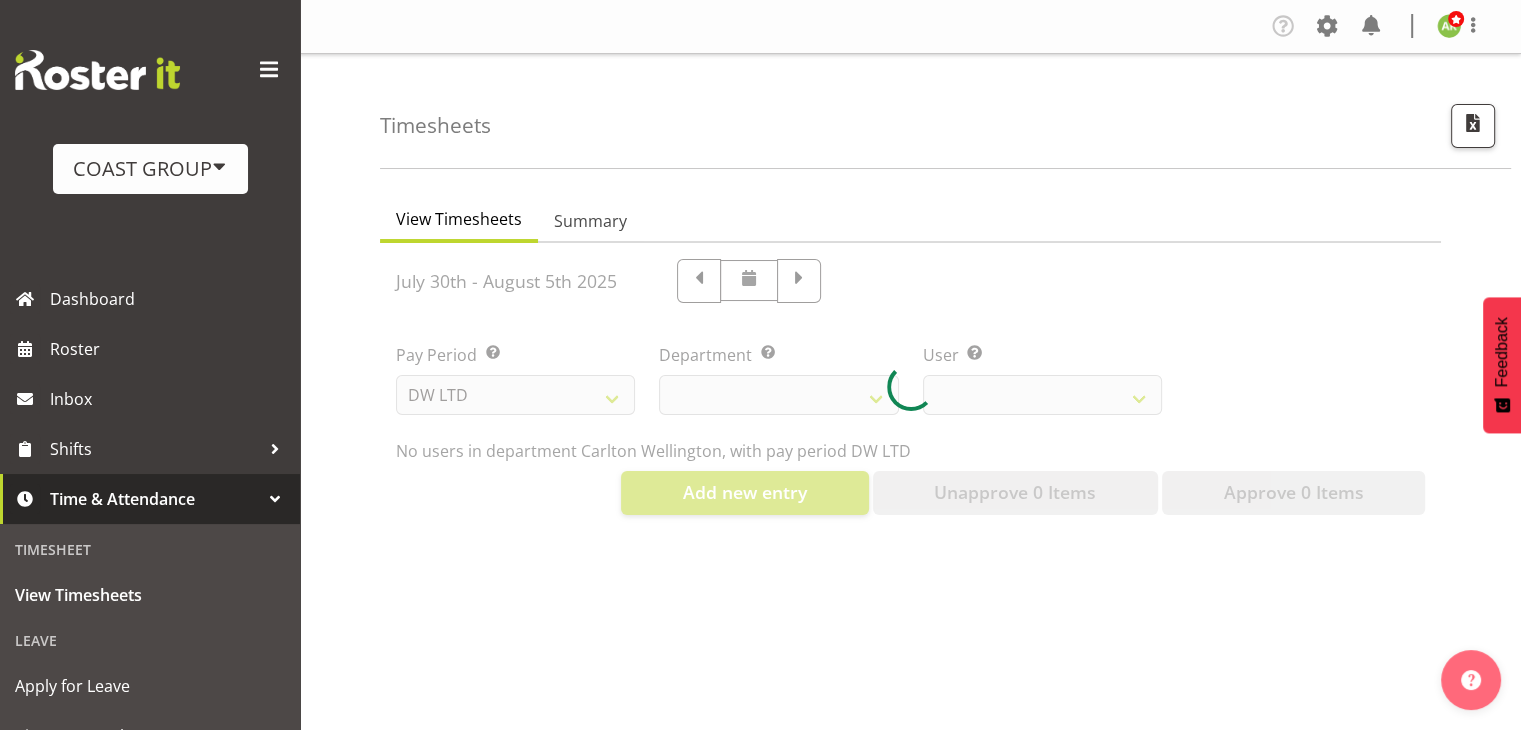 select 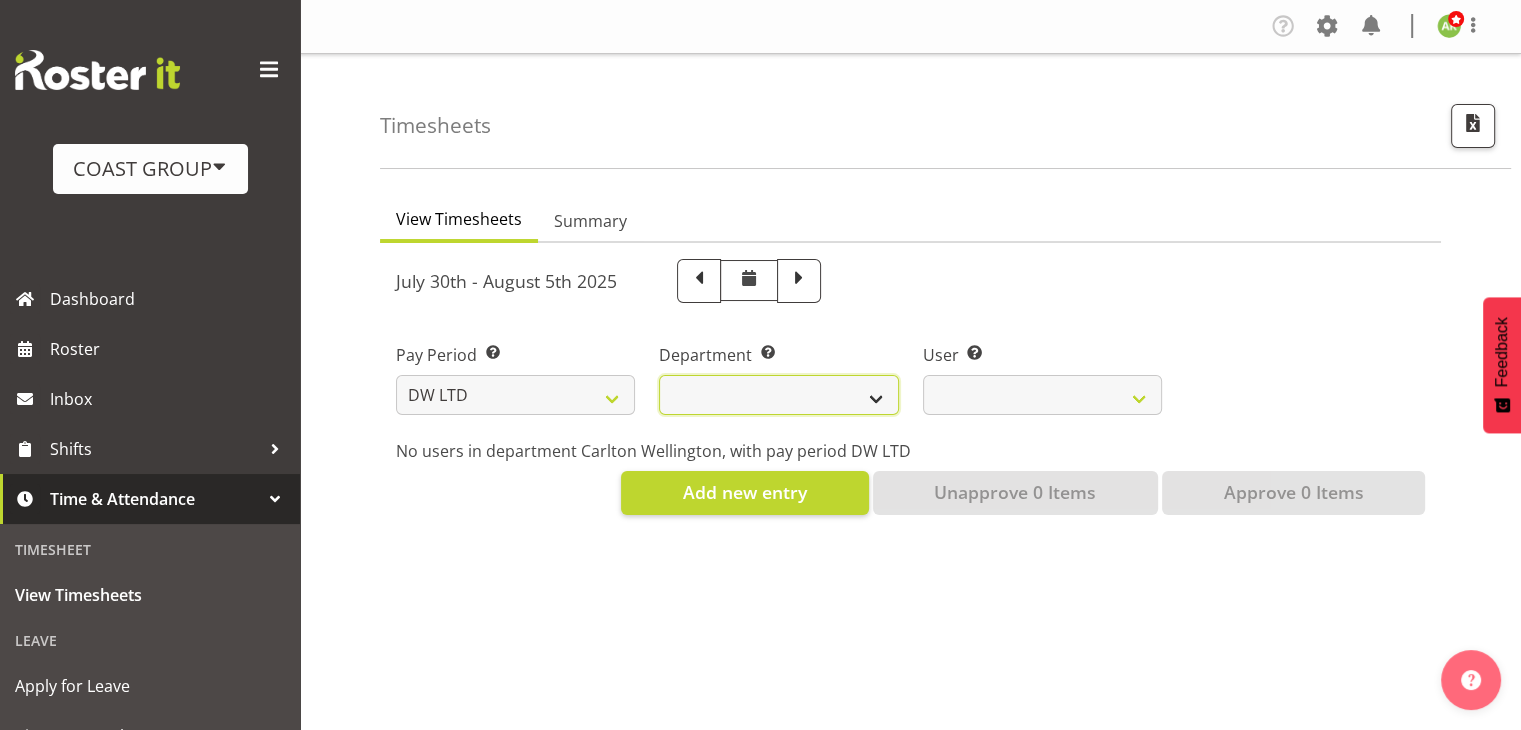 click on "DW AKL
DW AKL ACCOUNTS/OFFICE
DW AKL DESIGN
DW AKL PRODUCTION
DW CHC
DW CHC DESIGN
DW CHC OFFICE
DW CHC PRODUCTION
DW CHC SALES
DW WLG
DW WLG SALES" at bounding box center [778, 395] 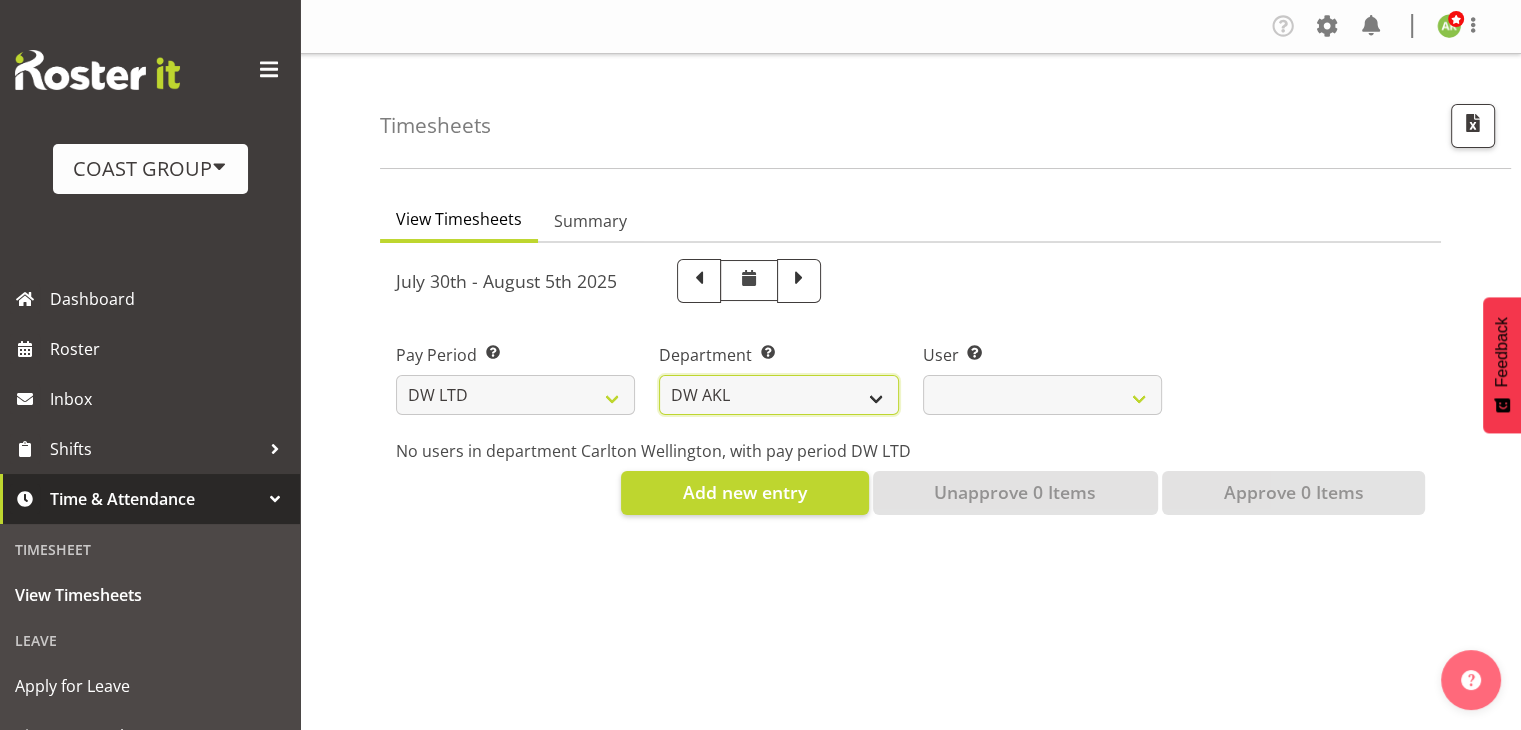 click on "DW AKL
DW AKL ACCOUNTS/OFFICE
DW AKL DESIGN
DW AKL PRODUCTION
DW CHC
DW CHC DESIGN
DW CHC OFFICE
DW CHC PRODUCTION
DW CHC SALES
DW WLG
DW WLG SALES" at bounding box center [778, 395] 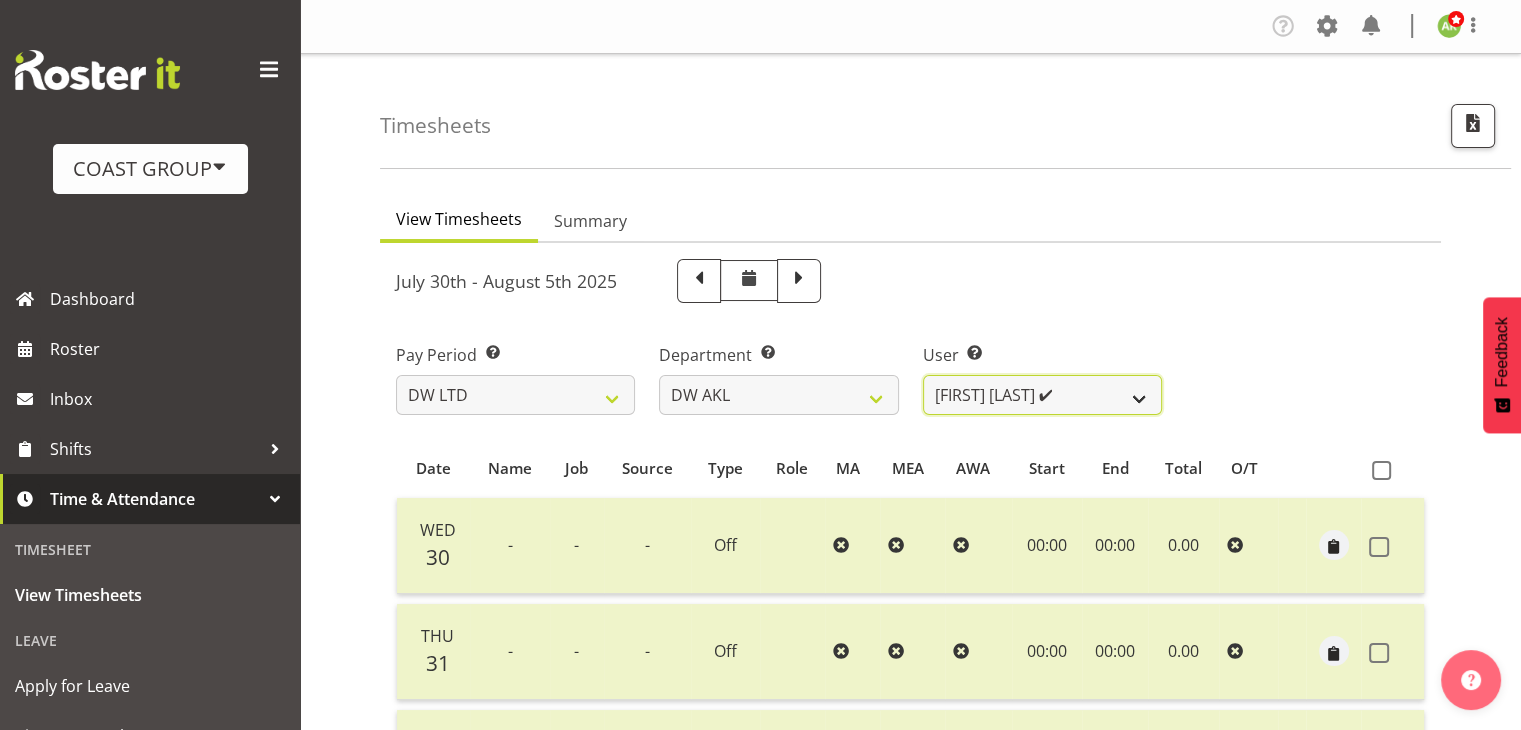 click on "Andrew McFadzean
✔
Chanel Toleafoa
✔
Gene Burton
✔
Ian Simpson
❌
James Maddock
✔
Jarrad Bullock
✔
John Sharpe
✔
Jonathan McNeill
✔
Katongo Chituta
✔
Kent Pollard
✔
Kieran Bauer
✔
Miguel Angel Vicencio Torres
✔
Mike Bullock
✔
Oliver Ivisoni
✔
Oliver Denford
✔" at bounding box center [1042, 395] 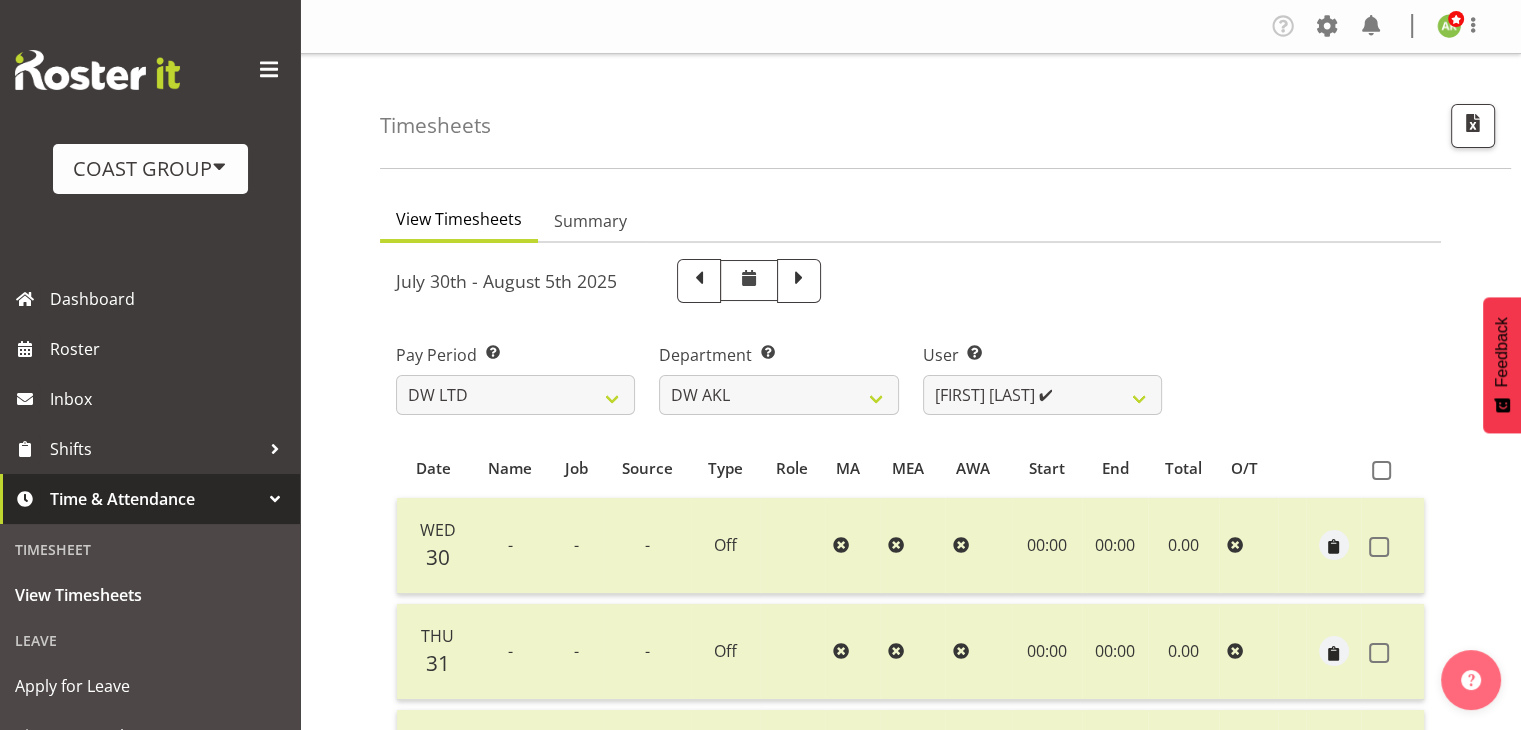 click on "Pay Period
Select which pay period you would like to view.   SLP LTD EHS LTD DW LTD VEHICLES Carlton Events Hamilton 120 Limited Wellington 130 Limited
Department
Select which department you would like to view.
DW AKL
DW AKL ACCOUNTS/OFFICE
DW AKL DESIGN
DW AKL PRODUCTION
DW CHC
DW CHC DESIGN
DW CHC OFFICE
DW CHC PRODUCTION
DW CHC SALES
DW WLG
DW WLG SALES
User" at bounding box center (910, 371) 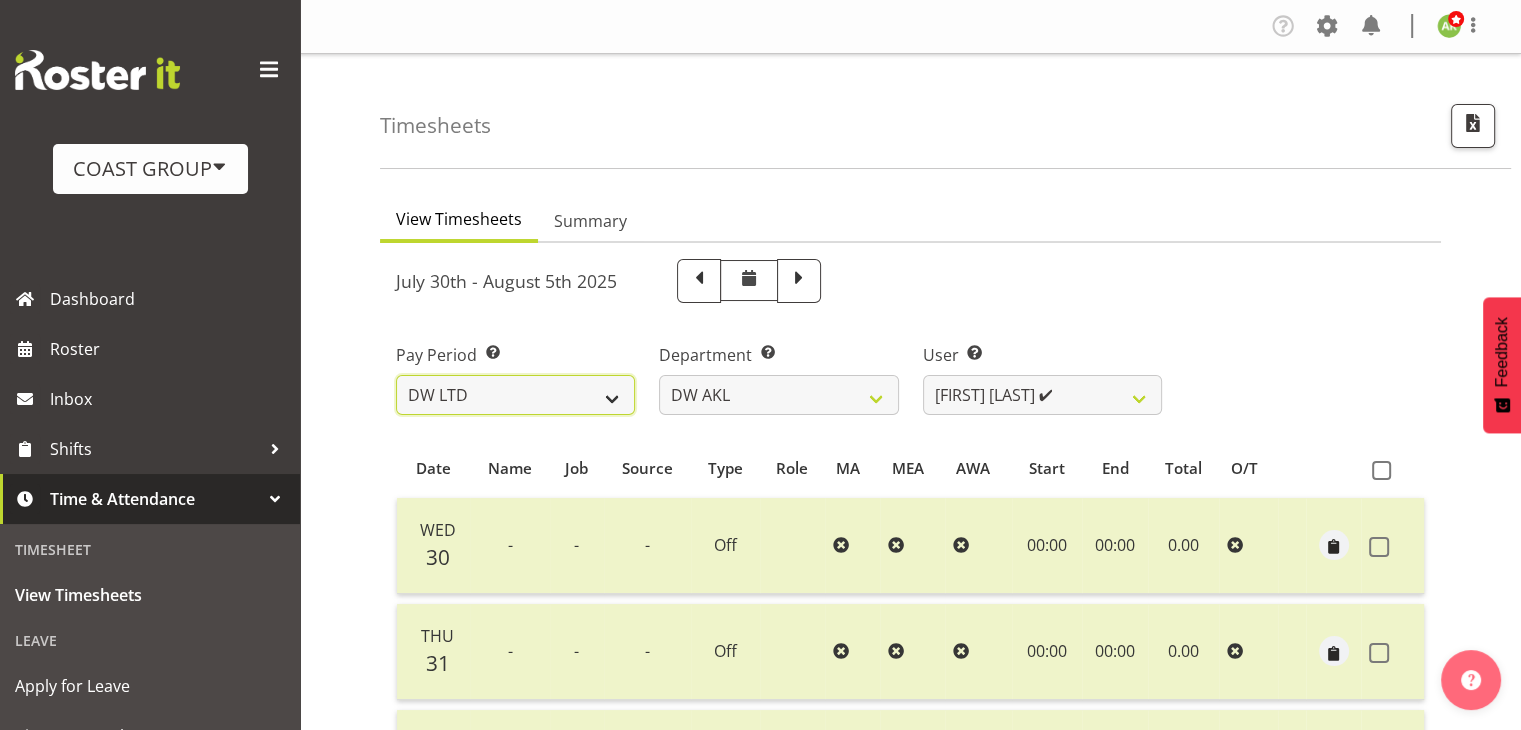click on "SLP LTD EHS LTD DW LTD VEHICLES Carlton Events Hamilton 120 Limited Wellington 130 Limited" at bounding box center (515, 395) 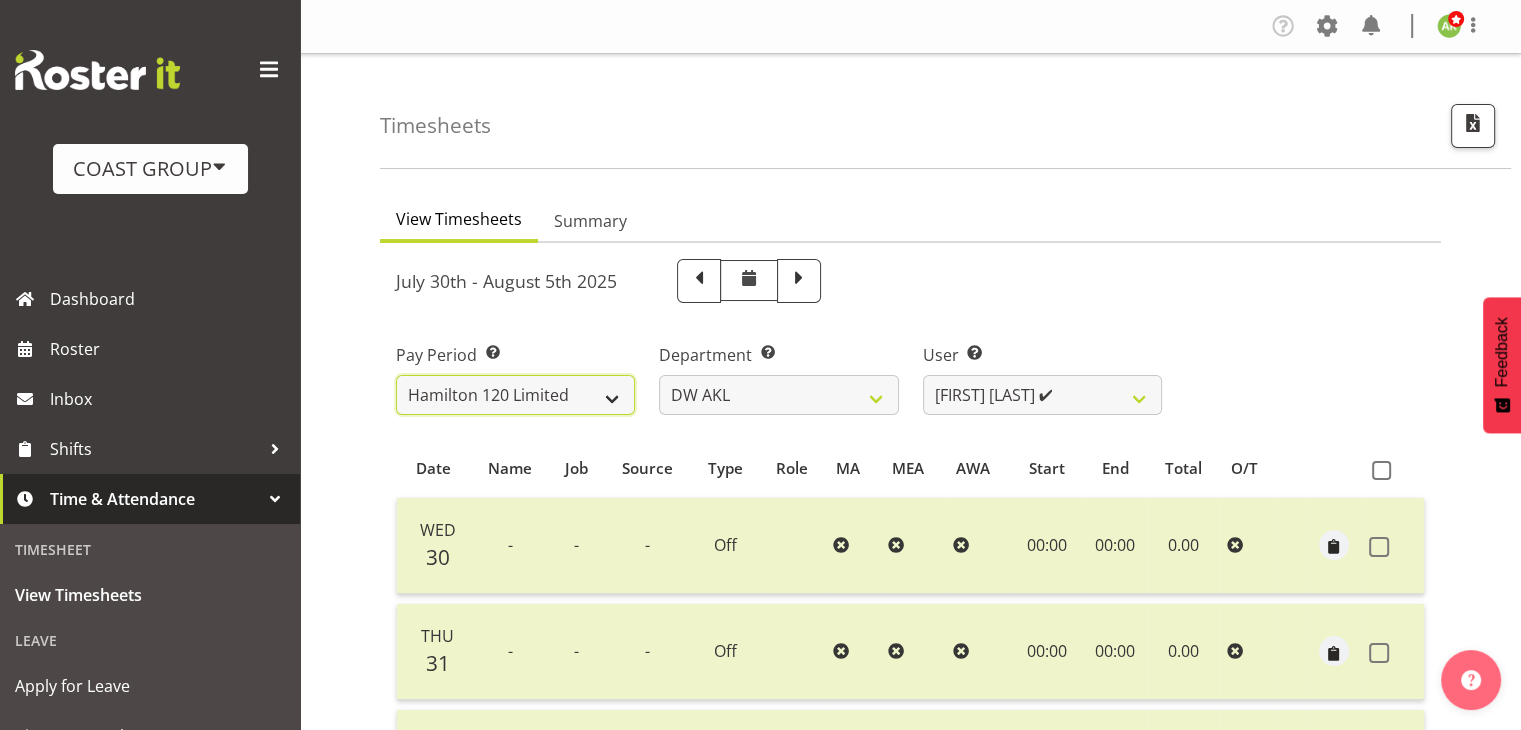 click on "SLP LTD EHS LTD DW LTD VEHICLES Carlton Events Hamilton 120 Limited Wellington 130 Limited" at bounding box center (515, 395) 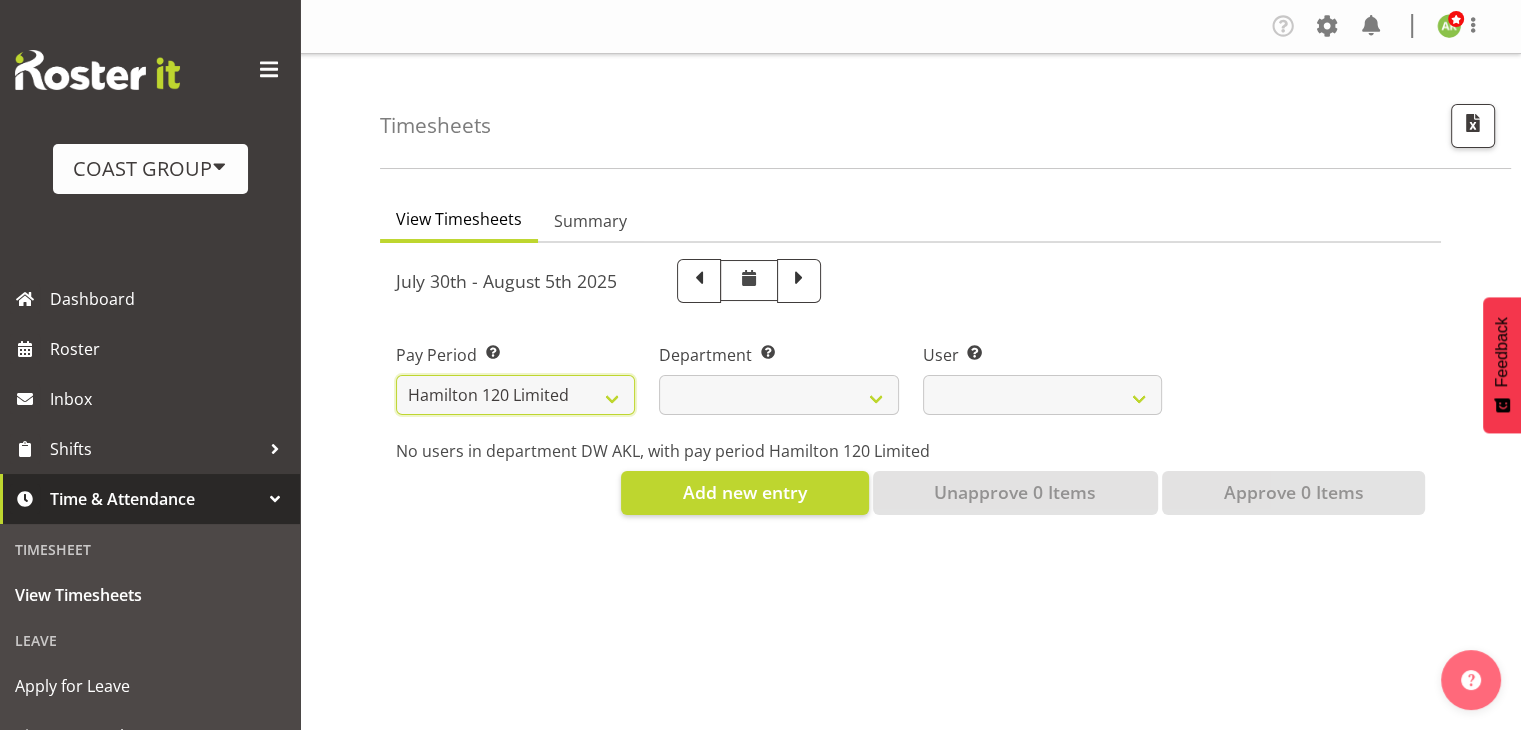 select 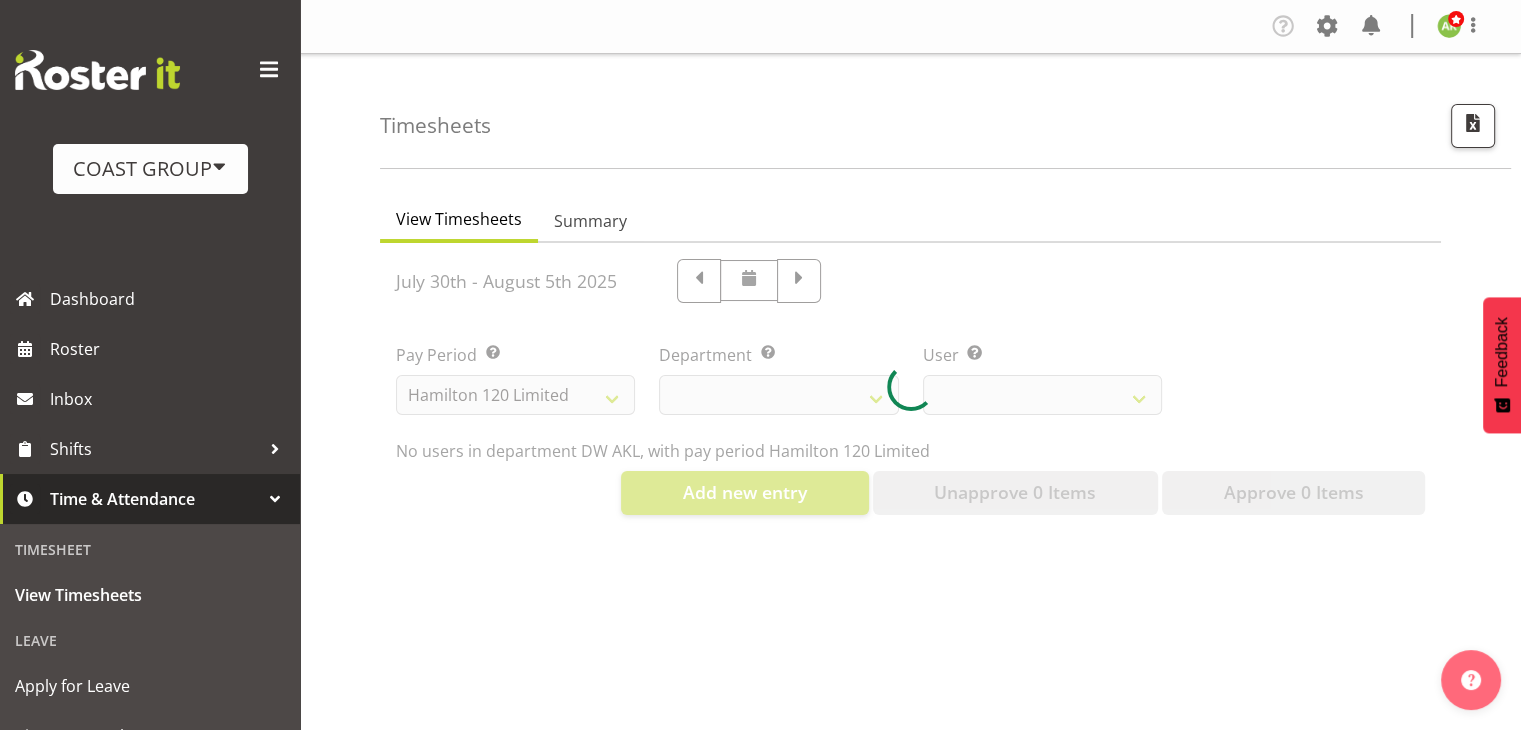 click at bounding box center [910, 387] 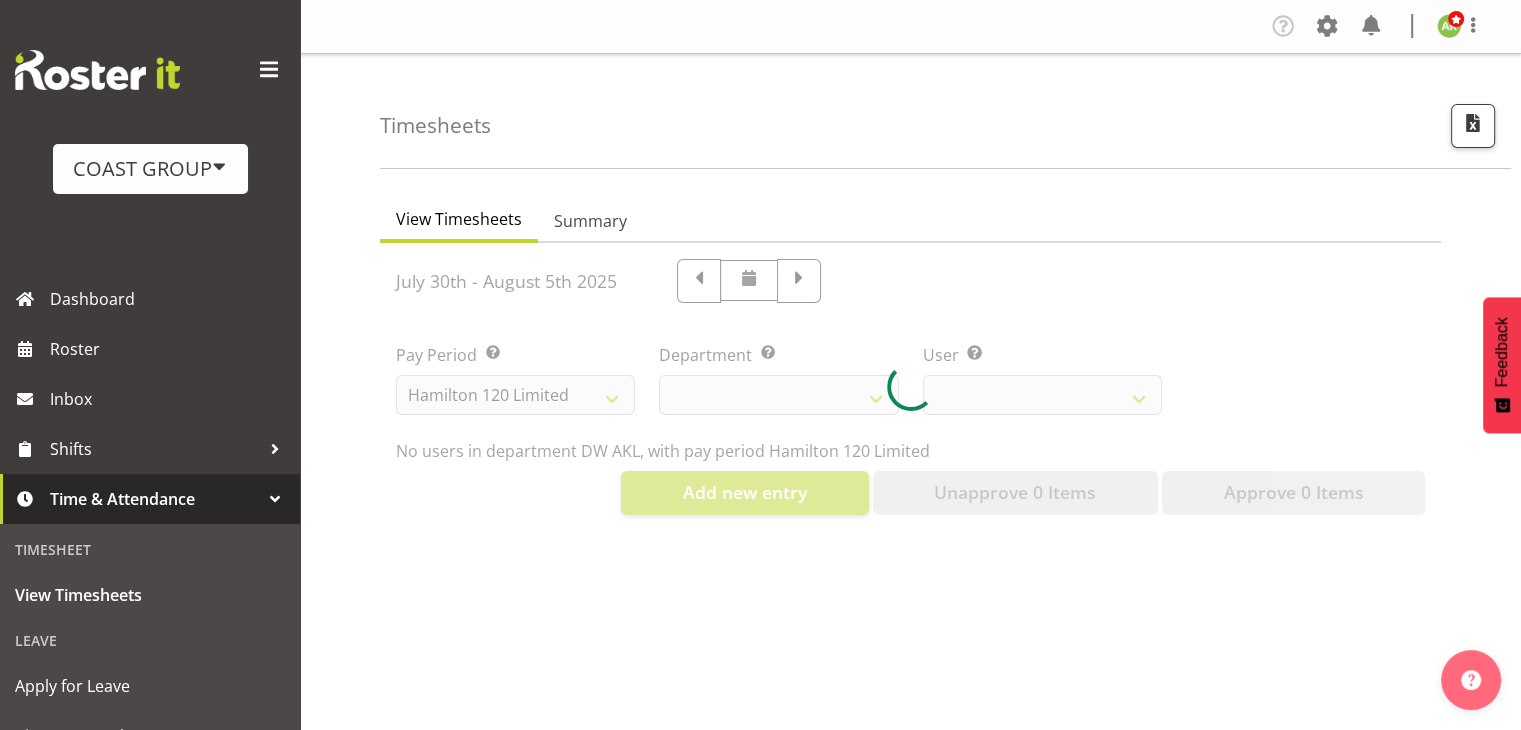 select 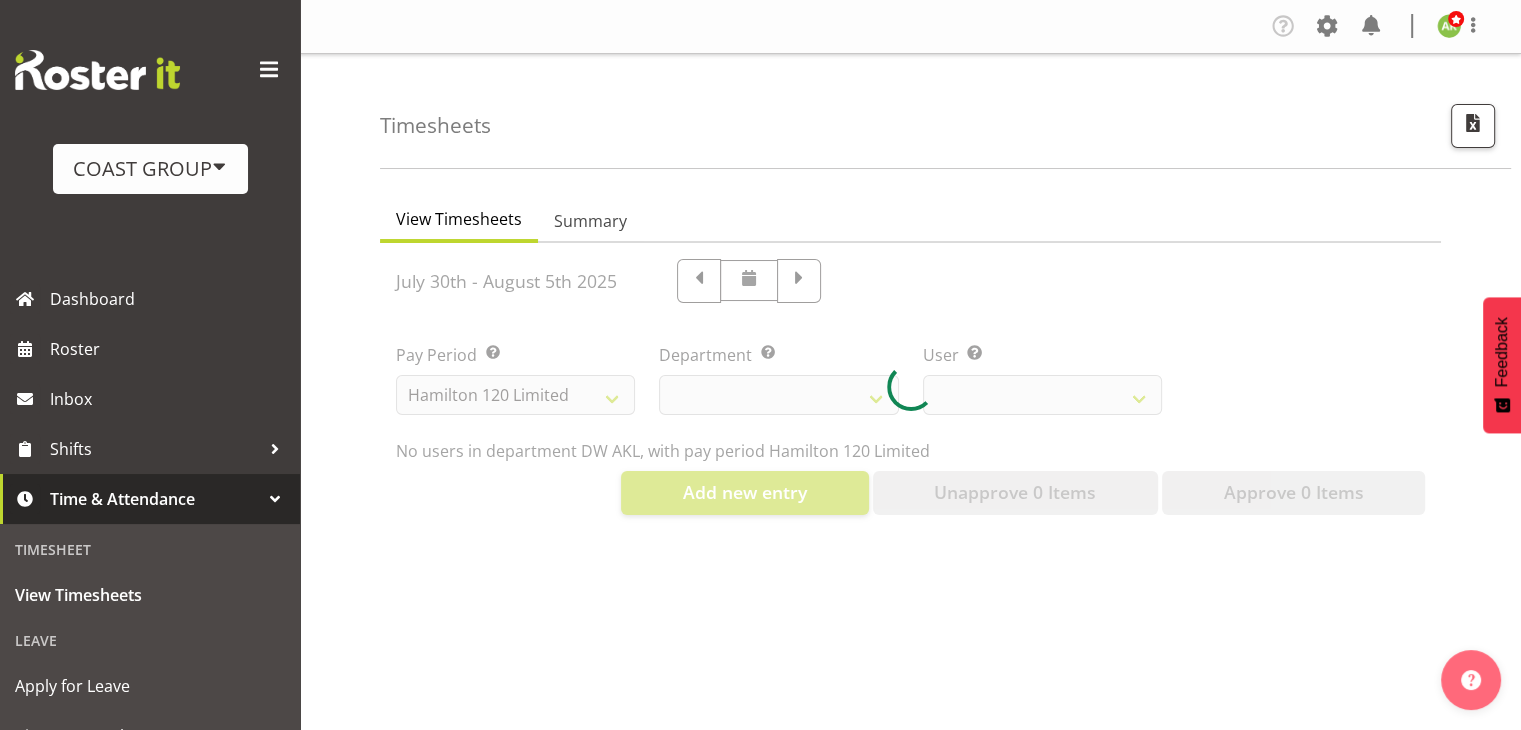 select 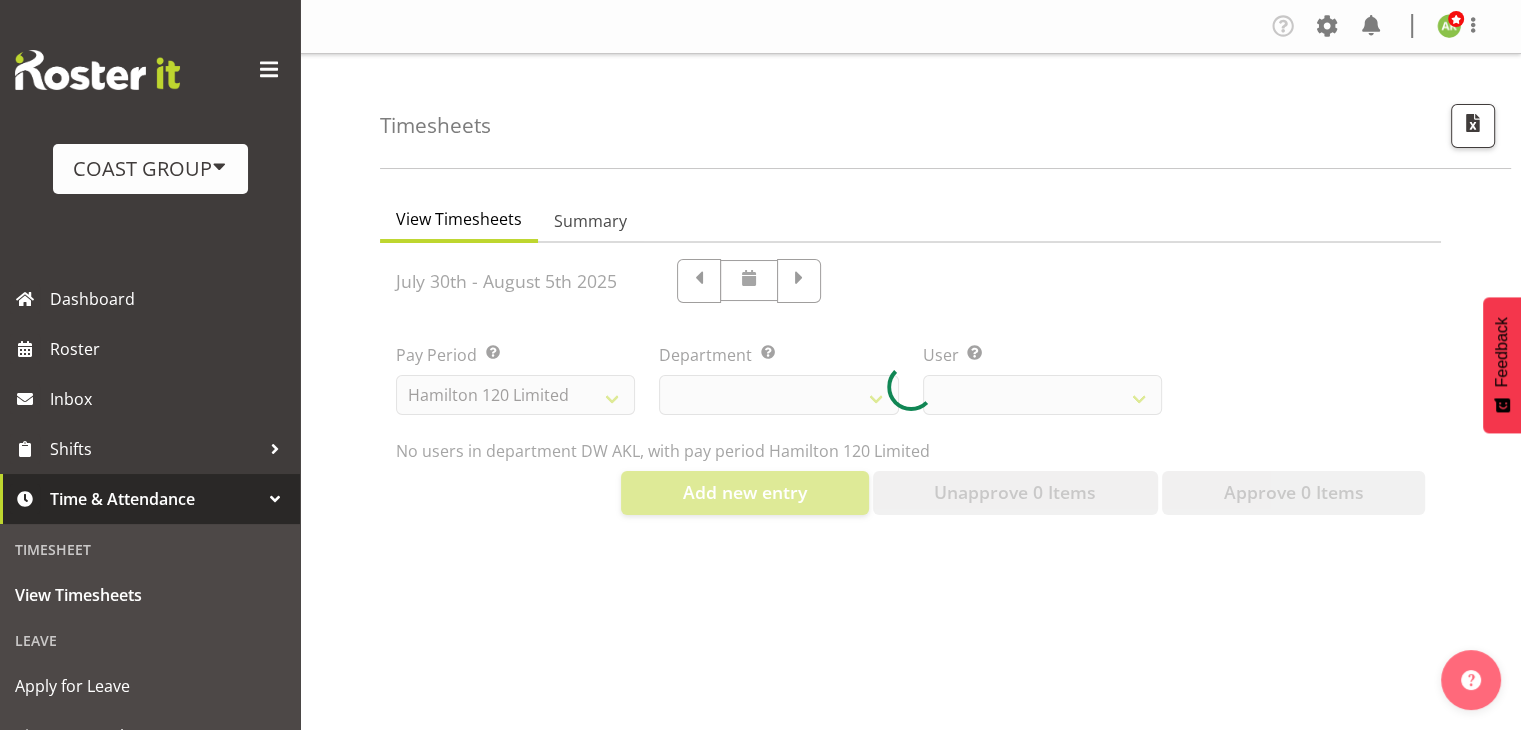 select 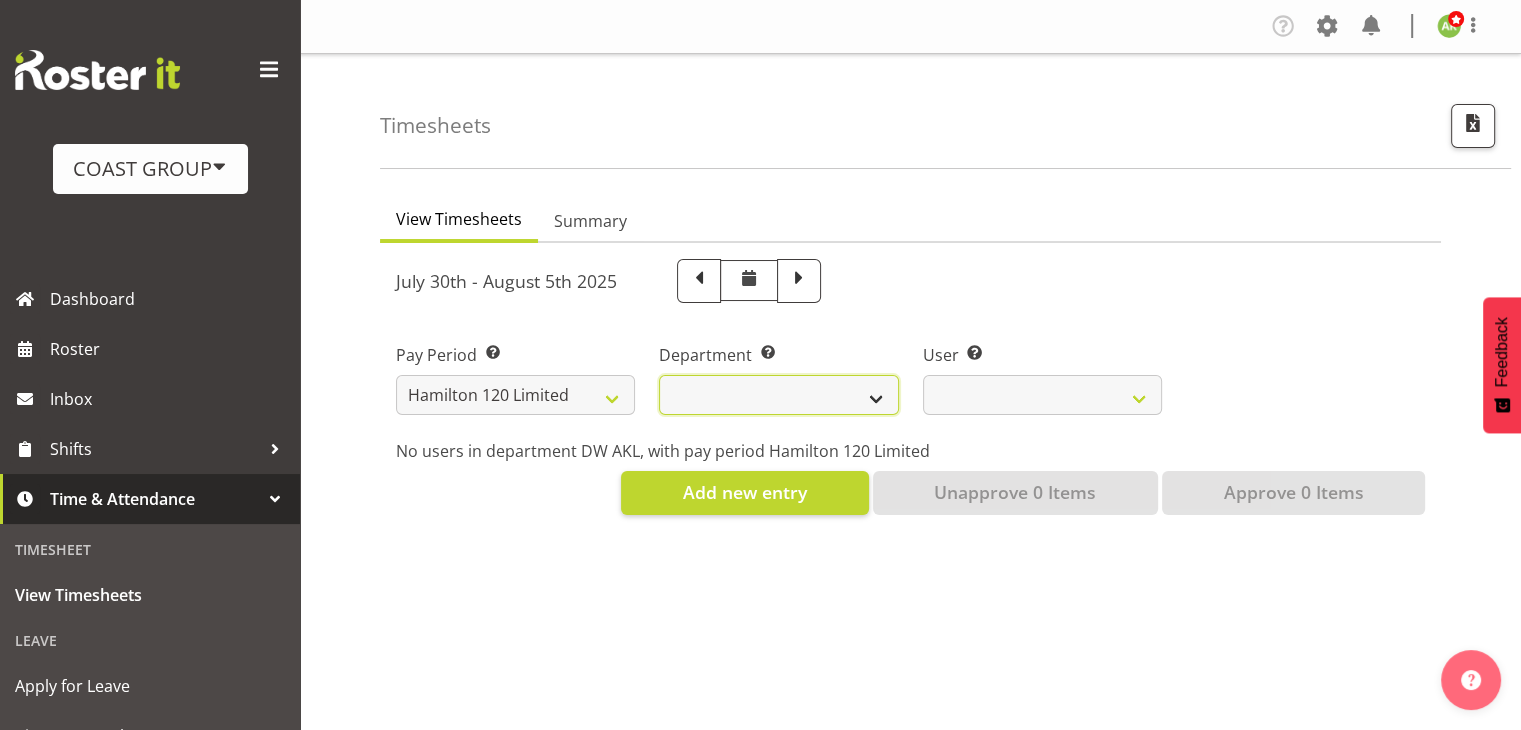 click on "Carlton Hamilton" at bounding box center (778, 395) 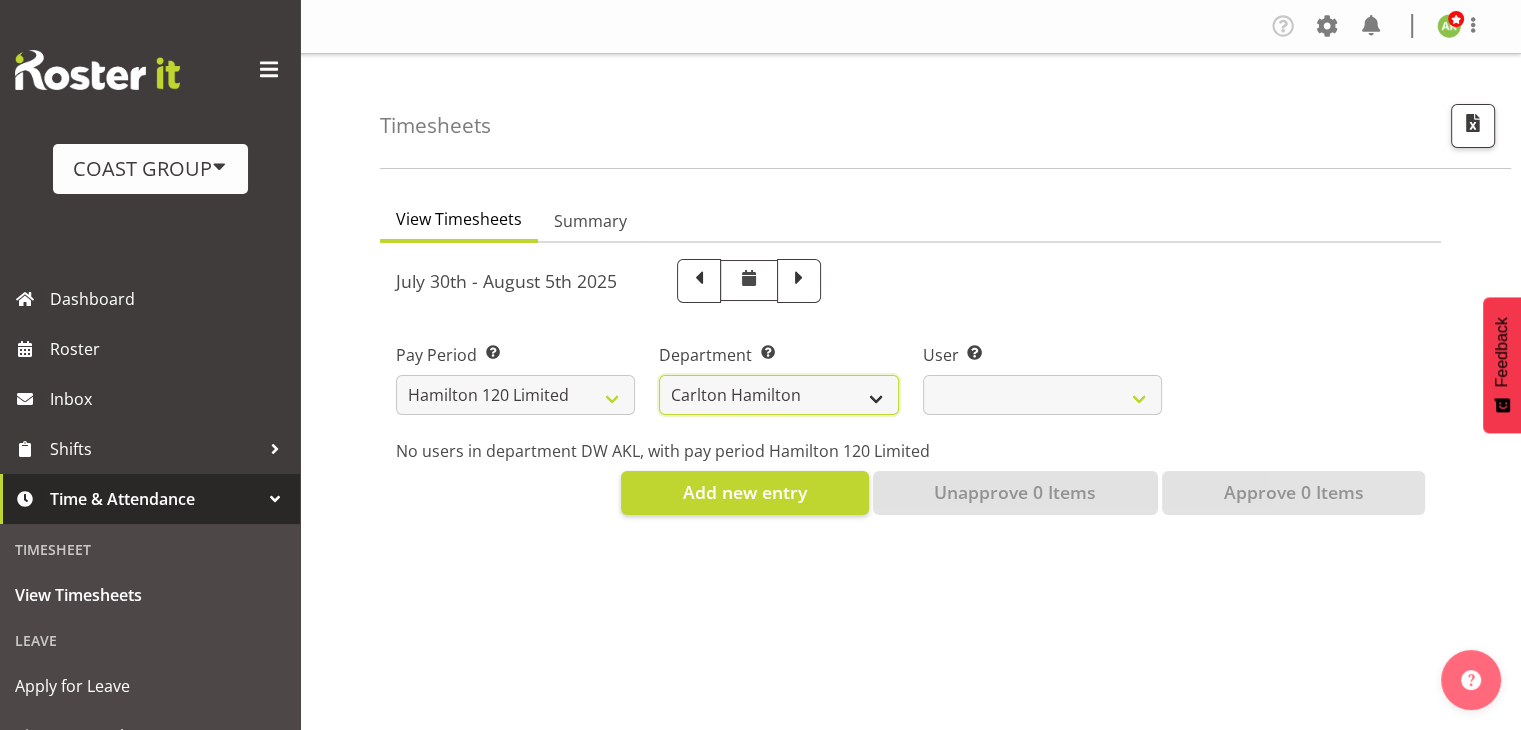 click on "Carlton Hamilton" at bounding box center (778, 395) 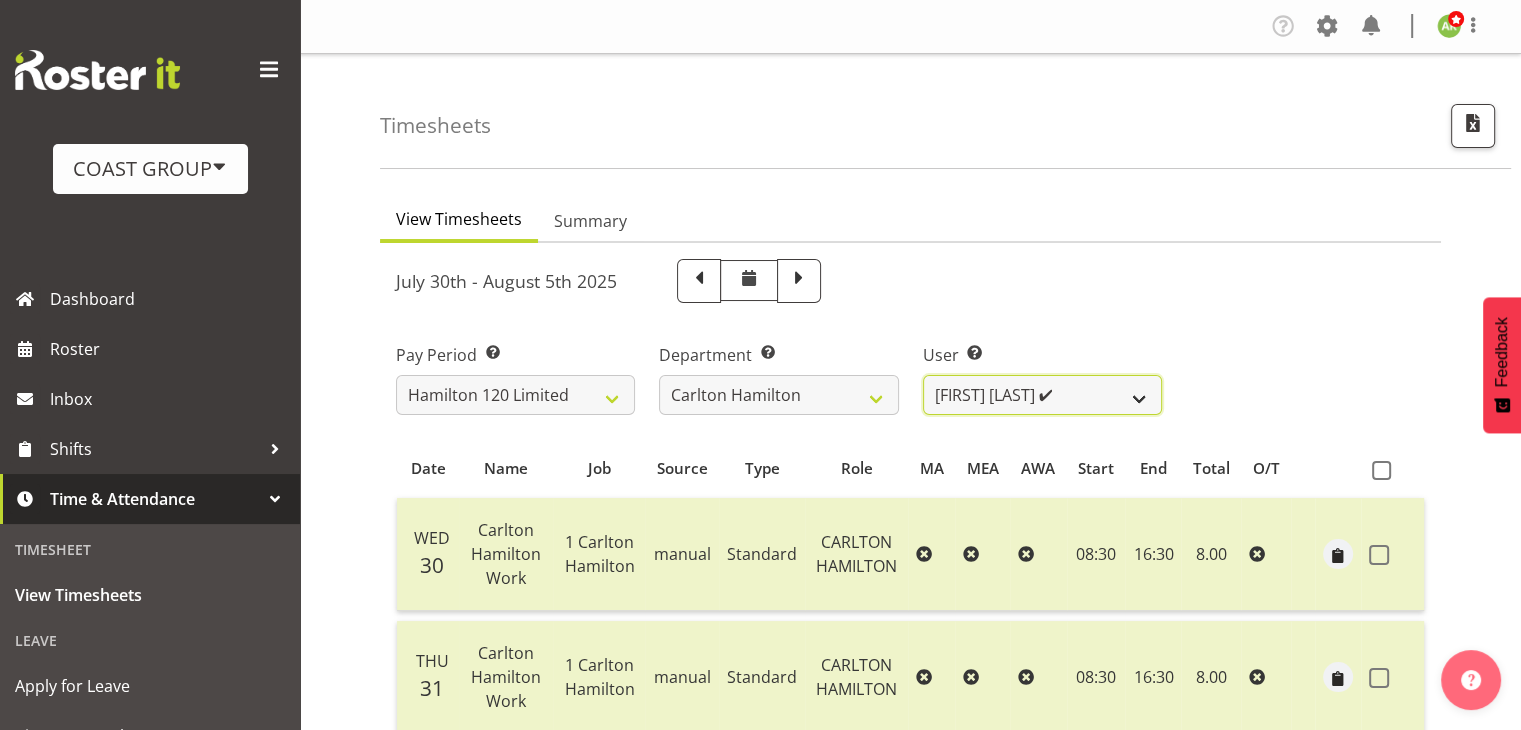 click on "[FIRST] [LAST]
✔
[FIRST] [LAST]
✔
[FIRST] [LAST]
❌
[FIRST] [LAST]
✔
[FIRST] [LAST]
✔
[FIRST] [LAST]
✔" at bounding box center [1042, 395] 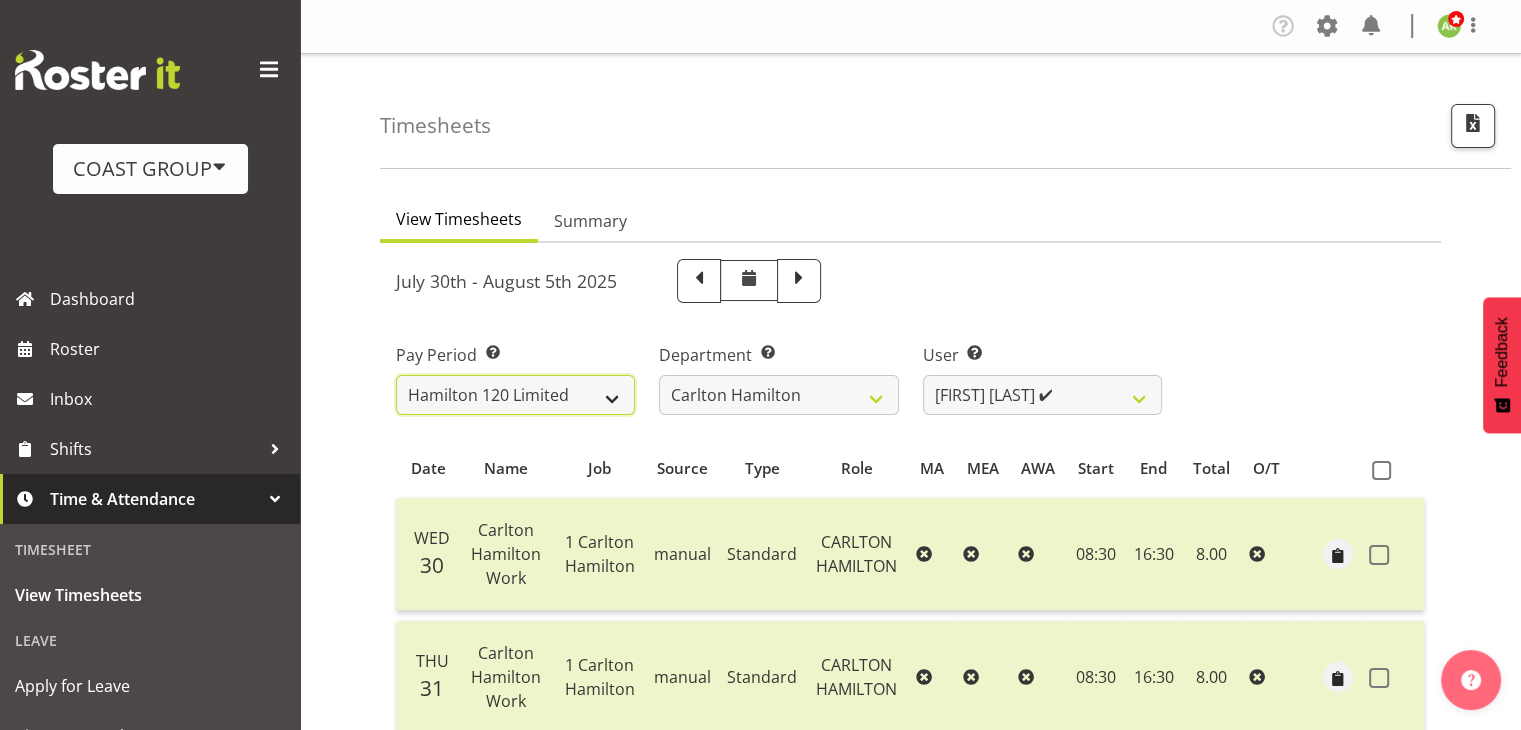click on "SLP LTD EHS LTD DW LTD VEHICLES Carlton Events Hamilton 120 Limited Wellington 130 Limited" at bounding box center [515, 395] 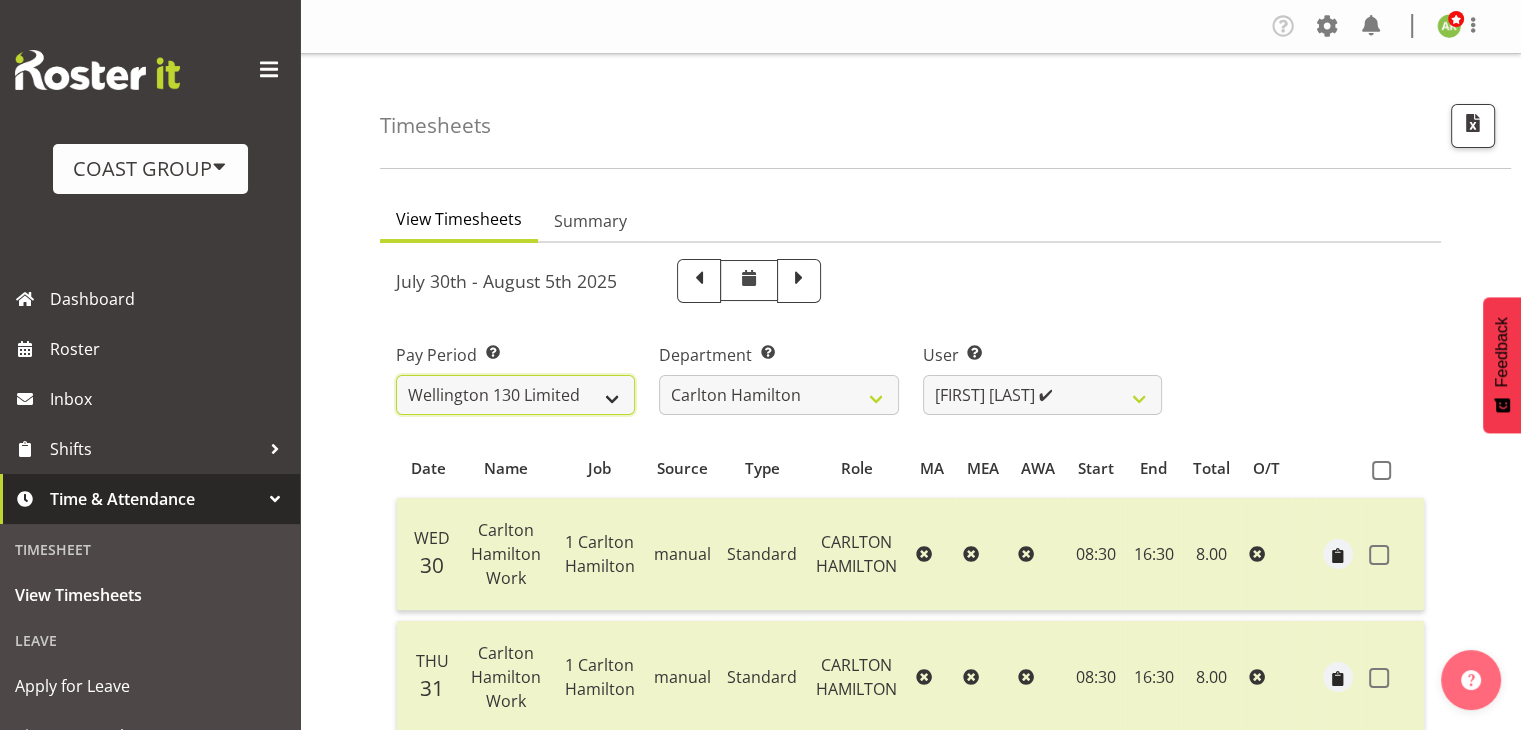 click on "SLP LTD EHS LTD DW LTD VEHICLES Carlton Events Hamilton 120 Limited Wellington 130 Limited" at bounding box center (515, 395) 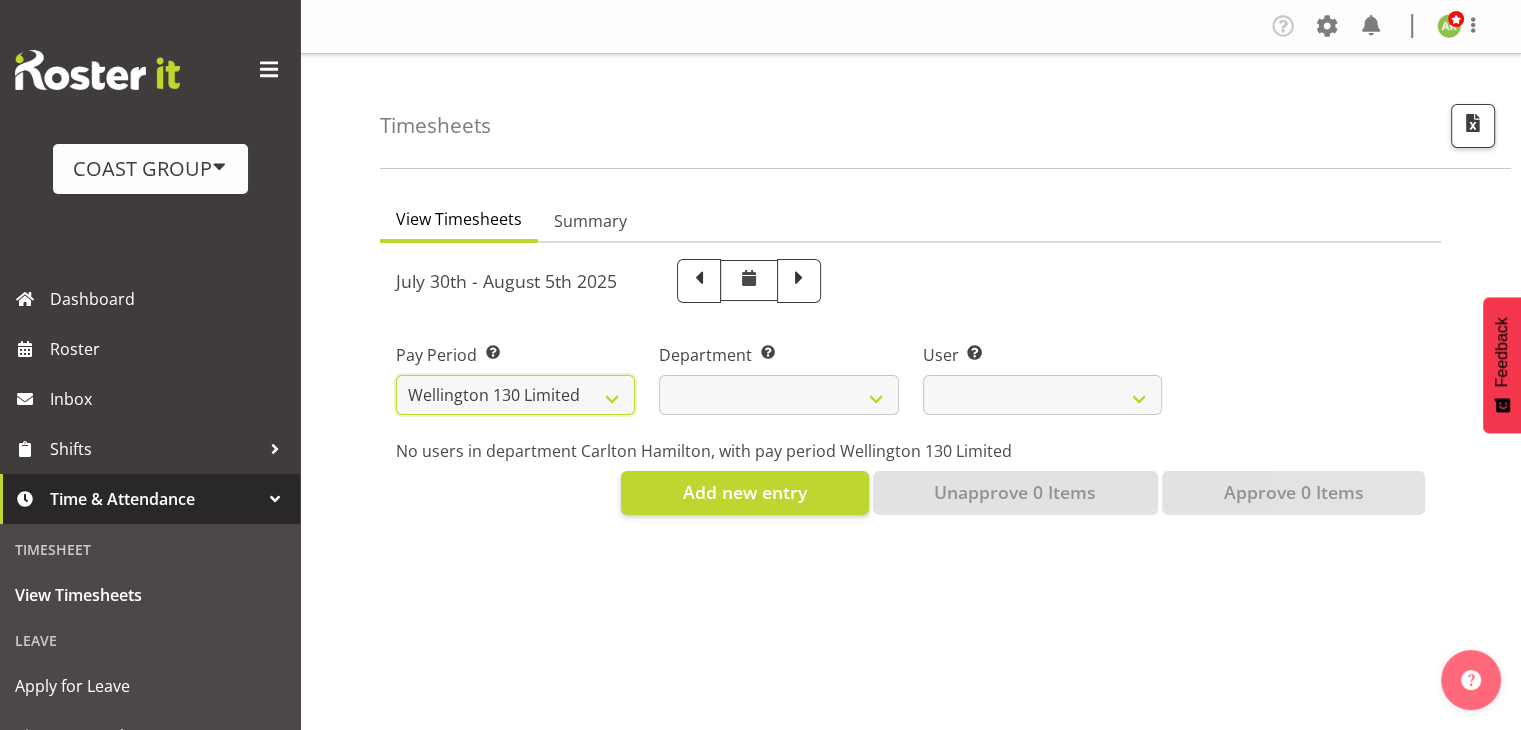 select 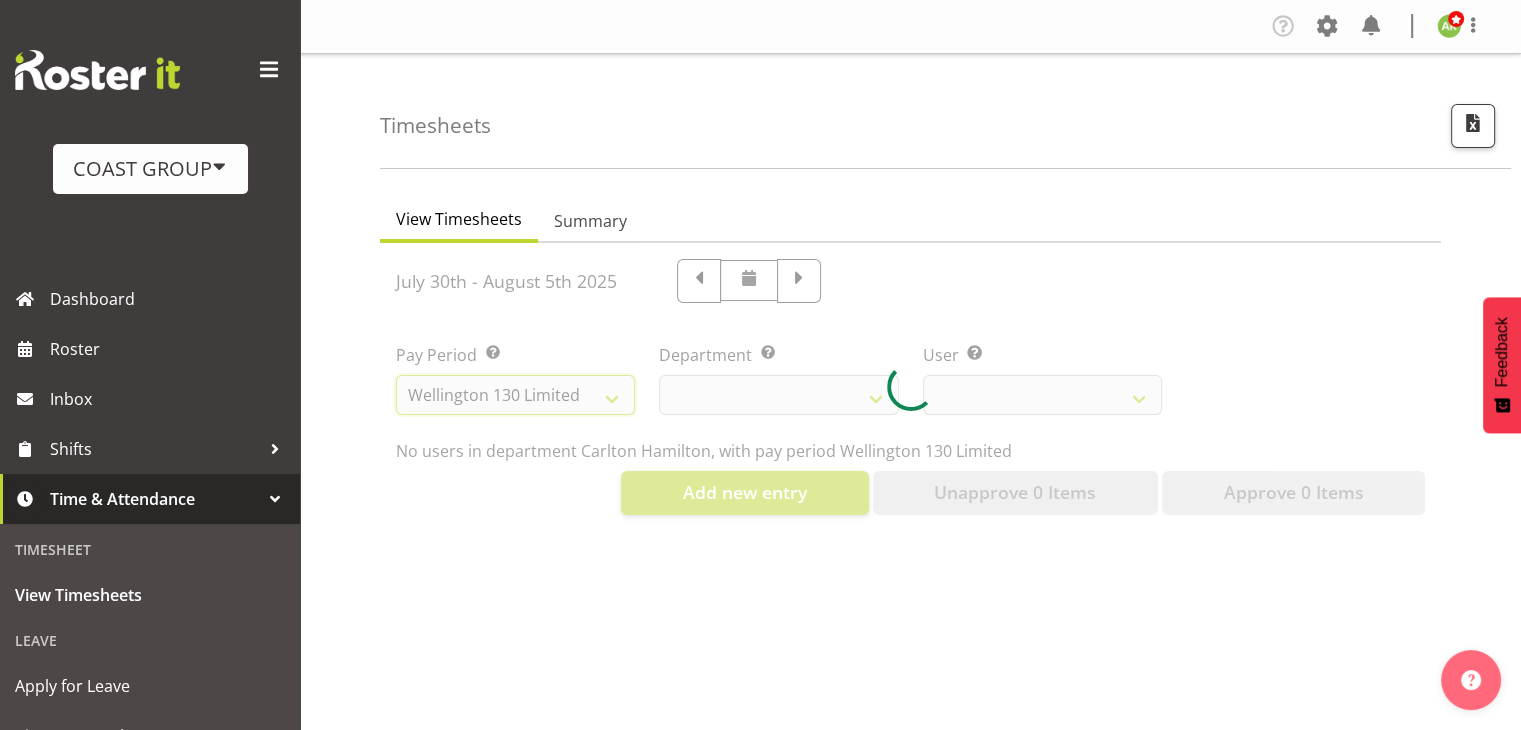 select 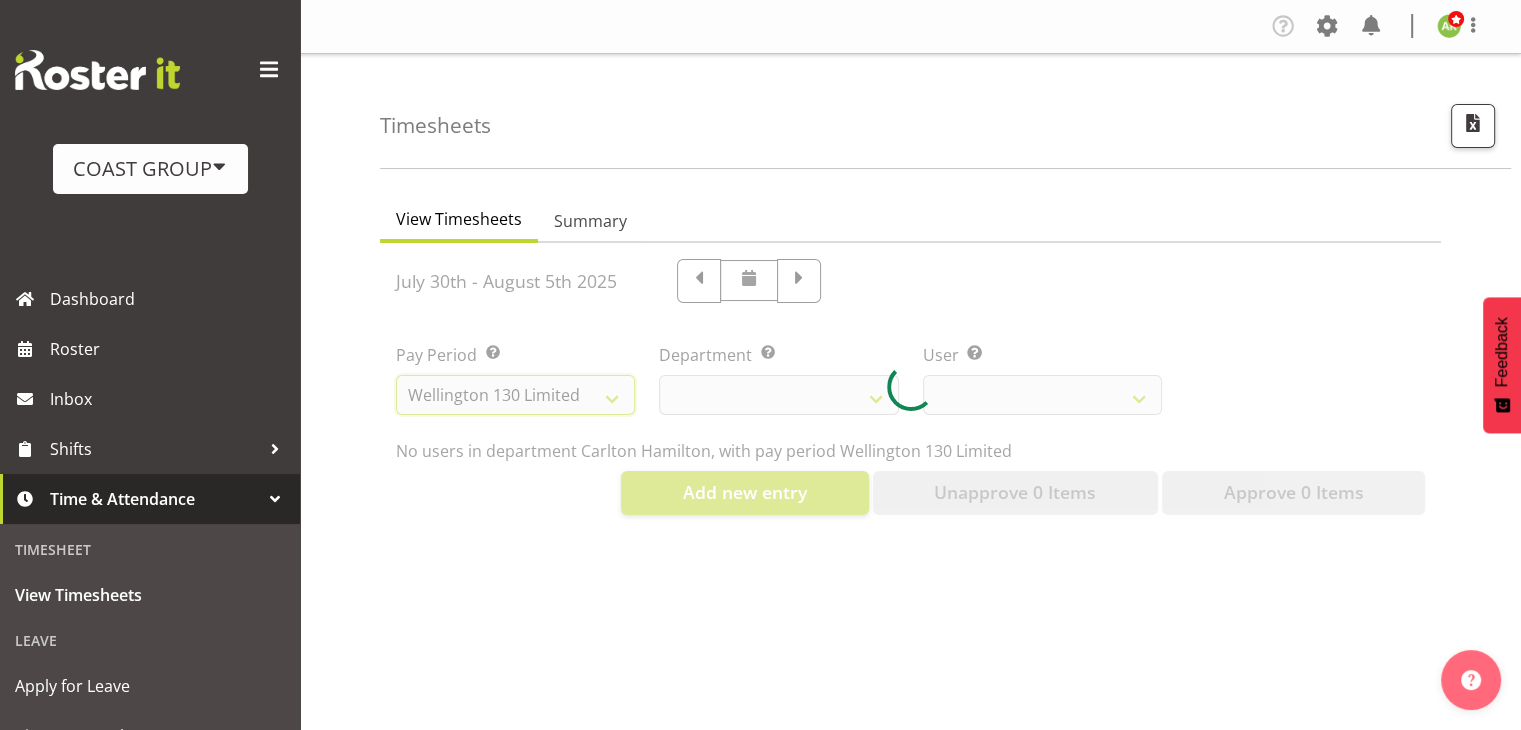 select 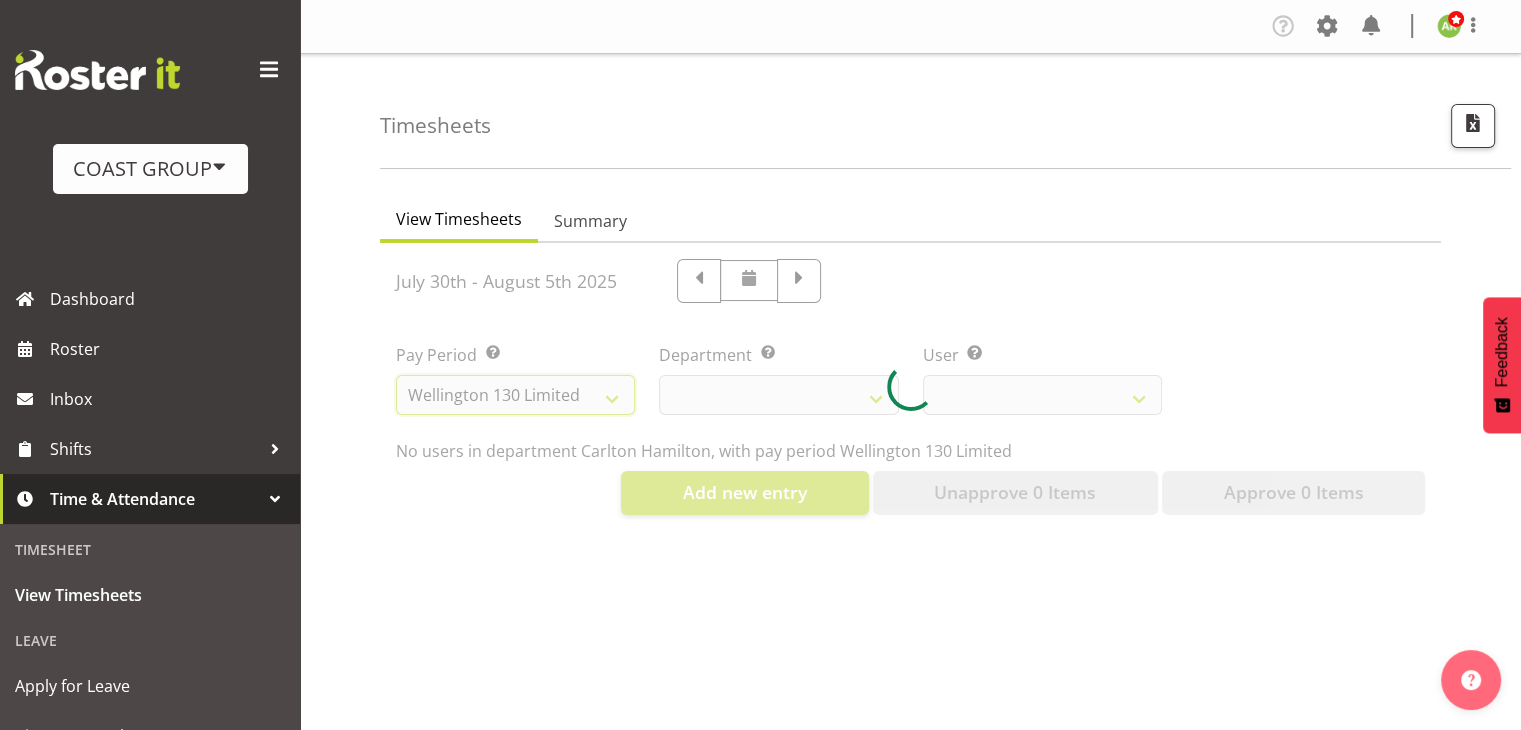 select 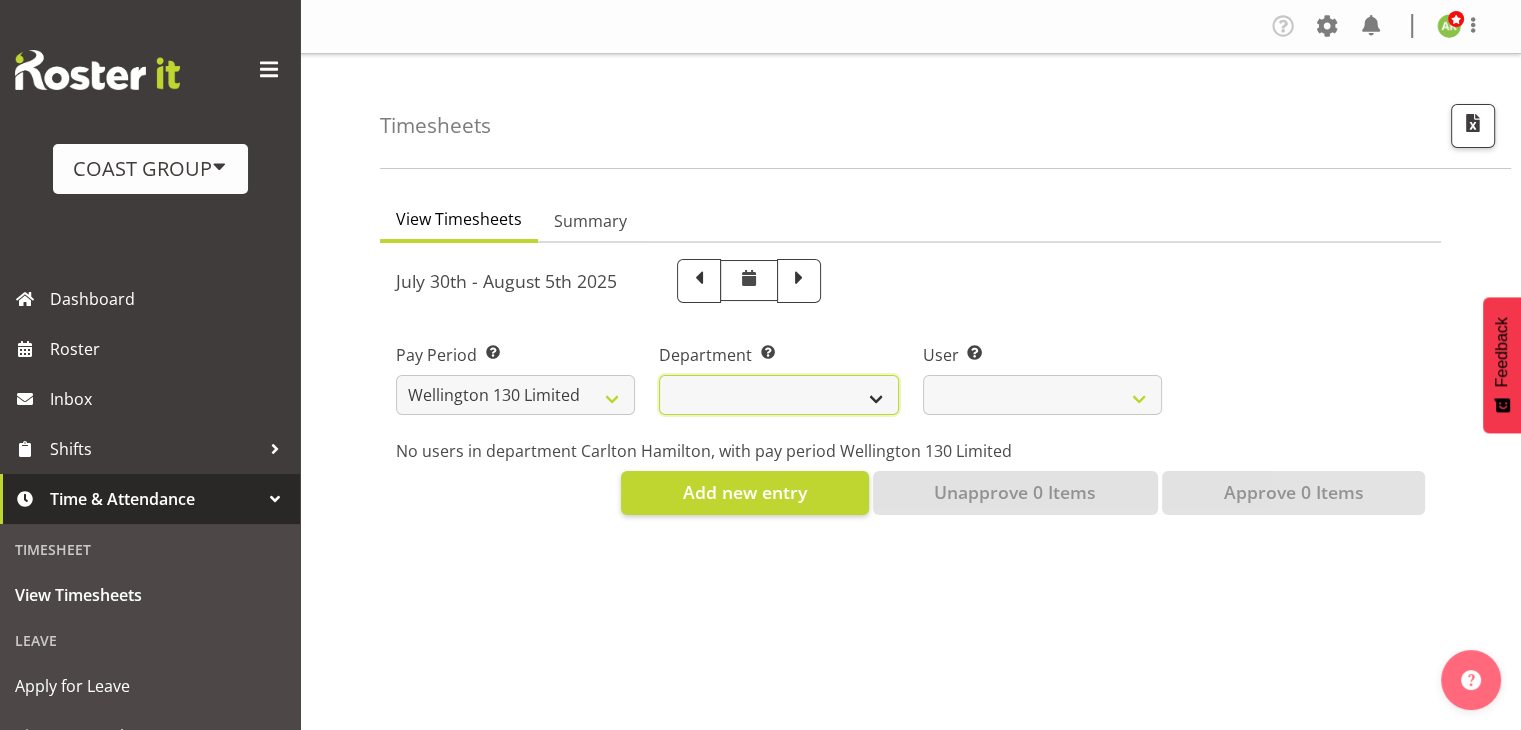 click on "Carlton Wellington" at bounding box center [778, 395] 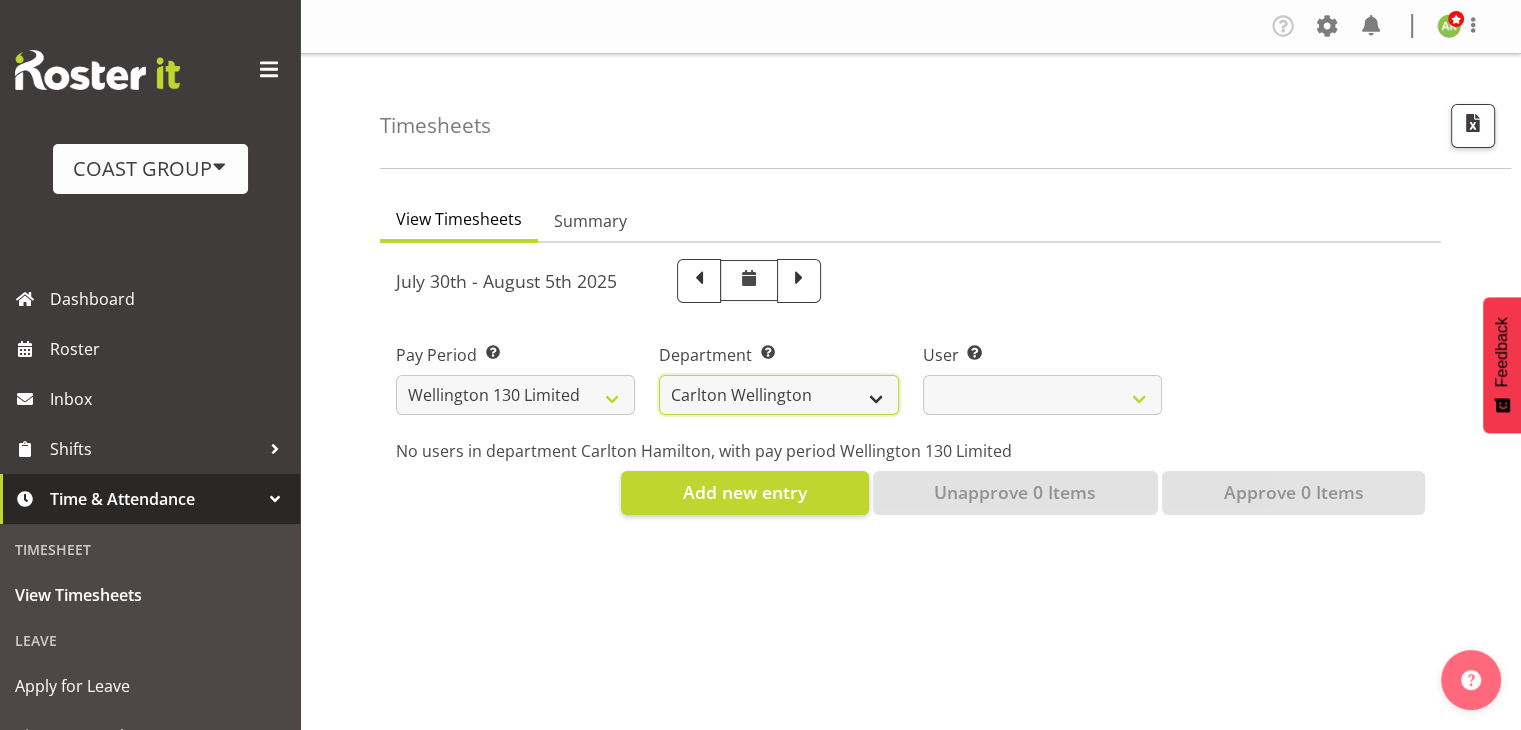 click on "Carlton Wellington" at bounding box center (778, 395) 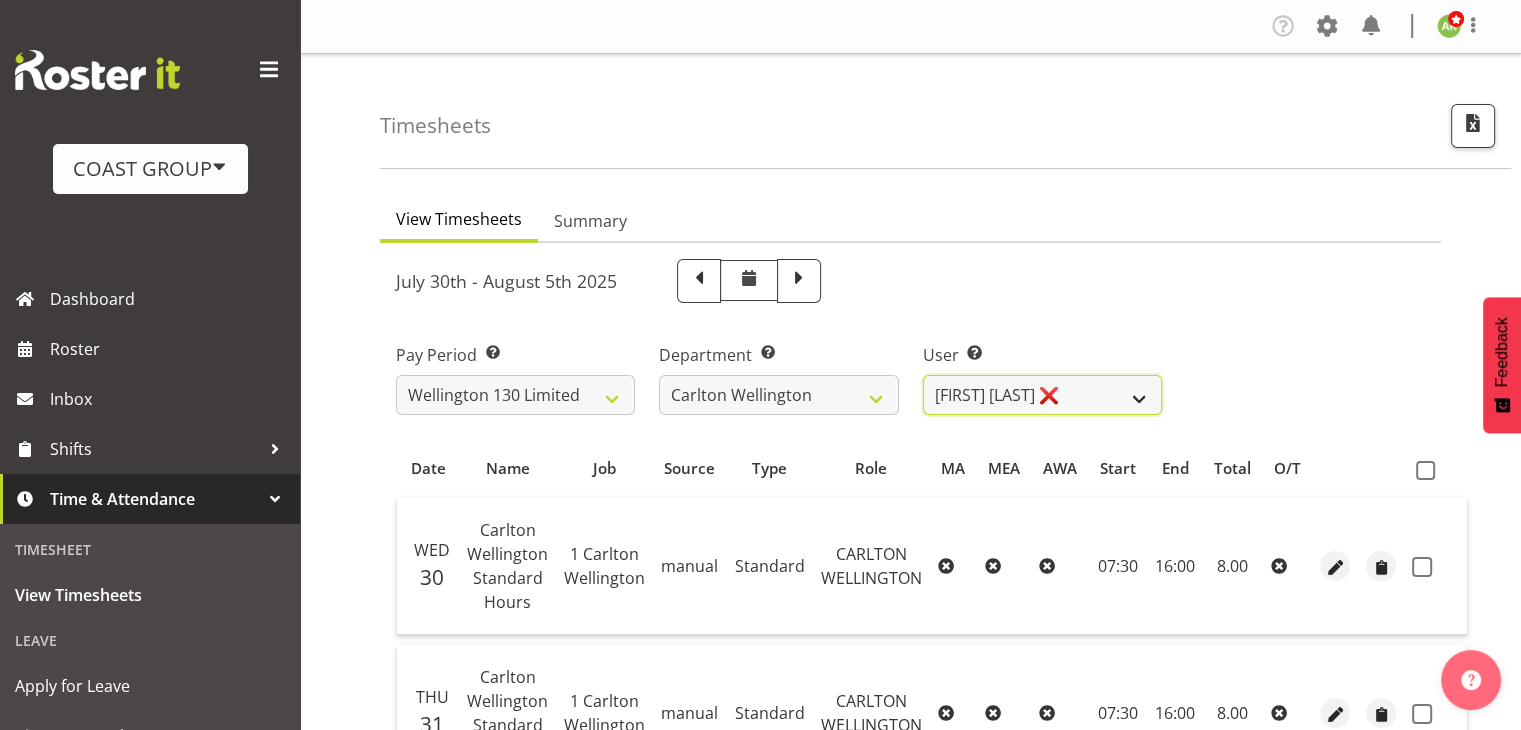 click on "Andreana Norris
❌
Antonios Ziogas
❌
Craig Paul Norris
❌
Gaki Ziogas
❌
Gladys Martini
❌
Grayson Ziogas
❌
Justin Te Moananui
❌
Matthew Mclean
❌
Montell Nickel
❌
Zack Ziogas
❌" at bounding box center [1042, 395] 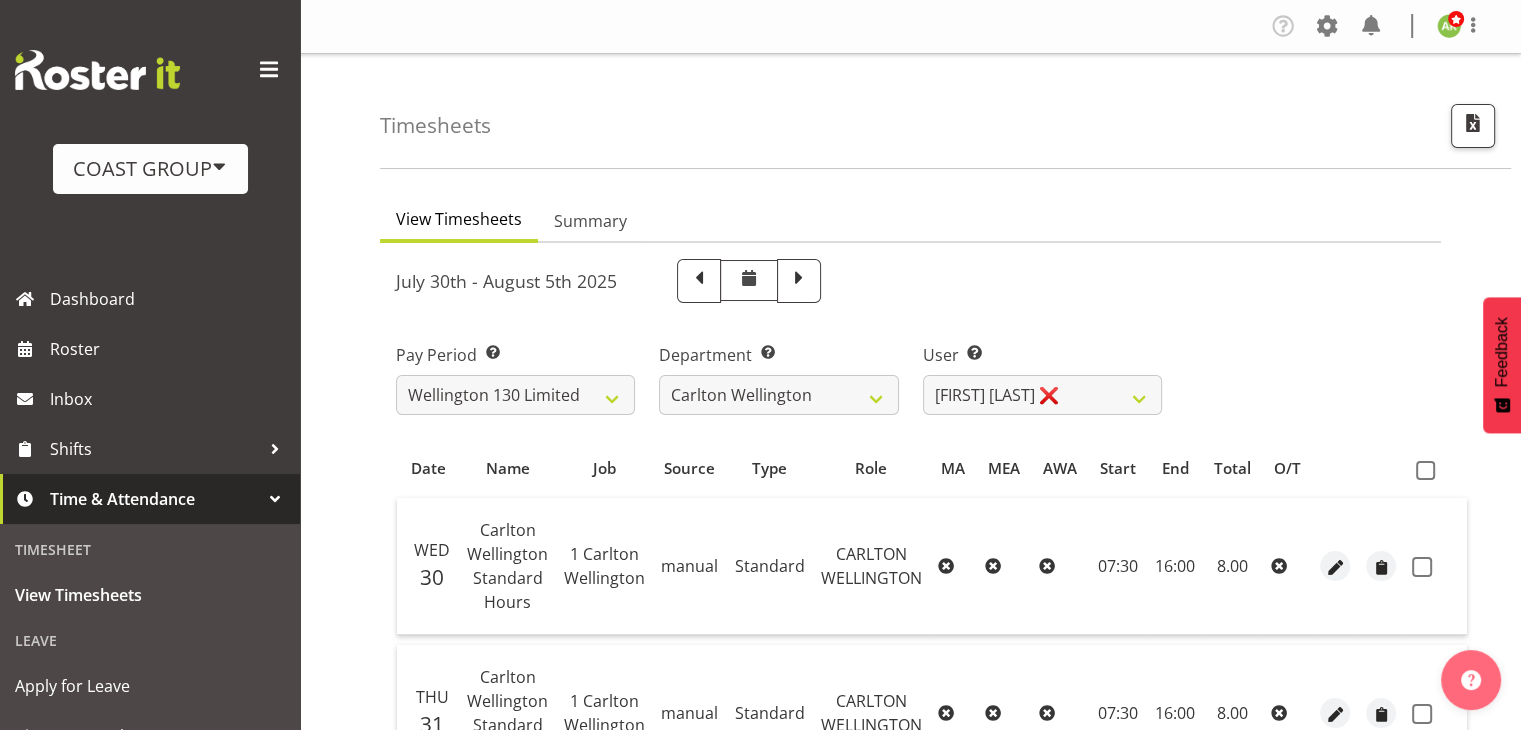 click on "July 30th - August 5th 2025" at bounding box center (779, 281) 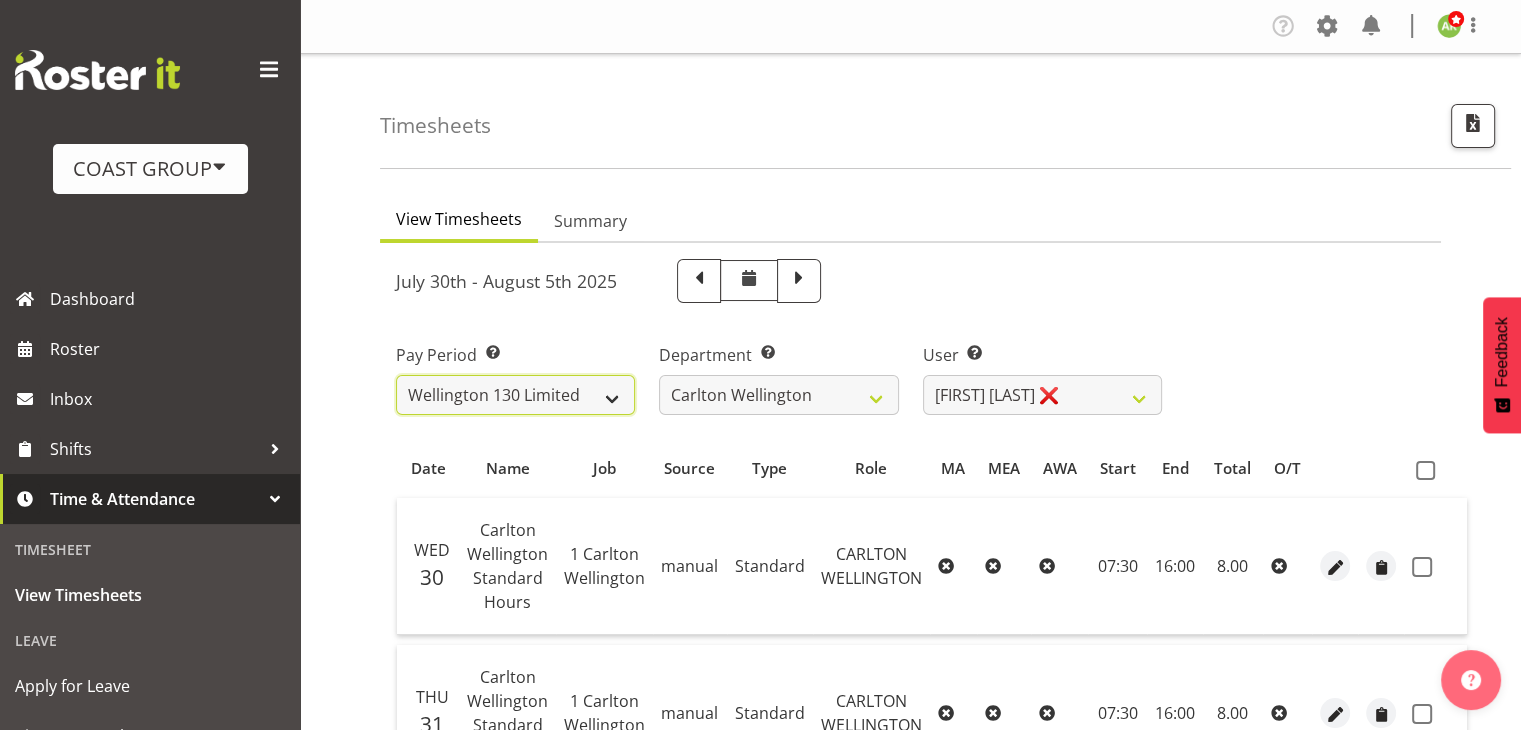 click on "SLP LTD EHS LTD DW LTD VEHICLES Carlton Events Hamilton 120 Limited Wellington 130 Limited" at bounding box center (515, 395) 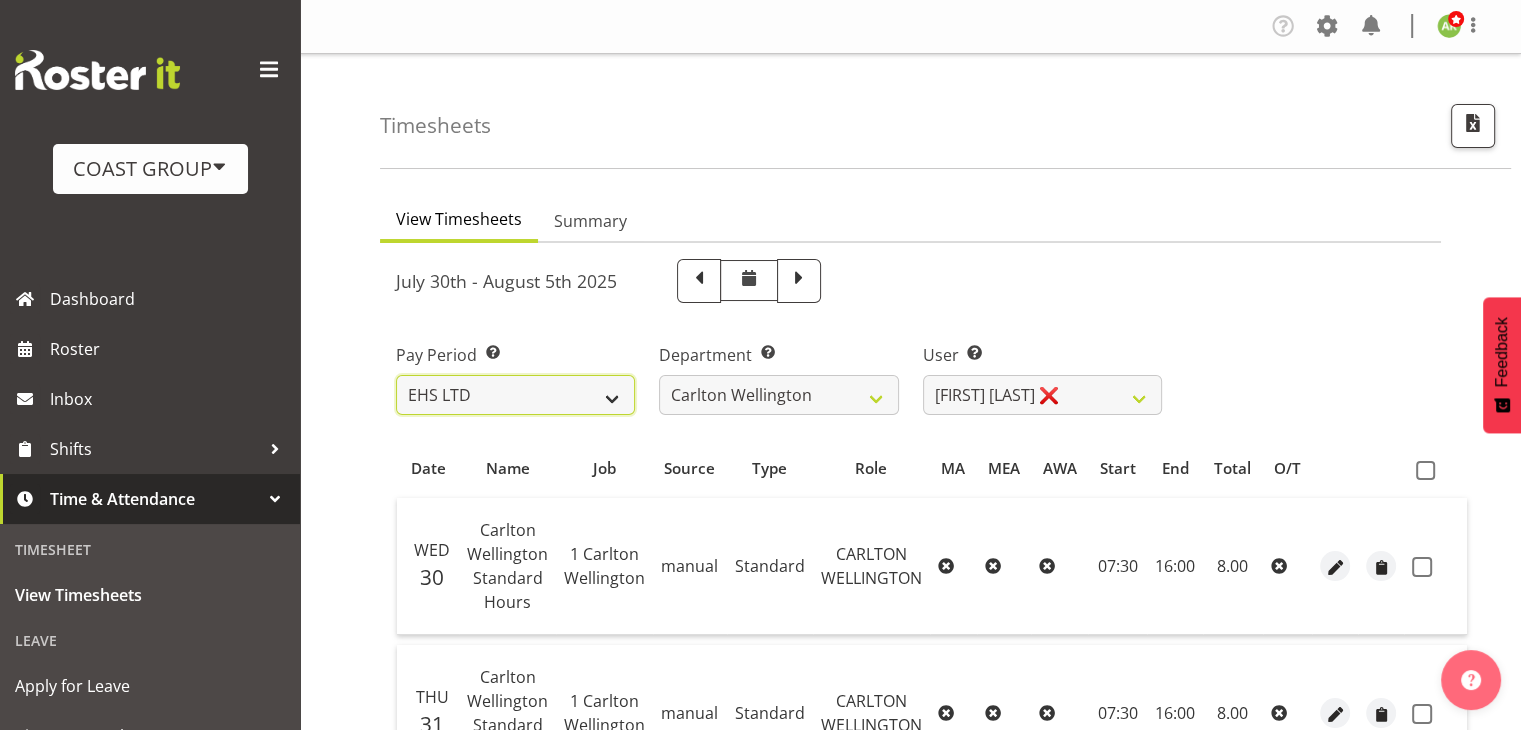 click on "SLP LTD EHS LTD DW LTD VEHICLES Carlton Events Hamilton 120 Limited Wellington 130 Limited" at bounding box center (515, 395) 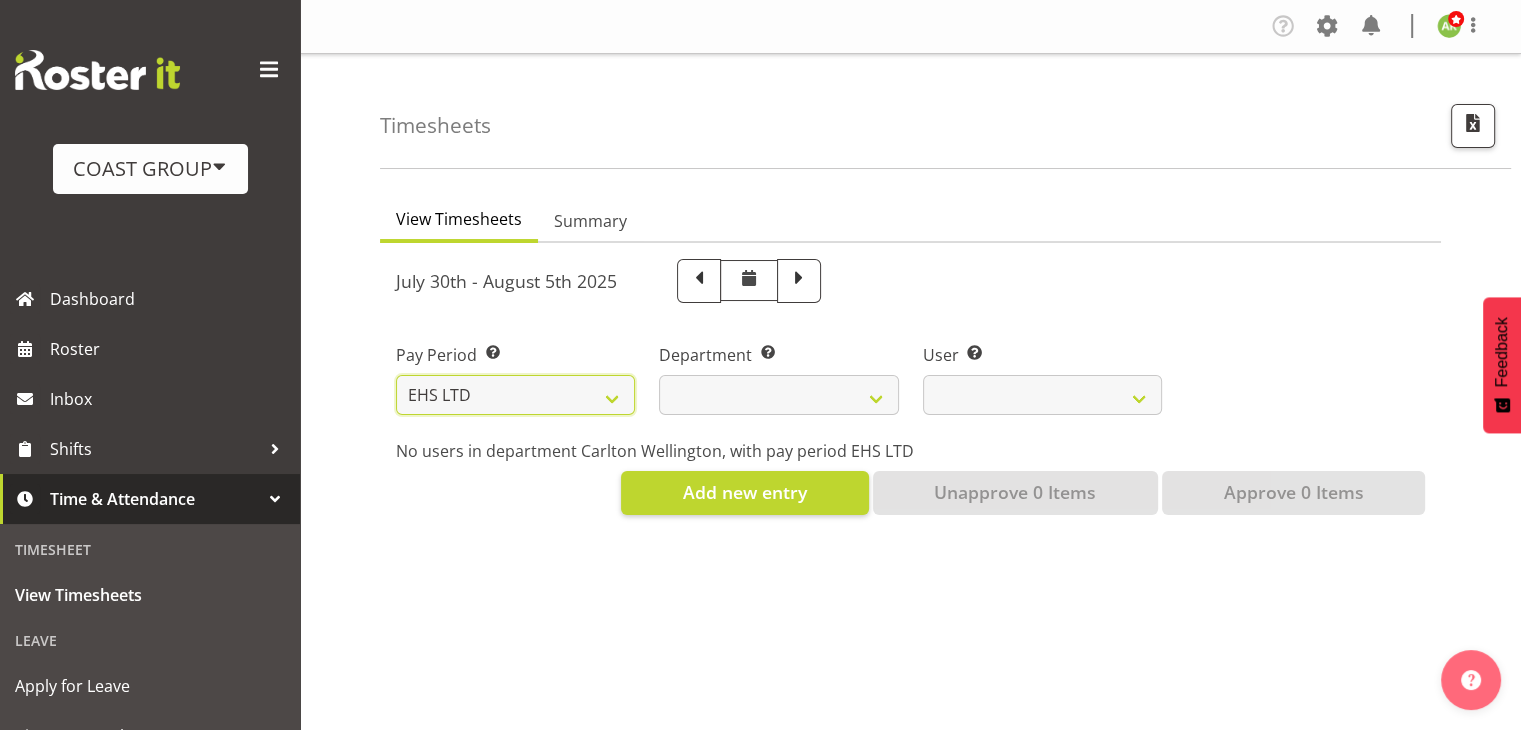 select 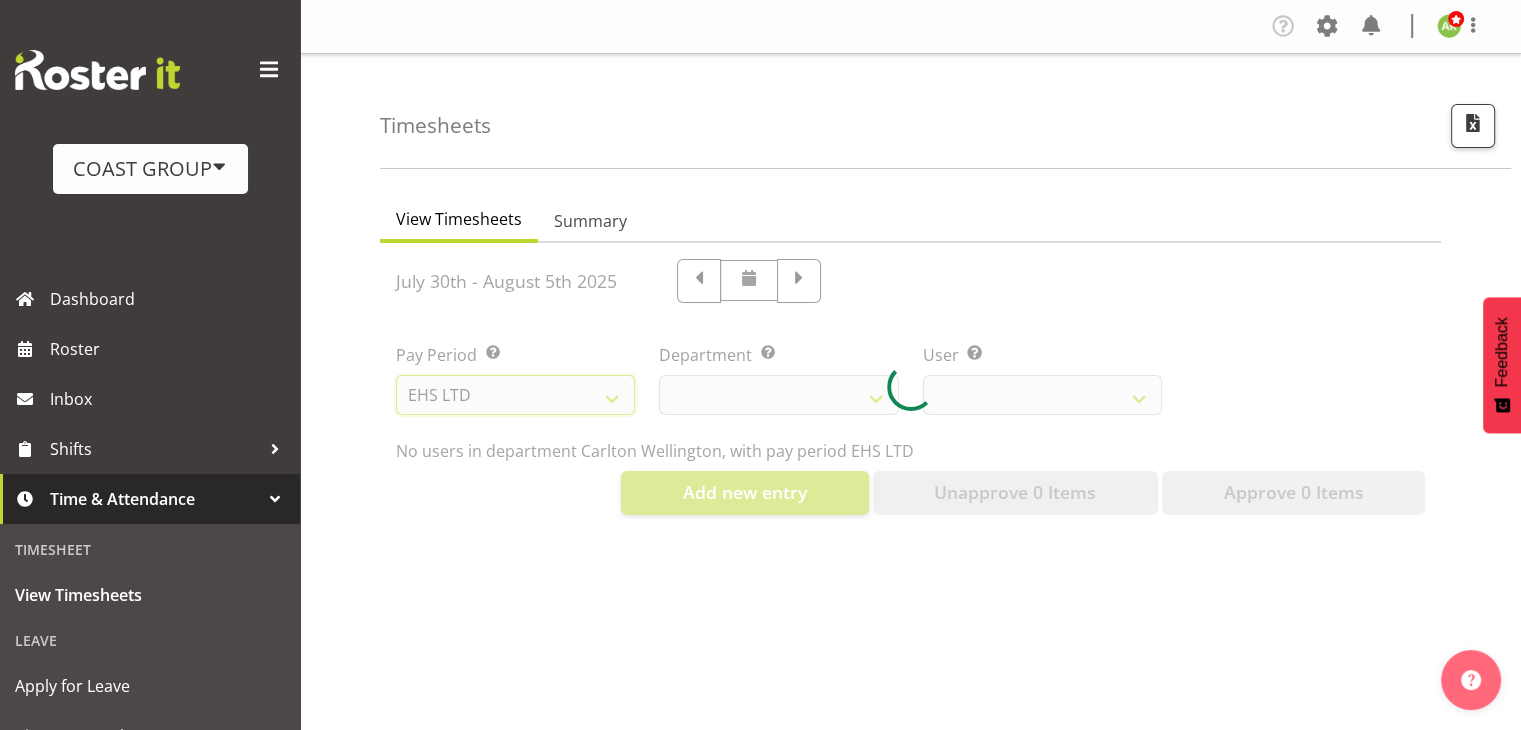 select 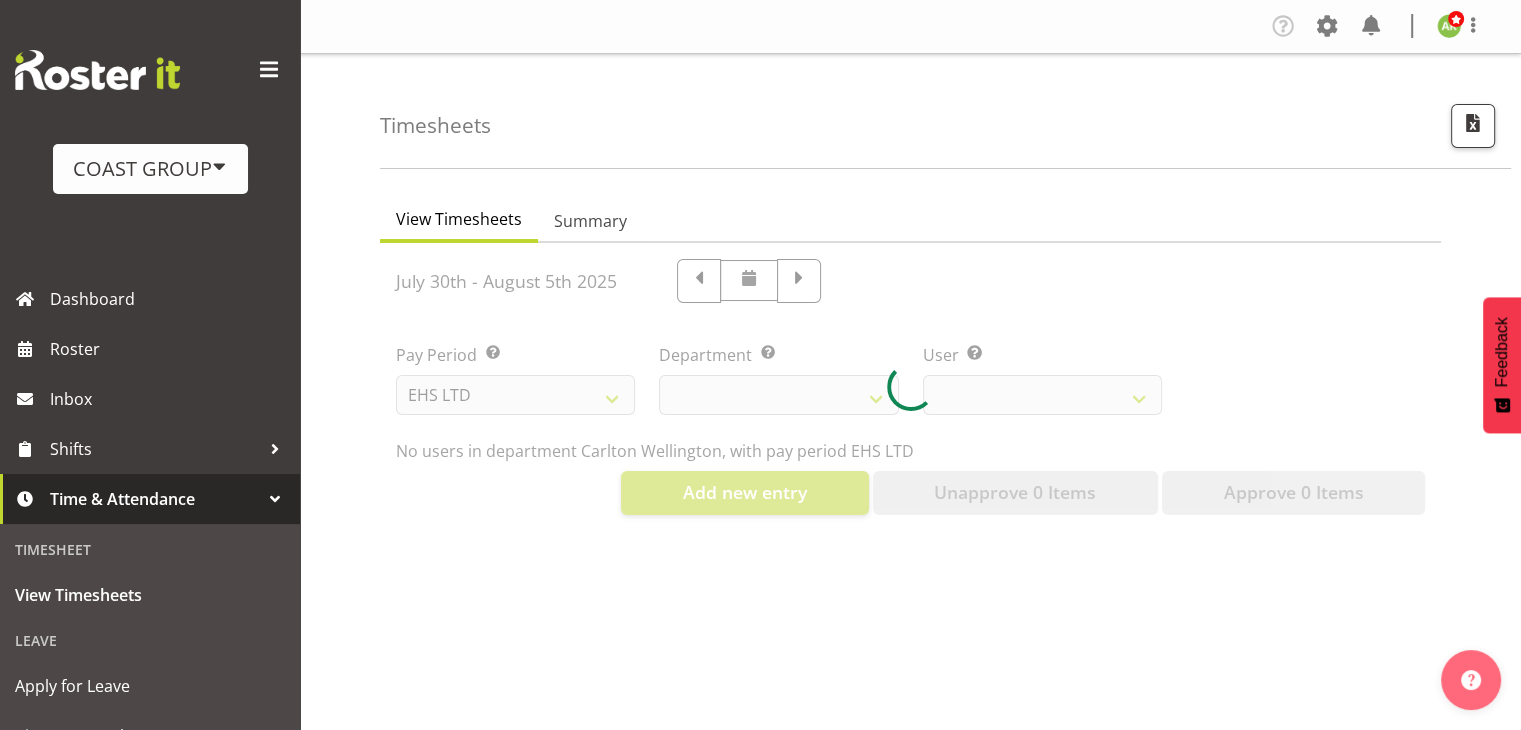 click at bounding box center [910, 387] 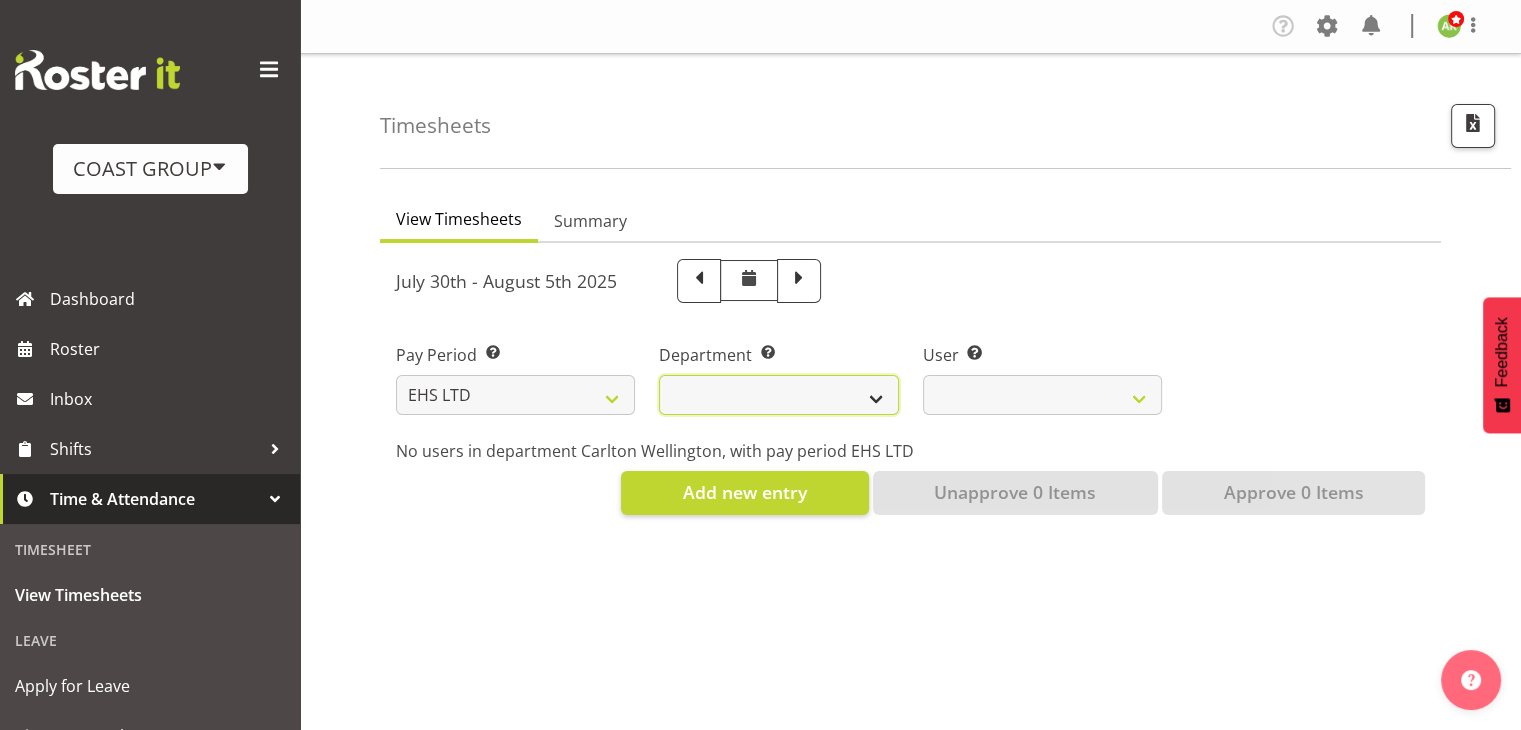 click on "EHS AKL ACCOUNTS
EHS AKL CARPET
EHS AKL D&B
EHS AKL DESIGNER
EHS AKL FURNITURE
EHS AKL PANEL
EHS AKL SALES
EHS CHC OPS
EHS CHC SALES
EHS HLZ
EHS WLG OPS
EHS WLG SALES" at bounding box center [778, 395] 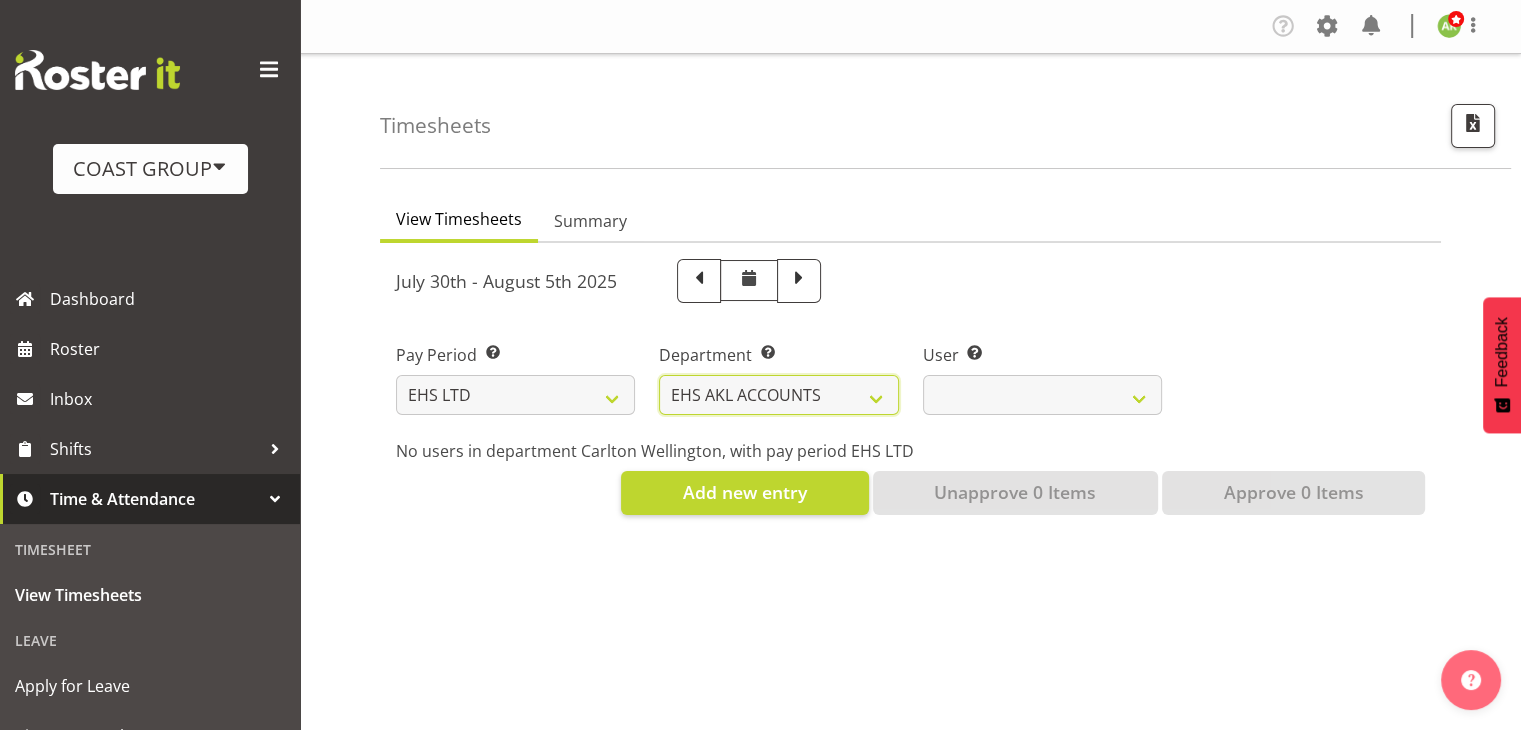 click on "EHS AKL ACCOUNTS
EHS AKL CARPET
EHS AKL D&B
EHS AKL DESIGNER
EHS AKL FURNITURE
EHS AKL PANEL
EHS AKL SALES
EHS CHC OPS
EHS CHC SALES
EHS HLZ
EHS WLG OPS
EHS WLG SALES" at bounding box center (778, 395) 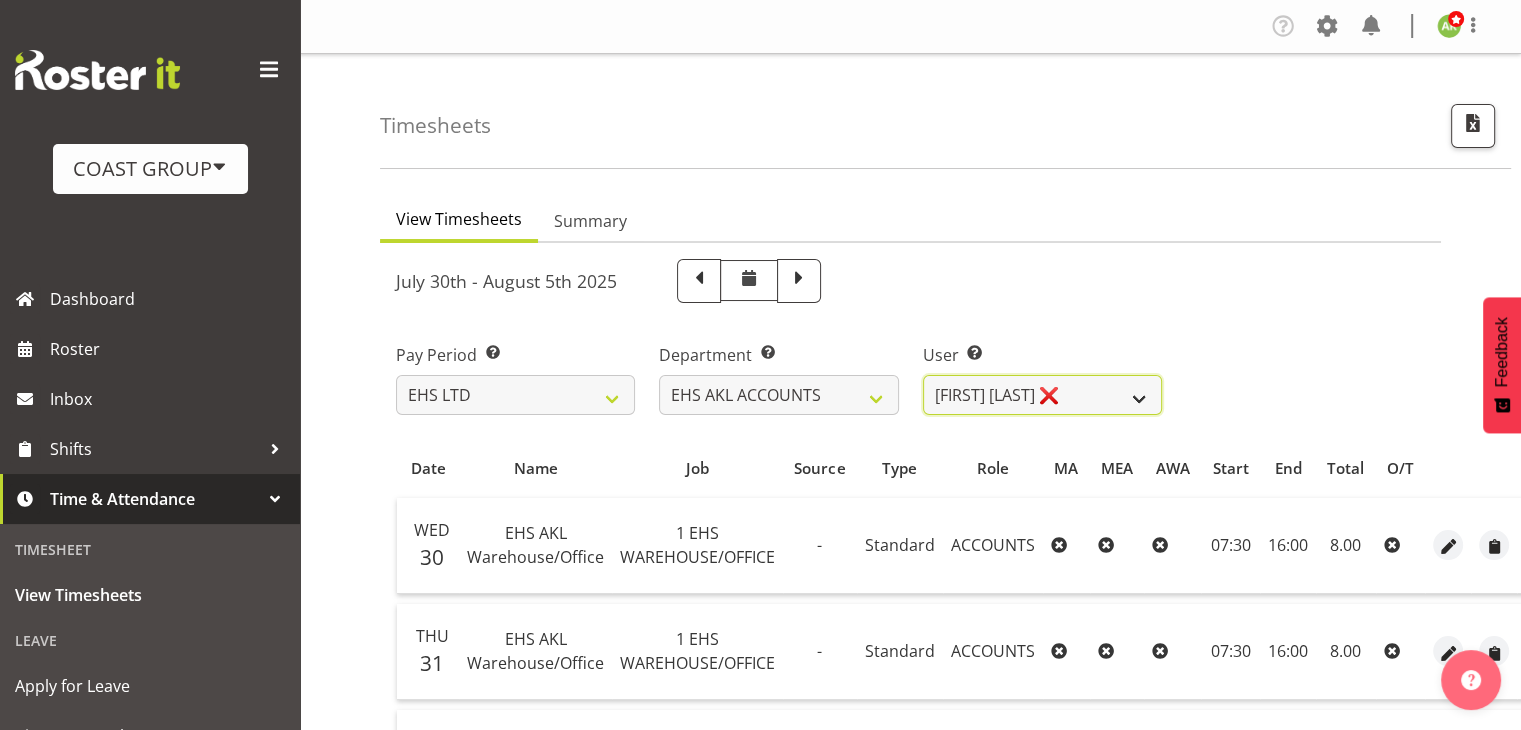click on "Angela Kerrigan
❌
Michelle Xiang
❌
Rissa (Thitiphat) Preecharujiroj
❌
Seon Young Belding
❌
Woojin Jung
❌" at bounding box center [1042, 395] 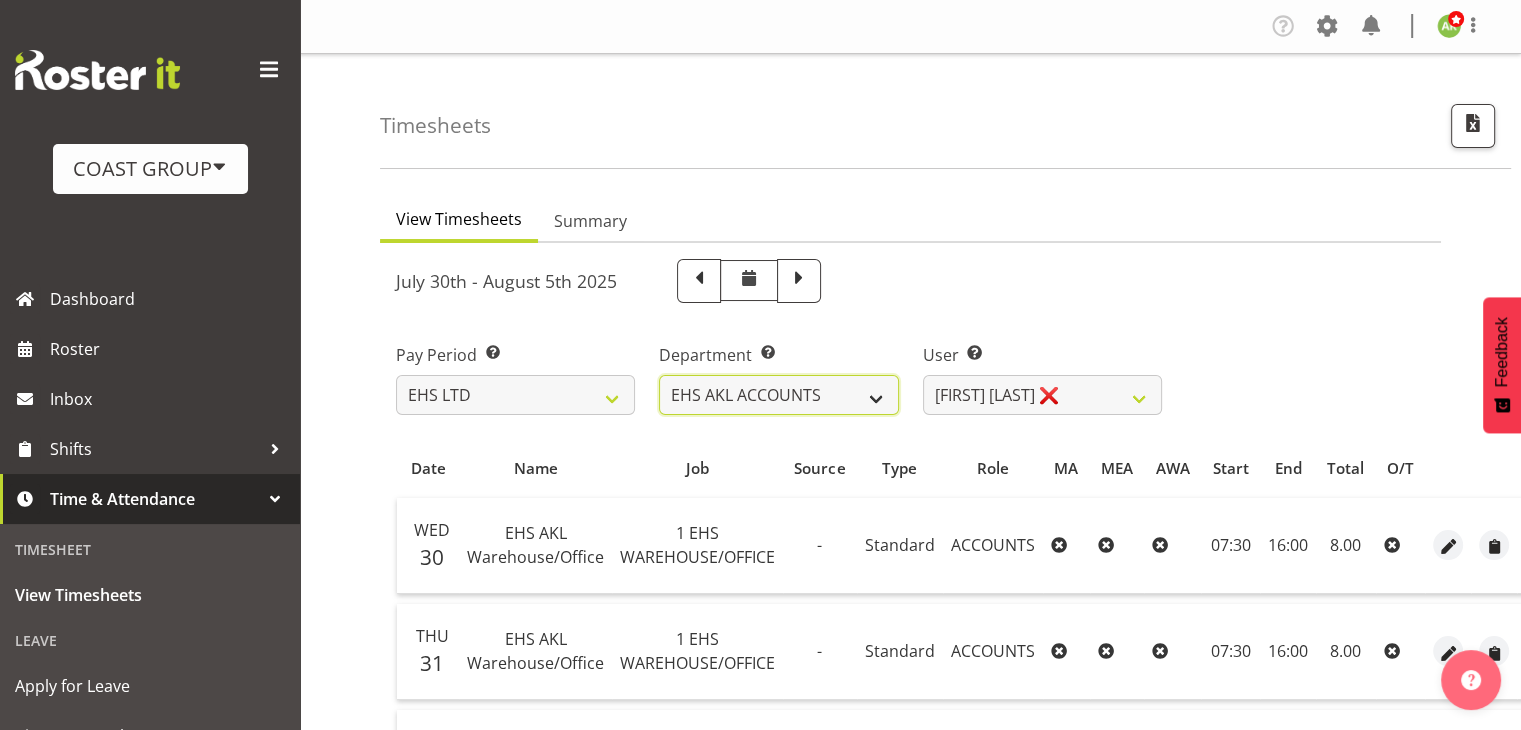 click on "EHS AKL ACCOUNTS
EHS AKL CARPET
EHS AKL D&B
EHS AKL DESIGNER
EHS AKL FURNITURE
EHS AKL PANEL
EHS AKL SALES
EHS CHC OPS
EHS CHC SALES
EHS HLZ
EHS WLG OPS
EHS WLG SALES" at bounding box center [778, 395] 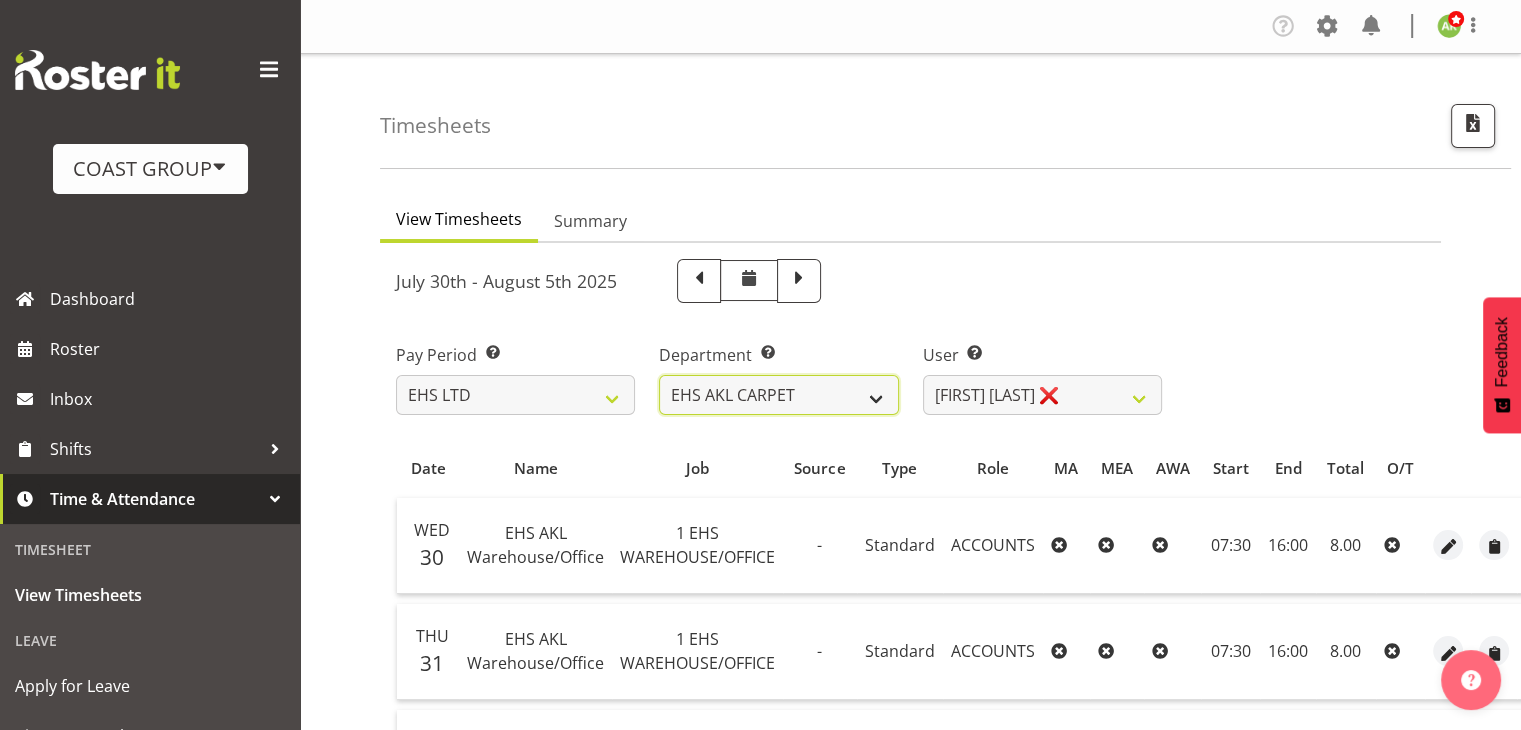click on "EHS AKL ACCOUNTS
EHS AKL CARPET
EHS AKL D&B
EHS AKL DESIGNER
EHS AKL FURNITURE
EHS AKL PANEL
EHS AKL SALES
EHS CHC OPS
EHS CHC SALES
EHS HLZ
EHS WLG OPS
EHS WLG SALES" at bounding box center (778, 395) 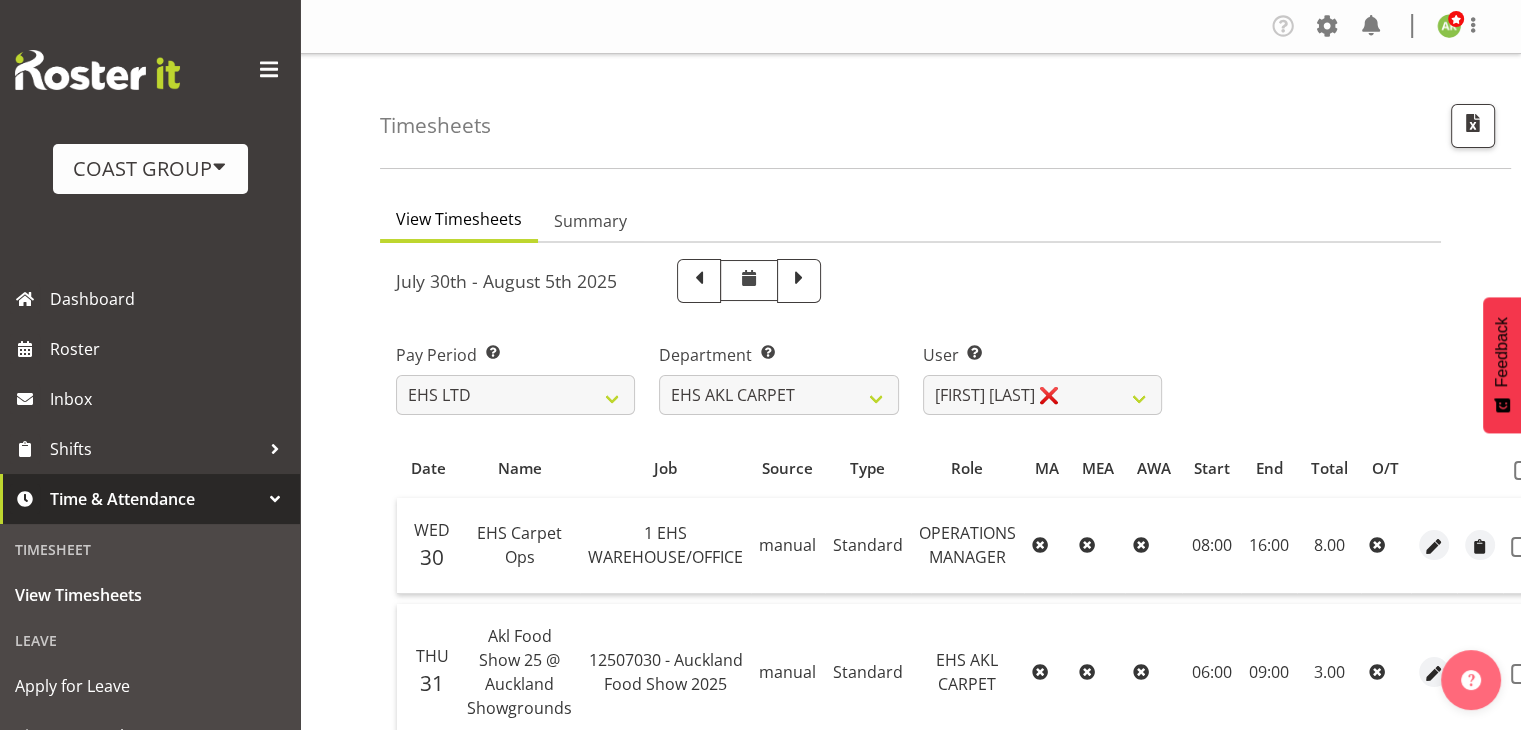 click on "User
Select user. Note: This is filtered down by the previous two drop-down items.
Brittany Taylor
❌
Charwen Vaevaepare
✔
Kelsey Keutenius
✔
Leo Faalogo
✔
Marley King
✔
Mike Schaumkell
✔
Solomon Vainakolo
✔
Tavish Read
✔
Vaipaipa Toafa
✔" at bounding box center (1042, 371) 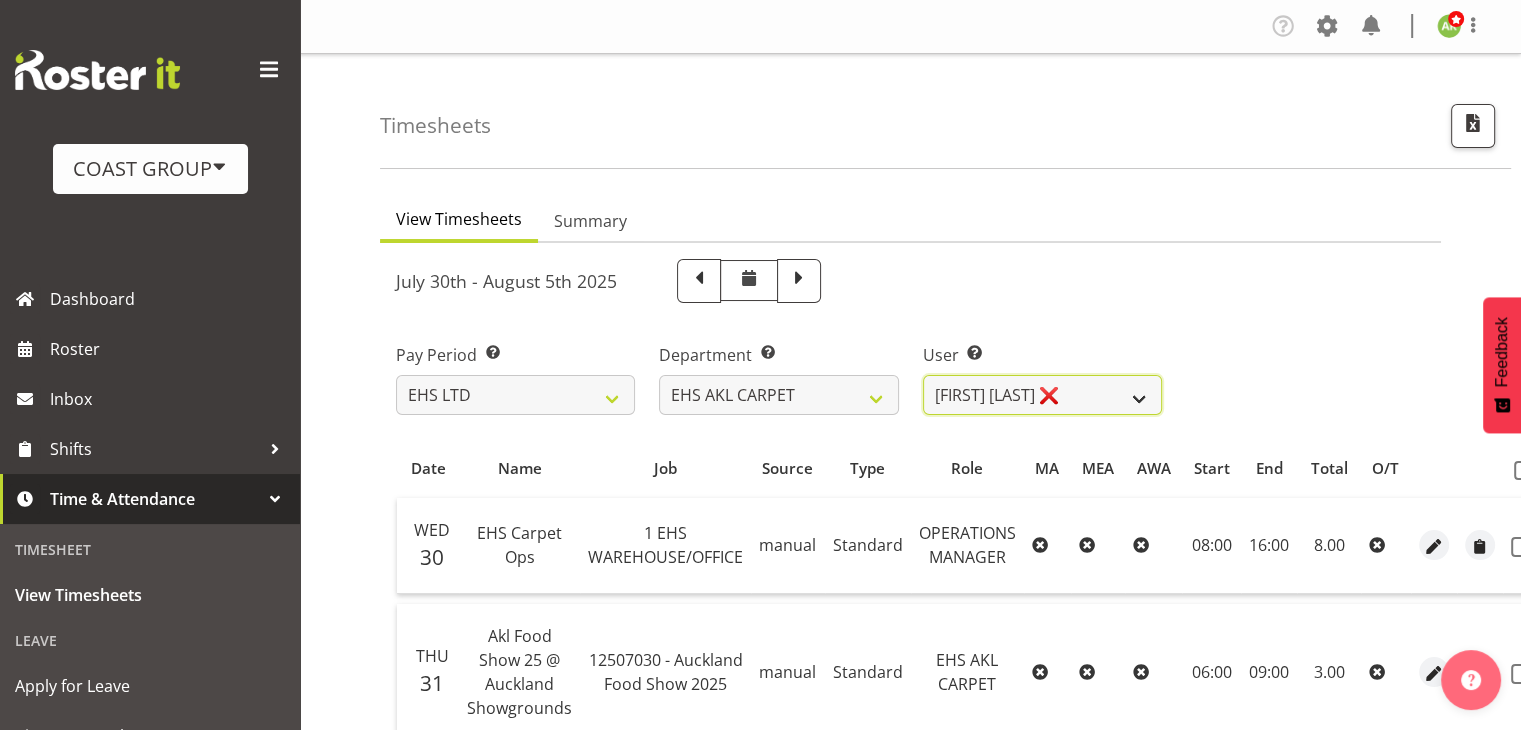 click on "Brittany Taylor
❌
Charwen Vaevaepare
✔
Kelsey Keutenius
✔
Leo Faalogo
✔
Marley King
✔
Mike Schaumkell
✔
Solomon Vainakolo
✔
Tavish Read
✔
Vaipaipa Toafa
✔" at bounding box center [1042, 395] 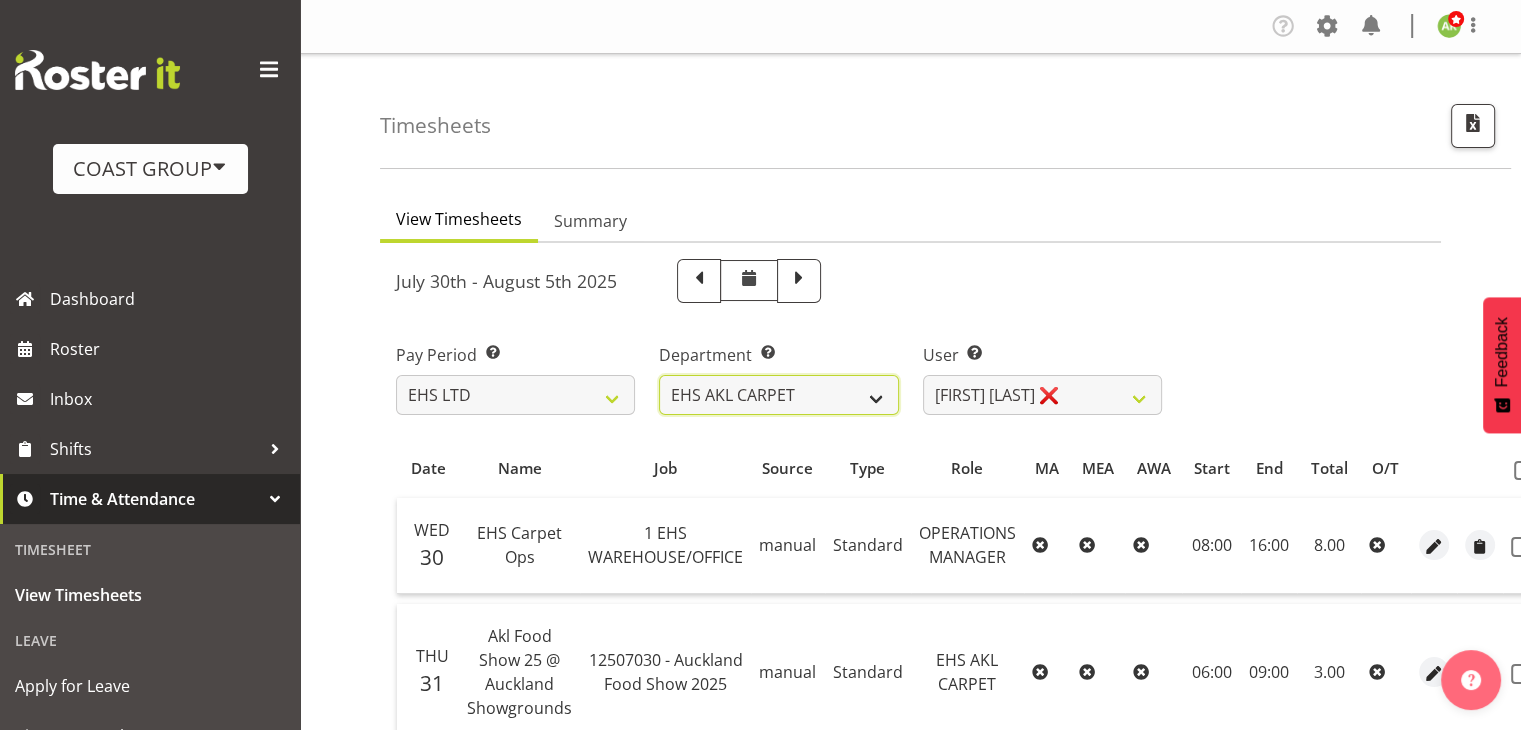 click on "EHS AKL ACCOUNTS
EHS AKL CARPET
EHS AKL D&B
EHS AKL DESIGNER
EHS AKL FURNITURE
EHS AKL PANEL
EHS AKL SALES
EHS CHC OPS
EHS CHC SALES
EHS HLZ
EHS WLG OPS
EHS WLG SALES" at bounding box center (778, 395) 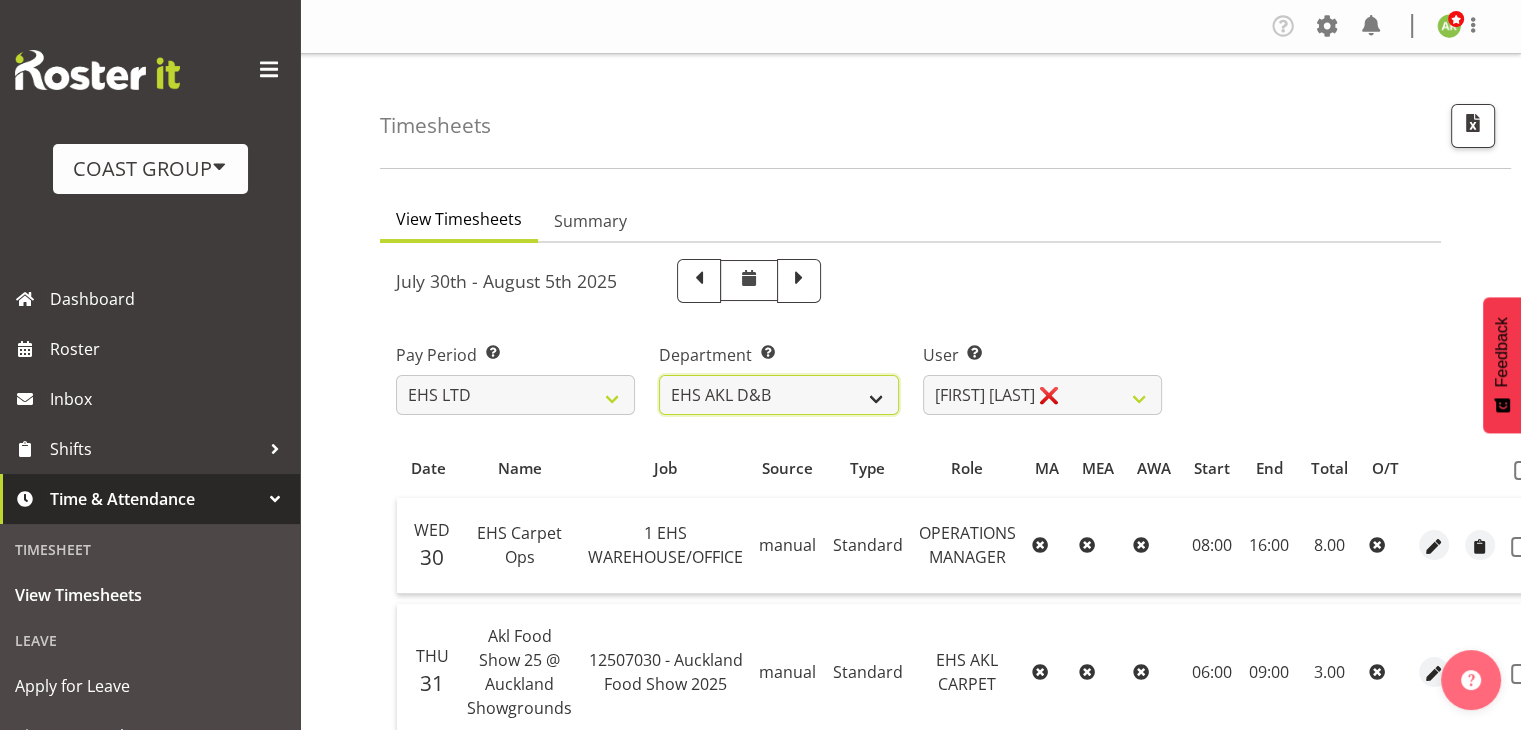 click on "EHS AKL ACCOUNTS
EHS AKL CARPET
EHS AKL D&B
EHS AKL DESIGNER
EHS AKL FURNITURE
EHS AKL PANEL
EHS AKL SALES
EHS CHC OPS
EHS CHC SALES
EHS HLZ
EHS WLG OPS
EHS WLG SALES" at bounding box center [778, 395] 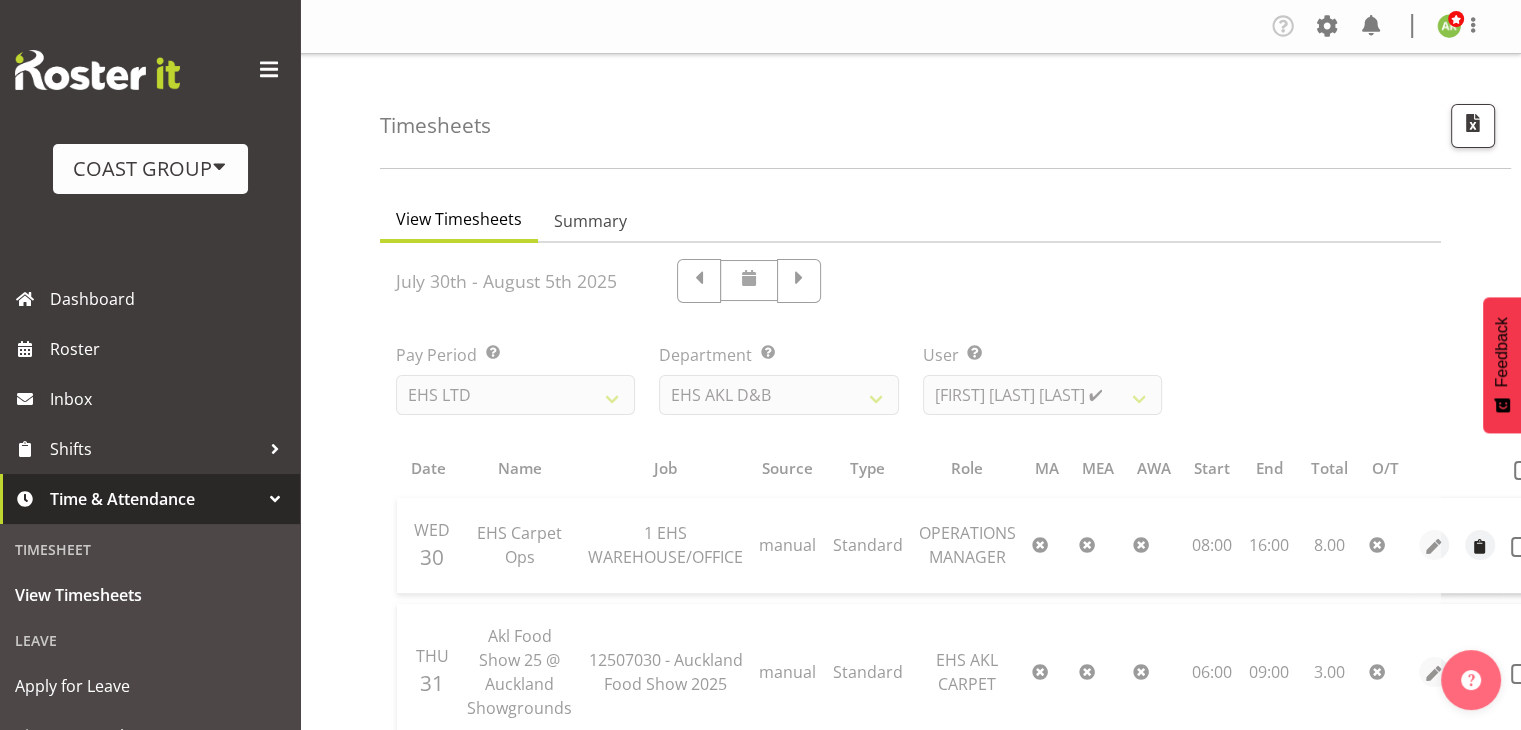click at bounding box center [910, 937] 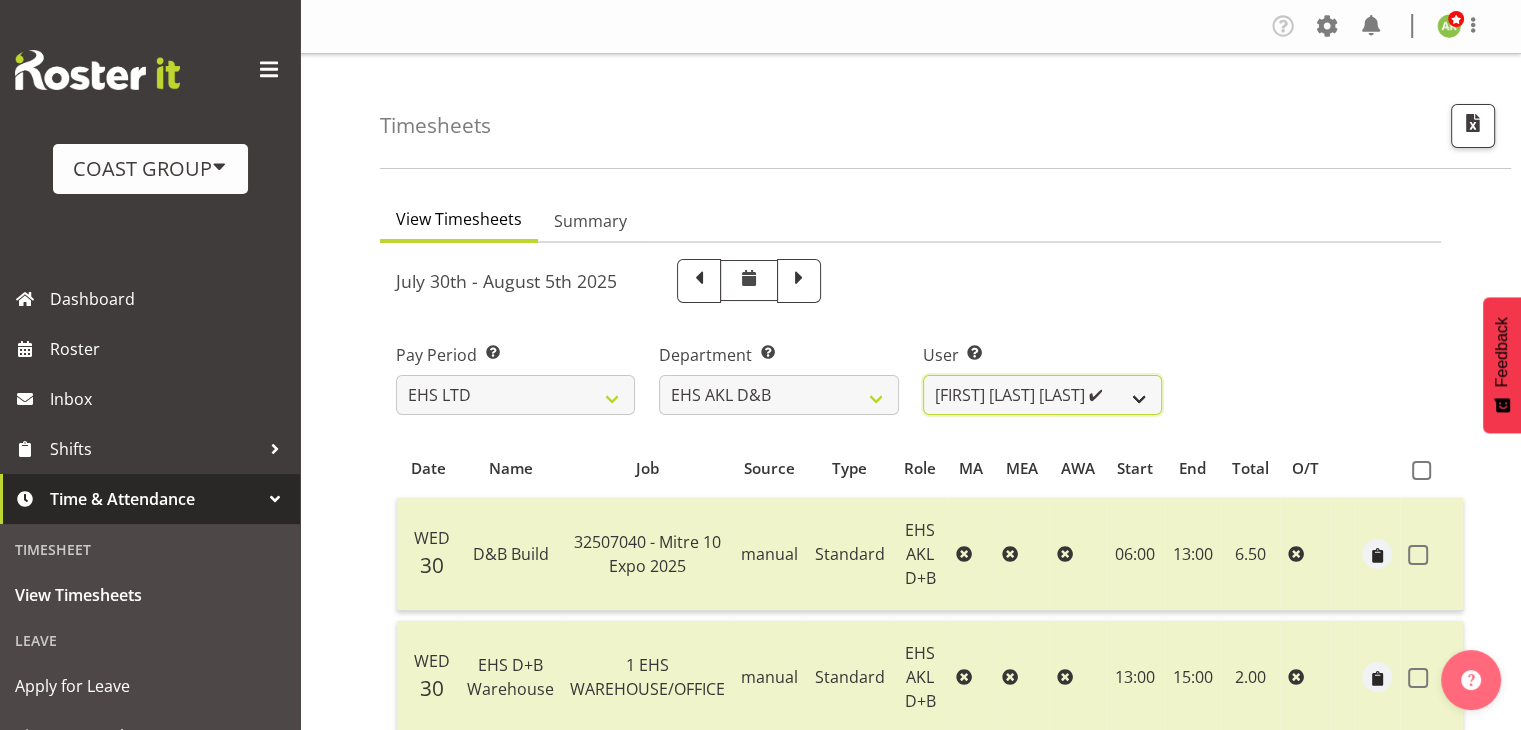 click on "Aleki Palu Pua
✔
Ben Dewes
✔
David Forte
✔
Durham Foster
✔
Ihaka Roberts
✔
Joe Kalantakusuwan
✔
Joel Burich
✔
Julian Montag
✔
Kristian Pinuela
✔
Mandeep Singh
✔
Pania Pihema
✔
Phillip Fepuleai
✔
Quintin Leota
❌
Sebastian Simmonds
✔
William Thompson
✔" at bounding box center [1042, 395] 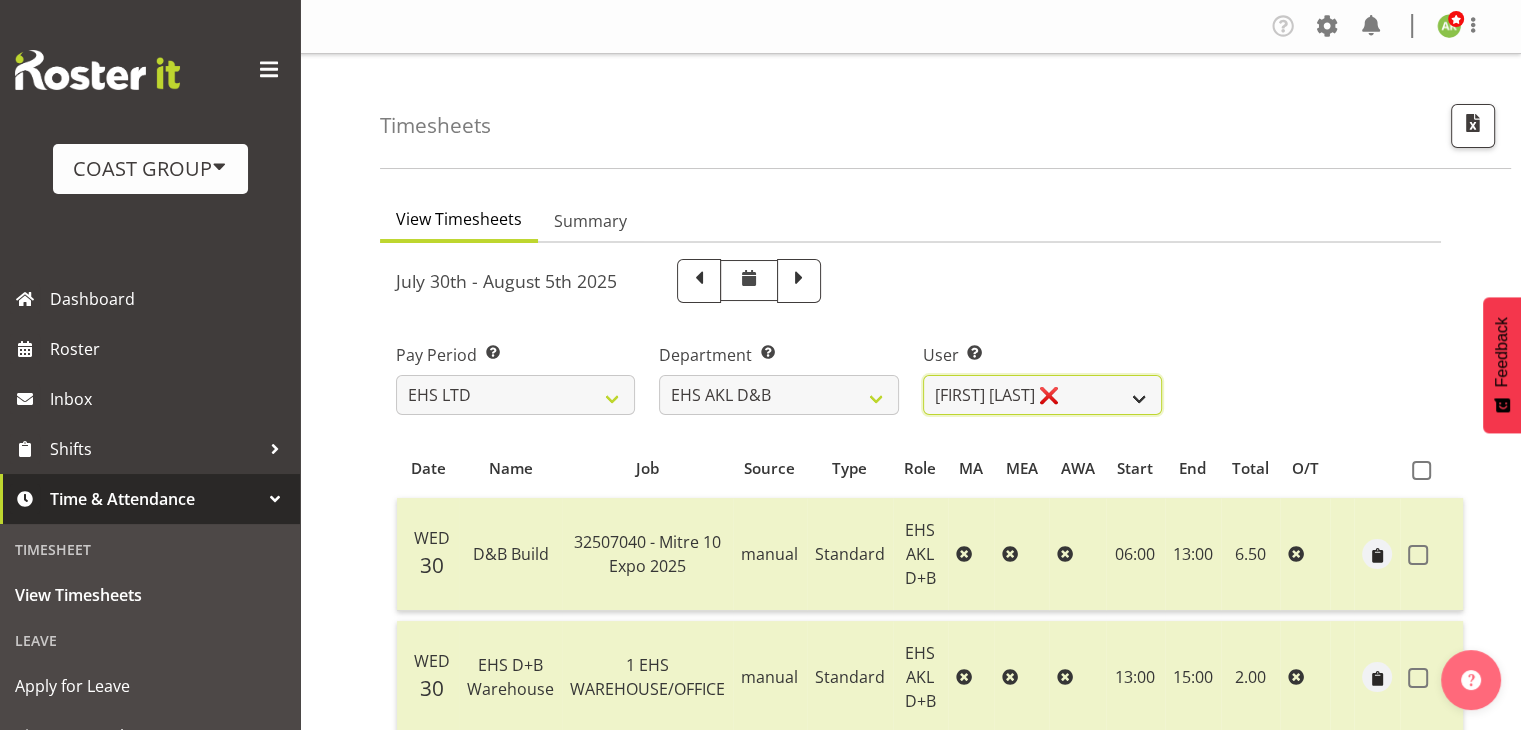 click on "Aleki Palu Pua
✔
Ben Dewes
✔
David Forte
✔
Durham Foster
✔
Ihaka Roberts
✔
Joe Kalantakusuwan
✔
Joel Burich
✔
Julian Montag
✔
Kristian Pinuela
✔
Mandeep Singh
✔
Pania Pihema
✔
Phillip Fepuleai
✔
Quintin Leota
❌
Sebastian Simmonds
✔
William Thompson
✔" at bounding box center (1042, 395) 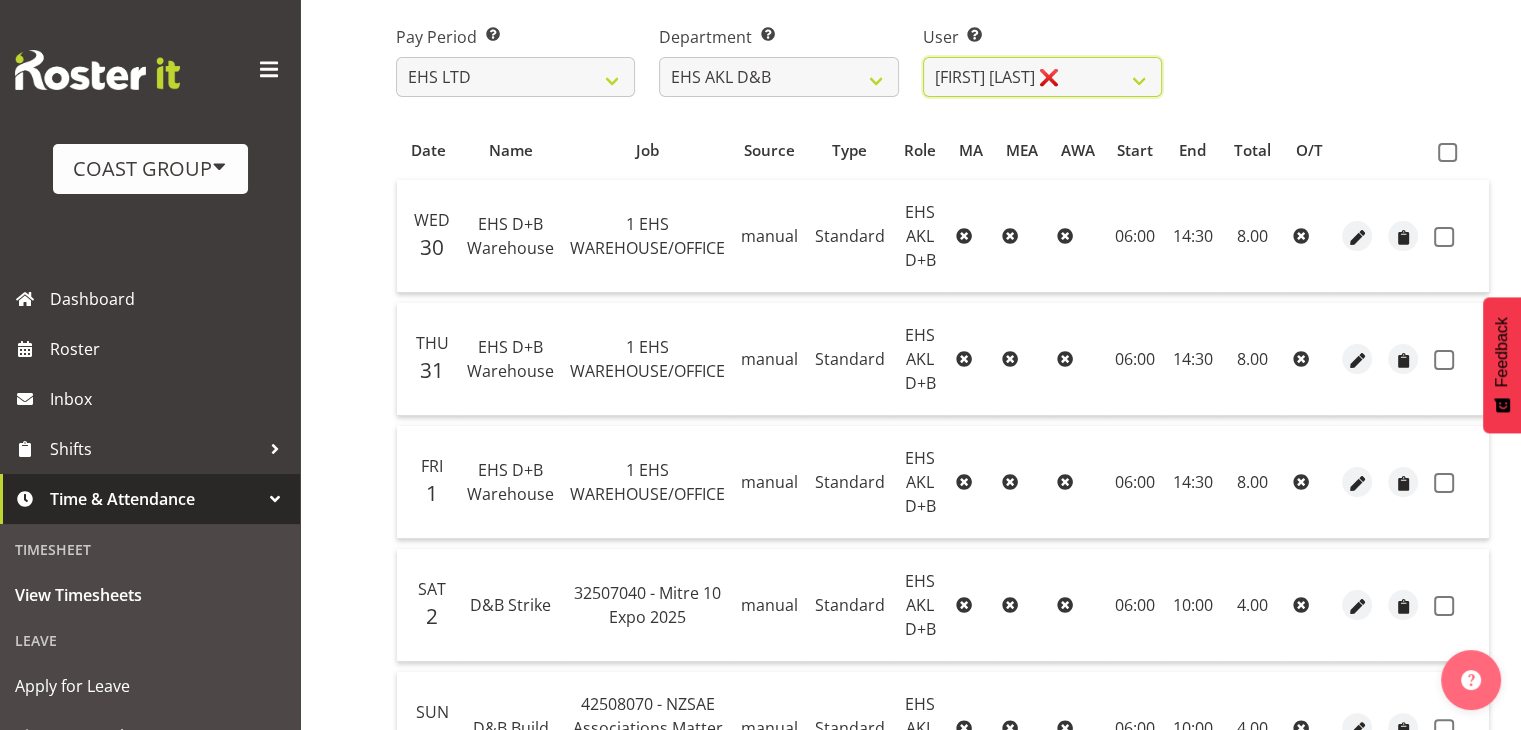 scroll, scrollTop: 100, scrollLeft: 0, axis: vertical 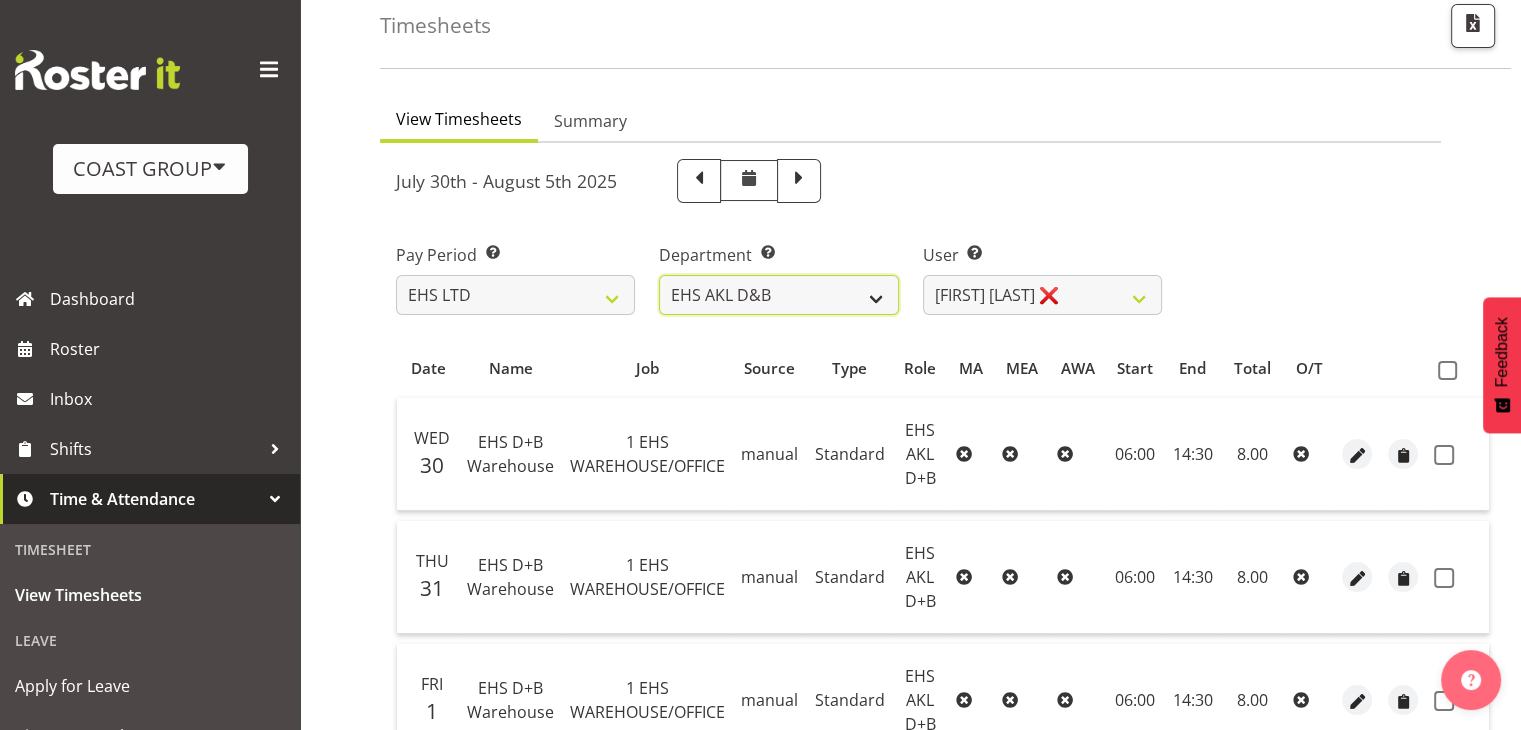 click on "EHS AKL ACCOUNTS
EHS AKL CARPET
EHS AKL D&B
EHS AKL DESIGNER
EHS AKL FURNITURE
EHS AKL PANEL
EHS AKL SALES
EHS CHC OPS
EHS CHC SALES
EHS HLZ
EHS WLG OPS
EHS WLG SALES" at bounding box center [778, 295] 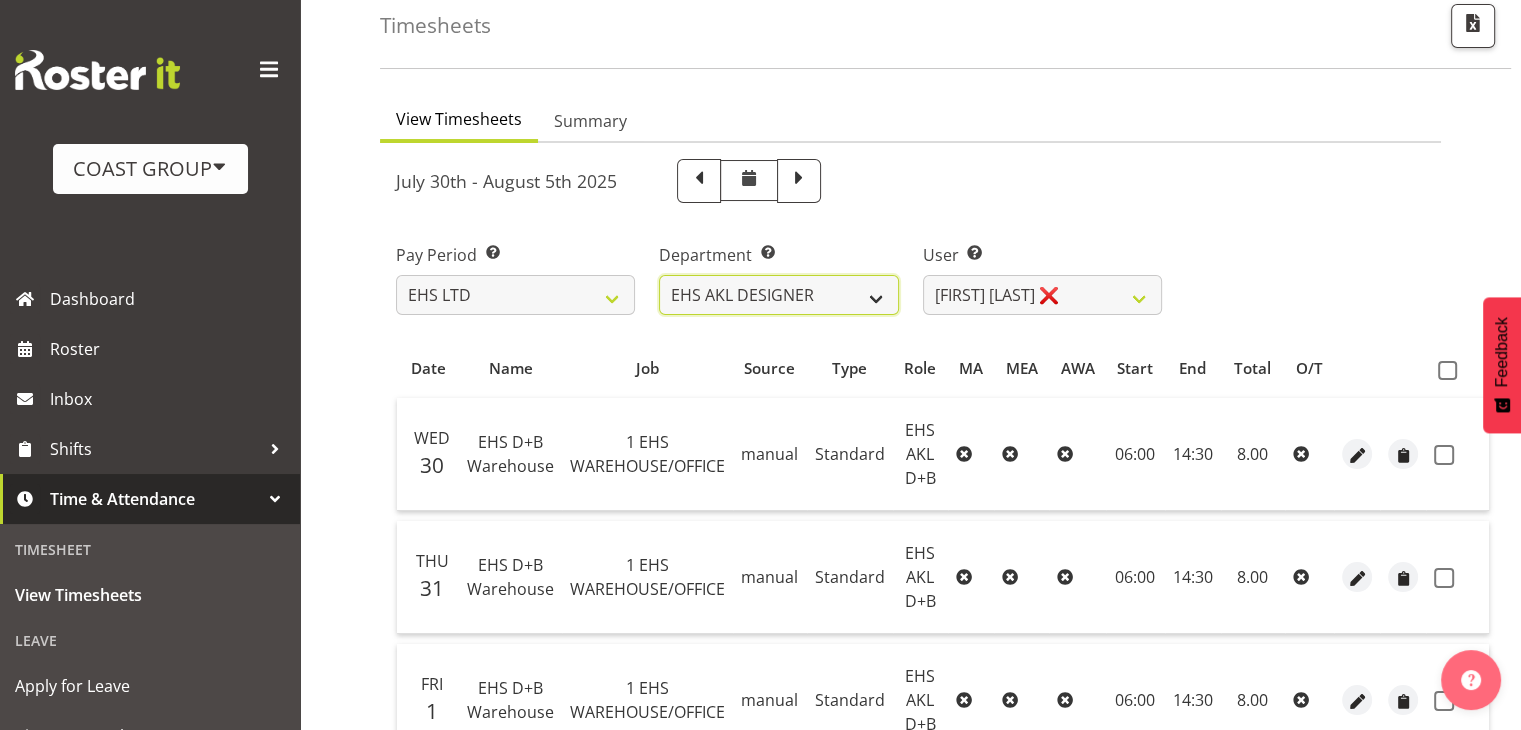 click on "EHS AKL ACCOUNTS
EHS AKL CARPET
EHS AKL D&B
EHS AKL DESIGNER
EHS AKL FURNITURE
EHS AKL PANEL
EHS AKL SALES
EHS CHC OPS
EHS CHC SALES
EHS HLZ
EHS WLG OPS
EHS WLG SALES" at bounding box center (778, 295) 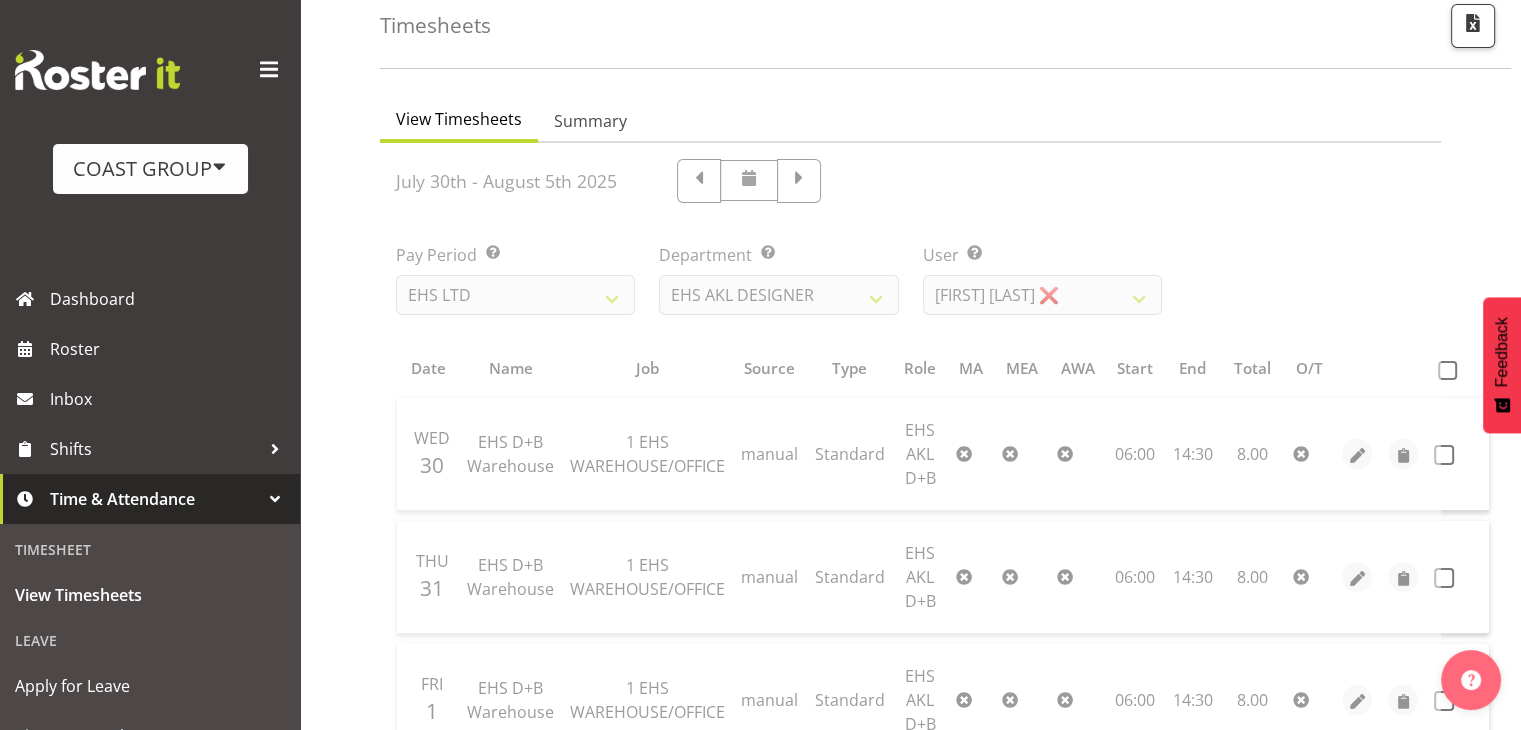 click at bounding box center [910, 875] 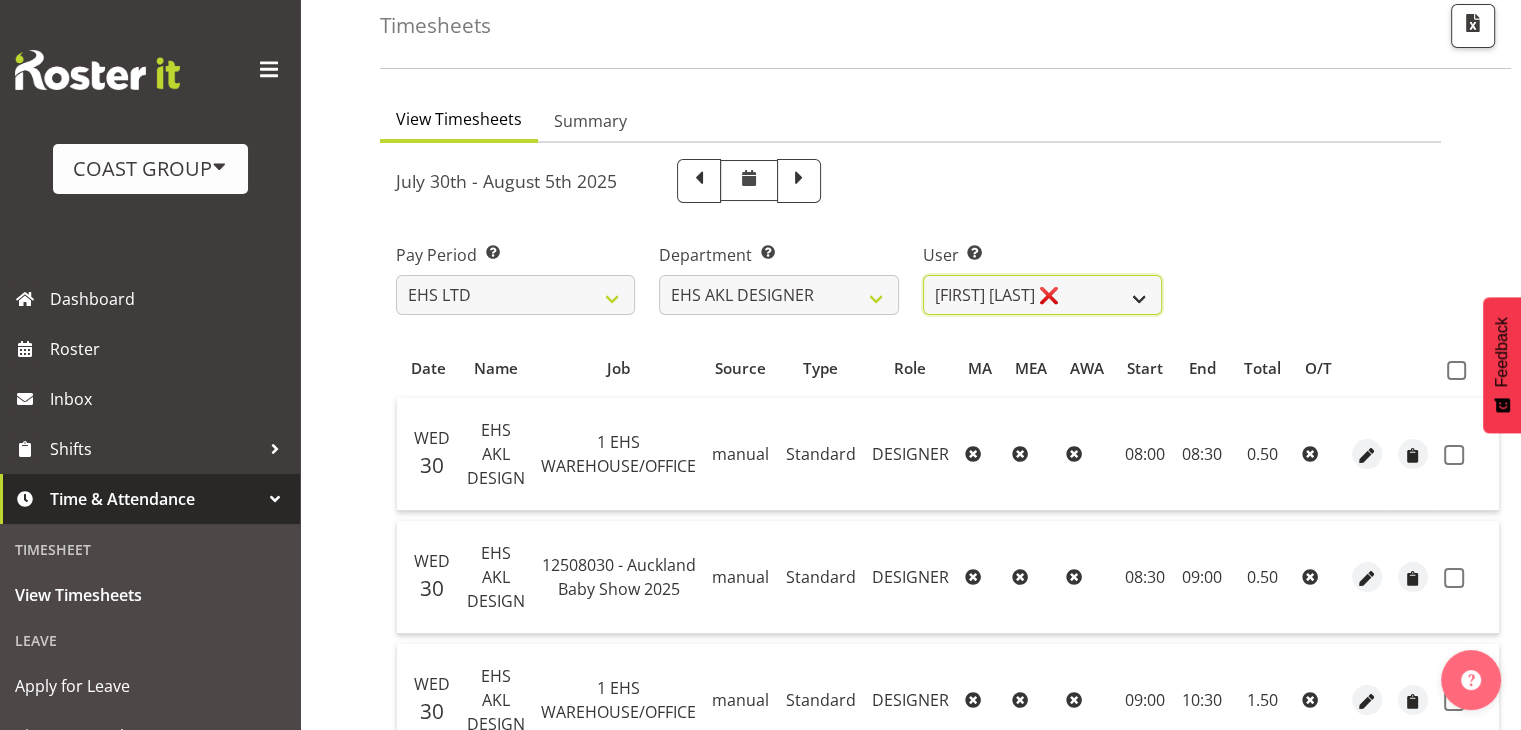 click on "Daniel An
❌
Maria Scarabino
✔
Mathew Rolle
❌
Sebastian Ibanez
❌
Yunlin Xie
✔" at bounding box center [1042, 295] 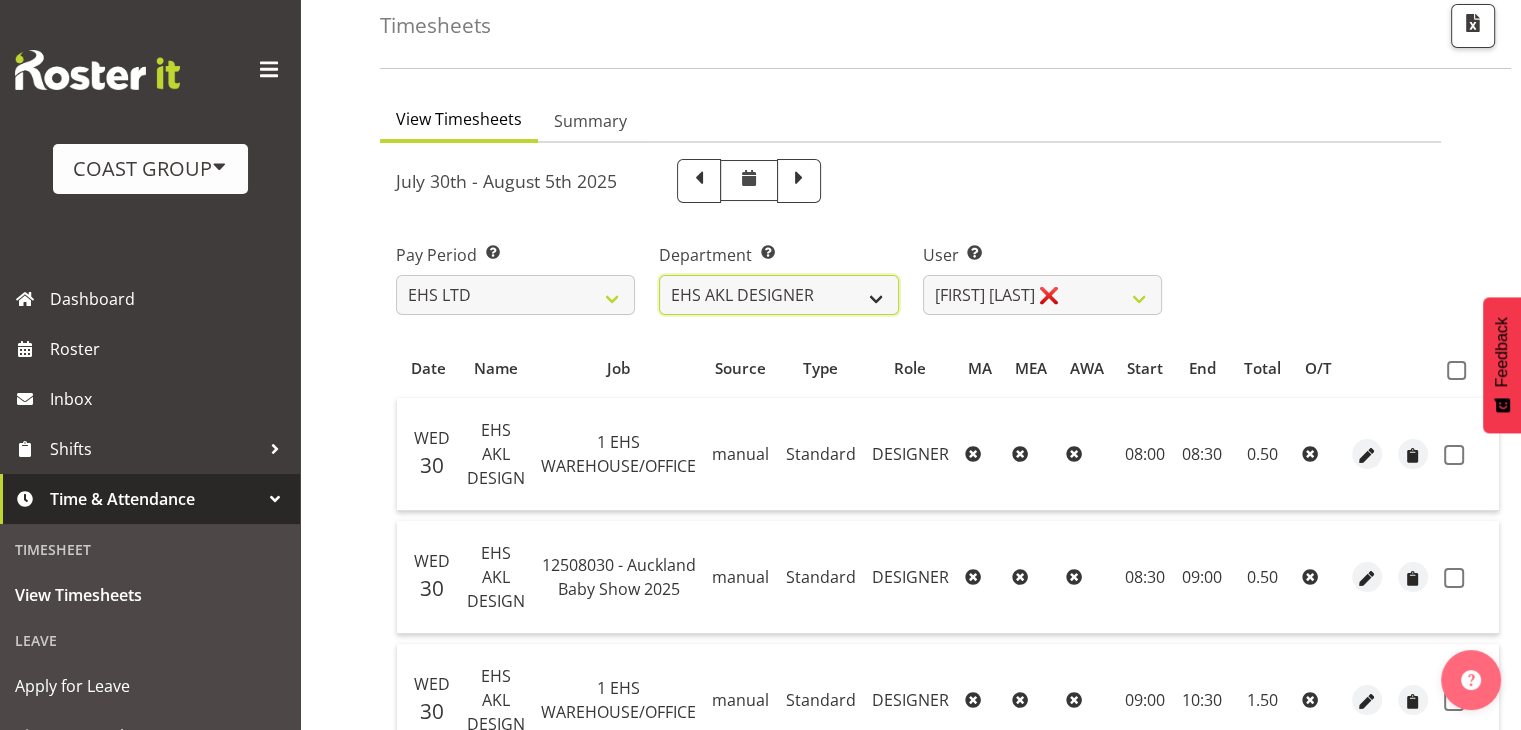 click on "EHS AKL ACCOUNTS
EHS AKL CARPET
EHS AKL D&B
EHS AKL DESIGNER
EHS AKL FURNITURE
EHS AKL PANEL
EHS AKL SALES
EHS CHC OPS
EHS CHC SALES
EHS HLZ
EHS WLG OPS
EHS WLG SALES" at bounding box center (778, 295) 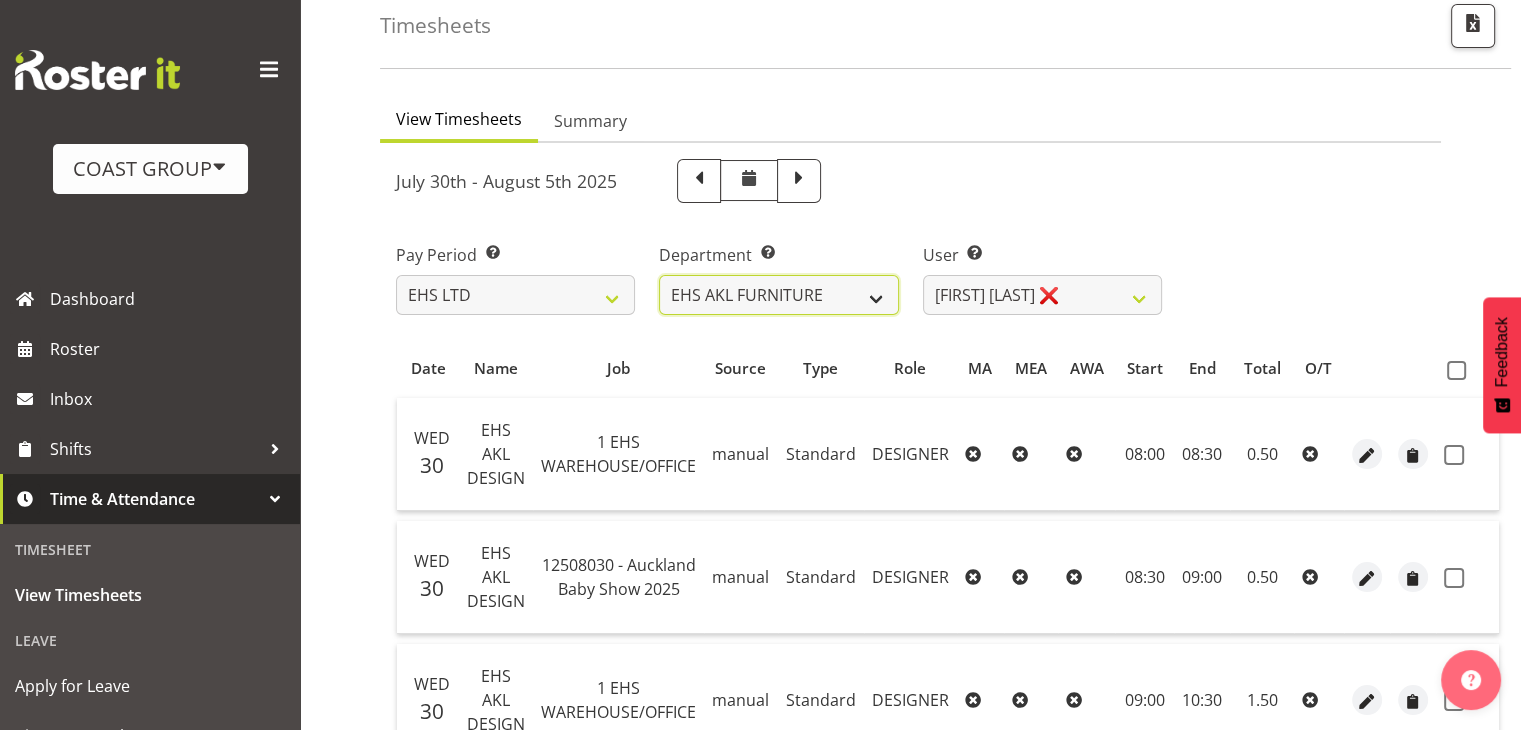 click on "EHS AKL ACCOUNTS
EHS AKL CARPET
EHS AKL D&B
EHS AKL DESIGNER
EHS AKL FURNITURE
EHS AKL PANEL
EHS AKL SALES
EHS CHC OPS
EHS CHC SALES
EHS HLZ
EHS WLG OPS
EHS WLG SALES" at bounding box center [778, 295] 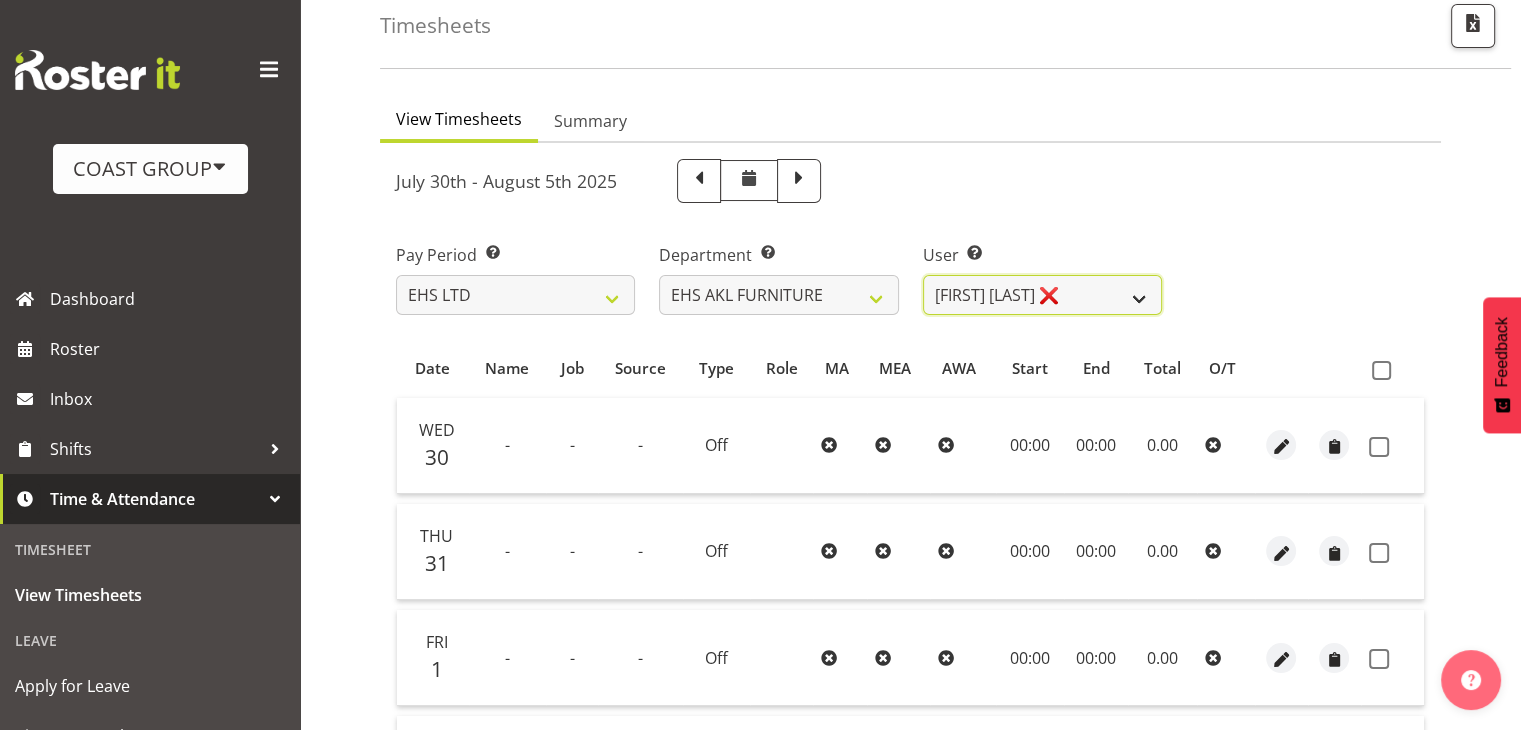 click on "[FIRST] [LAST]
❌
[FIRST] [LAST]
❌
[FIRST] [LAST]
❌
[FIRST] [LAST]
❌
[FIRST] [LAST]
❌
[FIRST] [LAST]
❌
[FIRST] [LAST]
❌
[FIRST] [LAST]
❌
[FIRST] [LAST]
❌
[FIRST] [LAST]
❌
[FIRST] [LAST]
❌
[FIRST] [LAST]
❌
[FIRST] [LAST]
❌
[FIRST] [LAST]
❌" at bounding box center [1042, 295] 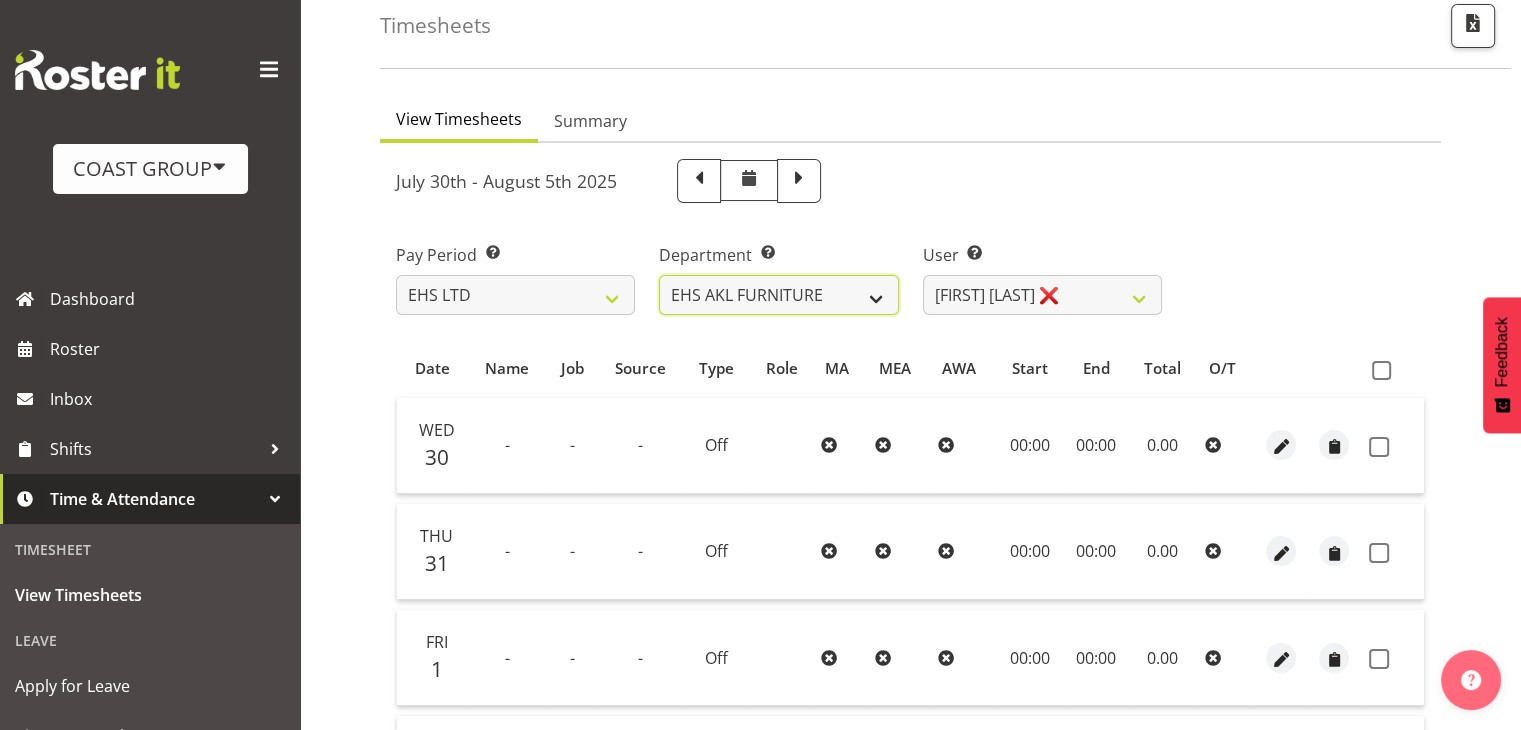click on "EHS AKL ACCOUNTS
EHS AKL CARPET
EHS AKL D&B
EHS AKL DESIGNER
EHS AKL FURNITURE
EHS AKL PANEL
EHS AKL SALES
EHS CHC OPS
EHS CHC SALES
EHS HLZ
EHS WLG OPS
EHS WLG SALES" at bounding box center [778, 295] 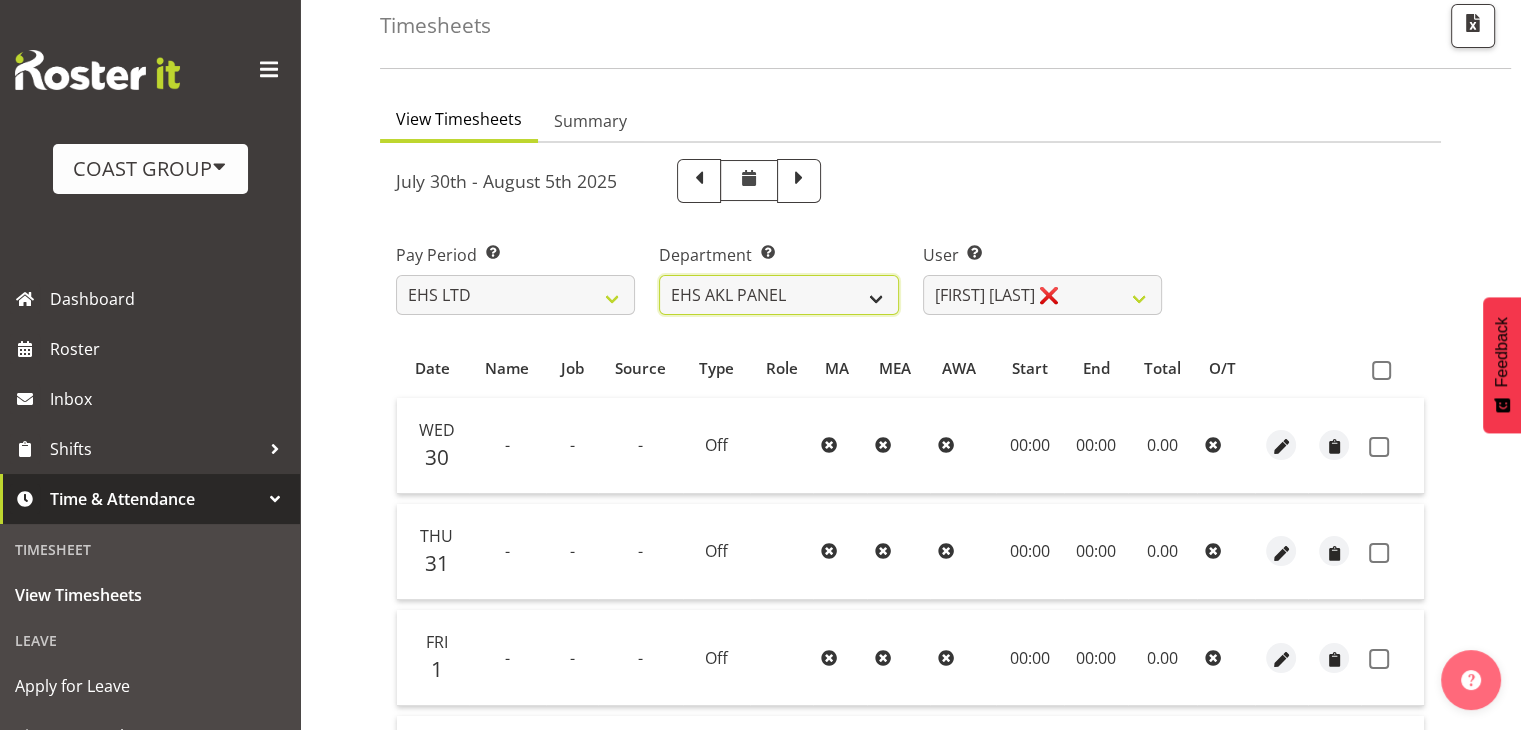click on "EHS AKL ACCOUNTS
EHS AKL CARPET
EHS AKL D&B
EHS AKL DESIGNER
EHS AKL FURNITURE
EHS AKL PANEL
EHS AKL SALES
EHS CHC OPS
EHS CHC SALES
EHS HLZ
EHS WLG OPS
EHS WLG SALES" at bounding box center (778, 295) 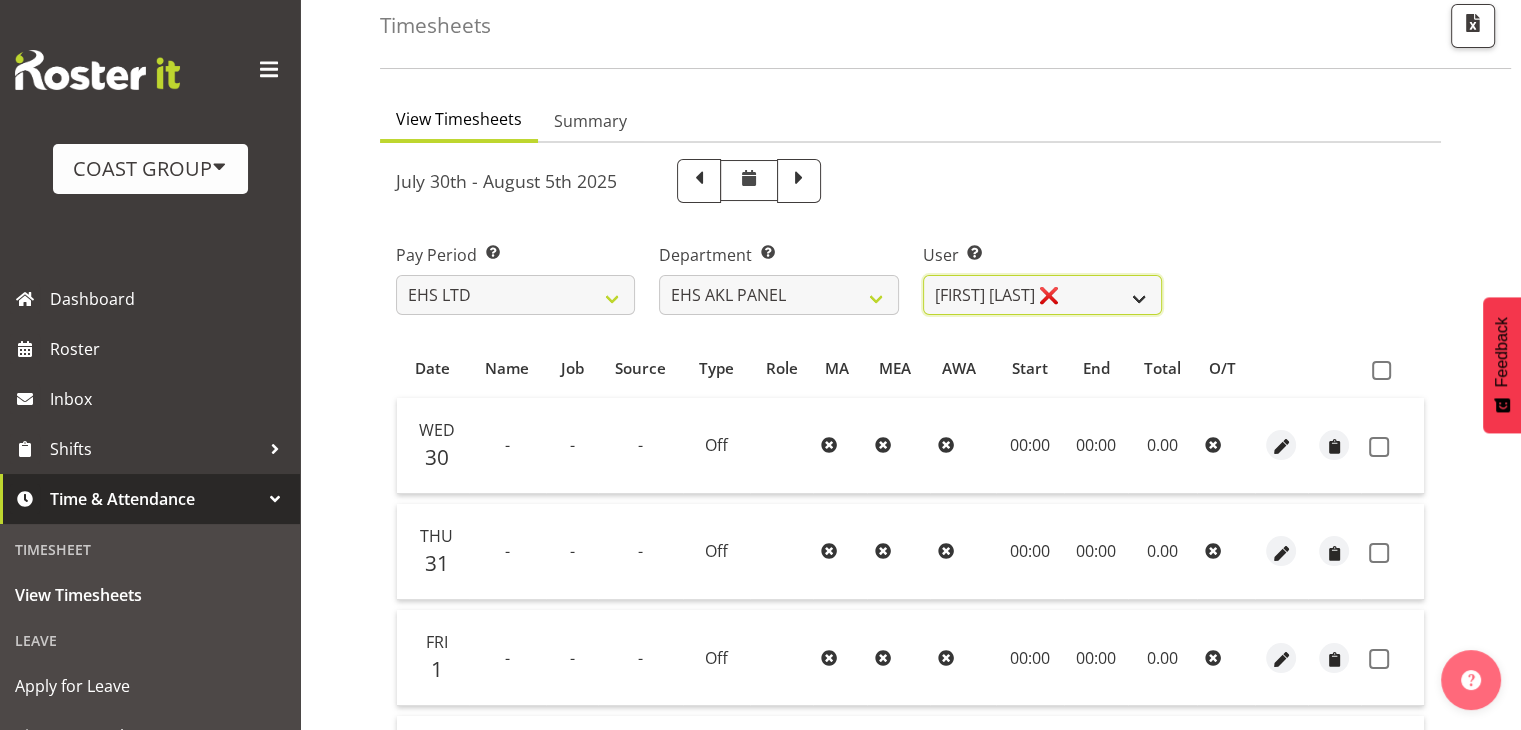 click on "Abe Denton
❌
Cameron Phillips
❌
Chad Phillips
❌
Emmett Denton
❌
Fiona Berghoffer
❌
Grace Kaiuha
❌
Hemi Tomlinson
❌
Jacob Paul
❌
James Reid-Akehurst
❌
Jennifer Remigio
❌
Jeremy Zhu
❌
Jonathan Elder
❌
Marcell Lee
❌
Martin Samuel
❌
Matthieu Vendrely
❌" at bounding box center [1042, 295] 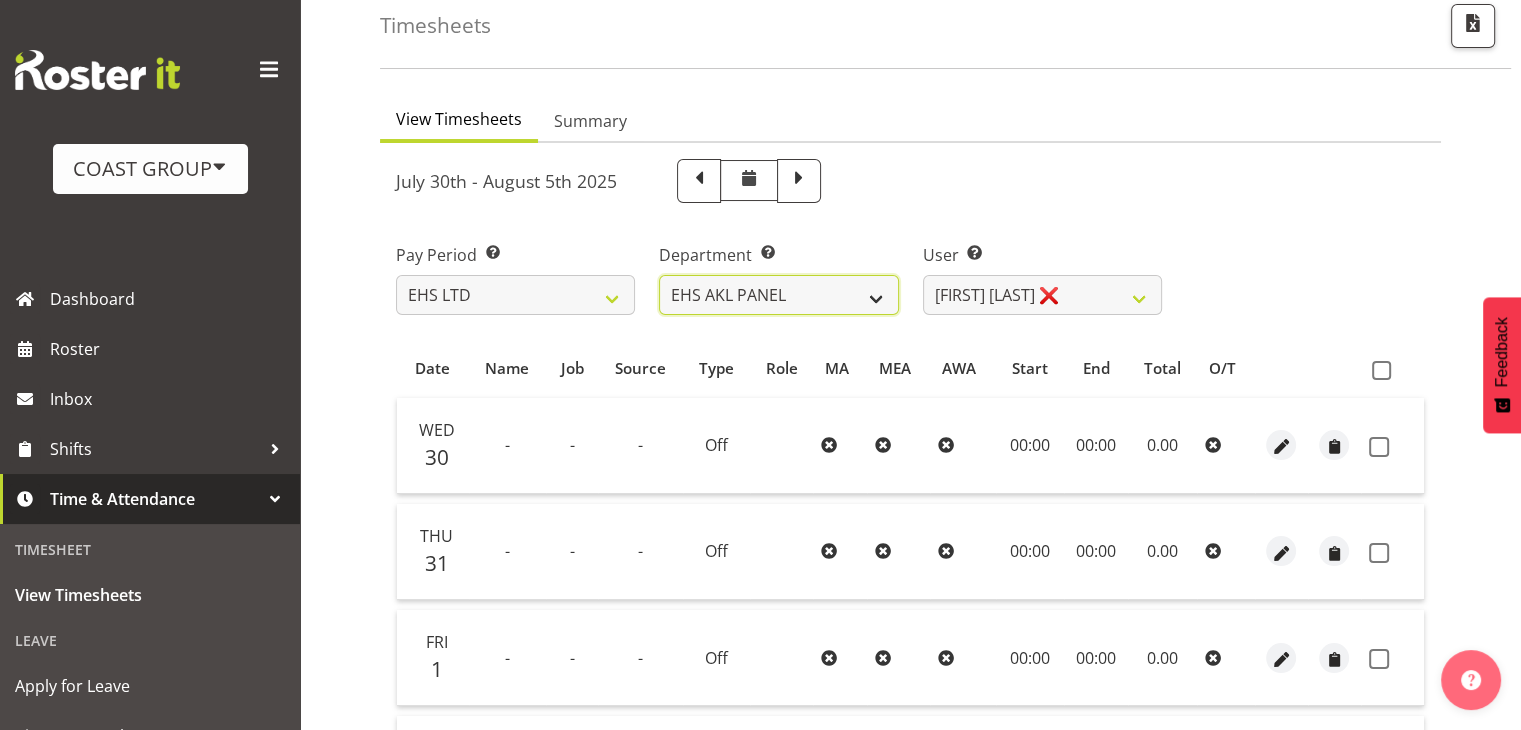 click on "EHS AKL ACCOUNTS
EHS AKL CARPET
EHS AKL D&B
EHS AKL DESIGNER
EHS AKL FURNITURE
EHS AKL PANEL
EHS AKL SALES
EHS CHC OPS
EHS CHC SALES
EHS HLZ
EHS WLG OPS
EHS WLG SALES" at bounding box center (778, 295) 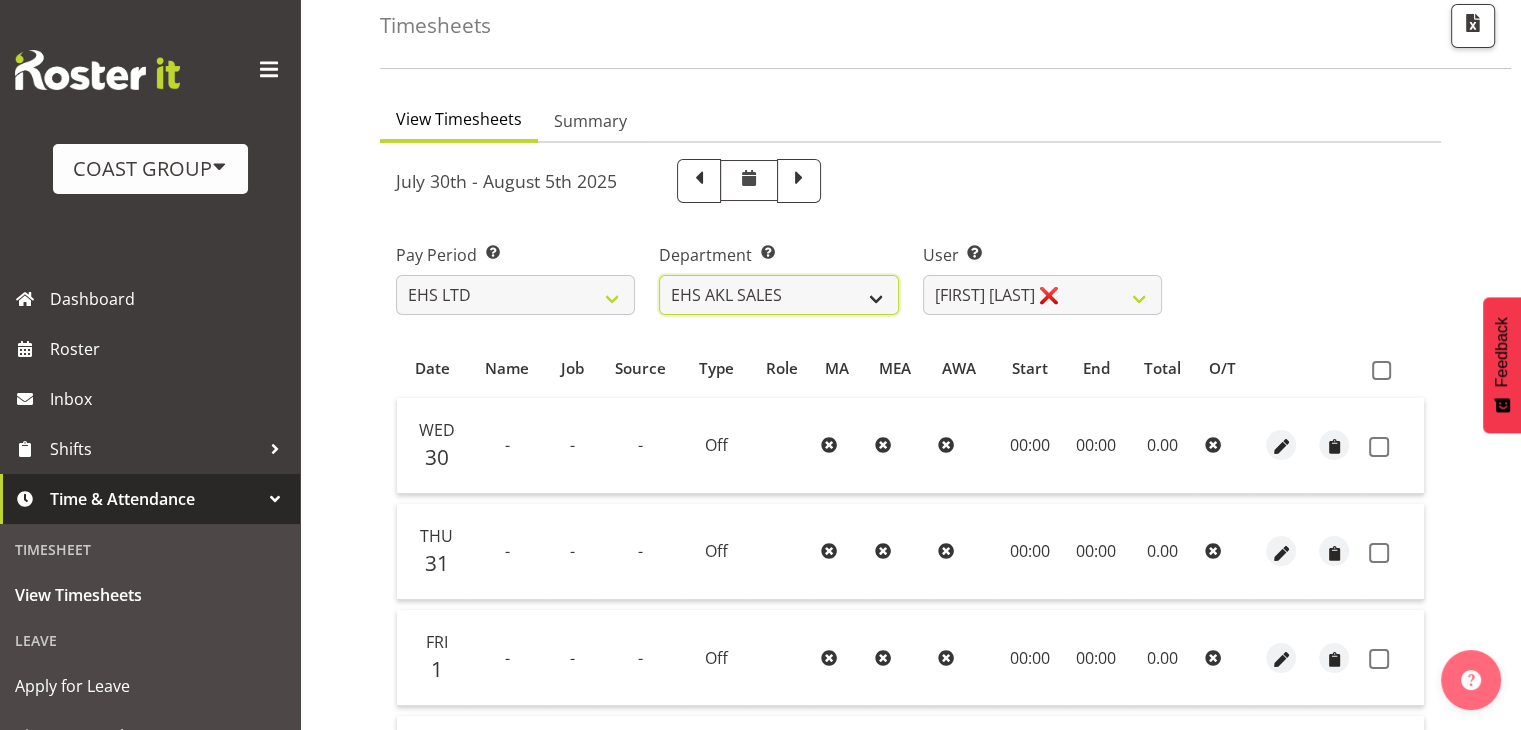 click on "EHS AKL ACCOUNTS
EHS AKL CARPET
EHS AKL D&B
EHS AKL DESIGNER
EHS AKL FURNITURE
EHS AKL PANEL
EHS AKL SALES
EHS CHC OPS
EHS CHC SALES
EHS HLZ
EHS WLG OPS
EHS WLG SALES" at bounding box center (778, 295) 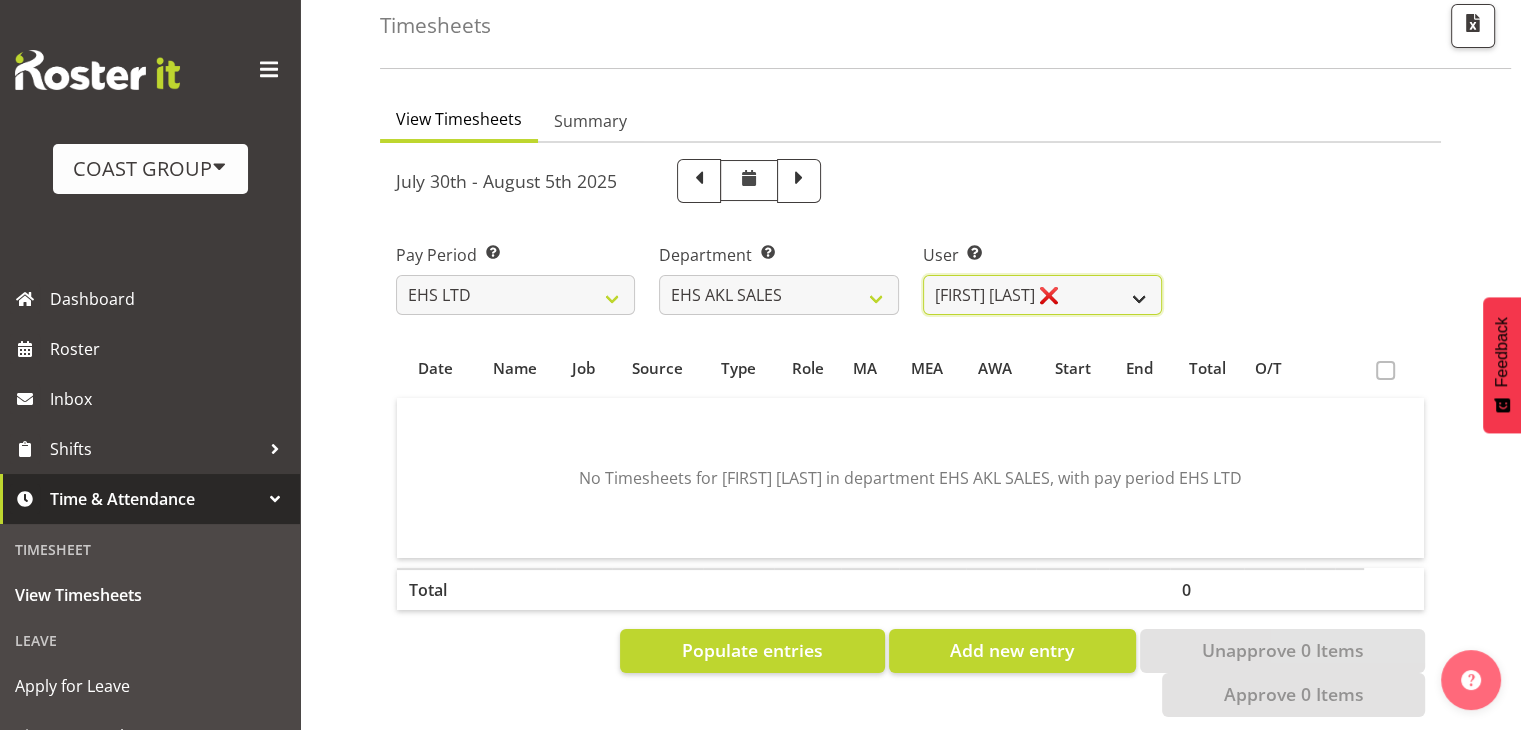 click on "Aleisha Midgley
❌
Annie Lister
❌
Bryony Spence
❌
Christina Jaramillo
❌
Dane Botherway
❌
Holly Eason
❌
Julia Sandiforth
❌
Lili Bush
❌
Wendy Moyes
❌" at bounding box center [1042, 295] 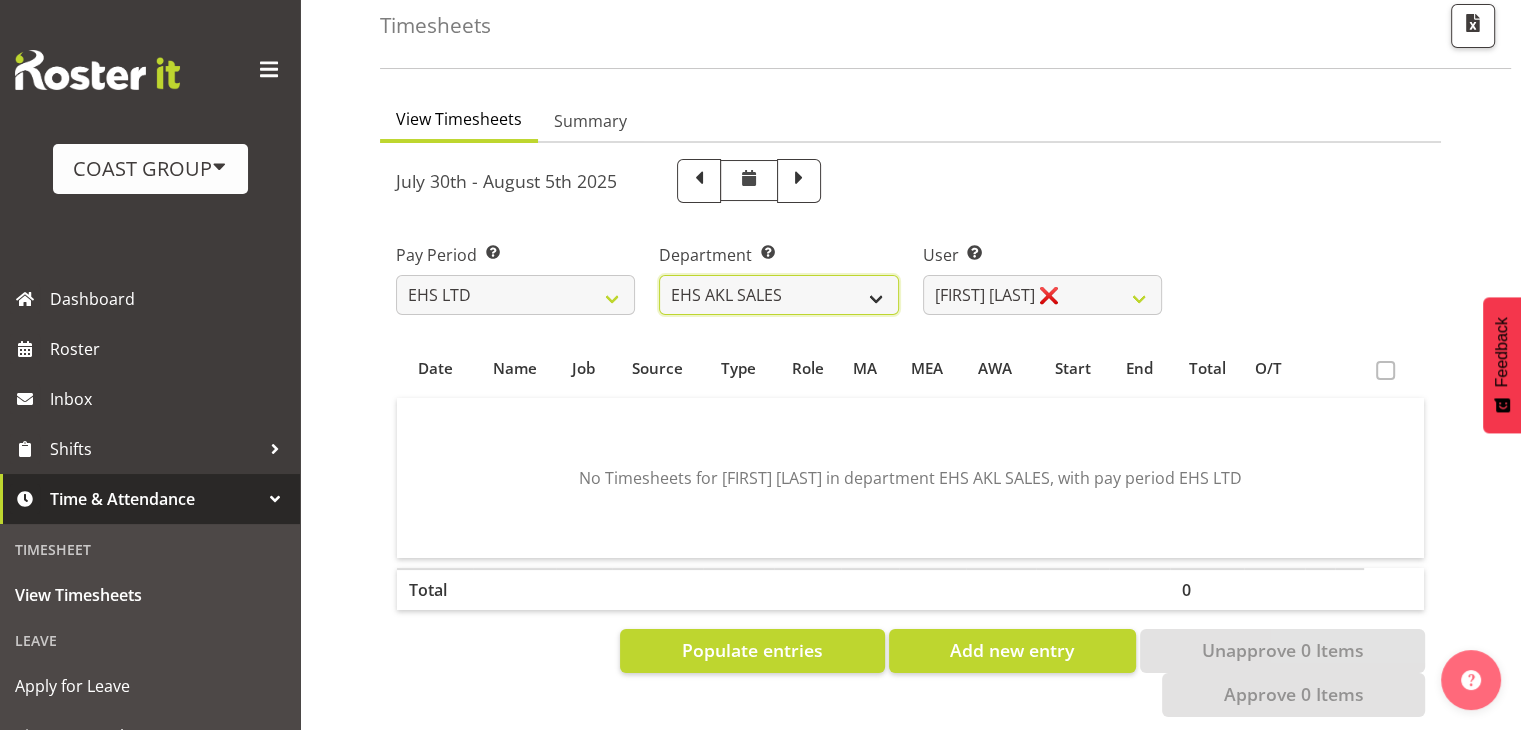 click on "EHS AKL ACCOUNTS
EHS AKL CARPET
EHS AKL D&B
EHS AKL DESIGNER
EHS AKL FURNITURE
EHS AKL PANEL
EHS AKL SALES
EHS CHC OPS
EHS CHC SALES
EHS HLZ
EHS WLG OPS
EHS WLG SALES" at bounding box center (778, 295) 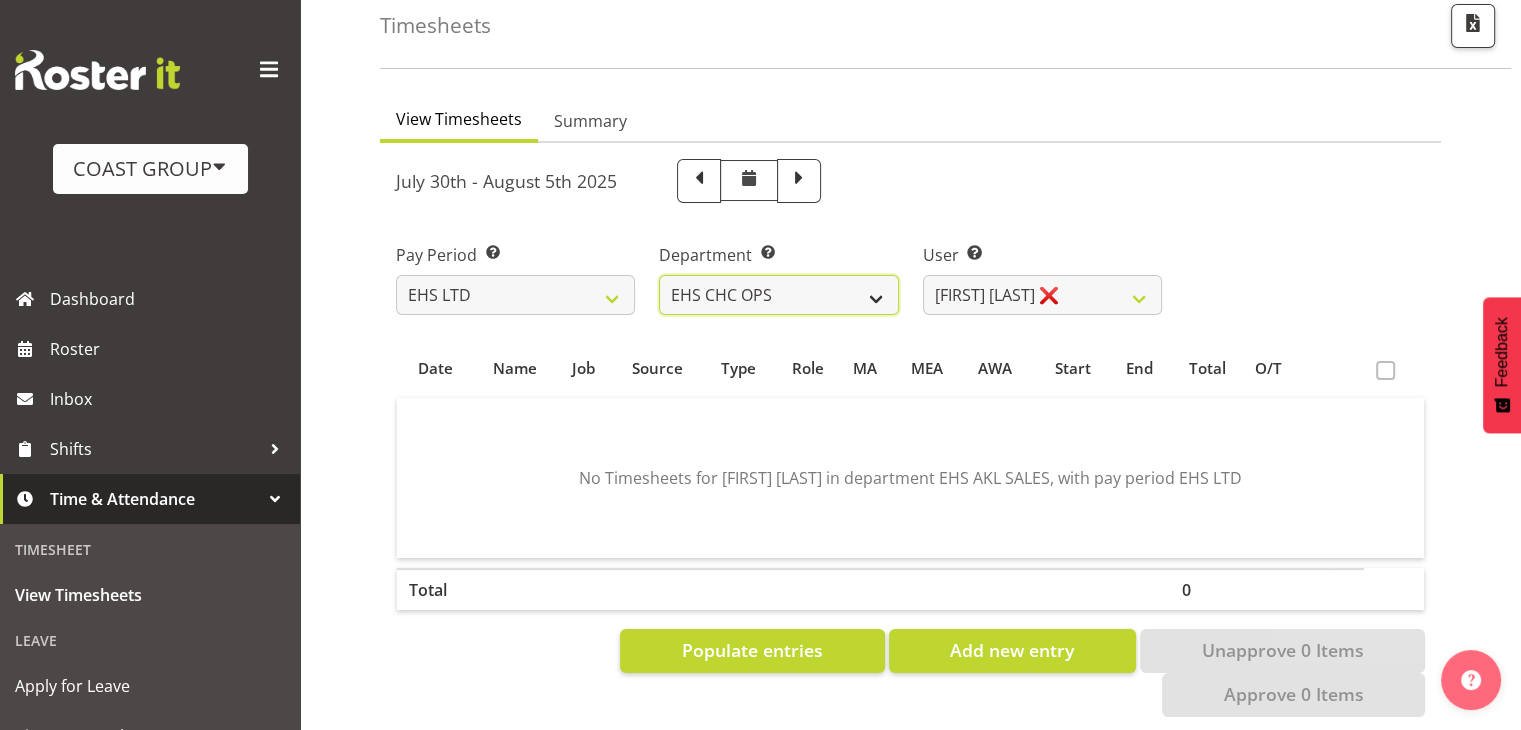 click on "EHS AKL ACCOUNTS
EHS AKL CARPET
EHS AKL D&B
EHS AKL DESIGNER
EHS AKL FURNITURE
EHS AKL PANEL
EHS AKL SALES
EHS CHC OPS
EHS CHC SALES
EHS HLZ
EHS WLG OPS
EHS WLG SALES" at bounding box center [778, 295] 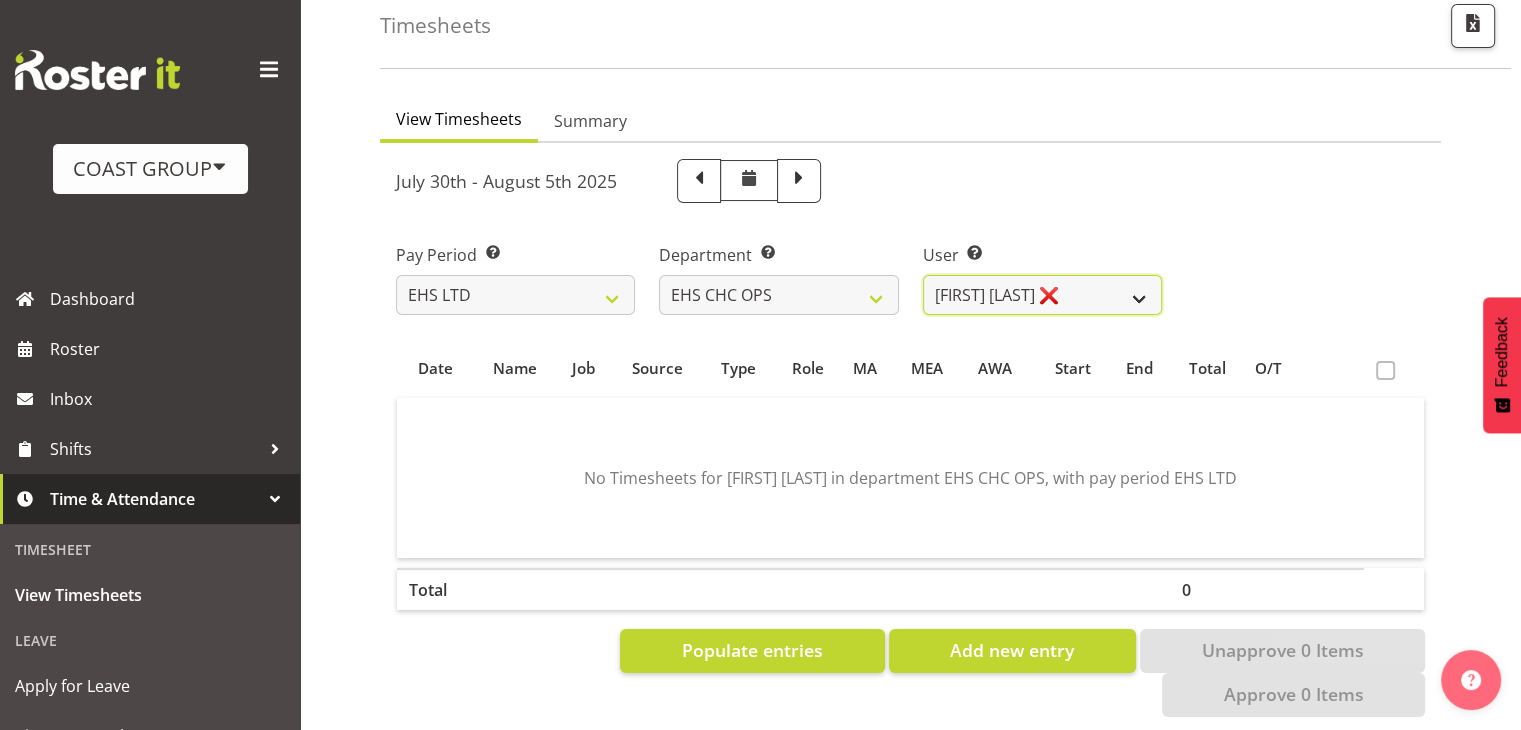 click on "Aminio Fonongaloa-Lolohea
❌
David Wiseman
❌
George Unsworth
❌
Jaret Foster
❌
Keegan Thomas
❌
Martin Gorzeman
❌
Mekhye Wiparata
❌
Reuben Bowe
❌
Shatif Ssendi
❌
Zac Nimmo
❌" at bounding box center (1042, 295) 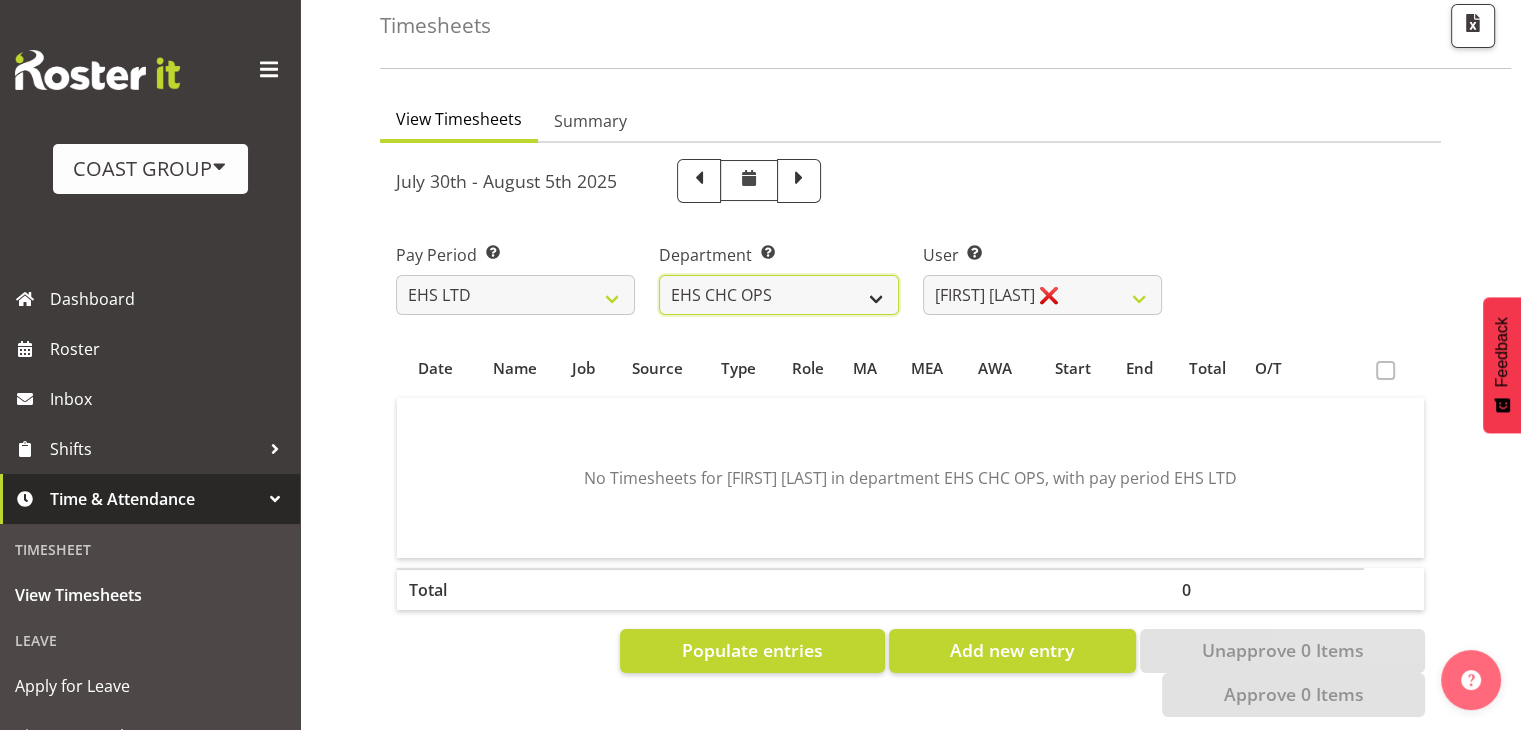 click on "EHS AKL ACCOUNTS
EHS AKL CARPET
EHS AKL D&B
EHS AKL DESIGNER
EHS AKL FURNITURE
EHS AKL PANEL
EHS AKL SALES
EHS CHC OPS
EHS CHC SALES
EHS HLZ
EHS WLG OPS
EHS WLG SALES" at bounding box center [778, 295] 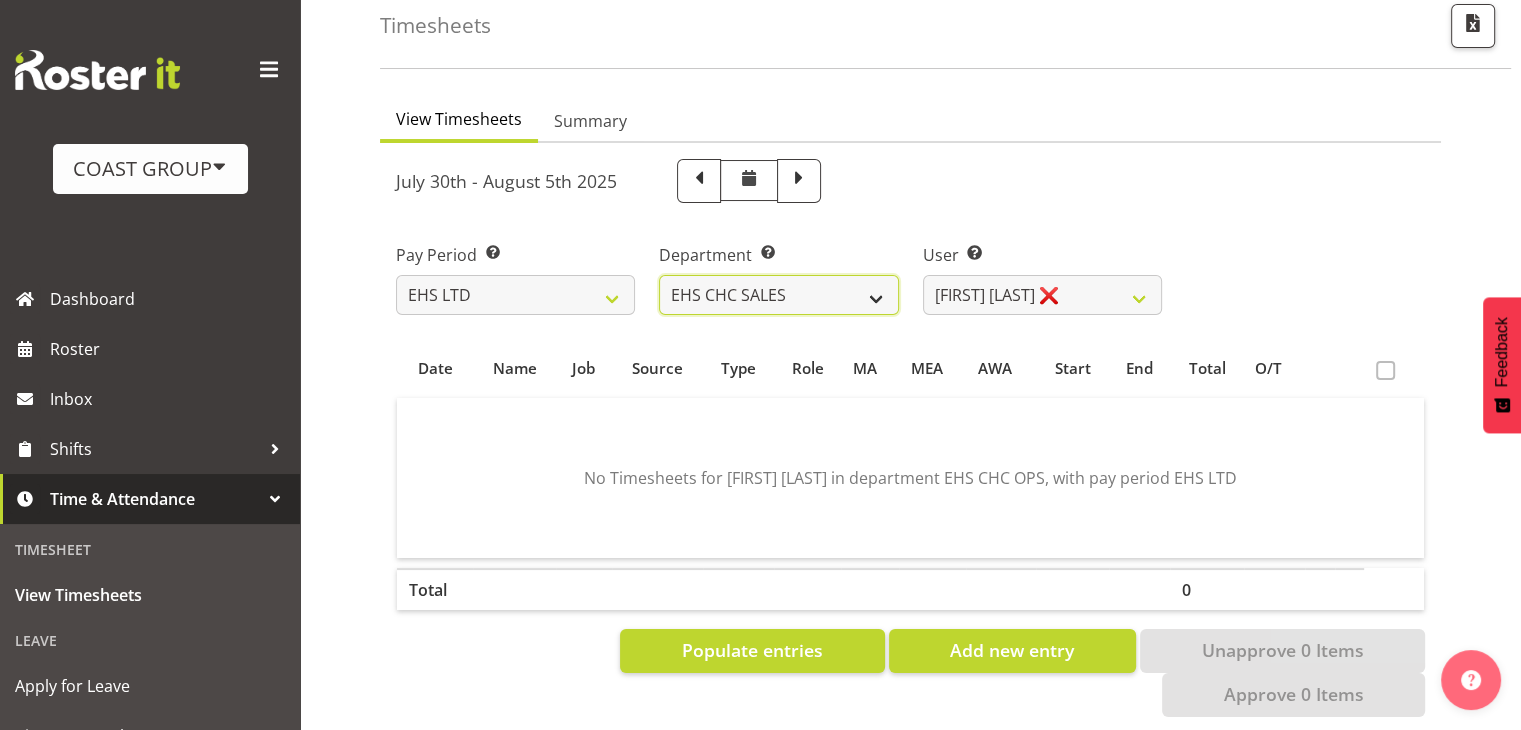 click on "EHS AKL ACCOUNTS
EHS AKL CARPET
EHS AKL D&B
EHS AKL DESIGNER
EHS AKL FURNITURE
EHS AKL PANEL
EHS AKL SALES
EHS CHC OPS
EHS CHC SALES
EHS HLZ
EHS WLG OPS
EHS WLG SALES" at bounding box center (778, 295) 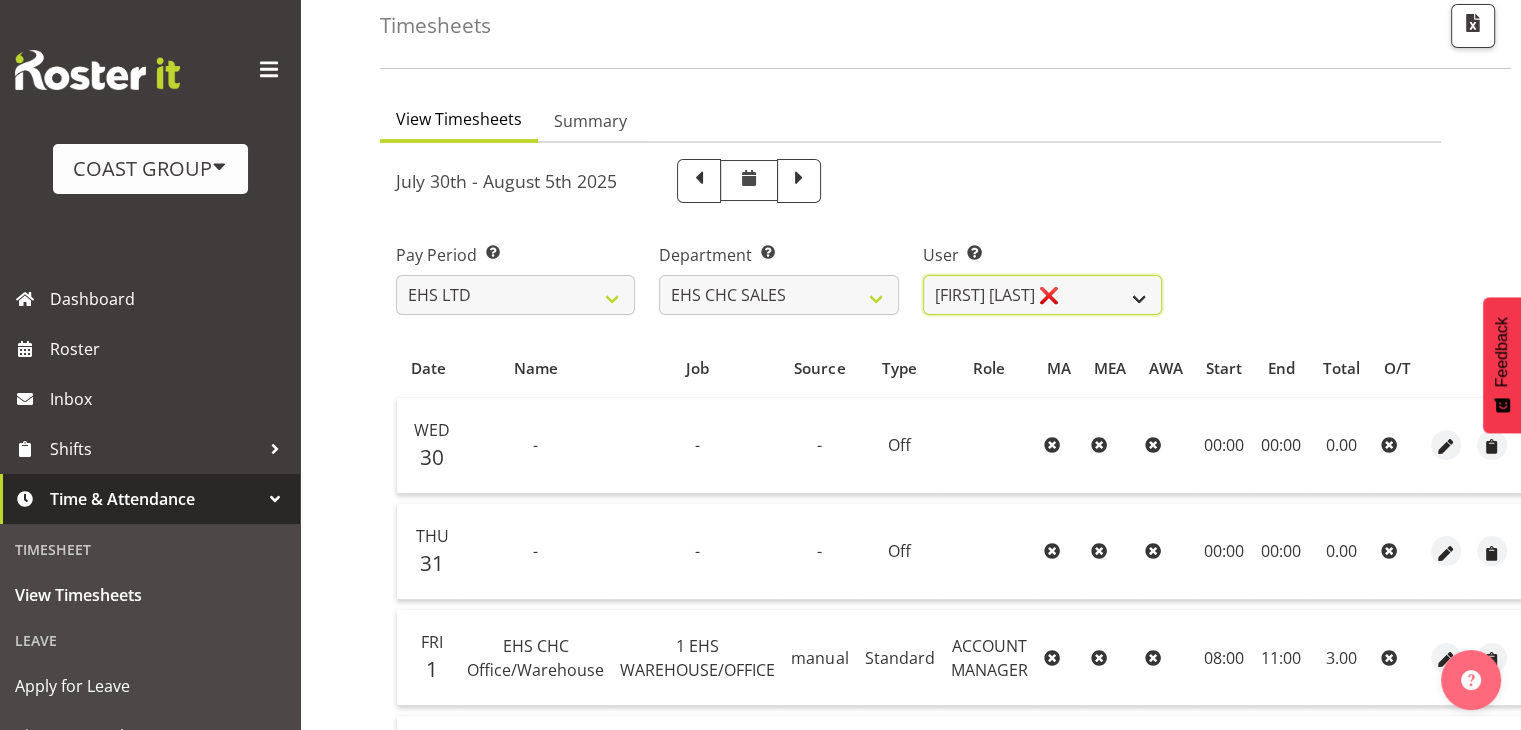 click on "Georgia Costain
❌
Kelly Butterill
❌
Nicola Ransome
❌" at bounding box center [1042, 295] 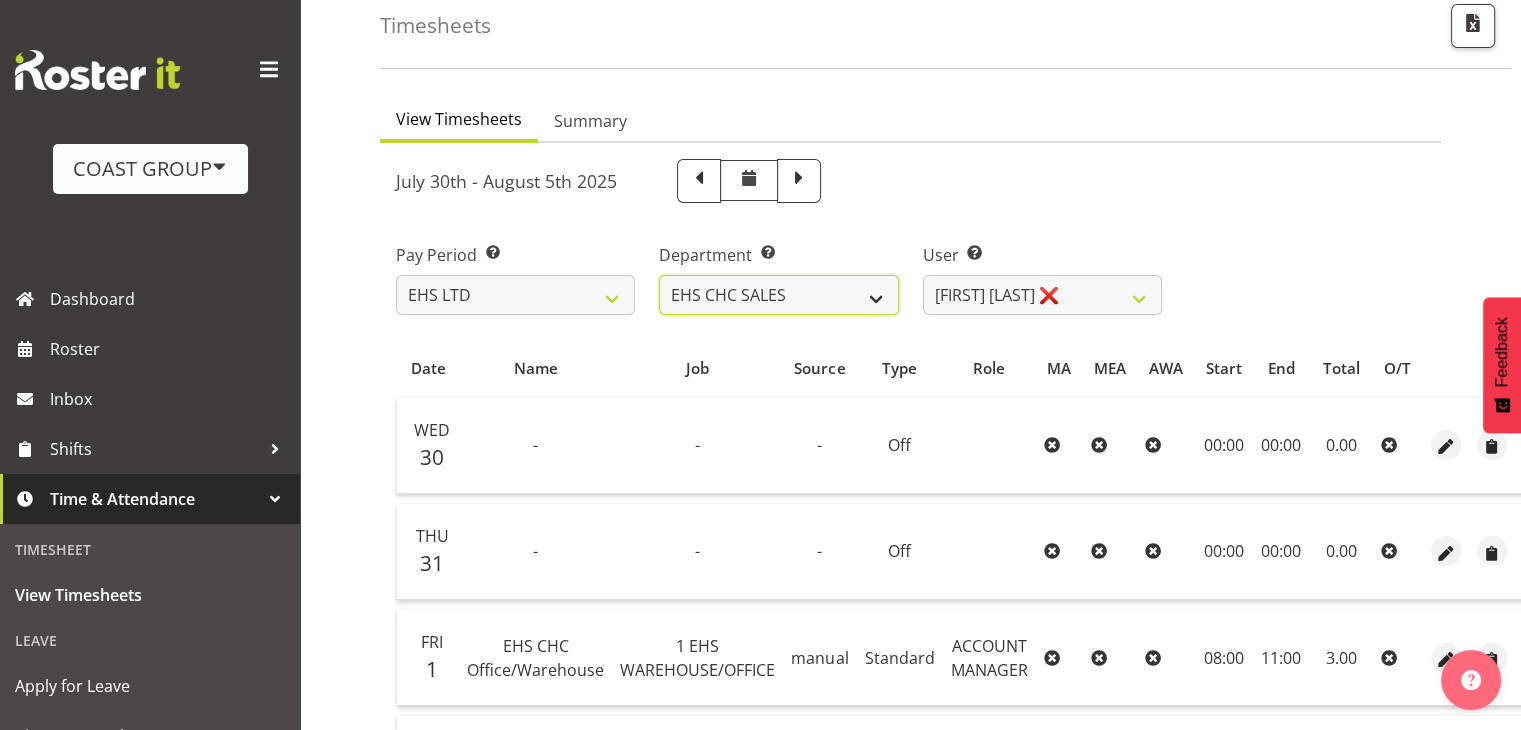 click on "EHS AKL ACCOUNTS
EHS AKL CARPET
EHS AKL D&B
EHS AKL DESIGNER
EHS AKL FURNITURE
EHS AKL PANEL
EHS AKL SALES
EHS CHC OPS
EHS CHC SALES
EHS HLZ
EHS WLG OPS
EHS WLG SALES" at bounding box center (778, 295) 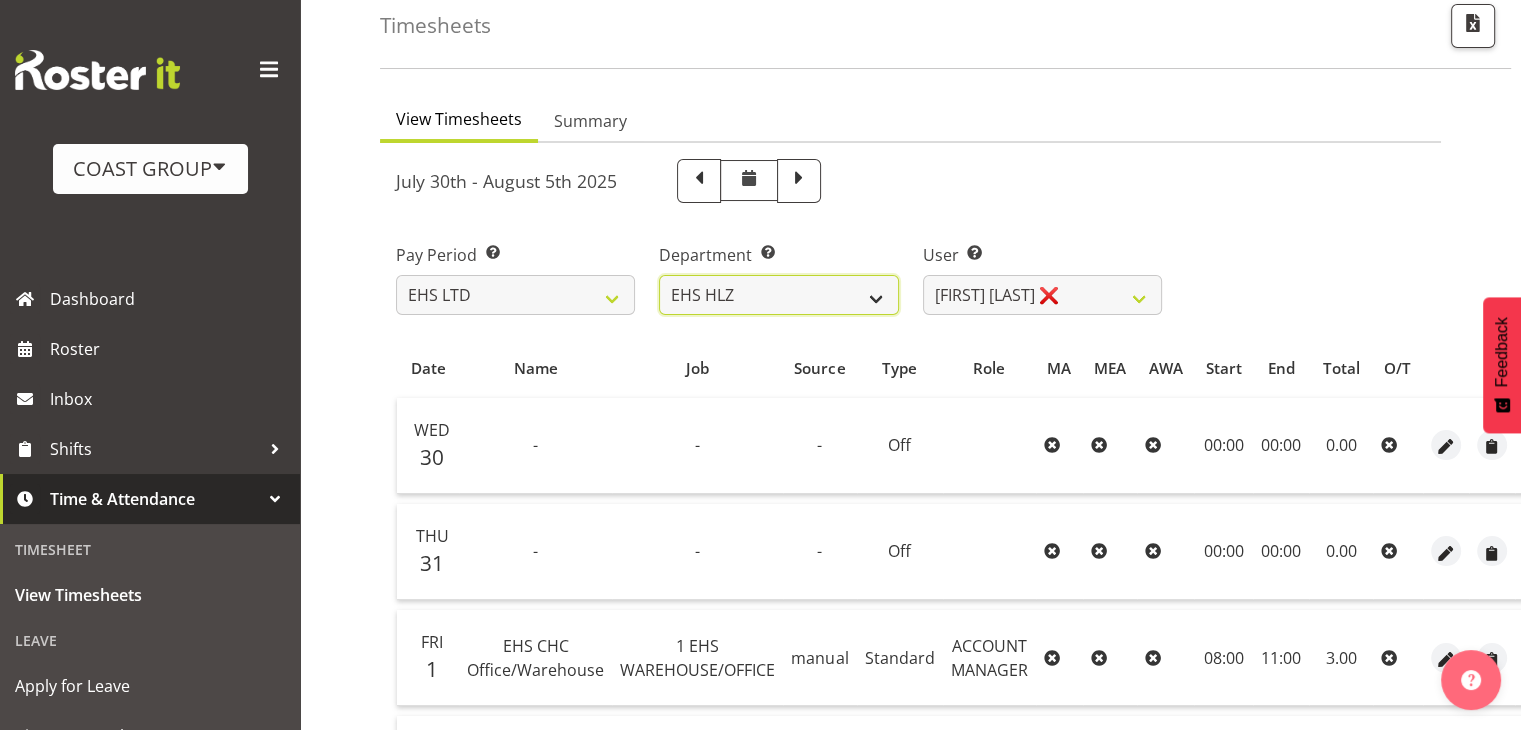 click on "EHS AKL ACCOUNTS
EHS AKL CARPET
EHS AKL D&B
EHS AKL DESIGNER
EHS AKL FURNITURE
EHS AKL PANEL
EHS AKL SALES
EHS CHC OPS
EHS CHC SALES
EHS HLZ
EHS WLG OPS
EHS WLG SALES" at bounding box center (778, 295) 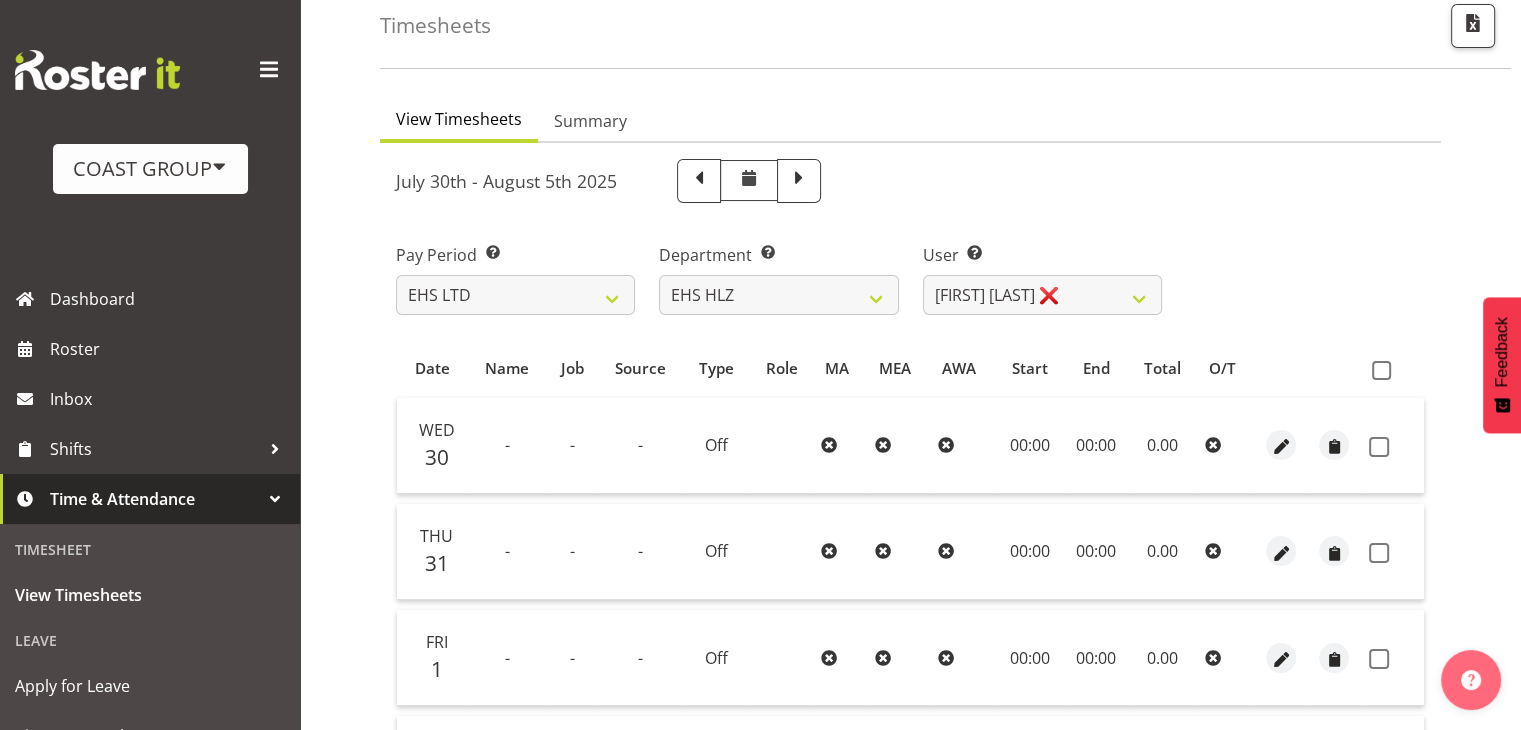 click at bounding box center [1392, 369] 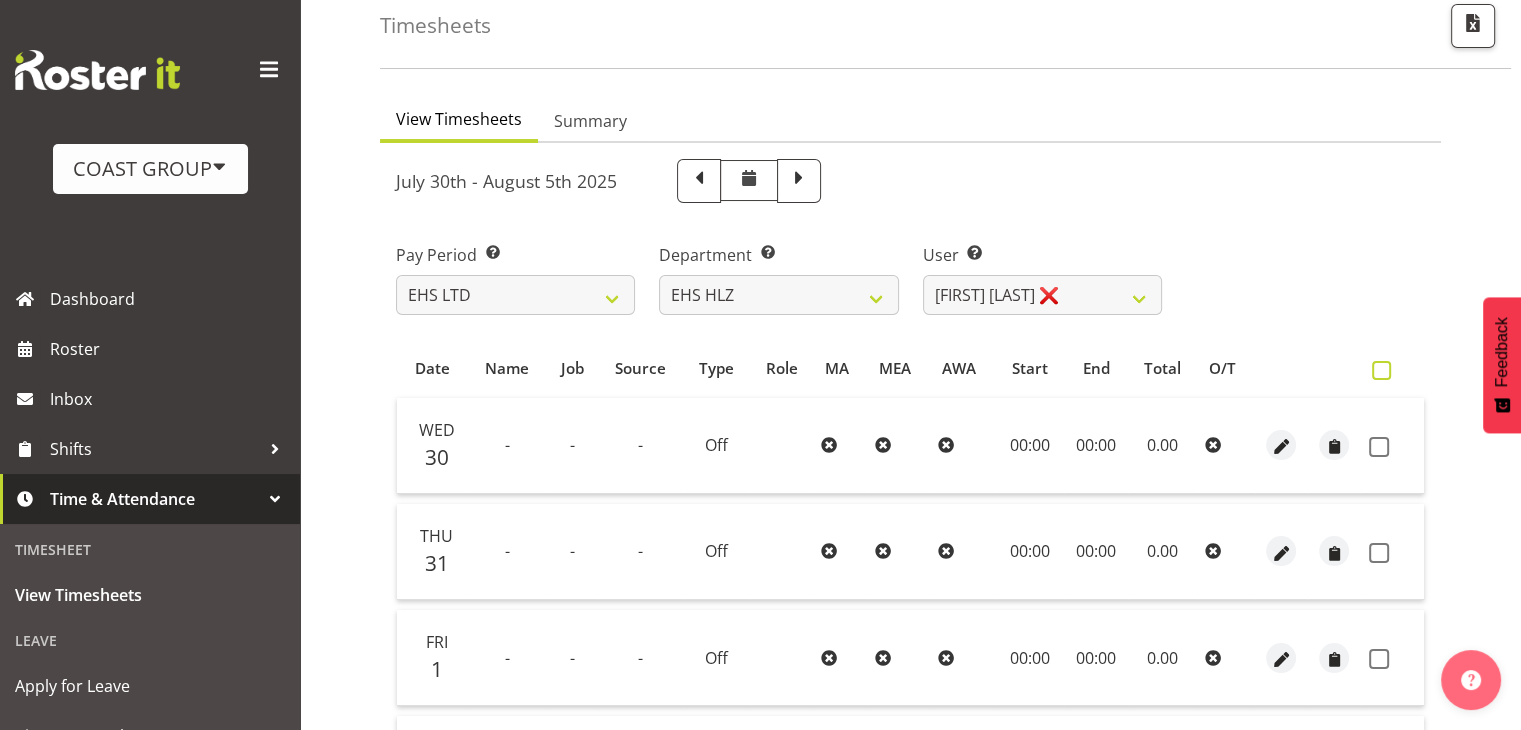 click at bounding box center [1381, 370] 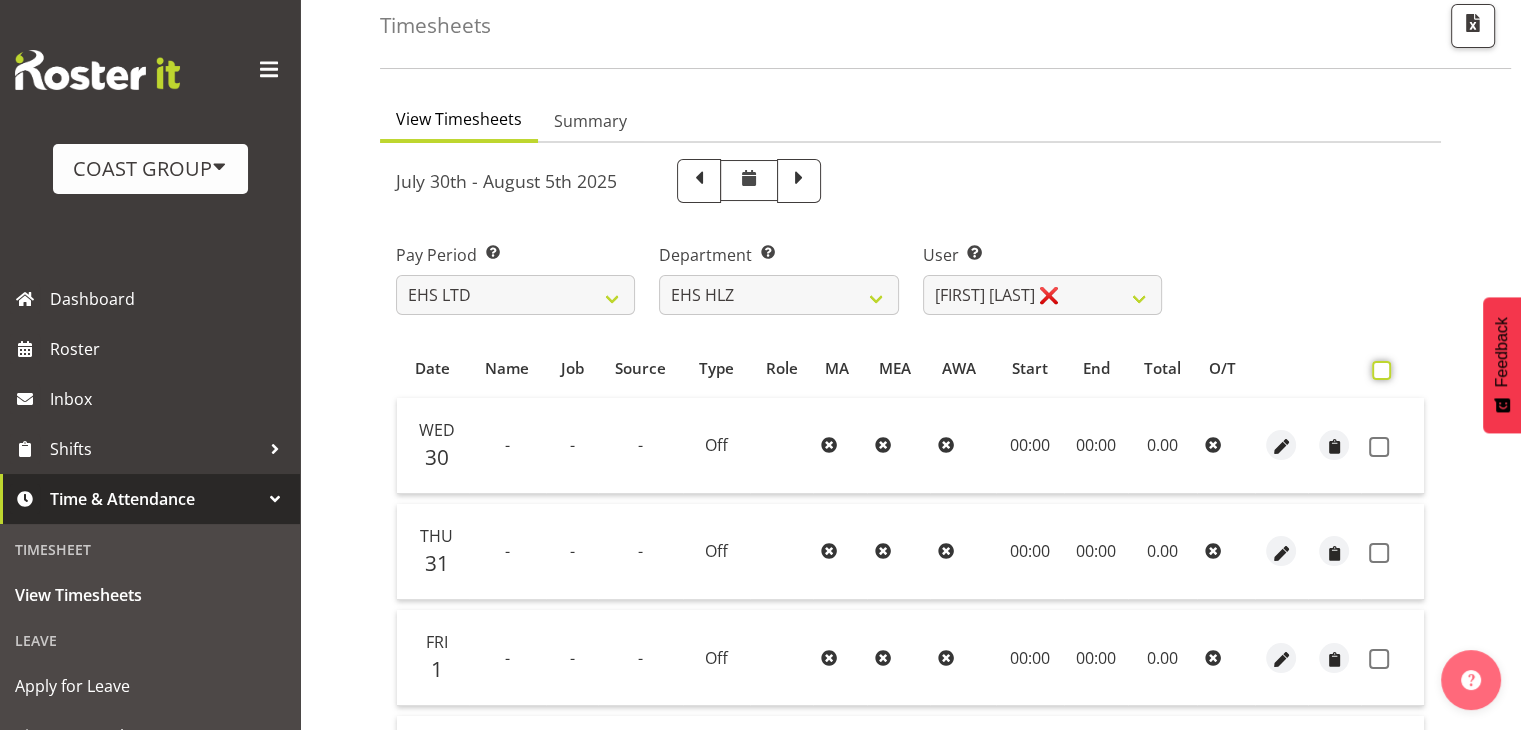 click at bounding box center [1378, 370] 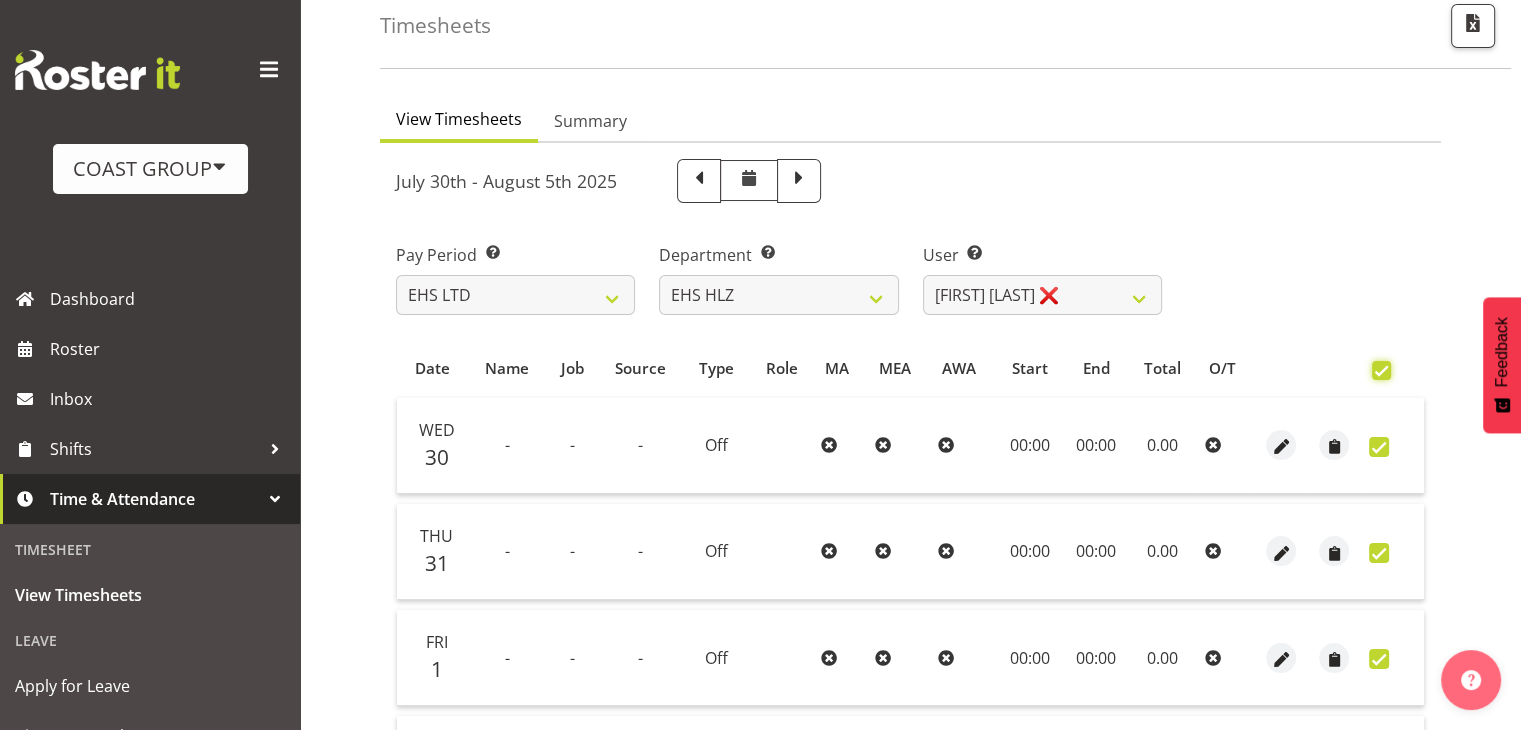 checkbox on "true" 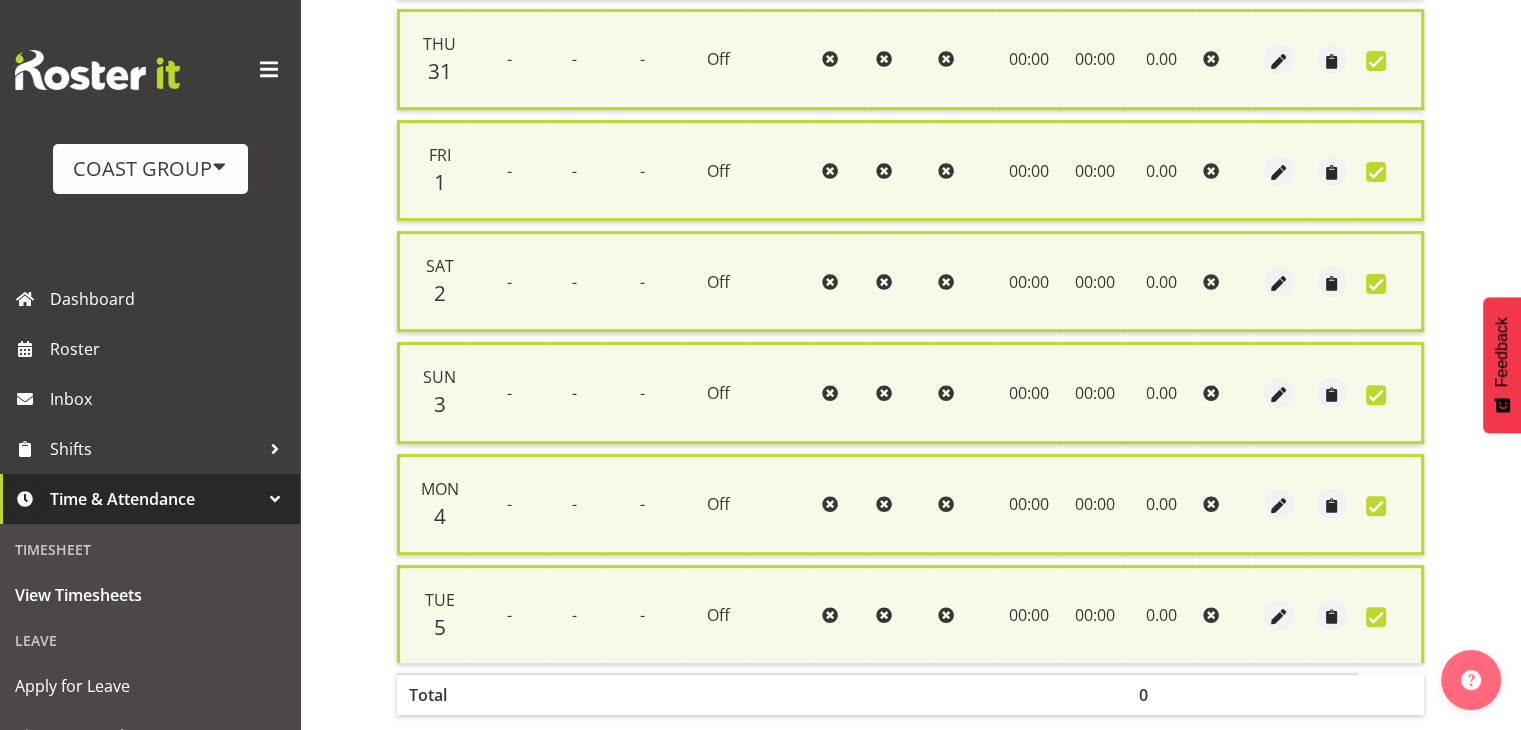 scroll, scrollTop: 680, scrollLeft: 0, axis: vertical 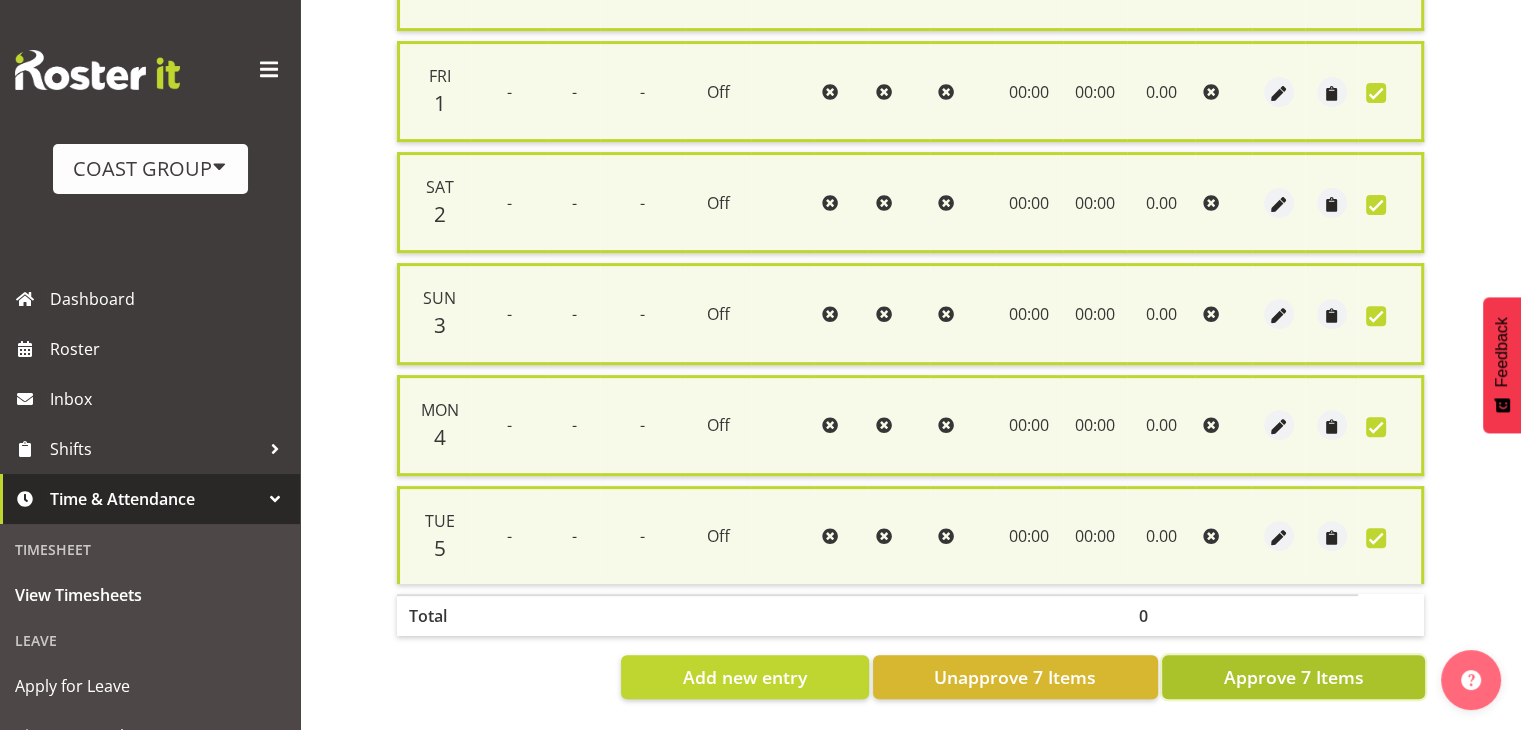 click on "Approve 7 Items" at bounding box center (1293, 677) 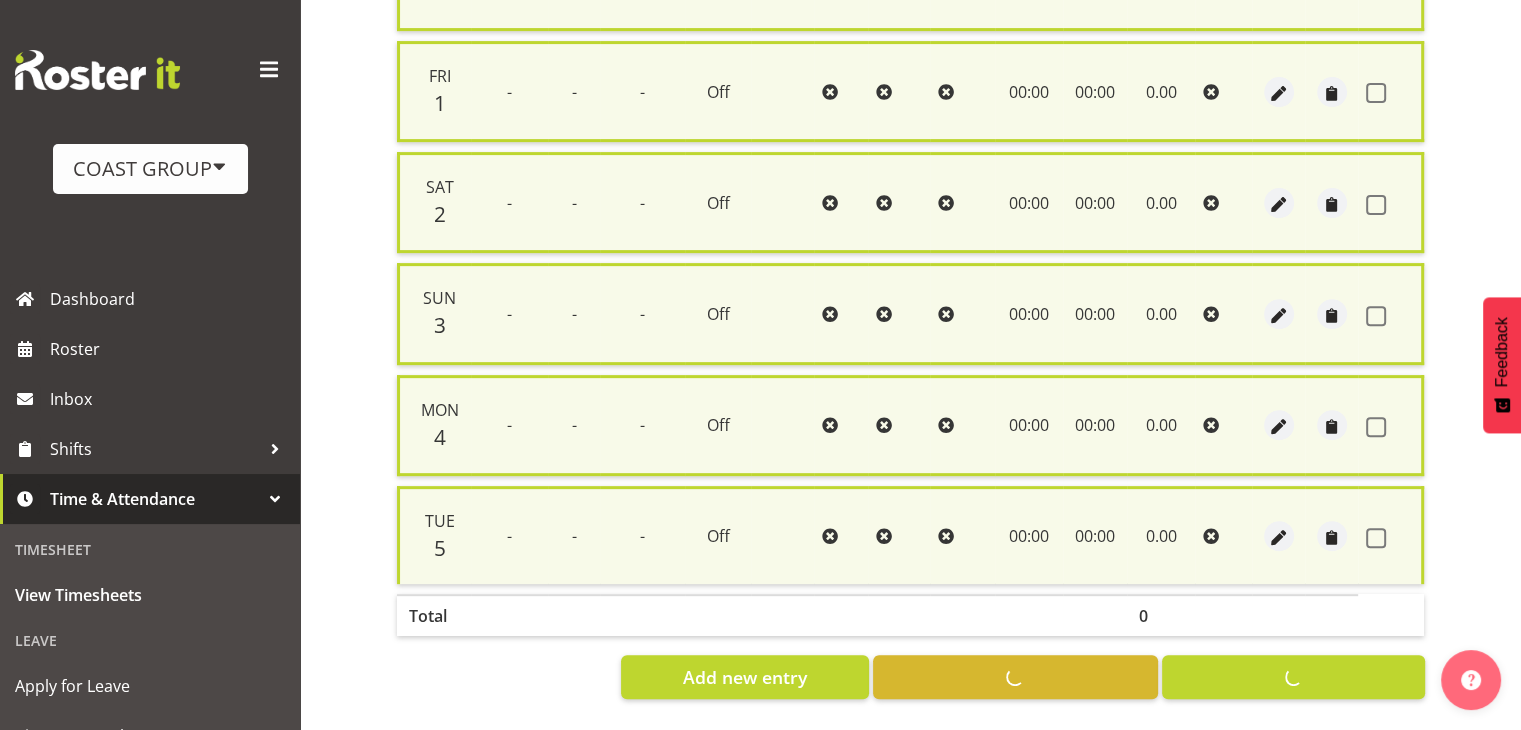 checkbox on "false" 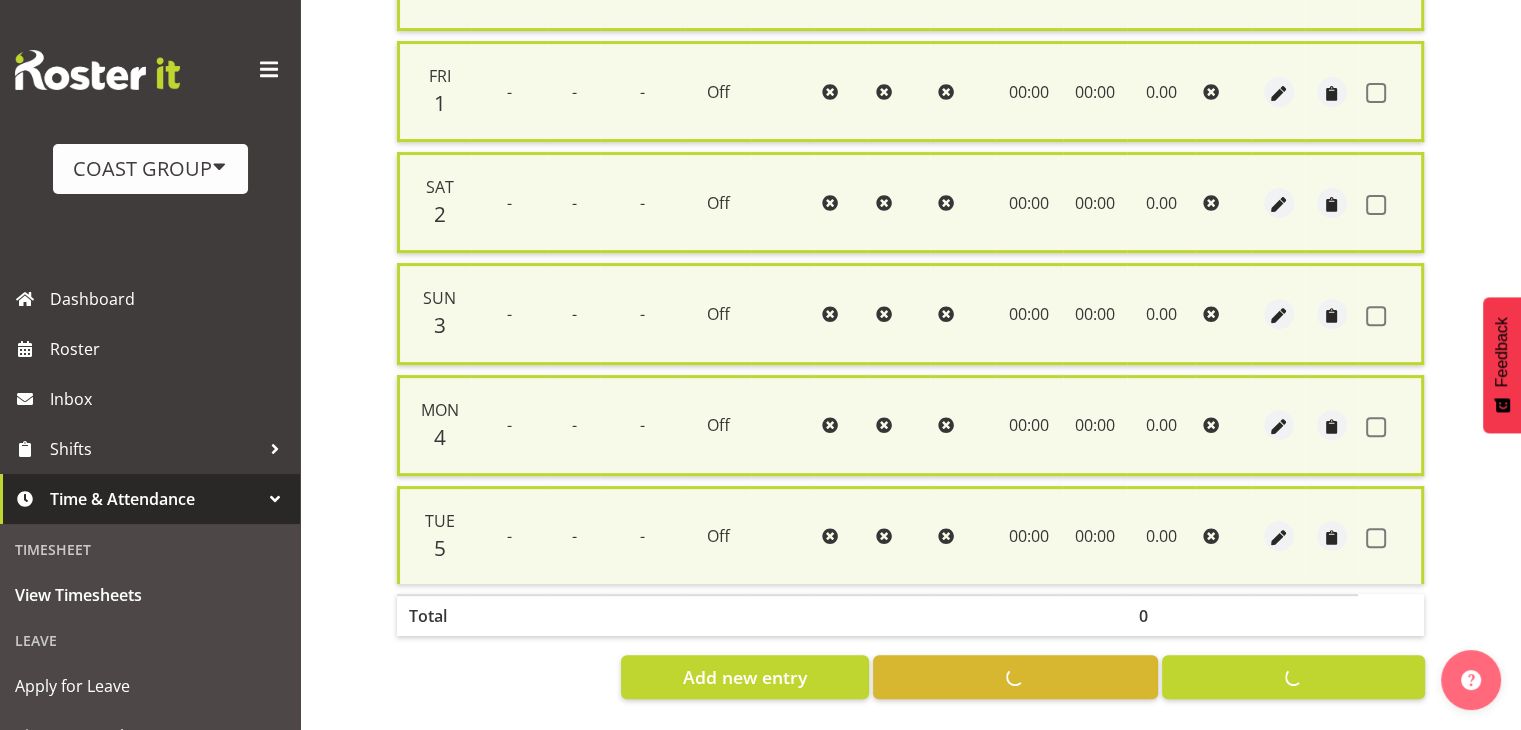 checkbox on "false" 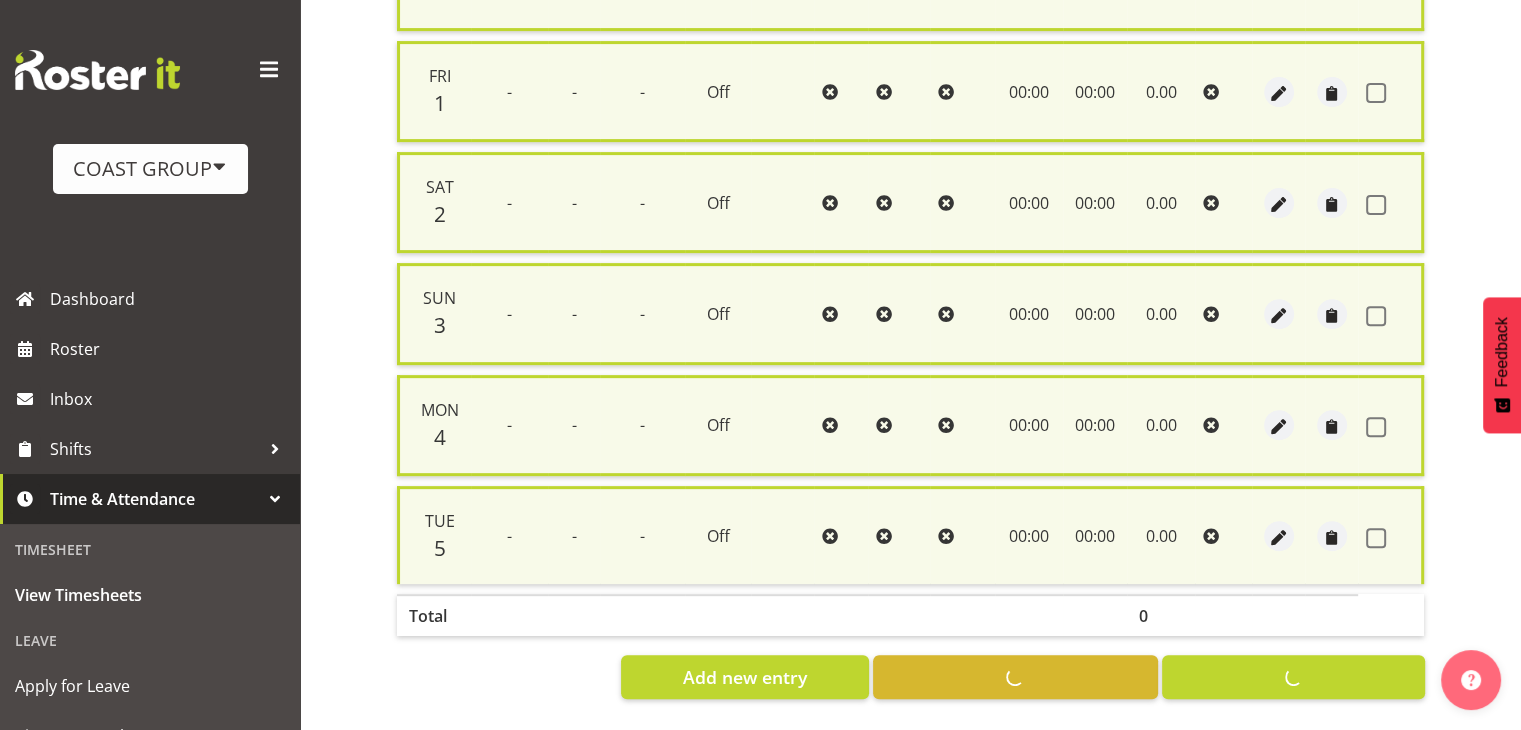 checkbox on "false" 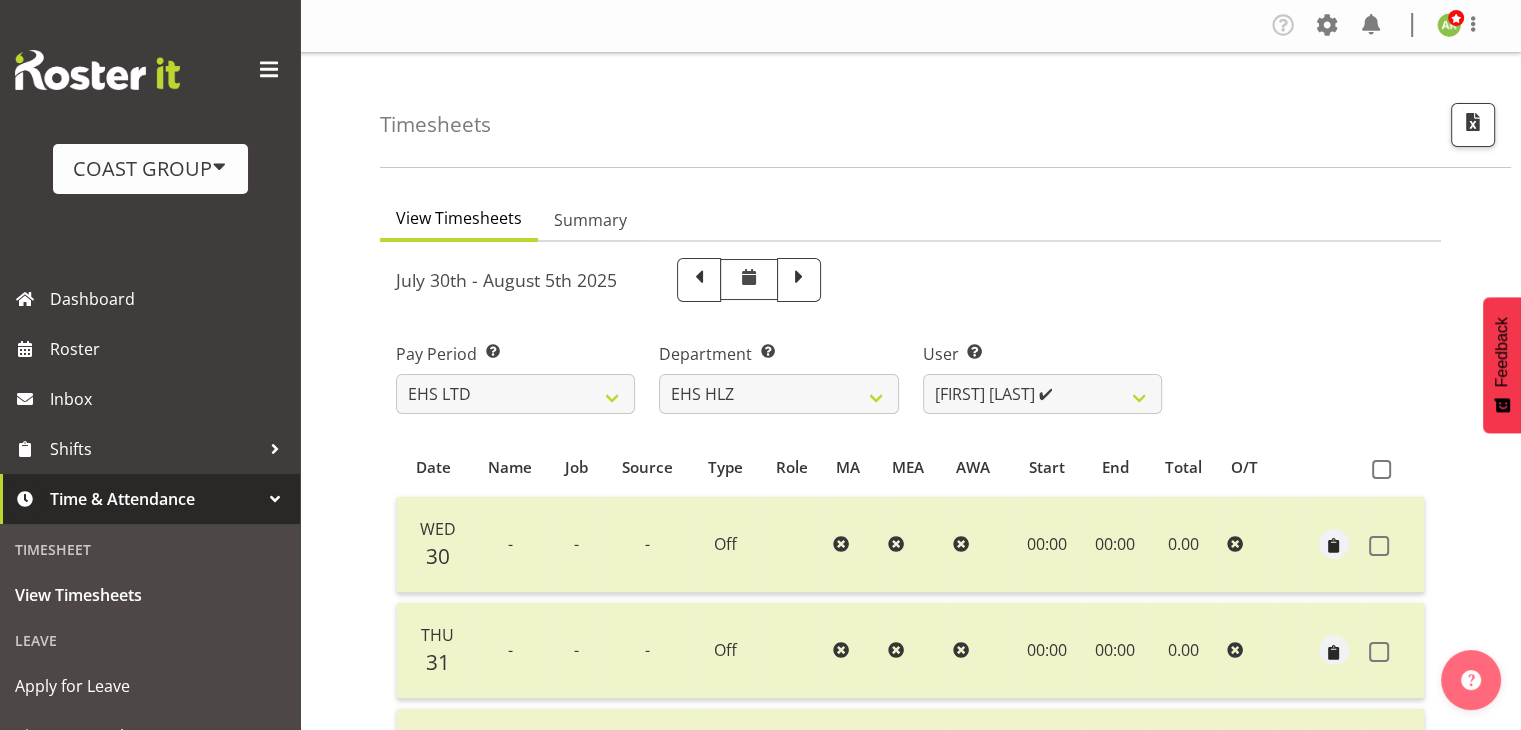scroll, scrollTop: 0, scrollLeft: 0, axis: both 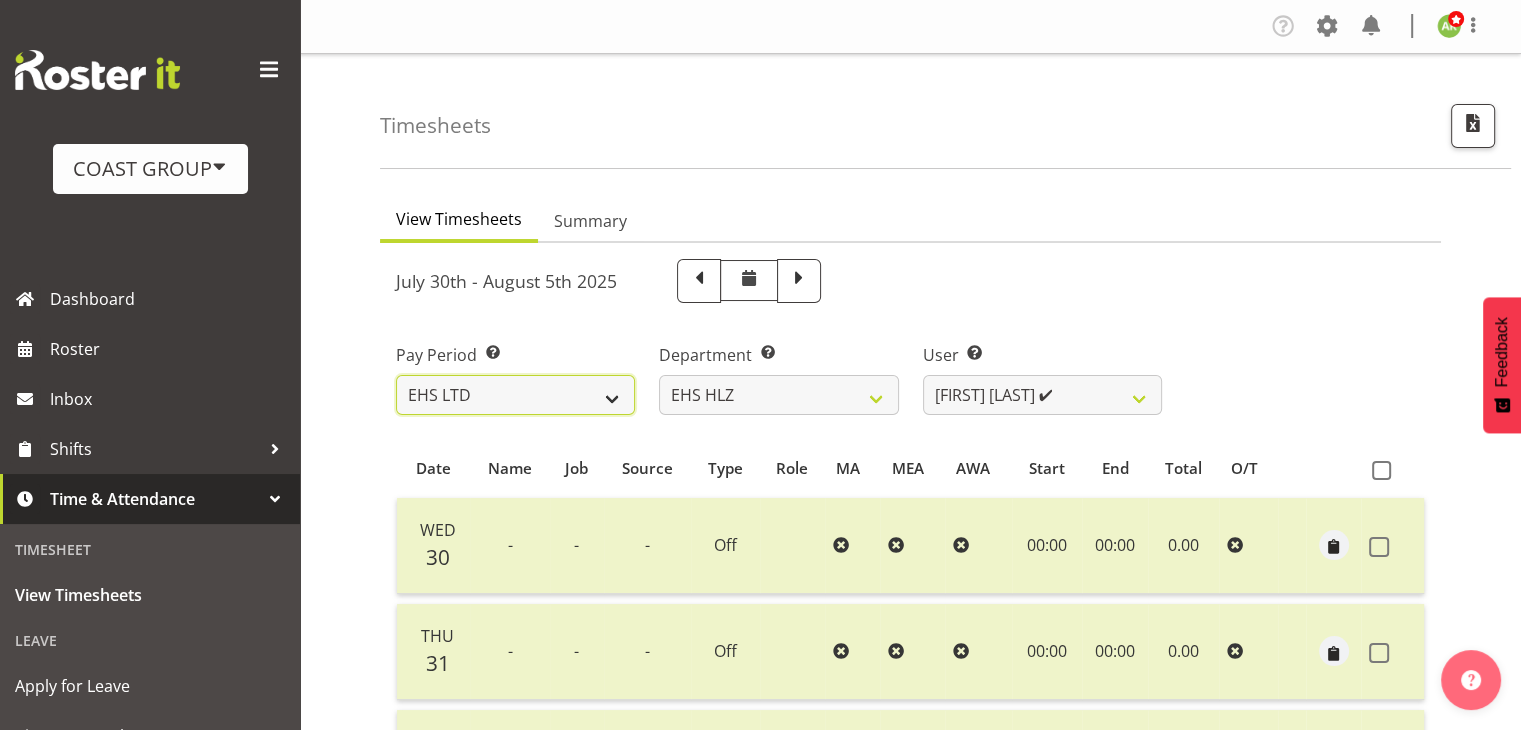 click on "SLP LTD EHS LTD DW LTD VEHICLES Carlton Events Hamilton 120 Limited Wellington 130 Limited" at bounding box center [515, 395] 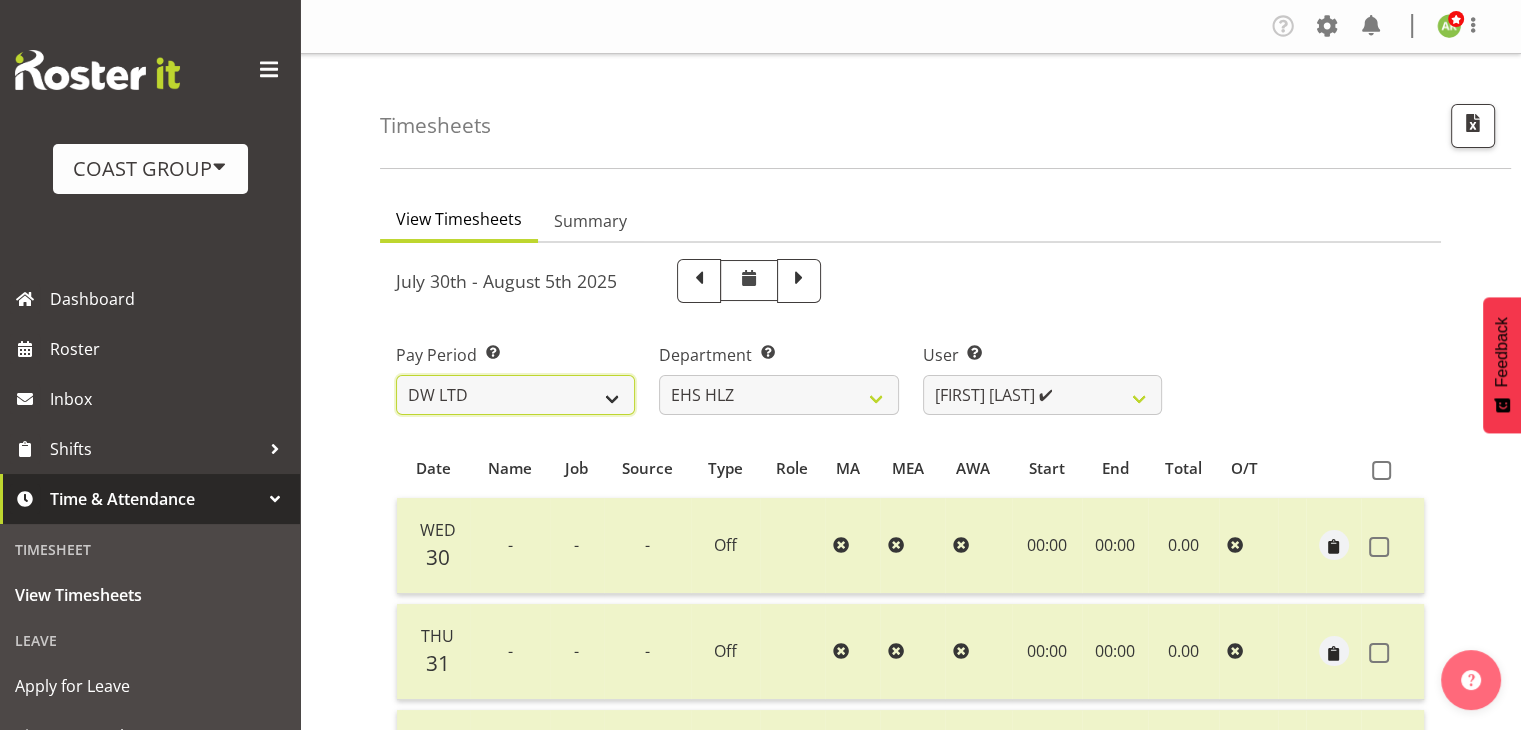 click on "SLP LTD EHS LTD DW LTD VEHICLES Carlton Events Hamilton 120 Limited Wellington 130 Limited" at bounding box center [515, 395] 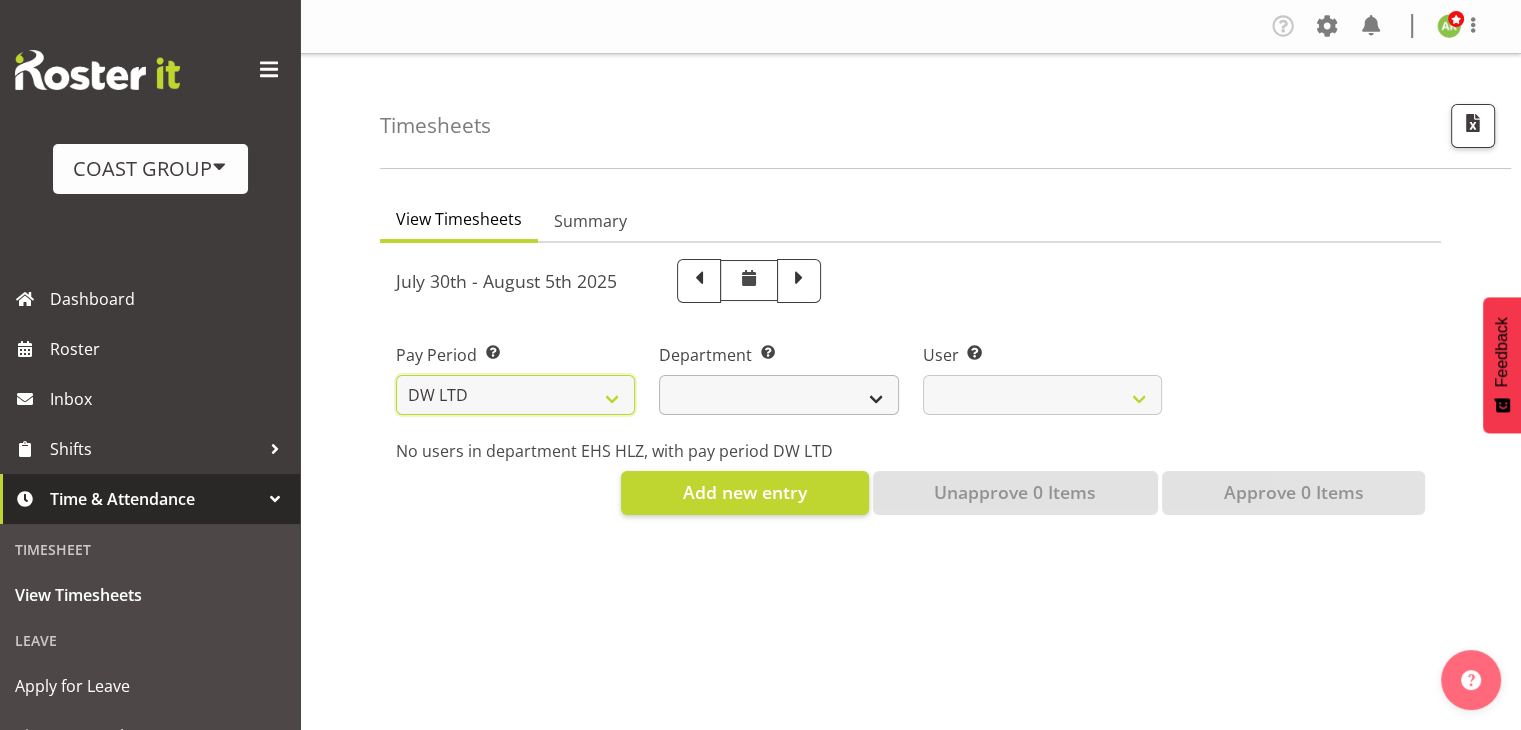 select 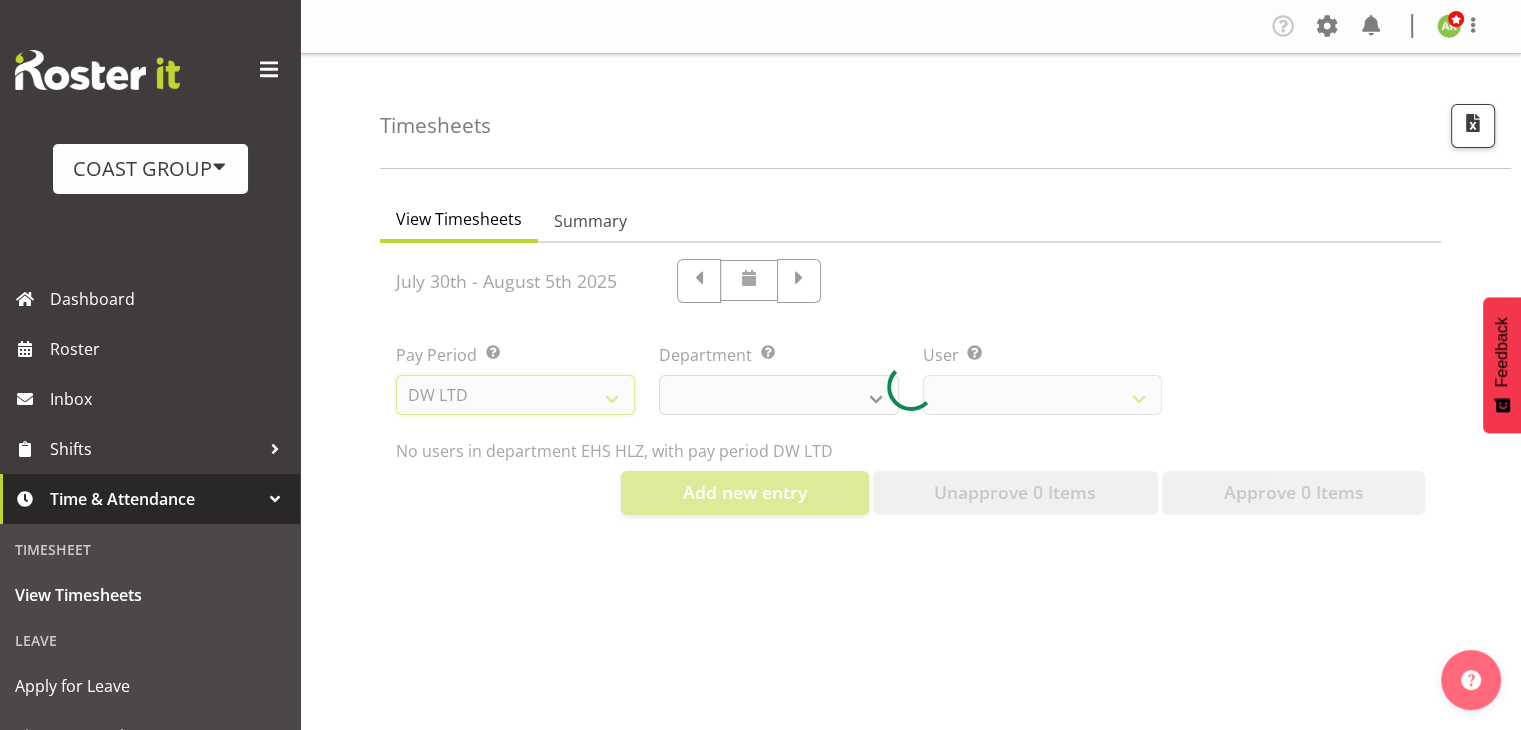 select 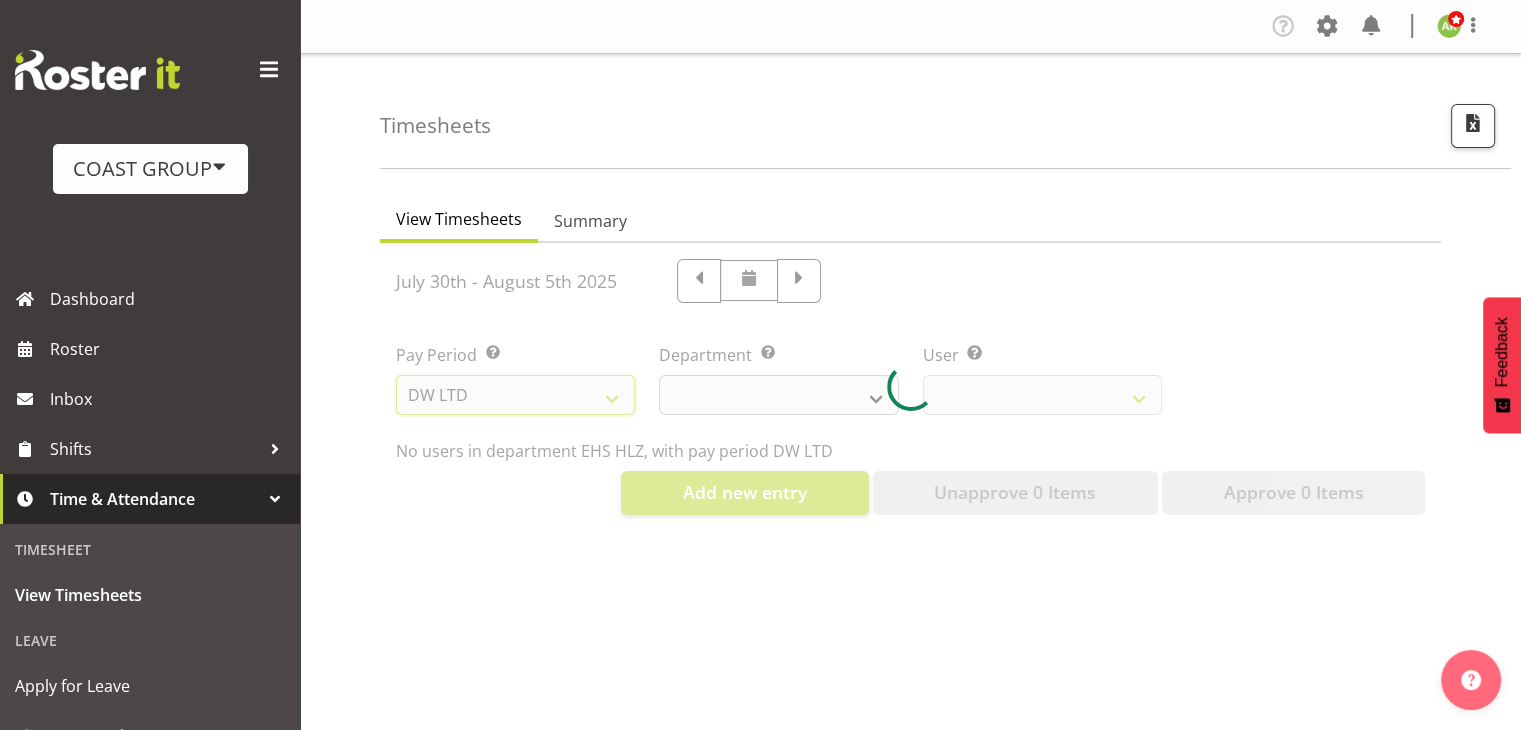 select 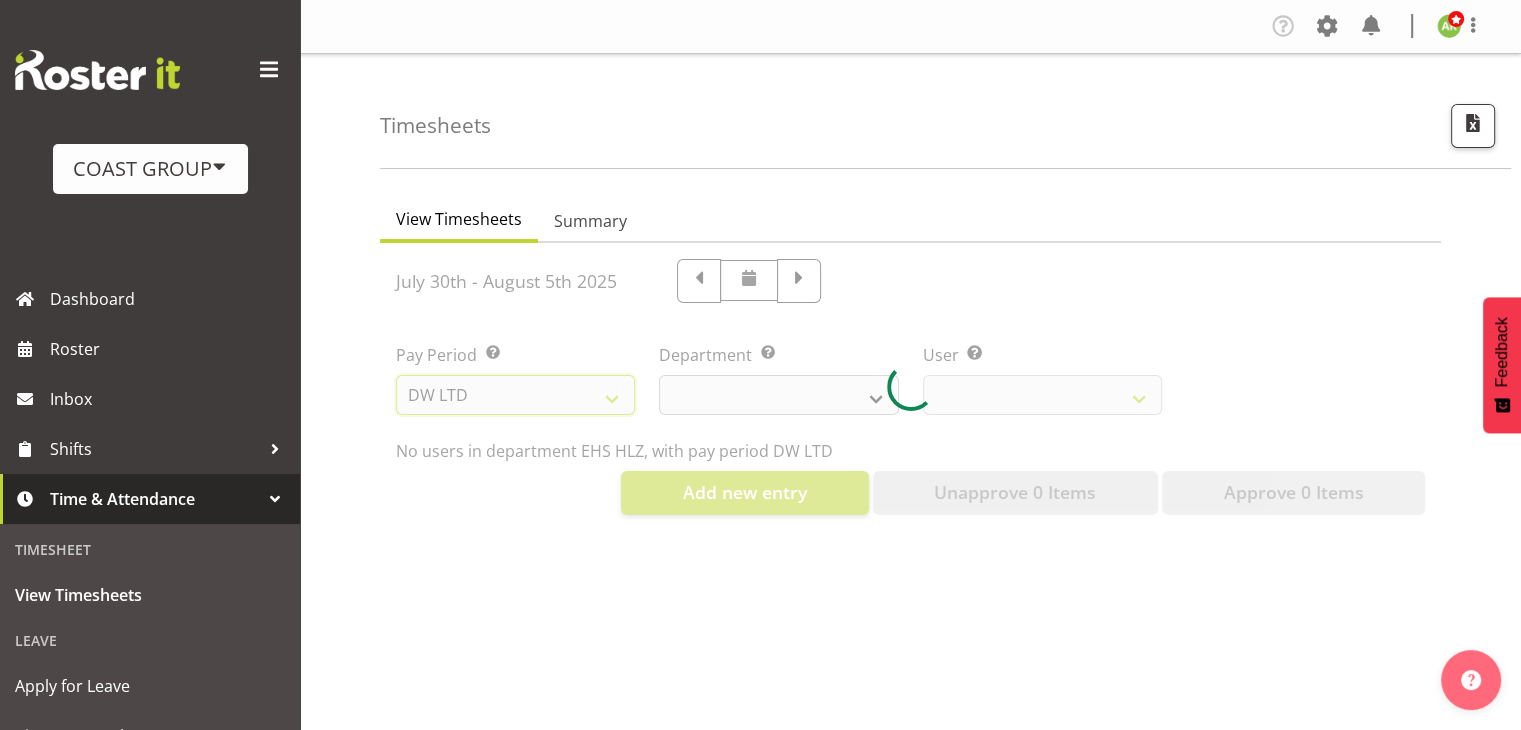 select 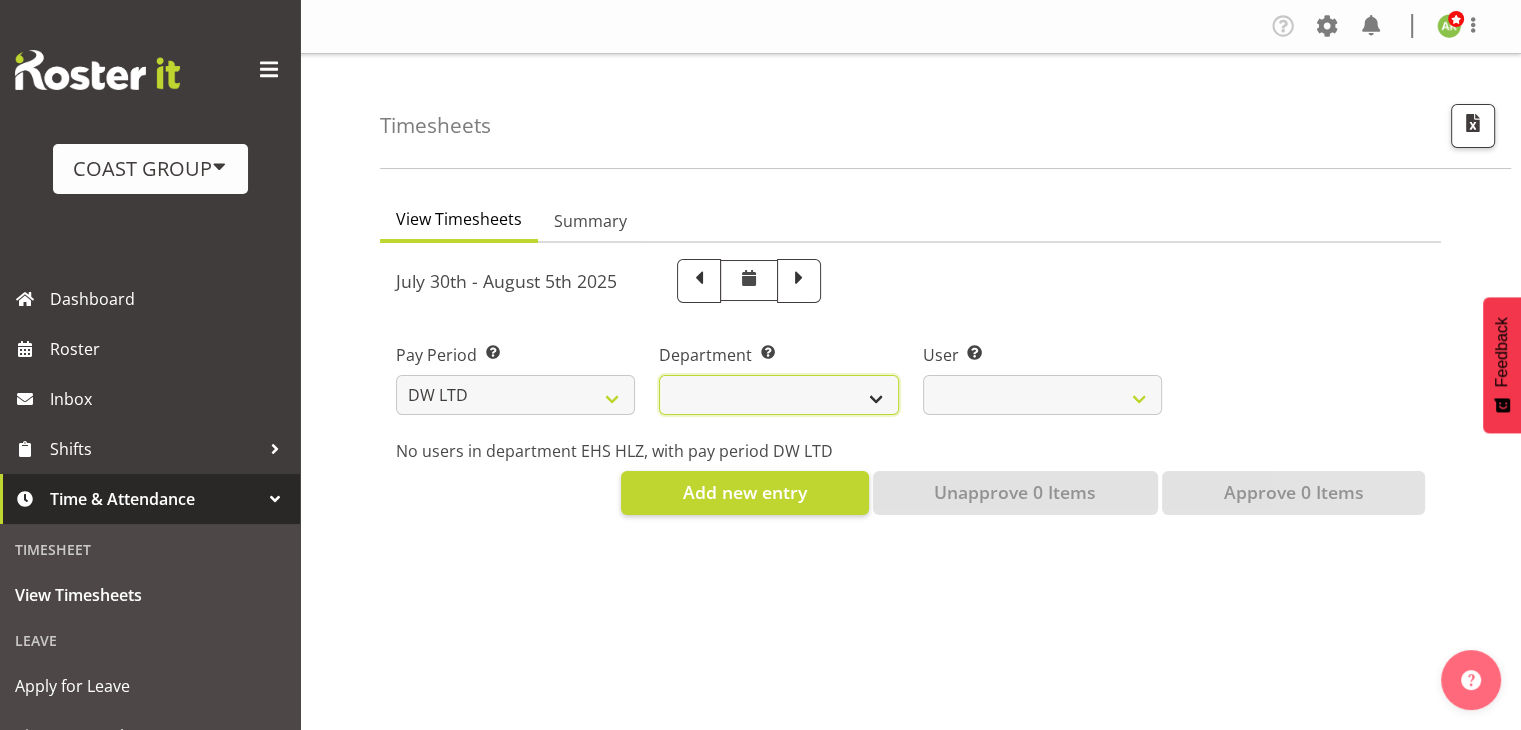 click on "DW AKL
DW AKL ACCOUNTS/OFFICE
DW AKL DESIGN
DW AKL PRODUCTION
DW CHC
DW CHC DESIGN
DW CHC OFFICE
DW CHC PRODUCTION
DW CHC SALES
DW WLG
DW WLG SALES" at bounding box center [778, 395] 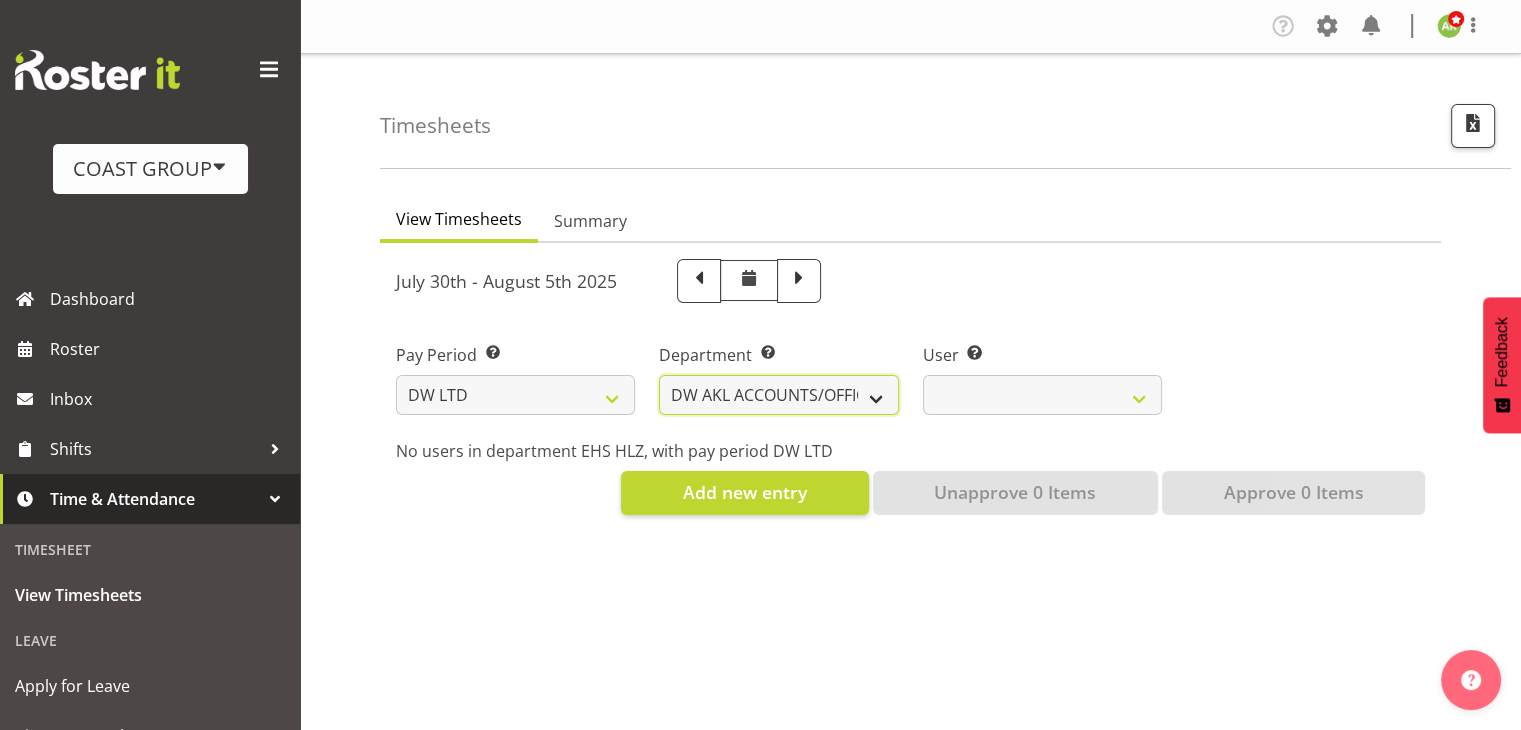 click on "DW AKL
DW AKL ACCOUNTS/OFFICE
DW AKL DESIGN
DW AKL PRODUCTION
DW CHC
DW CHC DESIGN
DW CHC OFFICE
DW CHC PRODUCTION
DW CHC SALES
DW WLG
DW WLG SALES" at bounding box center (778, 395) 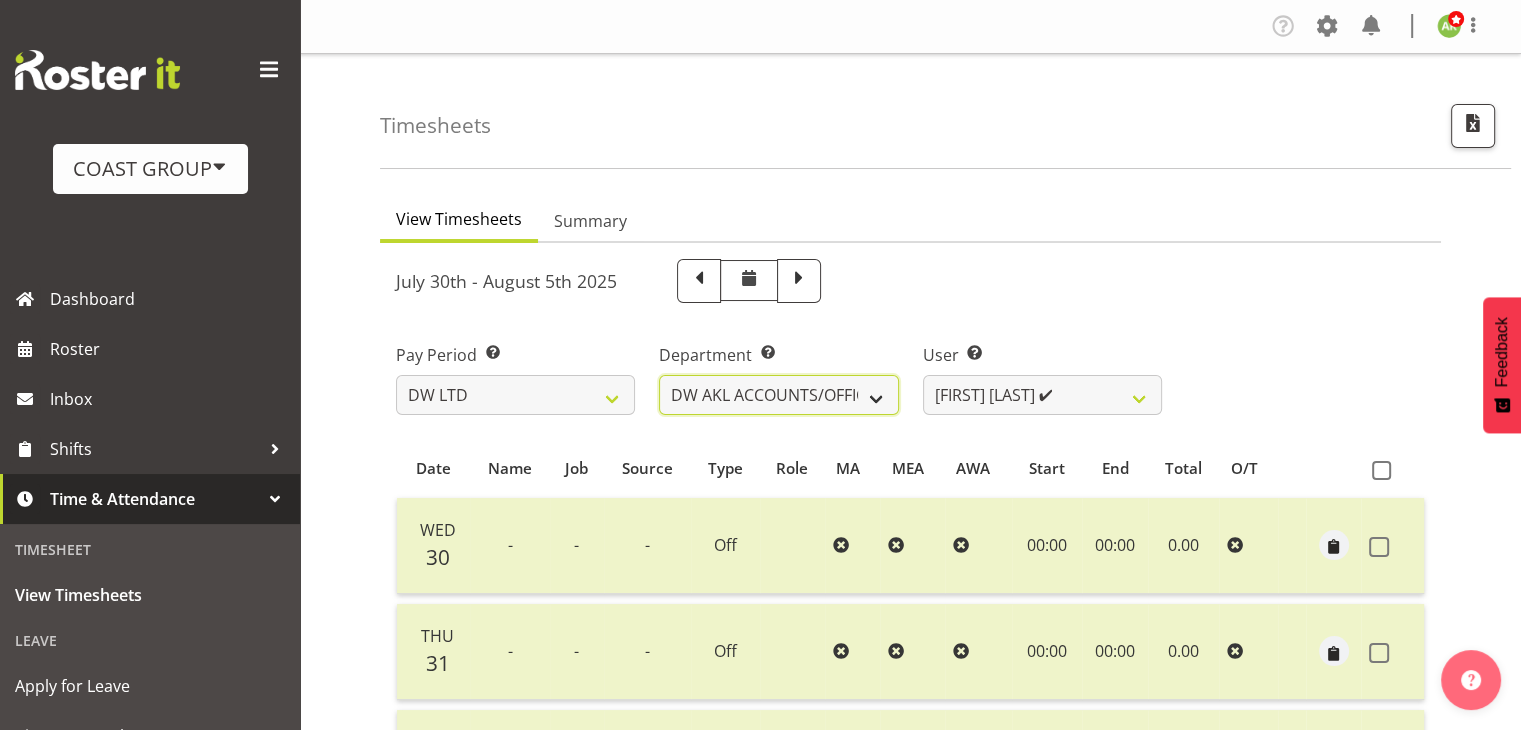 click on "DW AKL
DW AKL ACCOUNTS/OFFICE
DW AKL DESIGN
DW AKL PRODUCTION
DW CHC
DW CHC DESIGN
DW CHC OFFICE
DW CHC PRODUCTION
DW CHC SALES
DW WLG
DW WLG SALES" at bounding box center [778, 395] 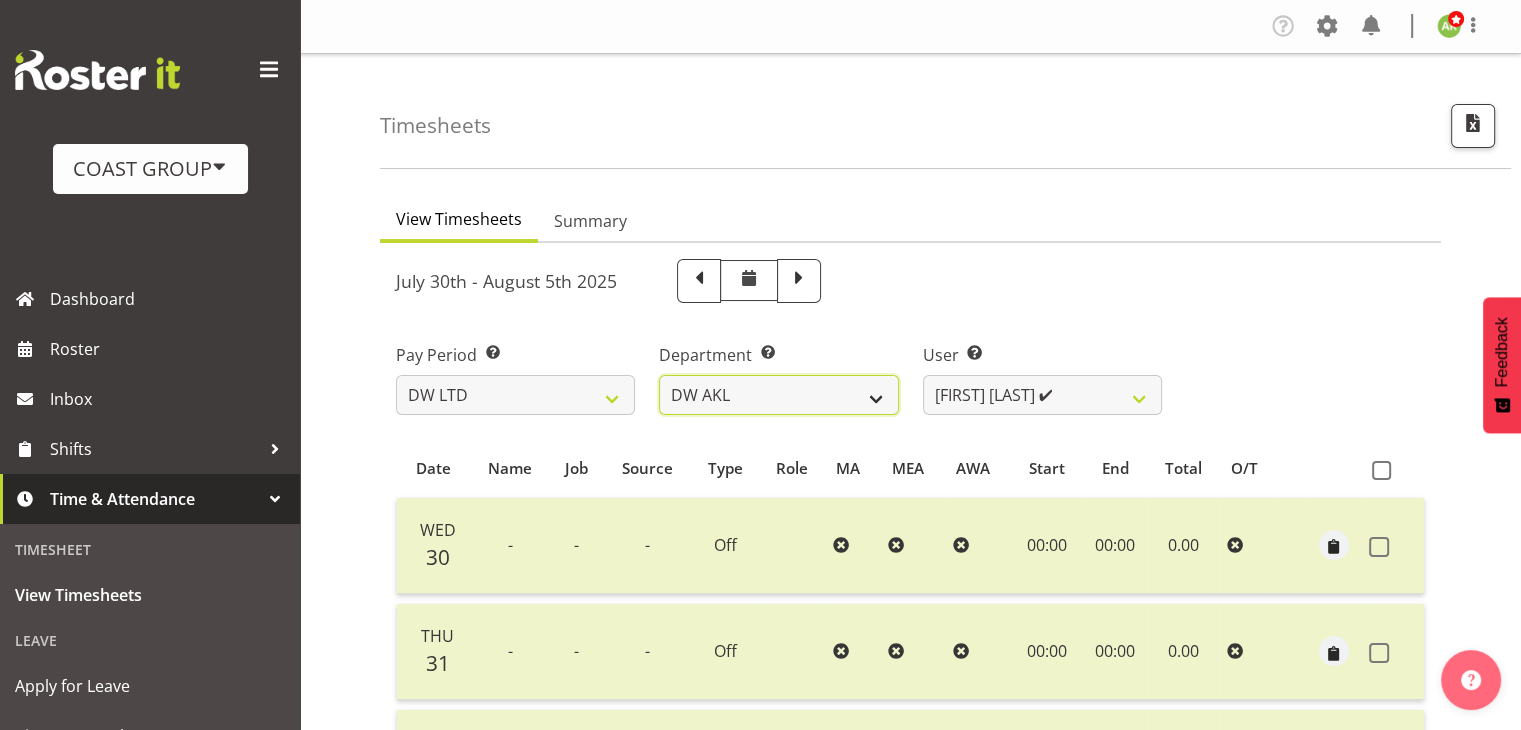 click on "DW AKL
DW AKL ACCOUNTS/OFFICE
DW AKL DESIGN
DW AKL PRODUCTION
DW CHC
DW CHC DESIGN
DW CHC OFFICE
DW CHC PRODUCTION
DW CHC SALES
DW WLG
DW WLG SALES" at bounding box center (778, 395) 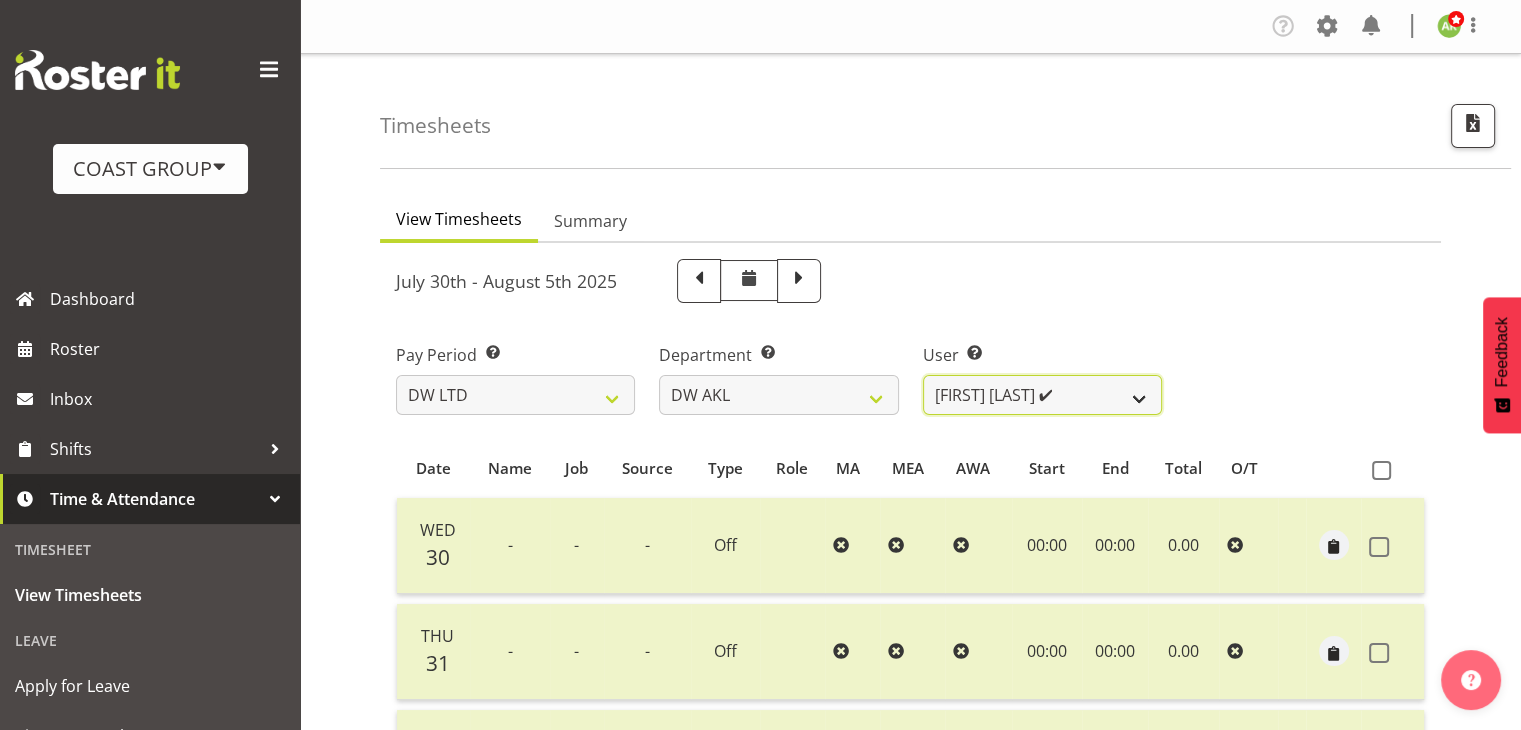 click on "Andrew McFadzean
✔
Chanel Toleafoa
✔
Gene Burton
✔
Ian Simpson
✔
James Maddock
✔
Jarrad Bullock
✔
John Sharpe
✔
Jonathan McNeill
✔
Katongo Chituta
✔
Kent Pollard
✔
Kieran Bauer
✔
Miguel Angel Vicencio Torres
✔
Mike Bullock
✔
Oliver Ivisoni
✔
Oliver Denford
✔" at bounding box center [1042, 395] 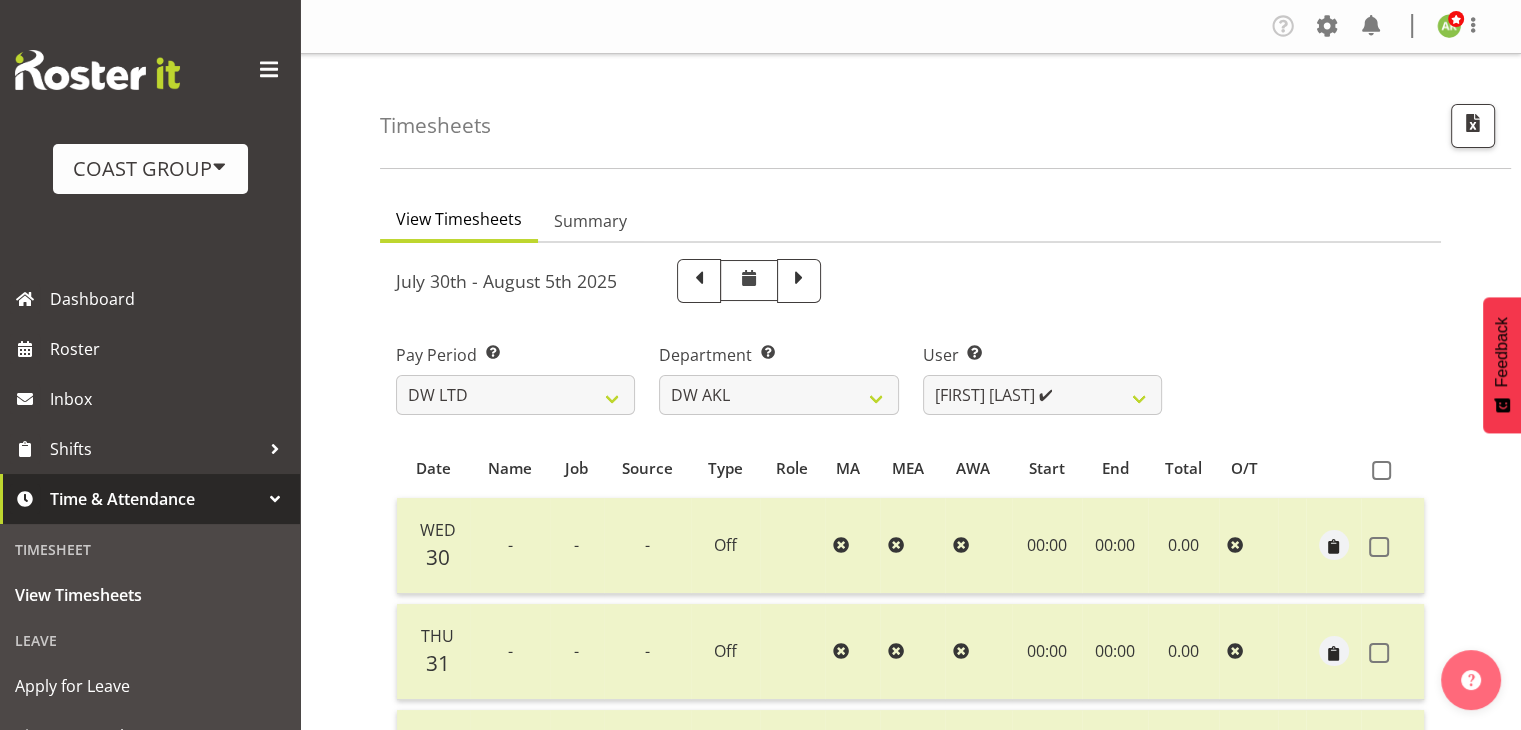 click on "View Timesheets Summary July 30th - August 5th 2025           Pay Period
Select which pay period you would like to view.   SLP LTD EHS LTD DW LTD VEHICLES Carlton Events Hamilton 120 Limited Wellington 130 Limited
Department
Select which department you would like to view.
DW AKL
DW AKL ACCOUNTS/OFFICE
DW AKL DESIGN
DW AKL PRODUCTION
DW CHC
DW CHC DESIGN
DW CHC OFFICE
DW CHC PRODUCTION
DW CHC SALES
DW WLG
DW WLG SALES" at bounding box center [950, 780] 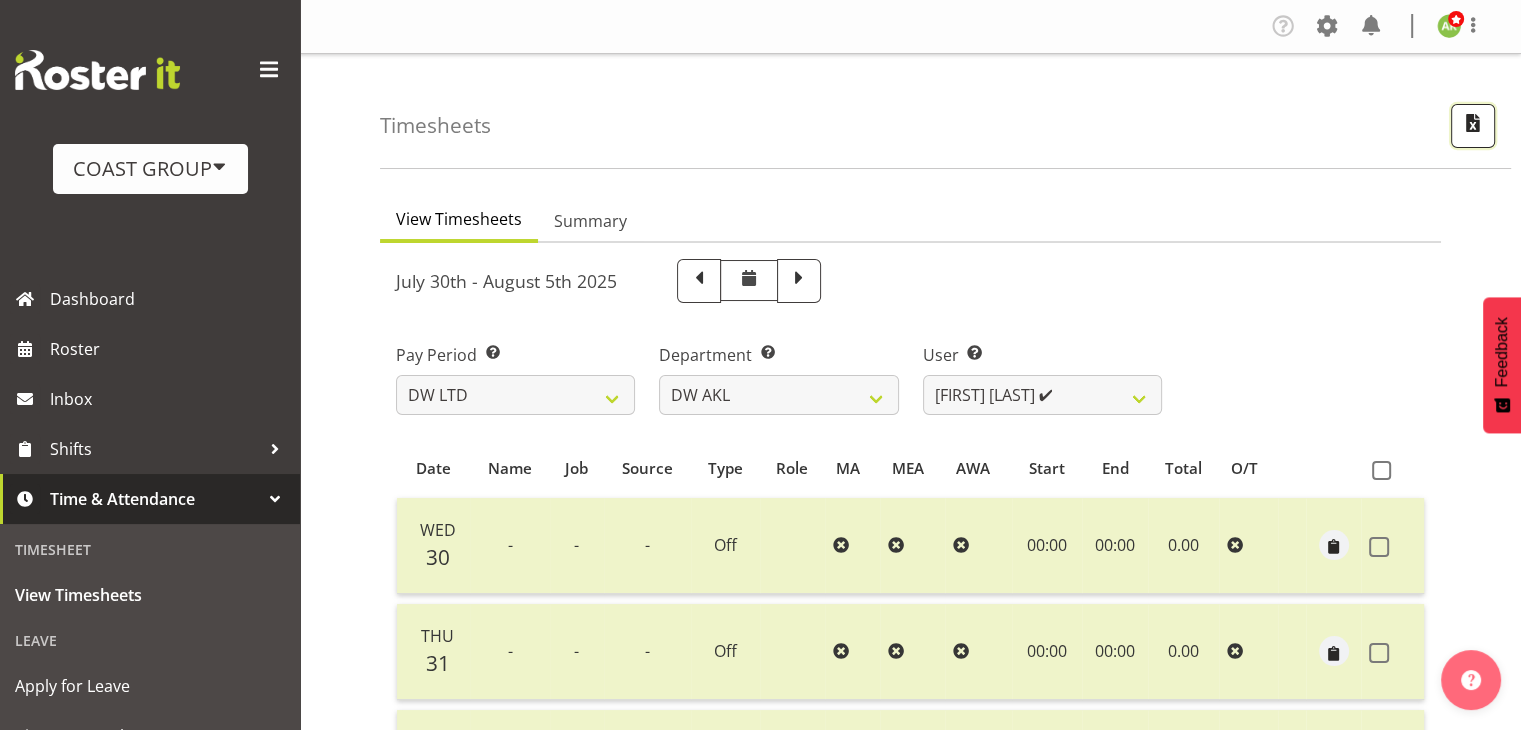 click at bounding box center (1473, 123) 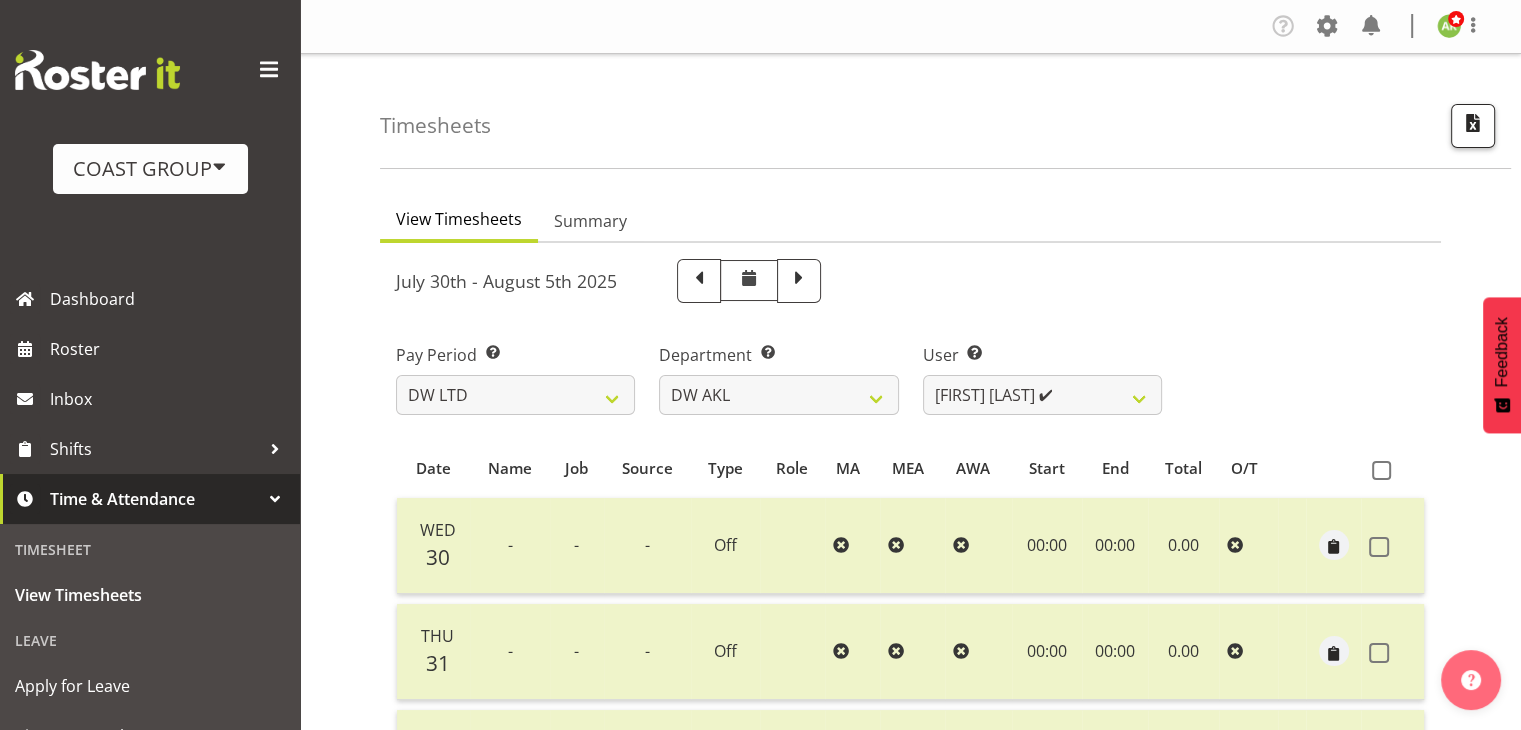 select on "8" 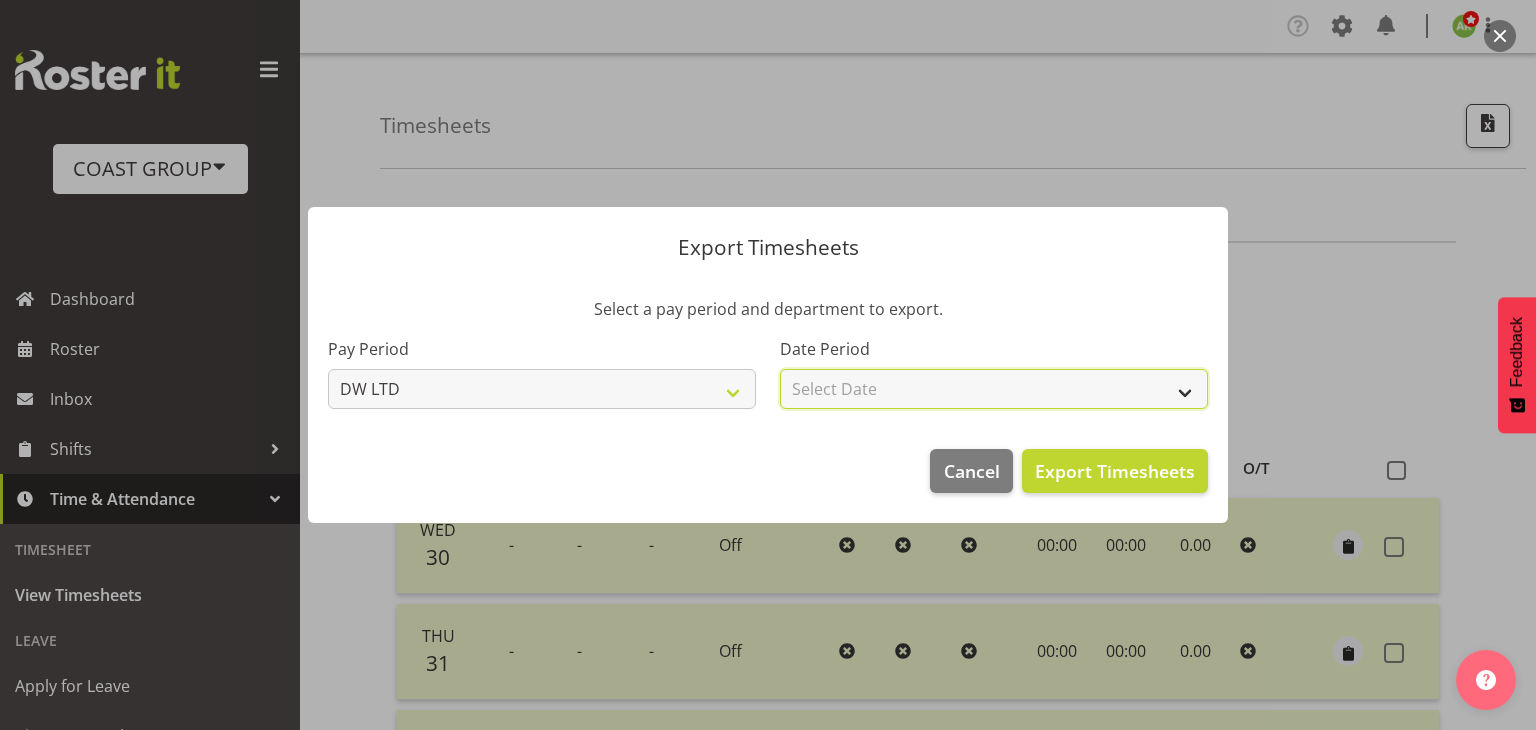 click on "Select Date  Week starting 06/08/2025 Week starting 30/07/2025 Week starting 23/07/2025 Week starting 16/07/2025 Week starting 09/07/2025 Week starting 02/07/2025 Week starting 25/06/2025 Week starting 18/06/2025 Week starting 11/06/2025 Week starting 04/06/2025 Week starting 28/05/2025 Week starting 21/05/2025 Week starting 14/05/2025 Week starting 07/05/2025 Week starting 30/04/2025 Week starting 23/04/2025 Week starting 16/04/2025 Week starting 09/04/2025 Week starting 02/04/2025 Week starting 26/03/2025 Week starting 19/03/2025 Week starting 12/03/2025 Week starting 05/03/2025 Week starting 26/02/2025 Week starting 19/02/2025 Week starting 12/02/2025 Week starting 05/02/2025 Week starting 29/01/2025 Week starting 22/01/2025 Week starting 15/01/2025 Week starting 08/01/2025 Week starting 01/01/2025 Week starting 25/12/2024 Week starting 18/12/2024 Week starting 11/12/2024 Week starting 04/12/2024 Week starting 27/11/2024 Week starting 20/11/2024 Week starting 13/11/2024 Week starting 06/11/2024" at bounding box center (994, 389) 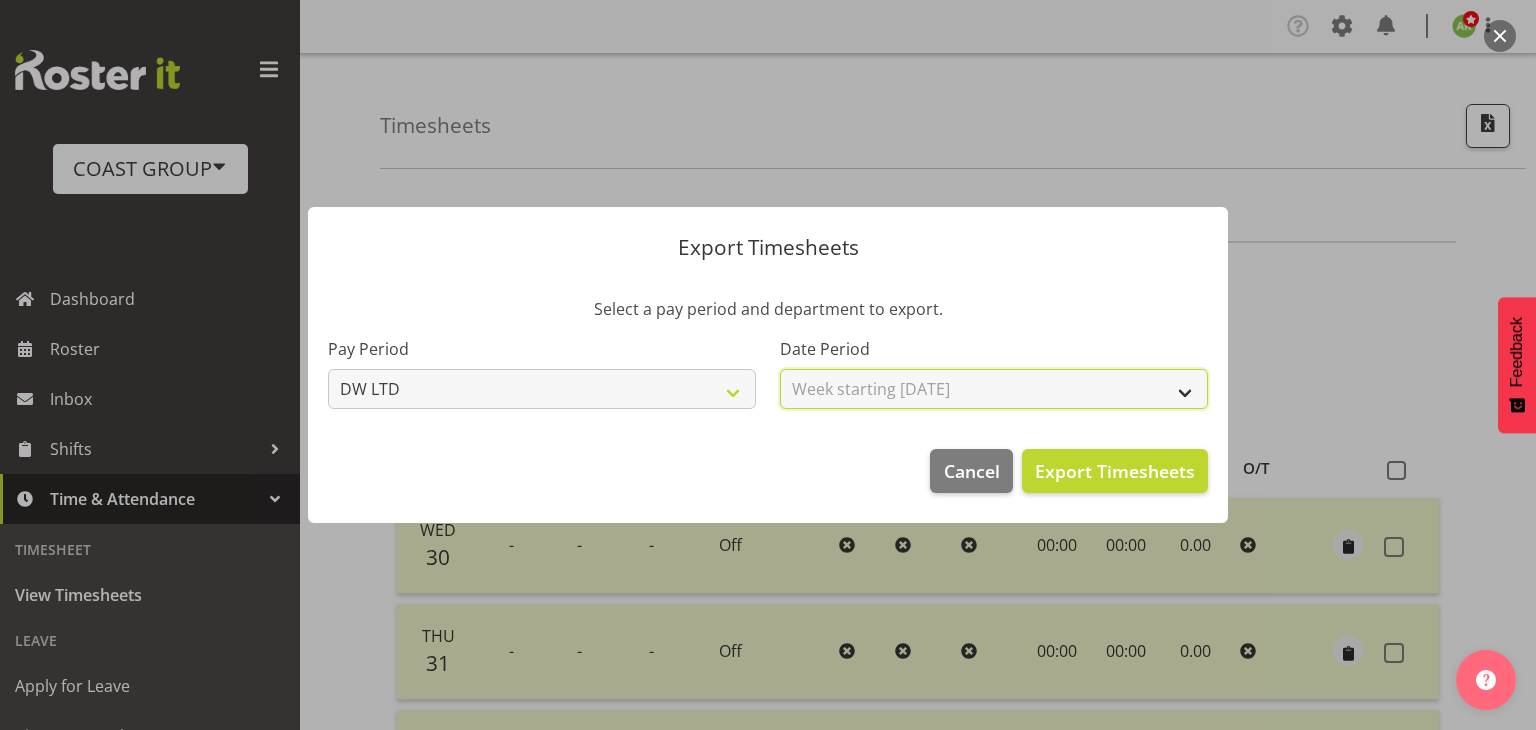 click on "Select Date  Week starting 06/08/2025 Week starting 30/07/2025 Week starting 23/07/2025 Week starting 16/07/2025 Week starting 09/07/2025 Week starting 02/07/2025 Week starting 25/06/2025 Week starting 18/06/2025 Week starting 11/06/2025 Week starting 04/06/2025 Week starting 28/05/2025 Week starting 21/05/2025 Week starting 14/05/2025 Week starting 07/05/2025 Week starting 30/04/2025 Week starting 23/04/2025 Week starting 16/04/2025 Week starting 09/04/2025 Week starting 02/04/2025 Week starting 26/03/2025 Week starting 19/03/2025 Week starting 12/03/2025 Week starting 05/03/2025 Week starting 26/02/2025 Week starting 19/02/2025 Week starting 12/02/2025 Week starting 05/02/2025 Week starting 29/01/2025 Week starting 22/01/2025 Week starting 15/01/2025 Week starting 08/01/2025 Week starting 01/01/2025 Week starting 25/12/2024 Week starting 18/12/2024 Week starting 11/12/2024 Week starting 04/12/2024 Week starting 27/11/2024 Week starting 20/11/2024 Week starting 13/11/2024 Week starting 06/11/2024" at bounding box center (994, 389) 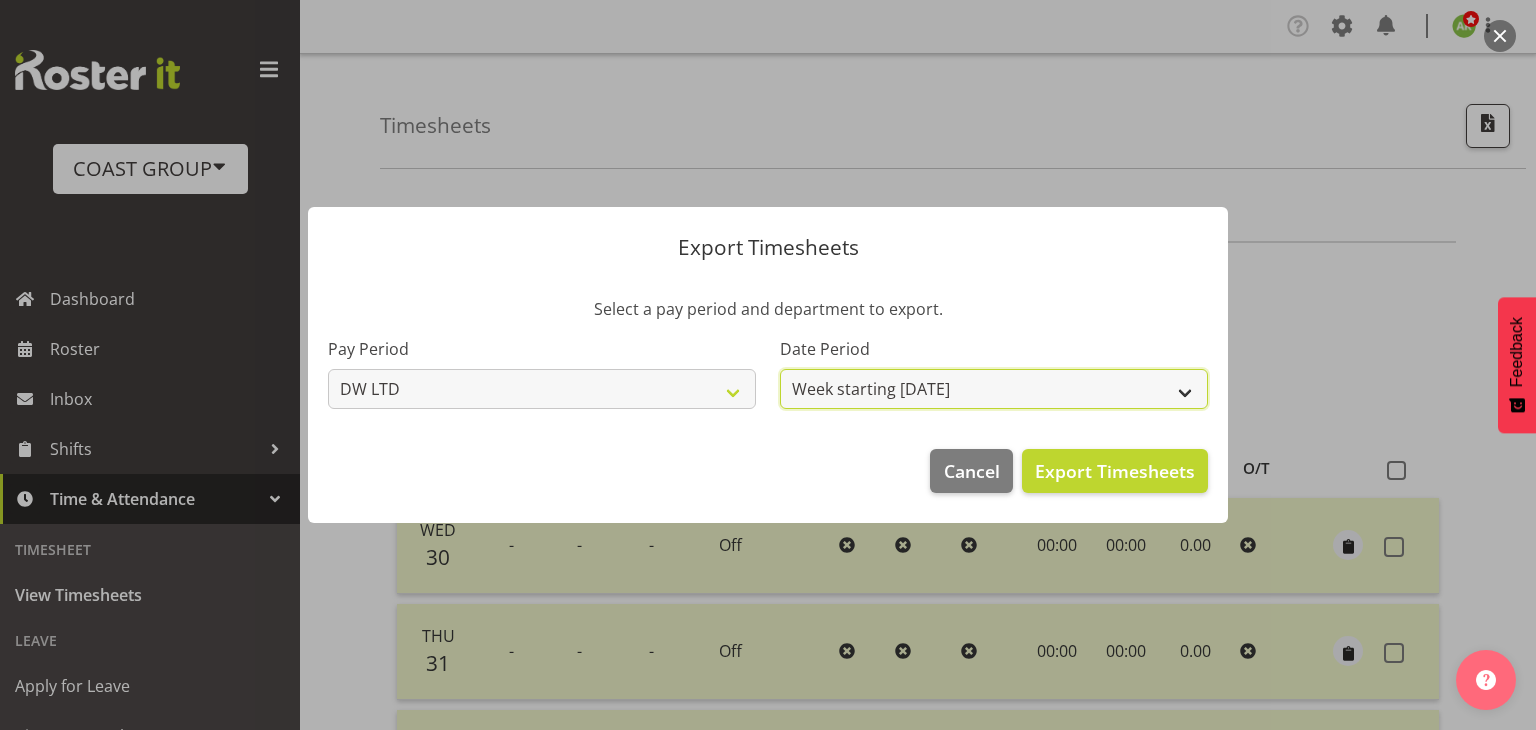 click on "Week starting 06/08/2025 Week starting 30/07/2025 Week starting 23/07/2025 Week starting 16/07/2025 Week starting 09/07/2025 Week starting 02/07/2025 Week starting 25/06/2025 Week starting 18/06/2025 Week starting 11/06/2025 Week starting 04/06/2025 Week starting 28/05/2025 Week starting 21/05/2025 Week starting 14/05/2025 Week starting 07/05/2025 Week starting 30/04/2025 Week starting 23/04/2025 Week starting 16/04/2025 Week starting 09/04/2025 Week starting 02/04/2025 Week starting 26/03/2025 Week starting 19/03/2025 Week starting 12/03/2025 Week starting 05/03/2025 Week starting 26/02/2025 Week starting 19/02/2025 Week starting 12/02/2025 Week starting 05/02/2025 Week starting 29/01/2025 Week starting 22/01/2025 Week starting 15/01/2025 Week starting 08/01/2025 Week starting 01/01/2025 Week starting 25/12/2024 Week starting 18/12/2024 Week starting 11/12/2024 Week starting 04/12/2024 Week starting 27/11/2024 Week starting 20/11/2024 Week starting 13/11/2024 Week starting 06/11/2024 Week starting 30/10/2024" at bounding box center (994, 389) 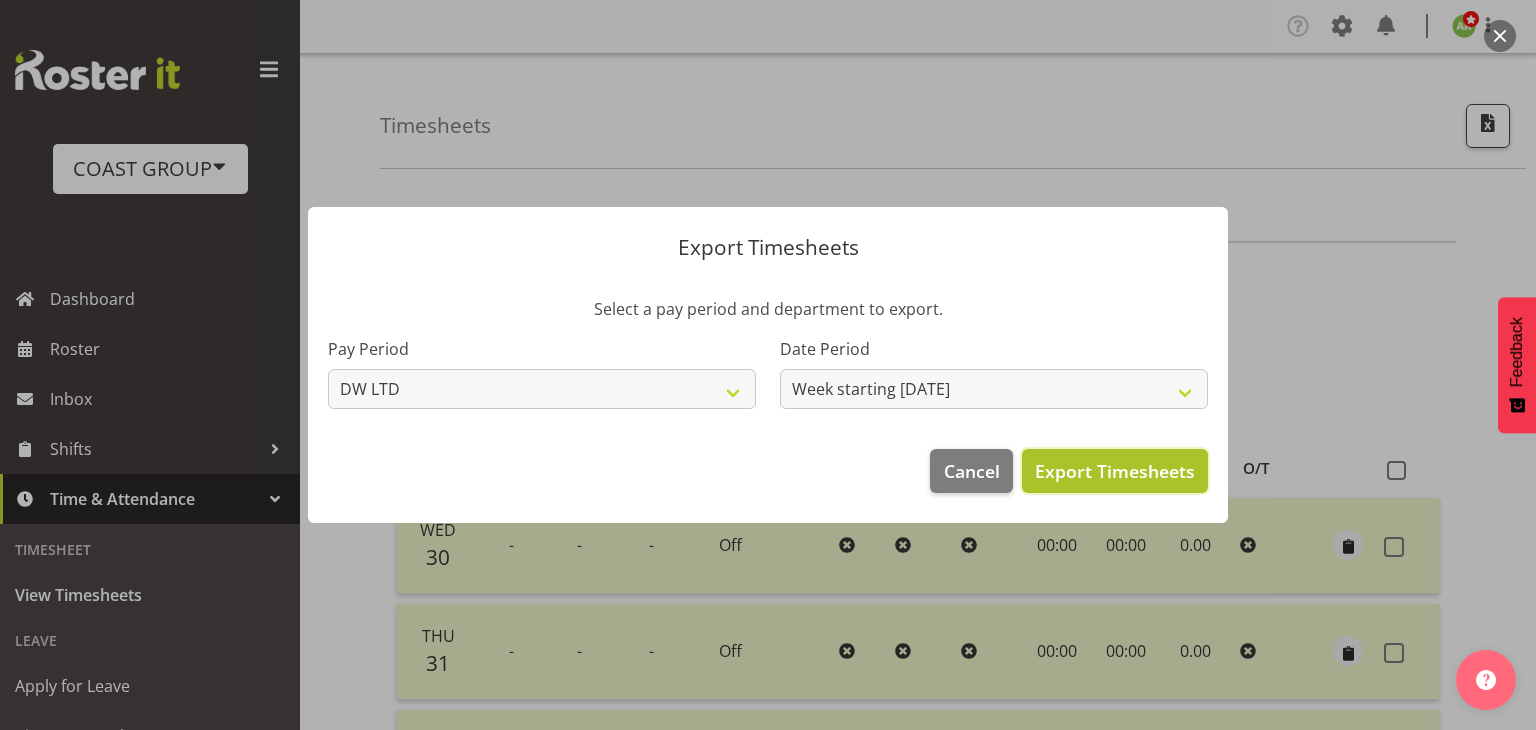 click on "Export Timesheets" at bounding box center (1115, 471) 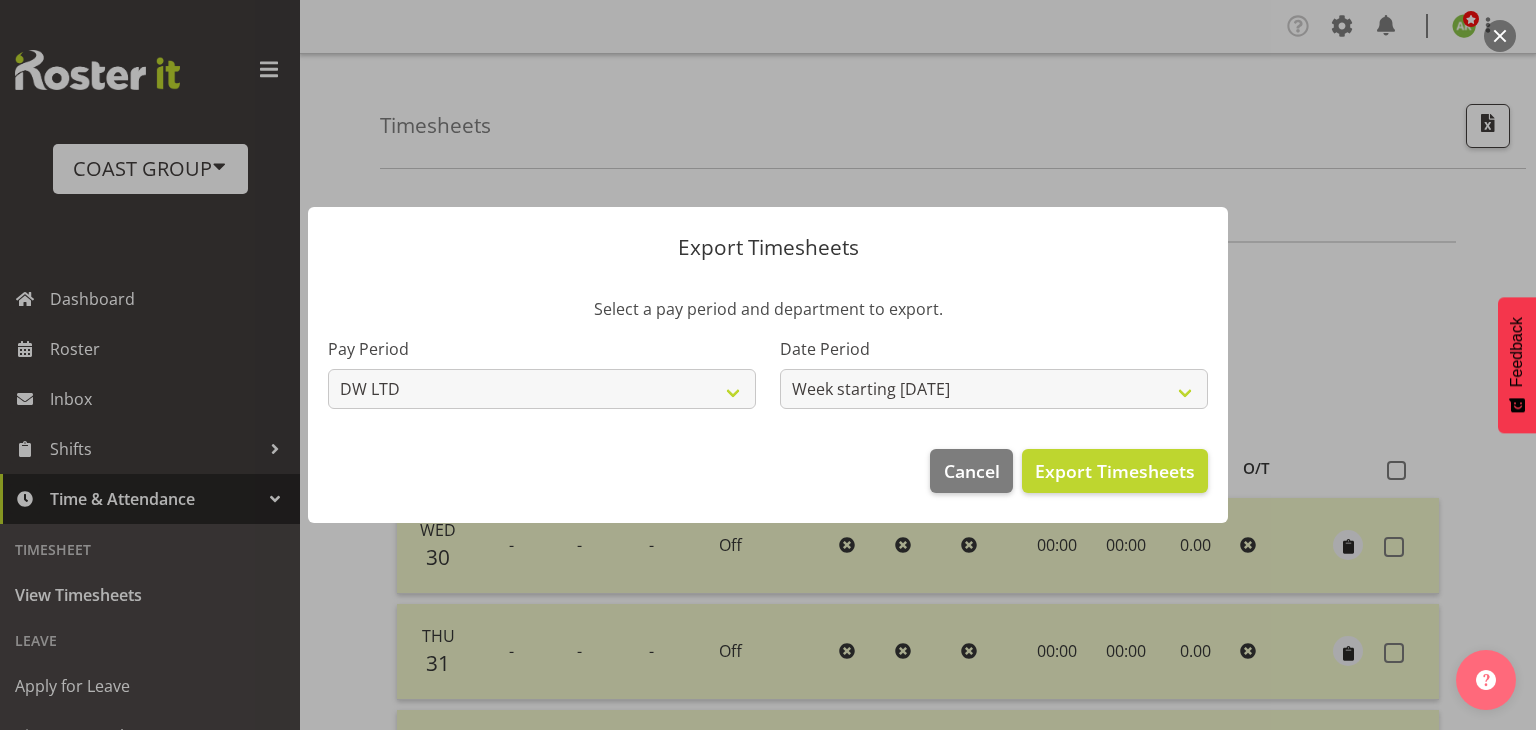 click on "Date Period Week starting 06/08/2025 Week starting 30/07/2025 Week starting 23/07/2025 Week starting 16/07/2025 Week starting 09/07/2025 Week starting 02/07/2025 Week starting 25/06/2025 Week starting 18/06/2025 Week starting 11/06/2025 Week starting 04/06/2025 Week starting 28/05/2025 Week starting 21/05/2025 Week starting 14/05/2025 Week starting 07/05/2025 Week starting 30/04/2025 Week starting 23/04/2025 Week starting 16/04/2025 Week starting 09/04/2025 Week starting 02/04/2025 Week starting 26/03/2025 Week starting 19/03/2025 Week starting 12/03/2025 Week starting 05/03/2025 Week starting 26/02/2025 Week starting 19/02/2025 Week starting 12/02/2025 Week starting 05/02/2025 Week starting 29/01/2025 Week starting 22/01/2025 Week starting 15/01/2025 Week starting 08/01/2025 Week starting 01/01/2025 Week starting 25/12/2024 Week starting 18/12/2024 Week starting 11/12/2024 Week starting 04/12/2024 Week starting 27/11/2024 Week starting 20/11/2024 Week starting 13/11/2024 Week starting 06/11/2024" at bounding box center (994, 373) 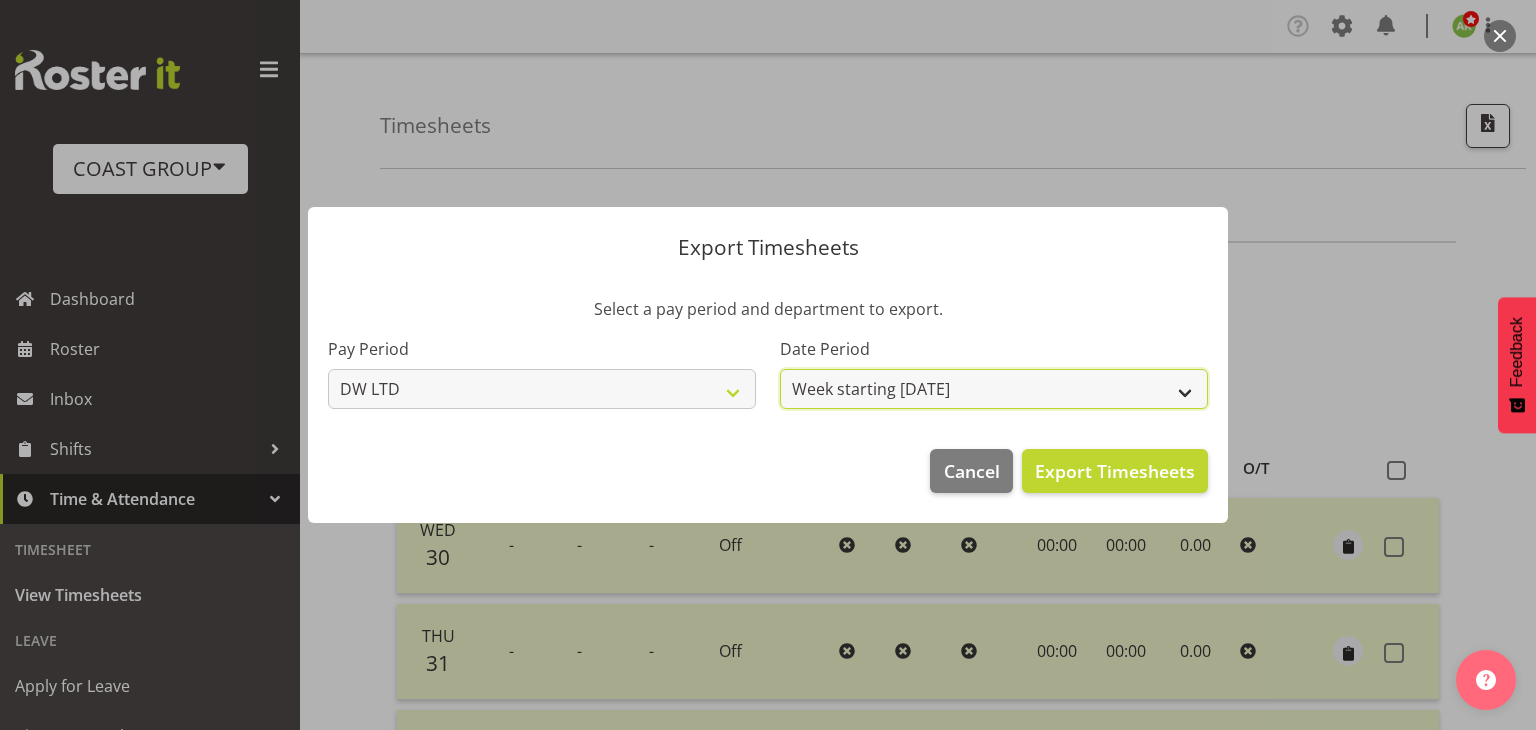 click on "Week starting 06/08/2025 Week starting 30/07/2025 Week starting 23/07/2025 Week starting 16/07/2025 Week starting 09/07/2025 Week starting 02/07/2025 Week starting 25/06/2025 Week starting 18/06/2025 Week starting 11/06/2025 Week starting 04/06/2025 Week starting 28/05/2025 Week starting 21/05/2025 Week starting 14/05/2025 Week starting 07/05/2025 Week starting 30/04/2025 Week starting 23/04/2025 Week starting 16/04/2025 Week starting 09/04/2025 Week starting 02/04/2025 Week starting 26/03/2025 Week starting 19/03/2025 Week starting 12/03/2025 Week starting 05/03/2025 Week starting 26/02/2025 Week starting 19/02/2025 Week starting 12/02/2025 Week starting 05/02/2025 Week starting 29/01/2025 Week starting 22/01/2025 Week starting 15/01/2025 Week starting 08/01/2025 Week starting 01/01/2025 Week starting 25/12/2024 Week starting 18/12/2024 Week starting 11/12/2024 Week starting 04/12/2024 Week starting 27/11/2024 Week starting 20/11/2024 Week starting 13/11/2024 Week starting 06/11/2024 Week starting 30/10/2024" at bounding box center (994, 389) 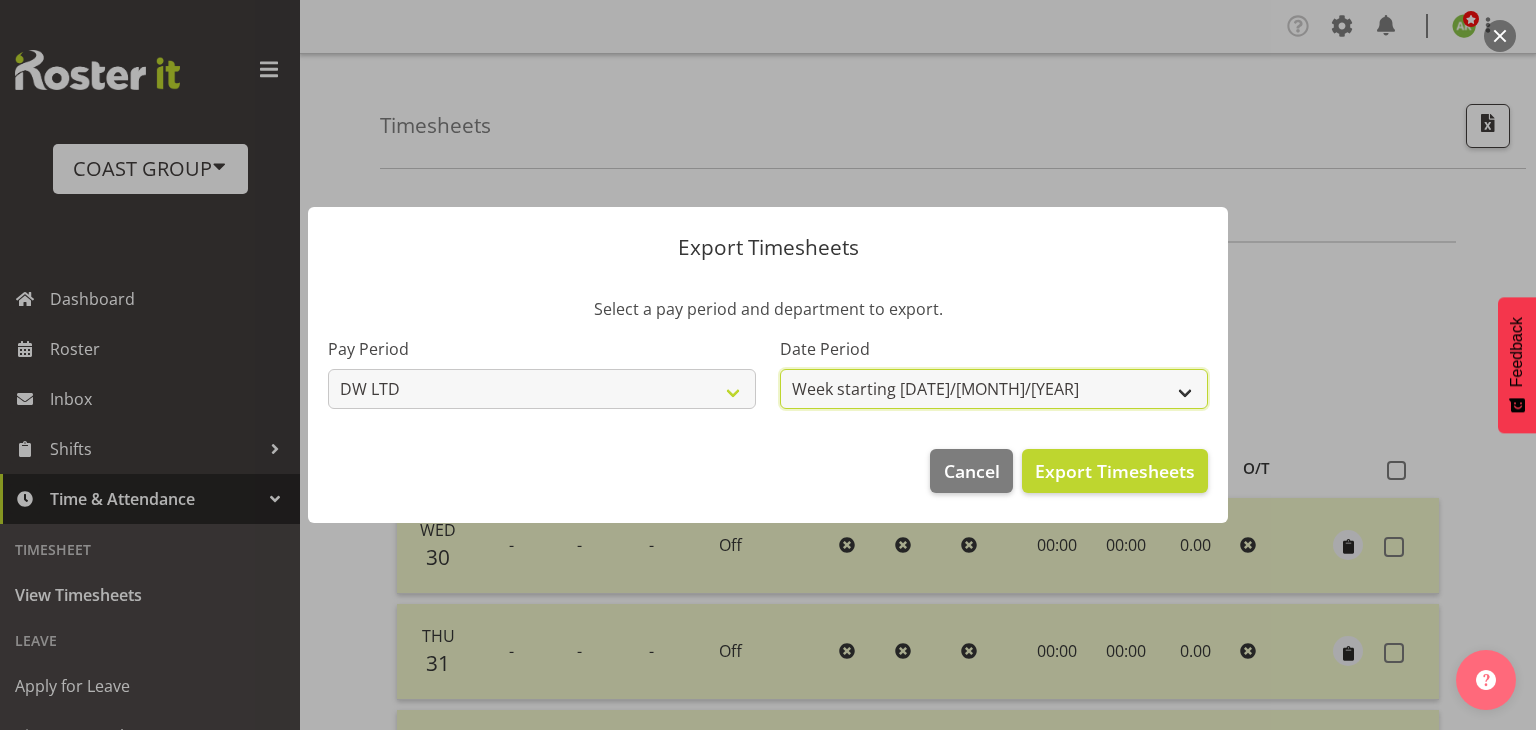 click on "Week starting 06/08/2025 Week starting 30/07/2025 Week starting 23/07/2025 Week starting 16/07/2025 Week starting 09/07/2025 Week starting 02/07/2025 Week starting 25/06/2025 Week starting 18/06/2025 Week starting 11/06/2025 Week starting 04/06/2025 Week starting 28/05/2025 Week starting 21/05/2025 Week starting 14/05/2025 Week starting 07/05/2025 Week starting 30/04/2025 Week starting 23/04/2025 Week starting 16/04/2025 Week starting 09/04/2025 Week starting 02/04/2025 Week starting 26/03/2025 Week starting 19/03/2025 Week starting 12/03/2025 Week starting 05/03/2025 Week starting 26/02/2025 Week starting 19/02/2025 Week starting 12/02/2025 Week starting 05/02/2025 Week starting 29/01/2025 Week starting 22/01/2025 Week starting 15/01/2025 Week starting 08/01/2025 Week starting 01/01/2025 Week starting 25/12/2024 Week starting 18/12/2024 Week starting 11/12/2024 Week starting 04/12/2024 Week starting 27/11/2024 Week starting 20/11/2024 Week starting 13/11/2024 Week starting 06/11/2024 Week starting 30/10/2024" at bounding box center (994, 389) 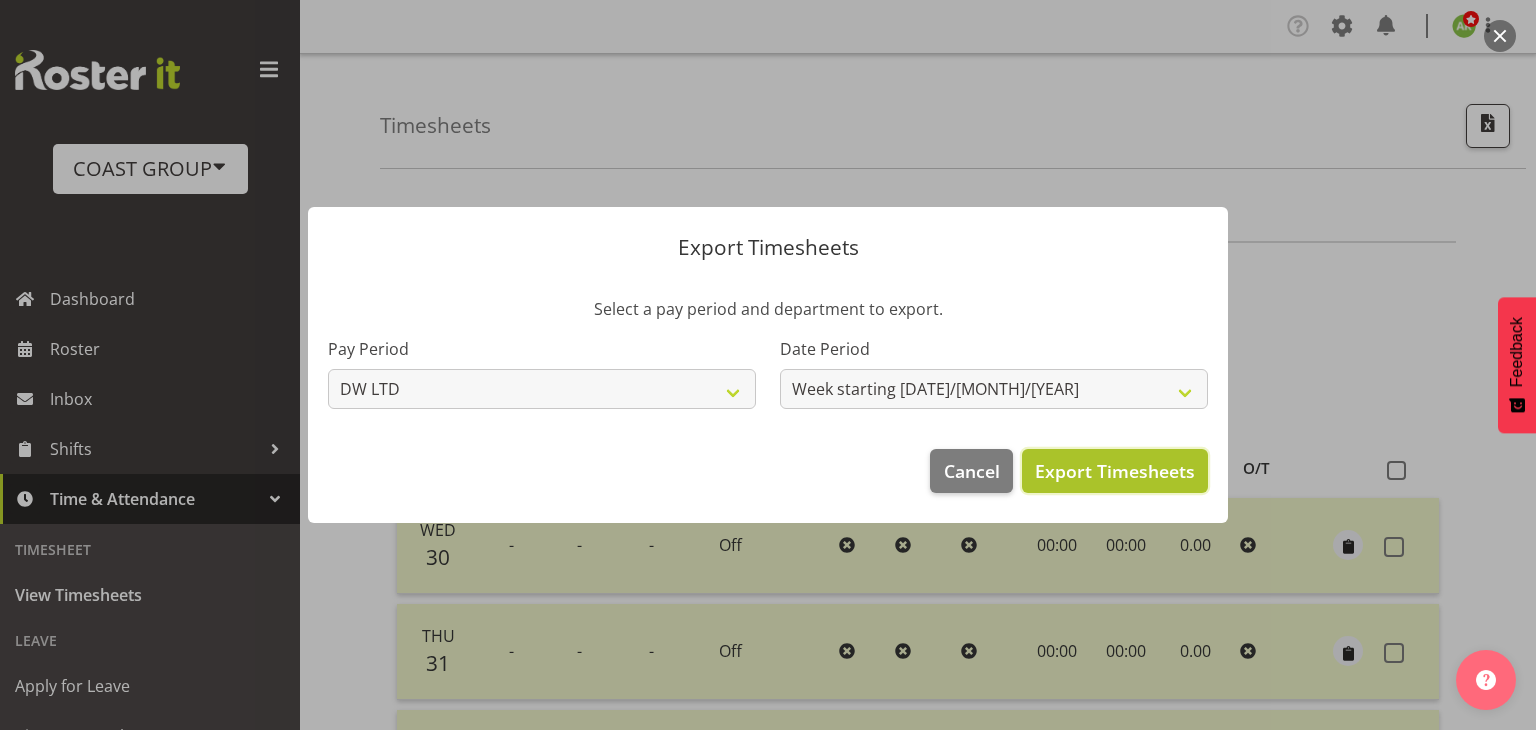 click on "Export Timesheets" at bounding box center (1115, 471) 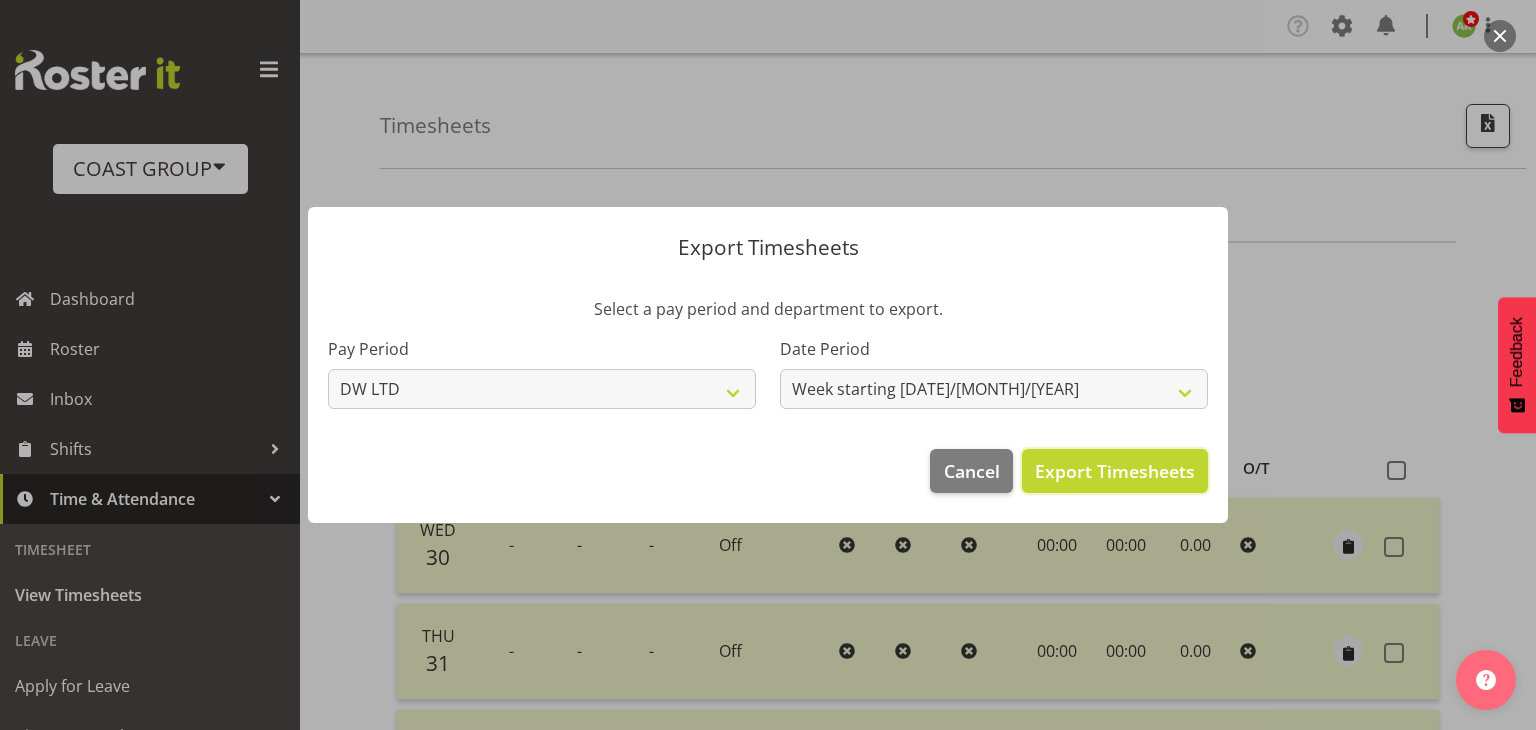 type 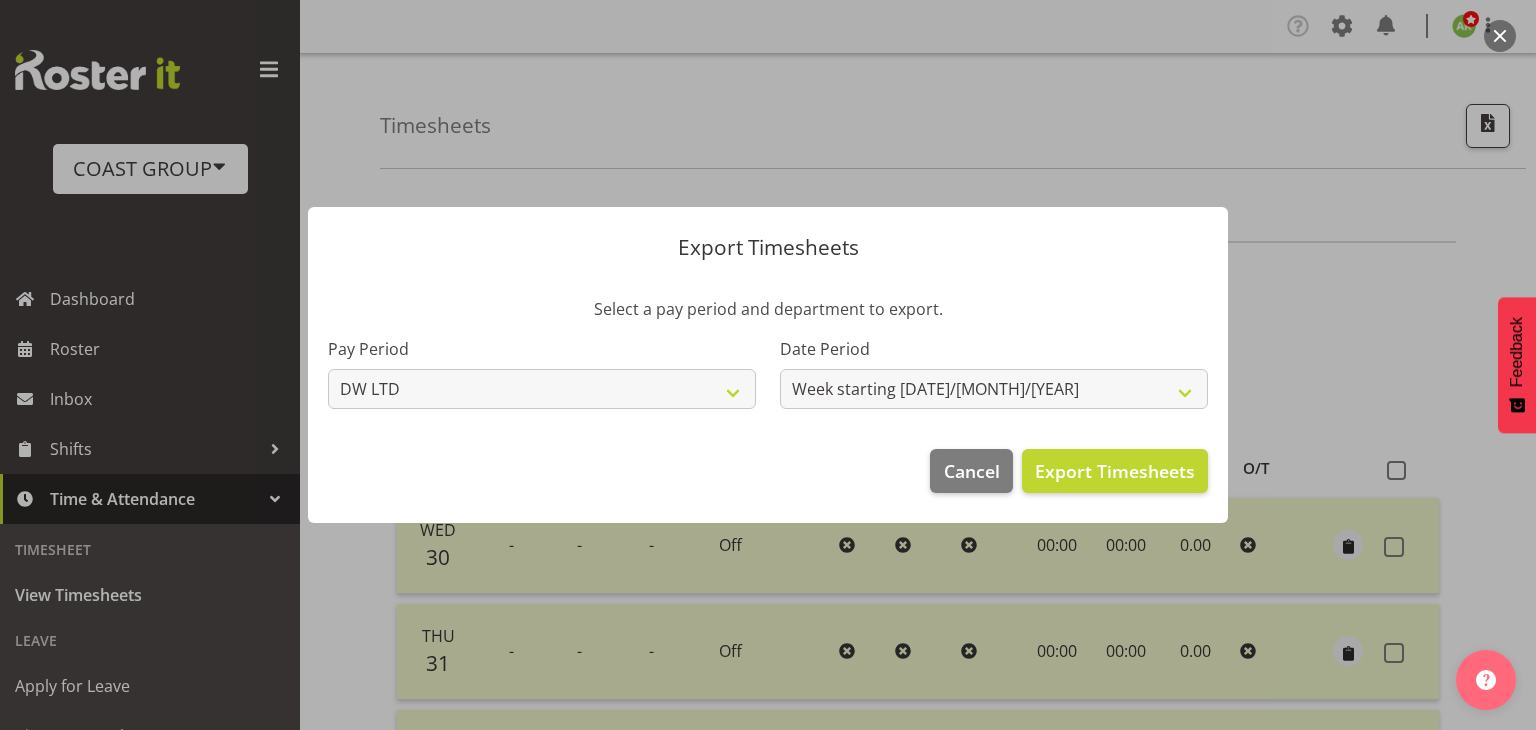 click at bounding box center (768, 365) 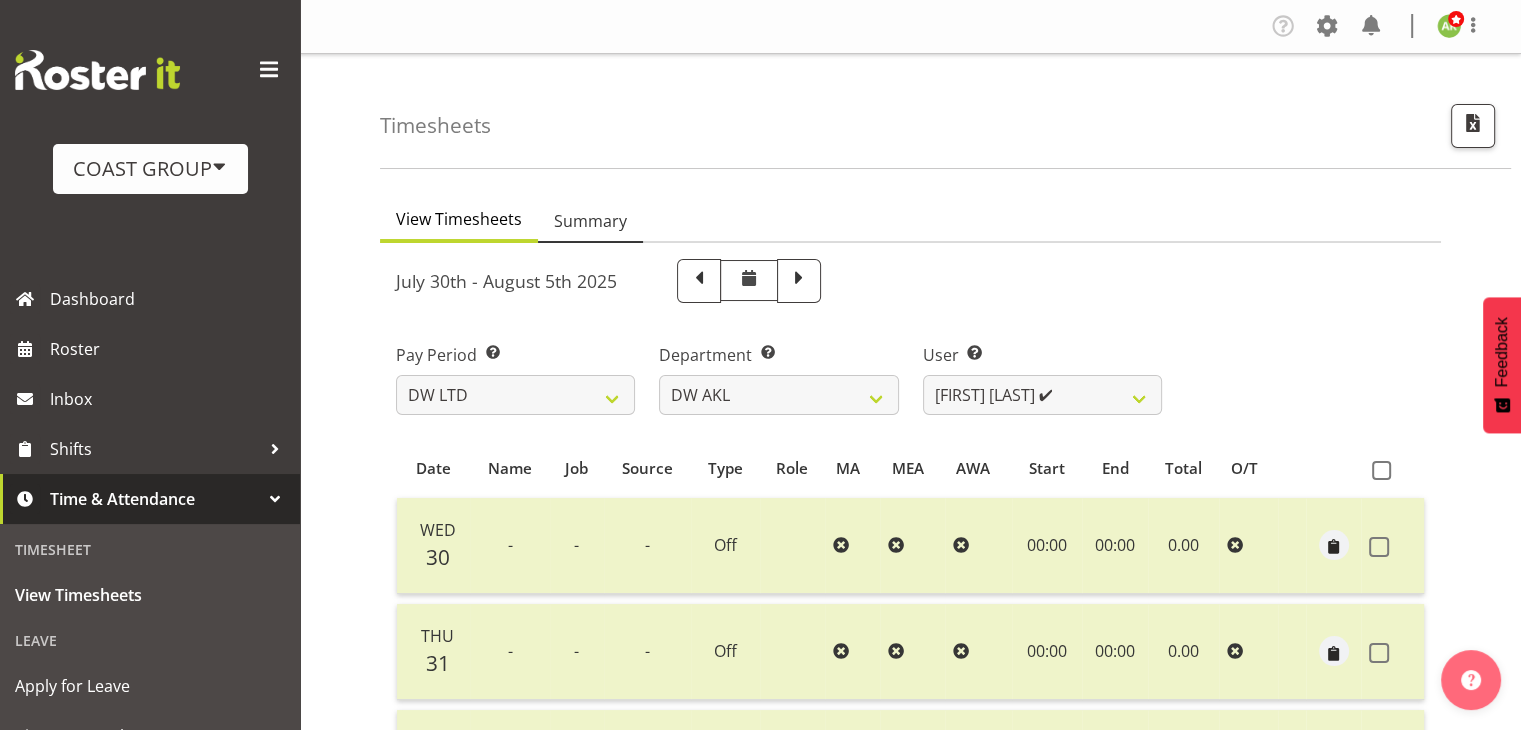 click on "Summary" at bounding box center [590, 221] 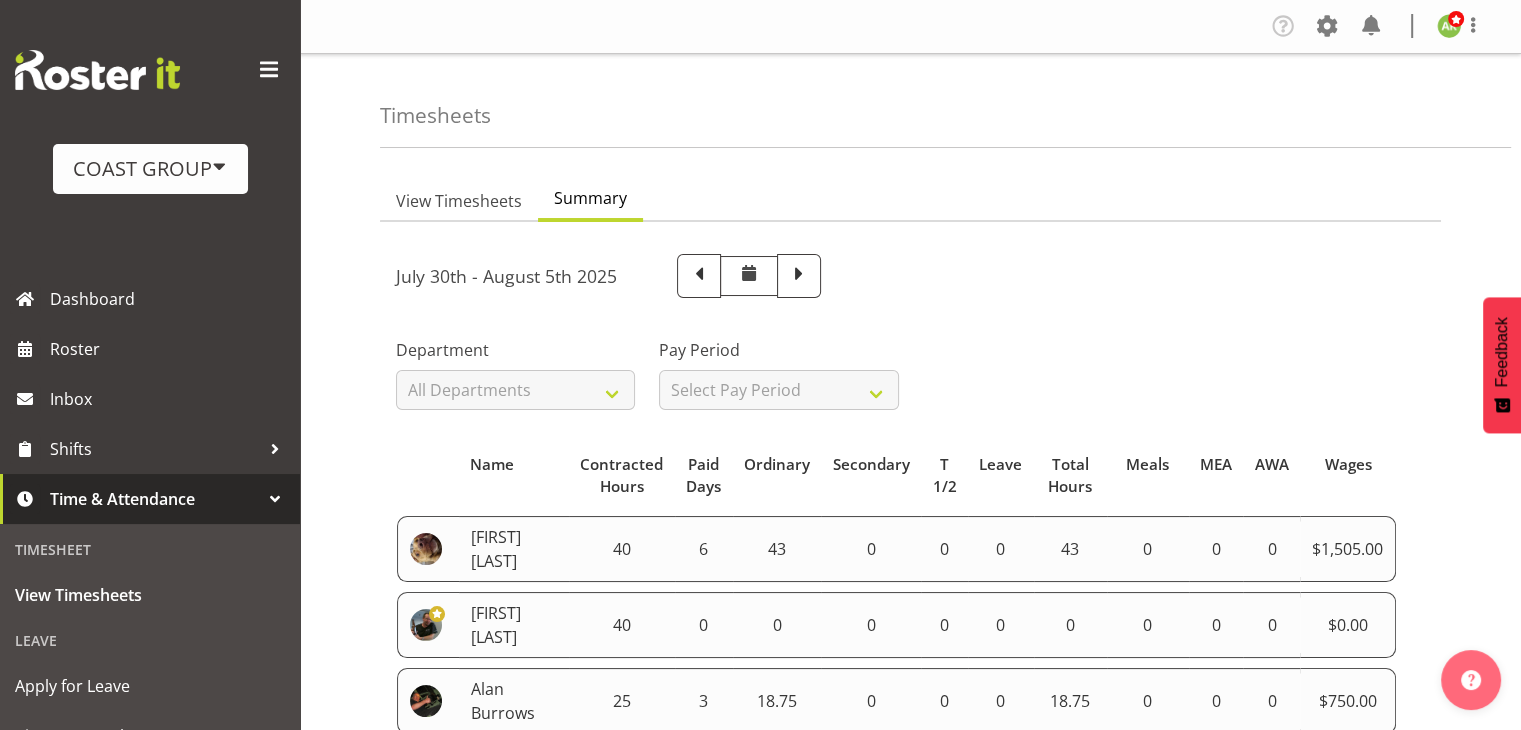 scroll, scrollTop: 200, scrollLeft: 0, axis: vertical 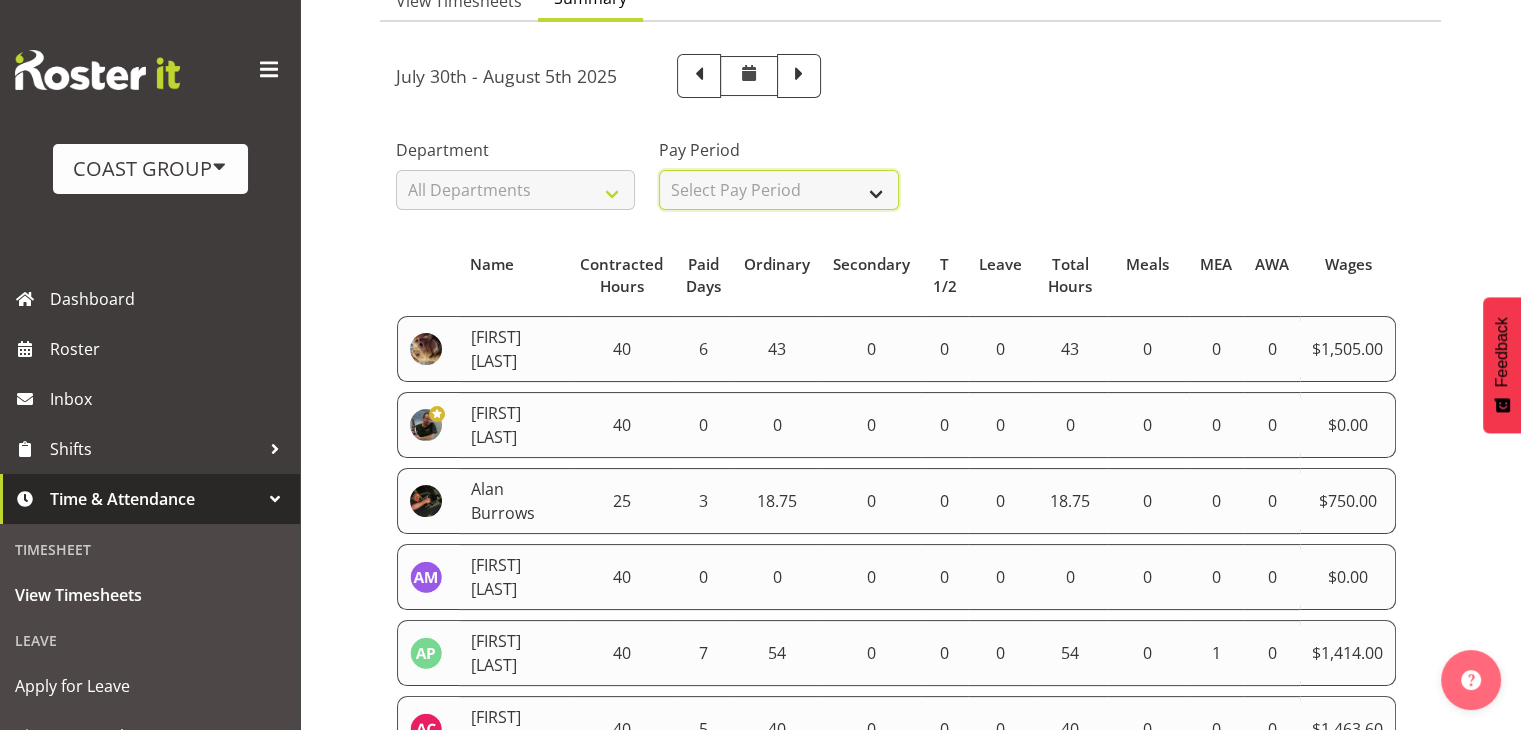 click on "Select Pay Period  All Pay Periods   SLP LTD EHS LTD DW LTD VEHICLES Carlton Events Hamilton 120 Limited Wellington 130 Limited" at bounding box center (778, 190) 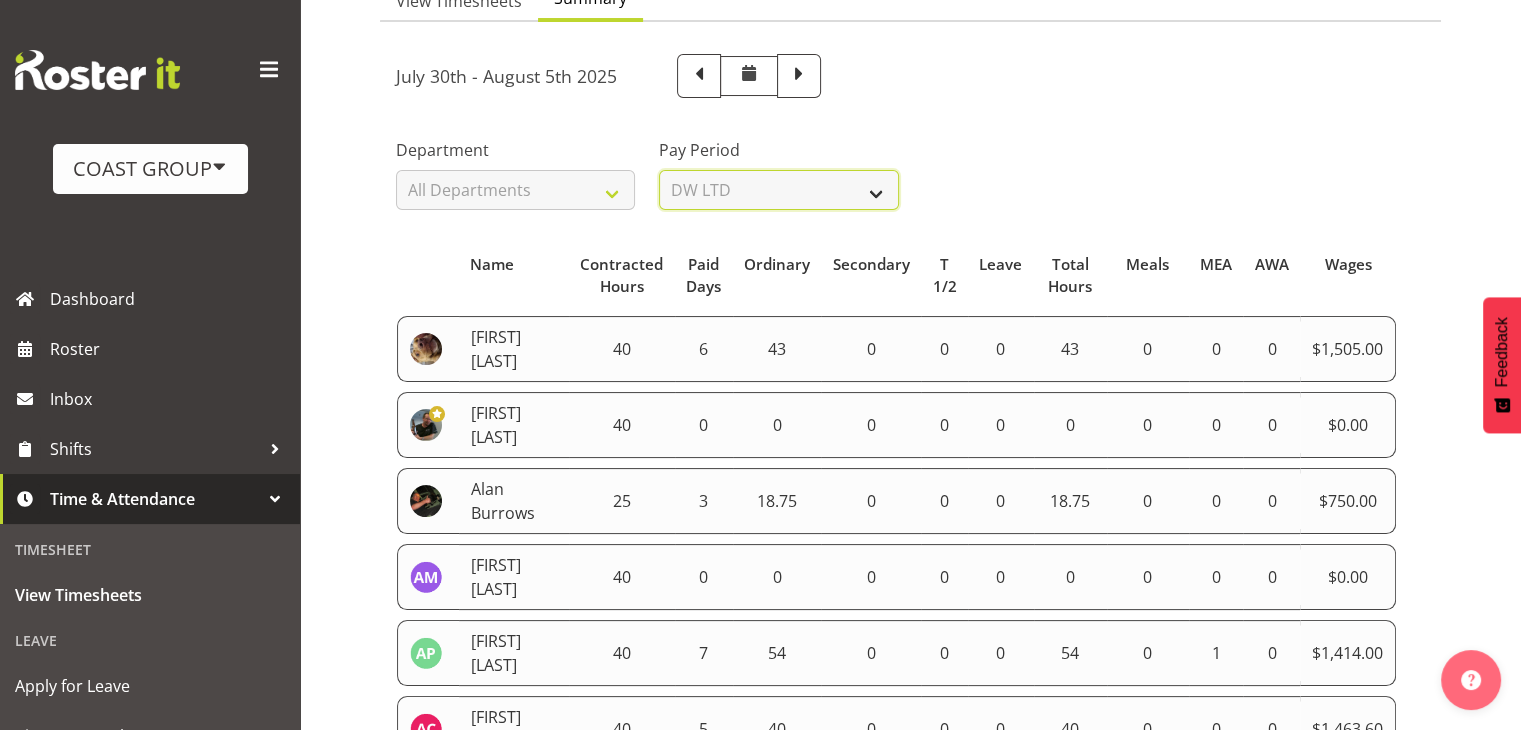 click on "Select Pay Period  All Pay Periods   SLP LTD EHS LTD DW LTD VEHICLES Carlton Events Hamilton 120 Limited Wellington 130 Limited" at bounding box center [778, 190] 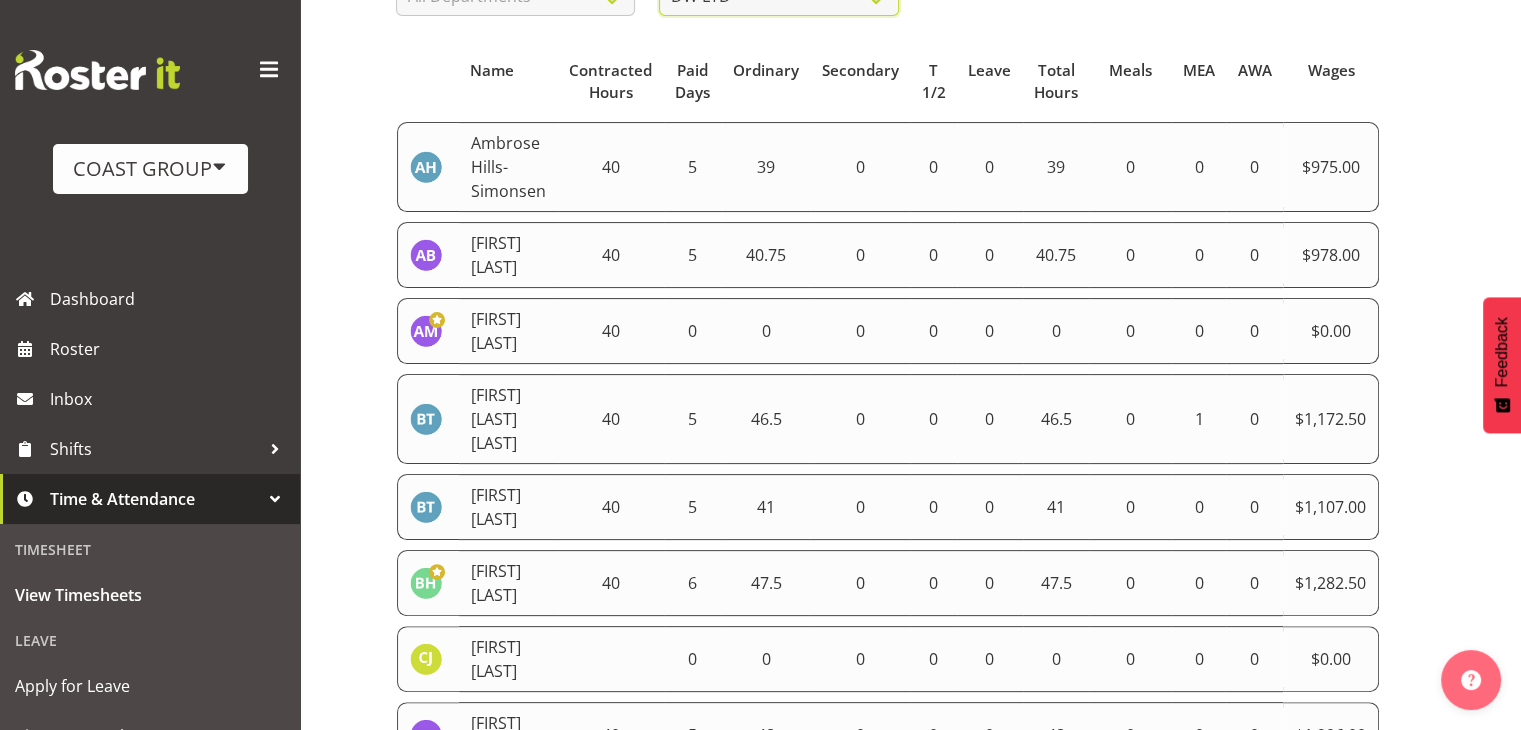 scroll, scrollTop: 400, scrollLeft: 0, axis: vertical 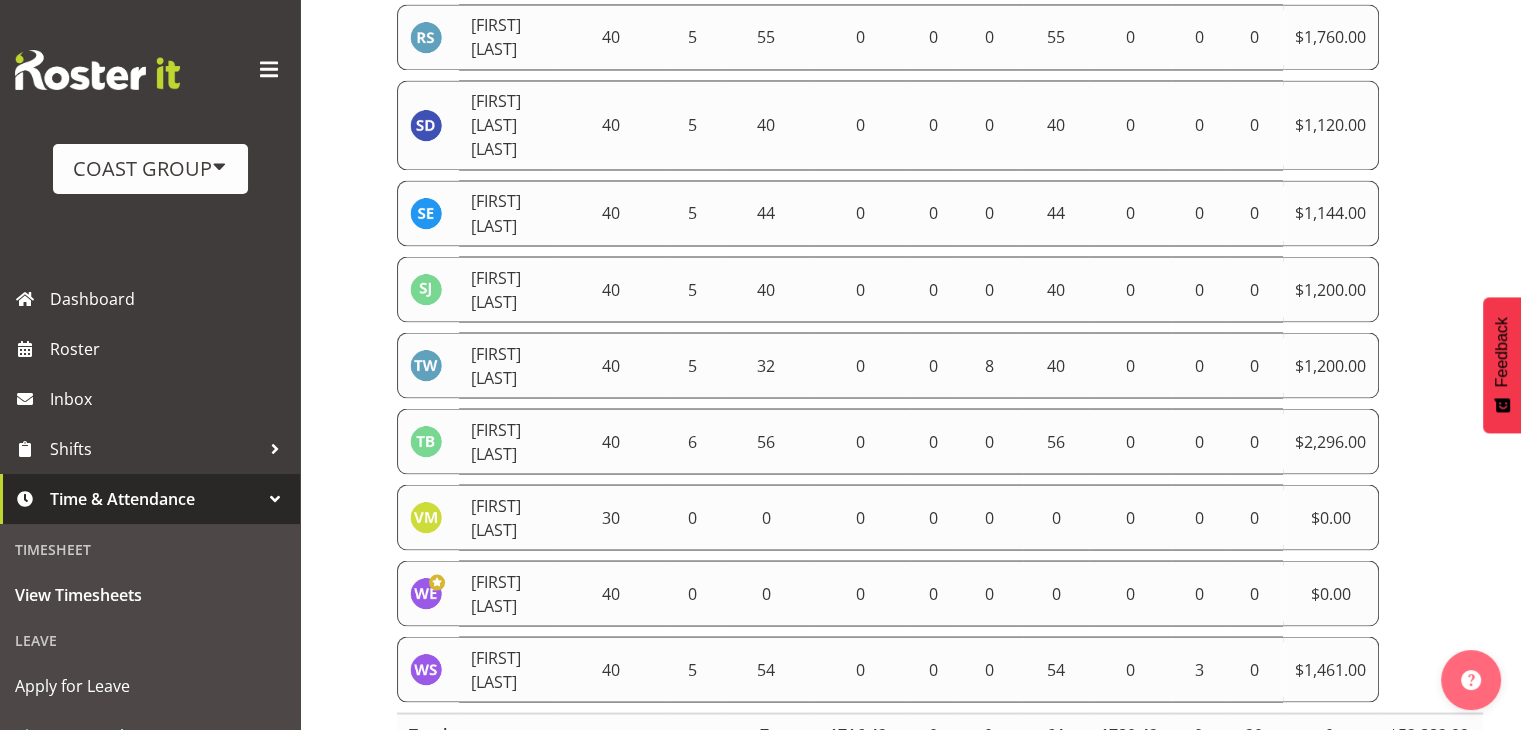 drag, startPoint x: 408, startPoint y: 157, endPoint x: 1388, endPoint y: 600, distance: 1075.4762 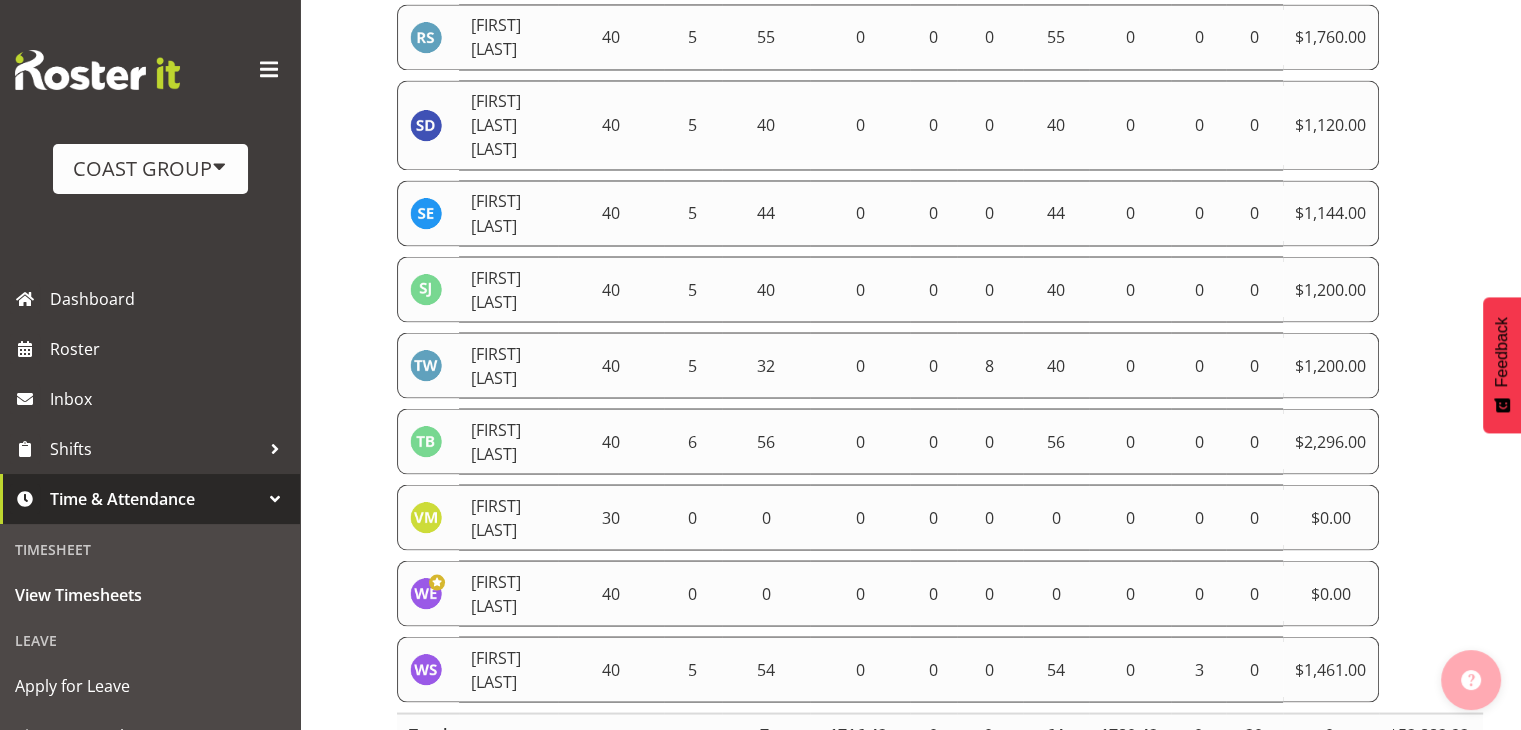 click at bounding box center (1471, 680) 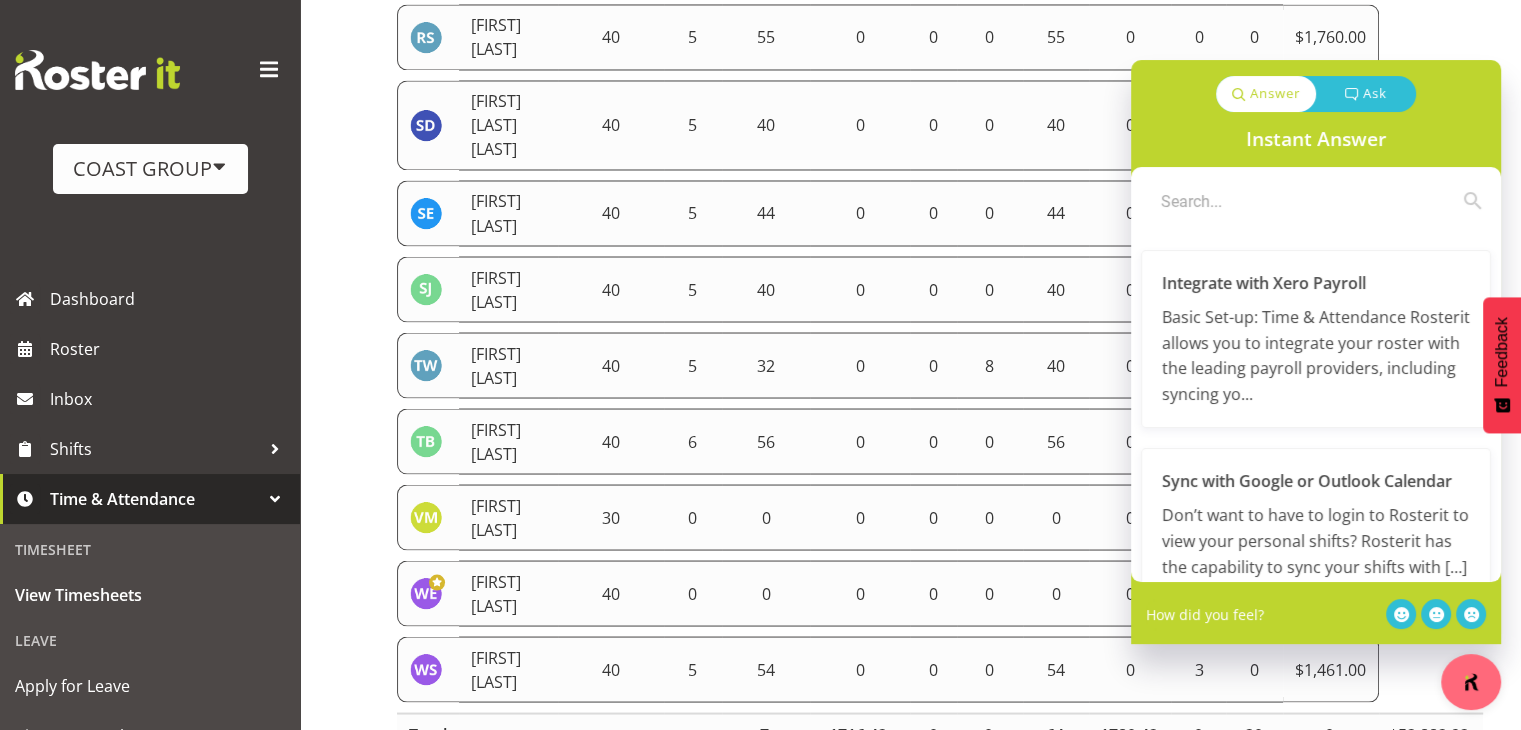 click on "Answer   Ask Instant Answer Integrate with Xero Payroll Basic Set-up: Time & Attendance Rosterit allows you to integrate your roster with the leading payroll providers, including syncing yo... Sync with Google or Outlook Calendar Don’t want to have to login to Rosterit to view your personal shifts? Rosterit has the capability to sync your shifts with […]
... Getting Started Checklist Welcome to Rosterit! We’re so excited to work with you to streamline your rostering! Please follow the below checklist to help you […] Clock In & Out via Biometric Time Clock Employee timesheets can be populated directly from a remote Time Clock (e.g. GPS or Biometric Facial Recognition). To access this feature... Employee FAQs Get answers to the most common Frequently Asked Questions (FAQs) around getting started with Rosterit. Just choose which topic your quest... Set Up Remote Time Clock Manage Time Off Complete Tasks
... Send and Receive Communications Complete Your Timesheet Powered By BetterDocs" at bounding box center (1316, 385) 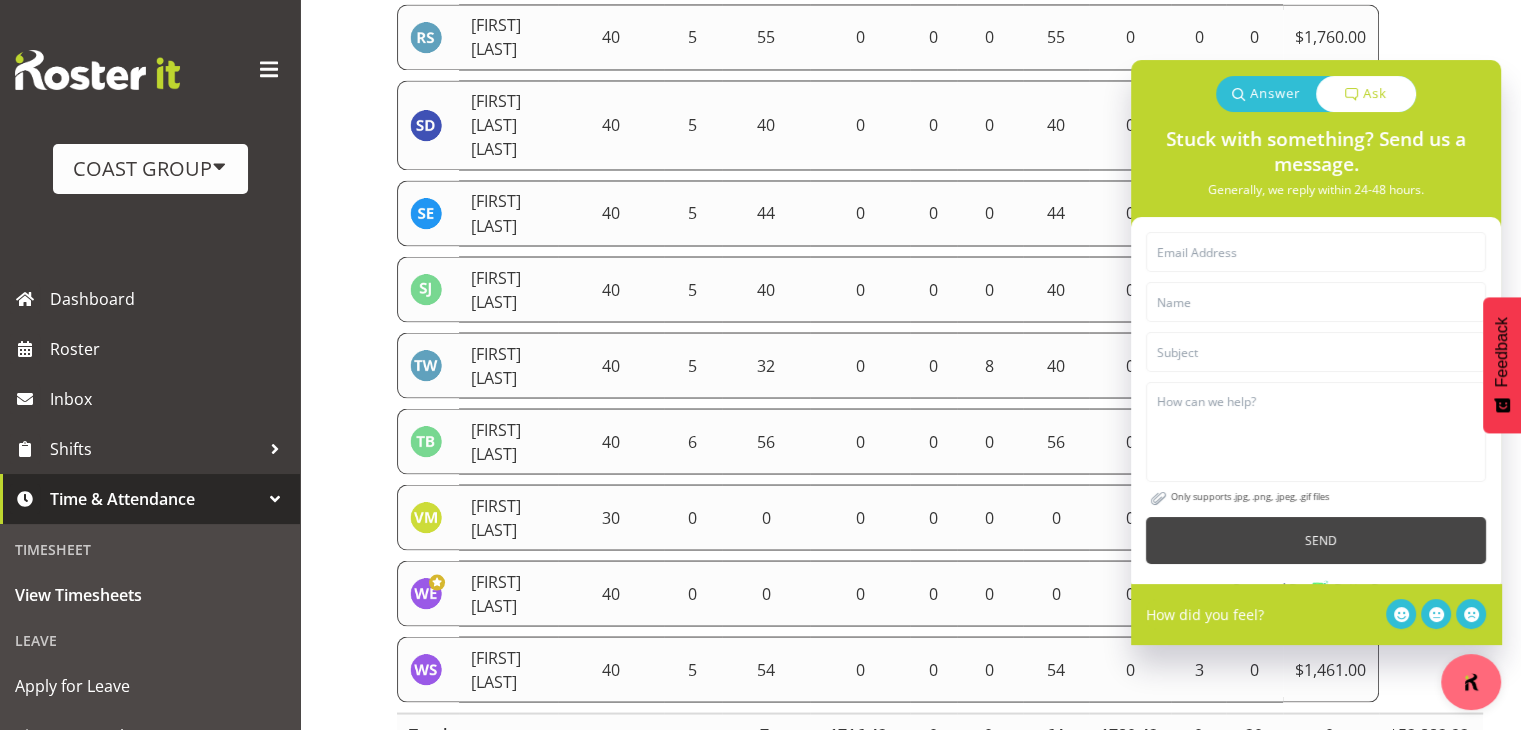 click on "Name   Contracted Hours   Paid Days   Ordinary   Secondary   T 1/2   Leave   Total Hours   Meals   MEA   AWA   Wages
Ambrose Hills-Simonsen
40
5
39
0
0
0
39
0
0
0
$975.00
Amy Robinson
40
5
40.75
0
0
0
40.75
0" at bounding box center [940, -1187] 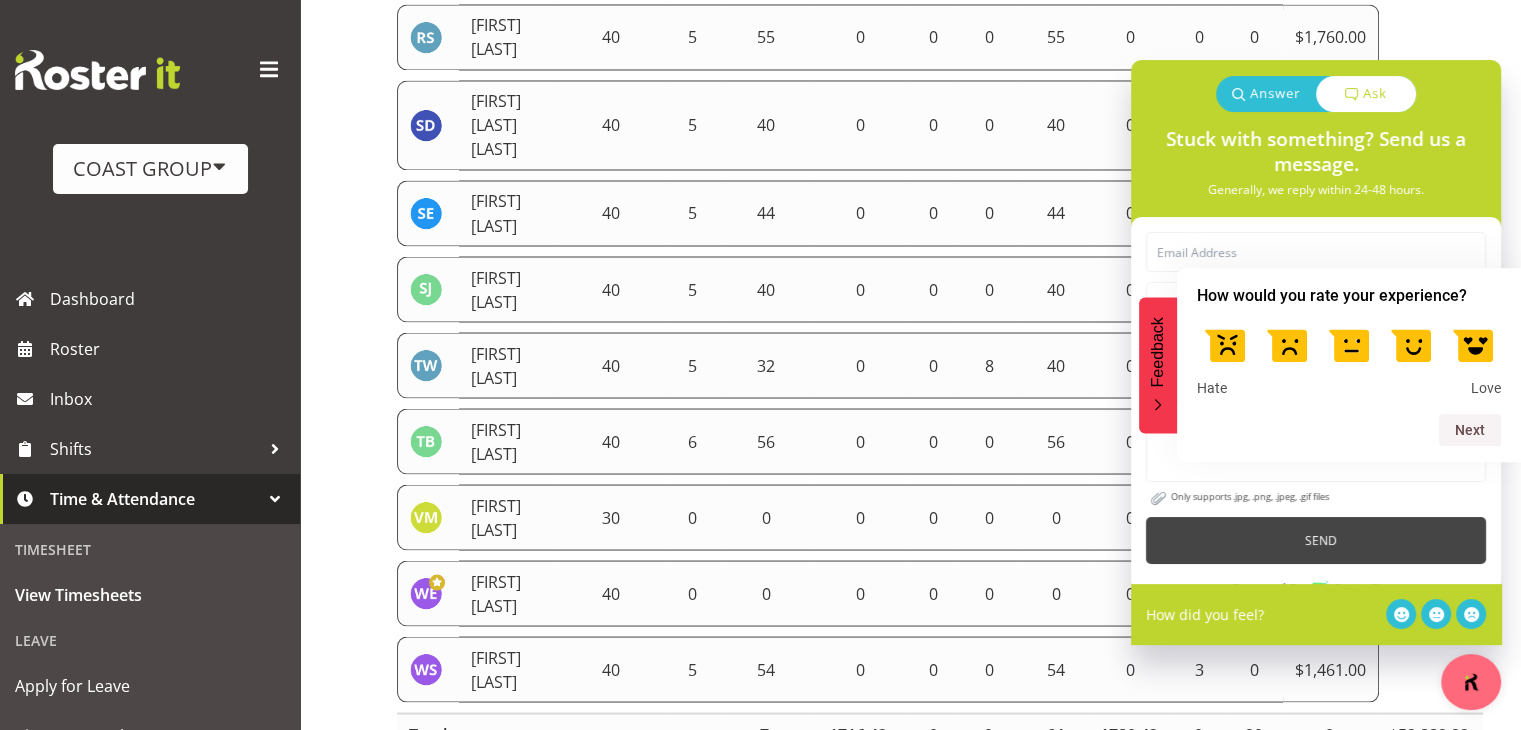 click on "0" at bounding box center (933, 517) 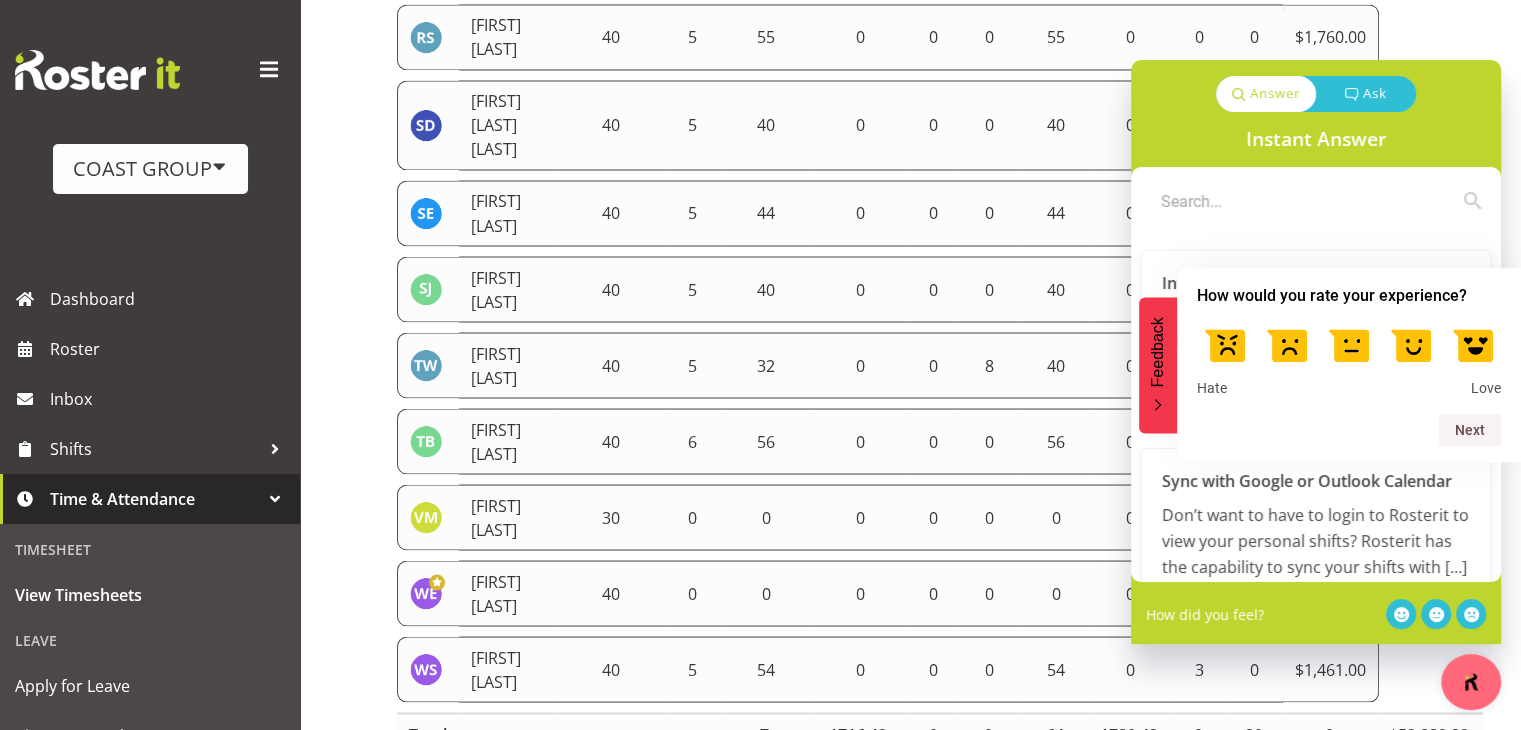 click on "Name   Contracted Hours   Paid Days   Ordinary   Secondary   T 1/2   Leave   Total Hours   Meals   MEA   AWA   Wages
Ambrose Hills-Simonsen
40
5
39
0
0
0
39
0
0
0
$975.00
Amy Robinson
40
5
40.75
0
0
0
40.75
0" at bounding box center (940, -1187) 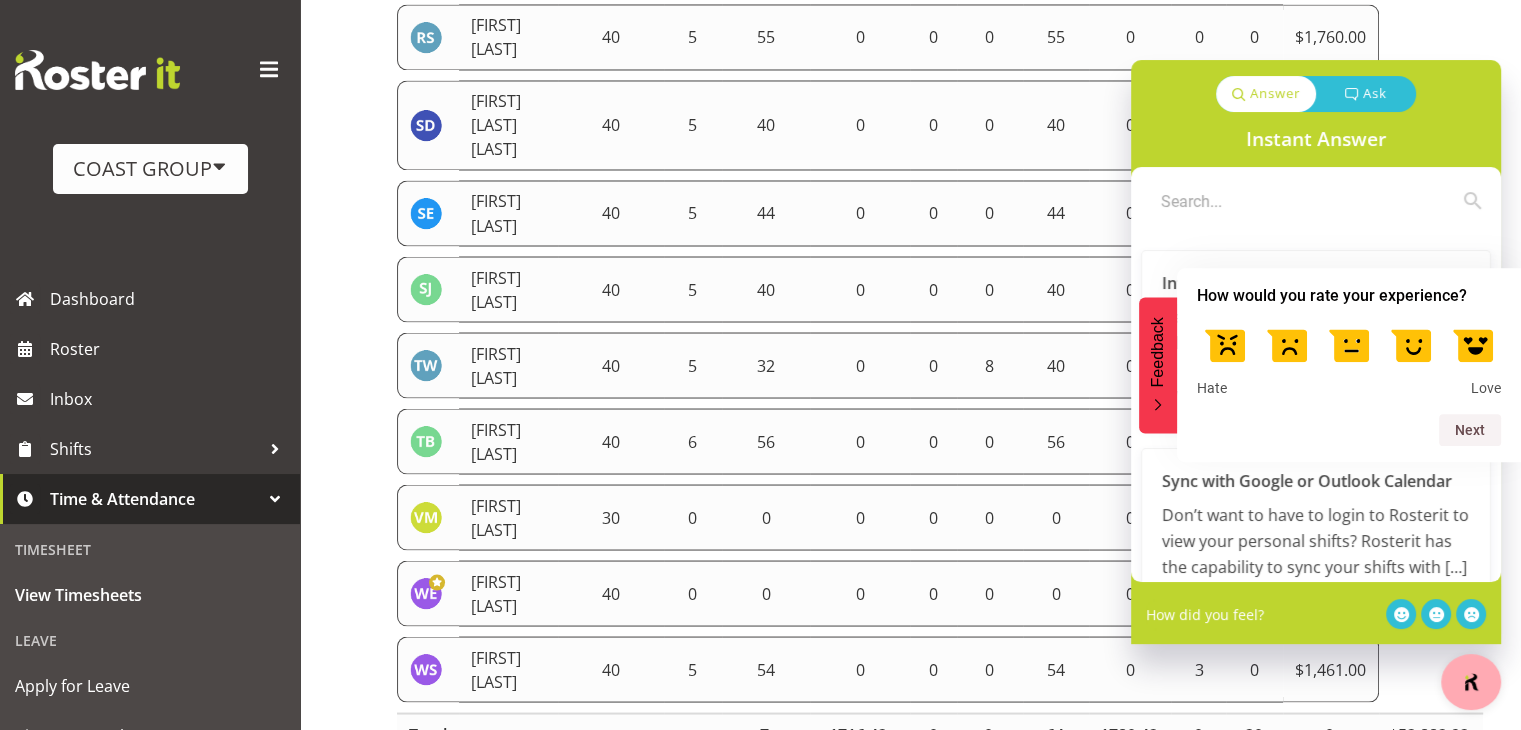 click at bounding box center [1471, 682] 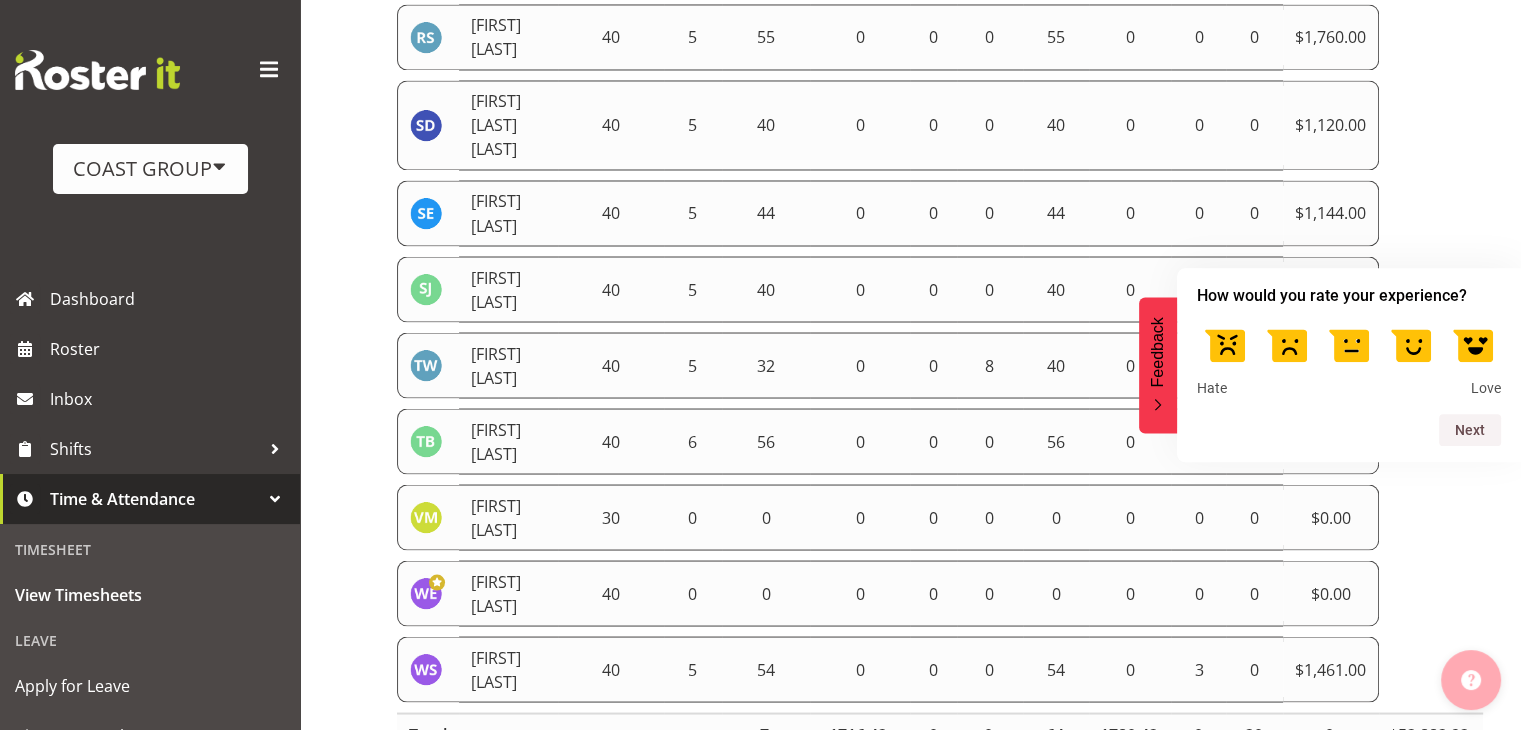 click at bounding box center [1471, 680] 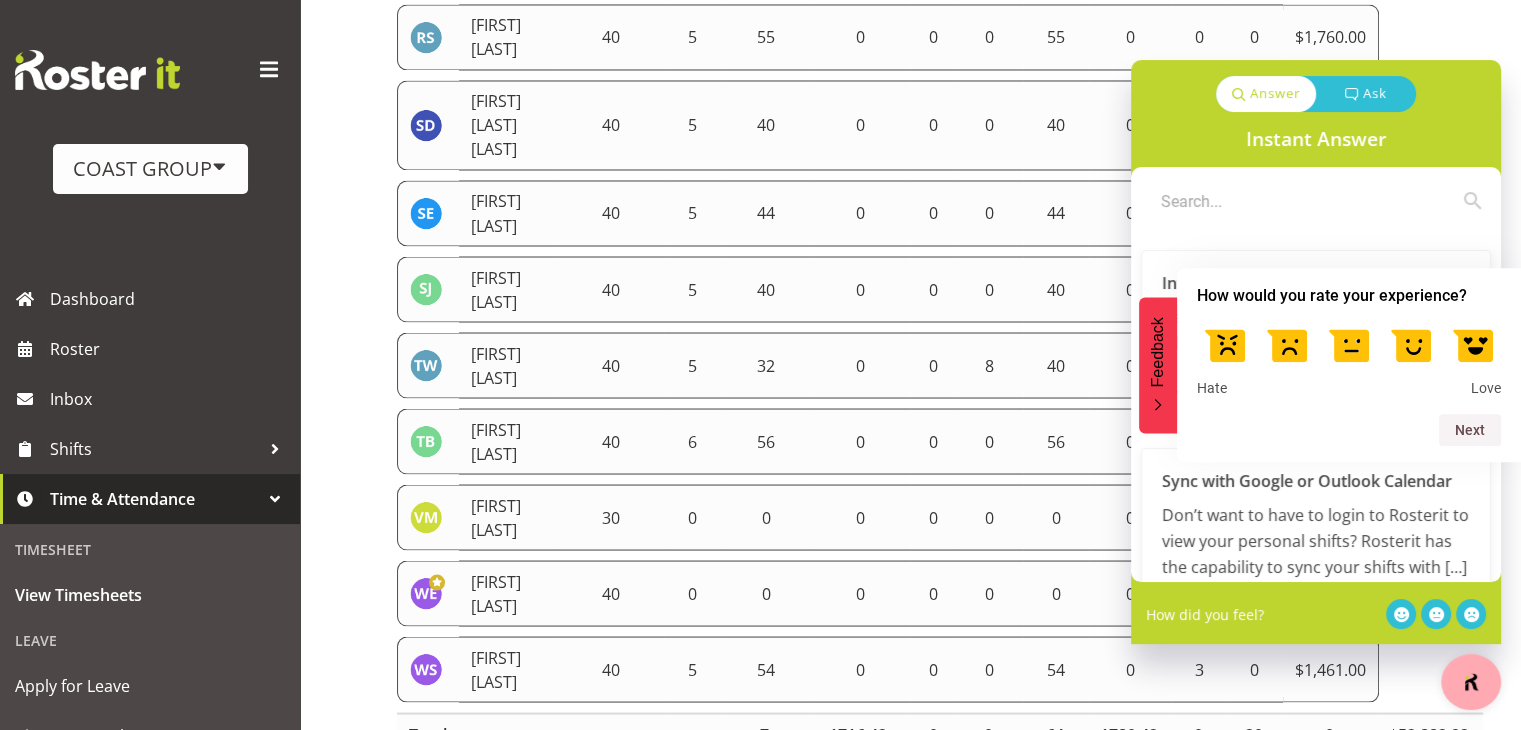 click at bounding box center [1471, 682] 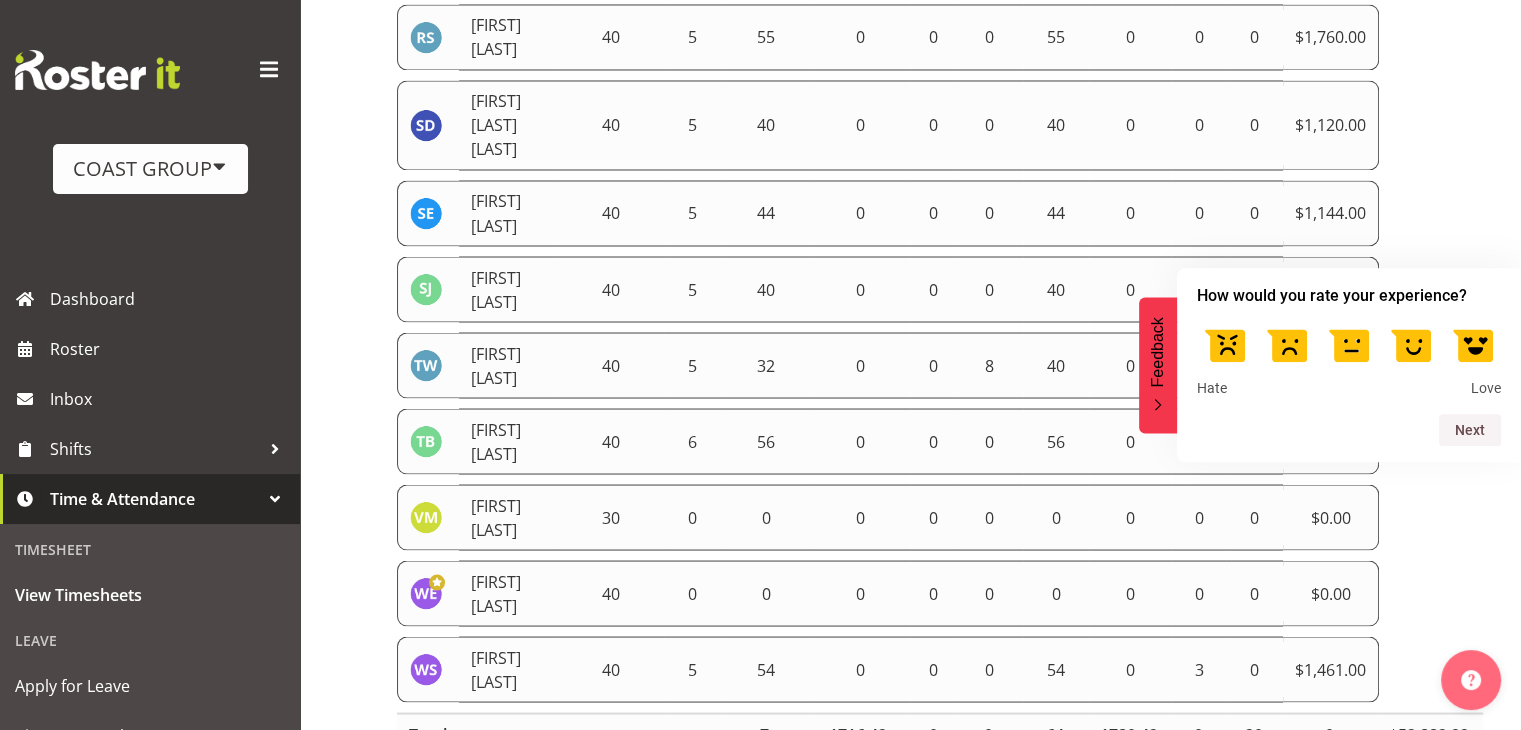 click at bounding box center [1349, 344] 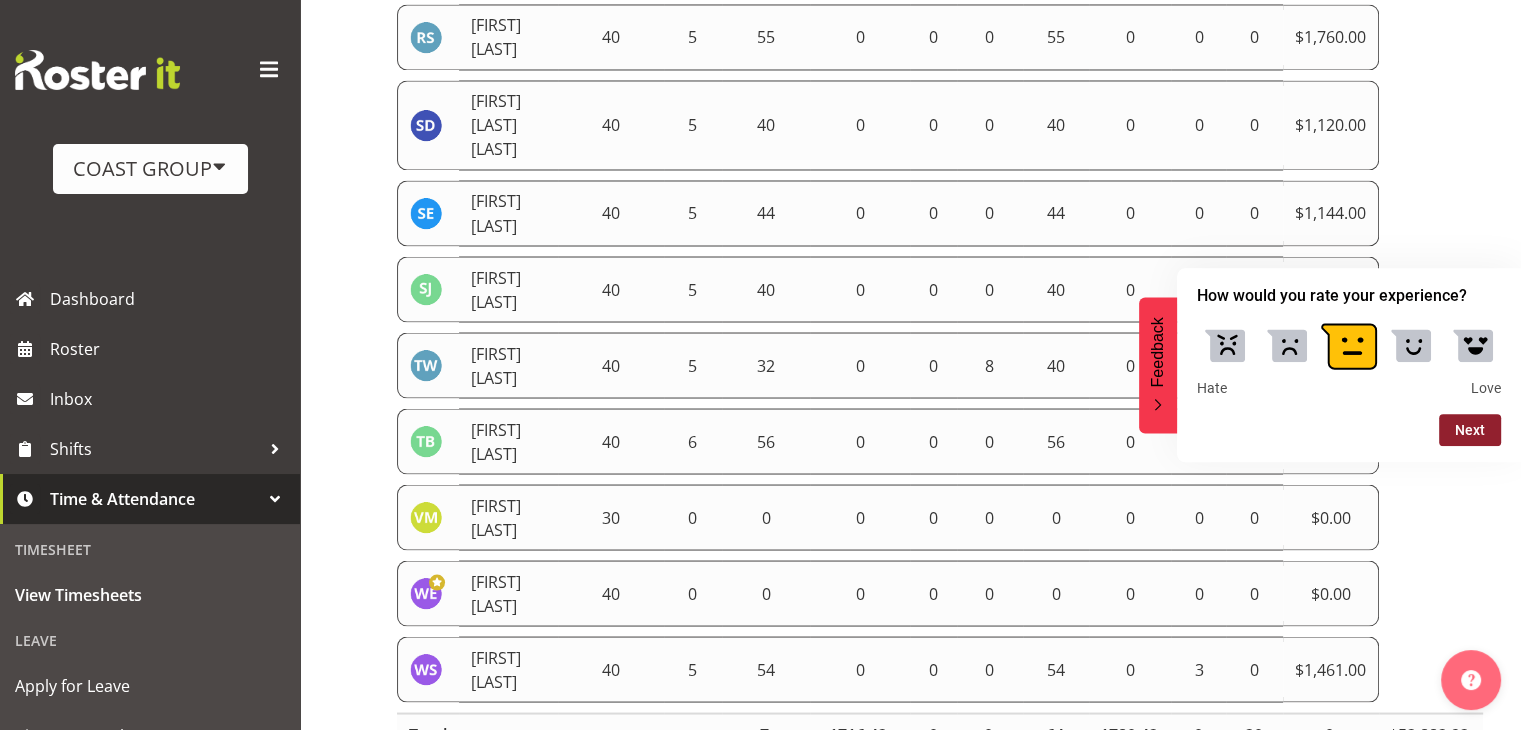 click on "Next" at bounding box center [1470, 430] 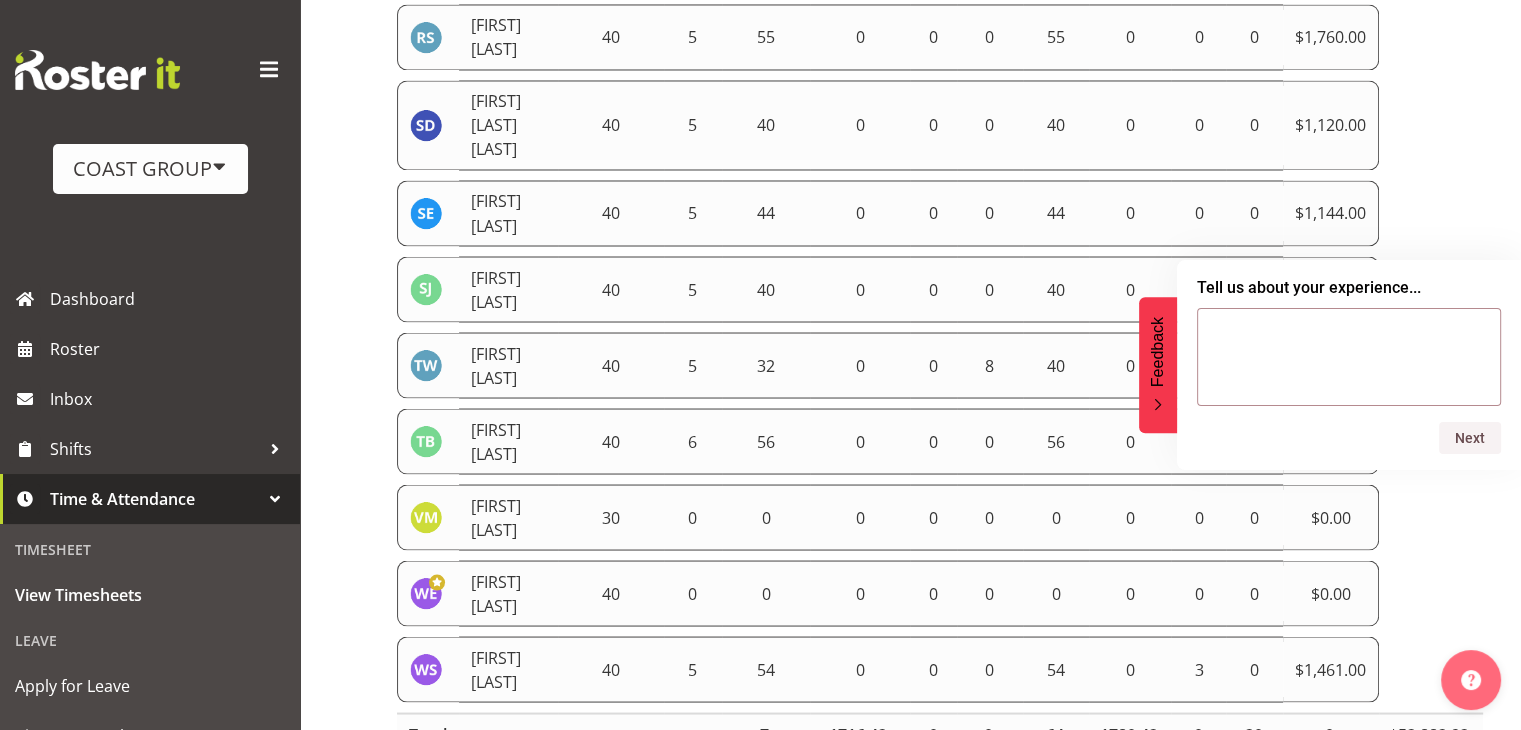 click 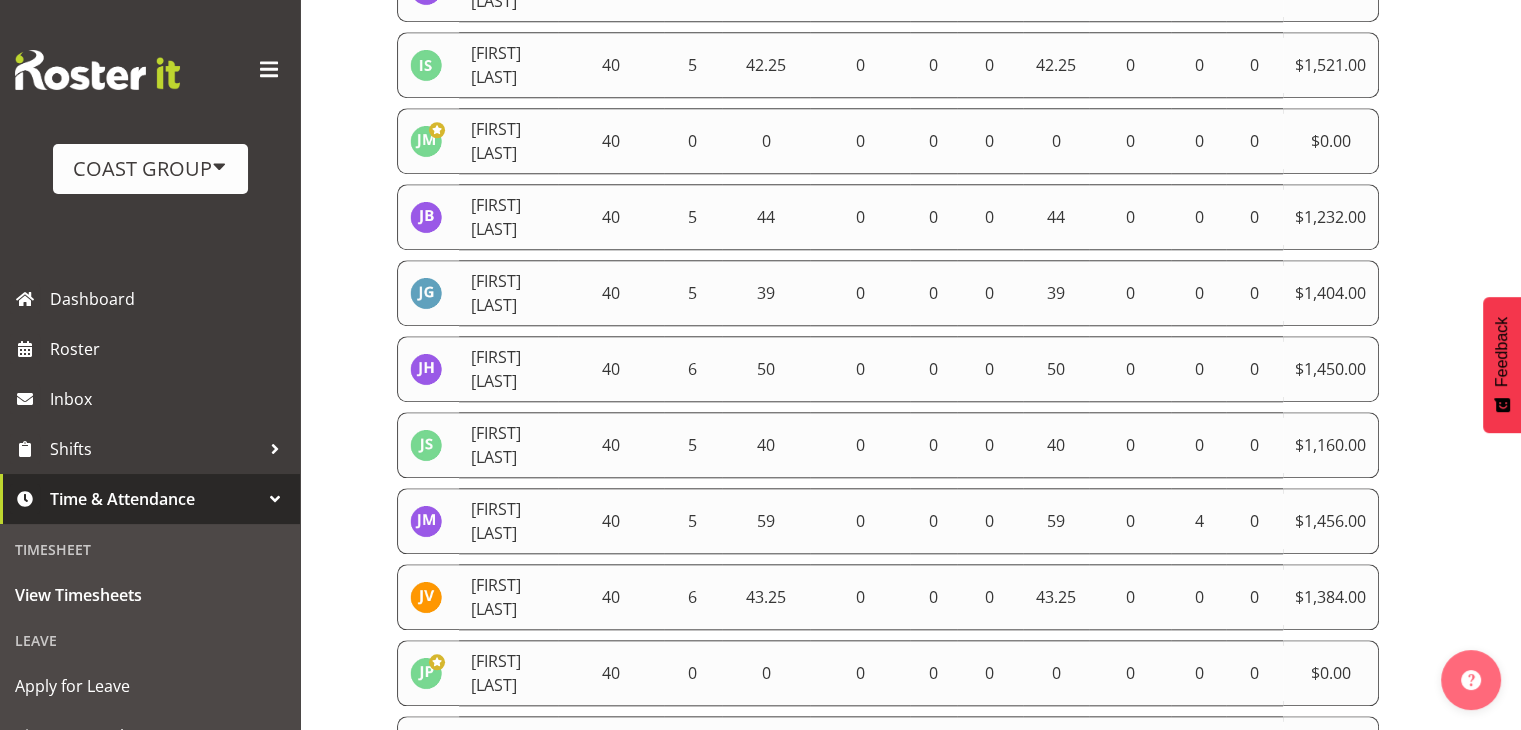 scroll, scrollTop: 1372, scrollLeft: 0, axis: vertical 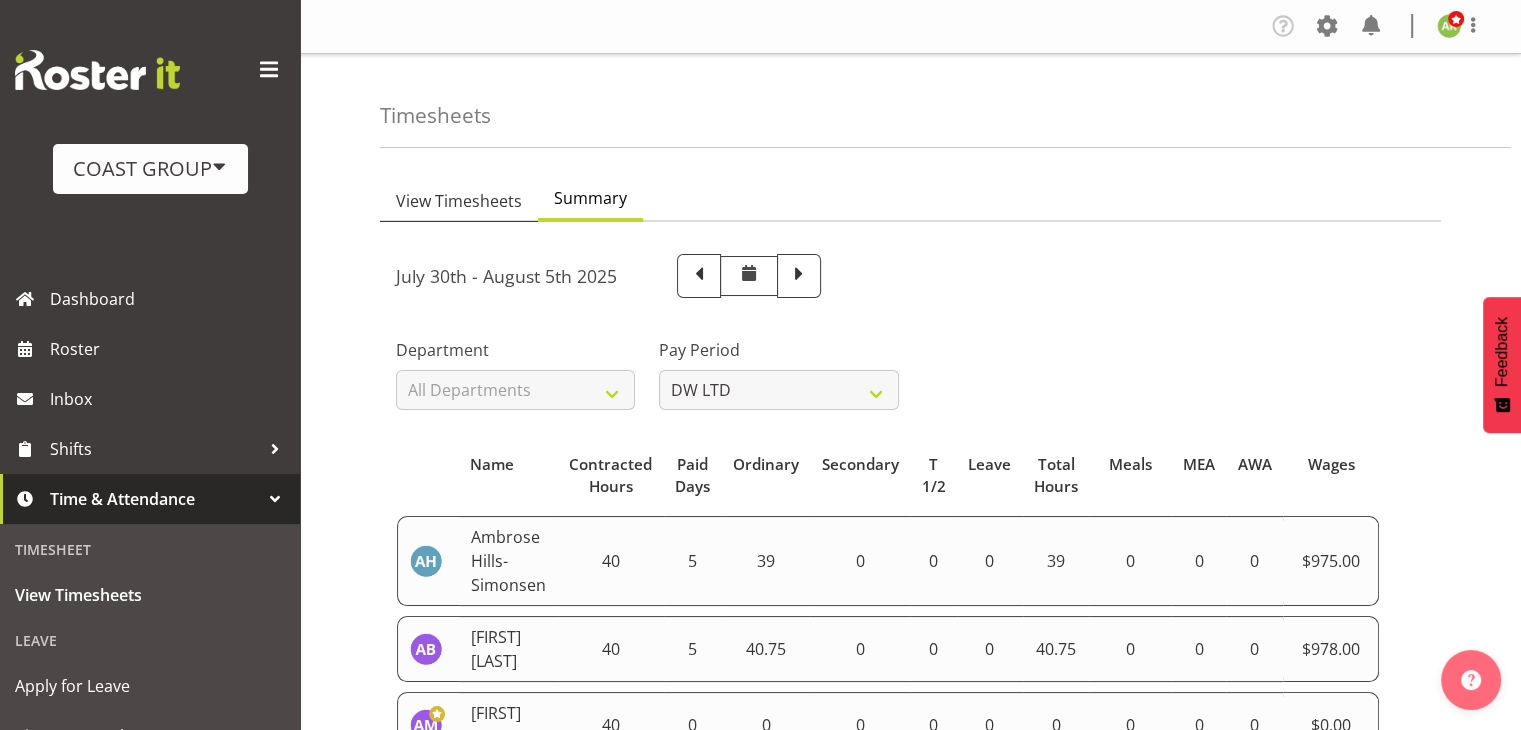 click on "View Timesheets" at bounding box center [459, 201] 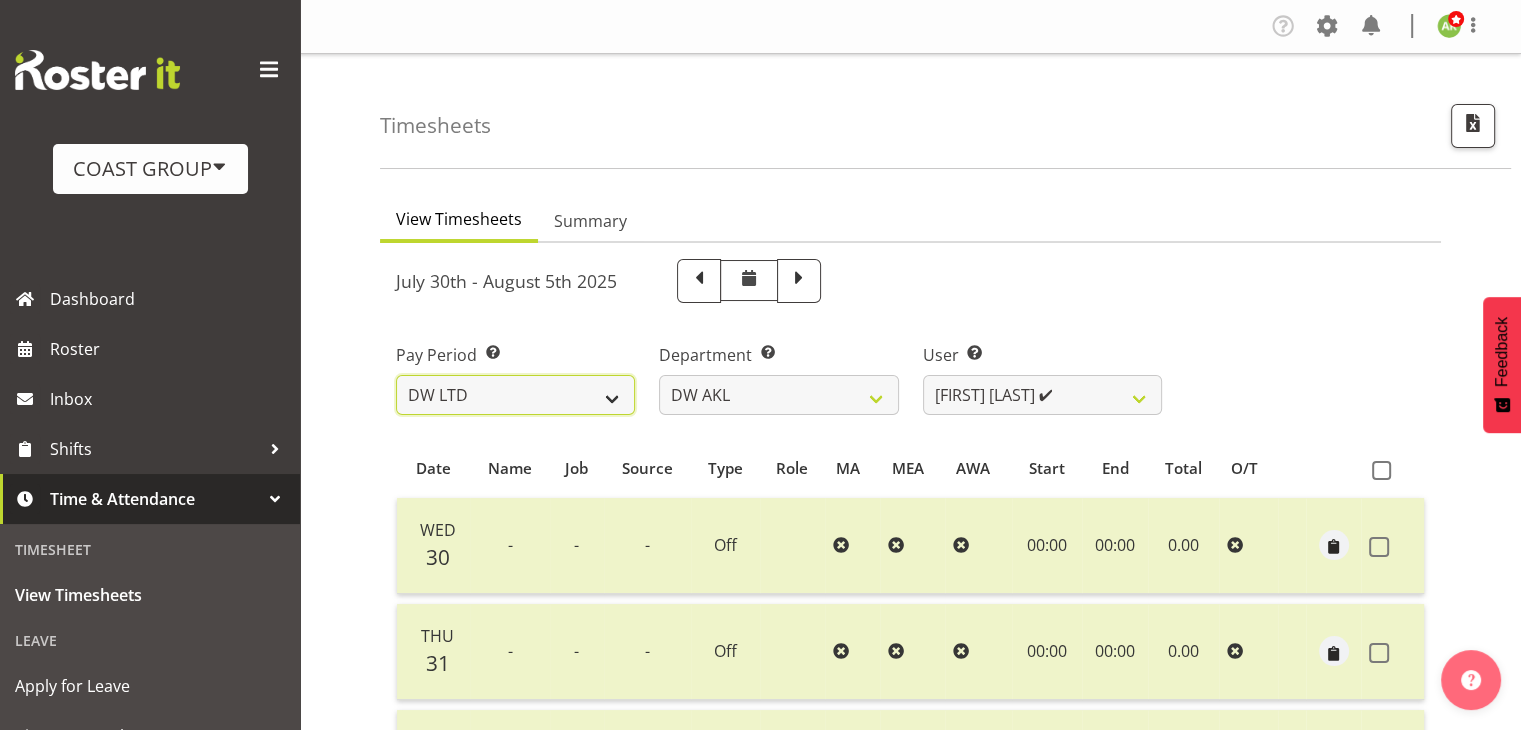 click on "SLP LTD EHS LTD DW LTD VEHICLES Carlton Events Hamilton 120 Limited Wellington 130 Limited" at bounding box center (515, 395) 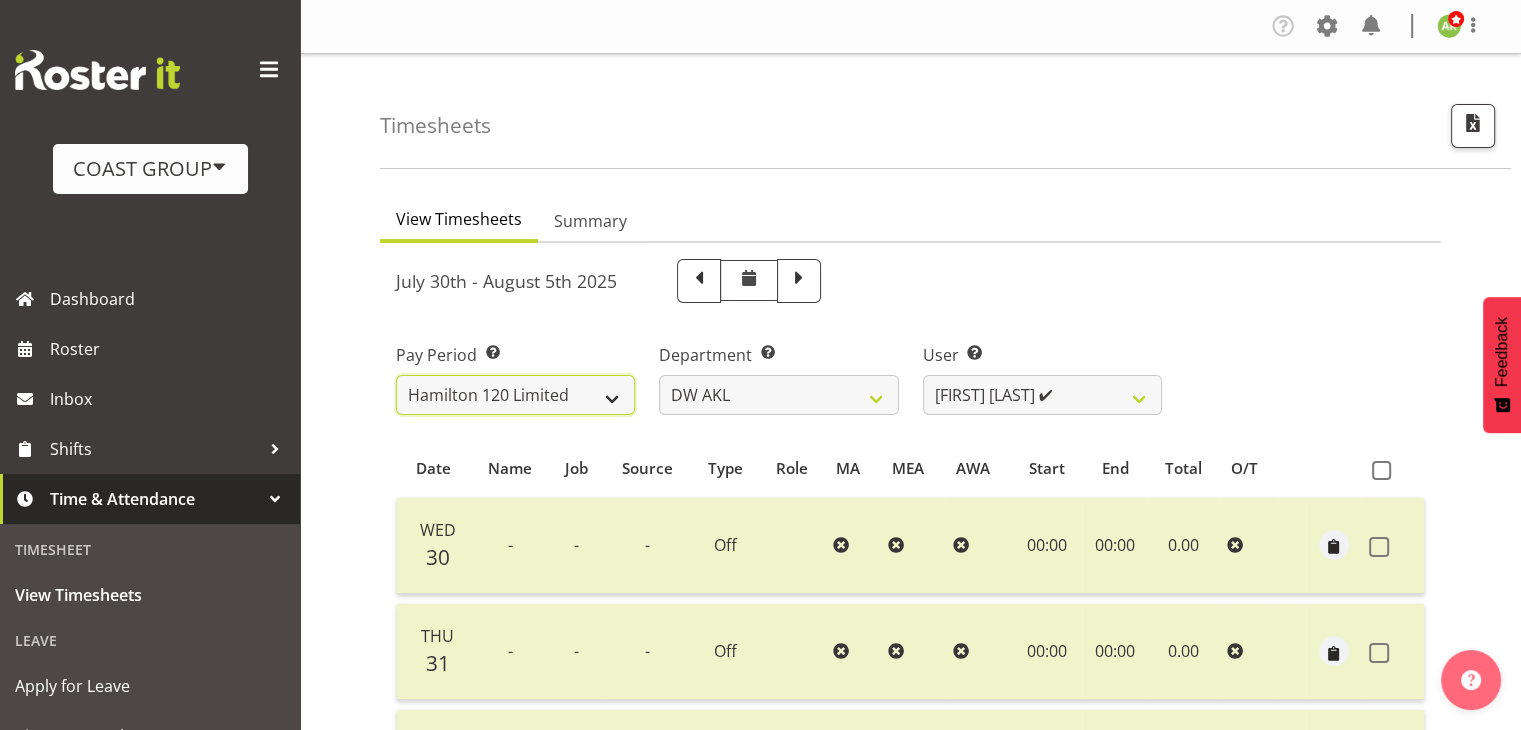 click on "SLP LTD EHS LTD DW LTD VEHICLES Carlton Events Hamilton 120 Limited Wellington 130 Limited" at bounding box center [515, 395] 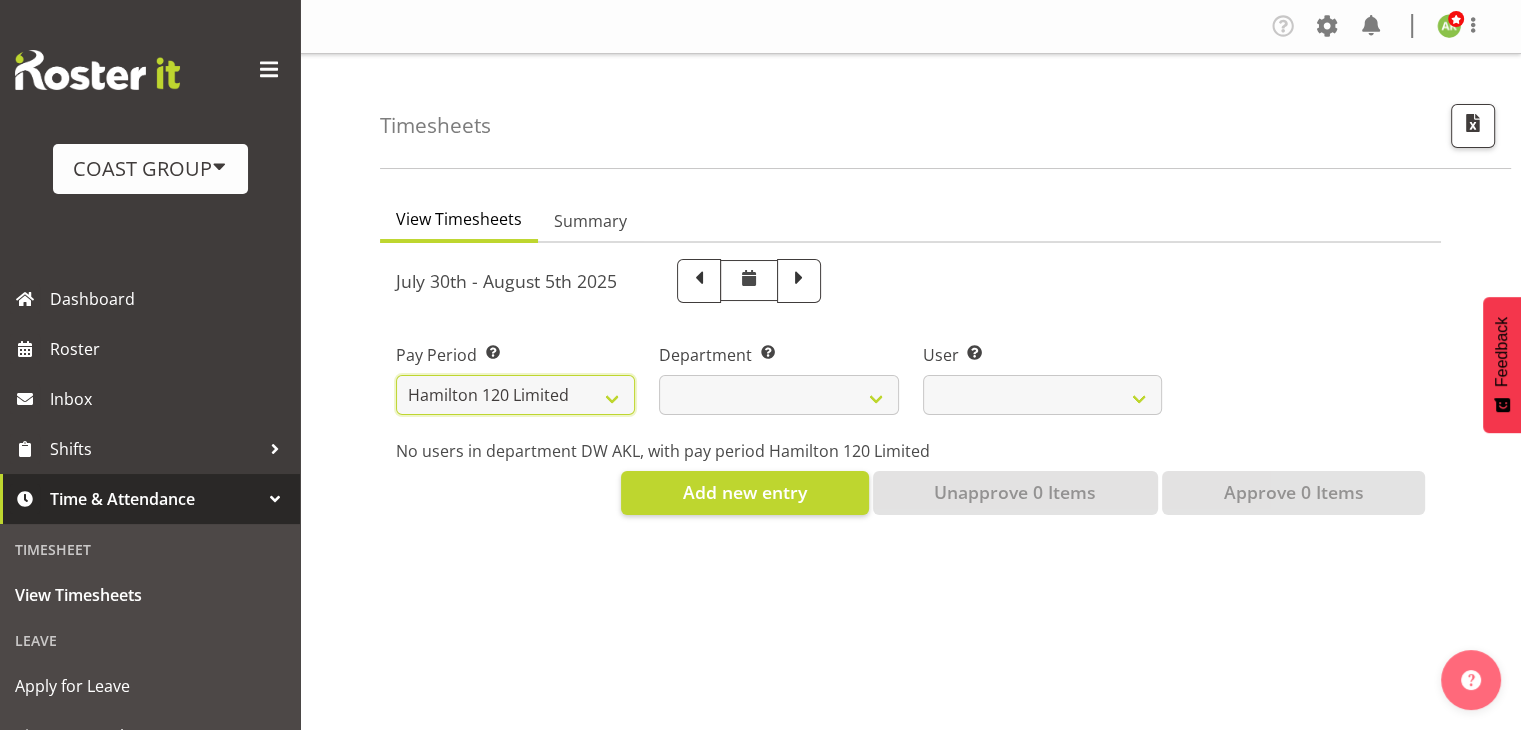 select 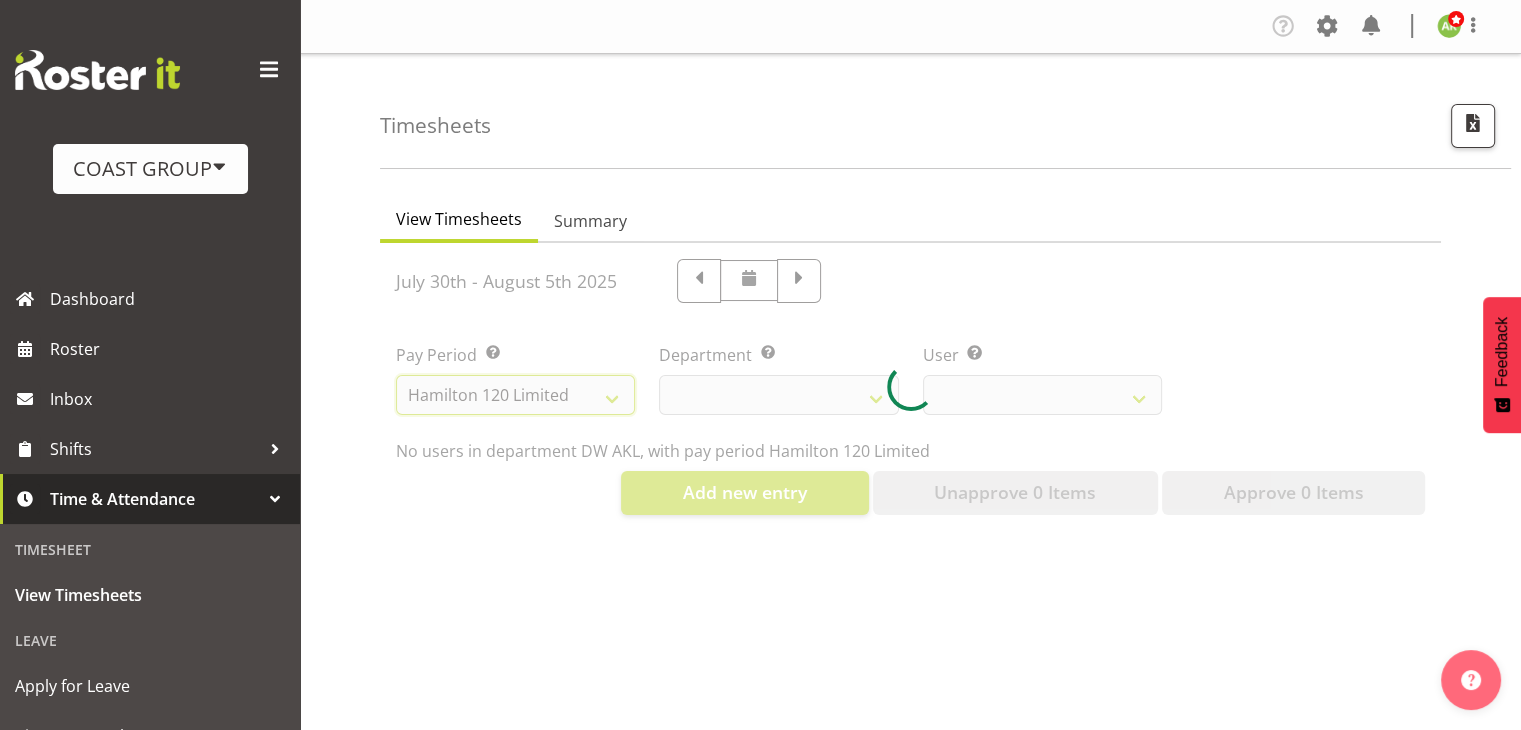 select 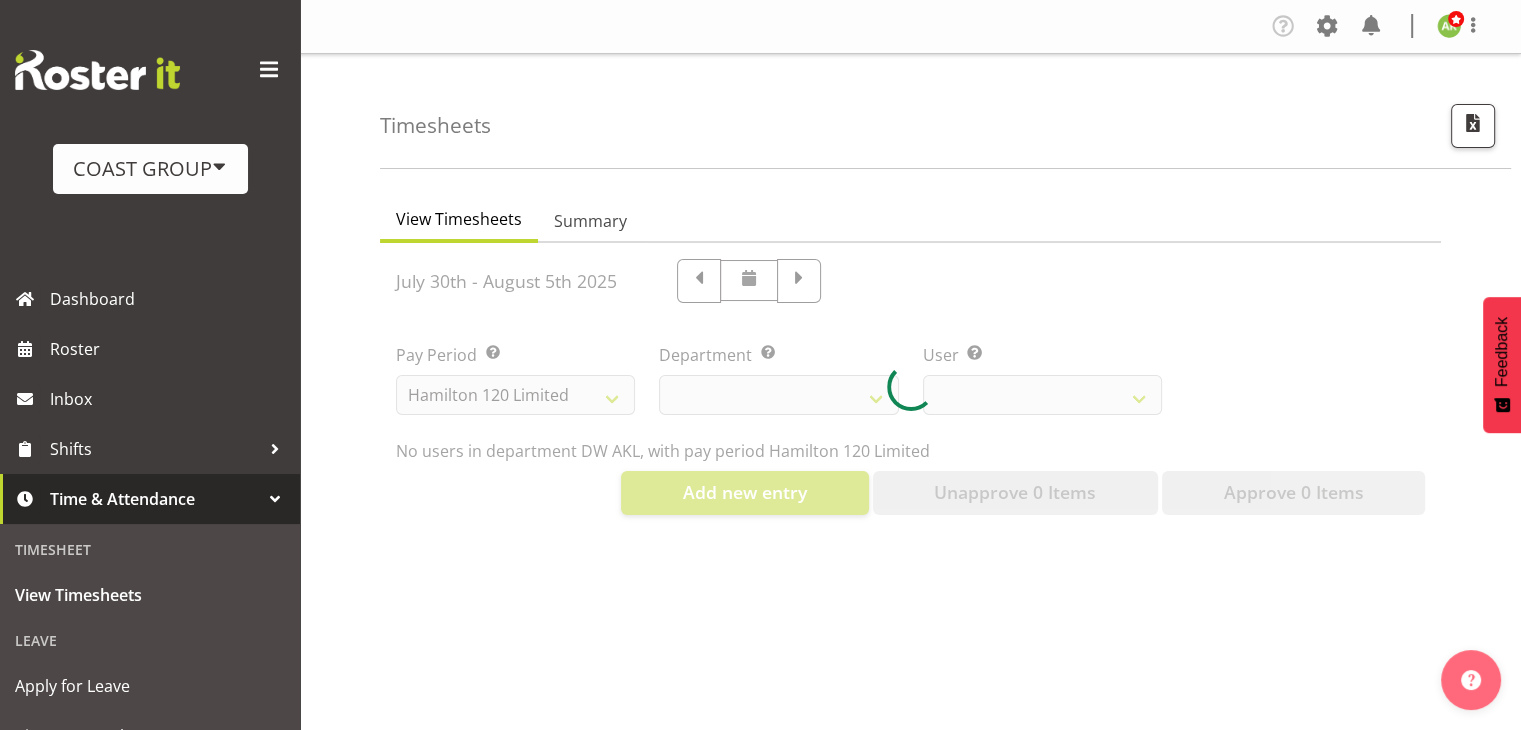 select 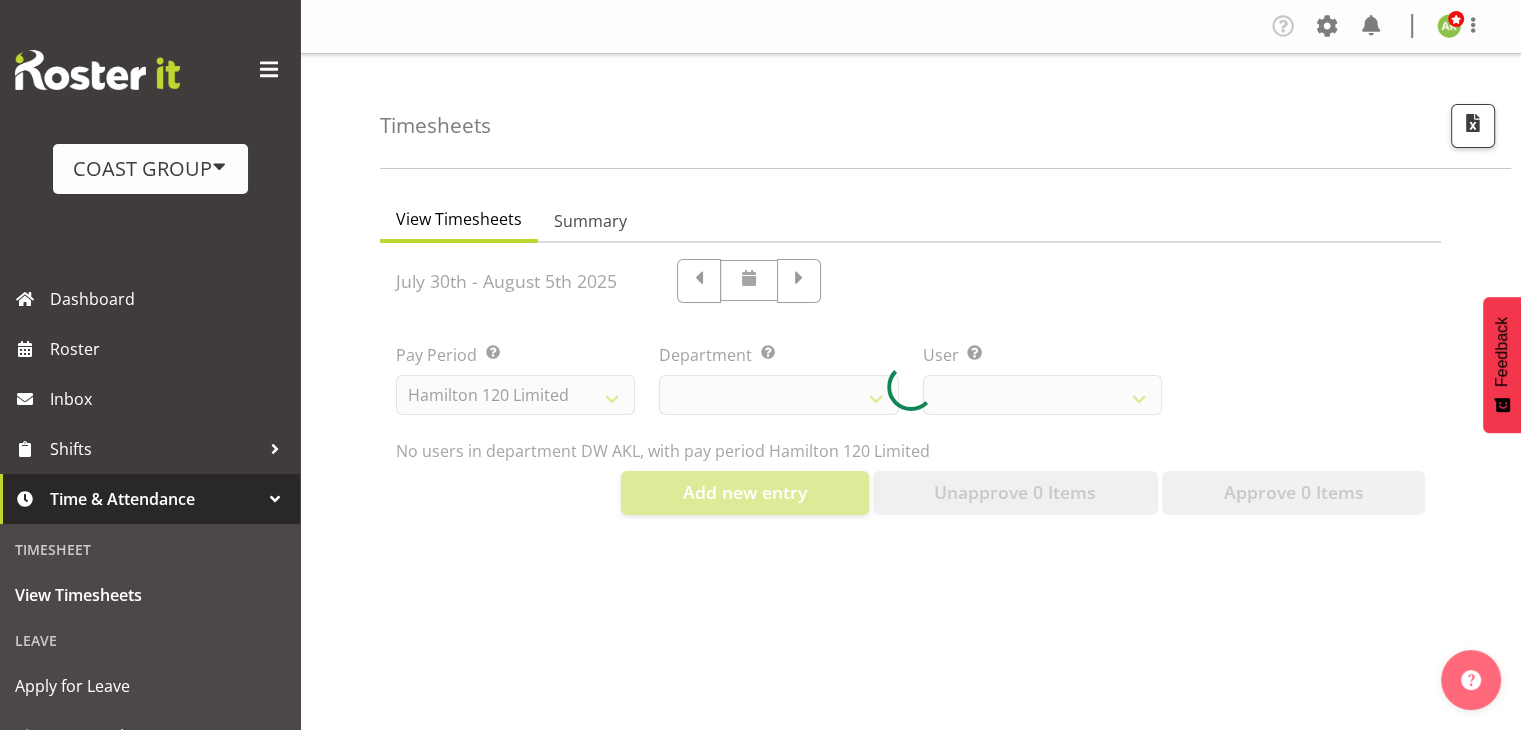 click at bounding box center (910, 387) 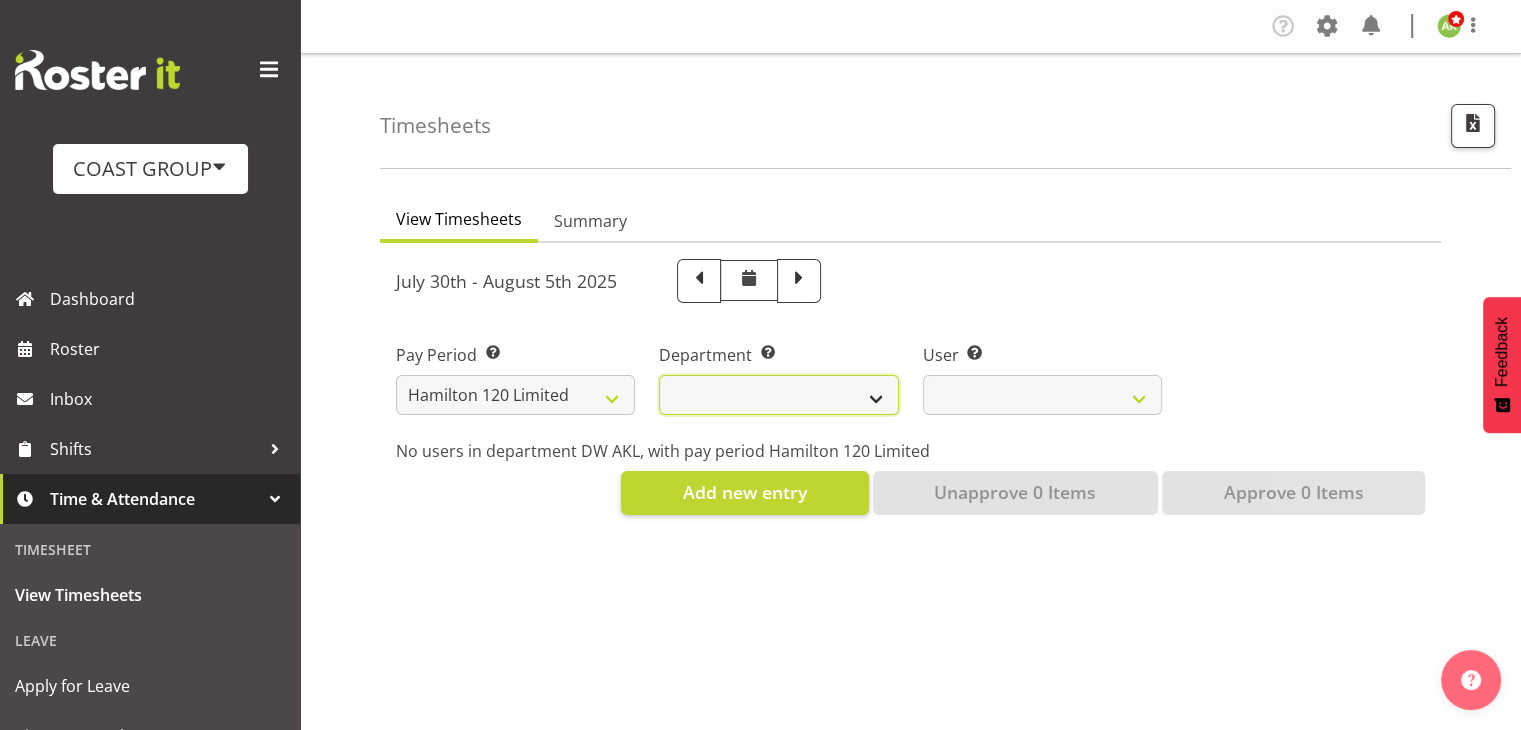 click on "Carlton Hamilton" at bounding box center (778, 395) 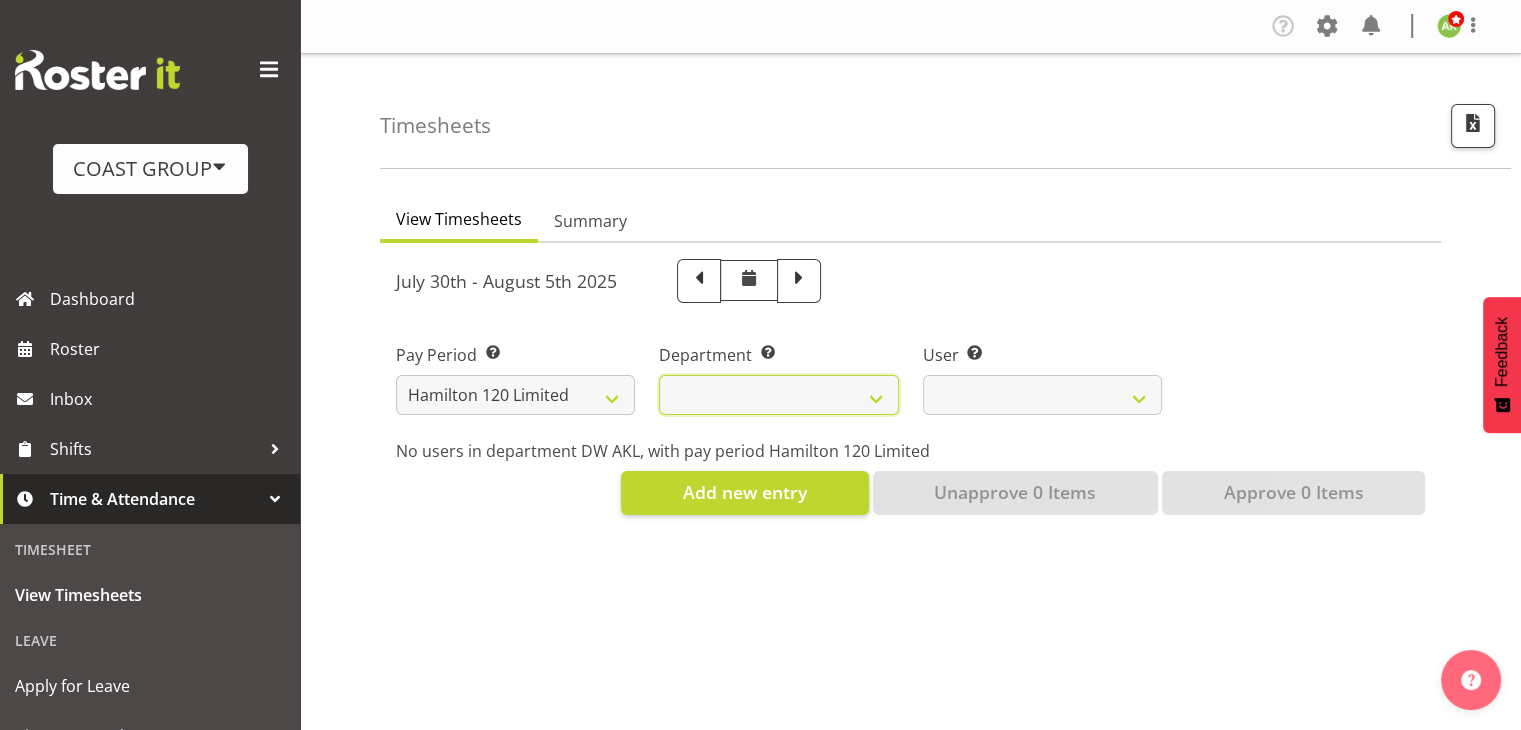 select on "751" 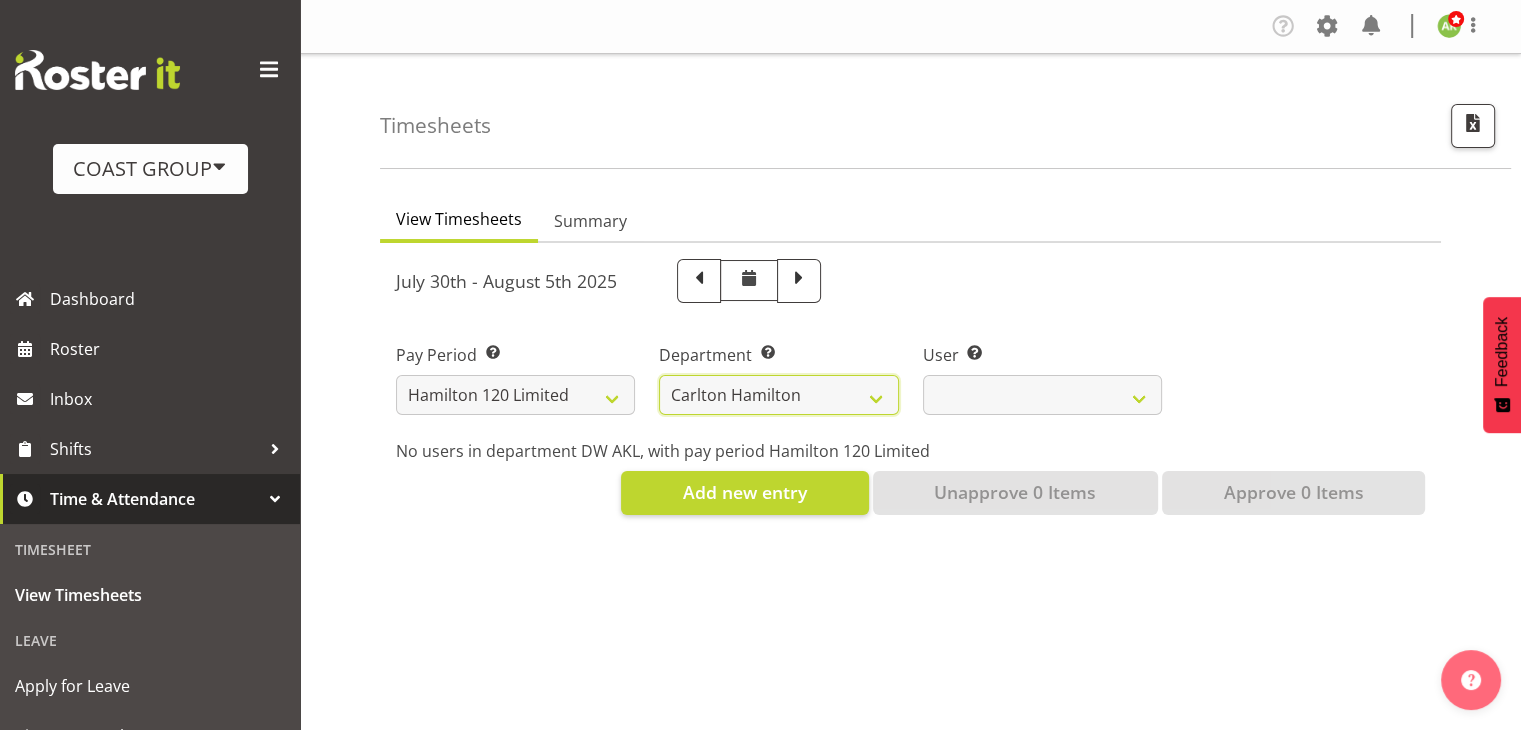 click on "Carlton Hamilton" at bounding box center (778, 395) 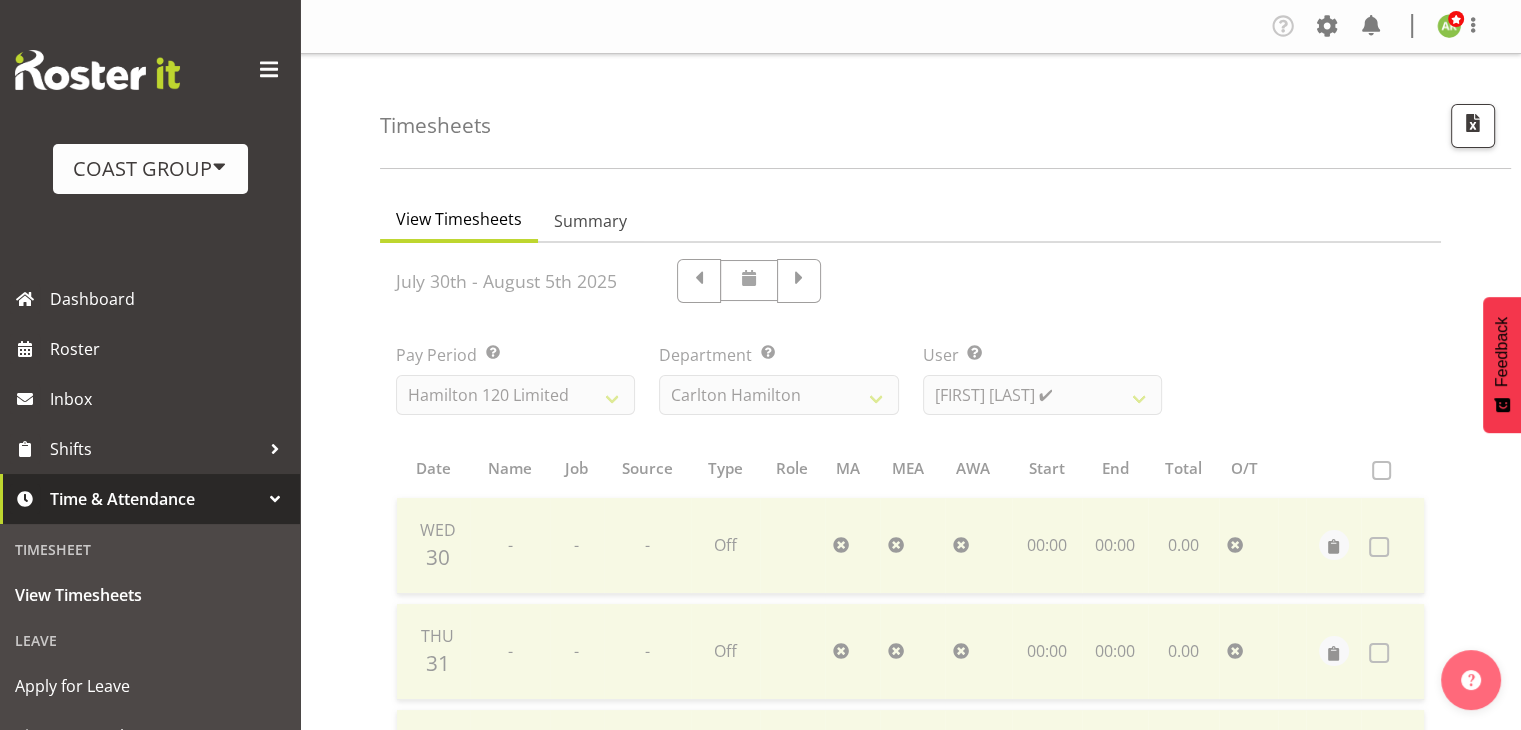 click at bounding box center [910, 802] 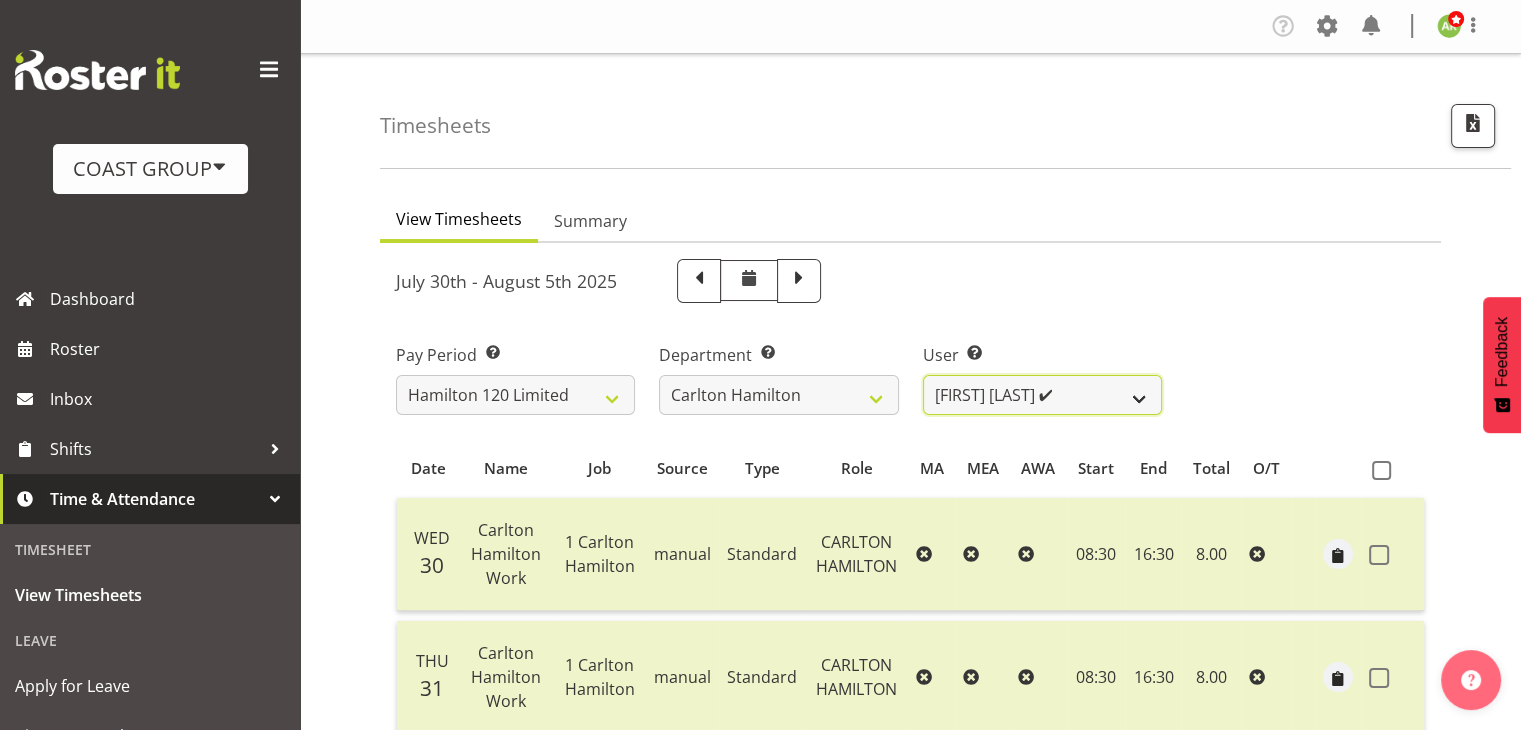 click on "Geoffrey Te Whetu
✔
Layton Gardener
✔
Olivia Lindale
❌
Stephanie Hill-Grant
✔
Tamahou Hillman
✔
Zachary Thrush
✔" at bounding box center [1042, 395] 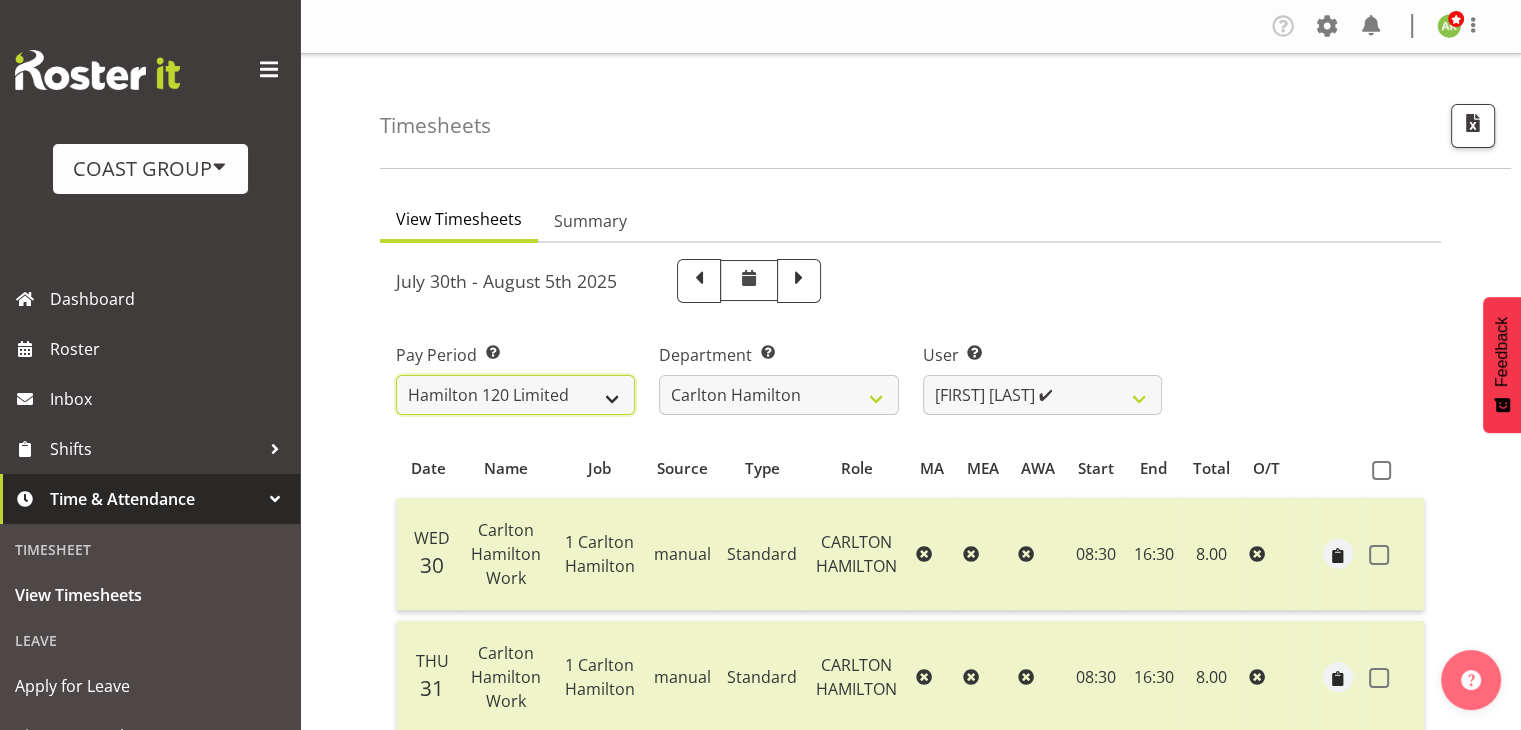 click on "SLP LTD EHS LTD DW LTD VEHICLES Carlton Events Hamilton 120 Limited Wellington 130 Limited" at bounding box center (515, 395) 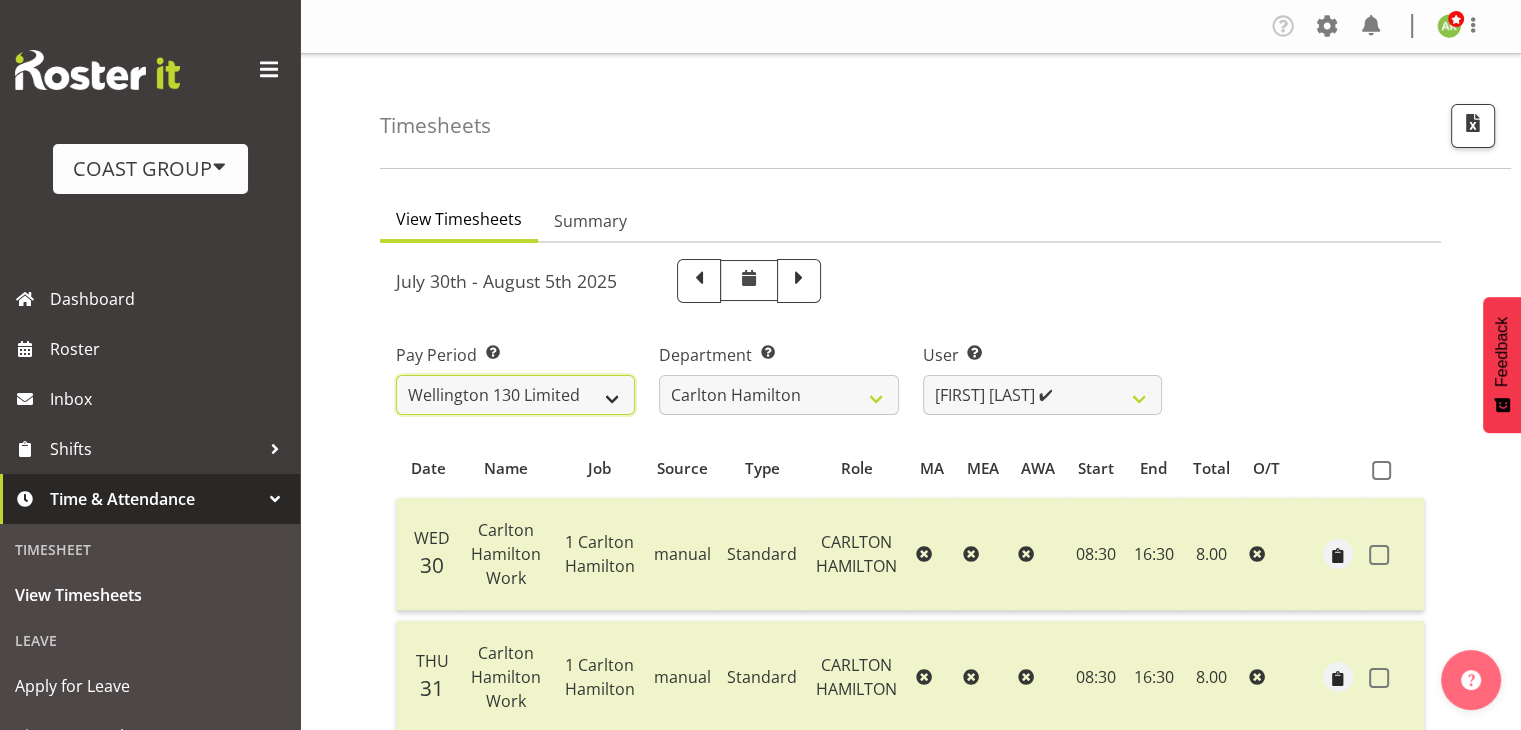 click on "SLP LTD EHS LTD DW LTD VEHICLES Carlton Events Hamilton 120 Limited Wellington 130 Limited" at bounding box center [515, 395] 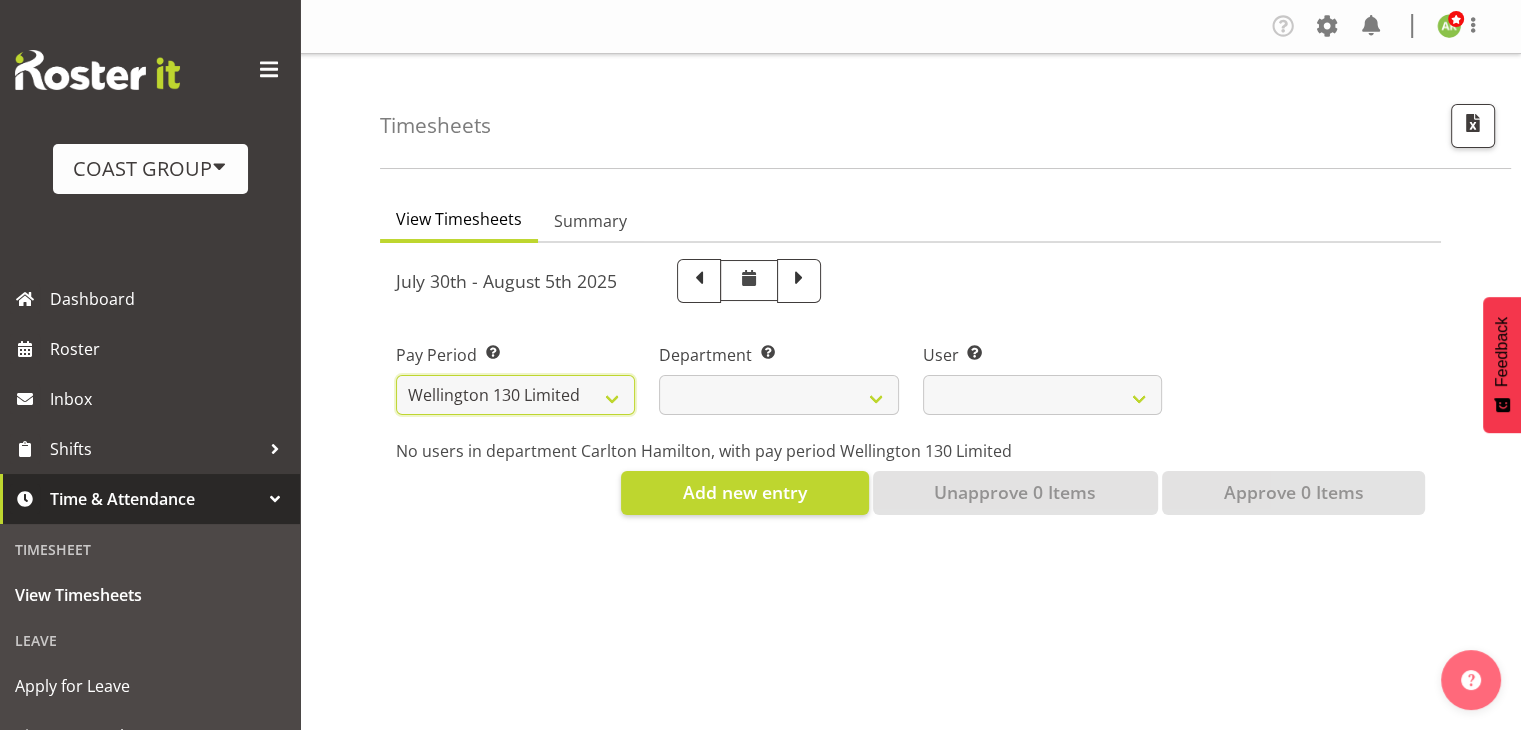 select 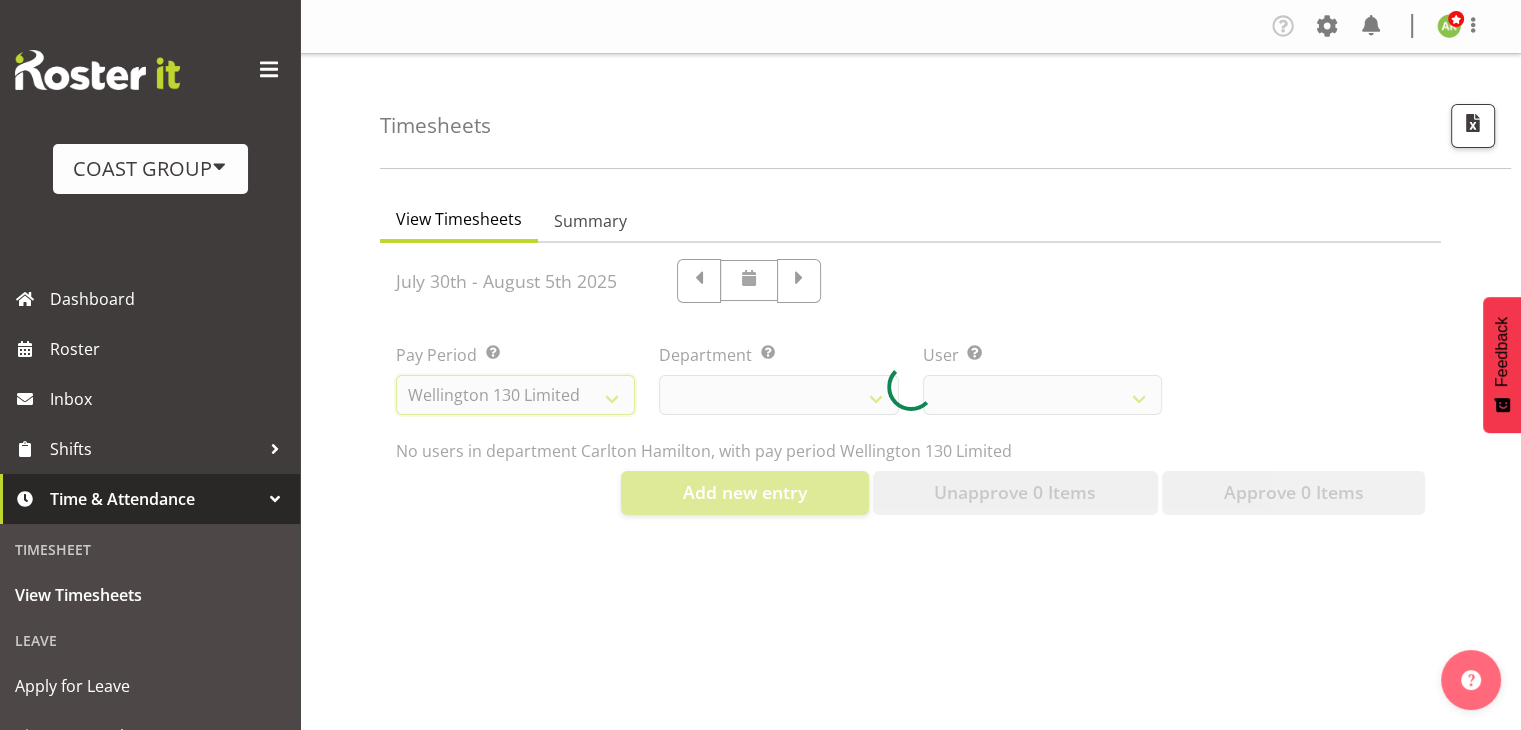 select 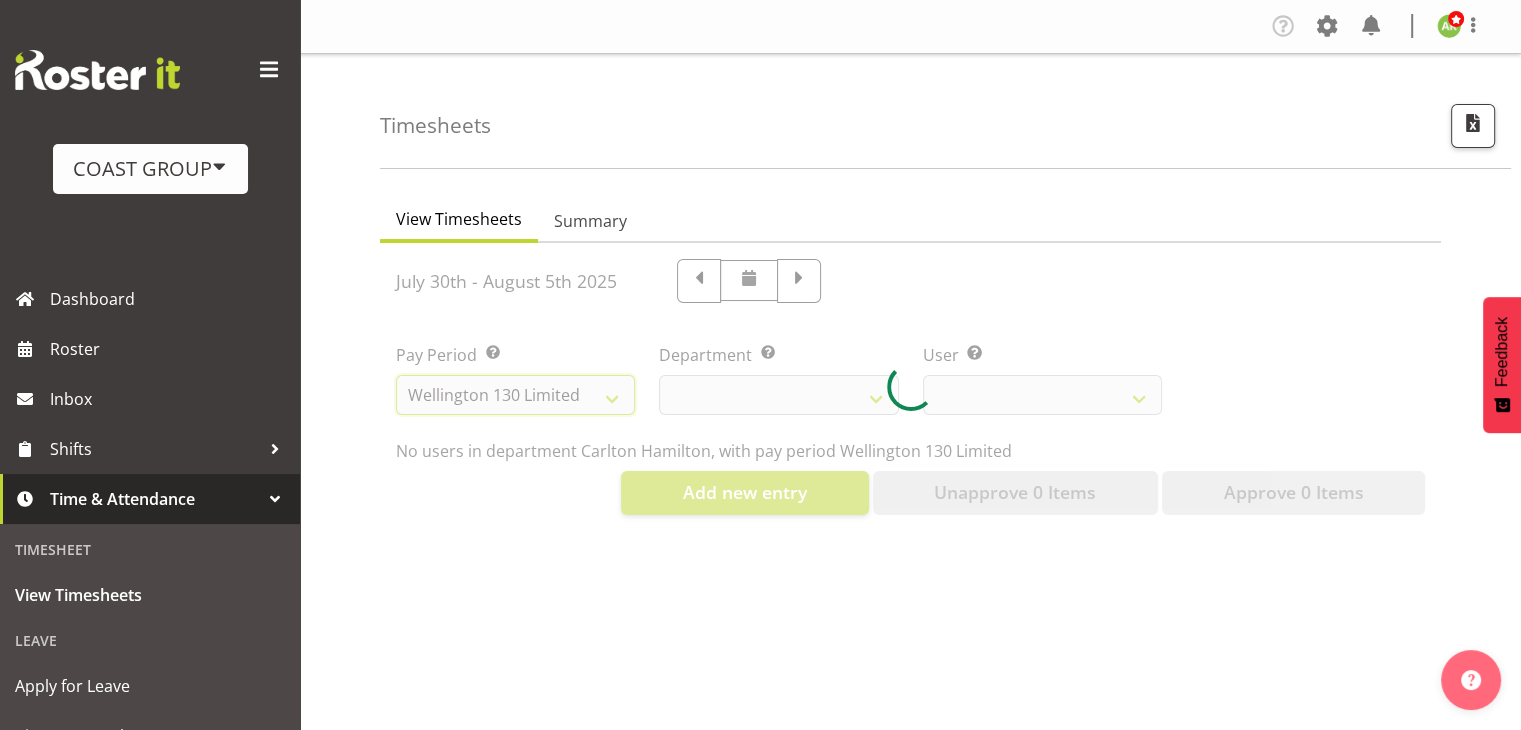 select 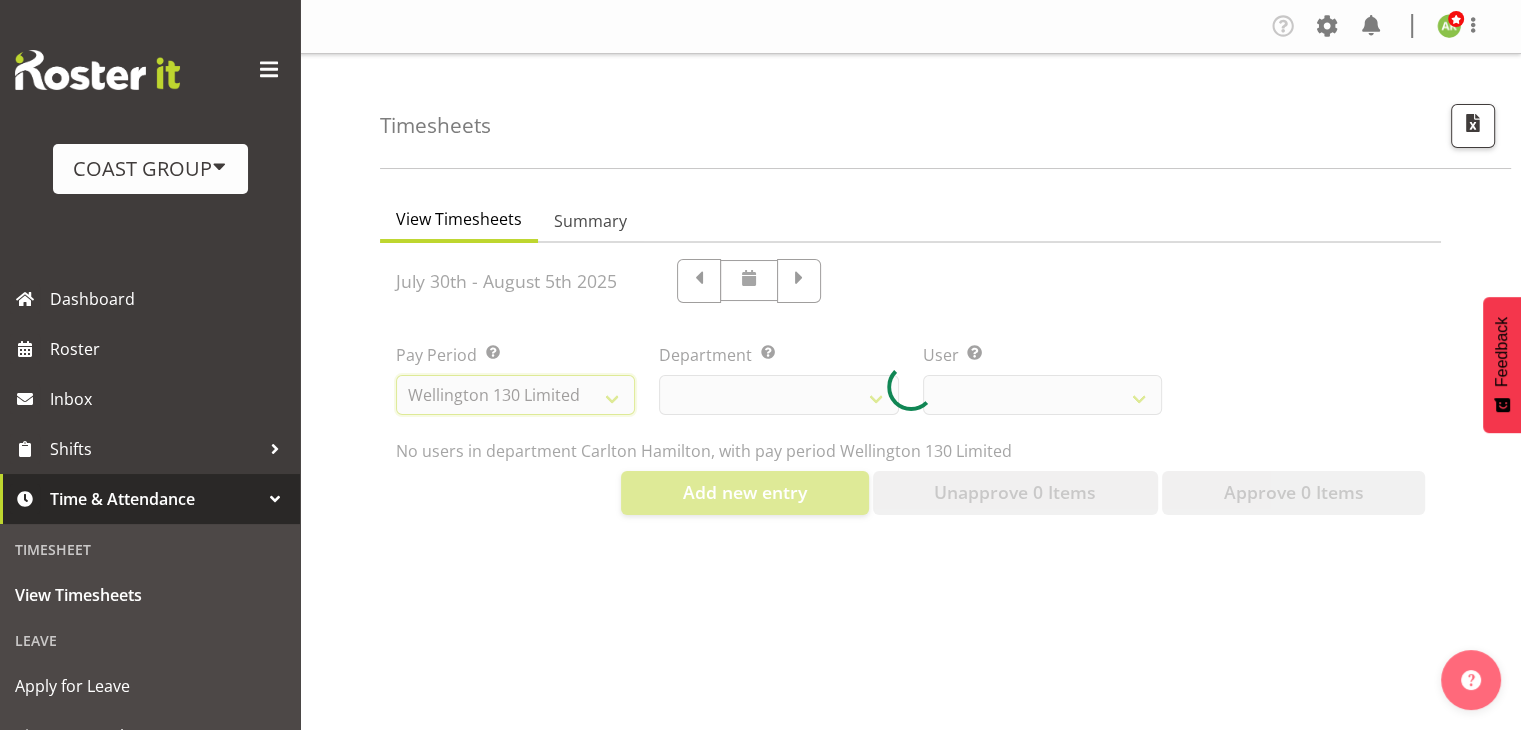 select 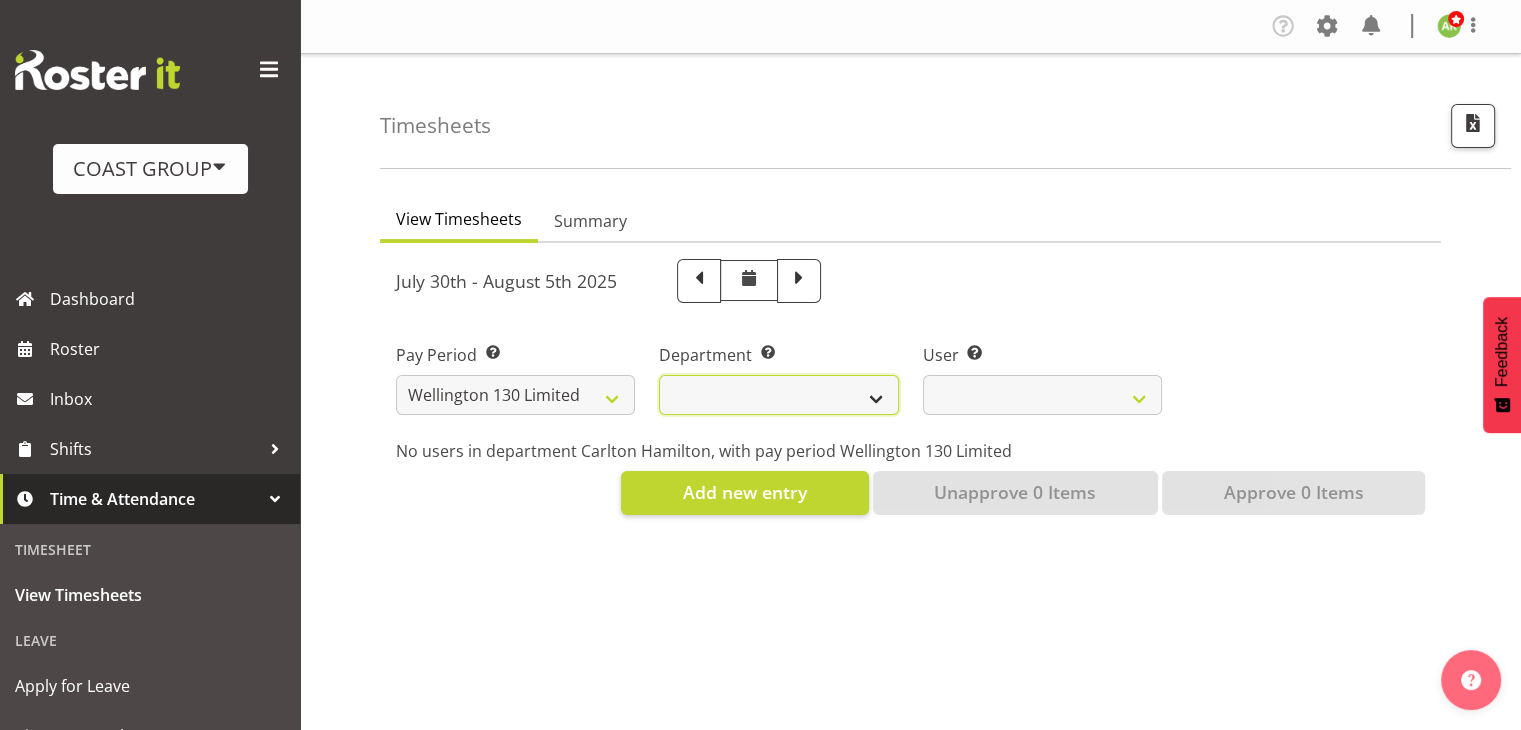 click on "Carlton Wellington" at bounding box center [778, 395] 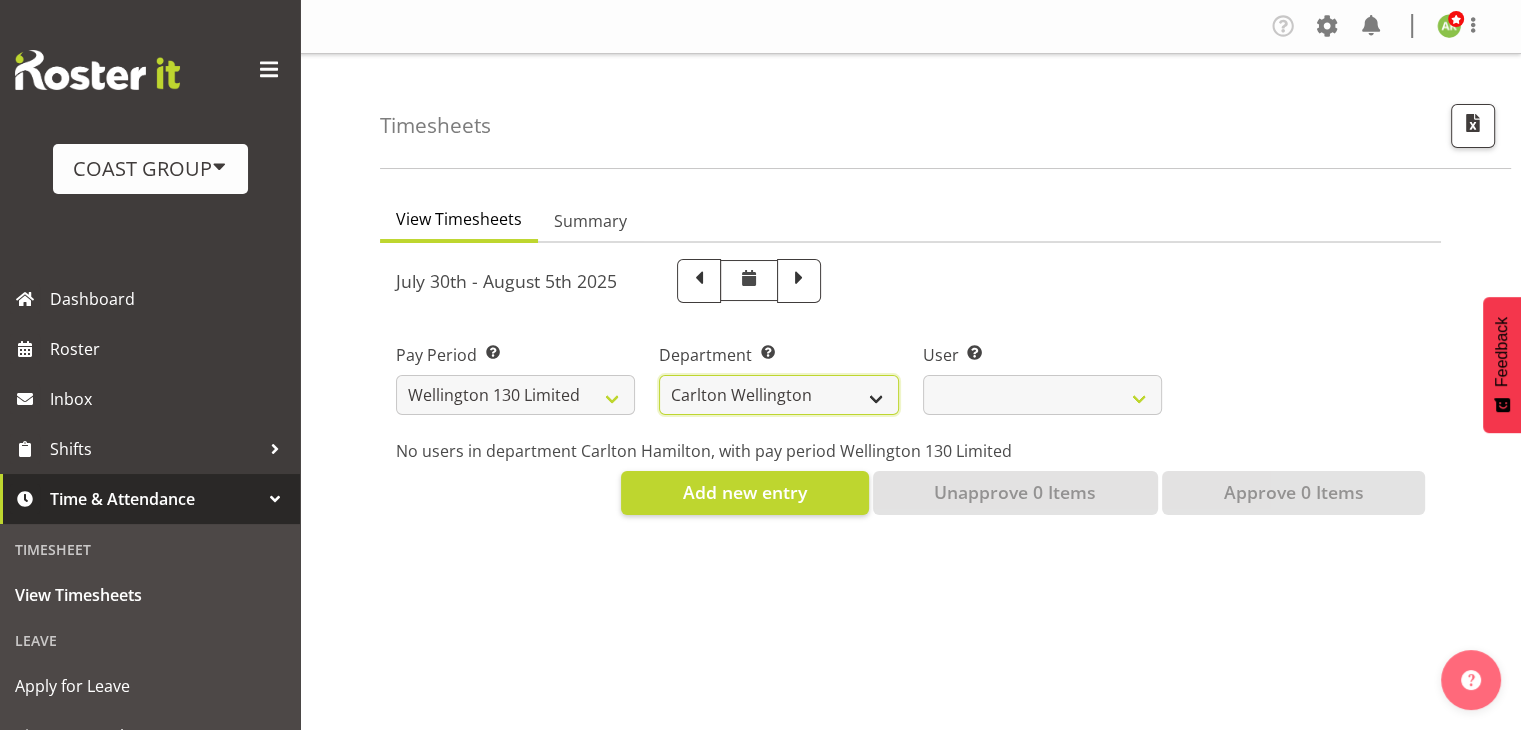 click on "Carlton Wellington" at bounding box center (778, 395) 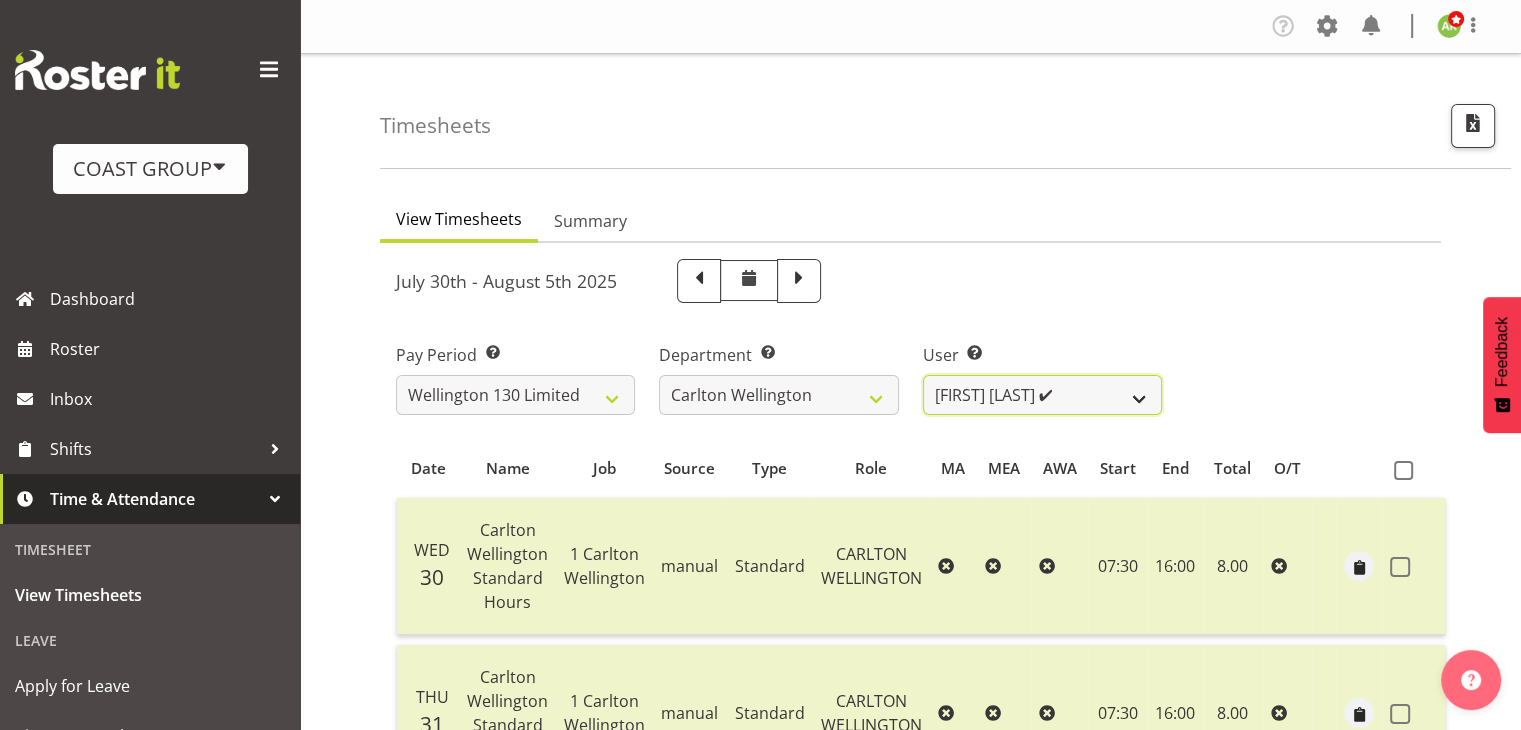 click on "Andreana Norris
✔
Antonios Ziogas
✔
Craig Paul Norris
❌
Gaki Ziogas
✔
Gladys Martini
✔
Grayson Ziogas
✔
Justin Te Moananui
✔
Matthew Mclean
✔
Montell Nickel
❌
Zack Ziogas
✔" at bounding box center (1042, 395) 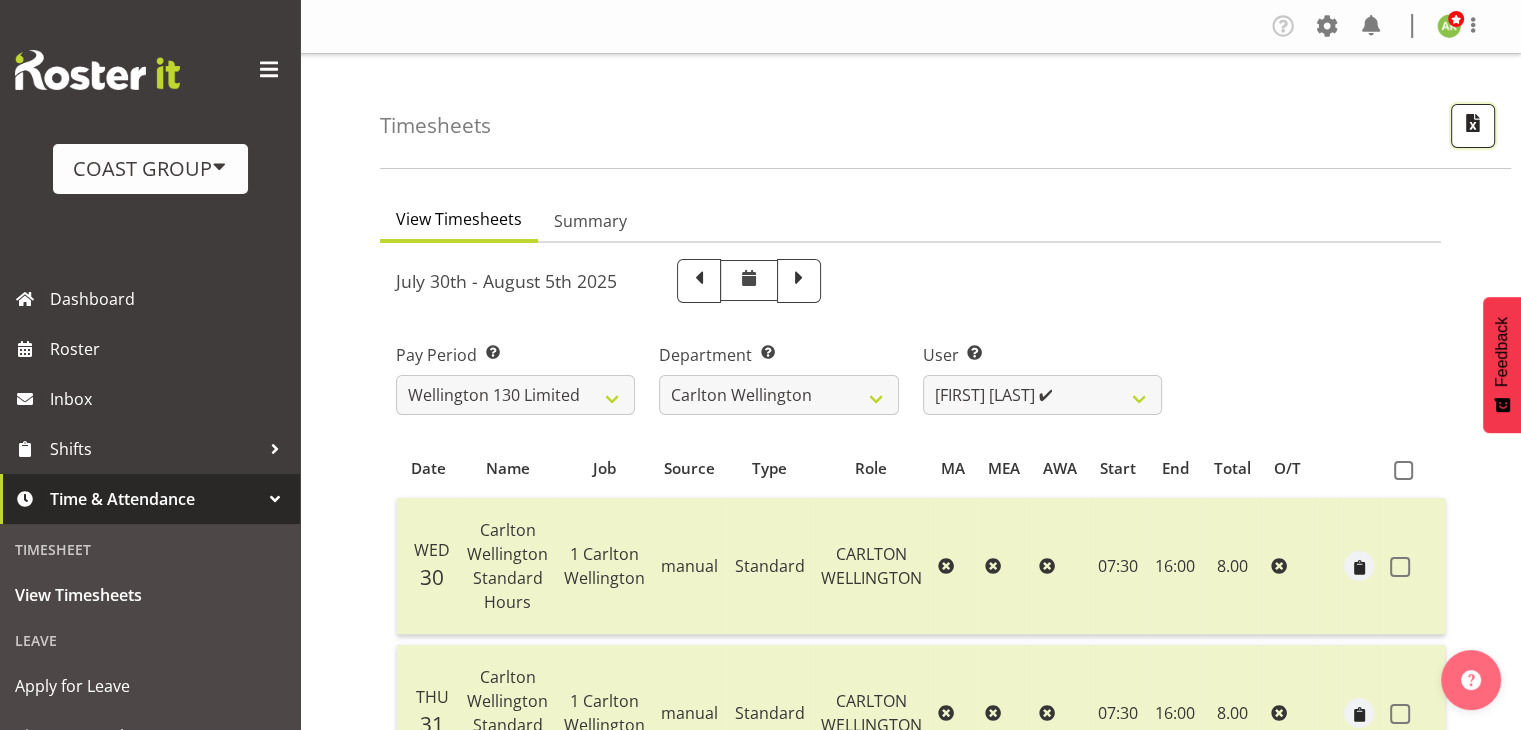 click at bounding box center [1473, 126] 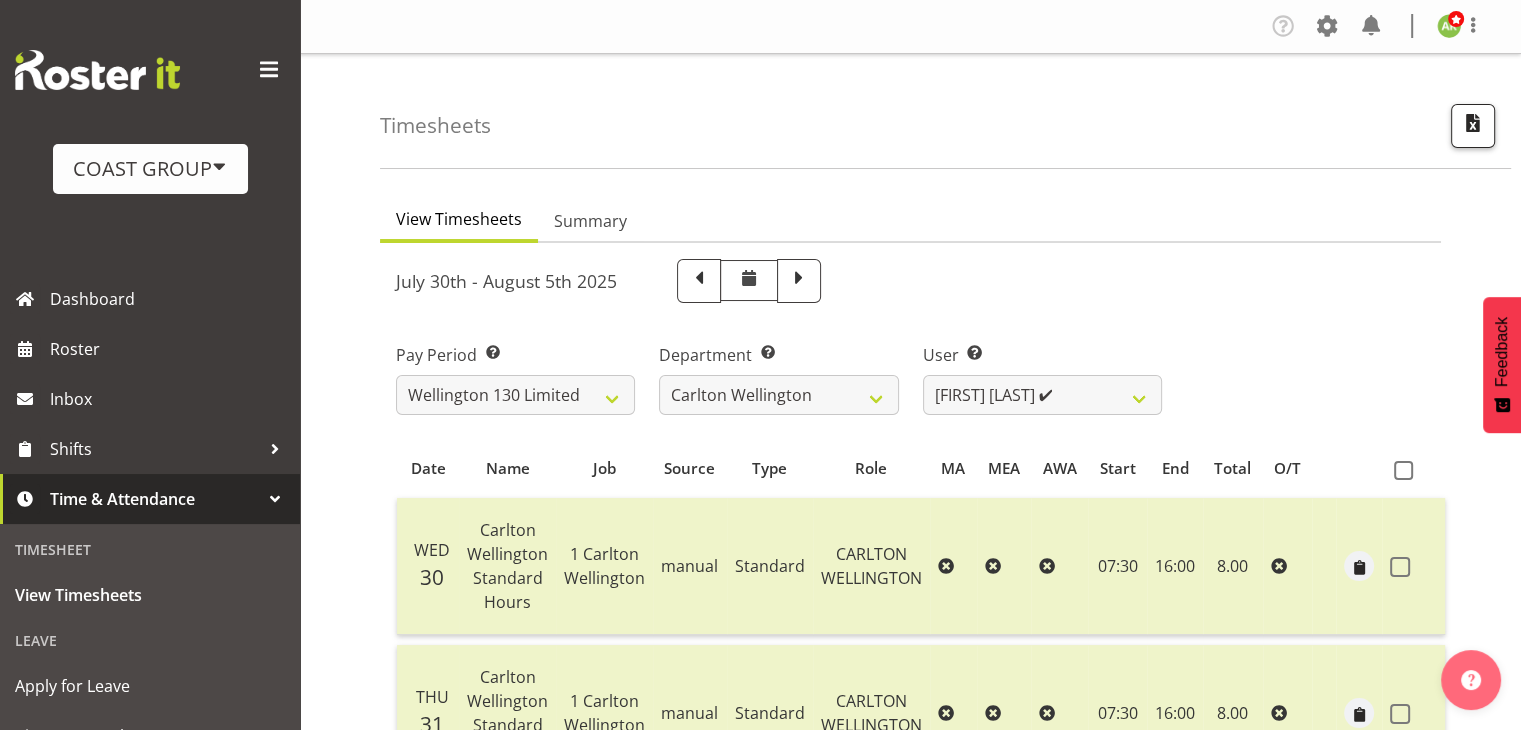 select on "150" 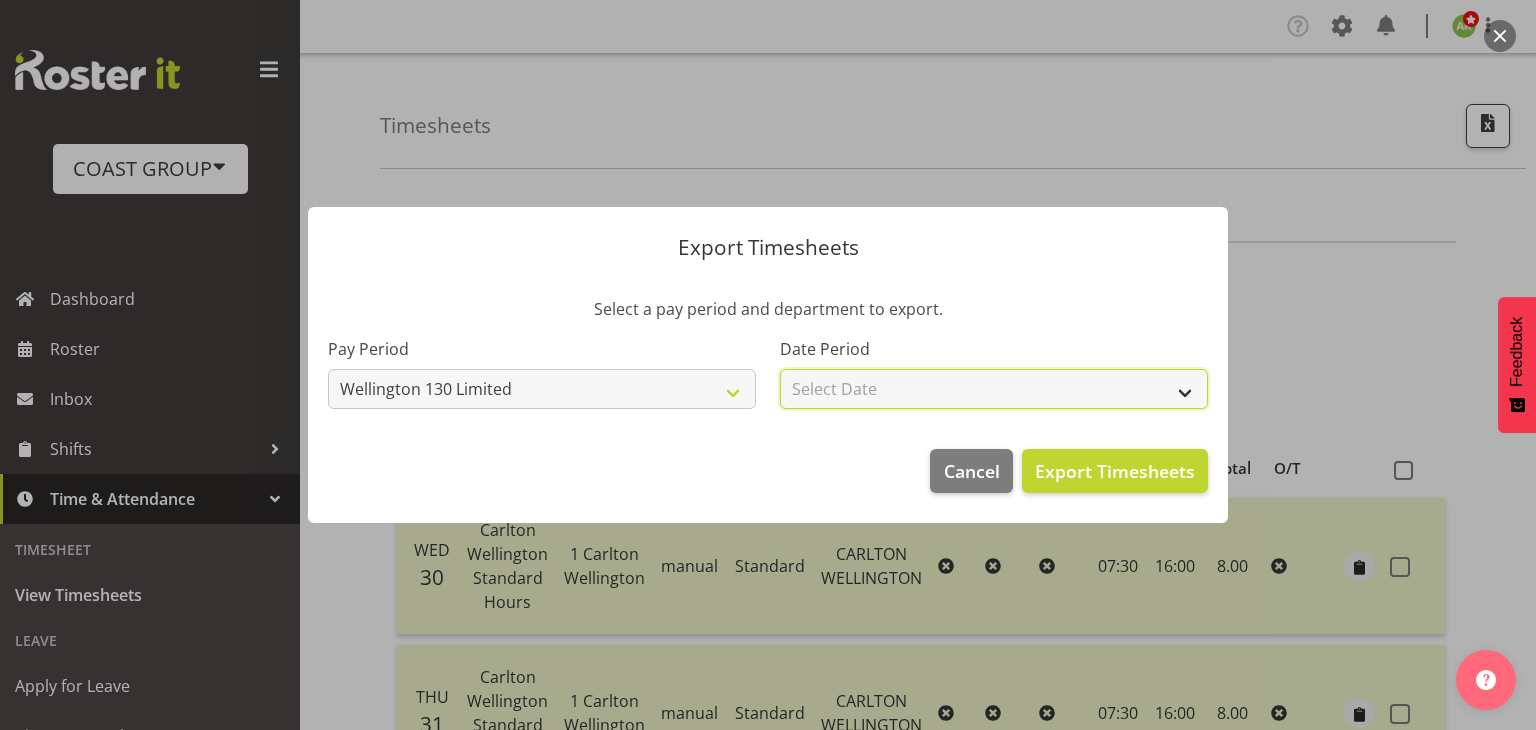 click on "Select Date  Week starting 06/08/2025 Week starting 30/07/2025 Week starting 23/07/2025 Week starting 16/07/2025 Week starting 09/07/2025 Week starting 02/07/2025 Week starting 25/06/2025 Week starting 18/06/2025 Week starting 11/06/2025 Week starting 04/06/2025 Week starting 28/05/2025 Week starting 21/05/2025 Week starting 14/05/2025 Week starting 07/05/2025 Week starting 30/04/2025 Week starting 23/04/2025 Week starting 16/04/2025 Week starting 09/04/2025 Week starting 02/04/2025 Week starting 26/03/2025 Week starting 19/03/2025 Week starting 12/03/2025 Week starting 05/03/2025 Week starting 26/02/2025 Week starting 19/02/2025 Week starting 12/02/2025 Week starting 05/02/2025 Week starting 29/01/2025 Week starting 22/01/2025 Week starting 15/01/2025 Week starting 08/01/2025 Week starting 01/01/2025 Week starting 25/12/2024 Week starting 18/12/2024 Week starting 11/12/2024 Week starting 04/12/2024 Week starting 27/11/2024 Week starting 20/11/2024 Week starting 13/11/2024 Week starting 06/11/2024" at bounding box center (994, 389) 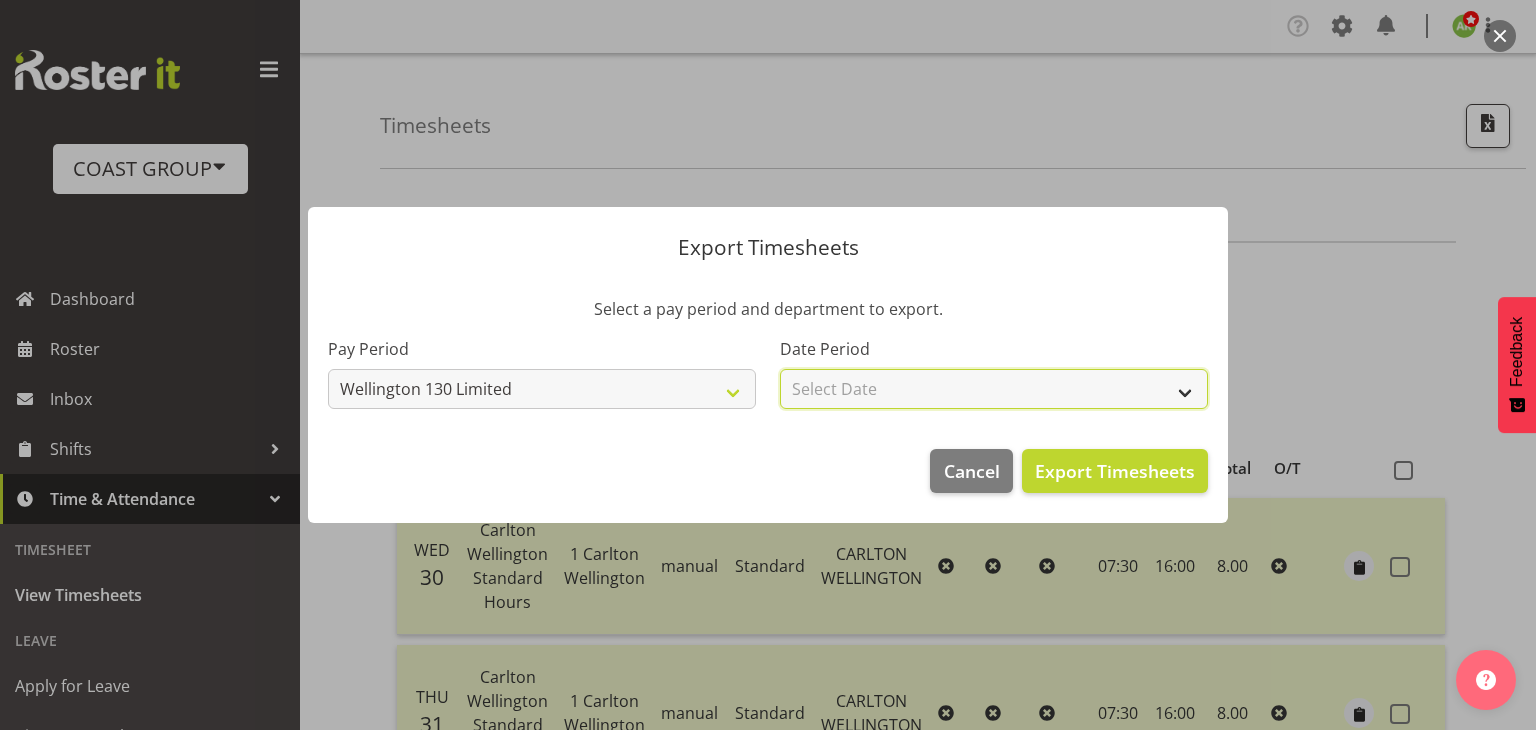 select on "2025-07-30" 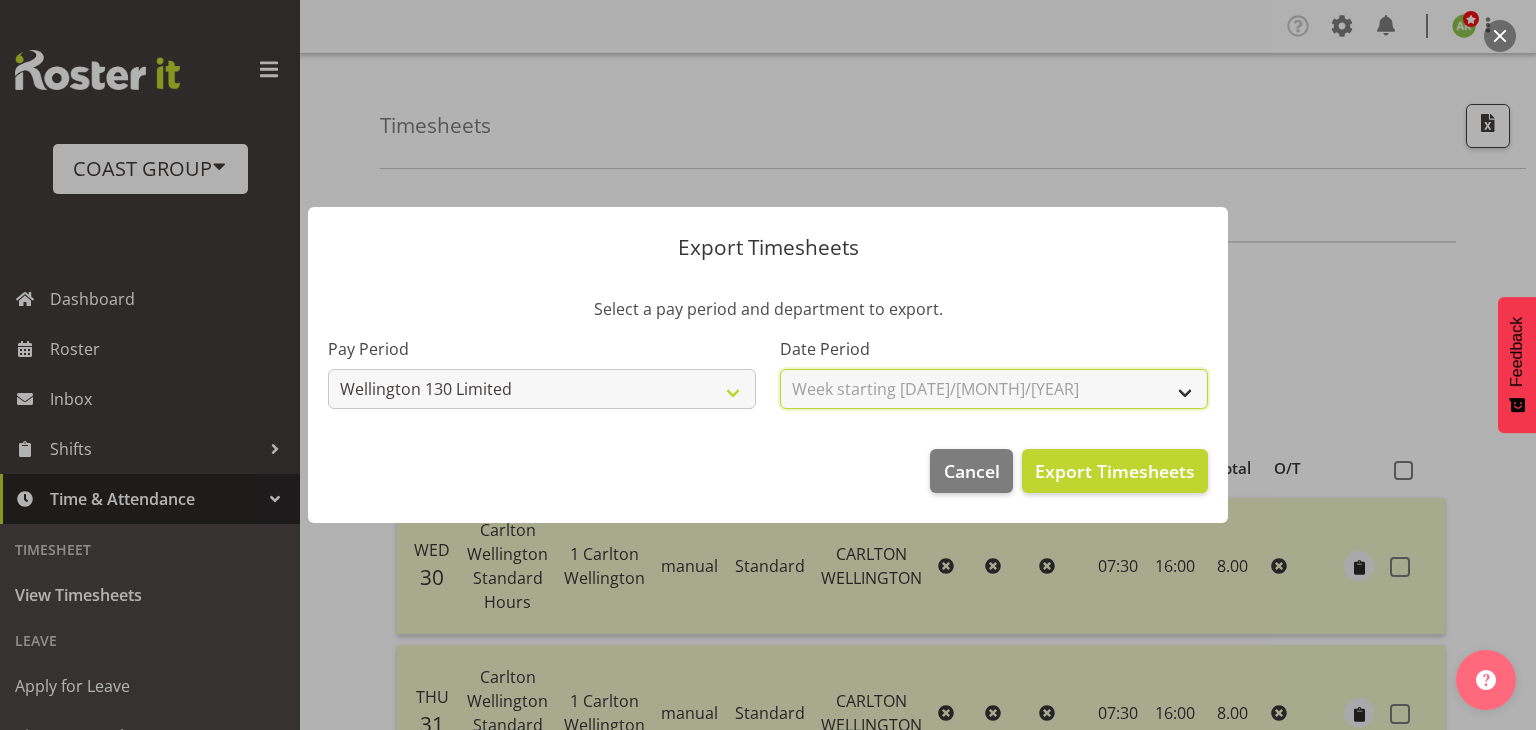 click on "Select Date  Week starting 06/08/2025 Week starting 30/07/2025 Week starting 23/07/2025 Week starting 16/07/2025 Week starting 09/07/2025 Week starting 02/07/2025 Week starting 25/06/2025 Week starting 18/06/2025 Week starting 11/06/2025 Week starting 04/06/2025 Week starting 28/05/2025 Week starting 21/05/2025 Week starting 14/05/2025 Week starting 07/05/2025 Week starting 30/04/2025 Week starting 23/04/2025 Week starting 16/04/2025 Week starting 09/04/2025 Week starting 02/04/2025 Week starting 26/03/2025 Week starting 19/03/2025 Week starting 12/03/2025 Week starting 05/03/2025 Week starting 26/02/2025 Week starting 19/02/2025 Week starting 12/02/2025 Week starting 05/02/2025 Week starting 29/01/2025 Week starting 22/01/2025 Week starting 15/01/2025 Week starting 08/01/2025 Week starting 01/01/2025 Week starting 25/12/2024 Week starting 18/12/2024 Week starting 11/12/2024 Week starting 04/12/2024 Week starting 27/11/2024 Week starting 20/11/2024 Week starting 13/11/2024 Week starting 06/11/2024" at bounding box center [994, 389] 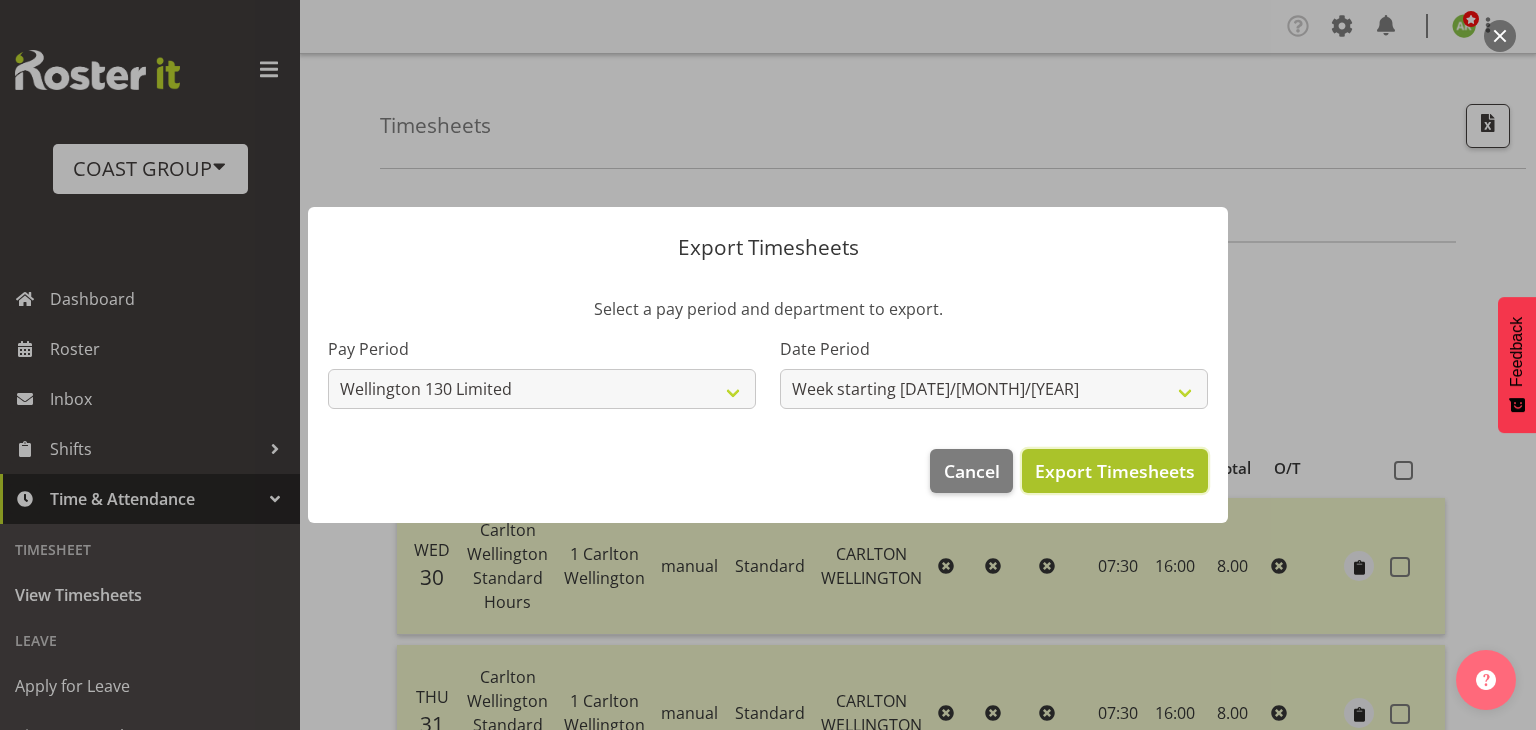 click on "Export Timesheets" at bounding box center [1115, 471] 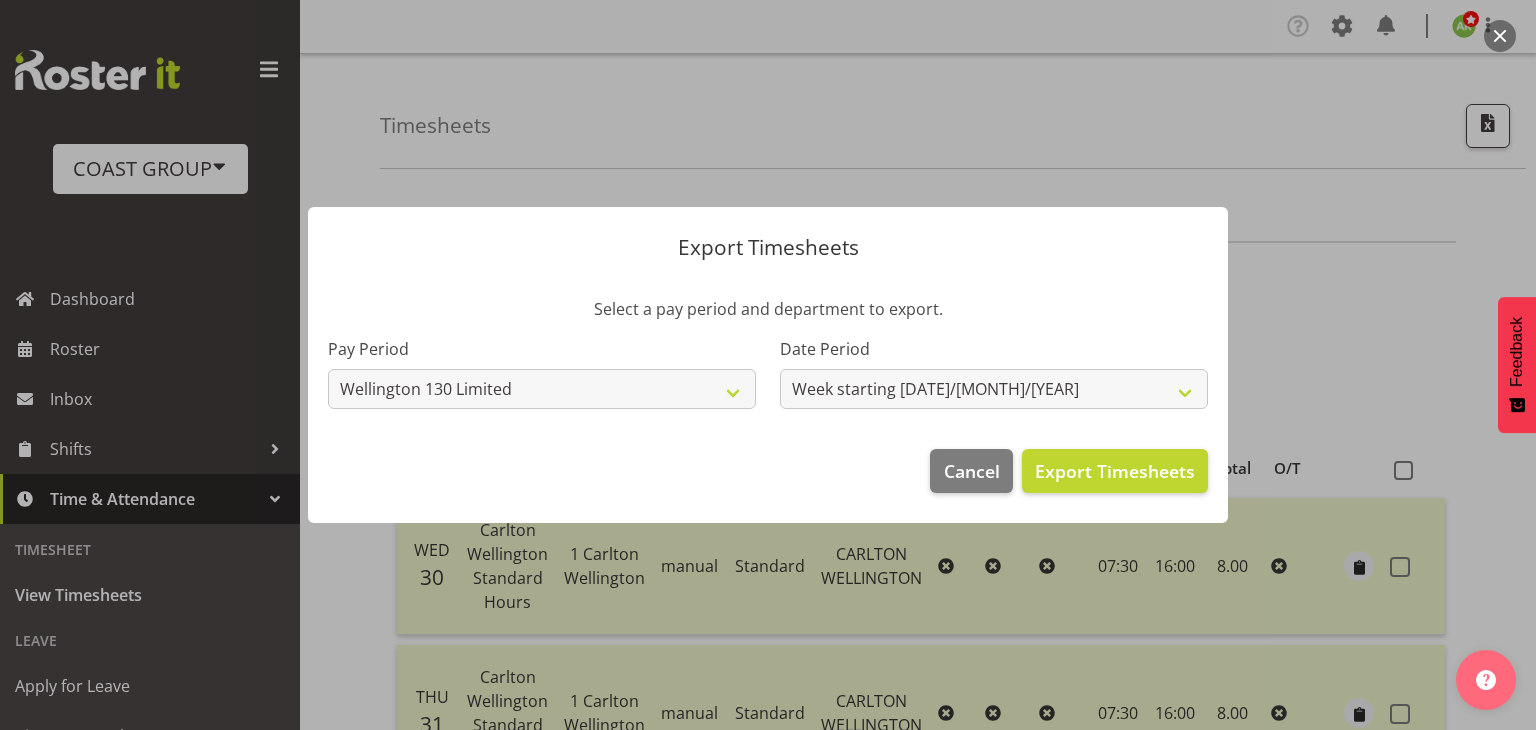 click at bounding box center [768, 365] 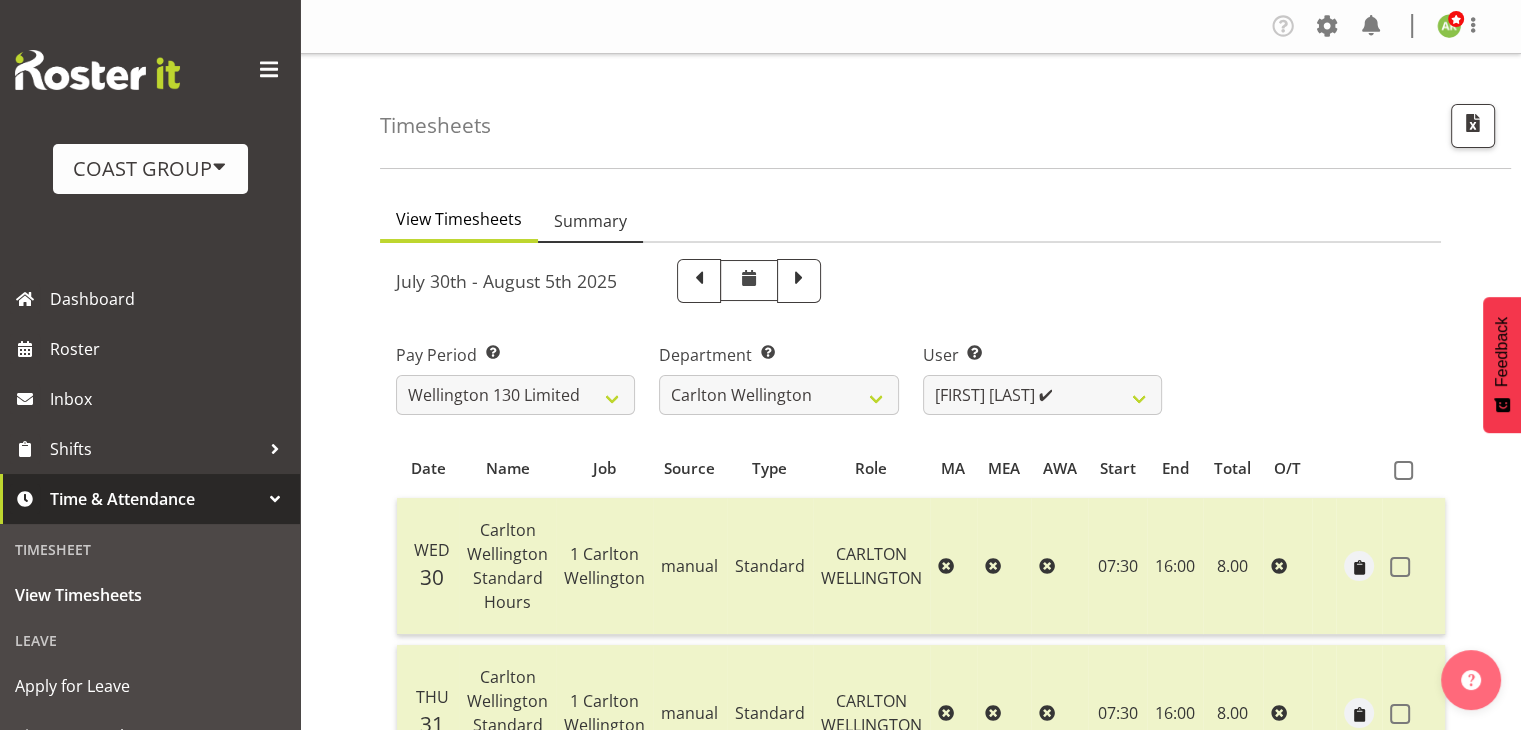 click on "Summary" at bounding box center (590, 221) 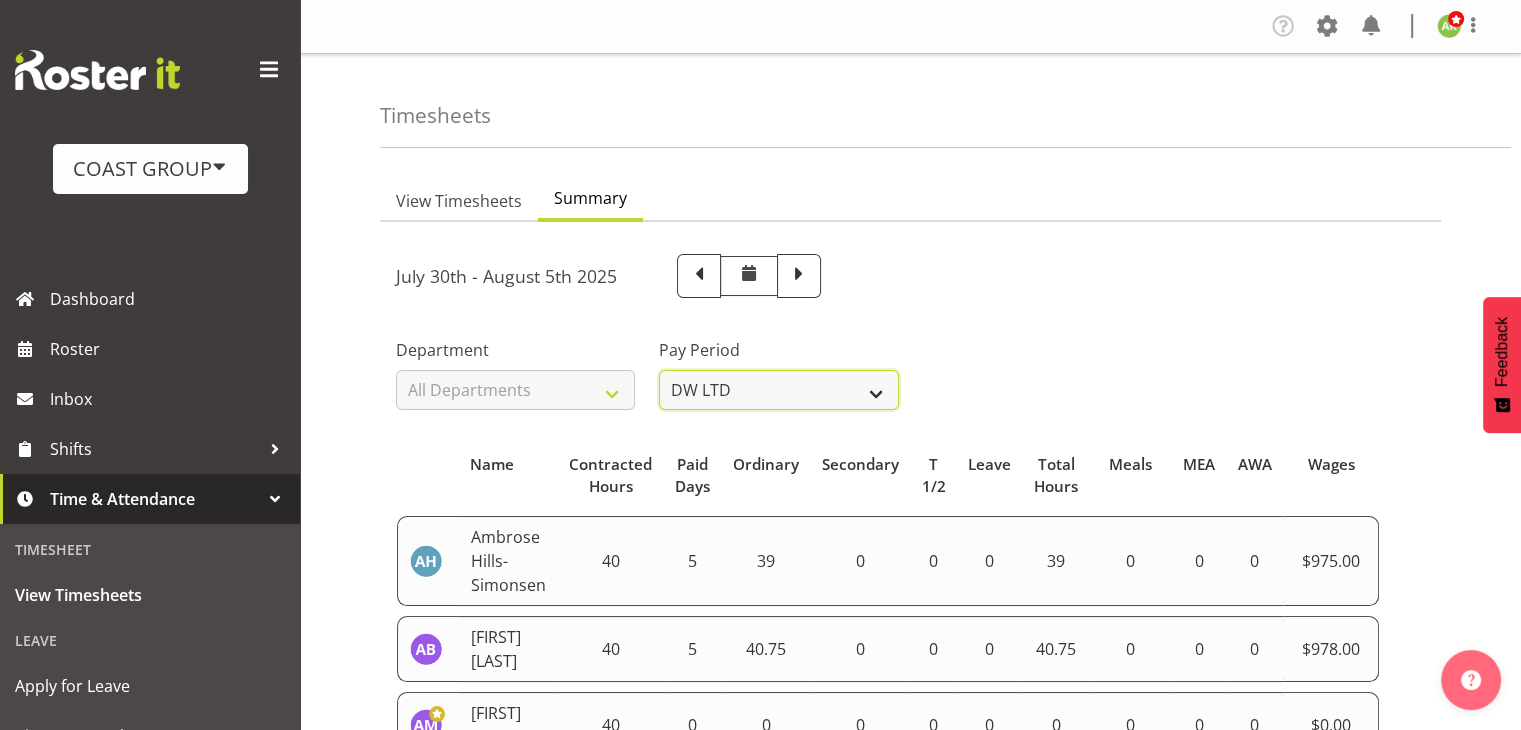 click on "All Pay Periods   SLP LTD EHS LTD DW LTD VEHICLES Carlton Events Hamilton 120 Limited Wellington 130 Limited" at bounding box center (778, 390) 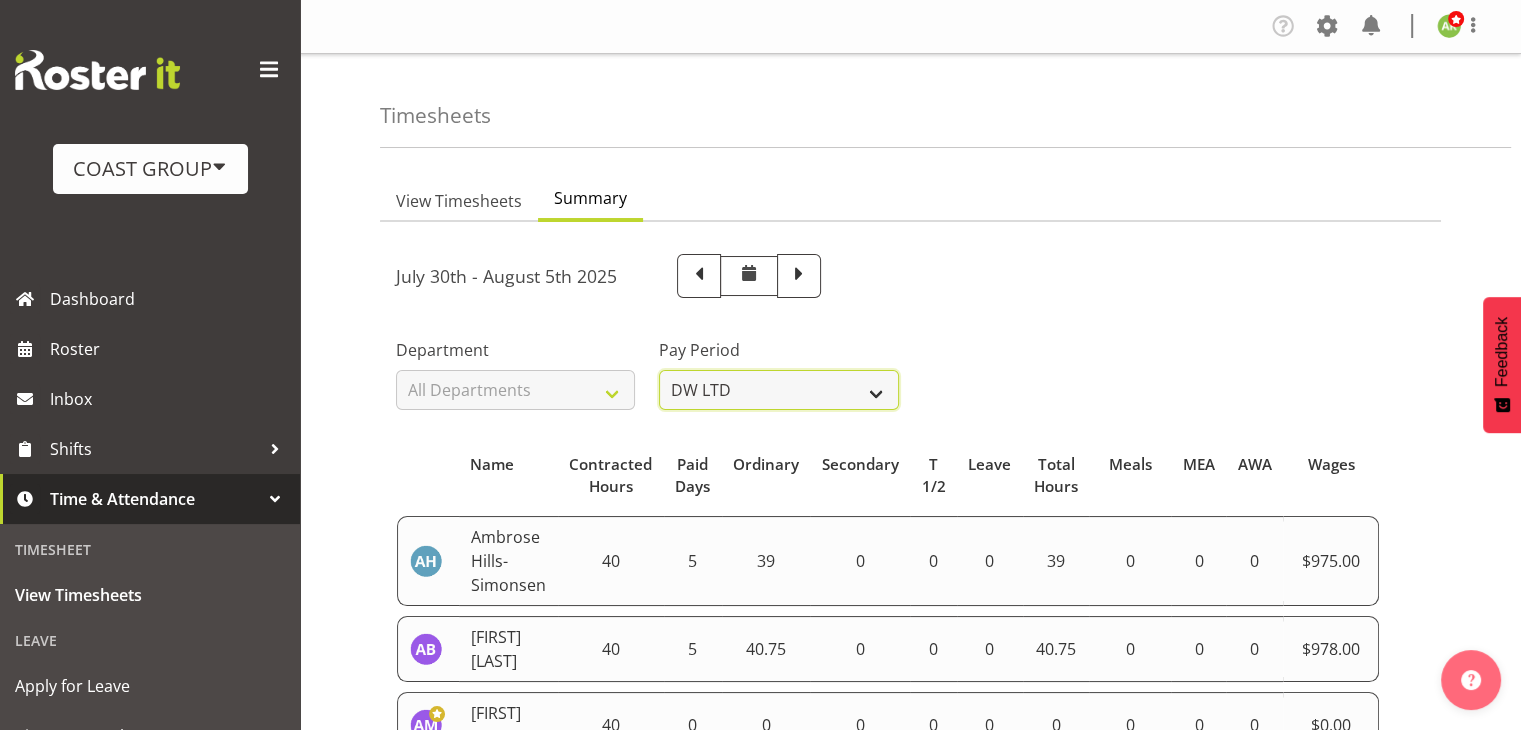 select on "150" 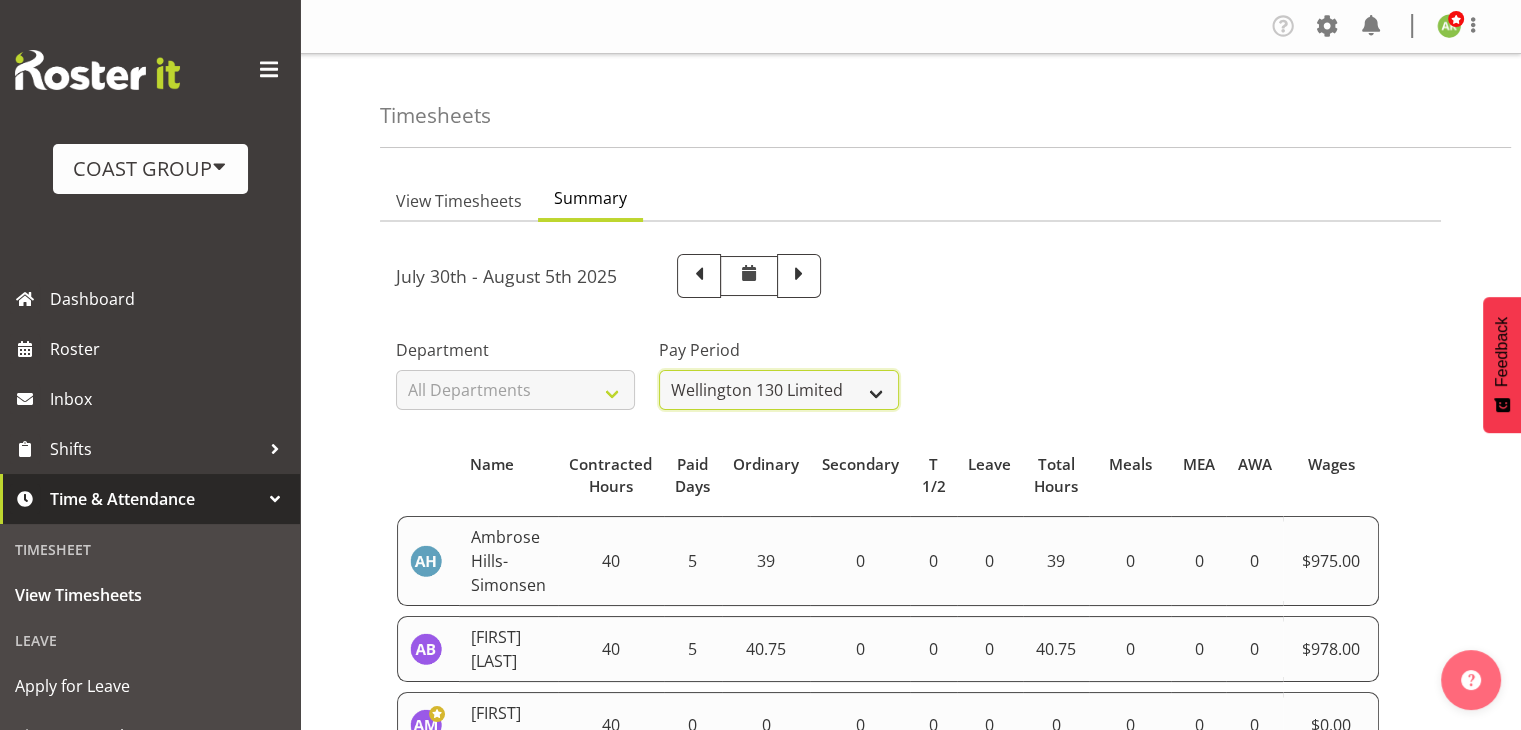 click on "All Pay Periods   SLP LTD EHS LTD DW LTD VEHICLES Carlton Events Hamilton 120 Limited Wellington 130 Limited" at bounding box center [778, 390] 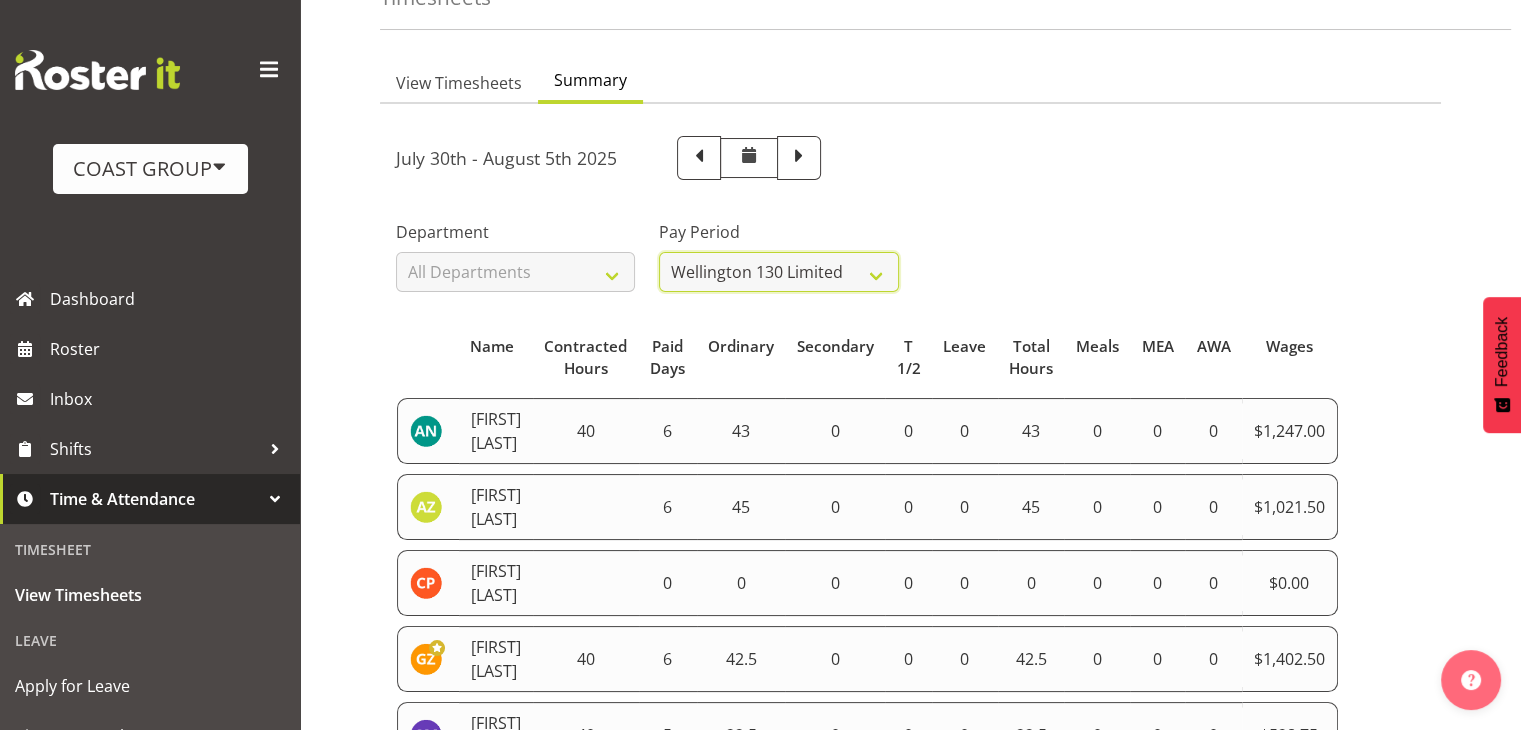scroll, scrollTop: 400, scrollLeft: 0, axis: vertical 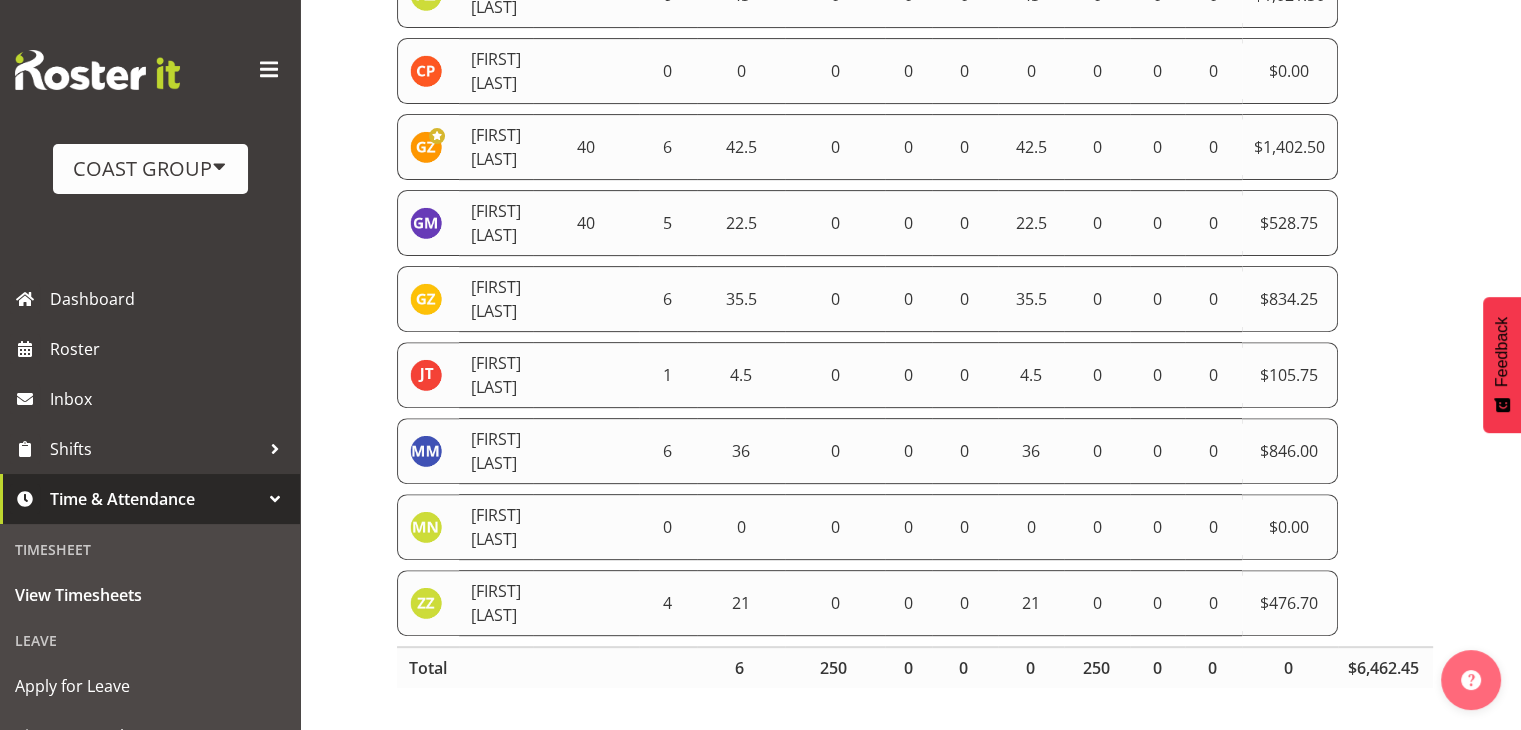 drag, startPoint x: 404, startPoint y: 141, endPoint x: 1365, endPoint y: 593, distance: 1061.9911 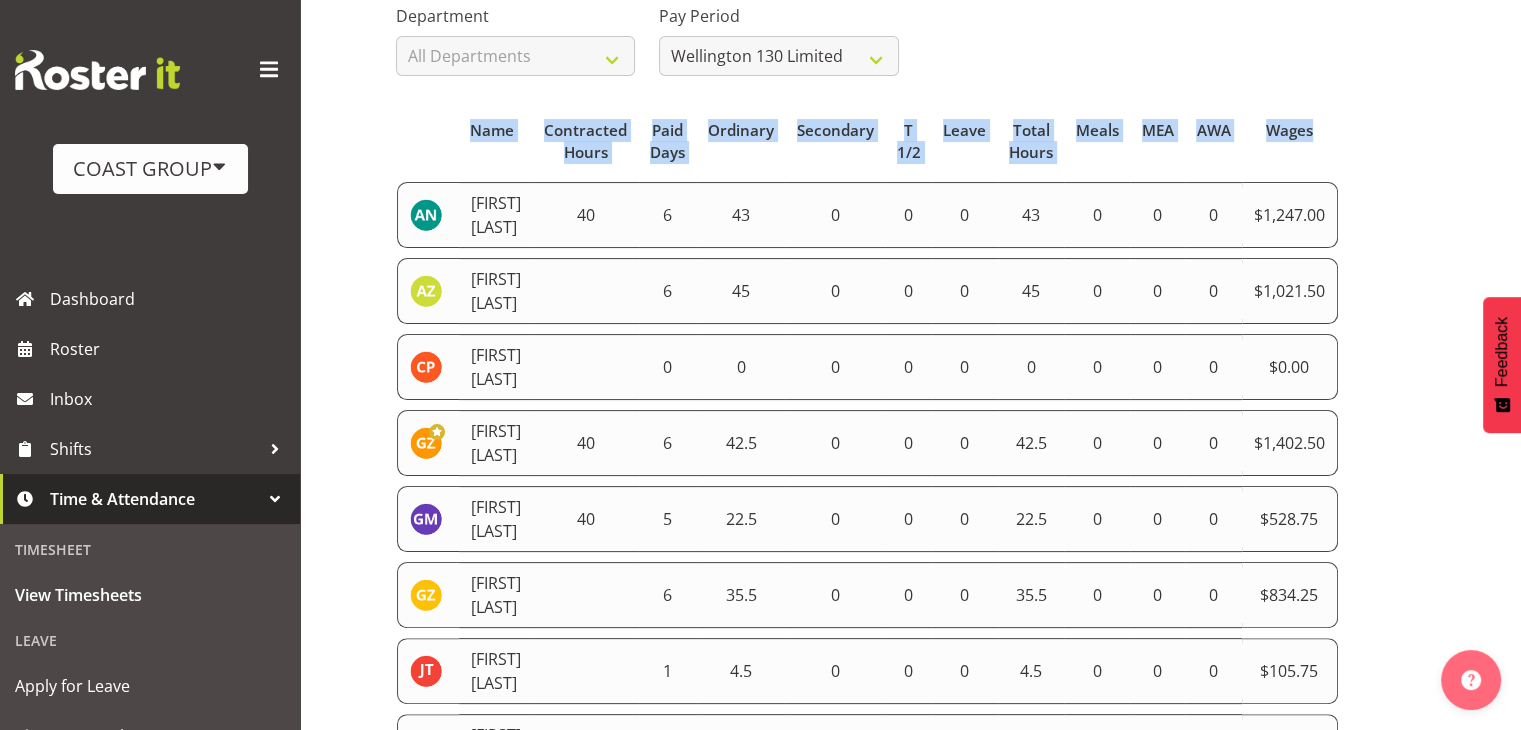 scroll, scrollTop: 34, scrollLeft: 0, axis: vertical 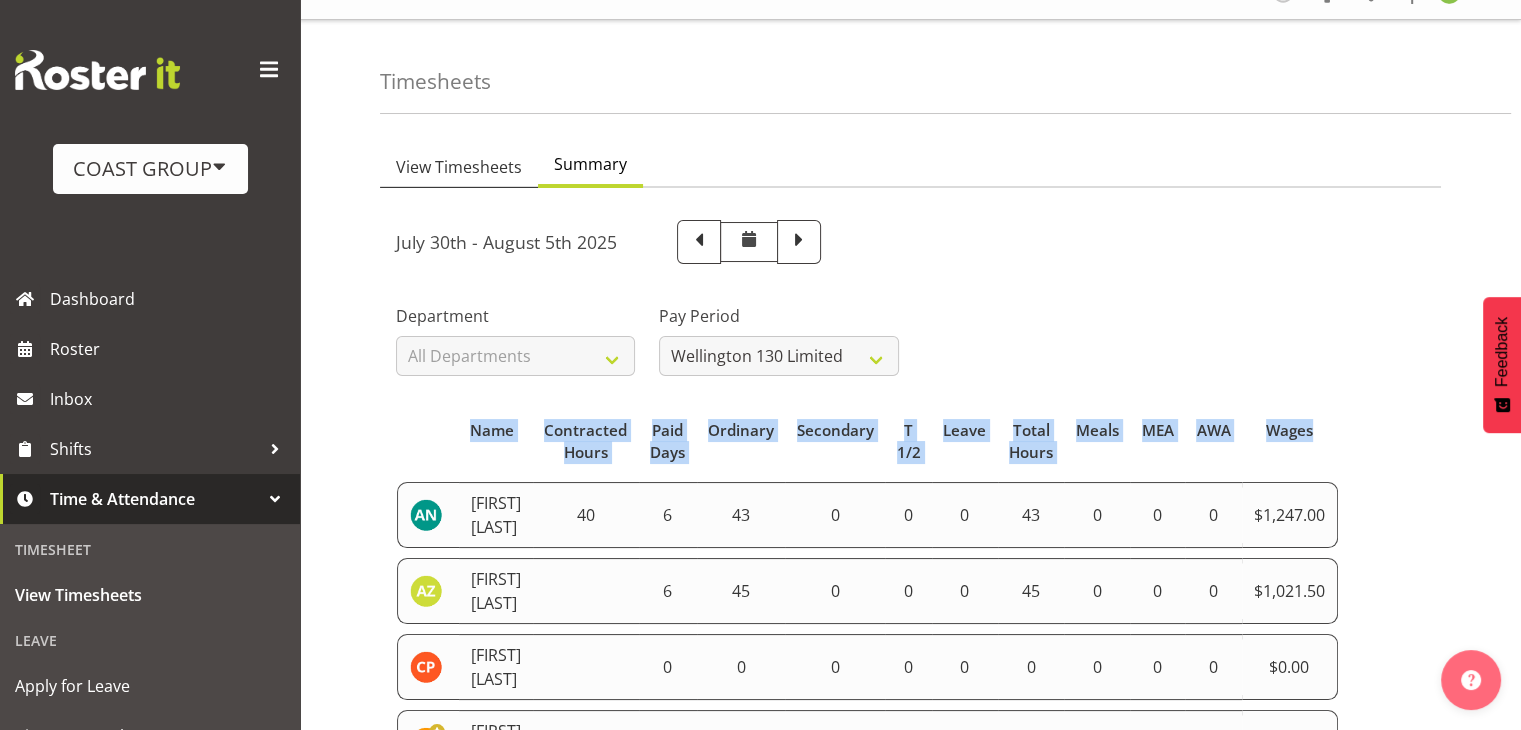 click on "View Timesheets" at bounding box center [459, 167] 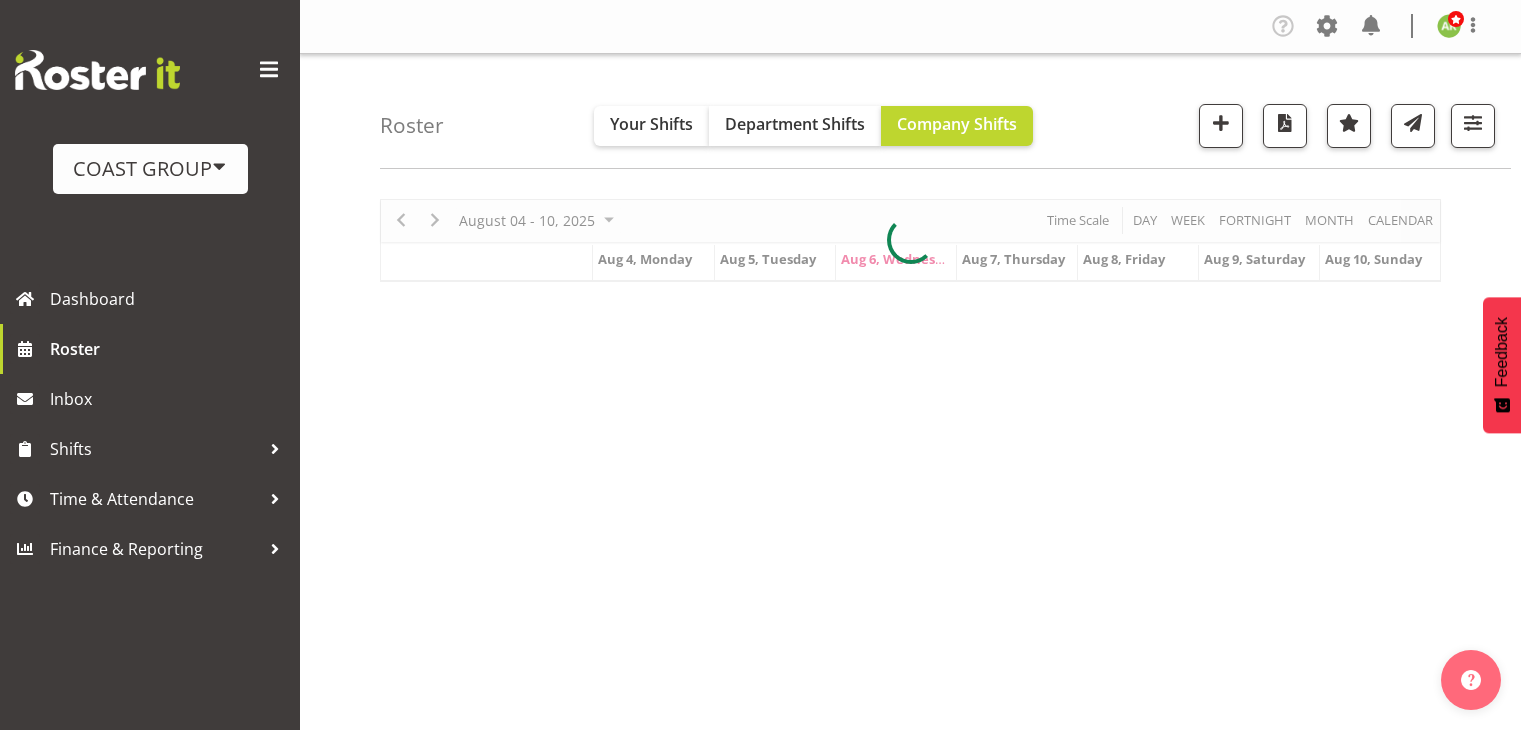scroll, scrollTop: 0, scrollLeft: 0, axis: both 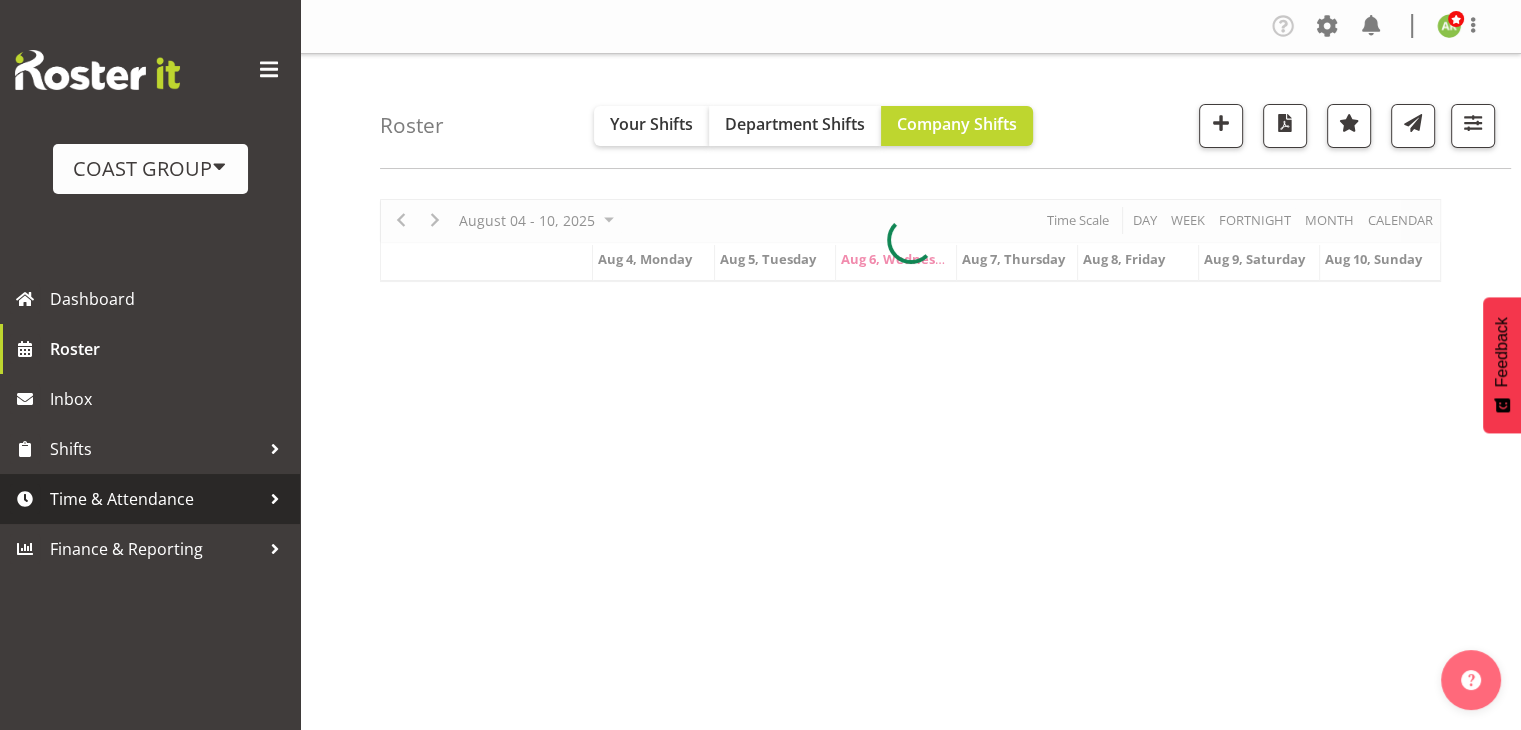 click on "Time & Attendance" at bounding box center [155, 499] 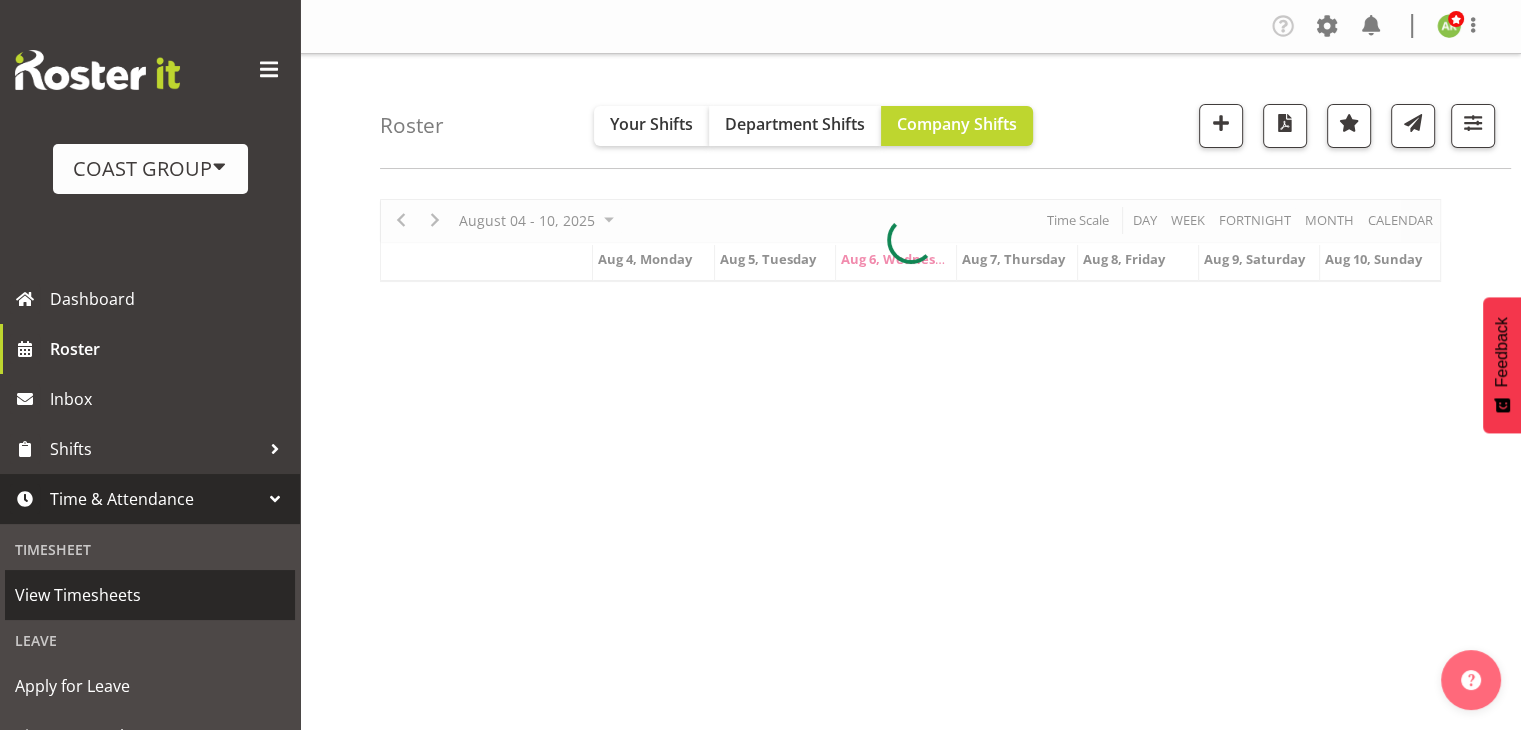 click on "View Timesheets" at bounding box center (150, 595) 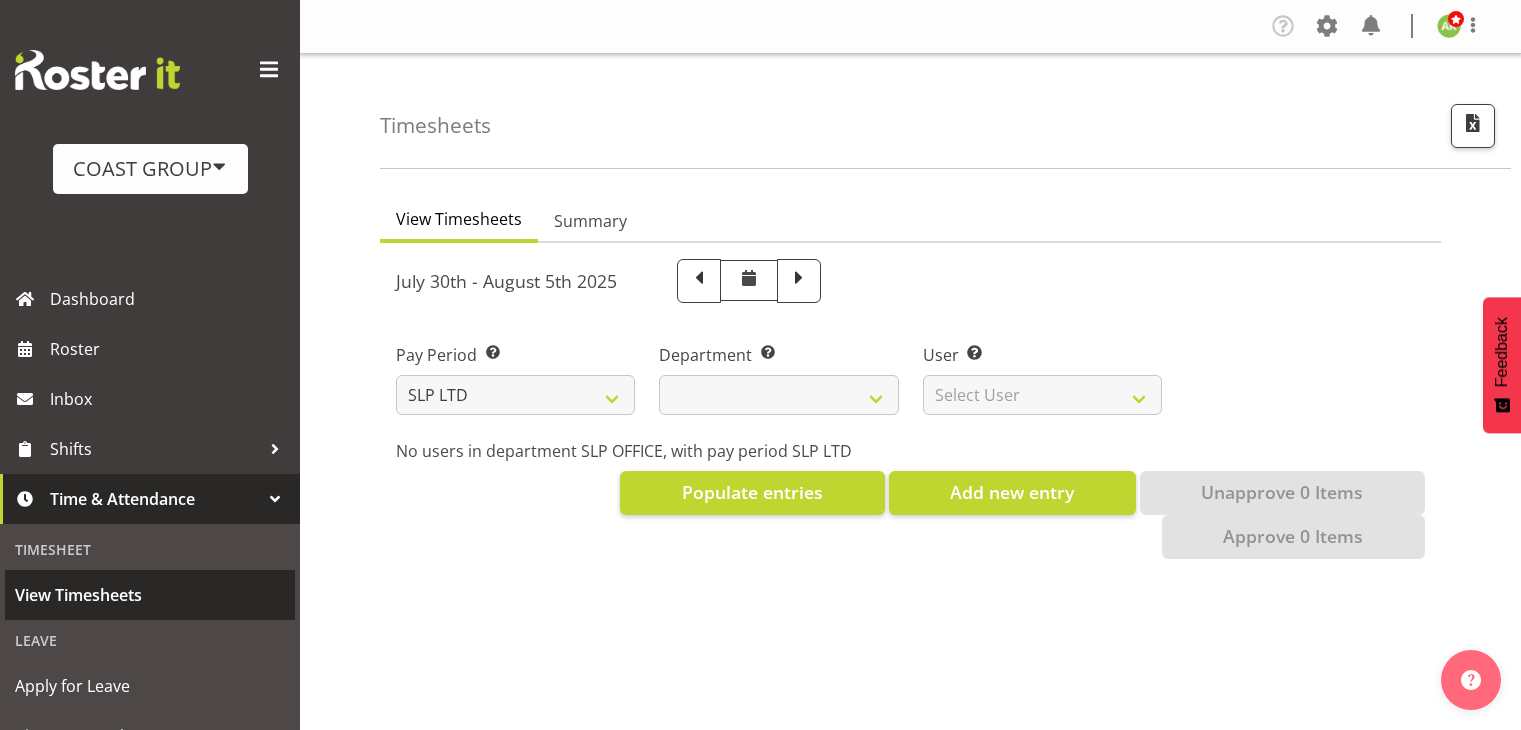 scroll, scrollTop: 0, scrollLeft: 0, axis: both 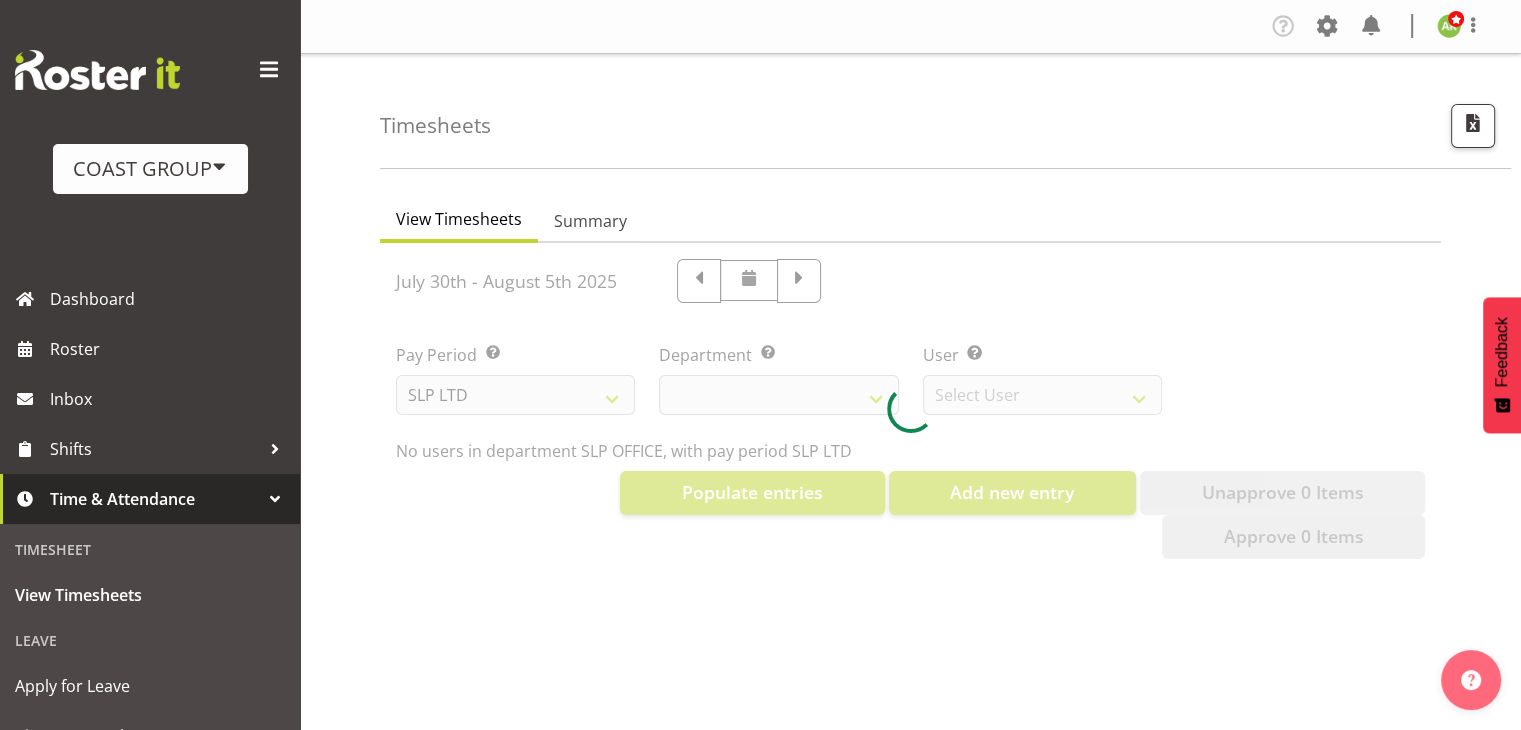 select on "25" 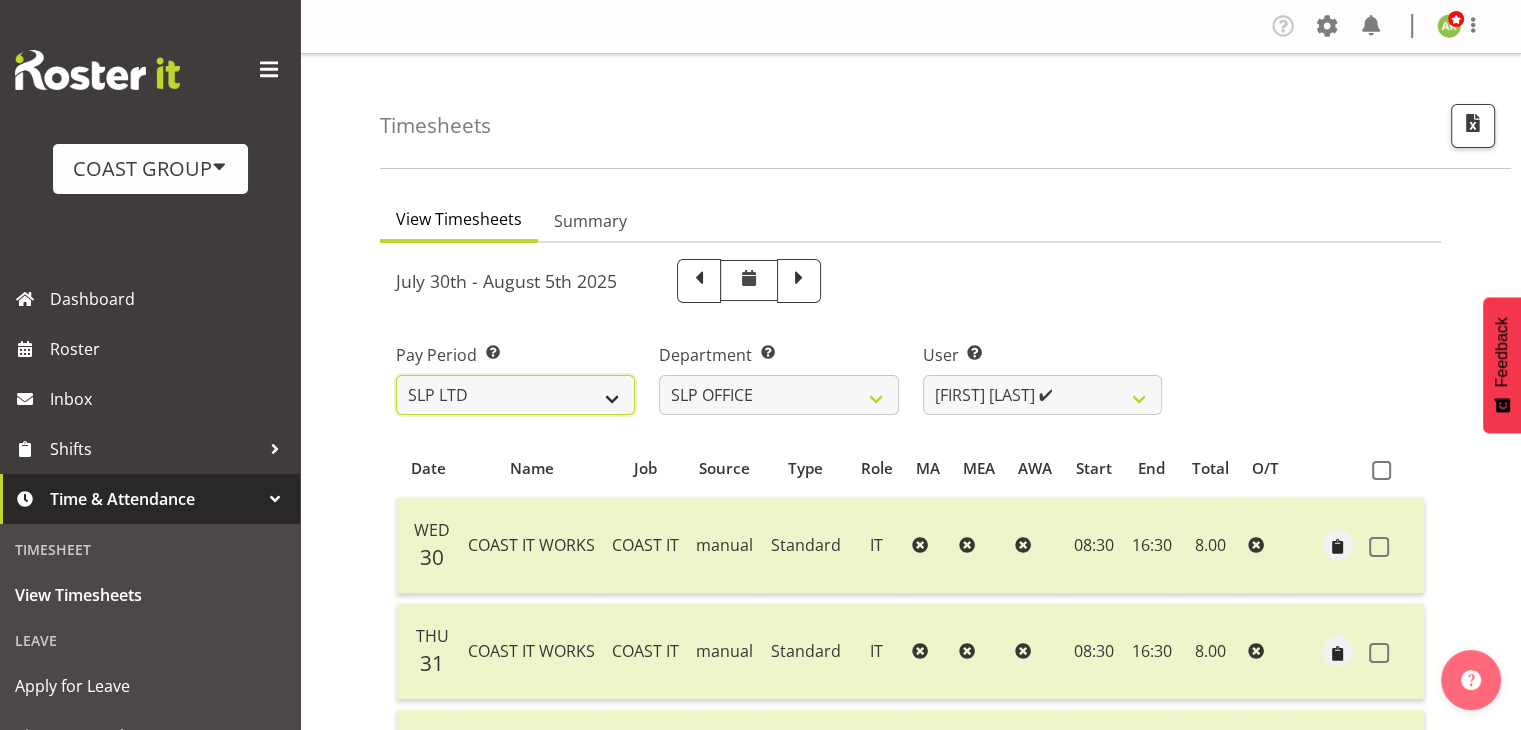 click on "SLP LTD EHS LTD DW LTD VEHICLES Carlton Events Hamilton 120 Limited Wellington 130 Limited" at bounding box center (515, 395) 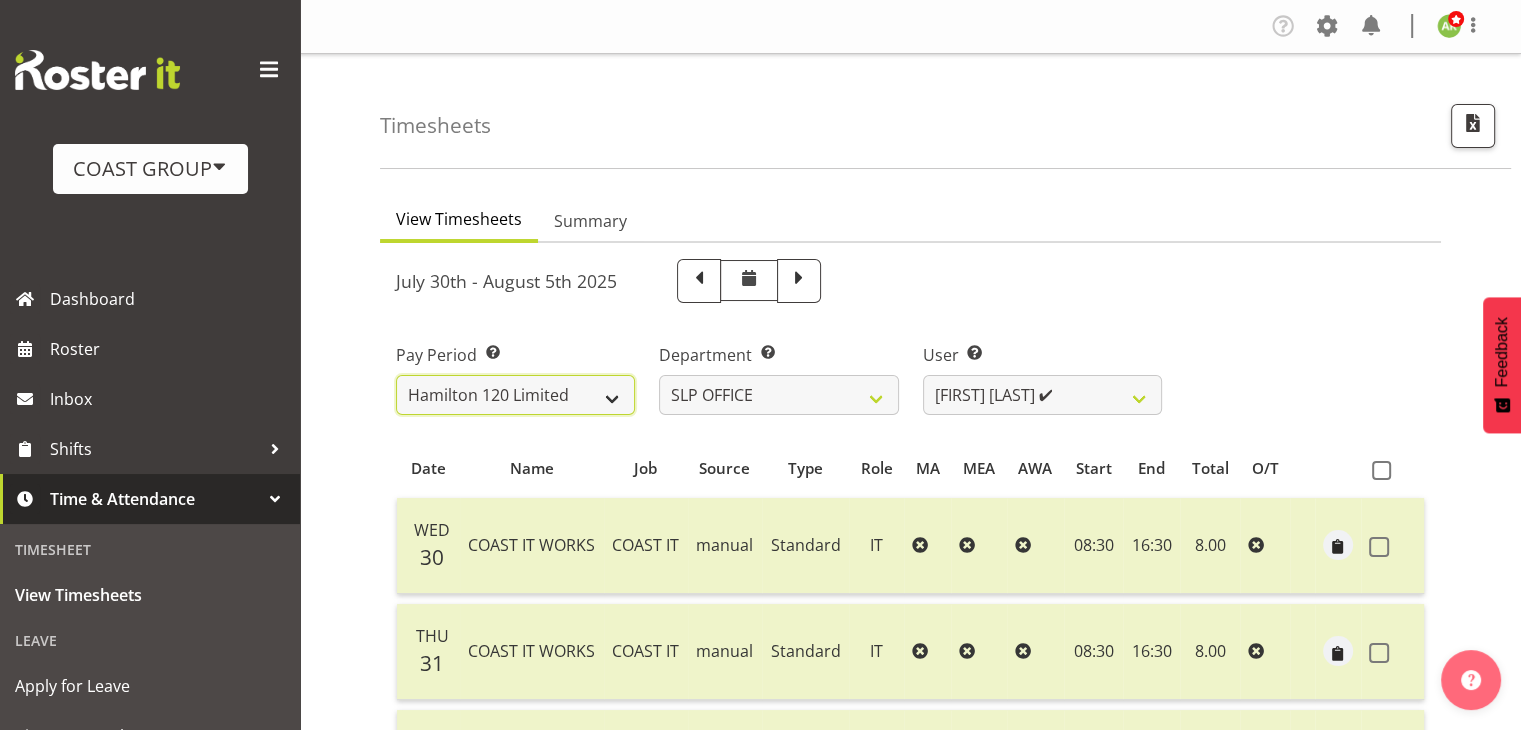 click on "SLP LTD EHS LTD DW LTD VEHICLES Carlton Events Hamilton 120 Limited Wellington 130 Limited" at bounding box center (515, 395) 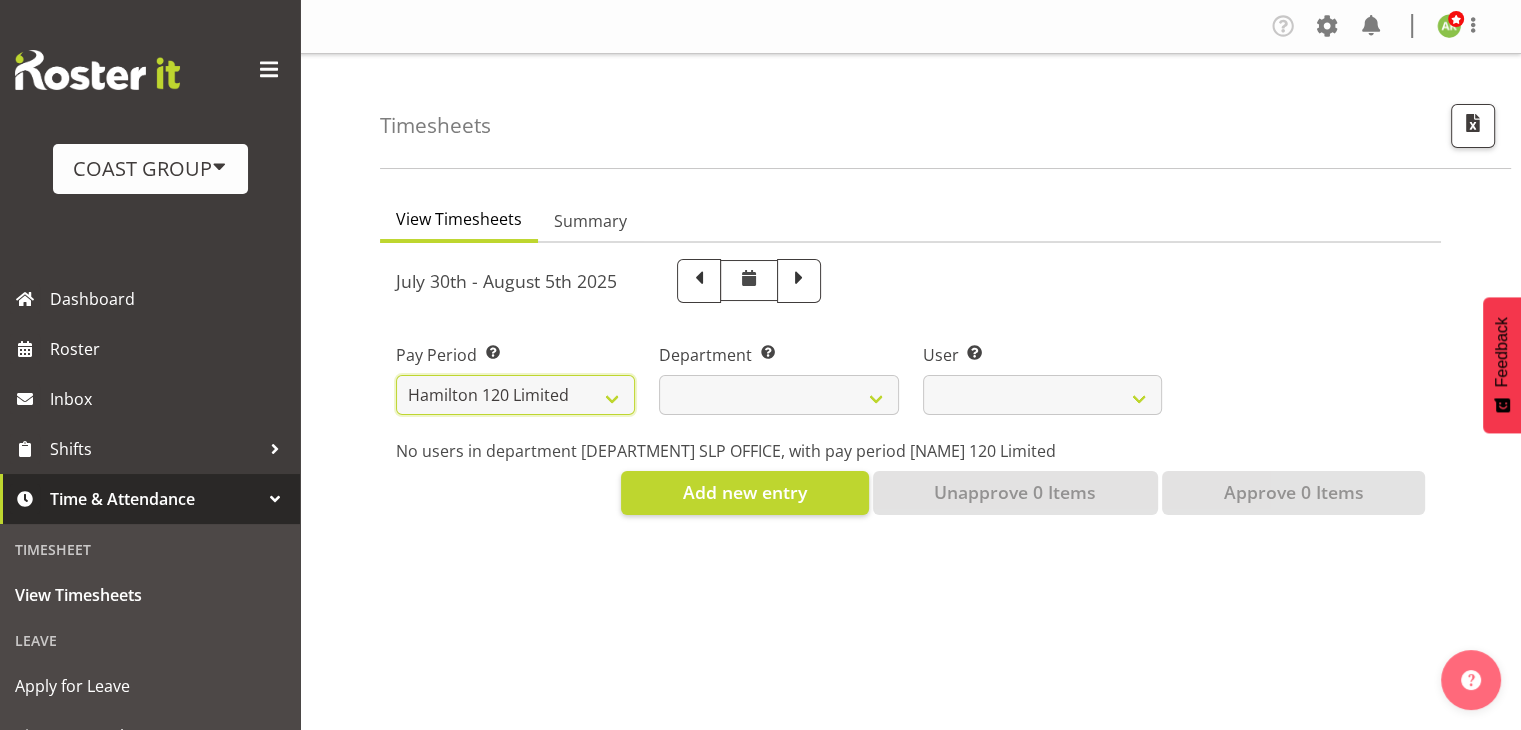 select 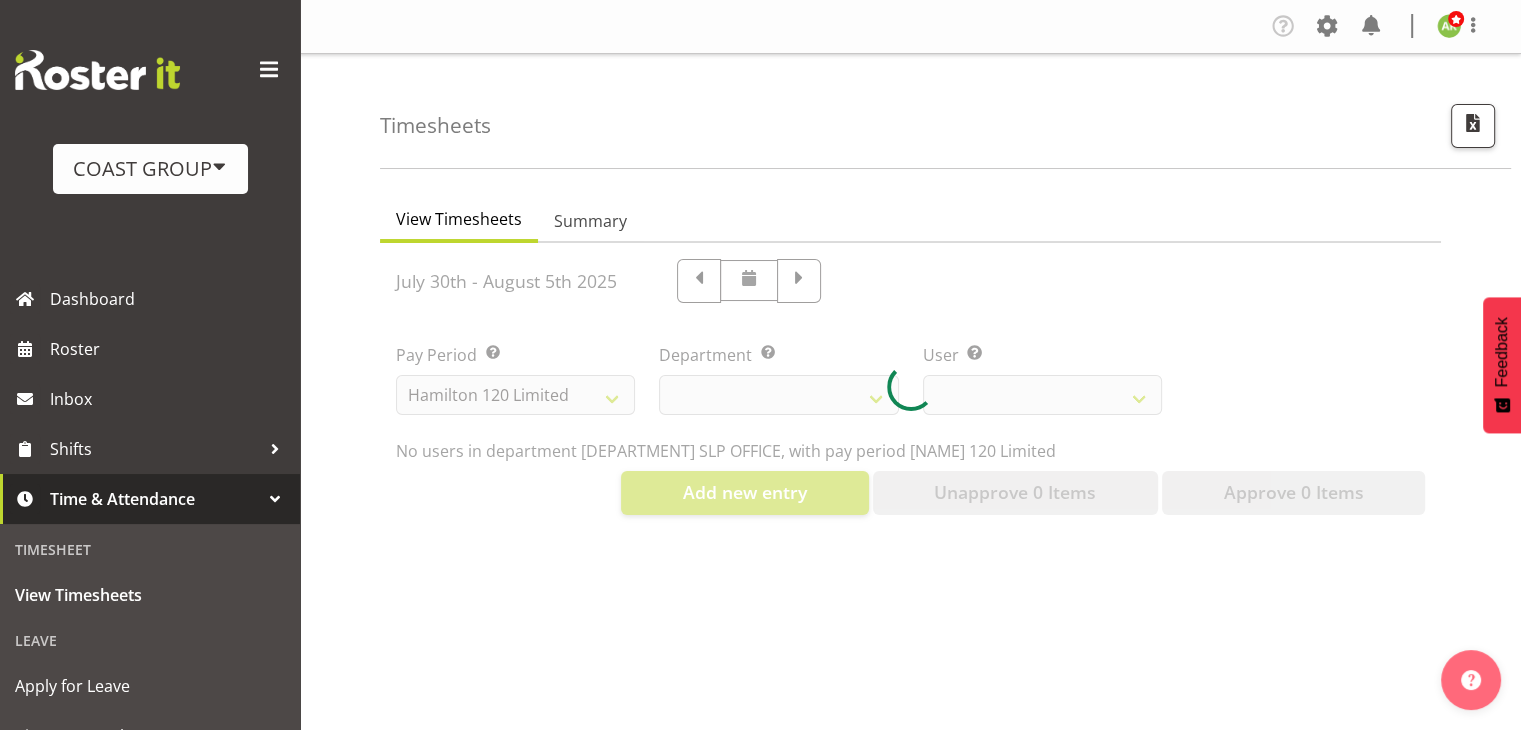 select 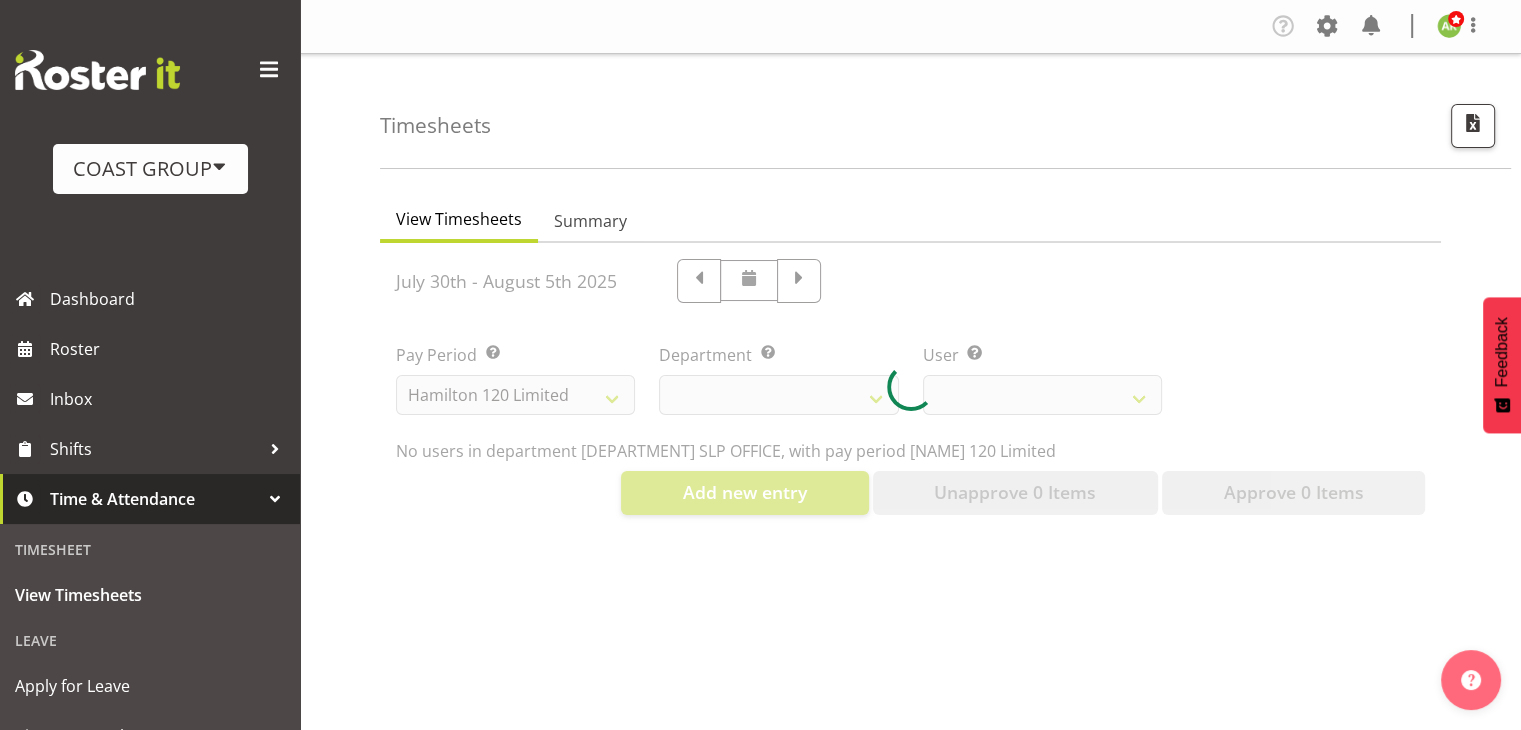 select 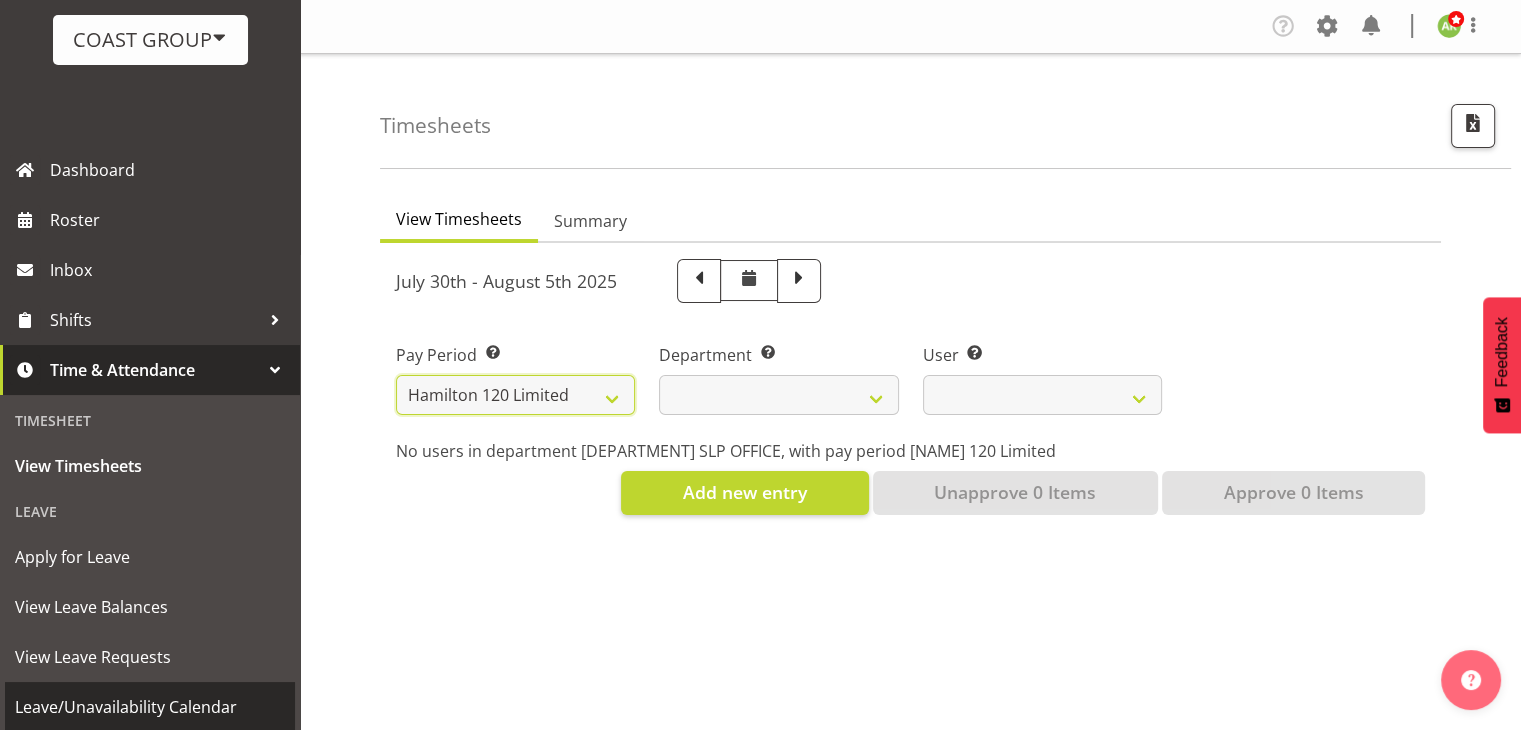 scroll, scrollTop: 300, scrollLeft: 0, axis: vertical 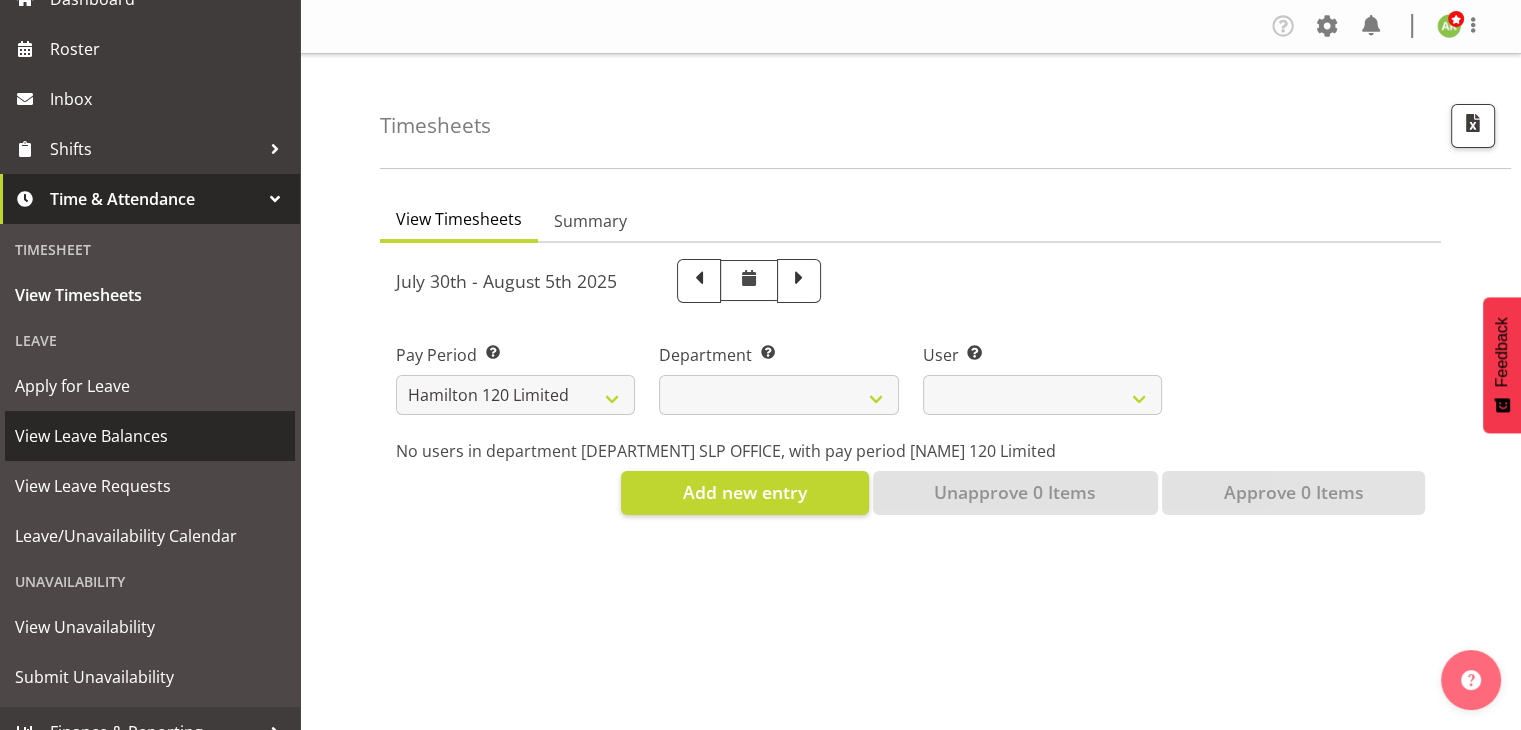 click on "View Leave Balances" at bounding box center [150, 436] 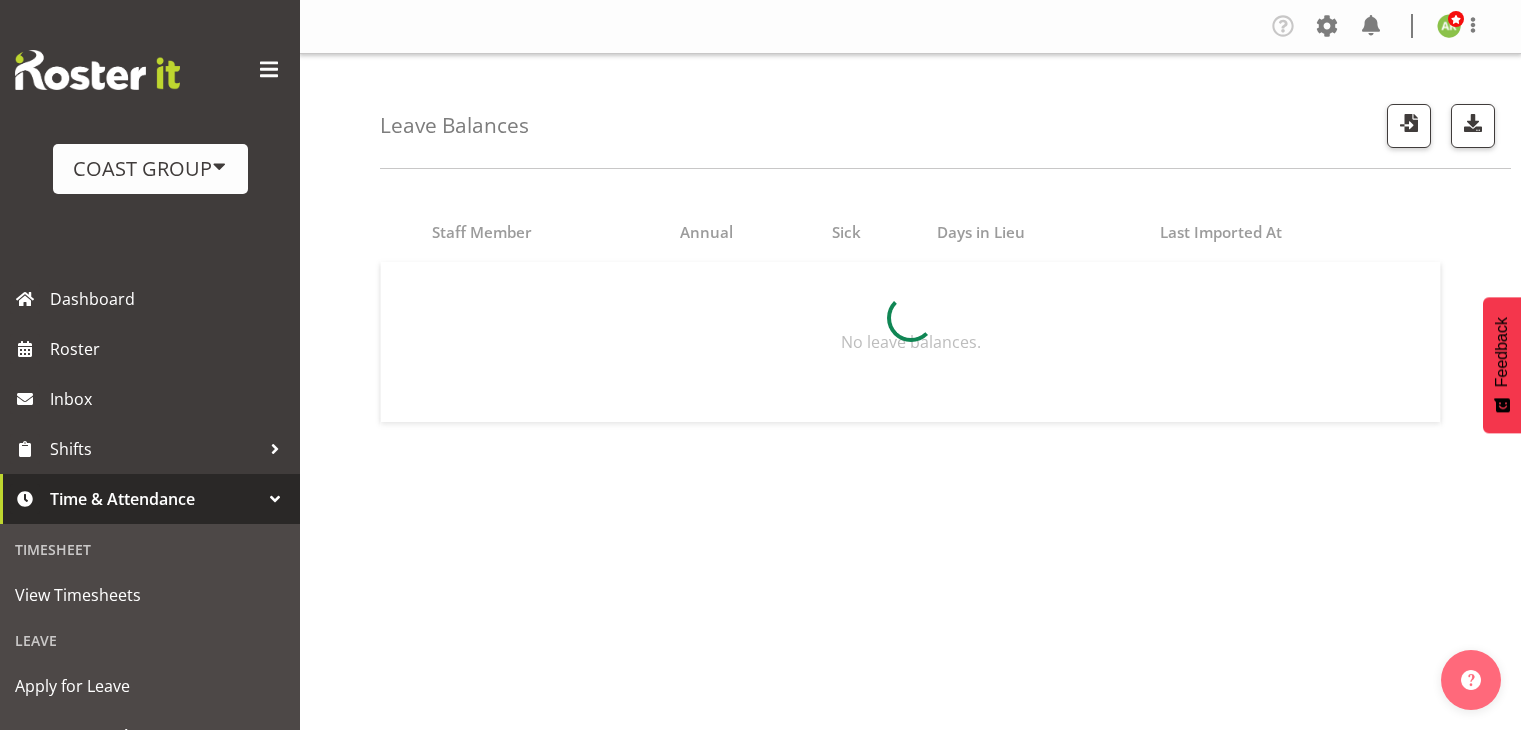 scroll, scrollTop: 0, scrollLeft: 0, axis: both 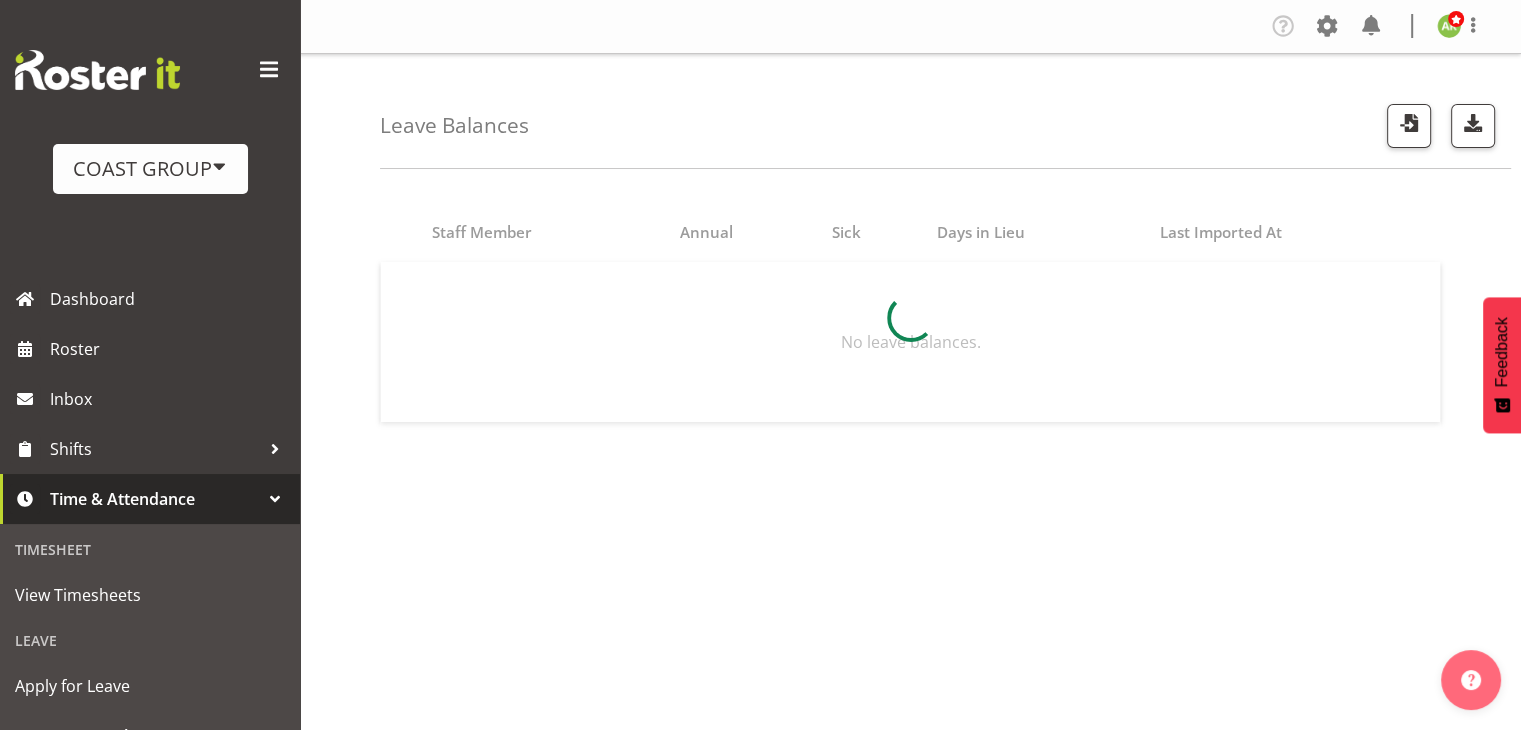 click at bounding box center (910, 318) 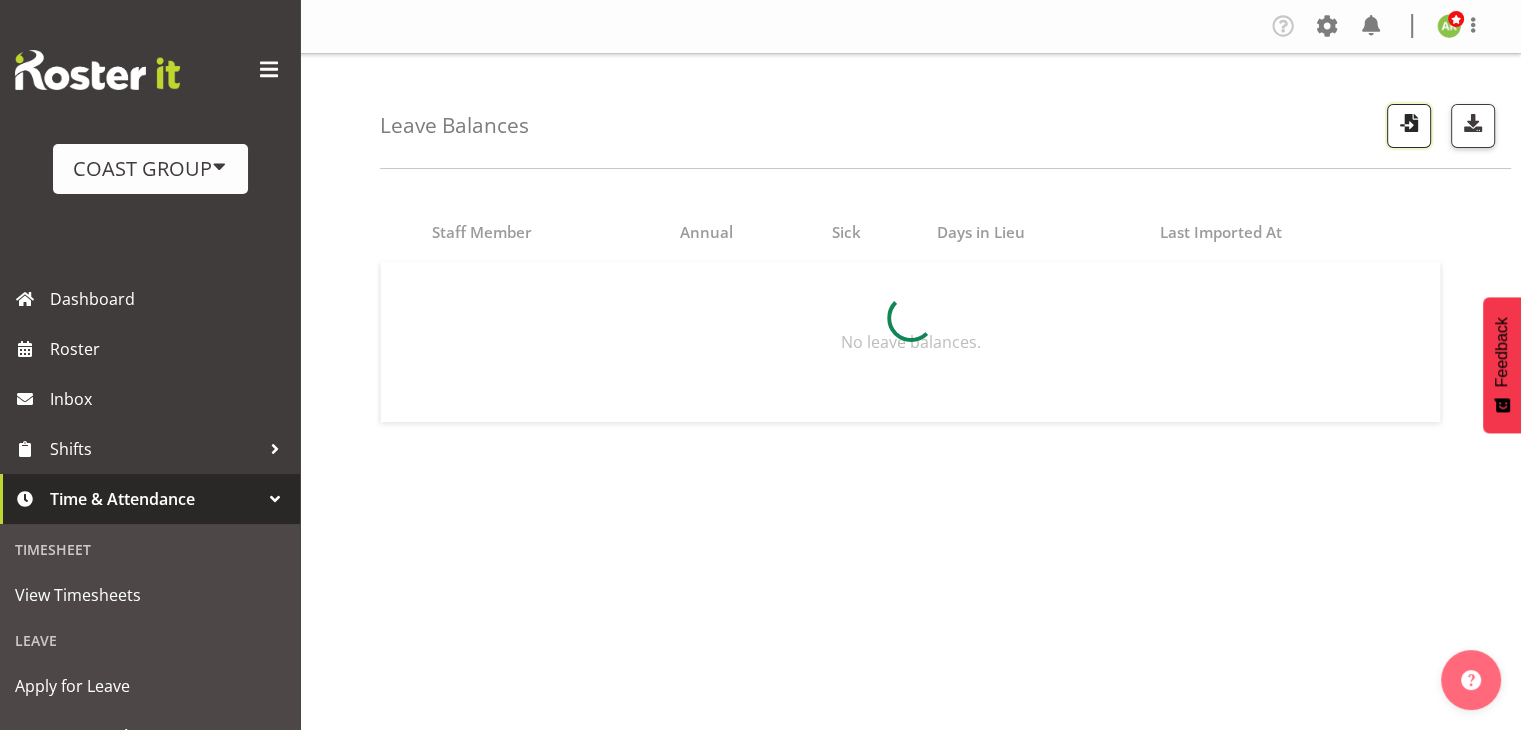click at bounding box center (1409, 123) 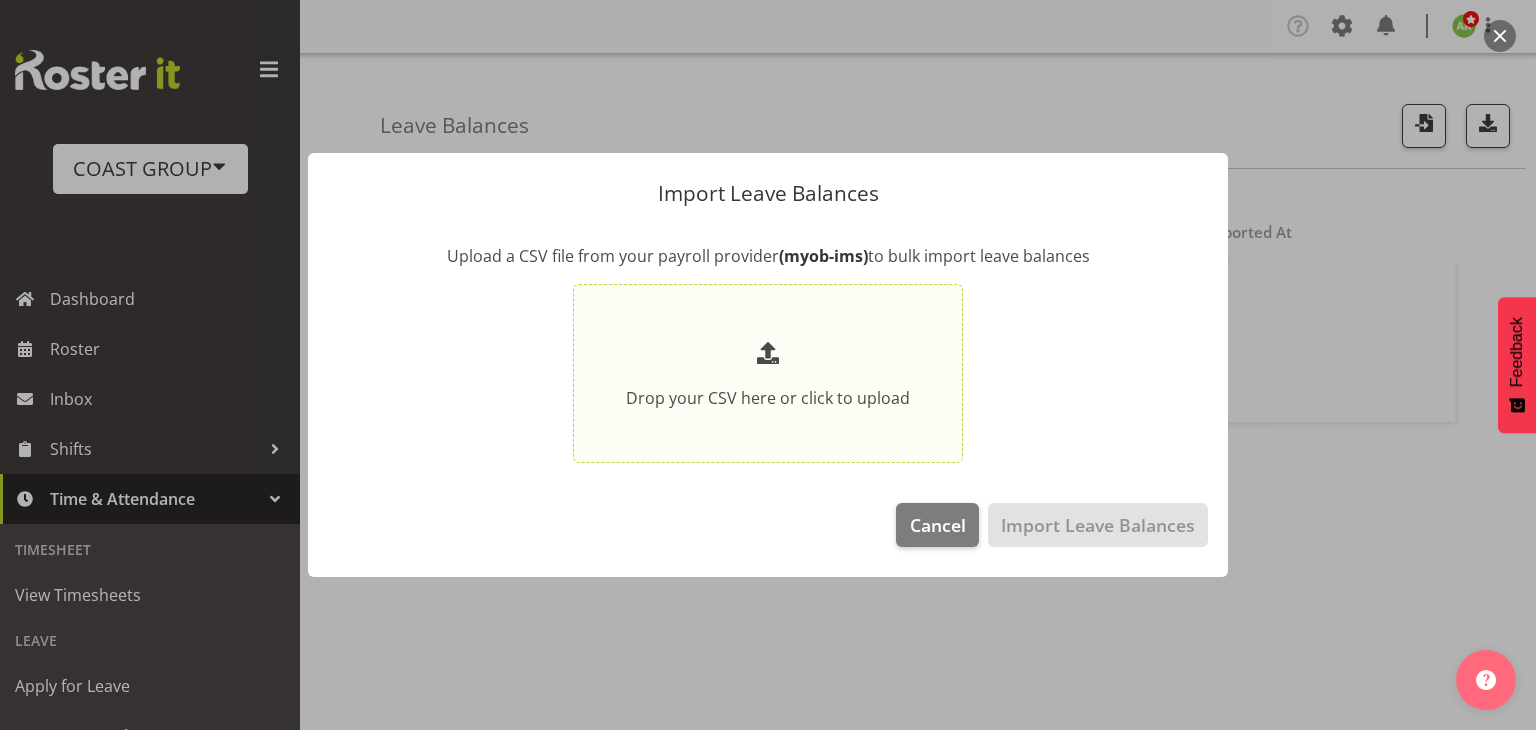 click on "Drop your CSV here or click to upload" at bounding box center [768, 398] 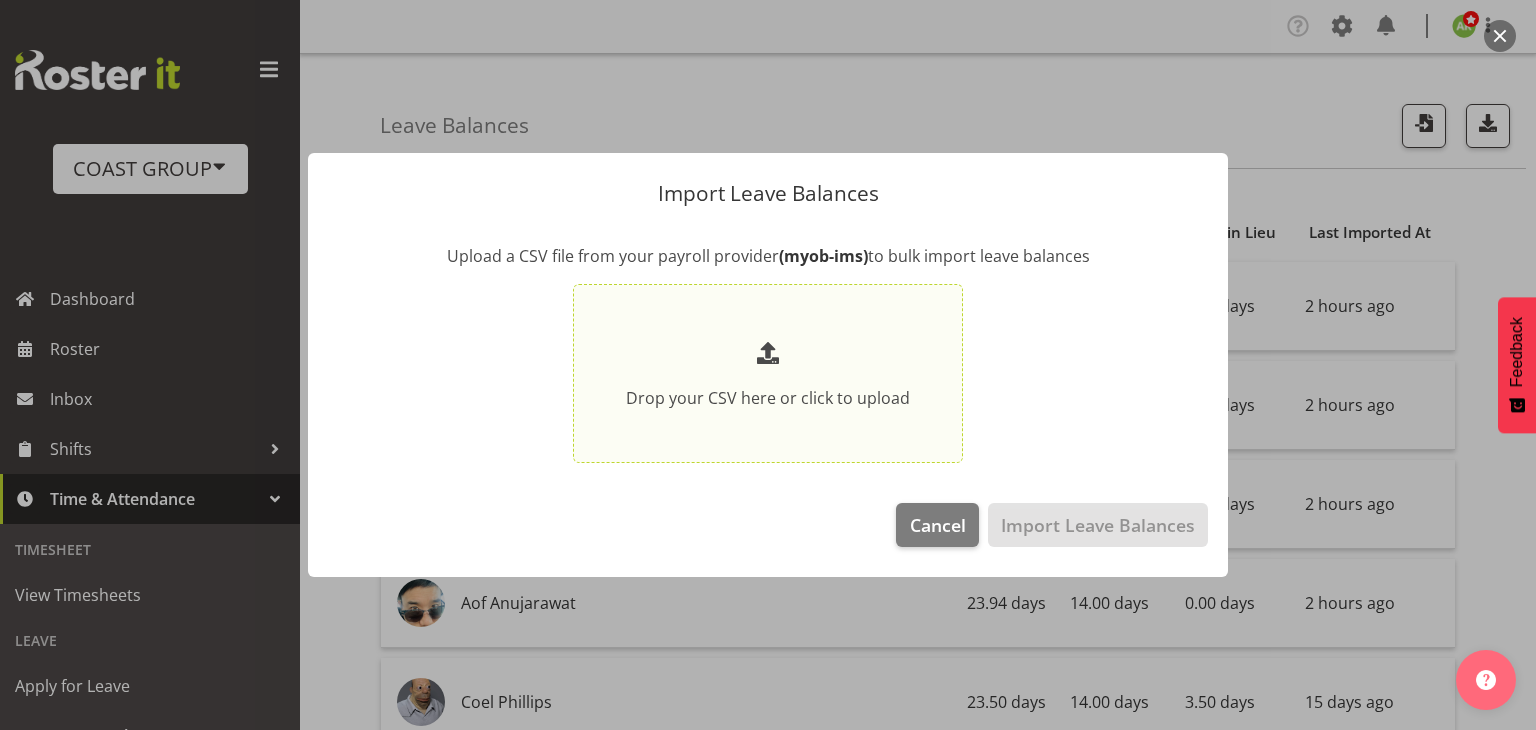 type on "C:\fakepath\Historical_Leave_2025_08_06(3).csv" 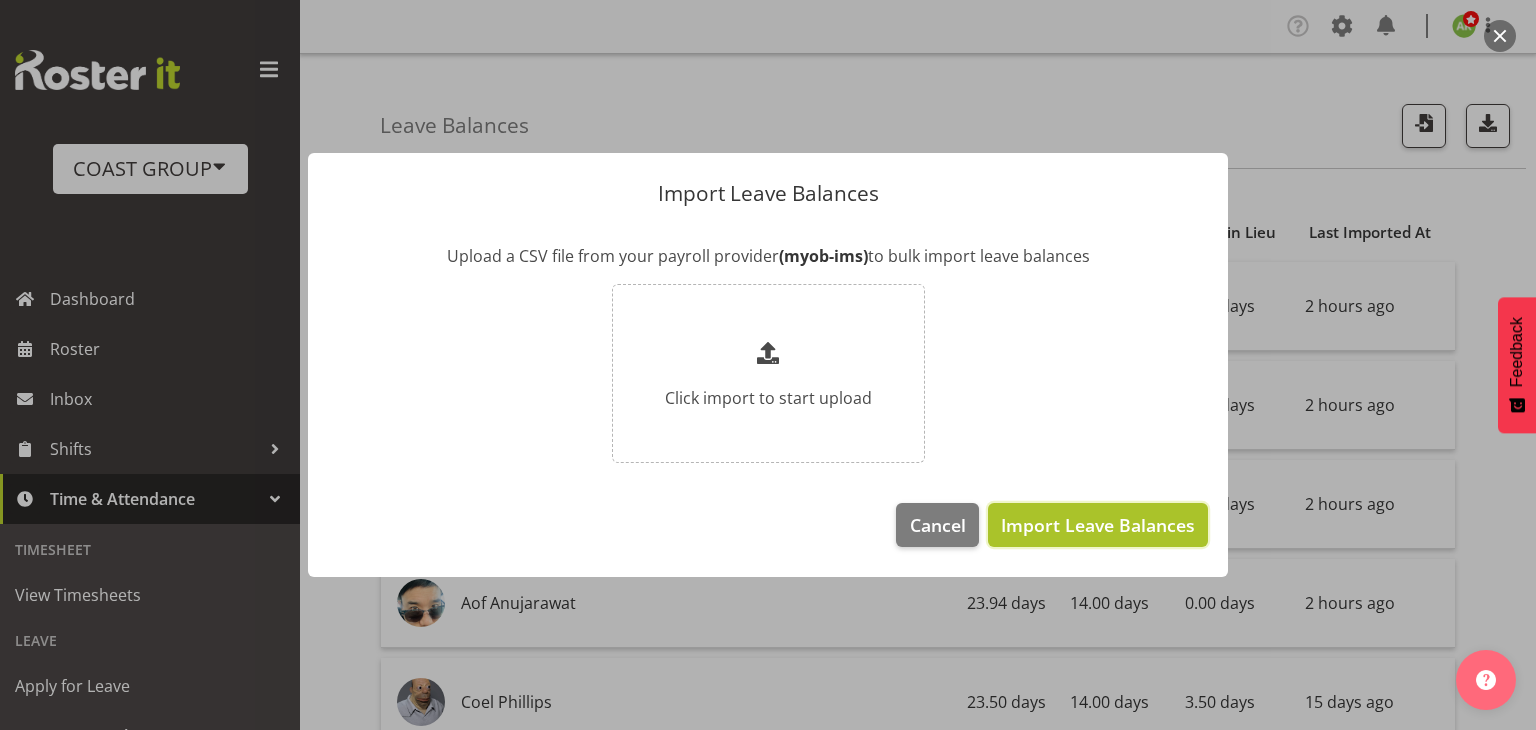 click on "Import Leave Balances" at bounding box center (1098, 525) 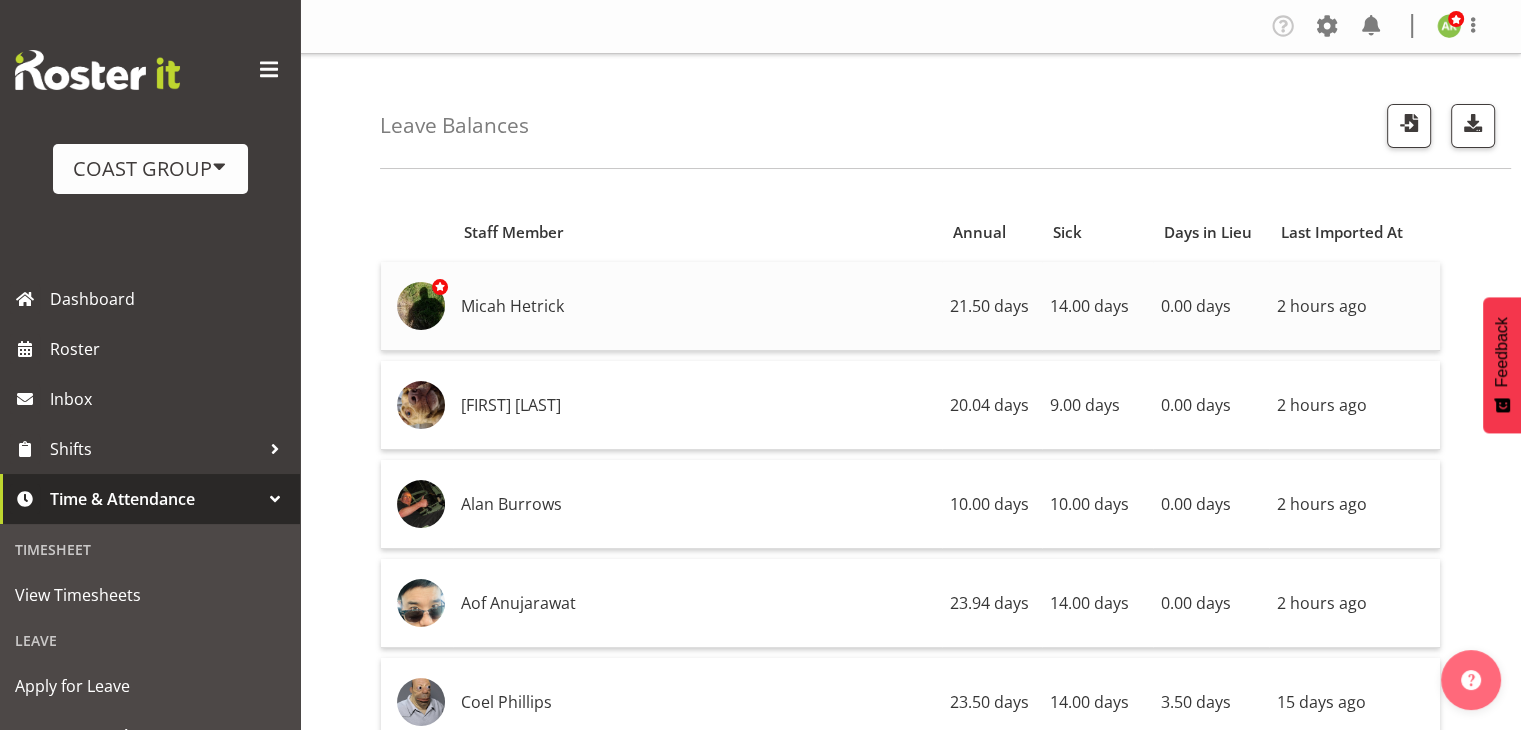 click on "2 hours ago" at bounding box center [1354, 306] 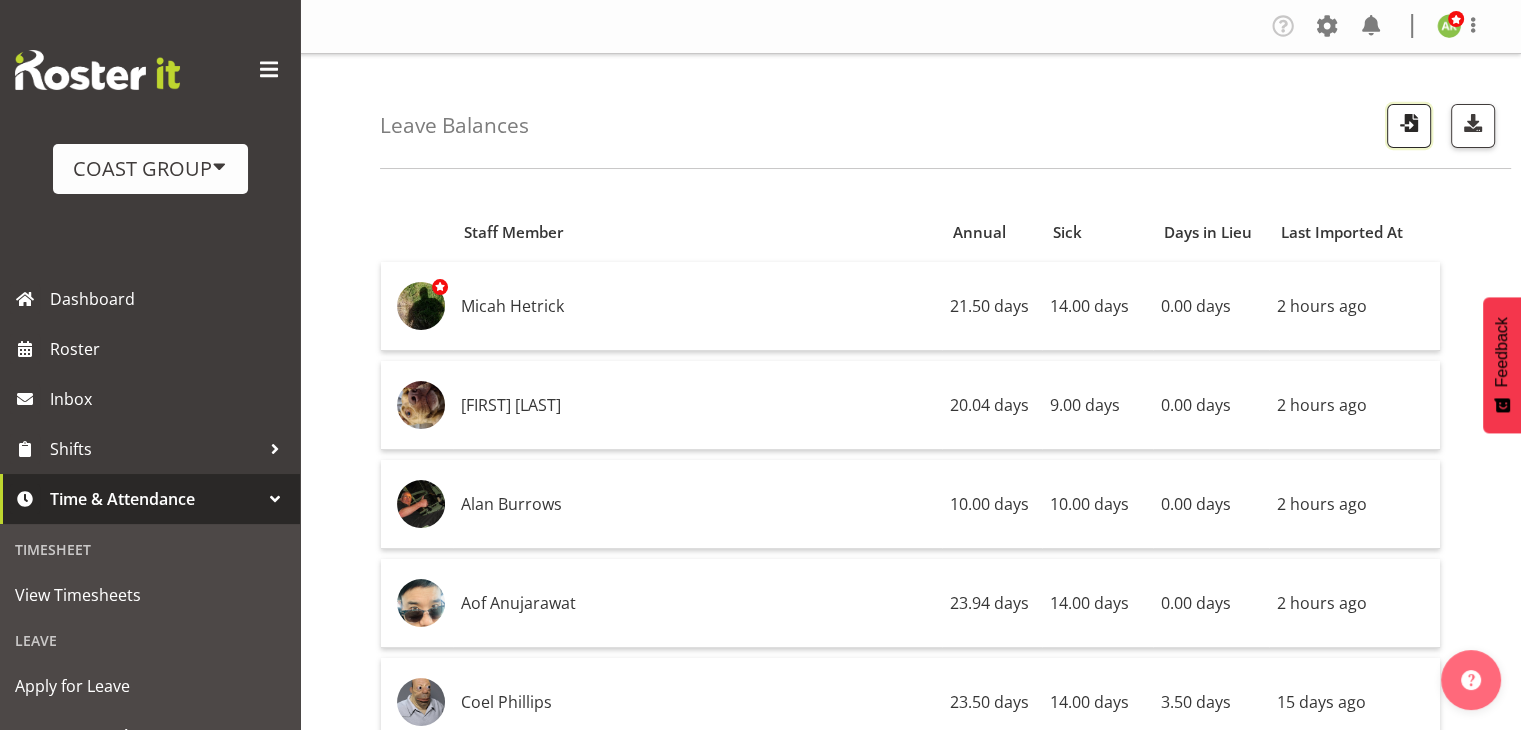 click at bounding box center (1409, 123) 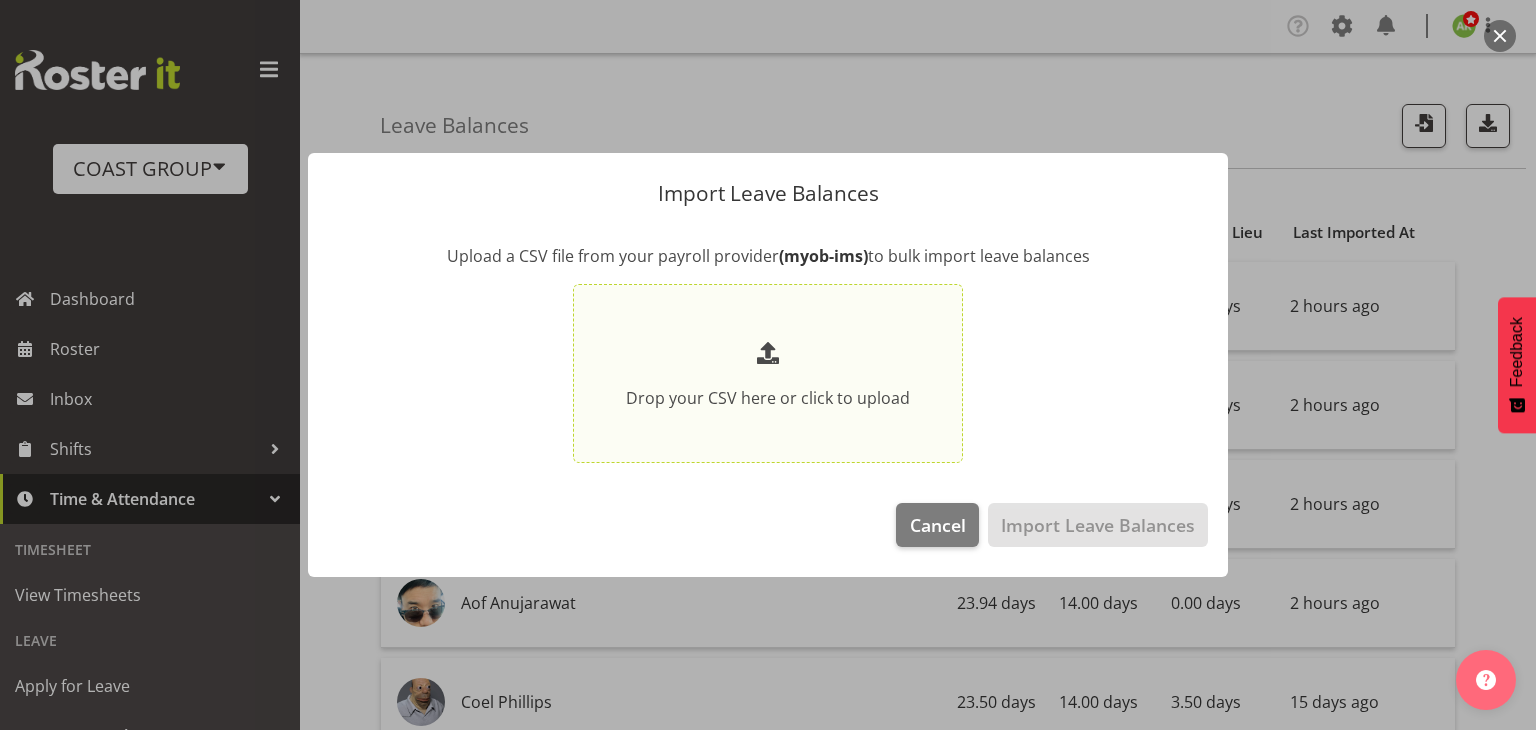 click at bounding box center (768, 353) 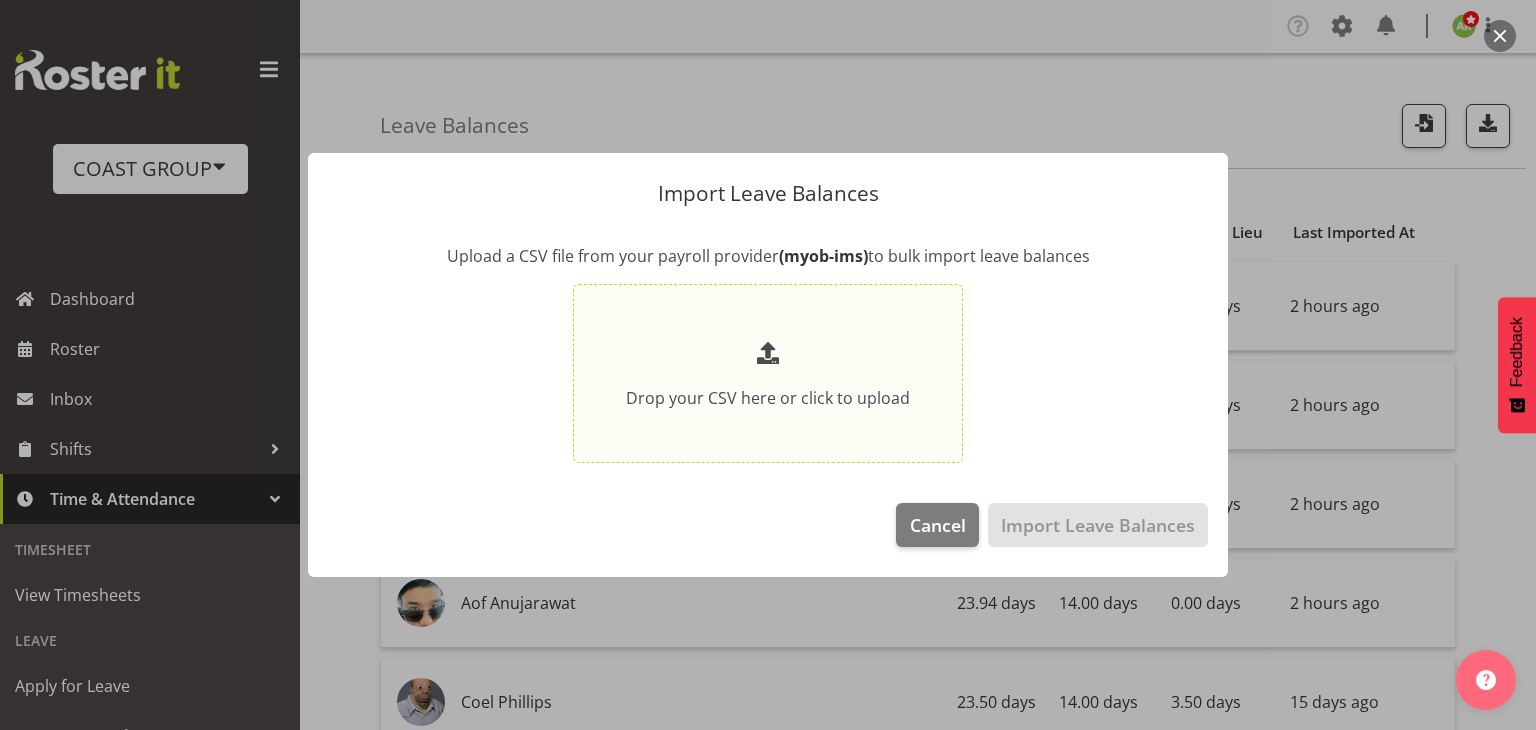 type on "C:\fakepath\Historical_Leave_2025_08_06(4).csv" 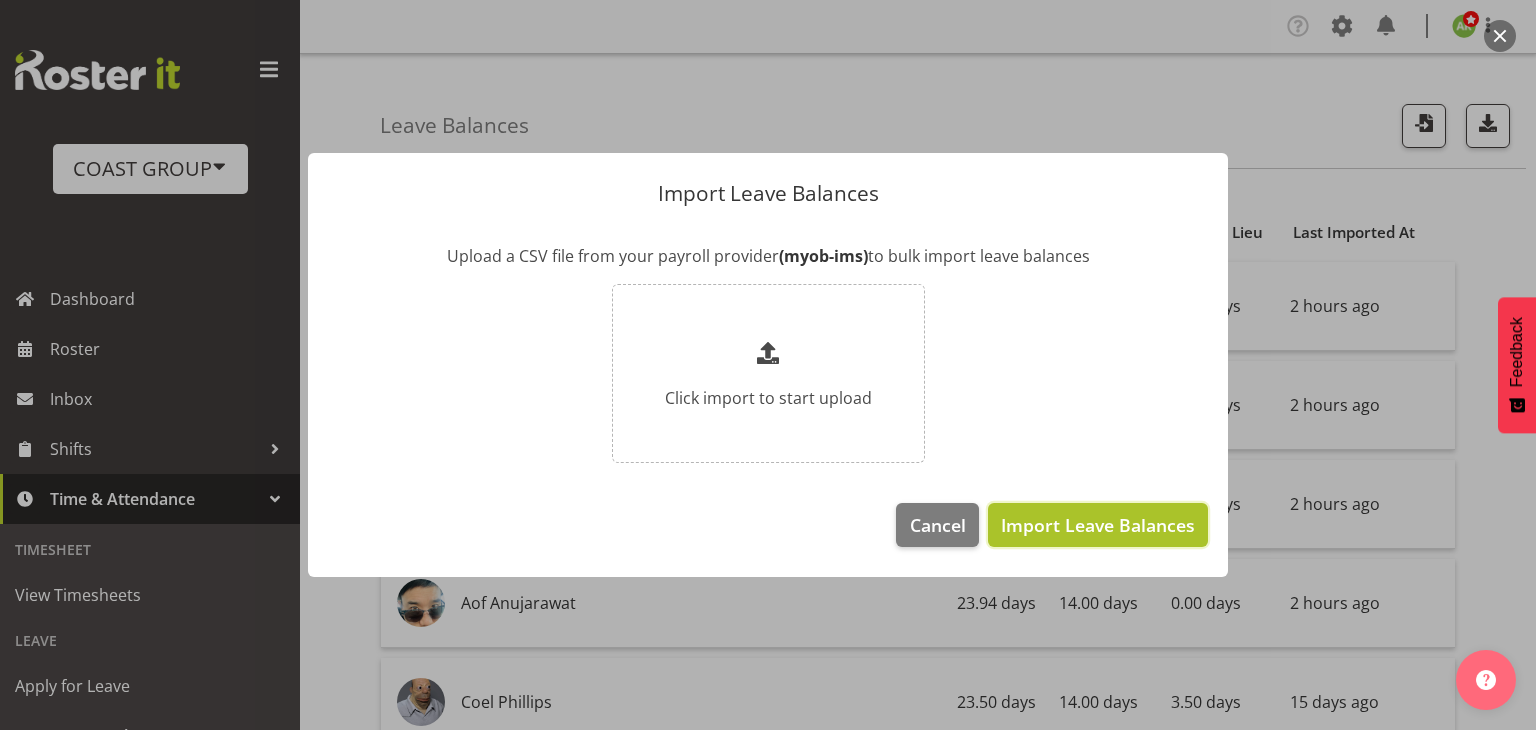 click on "Import Leave Balances" at bounding box center (1098, 525) 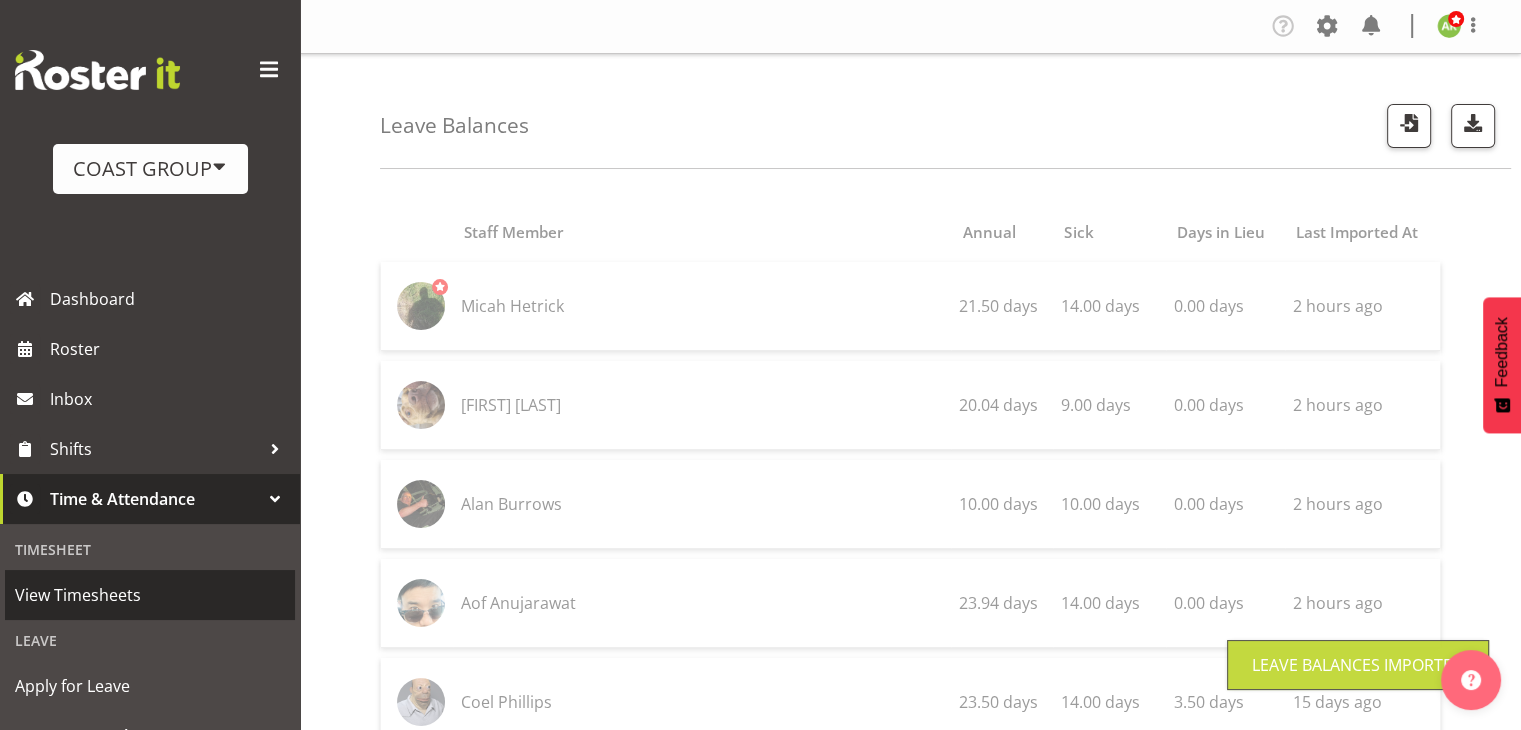 click on "View Timesheets" at bounding box center [150, 595] 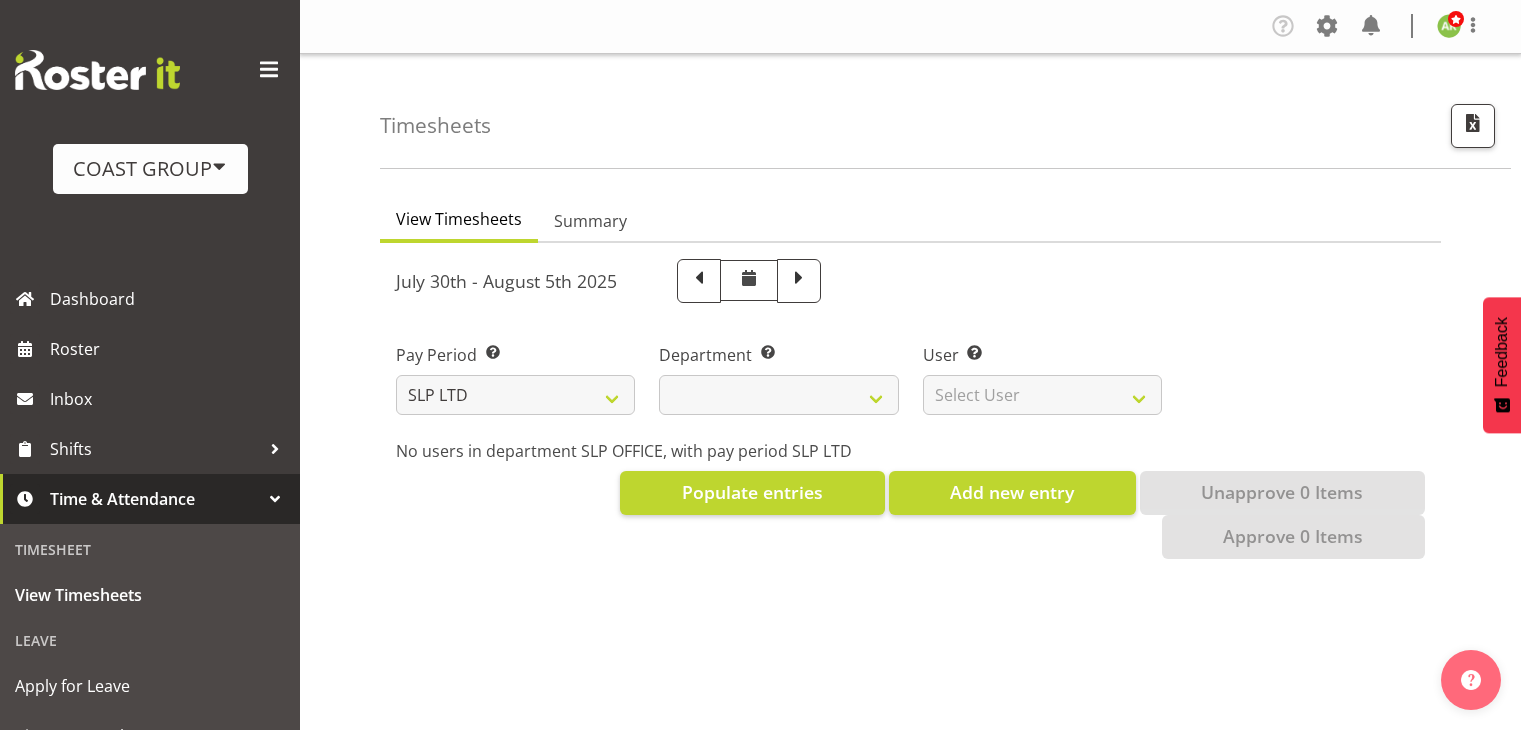 scroll, scrollTop: 0, scrollLeft: 0, axis: both 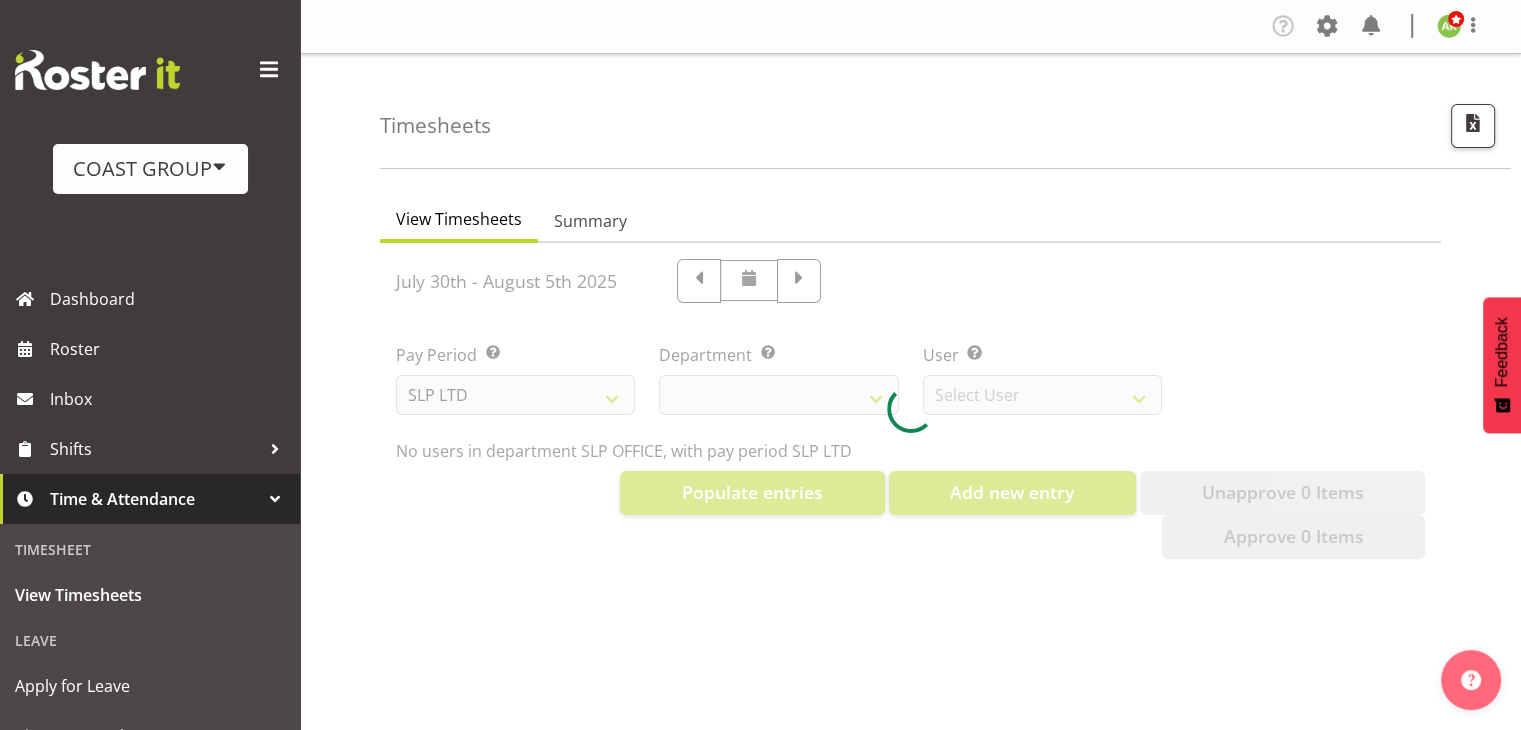 select on "25" 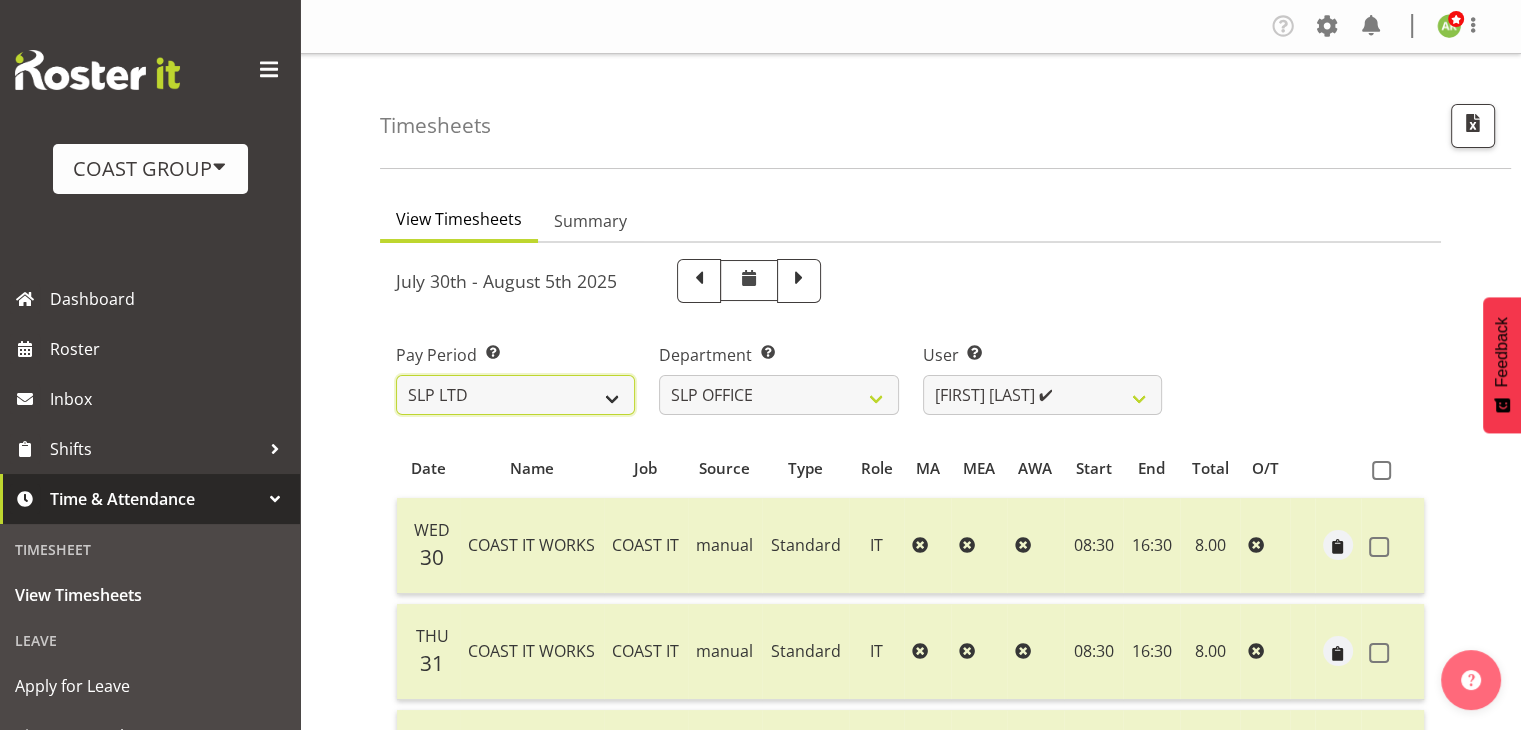 click on "SLP LTD EHS LTD DW LTD VEHICLES Carlton Events Hamilton 120 Limited Wellington 130 Limited" at bounding box center [515, 395] 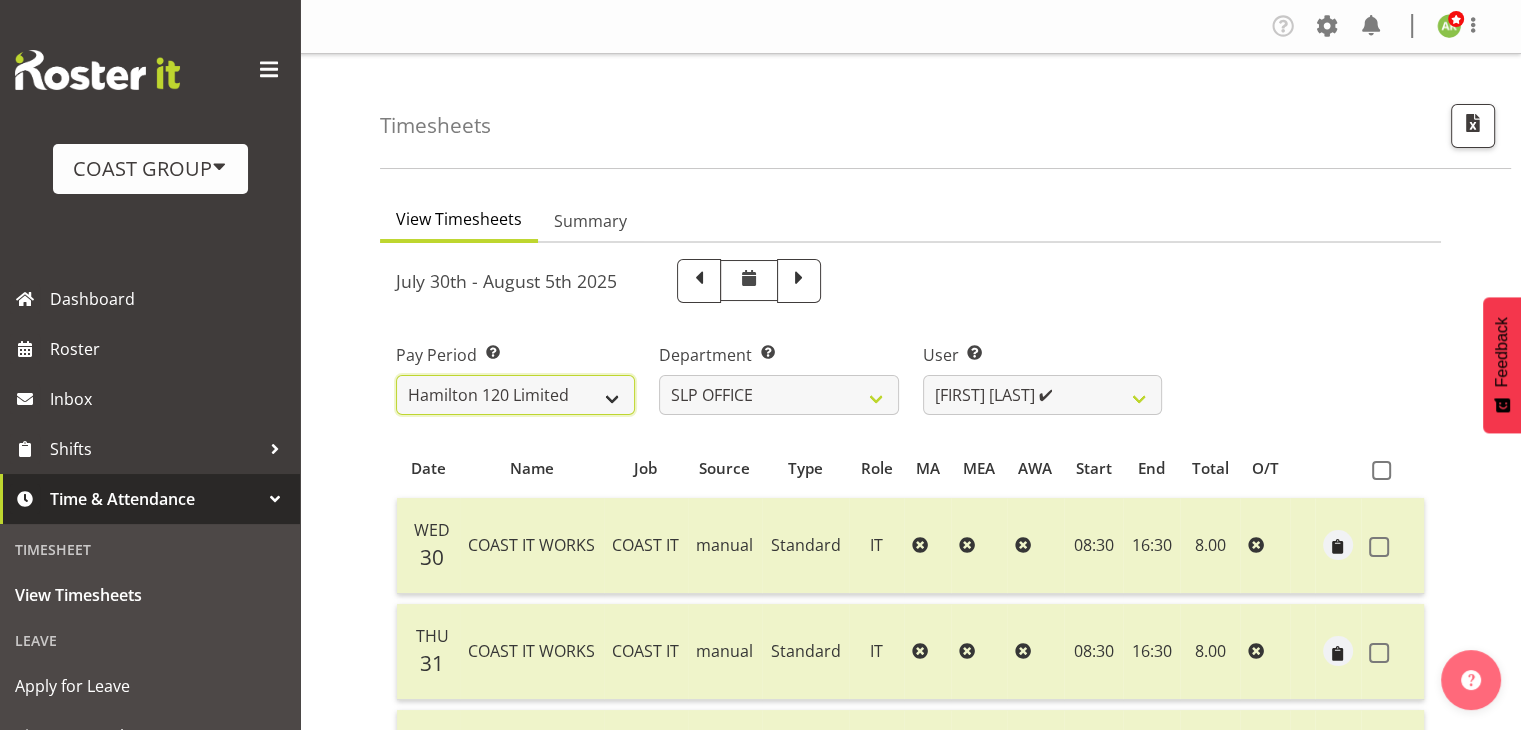click on "SLP LTD EHS LTD DW LTD VEHICLES Carlton Events Hamilton 120 Limited Wellington 130 Limited" at bounding box center [515, 395] 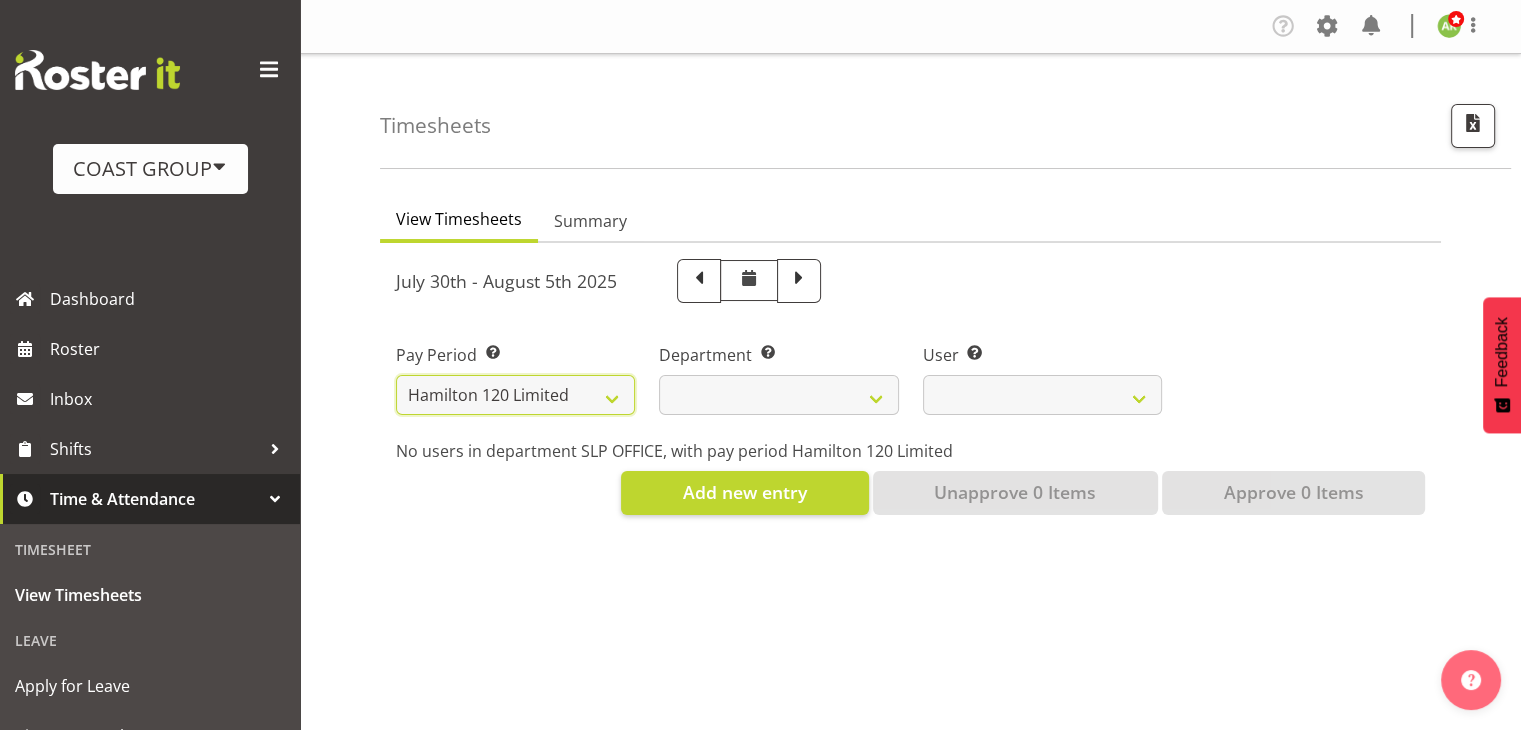 select 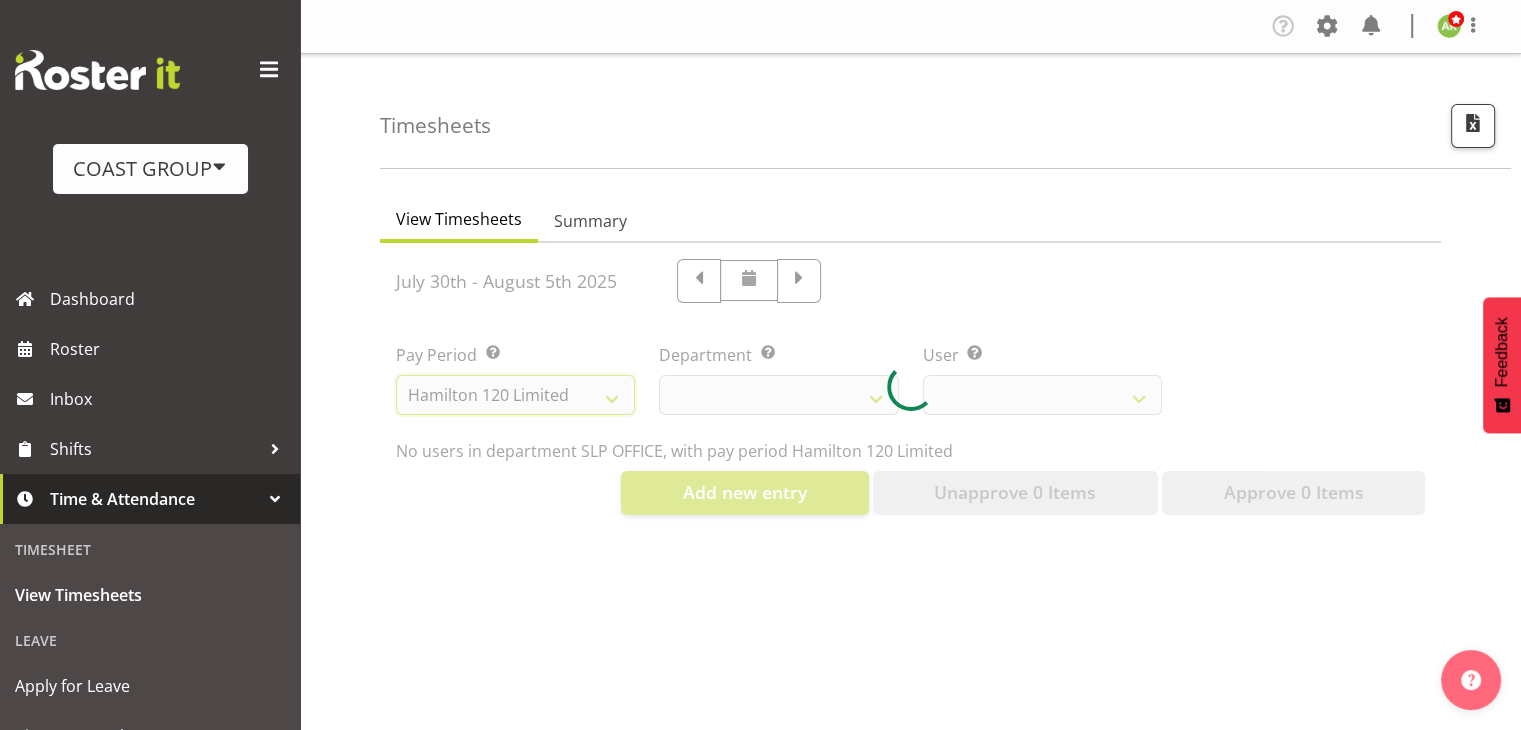 select 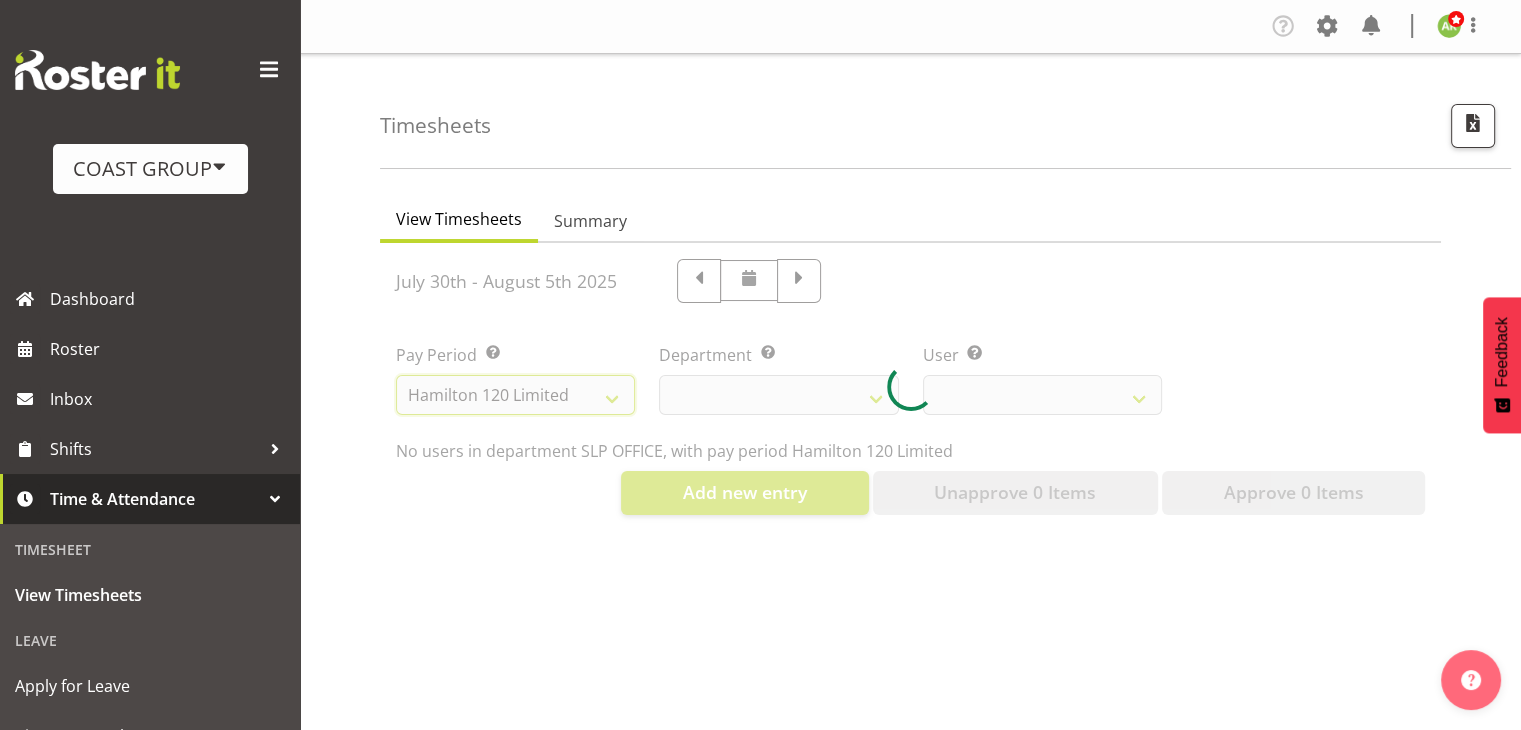 select 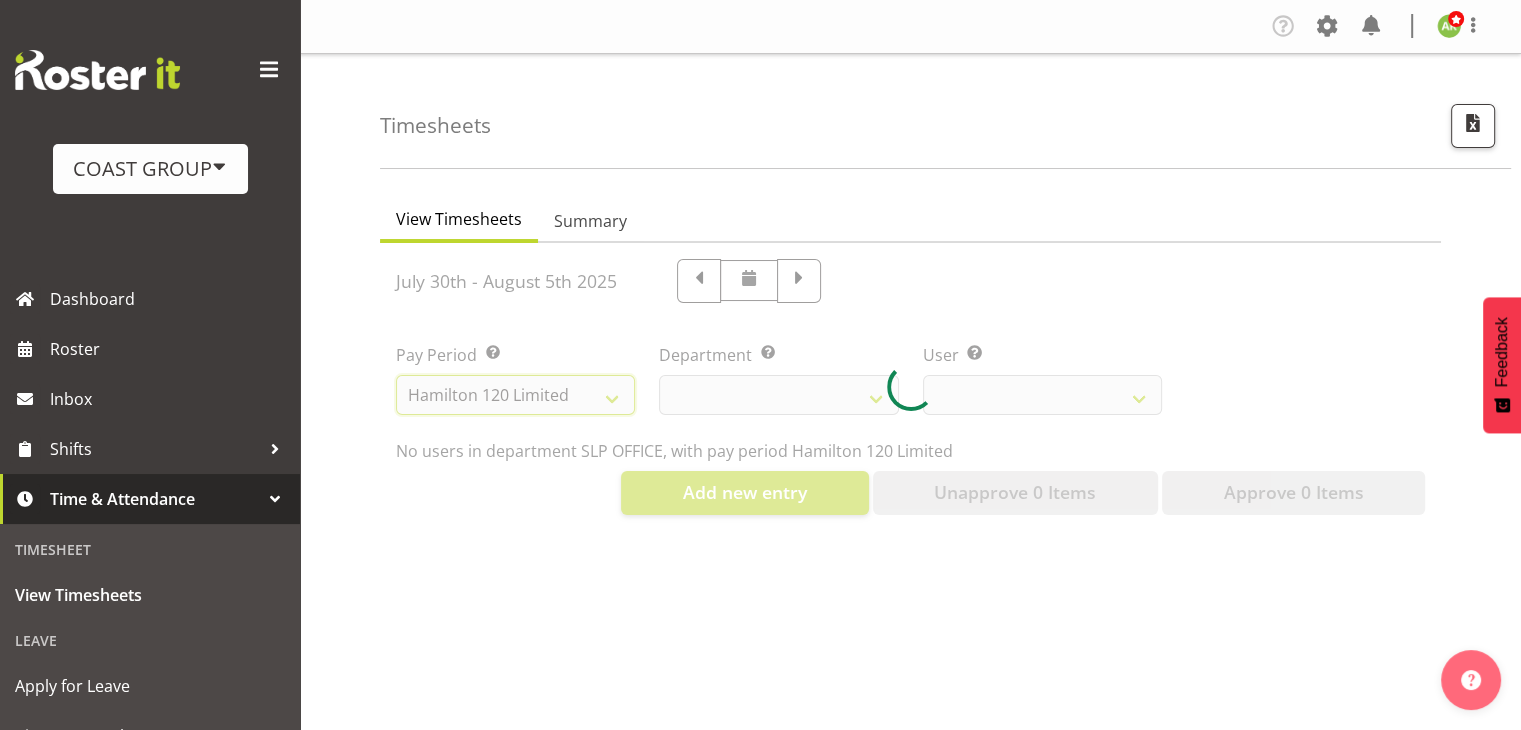select 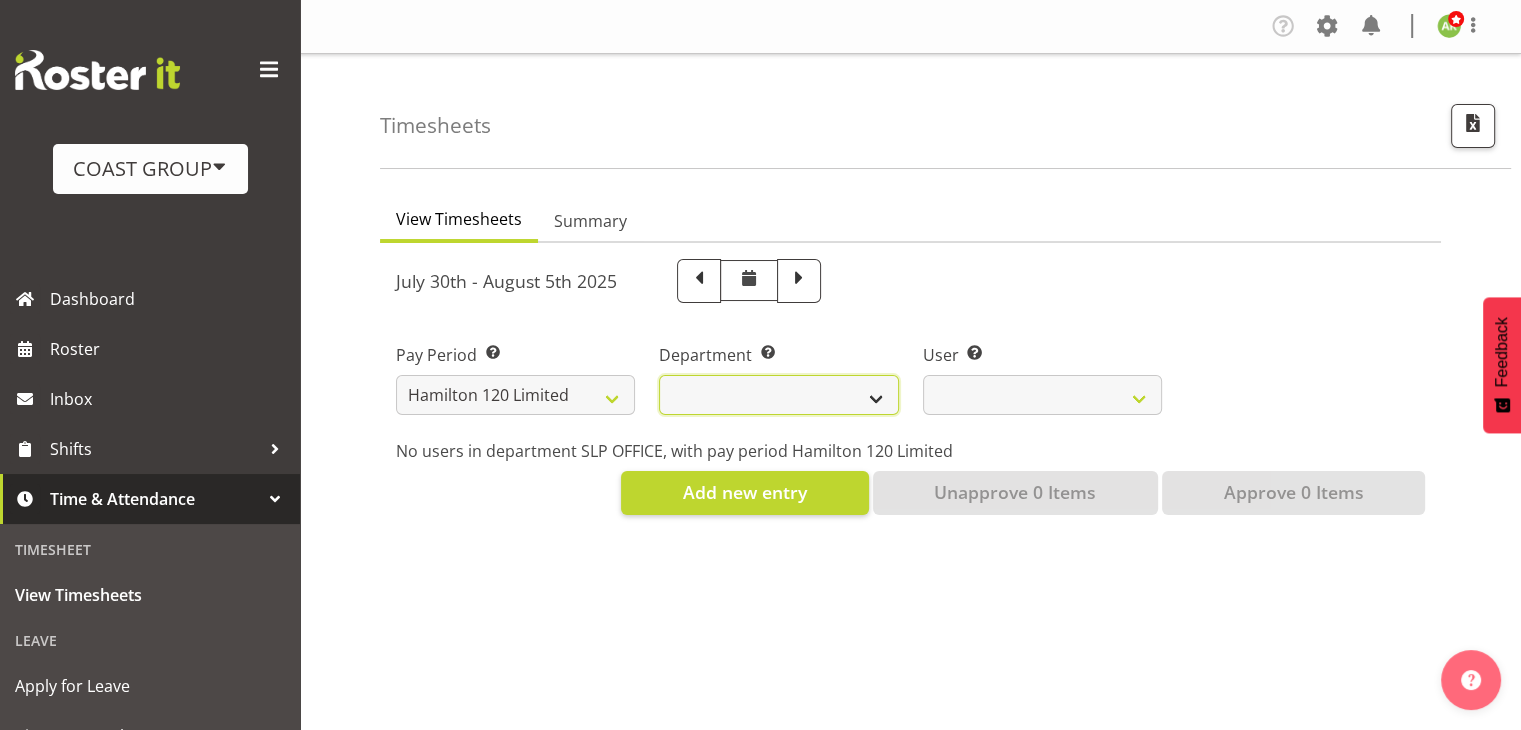 click on "Carlton Hamilton" at bounding box center [778, 395] 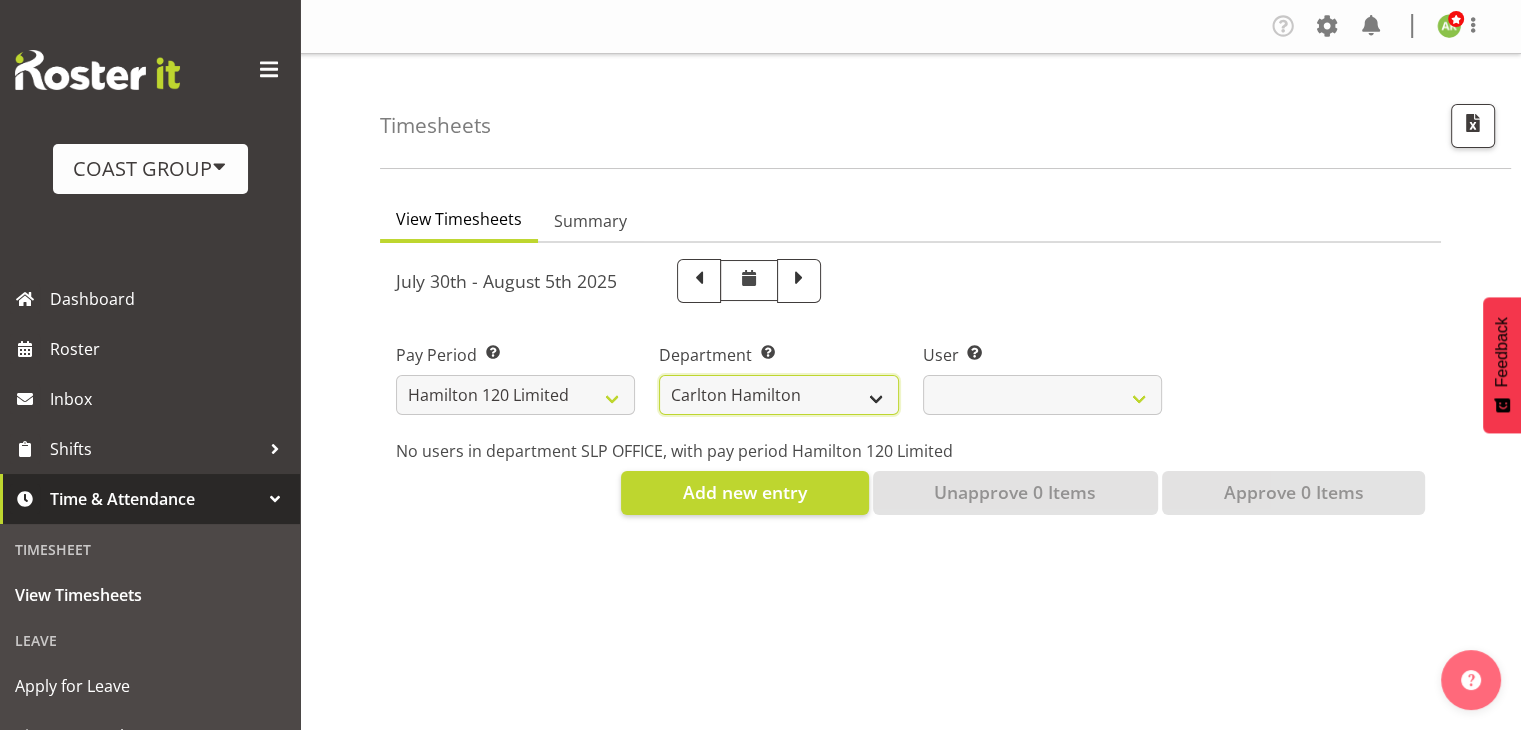 click on "Carlton Hamilton" at bounding box center [778, 395] 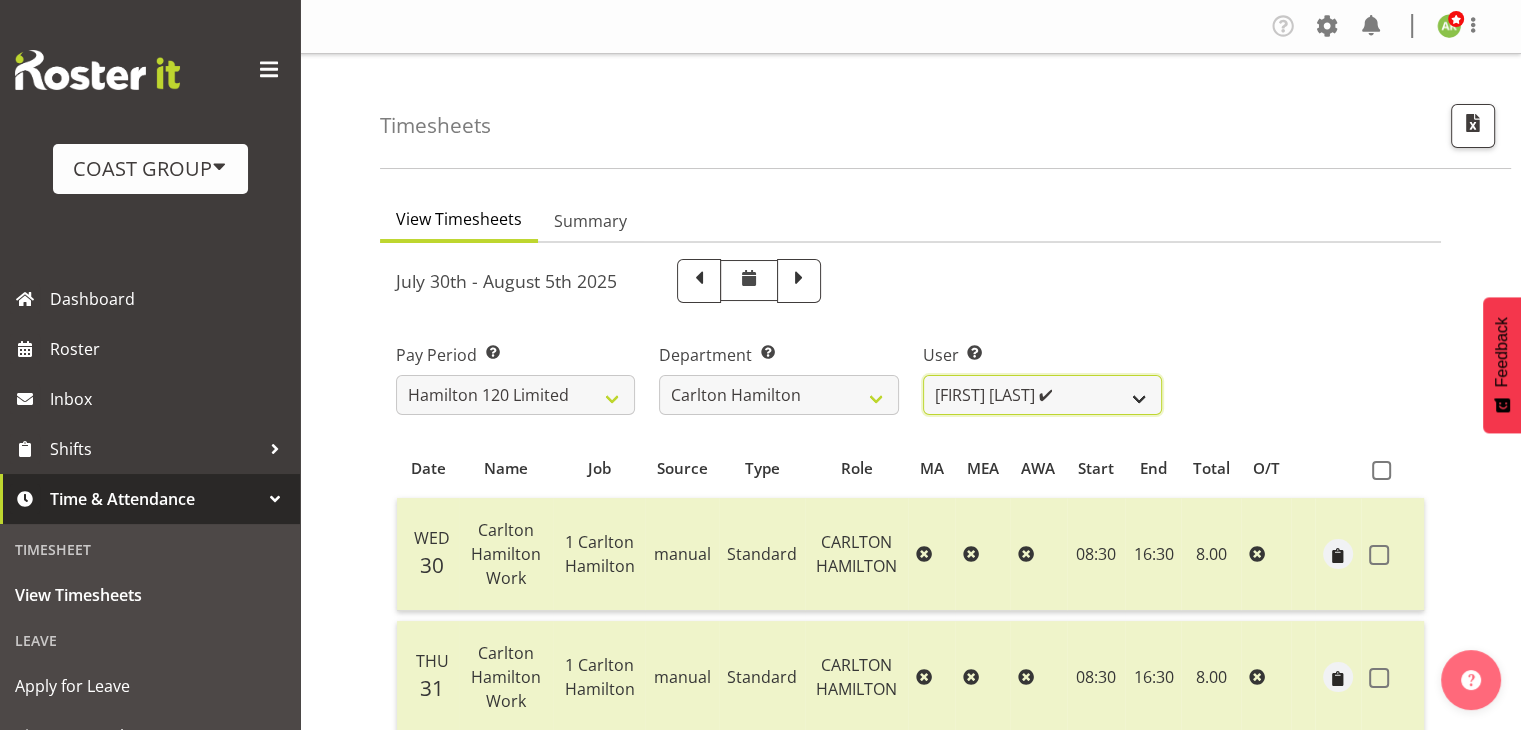 click on "[FIRST] [LAST]
✔
[FIRST] [LAST]
✔
[FIRST] [LAST]
❌
[FIRST] [LAST]
✔
[FIRST] [LAST]
✔
[FIRST] [LAST]
✔" at bounding box center (1042, 395) 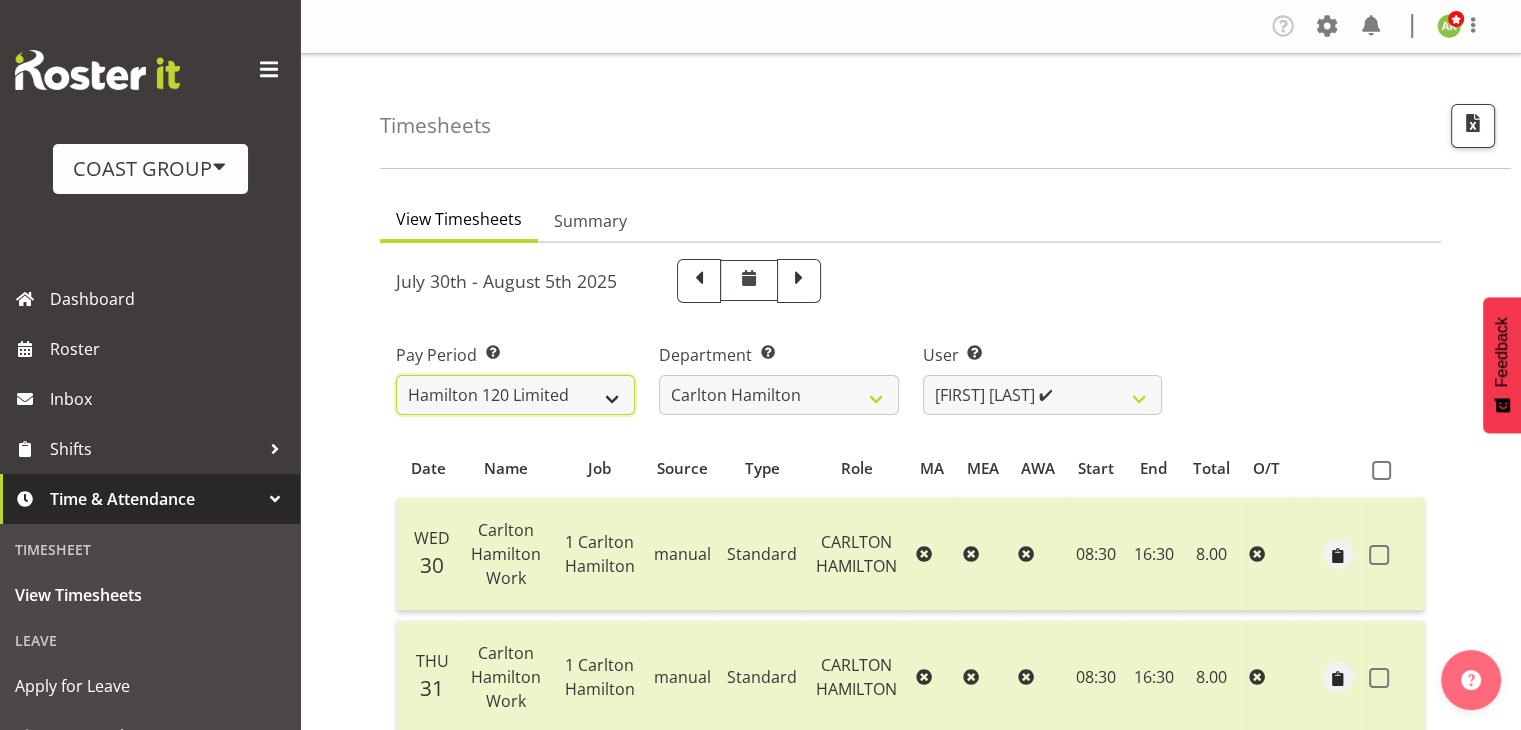 click on "SLP LTD EHS LTD DW LTD VEHICLES Carlton Events Hamilton 120 Limited Wellington 130 Limited" at bounding box center [515, 395] 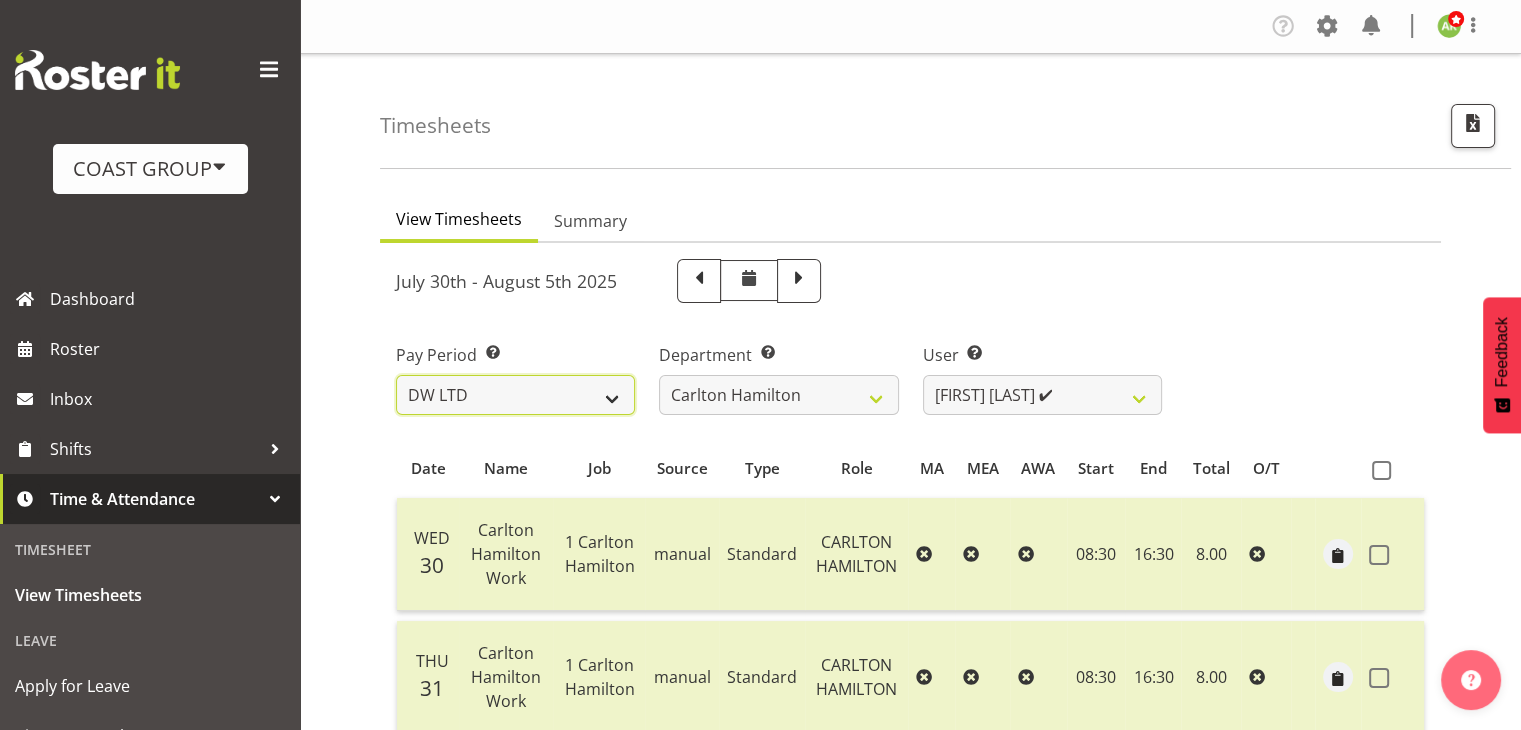 click on "SLP LTD EHS LTD DW LTD VEHICLES Carlton Events Hamilton 120 Limited Wellington 130 Limited" at bounding box center (515, 395) 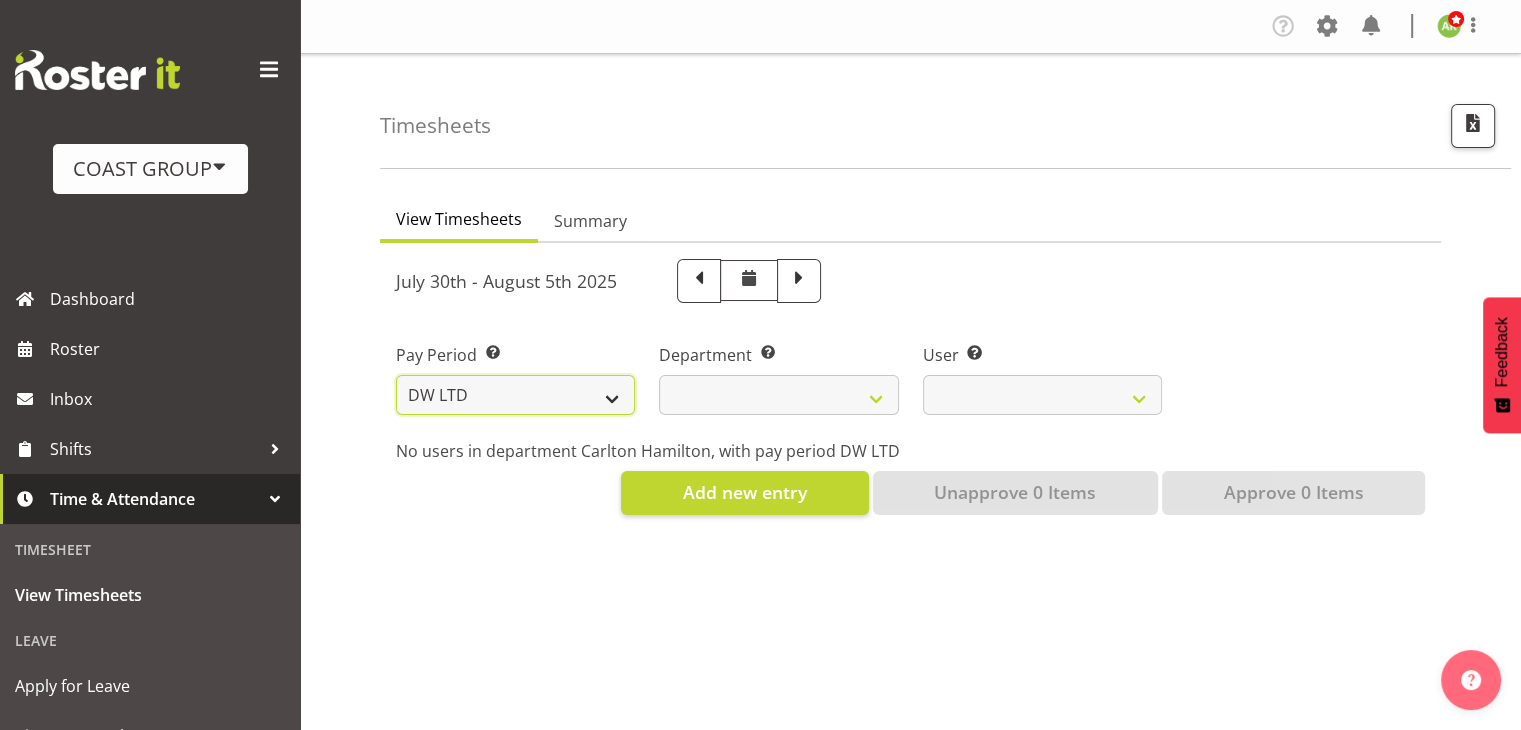 select 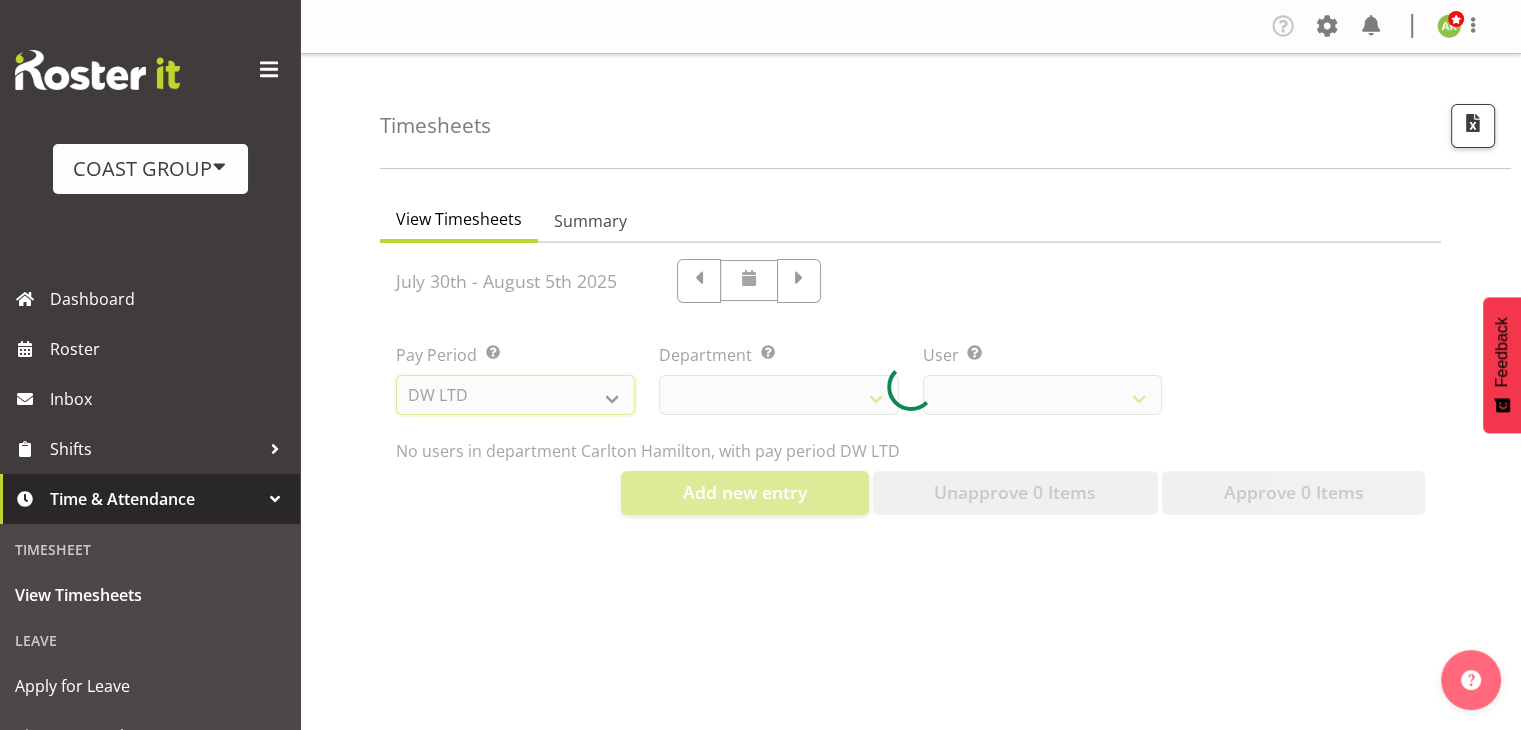 select 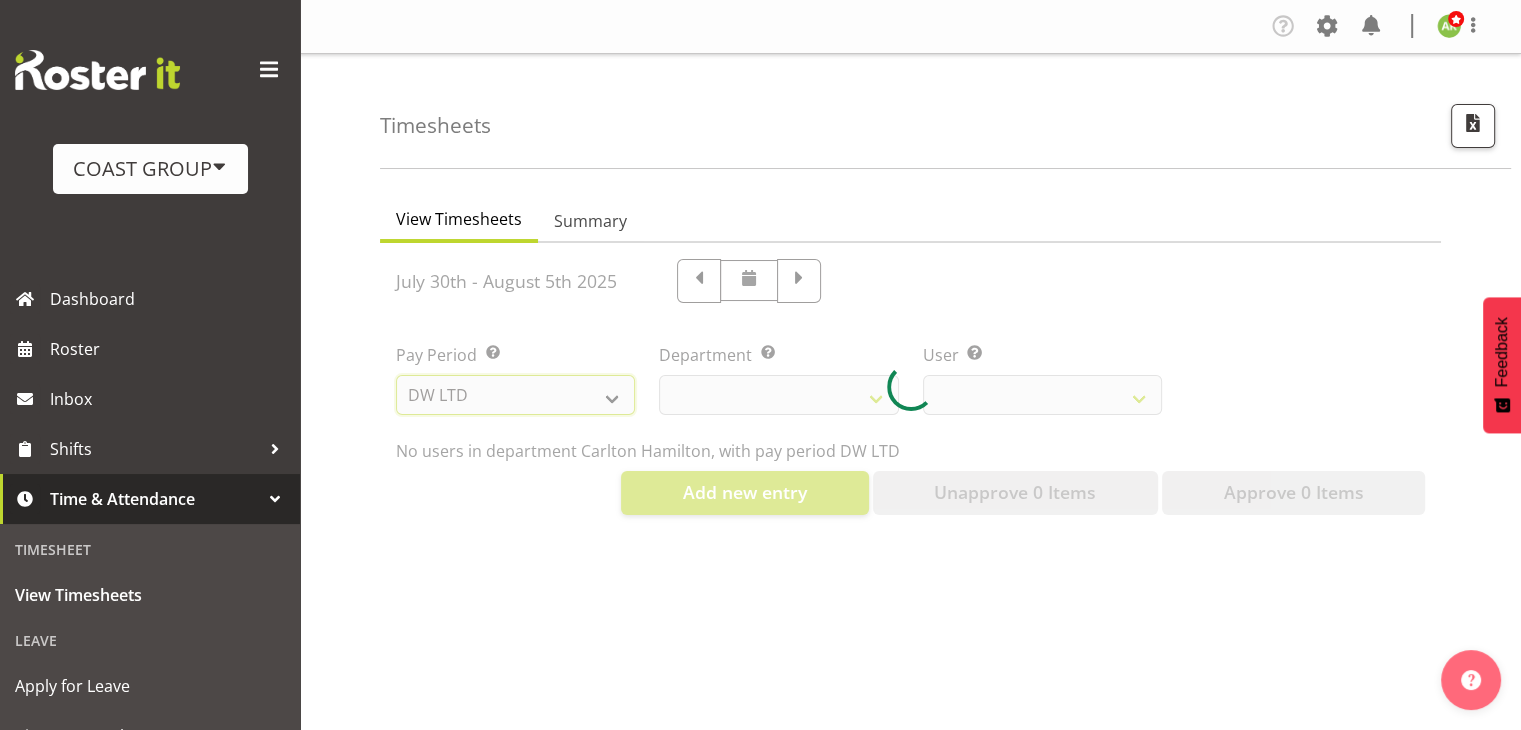 select 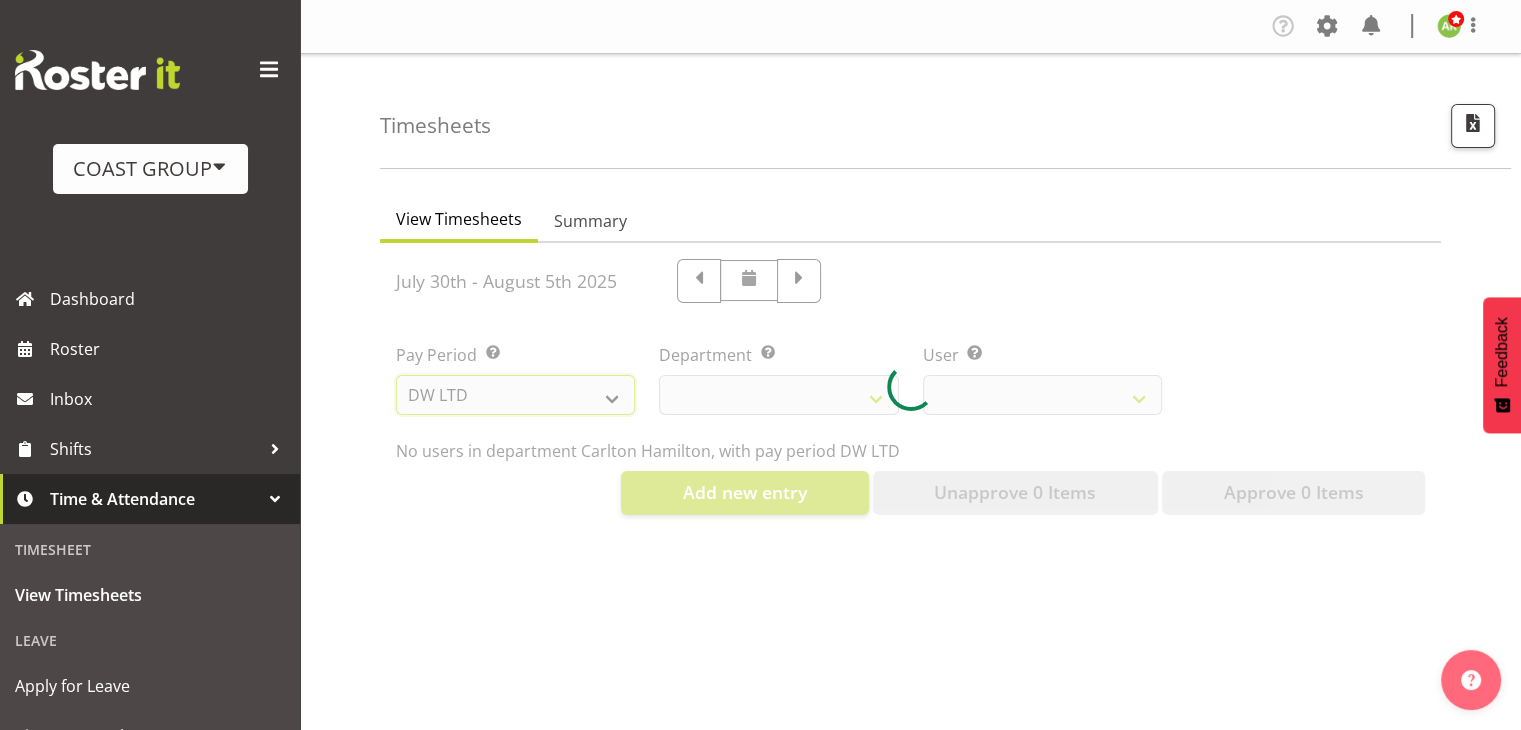 select 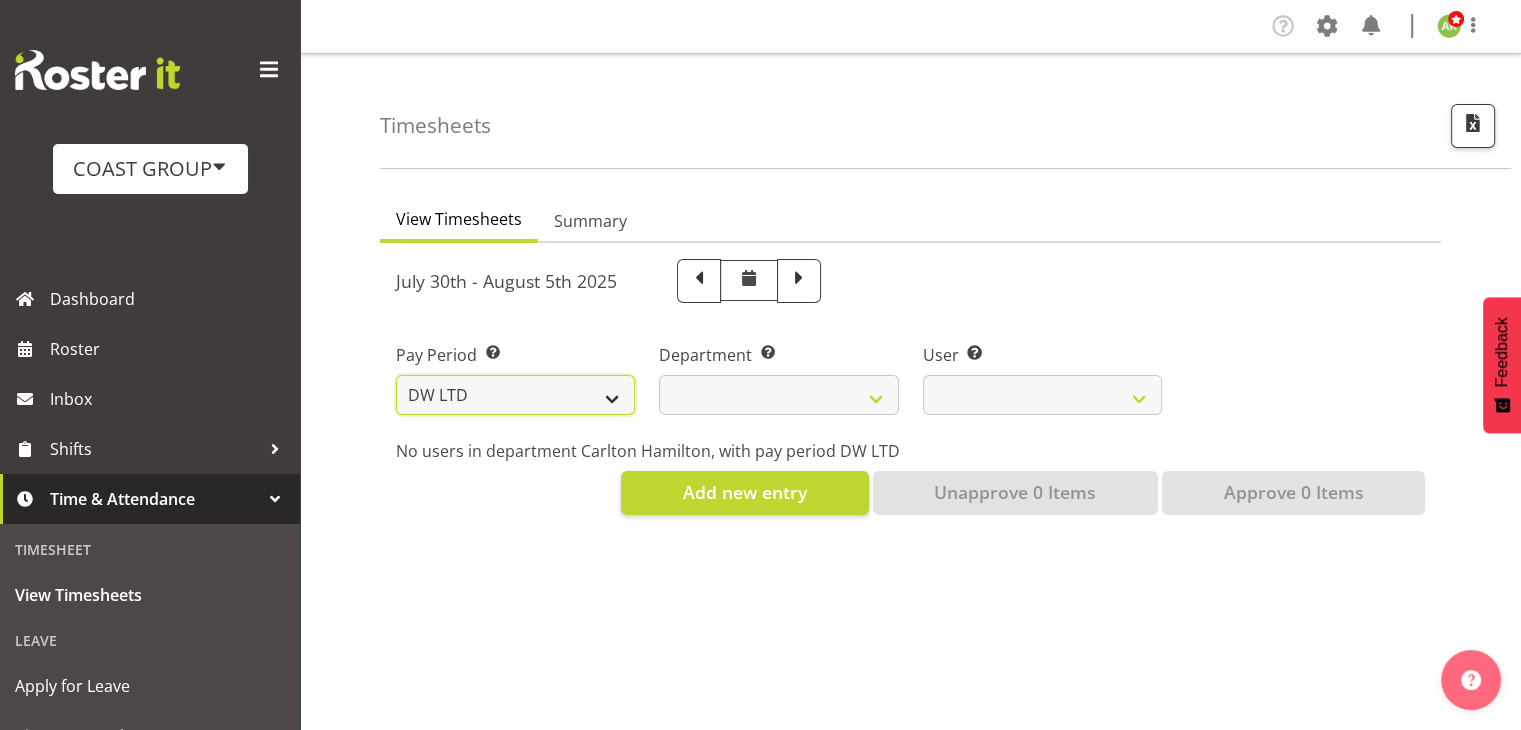 click on "SLP LTD EHS LTD DW LTD VEHICLES Carlton Events Hamilton 120 Limited Wellington 130 Limited" at bounding box center (515, 395) 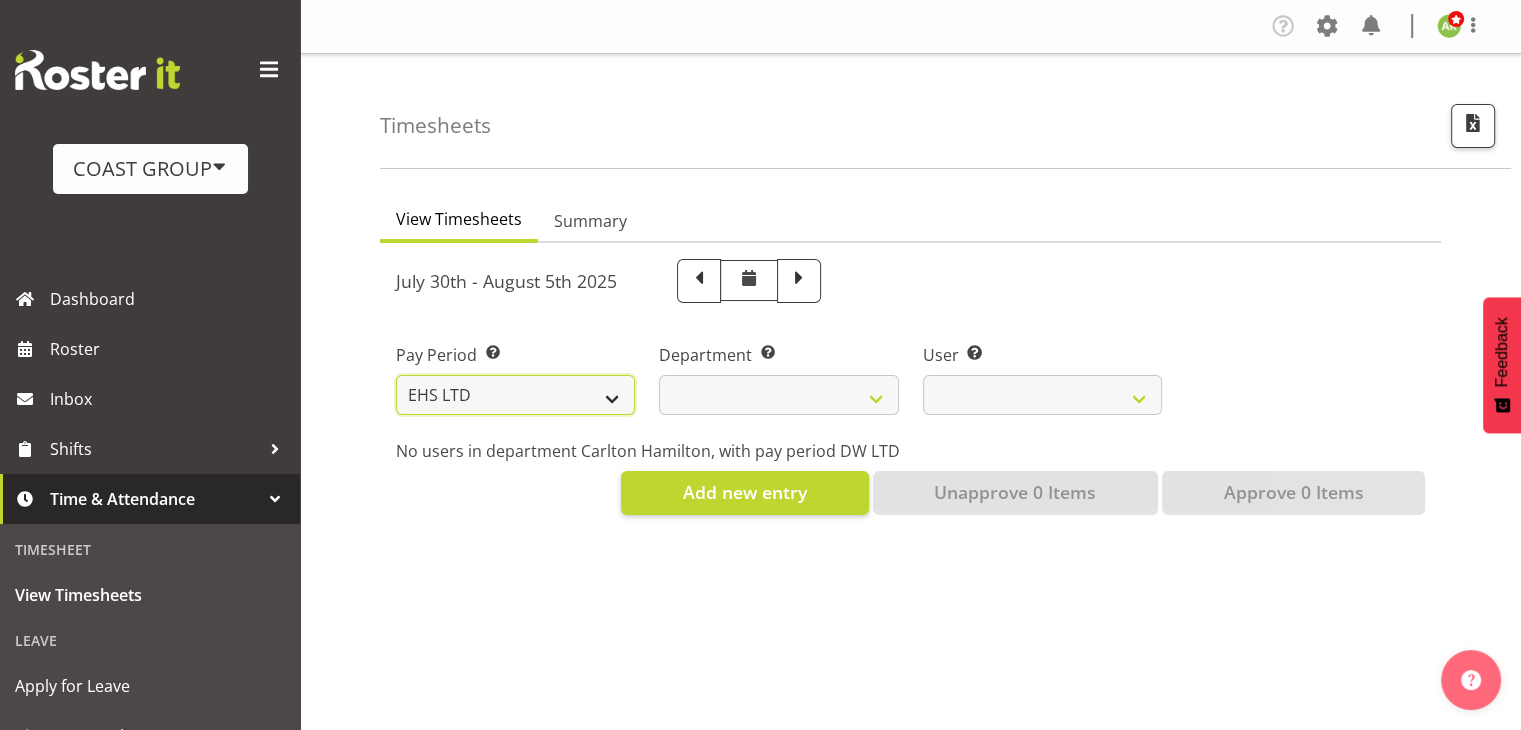 click on "SLP LTD EHS LTD DW LTD VEHICLES Carlton Events Hamilton 120 Limited Wellington 130 Limited" at bounding box center [515, 395] 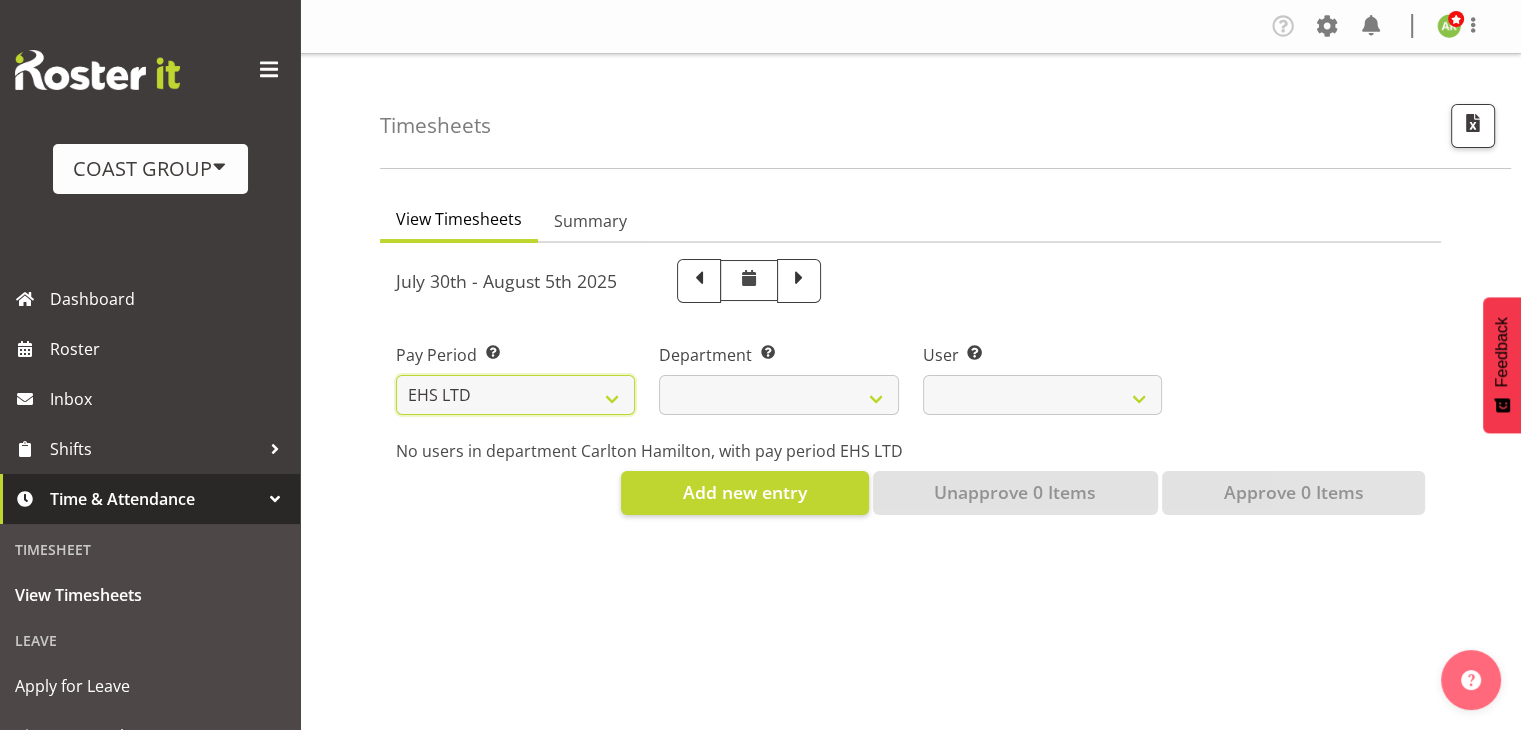 select 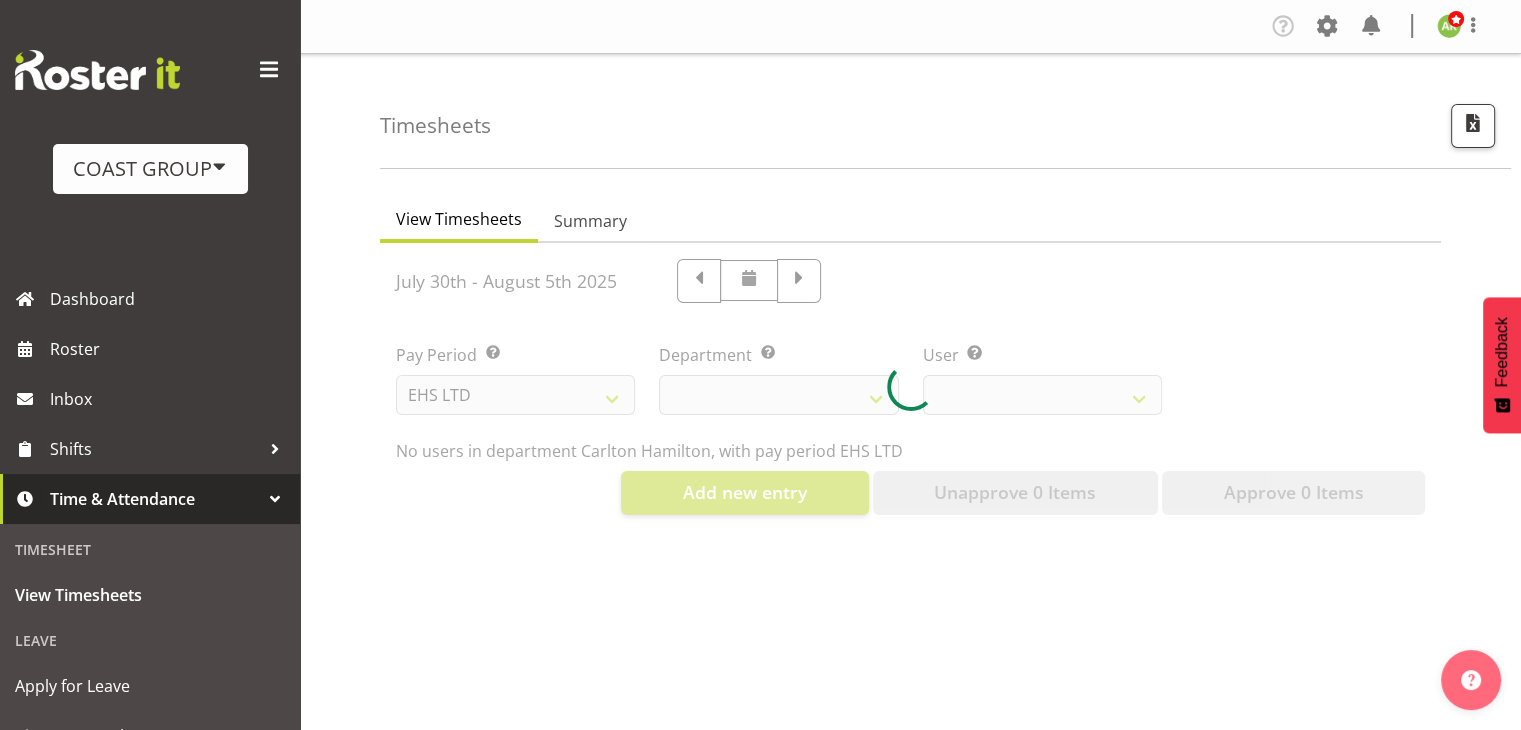 click at bounding box center [910, 387] 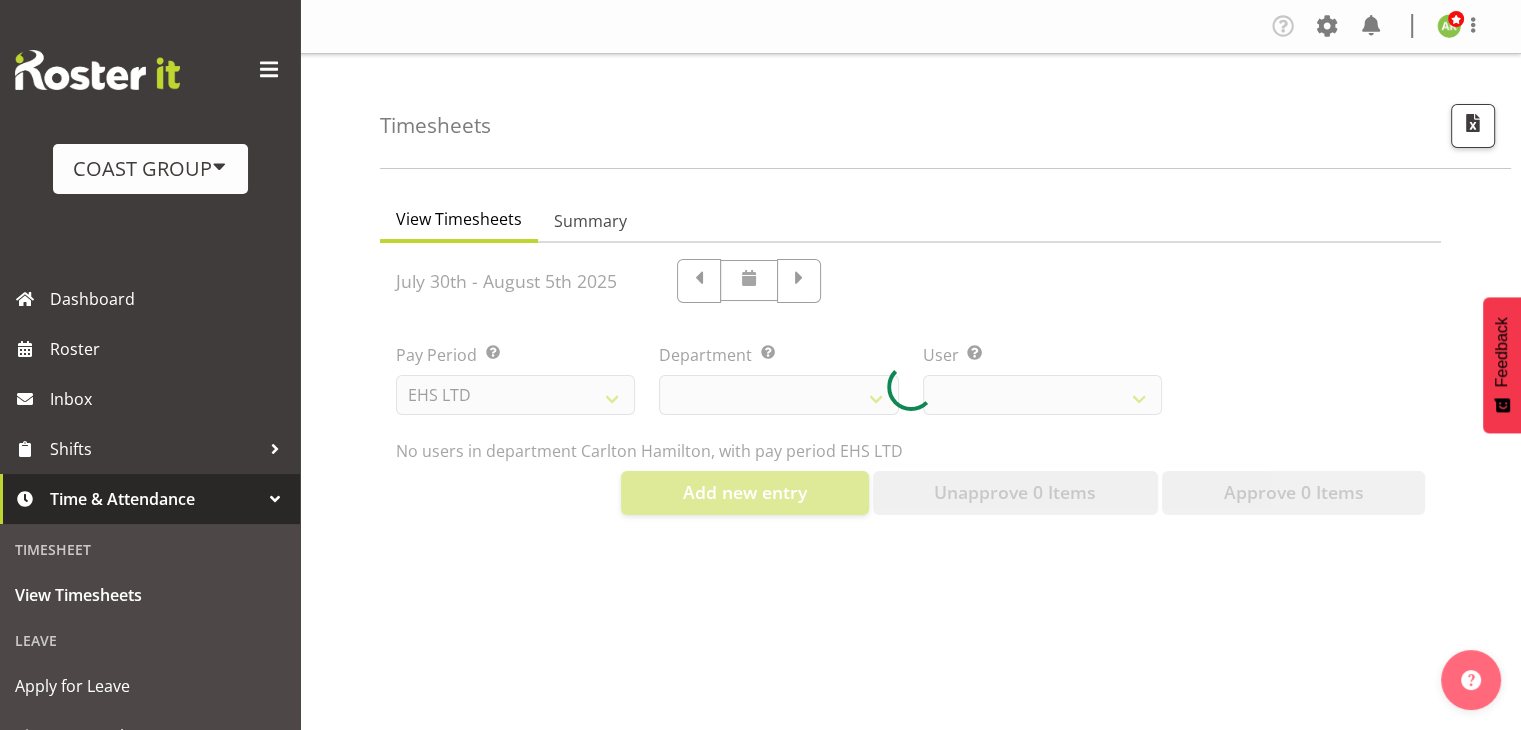 select 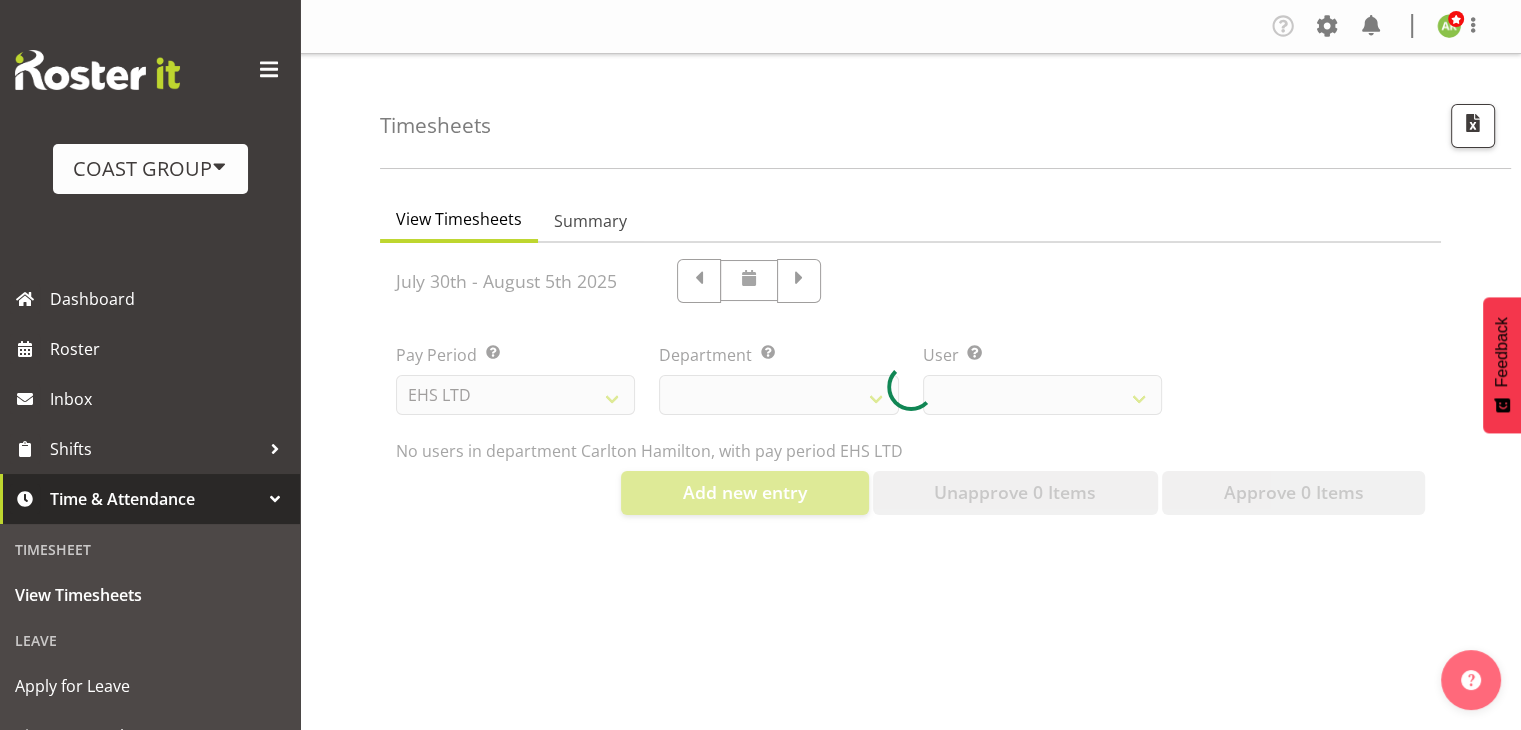 select 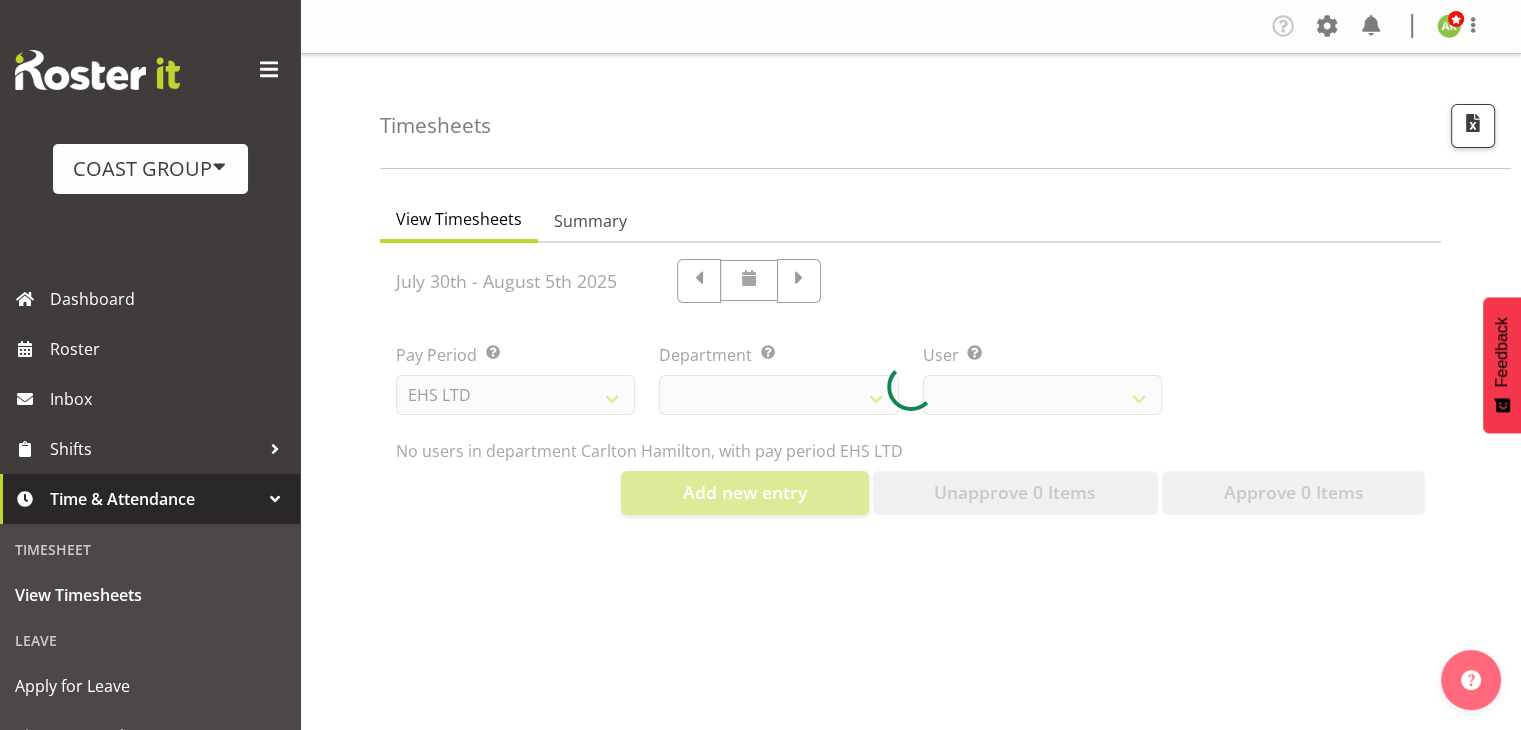select 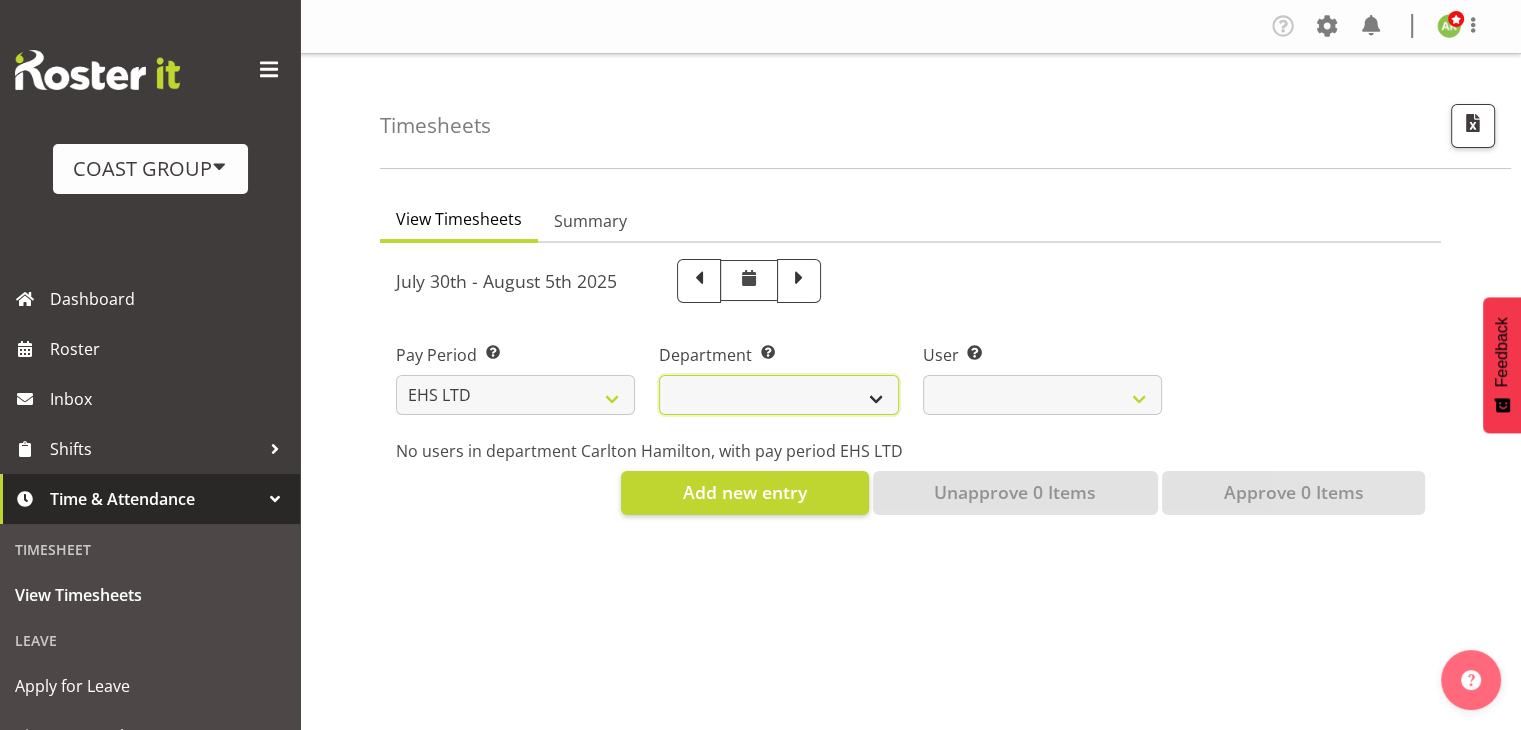 click on "EHS AKL ACCOUNTS
EHS AKL CARPET
EHS AKL D&B
EHS AKL DESIGNER
EHS AKL FURNITURE
EHS AKL PANEL
EHS AKL SALES
EHS CHC OPS
EHS CHC SALES
EHS HLZ
EHS WLG OPS
EHS WLG SALES" at bounding box center (778, 395) 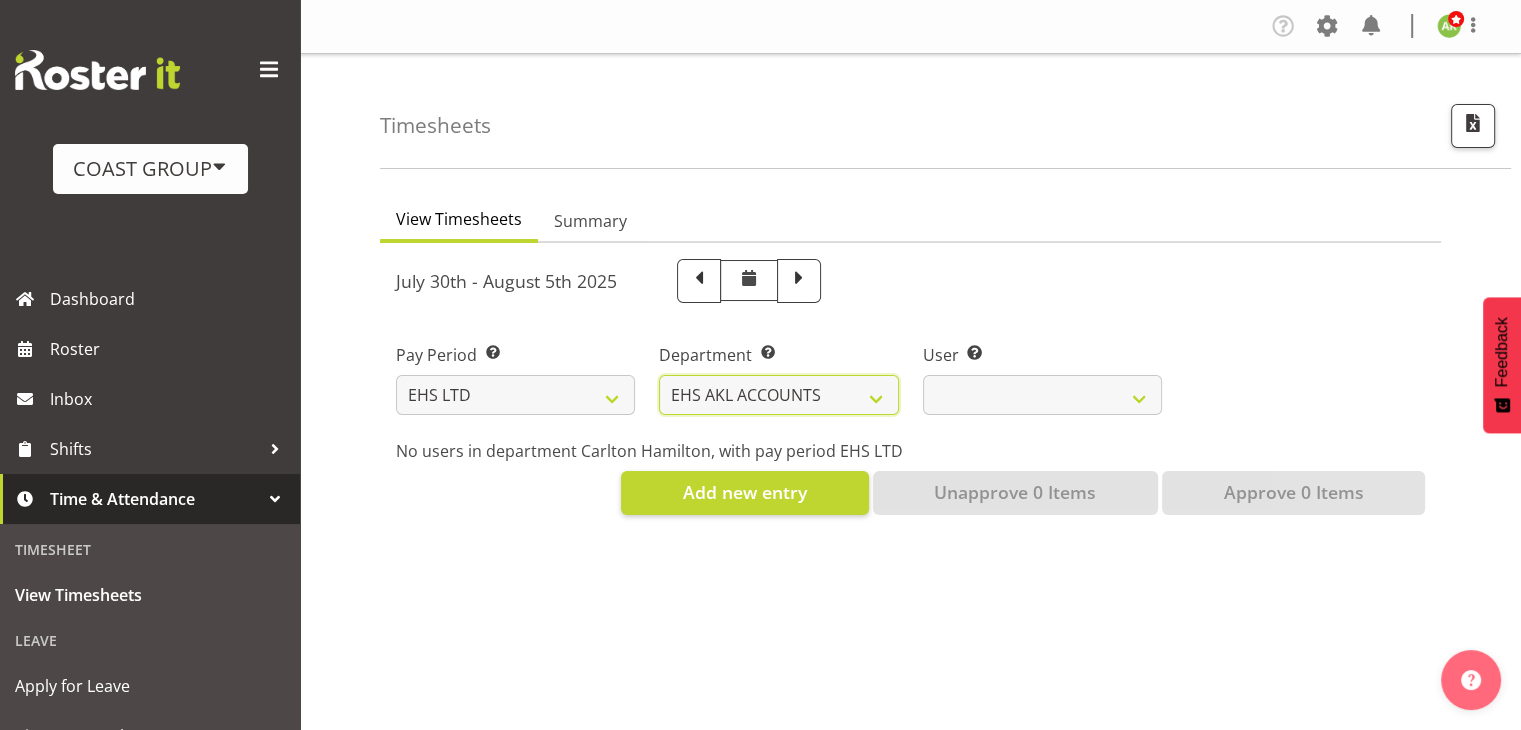 click on "EHS AKL ACCOUNTS
EHS AKL CARPET
EHS AKL D&B
EHS AKL DESIGNER
EHS AKL FURNITURE
EHS AKL PANEL
EHS AKL SALES
EHS CHC OPS
EHS CHC SALES
EHS HLZ
EHS WLG OPS
EHS WLG SALES" at bounding box center [778, 395] 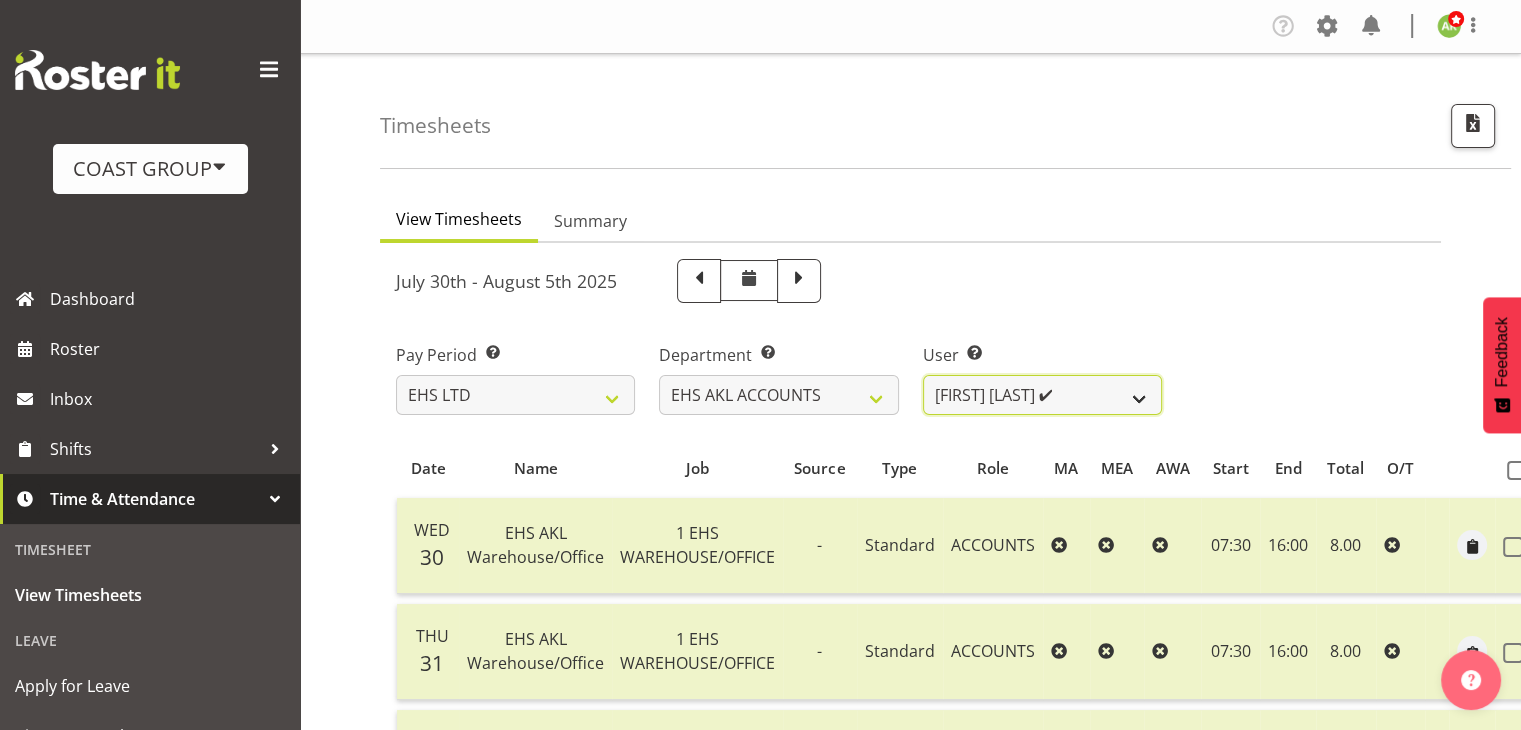click on "[FIRST] [LAST]
✔
[FIRST] [LAST]
✔
[FIRST] [LAST]
✔
[FIRST] [LAST]
✔
[FIRST] [LAST]
✔" at bounding box center (1042, 395) 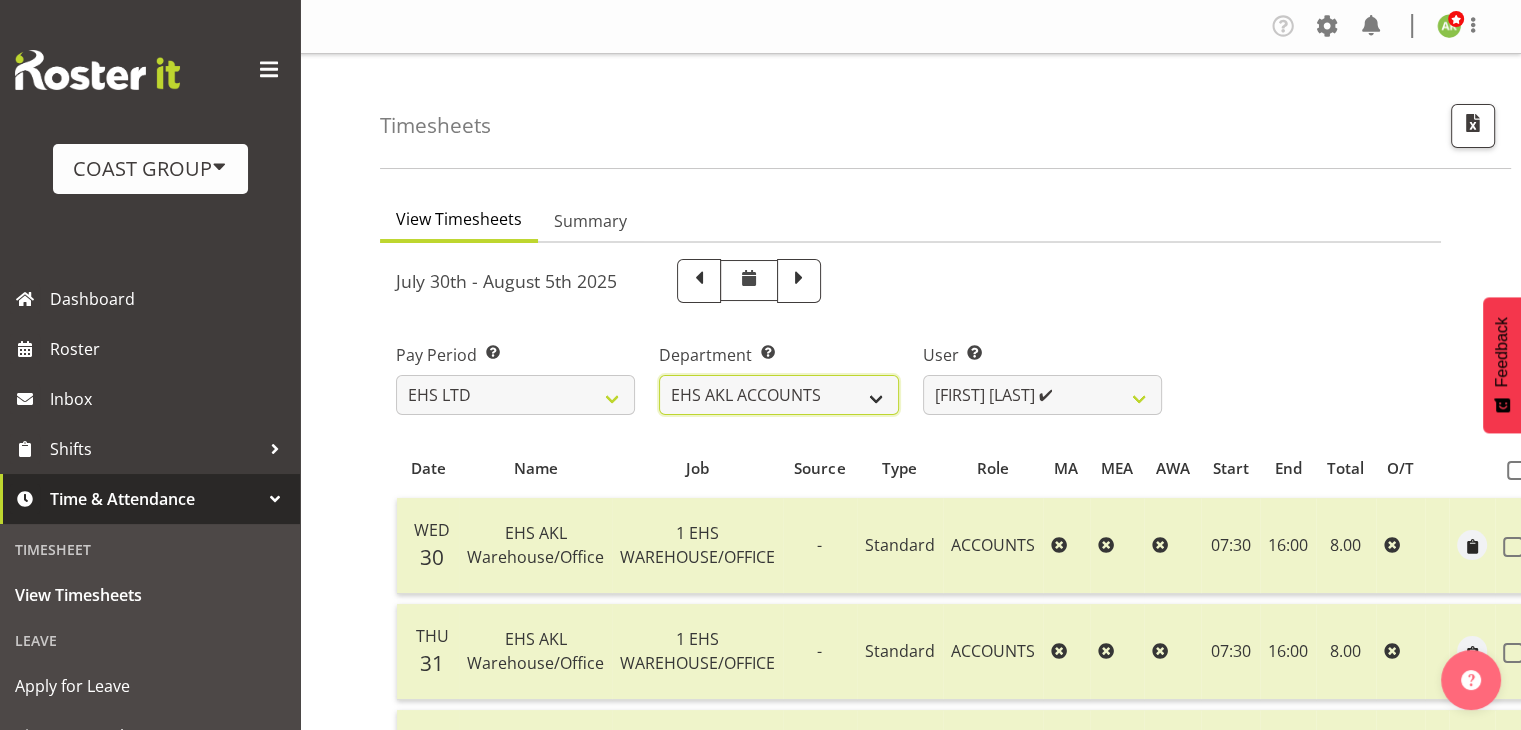 click on "EHS AKL ACCOUNTS
EHS AKL CARPET
EHS AKL D&B
EHS AKL DESIGNER
EHS AKL FURNITURE
EHS AKL PANEL
EHS AKL SALES
EHS CHC OPS
EHS CHC SALES
EHS HLZ
EHS WLG OPS
EHS WLG SALES" at bounding box center [778, 395] 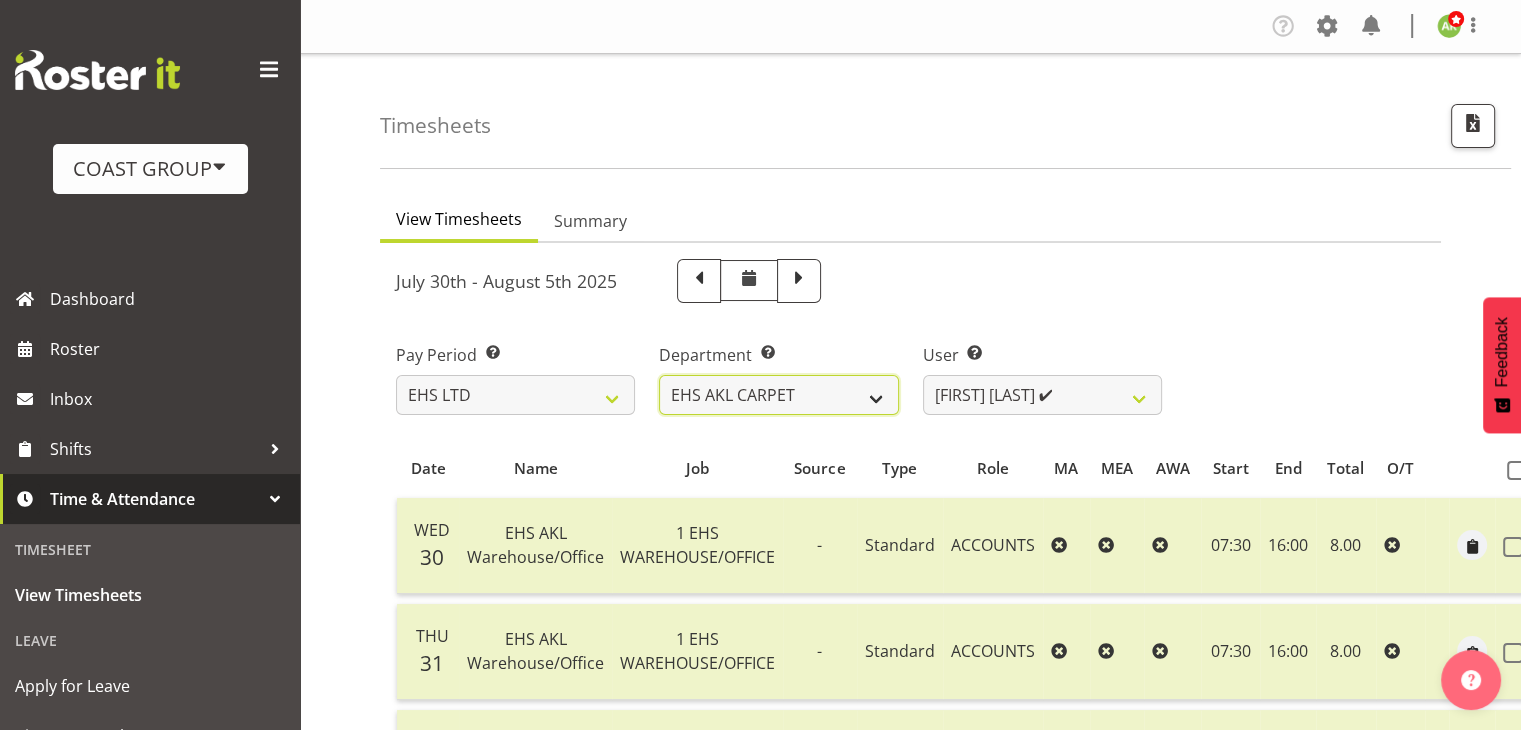 click on "EHS AKL ACCOUNTS
EHS AKL CARPET
EHS AKL D&B
EHS AKL DESIGNER
EHS AKL FURNITURE
EHS AKL PANEL
EHS AKL SALES
EHS CHC OPS
EHS CHC SALES
EHS HLZ
EHS WLG OPS
EHS WLG SALES" at bounding box center (778, 395) 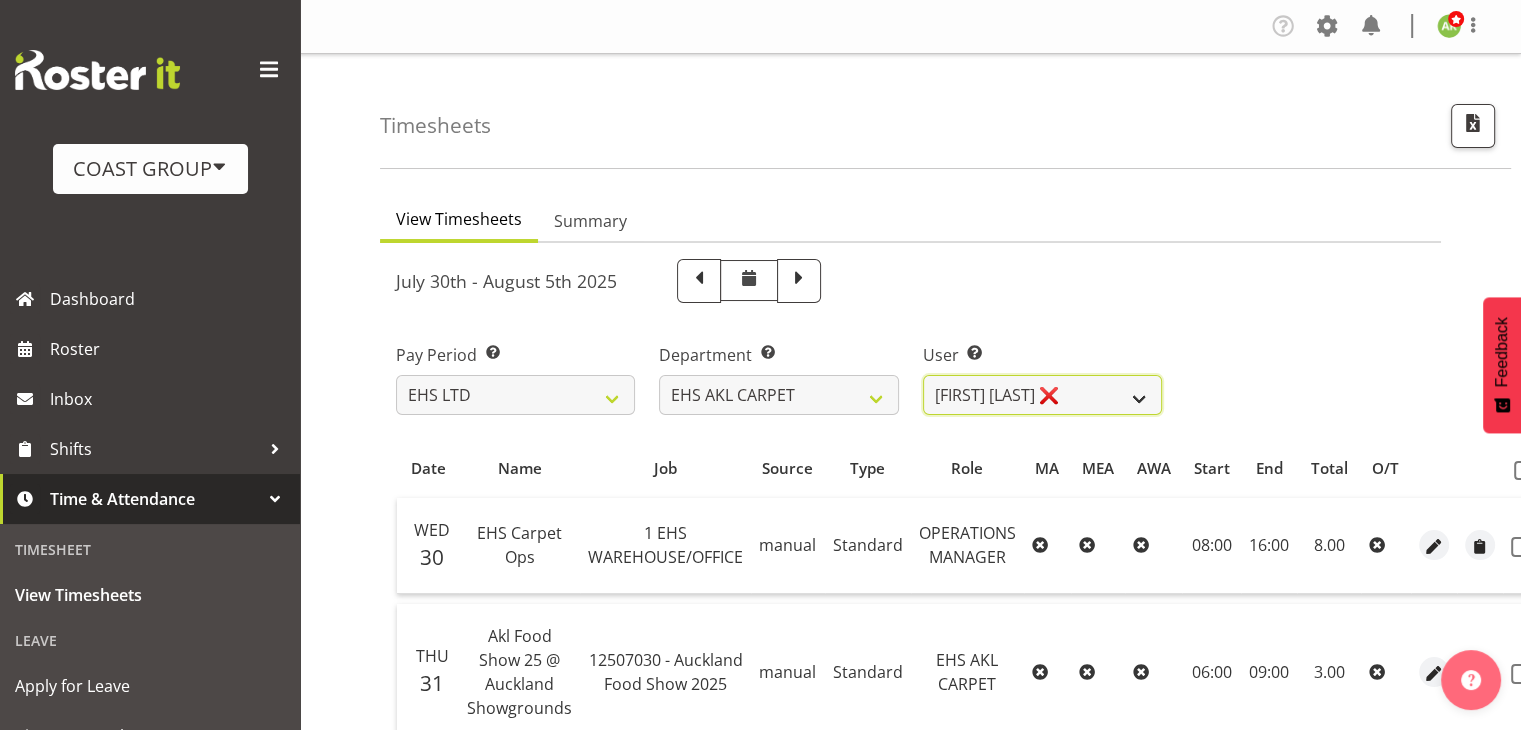 click on "[FIRST] [LAST]
❌
[FIRST] [LAST]
✔
[FIRST] [LAST]
✔
[FIRST] [LAST]
✔
[FIRST] [LAST]
✔
[FIRST] [LAST]
✔
[FIRST] [LAST]
✔
[FIRST] [LAST]
✔
[FIRST] [LAST]
✔" at bounding box center [1042, 395] 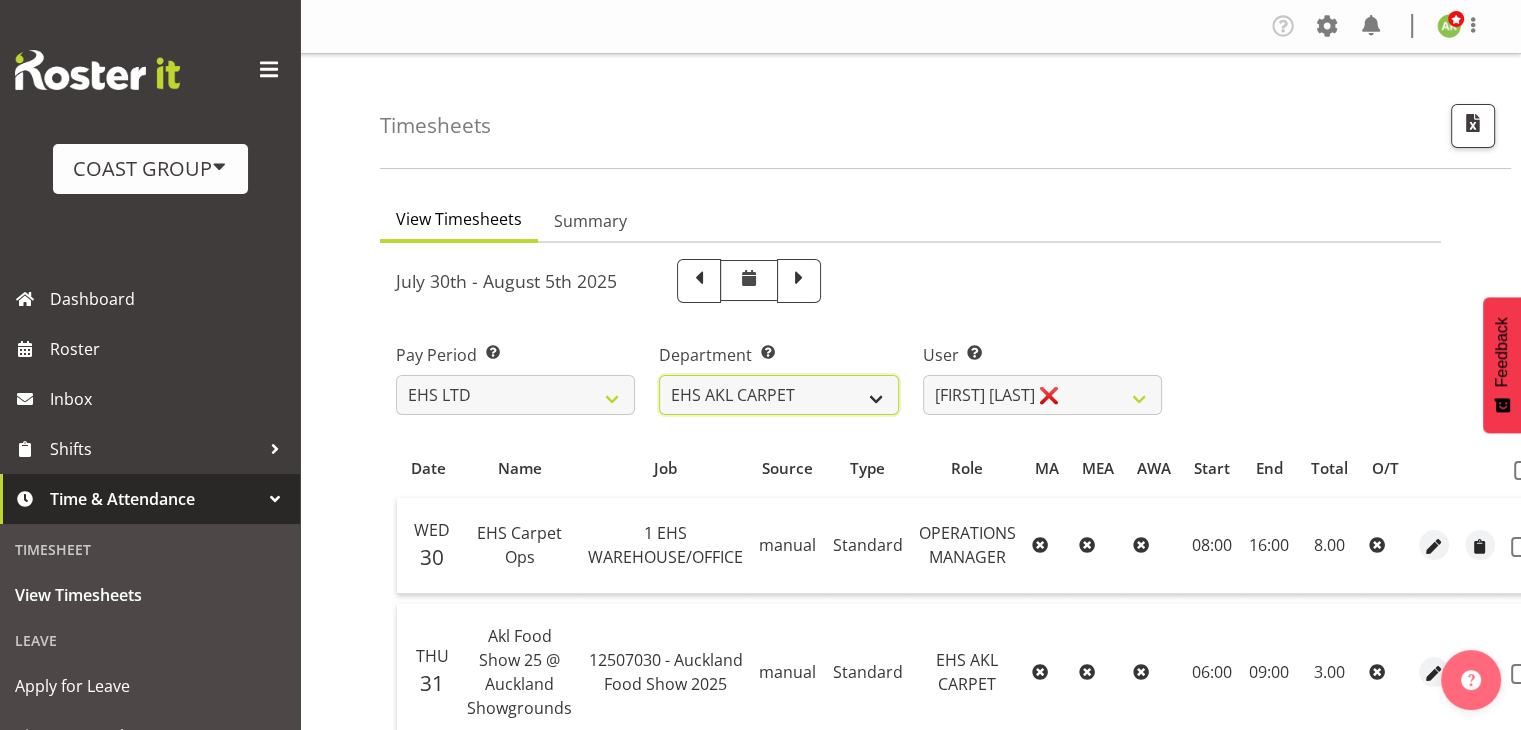 click on "EHS AKL ACCOUNTS
EHS AKL CARPET
EHS AKL D&B
EHS AKL DESIGNER
EHS AKL FURNITURE
EHS AKL PANEL
EHS AKL SALES
EHS CHC OPS
EHS CHC SALES
EHS HLZ
EHS WLG OPS
EHS WLG SALES" at bounding box center (778, 395) 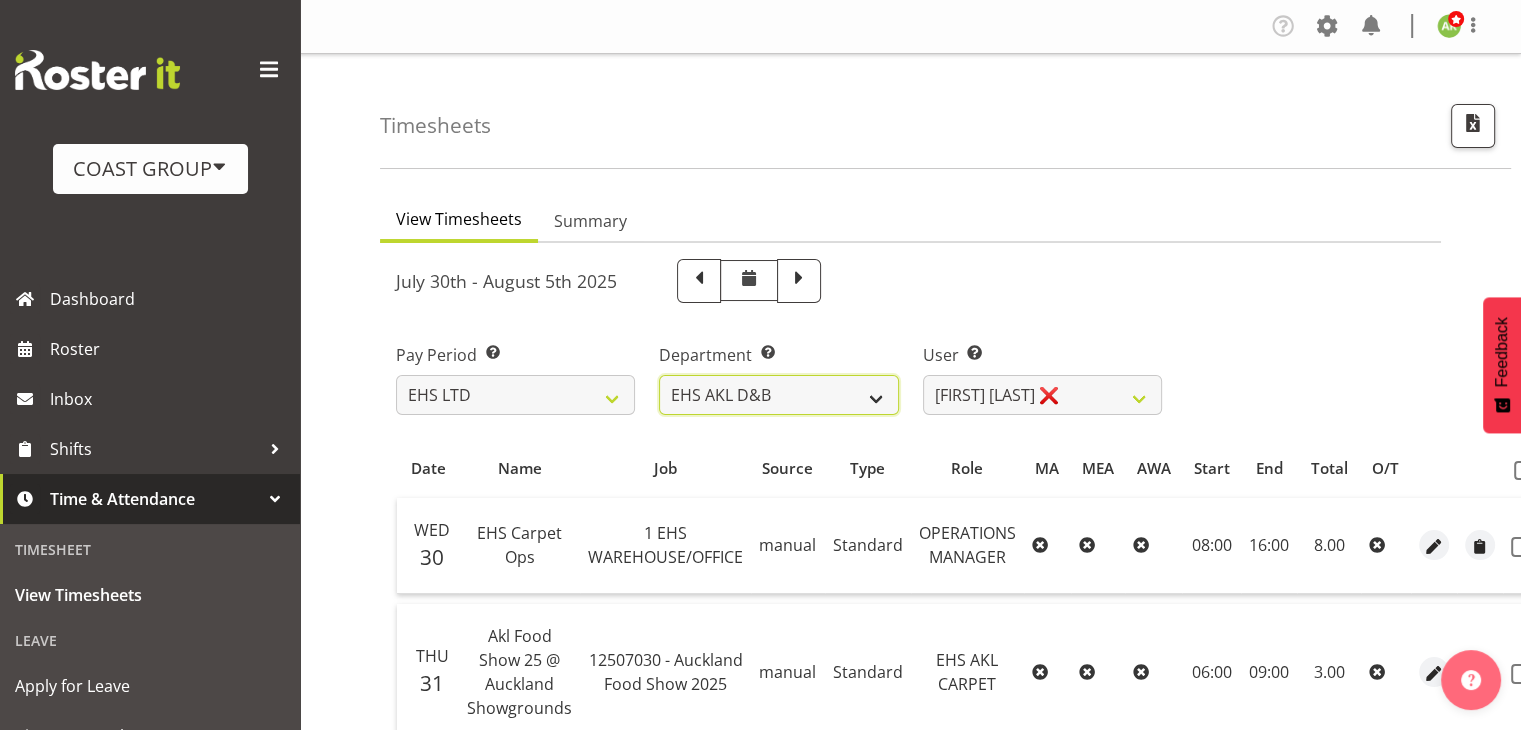 click on "EHS AKL ACCOUNTS
EHS AKL CARPET
EHS AKL D&B
EHS AKL DESIGNER
EHS AKL FURNITURE
EHS AKL PANEL
EHS AKL SALES
EHS CHC OPS
EHS CHC SALES
EHS HLZ
EHS WLG OPS
EHS WLG SALES" at bounding box center [778, 395] 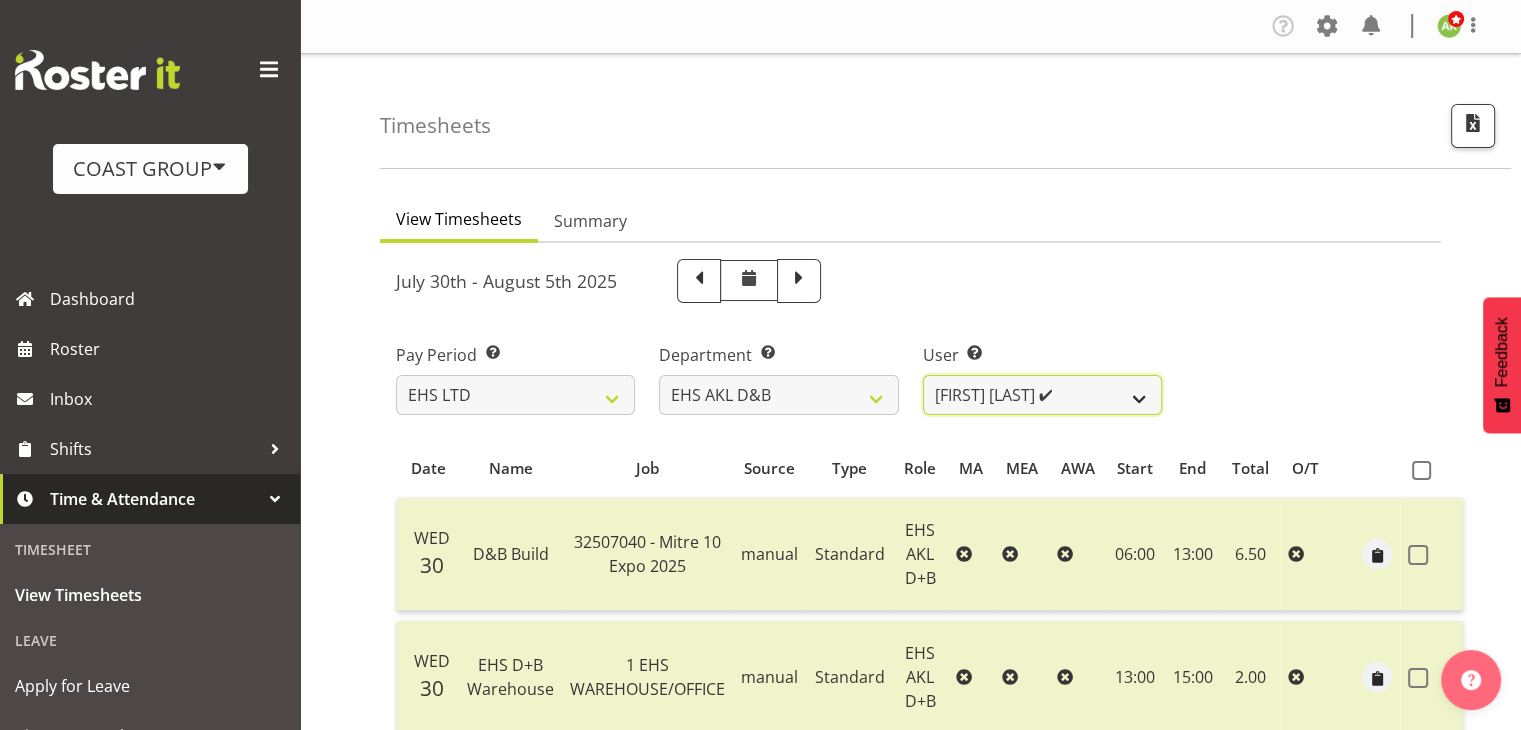 click on "[FIRST] [LAST]
✔
[FIRST] [LAST]
✔
[FIRST] [LAST]
✔
[FIRST] [LAST]
✔
[FIRST] [LAST]
✔
[FIRST] [LAST]
✔
[FIRST] [LAST]
✔
[FIRST] [LAST]
✔
[FIRST] [LAST]
✔
[FIRST] [LAST]
✔
[FIRST] [LAST]
✔
[FIRST] [LAST]
✔
[FIRST] [LAST]
✔
[FIRST] [LAST]
✔
[FIRST] [LAST]
✔" at bounding box center [1042, 395] 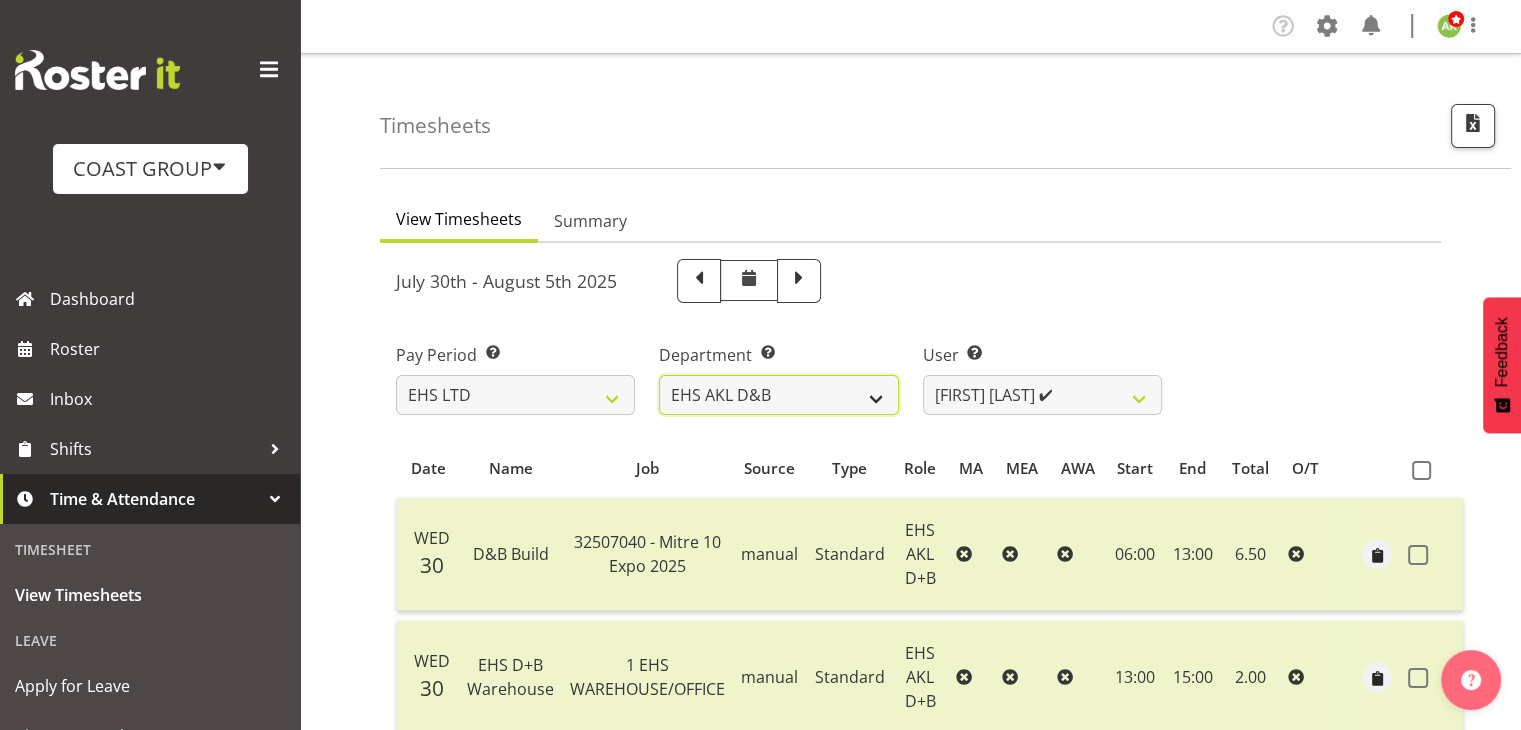 click on "EHS AKL ACCOUNTS
EHS AKL CARPET
EHS AKL D&B
EHS AKL DESIGNER
EHS AKL FURNITURE
EHS AKL PANEL
EHS AKL SALES
EHS CHC OPS
EHS CHC SALES
EHS HLZ
EHS WLG OPS
EHS WLG SALES" at bounding box center (778, 395) 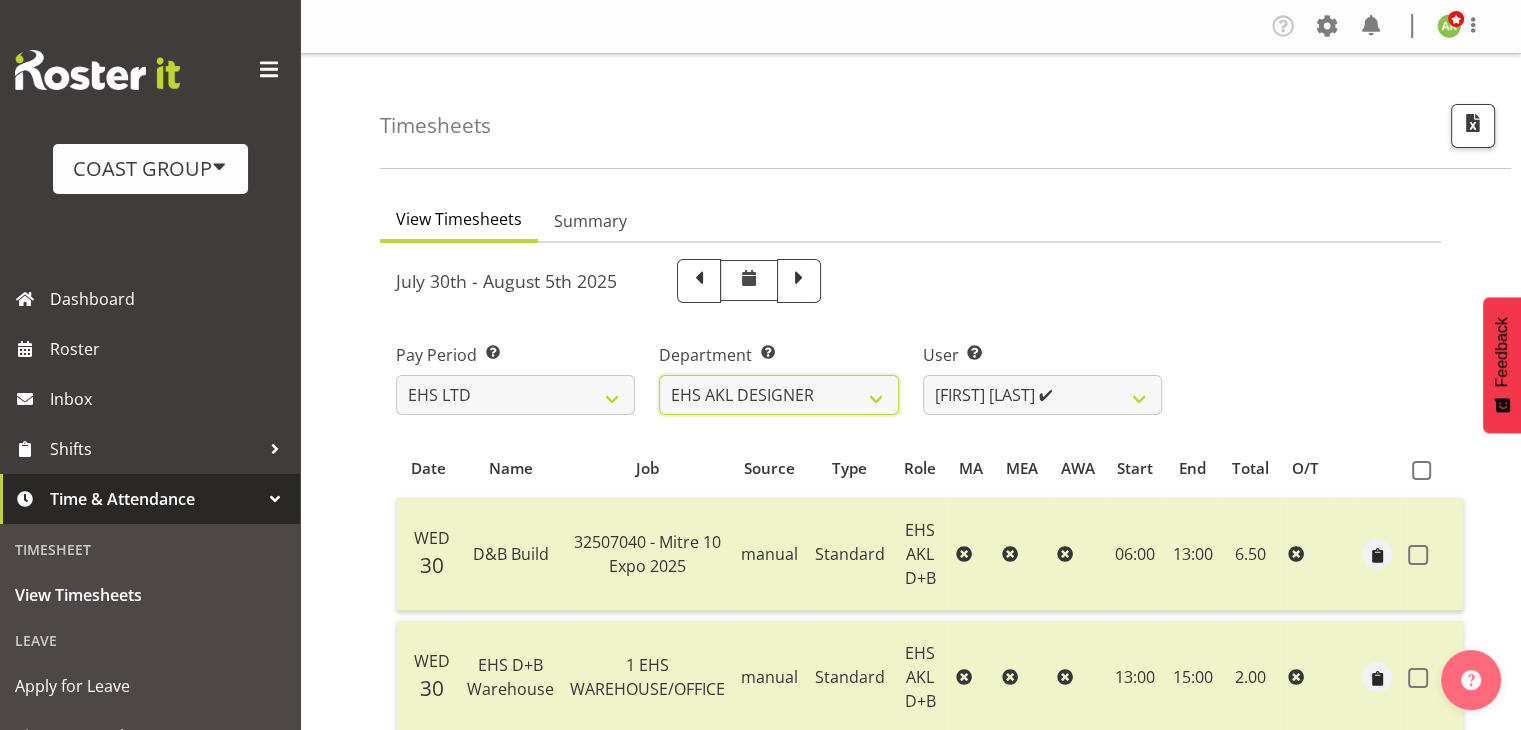 click on "EHS AKL ACCOUNTS
EHS AKL CARPET
EHS AKL D&B
EHS AKL DESIGNER
EHS AKL FURNITURE
EHS AKL PANEL
EHS AKL SALES
EHS CHC OPS
EHS CHC SALES
EHS HLZ
EHS WLG OPS
EHS WLG SALES" at bounding box center (778, 395) 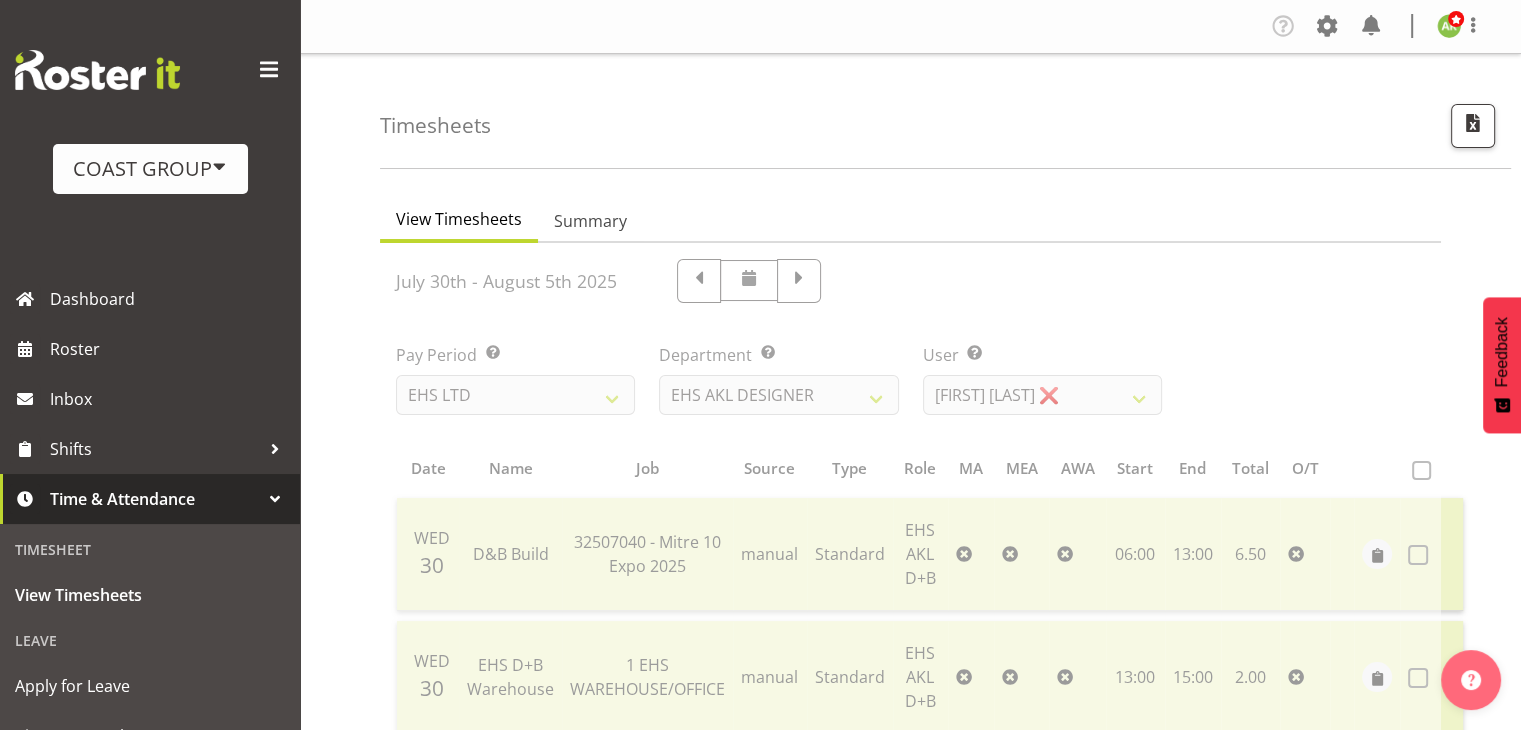 click at bounding box center [910, 1291] 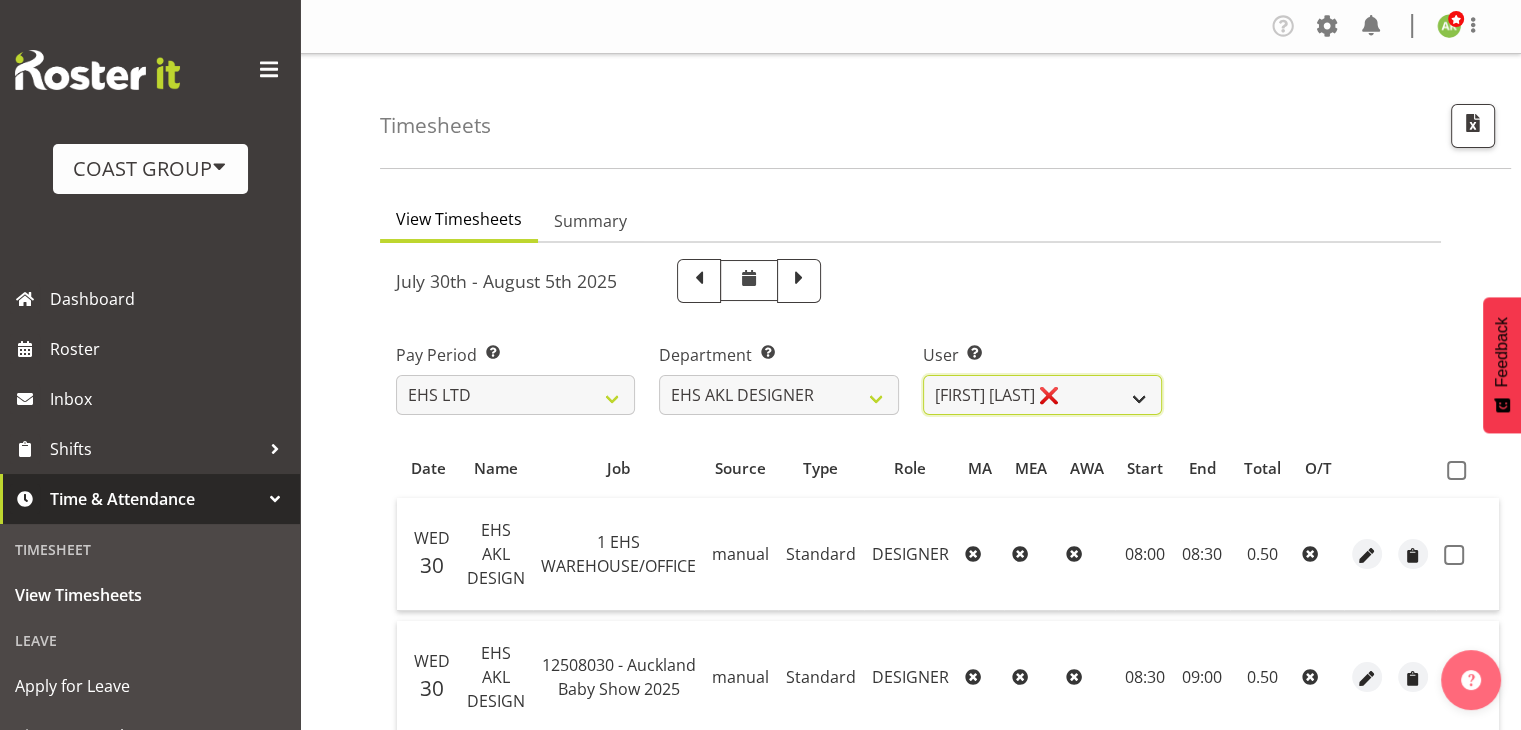 click on "Daniel An
❌
Maria Scarabino
✔
Mathew Rolle
❌
Sebastian Ibanez
❌
Yunlin Xie
✔" at bounding box center [1042, 395] 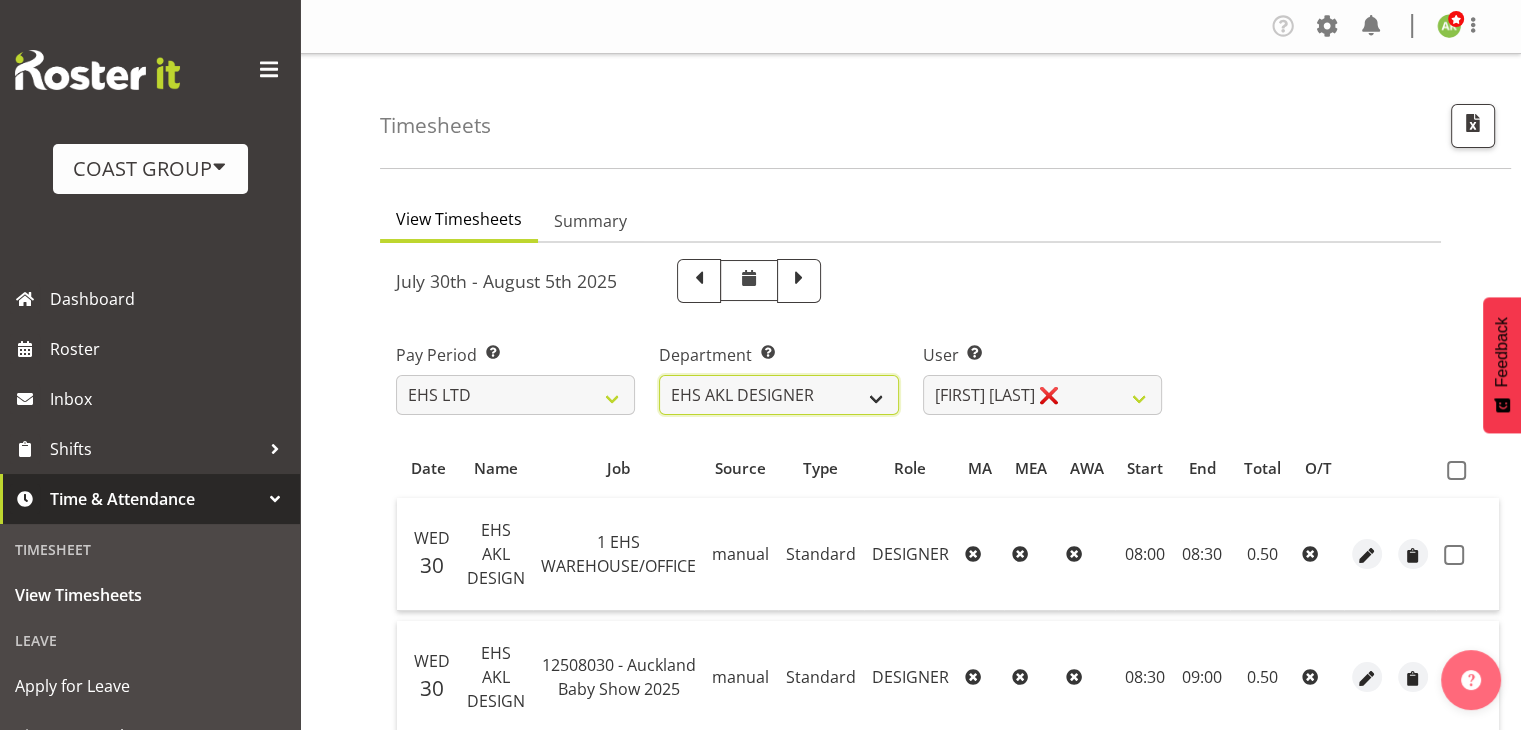 click on "EHS AKL ACCOUNTS
EHS AKL CARPET
EHS AKL D&B
EHS AKL DESIGNER
EHS AKL FURNITURE
EHS AKL PANEL
EHS AKL SALES
EHS CHC OPS
EHS CHC SALES
EHS HLZ
EHS WLG OPS
EHS WLG SALES" at bounding box center [778, 395] 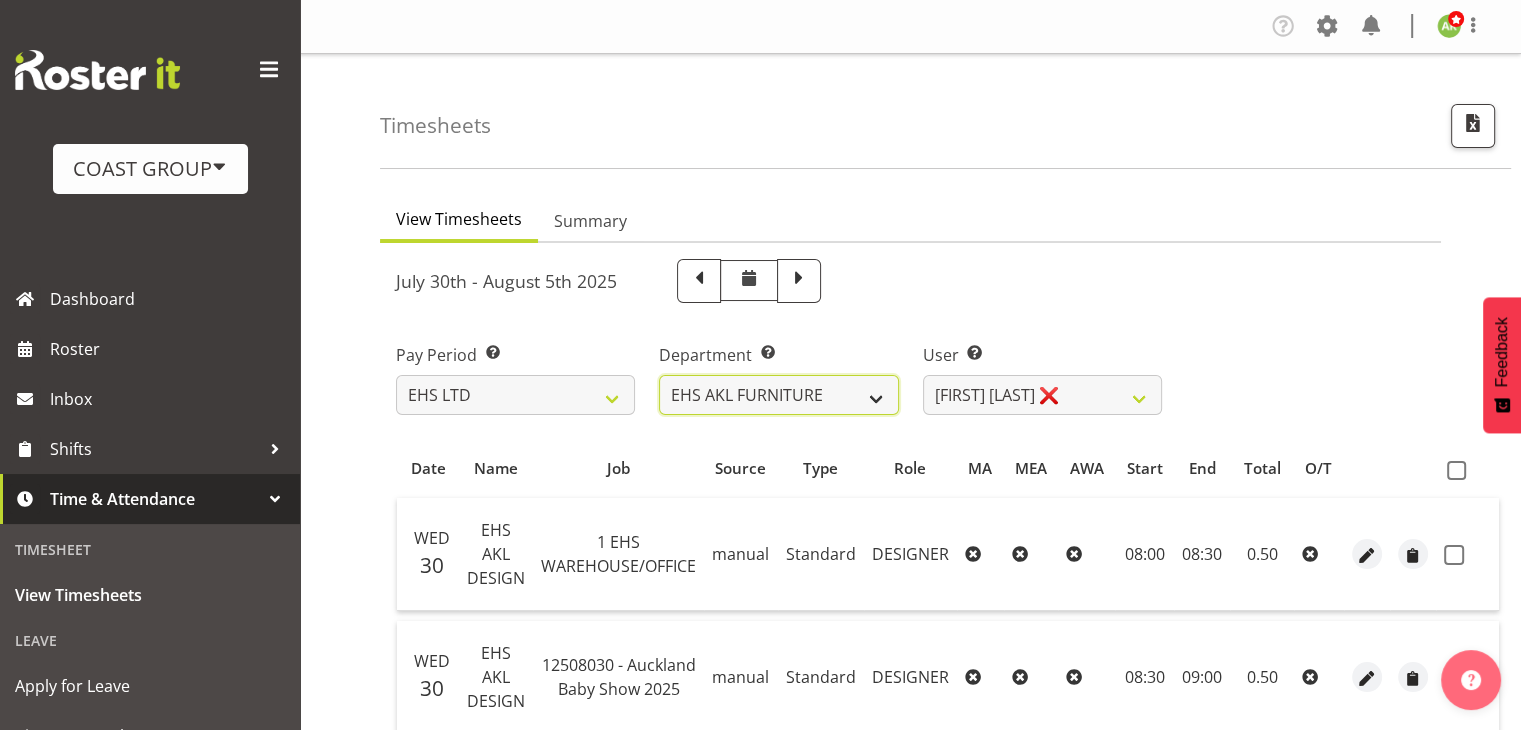 click on "EHS AKL ACCOUNTS
EHS AKL CARPET
EHS AKL D&B
EHS AKL DESIGNER
EHS AKL FURNITURE
EHS AKL PANEL
EHS AKL SALES
EHS CHC OPS
EHS CHC SALES
EHS HLZ
EHS WLG OPS
EHS WLG SALES" at bounding box center (778, 395) 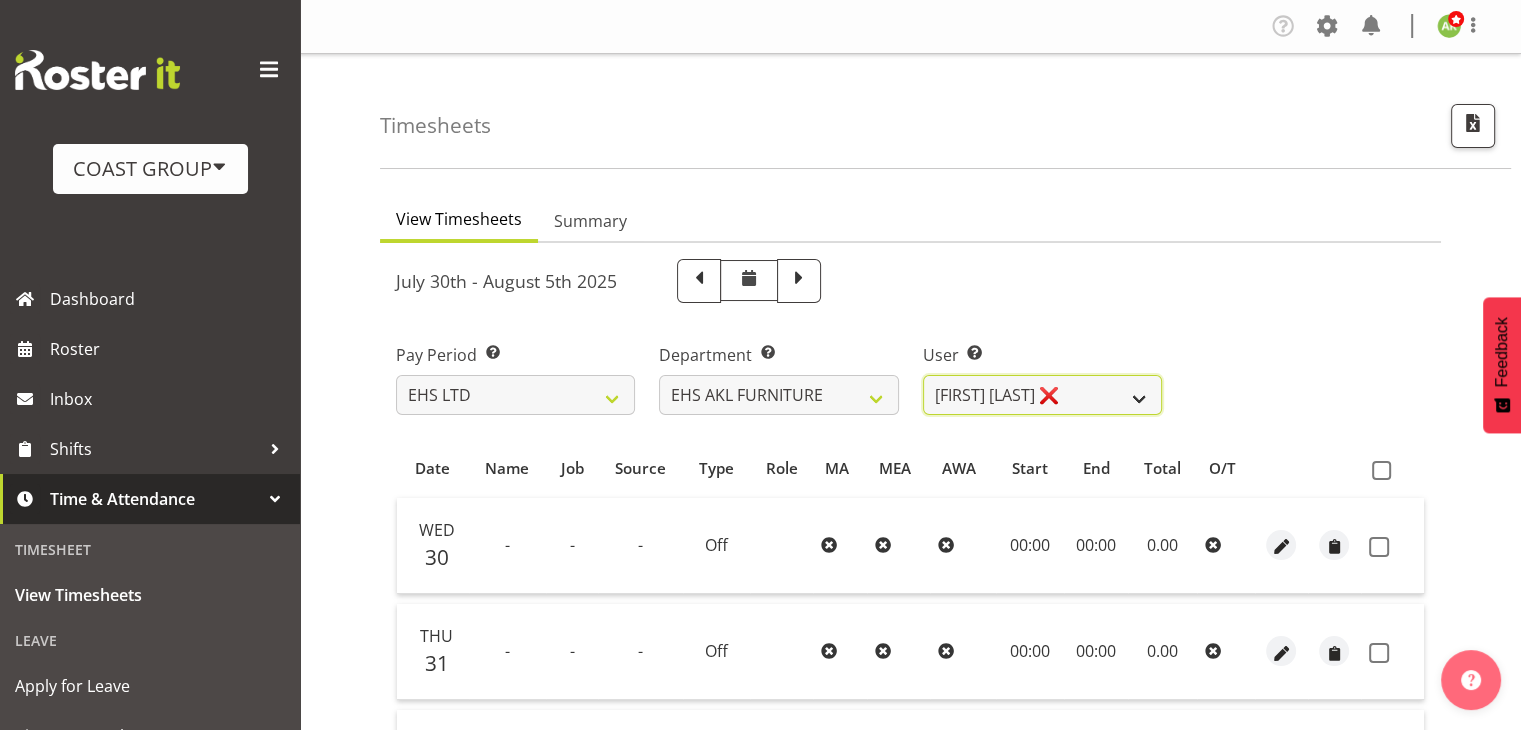 click on "Daniel Tini
❌
Filipo Iupeli
❌
Harley Wongpayuk
❌
Malae Toleafoa
❌
Manase Ward
❌
Michael Vaimauga
❌
Mua Autufuga
❌
Ngamata Upoko
❌
Panuwitch Pongsanusorn
❌
Pongpanot Pewklieng
❌
Rob Windle
❌
Sanong Phongam
❌
Sarayut Sahathanalatthakool
❌
Sivanila Sapati
❌" at bounding box center [1042, 395] 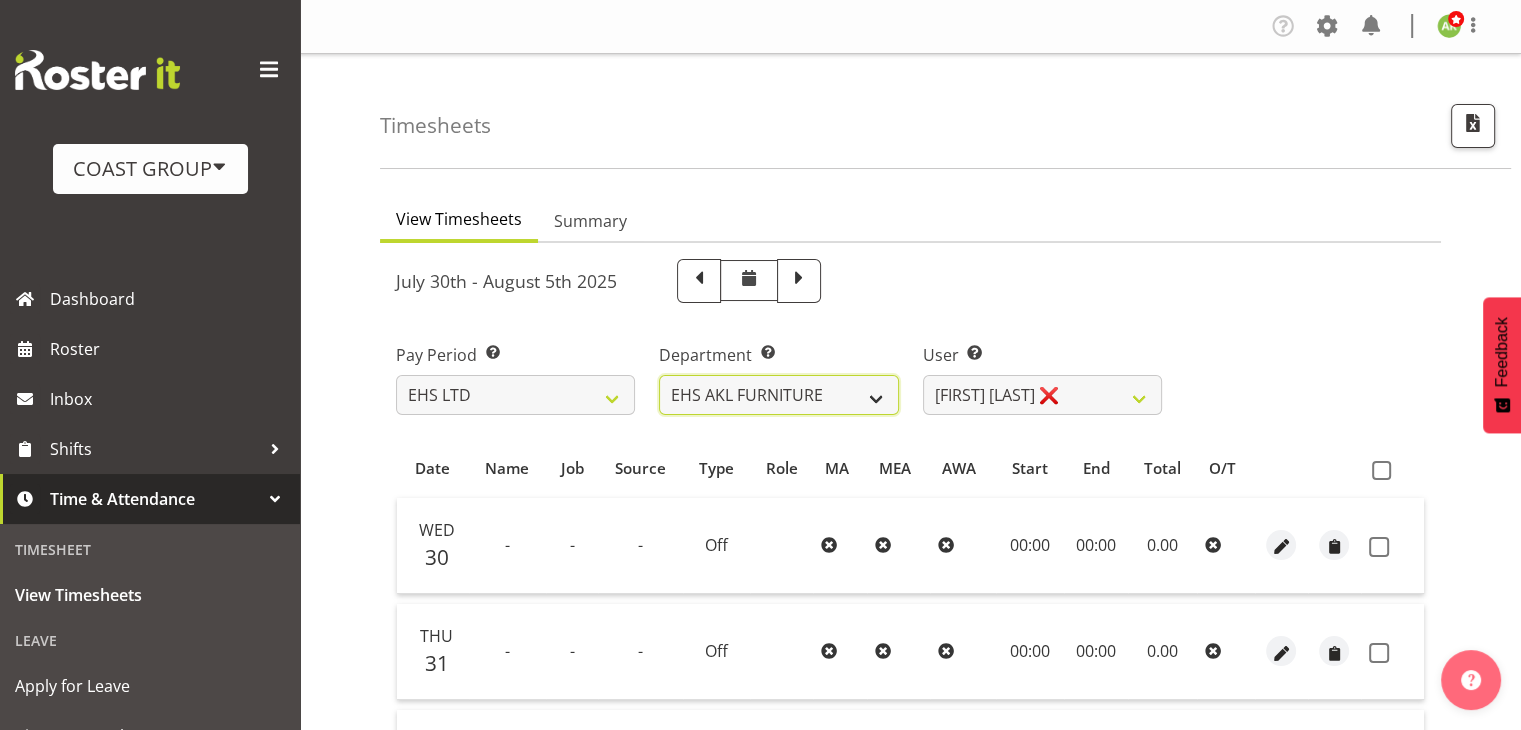 click on "EHS AKL ACCOUNTS
EHS AKL CARPET
EHS AKL D&B
EHS AKL DESIGNER
EHS AKL FURNITURE
EHS AKL PANEL
EHS AKL SALES
EHS CHC OPS
EHS CHC SALES
EHS HLZ
EHS WLG OPS
EHS WLG SALES" at bounding box center [778, 395] 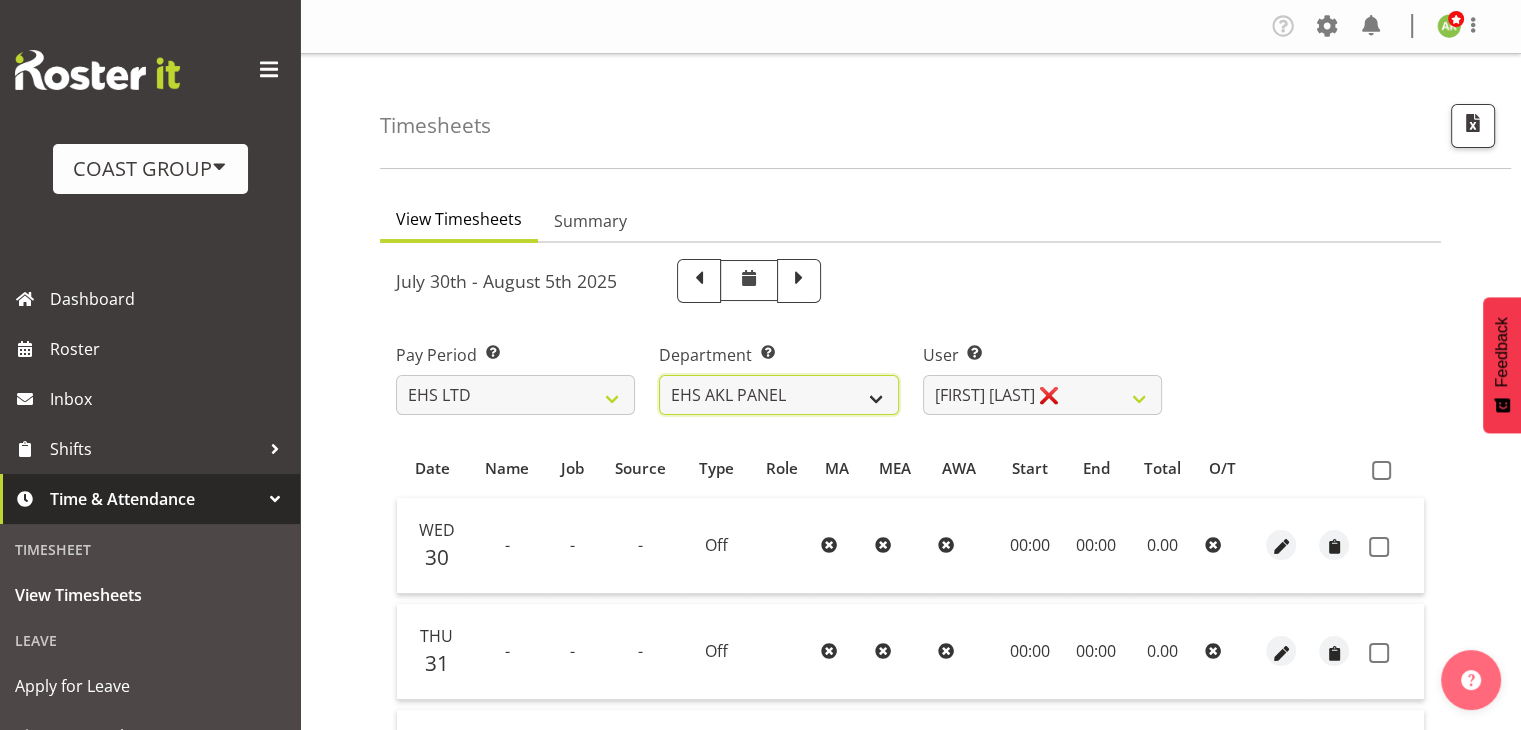 click on "EHS AKL ACCOUNTS
EHS AKL CARPET
EHS AKL D&B
EHS AKL DESIGNER
EHS AKL FURNITURE
EHS AKL PANEL
EHS AKL SALES
EHS CHC OPS
EHS CHC SALES
EHS HLZ
EHS WLG OPS
EHS WLG SALES" at bounding box center (778, 395) 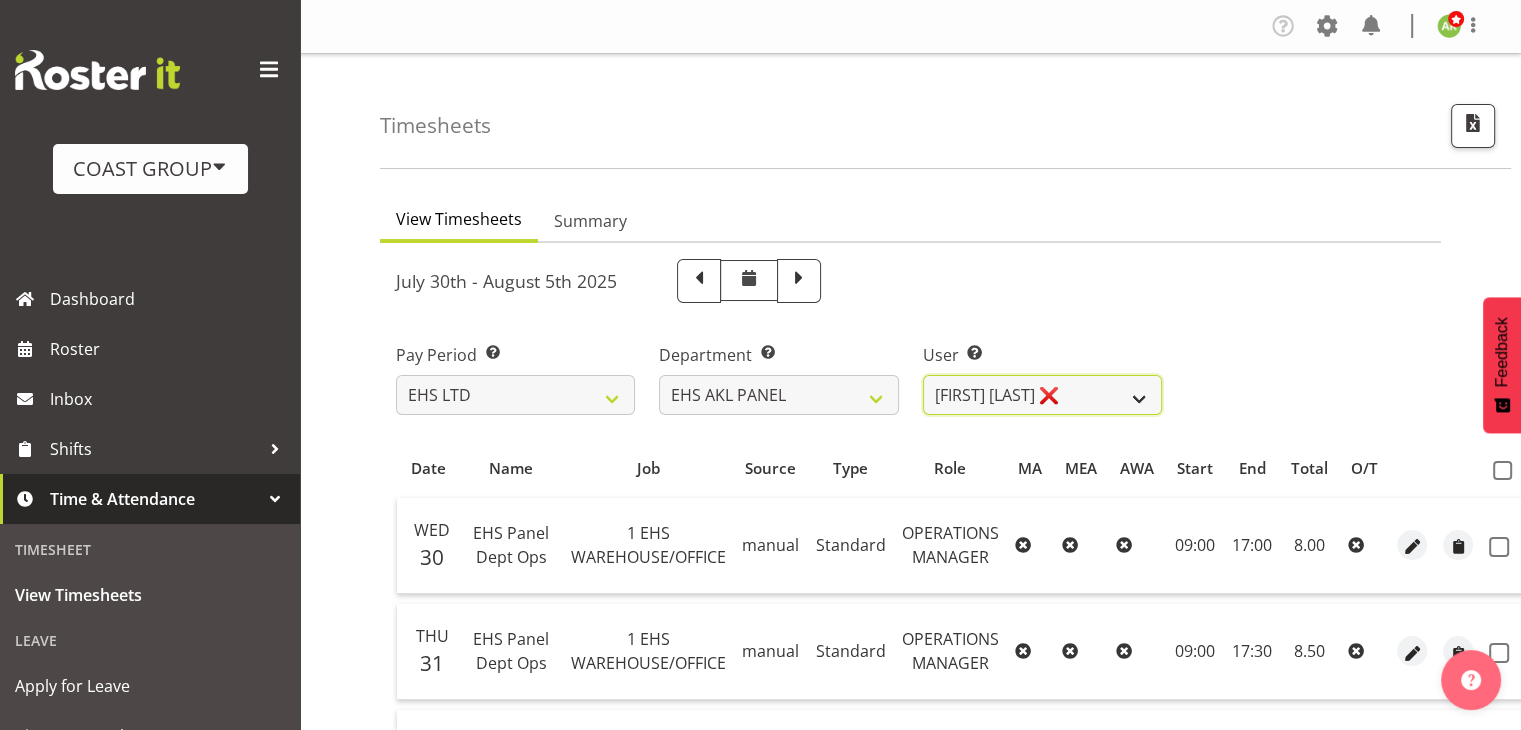 click on "Abe Denton
❌
Cameron Phillips
❌
Chad Phillips
❌
Emmett Denton
❌
Fiona Berghoffer
❌
Grace Kaiuha
❌
Hemi Tomlinson
❌
Jacob Paul
❌
James Reid-Akehurst
❌
Jennifer Remigio
❌
Jeremy Zhu
❌
Jonathan Elder
❌
Marcell Lee
❌
Martin Samuel
❌
Matthieu Vendrely
❌" at bounding box center (1042, 395) 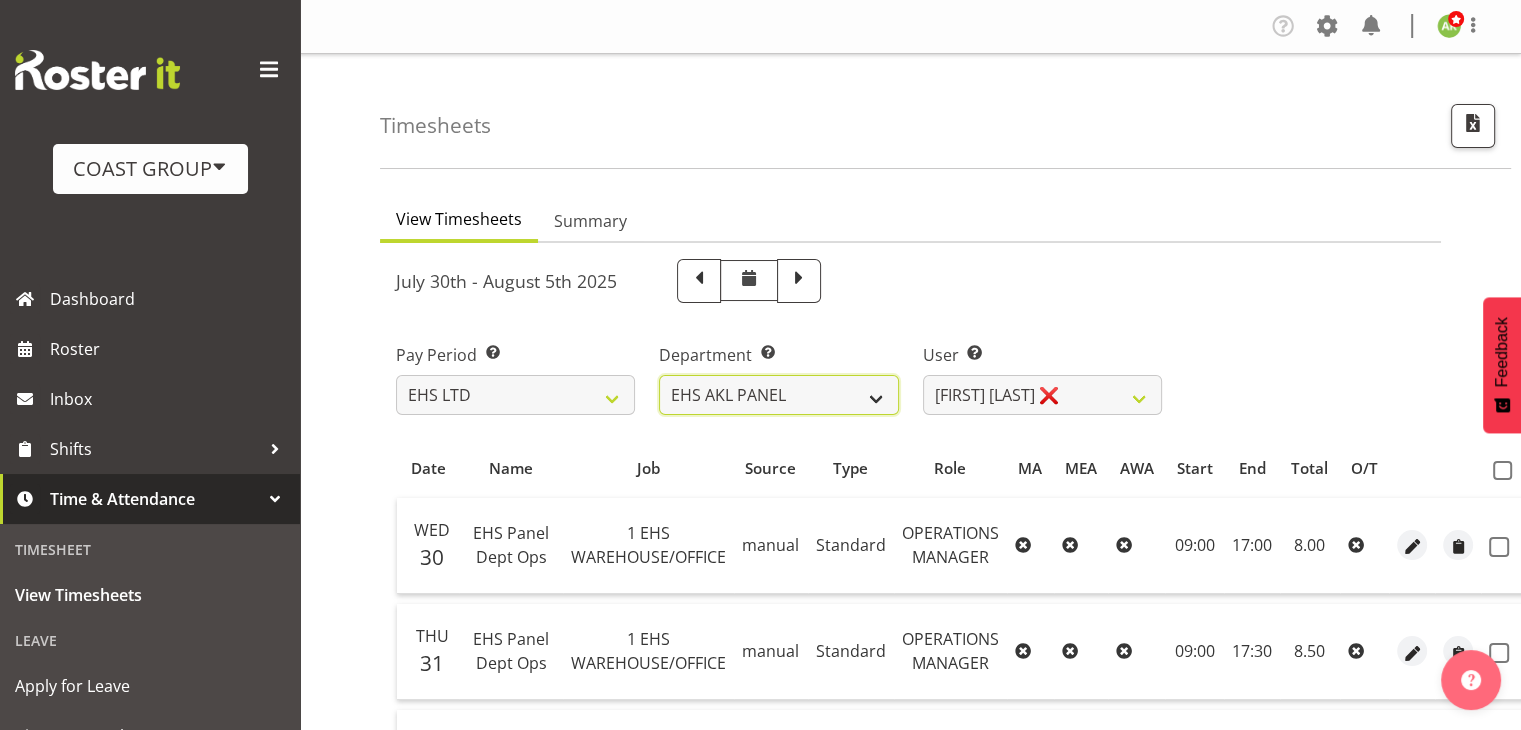 click on "EHS AKL ACCOUNTS
EHS AKL CARPET
EHS AKL D&B
EHS AKL DESIGNER
EHS AKL FURNITURE
EHS AKL PANEL
EHS AKL SALES
EHS CHC OPS
EHS CHC SALES
EHS HLZ
EHS WLG OPS
EHS WLG SALES" at bounding box center [778, 395] 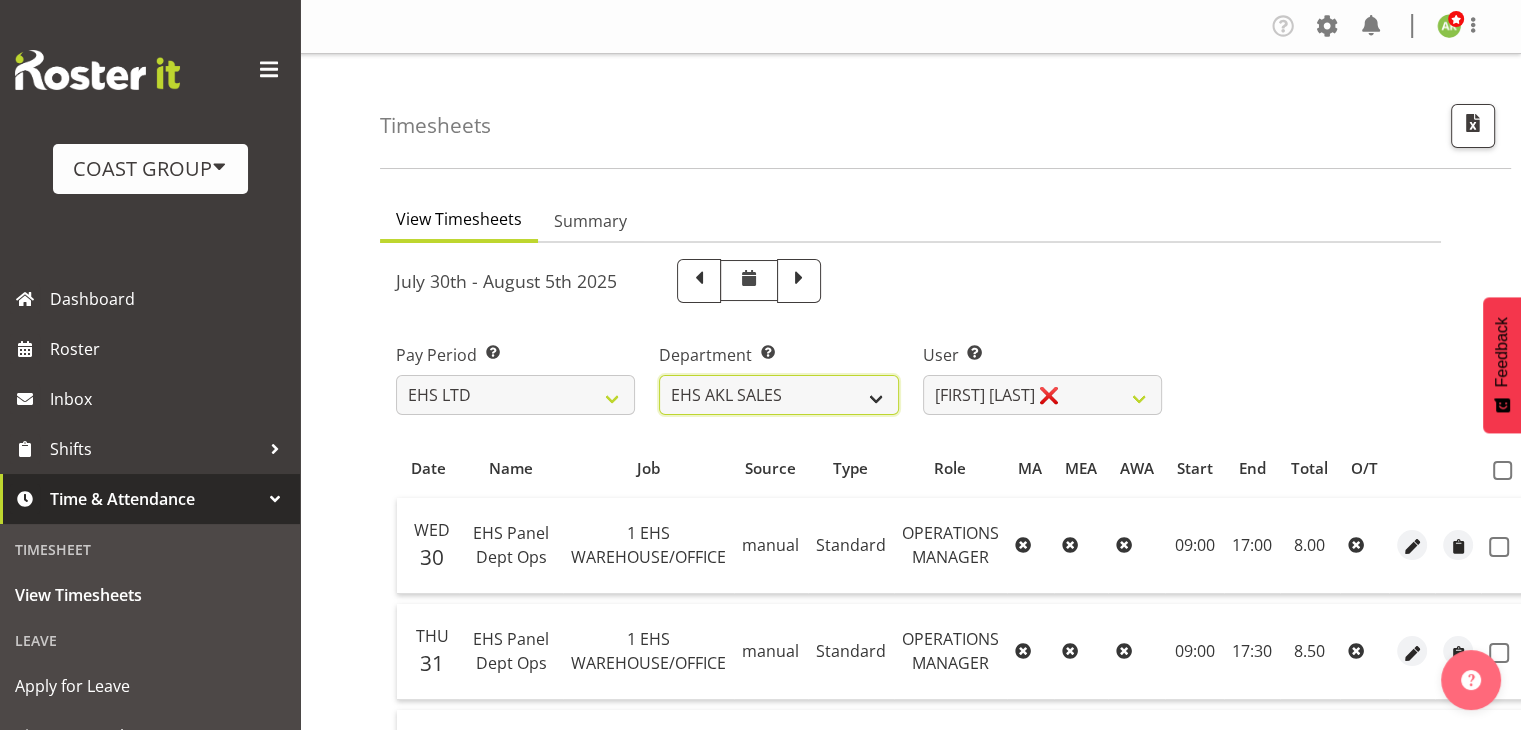 click on "EHS AKL ACCOUNTS
EHS AKL CARPET
EHS AKL D&B
EHS AKL DESIGNER
EHS AKL FURNITURE
EHS AKL PANEL
EHS AKL SALES
EHS CHC OPS
EHS CHC SALES
EHS HLZ
EHS WLG OPS
EHS WLG SALES" at bounding box center [778, 395] 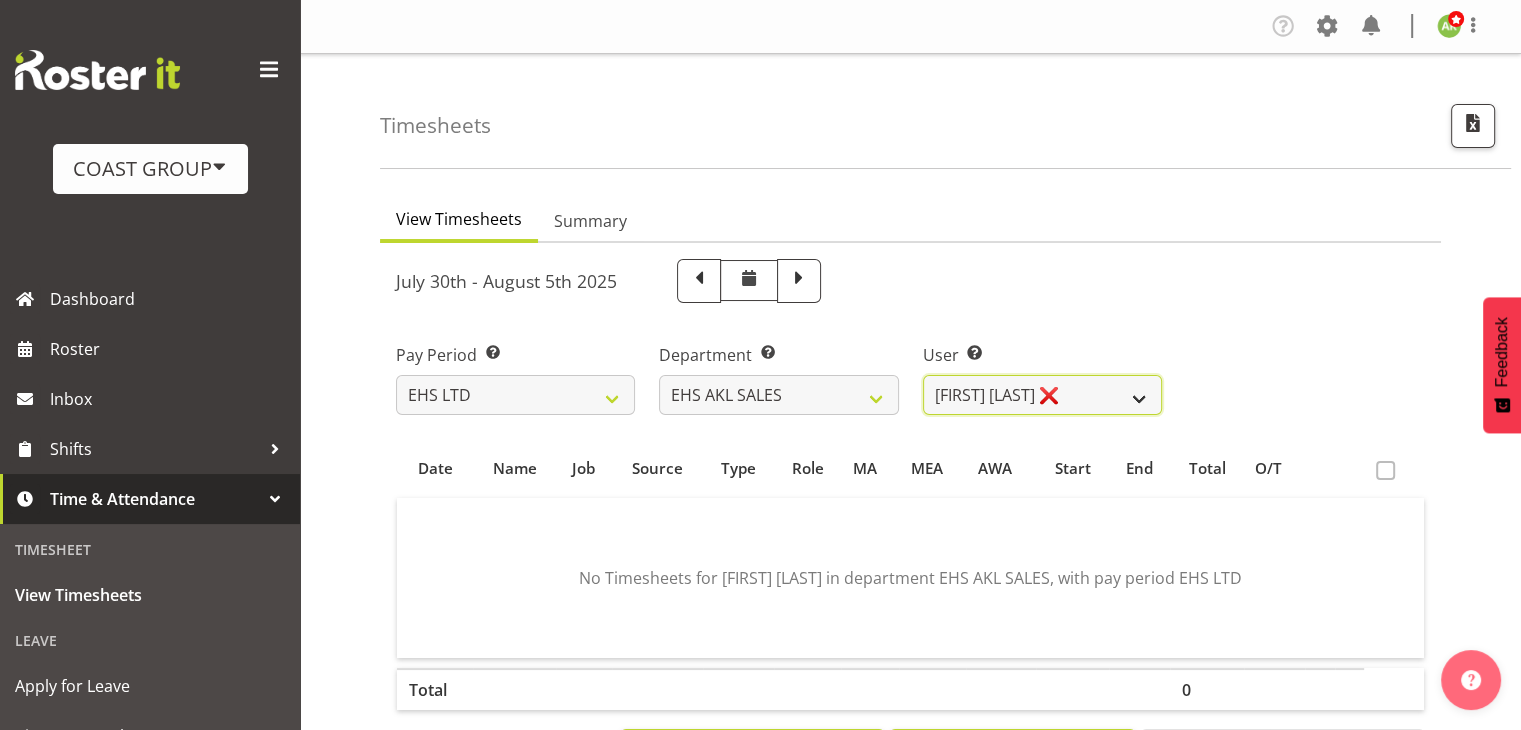 click on "Aleisha Midgley
❌
Annie Lister
❌
Bryony Spence
❌
Christina Jaramillo
❌
Dane Botherway
❌
Holly Eason
❌
Julia Sandiforth
❌
Lili Bush
❌
Wendy Moyes
❌" at bounding box center (1042, 395) 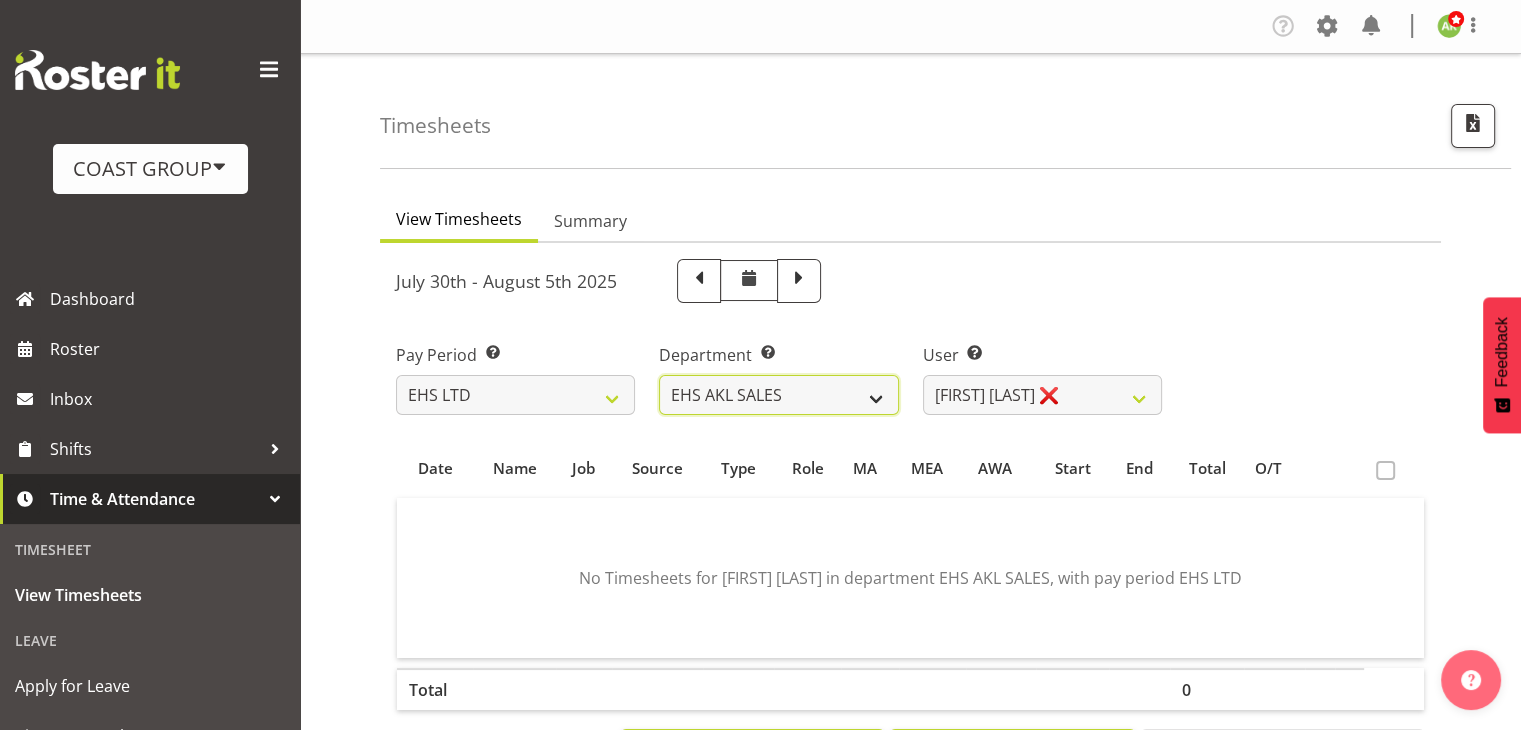click on "EHS AKL ACCOUNTS
EHS AKL CARPET
EHS AKL D&B
EHS AKL DESIGNER
EHS AKL FURNITURE
EHS AKL PANEL
EHS AKL SALES
EHS CHC OPS
EHS CHC SALES
EHS HLZ
EHS WLG OPS
EHS WLG SALES" at bounding box center [778, 395] 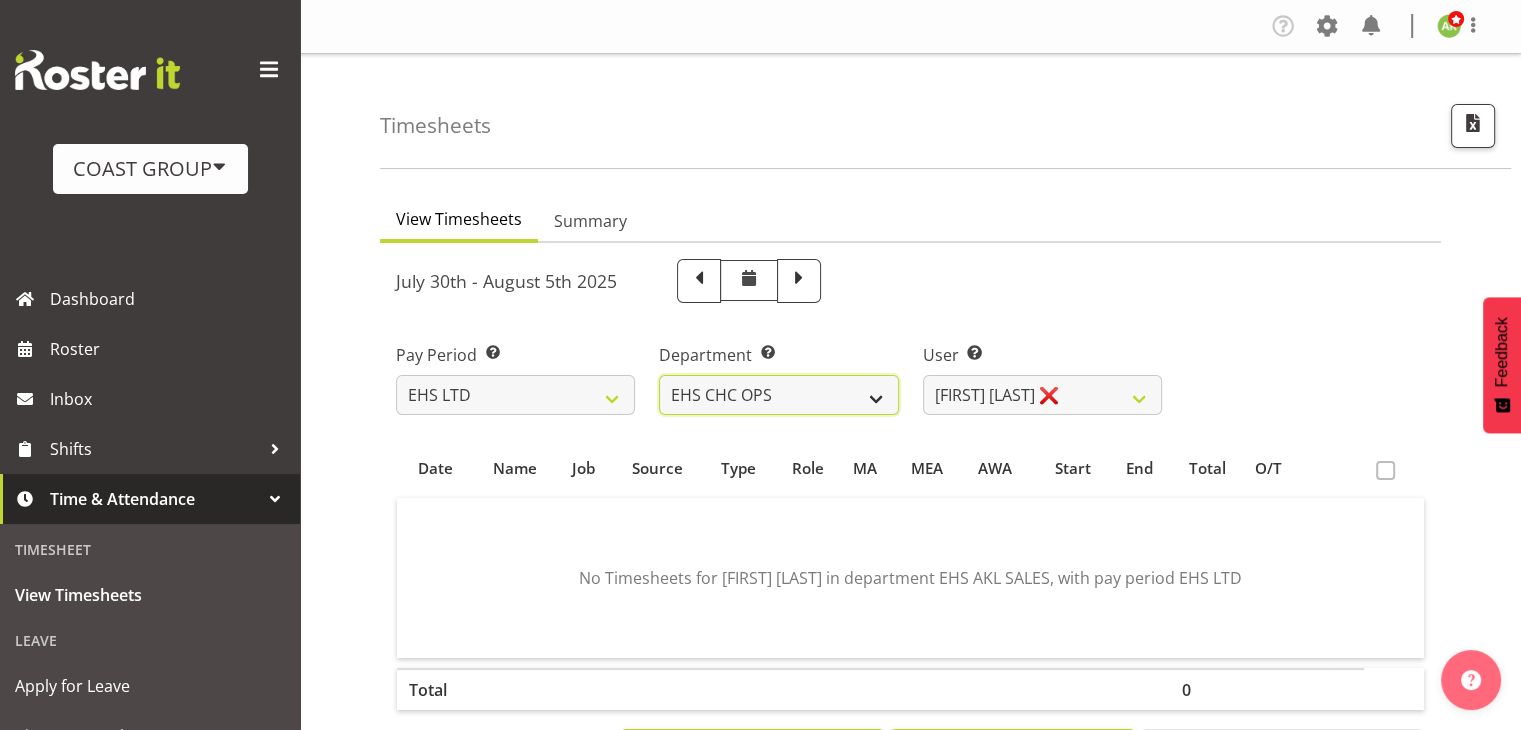 click on "EHS AKL ACCOUNTS
EHS AKL CARPET
EHS AKL D&B
EHS AKL DESIGNER
EHS AKL FURNITURE
EHS AKL PANEL
EHS AKL SALES
EHS CHC OPS
EHS CHC SALES
EHS HLZ
EHS WLG OPS
EHS WLG SALES" at bounding box center (778, 395) 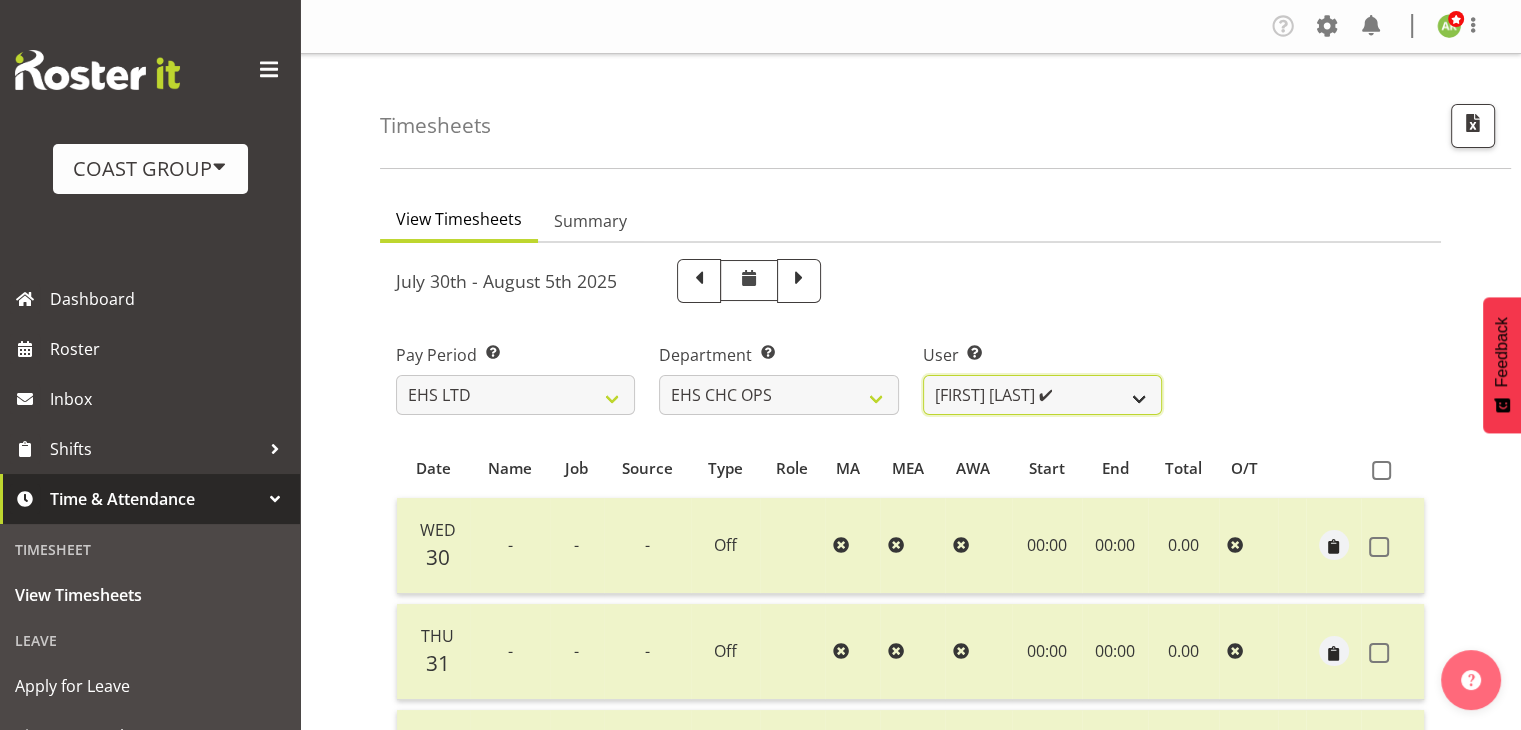 click on "Aminio Fonongaloa-Lolohea
✔
David Wiseman
✔
George Unsworth
✔
Jaret Foster
✔
Keegan Thomas
✔
Martin Gorzeman
✔
Mekhye Wiparata
✔
Reuben Bowe
✔
Shatif Ssendi
✔
Zac Nimmo
✔" at bounding box center [1042, 395] 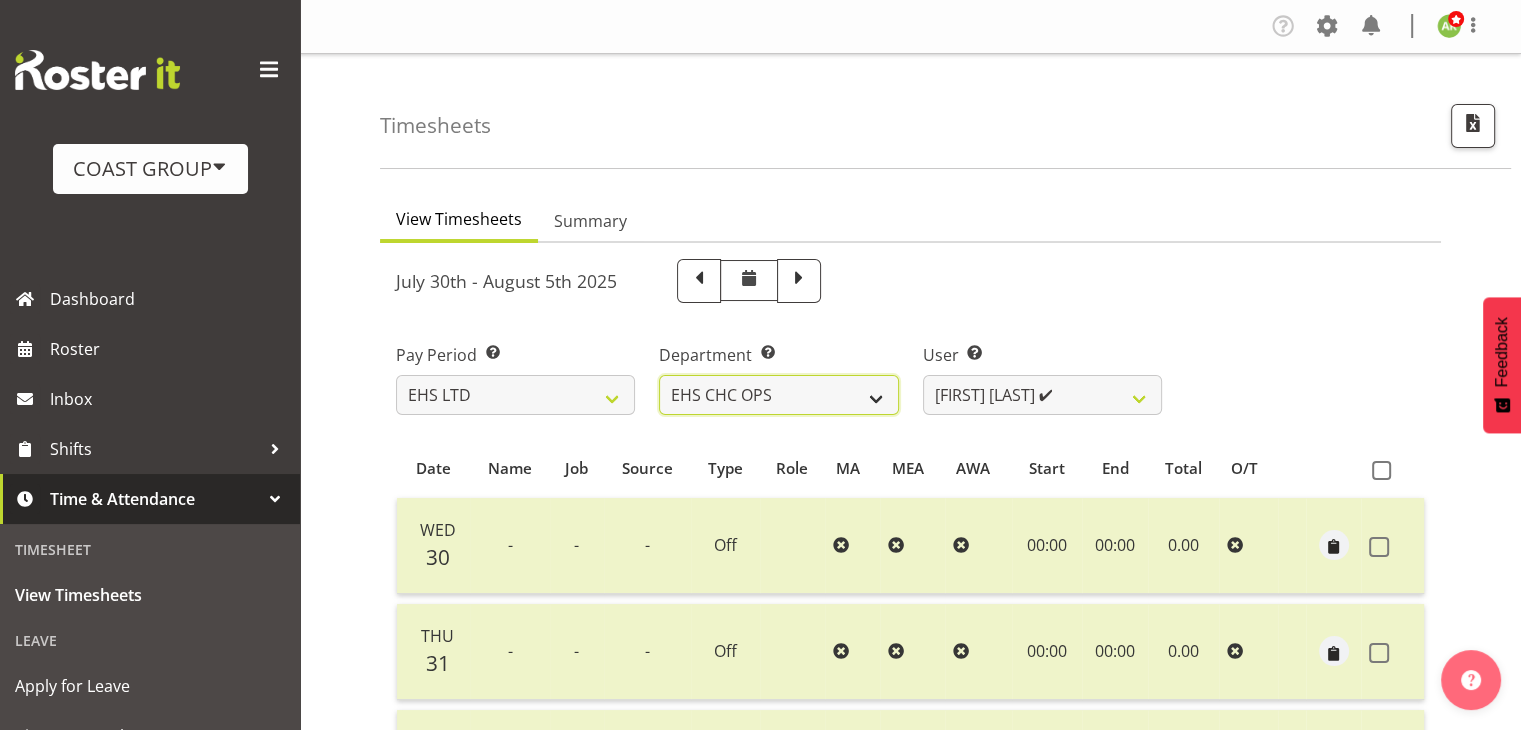 click on "EHS AKL ACCOUNTS
EHS AKL CARPET
EHS AKL D&B
EHS AKL DESIGNER
EHS AKL FURNITURE
EHS AKL PANEL
EHS AKL SALES
EHS CHC OPS
EHS CHC SALES
EHS HLZ
EHS WLG OPS
EHS WLG SALES" at bounding box center [778, 395] 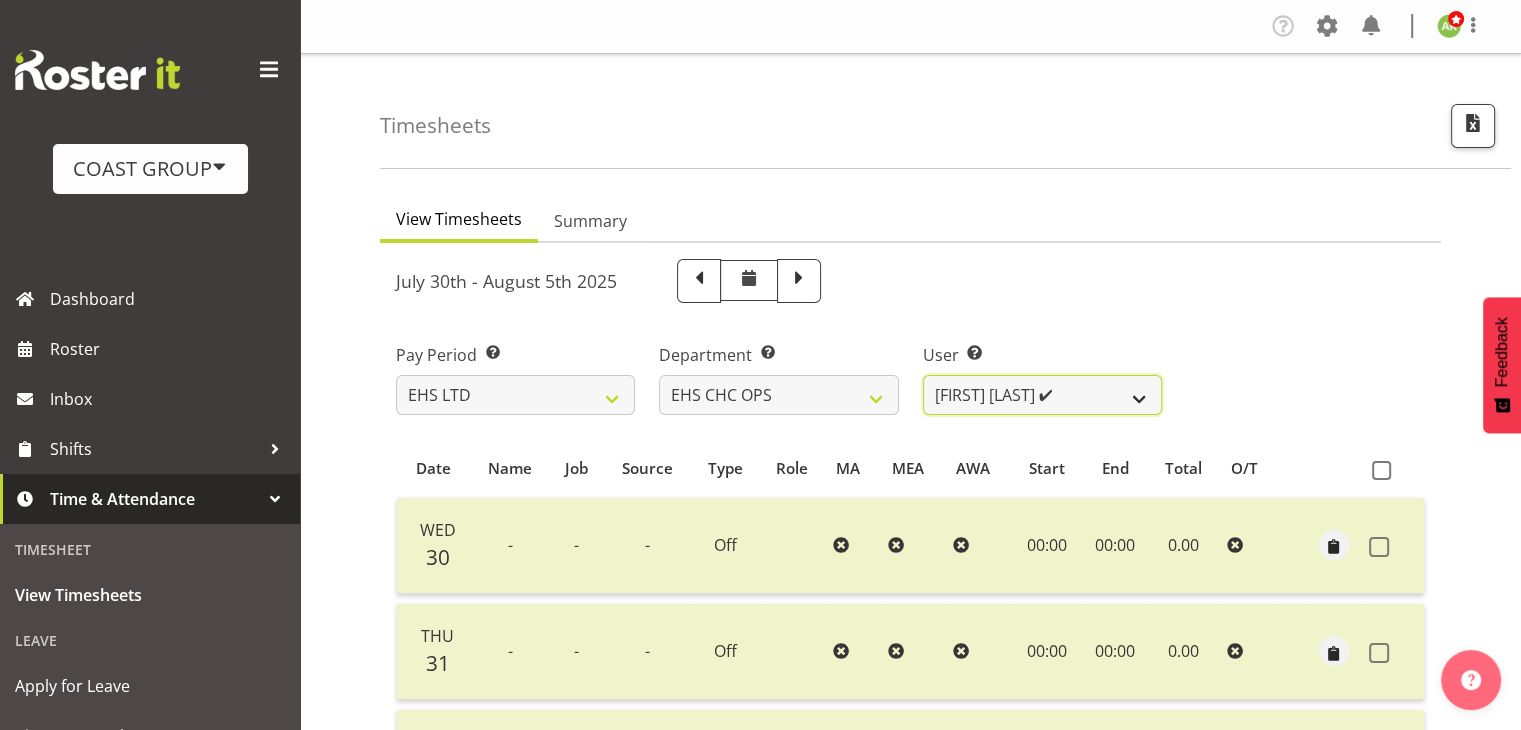 click on "Aminio Fonongaloa-Lolohea
✔
David Wiseman
✔
George Unsworth
✔
Jaret Foster
✔
Keegan Thomas
✔
Martin Gorzeman
✔
Mekhye Wiparata
✔
Reuben Bowe
✔
Shatif Ssendi
✔
Zac Nimmo
✔" at bounding box center (1042, 395) 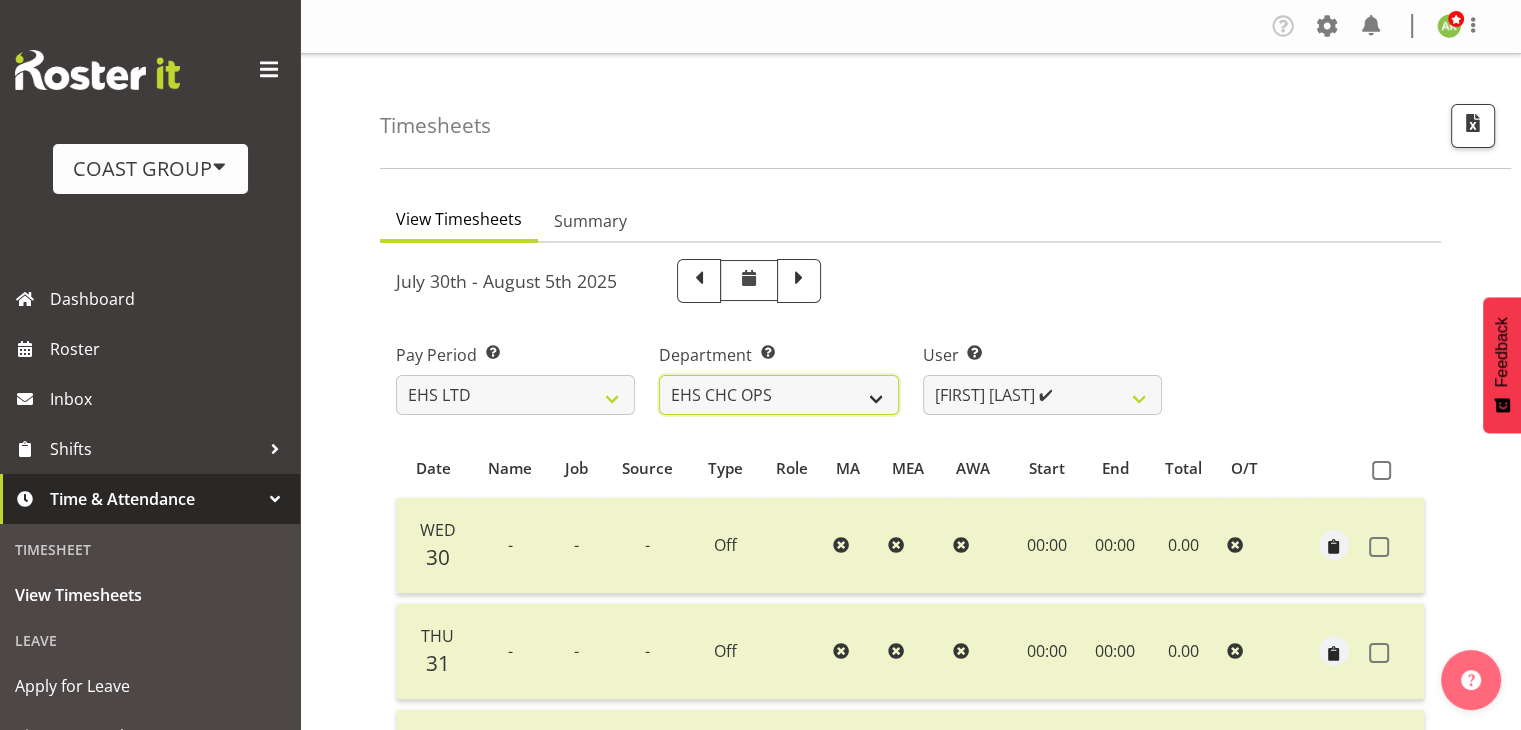 click on "EHS AKL ACCOUNTS
EHS AKL CARPET
EHS AKL D&B
EHS AKL DESIGNER
EHS AKL FURNITURE
EHS AKL PANEL
EHS AKL SALES
EHS CHC OPS
EHS CHC SALES
EHS HLZ
EHS WLG OPS
EHS WLG SALES" at bounding box center (778, 395) 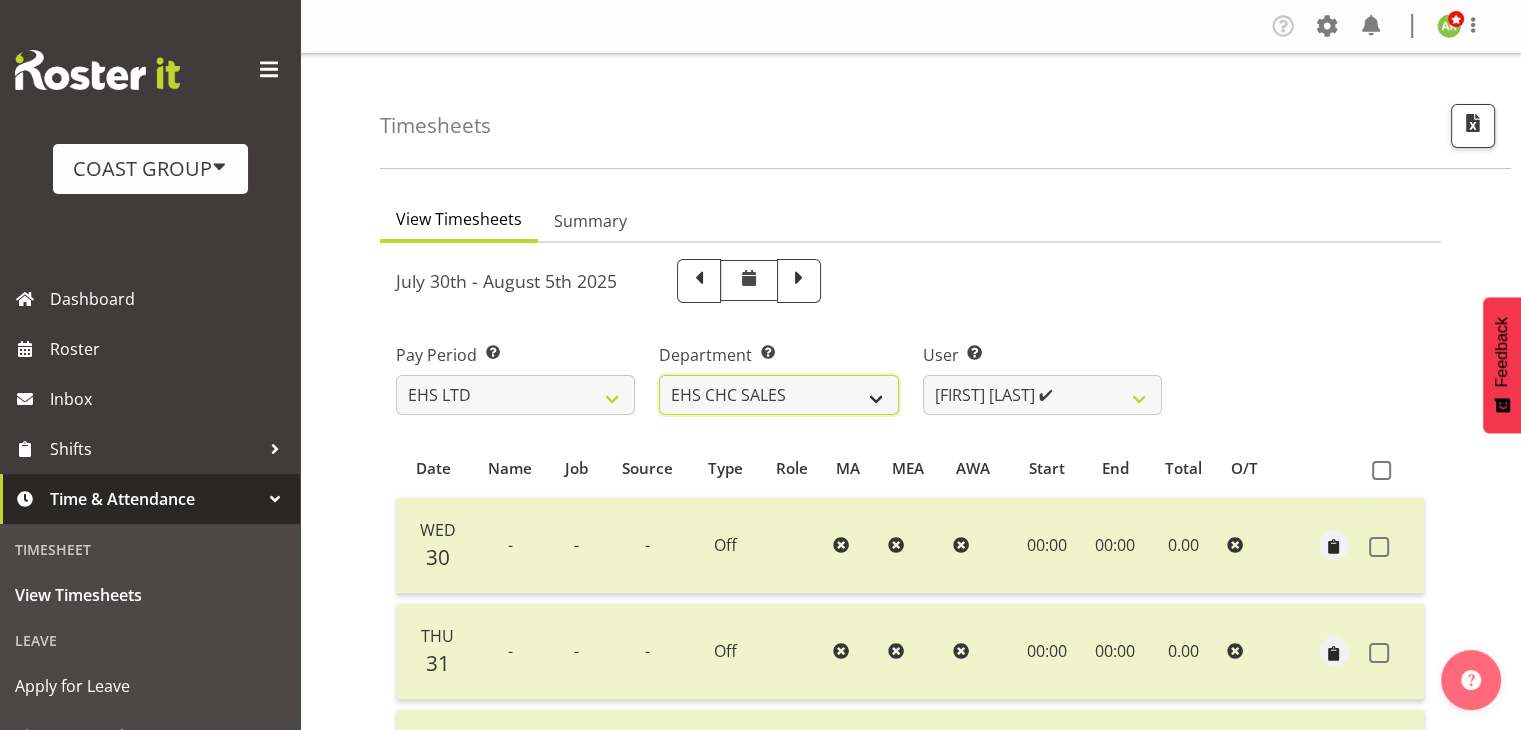 click on "EHS AKL ACCOUNTS
EHS AKL CARPET
EHS AKL D&B
EHS AKL DESIGNER
EHS AKL FURNITURE
EHS AKL PANEL
EHS AKL SALES
EHS CHC OPS
EHS CHC SALES
EHS HLZ
EHS WLG OPS
EHS WLG SALES" at bounding box center (778, 395) 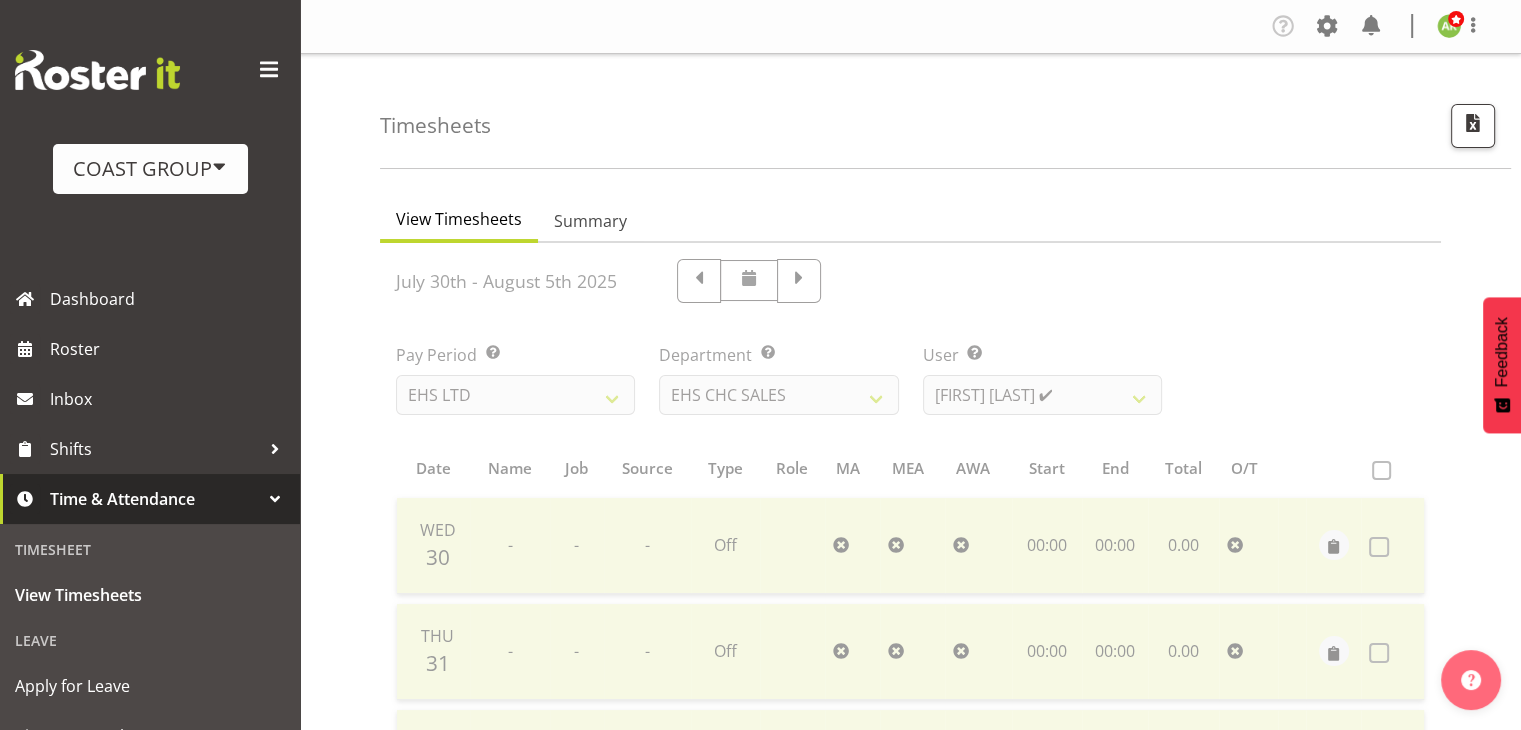 click at bounding box center [910, 802] 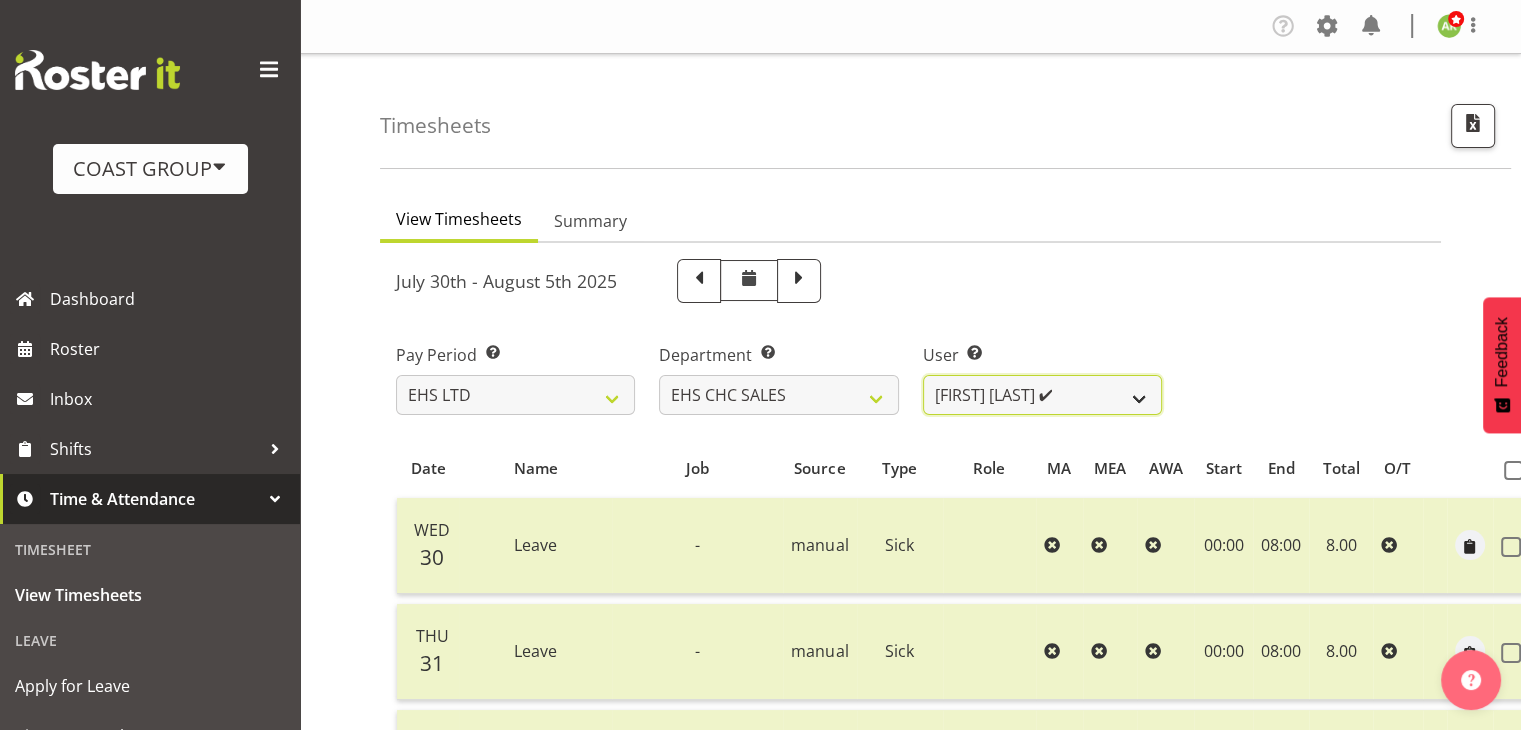 click on "Georgia Costain
✔
Kelly Butterill
✔
Nicola Ransome
✔" at bounding box center (1042, 395) 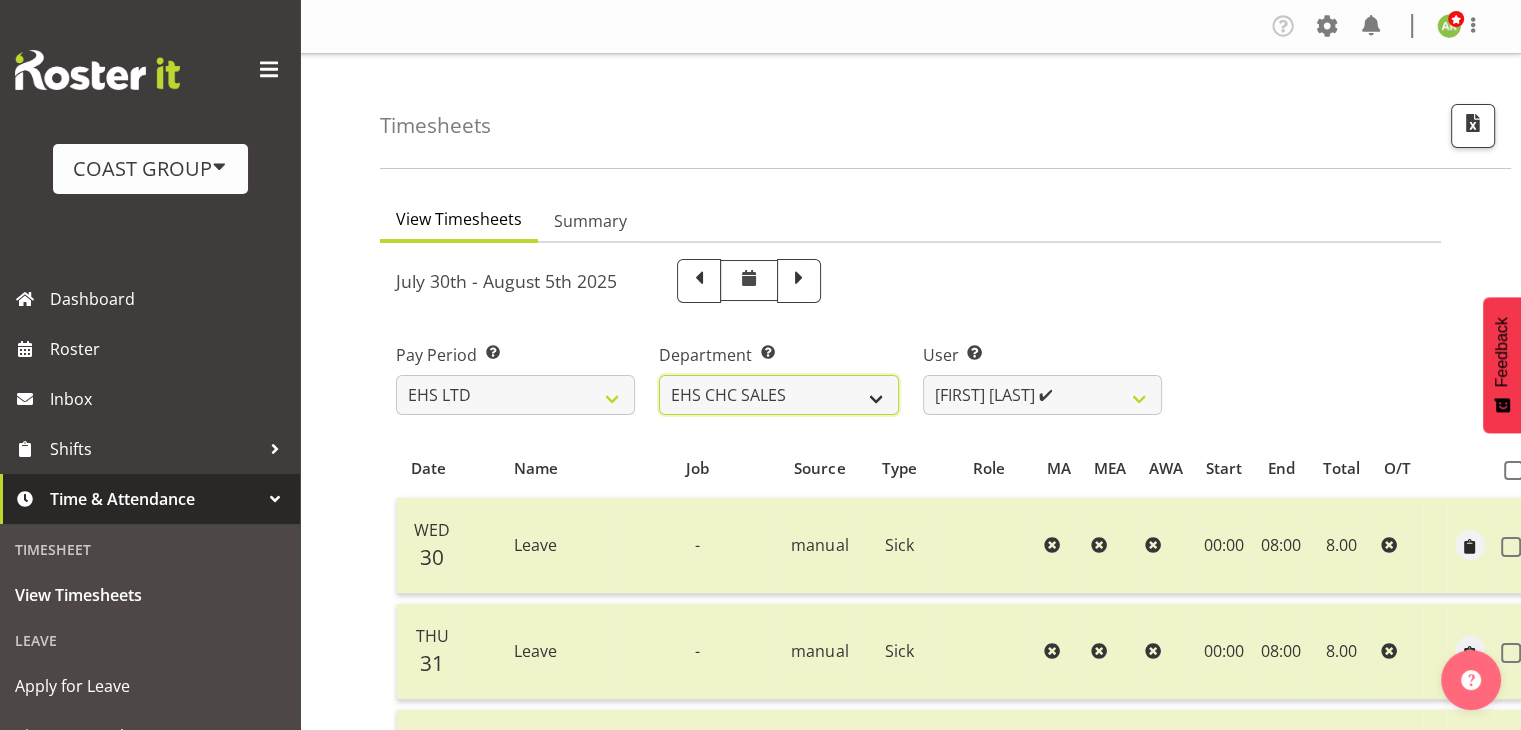 click on "EHS AKL ACCOUNTS
EHS AKL CARPET
EHS AKL D&B
EHS AKL DESIGNER
EHS AKL FURNITURE
EHS AKL PANEL
EHS AKL SALES
EHS CHC OPS
EHS CHC SALES
EHS HLZ
EHS WLG OPS
EHS WLG SALES" at bounding box center [778, 395] 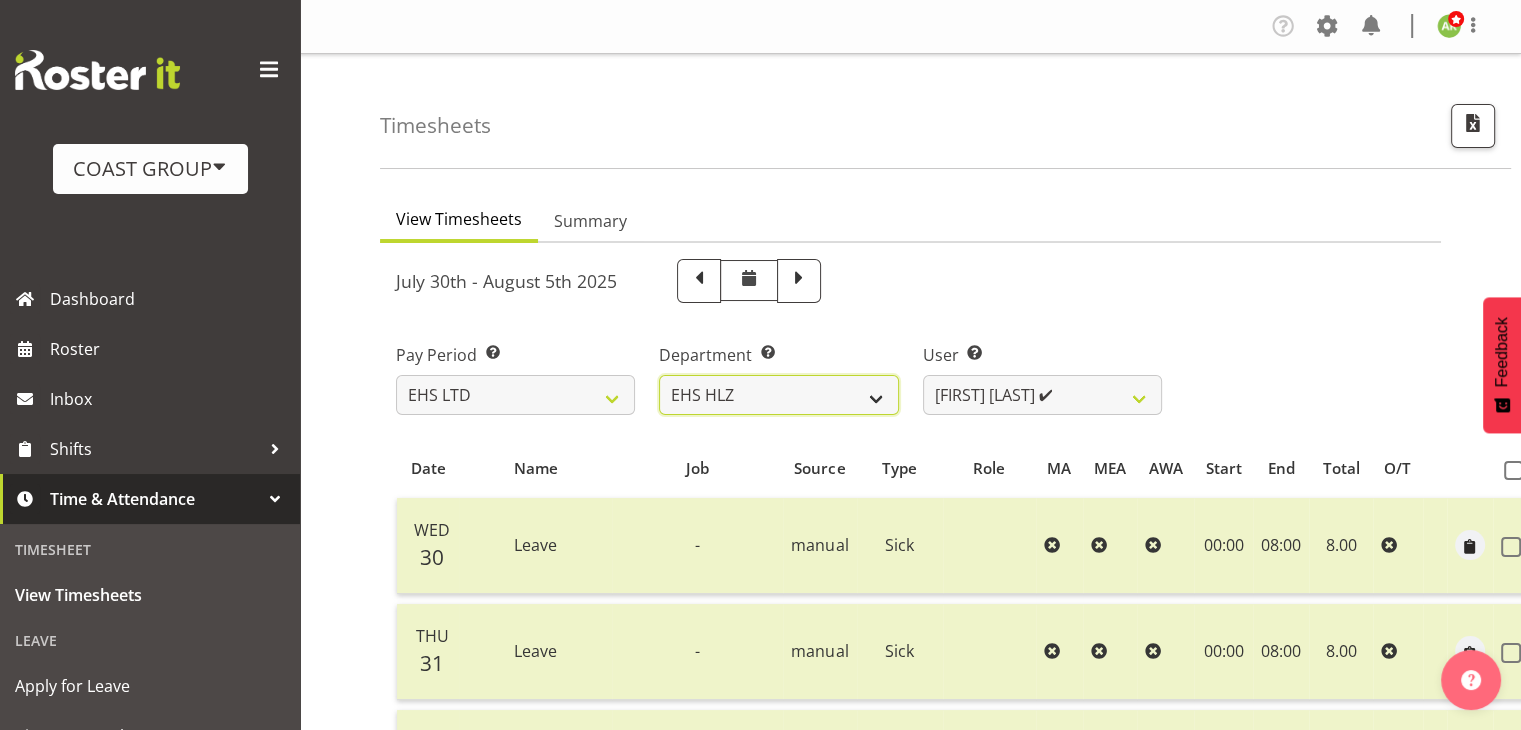 click on "EHS AKL ACCOUNTS
EHS AKL CARPET
EHS AKL D&B
EHS AKL DESIGNER
EHS AKL FURNITURE
EHS AKL PANEL
EHS AKL SALES
EHS CHC OPS
EHS CHC SALES
EHS HLZ
EHS WLG OPS
EHS WLG SALES" at bounding box center (778, 395) 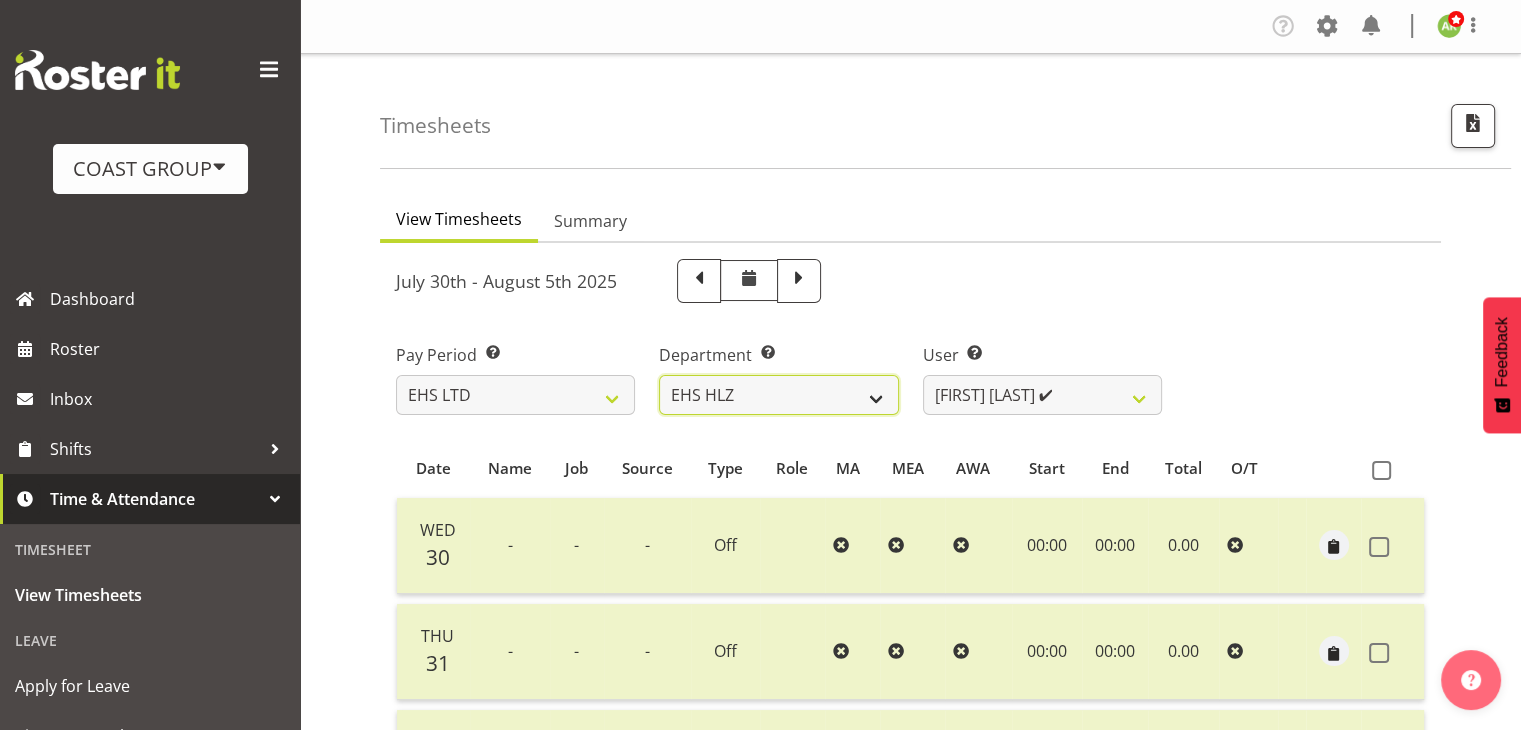 click on "EHS AKL ACCOUNTS
EHS AKL CARPET
EHS AKL D&B
EHS AKL DESIGNER
EHS AKL FURNITURE
EHS AKL PANEL
EHS AKL SALES
EHS CHC OPS
EHS CHC SALES
EHS HLZ
EHS WLG OPS
EHS WLG SALES" at bounding box center (778, 395) 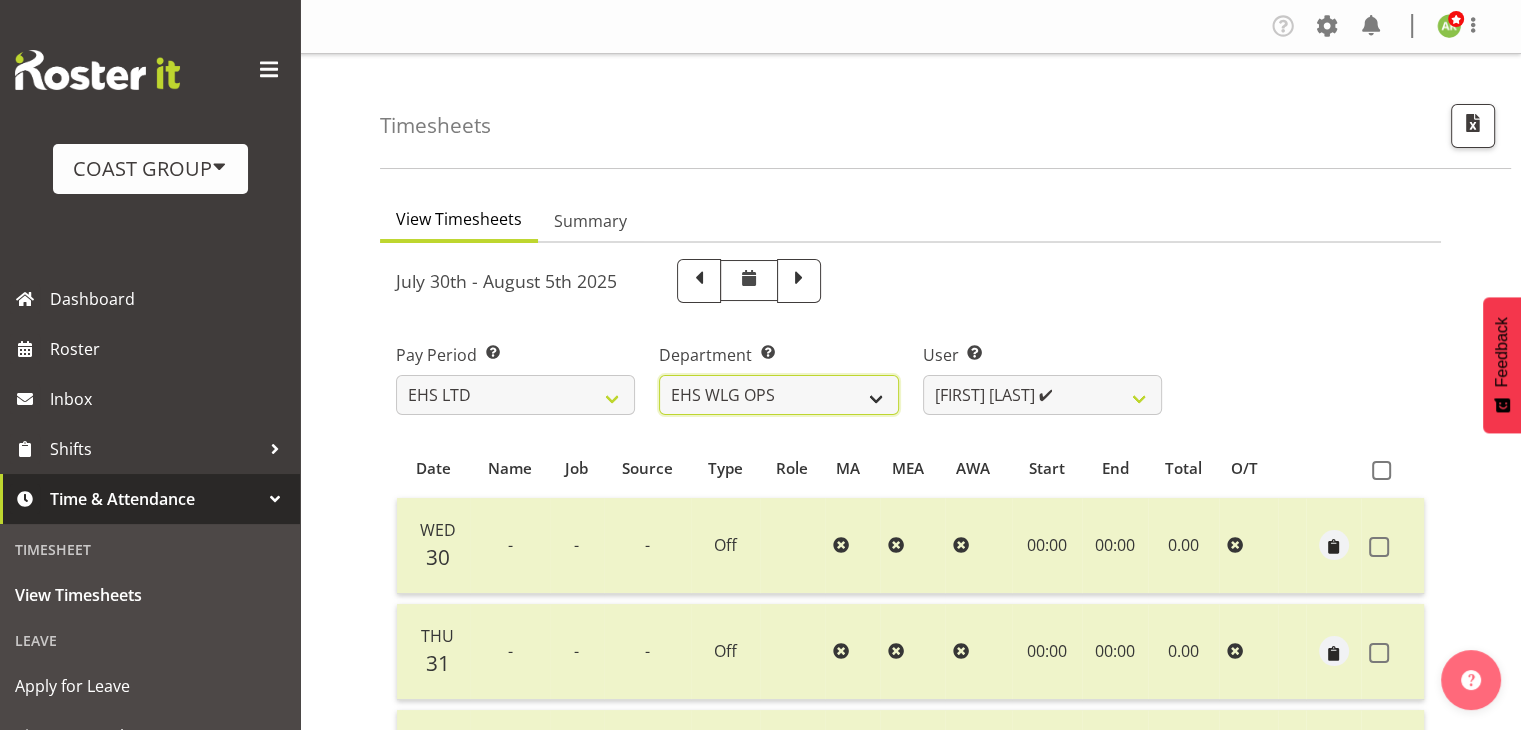 click on "EHS AKL ACCOUNTS
EHS AKL CARPET
EHS AKL D&B
EHS AKL DESIGNER
EHS AKL FURNITURE
EHS AKL PANEL
EHS AKL SALES
EHS CHC OPS
EHS CHC SALES
EHS HLZ
EHS WLG OPS
EHS WLG SALES" at bounding box center [778, 395] 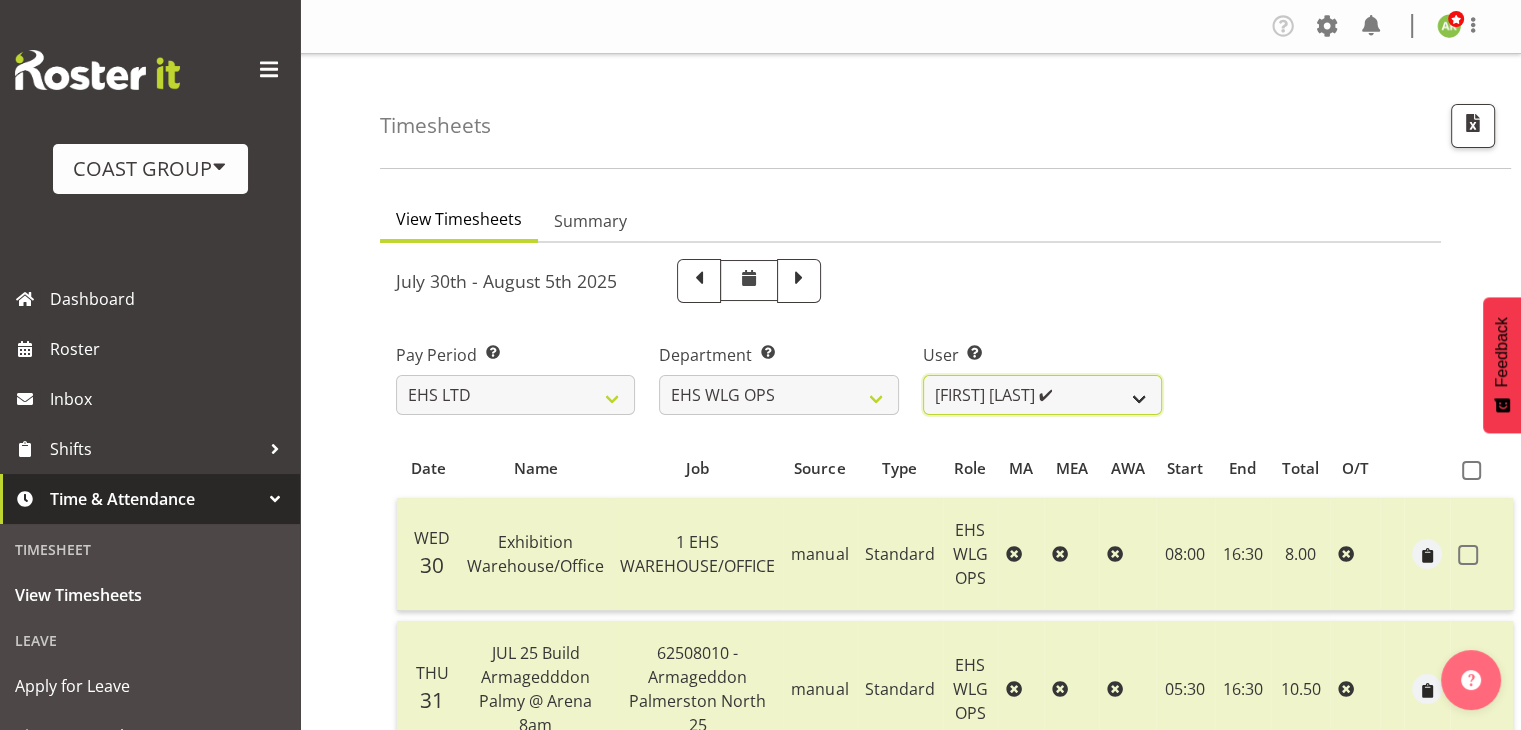 click on "Ashton Staats
✔
Darryl Burns
✔
Geoffrey Robertson
✔
Jackson Howsan
✔
Kade Tiatia
❌
Michael Ngametua
✔
Yannis Norris
✔" at bounding box center (1042, 395) 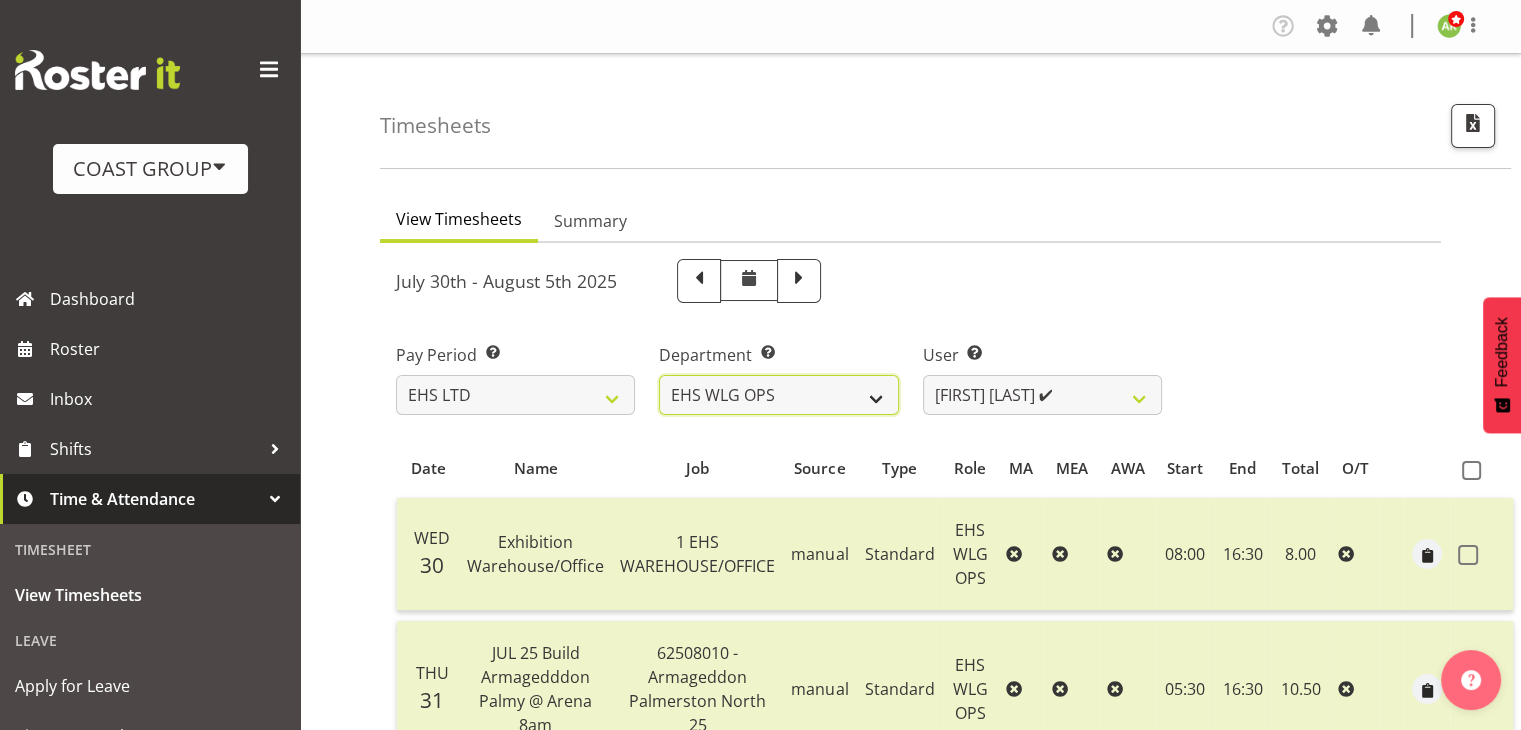 click on "EHS AKL ACCOUNTS
EHS AKL CARPET
EHS AKL D&B
EHS AKL DESIGNER
EHS AKL FURNITURE
EHS AKL PANEL
EHS AKL SALES
EHS CHC OPS
EHS CHC SALES
EHS HLZ
EHS WLG OPS
EHS WLG SALES" at bounding box center [778, 395] 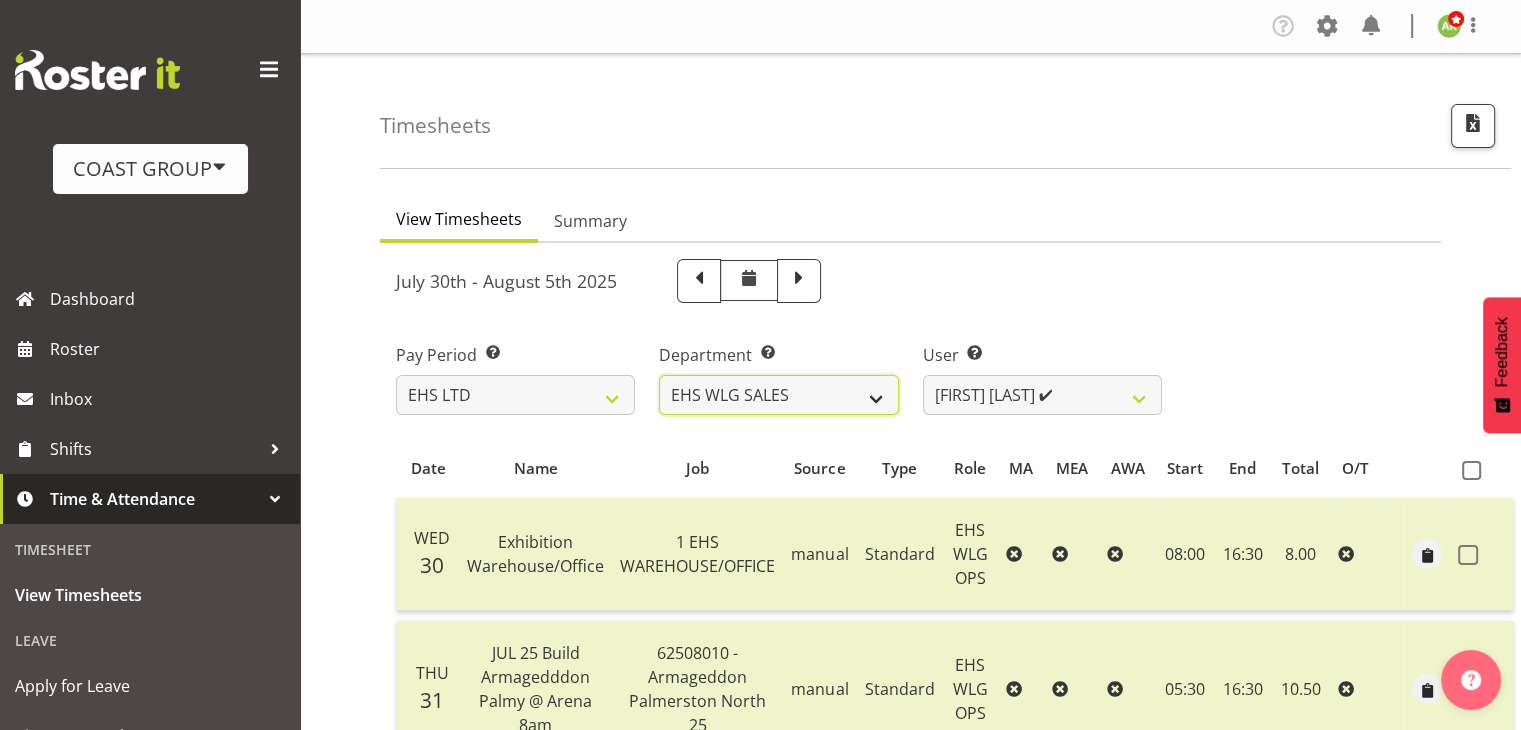 click on "EHS AKL ACCOUNTS
EHS AKL CARPET
EHS AKL D&B
EHS AKL DESIGNER
EHS AKL FURNITURE
EHS AKL PANEL
EHS AKL SALES
EHS CHC OPS
EHS CHC SALES
EHS HLZ
EHS WLG OPS
EHS WLG SALES" at bounding box center (778, 395) 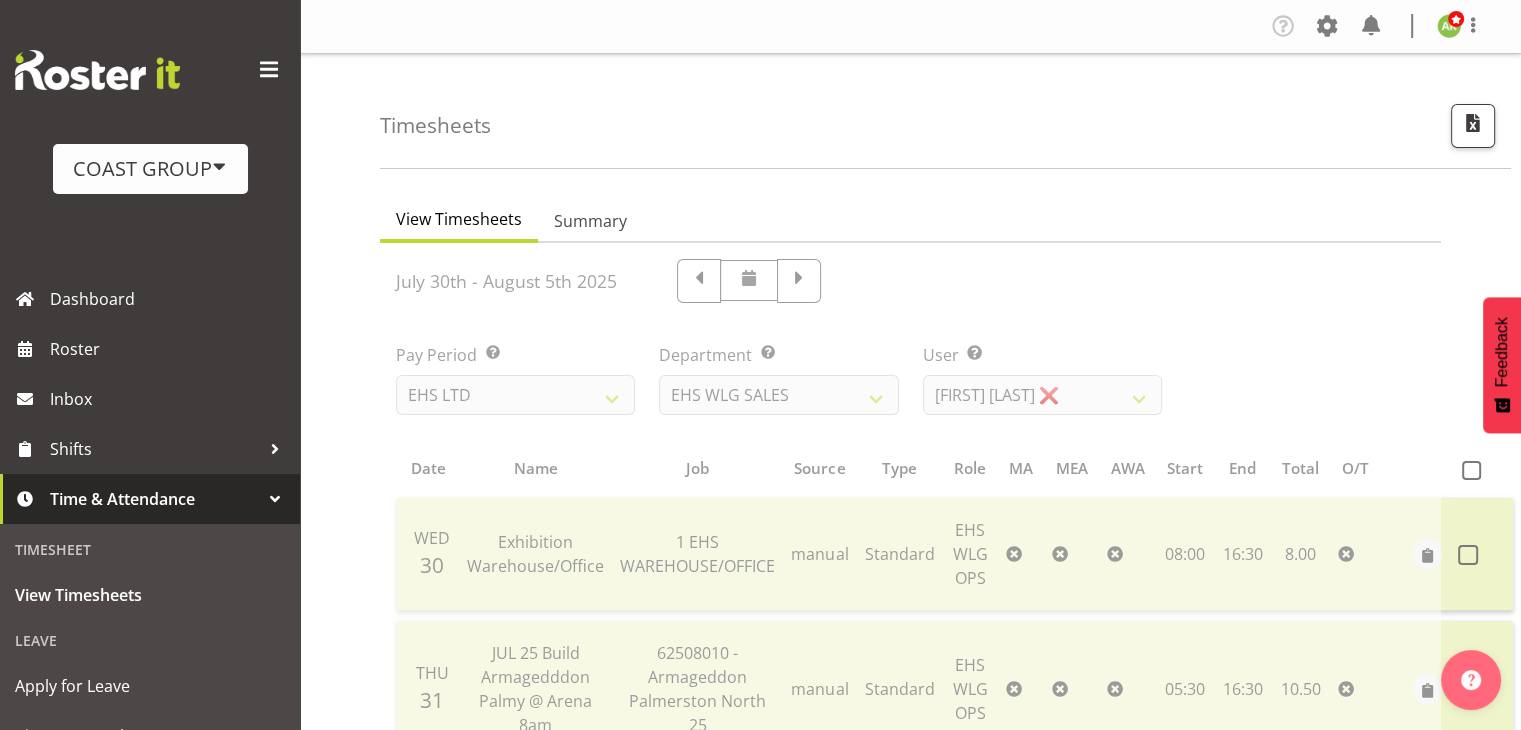 click at bounding box center (910, 1073) 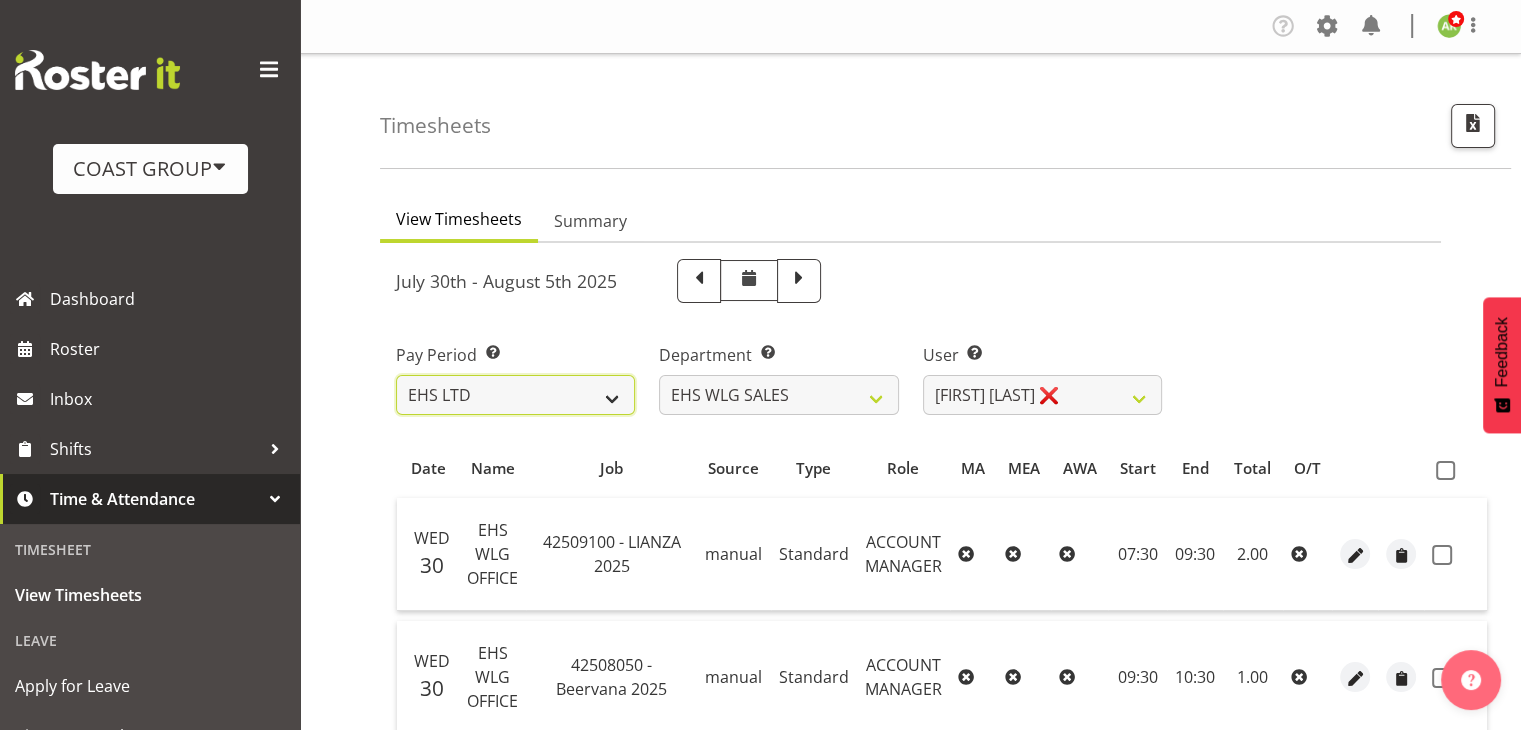click on "SLP LTD EHS LTD DW LTD VEHICLES Carlton Events Hamilton 120 Limited Wellington 130 Limited" at bounding box center (515, 395) 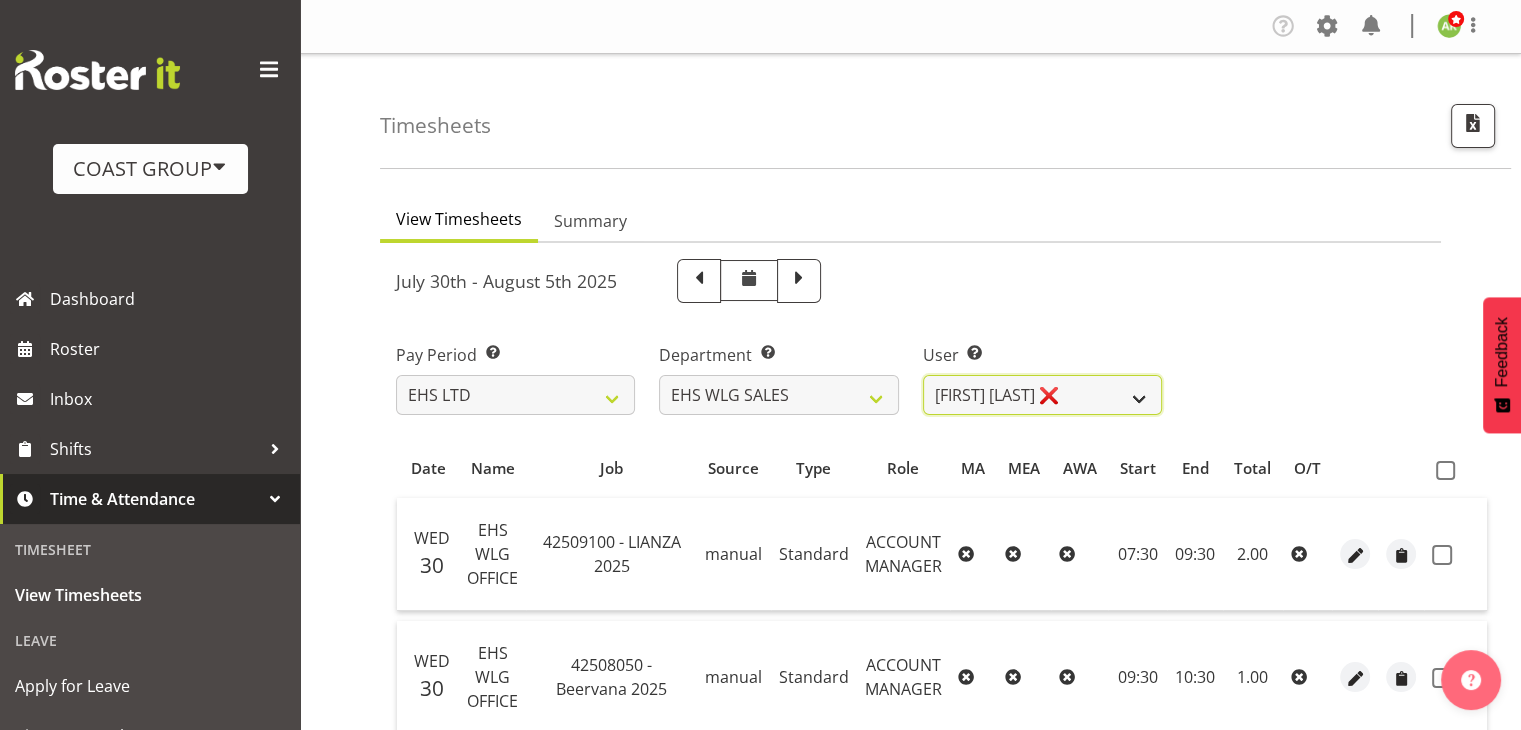 click on "Lu Budden
❌
Tatiyana Isaac
❌" at bounding box center [1042, 395] 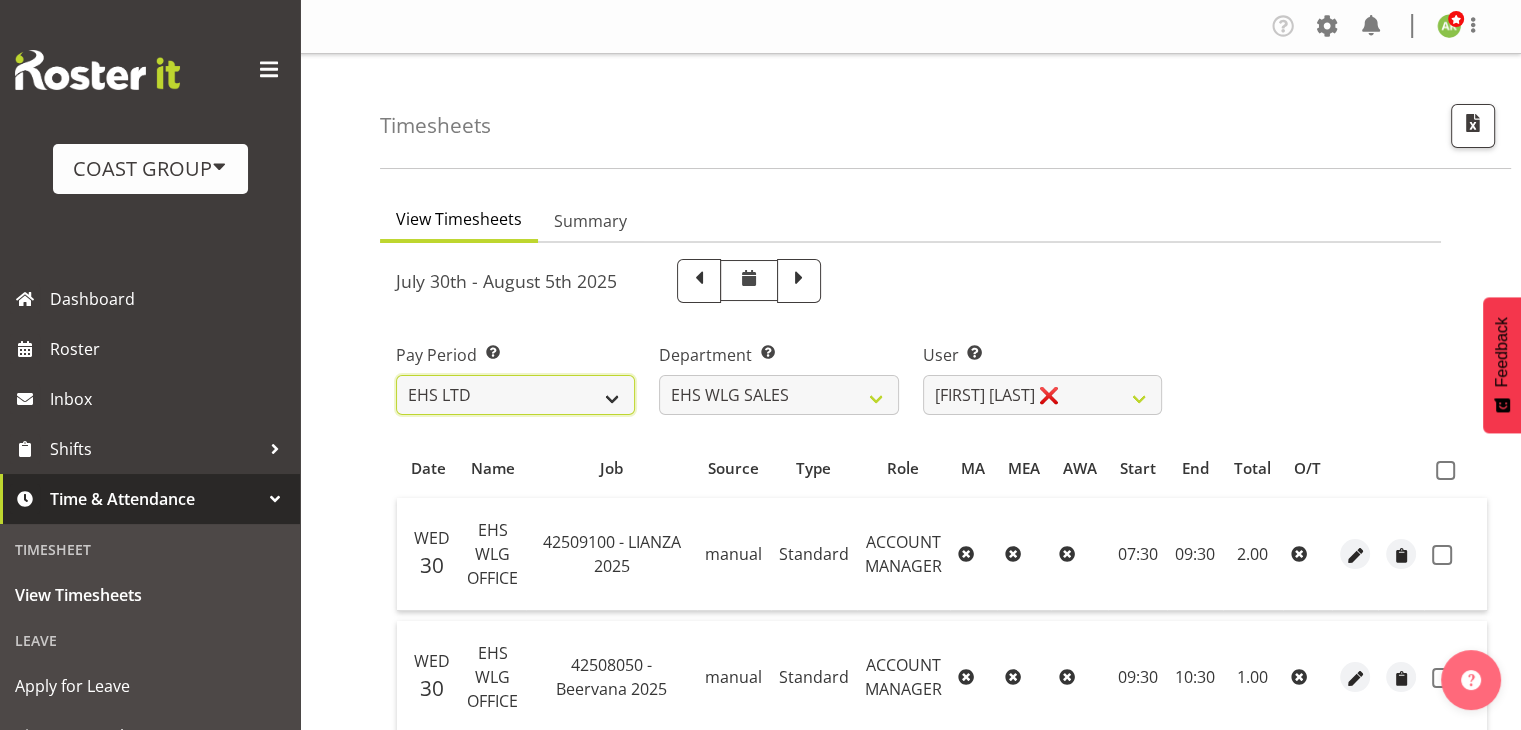 click on "SLP LTD EHS LTD DW LTD VEHICLES Carlton Events Hamilton 120 Limited Wellington 130 Limited" at bounding box center [515, 395] 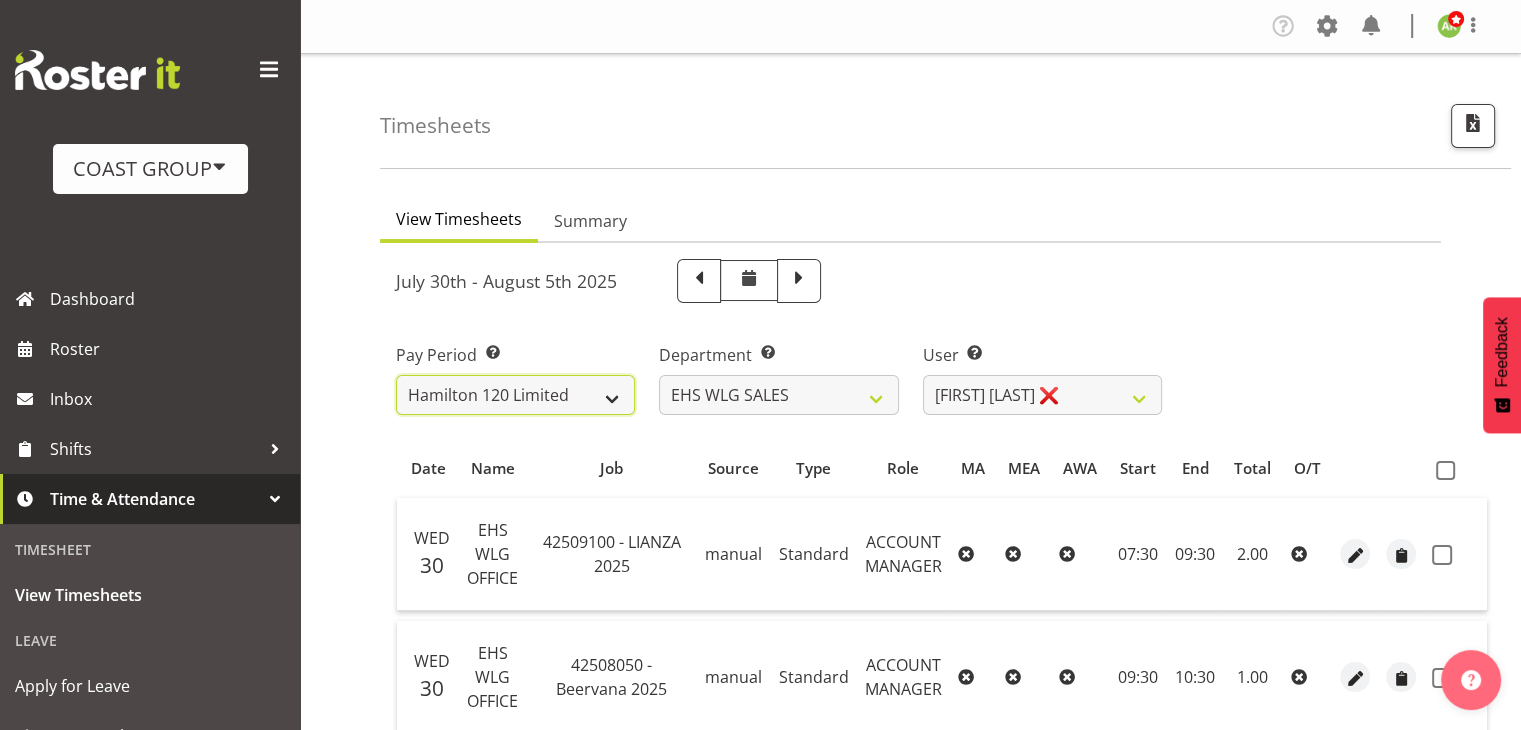 click on "SLP LTD EHS LTD DW LTD VEHICLES Carlton Events Hamilton 120 Limited Wellington 130 Limited" at bounding box center [515, 395] 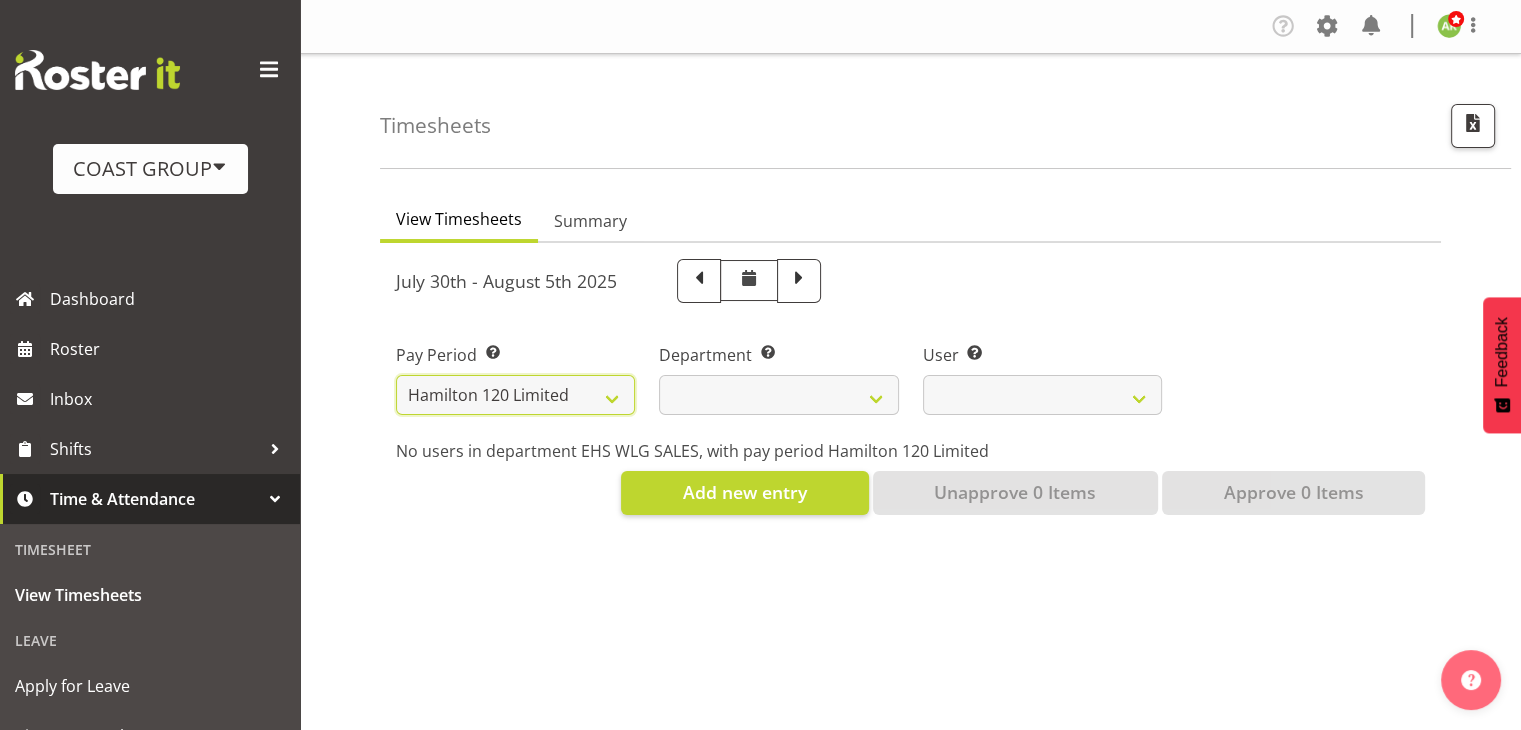 select 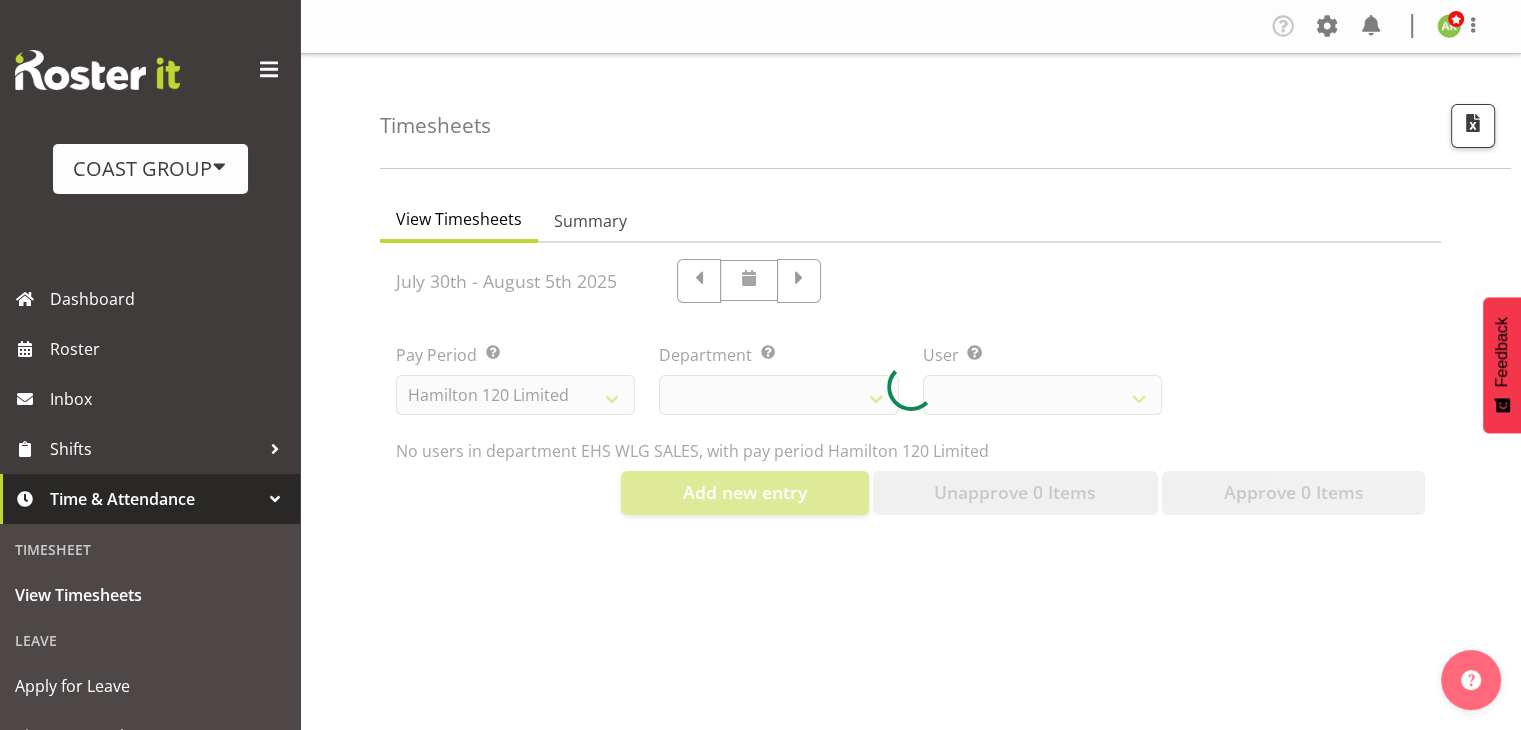 select 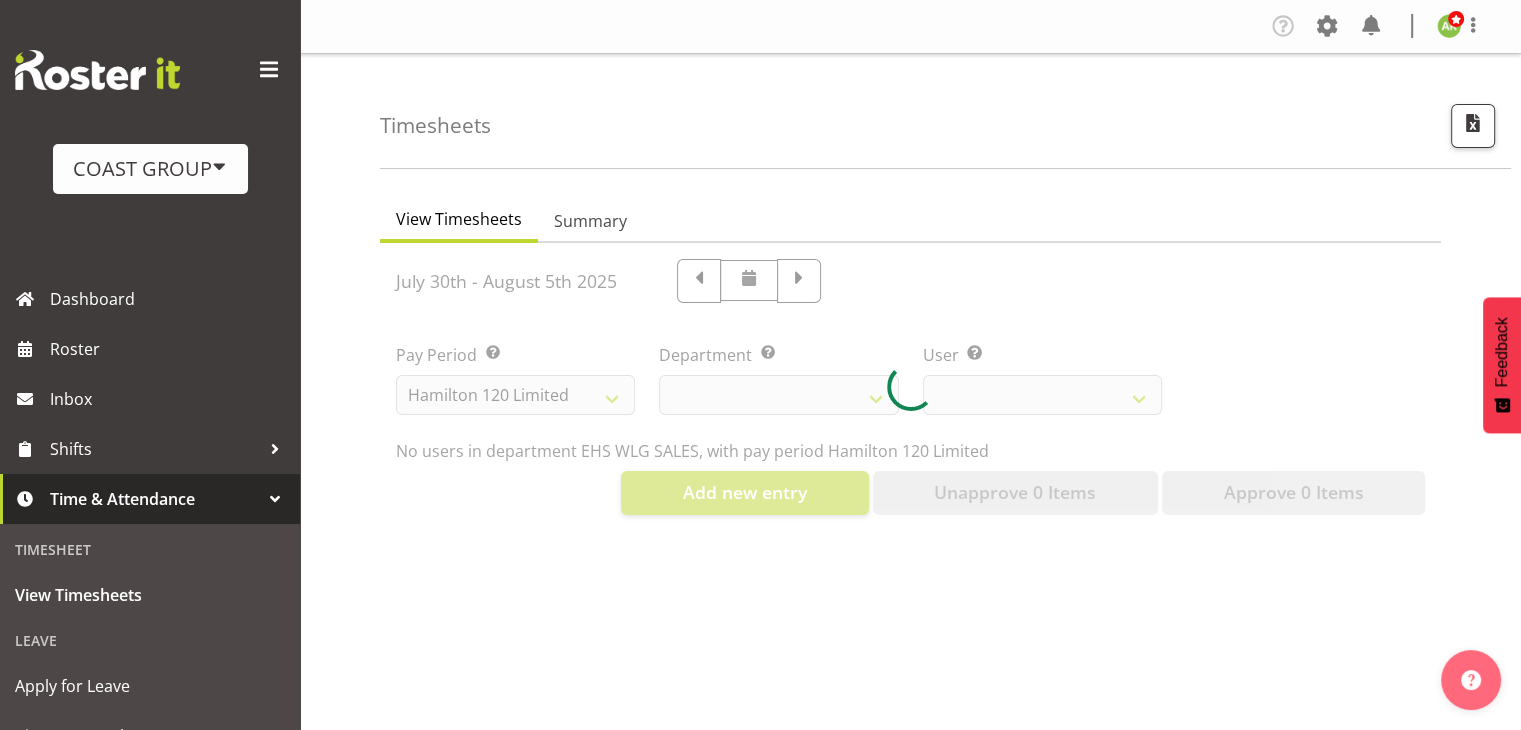 select 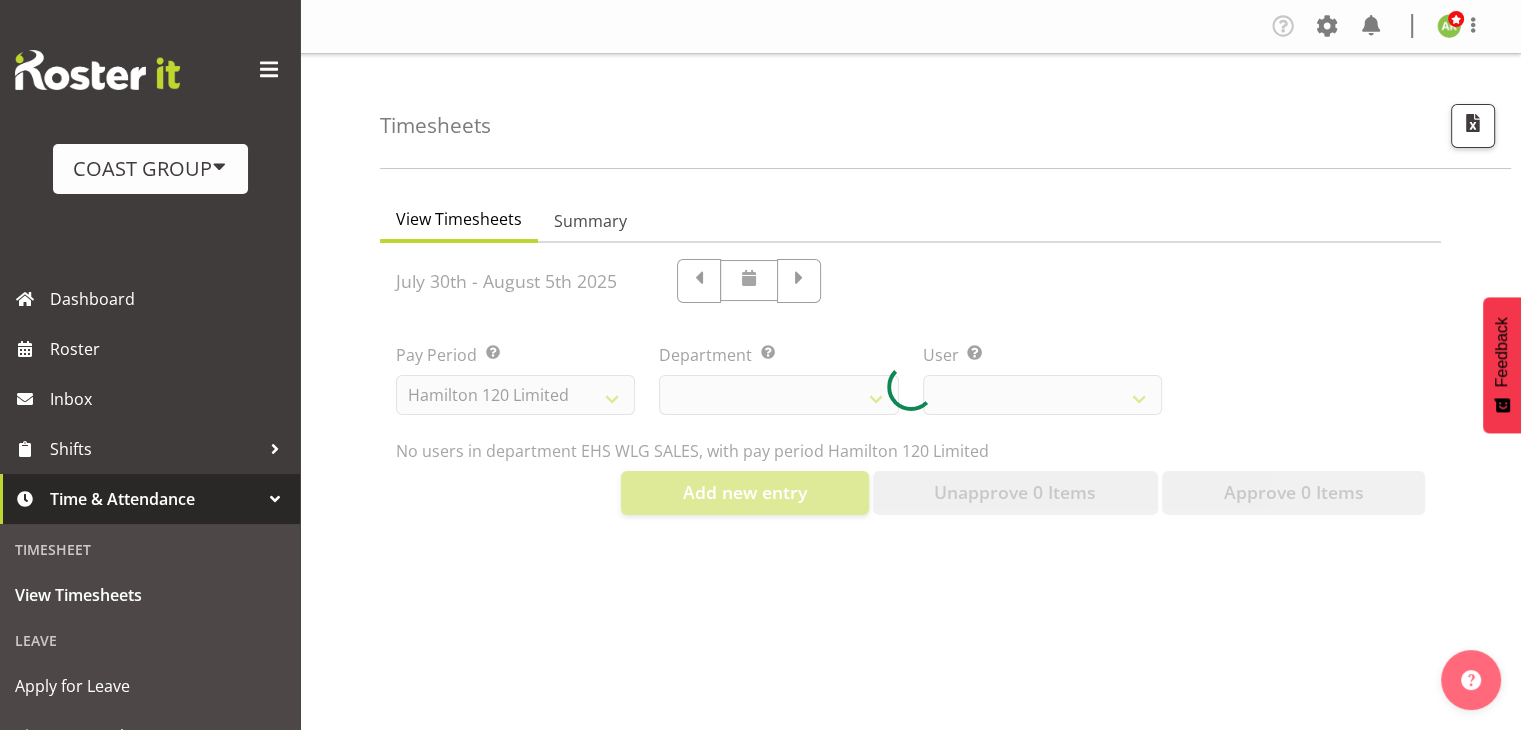select 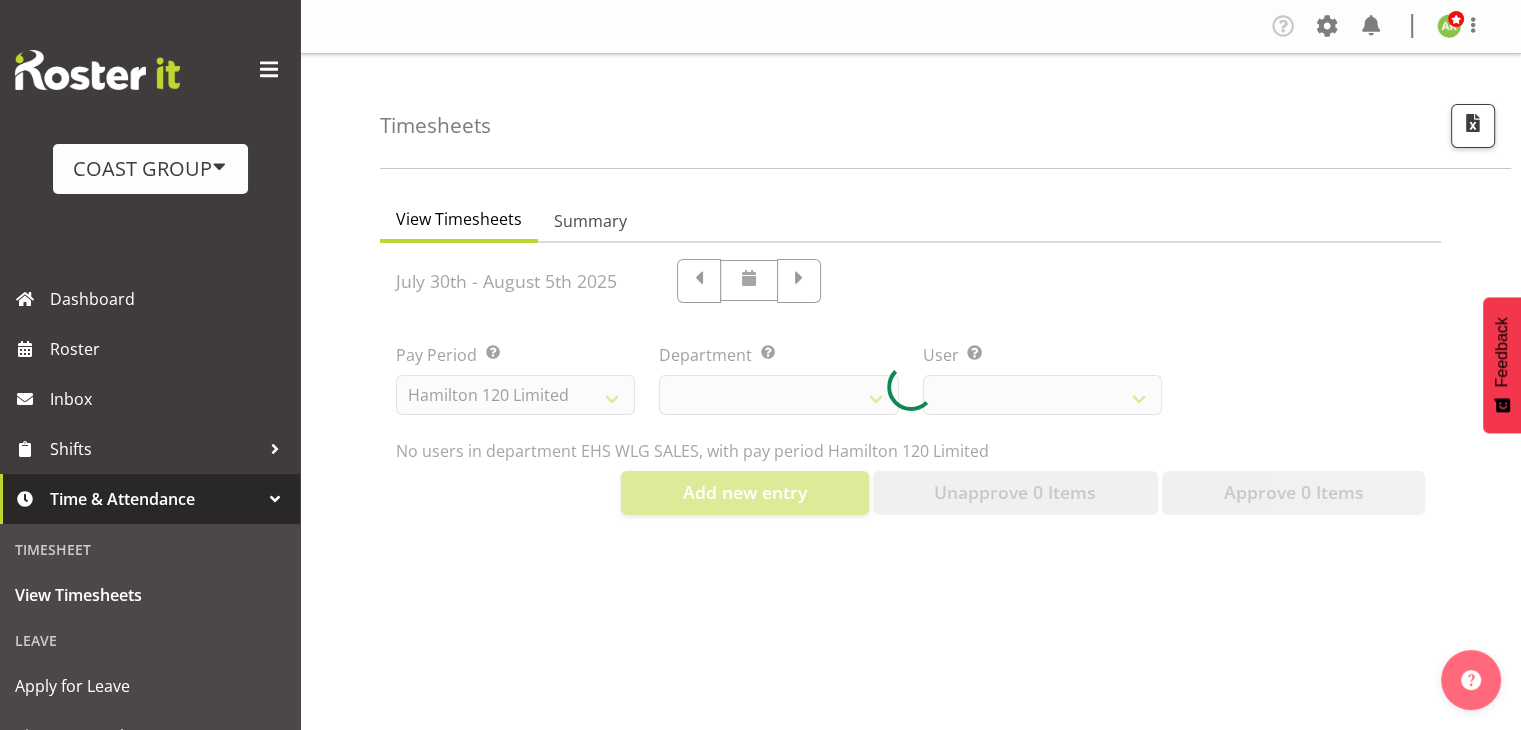 select 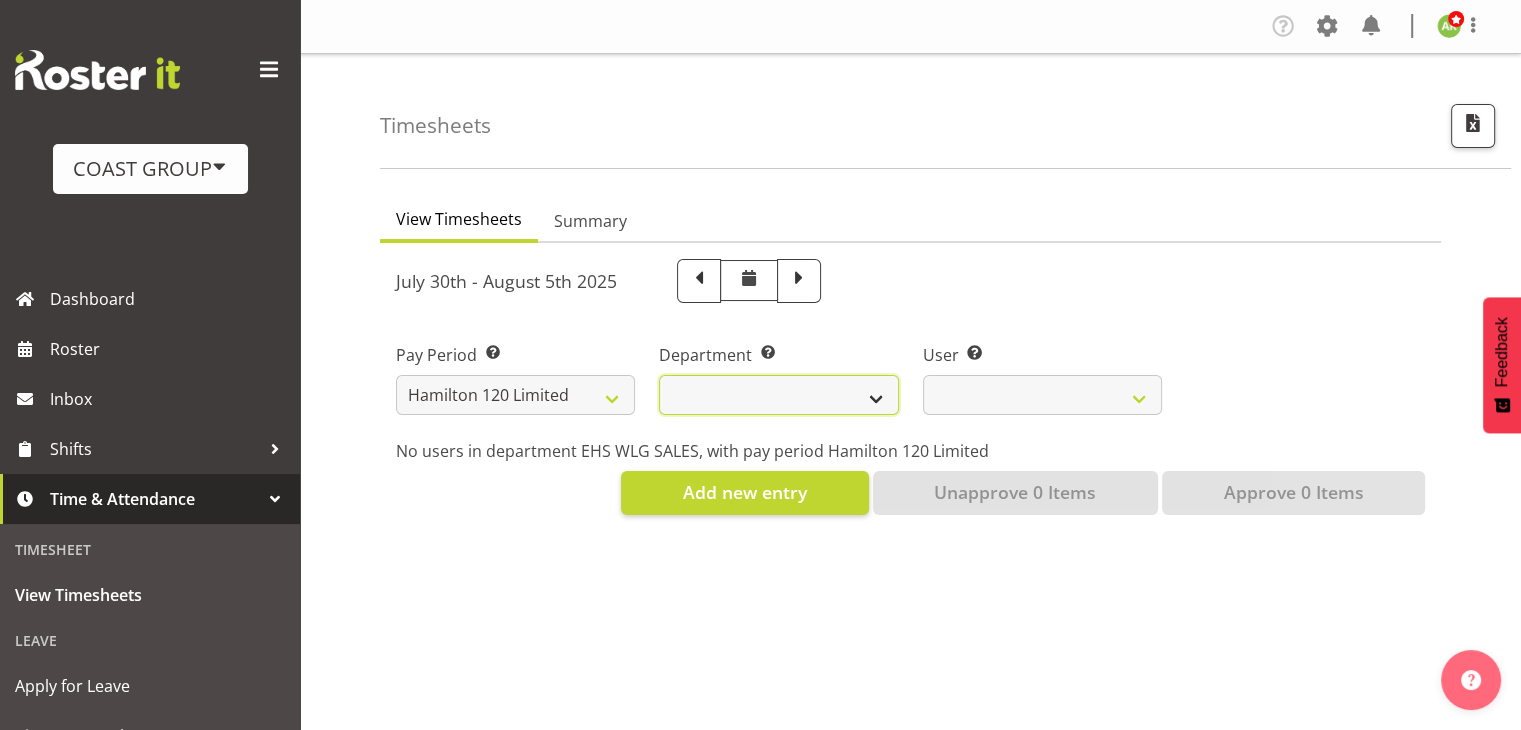 click on "Carlton Hamilton" at bounding box center (778, 395) 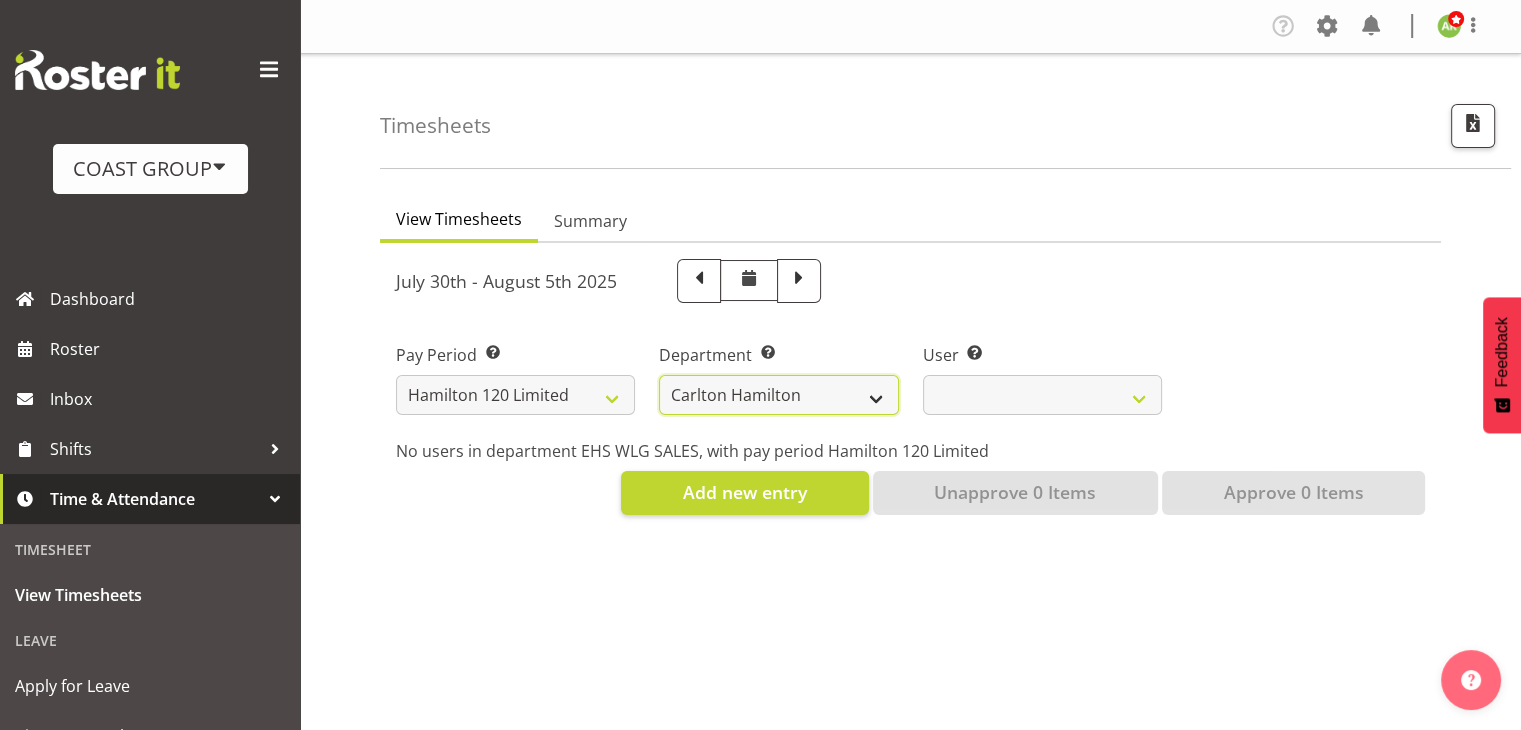 click on "Carlton Hamilton" at bounding box center [778, 395] 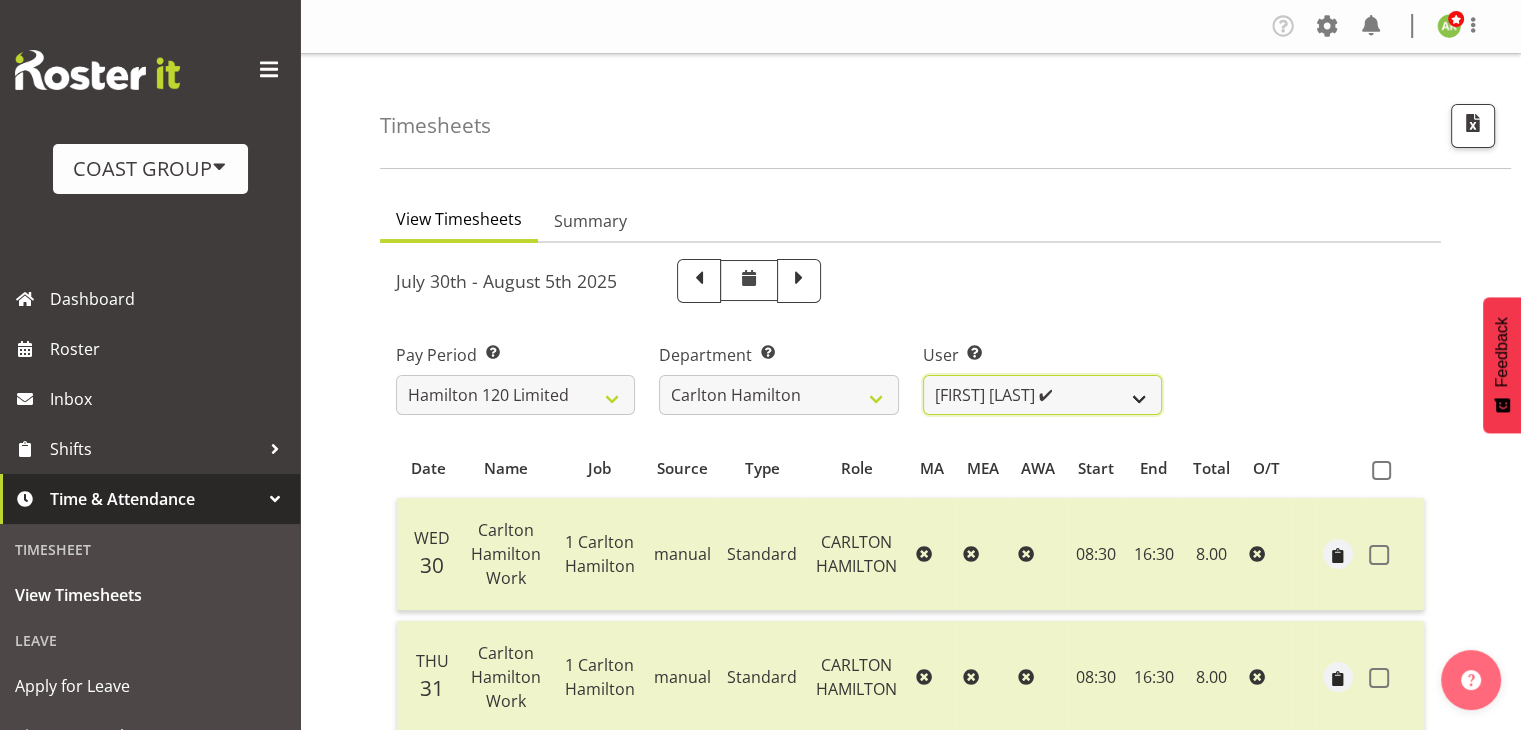 click on "Geoffrey Te Whetu
✔
Layton Gardener
✔
Olivia Lindale
✔
Stephanie Hill-Grant
✔
Tamahou Hillman
✔
Zachary Thrush
✔" at bounding box center [1042, 395] 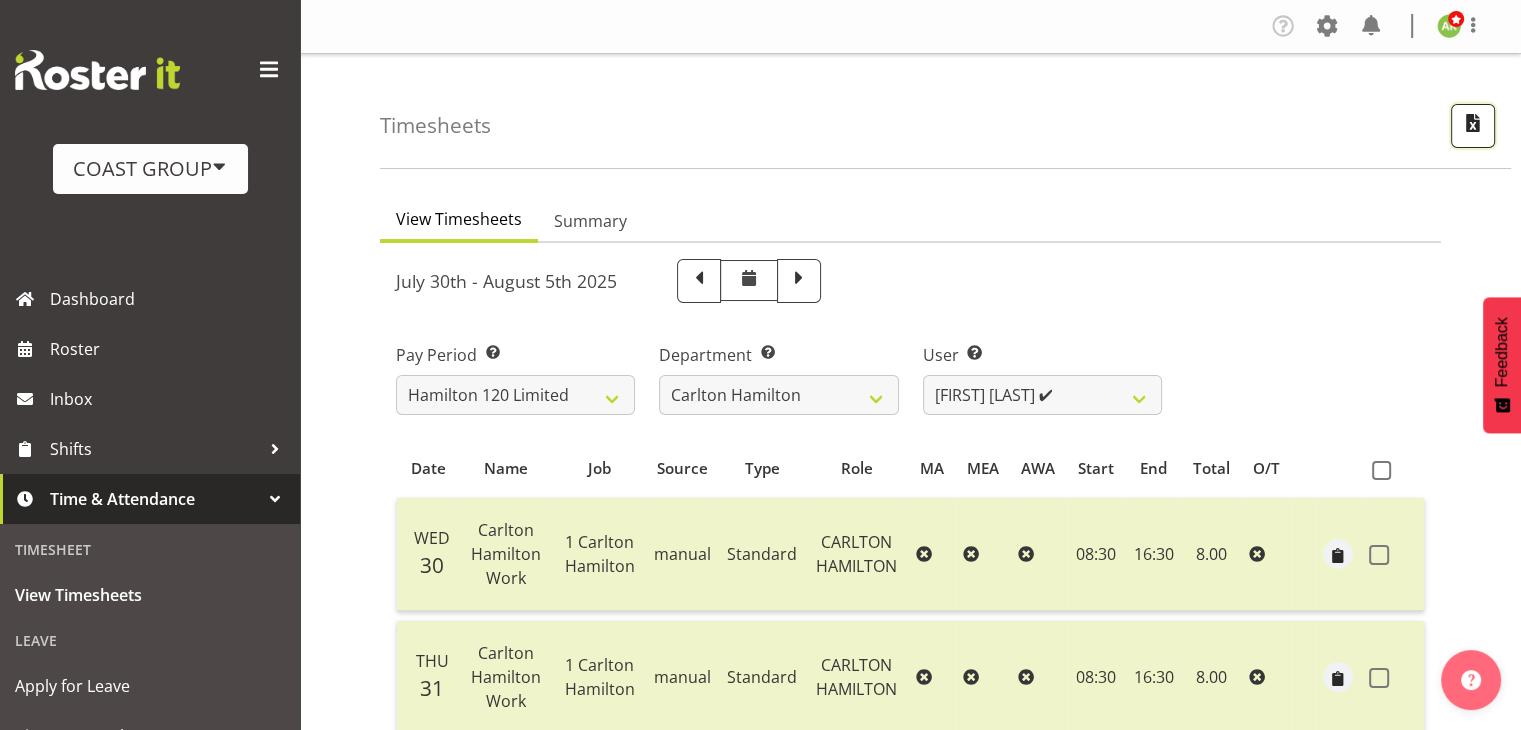 click at bounding box center [1473, 123] 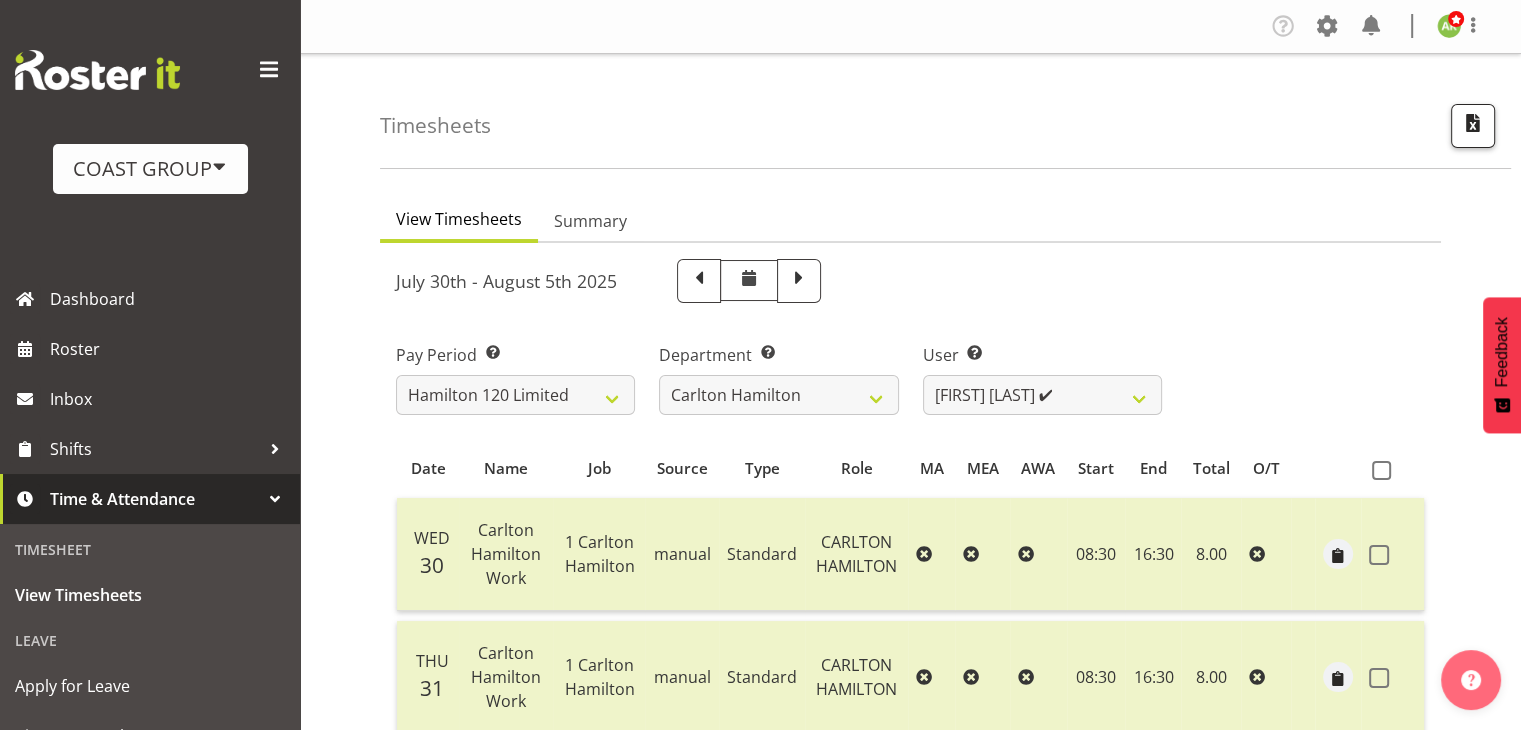 select on "149" 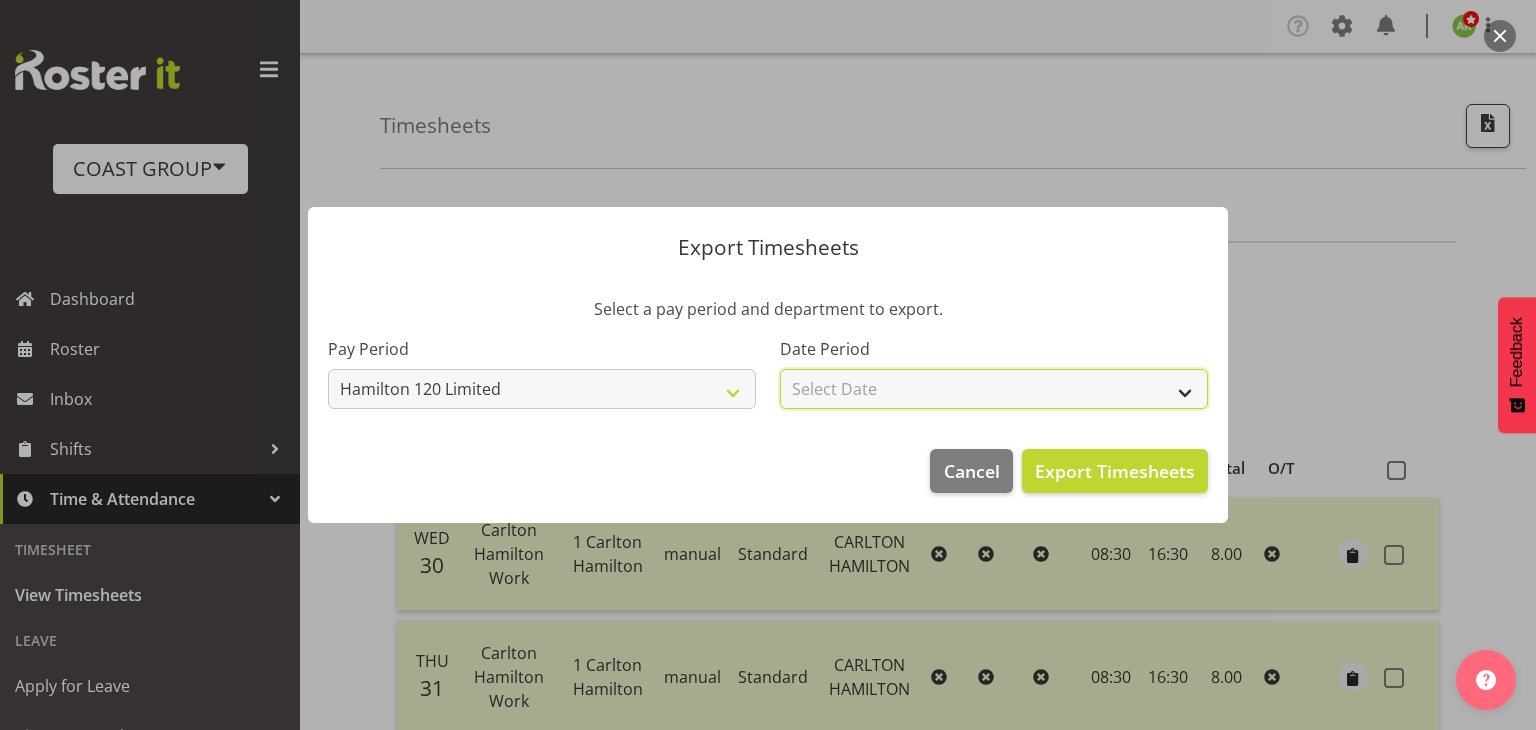 click on "Select Date  Week starting 06/08/2025 Week starting 30/07/2025 Week starting 23/07/2025 Week starting 16/07/2025 Week starting 09/07/2025 Week starting 02/07/2025 Week starting 25/06/2025 Week starting 18/06/2025 Week starting 11/06/2025 Week starting 04/06/2025 Week starting 28/05/2025 Week starting 21/05/2025 Week starting 14/05/2025 Week starting 07/05/2025 Week starting 30/04/2025 Week starting 23/04/2025 Week starting 16/04/2025 Week starting 09/04/2025 Week starting 02/04/2025 Week starting 26/03/2025 Week starting 19/03/2025 Week starting 12/03/2025 Week starting 05/03/2025 Week starting 26/02/2025 Week starting 19/02/2025 Week starting 12/02/2025 Week starting 05/02/2025 Week starting 29/01/2025 Week starting 22/01/2025 Week starting 15/01/2025 Week starting 08/01/2025 Week starting 01/01/2025 Week starting 25/12/2024 Week starting 18/12/2024 Week starting 11/12/2024 Week starting 04/12/2024 Week starting 27/11/2024 Week starting 20/11/2024 Week starting 13/11/2024 Week starting 06/11/2024" at bounding box center (994, 389) 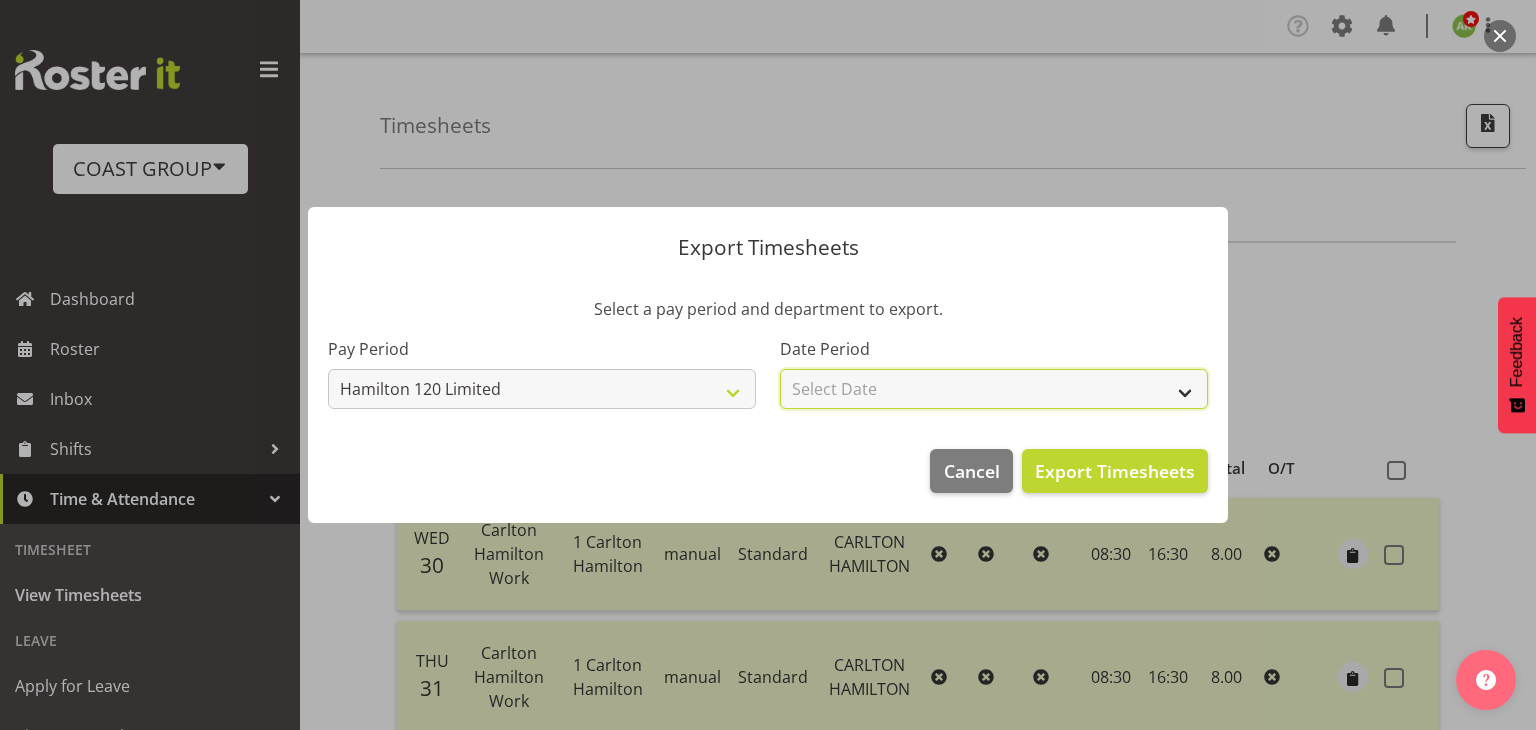 select on "2025-07-30" 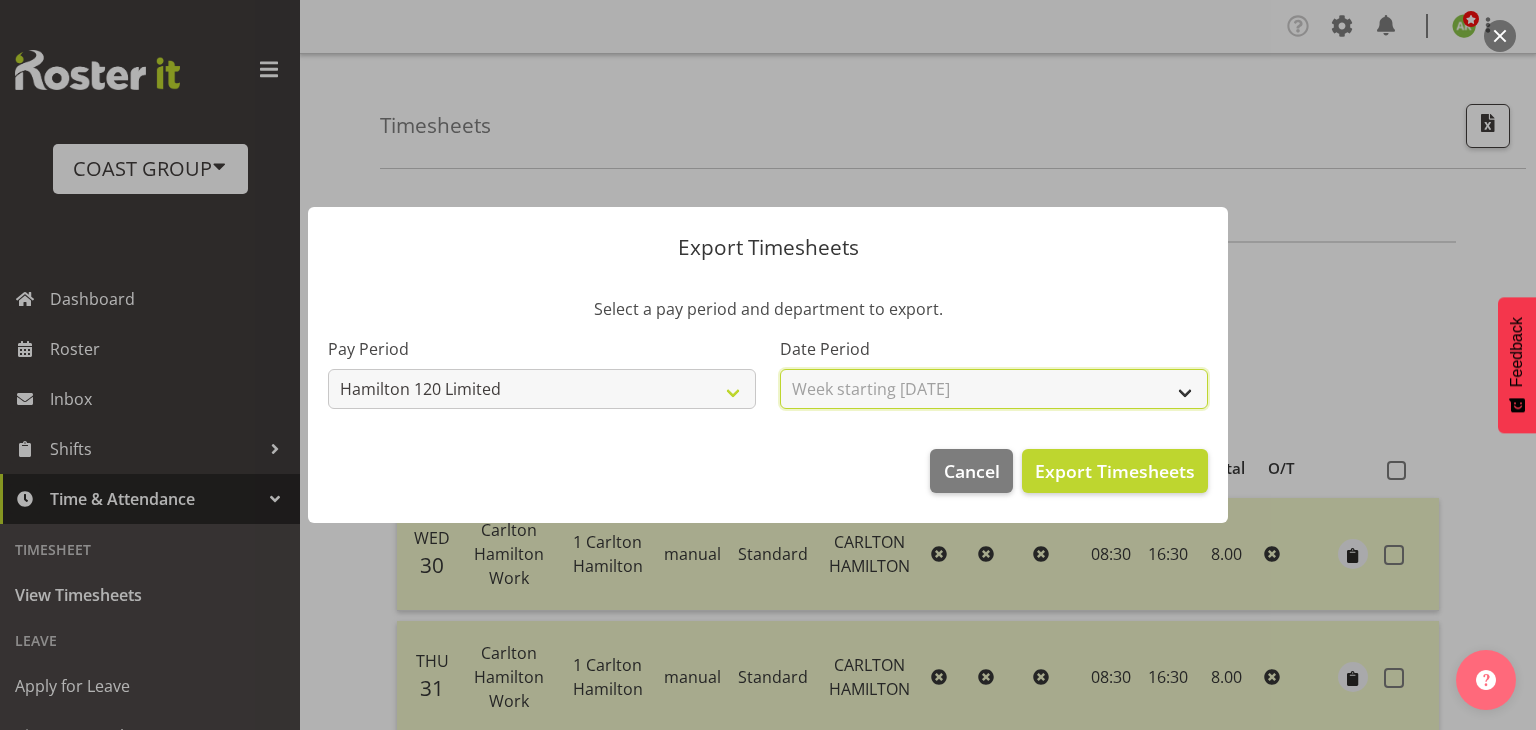 click on "Select Date  Week starting 06/08/2025 Week starting 30/07/2025 Week starting 23/07/2025 Week starting 16/07/2025 Week starting 09/07/2025 Week starting 02/07/2025 Week starting 25/06/2025 Week starting 18/06/2025 Week starting 11/06/2025 Week starting 04/06/2025 Week starting 28/05/2025 Week starting 21/05/2025 Week starting 14/05/2025 Week starting 07/05/2025 Week starting 30/04/2025 Week starting 23/04/2025 Week starting 16/04/2025 Week starting 09/04/2025 Week starting 02/04/2025 Week starting 26/03/2025 Week starting 19/03/2025 Week starting 12/03/2025 Week starting 05/03/2025 Week starting 26/02/2025 Week starting 19/02/2025 Week starting 12/02/2025 Week starting 05/02/2025 Week starting 29/01/2025 Week starting 22/01/2025 Week starting 15/01/2025 Week starting 08/01/2025 Week starting 01/01/2025 Week starting 25/12/2024 Week starting 18/12/2024 Week starting 11/12/2024 Week starting 04/12/2024 Week starting 27/11/2024 Week starting 20/11/2024 Week starting 13/11/2024 Week starting 06/11/2024" at bounding box center [994, 389] 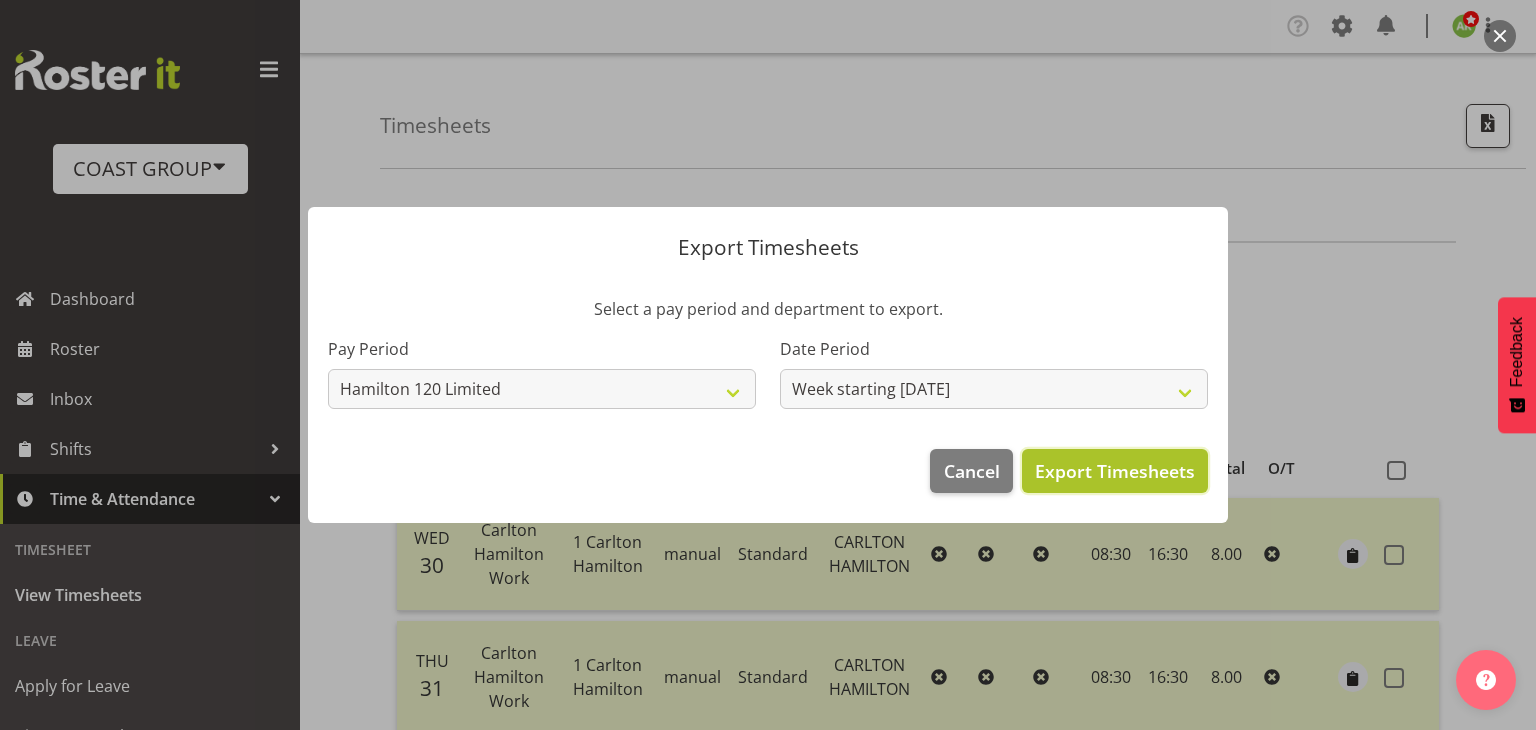 click on "Export Timesheets" at bounding box center (1115, 471) 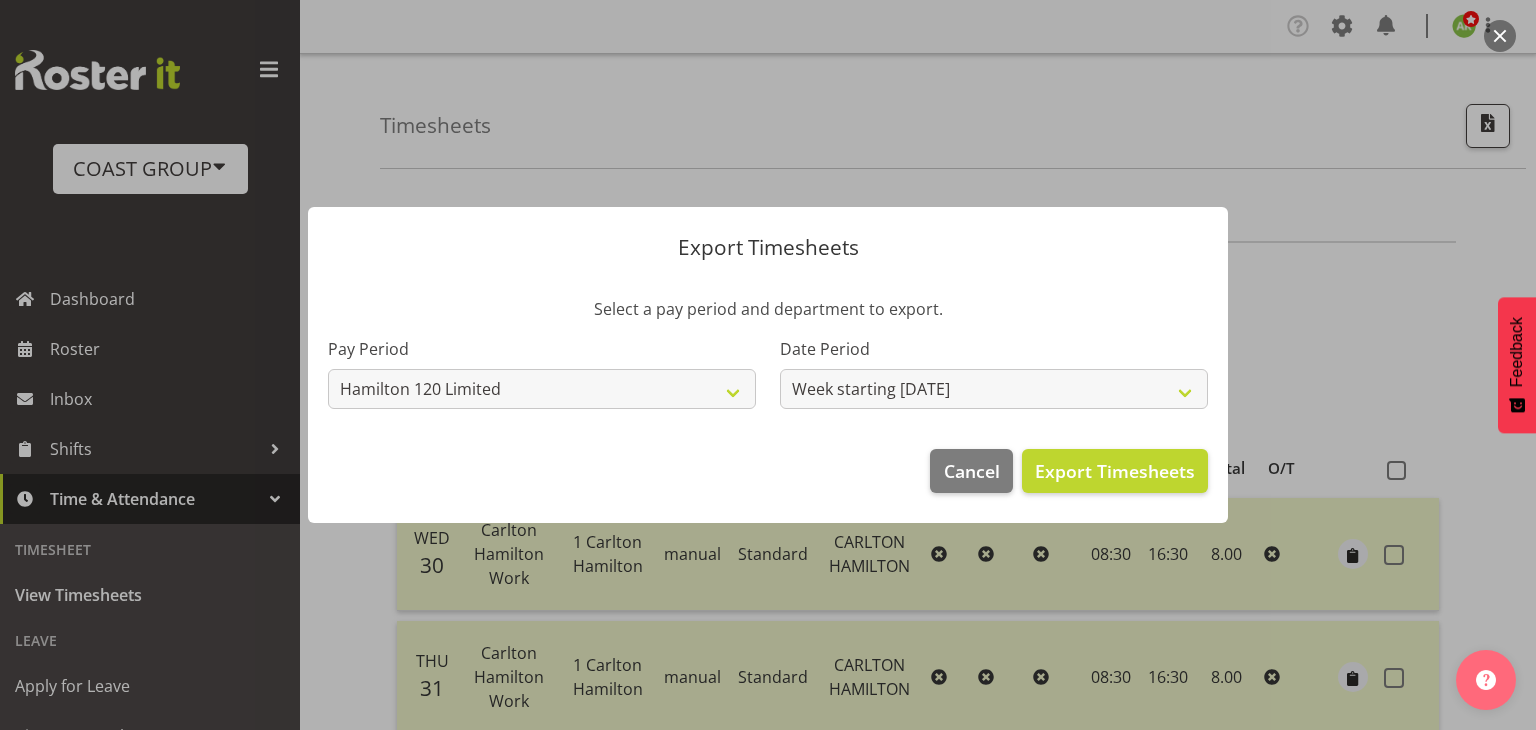 click at bounding box center (768, 365) 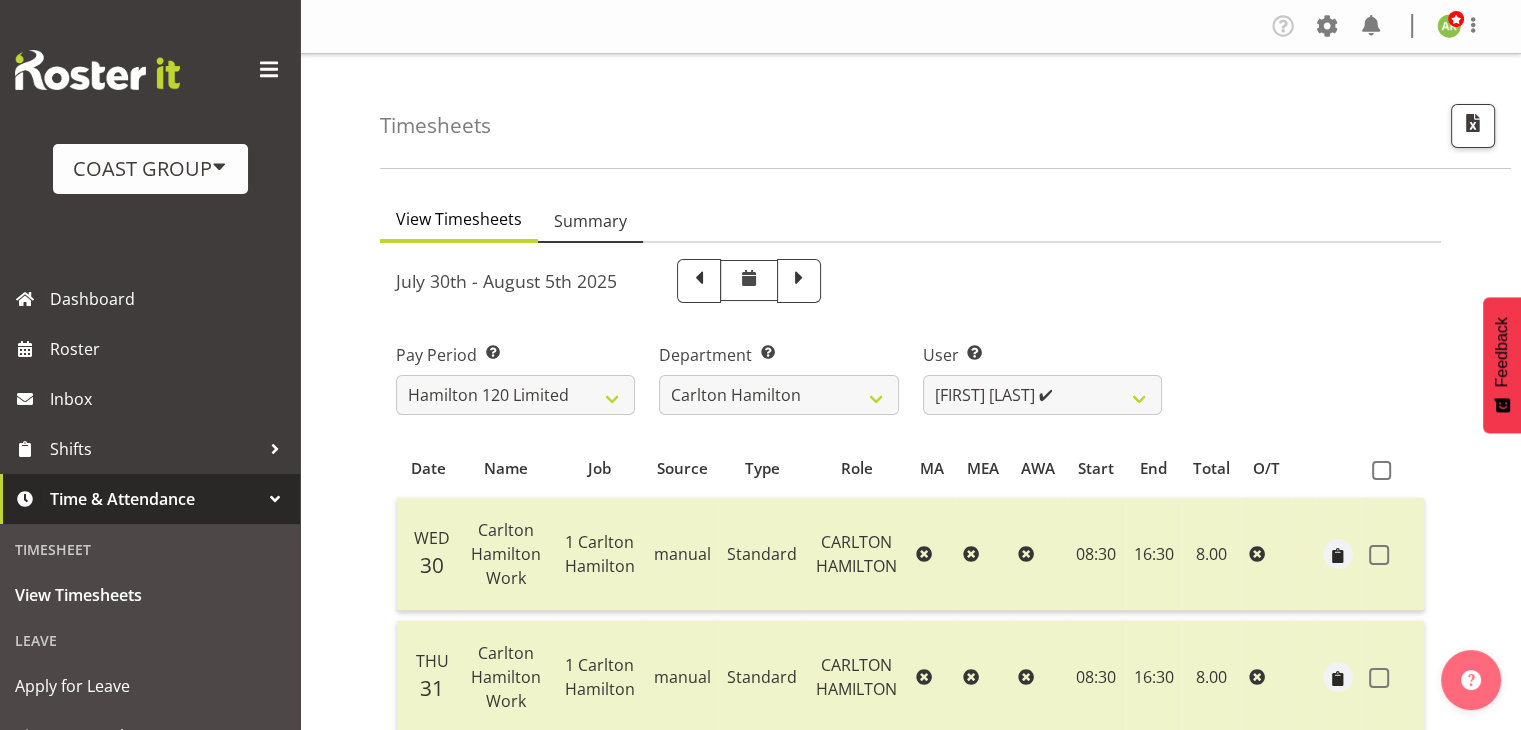 click on "Summary" at bounding box center [590, 221] 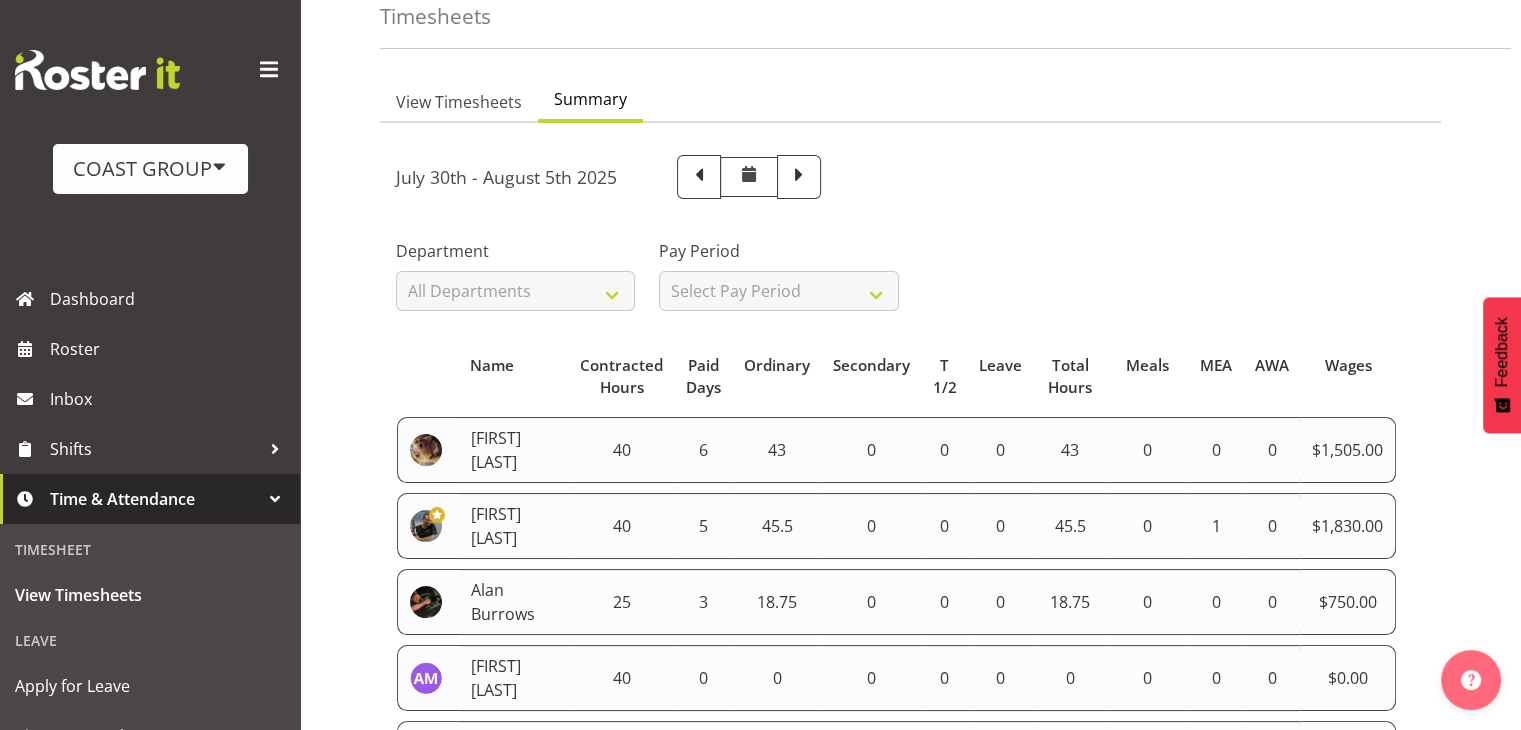 scroll, scrollTop: 100, scrollLeft: 0, axis: vertical 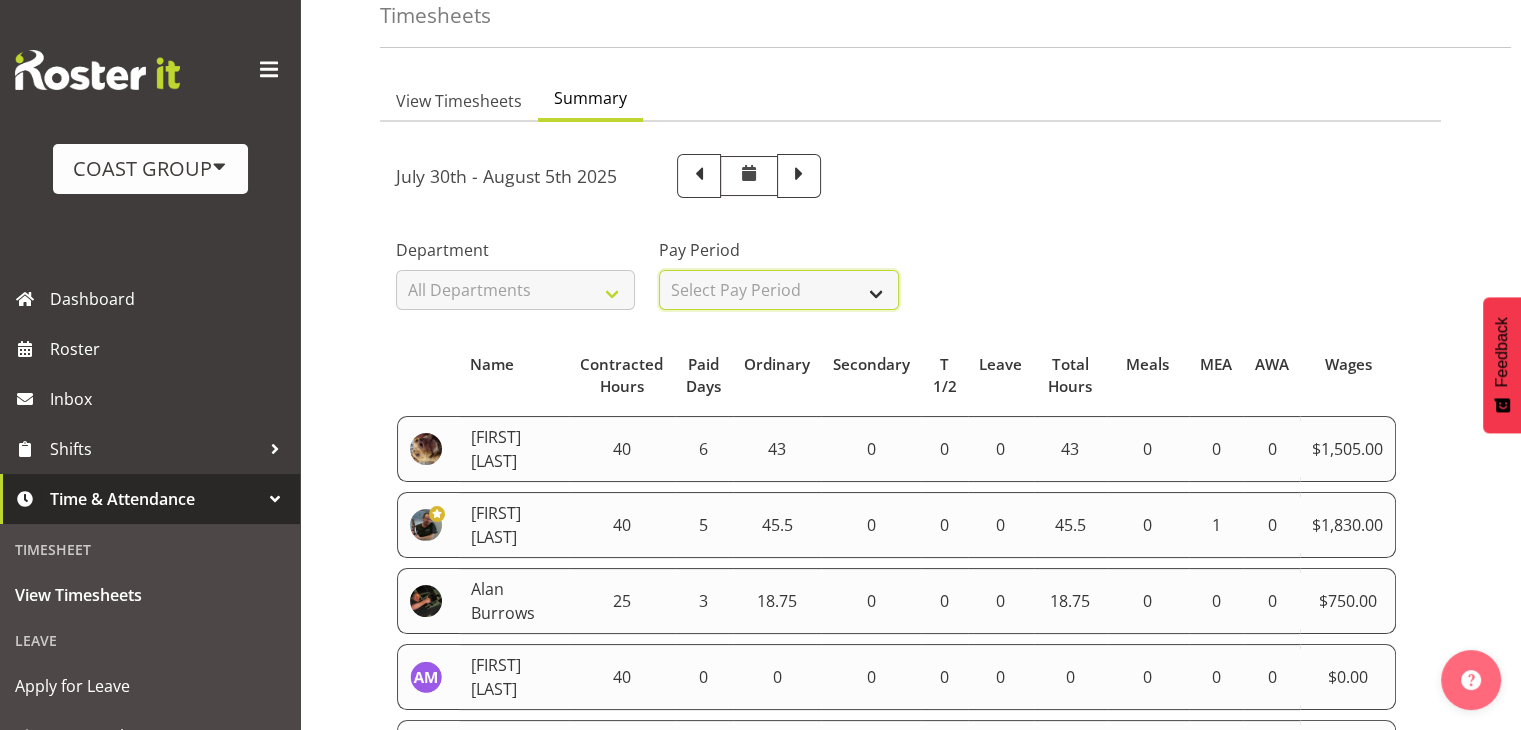 click on "Select Pay Period  All Pay Periods   SLP LTD EHS LTD DW LTD VEHICLES Carlton Events Hamilton 120 Limited Wellington 130 Limited" at bounding box center (778, 290) 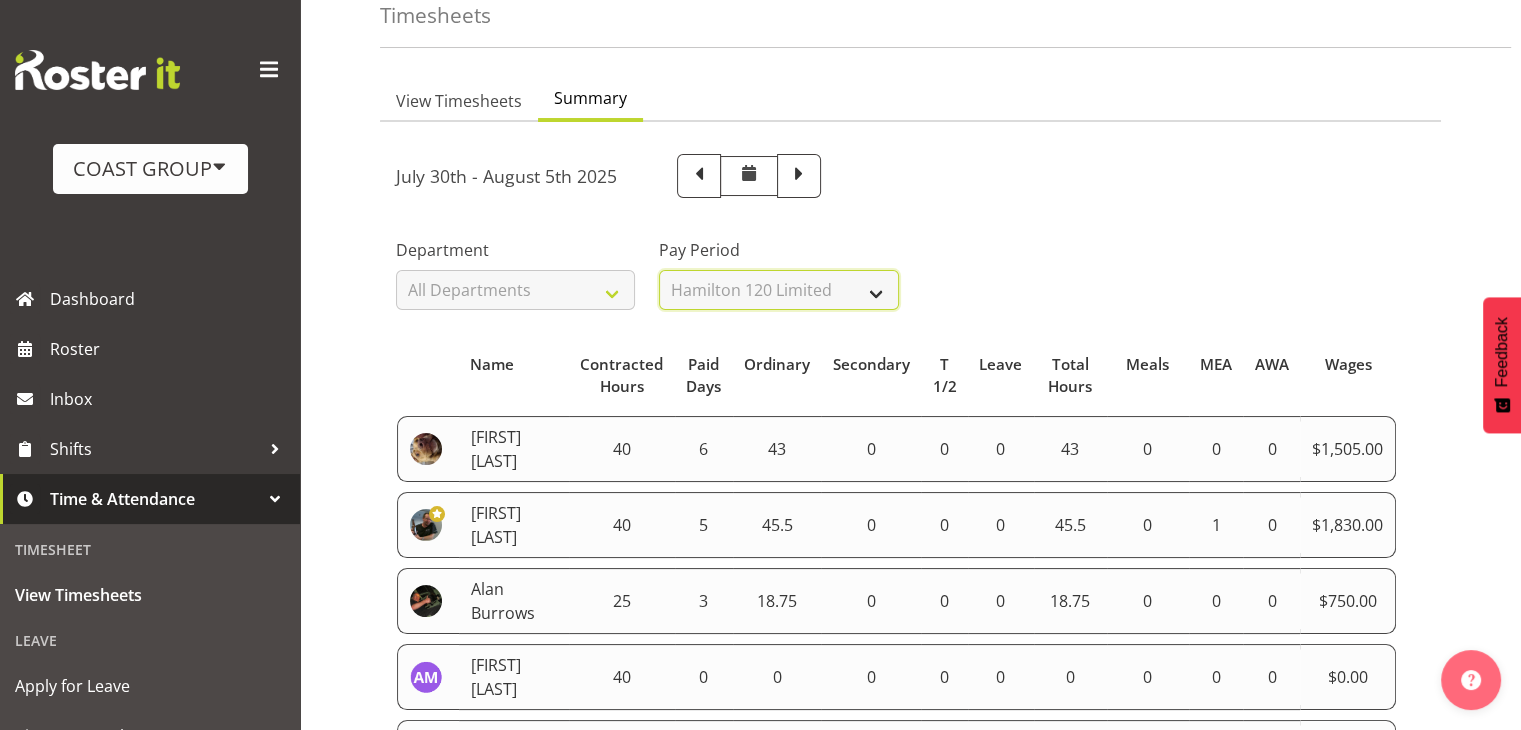 click on "Select Pay Period  All Pay Periods   SLP LTD EHS LTD DW LTD VEHICLES Carlton Events Hamilton 120 Limited Wellington 130 Limited" at bounding box center [778, 290] 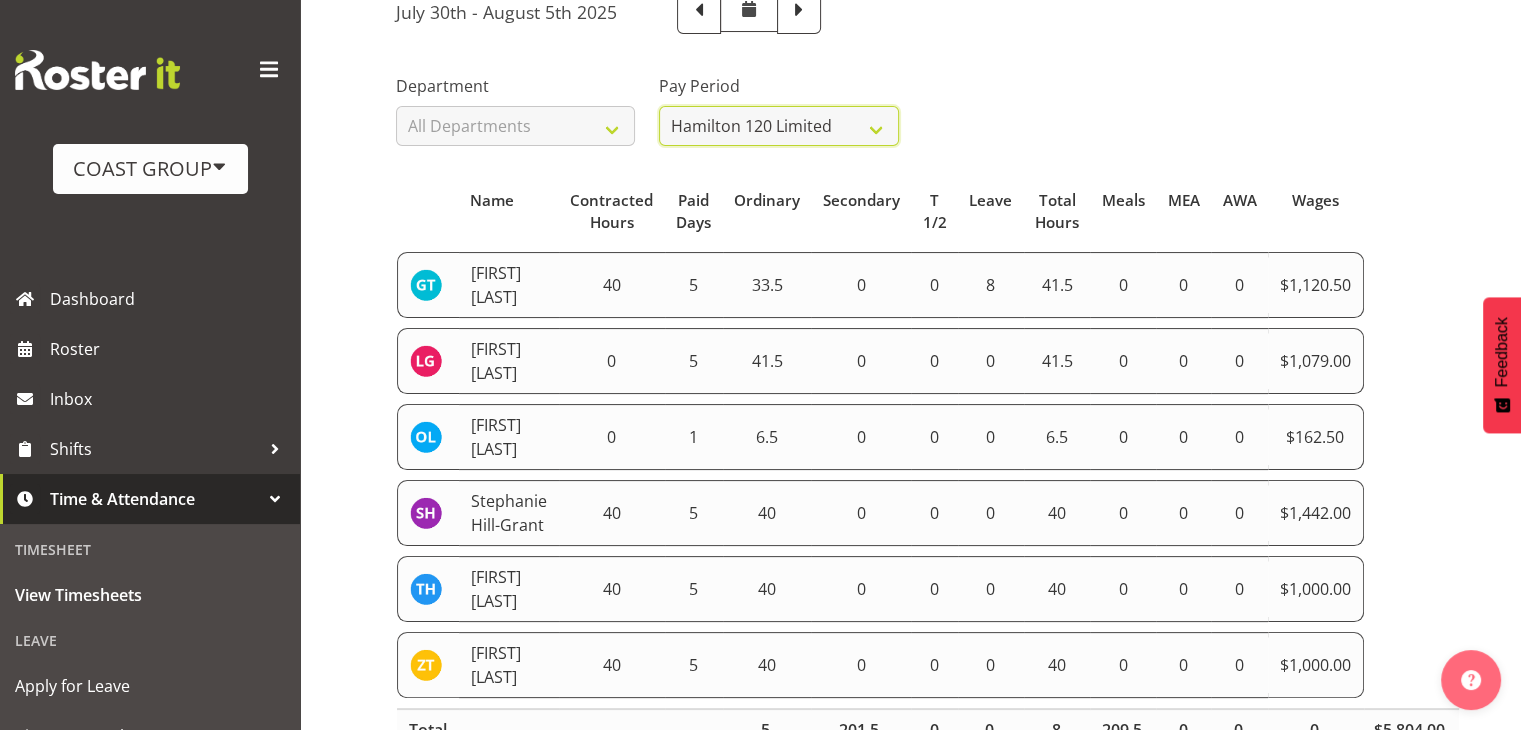 scroll, scrollTop: 333, scrollLeft: 0, axis: vertical 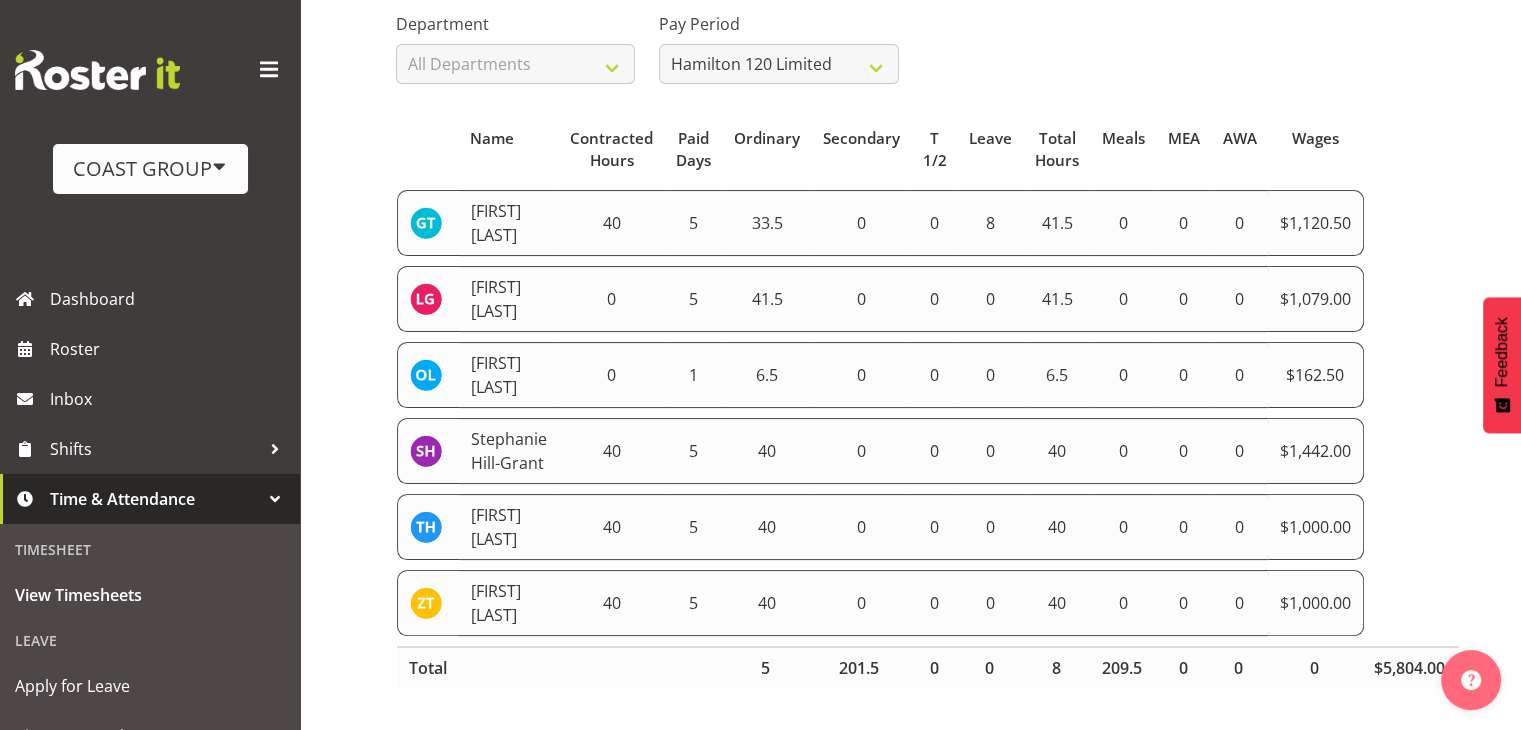 drag, startPoint x: 408, startPoint y: 209, endPoint x: 1422, endPoint y: 577, distance: 1078.7122 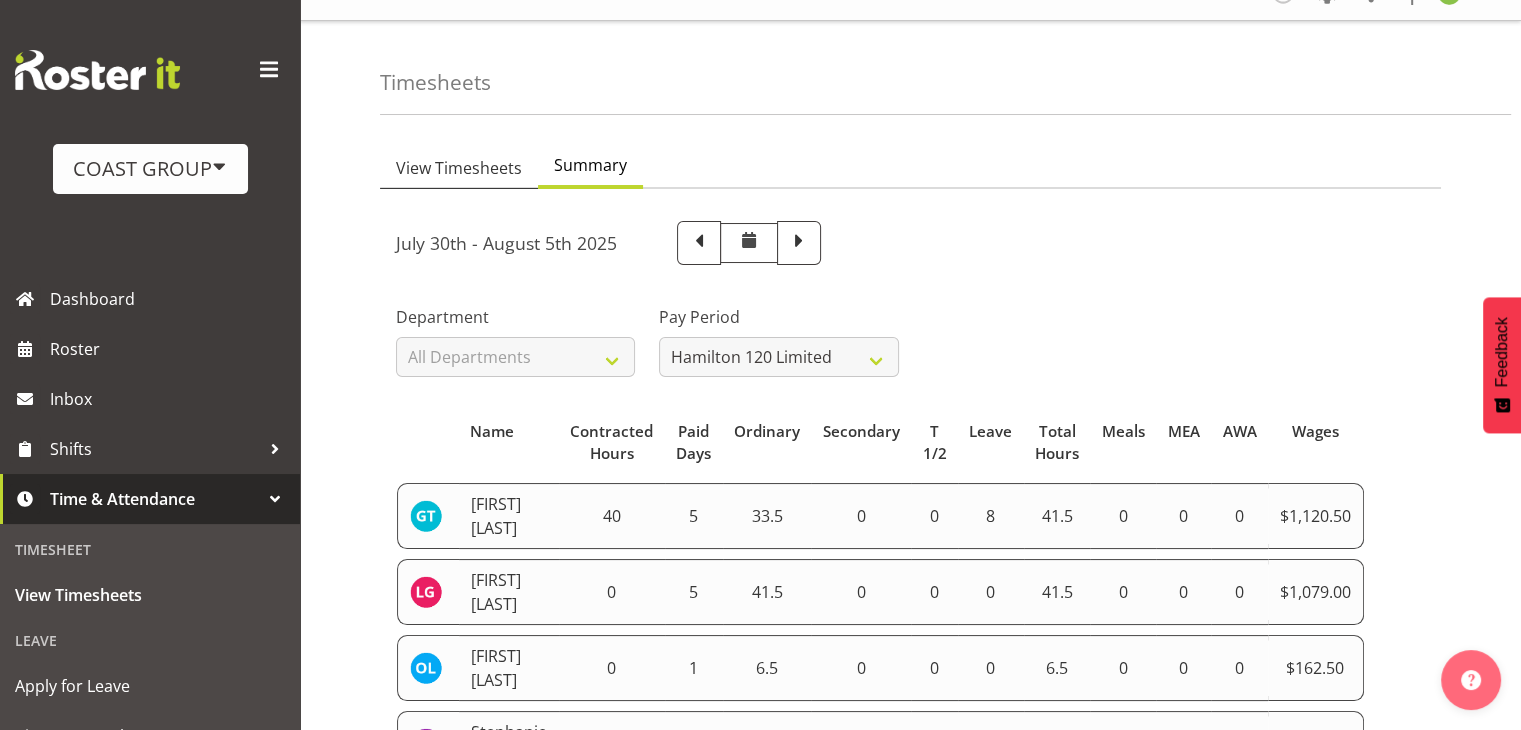 click on "View Timesheets" at bounding box center [459, 168] 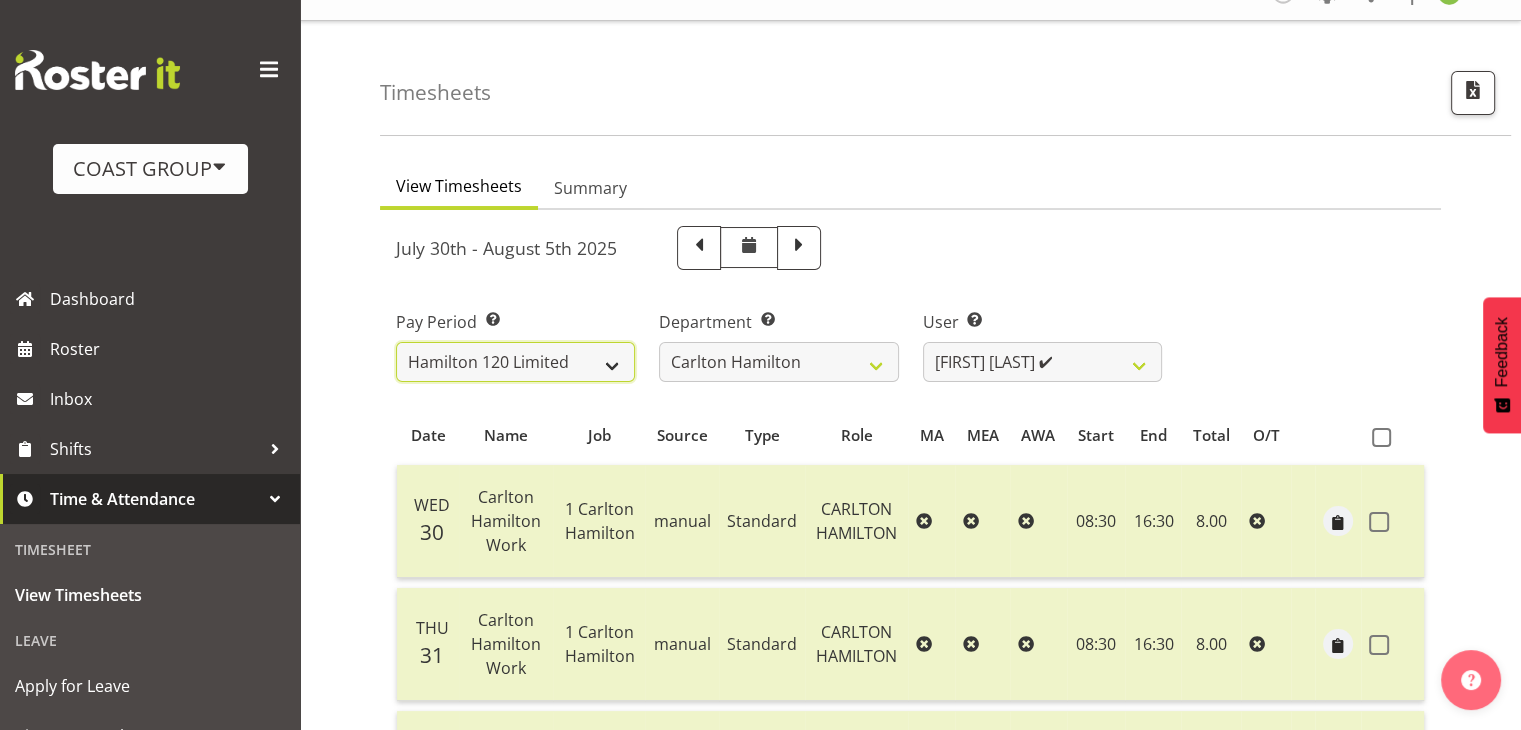 click on "SLP LTD EHS LTD DW LTD VEHICLES Carlton Events Hamilton 120 Limited Wellington 130 Limited" at bounding box center [515, 362] 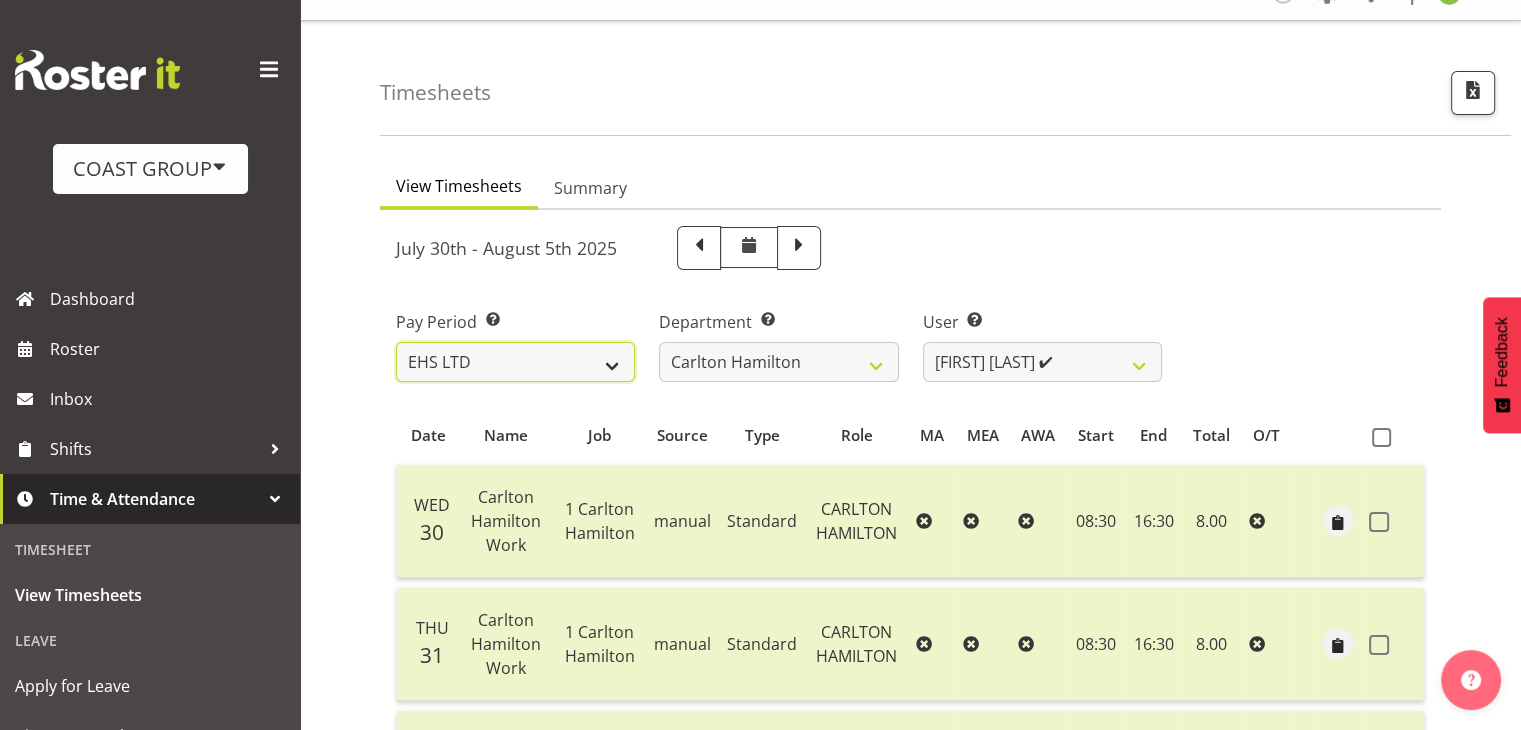 click on "SLP LTD EHS LTD DW LTD VEHICLES Carlton Events Hamilton 120 Limited Wellington 130 Limited" at bounding box center [515, 362] 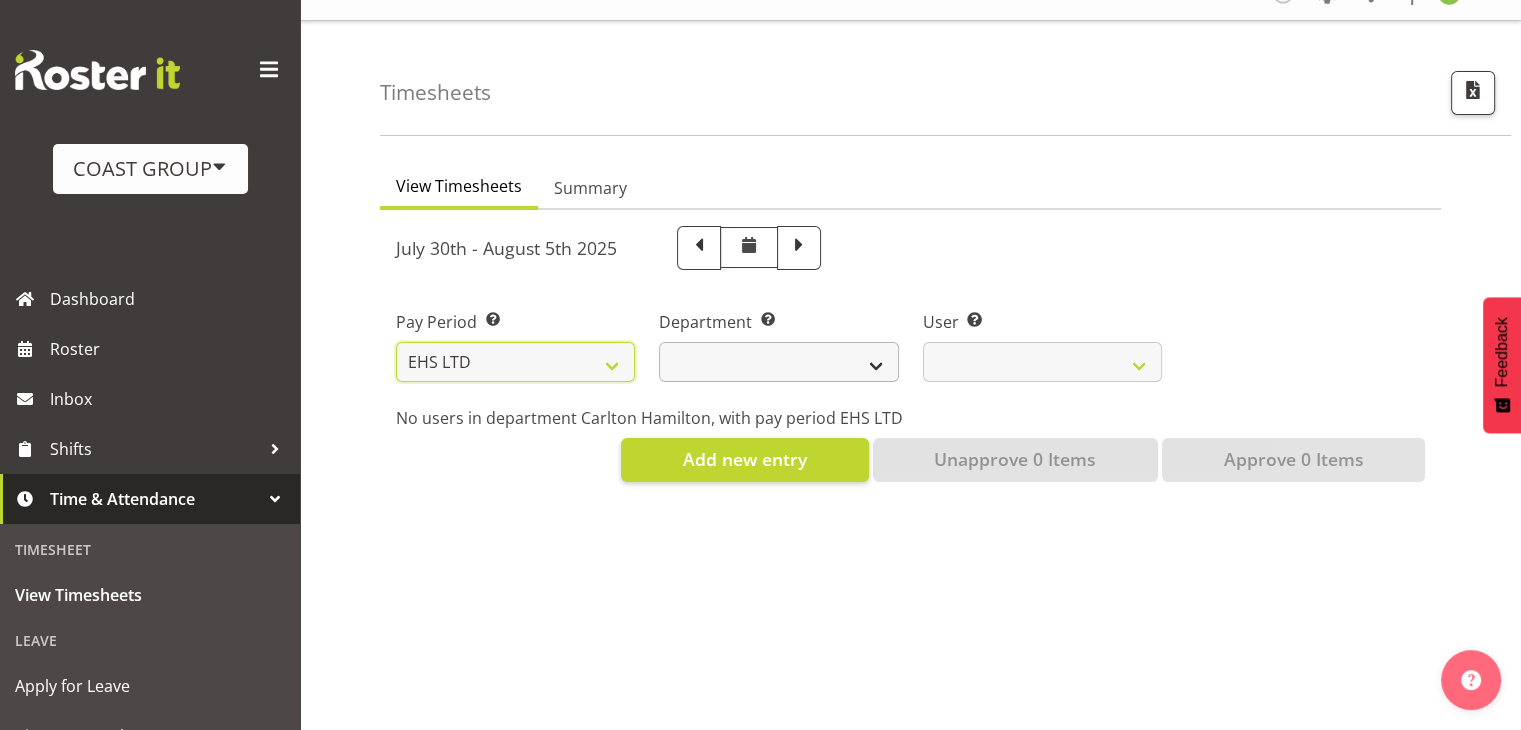 select 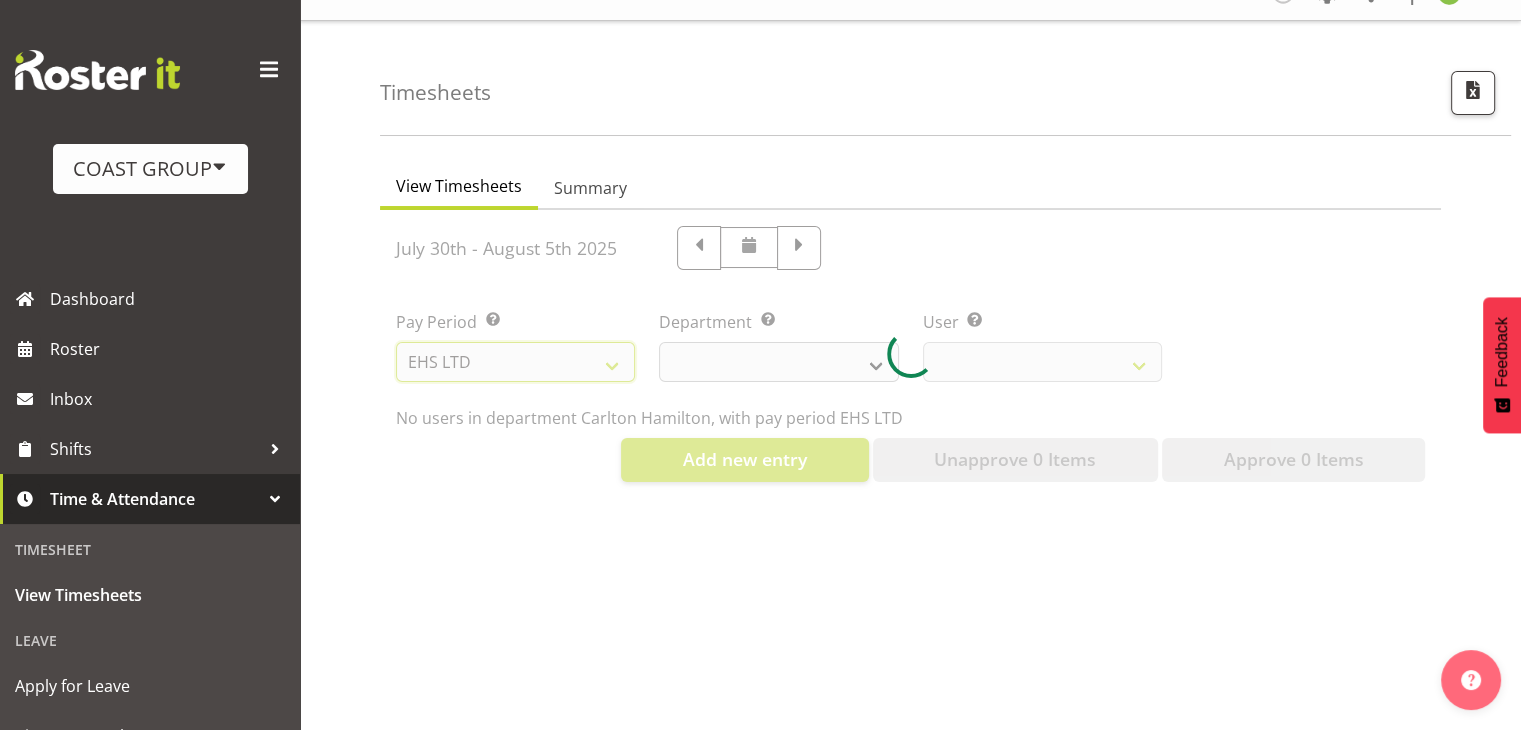 select 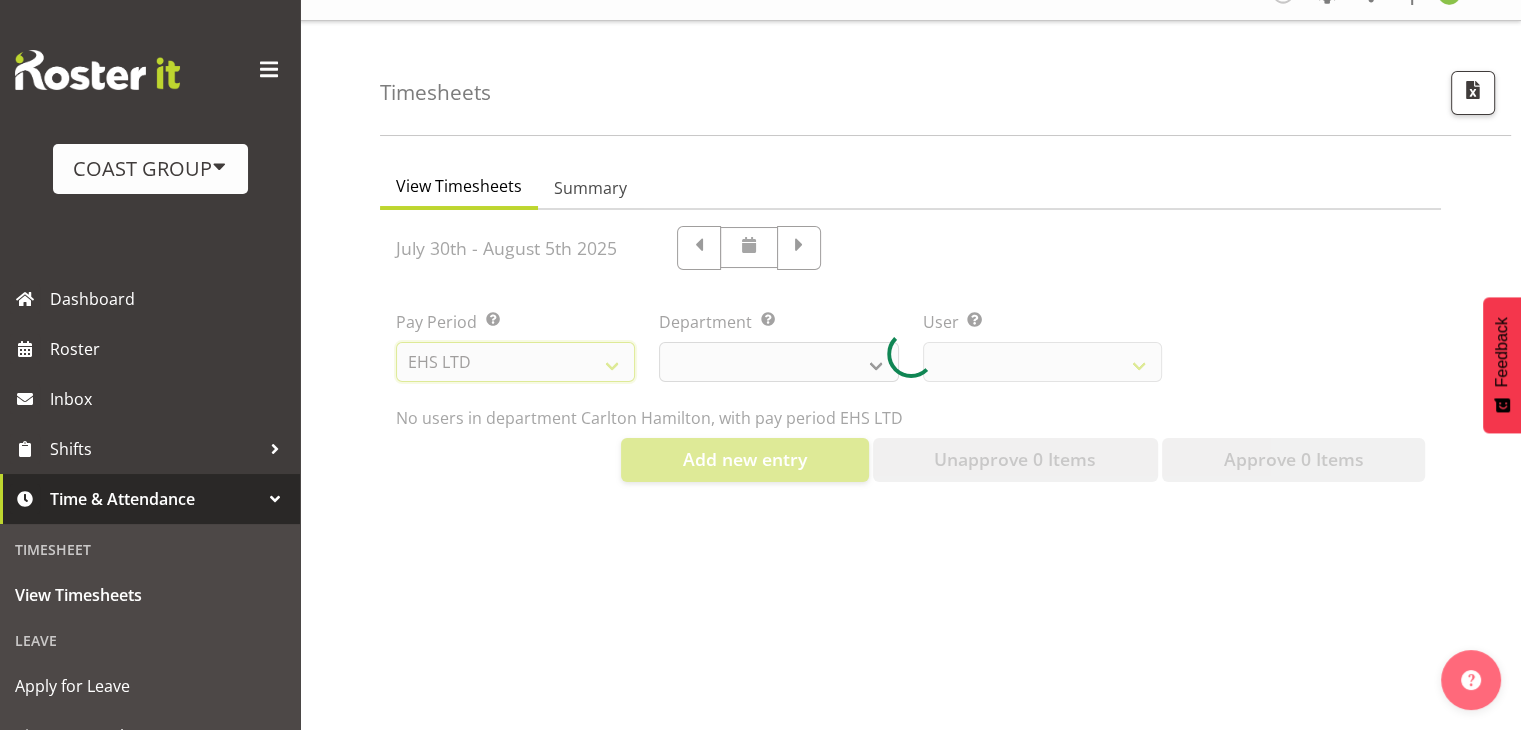 select 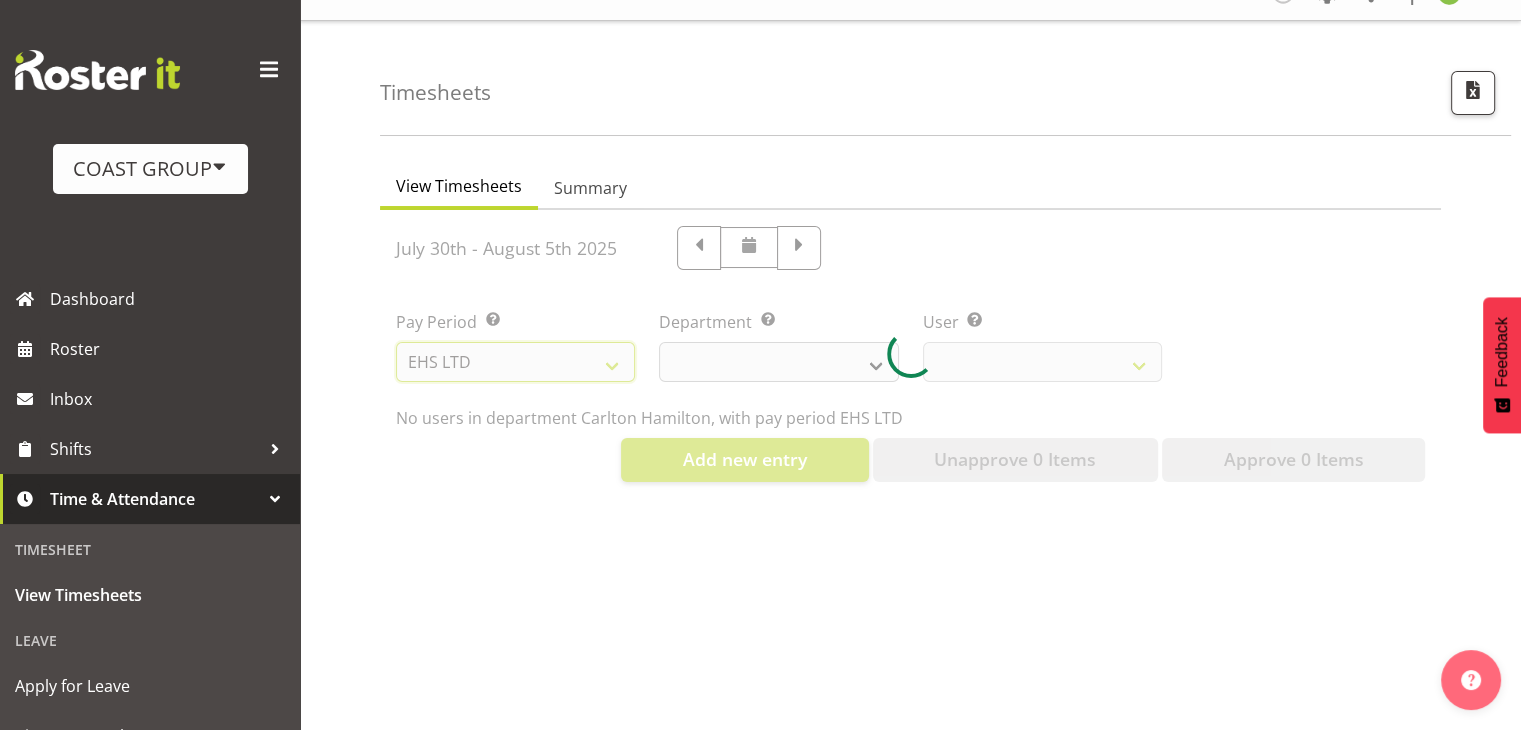 select 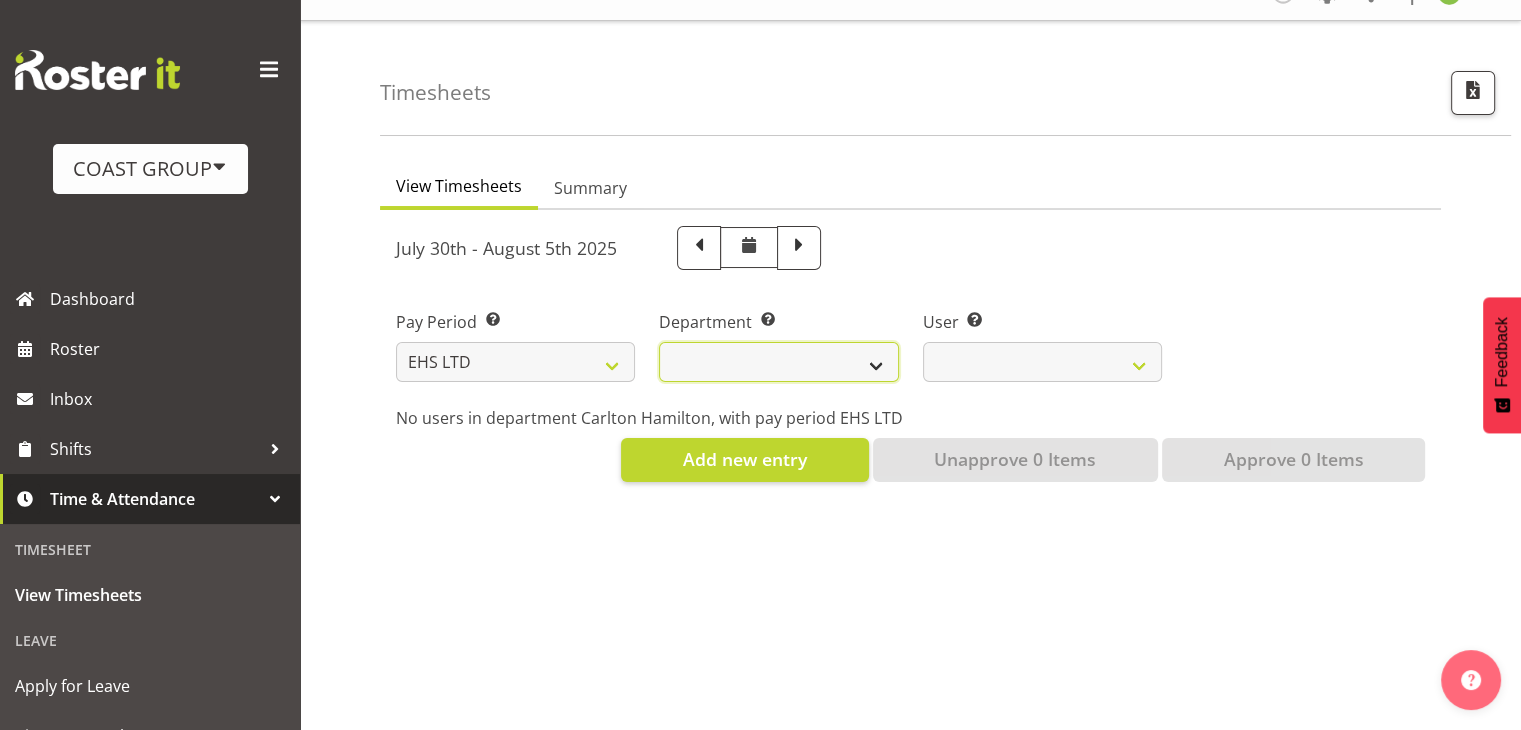 click on "EHS AKL ACCOUNTS
EHS AKL CARPET
EHS AKL D&B
EHS AKL DESIGNER
EHS AKL FURNITURE
EHS AKL PANEL
EHS AKL SALES
EHS CHC OPS
EHS CHC SALES
EHS HLZ
EHS WLG OPS
EHS WLG SALES" at bounding box center (778, 362) 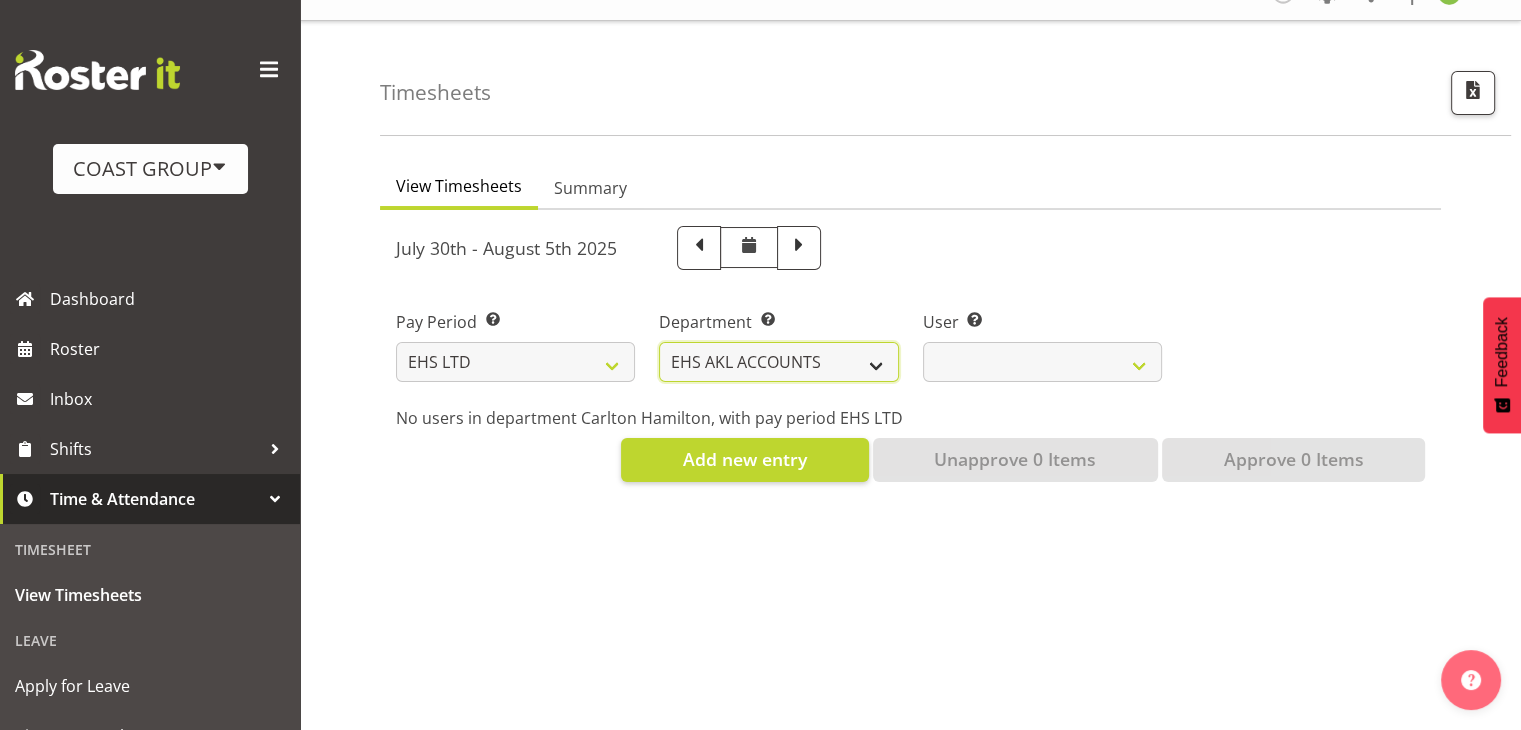click on "EHS AKL ACCOUNTS
EHS AKL CARPET
EHS AKL D&B
EHS AKL DESIGNER
EHS AKL FURNITURE
EHS AKL PANEL
EHS AKL SALES
EHS CHC OPS
EHS CHC SALES
EHS HLZ
EHS WLG OPS
EHS WLG SALES" at bounding box center [778, 362] 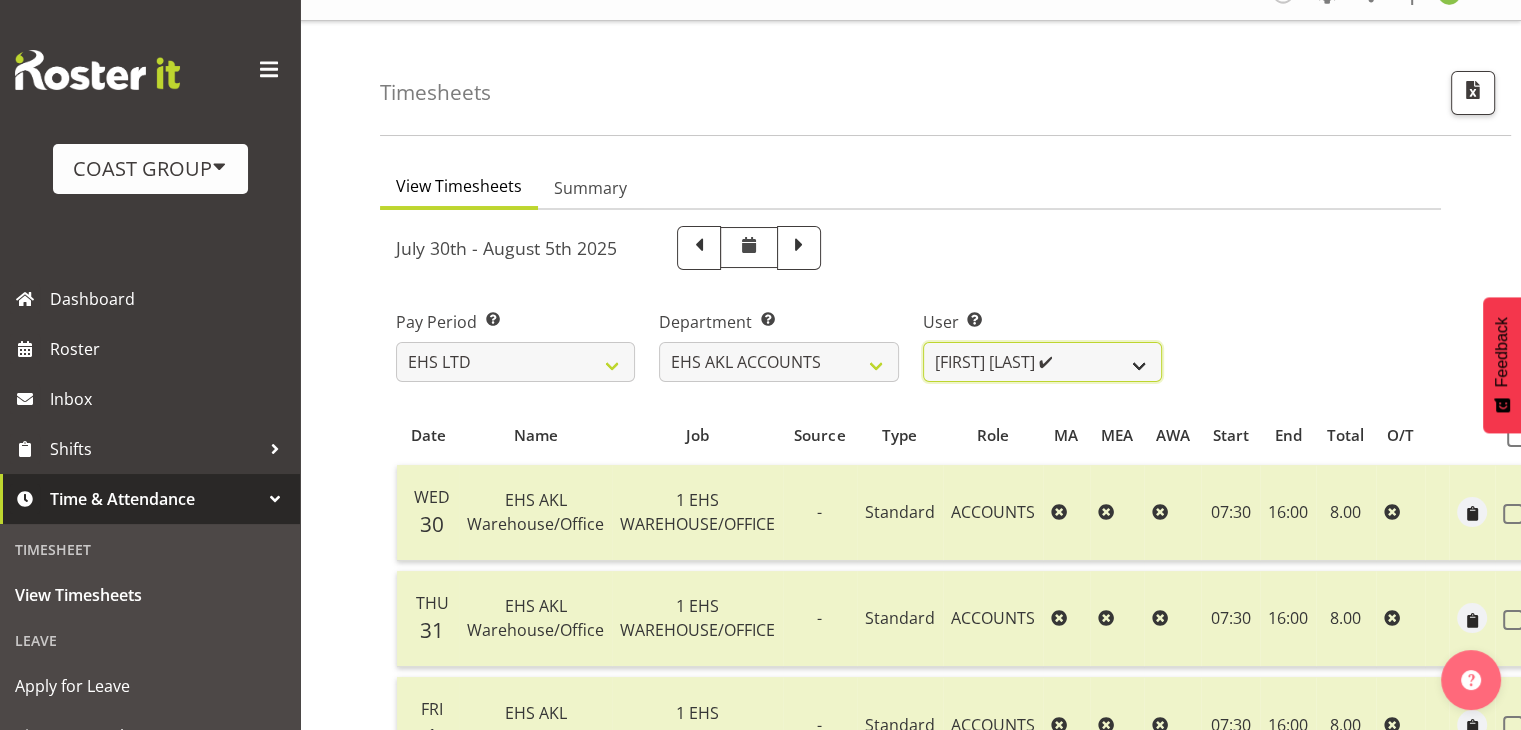 click on "Angela Kerrigan
✔
Michelle Xiang
✔
Rissa (Thitiphat) Preecharujiroj
✔
Seon Young Belding
✔
Woojin Jung
✔" at bounding box center (1042, 362) 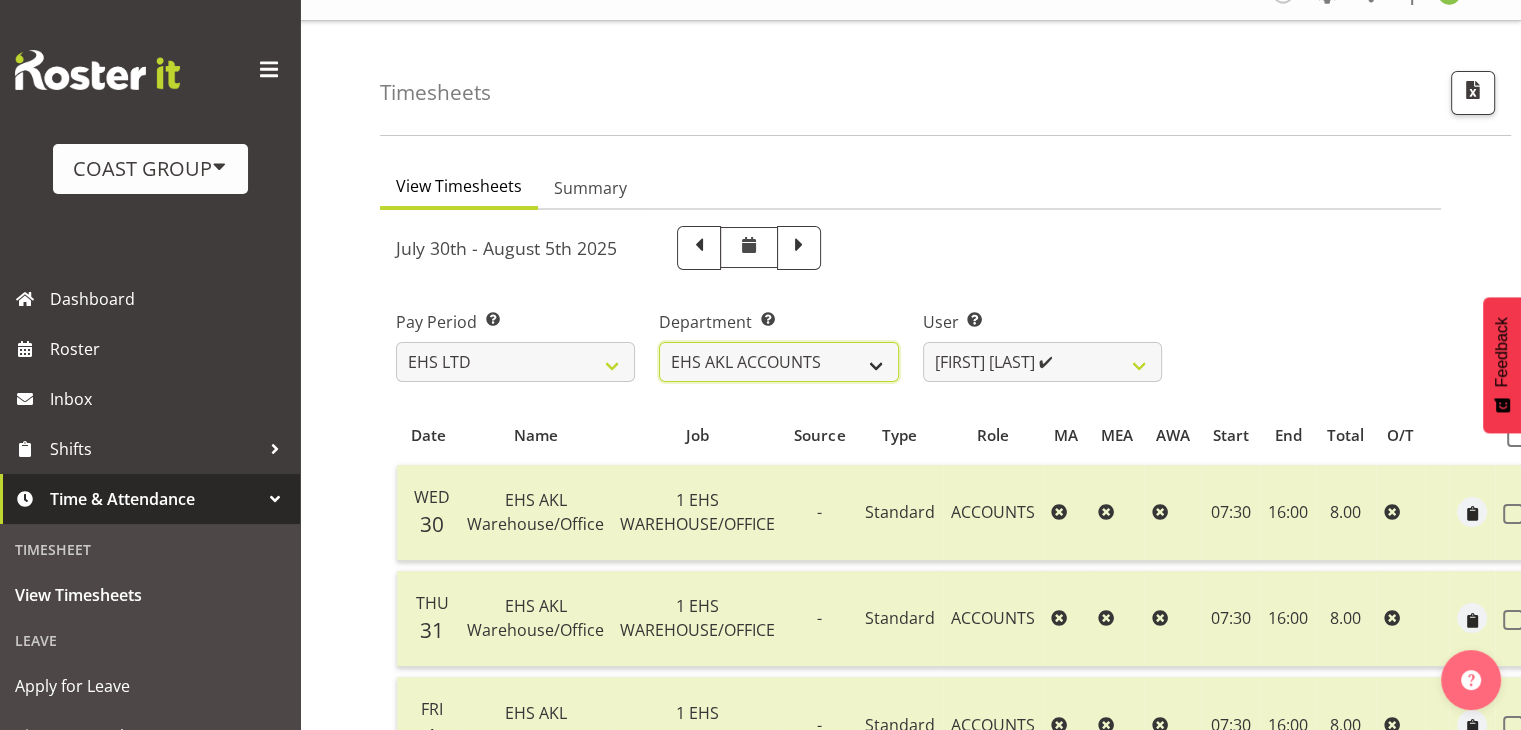 click on "EHS AKL ACCOUNTS
EHS AKL CARPET
EHS AKL D&B
EHS AKL DESIGNER
EHS AKL FURNITURE
EHS AKL PANEL
EHS AKL SALES
EHS CHC OPS
EHS CHC SALES
EHS HLZ
EHS WLG OPS
EHS WLG SALES" at bounding box center (778, 362) 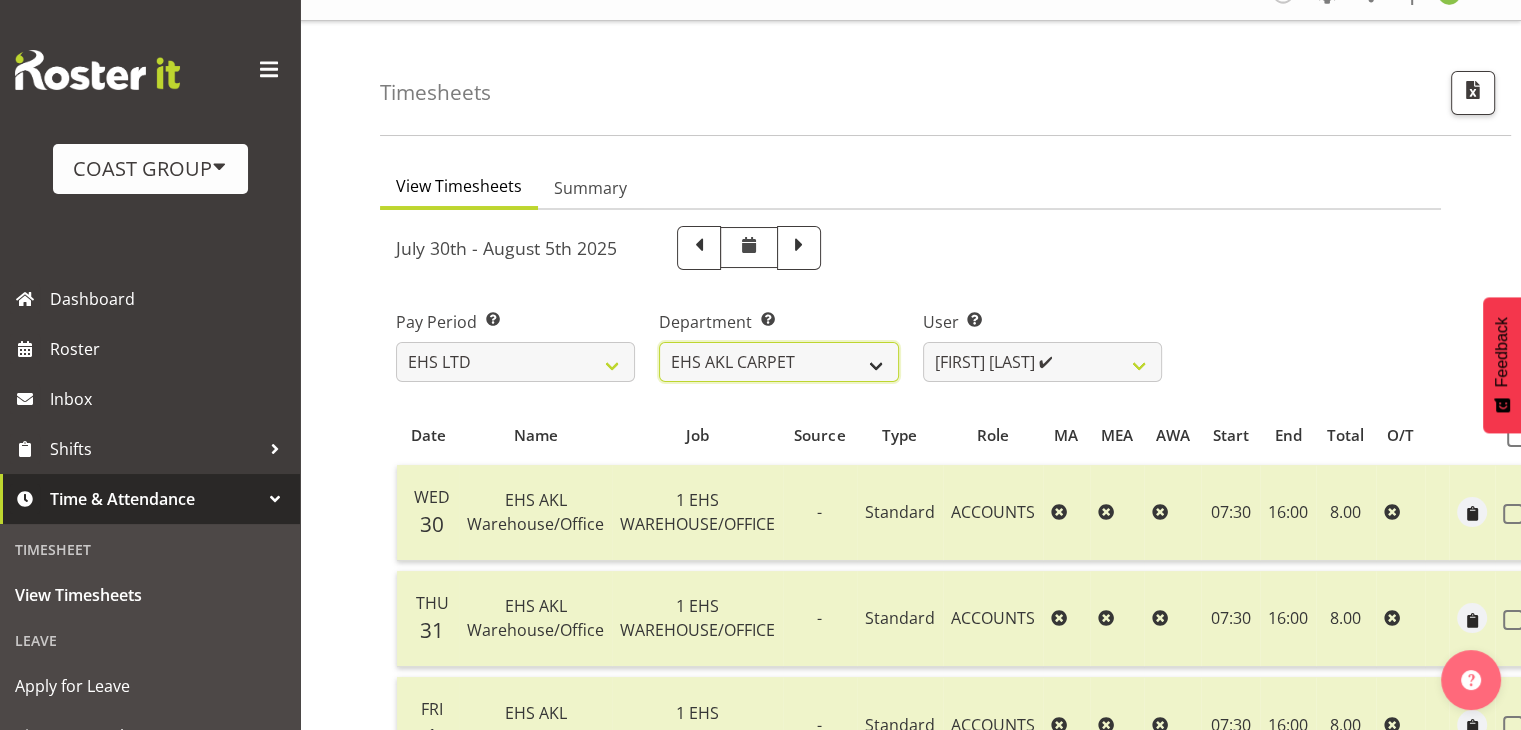 click on "EHS AKL ACCOUNTS
EHS AKL CARPET
EHS AKL D&B
EHS AKL DESIGNER
EHS AKL FURNITURE
EHS AKL PANEL
EHS AKL SALES
EHS CHC OPS
EHS CHC SALES
EHS HLZ
EHS WLG OPS
EHS WLG SALES" at bounding box center [778, 362] 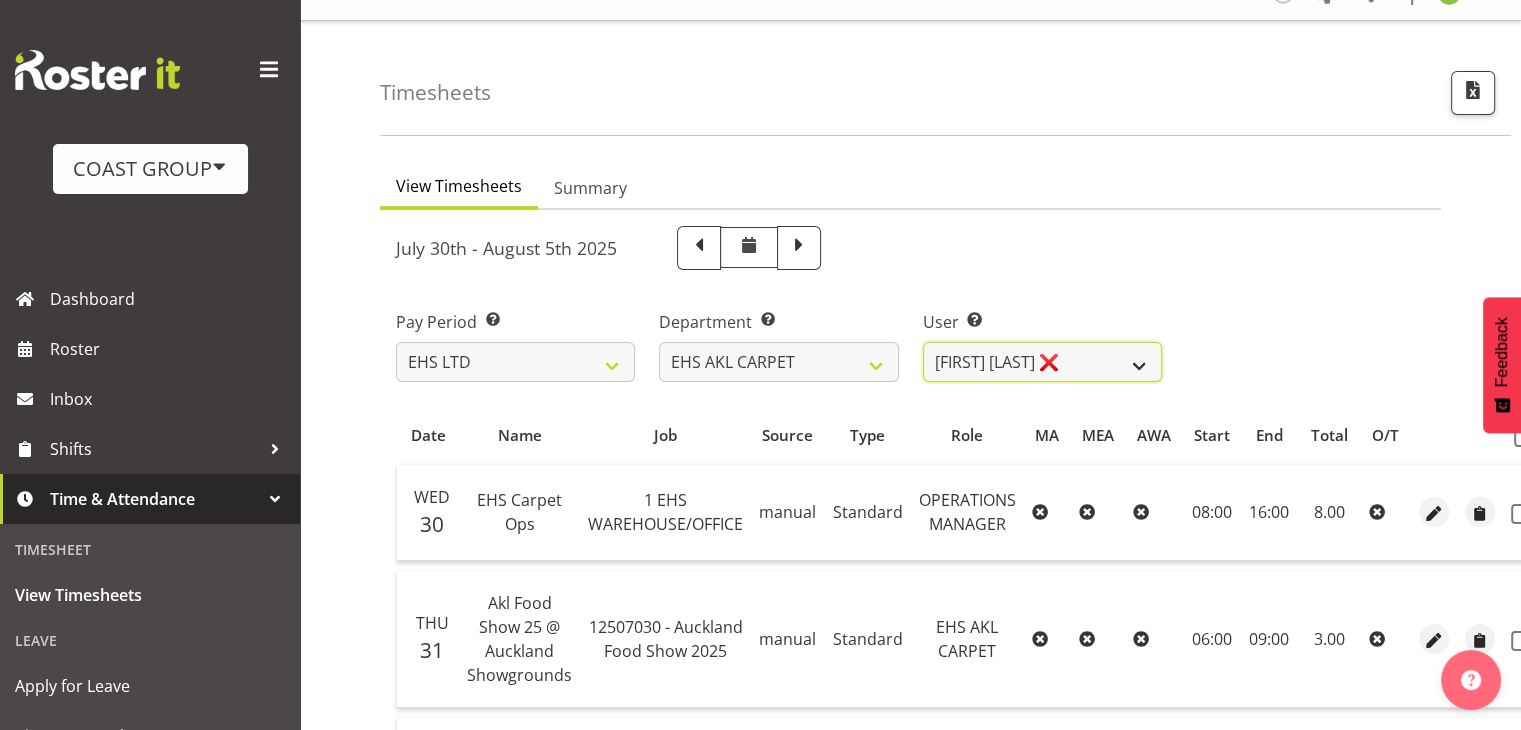 click on "Brittany Taylor
❌
Charwen Vaevaepare
✔
Kelsey Keutenius
✔
Leo Faalogo
✔
Marley King
✔
Mike Schaumkell
✔
Solomon Vainakolo
✔
Tavish Read
✔
Vaipaipa Toafa
✔" at bounding box center (1042, 362) 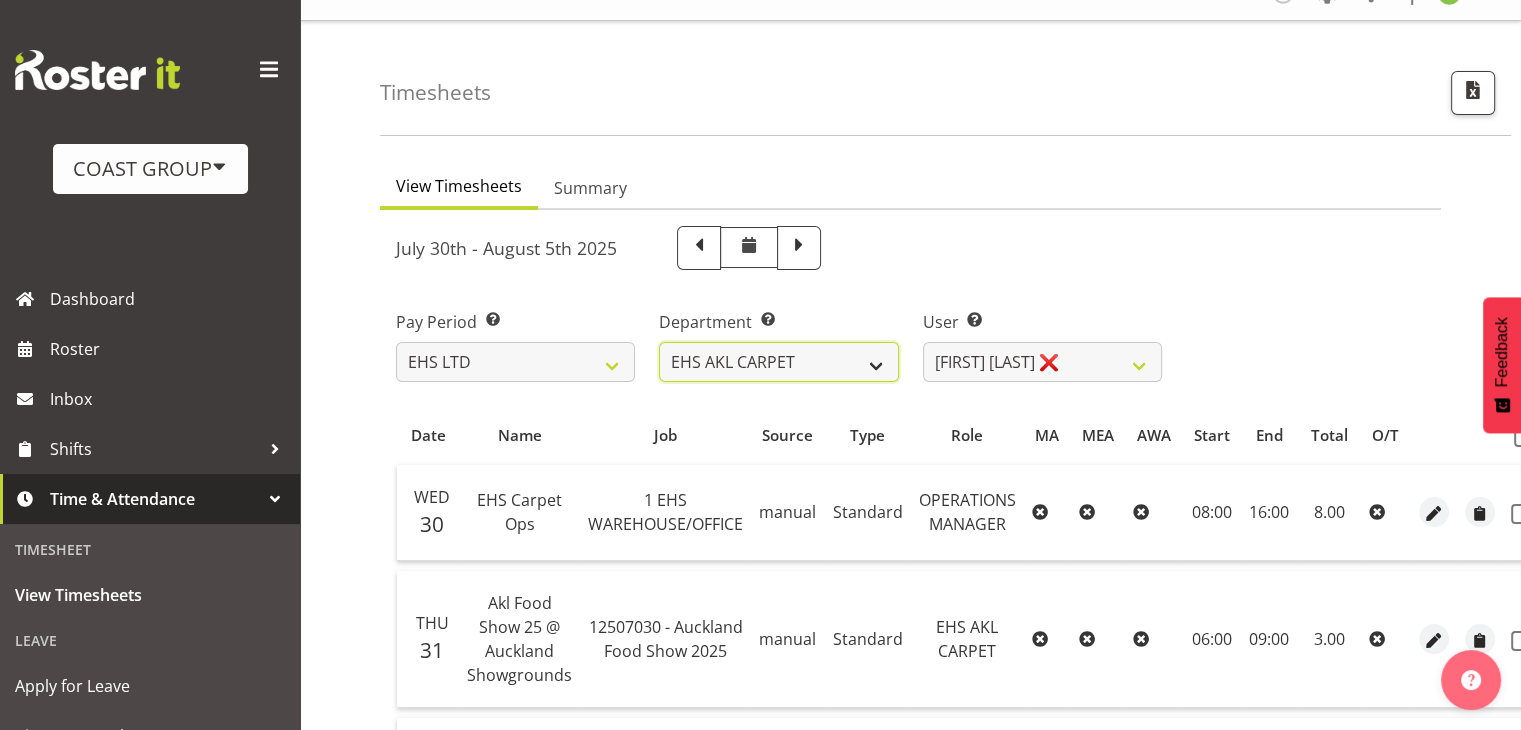 click on "EHS AKL ACCOUNTS
EHS AKL CARPET
EHS AKL D&B
EHS AKL DESIGNER
EHS AKL FURNITURE
EHS AKL PANEL
EHS AKL SALES
EHS CHC OPS
EHS CHC SALES
EHS HLZ
EHS WLG OPS
EHS WLG SALES" at bounding box center (778, 362) 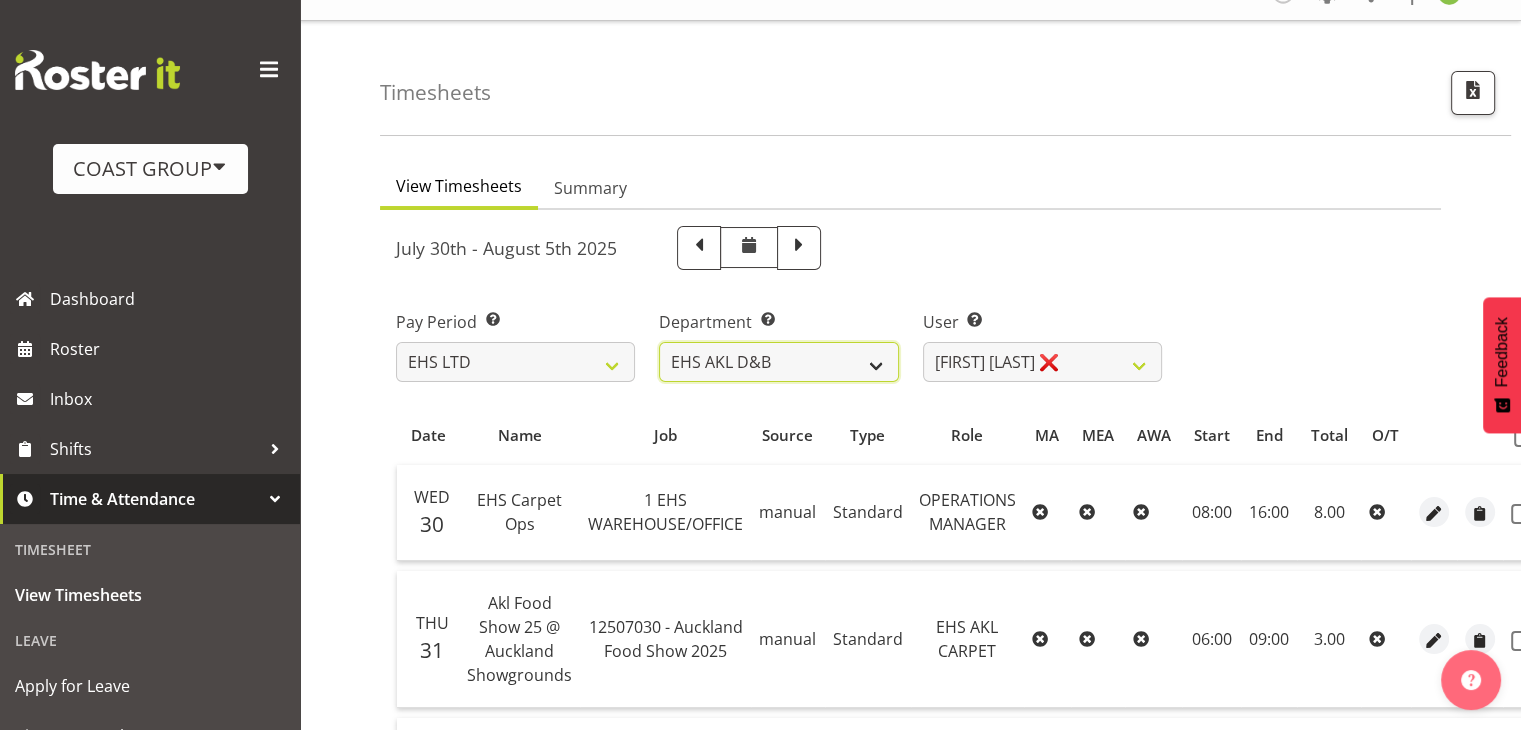 click on "EHS AKL ACCOUNTS
EHS AKL CARPET
EHS AKL D&B
EHS AKL DESIGNER
EHS AKL FURNITURE
EHS AKL PANEL
EHS AKL SALES
EHS CHC OPS
EHS CHC SALES
EHS HLZ
EHS WLG OPS
EHS WLG SALES" at bounding box center [778, 362] 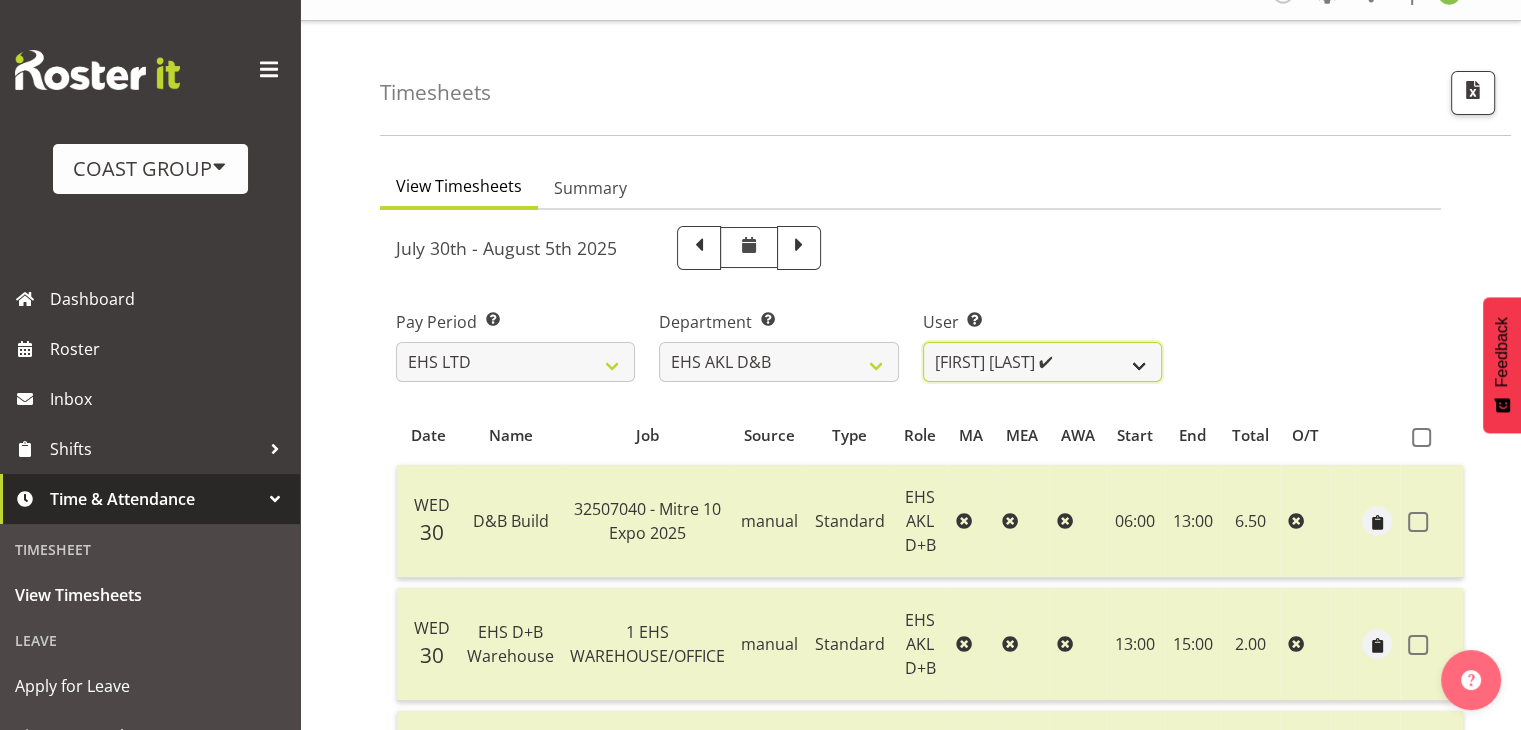 click on "Aleki Palu Pua
✔
Ben Dewes
✔
David Forte
✔
Durham Foster
✔
Ihaka Roberts
✔
Joe Kalantakusuwan
✔
Joel Burich
✔
Julian Montag
✔
Kristian Pinuela
✔
Mandeep Singh
✔
Pania Pihema
✔
Phillip Fepuleai
✔
Quintin Leota
✔
Sebastian Simmonds
✔
William Thompson
✔" at bounding box center (1042, 362) 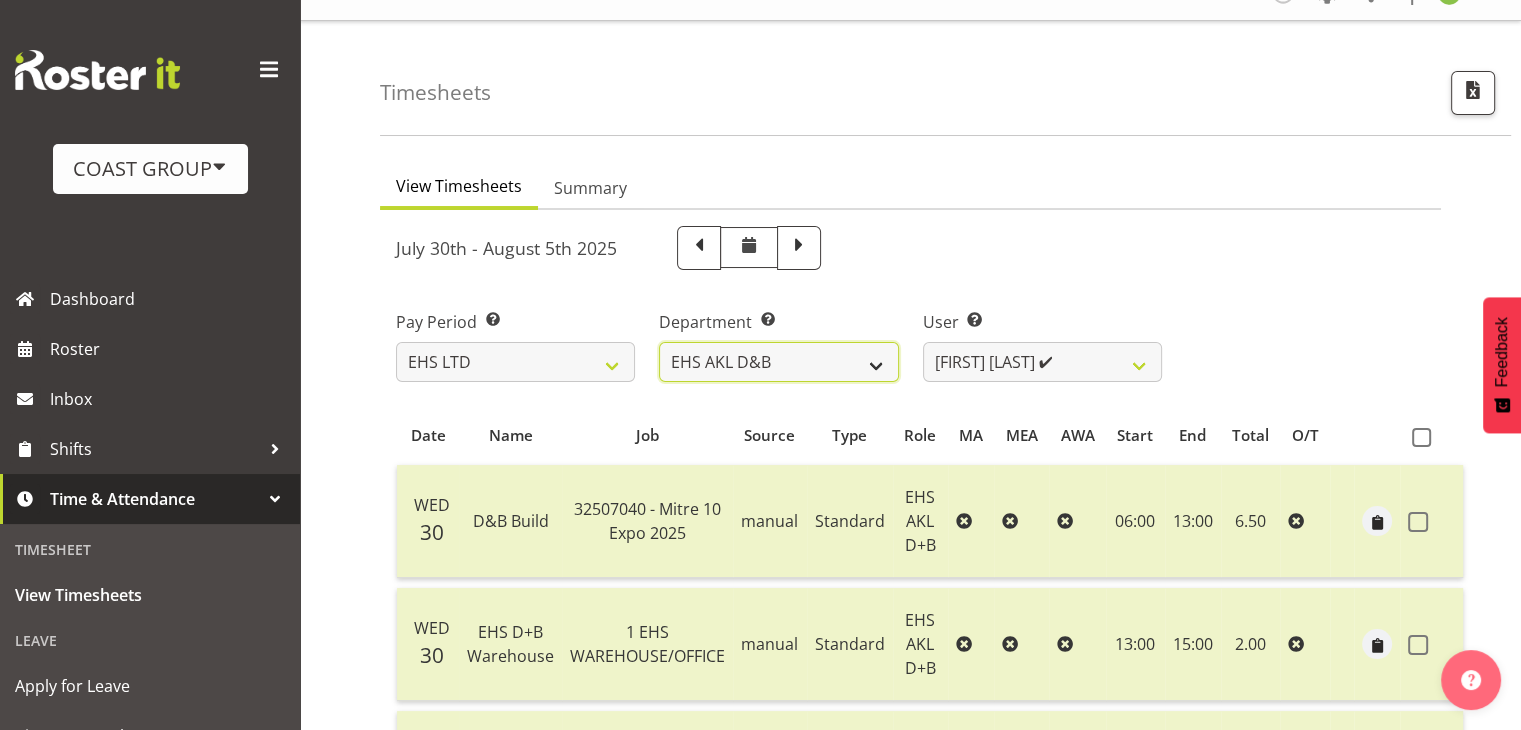 click on "EHS AKL ACCOUNTS
EHS AKL CARPET
EHS AKL D&B
EHS AKL DESIGNER
EHS AKL FURNITURE
EHS AKL PANEL
EHS AKL SALES
EHS CHC OPS
EHS CHC SALES
EHS HLZ
EHS WLG OPS
EHS WLG SALES" at bounding box center (778, 362) 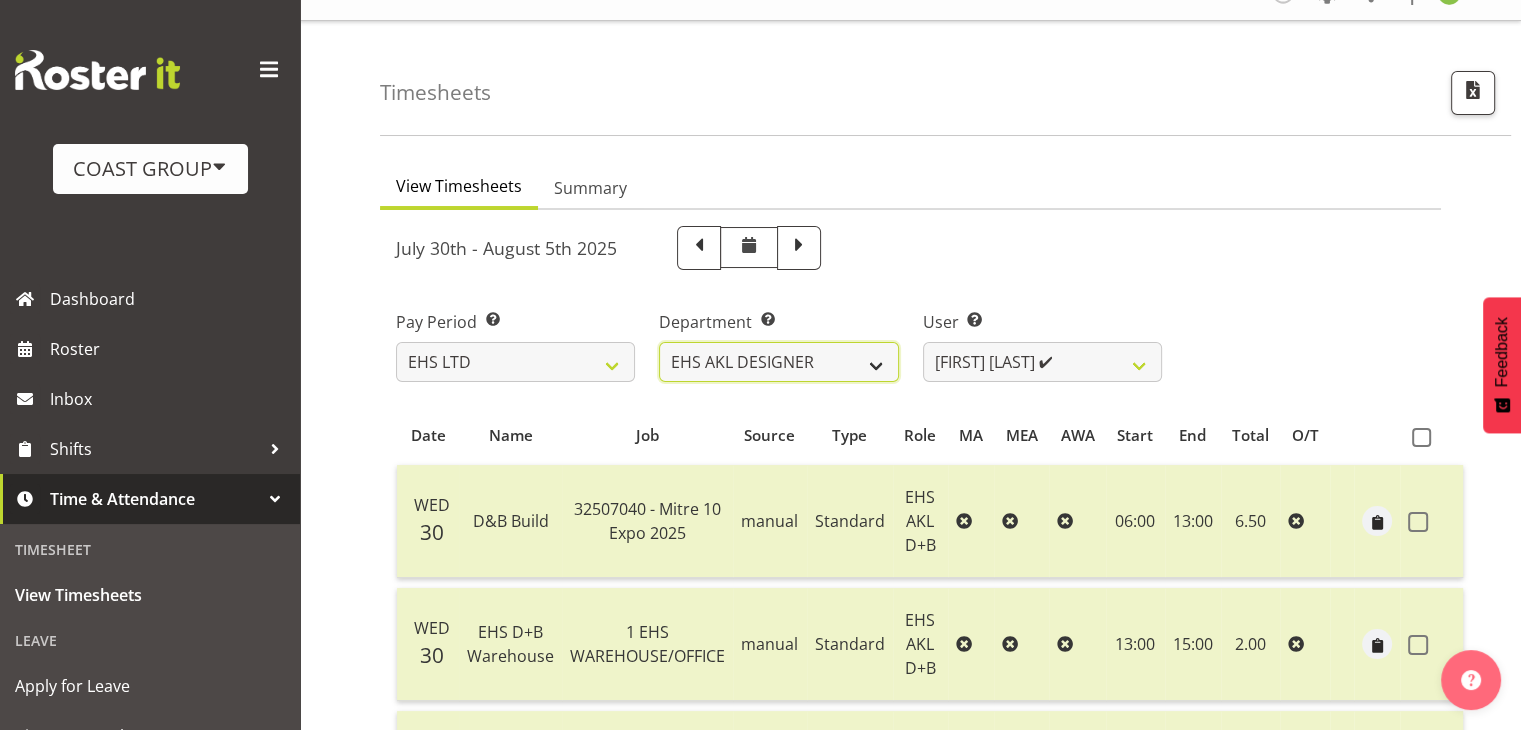 click on "EHS AKL ACCOUNTS
EHS AKL CARPET
EHS AKL D&B
EHS AKL DESIGNER
EHS AKL FURNITURE
EHS AKL PANEL
EHS AKL SALES
EHS CHC OPS
EHS CHC SALES
EHS HLZ
EHS WLG OPS
EHS WLG SALES" at bounding box center (778, 362) 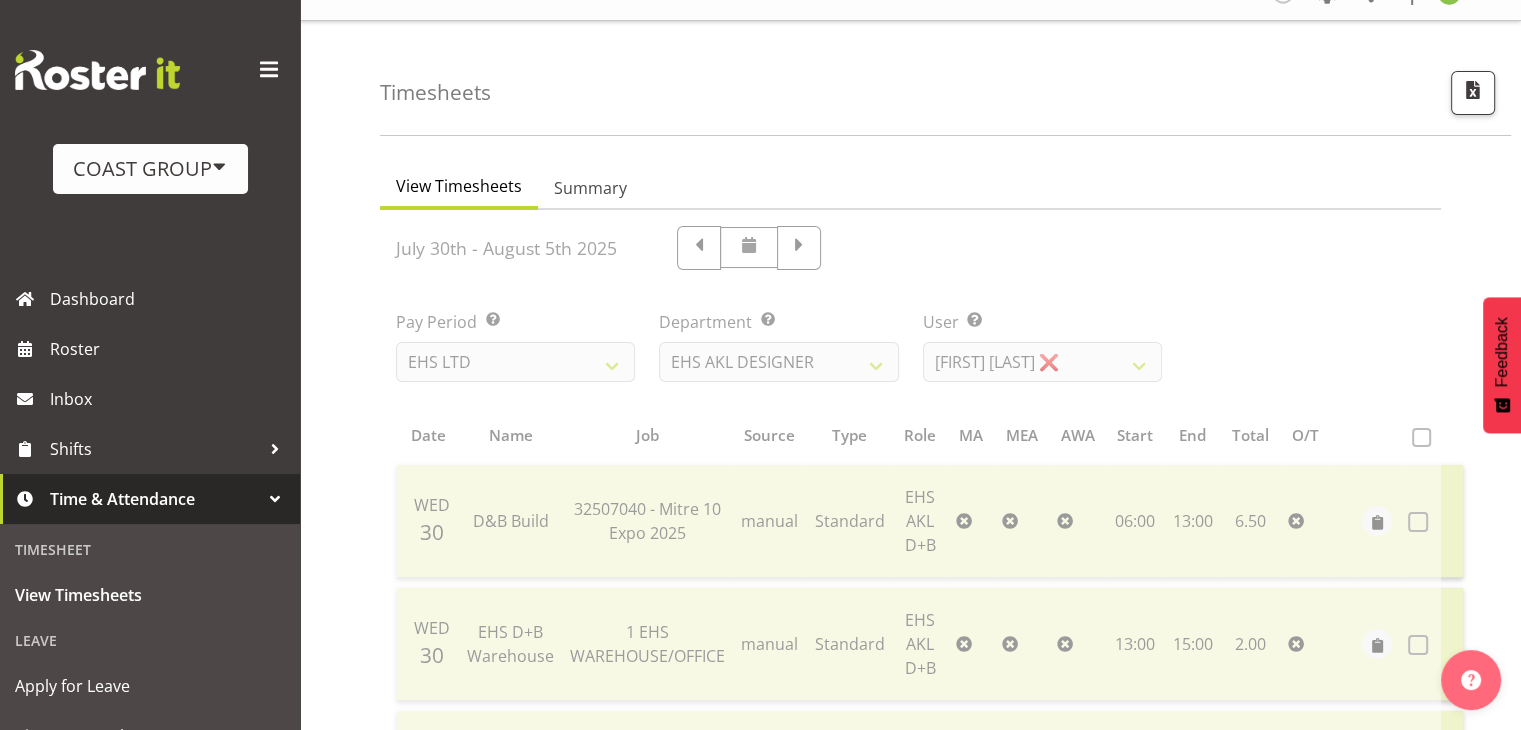 click at bounding box center (910, 1258) 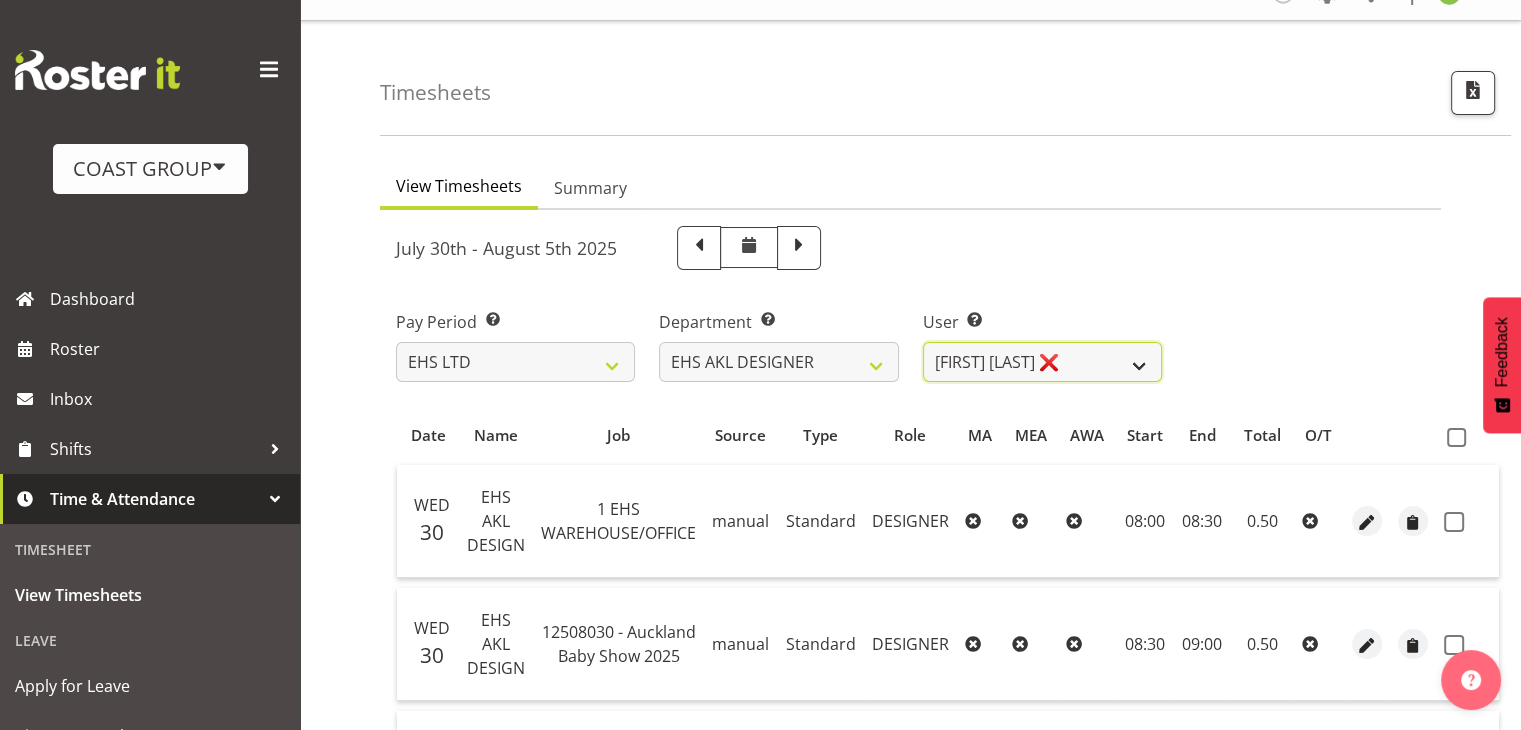 click on "Daniel An
❌
Maria Scarabino
✔
Mathew Rolle
❌
Sebastian Ibanez
❌
Yunlin Xie
✔" at bounding box center (1042, 362) 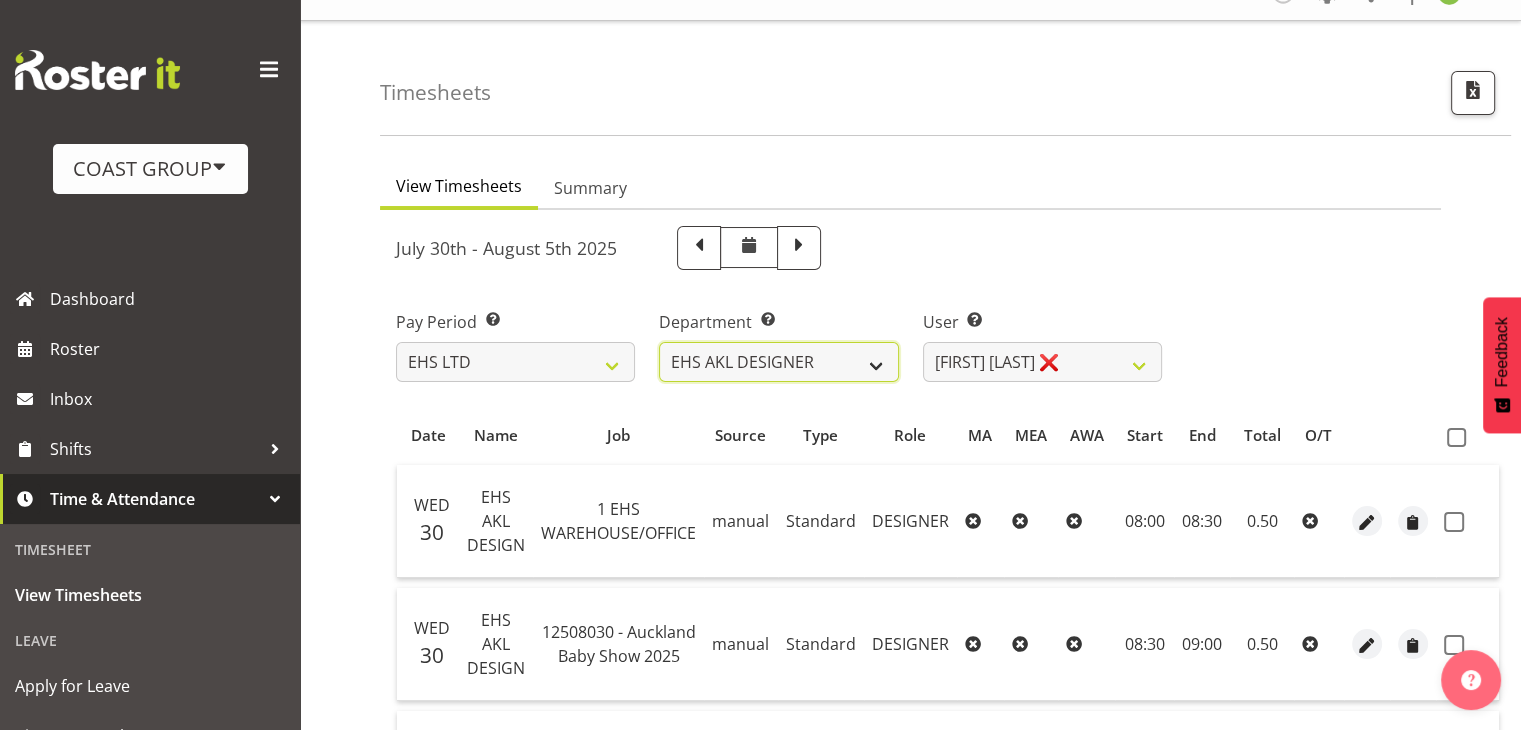 click on "EHS AKL ACCOUNTS
EHS AKL CARPET
EHS AKL D&B
EHS AKL DESIGNER
EHS AKL FURNITURE
EHS AKL PANEL
EHS AKL SALES
EHS CHC OPS
EHS CHC SALES
EHS HLZ
EHS WLG OPS
EHS WLG SALES" at bounding box center (778, 362) 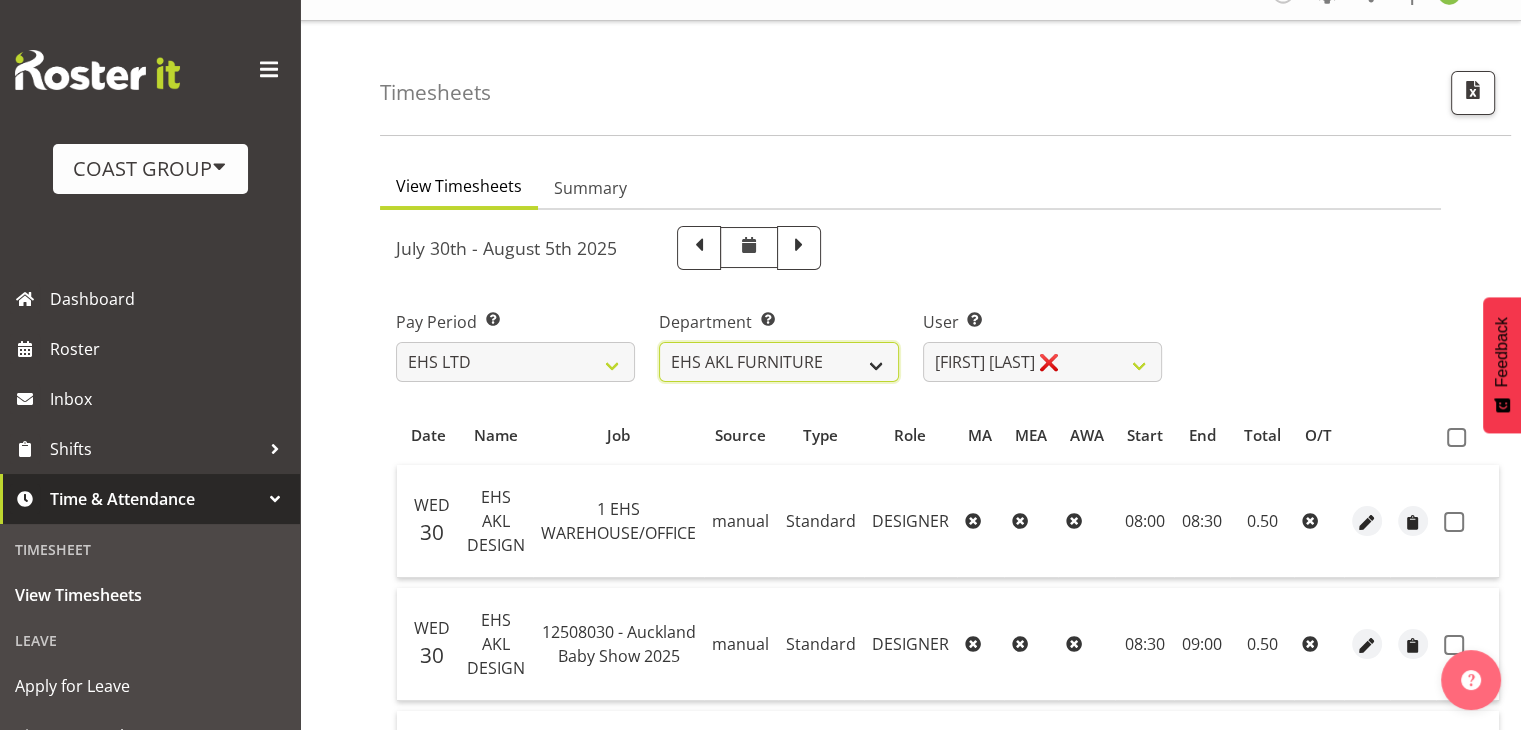 click on "EHS AKL ACCOUNTS
EHS AKL CARPET
EHS AKL D&B
EHS AKL DESIGNER
EHS AKL FURNITURE
EHS AKL PANEL
EHS AKL SALES
EHS CHC OPS
EHS CHC SALES
EHS HLZ
EHS WLG OPS
EHS WLG SALES" at bounding box center (778, 362) 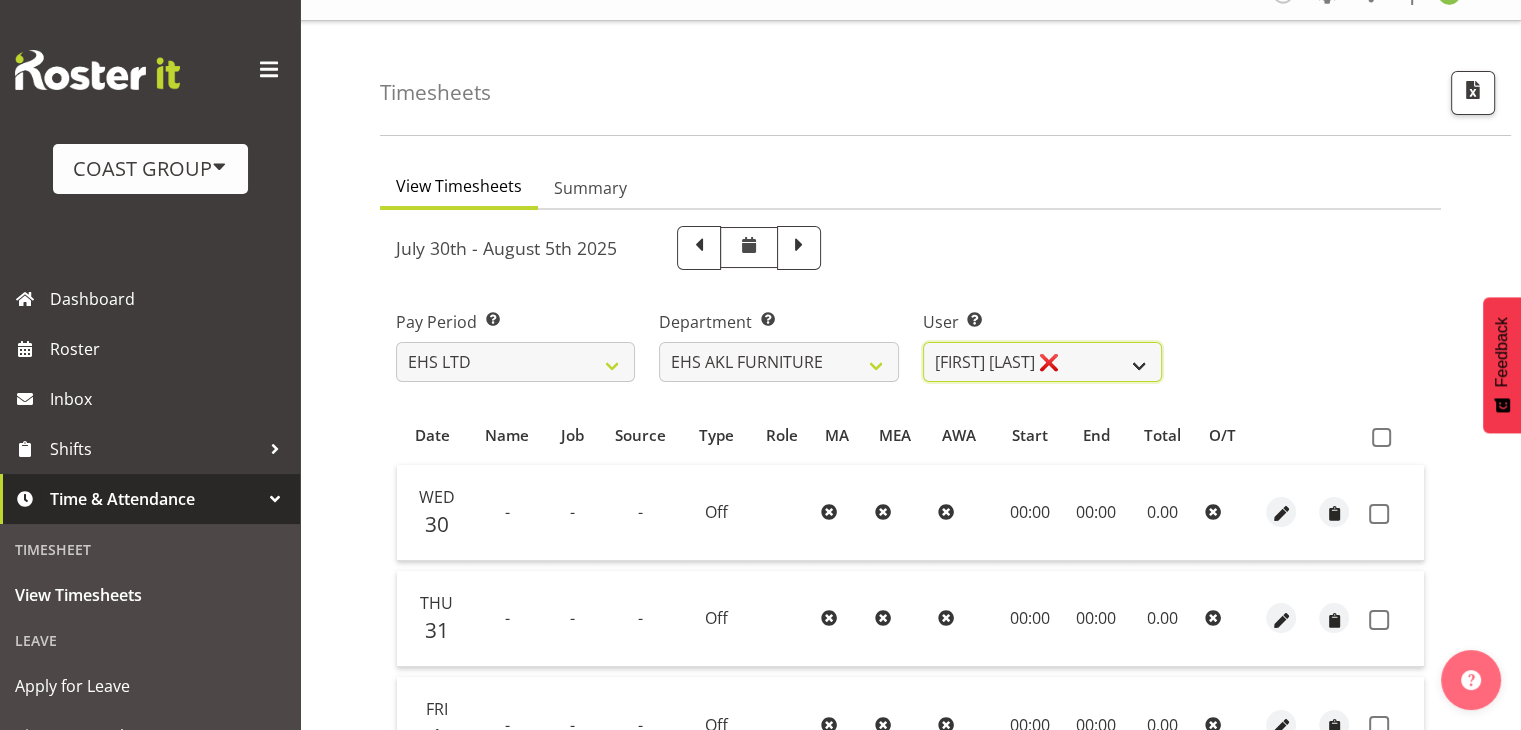 click on "[FIRST] [LAST]
❌
[FIRST] [LAST]
❌
[FIRST] [LAST]
❌
[FIRST] [LAST]
❌
[FIRST] [LAST]
❌
[FIRST] [LAST]
❌
[FIRST] [LAST]
❌
[FIRST] [LAST]
❌
[FIRST] [LAST]
❌
[FIRST] [LAST]
❌
[FIRST] [LAST]
❌
[FIRST] [LAST]
❌
[FIRST] [LAST]
❌
[FIRST] [LAST]
❌" at bounding box center [1042, 362] 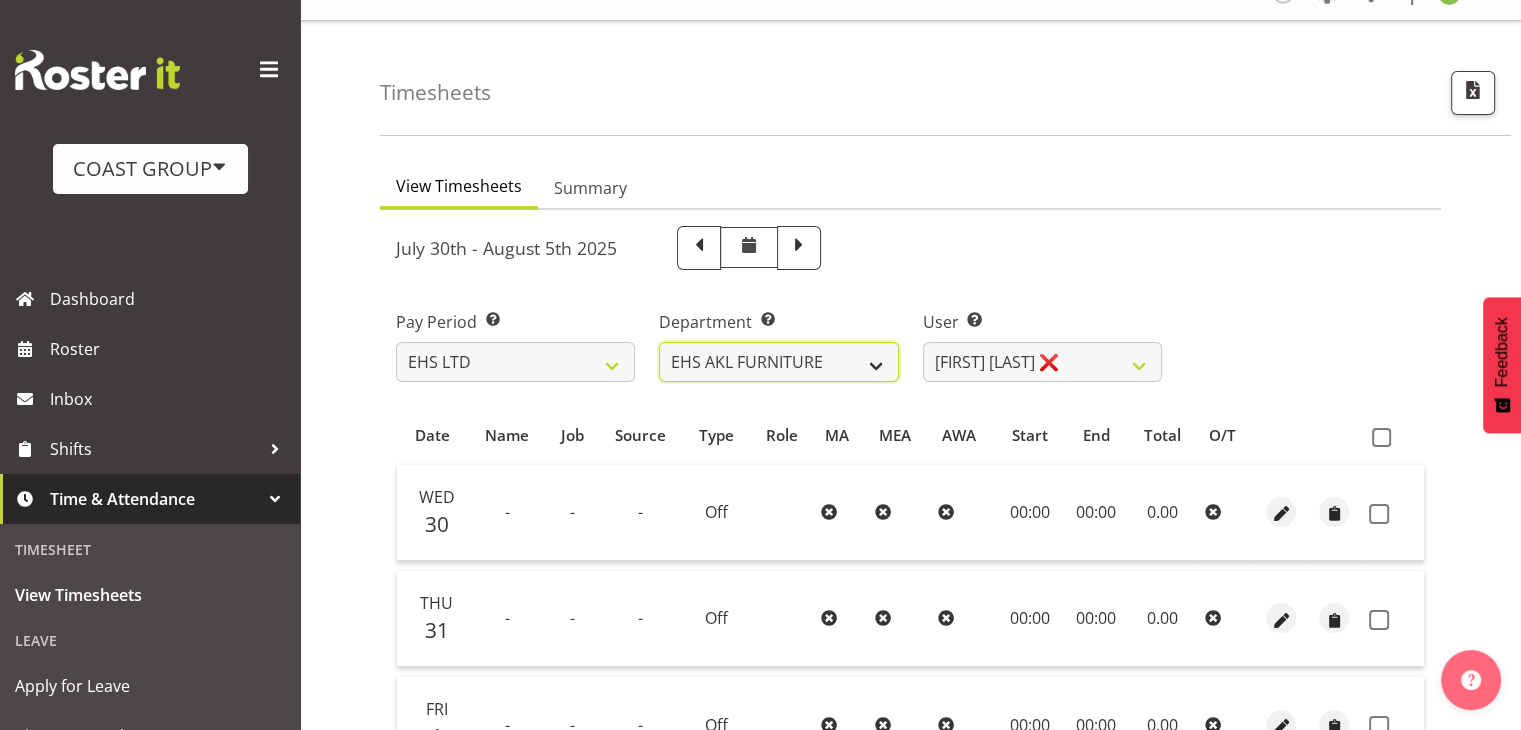 click on "EHS AKL ACCOUNTS
EHS AKL CARPET
EHS AKL D&B
EHS AKL DESIGNER
EHS AKL FURNITURE
EHS AKL PANEL
EHS AKL SALES
EHS CHC OPS
EHS CHC SALES
EHS HLZ
EHS WLG OPS
EHS WLG SALES" at bounding box center [778, 362] 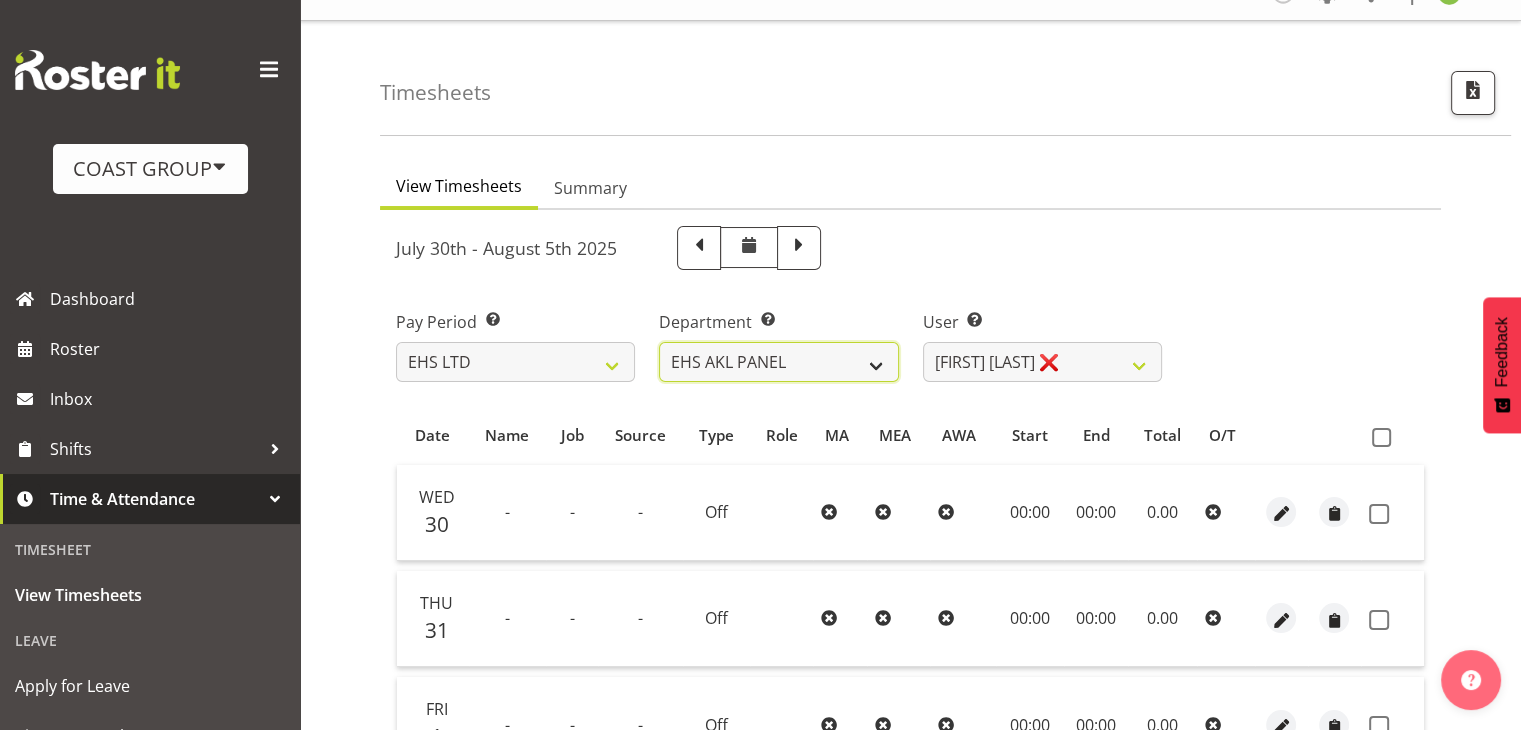click on "EHS AKL ACCOUNTS
EHS AKL CARPET
EHS AKL D&B
EHS AKL DESIGNER
EHS AKL FURNITURE
EHS AKL PANEL
EHS AKL SALES
EHS CHC OPS
EHS CHC SALES
EHS HLZ
EHS WLG OPS
EHS WLG SALES" at bounding box center (778, 362) 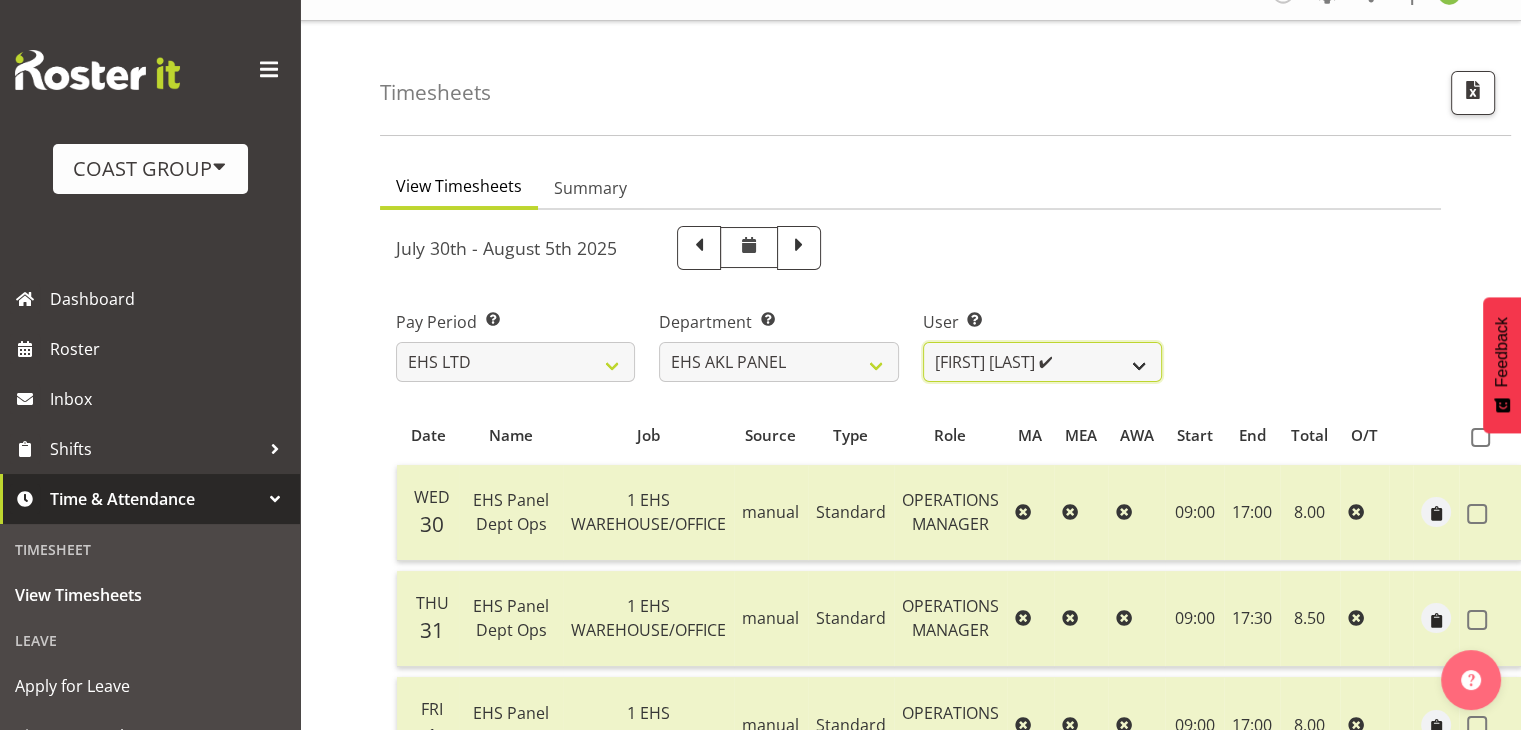 click on "Abe Denton
✔
Cameron Phillips
✔
Chad Phillips
✔
Emmett Denton
✔
Fiona Berghoffer
✔
Grace Kaiuha
✔
Hemi Tomlinson
✔
Jacob Paul
✔
James Reid-Akehurst
✔
Jennifer Remigio
✔
Jeremy Zhu
✔
Jonathan Elder
✔
Marcell Lee
✔
Martin Samuel
❌
Matthieu Vendrely
❌" at bounding box center (1042, 362) 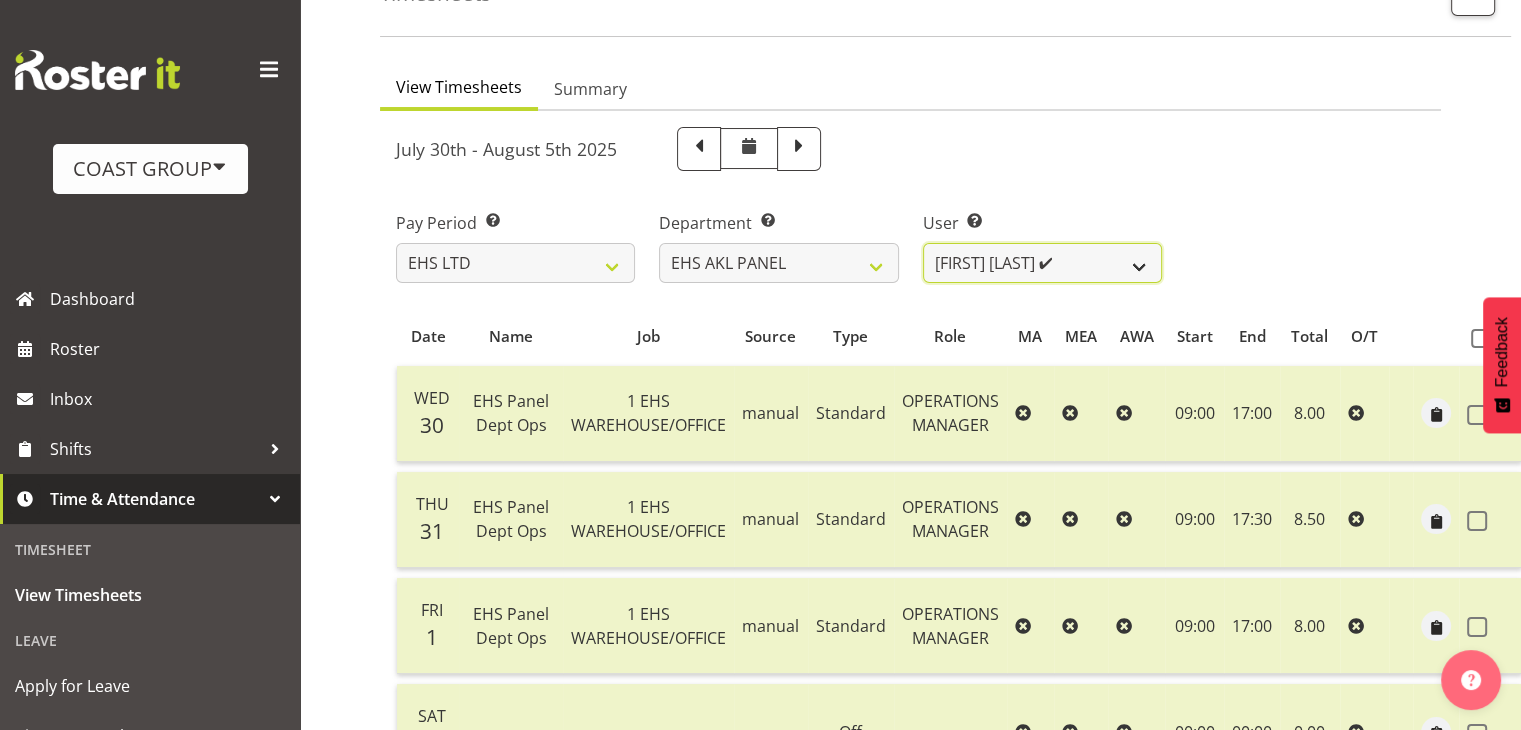 scroll, scrollTop: 233, scrollLeft: 0, axis: vertical 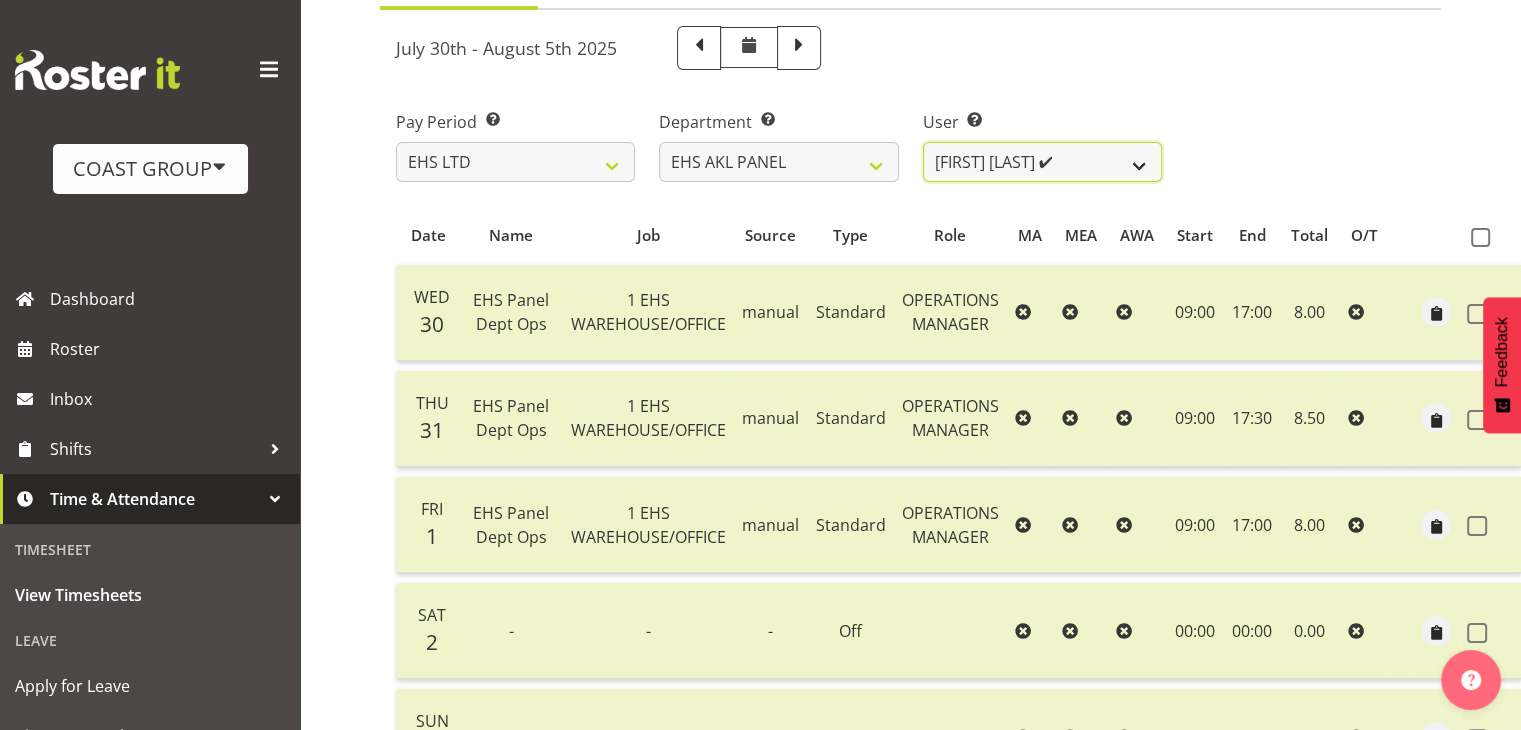 click on "Abe Denton
✔
Cameron Phillips
✔
Chad Phillips
✔
Emmett Denton
✔
Fiona Berghoffer
✔
Grace Kaiuha
✔
Hemi Tomlinson
✔
Jacob Paul
✔
James Reid-Akehurst
✔
Jennifer Remigio
✔
Jeremy Zhu
✔
Jonathan Elder
✔
Marcell Lee
✔
Martin Samuel
❌
Matthieu Vendrely
❌" at bounding box center [1042, 162] 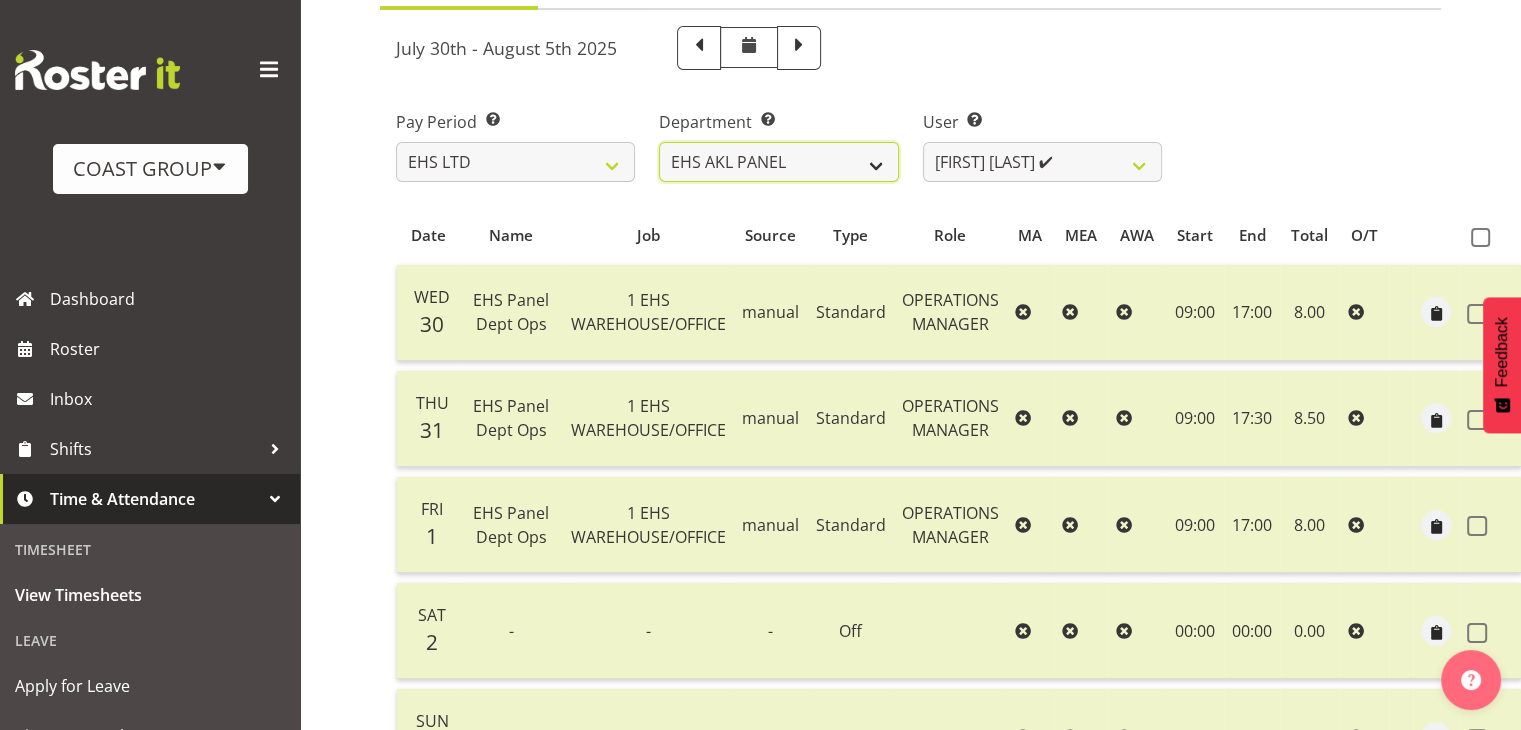 click on "EHS AKL ACCOUNTS
EHS AKL CARPET
EHS AKL D&B
EHS AKL DESIGNER
EHS AKL FURNITURE
EHS AKL PANEL
EHS AKL SALES
EHS CHC OPS
EHS CHC SALES
EHS HLZ
EHS WLG OPS
EHS WLG SALES" at bounding box center [778, 162] 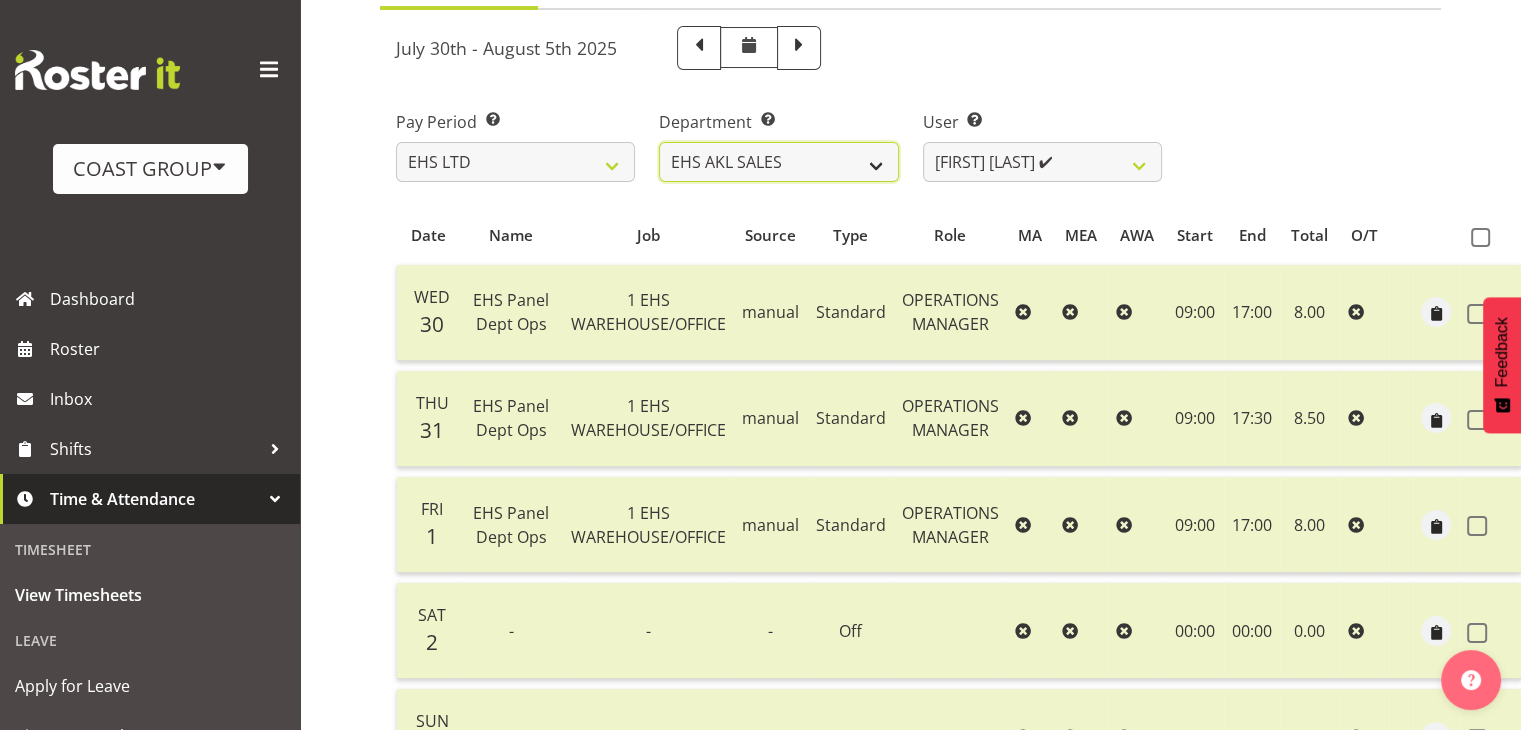 click on "EHS AKL ACCOUNTS
EHS AKL CARPET
EHS AKL D&B
EHS AKL DESIGNER
EHS AKL FURNITURE
EHS AKL PANEL
EHS AKL SALES
EHS CHC OPS
EHS CHC SALES
EHS HLZ
EHS WLG OPS
EHS WLG SALES" at bounding box center [778, 162] 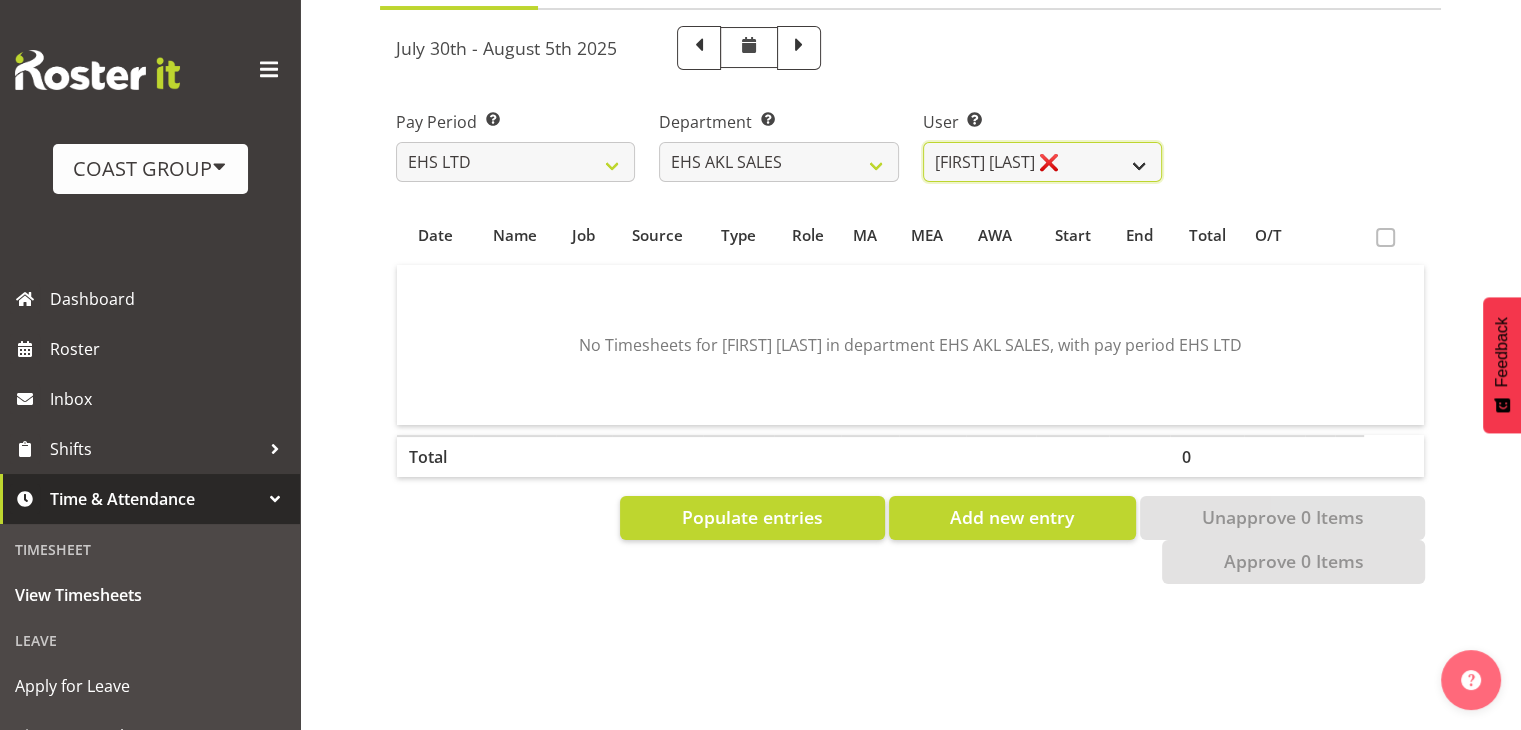 click on "Aleisha Midgley
❌
Annie Lister
❌
Bryony Spence
❌
Christina Jaramillo
❌
Dane Botherway
❌
Holly Eason
❌
Julia Sandiforth
❌
Lili Bush
❌
Wendy Moyes
❌" at bounding box center [1042, 162] 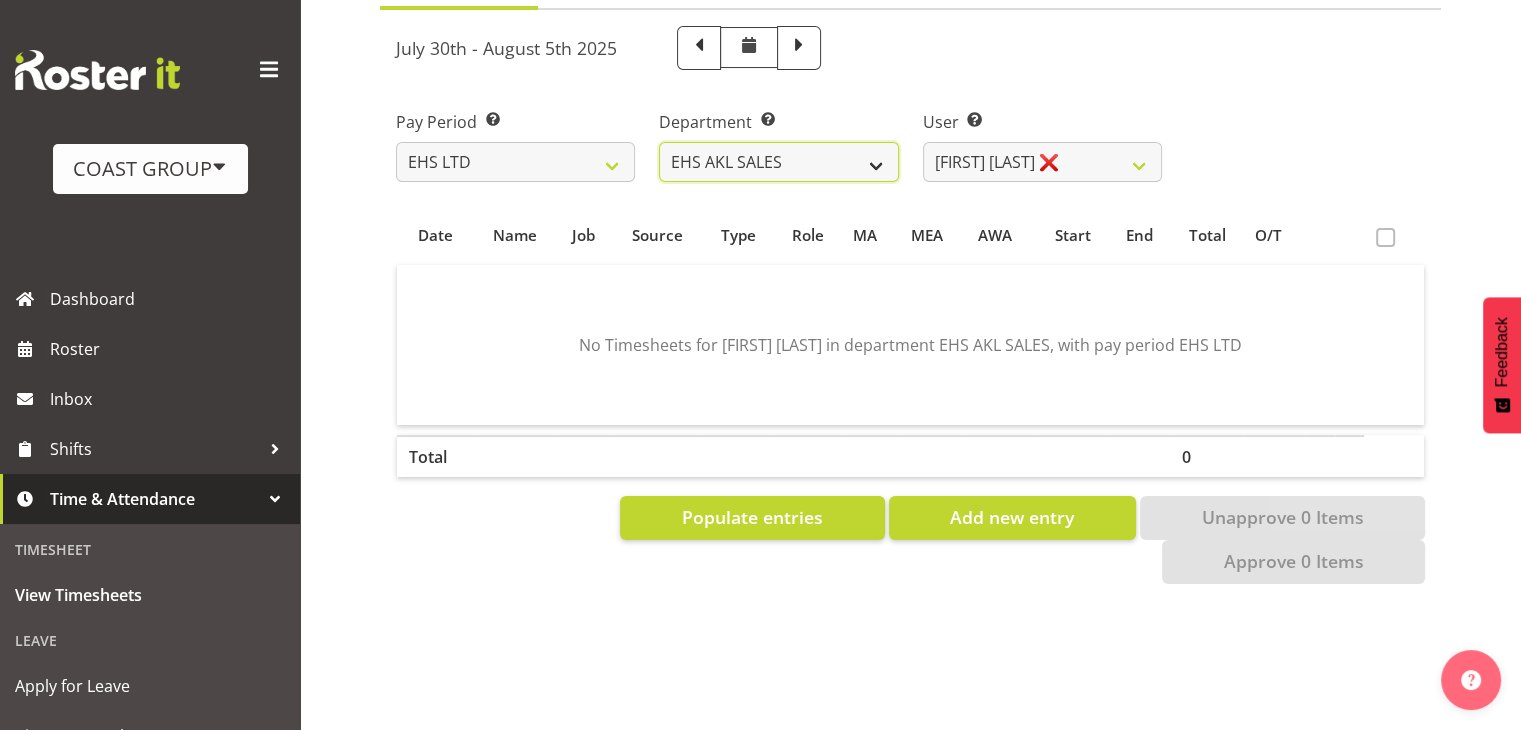 click on "EHS AKL ACCOUNTS
EHS AKL CARPET
EHS AKL D&B
EHS AKL DESIGNER
EHS AKL FURNITURE
EHS AKL PANEL
EHS AKL SALES
EHS CHC OPS
EHS CHC SALES
EHS HLZ
EHS WLG OPS
EHS WLG SALES" at bounding box center [778, 162] 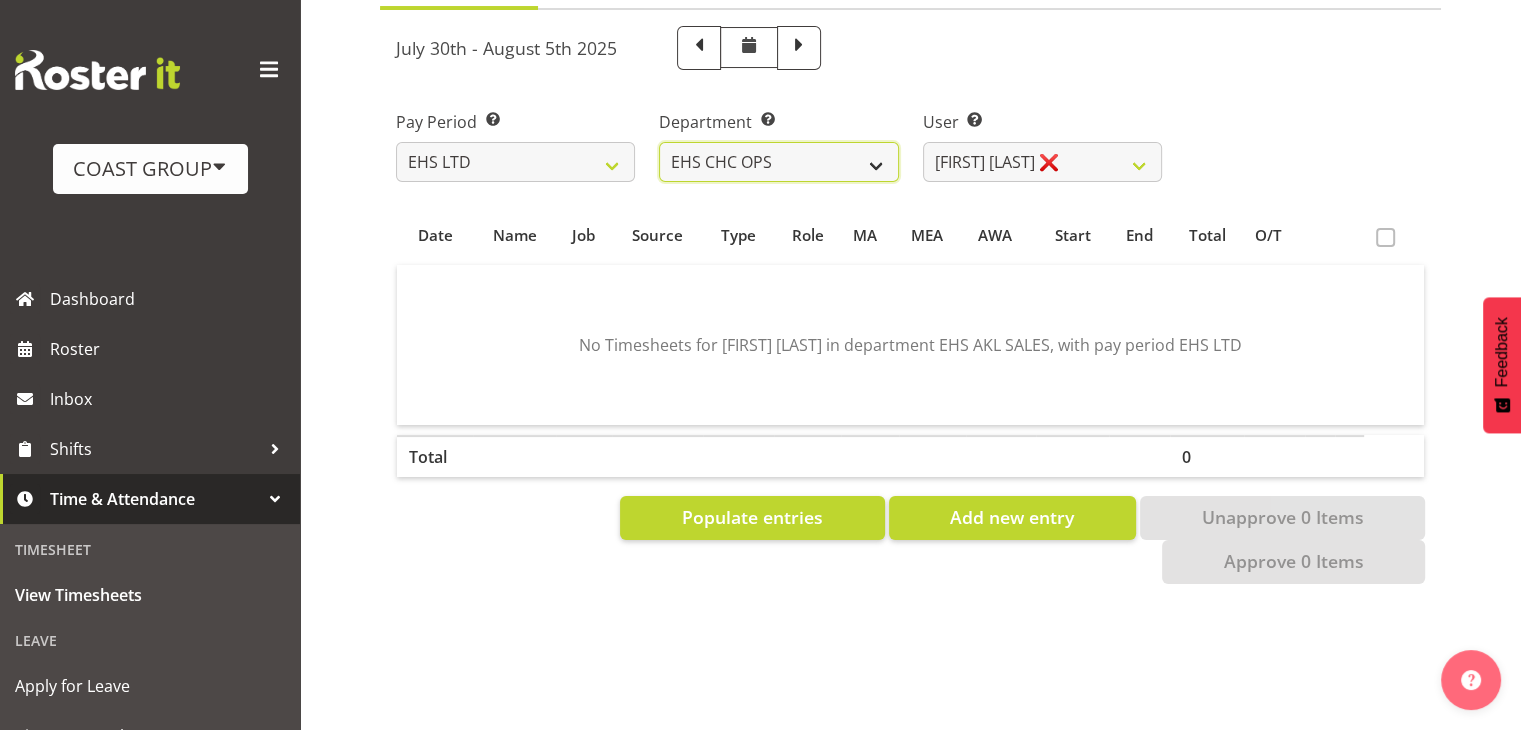 click on "EHS AKL ACCOUNTS
EHS AKL CARPET
EHS AKL D&B
EHS AKL DESIGNER
EHS AKL FURNITURE
EHS AKL PANEL
EHS AKL SALES
EHS CHC OPS
EHS CHC SALES
EHS HLZ
EHS WLG OPS
EHS WLG SALES" at bounding box center [778, 162] 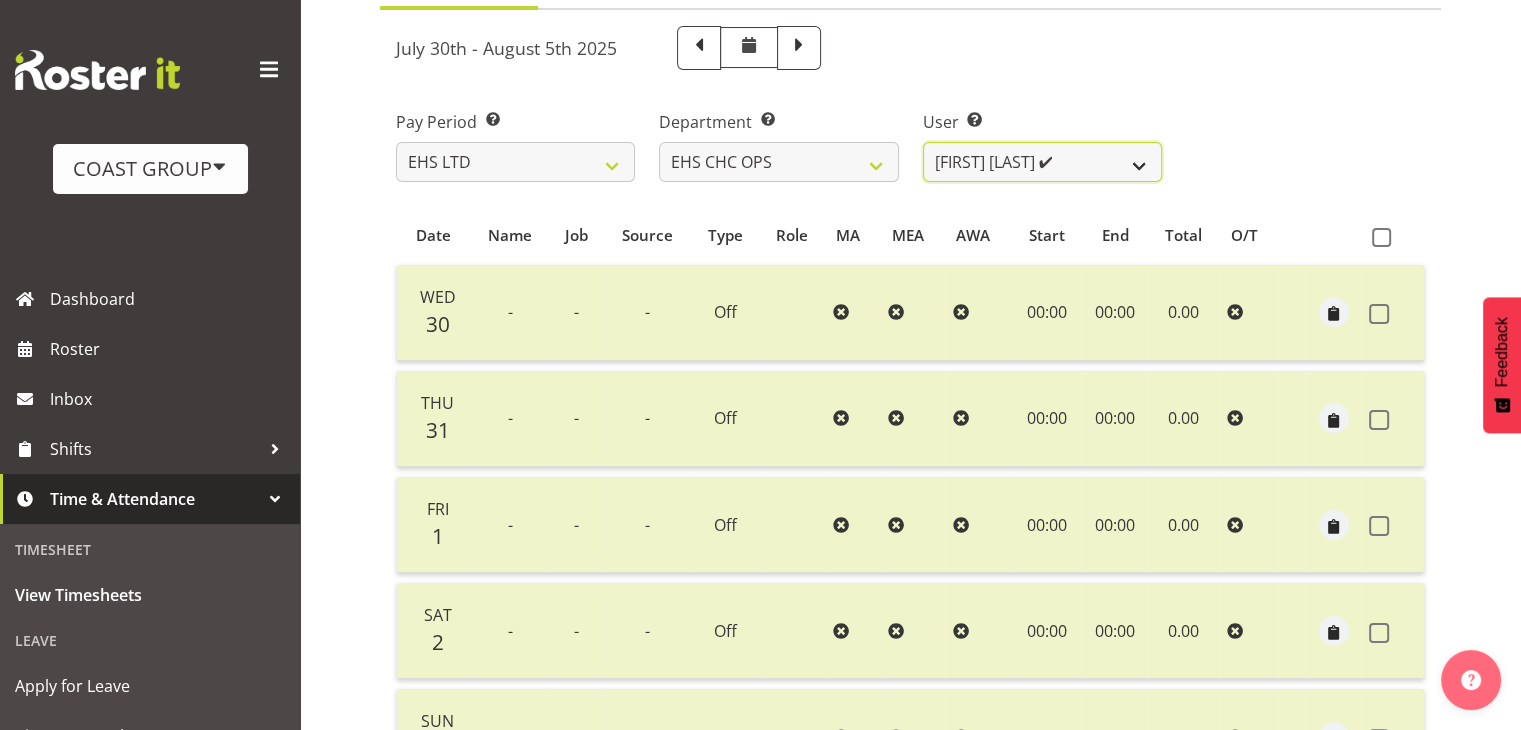 click on "[FIRST] [LAST]
✔
[FIRST] [LAST]
✔
[FIRST] [LAST]
✔
[FIRST] [LAST]
✔
[FIRST] [LAST]
✔
[FIRST] [LAST]
✔
[FIRST] [LAST]
✔
[FIRST] [LAST]
✔
[FIRST] [LAST]
✔
[FIRST] [LAST]
✔" at bounding box center (1042, 162) 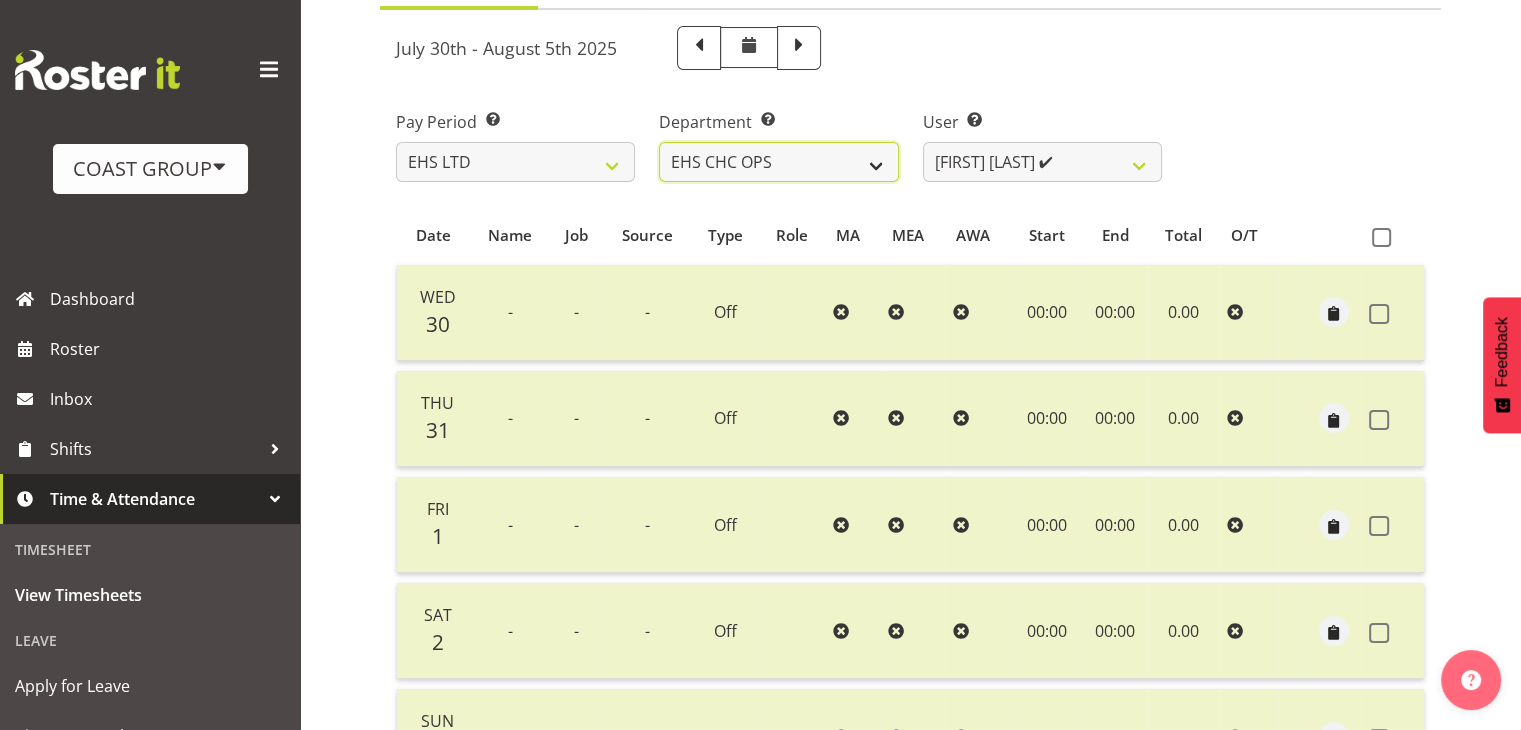 click on "EHS AKL ACCOUNTS
EHS AKL CARPET
EHS AKL D&B
EHS AKL DESIGNER
EHS AKL FURNITURE
EHS AKL PANEL
EHS AKL SALES
EHS CHC OPS
EHS CHC SALES
EHS HLZ
EHS WLG OPS
EHS WLG SALES" at bounding box center (778, 162) 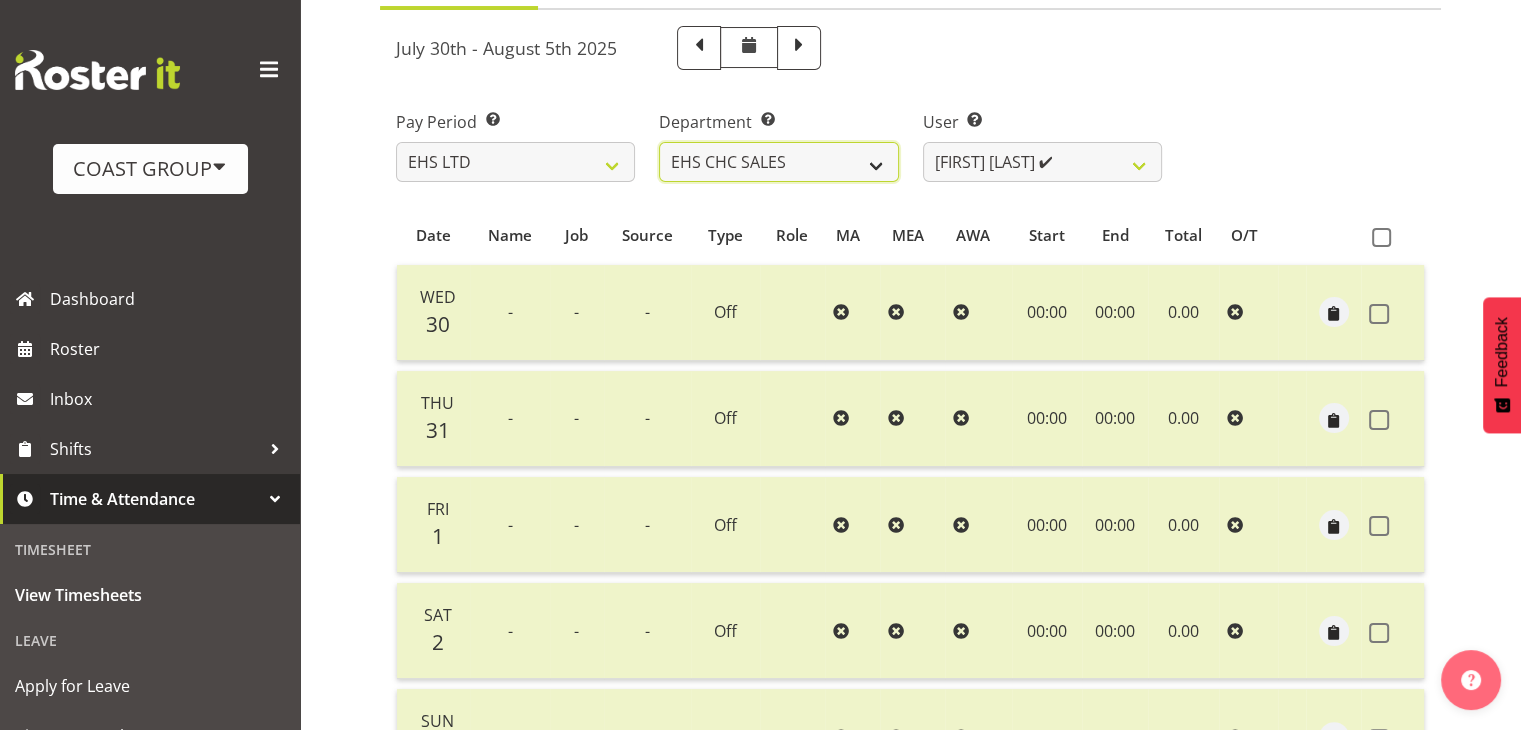 click on "EHS AKL ACCOUNTS
EHS AKL CARPET
EHS AKL D&B
EHS AKL DESIGNER
EHS AKL FURNITURE
EHS AKL PANEL
EHS AKL SALES
EHS CHC OPS
EHS CHC SALES
EHS HLZ
EHS WLG OPS
EHS WLG SALES" at bounding box center (778, 162) 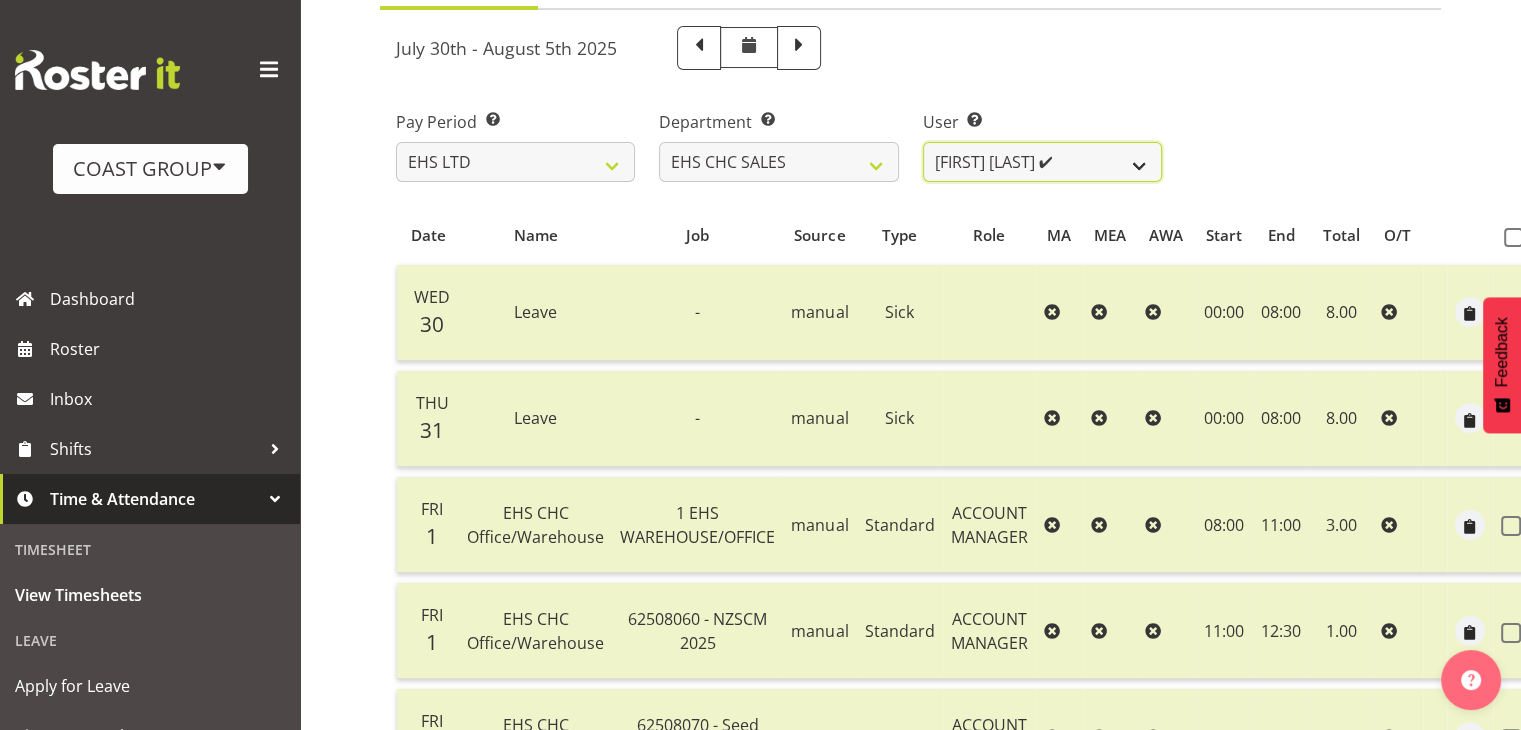 click on "Georgia Costain
✔
Kelly Butterill
✔
Nicola Ransome
✔" at bounding box center [1042, 162] 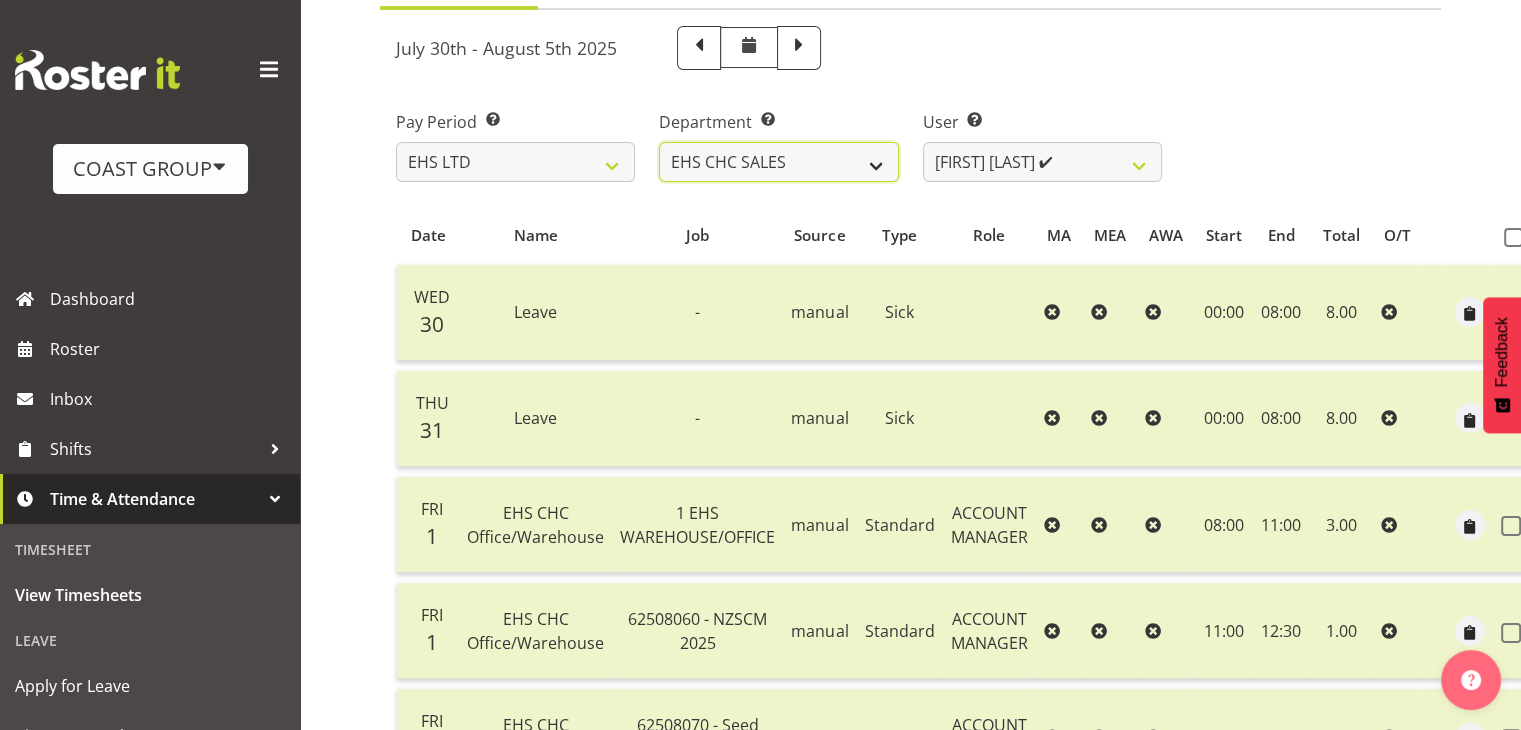 click on "EHS AKL ACCOUNTS
EHS AKL CARPET
EHS AKL D&B
EHS AKL DESIGNER
EHS AKL FURNITURE
EHS AKL PANEL
EHS AKL SALES
EHS CHC OPS
EHS CHC SALES
EHS HLZ
EHS WLG OPS
EHS WLG SALES" at bounding box center (778, 162) 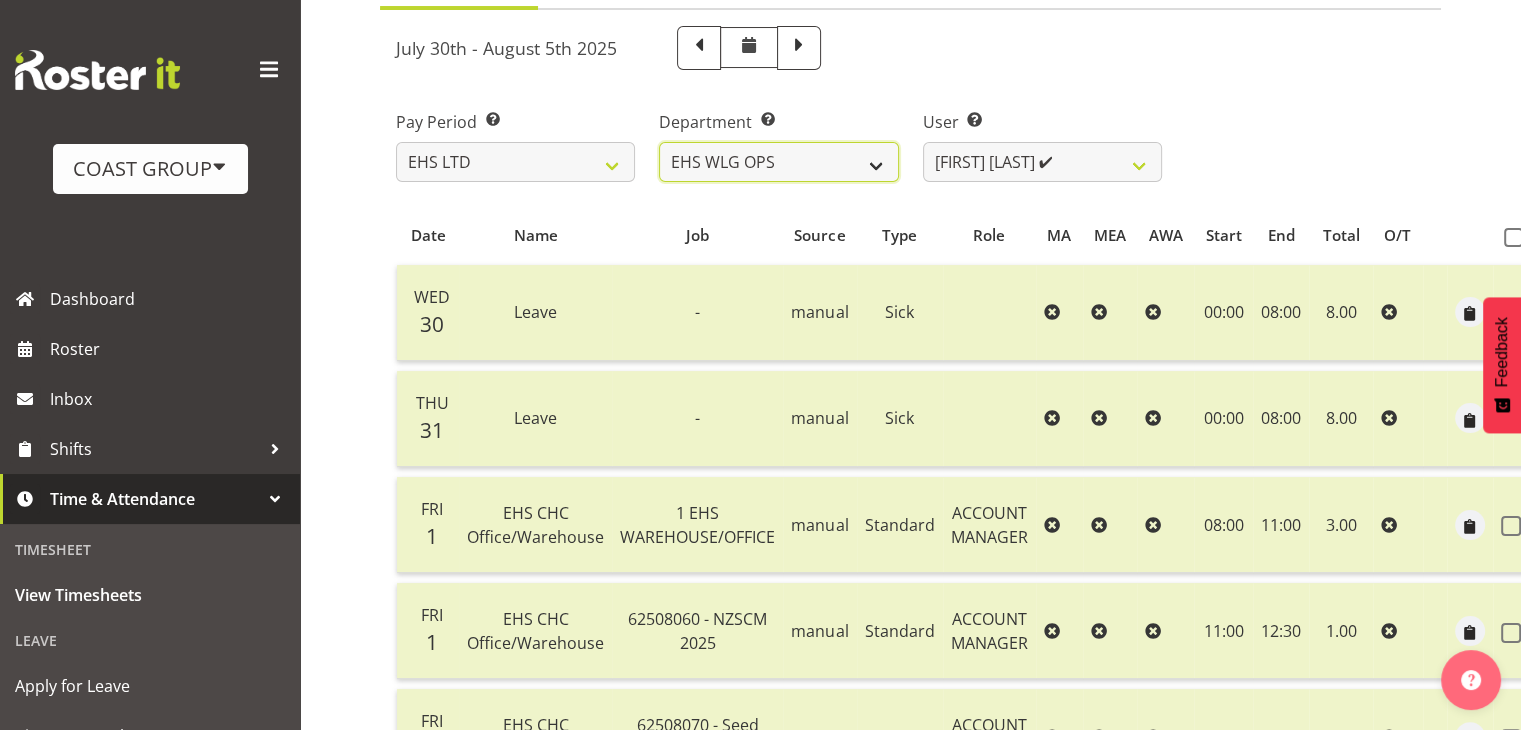 click on "EHS AKL ACCOUNTS
EHS AKL CARPET
EHS AKL D&B
EHS AKL DESIGNER
EHS AKL FURNITURE
EHS AKL PANEL
EHS AKL SALES
EHS CHC OPS
EHS CHC SALES
EHS HLZ
EHS WLG OPS
EHS WLG SALES" at bounding box center [778, 162] 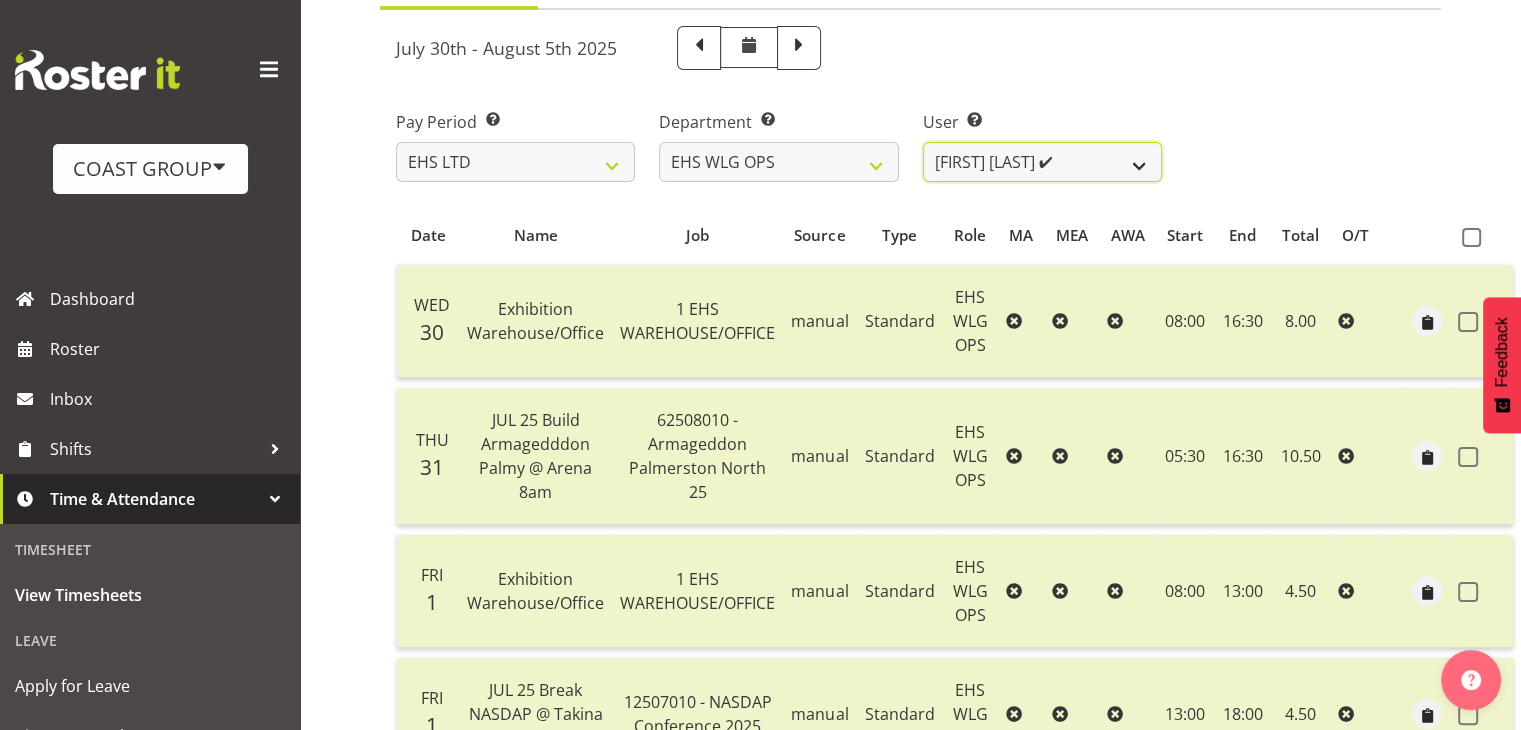 click on "Ashton Staats
✔
Darryl Burns
✔
Geoffrey Robertson
✔
Jackson Howsan
✔
Kade Tiatia
❌
Michael Ngametua
✔
Yannis Norris
✔" at bounding box center [1042, 162] 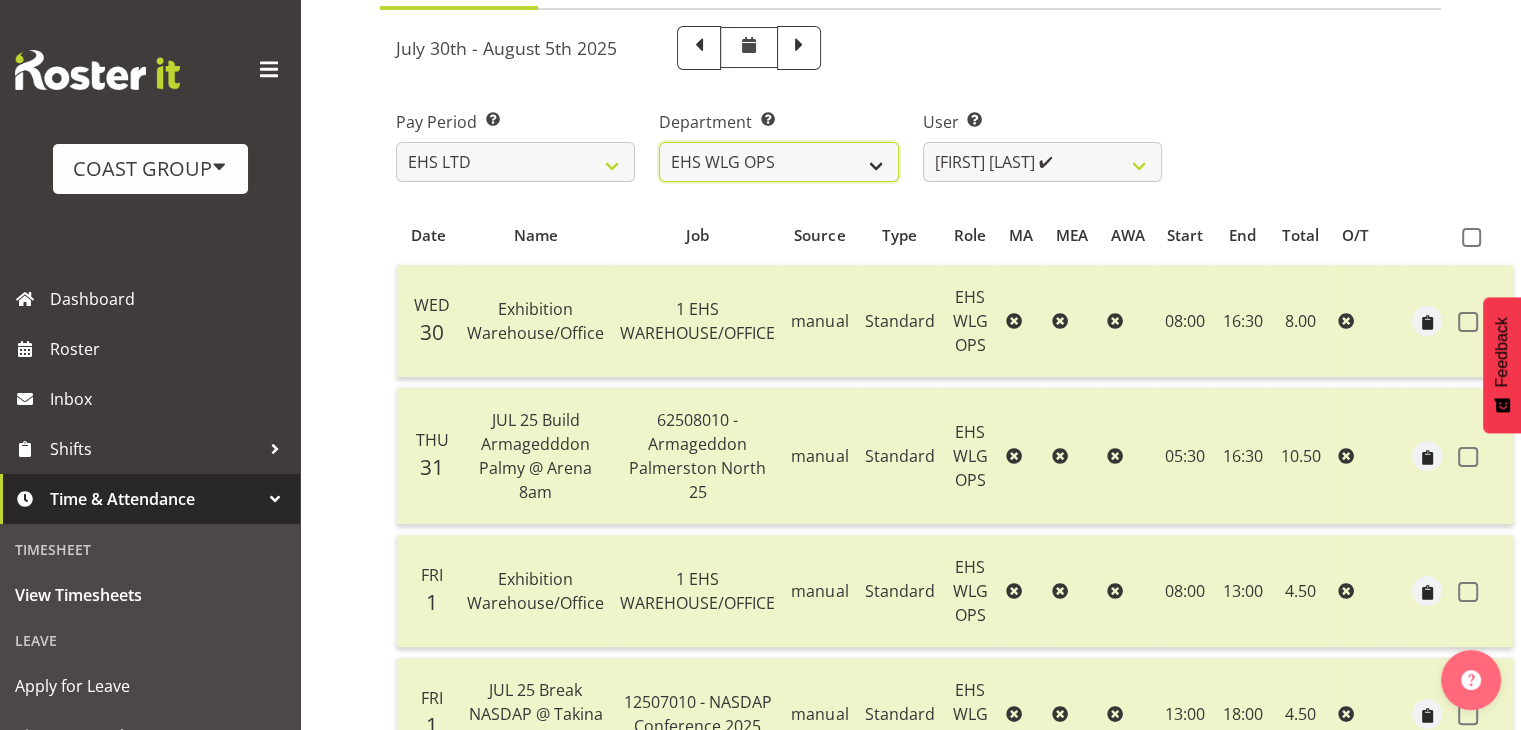 click on "EHS AKL ACCOUNTS
EHS AKL CARPET
EHS AKL D&B
EHS AKL DESIGNER
EHS AKL FURNITURE
EHS AKL PANEL
EHS AKL SALES
EHS CHC OPS
EHS CHC SALES
EHS HLZ
EHS WLG OPS
EHS WLG SALES" at bounding box center [778, 162] 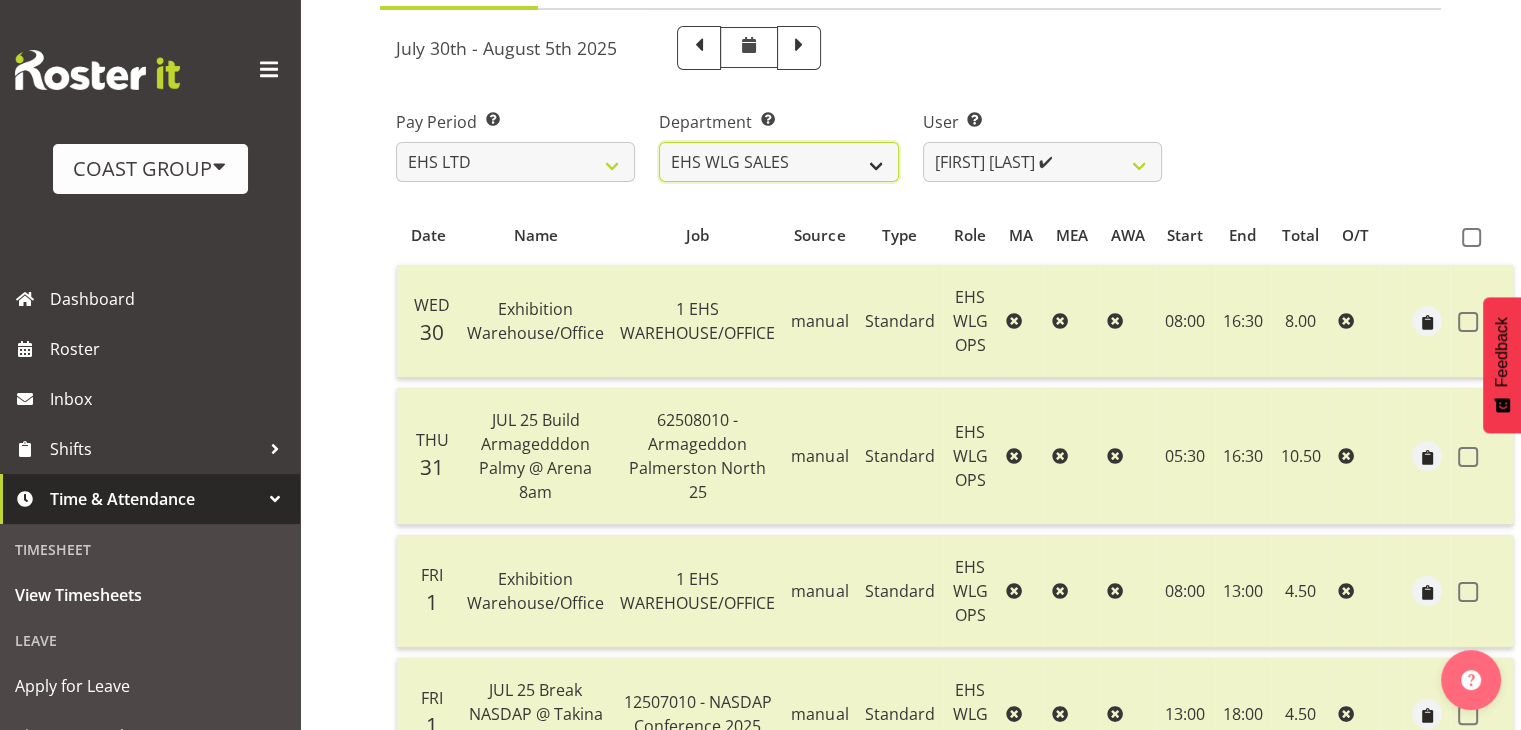 click on "EHS AKL ACCOUNTS
EHS AKL CARPET
EHS AKL D&B
EHS AKL DESIGNER
EHS AKL FURNITURE
EHS AKL PANEL
EHS AKL SALES
EHS CHC OPS
EHS CHC SALES
EHS HLZ
EHS WLG OPS
EHS WLG SALES" at bounding box center [778, 162] 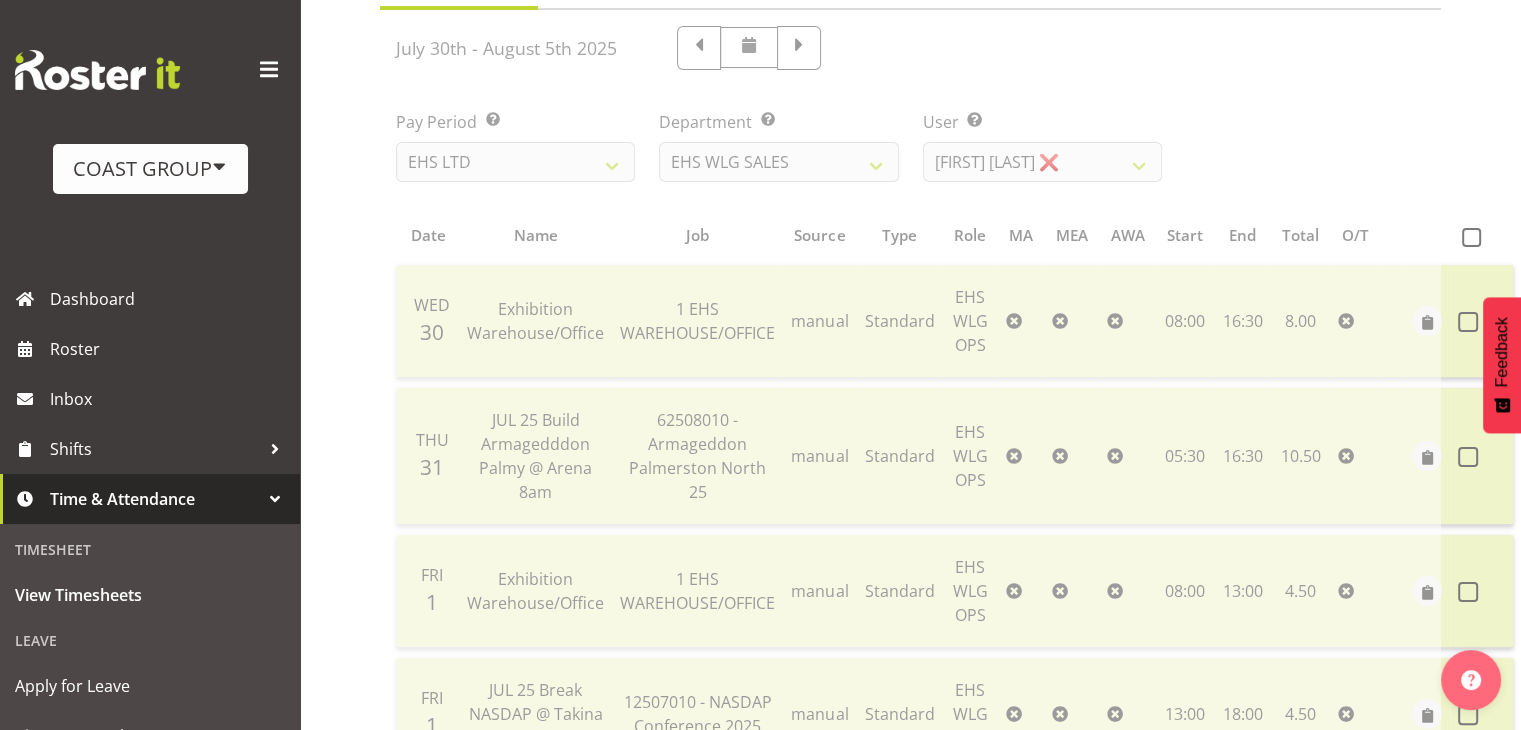 click at bounding box center (910, 840) 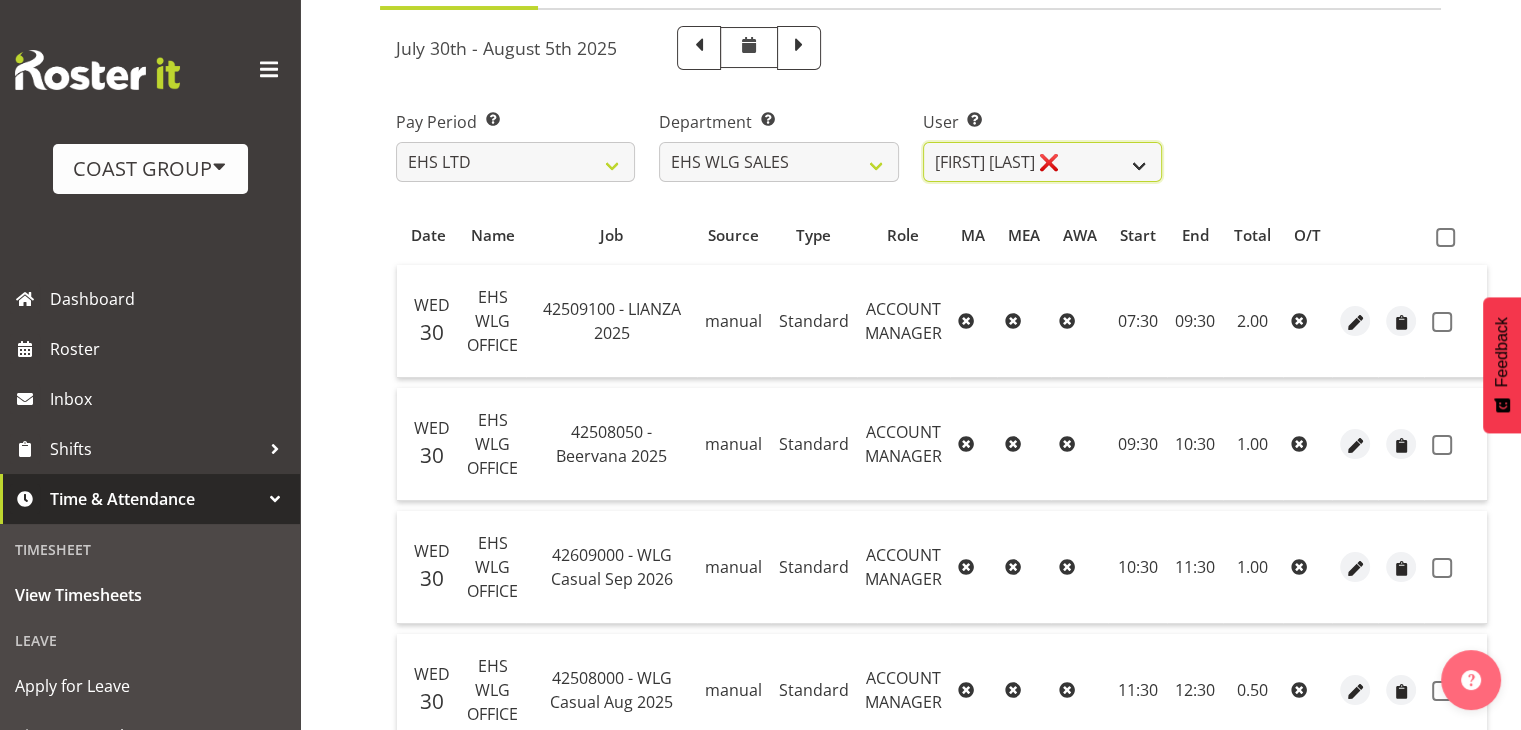 click on "Lu Budden
❌
Tatiyana Isaac
❌" at bounding box center (1042, 162) 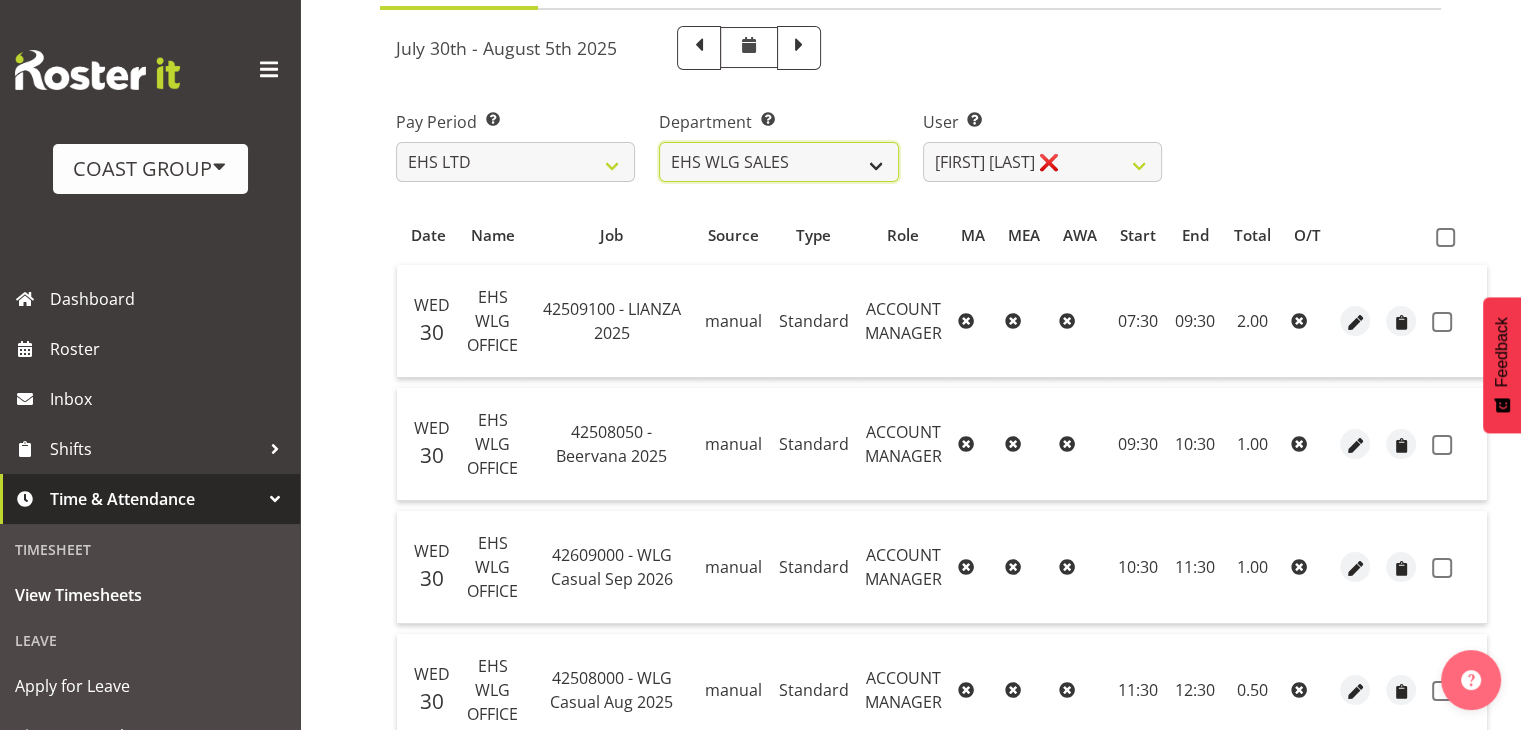 click on "EHS AKL ACCOUNTS
EHS AKL CARPET
EHS AKL D&B
EHS AKL DESIGNER
EHS AKL FURNITURE
EHS AKL PANEL
EHS AKL SALES
EHS CHC OPS
EHS CHC SALES
EHS HLZ
EHS WLG OPS
EHS WLG SALES" at bounding box center [778, 162] 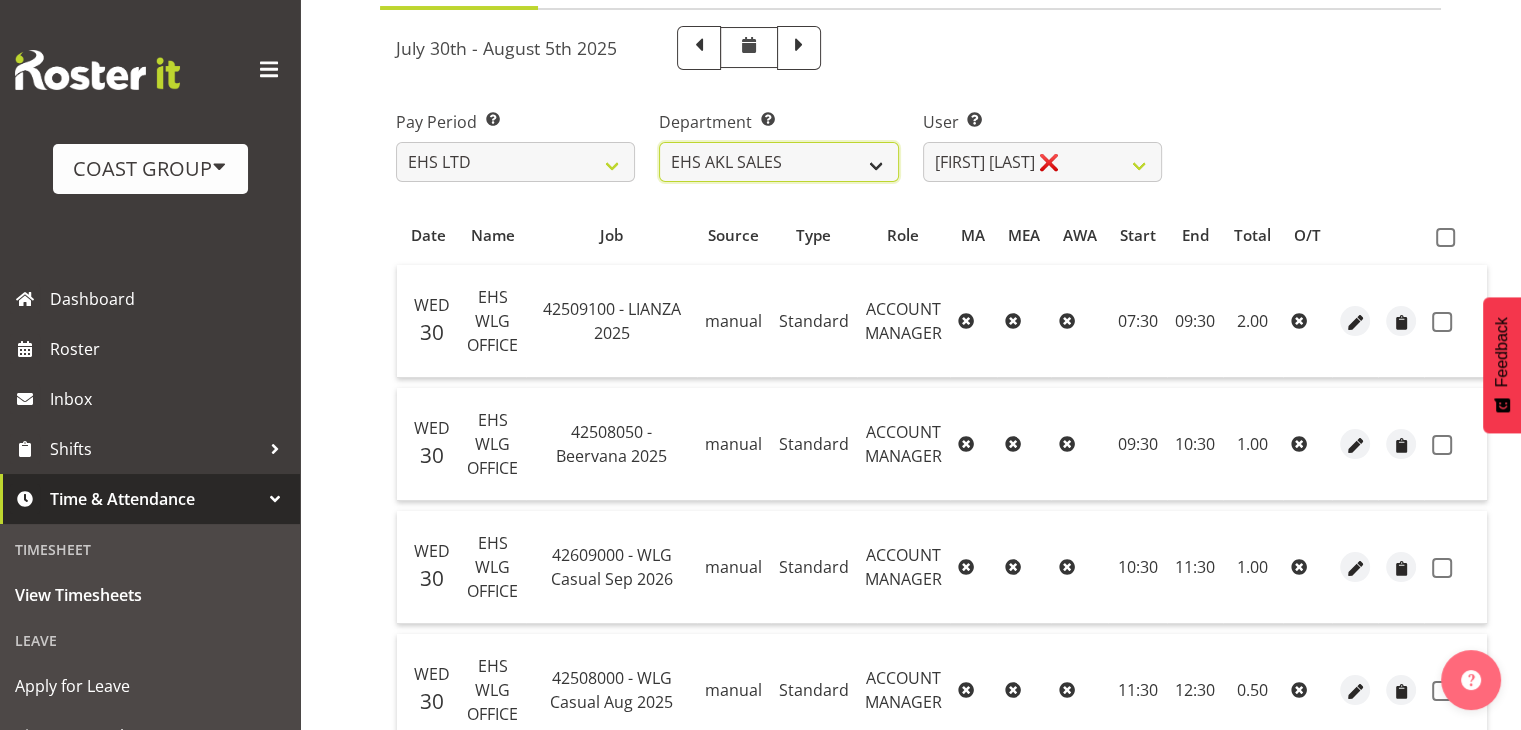 click on "EHS AKL ACCOUNTS
EHS AKL CARPET
EHS AKL D&B
EHS AKL DESIGNER
EHS AKL FURNITURE
EHS AKL PANEL
EHS AKL SALES
EHS CHC OPS
EHS CHC SALES
EHS HLZ
EHS WLG OPS
EHS WLG SALES" at bounding box center (778, 162) 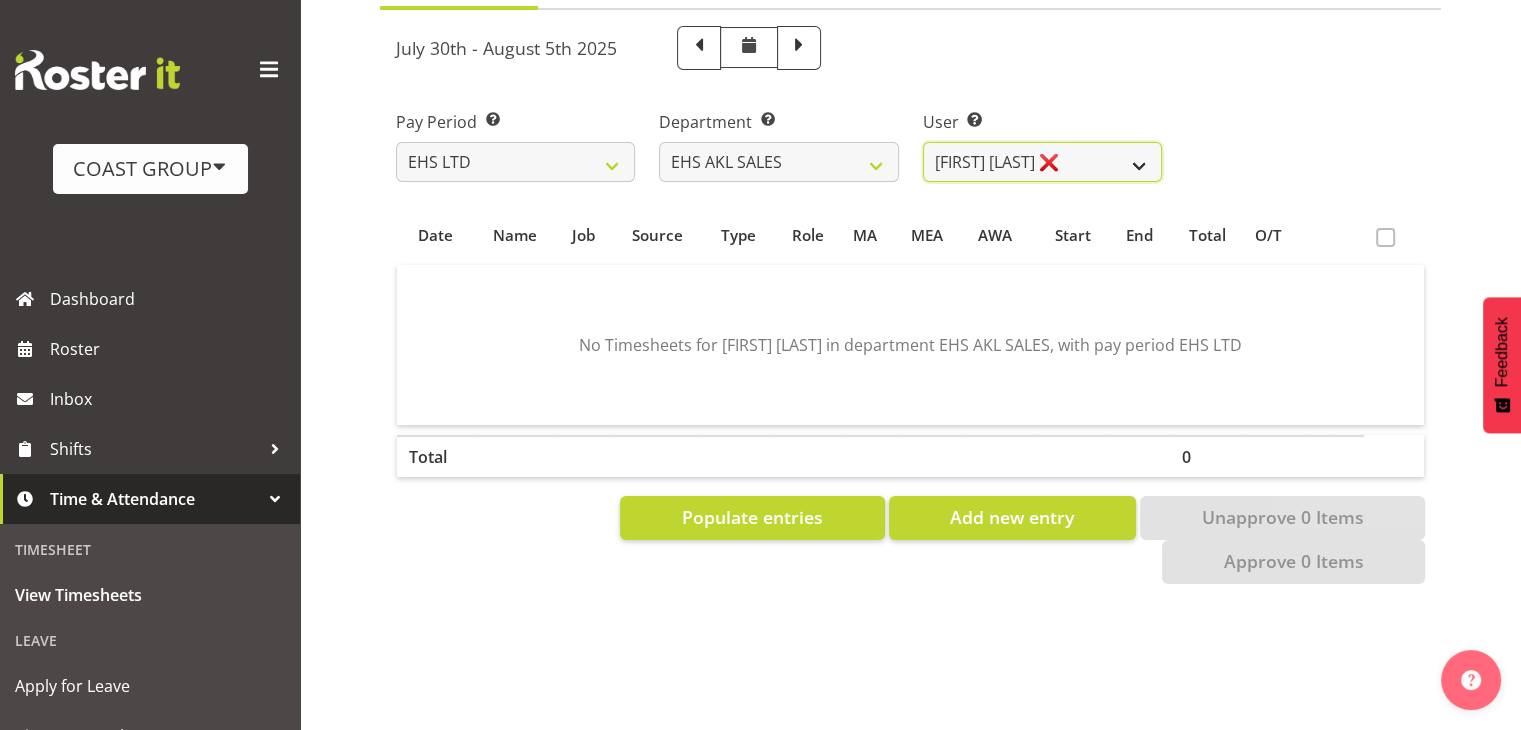 click on "Aleisha Midgley
❌
Annie Lister
❌
Bryony Spence
❌
Christina Jaramillo
❌
Dane Botherway
❌
Holly Eason
❌
Julia Sandiforth
❌
Lili Bush
❌
Wendy Moyes
❌" at bounding box center (1042, 162) 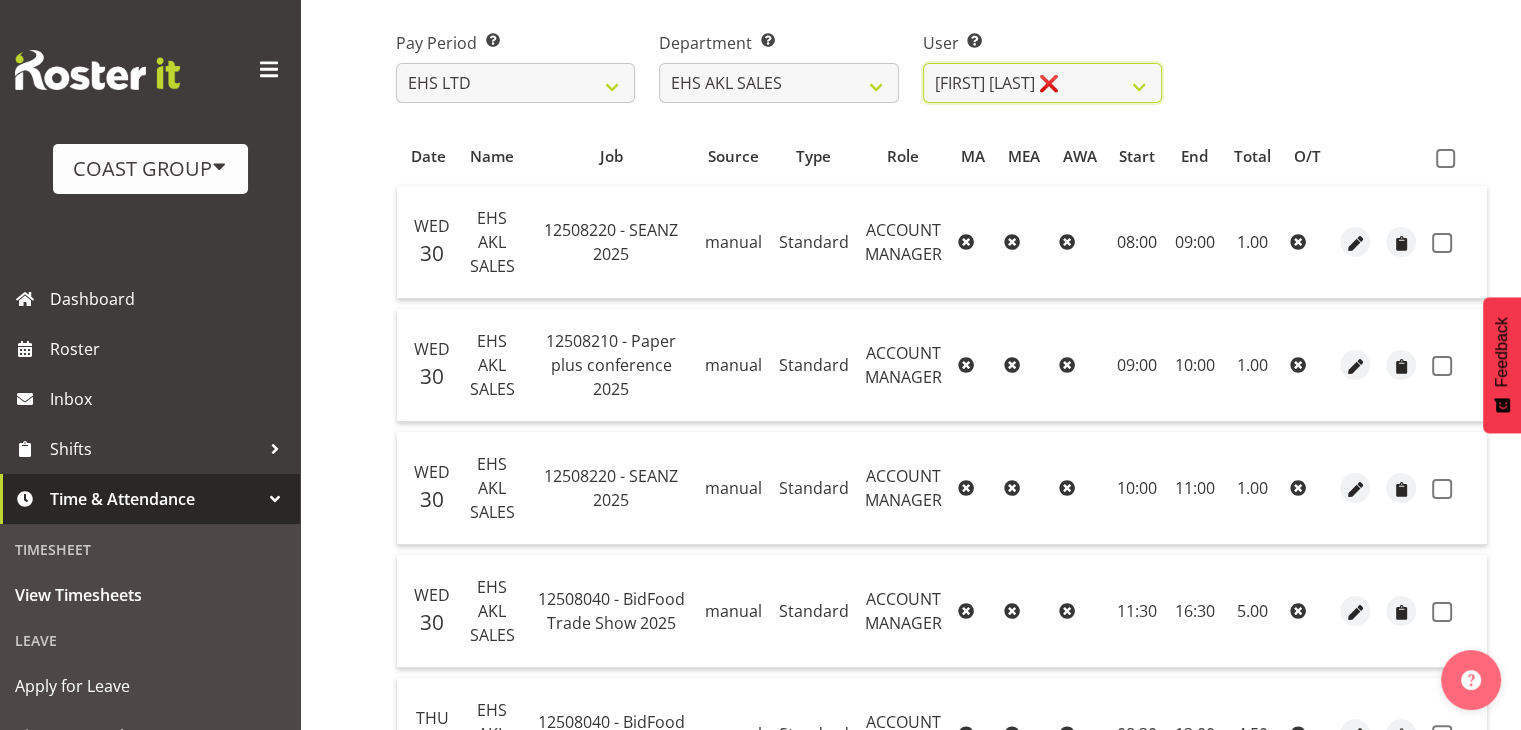 scroll, scrollTop: 433, scrollLeft: 0, axis: vertical 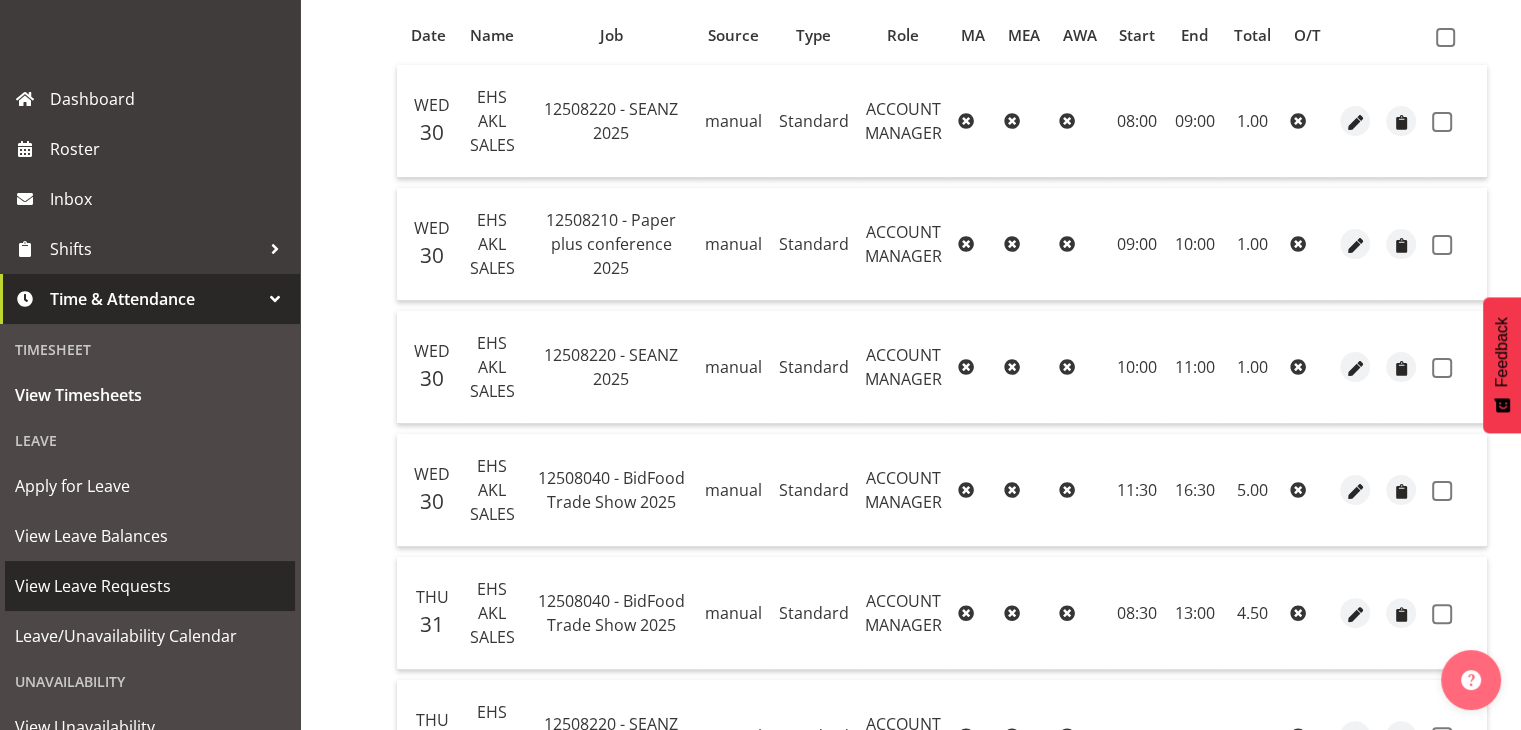 click on "View Leave Requests" at bounding box center (150, 586) 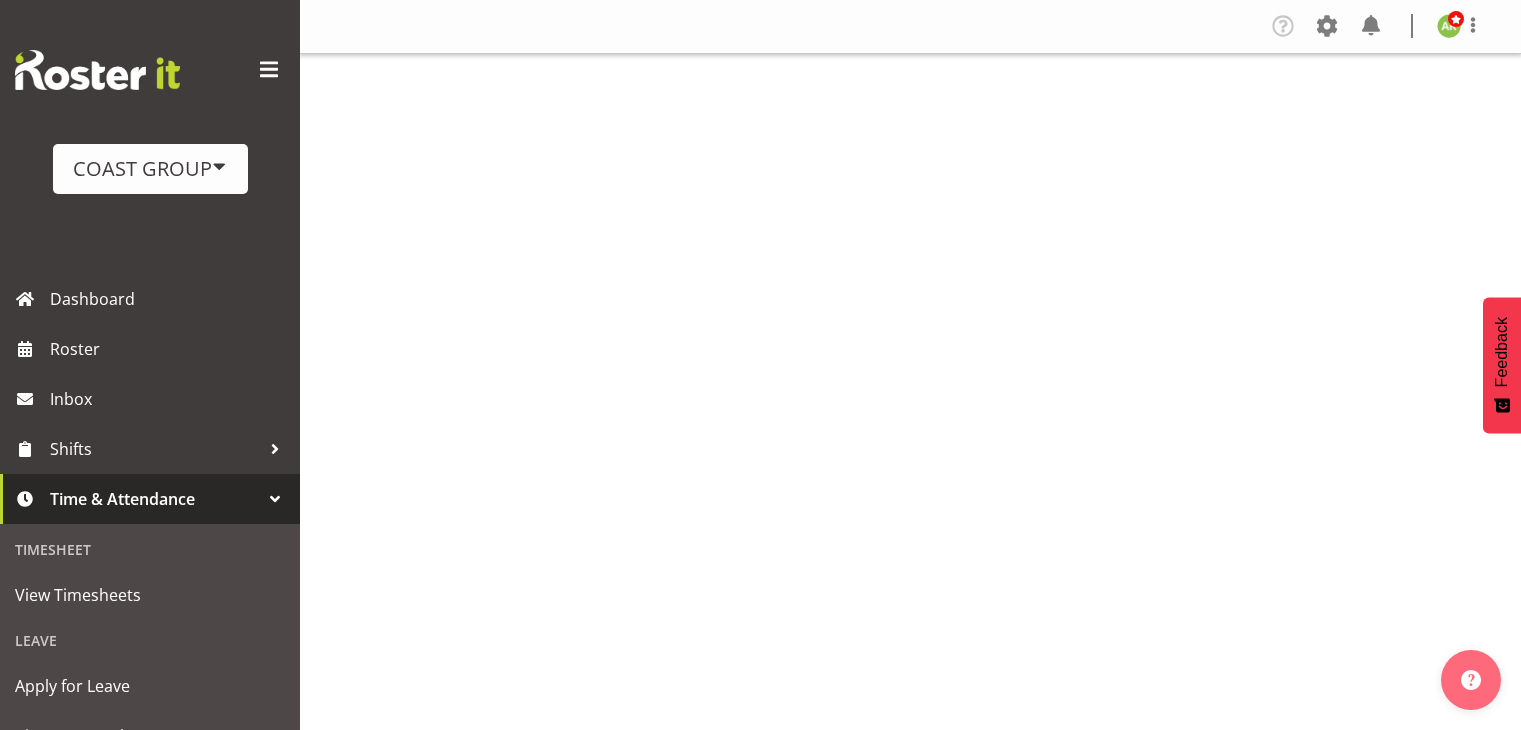 scroll, scrollTop: 0, scrollLeft: 0, axis: both 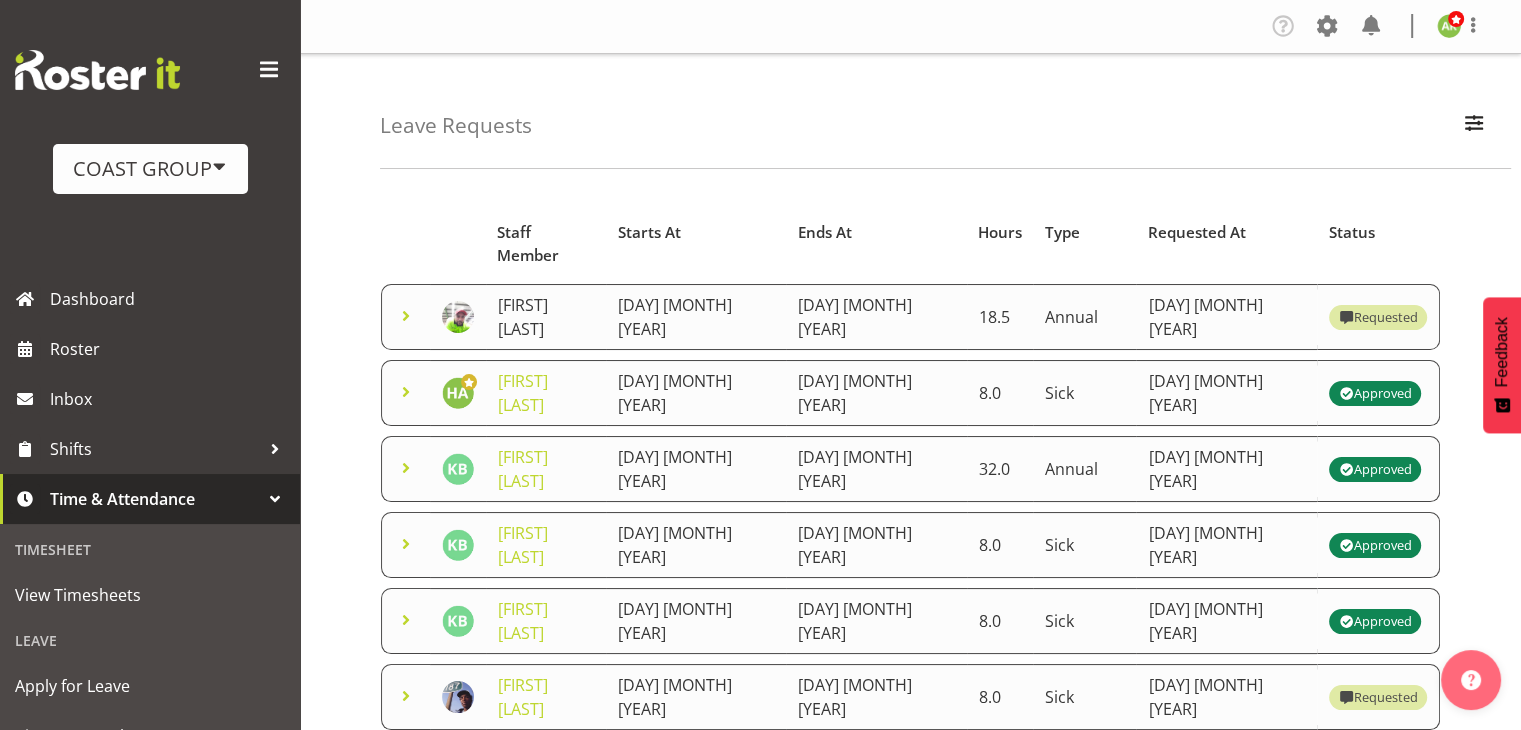 click on "[FIRST] [LAST]" at bounding box center [523, 317] 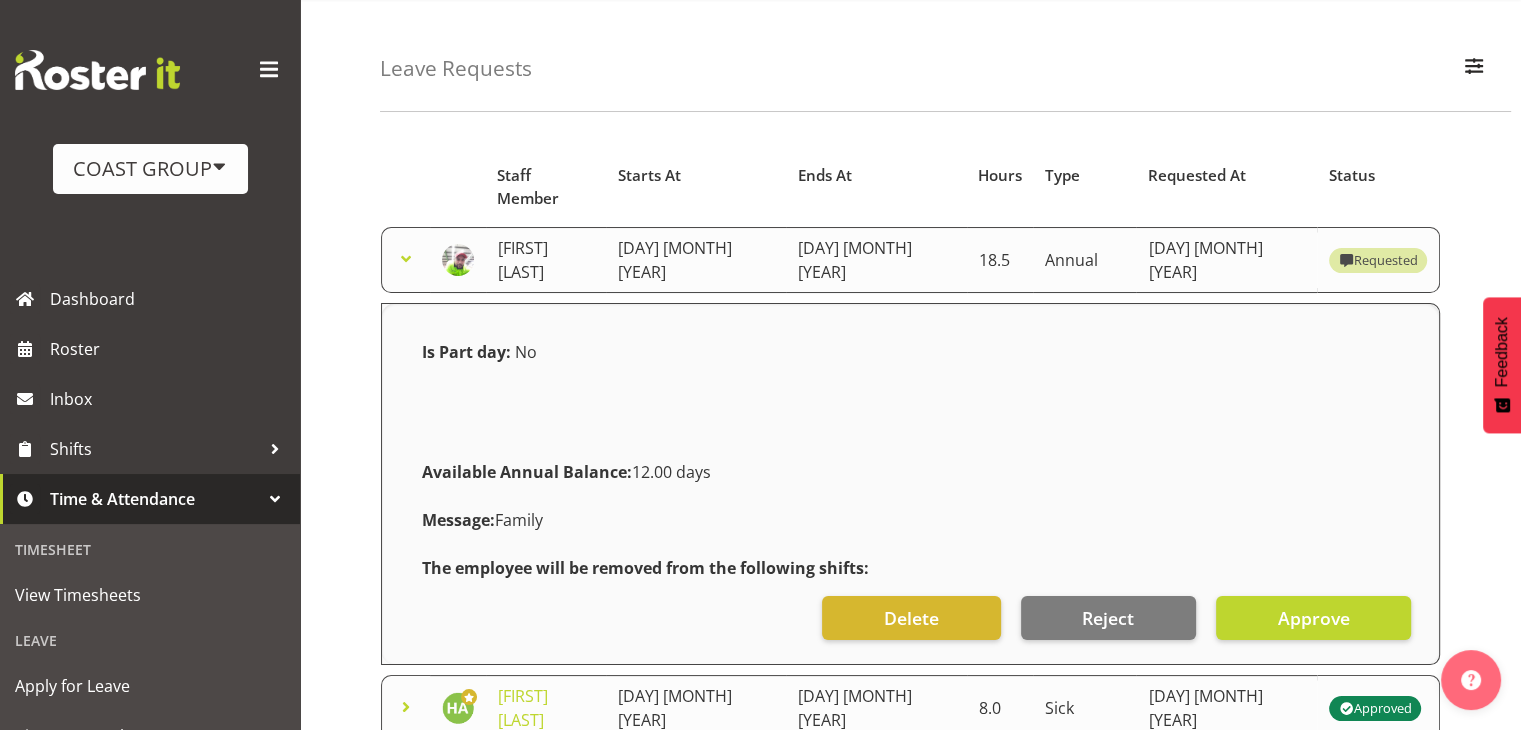 scroll, scrollTop: 100, scrollLeft: 0, axis: vertical 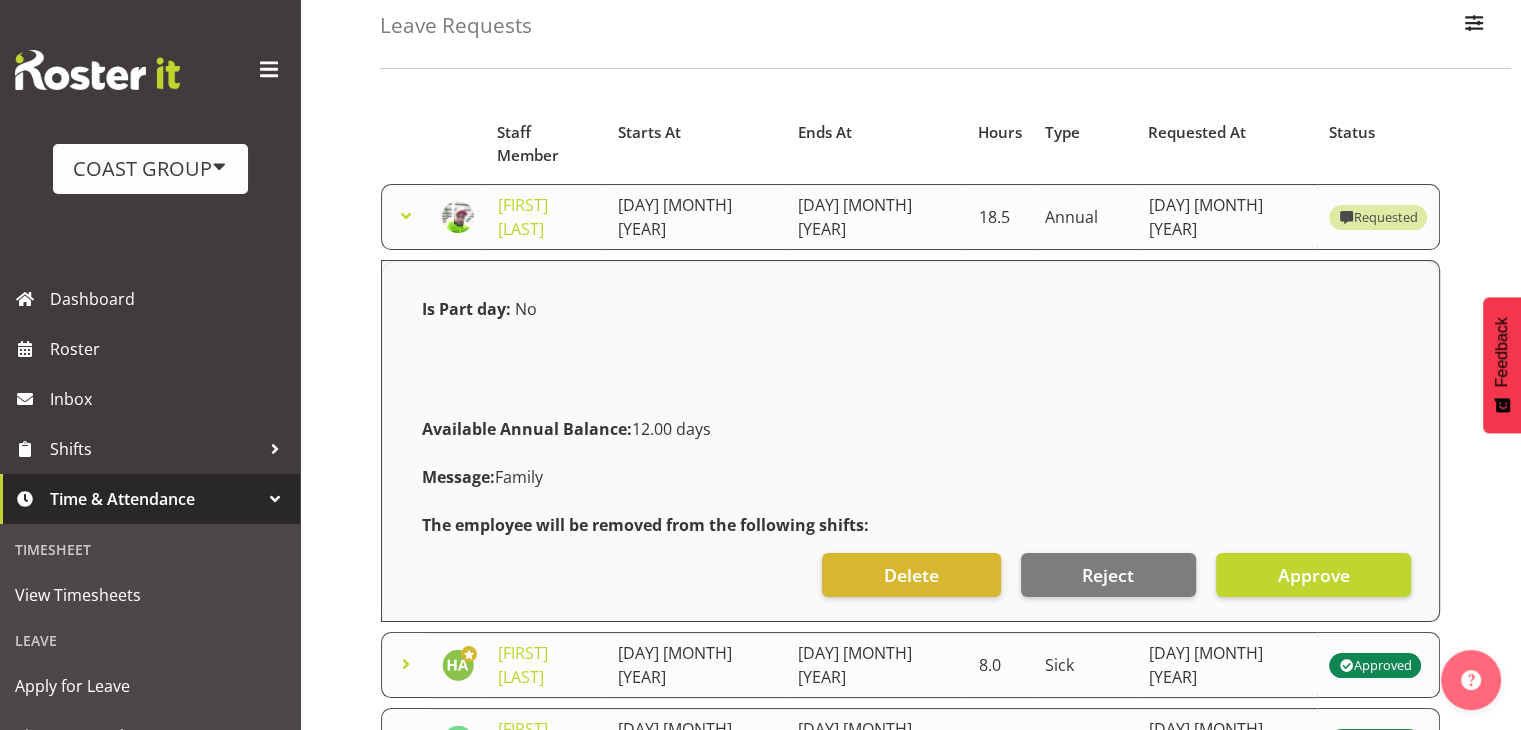 click at bounding box center (406, 216) 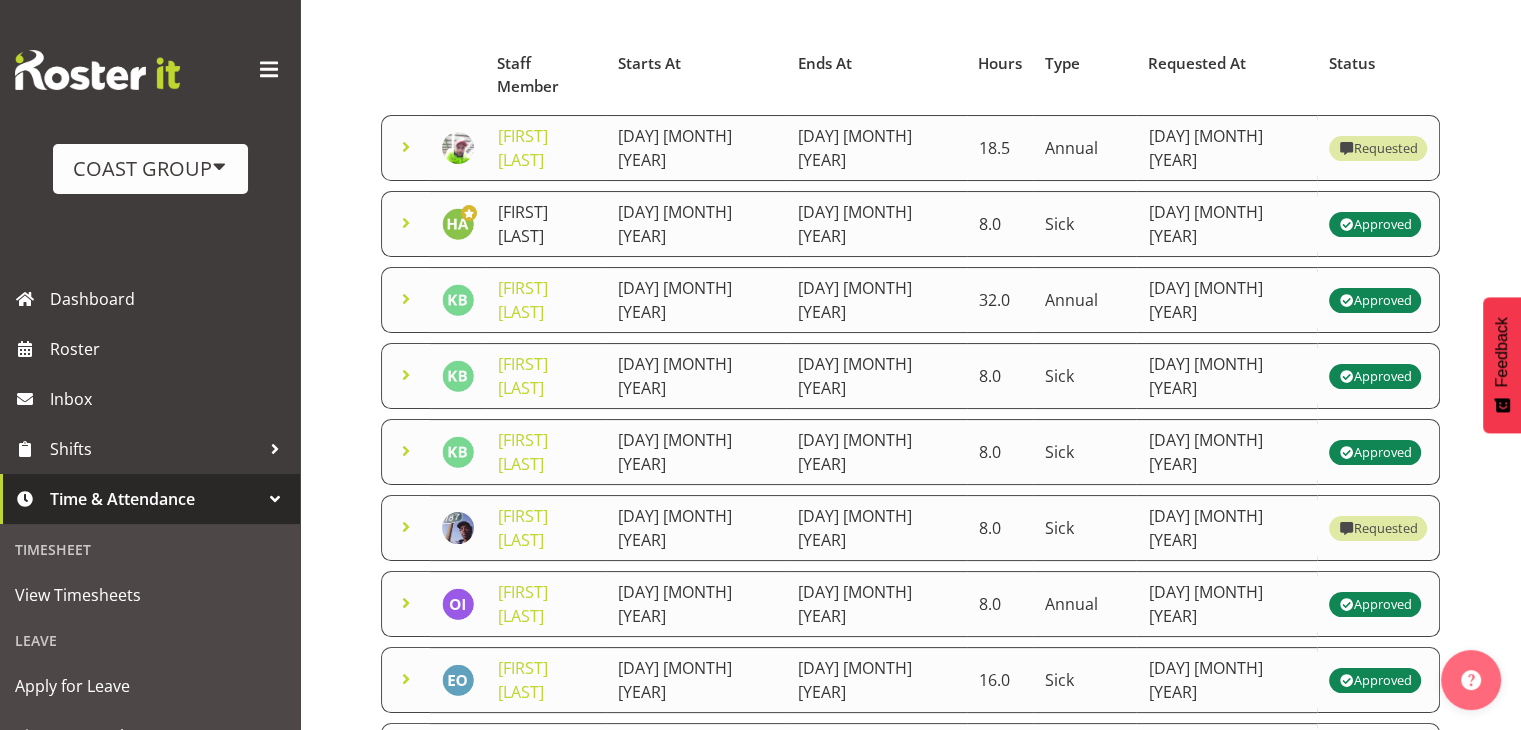 scroll, scrollTop: 200, scrollLeft: 0, axis: vertical 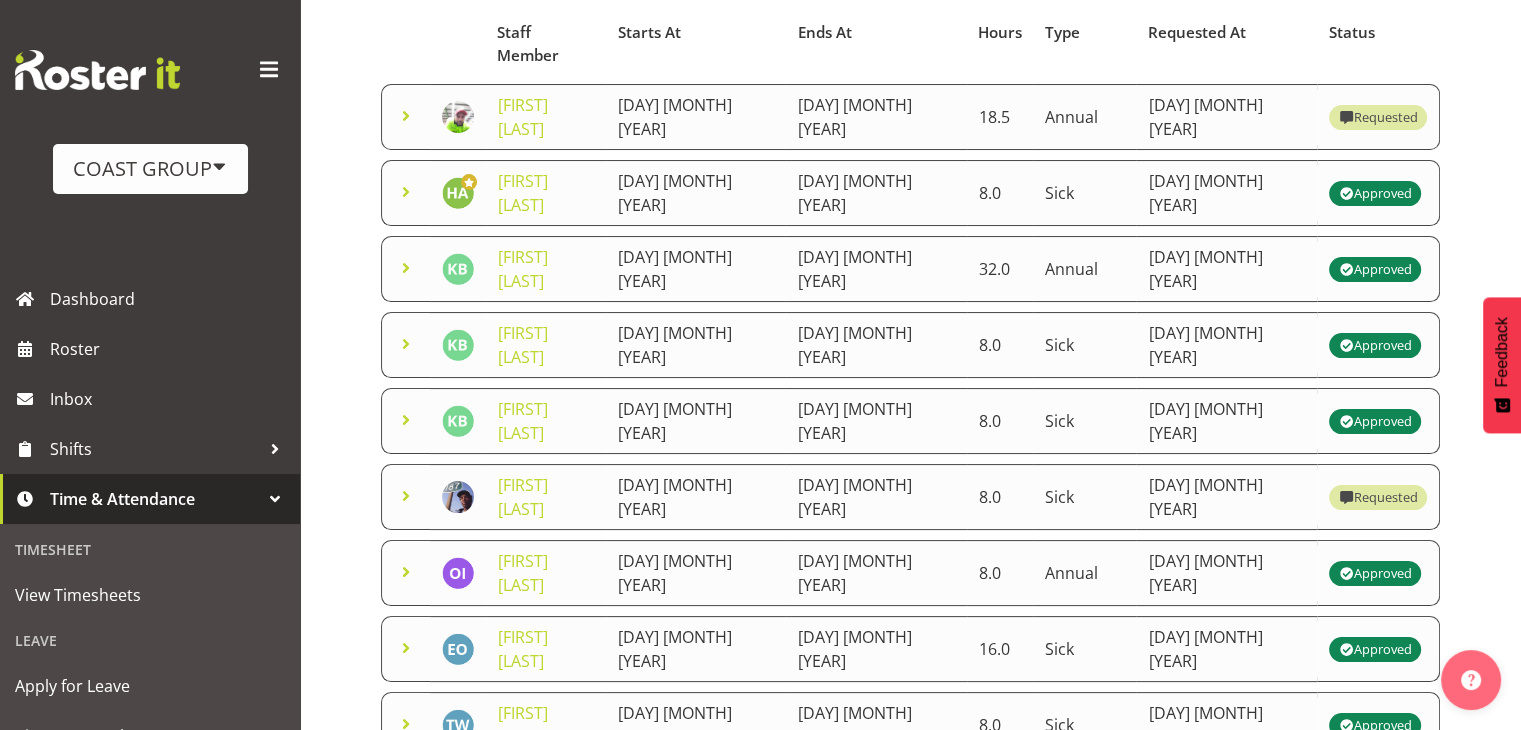 click at bounding box center [406, 496] 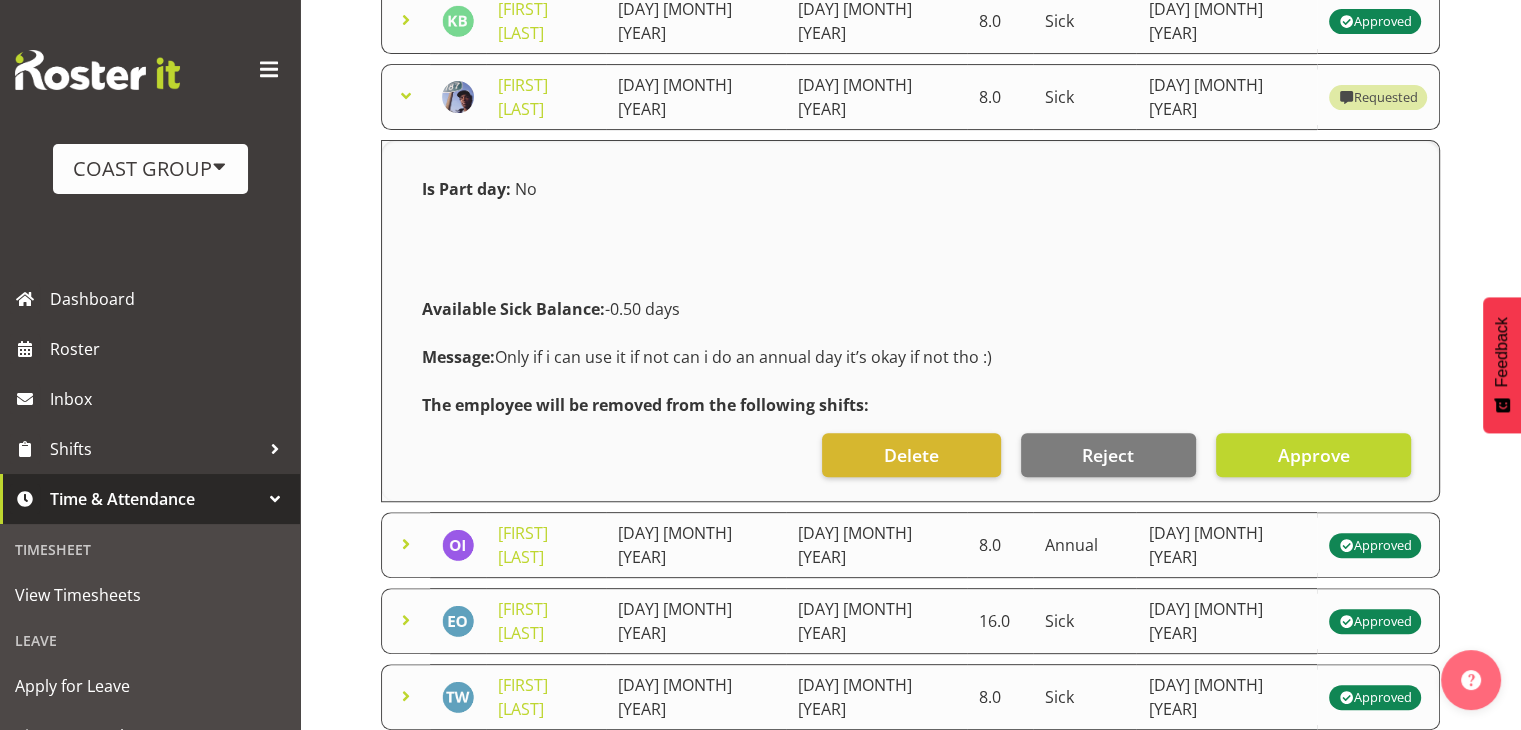 scroll, scrollTop: 885, scrollLeft: 0, axis: vertical 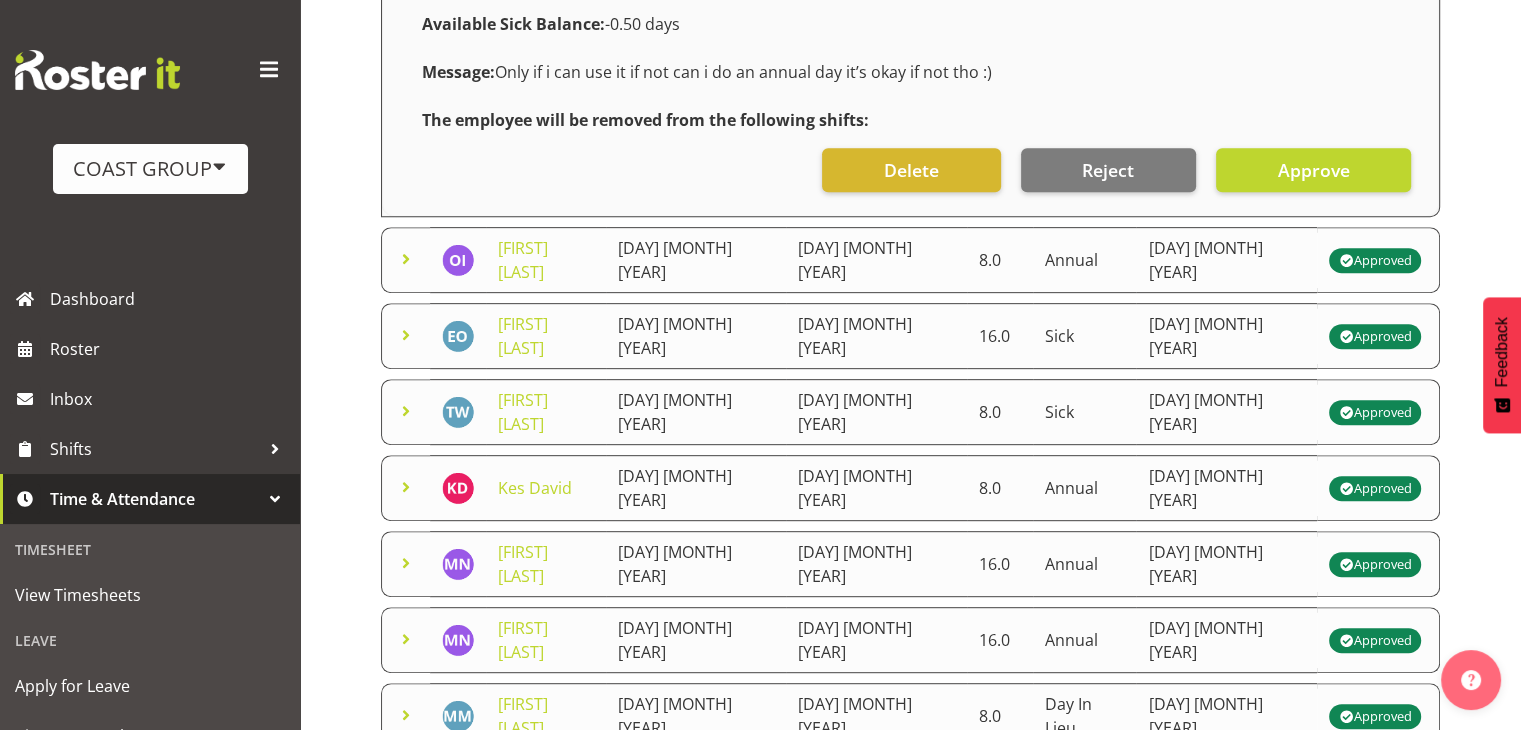 click at bounding box center (1416, 956) 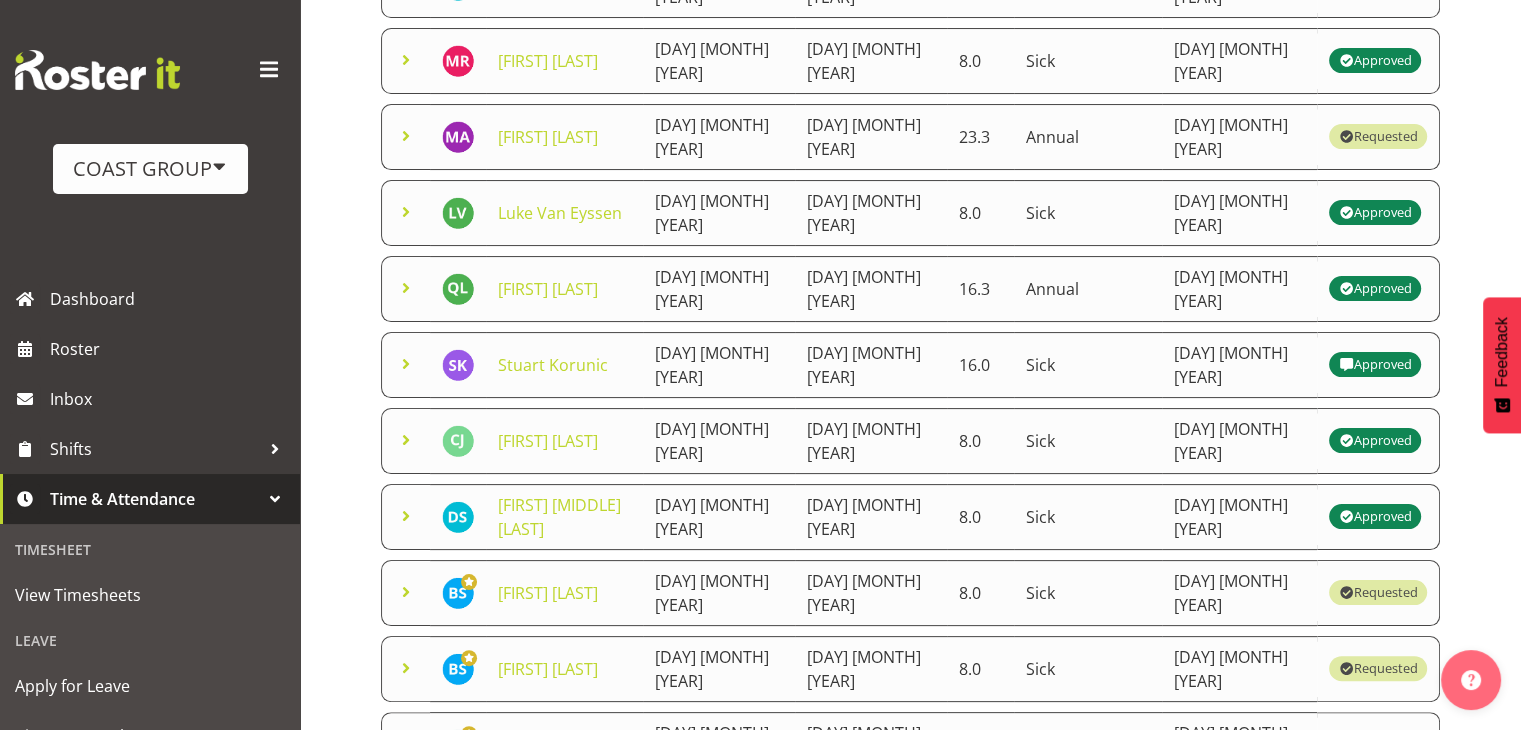 scroll, scrollTop: 10, scrollLeft: 0, axis: vertical 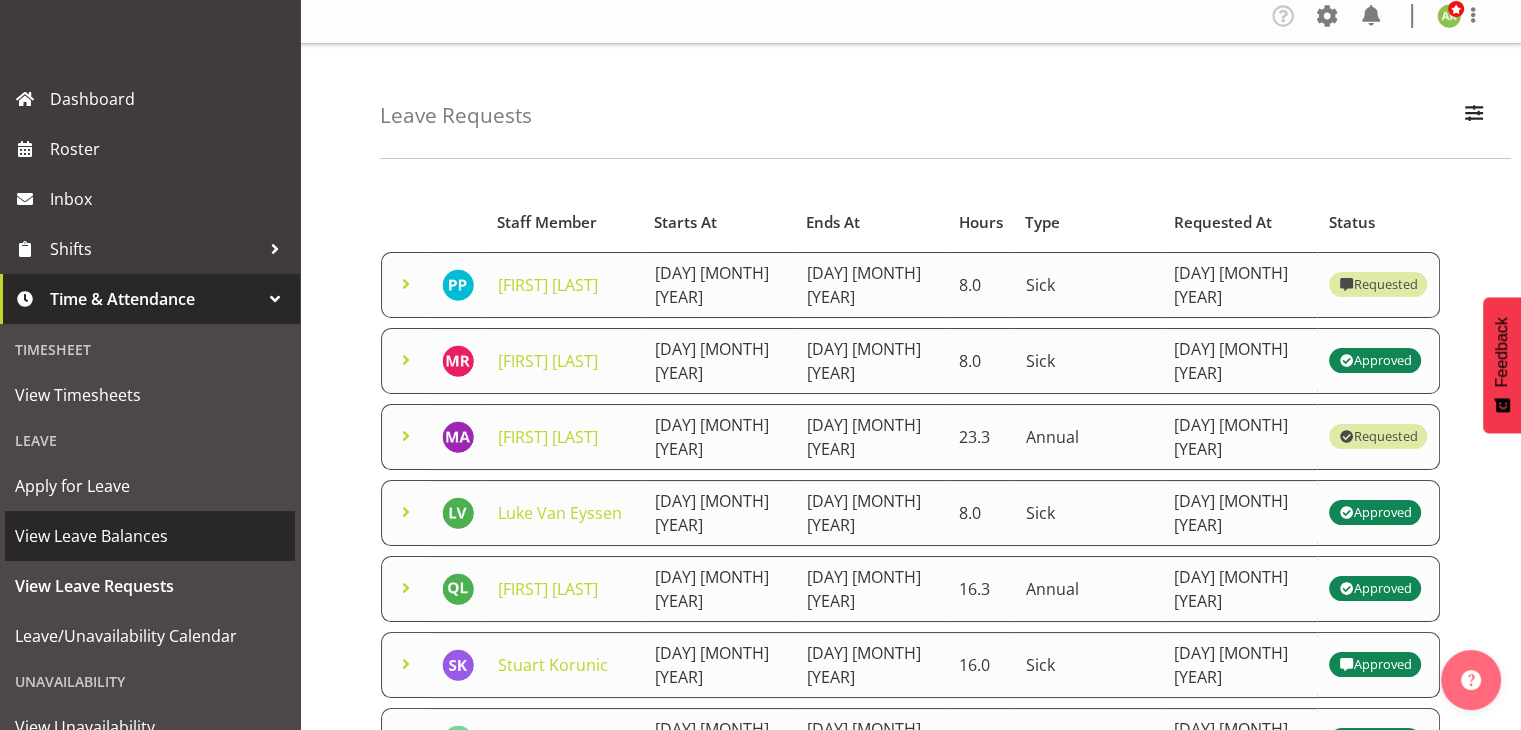 click on "View Leave Balances" at bounding box center [150, 536] 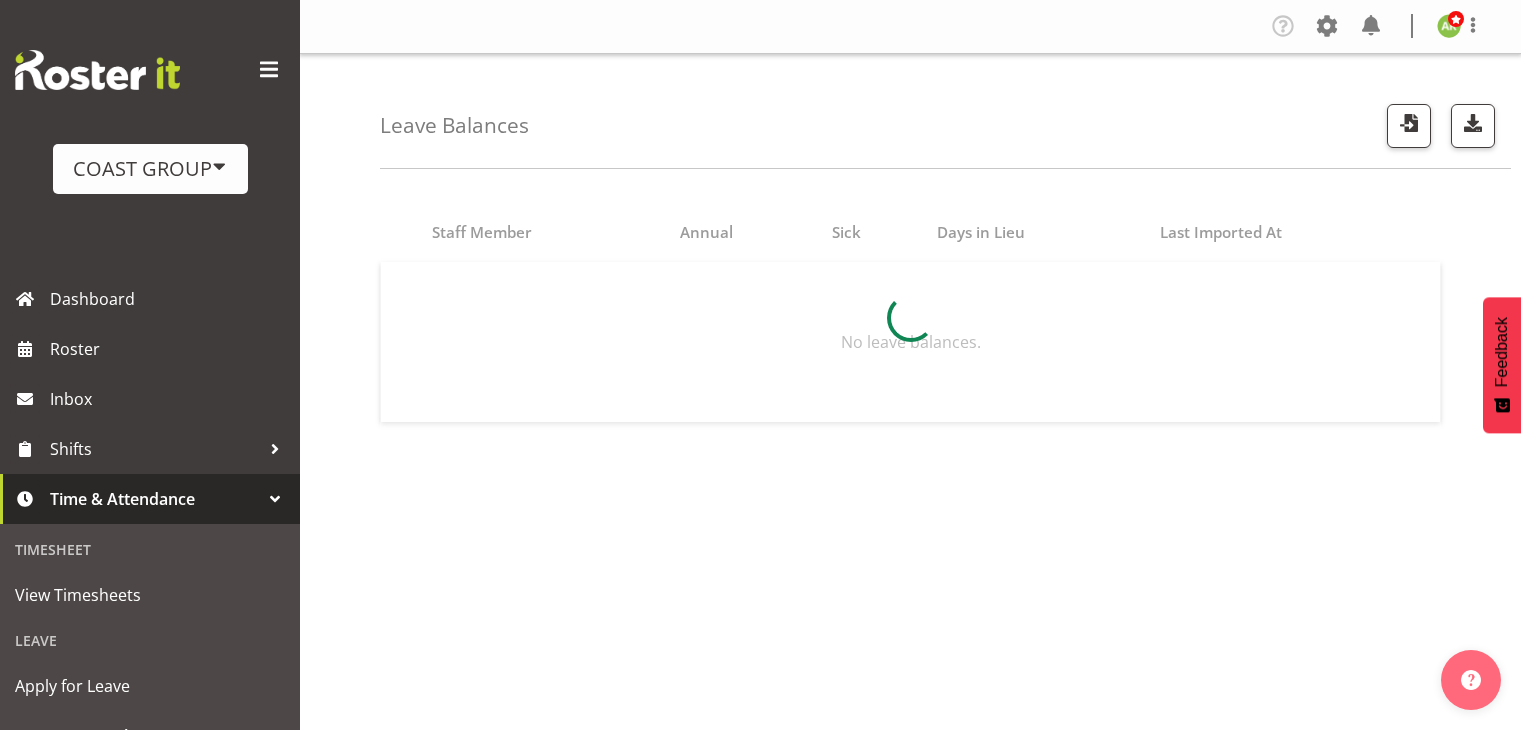 scroll, scrollTop: 0, scrollLeft: 0, axis: both 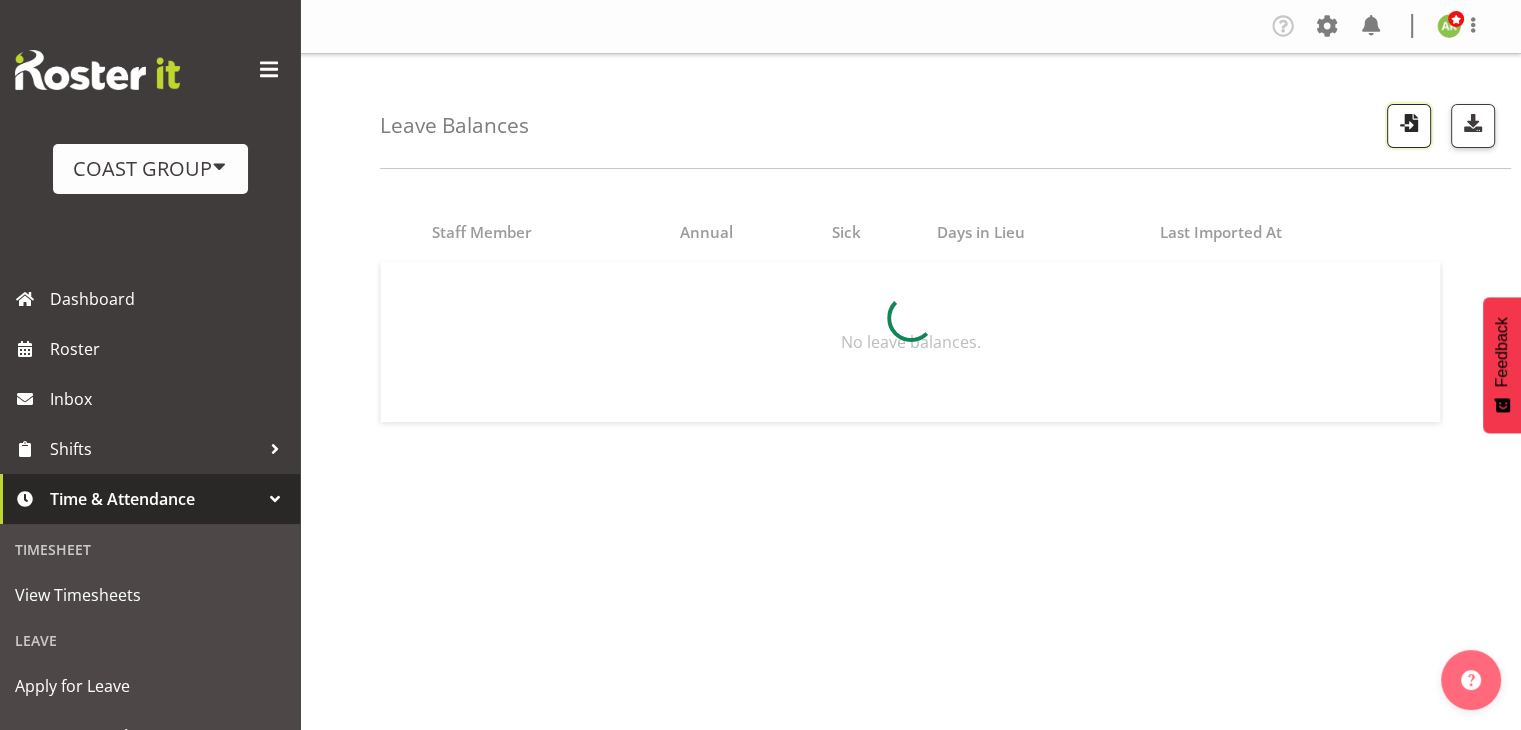 click at bounding box center [1409, 123] 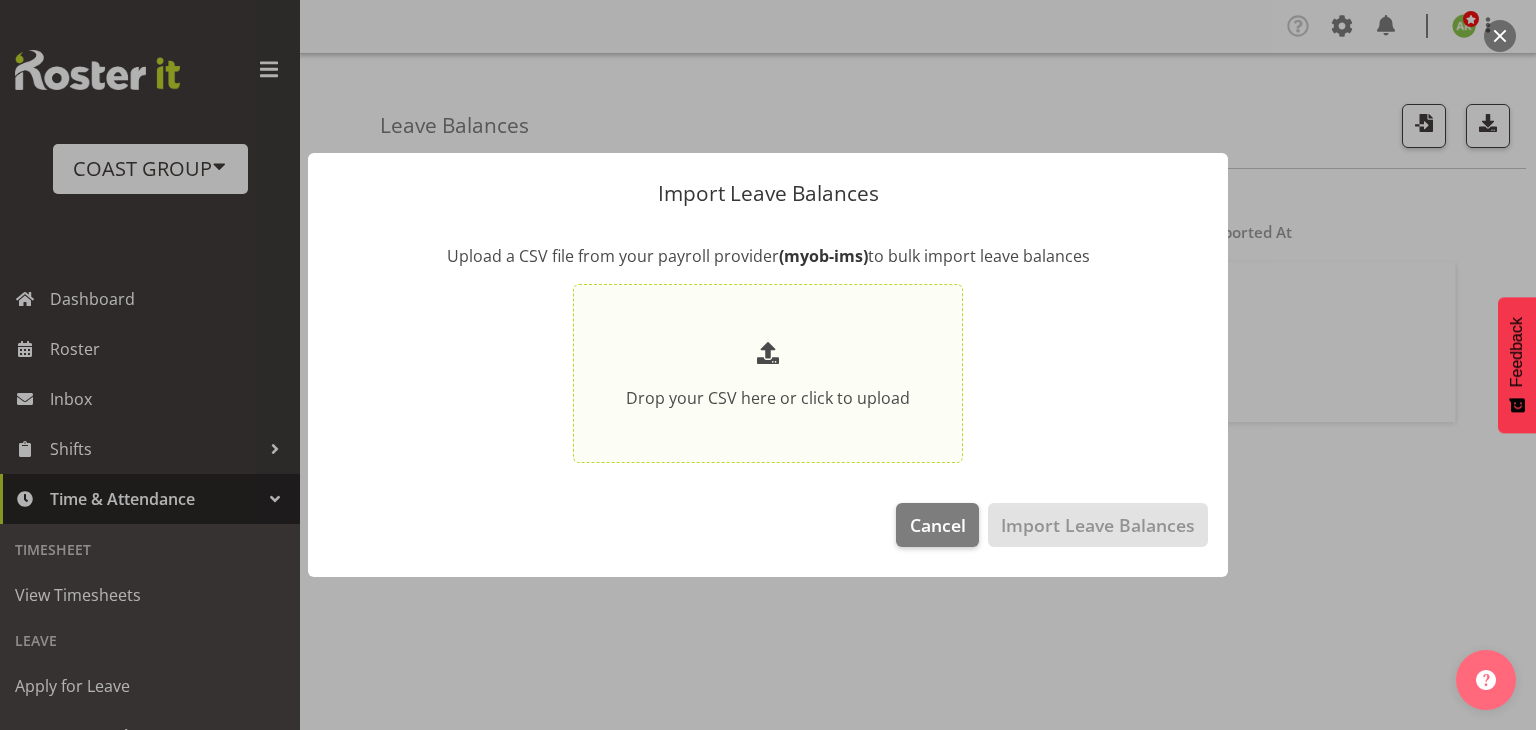click on "Drop your CSV here or click to upload" at bounding box center [768, 398] 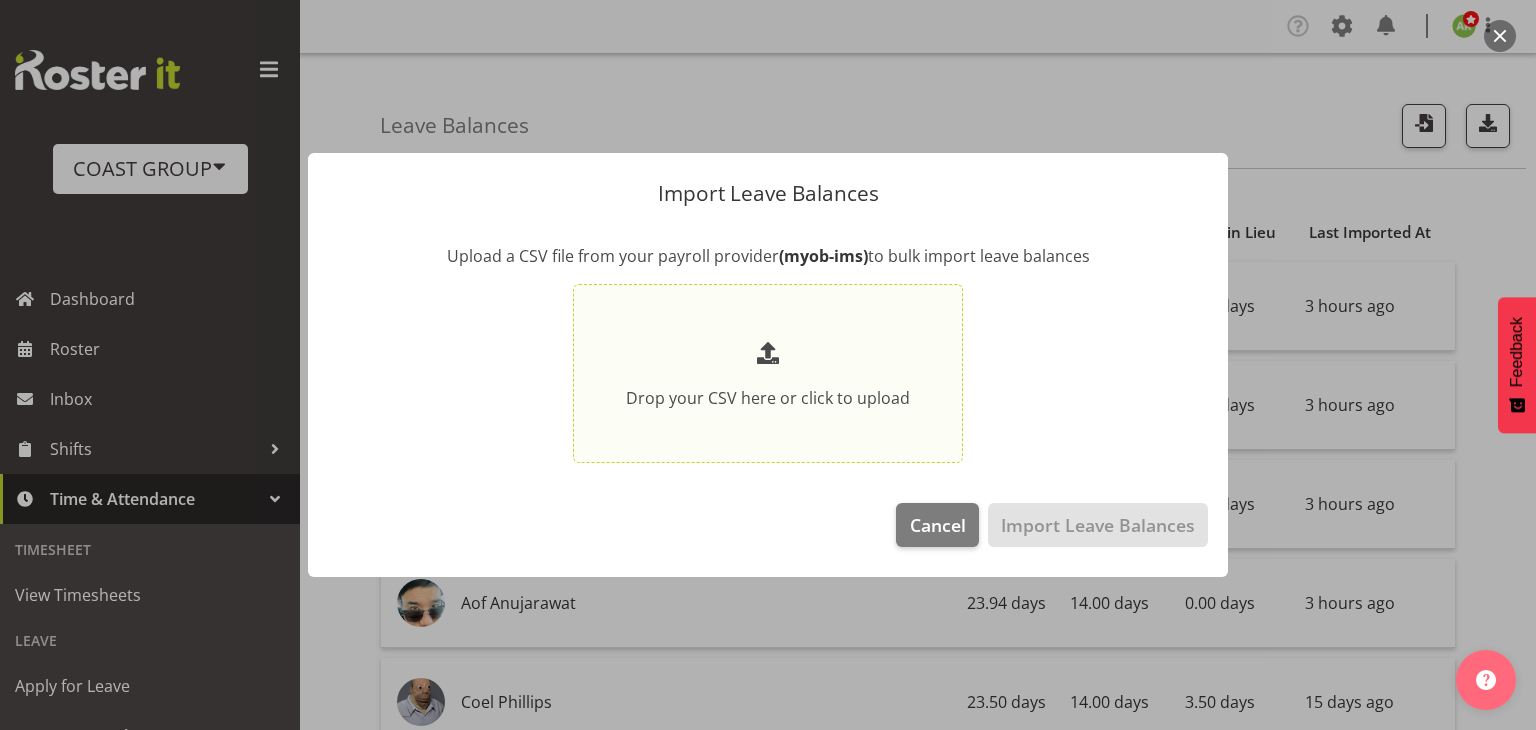 type on "C:\fakepath\Historical_Leave_[YEAR]_[MONTH]_[DAY](5).csv" 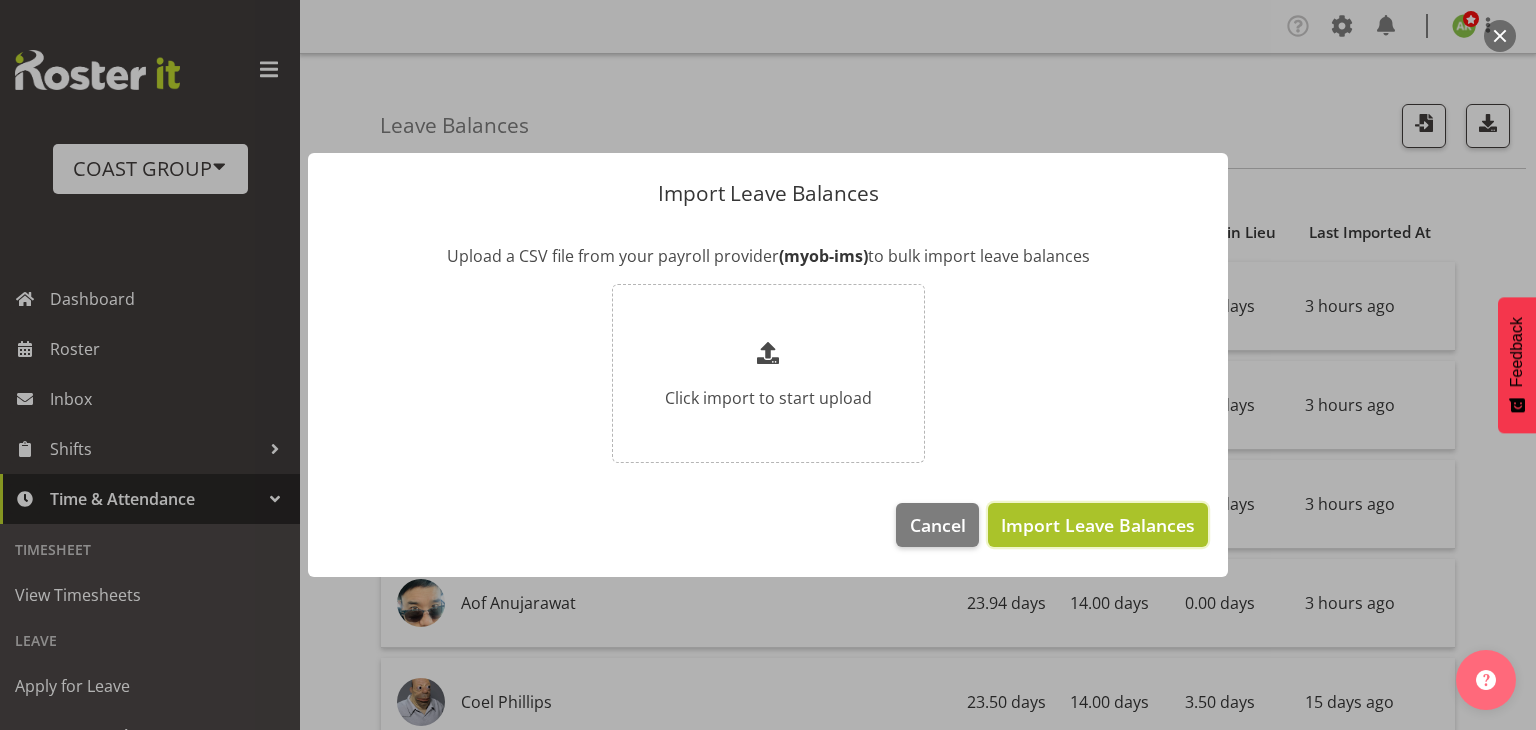 click on "Import Leave Balances" at bounding box center [1098, 525] 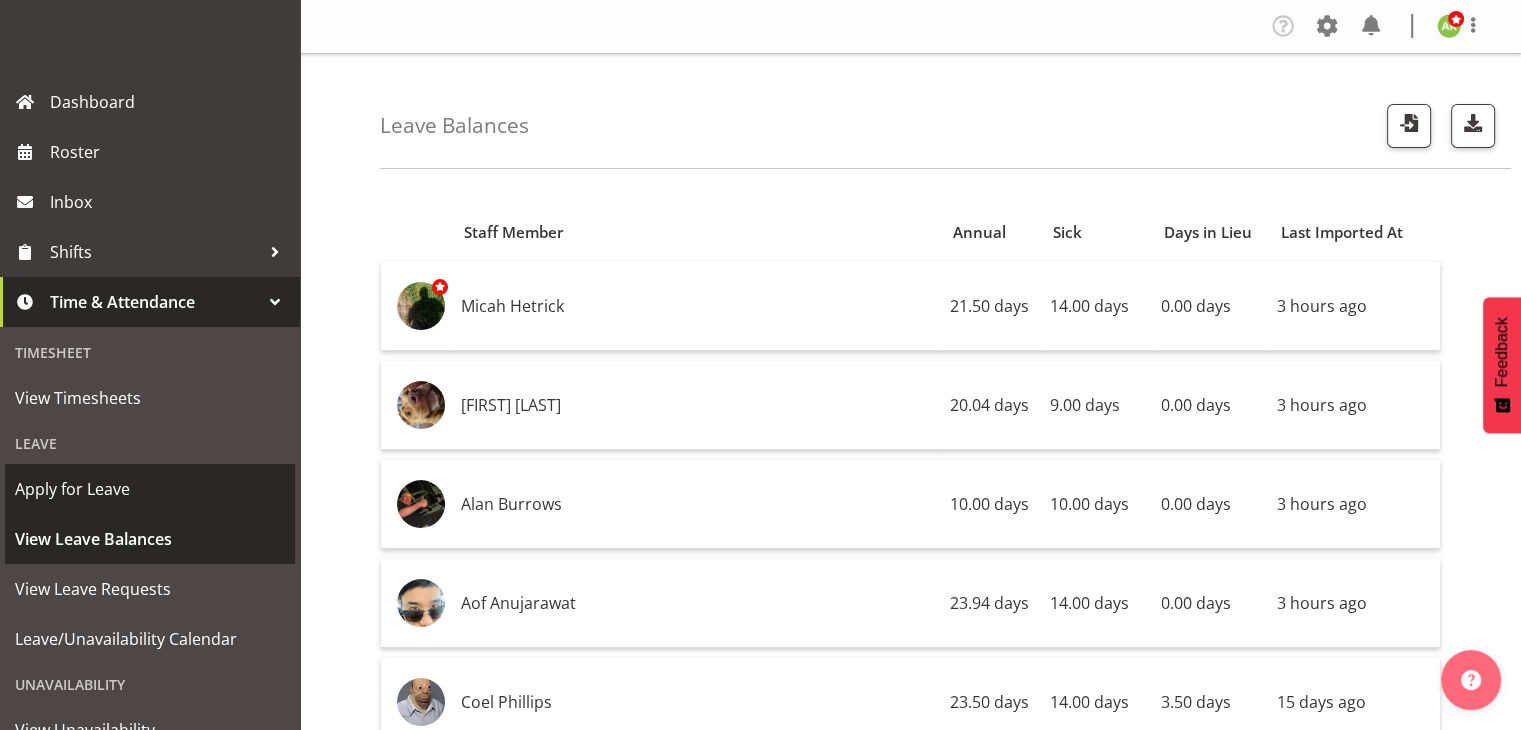 scroll, scrollTop: 200, scrollLeft: 0, axis: vertical 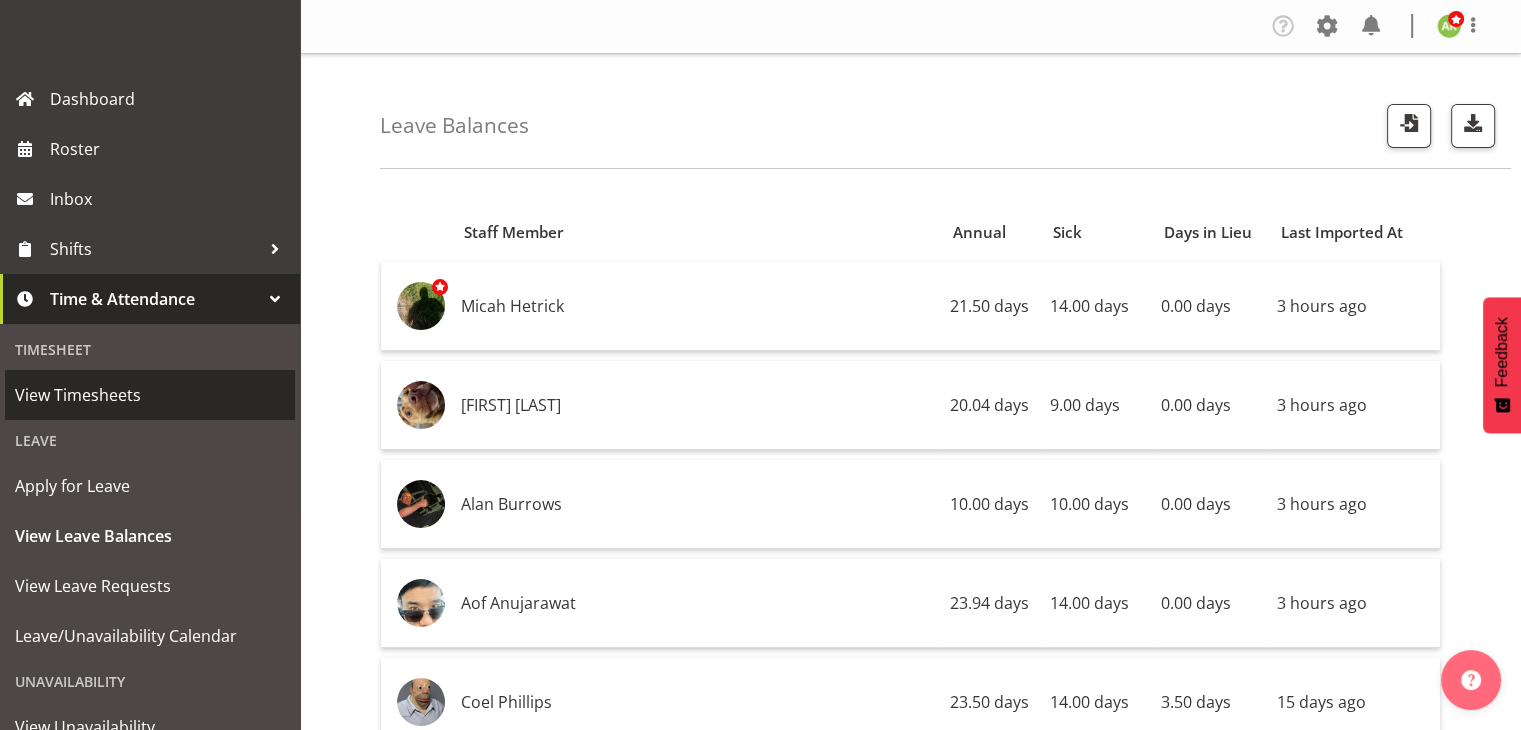 click on "View Timesheets" at bounding box center (150, 395) 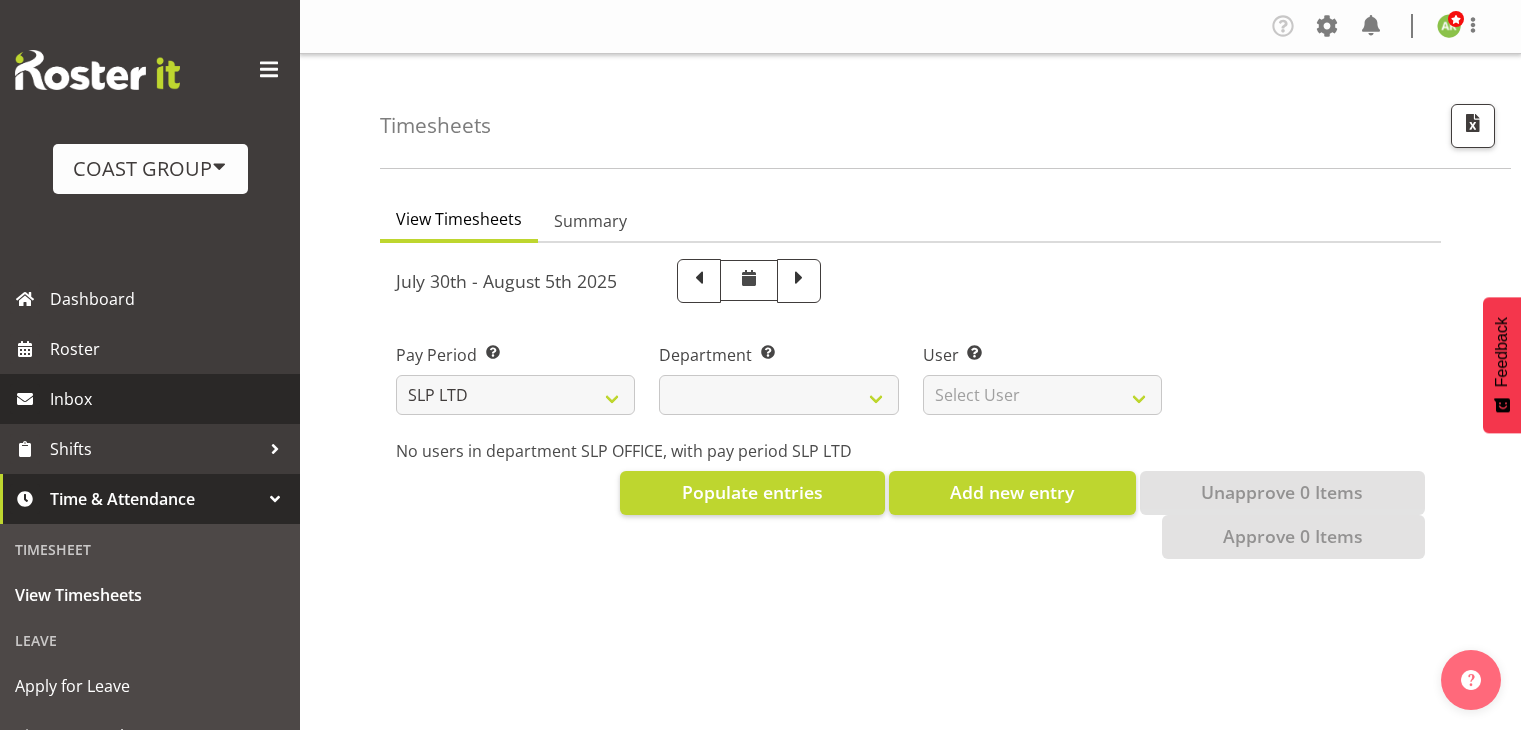 scroll, scrollTop: 0, scrollLeft: 0, axis: both 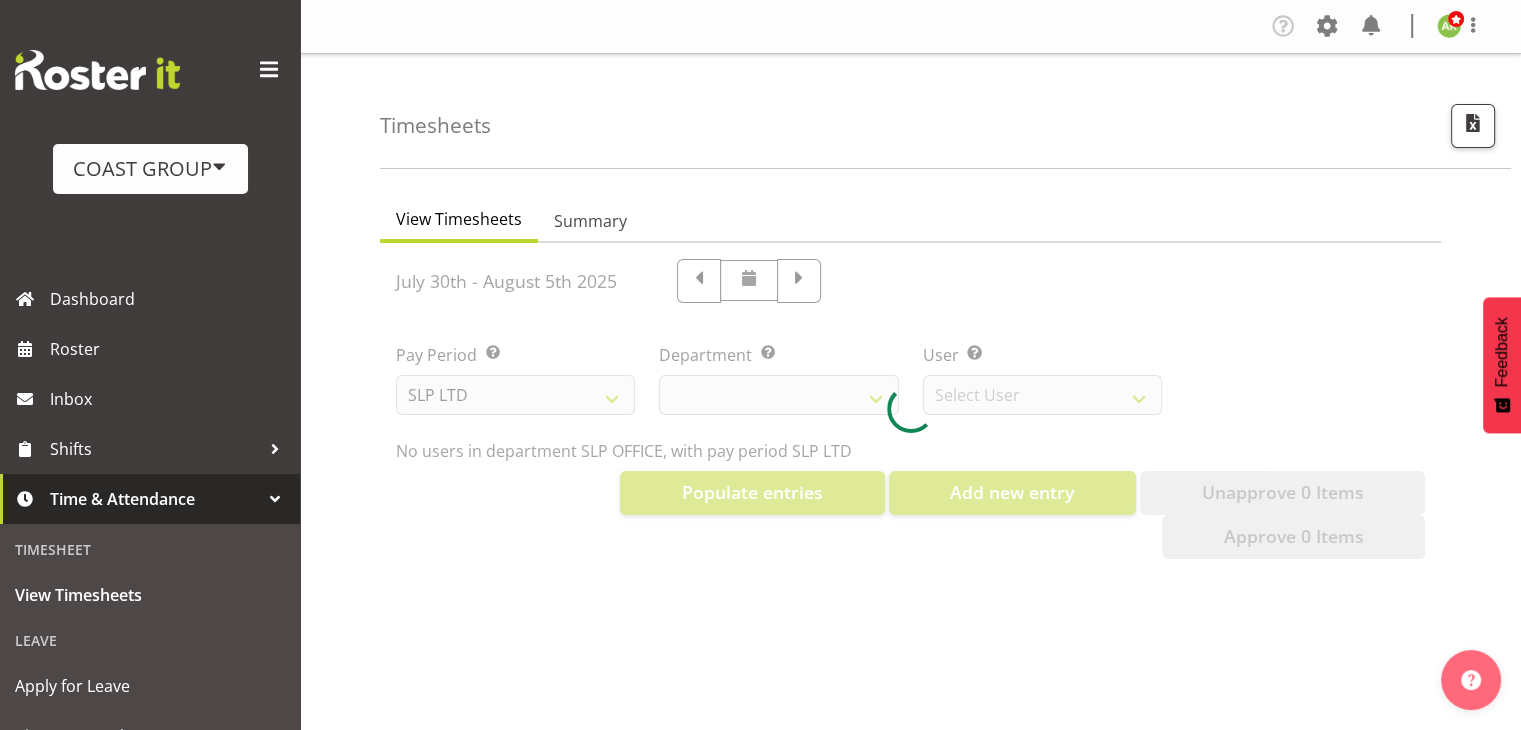 select on "25" 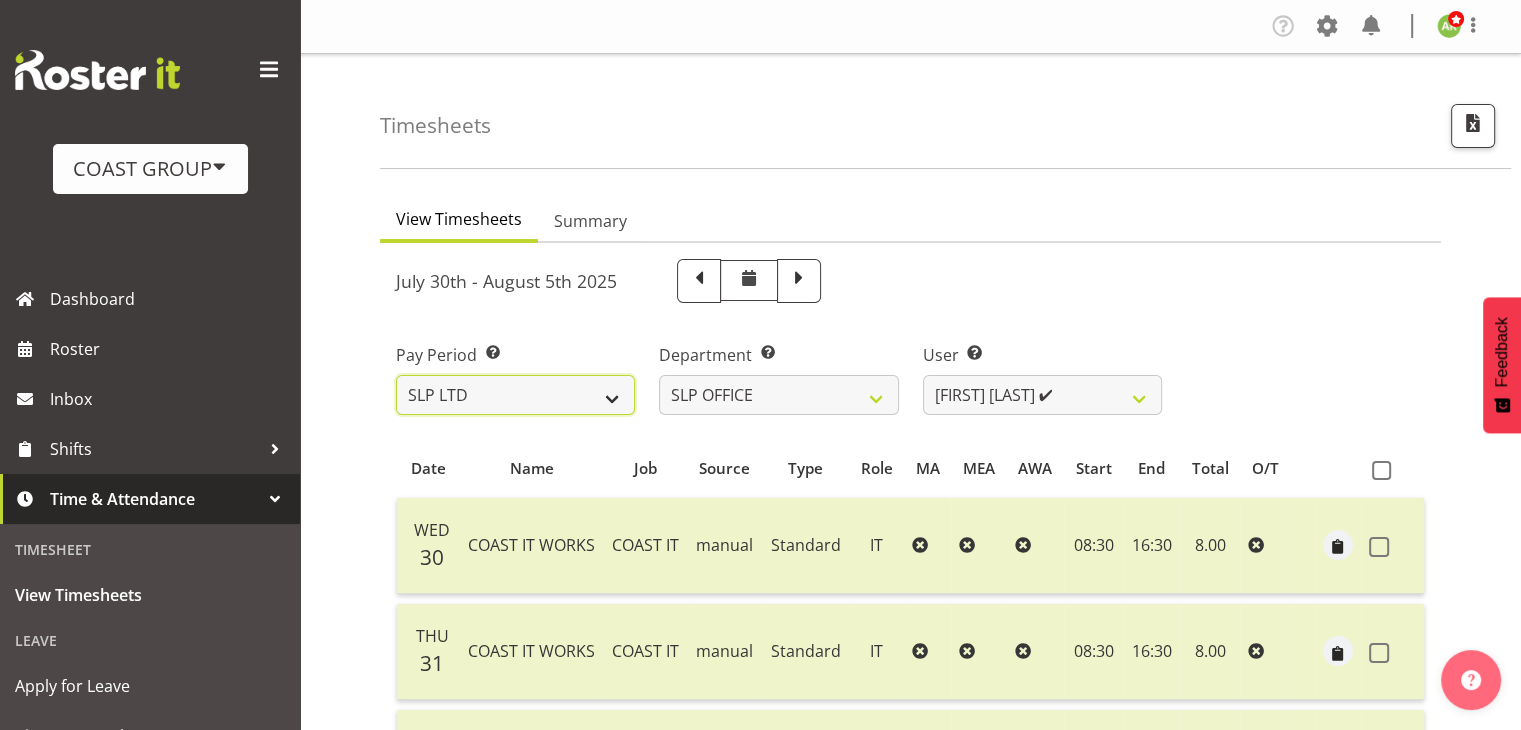 click on "SLP LTD EHS LTD DW LTD VEHICLES Carlton Events Hamilton 120 Limited Wellington 130 Limited" at bounding box center [515, 395] 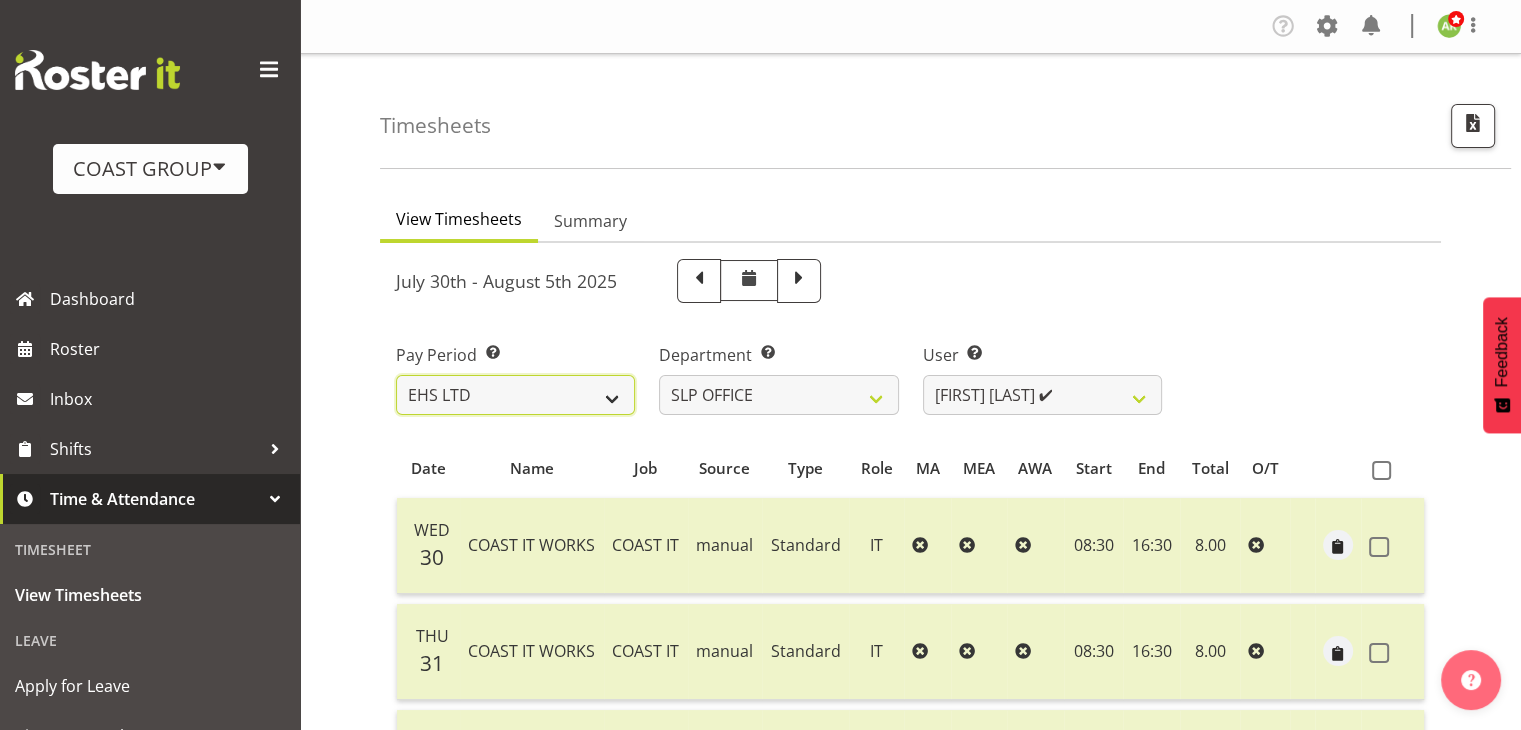 click on "SLP LTD EHS LTD DW LTD VEHICLES Carlton Events Hamilton 120 Limited Wellington 130 Limited" at bounding box center (515, 395) 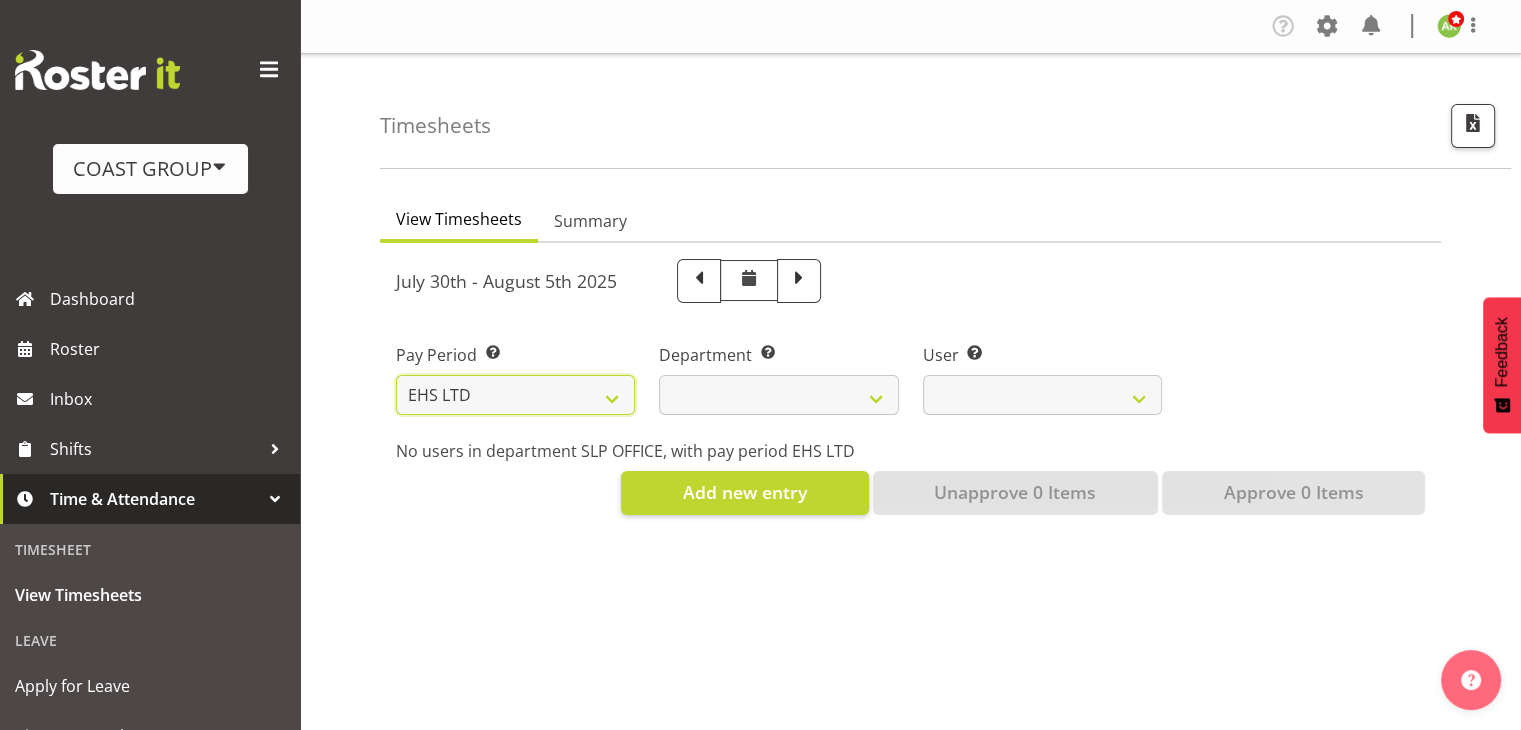 select 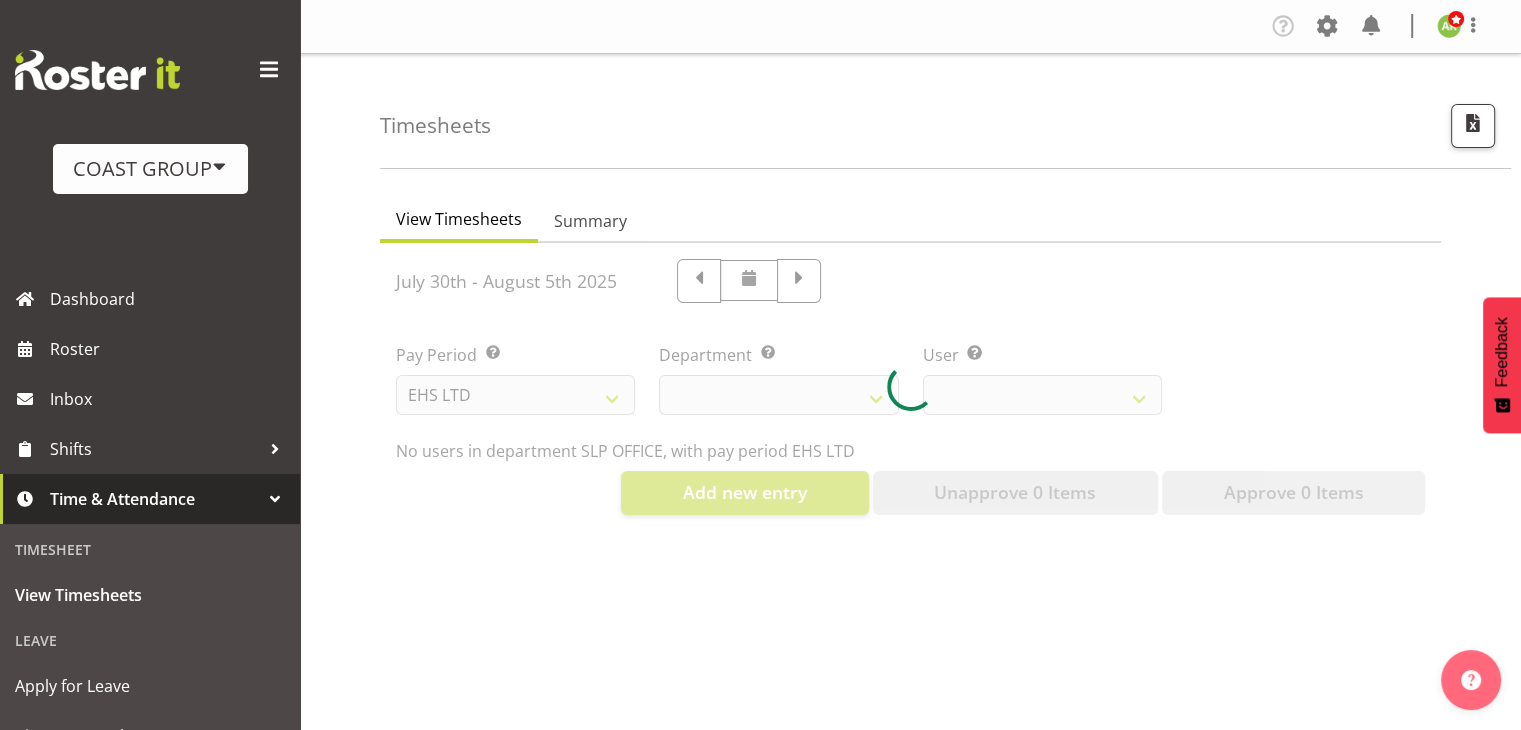select 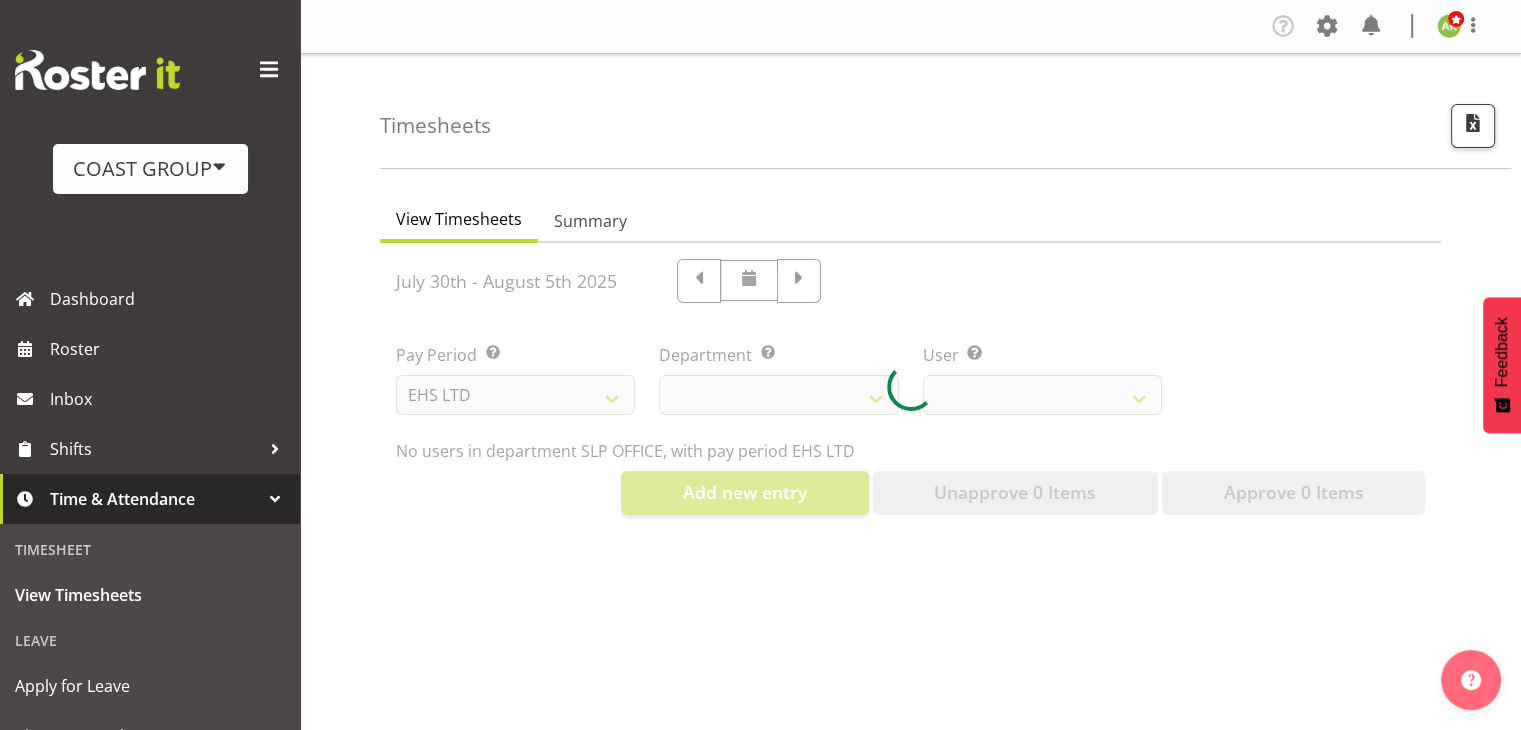select 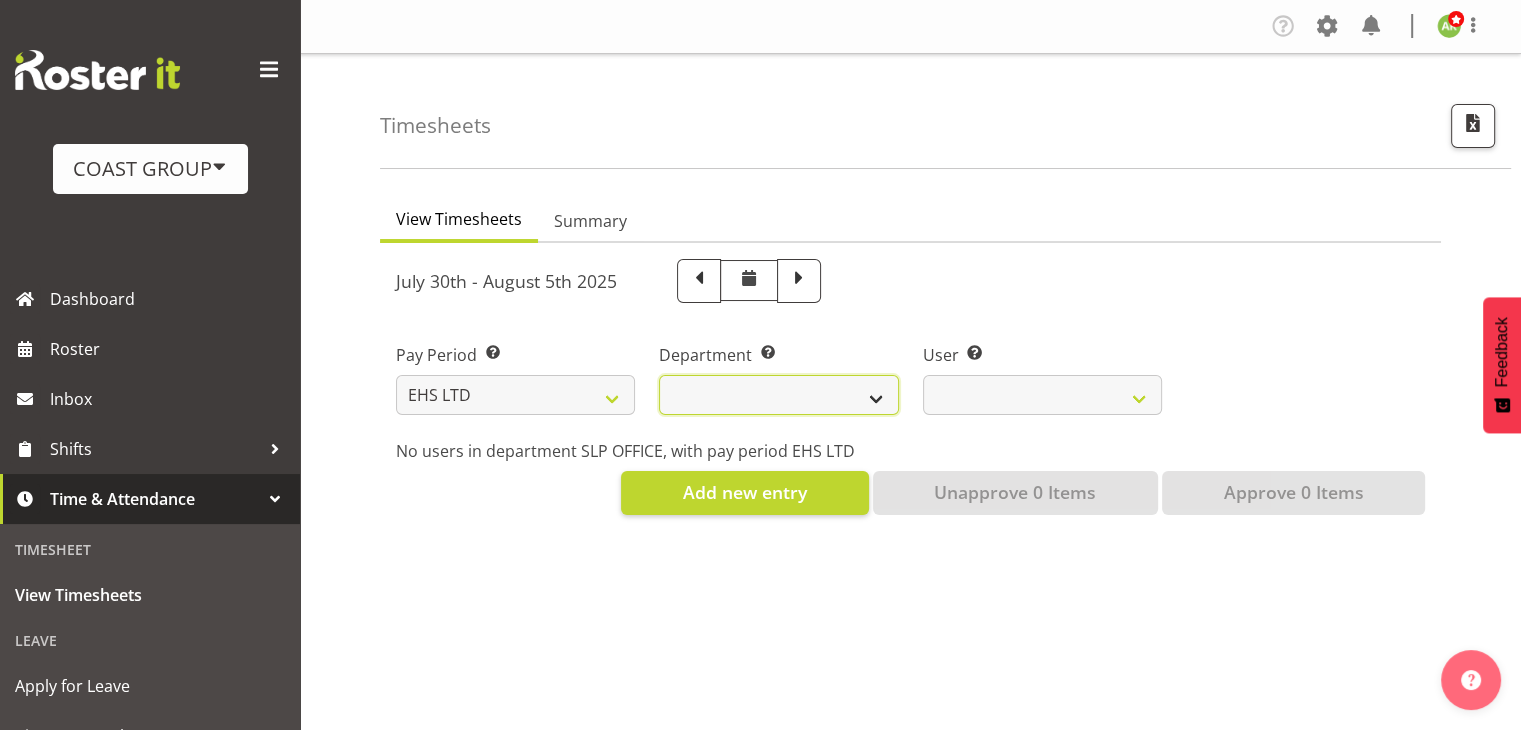 click on "EHS AKL ACCOUNTS
EHS AKL CARPET
EHS AKL D&B
EHS AKL DESIGNER
EHS AKL FURNITURE
EHS AKL PANEL
EHS AKL SALES
EHS CHC OPS
EHS CHC SALES
EHS HLZ
EHS WLG OPS
EHS WLG SALES" at bounding box center (778, 395) 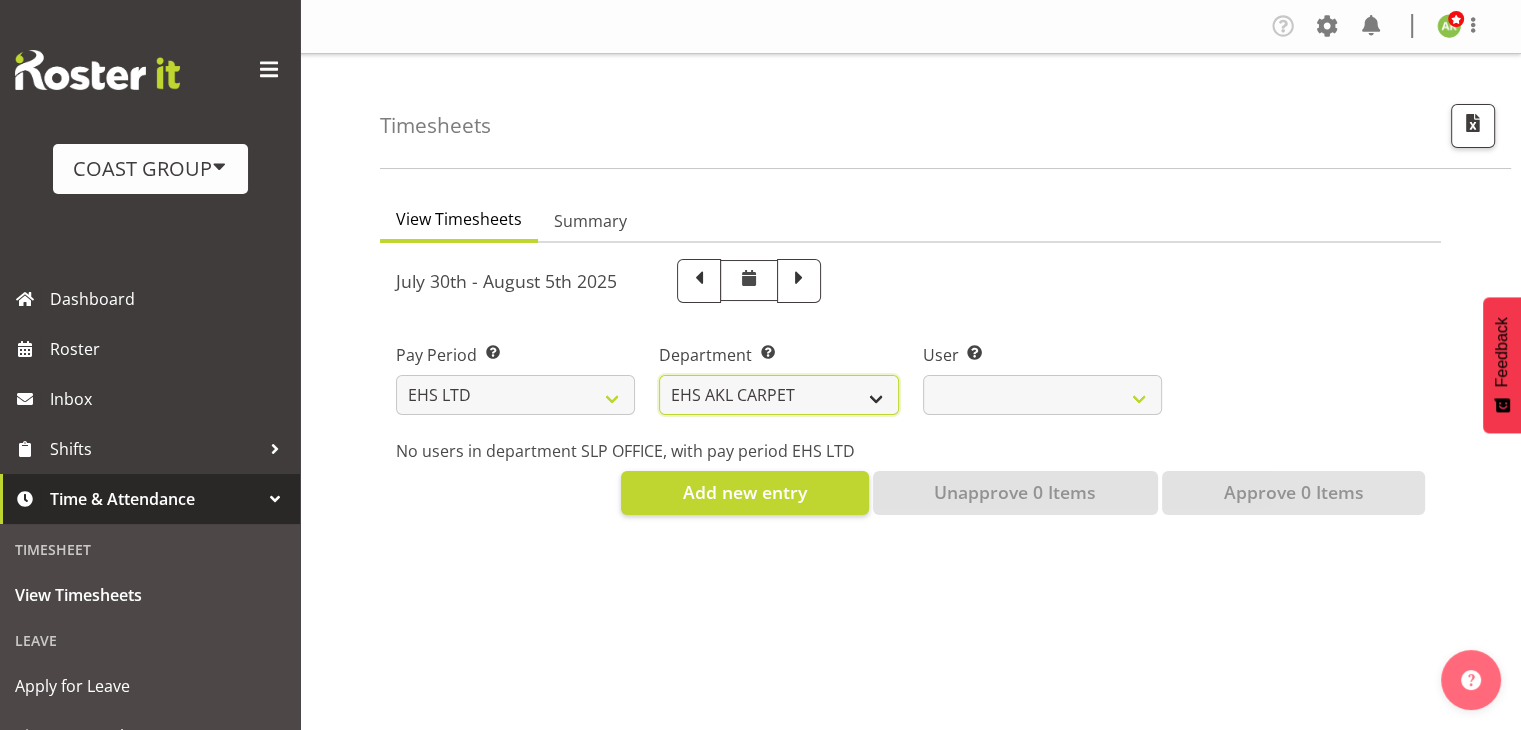 click on "EHS AKL ACCOUNTS
EHS AKL CARPET
EHS AKL D&B
EHS AKL DESIGNER
EHS AKL FURNITURE
EHS AKL PANEL
EHS AKL SALES
EHS CHC OPS
EHS CHC SALES
EHS HLZ
EHS WLG OPS
EHS WLG SALES" at bounding box center (778, 395) 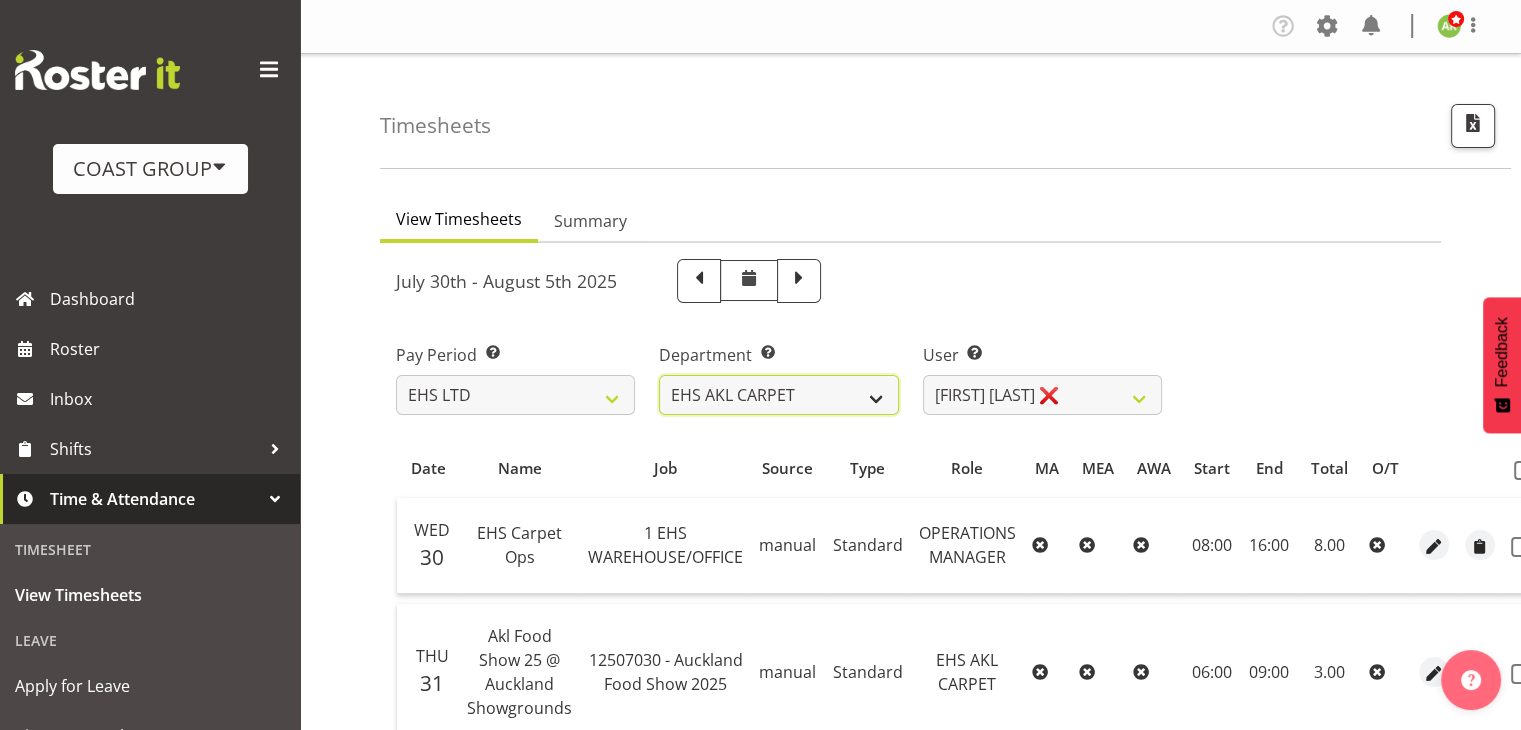 click on "EHS AKL ACCOUNTS
EHS AKL CARPET
EHS AKL D&B
EHS AKL DESIGNER
EHS AKL FURNITURE
EHS AKL PANEL
EHS AKL SALES
EHS CHC OPS
EHS CHC SALES
EHS HLZ
EHS WLG OPS
EHS WLG SALES" at bounding box center [778, 395] 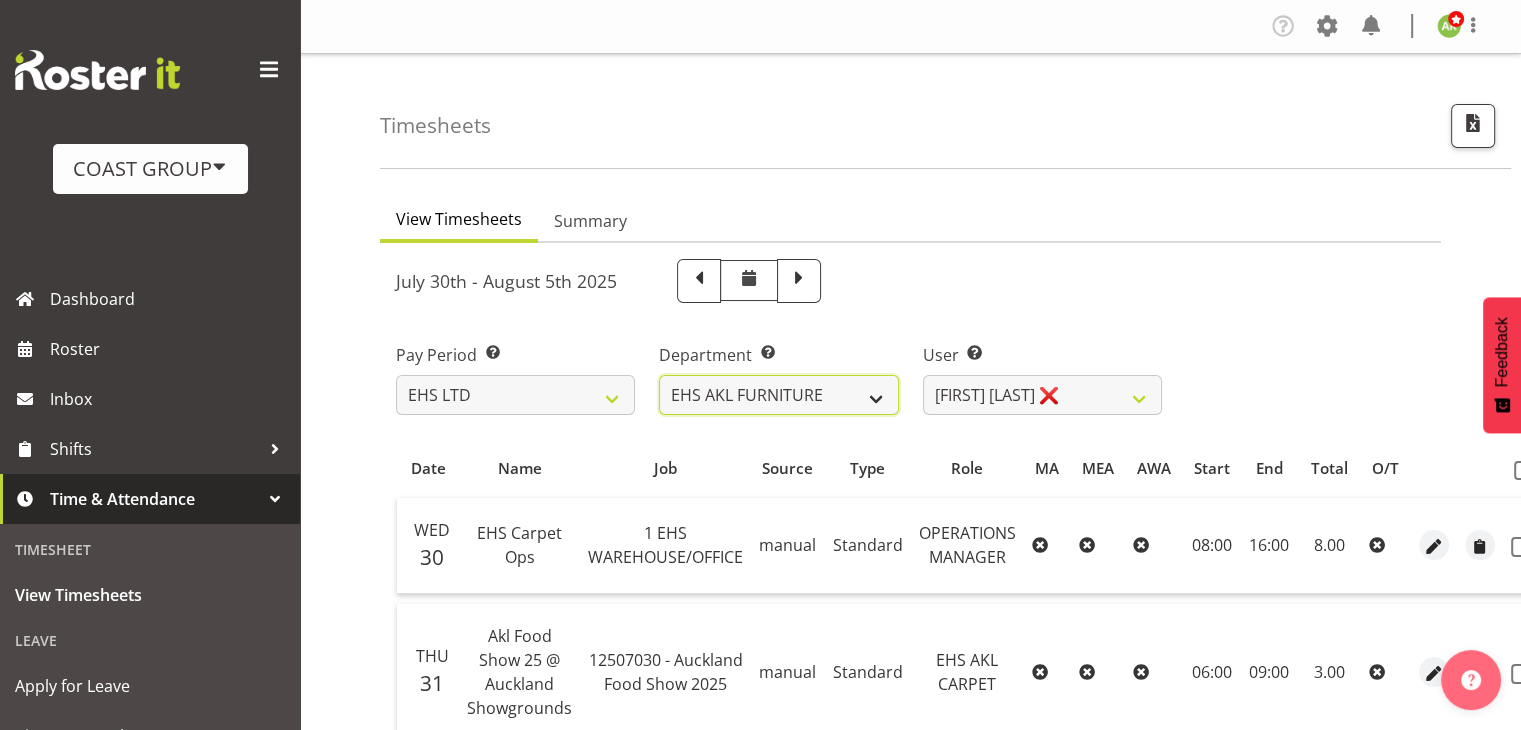 click on "EHS AKL ACCOUNTS
EHS AKL CARPET
EHS AKL D&B
EHS AKL DESIGNER
EHS AKL FURNITURE
EHS AKL PANEL
EHS AKL SALES
EHS CHC OPS
EHS CHC SALES
EHS HLZ
EHS WLG OPS
EHS WLG SALES" at bounding box center (778, 395) 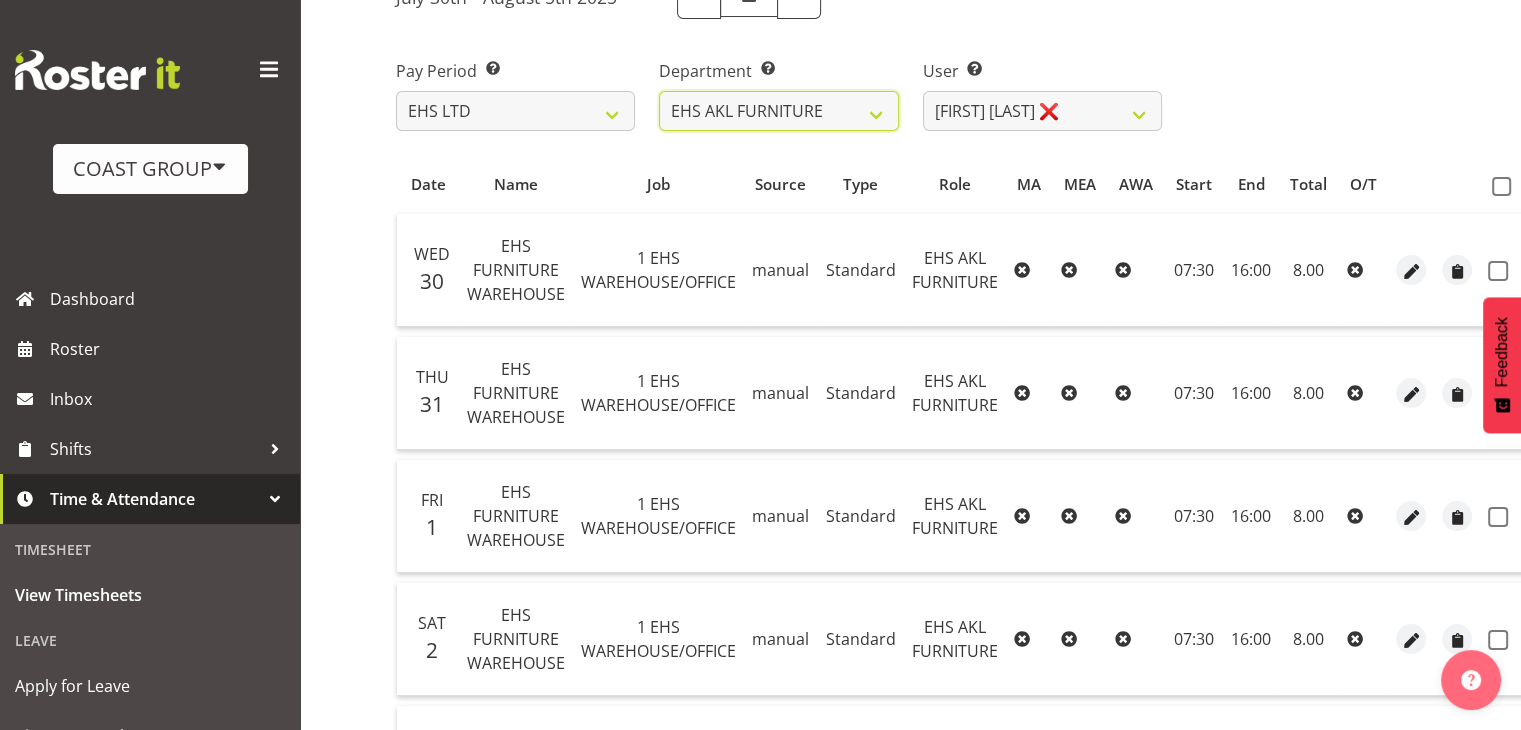 scroll, scrollTop: 200, scrollLeft: 0, axis: vertical 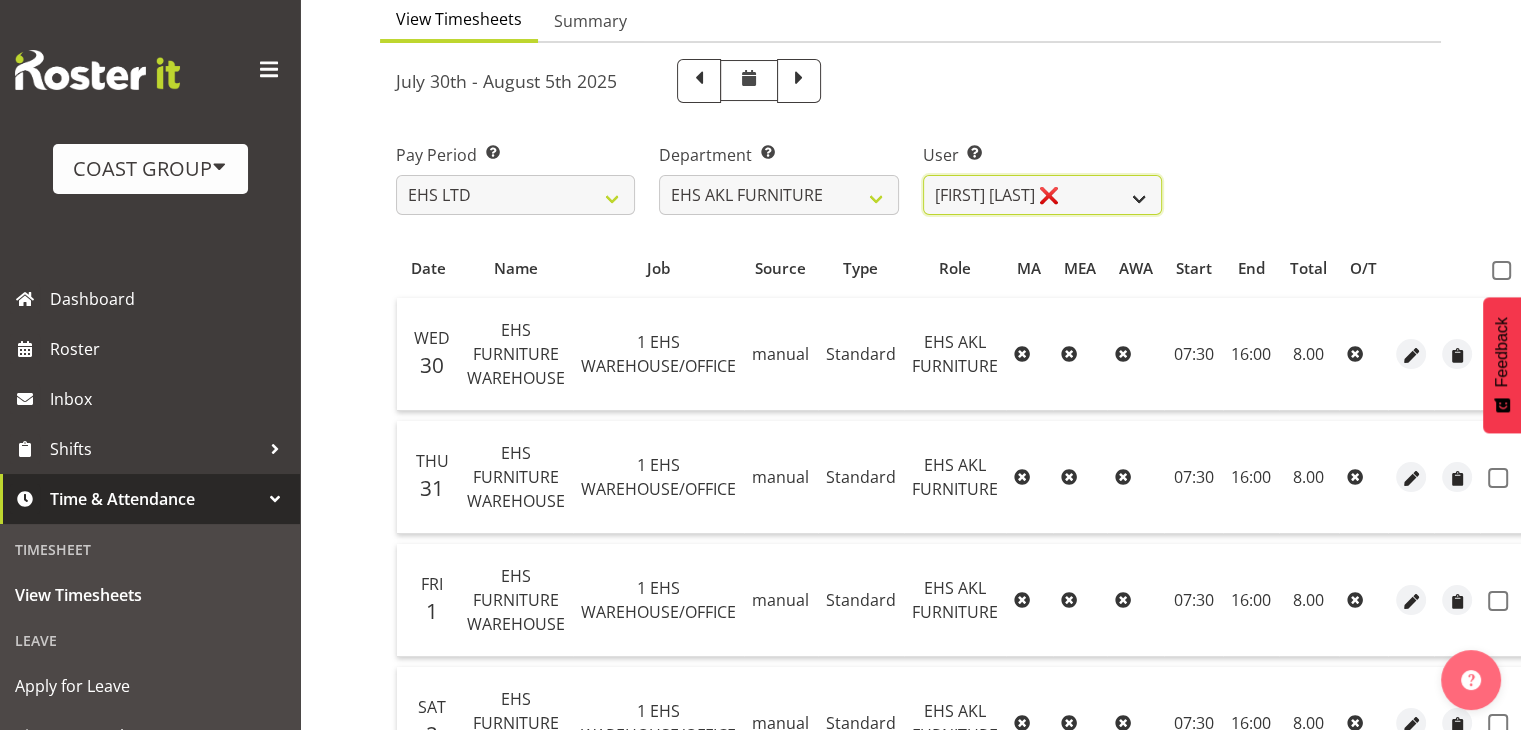 click on "[FIRST] [LAST]
❌
[FIRST] [LAST]
❌
[FIRST] [LAST]
❌
[FIRST] [LAST]
❌
[FIRST] [LAST]
❌
[FIRST] [LAST]
❌
[FIRST] [LAST]
❌
[FIRST] [LAST]
❌
[FIRST] [LAST]
❌
[FIRST] [LAST]
❌
[FIRST] [LAST]
❌
[FIRST] [LAST]
❌
[FIRST] [LAST]
❌
[FIRST] [LAST]
❌" at bounding box center (1042, 195) 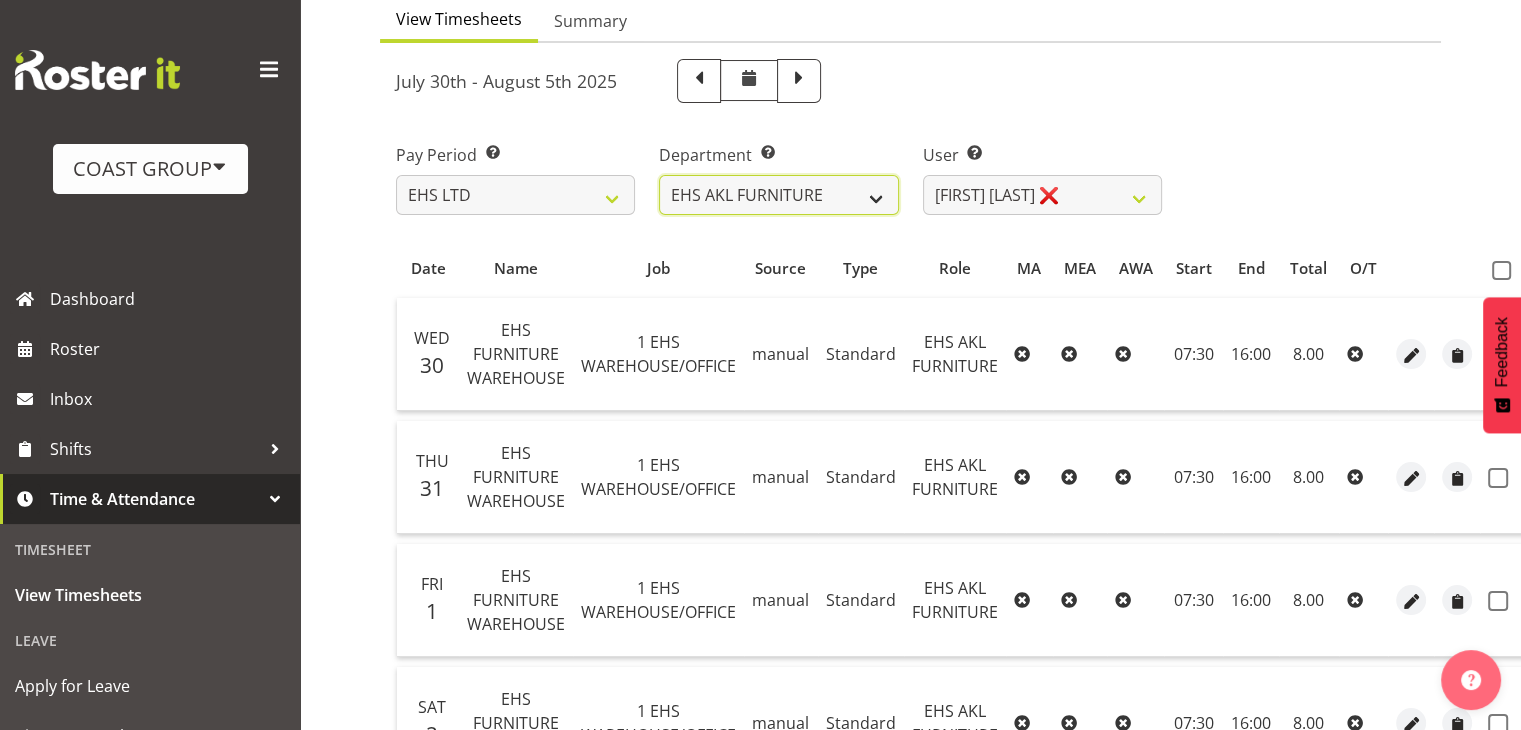 click on "EHS AKL ACCOUNTS
EHS AKL CARPET
EHS AKL D&B
EHS AKL DESIGNER
EHS AKL FURNITURE
EHS AKL PANEL
EHS AKL SALES
EHS CHC OPS
EHS CHC SALES
EHS HLZ
EHS WLG OPS
EHS WLG SALES" at bounding box center (778, 195) 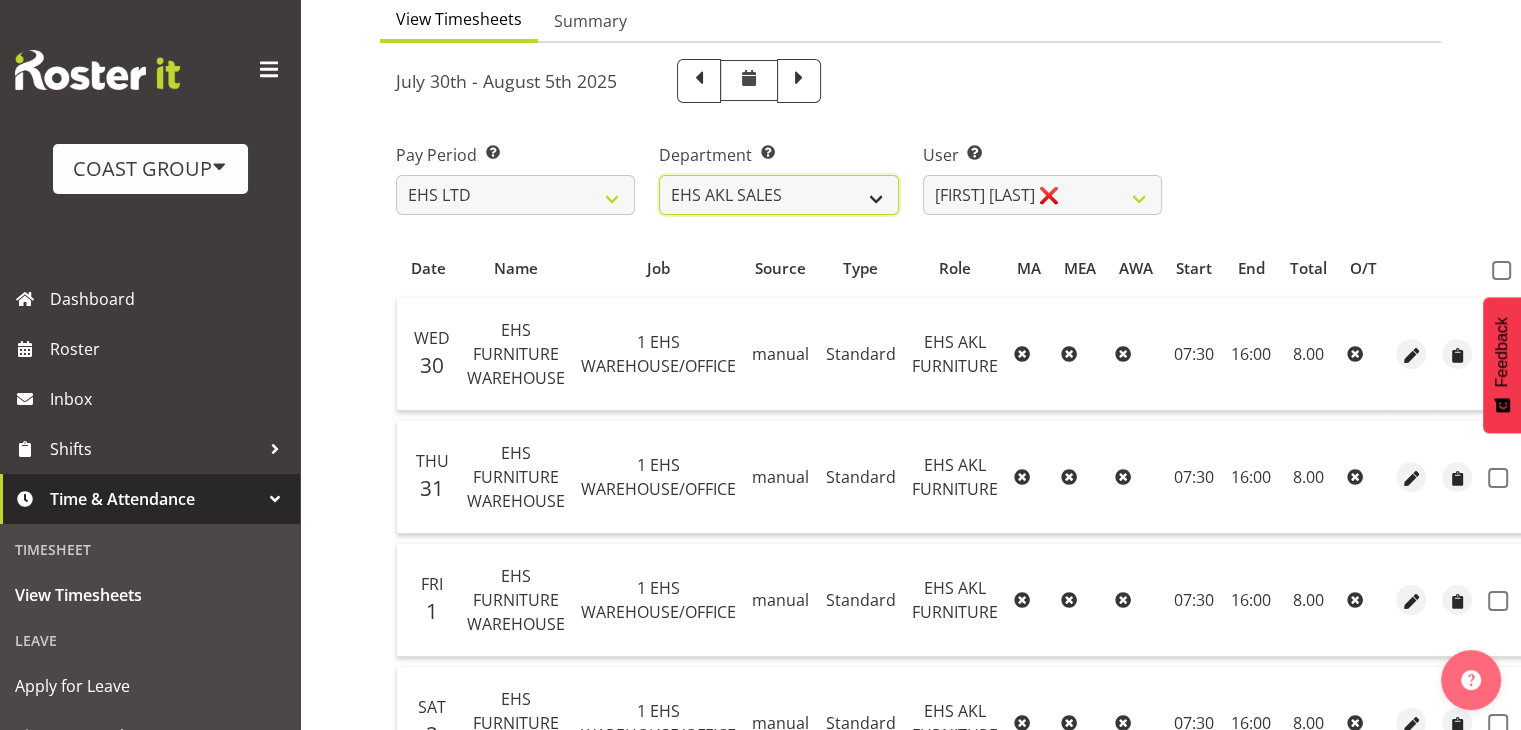 click on "EHS AKL ACCOUNTS
EHS AKL CARPET
EHS AKL D&B
EHS AKL DESIGNER
EHS AKL FURNITURE
EHS AKL PANEL
EHS AKL SALES
EHS CHC OPS
EHS CHC SALES
EHS HLZ
EHS WLG OPS
EHS WLG SALES" at bounding box center [778, 195] 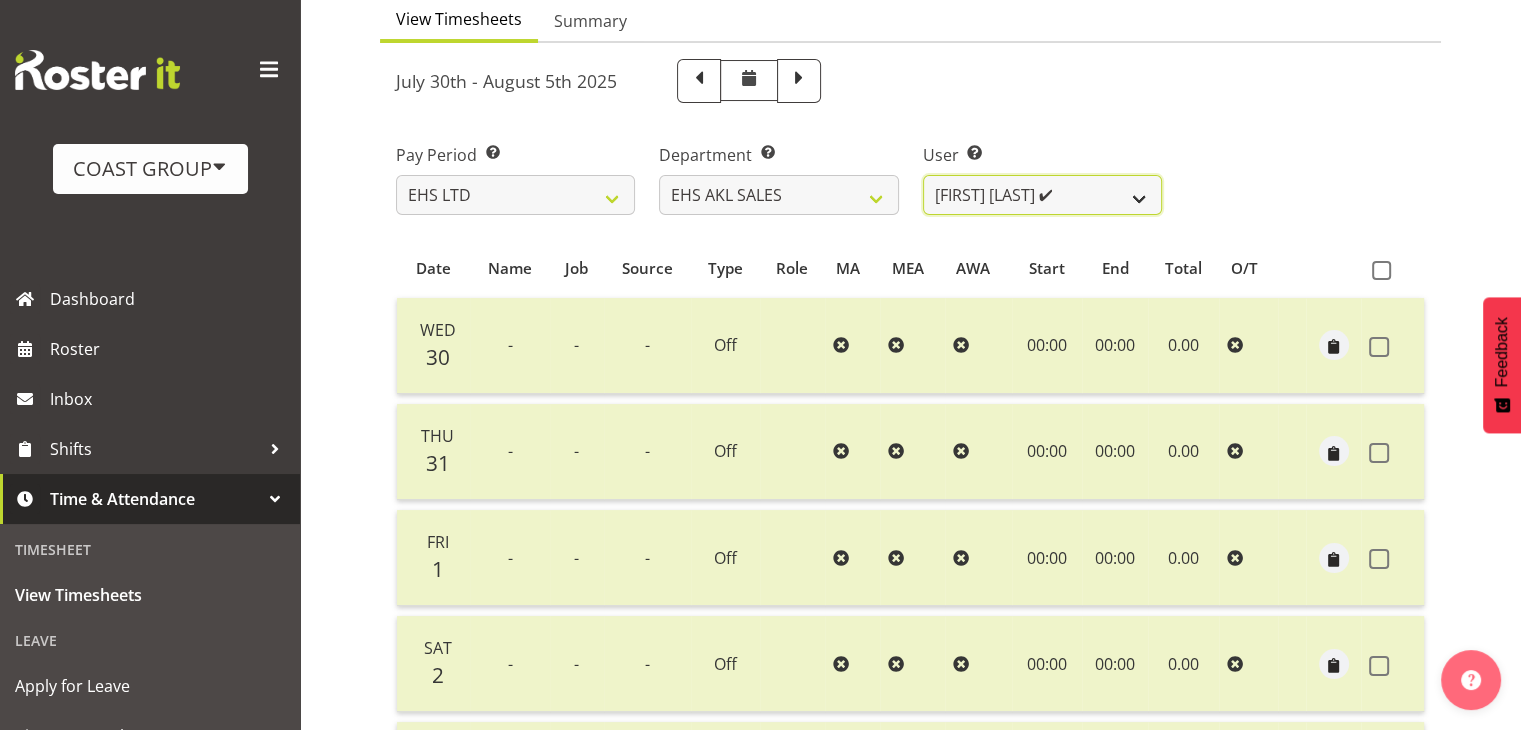 click on "[FIRST] [LAST]
✔
[FIRST] [LAST]
✔
[FIRST] [LAST]
✔
[FIRST] [LAST]
✔
[FIRST] [LAST]
✔
[FIRST] [LAST]
✔
[FIRST] [LAST]
❌
[FIRST] [LAST]
❌
[FIRST] [LAST]
❌" at bounding box center [1042, 195] 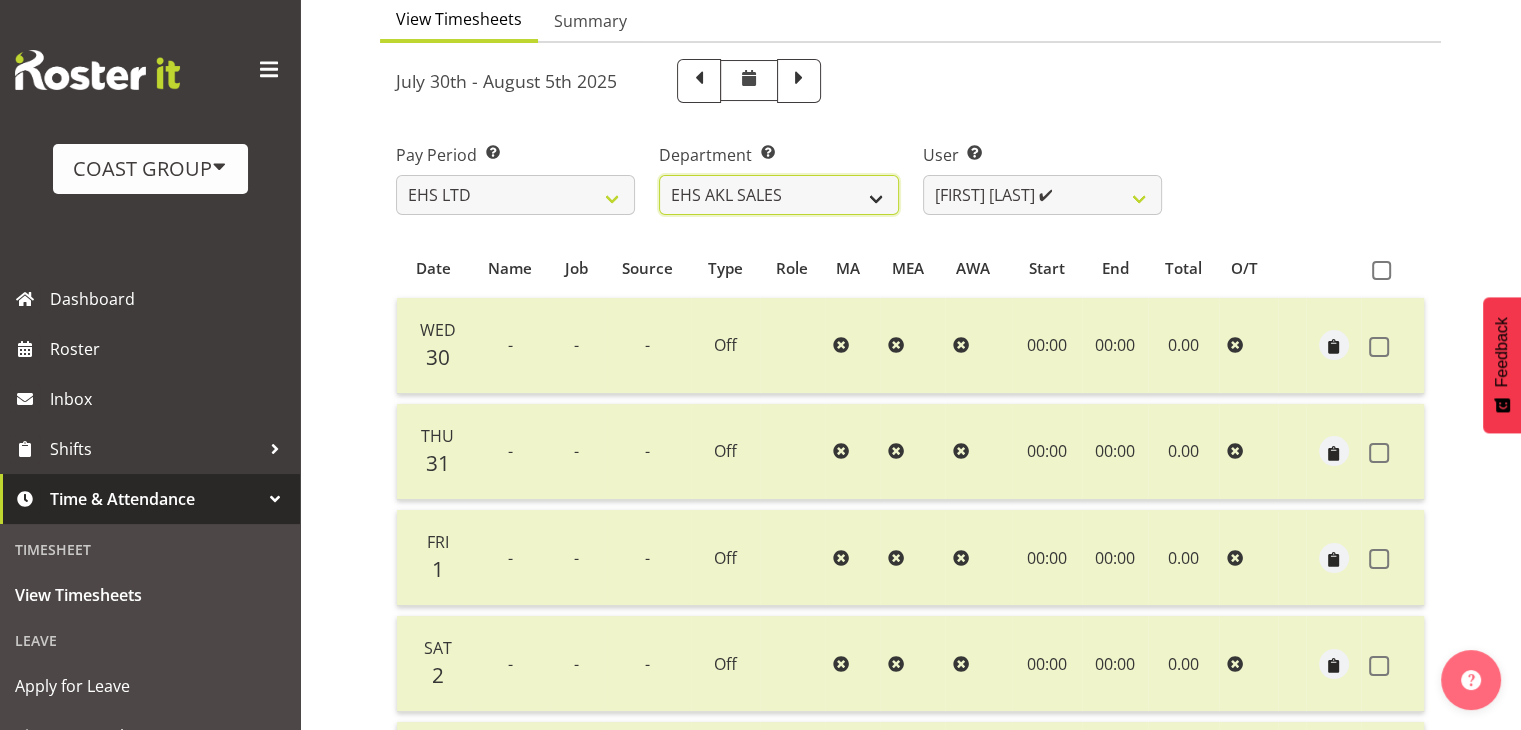 click on "EHS AKL ACCOUNTS
EHS AKL CARPET
EHS AKL D&B
EHS AKL DESIGNER
EHS AKL FURNITURE
EHS AKL PANEL
EHS AKL SALES
EHS CHC OPS
EHS CHC SALES
EHS HLZ
EHS WLG OPS
EHS WLG SALES" at bounding box center (778, 195) 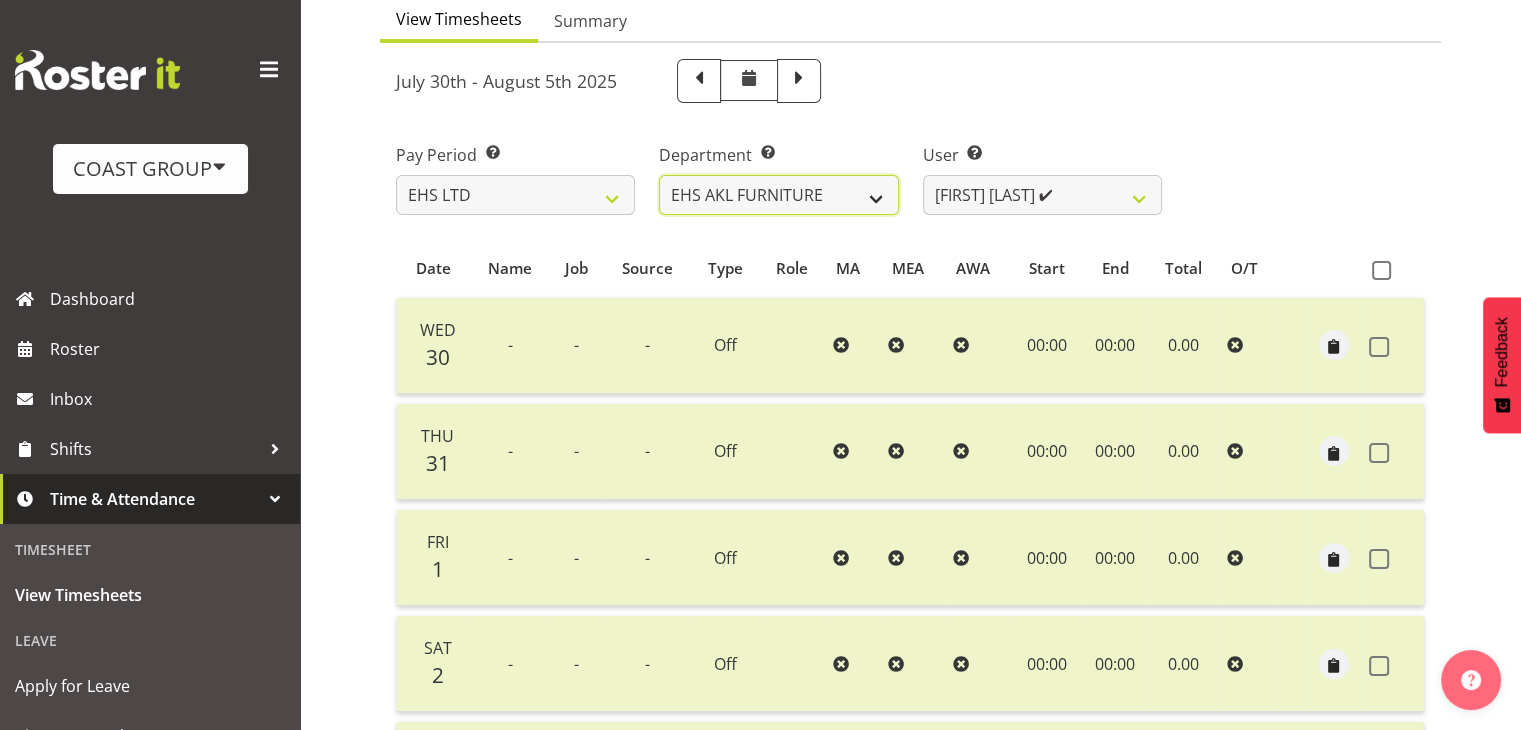 click on "EHS AKL ACCOUNTS
EHS AKL CARPET
EHS AKL D&B
EHS AKL DESIGNER
EHS AKL FURNITURE
EHS AKL PANEL
EHS AKL SALES
EHS CHC OPS
EHS CHC SALES
EHS HLZ
EHS WLG OPS
EHS WLG SALES" at bounding box center (778, 195) 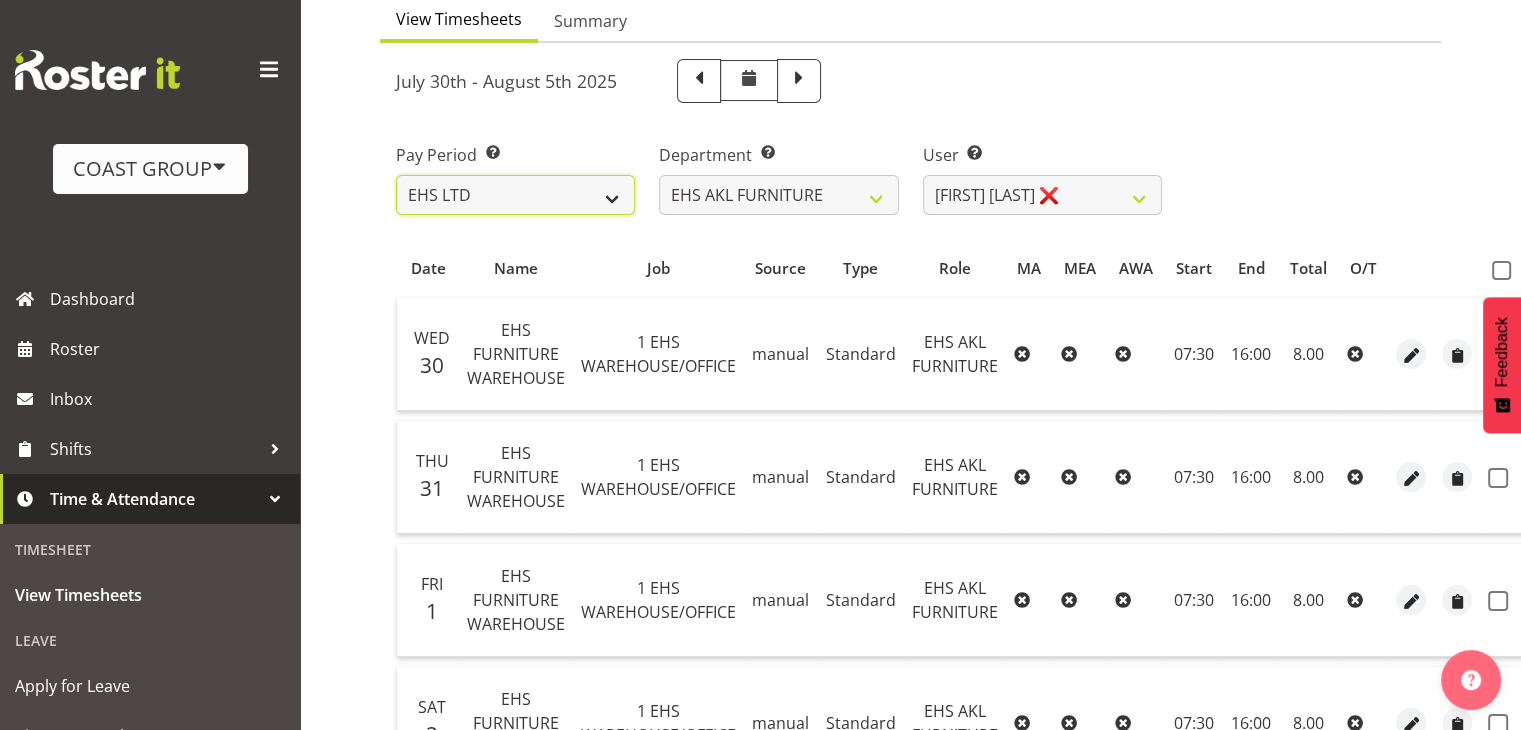 click on "SLP LTD EHS LTD DW LTD VEHICLES Carlton Events Hamilton 120 Limited Wellington 130 Limited" at bounding box center [515, 195] 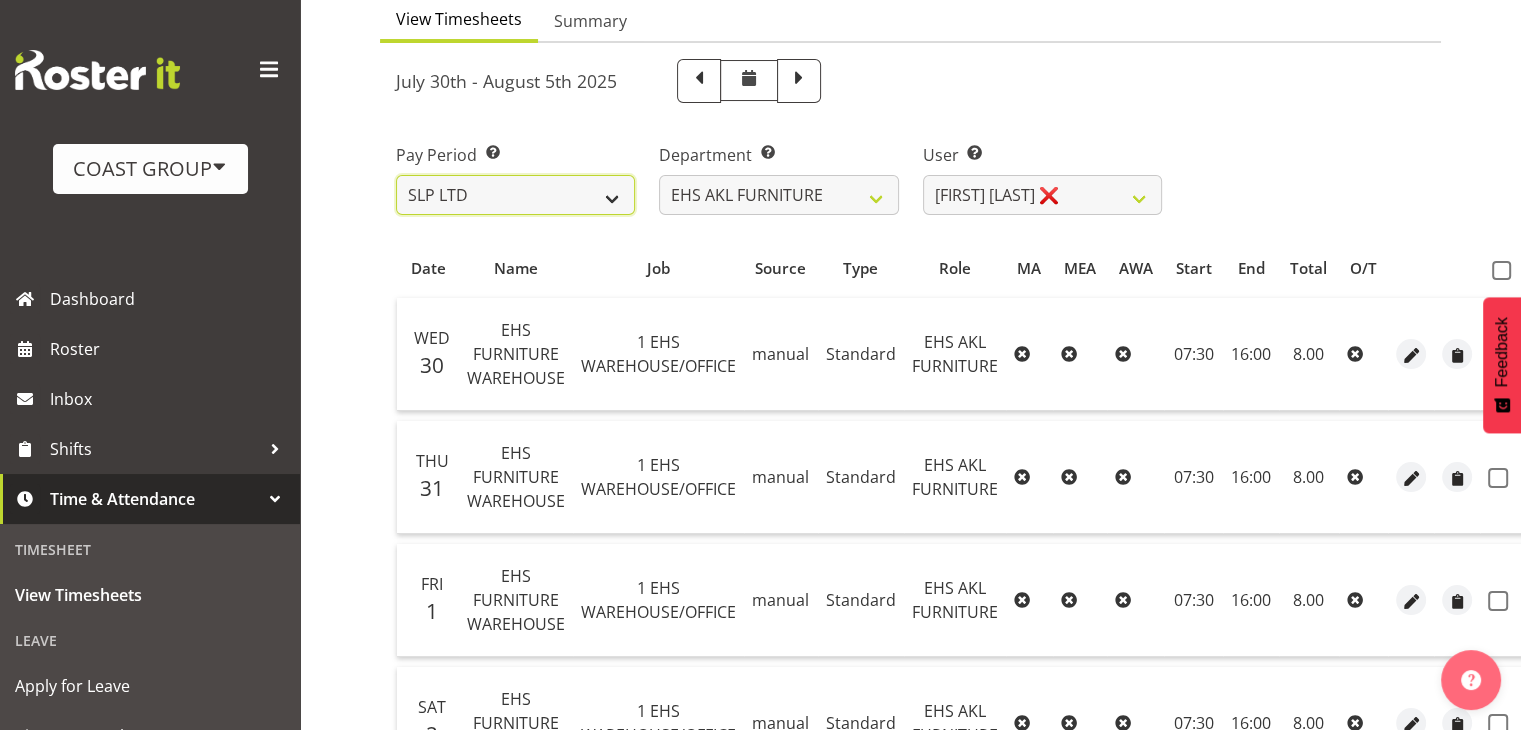 click on "SLP LTD EHS LTD DW LTD VEHICLES Carlton Events Hamilton 120 Limited Wellington 130 Limited" at bounding box center (515, 195) 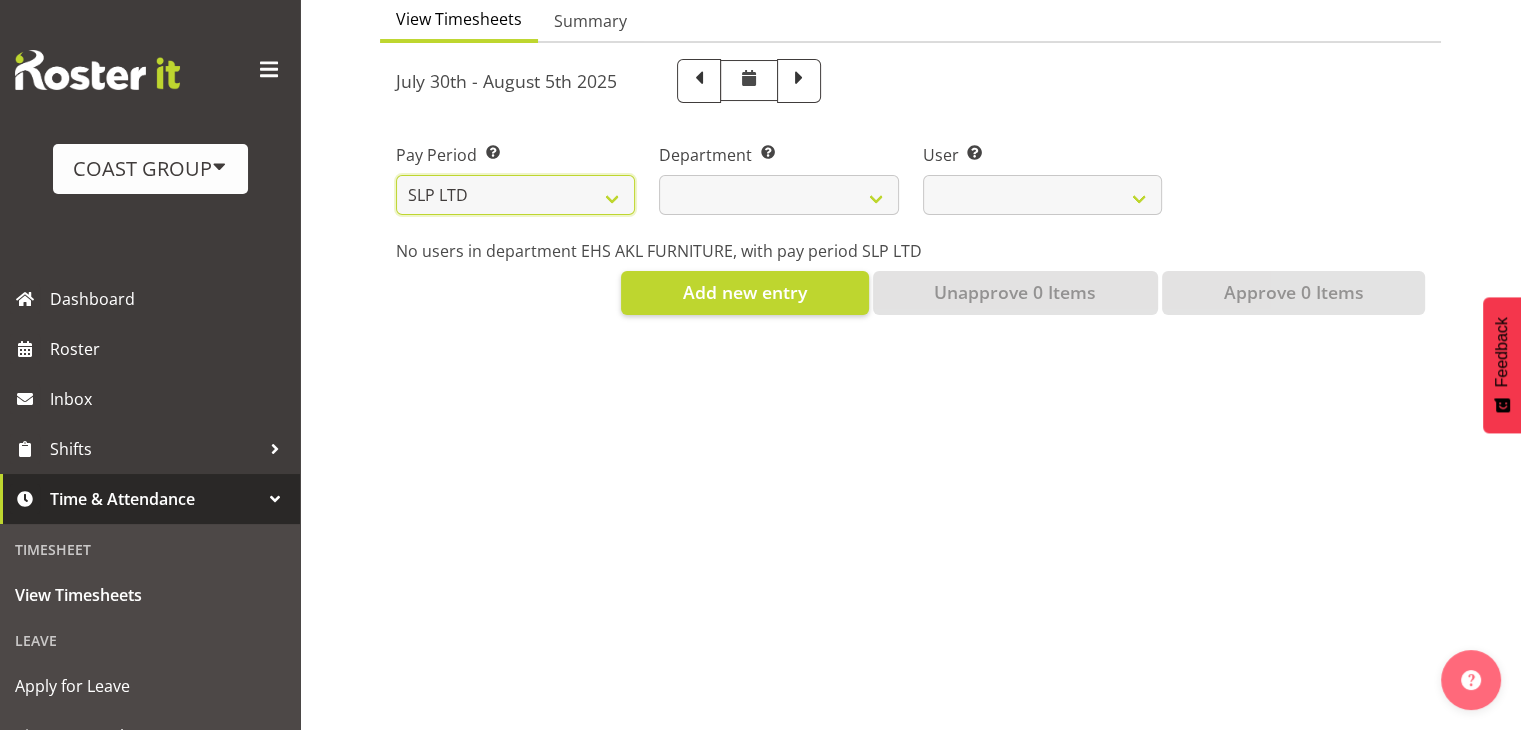 select 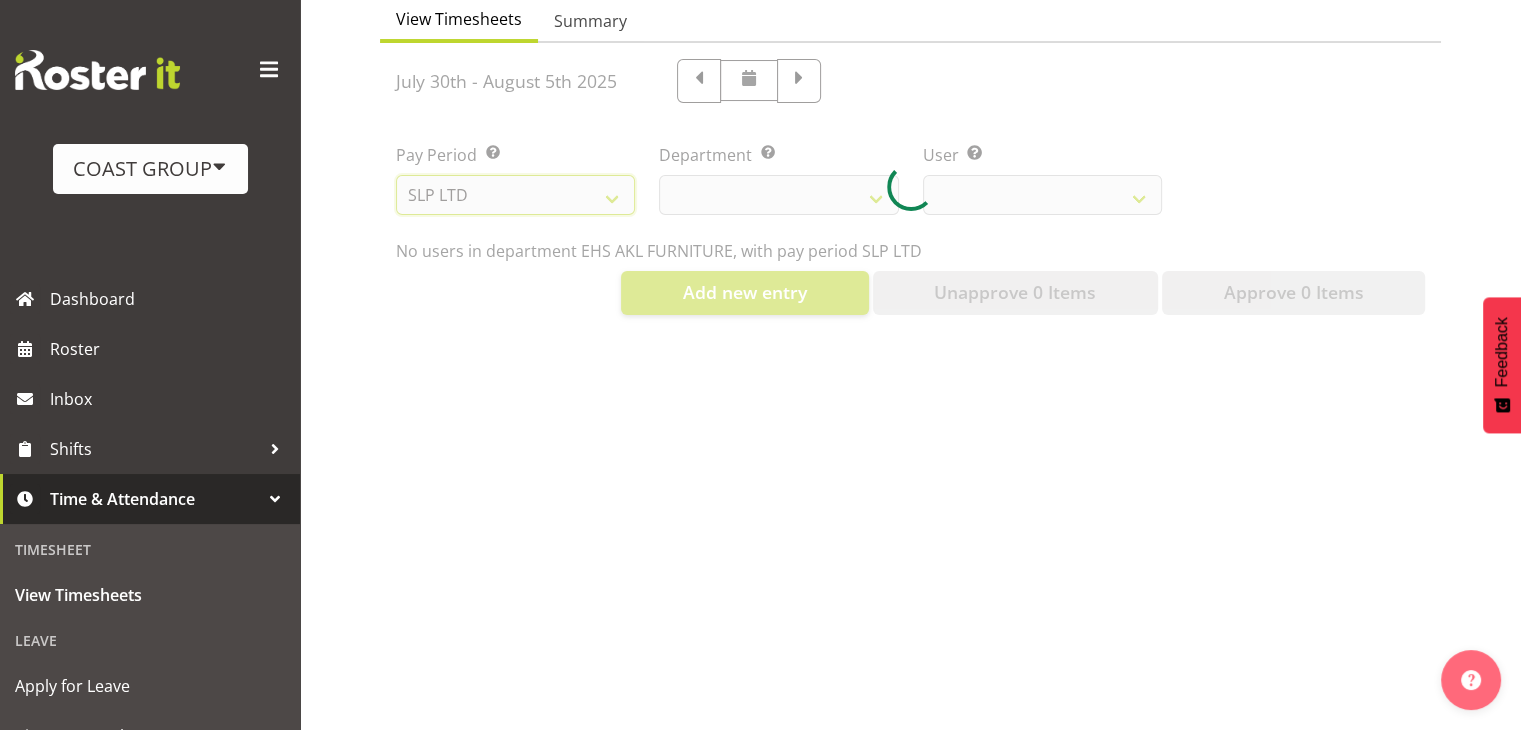 select 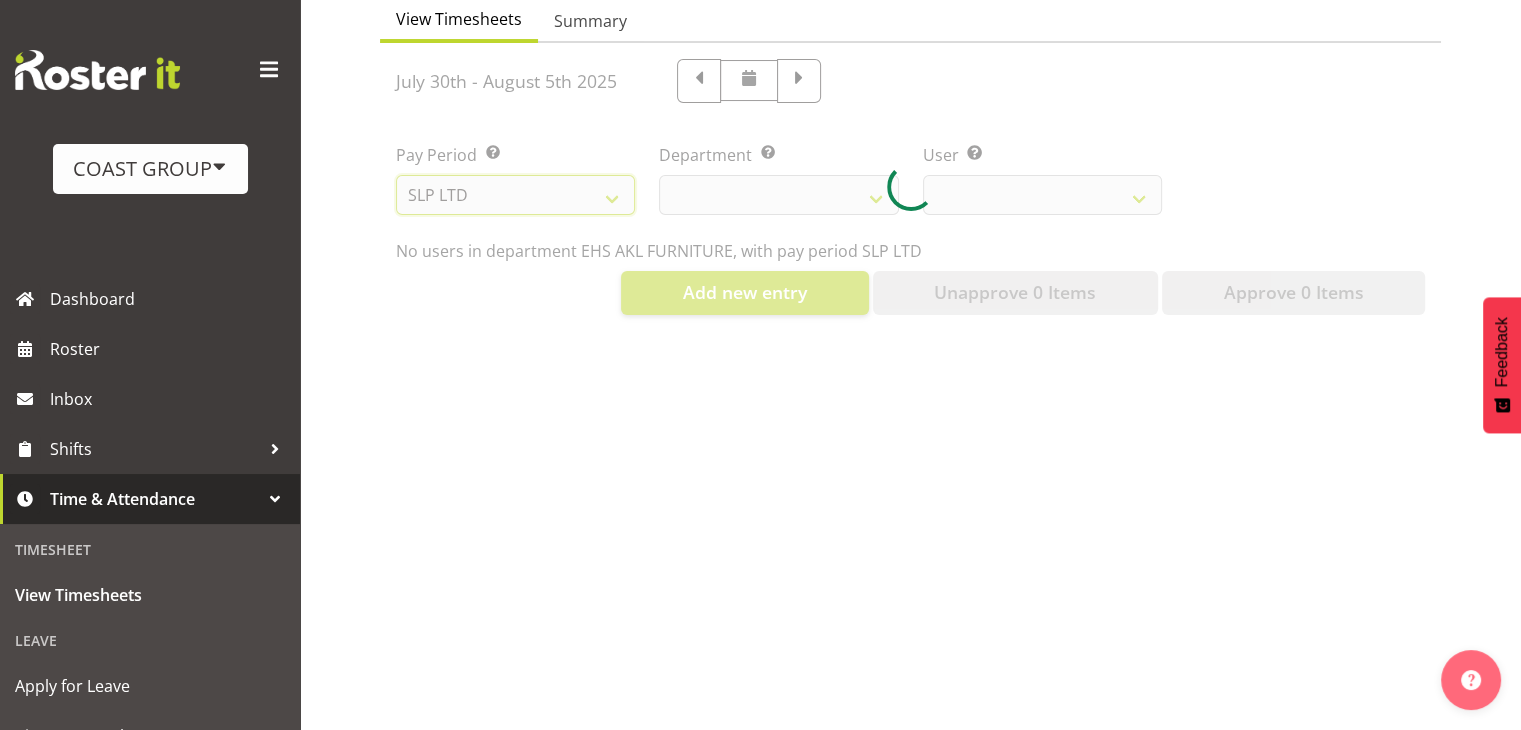 select 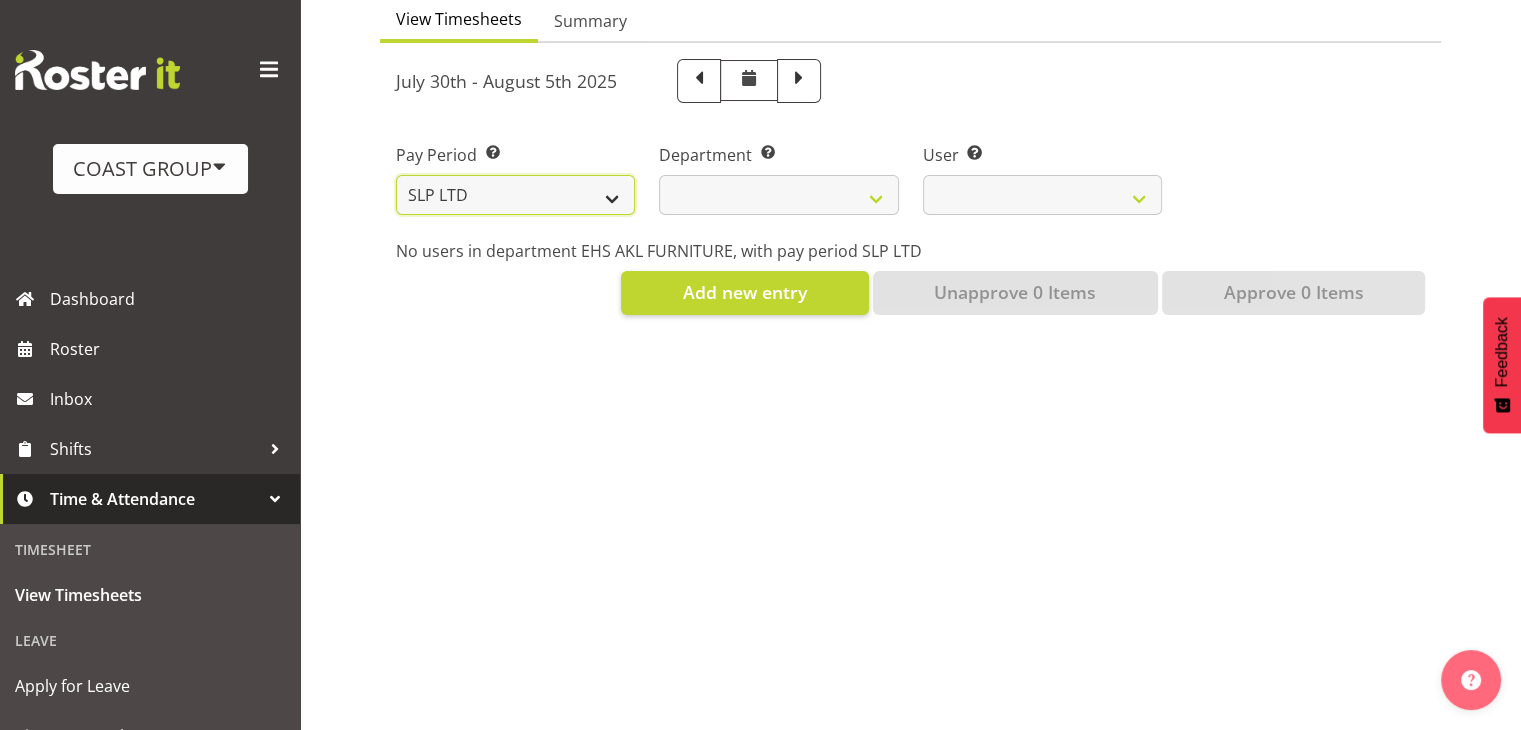 click on "SLP LTD EHS LTD DW LTD VEHICLES Carlton Events Hamilton 120 Limited Wellington 130 Limited" at bounding box center (515, 195) 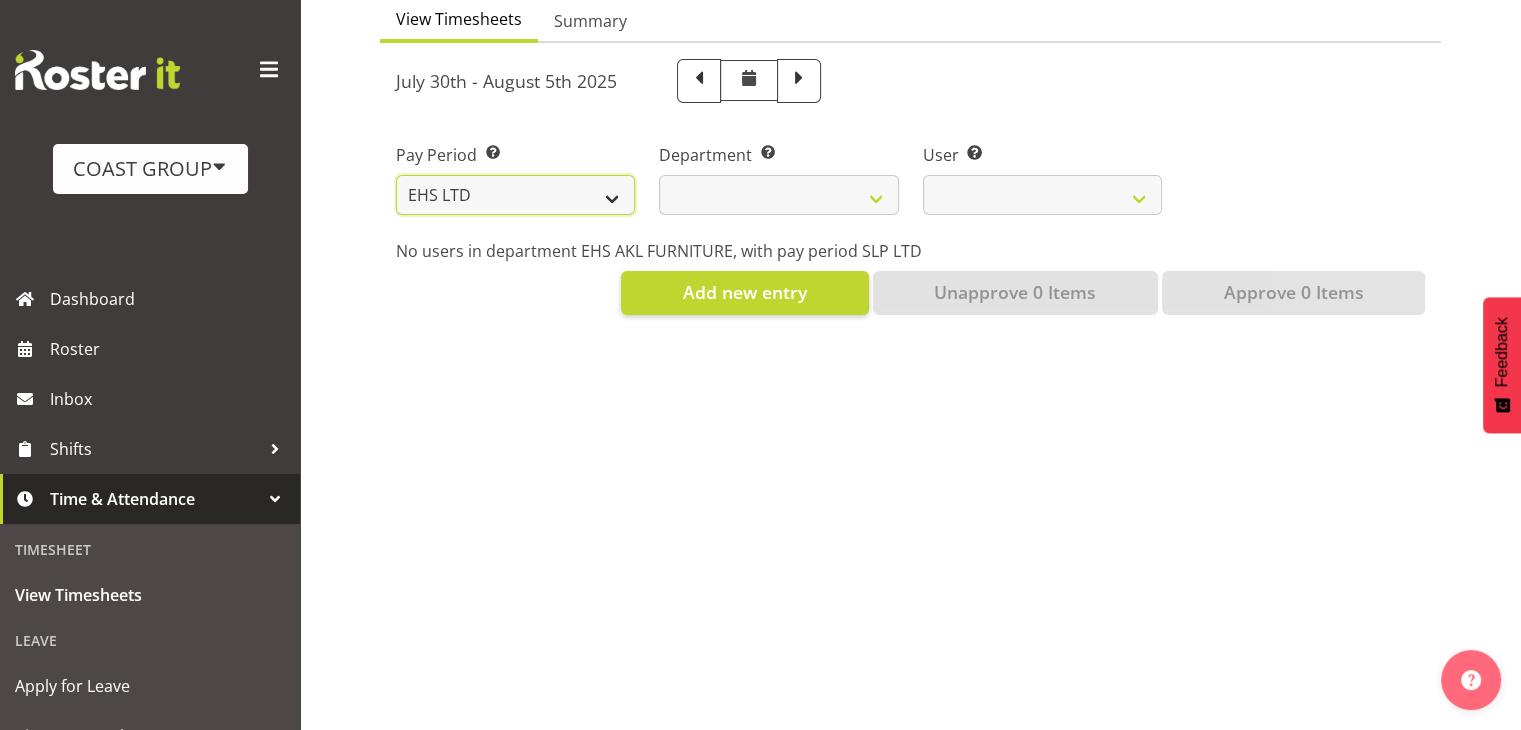 click on "SLP LTD EHS LTD DW LTD VEHICLES Carlton Events Hamilton 120 Limited Wellington 130 Limited" at bounding box center [515, 195] 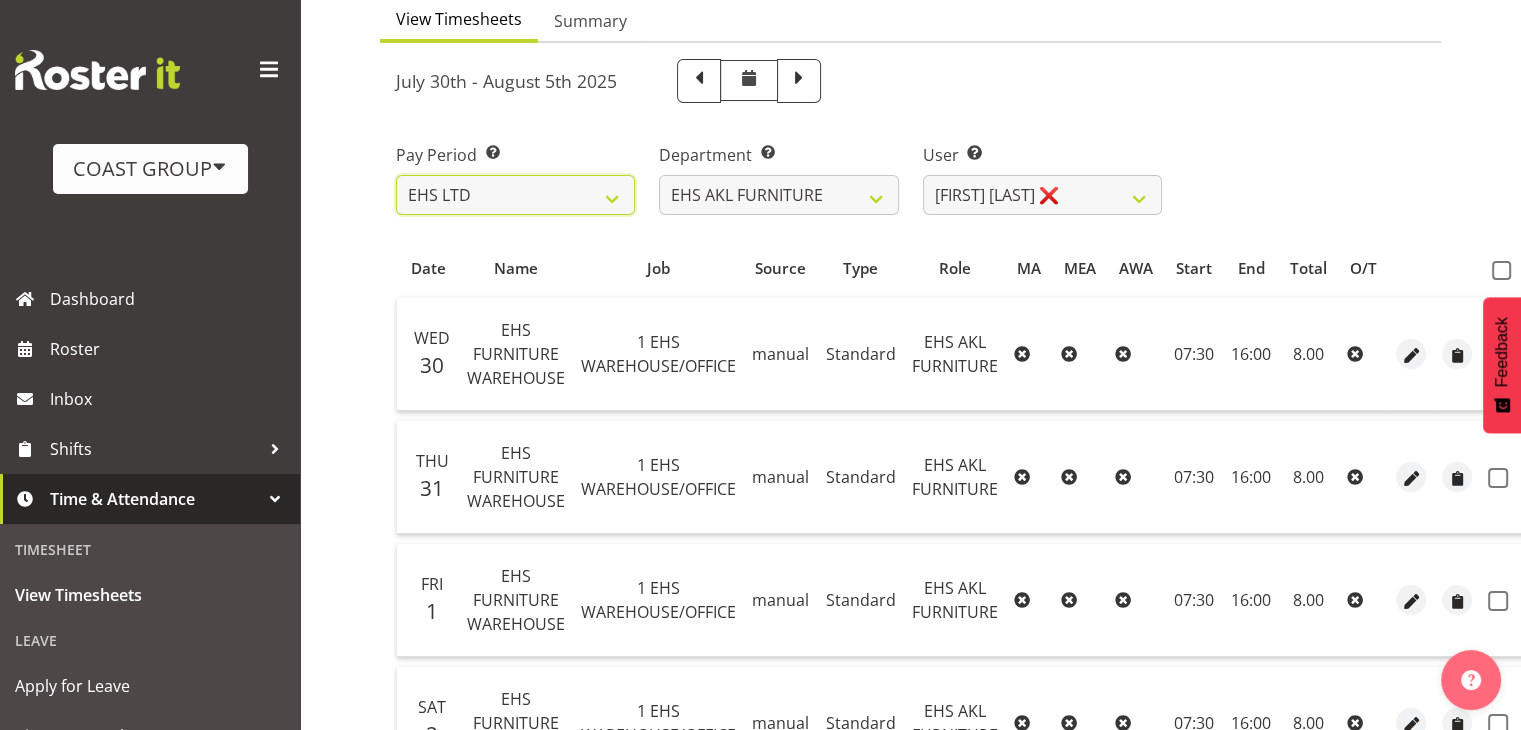 select 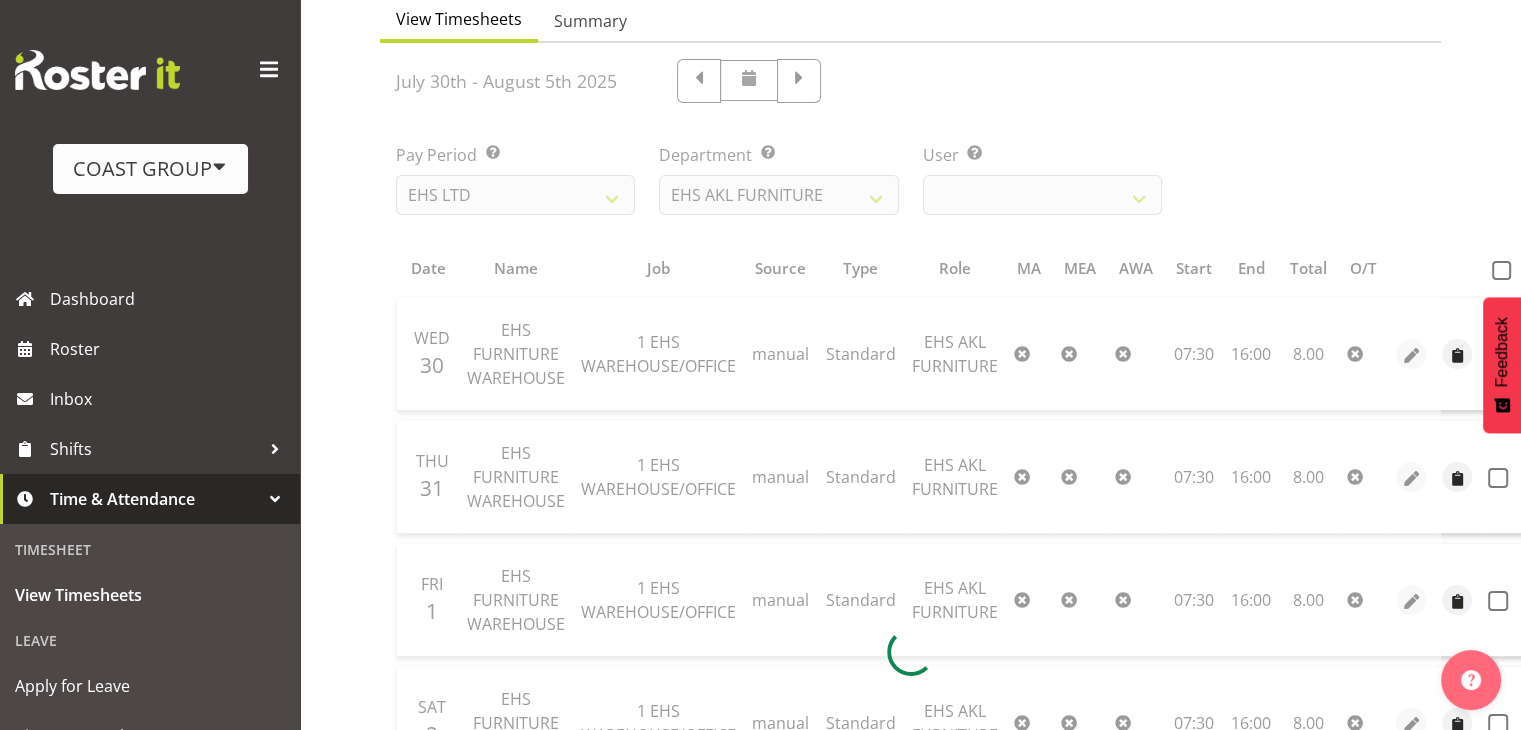click at bounding box center [910, 652] 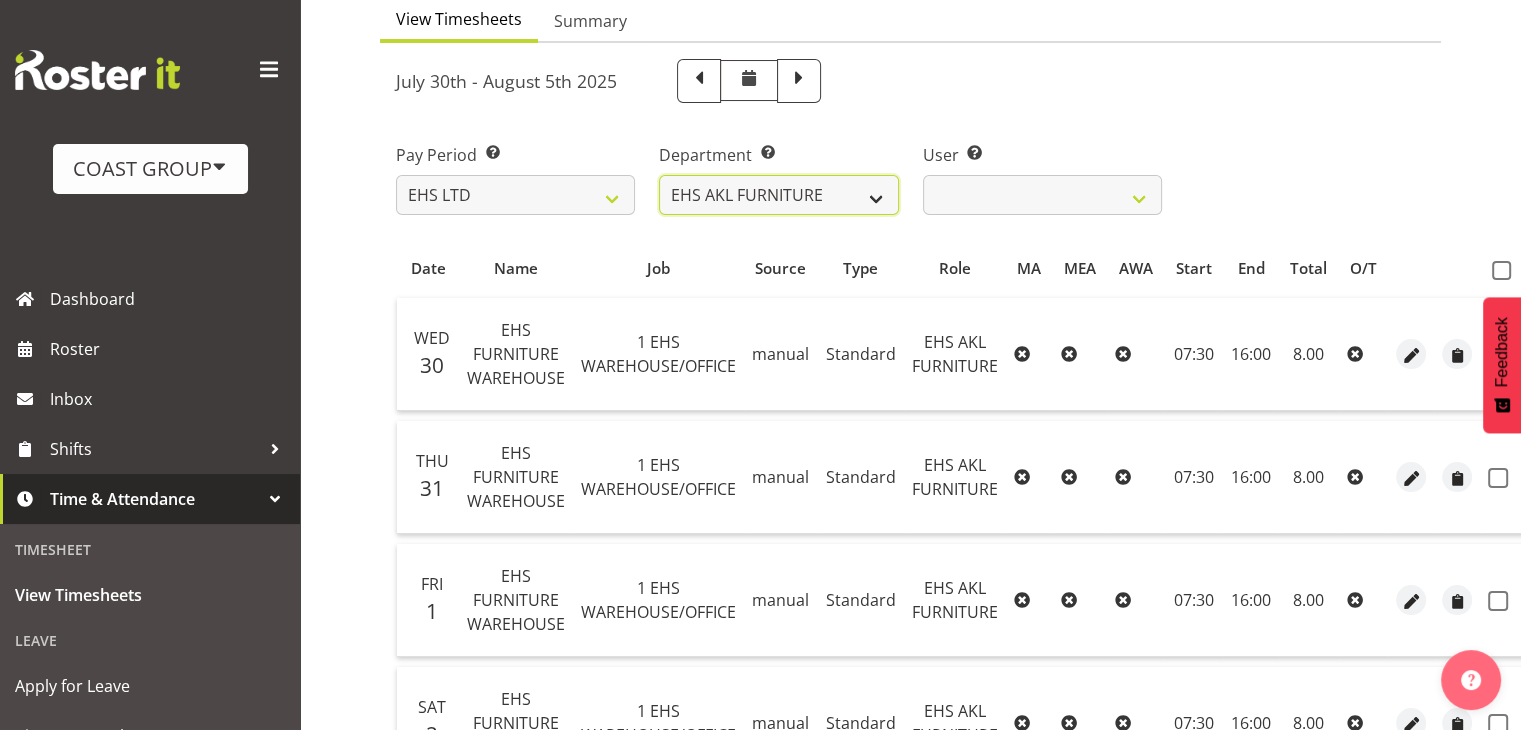 click on "EHS AKL ACCOUNTS
EHS AKL CARPET
EHS AKL D&B
EHS AKL DESIGNER
EHS AKL FURNITURE
EHS AKL PANEL
EHS AKL SALES
EHS CHC OPS
EHS CHC SALES
EHS HLZ
EHS WLG OPS
EHS WLG SALES" at bounding box center [778, 195] 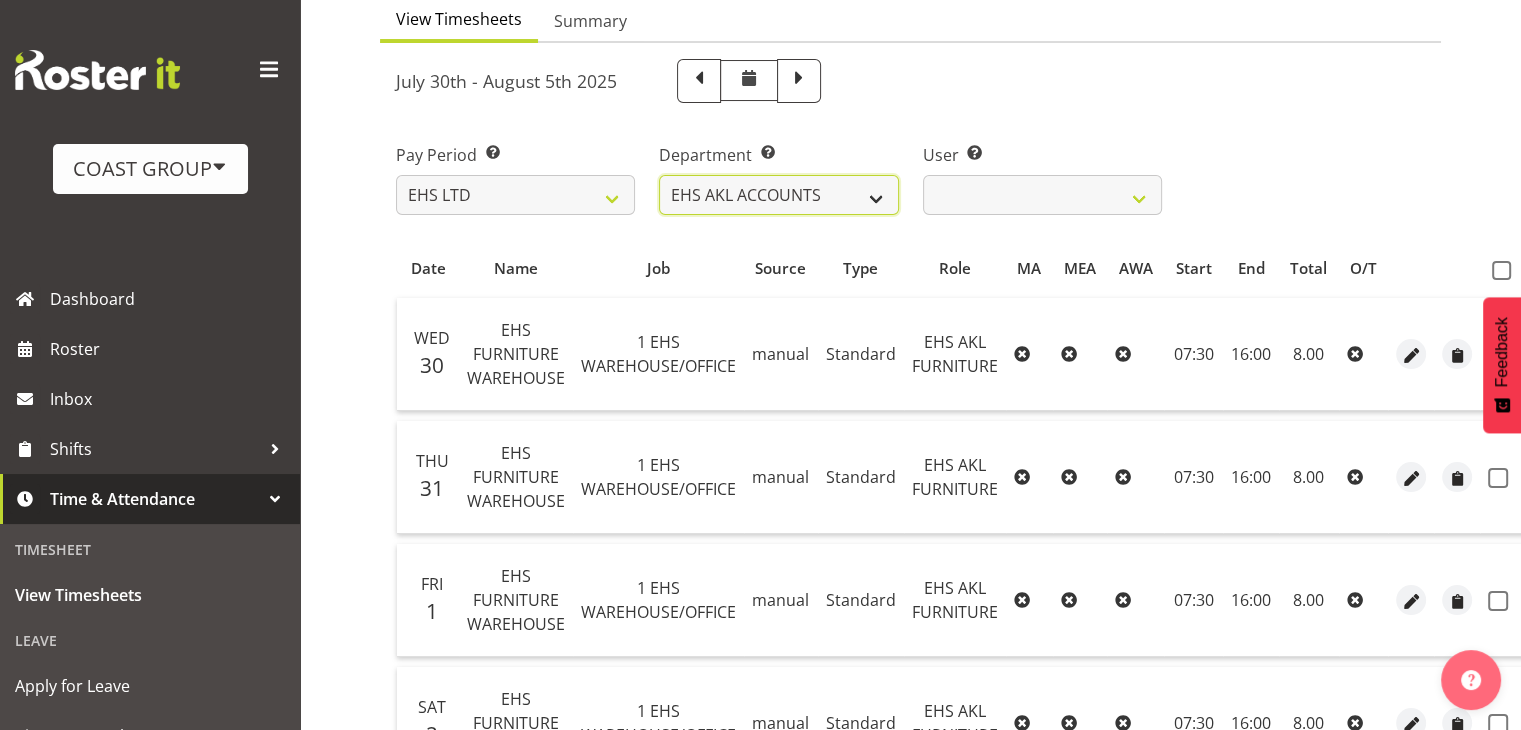 click on "EHS AKL ACCOUNTS
EHS AKL CARPET
EHS AKL D&B
EHS AKL DESIGNER
EHS AKL FURNITURE
EHS AKL PANEL
EHS AKL SALES
EHS CHC OPS
EHS CHC SALES
EHS HLZ
EHS WLG OPS
EHS WLG SALES" at bounding box center (778, 195) 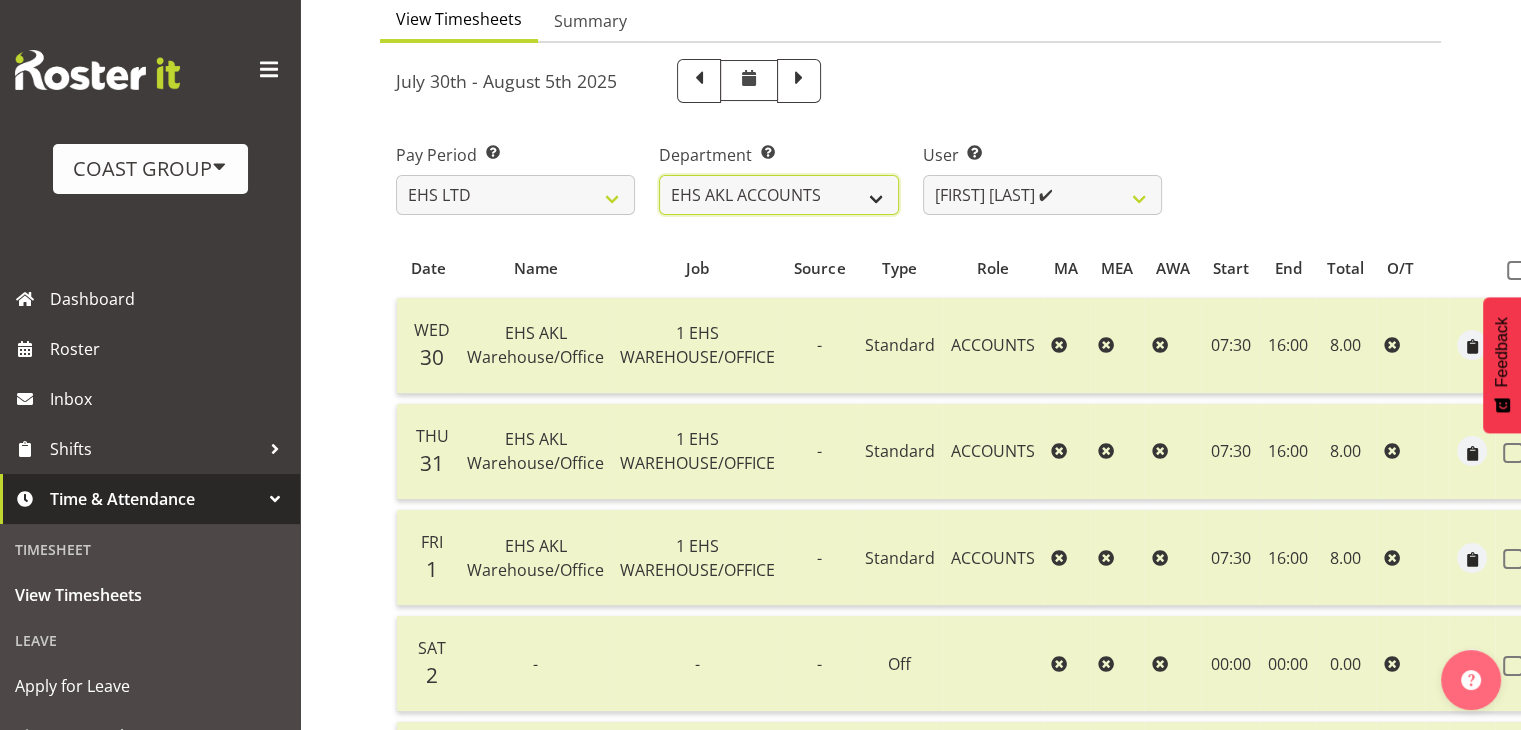 click on "EHS AKL ACCOUNTS
EHS AKL CARPET
EHS AKL D&B
EHS AKL DESIGNER
EHS AKL FURNITURE
EHS AKL PANEL
EHS AKL SALES
EHS CHC OPS
EHS CHC SALES
EHS HLZ
EHS WLG OPS
EHS WLG SALES" at bounding box center [778, 195] 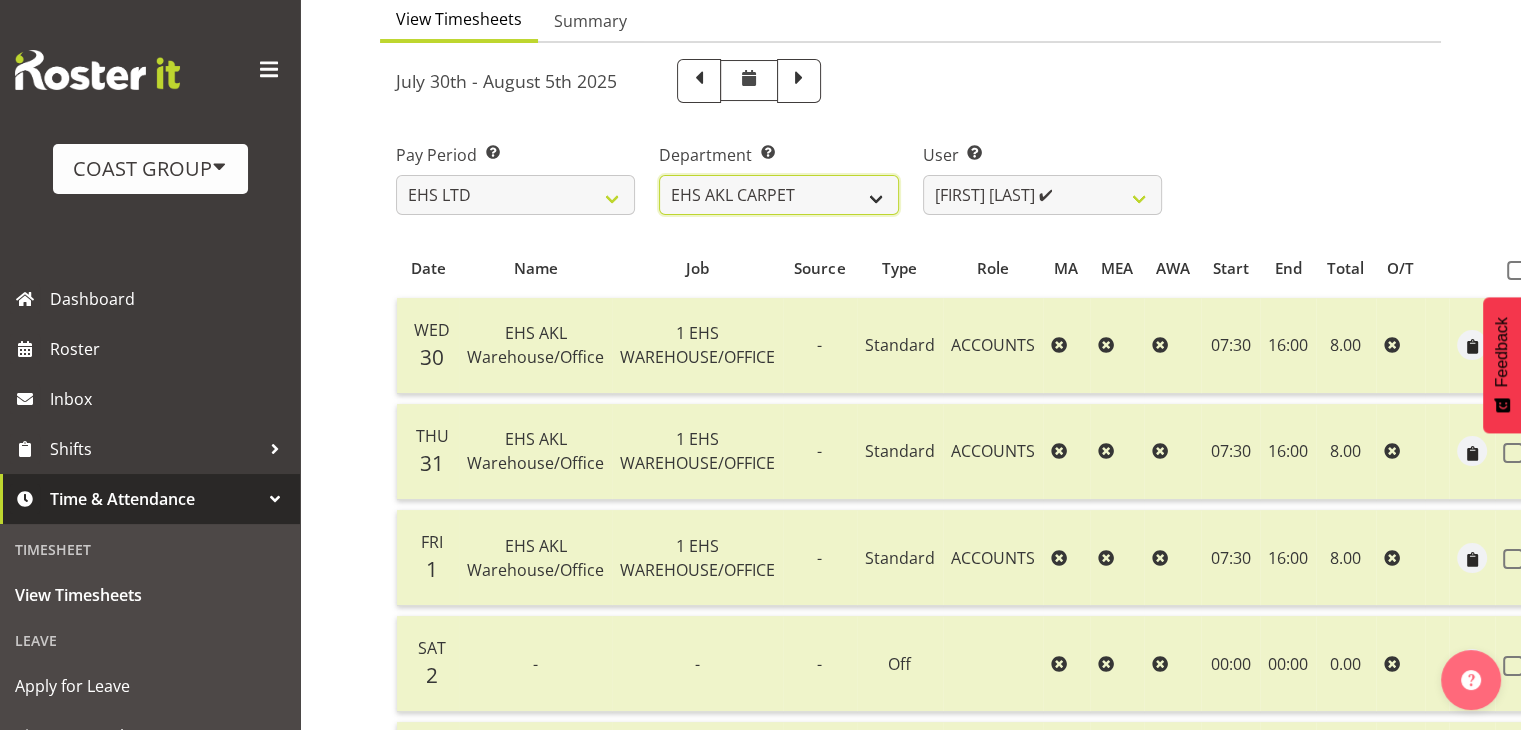 click on "EHS AKL ACCOUNTS
EHS AKL CARPET
EHS AKL D&B
EHS AKL DESIGNER
EHS AKL FURNITURE
EHS AKL PANEL
EHS AKL SALES
EHS CHC OPS
EHS CHC SALES
EHS HLZ
EHS WLG OPS
EHS WLG SALES" at bounding box center [778, 195] 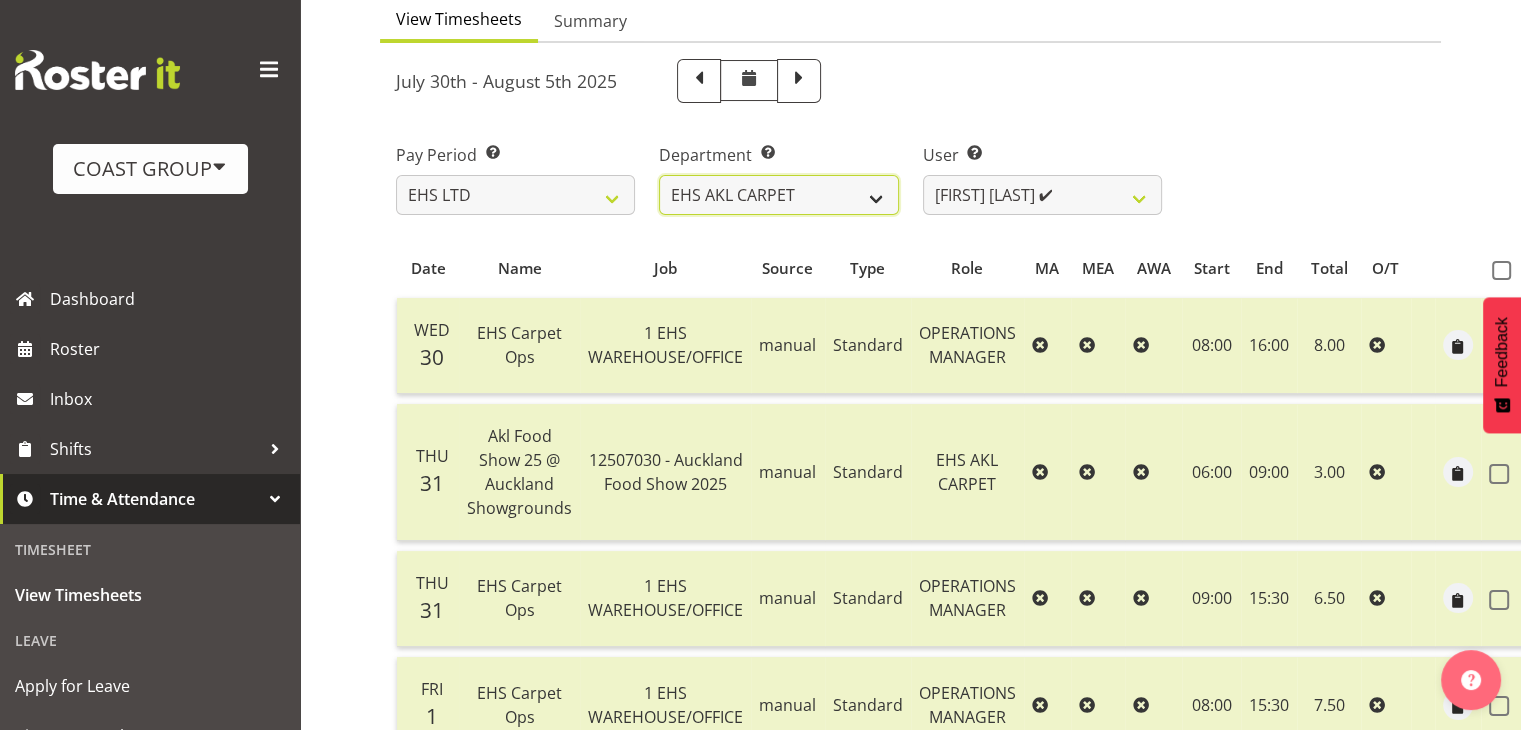 click on "EHS AKL ACCOUNTS
EHS AKL CARPET
EHS AKL D&B
EHS AKL DESIGNER
EHS AKL FURNITURE
EHS AKL PANEL
EHS AKL SALES
EHS CHC OPS
EHS CHC SALES
EHS HLZ
EHS WLG OPS
EHS WLG SALES" at bounding box center (778, 195) 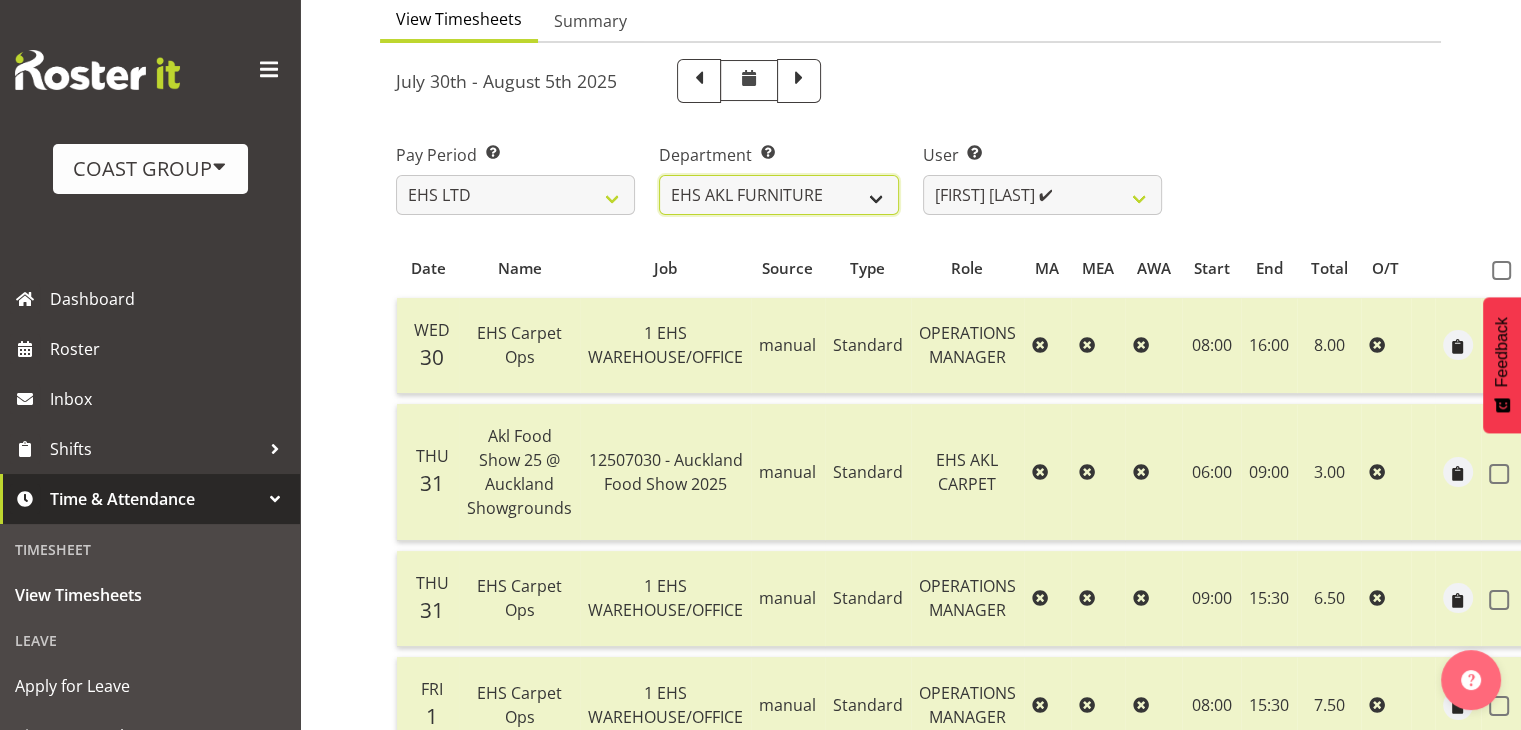 click on "EHS AKL ACCOUNTS
EHS AKL CARPET
EHS AKL D&B
EHS AKL DESIGNER
EHS AKL FURNITURE
EHS AKL PANEL
EHS AKL SALES
EHS CHC OPS
EHS CHC SALES
EHS HLZ
EHS WLG OPS
EHS WLG SALES" at bounding box center (778, 195) 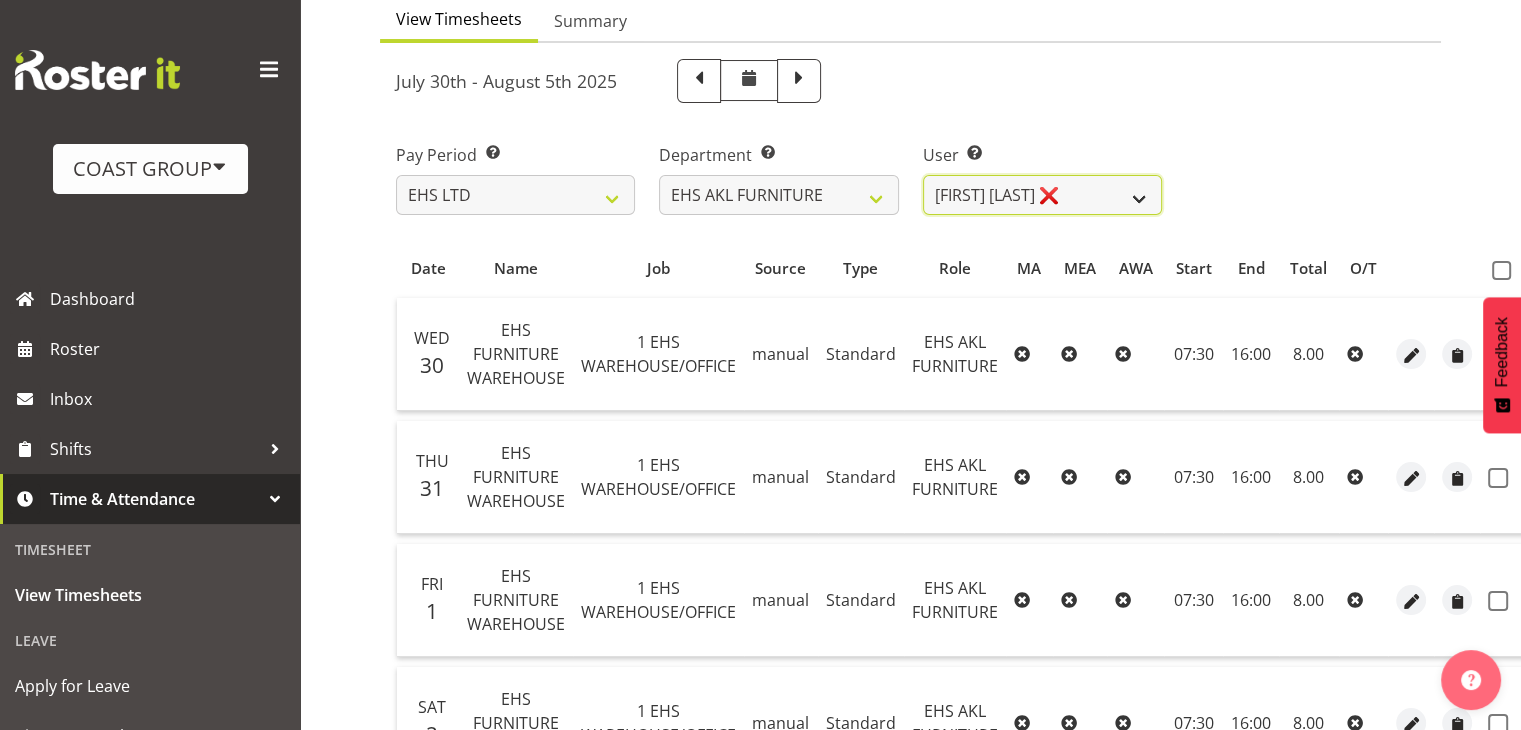 click on "[FIRST] [LAST]
❌
[FIRST] [LAST]
❌
[FIRST] [LAST]
❌
[FIRST] [LAST]
❌
[FIRST] [LAST]
❌
[FIRST] [LAST]
❌
[FIRST] [LAST]
❌
[FIRST] [LAST]
❌
[FIRST] [LAST]
❌
[FIRST] [LAST]
❌
[FIRST] [LAST]
❌
[FIRST] [LAST]
❌
[FIRST] [LAST]
❌
[FIRST] [LAST]
❌" at bounding box center [1042, 195] 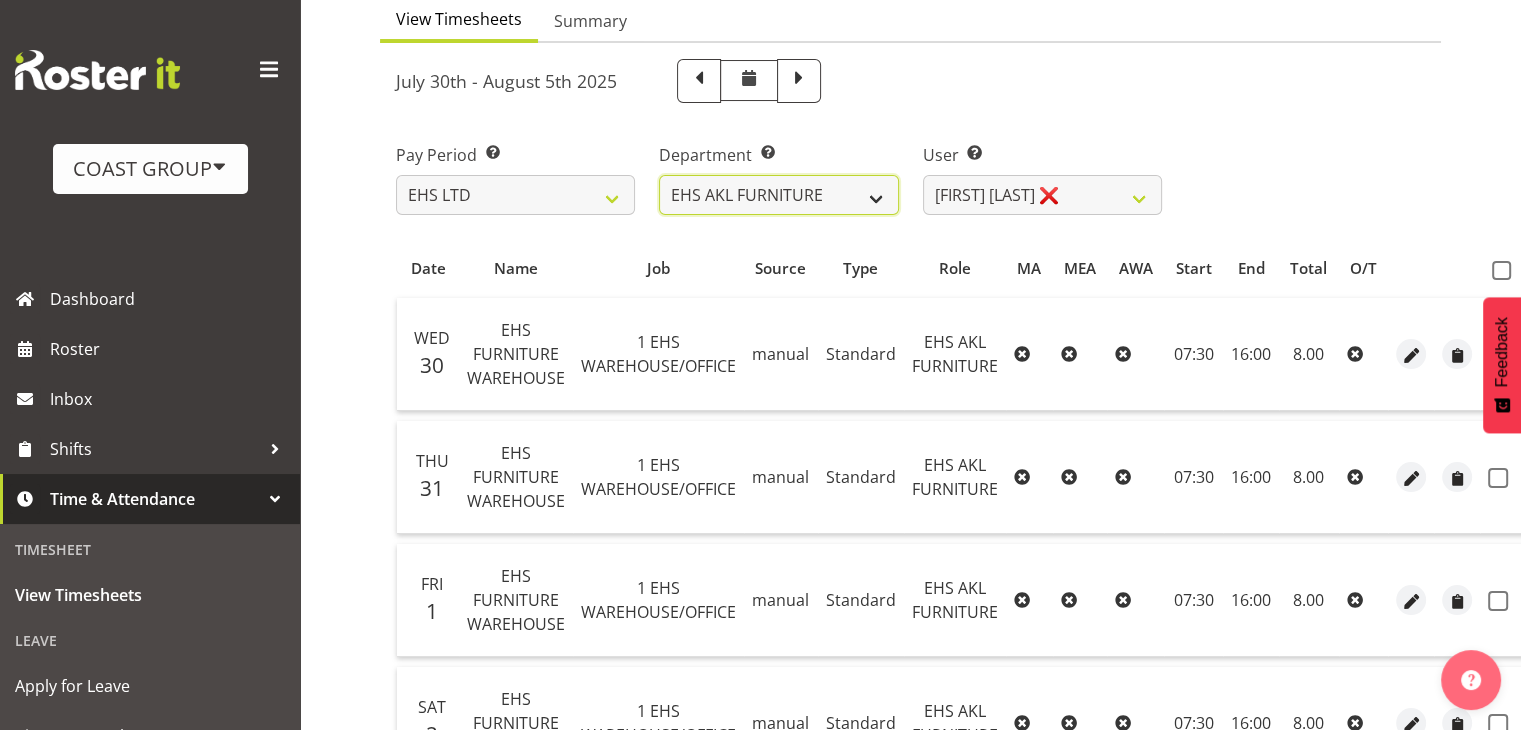 click on "EHS AKL ACCOUNTS
EHS AKL CARPET
EHS AKL D&B
EHS AKL DESIGNER
EHS AKL FURNITURE
EHS AKL PANEL
EHS AKL SALES
EHS CHC OPS
EHS CHC SALES
EHS HLZ
EHS WLG OPS
EHS WLG SALES" at bounding box center (778, 195) 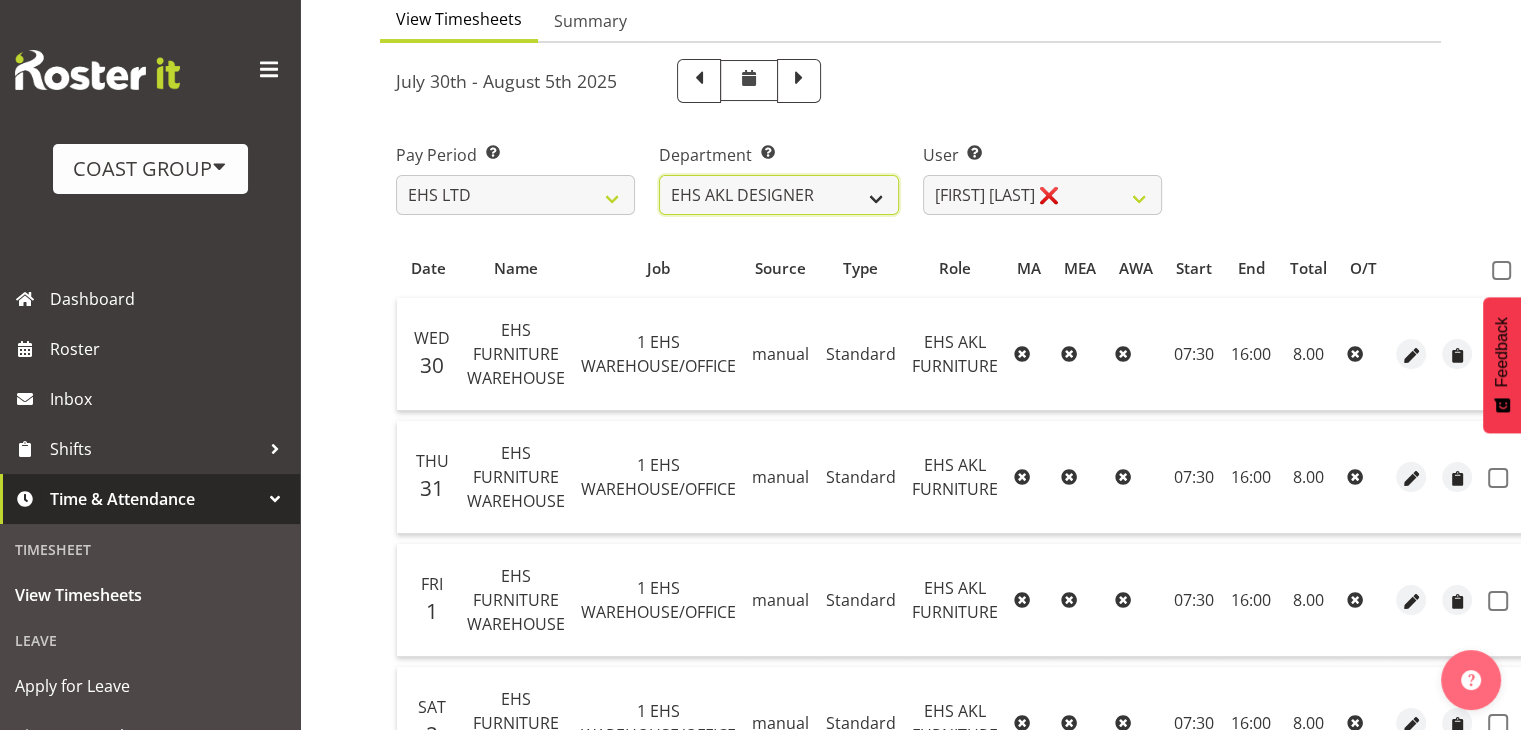 click on "EHS AKL ACCOUNTS
EHS AKL CARPET
EHS AKL D&B
EHS AKL DESIGNER
EHS AKL FURNITURE
EHS AKL PANEL
EHS AKL SALES
EHS CHC OPS
EHS CHC SALES
EHS HLZ
EHS WLG OPS
EHS WLG SALES" at bounding box center [778, 195] 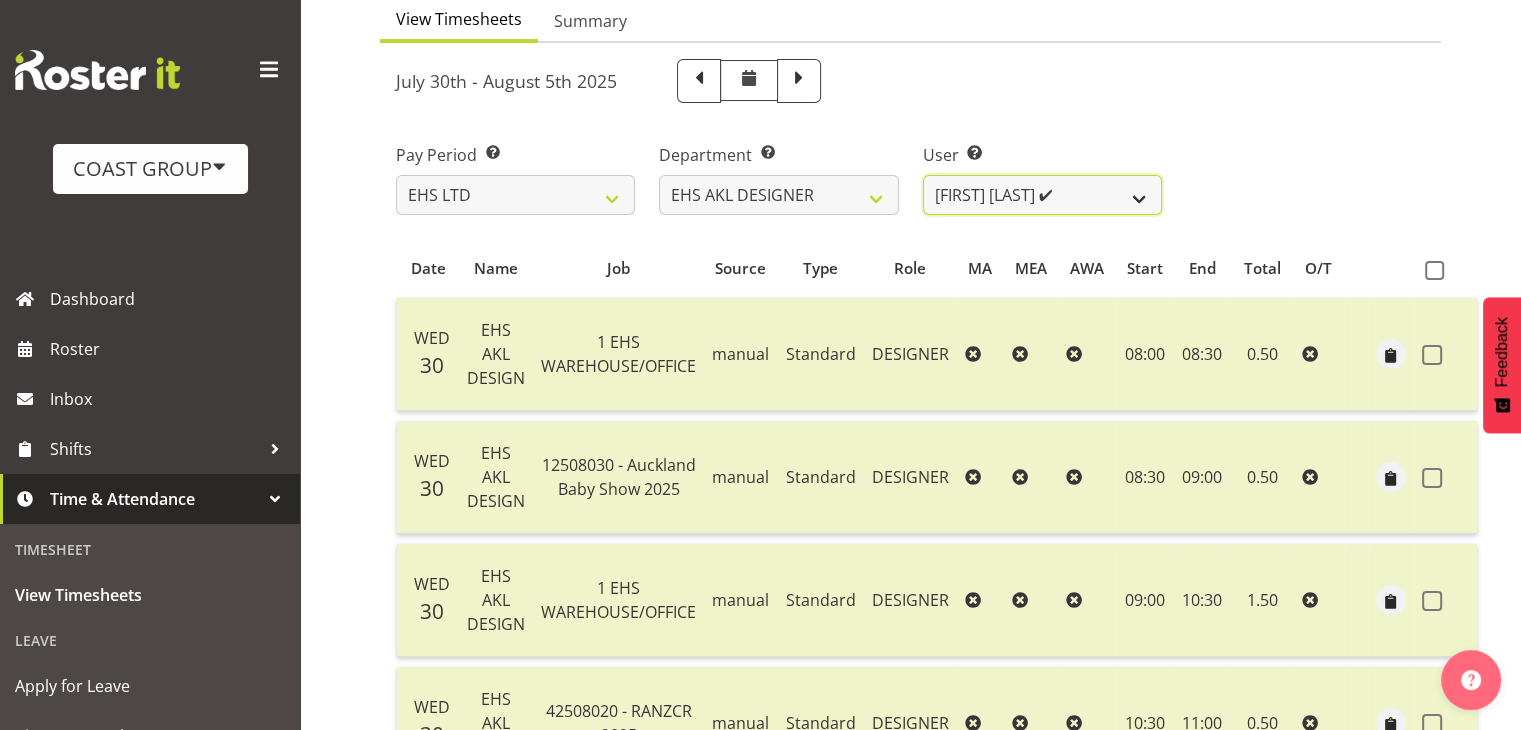 click on "[FIRST] [LAST]
✔
[FIRST] [LAST]
✔
[FIRST] [LAST]
✔
[FIRST] [LAST]
✔
[FIRST] [LAST]
✔" at bounding box center (1042, 195) 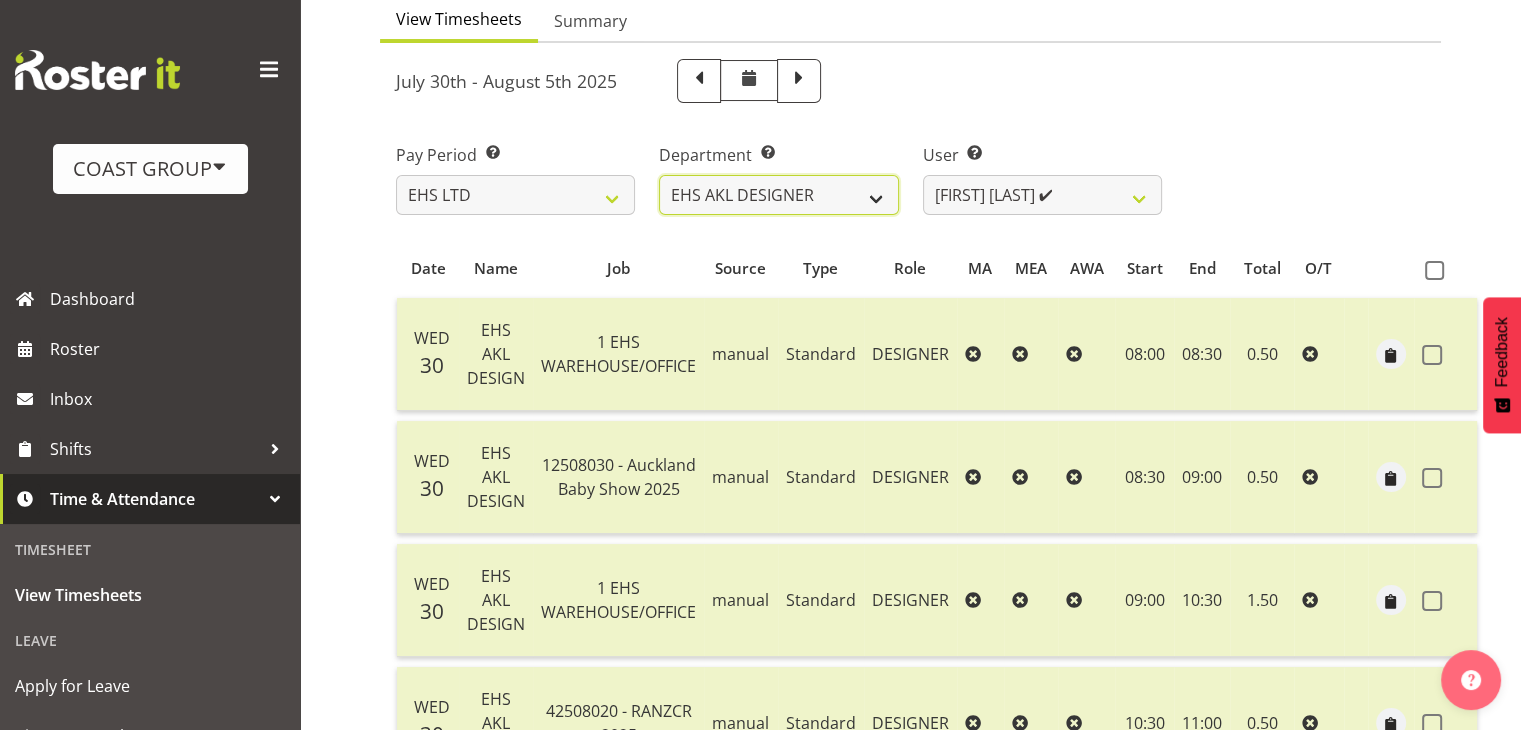 click on "EHS AKL ACCOUNTS
EHS AKL CARPET
EHS AKL D&B
EHS AKL DESIGNER
EHS AKL FURNITURE
EHS AKL PANEL
EHS AKL SALES
EHS CHC OPS
EHS CHC SALES
EHS HLZ
EHS WLG OPS
EHS WLG SALES" at bounding box center (778, 195) 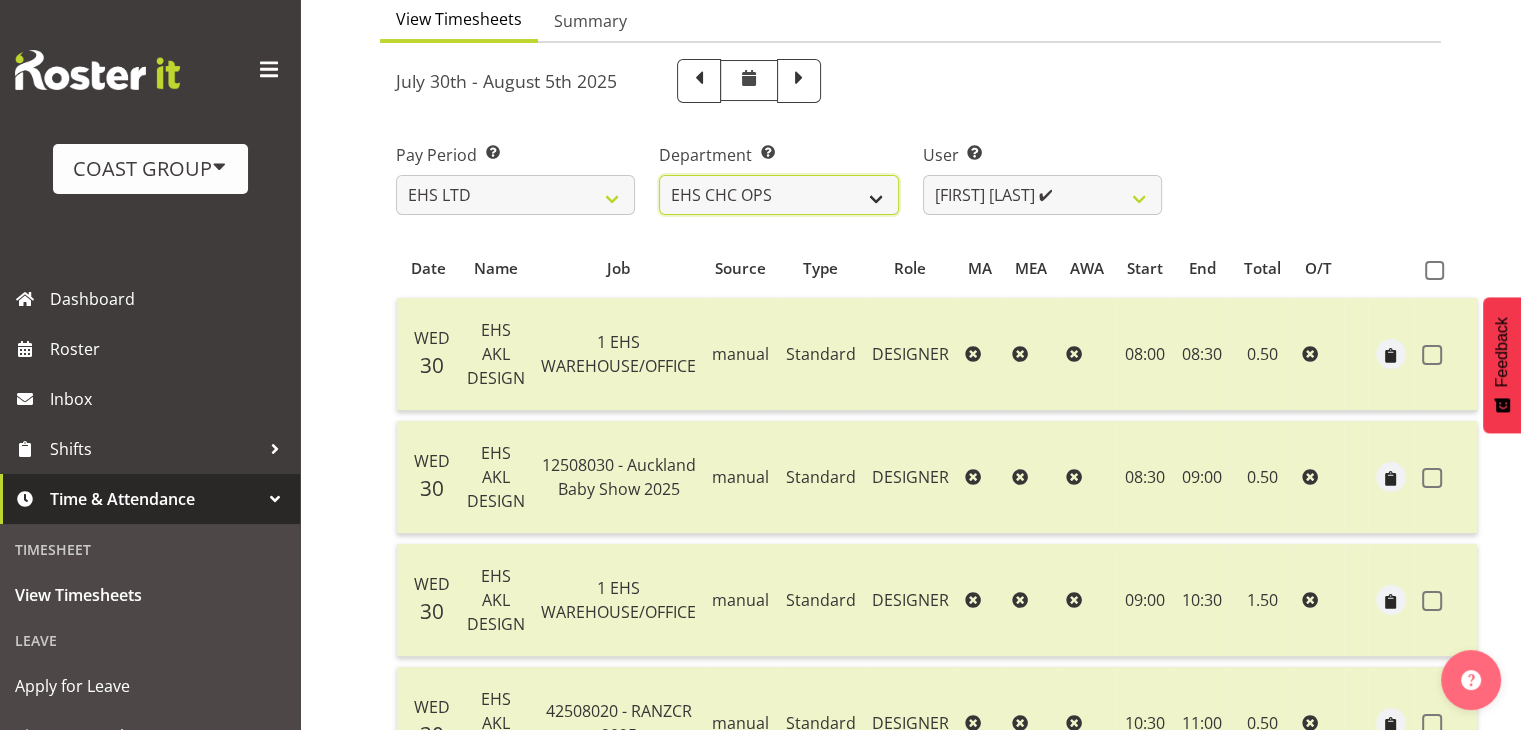 click on "EHS AKL ACCOUNTS
EHS AKL CARPET
EHS AKL D&B
EHS AKL DESIGNER
EHS AKL FURNITURE
EHS AKL PANEL
EHS AKL SALES
EHS CHC OPS
EHS CHC SALES
EHS HLZ
EHS WLG OPS
EHS WLG SALES" at bounding box center (778, 195) 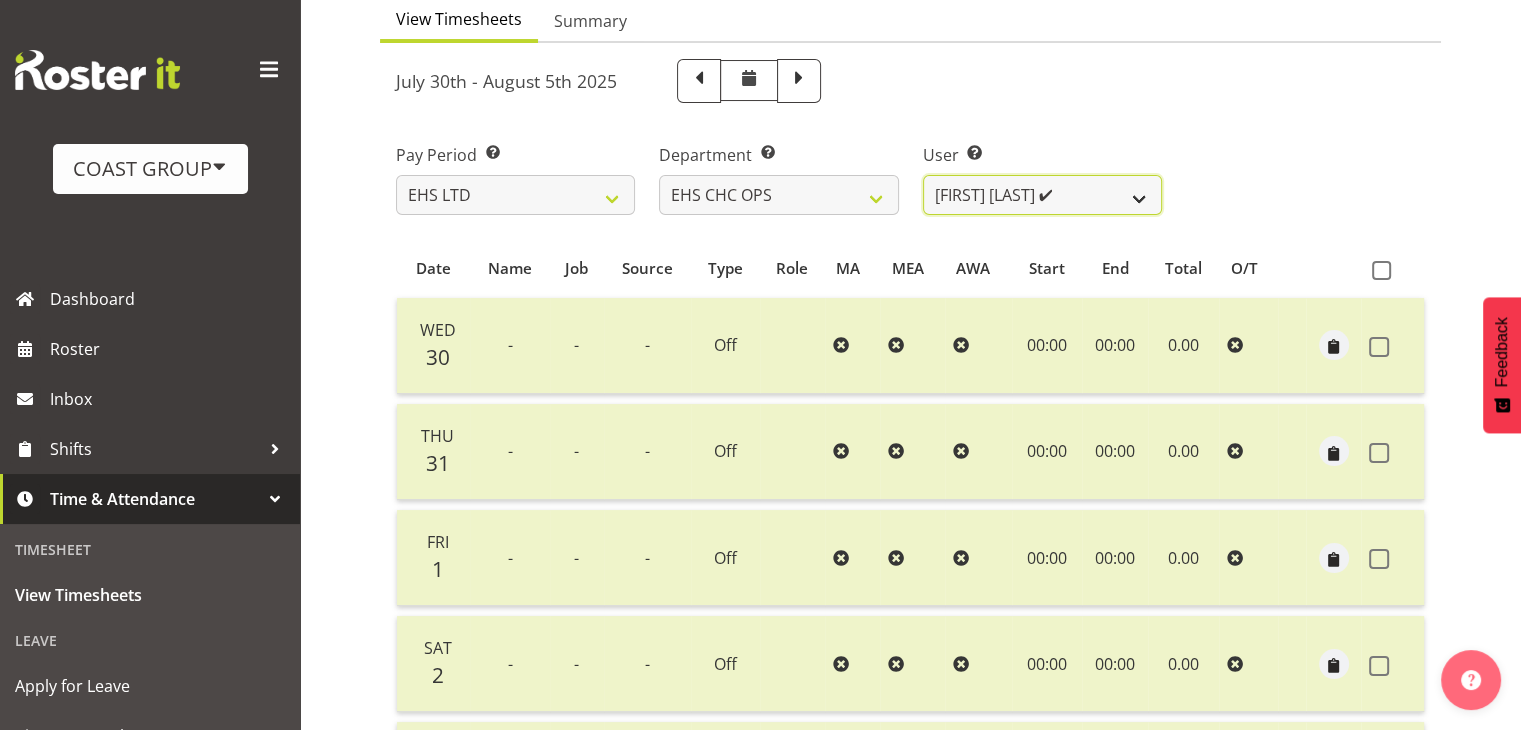 click on "[FIRST] [LAST]
✔
[FIRST] [LAST]
✔
[FIRST] [LAST]
✔
[FIRST] [LAST]
✔
[FIRST] [LAST]
✔
[FIRST] [LAST]
✔
[FIRST] [LAST]
✔
[FIRST] [LAST]
✔
[FIRST] [LAST]
✔
[FIRST] [LAST]
✔" at bounding box center (1042, 195) 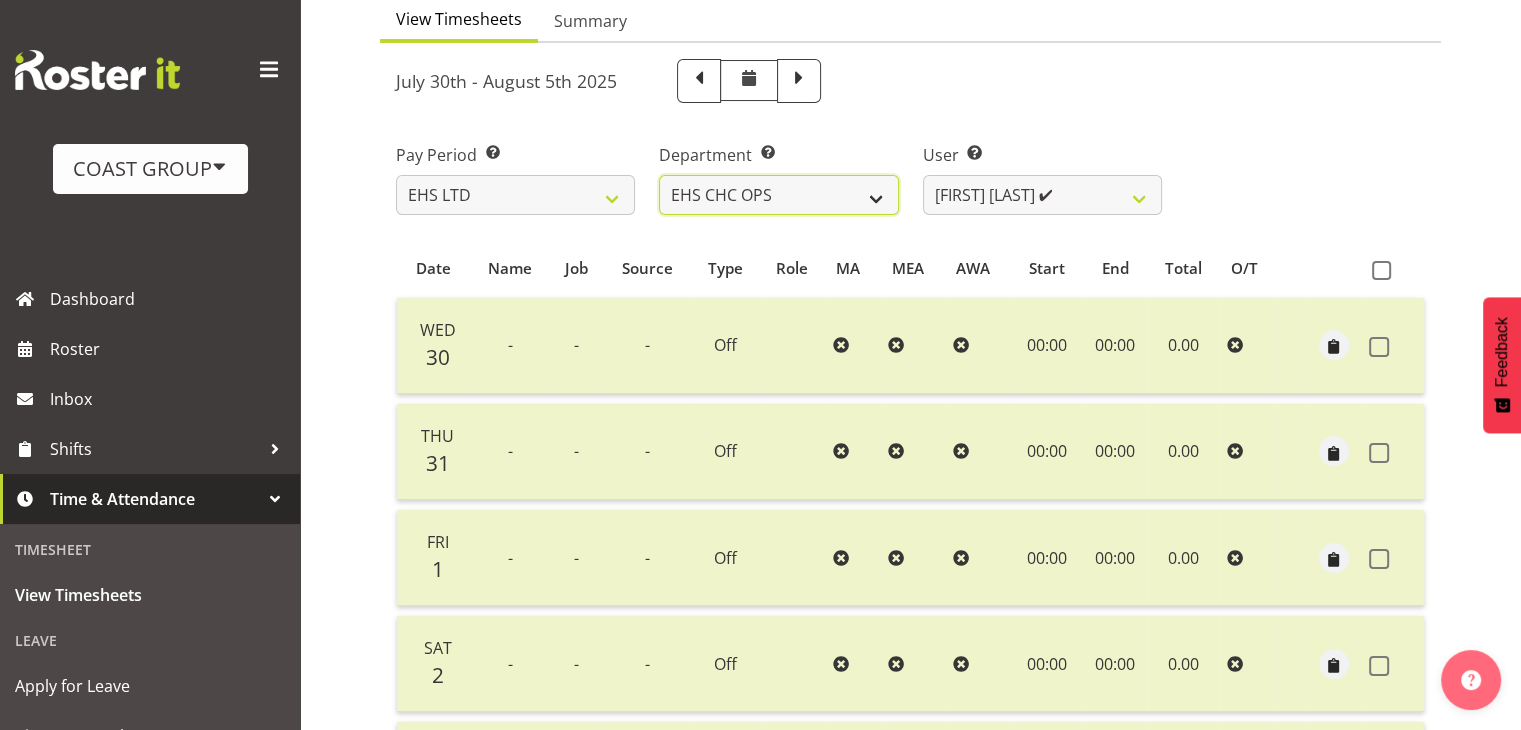 click on "EHS AKL ACCOUNTS
EHS AKL CARPET
EHS AKL D&B
EHS AKL DESIGNER
EHS AKL FURNITURE
EHS AKL PANEL
EHS AKL SALES
EHS CHC OPS
EHS CHC SALES
EHS HLZ
EHS WLG OPS
EHS WLG SALES" at bounding box center (778, 195) 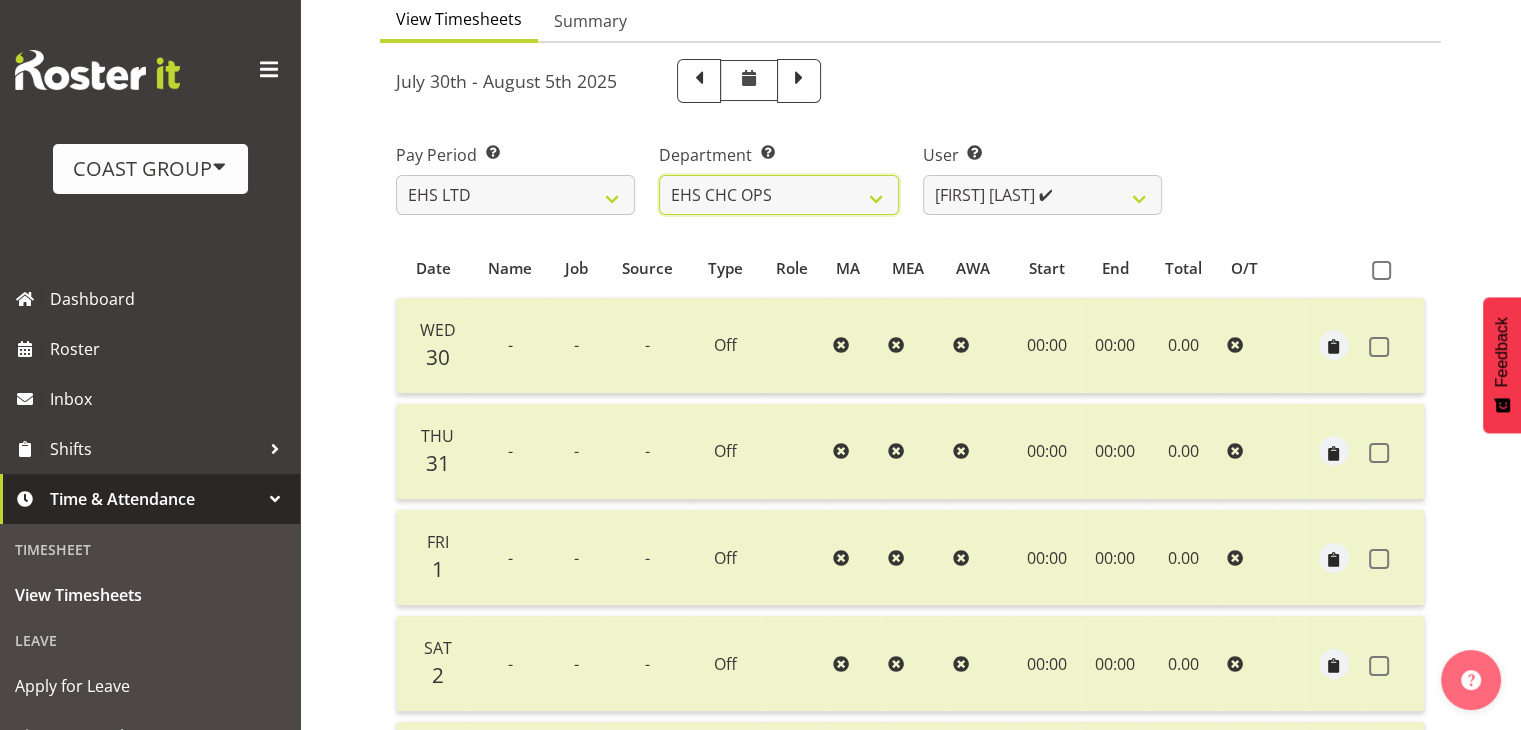 select on "44" 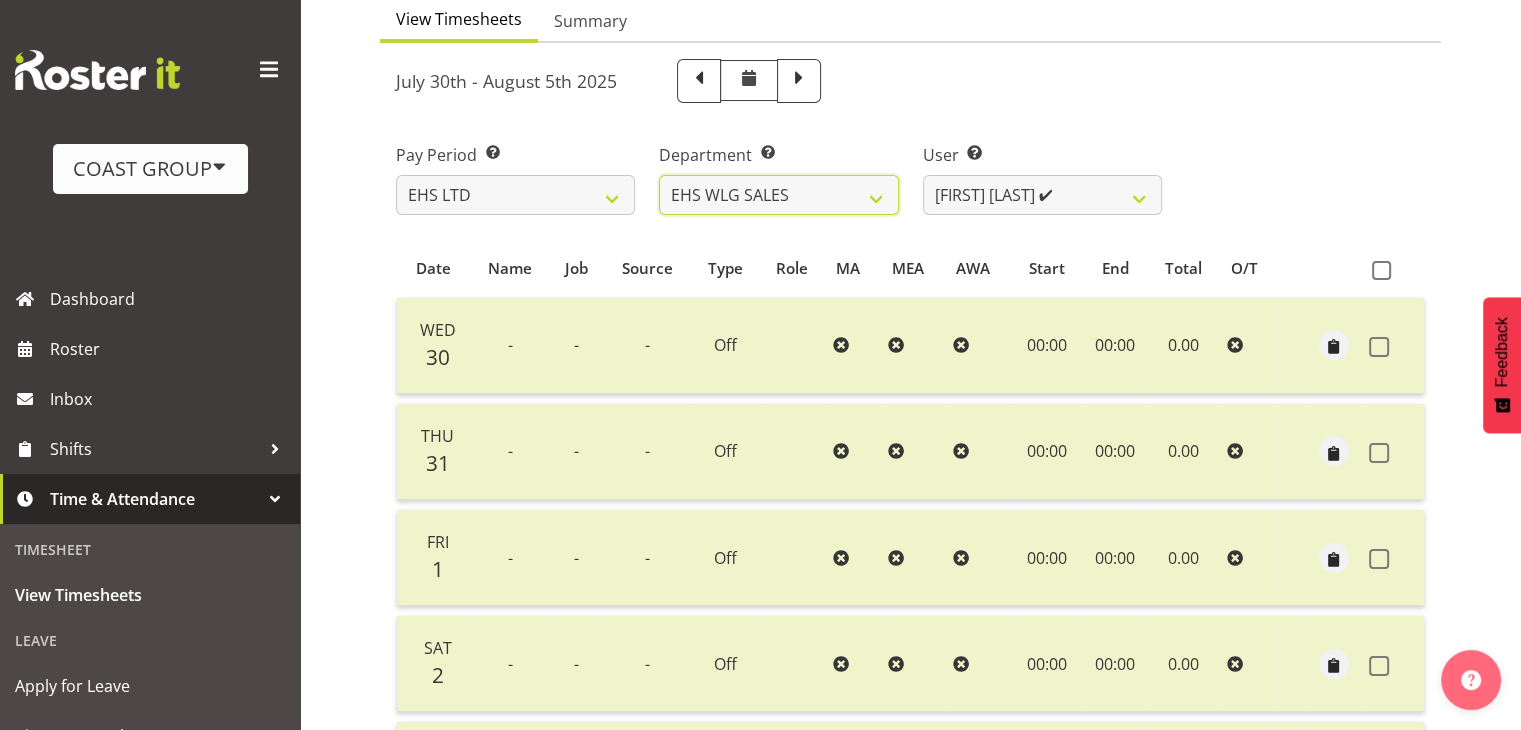 click on "EHS AKL ACCOUNTS
EHS AKL CARPET
EHS AKL D&B
EHS AKL DESIGNER
EHS AKL FURNITURE
EHS AKL PANEL
EHS AKL SALES
EHS CHC OPS
EHS CHC SALES
EHS HLZ
EHS WLG OPS
EHS WLG SALES" at bounding box center (778, 195) 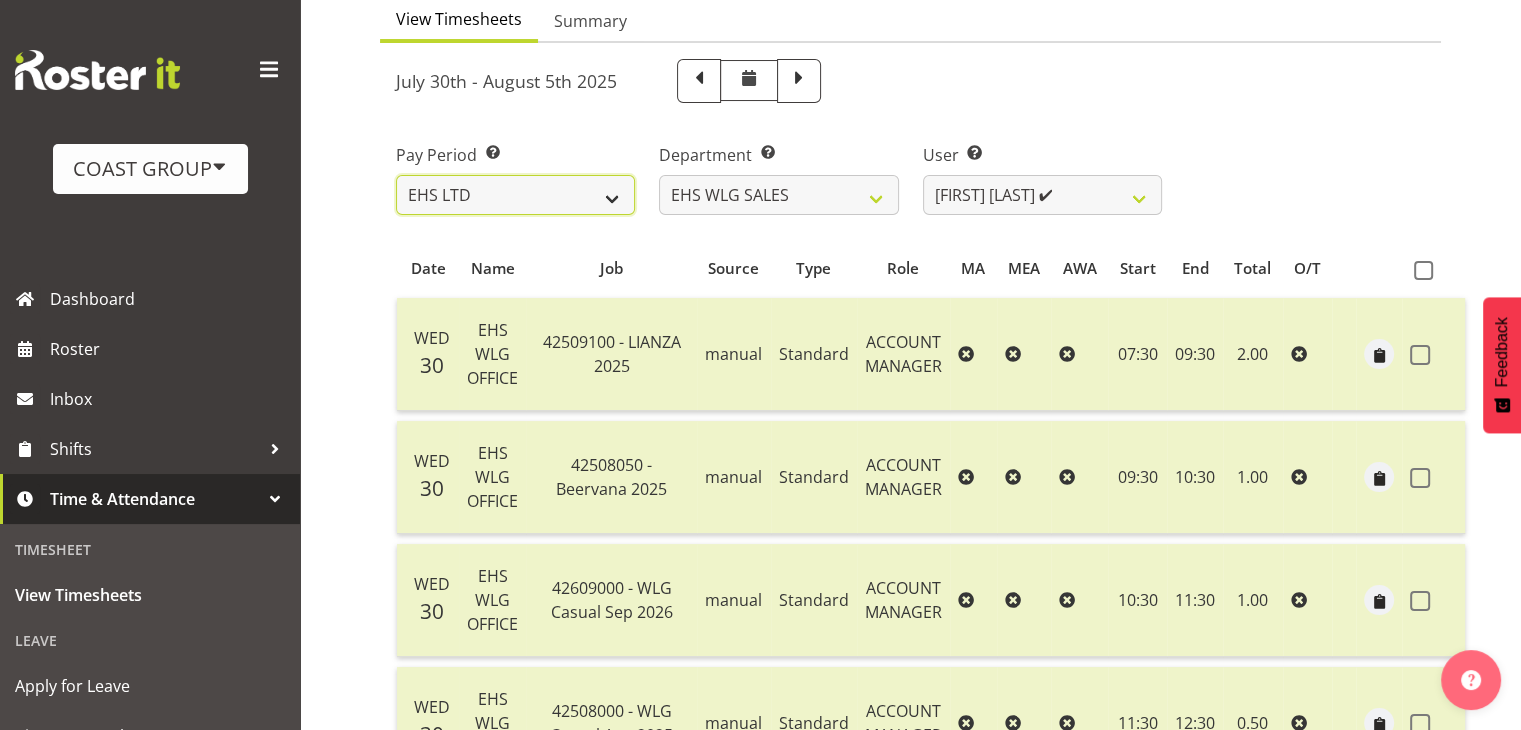 click on "SLP LTD EHS LTD DW LTD VEHICLES Carlton Events Hamilton 120 Limited Wellington 130 Limited" at bounding box center (515, 195) 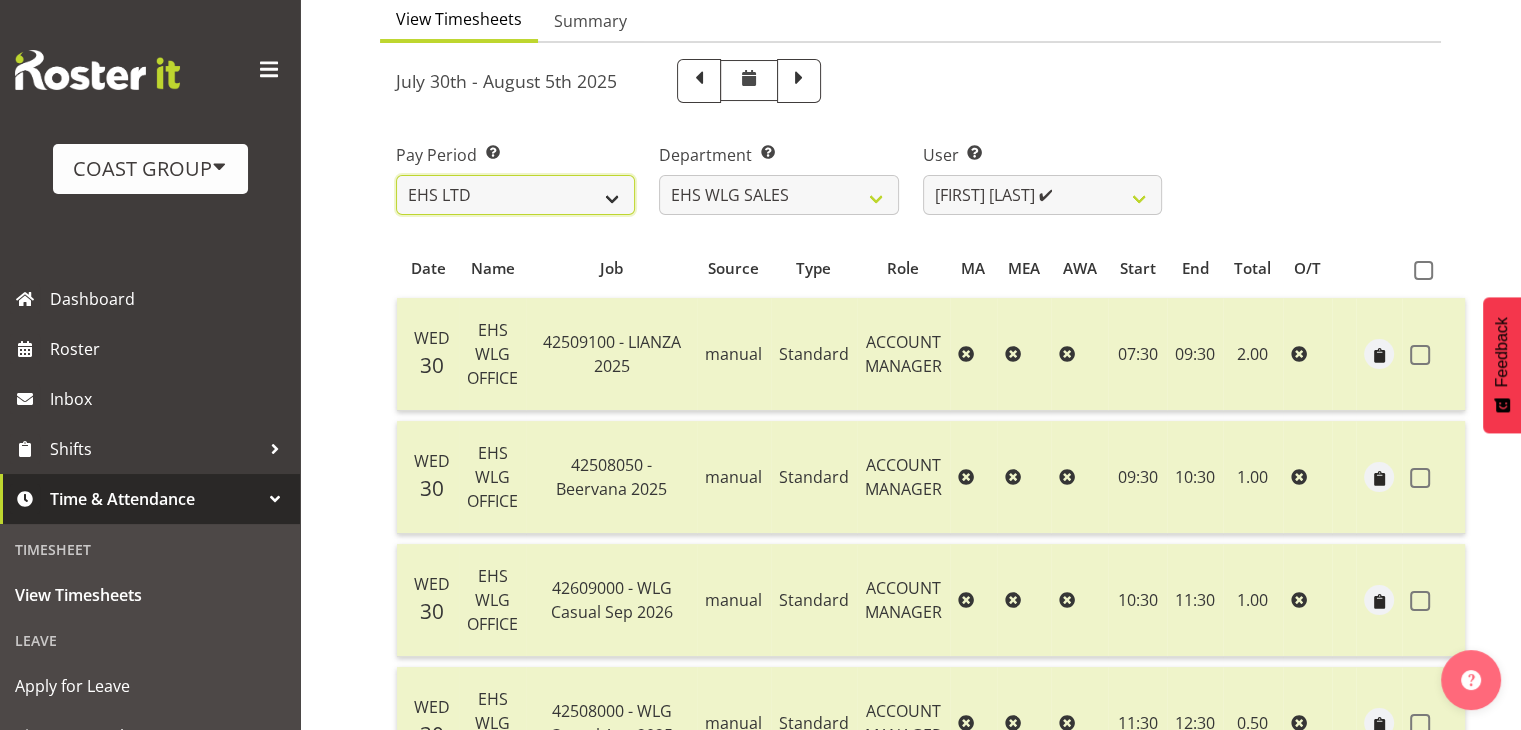 click on "SLP LTD EHS LTD DW LTD VEHICLES Carlton Events Hamilton 120 Limited Wellington 130 Limited" at bounding box center (515, 195) 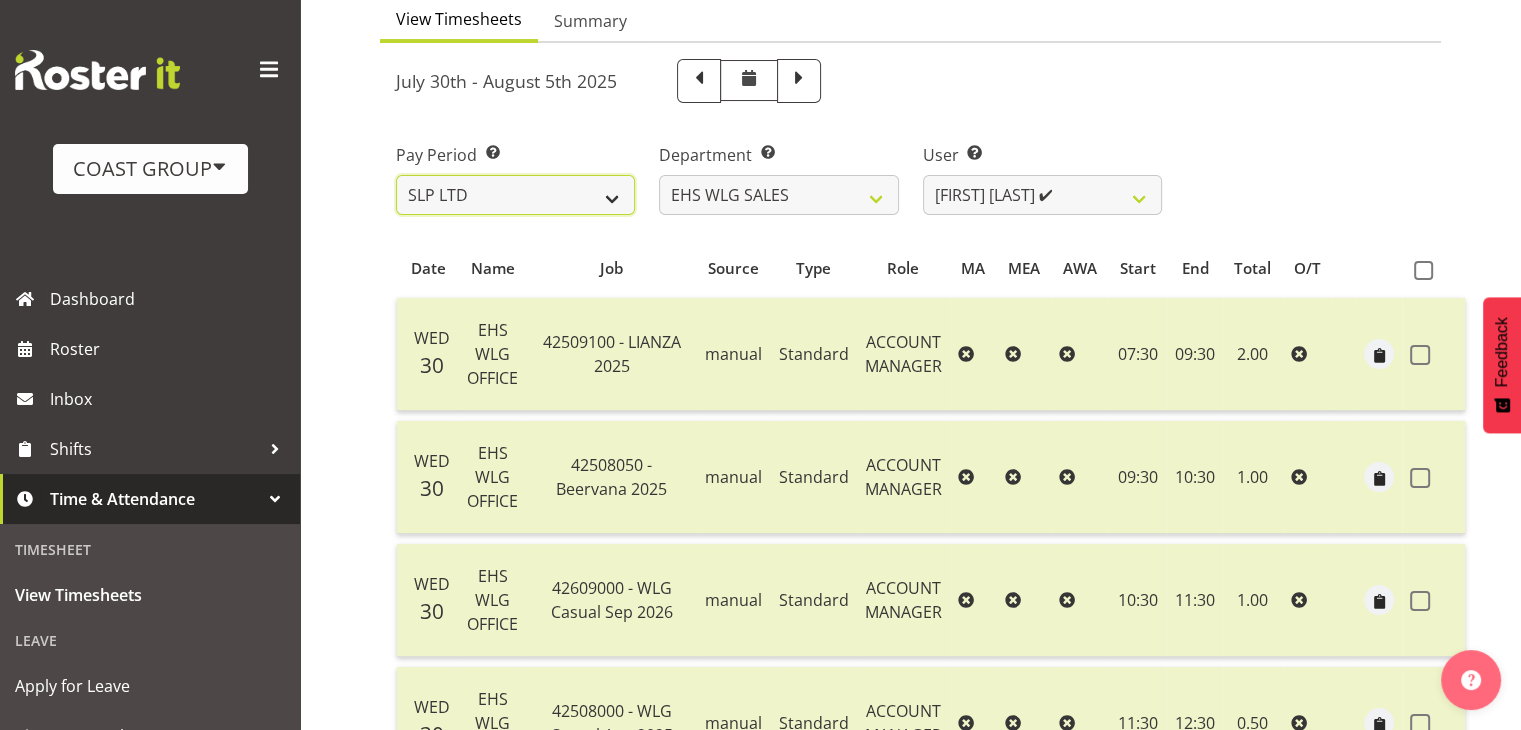 click on "SLP LTD EHS LTD DW LTD VEHICLES Carlton Events Hamilton 120 Limited Wellington 130 Limited" at bounding box center (515, 195) 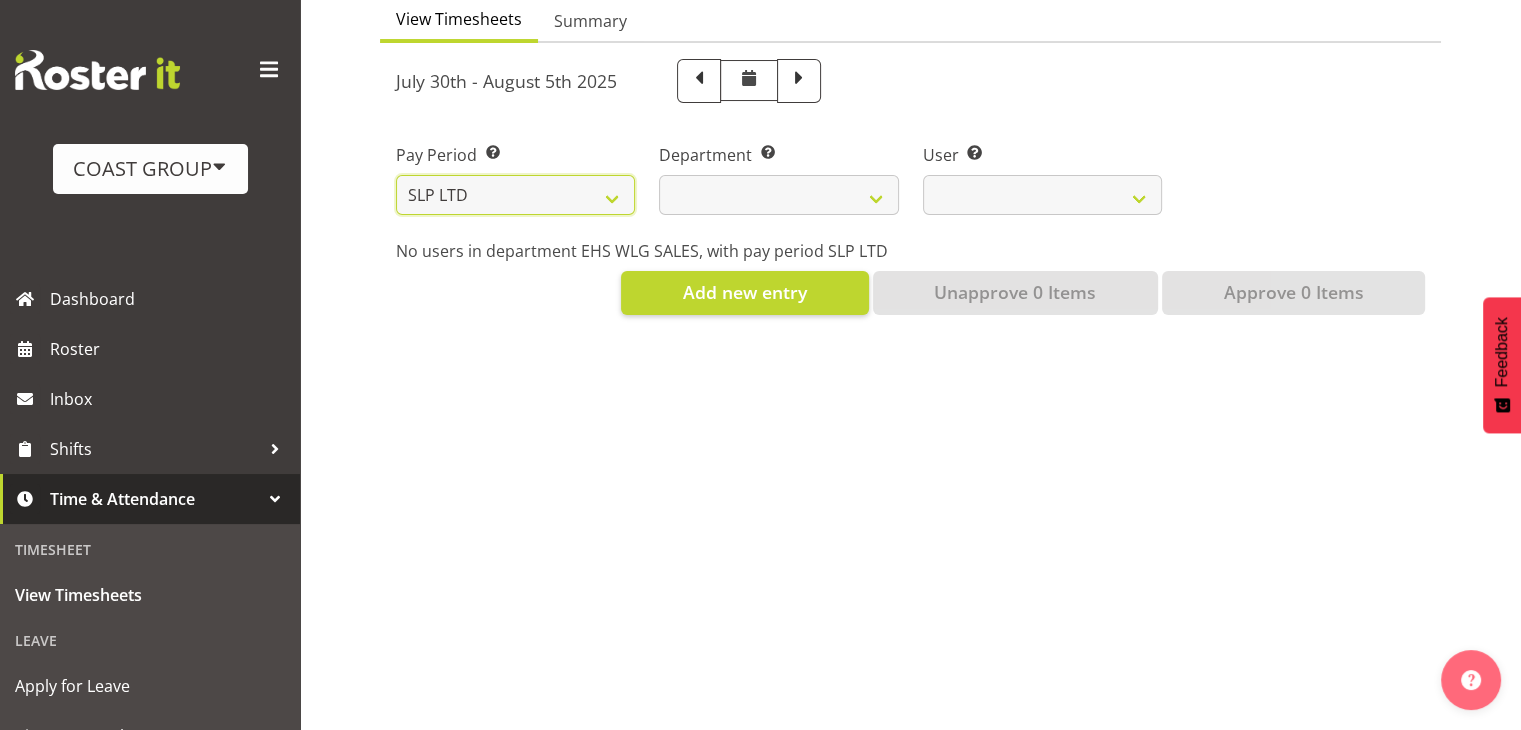 select 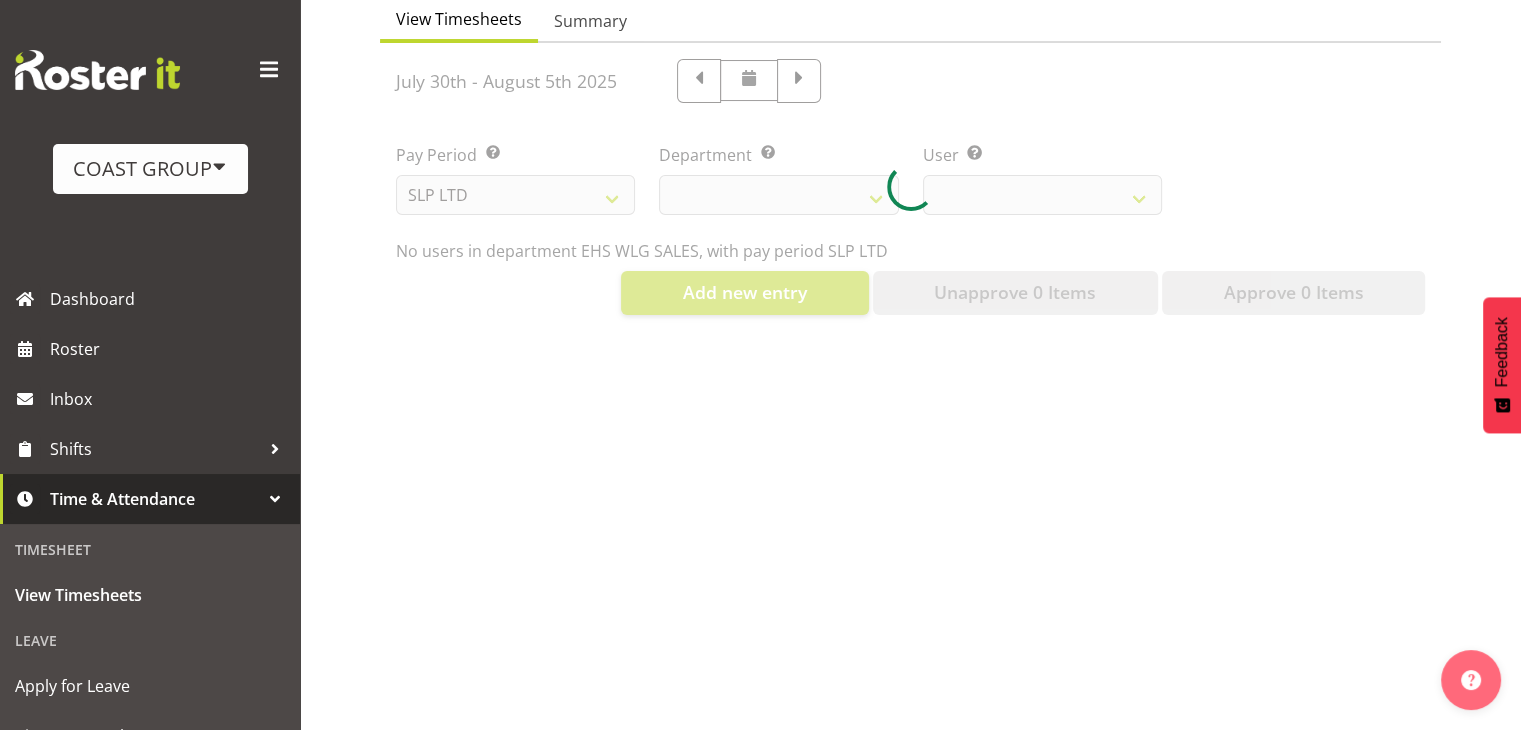 select 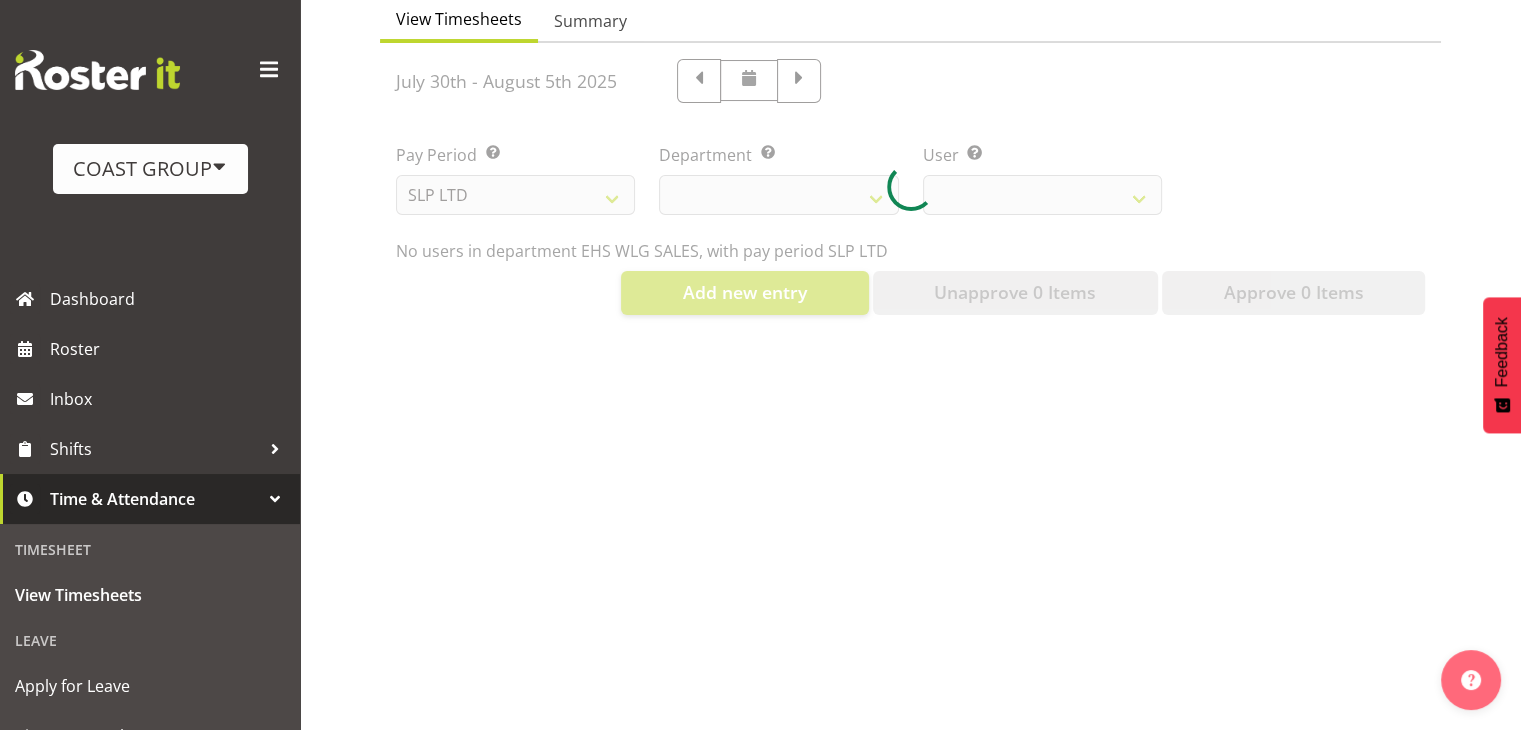 select 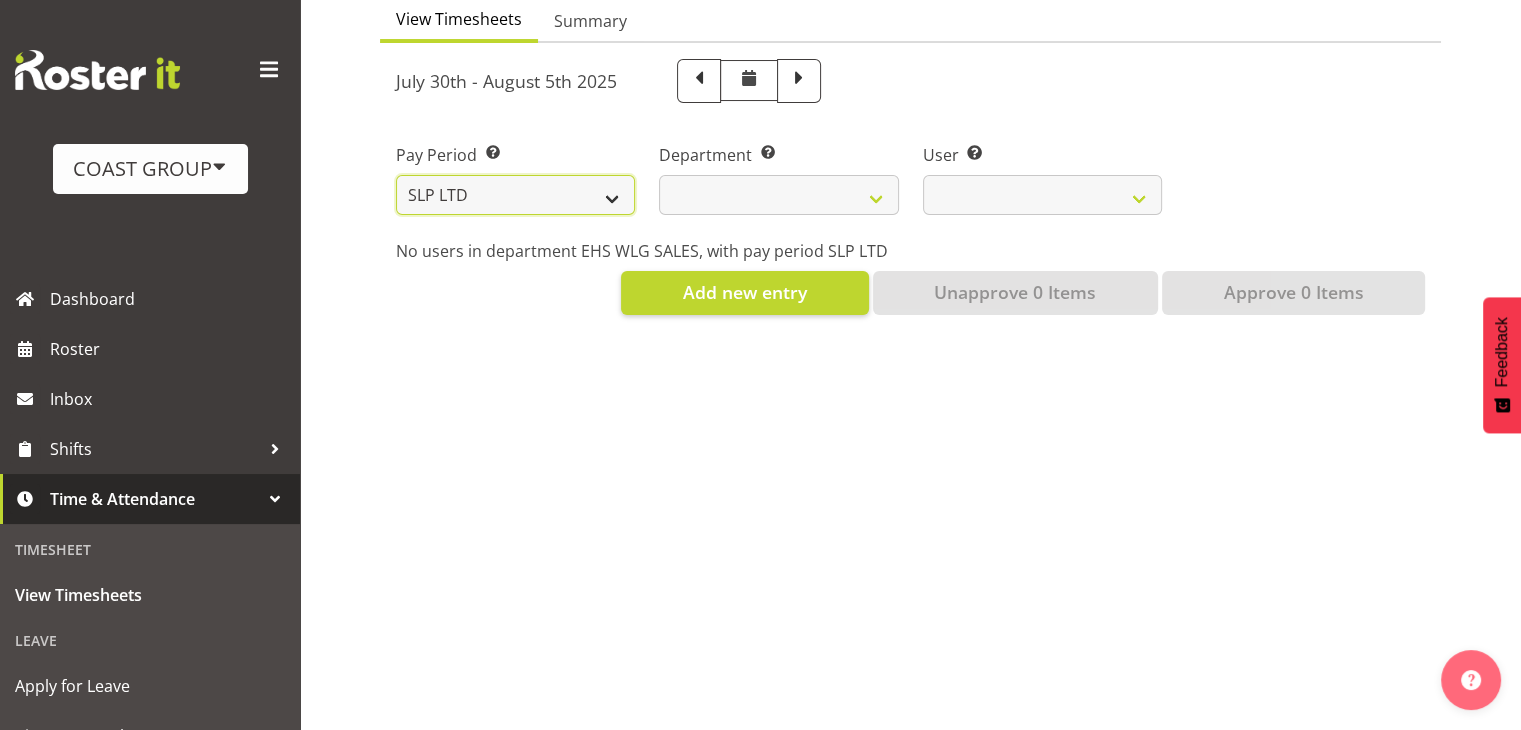 click on "SLP LTD EHS LTD DW LTD VEHICLES Carlton Events Hamilton 120 Limited Wellington 130 Limited" at bounding box center (515, 195) 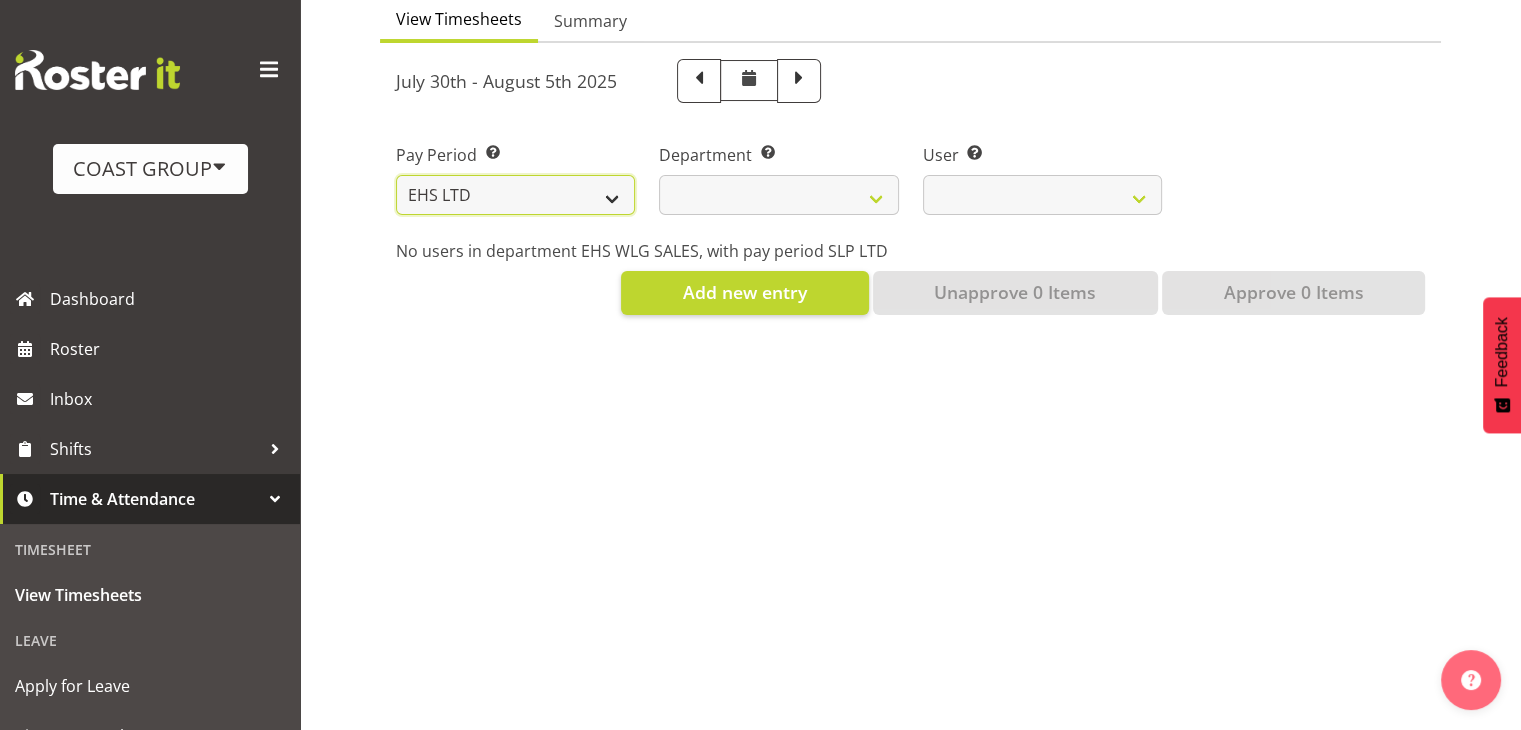 click on "SLP LTD EHS LTD DW LTD VEHICLES Carlton Events Hamilton 120 Limited Wellington 130 Limited" at bounding box center [515, 195] 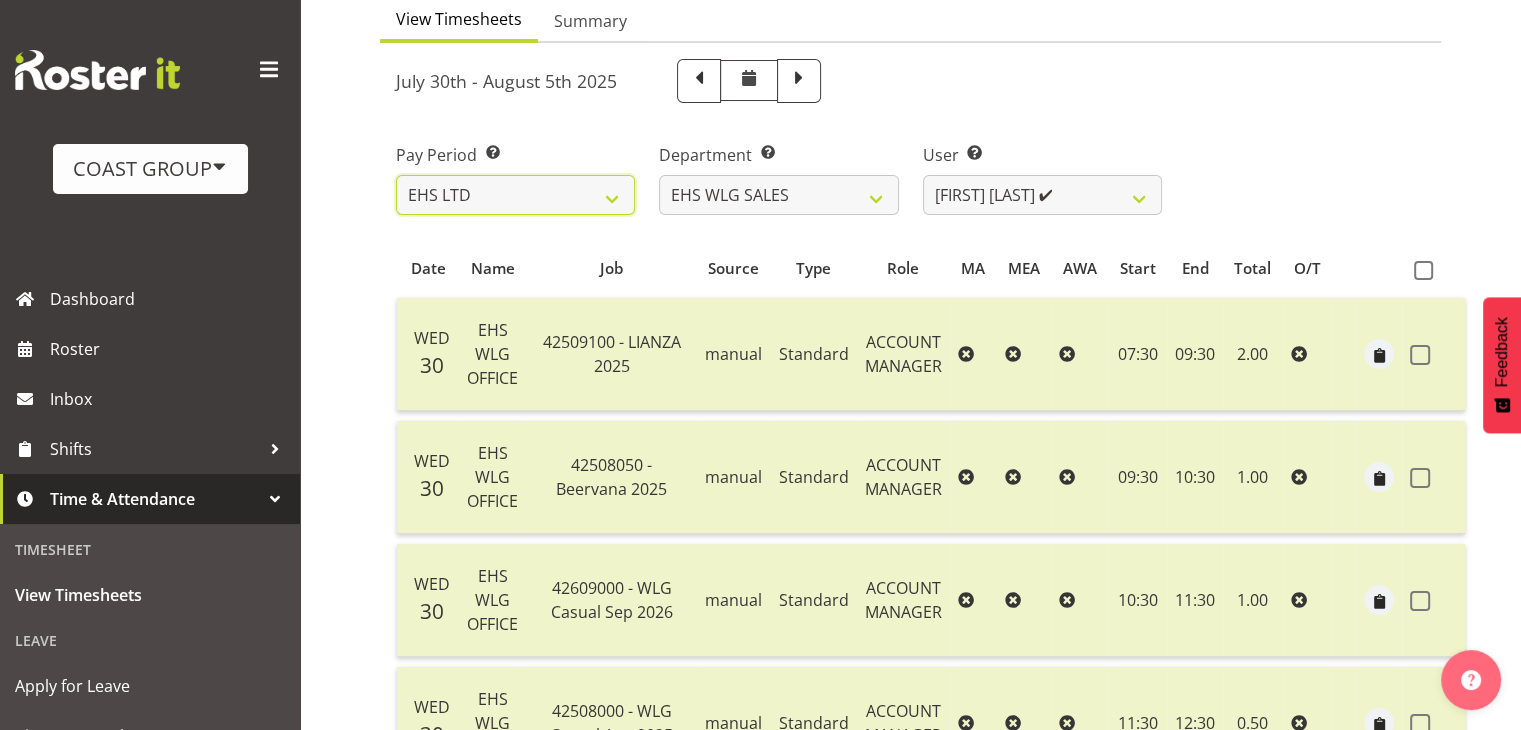 select 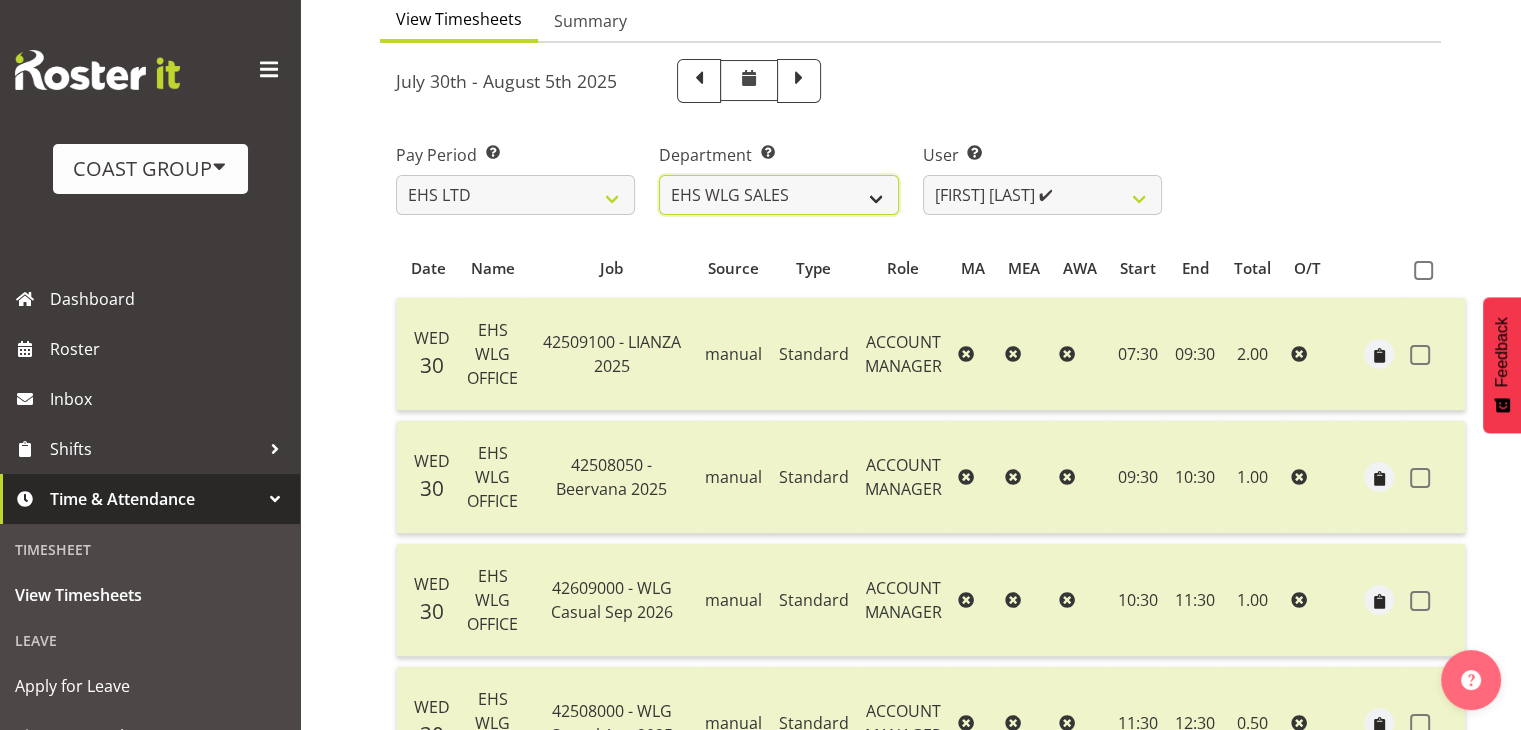 click on "EHS AKL ACCOUNTS
EHS AKL CARPET
EHS AKL D&B
EHS AKL DESIGNER
EHS AKL FURNITURE
EHS AKL PANEL
EHS AKL SALES
EHS CHC OPS
EHS CHC SALES
EHS HLZ
EHS WLG OPS
EHS WLG SALES" at bounding box center [778, 195] 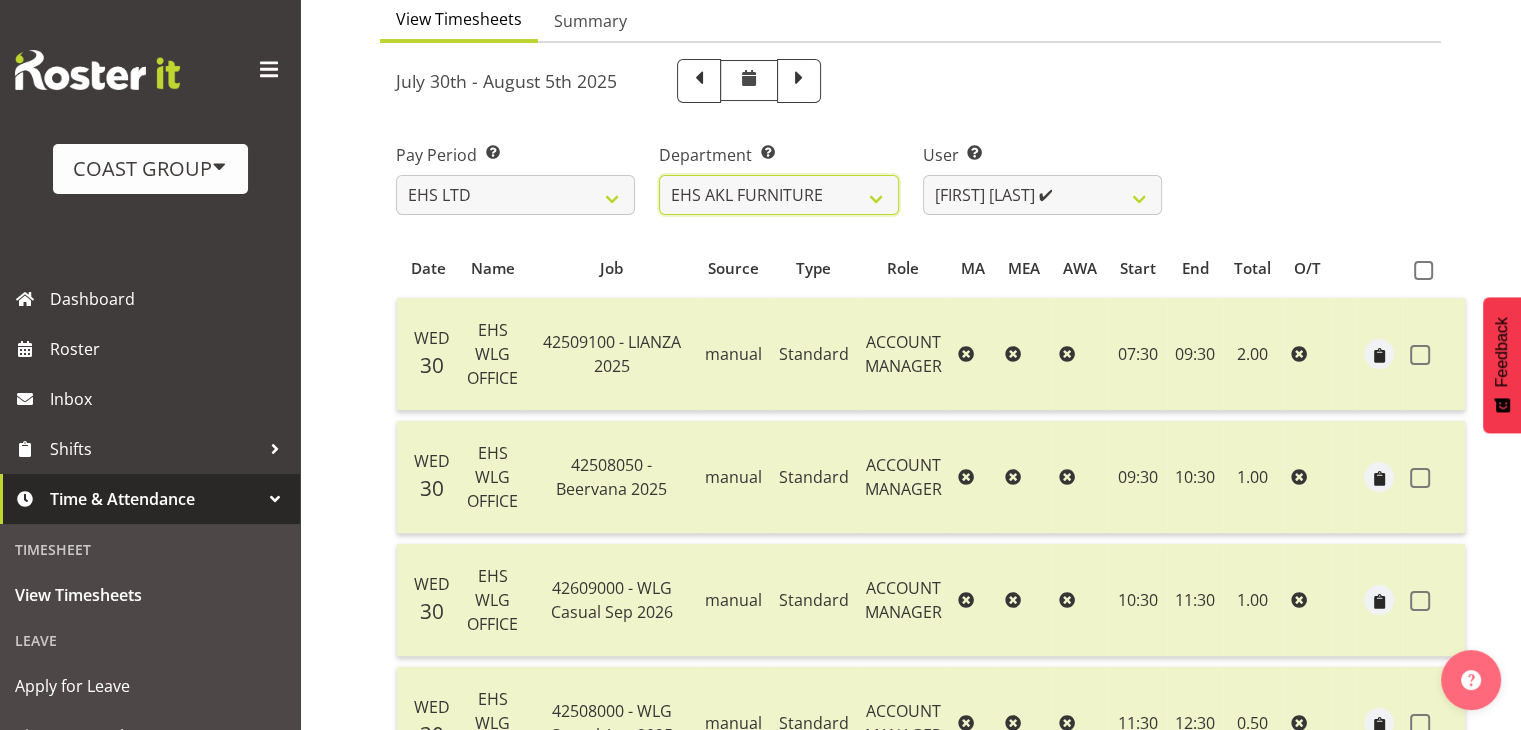 click on "EHS AKL ACCOUNTS
EHS AKL CARPET
EHS AKL D&B
EHS AKL DESIGNER
EHS AKL FURNITURE
EHS AKL PANEL
EHS AKL SALES
EHS CHC OPS
EHS CHC SALES
EHS HLZ
EHS WLG OPS
EHS WLG SALES" at bounding box center (778, 195) 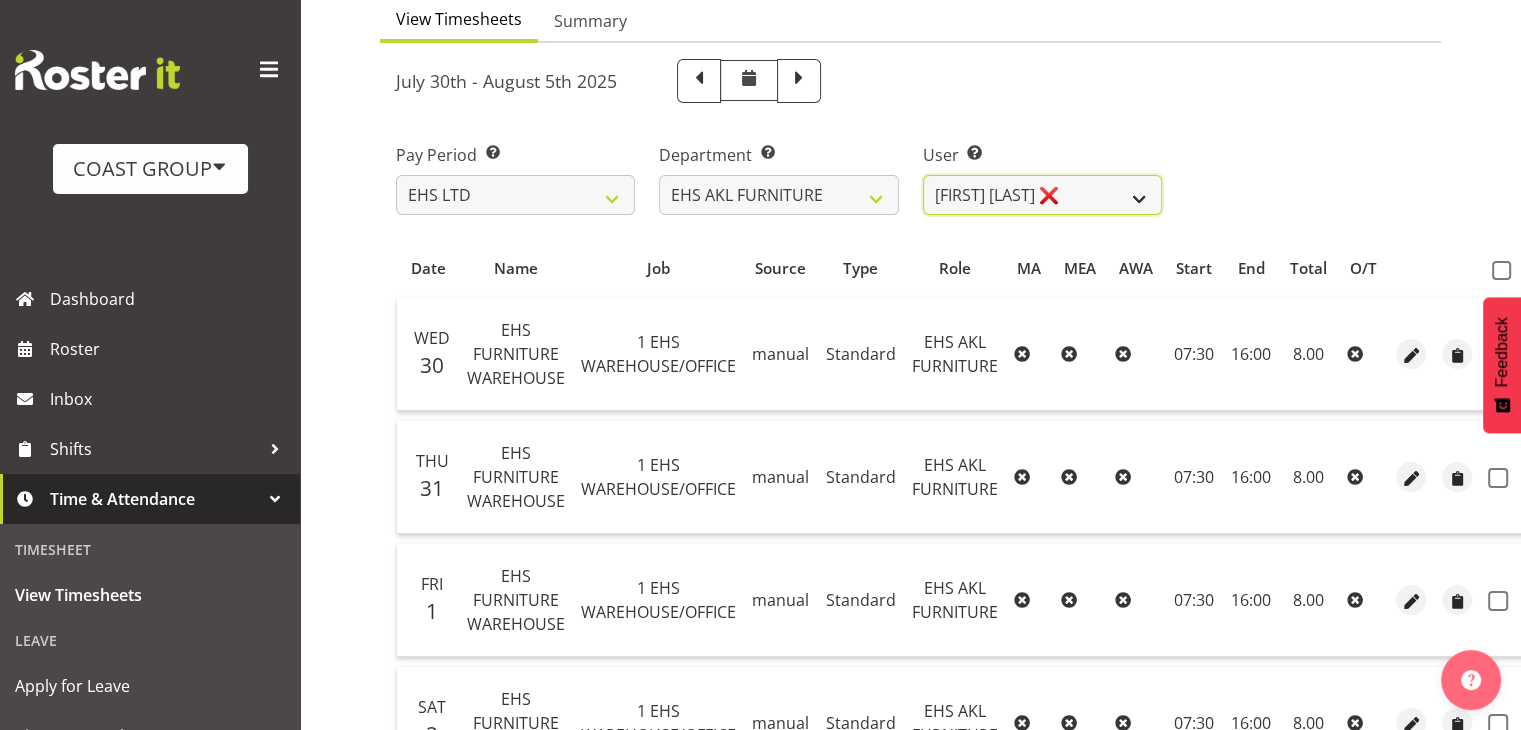 click on "[FIRST] [LAST]
❌
[FIRST] [LAST]
❌
[FIRST] [LAST]
❌
[FIRST] [LAST]
❌
[FIRST] [LAST]
❌
[FIRST] [LAST]
❌
[FIRST] [LAST]
❌
[FIRST] [LAST]
❌
[FIRST] [LAST]
❌
[FIRST] [LAST]
❌
[FIRST] [LAST]
❌
[FIRST] [LAST]
❌
[FIRST] [LAST]
❌
[FIRST] [LAST]
❌" at bounding box center (1042, 195) 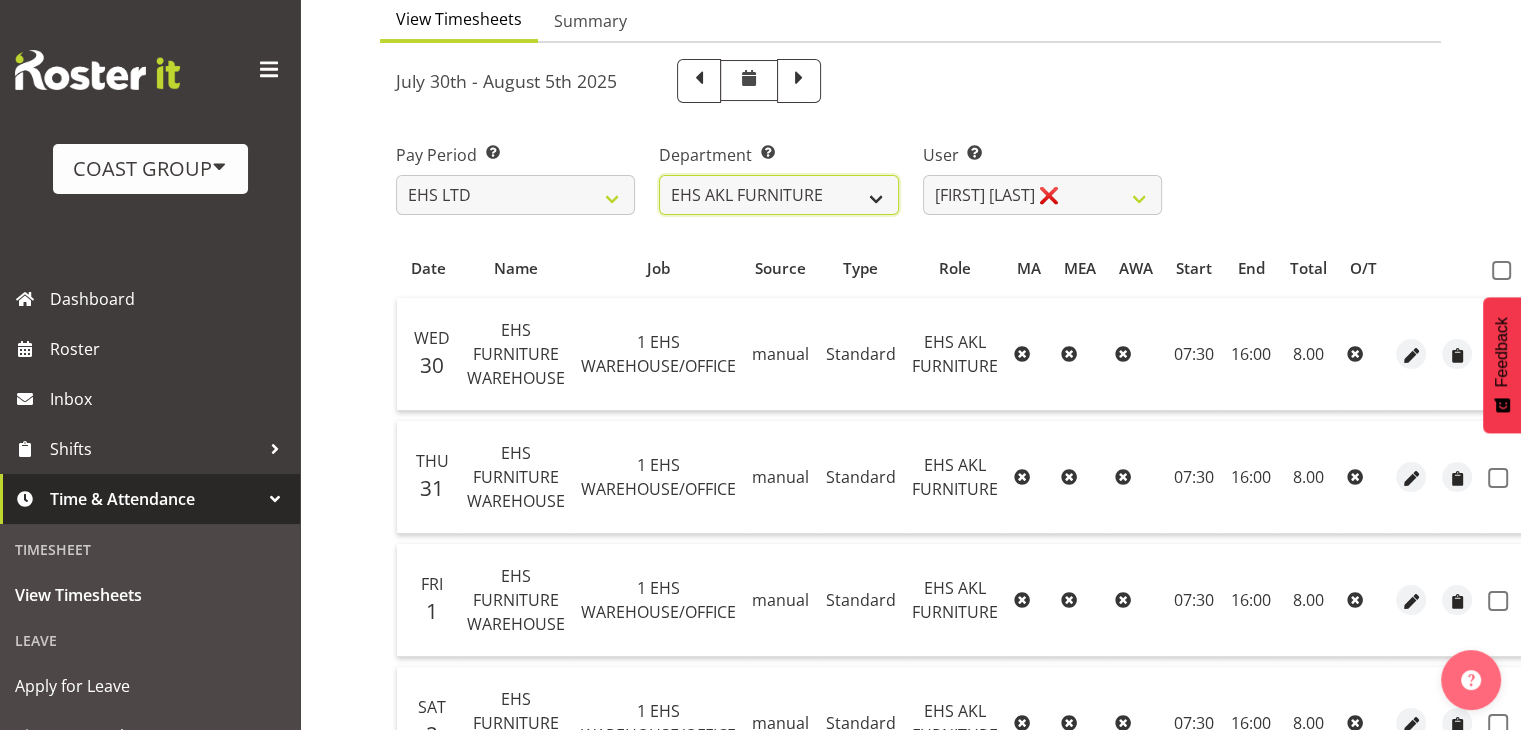 click on "EHS AKL ACCOUNTS
EHS AKL CARPET
EHS AKL D&B
EHS AKL DESIGNER
EHS AKL FURNITURE
EHS AKL PANEL
EHS AKL SALES
EHS CHC OPS
EHS CHC SALES
EHS HLZ
EHS WLG OPS
EHS WLG SALES" at bounding box center [778, 195] 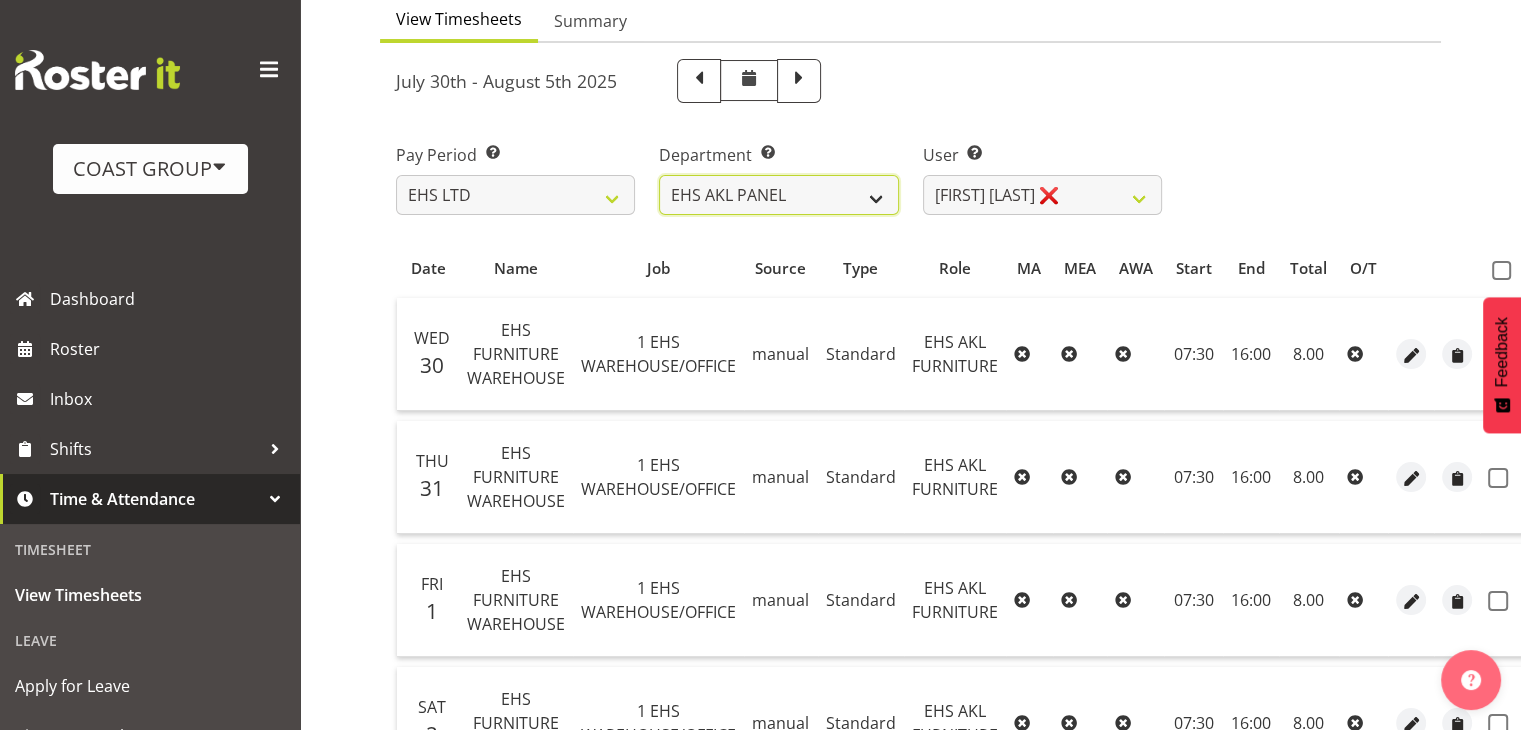 click on "EHS AKL ACCOUNTS
EHS AKL CARPET
EHS AKL D&B
EHS AKL DESIGNER
EHS AKL FURNITURE
EHS AKL PANEL
EHS AKL SALES
EHS CHC OPS
EHS CHC SALES
EHS HLZ
EHS WLG OPS
EHS WLG SALES" at bounding box center (778, 195) 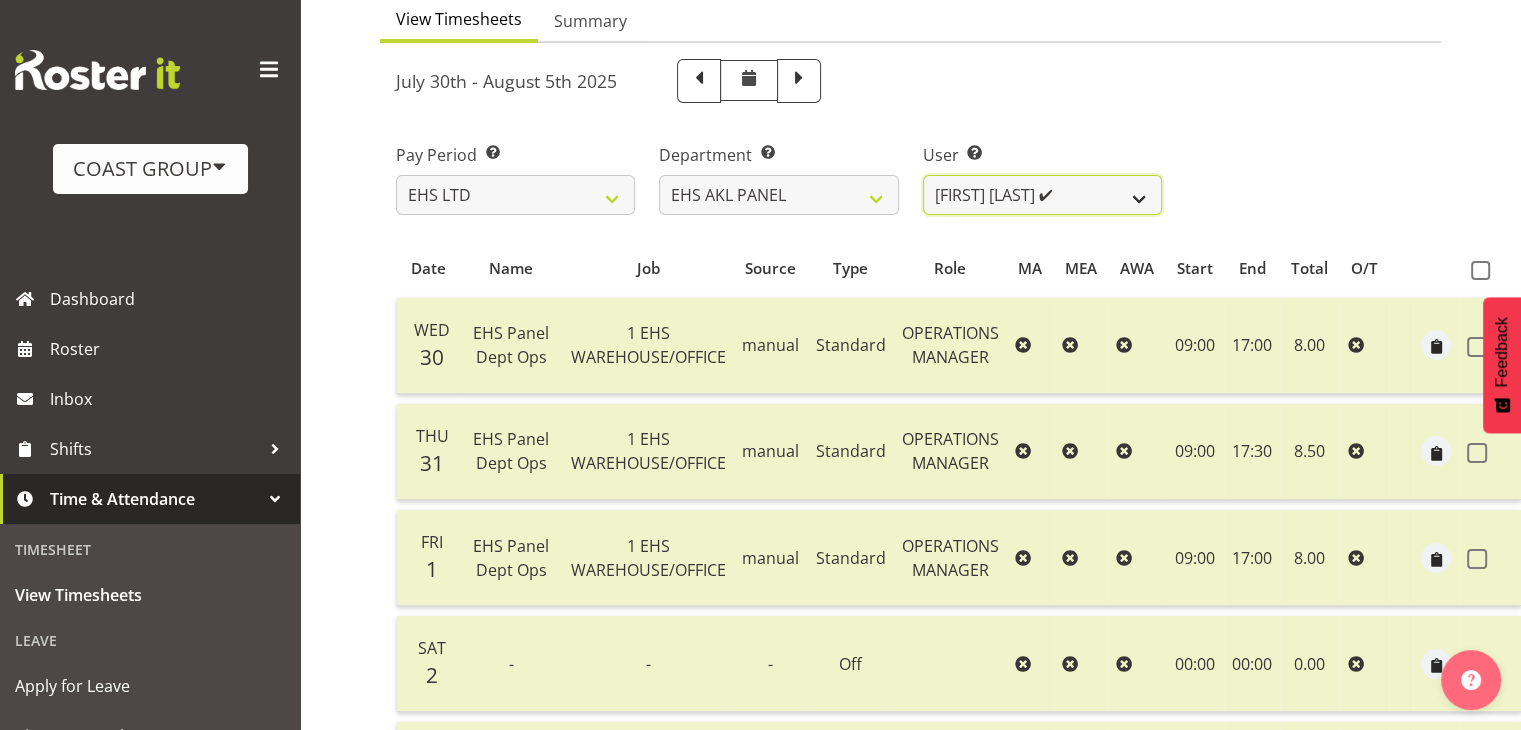 click on "Abe Denton
✔
Cameron Phillips
✔
Chad Phillips
✔
Emmett Denton
✔
Fiona Berghoffer
✔
Grace Kaiuha
✔
Hemi Tomlinson
✔
Jacob Paul
✔
James Reid-Akehurst
✔
Jennifer Remigio
✔
Jeremy Zhu
✔
Jonathan Elder
✔
Marcell Lee
✔
Martin Samuel
✔
Matthieu Vendrely
✔" at bounding box center (1042, 195) 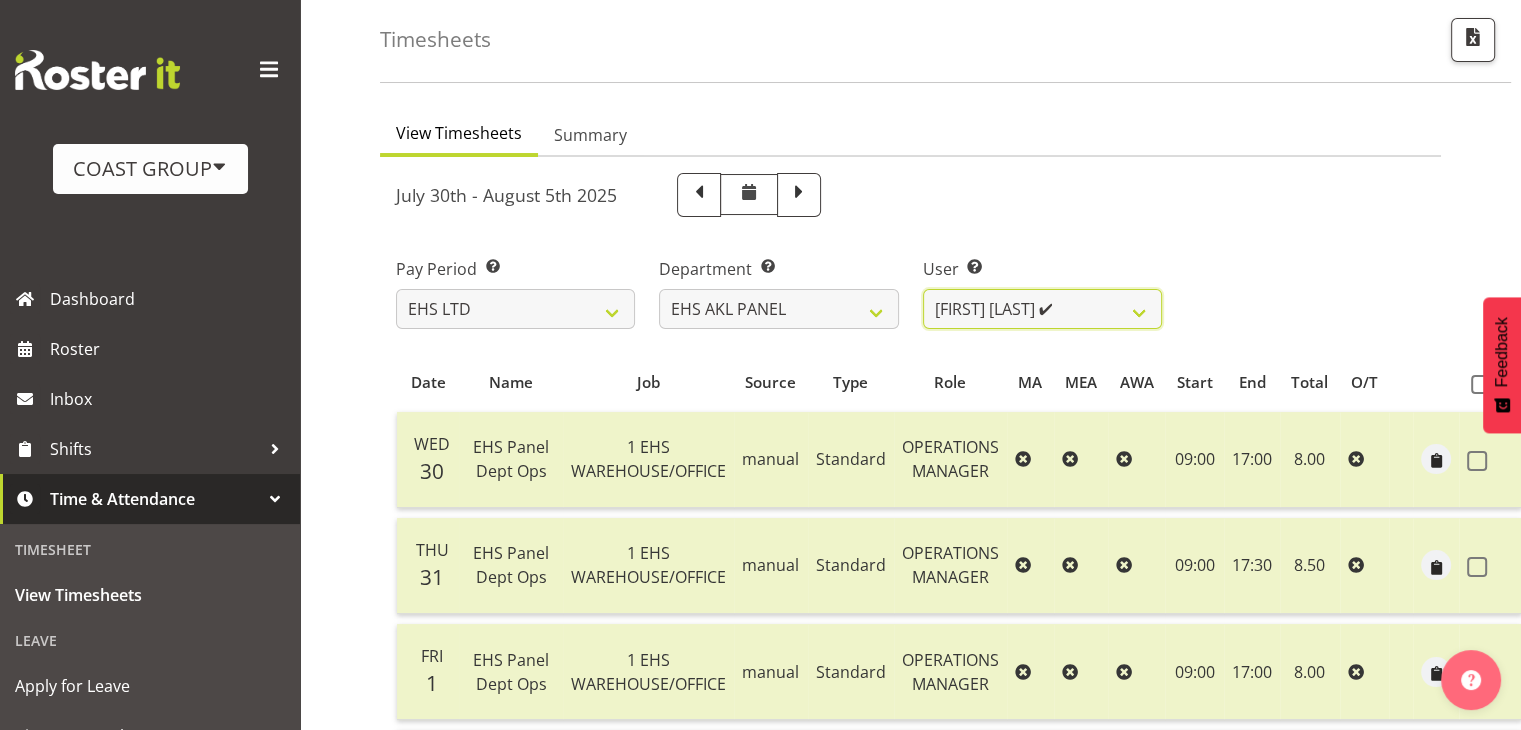 scroll, scrollTop: 0, scrollLeft: 0, axis: both 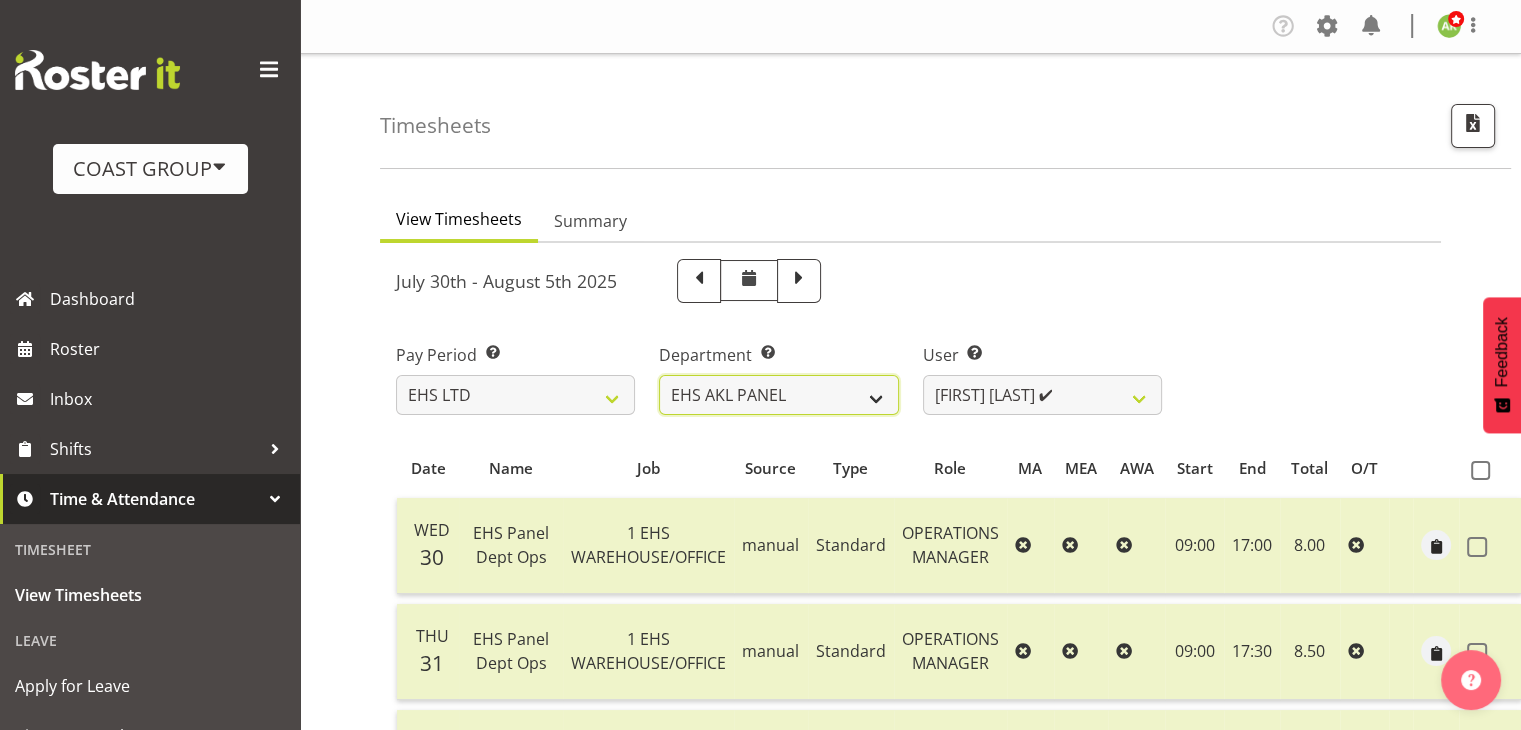 click on "EHS AKL ACCOUNTS
EHS AKL CARPET
EHS AKL D&B
EHS AKL DESIGNER
EHS AKL FURNITURE
EHS AKL PANEL
EHS AKL SALES
EHS CHC OPS
EHS CHC SALES
EHS HLZ
EHS WLG OPS
EHS WLG SALES" at bounding box center [778, 395] 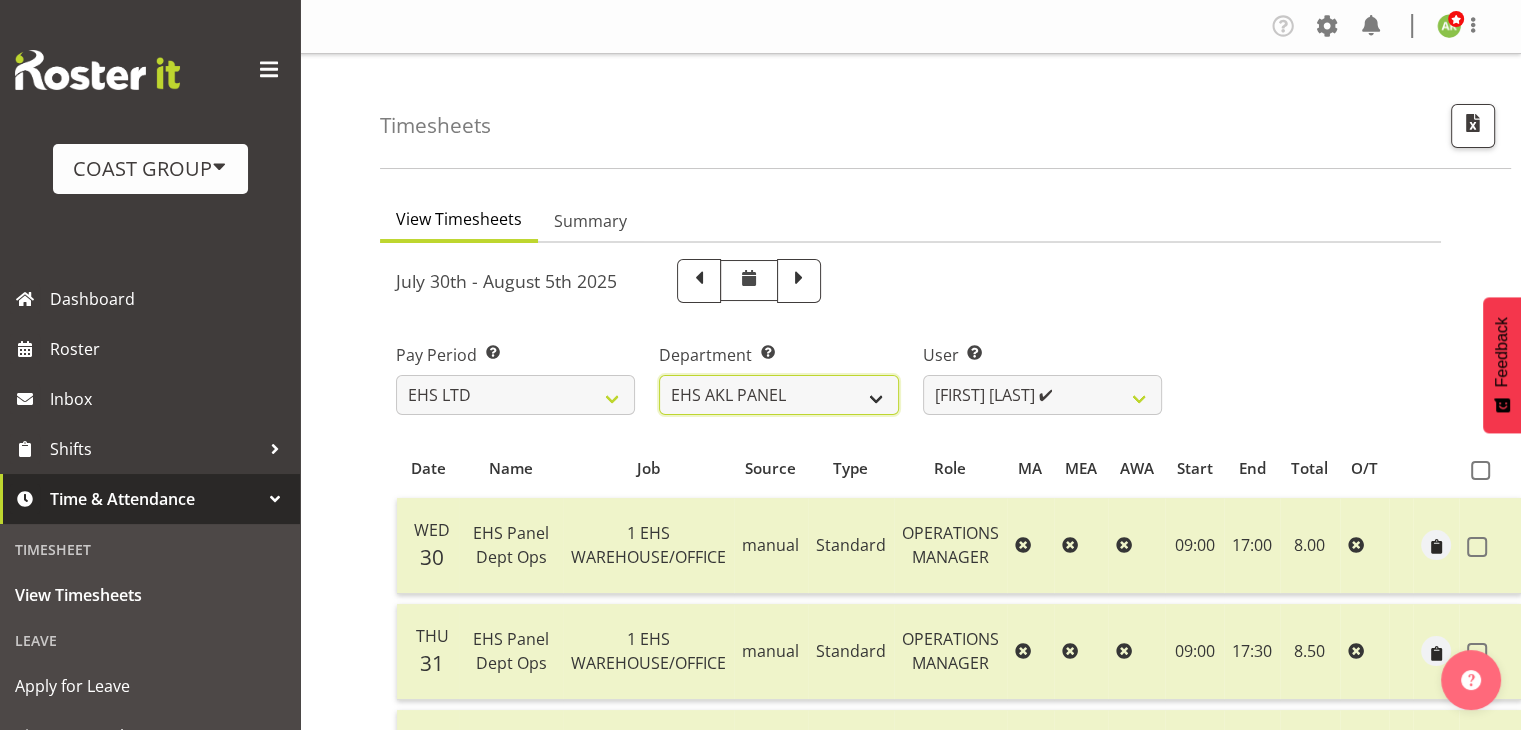 select on "38" 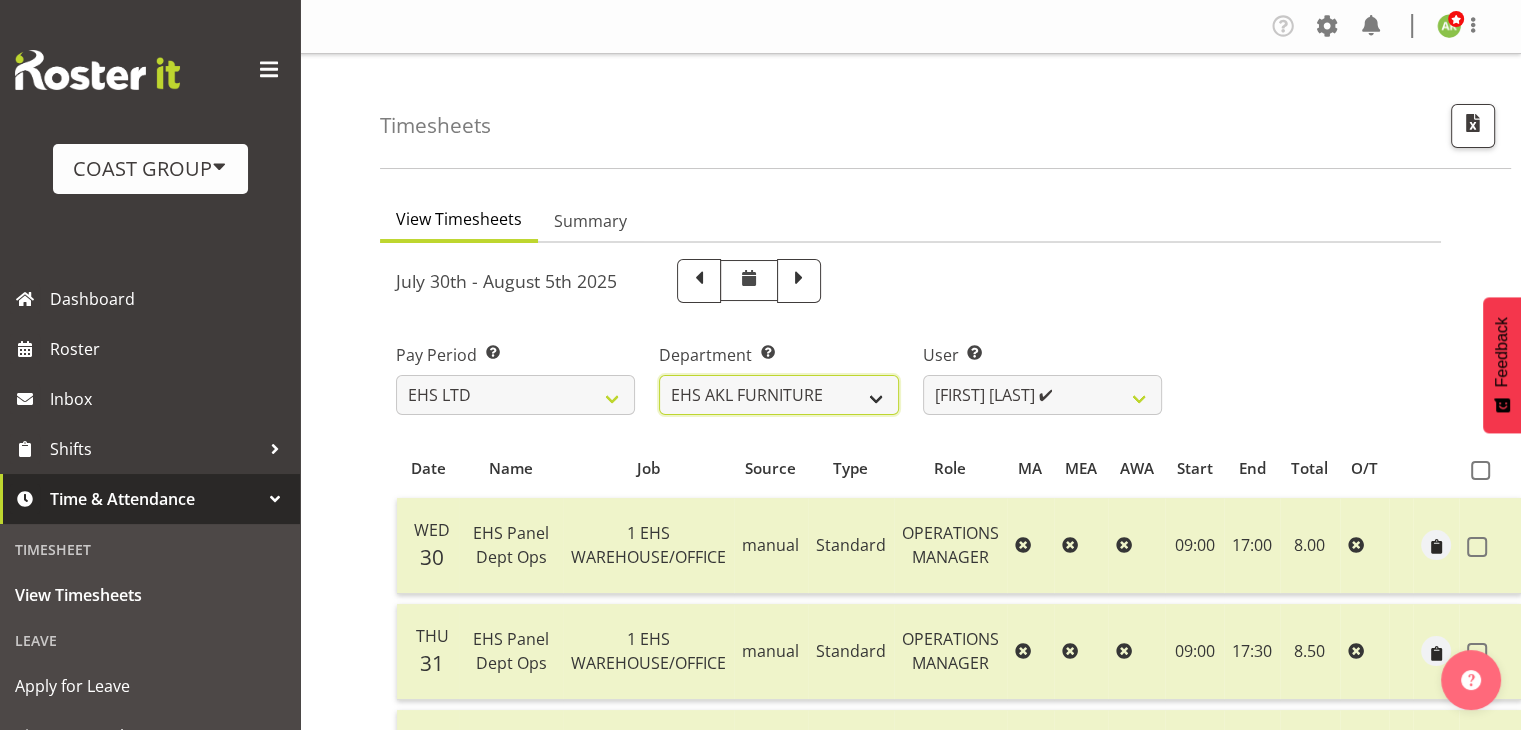 click on "EHS AKL ACCOUNTS
EHS AKL CARPET
EHS AKL D&B
EHS AKL DESIGNER
EHS AKL FURNITURE
EHS AKL PANEL
EHS AKL SALES
EHS CHC OPS
EHS CHC SALES
EHS HLZ
EHS WLG OPS
EHS WLG SALES" at bounding box center [778, 395] 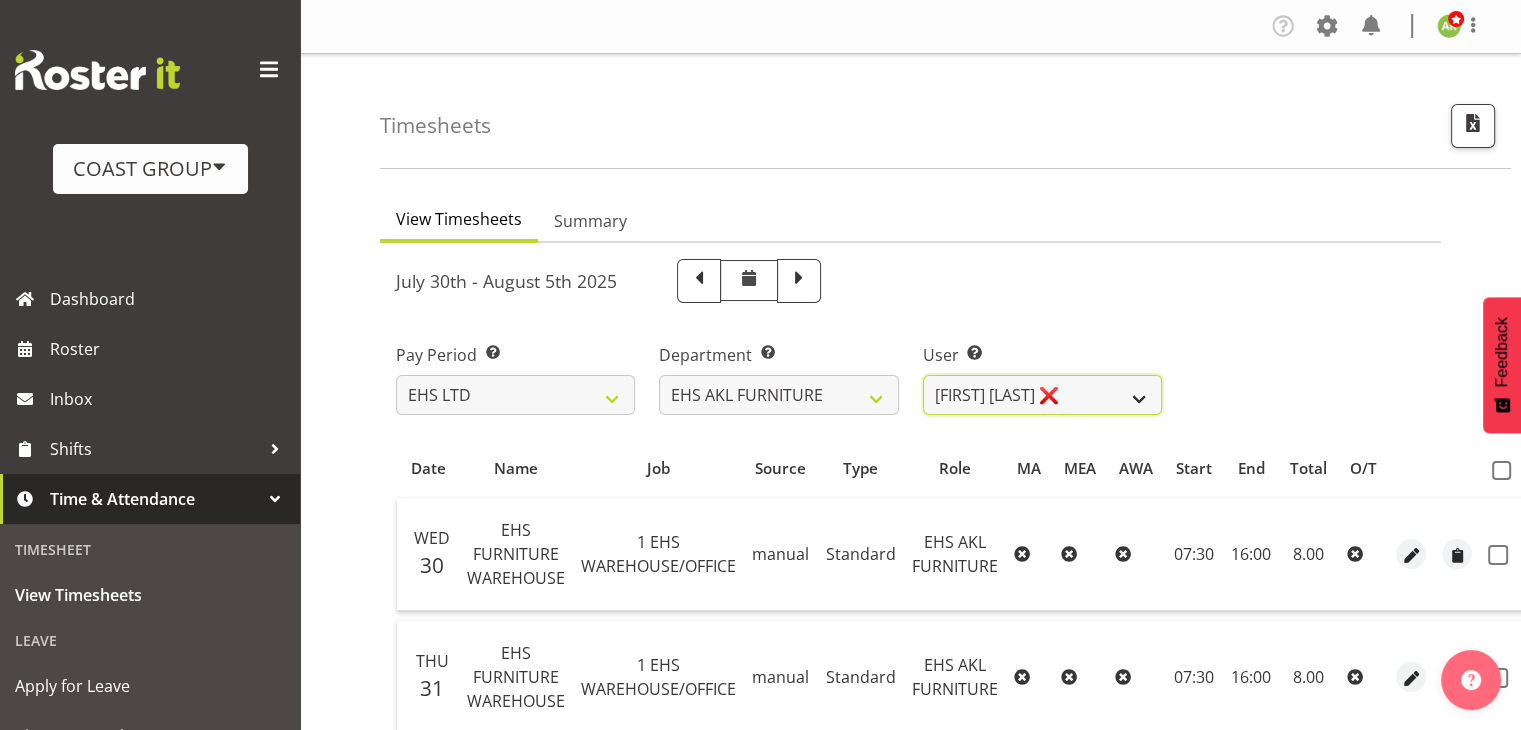 click on "Daniel Tini
❌
Filipo Iupeli
❌
Harley Wongpayuk
❌
Malae Toleafoa
❌
Manase Ward
❌
Michael Vaimauga
❌
Mua Autufuga
❌
Ngamata Upoko
❌
Panuwitch Pongsanusorn
❌
Pongpanot Pewklieng
❌
Rob Windle
❌
Sanong Phongam
❌
Sarayut Sahathanalatthakool
❌
Sivanila Sapati
❌" at bounding box center [1042, 395] 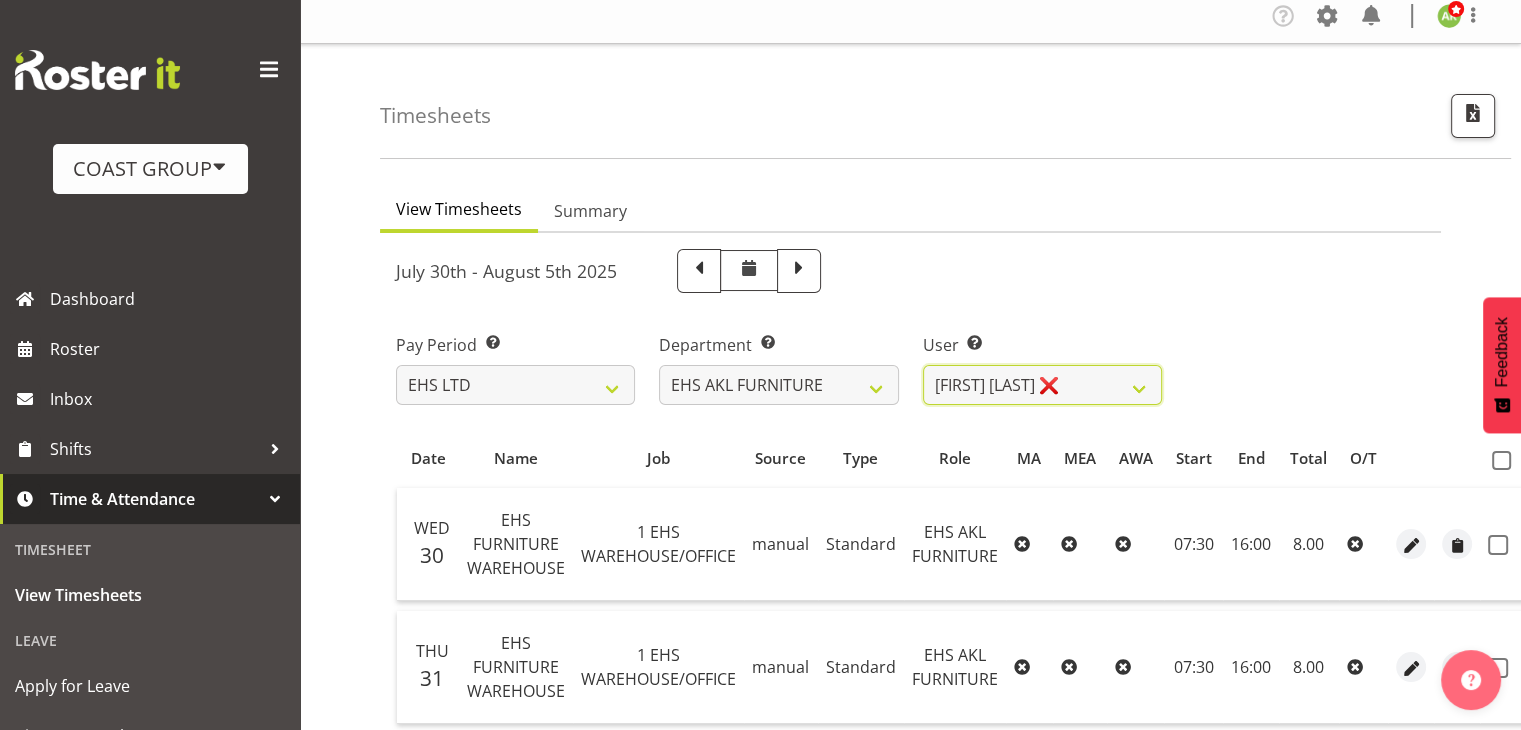 scroll, scrollTop: 0, scrollLeft: 0, axis: both 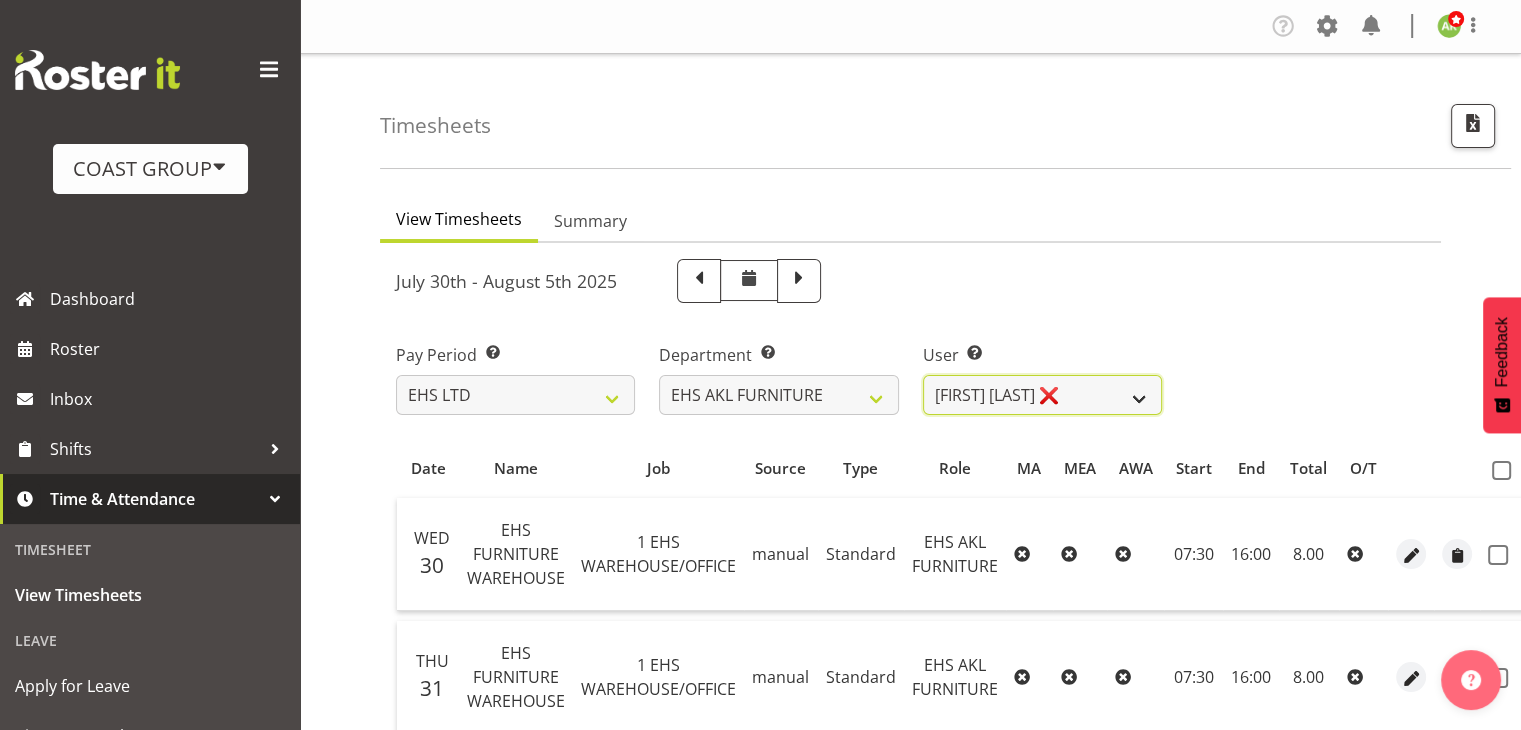 click on "Daniel Tini
❌
Filipo Iupeli
❌
Harley Wongpayuk
❌
Malae Toleafoa
❌
Manase Ward
❌
Michael Vaimauga
❌
Mua Autufuga
❌
Ngamata Upoko
❌
Panuwitch Pongsanusorn
❌
Pongpanot Pewklieng
❌
Rob Windle
❌
Sanong Phongam
❌
Sarayut Sahathanalatthakool
❌
Sivanila Sapati
❌" at bounding box center [1042, 395] 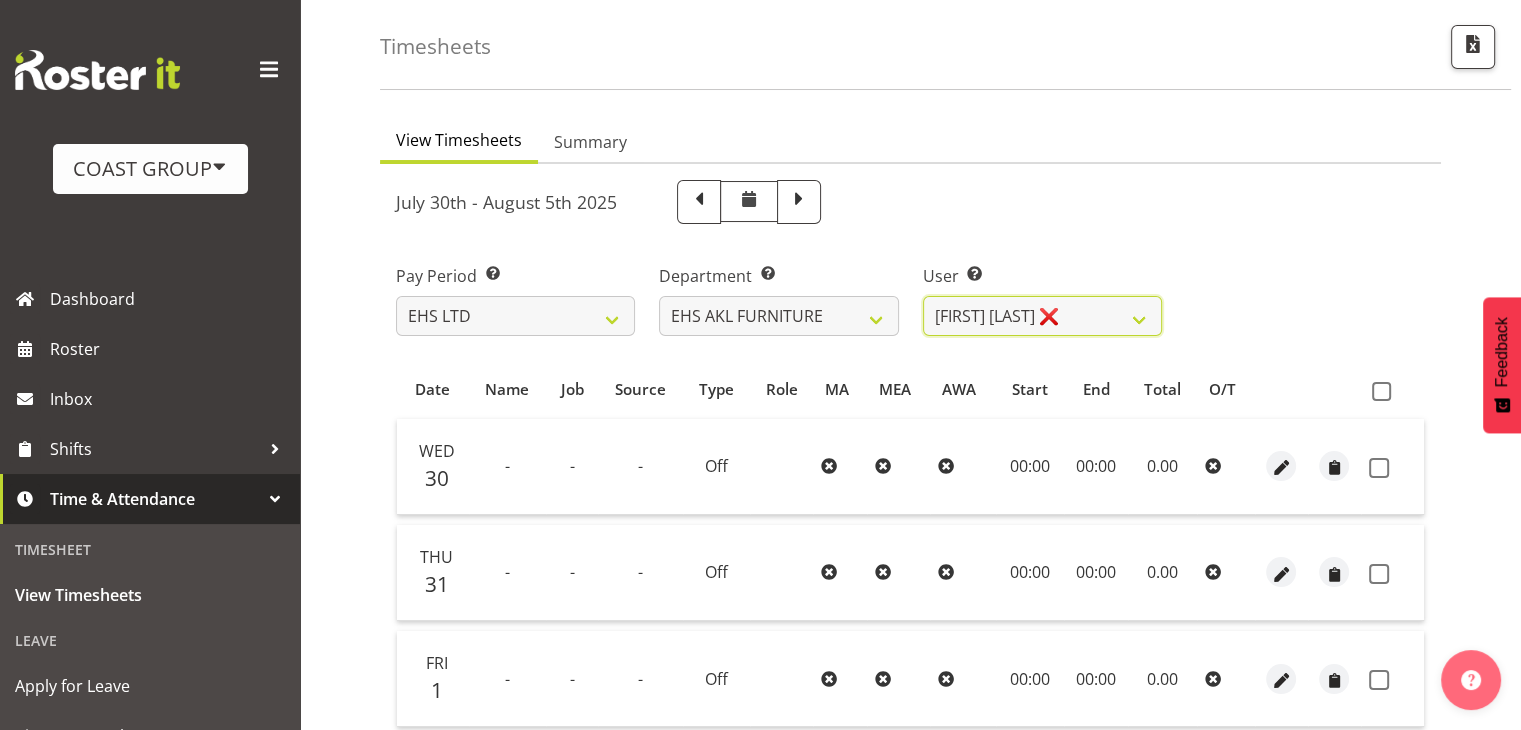 scroll, scrollTop: 200, scrollLeft: 0, axis: vertical 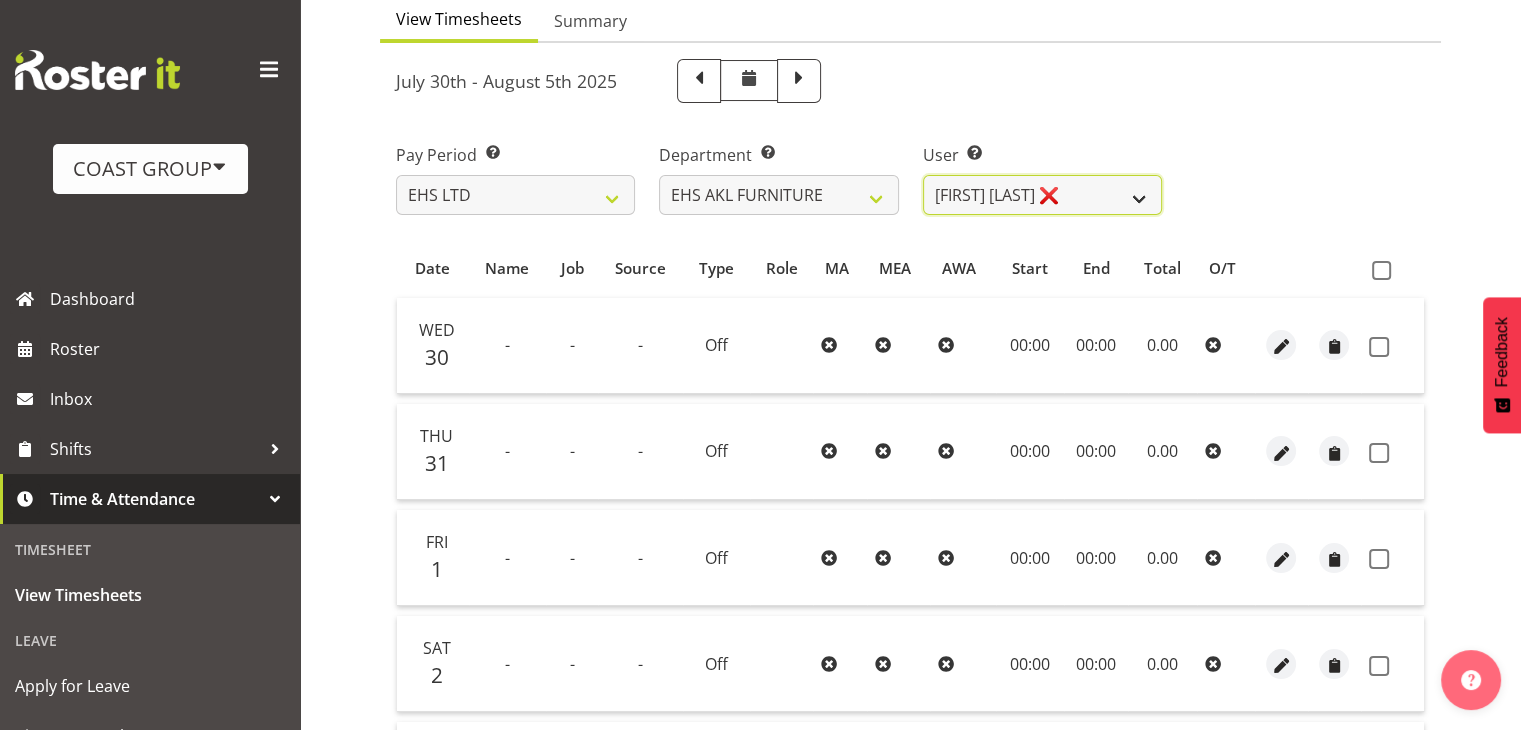 click on "Daniel Tini
❌
Filipo Iupeli
❌
Harley Wongpayuk
❌
Malae Toleafoa
❌
Manase Ward
❌
Michael Vaimauga
❌
Mua Autufuga
❌
Ngamata Upoko
❌
Panuwitch Pongsanusorn
❌
Pongpanot Pewklieng
❌
Rob Windle
❌
Sanong Phongam
❌
Sarayut Sahathanalatthakool
❌
Sivanila Sapati
❌" at bounding box center [1042, 195] 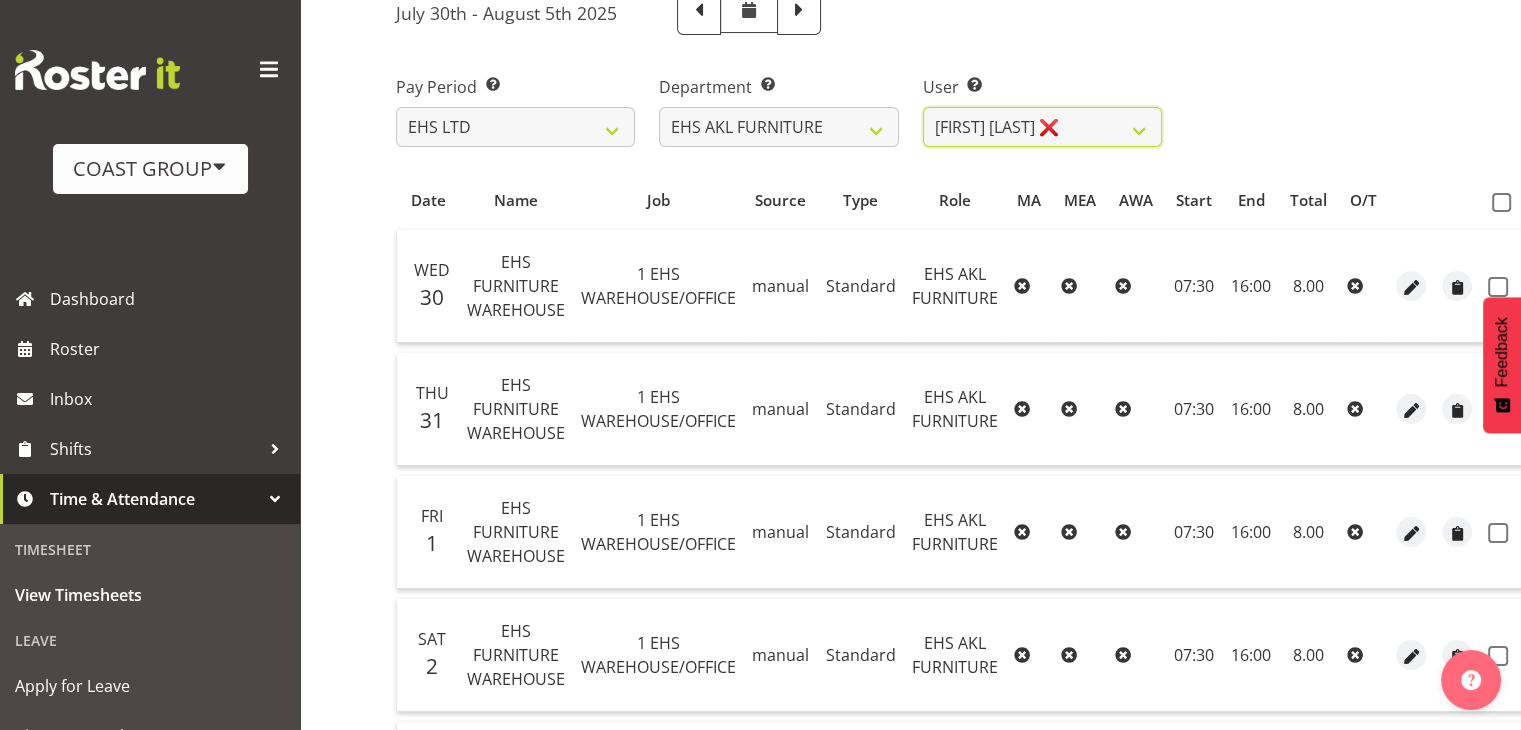 scroll, scrollTop: 55, scrollLeft: 0, axis: vertical 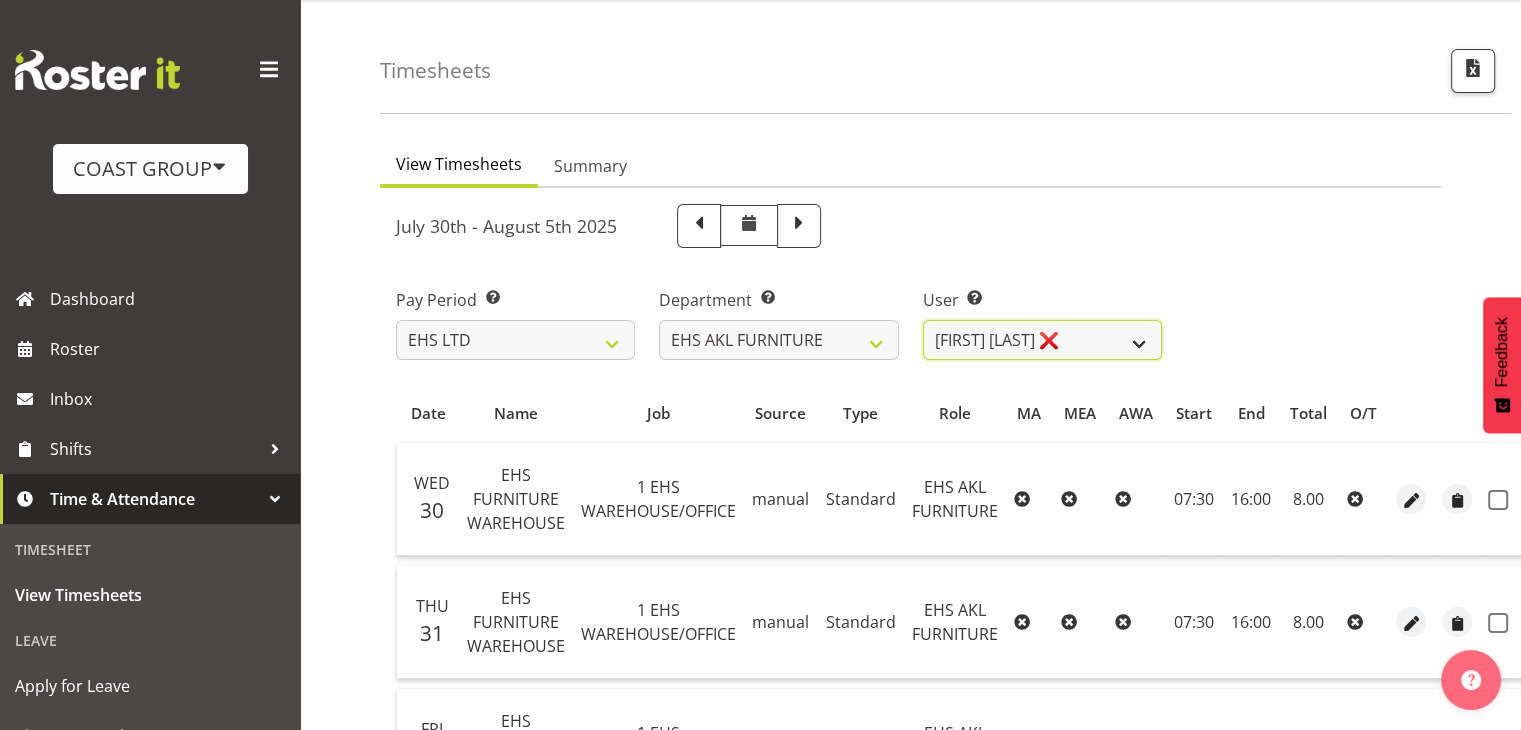 click on "Daniel Tini
❌
Filipo Iupeli
❌
Harley Wongpayuk
❌
Malae Toleafoa
❌
Manase Ward
❌
Michael Vaimauga
❌
Mua Autufuga
❌
Ngamata Upoko
❌
Panuwitch Pongsanusorn
❌
Pongpanot Pewklieng
❌
Rob Windle
❌
Sanong Phongam
❌
Sarayut Sahathanalatthakool
❌
Sivanila Sapati
❌" at bounding box center [1042, 340] 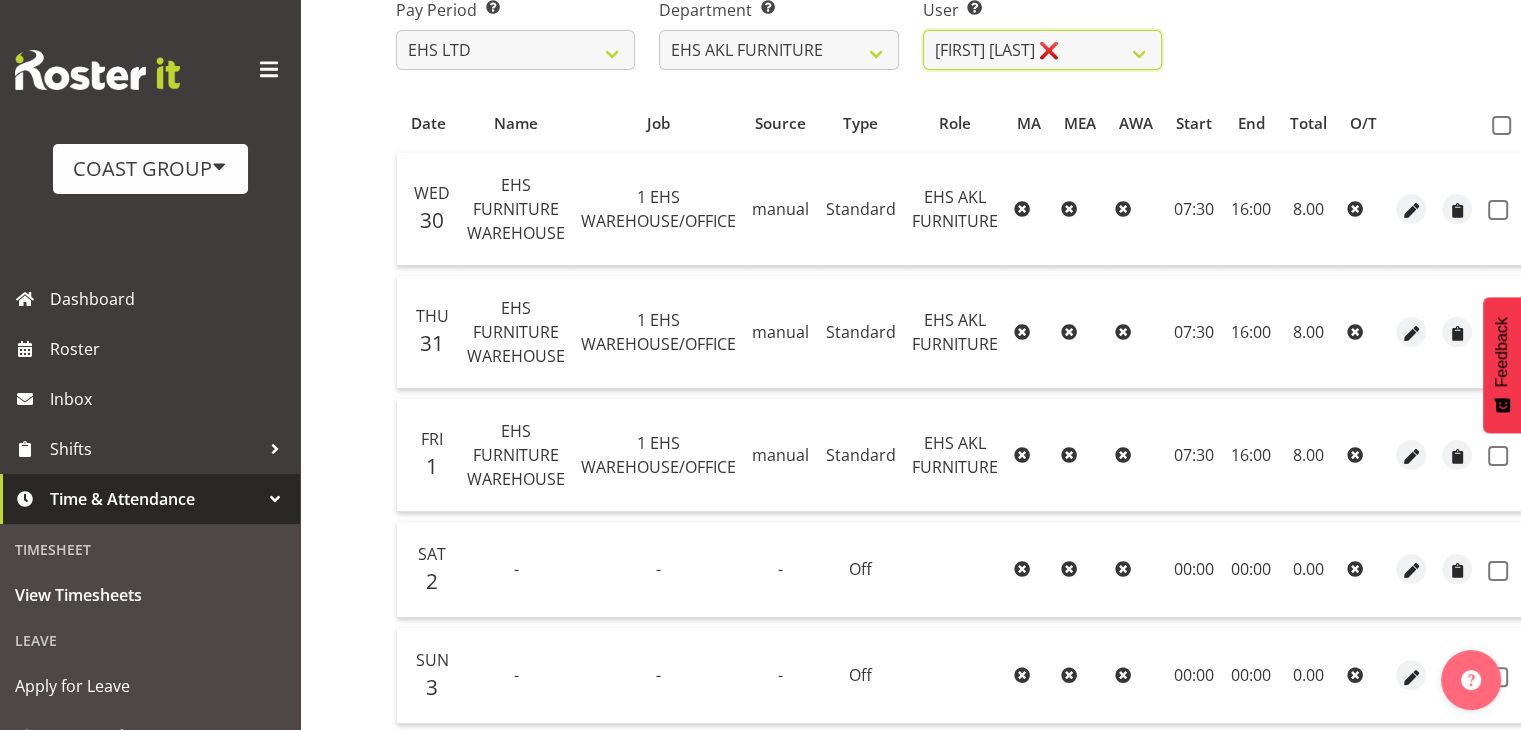 scroll, scrollTop: 255, scrollLeft: 0, axis: vertical 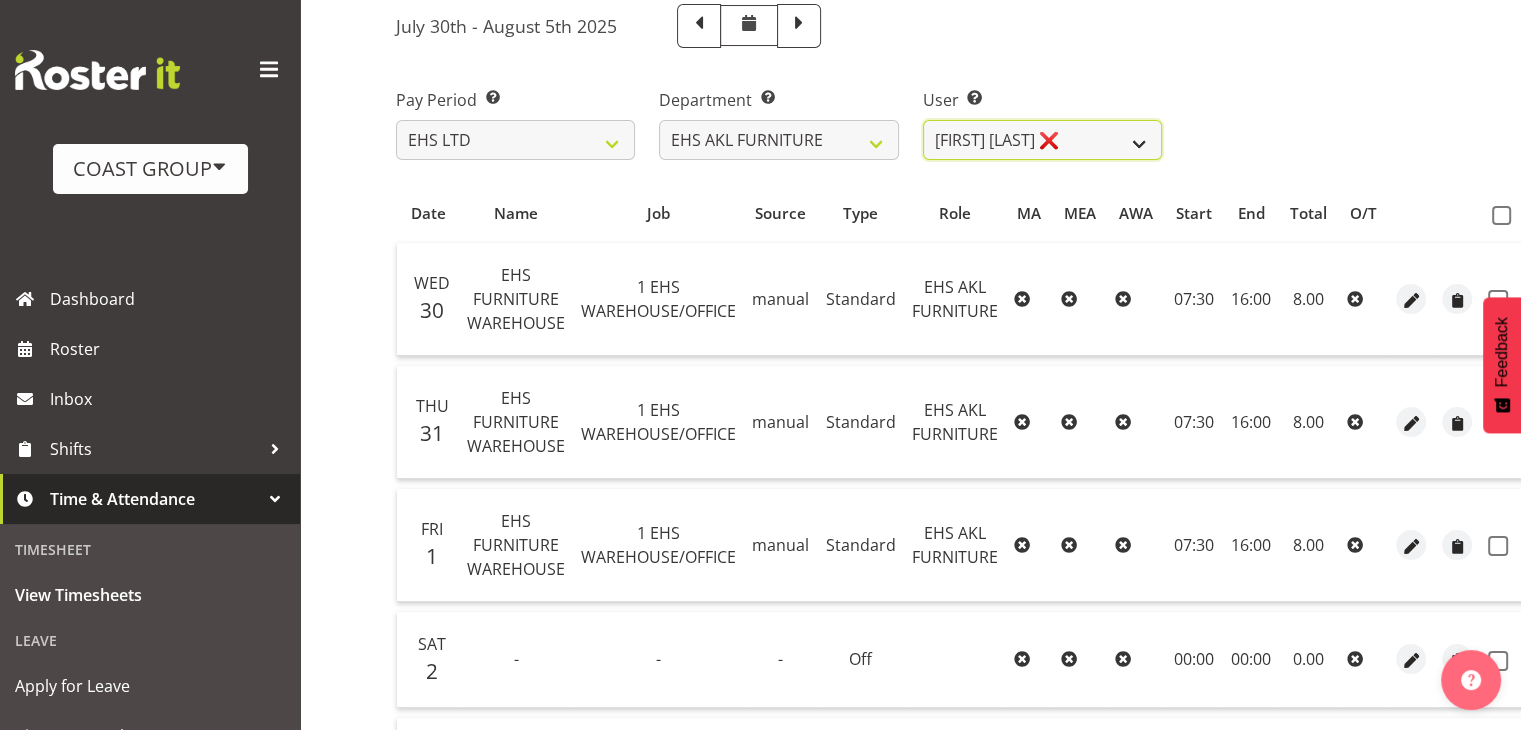 click on "Daniel Tini
❌
Filipo Iupeli
❌
Harley Wongpayuk
❌
Malae Toleafoa
❌
Manase Ward
❌
Michael Vaimauga
❌
Mua Autufuga
❌
Ngamata Upoko
❌
Panuwitch Pongsanusorn
❌
Pongpanot Pewklieng
❌
Rob Windle
❌
Sanong Phongam
❌
Sarayut Sahathanalatthakool
❌
Sivanila Sapati
❌" at bounding box center (1042, 140) 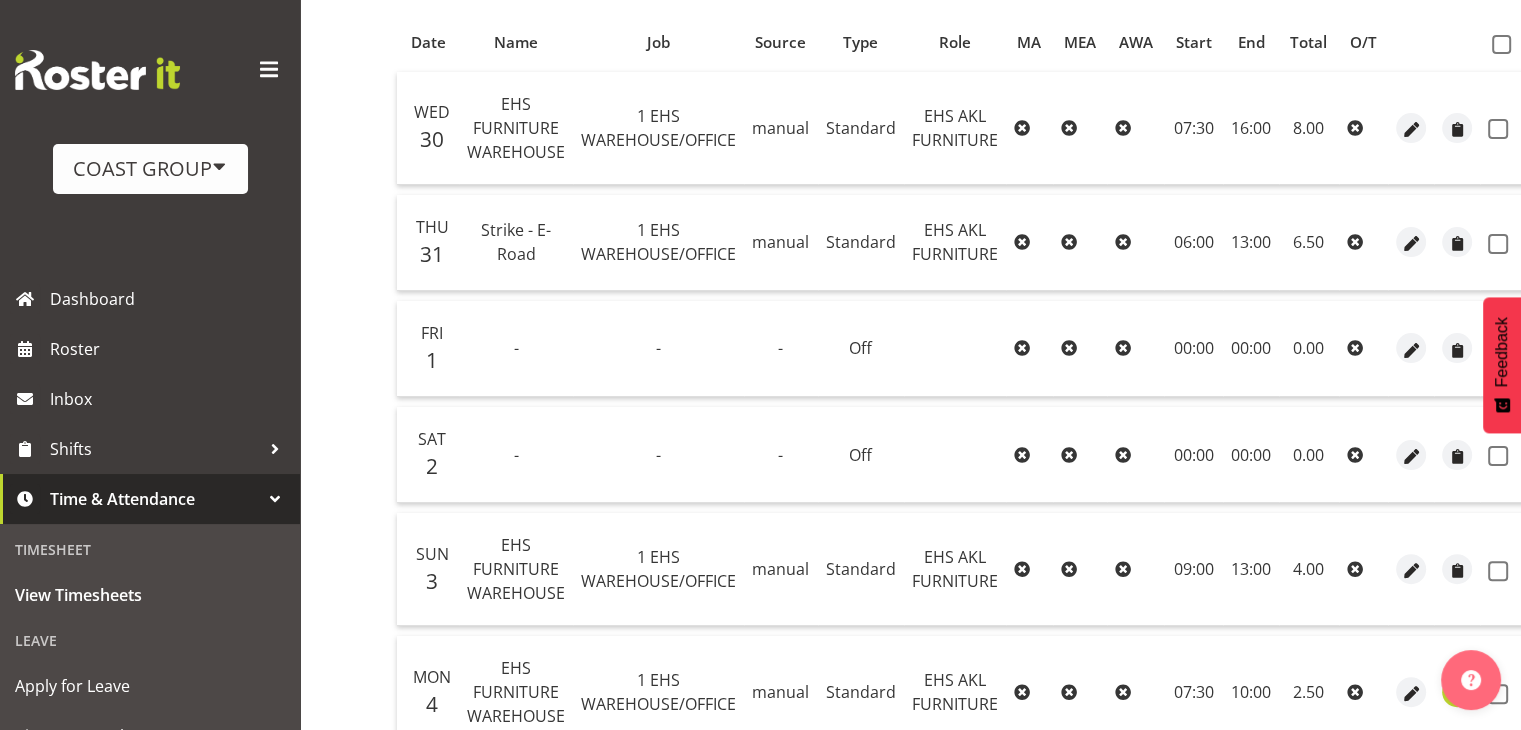 scroll, scrollTop: 366, scrollLeft: 0, axis: vertical 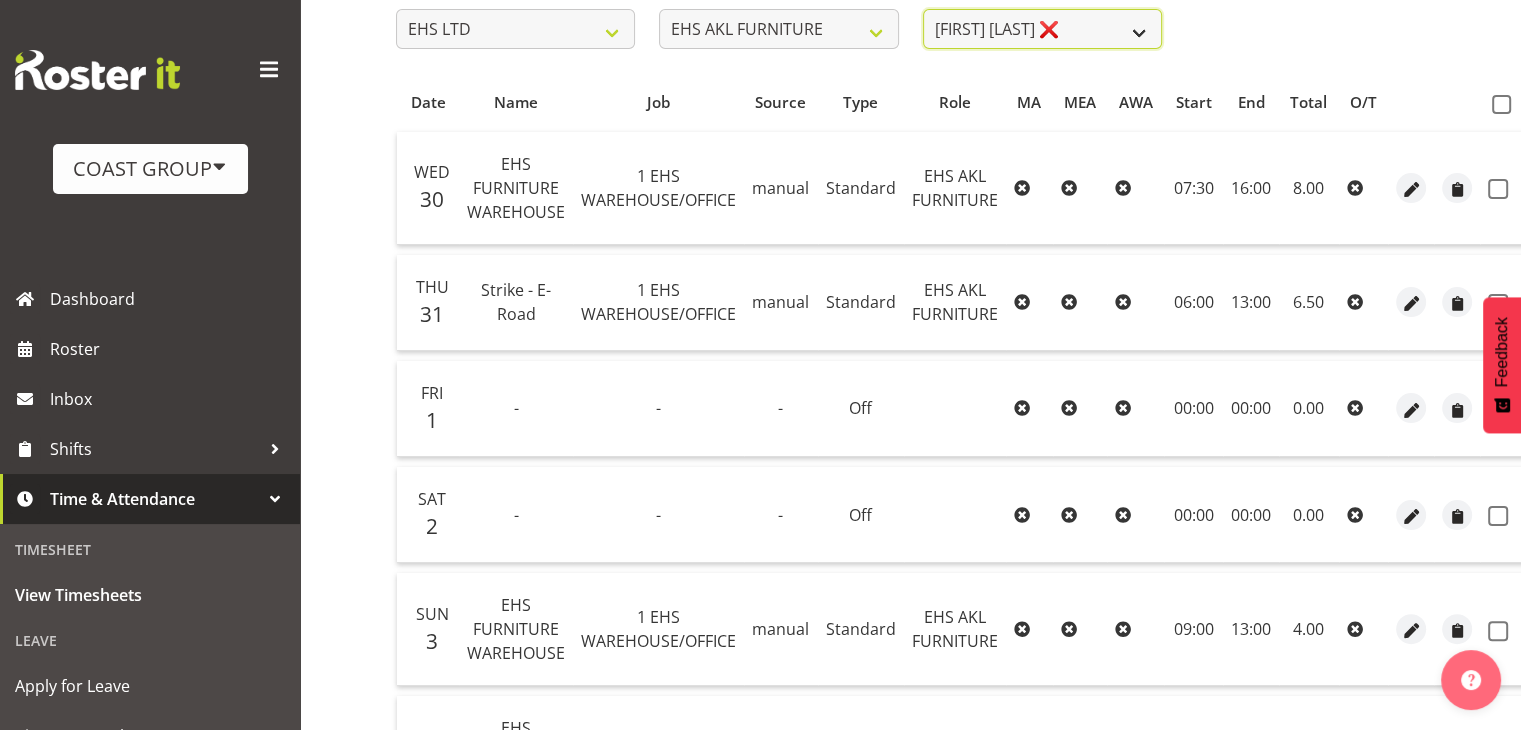 click on "Daniel Tini
❌
Filipo Iupeli
❌
Harley Wongpayuk
❌
Malae Toleafoa
❌
Manase Ward
❌
Michael Vaimauga
❌
Mua Autufuga
❌
Ngamata Upoko
❌
Panuwitch Pongsanusorn
❌
Pongpanot Pewklieng
❌
Rob Windle
❌
Sanong Phongam
❌
Sarayut Sahathanalatthakool
❌
Sivanila Sapati
❌" at bounding box center [1042, 29] 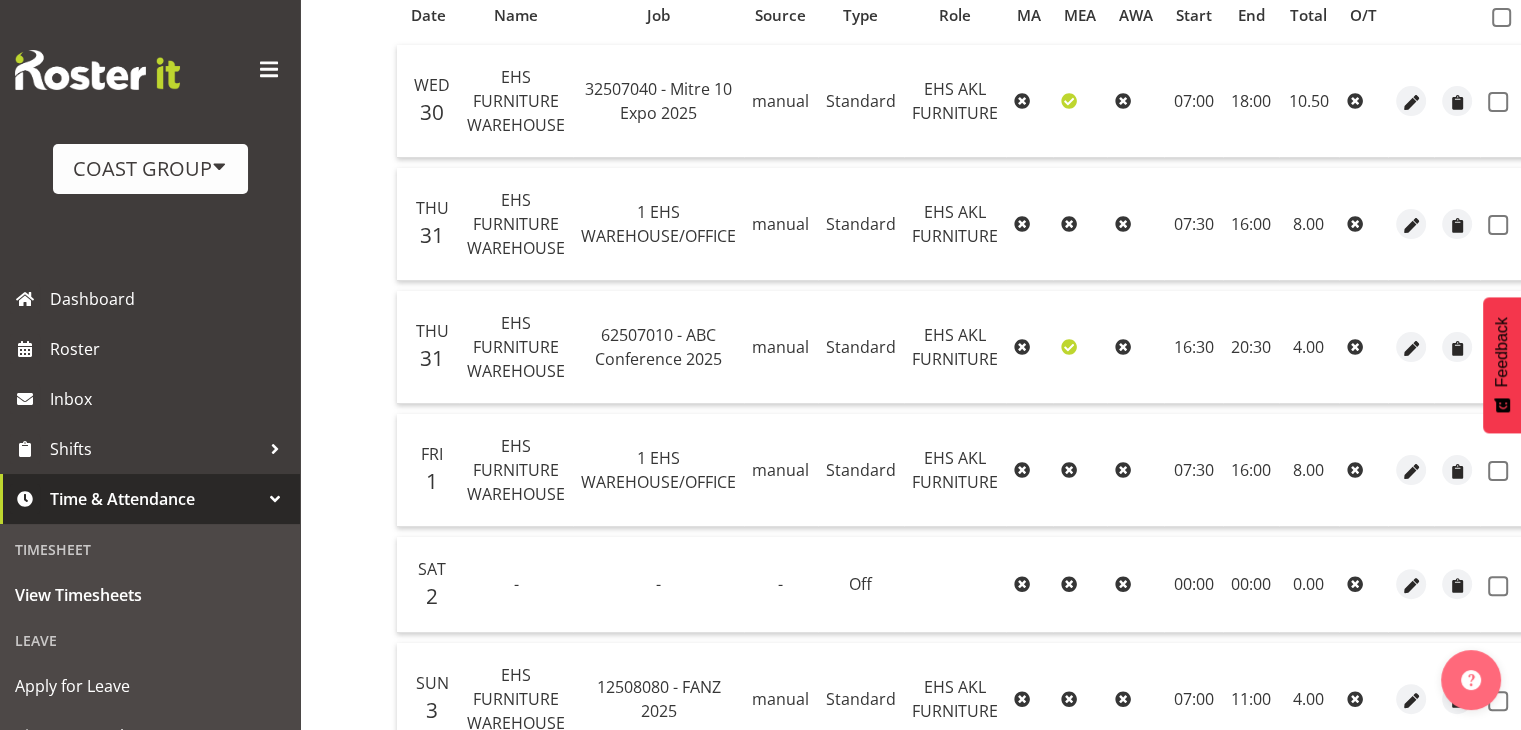 scroll, scrollTop: 367, scrollLeft: 0, axis: vertical 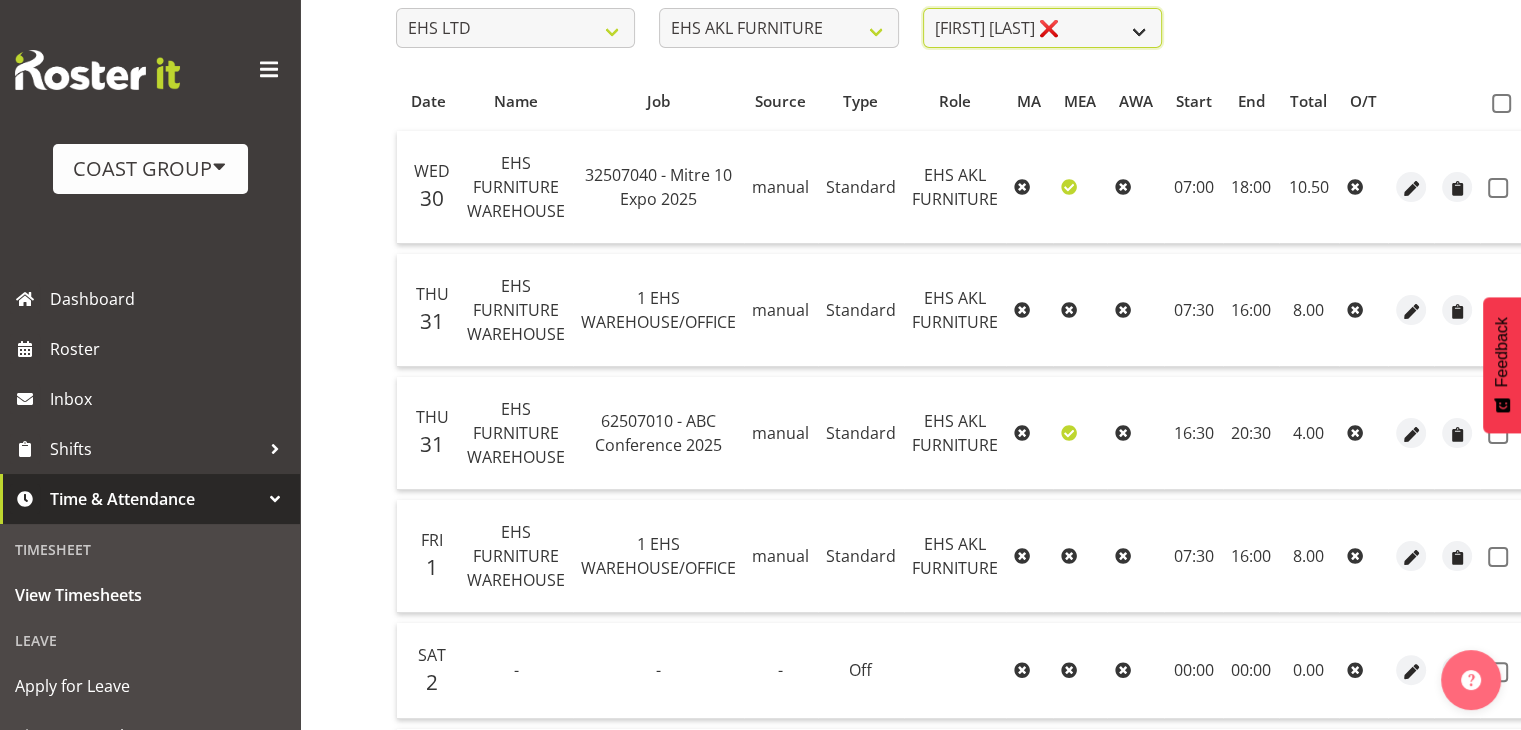 click on "Daniel Tini
❌
Filipo Iupeli
❌
Harley Wongpayuk
❌
Malae Toleafoa
❌
Manase Ward
❌
Michael Vaimauga
❌
Mua Autufuga
❌
Ngamata Upoko
❌
Panuwitch Pongsanusorn
❌
Pongpanot Pewklieng
❌
Rob Windle
❌
Sanong Phongam
❌
Sarayut Sahathanalatthakool
❌
Sivanila Sapati
❌" at bounding box center (1042, 28) 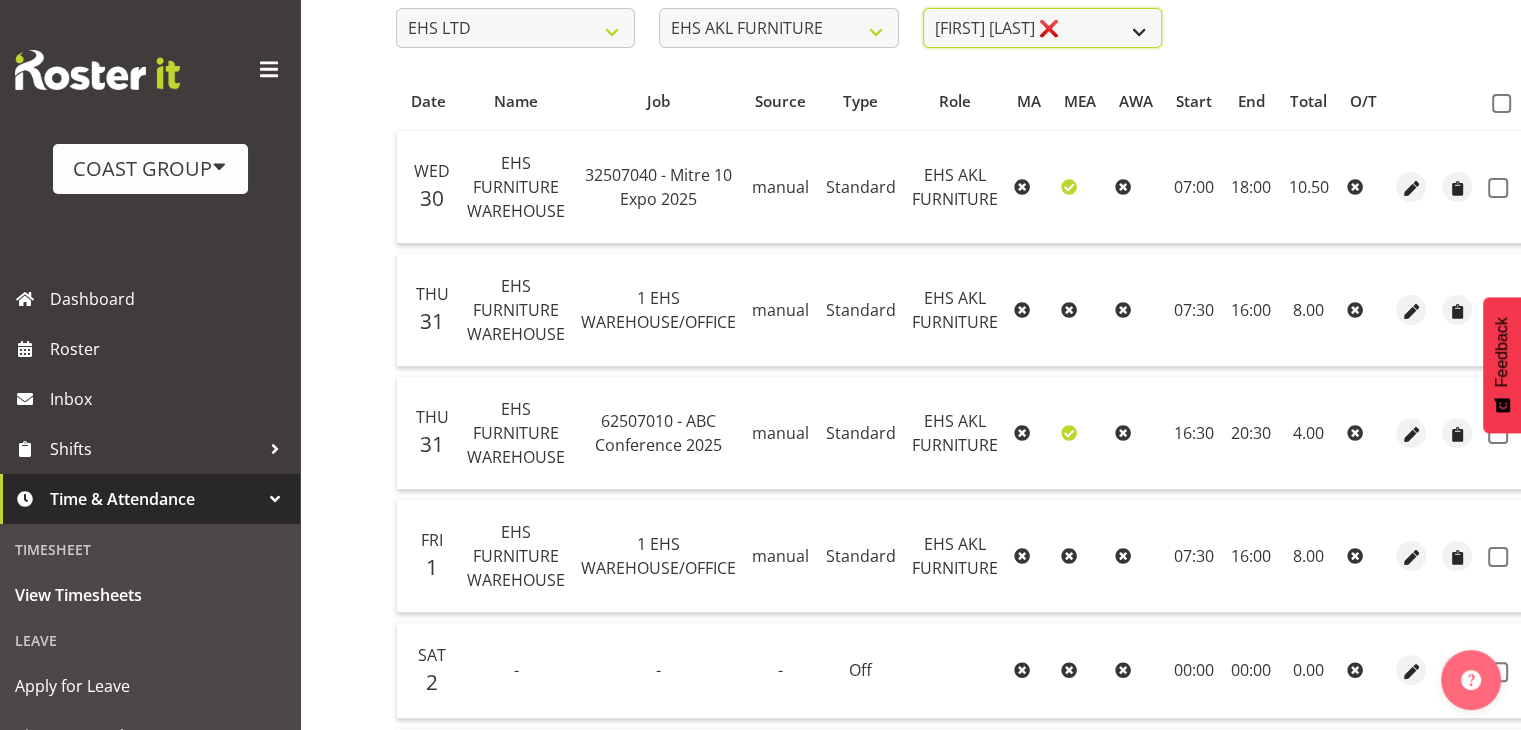 click on "Daniel Tini
❌
Filipo Iupeli
❌
Harley Wongpayuk
❌
Malae Toleafoa
❌
Manase Ward
❌
Michael Vaimauga
❌
Mua Autufuga
❌
Ngamata Upoko
❌
Panuwitch Pongsanusorn
❌
Pongpanot Pewklieng
❌
Rob Windle
❌
Sanong Phongam
❌
Sarayut Sahathanalatthakool
❌
Sivanila Sapati
❌" at bounding box center (1042, 28) 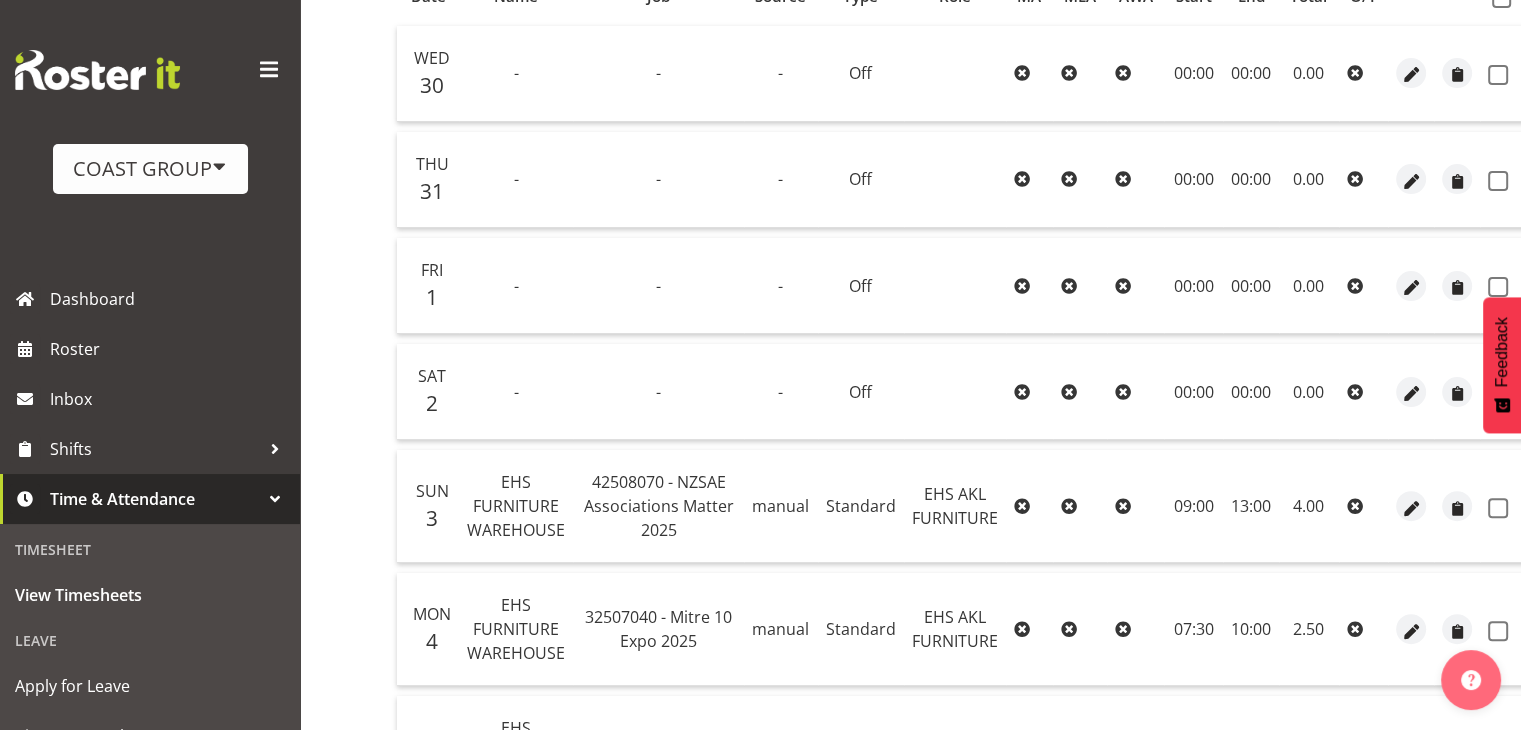 scroll, scrollTop: 272, scrollLeft: 0, axis: vertical 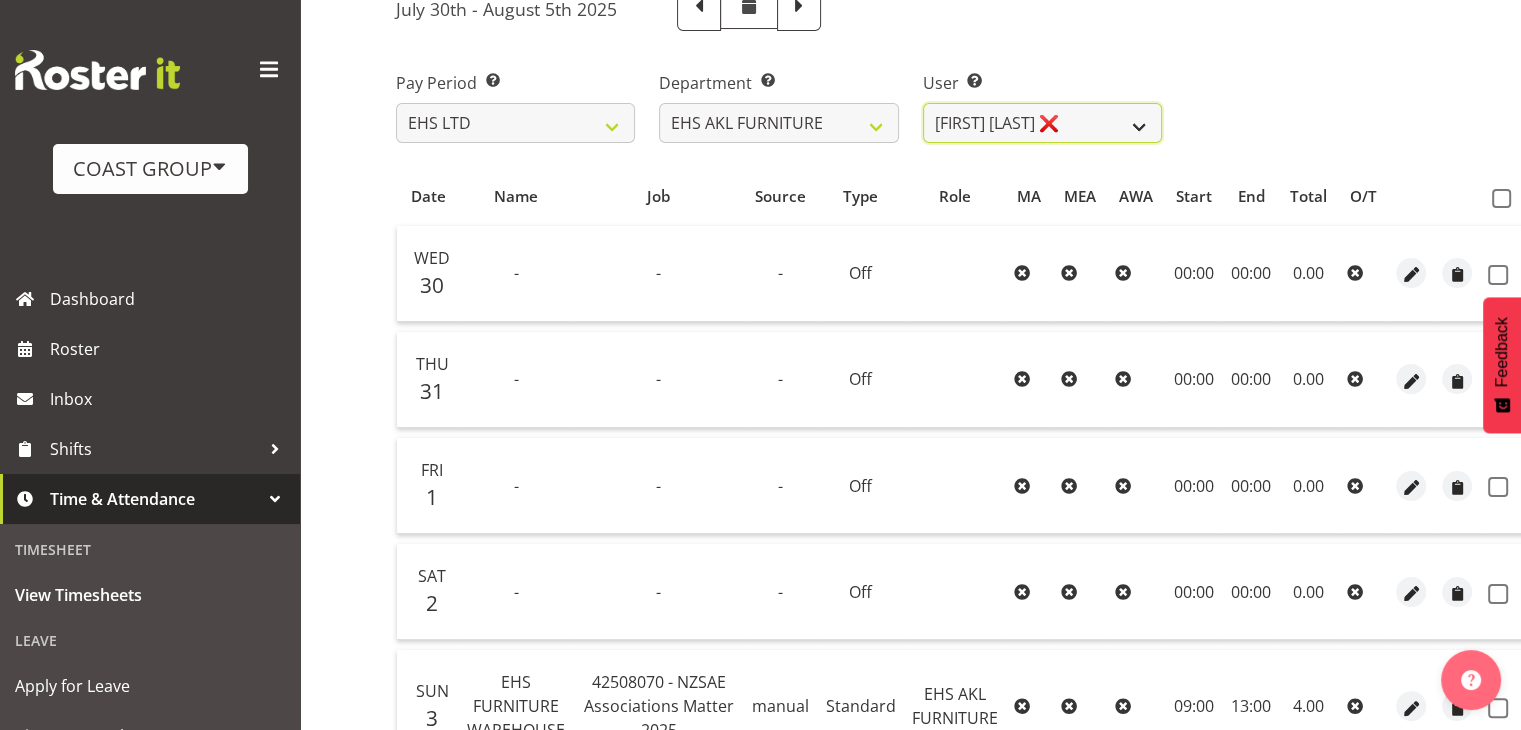 click on "Daniel Tini
❌
Filipo Iupeli
❌
Harley Wongpayuk
❌
Malae Toleafoa
❌
Manase Ward
❌
Michael Vaimauga
❌
Mua Autufuga
❌
Ngamata Upoko
❌
Panuwitch Pongsanusorn
❌
Pongpanot Pewklieng
❌
Rob Windle
❌
Sanong Phongam
❌
Sarayut Sahathanalatthakool
❌
Sivanila Sapati
❌" at bounding box center (1042, 123) 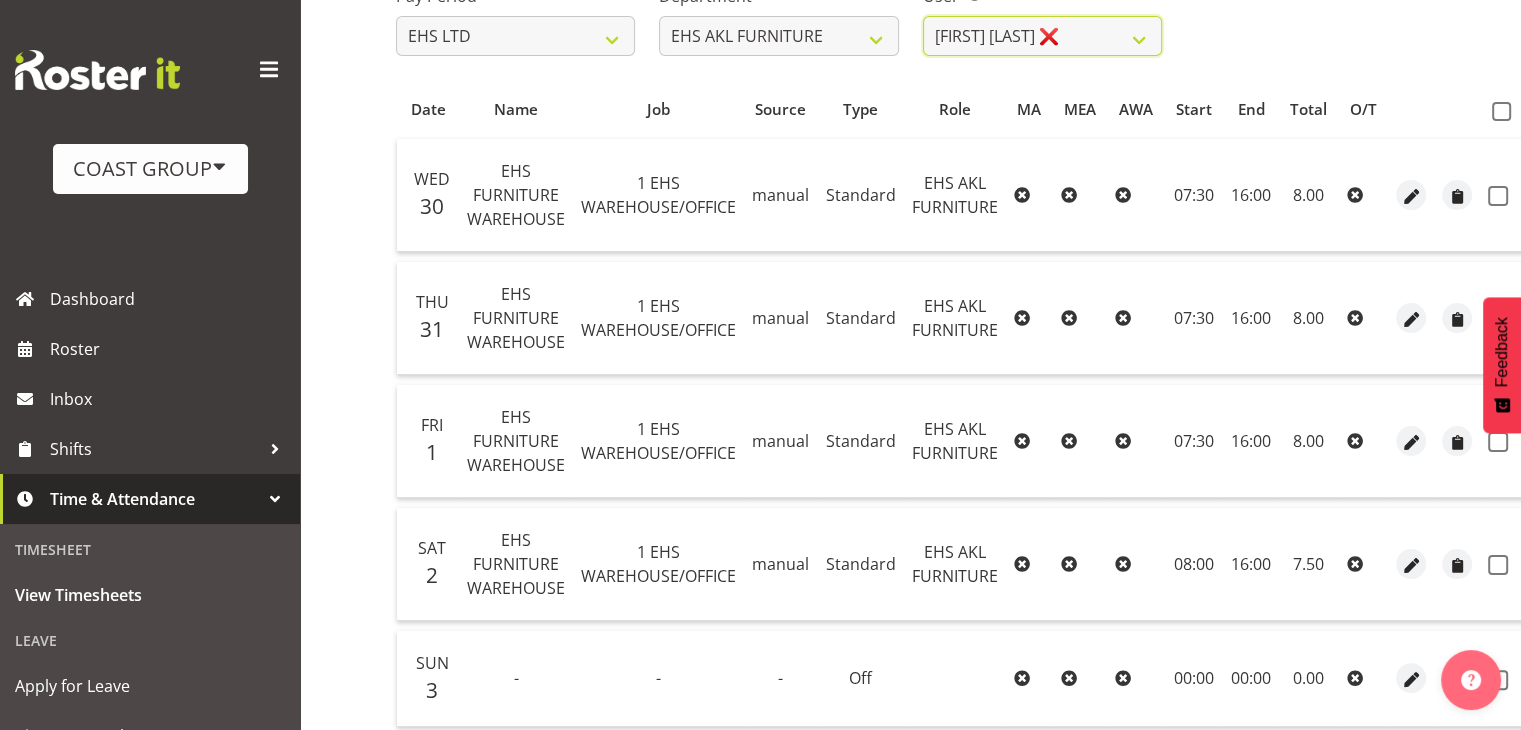 scroll, scrollTop: 355, scrollLeft: 0, axis: vertical 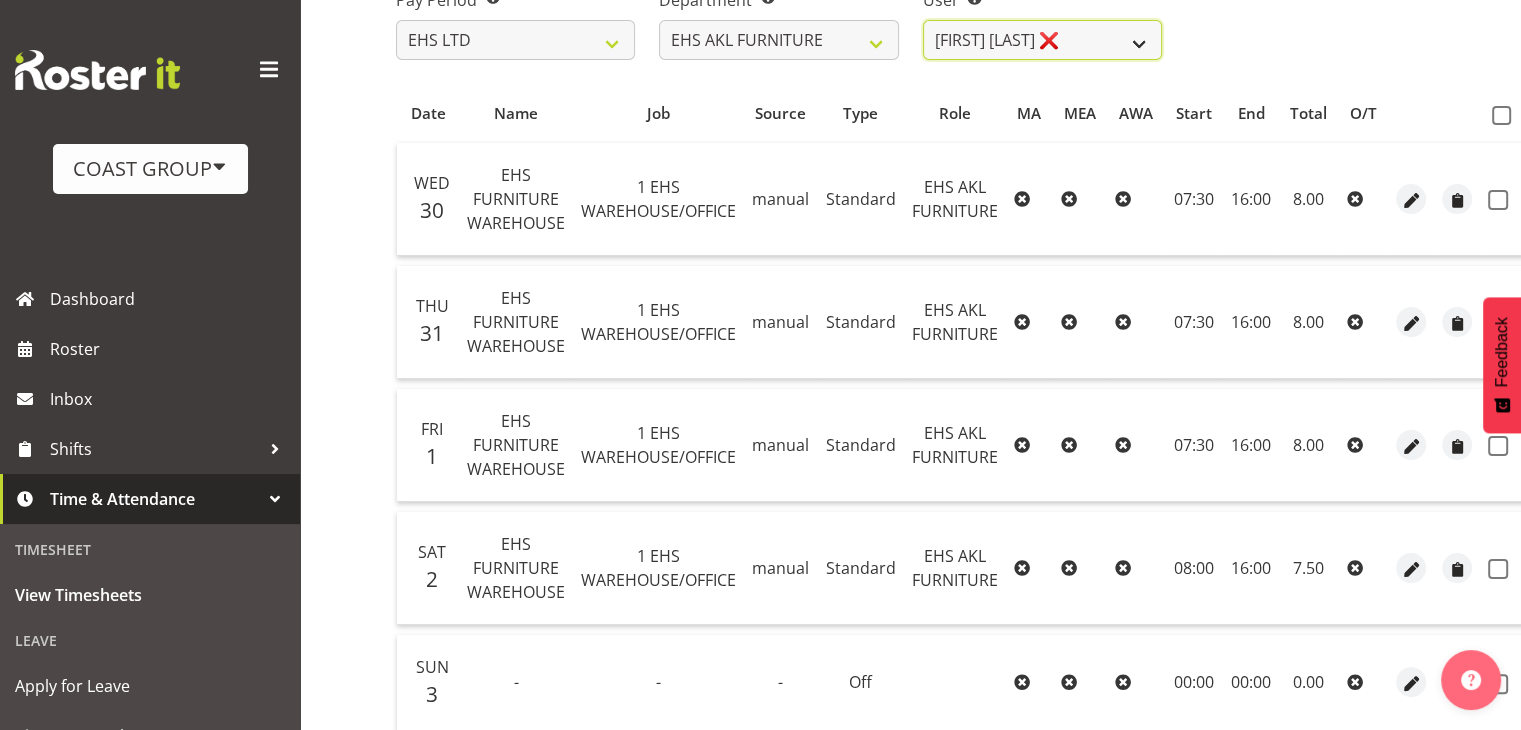 click on "Daniel Tini
❌
Filipo Iupeli
❌
Harley Wongpayuk
❌
Malae Toleafoa
❌
Manase Ward
❌
Michael Vaimauga
❌
Mua Autufuga
❌
Ngamata Upoko
❌
Panuwitch Pongsanusorn
❌
Pongpanot Pewklieng
❌
Rob Windle
❌
Sanong Phongam
❌
Sarayut Sahathanalatthakool
❌
Sivanila Sapati
❌" at bounding box center (1042, 40) 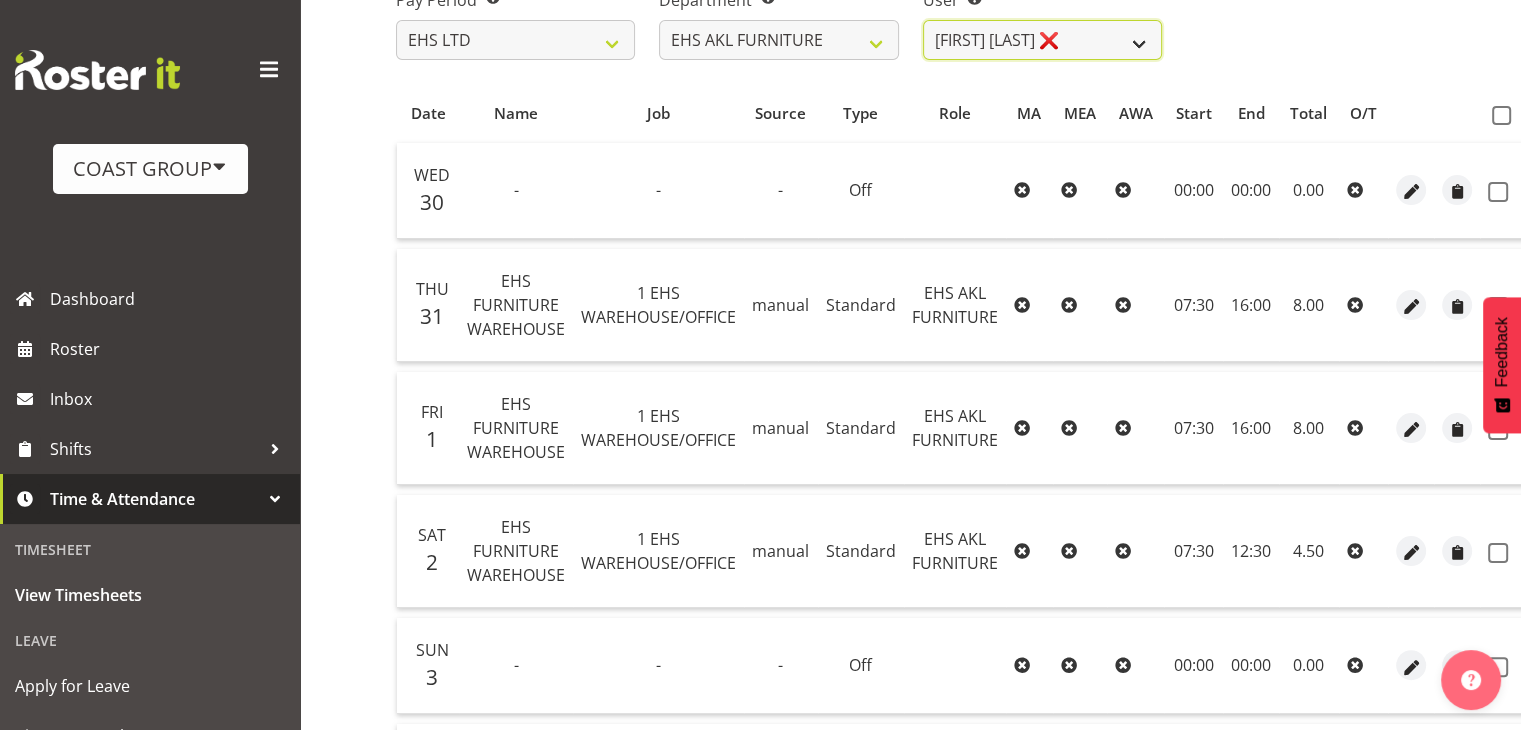 click on "Daniel Tini
❌
Filipo Iupeli
❌
Harley Wongpayuk
❌
Malae Toleafoa
❌
Manase Ward
❌
Michael Vaimauga
❌
Mua Autufuga
❌
Ngamata Upoko
❌
Panuwitch Pongsanusorn
❌
Pongpanot Pewklieng
❌
Rob Windle
❌
Sanong Phongam
❌
Sarayut Sahathanalatthakool
❌
Sivanila Sapati
❌" at bounding box center (1042, 40) 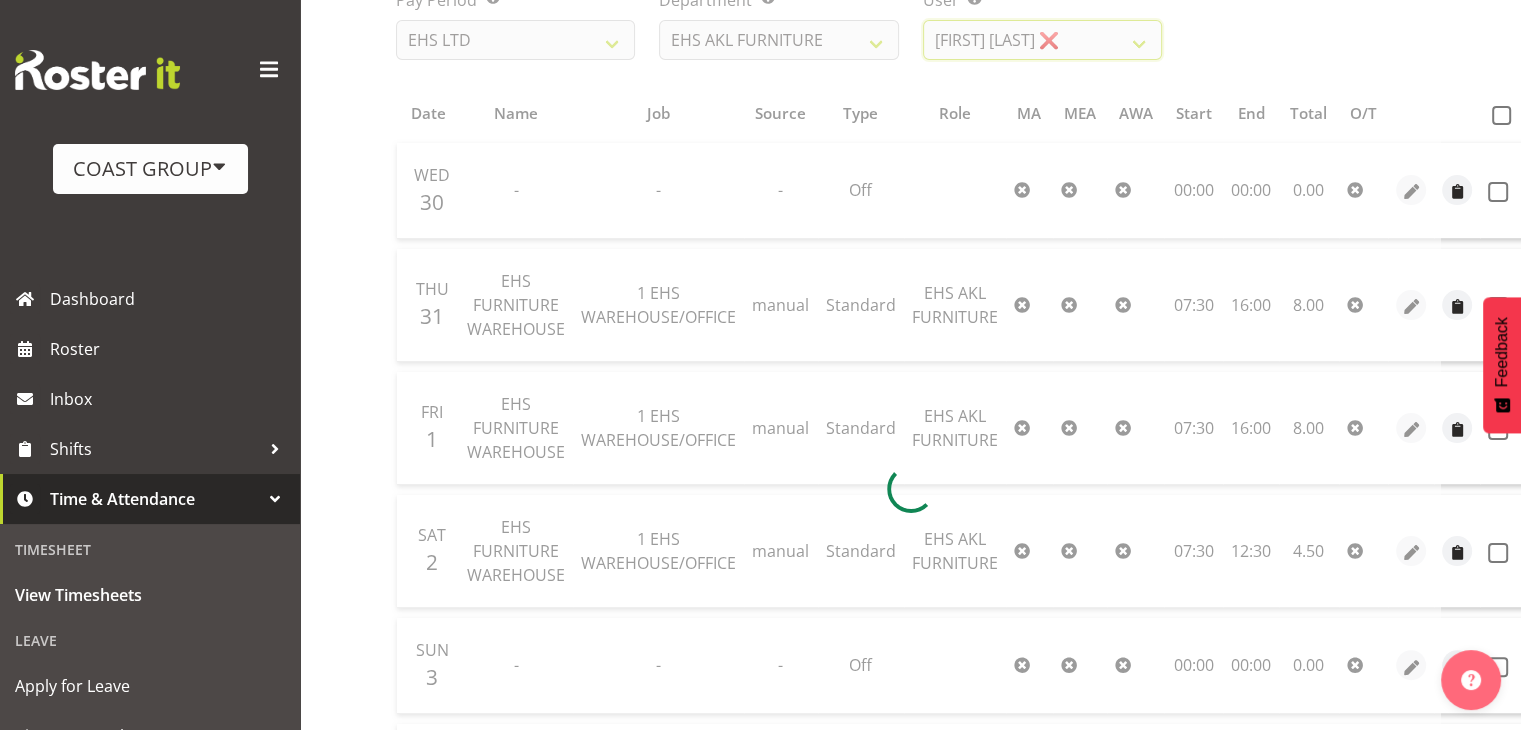 scroll, scrollTop: 269, scrollLeft: 0, axis: vertical 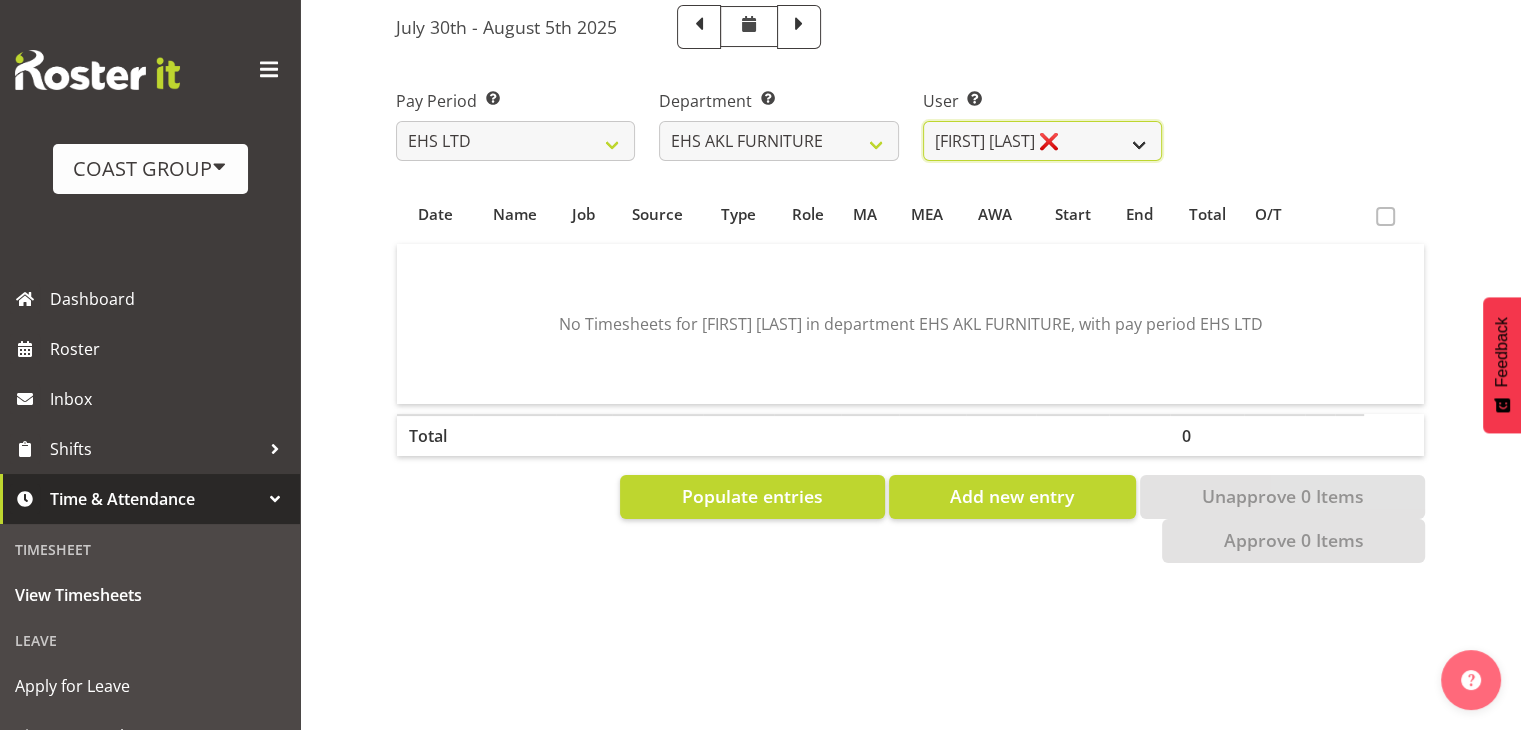 click on "Daniel Tini
❌
Filipo Iupeli
❌
Harley Wongpayuk
❌
Malae Toleafoa
❌
Manase Ward
❌
Michael Vaimauga
❌
Mua Autufuga
❌
Ngamata Upoko
❌
Panuwitch Pongsanusorn
❌
Pongpanot Pewklieng
❌
Rob Windle
❌
Sanong Phongam
❌
Sarayut Sahathanalatthakool
❌
Sivanila Sapati
❌" at bounding box center [1042, 141] 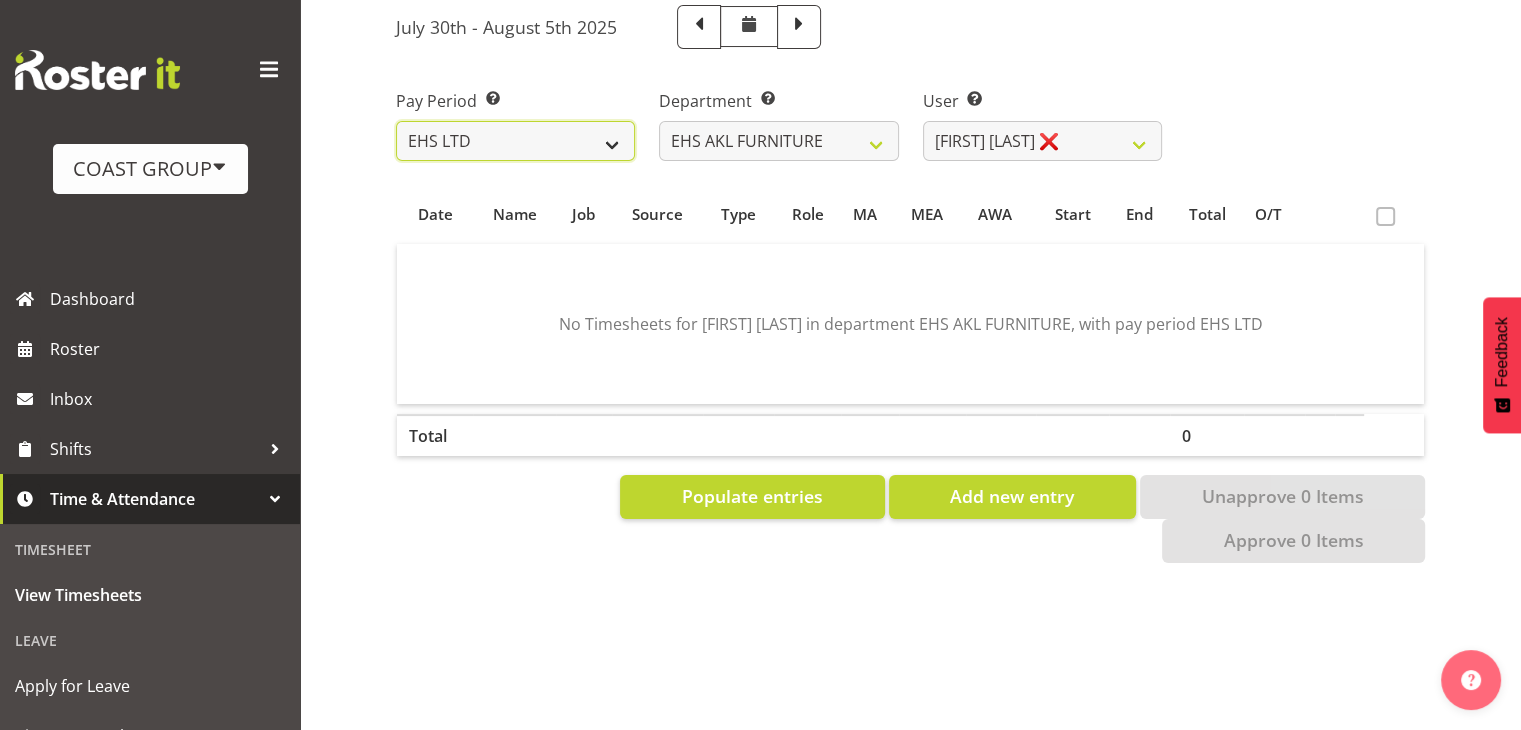 click on "SLP LTD EHS LTD DW LTD VEHICLES Carlton Events Hamilton 120 Limited Wellington 130 Limited" at bounding box center [515, 141] 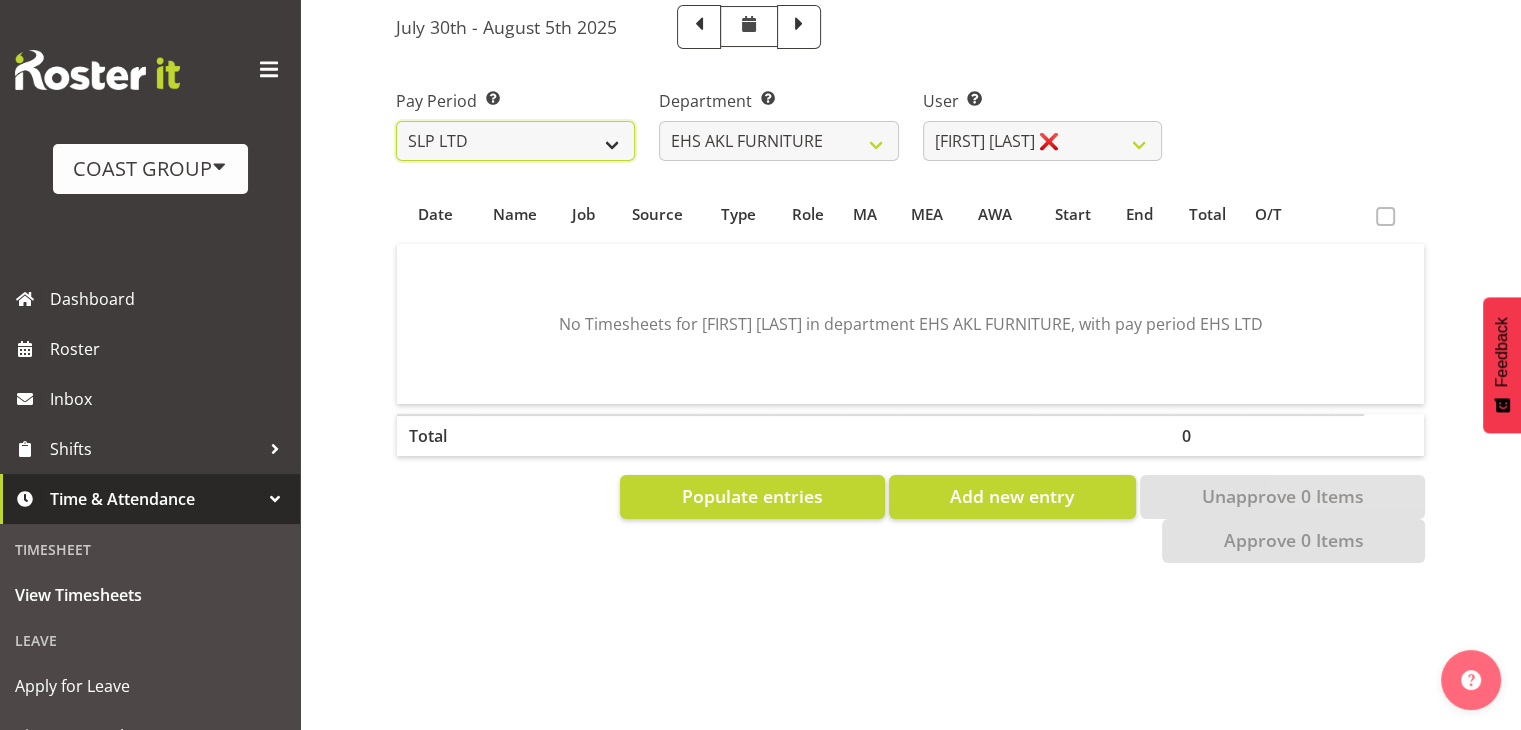 click on "SLP LTD EHS LTD DW LTD VEHICLES Carlton Events Hamilton 120 Limited Wellington 130 Limited" at bounding box center [515, 141] 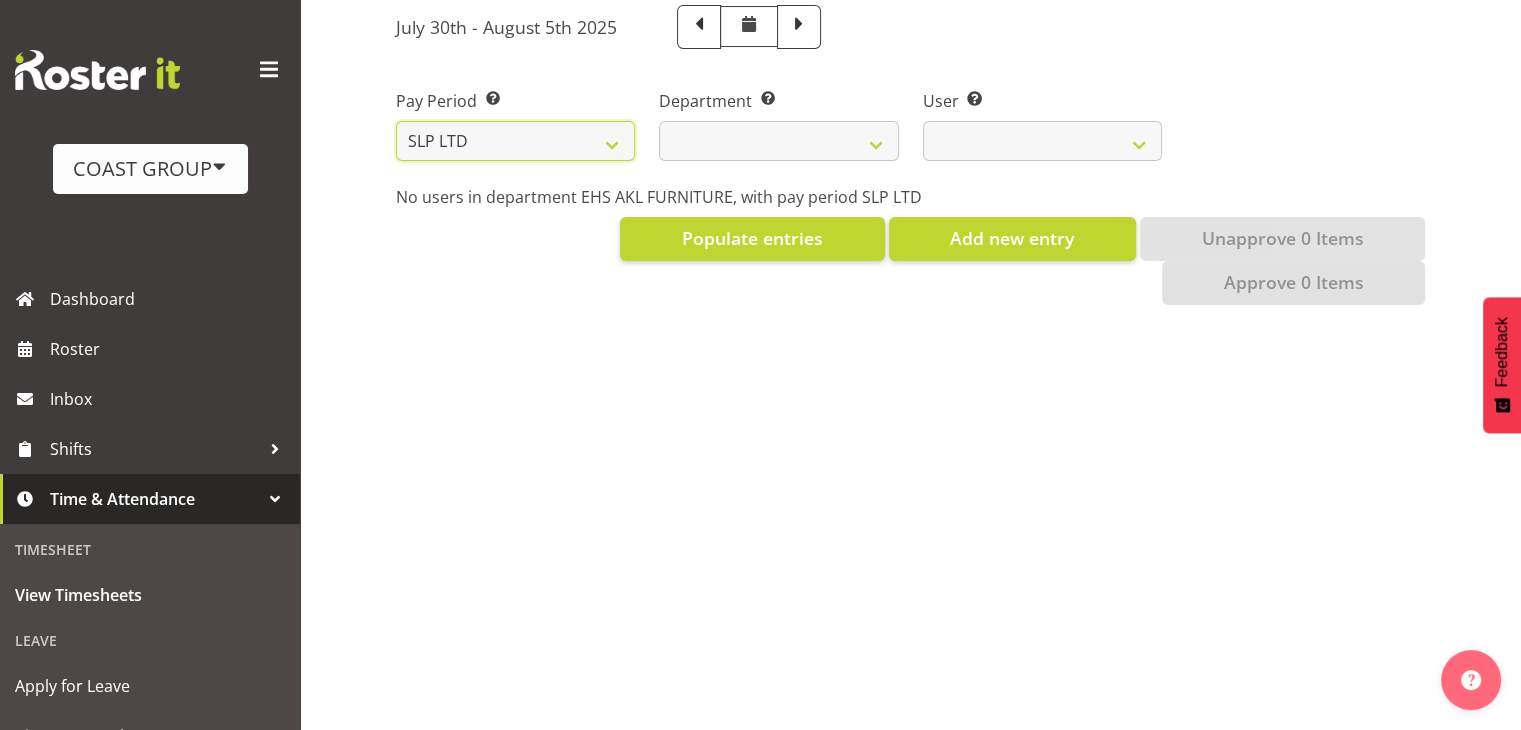 select 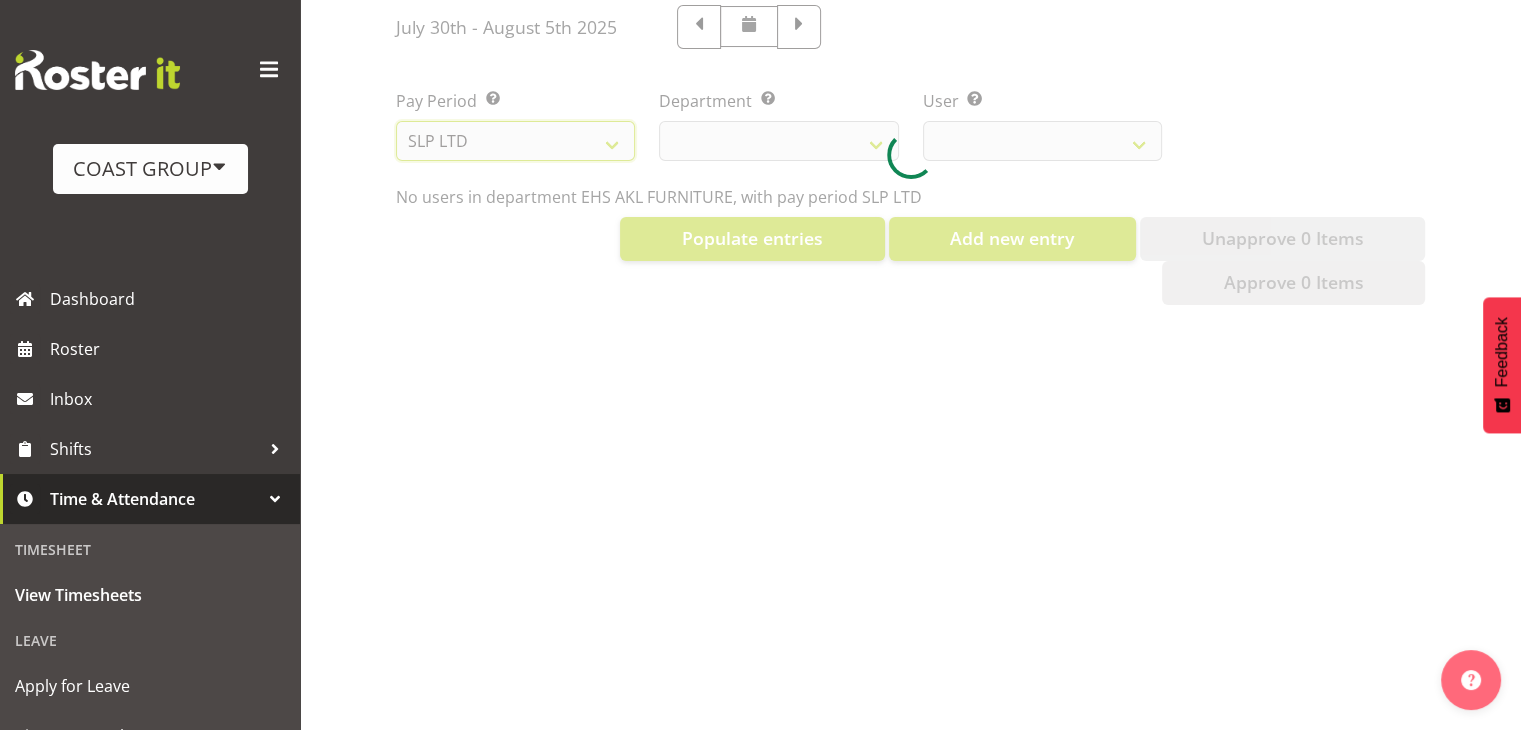 select 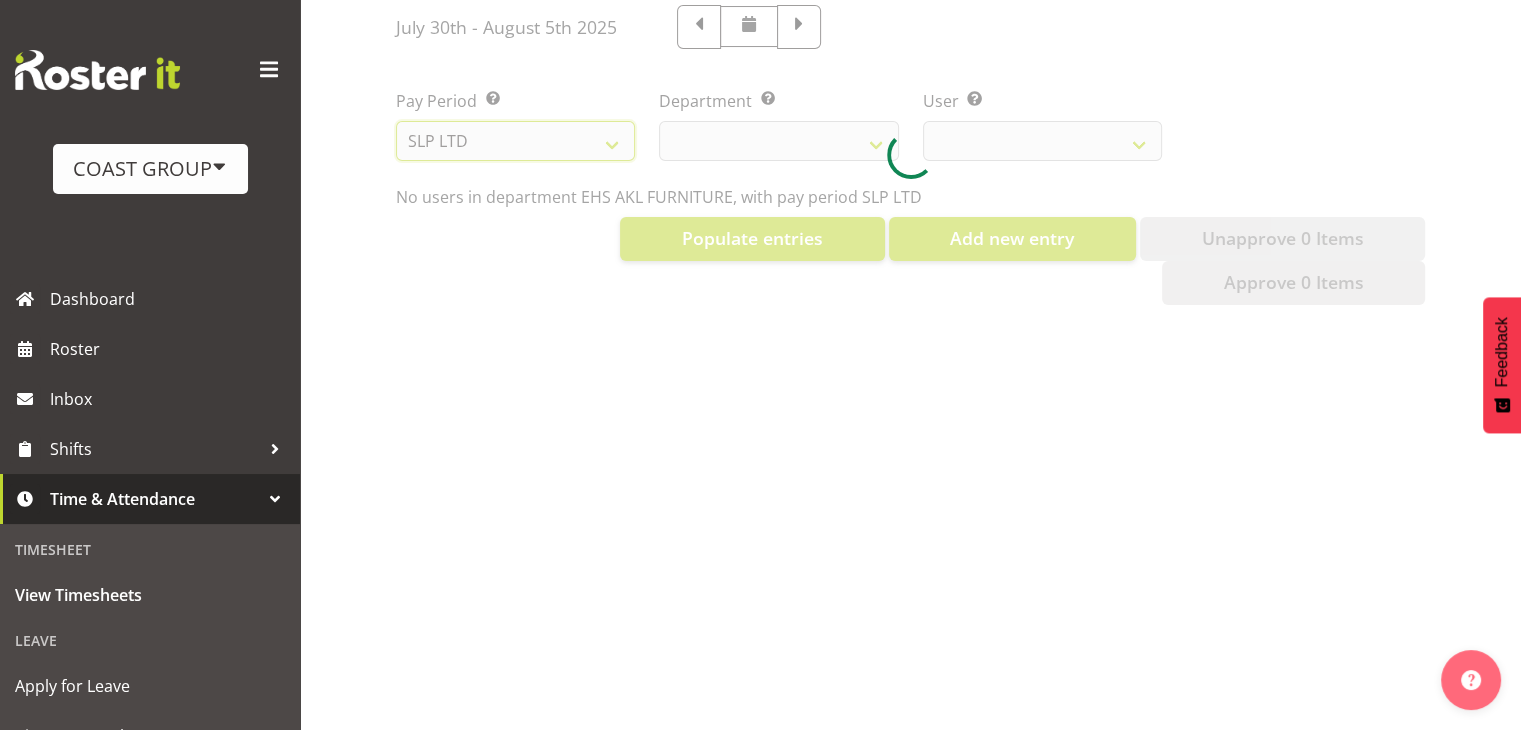 select 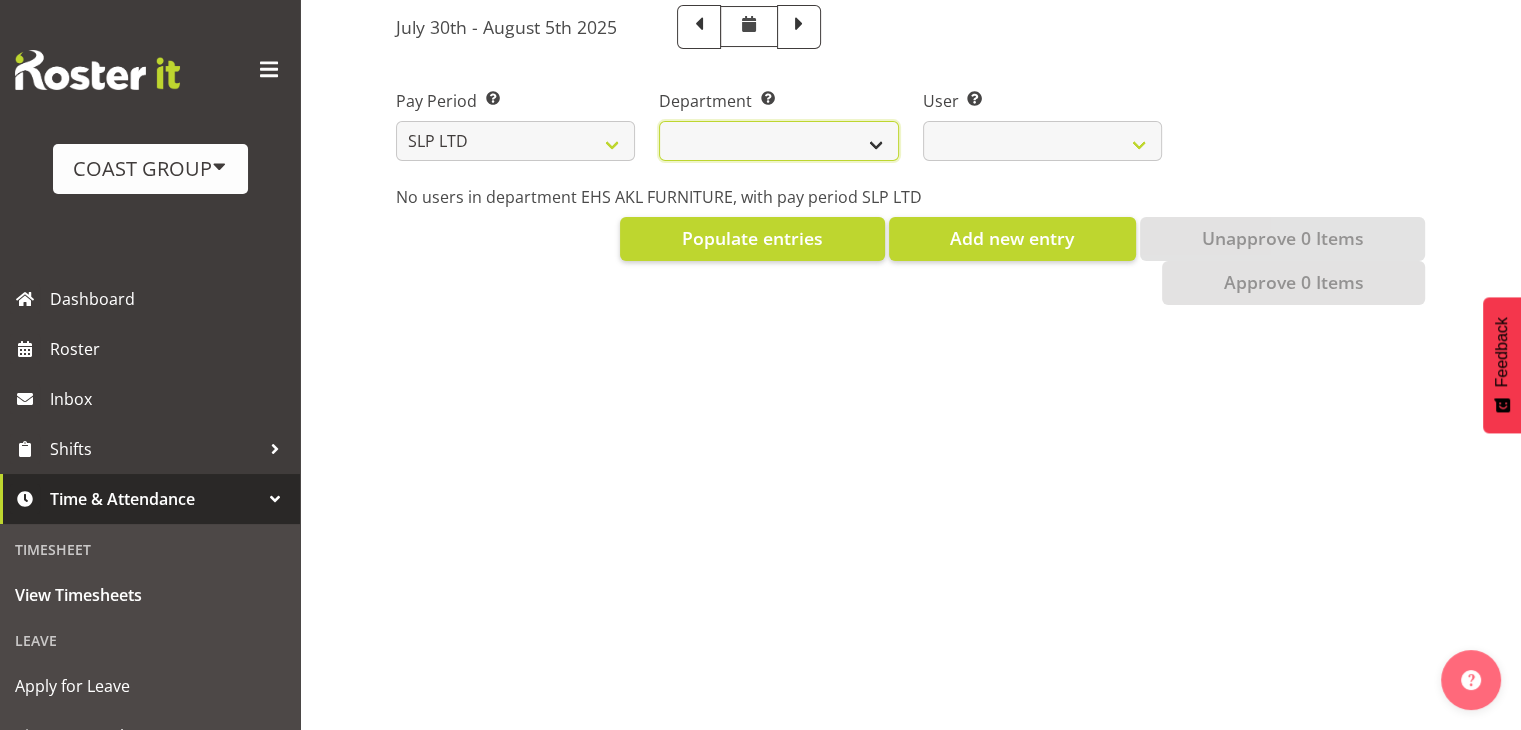 click on "SLP CHC
SLP OFFICE
SLP PRODUCTION
SLP TRADE" at bounding box center [778, 141] 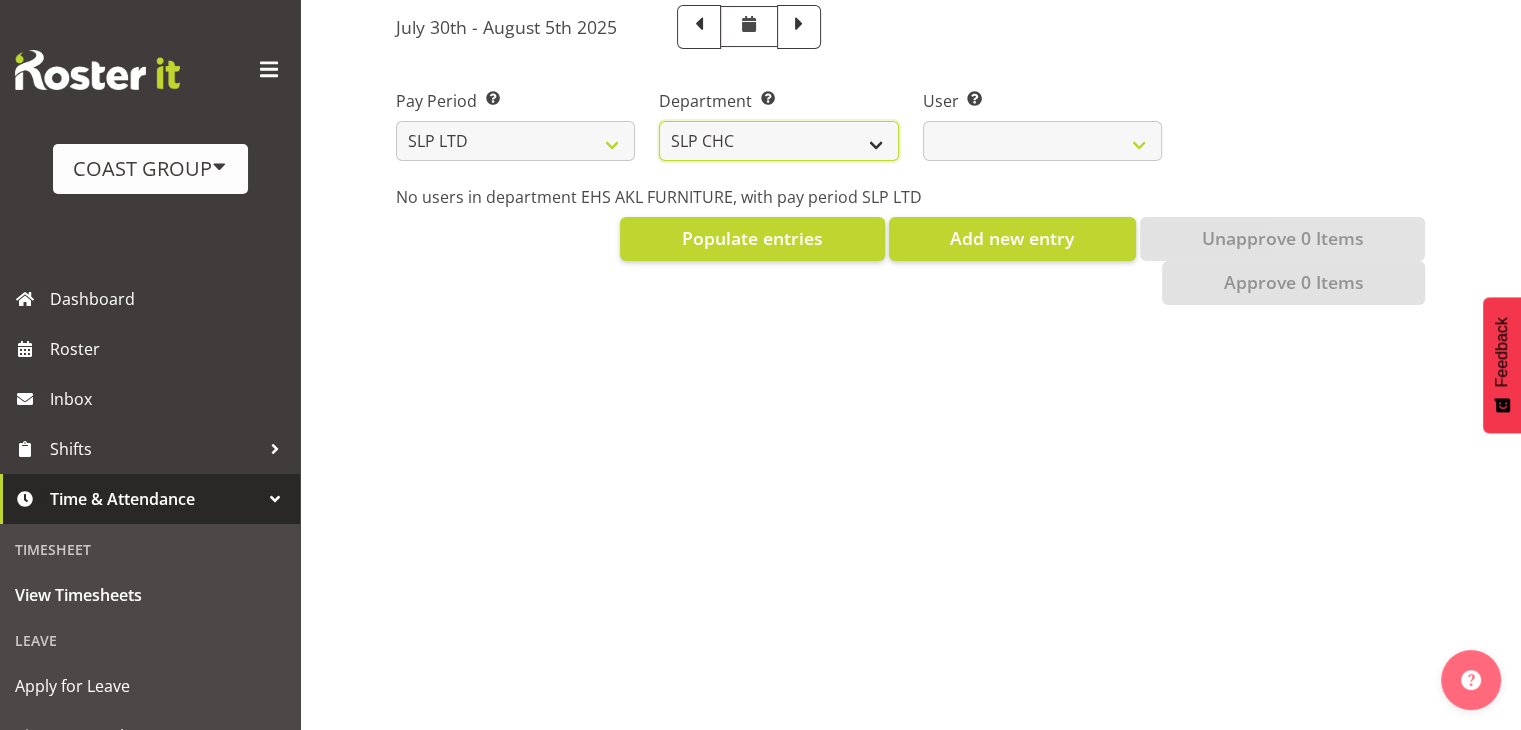 click on "SLP CHC
SLP OFFICE
SLP PRODUCTION
SLP TRADE" at bounding box center (778, 141) 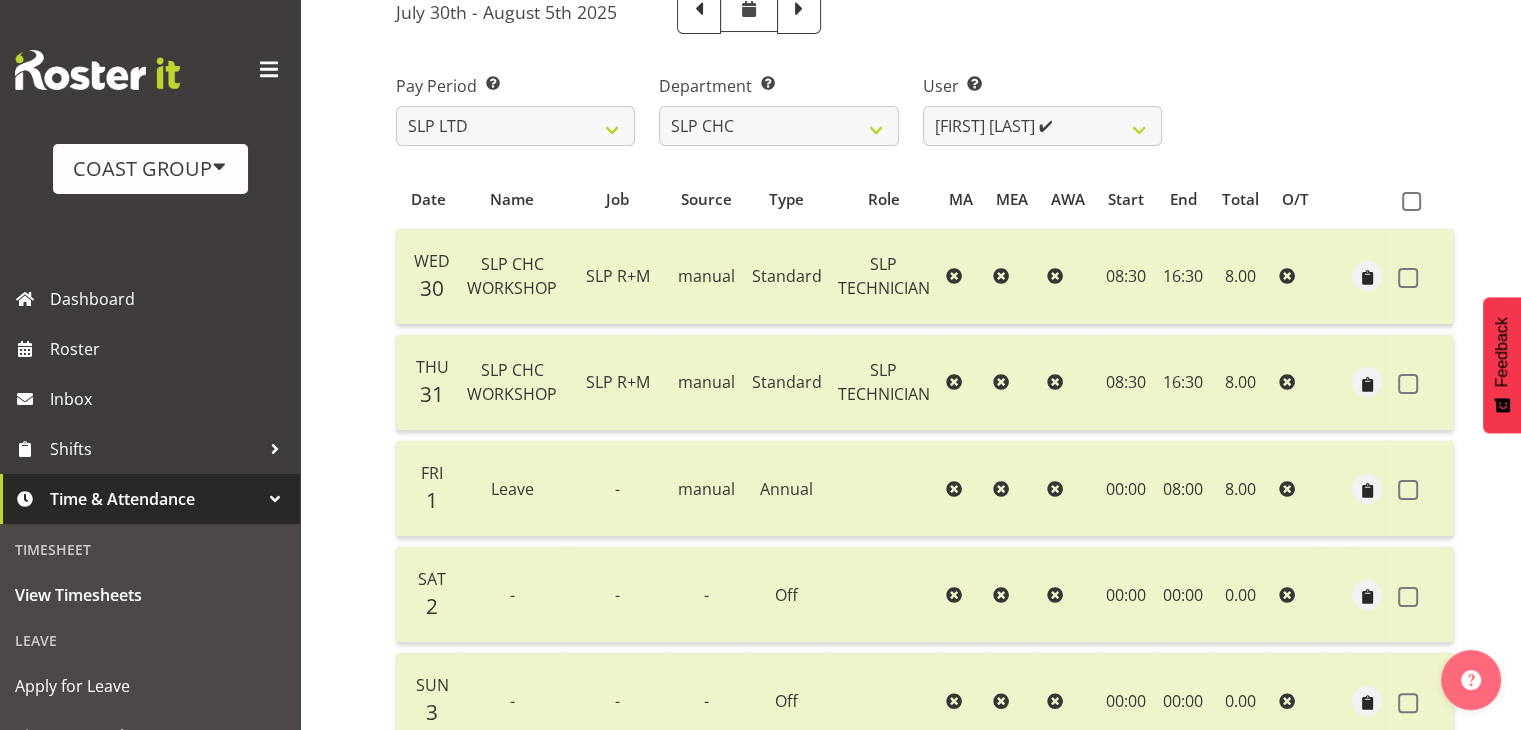 click on "July 30th - August 5th 2025           Pay Period
Select which pay period you would like to view.   SLP LTD EHS LTD DW LTD VEHICLES Carlton Events Hamilton 120 Limited Wellington 130 Limited
Department
Select which department you would like to view.
SLP CHC
SLP OFFICE
SLP PRODUCTION
SLP TRADE
User
Select user. Note: This is filtered down by the previous two drop-down items.
Rosey McKimmie
✔
Shaun Dalgetty
✔
Stuart Korunic
✔                                     Date   Name   Job   Source   Type   Role   MA   MEA   AWA   Start   End   Total   O/T        Wed   30 manual" at bounding box center (910, 612) 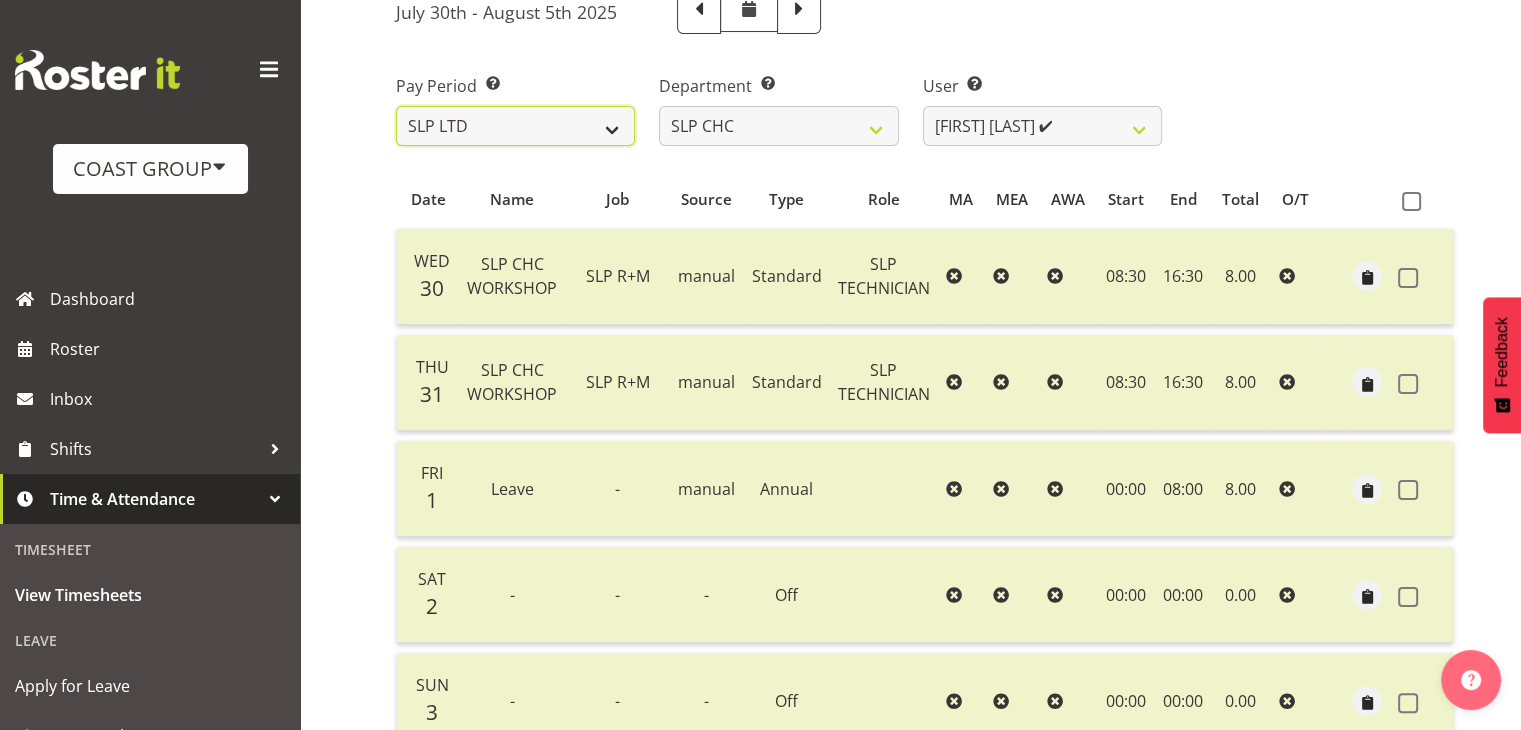 click on "SLP LTD EHS LTD DW LTD VEHICLES Carlton Events Hamilton 120 Limited Wellington 130 Limited" at bounding box center (515, 126) 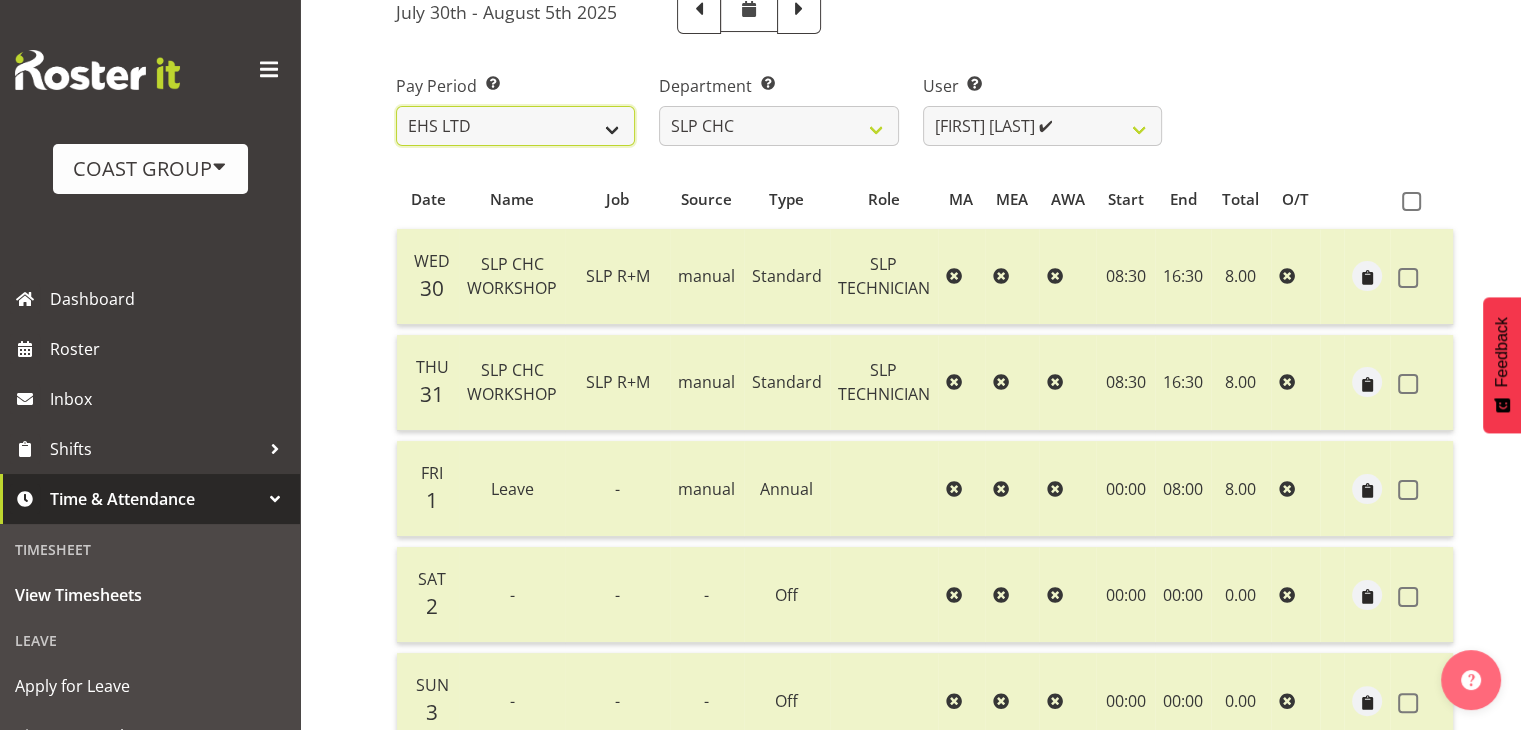 click on "SLP LTD EHS LTD DW LTD VEHICLES Carlton Events Hamilton 120 Limited Wellington 130 Limited" at bounding box center (515, 126) 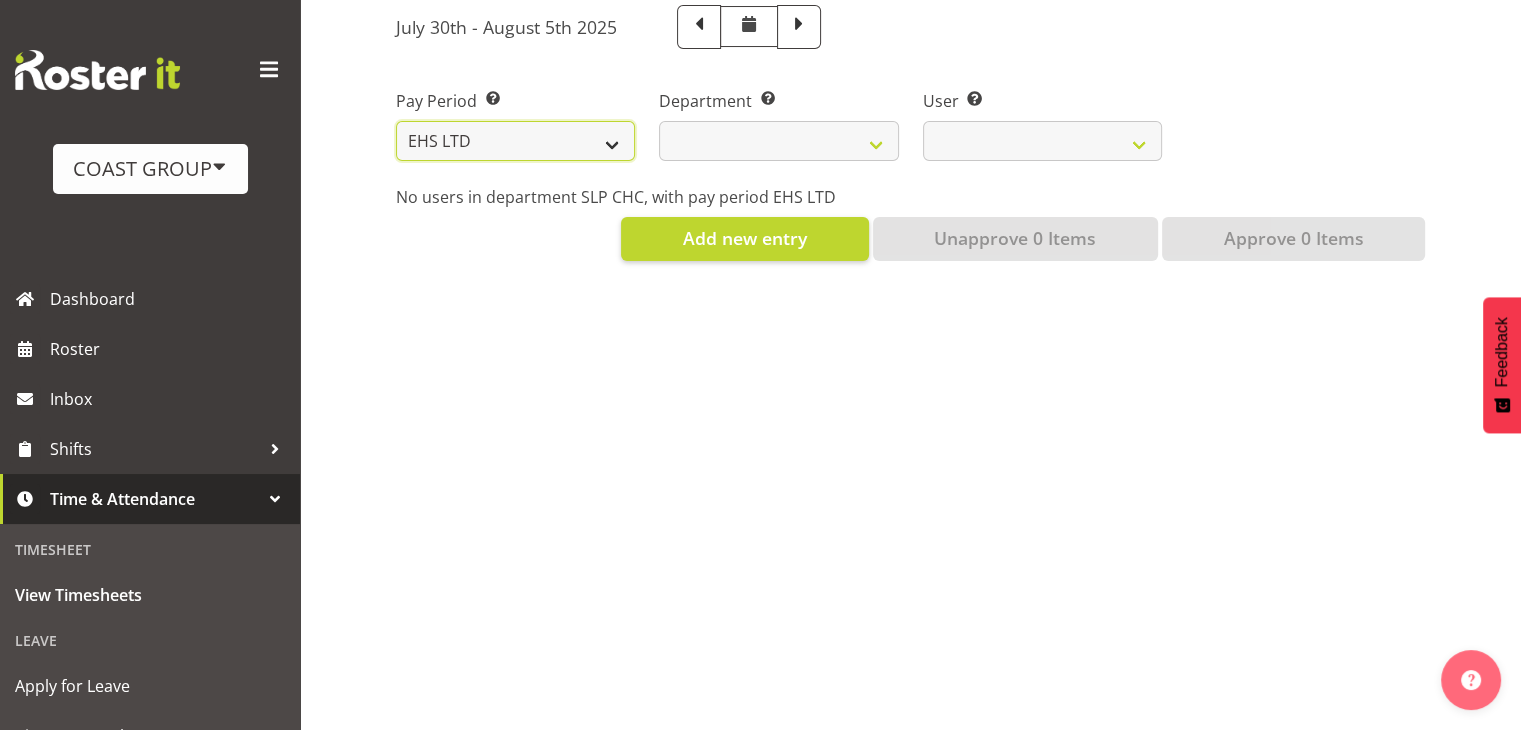 select 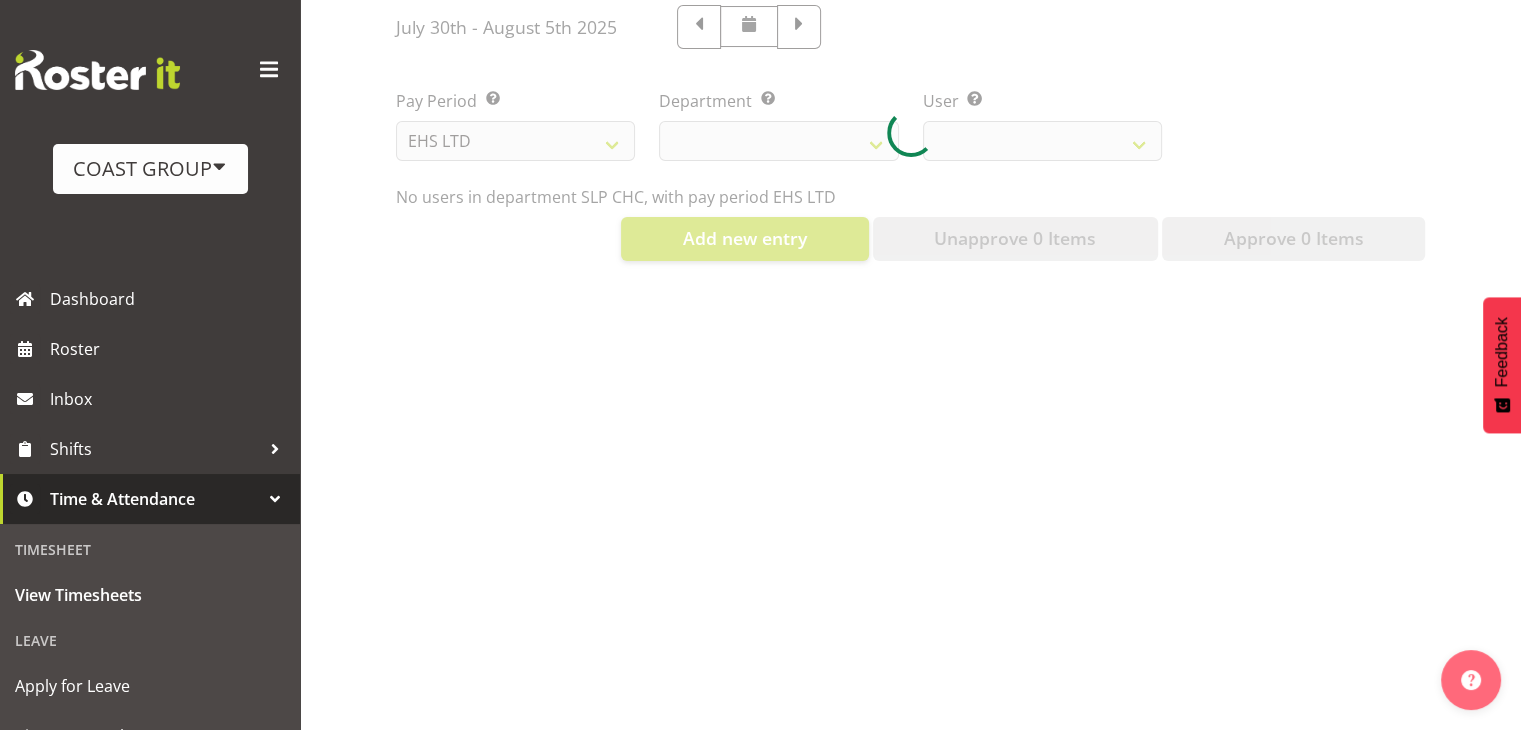 select 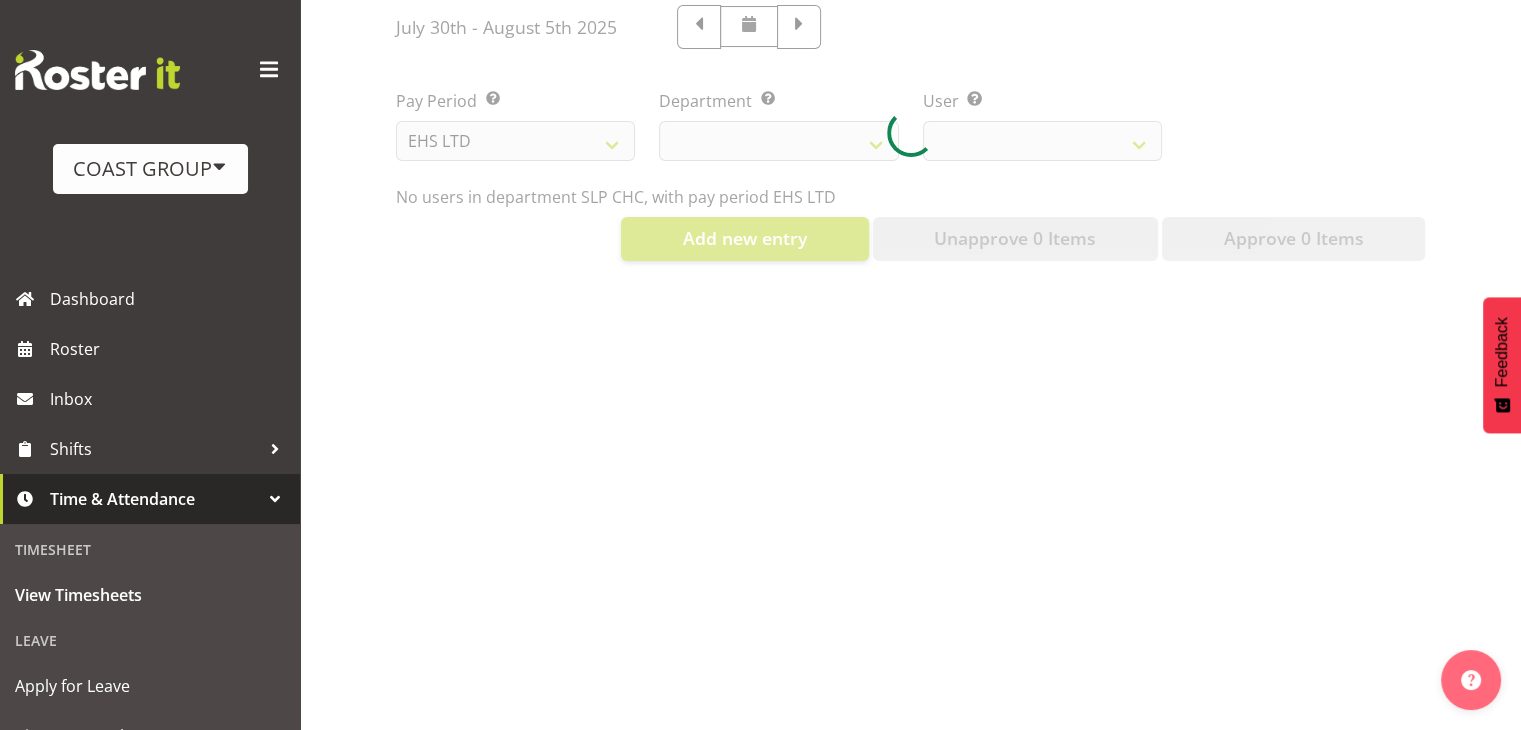 select 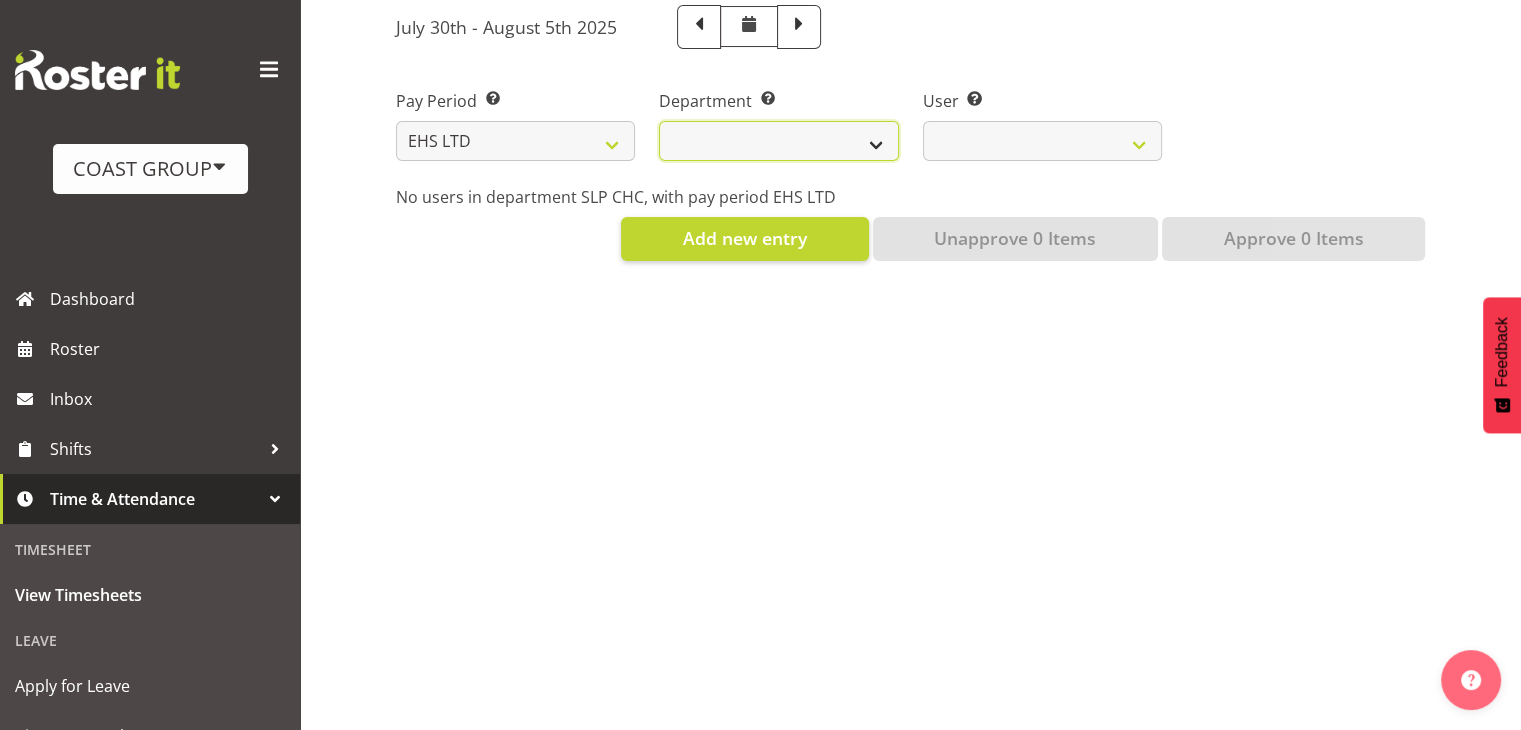 click on "EHS AKL ACCOUNTS
EHS AKL CARPET
EHS AKL D&B
EHS AKL DESIGNER
EHS AKL FURNITURE
EHS AKL PANEL
EHS AKL SALES
EHS CHC OPS
EHS CHC SALES
EHS HLZ
EHS WLG OPS
EHS WLG SALES" at bounding box center (778, 141) 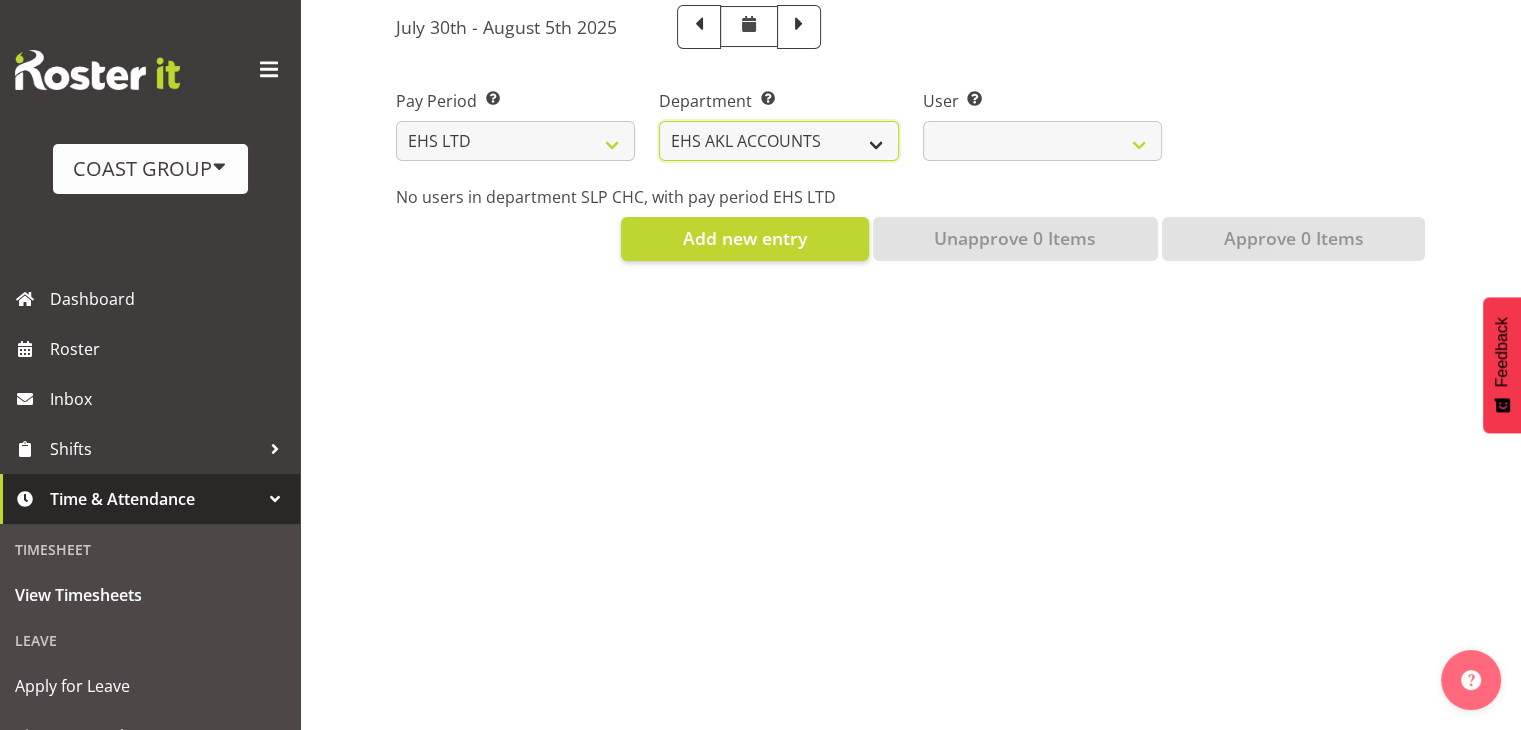 click on "EHS AKL ACCOUNTS
EHS AKL CARPET
EHS AKL D&B
EHS AKL DESIGNER
EHS AKL FURNITURE
EHS AKL PANEL
EHS AKL SALES
EHS CHC OPS
EHS CHC SALES
EHS HLZ
EHS WLG OPS
EHS WLG SALES" at bounding box center [778, 141] 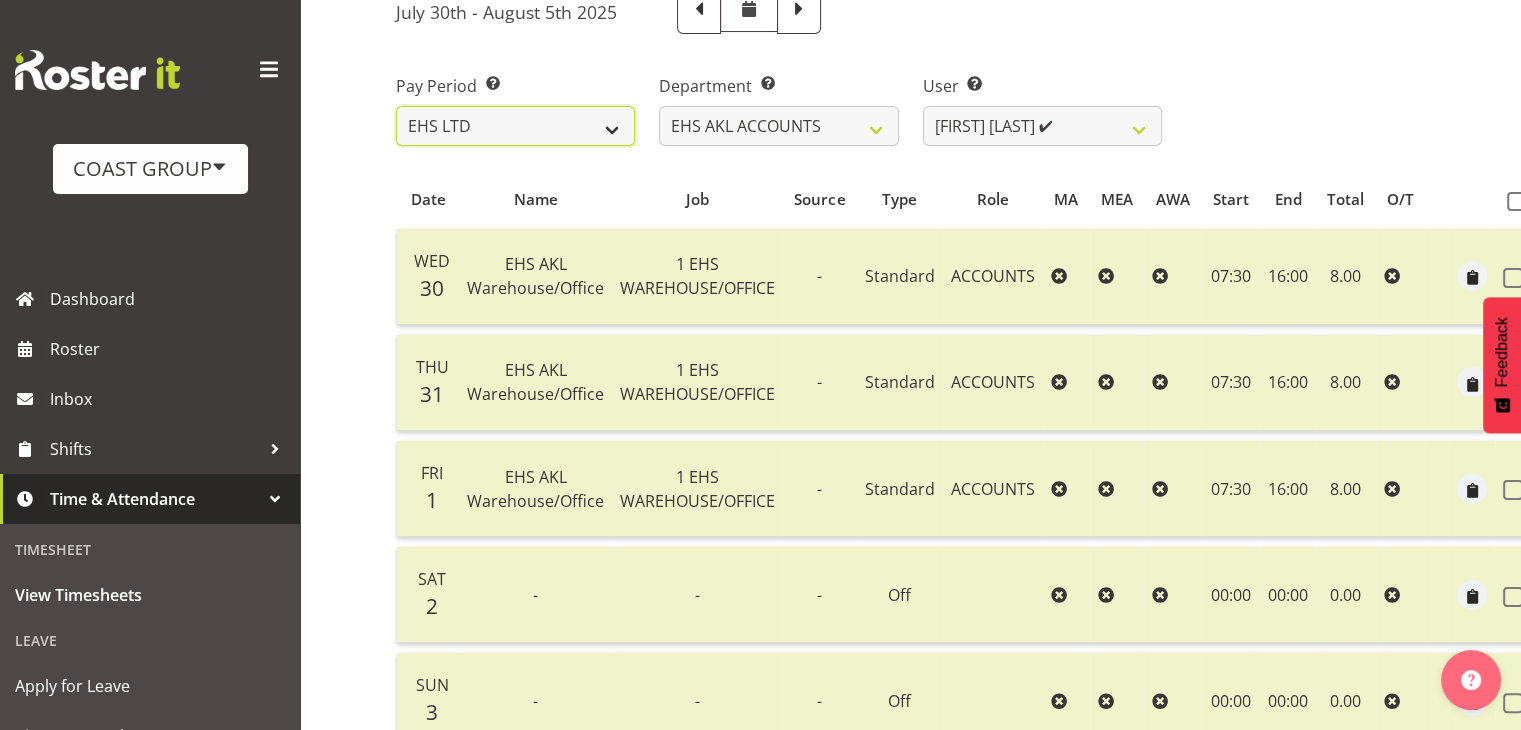 click on "SLP LTD EHS LTD DW LTD VEHICLES Carlton Events Hamilton 120 Limited Wellington 130 Limited" at bounding box center (515, 126) 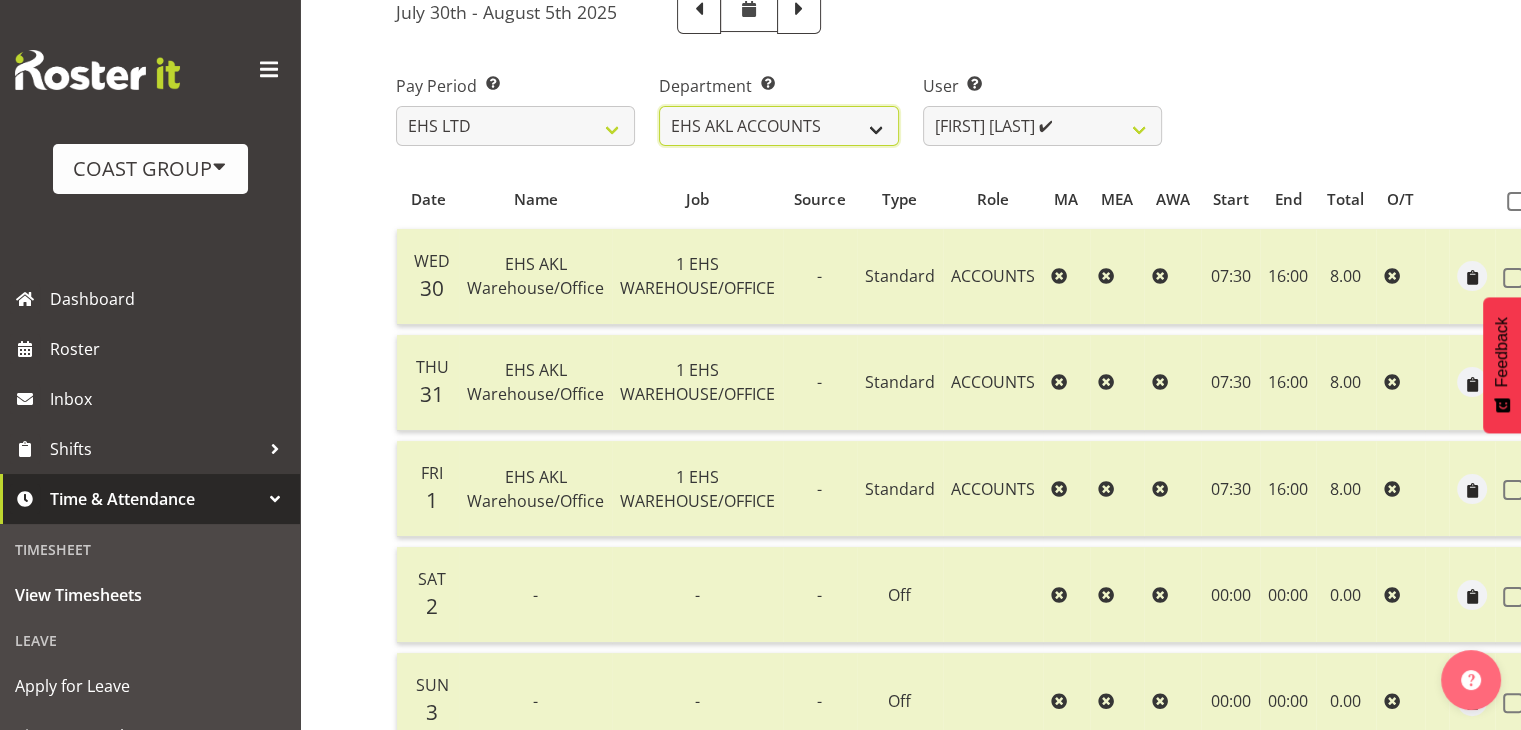 click on "EHS AKL ACCOUNTS
EHS AKL CARPET
EHS AKL D&B
EHS AKL DESIGNER
EHS AKL FURNITURE
EHS AKL PANEL
EHS AKL SALES
EHS CHC OPS
EHS CHC SALES
EHS HLZ
EHS WLG OPS
EHS WLG SALES" at bounding box center [778, 126] 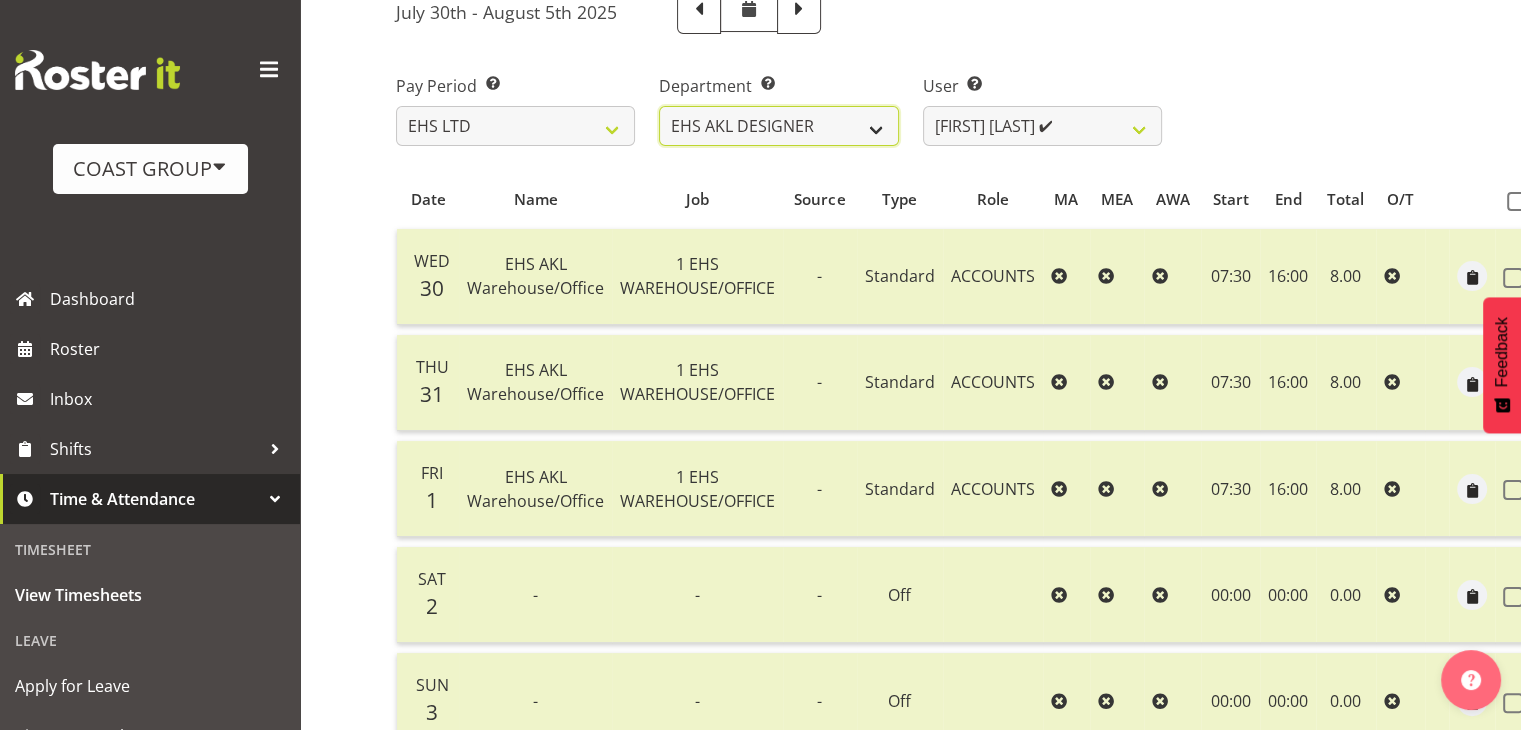 click on "EHS AKL ACCOUNTS
EHS AKL CARPET
EHS AKL D&B
EHS AKL DESIGNER
EHS AKL FURNITURE
EHS AKL PANEL
EHS AKL SALES
EHS CHC OPS
EHS CHC SALES
EHS HLZ
EHS WLG OPS
EHS WLG SALES" at bounding box center [778, 126] 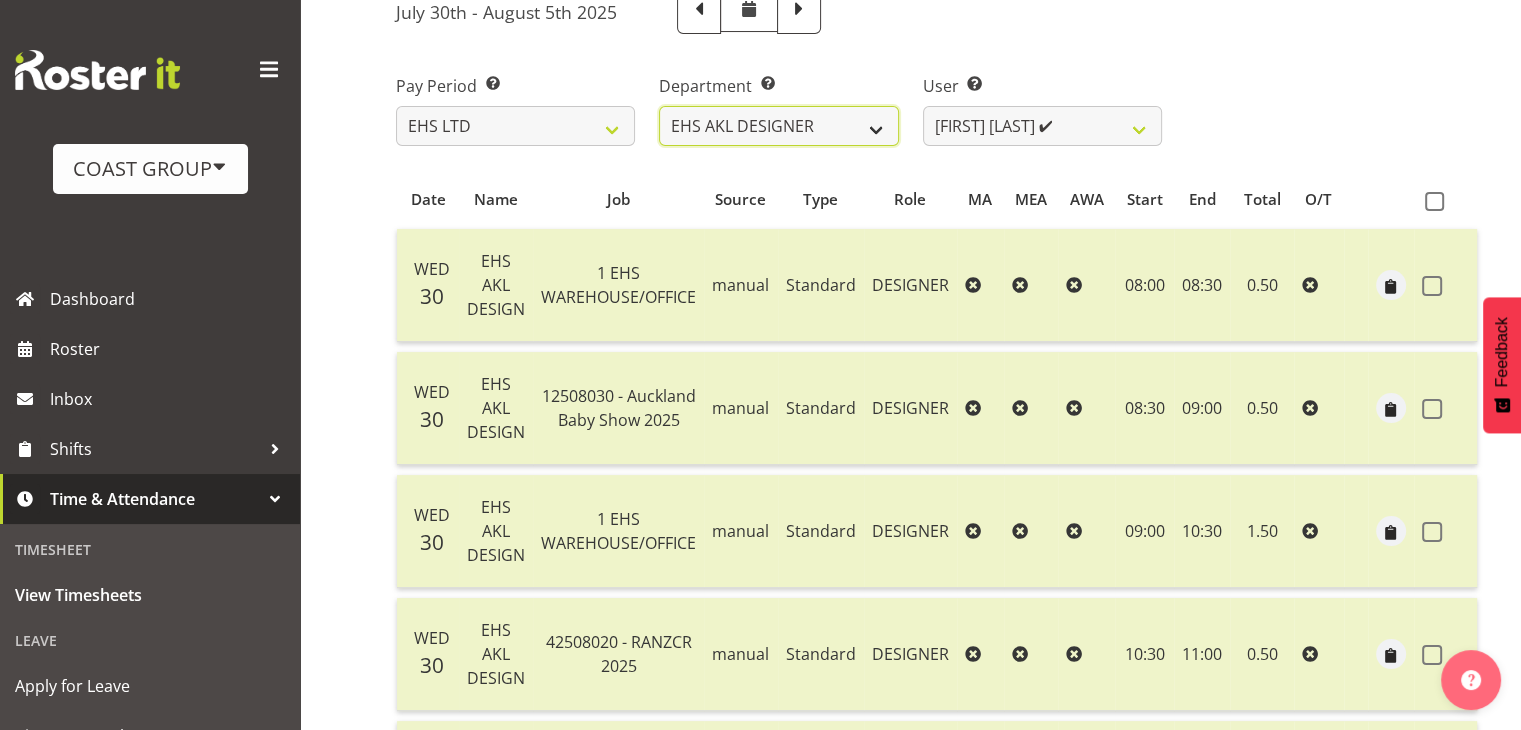 click on "EHS AKL ACCOUNTS
EHS AKL CARPET
EHS AKL D&B
EHS AKL DESIGNER
EHS AKL FURNITURE
EHS AKL PANEL
EHS AKL SALES
EHS CHC OPS
EHS CHC SALES
EHS HLZ
EHS WLG OPS
EHS WLG SALES" at bounding box center (778, 126) 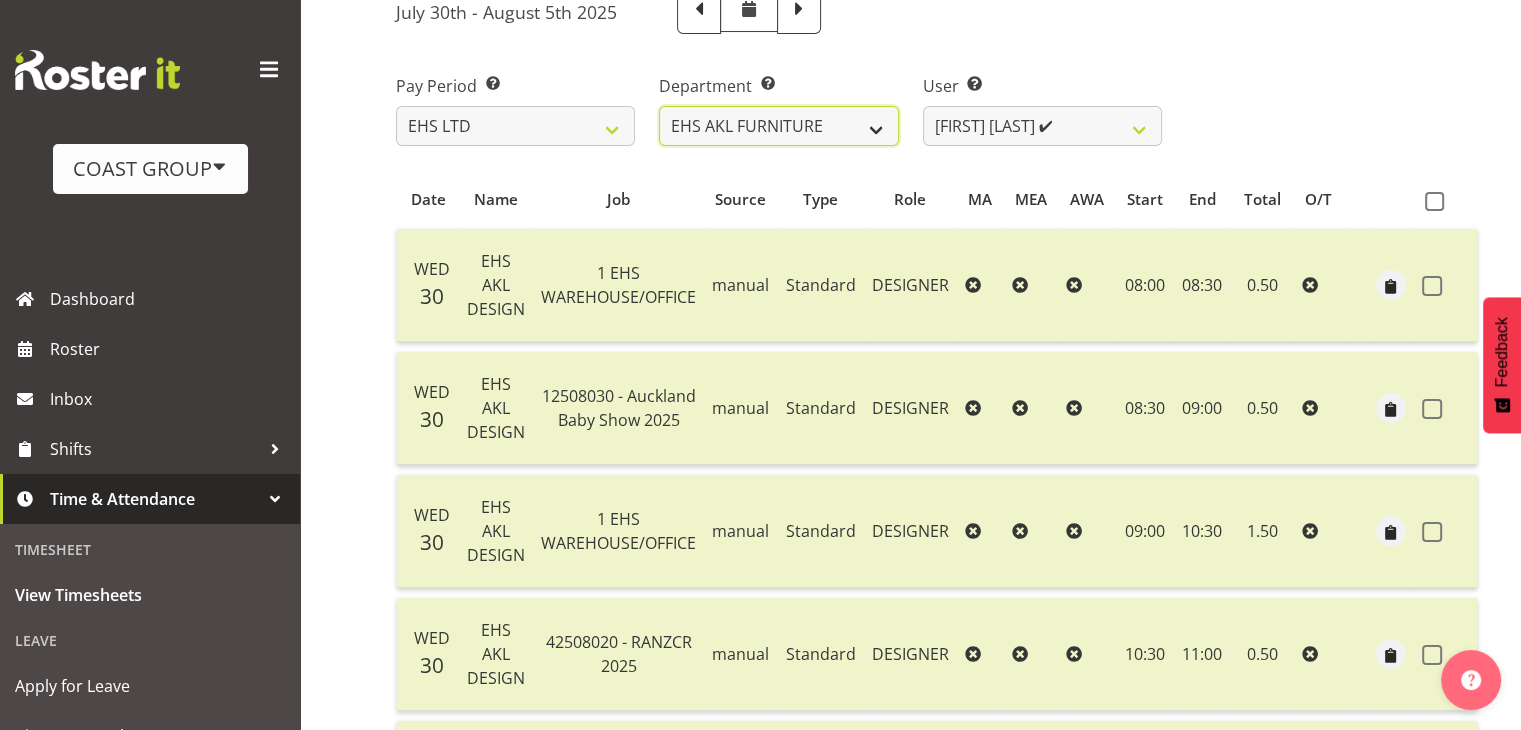 click on "EHS AKL ACCOUNTS
EHS AKL CARPET
EHS AKL D&B
EHS AKL DESIGNER
EHS AKL FURNITURE
EHS AKL PANEL
EHS AKL SALES
EHS CHC OPS
EHS CHC SALES
EHS HLZ
EHS WLG OPS
EHS WLG SALES" at bounding box center [778, 126] 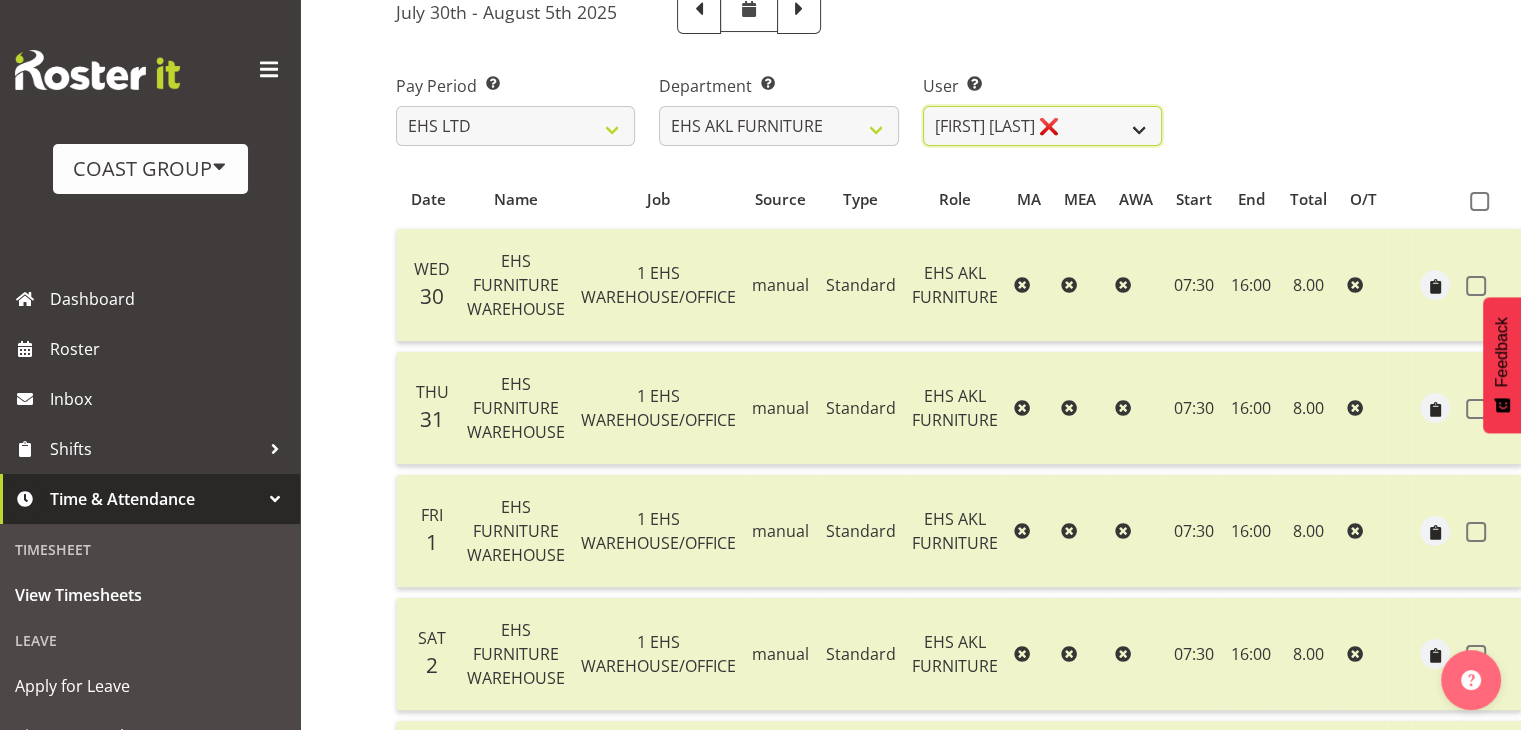 click on "Daniel Tini
❌
Filipo Iupeli
❌
Harley Wongpayuk
❌
Malae Toleafoa
❌
Manase Ward
❌
Michael Vaimauga
❌
Mua Autufuga
❌
Ngamata Upoko
❌
Panuwitch Pongsanusorn
❌
Pongpanot Pewklieng
❌
Rob Windle
❌
Sanong Phongam
❌
Sarayut Sahathanalatthakool
❌
Sivanila Sapati
❌" at bounding box center [1042, 126] 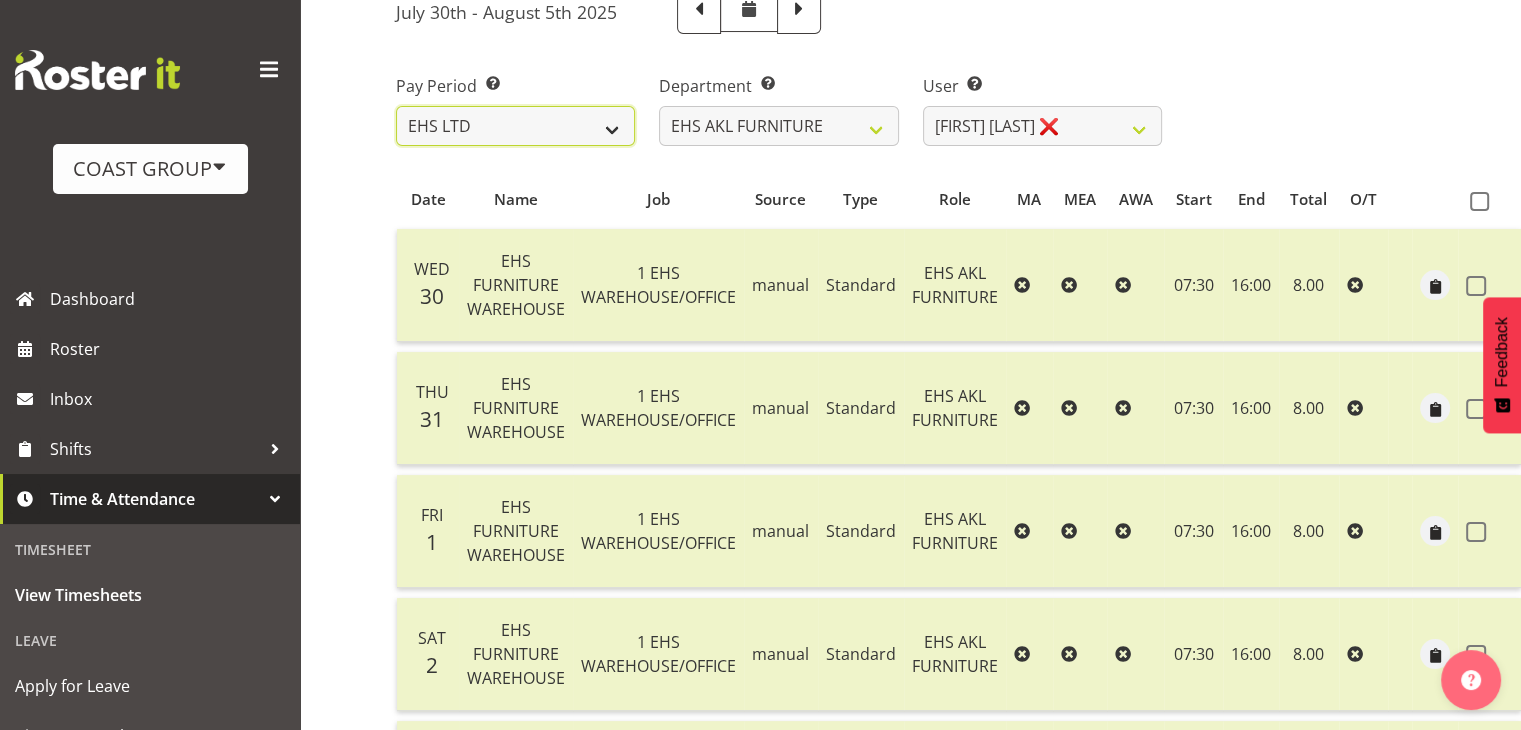 click on "SLP LTD EHS LTD DW LTD VEHICLES Carlton Events Hamilton 120 Limited Wellington 130 Limited" at bounding box center (515, 126) 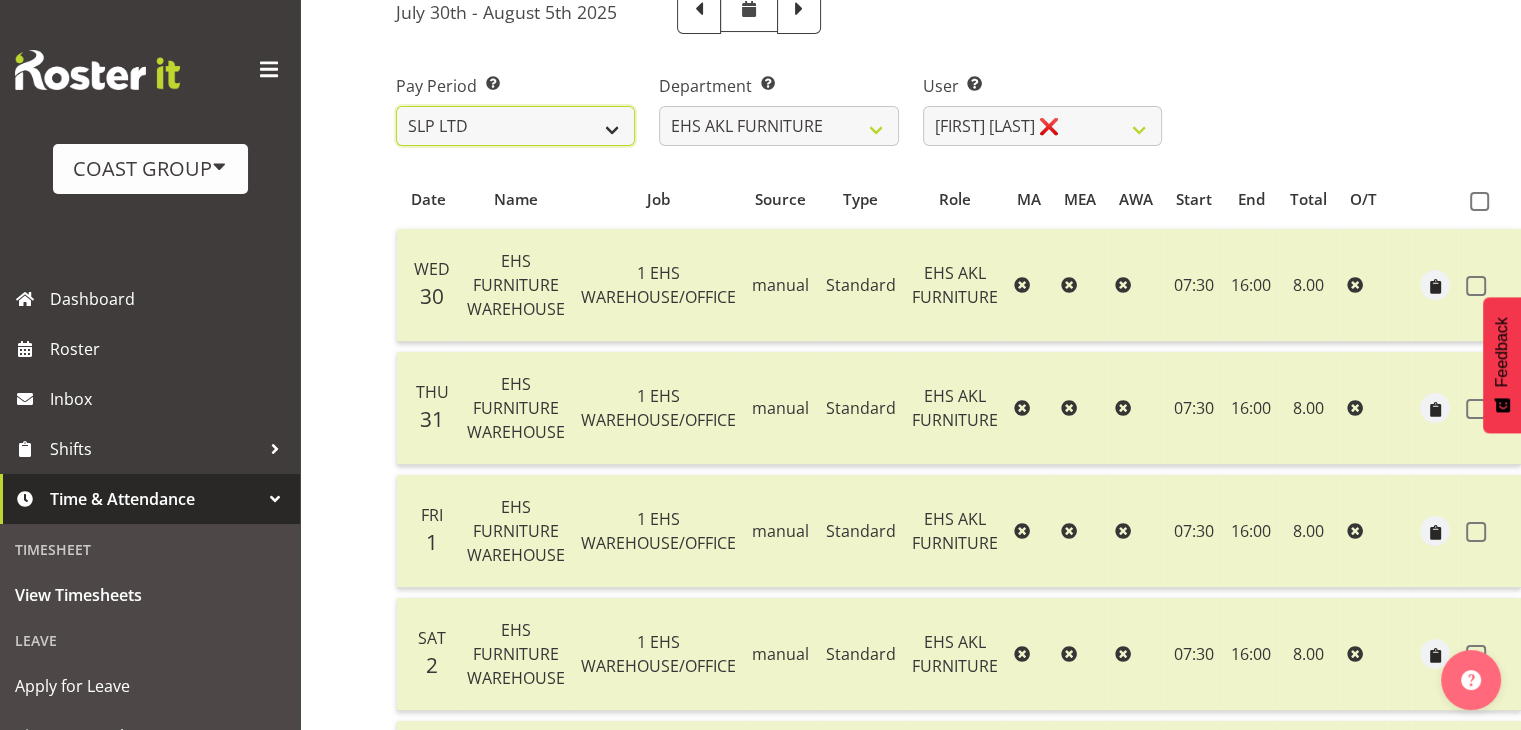 click on "SLP LTD EHS LTD DW LTD VEHICLES Carlton Events Hamilton 120 Limited Wellington 130 Limited" at bounding box center (515, 126) 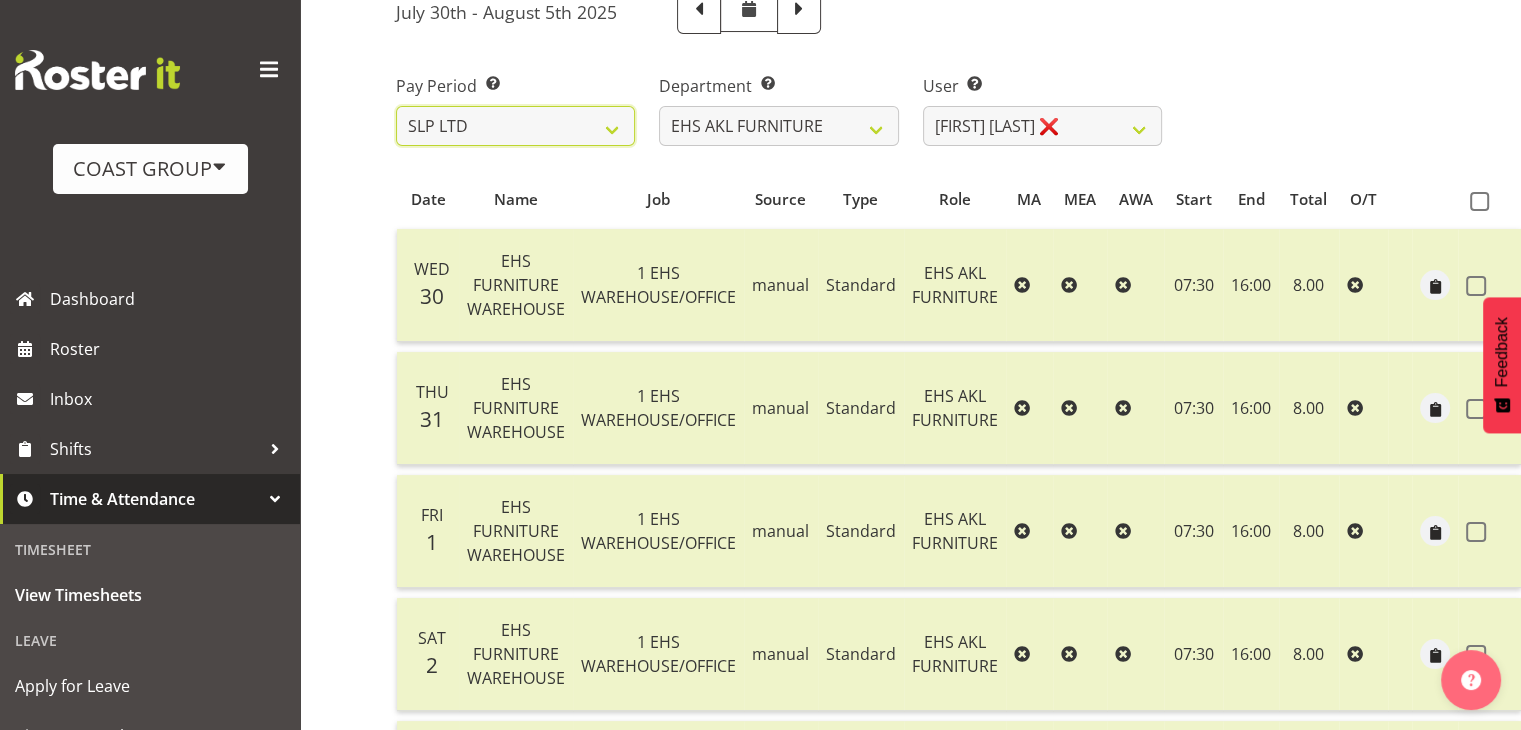 select 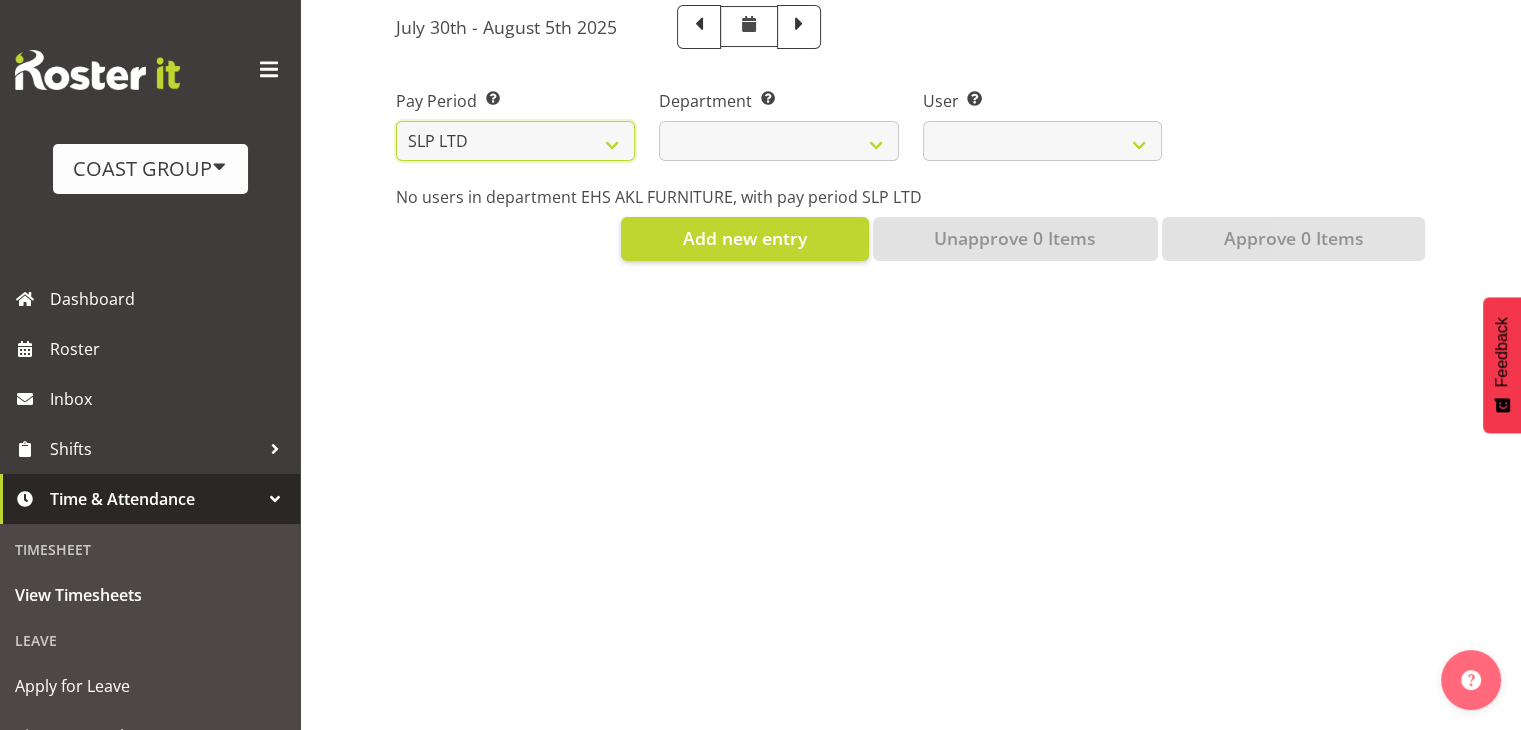 select 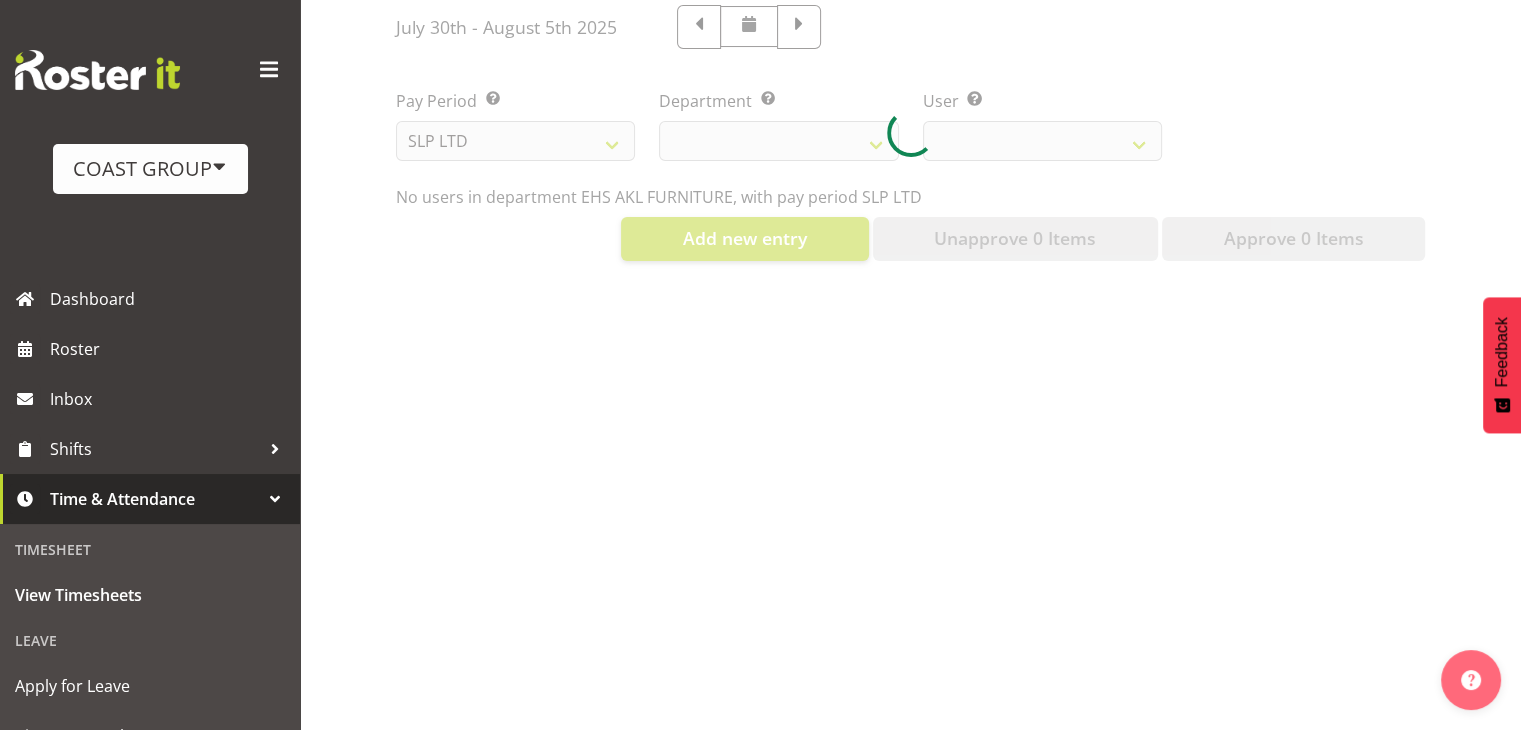 select 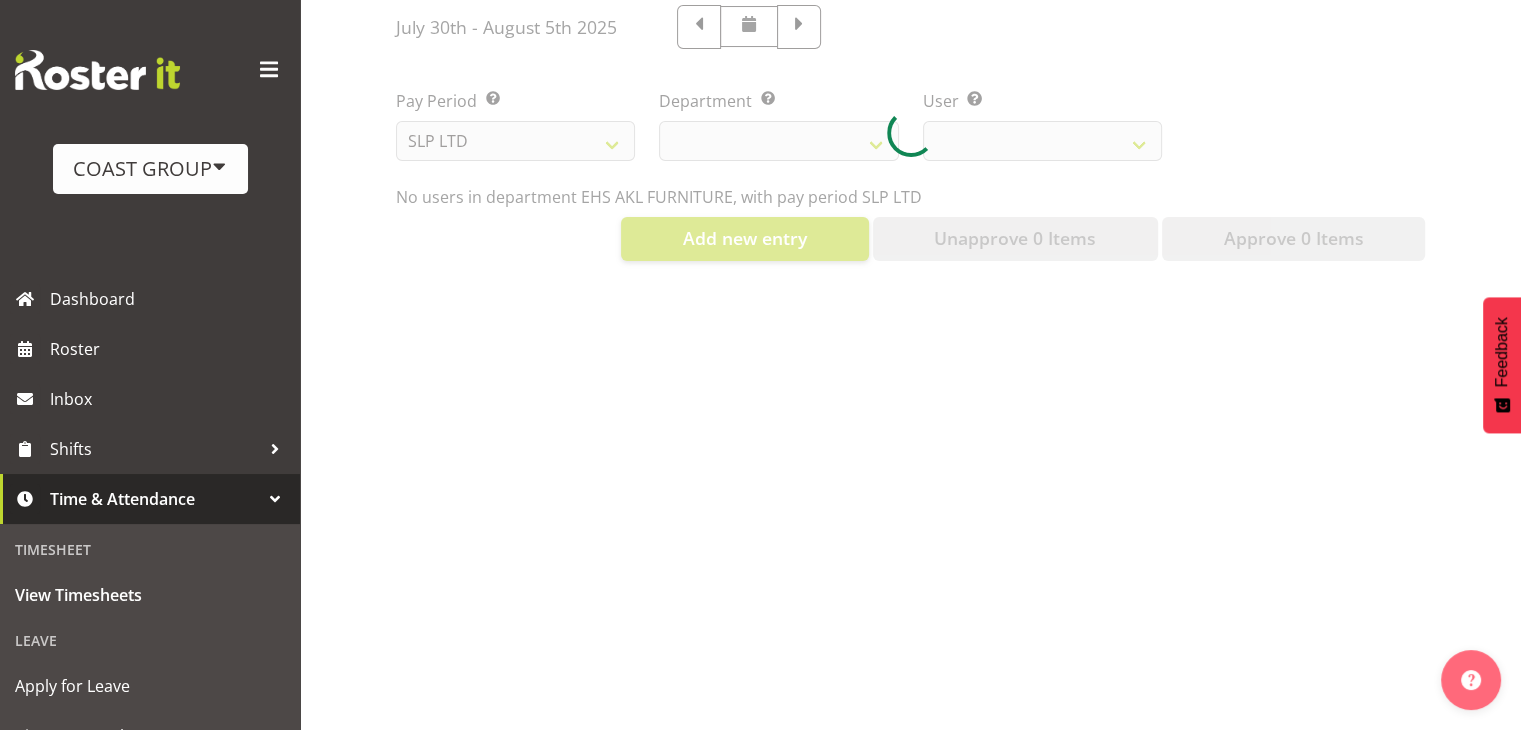 select 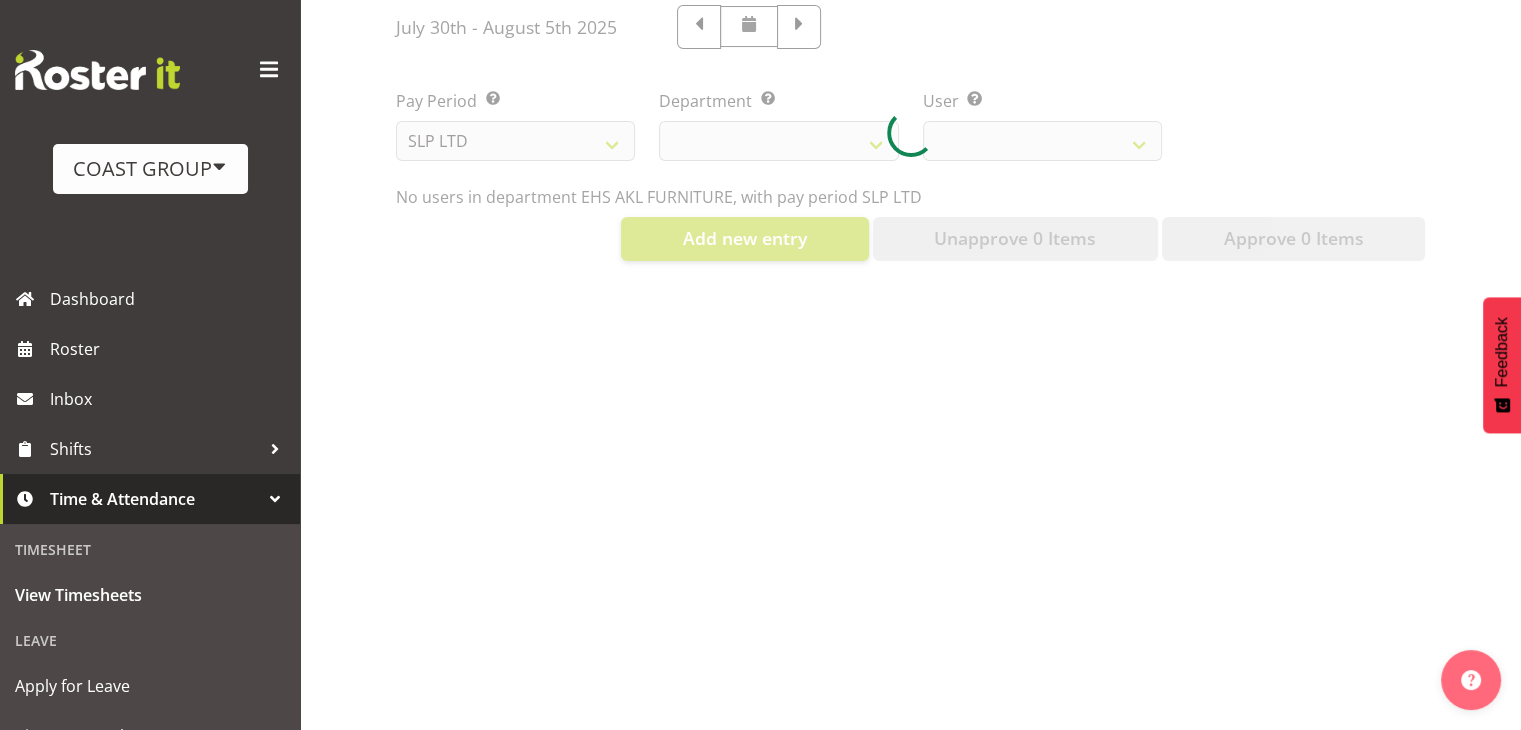 select 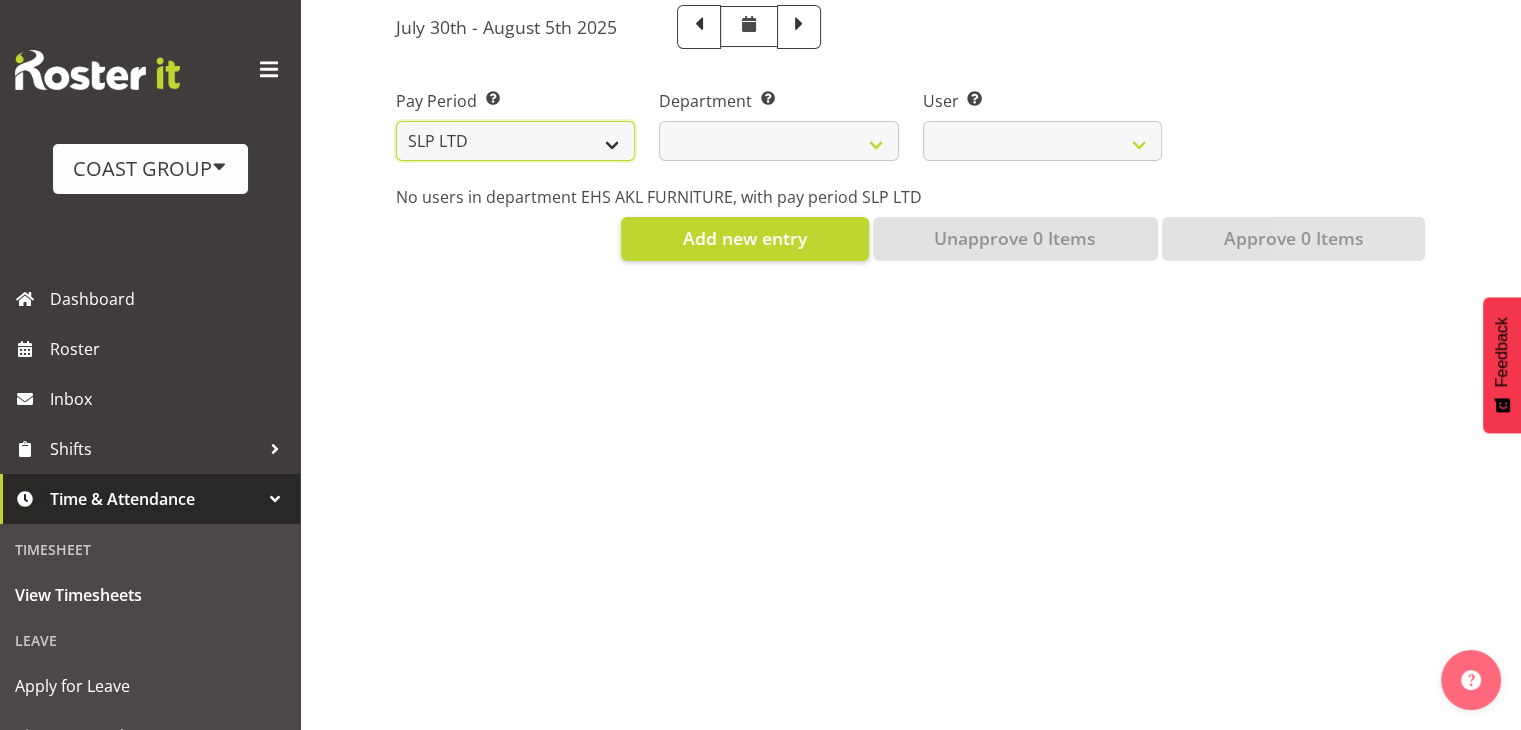 click on "SLP LTD EHS LTD DW LTD VEHICLES Carlton Events Hamilton 120 Limited Wellington 130 Limited" at bounding box center (515, 141) 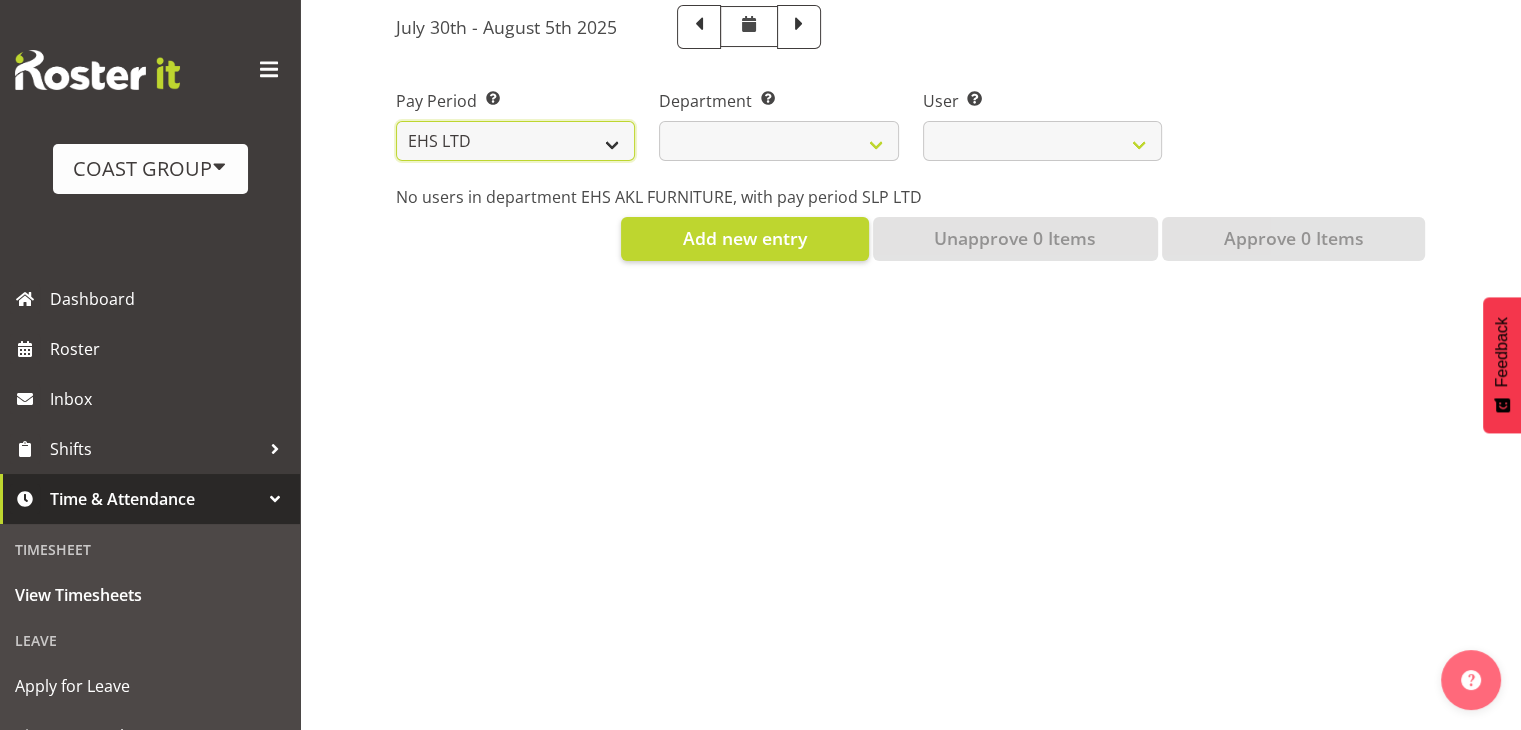 click on "SLP LTD EHS LTD DW LTD VEHICLES Carlton Events Hamilton 120 Limited Wellington 130 Limited" at bounding box center [515, 141] 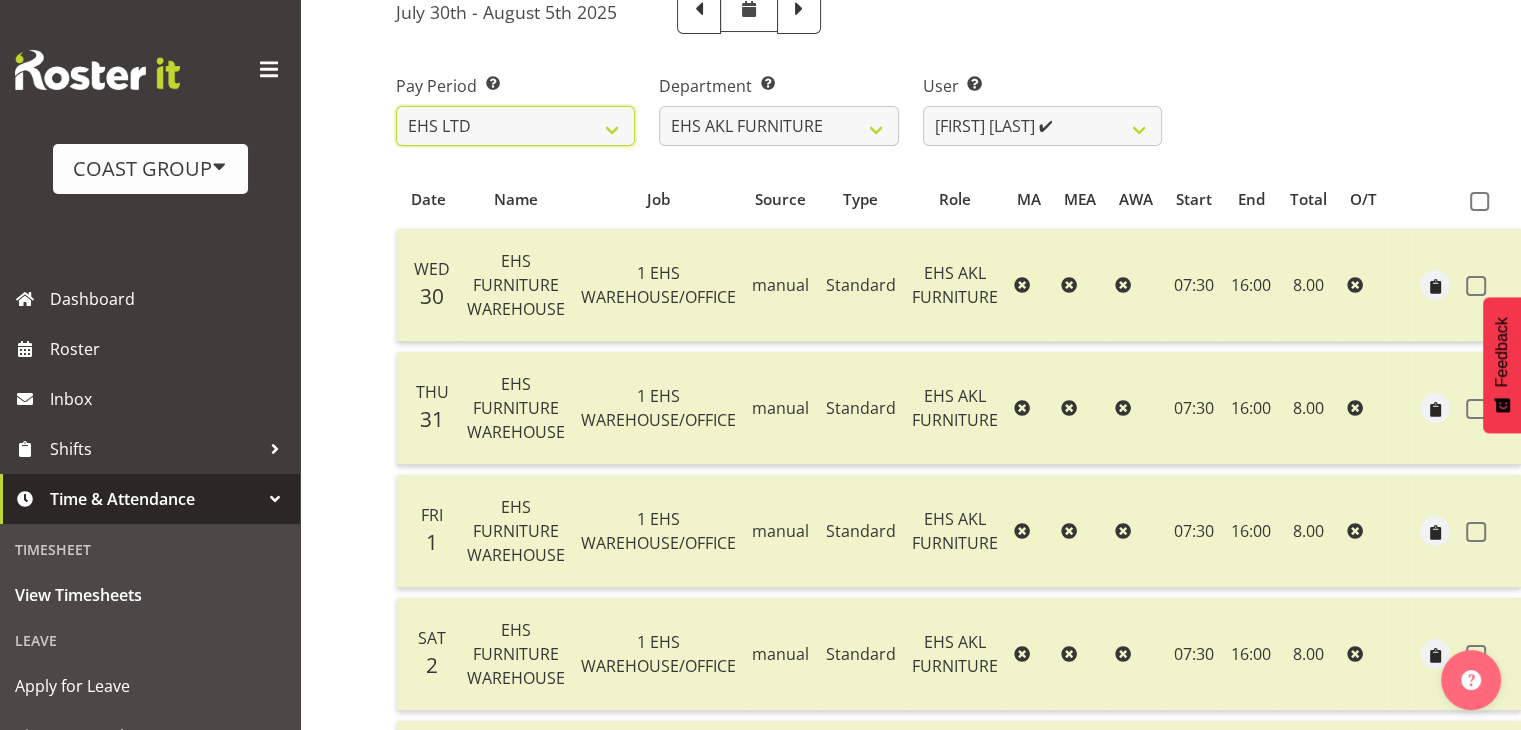 select 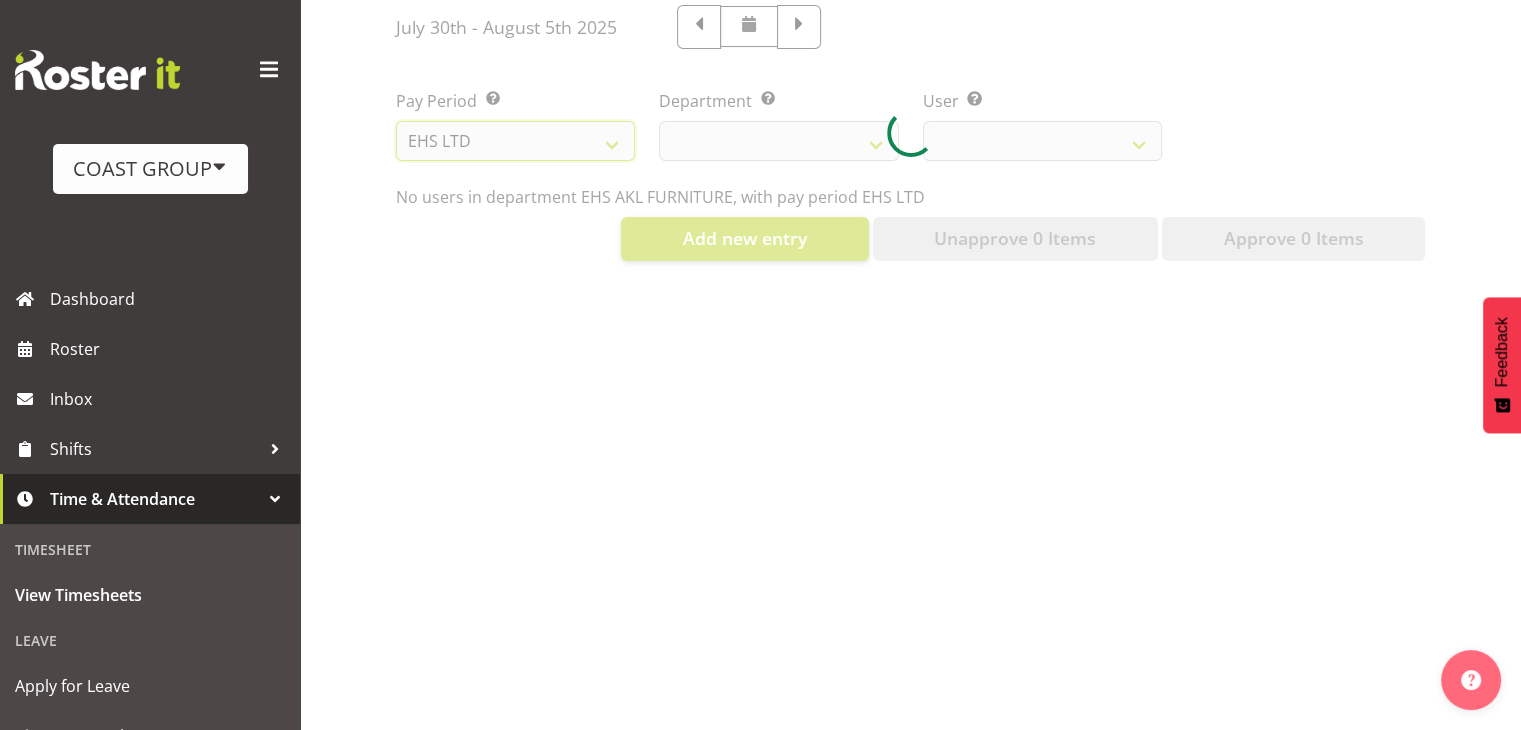 select on "38" 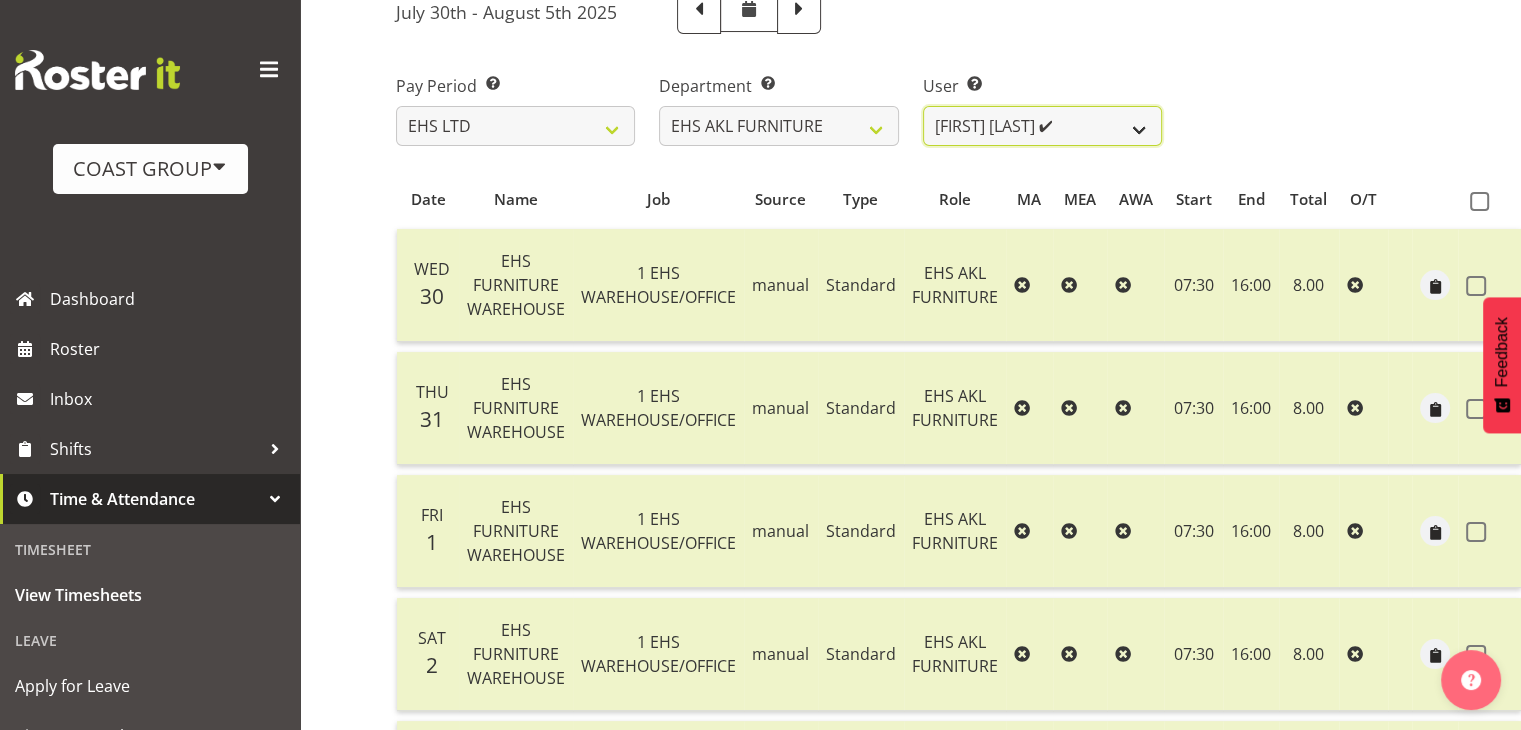 click on "Daniel Tini
✔
Filipo Iupeli
❌
Harley Wongpayuk
✔
Malae Toleafoa
✔
Manase Ward
❌
Michael Vaimauga
❌
Mua Autufuga
❌
Ngamata Upoko
✔
Panuwitch Pongsanusorn
✔
Pongpanot Pewklieng
✔
Rob Windle
✔
Sanong Phongam
✔
Sarayut Sahathanalatthakool
❌
Sivanila Sapati
❌" at bounding box center [1042, 126] 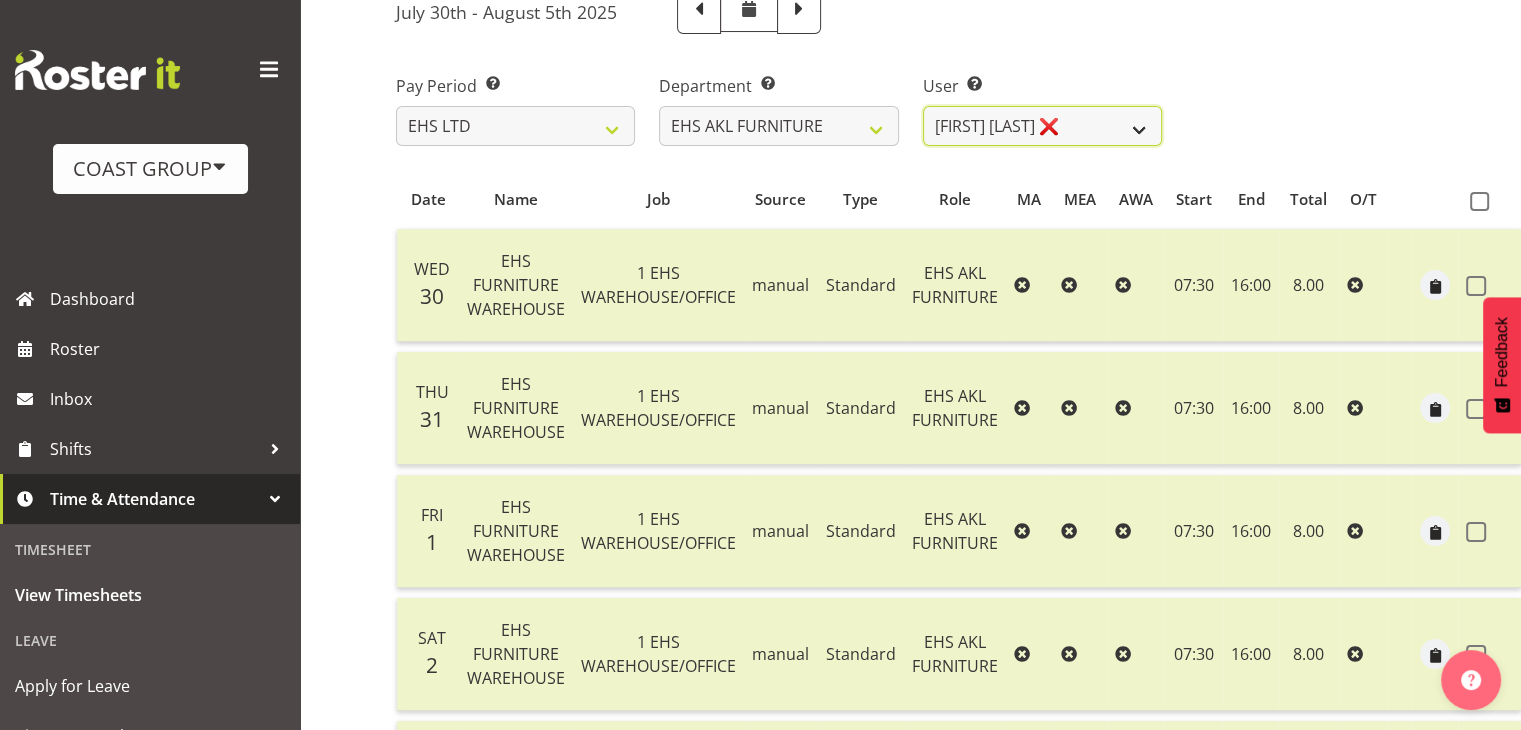 click on "Daniel Tini
✔
Filipo Iupeli
❌
Harley Wongpayuk
✔
Malae Toleafoa
✔
Manase Ward
❌
Michael Vaimauga
❌
Mua Autufuga
❌
Ngamata Upoko
✔
Panuwitch Pongsanusorn
✔
Pongpanot Pewklieng
✔
Rob Windle
✔
Sanong Phongam
✔
Sarayut Sahathanalatthakool
❌
Sivanila Sapati
❌" at bounding box center [1042, 126] 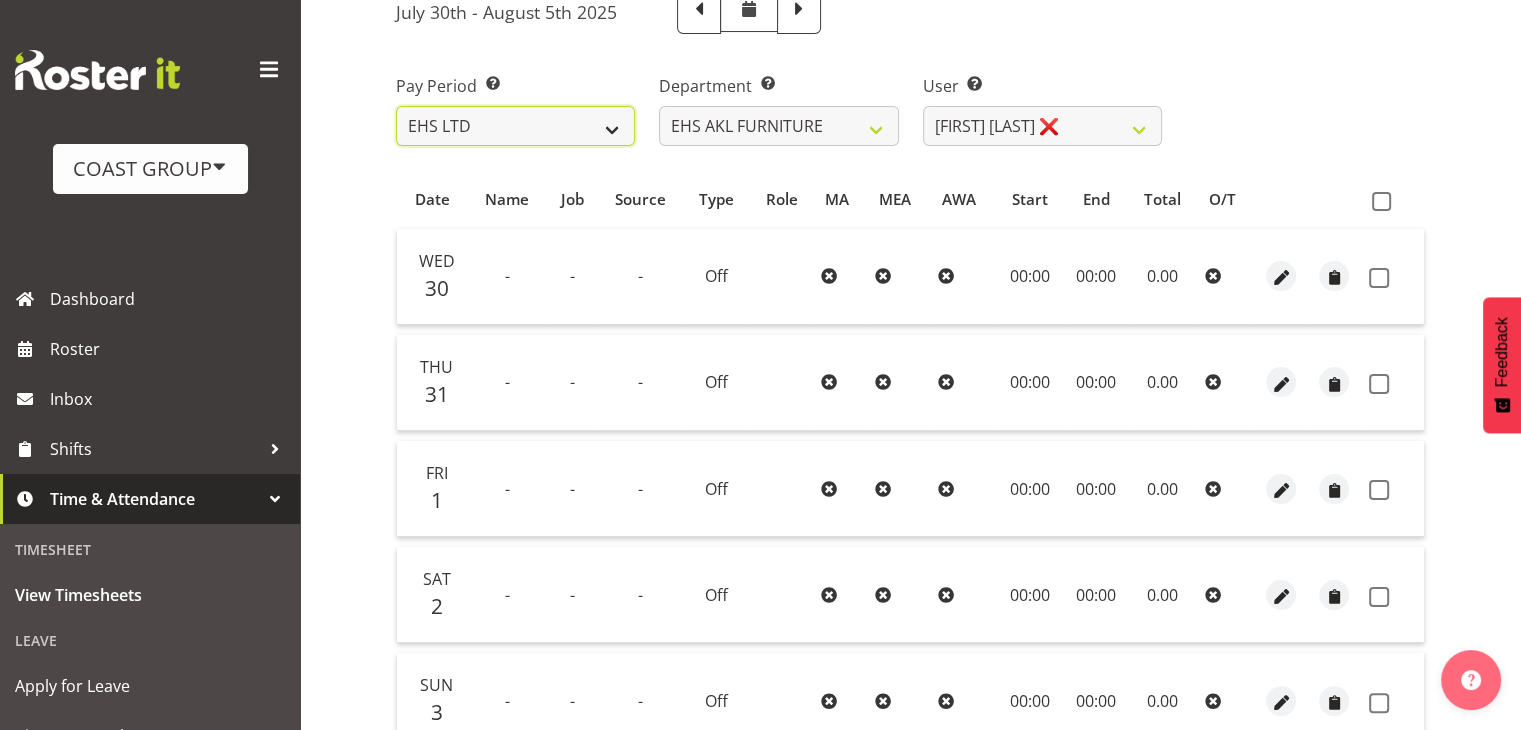 click on "SLP LTD EHS LTD DW LTD VEHICLES Carlton Events Hamilton 120 Limited Wellington 130 Limited" at bounding box center [515, 126] 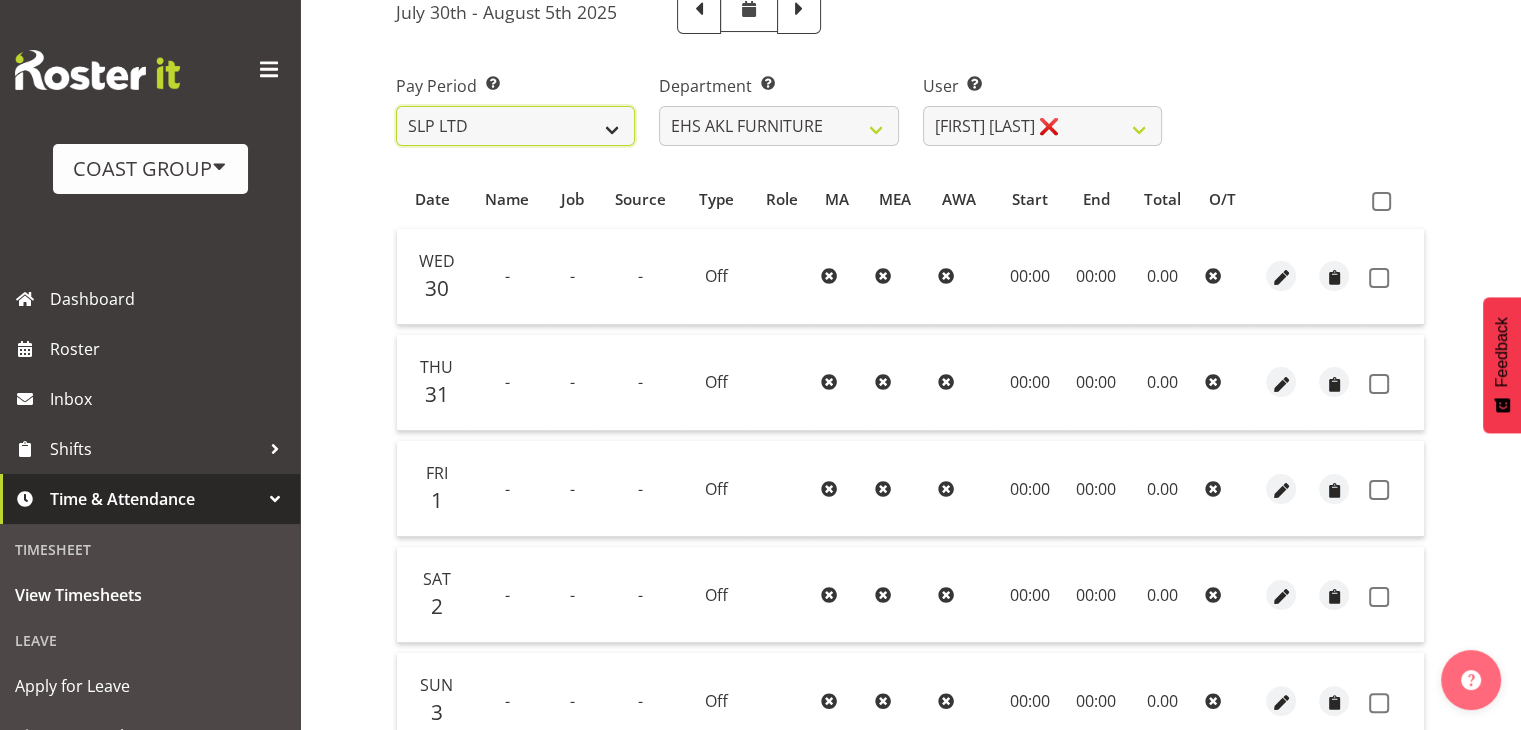 click on "SLP LTD EHS LTD DW LTD VEHICLES Carlton Events Hamilton 120 Limited Wellington 130 Limited" at bounding box center [515, 126] 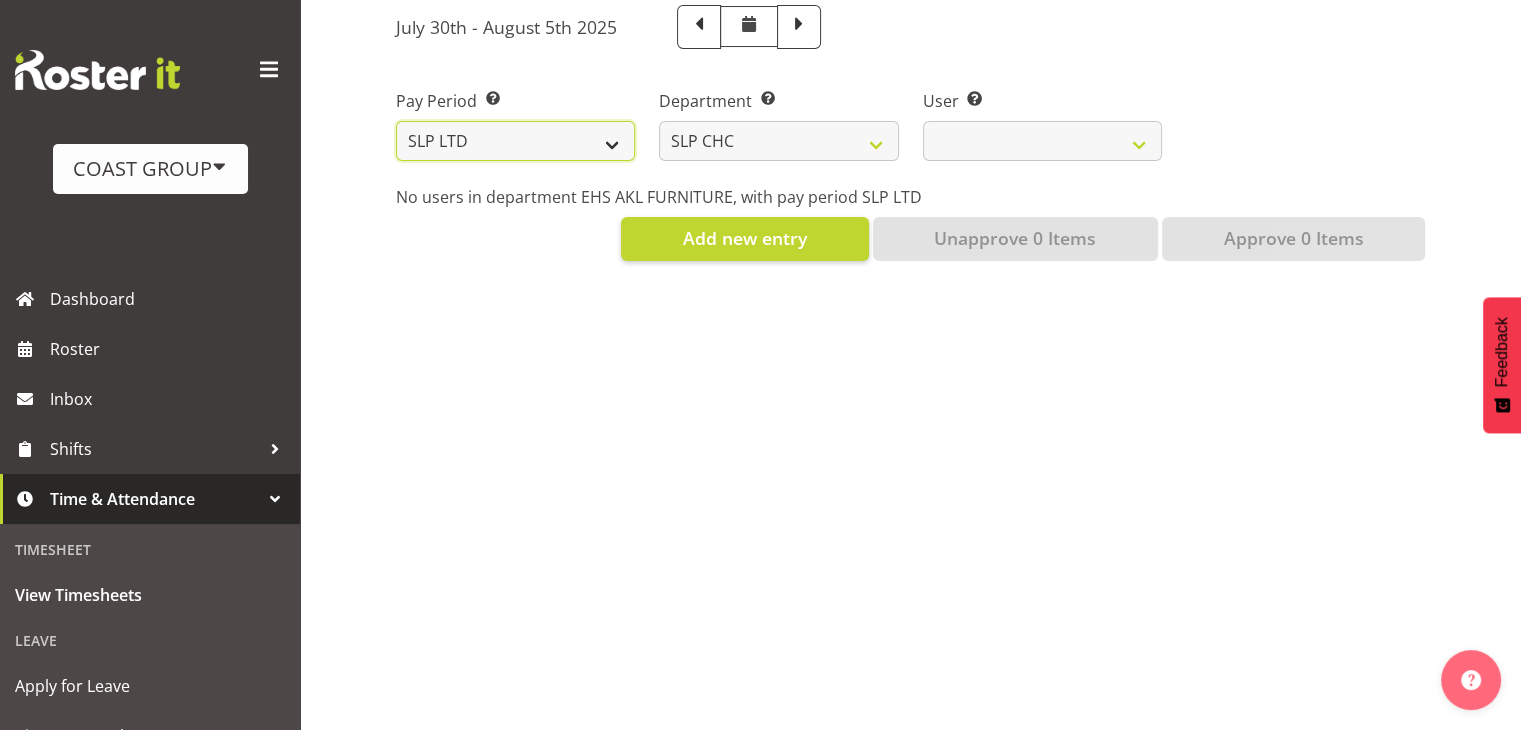 select 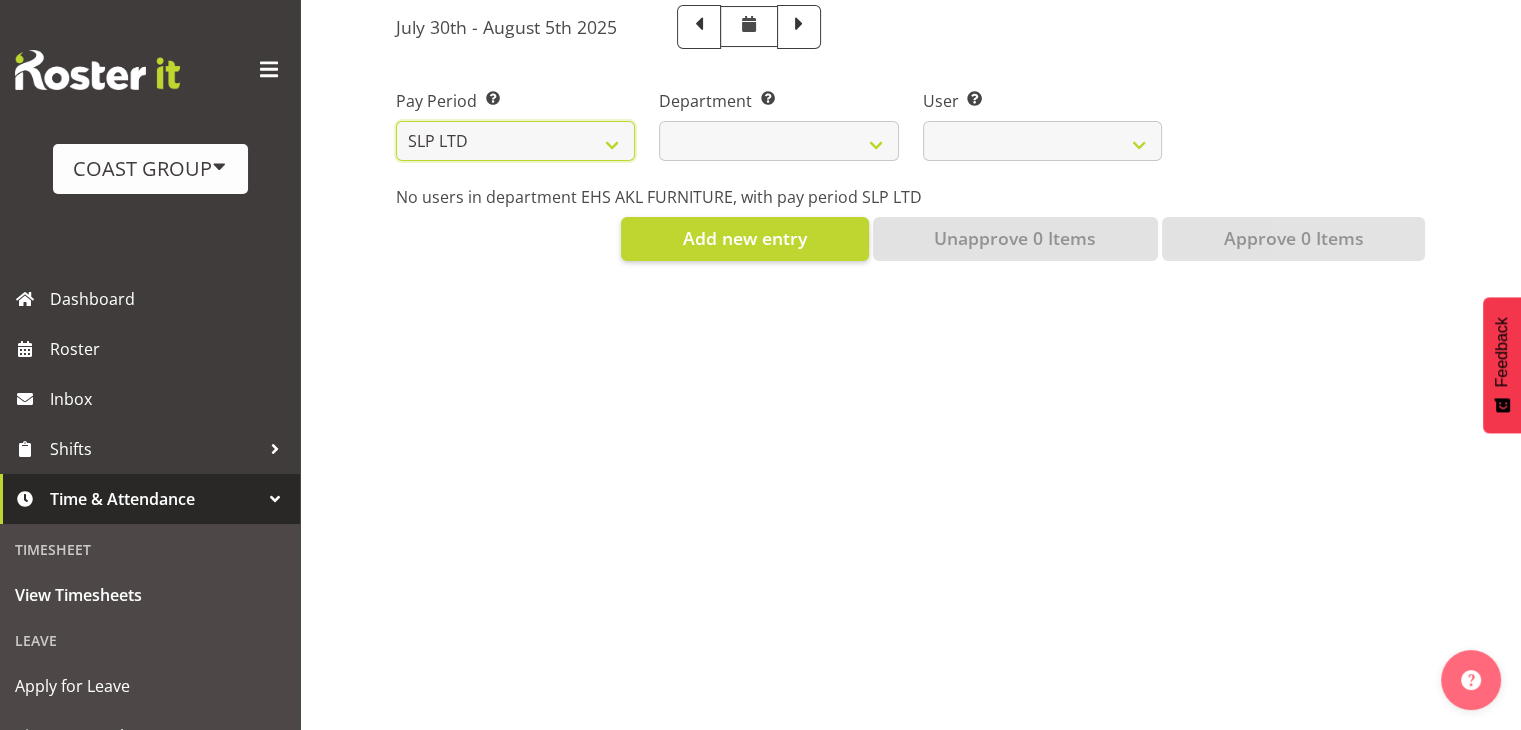 select 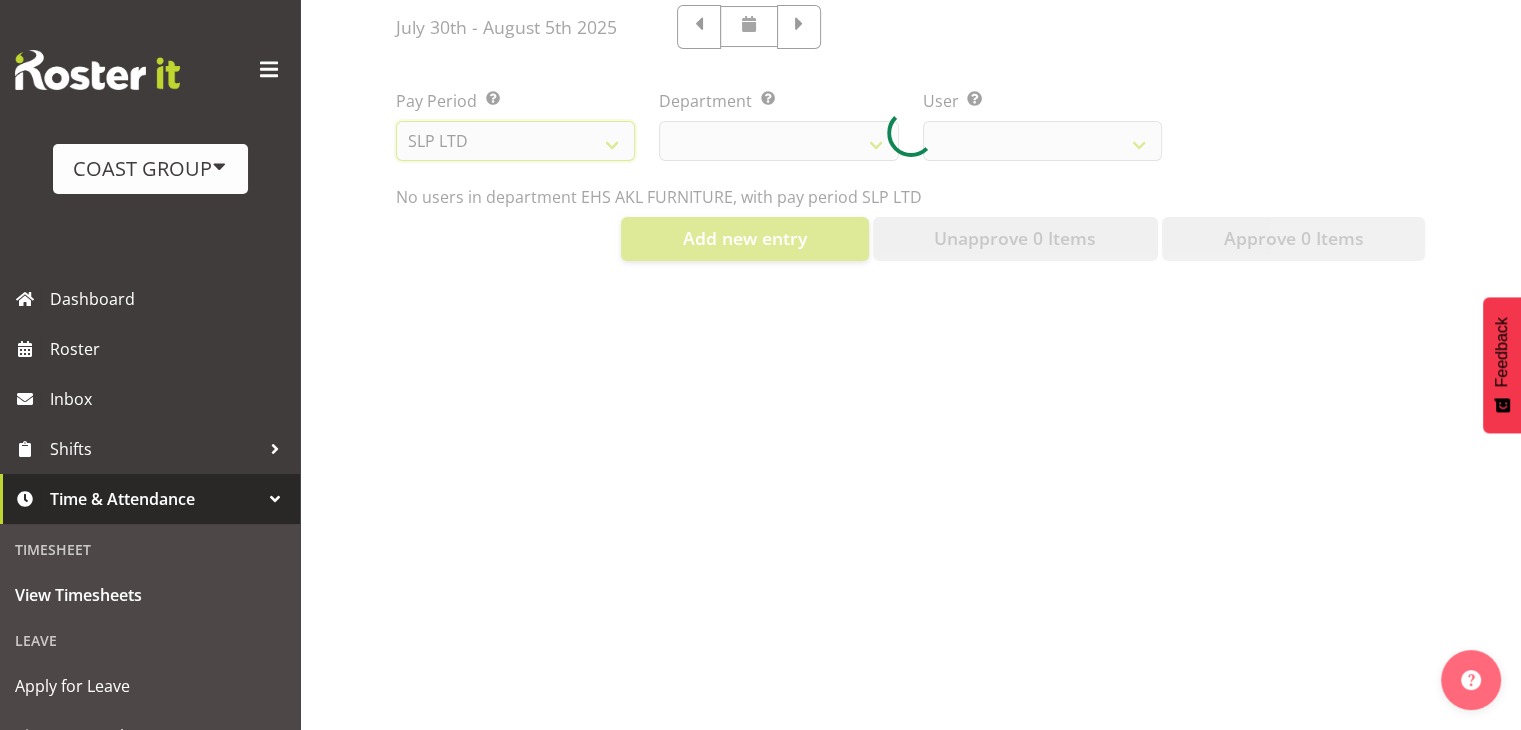 select 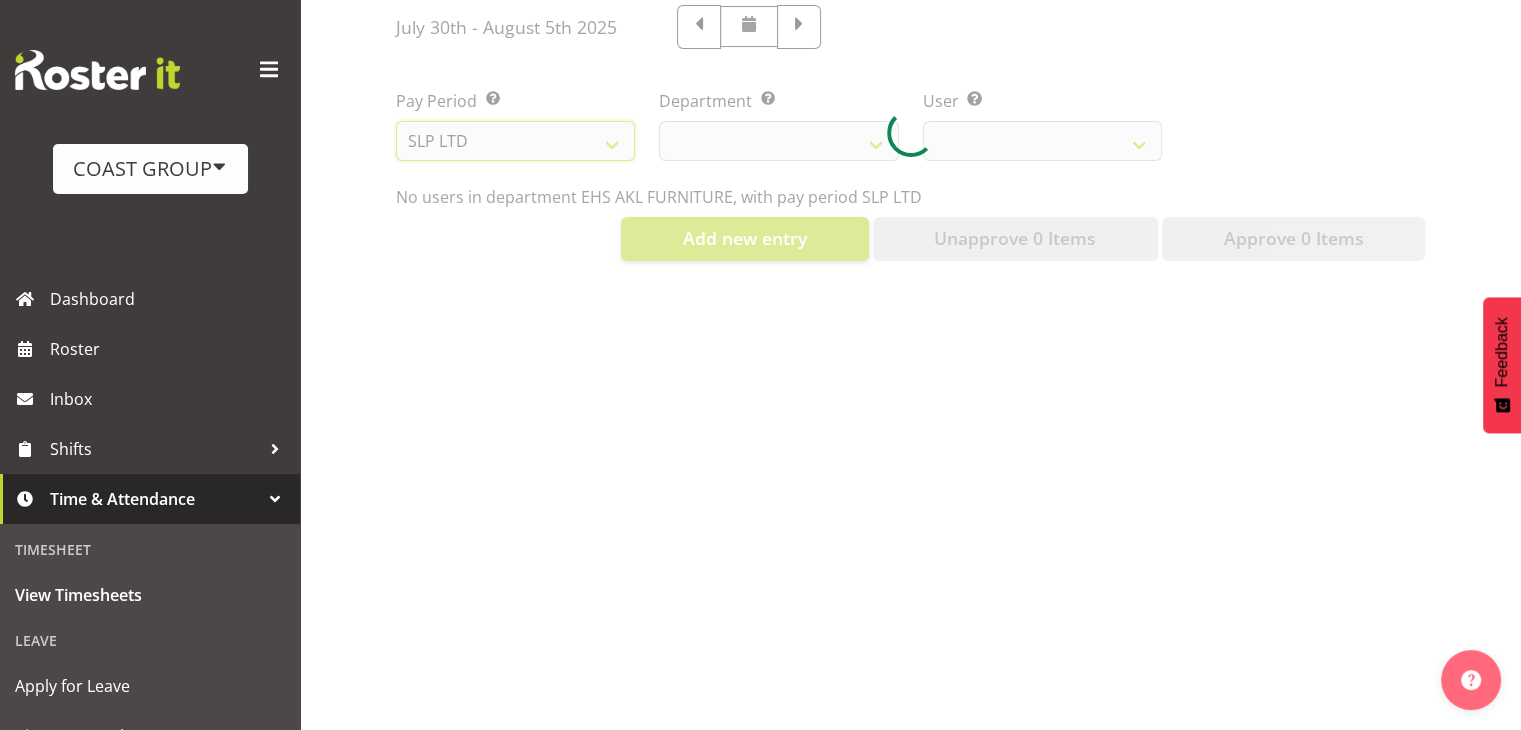 select 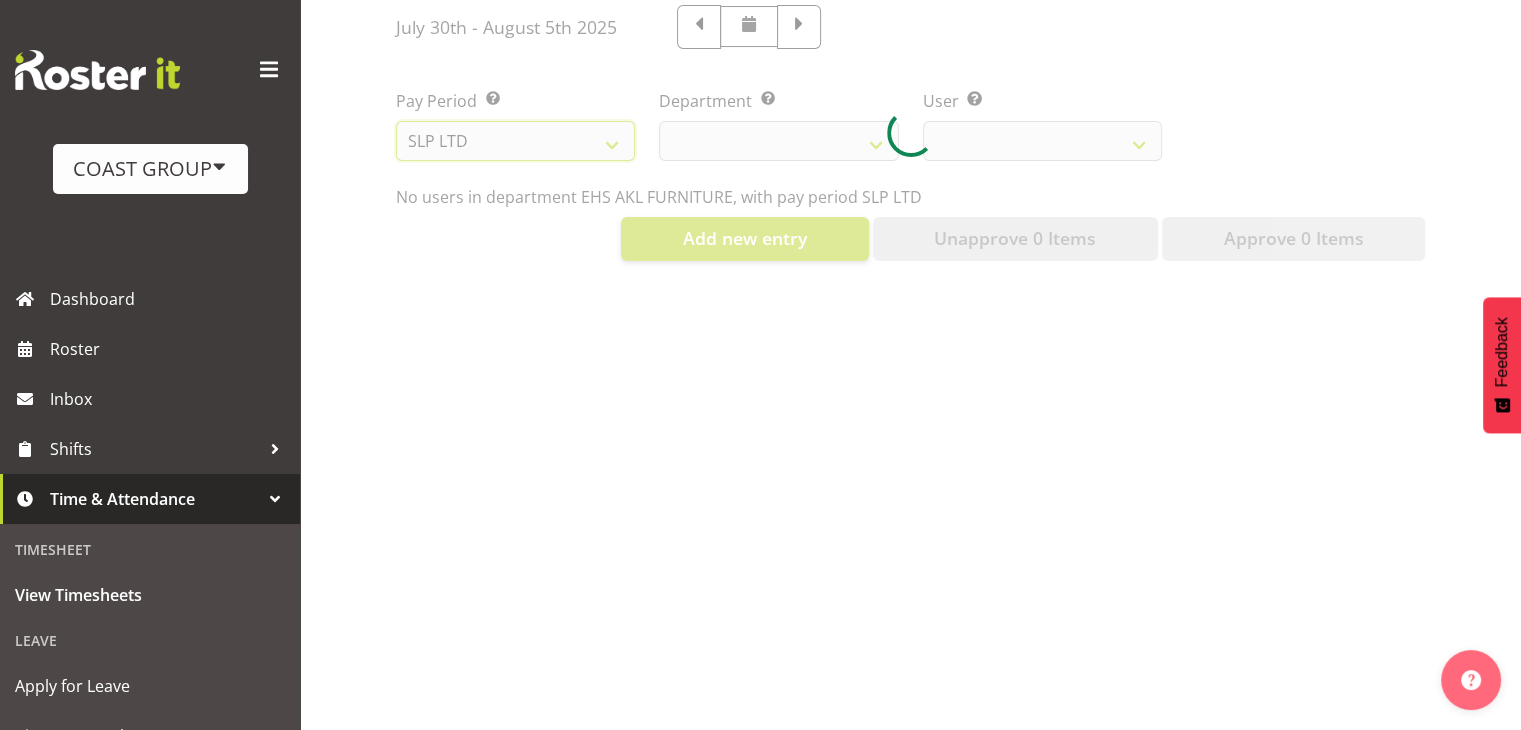 select 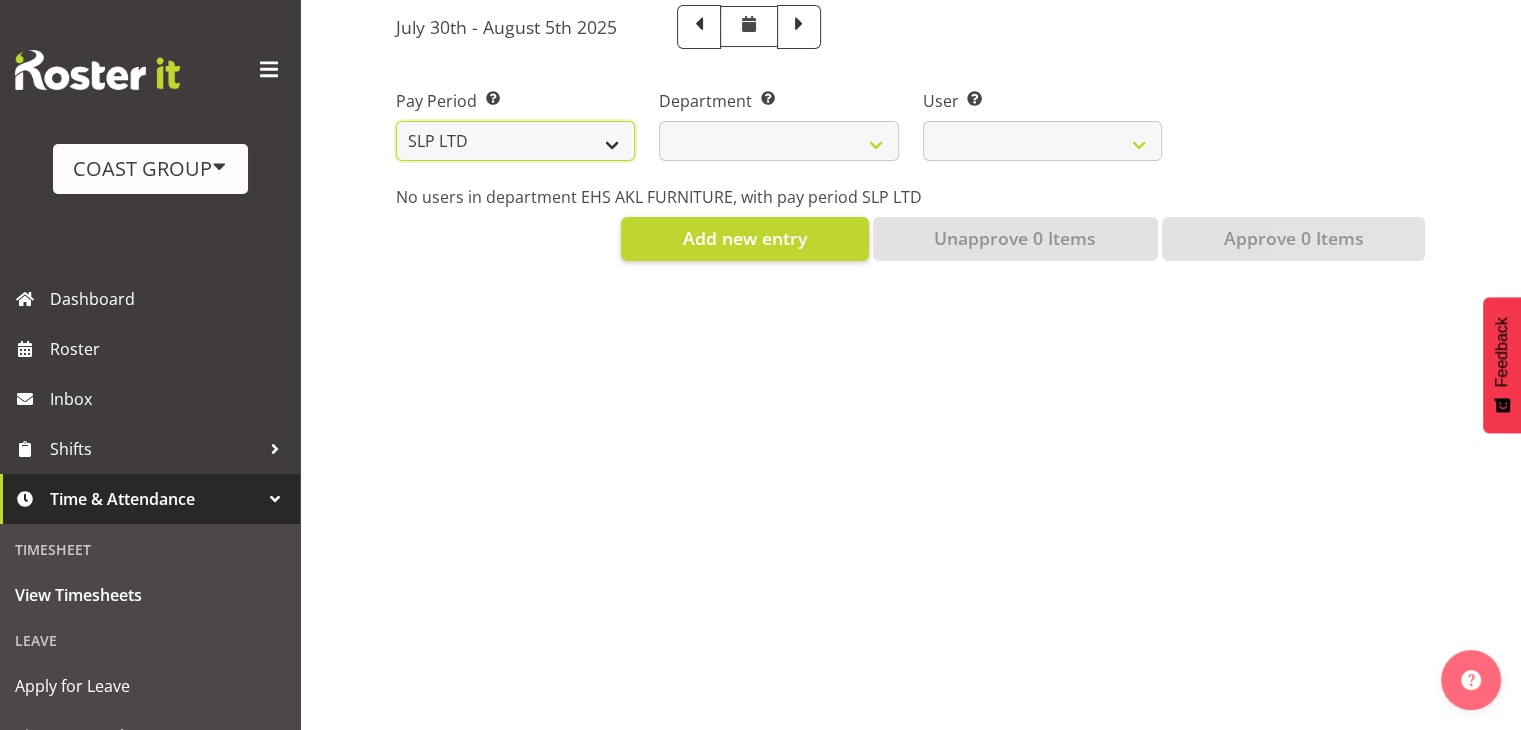 click on "SLP LTD EHS LTD DW LTD VEHICLES Carlton Events Hamilton 120 Limited Wellington 130 Limited" at bounding box center [515, 141] 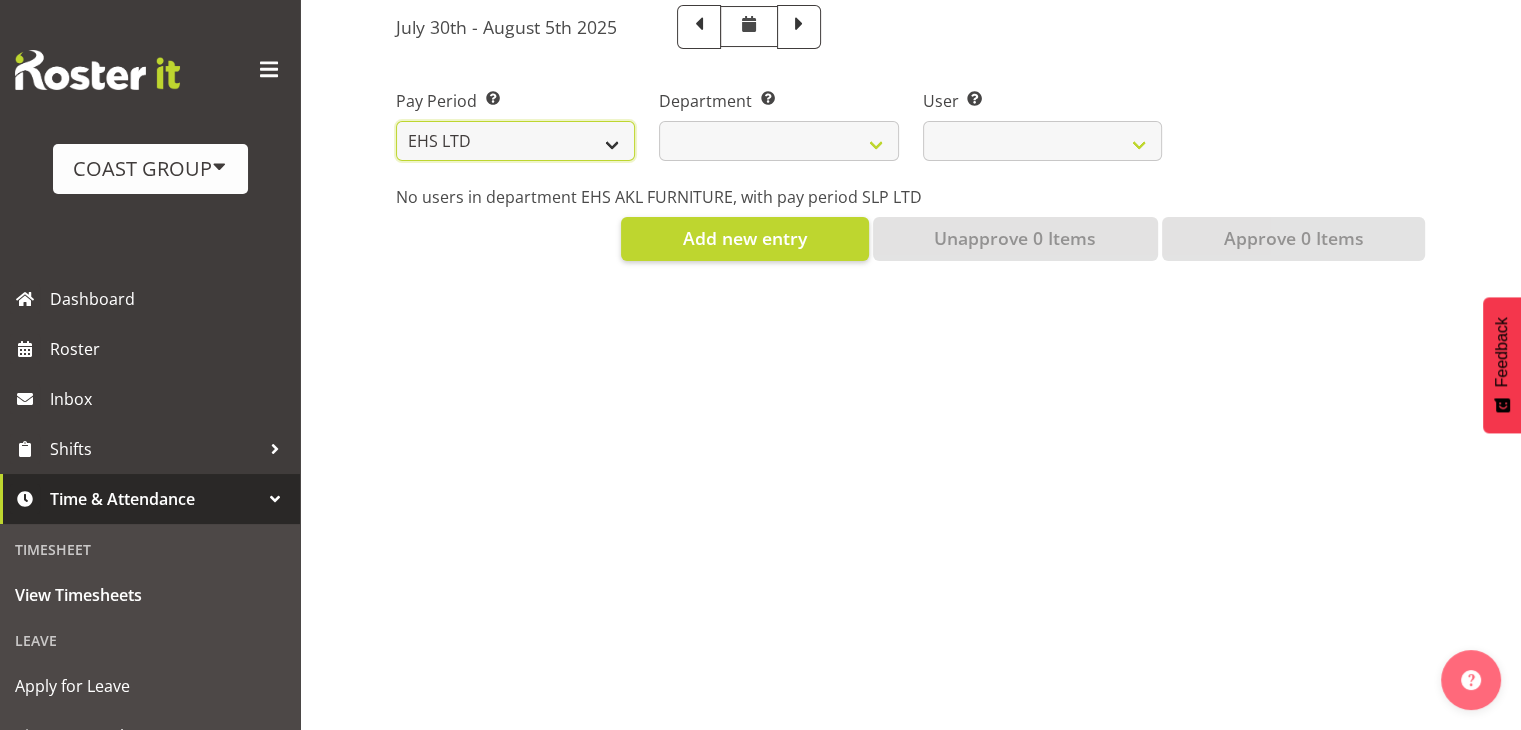 click on "SLP LTD EHS LTD DW LTD VEHICLES Carlton Events Hamilton 120 Limited Wellington 130 Limited" at bounding box center [515, 141] 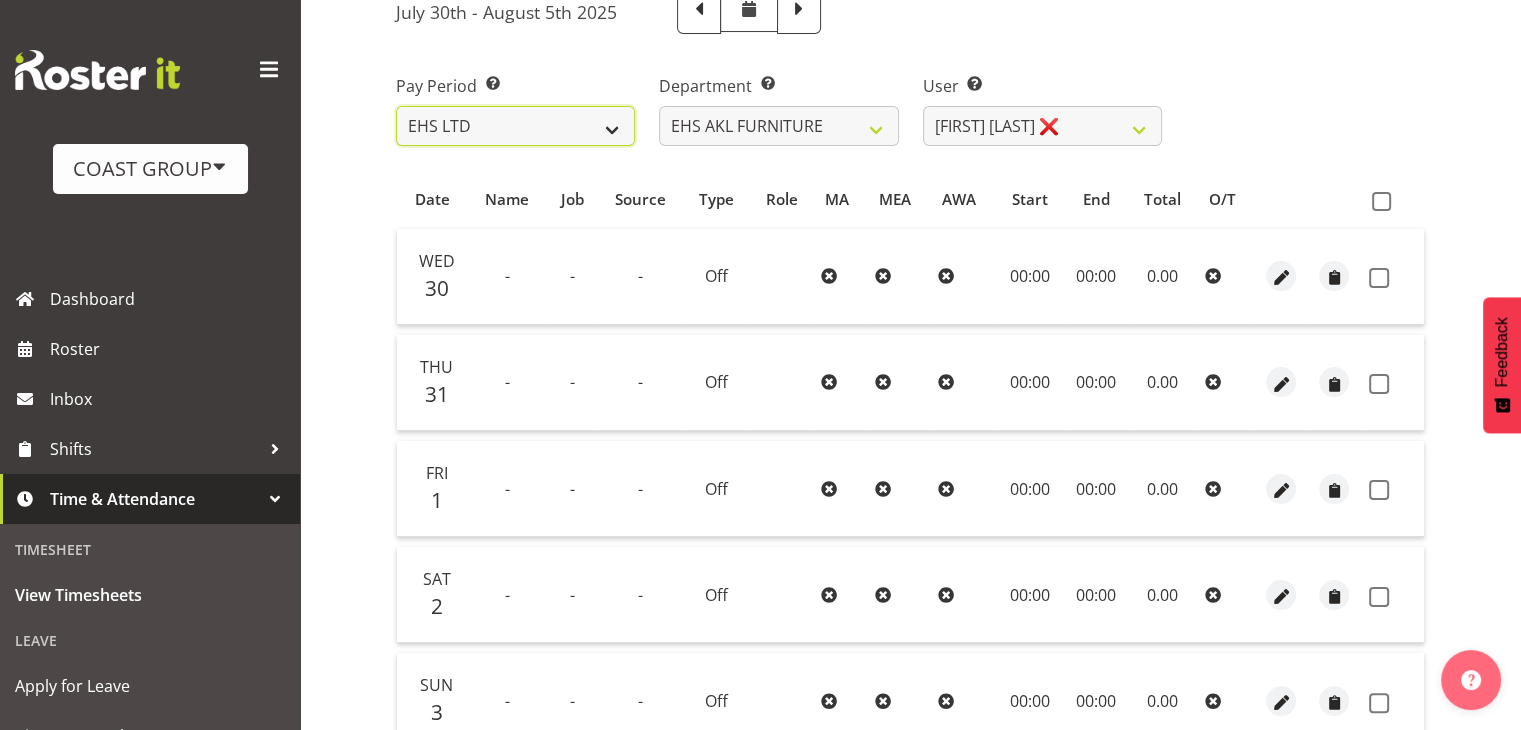 select 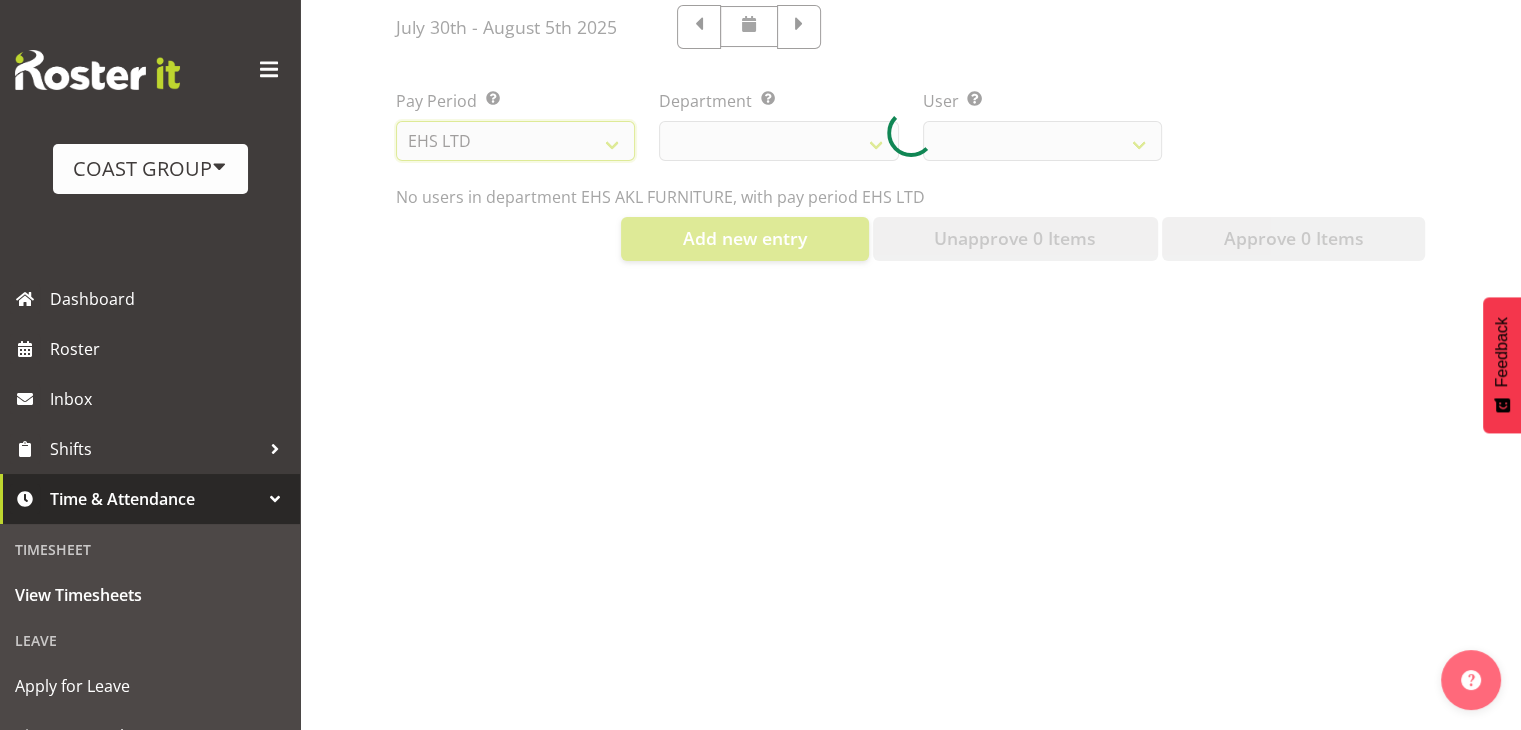 select on "38" 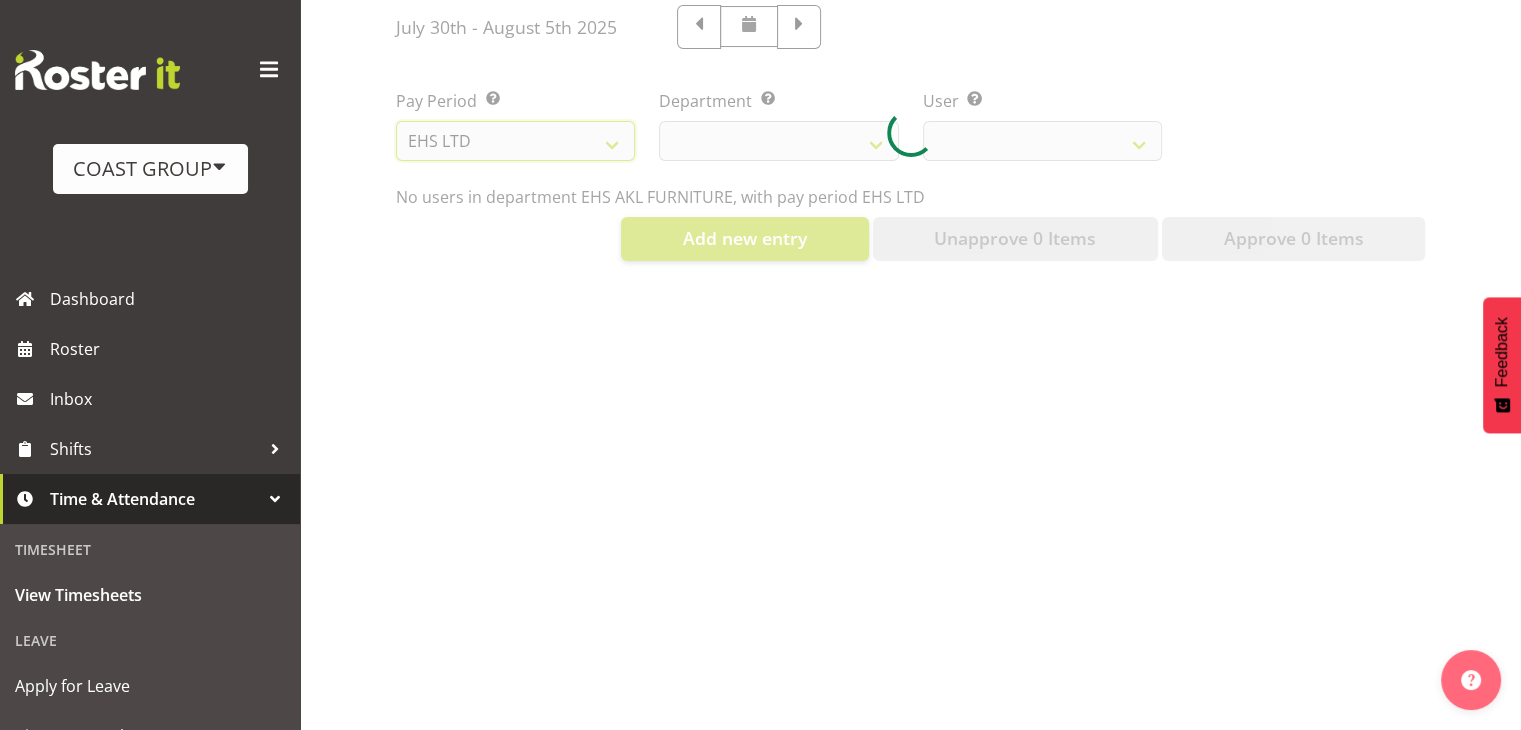 select on "889" 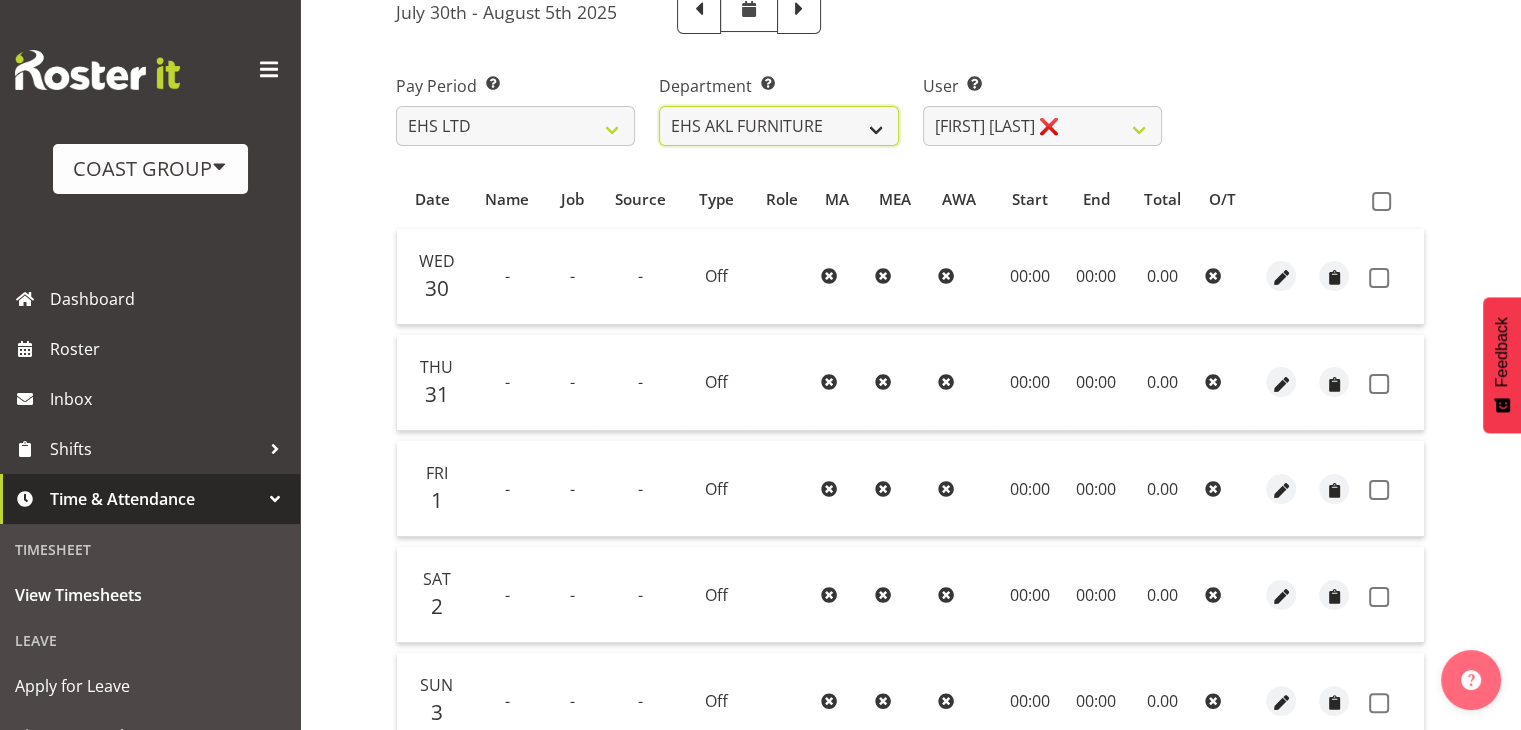 click on "EHS AKL ACCOUNTS
EHS AKL CARPET
EHS AKL D&B
EHS AKL DESIGNER
EHS AKL FURNITURE
EHS AKL PANEL
EHS AKL SALES
EHS CHC OPS
EHS CHC SALES
EHS HLZ
EHS WLG OPS
EHS WLG SALES" at bounding box center (778, 126) 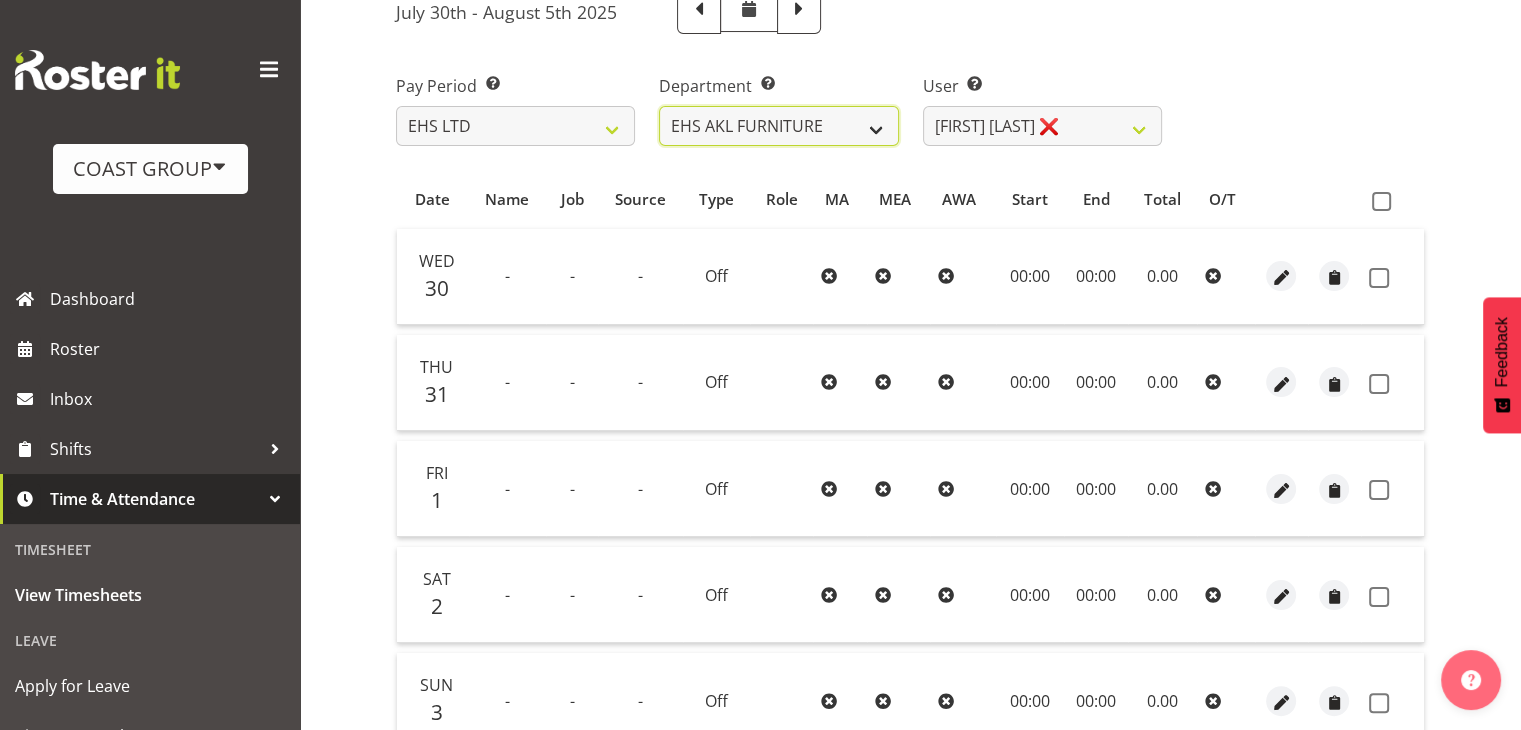 click on "EHS AKL ACCOUNTS
EHS AKL CARPET
EHS AKL D&B
EHS AKL DESIGNER
EHS AKL FURNITURE
EHS AKL PANEL
EHS AKL SALES
EHS CHC OPS
EHS CHC SALES
EHS HLZ
EHS WLG OPS
EHS WLG SALES" at bounding box center (778, 126) 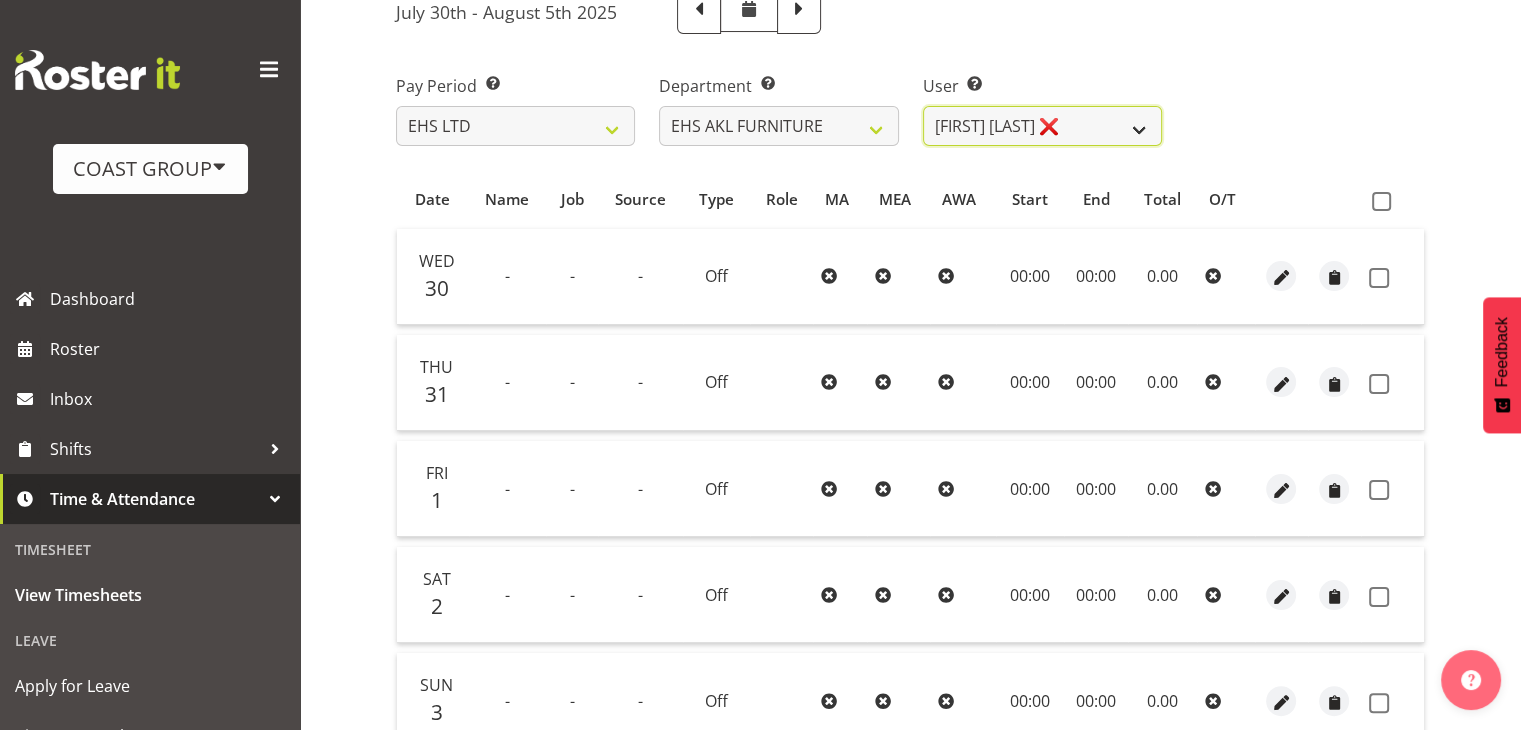click on "Daniel Tini
✔
Filipo Iupeli
❌
Harley Wongpayuk
✔
Malae Toleafoa
✔
Manase Ward
✔
Michael Vaimauga
❌
Mua Autufuga
❌
Ngamata Upoko
✔
Panuwitch Pongsanusorn
✔
Pongpanot Pewklieng
✔
Rob Windle
✔
Sanong Phongam
✔
Sarayut Sahathanalatthakool
✔
Sivanila Sapati
✔" at bounding box center [1042, 126] 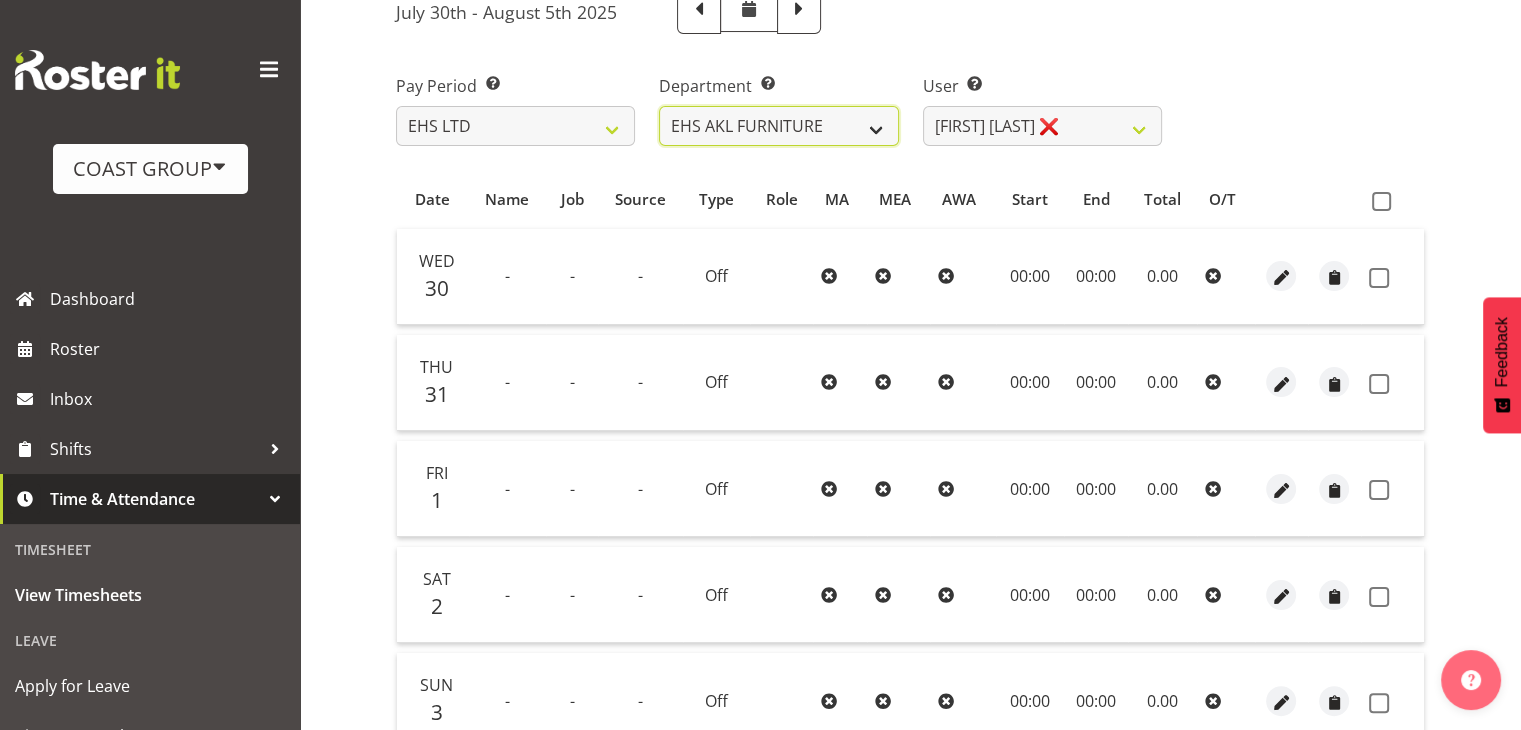 click on "EHS AKL ACCOUNTS
EHS AKL CARPET
EHS AKL D&B
EHS AKL DESIGNER
EHS AKL FURNITURE
EHS AKL PANEL
EHS AKL SALES
EHS CHC OPS
EHS CHC SALES
EHS HLZ
EHS WLG OPS
EHS WLG SALES" at bounding box center [778, 126] 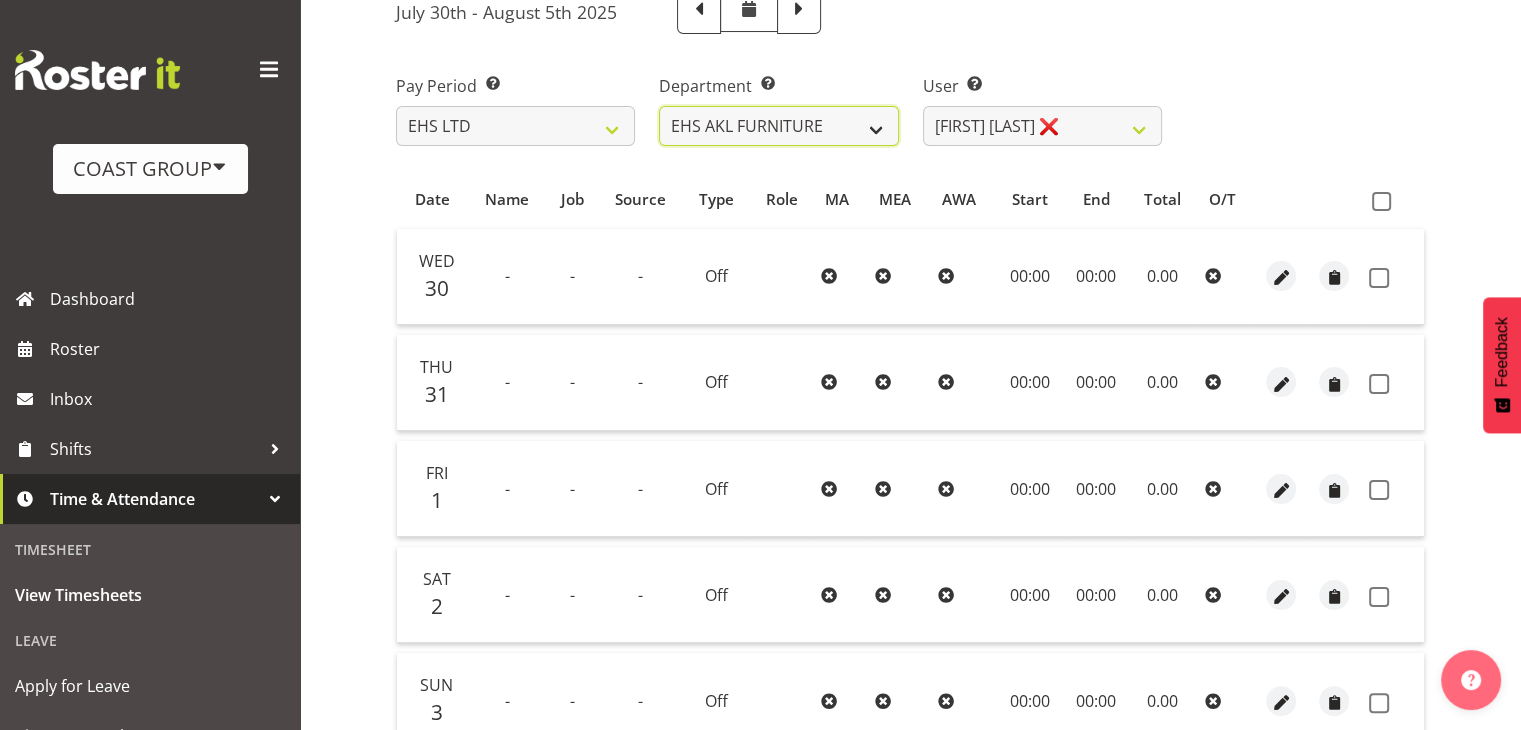 select on "34" 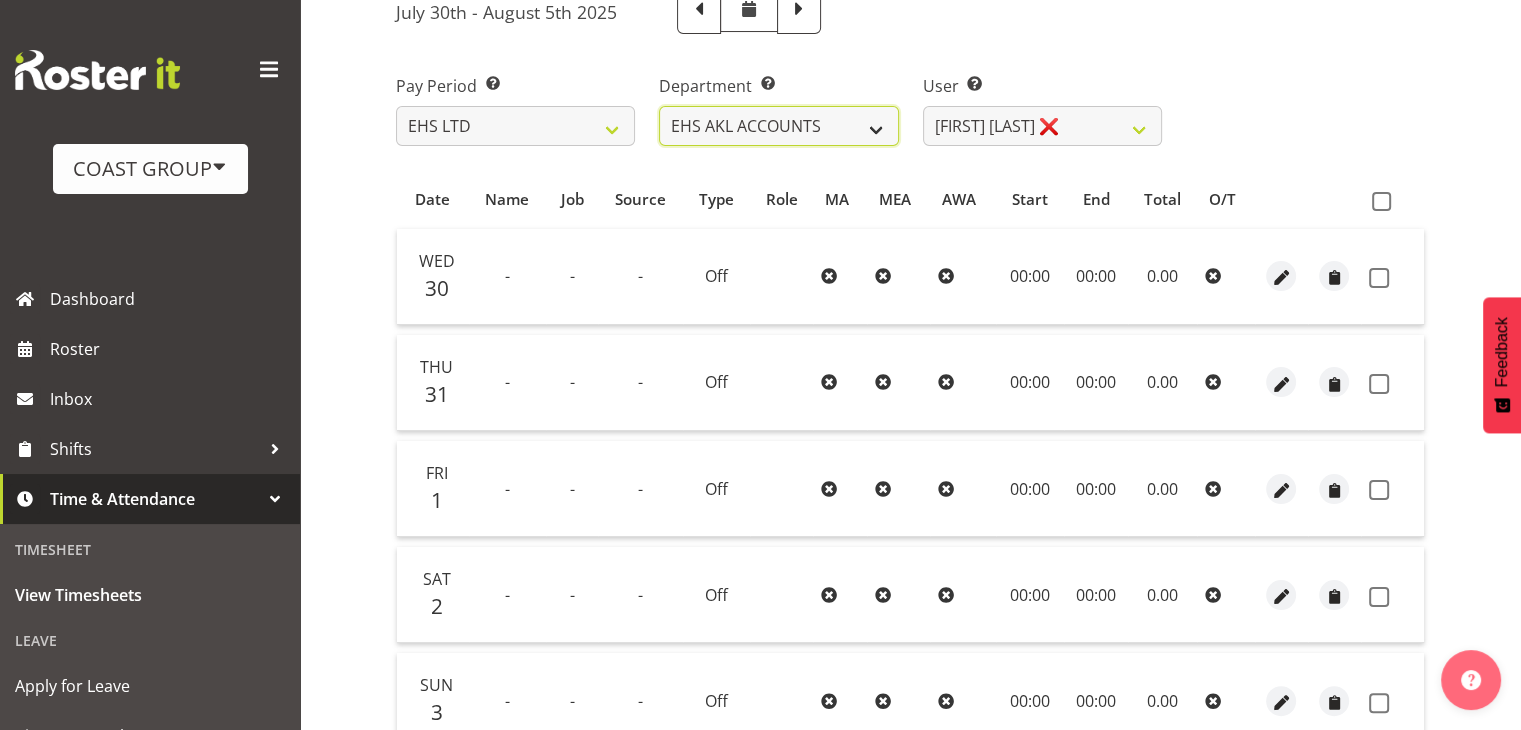 click on "EHS AKL ACCOUNTS
EHS AKL CARPET
EHS AKL D&B
EHS AKL DESIGNER
EHS AKL FURNITURE
EHS AKL PANEL
EHS AKL SALES
EHS CHC OPS
EHS CHC SALES
EHS HLZ
EHS WLG OPS
EHS WLG SALES" at bounding box center [778, 126] 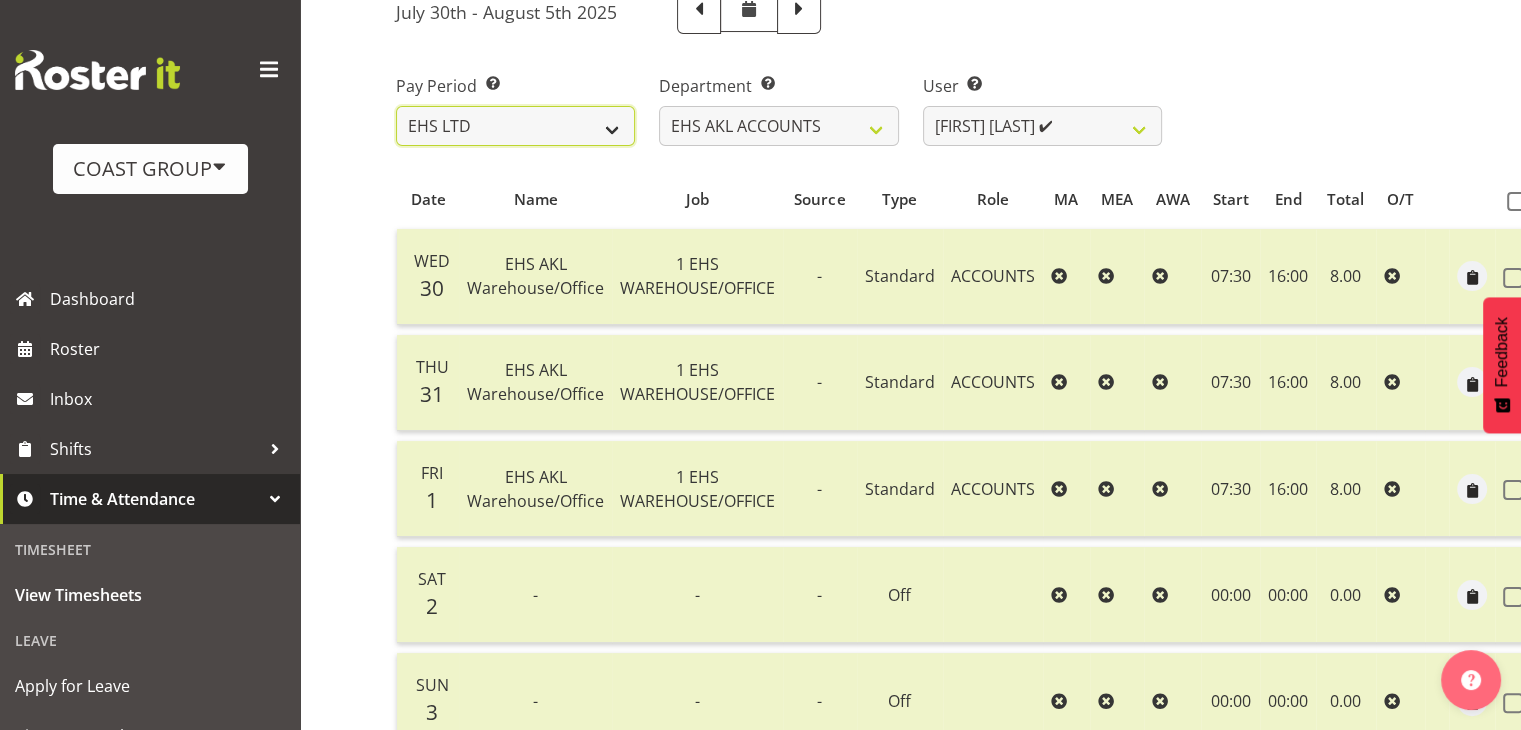 click on "SLP LTD EHS LTD DW LTD VEHICLES Carlton Events Hamilton 120 Limited Wellington 130 Limited" at bounding box center (515, 126) 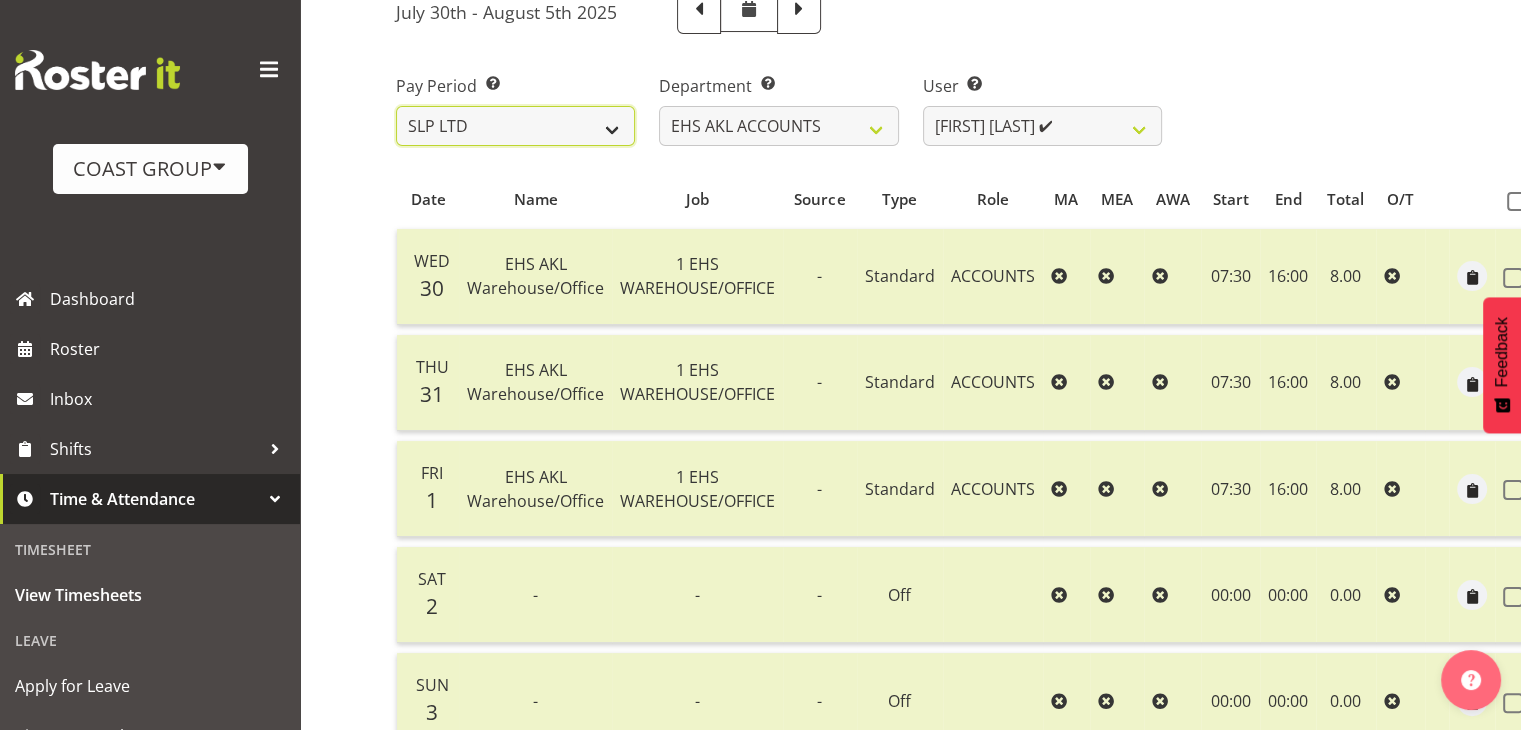 click on "SLP LTD EHS LTD DW LTD VEHICLES Carlton Events Hamilton 120 Limited Wellington 130 Limited" at bounding box center (515, 126) 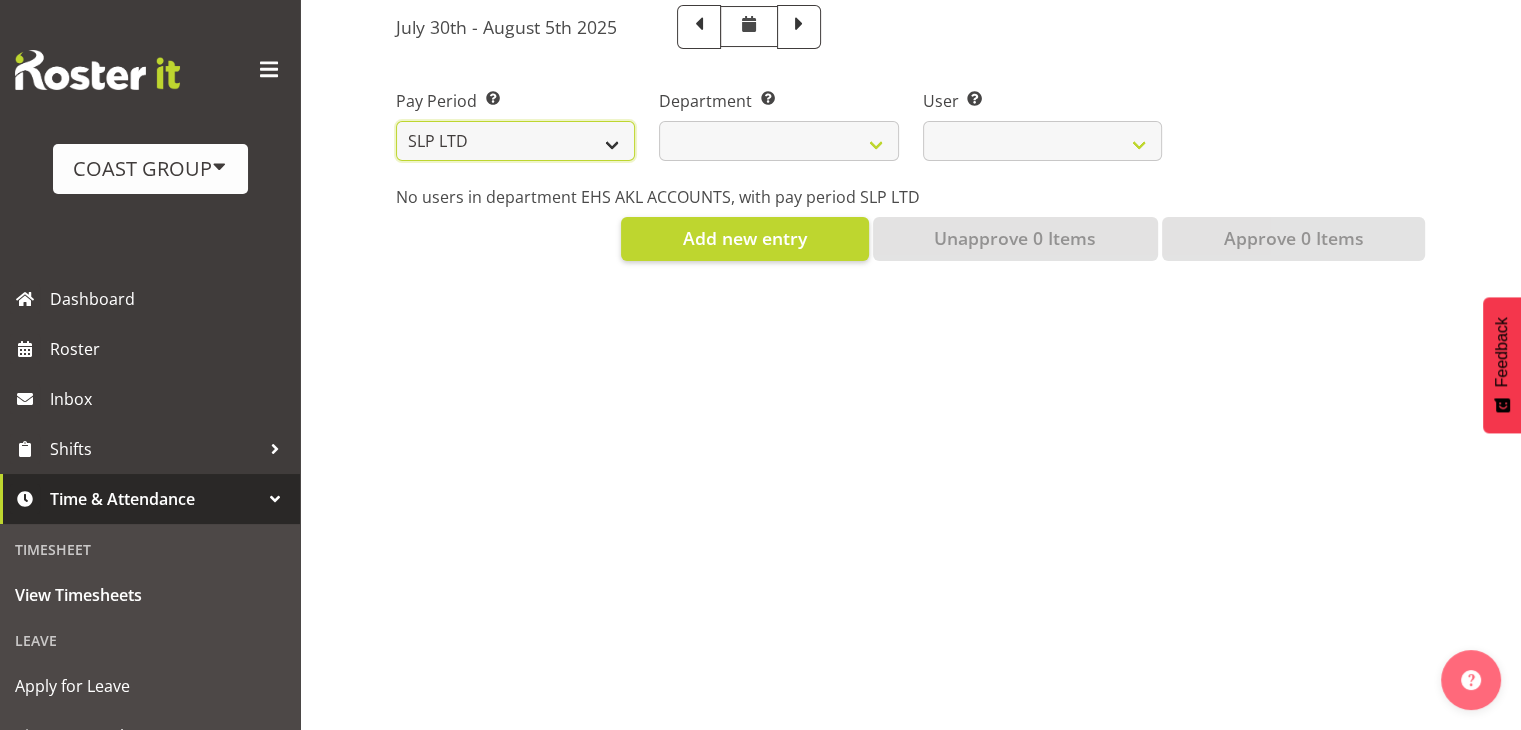 select 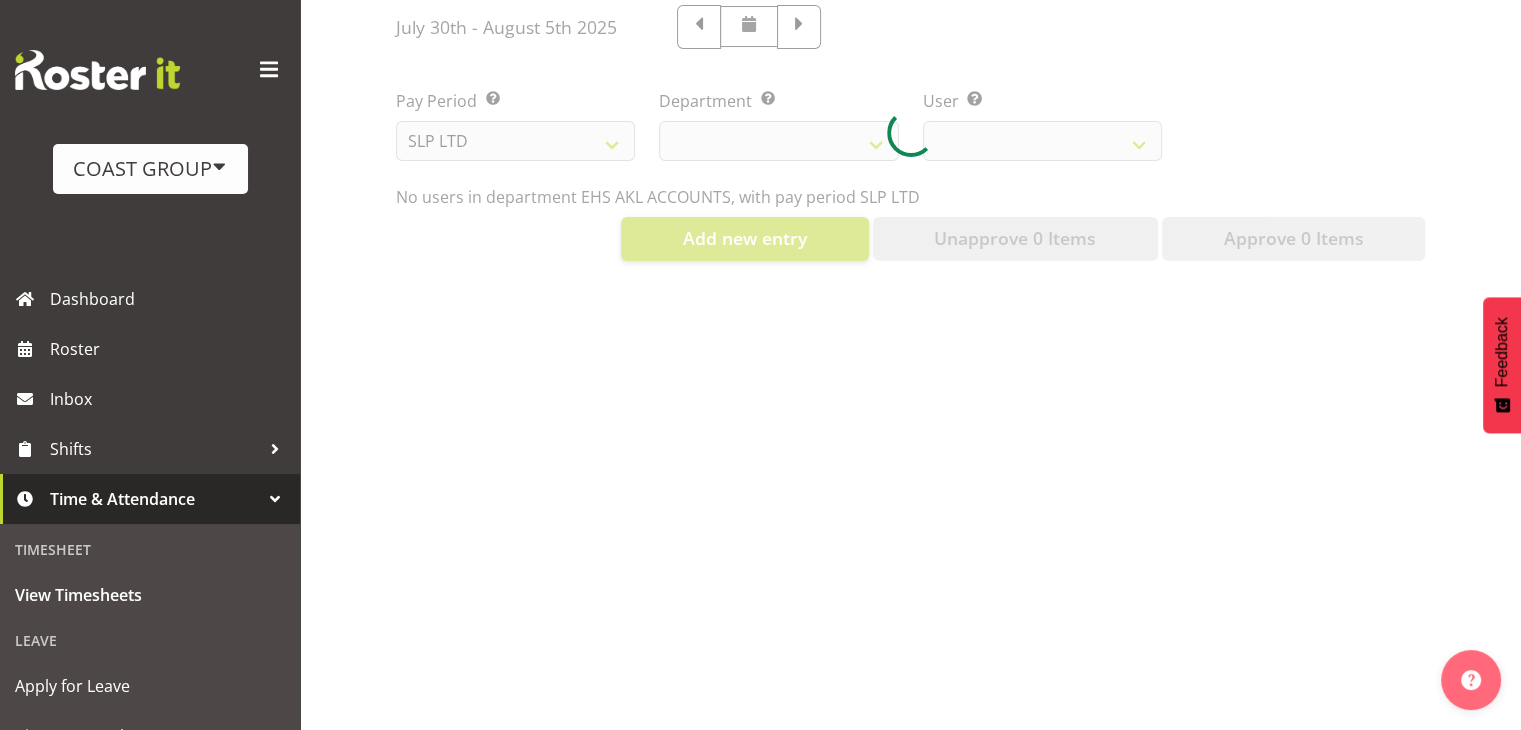 select 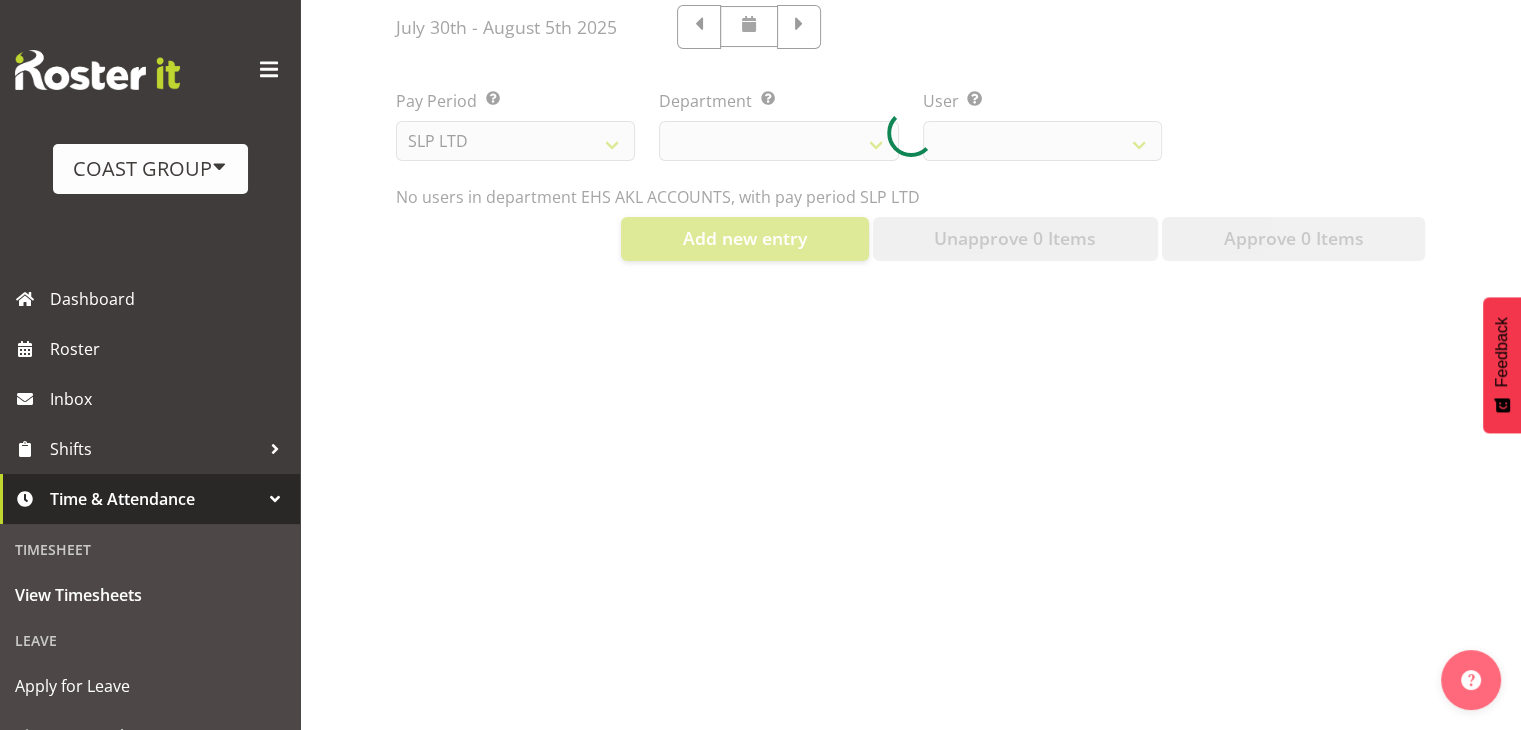 select 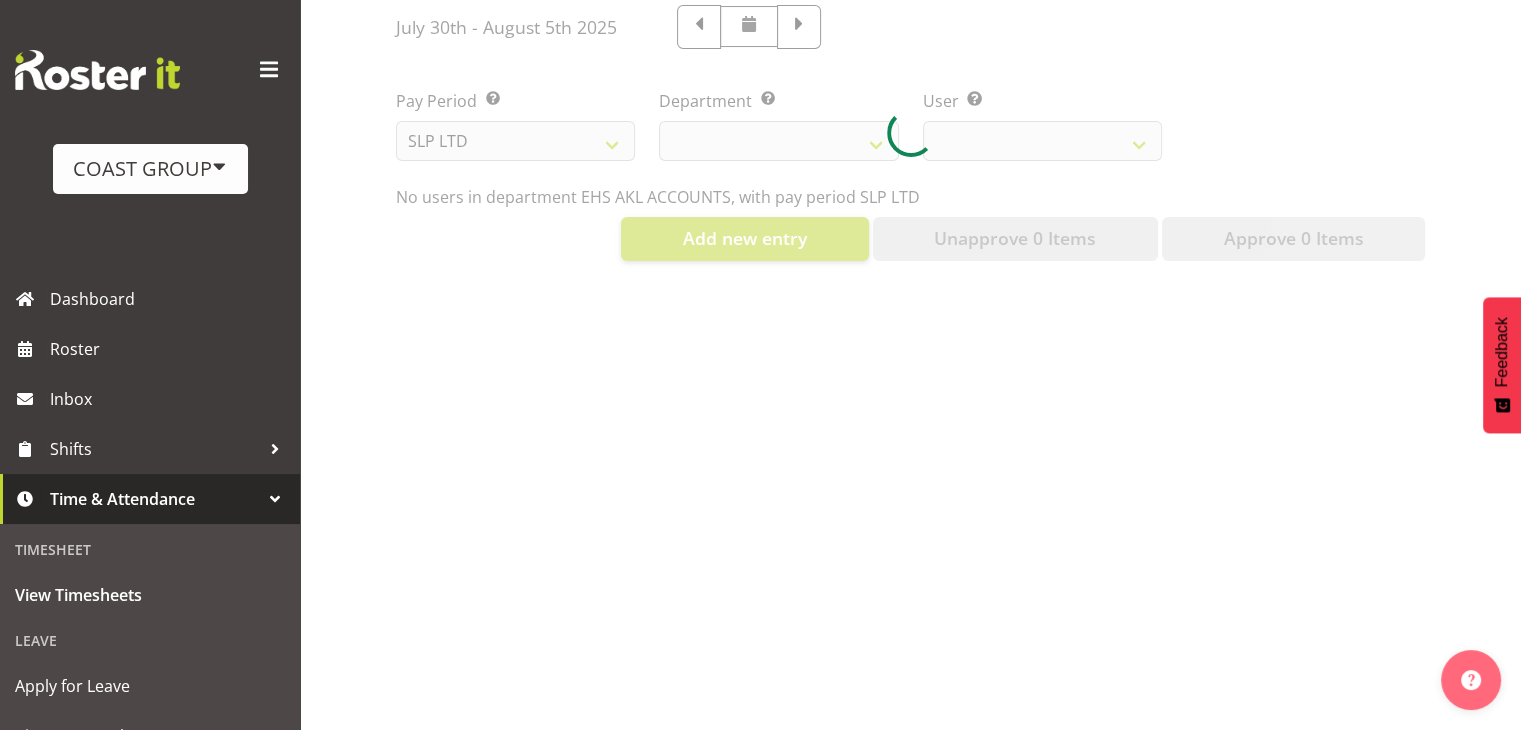 select 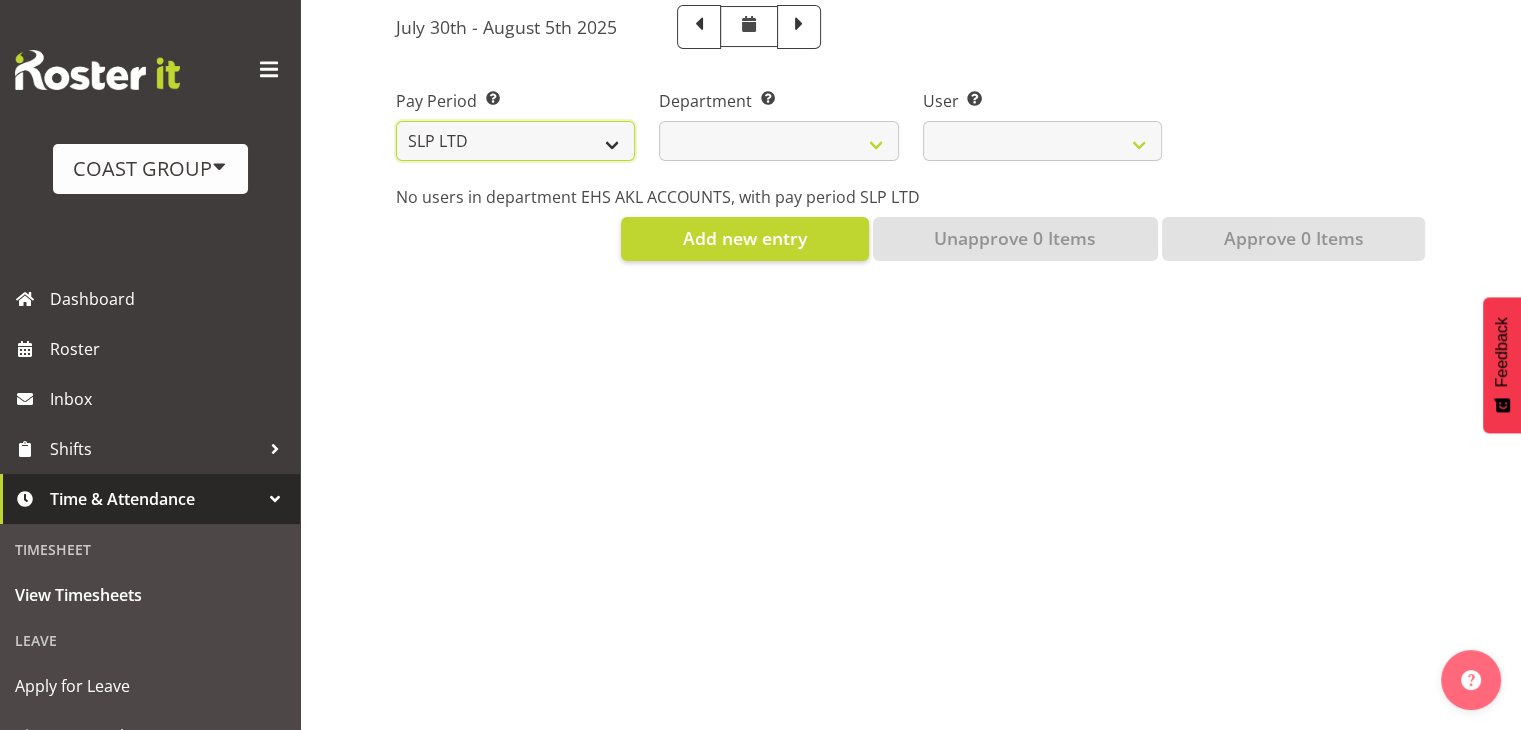 click on "SLP LTD EHS LTD DW LTD VEHICLES Carlton Events Hamilton 120 Limited Wellington 130 Limited" at bounding box center (515, 141) 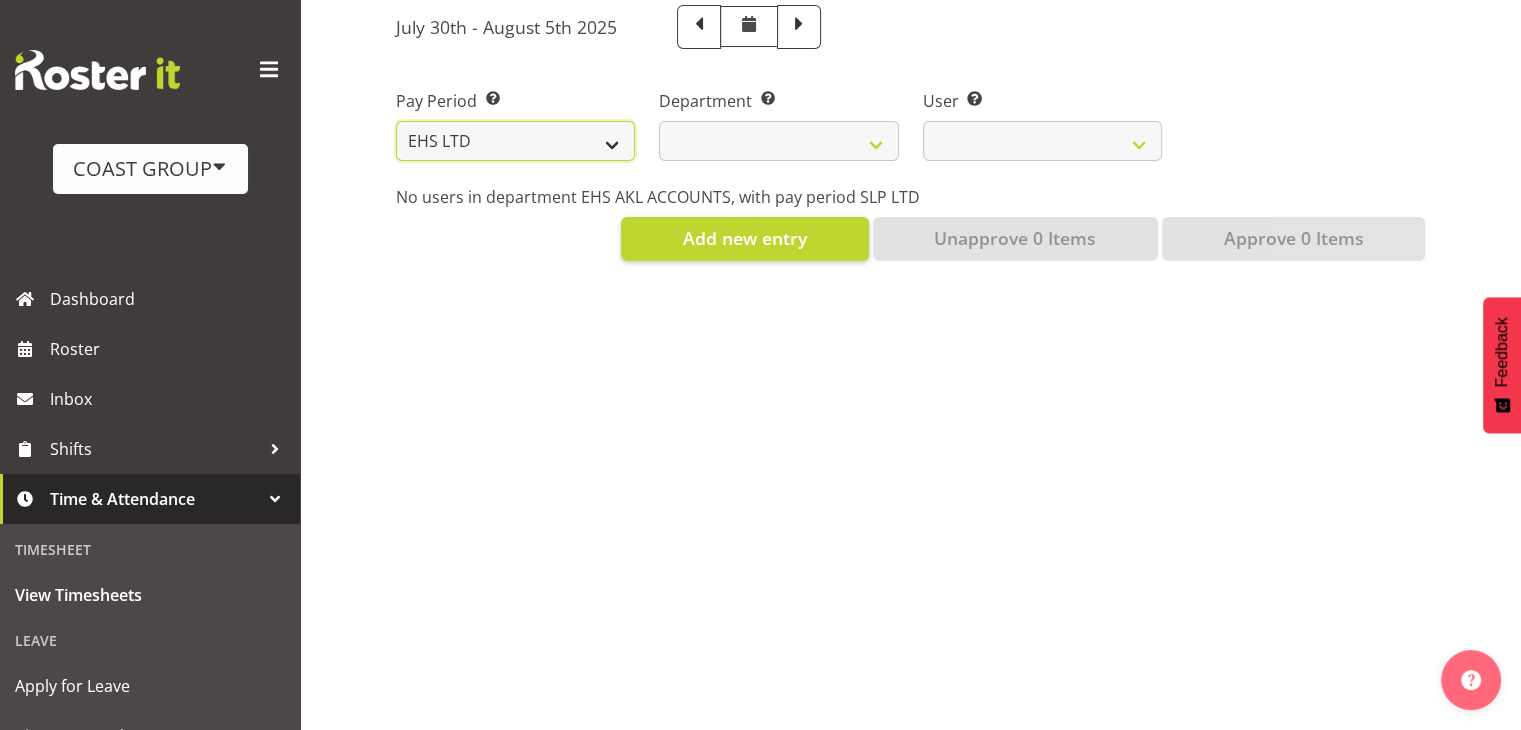 click on "SLP LTD EHS LTD DW LTD VEHICLES Carlton Events Hamilton 120 Limited Wellington 130 Limited" at bounding box center [515, 141] 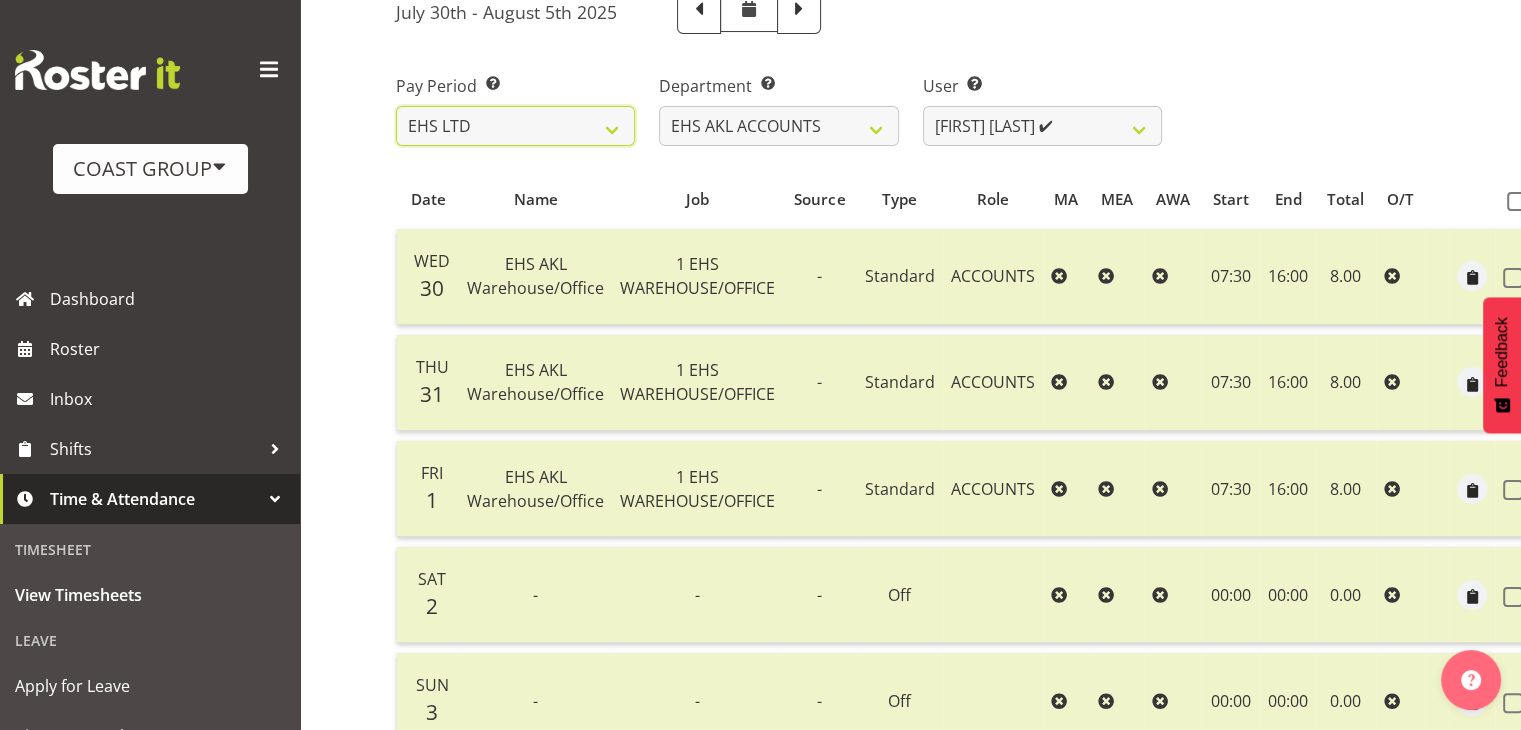 select 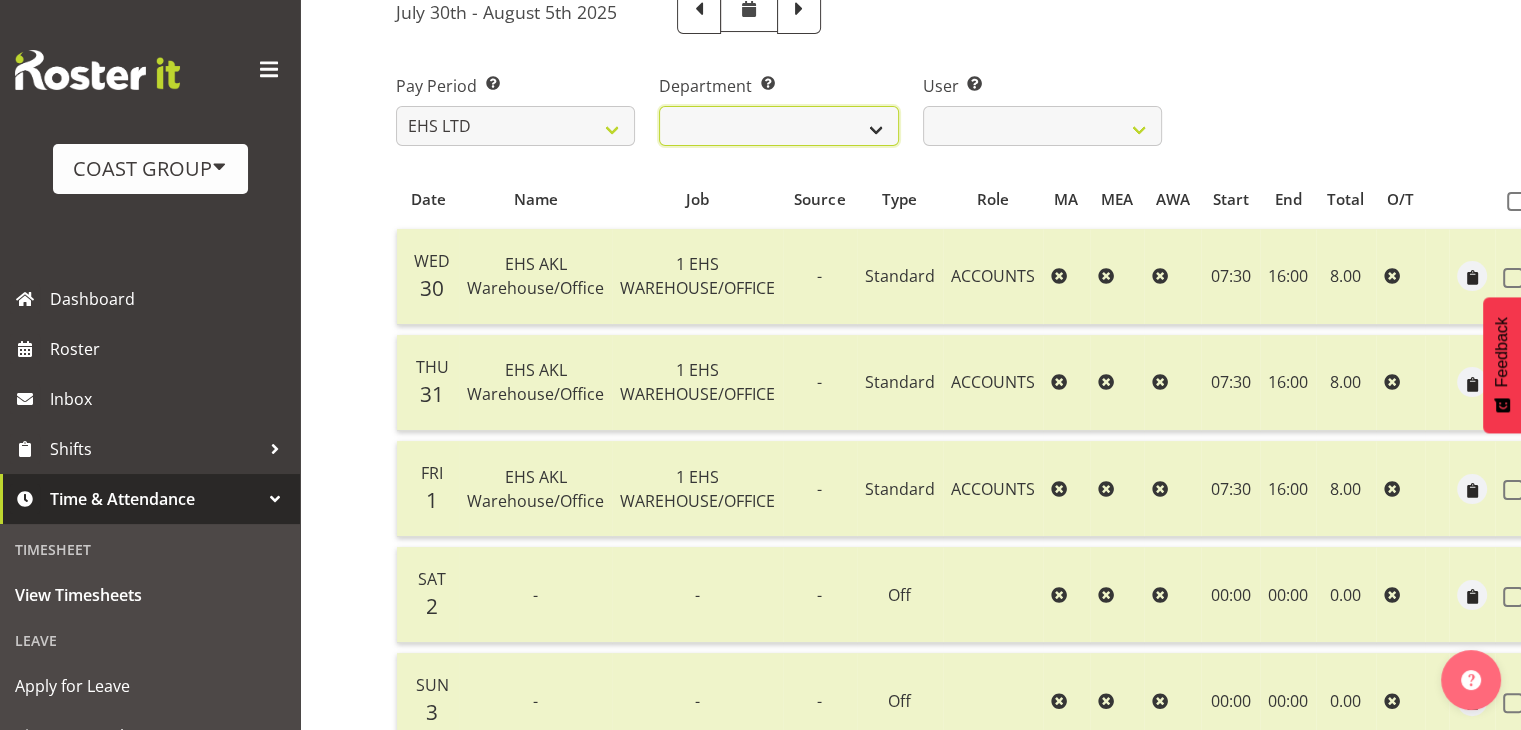 click on "EHS AKL ACCOUNTS
EHS AKL CARPET
EHS AKL D&B
EHS AKL DESIGNER
EHS AKL FURNITURE
EHS AKL PANEL
EHS AKL SALES
EHS CHC OPS
EHS CHC SALES
EHS HLZ
EHS WLG OPS
EHS WLG SALES" at bounding box center (778, 126) 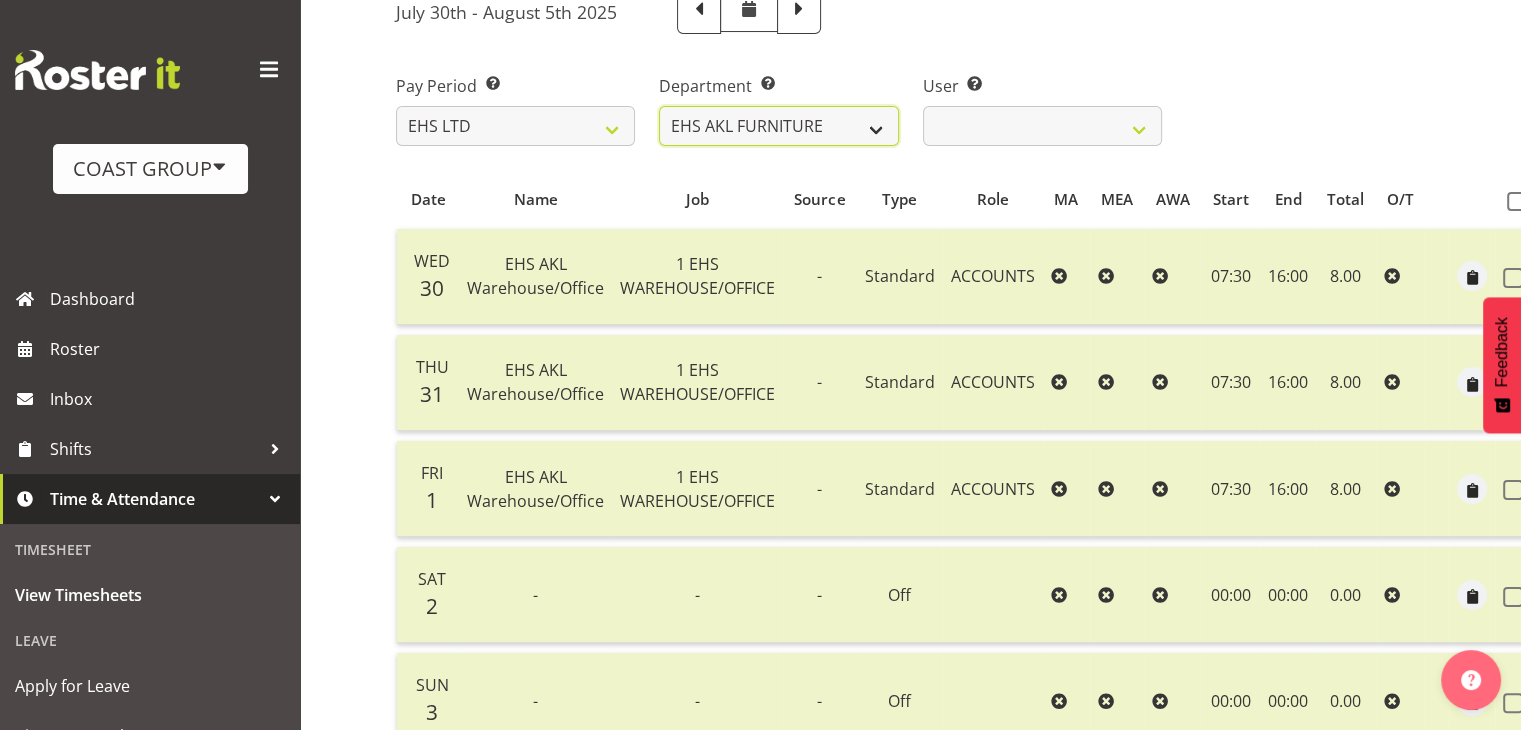 click on "EHS AKL ACCOUNTS
EHS AKL CARPET
EHS AKL D&B
EHS AKL DESIGNER
EHS AKL FURNITURE
EHS AKL PANEL
EHS AKL SALES
EHS CHC OPS
EHS CHC SALES
EHS HLZ
EHS WLG OPS
EHS WLG SALES" at bounding box center [778, 126] 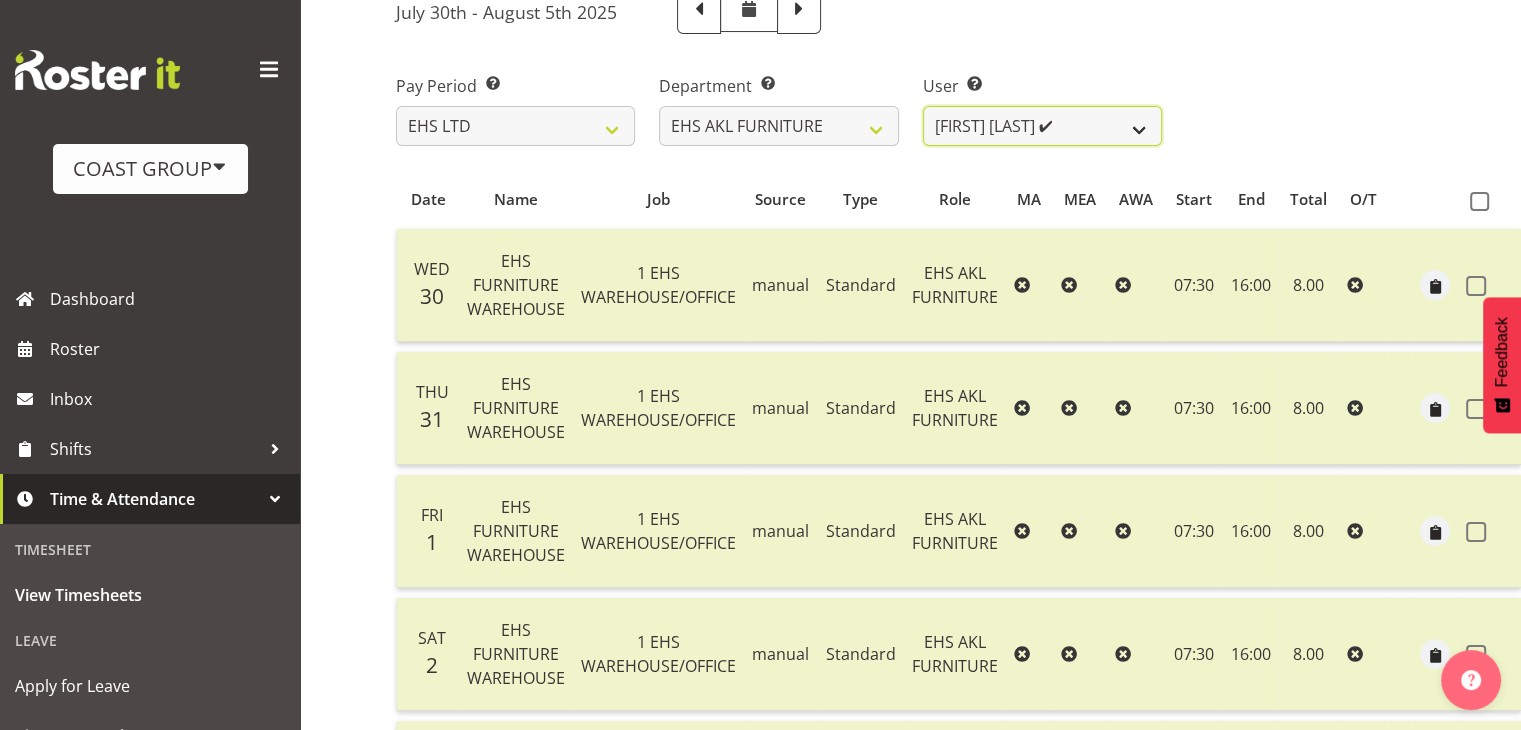 click on "Daniel Tini
✔
Filipo Iupeli
❌
Harley Wongpayuk
✔
Malae Toleafoa
✔
Manase Ward
✔
Michael Vaimauga
❌
Mua Autufuga
❌
Ngamata Upoko
✔
Panuwitch Pongsanusorn
✔
Pongpanot Pewklieng
✔
Rob Windle
✔
Sanong Phongam
✔
Sarayut Sahathanalatthakool
✔
Sivanila Sapati
✔" at bounding box center [1042, 126] 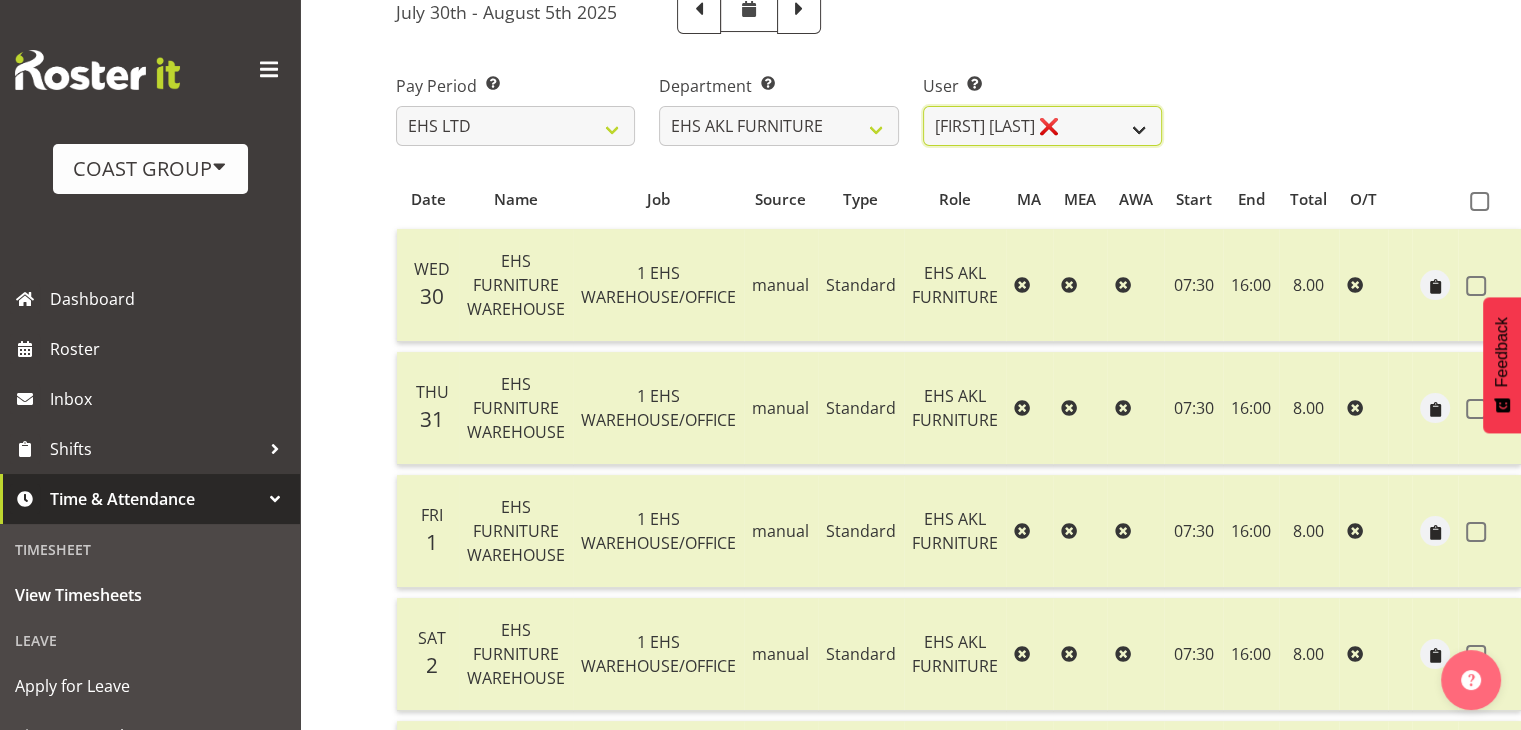 click on "Daniel Tini
✔
Filipo Iupeli
❌
Harley Wongpayuk
✔
Malae Toleafoa
✔
Manase Ward
✔
Michael Vaimauga
❌
Mua Autufuga
❌
Ngamata Upoko
✔
Panuwitch Pongsanusorn
✔
Pongpanot Pewklieng
✔
Rob Windle
✔
Sanong Phongam
✔
Sarayut Sahathanalatthakool
✔
Sivanila Sapati
✔" at bounding box center (1042, 126) 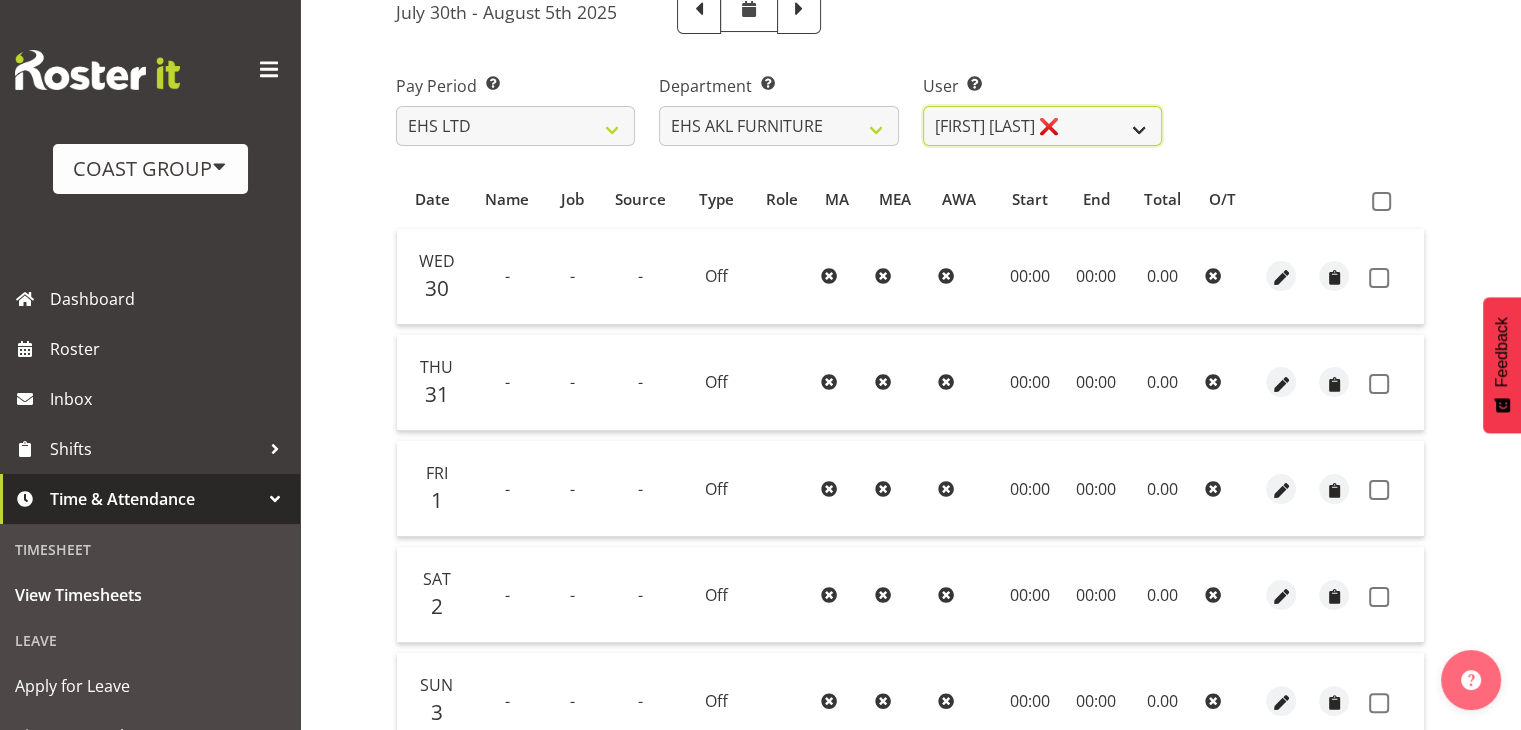 click on "Daniel Tini
✔
Filipo Iupeli
❌
Harley Wongpayuk
✔
Malae Toleafoa
✔
Manase Ward
✔
Michael Vaimauga
❌
Mua Autufuga
❌
Ngamata Upoko
✔
Panuwitch Pongsanusorn
✔
Pongpanot Pewklieng
✔
Rob Windle
✔
Sanong Phongam
✔
Sarayut Sahathanalatthakool
✔
Sivanila Sapati
✔" at bounding box center (1042, 126) 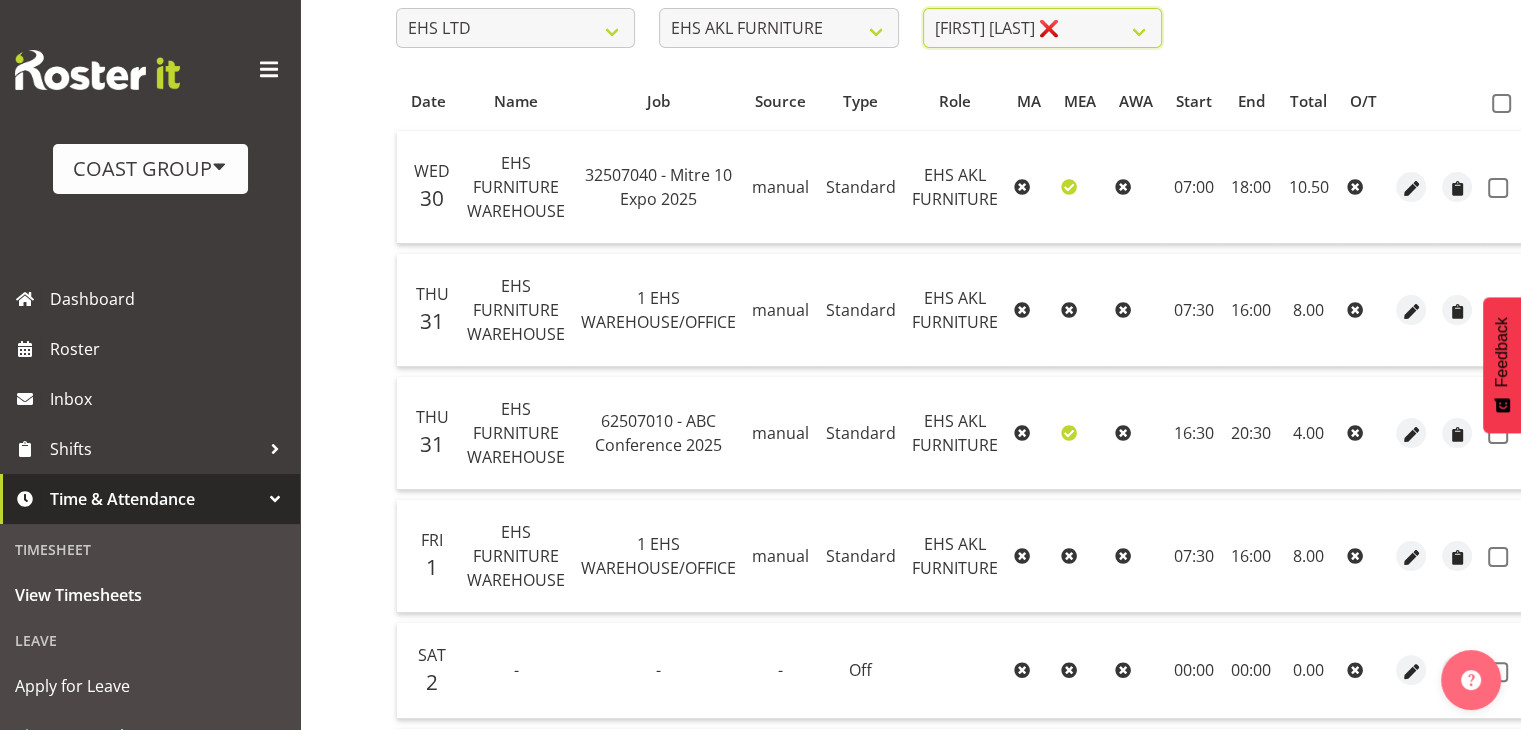 scroll, scrollTop: 0, scrollLeft: 0, axis: both 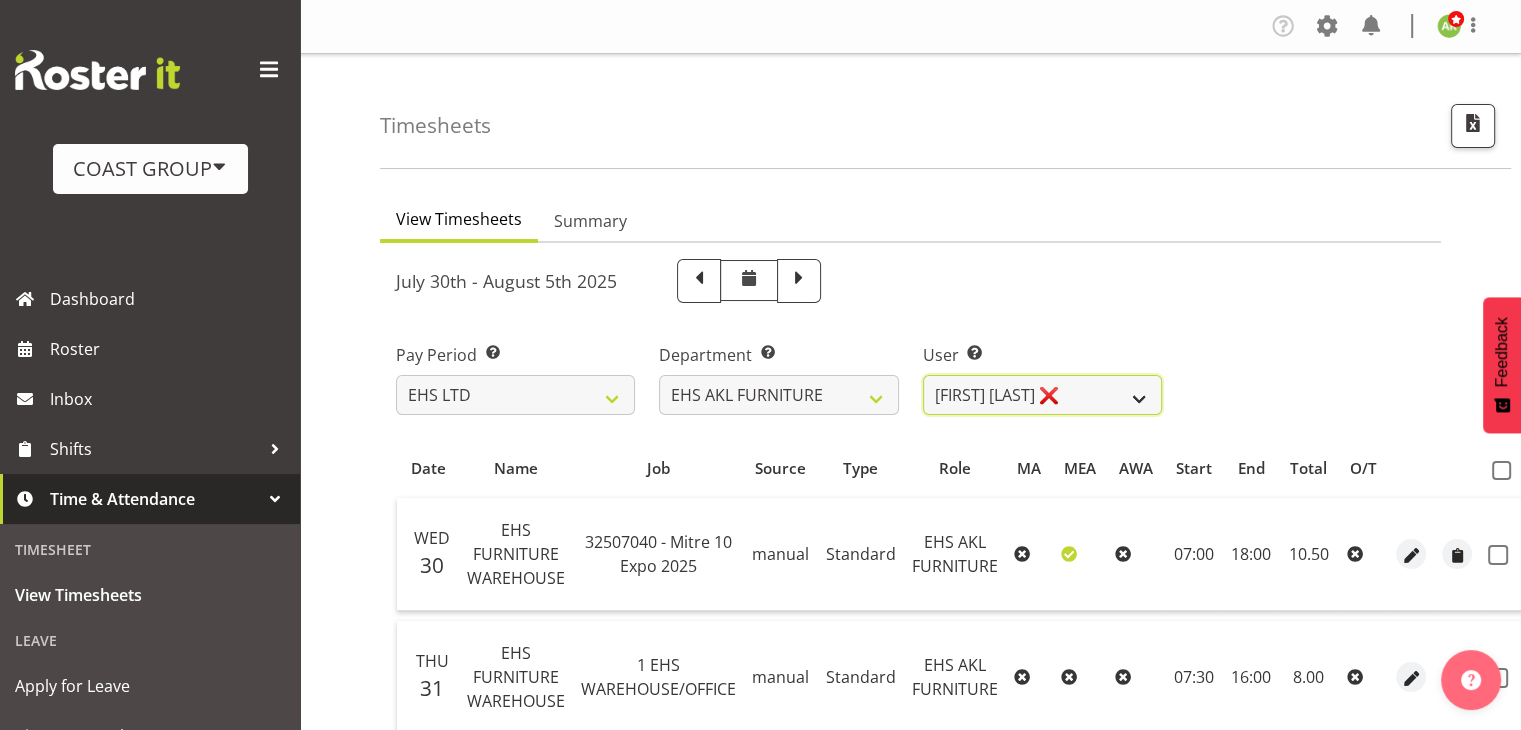 click on "Daniel Tini
✔
Filipo Iupeli
❌
Harley Wongpayuk
✔
Malae Toleafoa
✔
Manase Ward
✔
Michael Vaimauga
❌
Mua Autufuga
❌
Ngamata Upoko
✔
Panuwitch Pongsanusorn
✔
Pongpanot Pewklieng
✔
Rob Windle
✔
Sanong Phongam
✔
Sarayut Sahathanalatthakool
✔
Sivanila Sapati
✔" at bounding box center (1042, 395) 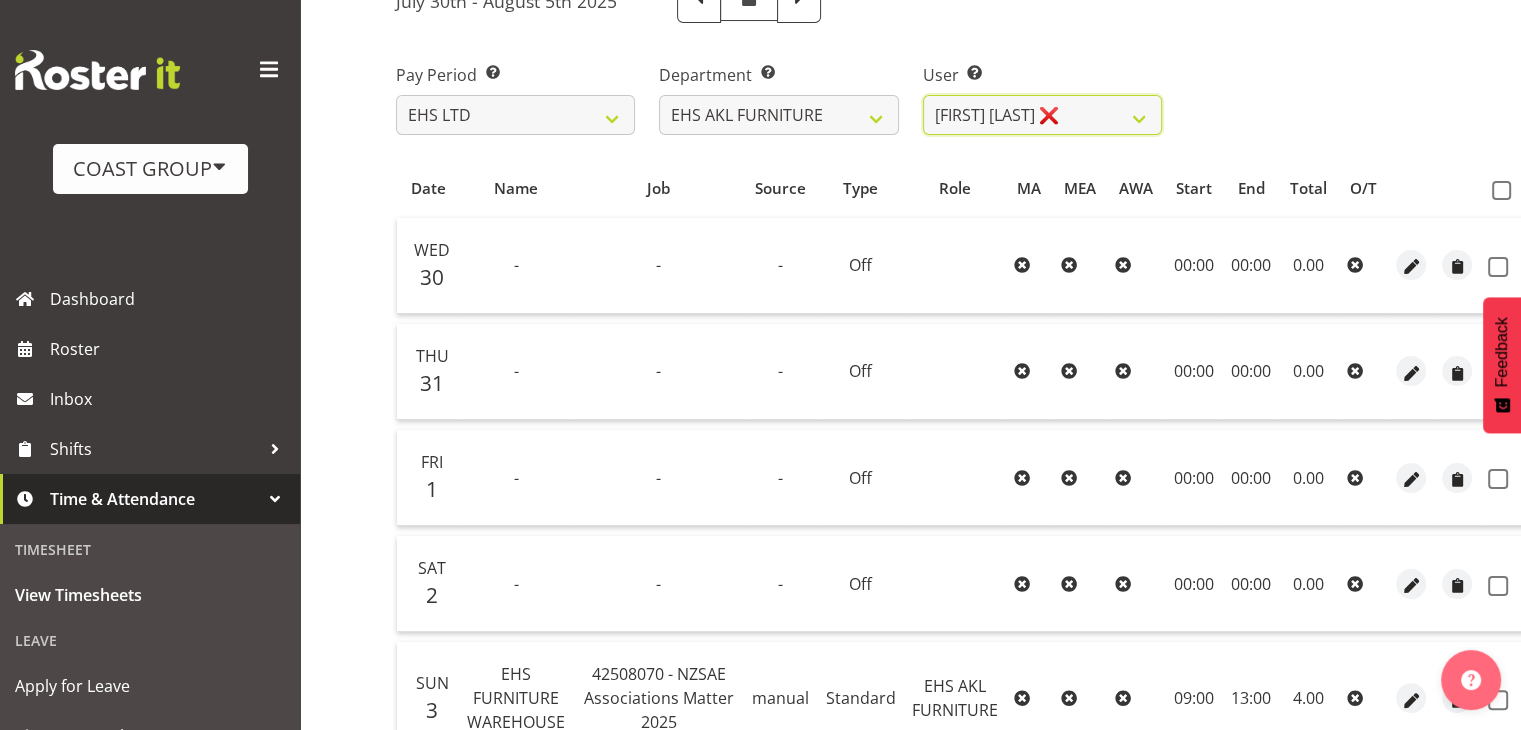 scroll, scrollTop: 100, scrollLeft: 0, axis: vertical 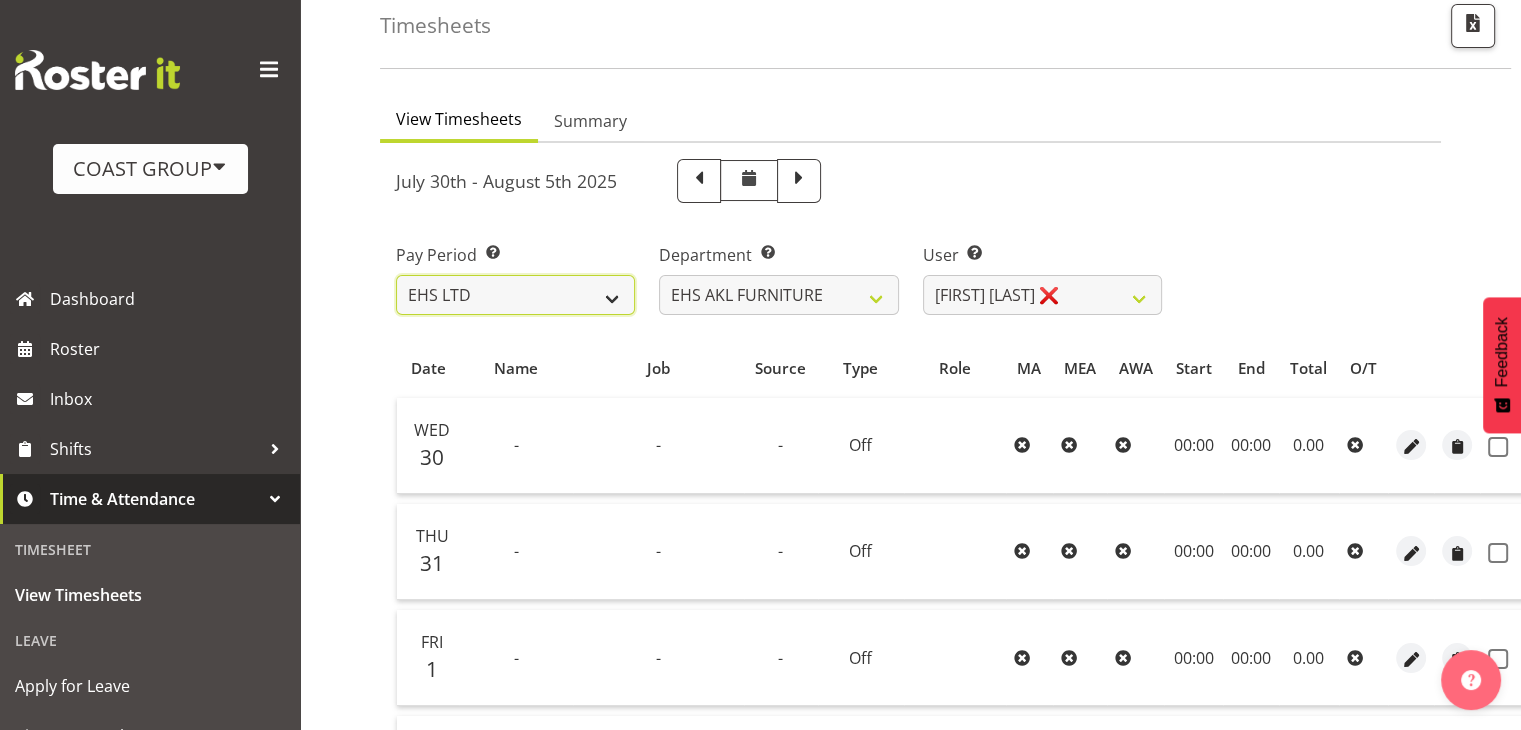 click on "SLP LTD EHS LTD DW LTD VEHICLES Carlton Events Hamilton 120 Limited Wellington 130 Limited" at bounding box center (515, 295) 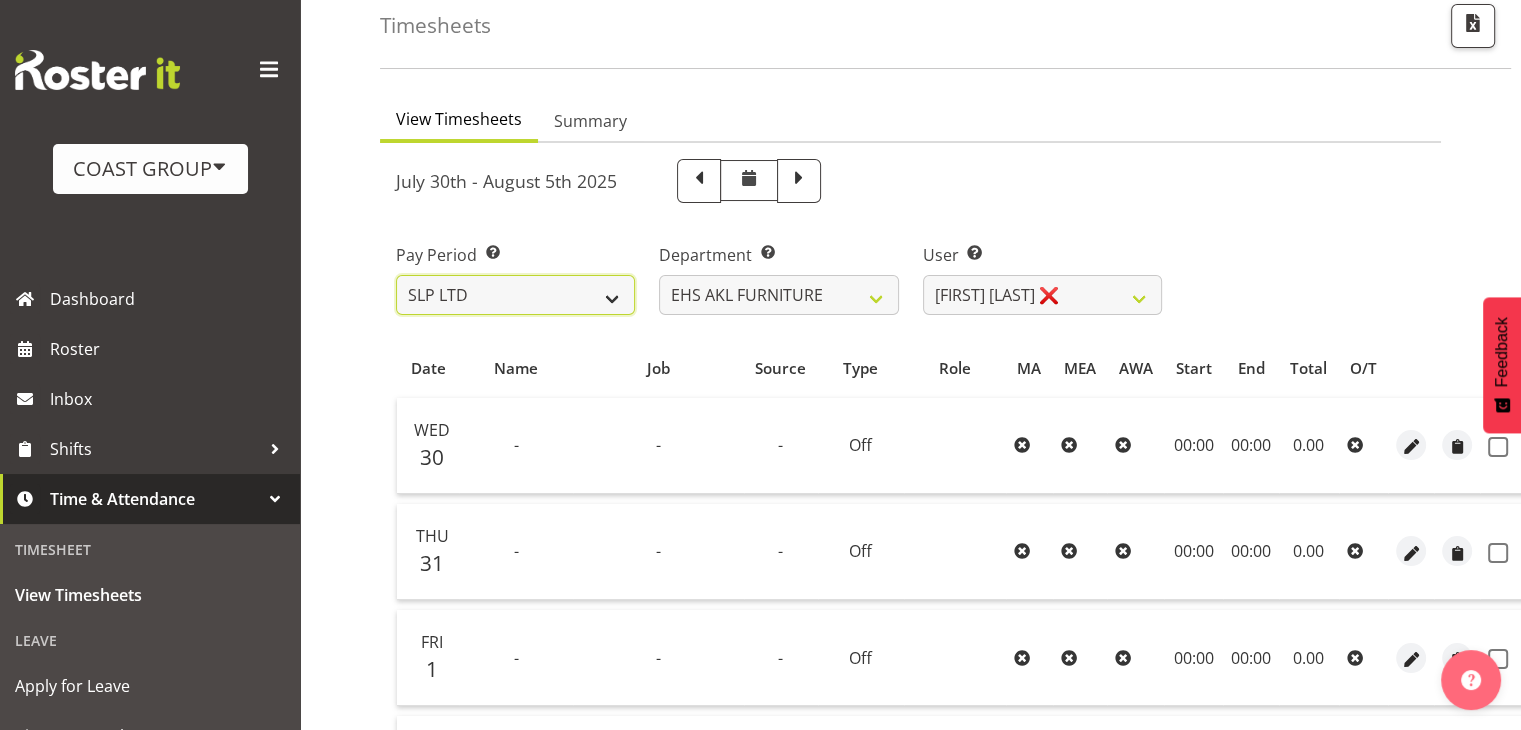 click on "SLP LTD EHS LTD DW LTD VEHICLES Carlton Events Hamilton 120 Limited Wellington 130 Limited" at bounding box center (515, 295) 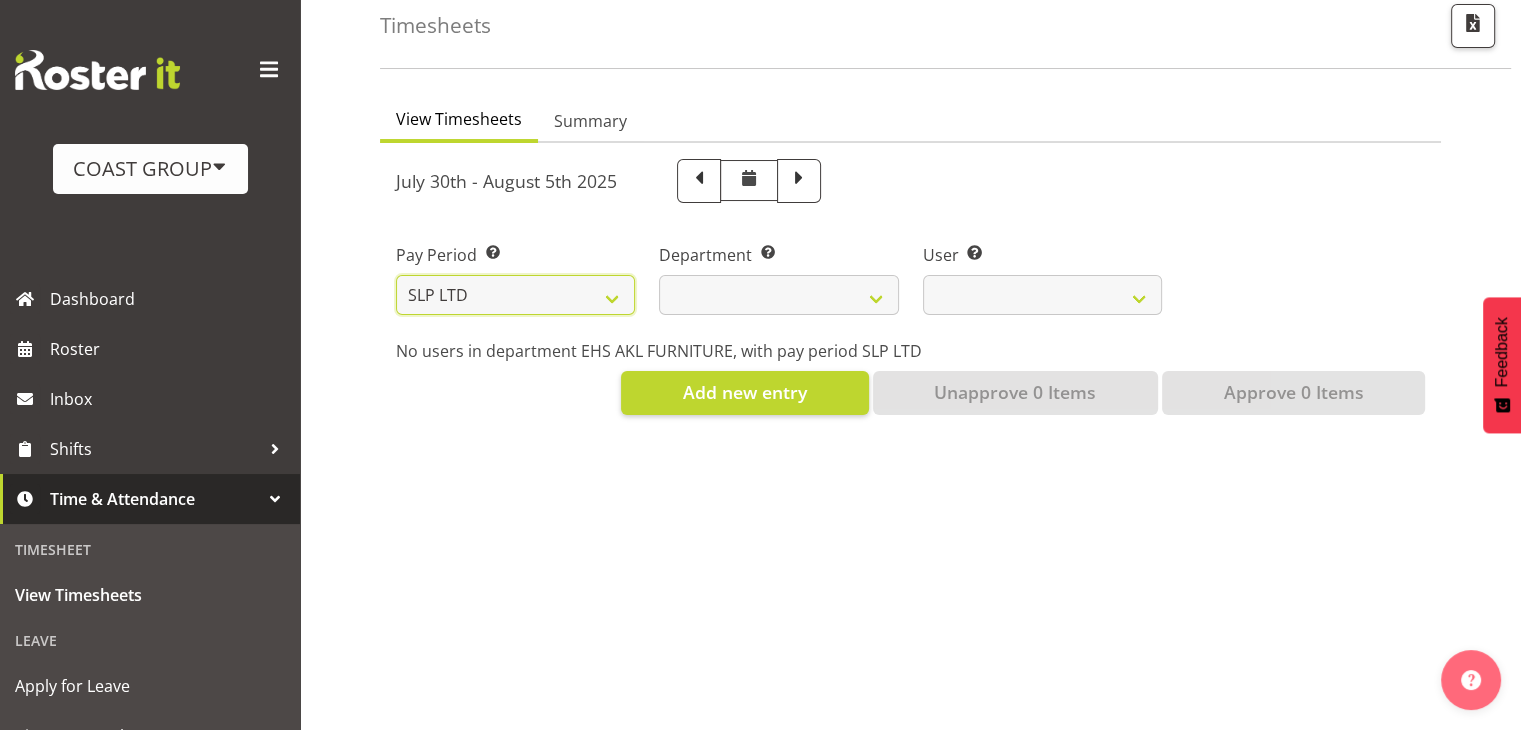 select 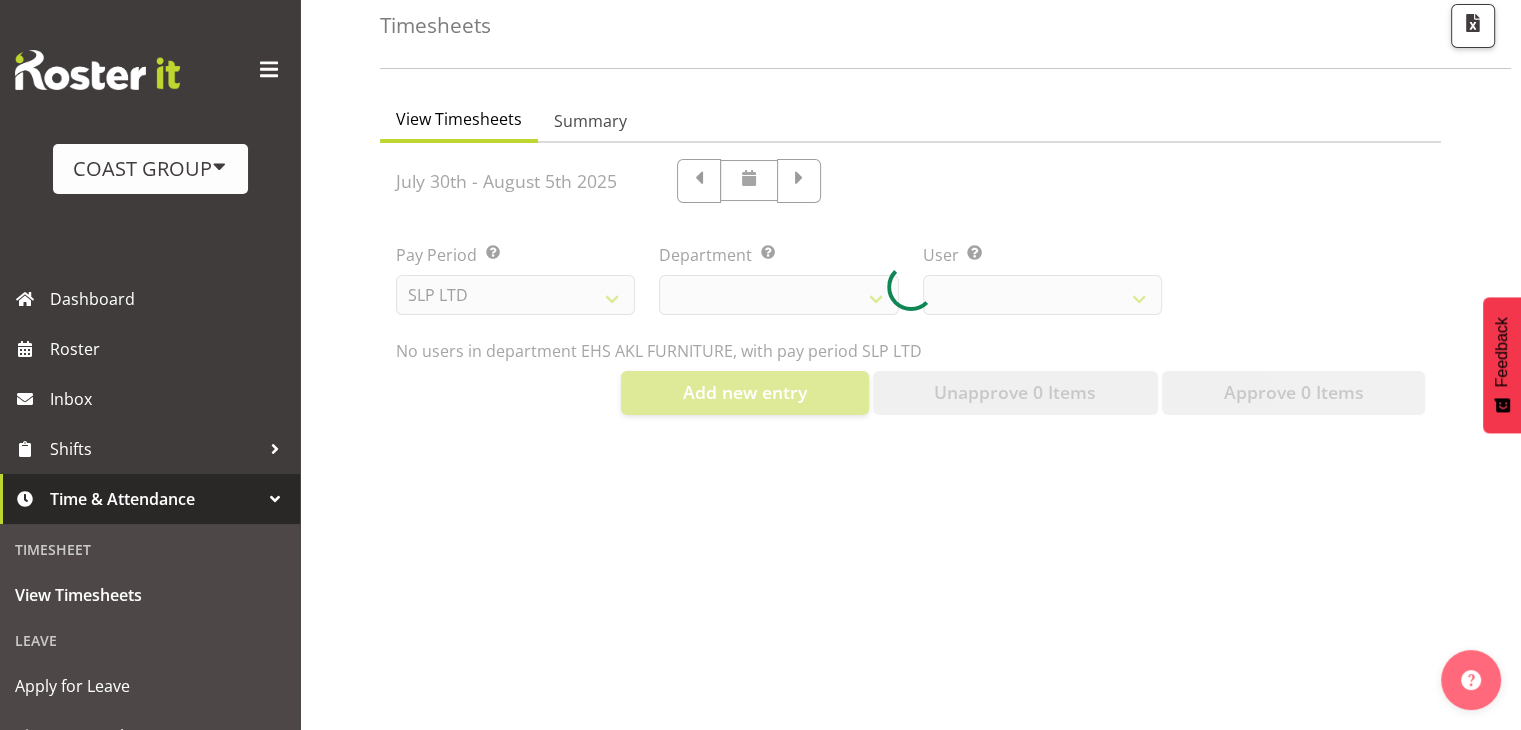select 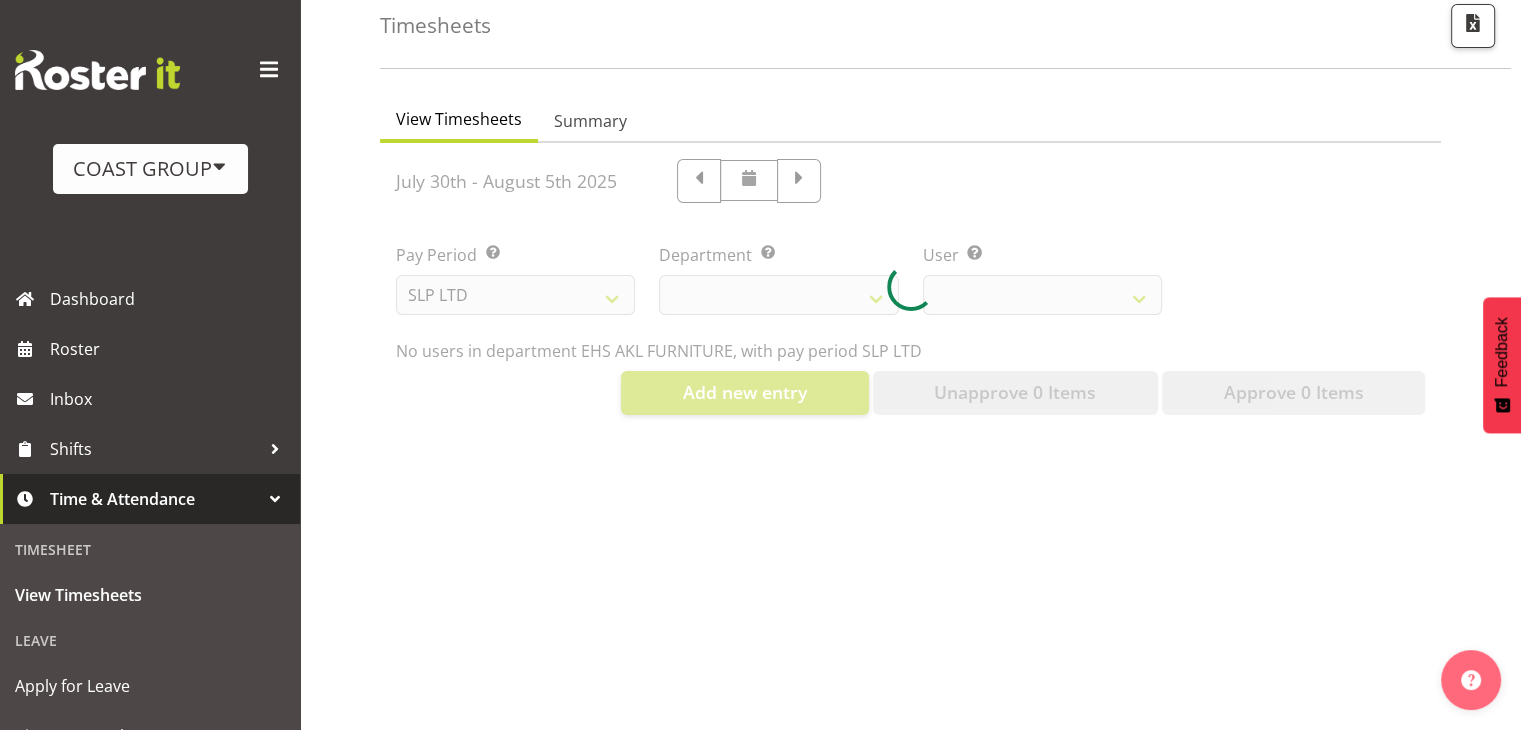 select 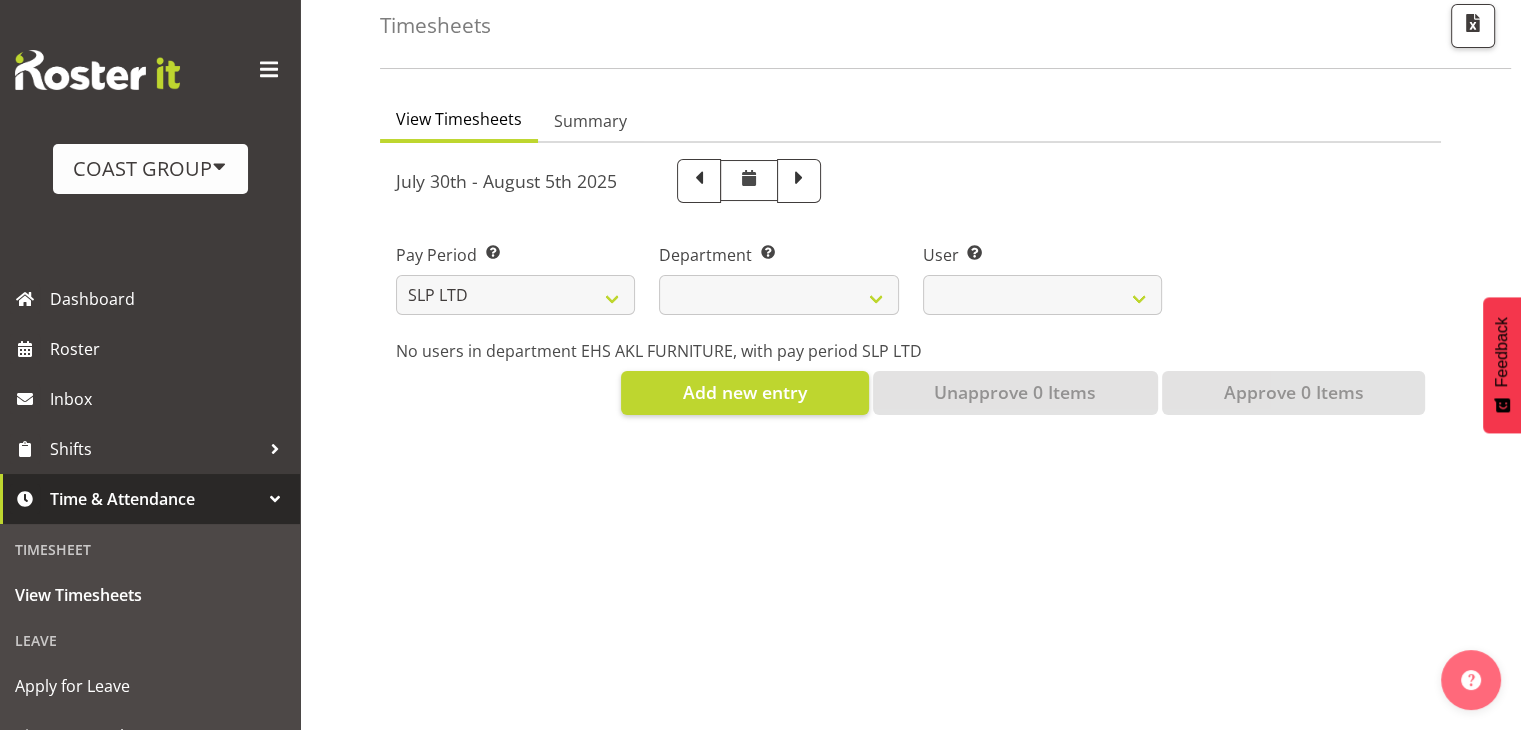 click on "Pay Period
Select which pay period you would like to view.   SLP LTD EHS LTD DW LTD VEHICLES Carlton Events Hamilton 120 Limited Wellington 130 Limited" at bounding box center [515, 271] 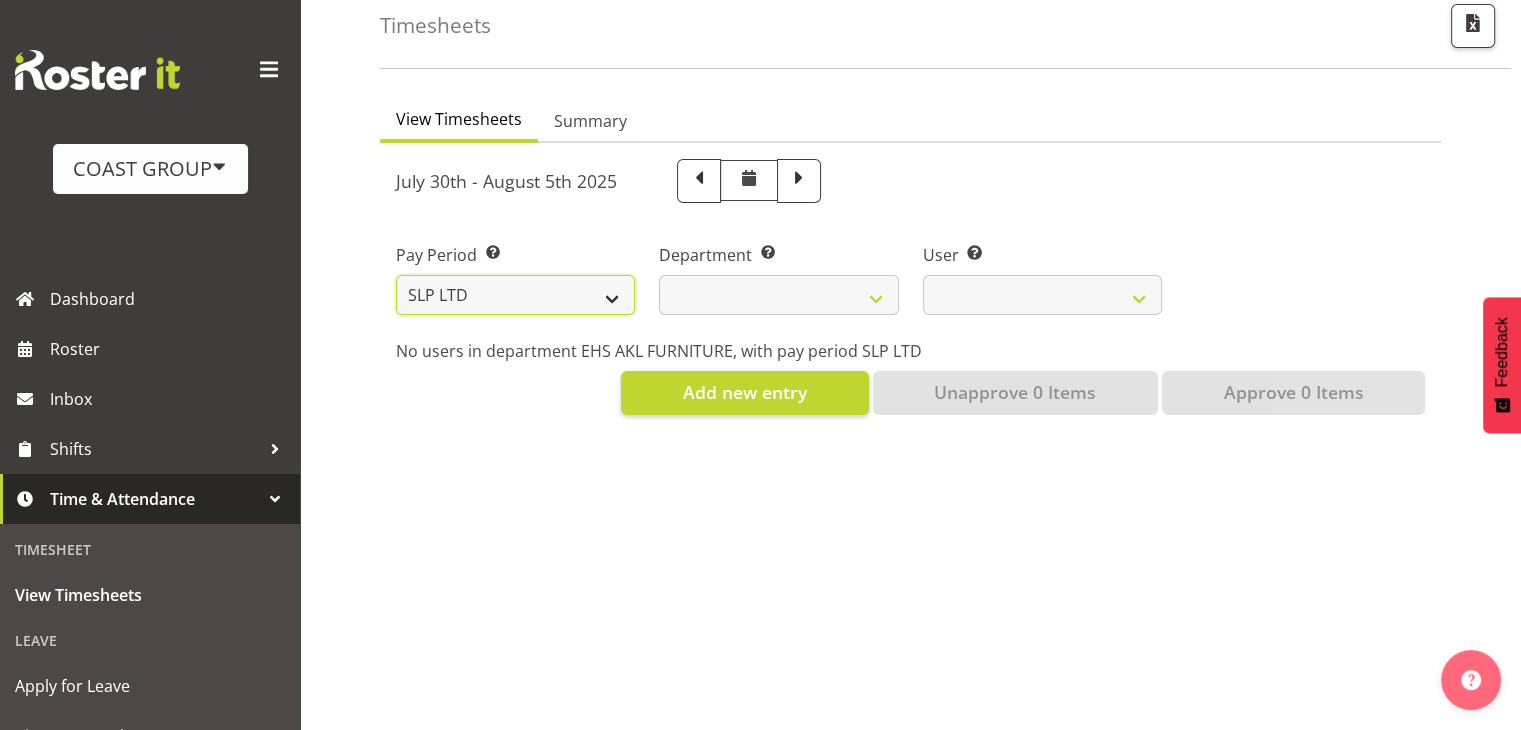 click on "SLP LTD EHS LTD DW LTD VEHICLES Carlton Events Hamilton 120 Limited Wellington 130 Limited" at bounding box center [515, 295] 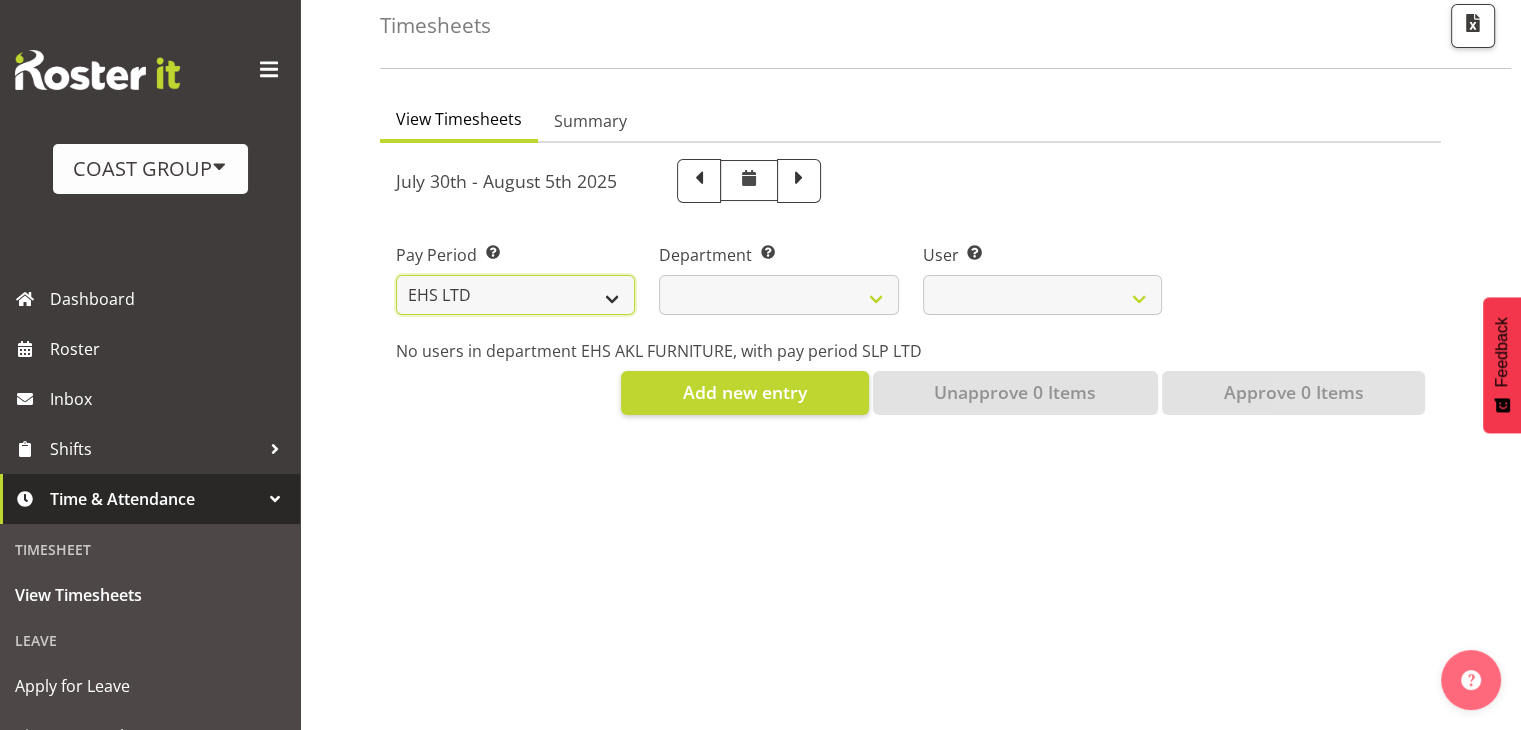 click on "SLP LTD EHS LTD DW LTD VEHICLES Carlton Events Hamilton 120 Limited Wellington 130 Limited" at bounding box center [515, 295] 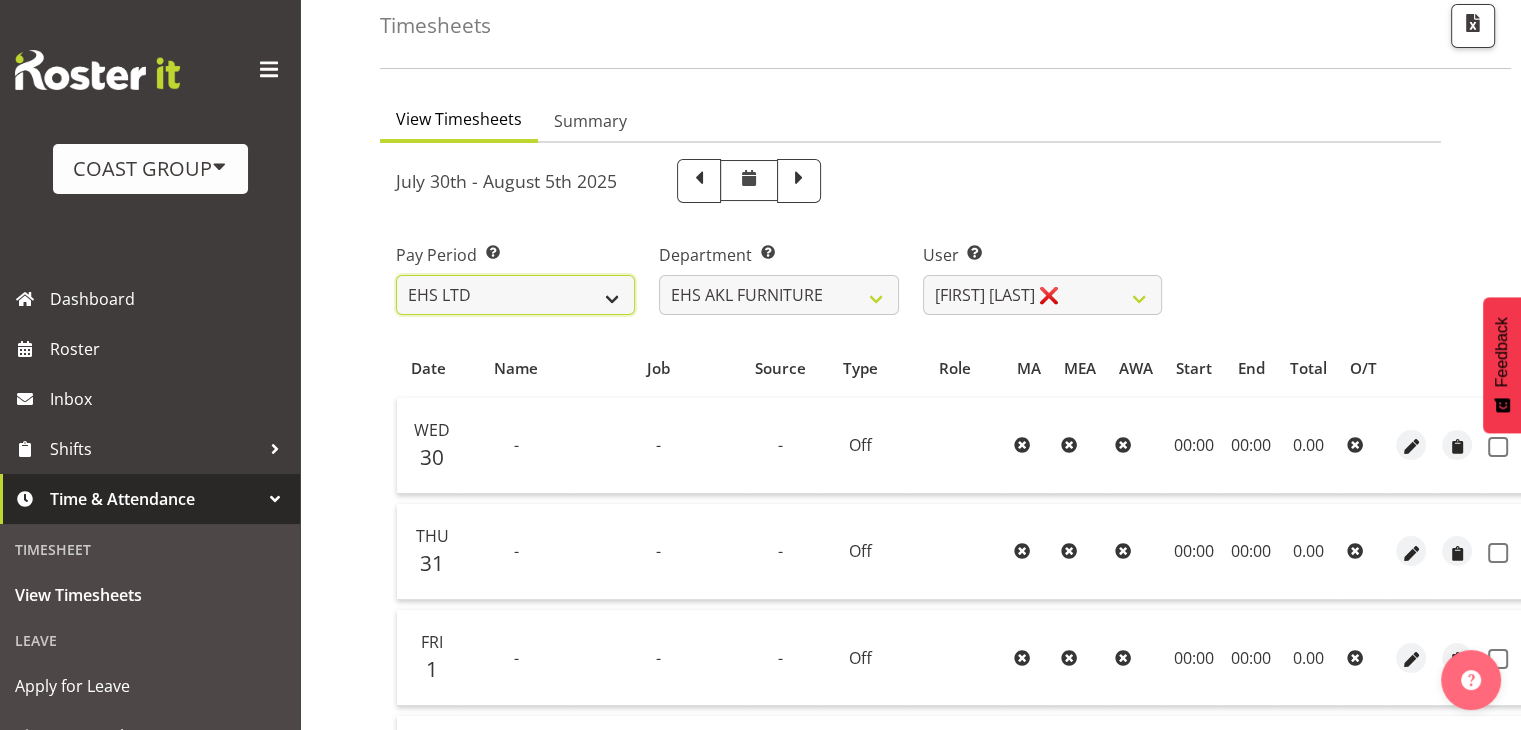 select 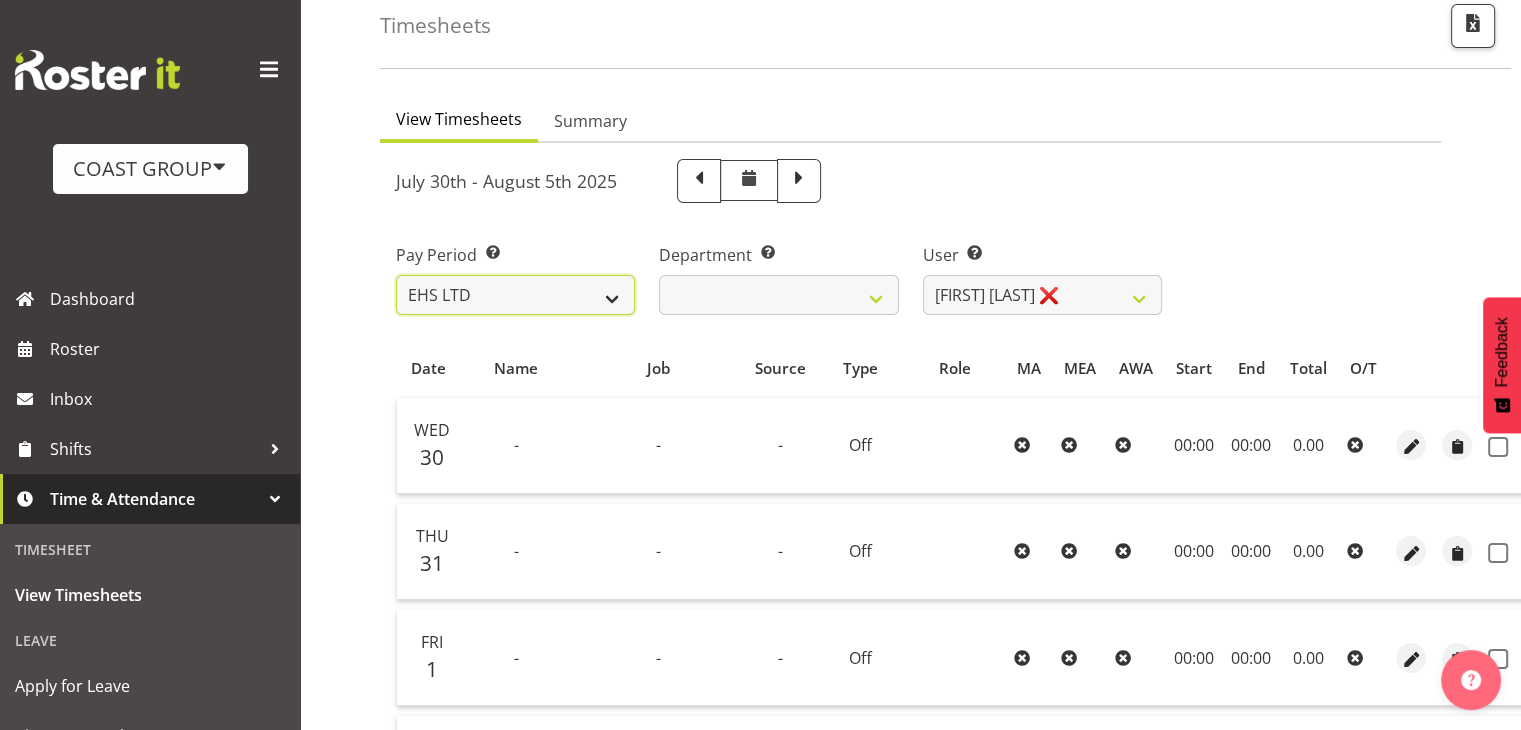 select 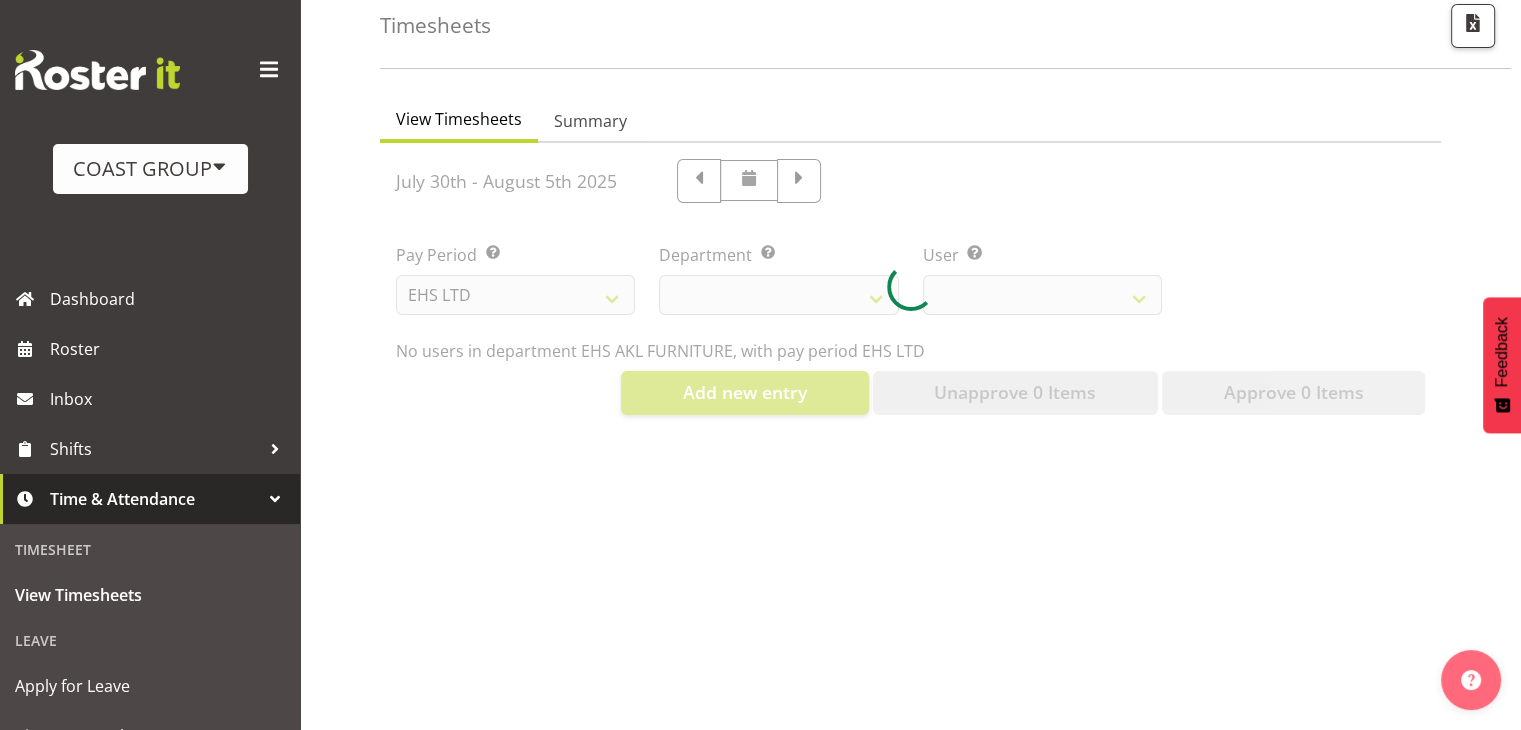 select on "38" 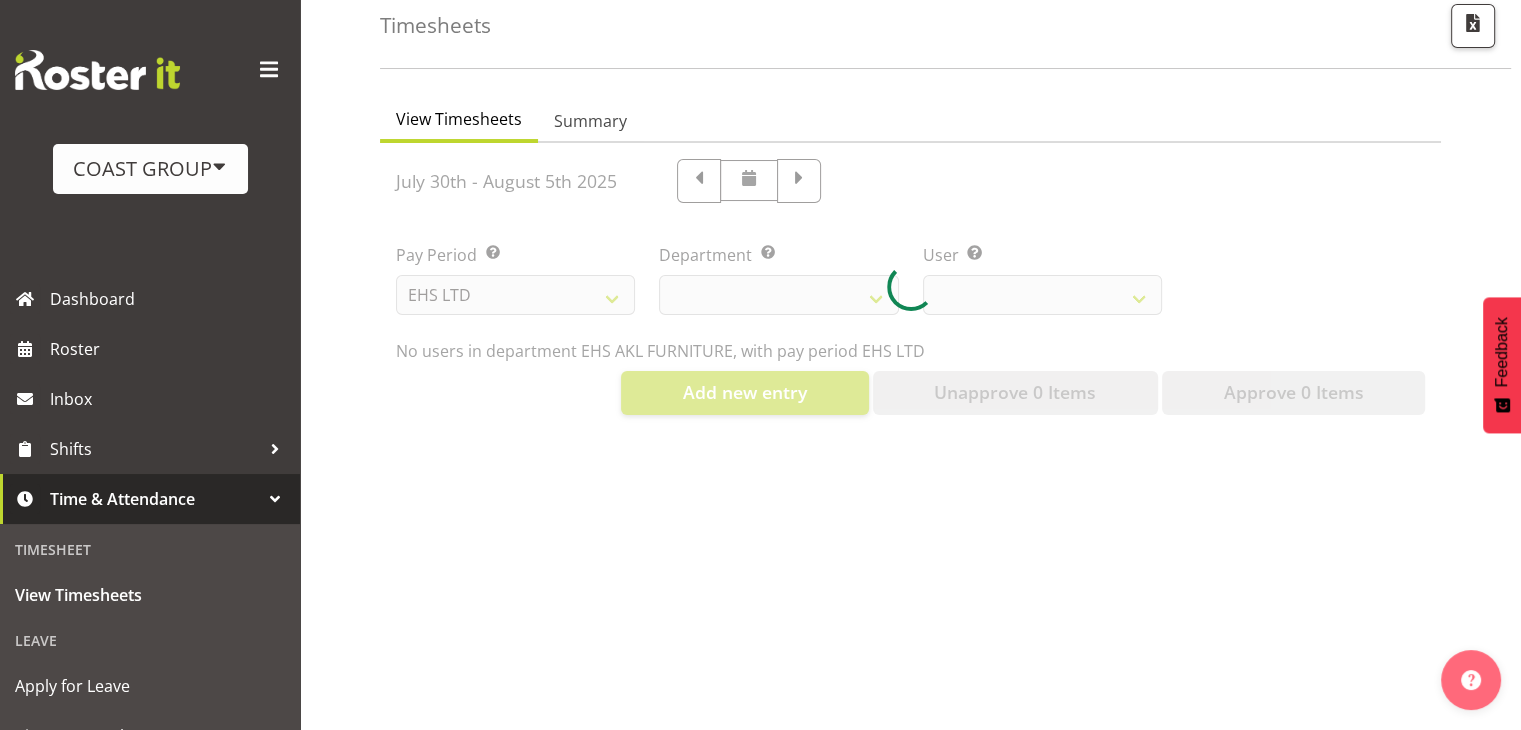 select on "10038" 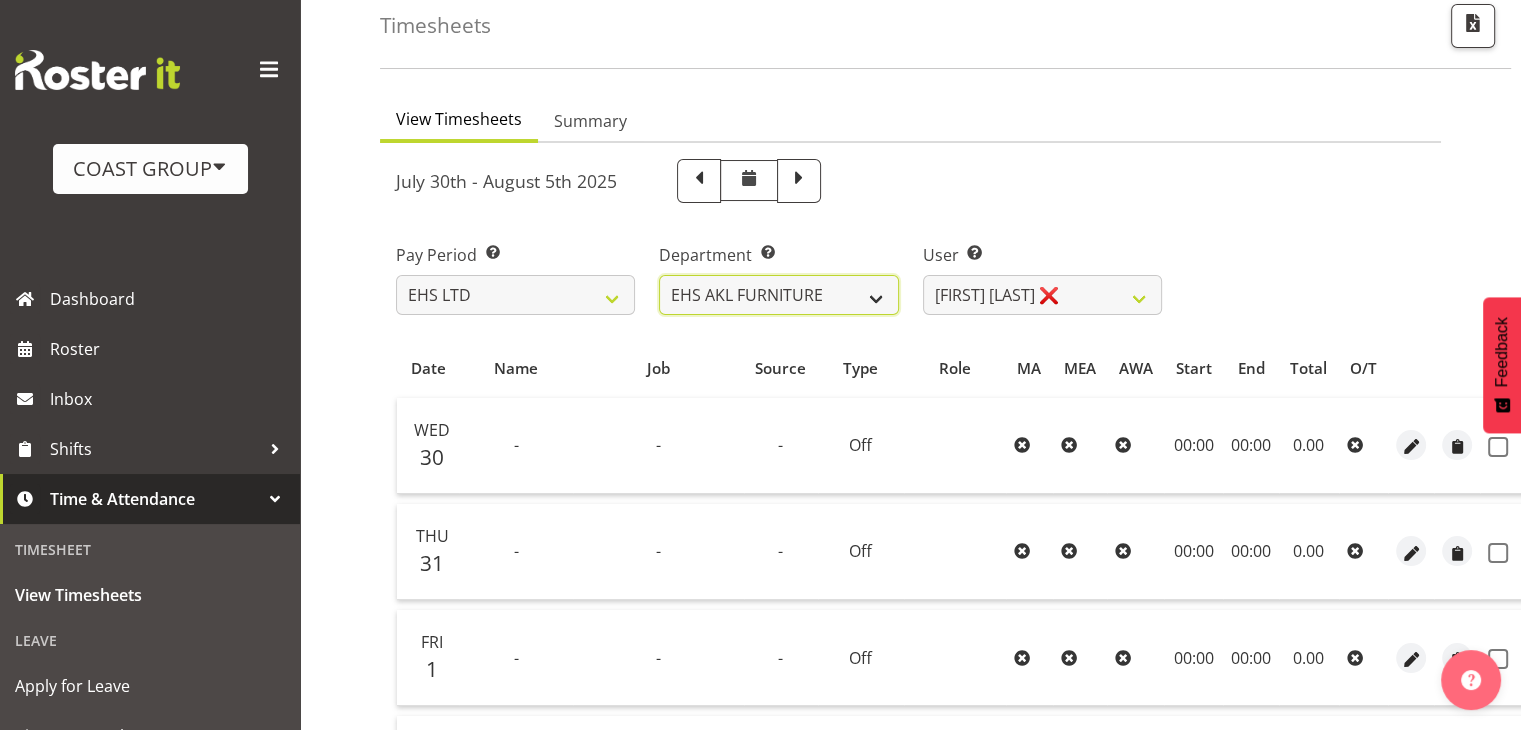 click on "EHS AKL ACCOUNTS
EHS AKL CARPET
EHS AKL D&B
EHS AKL DESIGNER
EHS AKL FURNITURE
EHS AKL PANEL
EHS AKL SALES
EHS CHC OPS
EHS CHC SALES
EHS HLZ
EHS WLG OPS
EHS WLG SALES" at bounding box center [778, 295] 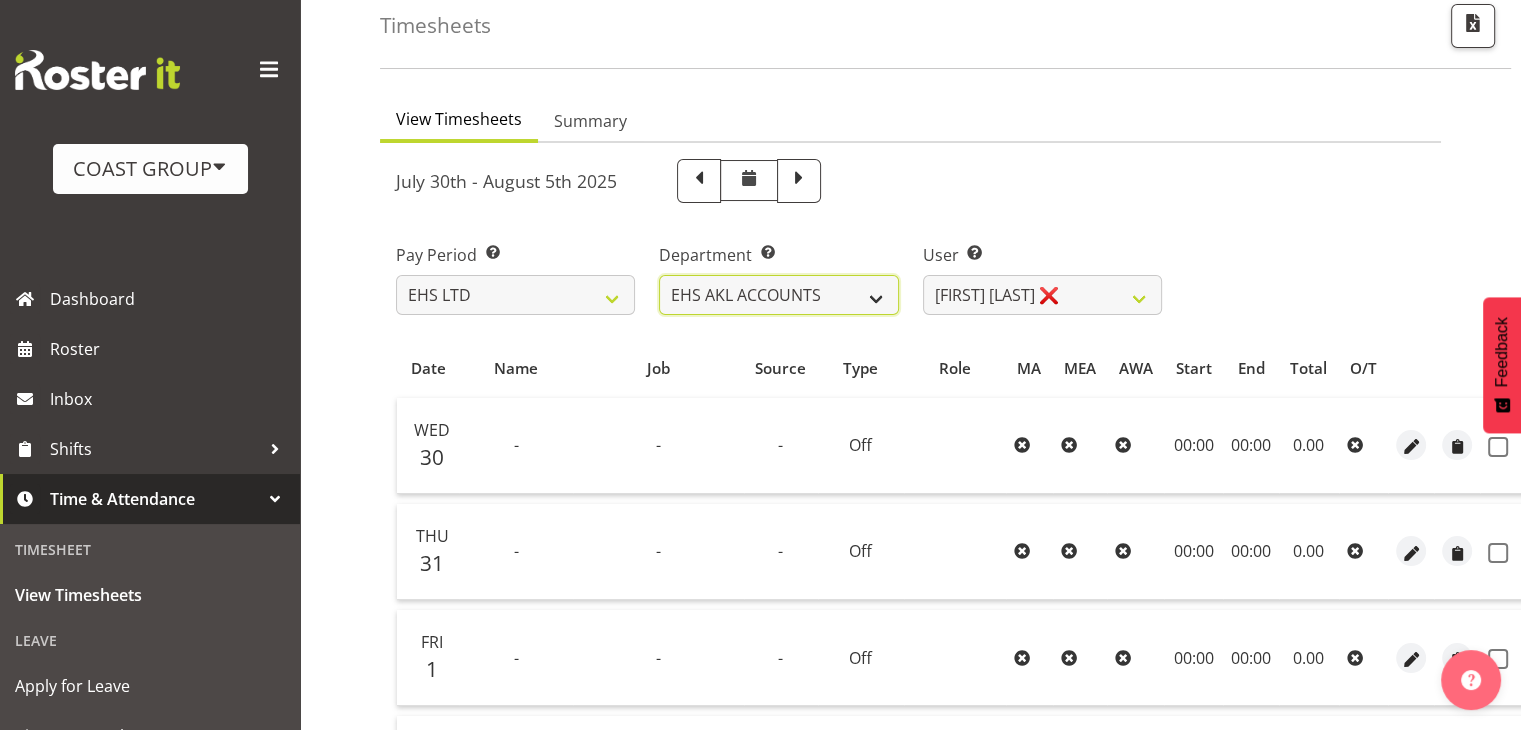 click on "EHS AKL ACCOUNTS
EHS AKL CARPET
EHS AKL D&B
EHS AKL DESIGNER
EHS AKL FURNITURE
EHS AKL PANEL
EHS AKL SALES
EHS CHC OPS
EHS CHC SALES
EHS HLZ
EHS WLG OPS
EHS WLG SALES" at bounding box center [778, 295] 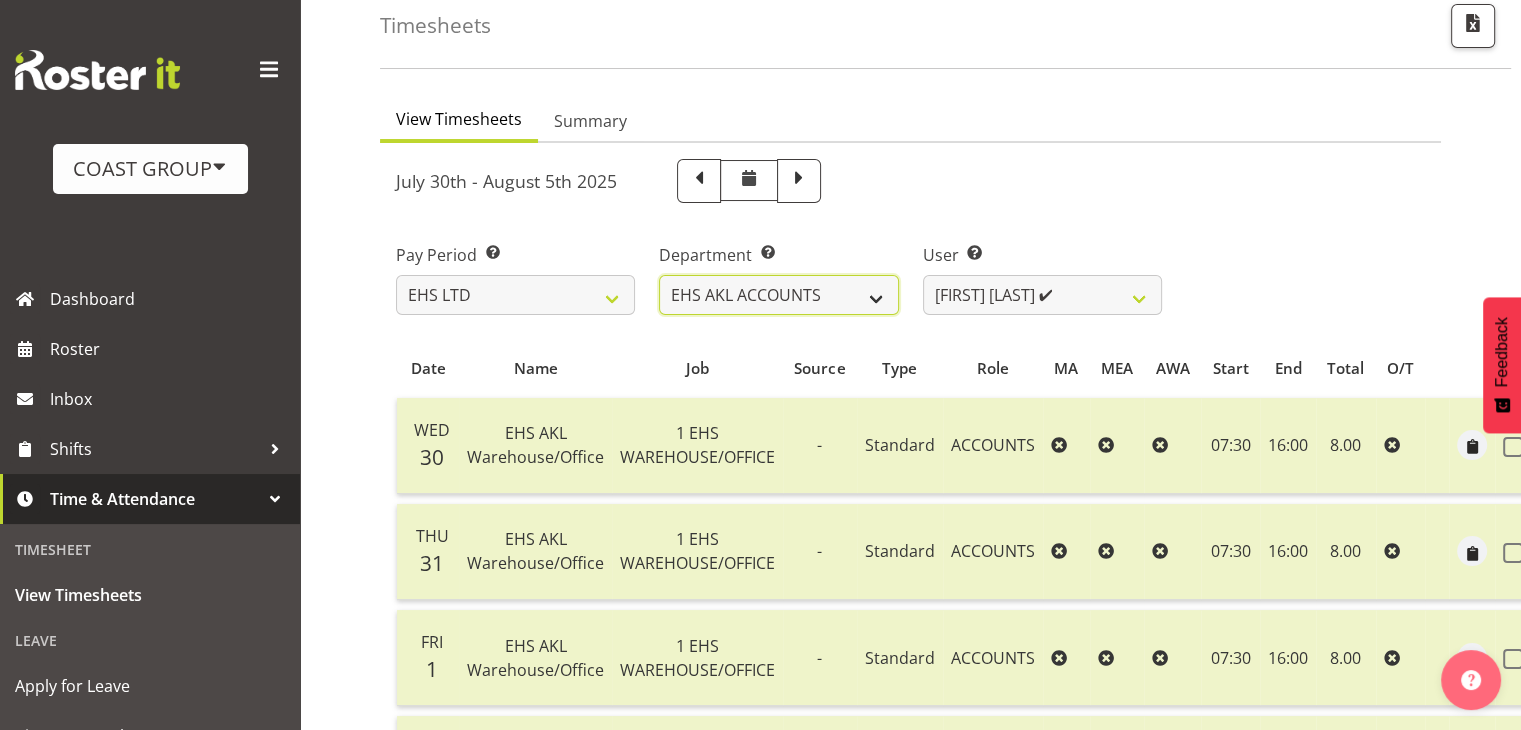click on "EHS AKL ACCOUNTS
EHS AKL CARPET
EHS AKL D&B
EHS AKL DESIGNER
EHS AKL FURNITURE
EHS AKL PANEL
EHS AKL SALES
EHS CHC OPS
EHS CHC SALES
EHS HLZ
EHS WLG OPS
EHS WLG SALES" at bounding box center (778, 295) 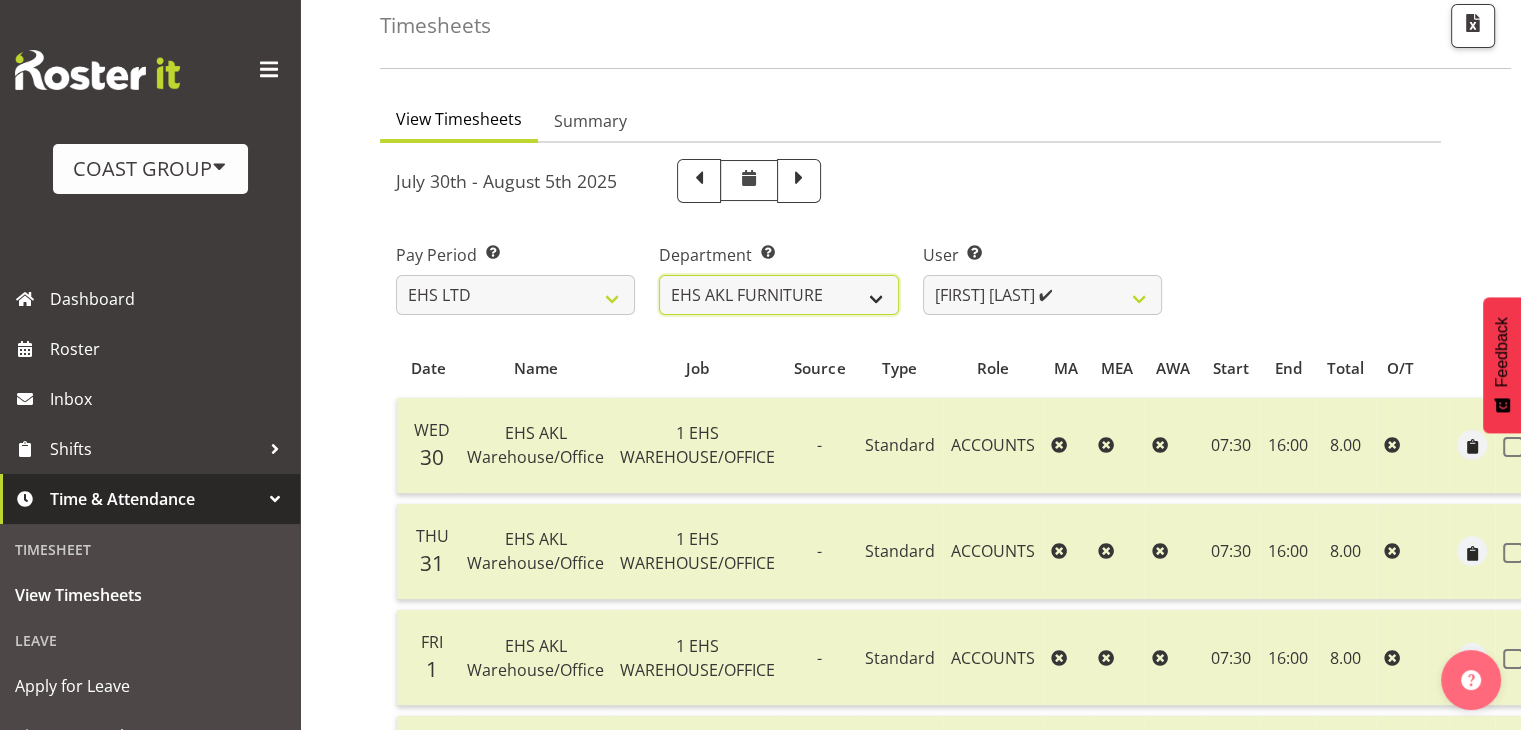 click on "EHS AKL ACCOUNTS
EHS AKL CARPET
EHS AKL D&B
EHS AKL DESIGNER
EHS AKL FURNITURE
EHS AKL PANEL
EHS AKL SALES
EHS CHC OPS
EHS CHC SALES
EHS HLZ
EHS WLG OPS
EHS WLG SALES" at bounding box center (778, 295) 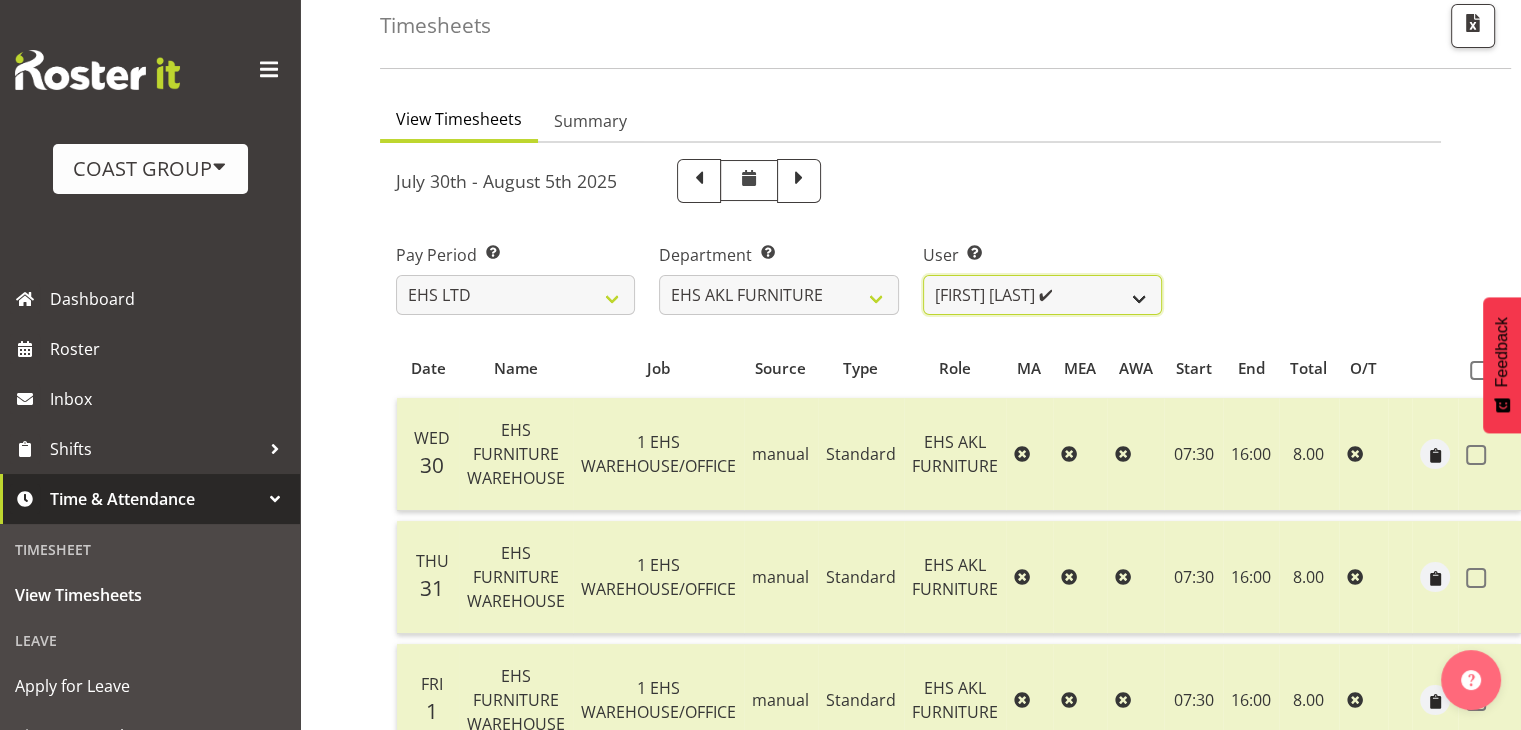 click on "Daniel Tini
✔
Filipo Iupeli
✔
Harley Wongpayuk
✔
Malae Toleafoa
✔
Manase Ward
✔
Michael Vaimauga
❌
Mua Autufuga
❌
Ngamata Upoko
✔
Panuwitch Pongsanusorn
✔
Pongpanot Pewklieng
✔
Rob Windle
✔
Sanong Phongam
✔
Sarayut Sahathanalatthakool
✔
Sivanila Sapati
✔" at bounding box center [1042, 295] 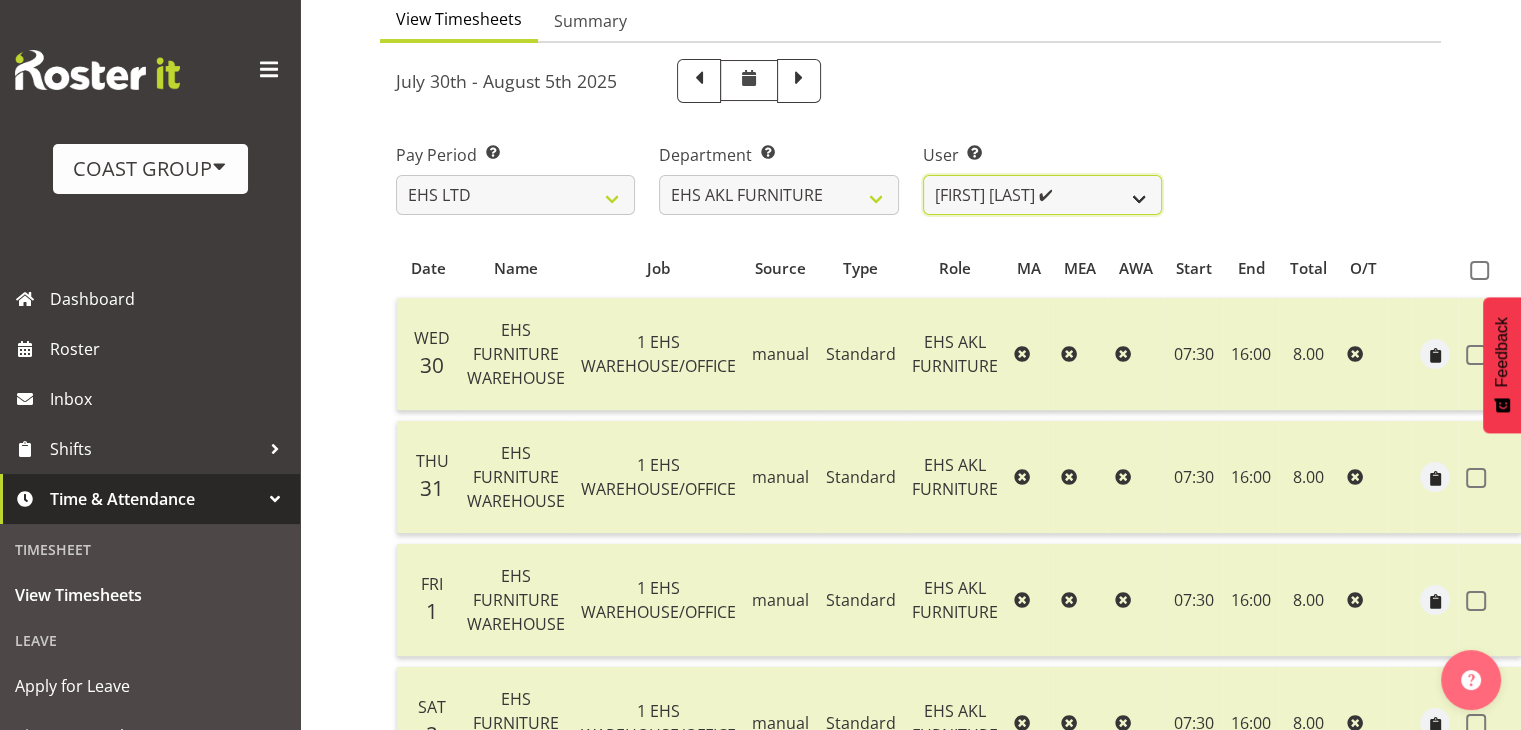 scroll, scrollTop: 100, scrollLeft: 0, axis: vertical 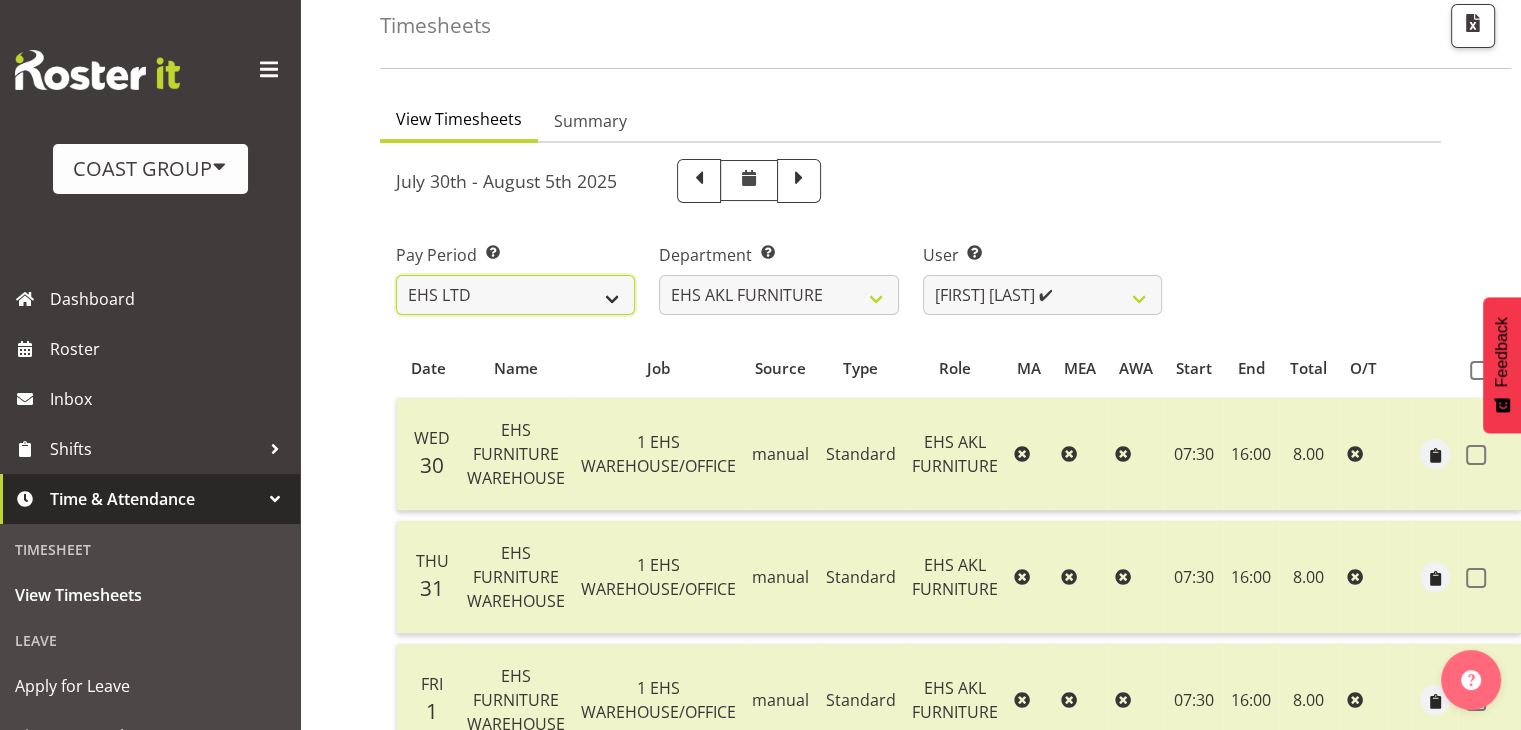 click on "SLP LTD EHS LTD DW LTD VEHICLES Carlton Events Hamilton 120 Limited Wellington 130 Limited" at bounding box center [515, 295] 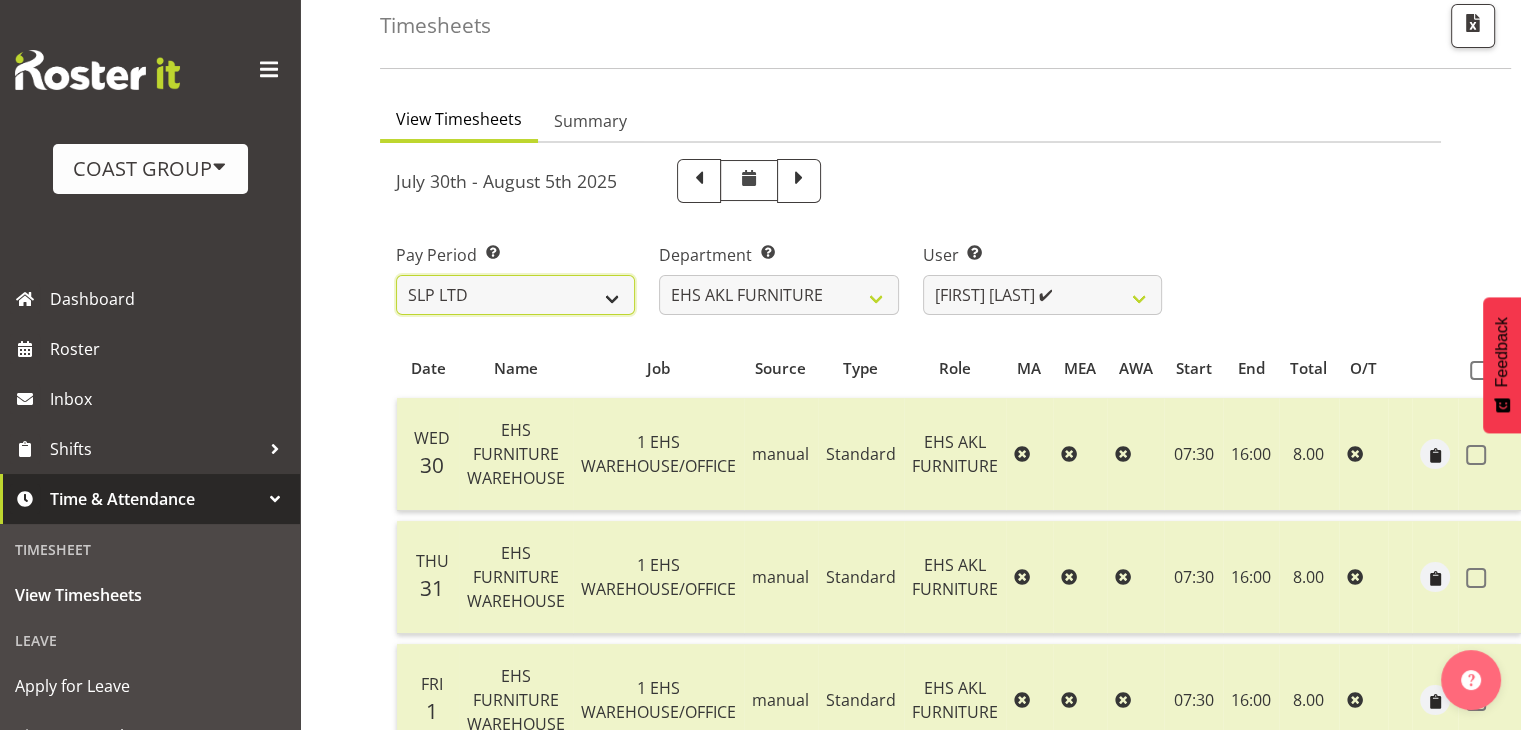 click on "SLP LTD EHS LTD DW LTD VEHICLES Carlton Events Hamilton 120 Limited Wellington 130 Limited" at bounding box center [515, 295] 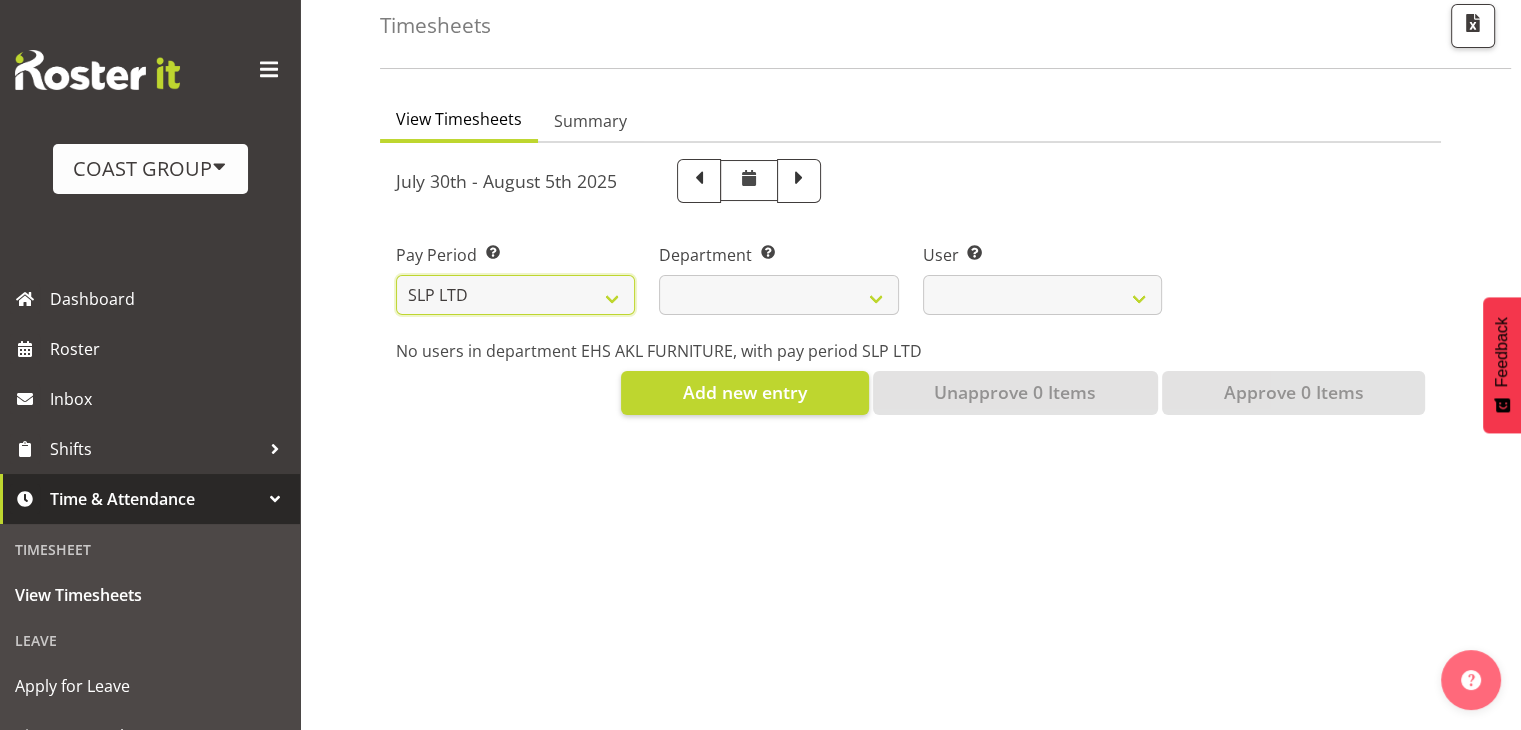 select 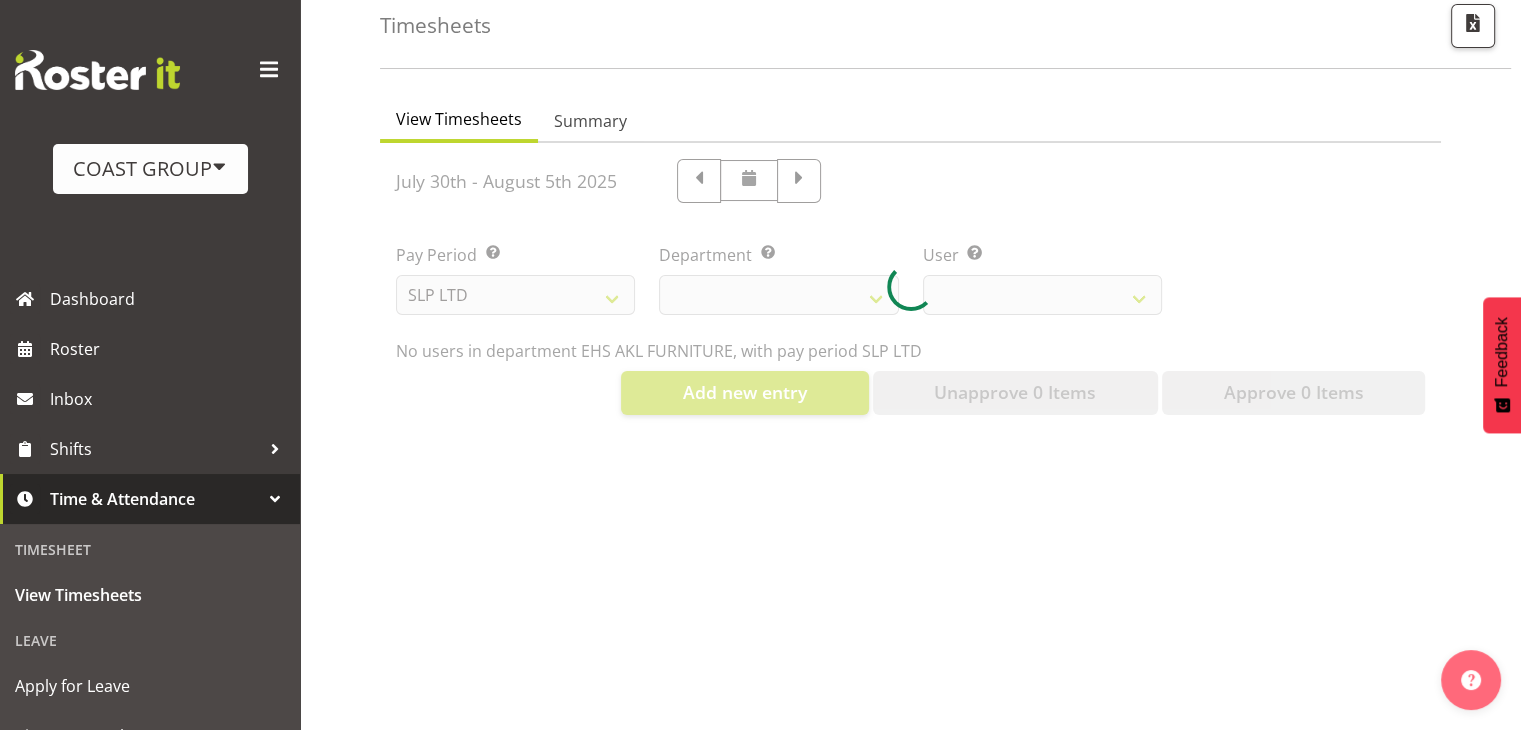 select 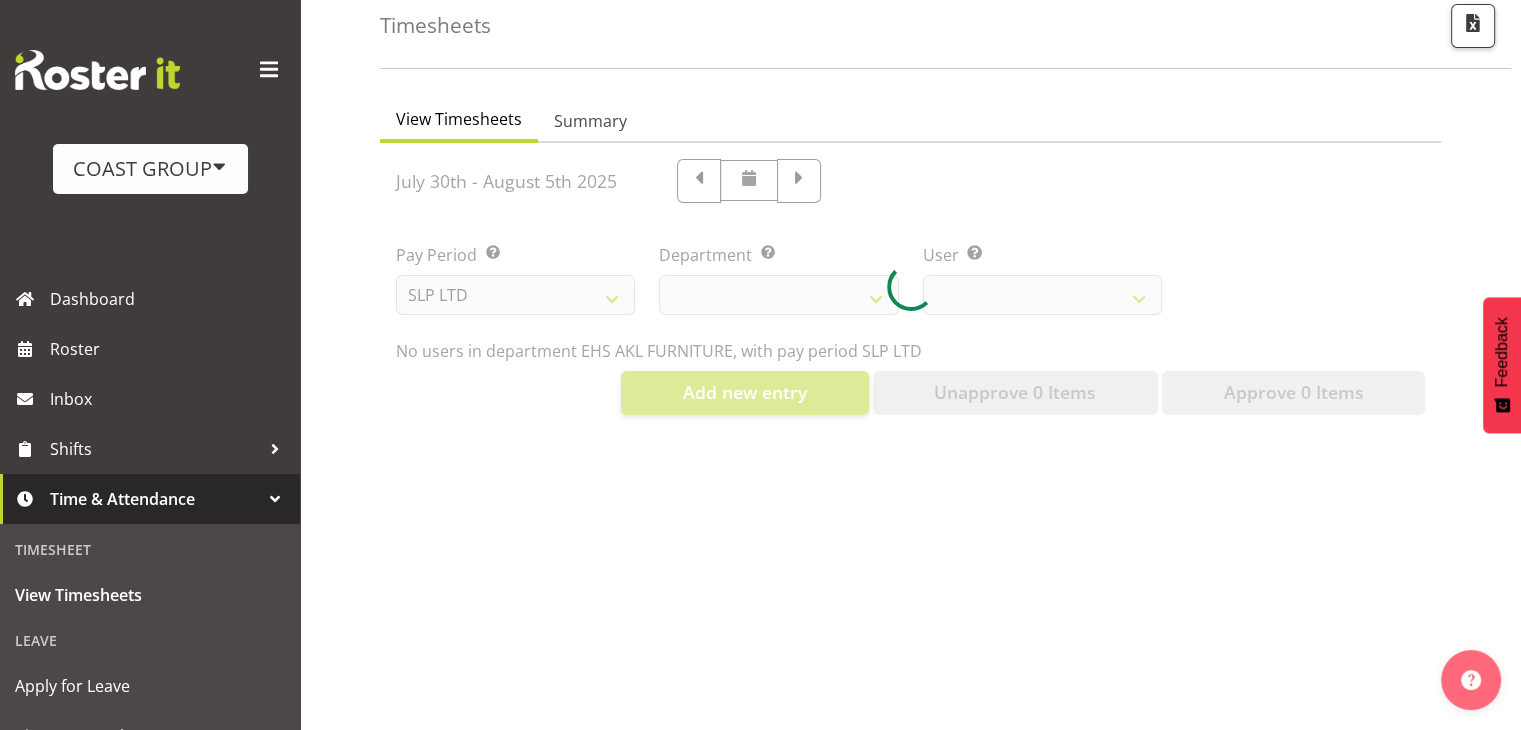 select 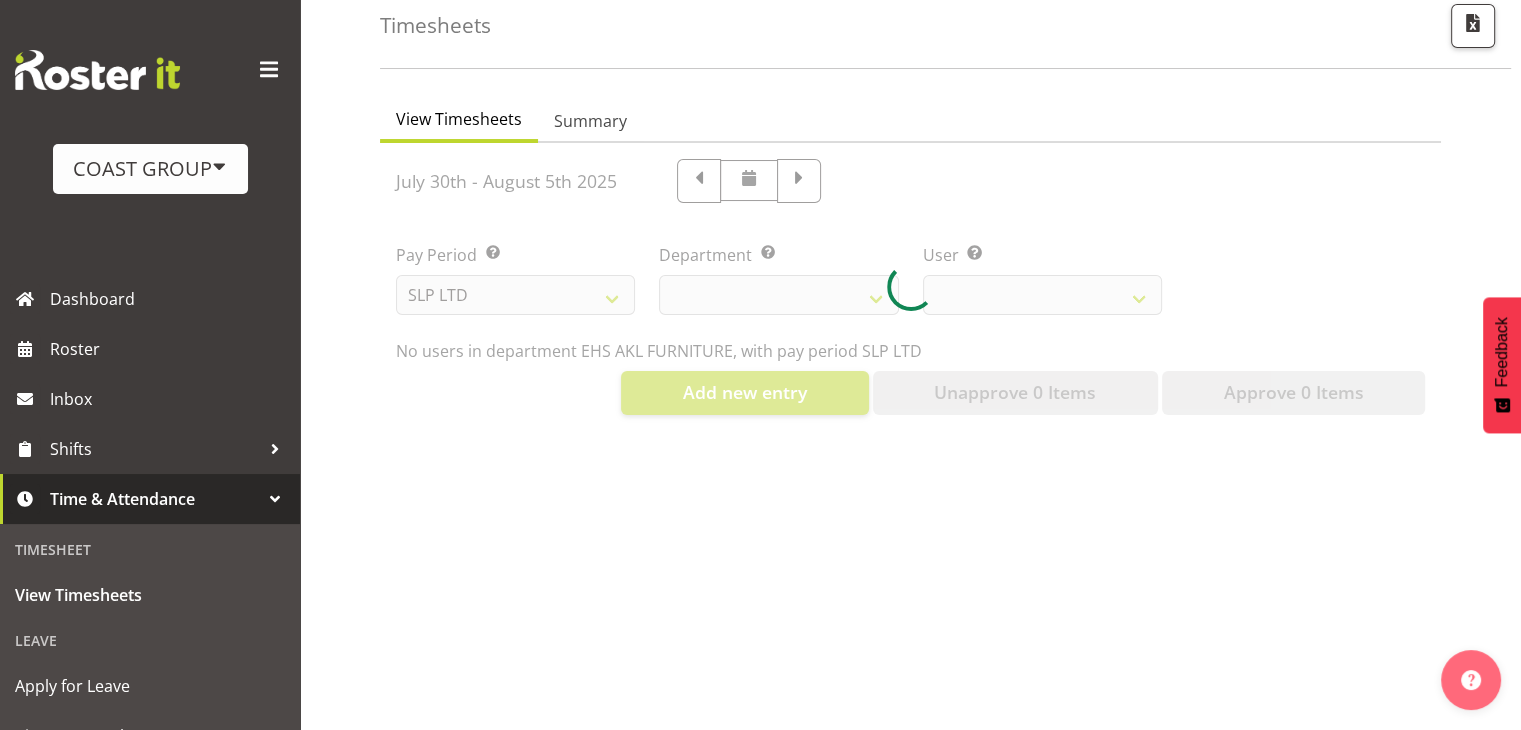 select 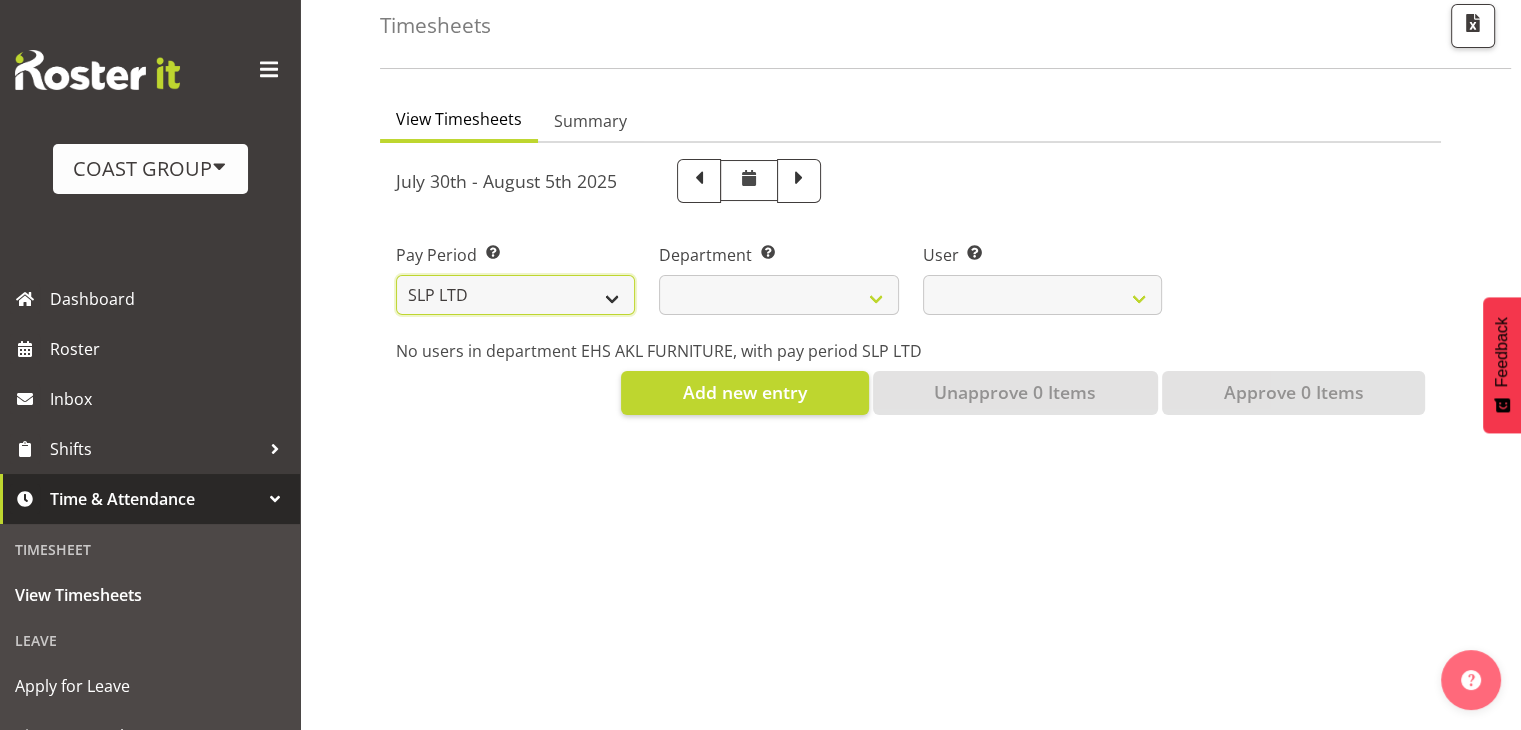 click on "SLP LTD EHS LTD DW LTD VEHICLES Carlton Events Hamilton 120 Limited Wellington 130 Limited" at bounding box center (515, 295) 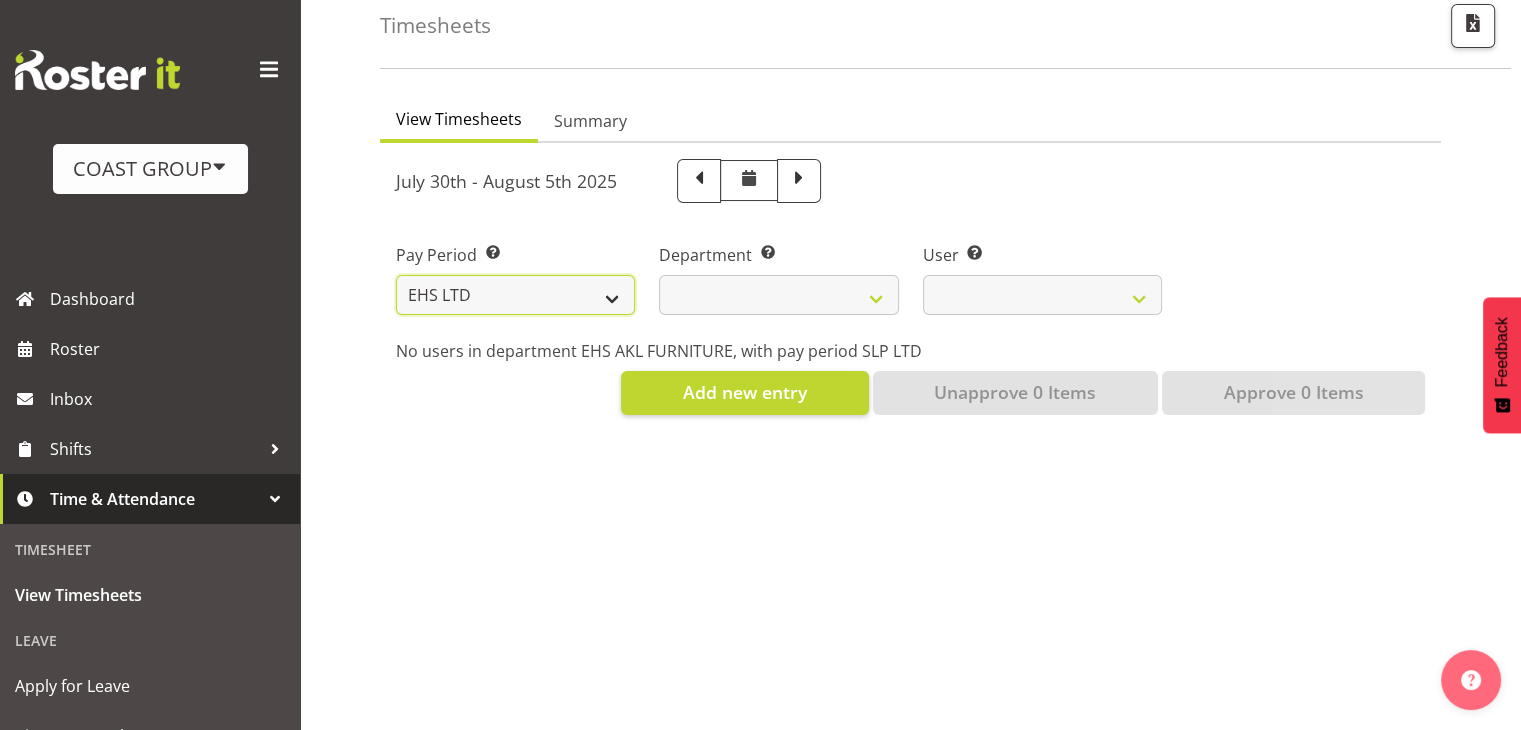 click on "SLP LTD EHS LTD DW LTD VEHICLES Carlton Events Hamilton 120 Limited Wellington 130 Limited" at bounding box center [515, 295] 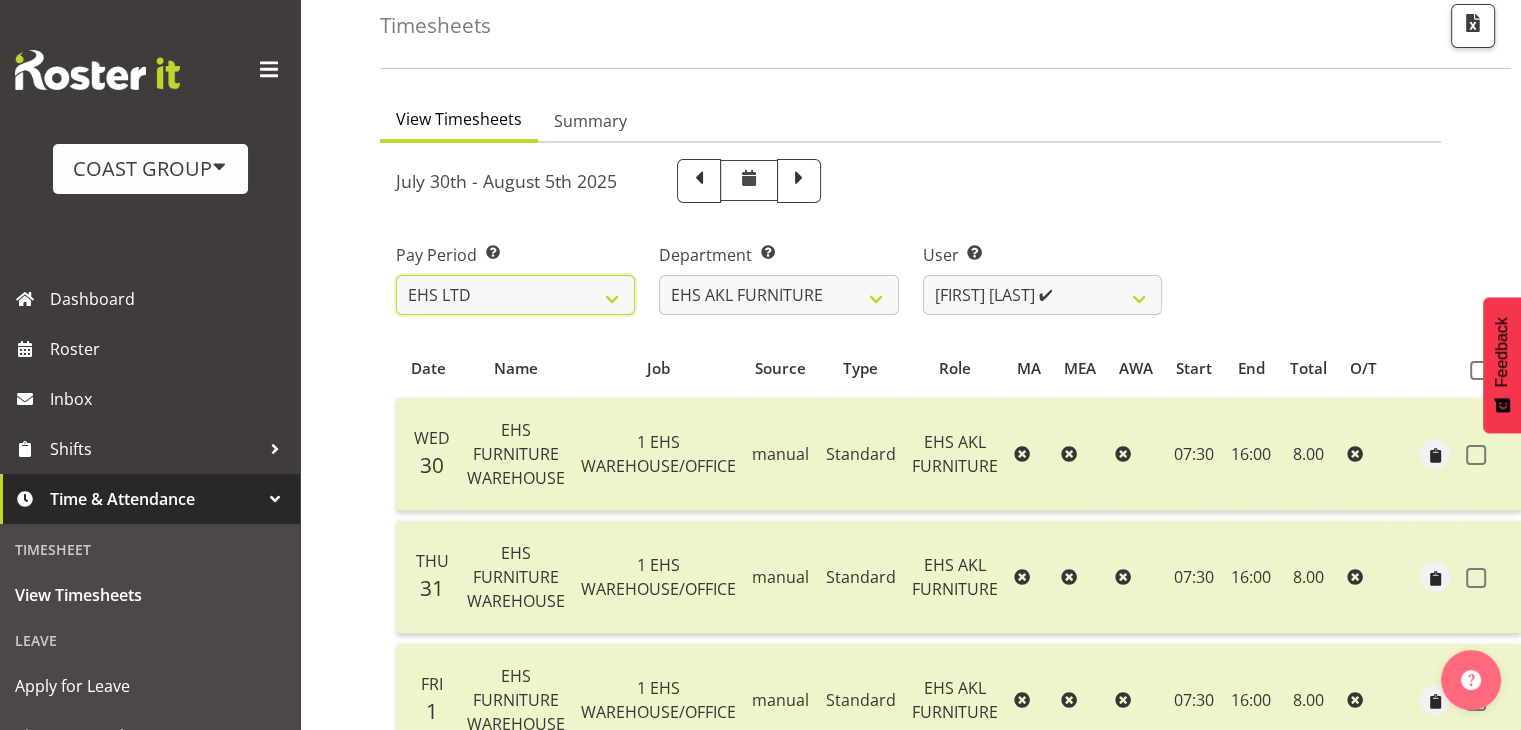 select 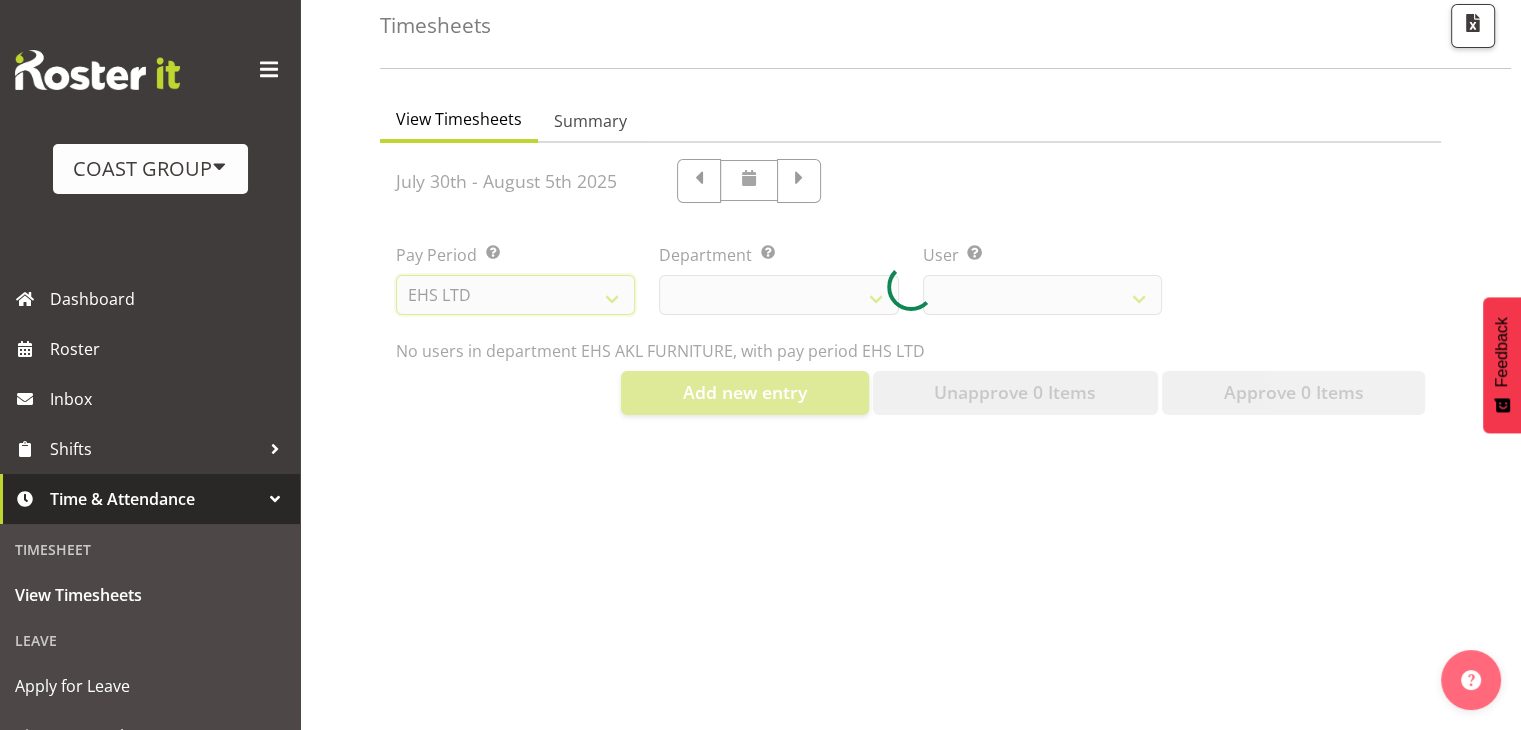 select on "38" 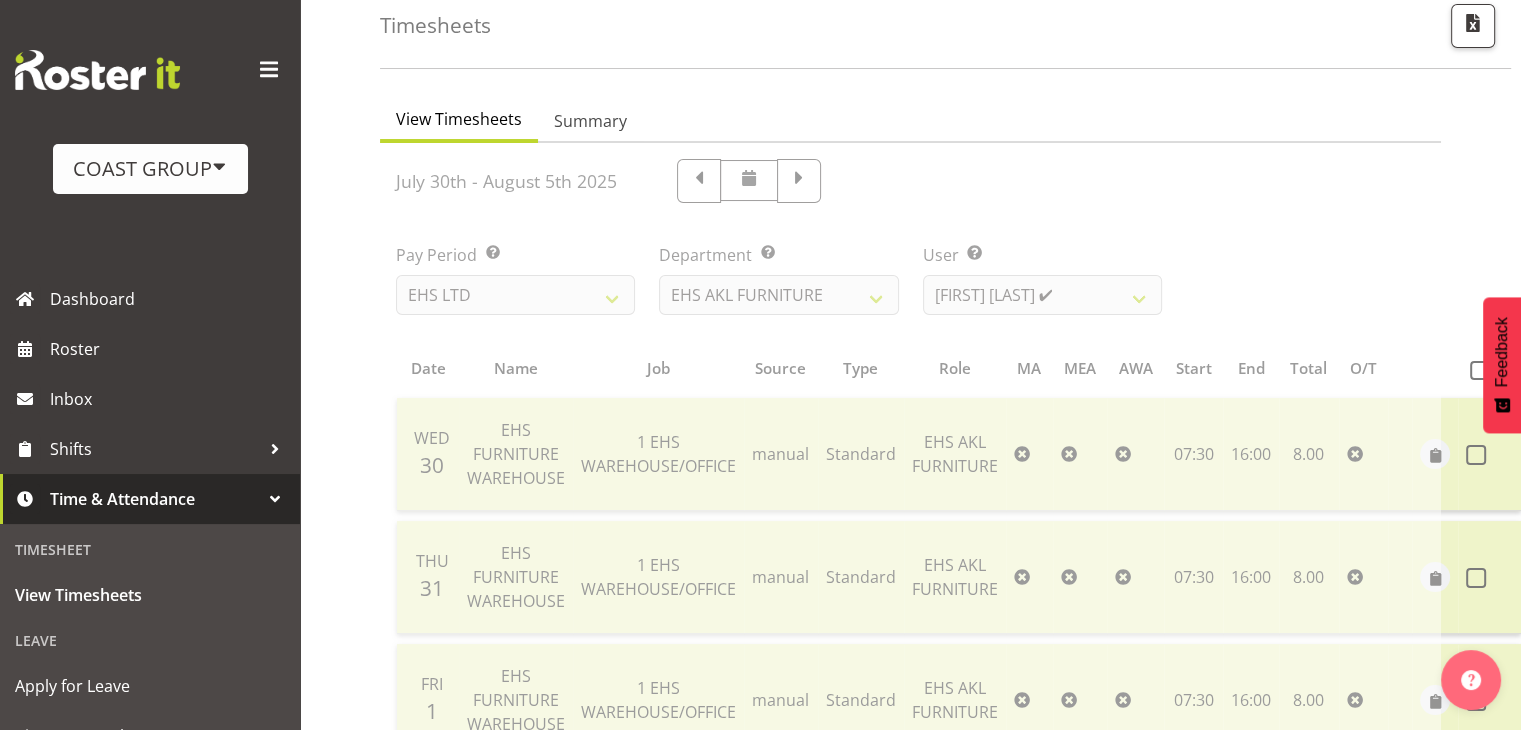 click at bounding box center (910, 752) 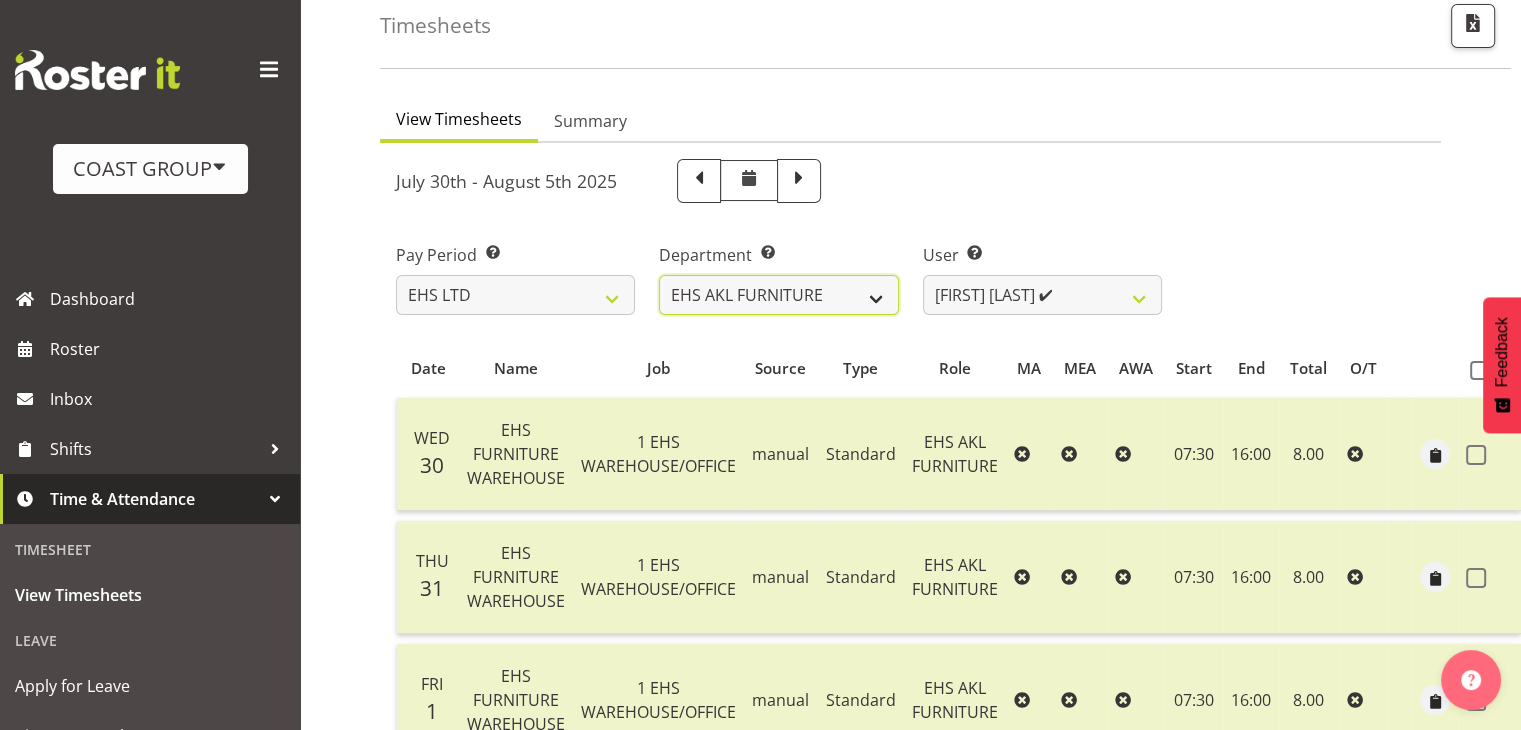 click on "EHS AKL ACCOUNTS
EHS AKL CARPET
EHS AKL D&B
EHS AKL DESIGNER
EHS AKL FURNITURE
EHS AKL PANEL
EHS AKL SALES
EHS CHC OPS
EHS CHC SALES
EHS HLZ
EHS WLG OPS
EHS WLG SALES" at bounding box center [778, 295] 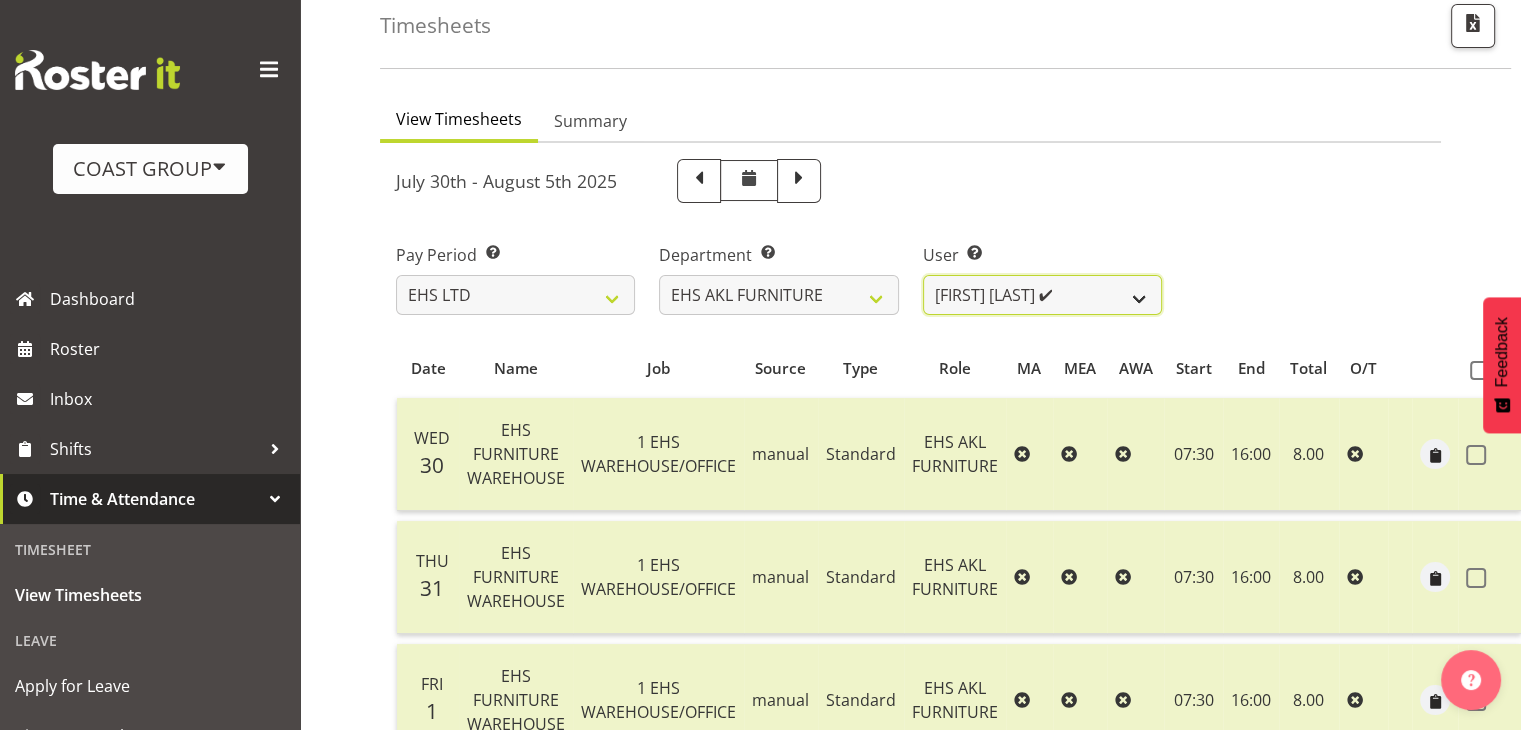 click on "Daniel Tini
✔
Filipo Iupeli
✔
Harley Wongpayuk
✔
Malae Toleafoa
✔
Manase Ward
✔
Michael Vaimauga
❌
Mua Autufuga
❌
Ngamata Upoko
✔
Panuwitch Pongsanusorn
✔
Pongpanot Pewklieng
✔
Rob Windle
✔
Sanong Phongam
✔
Sarayut Sahathanalatthakool
✔
Sivanila Sapati
✔" at bounding box center [1042, 295] 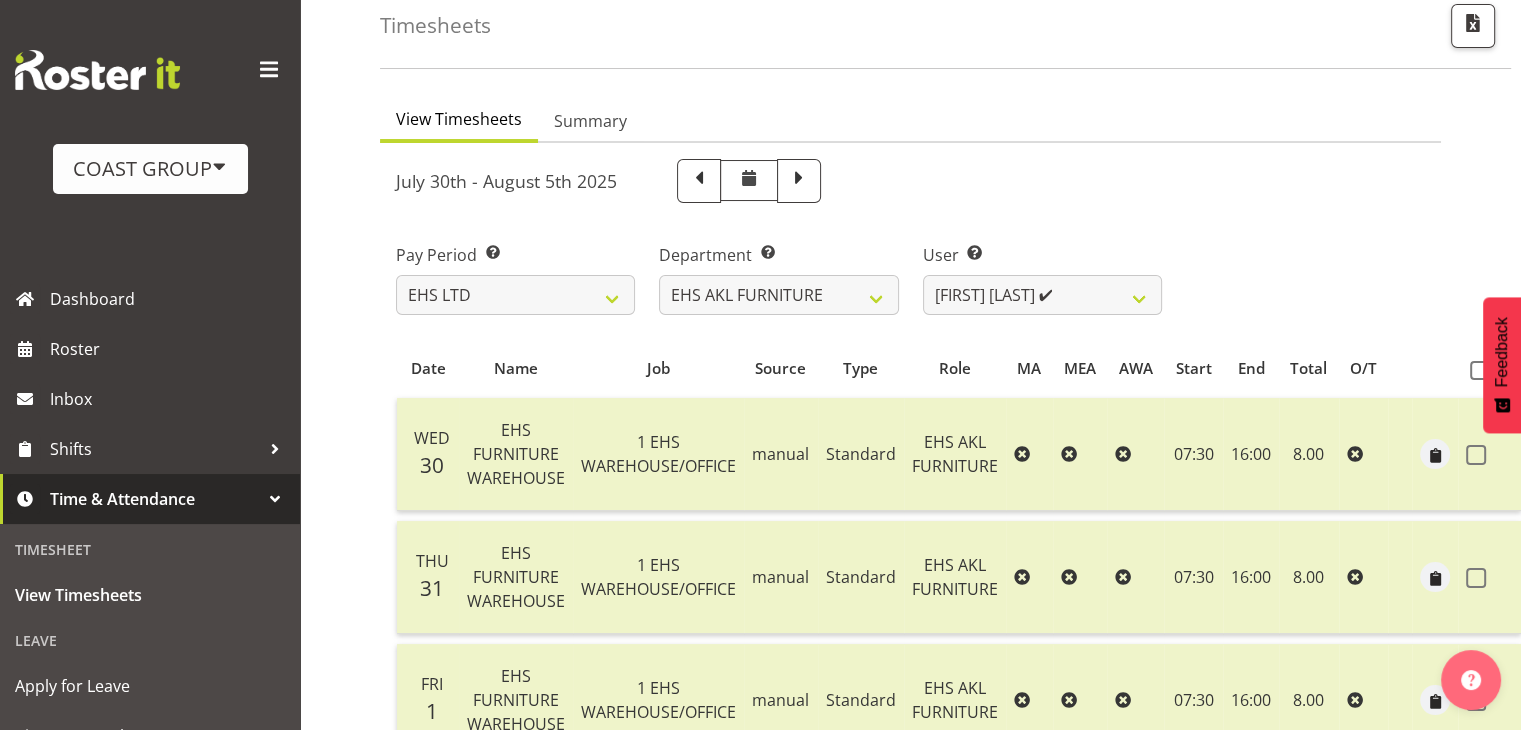 click on "Pay Period
Select which pay period you would like to view.   SLP LTD EHS LTD DW LTD VEHICLES Carlton Events Hamilton 120 Limited Wellington 130 Limited
Department
Select which department you would like to view.
EHS AKL ACCOUNTS
EHS AKL CARPET
EHS AKL D&B
EHS AKL DESIGNER
EHS AKL FURNITURE
EHS AKL PANEL
EHS AKL SALES
EHS CHC OPS
EHS CHC SALES
EHS HLZ
EHS WLG OPS
EHS WLG SALES" at bounding box center (910, 271) 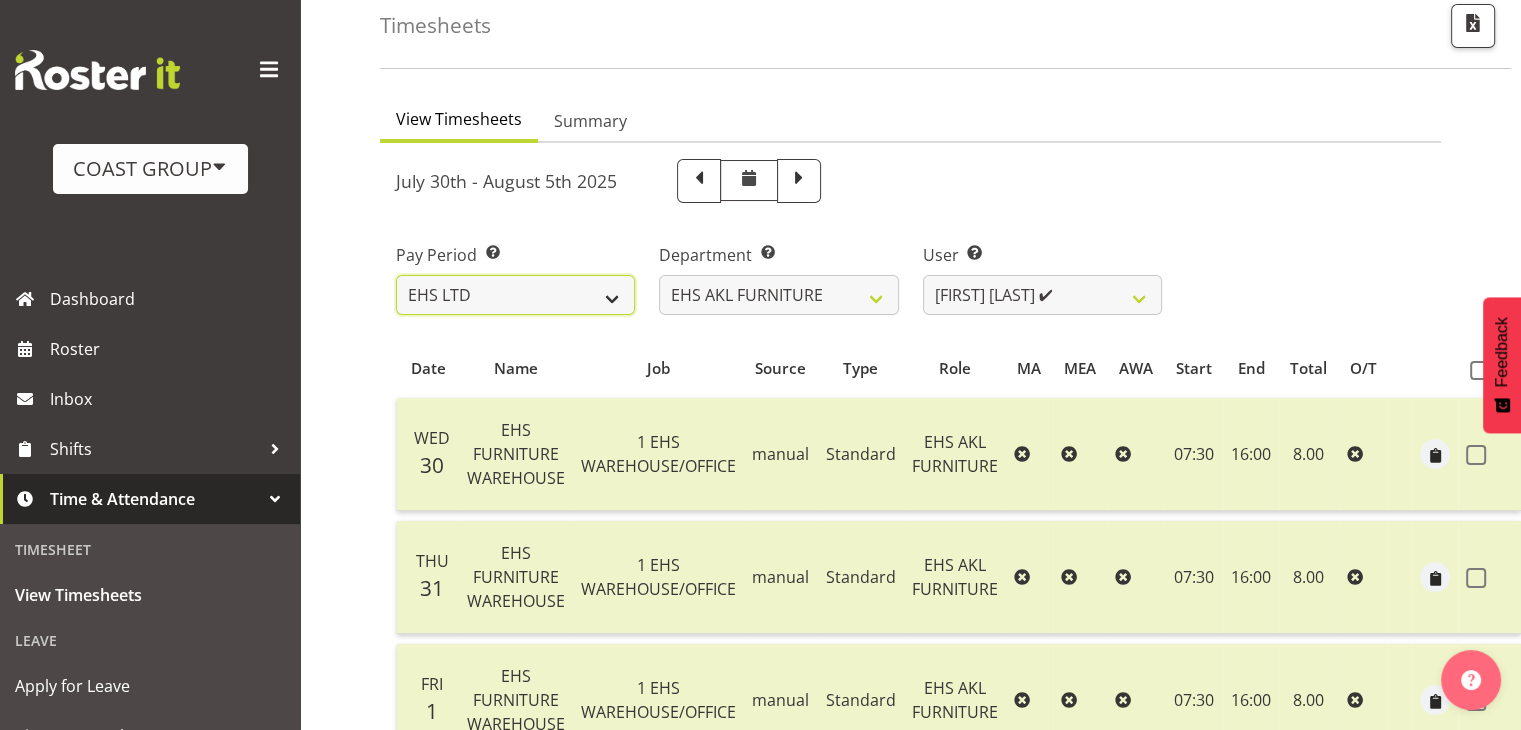 click on "SLP LTD EHS LTD DW LTD VEHICLES Carlton Events Hamilton 120 Limited Wellington 130 Limited" at bounding box center [515, 295] 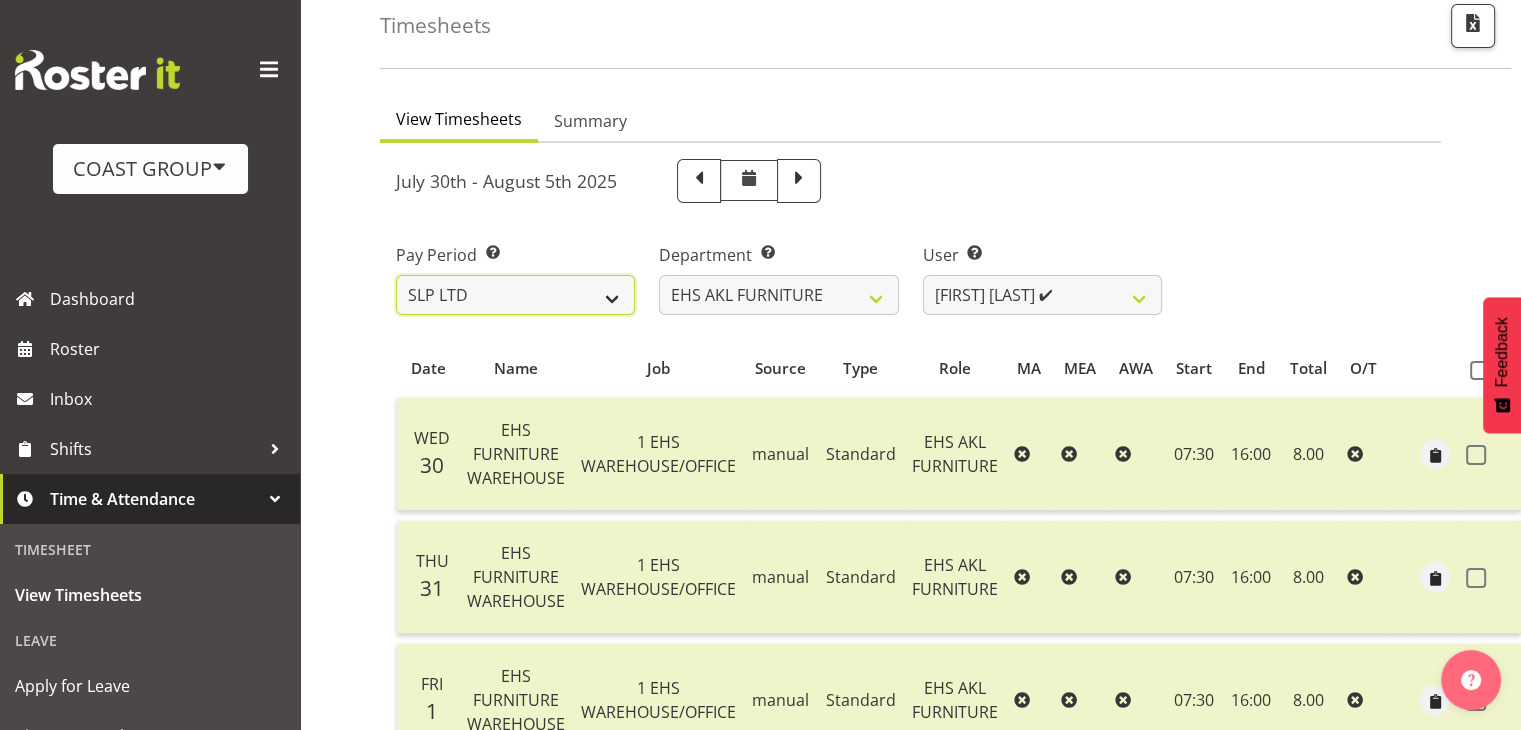 click on "SLP LTD EHS LTD DW LTD VEHICLES Carlton Events Hamilton 120 Limited Wellington 130 Limited" at bounding box center (515, 295) 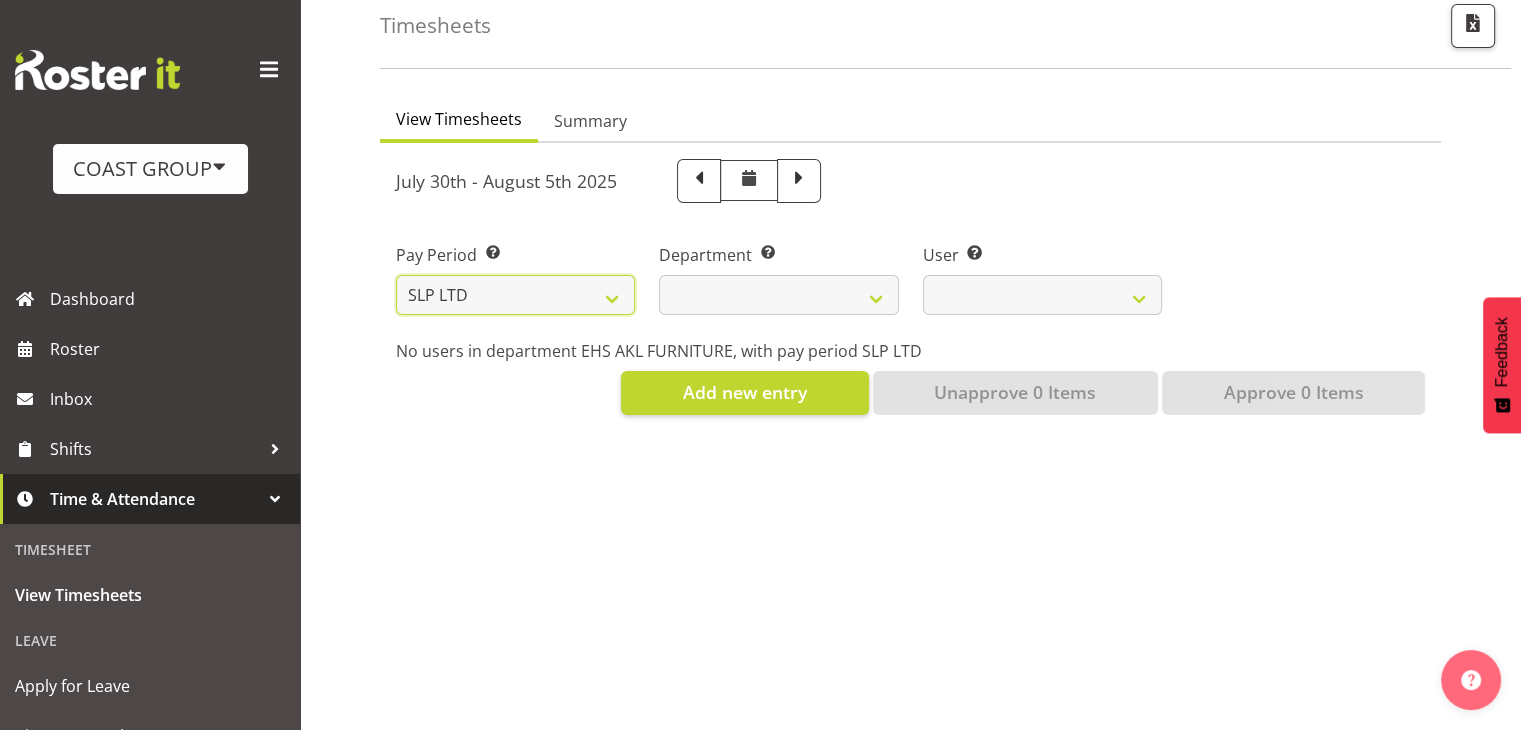 select 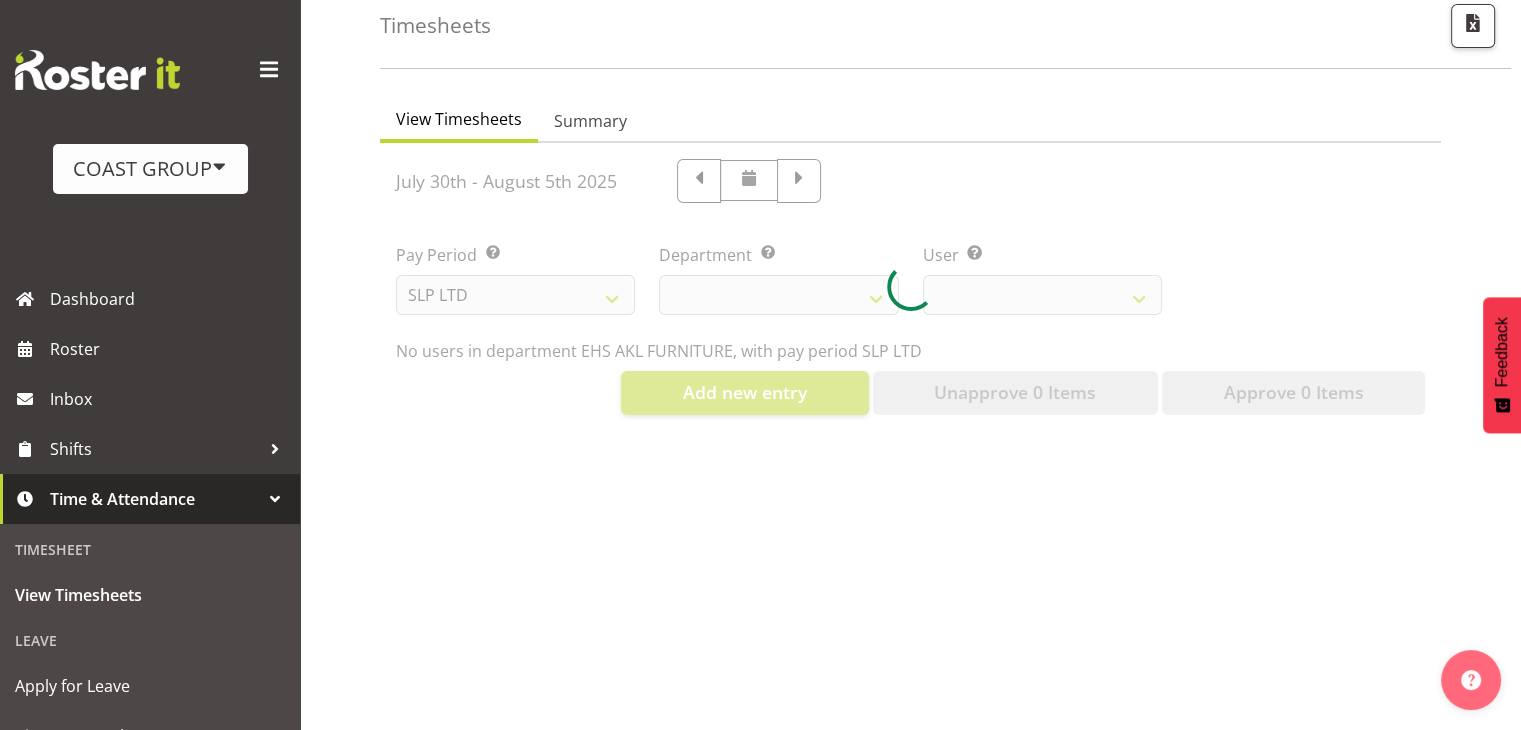 select 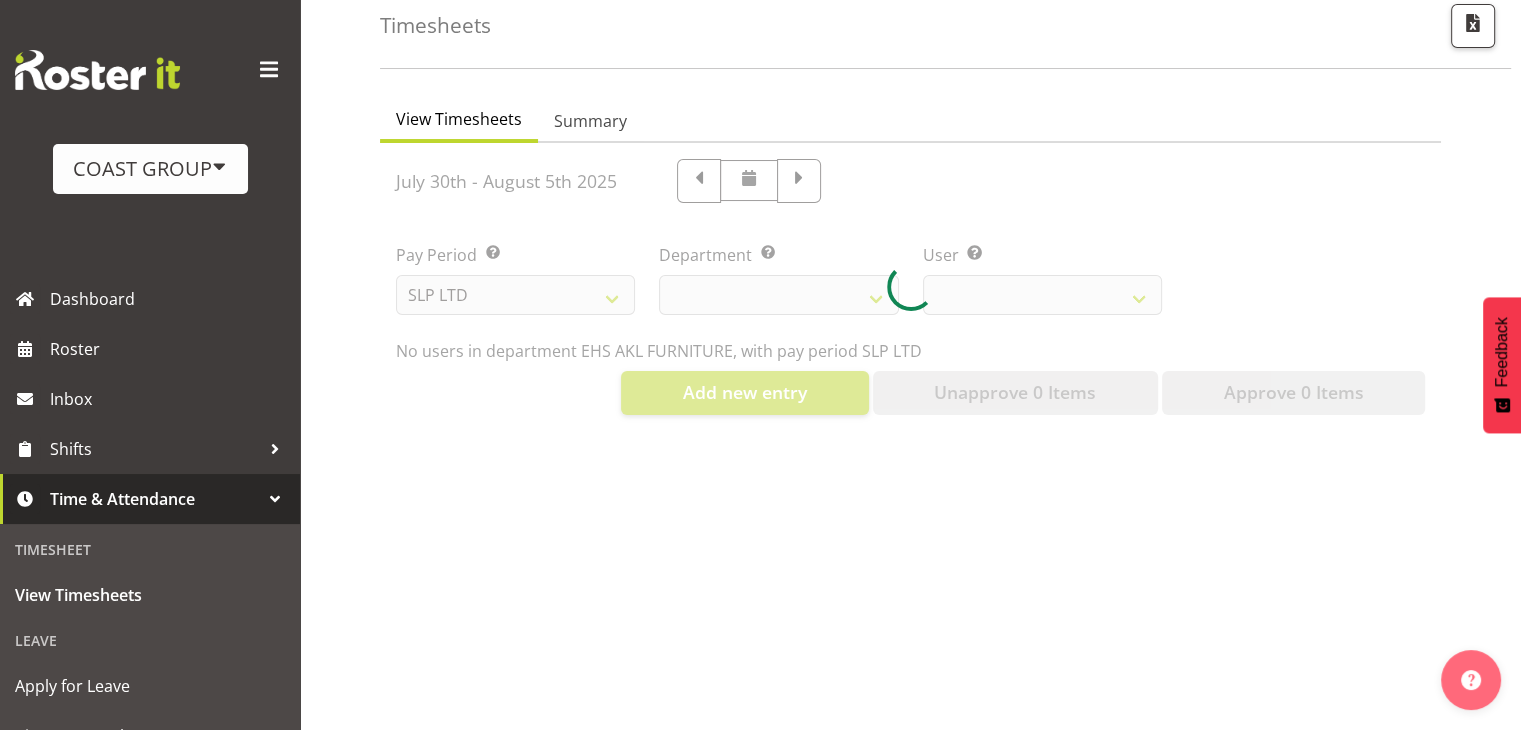 select 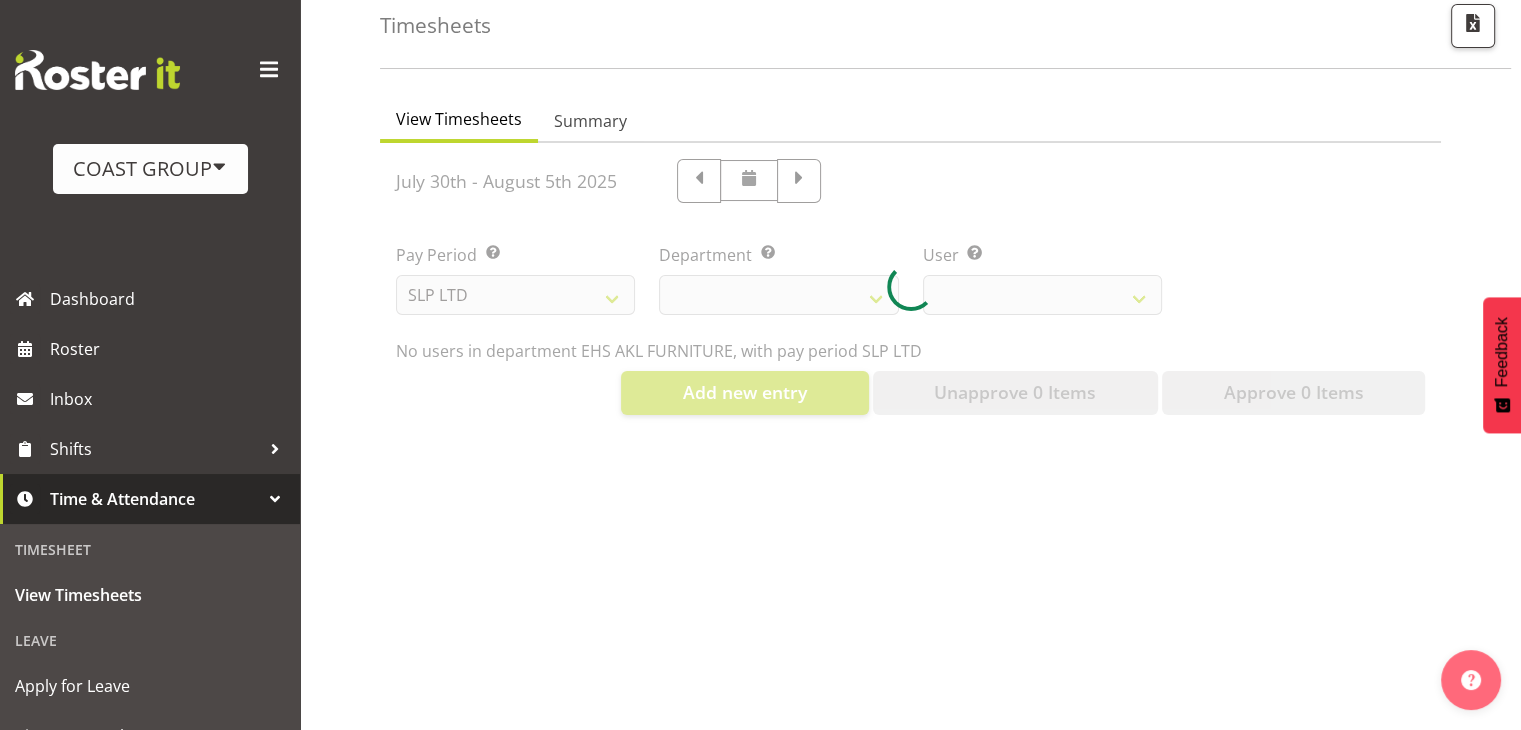 select 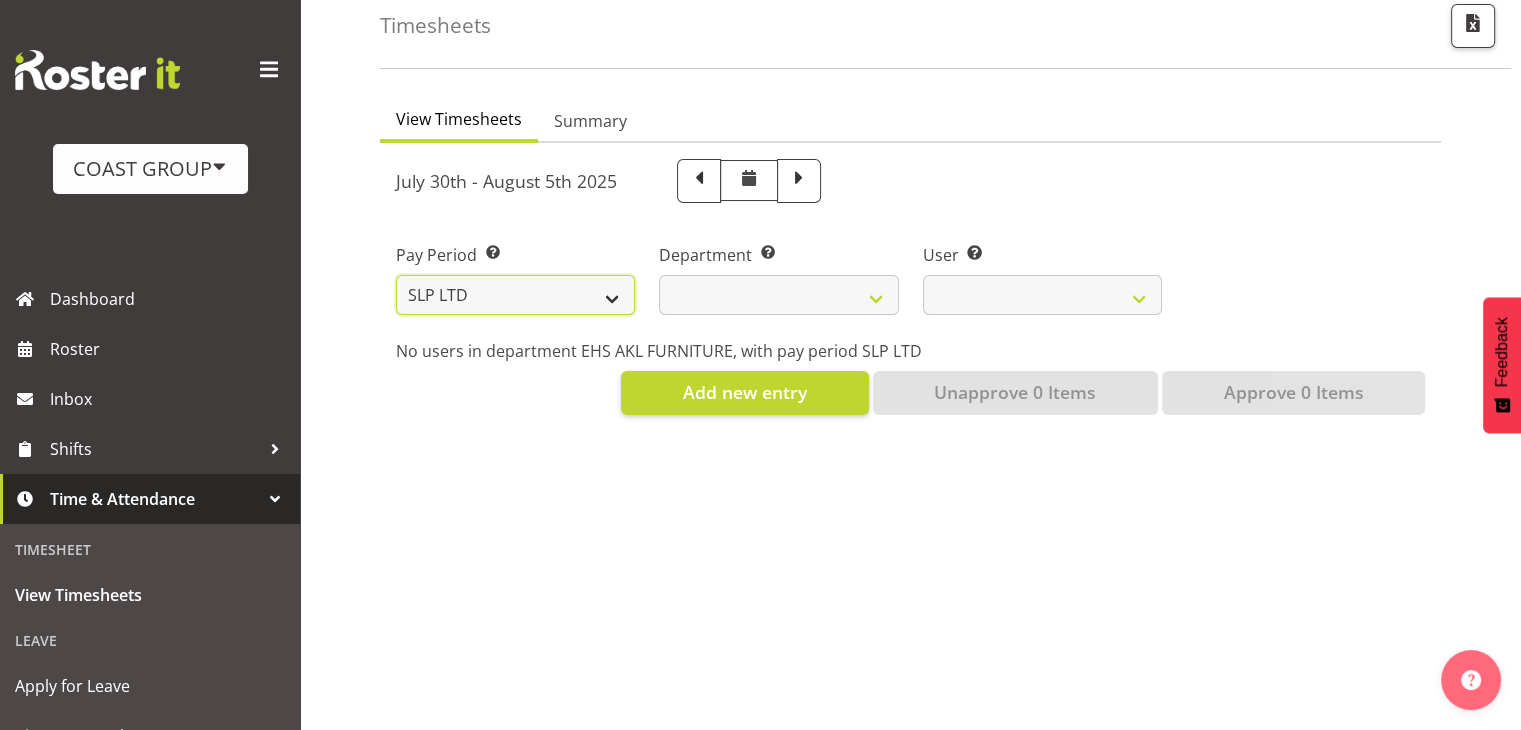 click on "SLP LTD EHS LTD DW LTD VEHICLES Carlton Events Hamilton 120 Limited Wellington 130 Limited" at bounding box center [515, 295] 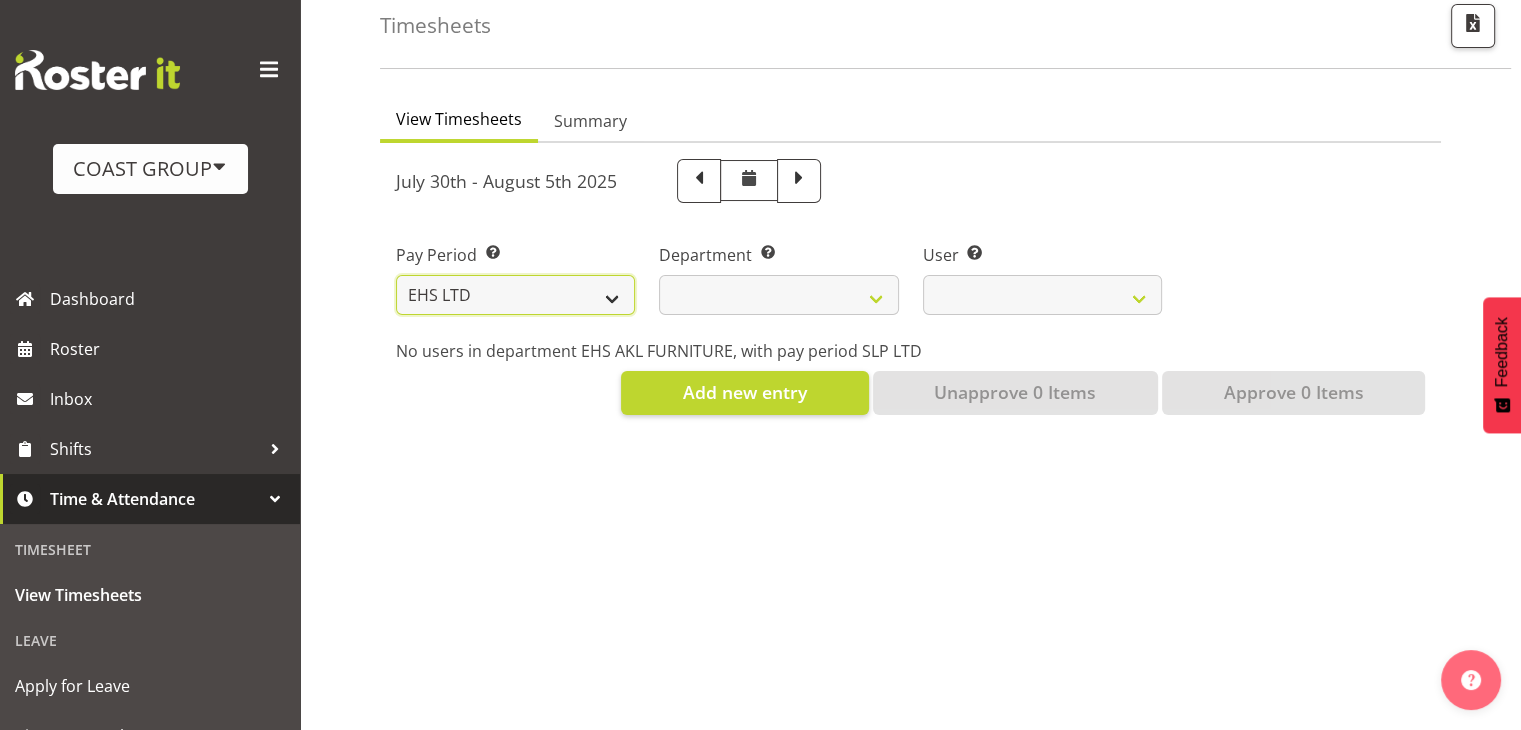 click on "SLP LTD EHS LTD DW LTD VEHICLES Carlton Events Hamilton 120 Limited Wellington 130 Limited" at bounding box center (515, 295) 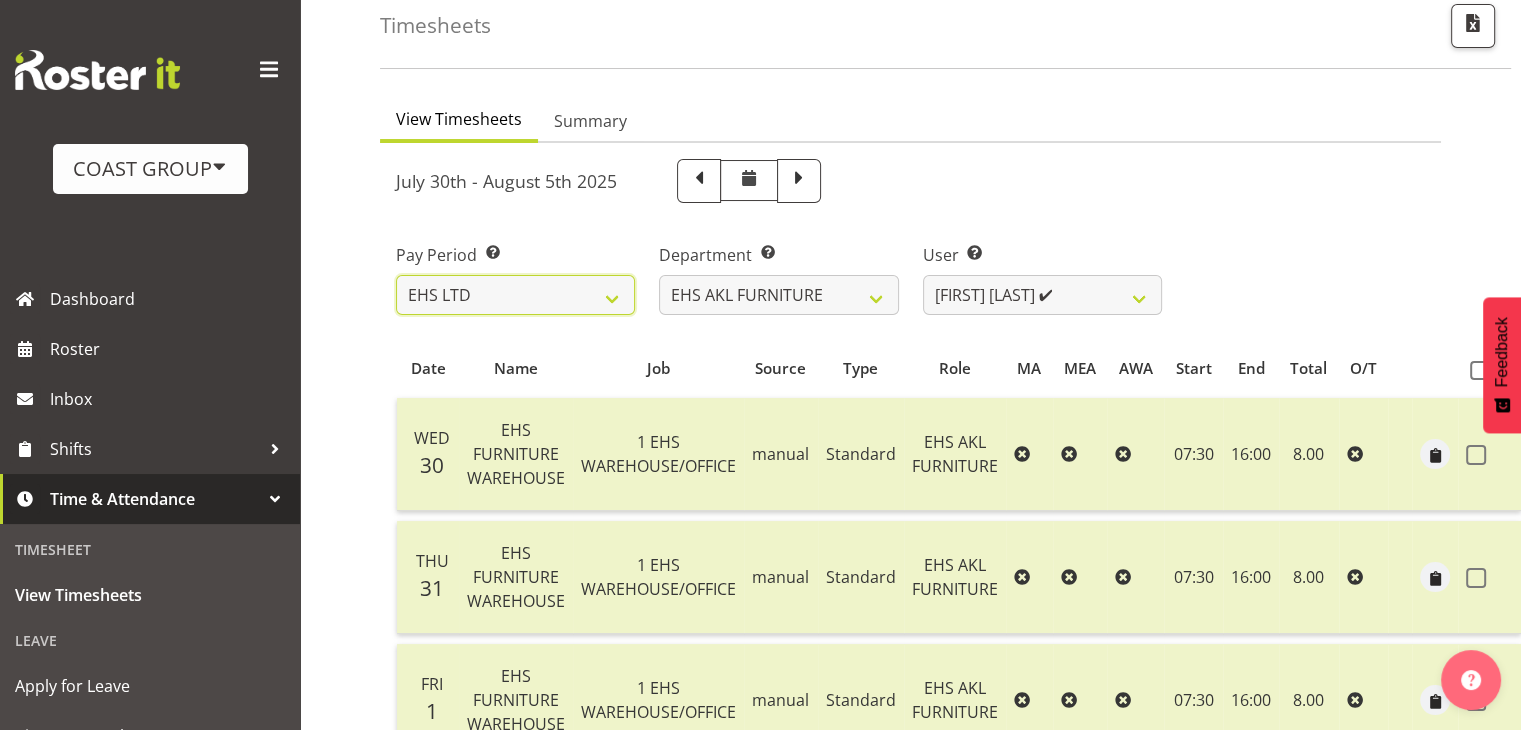 select 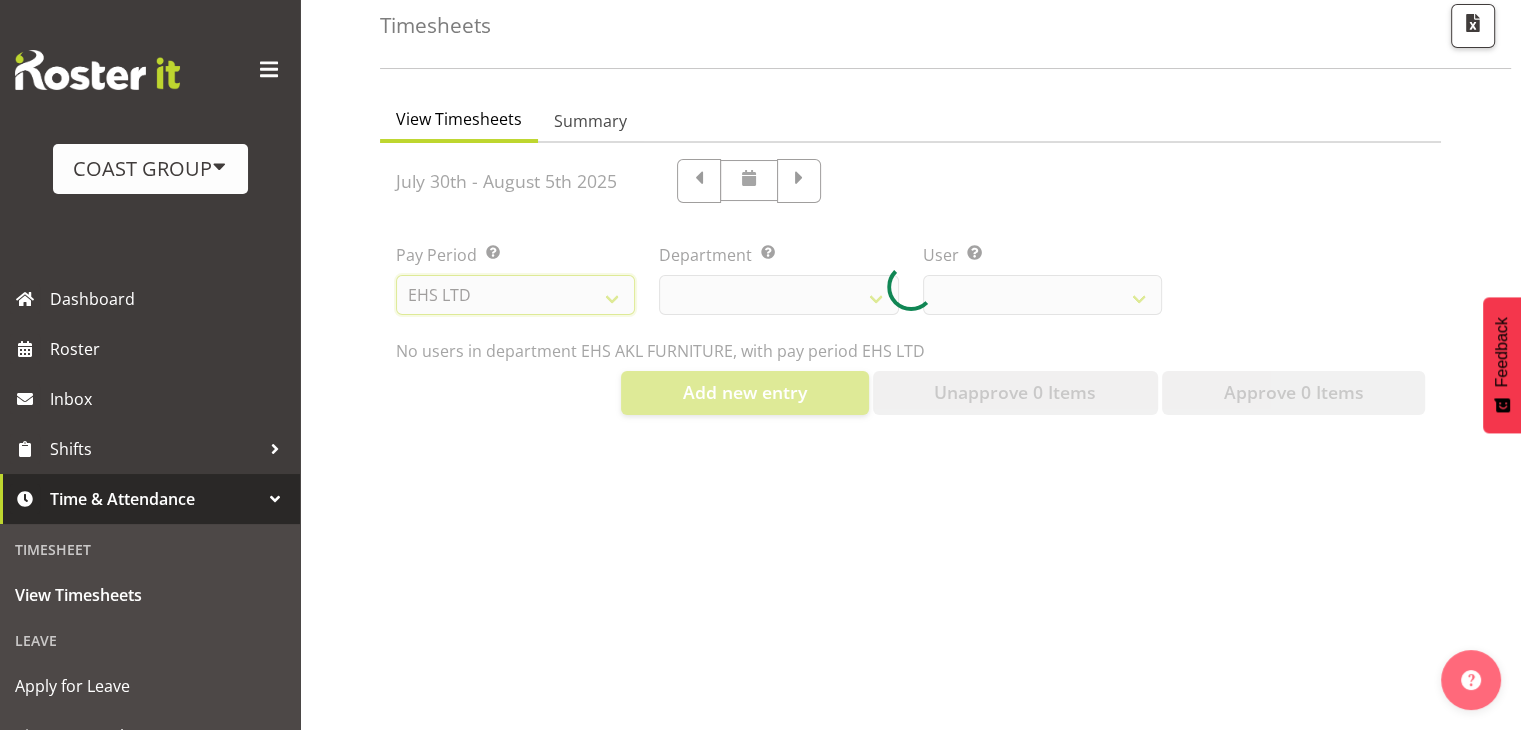 select on "38" 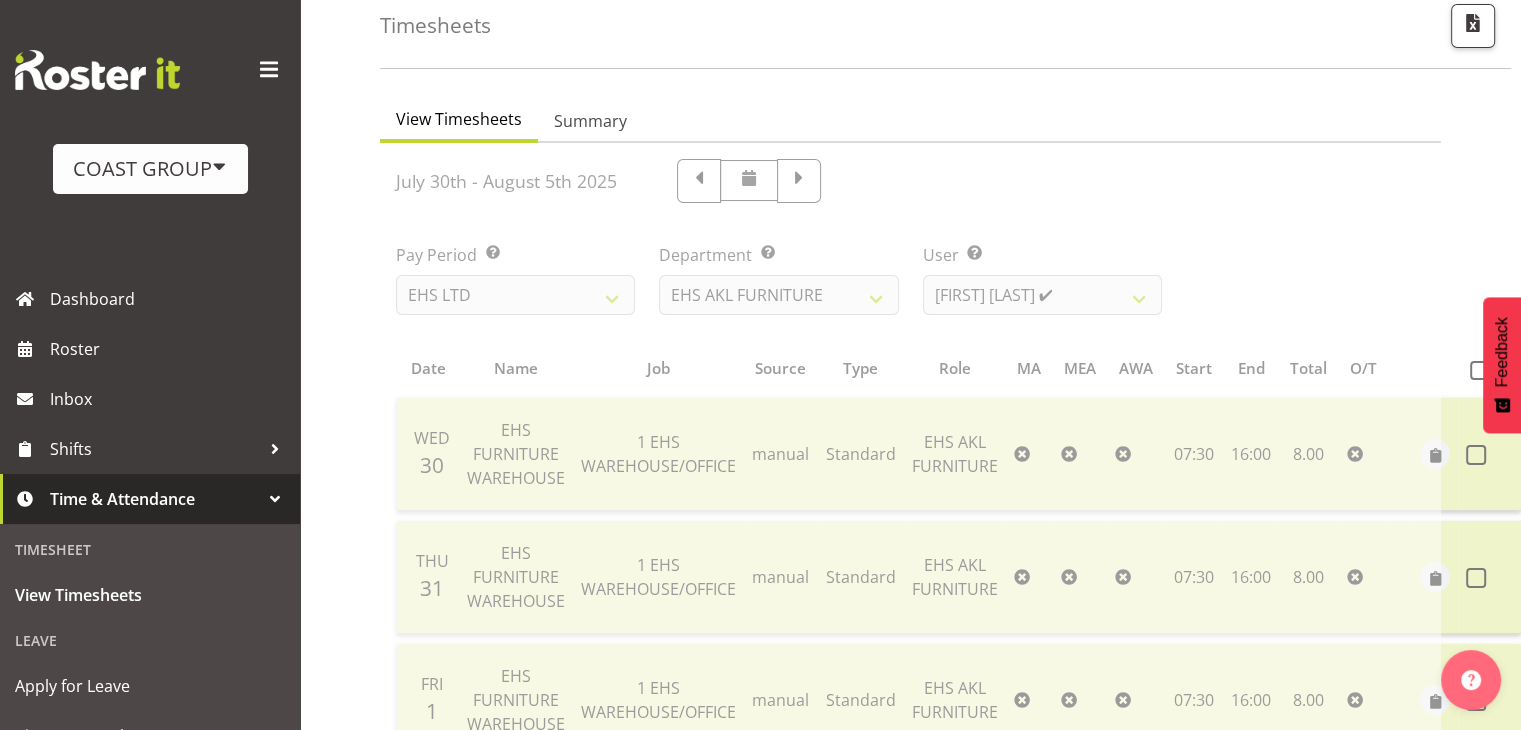 click at bounding box center (910, 752) 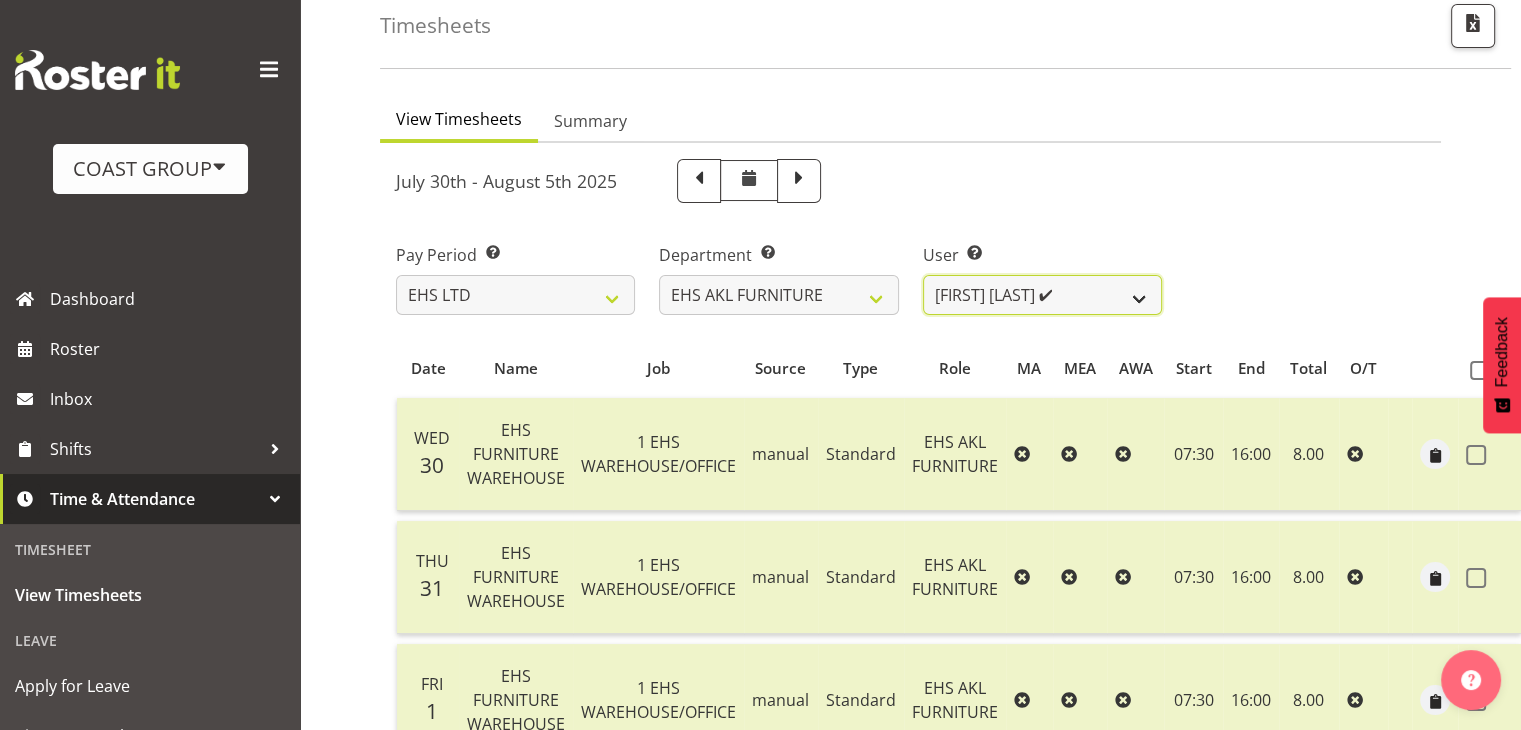 click on "Daniel Tini
✔
Filipo Iupeli
✔
Harley Wongpayuk
✔
Malae Toleafoa
✔
Manase Ward
✔
Michael Vaimauga
❌
Mua Autufuga
❌
Ngamata Upoko
✔
Panuwitch Pongsanusorn
✔
Pongpanot Pewklieng
✔
Rob Windle
✔
Sanong Phongam
✔
Sarayut Sahathanalatthakool
✔
Sivanila Sapati
✔" at bounding box center (1042, 295) 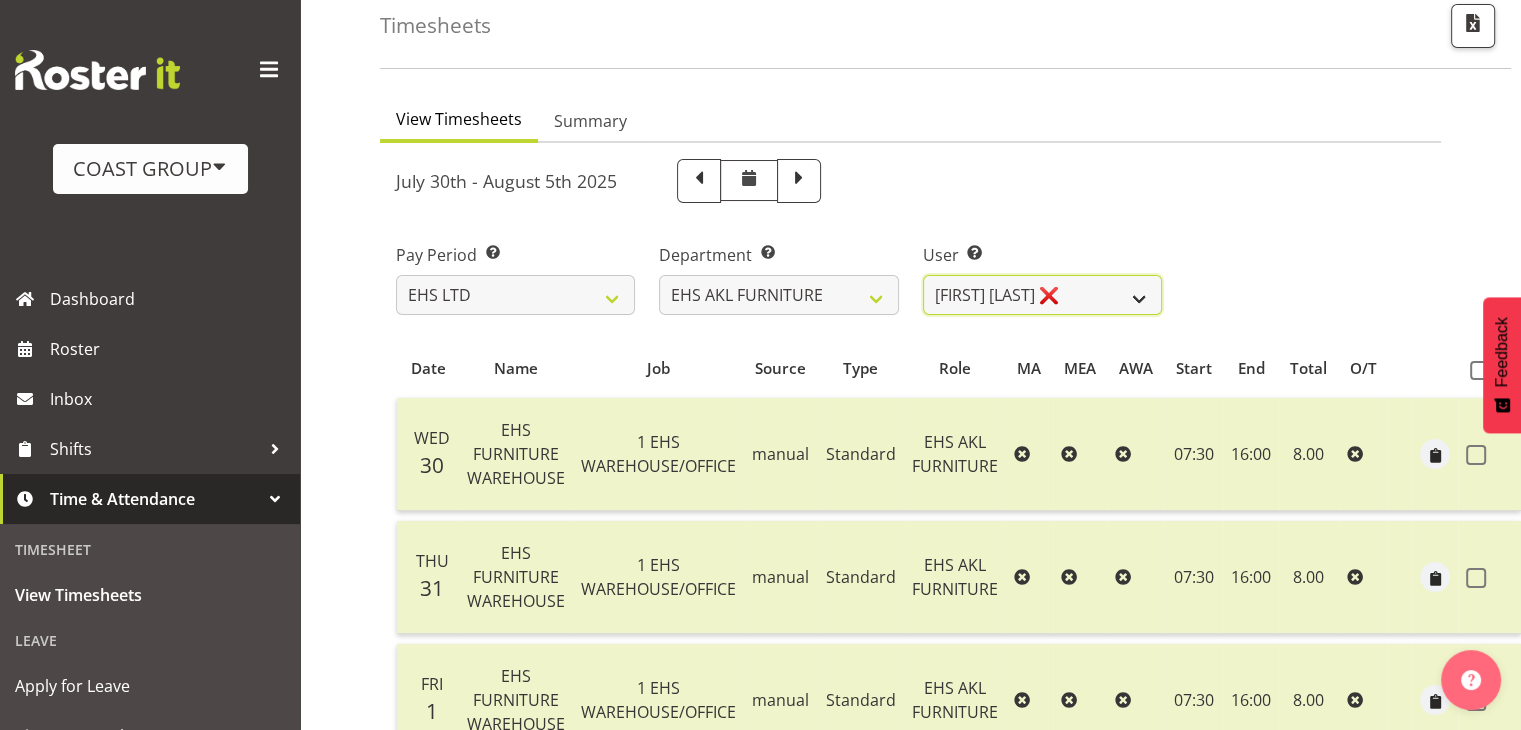 click on "Daniel Tini
✔
Filipo Iupeli
✔
Harley Wongpayuk
✔
Malae Toleafoa
✔
Manase Ward
✔
Michael Vaimauga
❌
Mua Autufuga
❌
Ngamata Upoko
✔
Panuwitch Pongsanusorn
✔
Pongpanot Pewklieng
✔
Rob Windle
✔
Sanong Phongam
✔
Sarayut Sahathanalatthakool
✔
Sivanila Sapati
✔" at bounding box center [1042, 295] 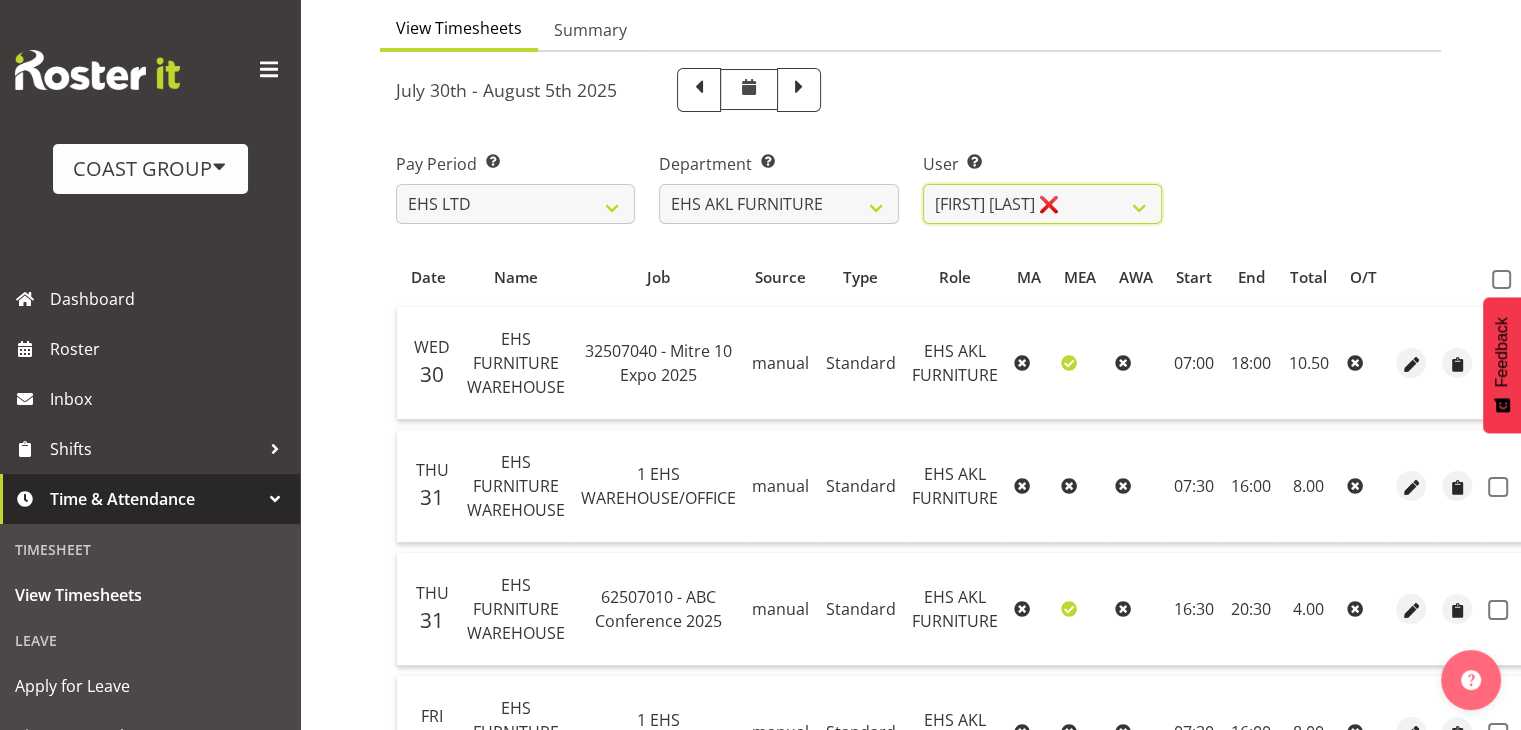 scroll, scrollTop: 300, scrollLeft: 0, axis: vertical 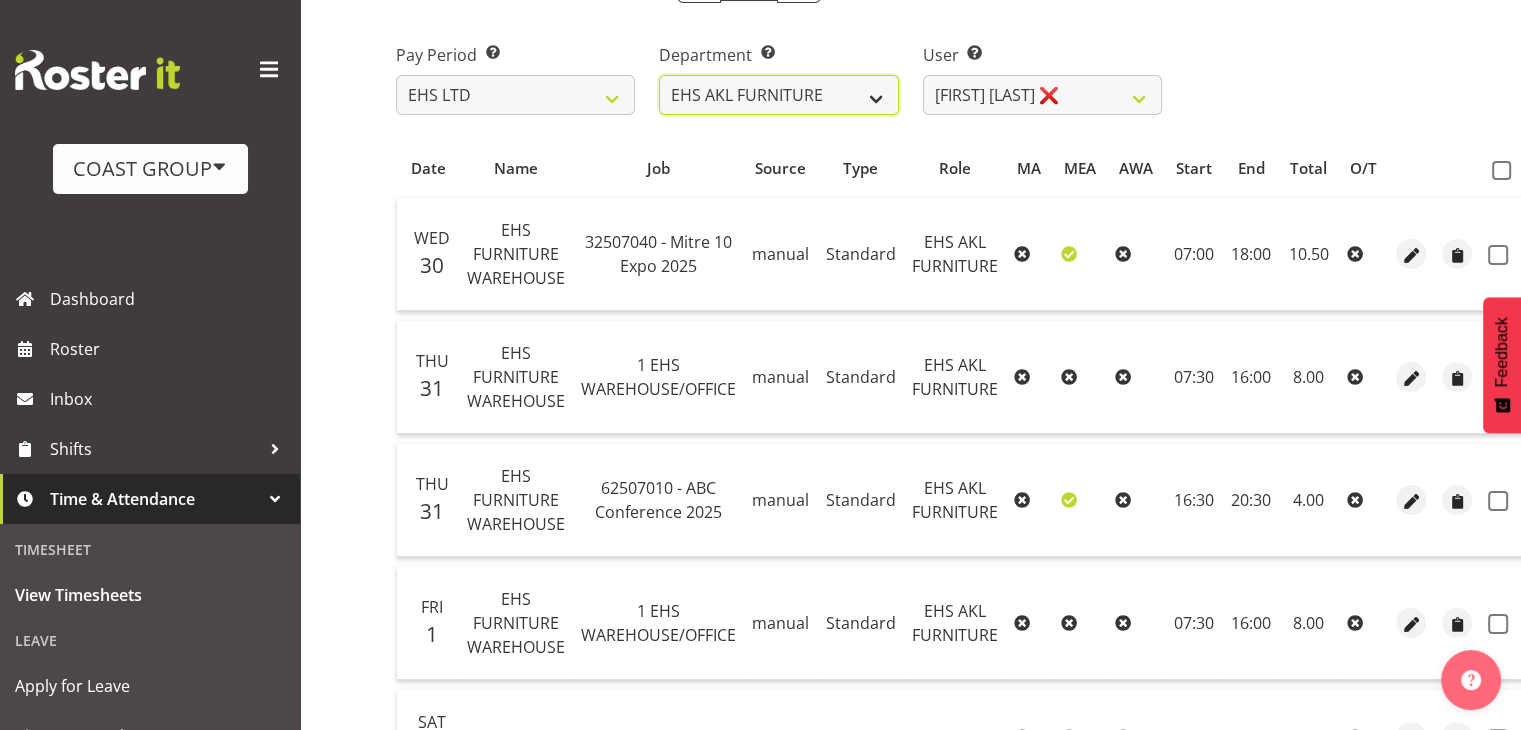 click on "EHS AKL ACCOUNTS
EHS AKL CARPET
EHS AKL D&B
EHS AKL DESIGNER
EHS AKL FURNITURE
EHS AKL PANEL
EHS AKL SALES
EHS CHC OPS
EHS CHC SALES
EHS HLZ
EHS WLG OPS
EHS WLG SALES" at bounding box center [778, 95] 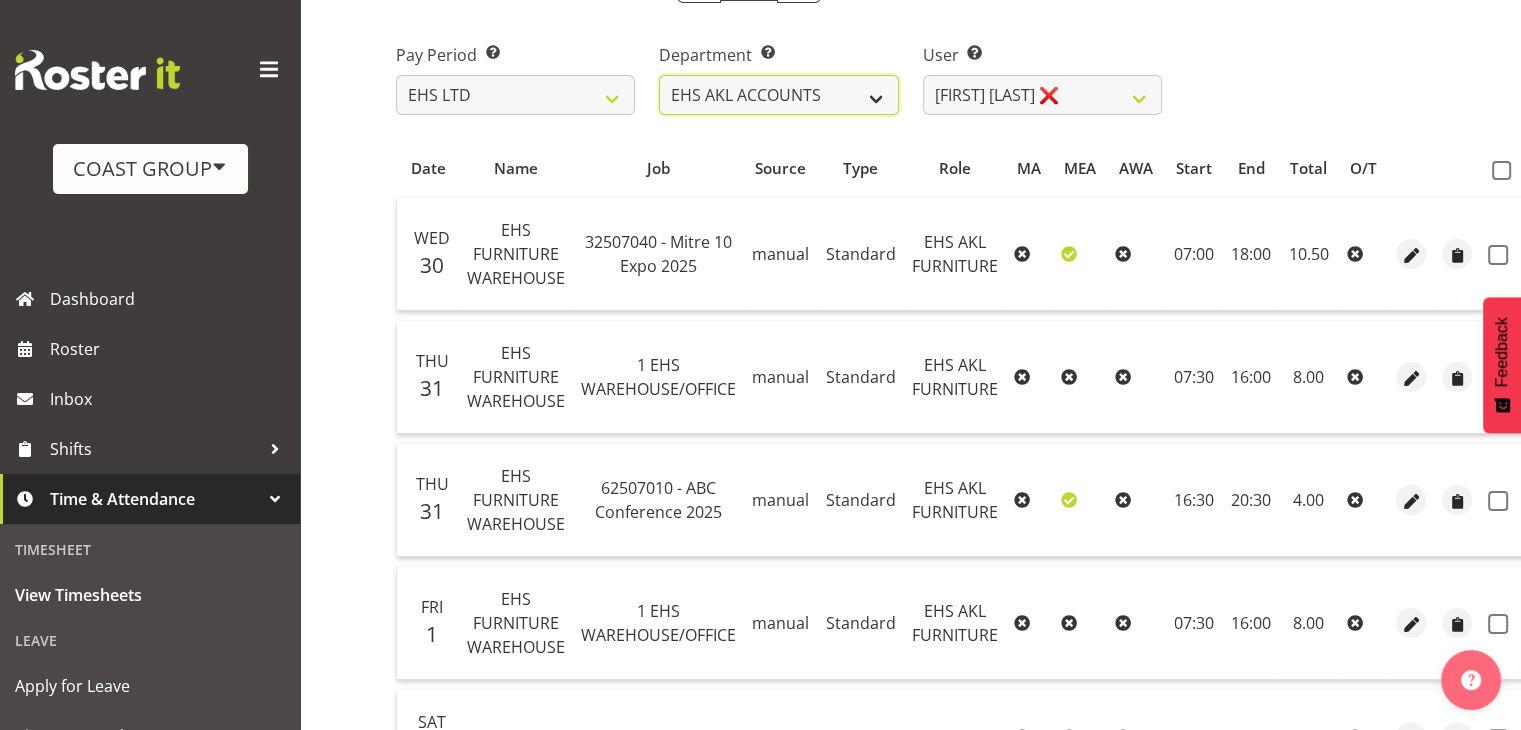 click on "EHS AKL ACCOUNTS
EHS AKL CARPET
EHS AKL D&B
EHS AKL DESIGNER
EHS AKL FURNITURE
EHS AKL PANEL
EHS AKL SALES
EHS CHC OPS
EHS CHC SALES
EHS HLZ
EHS WLG OPS
EHS WLG SALES" at bounding box center (778, 95) 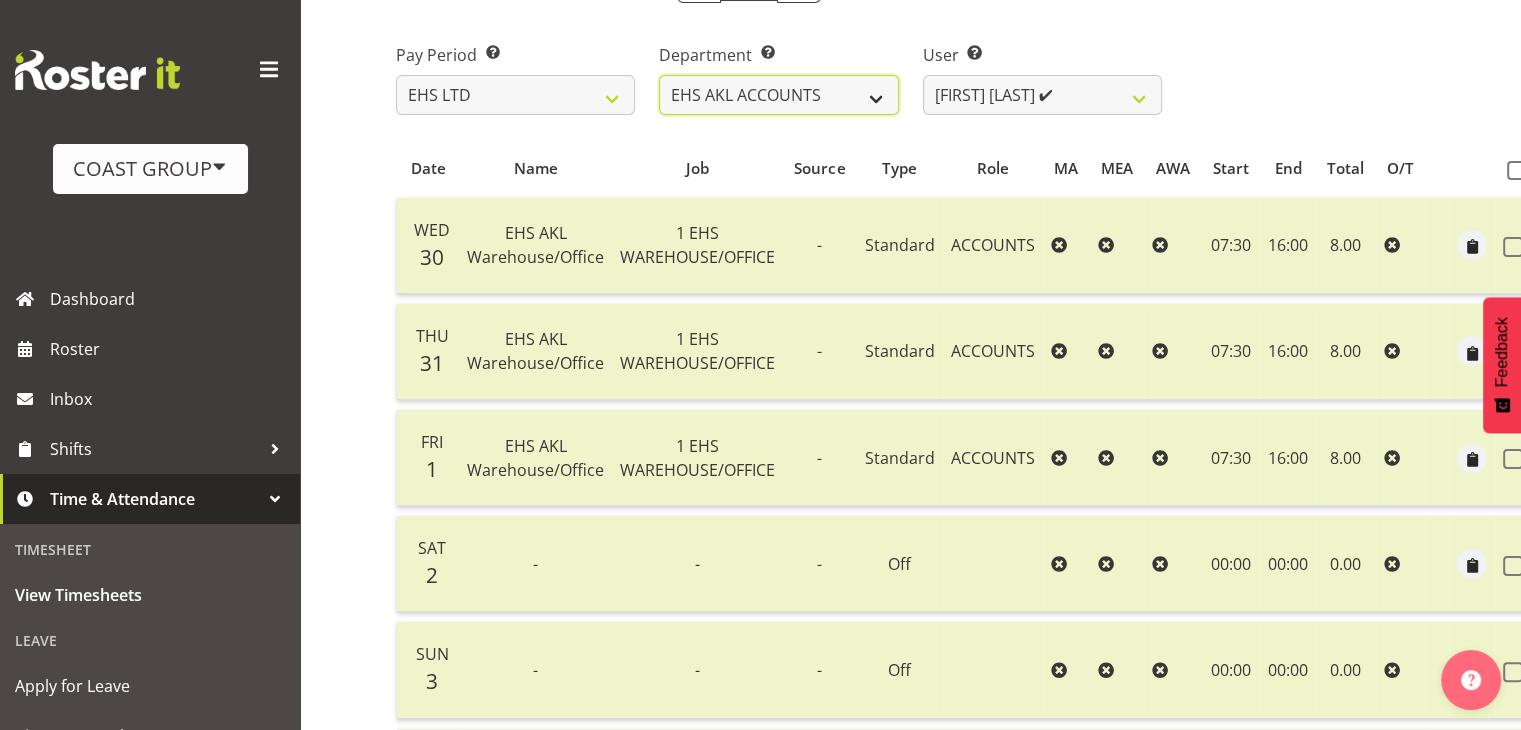 click on "EHS AKL ACCOUNTS
EHS AKL CARPET
EHS AKL D&B
EHS AKL DESIGNER
EHS AKL FURNITURE
EHS AKL PANEL
EHS AKL SALES
EHS CHC OPS
EHS CHC SALES
EHS HLZ
EHS WLG OPS
EHS WLG SALES" at bounding box center (778, 95) 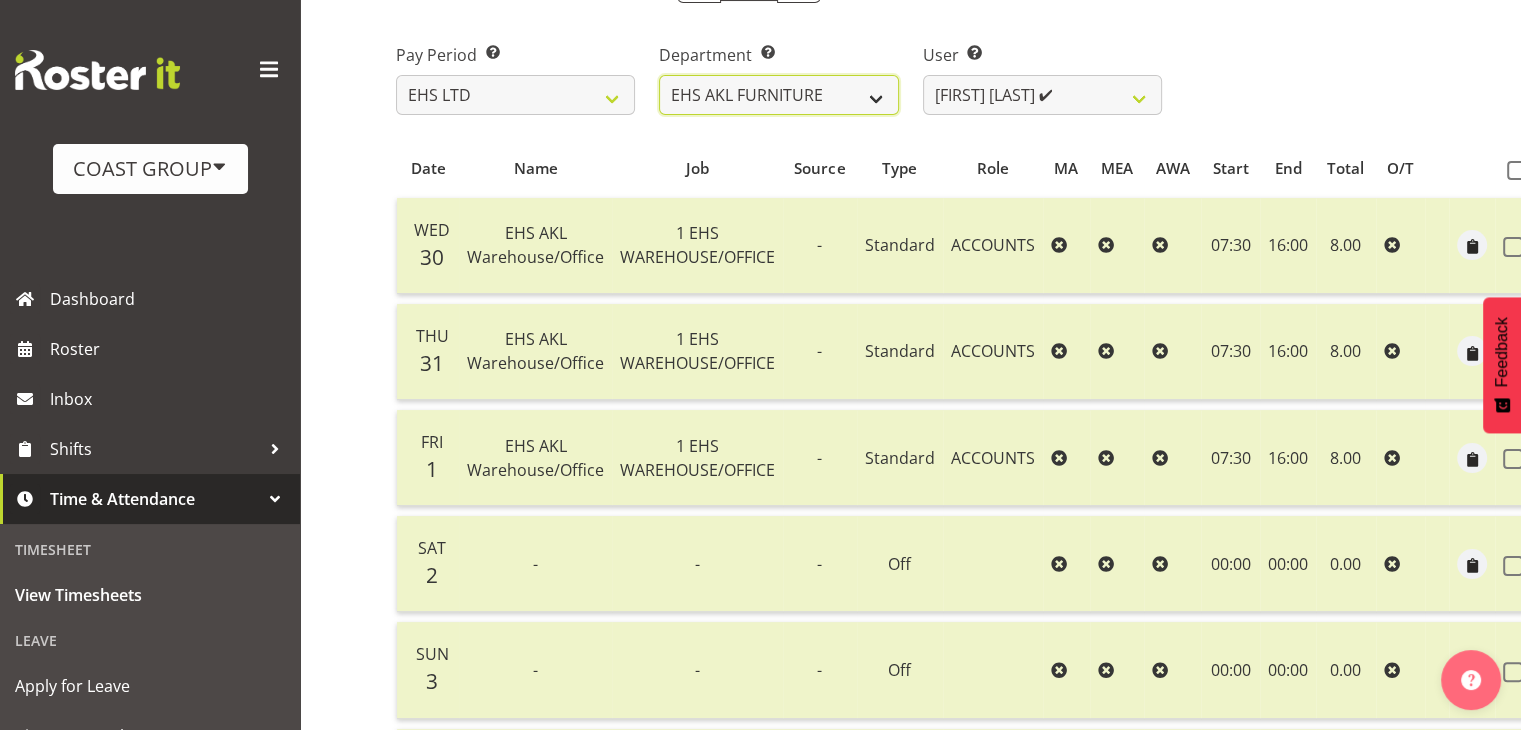 click on "EHS AKL ACCOUNTS
EHS AKL CARPET
EHS AKL D&B
EHS AKL DESIGNER
EHS AKL FURNITURE
EHS AKL PANEL
EHS AKL SALES
EHS CHC OPS
EHS CHC SALES
EHS HLZ
EHS WLG OPS
EHS WLG SALES" at bounding box center (778, 95) 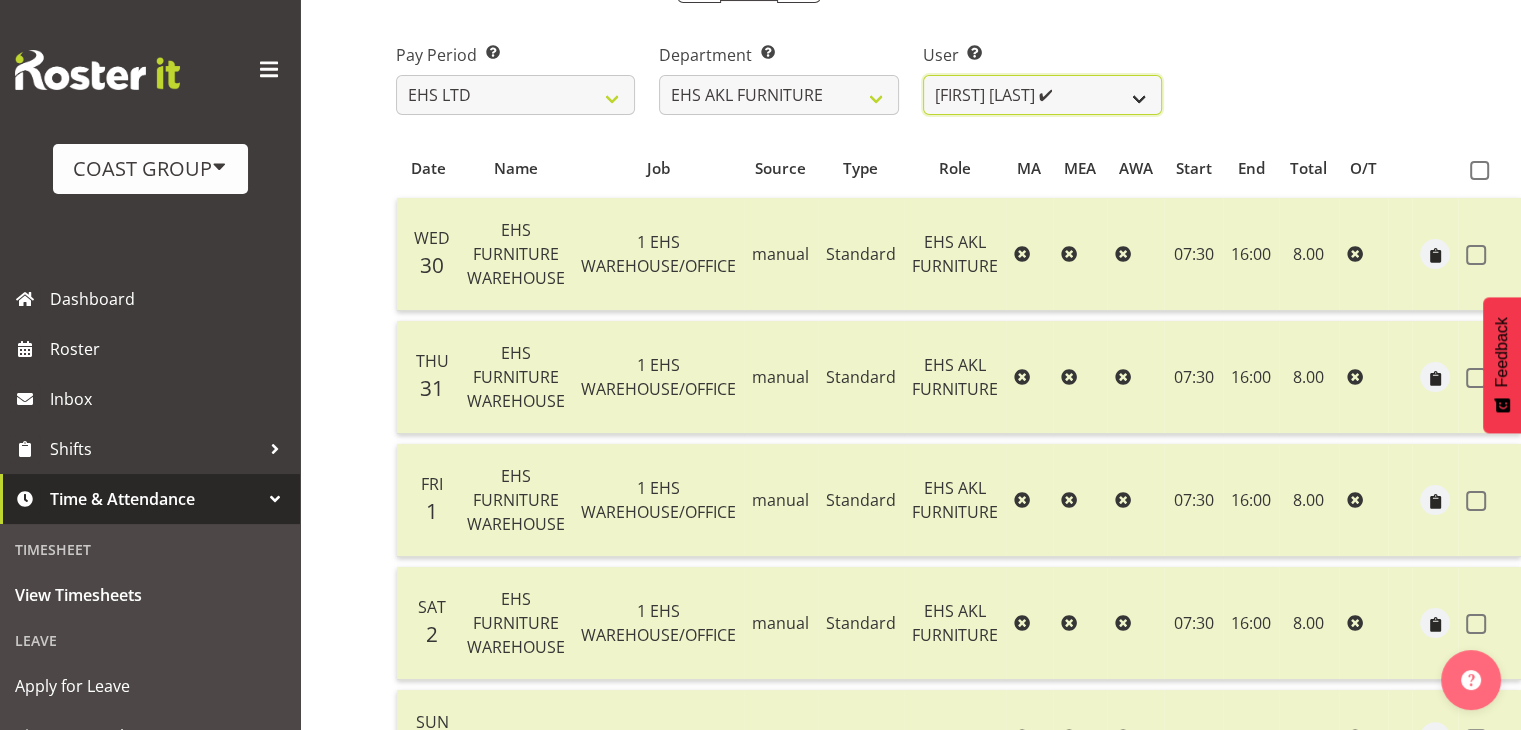 click on "Daniel Tini
✔
Filipo Iupeli
✔
Harley Wongpayuk
✔
Malae Toleafoa
✔
Manase Ward
✔
Michael Vaimauga
❌
Mua Autufuga
❌
Ngamata Upoko
✔
Panuwitch Pongsanusorn
✔
Pongpanot Pewklieng
✔
Rob Windle
✔
Sanong Phongam
✔
Sarayut Sahathanalatthakool
✔
Sivanila Sapati
✔" at bounding box center [1042, 95] 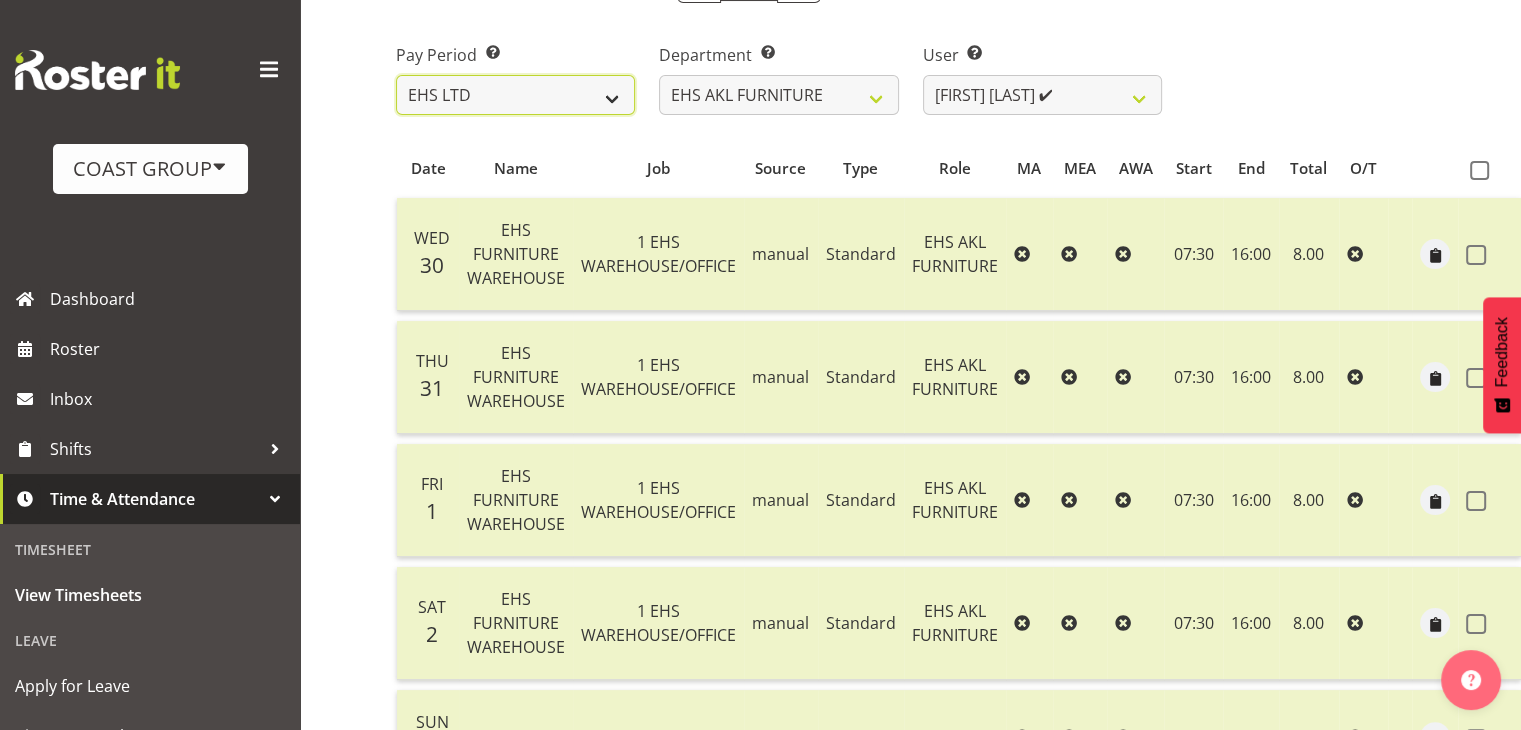 click on "SLP LTD EHS LTD DW LTD VEHICLES Carlton Events Hamilton 120 Limited Wellington 130 Limited" at bounding box center (515, 95) 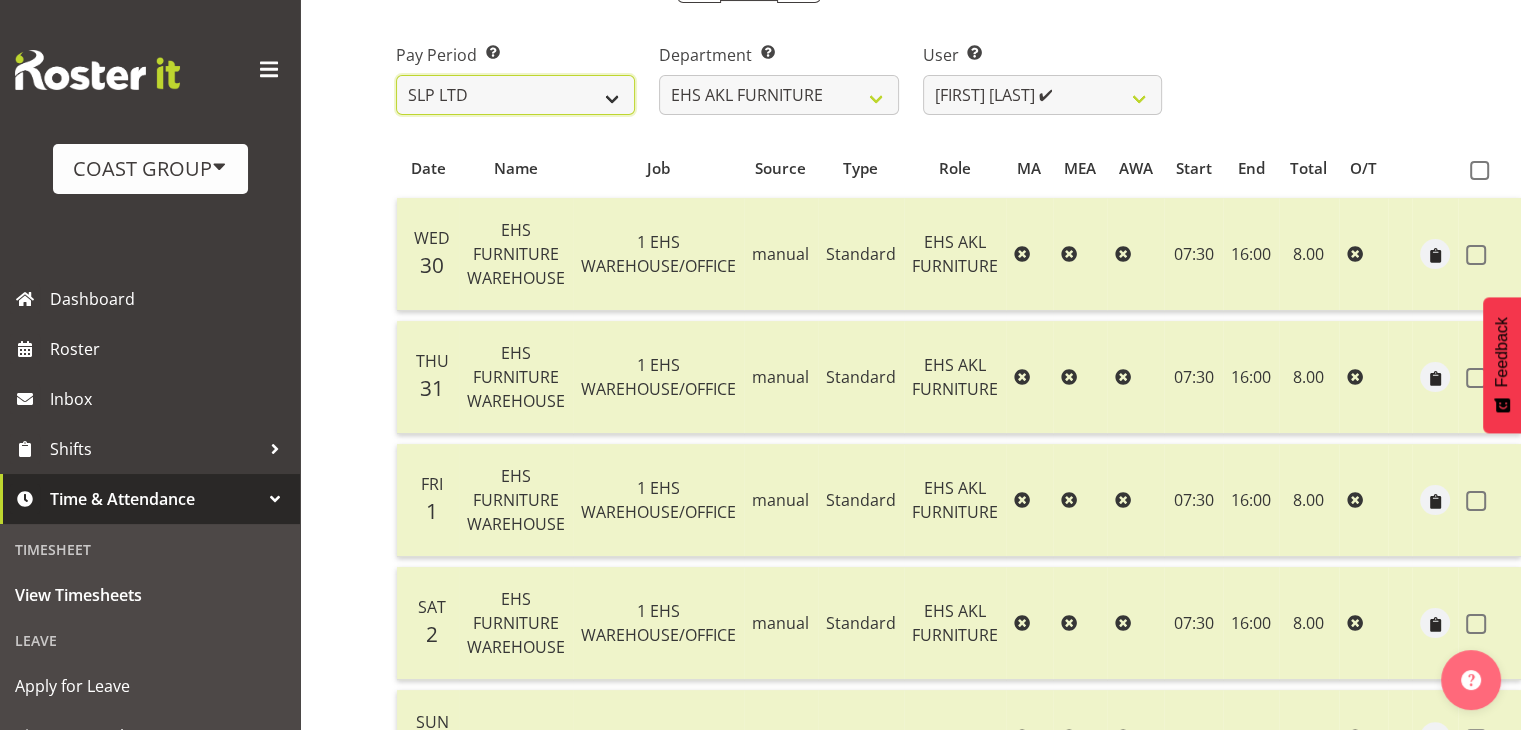 click on "SLP LTD EHS LTD DW LTD VEHICLES Carlton Events Hamilton 120 Limited Wellington 130 Limited" at bounding box center [515, 95] 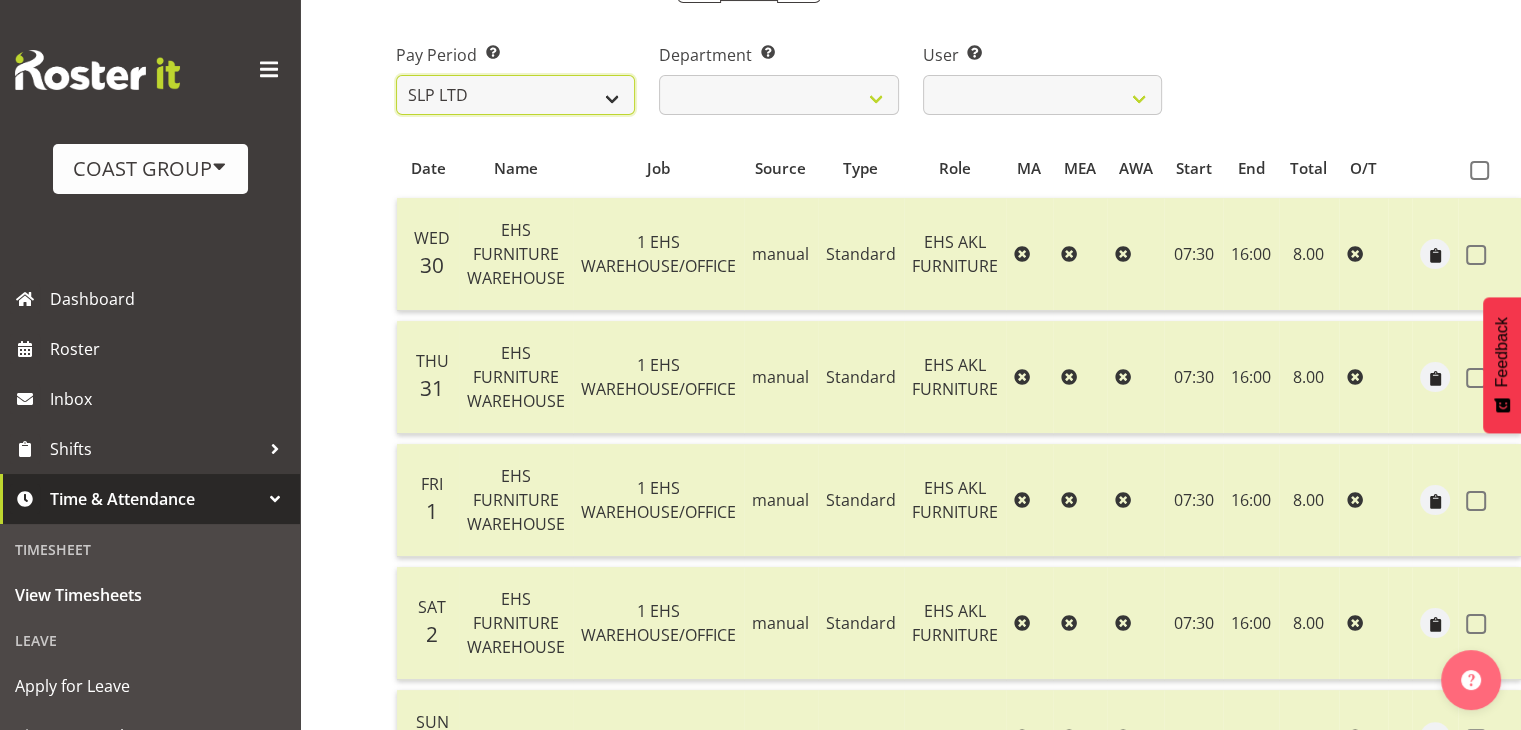 scroll, scrollTop: 269, scrollLeft: 0, axis: vertical 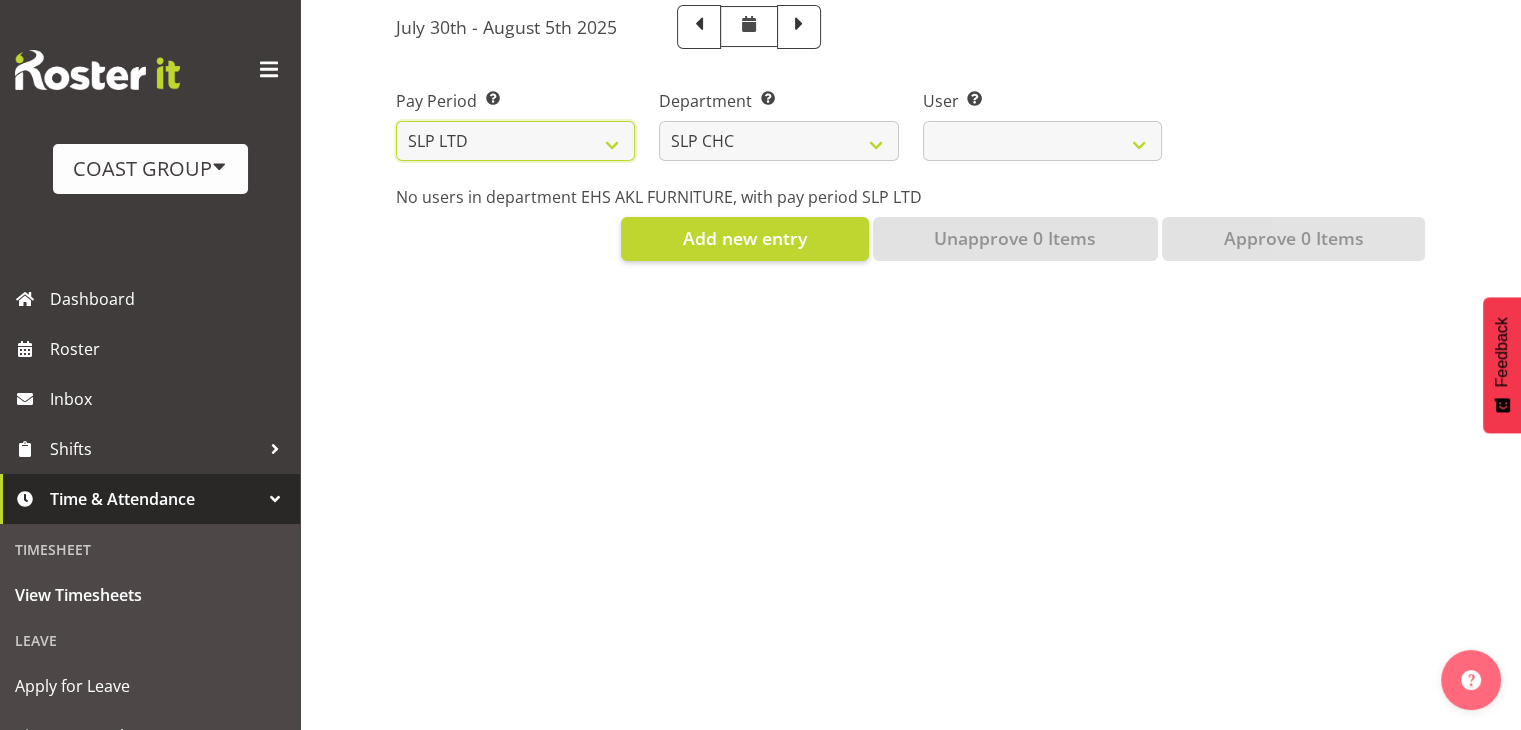 select 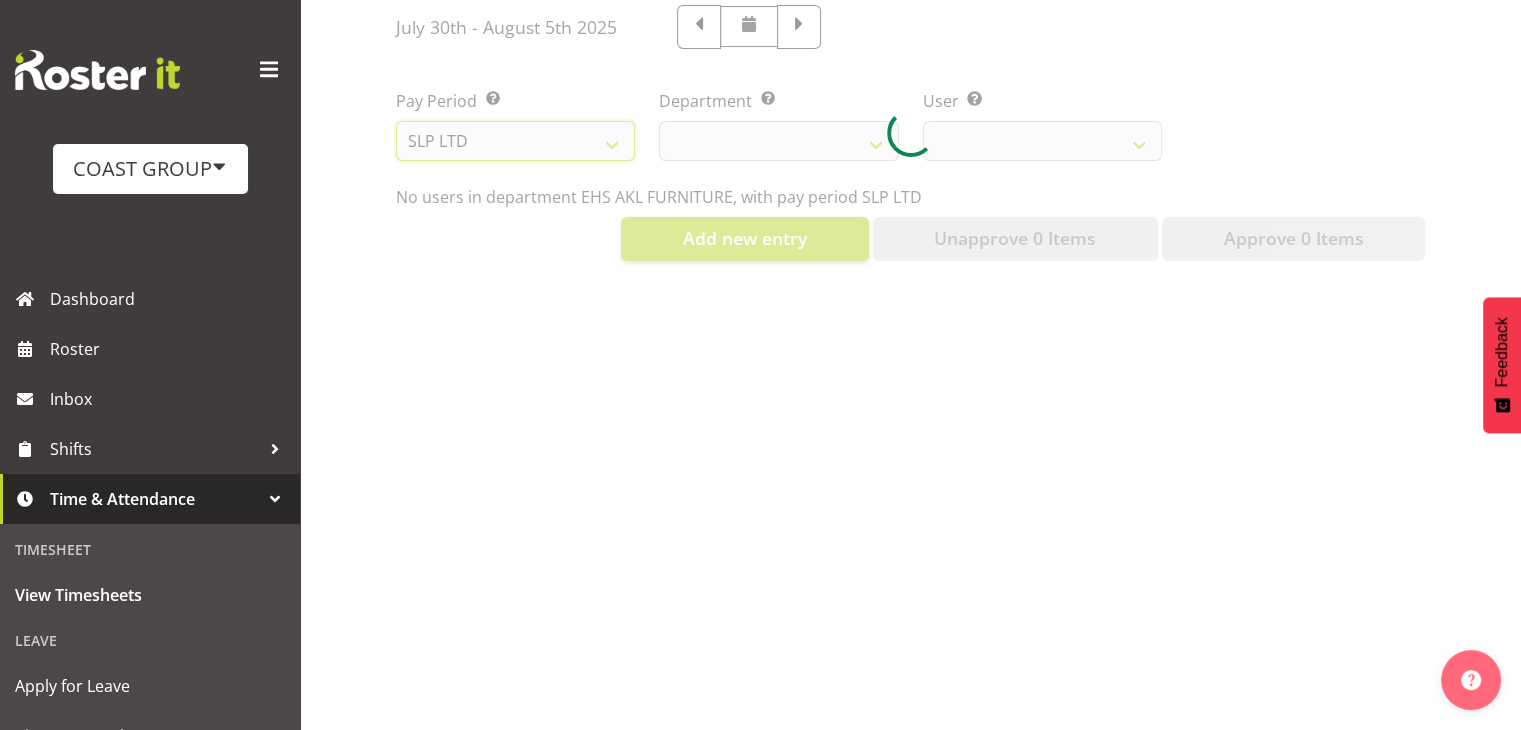 select 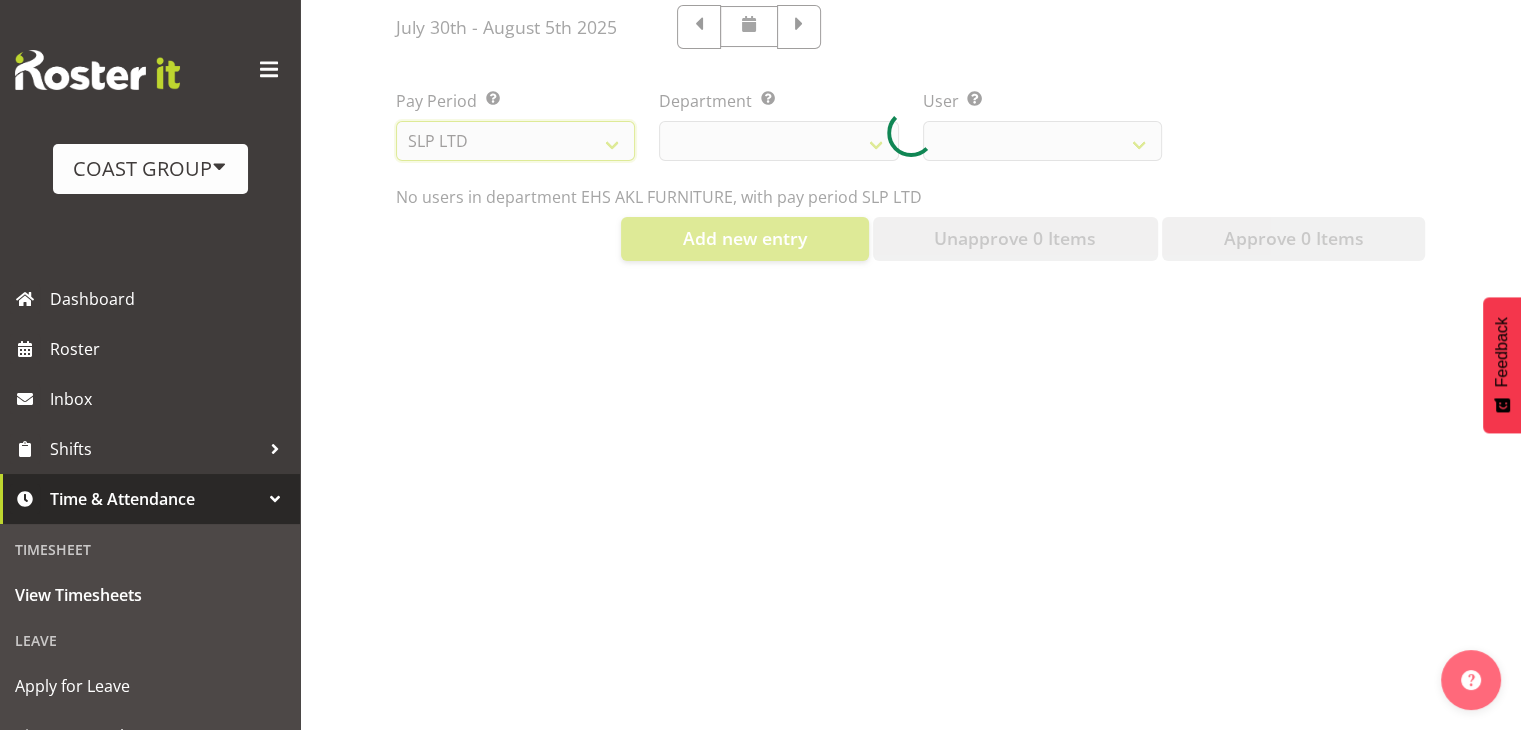 select 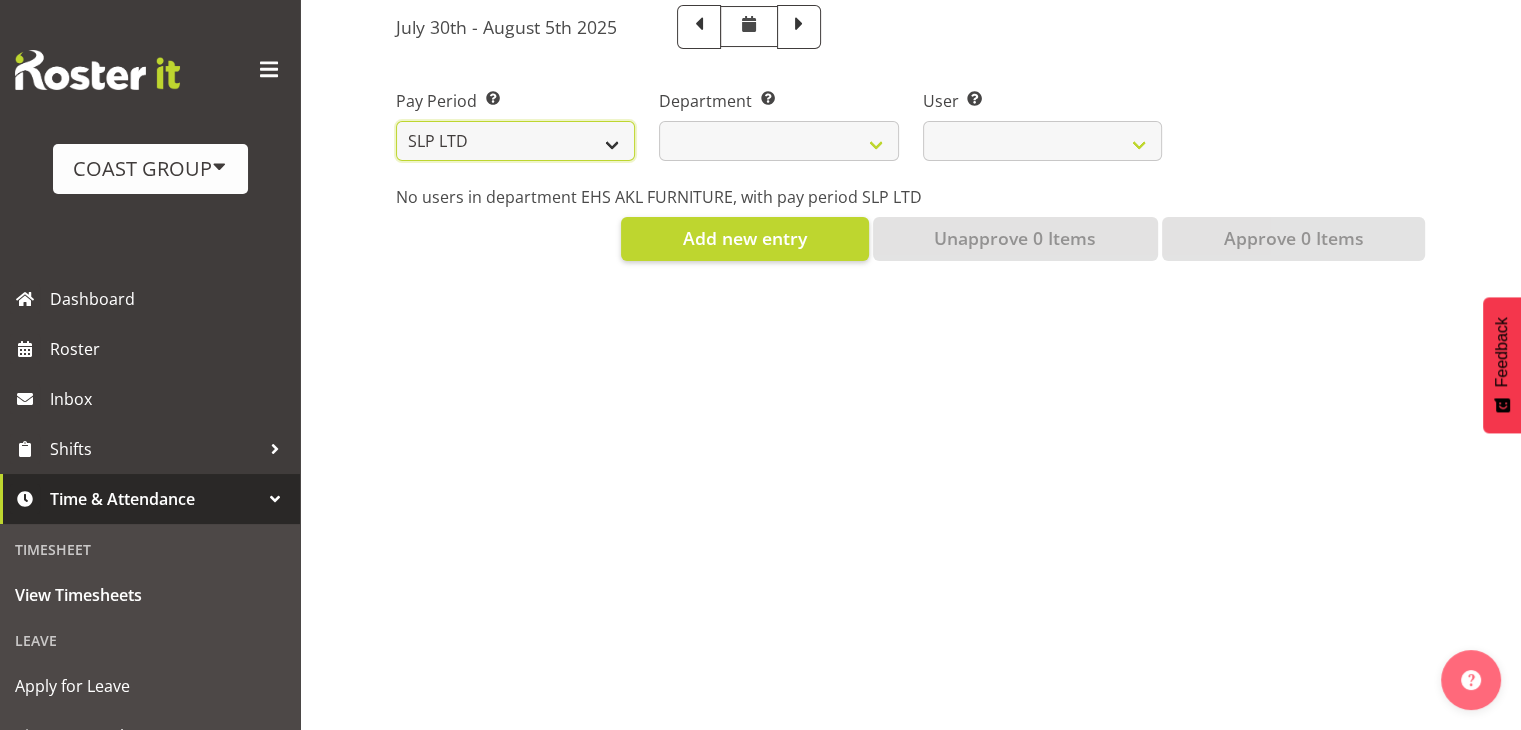 click on "SLP LTD EHS LTD DW LTD VEHICLES Carlton Events Hamilton 120 Limited Wellington 130 Limited" at bounding box center [515, 141] 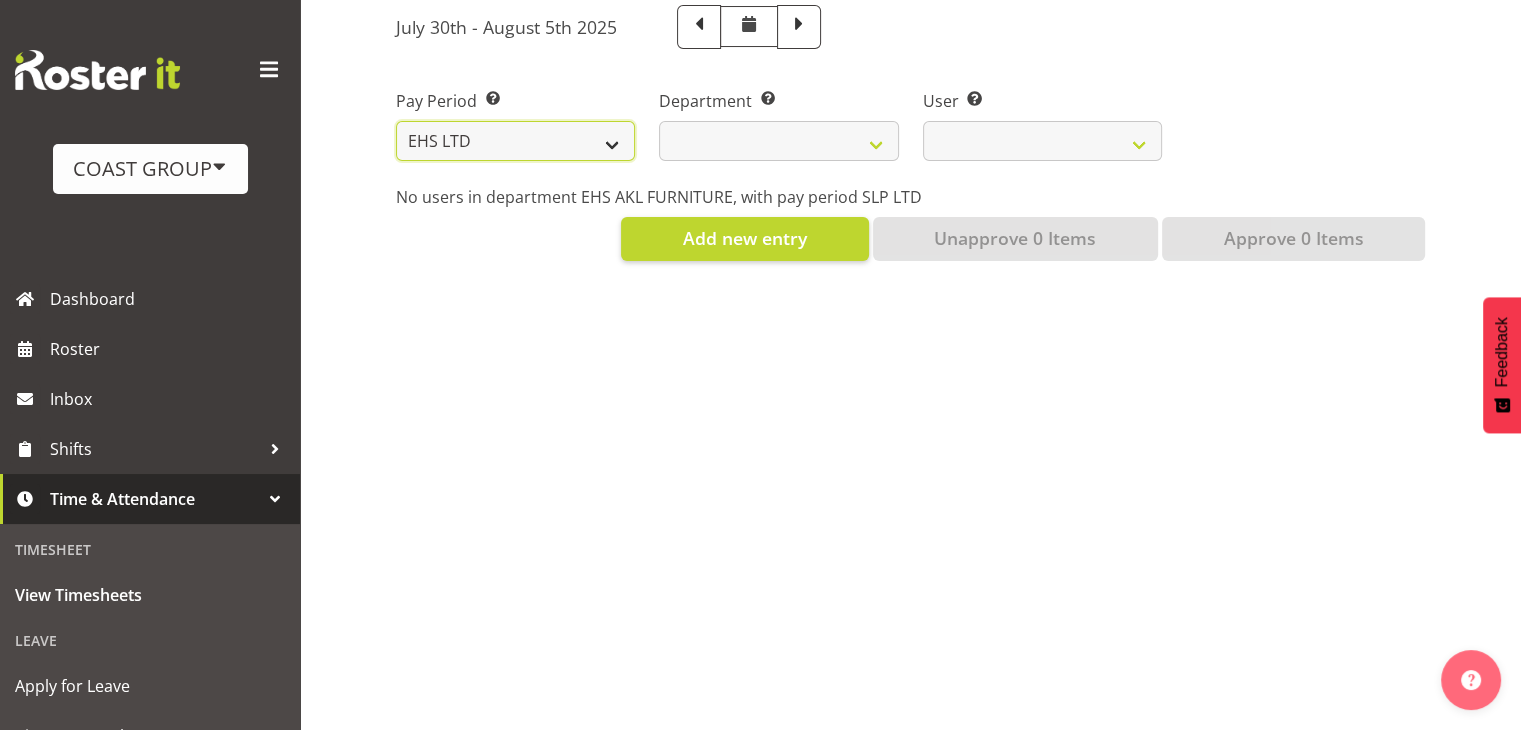 click on "SLP LTD EHS LTD DW LTD VEHICLES Carlton Events Hamilton 120 Limited Wellington 130 Limited" at bounding box center (515, 141) 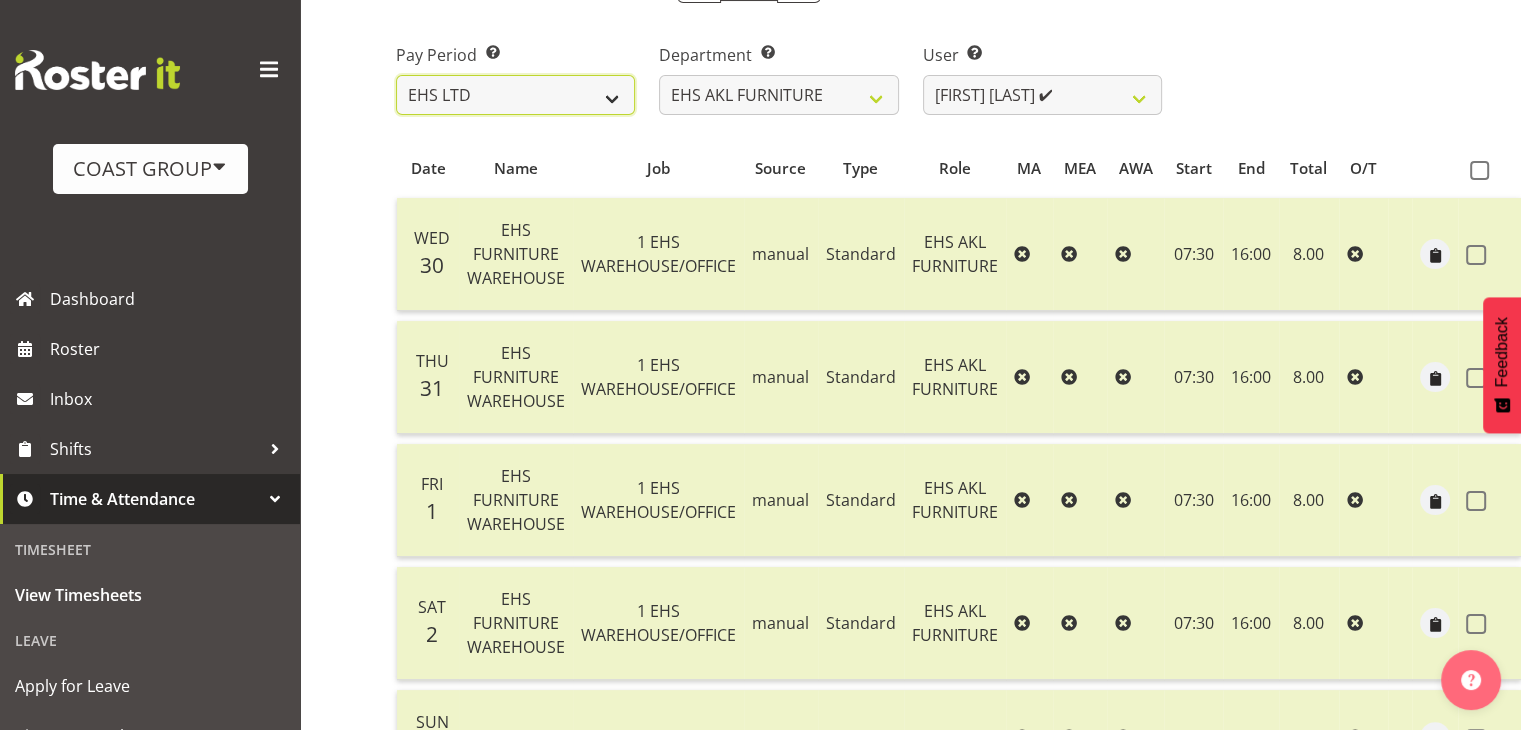 select 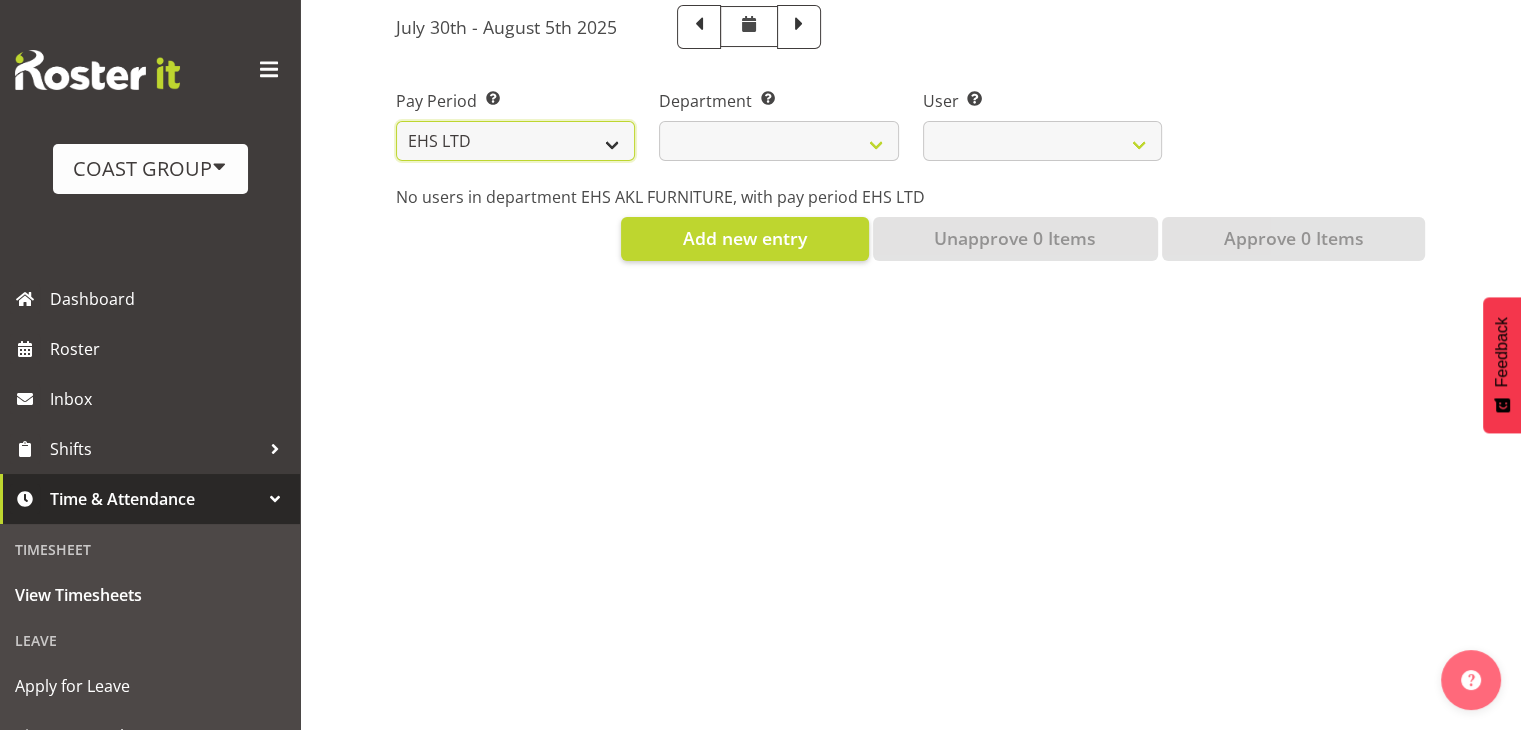 scroll, scrollTop: 269, scrollLeft: 0, axis: vertical 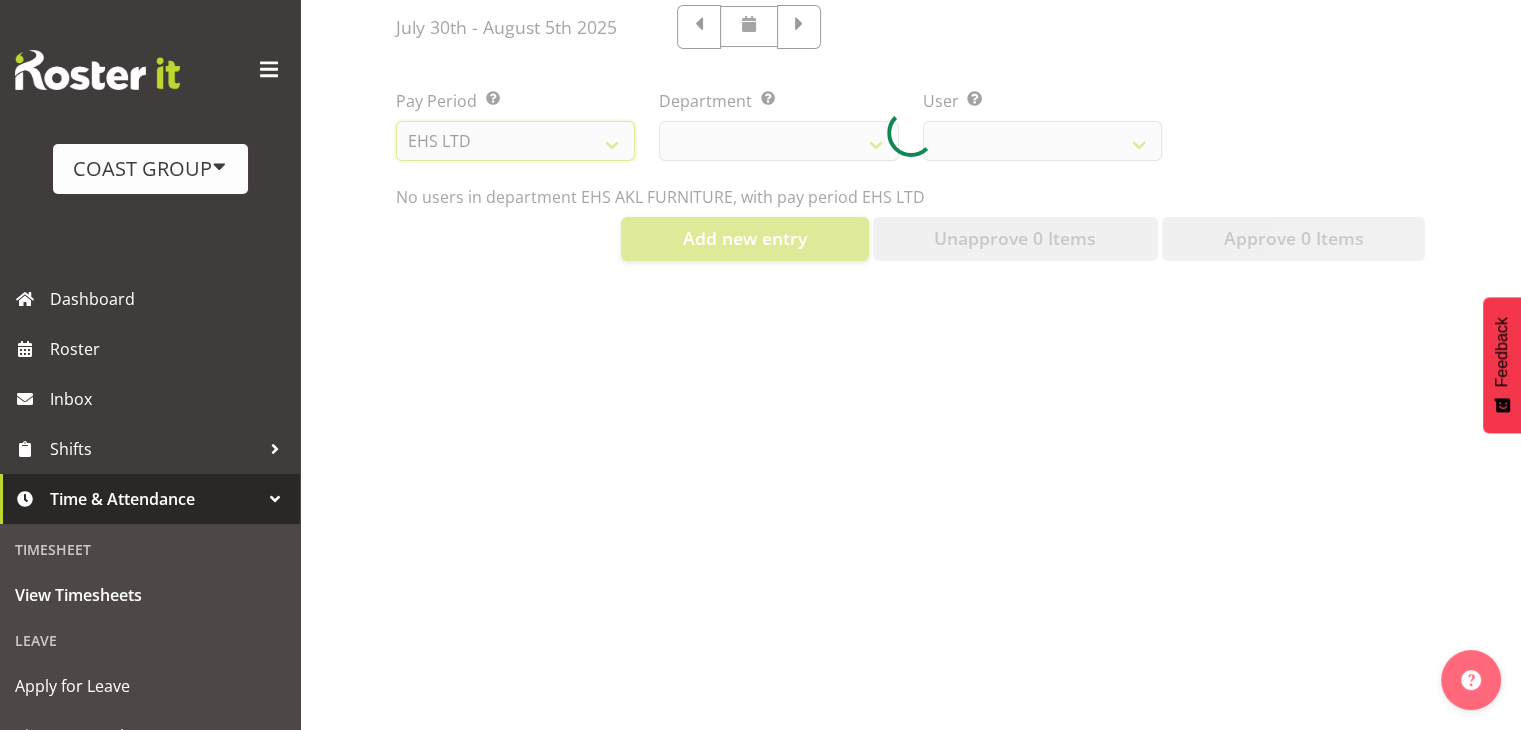 select on "38" 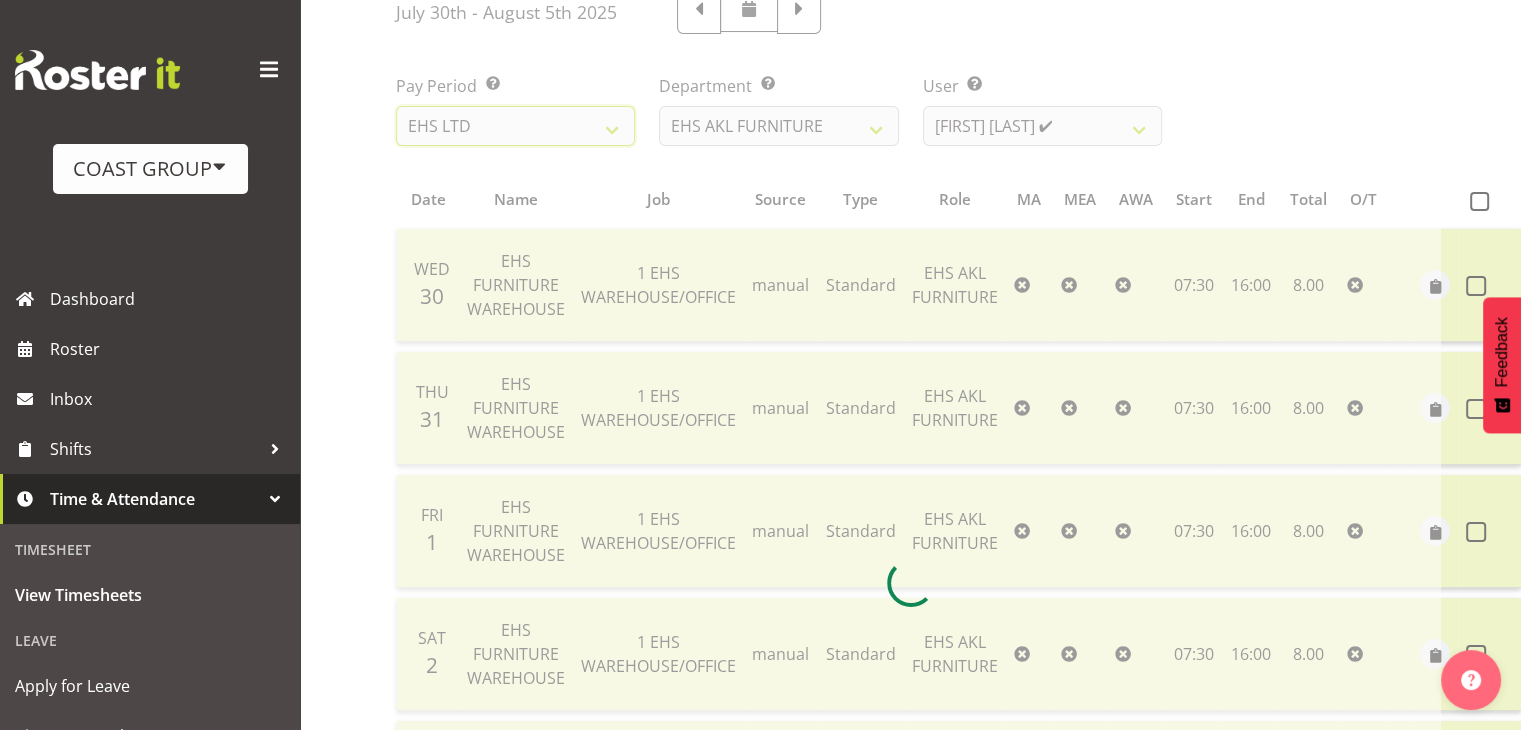 scroll, scrollTop: 300, scrollLeft: 0, axis: vertical 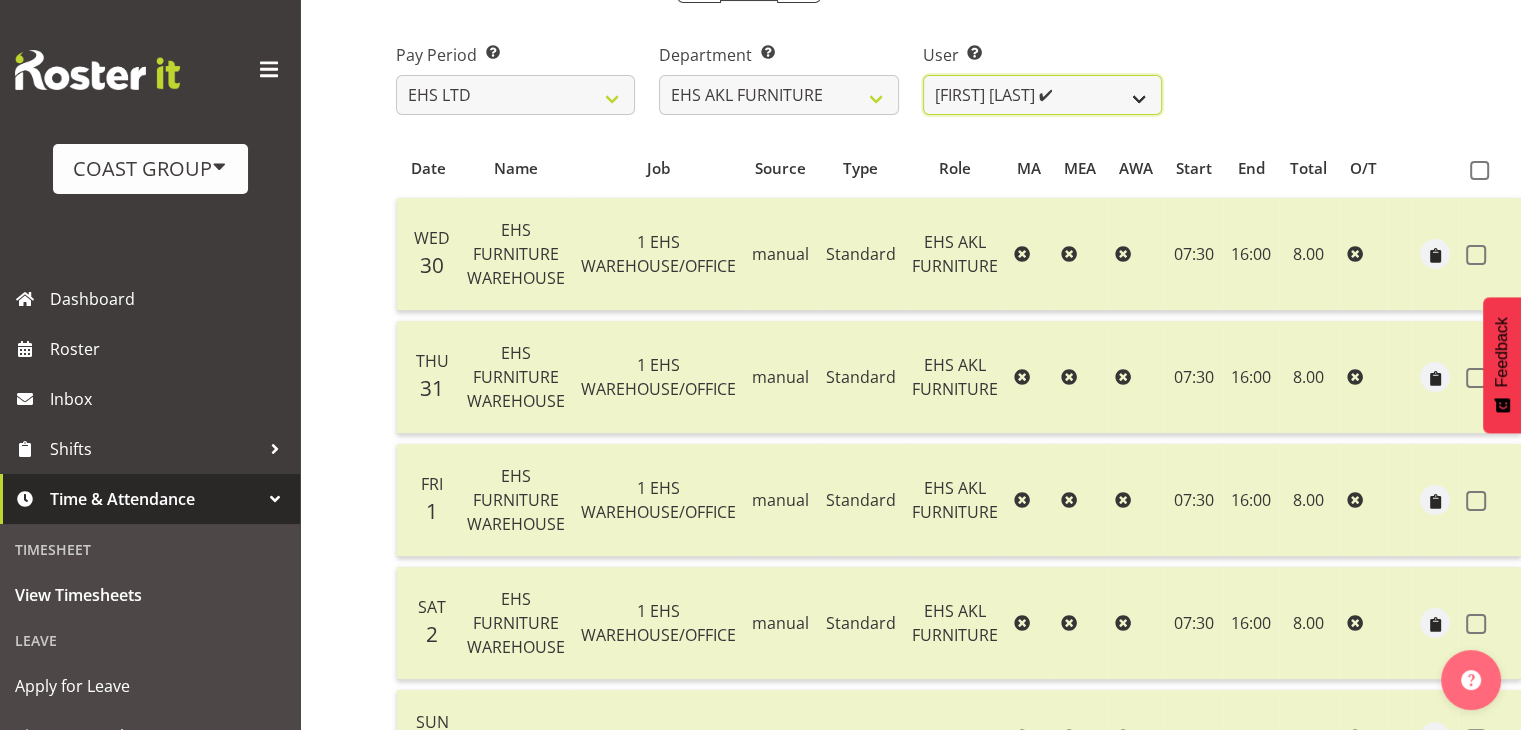 click on "Daniel Tini
✔
Filipo Iupeli
✔
Harley Wongpayuk
✔
Malae Toleafoa
✔
Manase Ward
✔
Michael Vaimauga
❌
Mua Autufuga
❌
Ngamata Upoko
✔
Panuwitch Pongsanusorn
✔
Pongpanot Pewklieng
✔
Rob Windle
✔
Sanong Phongam
✔
Sarayut Sahathanalatthakool
✔
Sivanila Sapati
✔" at bounding box center (1042, 95) 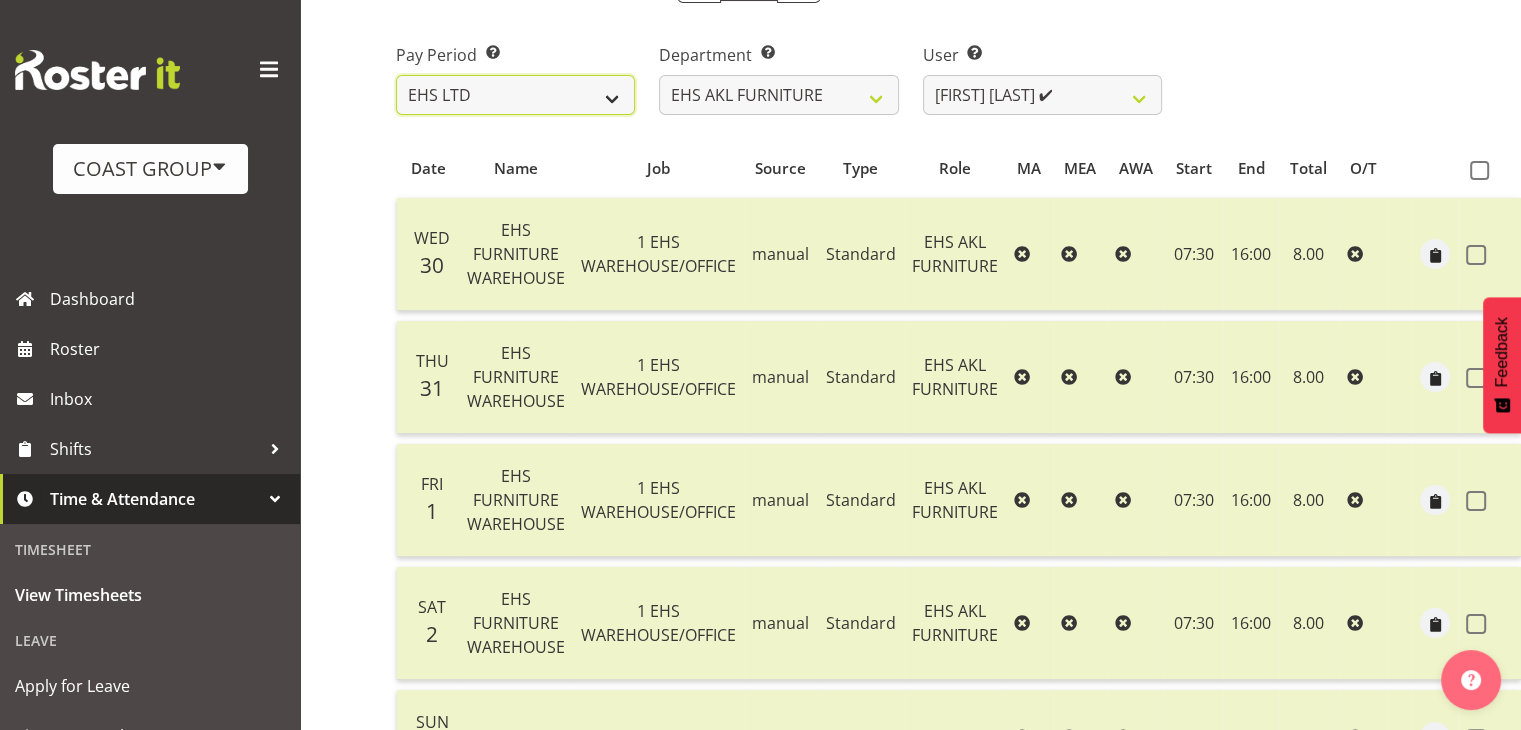 click on "SLP LTD EHS LTD DW LTD VEHICLES Carlton Events Hamilton 120 Limited Wellington 130 Limited" at bounding box center [515, 95] 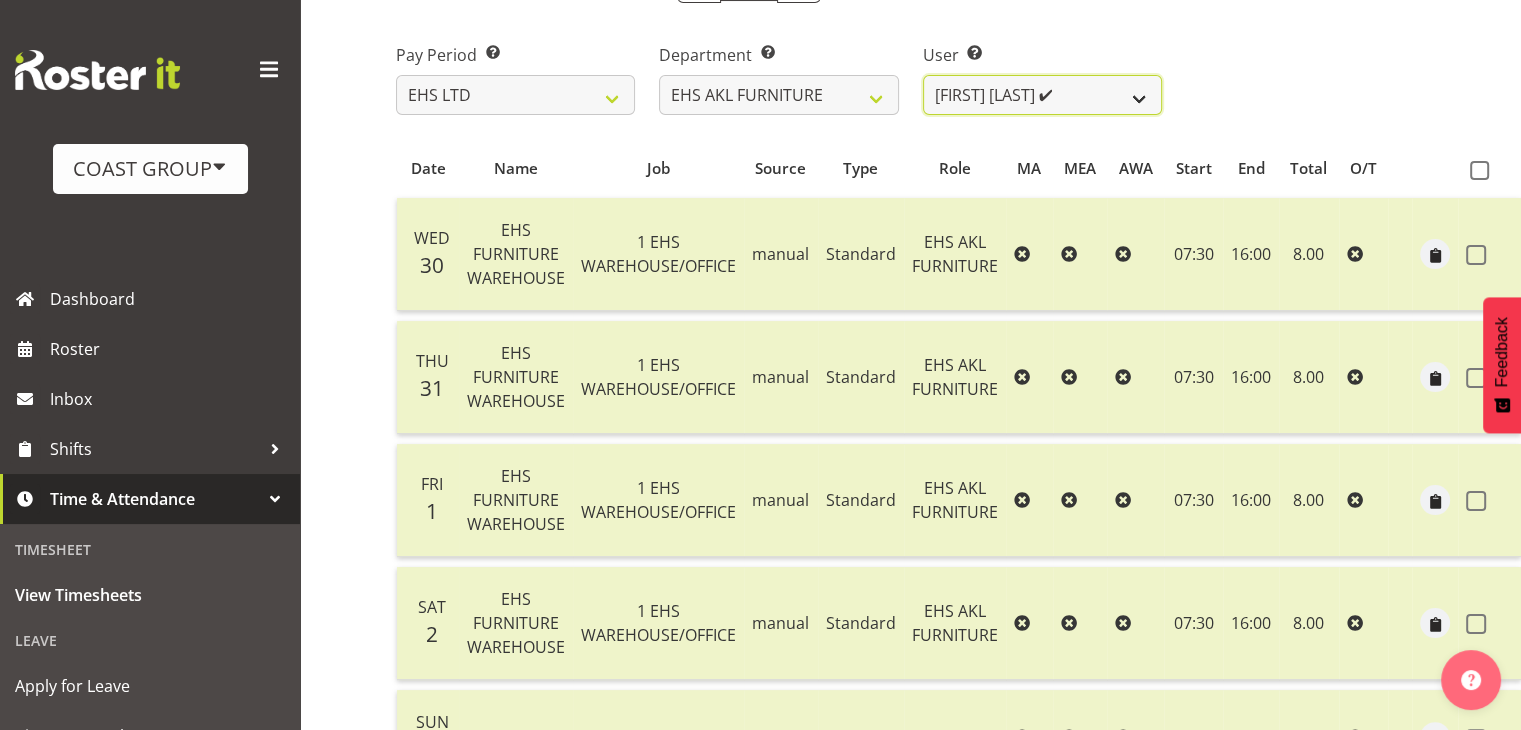 click on "Daniel Tini
✔
Filipo Iupeli
✔
Harley Wongpayuk
✔
Malae Toleafoa
✔
Manase Ward
✔
Michael Vaimauga
❌
Mua Autufuga
❌
Ngamata Upoko
✔
Panuwitch Pongsanusorn
✔
Pongpanot Pewklieng
✔
Rob Windle
✔
Sanong Phongam
✔
Sarayut Sahathanalatthakool
✔
Sivanila Sapati
✔" at bounding box center (1042, 95) 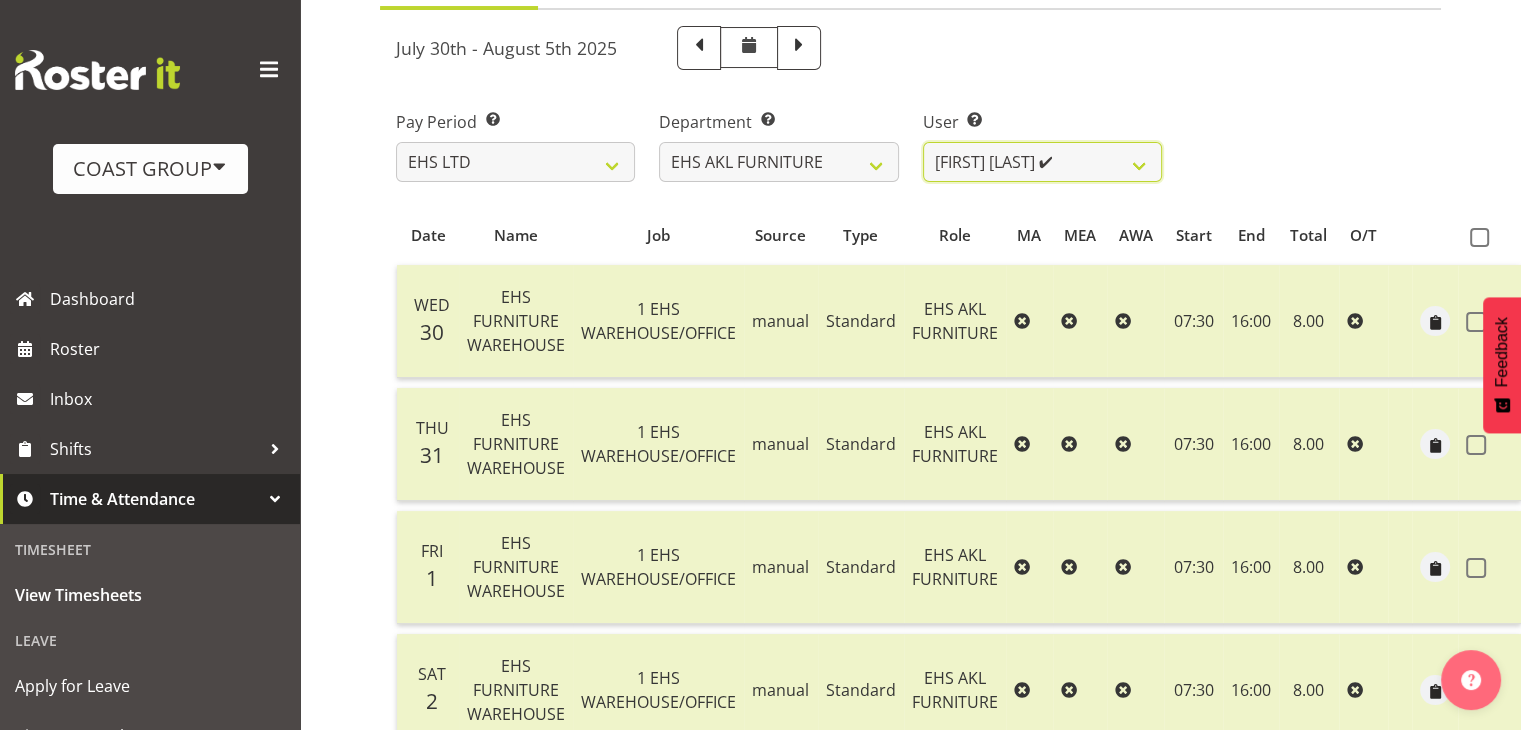 scroll, scrollTop: 200, scrollLeft: 0, axis: vertical 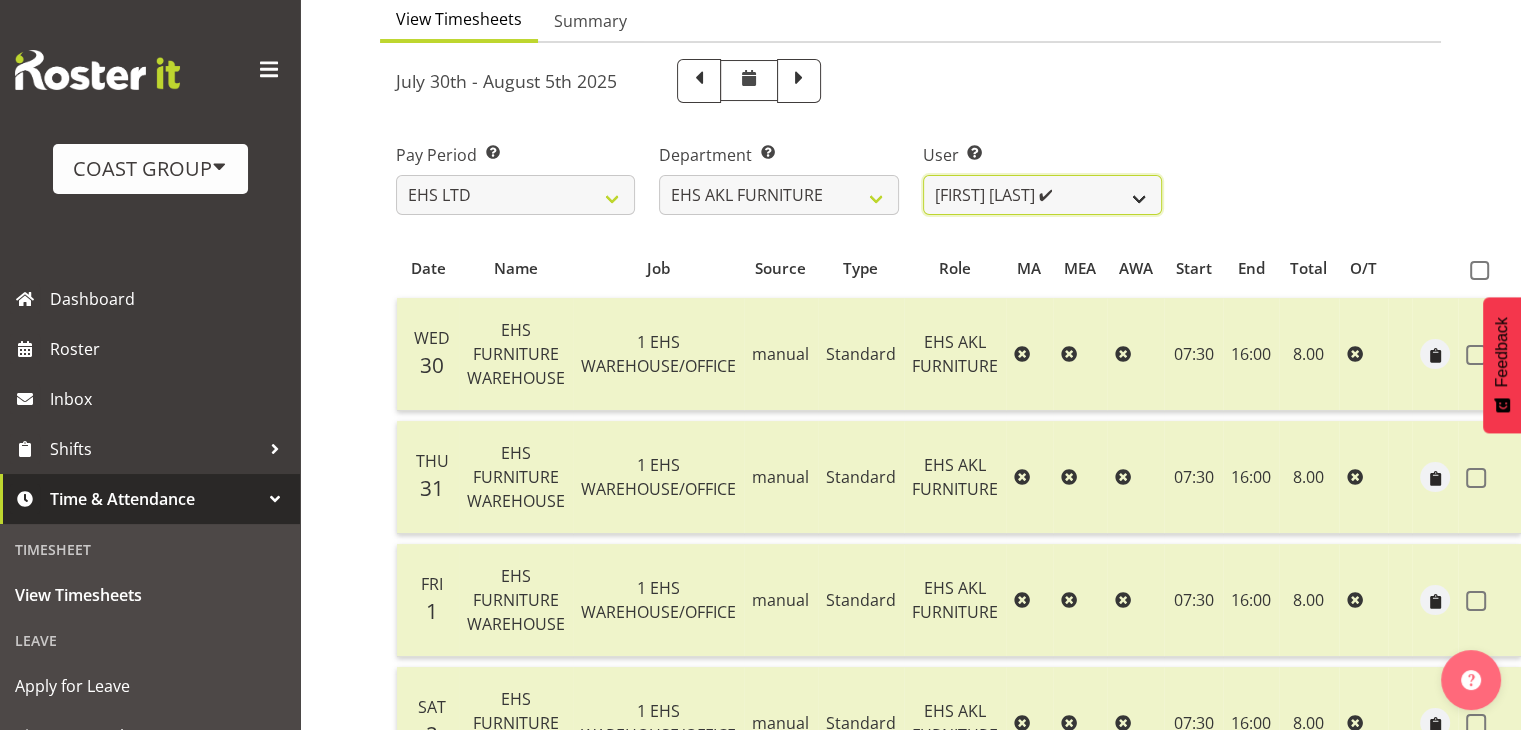 click on "Daniel Tini
✔
Filipo Iupeli
✔
Harley Wongpayuk
✔
Malae Toleafoa
✔
Manase Ward
✔
Michael Vaimauga
❌
Mua Autufuga
❌
Ngamata Upoko
✔
Panuwitch Pongsanusorn
✔
Pongpanot Pewklieng
✔
Rob Windle
✔
Sanong Phongam
✔
Sarayut Sahathanalatthakool
✔
Sivanila Sapati
✔" at bounding box center (1042, 195) 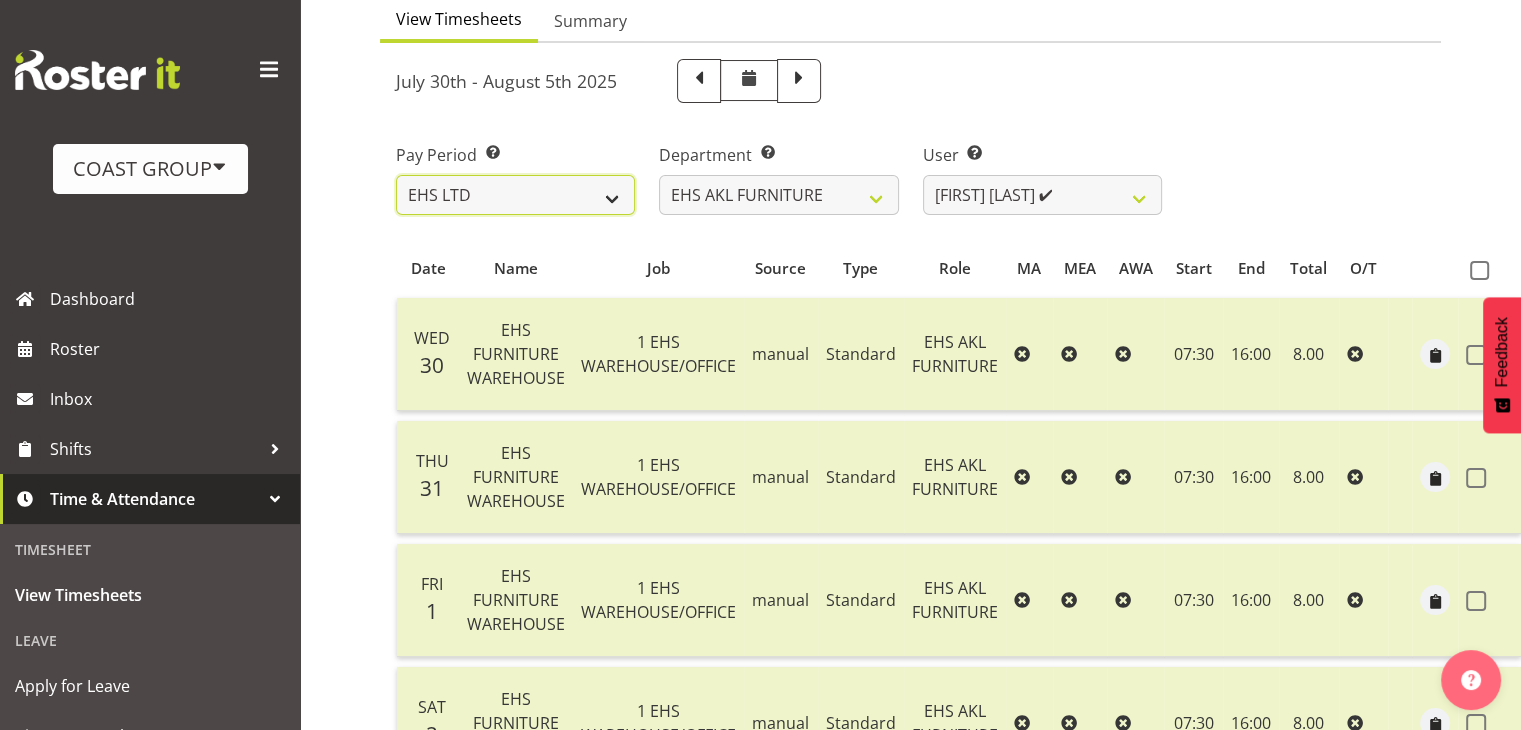 click on "SLP LTD EHS LTD DW LTD VEHICLES Carlton Events Hamilton 120 Limited Wellington 130 Limited" at bounding box center (515, 195) 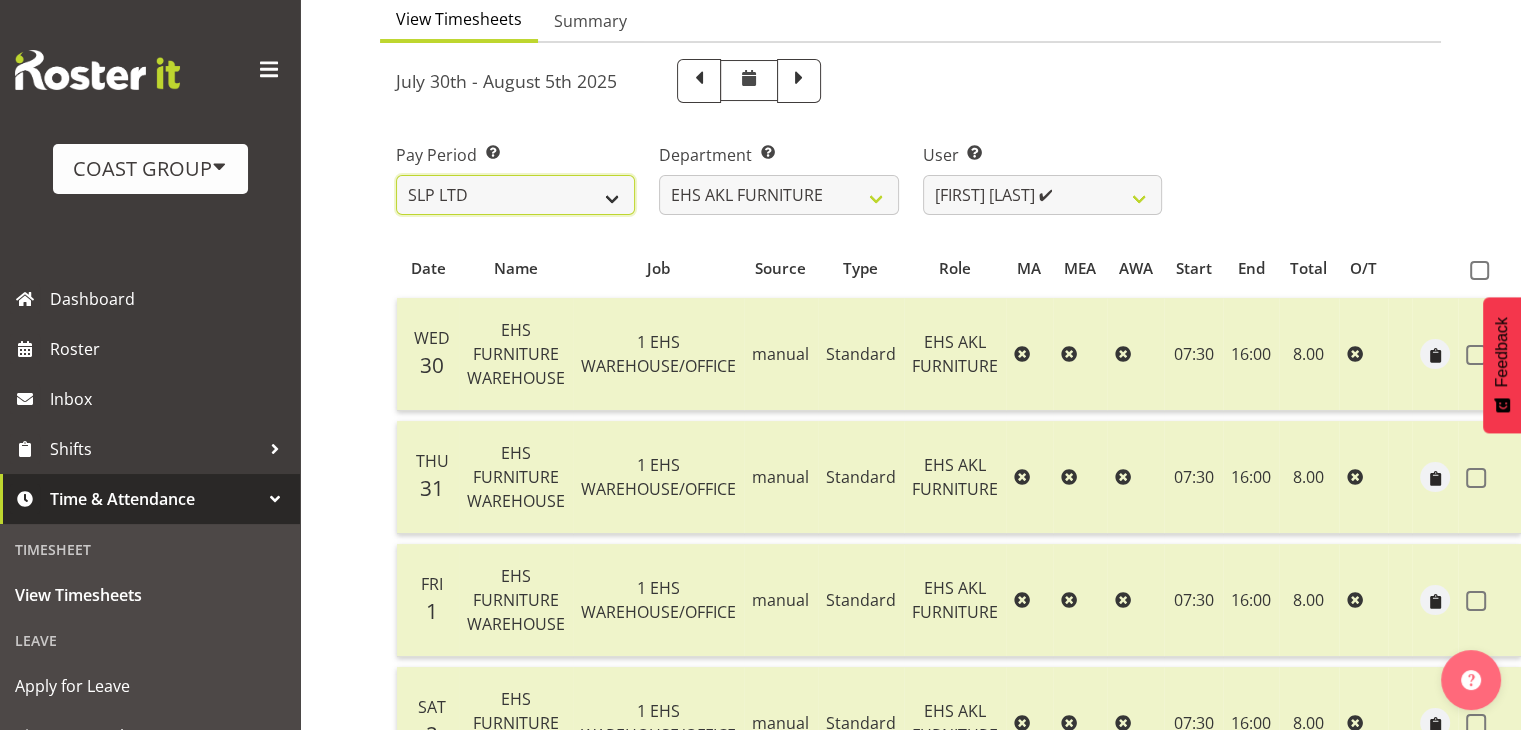 click on "SLP LTD EHS LTD DW LTD VEHICLES Carlton Events Hamilton 120 Limited Wellington 130 Limited" at bounding box center [515, 195] 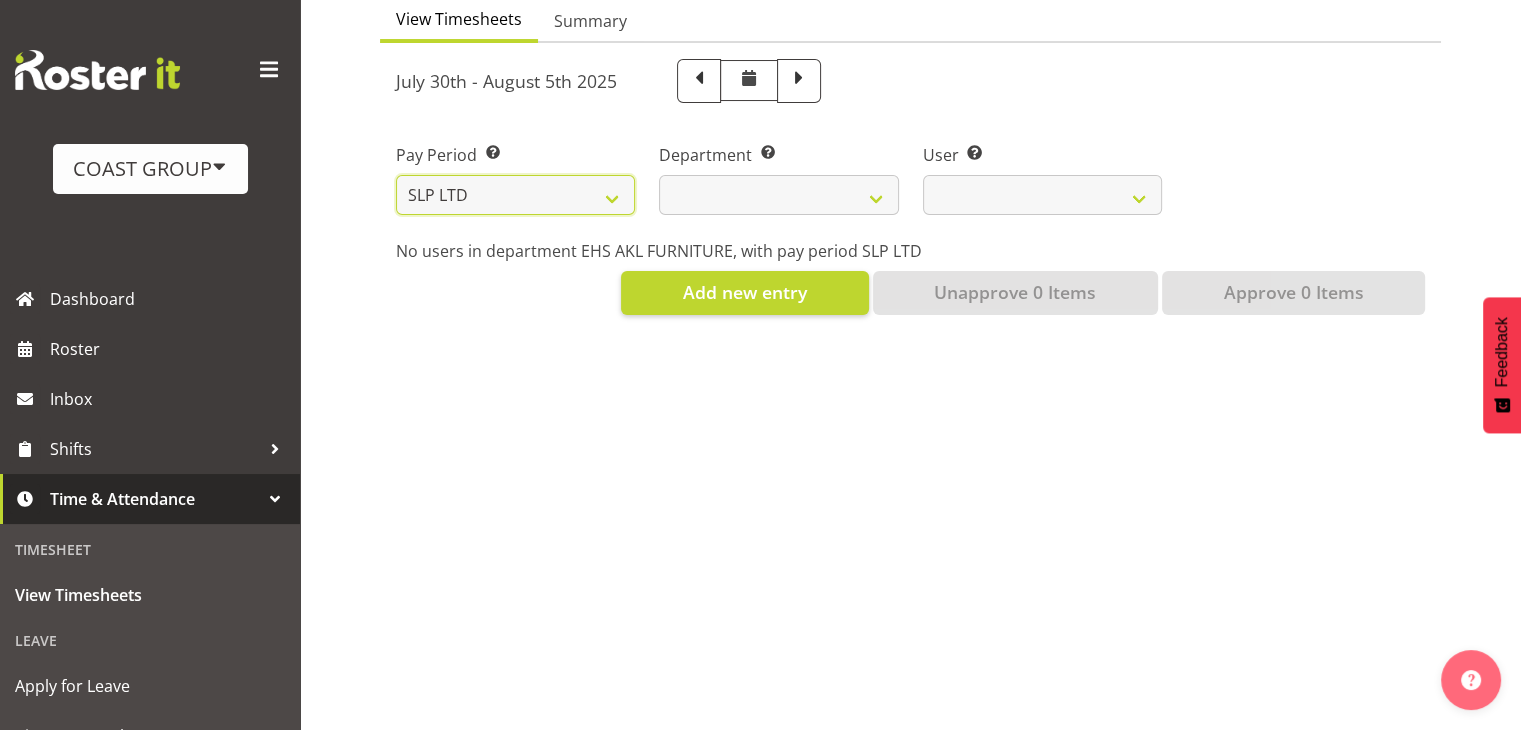 select 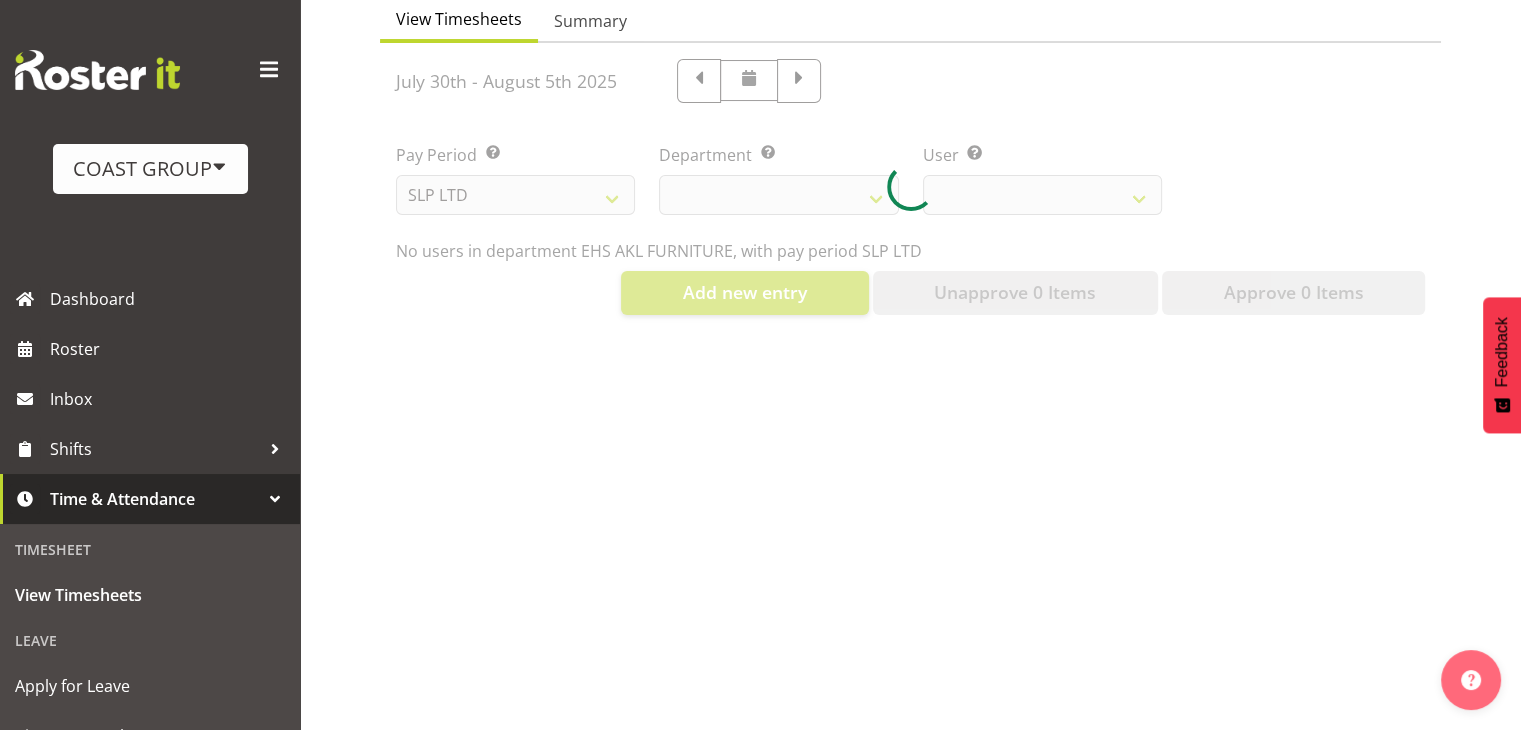 select 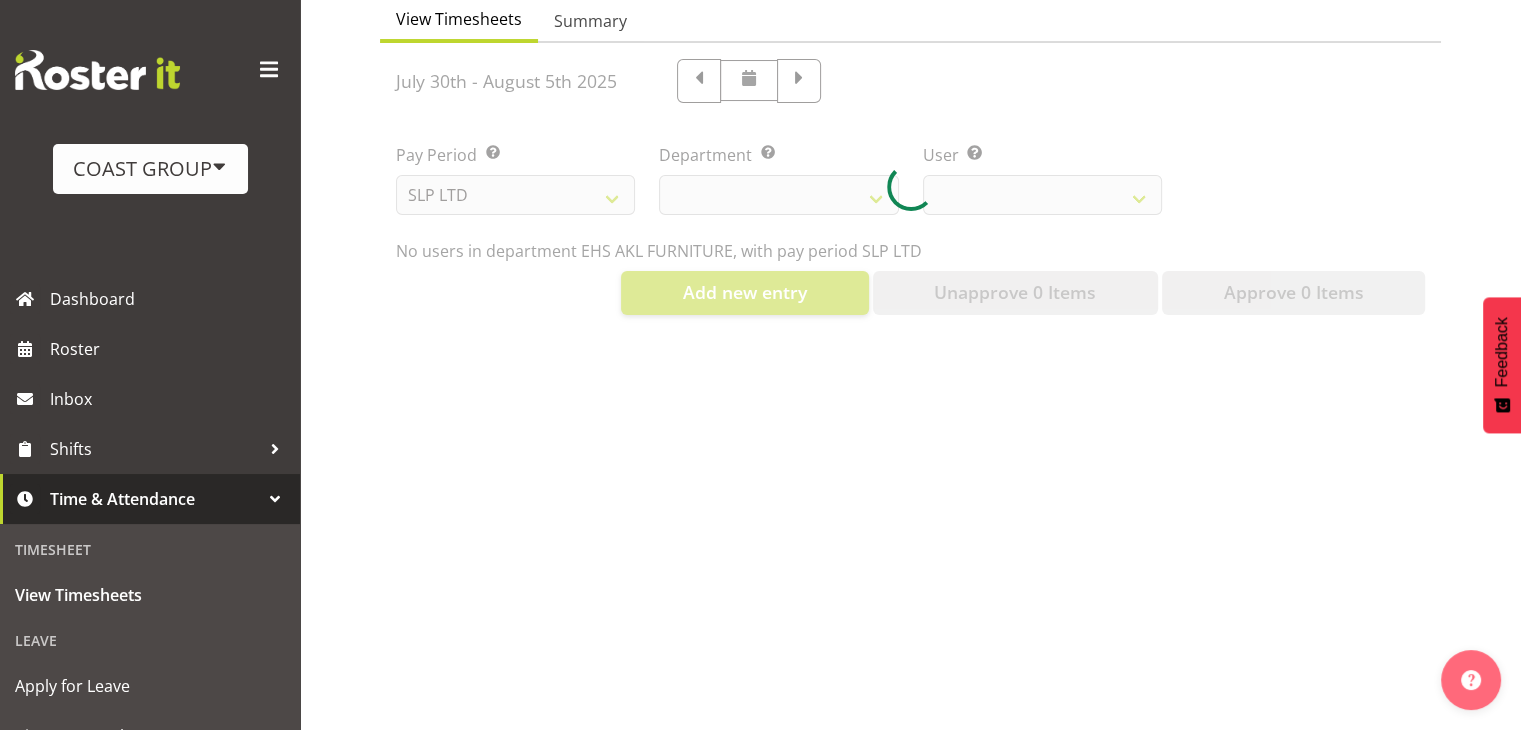 select 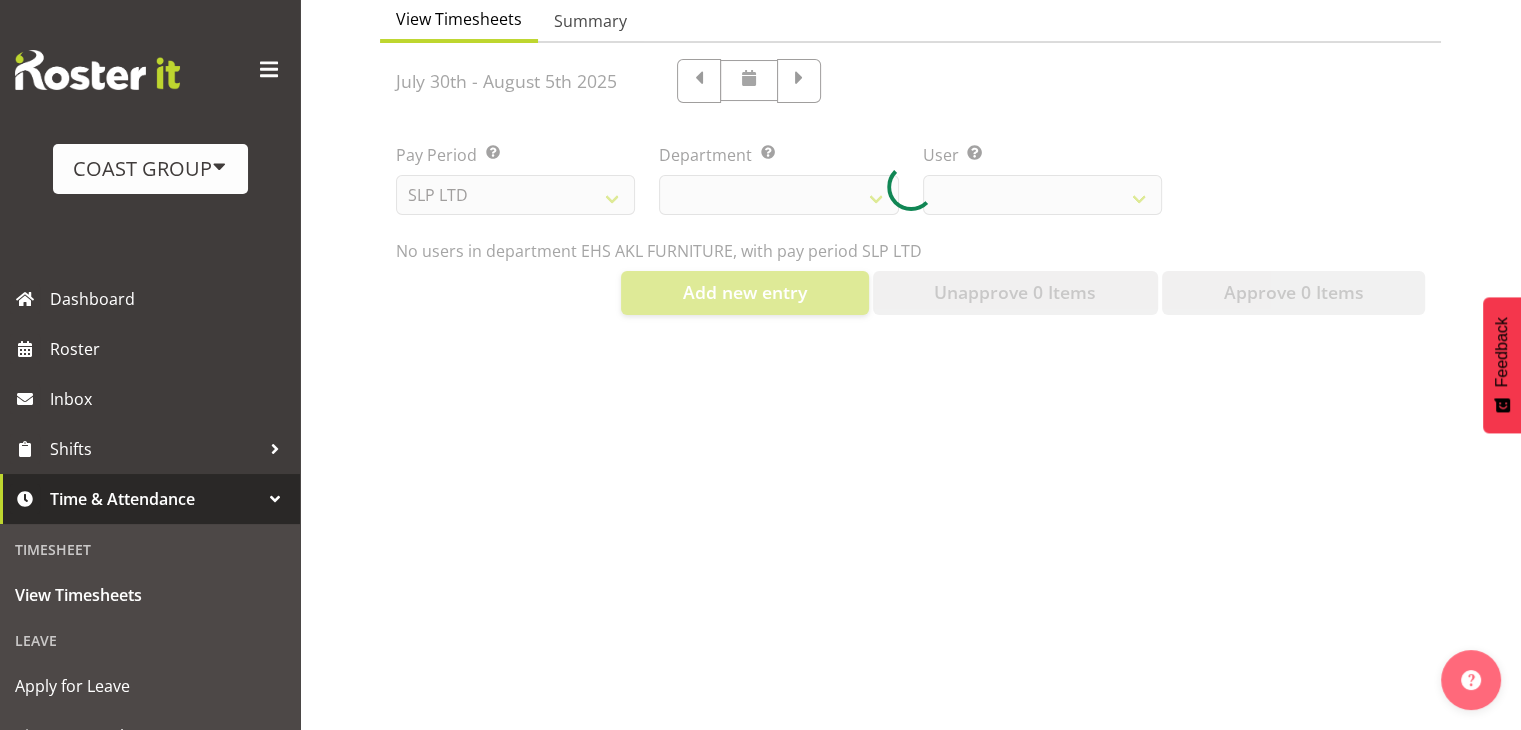 select 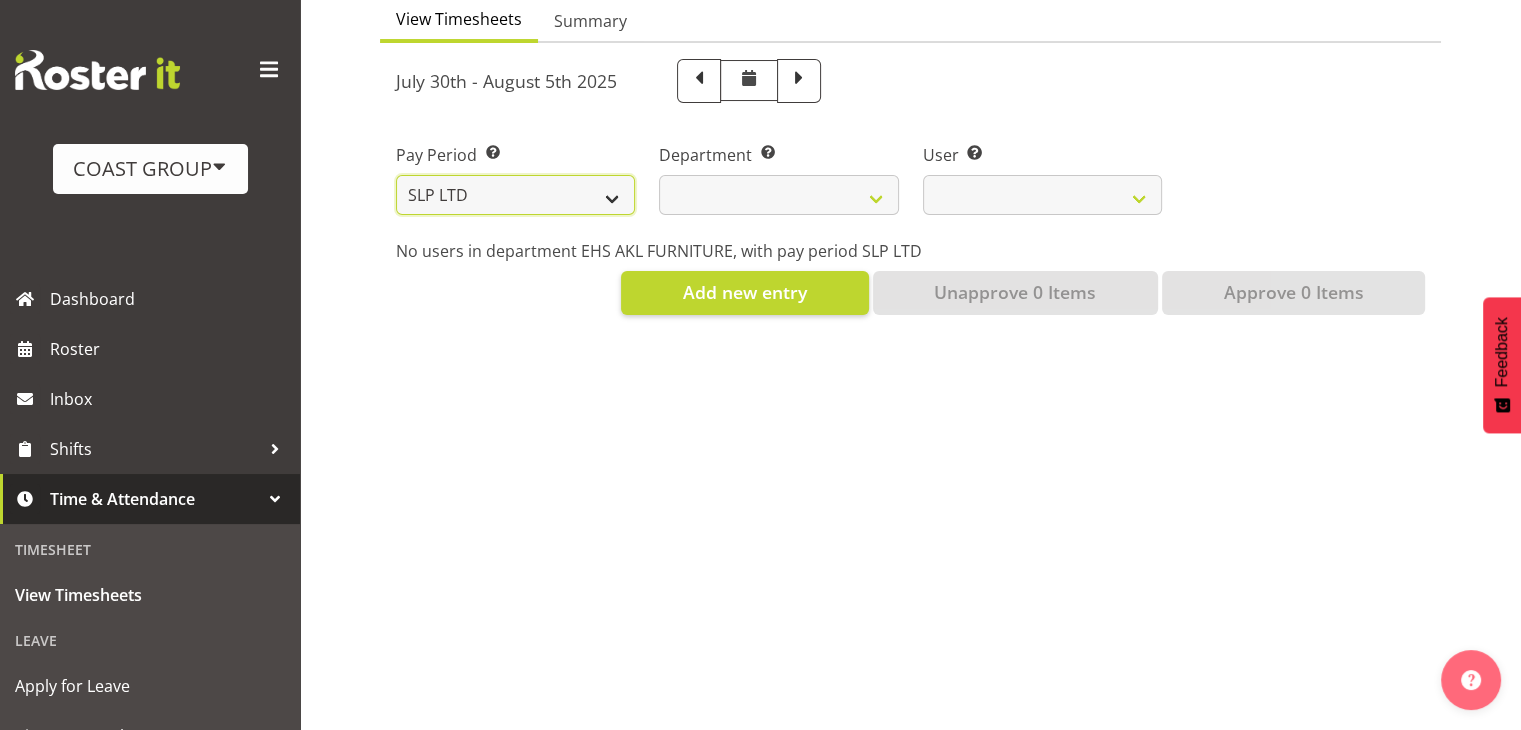 click on "SLP LTD EHS LTD DW LTD VEHICLES Carlton Events Hamilton 120 Limited Wellington 130 Limited" at bounding box center [515, 195] 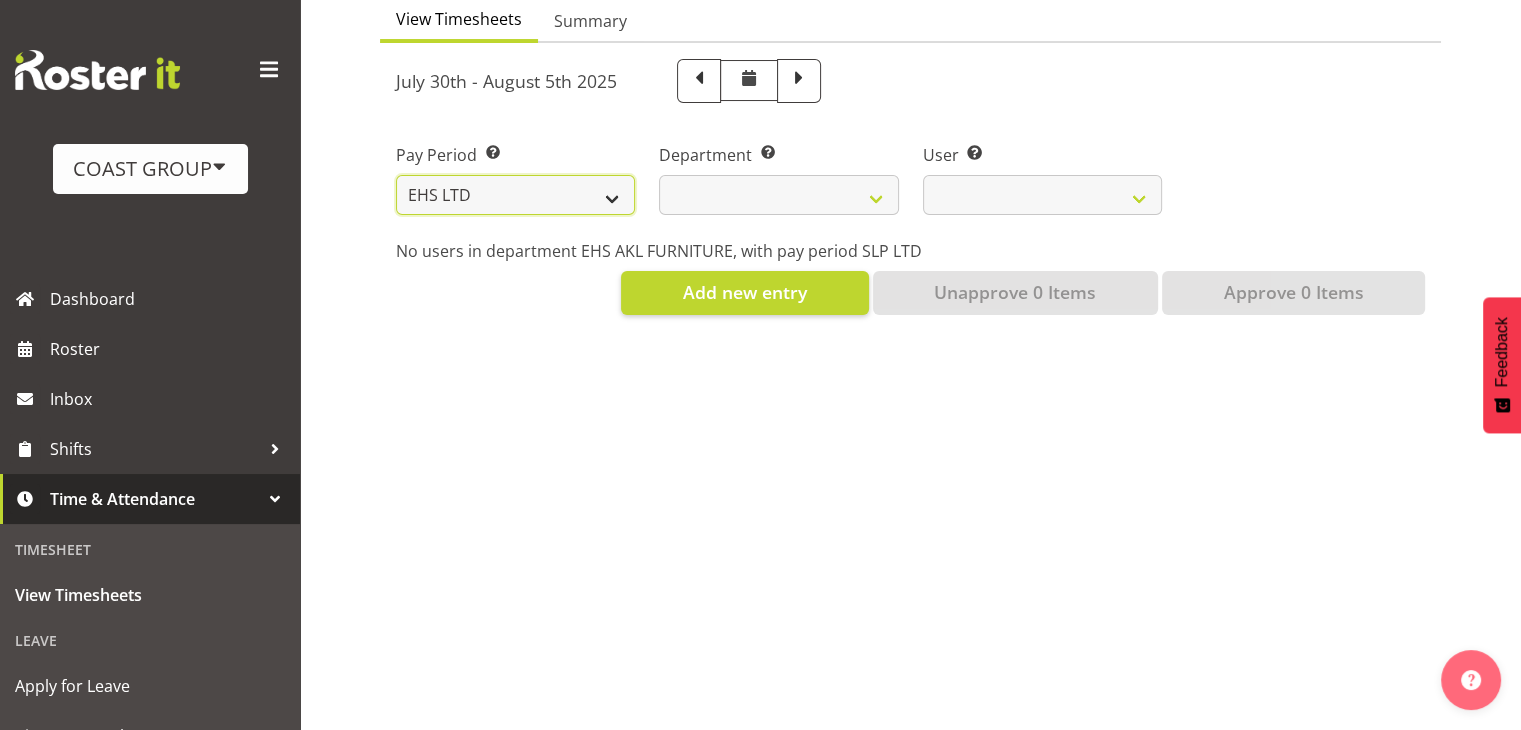 click on "SLP LTD EHS LTD DW LTD VEHICLES Carlton Events Hamilton 120 Limited Wellington 130 Limited" at bounding box center [515, 195] 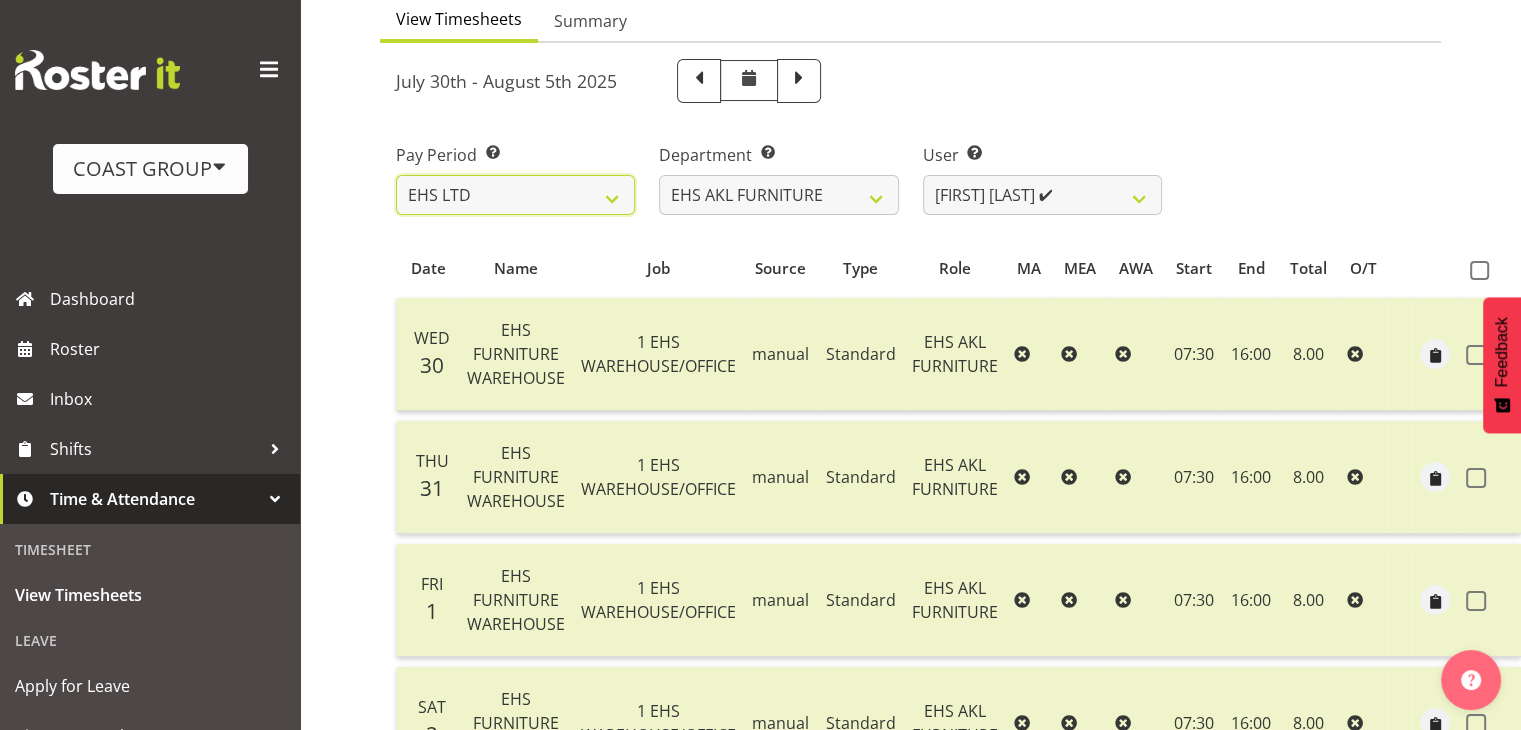 select 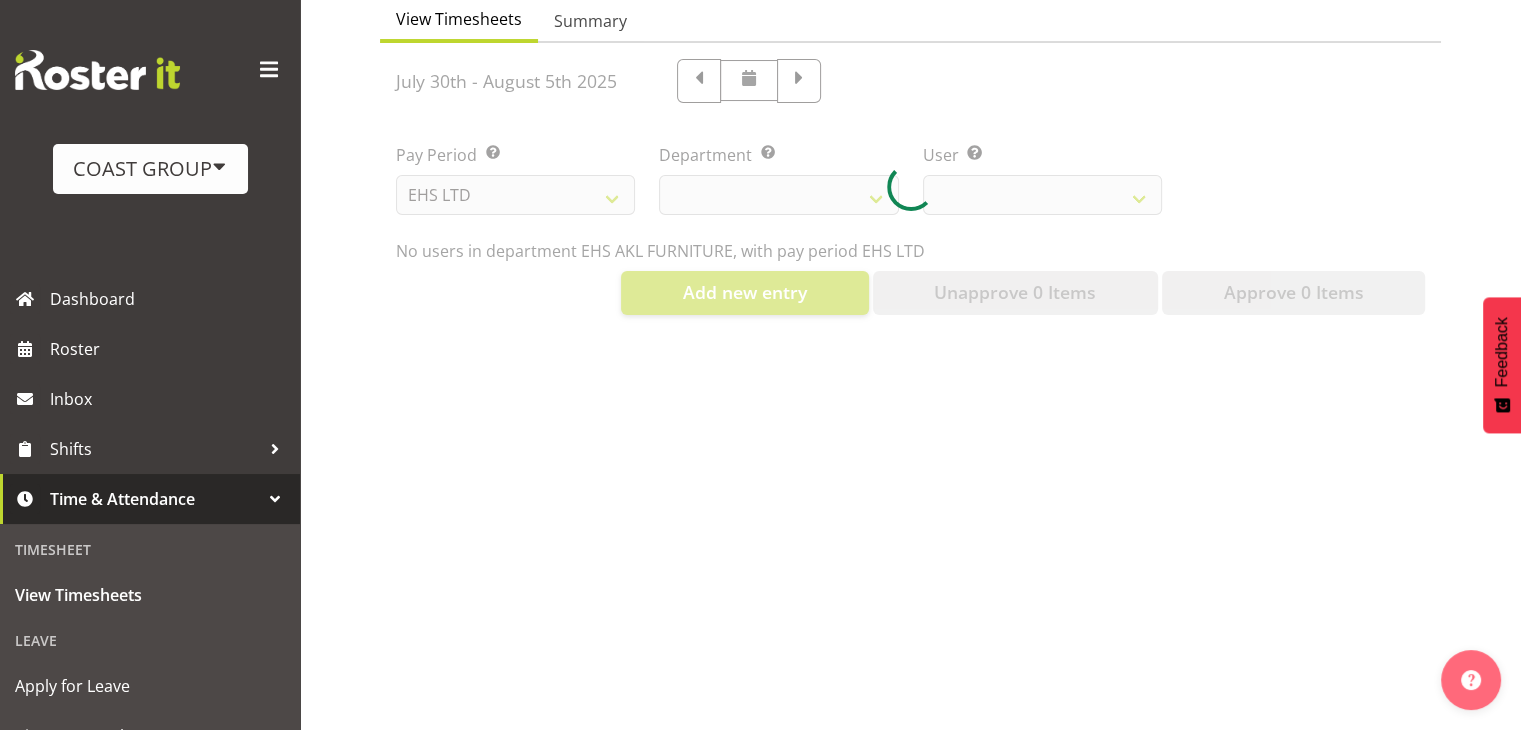 click at bounding box center (910, 187) 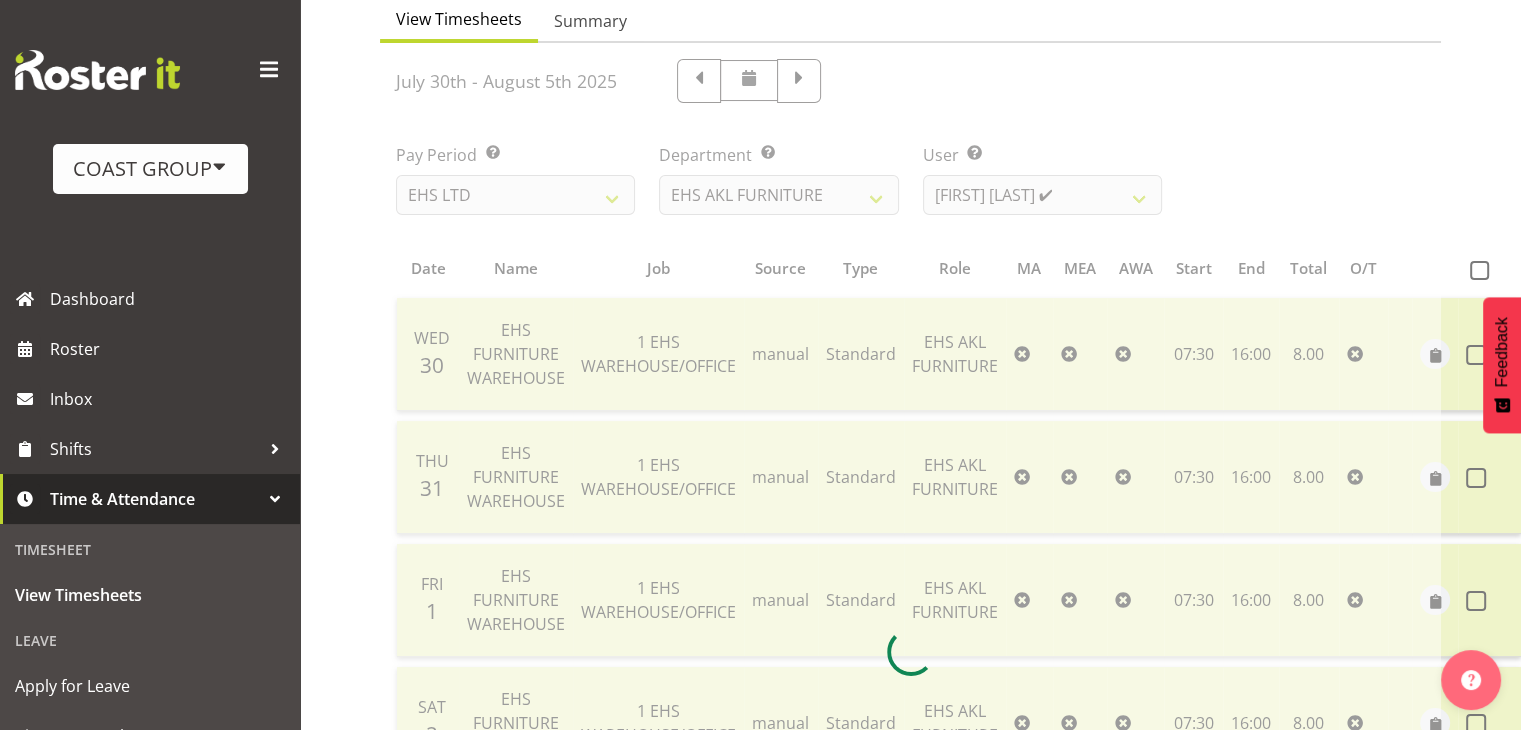 click at bounding box center (910, 652) 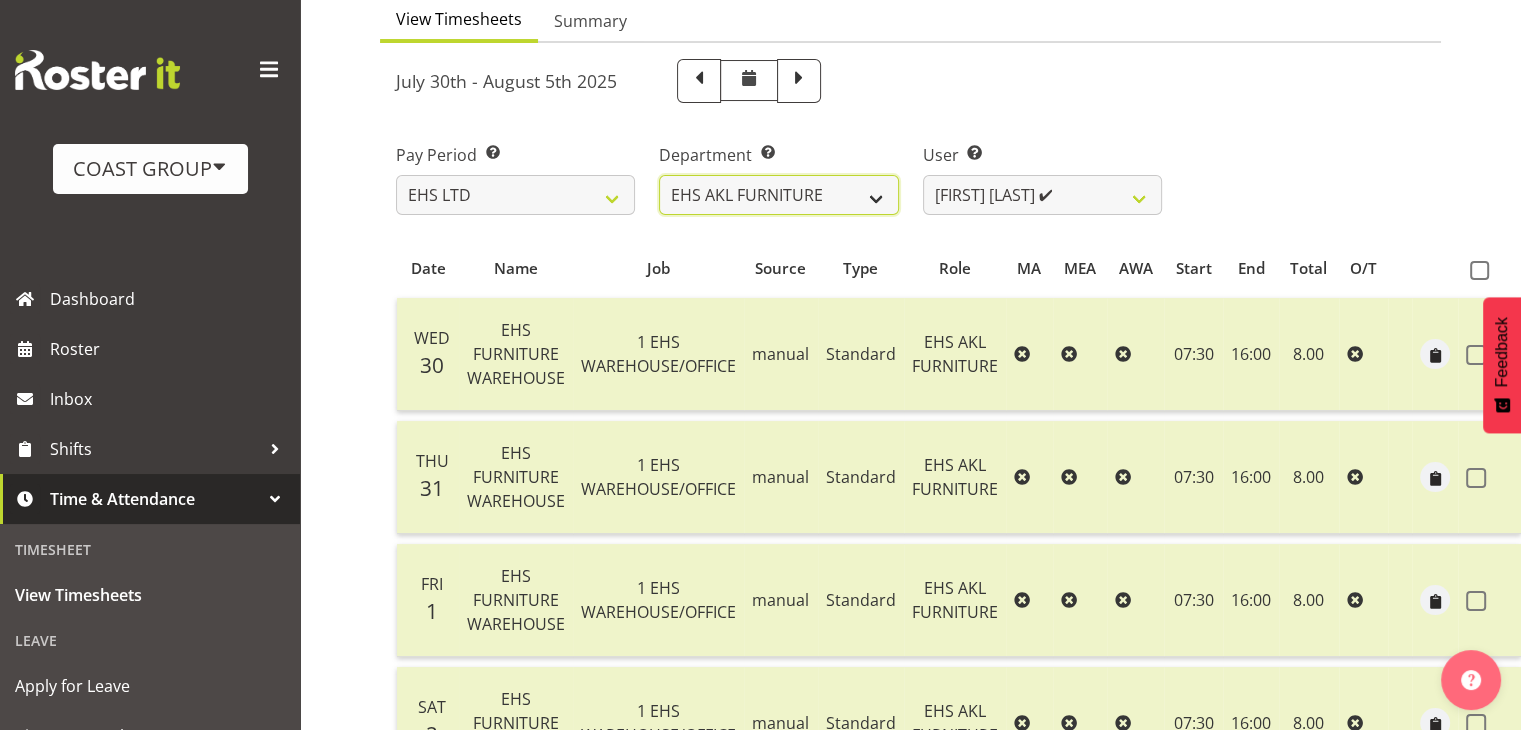 click on "EHS AKL ACCOUNTS
EHS AKL CARPET
EHS AKL D&B
EHS AKL DESIGNER
EHS AKL FURNITURE
EHS AKL PANEL
EHS AKL SALES
EHS CHC OPS
EHS CHC SALES
EHS HLZ
EHS WLG OPS
EHS WLG SALES" at bounding box center [778, 195] 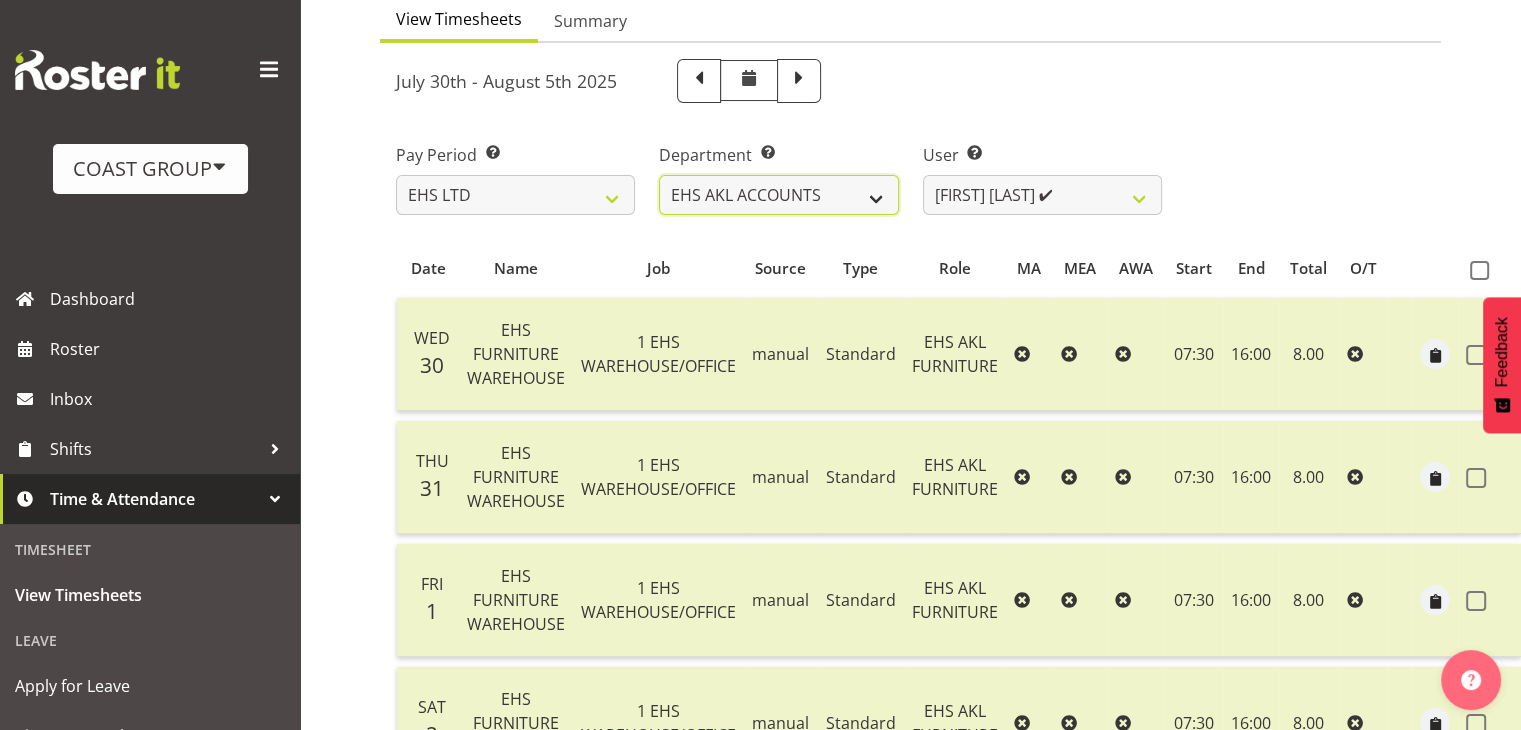 click on "EHS AKL ACCOUNTS
EHS AKL CARPET
EHS AKL D&B
EHS AKL DESIGNER
EHS AKL FURNITURE
EHS AKL PANEL
EHS AKL SALES
EHS CHC OPS
EHS CHC SALES
EHS HLZ
EHS WLG OPS
EHS WLG SALES" at bounding box center (778, 195) 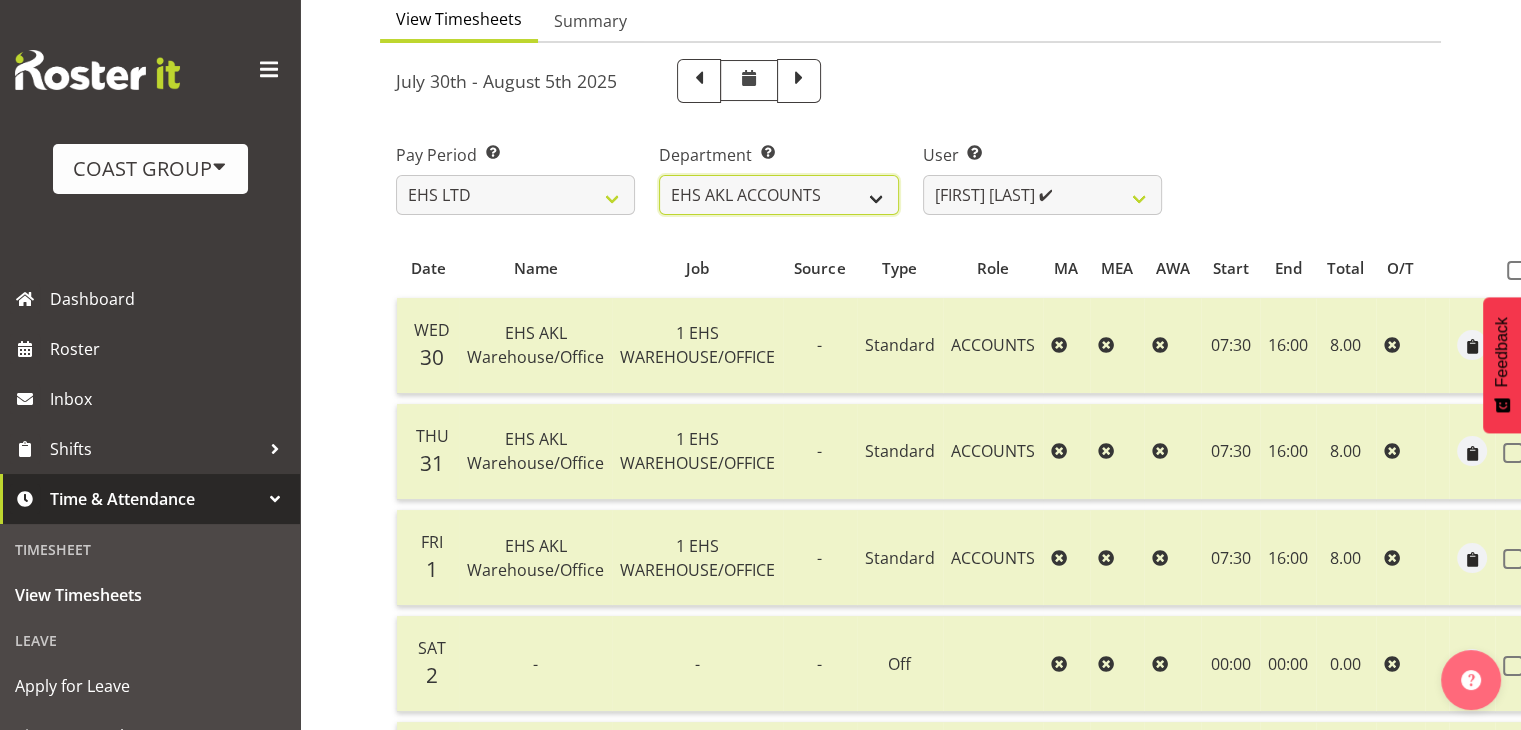 click on "EHS AKL ACCOUNTS
EHS AKL CARPET
EHS AKL D&B
EHS AKL DESIGNER
EHS AKL FURNITURE
EHS AKL PANEL
EHS AKL SALES
EHS CHC OPS
EHS CHC SALES
EHS HLZ
EHS WLG OPS
EHS WLG SALES" at bounding box center (778, 195) 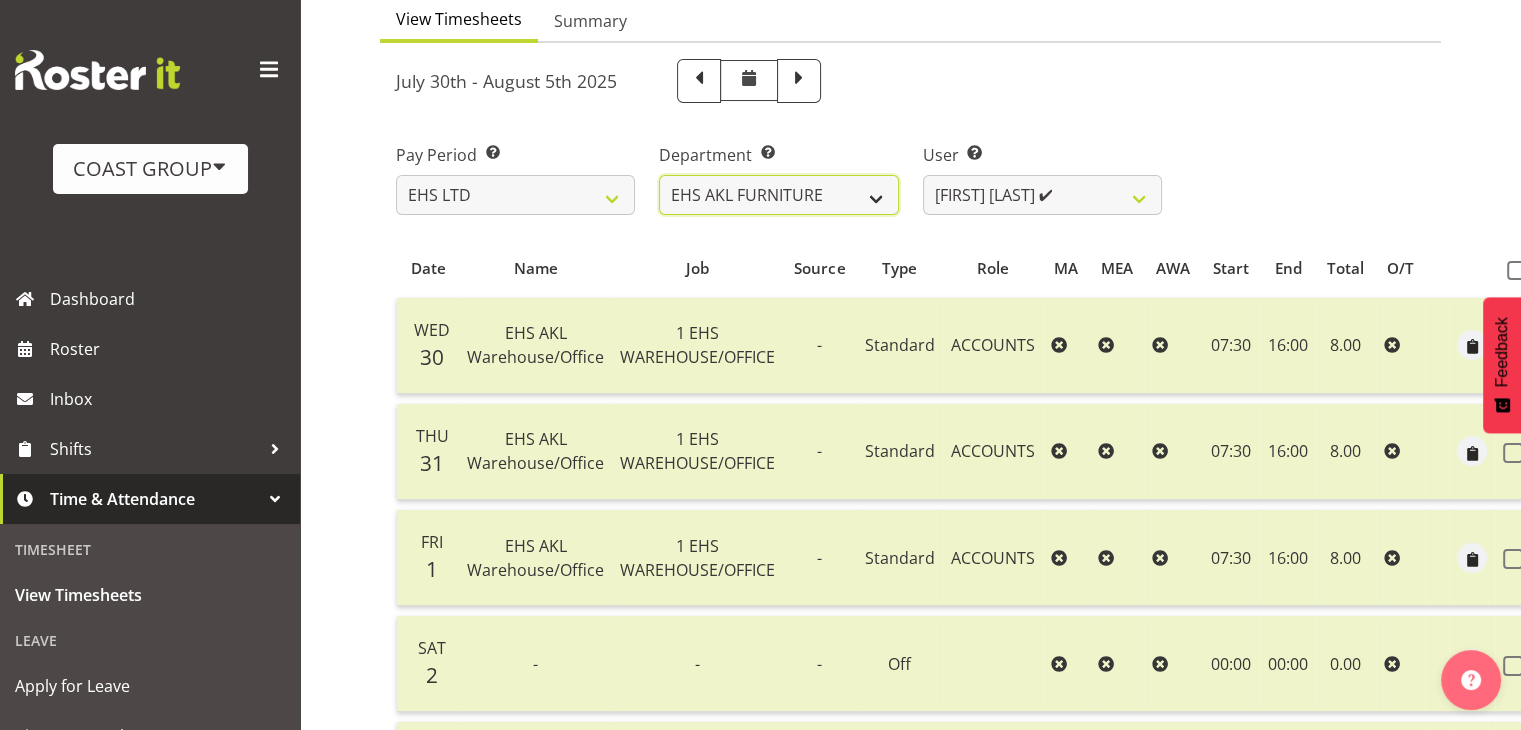 click on "EHS AKL ACCOUNTS
EHS AKL CARPET
EHS AKL D&B
EHS AKL DESIGNER
EHS AKL FURNITURE
EHS AKL PANEL
EHS AKL SALES
EHS CHC OPS
EHS CHC SALES
EHS HLZ
EHS WLG OPS
EHS WLG SALES" at bounding box center [778, 195] 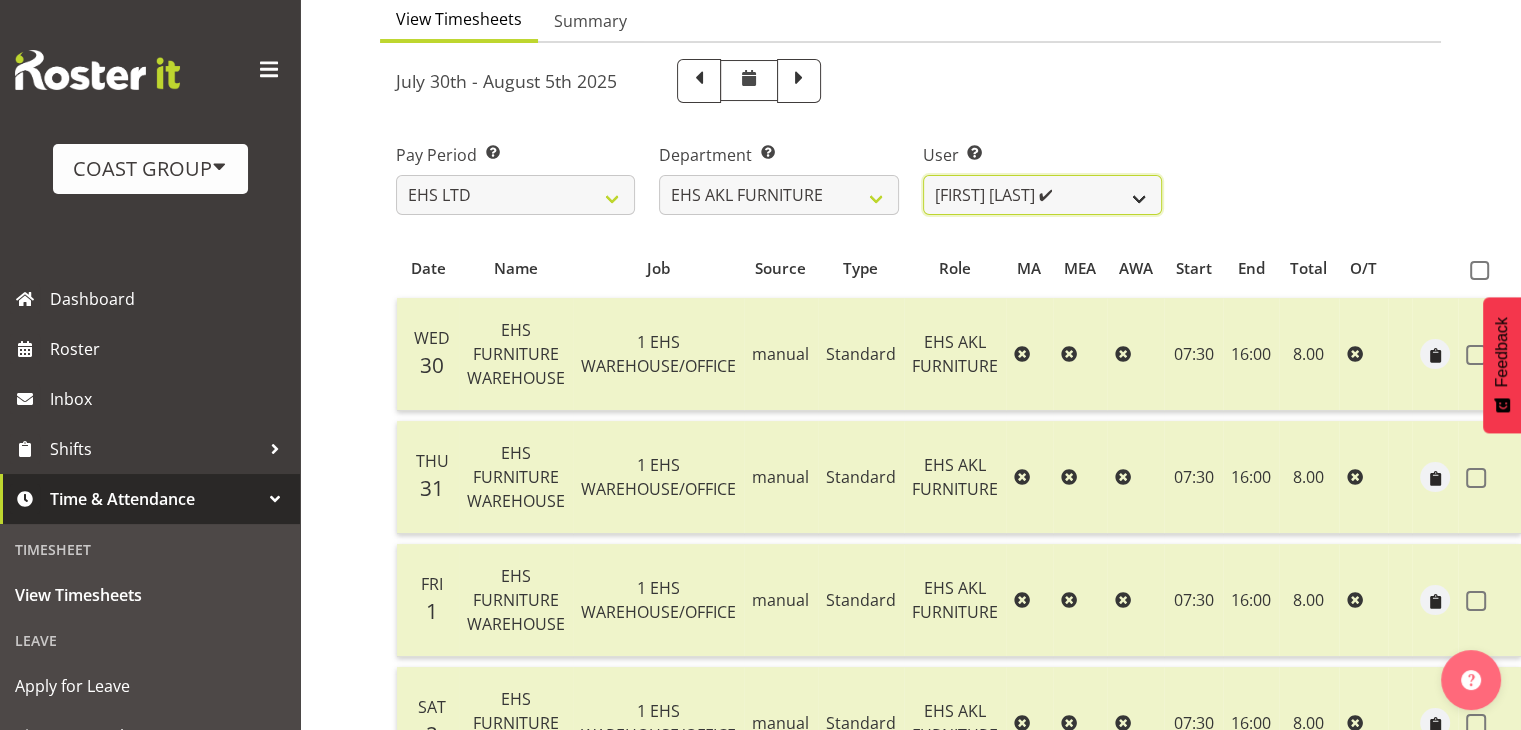 click on "Daniel Tini
✔
Filipo Iupeli
✔
Harley Wongpayuk
✔
Malae Toleafoa
✔
Manase Ward
✔
Michael Vaimauga
✔
Mua Autufuga
❌
Ngamata Upoko
✔
Panuwitch Pongsanusorn
✔
Pongpanot Pewklieng
✔
Rob Windle
✔
Sanong Phongam
✔
Sarayut Sahathanalatthakool
✔
Sivanila Sapati
✔" at bounding box center (1042, 195) 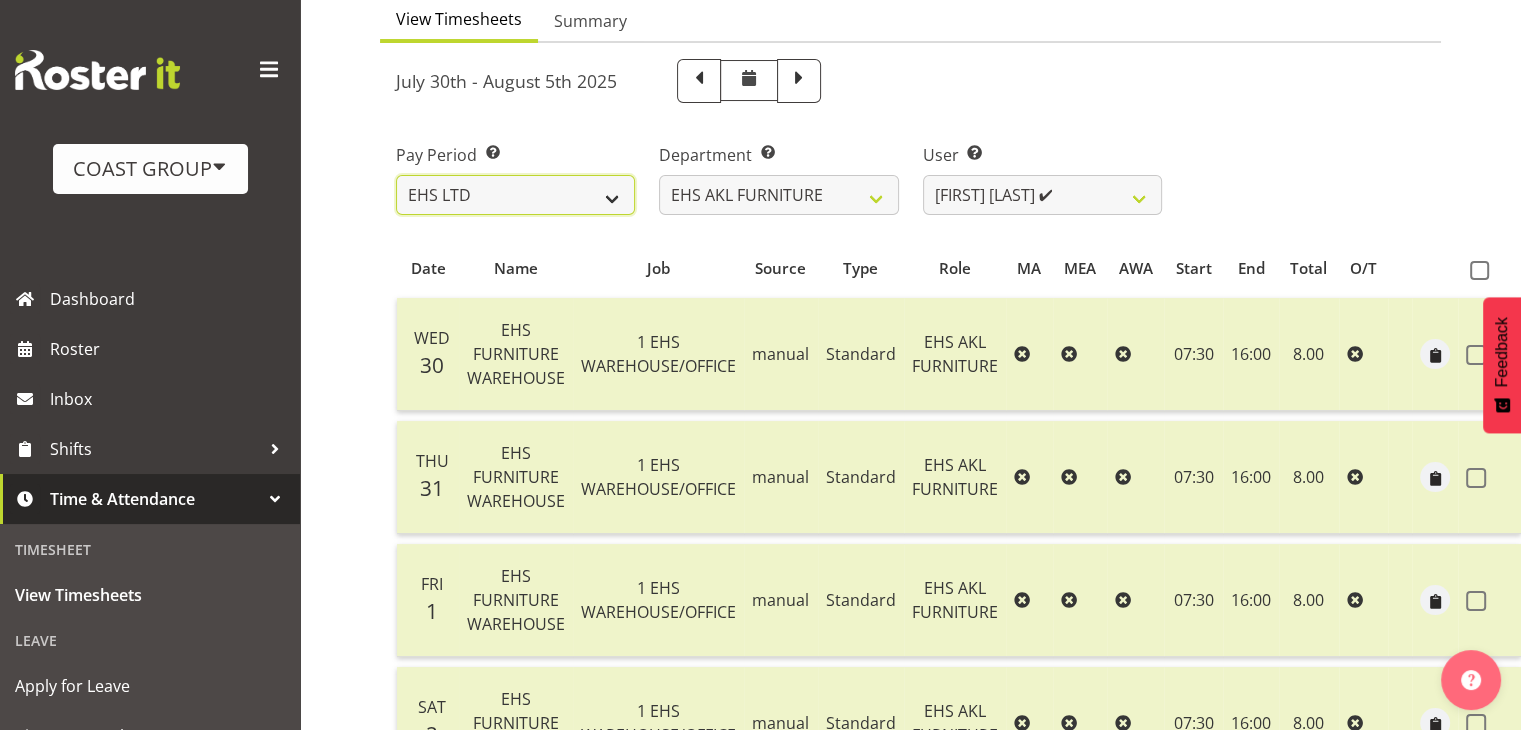 click on "SLP LTD EHS LTD DW LTD VEHICLES Carlton Events Hamilton 120 Limited Wellington 130 Limited" at bounding box center [515, 195] 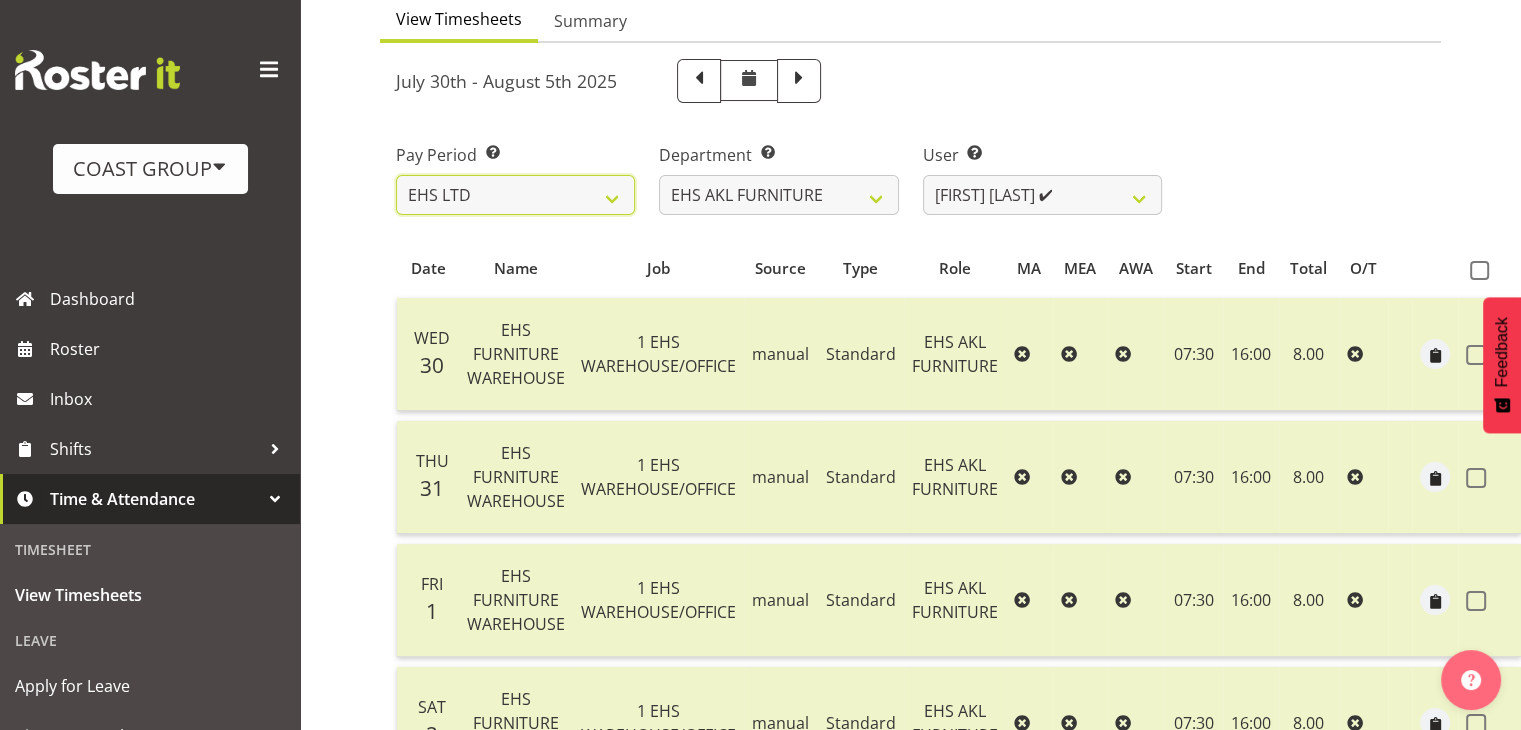select on "6" 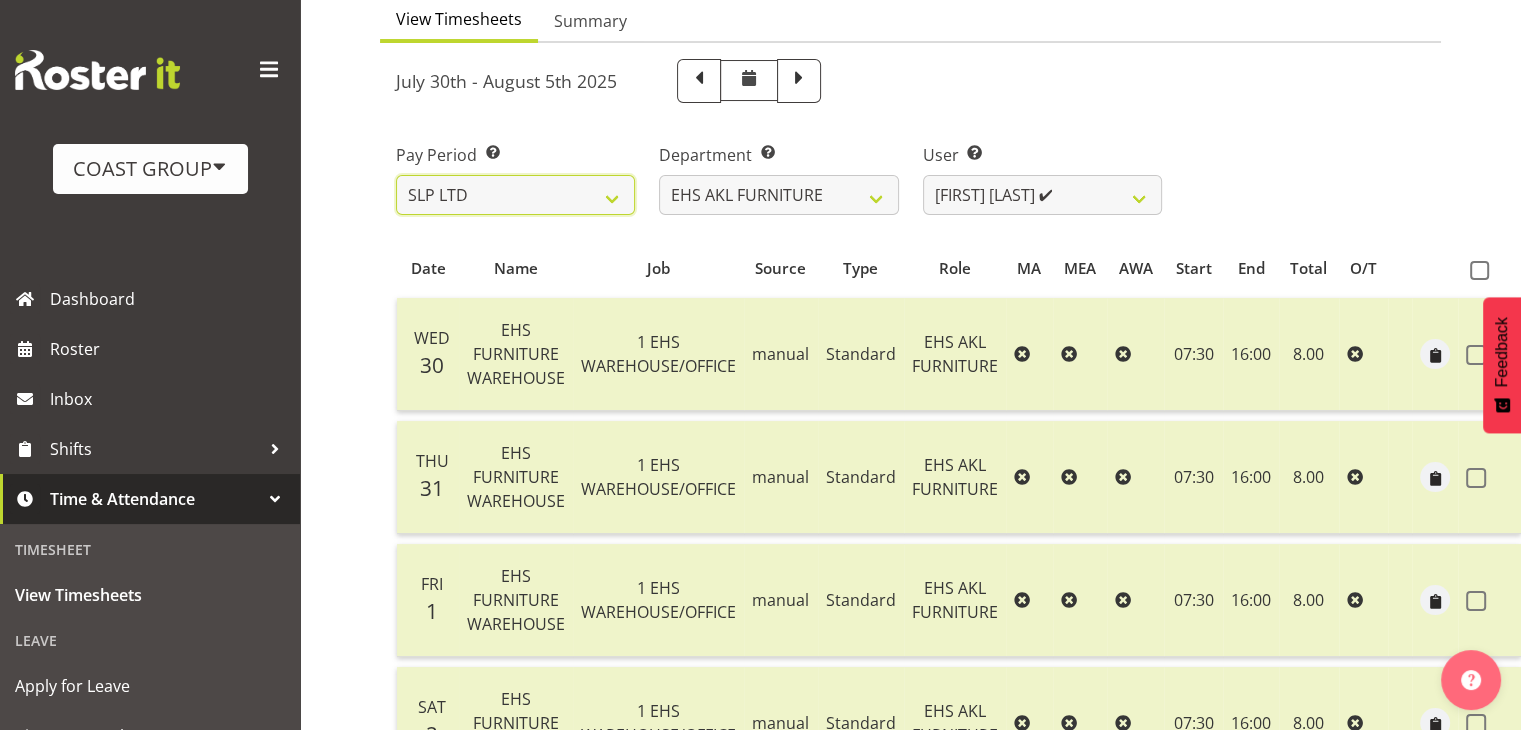 click on "SLP LTD EHS LTD DW LTD VEHICLES Carlton Events Hamilton 120 Limited Wellington 130 Limited" at bounding box center [515, 195] 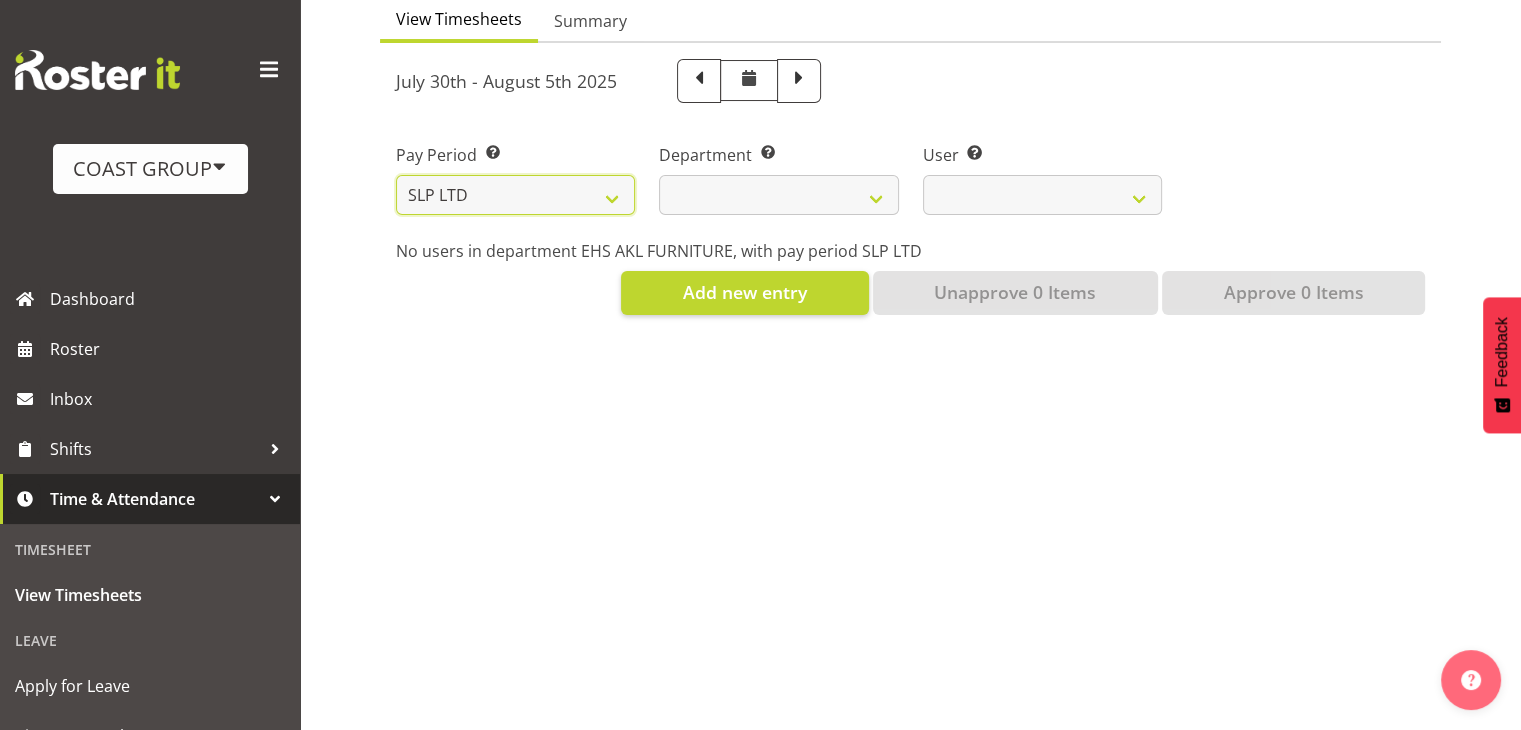 select 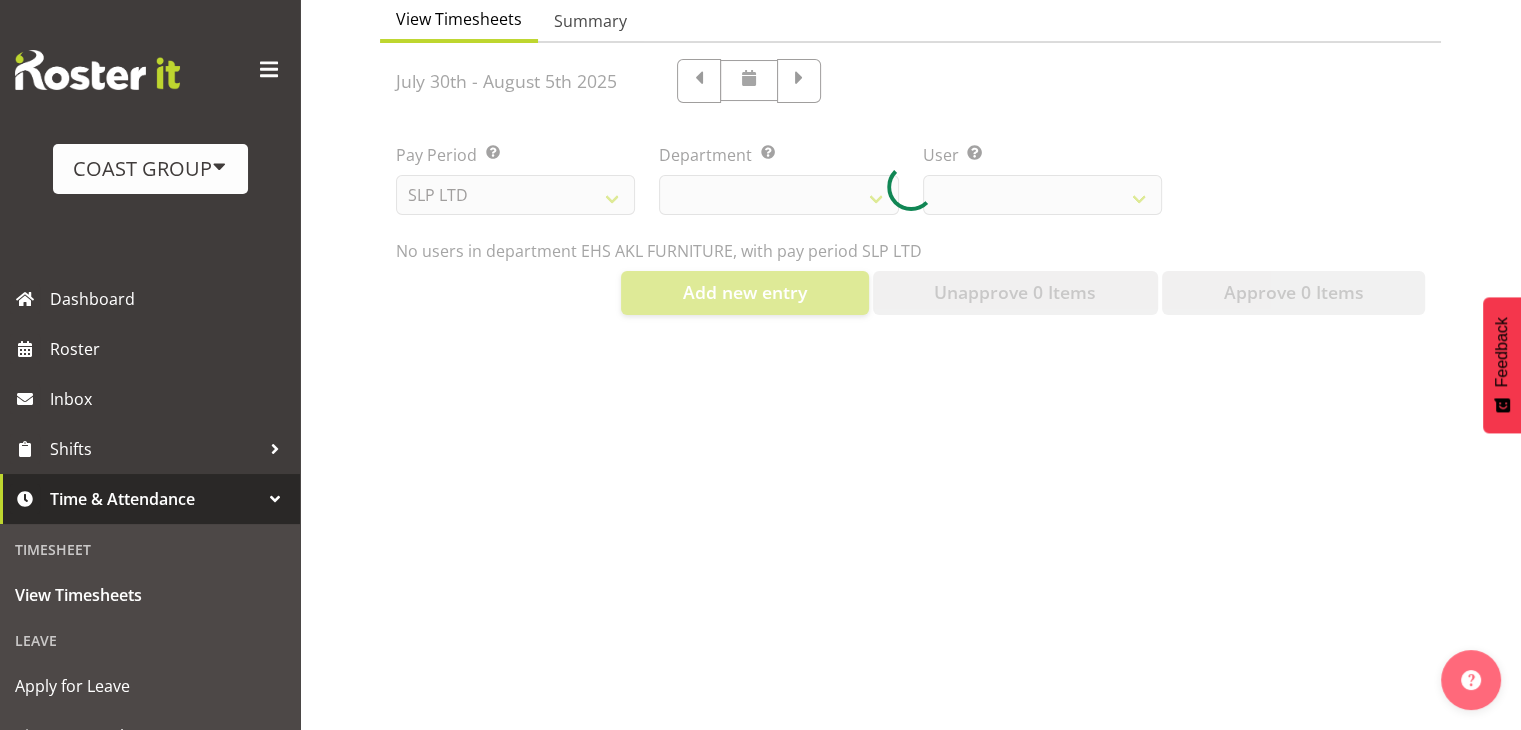 select 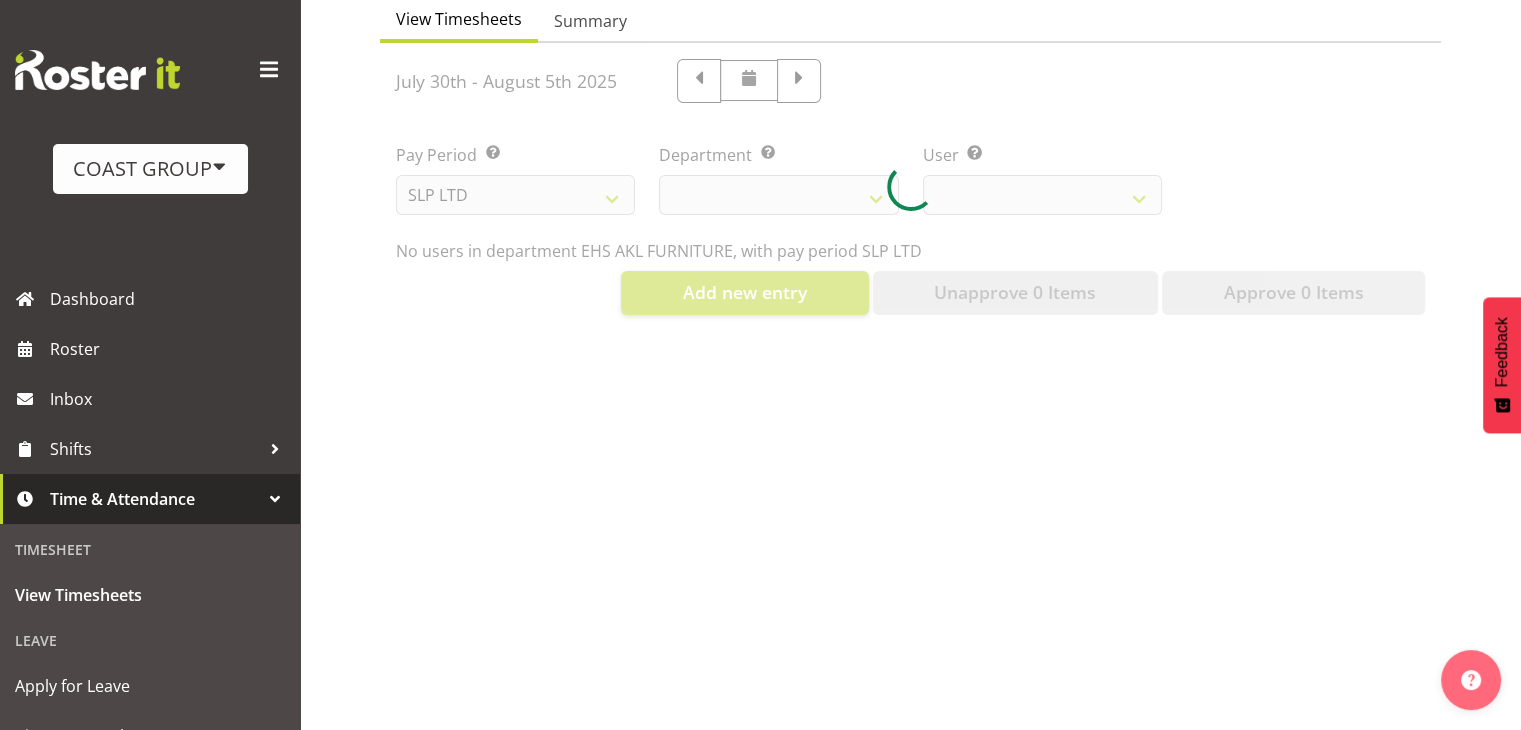 select 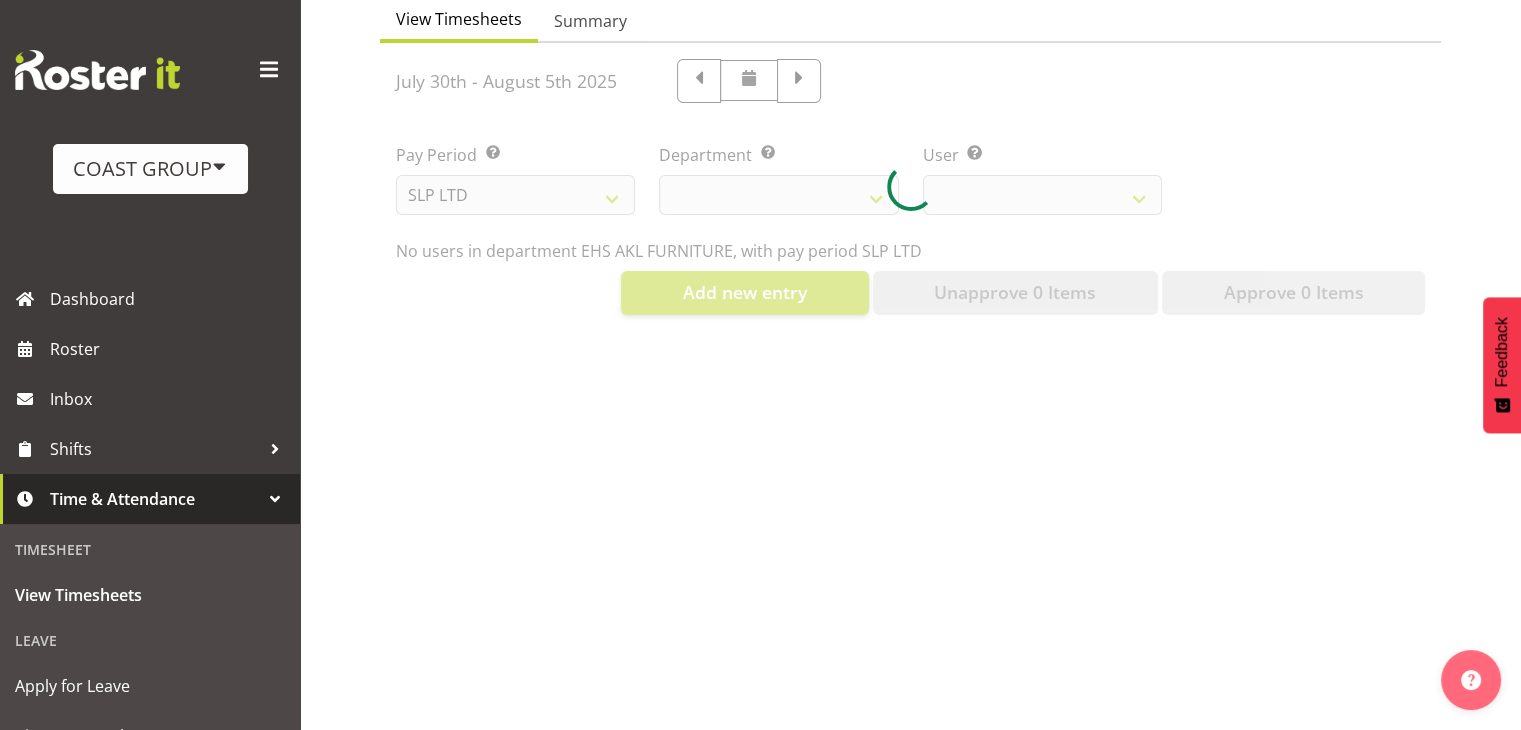 select 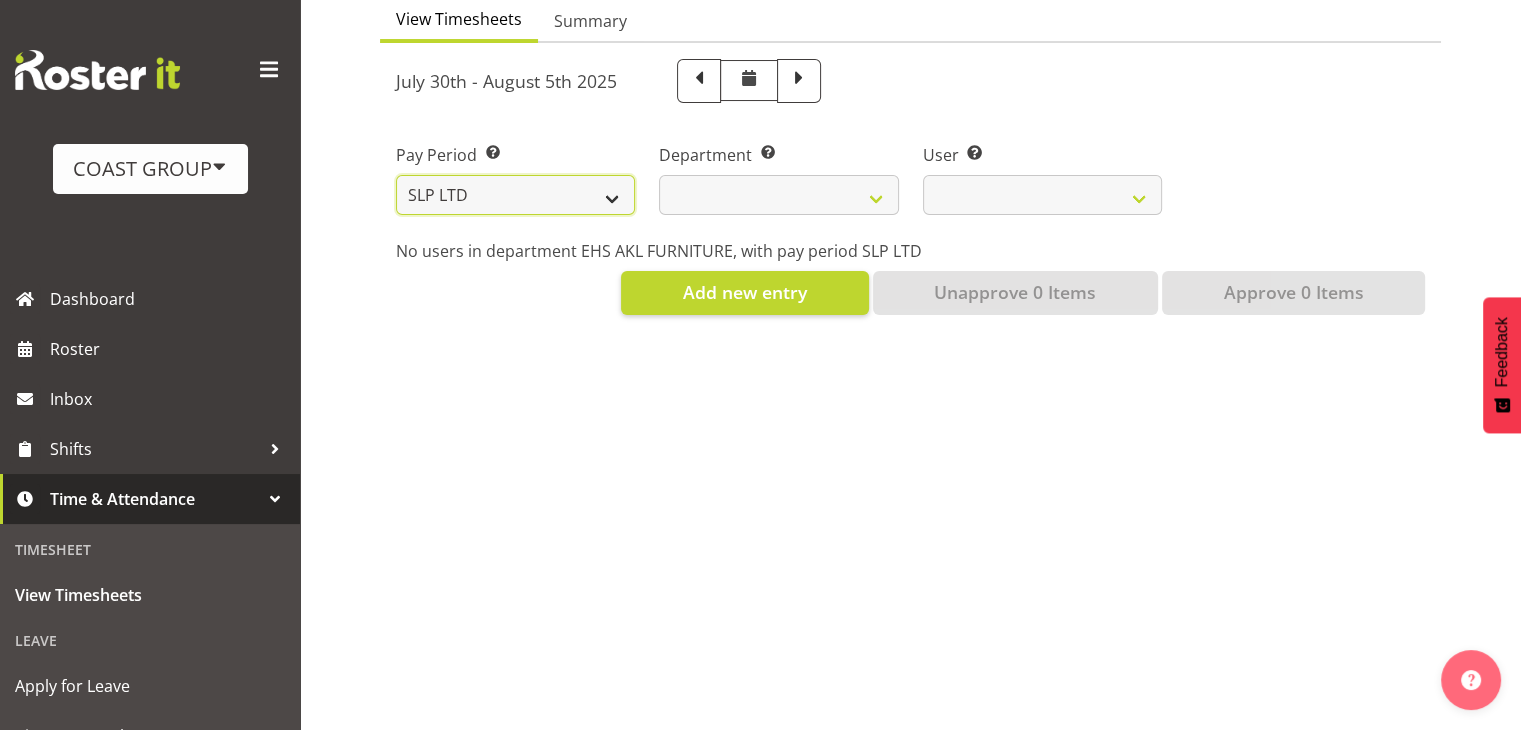 click on "SLP LTD EHS LTD DW LTD VEHICLES Carlton Events Hamilton 120 Limited Wellington 130 Limited" at bounding box center [515, 195] 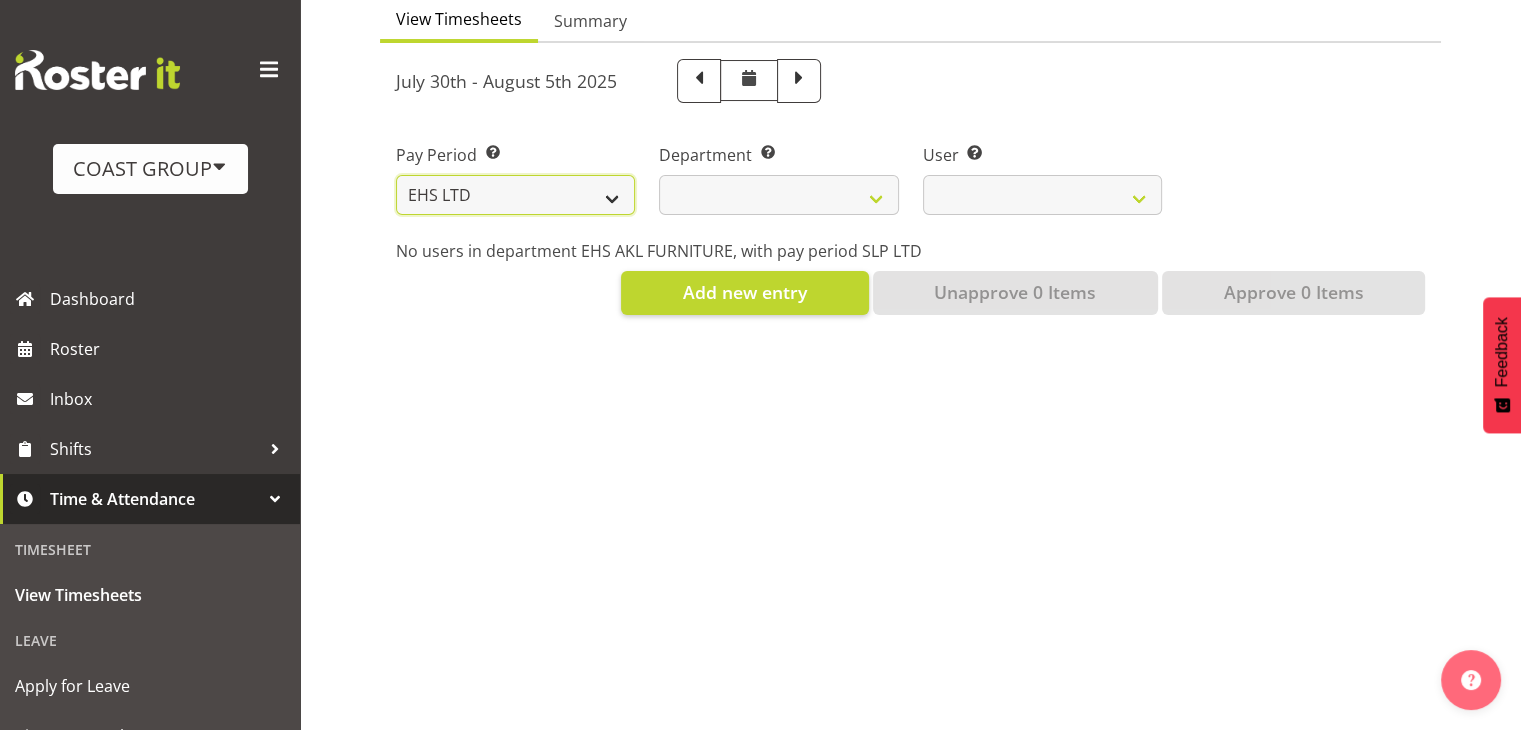 click on "SLP LTD EHS LTD DW LTD VEHICLES Carlton Events Hamilton 120 Limited Wellington 130 Limited" at bounding box center [515, 195] 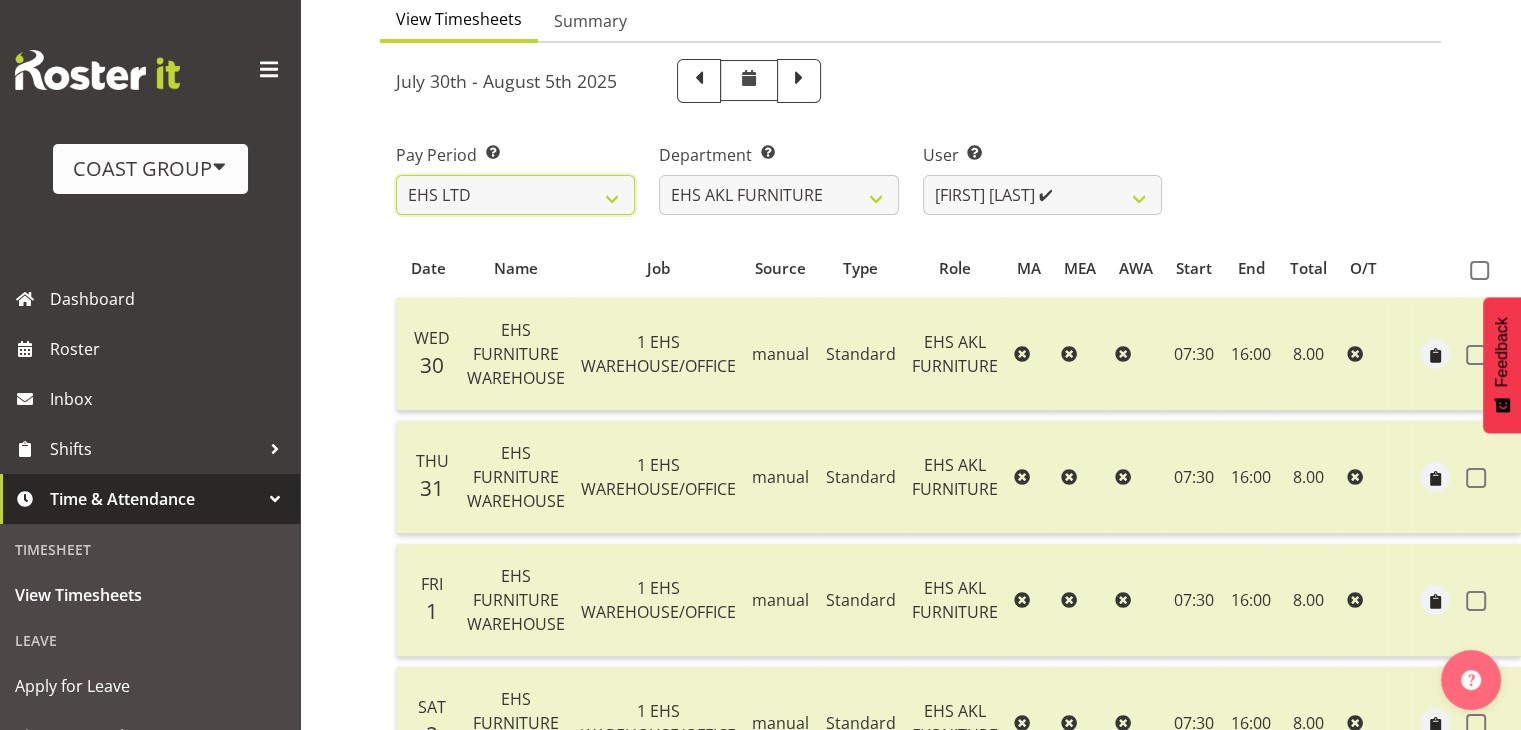 select 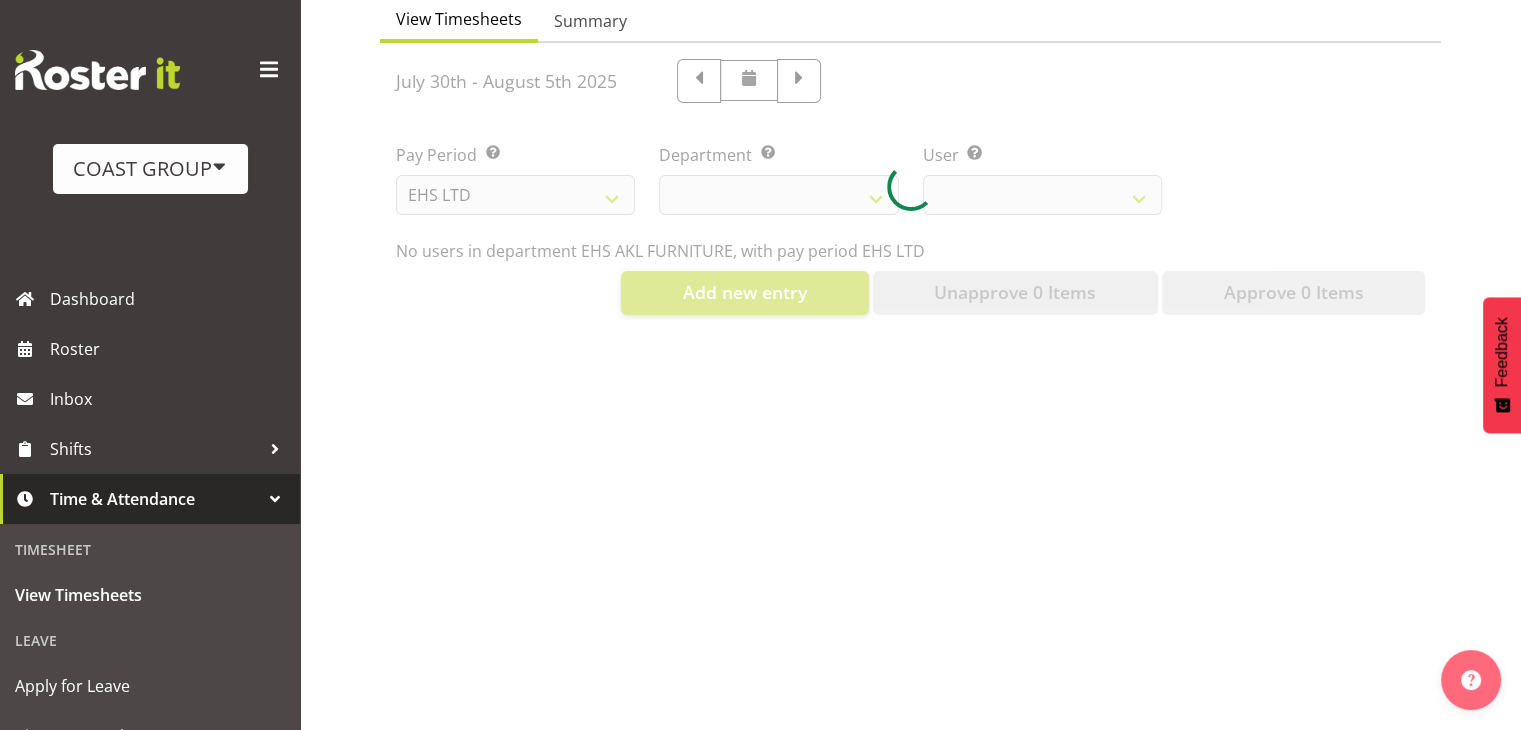 click at bounding box center [910, 187] 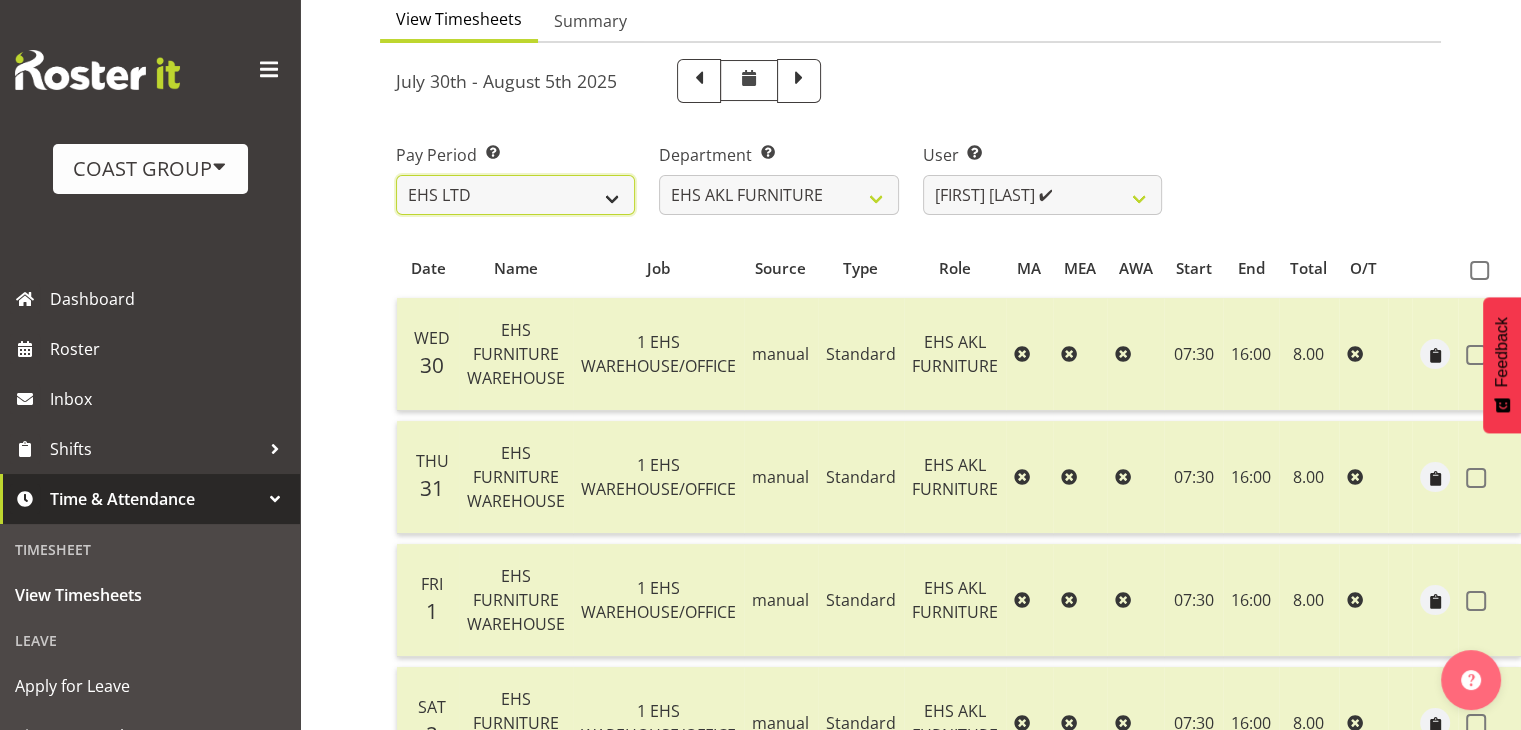 click on "SLP LTD EHS LTD DW LTD VEHICLES Carlton Events Hamilton 120 Limited Wellington 130 Limited" at bounding box center [515, 195] 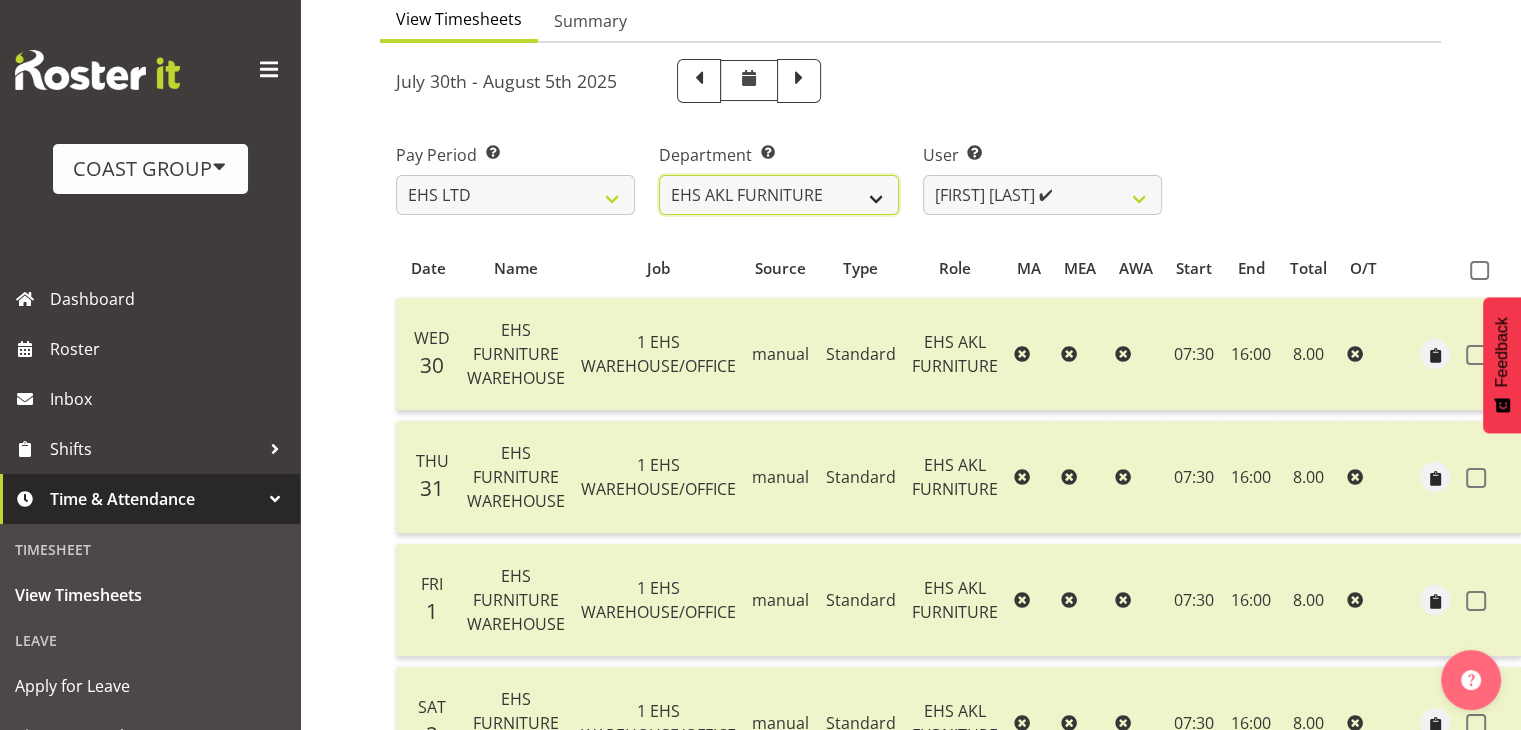 click on "EHS AKL ACCOUNTS
EHS AKL CARPET
EHS AKL D&B
EHS AKL DESIGNER
EHS AKL FURNITURE
EHS AKL PANEL
EHS AKL SALES
EHS CHC OPS
EHS CHC SALES
EHS HLZ
EHS WLG OPS
EHS WLG SALES" at bounding box center (778, 195) 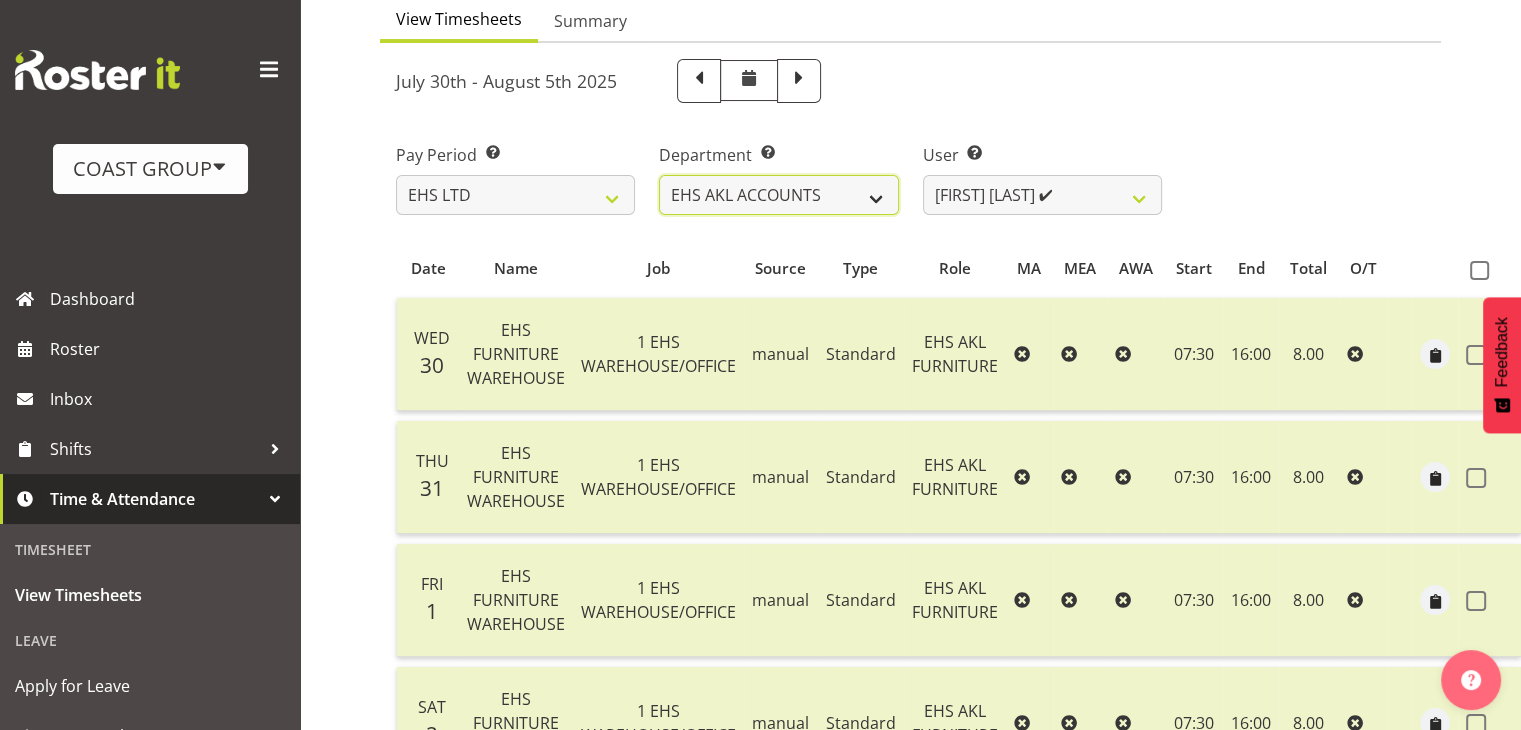 click on "EHS AKL ACCOUNTS
EHS AKL CARPET
EHS AKL D&B
EHS AKL DESIGNER
EHS AKL FURNITURE
EHS AKL PANEL
EHS AKL SALES
EHS CHC OPS
EHS CHC SALES
EHS HLZ
EHS WLG OPS
EHS WLG SALES" at bounding box center [778, 195] 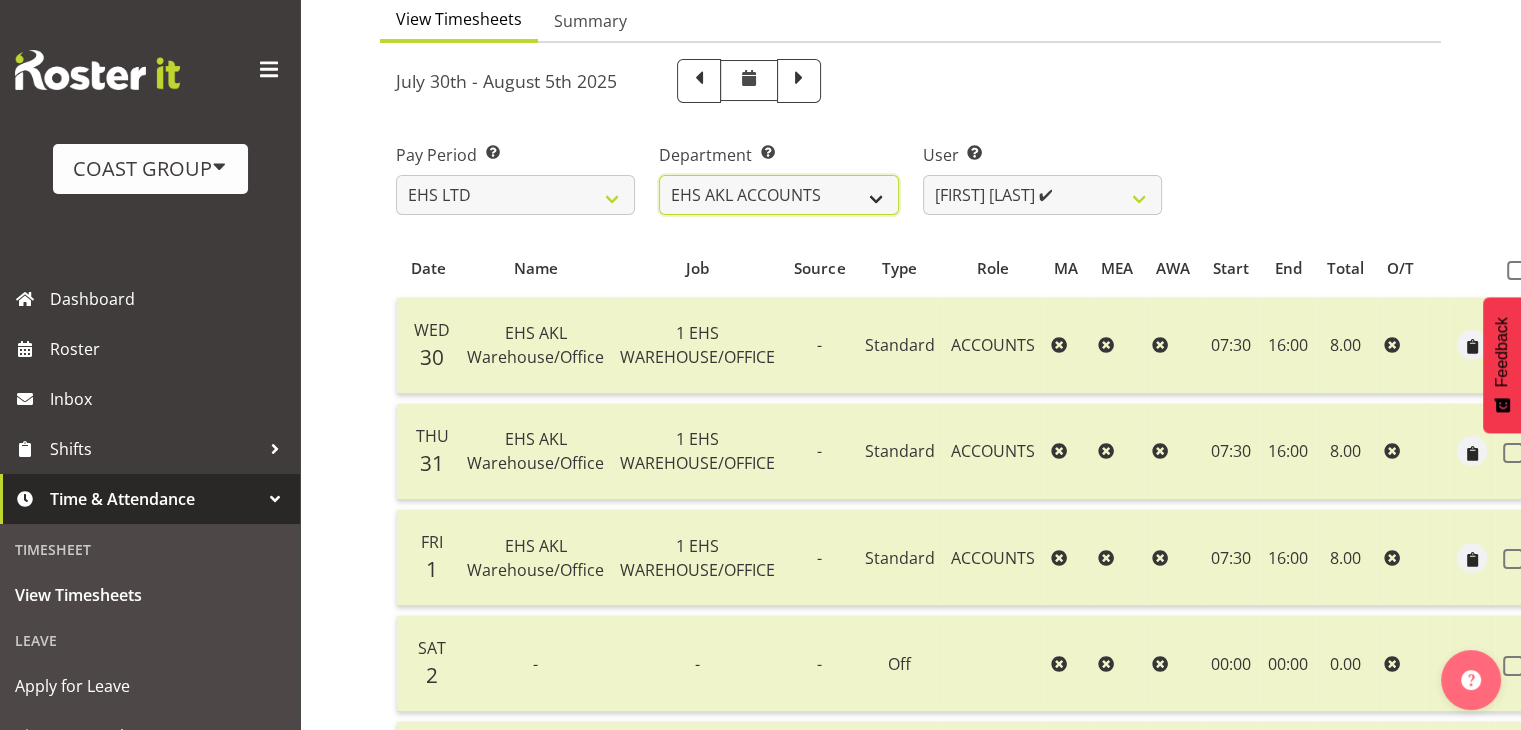 click on "EHS AKL ACCOUNTS
EHS AKL CARPET
EHS AKL D&B
EHS AKL DESIGNER
EHS AKL FURNITURE
EHS AKL PANEL
EHS AKL SALES
EHS CHC OPS
EHS CHC SALES
EHS HLZ
EHS WLG OPS
EHS WLG SALES" at bounding box center [778, 195] 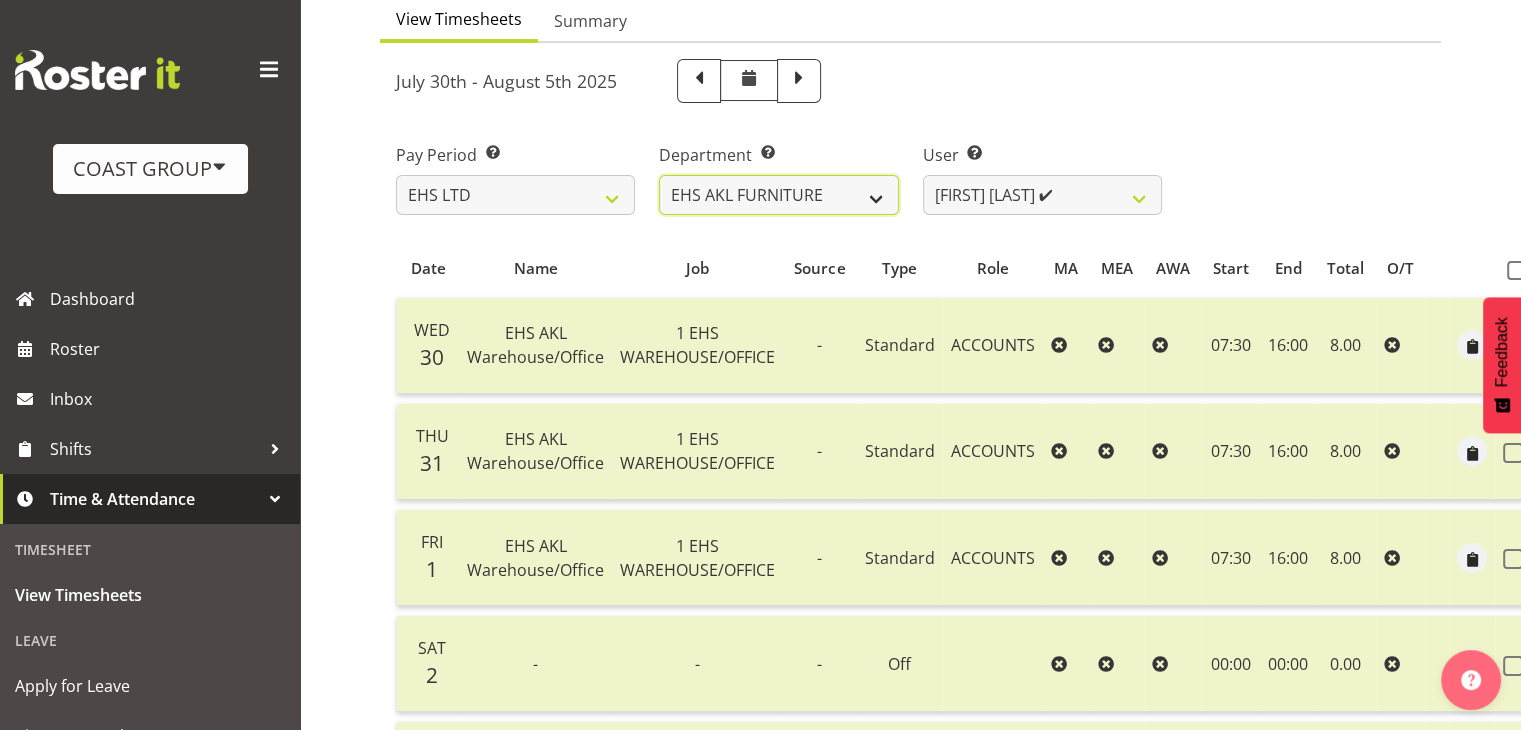 click on "EHS AKL ACCOUNTS
EHS AKL CARPET
EHS AKL D&B
EHS AKL DESIGNER
EHS AKL FURNITURE
EHS AKL PANEL
EHS AKL SALES
EHS CHC OPS
EHS CHC SALES
EHS HLZ
EHS WLG OPS
EHS WLG SALES" at bounding box center (778, 195) 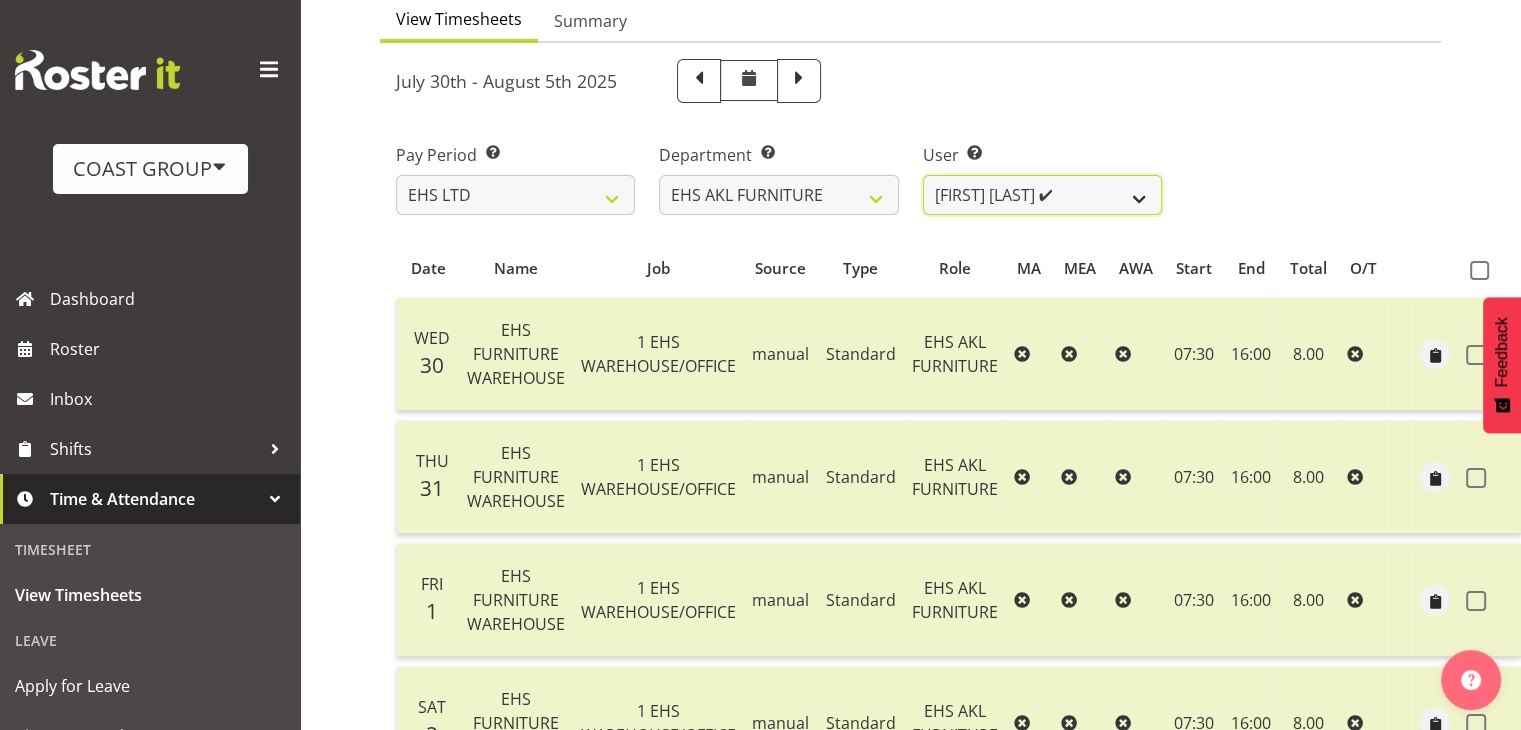 click on "Daniel Tini
✔
Filipo Iupeli
✔
Harley Wongpayuk
✔
Malae Toleafoa
✔
Manase Ward
✔
Michael Vaimauga
✔
Mua Autufuga
❌
Ngamata Upoko
✔
Panuwitch Pongsanusorn
✔
Pongpanot Pewklieng
✔
Rob Windle
✔
Sanong Phongam
✔
Sarayut Sahathanalatthakool
✔
Sivanila Sapati
✔" at bounding box center (1042, 195) 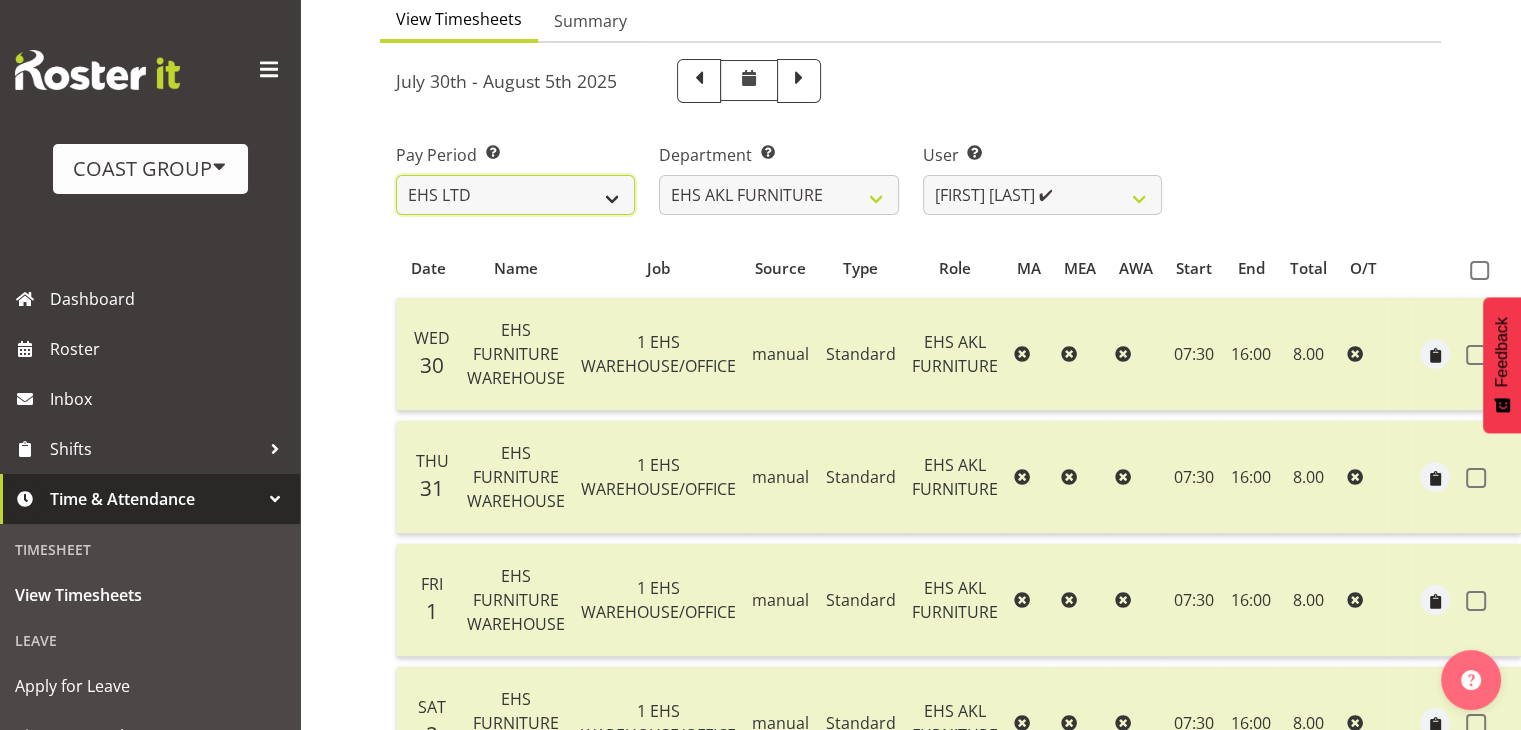 click on "SLP LTD EHS LTD DW LTD VEHICLES Carlton Events Hamilton 120 Limited Wellington 130 Limited" at bounding box center [515, 195] 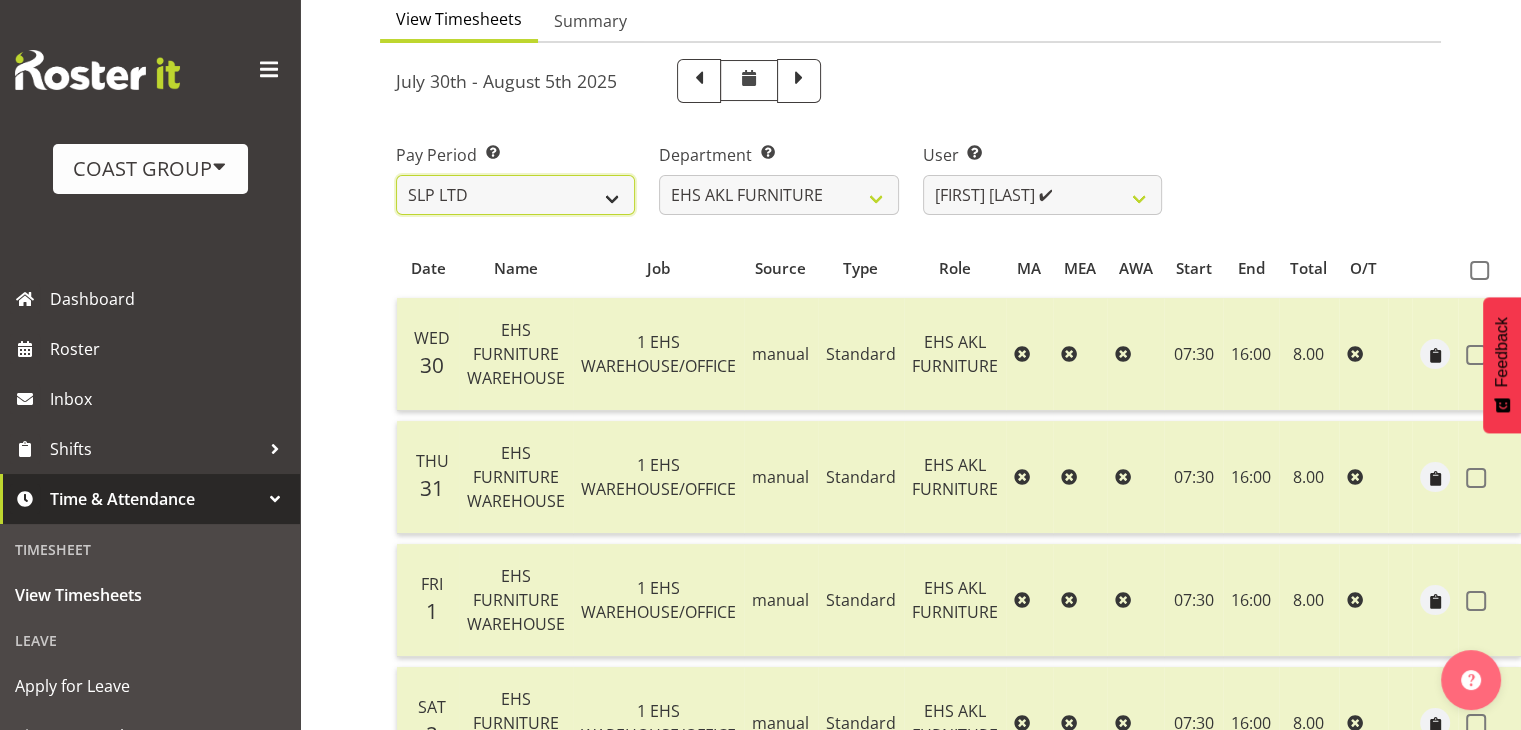 click on "SLP LTD EHS LTD DW LTD VEHICLES Carlton Events Hamilton 120 Limited Wellington 130 Limited" at bounding box center (515, 195) 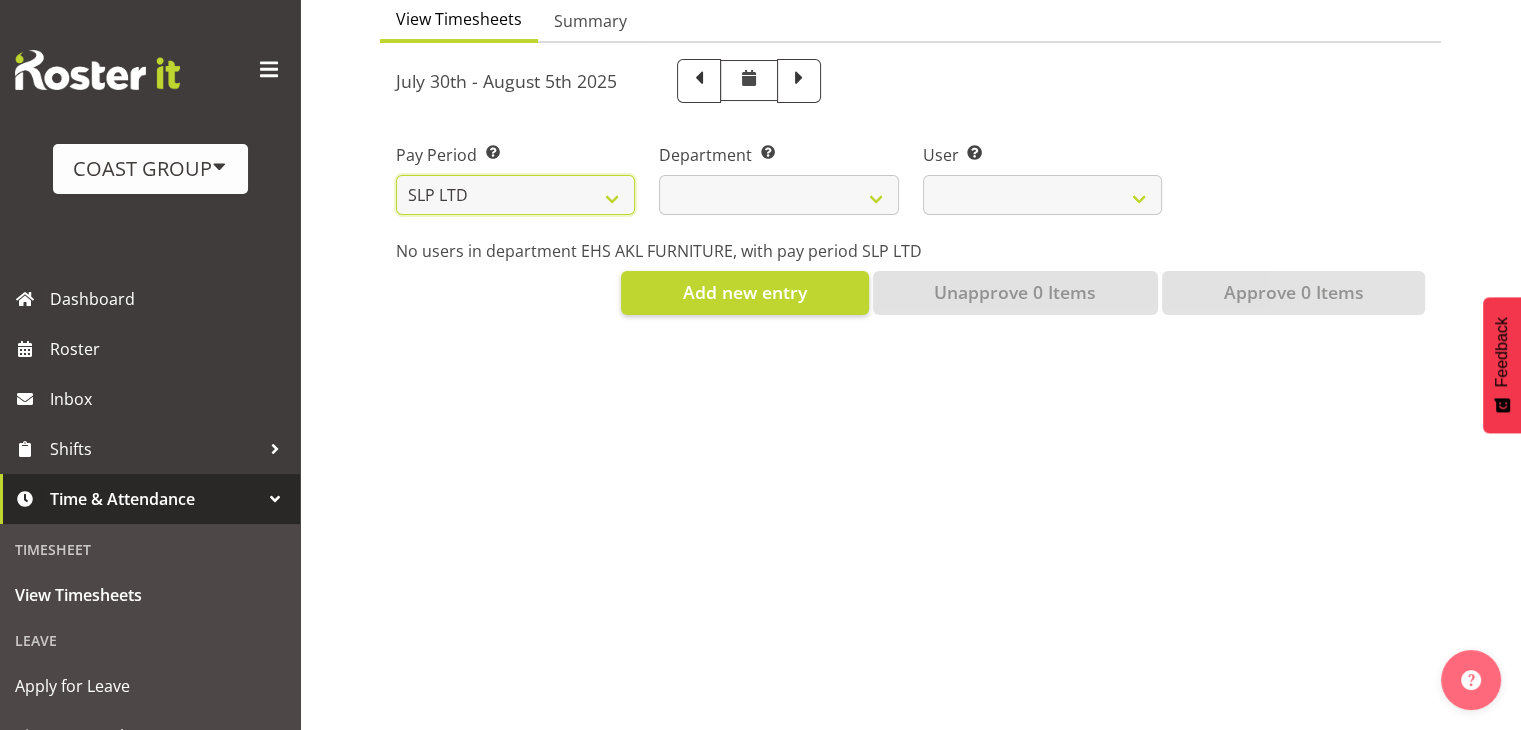 select 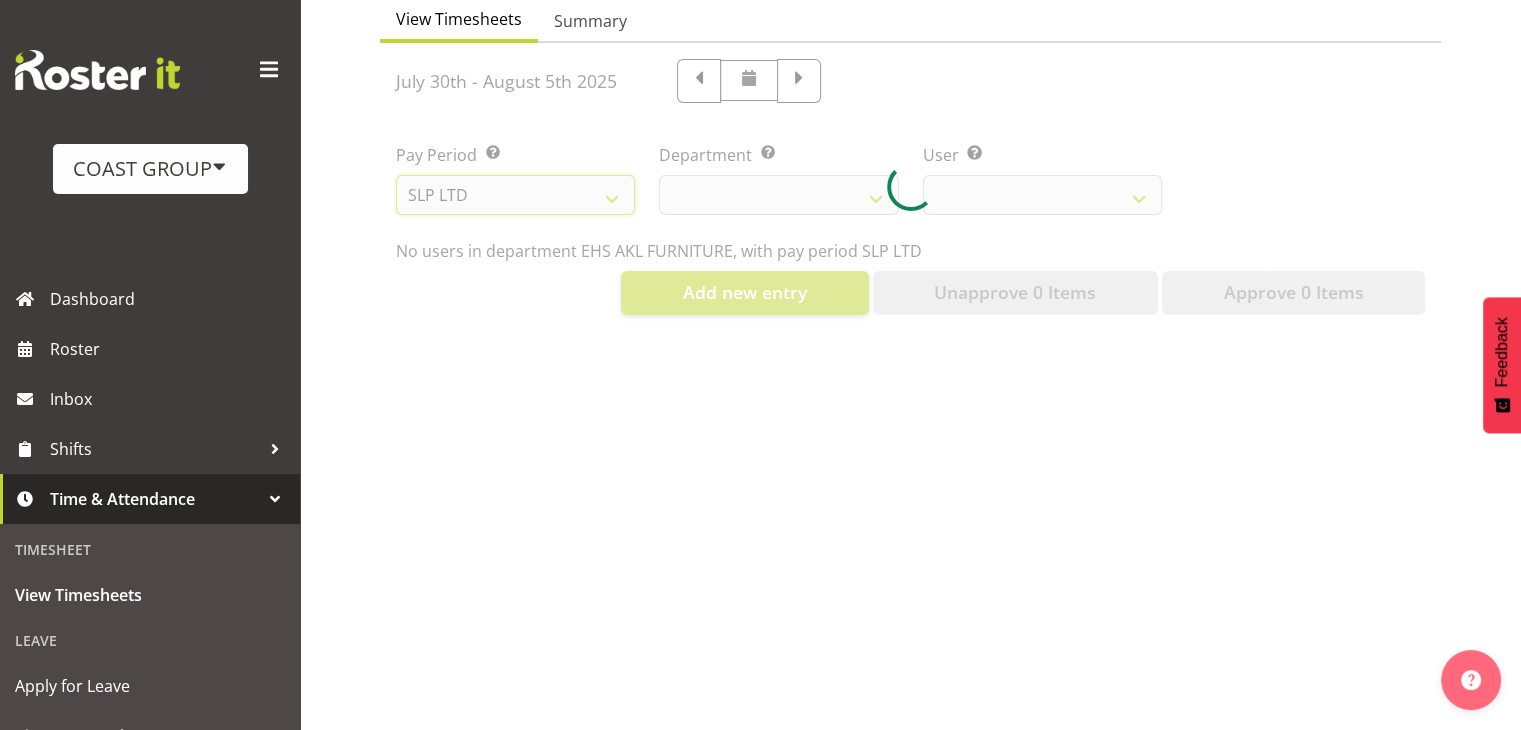 select 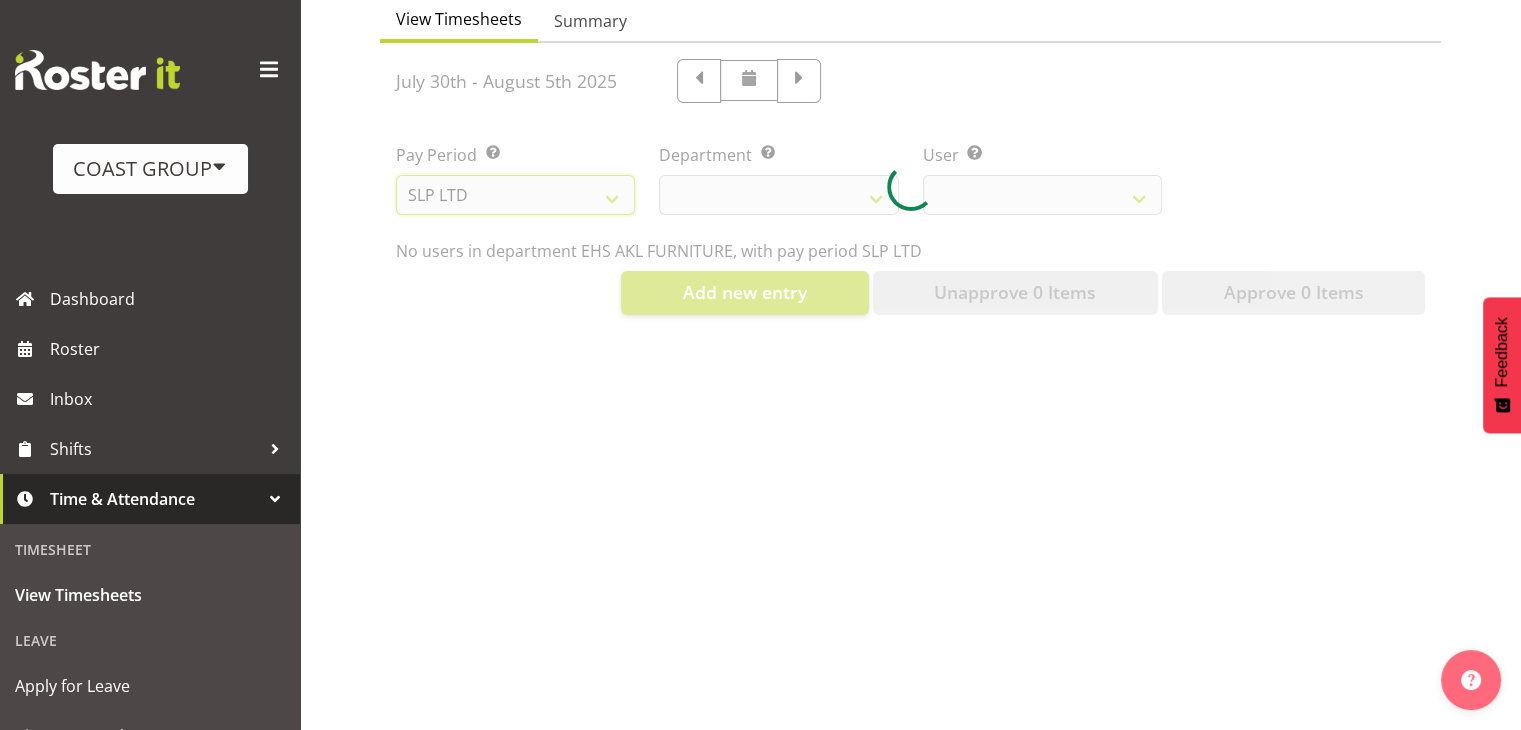 select 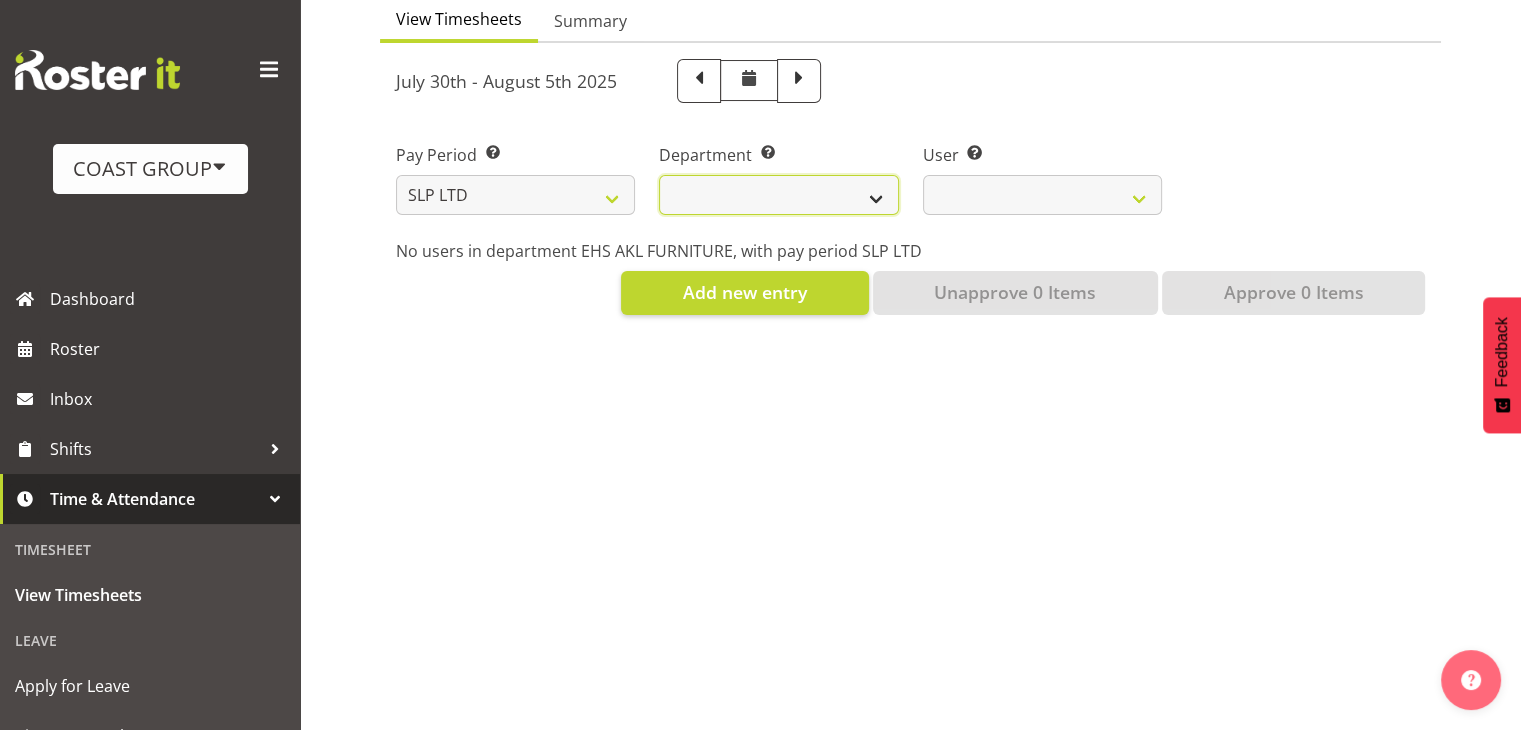 click on "SLP CHC
SLP OFFICE
SLP PRODUCTION
SLP TRADE" at bounding box center [778, 195] 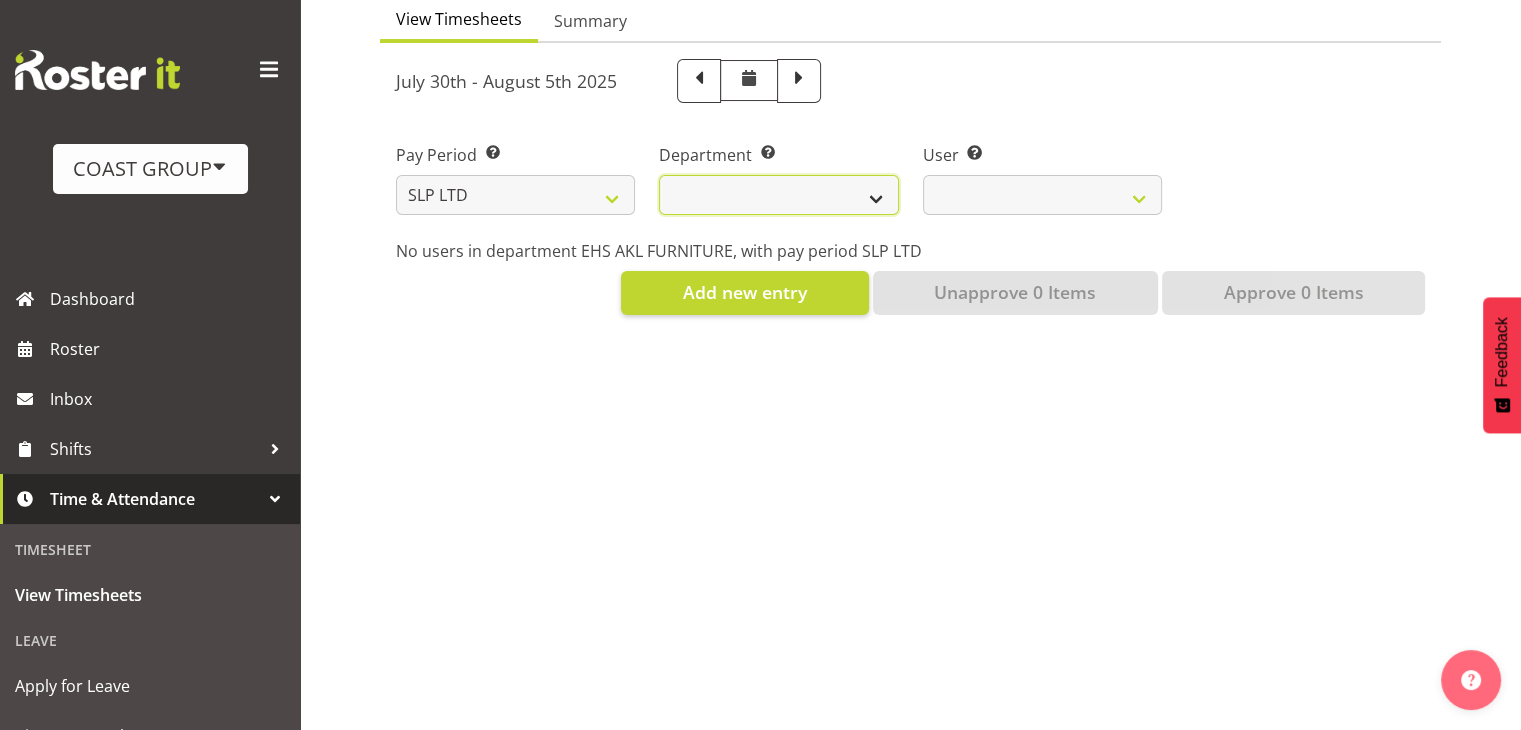 select on "390" 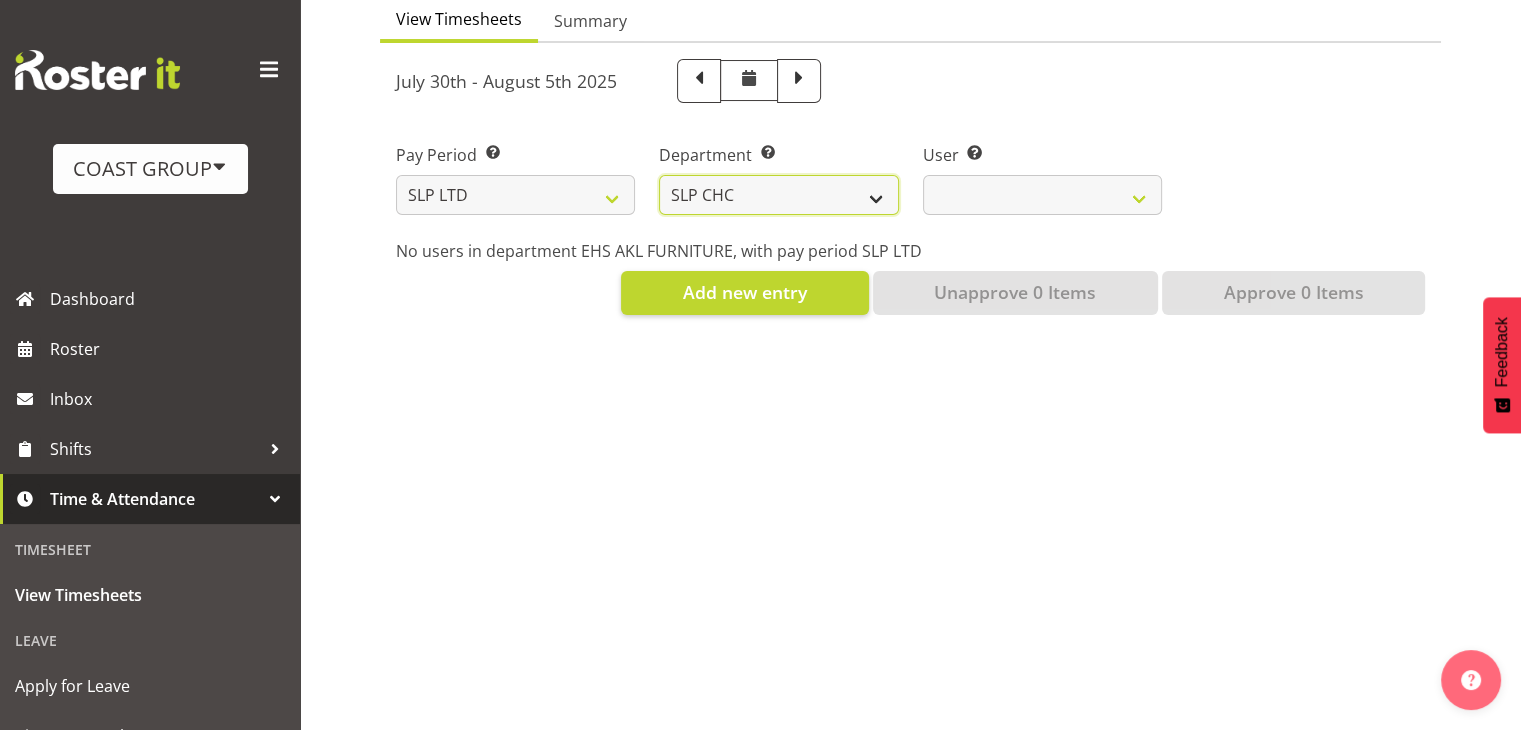 click on "SLP CHC
SLP OFFICE
SLP PRODUCTION
SLP TRADE" at bounding box center (778, 195) 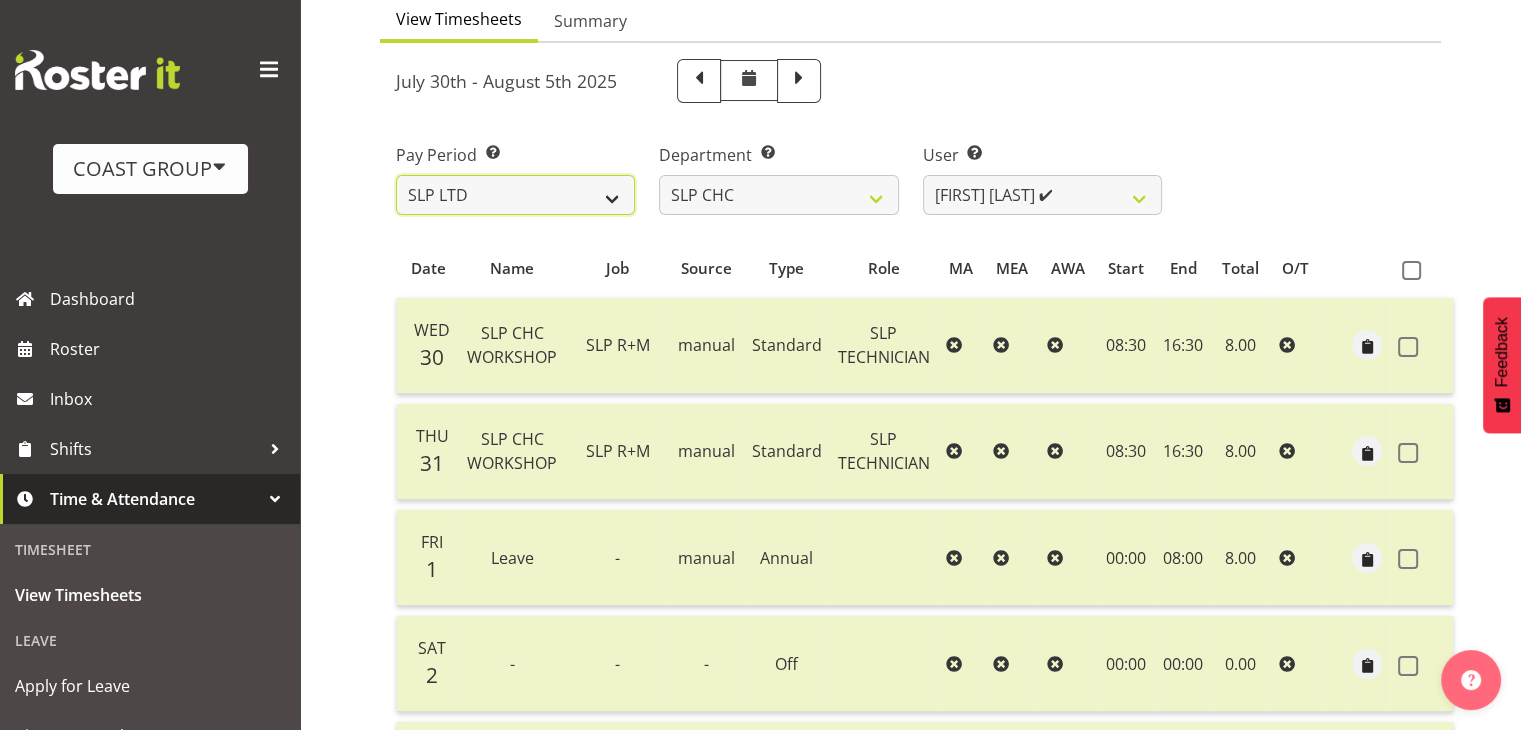 click on "SLP LTD EHS LTD DW LTD VEHICLES Carlton Events Hamilton 120 Limited Wellington 130 Limited" at bounding box center (515, 195) 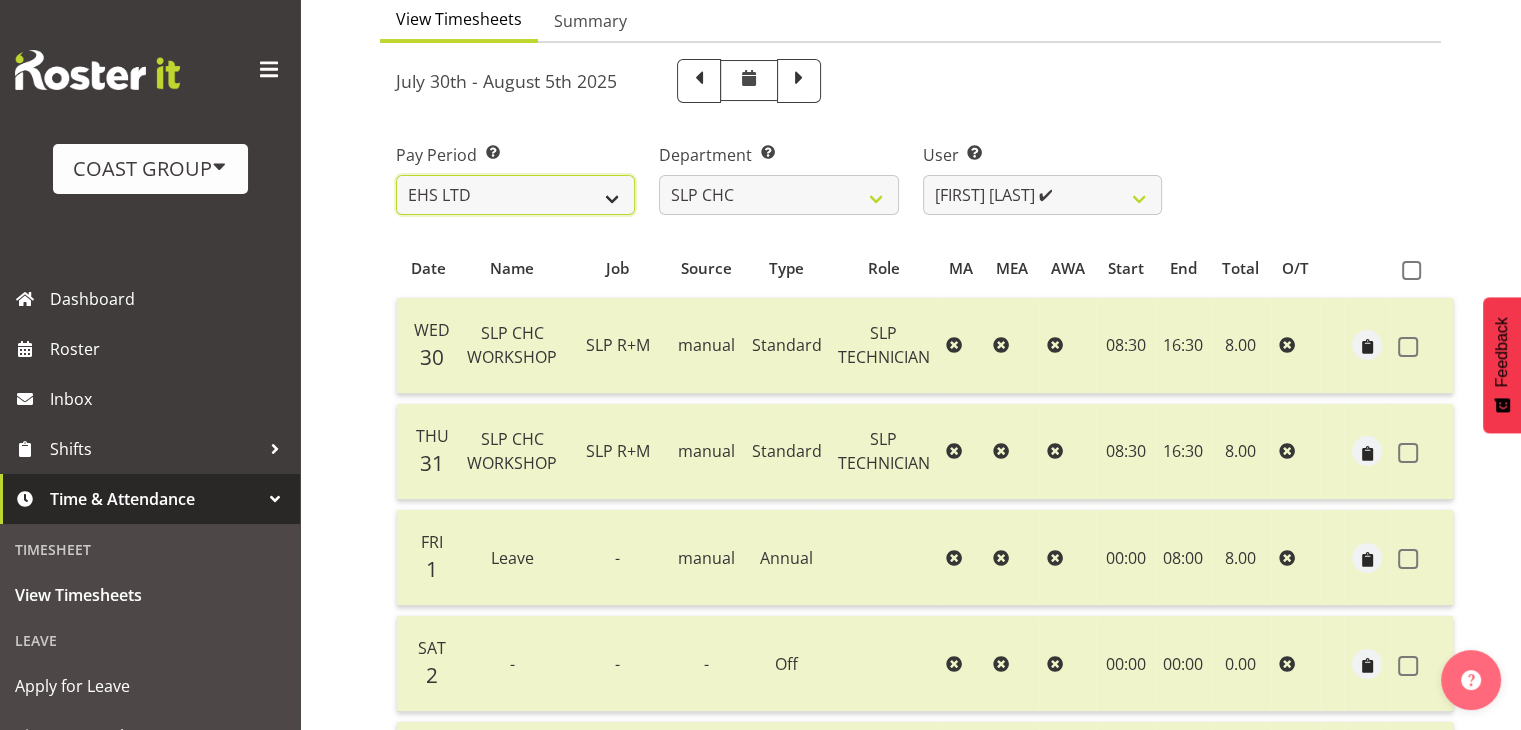 click on "SLP LTD EHS LTD DW LTD VEHICLES Carlton Events Hamilton 120 Limited Wellington 130 Limited" at bounding box center [515, 195] 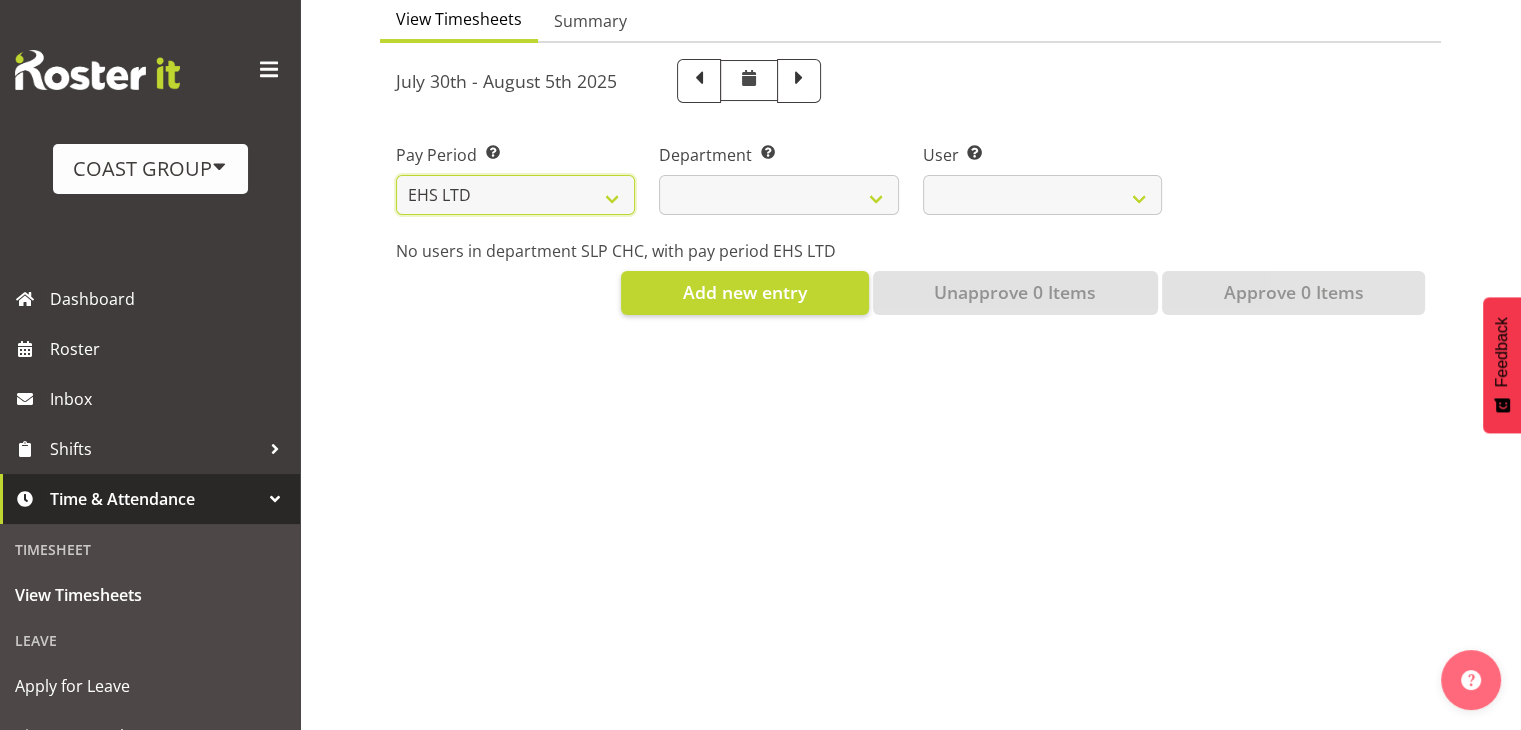 select 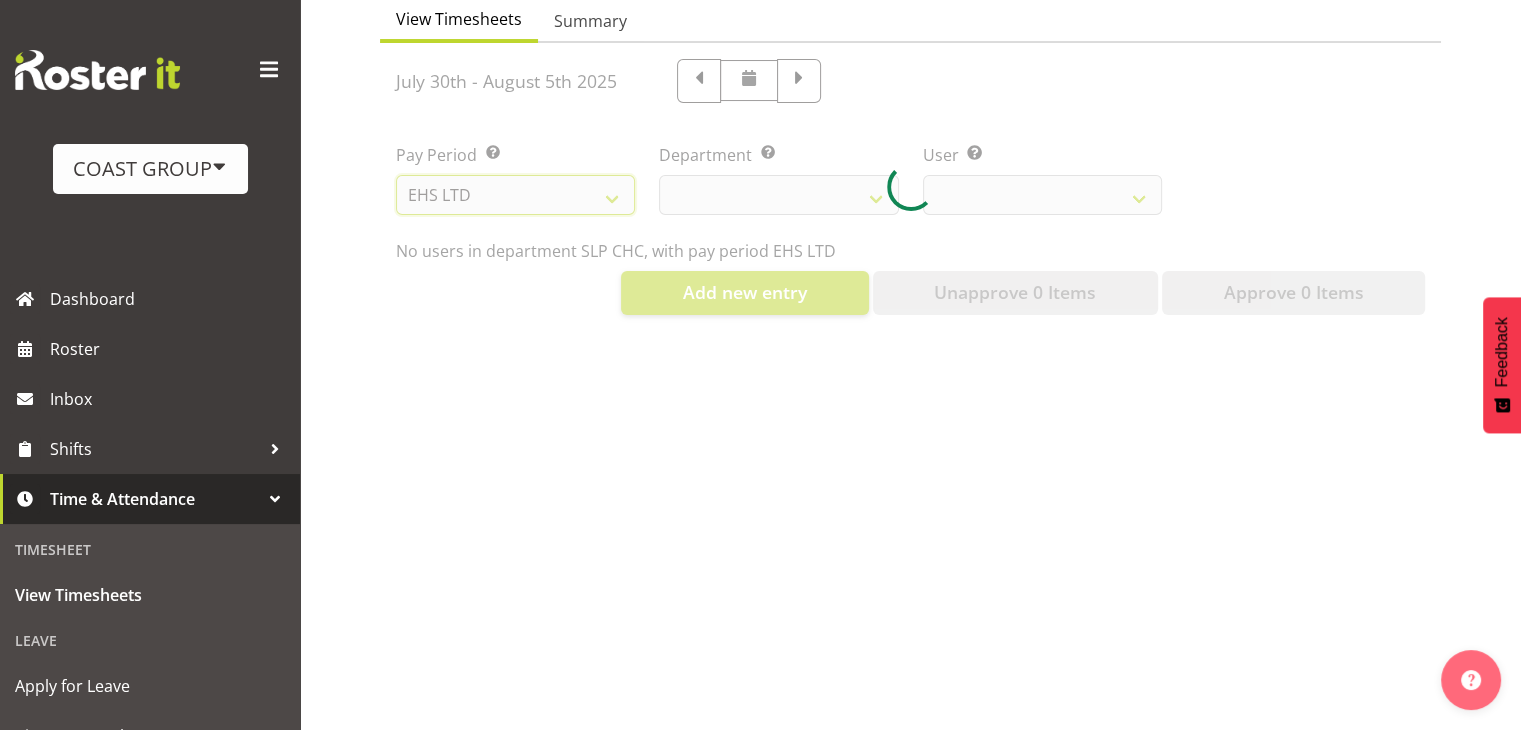 select 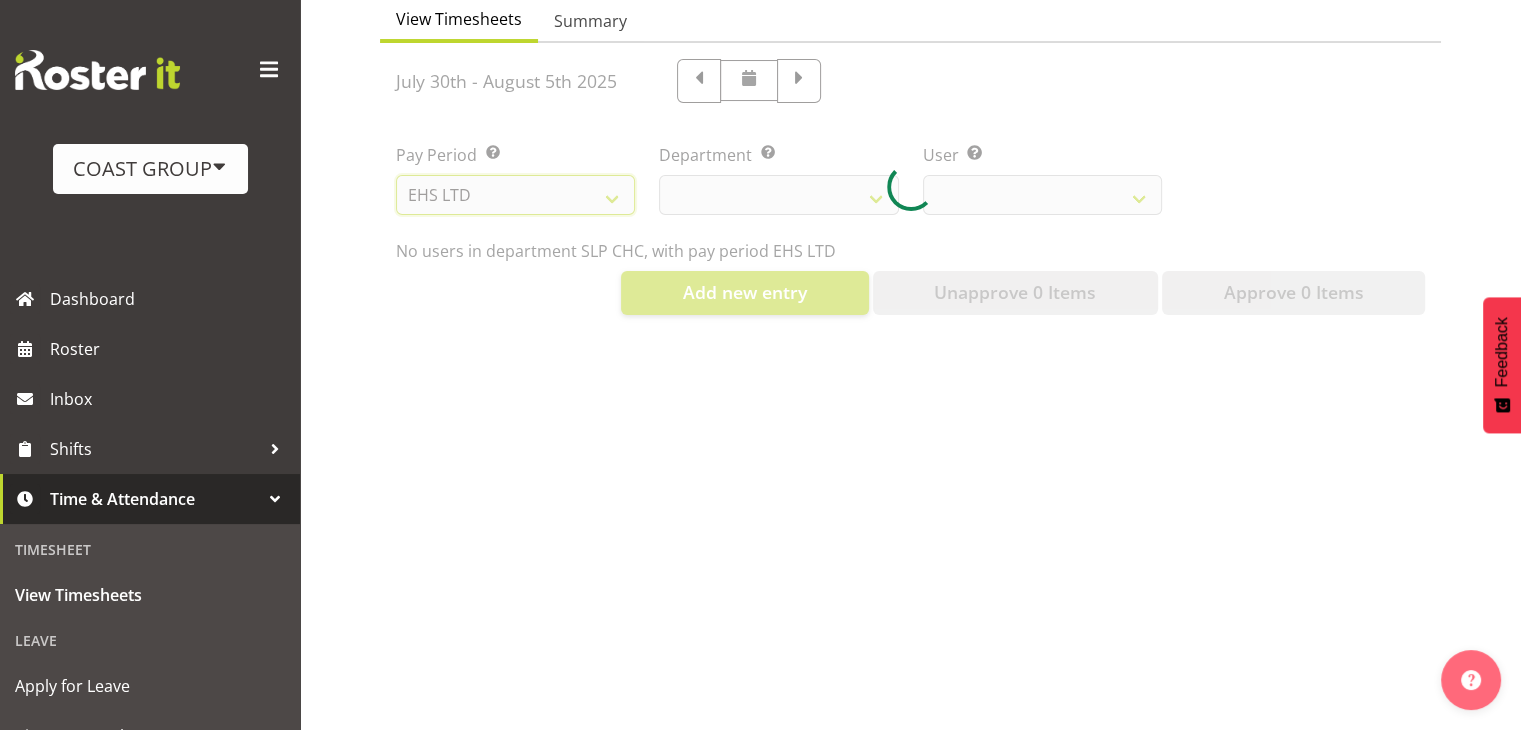 select 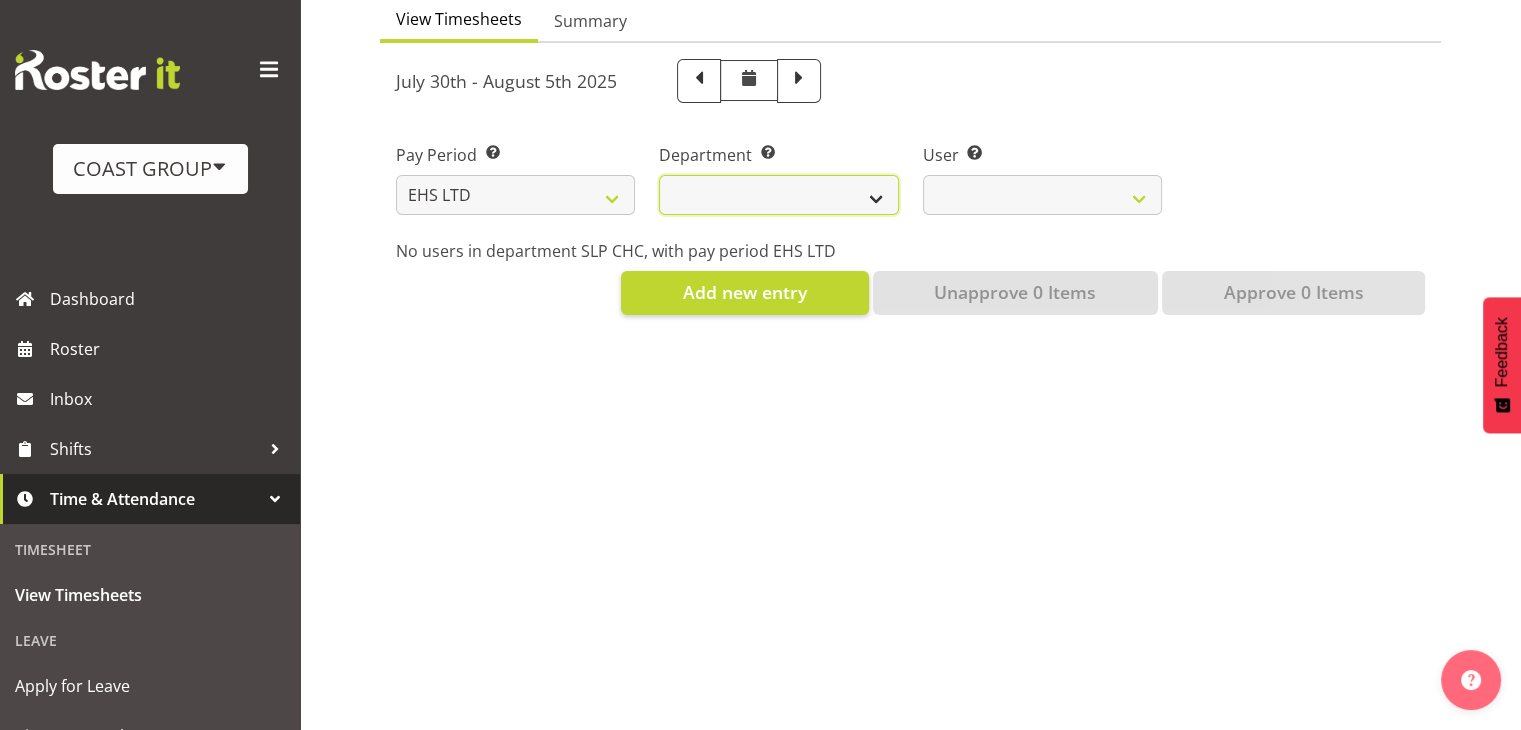 click on "EHS AKL ACCOUNTS
EHS AKL CARPET
EHS AKL D&B
EHS AKL DESIGNER
EHS AKL FURNITURE
EHS AKL PANEL
EHS AKL SALES
EHS CHC OPS
EHS CHC SALES
EHS HLZ
EHS WLG OPS
EHS WLG SALES" at bounding box center [778, 195] 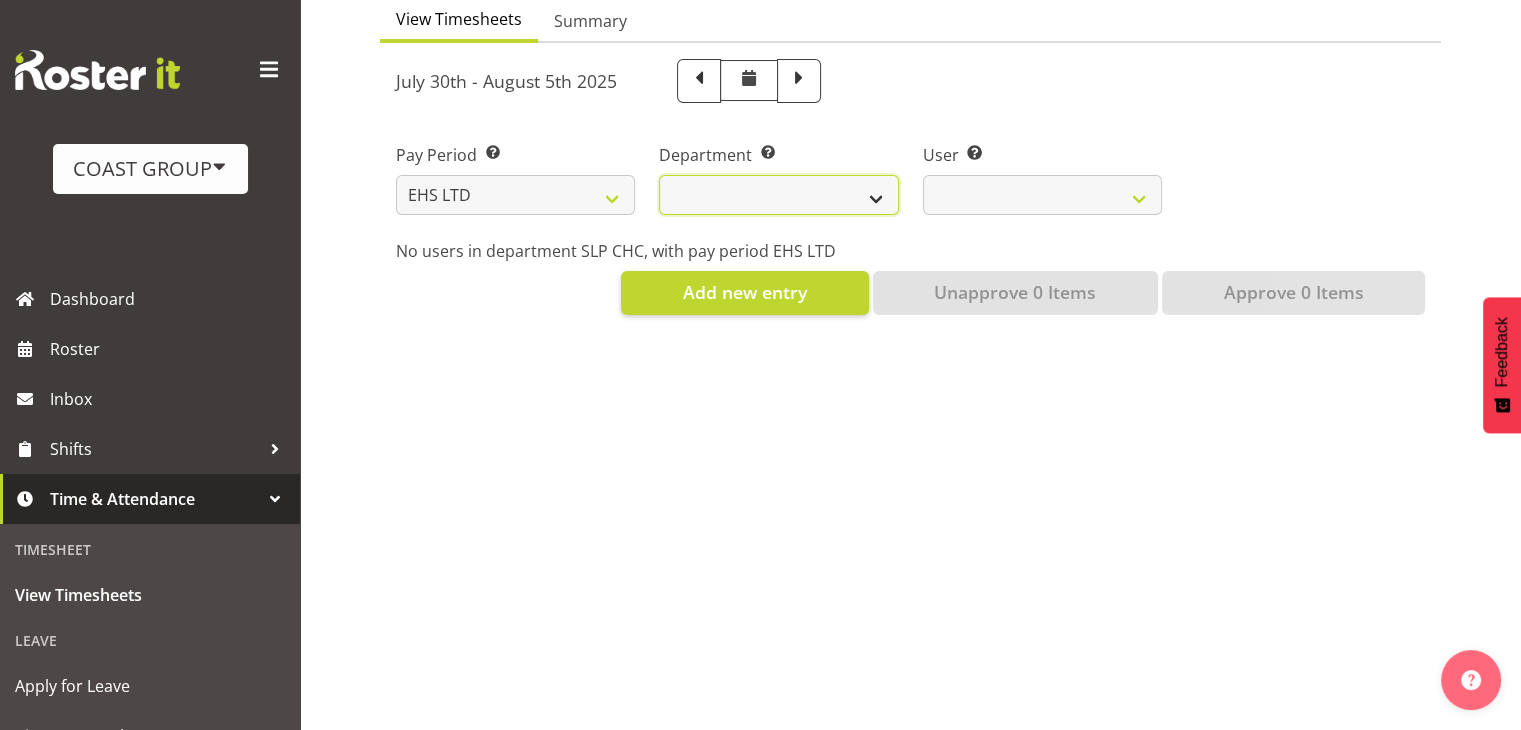 select on "38" 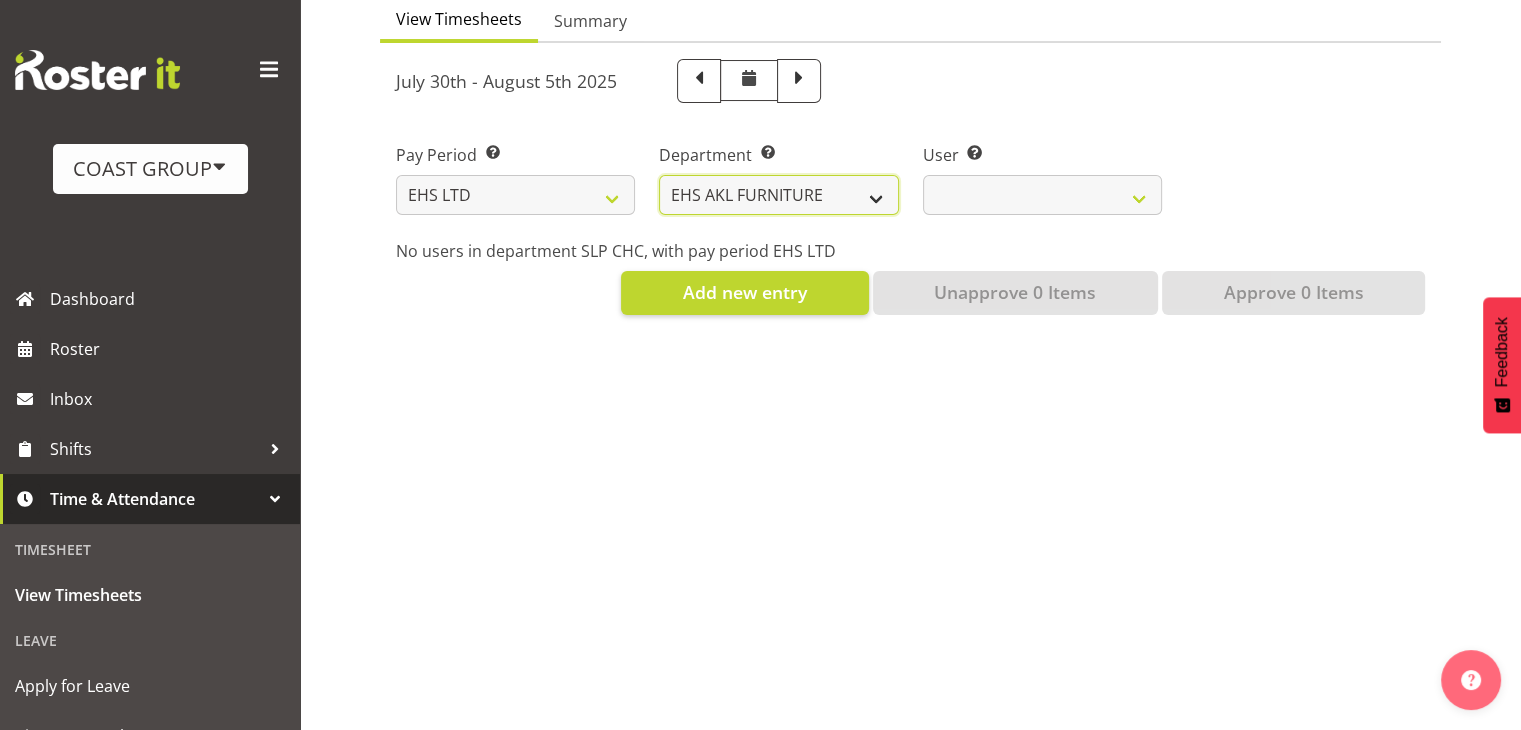click on "EHS AKL ACCOUNTS
EHS AKL CARPET
EHS AKL D&B
EHS AKL DESIGNER
EHS AKL FURNITURE
EHS AKL PANEL
EHS AKL SALES
EHS CHC OPS
EHS CHC SALES
EHS HLZ
EHS WLG OPS
EHS WLG SALES" at bounding box center (778, 195) 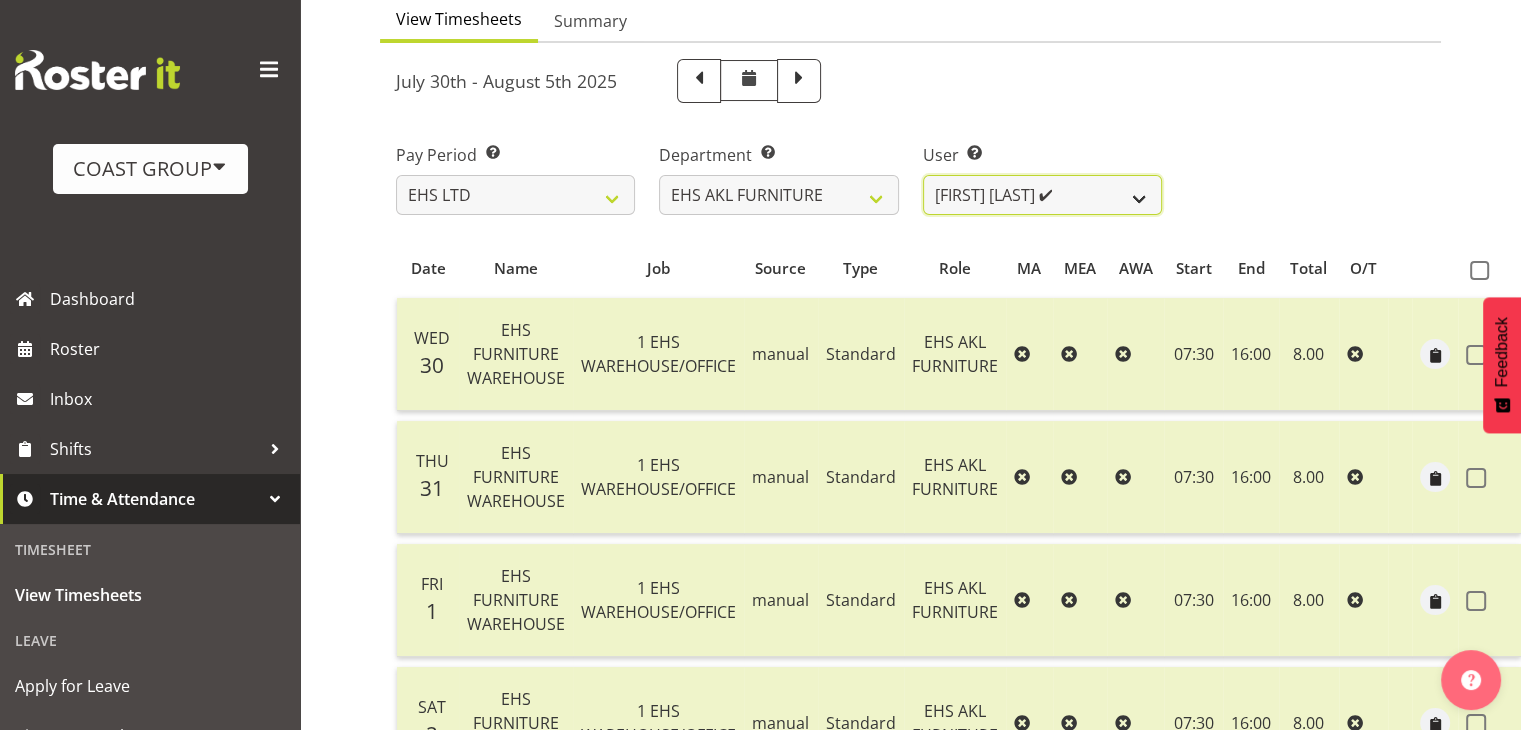 click on "Daniel Tini
✔
Filipo Iupeli
✔
Harley Wongpayuk
✔
Malae Toleafoa
✔
Manase Ward
✔
Michael Vaimauga
✔
Mua Autufuga
✔
Ngamata Upoko
✔
Panuwitch Pongsanusorn
✔
Pongpanot Pewklieng
✔
Rob Windle
✔
Sanong Phongam
✔
Sarayut Sahathanalatthakool
✔
Sivanila Sapati
✔" at bounding box center [1042, 195] 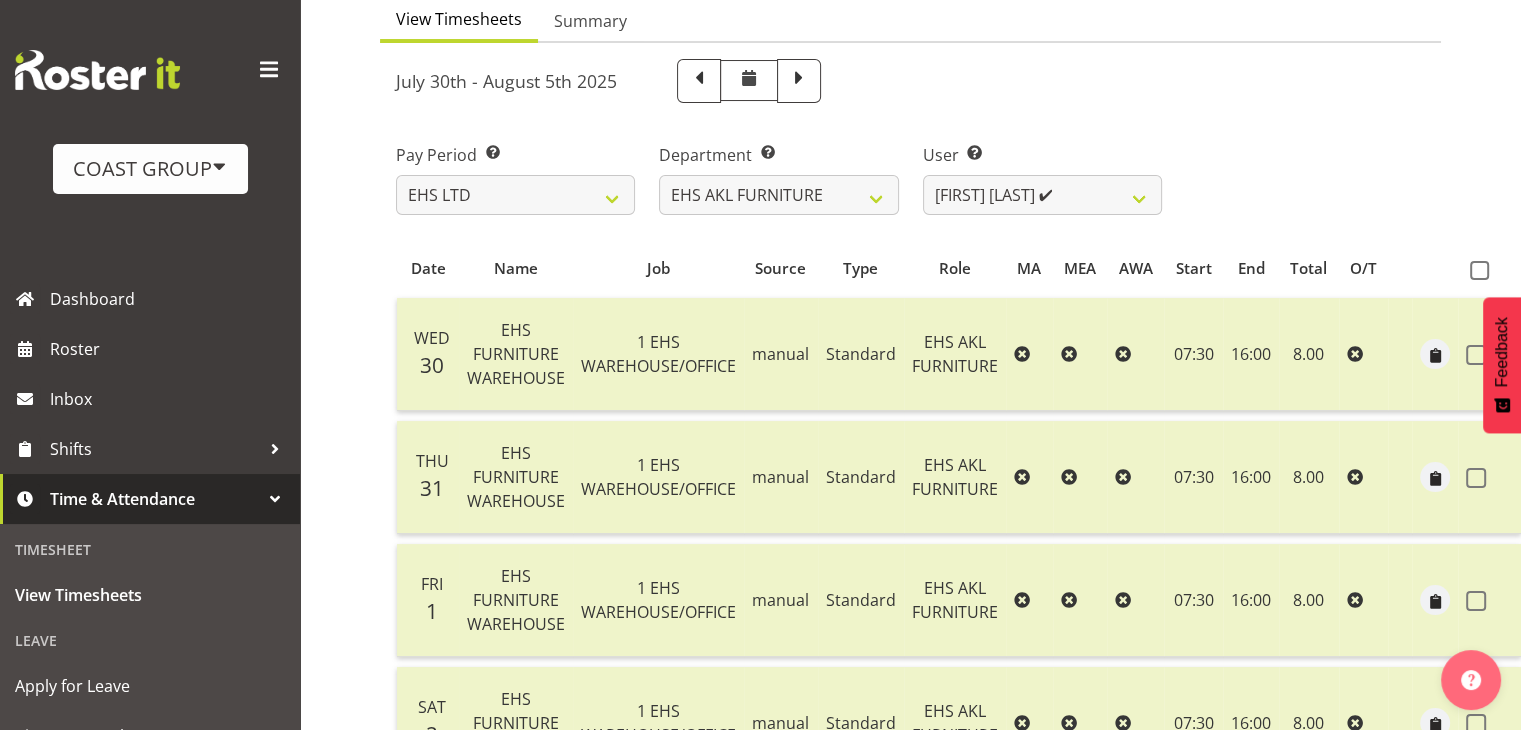 click on "Pay Period
Select which pay period you would like to view.   SLP LTD EHS LTD DW LTD VEHICLES Carlton Events Hamilton 120 Limited Wellington 130 Limited
Department
Select which department you would like to view.
EHS AKL ACCOUNTS
EHS AKL CARPET
EHS AKL D&B
EHS AKL DESIGNER
EHS AKL FURNITURE
EHS AKL PANEL
EHS AKL SALES
EHS CHC OPS
EHS CHC SALES
EHS HLZ
EHS WLG OPS
EHS WLG SALES" at bounding box center (910, 171) 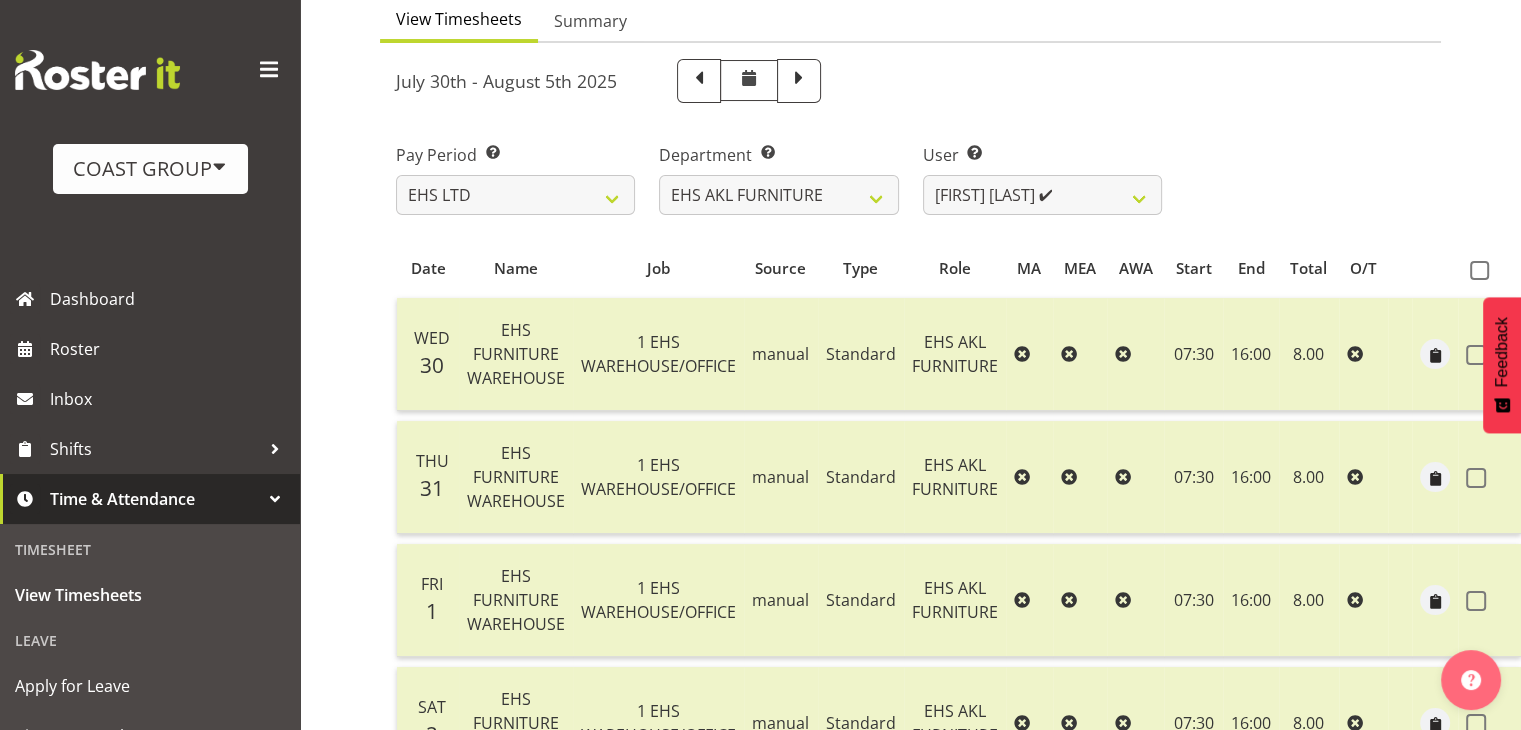 scroll, scrollTop: 0, scrollLeft: 0, axis: both 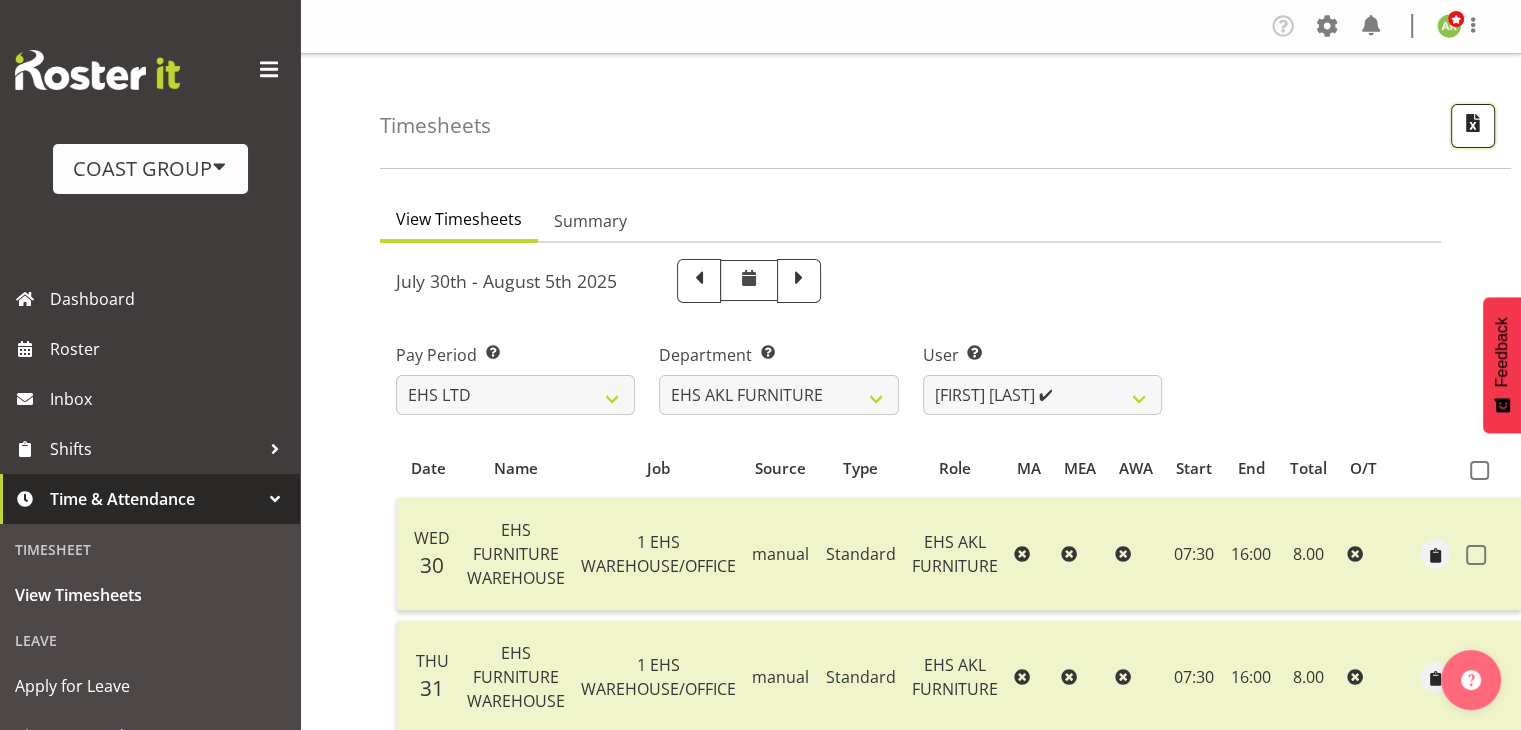 click at bounding box center (1473, 123) 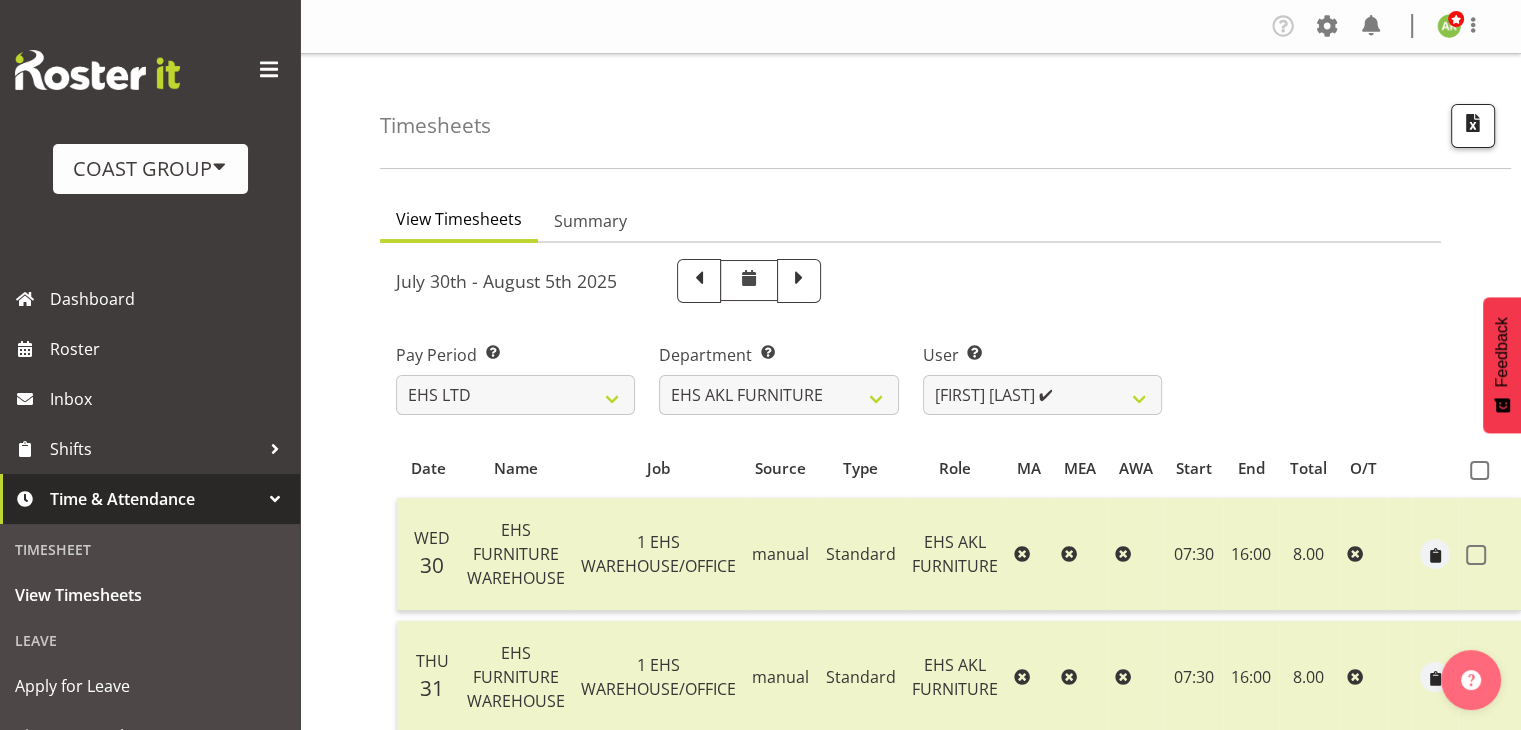 select on "7" 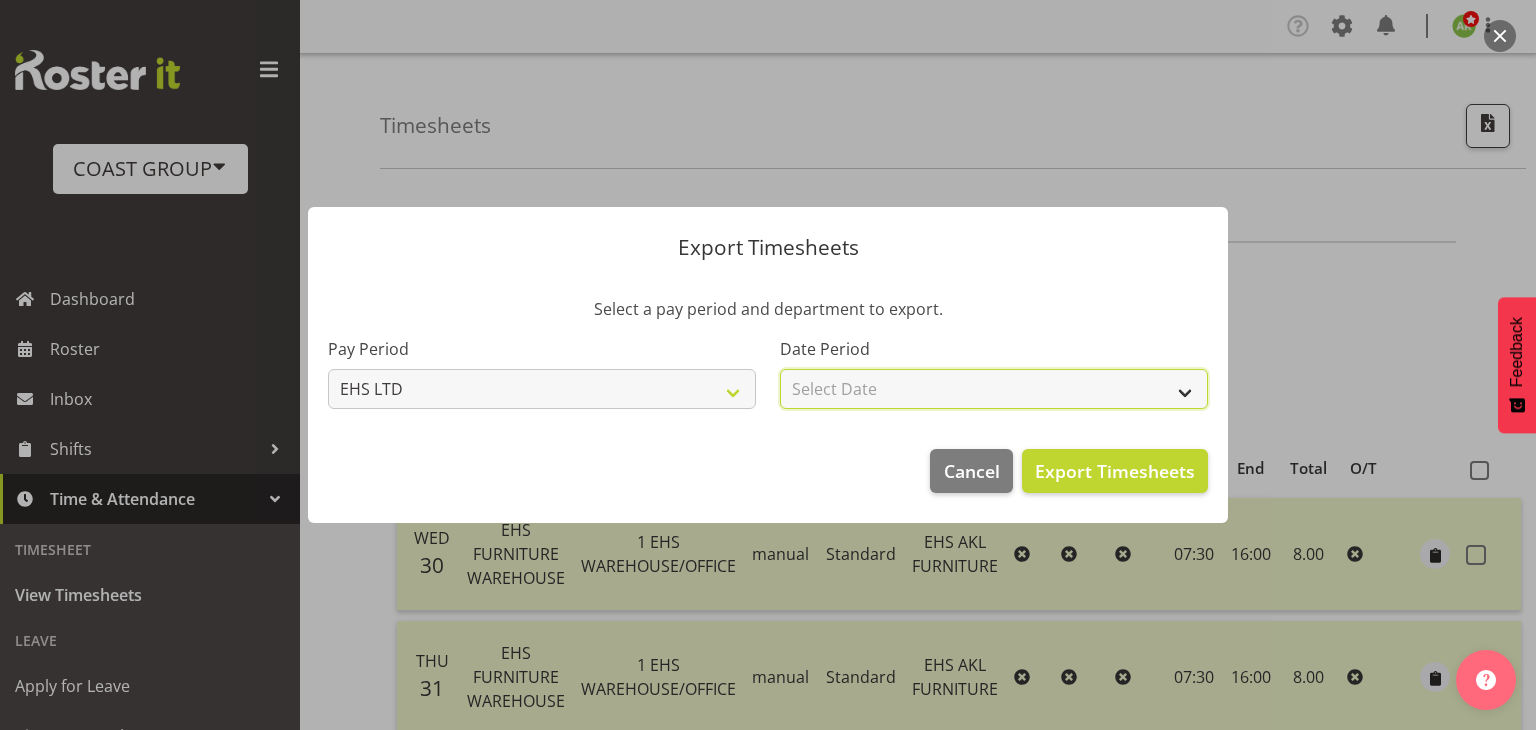 click on "Select Date  Week starting 06/08/2025 Week starting 30/07/2025 Week starting 23/07/2025 Week starting 16/07/2025 Week starting 09/07/2025 Week starting 02/07/2025 Week starting 25/06/2025 Week starting 18/06/2025 Week starting 11/06/2025 Week starting 04/06/2025 Week starting 28/05/2025 Week starting 21/05/2025 Week starting 14/05/2025 Week starting 07/05/2025 Week starting 30/04/2025 Week starting 23/04/2025 Week starting 16/04/2025 Week starting 09/04/2025 Week starting 02/04/2025 Week starting 26/03/2025 Week starting 19/03/2025 Week starting 12/03/2025 Week starting 05/03/2025 Week starting 26/02/2025 Week starting 19/02/2025 Week starting 12/02/2025 Week starting 05/02/2025 Week starting 29/01/2025 Week starting 22/01/2025 Week starting 15/01/2025 Week starting 08/01/2025 Week starting 01/01/2025 Week starting 25/12/2024 Week starting 18/12/2024 Week starting 11/12/2024 Week starting 04/12/2024 Week starting 27/11/2024 Week starting 20/11/2024 Week starting 13/11/2024 Week starting 06/11/2024" at bounding box center (994, 389) 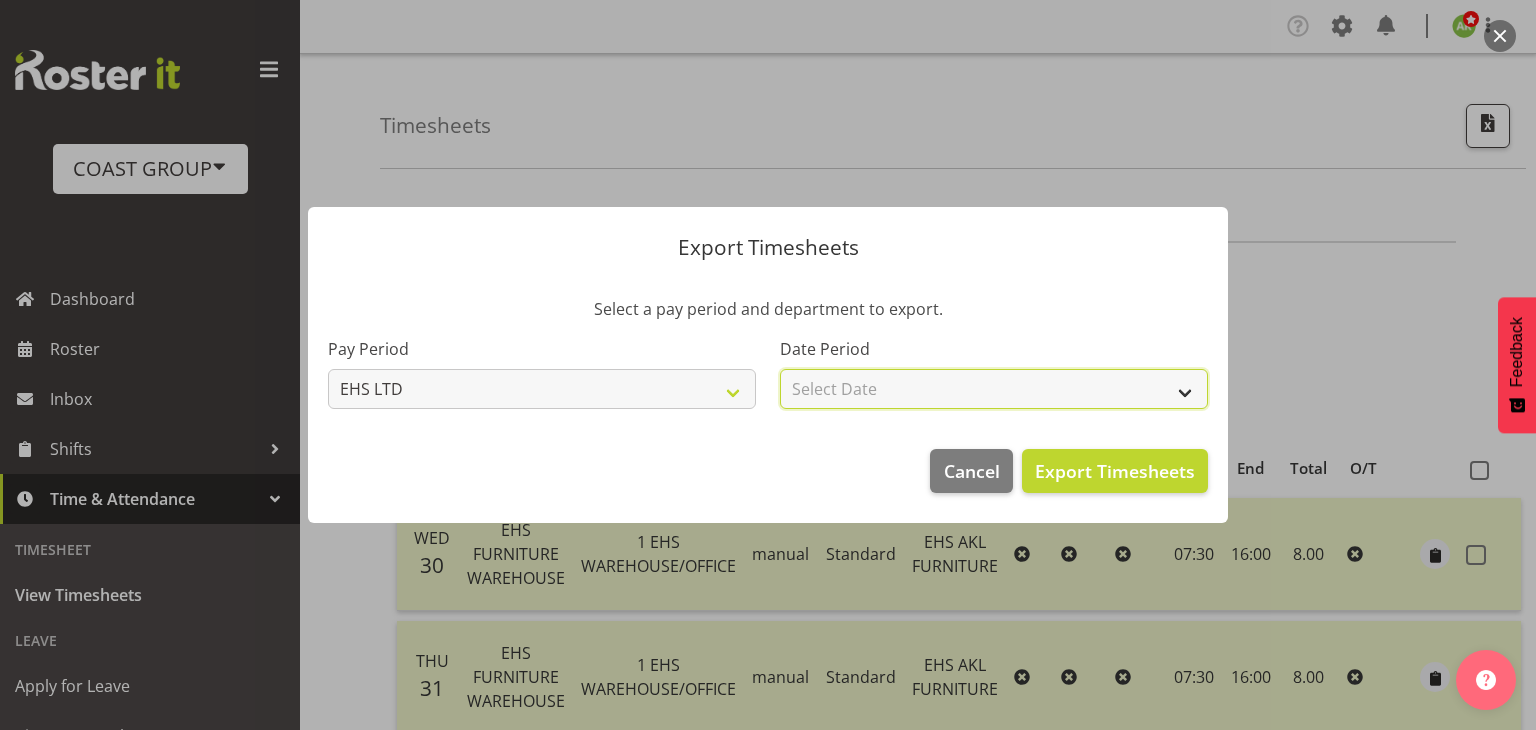 select on "2025-07-30" 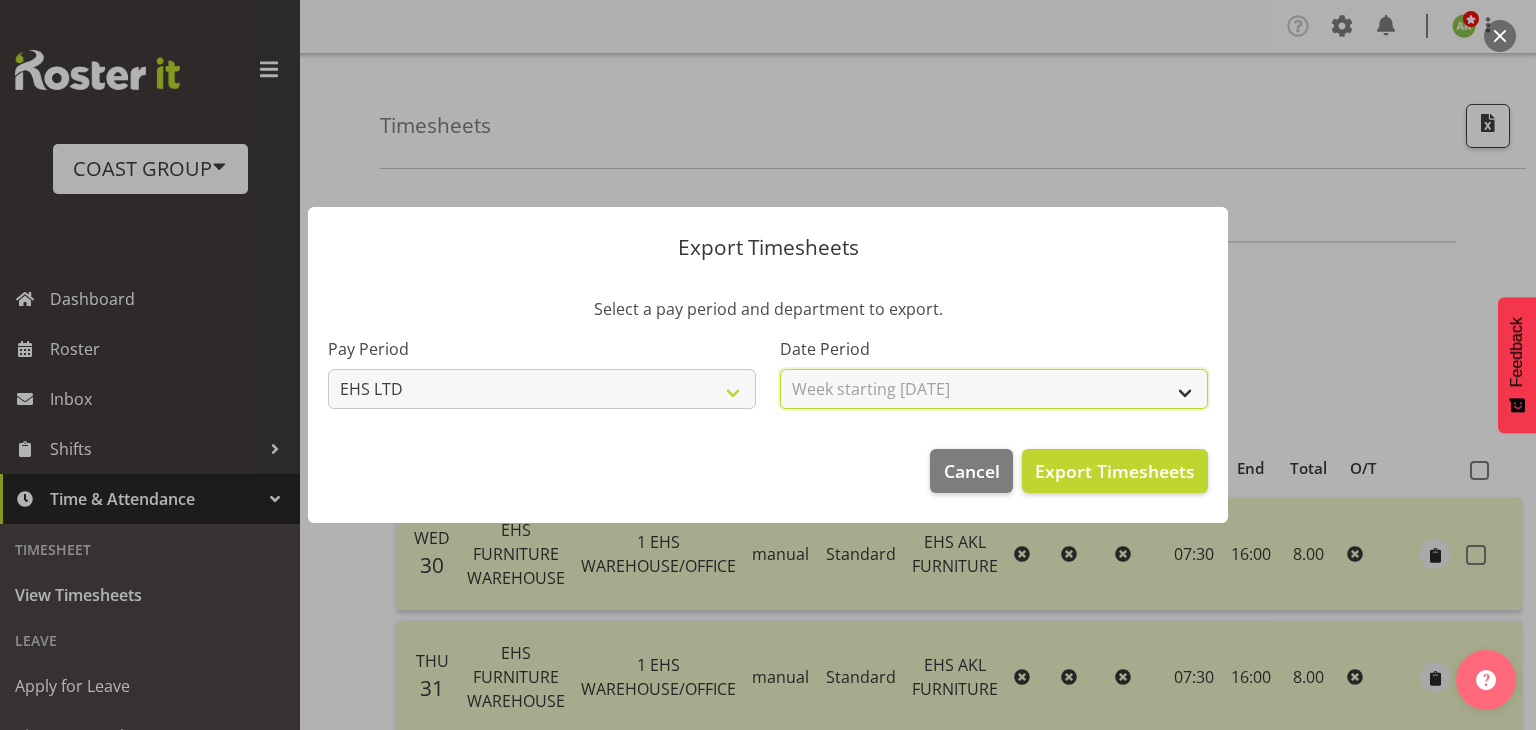 click on "Select Date  Week starting 06/08/2025 Week starting 30/07/2025 Week starting 23/07/2025 Week starting 16/07/2025 Week starting 09/07/2025 Week starting 02/07/2025 Week starting 25/06/2025 Week starting 18/06/2025 Week starting 11/06/2025 Week starting 04/06/2025 Week starting 28/05/2025 Week starting 21/05/2025 Week starting 14/05/2025 Week starting 07/05/2025 Week starting 30/04/2025 Week starting 23/04/2025 Week starting 16/04/2025 Week starting 09/04/2025 Week starting 02/04/2025 Week starting 26/03/2025 Week starting 19/03/2025 Week starting 12/03/2025 Week starting 05/03/2025 Week starting 26/02/2025 Week starting 19/02/2025 Week starting 12/02/2025 Week starting 05/02/2025 Week starting 29/01/2025 Week starting 22/01/2025 Week starting 15/01/2025 Week starting 08/01/2025 Week starting 01/01/2025 Week starting 25/12/2024 Week starting 18/12/2024 Week starting 11/12/2024 Week starting 04/12/2024 Week starting 27/11/2024 Week starting 20/11/2024 Week starting 13/11/2024 Week starting 06/11/2024" at bounding box center [994, 389] 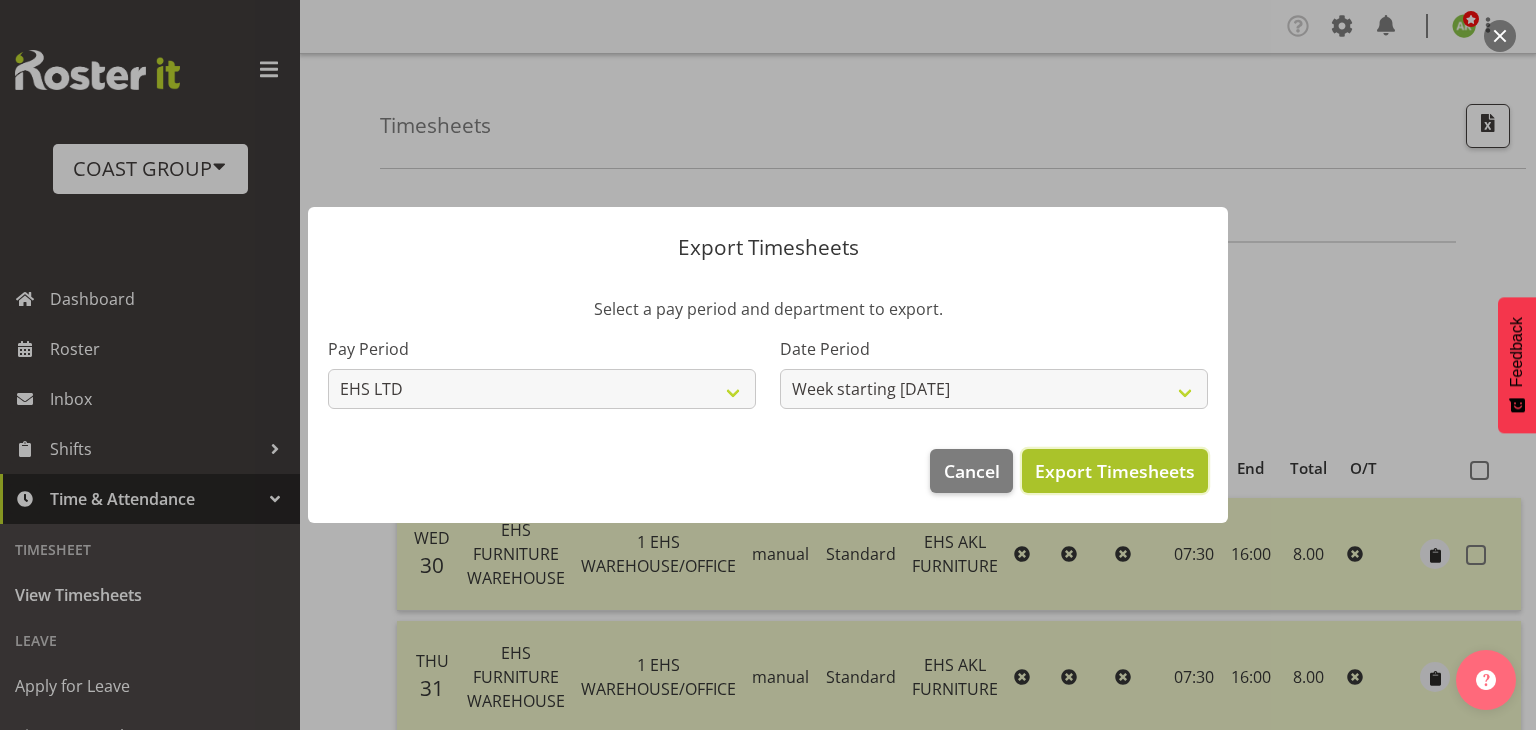 click on "Export Timesheets" at bounding box center [1115, 471] 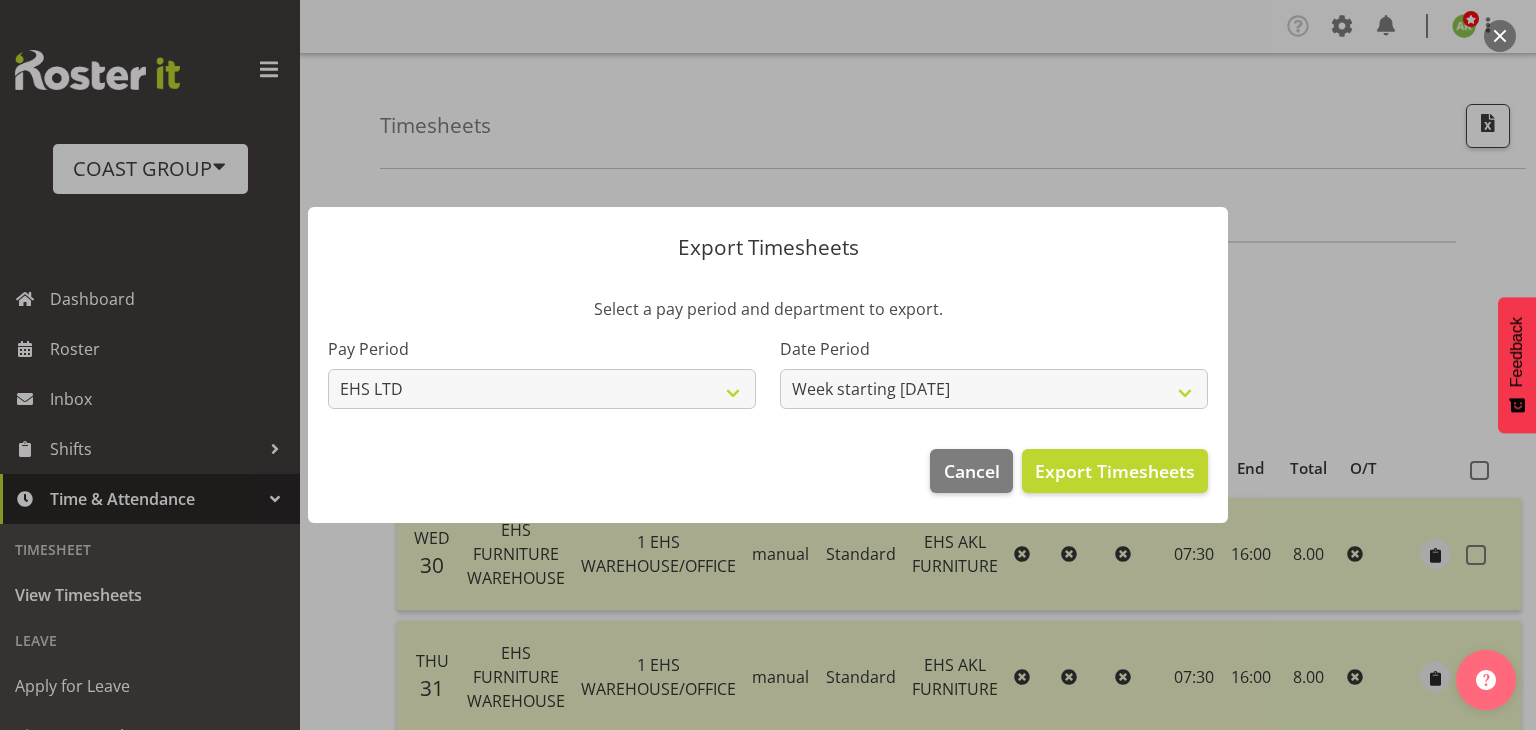 click at bounding box center [768, 365] 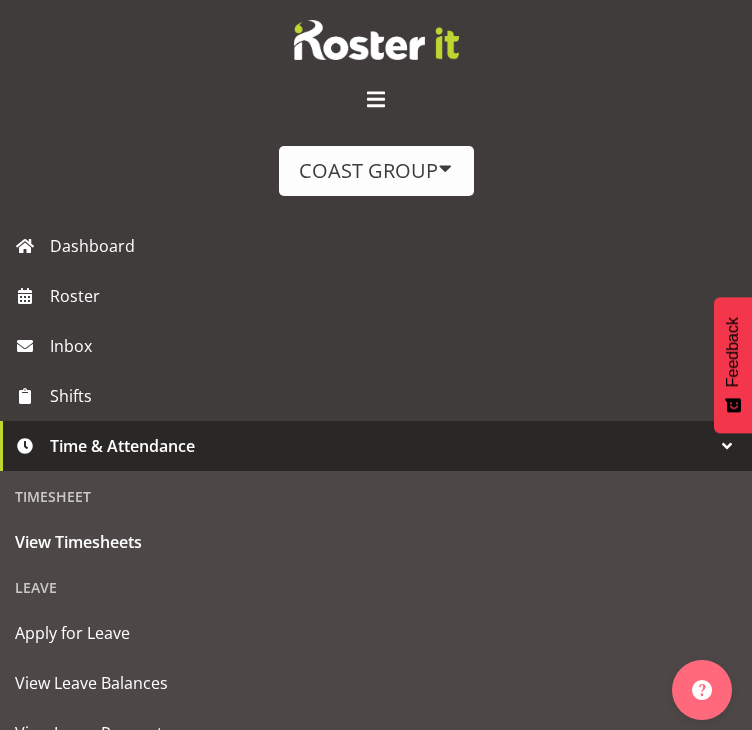 click at bounding box center (376, 100) 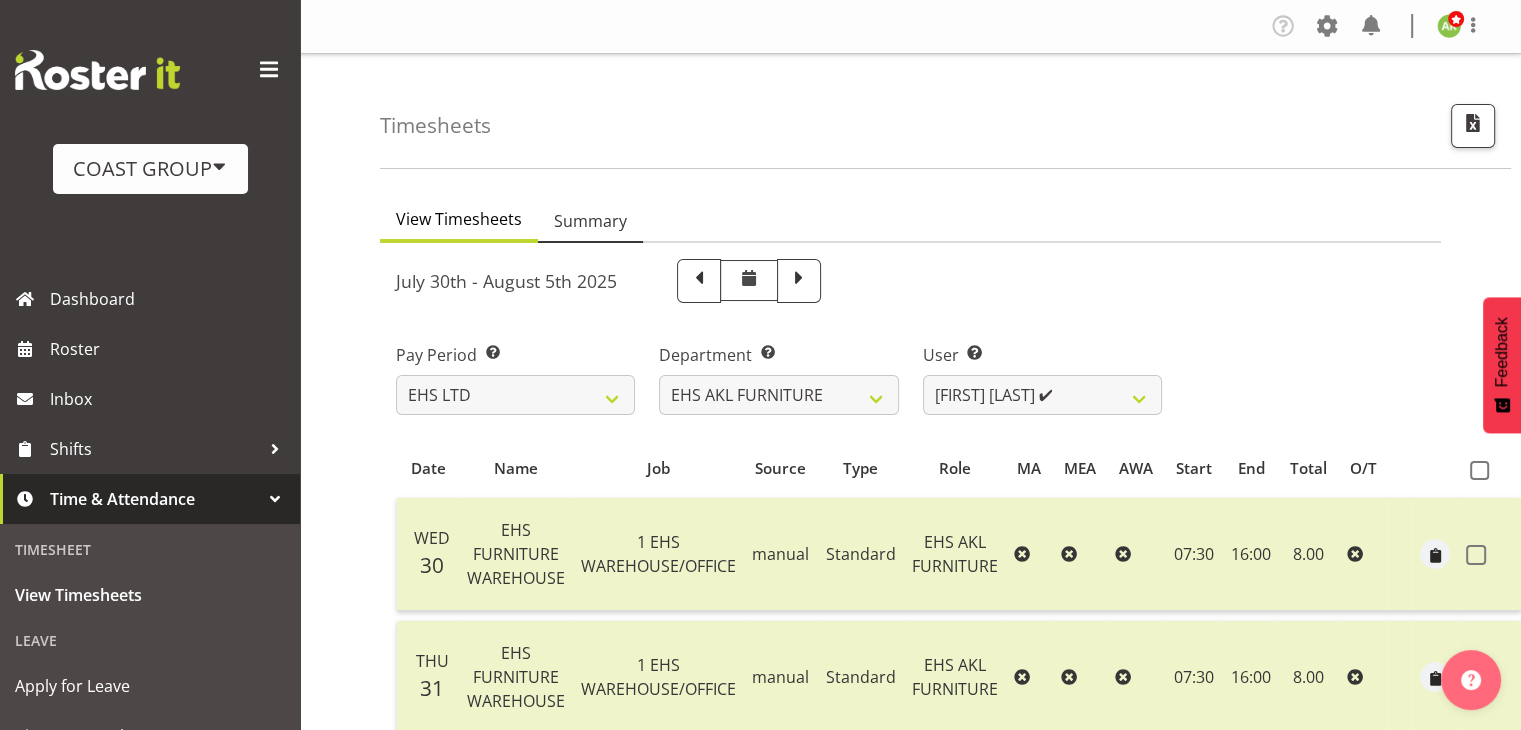 click on "Summary" at bounding box center [590, 221] 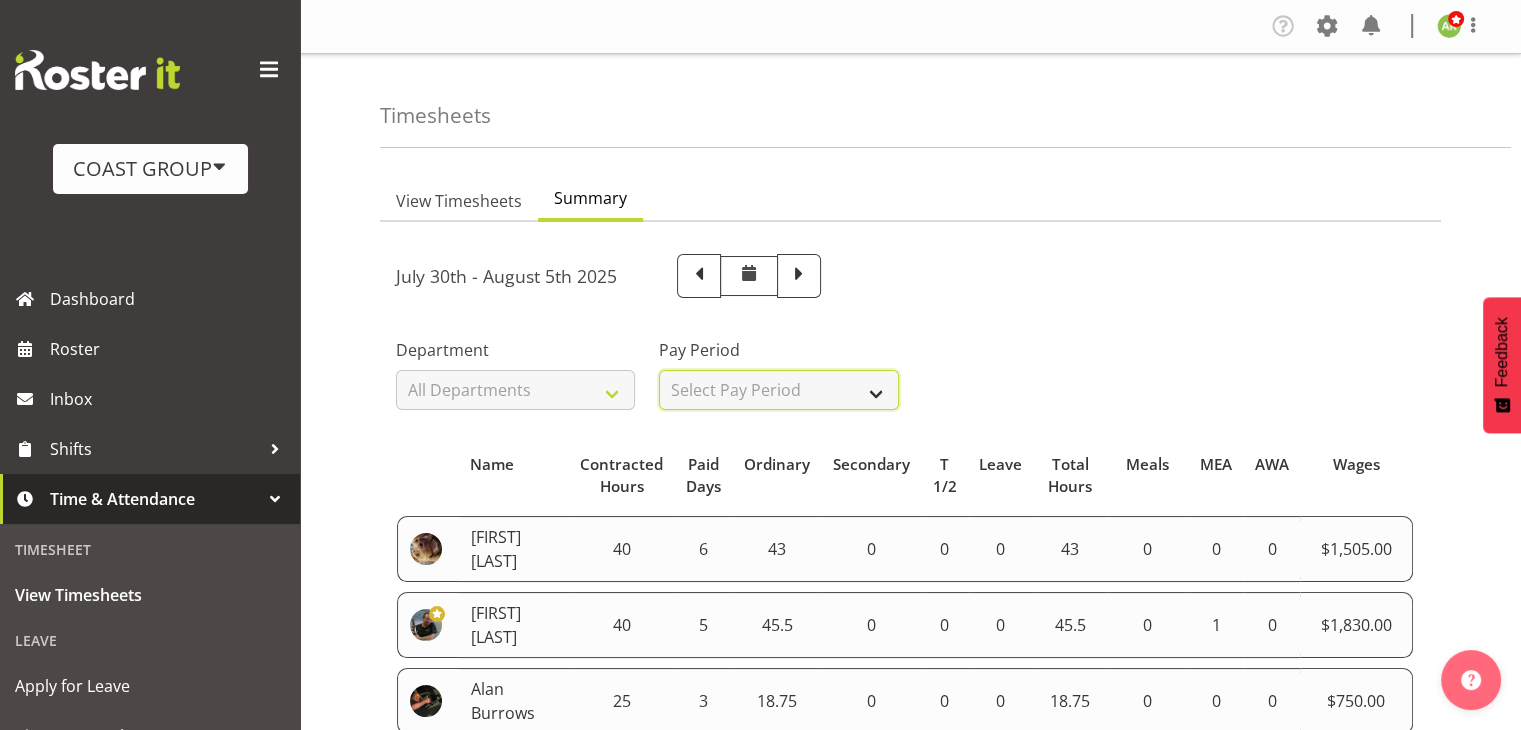 click on "Select Pay Period  All Pay Periods   SLP LTD EHS LTD DW LTD VEHICLES Carlton Events Hamilton 120 Limited Wellington 130 Limited" at bounding box center (778, 390) 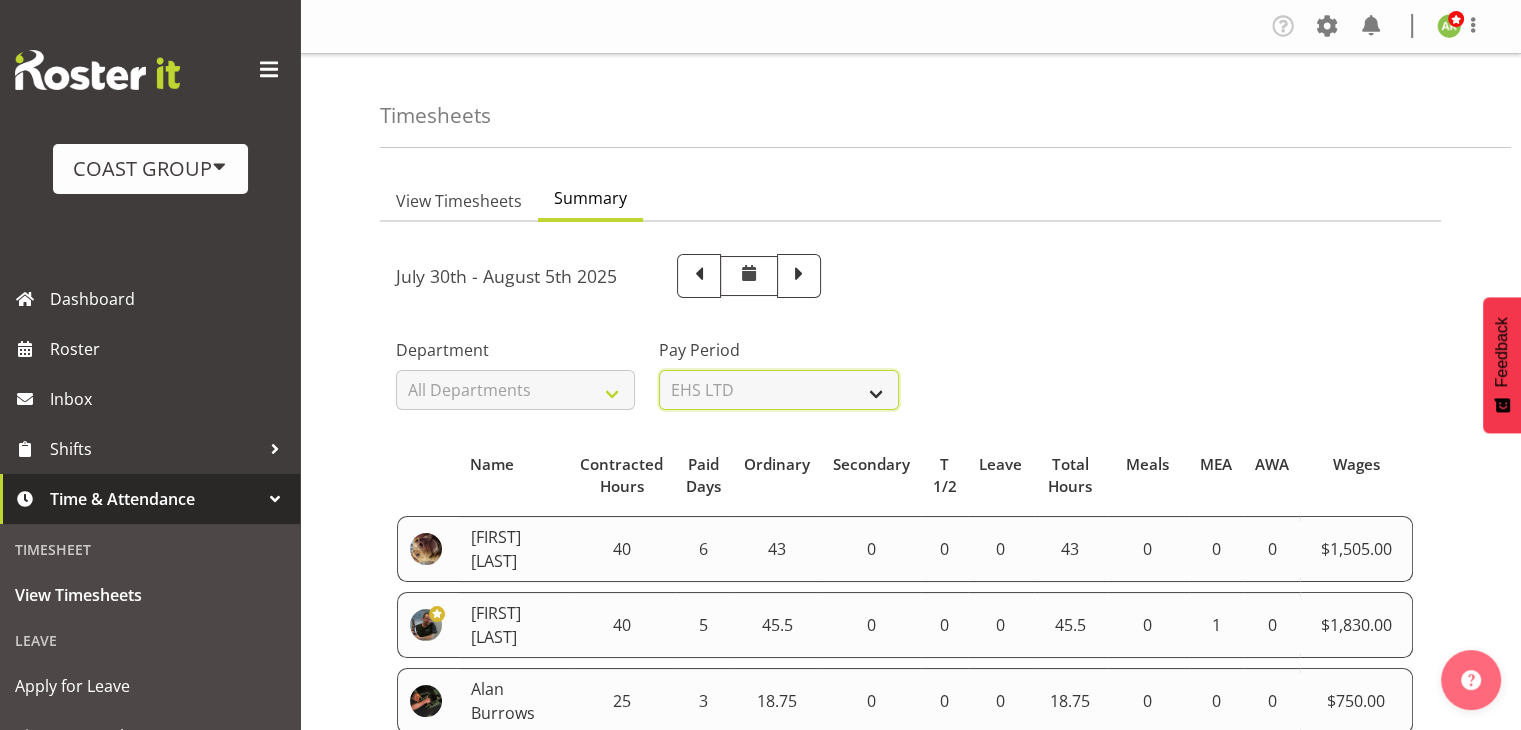 click on "Select Pay Period  All Pay Periods   SLP LTD EHS LTD DW LTD VEHICLES Carlton Events Hamilton 120 Limited Wellington 130 Limited" at bounding box center (778, 390) 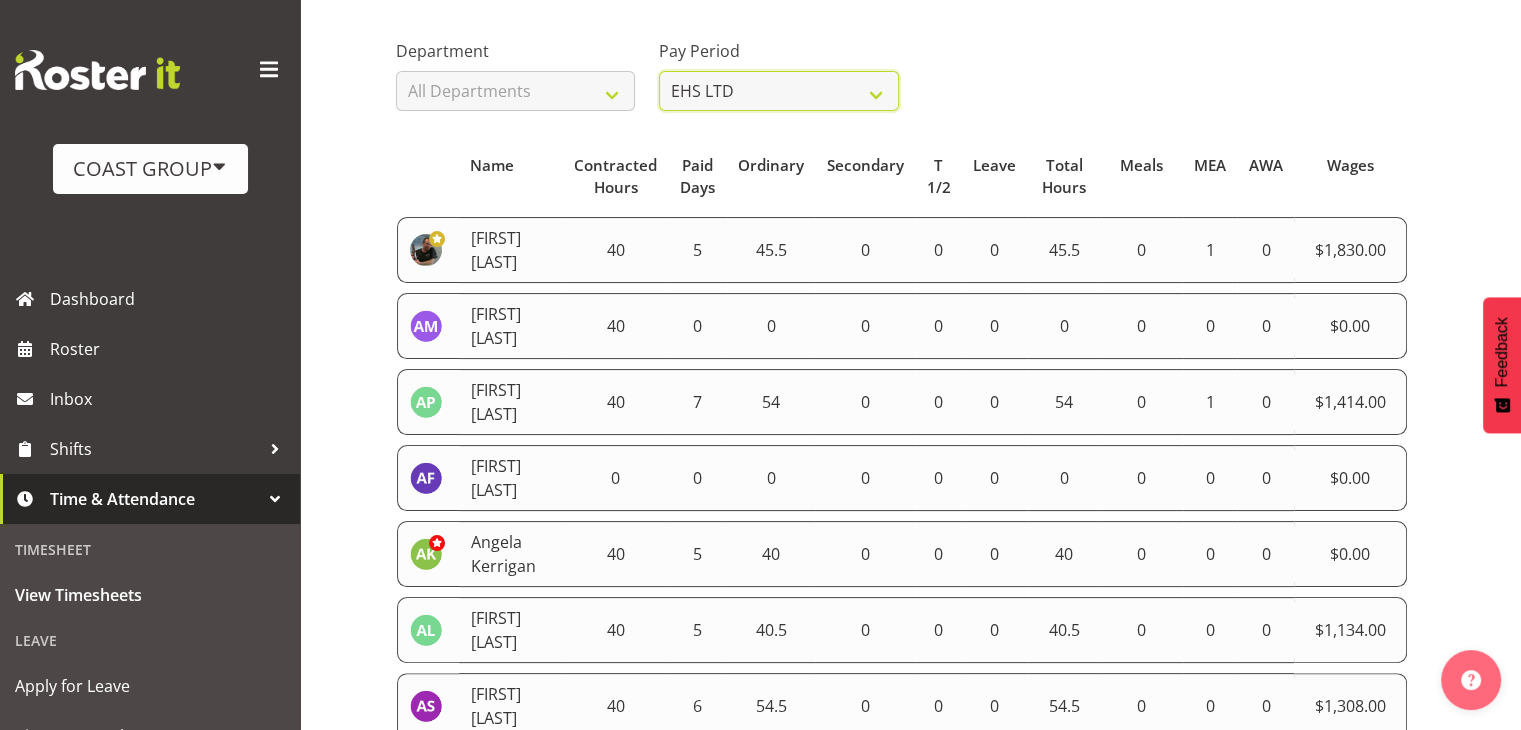 scroll, scrollTop: 300, scrollLeft: 0, axis: vertical 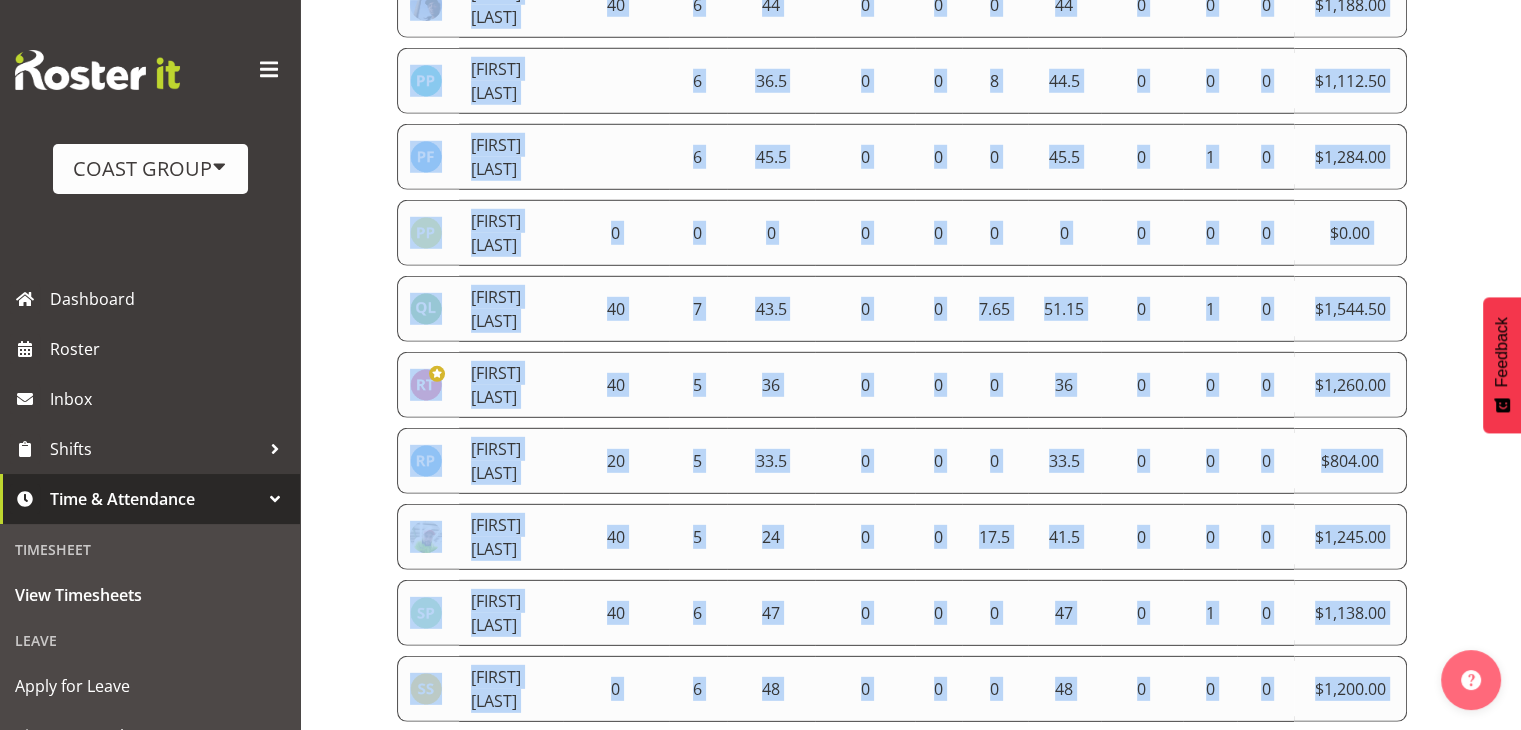 drag, startPoint x: 404, startPoint y: 236, endPoint x: 1438, endPoint y: 622, distance: 1103.6992 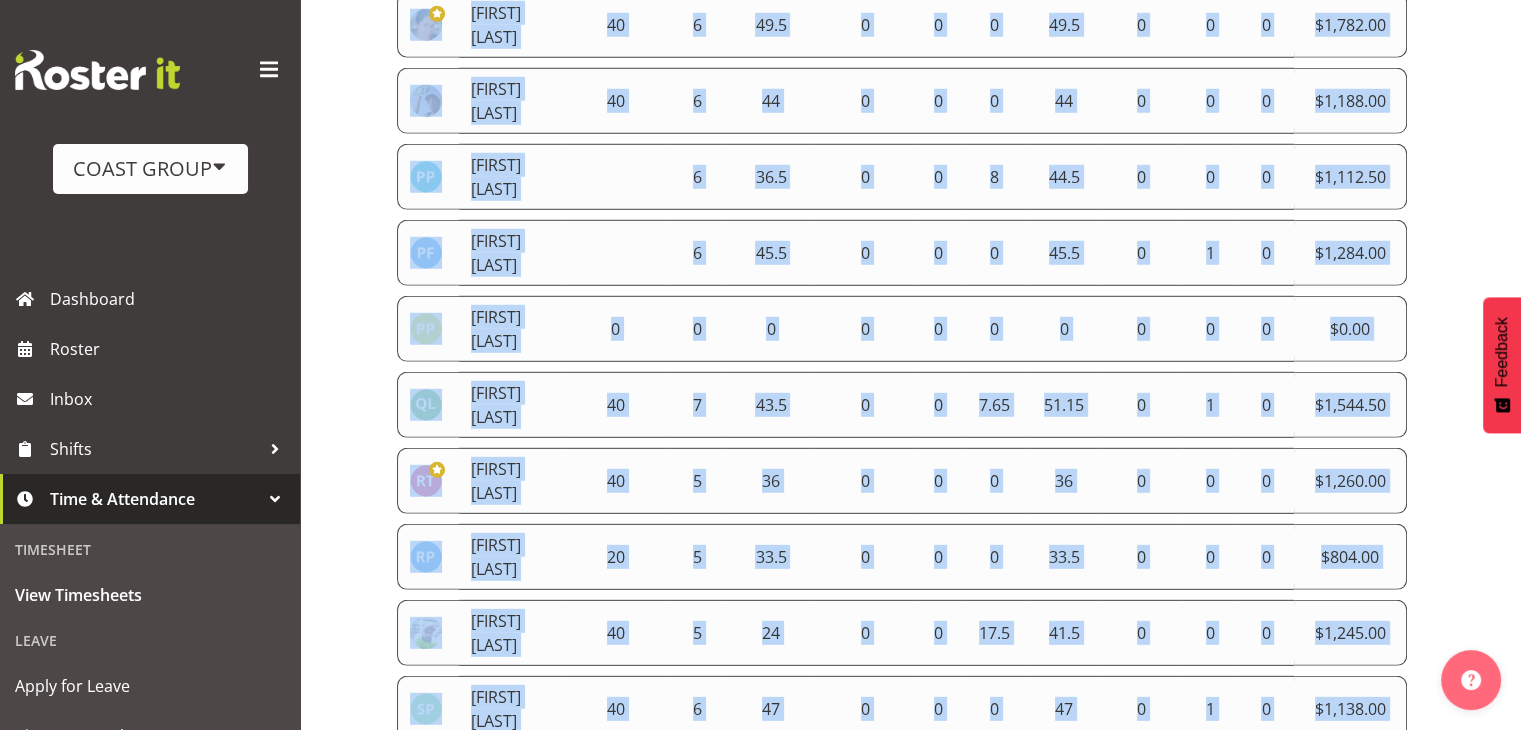 scroll, scrollTop: 5812, scrollLeft: 0, axis: vertical 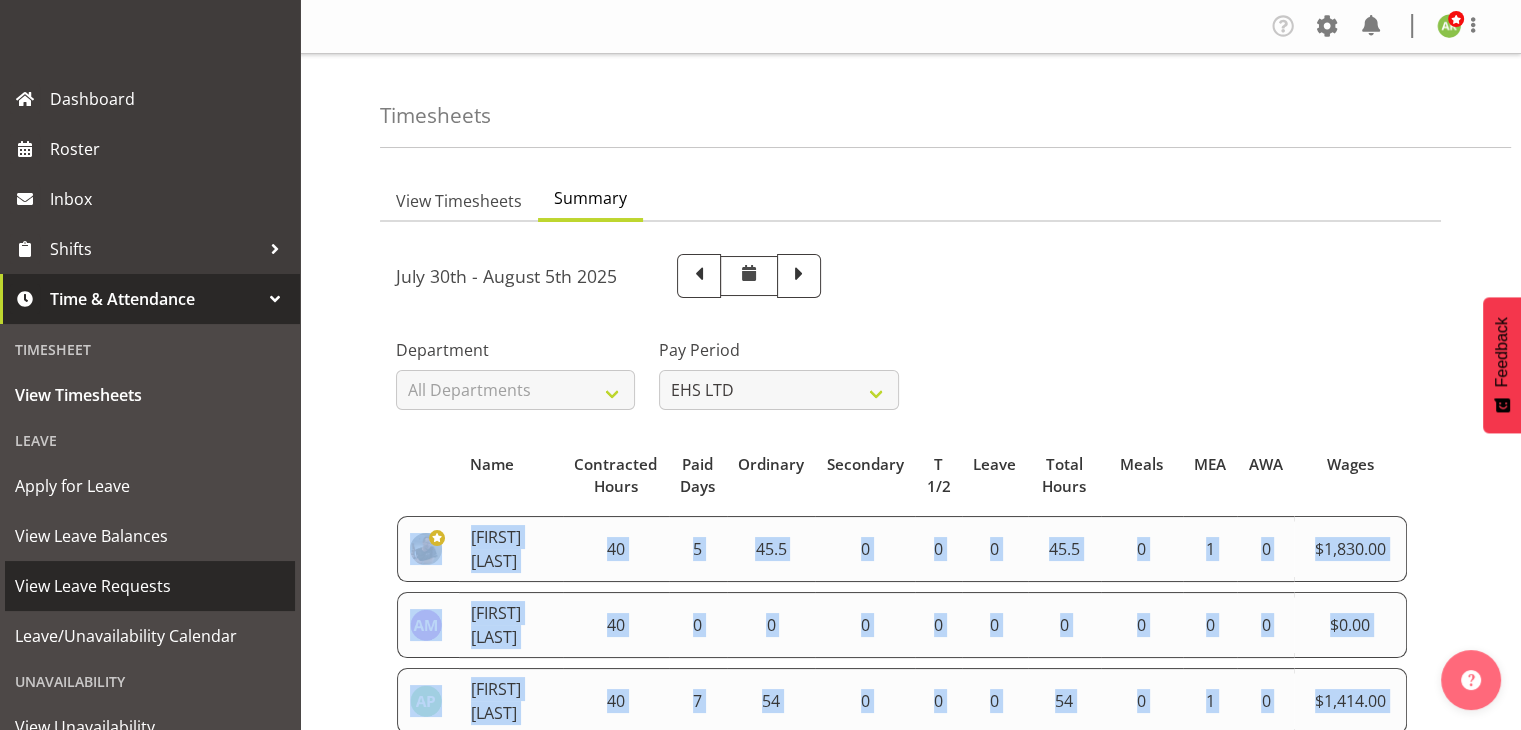 click on "View Leave Requests" at bounding box center [150, 586] 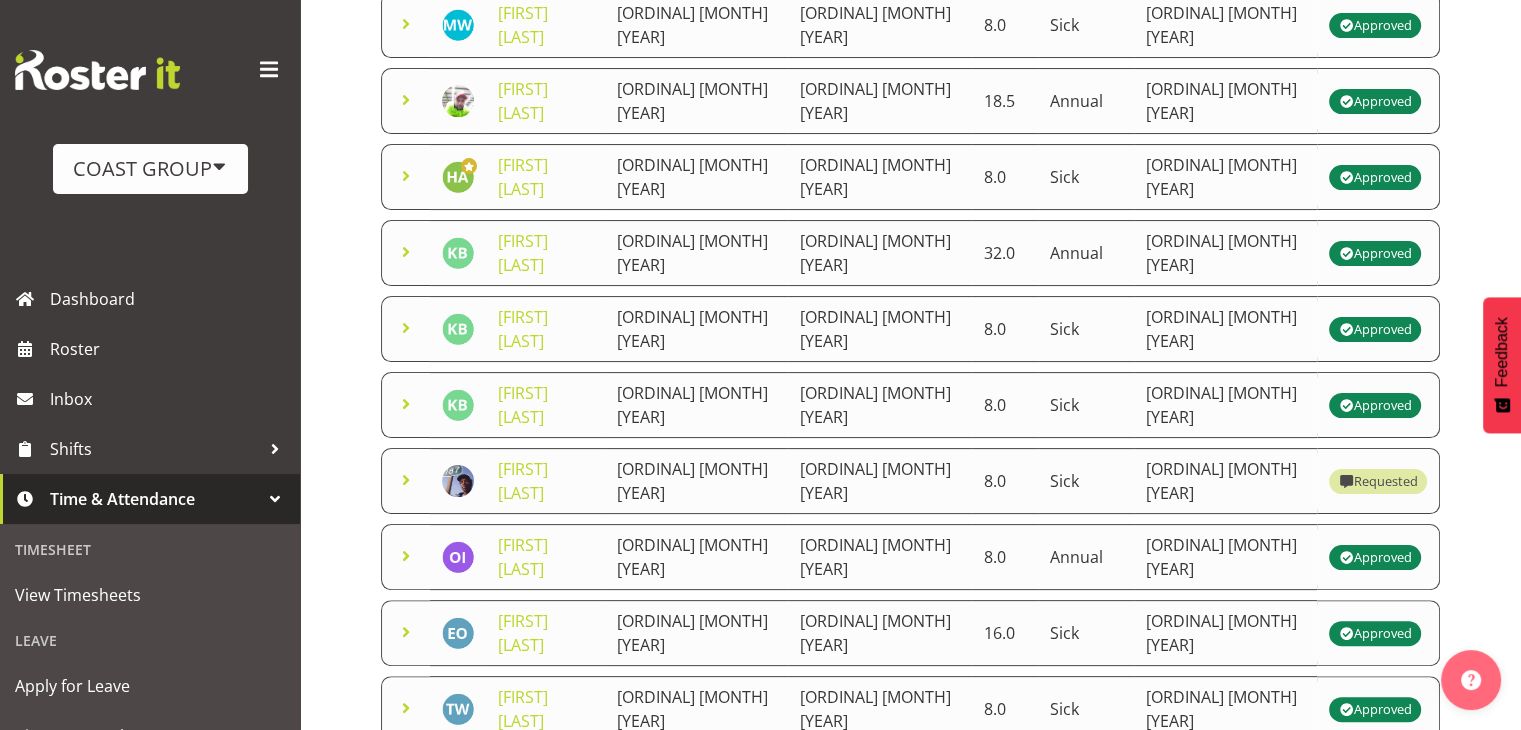 scroll, scrollTop: 514, scrollLeft: 0, axis: vertical 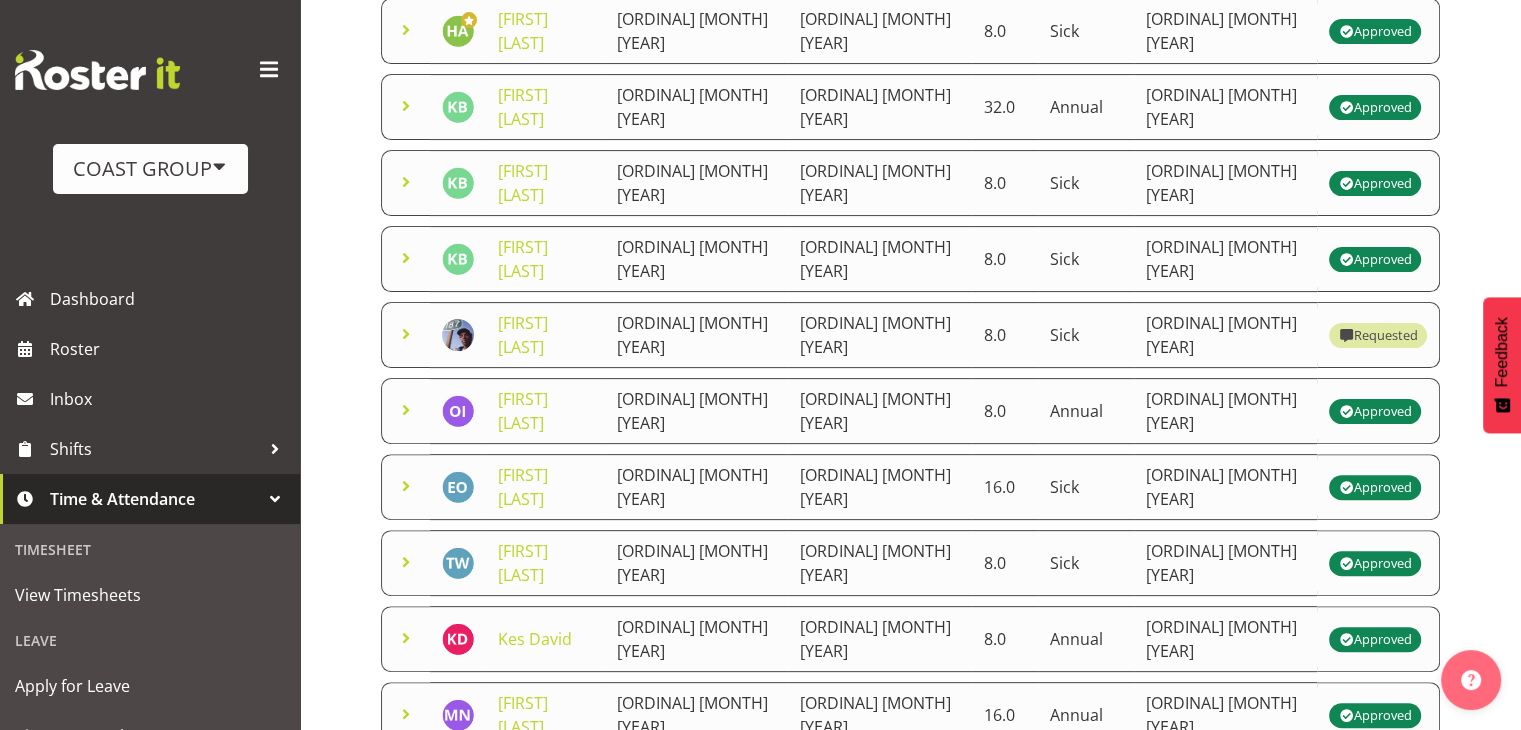 click at bounding box center (1416, 955) 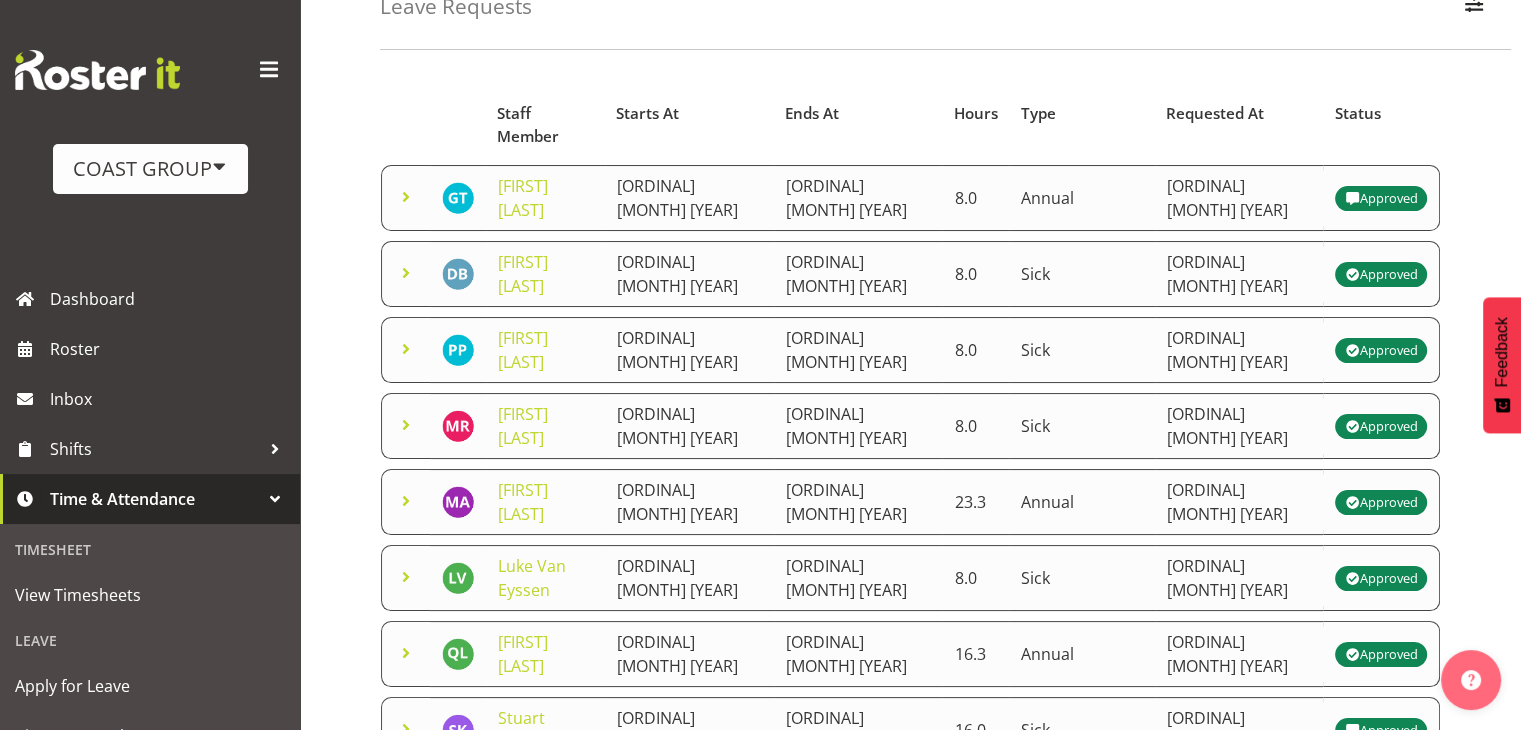scroll, scrollTop: 0, scrollLeft: 0, axis: both 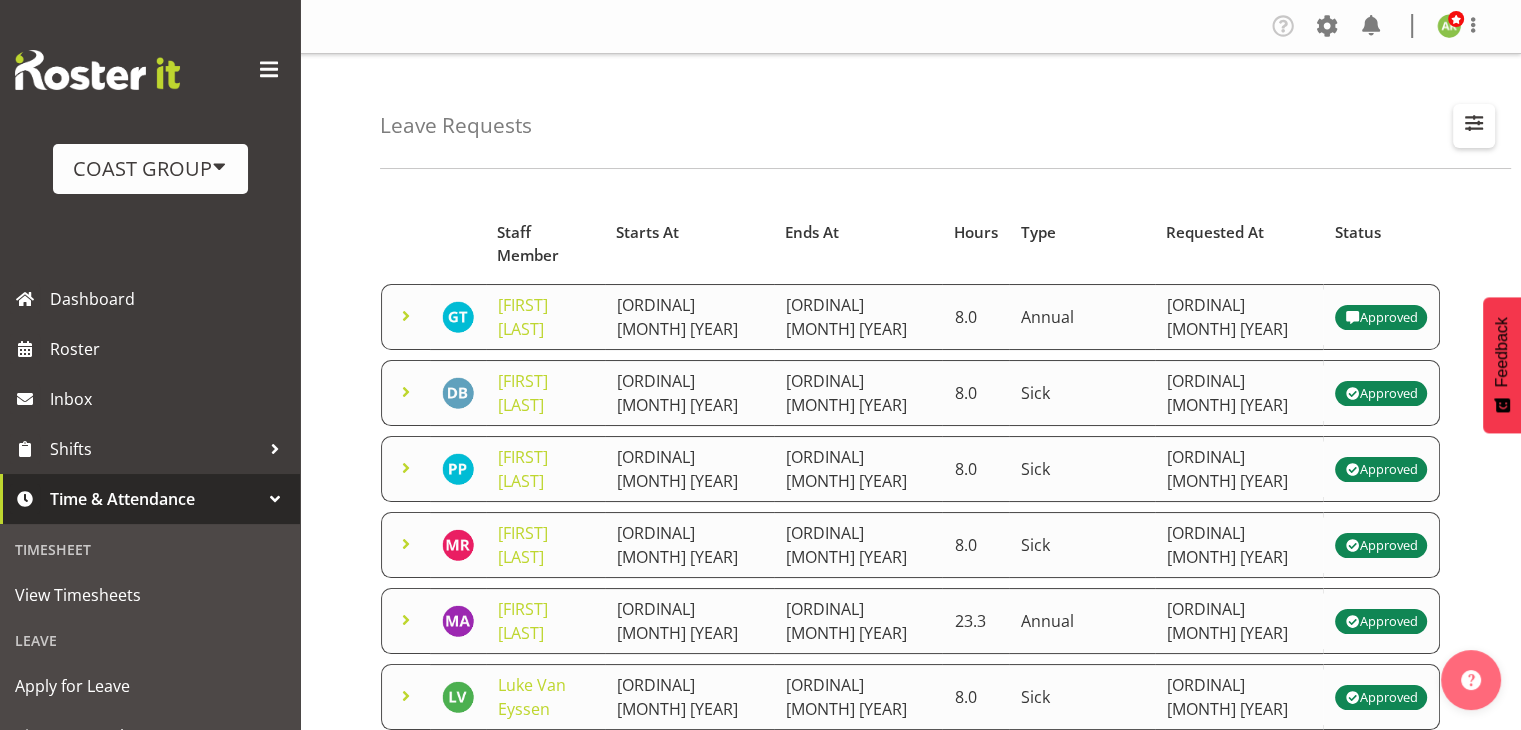 click at bounding box center (1474, 123) 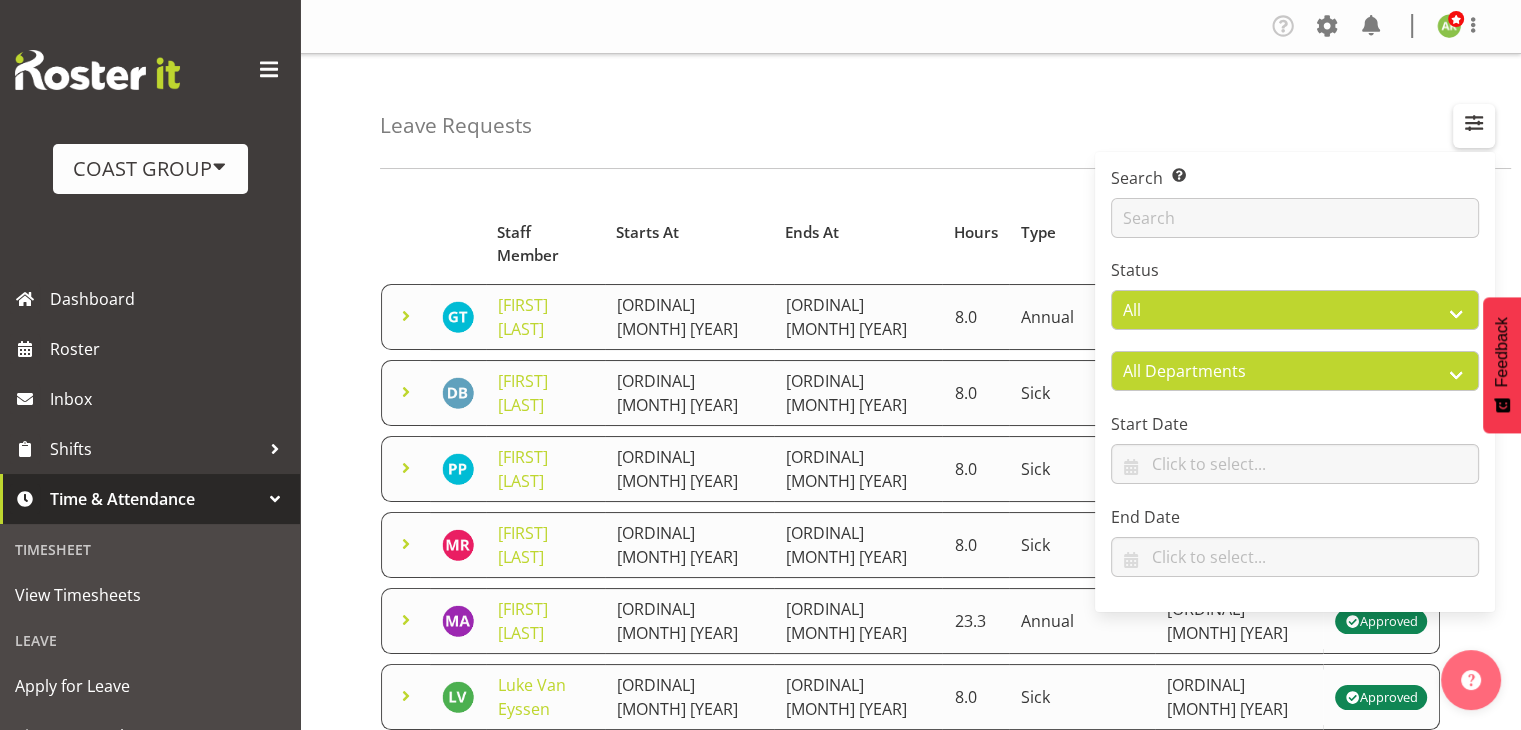 type 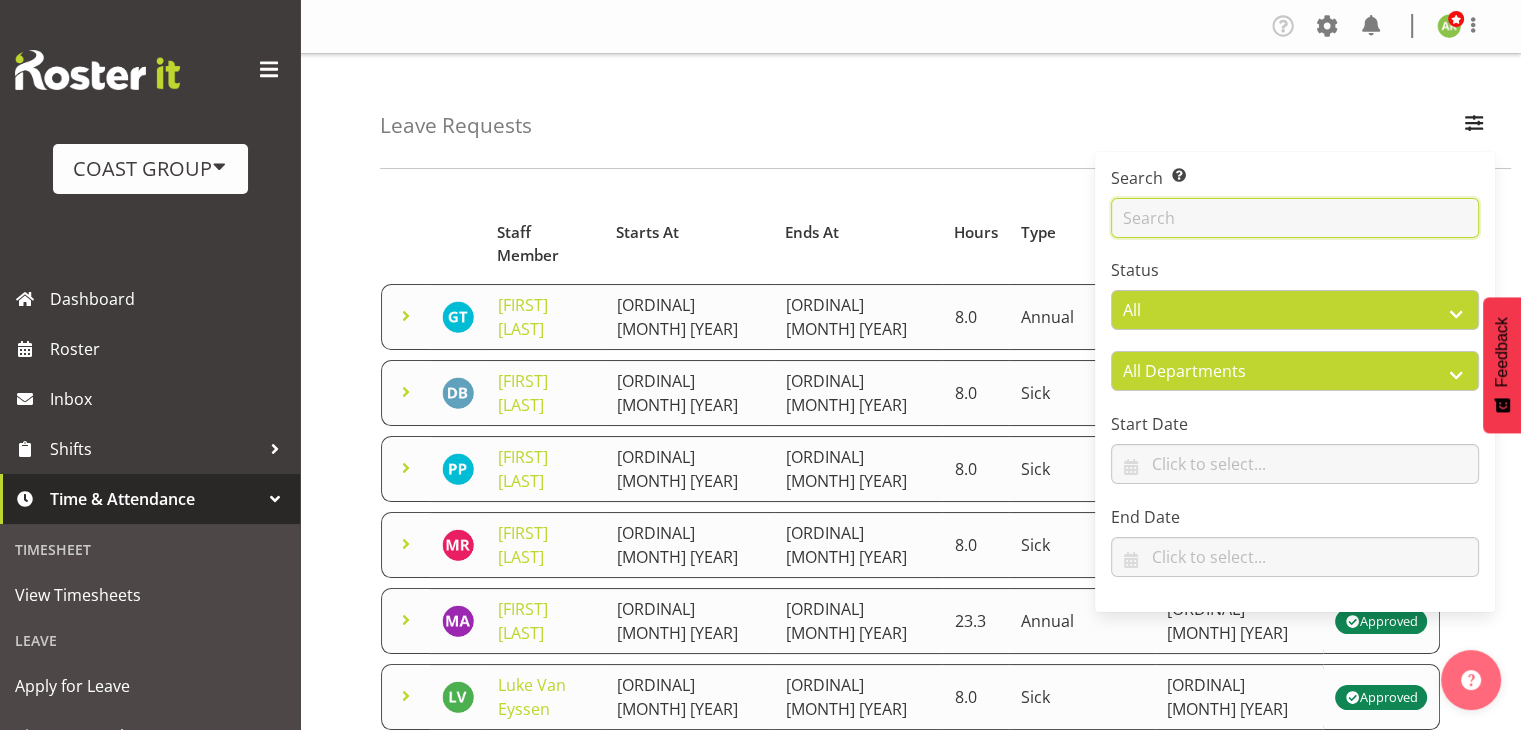 click at bounding box center (1295, 218) 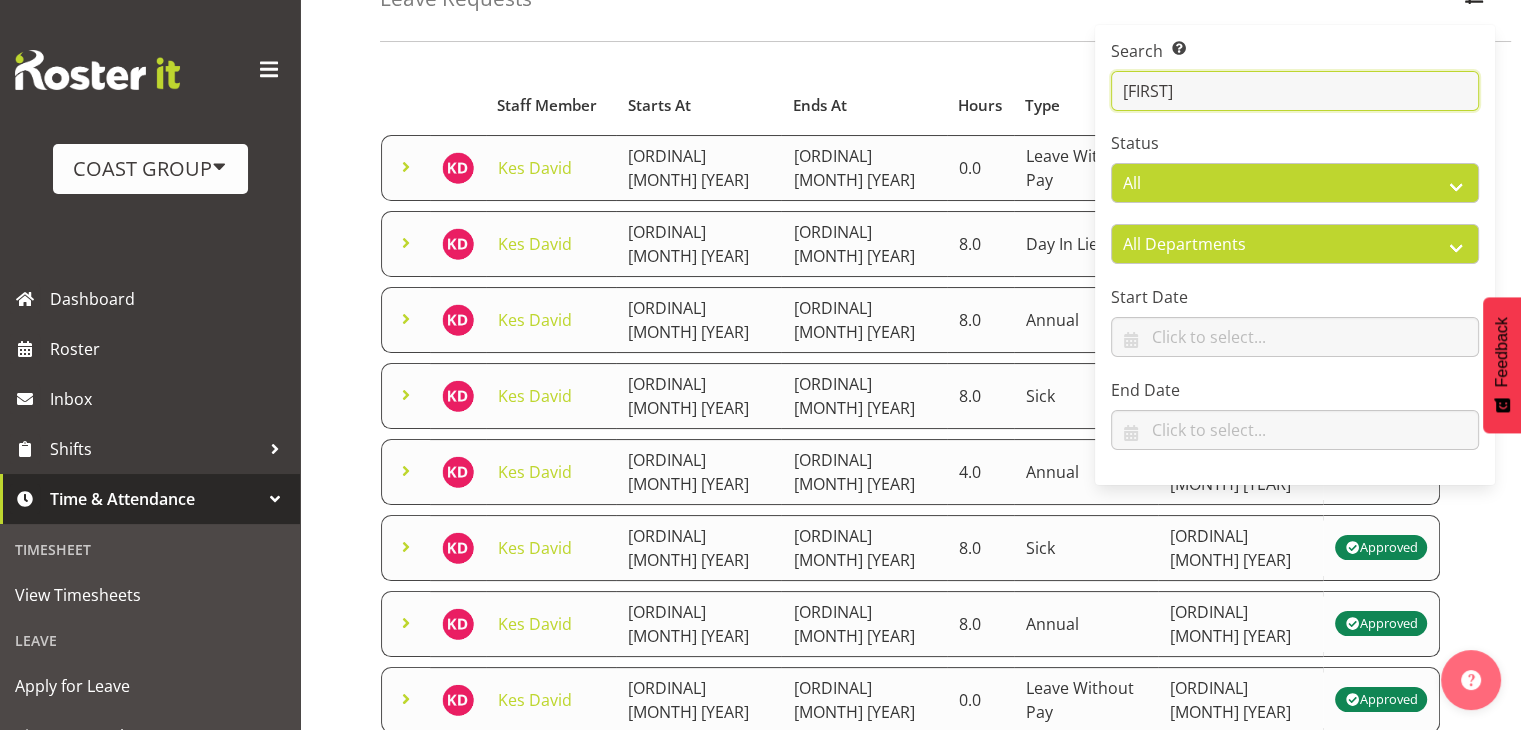 scroll, scrollTop: 0, scrollLeft: 0, axis: both 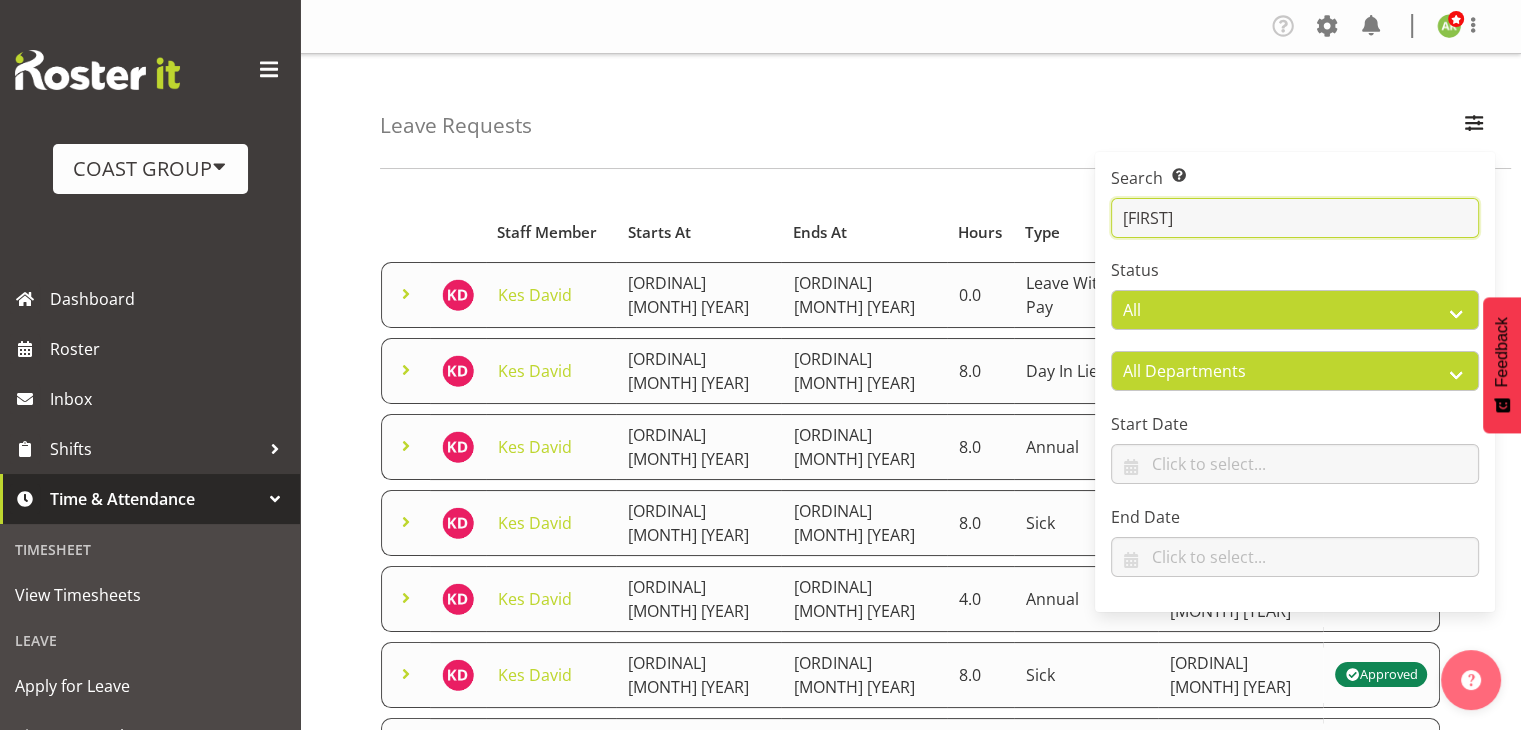 drag, startPoint x: 1216, startPoint y: 216, endPoint x: 1072, endPoint y: 206, distance: 144.3468 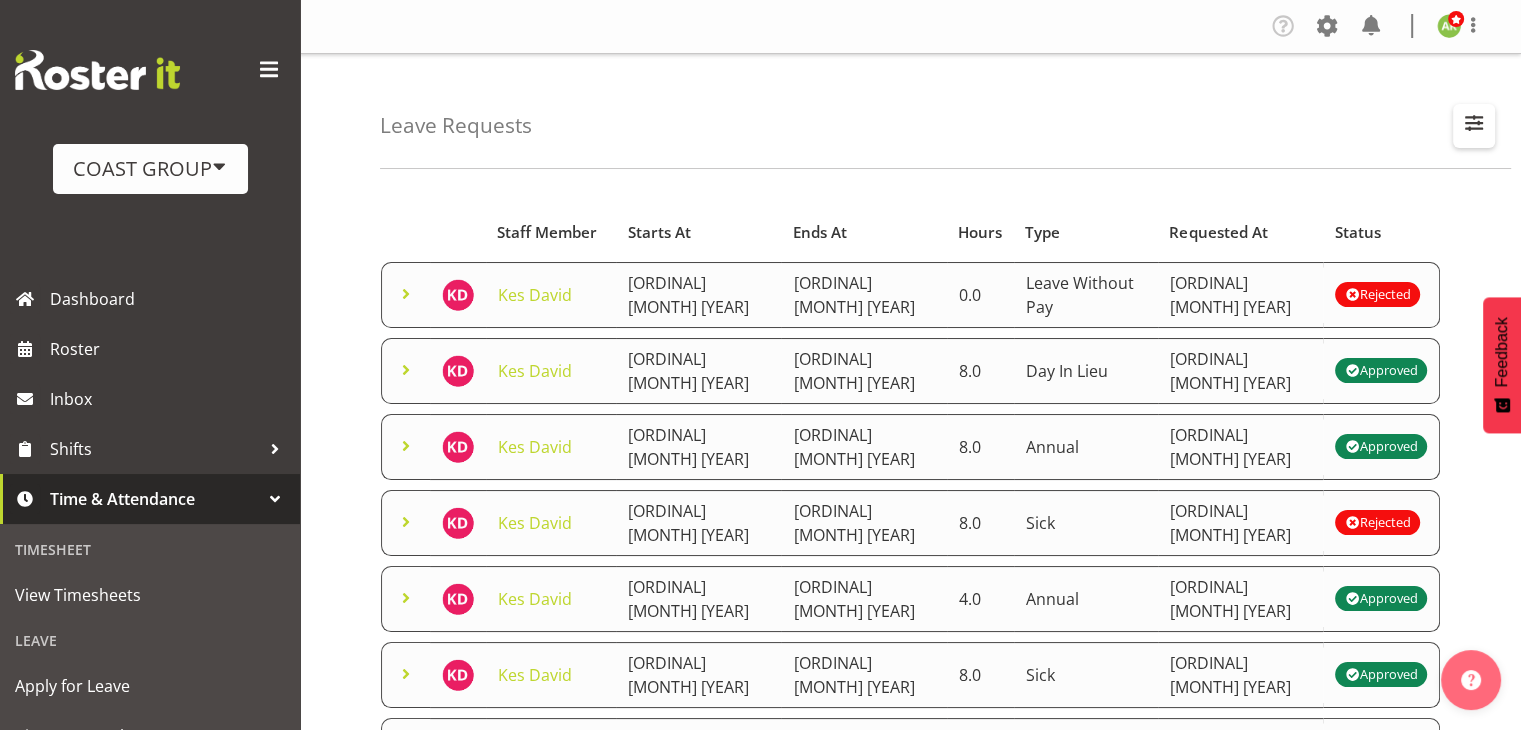 click at bounding box center (1474, 123) 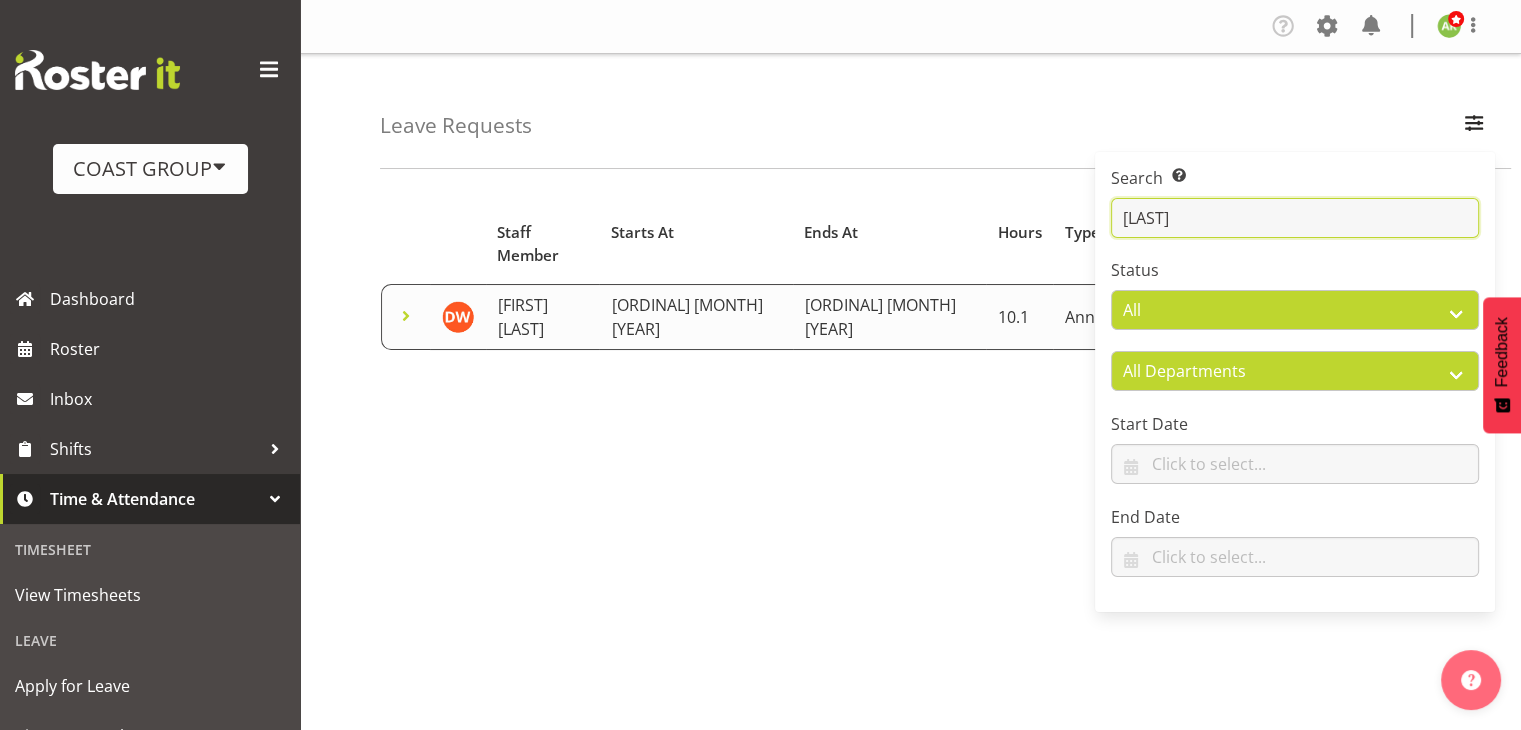 type on "[LAST]" 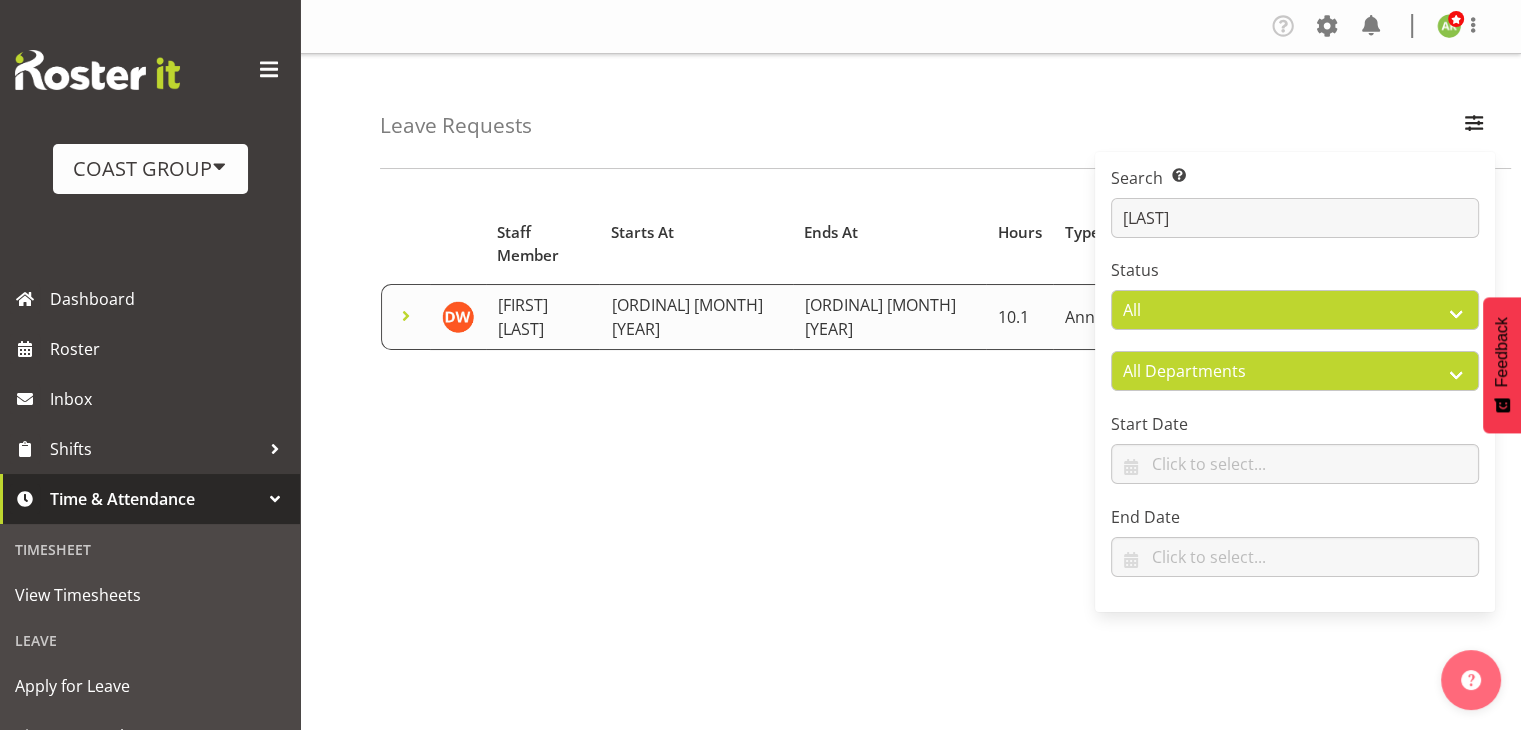 click on "[FIRST] [LAST]" at bounding box center [523, 317] 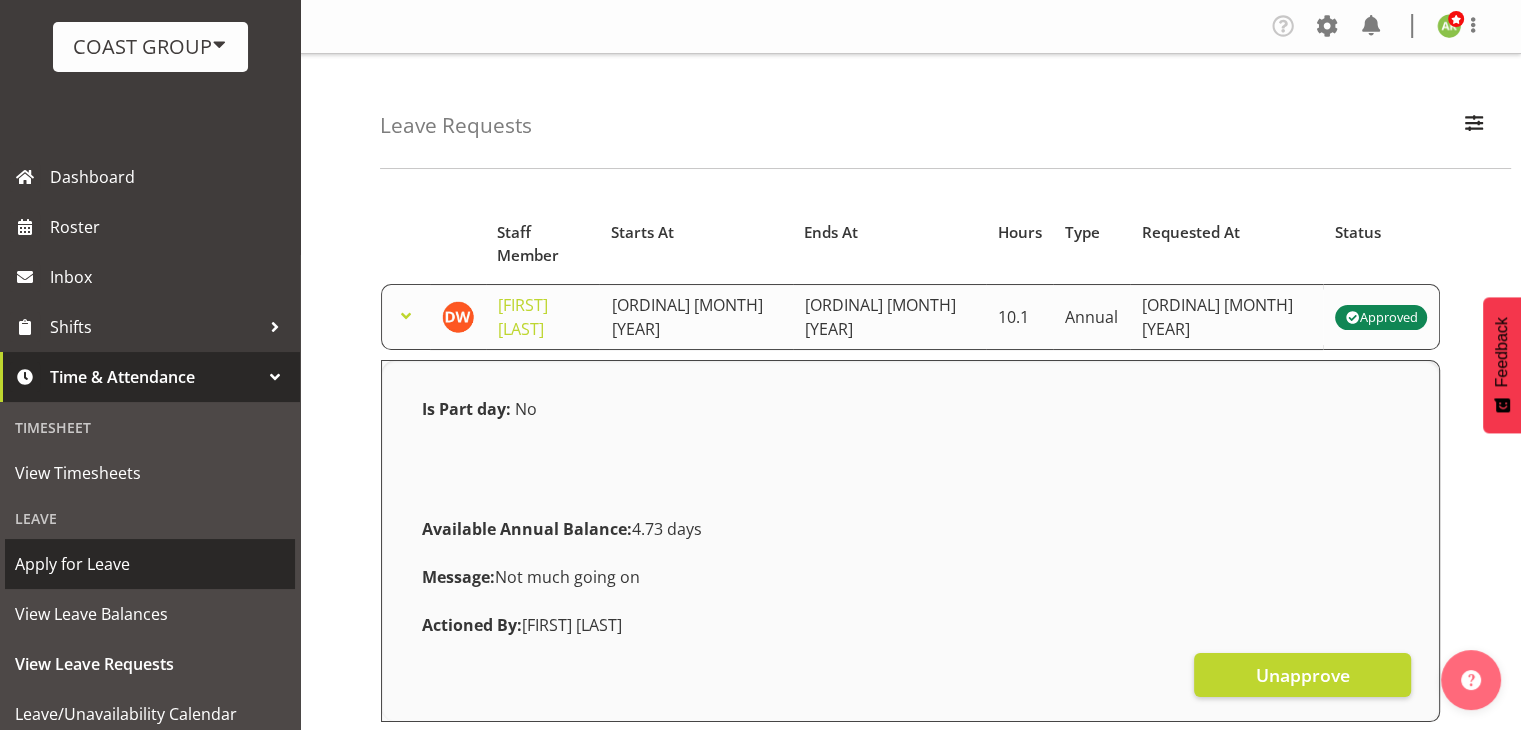 scroll, scrollTop: 200, scrollLeft: 0, axis: vertical 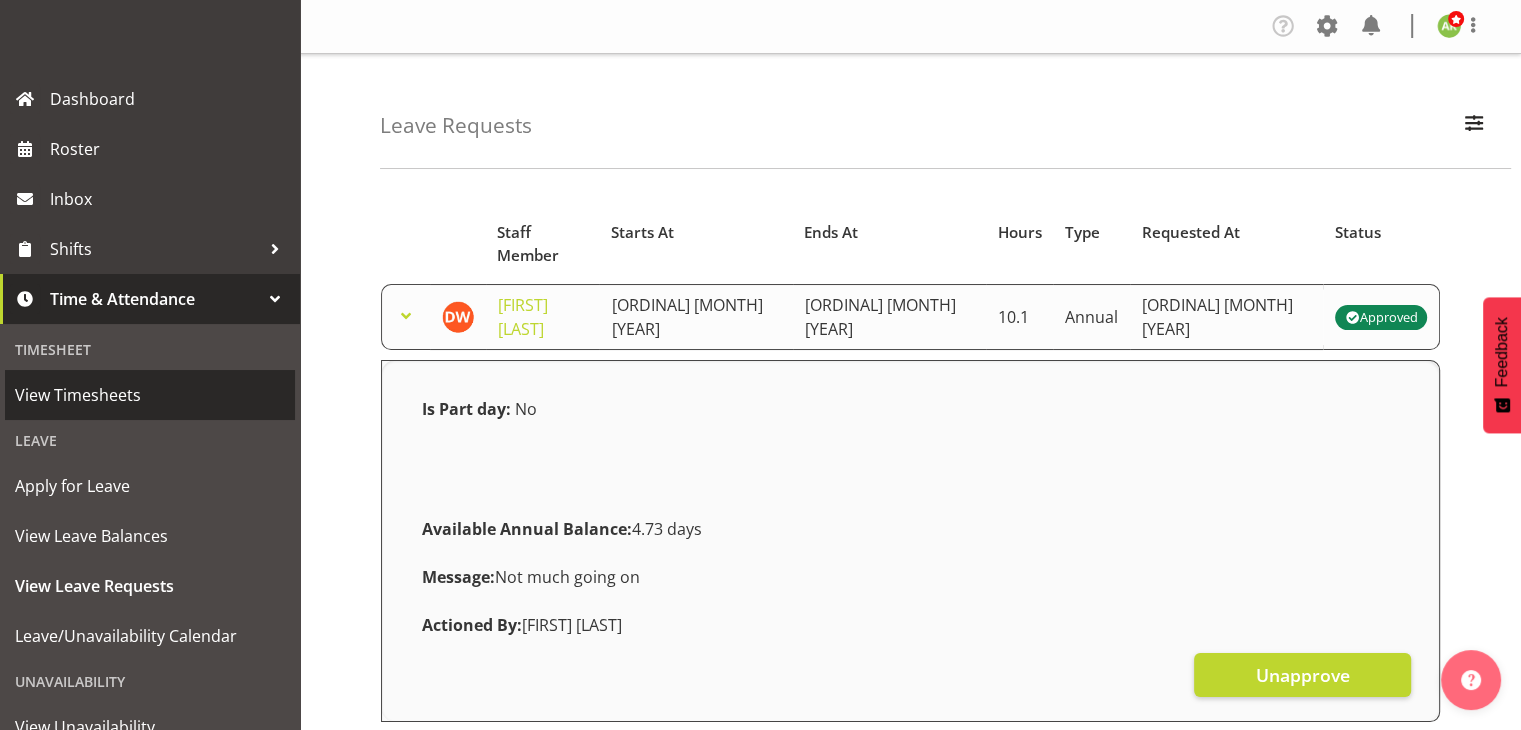 click on "View Timesheets" at bounding box center (150, 395) 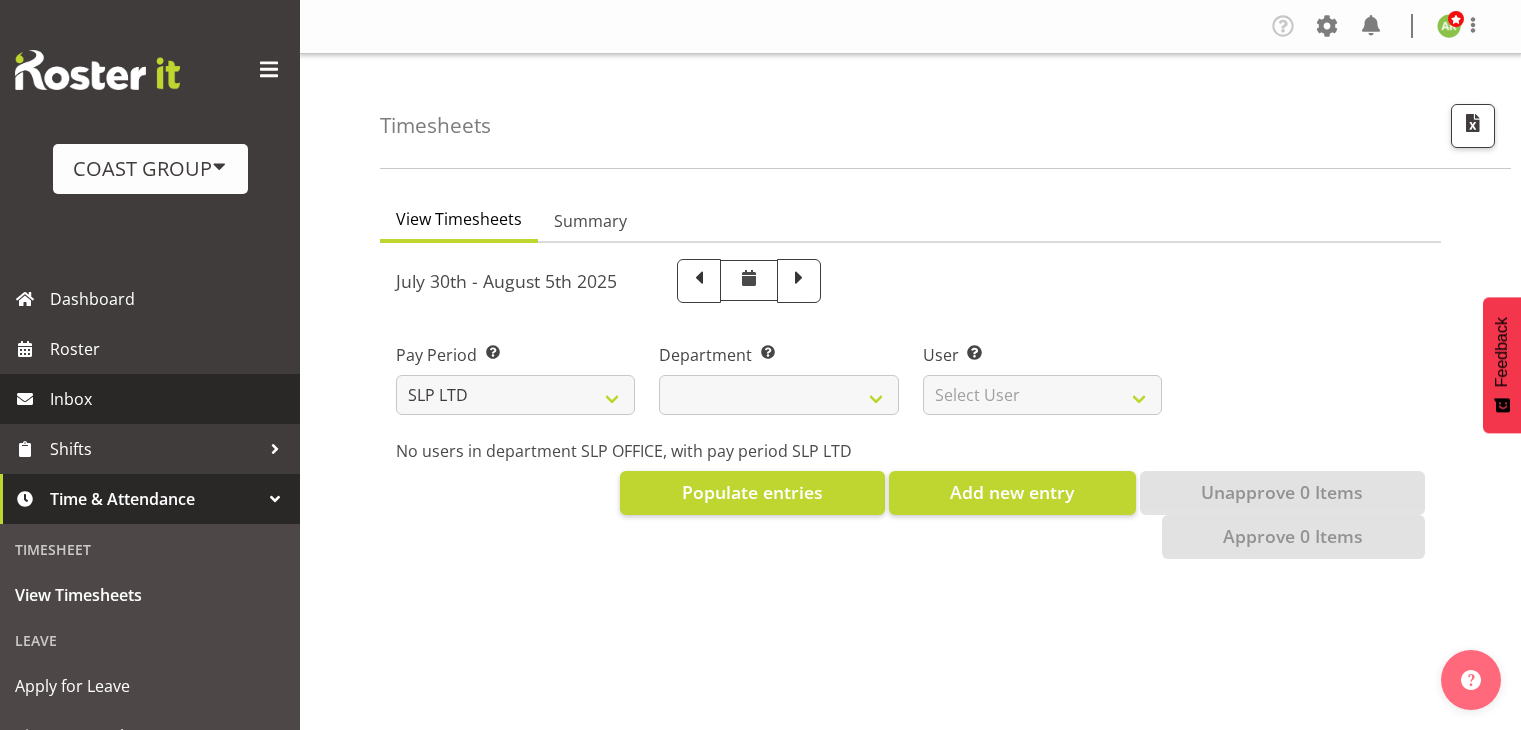 scroll, scrollTop: 0, scrollLeft: 0, axis: both 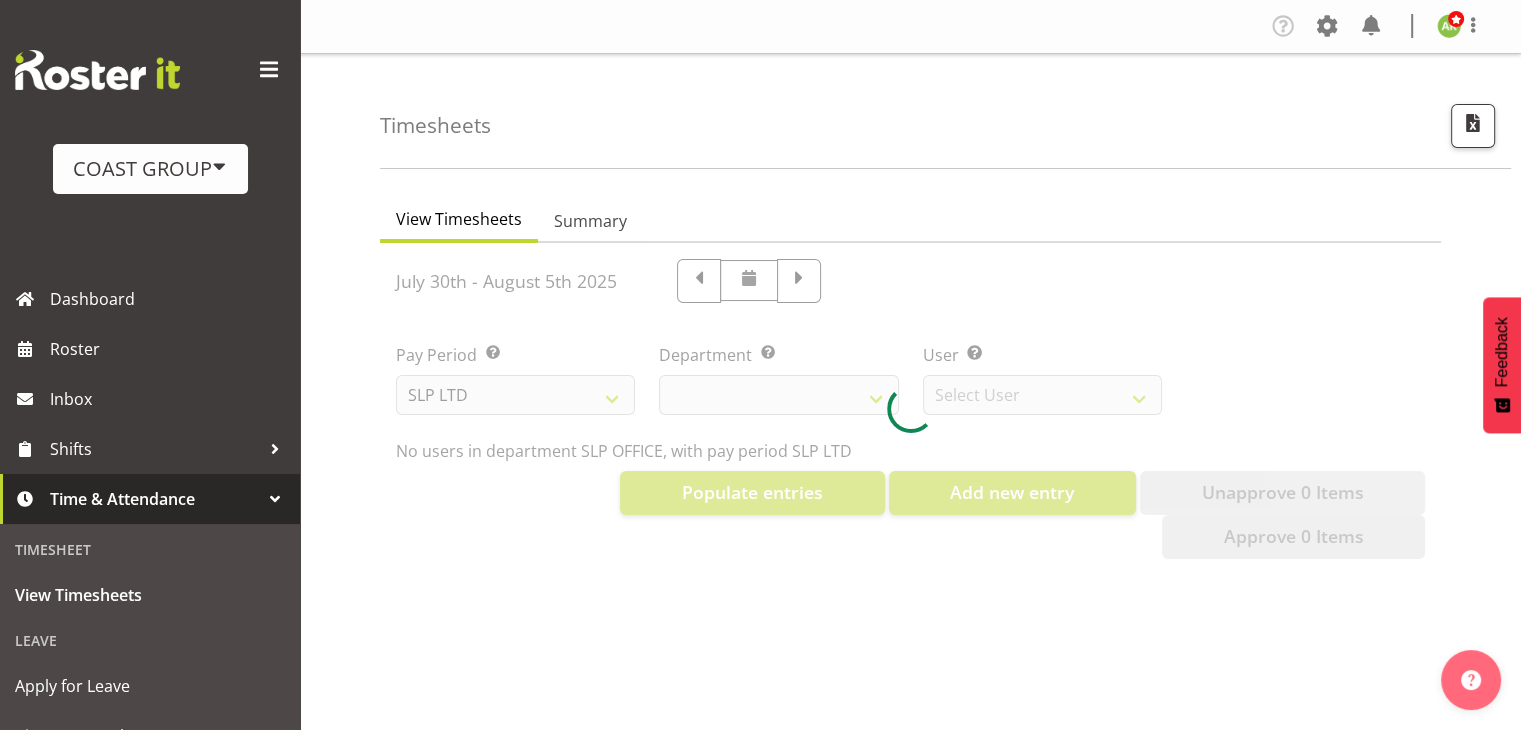 click on "July 30th - August 5th 2025         Department All Departments   CARLTON EVENTS Carlton Hamilton Carlton Wellington DW AKL DW AKL ACCOUNTS/OFFICE DW AKL DESIGN DW AKL PRODUCTION DW AKL SALES DW CHC DW CHC DESIGN DW CHC OFFICE DW CHC PRODUCTION DW WLG" at bounding box center (950, 584) 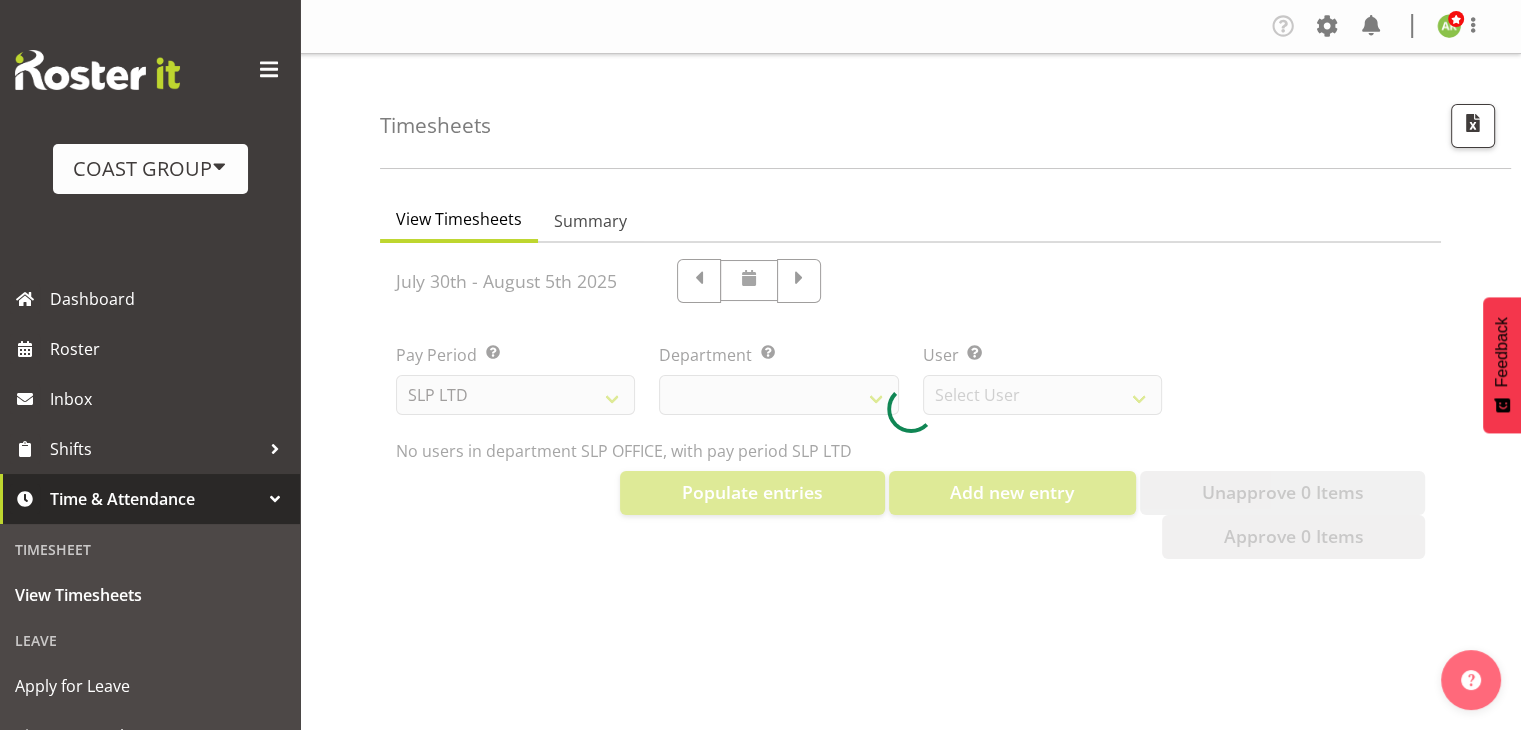 click at bounding box center [910, 409] 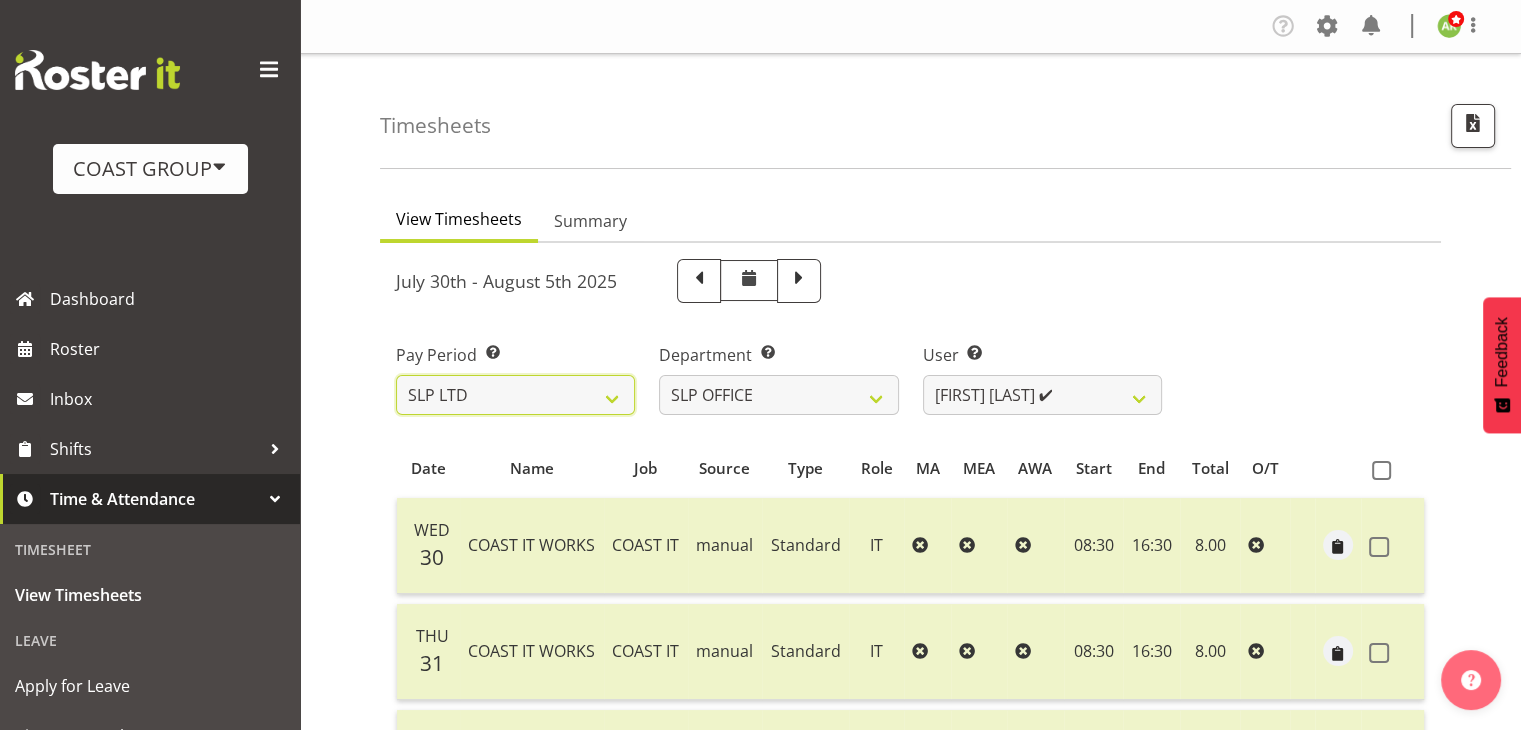 click on "SLP LTD EHS LTD DW LTD VEHICLES Carlton Events Hamilton 120 Limited Wellington 130 Limited" at bounding box center [515, 395] 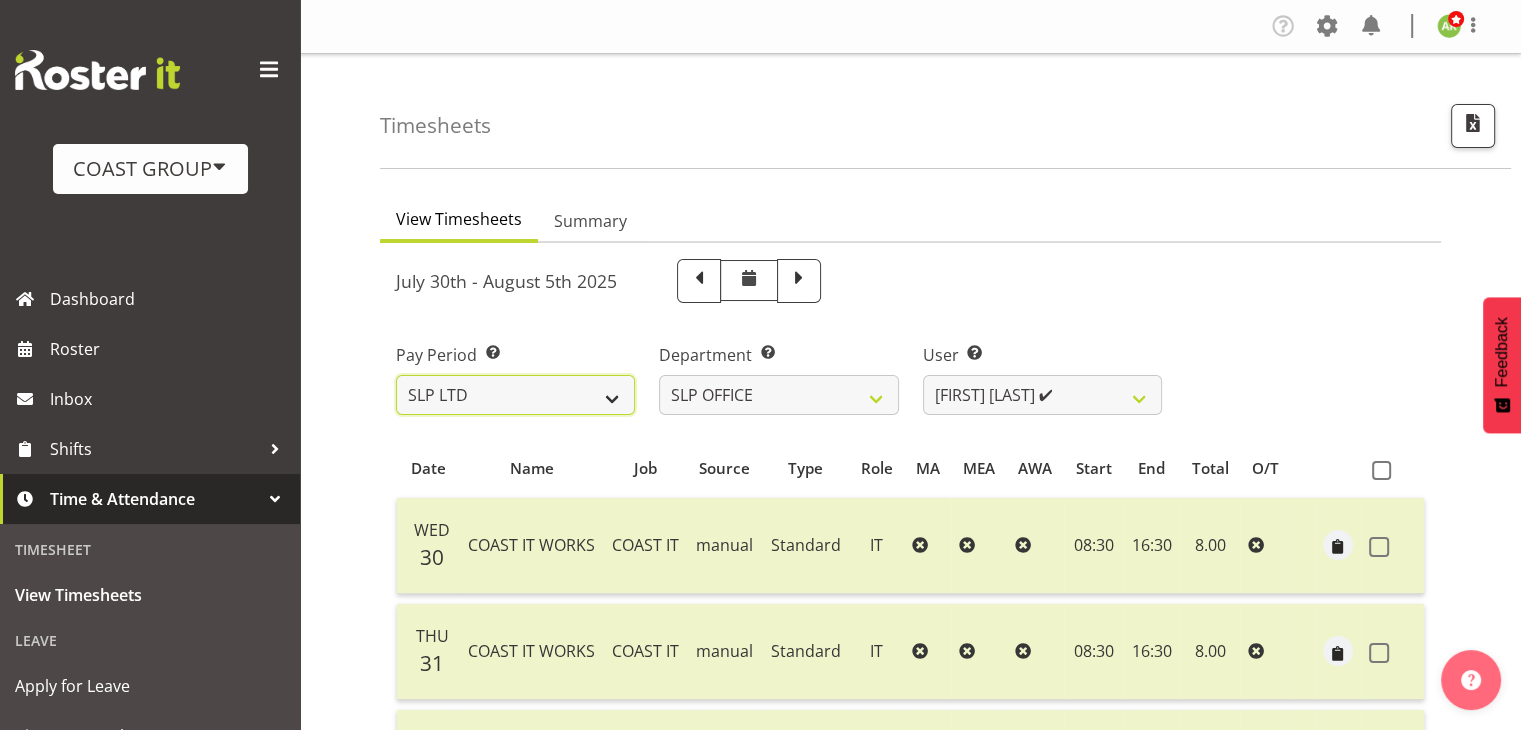 select on "7" 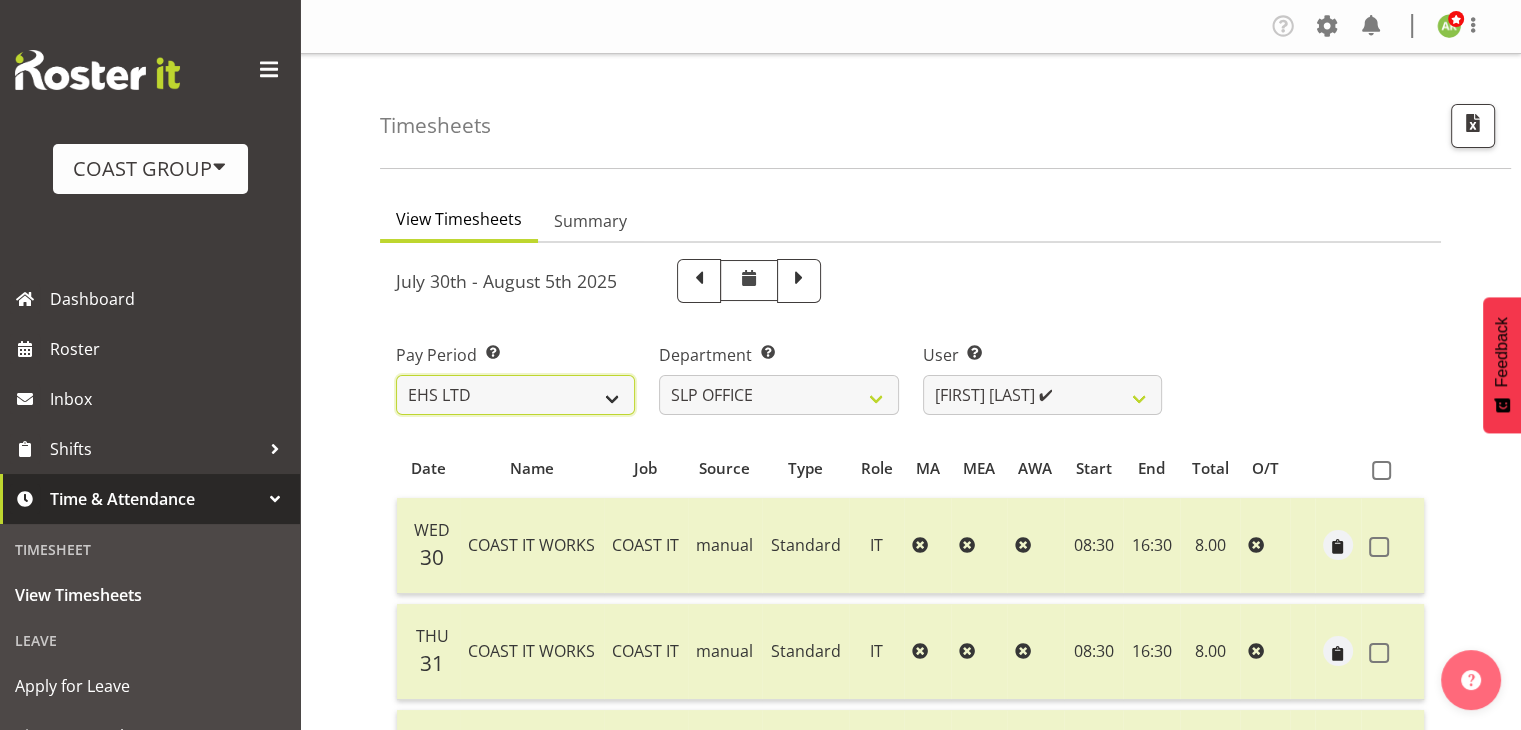 click on "SLP LTD EHS LTD DW LTD VEHICLES Carlton Events Hamilton 120 Limited Wellington 130 Limited" at bounding box center (515, 395) 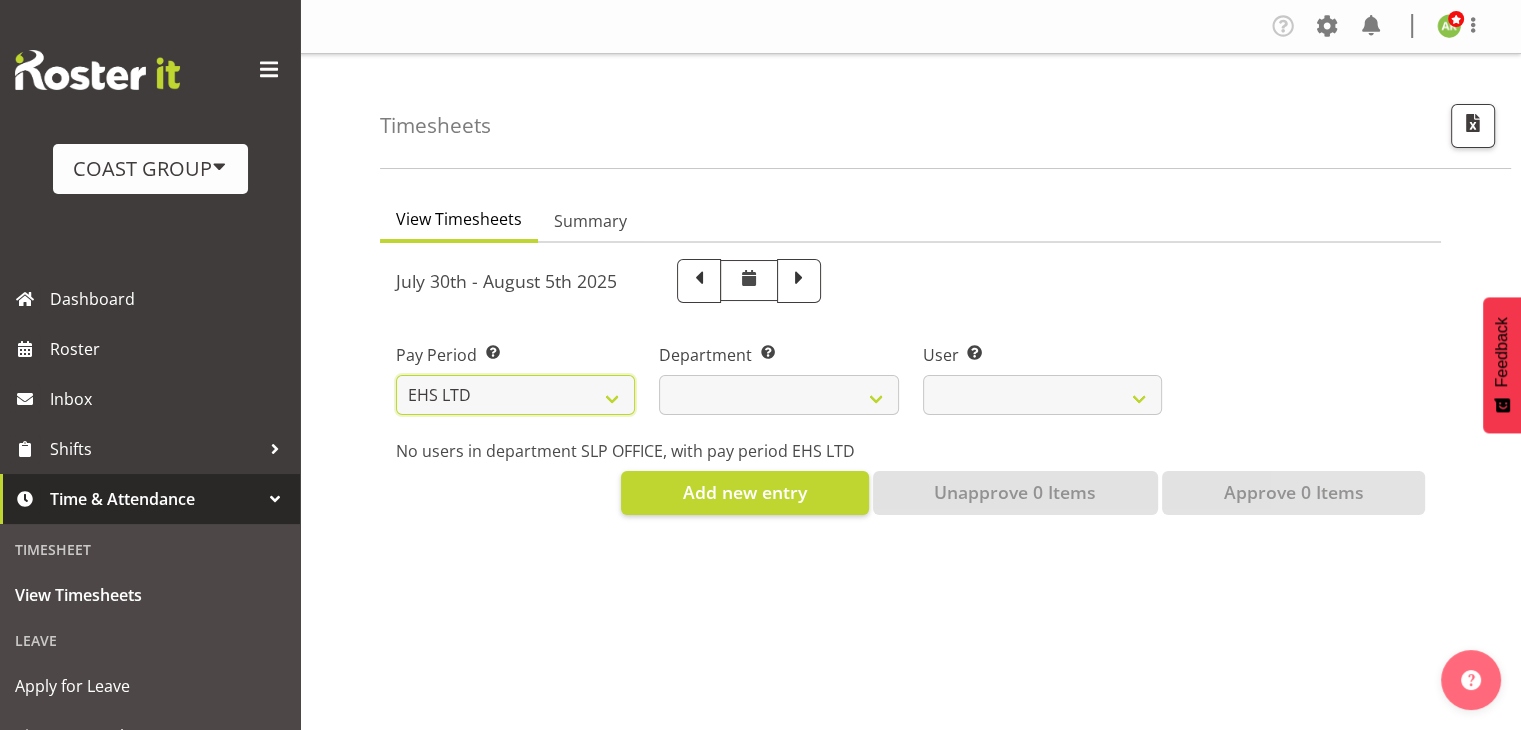 select 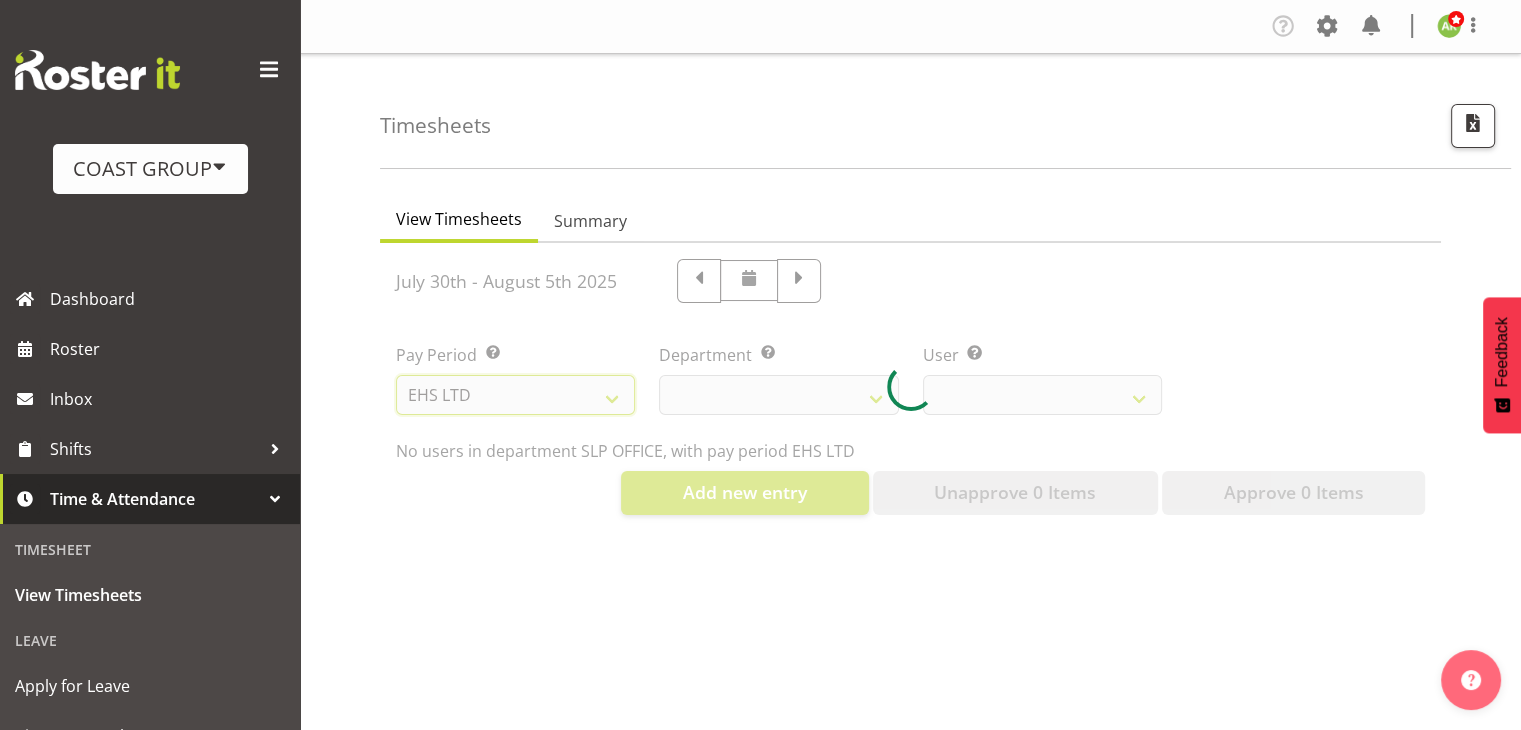 select 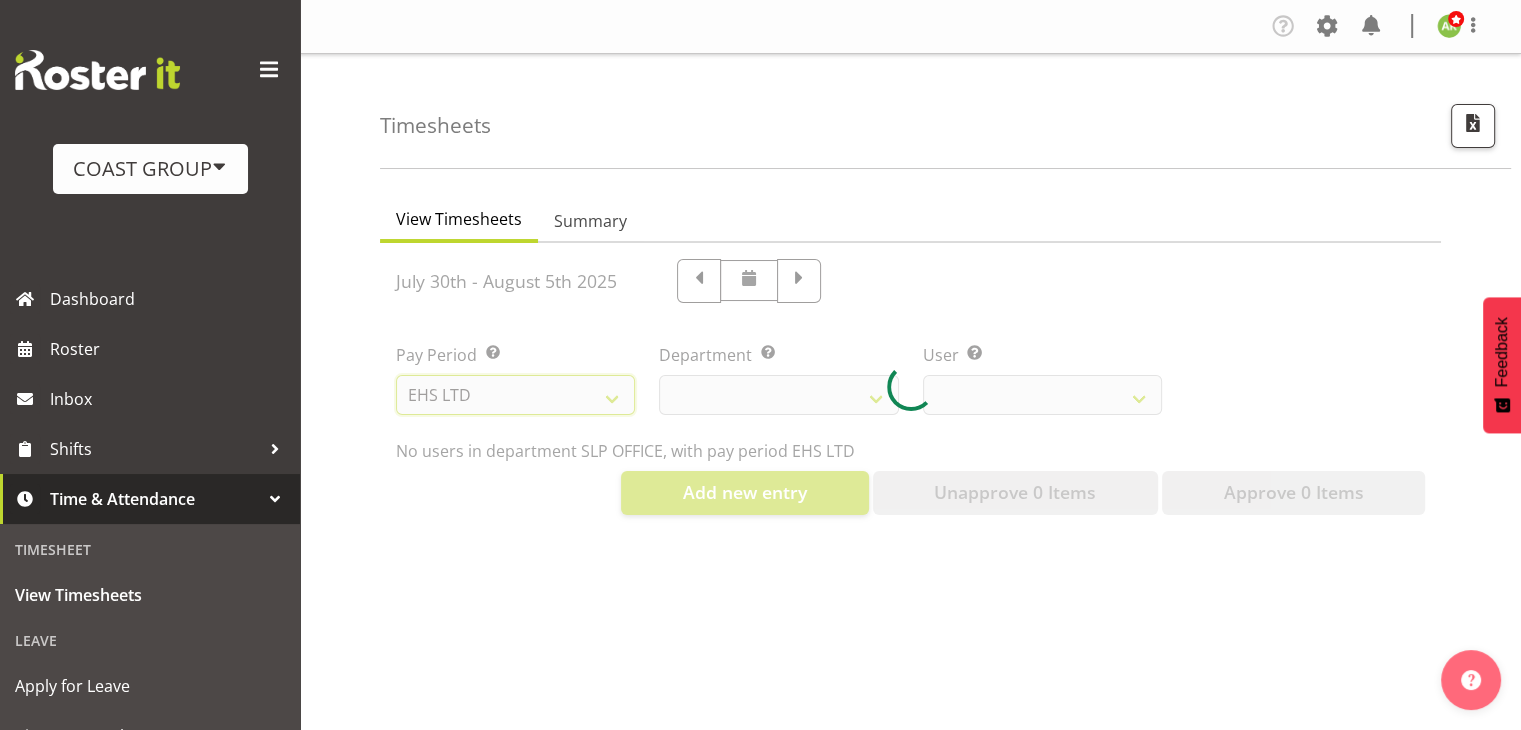 select 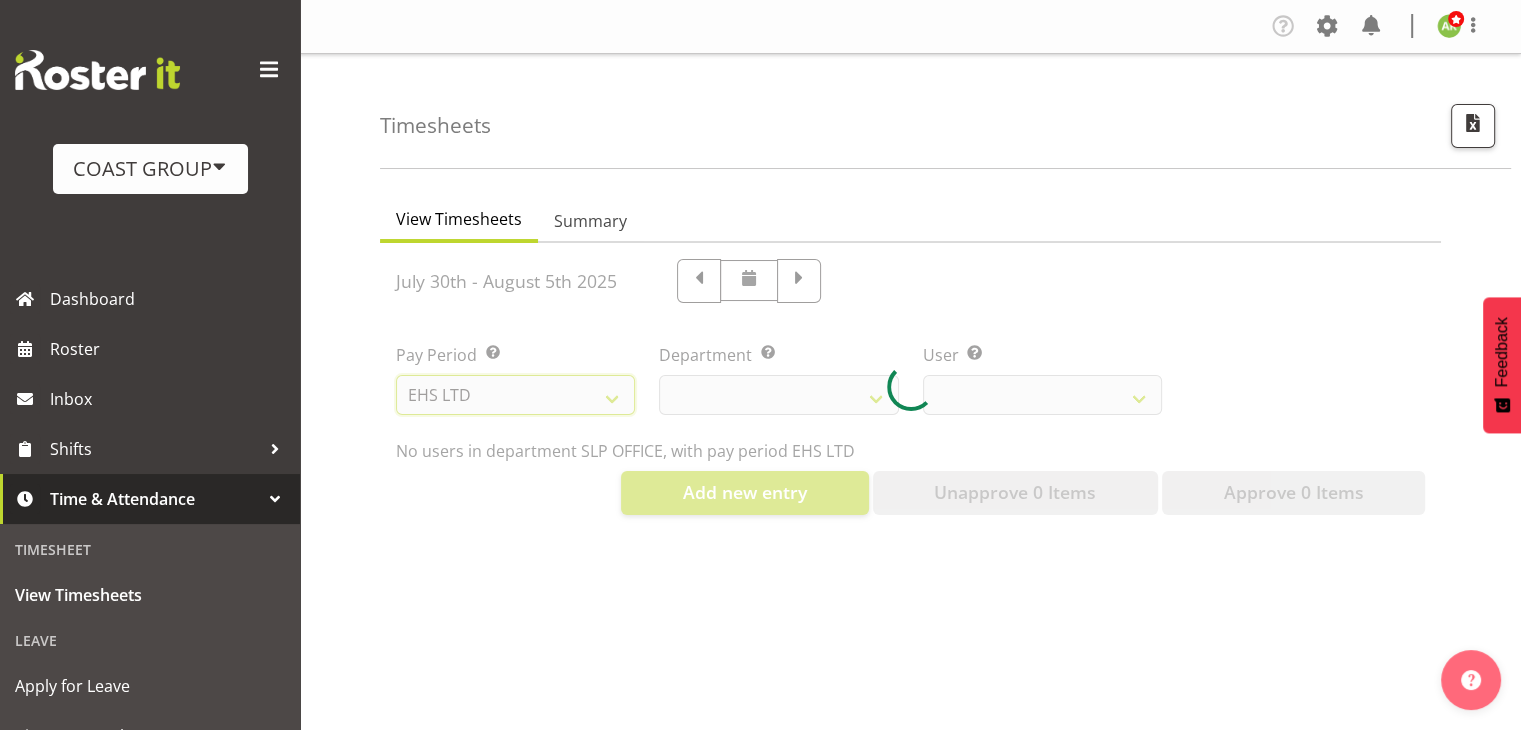 select 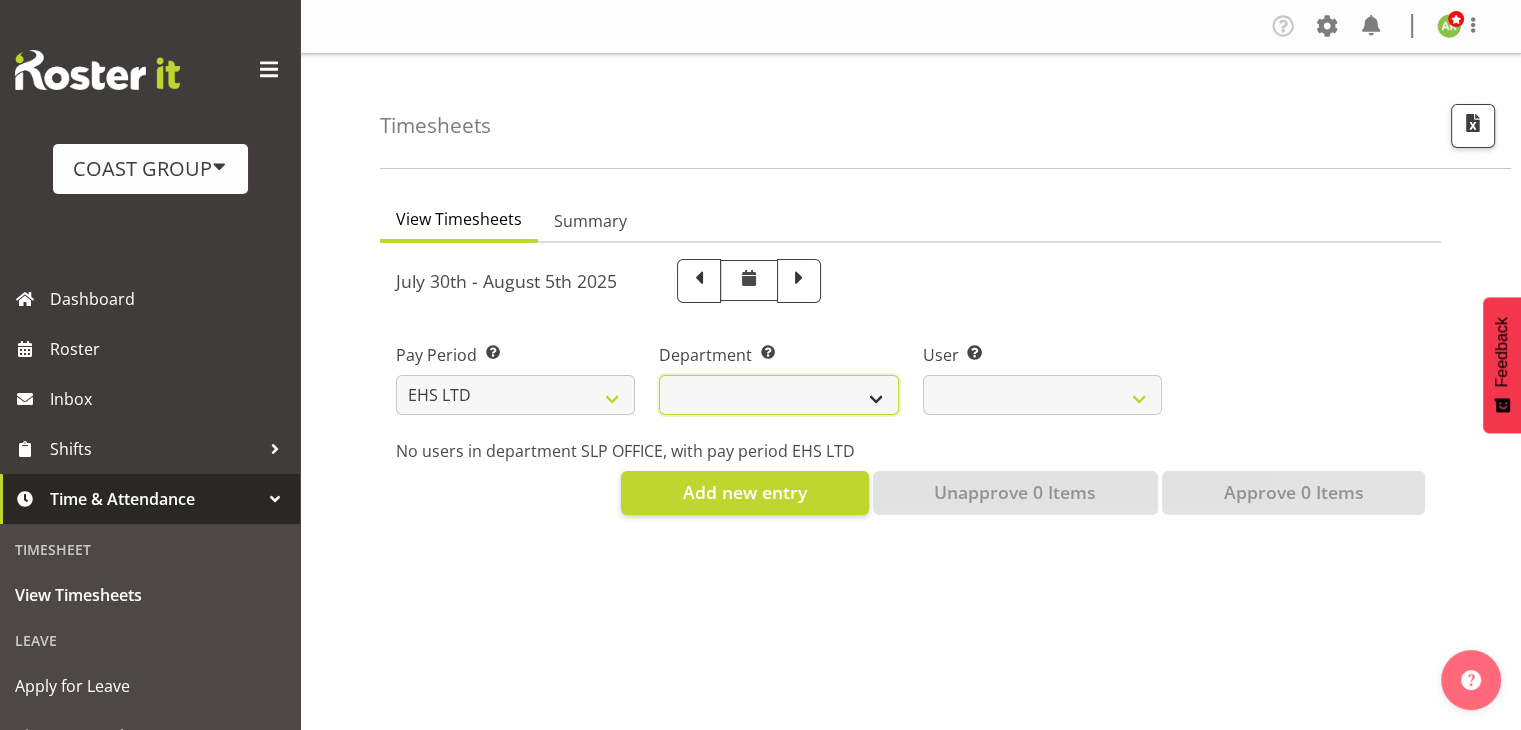 click on "EHS AKL ACCOUNTS
EHS AKL CARPET
EHS AKL D&B
EHS AKL DESIGNER
EHS AKL FURNITURE
EHS AKL PANEL
EHS AKL SALES
EHS CHC OPS
EHS CHC SALES
EHS HLZ
EHS WLG OPS
EHS WLG SALES" at bounding box center [778, 395] 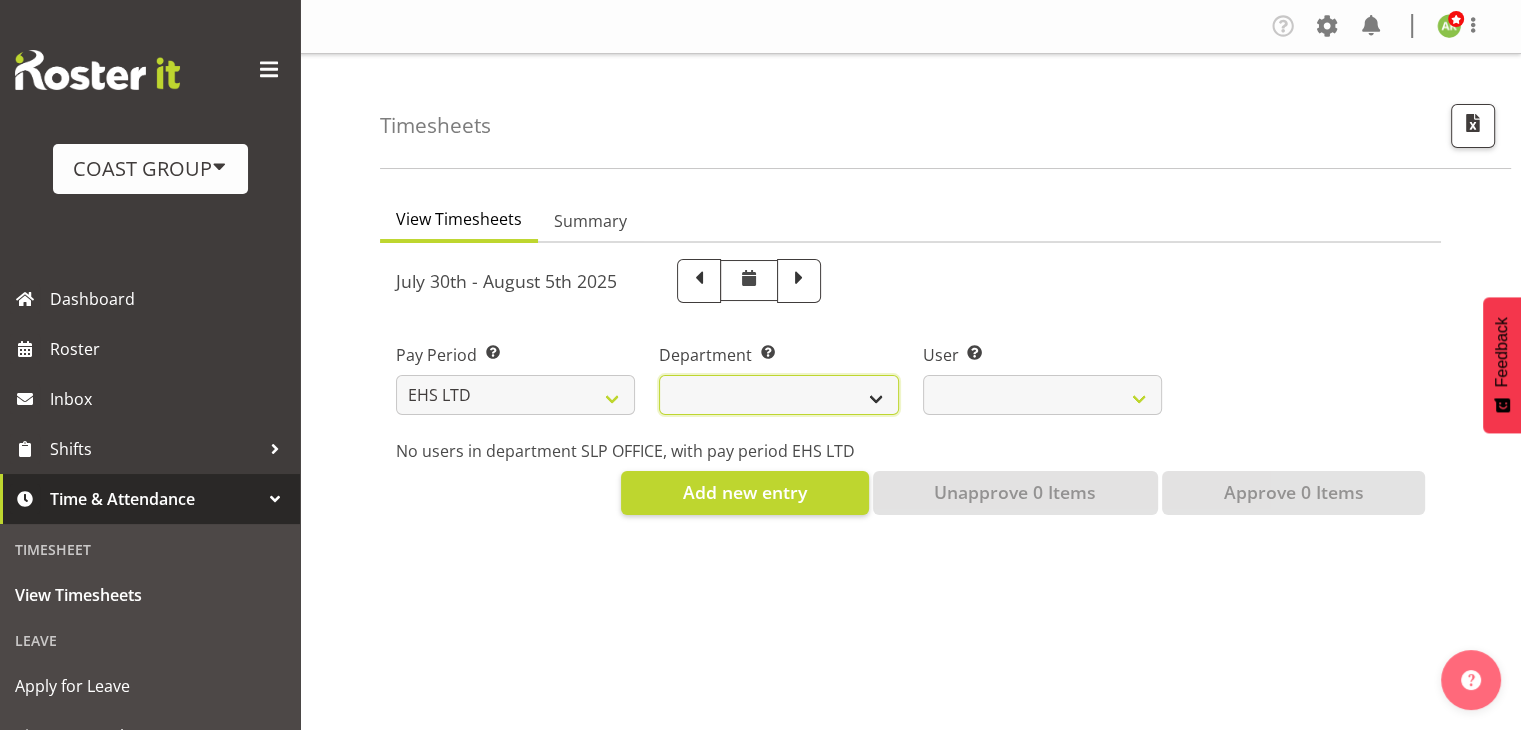select on "41" 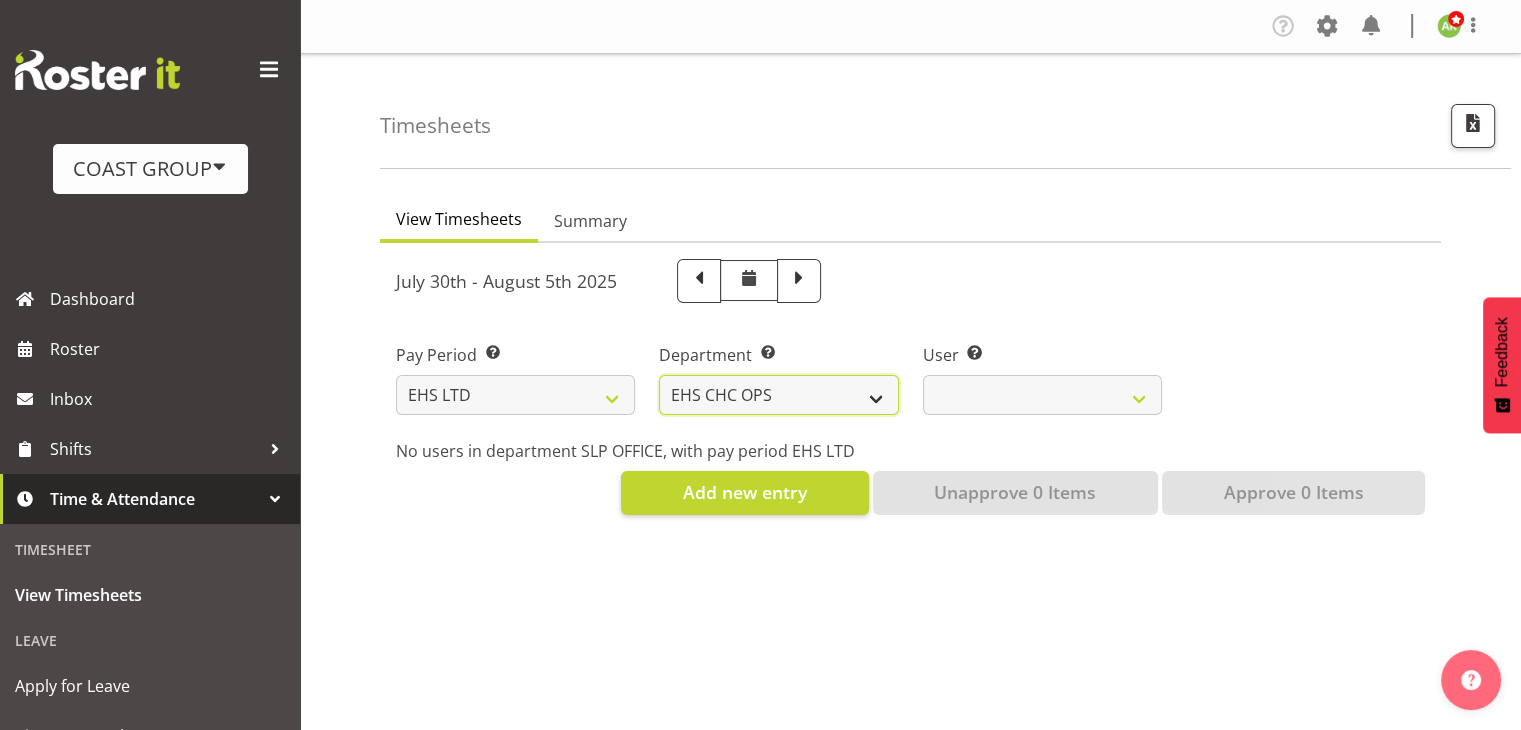 click on "EHS AKL ACCOUNTS
EHS AKL CARPET
EHS AKL D&B
EHS AKL DESIGNER
EHS AKL FURNITURE
EHS AKL PANEL
EHS AKL SALES
EHS CHC OPS
EHS CHC SALES
EHS HLZ
EHS WLG OPS
EHS WLG SALES" at bounding box center (778, 395) 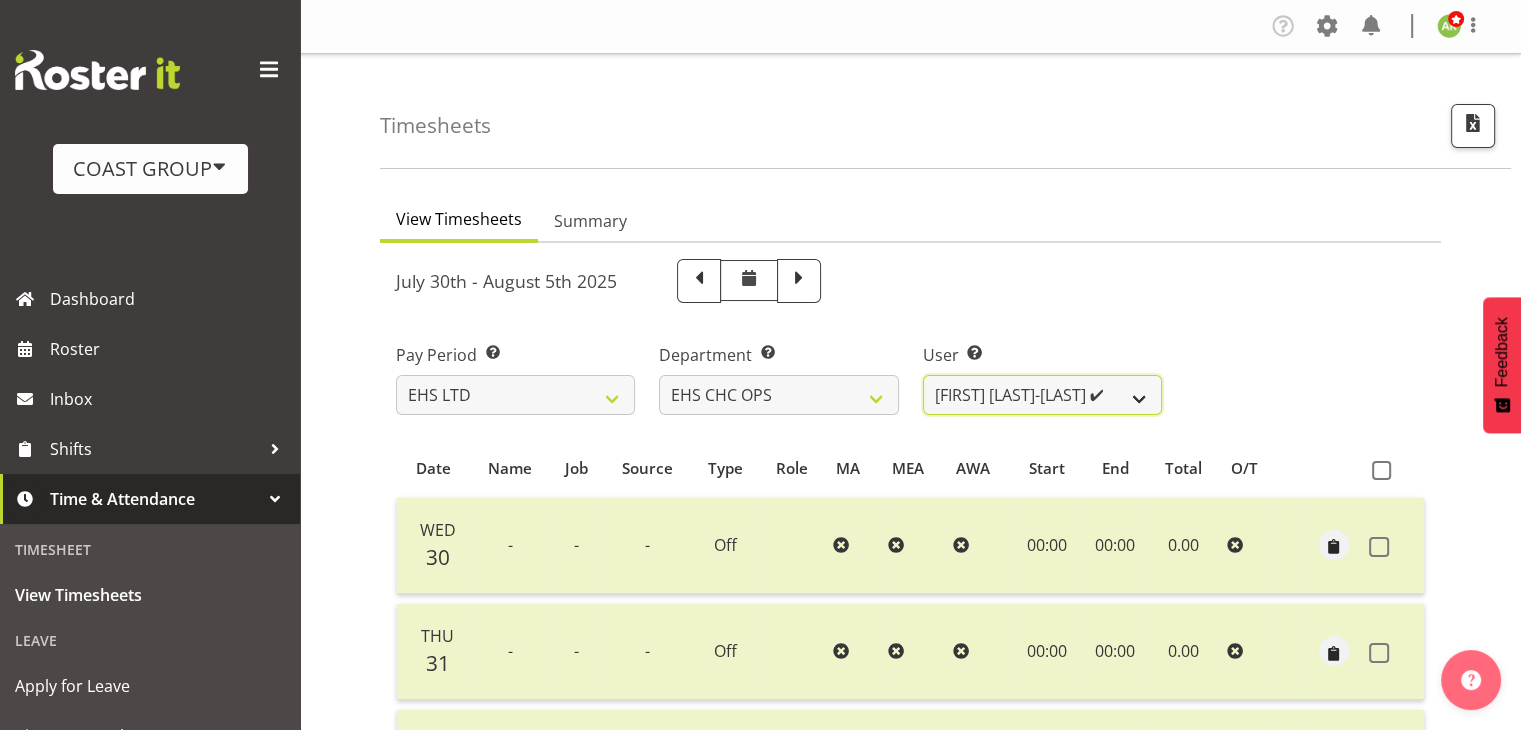 click on "[FIRST] [LAST]-[LAST]
✔
[FIRST] [LAST]
✔
[FIRST] [LAST]
✔
[FIRST] [LAST]
✔
[FIRST] [LAST]
✔
[FIRST] [LAST]
✔
[FIRST] [LAST]
✔
[FIRST] [LAST]
✔
[FIRST] [LAST]
✔
[FIRST] [LAST]
✔" at bounding box center [1042, 395] 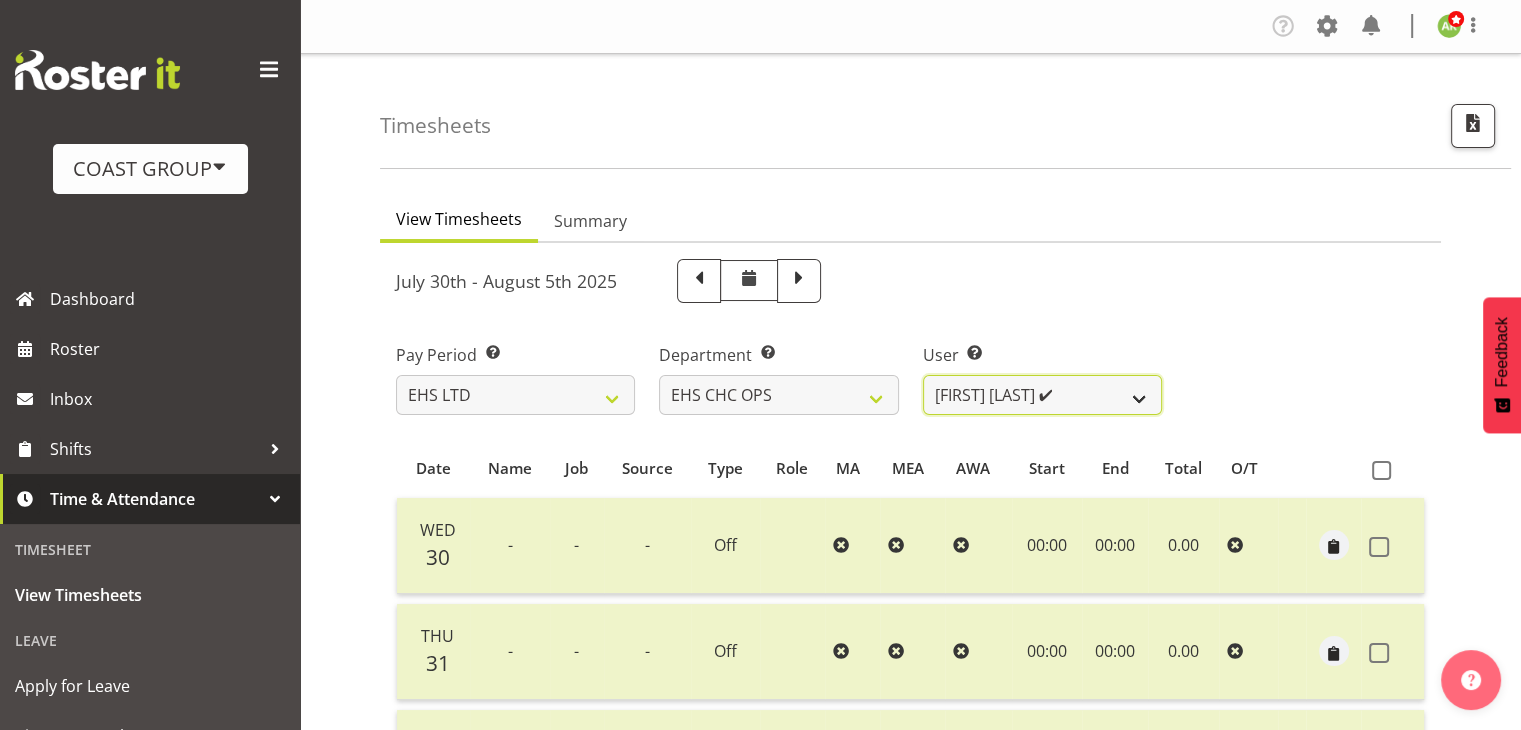 click on "[FIRST] [LAST]-[LAST]
✔
[FIRST] [LAST]
✔
[FIRST] [LAST]
✔
[FIRST] [LAST]
✔
[FIRST] [LAST]
✔
[FIRST] [LAST]
✔
[FIRST] [LAST]
✔
[FIRST] [LAST]
✔
[FIRST] [LAST]
✔
[FIRST] [LAST]
✔" at bounding box center [1042, 395] 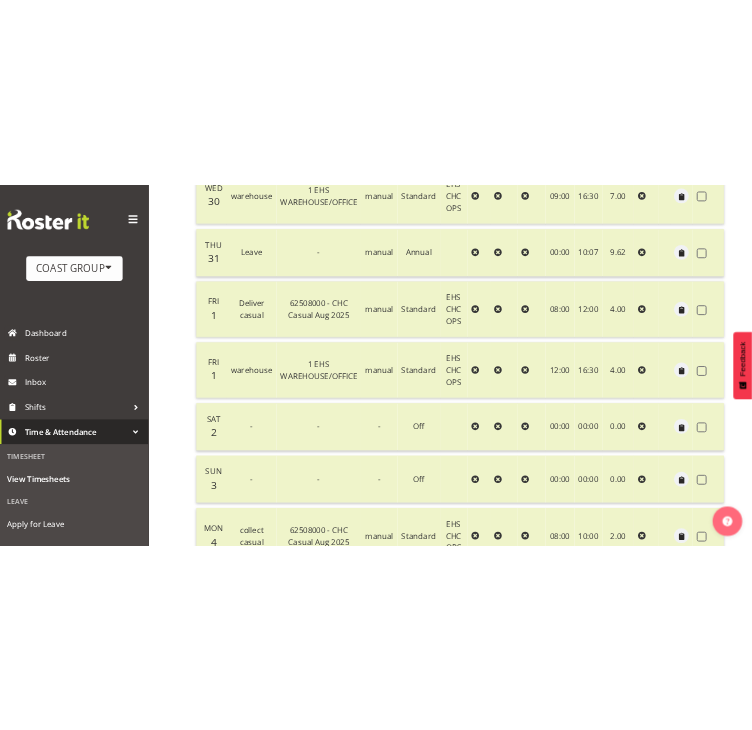 scroll, scrollTop: 366, scrollLeft: 0, axis: vertical 